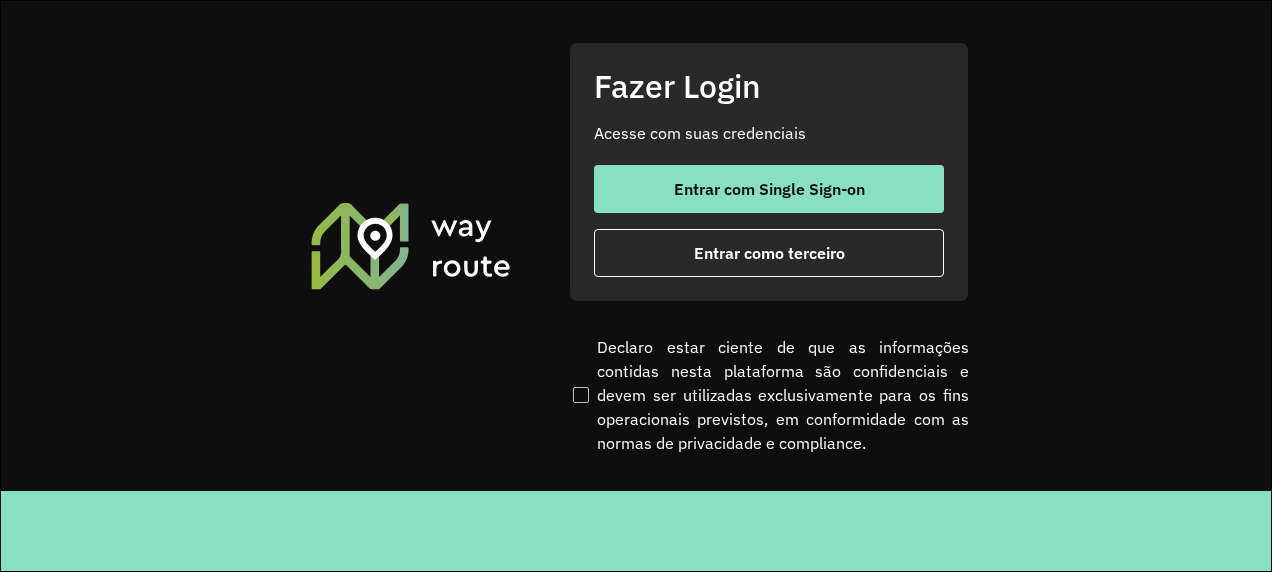 scroll, scrollTop: 0, scrollLeft: 0, axis: both 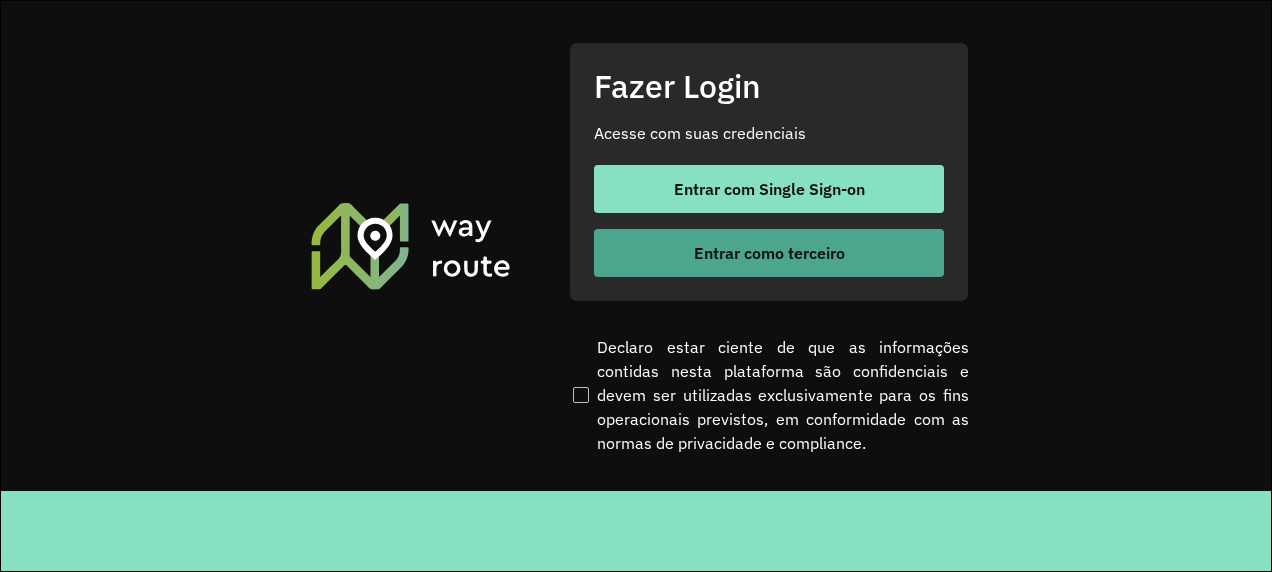 click on "Entrar como terceiro" at bounding box center (769, 253) 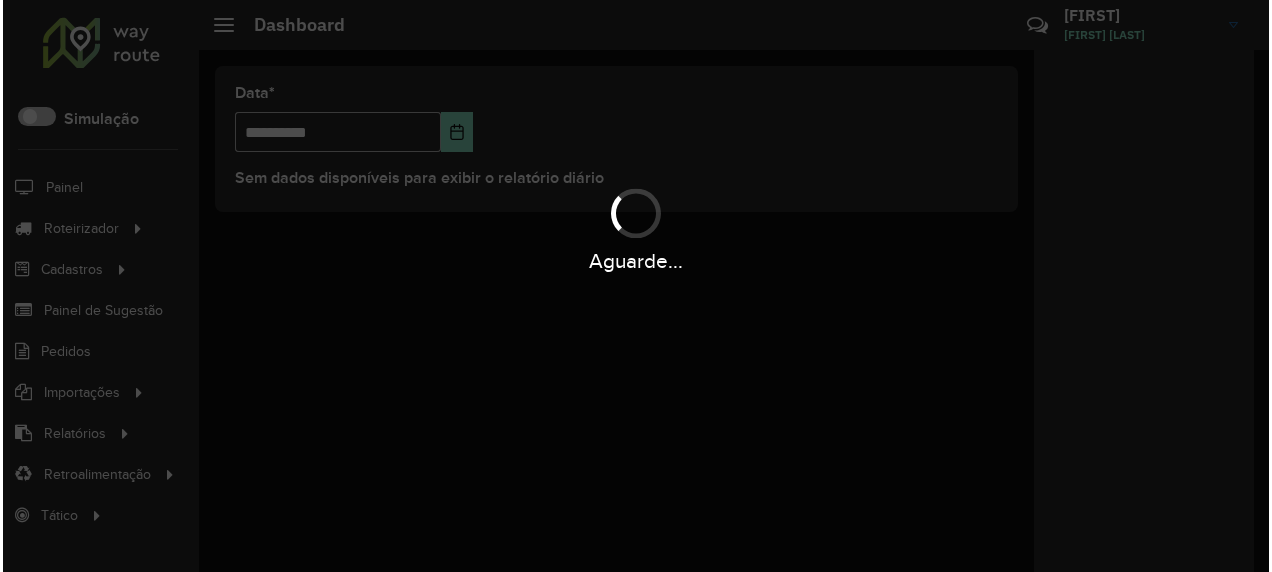 scroll, scrollTop: 0, scrollLeft: 0, axis: both 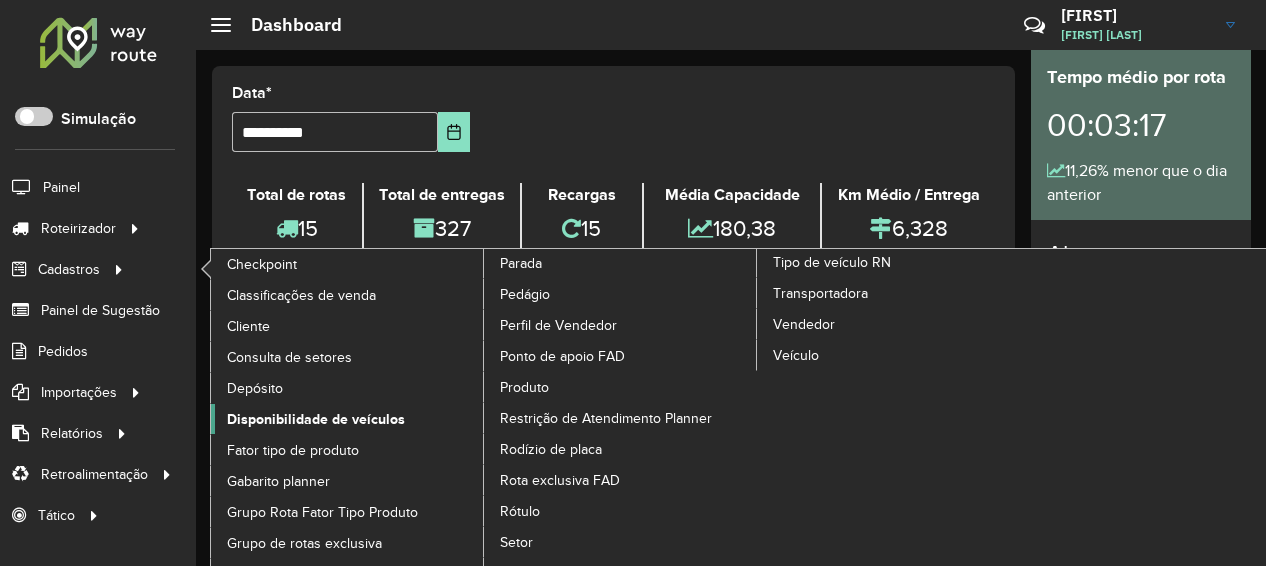 click on "Disponibilidade de veículos" 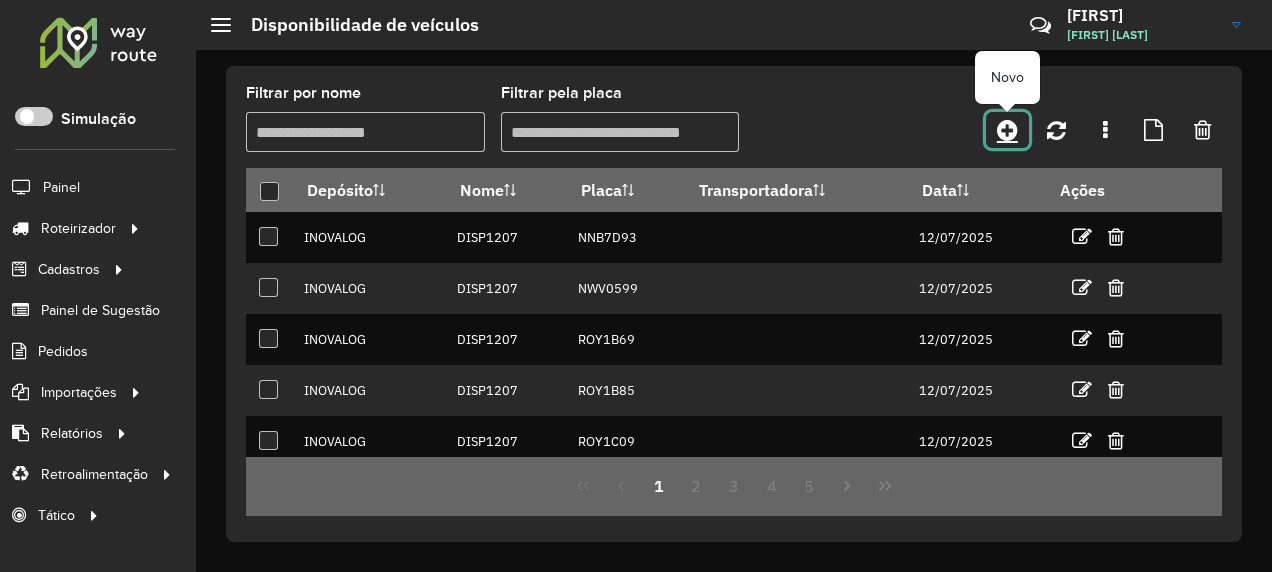click 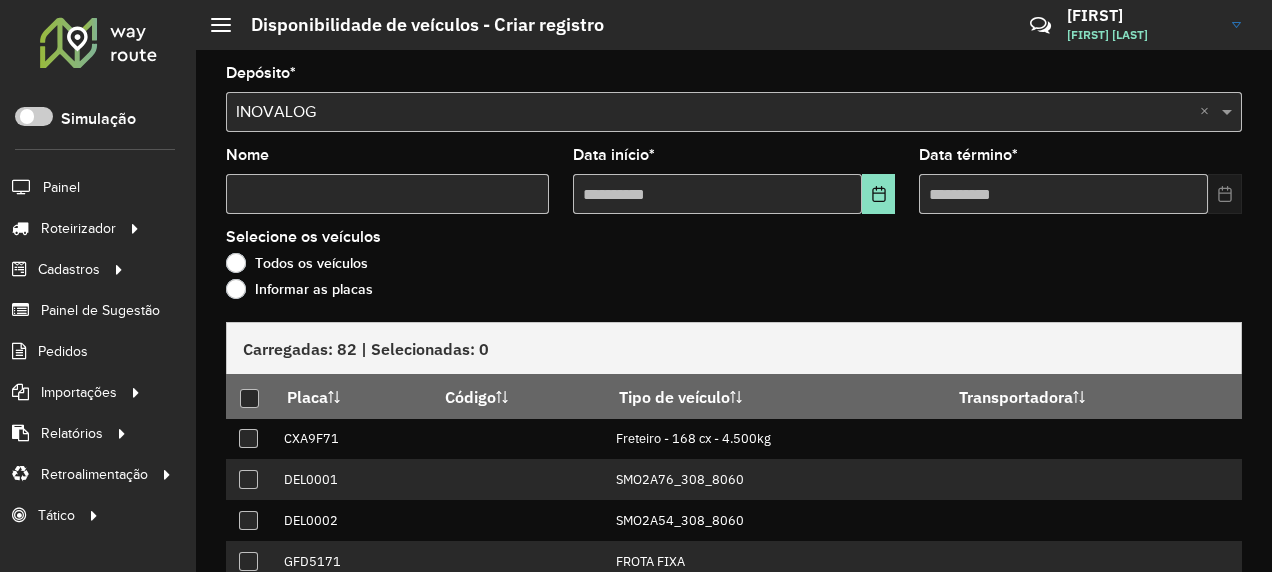 click on "Informar as placas" 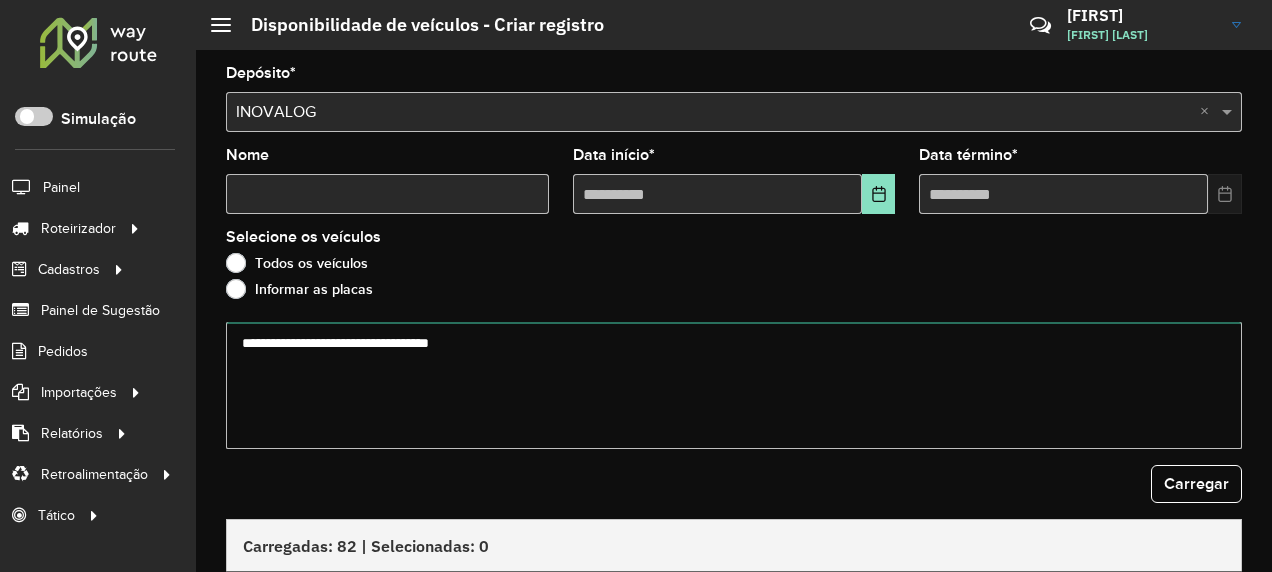 click at bounding box center (734, 385) 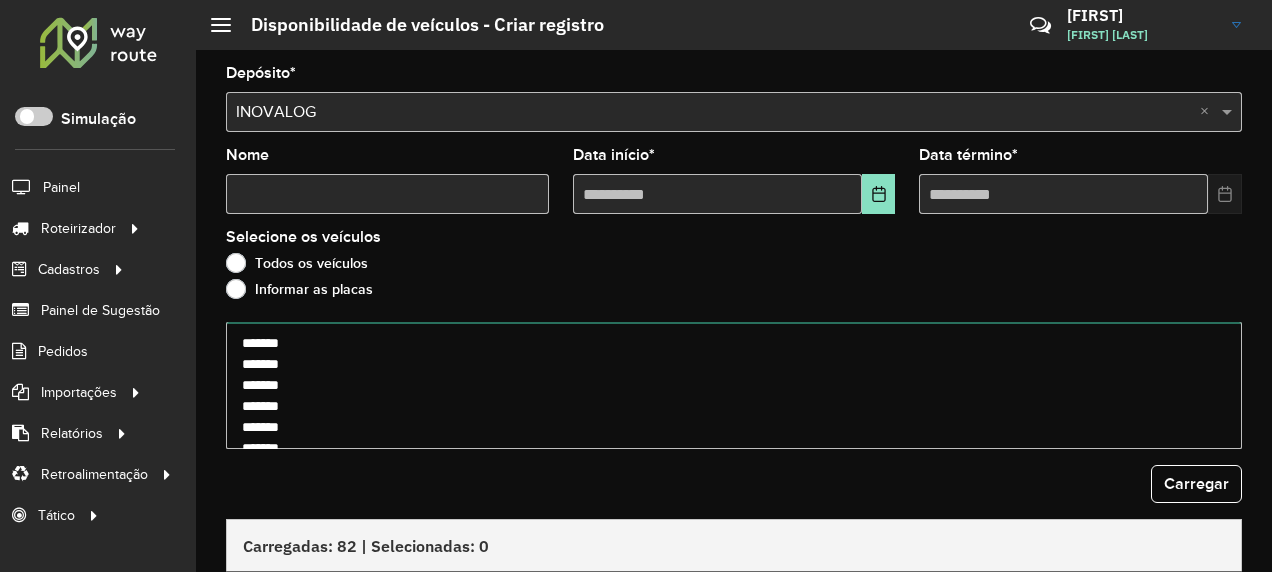 scroll, scrollTop: 490, scrollLeft: 0, axis: vertical 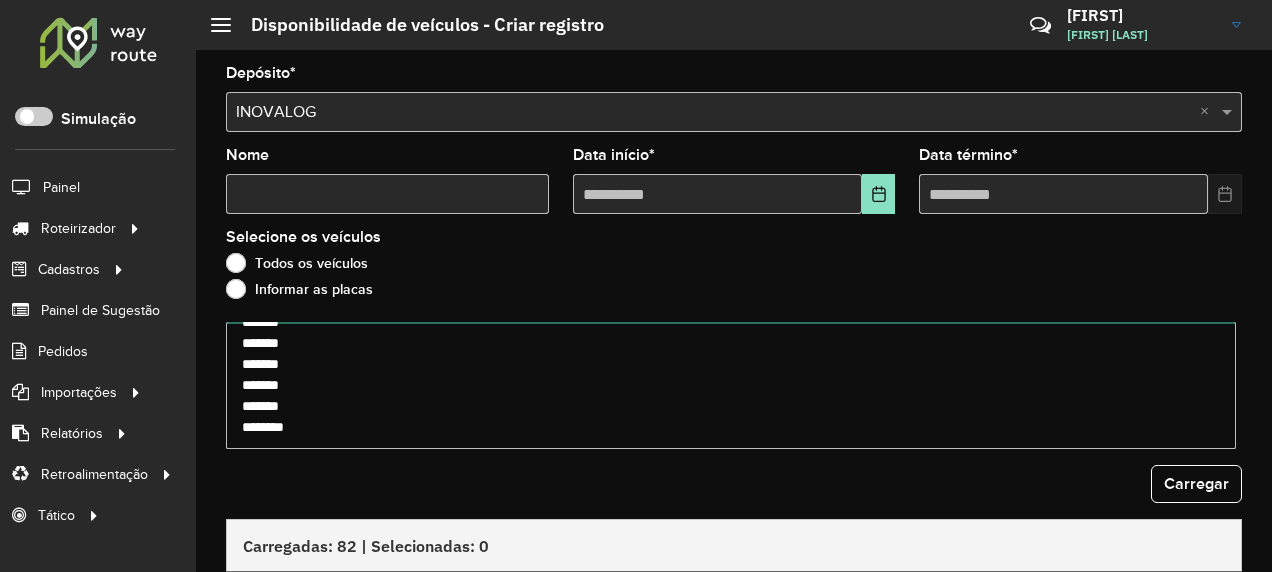 type on "*******
*******
*******
*******
*******
*******
*******
*******
*******
*******
*******
*******
*******
*******
*******
*******
*******
*******
*******
*******
*******
*******
*******
*******
*******
*******
*******
*******" 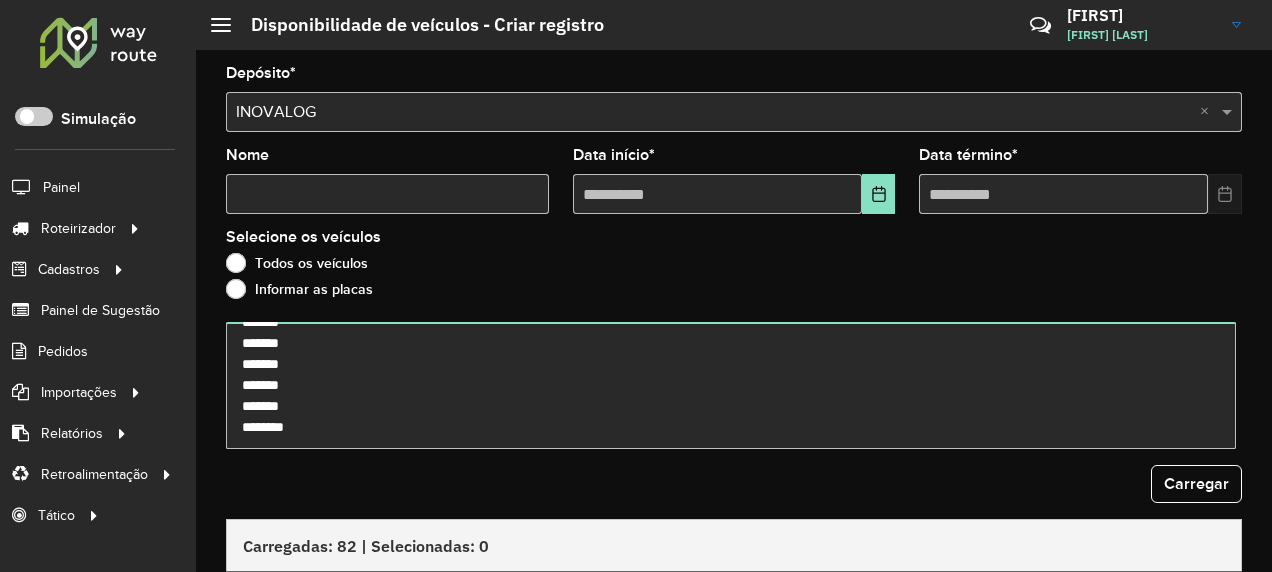 click on "Nome" at bounding box center (387, 194) 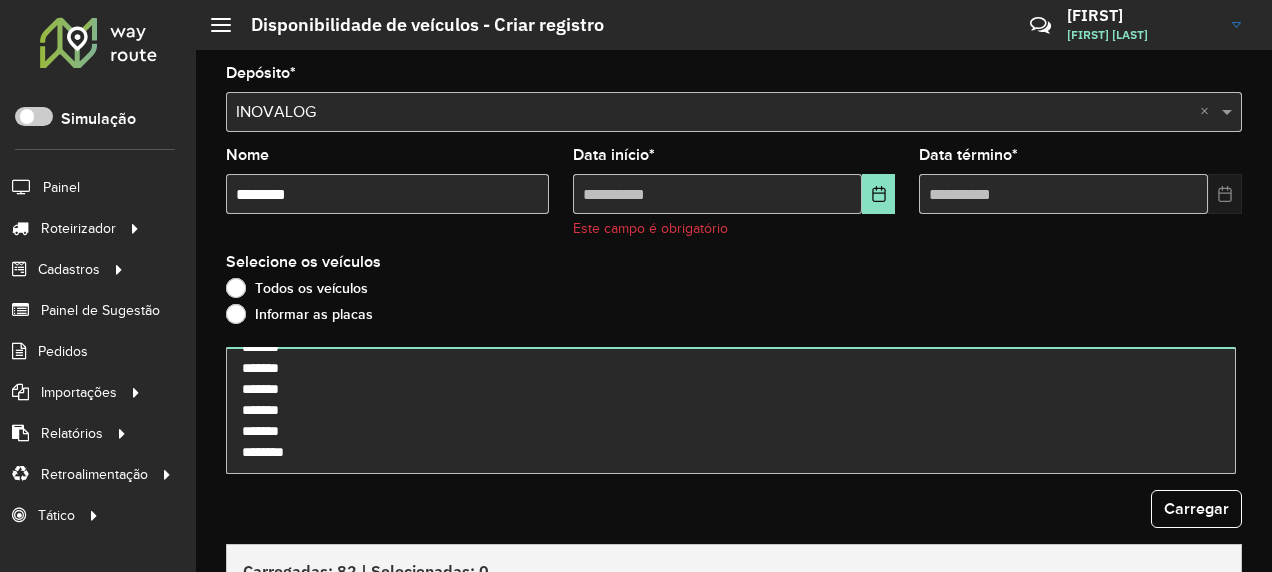 click on "********" at bounding box center (387, 194) 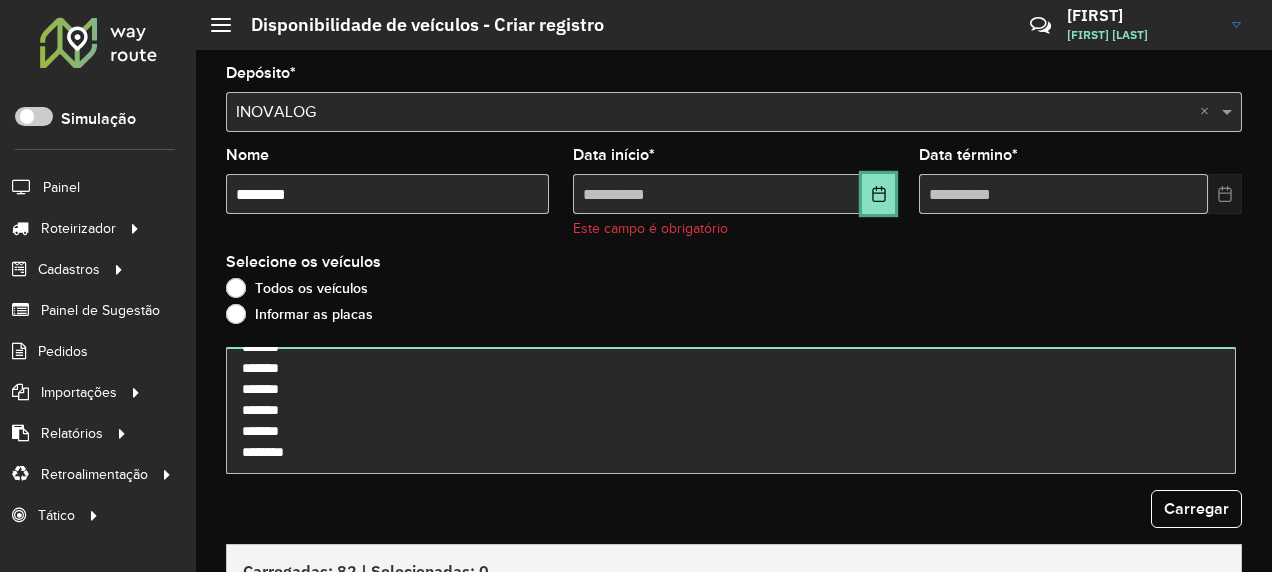 click at bounding box center [879, 194] 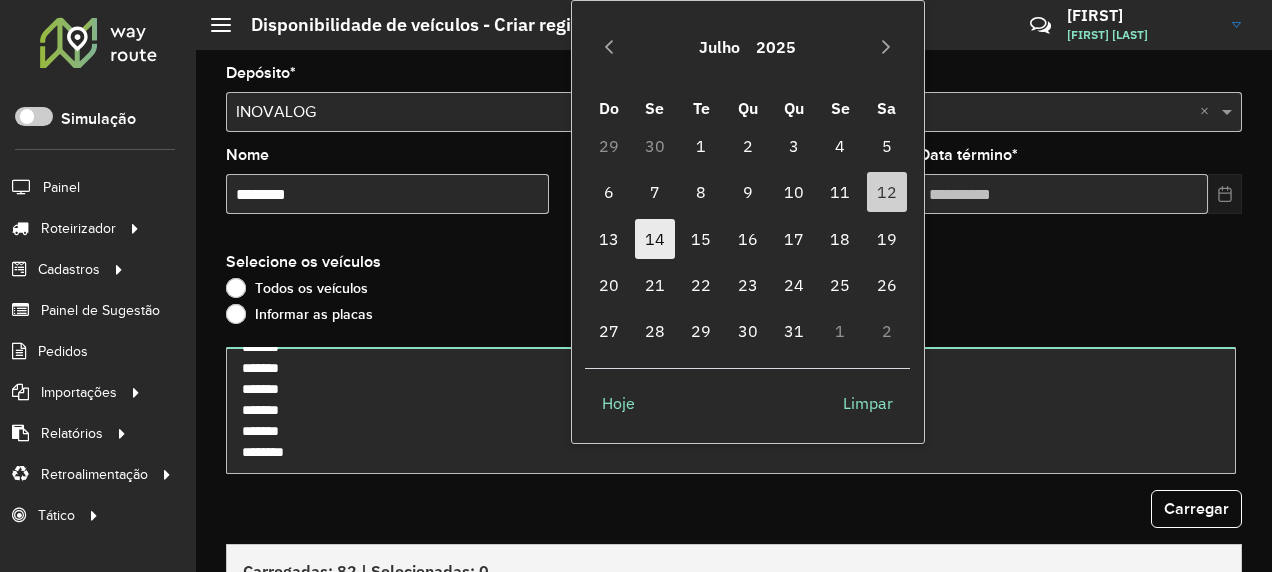 click on "14" at bounding box center (655, 239) 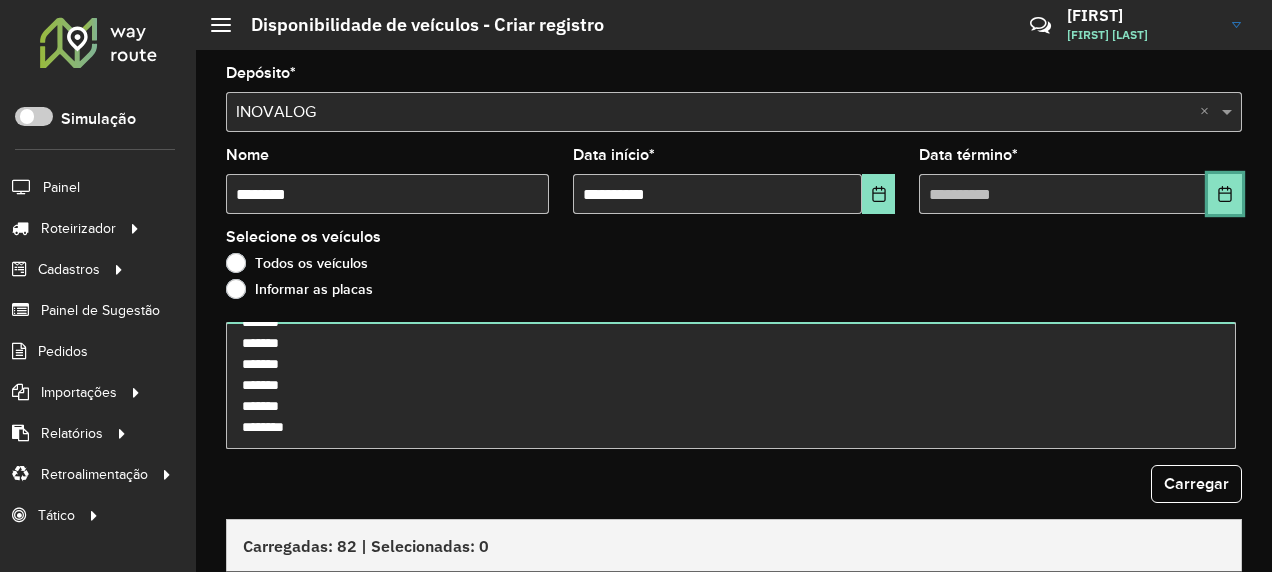 click at bounding box center (1225, 194) 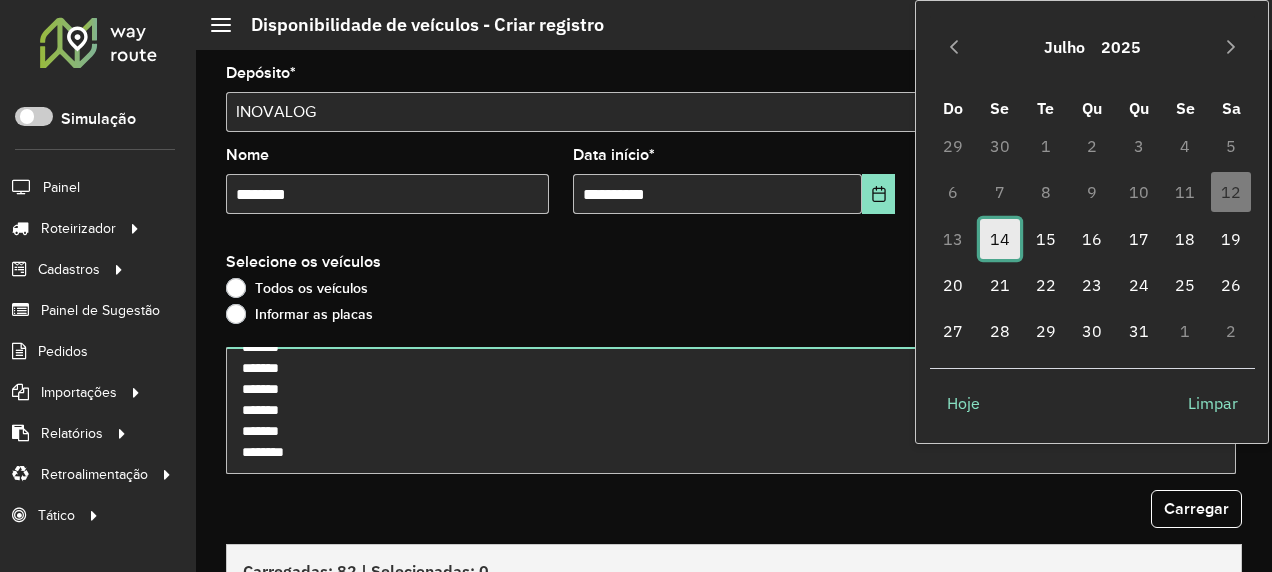 click on "14" at bounding box center (1000, 239) 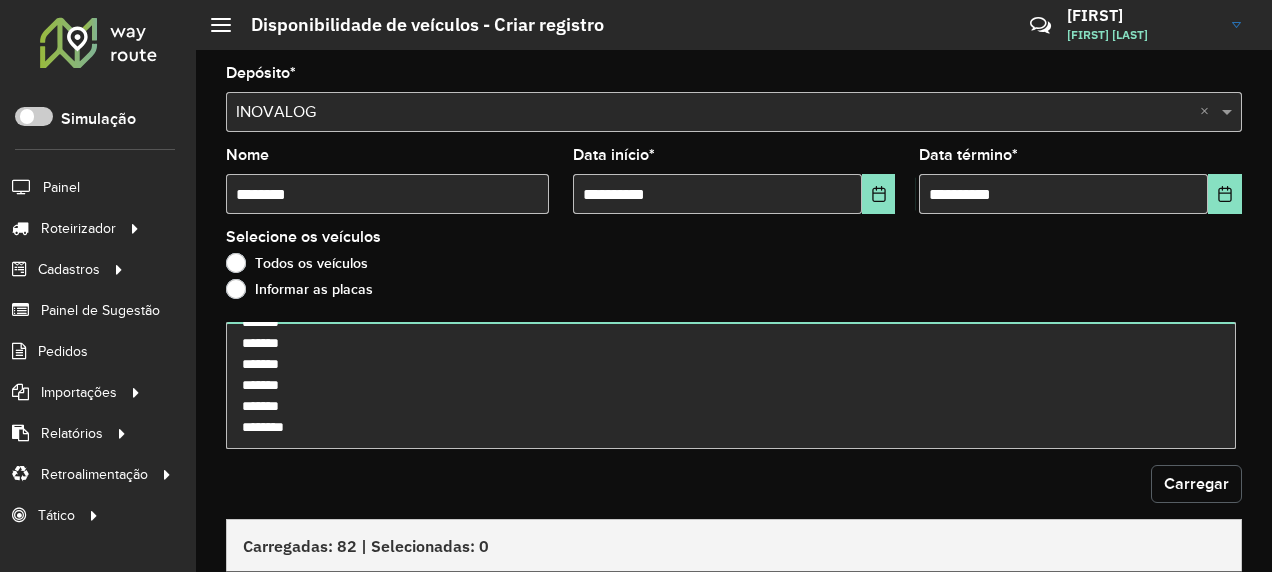 click on "Carregar" 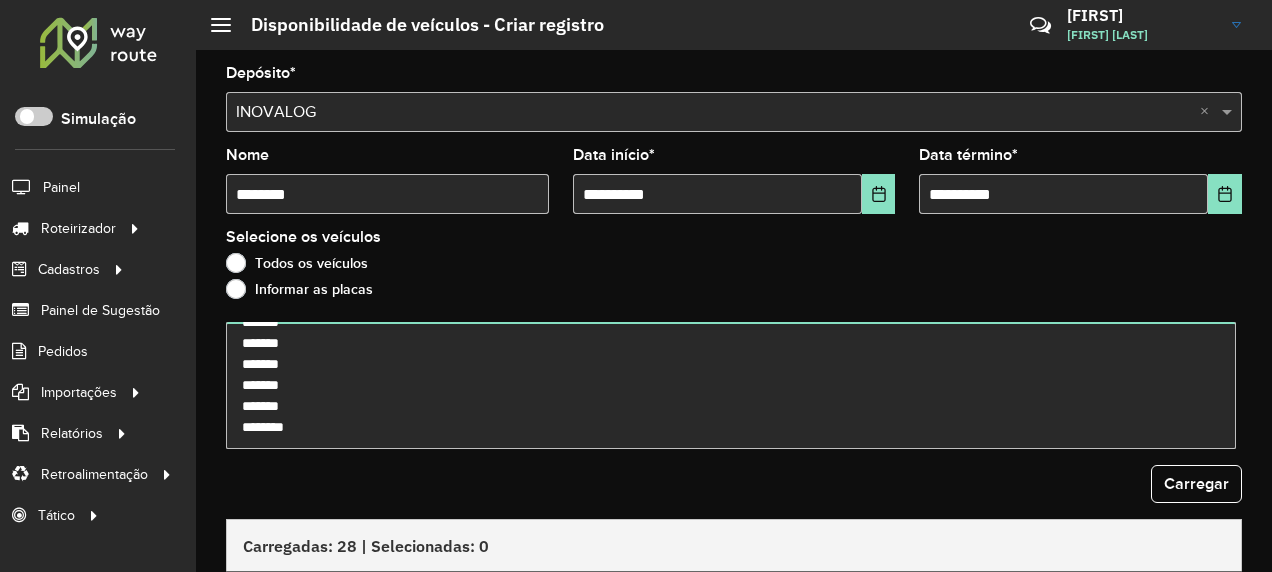 scroll, scrollTop: 300, scrollLeft: 0, axis: vertical 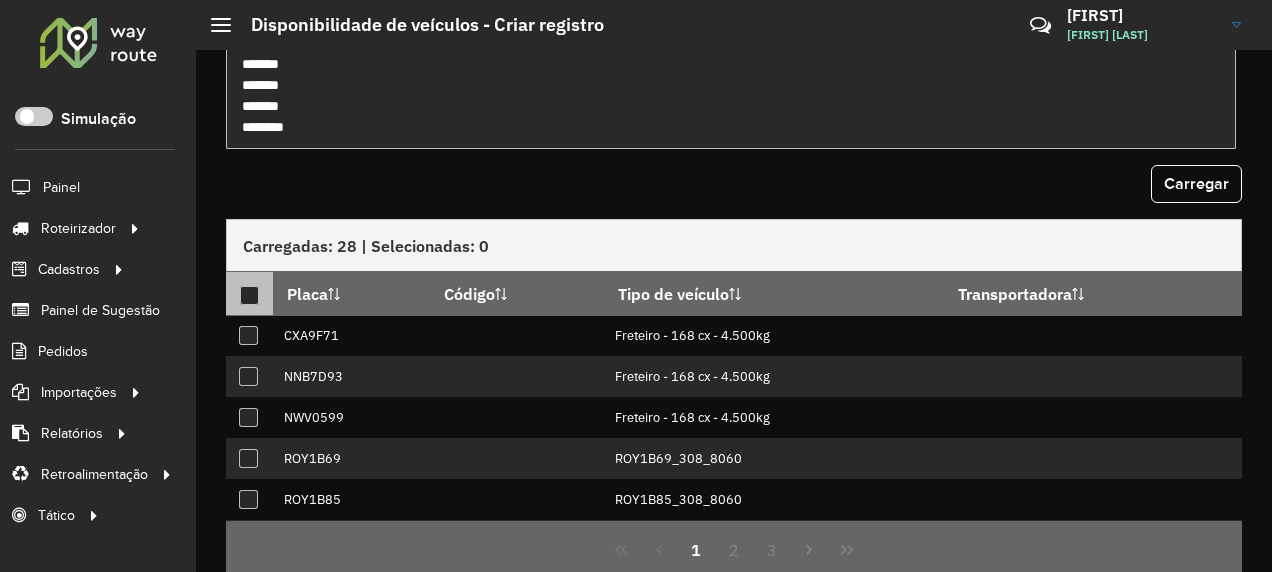 click at bounding box center (250, 294) 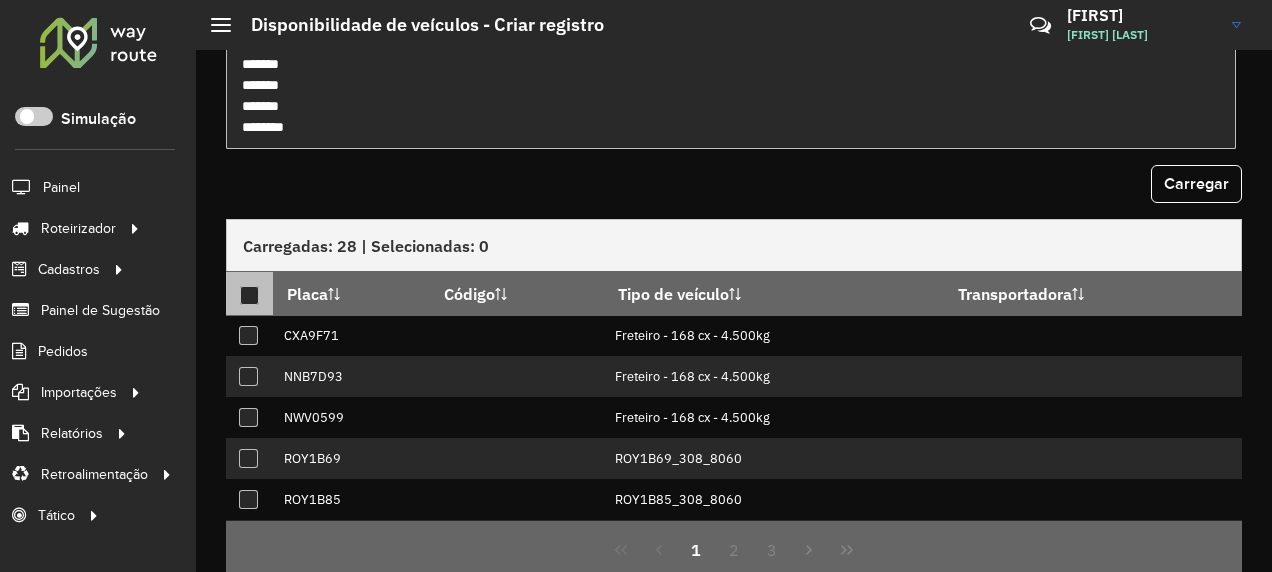 click at bounding box center [249, 295] 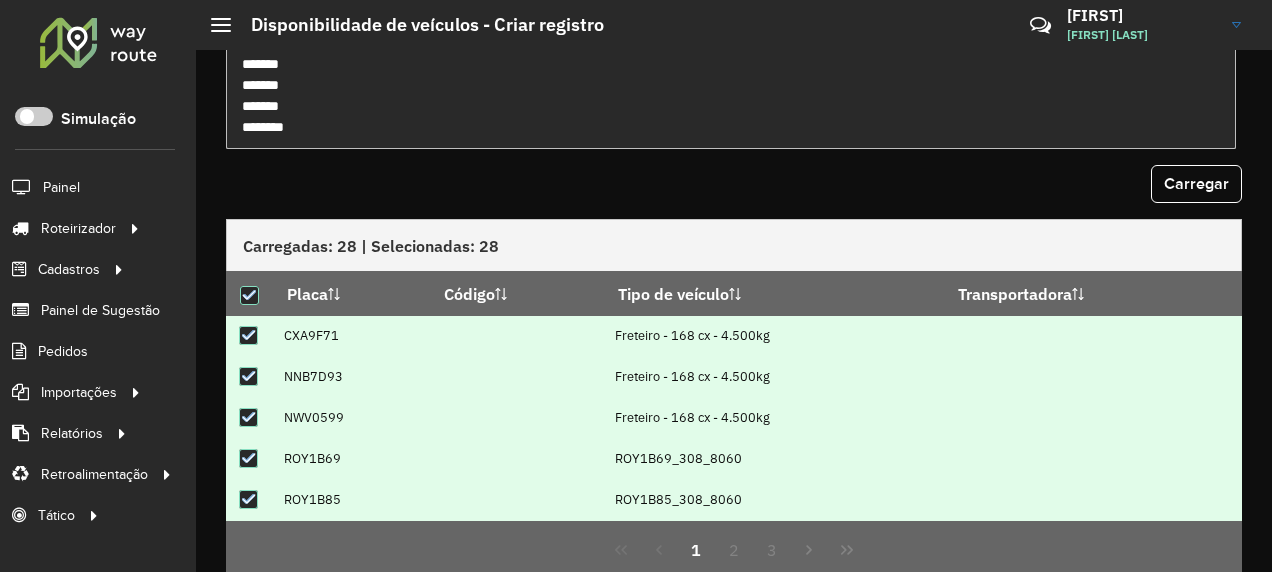 scroll, scrollTop: 375, scrollLeft: 0, axis: vertical 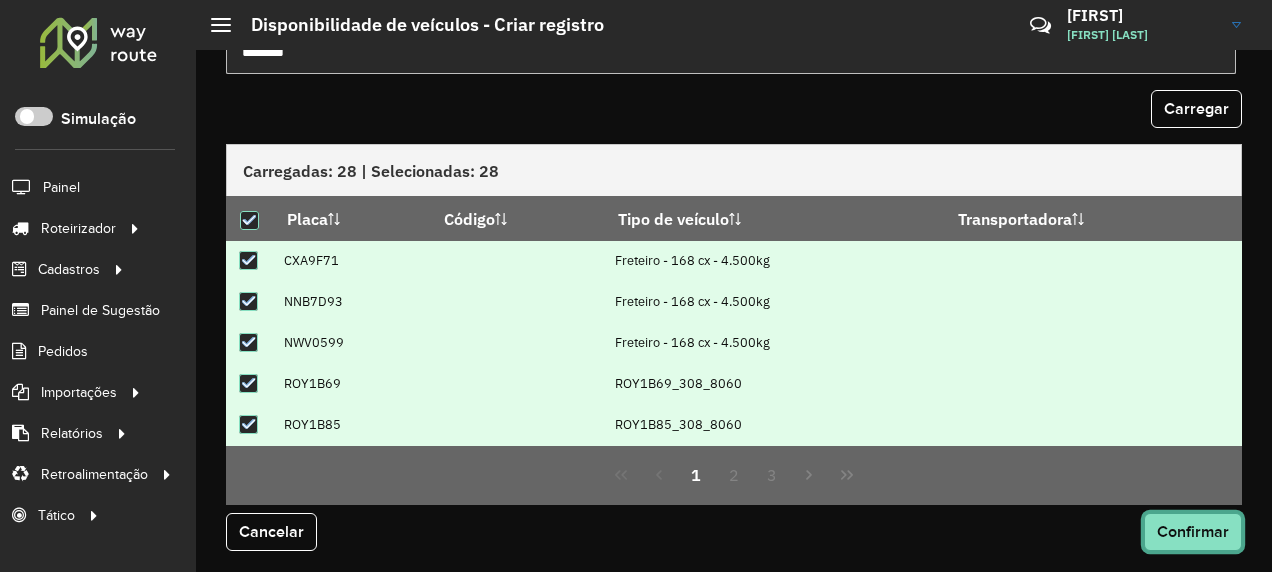 click on "Confirmar" 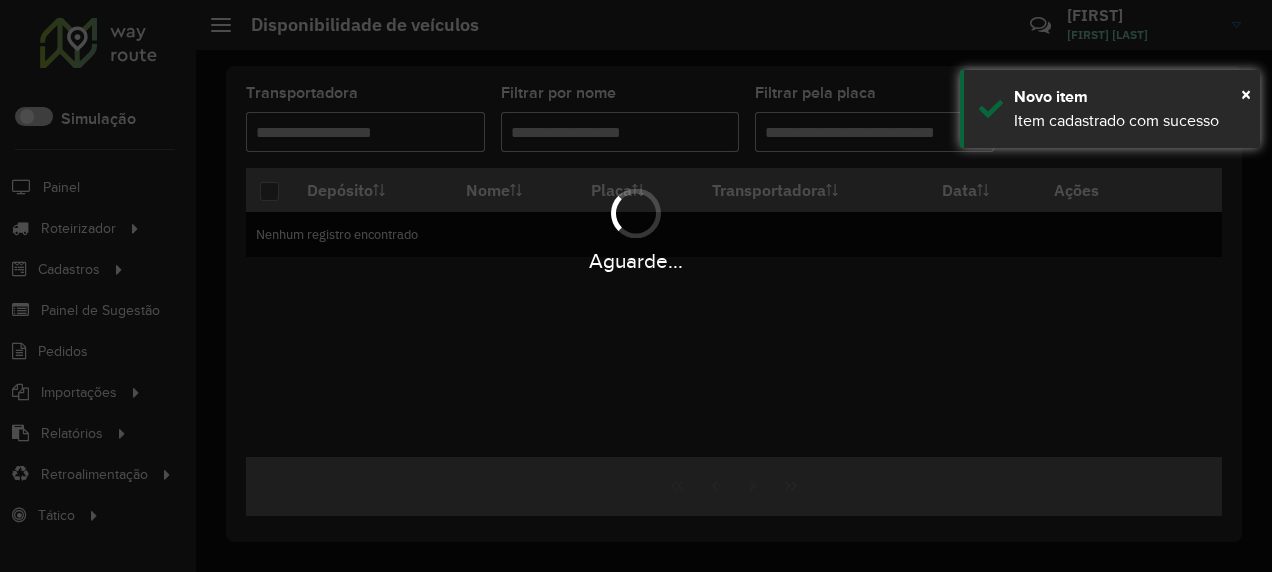scroll, scrollTop: 0, scrollLeft: 0, axis: both 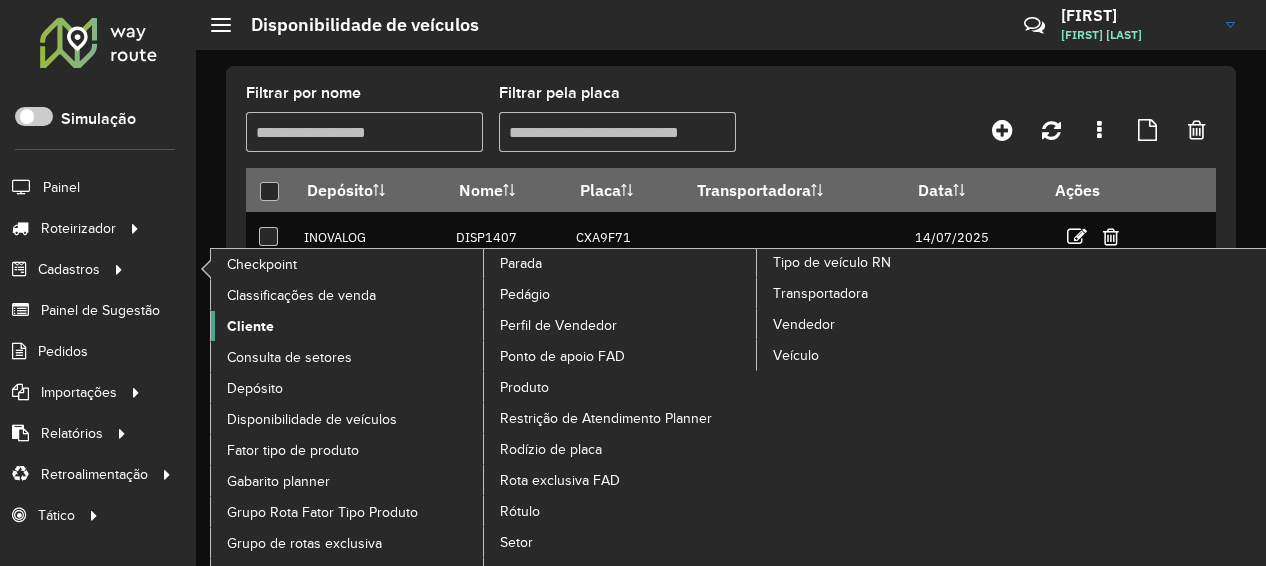 click on "Cliente" 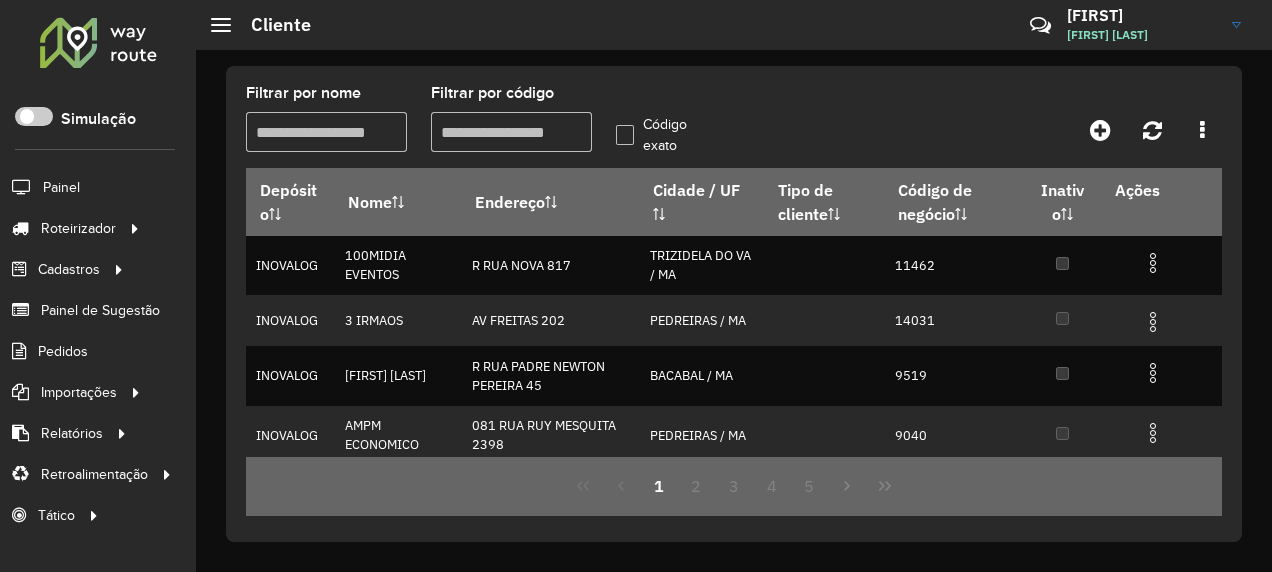 click on "Filtrar por código" at bounding box center [511, 132] 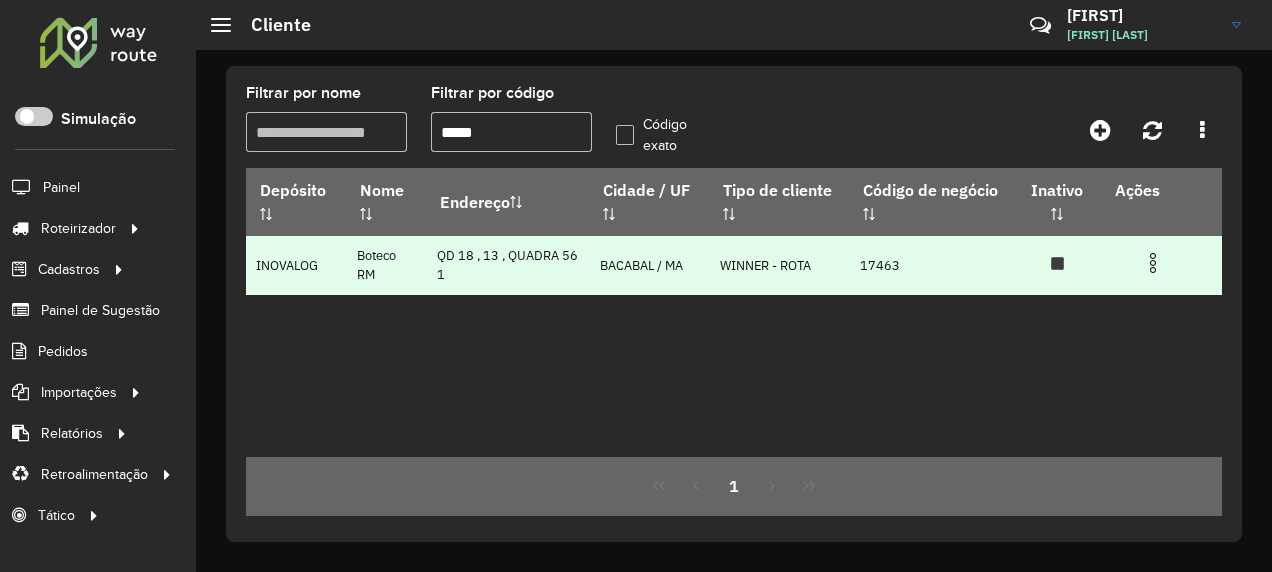type on "*****" 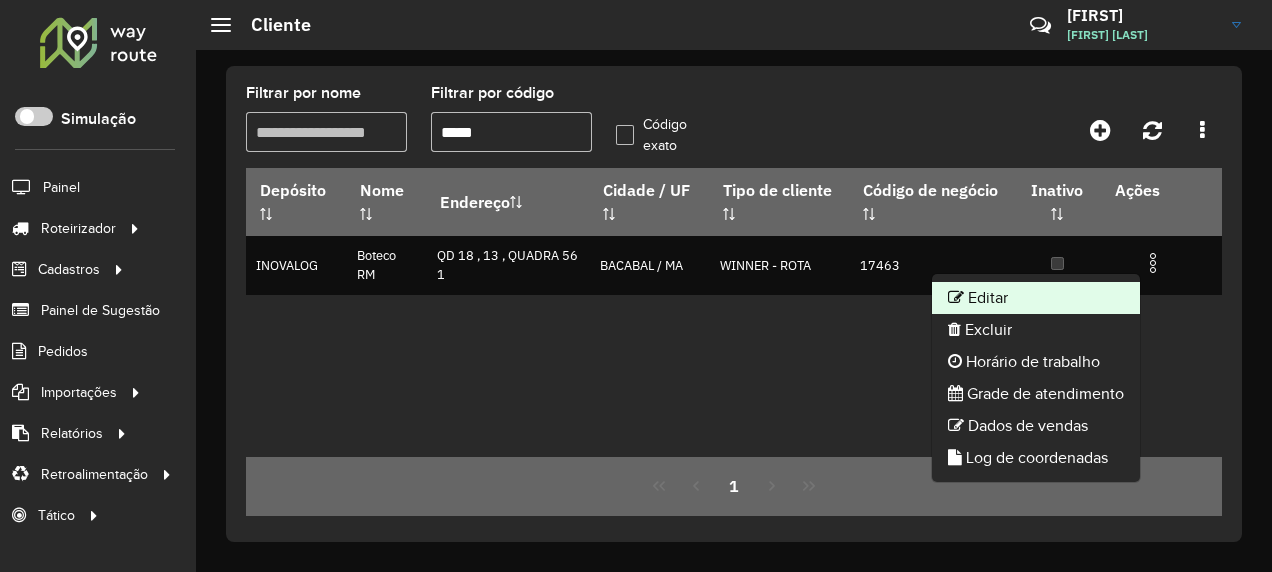 click on "Editar" 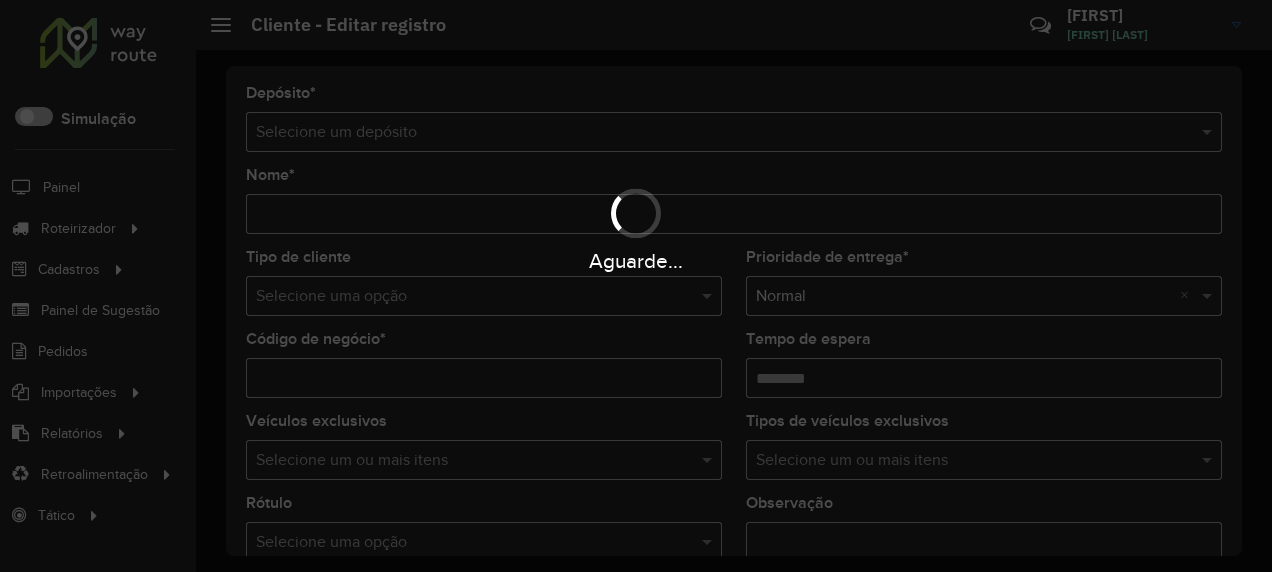 type on "*********" 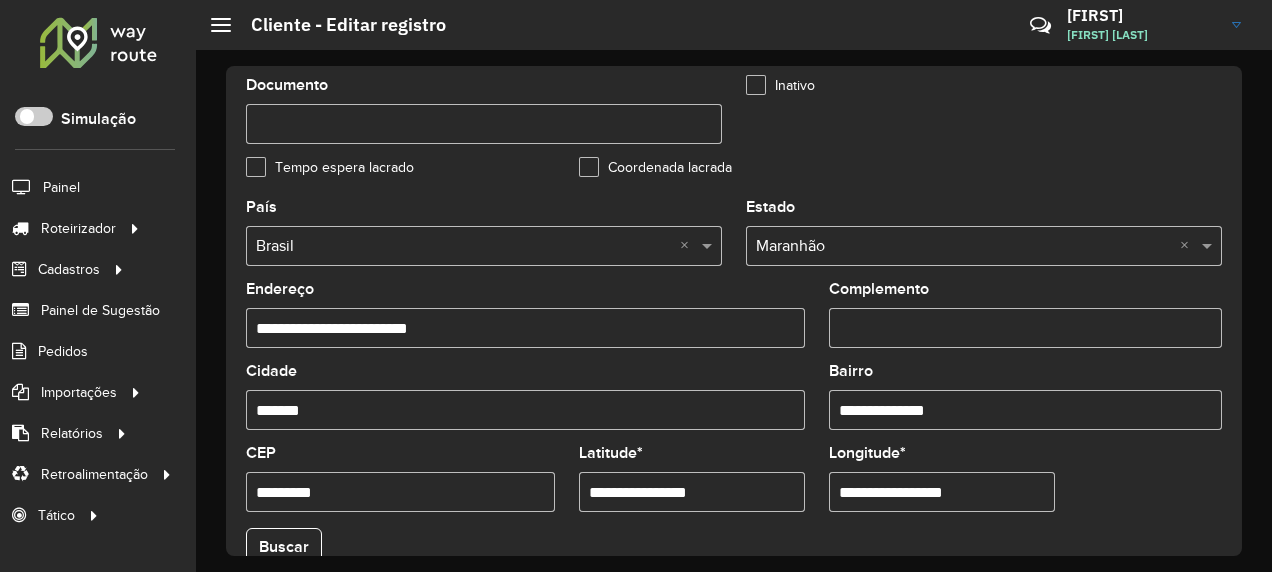 scroll, scrollTop: 800, scrollLeft: 0, axis: vertical 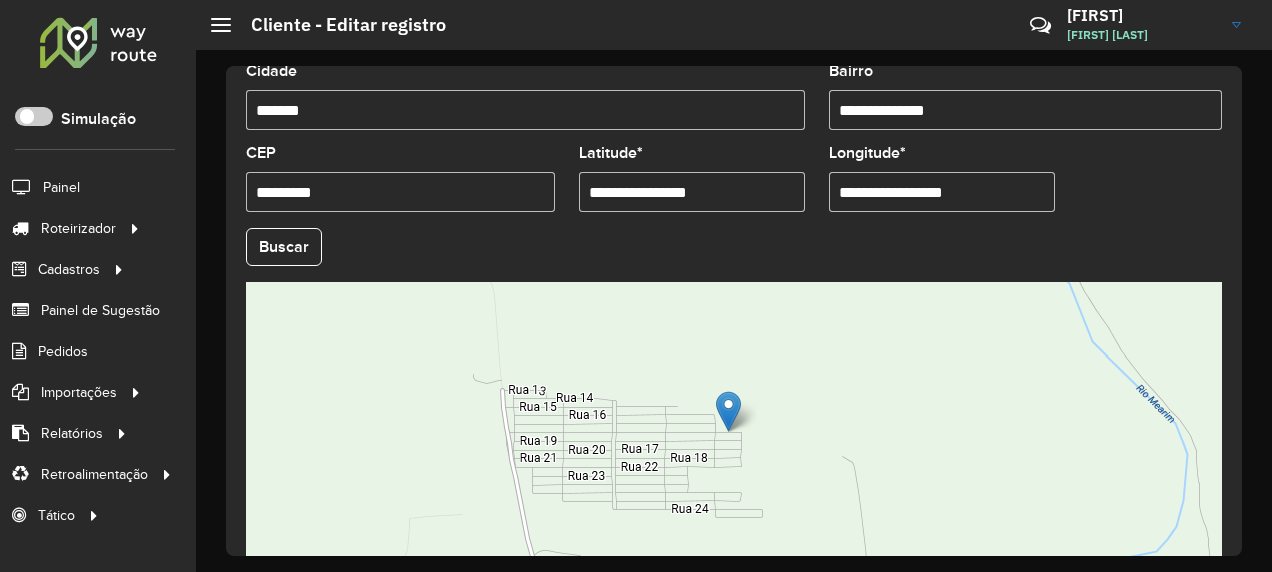 drag, startPoint x: 752, startPoint y: 190, endPoint x: 570, endPoint y: 220, distance: 184.45596 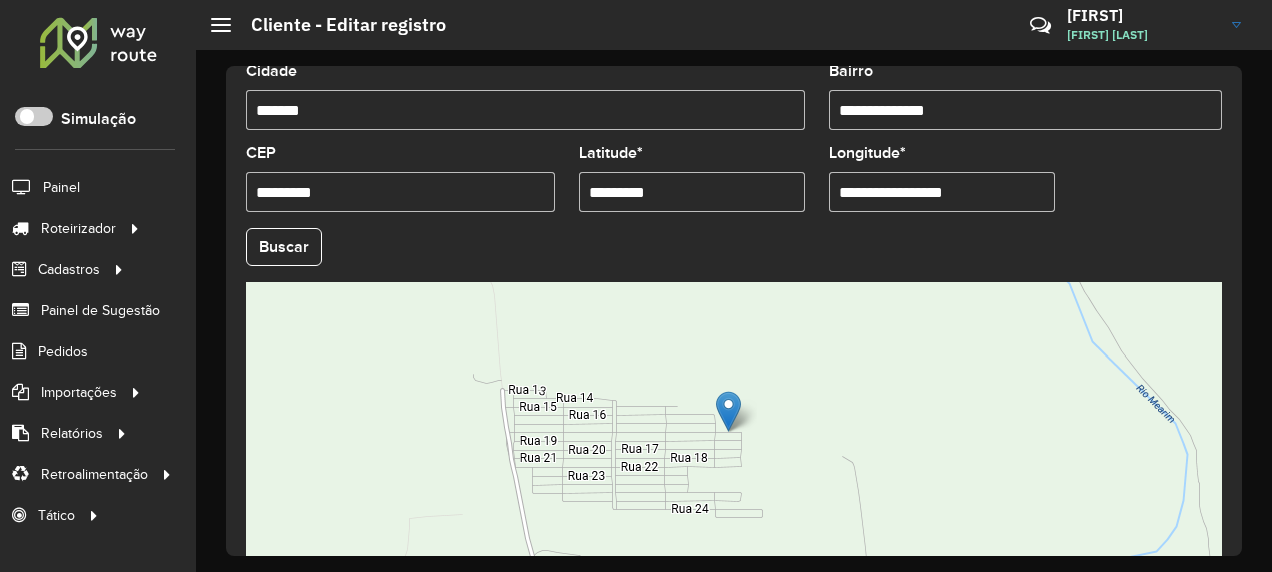 type on "*********" 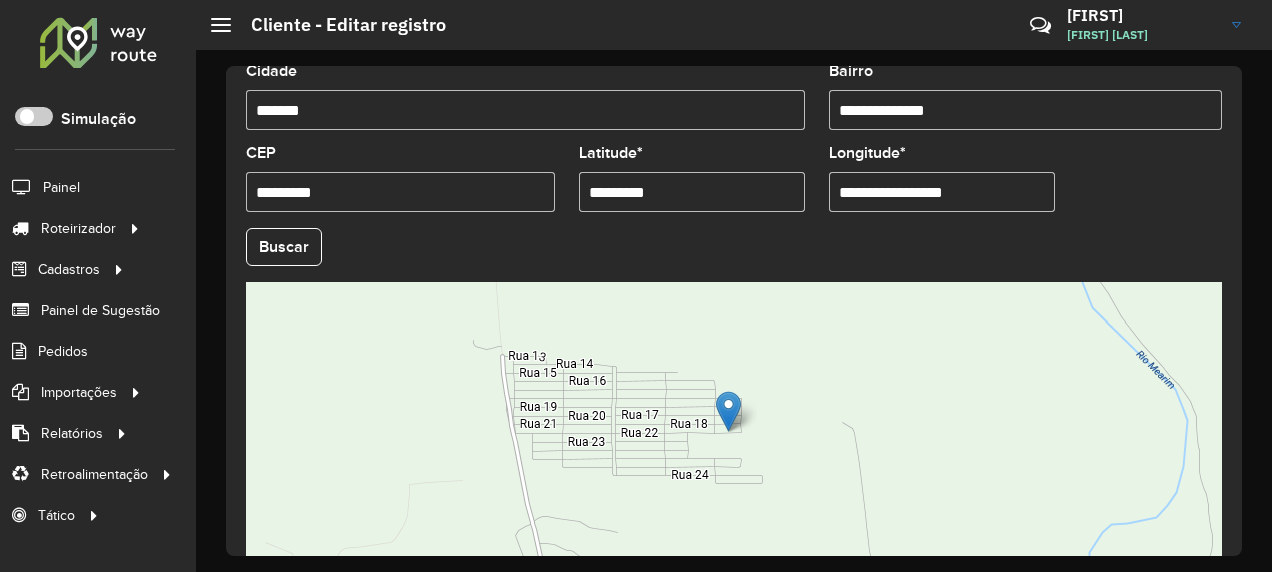 drag, startPoint x: 999, startPoint y: 188, endPoint x: 614, endPoint y: 359, distance: 421.26715 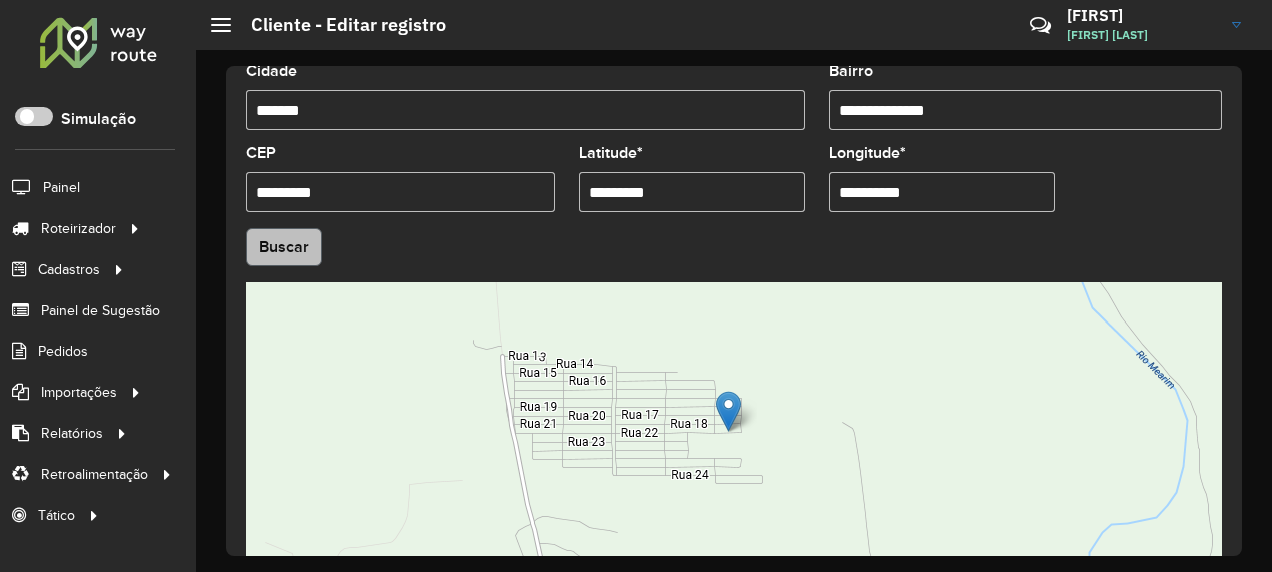 type on "**********" 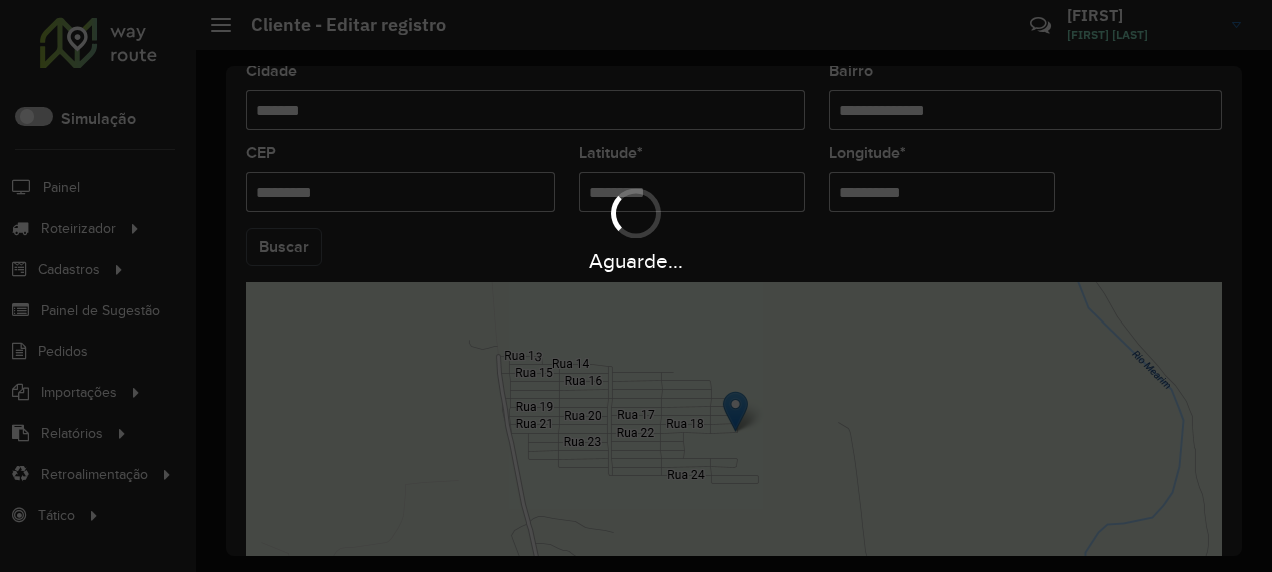 click on "Aguarde...  Pop-up bloqueado!  Seu navegador bloqueou automáticamente a abertura de uma nova janela.   Acesse as configurações e adicione o endereço do sistema a lista de permissão.   Fechar  Roteirizador AmbevTech Simulação Painel Roteirizador Entregas Vendas Cadastros Checkpoint Classificações de venda Cliente Consulta de setores Depósito Disponibilidade de veículos Fator tipo de produto Gabarito planner Grupo Rota Fator Tipo Produto Grupo de rotas exclusiva Grupo de setores Layout integração Modelo Parada Pedágio Perfil de Vendedor Ponto de apoio FAD Produto Restrição de Atendimento Planner Rodízio de placa Rota exclusiva FAD Rótulo Setor Setor Planner Tipo de cliente Tipo de veículo Tipo de veículo RN Transportadora Vendedor Veículo Painel de Sugestão Pedidos Importações Classificação e volume de venda Clientes Fator tipo produto Gabarito planner Grade de atendimento Janela de atendimento Localização Pedidos Restrição de Atendimento Planner Tempo de espera Vendedor Veículos" at bounding box center (636, 286) 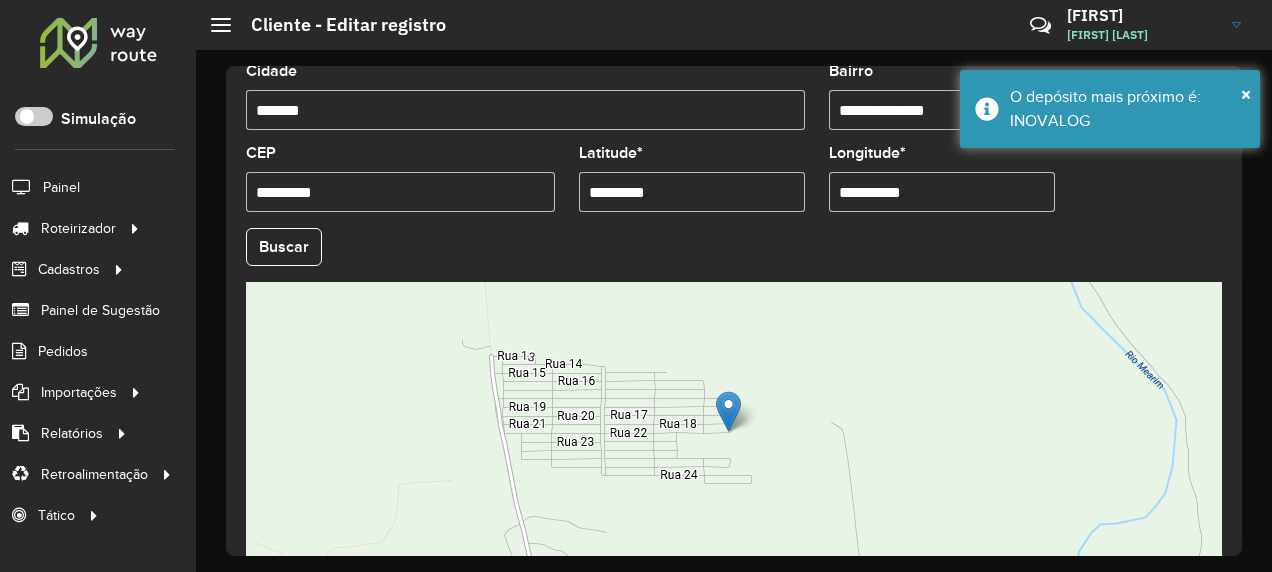 scroll, scrollTop: 911, scrollLeft: 0, axis: vertical 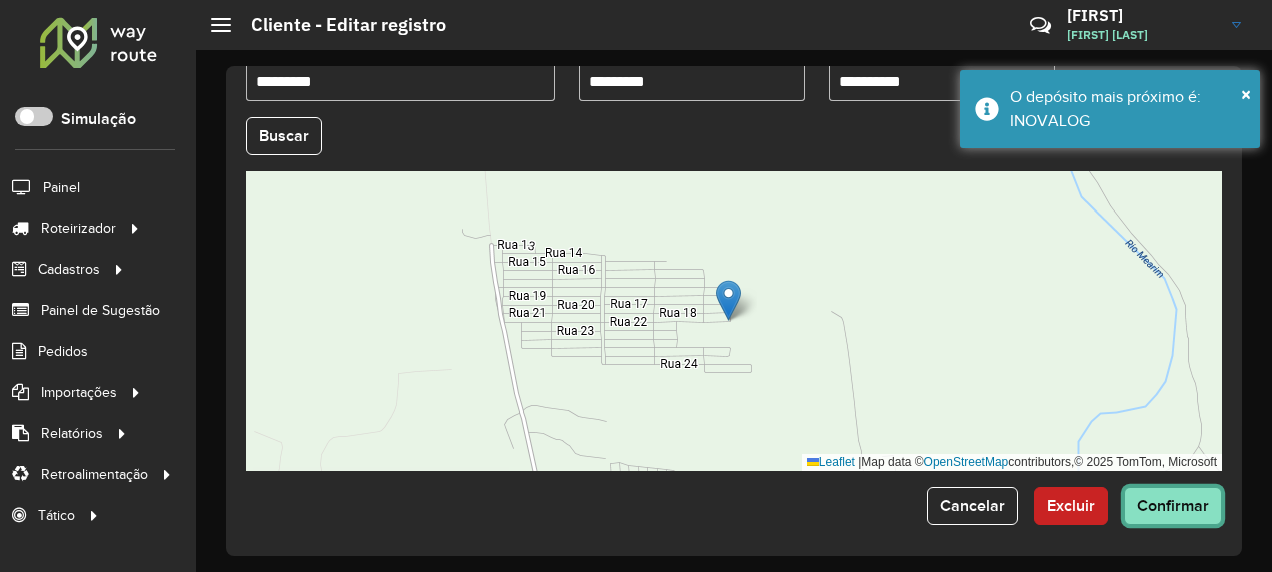 click on "Confirmar" 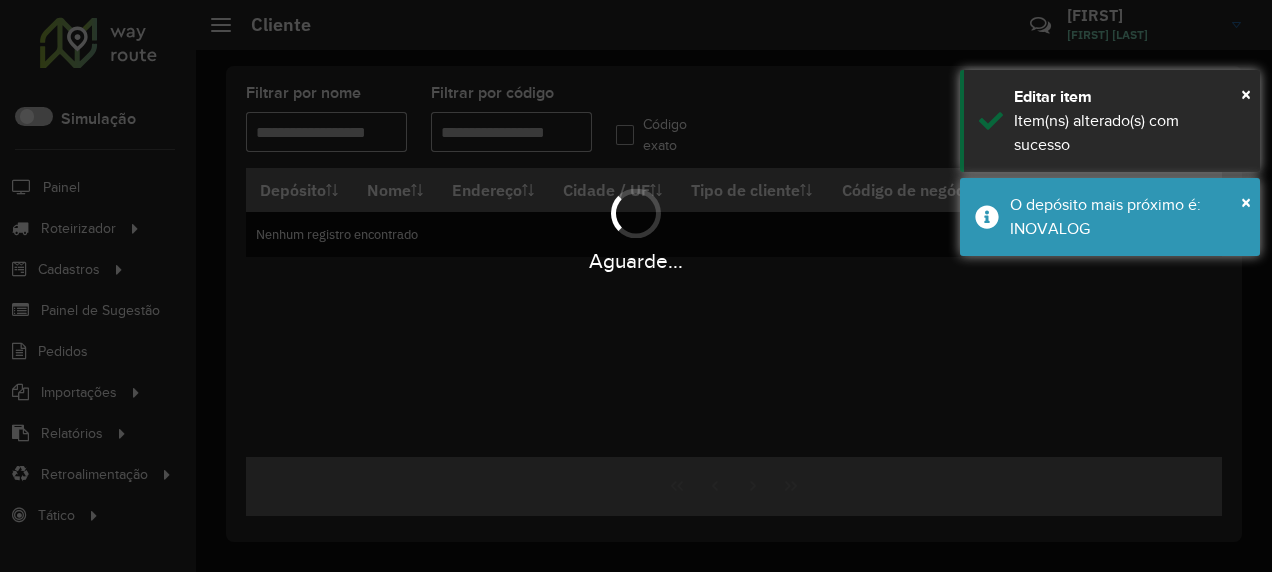 type on "*****" 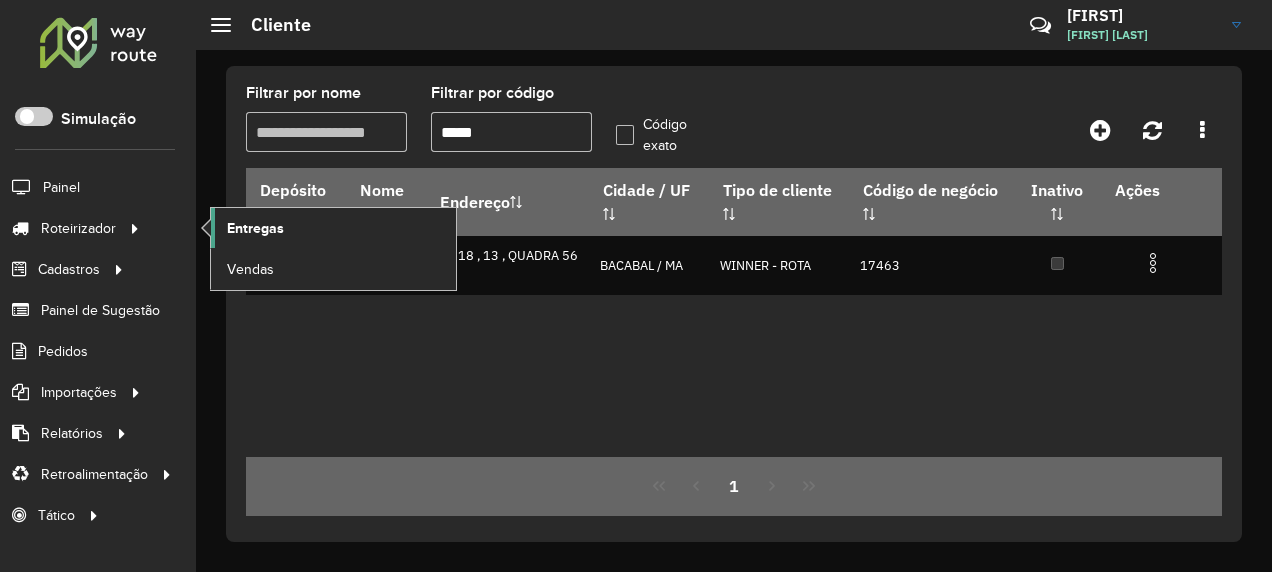 click on "Entregas" 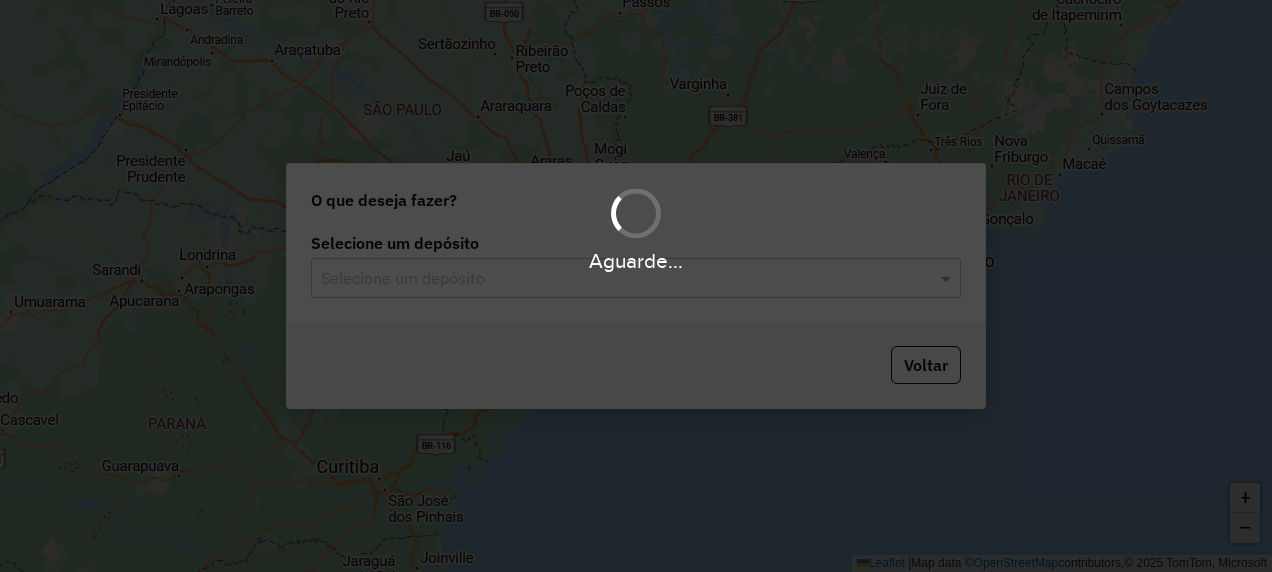scroll, scrollTop: 0, scrollLeft: 0, axis: both 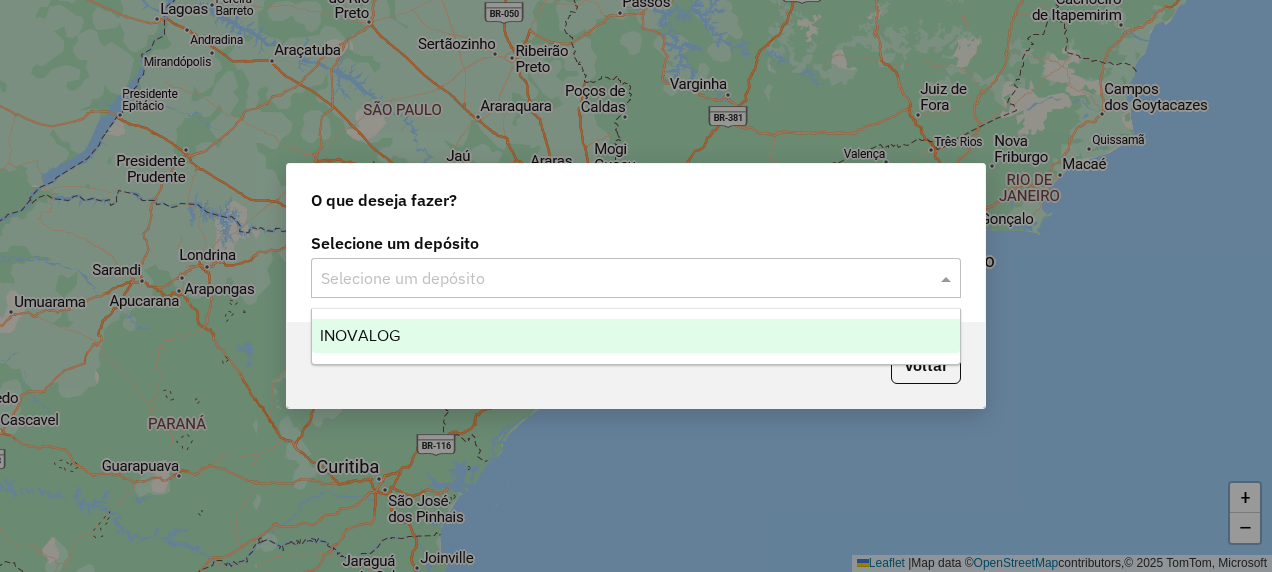 click 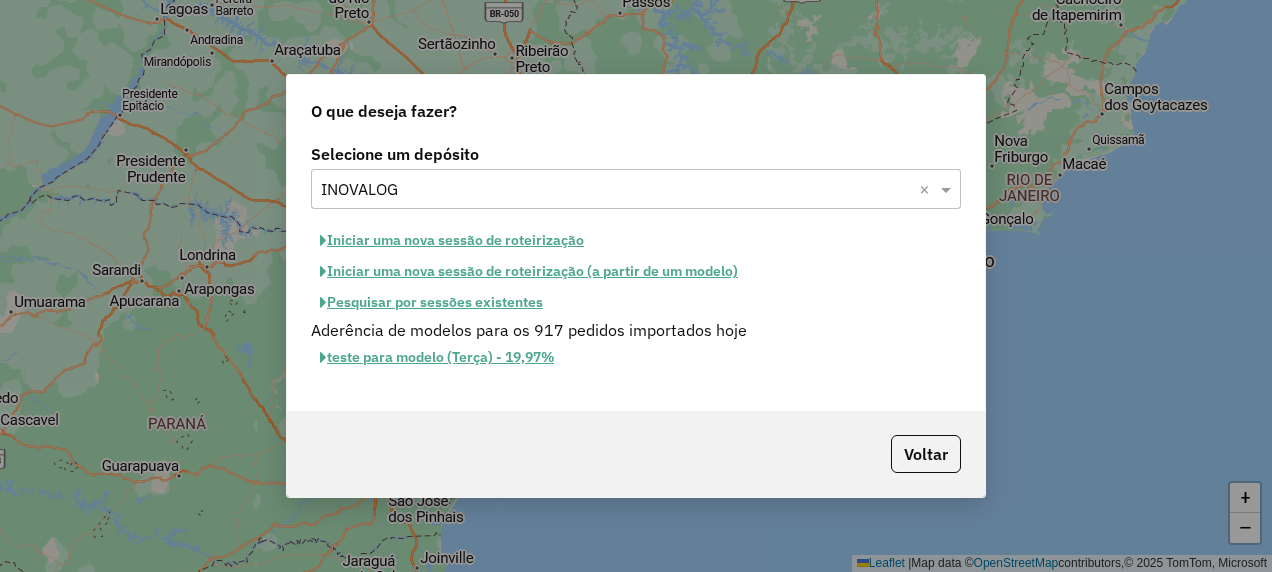 click on "Iniciar uma nova sessão de roteirização" 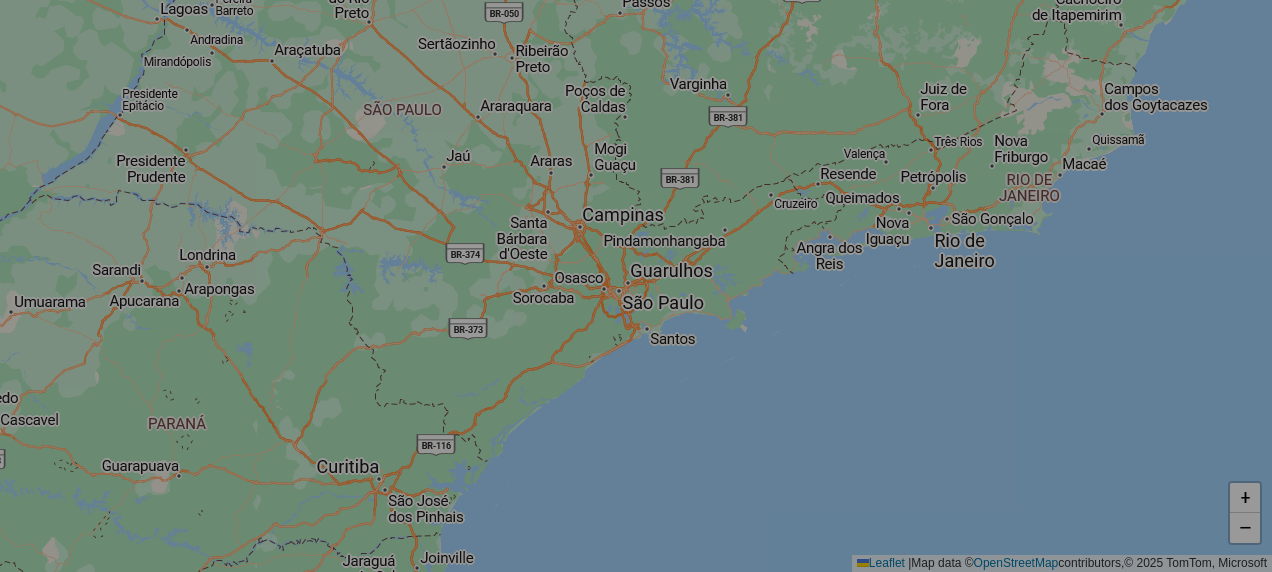 select on "*" 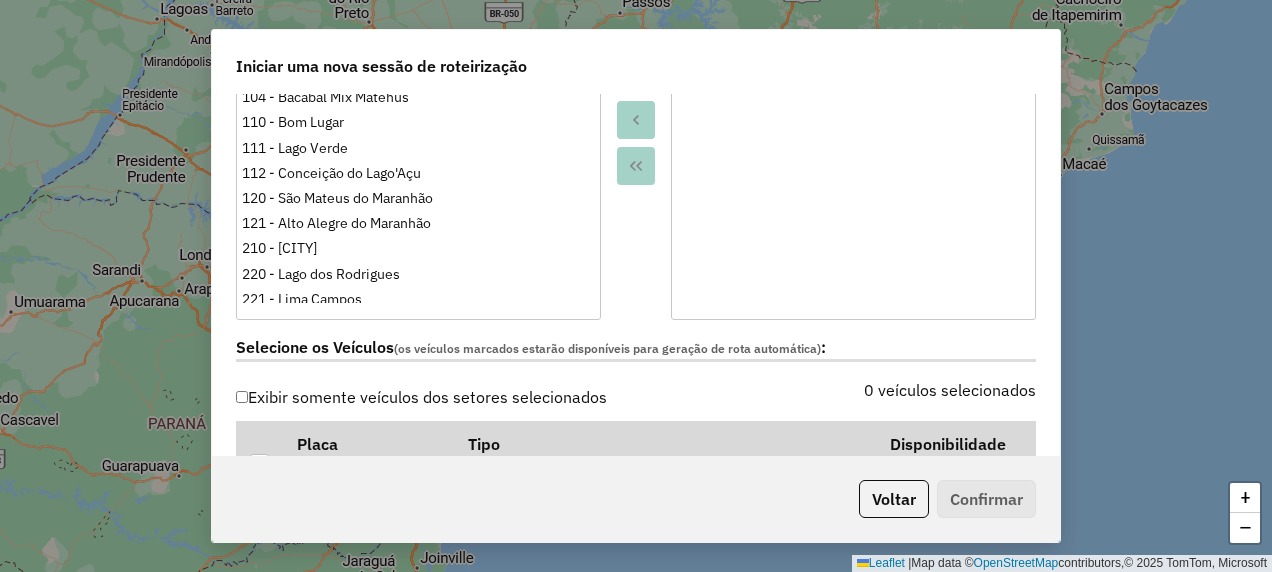 scroll, scrollTop: 600, scrollLeft: 0, axis: vertical 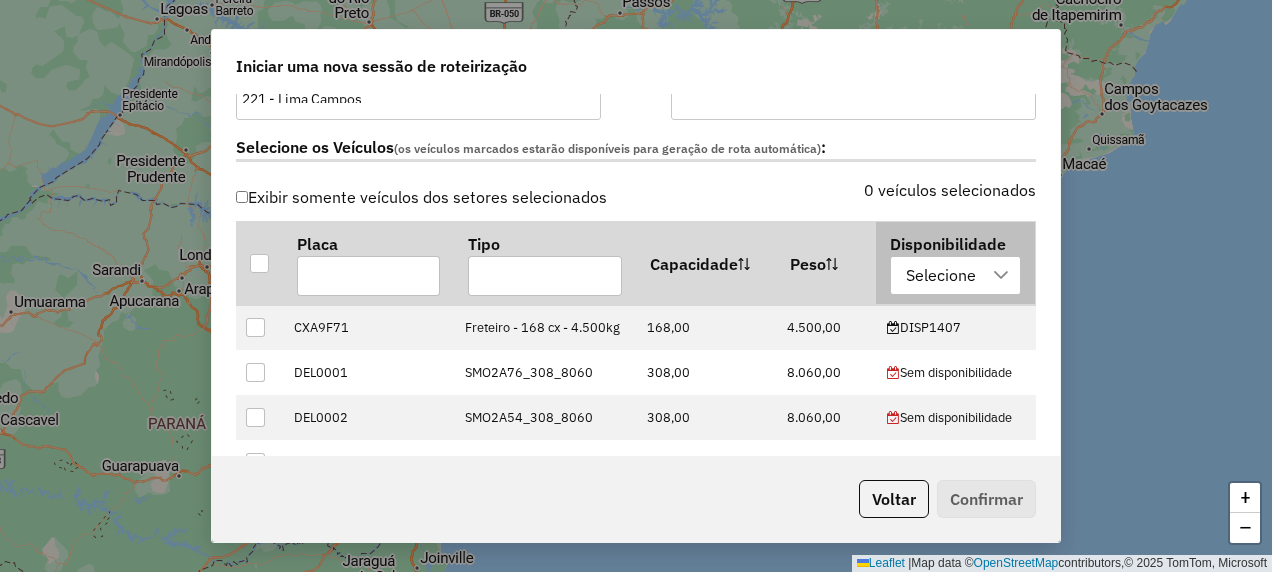 click at bounding box center (1002, 276) 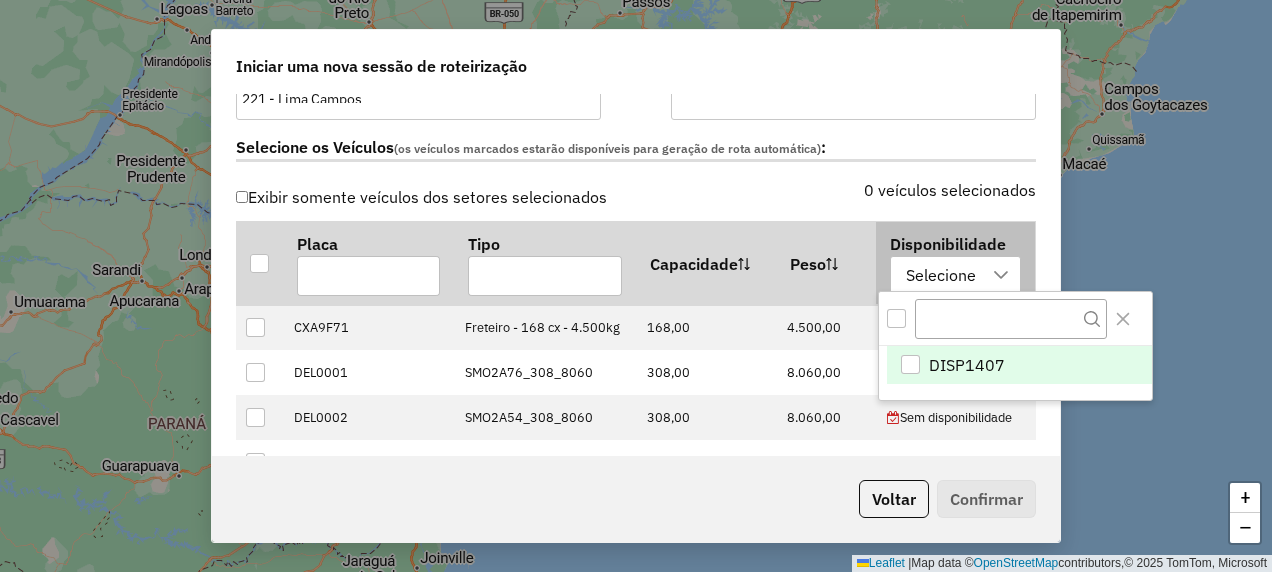 scroll, scrollTop: 14, scrollLeft: 90, axis: both 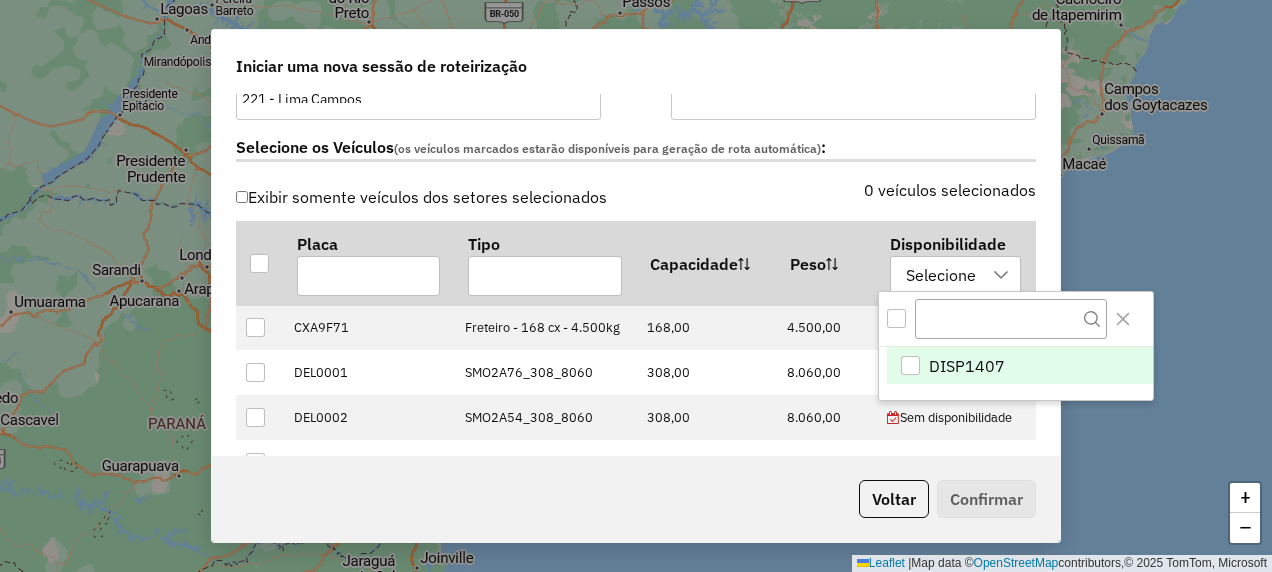 click on "DISP1407" at bounding box center (1019, 366) 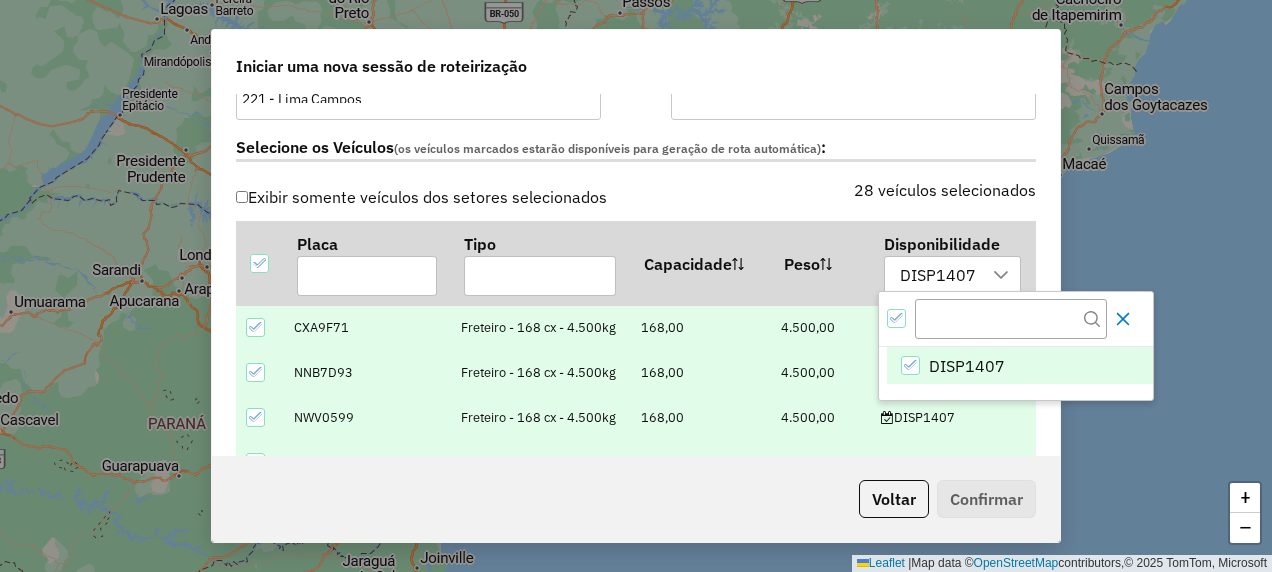 click 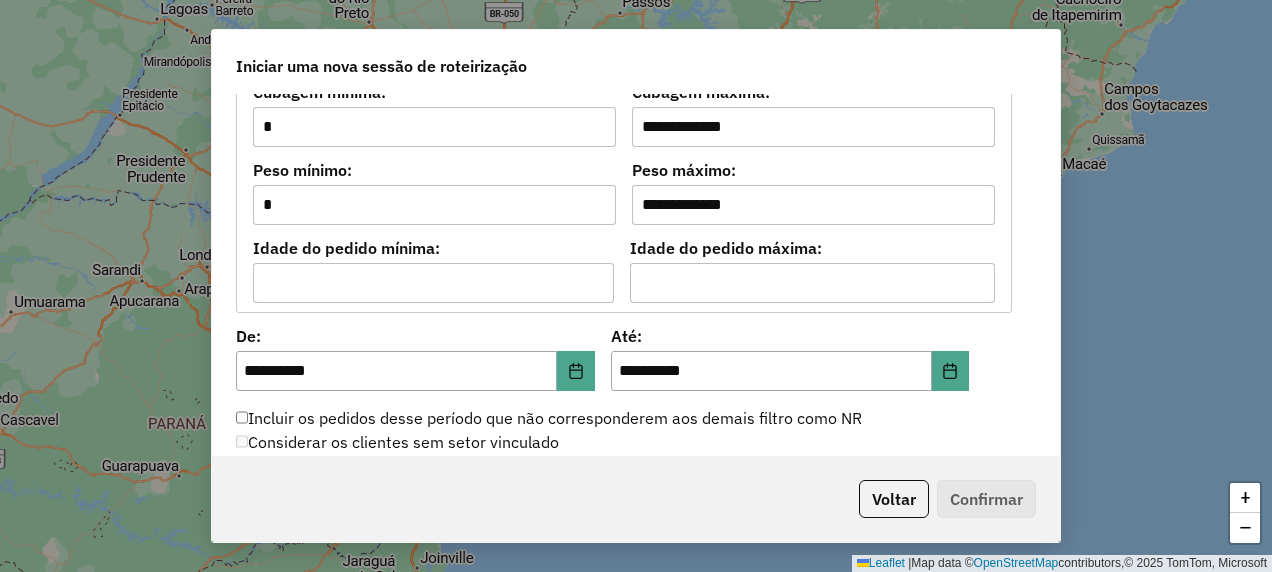 scroll, scrollTop: 1900, scrollLeft: 0, axis: vertical 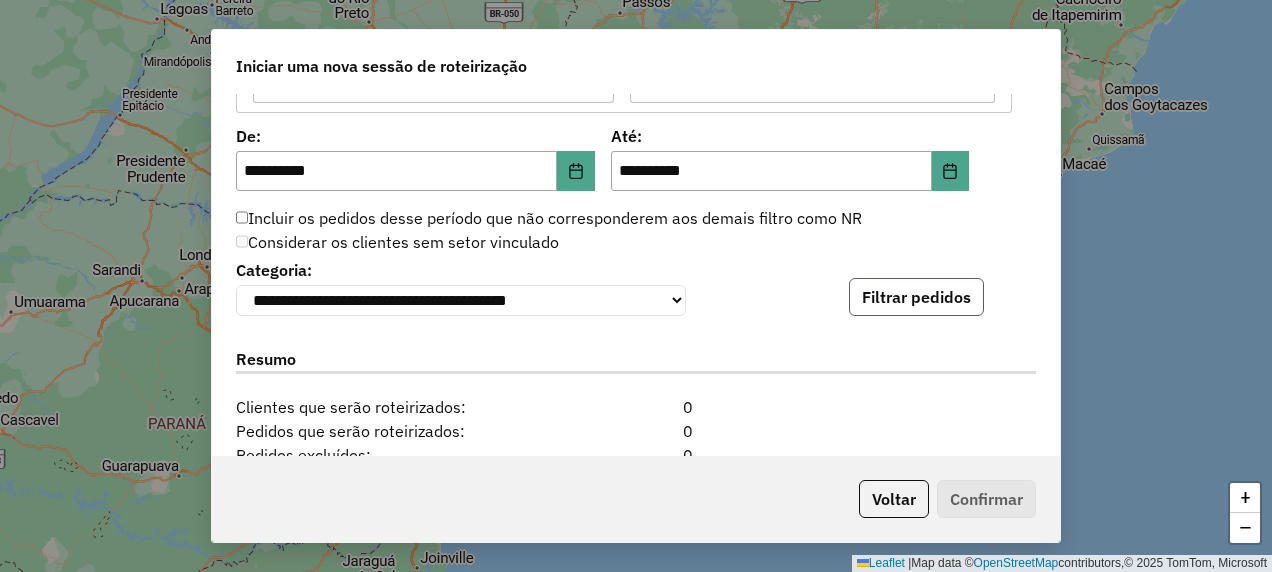 click on "Filtrar pedidos" 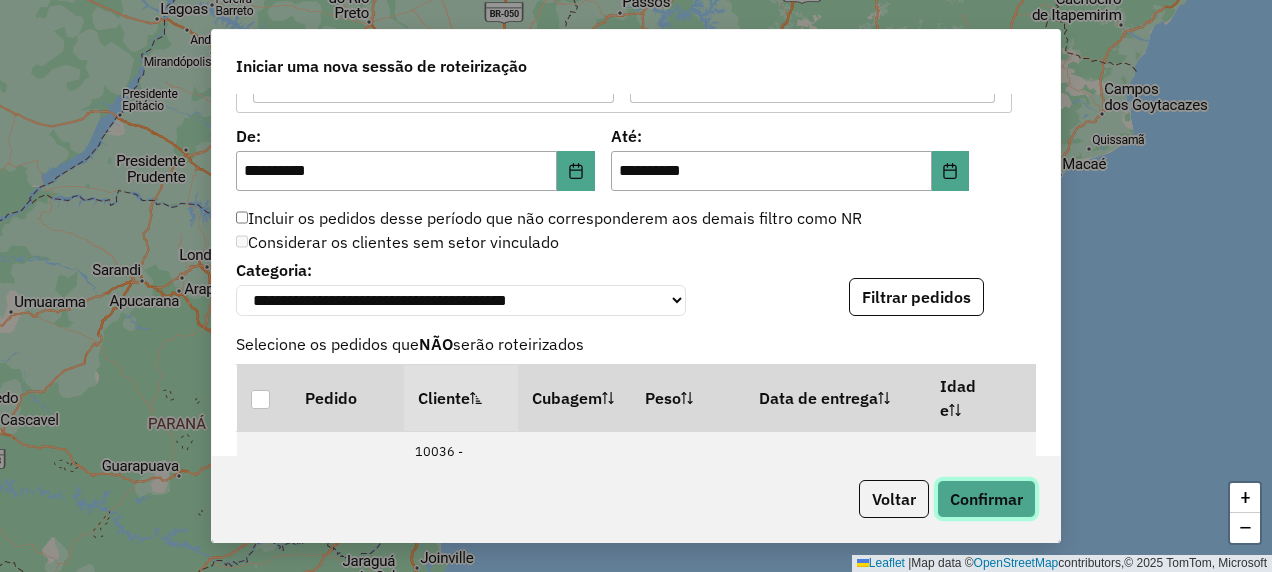 click on "Confirmar" 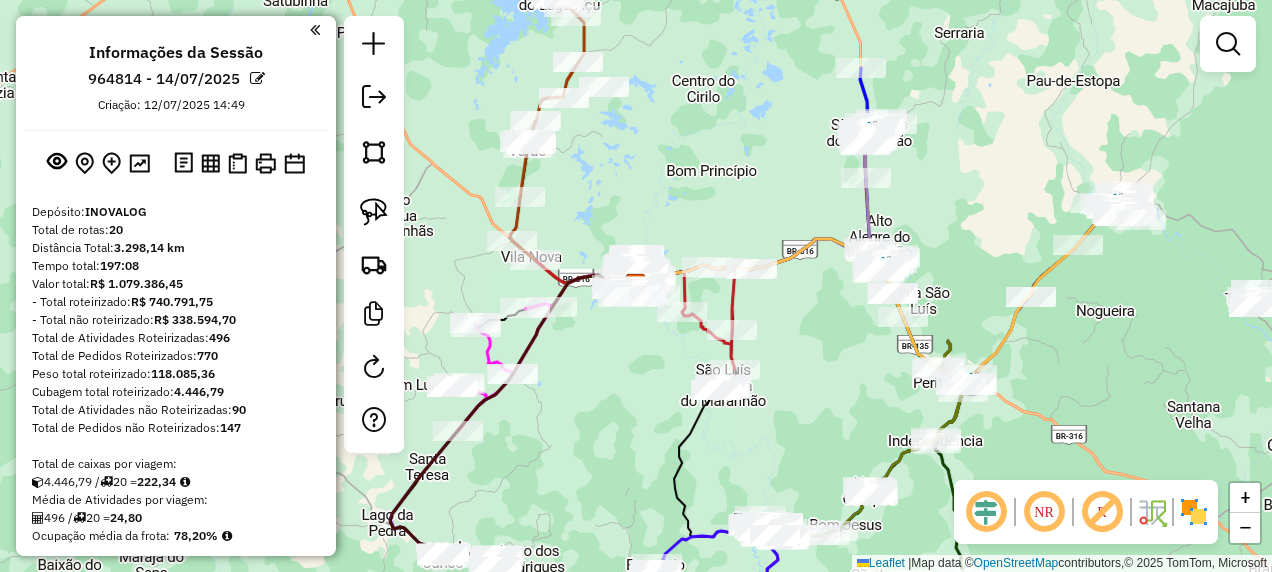 click 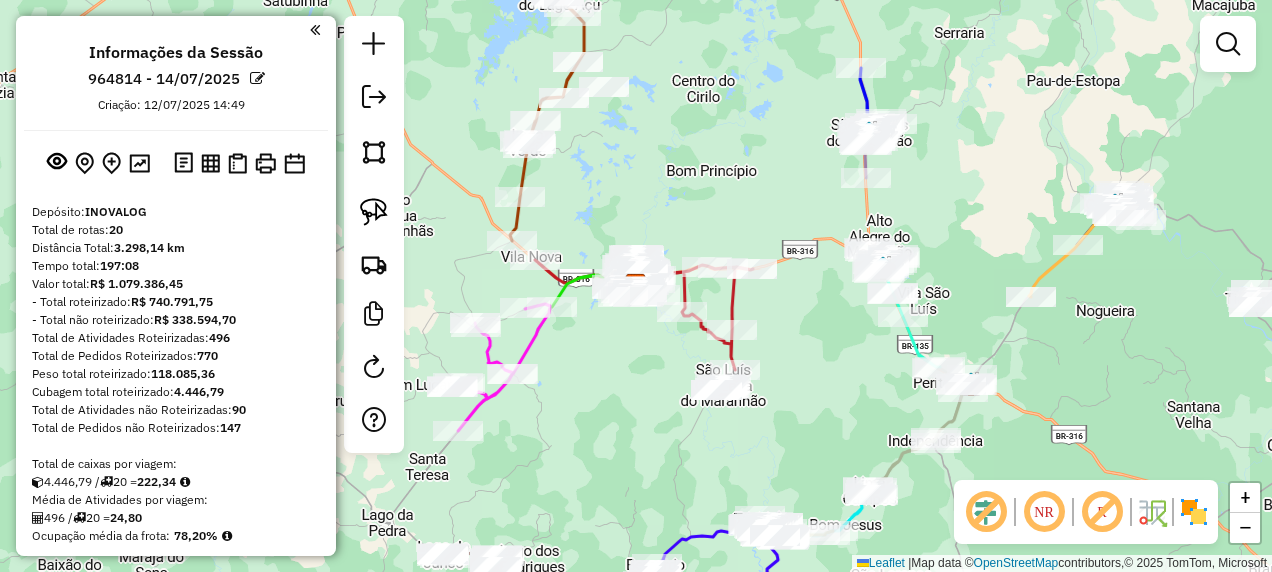 click 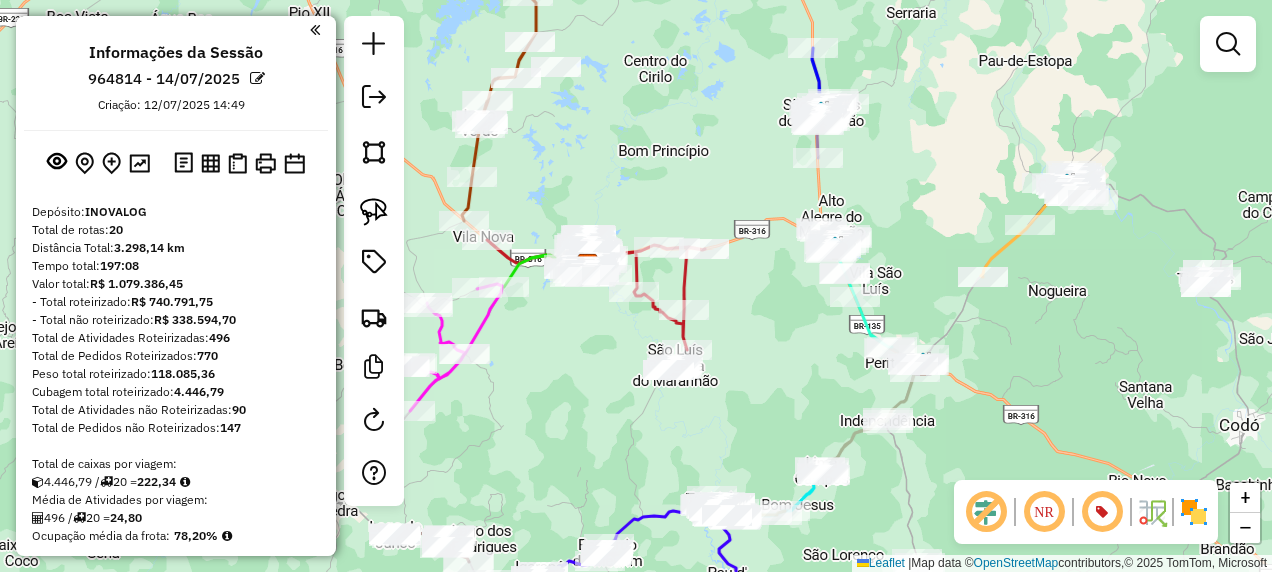 drag, startPoint x: 818, startPoint y: 418, endPoint x: 484, endPoint y: 350, distance: 340.85187 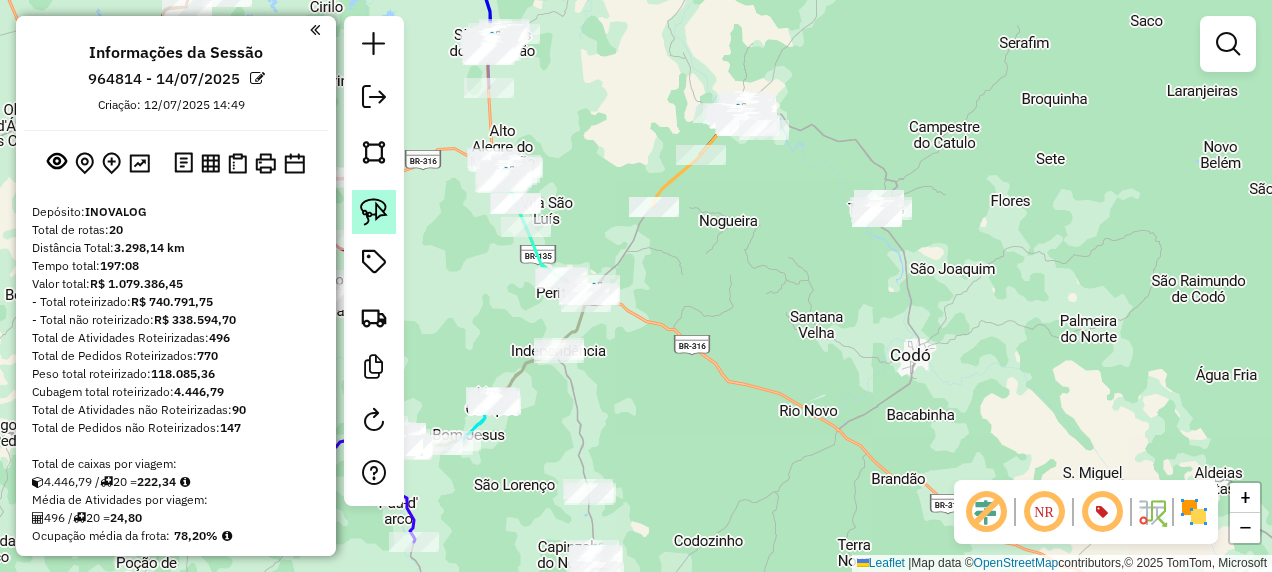 click 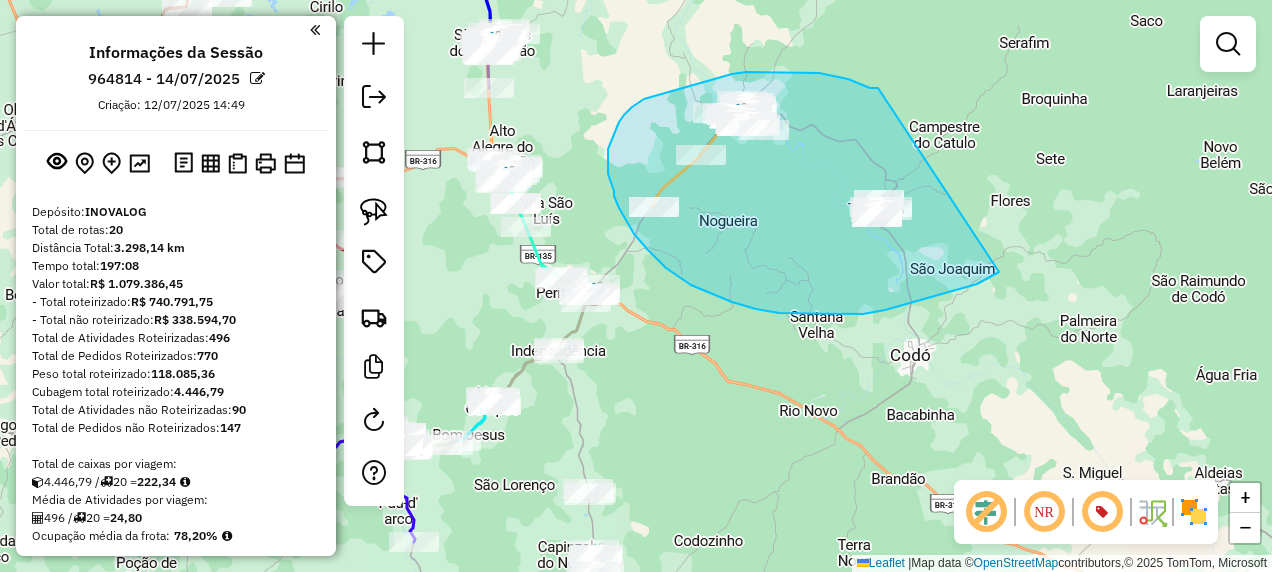 drag, startPoint x: 875, startPoint y: 88, endPoint x: 999, endPoint y: 272, distance: 221.88286 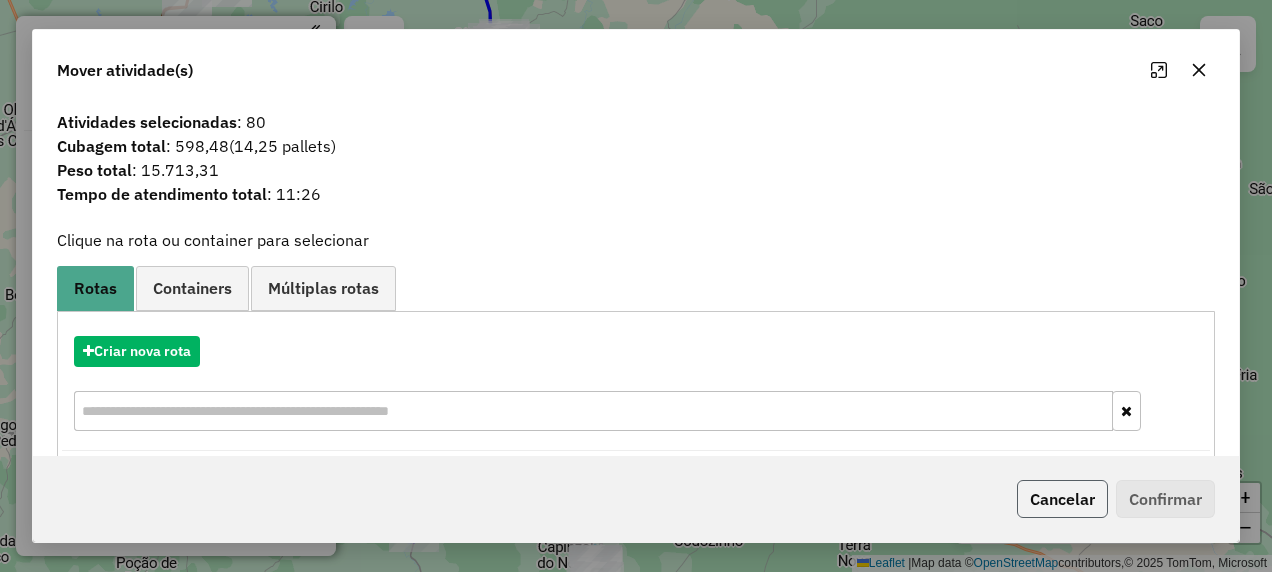 click on "Cancelar" 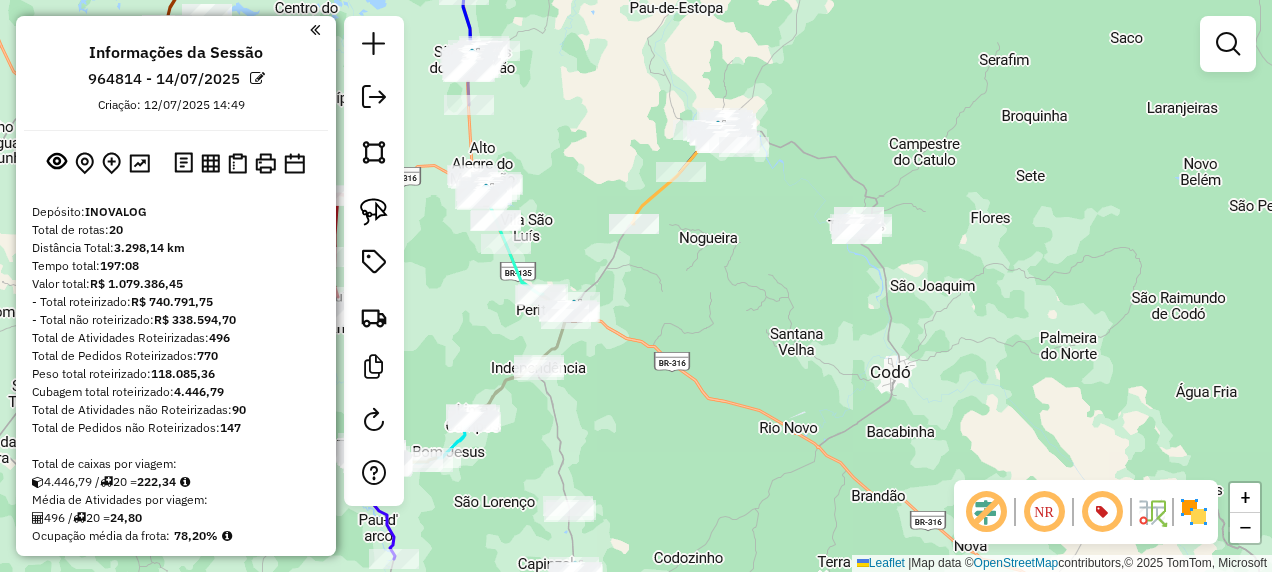 drag, startPoint x: 957, startPoint y: 299, endPoint x: 838, endPoint y: 335, distance: 124.32619 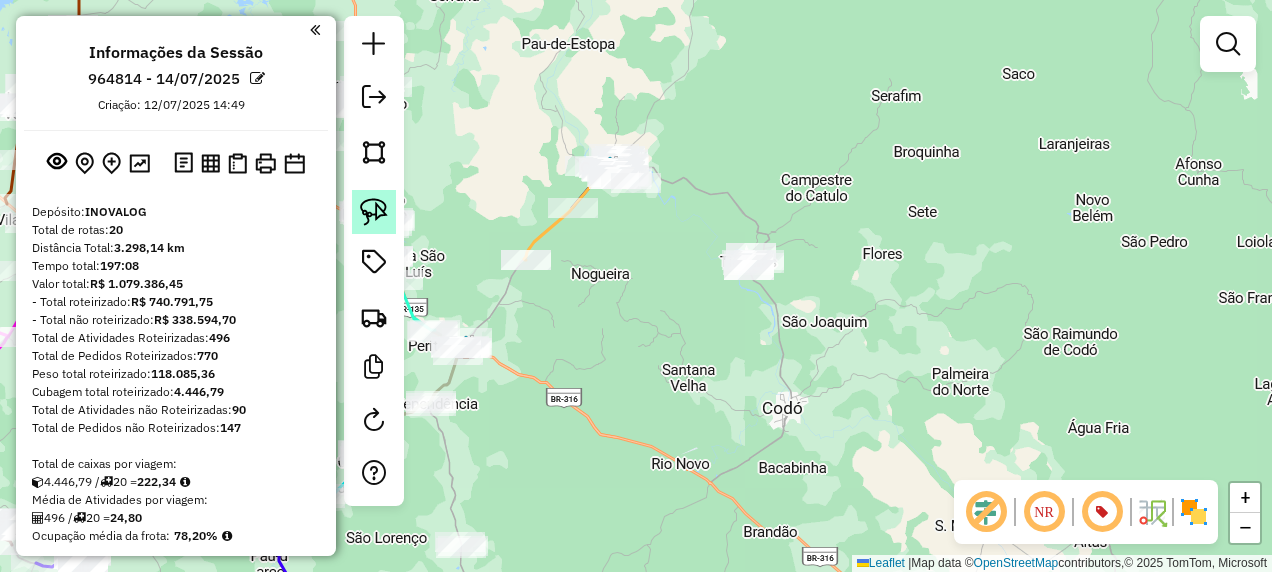 click 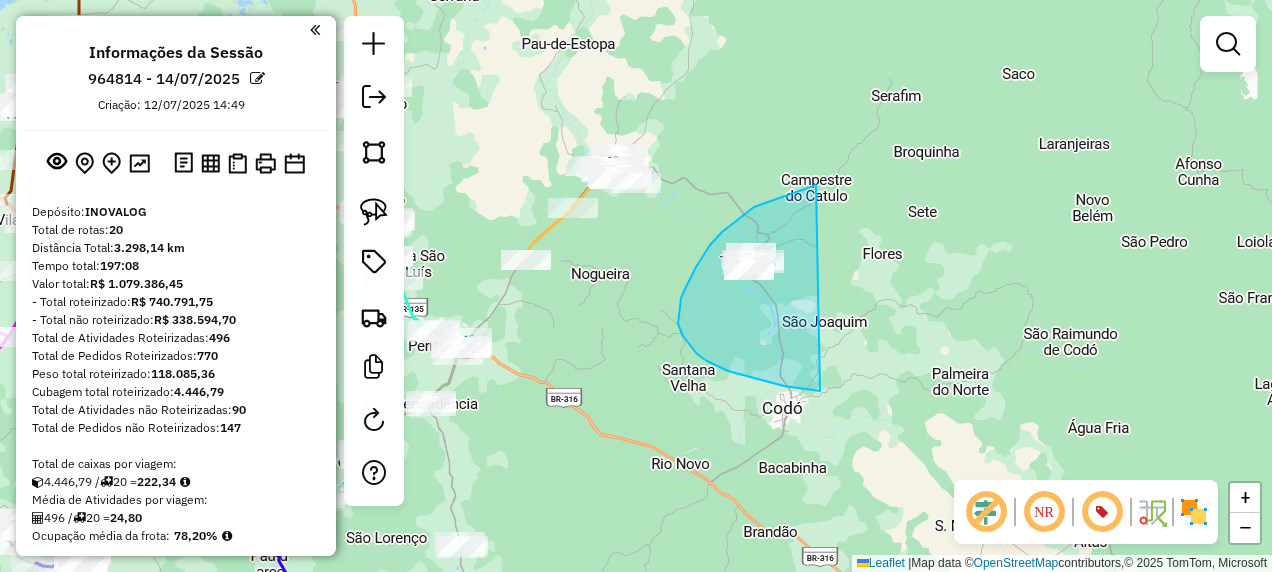 drag, startPoint x: 816, startPoint y: 185, endPoint x: 904, endPoint y: 388, distance: 221.25325 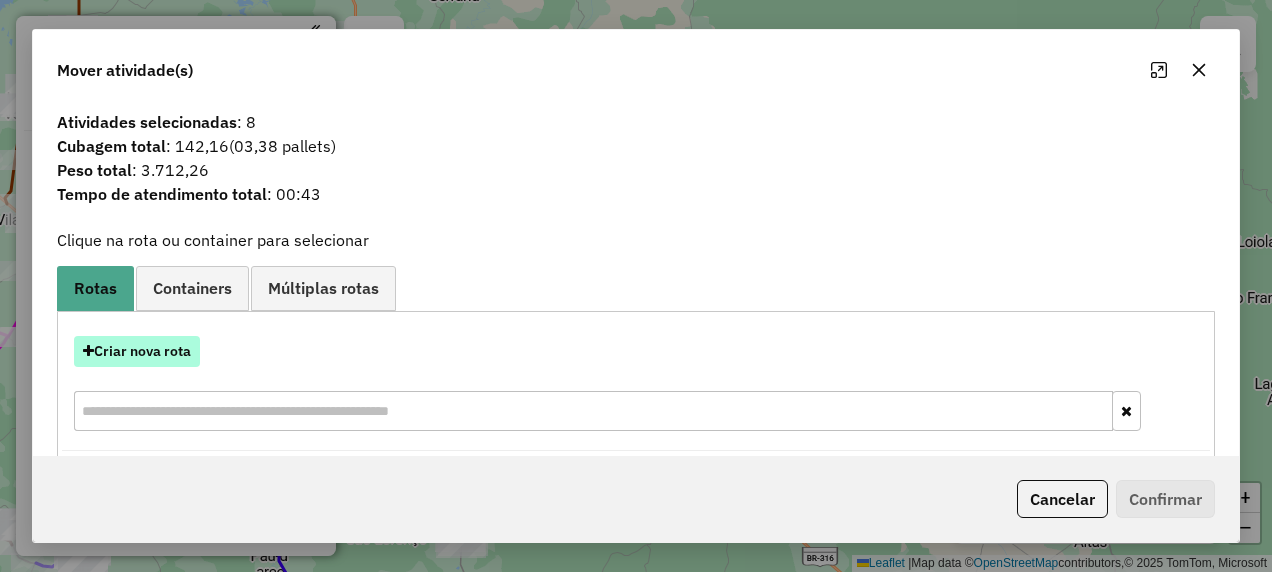 click on "Criar nova rota" at bounding box center [137, 351] 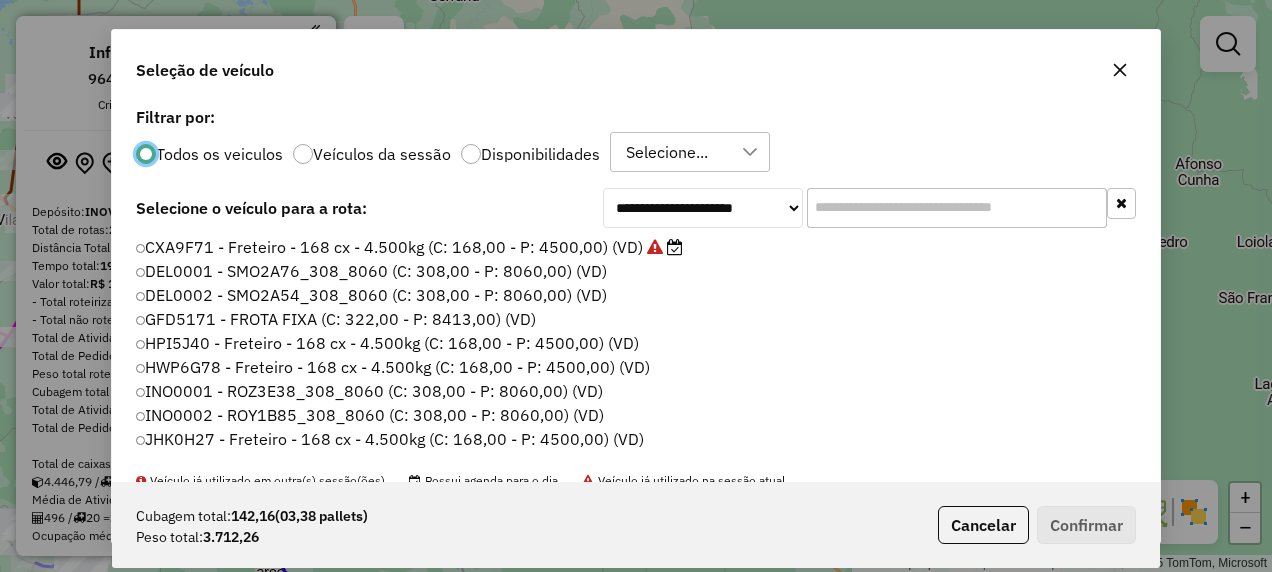 scroll, scrollTop: 11, scrollLeft: 6, axis: both 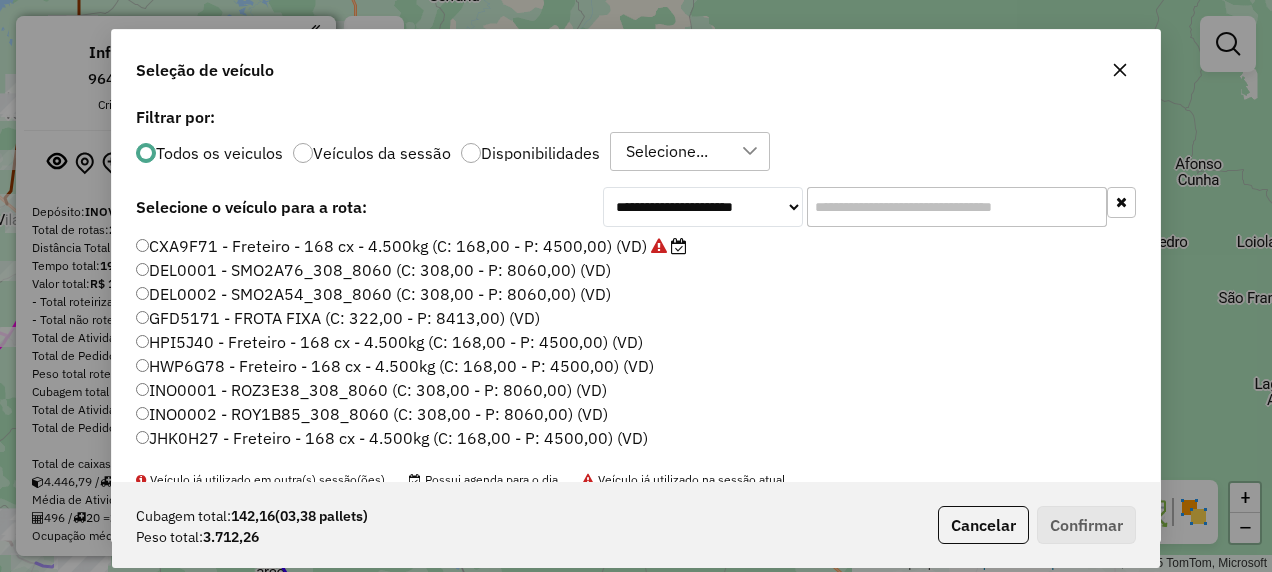 click 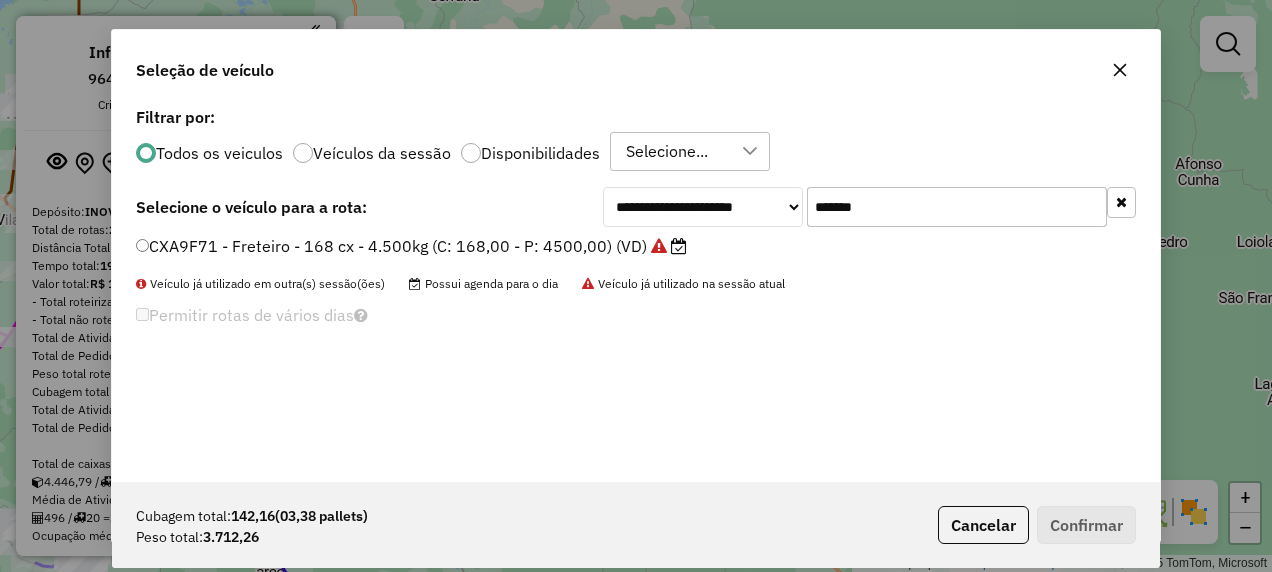 type on "*******" 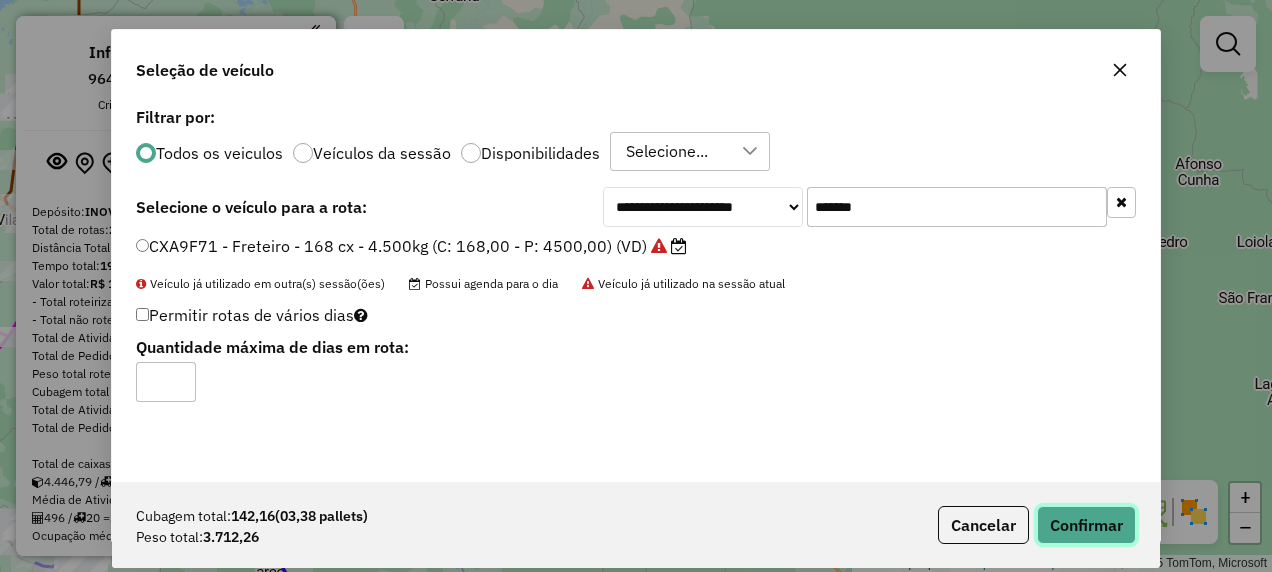 click on "Confirmar" 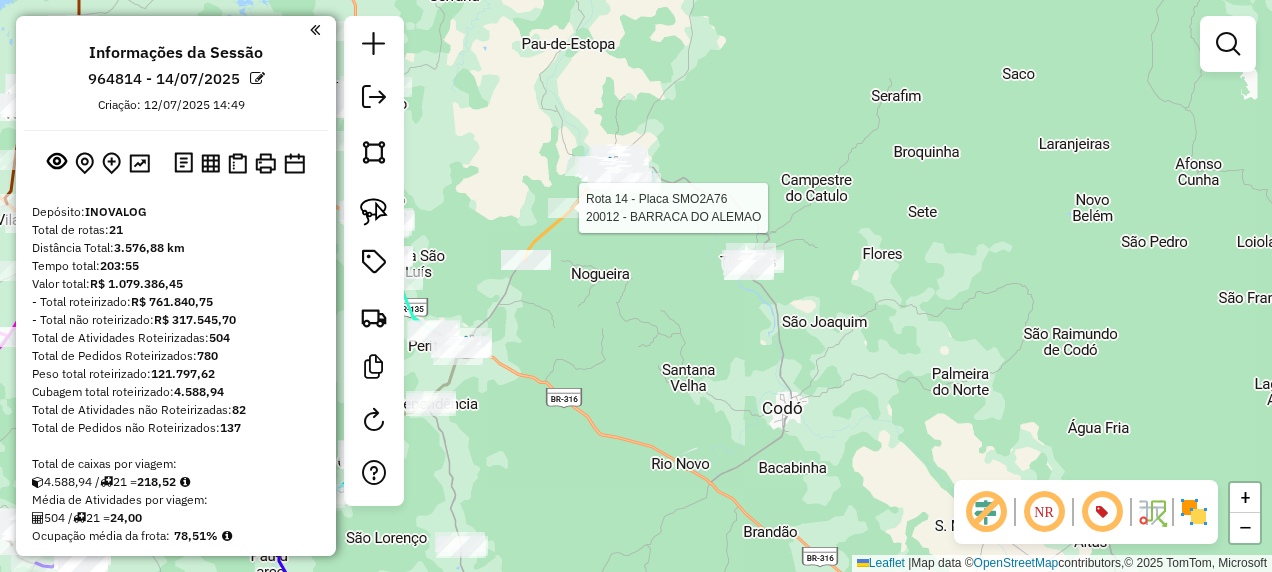 select on "**********" 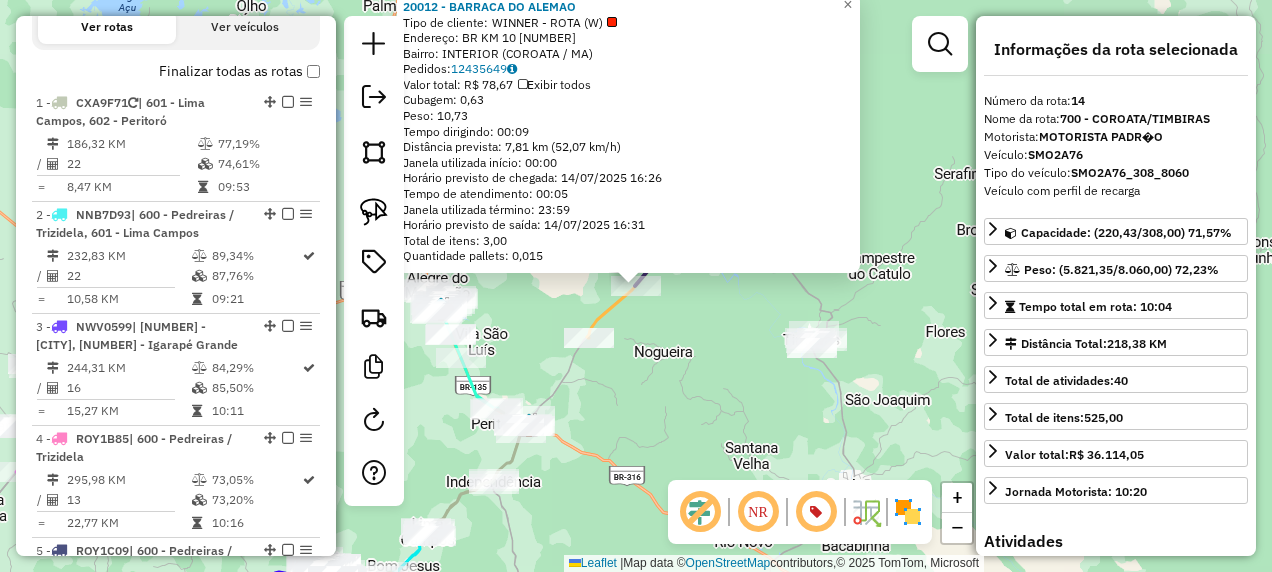 scroll, scrollTop: 2255, scrollLeft: 0, axis: vertical 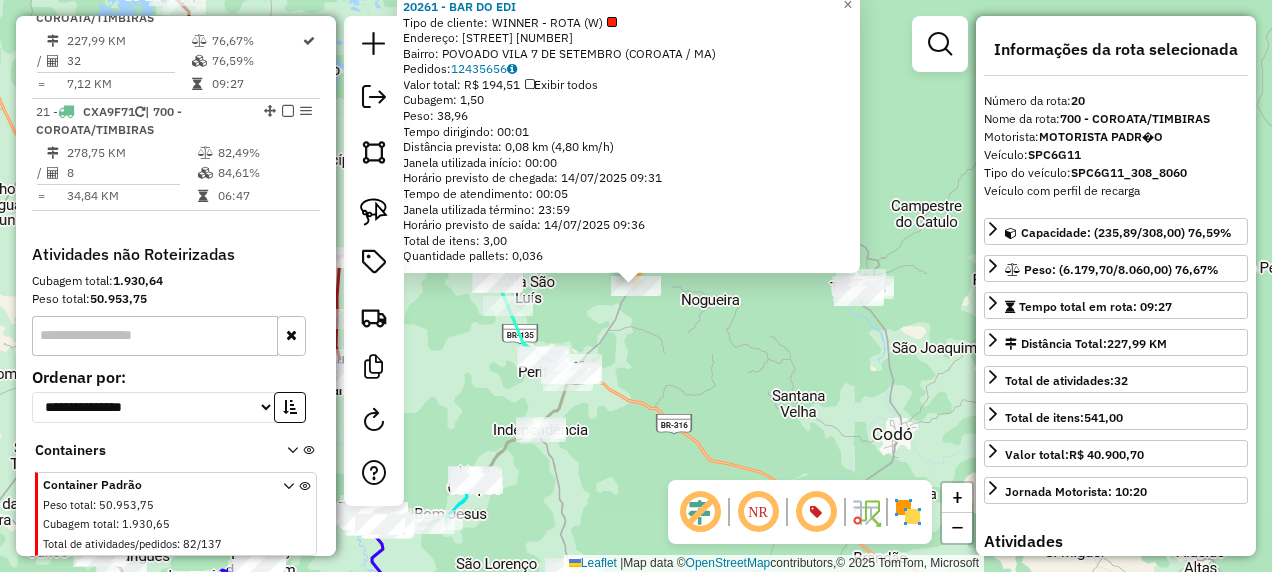 click on "20261 - BAR DO EDI  Tipo de cliente:   WINNER - ROTA (W)   Endereço:  TRAVESSA 7 DE SETEMBRO 12   Bairro: POVOADO VILA 7 DE SETEMBRO (COROATA / MA)   Pedidos:  12435656   Valor total: R$ 194,51   Exibir todos   Cubagem: 1,50  Peso: 38,96  Tempo dirigindo: 00:01   Distância prevista: 0,08 km (4,80 km/h)   Janela utilizada início: 00:00   Horário previsto de chegada: 14/07/2025 09:31   Tempo de atendimento: 00:05   Janela utilizada término: 23:59   Horário previsto de saída: 14/07/2025 09:36   Total de itens: 3,00   Quantidade pallets: 0,036  × Janela de atendimento Grade de atendimento Capacidade Transportadoras Veículos Cliente Pedidos  Rotas Selecione os dias de semana para filtrar as janelas de atendimento  Seg   Ter   Qua   Qui   Sex   Sáb   Dom  Informe o período da janela de atendimento: De: Até:  Filtrar exatamente a janela do cliente  Considerar janela de atendimento padrão  Selecione os dias de semana para filtrar as grades de atendimento  Seg   Ter   Qua   Qui   Sex   Sáb   Dom   De:  +" 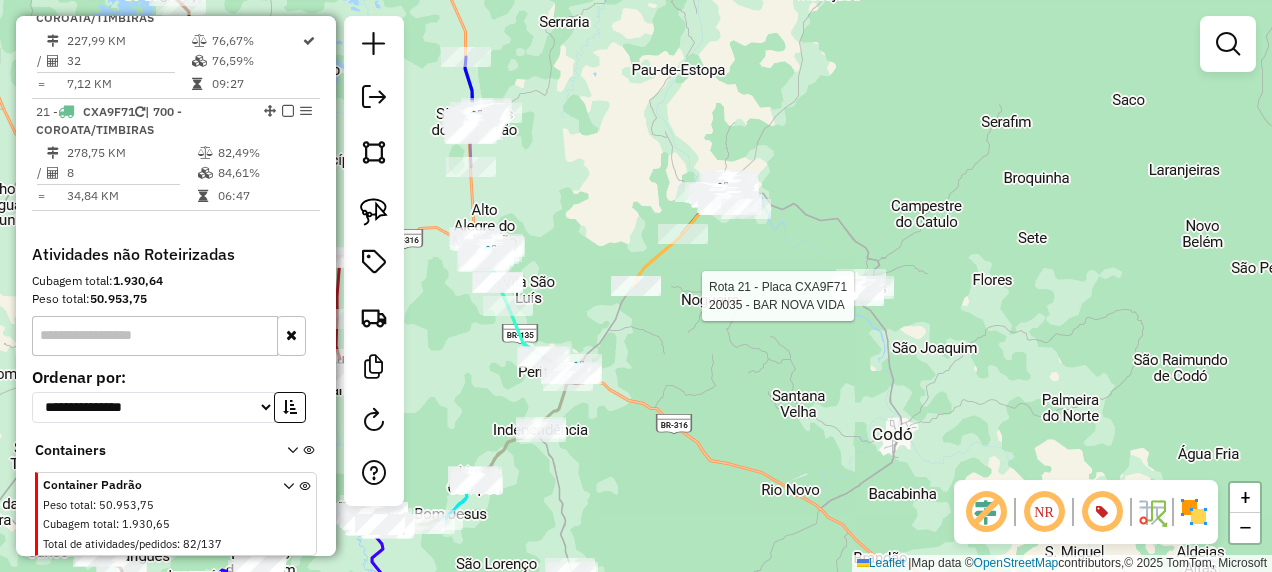 select on "**********" 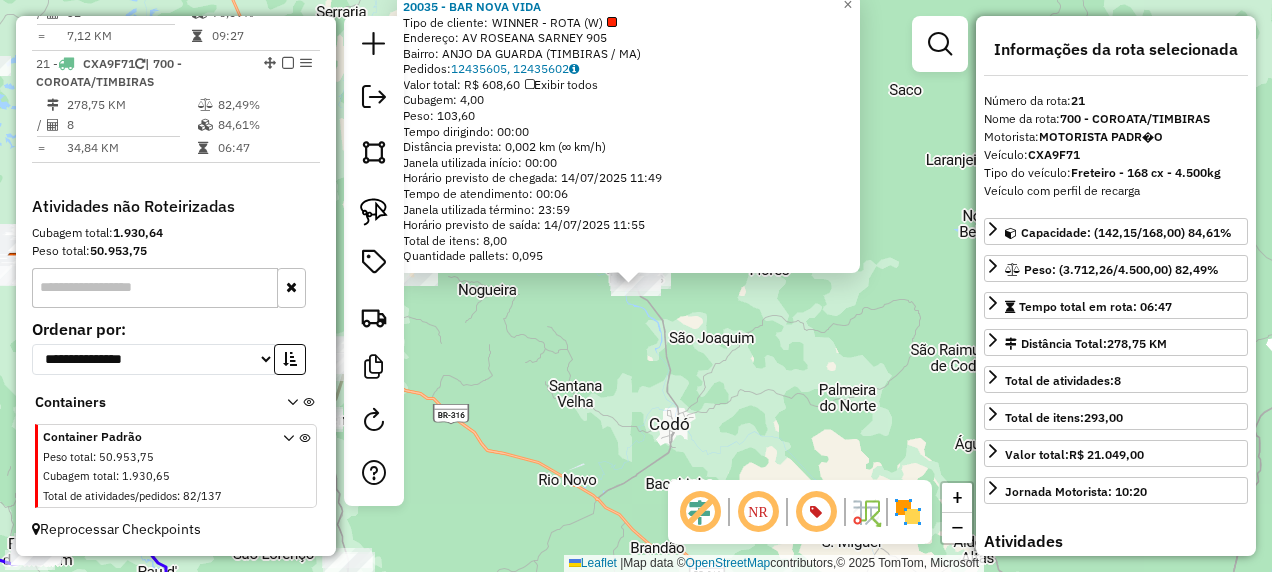scroll, scrollTop: 3000, scrollLeft: 0, axis: vertical 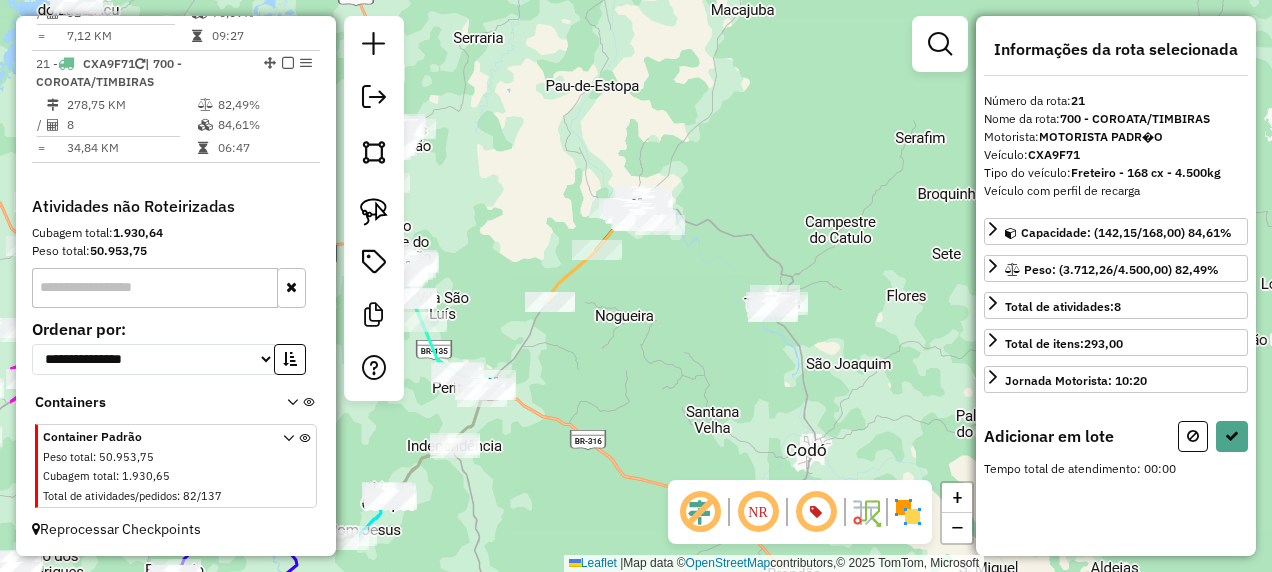 drag, startPoint x: 721, startPoint y: 356, endPoint x: 818, endPoint y: 392, distance: 103.46497 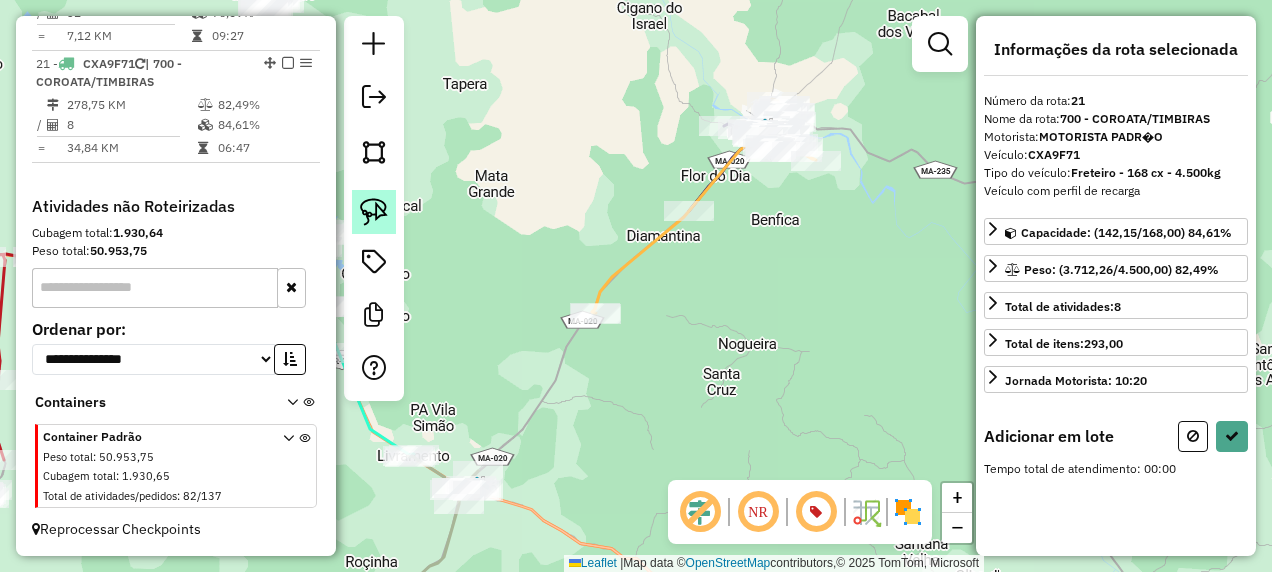 click 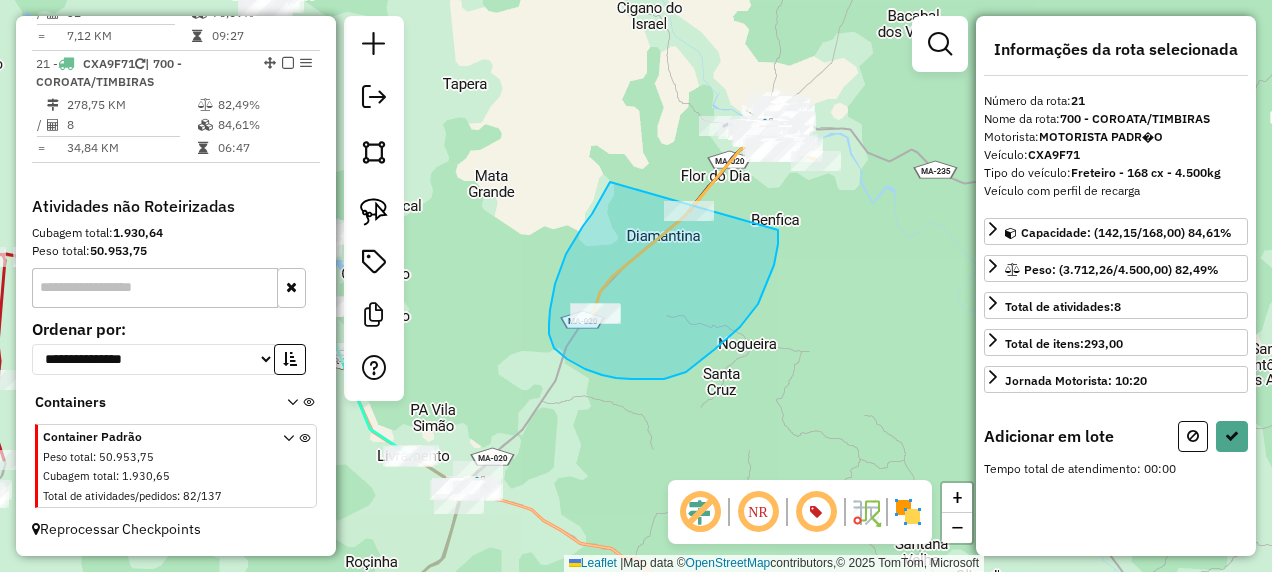 drag, startPoint x: 566, startPoint y: 254, endPoint x: 778, endPoint y: 230, distance: 213.35417 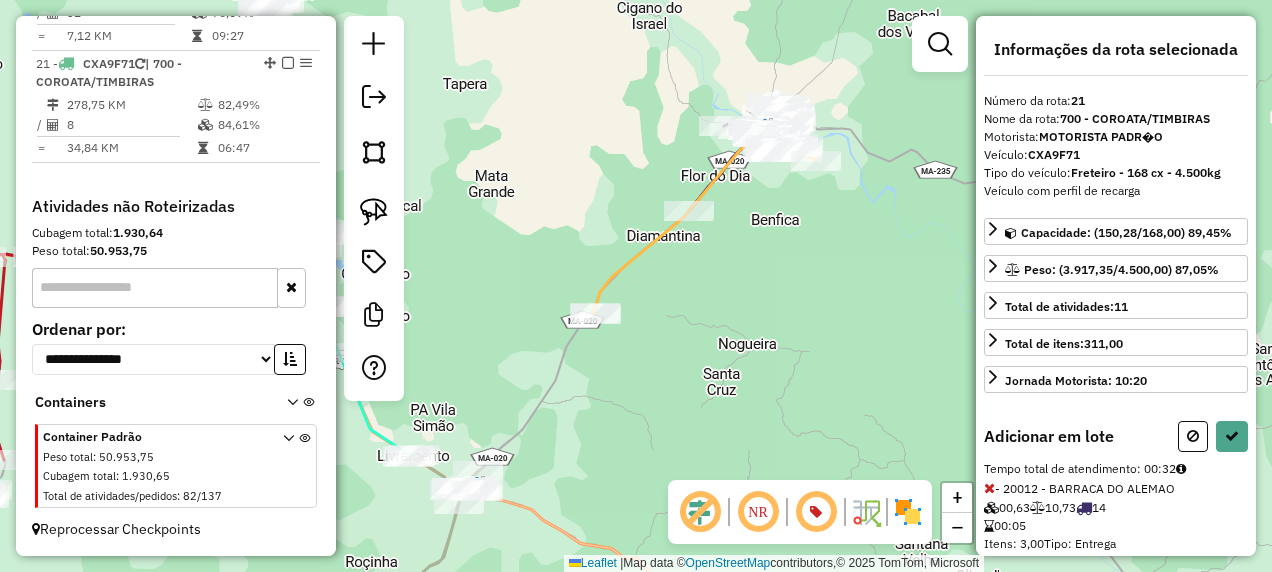 scroll, scrollTop: 247, scrollLeft: 0, axis: vertical 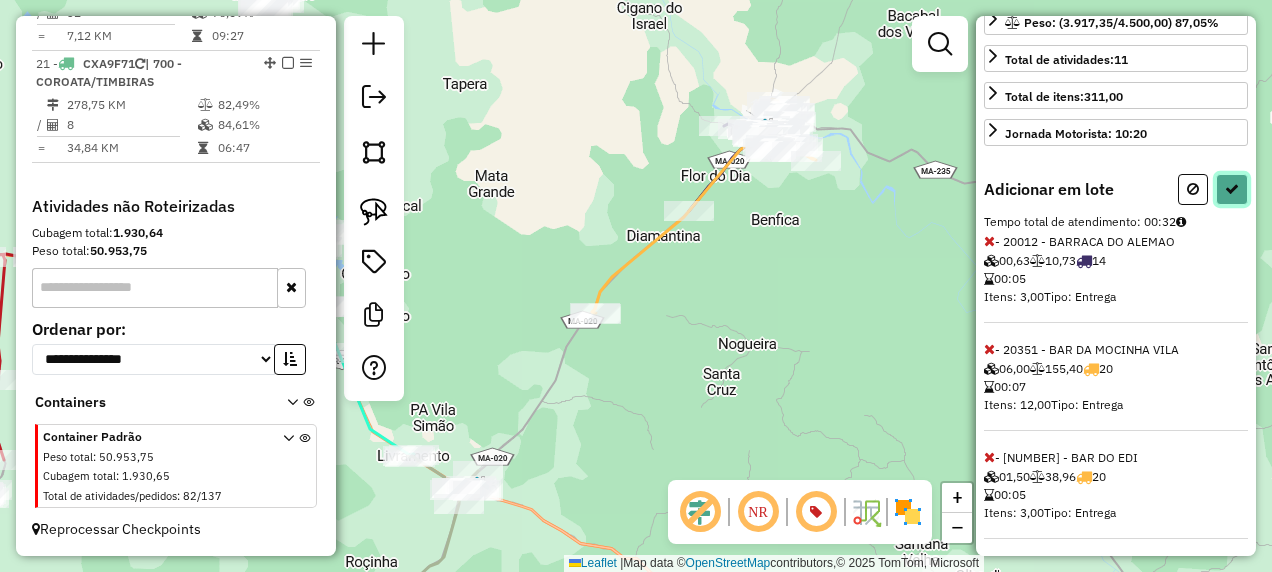 click at bounding box center [1232, 189] 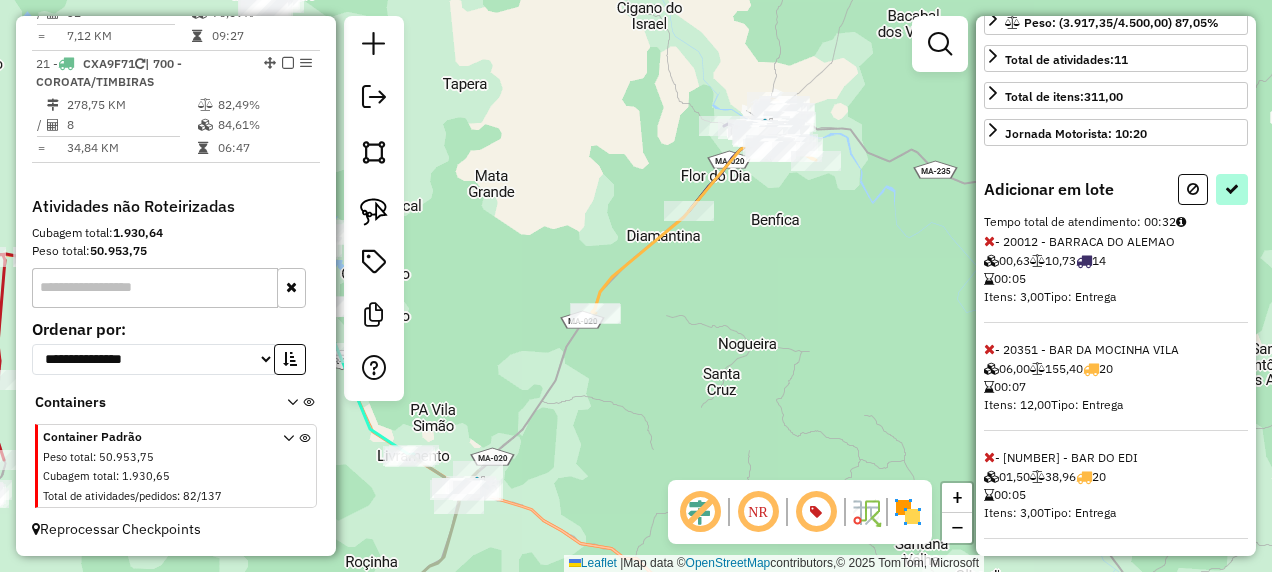 select on "**********" 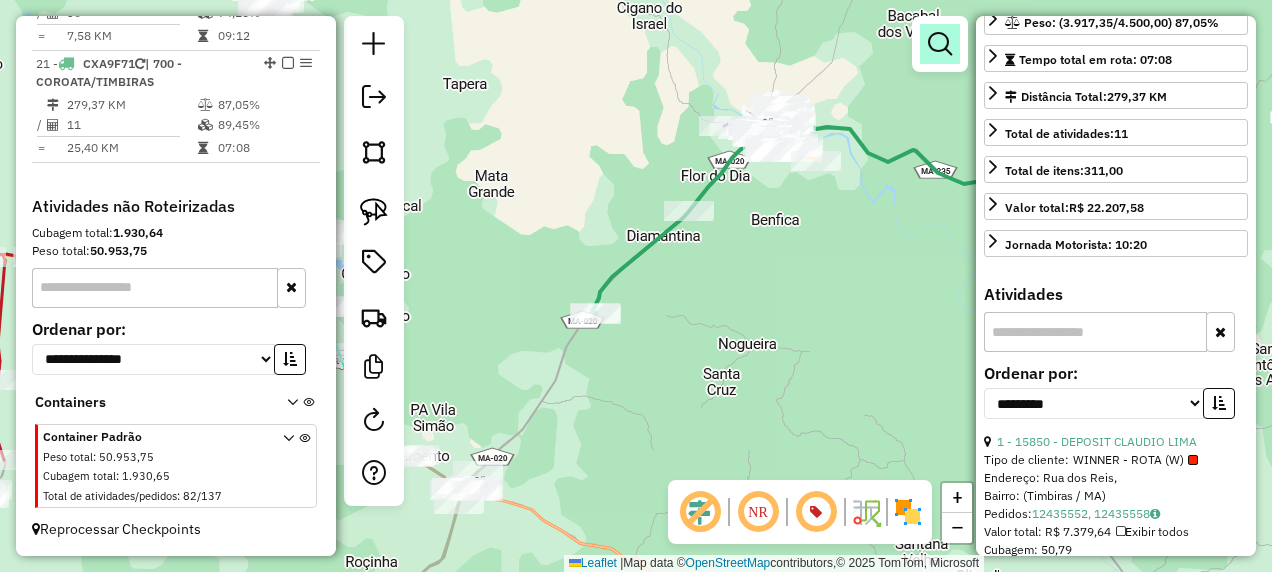 click at bounding box center [940, 44] 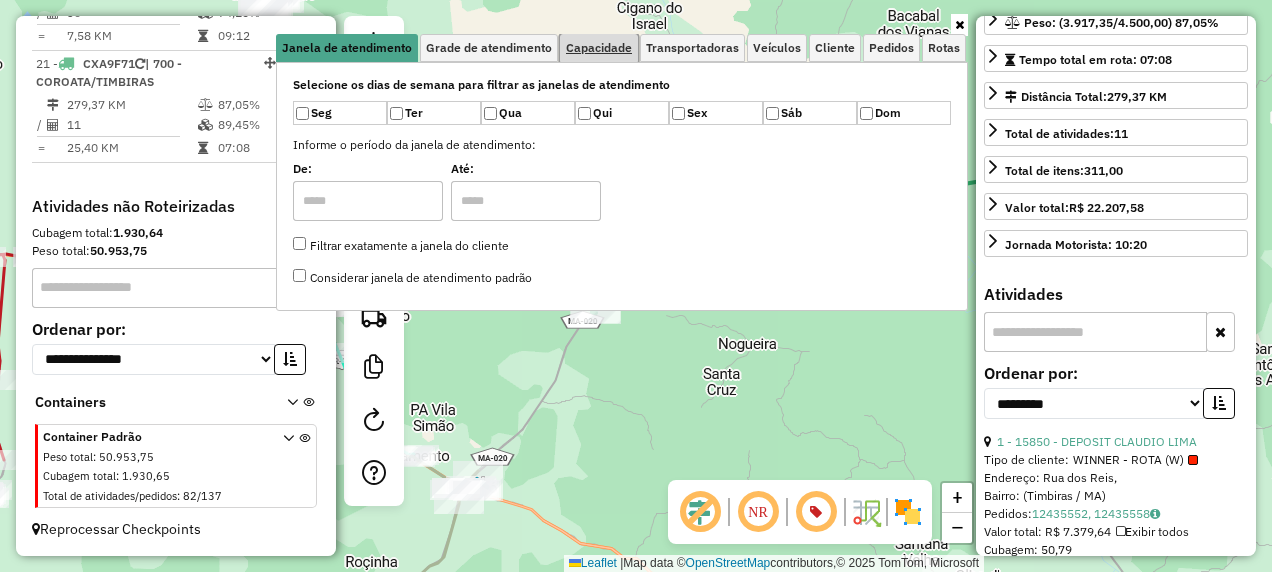 click on "Capacidade" at bounding box center (599, 48) 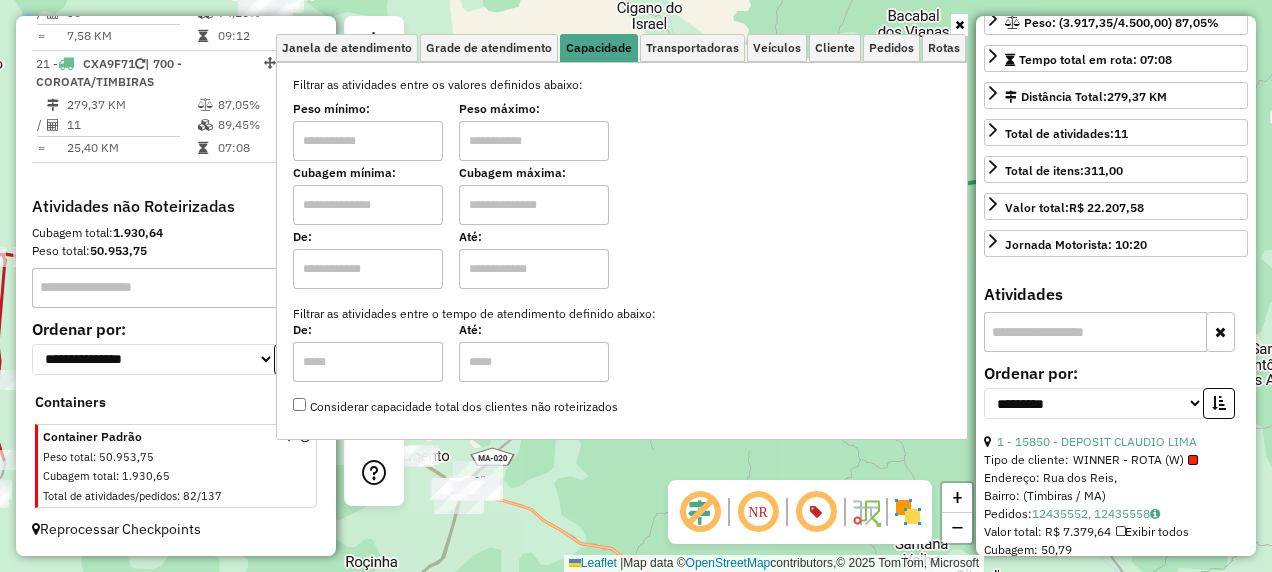 click at bounding box center [368, 205] 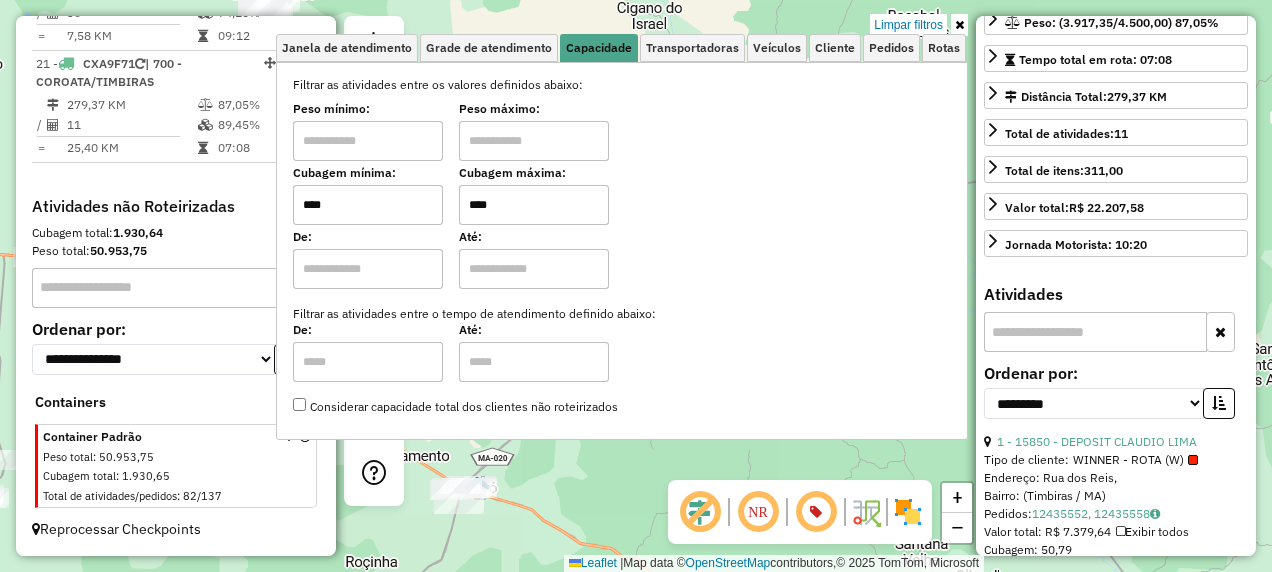 drag, startPoint x: 515, startPoint y: 206, endPoint x: 475, endPoint y: 223, distance: 43.462627 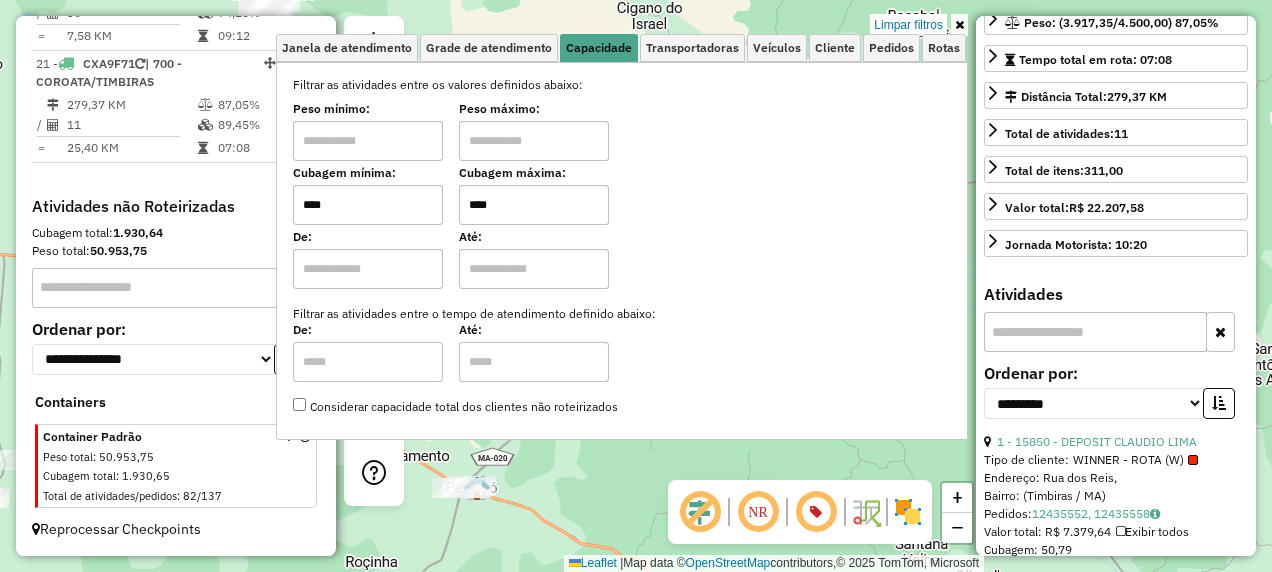 type on "****" 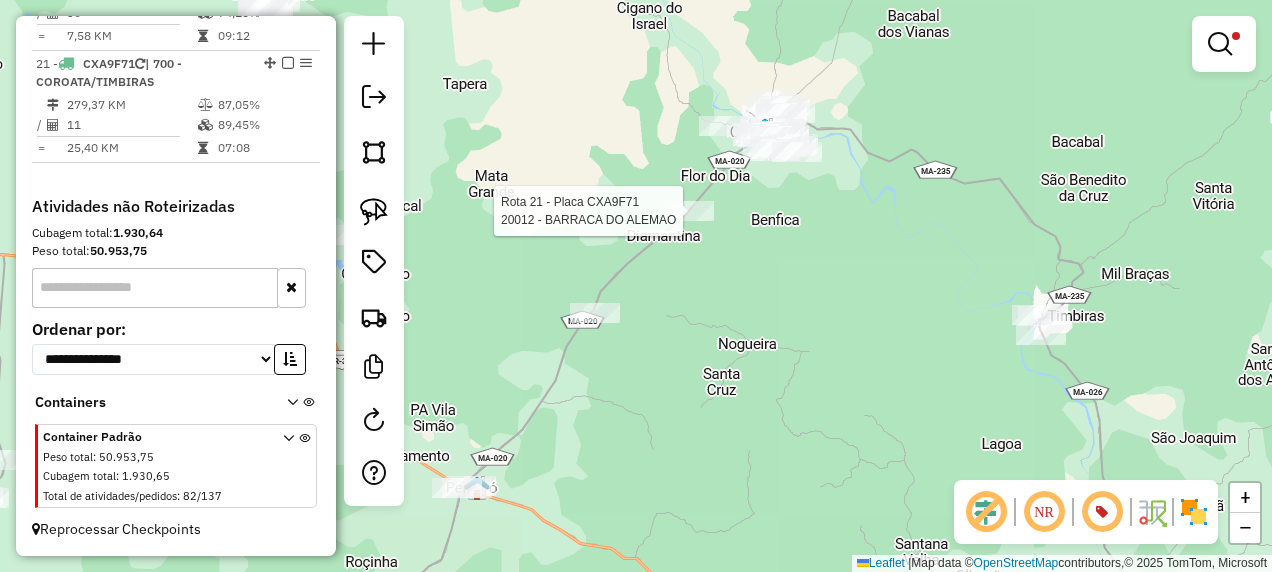 select on "**********" 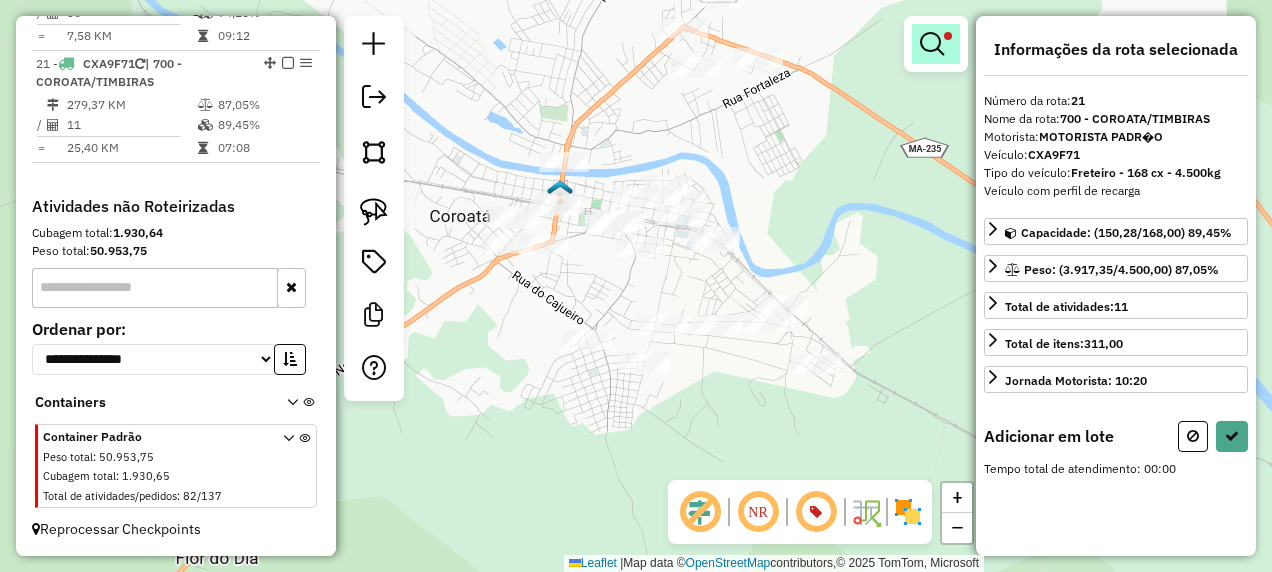 click at bounding box center (936, 44) 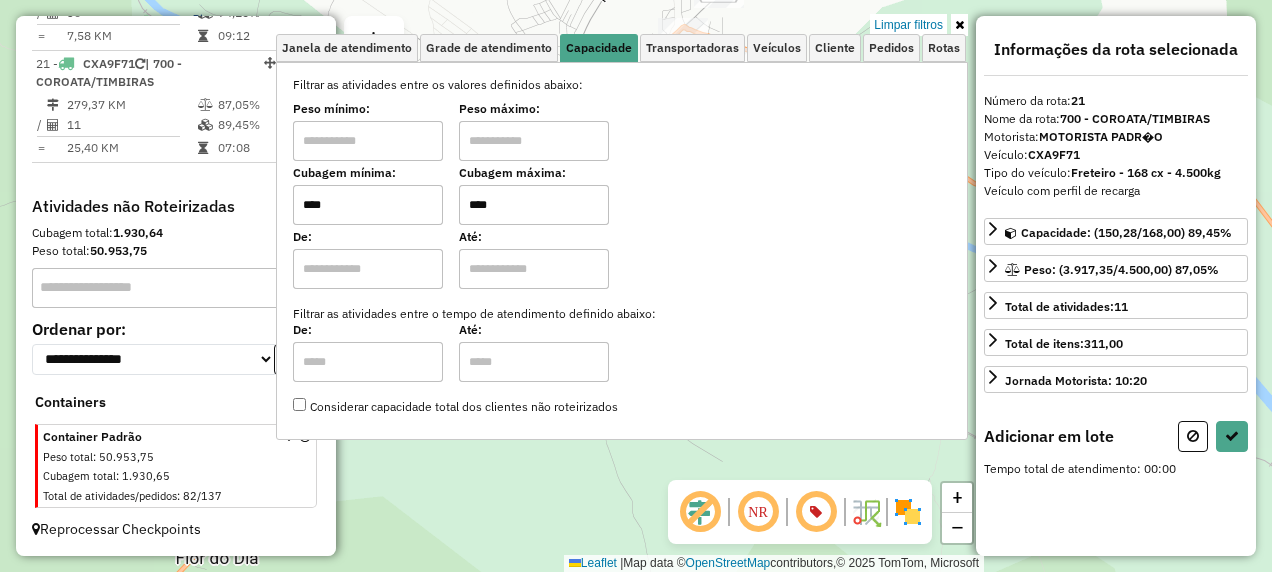 drag, startPoint x: 485, startPoint y: 219, endPoint x: 470, endPoint y: 222, distance: 15.297058 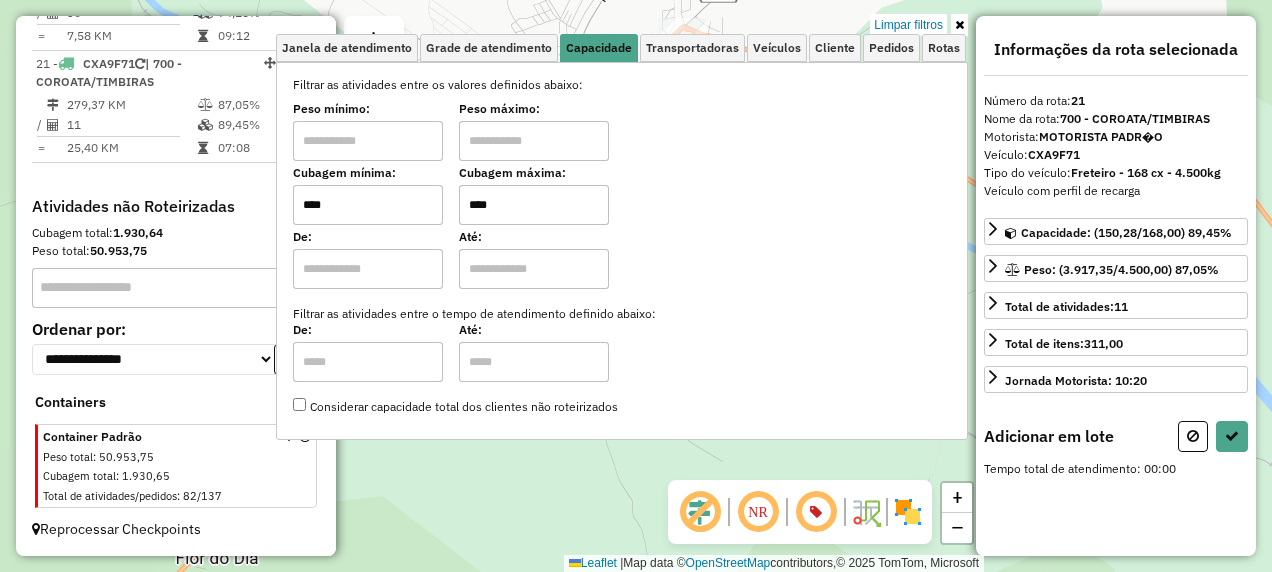 type on "****" 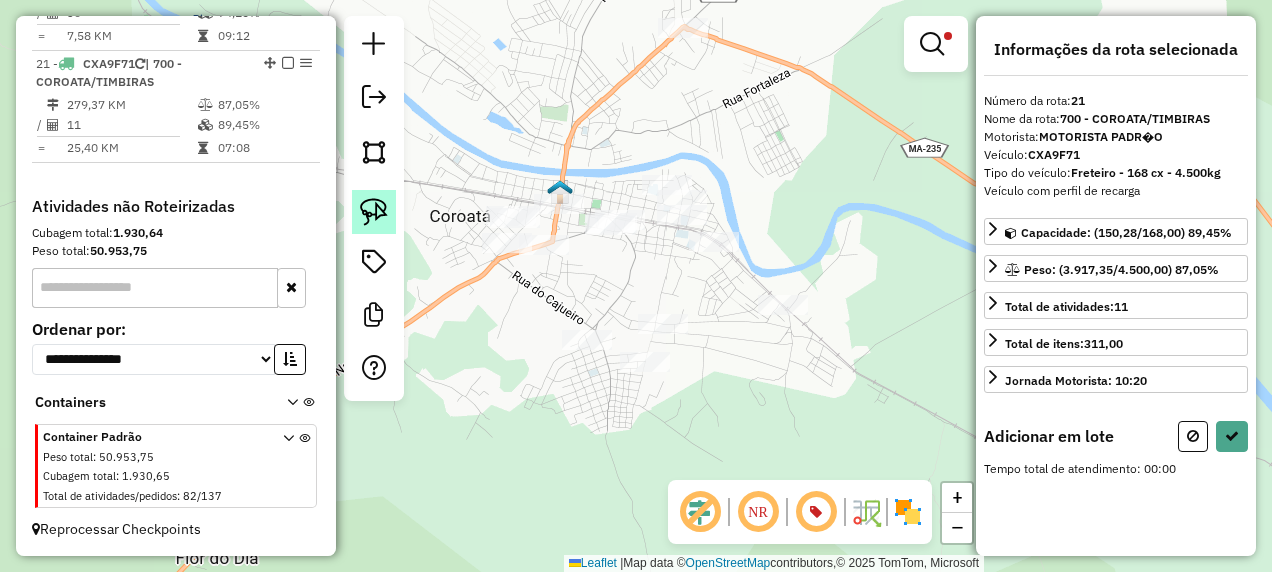 click 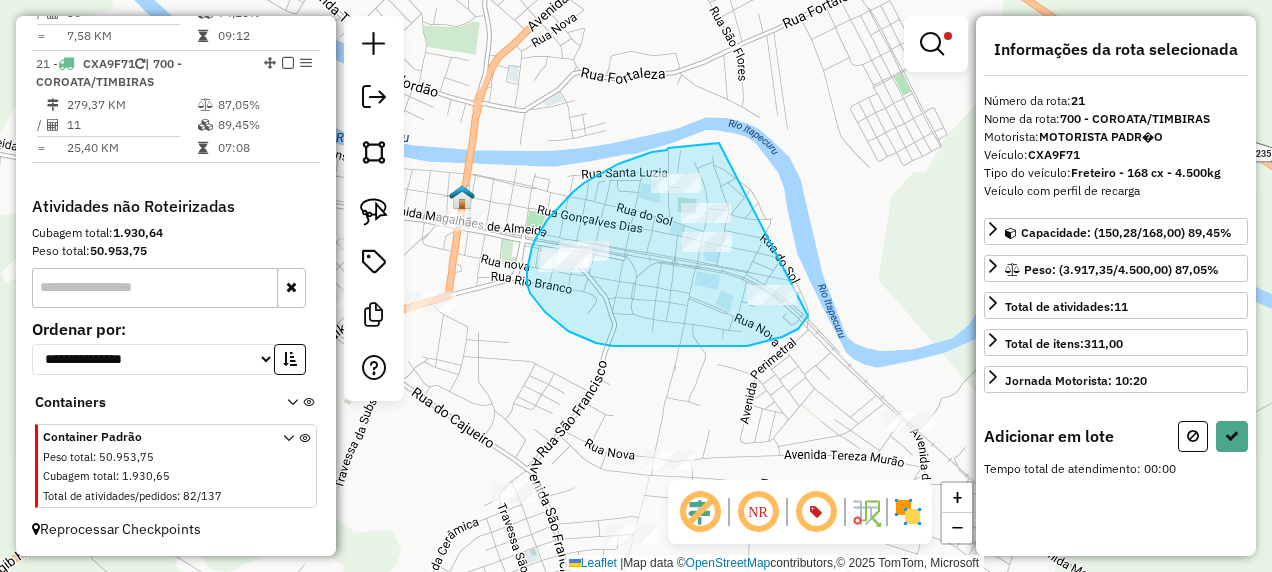 drag, startPoint x: 719, startPoint y: 143, endPoint x: 808, endPoint y: 316, distance: 194.55077 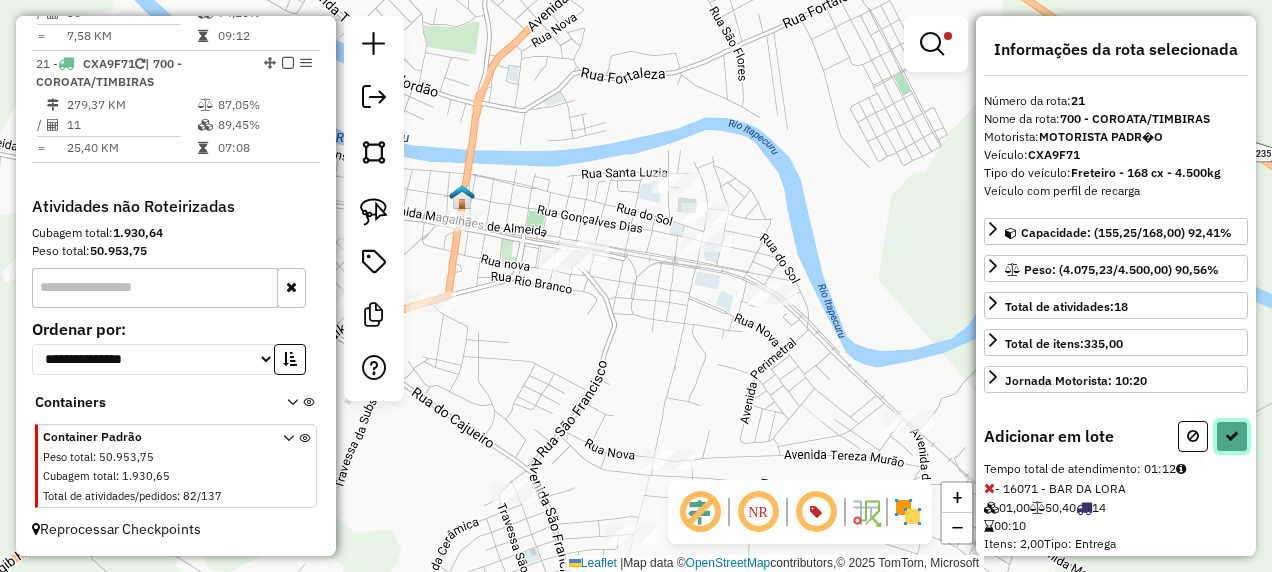click at bounding box center (1232, 436) 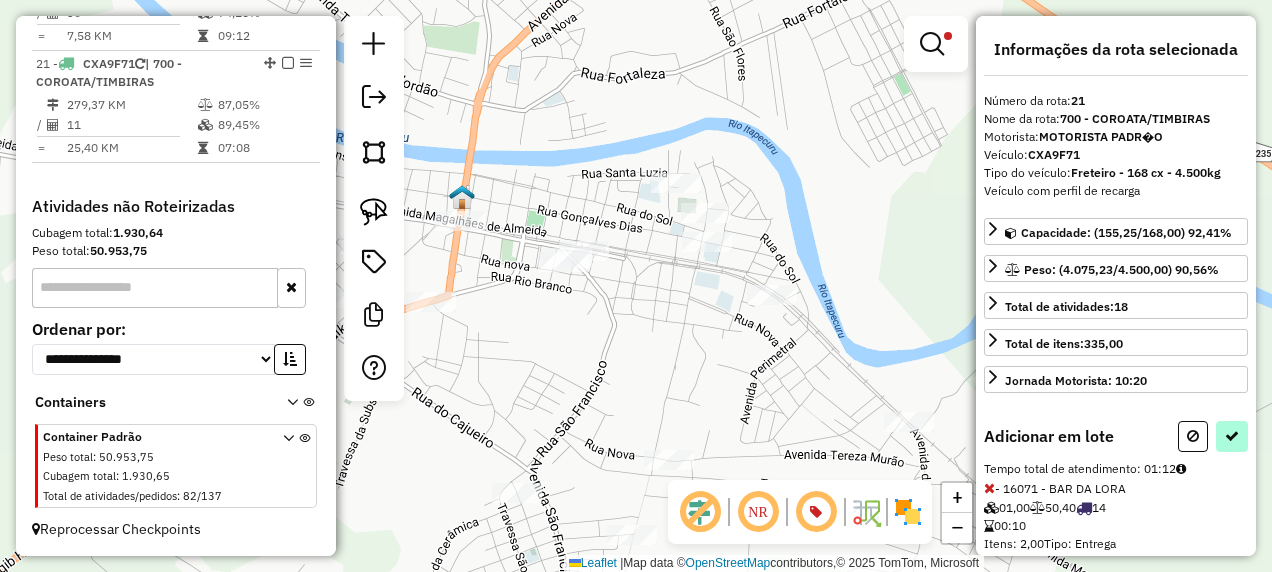 select on "**********" 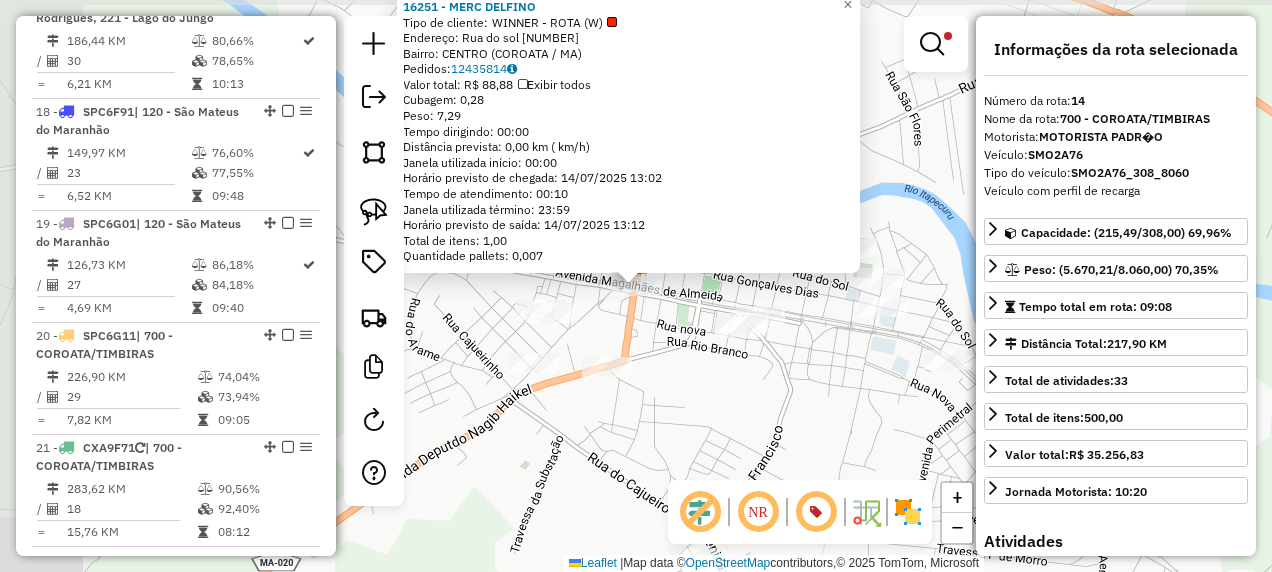 scroll, scrollTop: 2255, scrollLeft: 0, axis: vertical 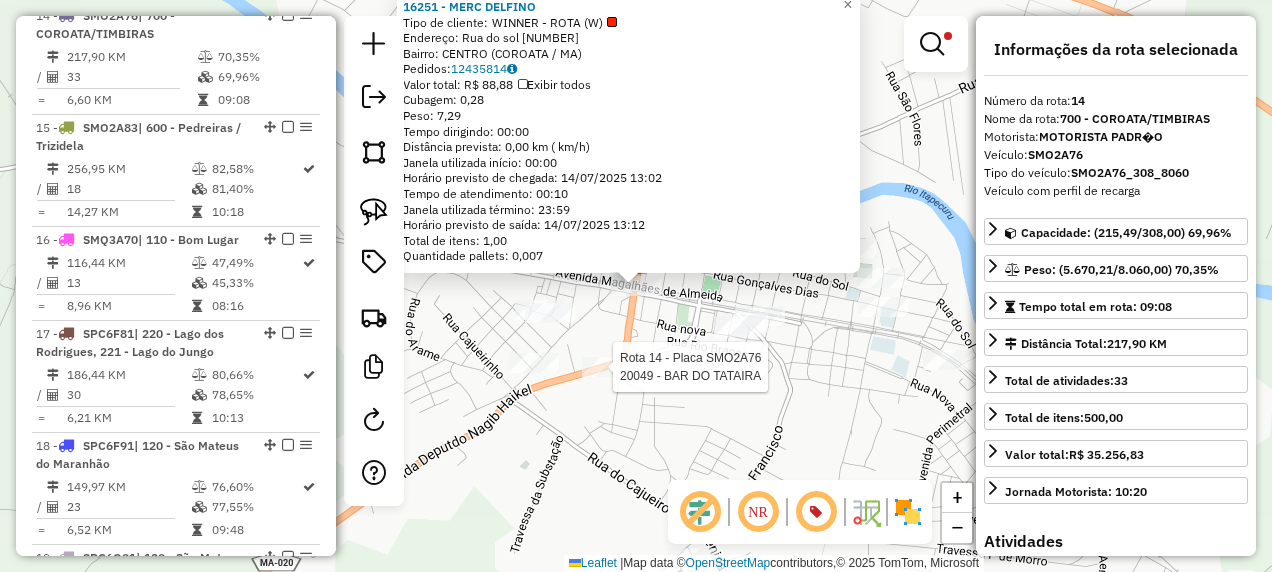 click on "Rota 14 - Placa SMO2A76  20049 - BAR DO TATAIRA 16251 - MERC DELFINO  Tipo de cliente:   WINNER - ROTA (W)   Endereço:  Rua do sol 424   Bairro: CENTRO (COROATA / MA)   Pedidos:  12435814   Valor total: R$ 88,88   Exibir todos   Cubagem: 0,28  Peso: 7,29  Tempo dirigindo: 00:00   Distância prevista: 0,00 km ( km/h)   Janela utilizada início: 00:00   Horário previsto de chegada: 14/07/2025 13:02   Tempo de atendimento: 00:10   Janela utilizada término: 23:59   Horário previsto de saída: 14/07/2025 13:12   Total de itens: 1,00   Quantidade pallets: 0,007  × Limpar filtros Janela de atendimento Grade de atendimento Capacidade Transportadoras Veículos Cliente Pedidos  Rotas Selecione os dias de semana para filtrar as janelas de atendimento  Seg   Ter   Qua   Qui   Sex   Sáb   Dom  Informe o período da janela de atendimento: De: Até:  Filtrar exatamente a janela do cliente  Considerar janela de atendimento padrão  Selecione os dias de semana para filtrar as grades de atendimento  Seg   Ter   Qua  ****" 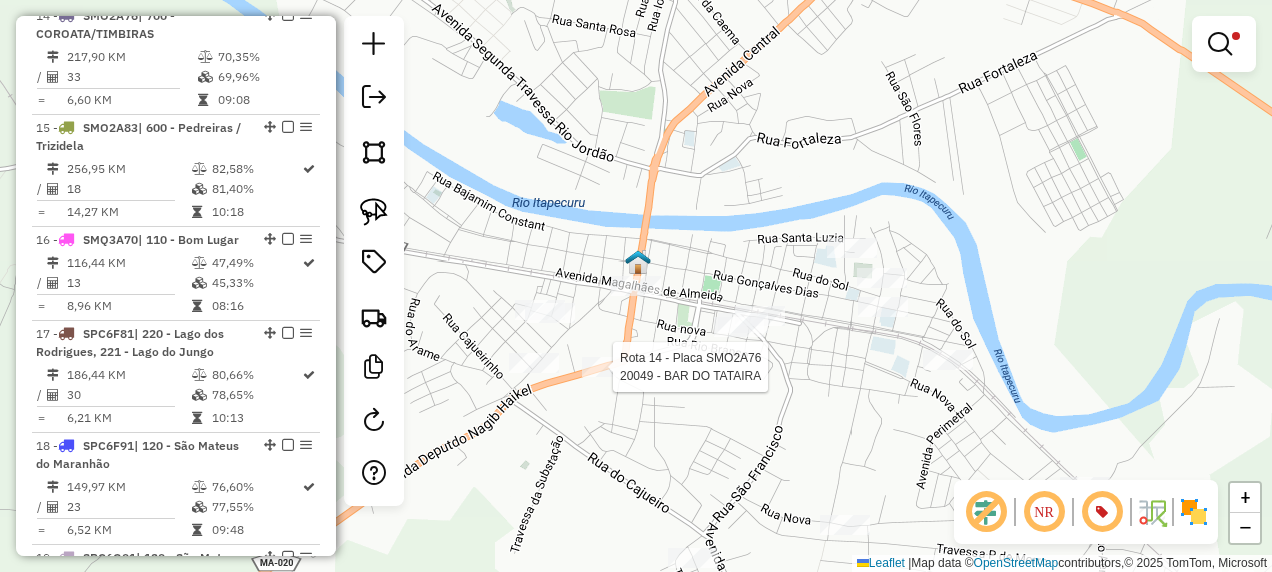 select on "**********" 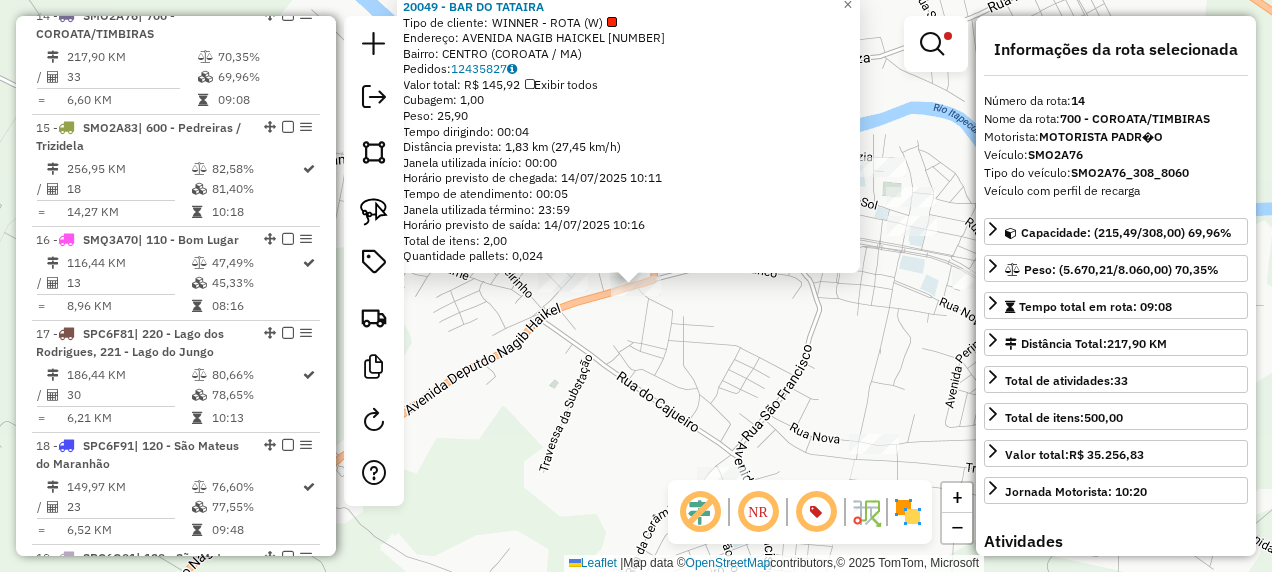 click on "Rota 14 - Placa SMO2A76  20049 - BAR DO TATAIRA 20049 - BAR DO TATAIRA  Tipo de cliente:   WINNER - ROTA (W)   Endereço:  AVENIDA NAGIB HAICKEL 895   Bairro: CENTRO (COROATA / MA)   Pedidos:  12435827   Valor total: R$ 145,92   Exibir todos   Cubagem: 1,00  Peso: 25,90  Tempo dirigindo: 00:04   Distância prevista: 1,83 km (27,45 km/h)   Janela utilizada início: 00:00   Horário previsto de chegada: 14/07/2025 10:11   Tempo de atendimento: 00:05   Janela utilizada término: 23:59   Horário previsto de saída: 14/07/2025 10:16   Total de itens: 2,00   Quantidade pallets: 0,024  × Limpar filtros Janela de atendimento Grade de atendimento Capacidade Transportadoras Veículos Cliente Pedidos  Rotas Selecione os dias de semana para filtrar as janelas de atendimento  Seg   Ter   Qua   Qui   Sex   Sáb   Dom  Informe o período da janela de atendimento: De: Até:  Filtrar exatamente a janela do cliente  Considerar janela de atendimento padrão  Selecione os dias de semana para filtrar as grades de atendimento +" 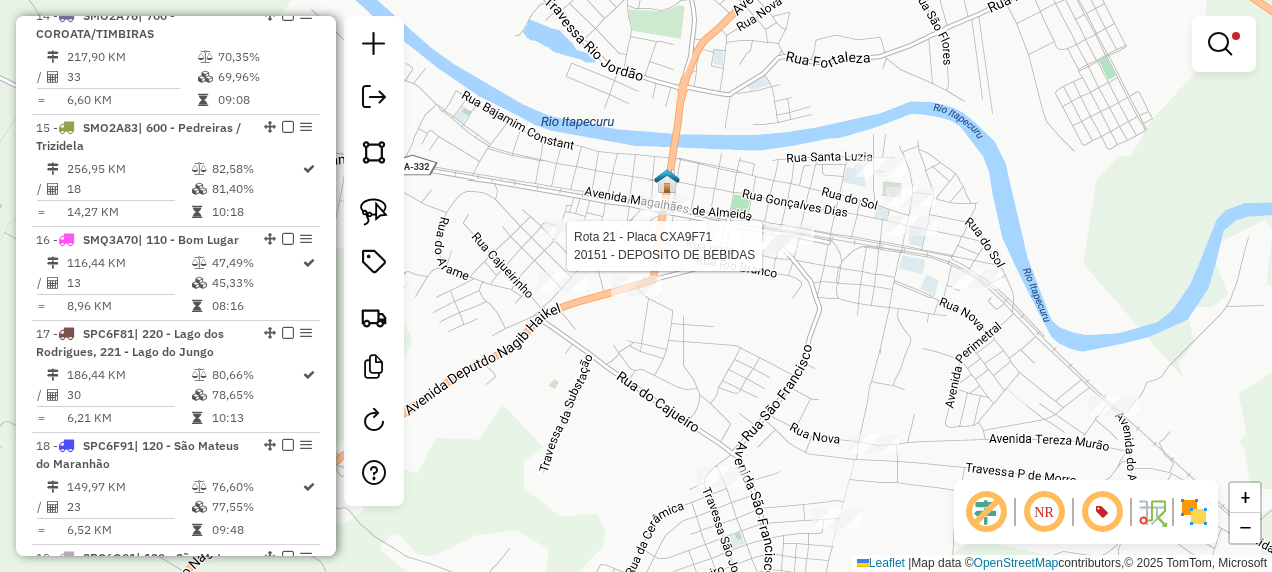 select on "**********" 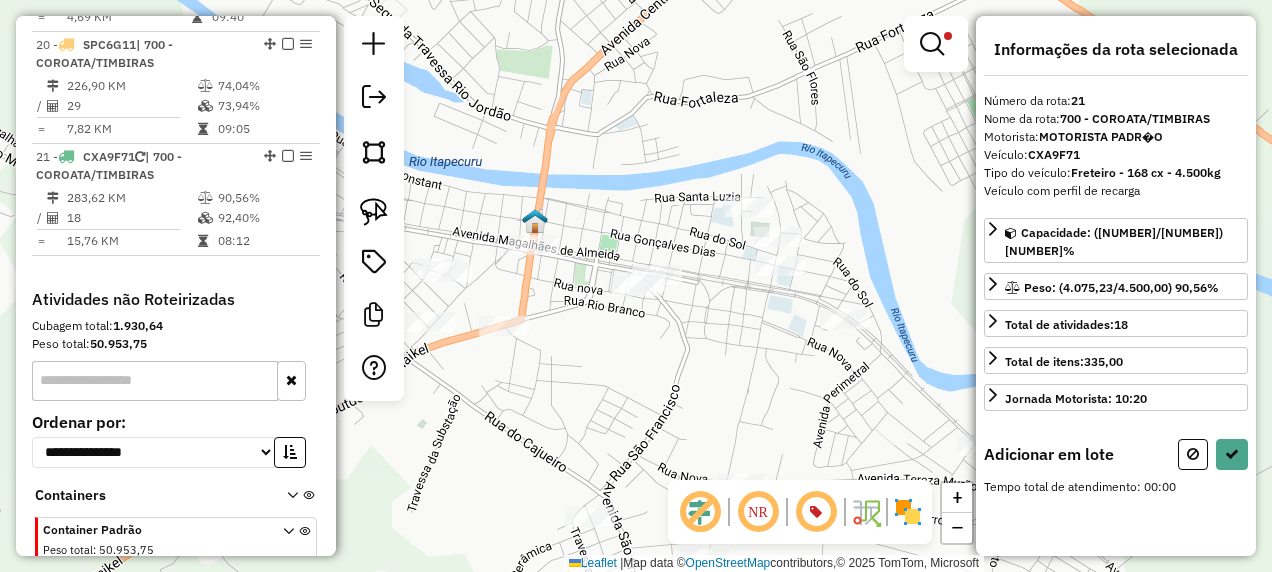 scroll, scrollTop: 3000, scrollLeft: 0, axis: vertical 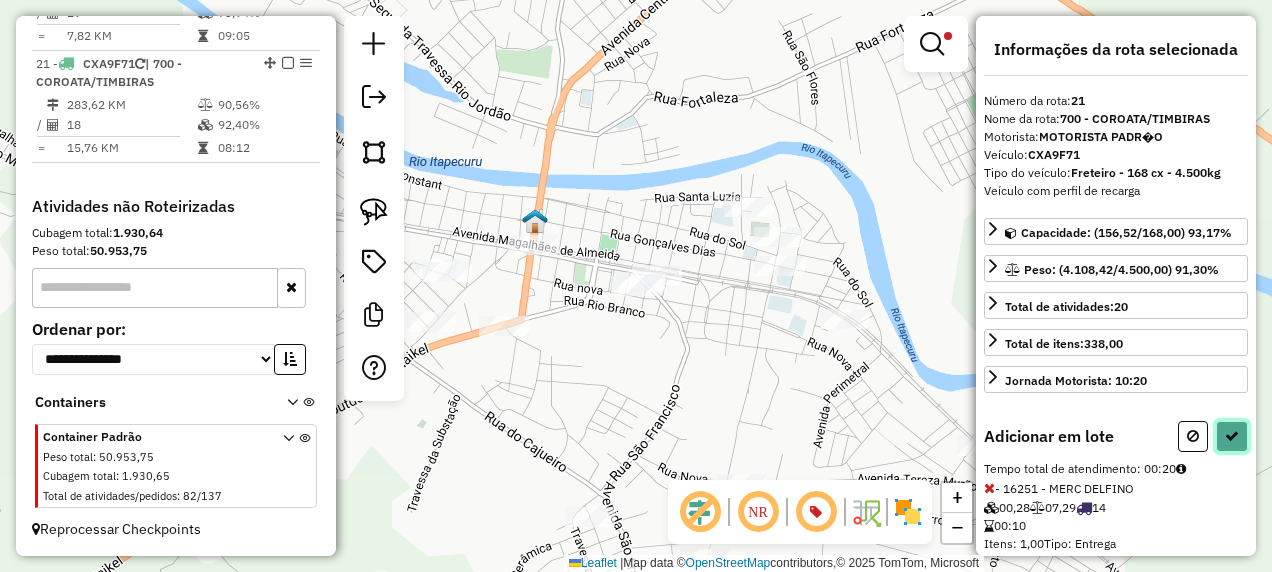click at bounding box center (1232, 436) 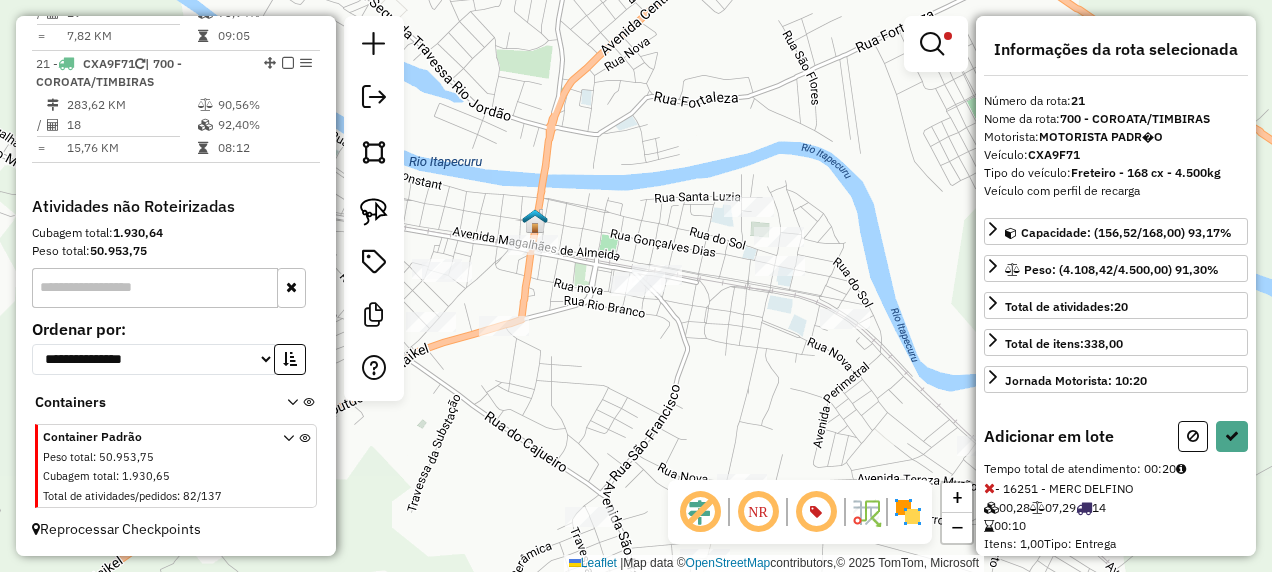 select on "**********" 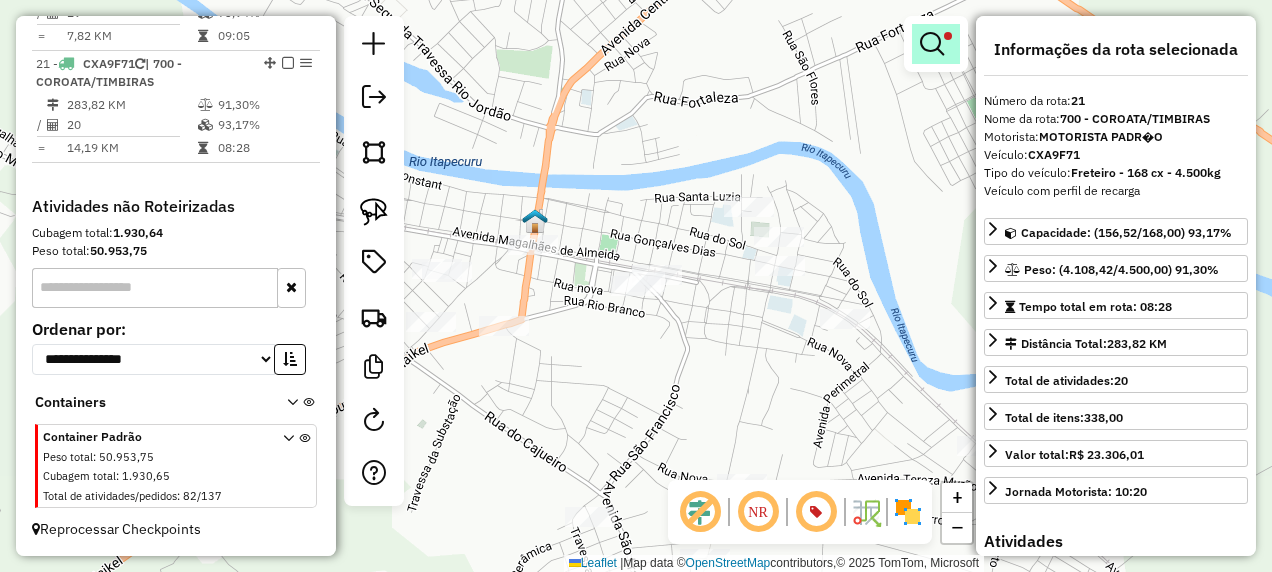 click at bounding box center (932, 44) 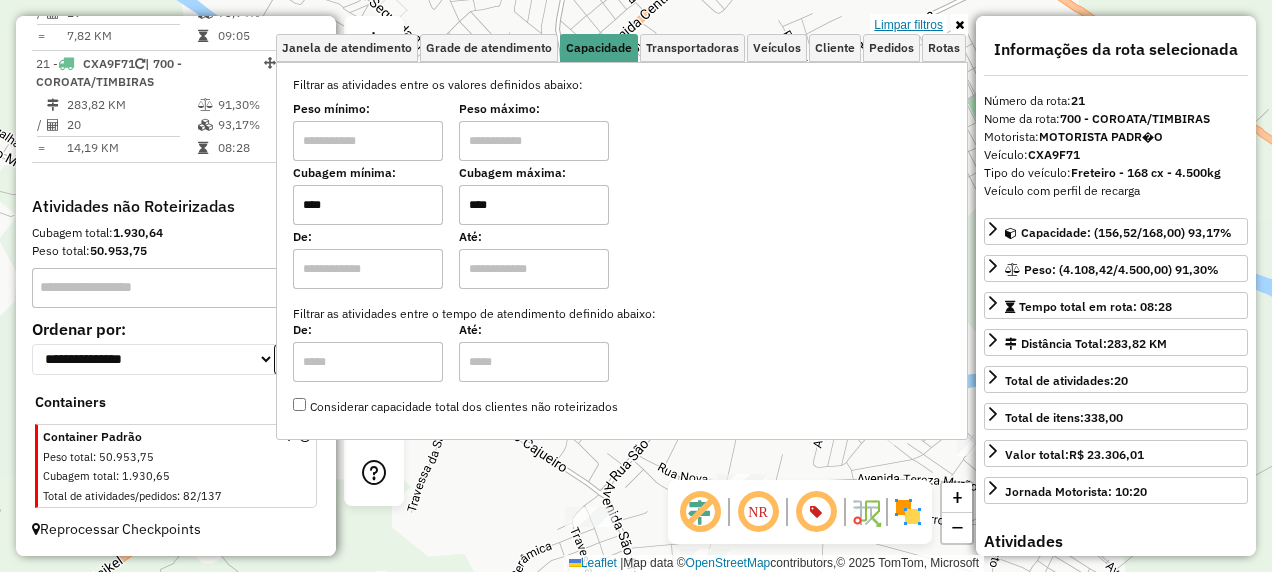 click on "Limpar filtros" at bounding box center (908, 25) 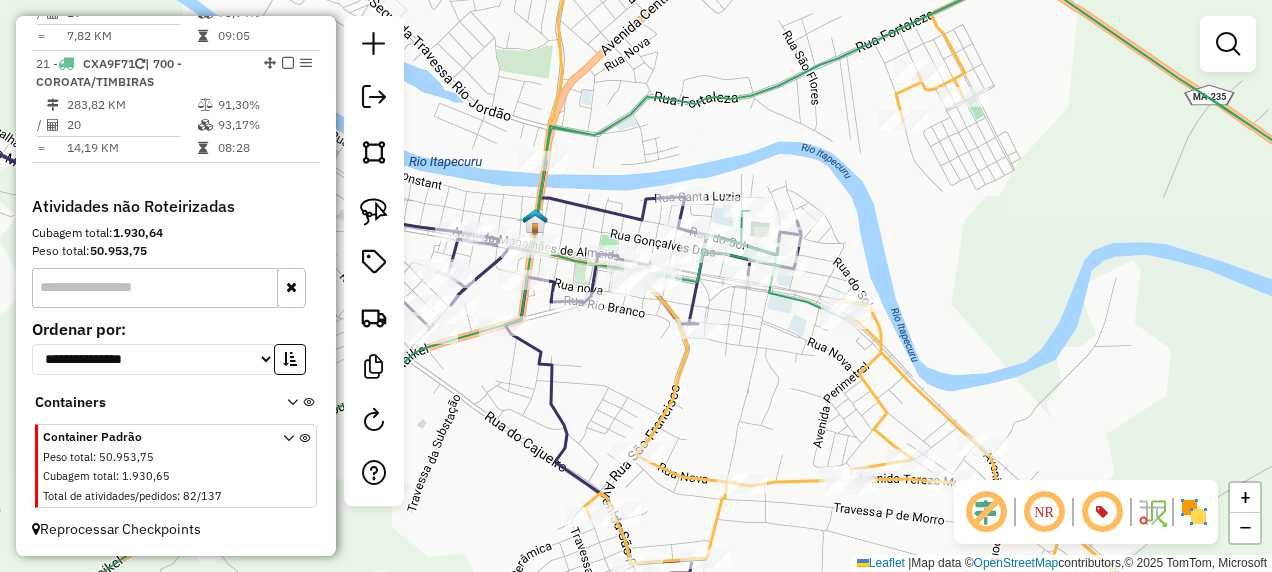 click 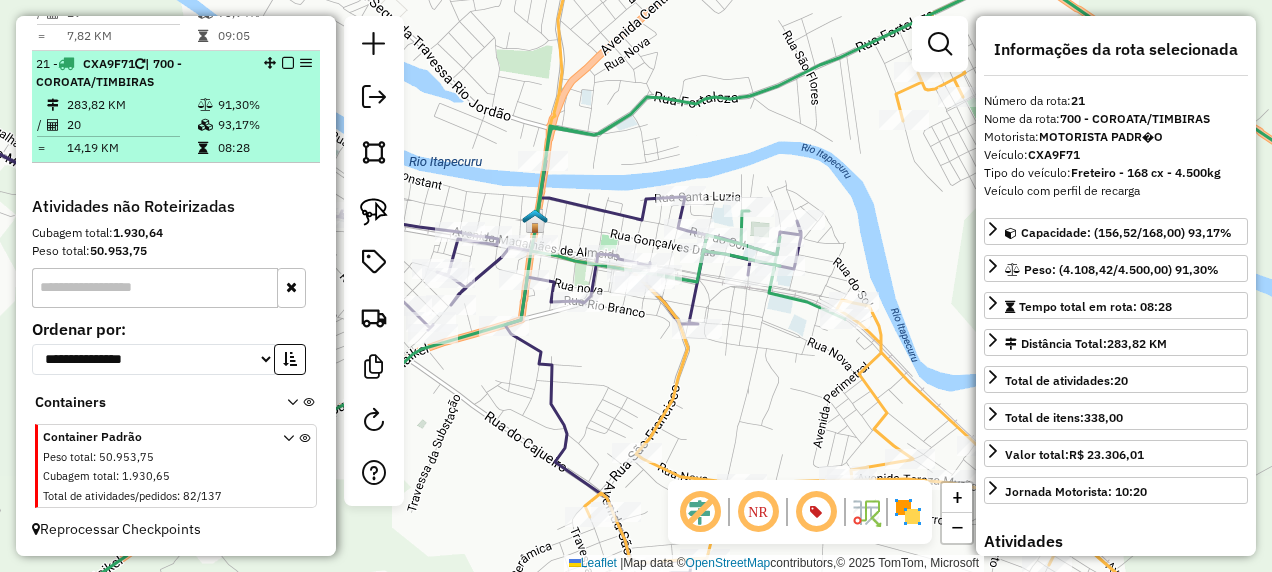click at bounding box center [288, 63] 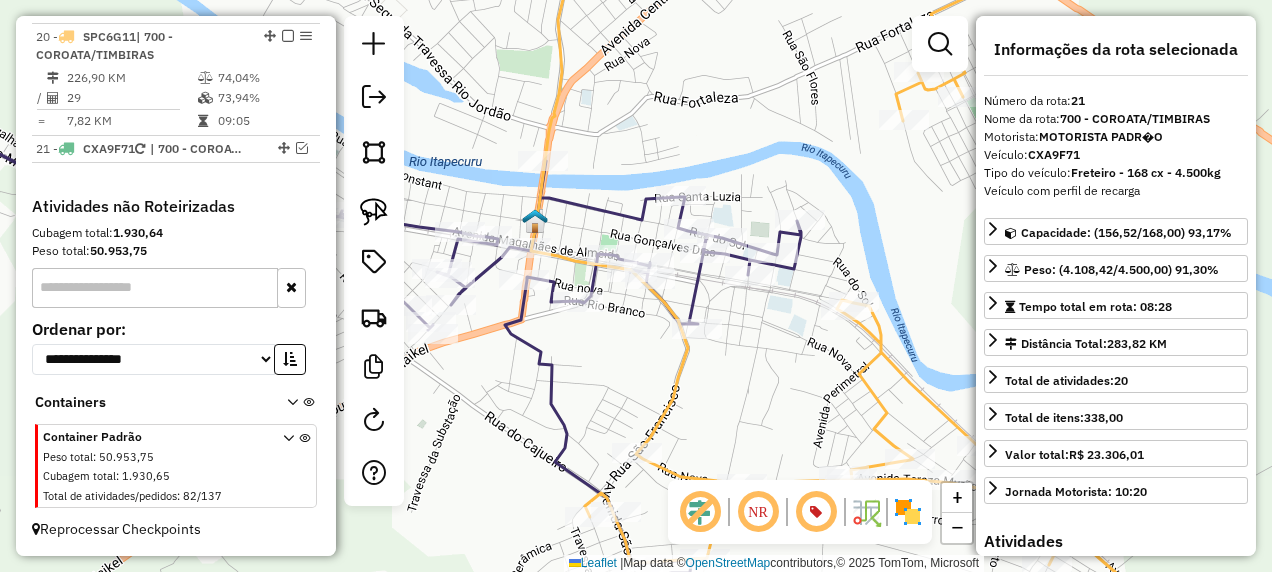 scroll, scrollTop: 2915, scrollLeft: 0, axis: vertical 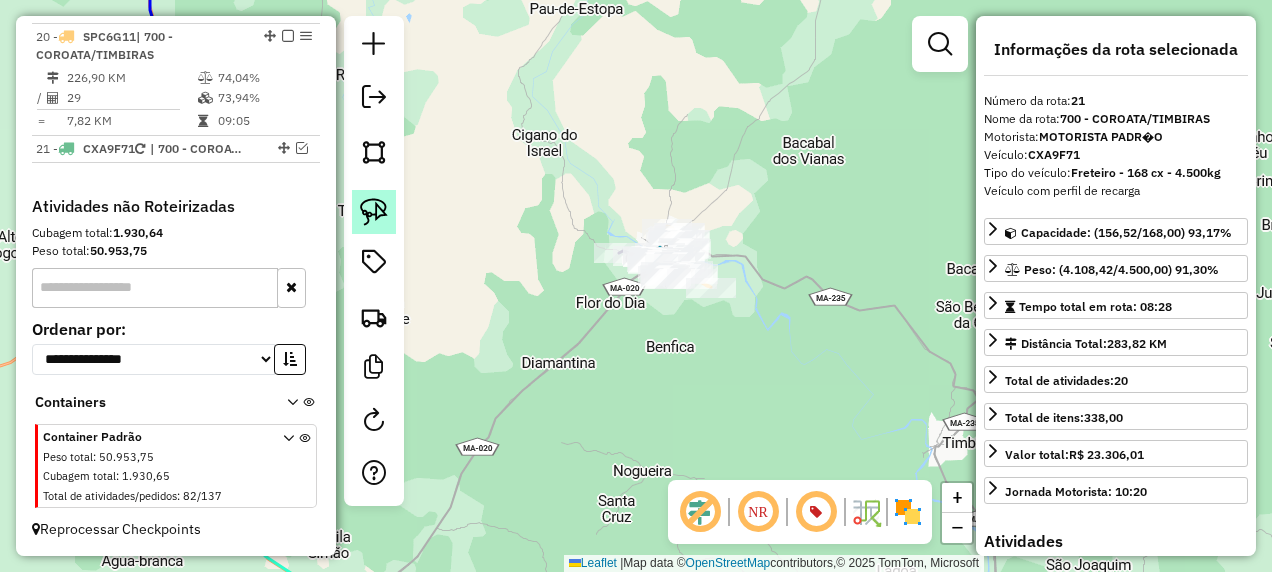 click 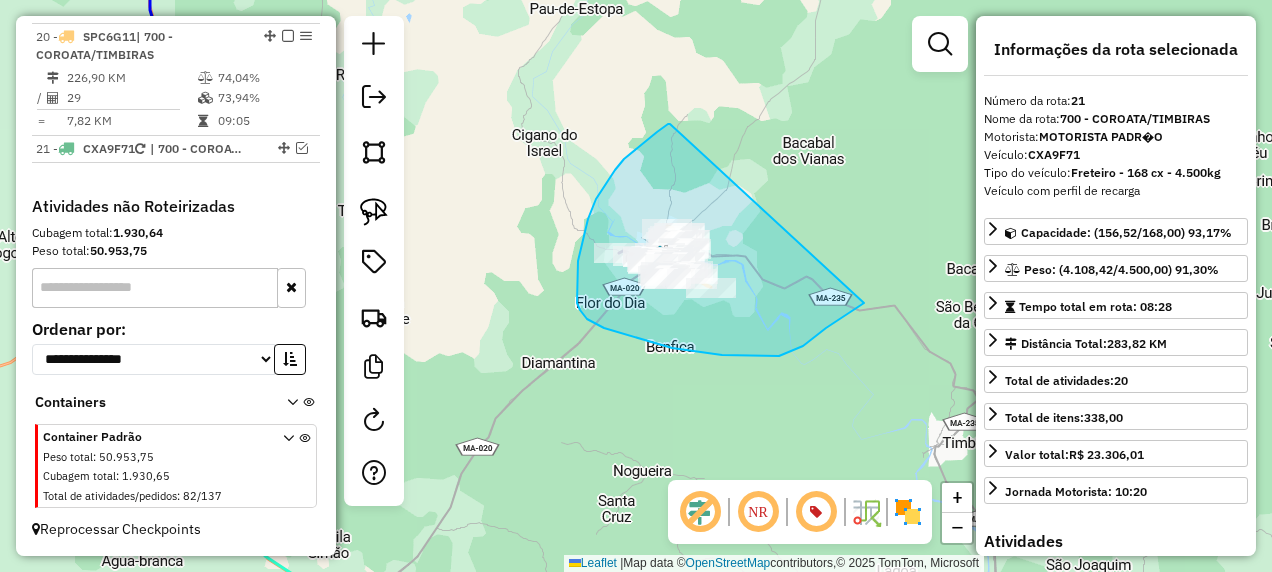 drag, startPoint x: 670, startPoint y: 124, endPoint x: 883, endPoint y: 291, distance: 270.66214 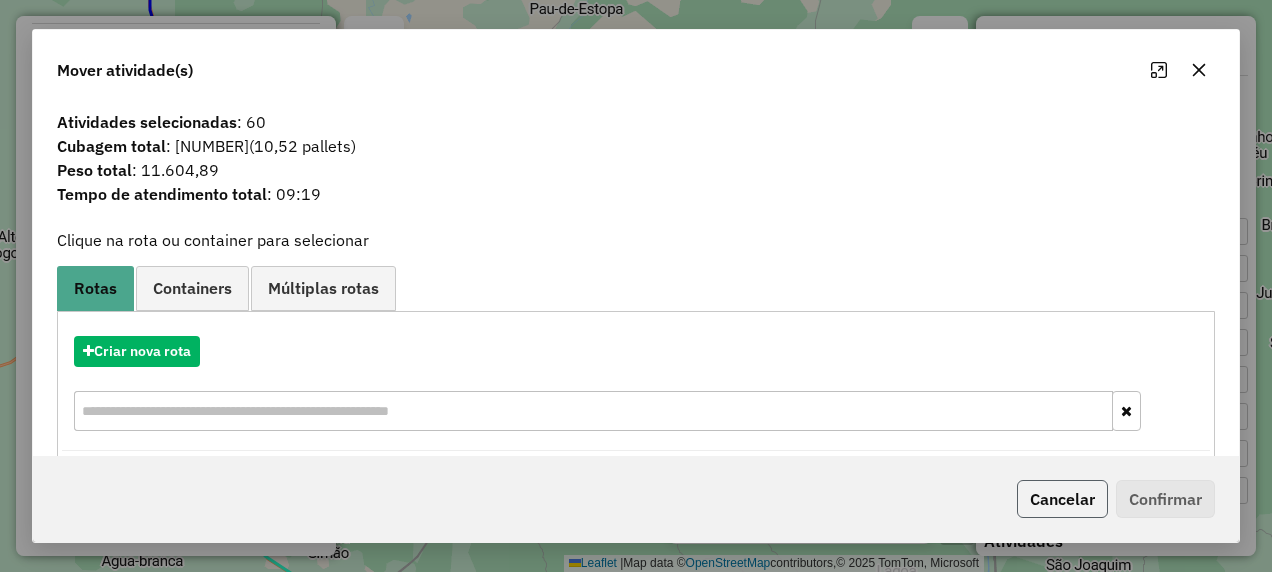 click on "Cancelar" 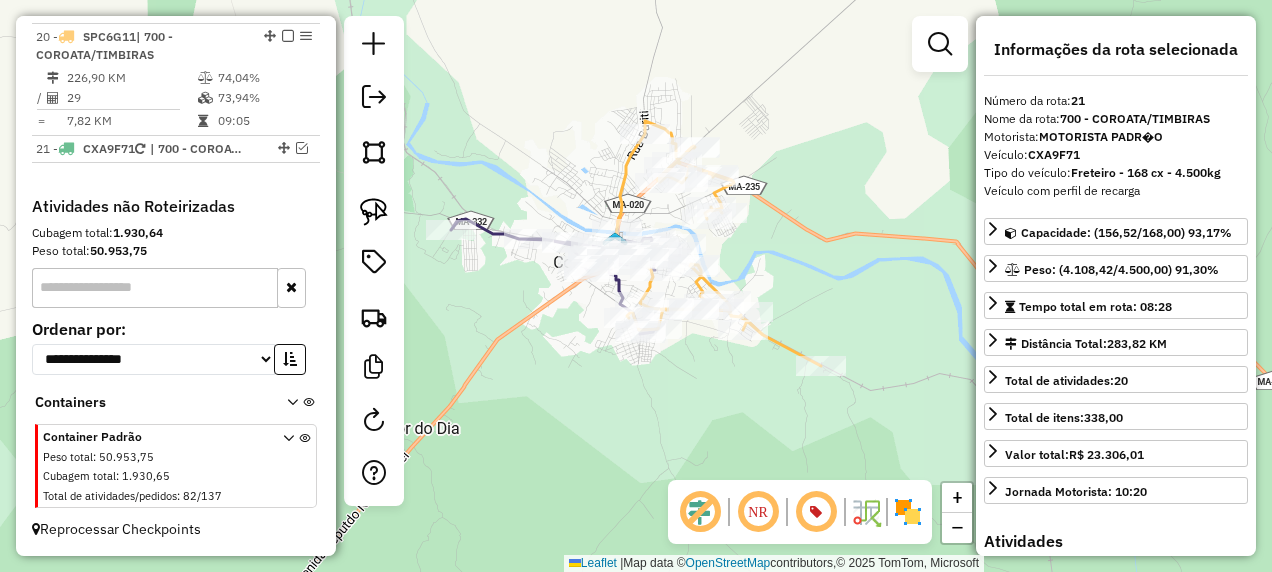drag, startPoint x: 696, startPoint y: 414, endPoint x: 646, endPoint y: 395, distance: 53.488316 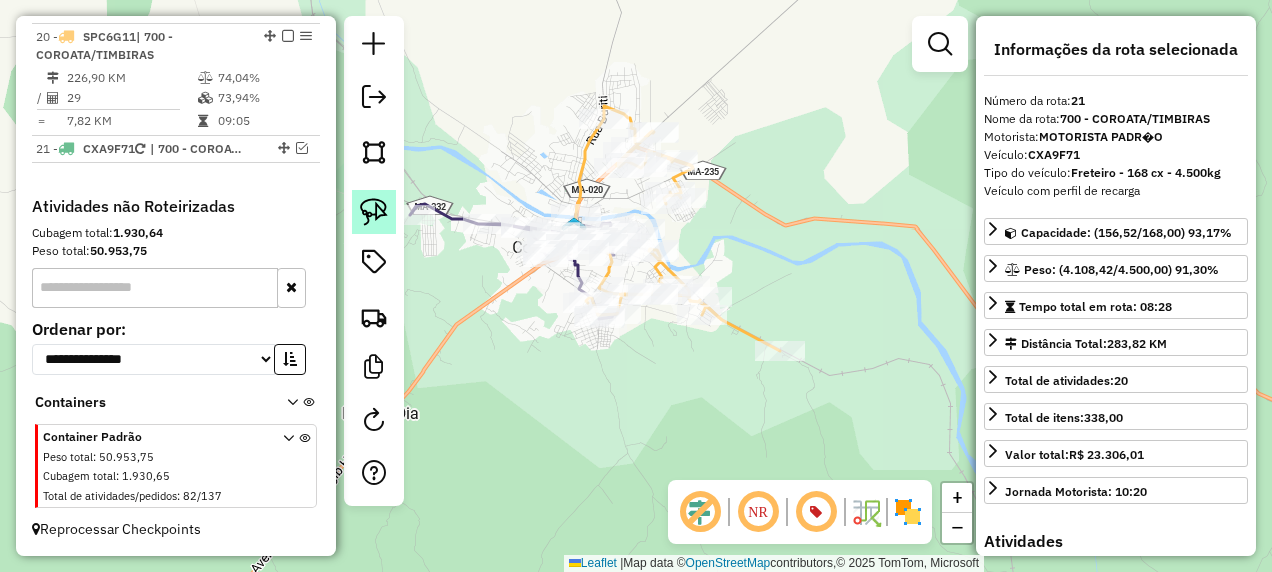 click 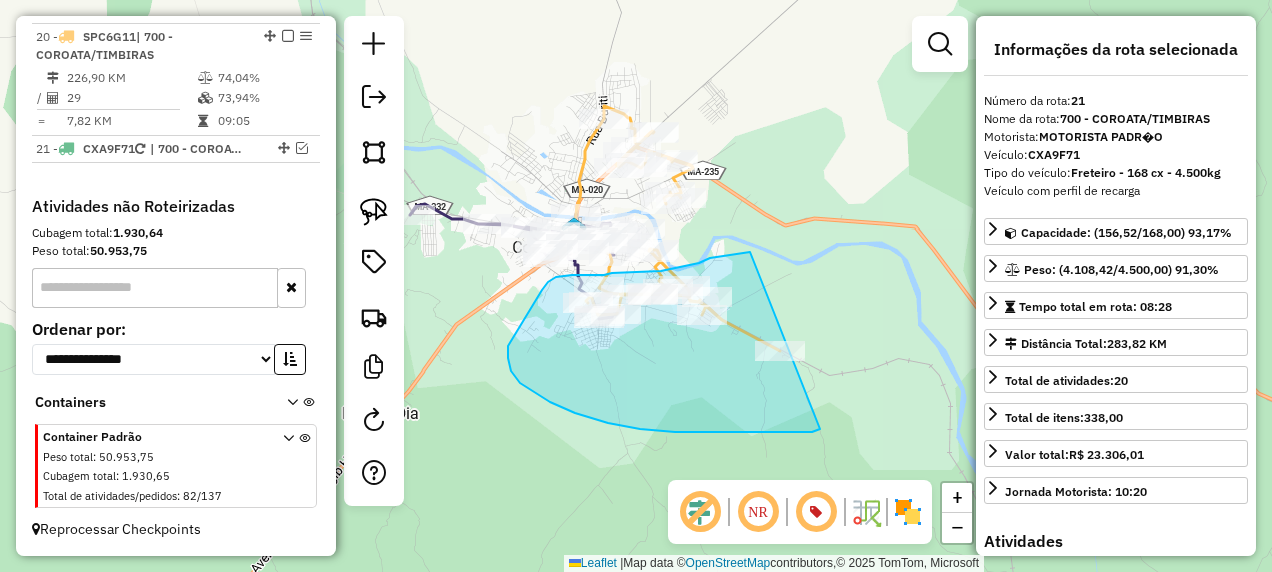 drag, startPoint x: 710, startPoint y: 258, endPoint x: 852, endPoint y: 416, distance: 212.43352 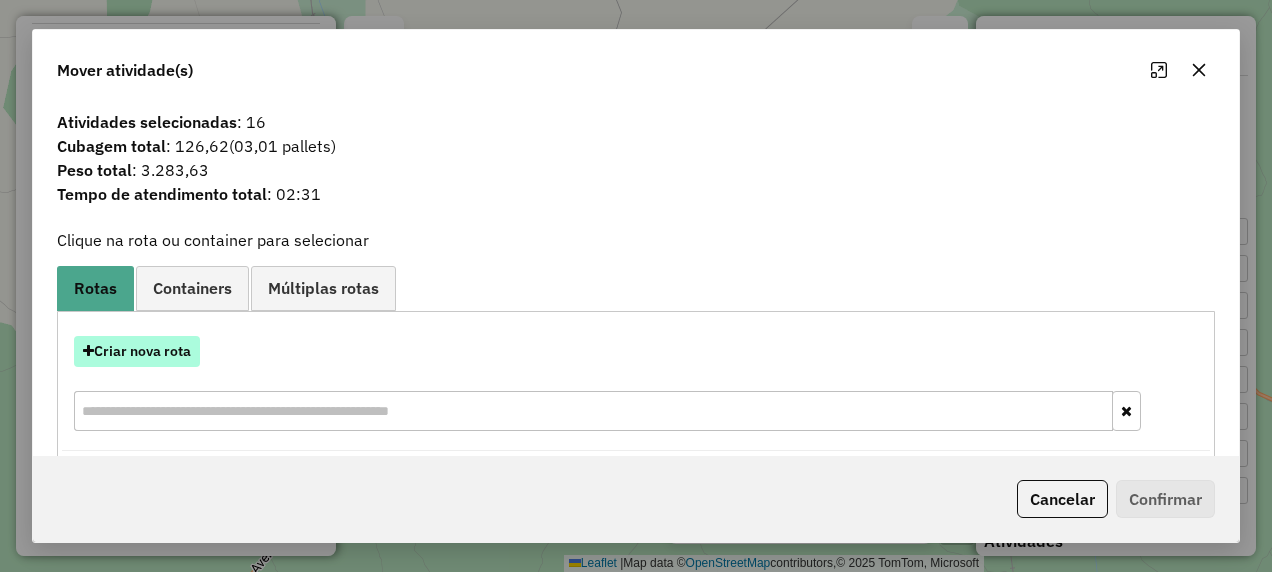 click on "Criar nova rota" at bounding box center (137, 351) 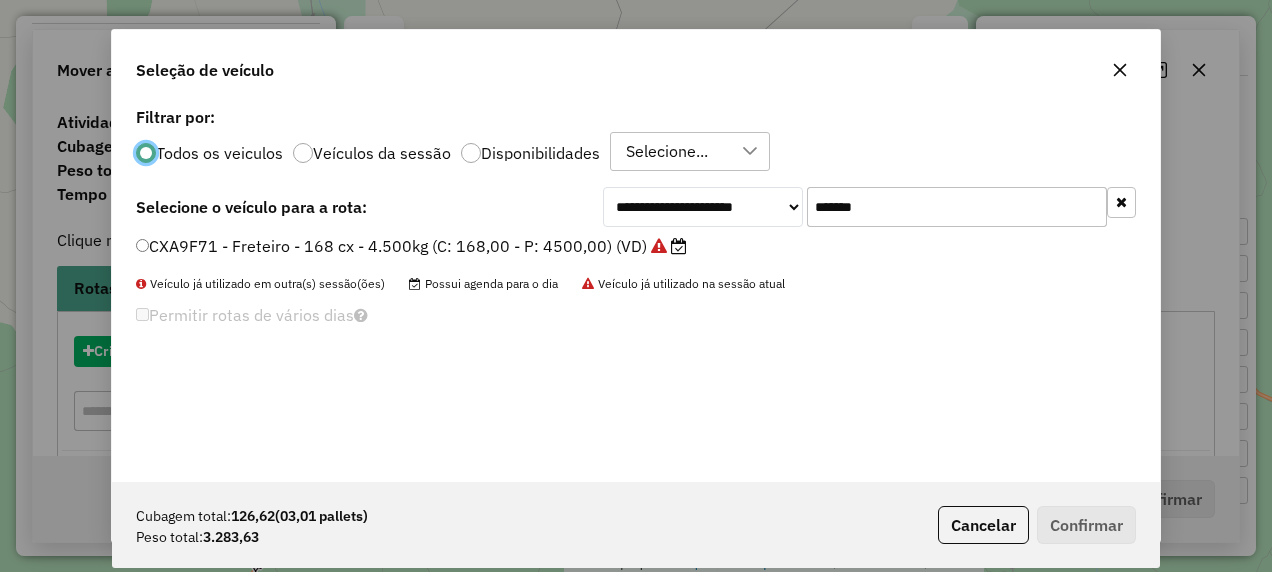 scroll, scrollTop: 11, scrollLeft: 6, axis: both 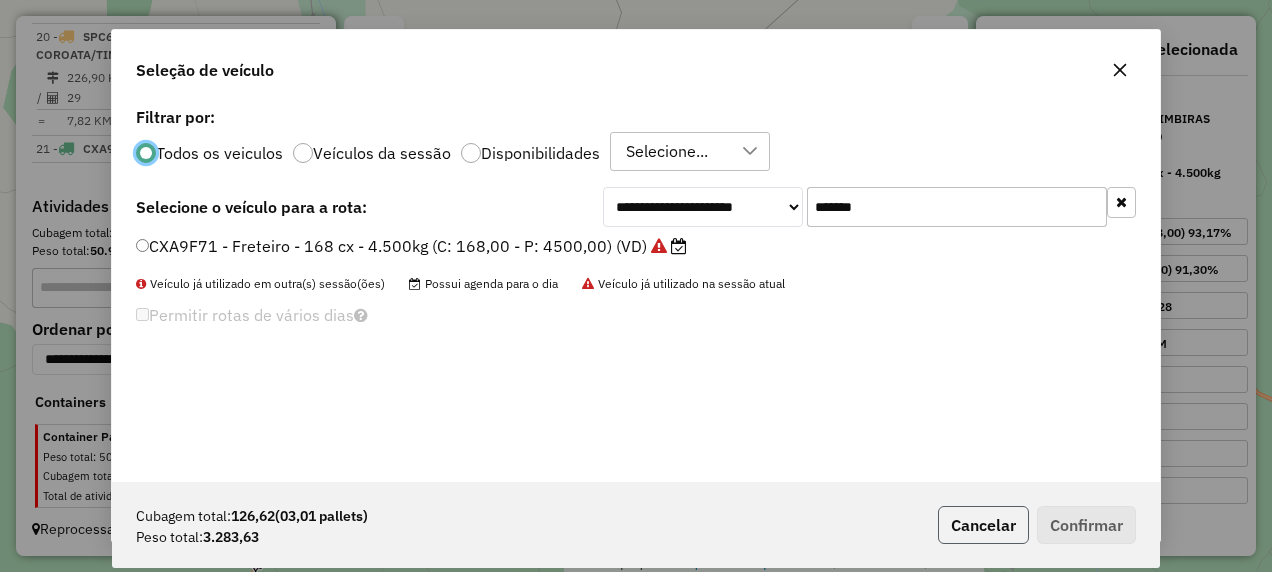click on "Cancelar" 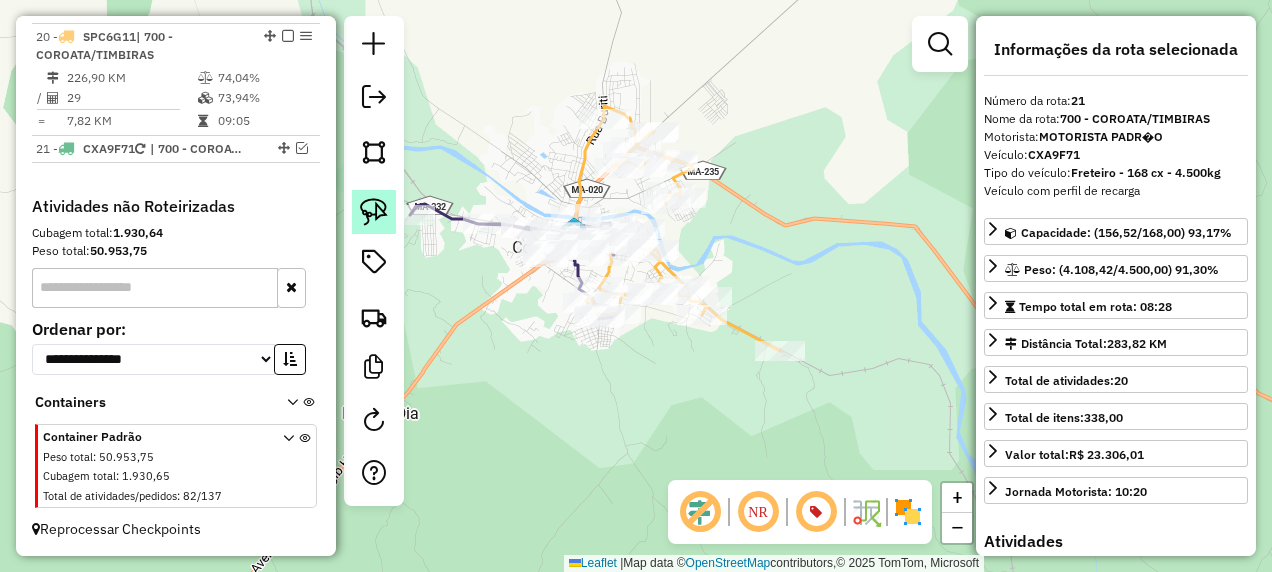 click 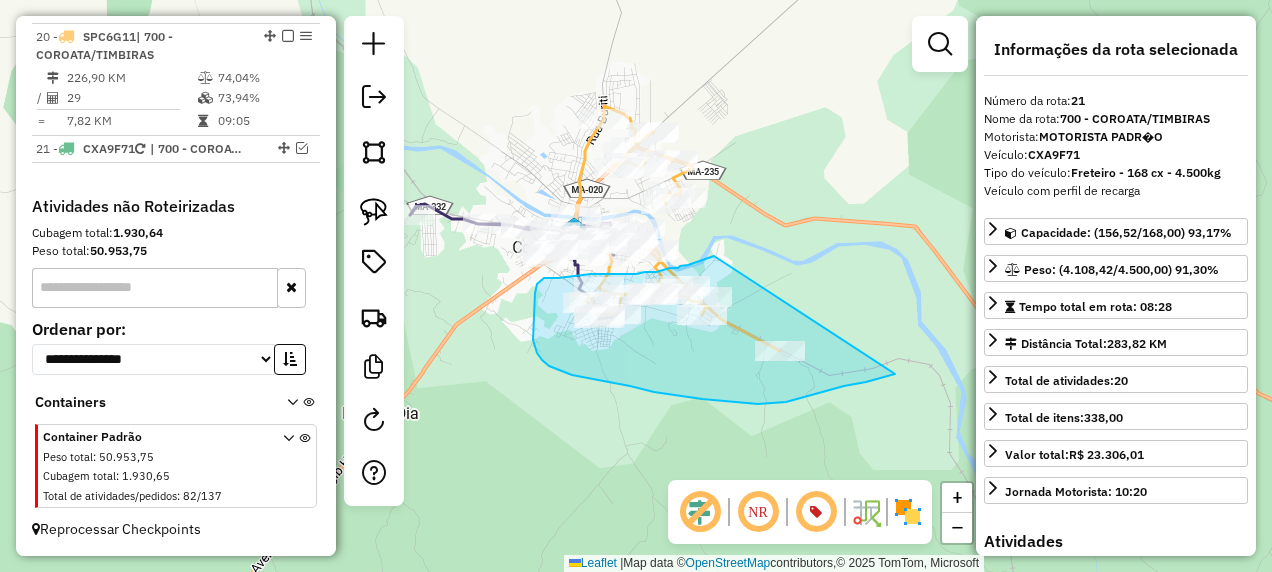 drag, startPoint x: 688, startPoint y: 265, endPoint x: 895, endPoint y: 374, distance: 233.94444 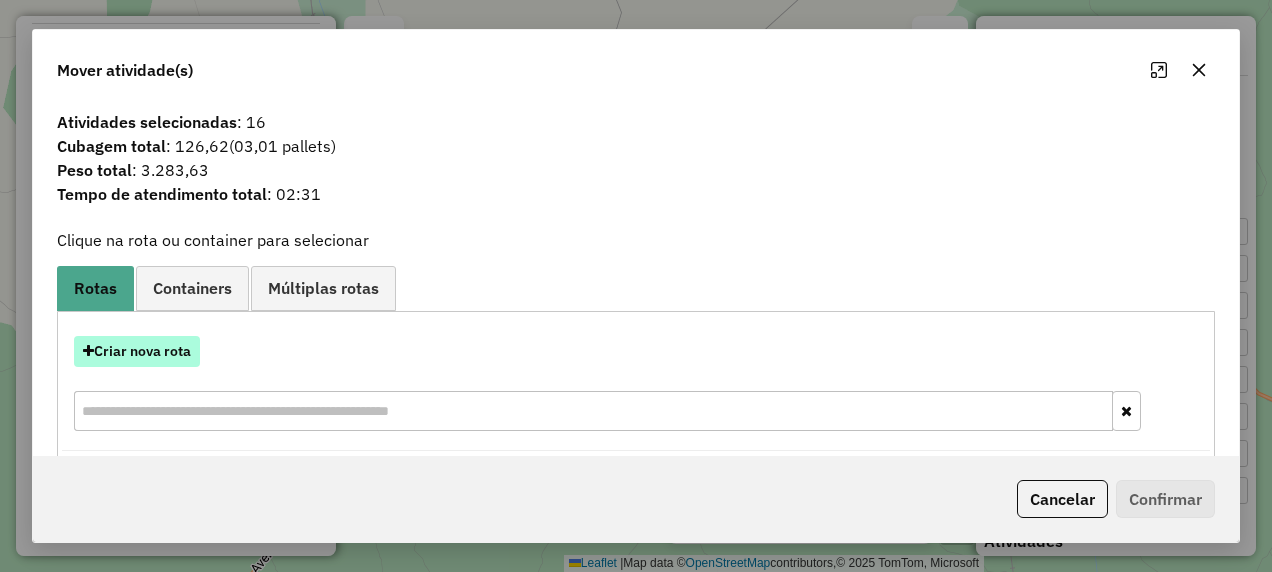click on "Criar nova rota" at bounding box center [137, 351] 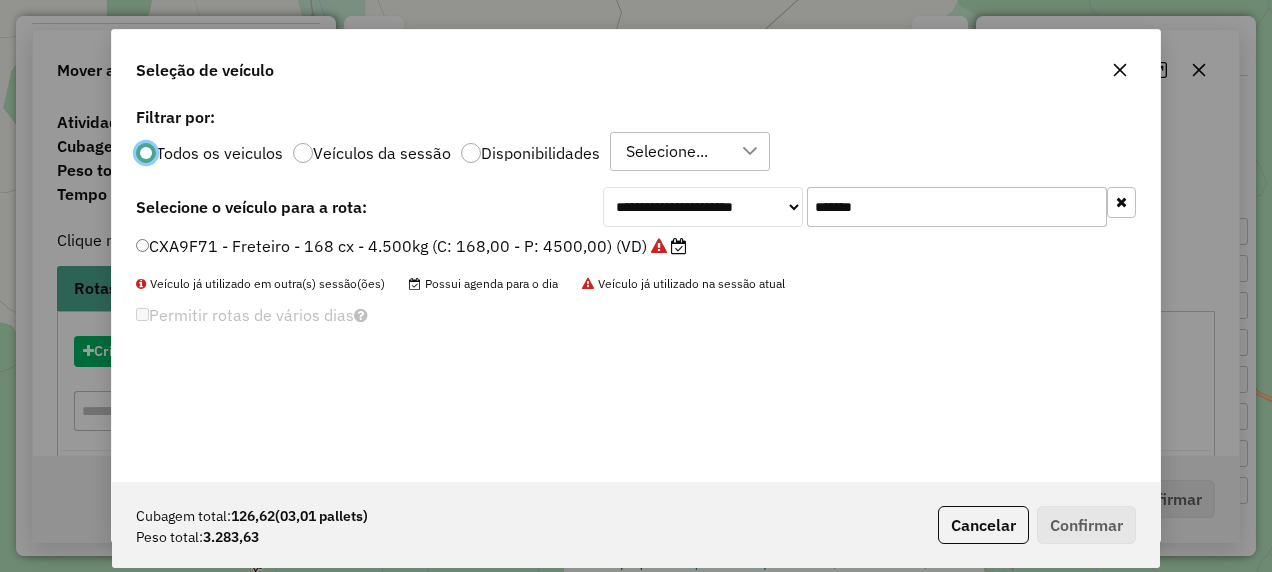 scroll, scrollTop: 11, scrollLeft: 6, axis: both 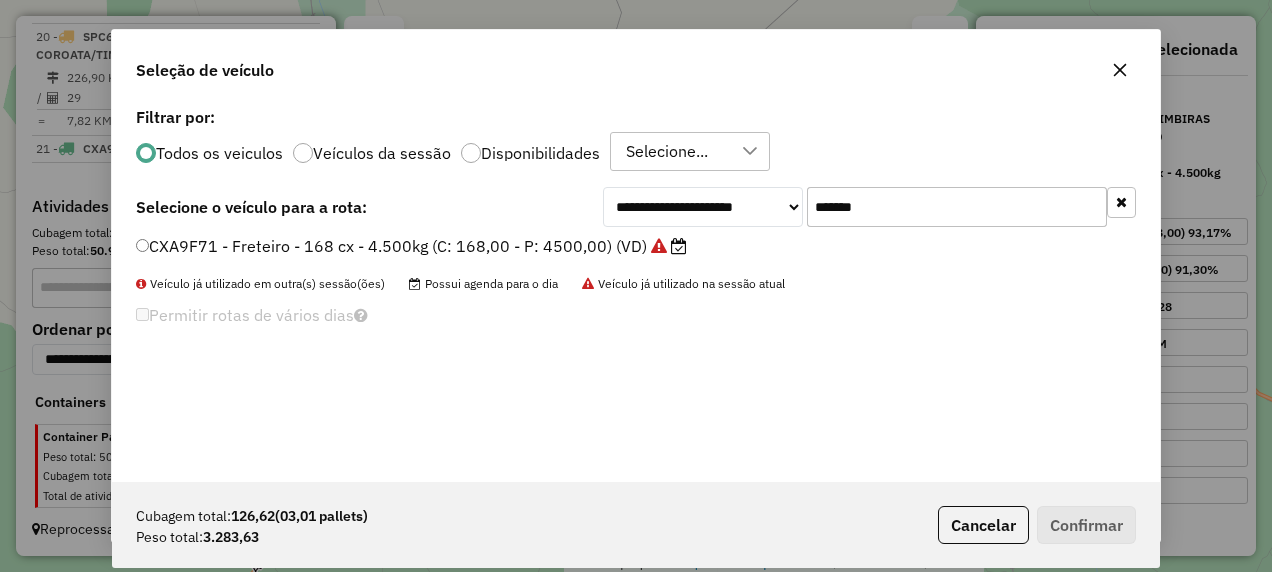 drag, startPoint x: 933, startPoint y: 210, endPoint x: 614, endPoint y: 260, distance: 322.8947 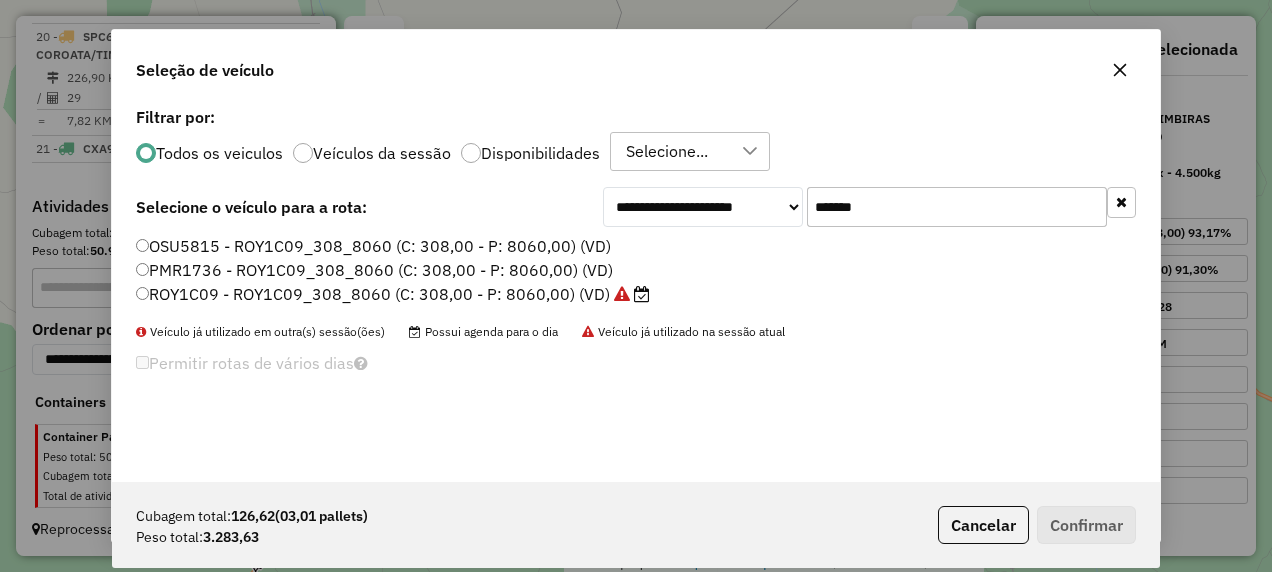 type on "*******" 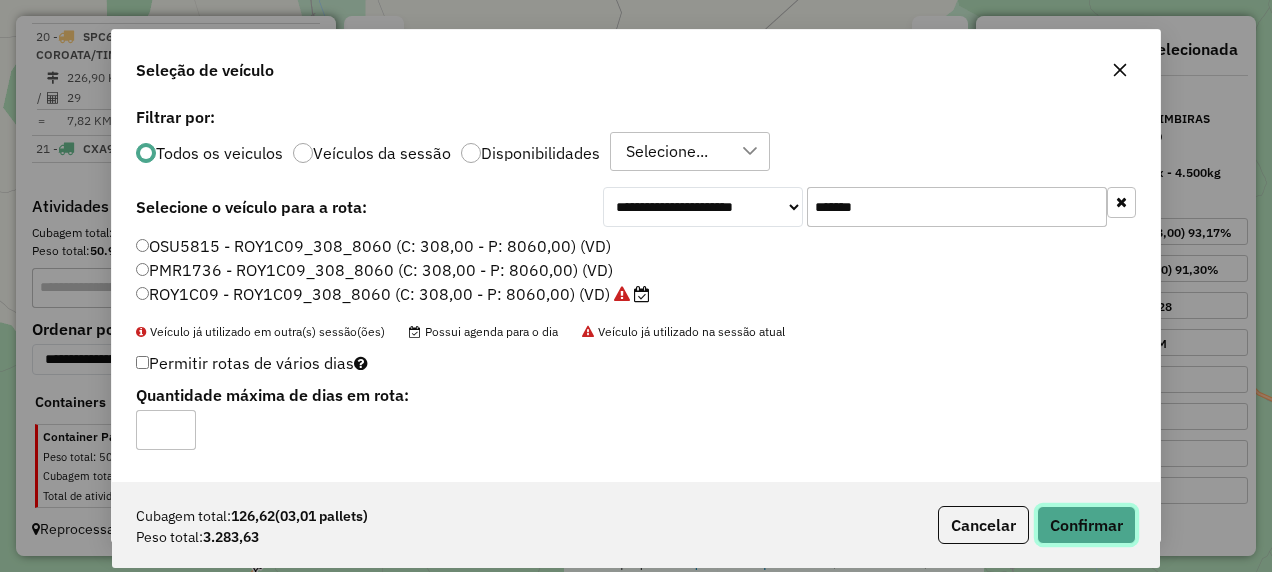 click on "Confirmar" 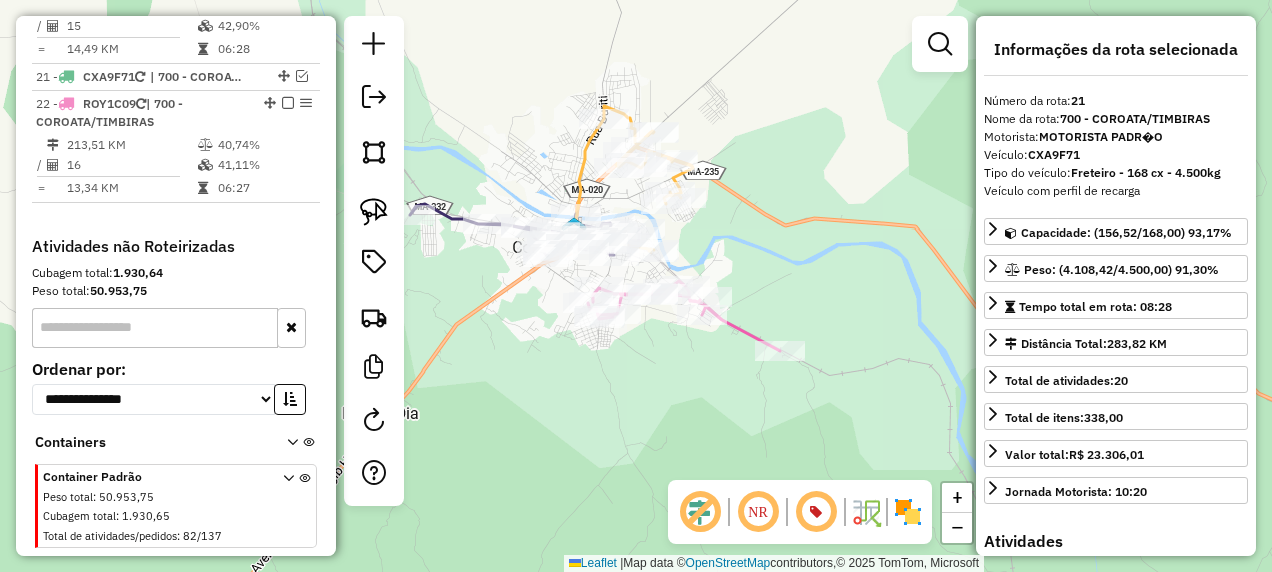 scroll, scrollTop: 3026, scrollLeft: 0, axis: vertical 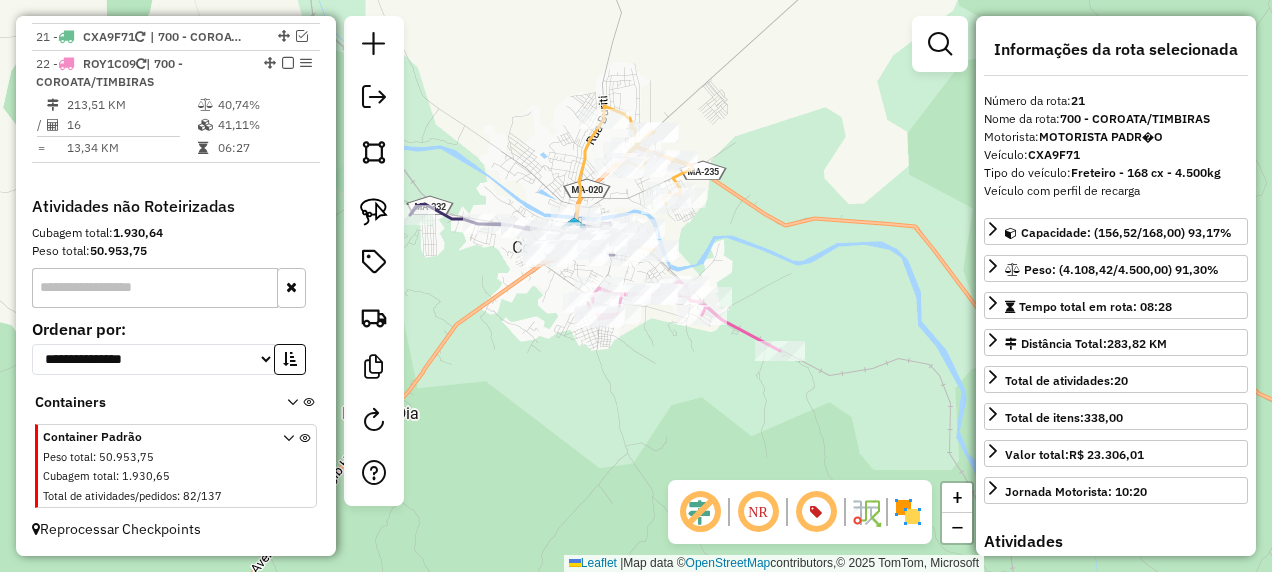 click 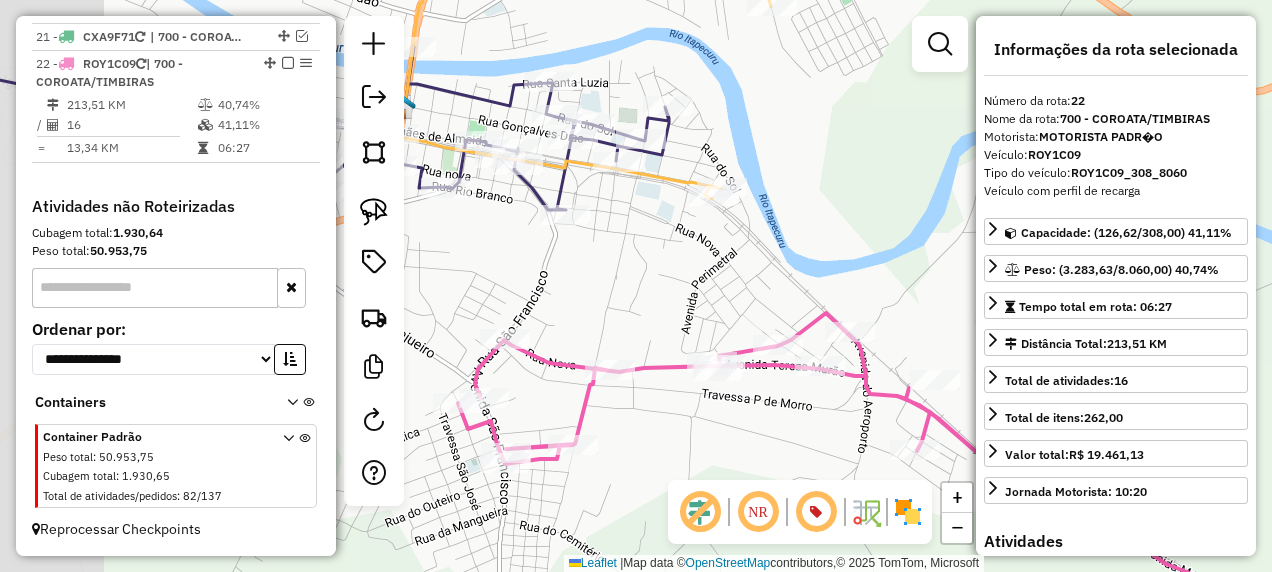drag, startPoint x: 536, startPoint y: 229, endPoint x: 631, endPoint y: 250, distance: 97.29337 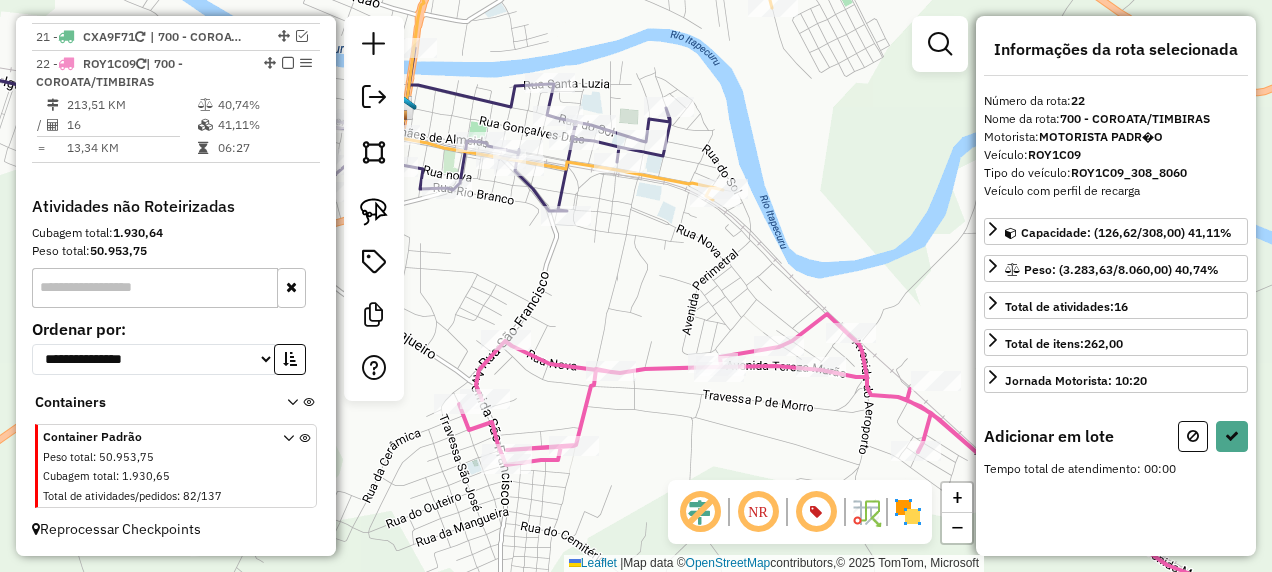 drag, startPoint x: 376, startPoint y: 212, endPoint x: 526, endPoint y: 213, distance: 150.00333 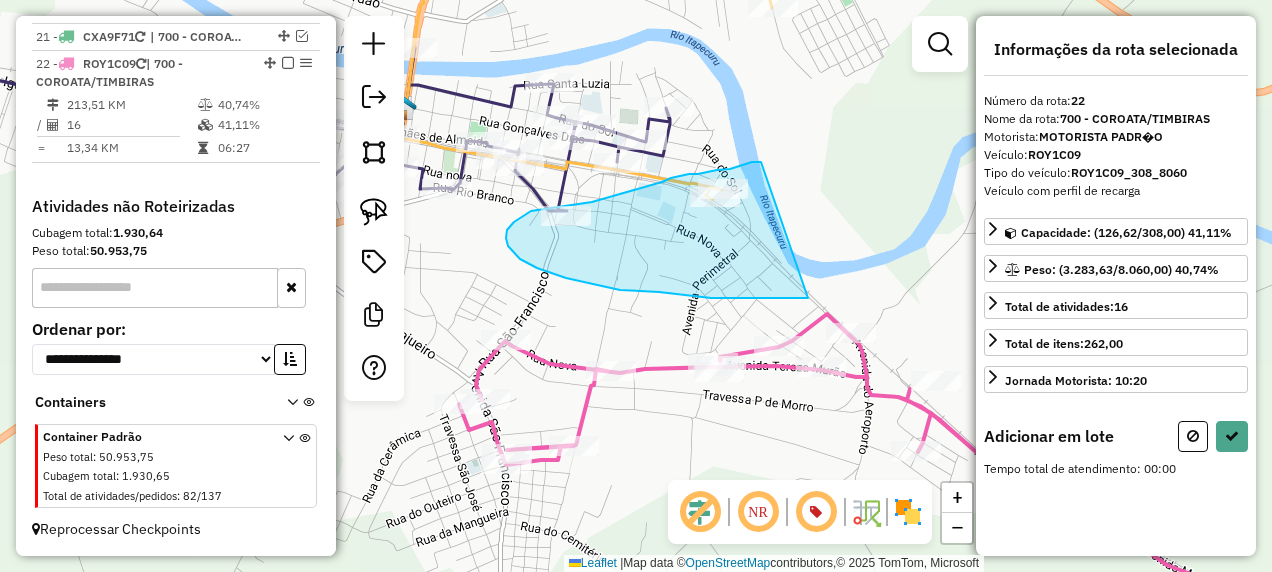 drag, startPoint x: 761, startPoint y: 162, endPoint x: 808, endPoint y: 298, distance: 143.89232 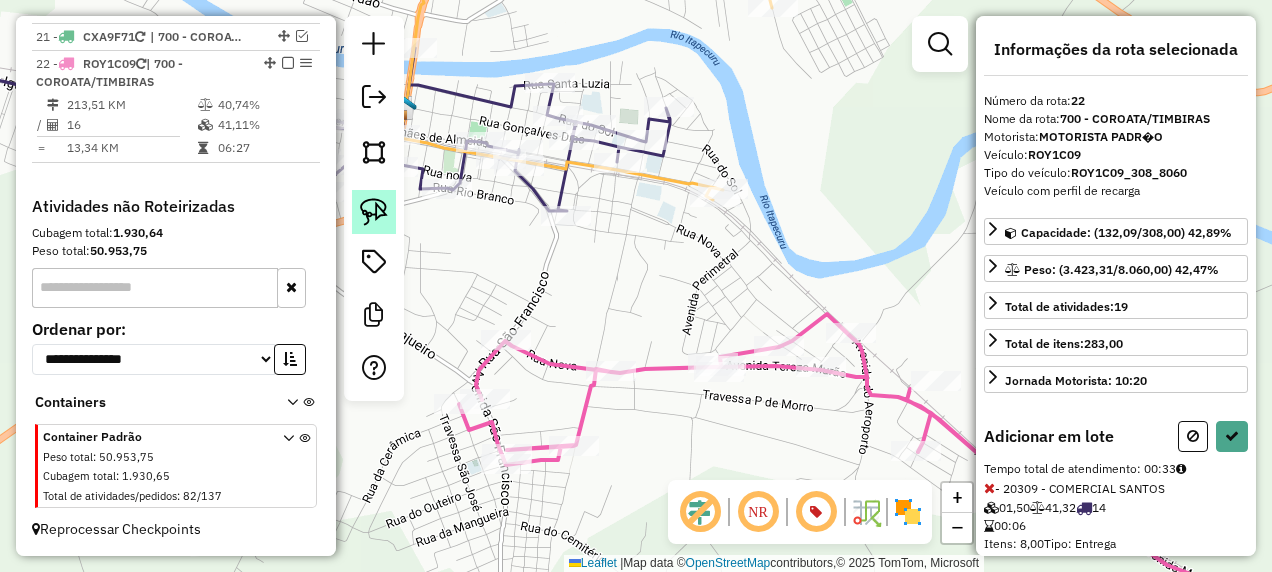 click 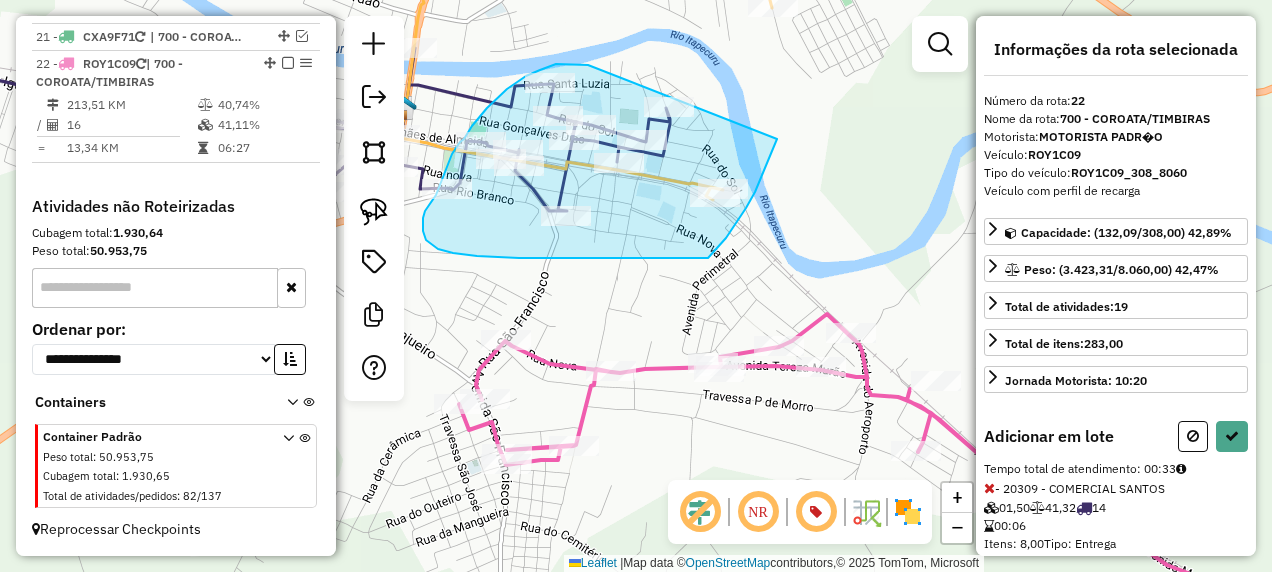 drag, startPoint x: 588, startPoint y: 65, endPoint x: 792, endPoint y: 96, distance: 206.34195 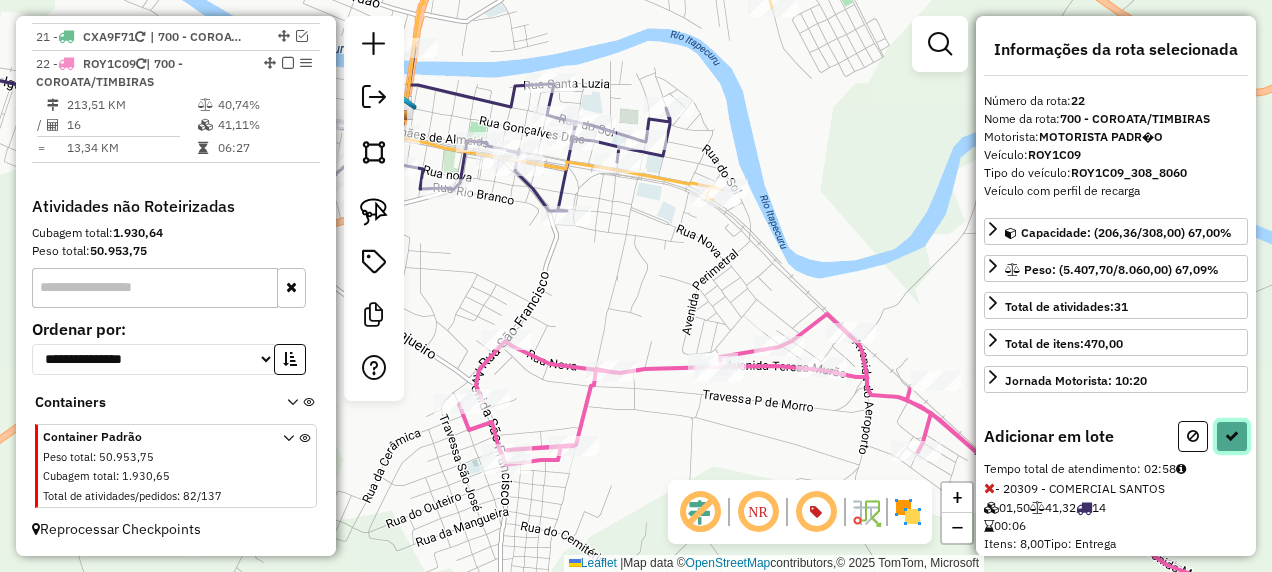 click at bounding box center (1232, 436) 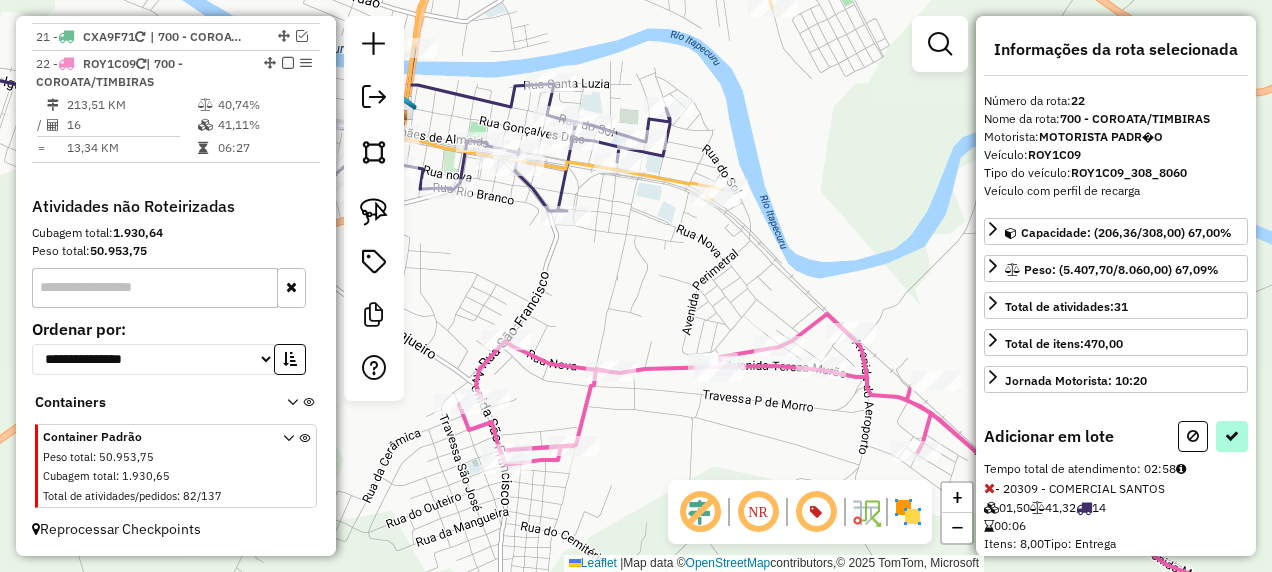 select on "**********" 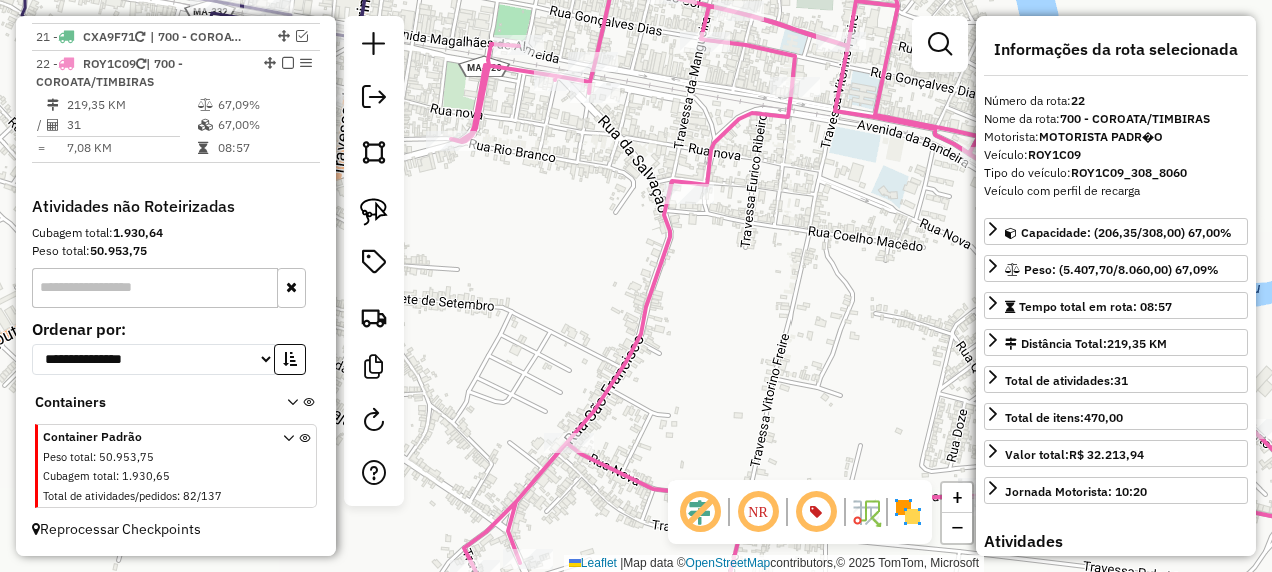 click on "Janela de atendimento Grade de atendimento Capacidade Transportadoras Veículos Cliente Pedidos  Rotas Selecione os dias de semana para filtrar as janelas de atendimento  Seg   Ter   Qua   Qui   Sex   Sáb   Dom  Informe o período da janela de atendimento: De: Até:  Filtrar exatamente a janela do cliente  Considerar janela de atendimento padrão  Selecione os dias de semana para filtrar as grades de atendimento  Seg   Ter   Qua   Qui   Sex   Sáb   Dom   Considerar clientes sem dia de atendimento cadastrado  Clientes fora do dia de atendimento selecionado Filtrar as atividades entre os valores definidos abaixo:  Peso mínimo:   Peso máximo:   Cubagem mínima:   Cubagem máxima:   De:   Até:  Filtrar as atividades entre o tempo de atendimento definido abaixo:  De:   Até:   Considerar capacidade total dos clientes não roteirizados Transportadora: Selecione um ou mais itens Tipo de veículo: Selecione um ou mais itens Veículo: Selecione um ou mais itens Motorista: Selecione um ou mais itens Nome: Rótulo:" 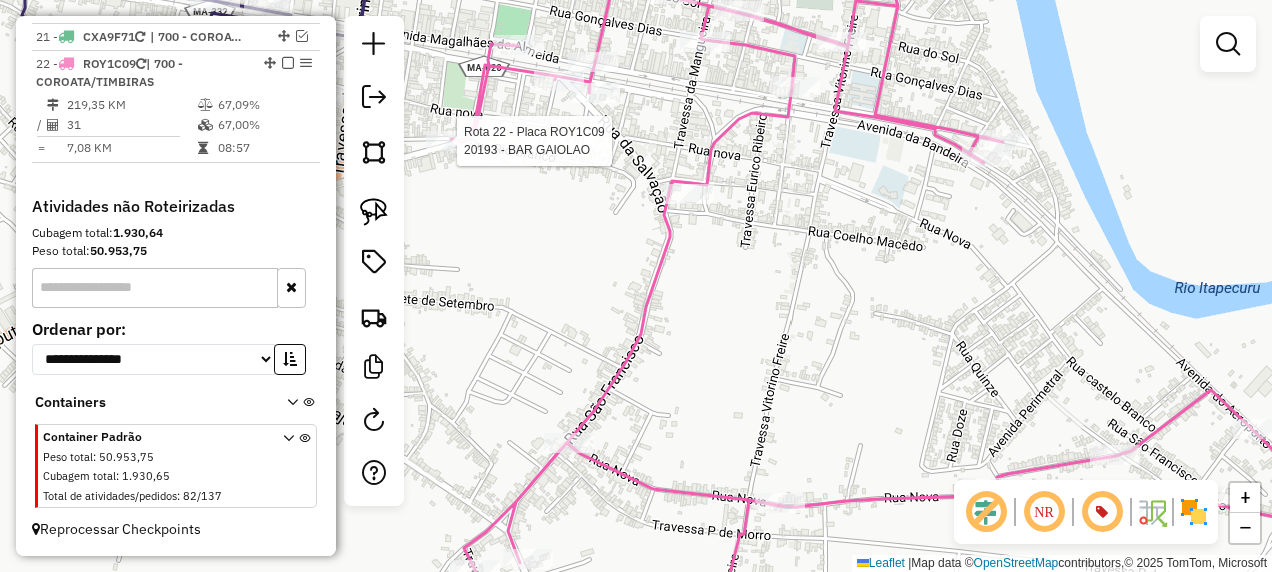 click 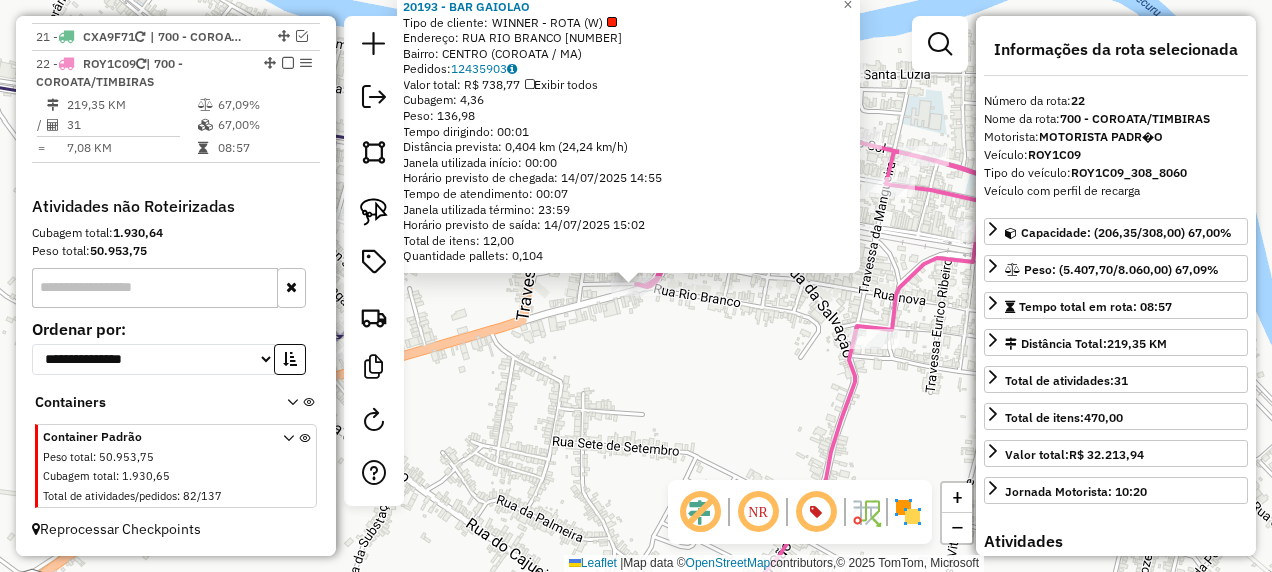 click on "20193 - BAR  GAIOLAO  Tipo de cliente:   WINNER - ROTA (W)   Endereço:  RUA RIO BRANCO 46   Bairro: CENTRO (COROATA / MA)   Pedidos:  12435903   Valor total: R$ 738,77   Exibir todos   Cubagem: 4,36  Peso: 136,98  Tempo dirigindo: 00:01   Distância prevista: 0,404 km (24,24 km/h)   Janela utilizada início: 00:00   Horário previsto de chegada: 14/07/2025 14:55   Tempo de atendimento: 00:07   Janela utilizada término: 23:59   Horário previsto de saída: 14/07/2025 15:02   Total de itens: 12,00   Quantidade pallets: 0,104  × Janela de atendimento Grade de atendimento Capacidade Transportadoras Veículos Cliente Pedidos  Rotas Selecione os dias de semana para filtrar as janelas de atendimento  Seg   Ter   Qua   Qui   Sex   Sáb   Dom  Informe o período da janela de atendimento: De: Até:  Filtrar exatamente a janela do cliente  Considerar janela de atendimento padrão  Selecione os dias de semana para filtrar as grades de atendimento  Seg   Ter   Qua   Qui   Sex   Sáb   Dom   Peso mínimo:   De:   Até:" 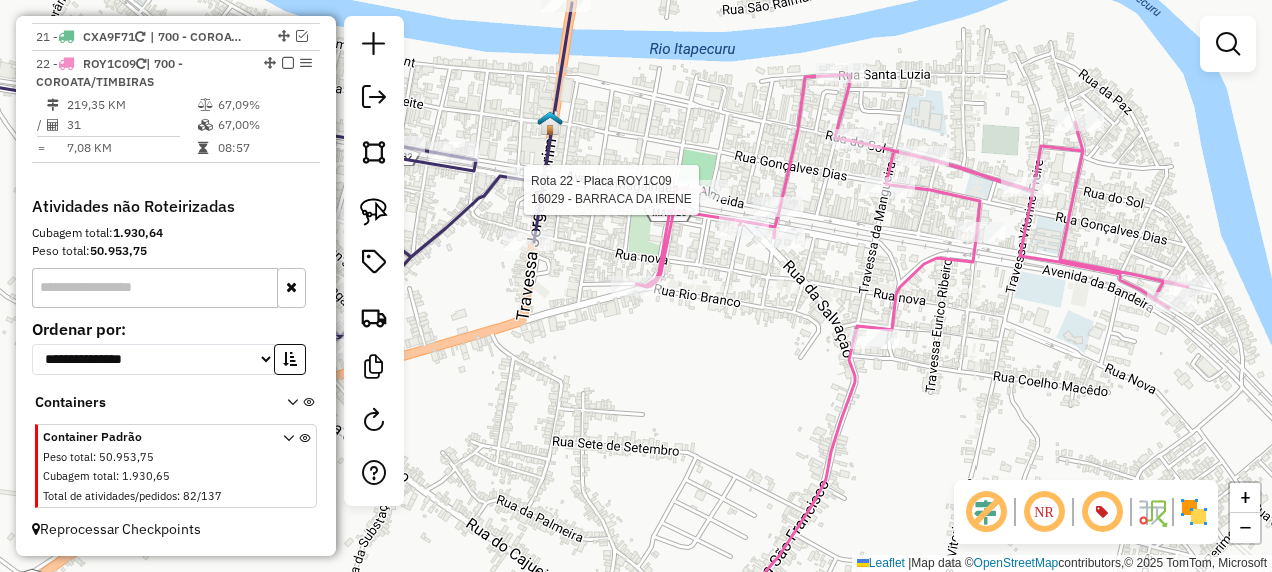 select on "**********" 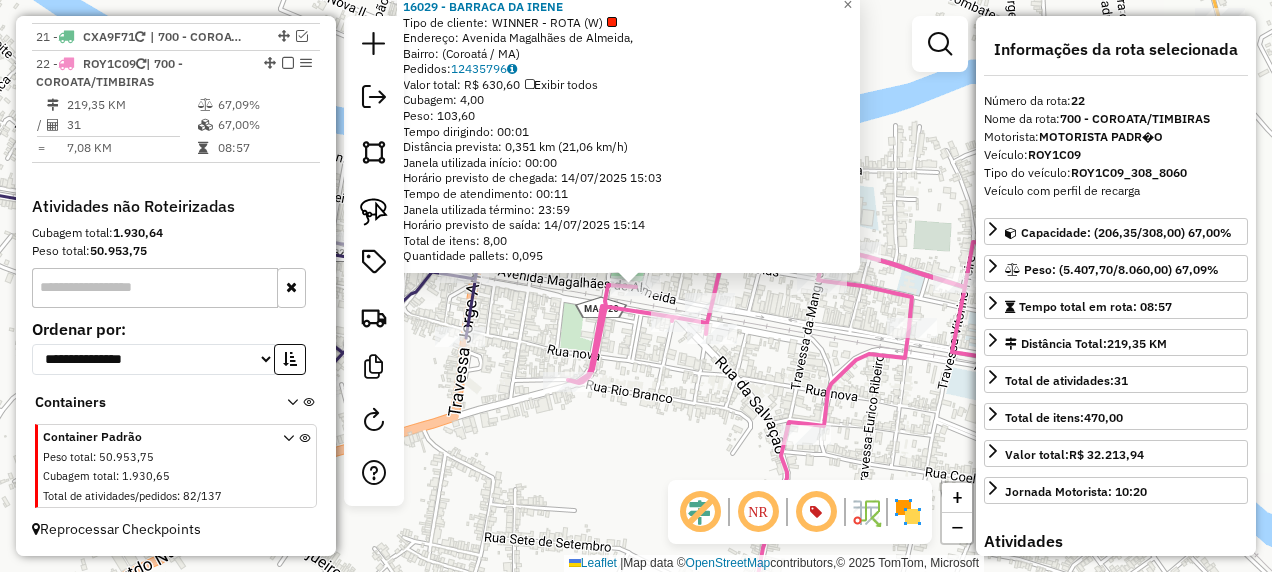 click on "16029 - BARRACA DA IRENE  Tipo de cliente:   WINNER - ROTA (W)   Endereço: Avenida Magalhães de Almeida,    Bairro:  (Coroatá / MA)   Pedidos:  12435796   Valor total: R$ 630,60   Exibir todos   Cubagem: 4,00  Peso: 103,60  Tempo dirigindo: 00:01   Distância prevista: 0,351 km (21,06 km/h)   Janela utilizada início: 00:00   Horário previsto de chegada: 14/07/2025 15:03   Tempo de atendimento: 00:11   Janela utilizada término: 23:59   Horário previsto de saída: 14/07/2025 15:14   Total de itens: 8,00   Quantidade pallets: 0,095  × Janela de atendimento Grade de atendimento Capacidade Transportadoras Veículos Cliente Pedidos  Rotas Selecione os dias de semana para filtrar as janelas de atendimento  Seg   Ter   Qua   Qui   Sex   Sáb   Dom  Informe o período da janela de atendimento: De: Até:  Filtrar exatamente a janela do cliente  Considerar janela de atendimento padrão  Selecione os dias de semana para filtrar as grades de atendimento  Seg   Ter   Qua   Qui   Sex   Sáb   Dom   Peso mínimo:  +" 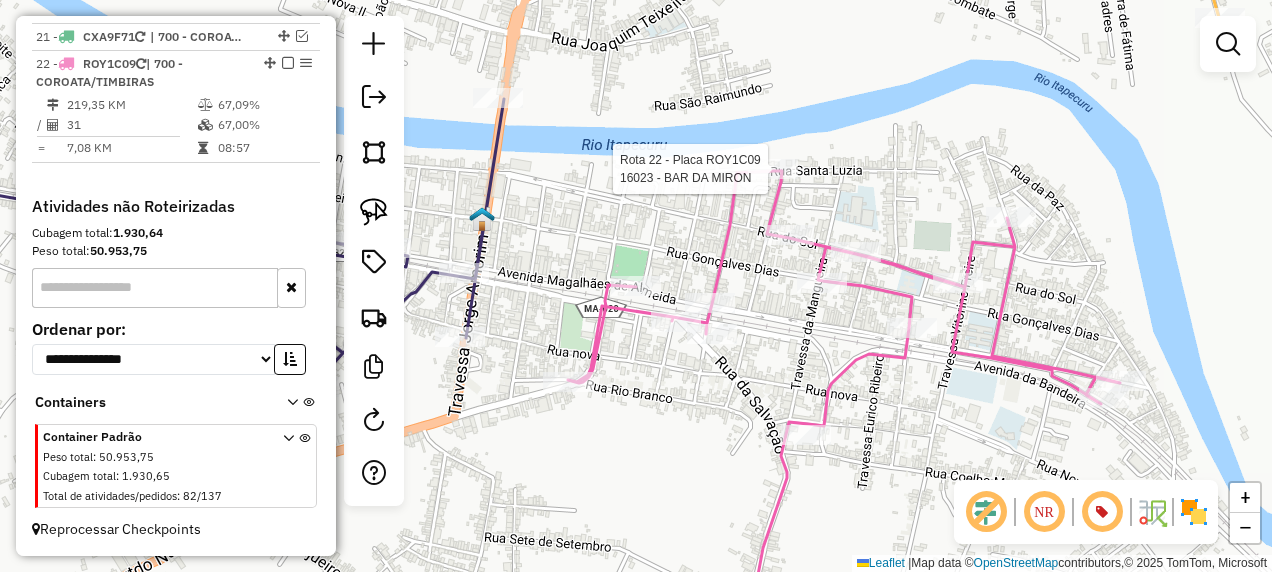 select on "**********" 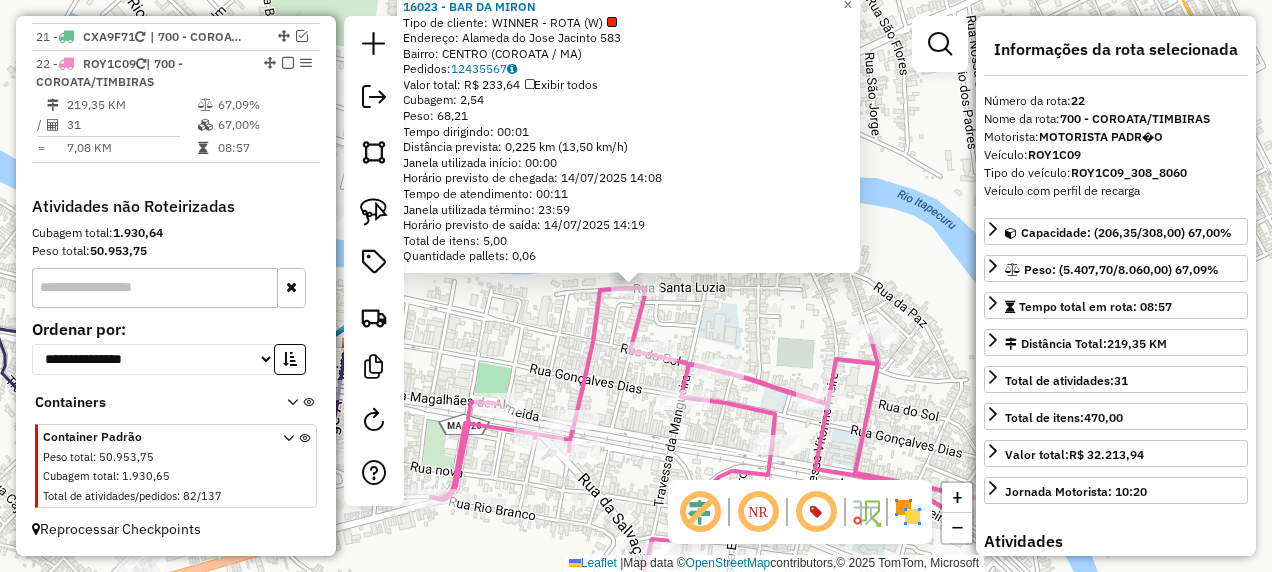 click on "16023 - BAR DA MIRON  Tipo de cliente:   WINNER - ROTA (W)   Endereço:  Alameda do Jose Jacinto 583   Bairro: CENTRO (COROATA / MA)   Pedidos:  12435567   Valor total: R$ 233,64   Exibir todos   Cubagem: 2,54  Peso: 68,21  Tempo dirigindo: 00:01   Distância prevista: 0,225 km (13,50 km/h)   Janela utilizada início: 00:00   Horário previsto de chegada: 14/07/2025 14:08   Tempo de atendimento: 00:11   Janela utilizada término: 23:59   Horário previsto de saída: 14/07/2025 14:19   Total de itens: 5,00   Quantidade pallets: 0,06  × Janela de atendimento Grade de atendimento Capacidade Transportadoras Veículos Cliente Pedidos  Rotas Selecione os dias de semana para filtrar as janelas de atendimento  Seg   Ter   Qua   Qui   Sex   Sáb   Dom  Informe o período da janela de atendimento: De: Até:  Filtrar exatamente a janela do cliente  Considerar janela de atendimento padrão  Selecione os dias de semana para filtrar as grades de atendimento  Seg   Ter   Qua   Qui   Sex   Sáb   Dom   Peso mínimo:   De:" 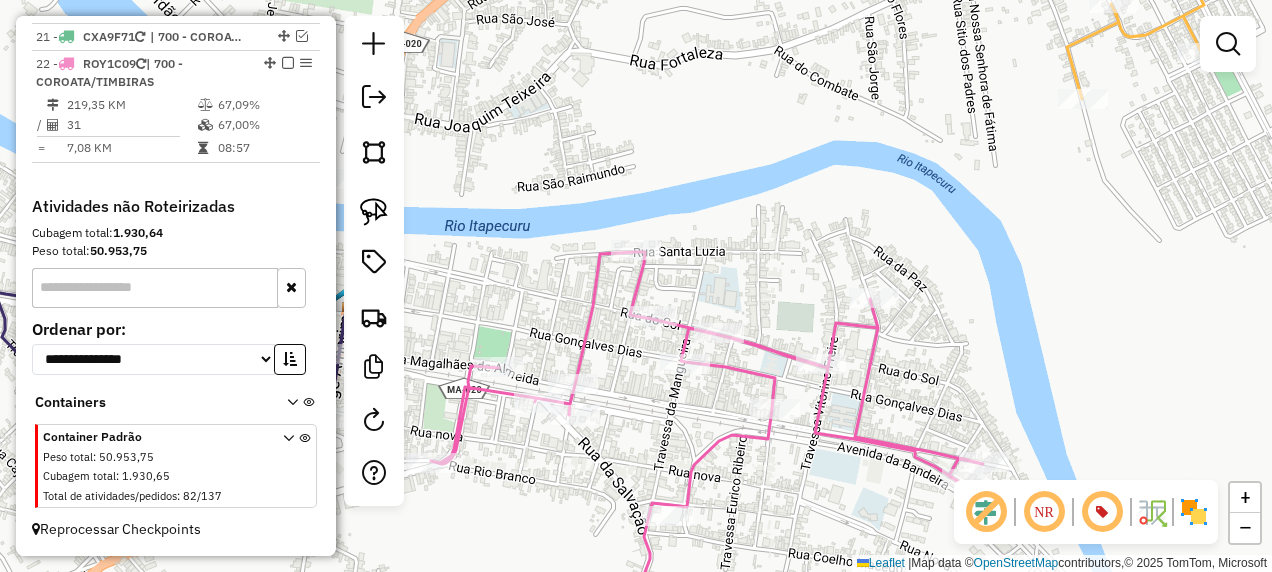 drag, startPoint x: 538, startPoint y: 358, endPoint x: 576, endPoint y: 174, distance: 187.88295 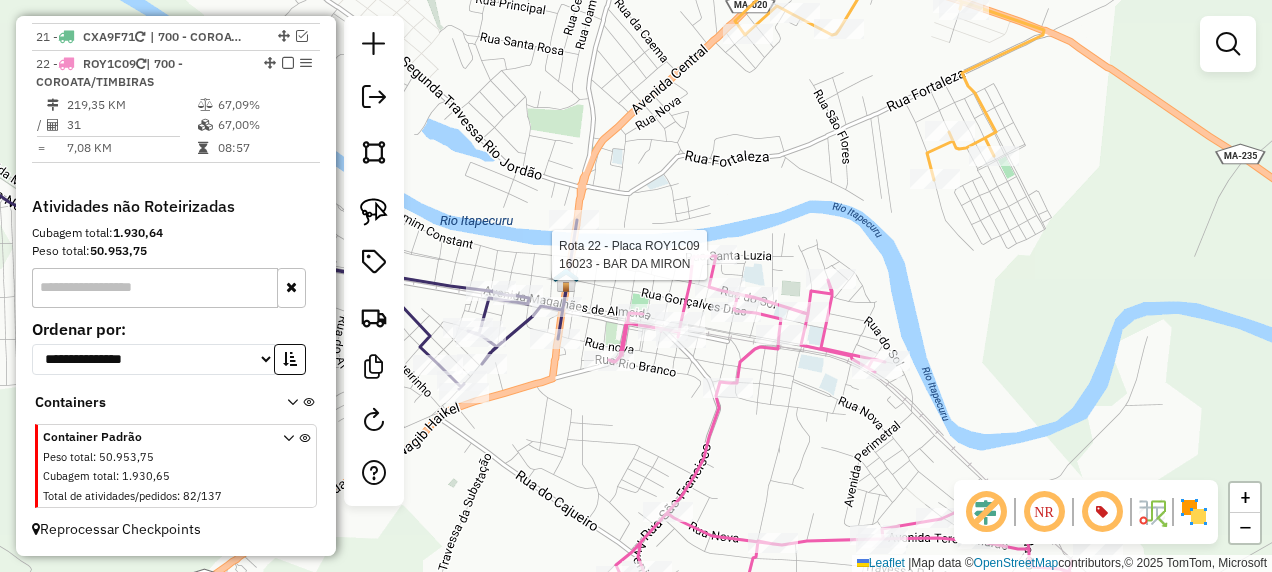 select on "**********" 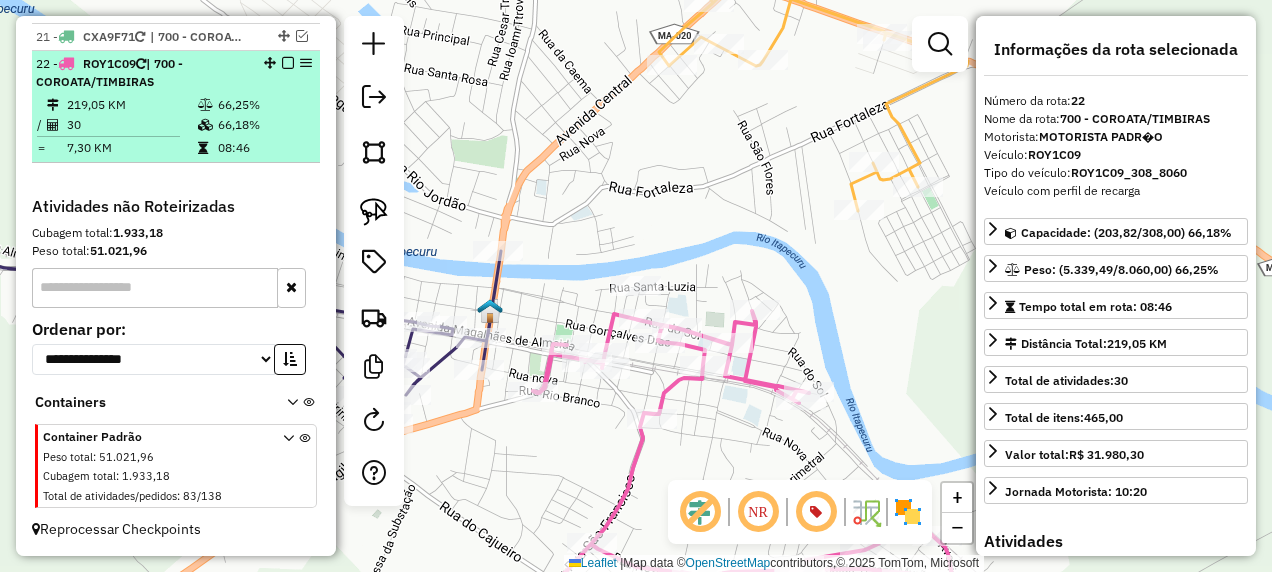scroll, scrollTop: 2926, scrollLeft: 0, axis: vertical 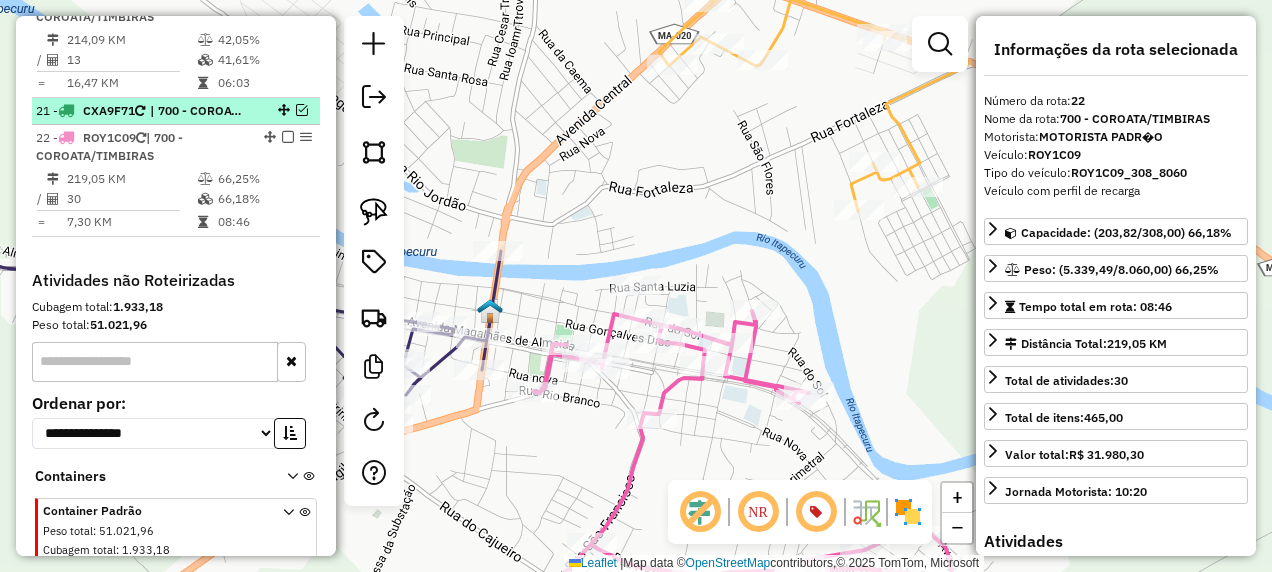 click at bounding box center (302, 110) 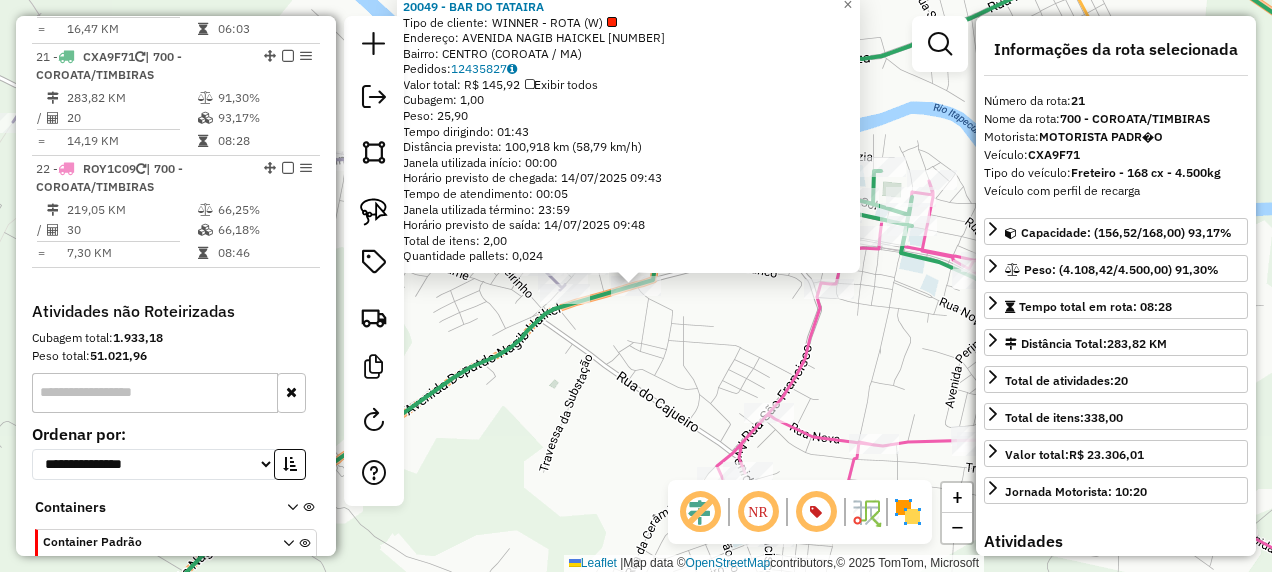 scroll, scrollTop: 3036, scrollLeft: 0, axis: vertical 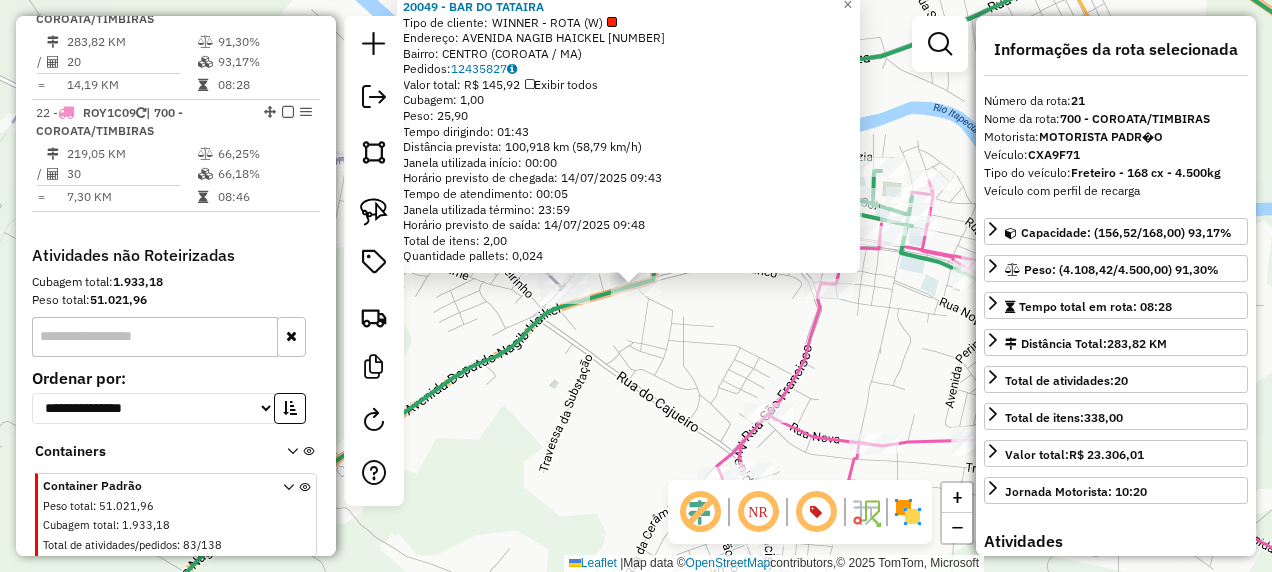 click on "20049 - BAR DO TATAIRA  Tipo de cliente:   WINNER - ROTA (W)   Endereço:  AVENIDA NAGIB HAICKEL 895   Bairro: CENTRO (COROATA / MA)   Pedidos:  12435827   Valor total: R$ 145,92   Exibir todos   Cubagem: 1,00  Peso: 25,90  Tempo dirigindo: 01:43   Distância prevista: 100,918 km (58,79 km/h)   Janela utilizada início: 00:00   Horário previsto de chegada: 14/07/2025 09:43   Tempo de atendimento: 00:05   Janela utilizada término: 23:59   Horário previsto de saída: 14/07/2025 09:48   Total de itens: 2,00   Quantidade pallets: 0,024  × Janela de atendimento Grade de atendimento Capacidade Transportadoras Veículos Cliente Pedidos  Rotas Selecione os dias de semana para filtrar as janelas de atendimento  Seg   Ter   Qua   Qui   Sex   Sáb   Dom  Informe o período da janela de atendimento: De: Até:  Filtrar exatamente a janela do cliente  Considerar janela de atendimento padrão  Selecione os dias de semana para filtrar as grades de atendimento  Seg   Ter   Qua   Qui   Sex   Sáb   Dom   Peso mínimo:  De:" 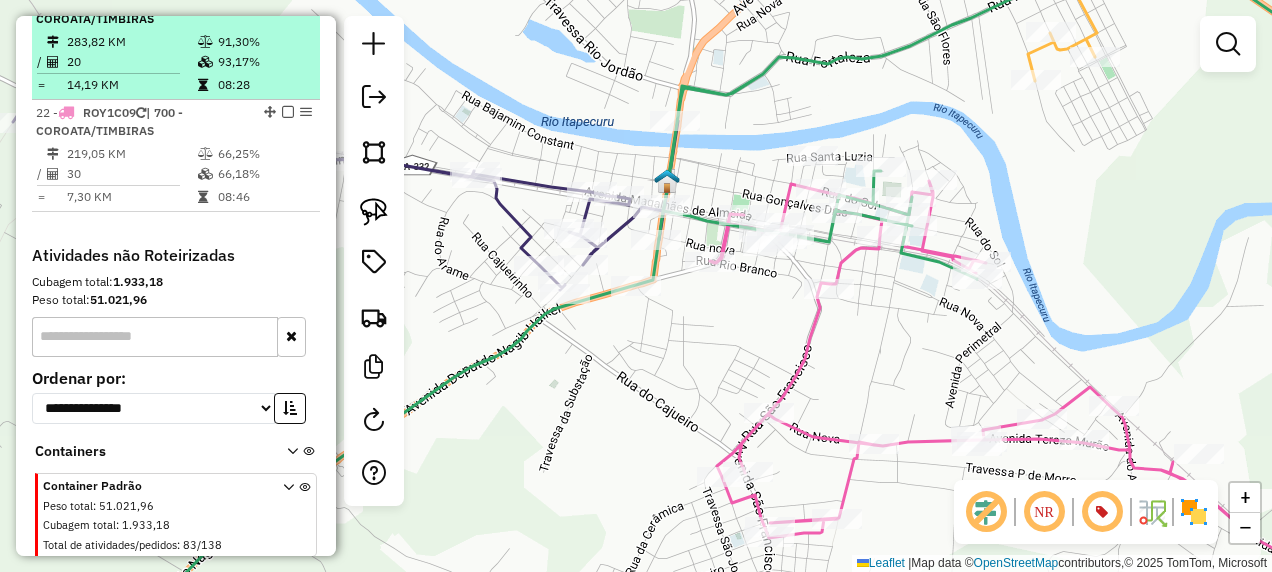 click at bounding box center [288, 0] 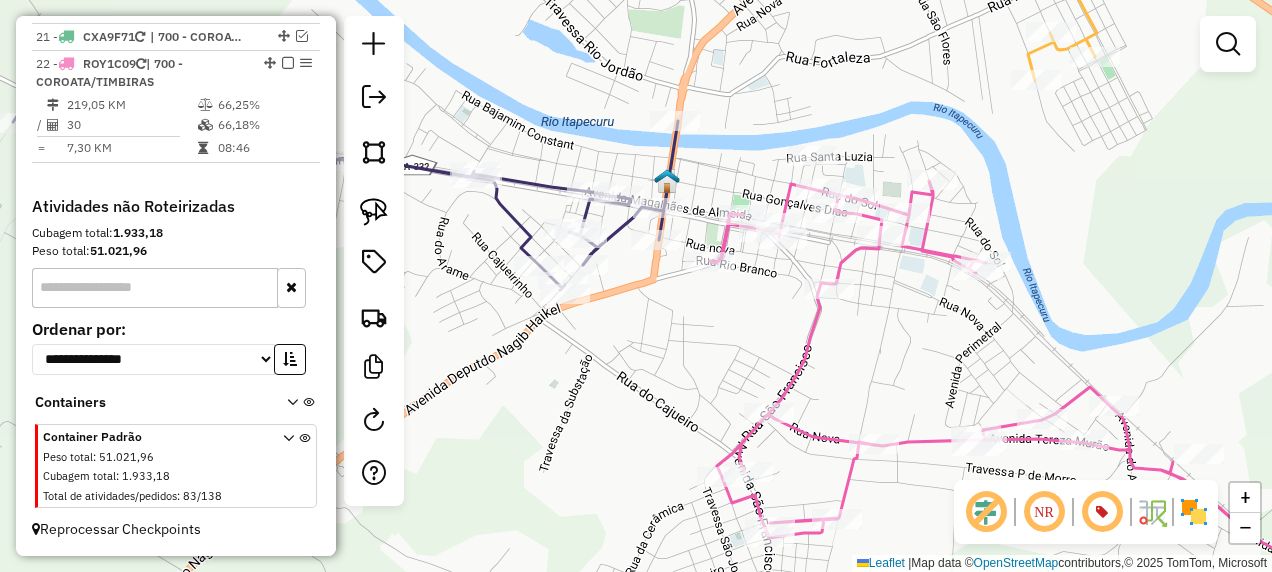 scroll, scrollTop: 3026, scrollLeft: 0, axis: vertical 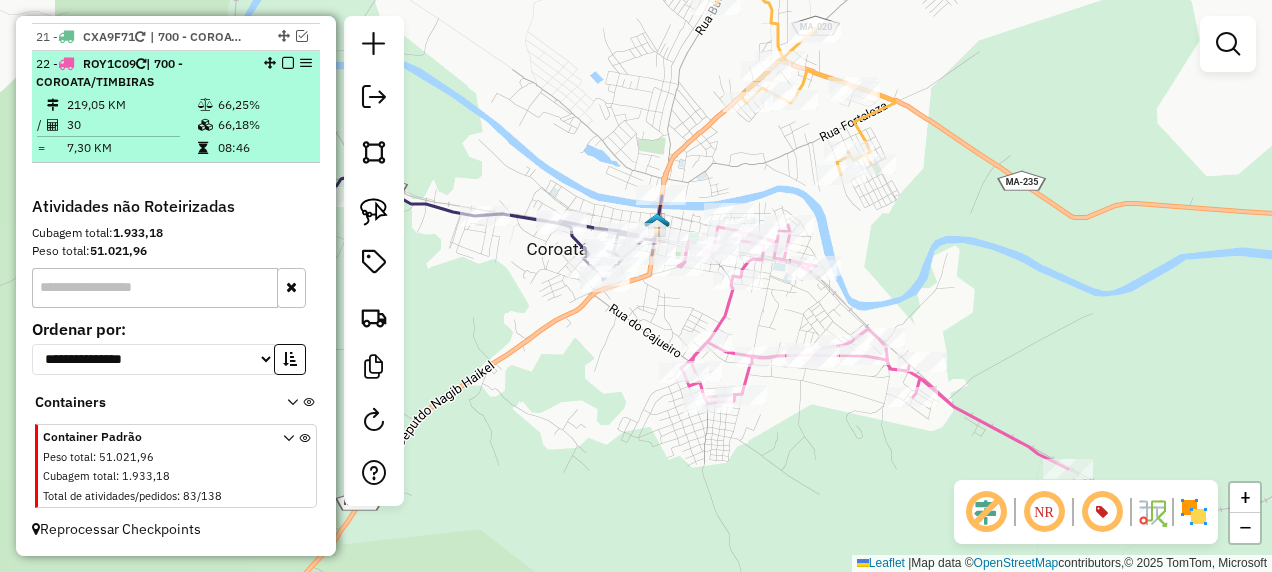 click at bounding box center (288, 63) 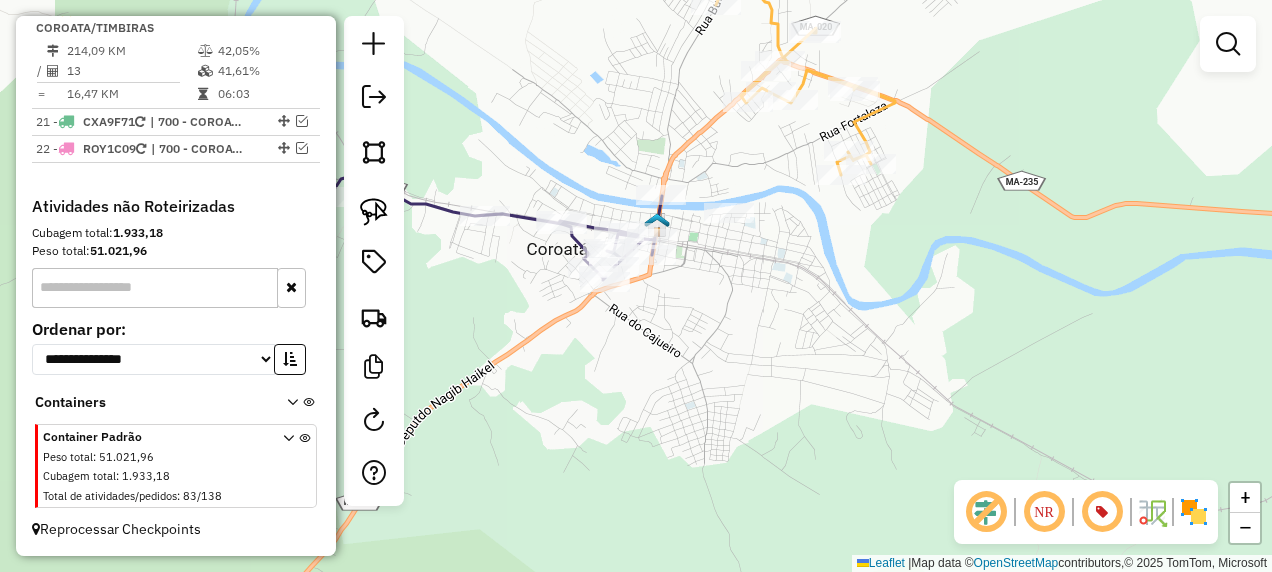 scroll, scrollTop: 2942, scrollLeft: 0, axis: vertical 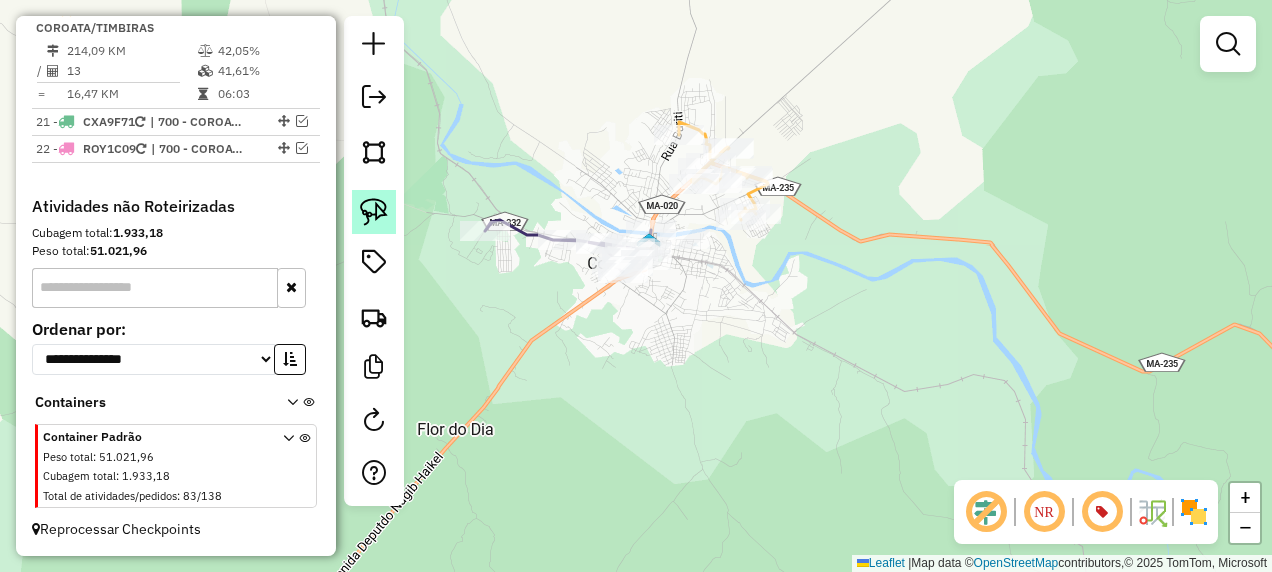 click 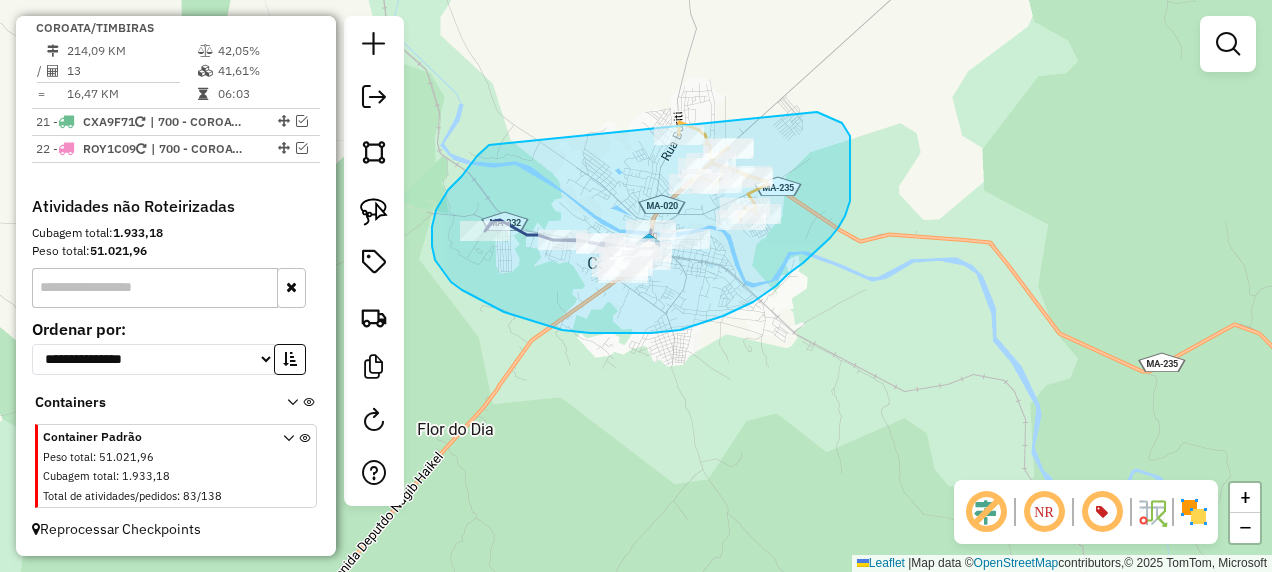 drag, startPoint x: 451, startPoint y: 187, endPoint x: 817, endPoint y: 112, distance: 373.6054 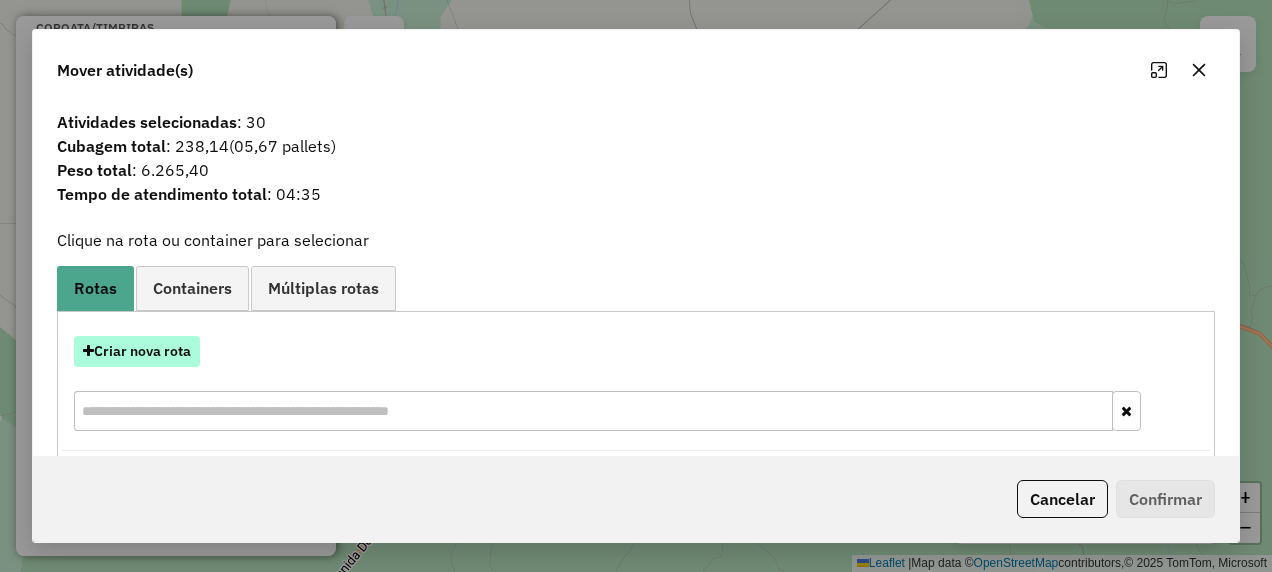 click on "Criar nova rota" at bounding box center [137, 351] 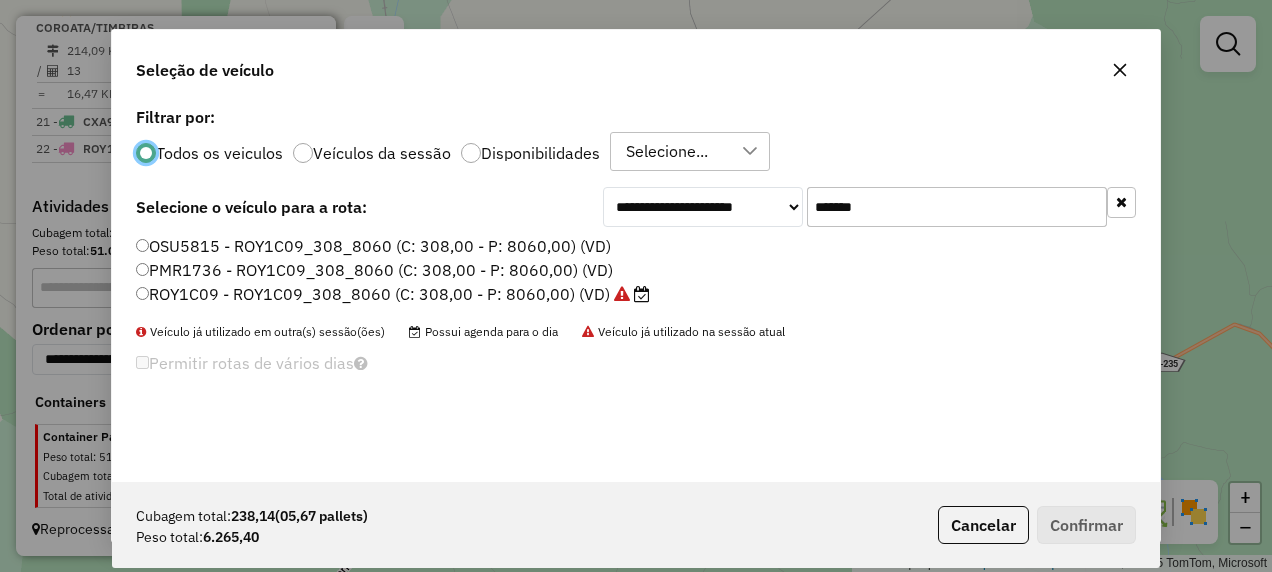scroll, scrollTop: 11, scrollLeft: 6, axis: both 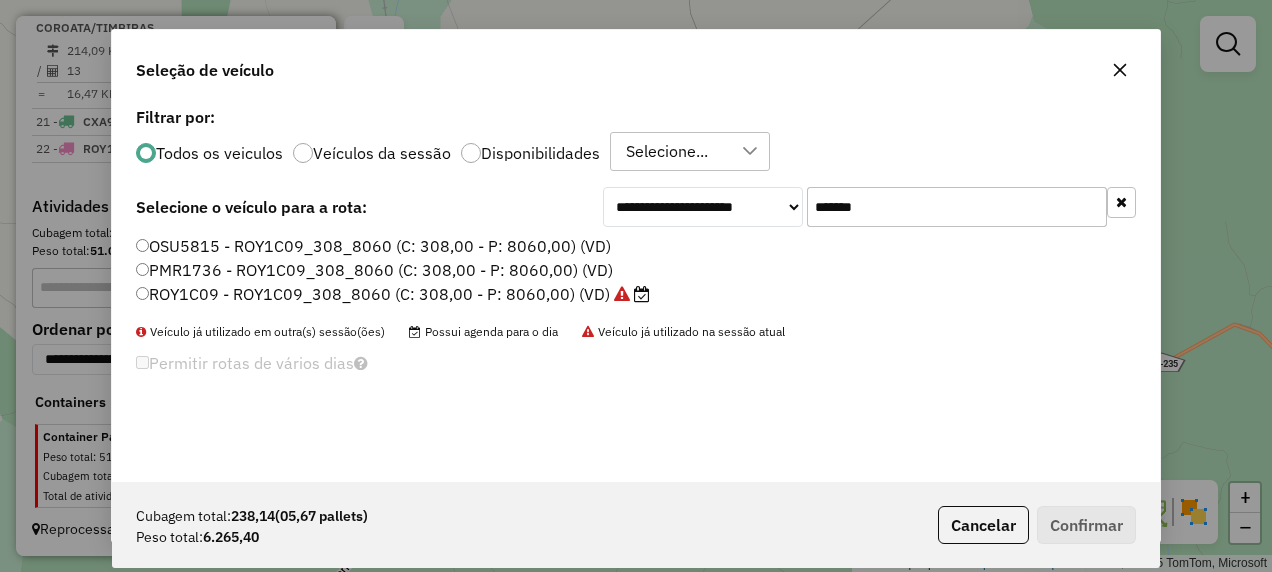 drag, startPoint x: 962, startPoint y: 192, endPoint x: 713, endPoint y: 309, distance: 275.11816 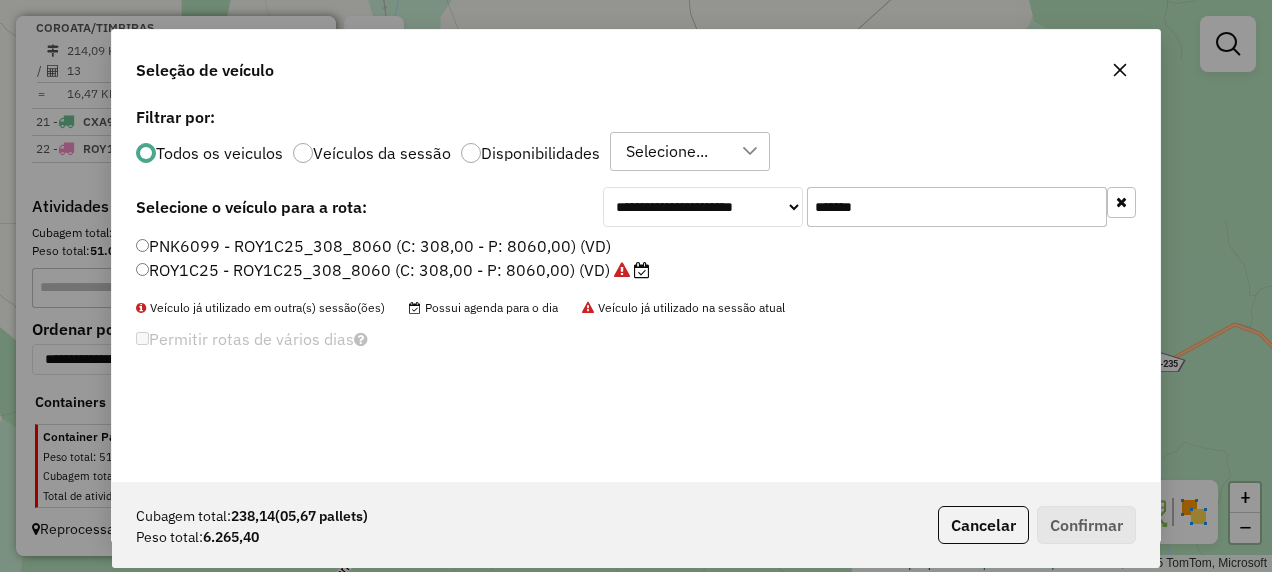 type on "*******" 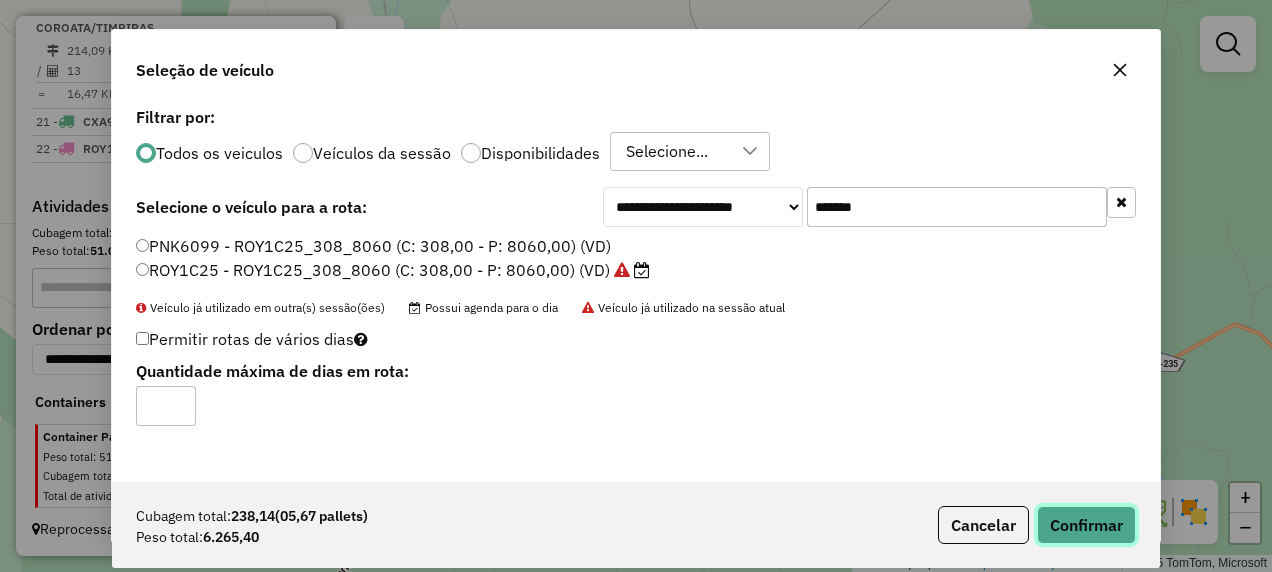 click on "Confirmar" 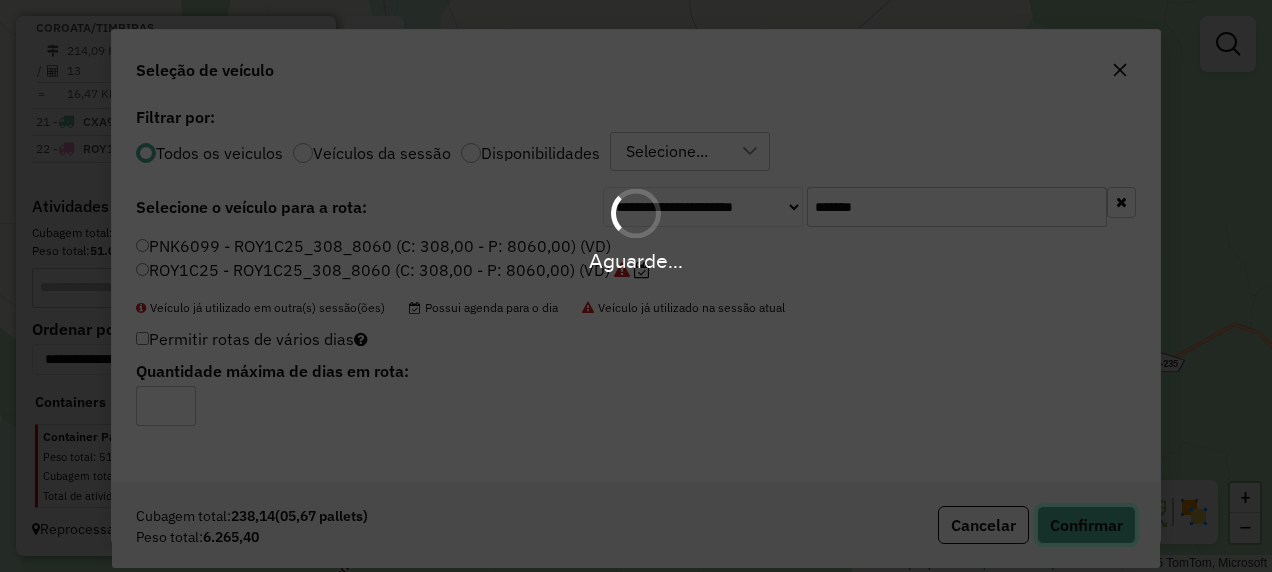 type 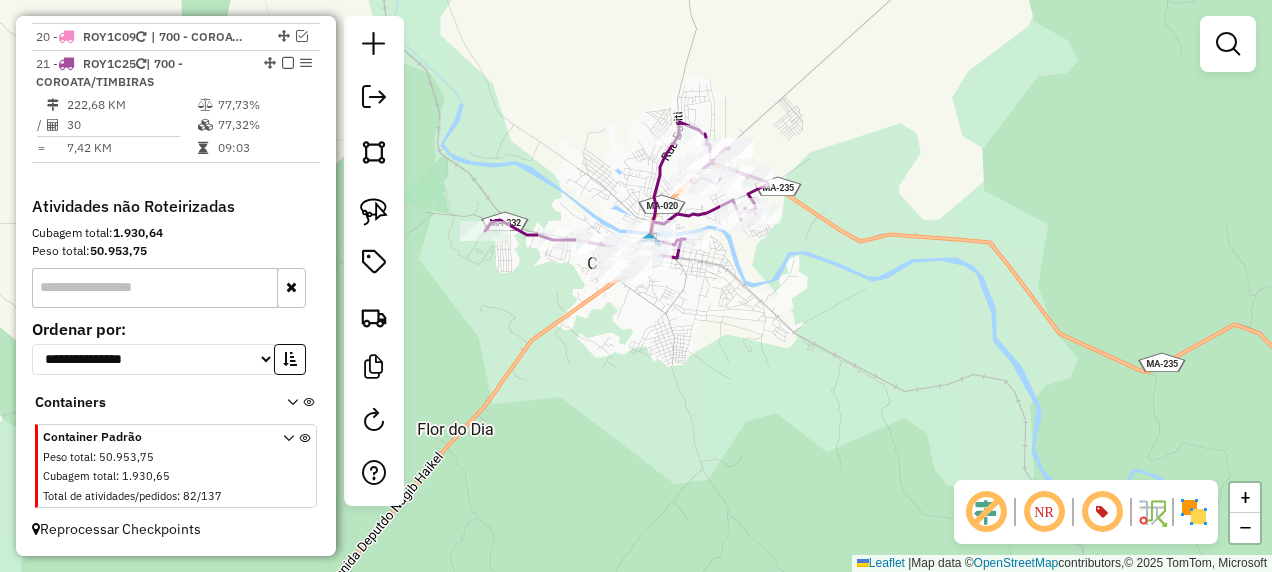 scroll, scrollTop: 2812, scrollLeft: 0, axis: vertical 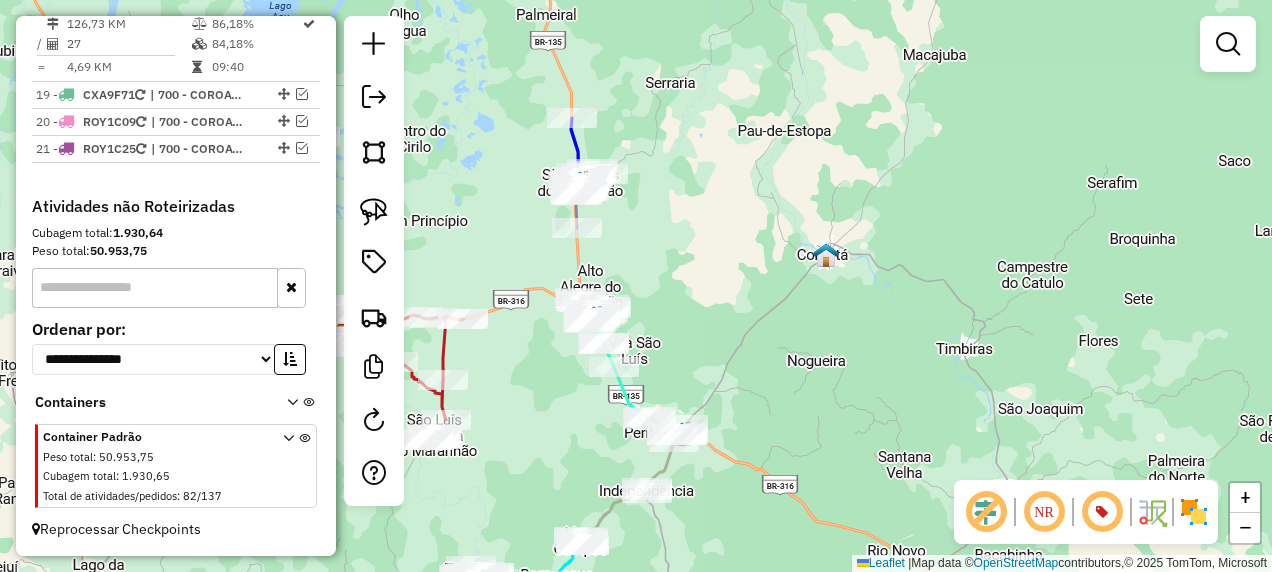 drag, startPoint x: 670, startPoint y: 288, endPoint x: 729, endPoint y: 343, distance: 80.65978 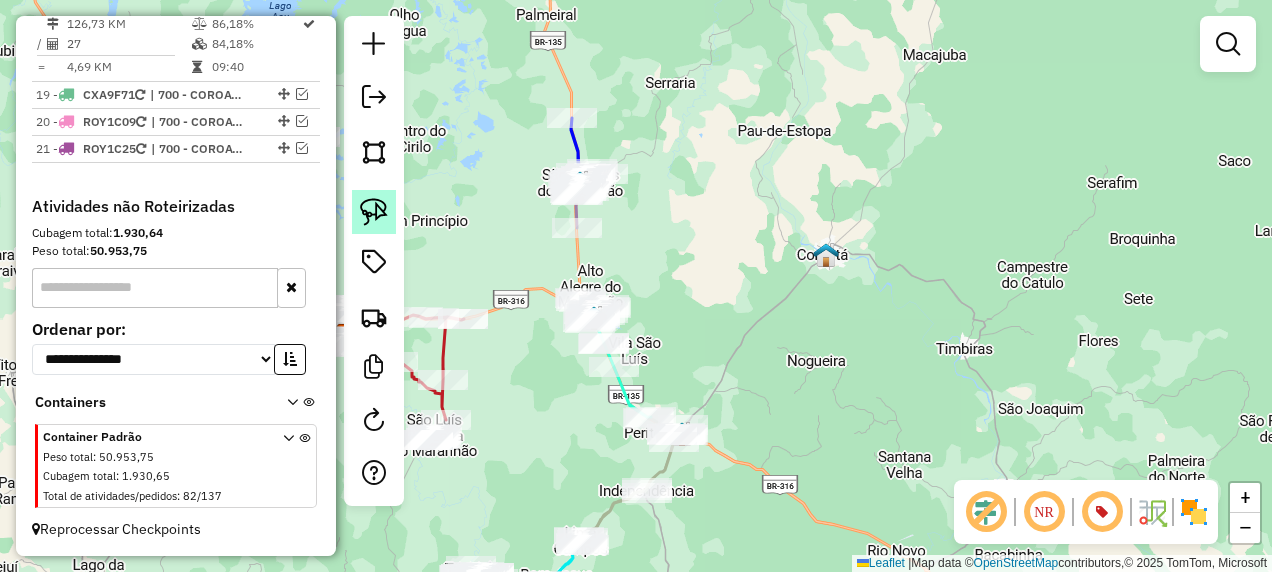 click 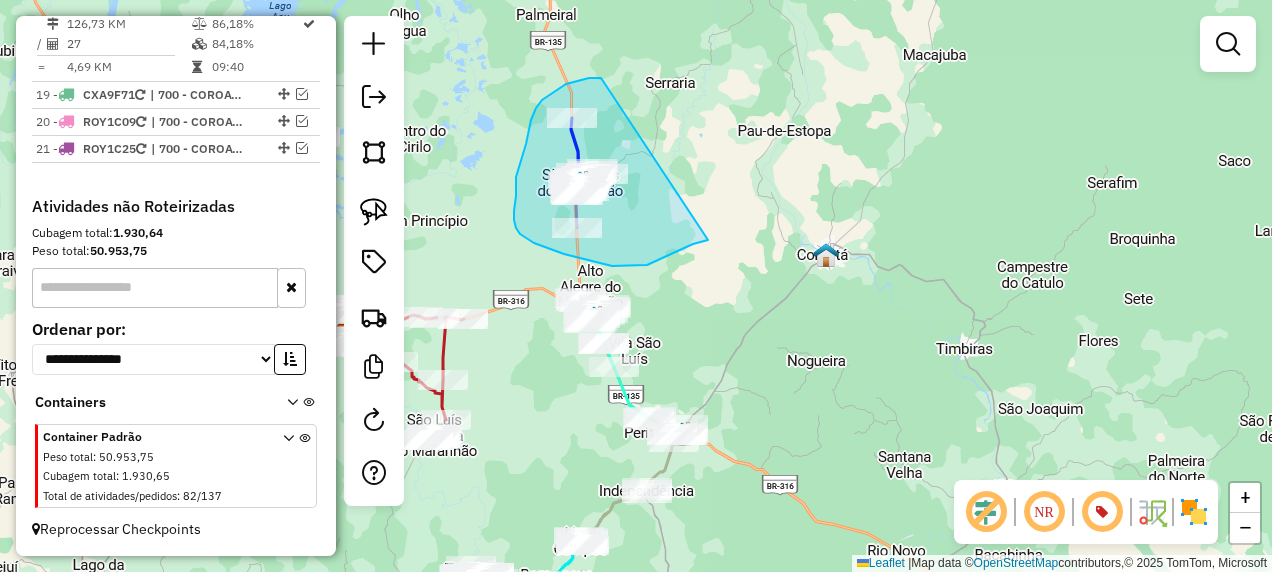 drag, startPoint x: 601, startPoint y: 78, endPoint x: 718, endPoint y: 236, distance: 196.60367 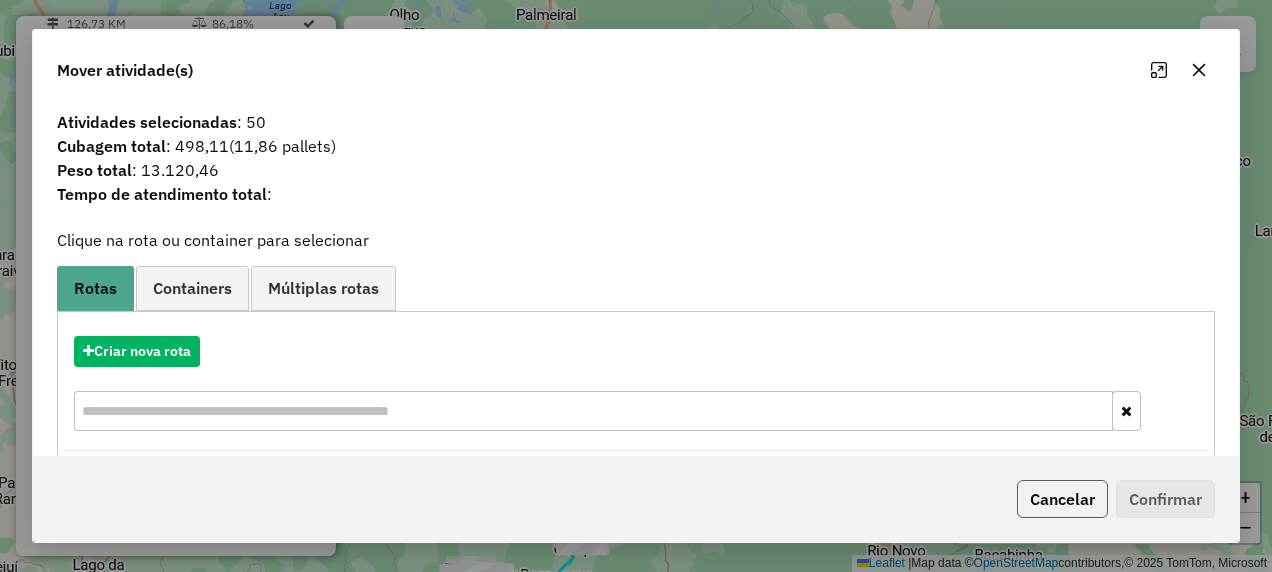 click on "Cancelar" 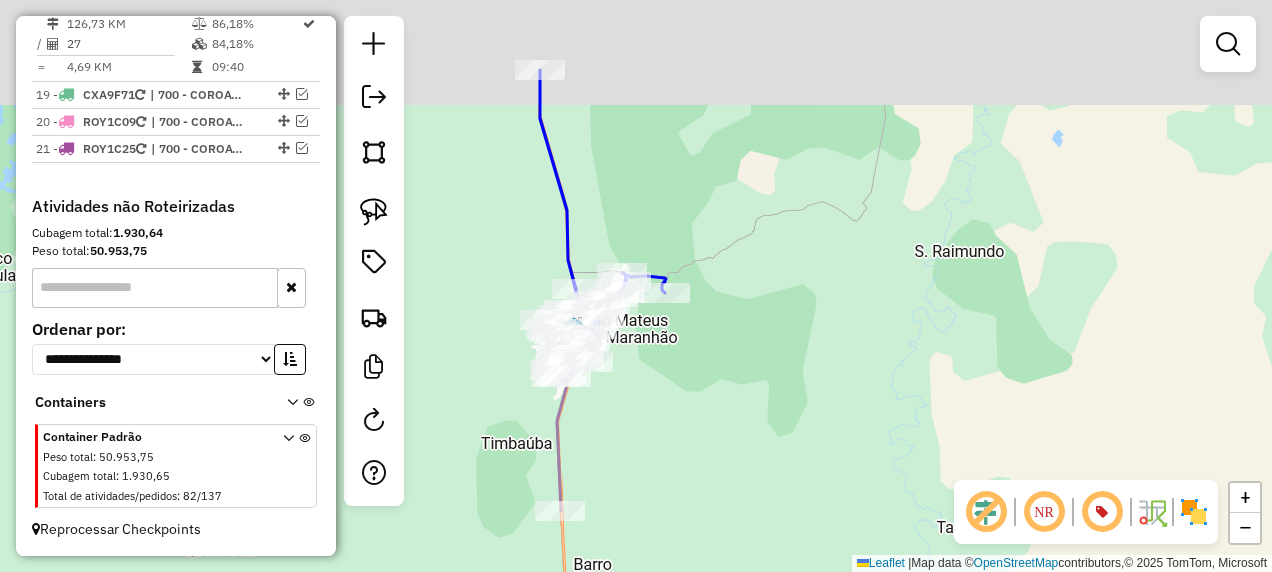 drag, startPoint x: 813, startPoint y: 270, endPoint x: 782, endPoint y: 432, distance: 164.93938 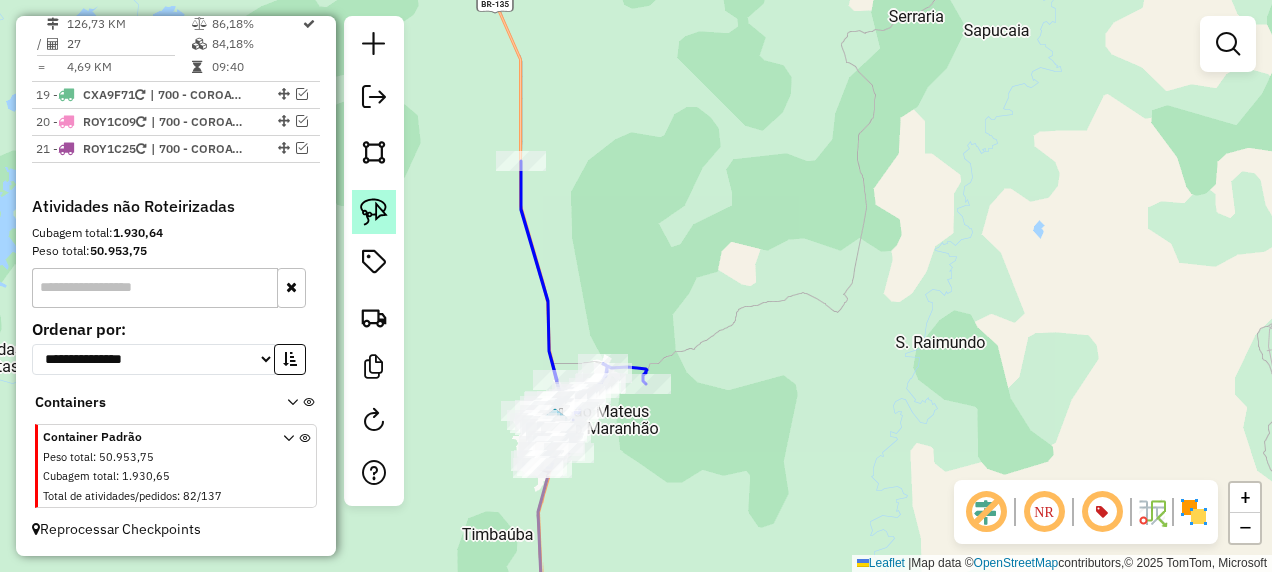 click 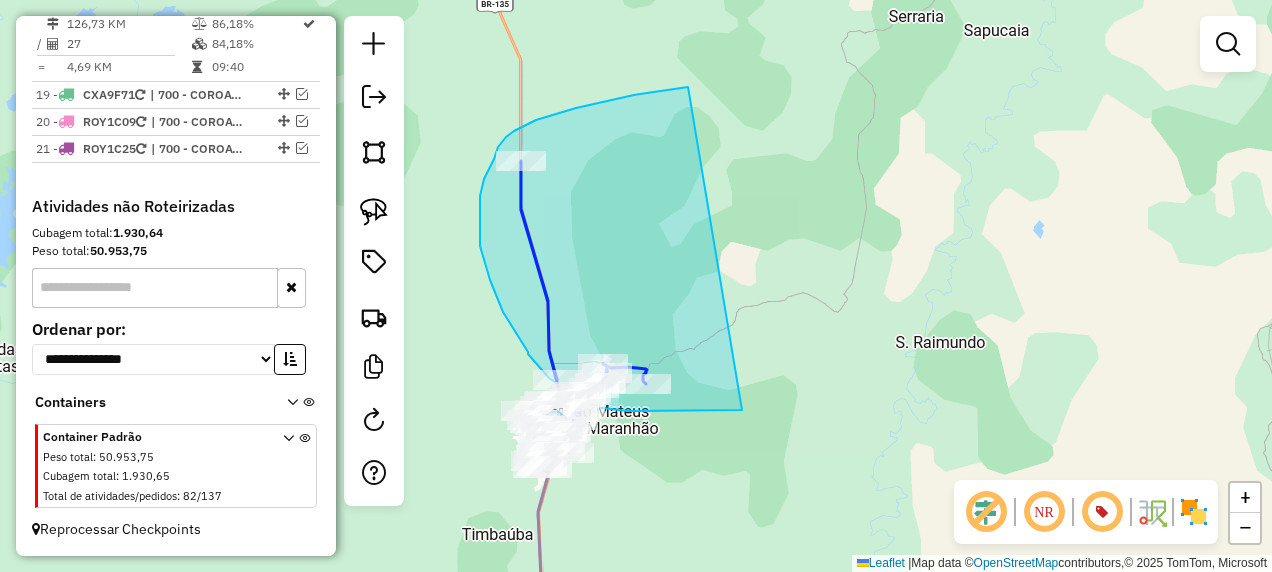 drag, startPoint x: 634, startPoint y: 95, endPoint x: 742, endPoint y: 410, distance: 333 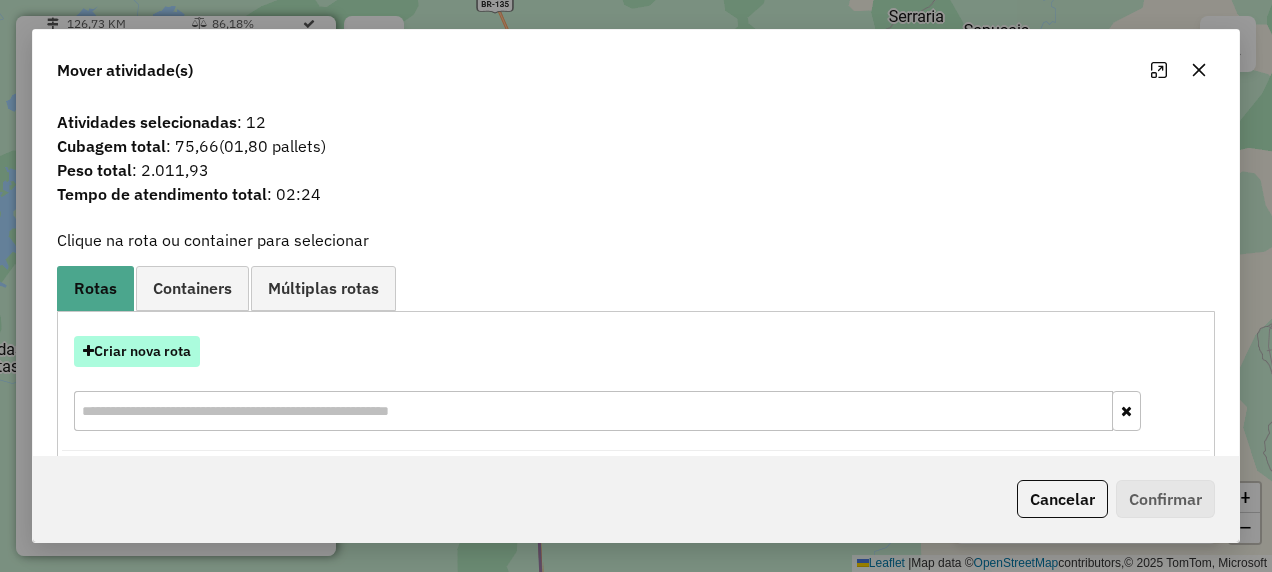 click on "Criar nova rota" at bounding box center [137, 351] 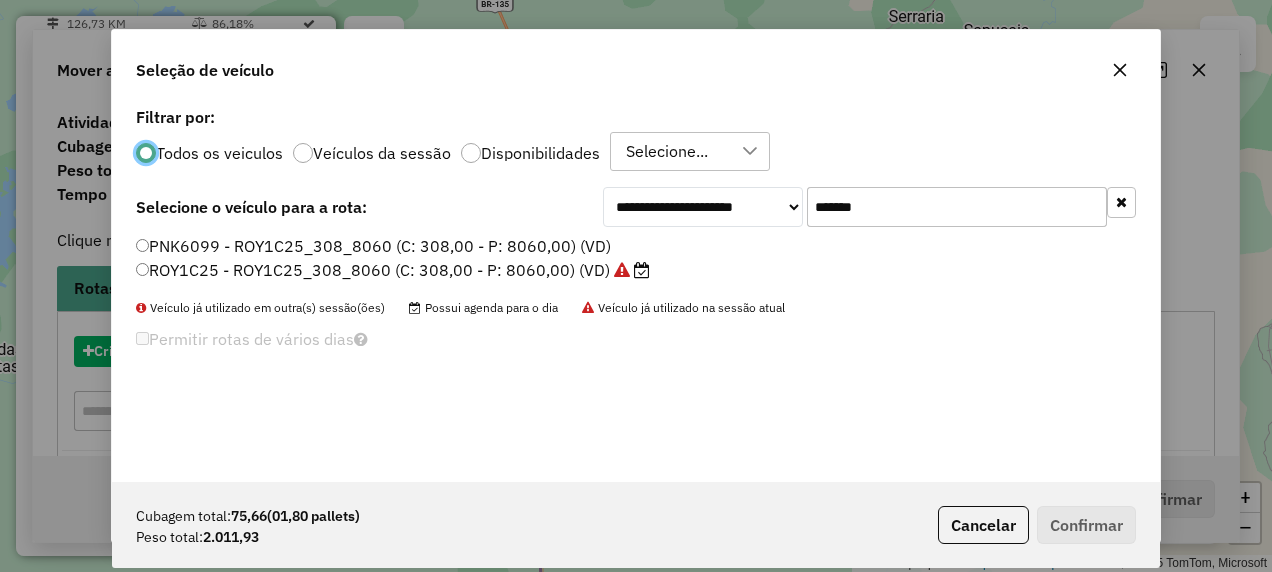 scroll, scrollTop: 11, scrollLeft: 6, axis: both 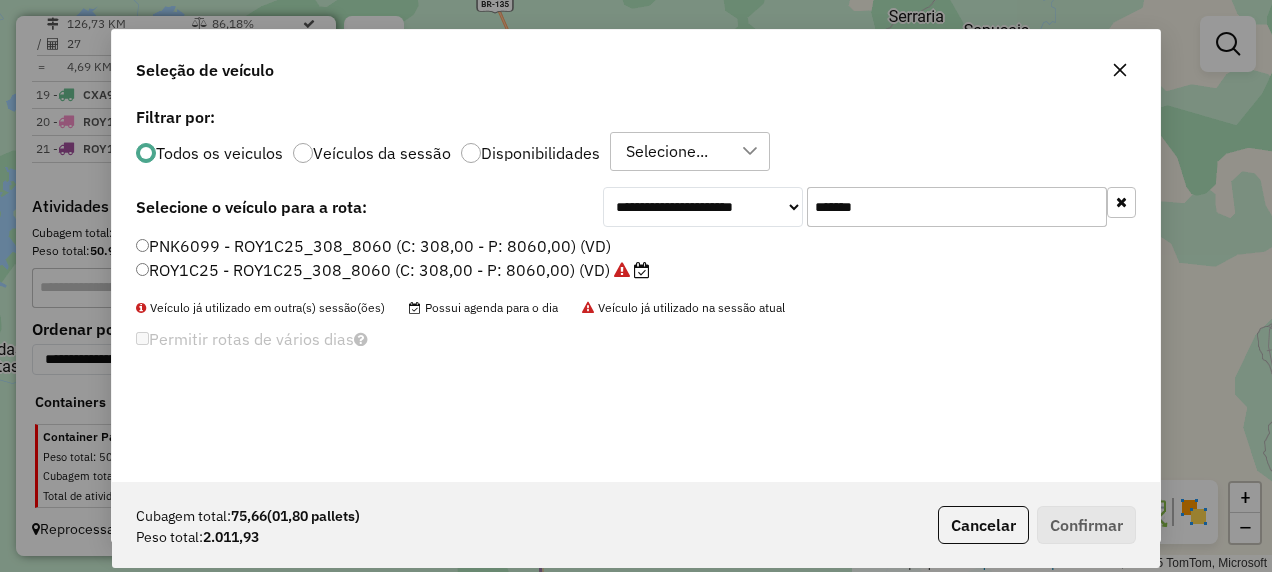 drag, startPoint x: 868, startPoint y: 217, endPoint x: 733, endPoint y: 254, distance: 139.97858 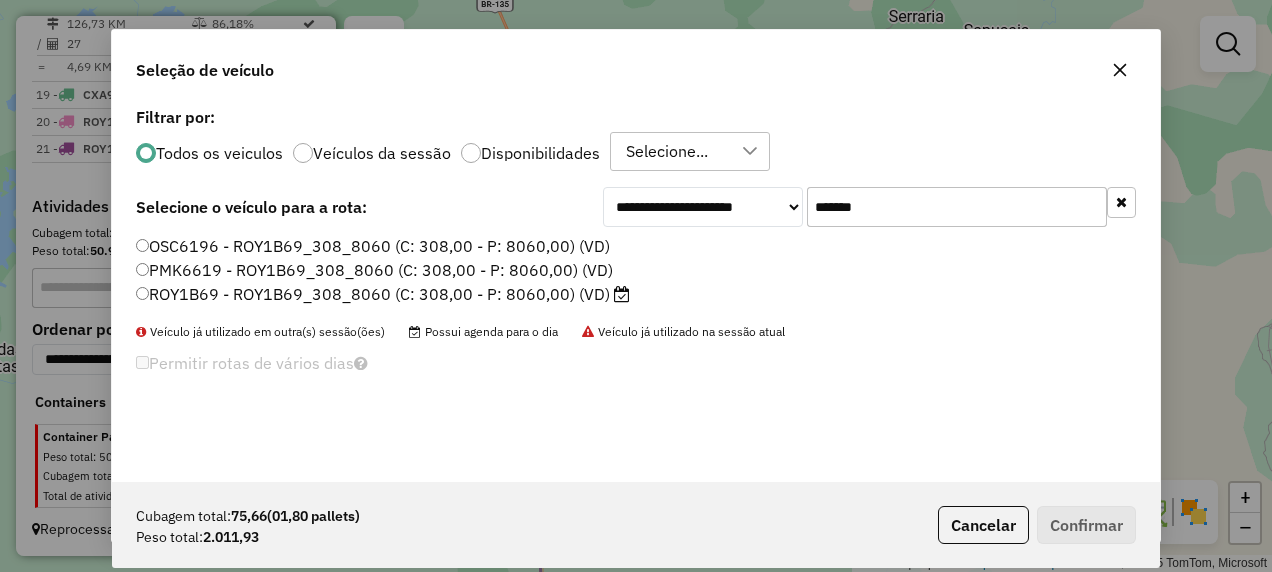 type on "*******" 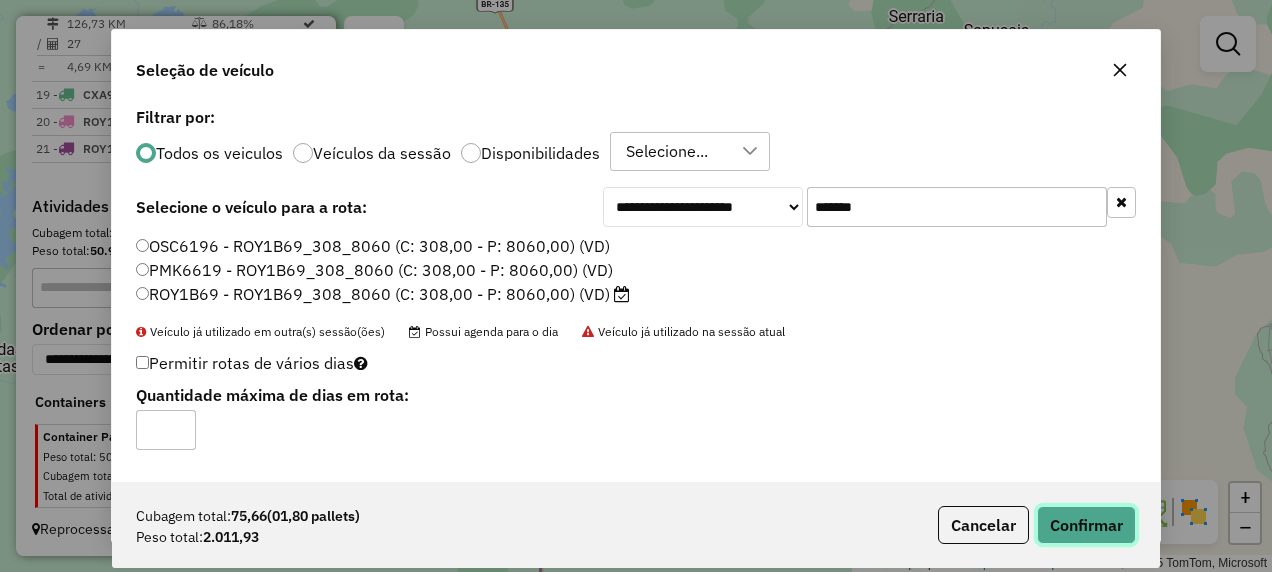 click on "Confirmar" 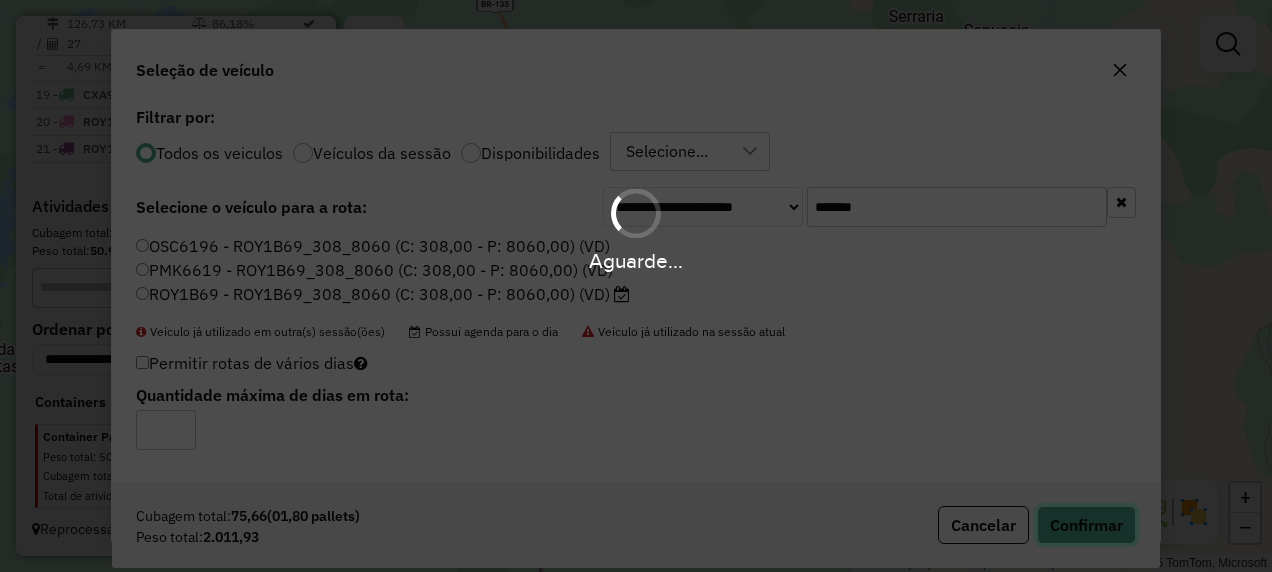 type 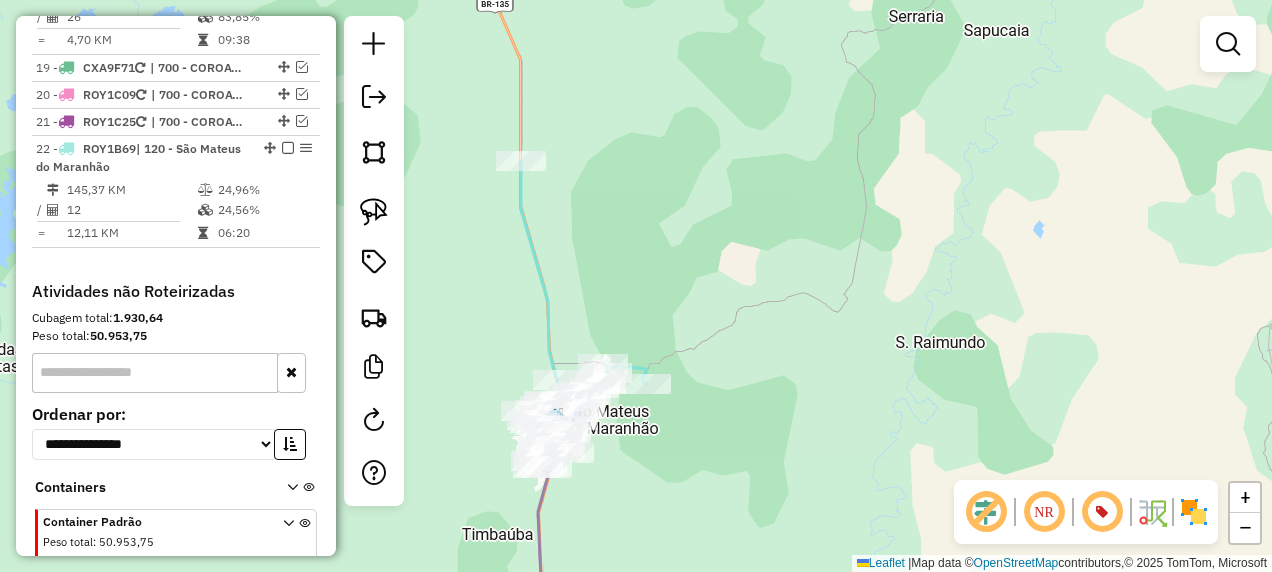 scroll, scrollTop: 2812, scrollLeft: 0, axis: vertical 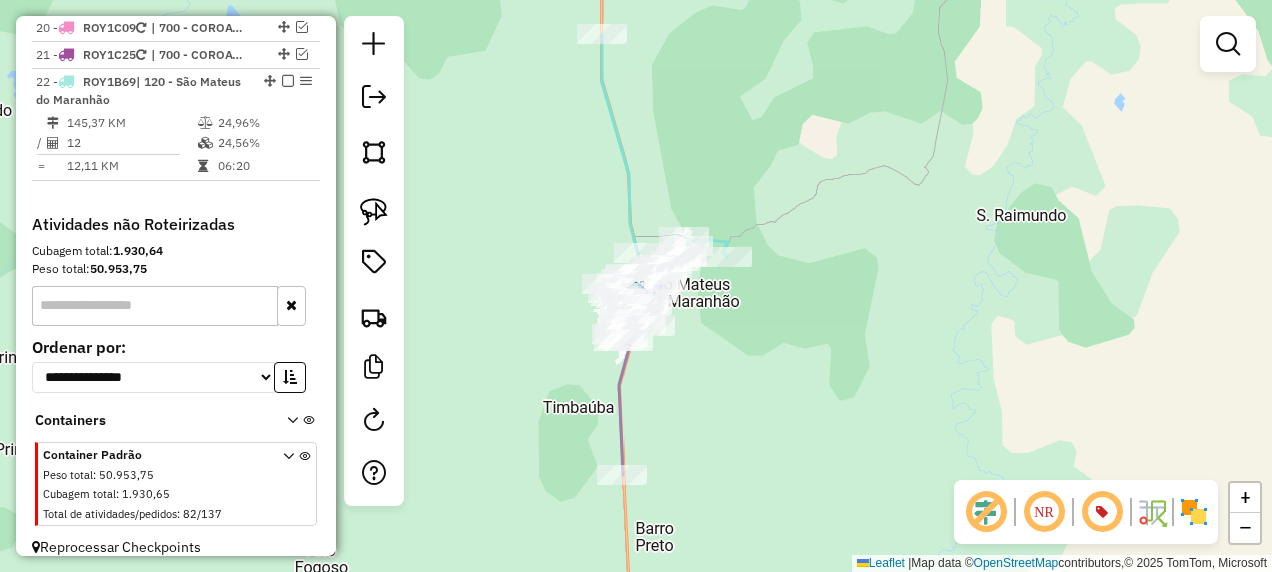 drag, startPoint x: 713, startPoint y: 397, endPoint x: 770, endPoint y: 146, distance: 257.39075 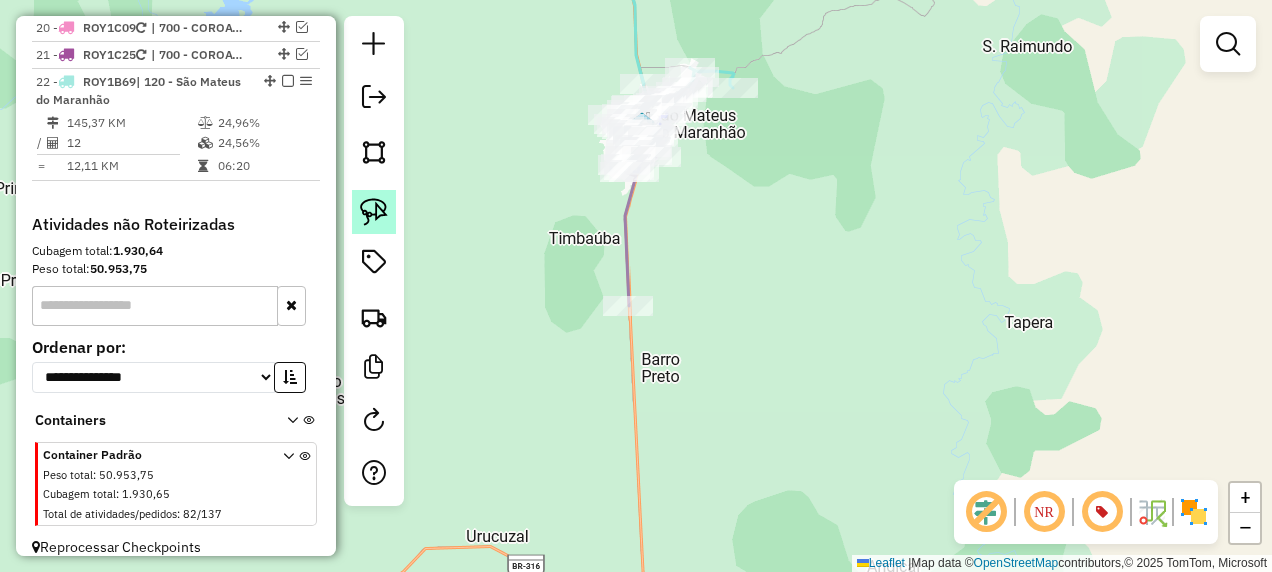click 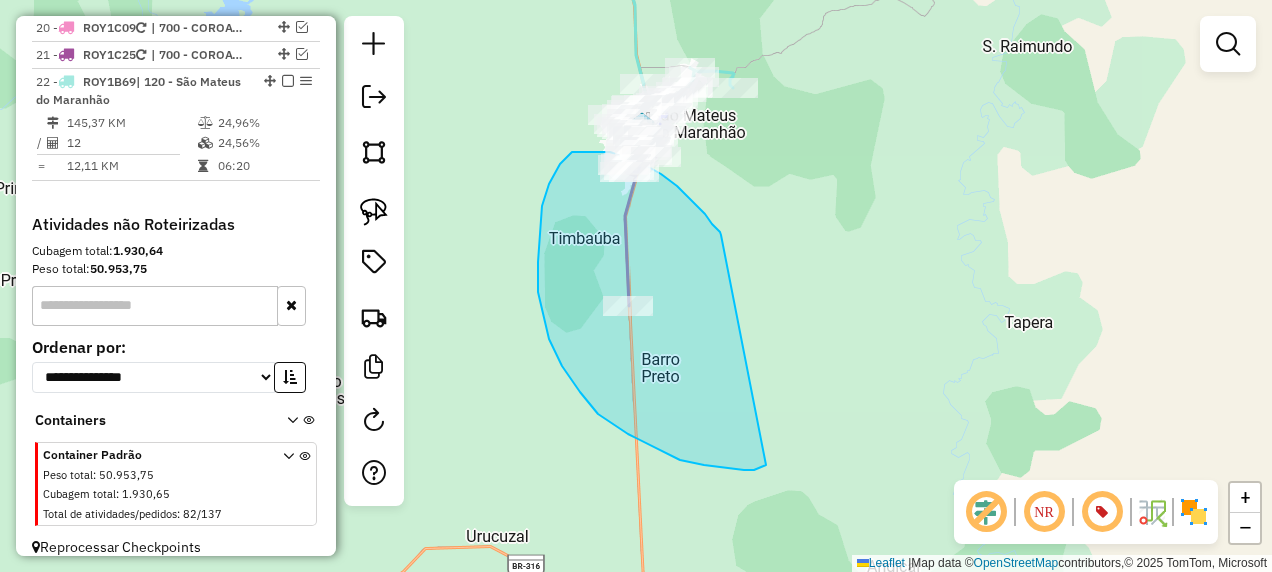 drag, startPoint x: 709, startPoint y: 220, endPoint x: 766, endPoint y: 465, distance: 251.54324 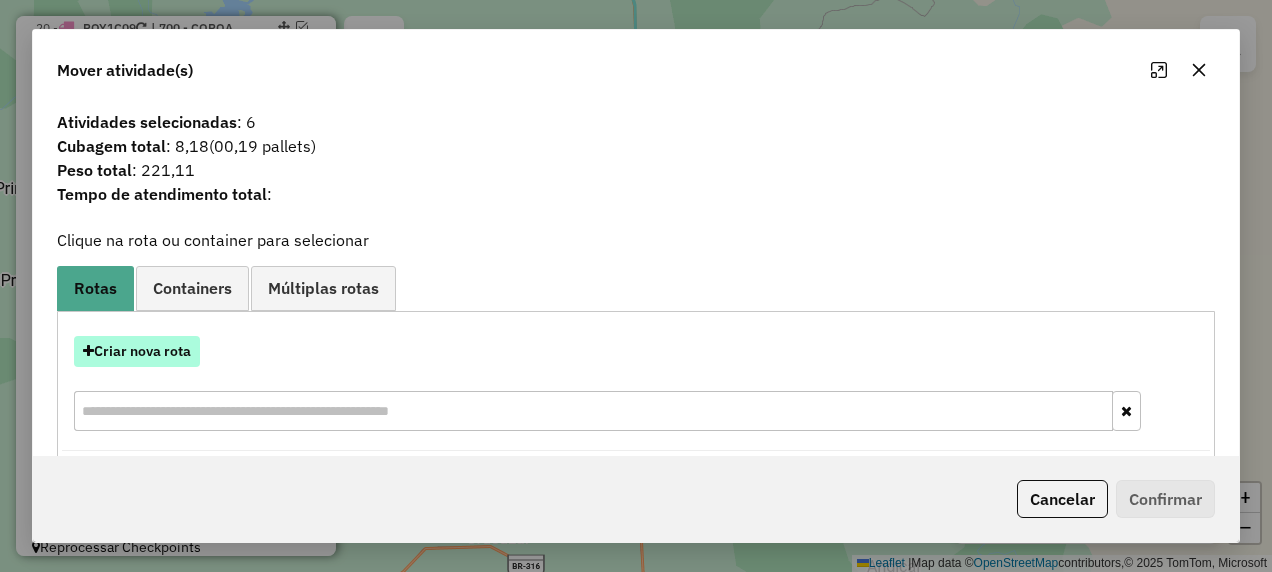 click on "Criar nova rota" at bounding box center [137, 351] 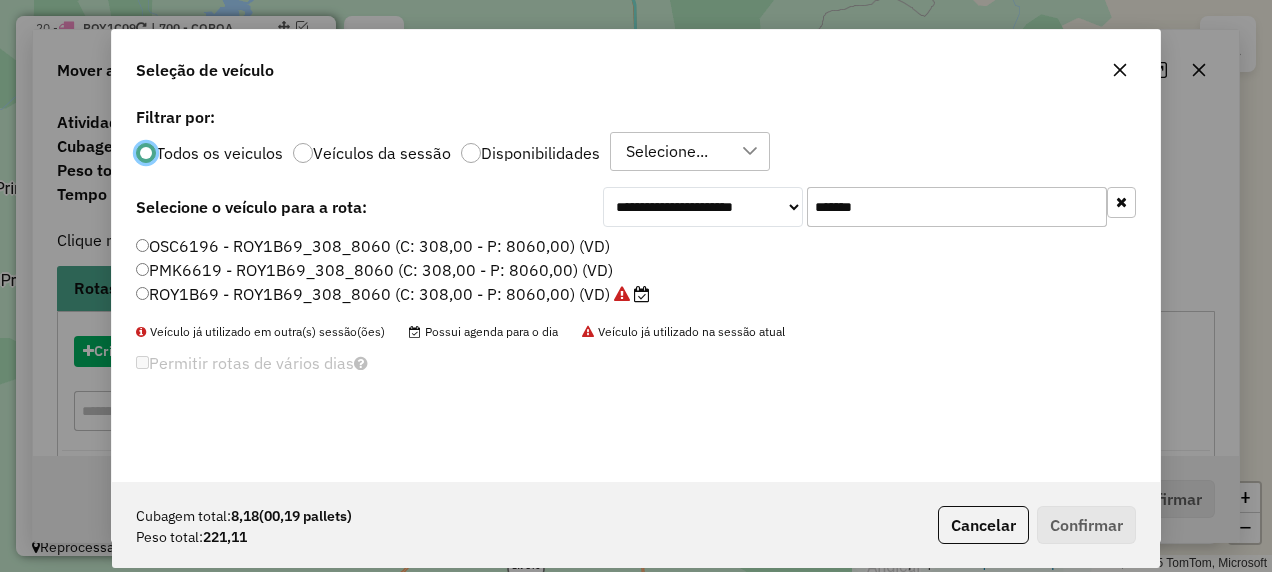 scroll, scrollTop: 11, scrollLeft: 6, axis: both 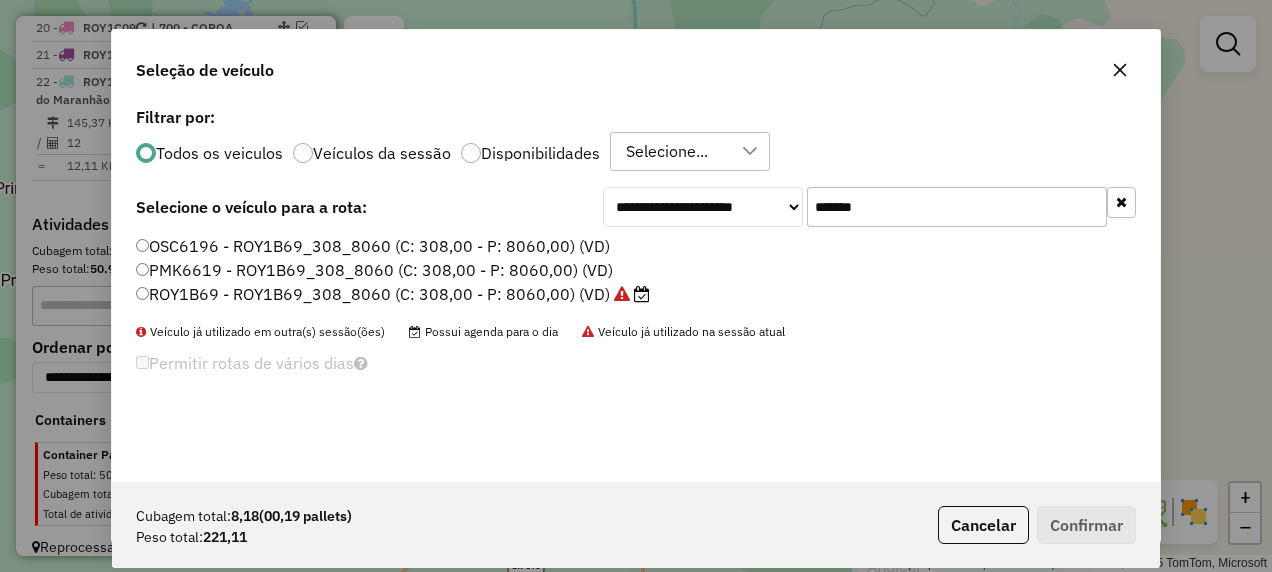 drag, startPoint x: 889, startPoint y: 224, endPoint x: 560, endPoint y: 304, distance: 338.58676 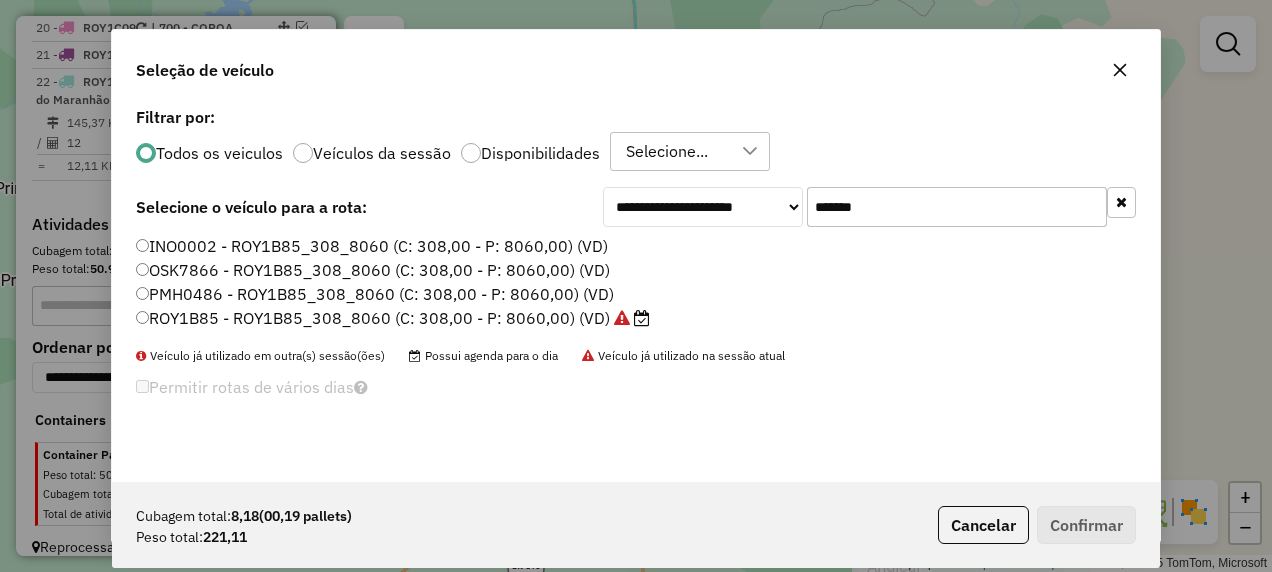 type on "*******" 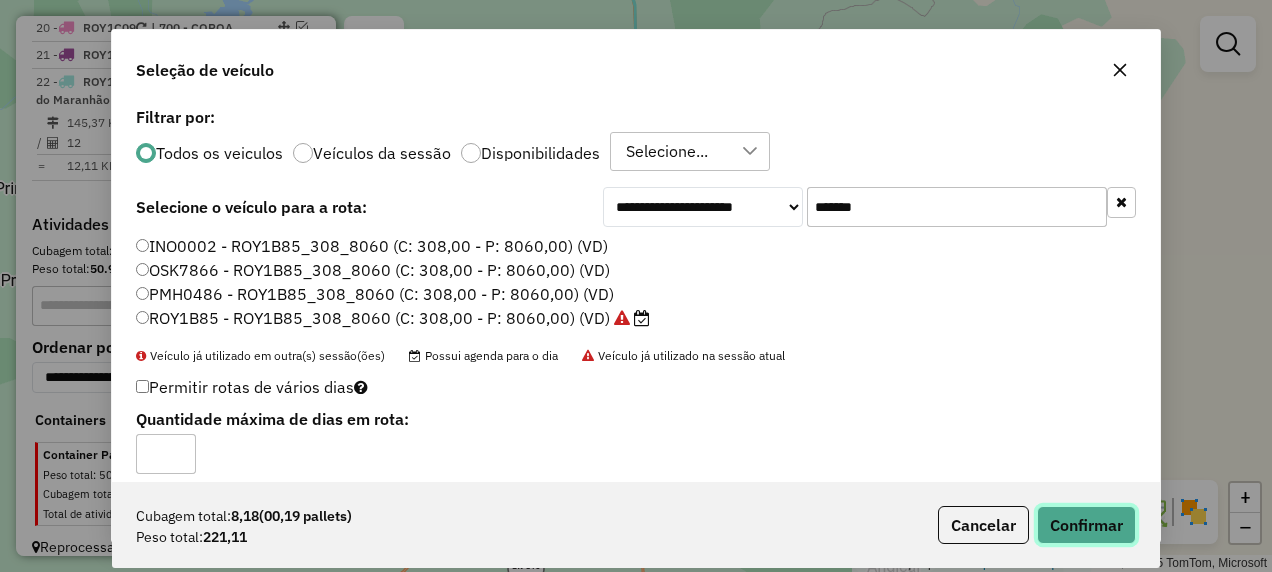 click on "Confirmar" 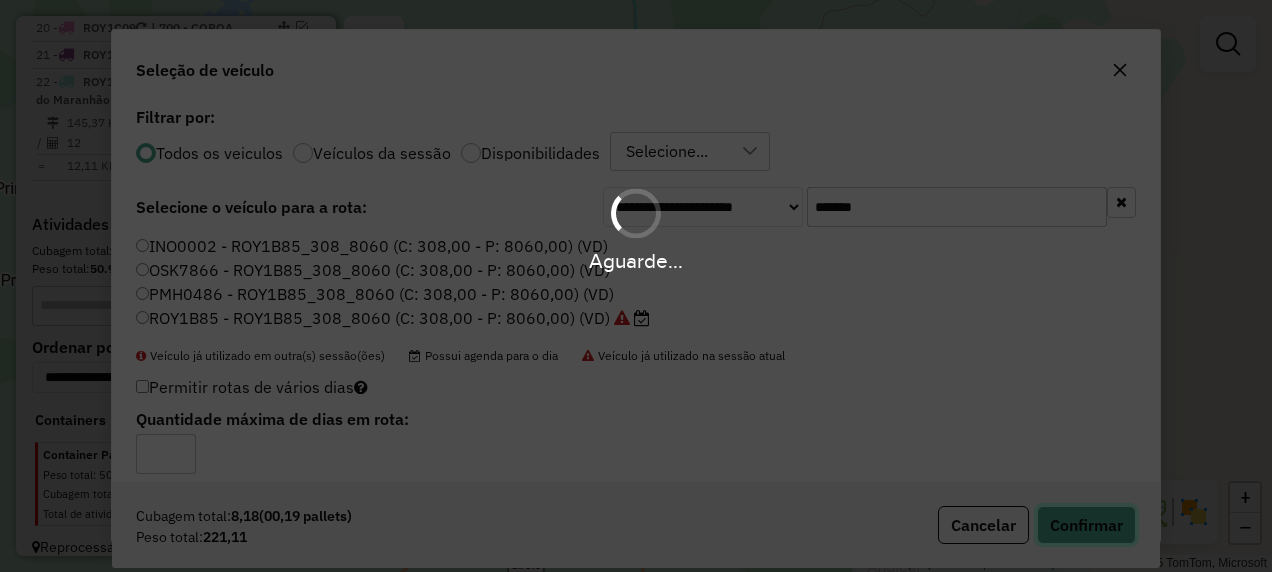 type 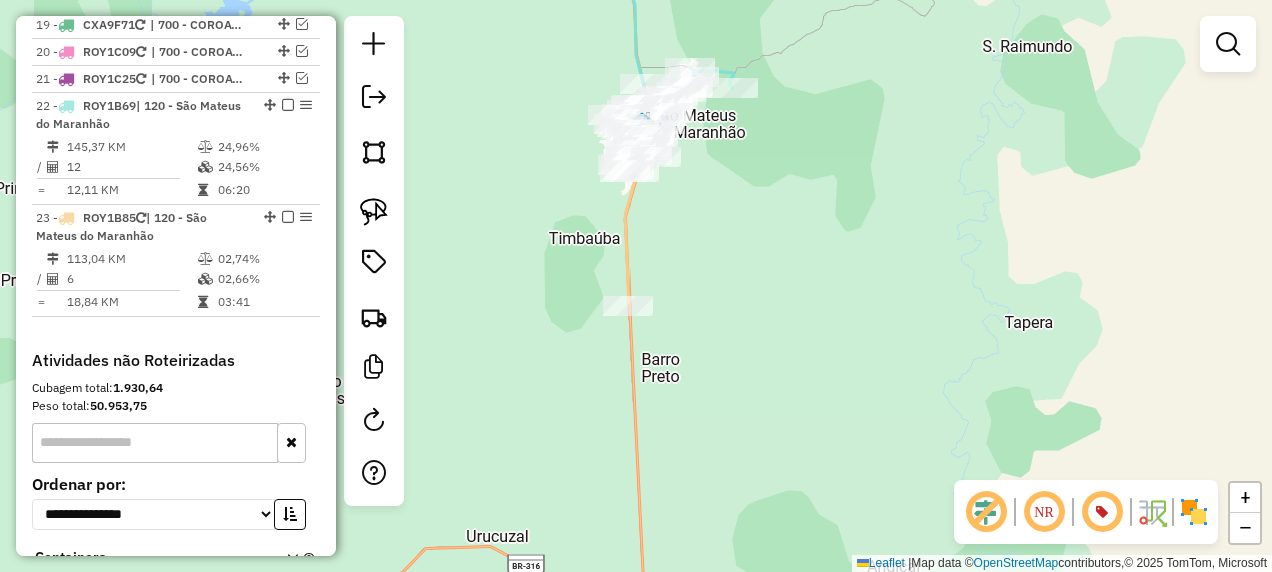 scroll, scrollTop: 2837, scrollLeft: 0, axis: vertical 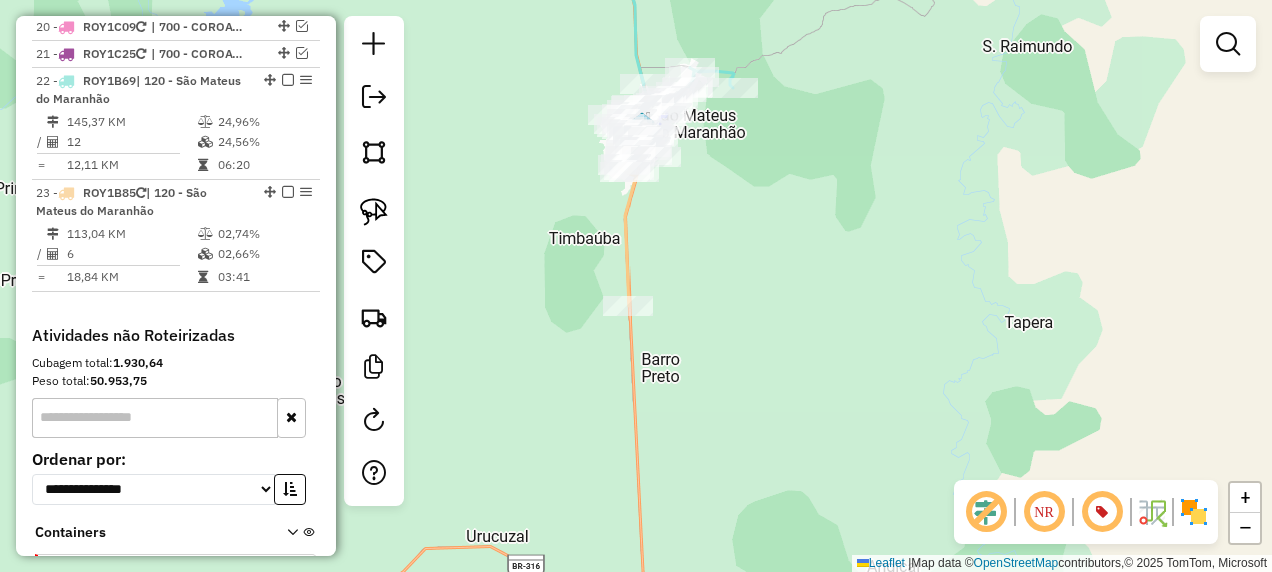 click 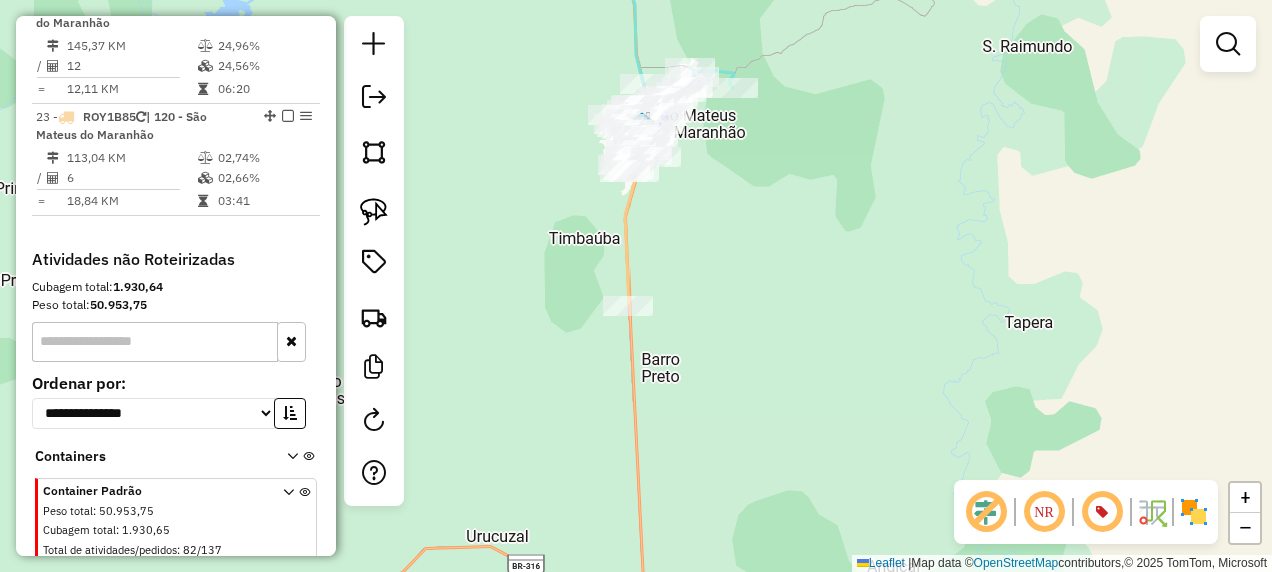 select on "**********" 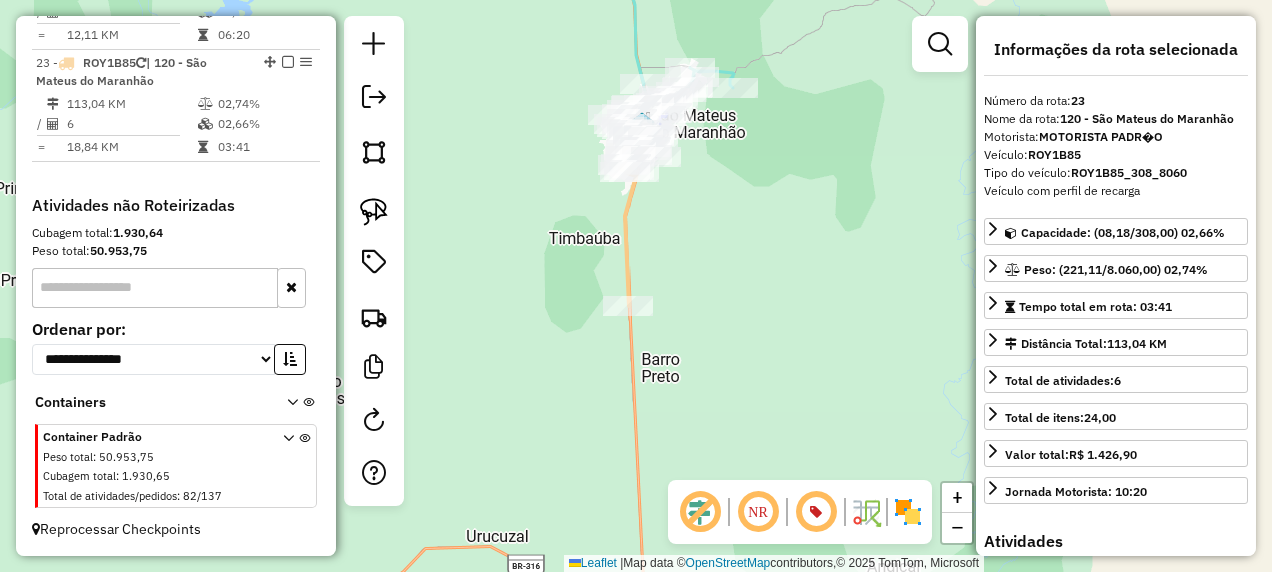 scroll, scrollTop: 2993, scrollLeft: 0, axis: vertical 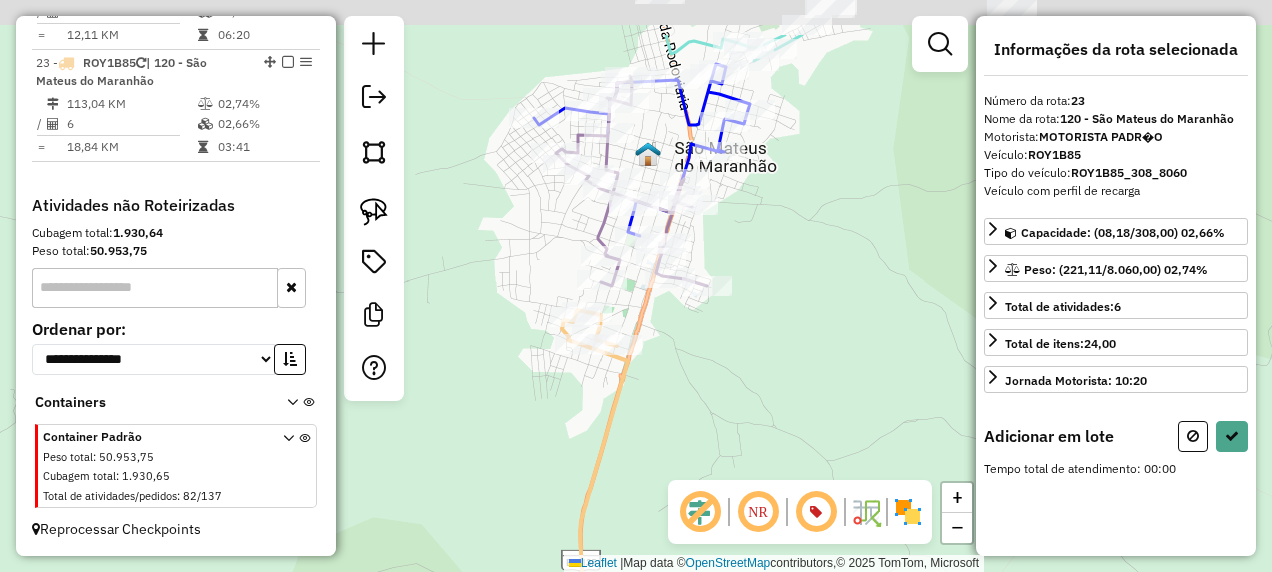 drag, startPoint x: 746, startPoint y: 266, endPoint x: 742, endPoint y: 375, distance: 109.07337 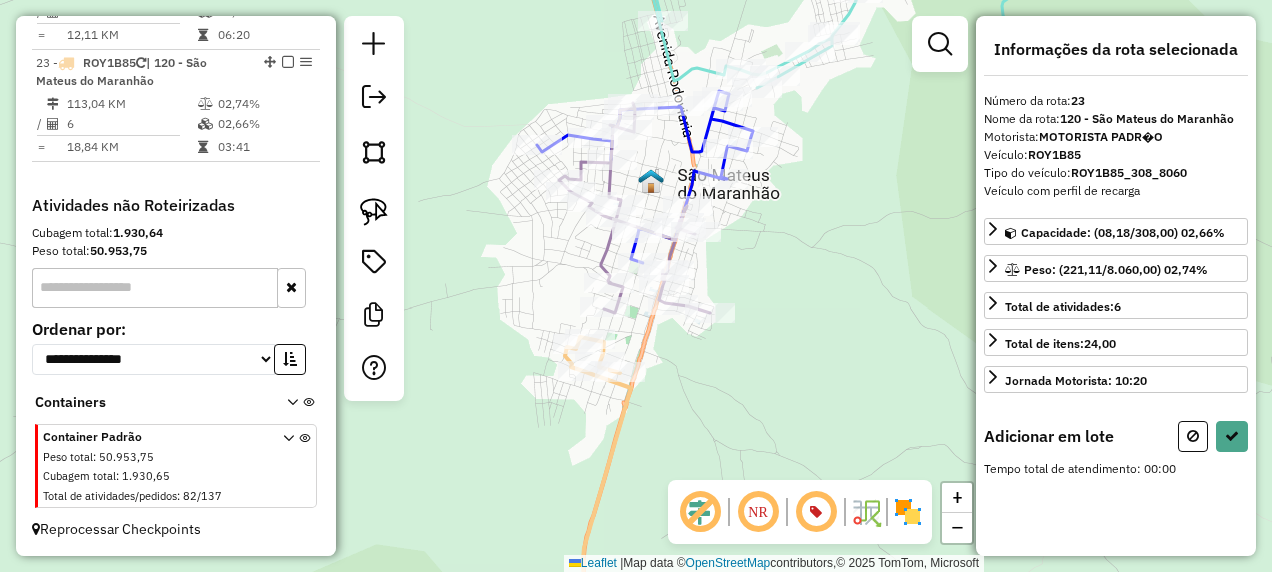 drag, startPoint x: 799, startPoint y: 261, endPoint x: 818, endPoint y: 333, distance: 74.46476 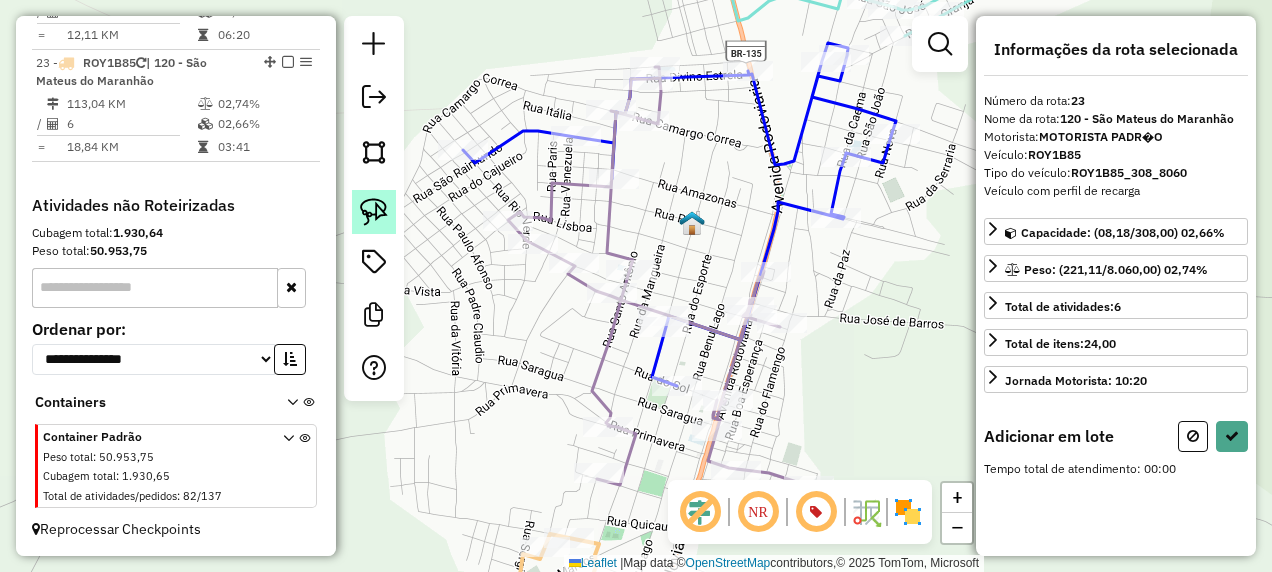 click 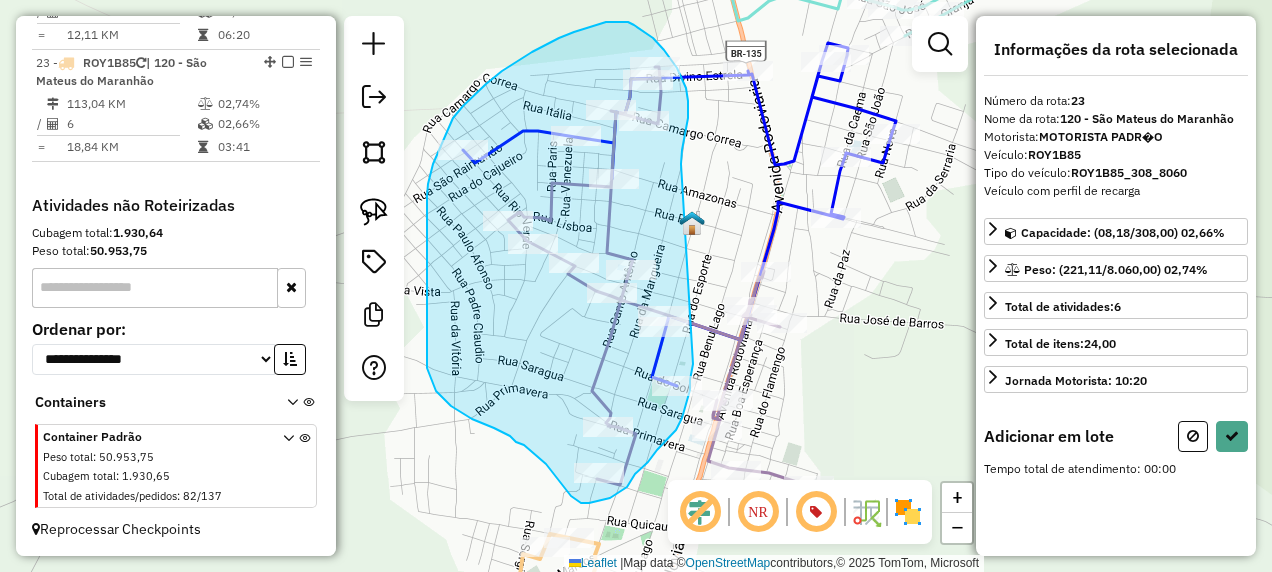 drag, startPoint x: 681, startPoint y: 164, endPoint x: 693, endPoint y: 364, distance: 200.35968 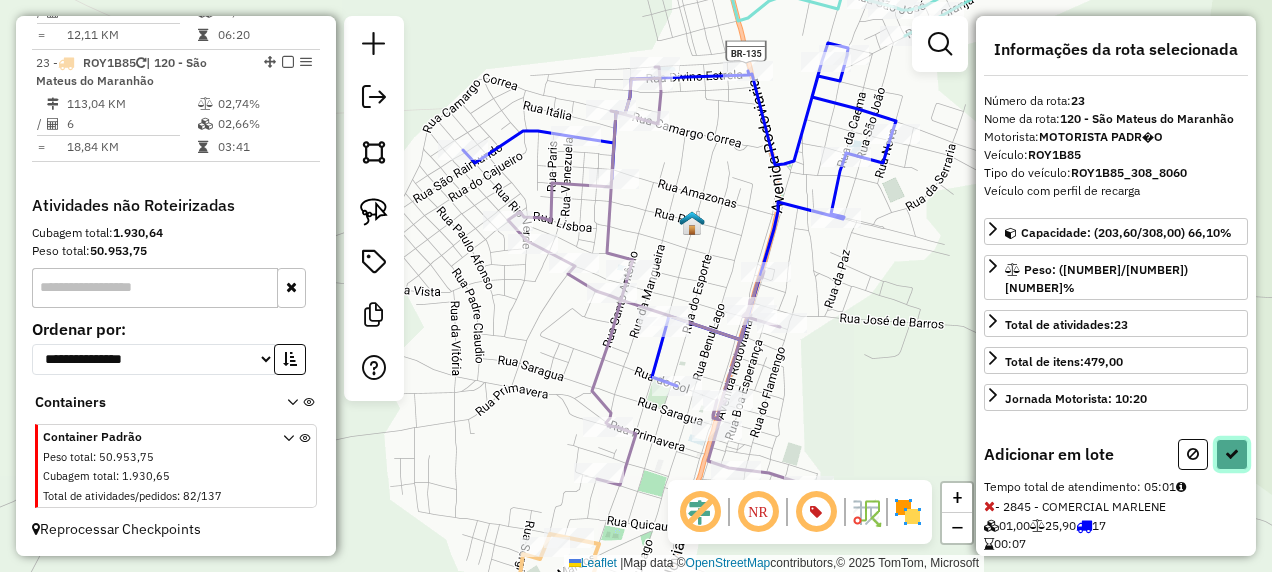click at bounding box center [1232, 454] 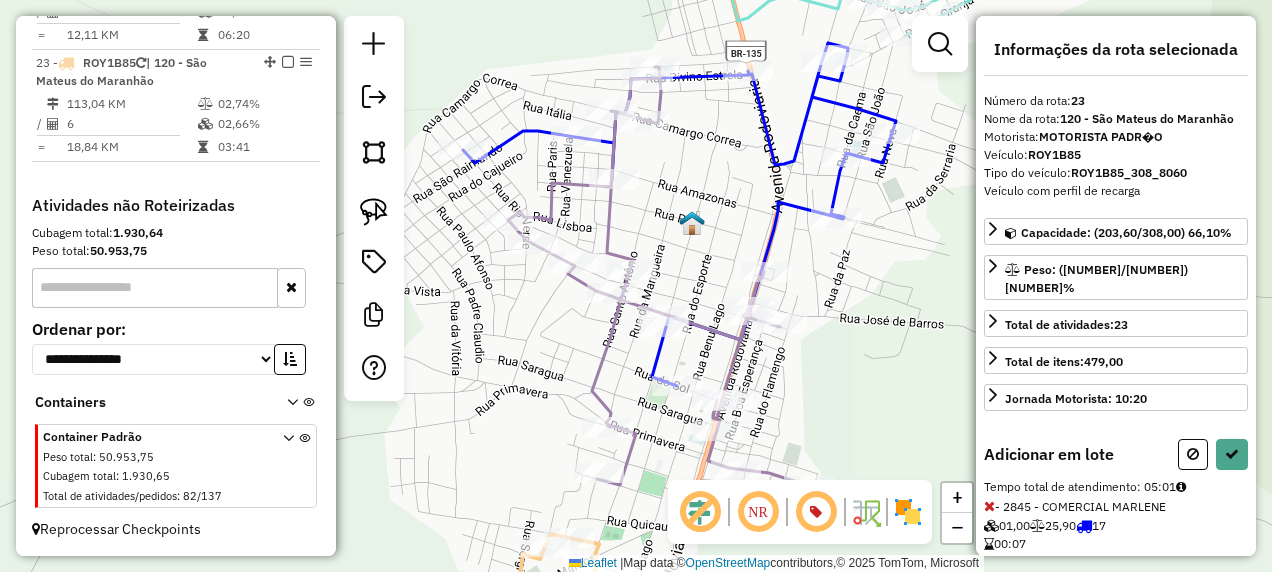 select on "**********" 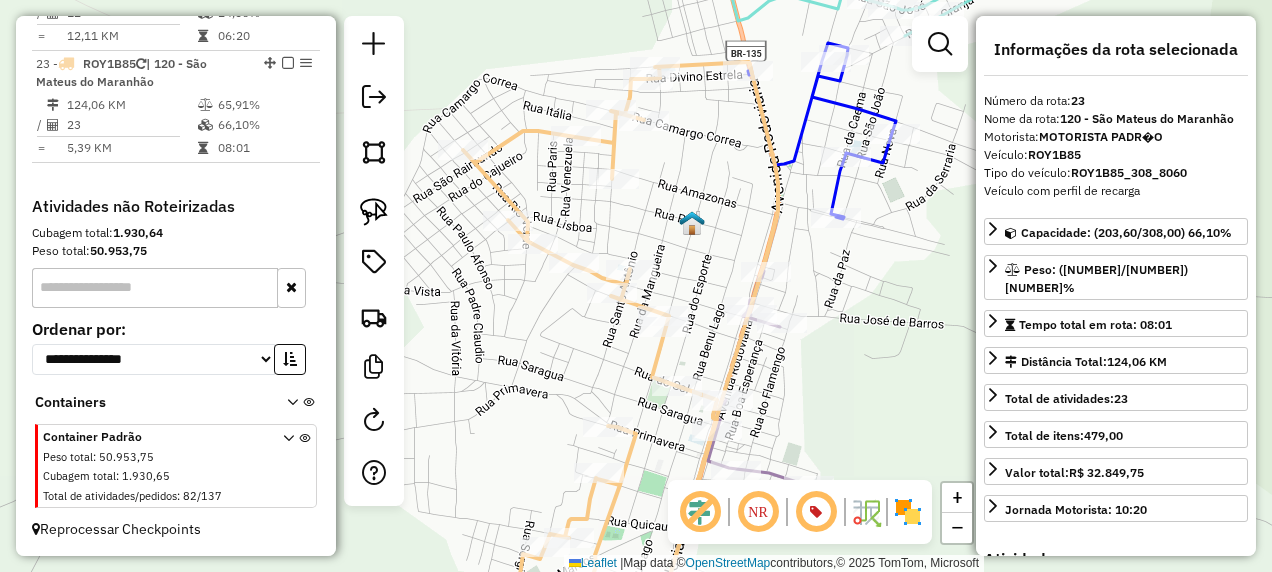 scroll, scrollTop: 2968, scrollLeft: 0, axis: vertical 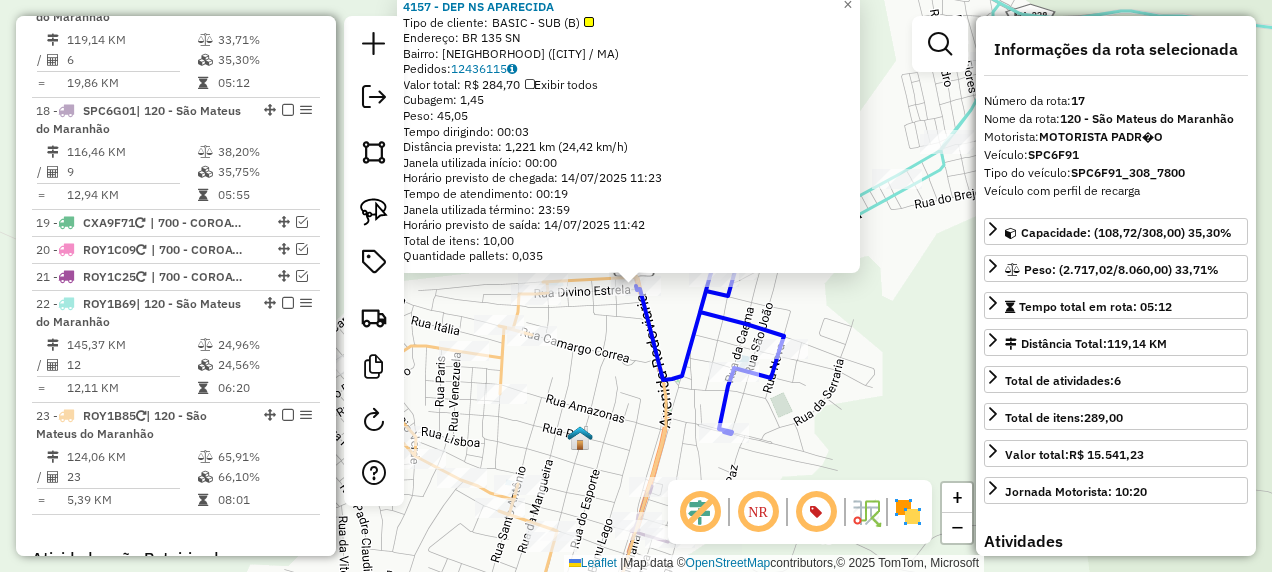 click on "4157 - DEP NS APARECIDA  Tipo de cliente:   BASIC - SUB (B)   Endereço: BR 135 SN   Bairro: POV. BOM JESUS (SAO MATEUS DO MARANHAO / MA)   Pedidos:  12436115   Valor total: R$ 284,70   Exibir todos   Cubagem: 1,45  Peso: 45,05  Tempo dirigindo: 00:03   Distância prevista: 1,221 km (24,42 km/h)   Janela utilizada início: 00:00   Horário previsto de chegada: 14/07/2025 11:23   Tempo de atendimento: 00:19   Janela utilizada término: 23:59   Horário previsto de saída: 14/07/2025 11:42   Total de itens: 10,00   Quantidade pallets: 0,035  × Janela de atendimento Grade de atendimento Capacidade Transportadoras Veículos Cliente Pedidos  Rotas Selecione os dias de semana para filtrar as janelas de atendimento  Seg   Ter   Qua   Qui   Sex   Sáb   Dom  Informe o período da janela de atendimento: De: Até:  Filtrar exatamente a janela do cliente  Considerar janela de atendimento padrão  Selecione os dias de semana para filtrar as grades de atendimento  Seg   Ter   Qua   Qui   Sex   Sáb   Dom   Peso mínimo:" 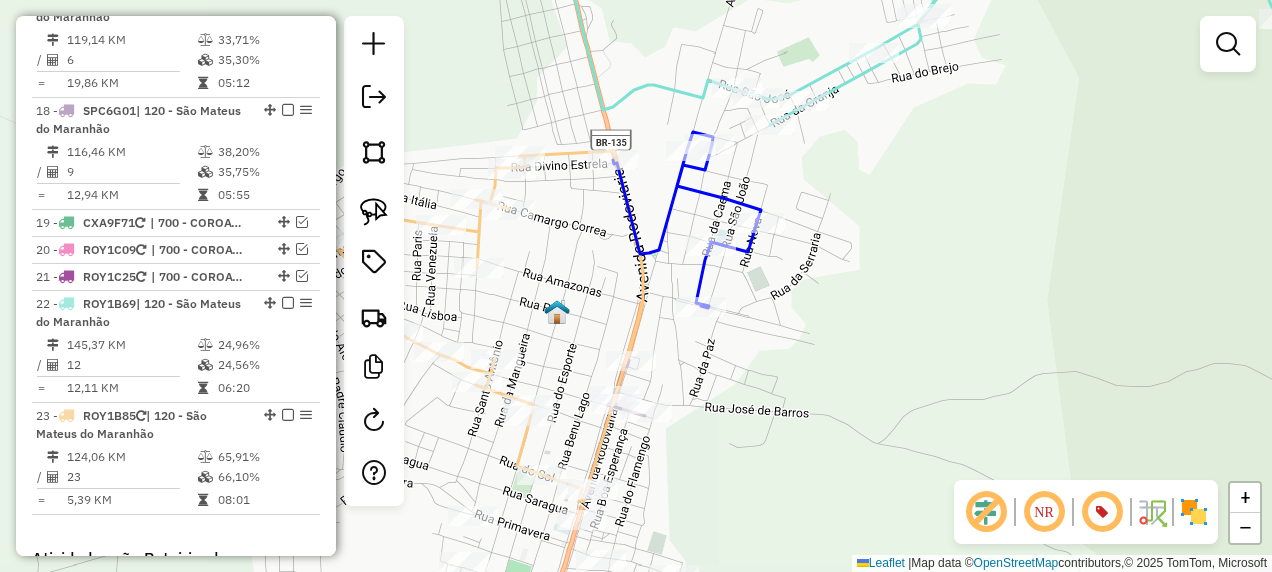 drag, startPoint x: 584, startPoint y: 430, endPoint x: 574, endPoint y: 168, distance: 262.19077 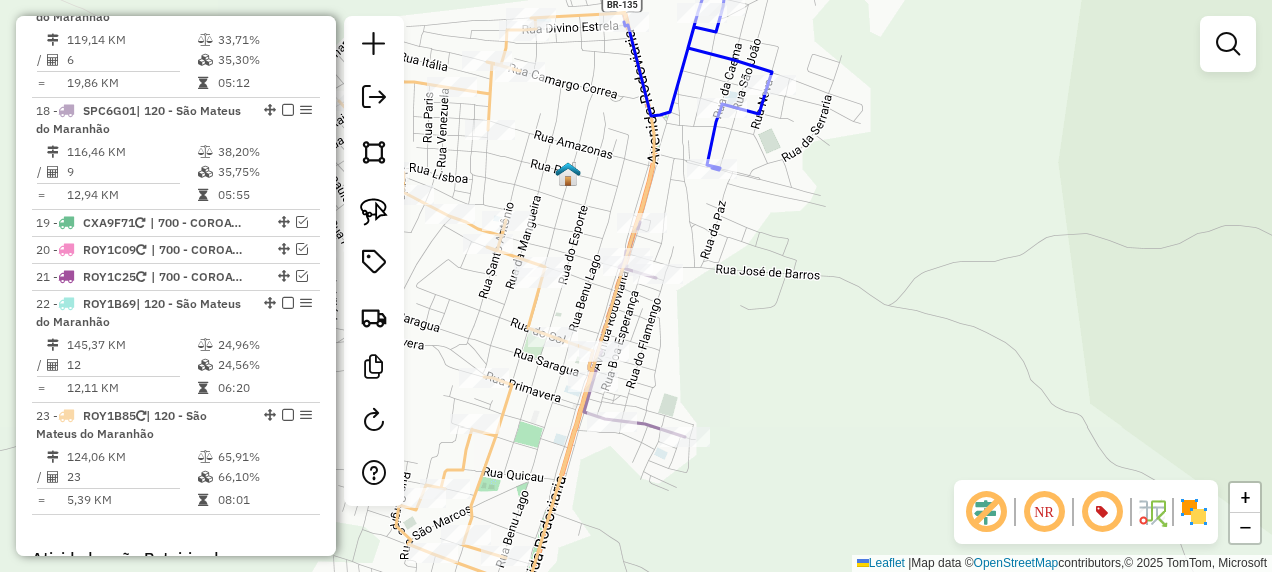 drag, startPoint x: 734, startPoint y: 340, endPoint x: 755, endPoint y: 368, distance: 35 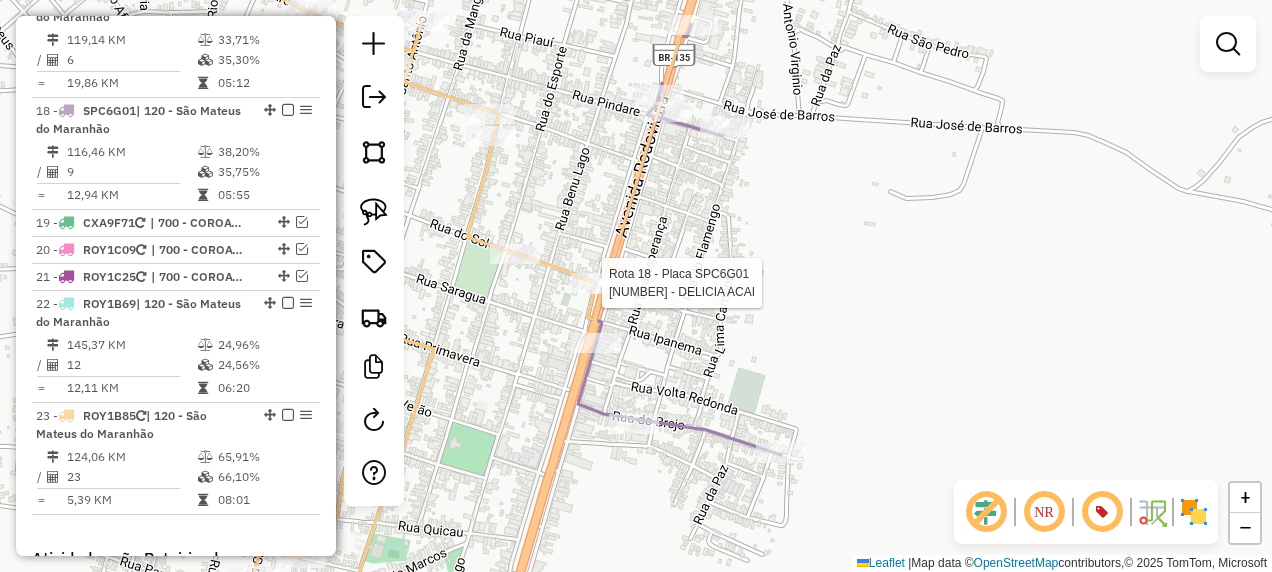 select on "**********" 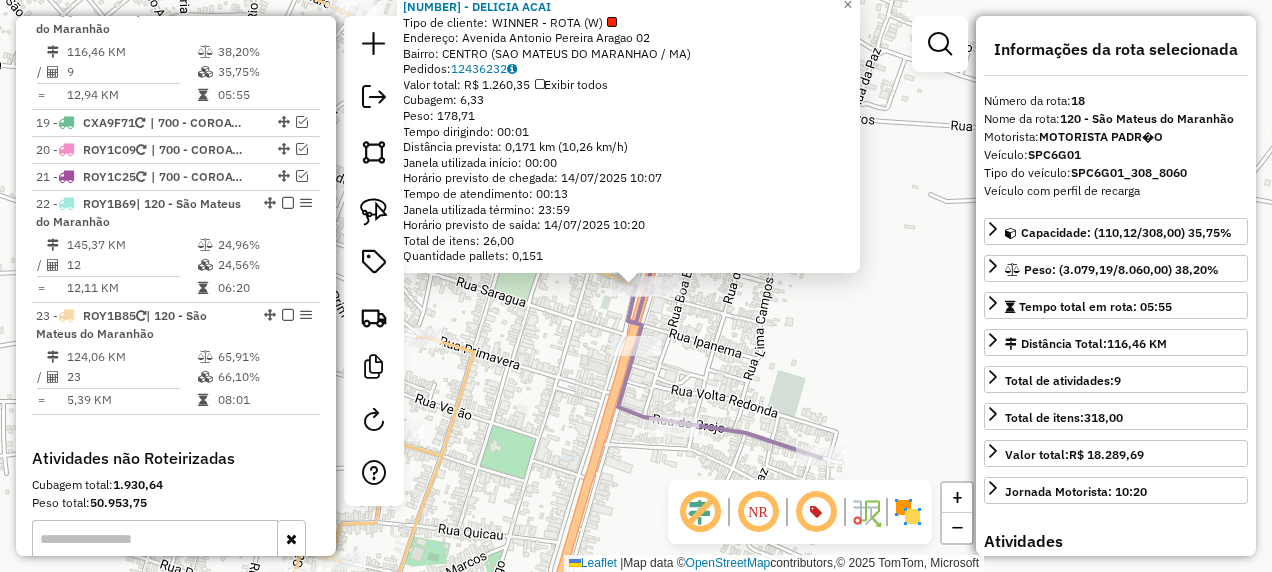 scroll, scrollTop: 2701, scrollLeft: 0, axis: vertical 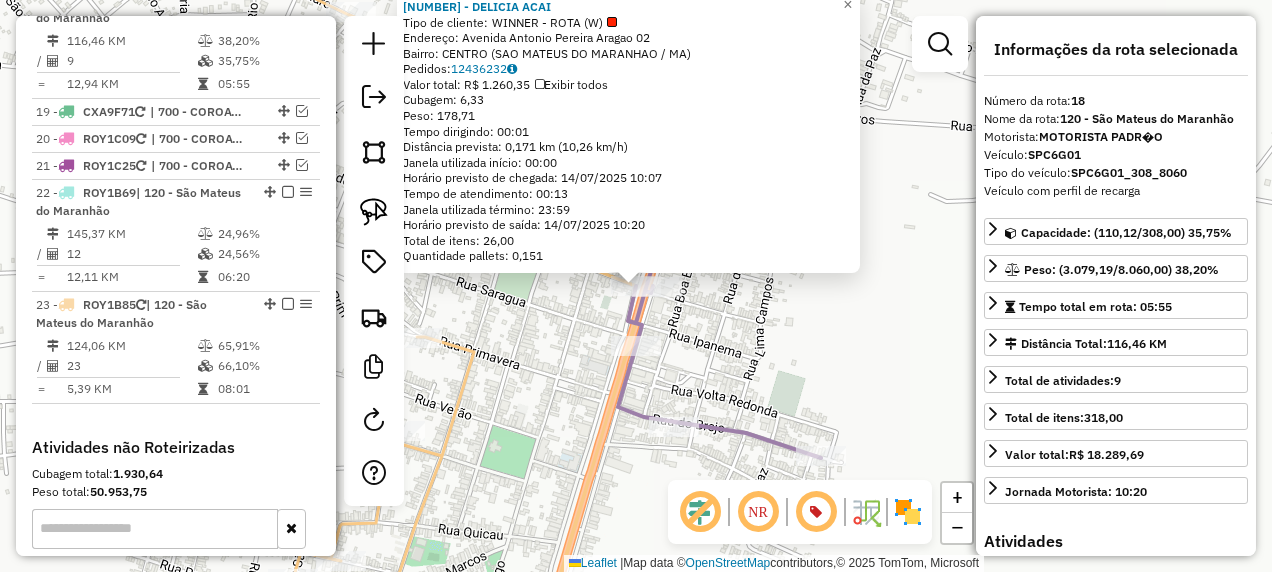click on "16372 - DELICIA ACAI  Tipo de cliente:   WINNER - ROTA (W)   Endereço:  Avenida Antonio Pereira Aragao 02   Bairro: CENTRO (SAO MATEUS DO MARANHAO / MA)   Pedidos:  12436232   Valor total: R$ 1.260,35   Exibir todos   Cubagem: 6,33  Peso: 178,71  Tempo dirigindo: 00:01   Distância prevista: 0,171 km (10,26 km/h)   Janela utilizada início: 00:00   Horário previsto de chegada: 14/07/2025 10:07   Tempo de atendimento: 00:13   Janela utilizada término: 23:59   Horário previsto de saída: 14/07/2025 10:20   Total de itens: 26,00   Quantidade pallets: 0,151  × Janela de atendimento Grade de atendimento Capacidade Transportadoras Veículos Cliente Pedidos  Rotas Selecione os dias de semana para filtrar as janelas de atendimento  Seg   Ter   Qua   Qui   Sex   Sáb   Dom  Informe o período da janela de atendimento: De: Até:  Filtrar exatamente a janela do cliente  Considerar janela de atendimento padrão  Selecione os dias de semana para filtrar as grades de atendimento  Seg   Ter   Qua   Qui   Sex   Sáb  +" 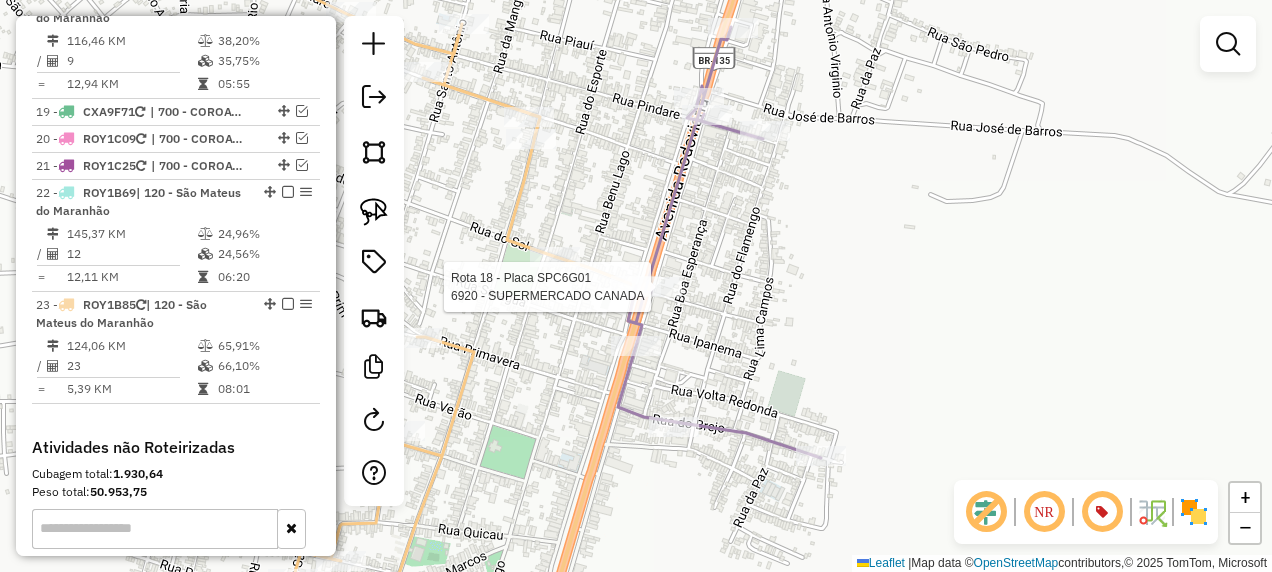 select on "**********" 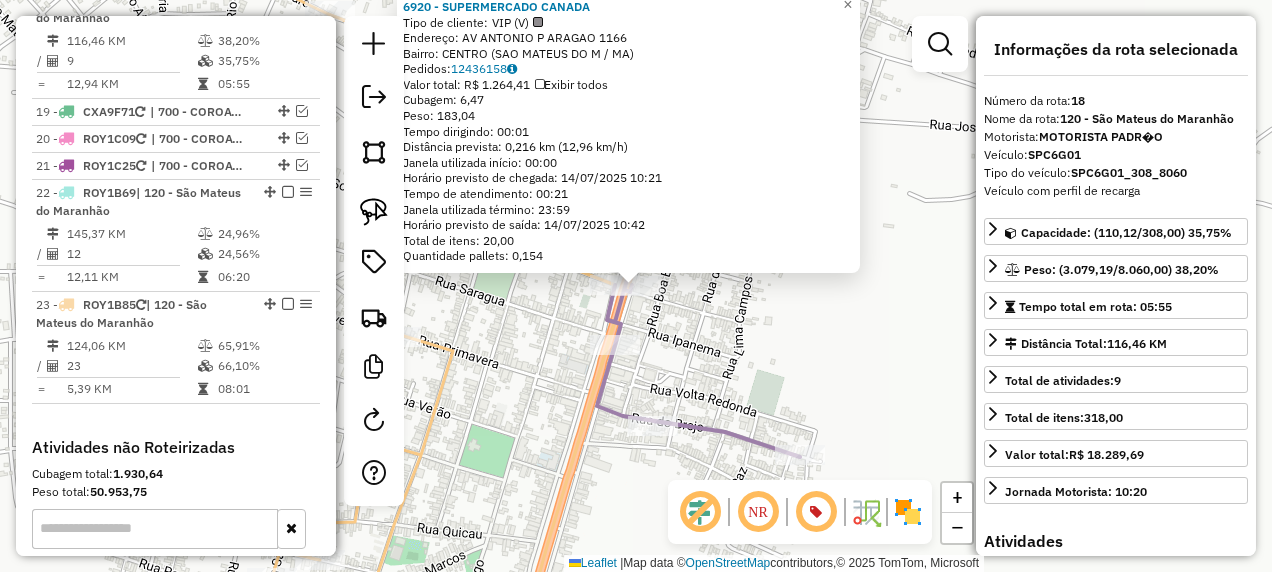 click on "6920 - SUPERMERCADO CANADA  Tipo de cliente:   VIP (V)   Endereço: AV  ANTONIO P ARAGAO              1166   Bairro: CENTRO (SAO MATEUS DO M / MA)   Pedidos:  12436158   Valor total: R$ 1.264,41   Exibir todos   Cubagem: 6,47  Peso: 183,04  Tempo dirigindo: 00:01   Distância prevista: 0,216 km (12,96 km/h)   Janela utilizada início: 00:00   Horário previsto de chegada: 14/07/2025 10:21   Tempo de atendimento: 00:21   Janela utilizada término: 23:59   Horário previsto de saída: 14/07/2025 10:42   Total de itens: 20,00   Quantidade pallets: 0,154  × Janela de atendimento Grade de atendimento Capacidade Transportadoras Veículos Cliente Pedidos  Rotas Selecione os dias de semana para filtrar as janelas de atendimento  Seg   Ter   Qua   Qui   Sex   Sáb   Dom  Informe o período da janela de atendimento: De: Até:  Filtrar exatamente a janela do cliente  Considerar janela de atendimento padrão  Selecione os dias de semana para filtrar as grades de atendimento  Seg   Ter   Qua   Qui   Sex   Sáb   Dom  De:" 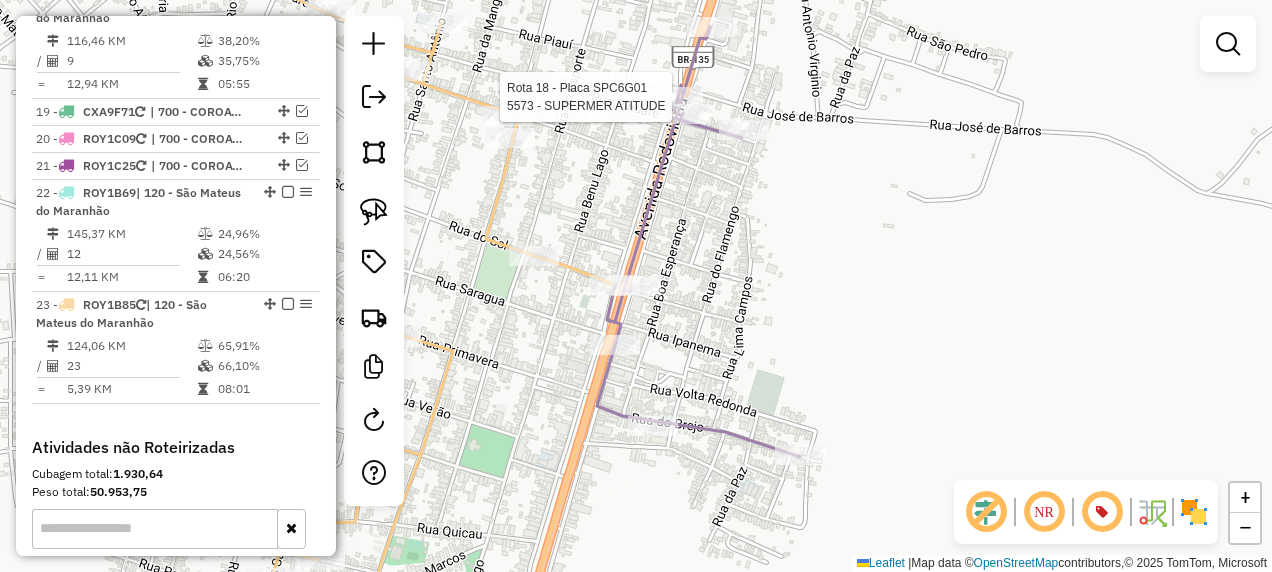 select on "**********" 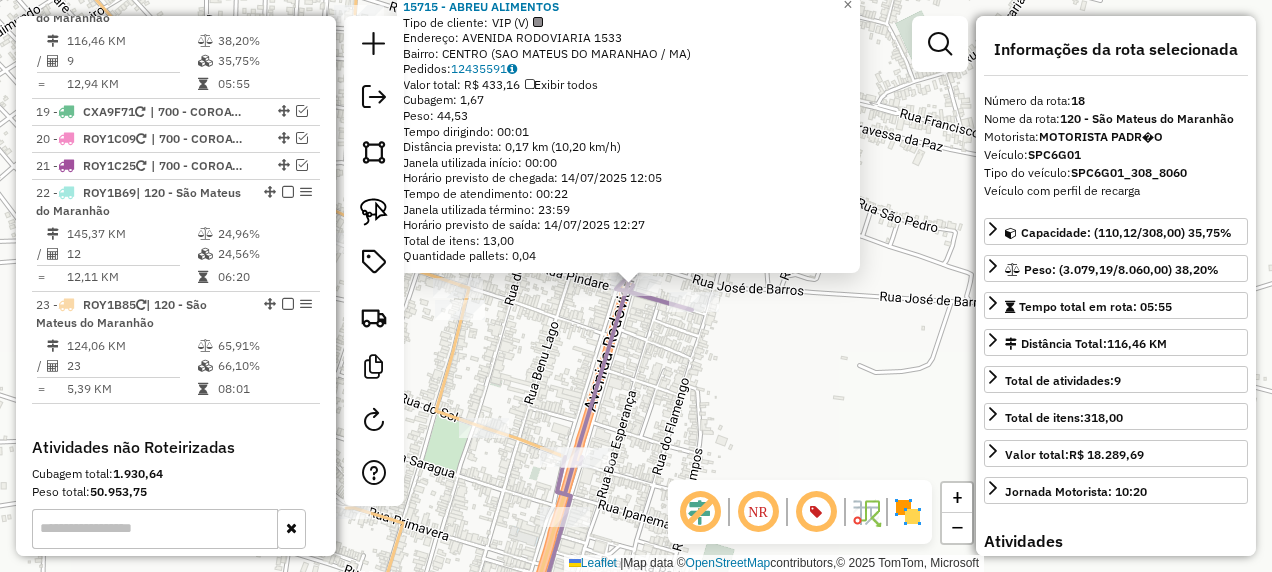 click on "15715 - ABREU ALIMENTOS  Tipo de cliente:   VIP (V)   Endereço:  AVENIDA RODOVIARIA 1533   Bairro: CENTRO (SAO MATEUS DO MARANHAO / MA)   Pedidos:  12435591   Valor total: R$ 433,16   Exibir todos   Cubagem: 1,67  Peso: 44,53  Tempo dirigindo: 00:01   Distância prevista: 0,17 km (10,20 km/h)   Janela utilizada início: 00:00   Horário previsto de chegada: 14/07/2025 12:05   Tempo de atendimento: 00:22   Janela utilizada término: 23:59   Horário previsto de saída: 14/07/2025 12:27   Total de itens: 13,00   Quantidade pallets: 0,04  × Janela de atendimento Grade de atendimento Capacidade Transportadoras Veículos Cliente Pedidos  Rotas Selecione os dias de semana para filtrar as janelas de atendimento  Seg   Ter   Qua   Qui   Sex   Sáb   Dom  Informe o período da janela de atendimento: De: Até:  Filtrar exatamente a janela do cliente  Considerar janela de atendimento padrão  Selecione os dias de semana para filtrar as grades de atendimento  Seg   Ter   Qua   Qui   Sex   Sáb   Dom   Peso mínimo:  +" 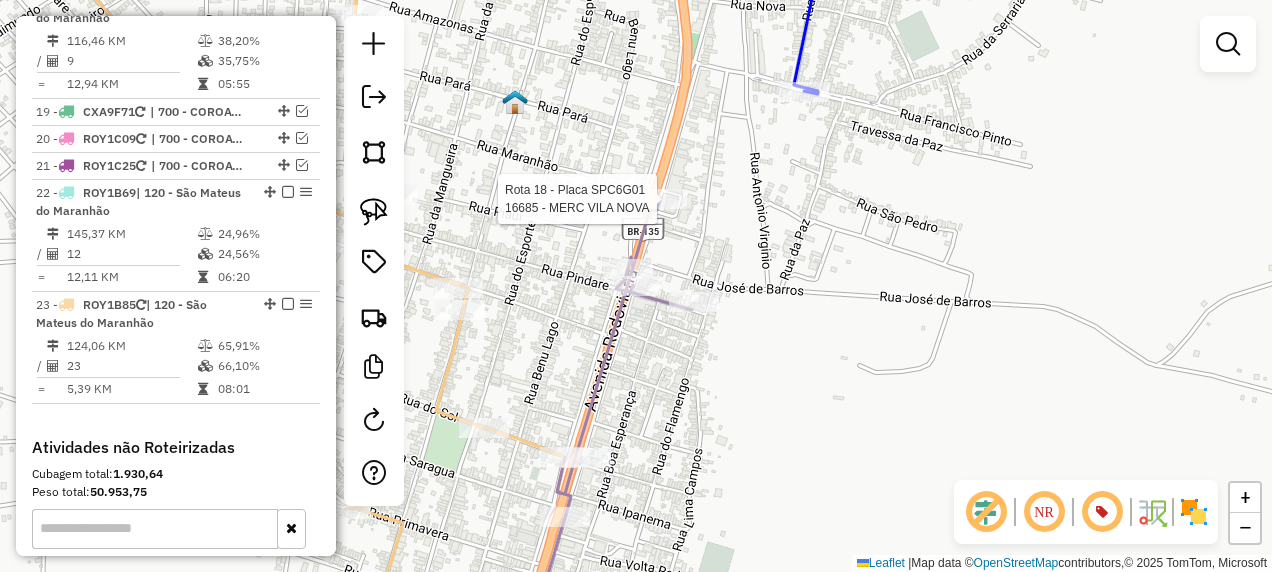 select on "**********" 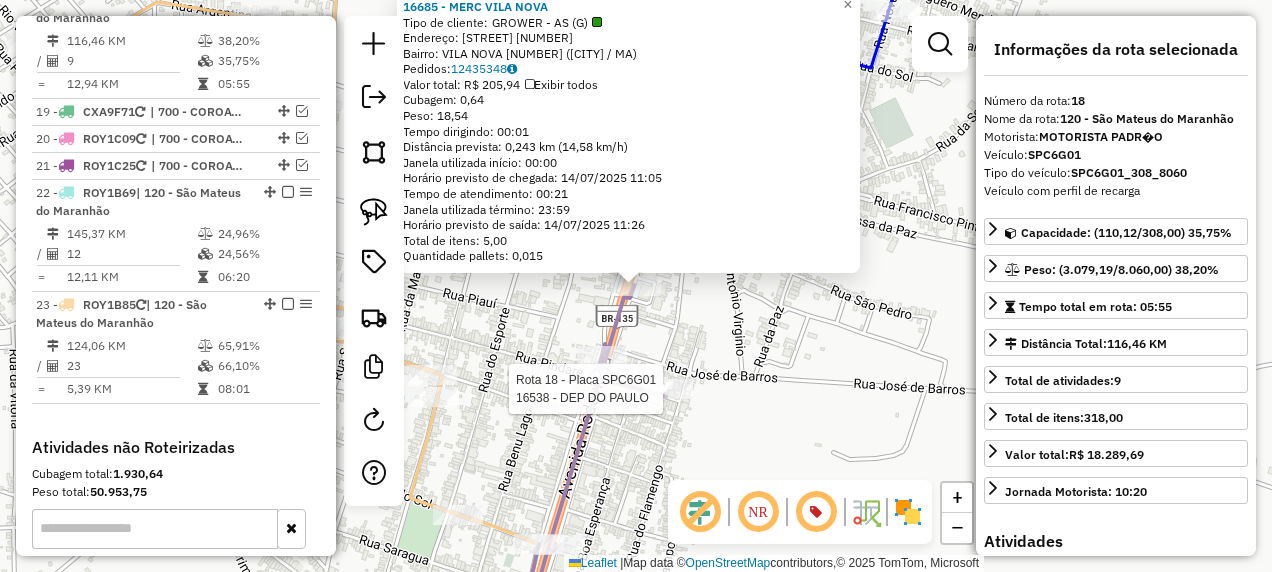 click 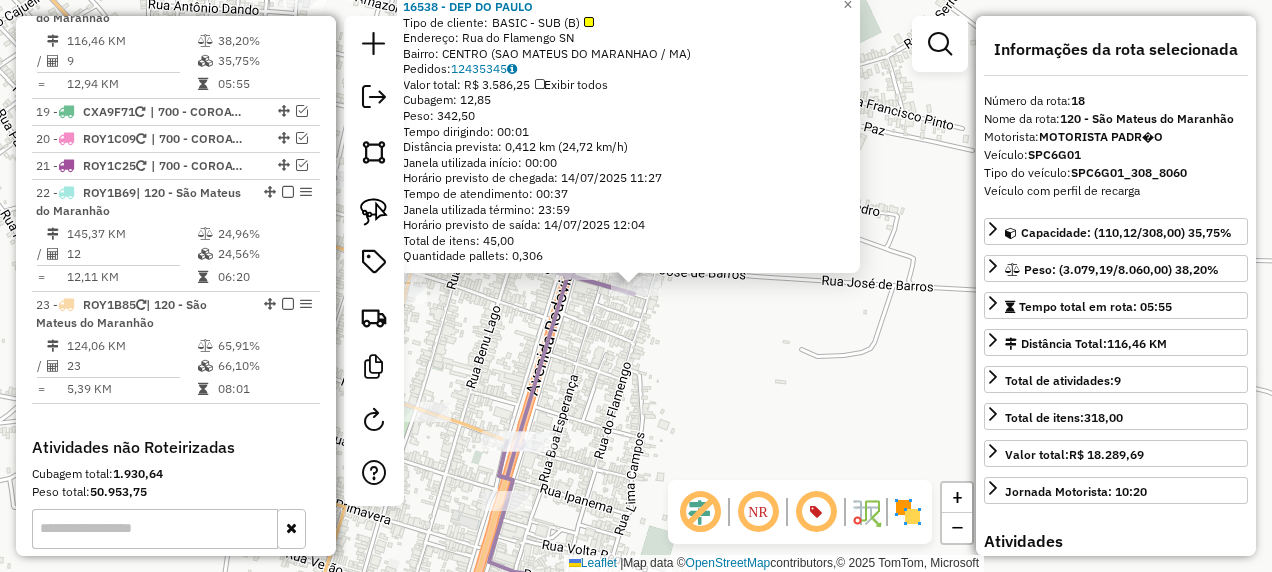 click on "16538 - DEP DO PAULO  Tipo de cliente:   BASIC - SUB (B)   Endereço:  Rua do Flamengo SN   Bairro: CENTRO (SAO MATEUS DO MARANHAO / MA)   Pedidos:  12435345   Valor total: R$ 3.586,25   Exibir todos   Cubagem: 12,85  Peso: 342,50  Tempo dirigindo: 00:01   Distância prevista: 0,412 km (24,72 km/h)   Janela utilizada início: 00:00   Horário previsto de chegada: 14/07/2025 11:27   Tempo de atendimento: 00:37   Janela utilizada término: 23:59   Horário previsto de saída: 14/07/2025 12:04   Total de itens: 45,00   Quantidade pallets: 0,306  × Janela de atendimento Grade de atendimento Capacidade Transportadoras Veículos Cliente Pedidos  Rotas Selecione os dias de semana para filtrar as janelas de atendimento  Seg   Ter   Qua   Qui   Sex   Sáb   Dom  Informe o período da janela de atendimento: De: Até:  Filtrar exatamente a janela do cliente  Considerar janela de atendimento padrão  Selecione os dias de semana para filtrar as grades de atendimento  Seg   Ter   Qua   Qui   Sex   Sáb   Dom   De:   De:" 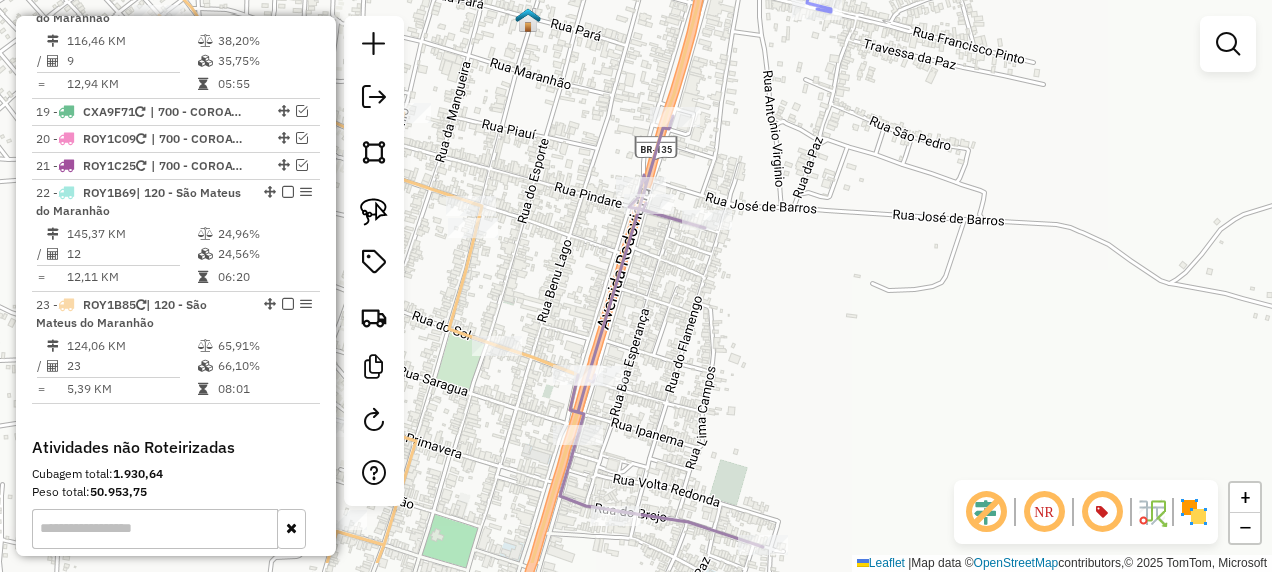 drag, startPoint x: 657, startPoint y: 422, endPoint x: 768, endPoint y: 197, distance: 250.89041 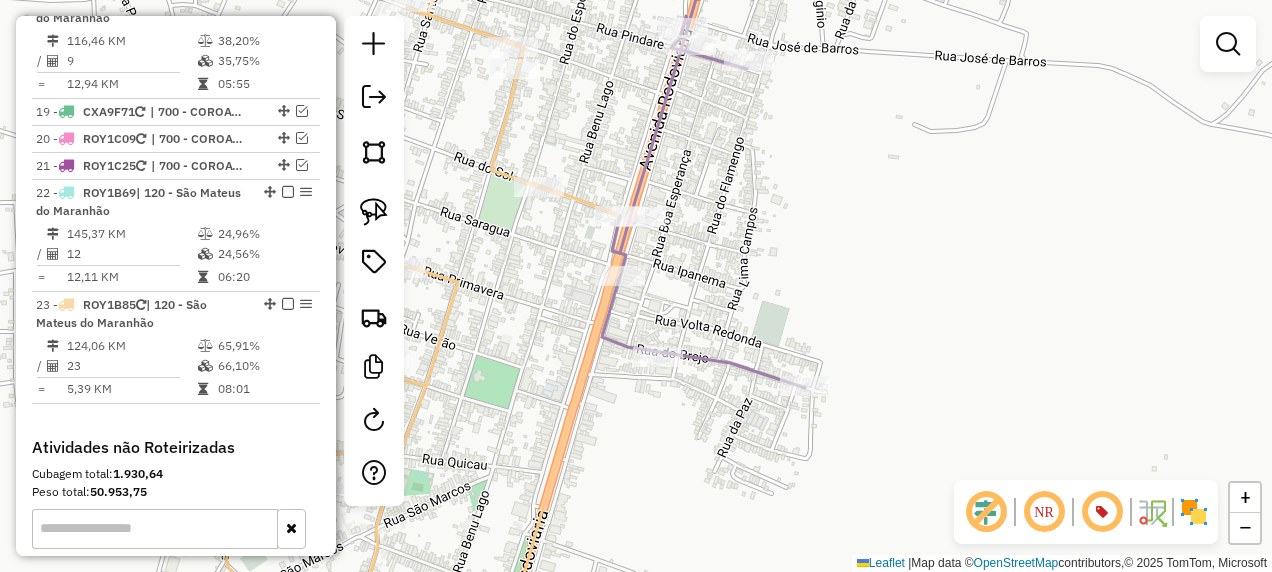 click 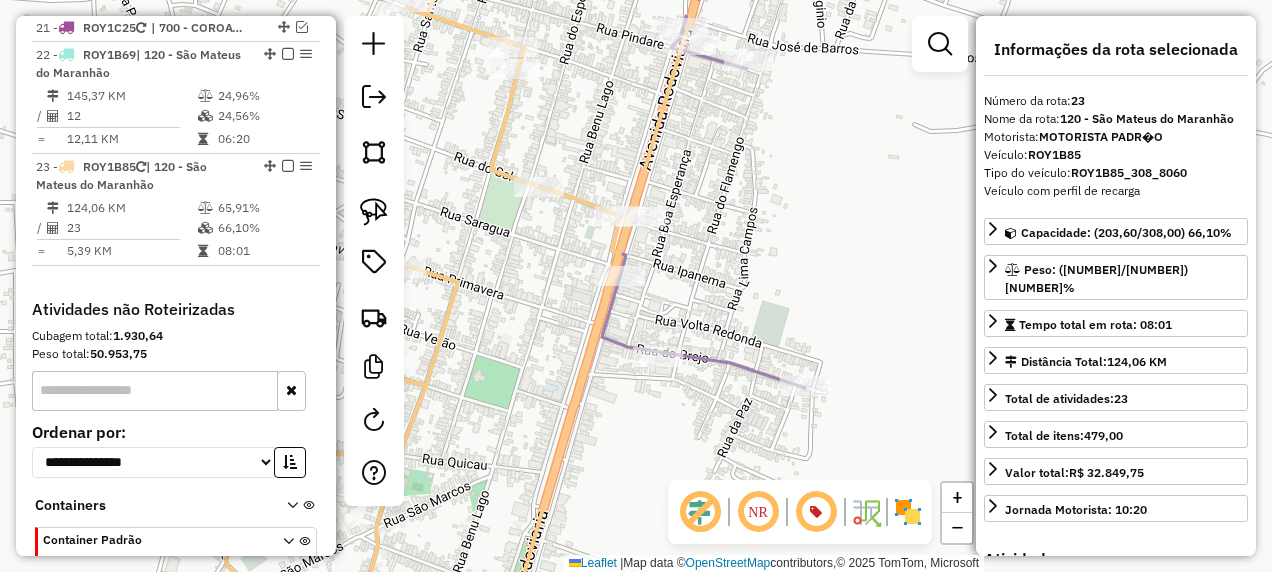 scroll, scrollTop: 2968, scrollLeft: 0, axis: vertical 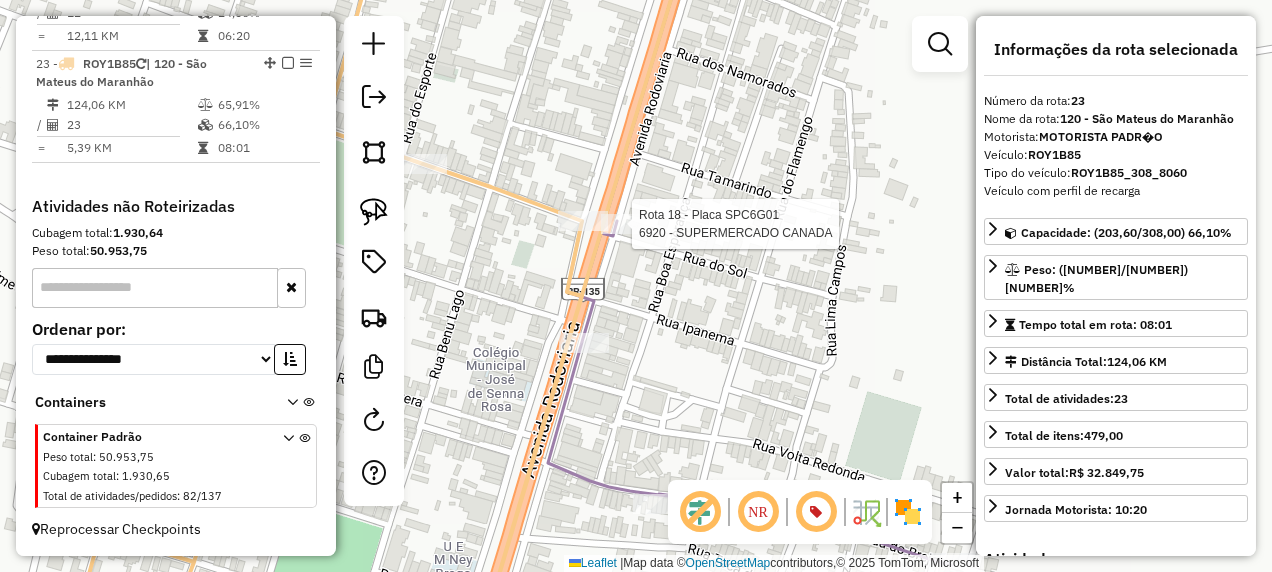 click 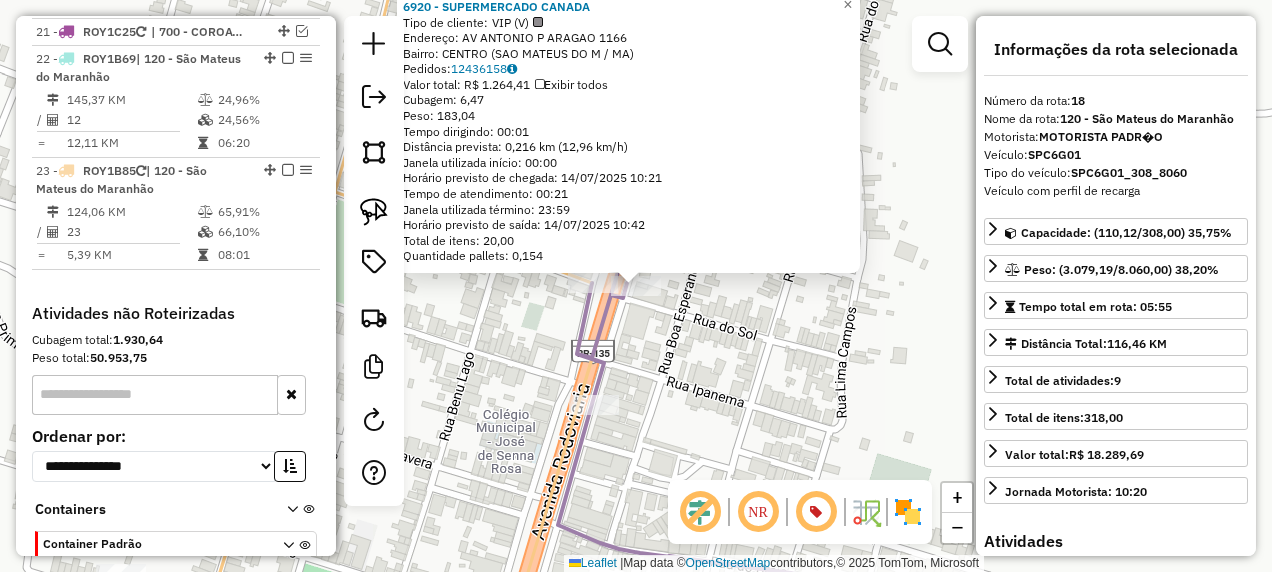scroll, scrollTop: 2701, scrollLeft: 0, axis: vertical 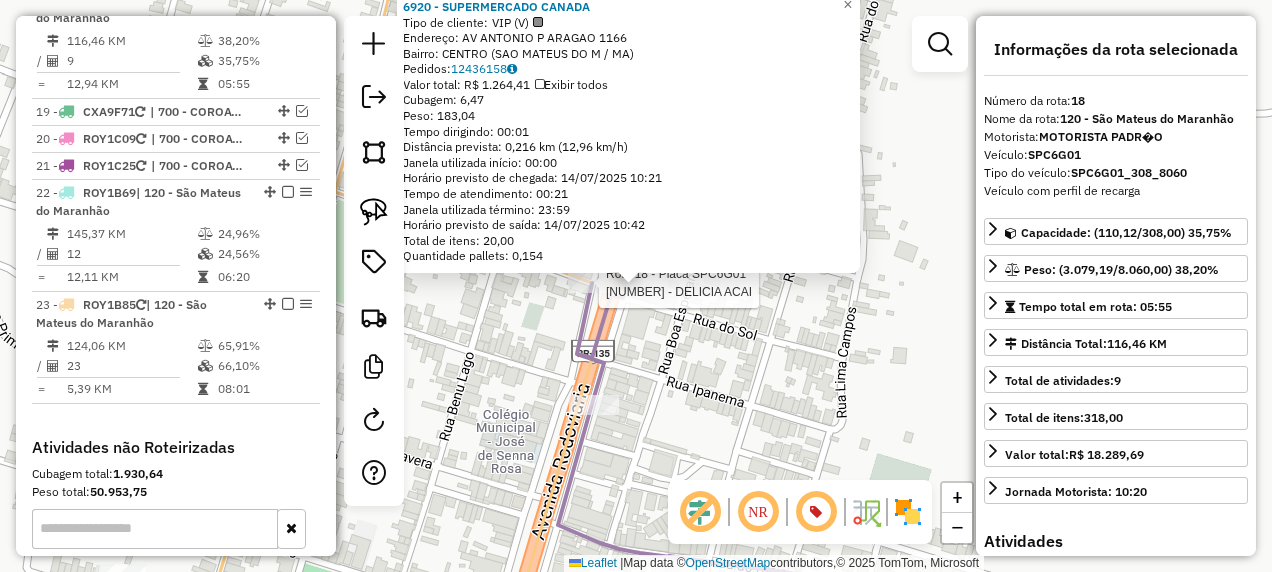 click 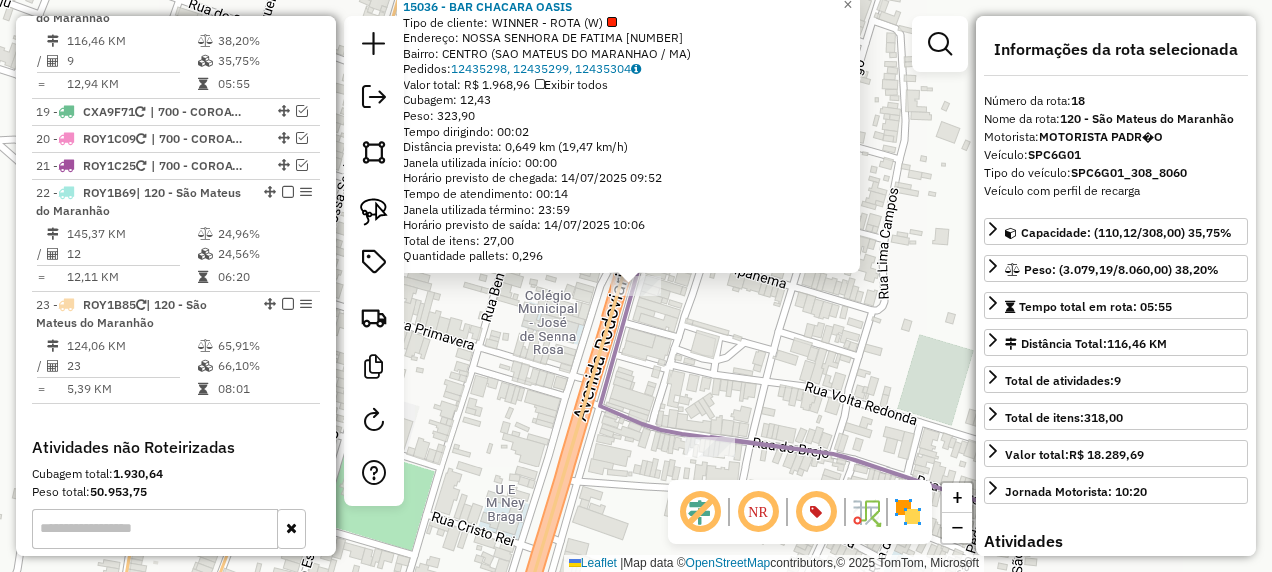 click on "15036 - BAR CHACARA OASIS  Tipo de cliente:   WINNER - ROTA (W)   Endereço:  NOSSA SENHORA DE FATIMA 581   Bairro: CENTRO (SAO MATEUS DO MARANHAO / MA)   Pedidos:  12435298, 12435299, 12435304   Valor total: R$ 1.968,96   Exibir todos   Cubagem: 12,43  Peso: 323,90  Tempo dirigindo: 00:02   Distância prevista: 0,649 km (19,47 km/h)   Janela utilizada início: 00:00   Horário previsto de chegada: 14/07/2025 09:52   Tempo de atendimento: 00:14   Janela utilizada término: 23:59   Horário previsto de saída: 14/07/2025 10:06   Total de itens: 27,00   Quantidade pallets: 0,296  × Janela de atendimento Grade de atendimento Capacidade Transportadoras Veículos Cliente Pedidos  Rotas Selecione os dias de semana para filtrar as janelas de atendimento  Seg   Ter   Qua   Qui   Sex   Sáb   Dom  Informe o período da janela de atendimento: De: Até:  Filtrar exatamente a janela do cliente  Considerar janela de atendimento padrão  Selecione os dias de semana para filtrar as grades de atendimento  Seg   Ter   Qua  +" 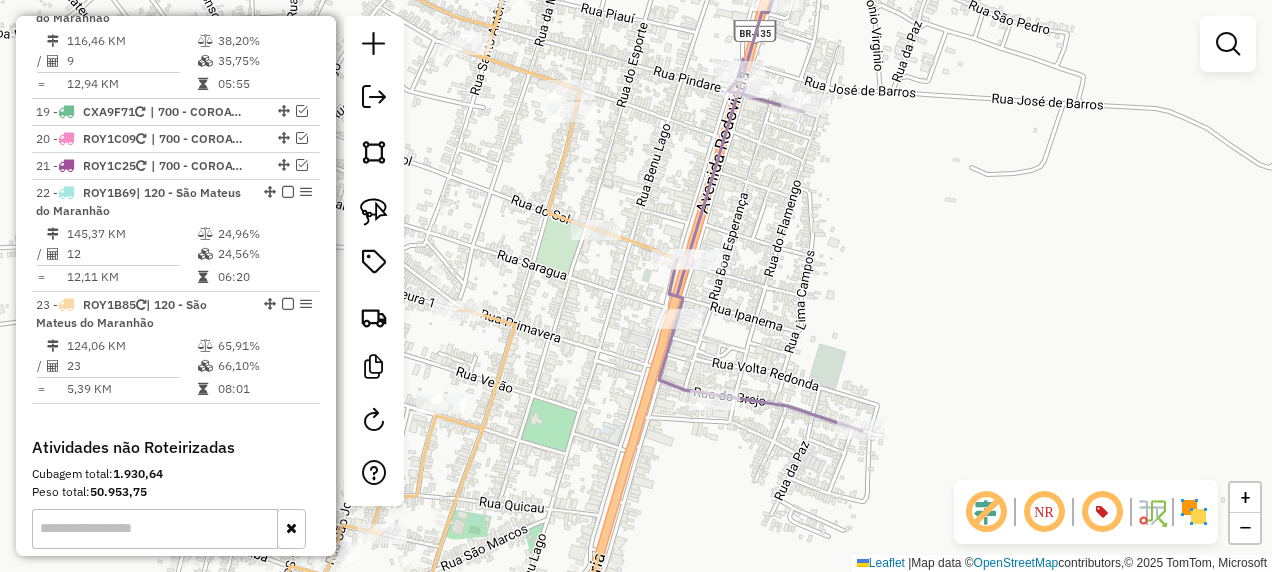 click 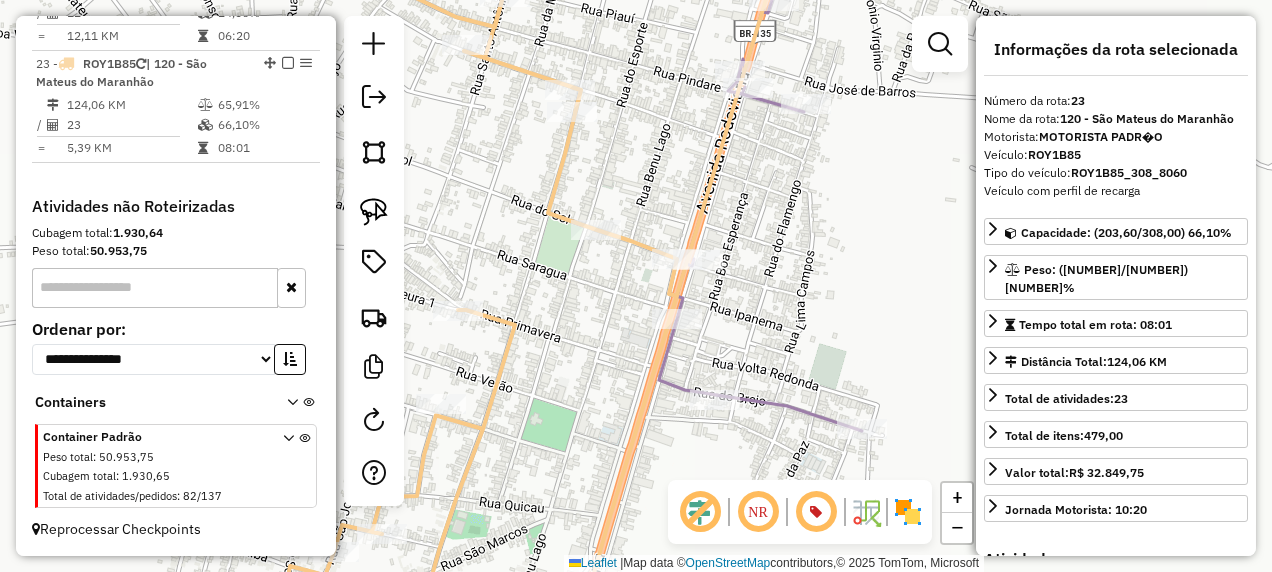 scroll, scrollTop: 2968, scrollLeft: 0, axis: vertical 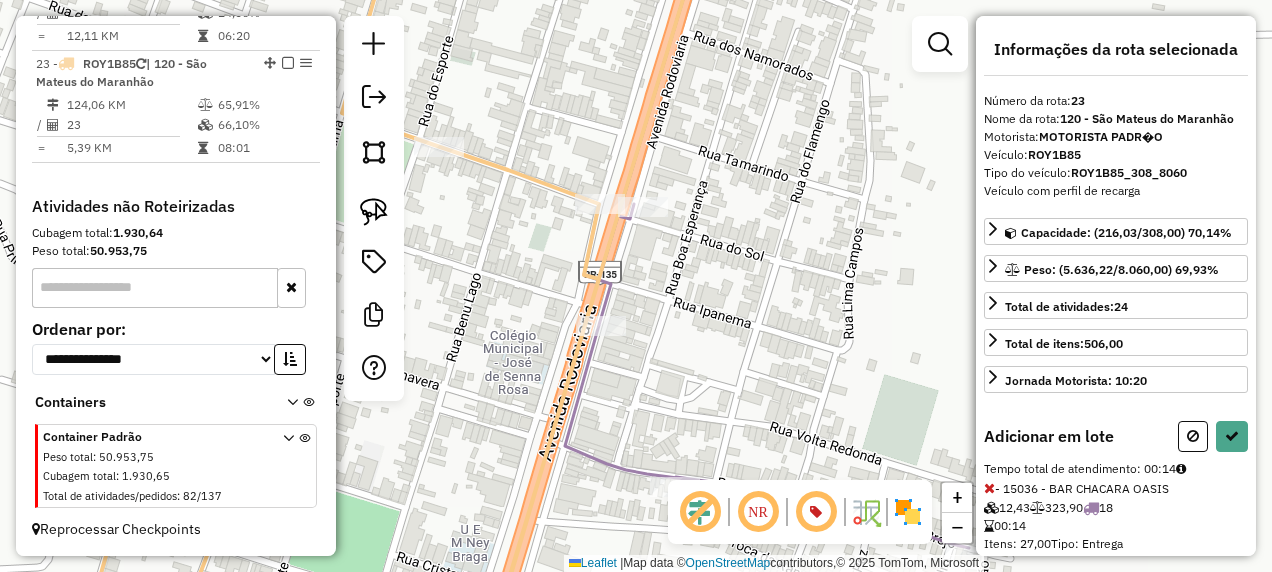 click at bounding box center [989, 488] 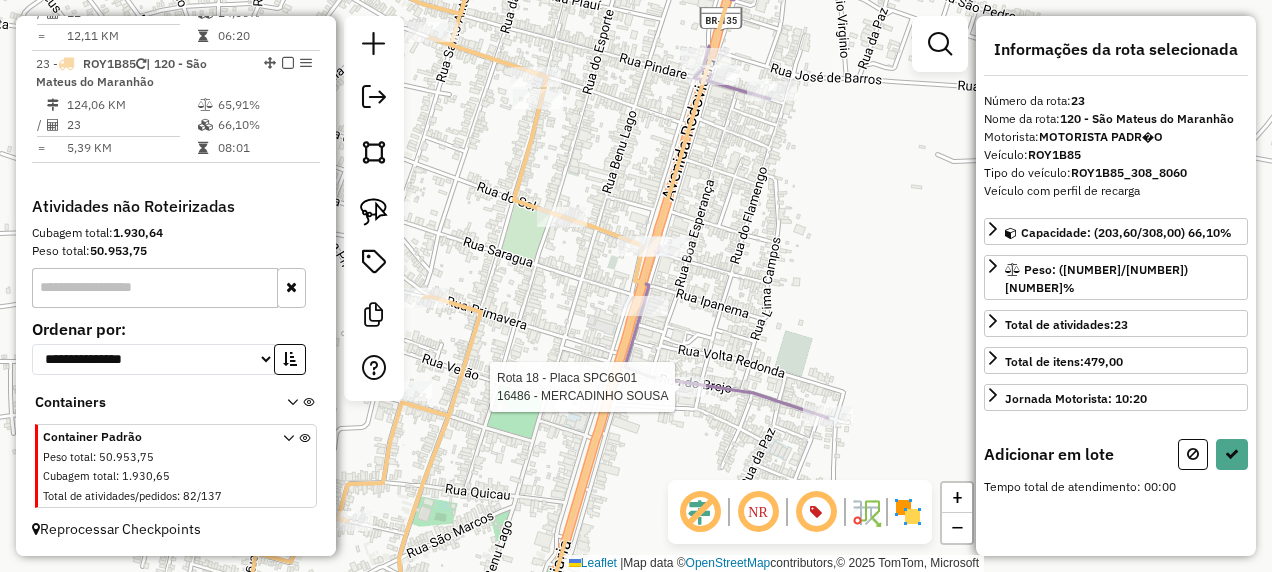click 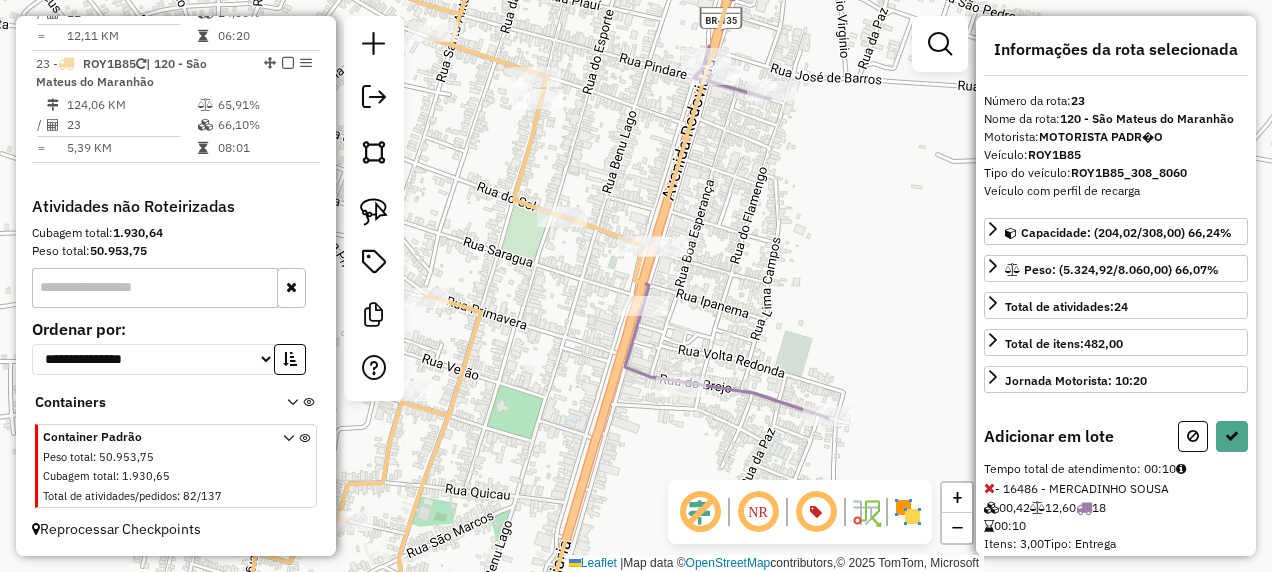 click at bounding box center [989, 488] 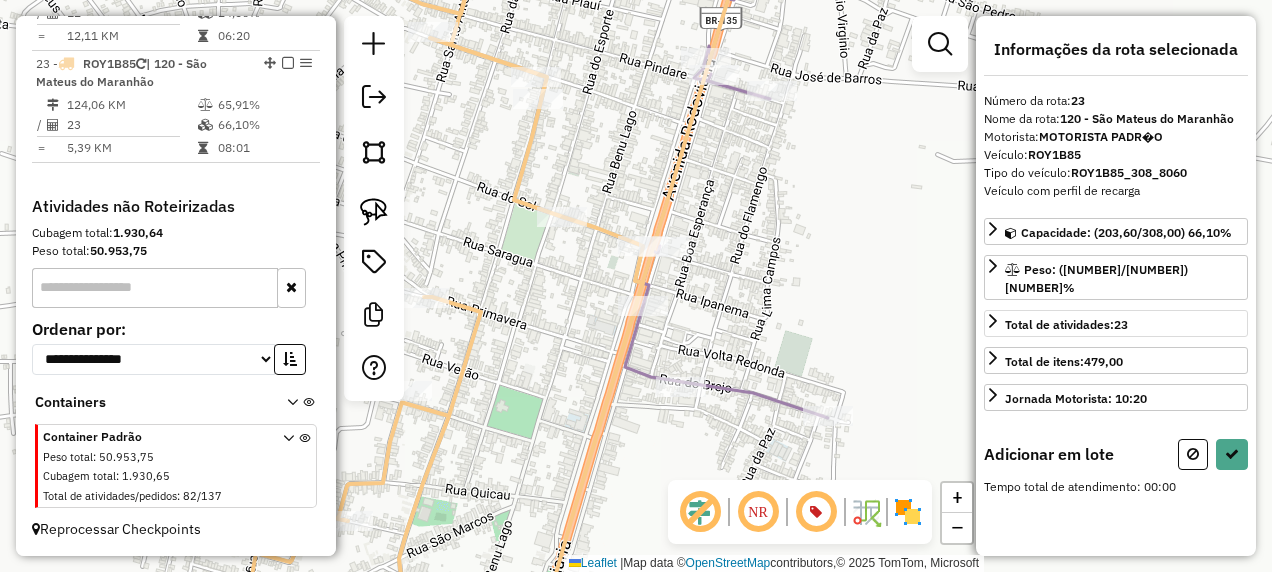drag, startPoint x: 1196, startPoint y: 428, endPoint x: 988, endPoint y: 382, distance: 213.02582 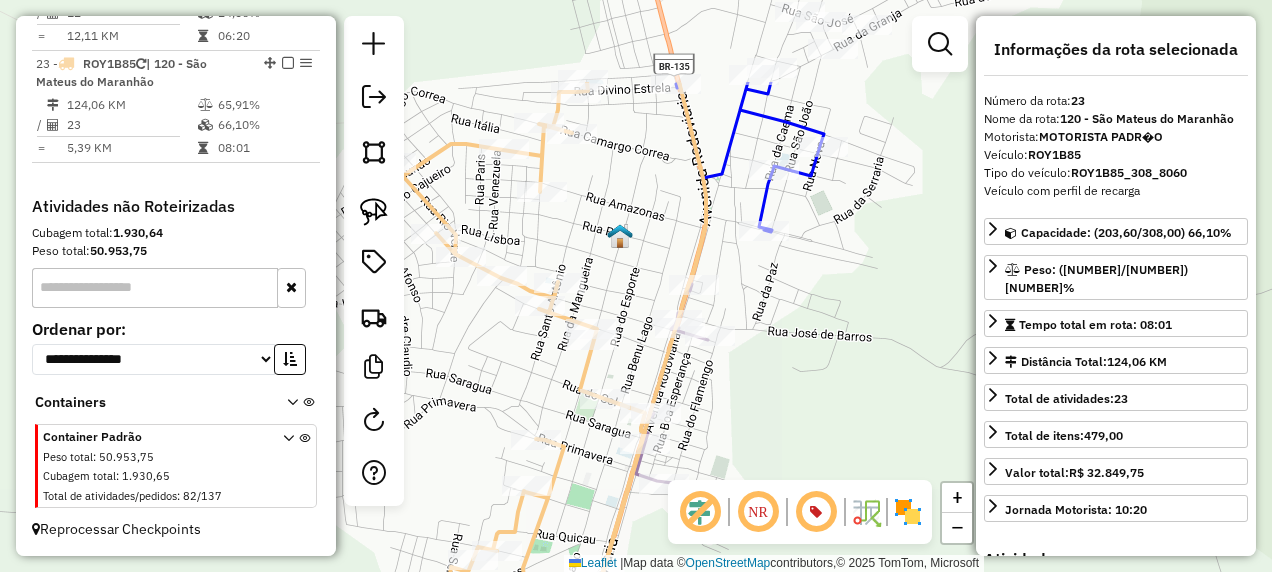 drag, startPoint x: 780, startPoint y: 430, endPoint x: 735, endPoint y: 424, distance: 45.39824 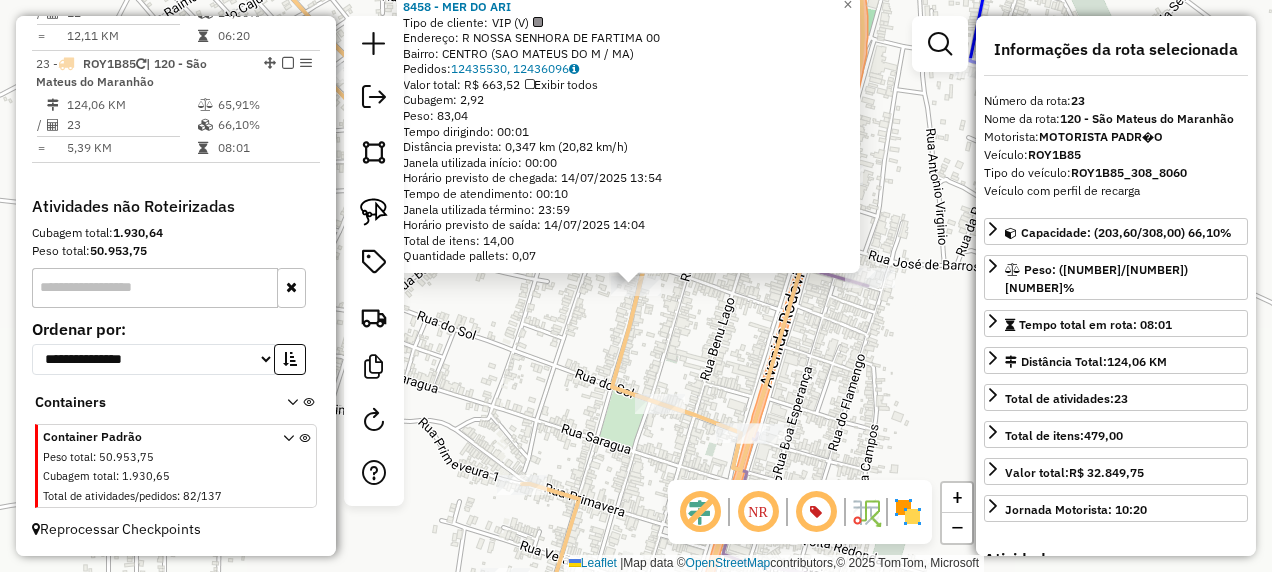 click on "8458 - MER DO ARI  Tipo de cliente:   VIP (V)   Endereço: R   NOSSA SENHORA DE FARTIMA      00   Bairro: CENTRO (SAO MATEUS DO M / MA)   Pedidos:  12435530, 12436096   Valor total: R$ 663,52   Exibir todos   Cubagem: 2,92  Peso: 83,04  Tempo dirigindo: 00:01   Distância prevista: 0,347 km (20,82 km/h)   Janela utilizada início: 00:00   Horário previsto de chegada: 14/07/2025 13:54   Tempo de atendimento: 00:10   Janela utilizada término: 23:59   Horário previsto de saída: 14/07/2025 14:04   Total de itens: 14,00   Quantidade pallets: 0,07  × Janela de atendimento Grade de atendimento Capacidade Transportadoras Veículos Cliente Pedidos  Rotas Selecione os dias de semana para filtrar as janelas de atendimento  Seg   Ter   Qua   Qui   Sex   Sáb   Dom  Informe o período da janela de atendimento: De: Até:  Filtrar exatamente a janela do cliente  Considerar janela de atendimento padrão  Selecione os dias de semana para filtrar as grades de atendimento  Seg   Ter   Qua   Qui   Sex   Sáb   Dom   De:  +" 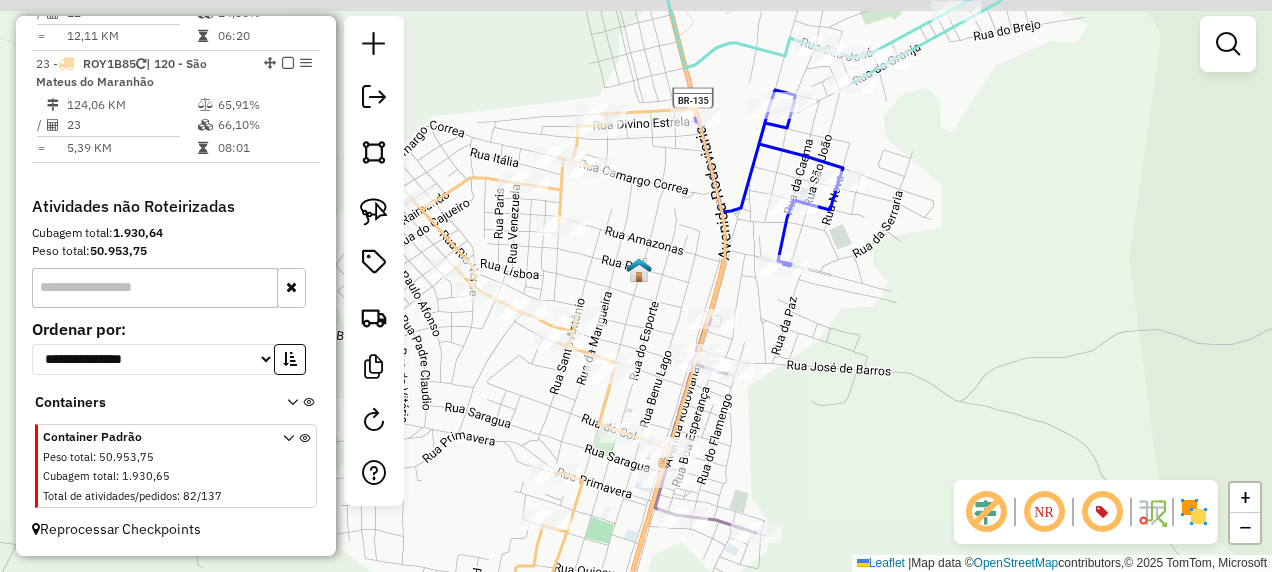 drag, startPoint x: 625, startPoint y: 186, endPoint x: 633, endPoint y: 338, distance: 152.21039 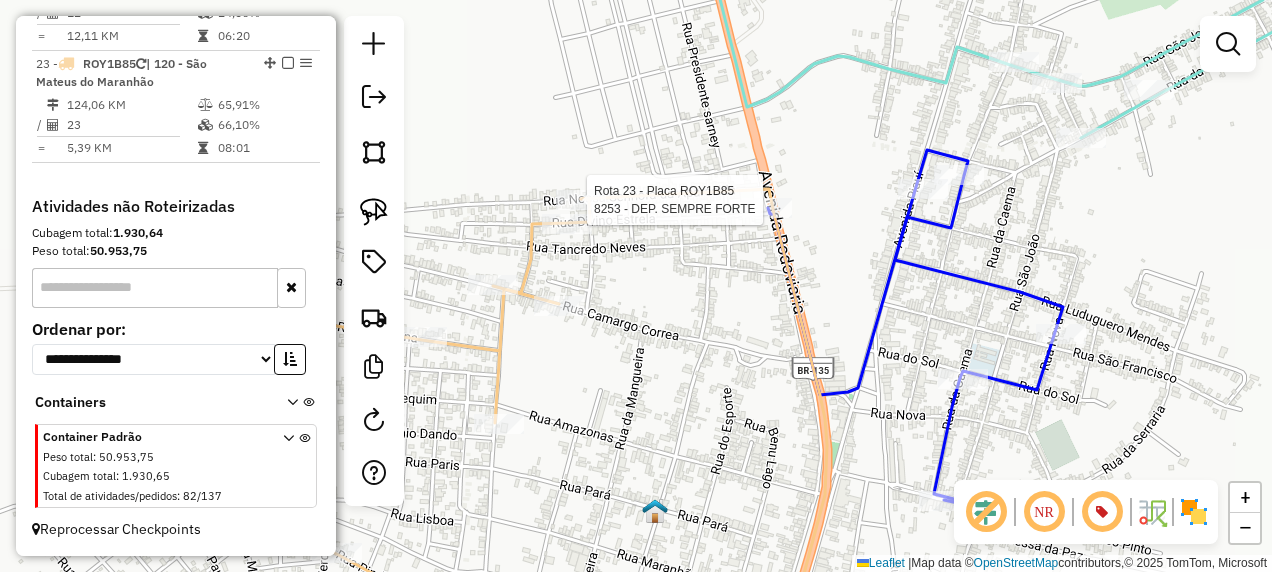 select on "**********" 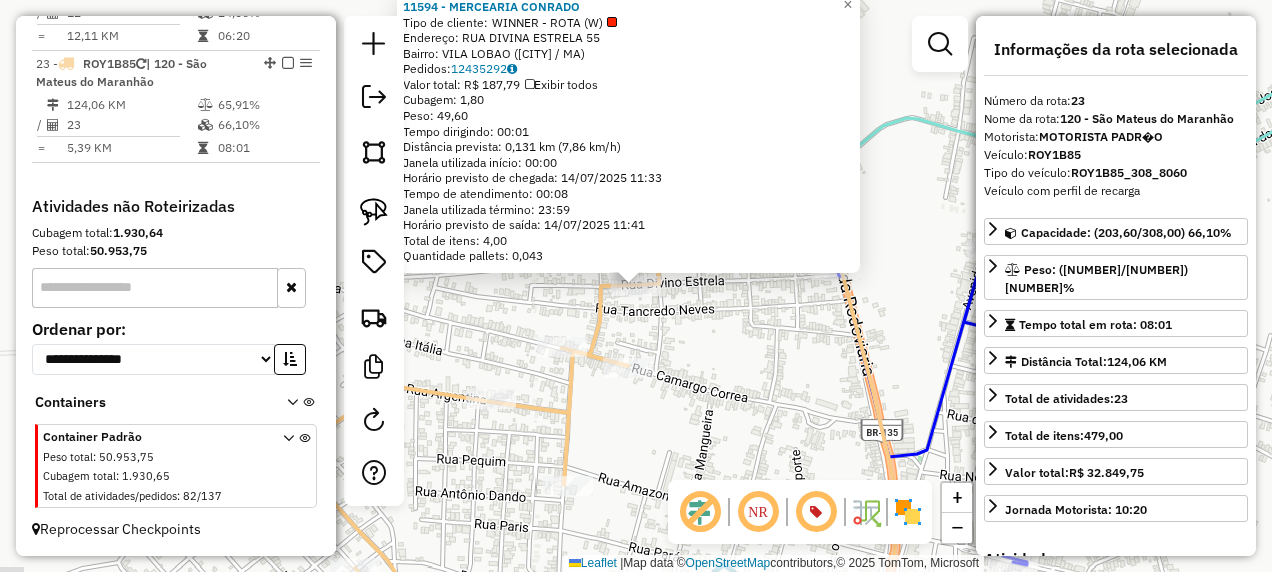 click on "Rota 23 - Placa ROY1B85  11594 - MERCEARIA CONRADO 11594 - MERCEARIA CONRADO  Tipo de cliente:   WINNER - ROTA (W)   Endereço:  RUA DIVINA ESTRELA 55   Bairro: VILA LOBAO (SAO MATEUS DO MARANHAO / MA)   Pedidos:  12435292   Valor total: R$ 187,79   Exibir todos   Cubagem: 1,80  Peso: 49,60  Tempo dirigindo: 00:01   Distância prevista: 0,131 km (7,86 km/h)   Janela utilizada início: 00:00   Horário previsto de chegada: 14/07/2025 11:33   Tempo de atendimento: 00:08   Janela utilizada término: 23:59   Horário previsto de saída: 14/07/2025 11:41   Total de itens: 4,00   Quantidade pallets: 0,043  × Janela de atendimento Grade de atendimento Capacidade Transportadoras Veículos Cliente Pedidos  Rotas Selecione os dias de semana para filtrar as janelas de atendimento  Seg   Ter   Qua   Qui   Sex   Sáb   Dom  Informe o período da janela de atendimento: De: Até:  Filtrar exatamente a janela do cliente  Considerar janela de atendimento padrão   Seg   Ter   Qua   Qui   Sex   Sáb   Dom   Peso mínimo:  De:" 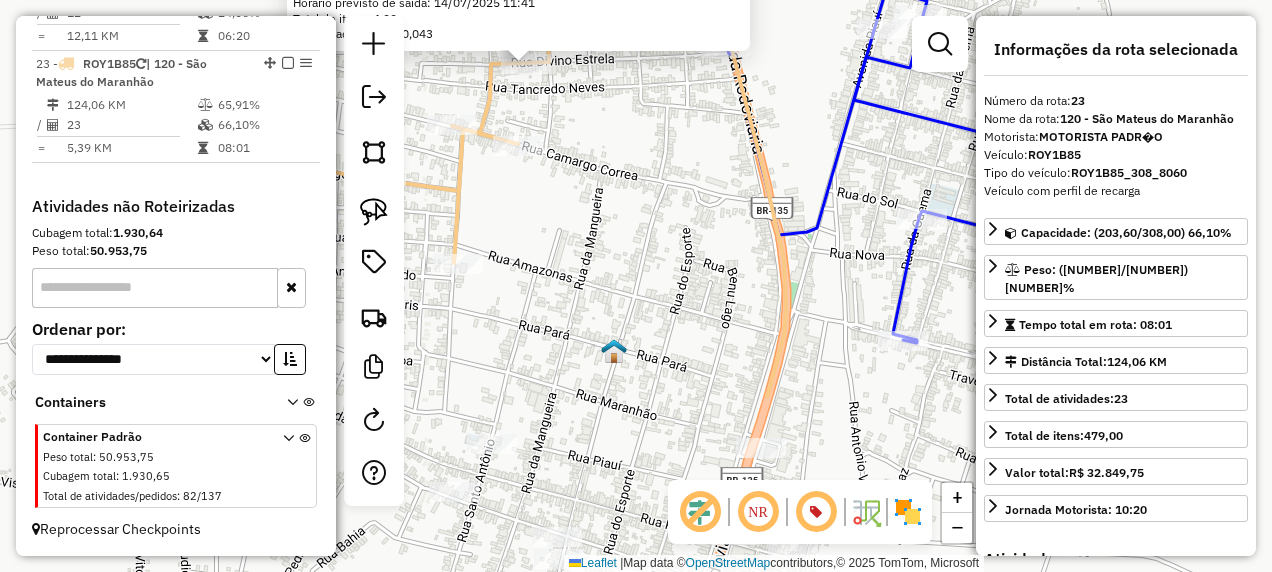 drag, startPoint x: 736, startPoint y: 446, endPoint x: 590, endPoint y: 98, distance: 377.38574 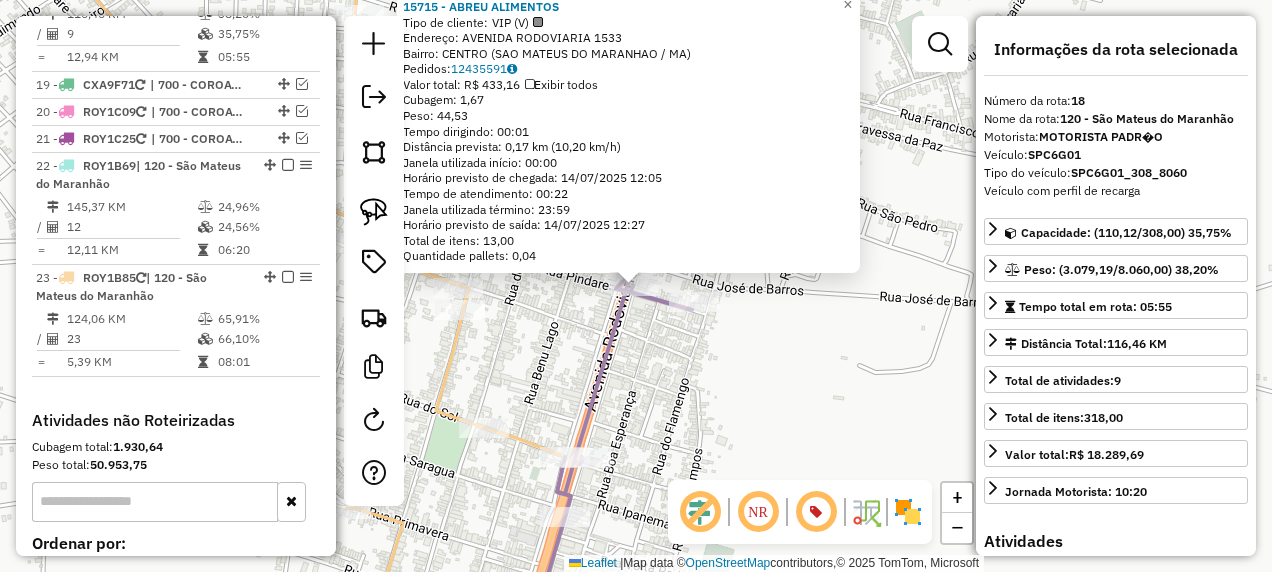 scroll, scrollTop: 2701, scrollLeft: 0, axis: vertical 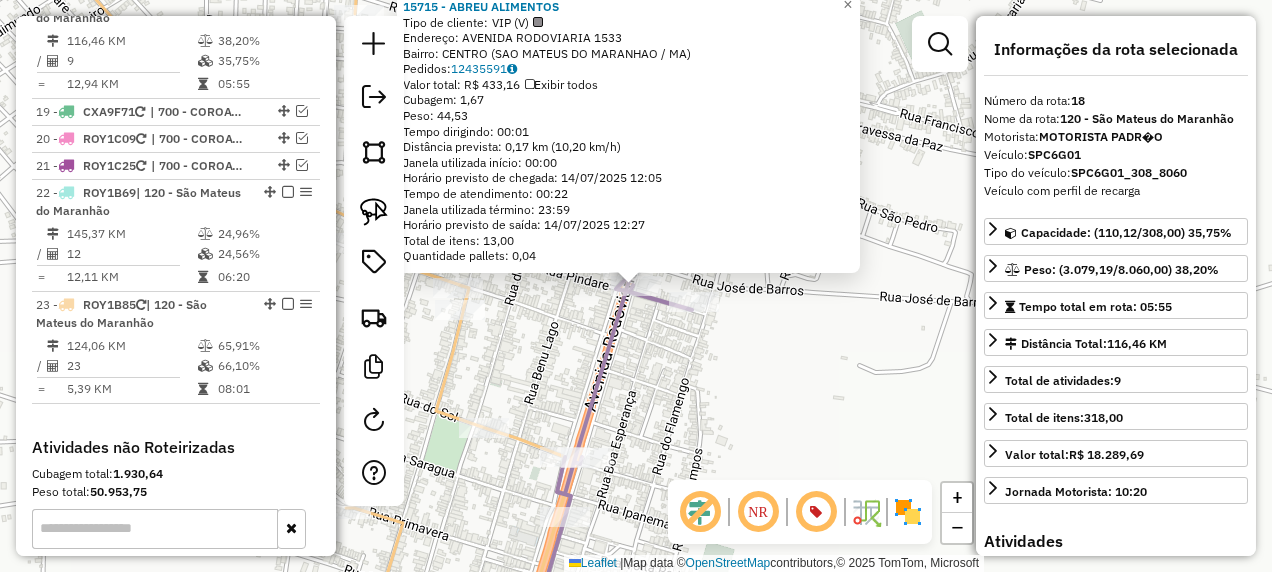 click on "15715 - ABREU ALIMENTOS  Tipo de cliente:   VIP (V)   Endereço:  AVENIDA RODOVIARIA 1533   Bairro: CENTRO (SAO MATEUS DO MARANHAO / MA)   Pedidos:  12435591   Valor total: R$ 433,16   Exibir todos   Cubagem: 1,67  Peso: 44,53  Tempo dirigindo: 00:01   Distância prevista: 0,17 km (10,20 km/h)   Janela utilizada início: 00:00   Horário previsto de chegada: 14/07/2025 12:05   Tempo de atendimento: 00:22   Janela utilizada término: 23:59   Horário previsto de saída: 14/07/2025 12:27   Total de itens: 13,00   Quantidade pallets: 0,04  × Janela de atendimento Grade de atendimento Capacidade Transportadoras Veículos Cliente Pedidos  Rotas Selecione os dias de semana para filtrar as janelas de atendimento  Seg   Ter   Qua   Qui   Sex   Sáb   Dom  Informe o período da janela de atendimento: De: Até:  Filtrar exatamente a janela do cliente  Considerar janela de atendimento padrão  Selecione os dias de semana para filtrar as grades de atendimento  Seg   Ter   Qua   Qui   Sex   Sáb   Dom   Peso mínimo:  +" 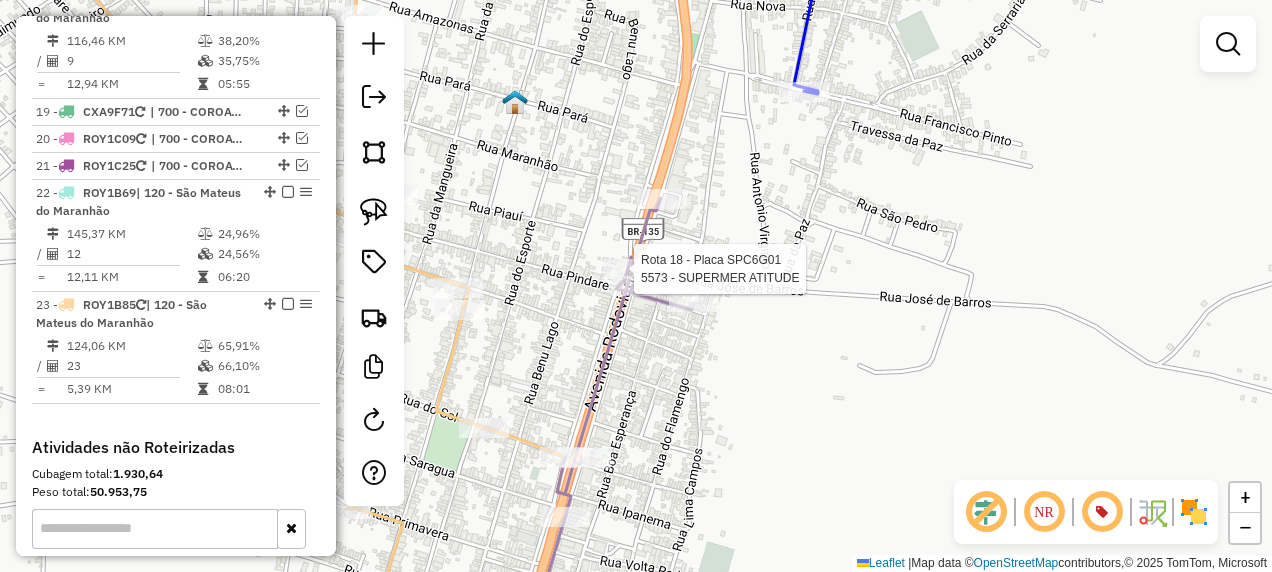 select on "**********" 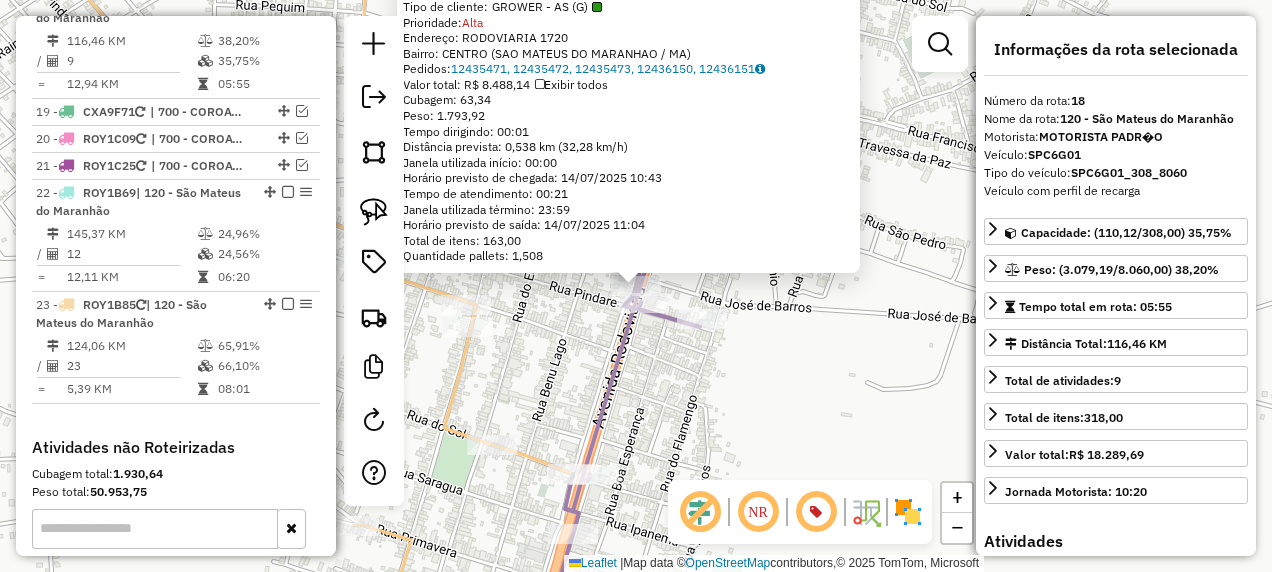click on "Rota 18 - Placa SPC6G01  5573 - SUPERMER ATITUDE Rota 18 - Placa SPC6G01  15715 - ABREU ALIMENTOS 5573 - SUPERMER ATITUDE  Tipo de cliente:   GROWER - AS (G)   Prioridade:  Alta  Endereço:  RODOVIARIA 1720   Bairro: CENTRO (SAO MATEUS DO MARANHAO / MA)   Pedidos:  12435471, 12435472, 12435473, 12436150, 12436151   Valor total: R$ 8.488,14   Exibir todos   Cubagem: 63,34  Peso: 1.793,92  Tempo dirigindo: 00:01   Distância prevista: 0,538 km (32,28 km/h)   Janela utilizada início: 00:00   Horário previsto de chegada: 14/07/2025 10:43   Tempo de atendimento: 00:21   Janela utilizada término: 23:59   Horário previsto de saída: 14/07/2025 11:04   Total de itens: 163,00   Quantidade pallets: 1,508  × Janela de atendimento Grade de atendimento Capacidade Transportadoras Veículos Cliente Pedidos  Rotas Selecione os dias de semana para filtrar as janelas de atendimento  Seg   Ter   Qua   Qui   Sex   Sáb   Dom  Informe o período da janela de atendimento: De: Até:  Filtrar exatamente a janela do cliente De:" 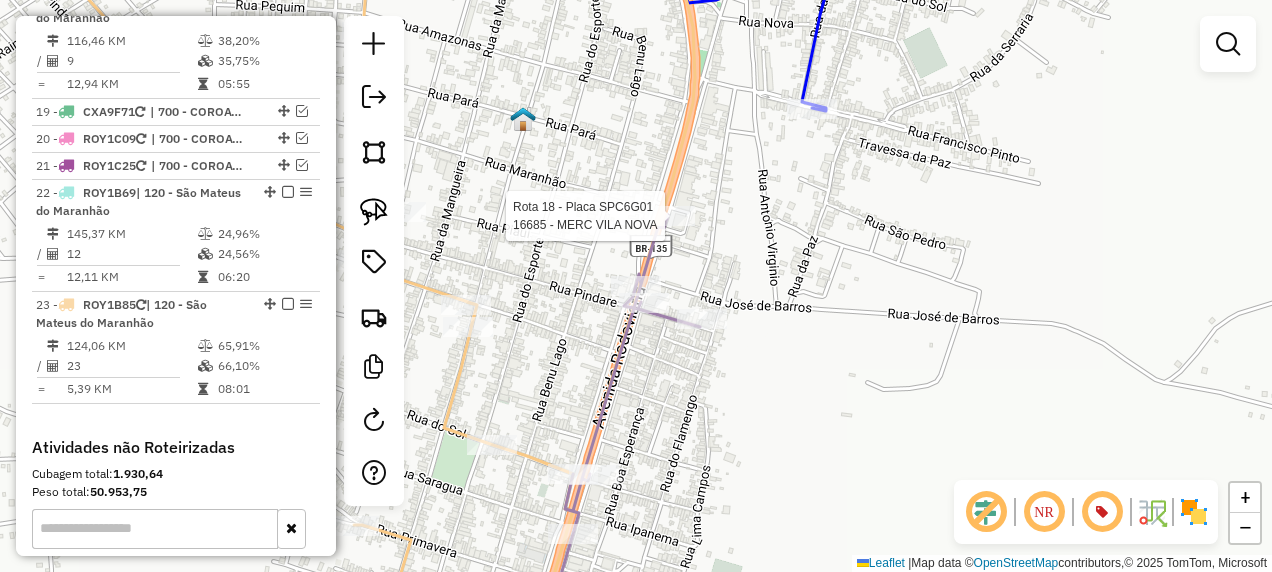 click 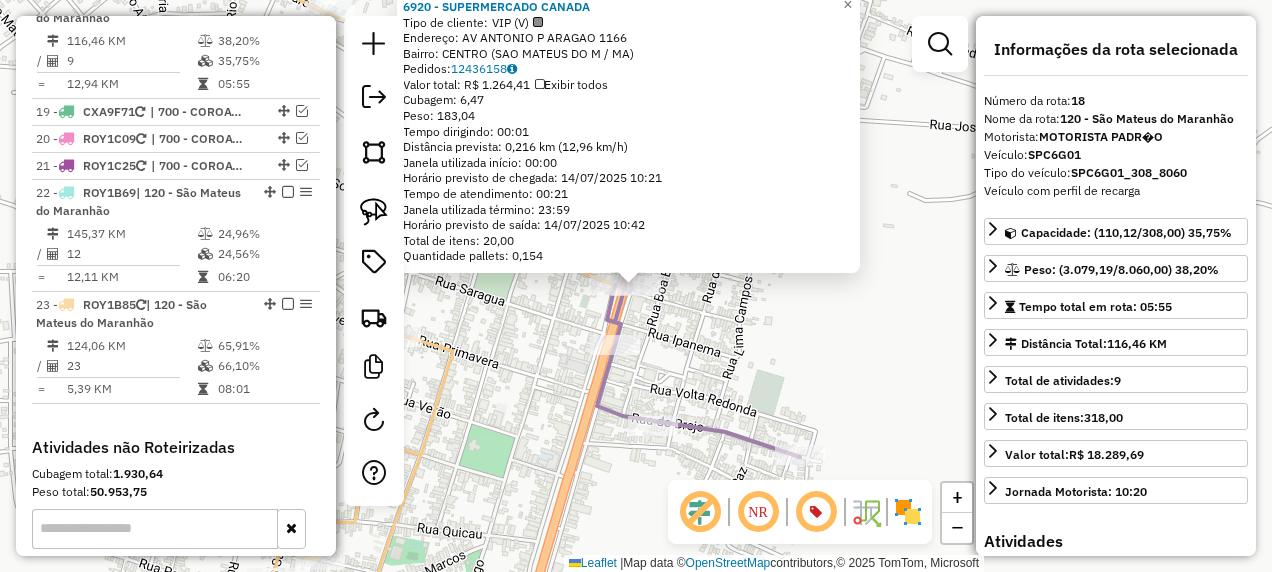 click on "6920 - SUPERMERCADO CANADA  Tipo de cliente:   VIP (V)   Endereço: AV  ANTONIO P ARAGAO              1166   Bairro: CENTRO (SAO MATEUS DO M / MA)   Pedidos:  12436158   Valor total: R$ 1.264,41   Exibir todos   Cubagem: 6,47  Peso: 183,04  Tempo dirigindo: 00:01   Distância prevista: 0,216 km (12,96 km/h)   Janela utilizada início: 00:00   Horário previsto de chegada: 14/07/2025 10:21   Tempo de atendimento: 00:21   Janela utilizada término: 23:59   Horário previsto de saída: 14/07/2025 10:42   Total de itens: 20,00   Quantidade pallets: 0,154  × Janela de atendimento Grade de atendimento Capacidade Transportadoras Veículos Cliente Pedidos  Rotas Selecione os dias de semana para filtrar as janelas de atendimento  Seg   Ter   Qua   Qui   Sex   Sáb   Dom  Informe o período da janela de atendimento: De: Até:  Filtrar exatamente a janela do cliente  Considerar janela de atendimento padrão  Selecione os dias de semana para filtrar as grades de atendimento  Seg   Ter   Qua   Qui   Sex   Sáb   Dom  De:" 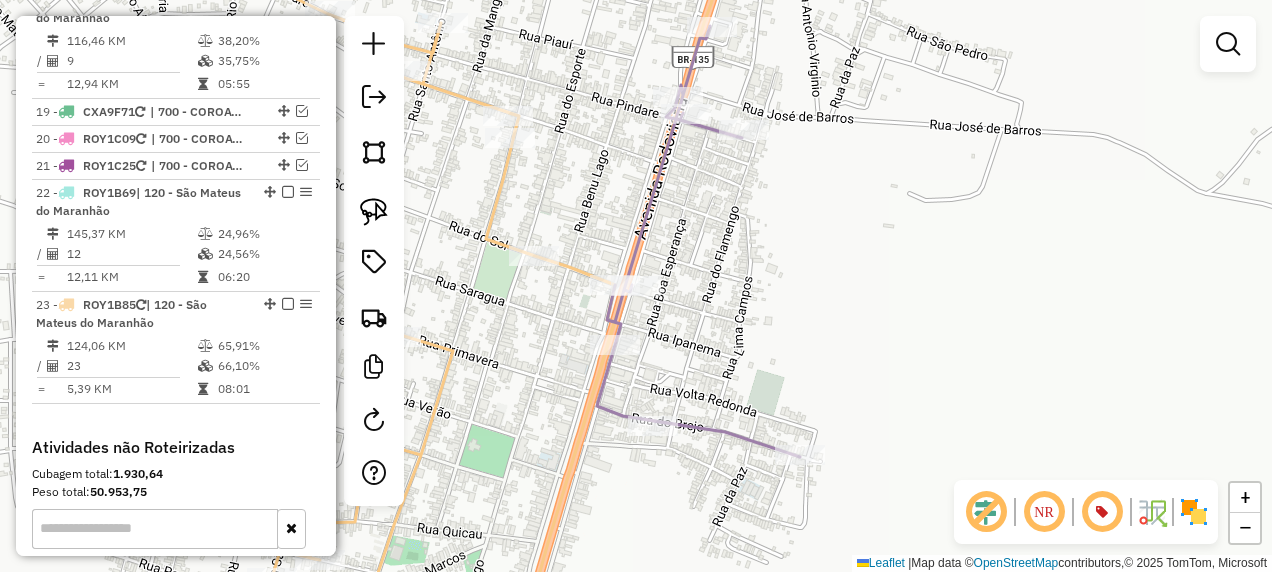 click 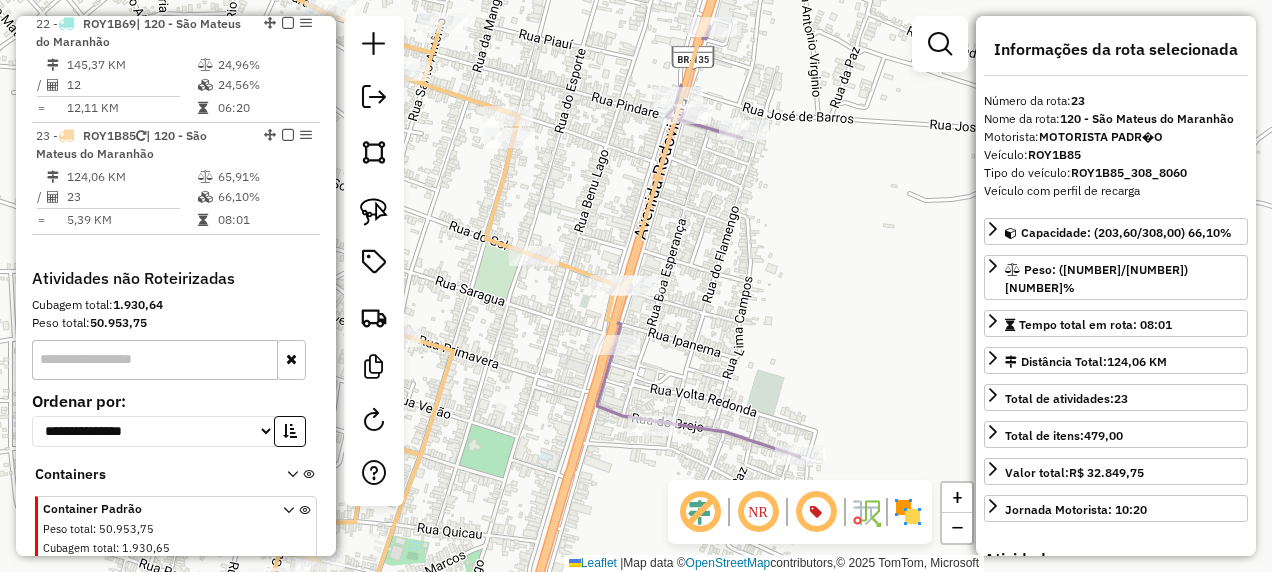 scroll, scrollTop: 2968, scrollLeft: 0, axis: vertical 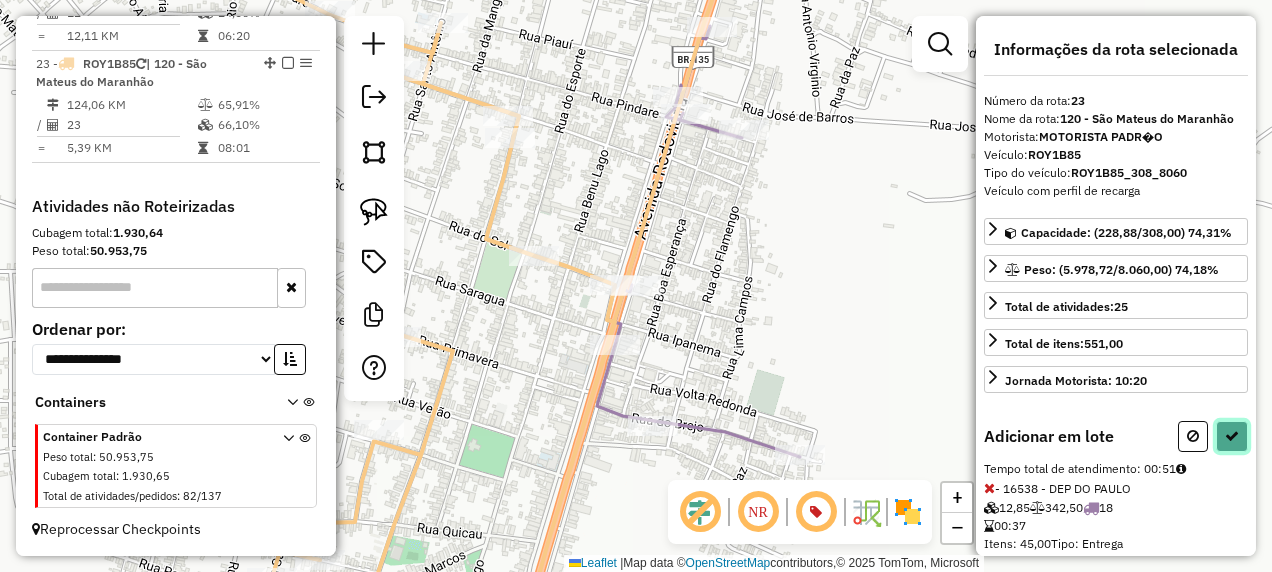 click at bounding box center [1232, 436] 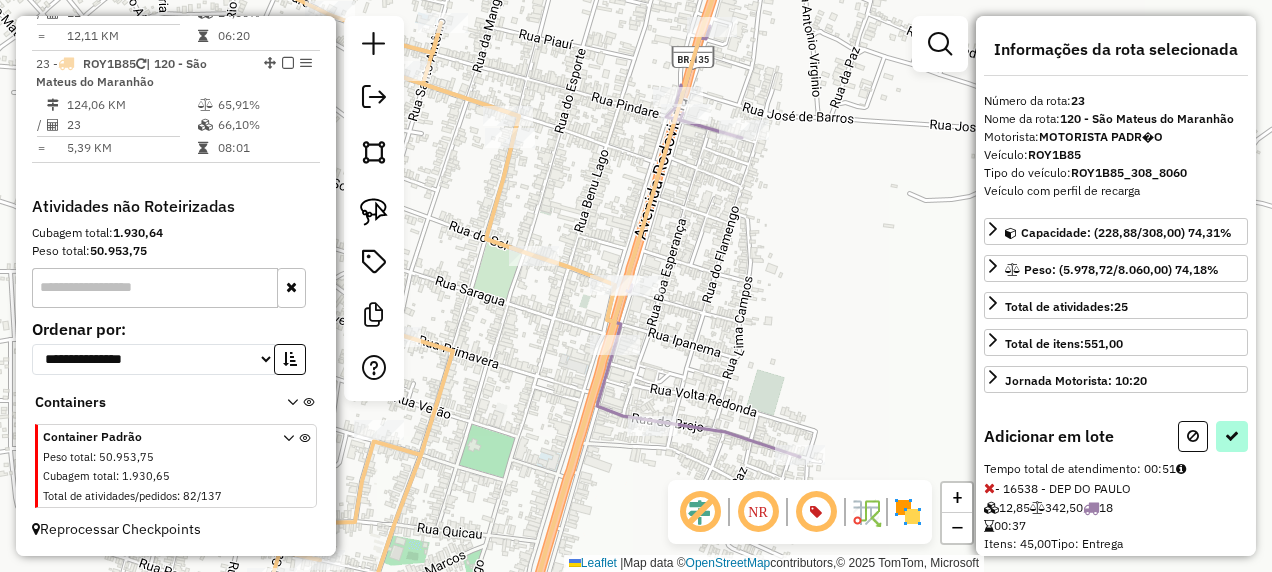 select on "**********" 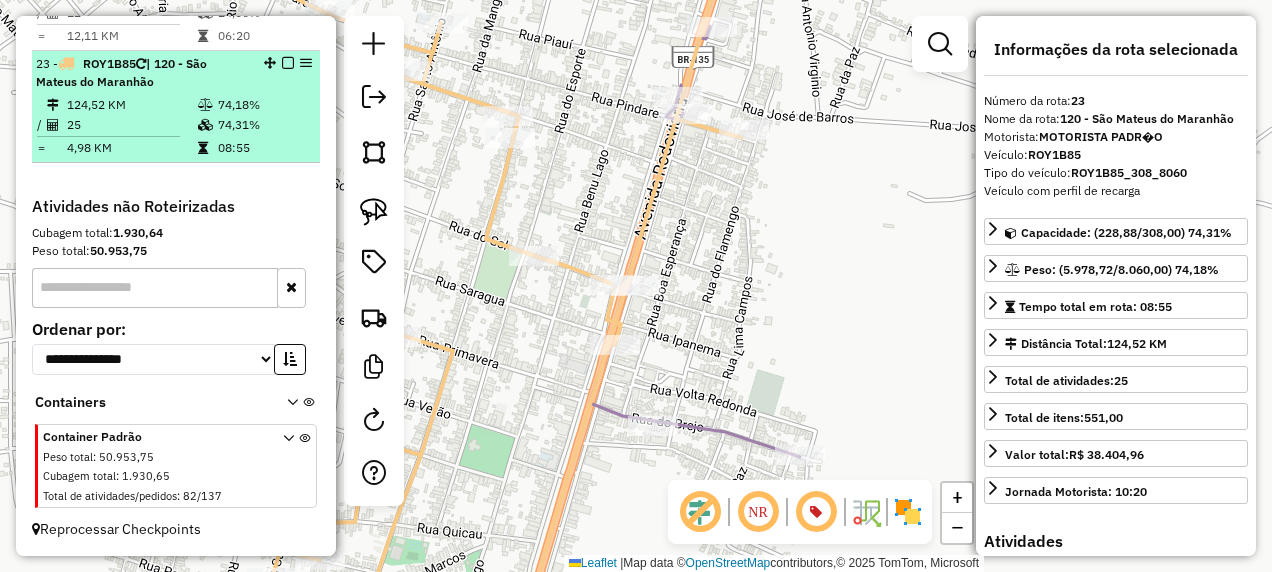 click at bounding box center (288, 63) 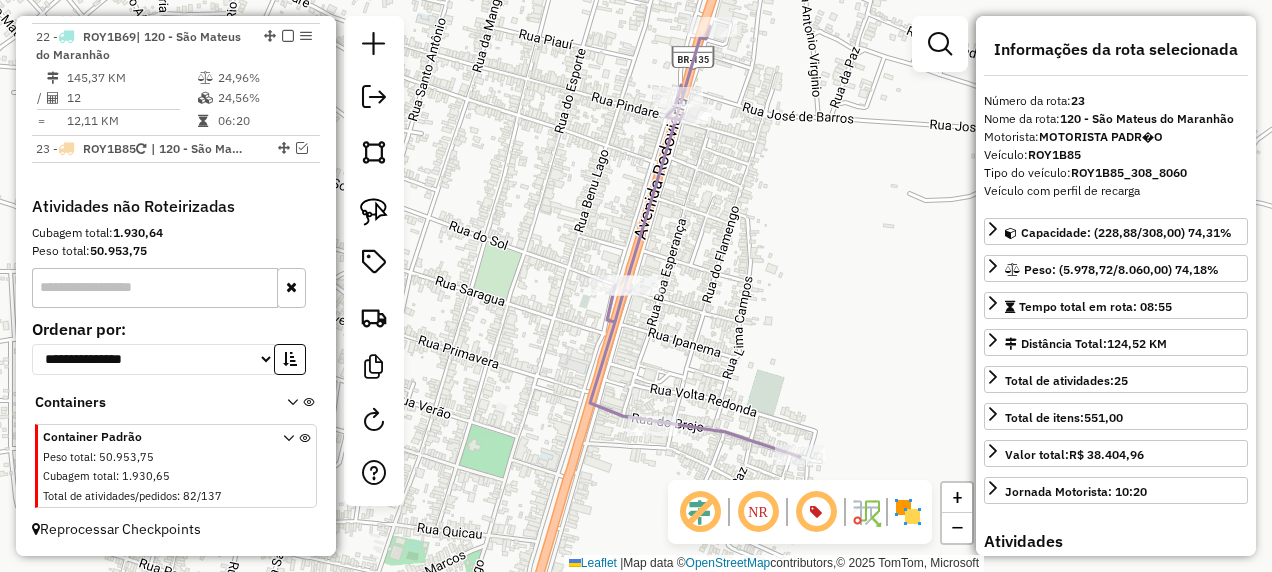 scroll, scrollTop: 2883, scrollLeft: 0, axis: vertical 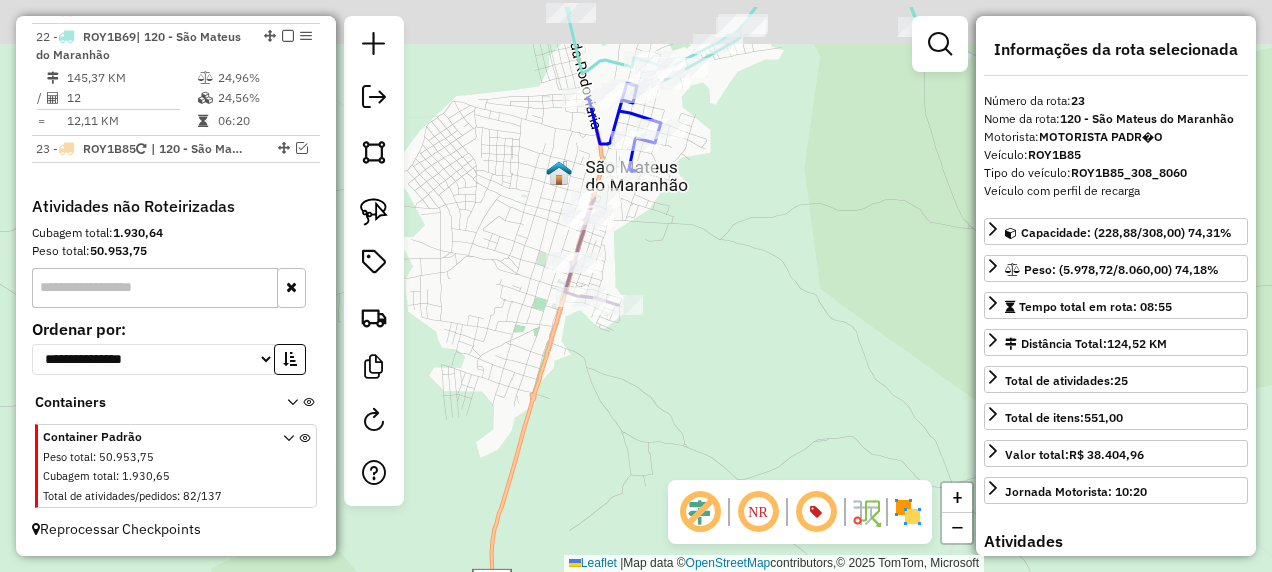 drag, startPoint x: 750, startPoint y: 158, endPoint x: 687, endPoint y: 235, distance: 99.48869 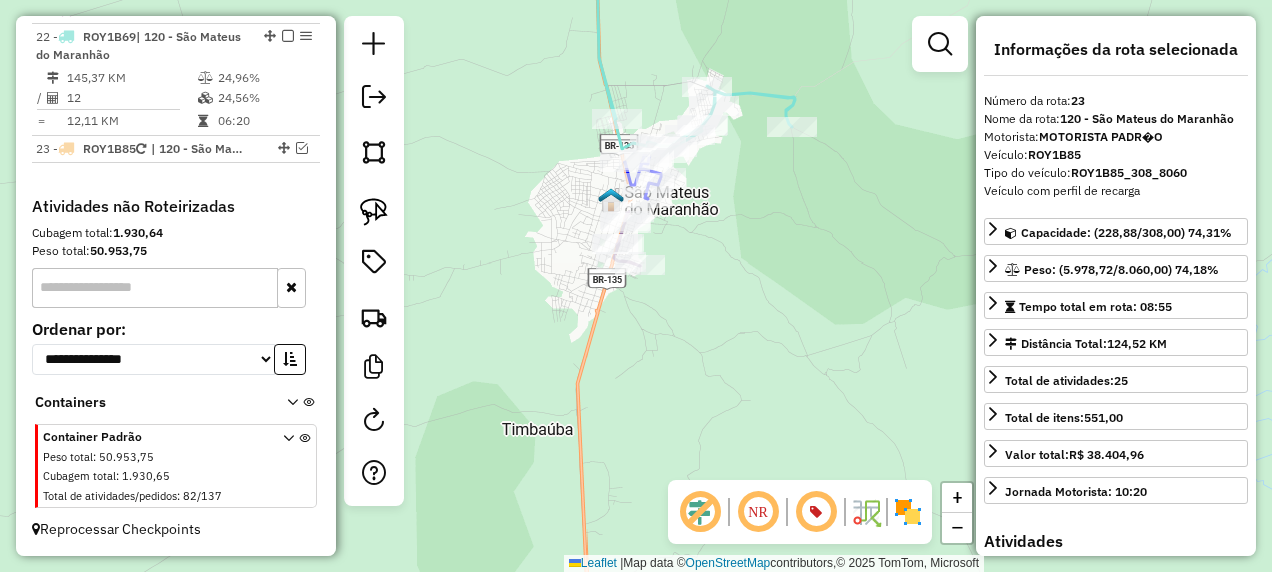 click 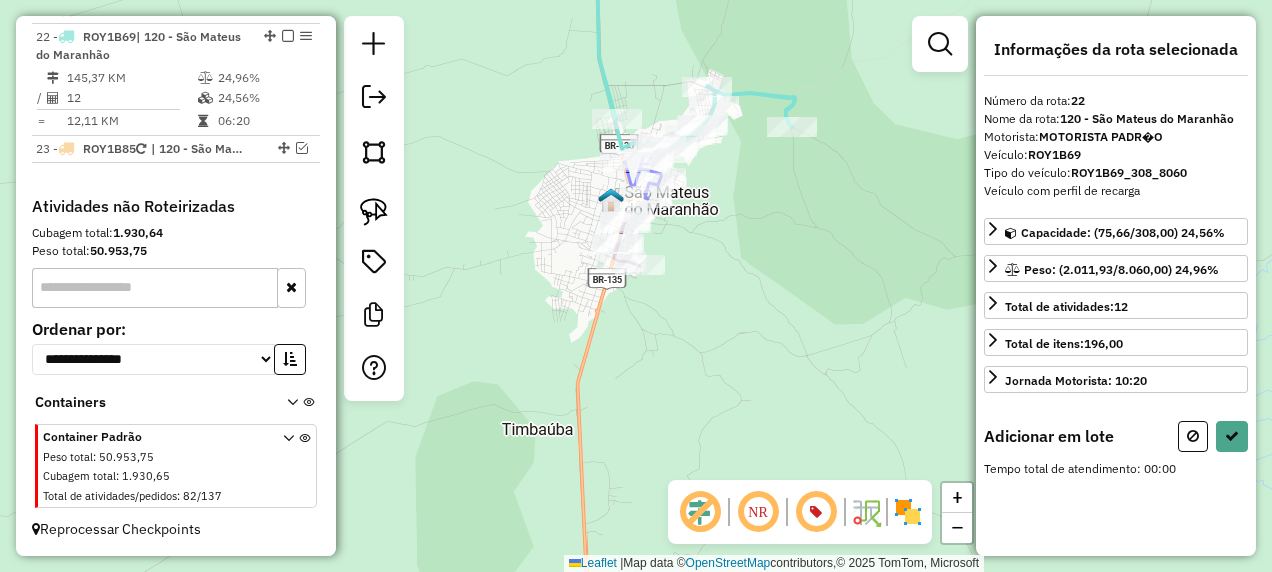 drag, startPoint x: 377, startPoint y: 206, endPoint x: 460, endPoint y: 137, distance: 107.935165 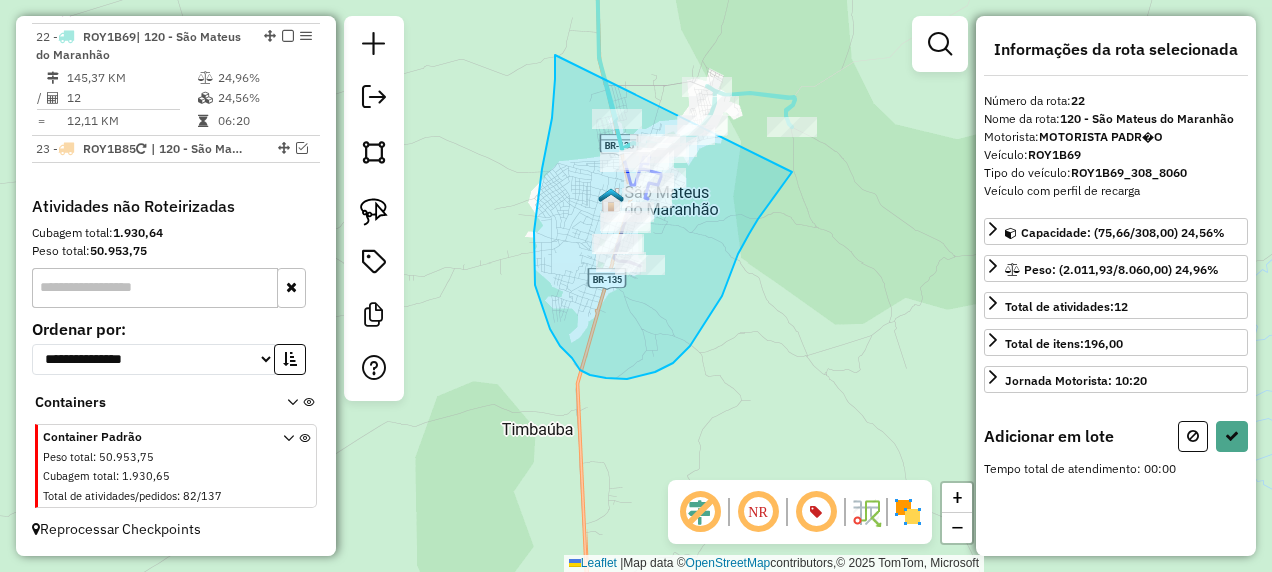 drag, startPoint x: 555, startPoint y: 58, endPoint x: 792, endPoint y: 172, distance: 262.9924 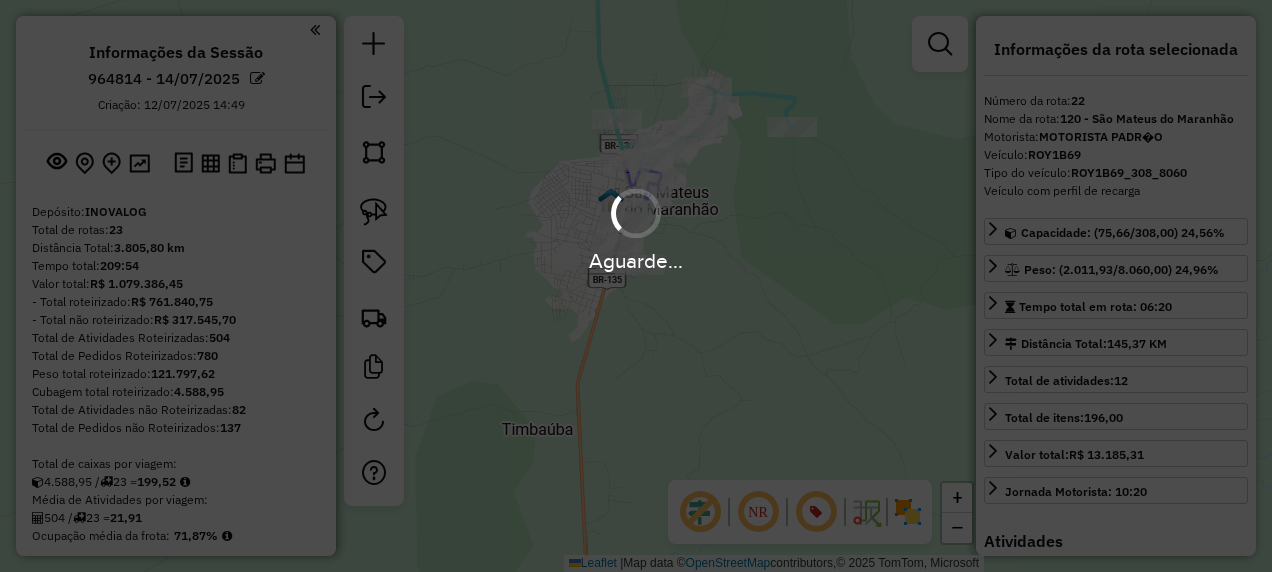 scroll, scrollTop: 0, scrollLeft: 0, axis: both 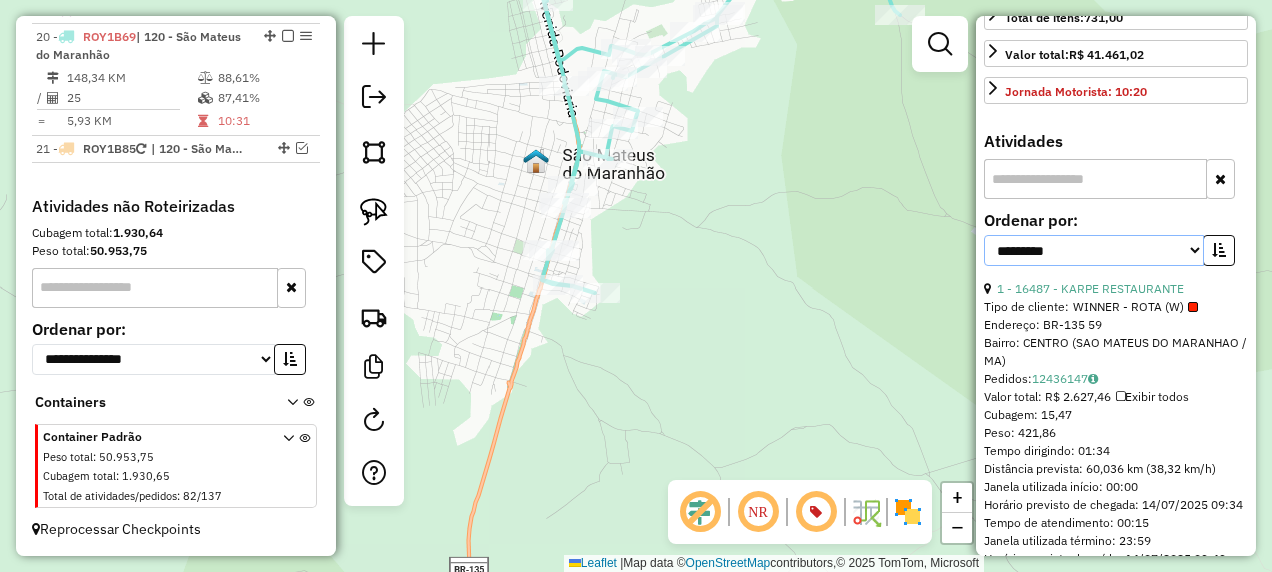 click on "**********" at bounding box center (1094, 250) 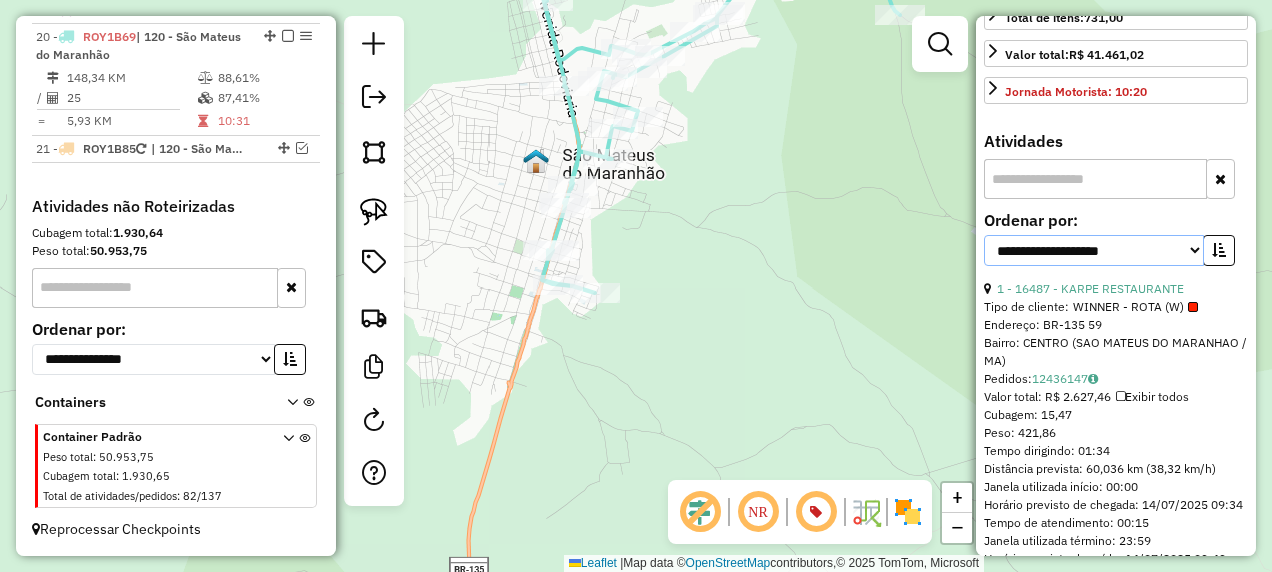 click on "**********" at bounding box center [1094, 250] 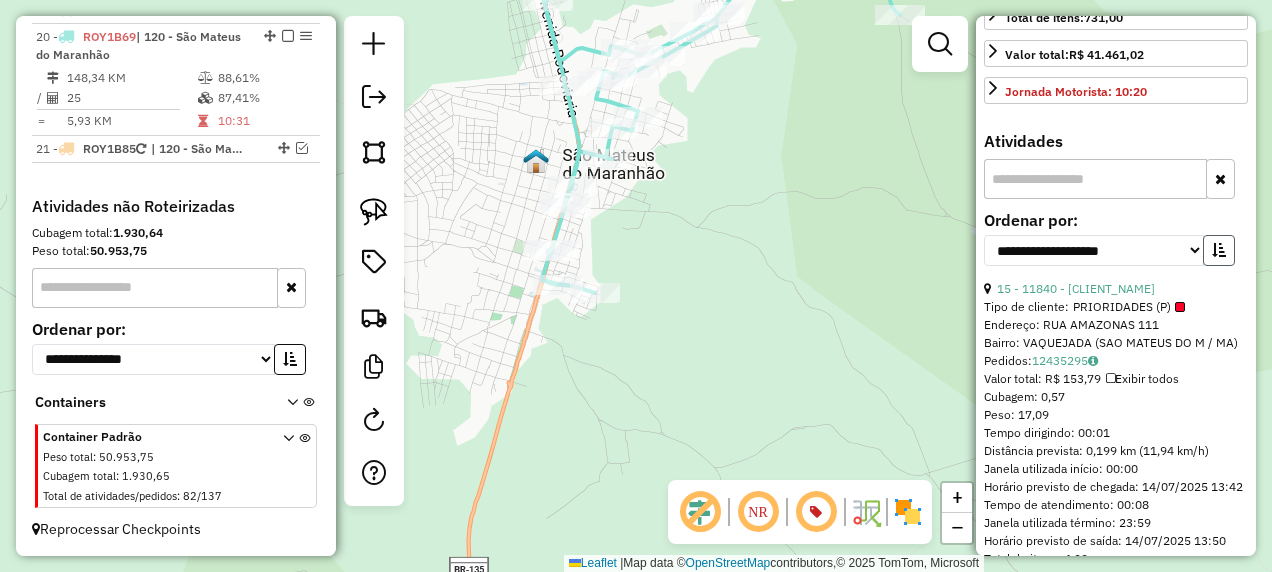 click at bounding box center [1219, 250] 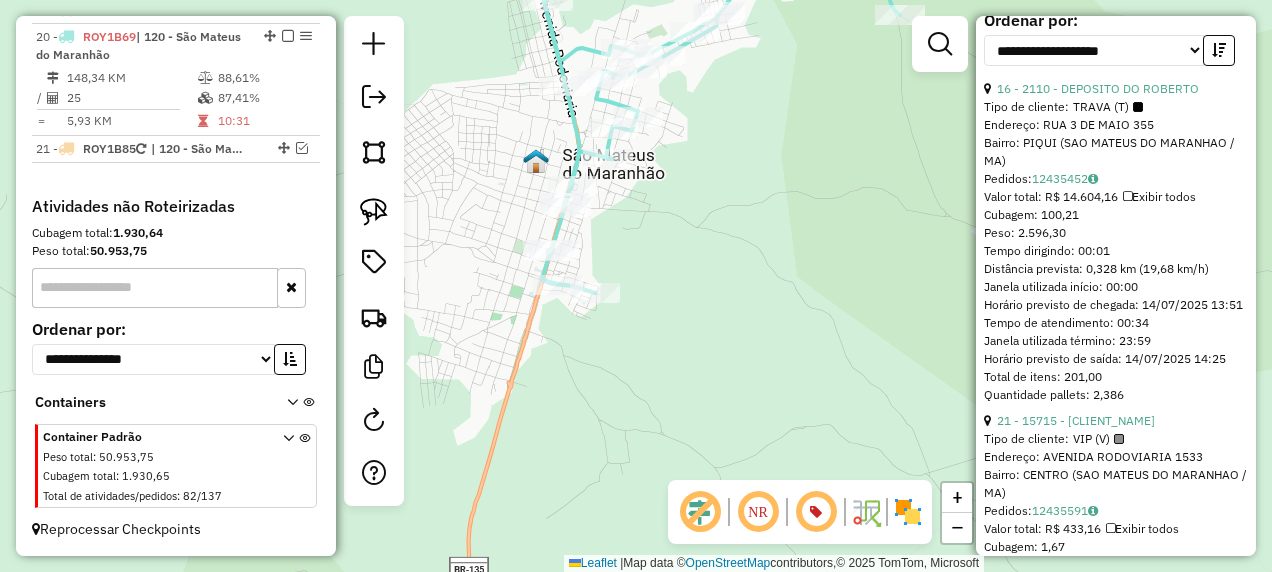 scroll, scrollTop: 700, scrollLeft: 0, axis: vertical 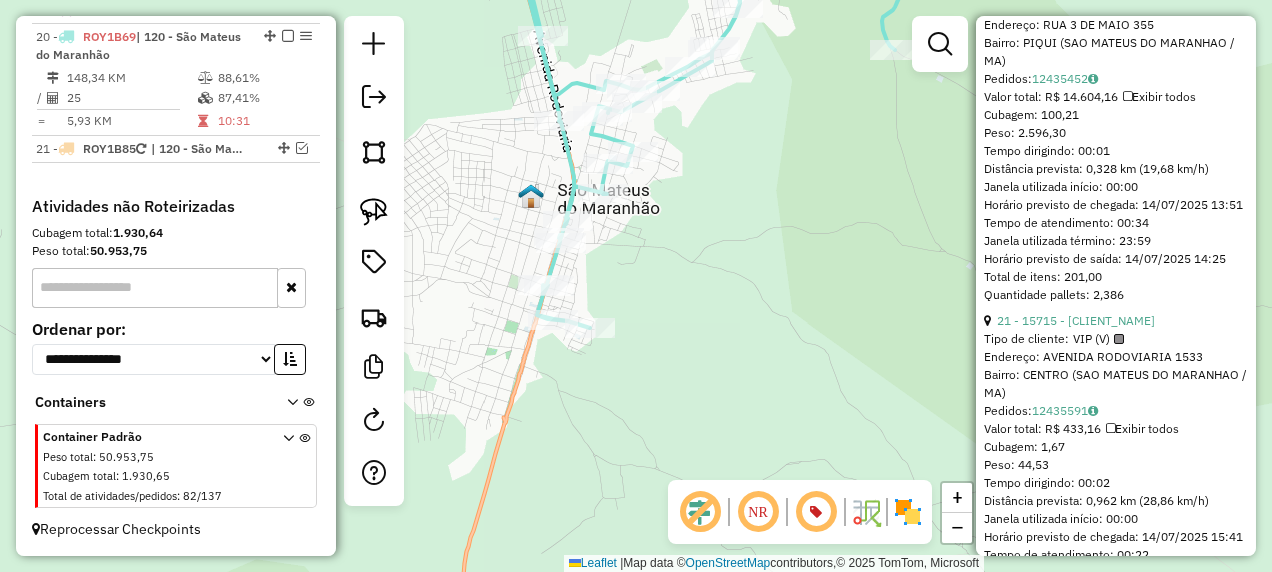 drag, startPoint x: 530, startPoint y: 35, endPoint x: 530, endPoint y: 143, distance: 108 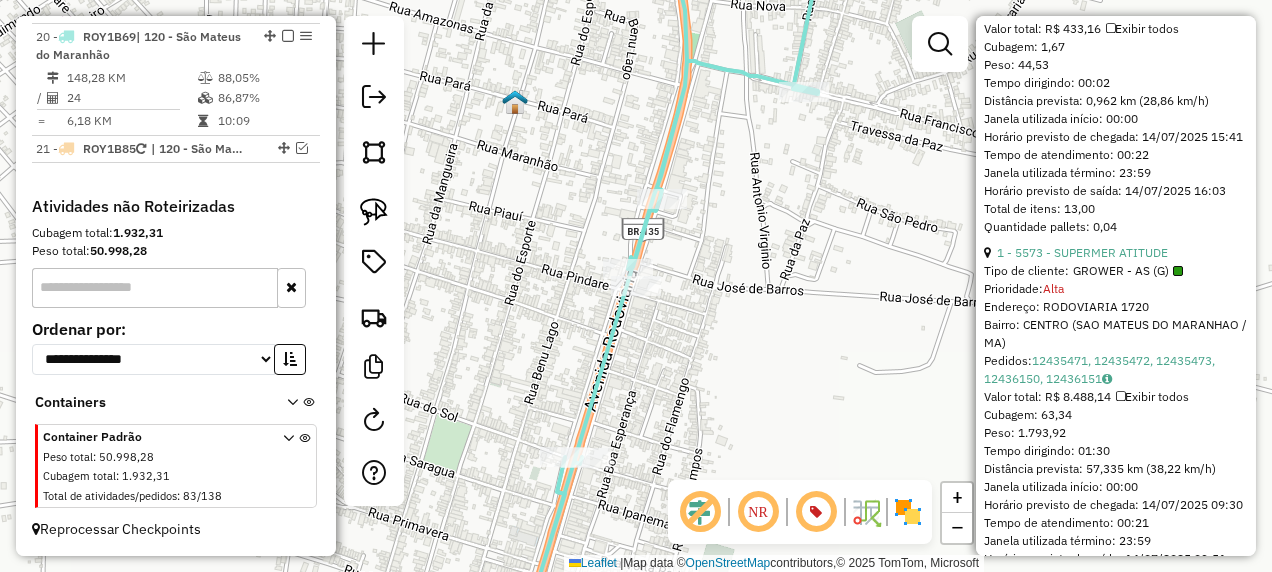 scroll, scrollTop: 1300, scrollLeft: 0, axis: vertical 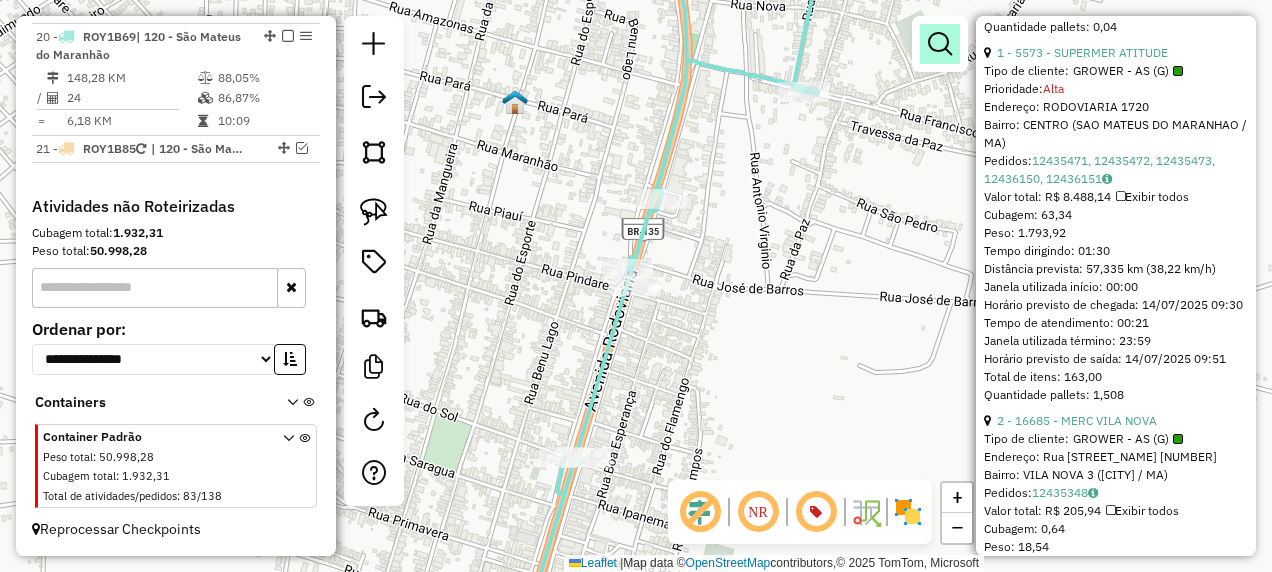 click at bounding box center (940, 44) 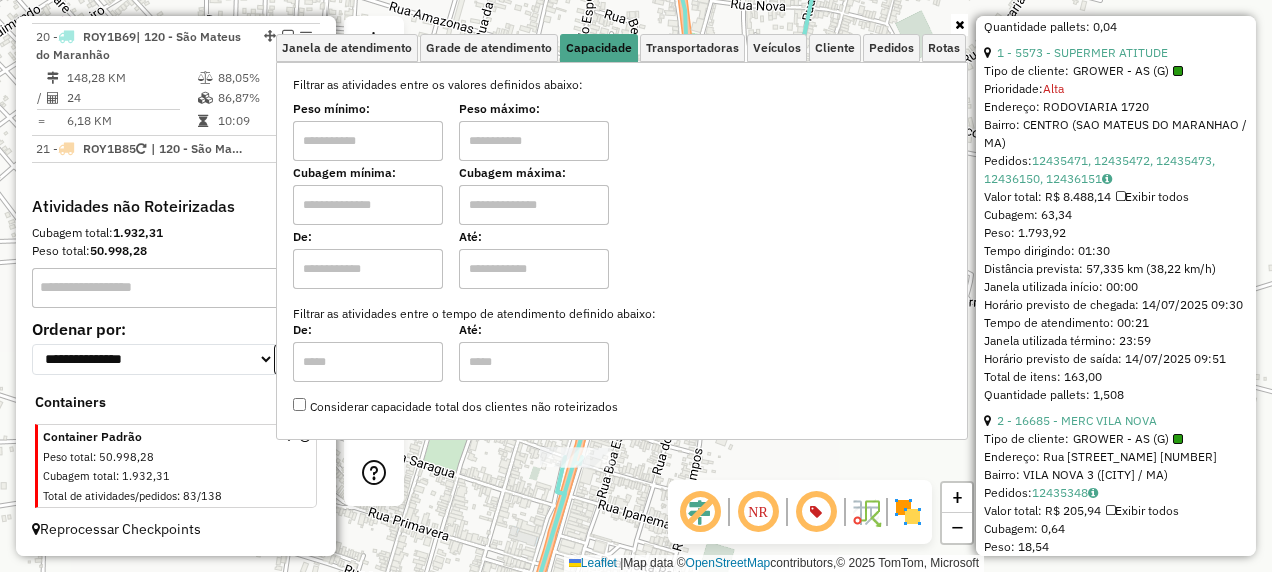 click at bounding box center (959, 25) 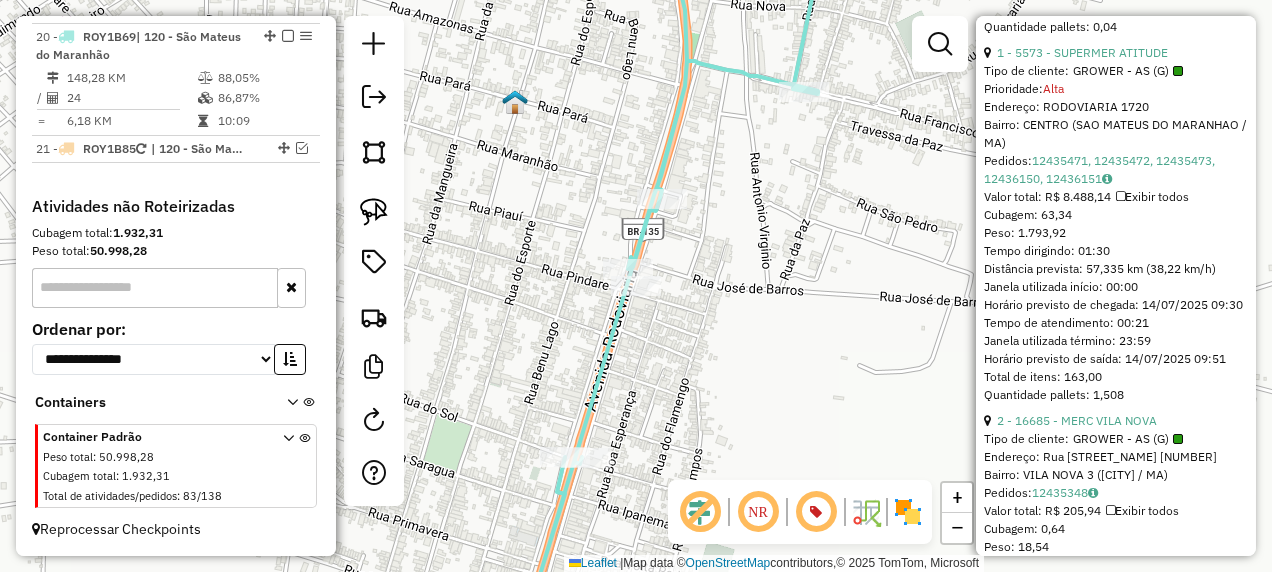 click on "Janela de atendimento Grade de atendimento Capacidade Transportadoras Veículos Cliente Pedidos  Rotas Selecione os dias de semana para filtrar as janelas de atendimento  Seg   Ter   Qua   Qui   Sex   Sáb   Dom  Informe o período da janela de atendimento: De: Até:  Filtrar exatamente a janela do cliente  Considerar janela de atendimento padrão  Selecione os dias de semana para filtrar as grades de atendimento  Seg   Ter   Qua   Qui   Sex   Sáb   Dom   Considerar clientes sem dia de atendimento cadastrado  Clientes fora do dia de atendimento selecionado Filtrar as atividades entre os valores definidos abaixo:  Peso mínimo:   Peso máximo:   Cubagem mínima:   Cubagem máxima:   De:   Até:  Filtrar as atividades entre o tempo de atendimento definido abaixo:  De:   Até:   Considerar capacidade total dos clientes não roteirizados Transportadora: Selecione um ou mais itens Tipo de veículo: Selecione um ou mais itens Veículo: Selecione um ou mais itens Motorista: Selecione um ou mais itens Nome: Rótulo:" 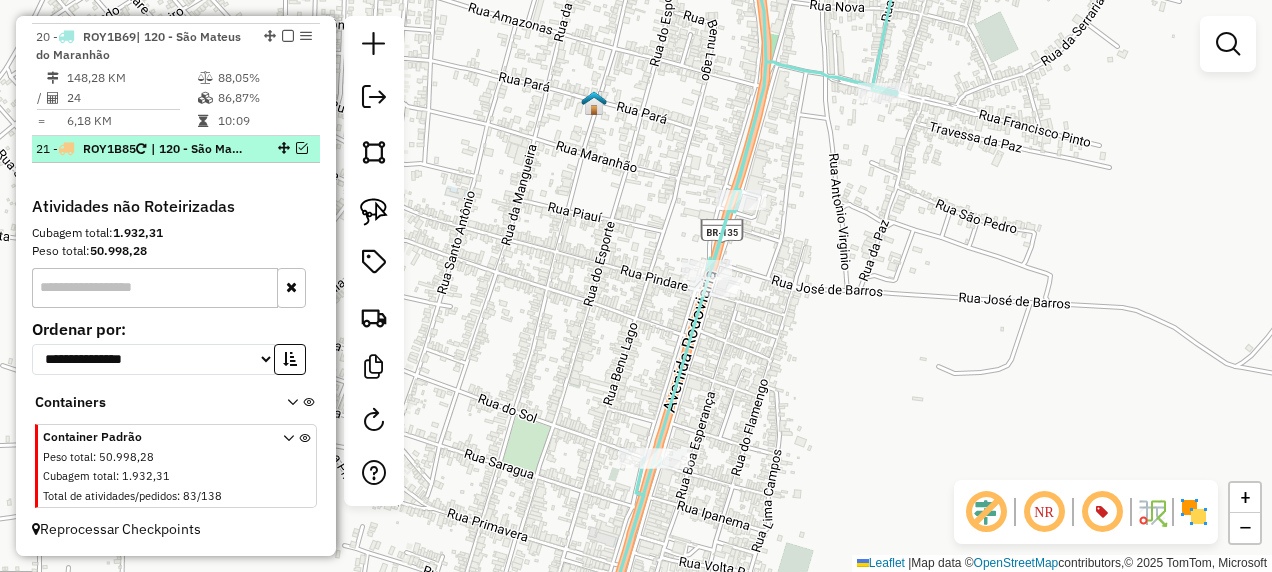 click at bounding box center [302, 148] 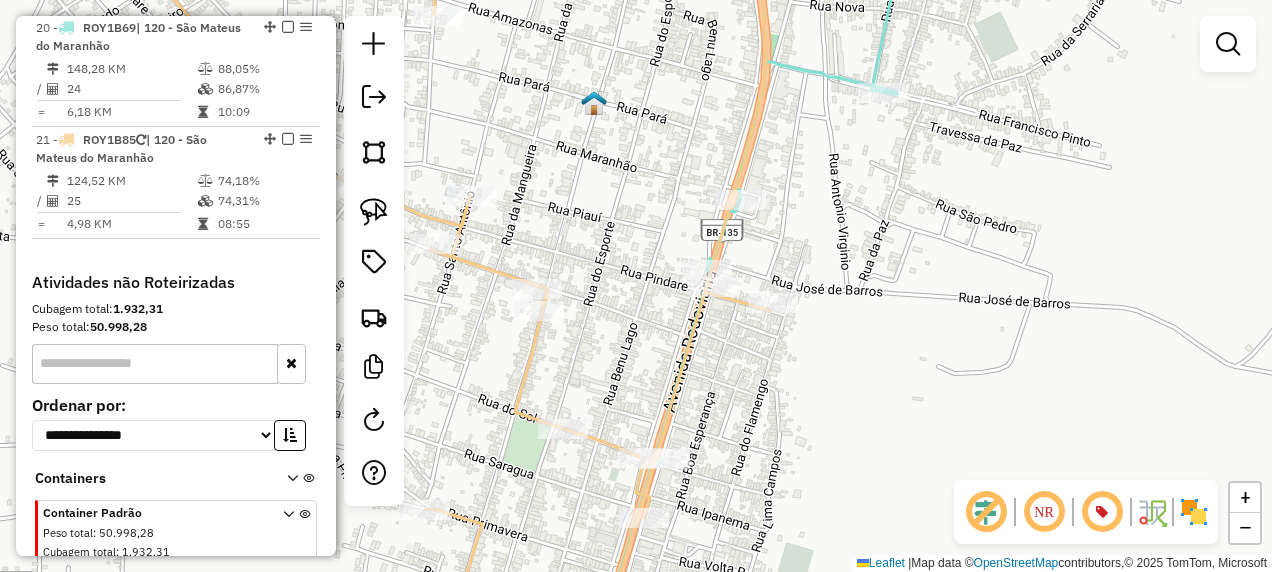 click 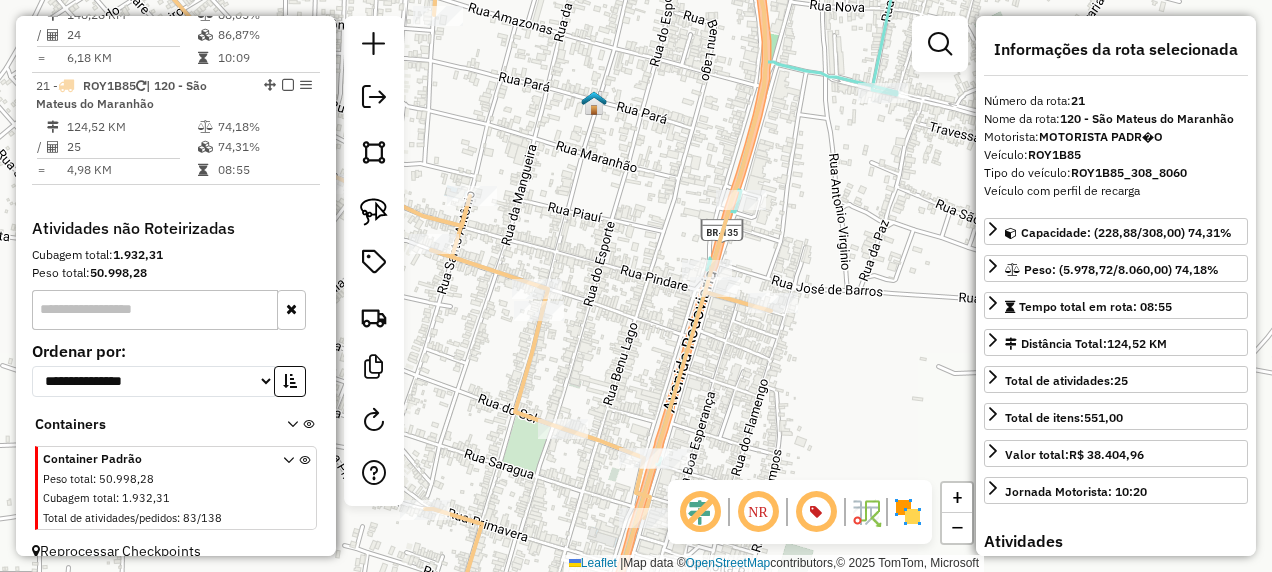scroll, scrollTop: 2745, scrollLeft: 0, axis: vertical 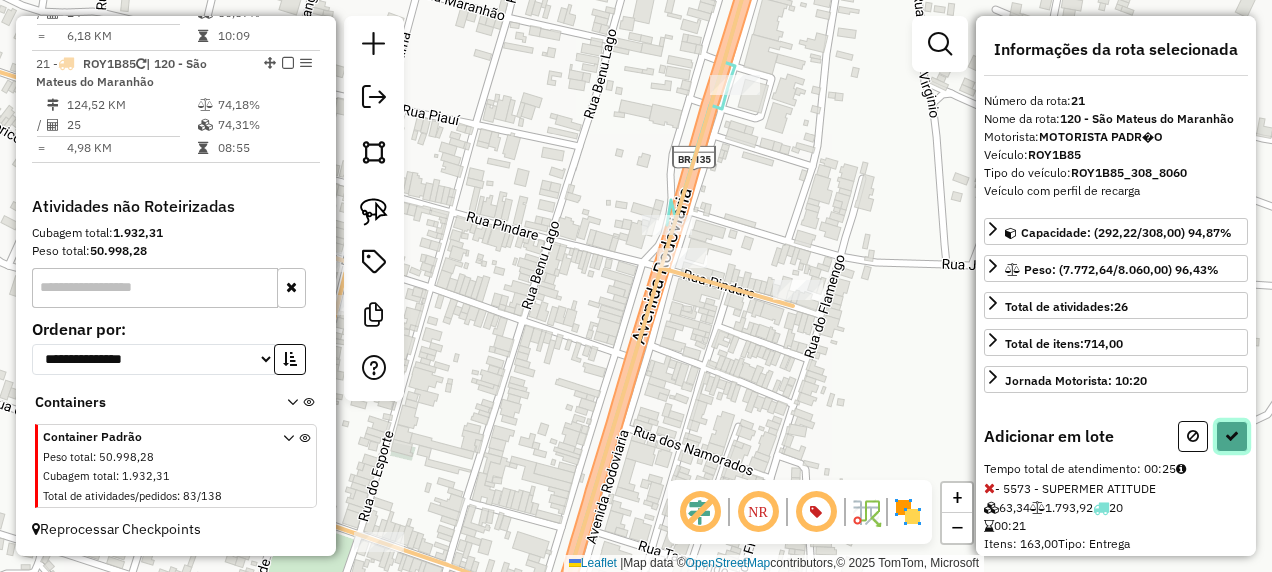 click at bounding box center [1232, 436] 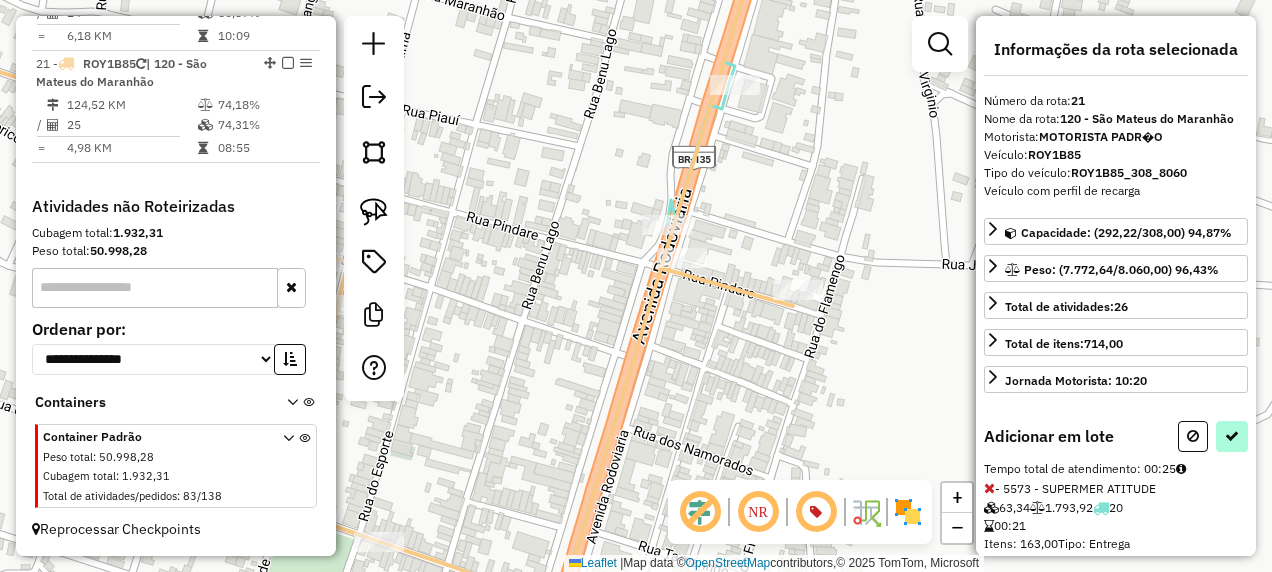select on "**********" 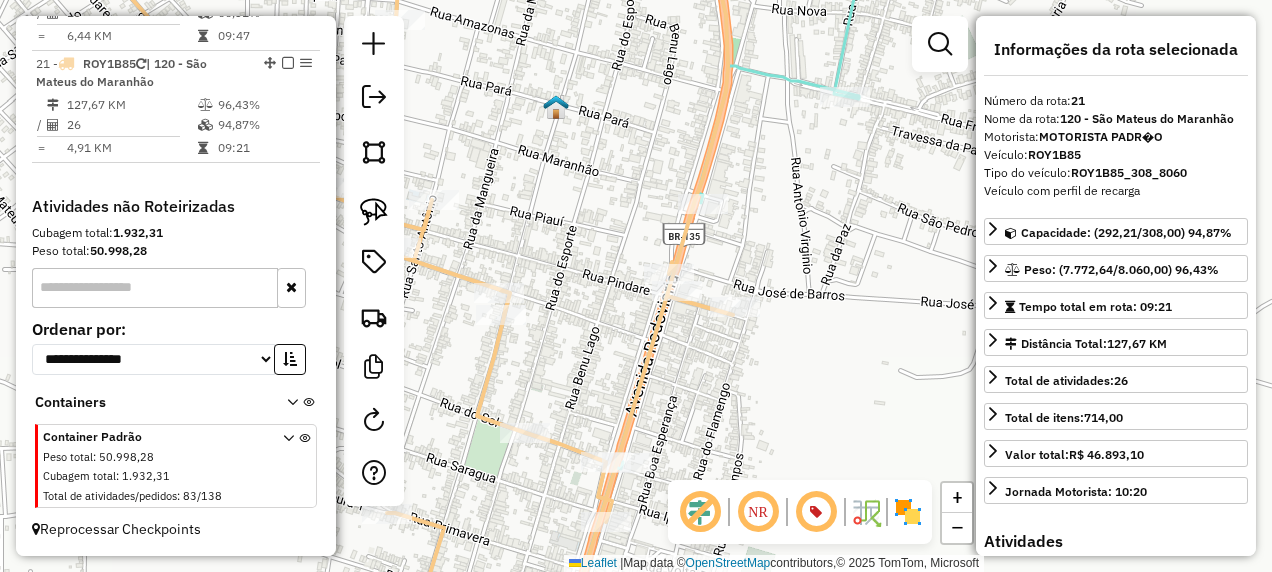 drag, startPoint x: 684, startPoint y: 361, endPoint x: 730, endPoint y: 382, distance: 50.566788 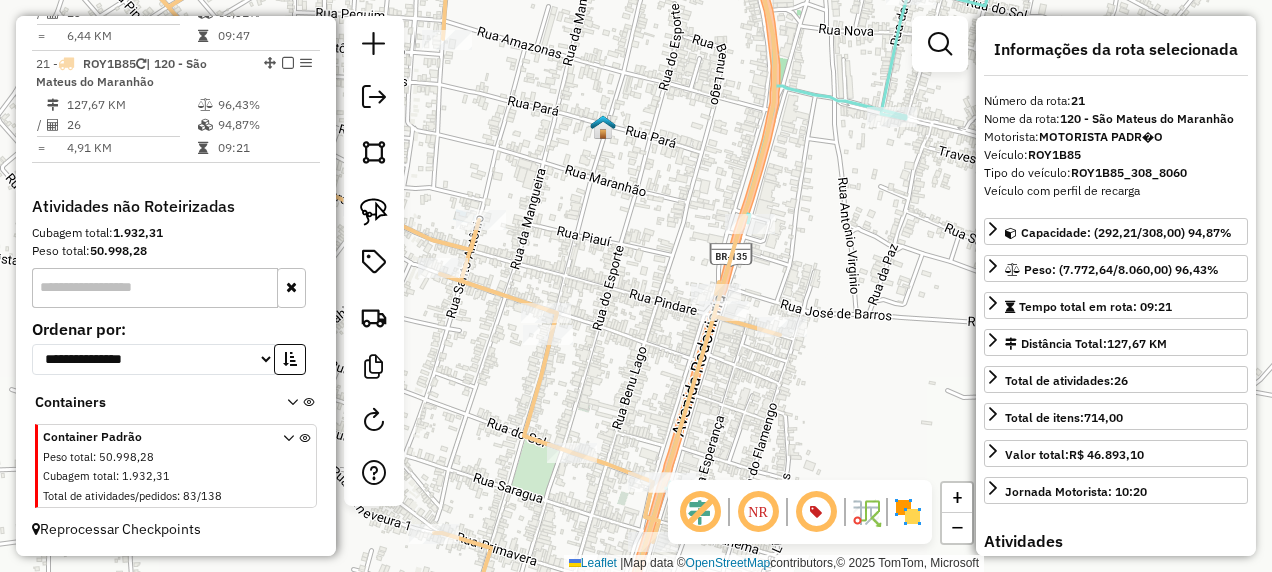 click 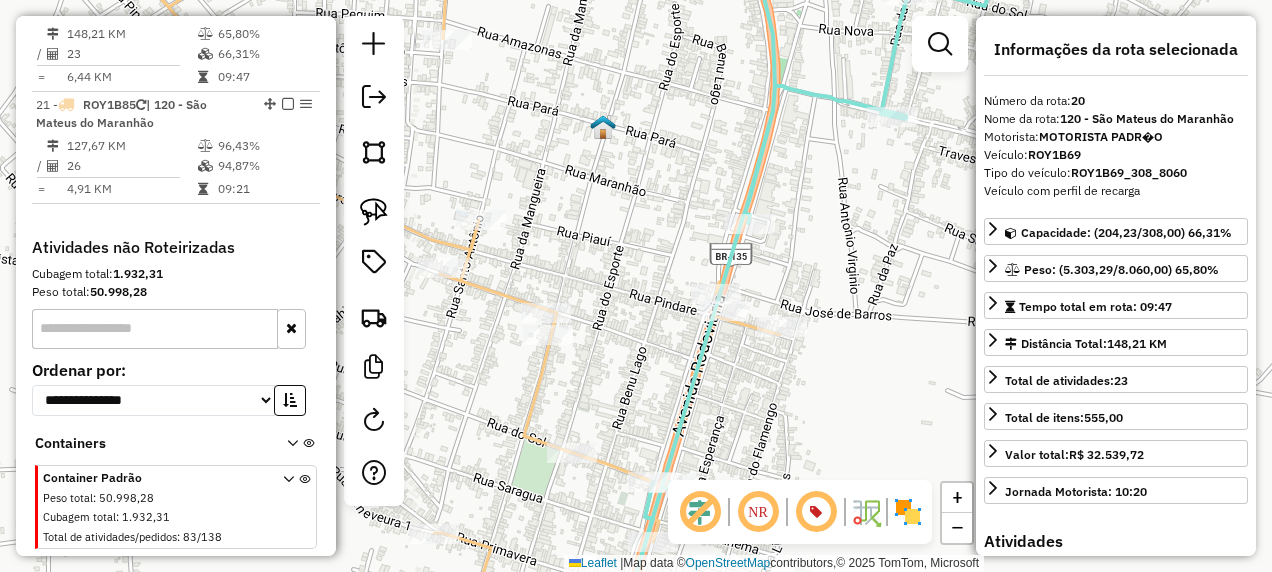 scroll, scrollTop: 2670, scrollLeft: 0, axis: vertical 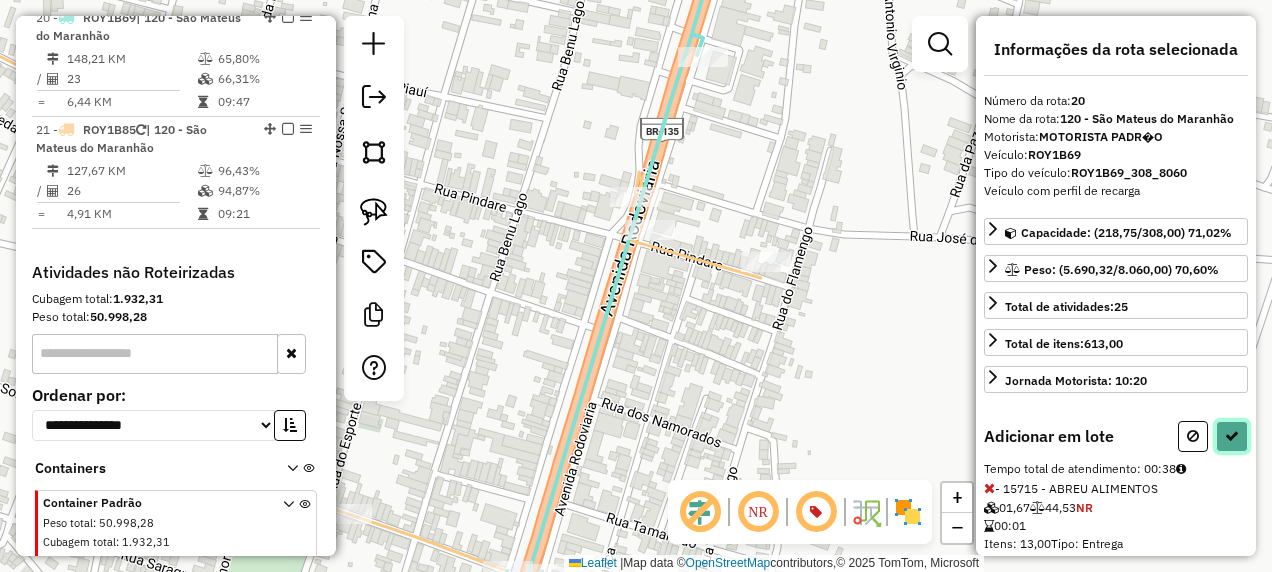 click at bounding box center [1232, 436] 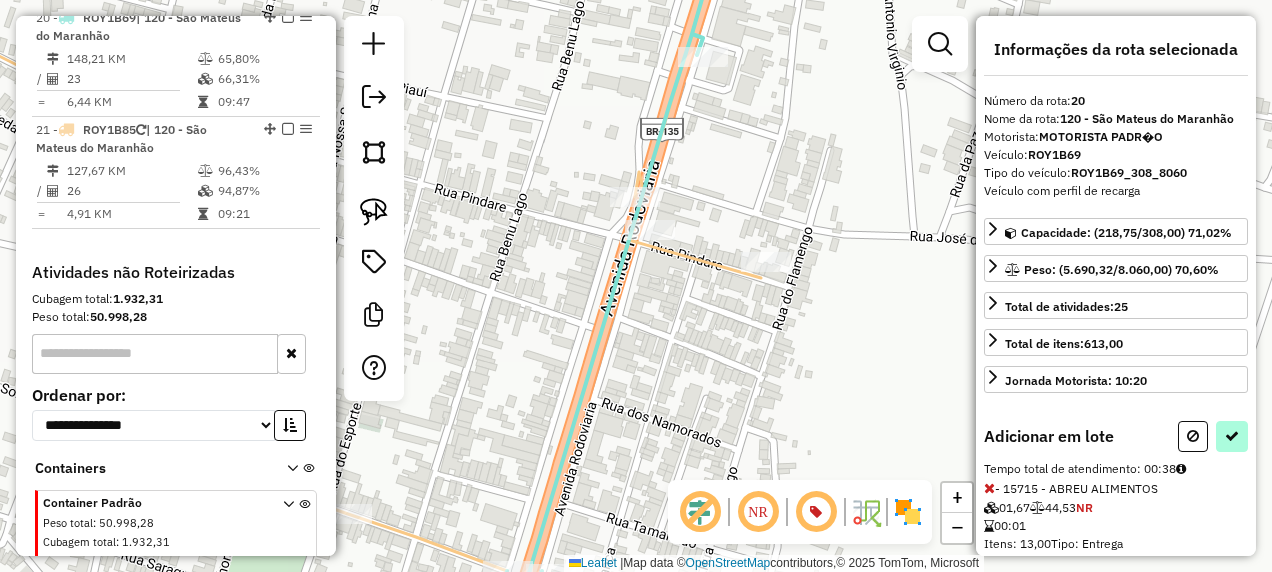 select on "**********" 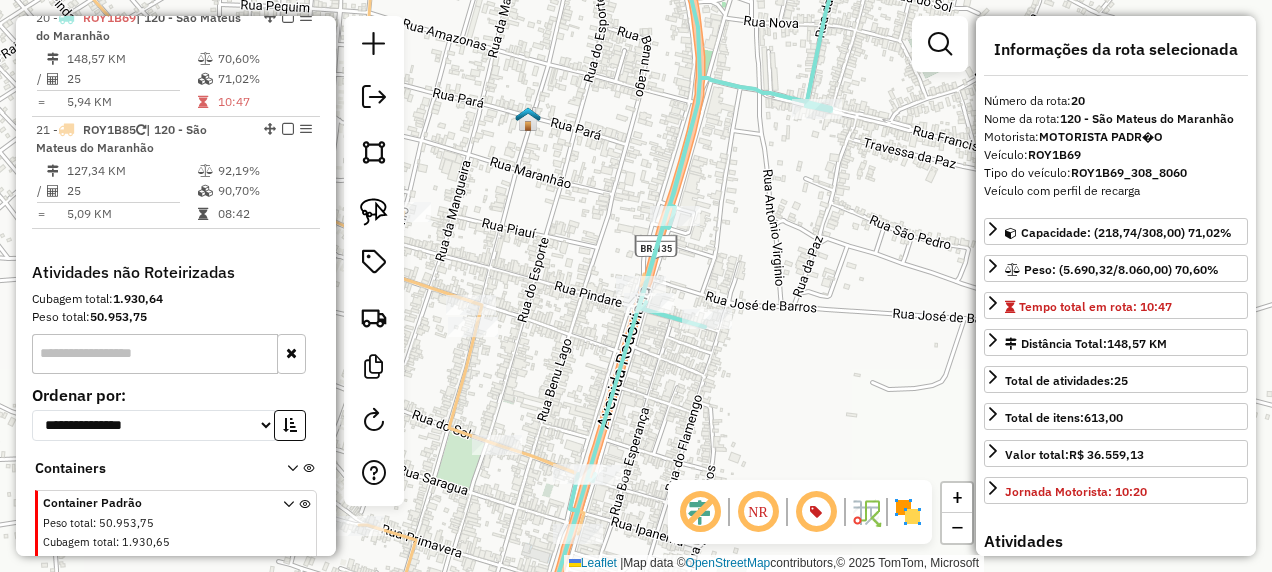drag, startPoint x: 656, startPoint y: 404, endPoint x: 644, endPoint y: 362, distance: 43.68066 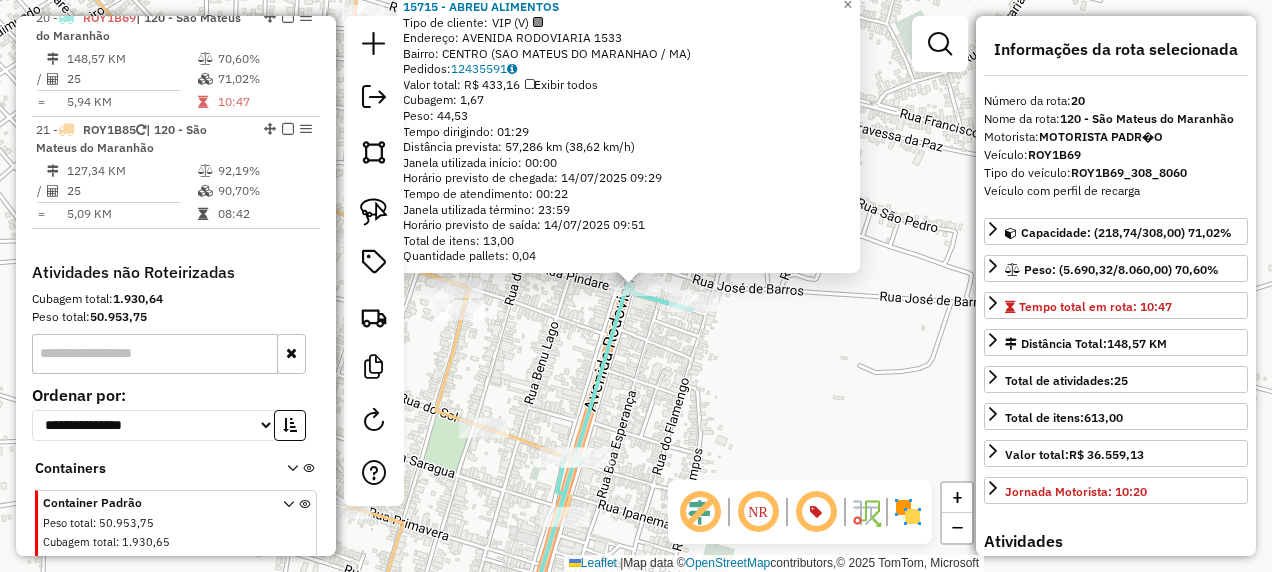 drag, startPoint x: 632, startPoint y: 454, endPoint x: 659, endPoint y: 321, distance: 135.71294 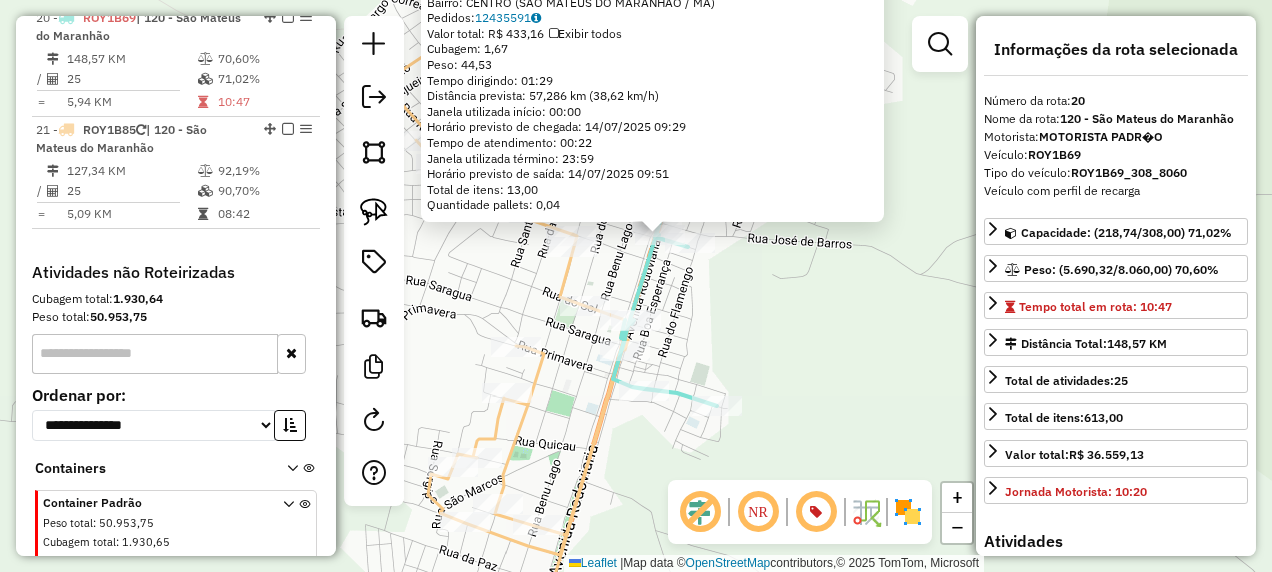 click 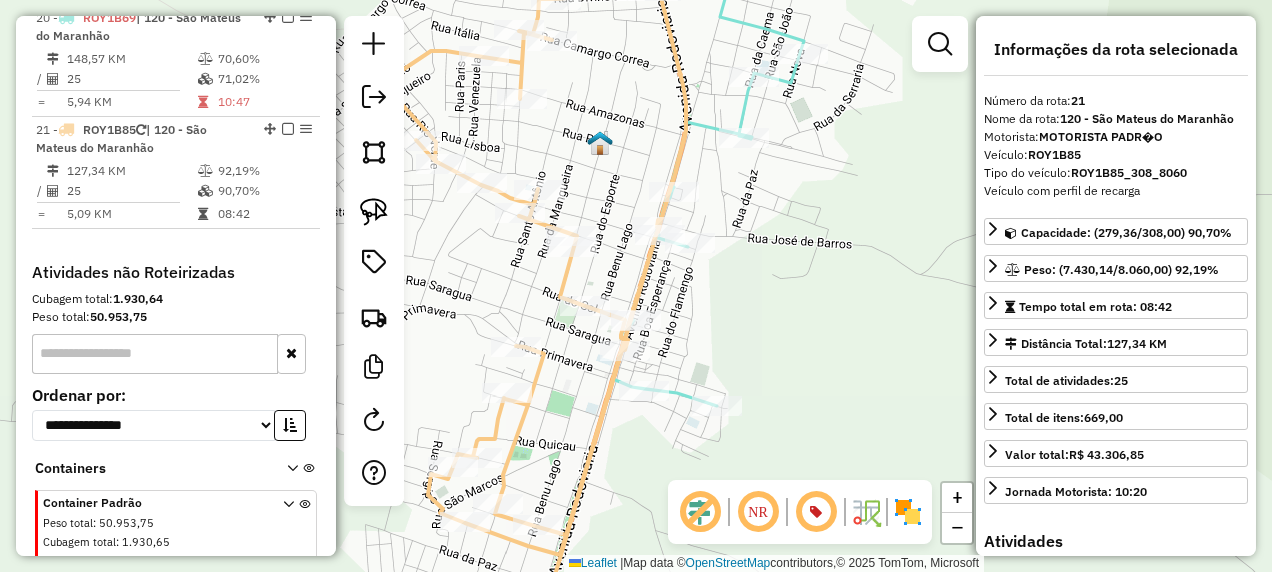 scroll, scrollTop: 2745, scrollLeft: 0, axis: vertical 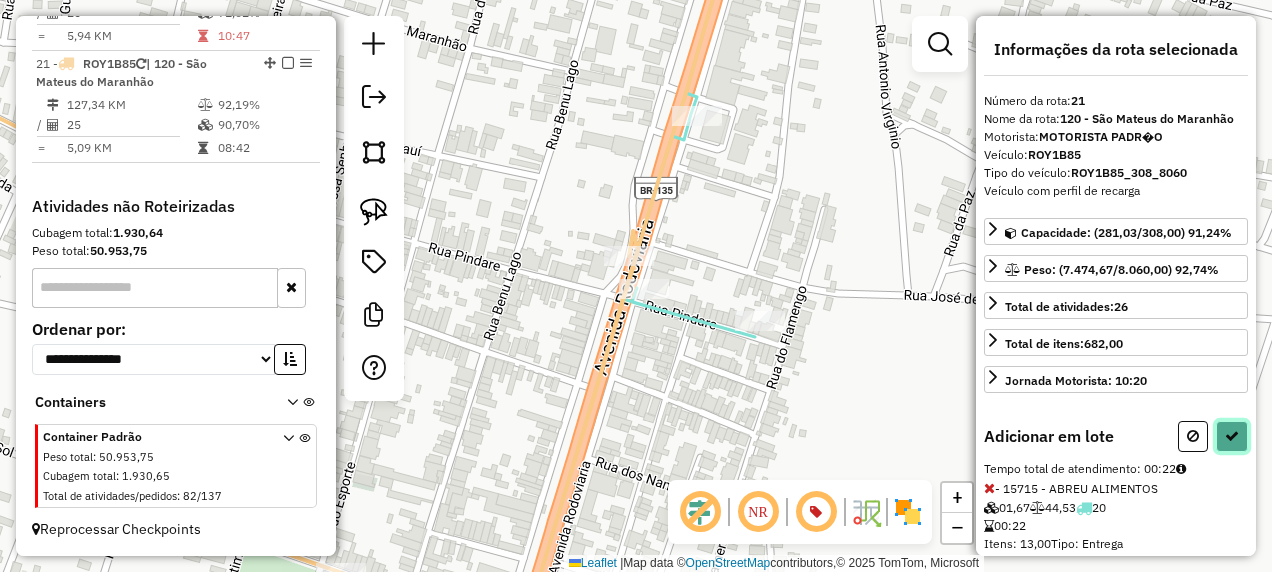 click at bounding box center [1232, 436] 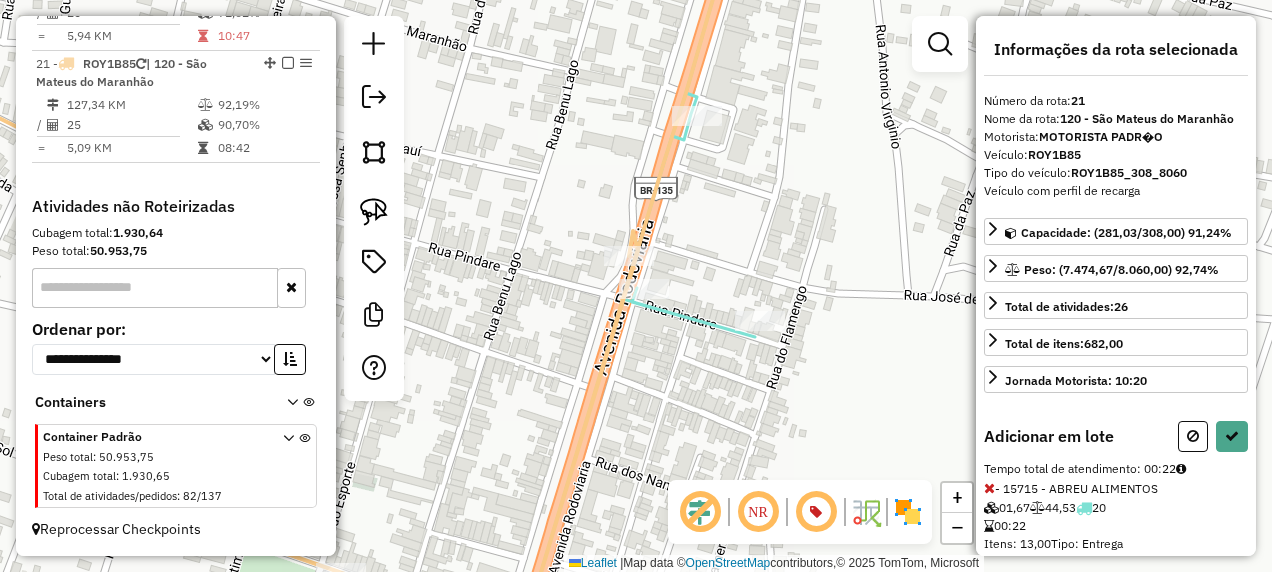 select on "**********" 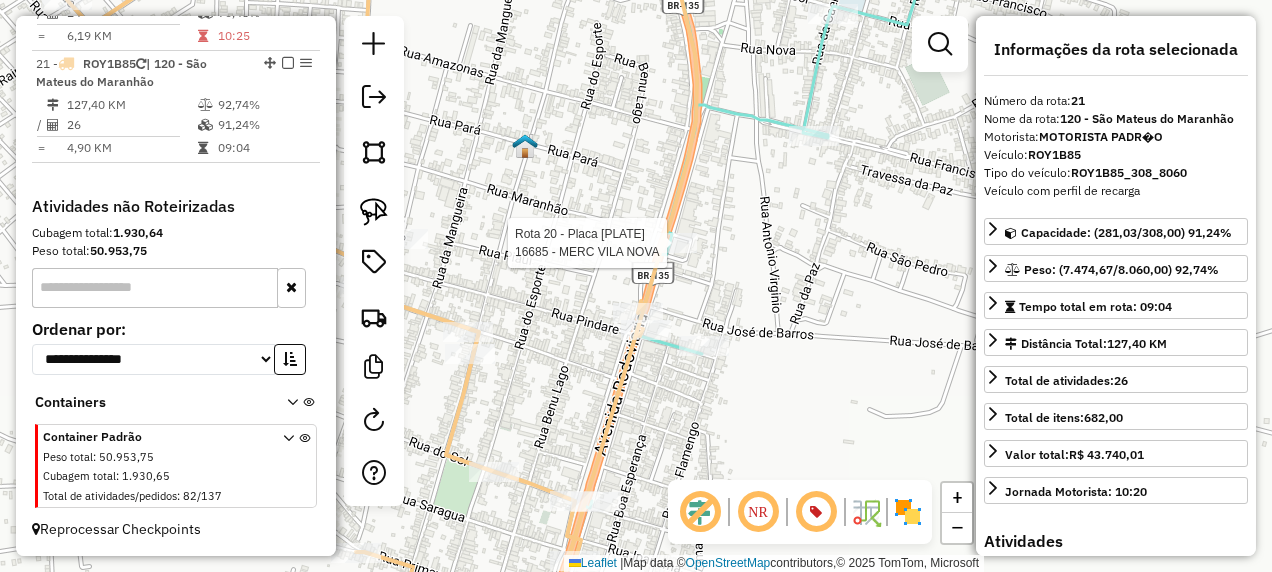 click 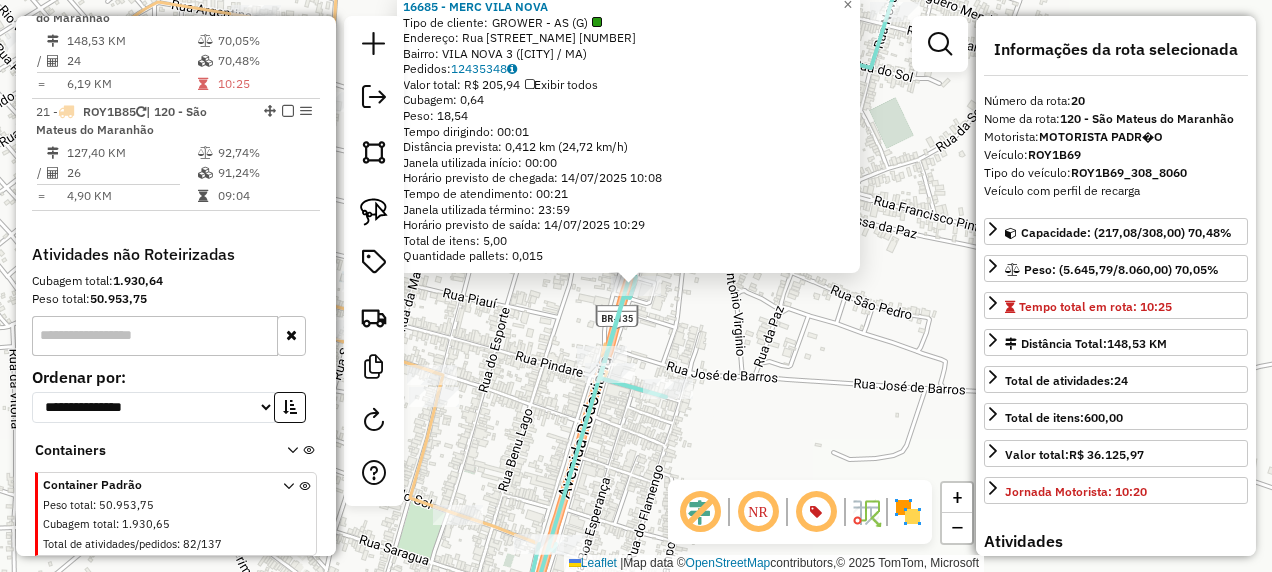 scroll, scrollTop: 2670, scrollLeft: 0, axis: vertical 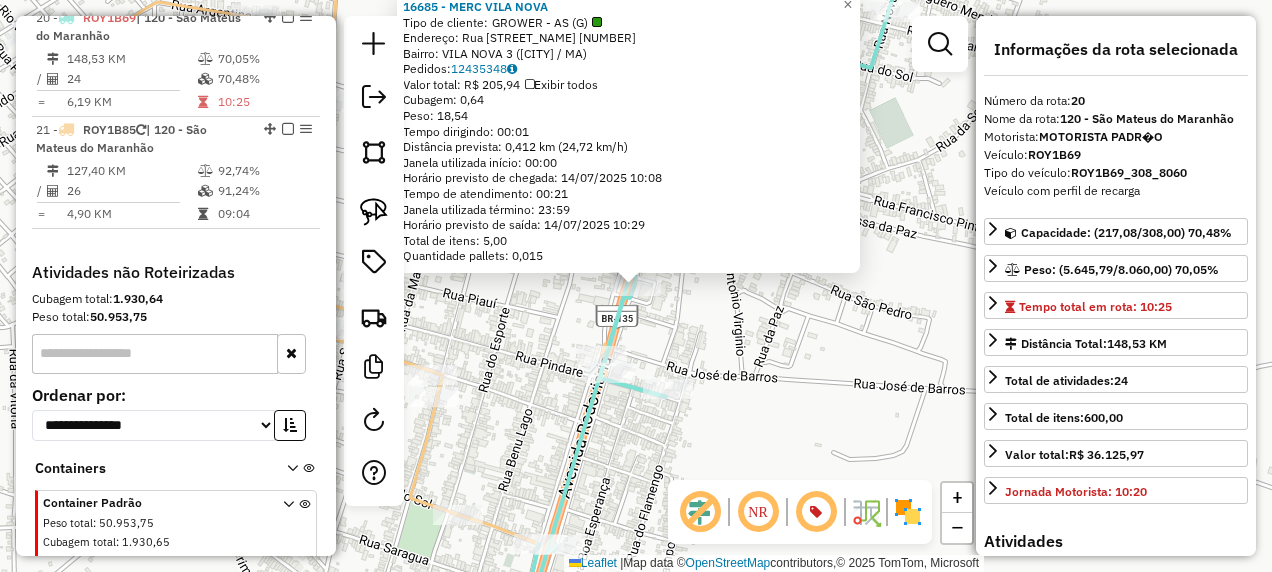 click 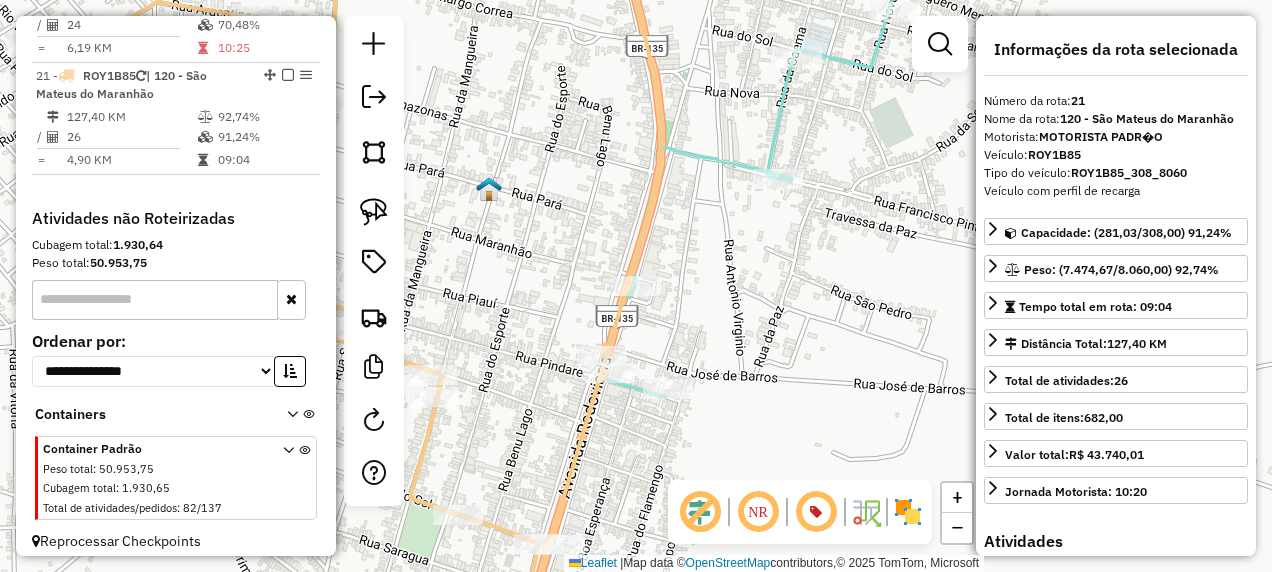 scroll, scrollTop: 2745, scrollLeft: 0, axis: vertical 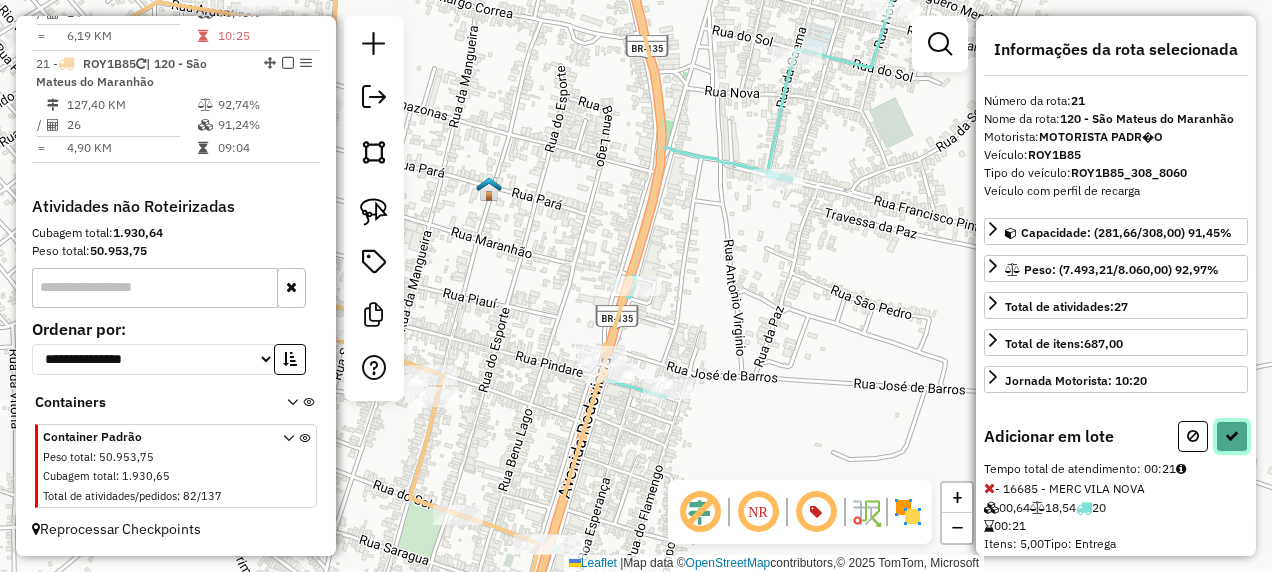 click at bounding box center (1232, 436) 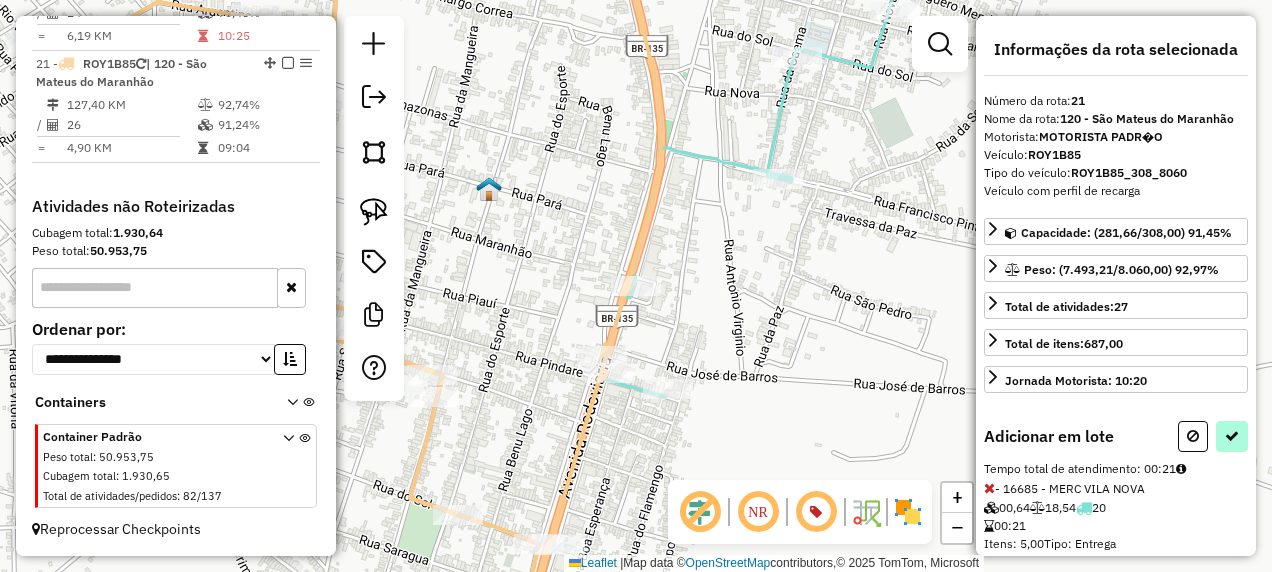 select on "**********" 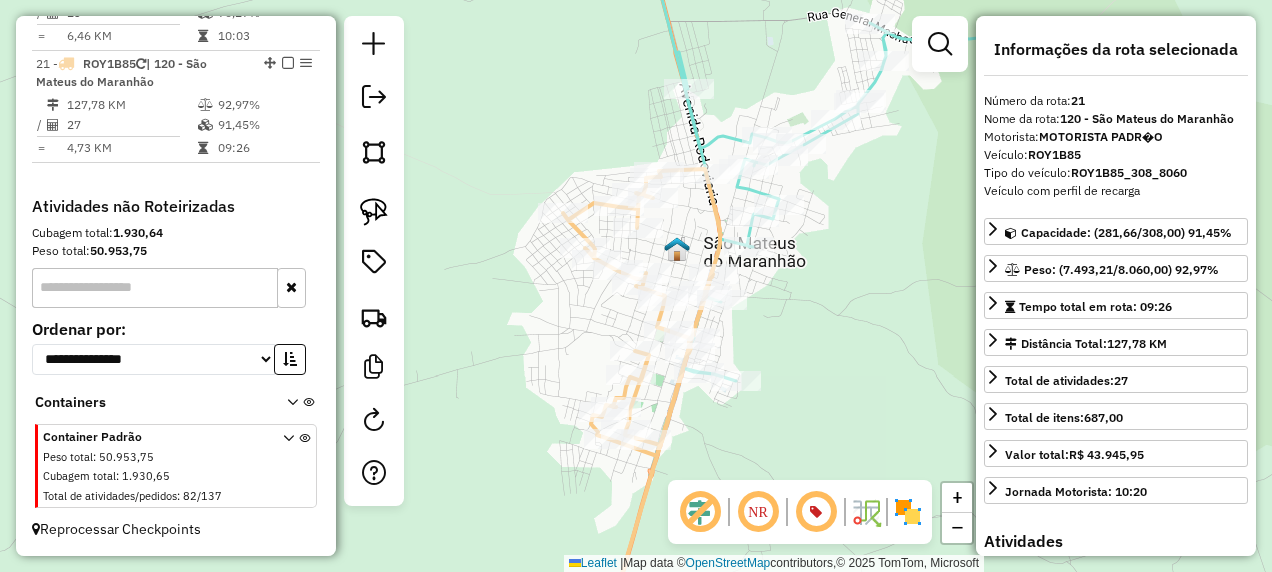 click 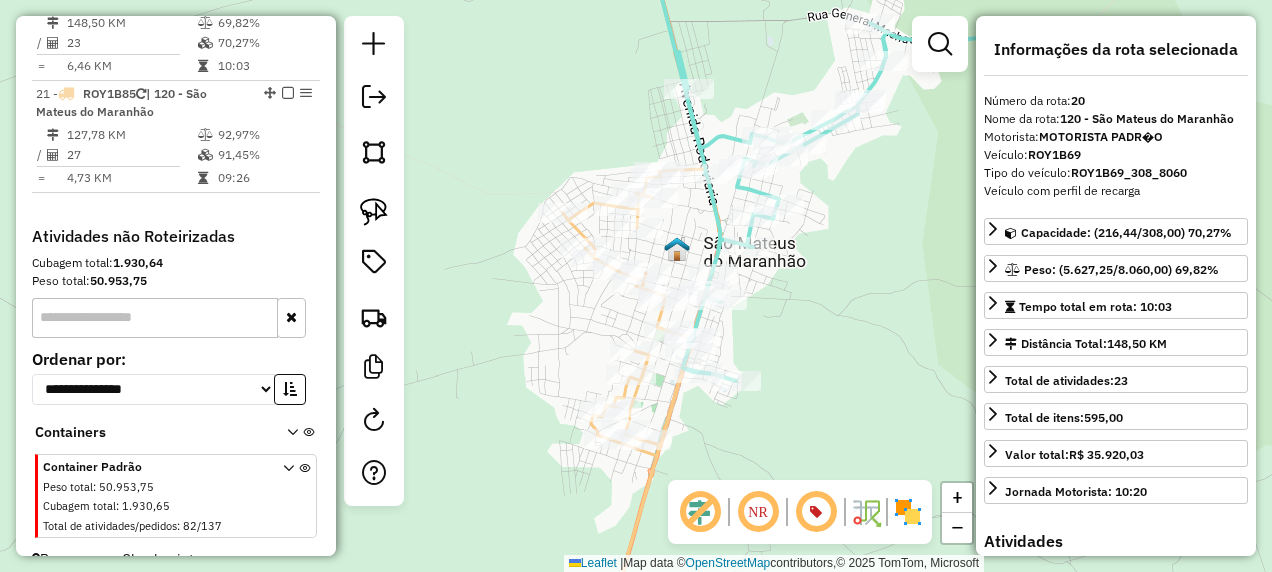 scroll, scrollTop: 2670, scrollLeft: 0, axis: vertical 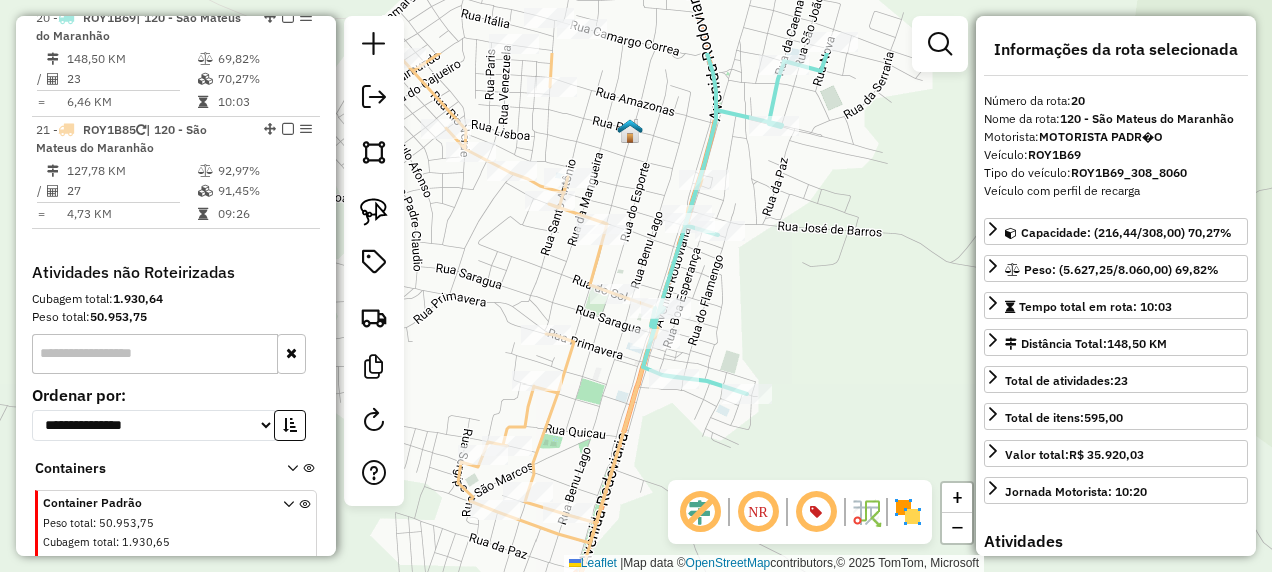 drag, startPoint x: 673, startPoint y: 397, endPoint x: 672, endPoint y: 521, distance: 124.004036 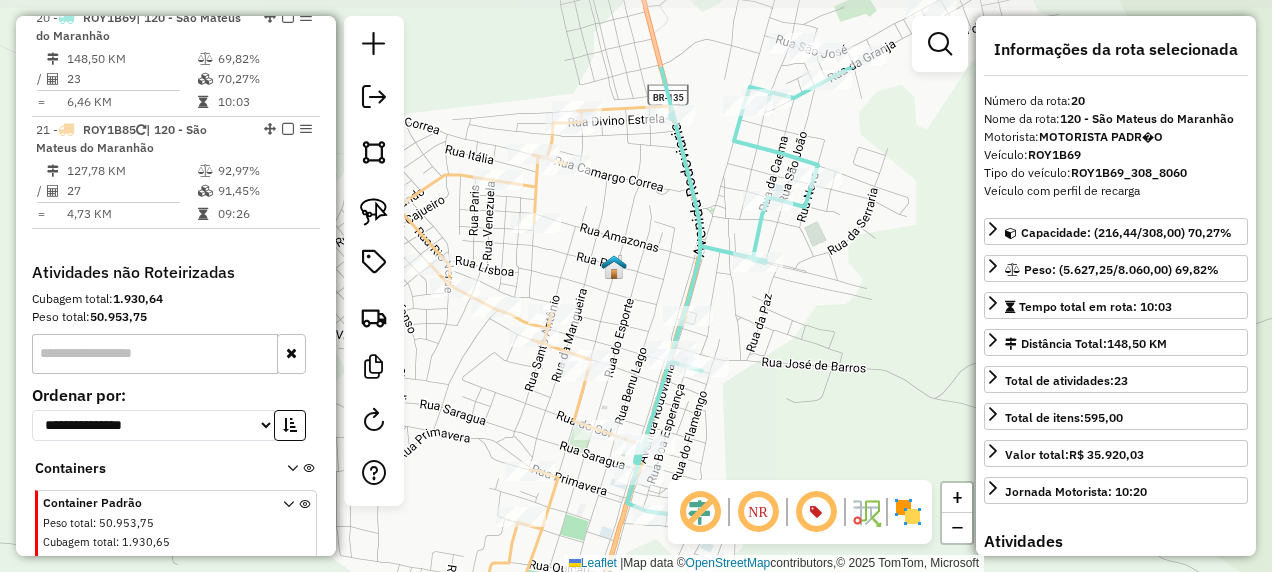 drag, startPoint x: 664, startPoint y: 90, endPoint x: 610, endPoint y: 110, distance: 57.58472 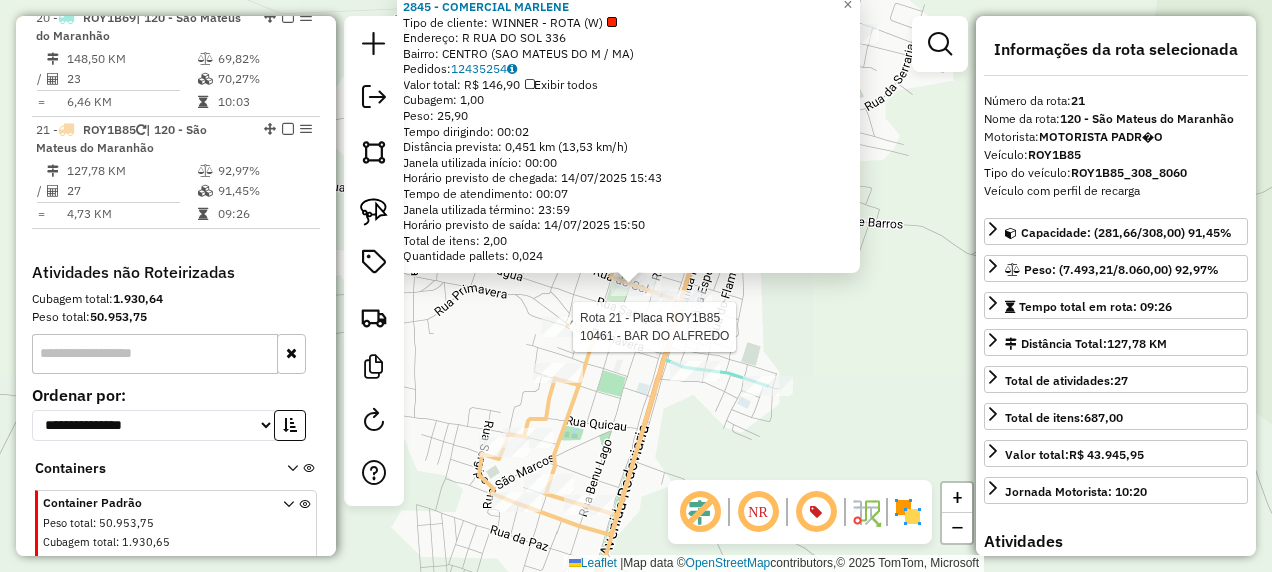 scroll, scrollTop: 2745, scrollLeft: 0, axis: vertical 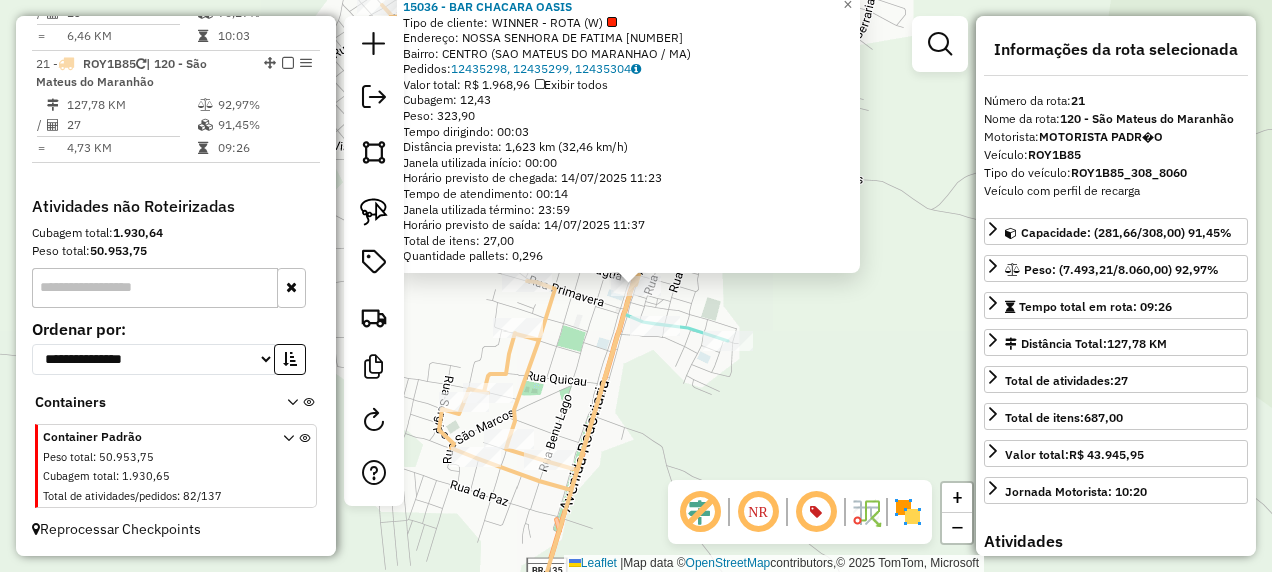 click on "15036 - BAR CHACARA OASIS  Tipo de cliente:   WINNER - ROTA (W)   Endereço:  NOSSA SENHORA DE FATIMA 581   Bairro: CENTRO (SAO MATEUS DO MARANHAO / MA)   Pedidos:  12435298, 12435299, 12435304   Valor total: R$ 1.968,96   Exibir todos   Cubagem: 12,43  Peso: 323,90  Tempo dirigindo: 00:03   Distância prevista: 1,623 km (32,46 km/h)   Janela utilizada início: 00:00   Horário previsto de chegada: 14/07/2025 11:23   Tempo de atendimento: 00:14   Janela utilizada término: 23:59   Horário previsto de saída: 14/07/2025 11:37   Total de itens: 27,00   Quantidade pallets: 0,296  × Janela de atendimento Grade de atendimento Capacidade Transportadoras Veículos Cliente Pedidos  Rotas Selecione os dias de semana para filtrar as janelas de atendimento  Seg   Ter   Qua   Qui   Sex   Sáb   Dom  Informe o período da janela de atendimento: De: Até:  Filtrar exatamente a janela do cliente  Considerar janela de atendimento padrão  Selecione os dias de semana para filtrar as grades de atendimento  Seg   Ter   Qua  +" 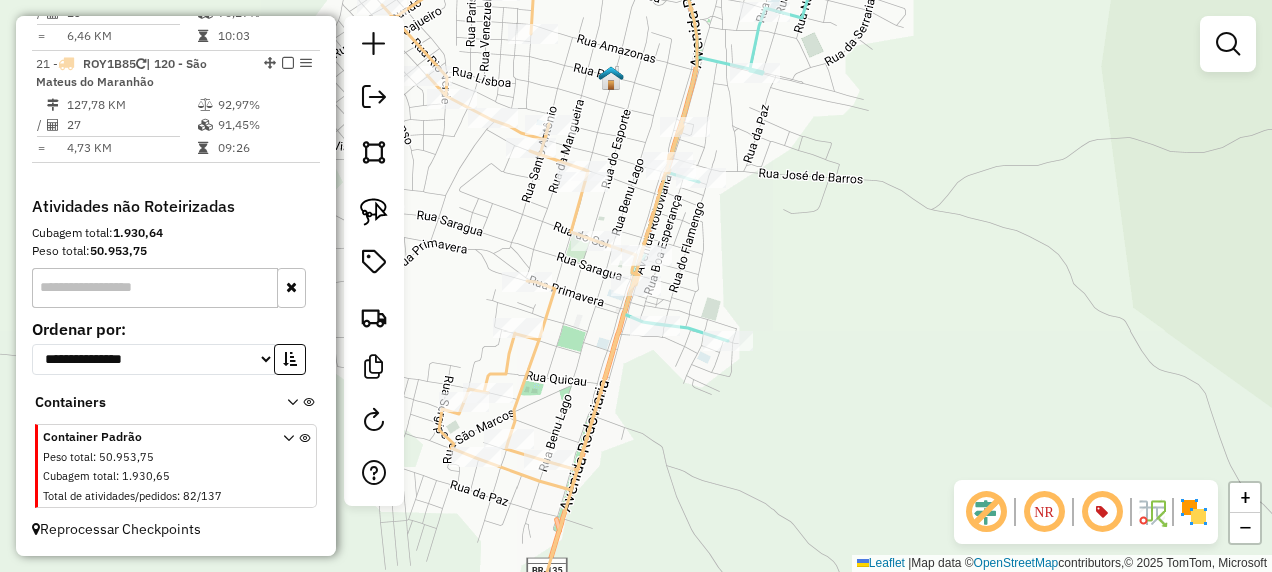 click 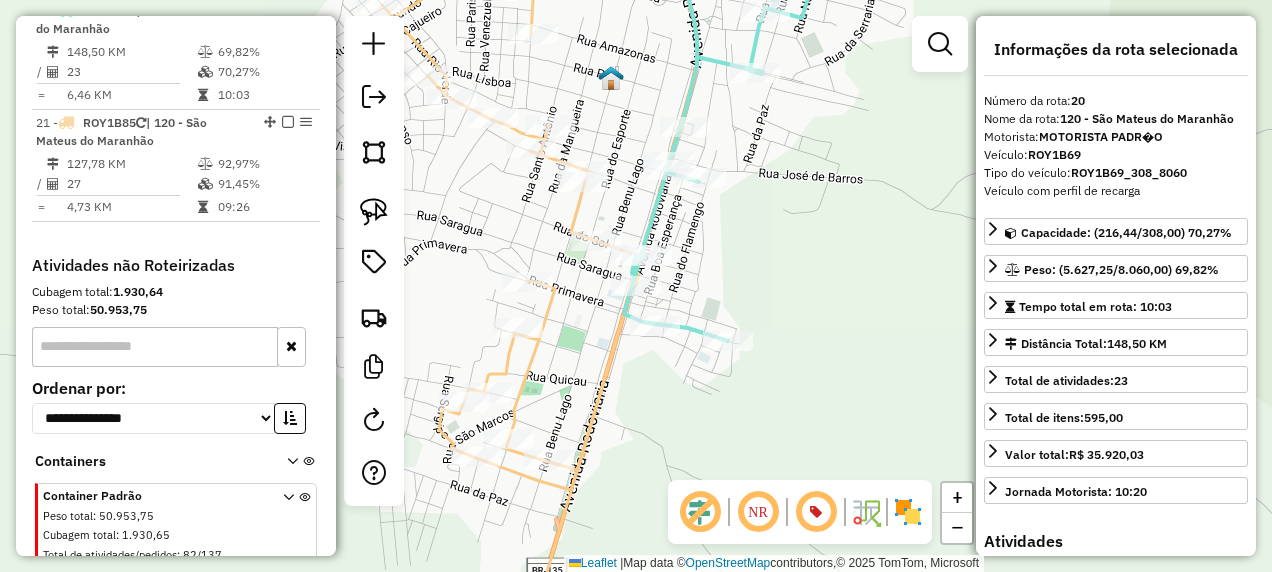 scroll, scrollTop: 2670, scrollLeft: 0, axis: vertical 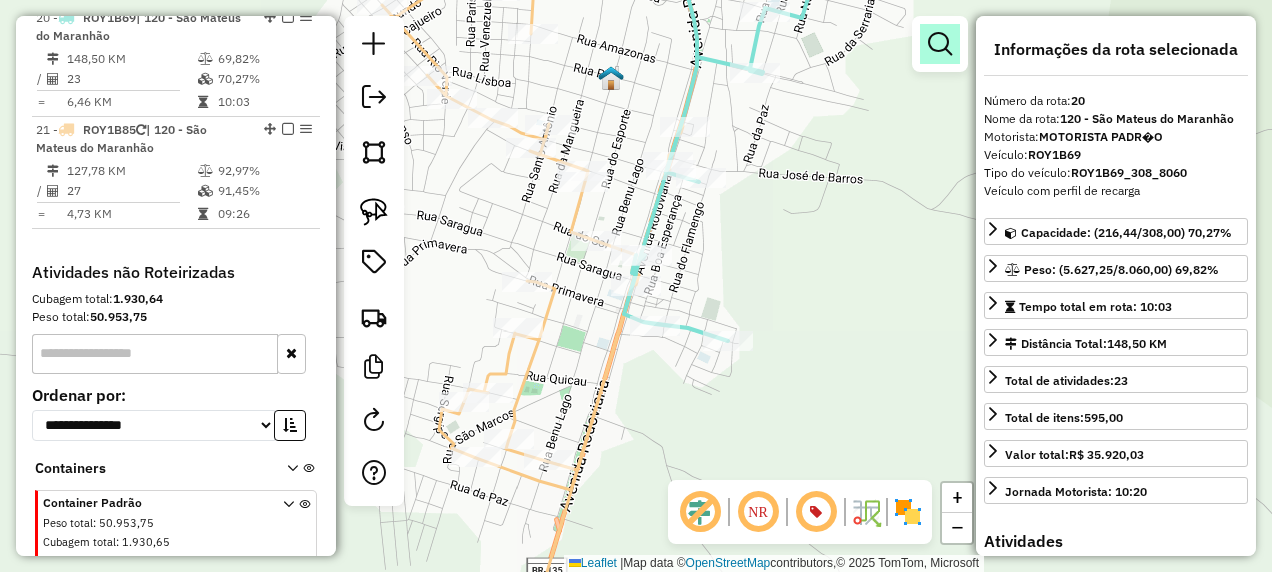 click at bounding box center (940, 44) 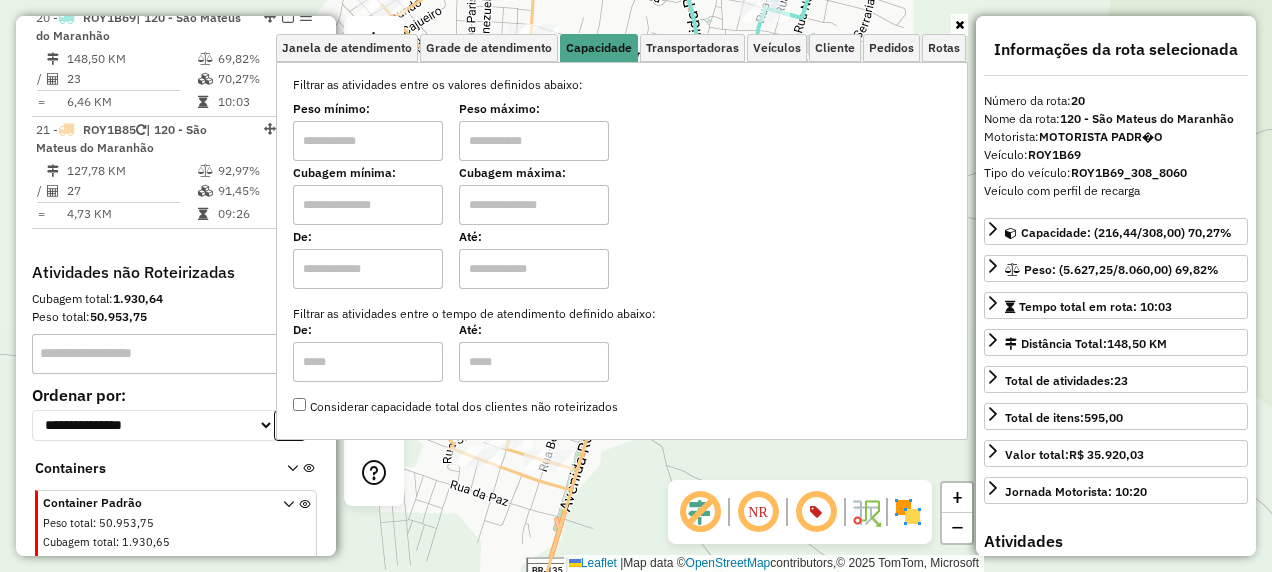 click at bounding box center [368, 205] 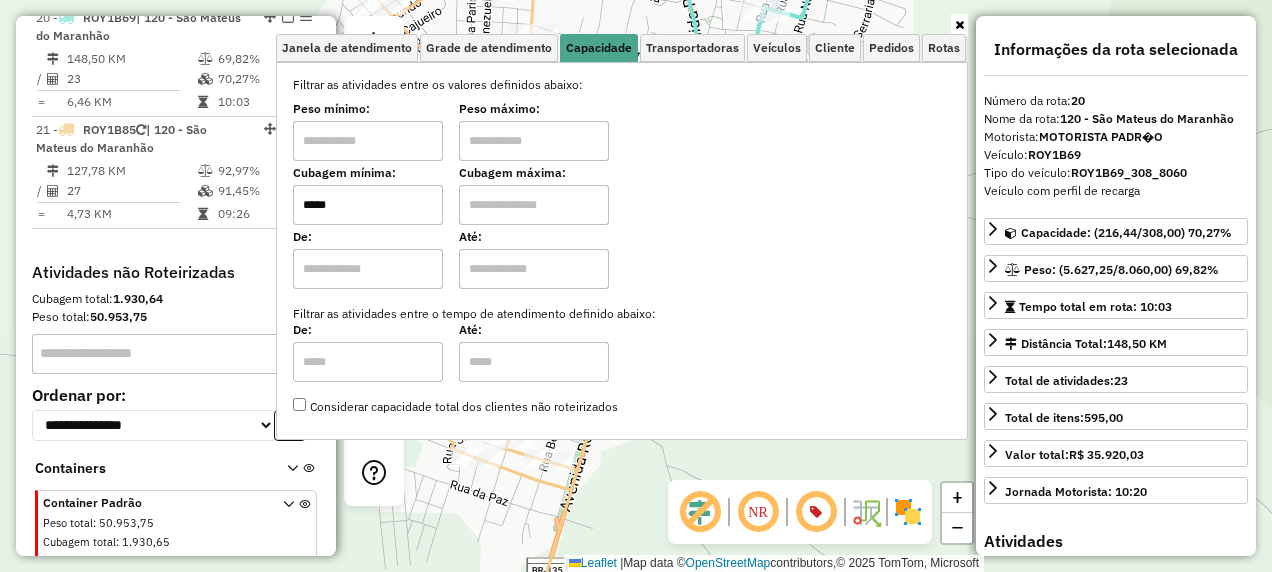 click at bounding box center (534, 205) 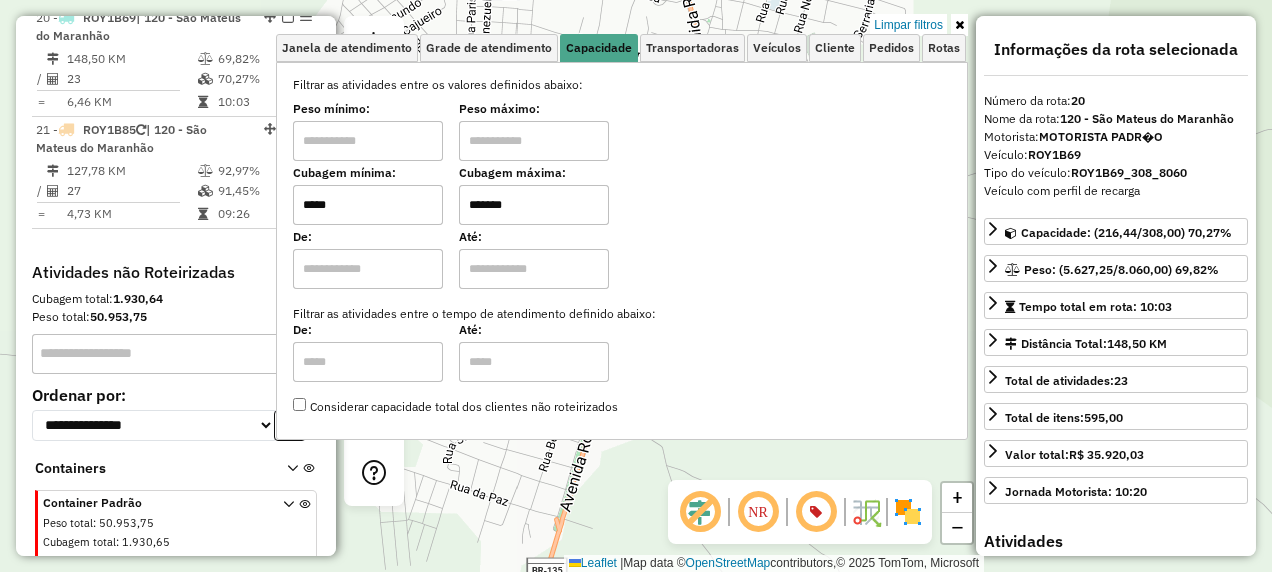 click on "Limpar filtros Janela de atendimento Grade de atendimento Capacidade Transportadoras Veículos Cliente Pedidos  Rotas Selecione os dias de semana para filtrar as janelas de atendimento  Seg   Ter   Qua   Qui   Sex   Sáb   Dom  Informe o período da janela de atendimento: De: Até:  Filtrar exatamente a janela do cliente  Considerar janela de atendimento padrão  Selecione os dias de semana para filtrar as grades de atendimento  Seg   Ter   Qua   Qui   Sex   Sáb   Dom   Considerar clientes sem dia de atendimento cadastrado  Clientes fora do dia de atendimento selecionado Filtrar as atividades entre os valores definidos abaixo:  Peso mínimo:   Peso máximo:   Cubagem mínima:  *****  Cubagem máxima:  *******  De:   Até:  Filtrar as atividades entre o tempo de atendimento definido abaixo:  De:   Até:   Considerar capacidade total dos clientes não roteirizados Transportadora: Selecione um ou mais itens Tipo de veículo: Selecione um ou mais itens Veículo: Selecione um ou mais itens Motorista: Nome: Setor:" 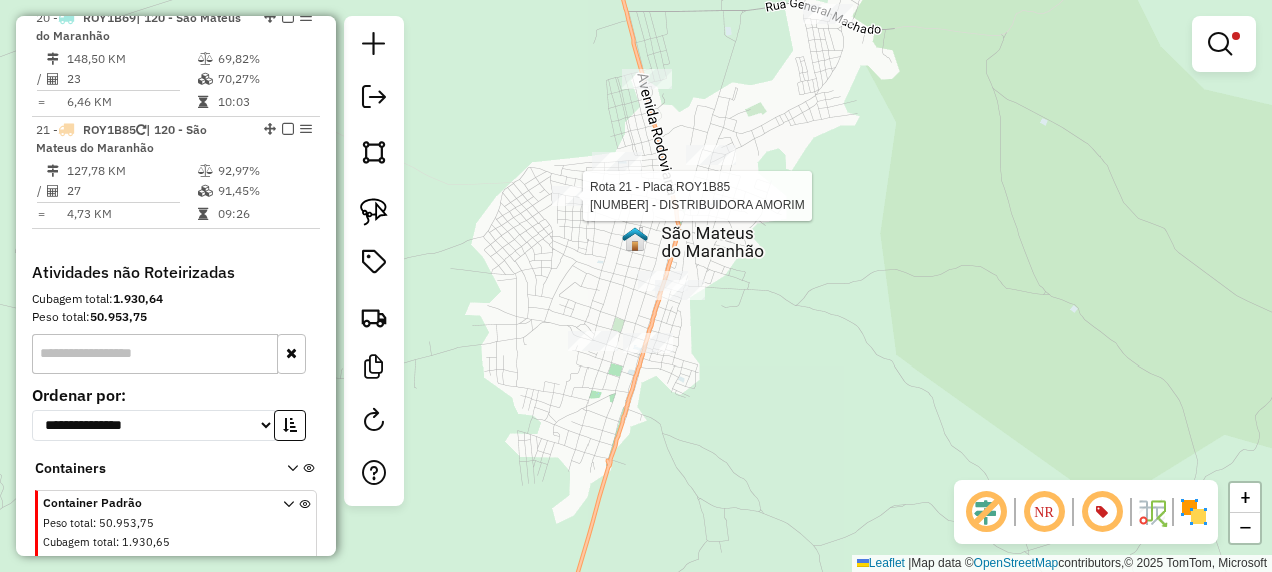 select on "**********" 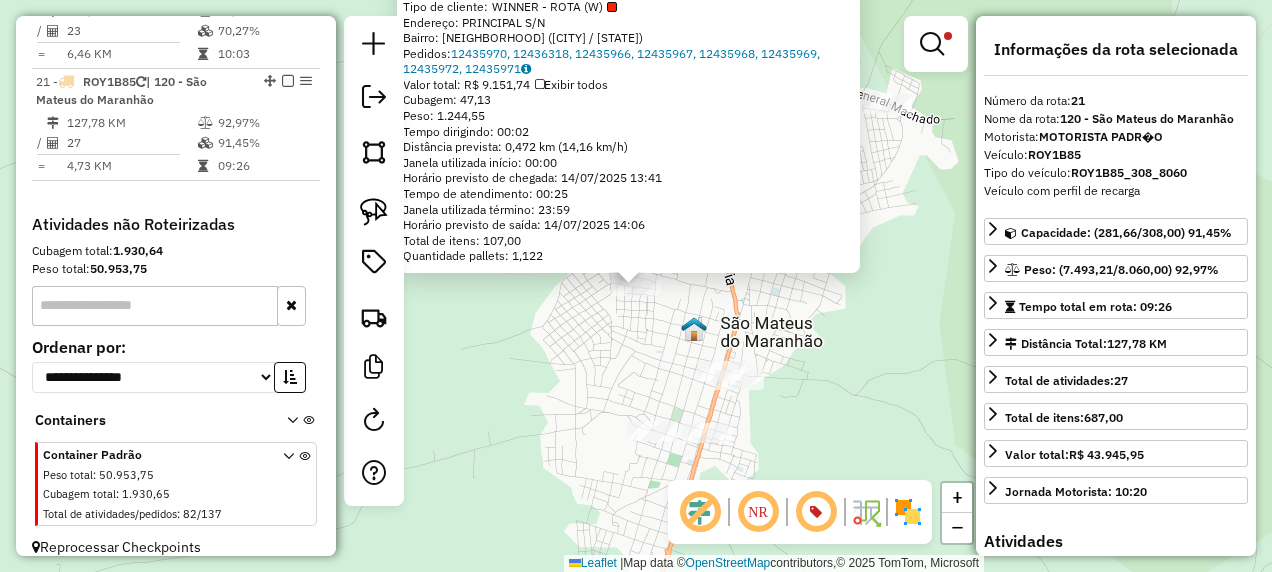 scroll, scrollTop: 2745, scrollLeft: 0, axis: vertical 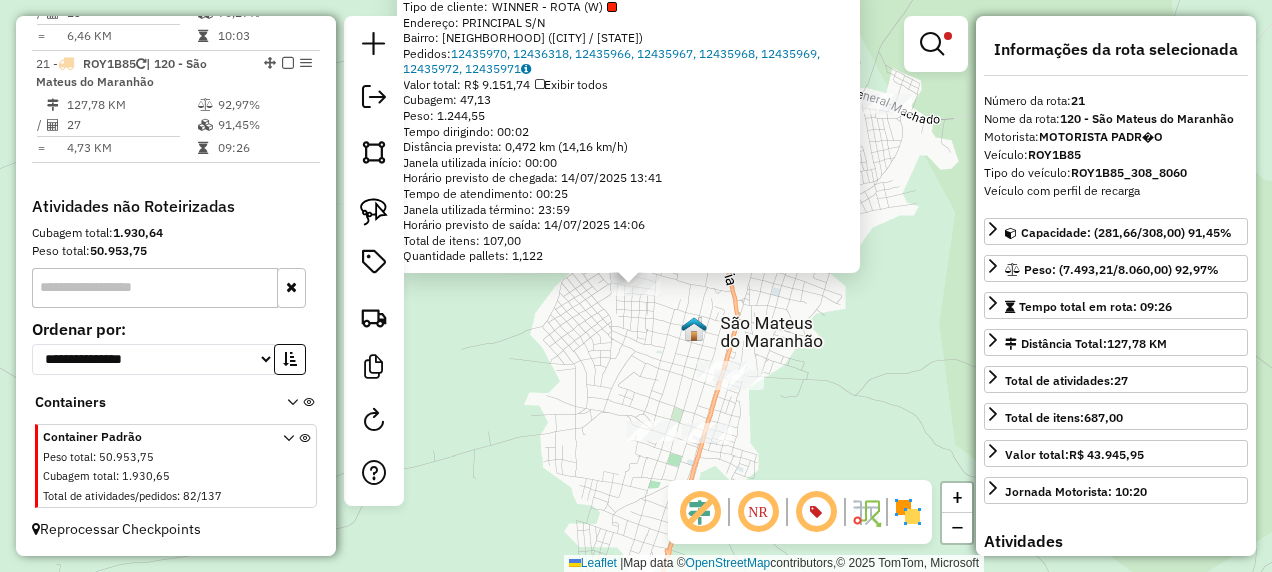click on "17660 - DISTRIBUIDORA AMORIM  Tipo de cliente:   WINNER - ROTA (W)   Endereço:  PRINCIPAL S/N   Bairro: CENTRO (IGARAPE GRANDE / MA)   Pedidos:  12435970, 12436318, 12435966, 12435967, 12435968, 12435969, 12435972, 12435971   Valor total: R$ 9.151,74   Exibir todos   Cubagem: 47,13  Peso: 1.244,55  Tempo dirigindo: 00:02   Distância prevista: 0,472 km (14,16 km/h)   Janela utilizada início: 00:00   Horário previsto de chegada: 14/07/2025 13:41   Tempo de atendimento: 00:25   Janela utilizada término: 23:59   Horário previsto de saída: 14/07/2025 14:06   Total de itens: 107,00   Quantidade pallets: 1,122  × Limpar filtros Janela de atendimento Grade de atendimento Capacidade Transportadoras Veículos Cliente Pedidos  Rotas Selecione os dias de semana para filtrar as janelas de atendimento  Seg   Ter   Qua   Qui   Sex   Sáb   Dom  Informe o período da janela de atendimento: De: Até:  Filtrar exatamente a janela do cliente  Considerar janela de atendimento padrão   Seg   Ter   Qua   Qui   Sex   Sáb" 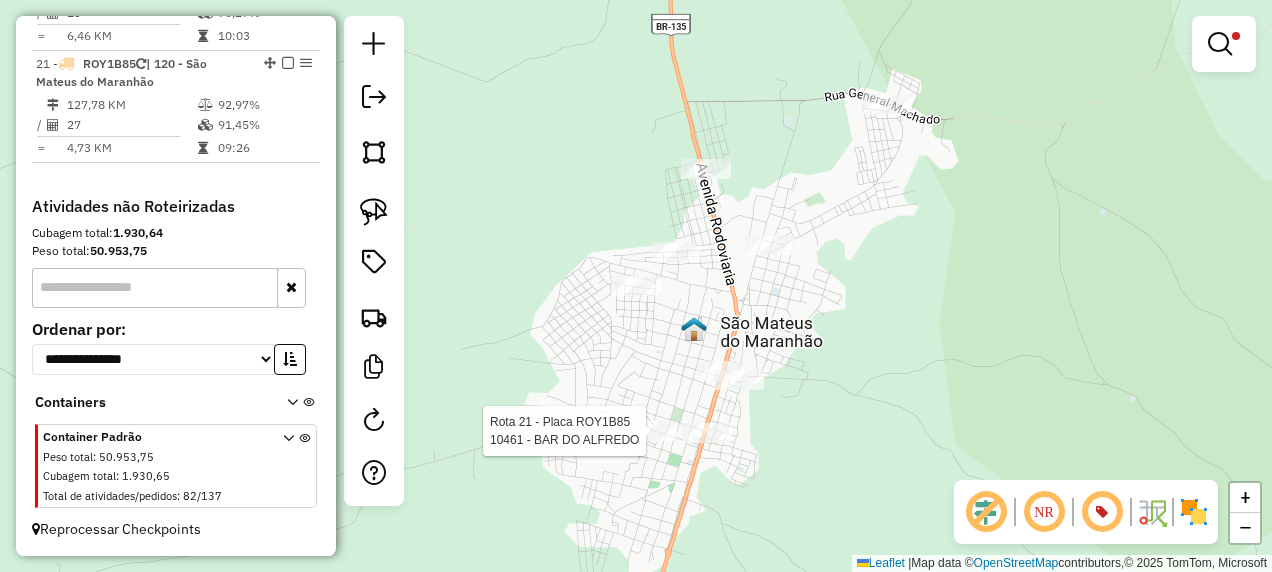 select on "**********" 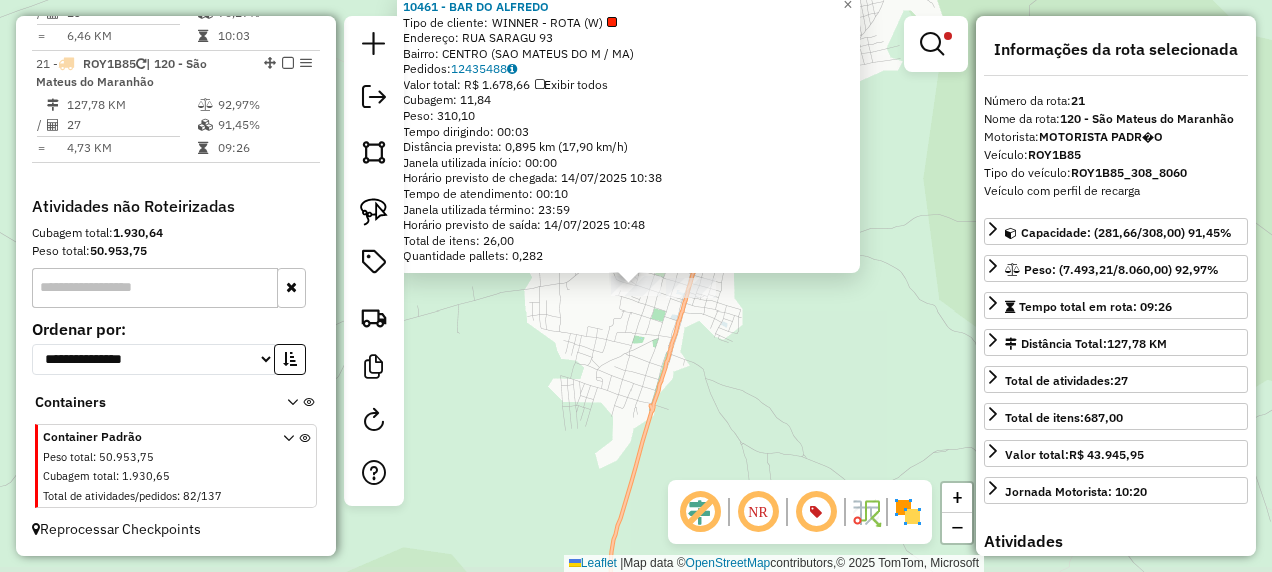 click on "10461 - BAR DO ALFREDO  Tipo de cliente:   WINNER - ROTA (W)   Endereço: R   RUA SARAGU�                   93   Bairro: CENTRO (SAO MATEUS DO M / MA)   Pedidos:  12435488   Valor total: R$ 1.678,66   Exibir todos   Cubagem: 11,84  Peso: 310,10  Tempo dirigindo: 00:03   Distância prevista: 0,895 km (17,90 km/h)   Janela utilizada início: 00:00   Horário previsto de chegada: 14/07/2025 10:38   Tempo de atendimento: 00:10   Janela utilizada término: 23:59   Horário previsto de saída: 14/07/2025 10:48   Total de itens: 26,00   Quantidade pallets: 0,282  × Limpar filtros Janela de atendimento Grade de atendimento Capacidade Transportadoras Veículos Cliente Pedidos  Rotas Selecione os dias de semana para filtrar as janelas de atendimento  Seg   Ter   Qua   Qui   Sex   Sáb   Dom  Informe o período da janela de atendimento: De: Até:  Filtrar exatamente a janela do cliente  Considerar janela de atendimento padrão  Selecione os dias de semana para filtrar as grades de atendimento  Seg   Ter   Qua   Qui" 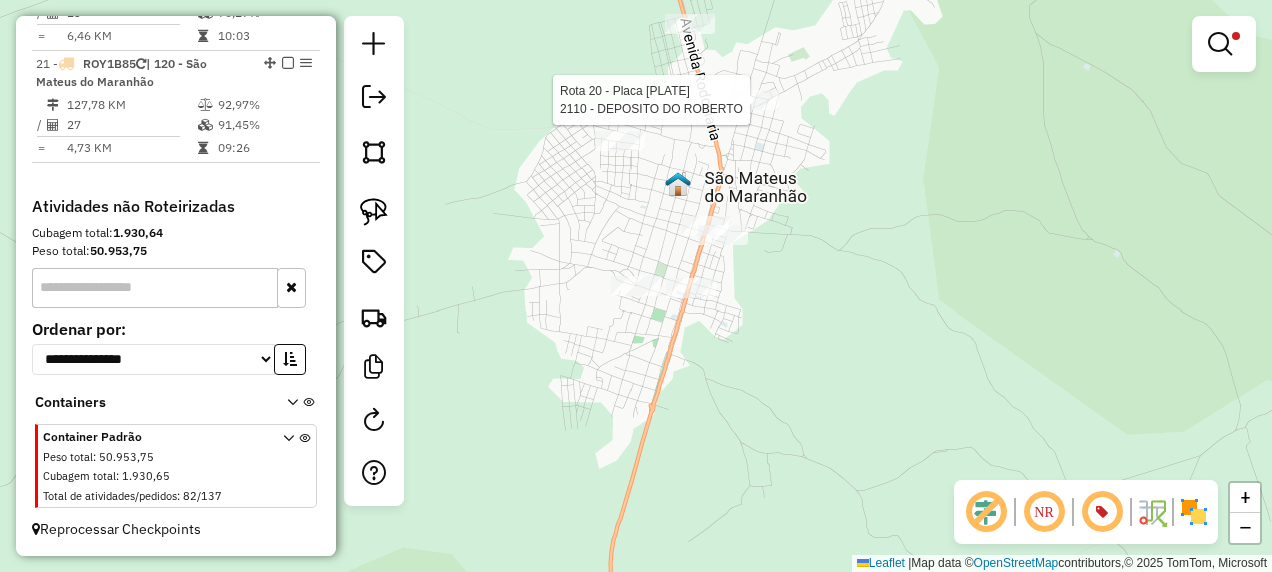 click 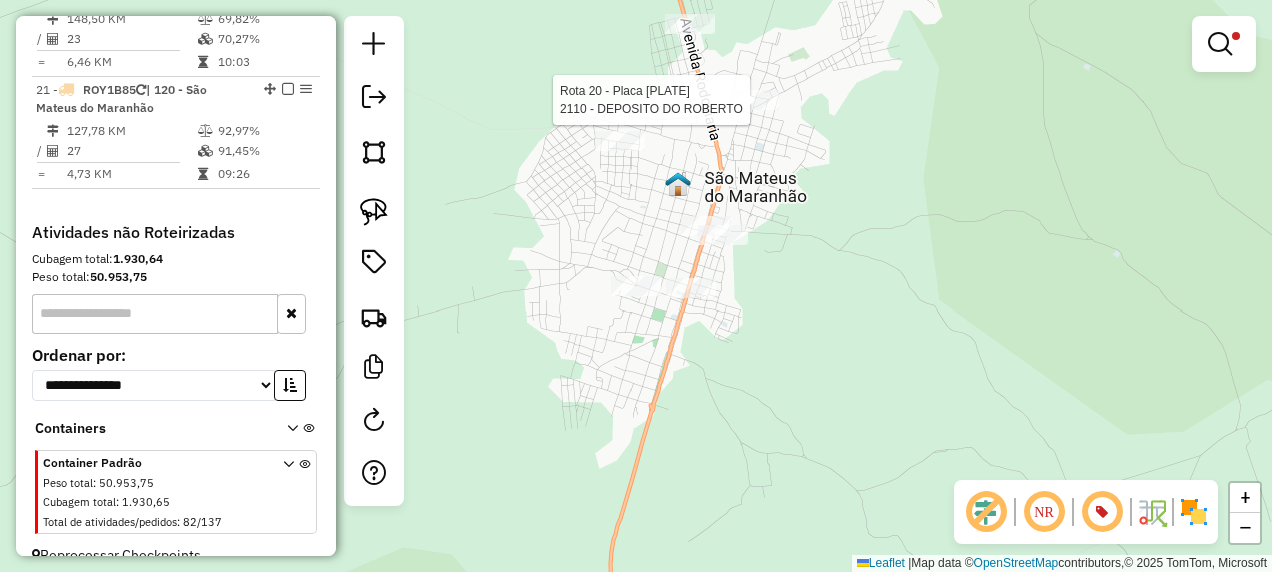 select on "**********" 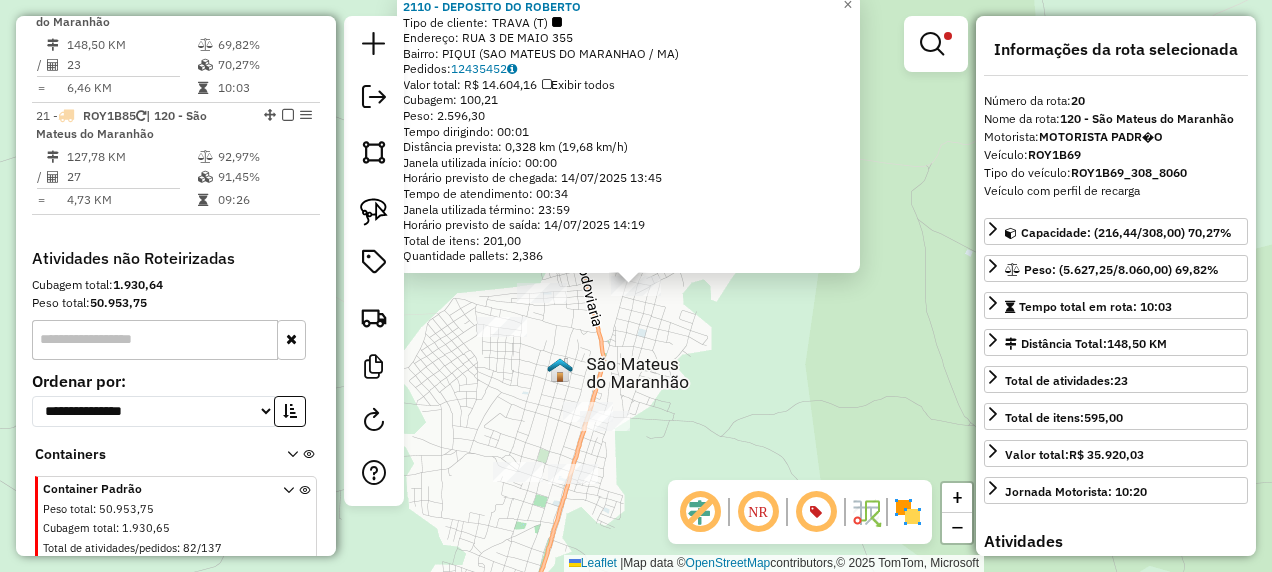 scroll, scrollTop: 2670, scrollLeft: 0, axis: vertical 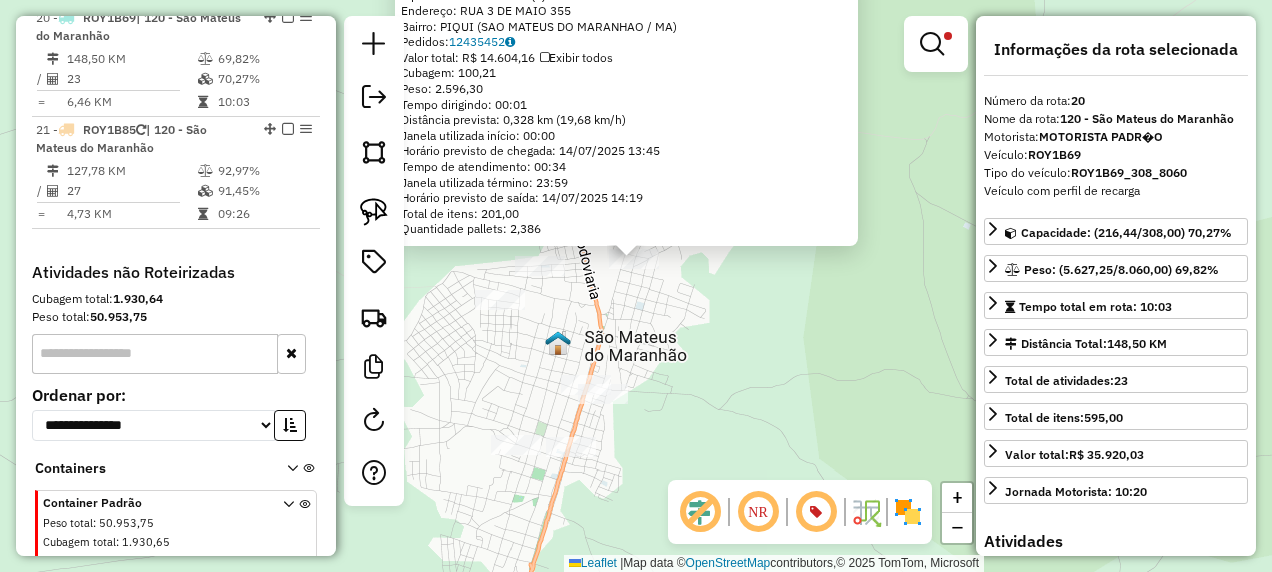 drag, startPoint x: 758, startPoint y: 379, endPoint x: 764, endPoint y: 338, distance: 41.4367 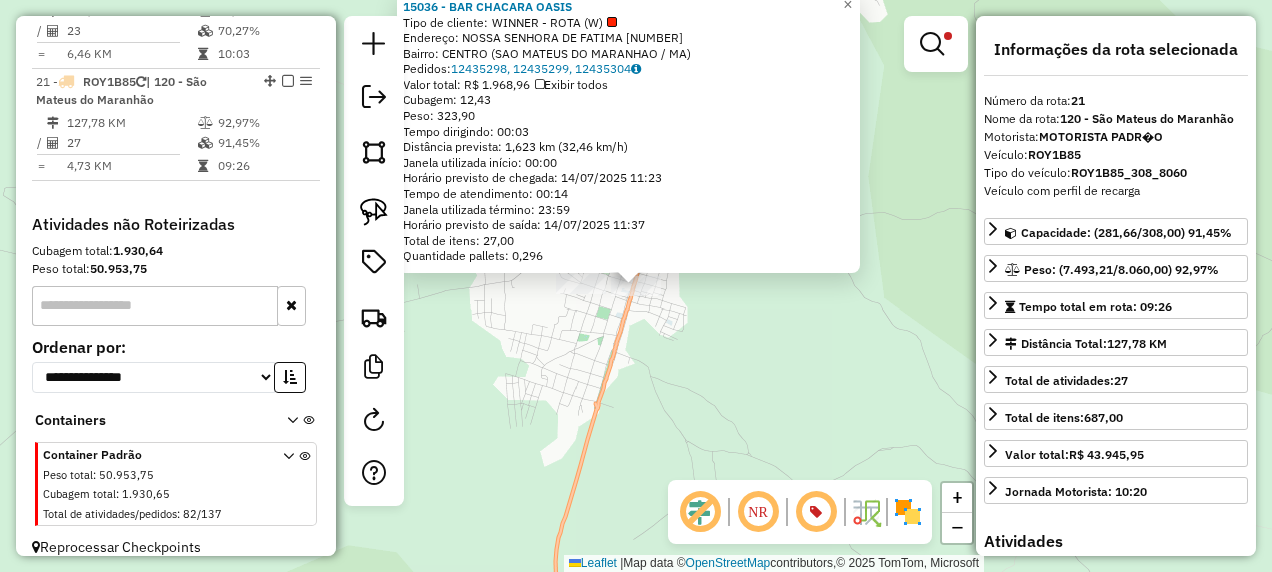 scroll, scrollTop: 2745, scrollLeft: 0, axis: vertical 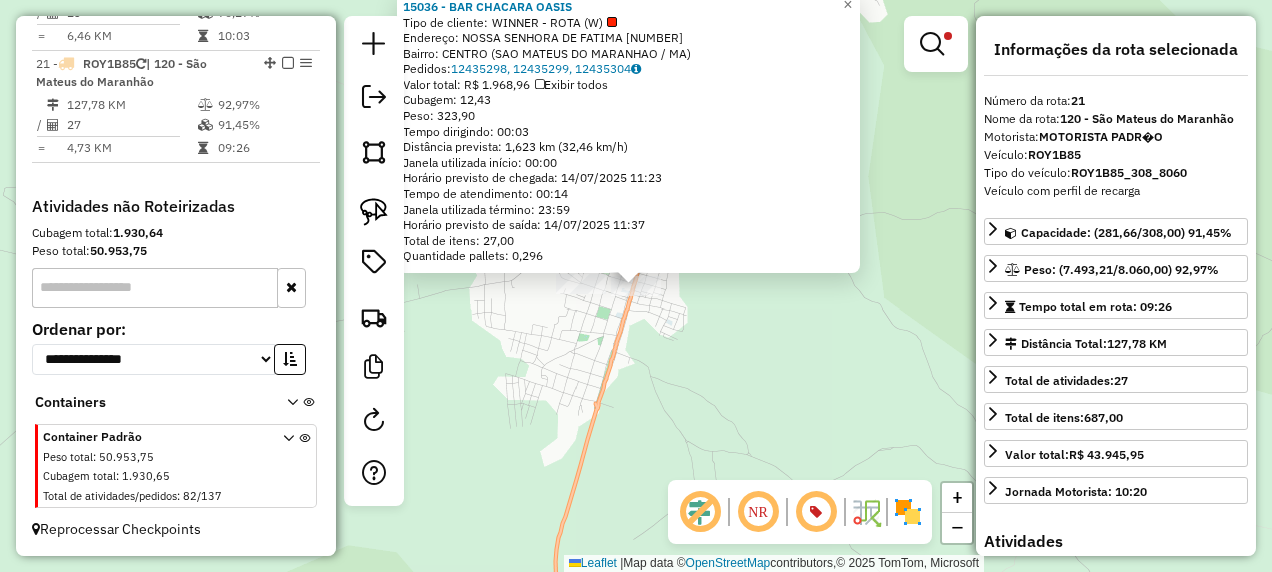 click on "15036 - BAR CHACARA OASIS  Tipo de cliente:   WINNER - ROTA (W)   Endereço:  NOSSA SENHORA DE FATIMA 581   Bairro: CENTRO (SAO MATEUS DO MARANHAO / MA)   Pedidos:  12435298, 12435299, 12435304   Valor total: R$ 1.968,96   Exibir todos   Cubagem: 12,43  Peso: 323,90  Tempo dirigindo: 00:03   Distância prevista: 1,623 km (32,46 km/h)   Janela utilizada início: 00:00   Horário previsto de chegada: 14/07/2025 11:23   Tempo de atendimento: 00:14   Janela utilizada término: 23:59   Horário previsto de saída: 14/07/2025 11:37   Total de itens: 27,00   Quantidade pallets: 0,296  × Limpar filtros Janela de atendimento Grade de atendimento Capacidade Transportadoras Veículos Cliente Pedidos  Rotas Selecione os dias de semana para filtrar as janelas de atendimento  Seg   Ter   Qua   Qui   Sex   Sáb   Dom  Informe o período da janela de atendimento: De: Até:  Filtrar exatamente a janela do cliente  Considerar janela de atendimento padrão  Selecione os dias de semana para filtrar as grades de atendimento De:" 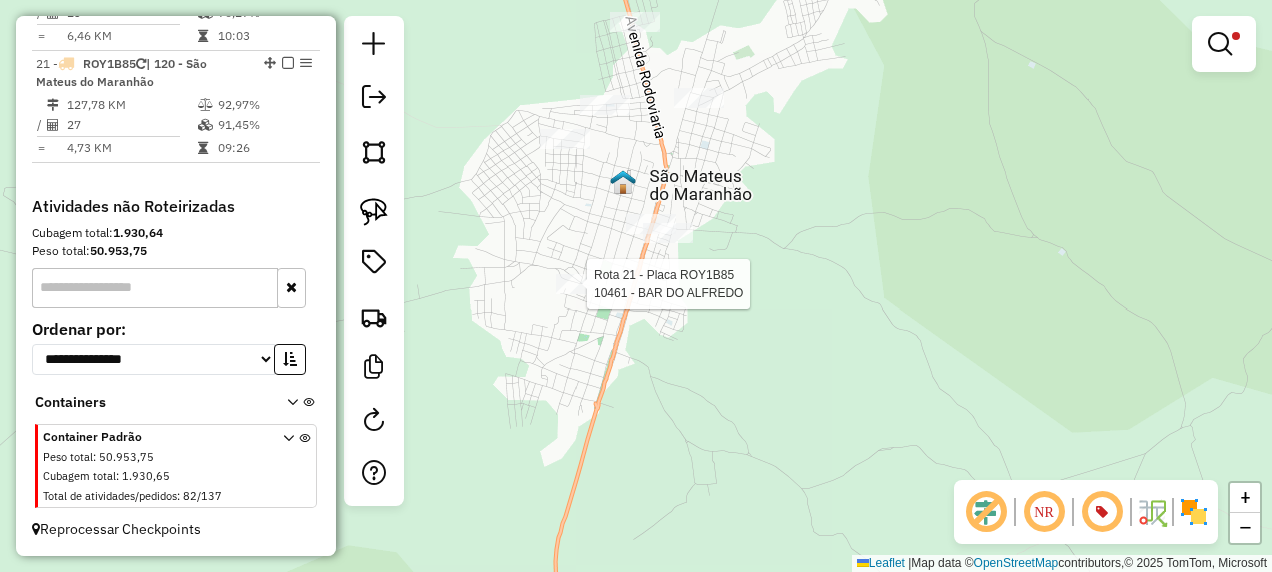select on "**********" 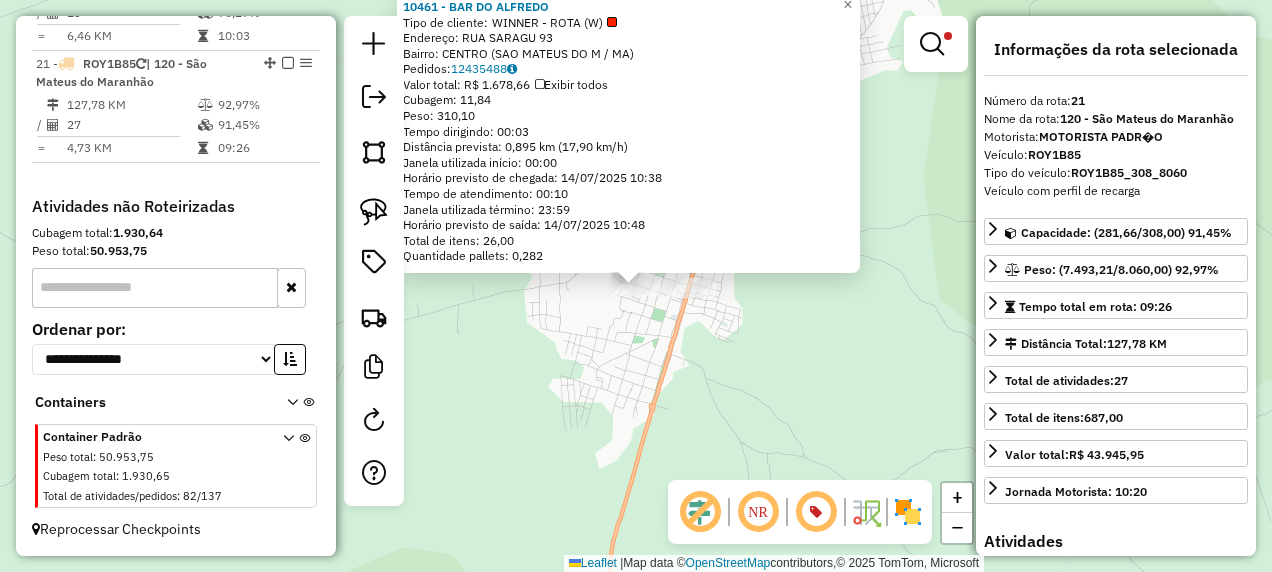 click on "10461 - BAR DO ALFREDO  Tipo de cliente:   WINNER - ROTA (W)   Endereço: R   RUA SARAGU�                   93   Bairro: CENTRO (SAO MATEUS DO M / MA)   Pedidos:  12435488   Valor total: R$ 1.678,66   Exibir todos   Cubagem: 11,84  Peso: 310,10  Tempo dirigindo: 00:03   Distância prevista: 0,895 km (17,90 km/h)   Janela utilizada início: 00:00   Horário previsto de chegada: 14/07/2025 10:38   Tempo de atendimento: 00:10   Janela utilizada término: 23:59   Horário previsto de saída: 14/07/2025 10:48   Total de itens: 26,00   Quantidade pallets: 0,282  × Limpar filtros Janela de atendimento Grade de atendimento Capacidade Transportadoras Veículos Cliente Pedidos  Rotas Selecione os dias de semana para filtrar as janelas de atendimento  Seg   Ter   Qua   Qui   Sex   Sáb   Dom  Informe o período da janela de atendimento: De: Até:  Filtrar exatamente a janela do cliente  Considerar janela de atendimento padrão  Selecione os dias de semana para filtrar as grades de atendimento  Seg   Ter   Qua   Qui" 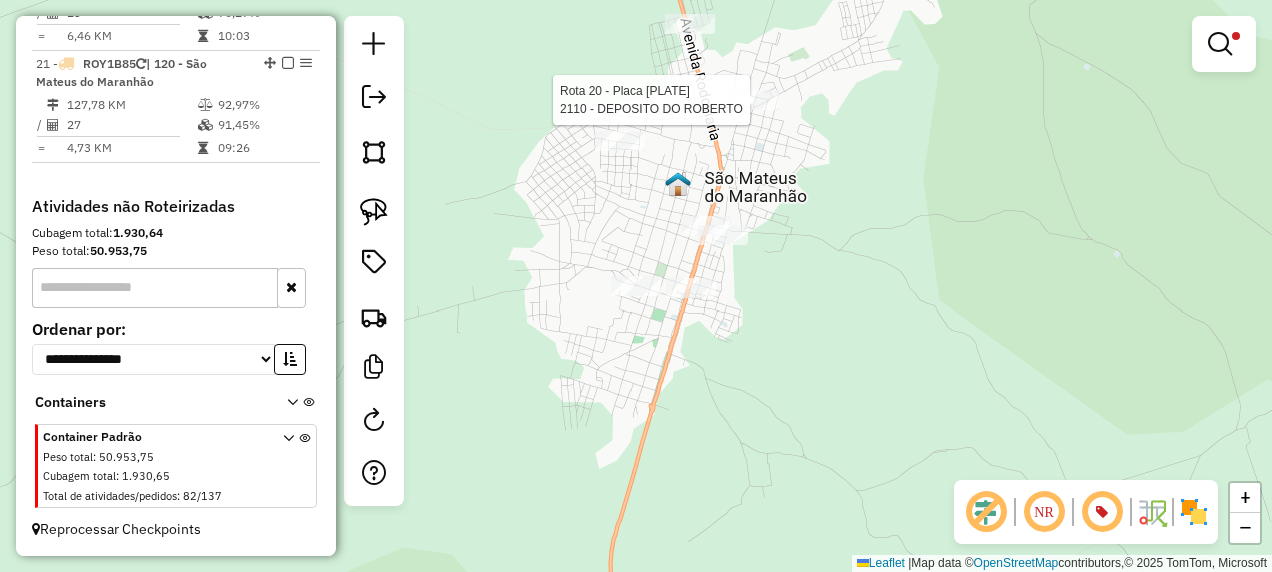 select on "**********" 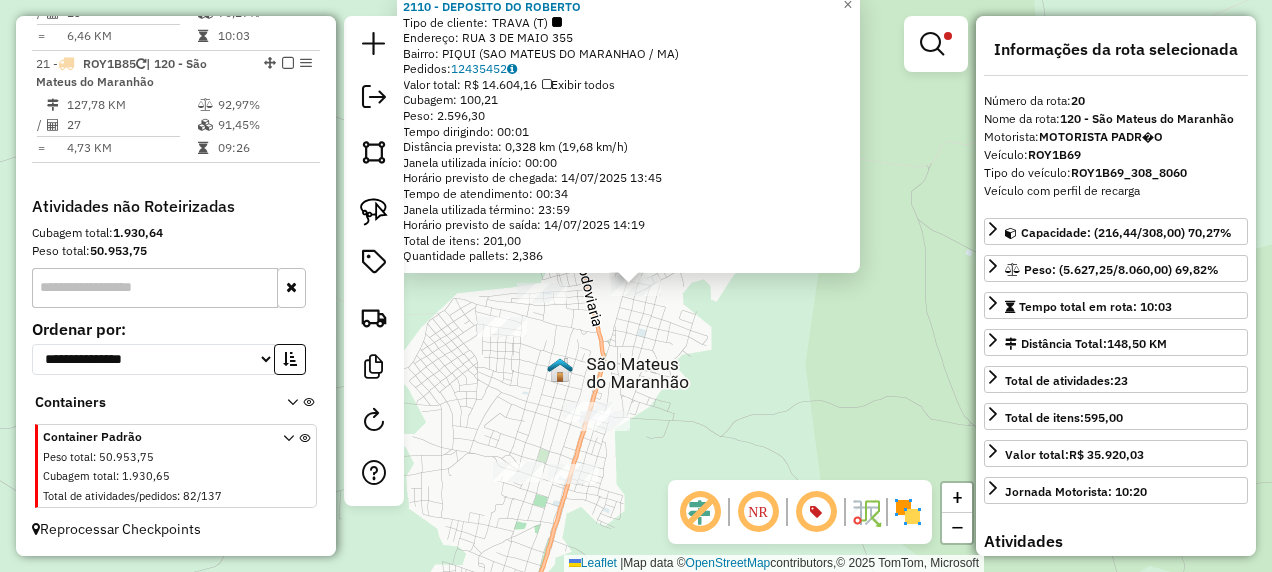 scroll, scrollTop: 2670, scrollLeft: 0, axis: vertical 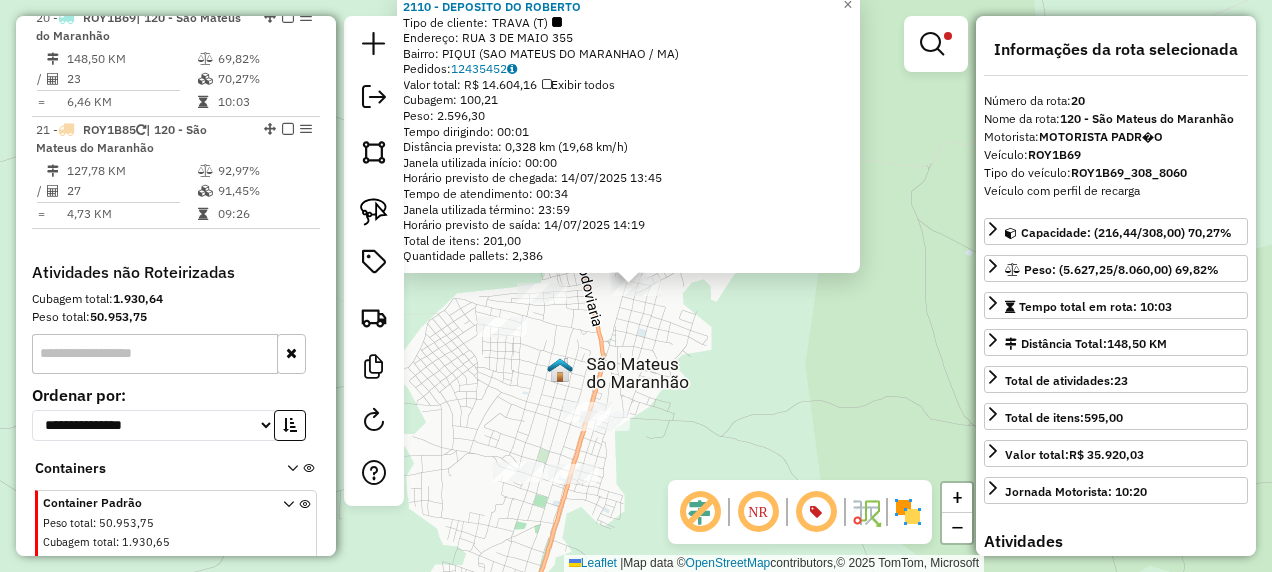 drag, startPoint x: 816, startPoint y: 266, endPoint x: 824, endPoint y: 252, distance: 16.124516 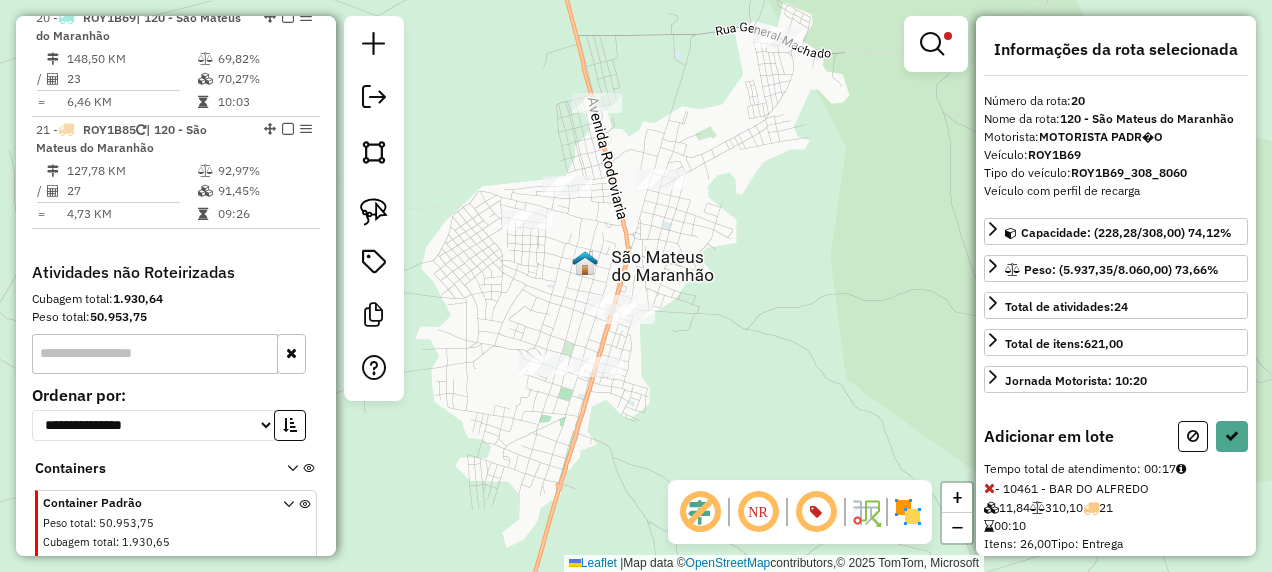 click on "Rota 21 - Placa ROY1B85  15036 - BAR CHACARA OASIS Limpar filtros Janela de atendimento Grade de atendimento Capacidade Transportadoras Veículos Cliente Pedidos  Rotas Selecione os dias de semana para filtrar as janelas de atendimento  Seg   Ter   Qua   Qui   Sex   Sáb   Dom  Informe o período da janela de atendimento: De: Até:  Filtrar exatamente a janela do cliente  Considerar janela de atendimento padrão  Selecione os dias de semana para filtrar as grades de atendimento  Seg   Ter   Qua   Qui   Sex   Sáb   Dom   Considerar clientes sem dia de atendimento cadastrado  Clientes fora do dia de atendimento selecionado Filtrar as atividades entre os valores definidos abaixo:  Peso mínimo:   Peso máximo:   Cubagem mínima:  *****  Cubagem máxima:  *******  De:   Até:  Filtrar as atividades entre o tempo de atendimento definido abaixo:  De:   Até:   Considerar capacidade total dos clientes não roteirizados Transportadora: Selecione um ou mais itens Tipo de veículo: Selecione um ou mais itens Veículo:" 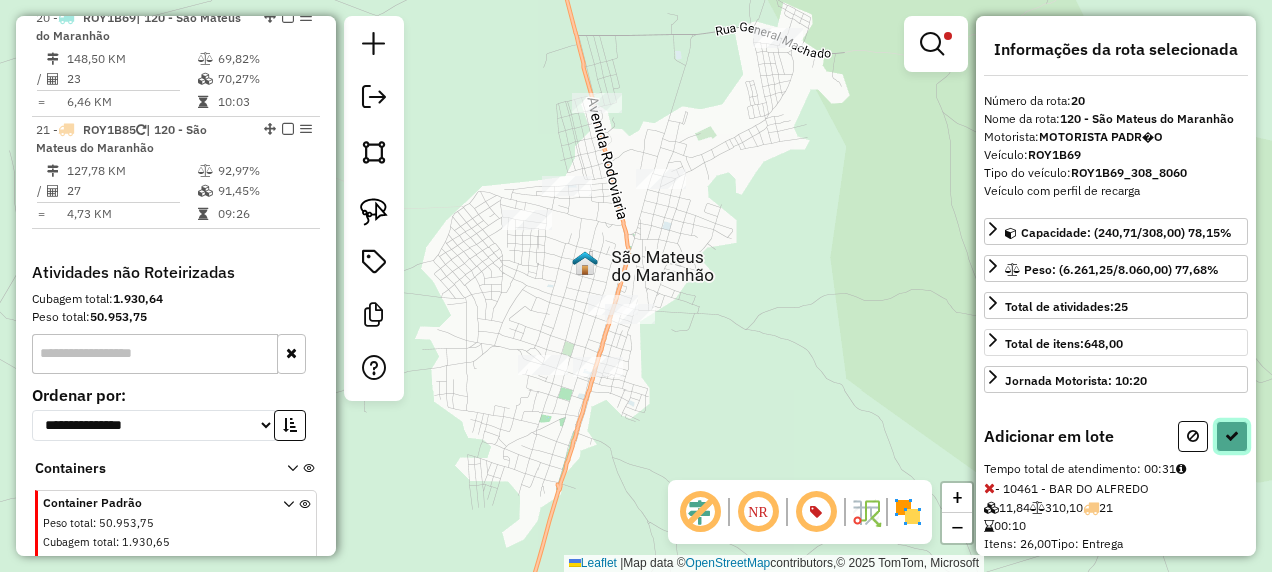 drag, startPoint x: 1234, startPoint y: 427, endPoint x: 1226, endPoint y: 418, distance: 12.0415945 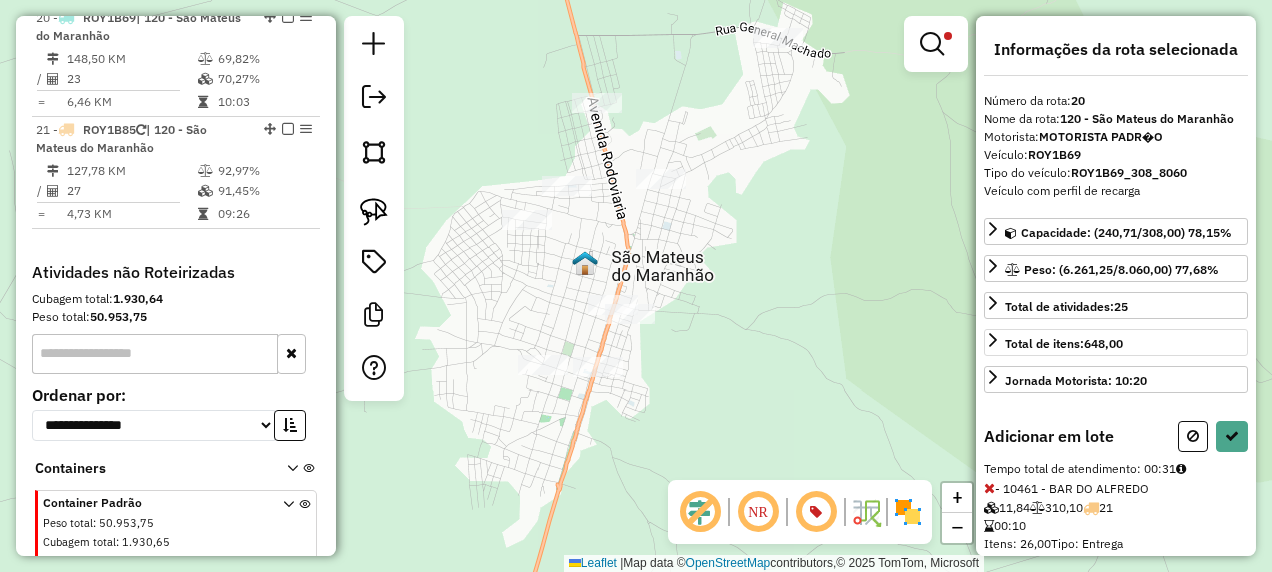 select on "**********" 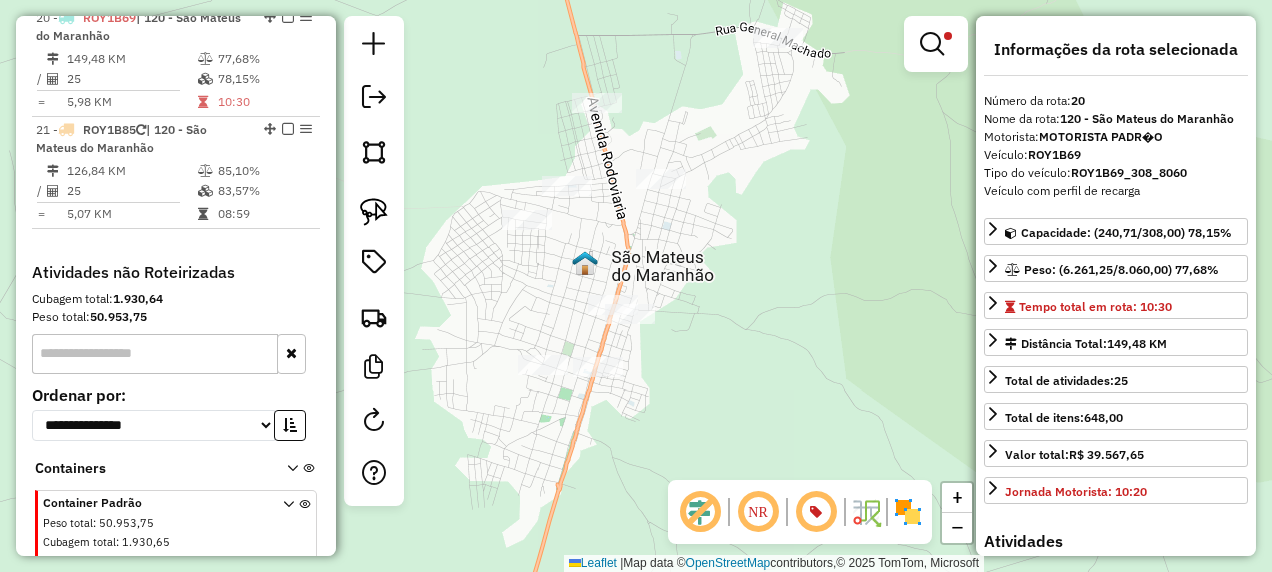 click at bounding box center [936, 44] 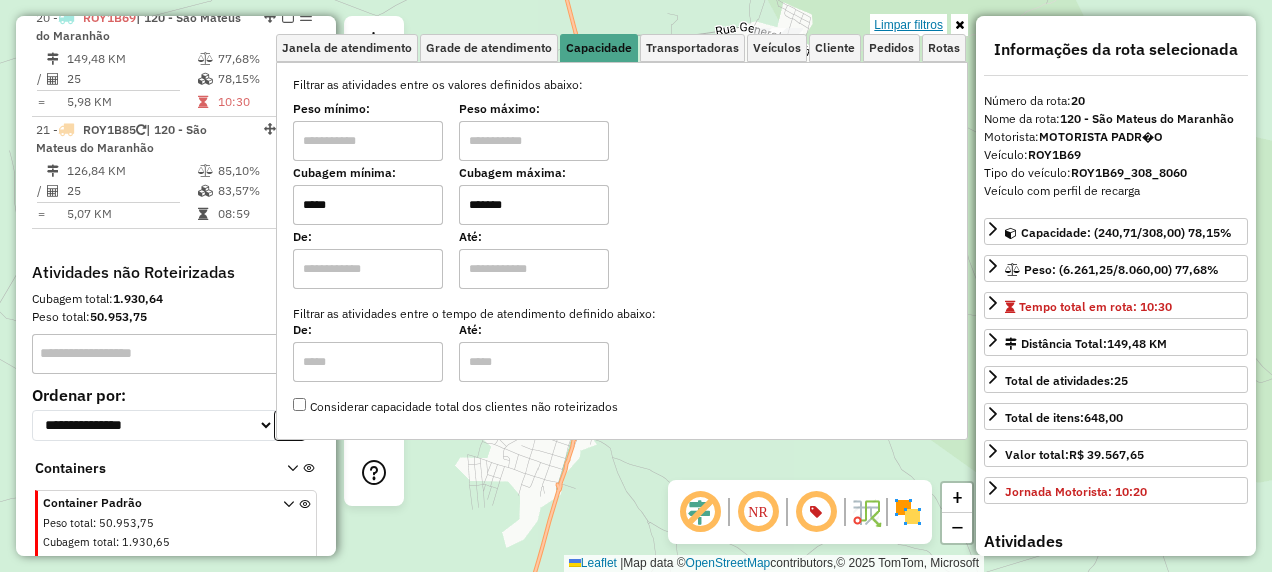 click on "Limpar filtros" at bounding box center [908, 25] 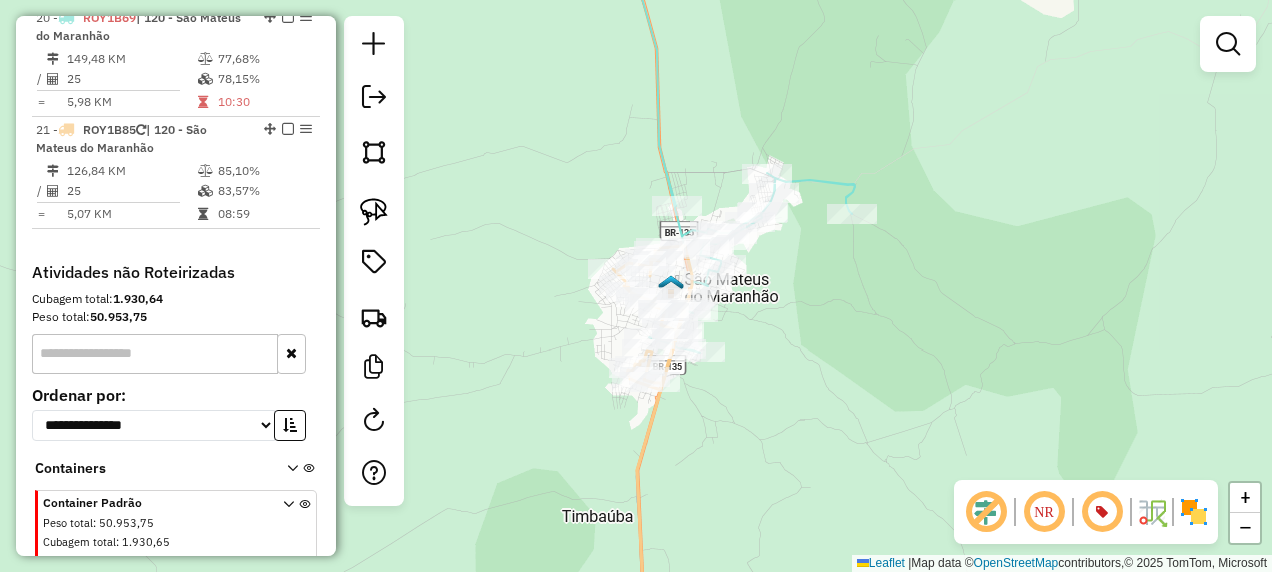 click 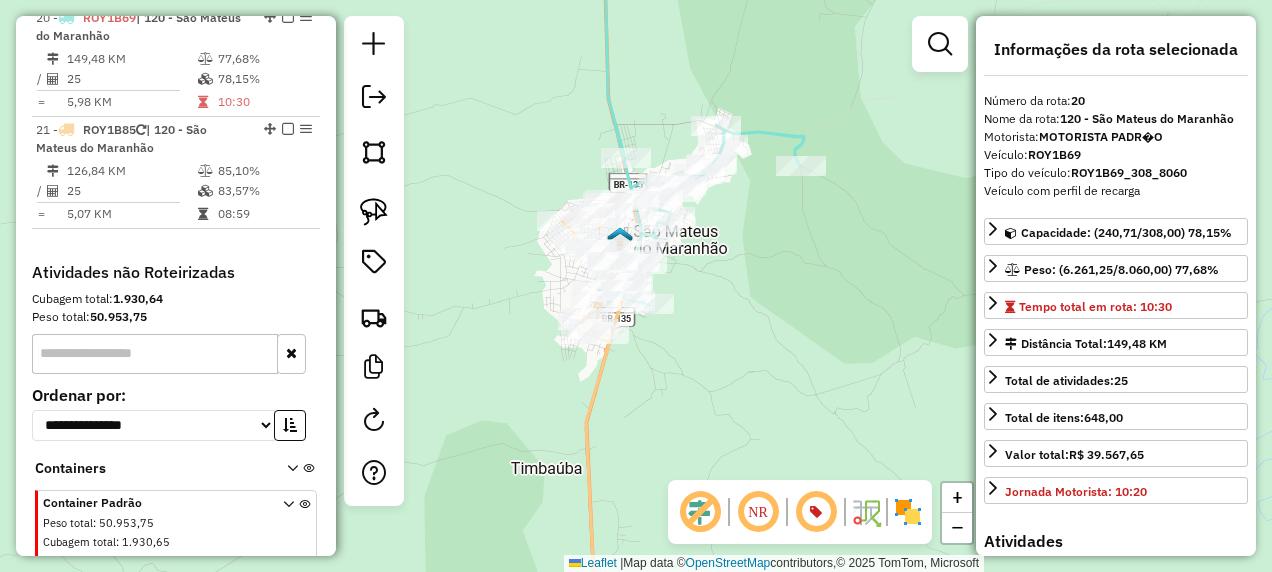 drag, startPoint x: 762, startPoint y: 252, endPoint x: 757, endPoint y: 347, distance: 95.131485 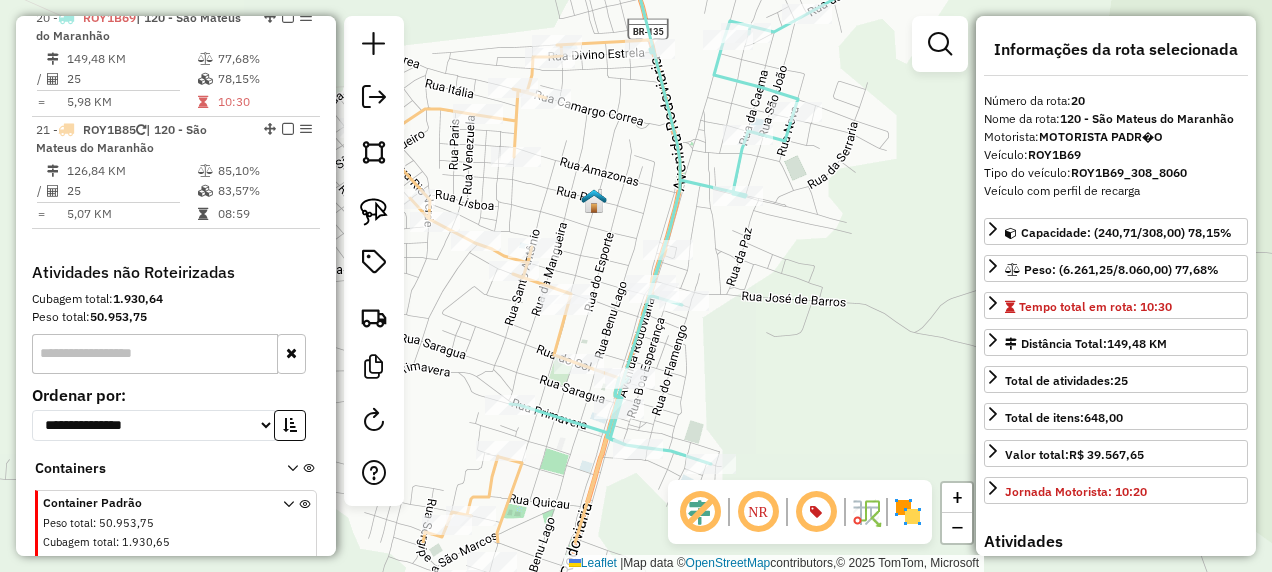 drag, startPoint x: 611, startPoint y: 360, endPoint x: 787, endPoint y: 274, distance: 195.88773 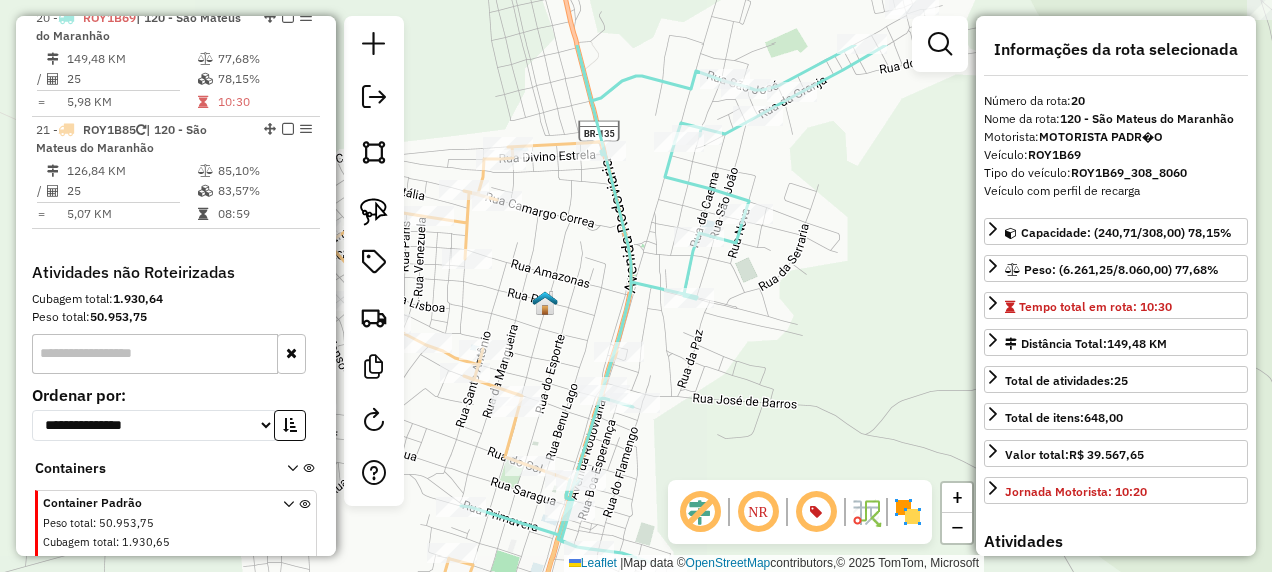 drag, startPoint x: 819, startPoint y: 284, endPoint x: 740, endPoint y: 452, distance: 185.64752 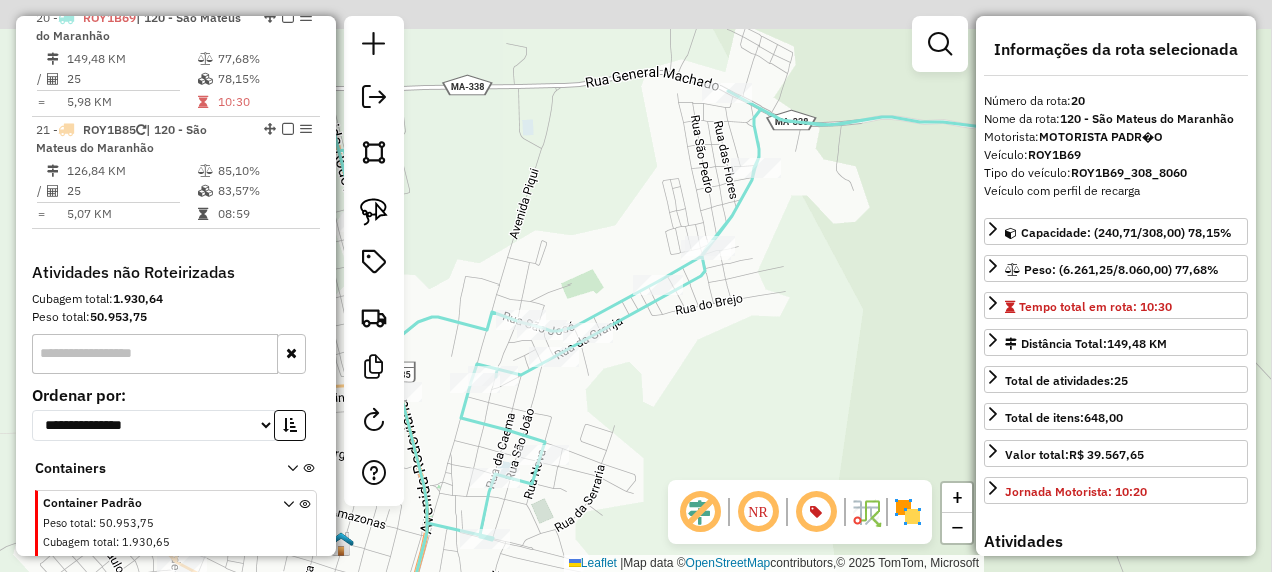 drag, startPoint x: 805, startPoint y: 311, endPoint x: 628, endPoint y: 399, distance: 197.66891 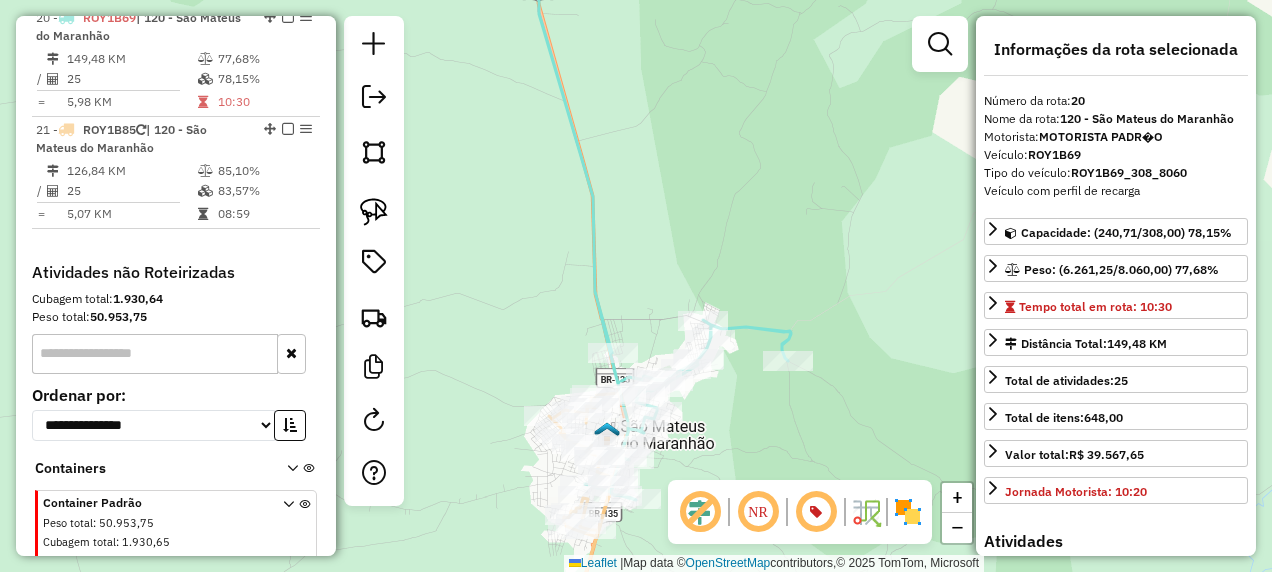 drag, startPoint x: 710, startPoint y: 218, endPoint x: 651, endPoint y: 384, distance: 176.17322 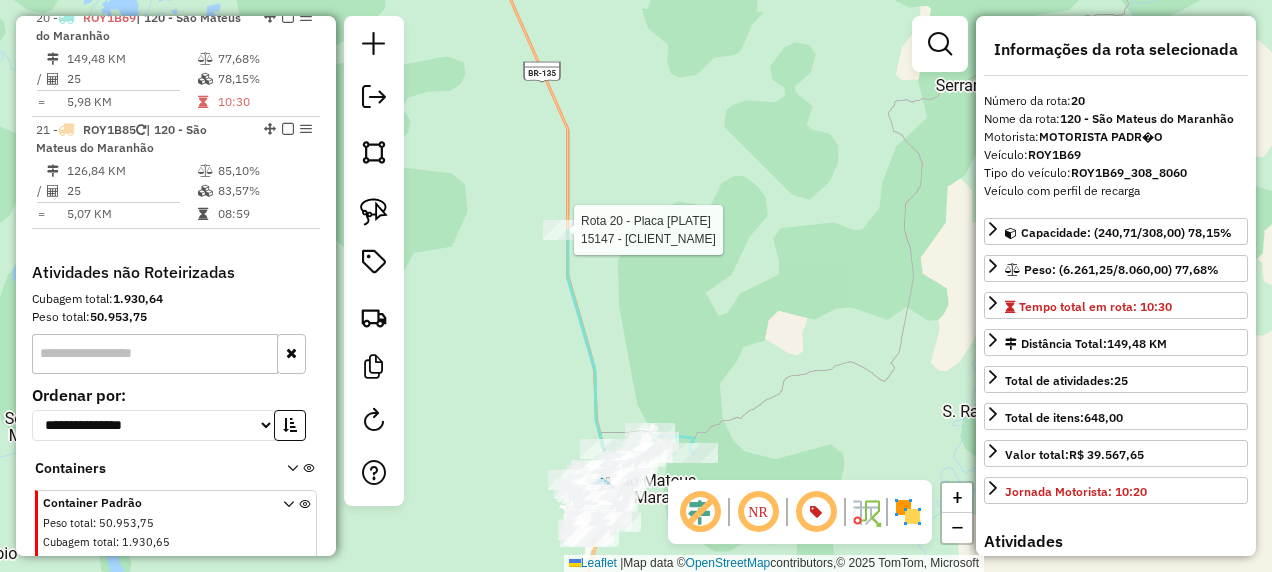 click 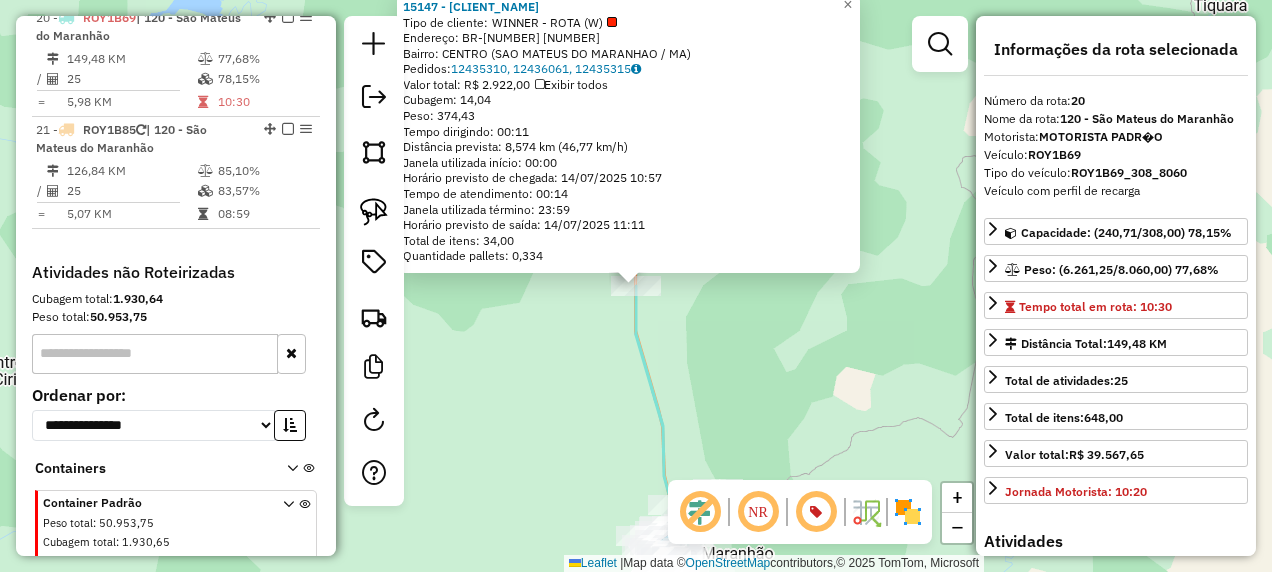 click on "15147 - PALHOCA  Tipo de cliente:   WINNER - ROTA (W)   Endereço:  BR-135 12000   Bairro: CENTRO (SAO MATEUS DO MARANHAO / MA)   Pedidos:  12435310, 12436061, 12435315   Valor total: R$ 2.922,00   Exibir todos   Cubagem: 14,04  Peso: 374,43  Tempo dirigindo: 00:11   Distância prevista: 8,574 km (46,77 km/h)   Janela utilizada início: 00:00   Horário previsto de chegada: 14/07/2025 10:57   Tempo de atendimento: 00:14   Janela utilizada término: 23:59   Horário previsto de saída: 14/07/2025 11:11   Total de itens: 34,00   Quantidade pallets: 0,334  × Janela de atendimento Grade de atendimento Capacidade Transportadoras Veículos Cliente Pedidos  Rotas Selecione os dias de semana para filtrar as janelas de atendimento  Seg   Ter   Qua   Qui   Sex   Sáb   Dom  Informe o período da janela de atendimento: De: Até:  Filtrar exatamente a janela do cliente  Considerar janela de atendimento padrão  Selecione os dias de semana para filtrar as grades de atendimento  Seg   Ter   Qua   Qui   Sex   Sáb   Dom  +" 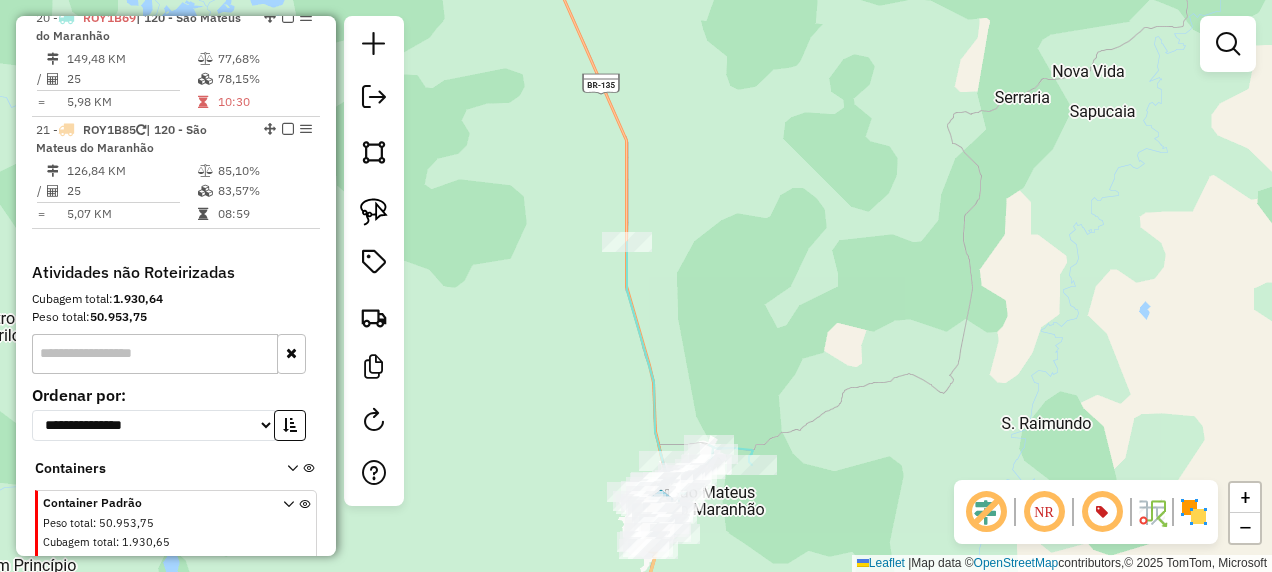 drag, startPoint x: 715, startPoint y: 382, endPoint x: 754, endPoint y: 165, distance: 220.47676 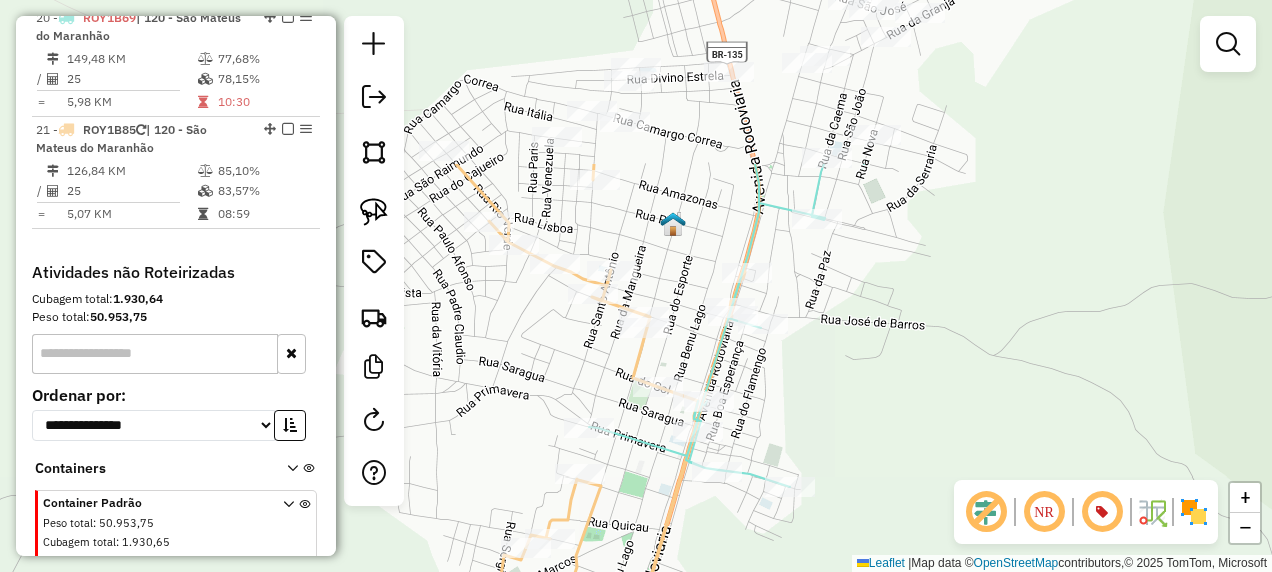 drag, startPoint x: 682, startPoint y: 310, endPoint x: 715, endPoint y: 531, distance: 223.45021 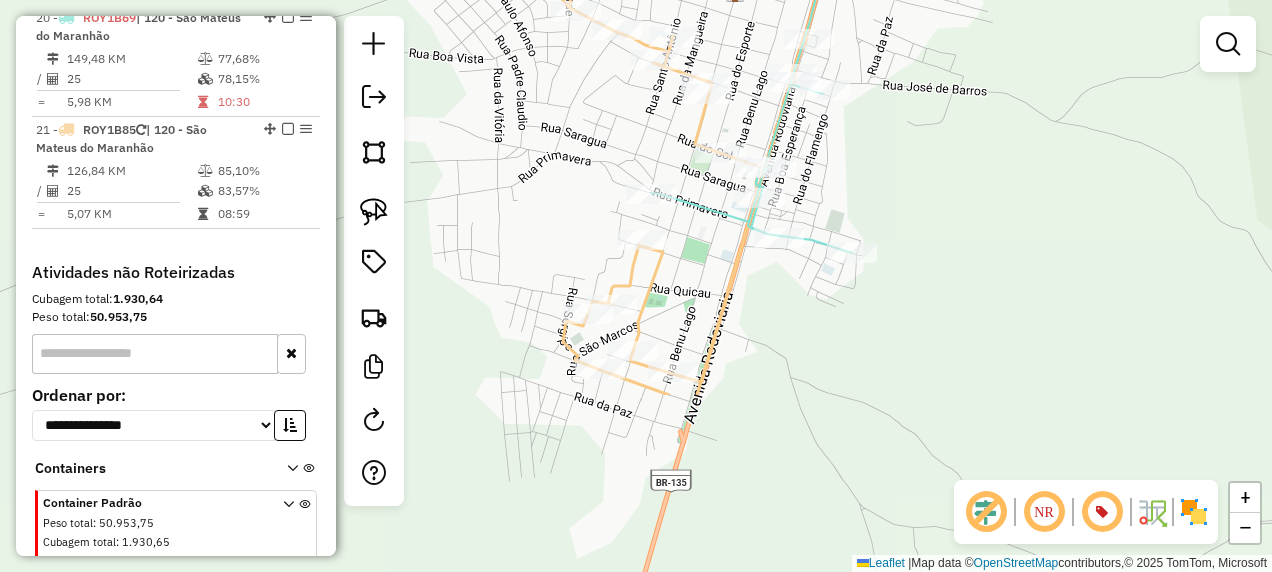 drag, startPoint x: 505, startPoint y: 416, endPoint x: 568, endPoint y: 182, distance: 242.33241 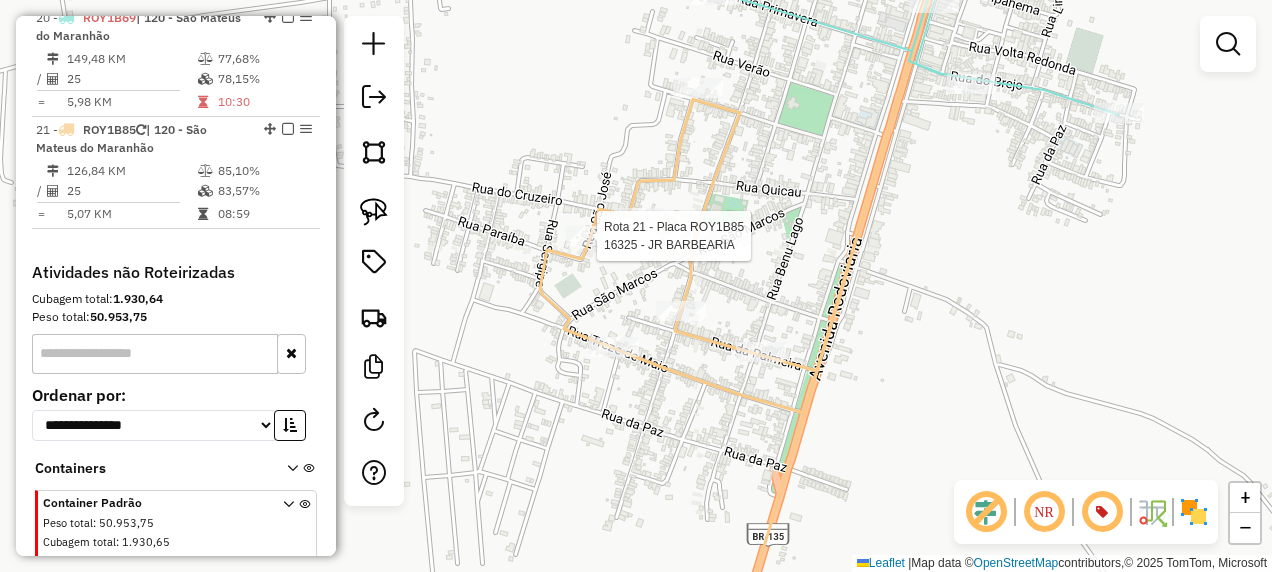 select on "**********" 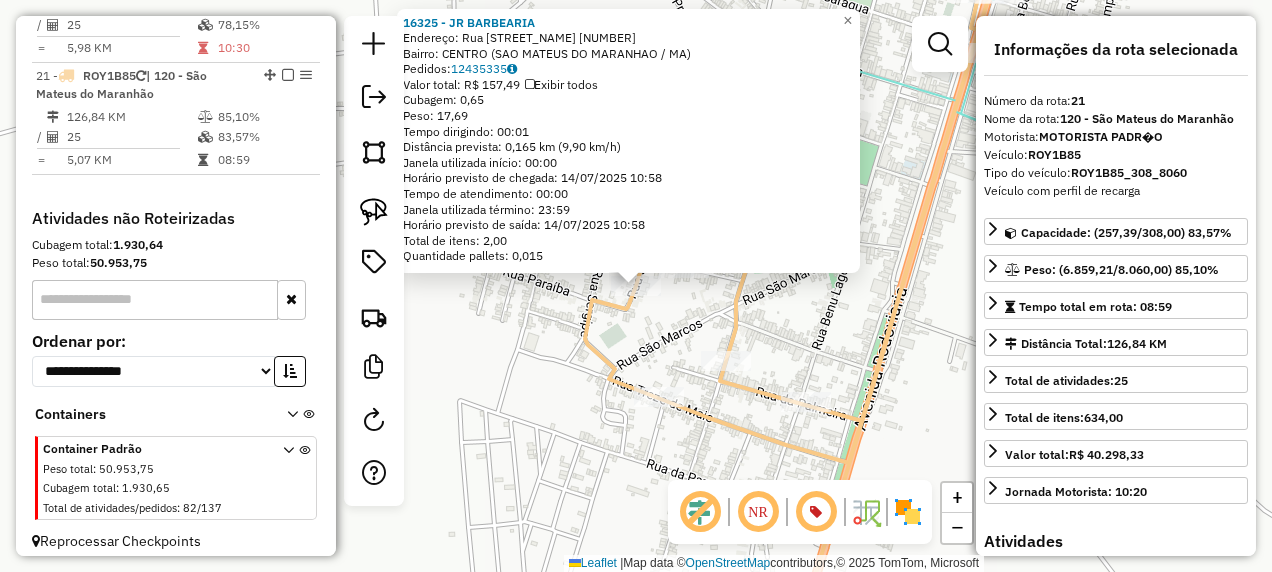 scroll, scrollTop: 2745, scrollLeft: 0, axis: vertical 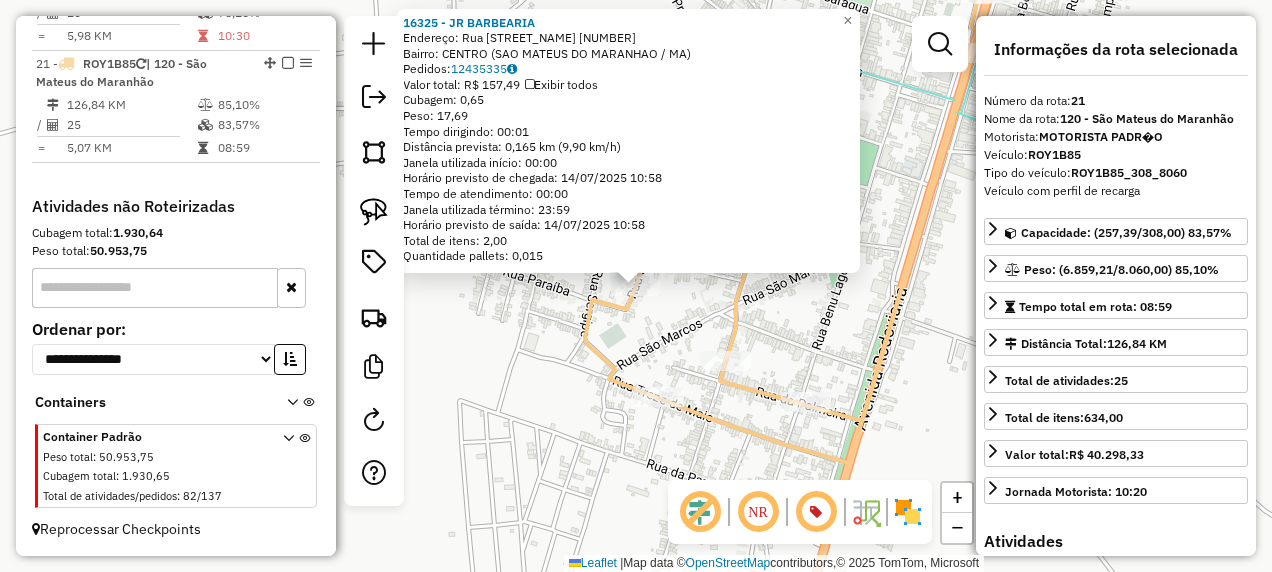 click on "16325 - JR BARBEARIA  Endereço:  Rua Sao Jose 78   Bairro: CENTRO (SAO MATEUS DO MARANHAO / MA)   Pedidos:  12435335   Valor total: R$ 157,49   Exibir todos   Cubagem: 0,65  Peso: 17,69  Tempo dirigindo: 00:01   Distância prevista: 0,165 km (9,90 km/h)   Janela utilizada início: 00:00   Horário previsto de chegada: 14/07/2025 10:58   Tempo de atendimento: 00:00   Janela utilizada término: 23:59   Horário previsto de saída: 14/07/2025 10:58   Total de itens: 2,00   Quantidade pallets: 0,015  × Janela de atendimento Grade de atendimento Capacidade Transportadoras Veículos Cliente Pedidos  Rotas Selecione os dias de semana para filtrar as janelas de atendimento  Seg   Ter   Qua   Qui   Sex   Sáb   Dom  Informe o período da janela de atendimento: De: Até:  Filtrar exatamente a janela do cliente  Considerar janela de atendimento padrão  Selecione os dias de semana para filtrar as grades de atendimento  Seg   Ter   Qua   Qui   Sex   Sáb   Dom   Considerar clientes sem dia de atendimento cadastrado De:" 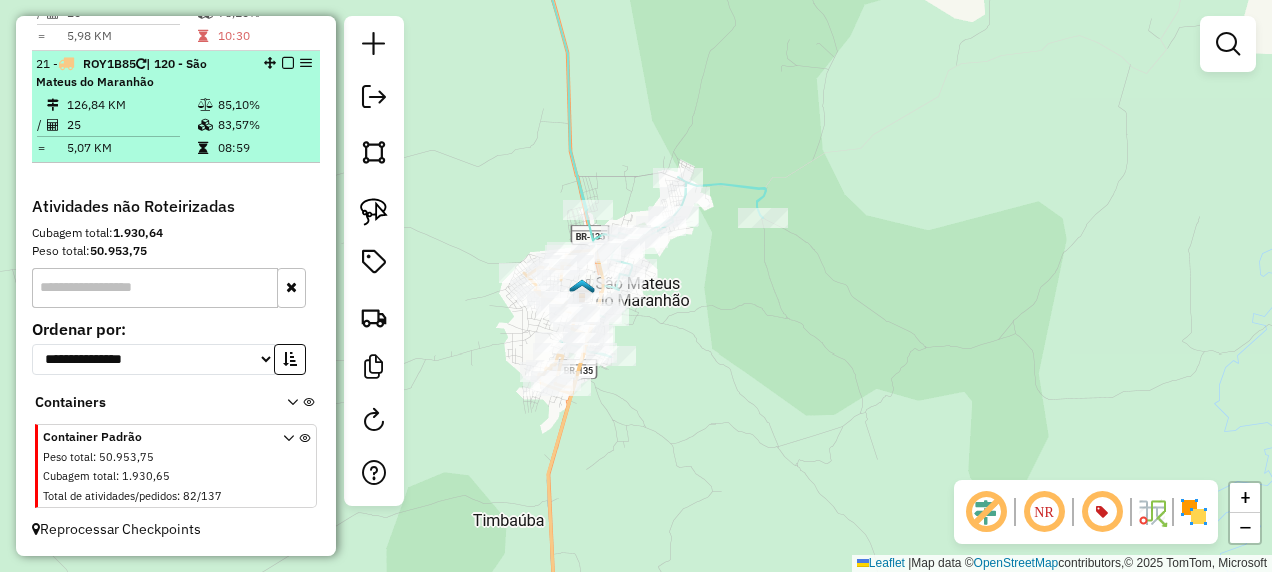click at bounding box center (288, 63) 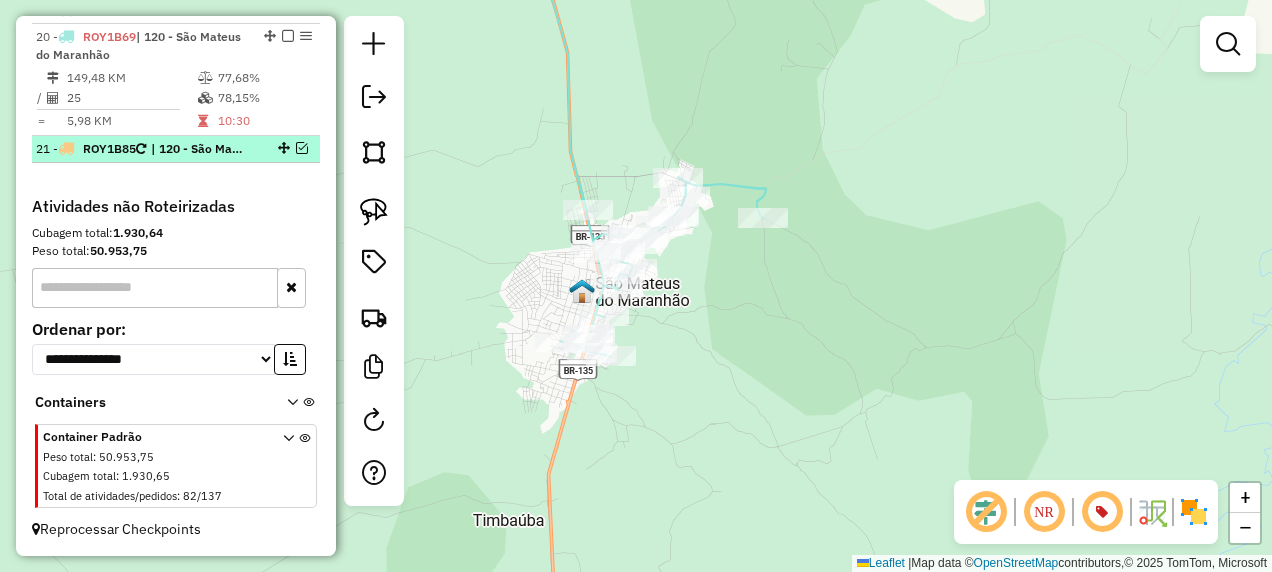 scroll, scrollTop: 2660, scrollLeft: 0, axis: vertical 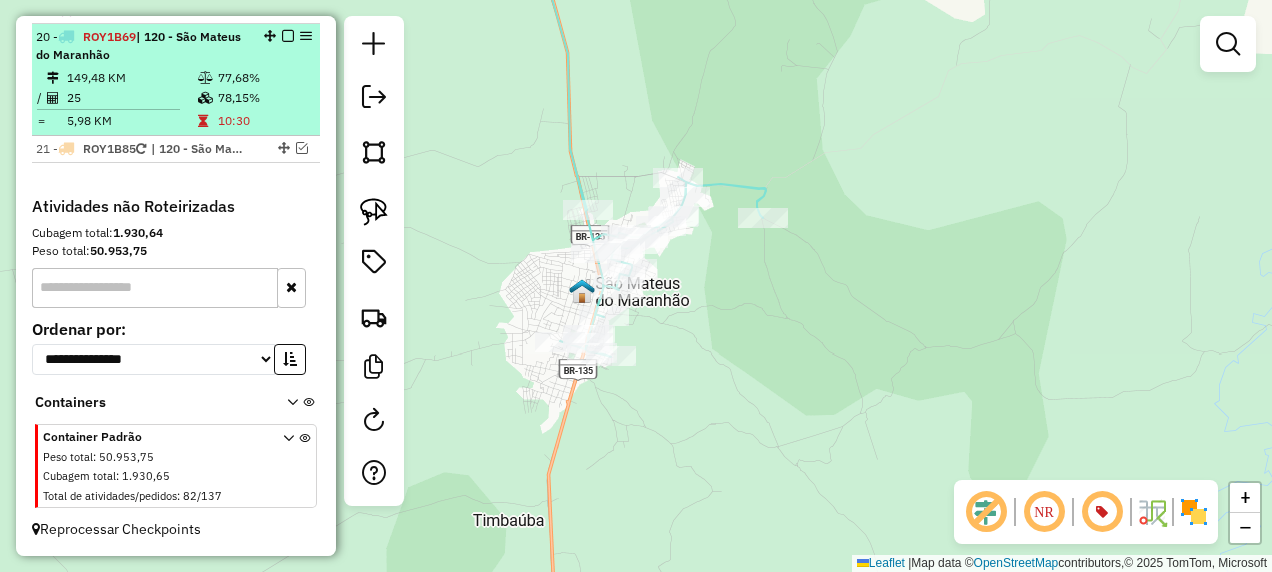 click at bounding box center [288, 36] 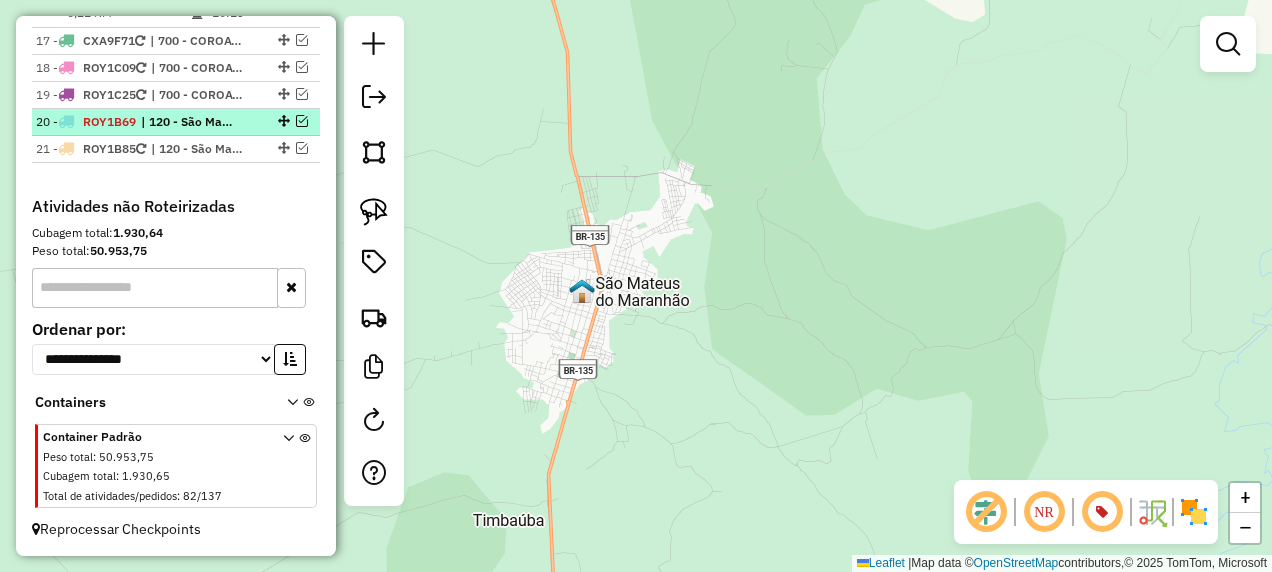 scroll, scrollTop: 2575, scrollLeft: 0, axis: vertical 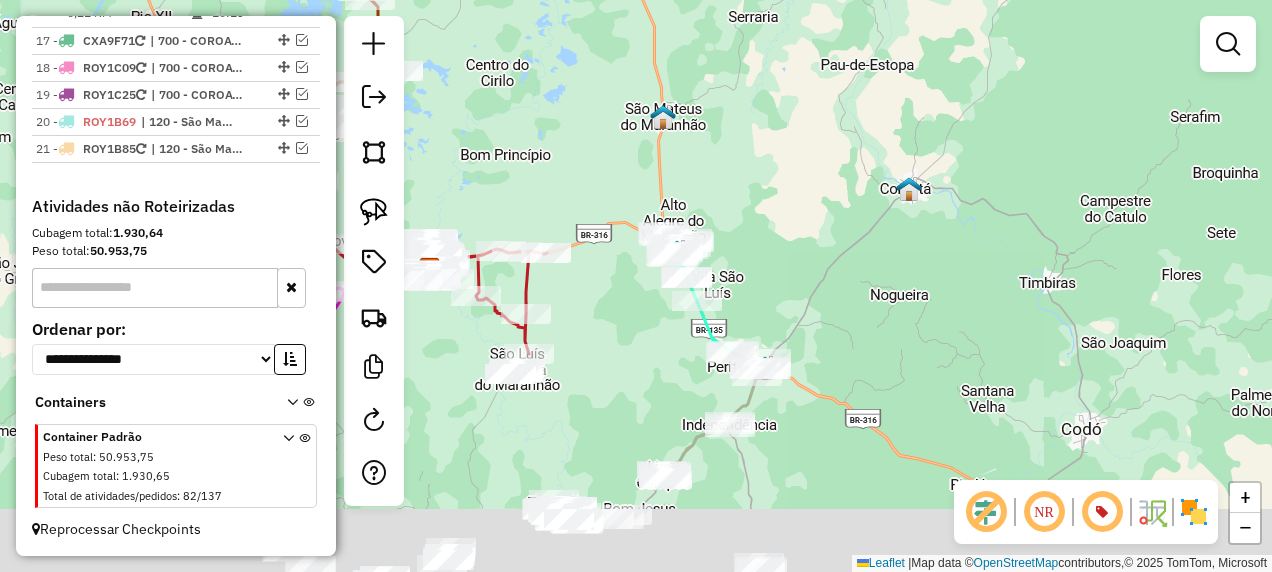 drag, startPoint x: 697, startPoint y: 393, endPoint x: 673, endPoint y: 206, distance: 188.53381 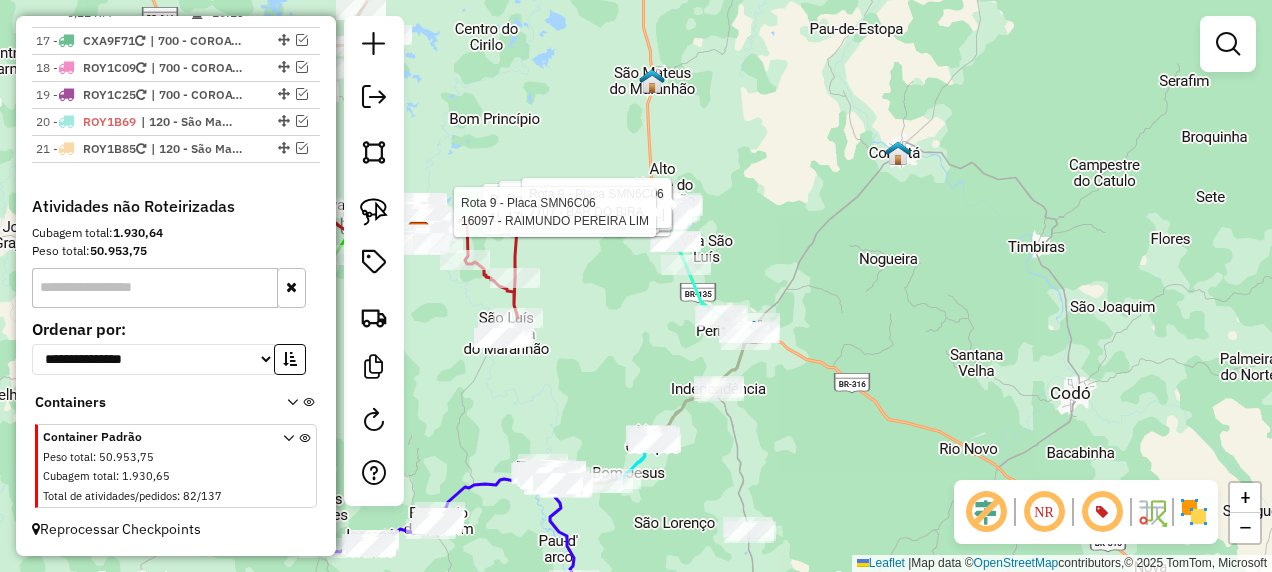 click on "Rota 9 - Placa SMN6C06  15739 - HD AGUA E BEBIDAS Rota 9 - Placa SMN6C06  15801 - BAR DO SHAOLIN Rota 9 - Placa SMN6C06  7758 - COMERCIAL VITORIA Rota 9 - Placa SMN6C06  17236 - BAR DA FATIMA Rota 9 - Placa SMN6C06  17691 - guarana da nenem Rota 9 - Placa SMN6C06  7707 - BAR DO BIRA Rota 9 - Placa SMN6C06  16097 - RAIMUNDO PEREIRA LIM Janela de atendimento Grade de atendimento Capacidade Transportadoras Veículos Cliente Pedidos  Rotas Selecione os dias de semana para filtrar as janelas de atendimento  Seg   Ter   Qua   Qui   Sex   Sáb   Dom  Informe o período da janela de atendimento: De: Até:  Filtrar exatamente a janela do cliente  Considerar janela de atendimento padrão  Selecione os dias de semana para filtrar as grades de atendimento  Seg   Ter   Qua   Qui   Sex   Sáb   Dom   Considerar clientes sem dia de atendimento cadastrado  Clientes fora do dia de atendimento selecionado Filtrar as atividades entre os valores definidos abaixo:  Peso mínimo:   Peso máximo:   Cubagem mínima:   De:   Até:  +" 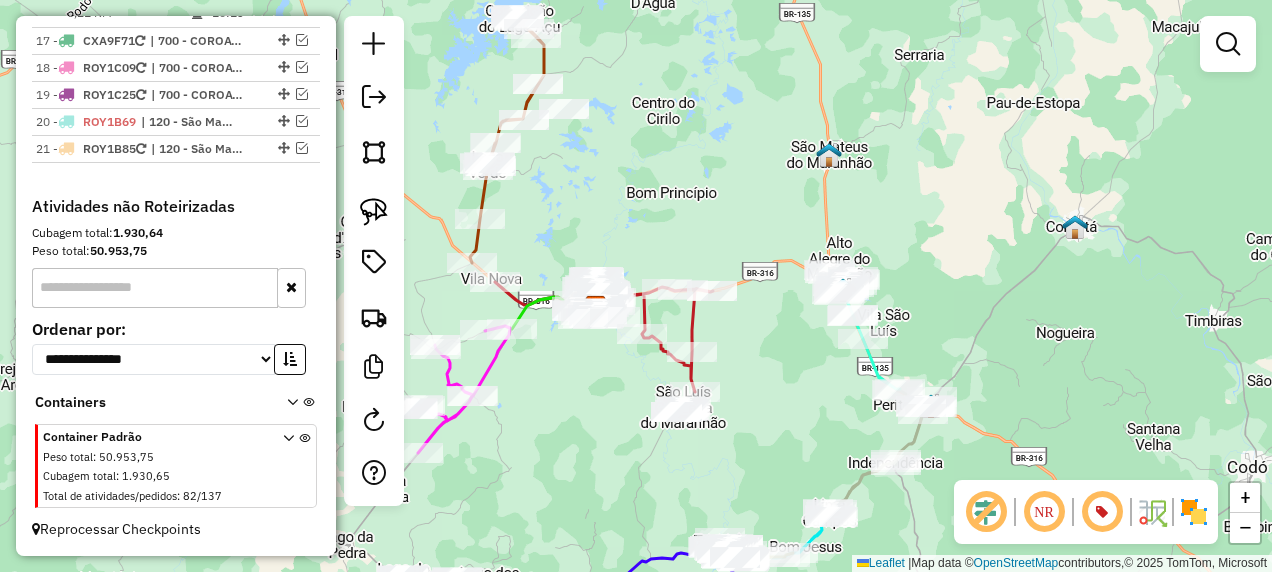 drag, startPoint x: 609, startPoint y: 370, endPoint x: 810, endPoint y: 496, distance: 237.22774 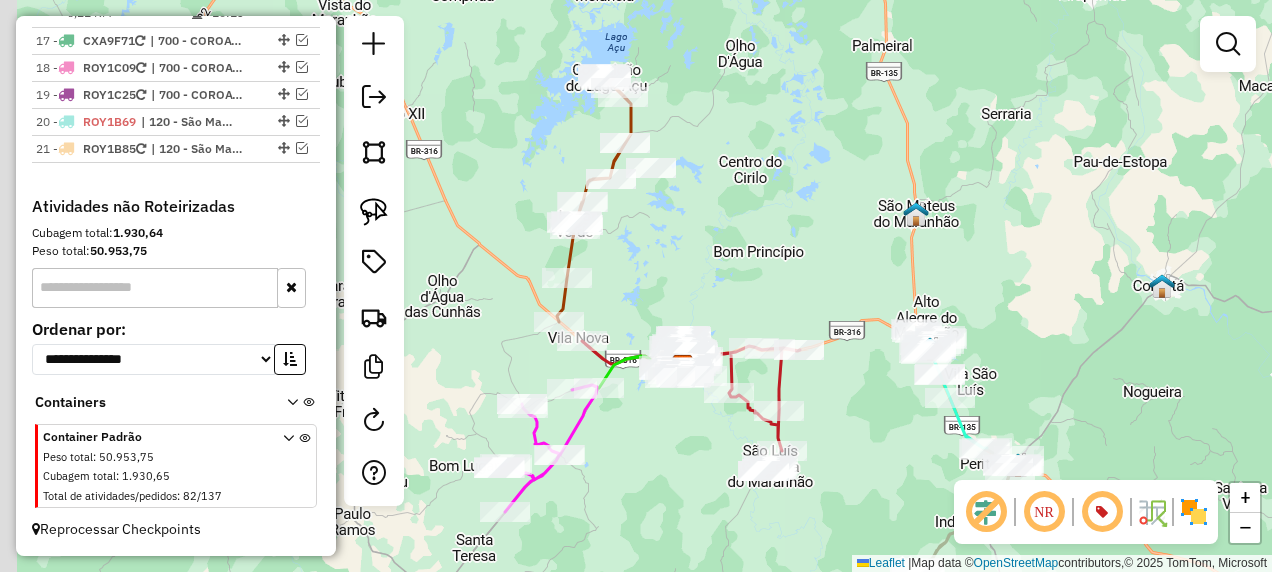 drag, startPoint x: 574, startPoint y: 255, endPoint x: 641, endPoint y: 285, distance: 73.409805 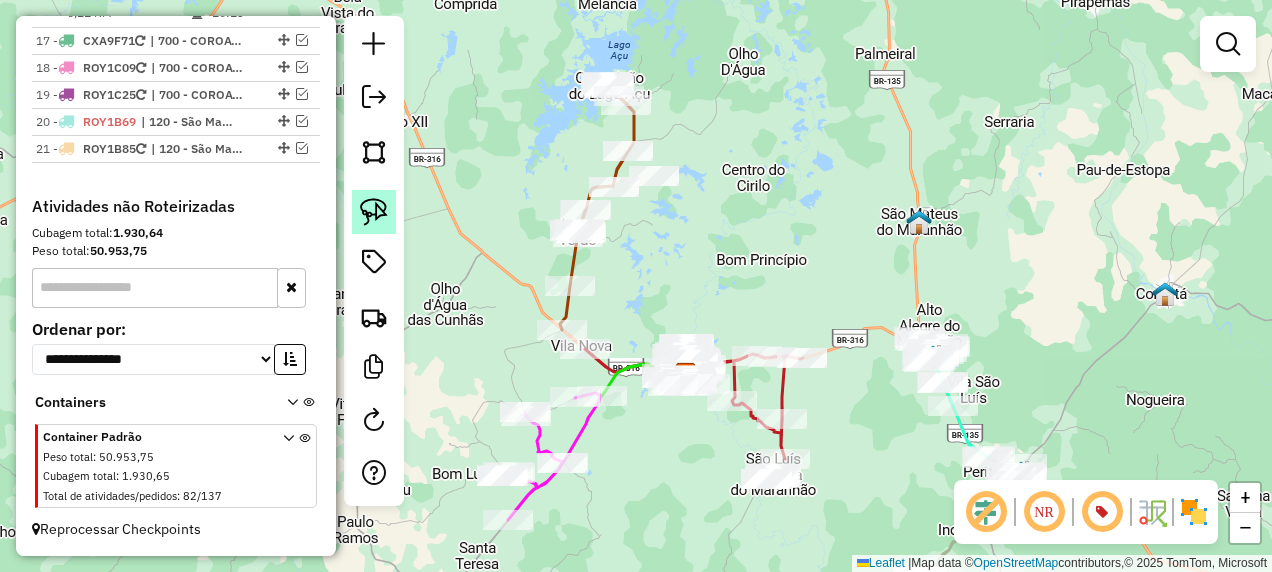 click 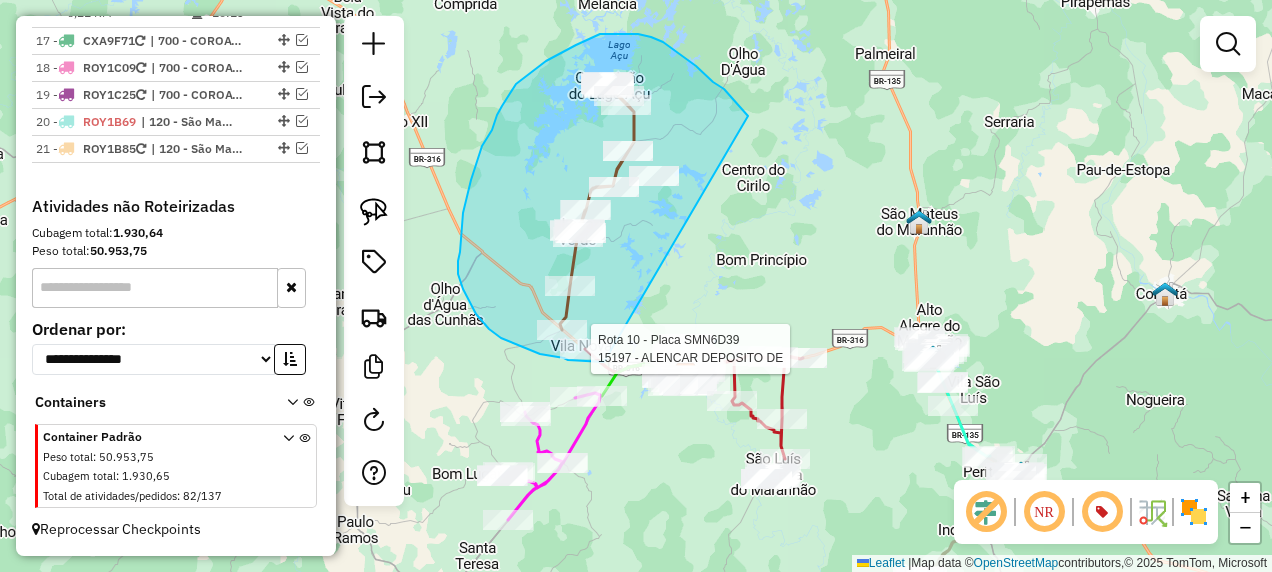 drag, startPoint x: 734, startPoint y: 99, endPoint x: 604, endPoint y: 362, distance: 293.37518 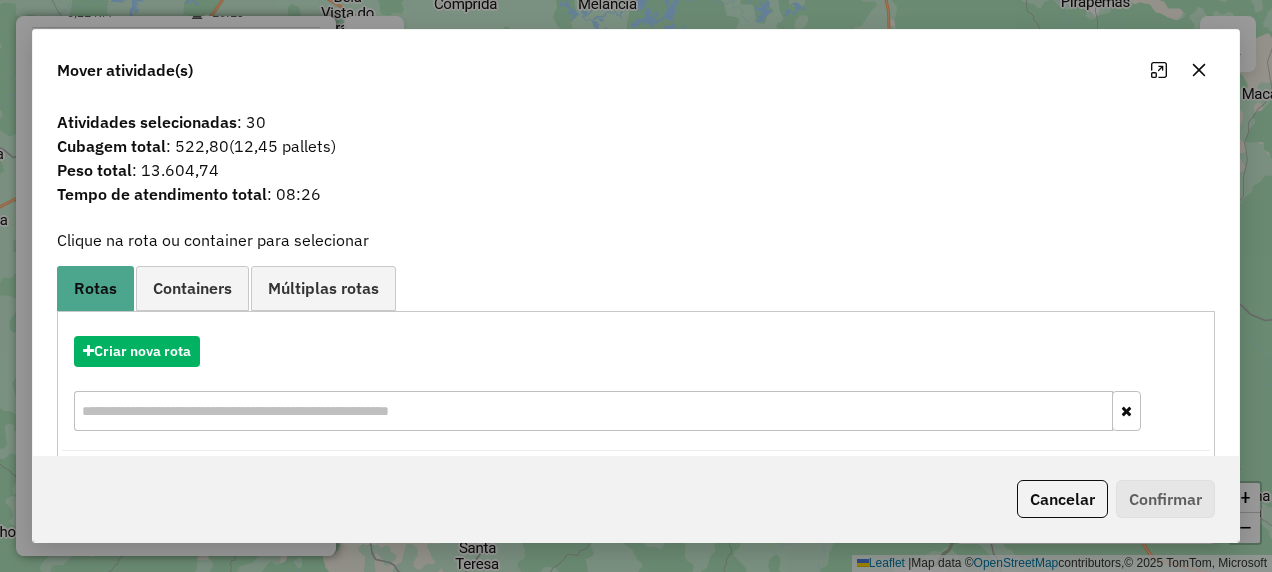 drag, startPoint x: 1089, startPoint y: 503, endPoint x: 1066, endPoint y: 499, distance: 23.345236 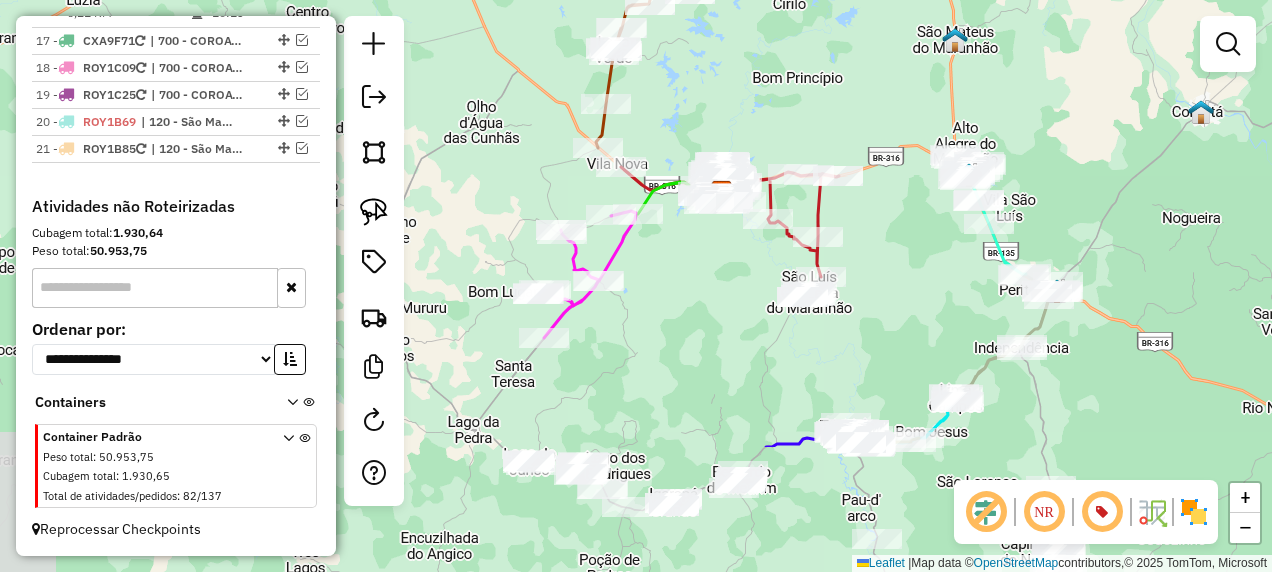 drag, startPoint x: 594, startPoint y: 494, endPoint x: 629, endPoint y: 254, distance: 242.53865 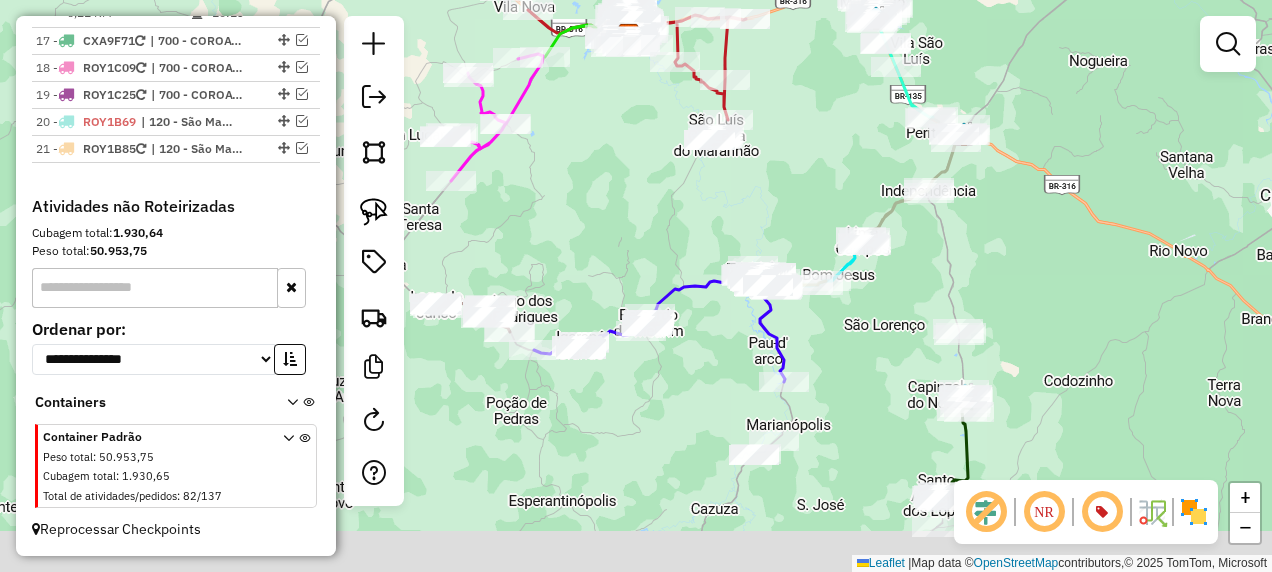 drag, startPoint x: 621, startPoint y: 357, endPoint x: 474, endPoint y: 122, distance: 277.18945 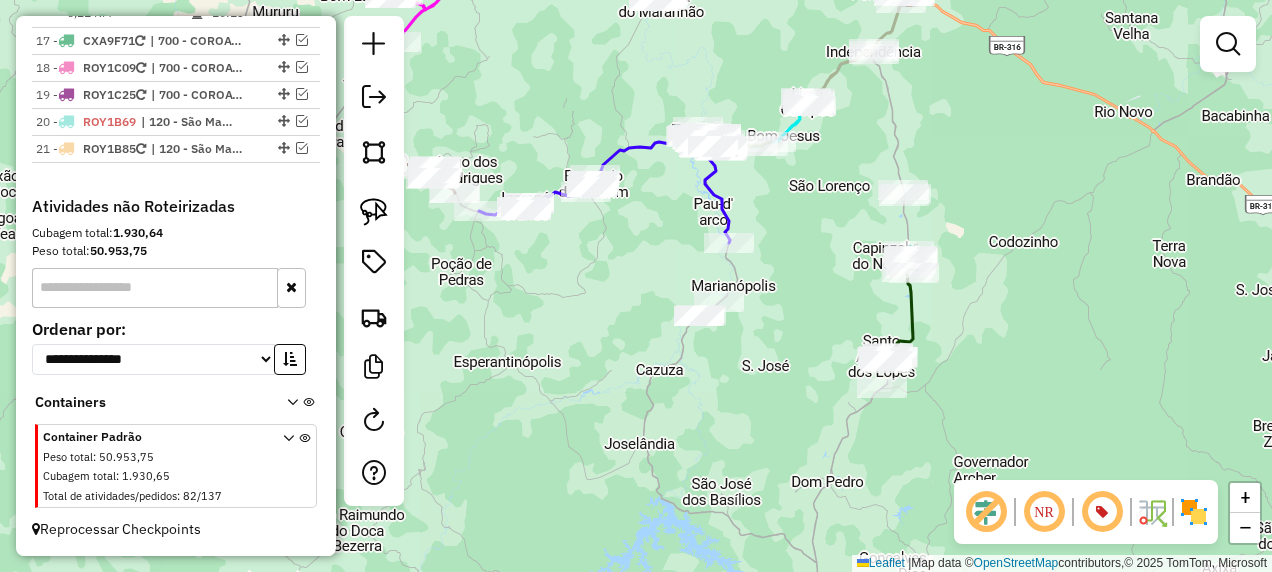 drag, startPoint x: 372, startPoint y: 212, endPoint x: 407, endPoint y: 217, distance: 35.35534 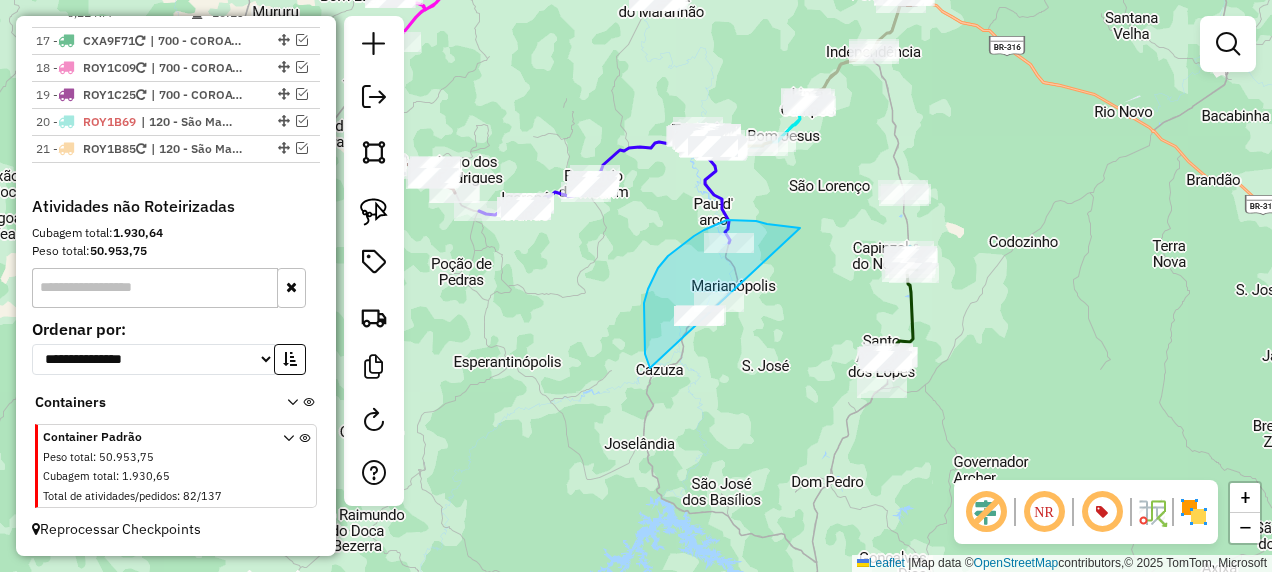drag, startPoint x: 798, startPoint y: 228, endPoint x: 876, endPoint y: 483, distance: 266.66272 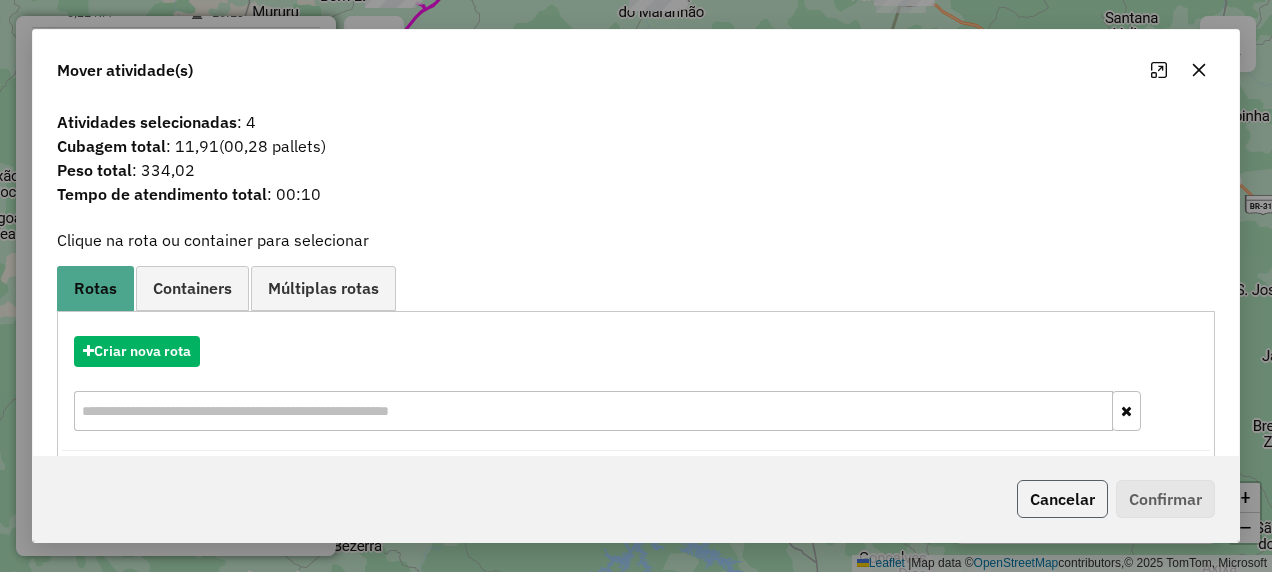 click on "Cancelar" 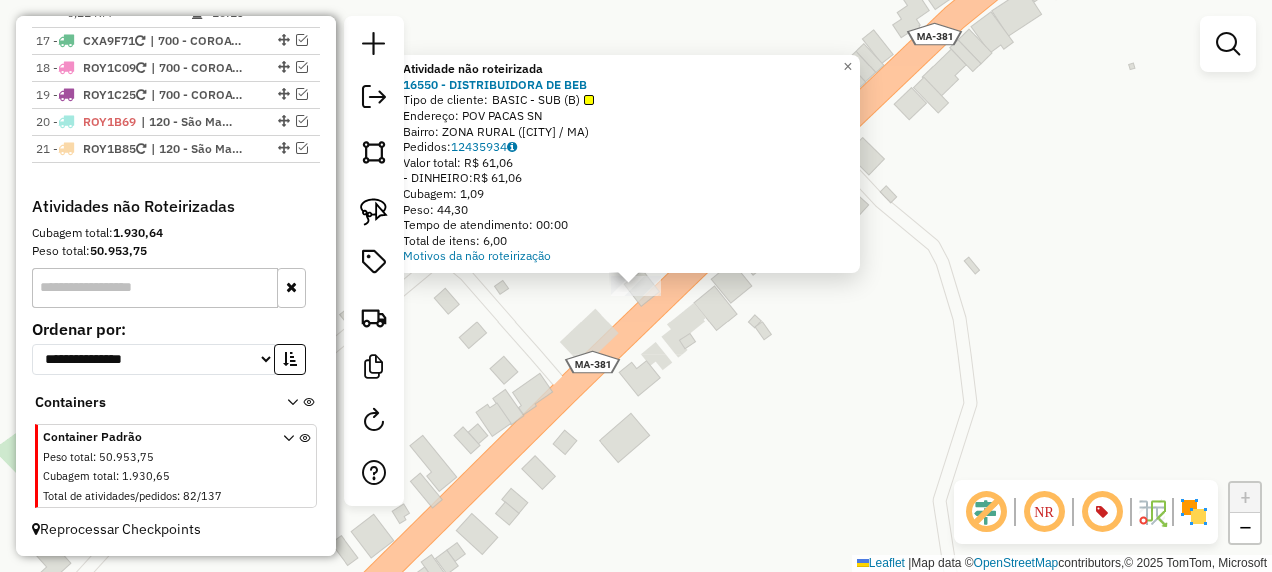 click on "Atividade não roteirizada 16550 - DISTRIBUIDORA DE BEB  Tipo de cliente:   BASIC - SUB (B)   Endereço:  POV PACAS SN   Bairro: ZONA RURAL (PEDREIRAS / MA)   Pedidos:  12435934   Valor total: R$ 61,06   - DINHEIRO:  R$ 61,06   Cubagem: 1,09   Peso: 44,30   Tempo de atendimento: 00:00   Total de itens: 6,00  Motivos da não roteirização × Janela de atendimento Grade de atendimento Capacidade Transportadoras Veículos Cliente Pedidos  Rotas Selecione os dias de semana para filtrar as janelas de atendimento  Seg   Ter   Qua   Qui   Sex   Sáb   Dom  Informe o período da janela de atendimento: De: Até:  Filtrar exatamente a janela do cliente  Considerar janela de atendimento padrão  Selecione os dias de semana para filtrar as grades de atendimento  Seg   Ter   Qua   Qui   Sex   Sáb   Dom   Considerar clientes sem dia de atendimento cadastrado  Clientes fora do dia de atendimento selecionado Filtrar as atividades entre os valores definidos abaixo:  Peso mínimo:   Peso máximo:   Cubagem mínima:   De:  +" 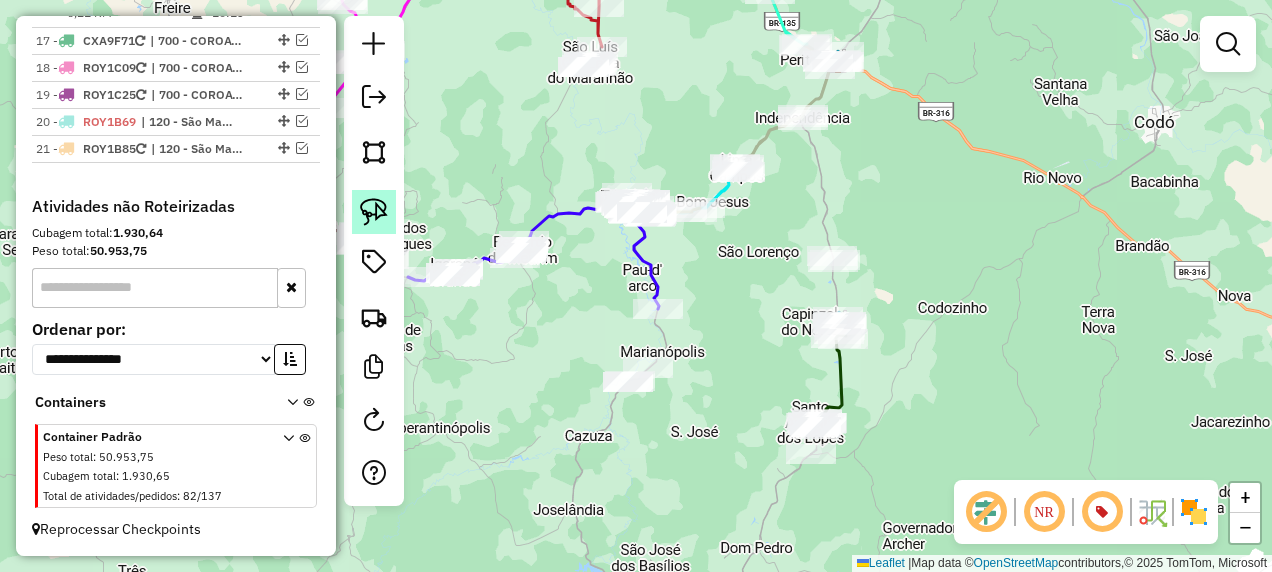 click 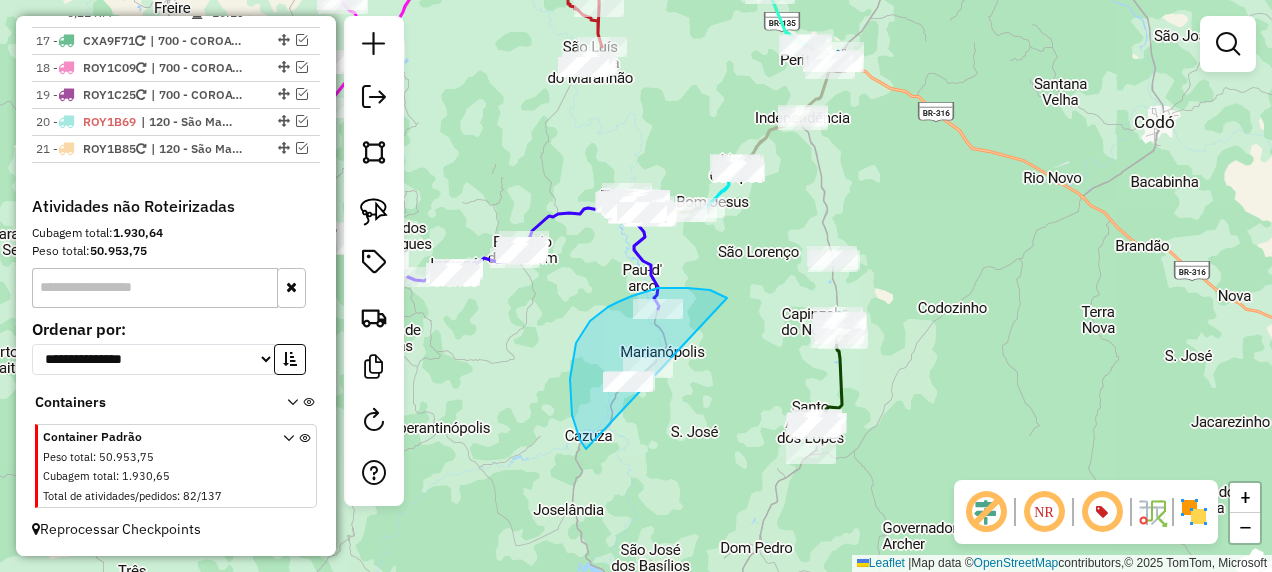 drag, startPoint x: 724, startPoint y: 296, endPoint x: 605, endPoint y: 467, distance: 208.33147 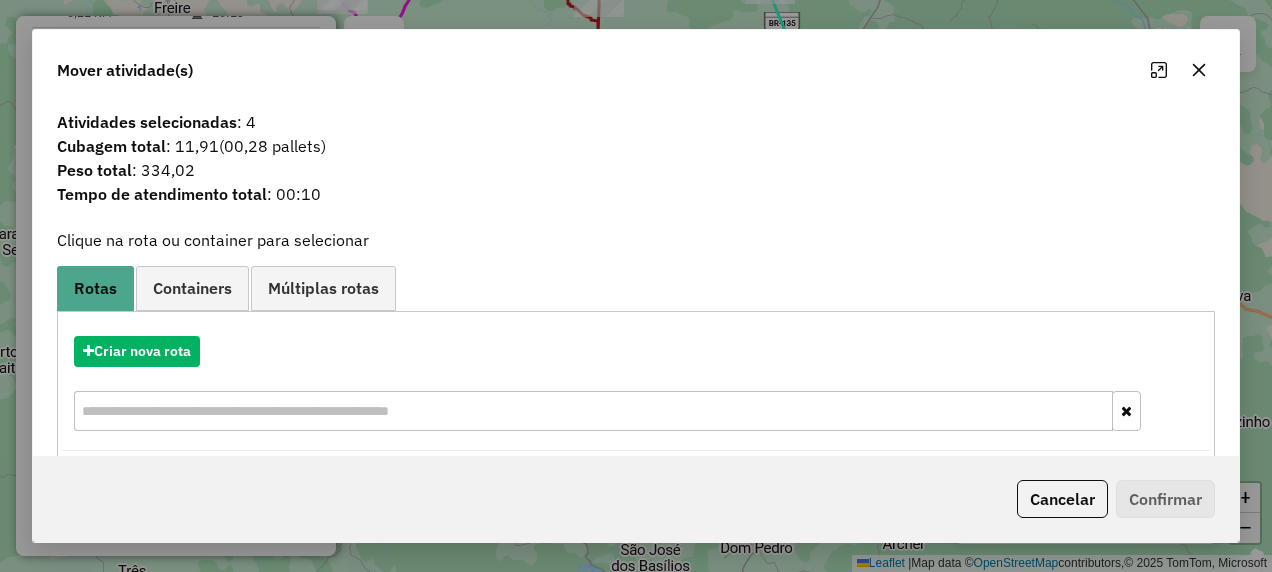 click on "Cancelar   Confirmar" 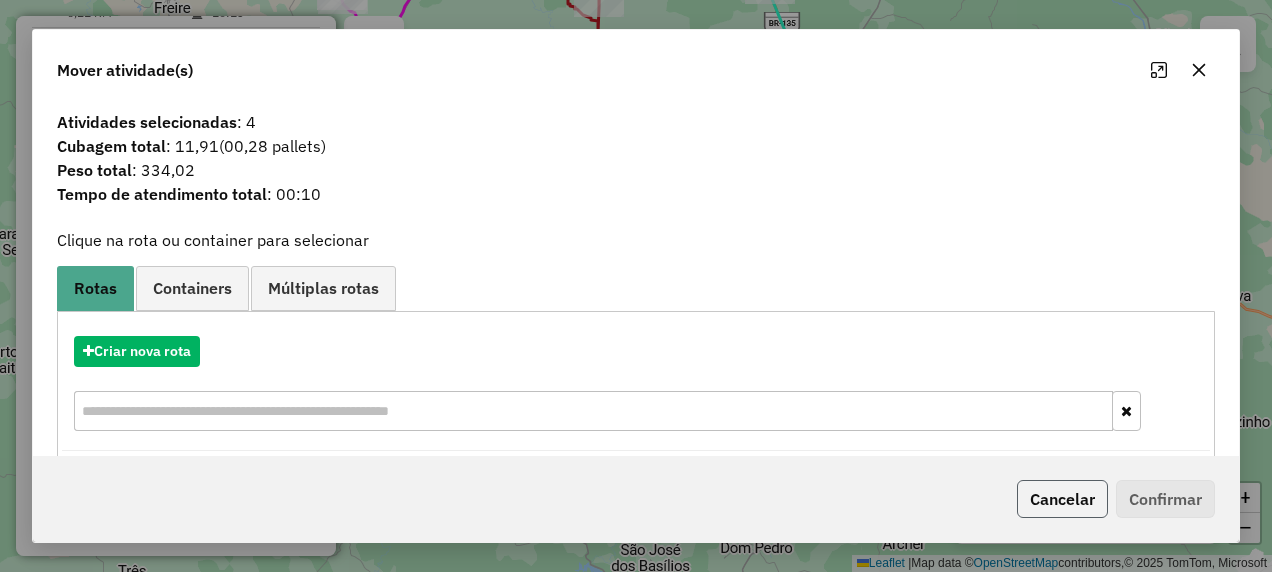 click on "Cancelar" 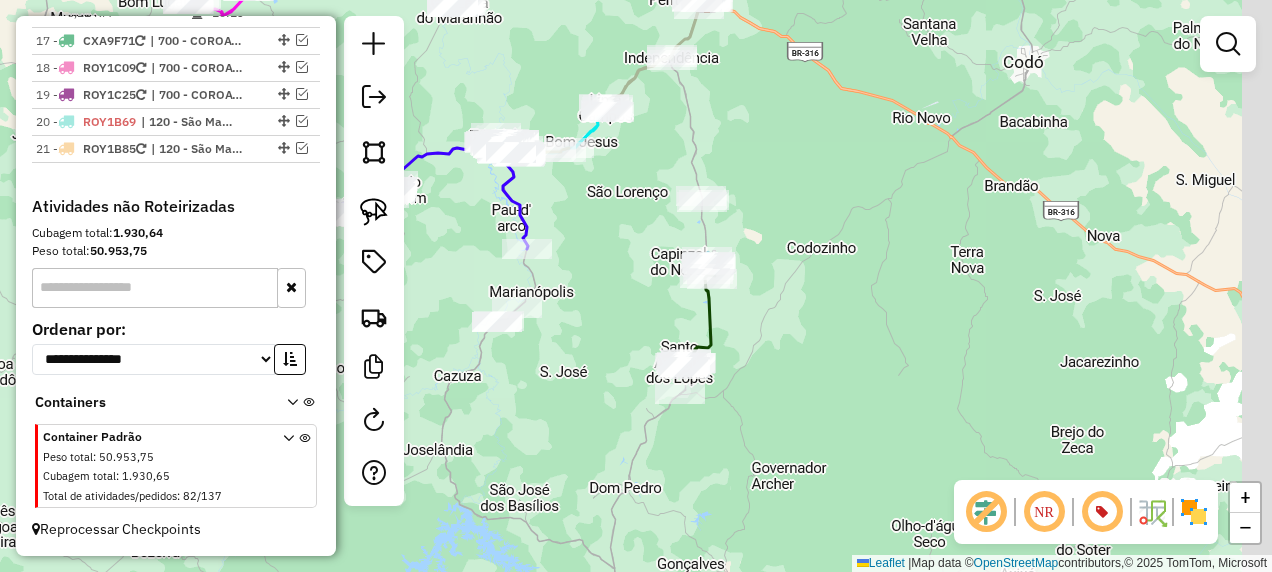 drag, startPoint x: 813, startPoint y: 397, endPoint x: 694, endPoint y: 344, distance: 130.26895 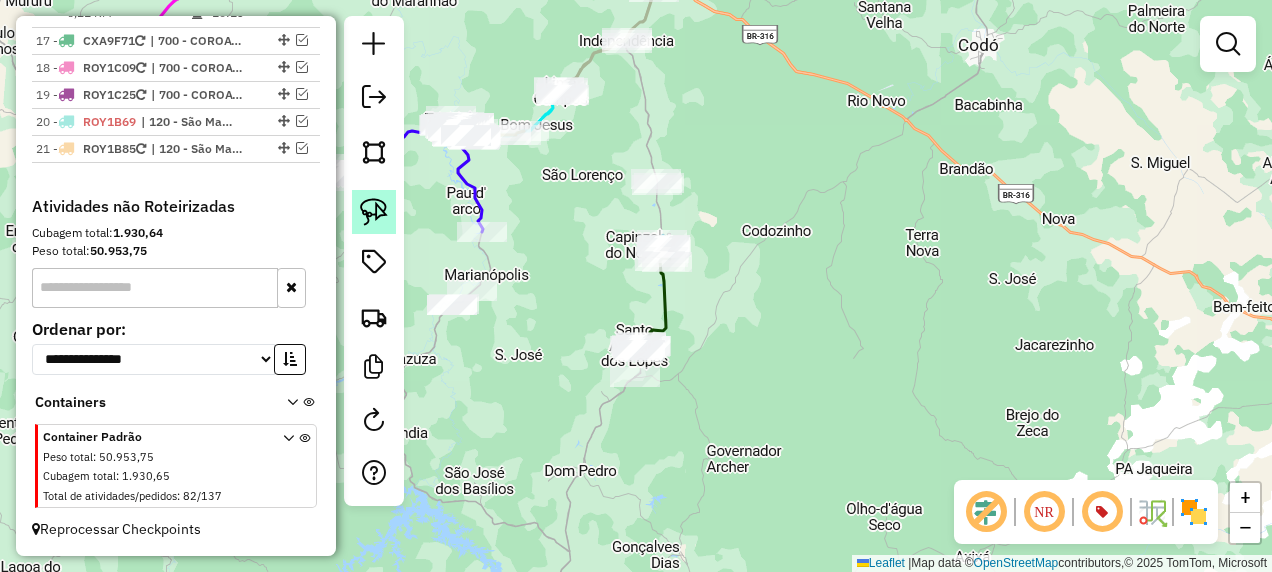 click 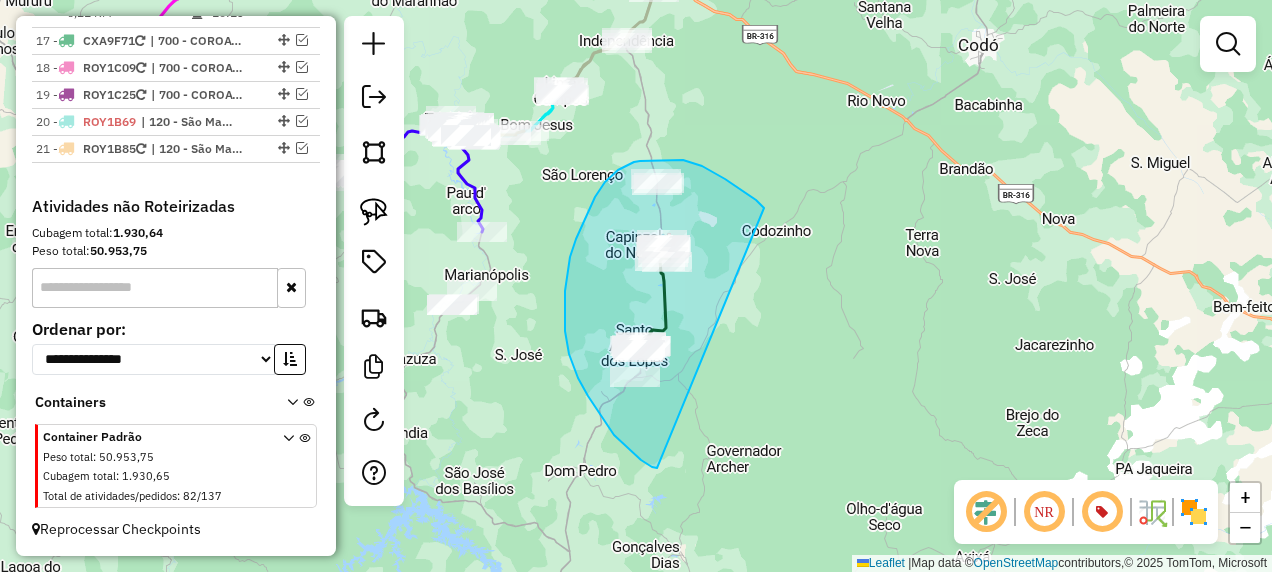 drag, startPoint x: 750, startPoint y: 196, endPoint x: 670, endPoint y: 468, distance: 283.52072 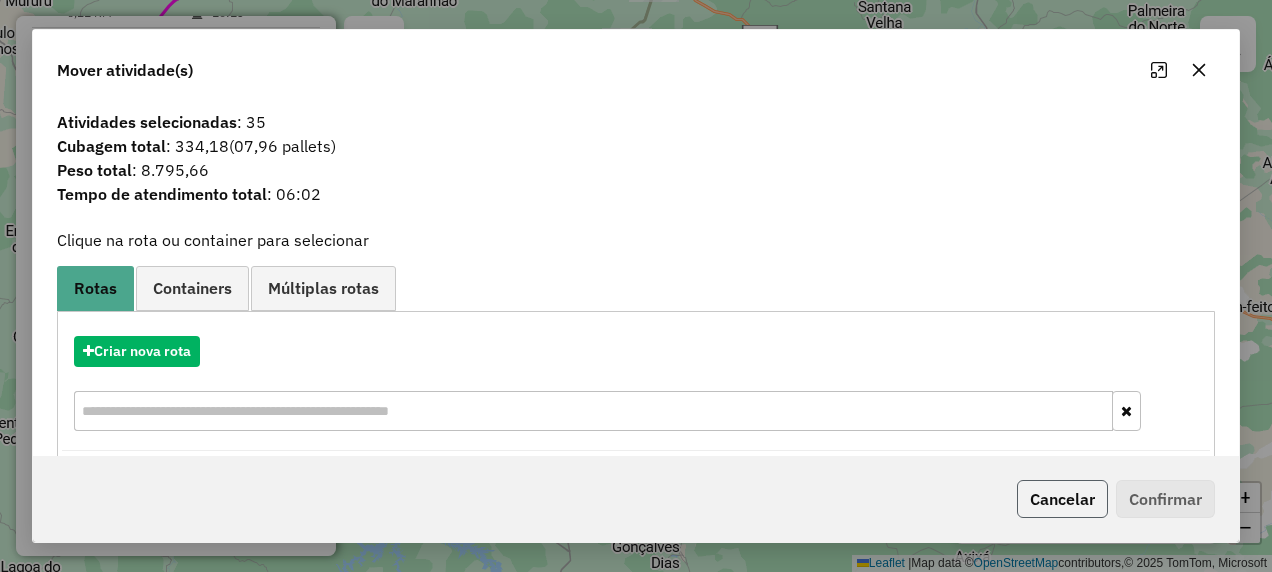 click on "Cancelar" 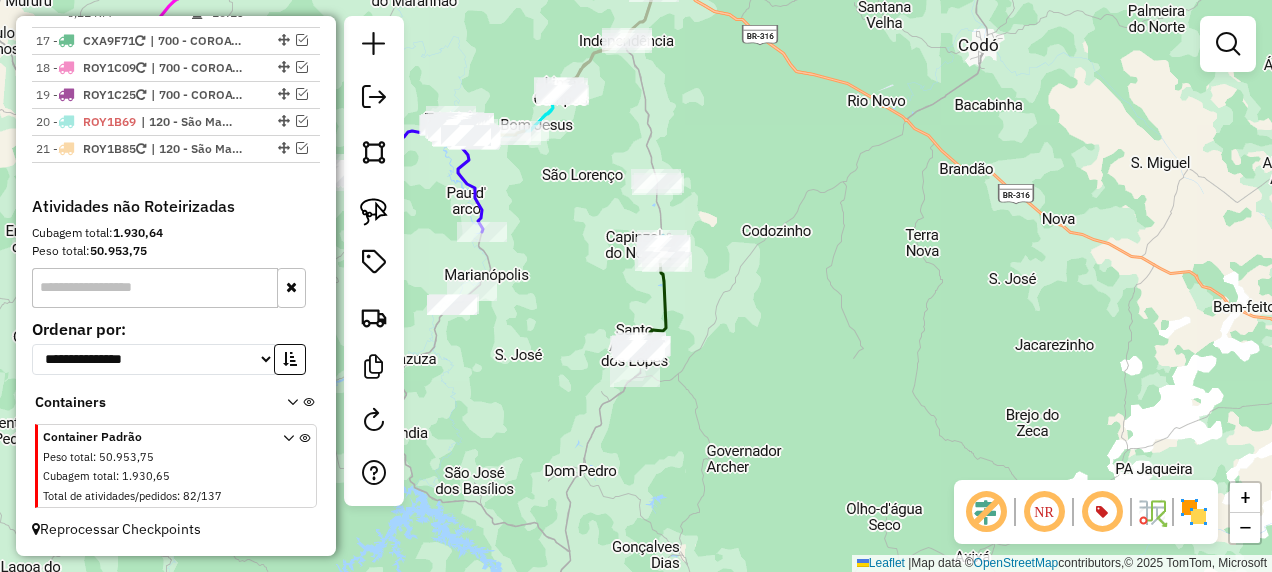 drag, startPoint x: 840, startPoint y: 410, endPoint x: 714, endPoint y: 512, distance: 162.11107 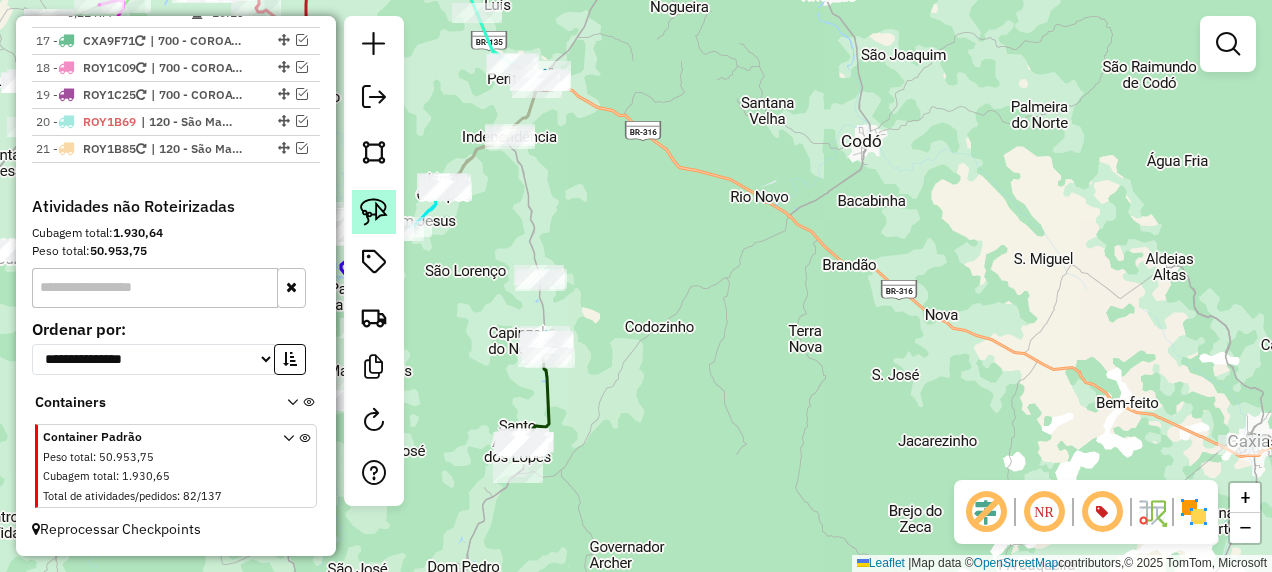 click 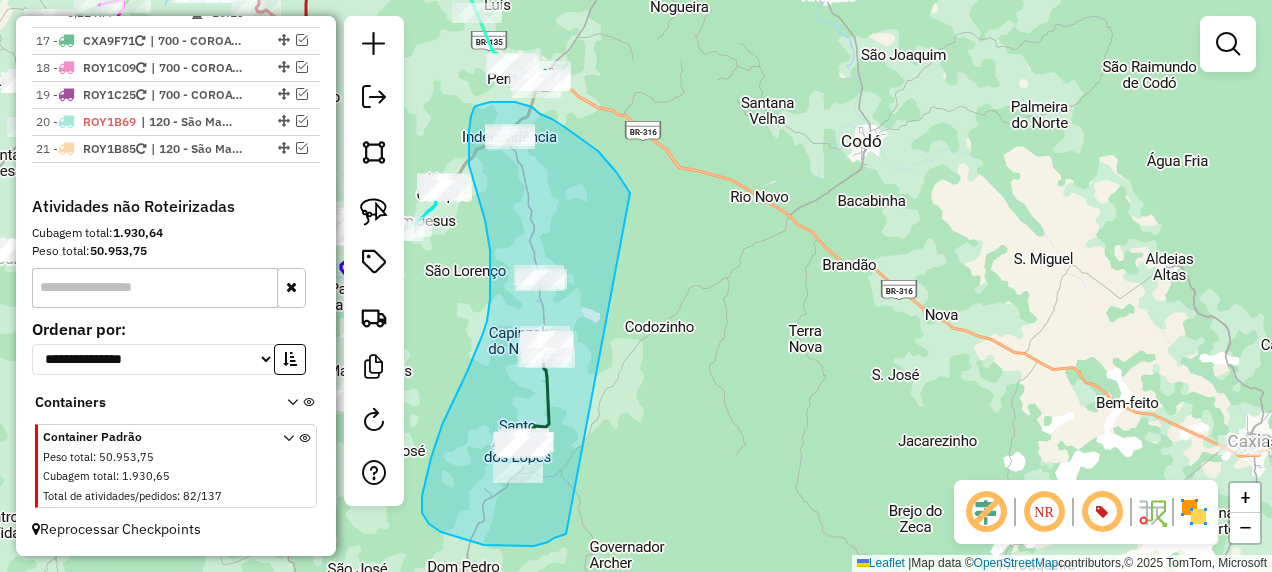 drag, startPoint x: 598, startPoint y: 151, endPoint x: 567, endPoint y: 534, distance: 384.25253 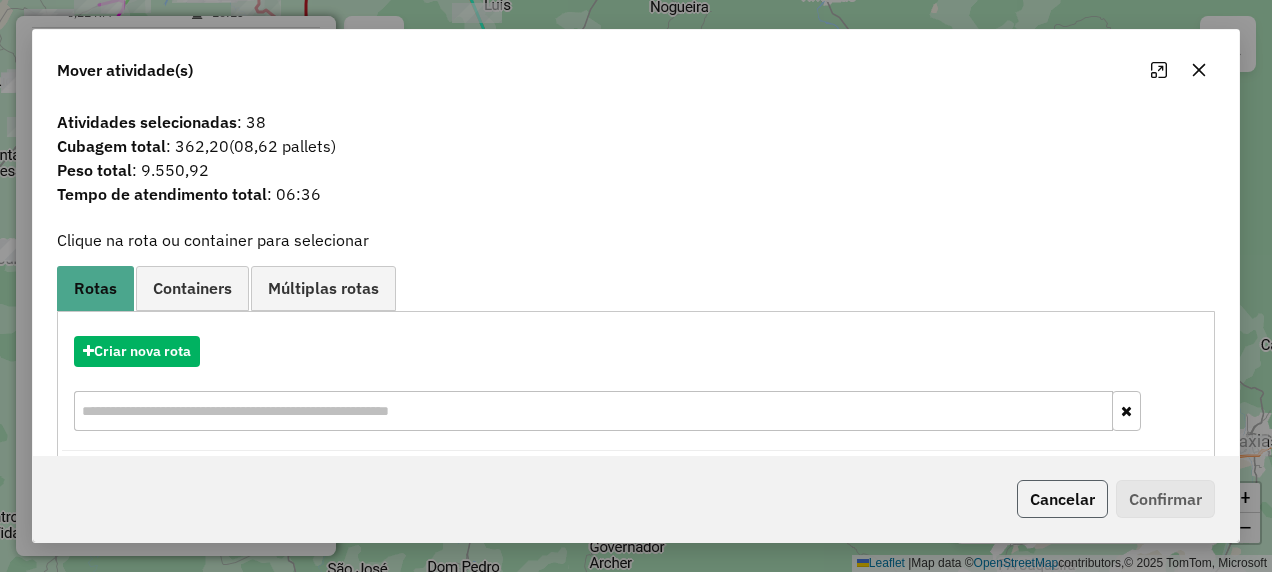 click on "Cancelar" 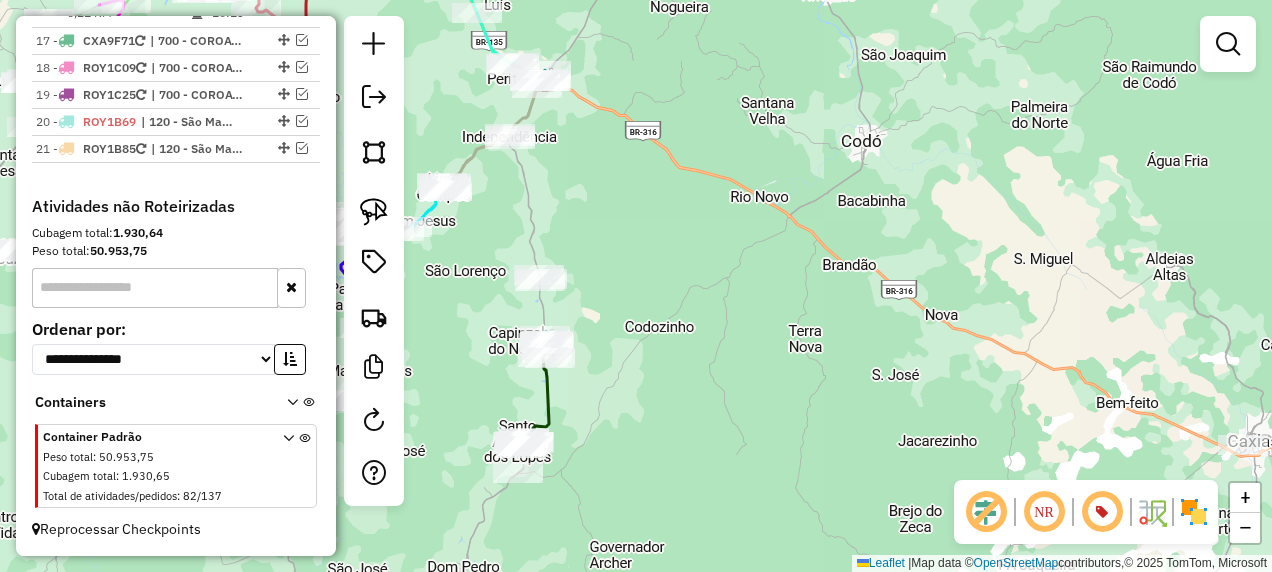 drag, startPoint x: 645, startPoint y: 447, endPoint x: 671, endPoint y: 318, distance: 131.59407 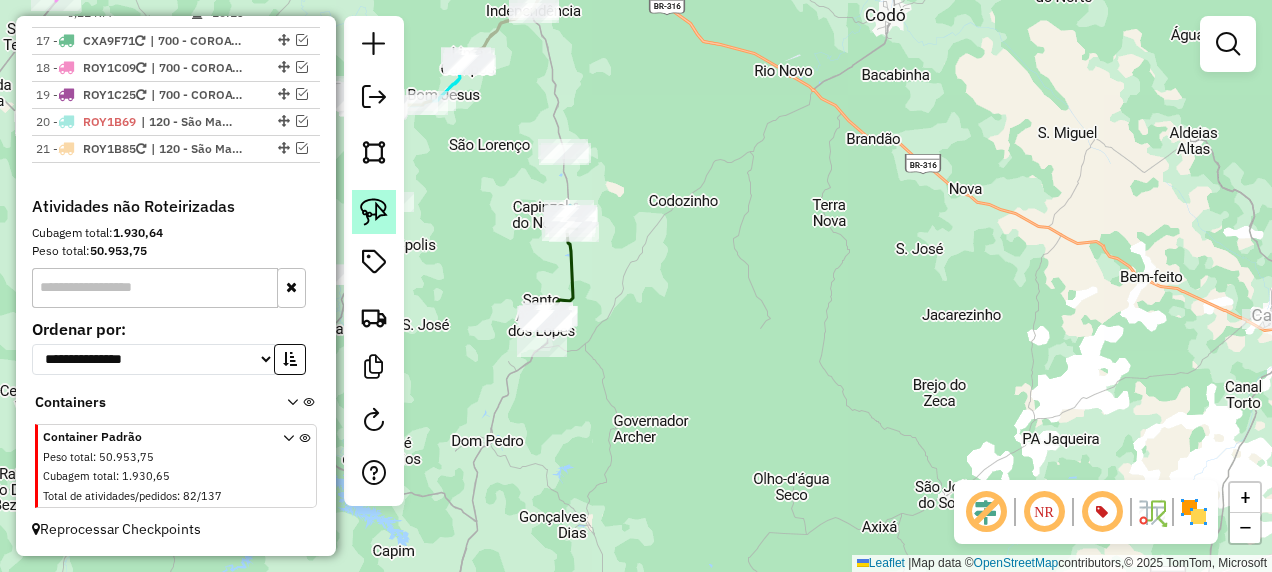 click 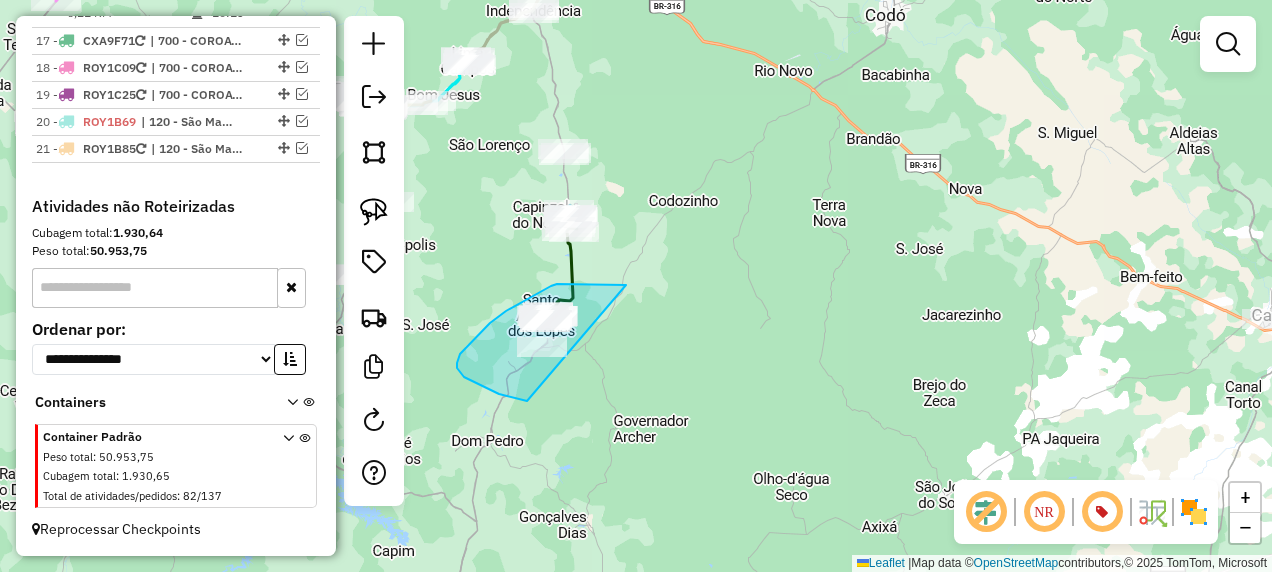 drag, startPoint x: 626, startPoint y: 285, endPoint x: 578, endPoint y: 414, distance: 137.64084 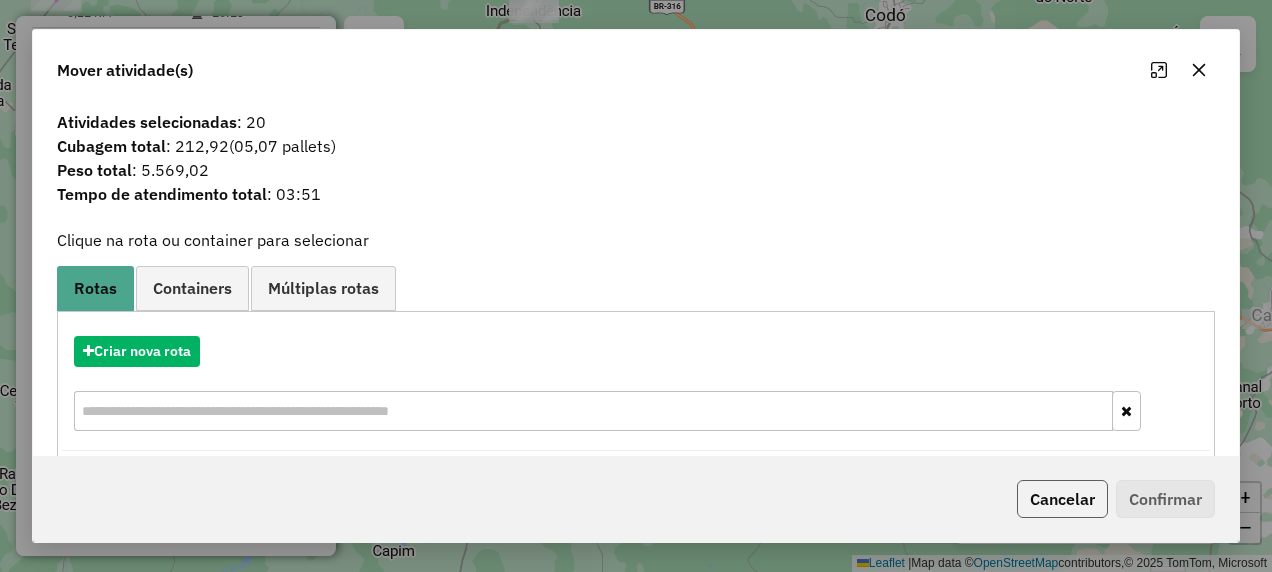 click on "Cancelar" 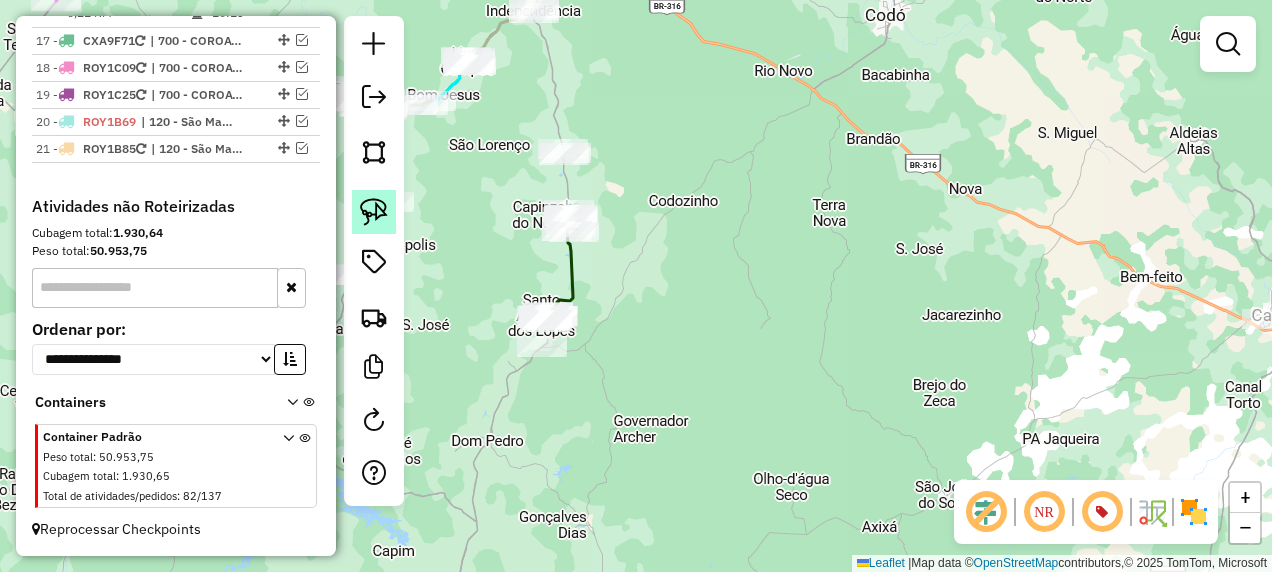 click 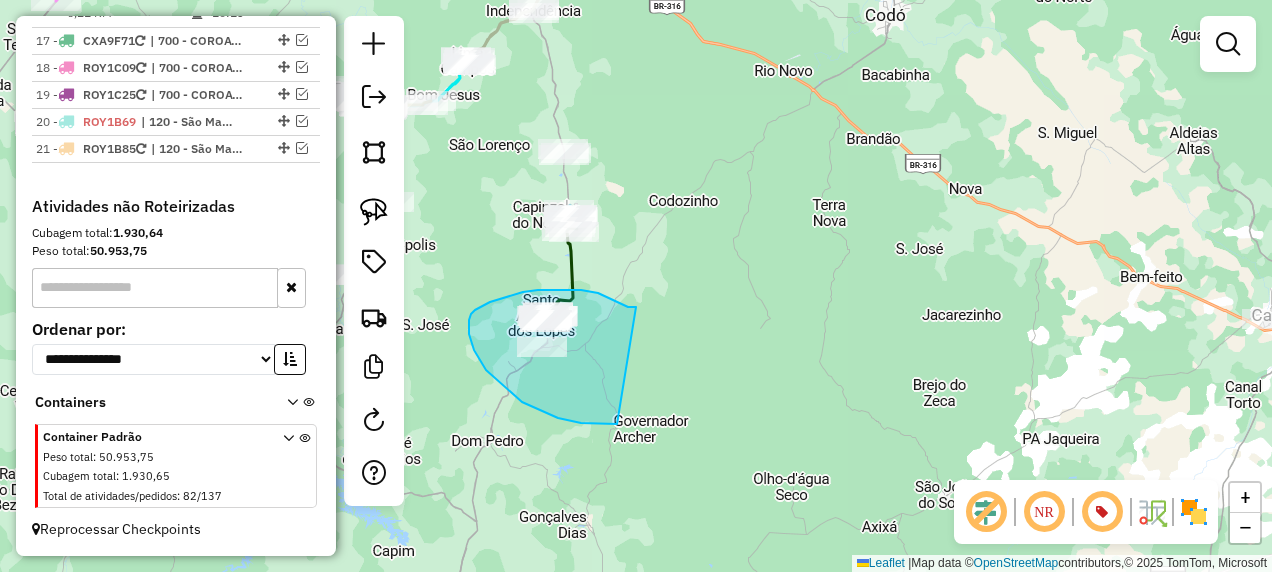 drag, startPoint x: 614, startPoint y: 300, endPoint x: 617, endPoint y: 424, distance: 124.036285 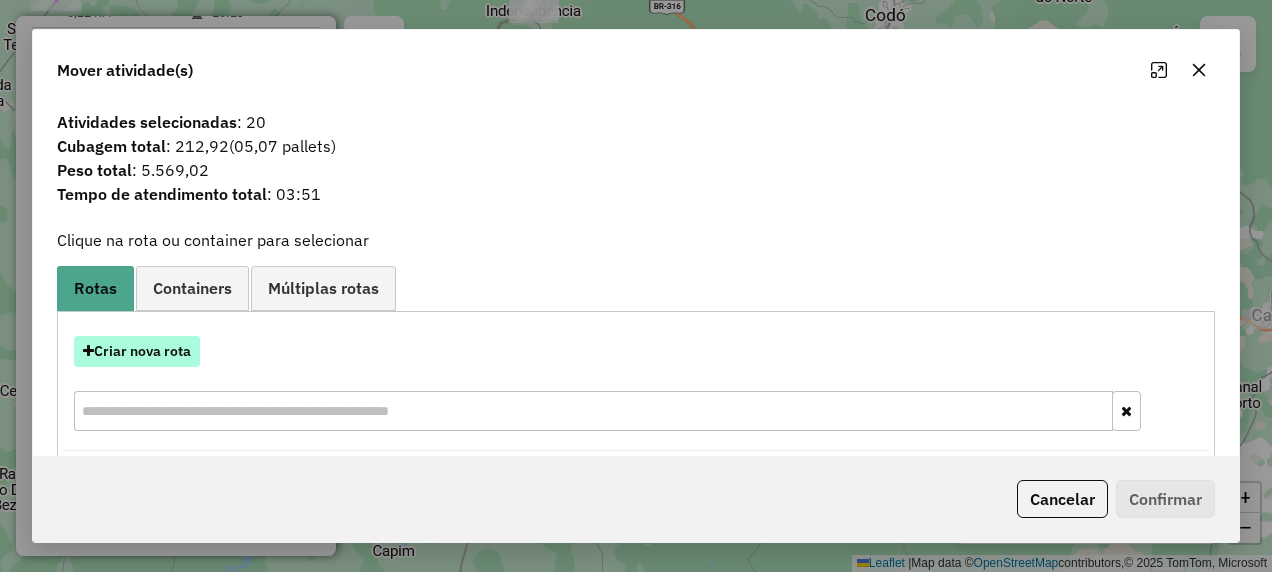 click on "Criar nova rota" at bounding box center (137, 351) 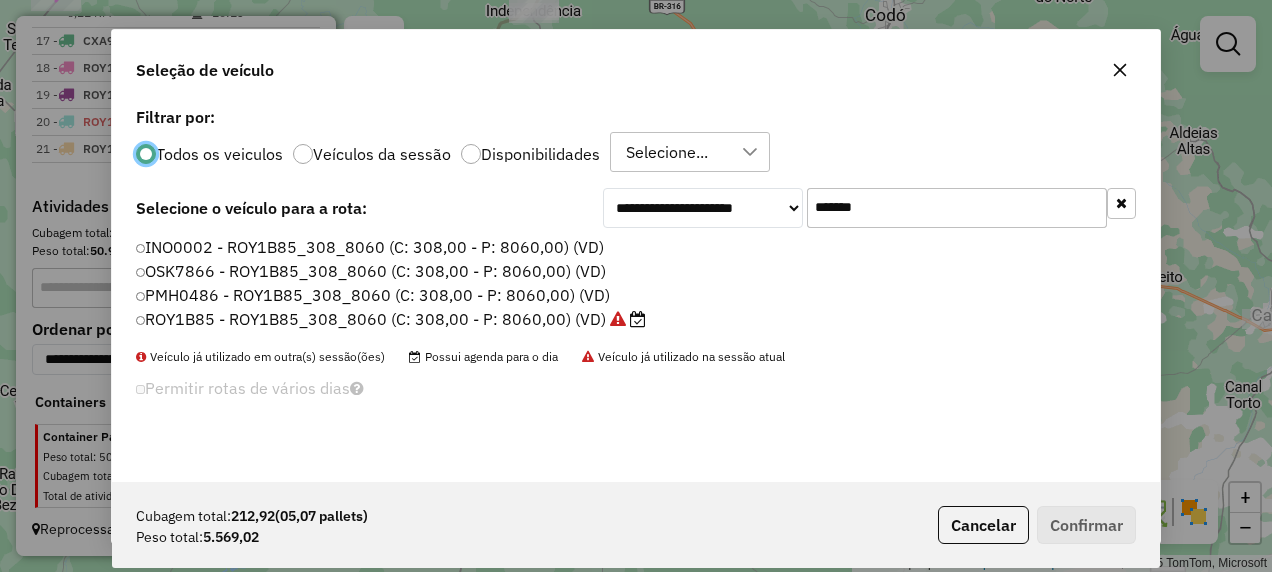 scroll, scrollTop: 11, scrollLeft: 6, axis: both 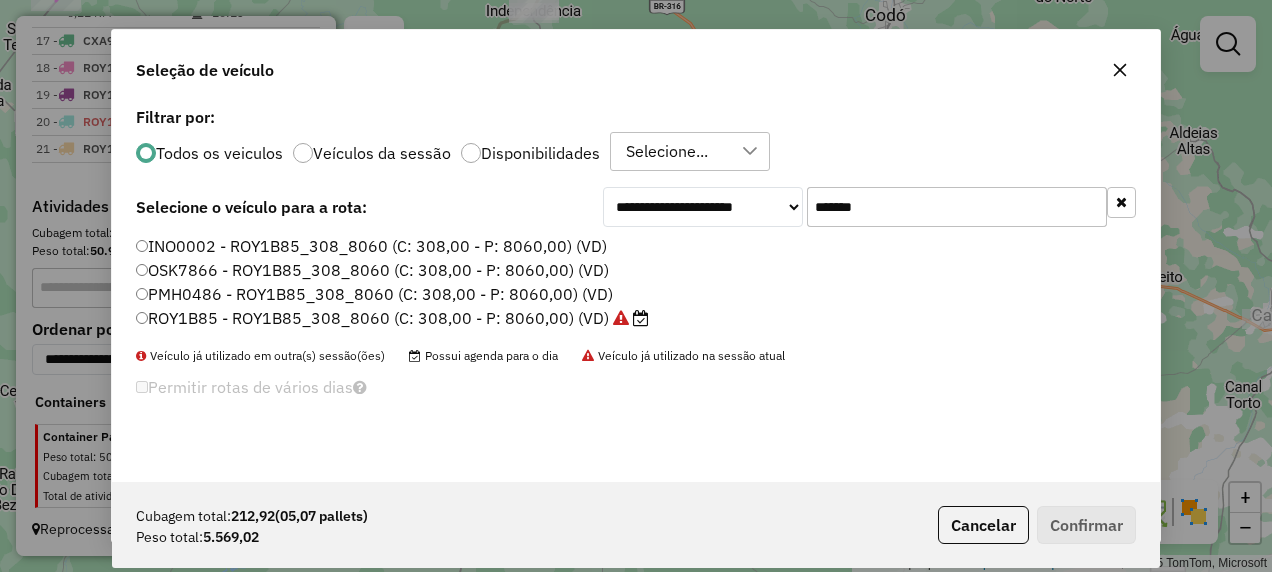 drag, startPoint x: 916, startPoint y: 218, endPoint x: 668, endPoint y: 249, distance: 249.93 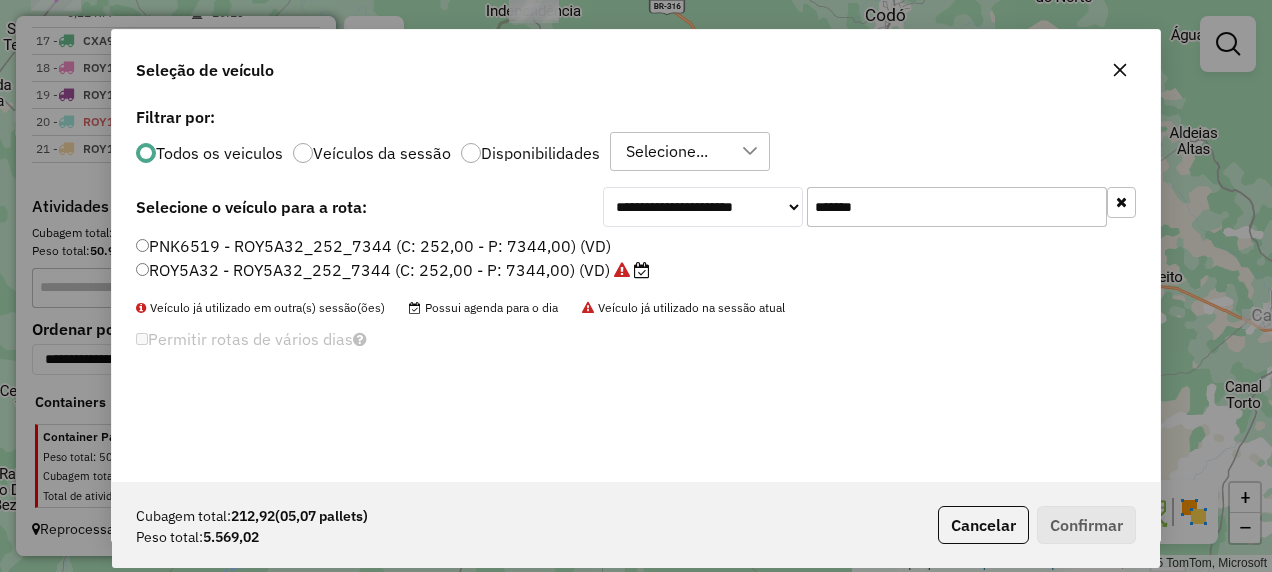 type on "*******" 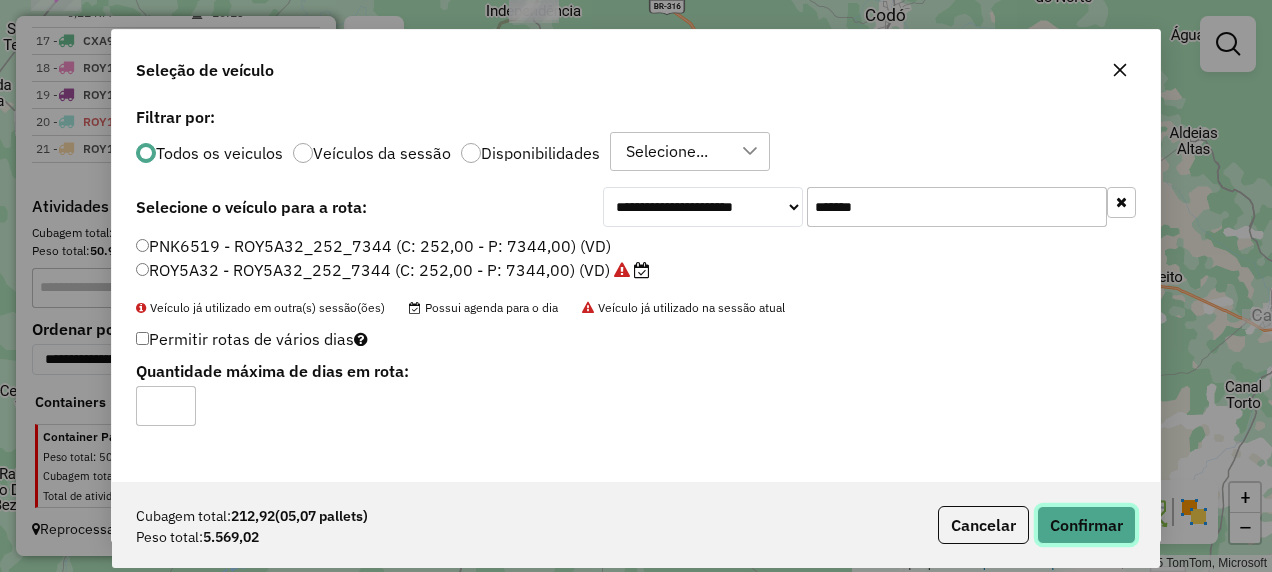 click on "Confirmar" 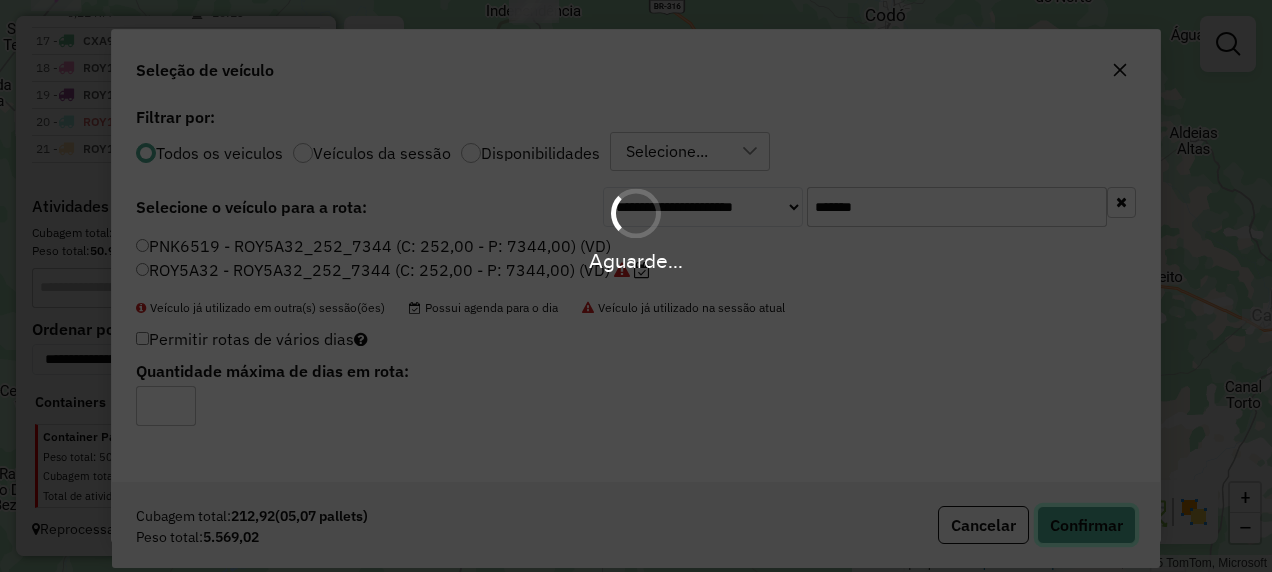 type 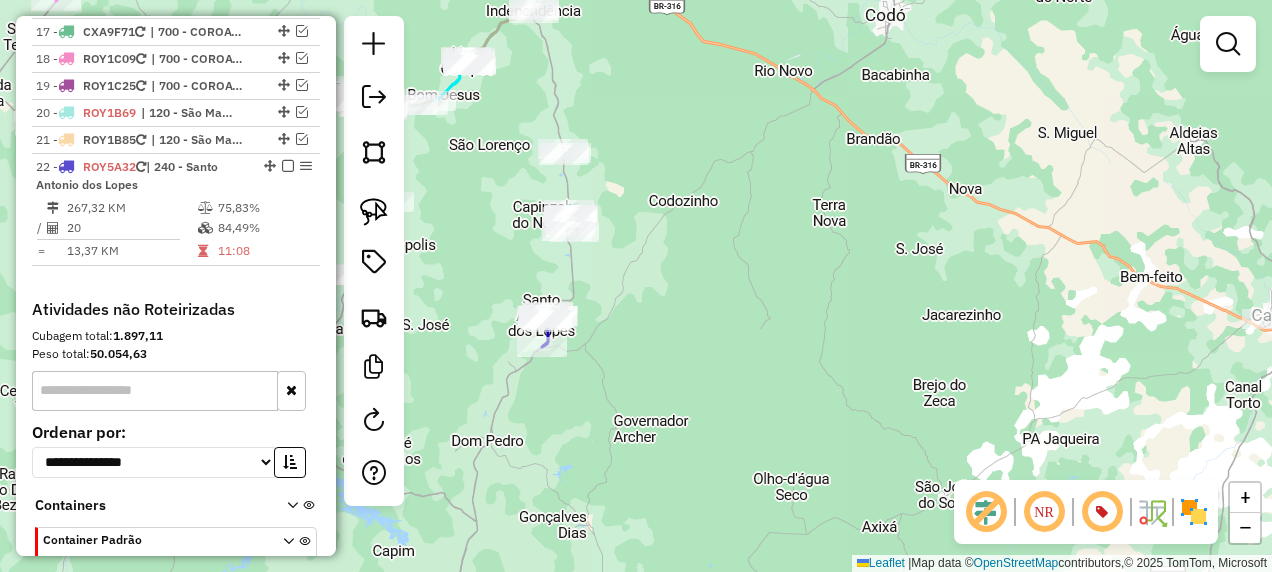 scroll, scrollTop: 2660, scrollLeft: 0, axis: vertical 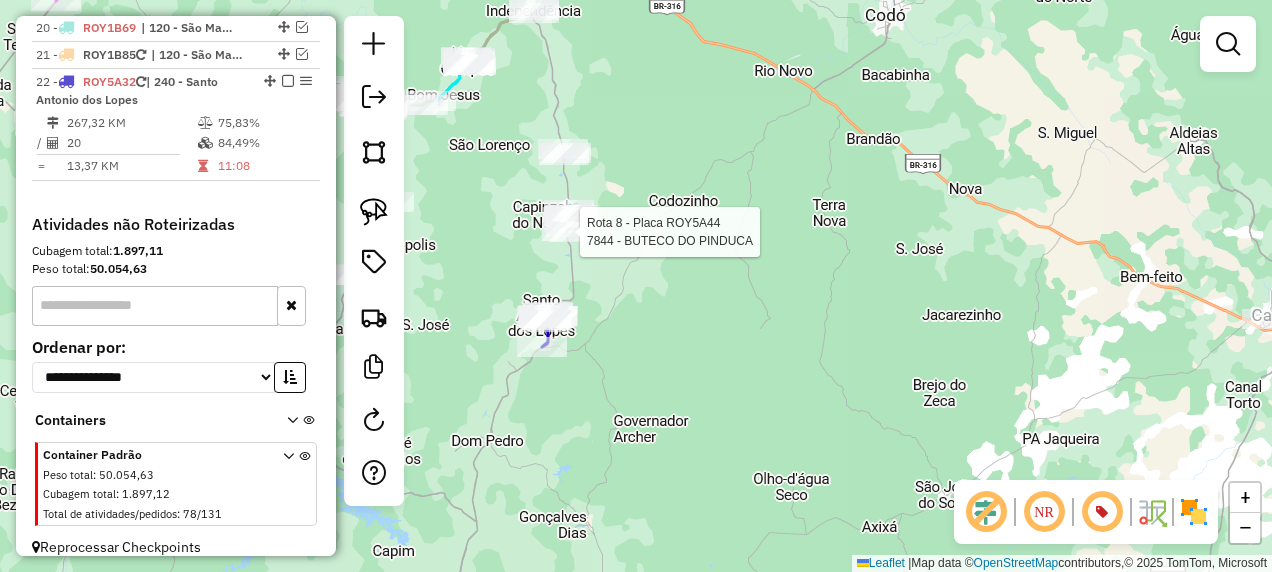 select on "**********" 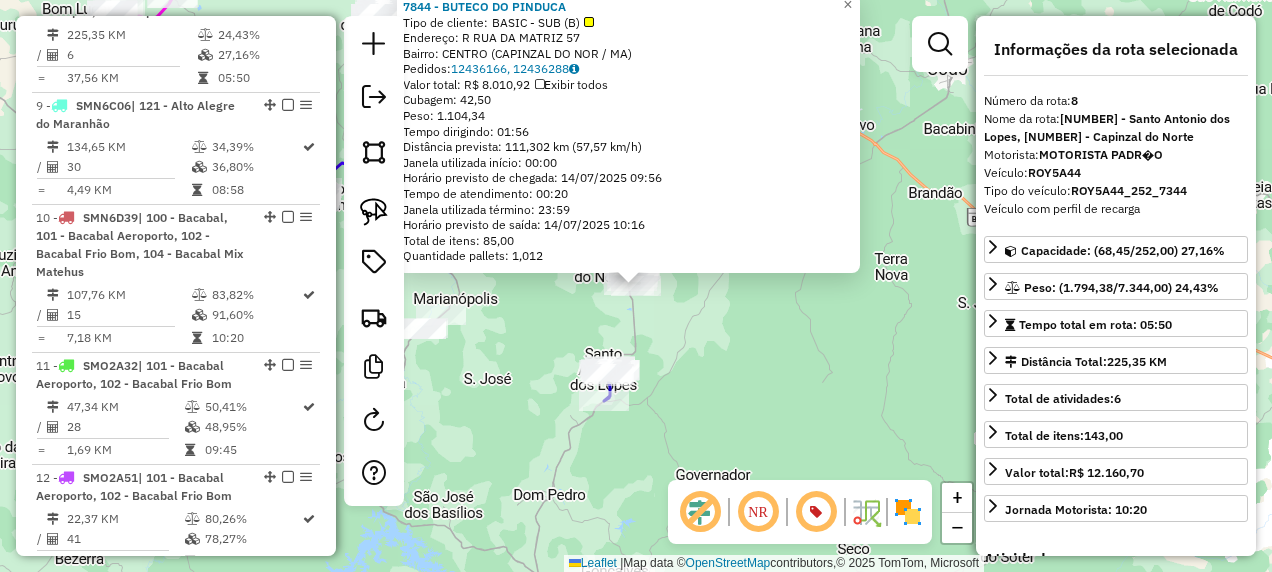 scroll, scrollTop: 1531, scrollLeft: 0, axis: vertical 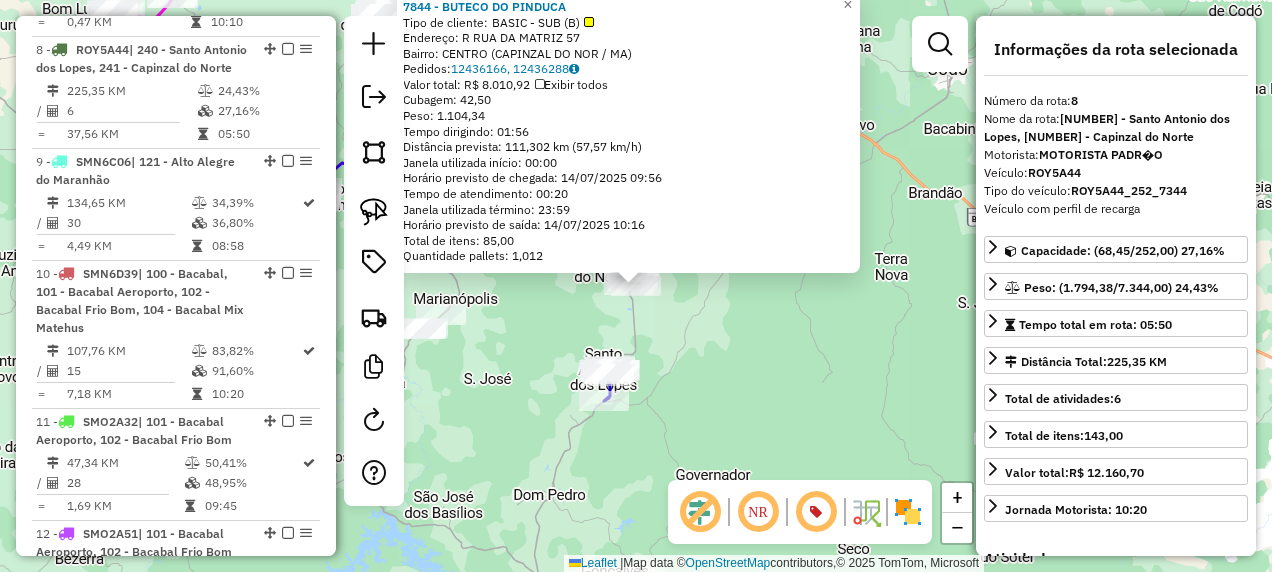 drag, startPoint x: 780, startPoint y: 371, endPoint x: 746, endPoint y: 356, distance: 37.161808 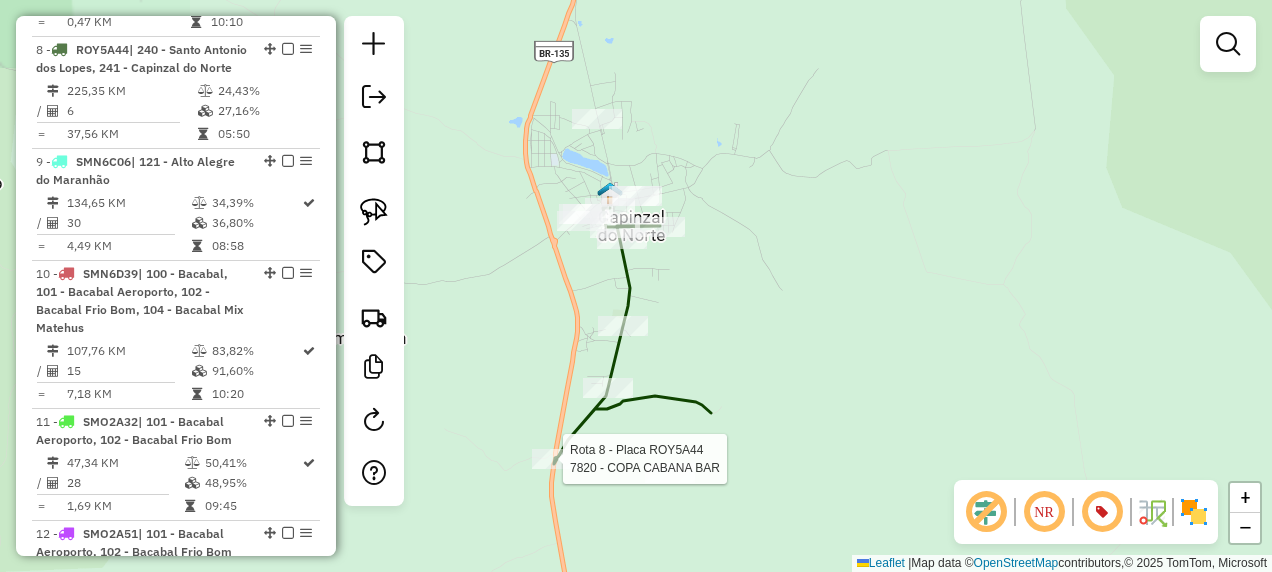 select on "**********" 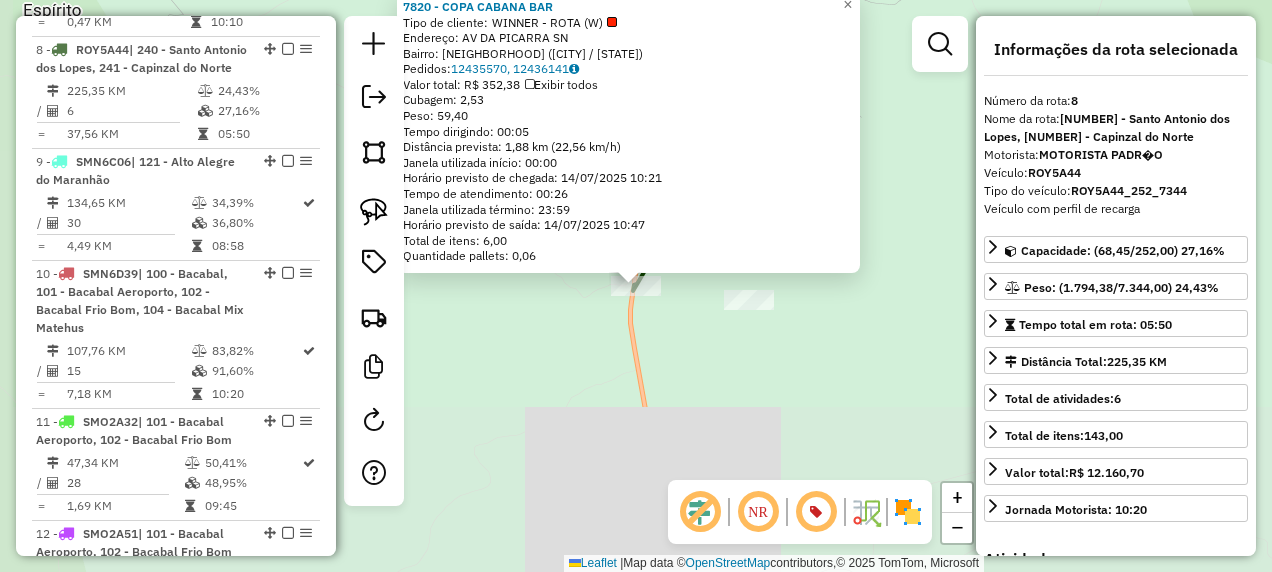 click on "7820 - COPA CABANA BAR  Tipo de cliente:   WINNER - ROTA (W)   Endereço: AV  DA PICARRA                    SN   Bairro: PICARRA (CAPINZAL DO NOR / MA)   Pedidos:  12435570, 12436141   Valor total: R$ 352,38   Exibir todos   Cubagem: 2,53  Peso: 59,40  Tempo dirigindo: 00:05   Distância prevista: 1,88 km (22,56 km/h)   Janela utilizada início: 00:00   Horário previsto de chegada: 14/07/2025 10:21   Tempo de atendimento: 00:26   Janela utilizada término: 23:59   Horário previsto de saída: 14/07/2025 10:47   Total de itens: 6,00   Quantidade pallets: 0,06  × Janela de atendimento Grade de atendimento Capacidade Transportadoras Veículos Cliente Pedidos  Rotas Selecione os dias de semana para filtrar as janelas de atendimento  Seg   Ter   Qua   Qui   Sex   Sáb   Dom  Informe o período da janela de atendimento: De: Até:  Filtrar exatamente a janela do cliente  Considerar janela de atendimento padrão  Selecione os dias de semana para filtrar as grades de atendimento  Seg   Ter   Qua   Qui   Sex   Sáb" 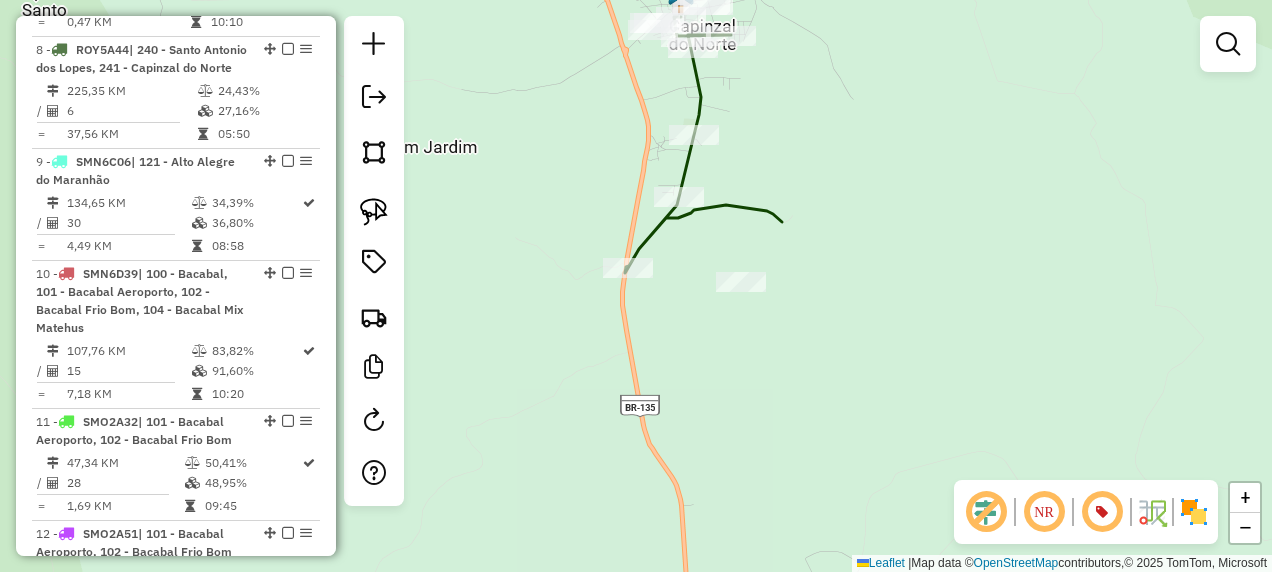 drag, startPoint x: 629, startPoint y: 440, endPoint x: 645, endPoint y: 197, distance: 243.52618 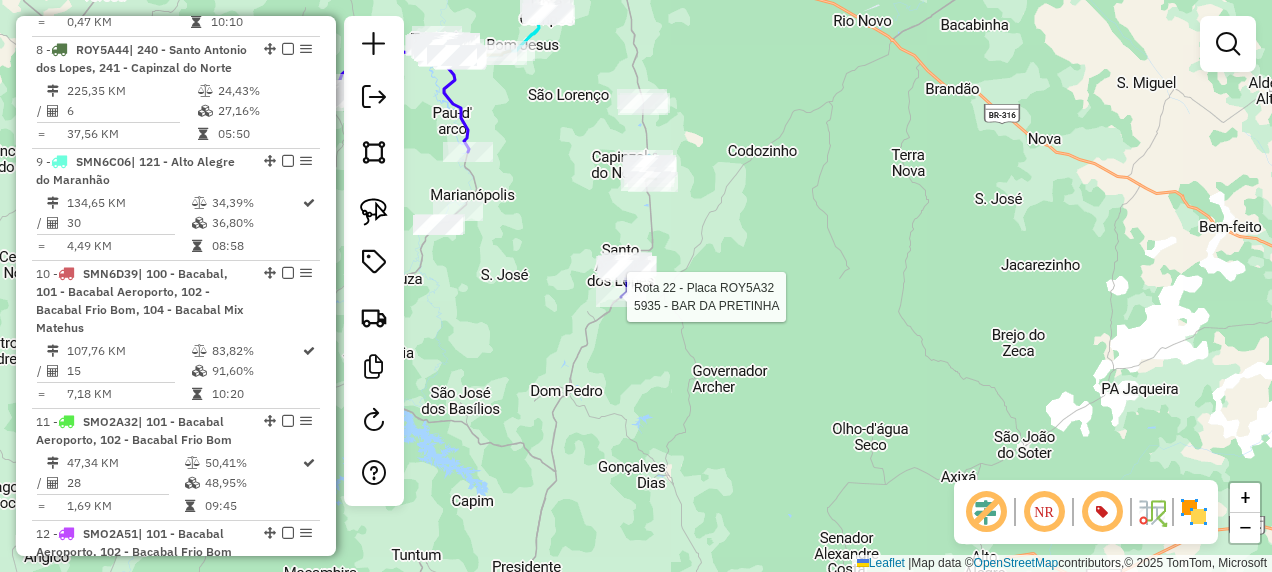 select on "**********" 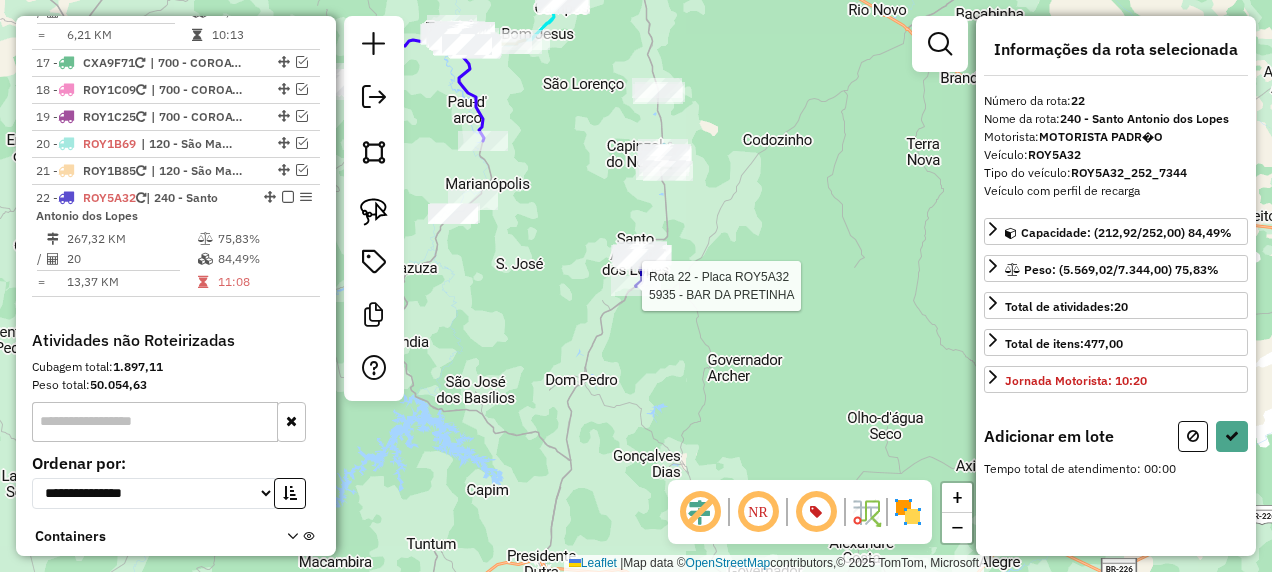 scroll, scrollTop: 2686, scrollLeft: 0, axis: vertical 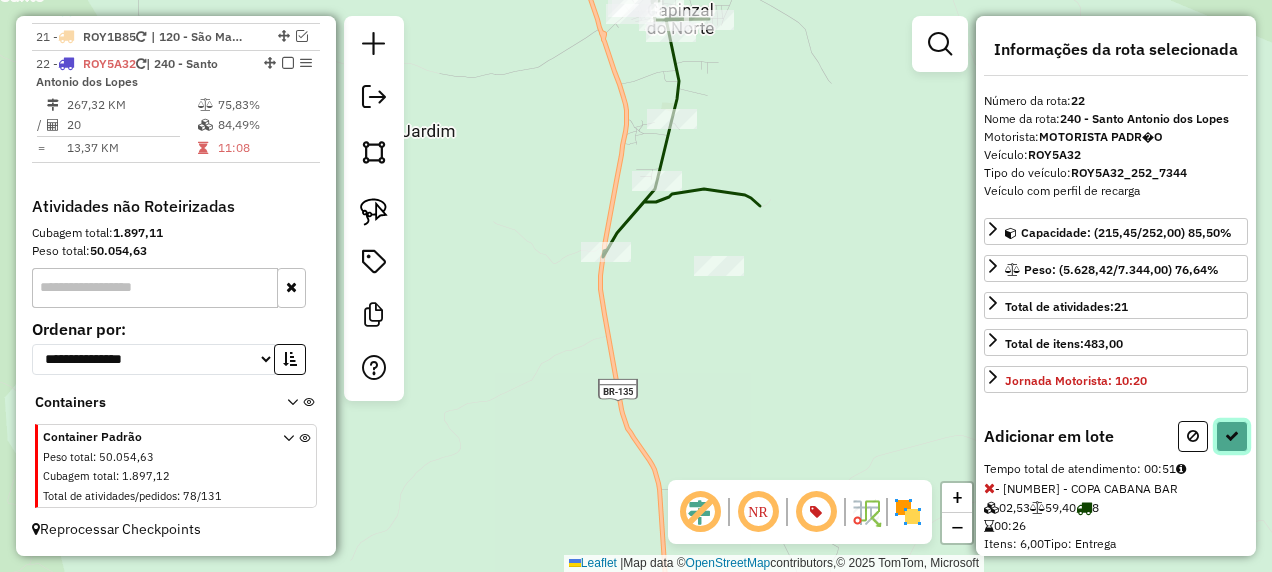 click at bounding box center [1232, 436] 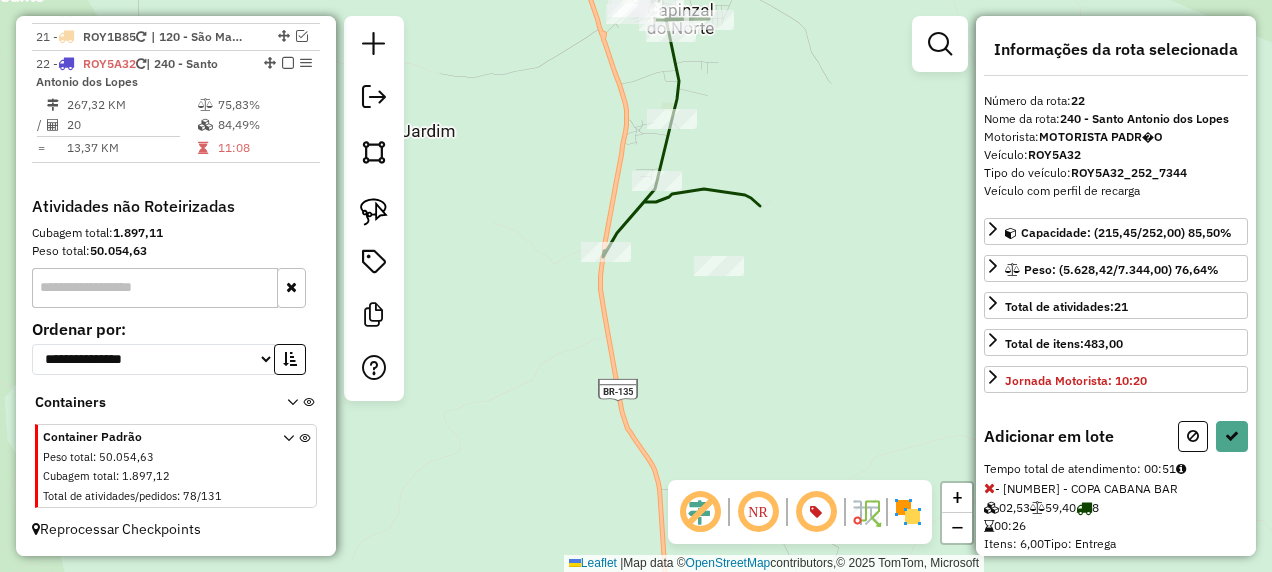select on "**********" 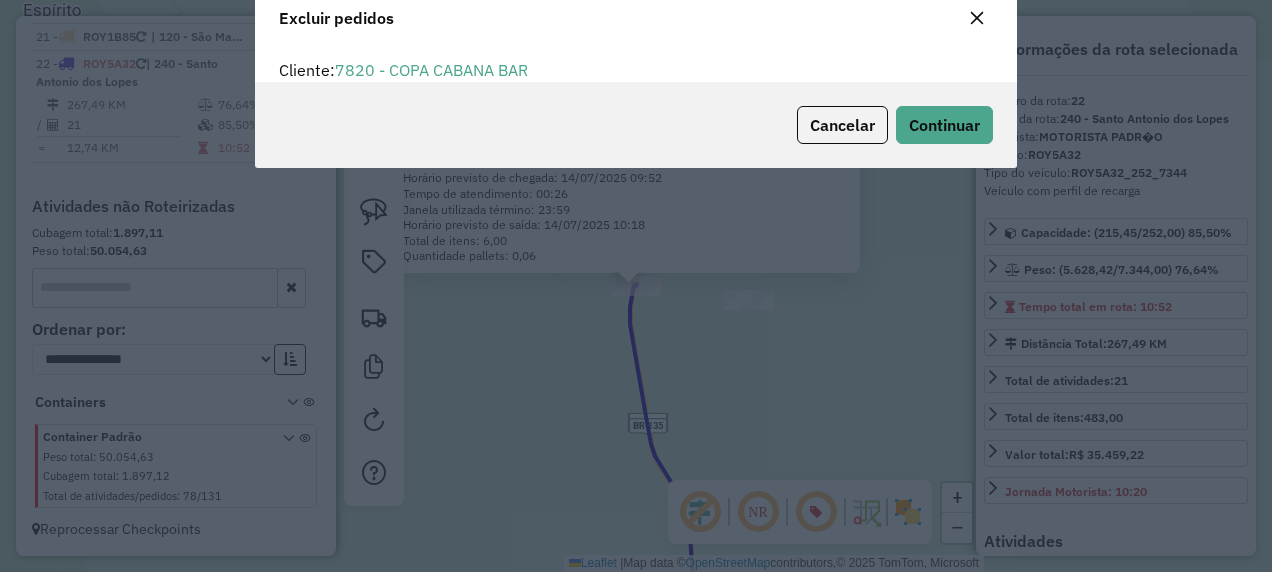 scroll, scrollTop: 0, scrollLeft: 0, axis: both 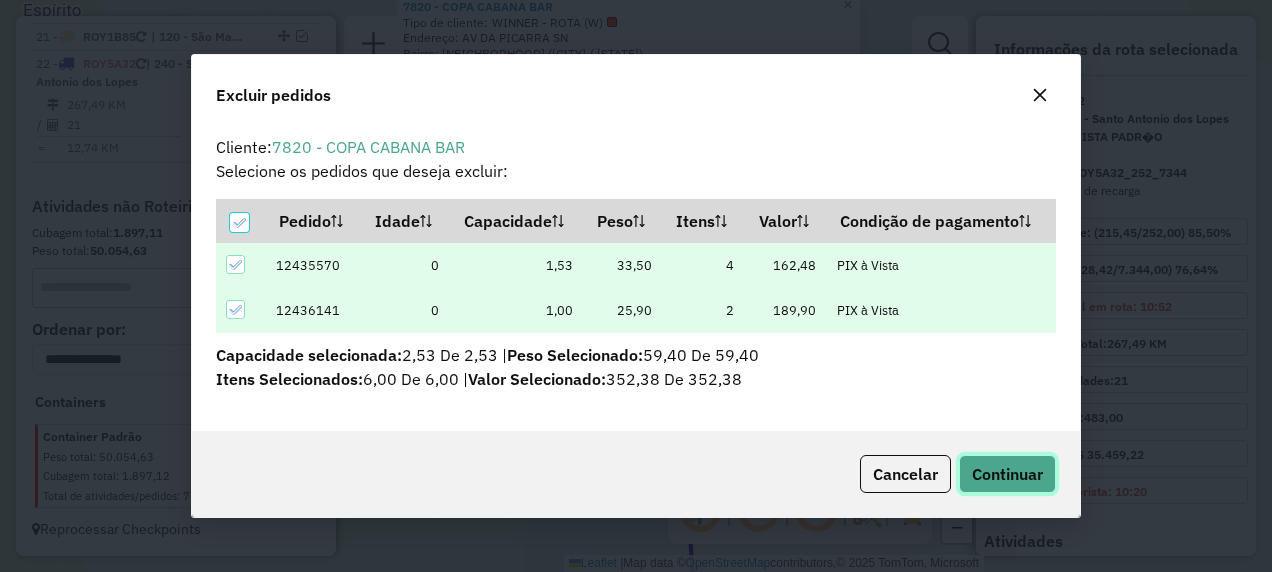click on "Continuar" 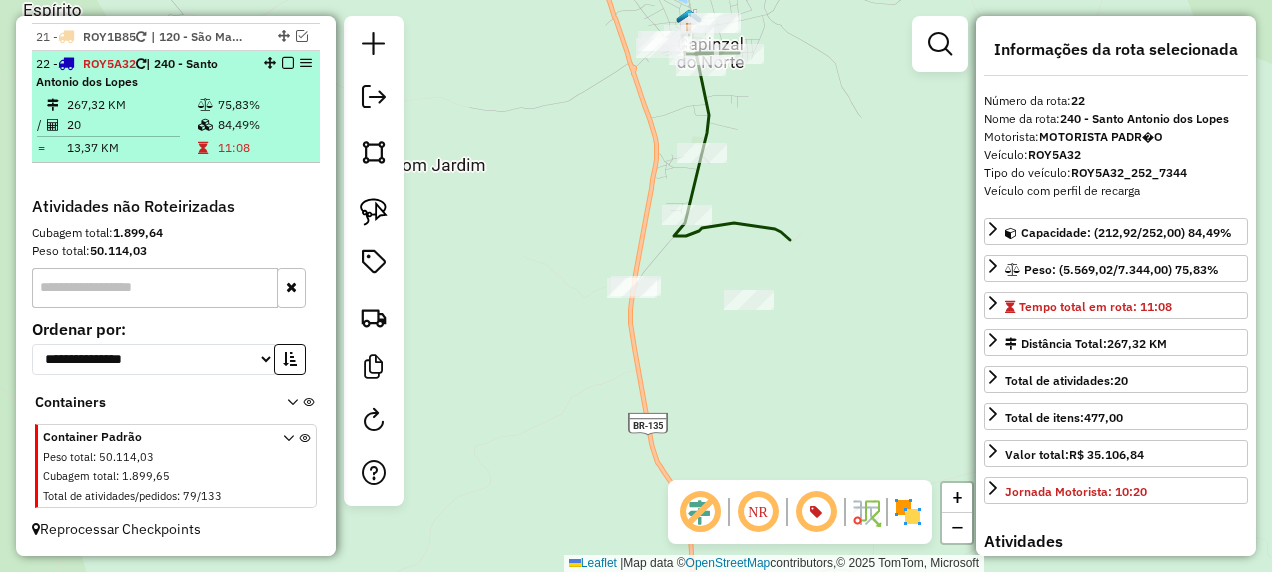 click at bounding box center [288, 63] 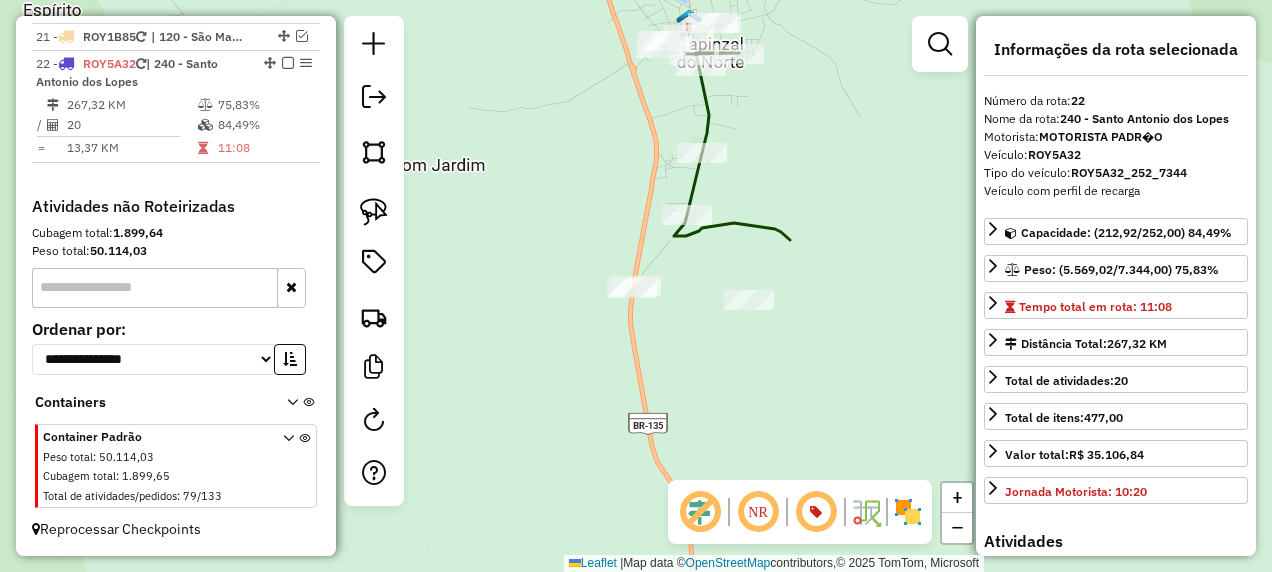 scroll, scrollTop: 2602, scrollLeft: 0, axis: vertical 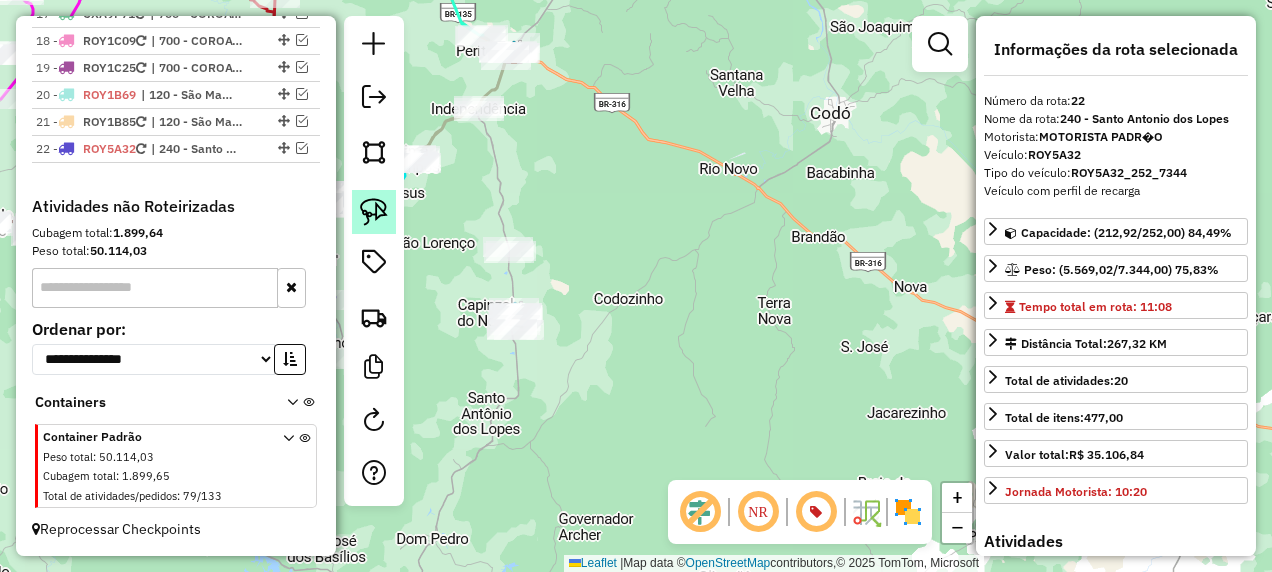 click 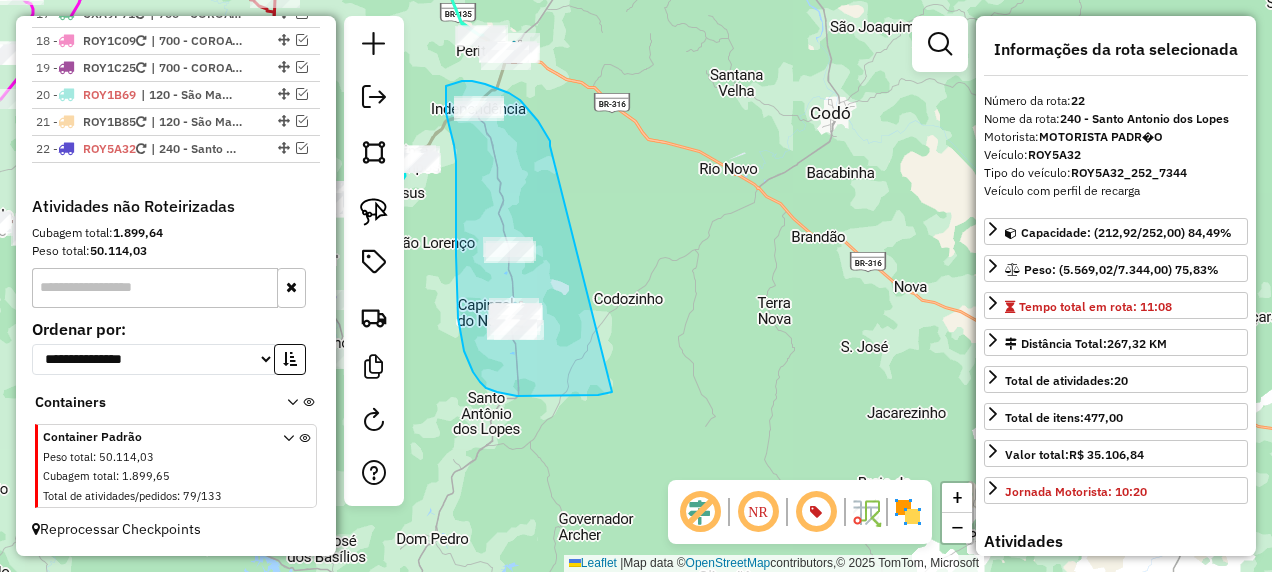 drag, startPoint x: 550, startPoint y: 144, endPoint x: 612, endPoint y: 392, distance: 255.63255 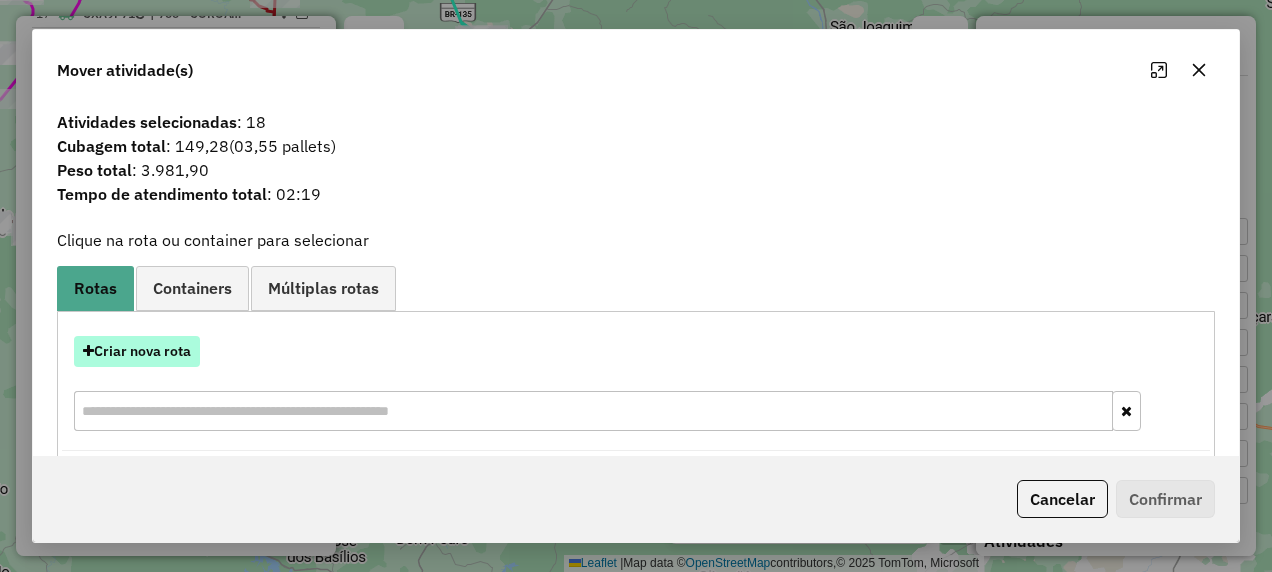 click on "Criar nova rota" at bounding box center [137, 351] 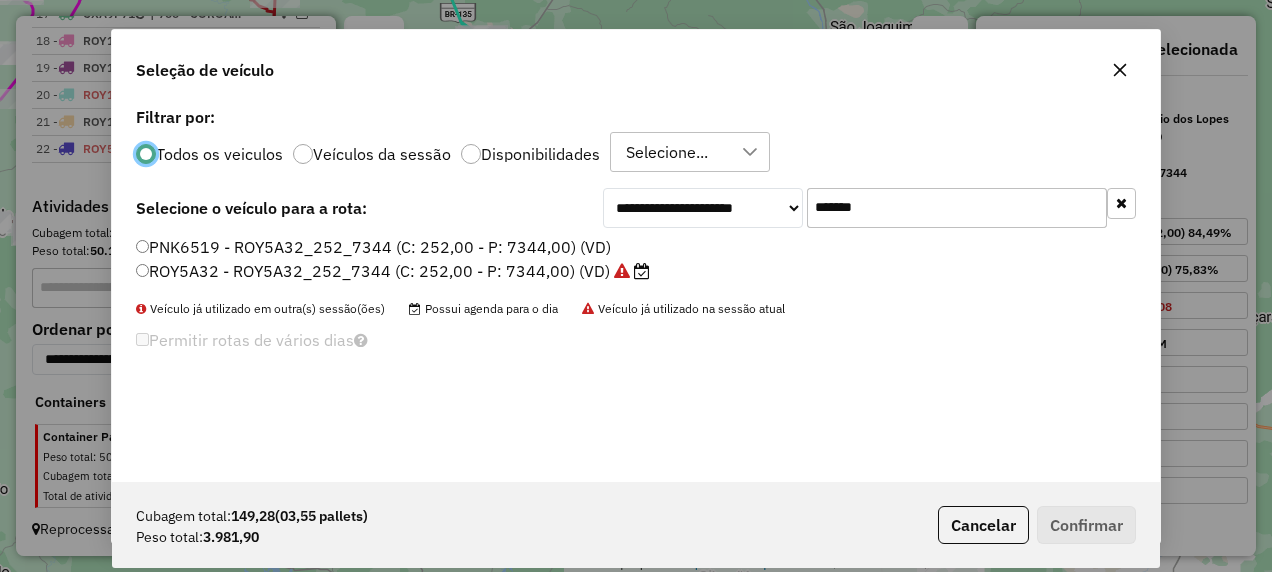 scroll, scrollTop: 11, scrollLeft: 6, axis: both 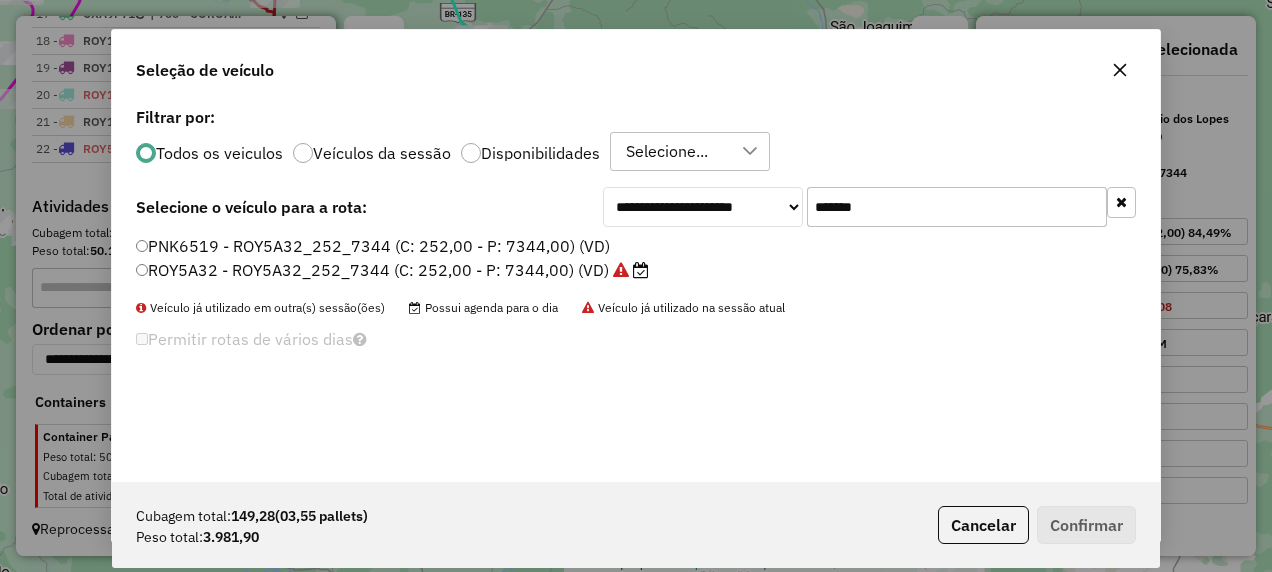 drag, startPoint x: 885, startPoint y: 214, endPoint x: 651, endPoint y: 254, distance: 237.39418 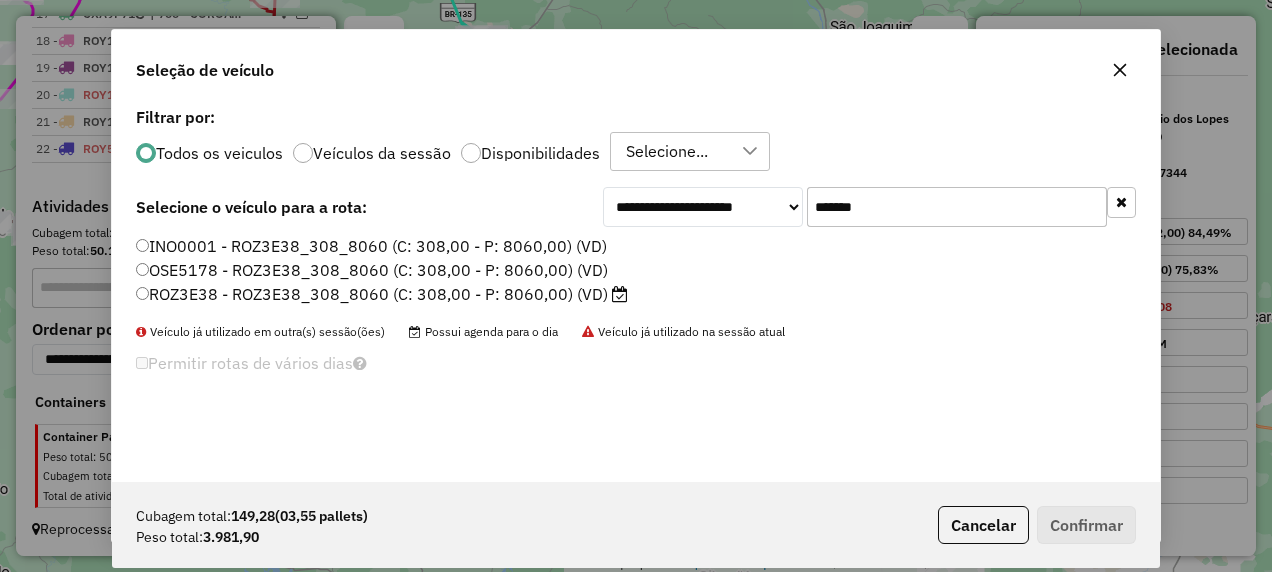type on "*******" 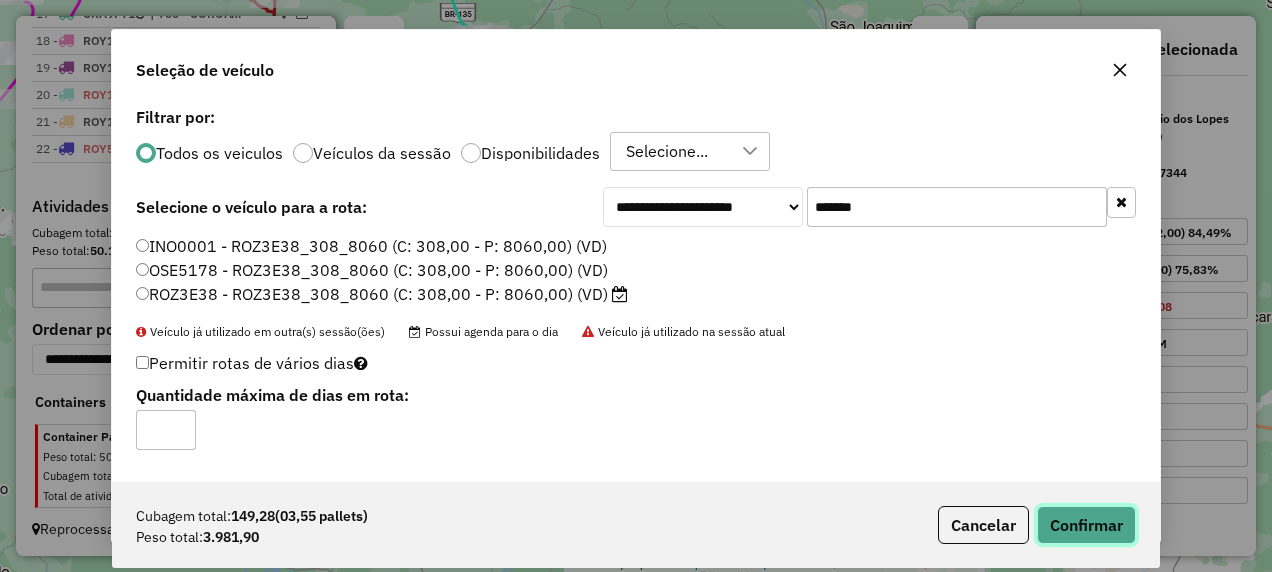 click on "Confirmar" 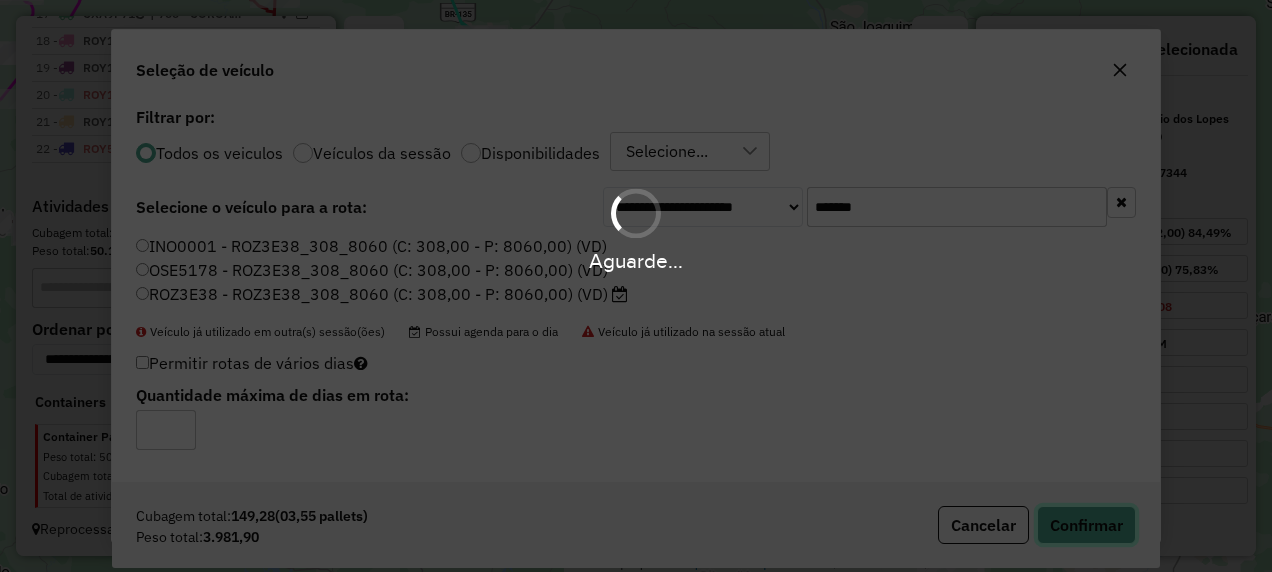 type 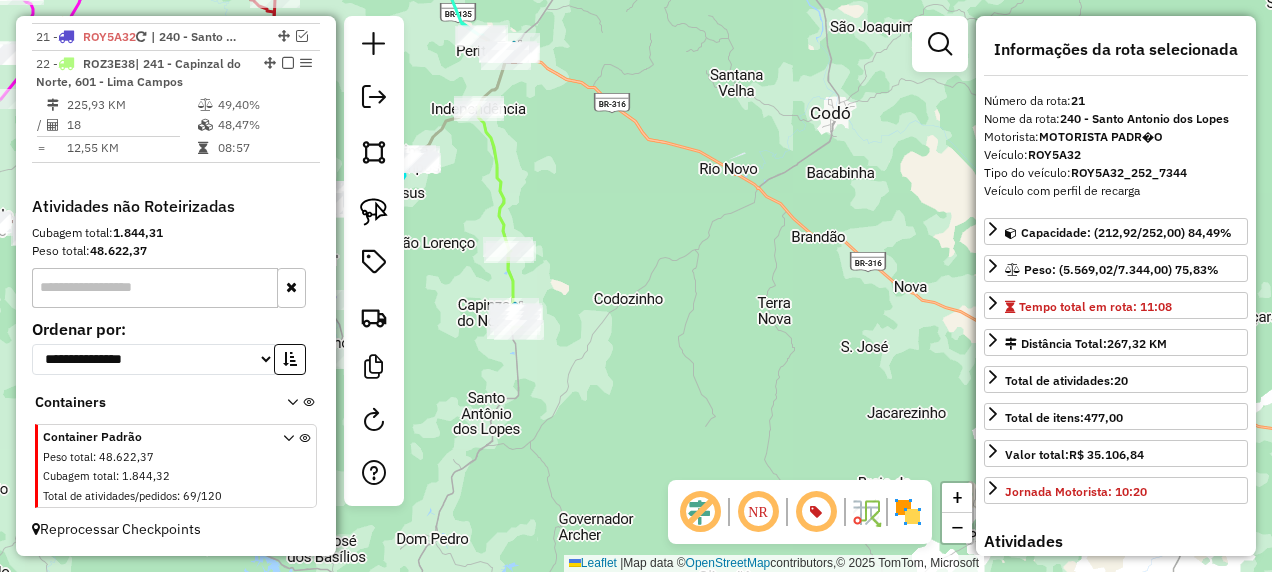 scroll, scrollTop: 2584, scrollLeft: 0, axis: vertical 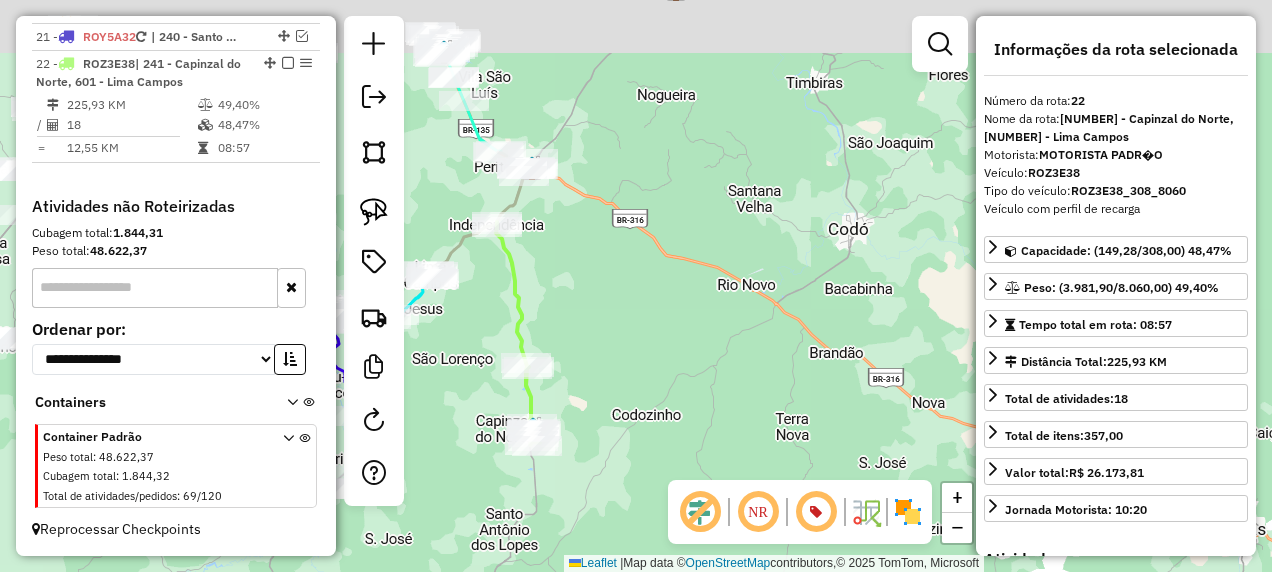 drag, startPoint x: 575, startPoint y: 222, endPoint x: 584, endPoint y: 342, distance: 120.33703 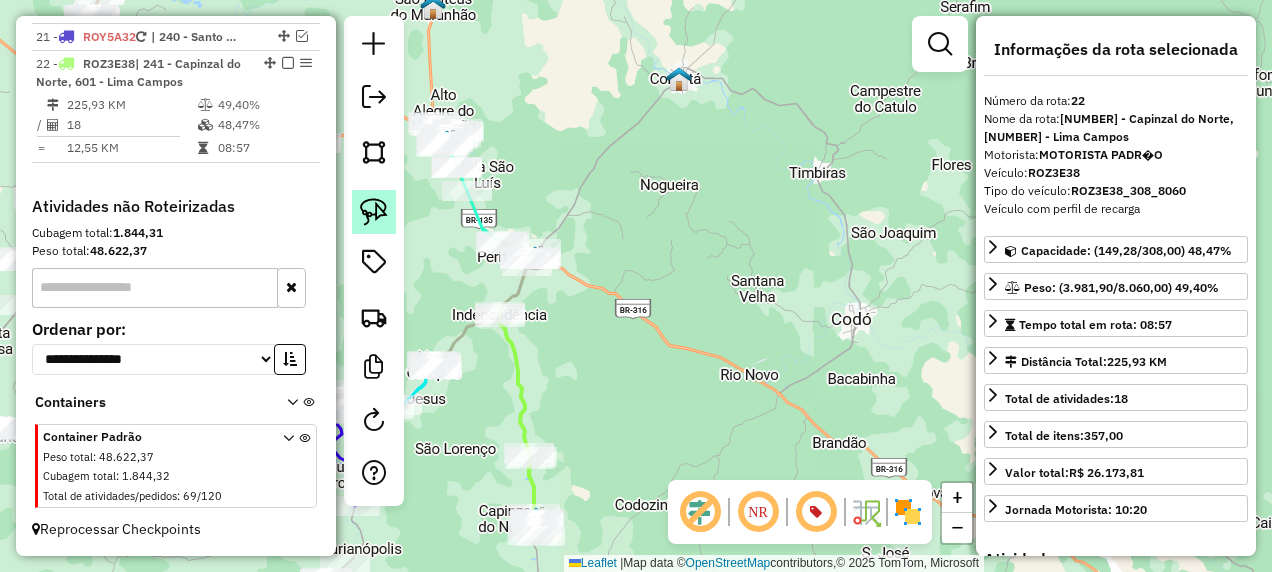 click 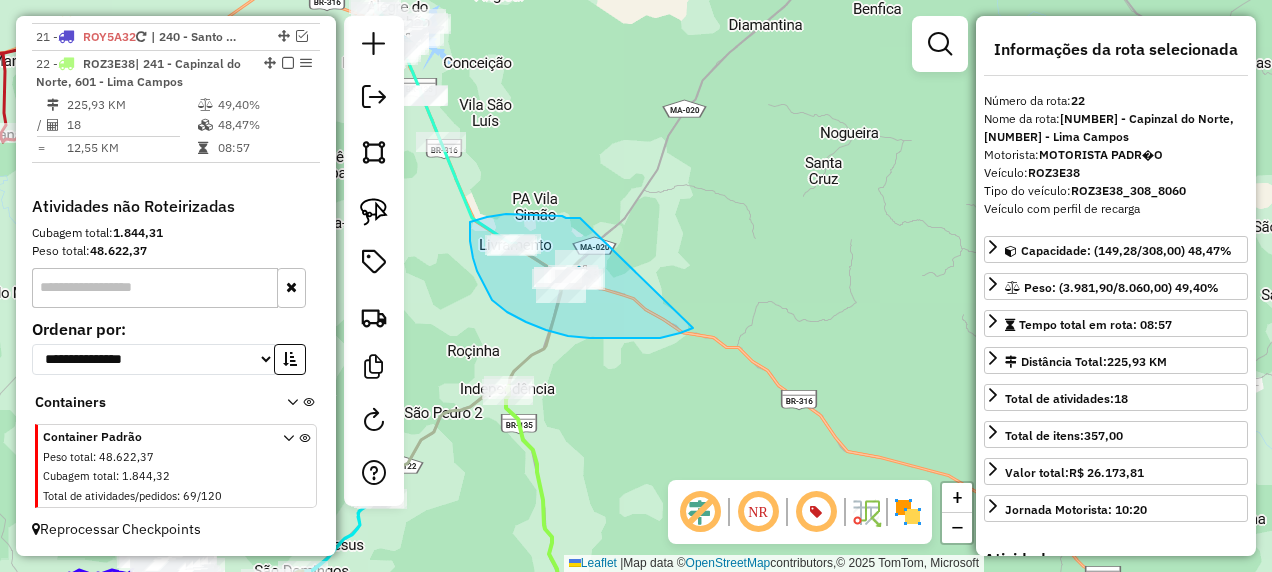 drag, startPoint x: 544, startPoint y: 216, endPoint x: 693, endPoint y: 328, distance: 186.4001 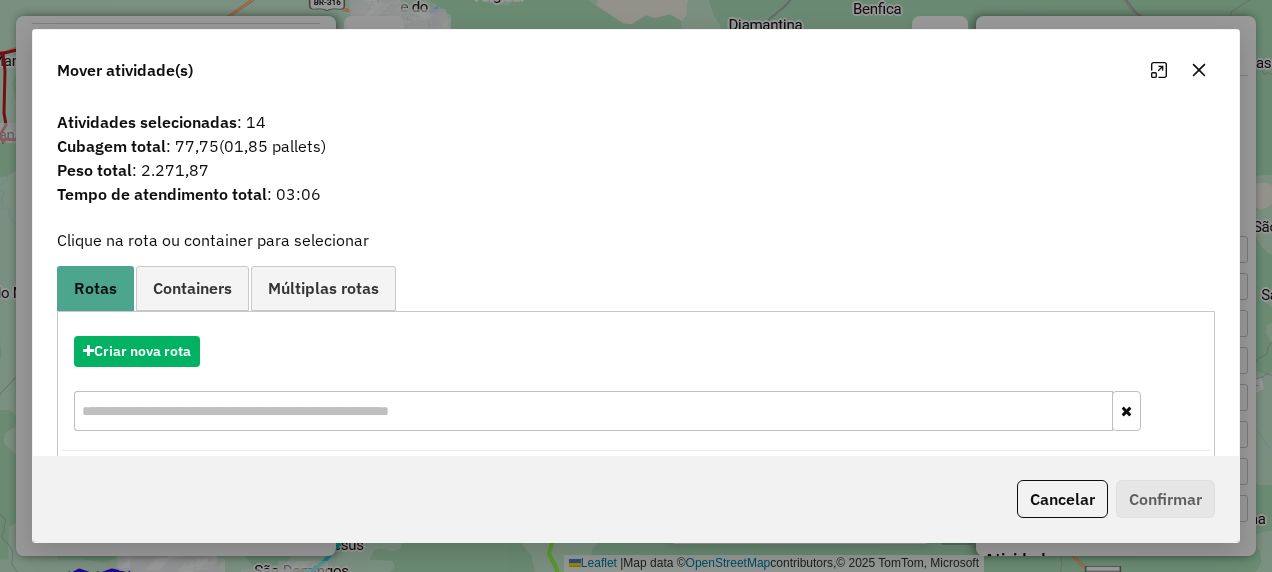 drag, startPoint x: 1082, startPoint y: 500, endPoint x: 1064, endPoint y: 492, distance: 19.697716 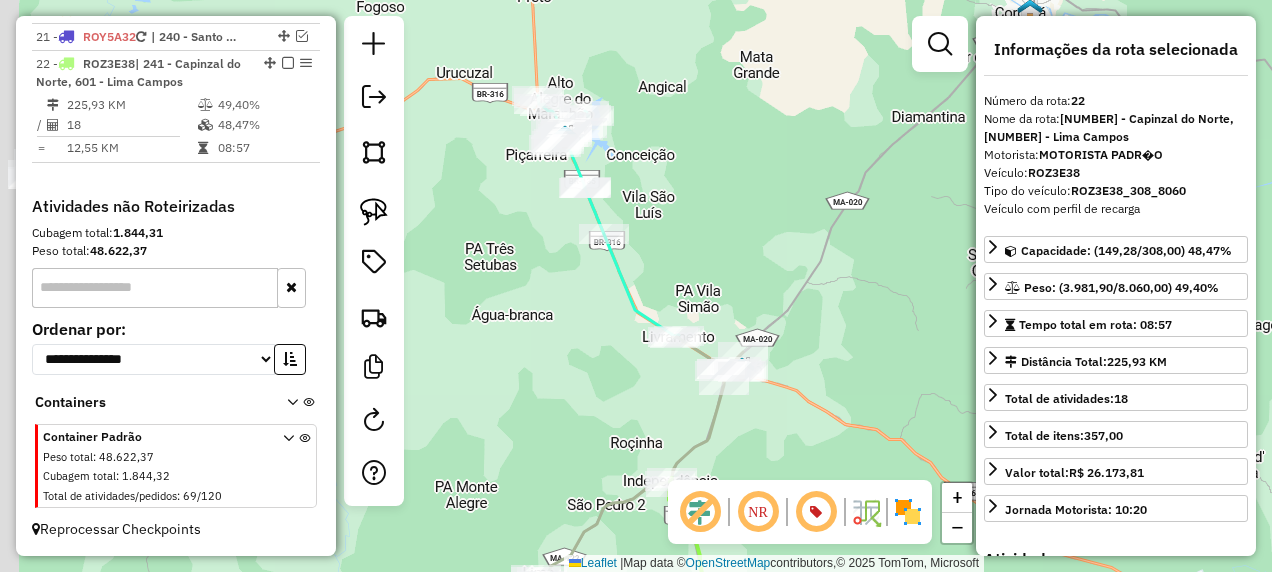 drag, startPoint x: 700, startPoint y: 362, endPoint x: 828, endPoint y: 456, distance: 158.80806 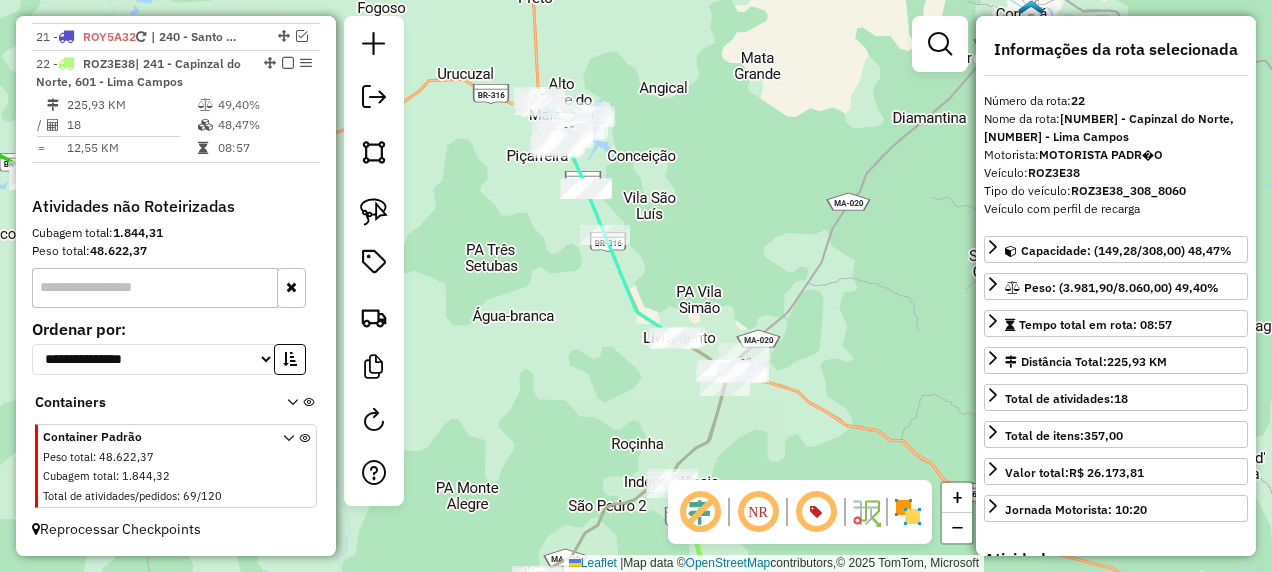 drag, startPoint x: 375, startPoint y: 220, endPoint x: 457, endPoint y: 210, distance: 82.607506 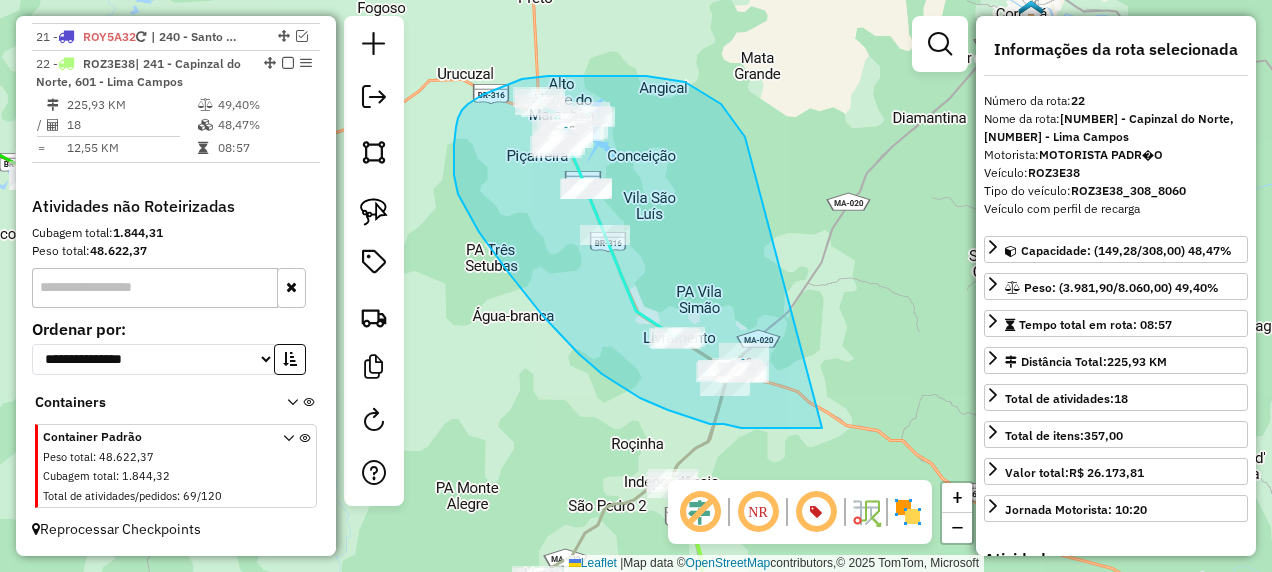 drag, startPoint x: 741, startPoint y: 132, endPoint x: 822, endPoint y: 428, distance: 306.88272 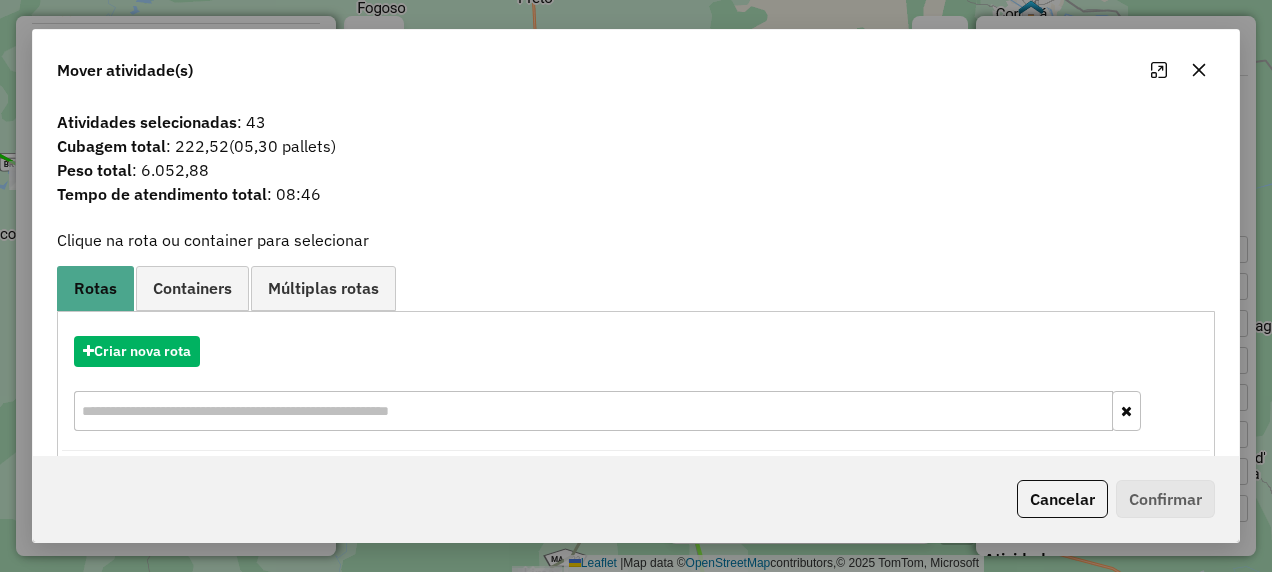 click on "Cancelar   Confirmar" 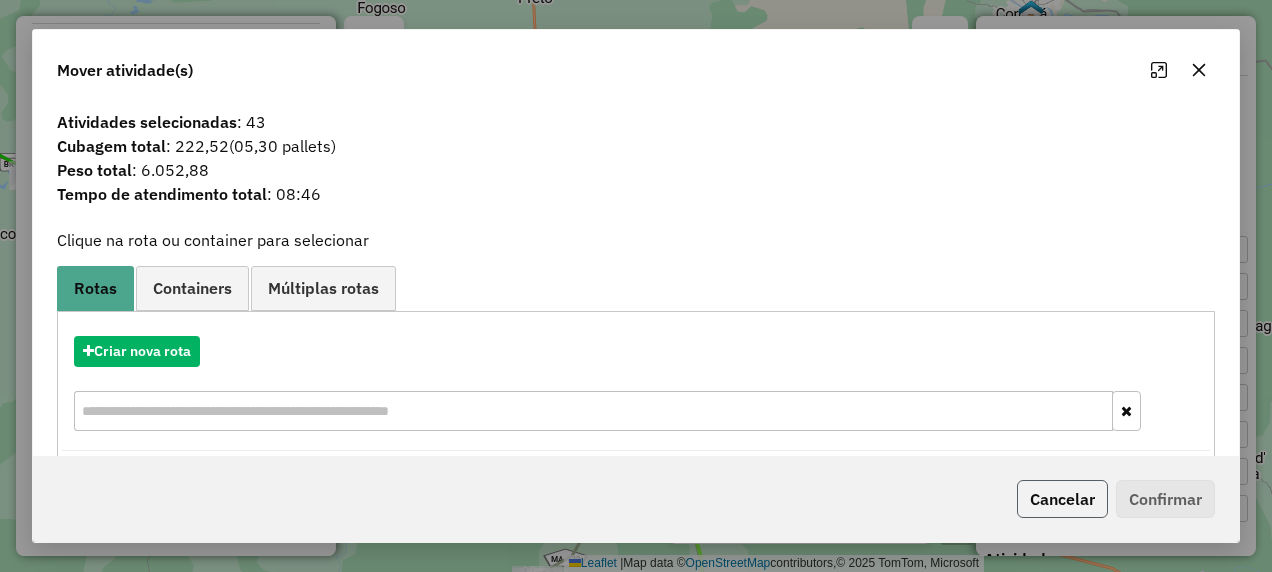 click on "Cancelar" 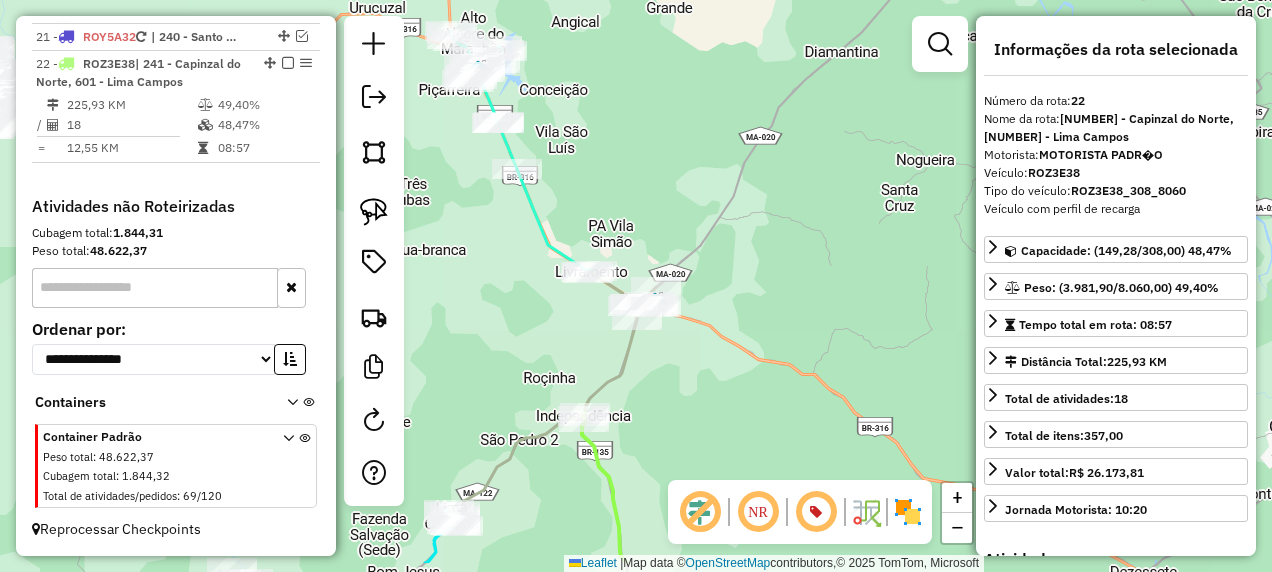 drag, startPoint x: 810, startPoint y: 440, endPoint x: 716, endPoint y: 366, distance: 119.632774 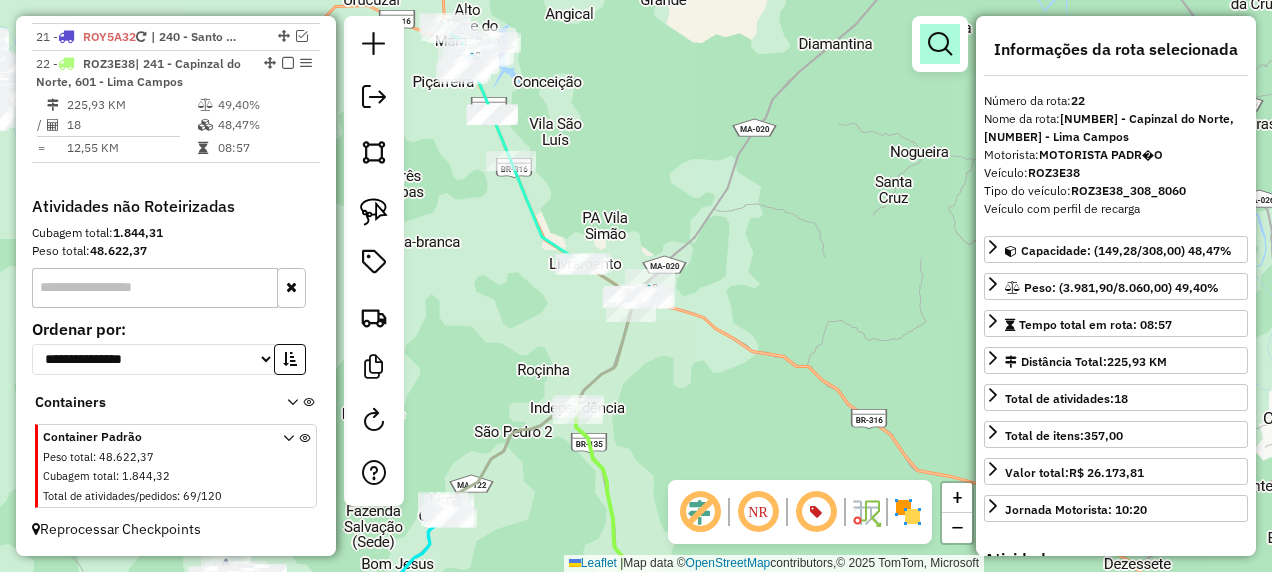 click at bounding box center [940, 44] 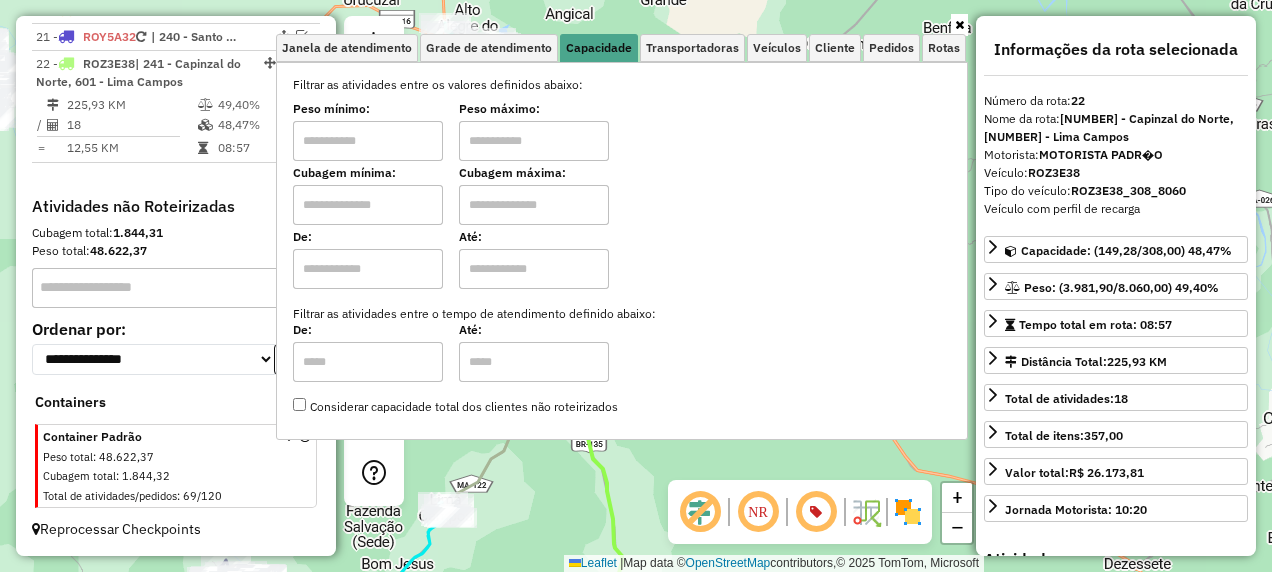 click at bounding box center (368, 205) 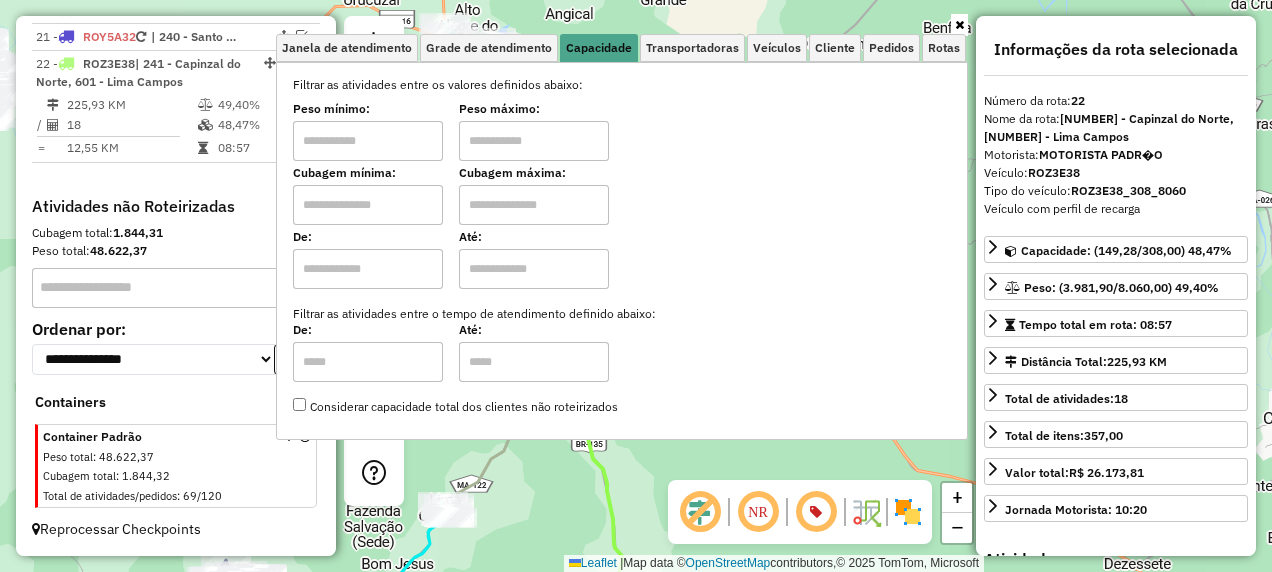 type on "*****" 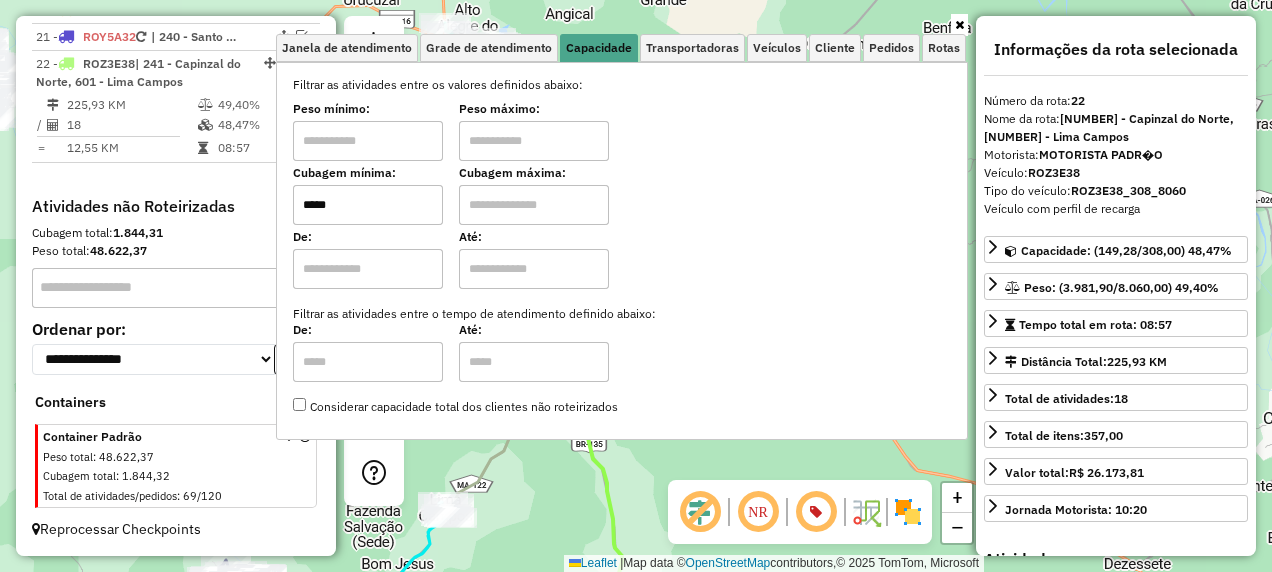 click at bounding box center (534, 205) 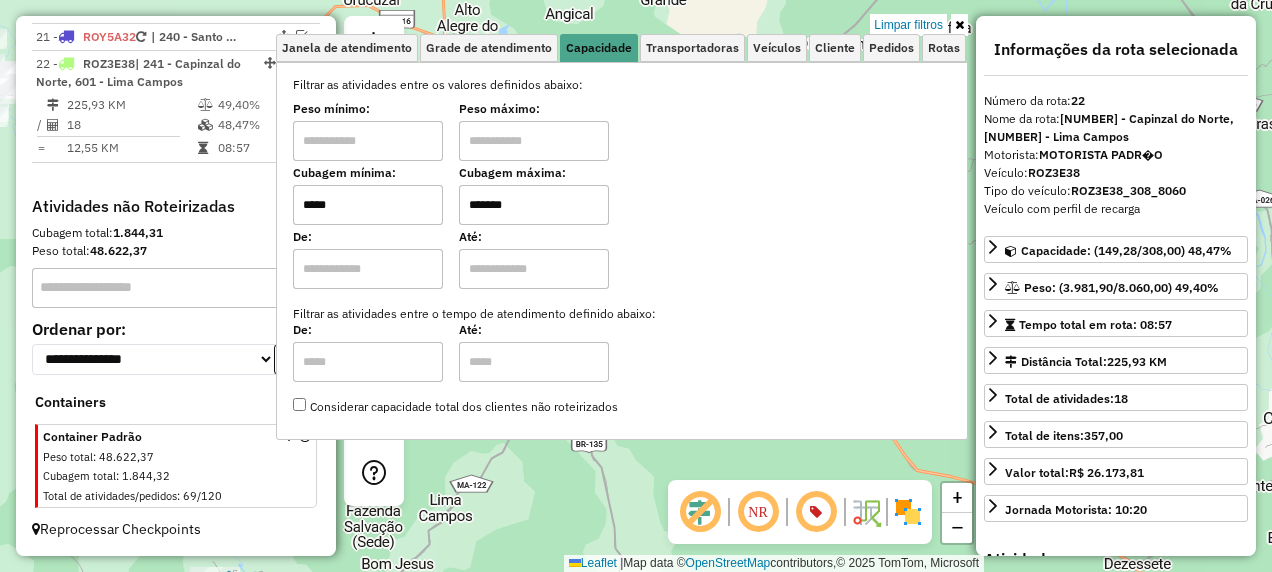 click on "Limpar filtros Janela de atendimento Grade de atendimento Capacidade Transportadoras Veículos Cliente Pedidos  Rotas Selecione os dias de semana para filtrar as janelas de atendimento  Seg   Ter   Qua   Qui   Sex   Sáb   Dom  Informe o período da janela de atendimento: De: Até:  Filtrar exatamente a janela do cliente  Considerar janela de atendimento padrão  Selecione os dias de semana para filtrar as grades de atendimento  Seg   Ter   Qua   Qui   Sex   Sáb   Dom   Considerar clientes sem dia de atendimento cadastrado  Clientes fora do dia de atendimento selecionado Filtrar as atividades entre os valores definidos abaixo:  Peso mínimo:   Peso máximo:   Cubagem mínima:  *****  Cubagem máxima:  *******  De:   Até:  Filtrar as atividades entre o tempo de atendimento definido abaixo:  De:   Até:   Considerar capacidade total dos clientes não roteirizados Transportadora: Selecione um ou mais itens Tipo de veículo: Selecione um ou mais itens Veículo: Selecione um ou mais itens Motorista: Nome: Setor:" 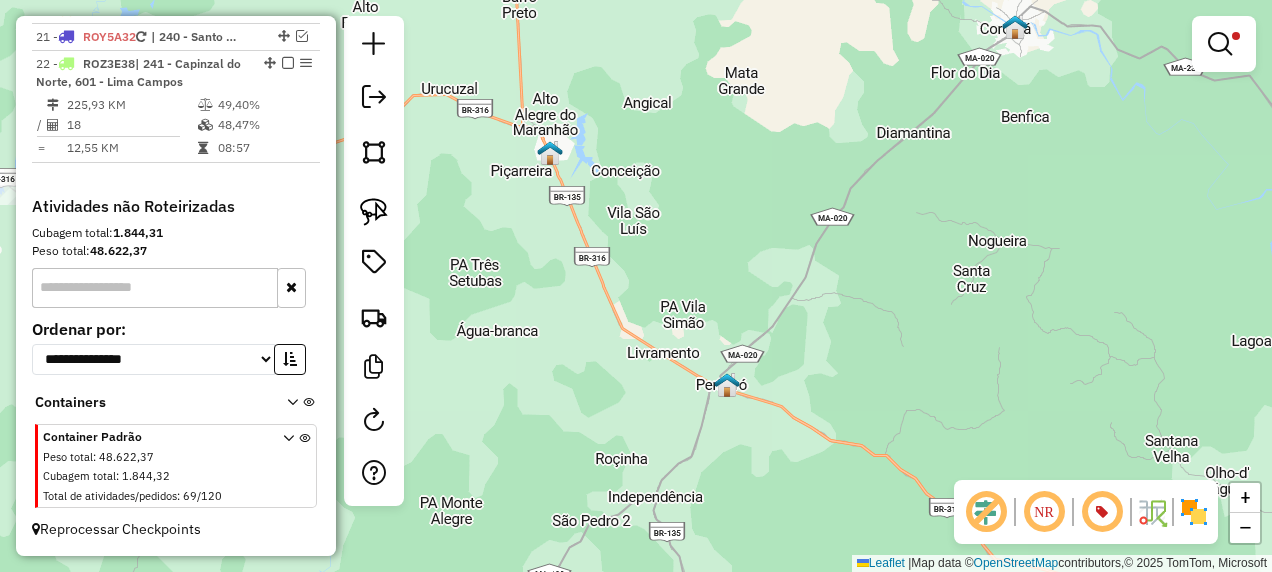 click on "Limpar filtros Janela de atendimento Grade de atendimento Capacidade Transportadoras Veículos Cliente Pedidos  Rotas Selecione os dias de semana para filtrar as janelas de atendimento  Seg   Ter   Qua   Qui   Sex   Sáb   Dom  Informe o período da janela de atendimento: De: Até:  Filtrar exatamente a janela do cliente  Considerar janela de atendimento padrão  Selecione os dias de semana para filtrar as grades de atendimento  Seg   Ter   Qua   Qui   Sex   Sáb   Dom   Considerar clientes sem dia de atendimento cadastrado  Clientes fora do dia de atendimento selecionado Filtrar as atividades entre os valores definidos abaixo:  Peso mínimo:   Peso máximo:   Cubagem mínima:  *****  Cubagem máxima:  *******  De:   Até:  Filtrar as atividades entre o tempo de atendimento definido abaixo:  De:   Até:   Considerar capacidade total dos clientes não roteirizados Transportadora: Selecione um ou mais itens Tipo de veículo: Selecione um ou mais itens Veículo: Selecione um ou mais itens Motorista: Nome: Setor:" 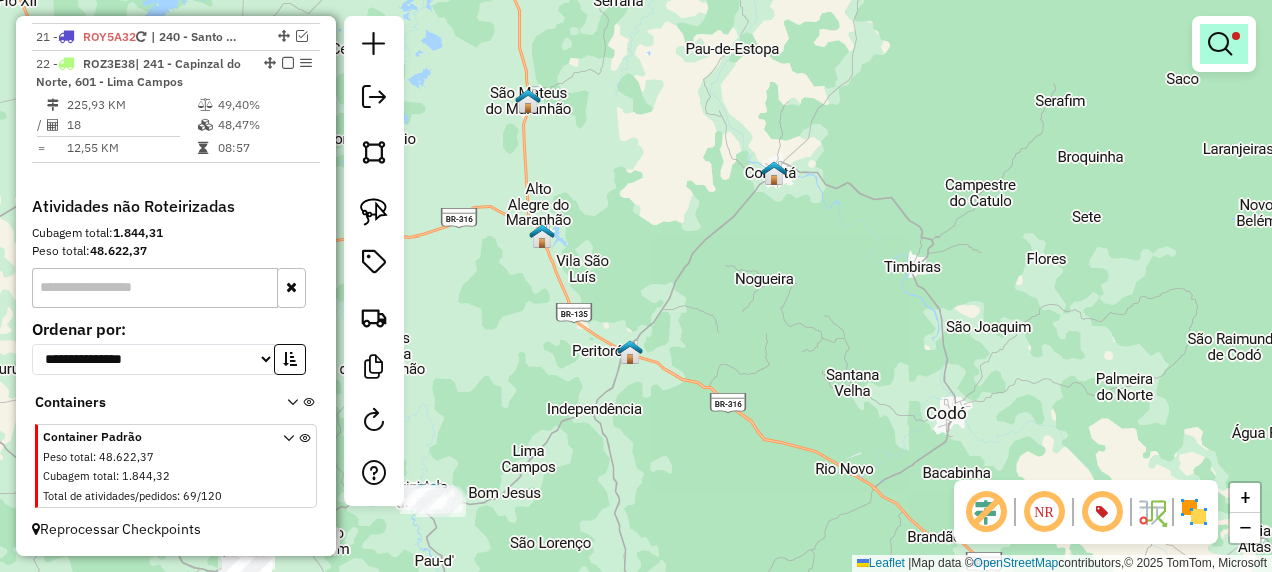click at bounding box center (1224, 44) 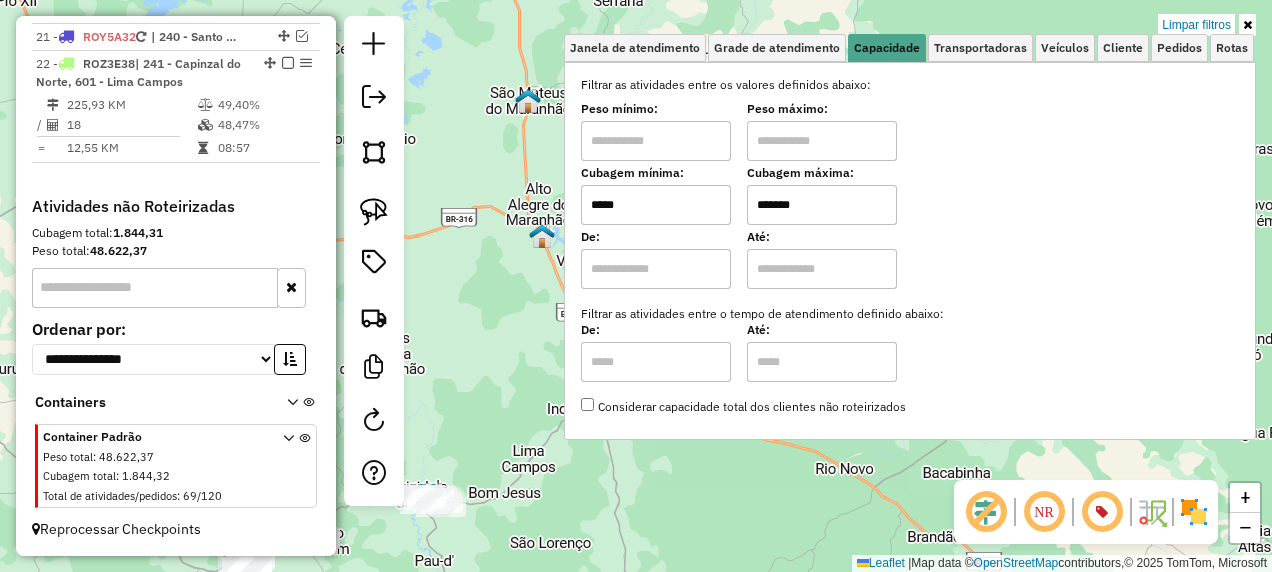 drag, startPoint x: 564, startPoint y: 230, endPoint x: 521, endPoint y: 237, distance: 43.56604 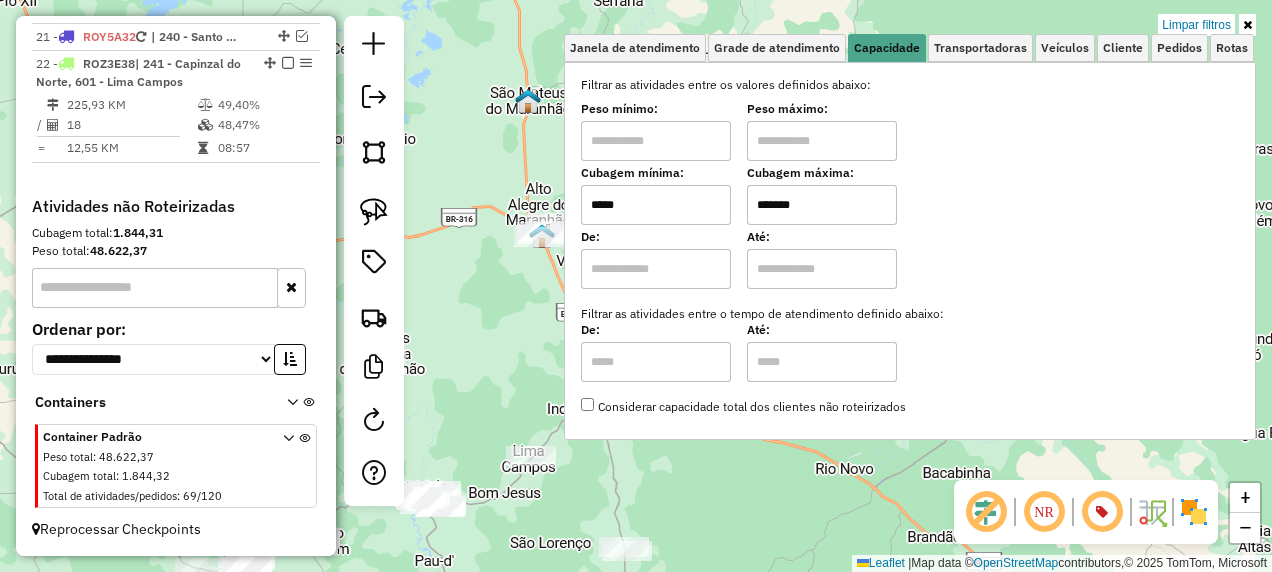 type on "*****" 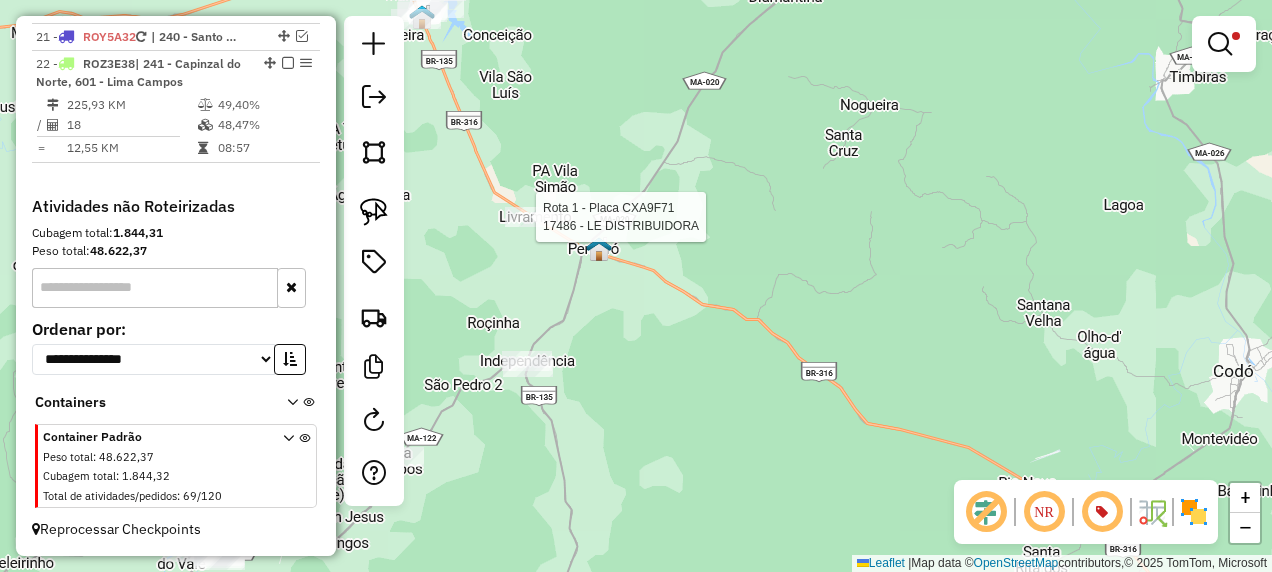 select on "**********" 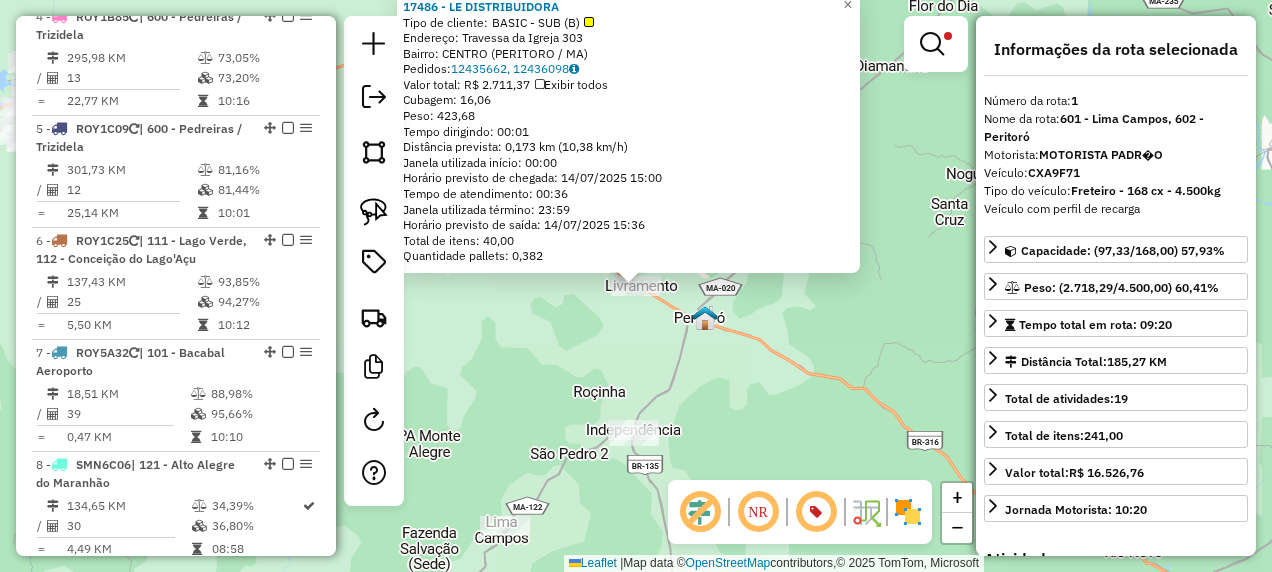 scroll, scrollTop: 749, scrollLeft: 0, axis: vertical 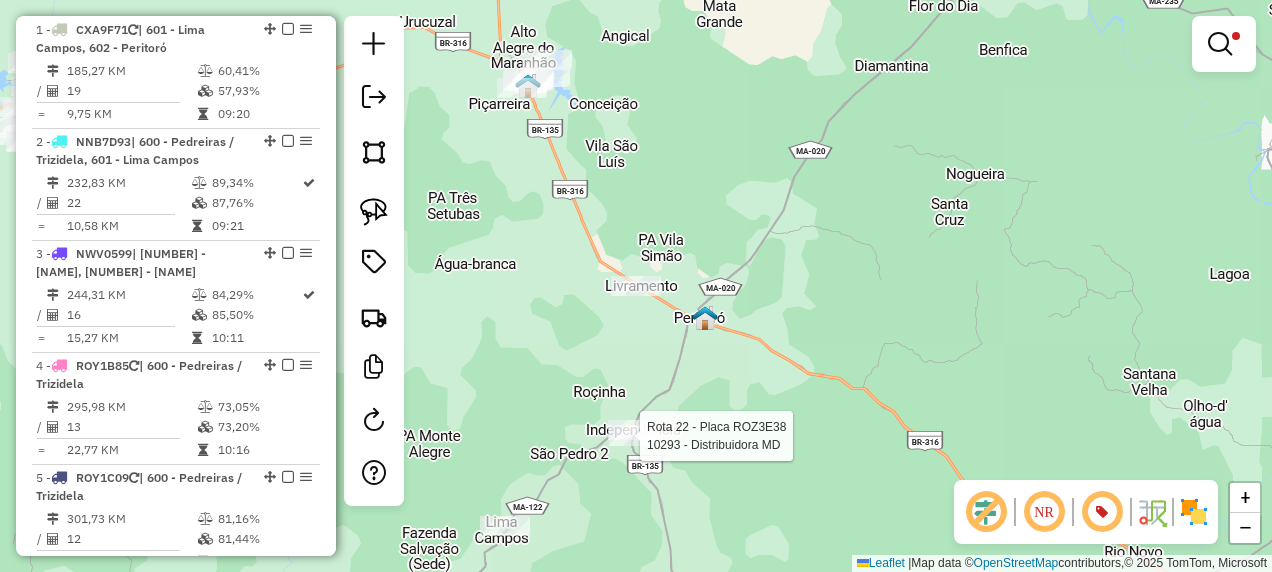 select on "**********" 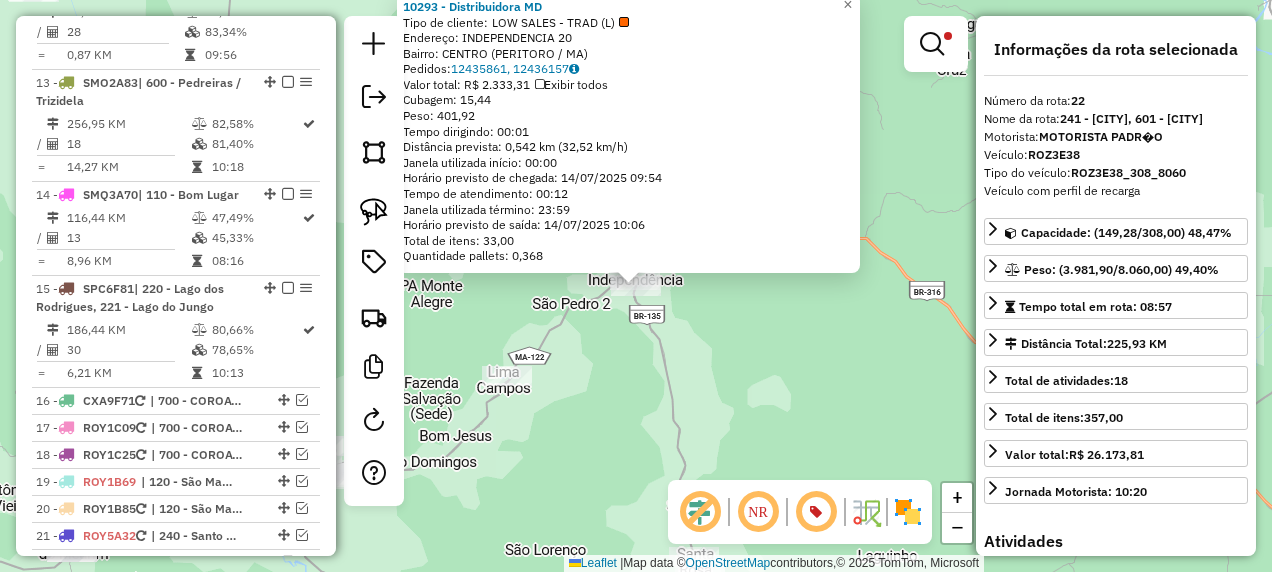 scroll, scrollTop: 2584, scrollLeft: 0, axis: vertical 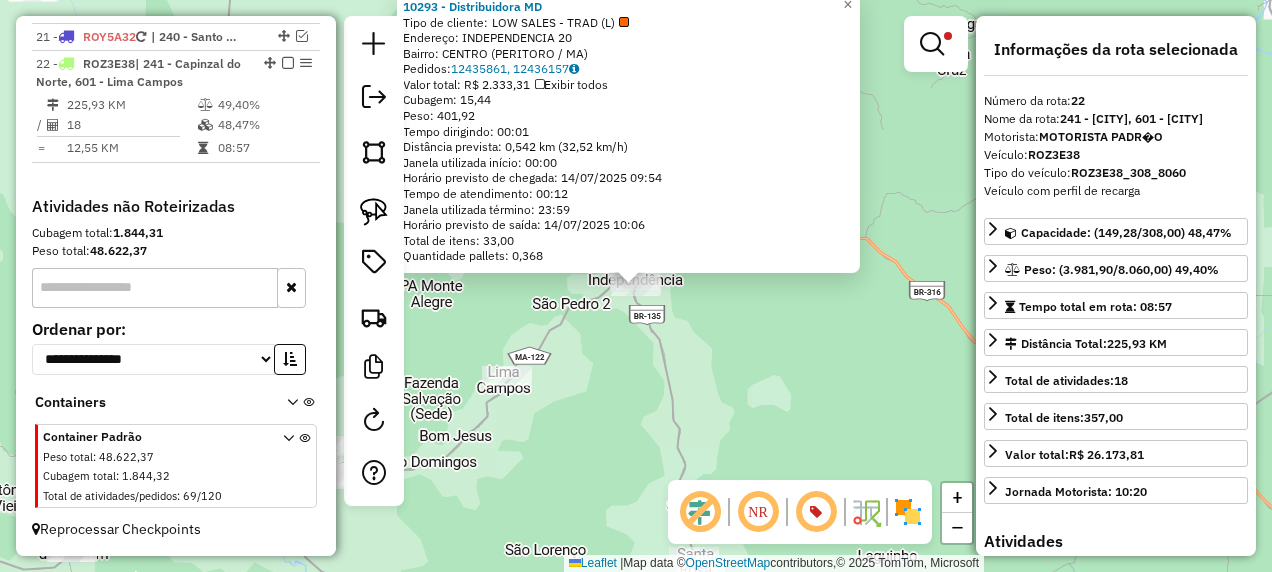 drag, startPoint x: 784, startPoint y: 413, endPoint x: 772, endPoint y: 408, distance: 13 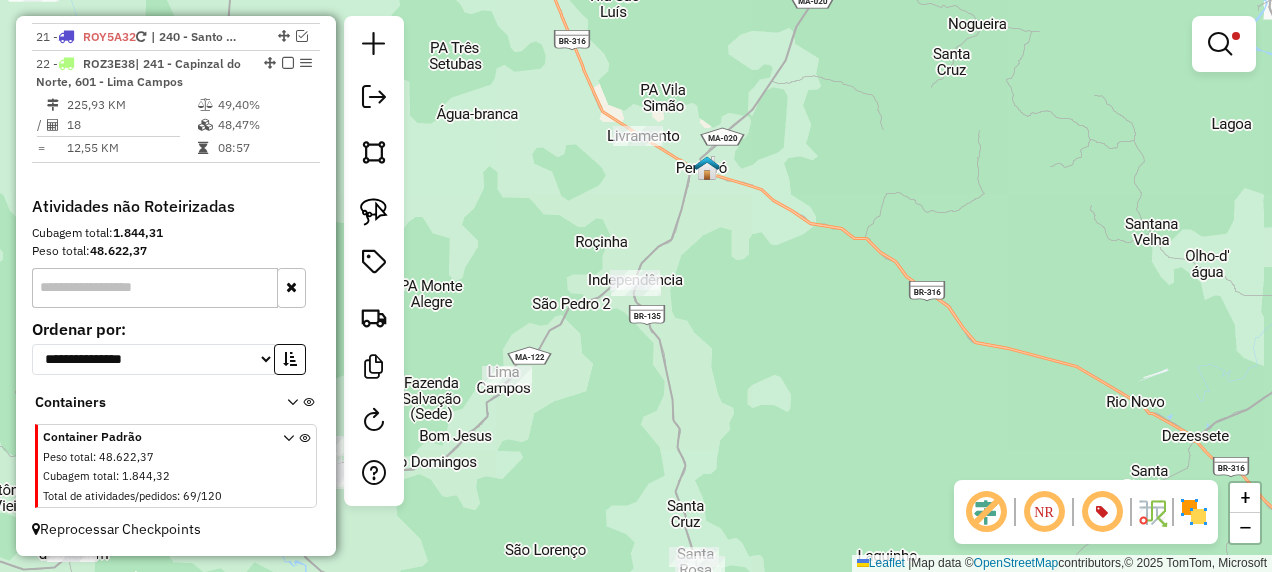 drag, startPoint x: 826, startPoint y: 426, endPoint x: 814, endPoint y: 470, distance: 45.607018 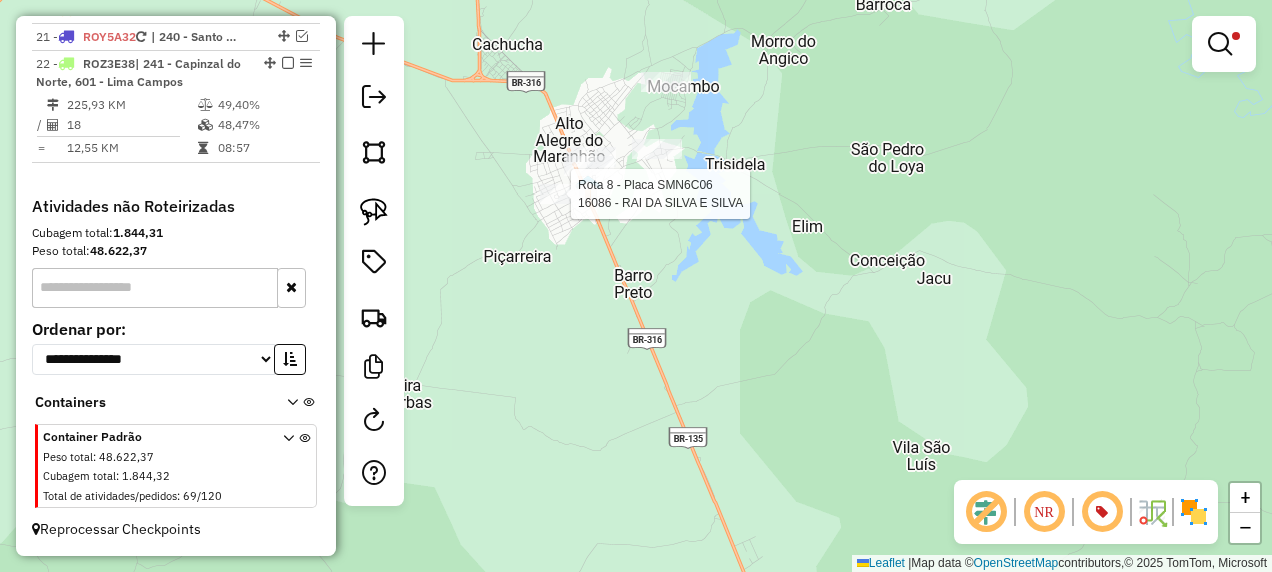 select on "**********" 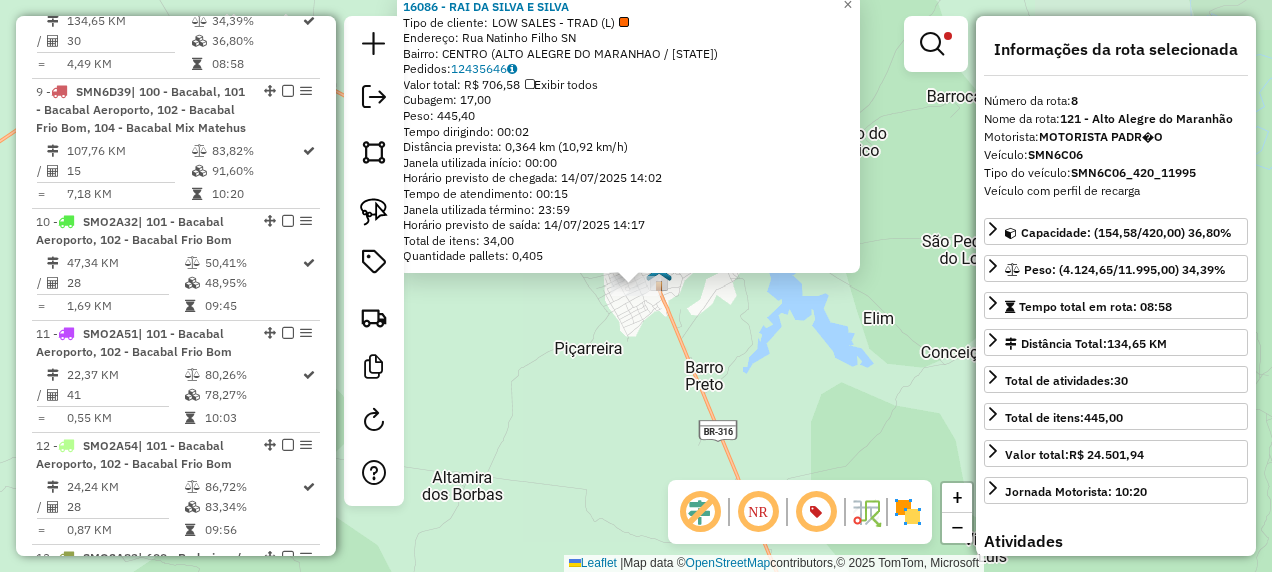scroll, scrollTop: 1531, scrollLeft: 0, axis: vertical 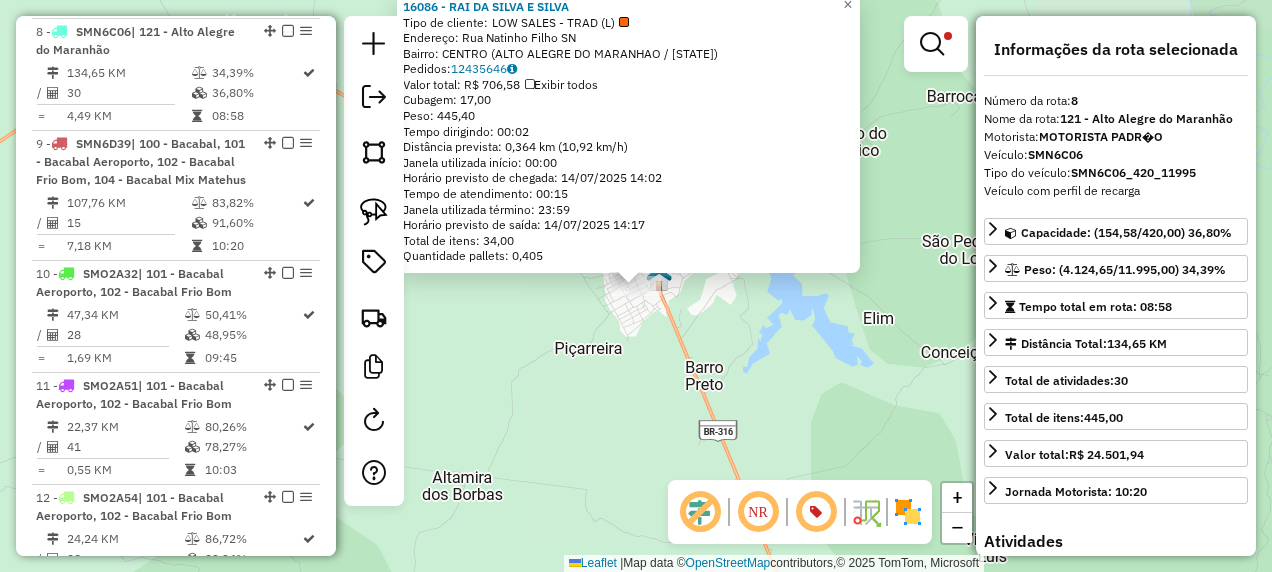click on "Rota 8 - Placa SMN6C06  16086 - [FULL_NAME] 16086 - [FULL_NAME]  Tipo de cliente:   LOW SALES - TRAD (L)   Endereço:  Rua Natinho Filho SN   Bairro: CENTRO ([CITY] / MA)   Pedidos:  12435646   Valor total: R$ 706,58   Exibir todos   Cubagem: 17,00  Peso: 445,40  Tempo dirigindo: 00:02   Distância prevista: 0,364 km (10,92 km/h)   Janela utilizada início: 00:00   Horário previsto de chegada: 14/07/2025 14:02   Tempo de atendimento: 00:15   Janela utilizada término: 23:59   Horário previsto de saída: 14/07/2025 14:17   Total de itens: 34,00   Quantidade pallets: 0,405  × Limpar filtros Janela de atendimento Grade de atendimento Capacidade Transportadoras Veículos Cliente Pedidos  Rotas Selecione os dias de semana para filtrar as janelas de atendimento  Seg   Ter   Qua   Qui   Sex   Sáb   Dom  Informe o período da janela de atendimento: De: Até:  Filtrar exatamente a janela do cliente  Considerar janela de atendimento padrão   Seg   Ter   Qua   Qui   Sex   Sáb  +" 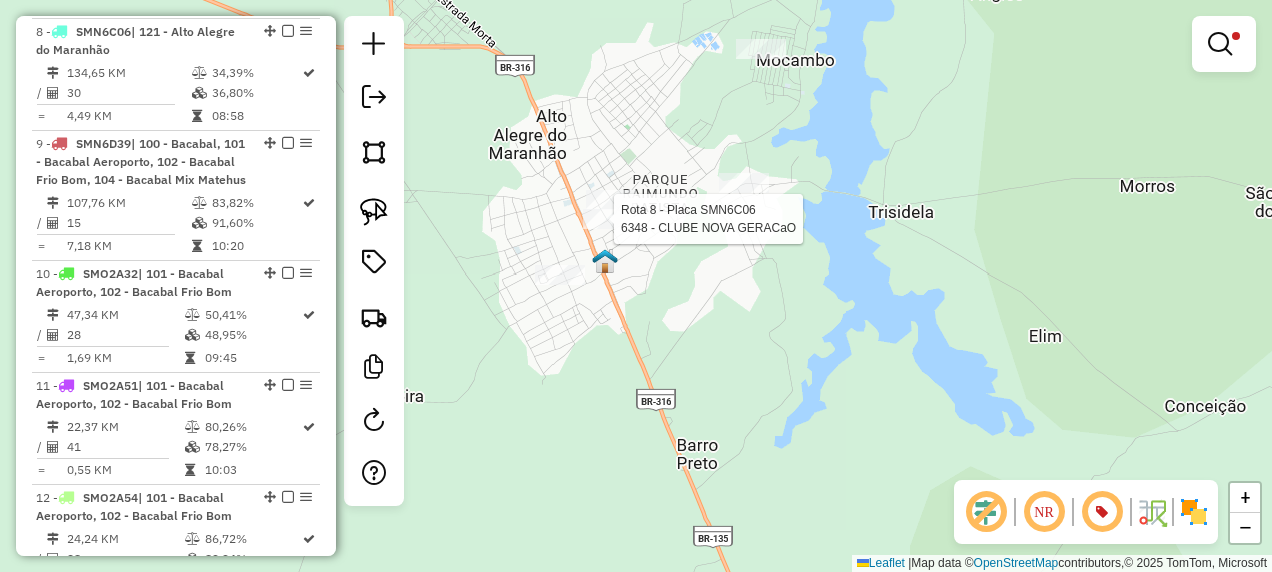 select on "**********" 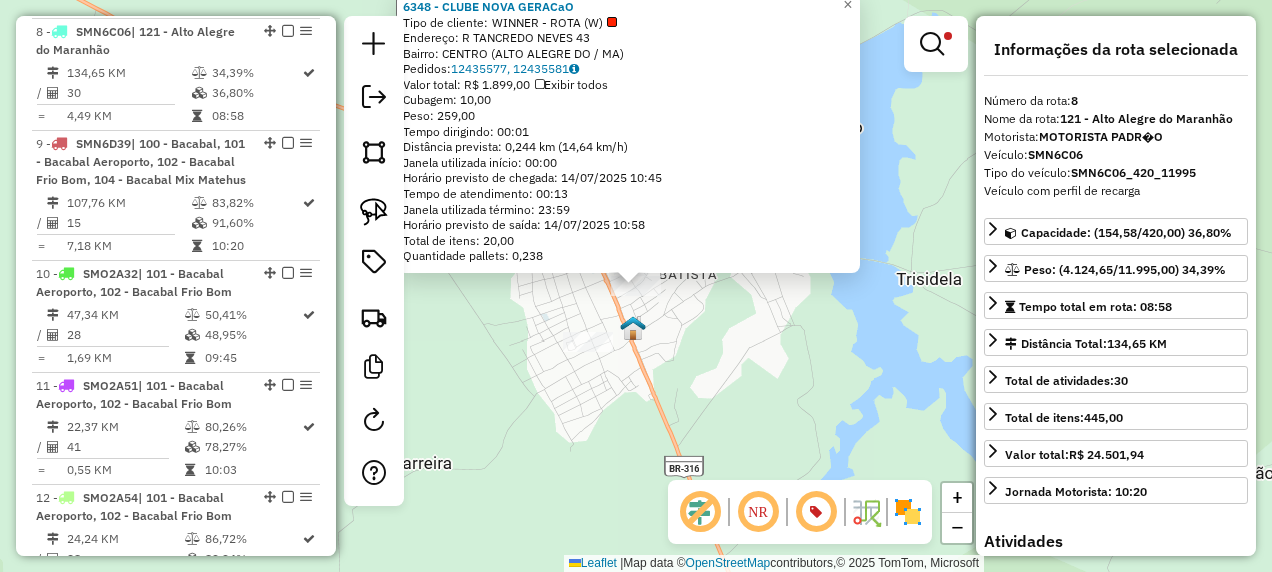 click on "6348 - [CLIENT]  Tipo de cliente:   WINNER - ROTA (W)   Endereço: R   TANCREDO NEVES                43   Bairro: CENTRO ([CITY] / [STATE])   Pedidos:  12435577, 12435581   Valor total: R$ 1.899,00   Exibir todos   Cubagem: 10,00  Peso: 259,00  Tempo dirigindo: 00:01   Distância prevista: 0,244 km (14,64 km/h)   Janela utilizada início: 00:00   Horário previsto de chegada: 14/07/2025 10:45   Tempo de atendimento: 00:13   Janela utilizada término: 23:59   Horário previsto de saída: 14/07/2025 10:58   Total de itens: 20,00   Quantidade pallets: 0,238  × Limpar filtros Janela de atendimento Grade de atendimento Capacidade Transportadoras Veículos Cliente Pedidos  Rotas Selecione os dias de semana para filtrar as janelas de atendimento  Seg   Ter   Qua   Qui   Sex   Sáb   Dom  Informe o período da janela de atendimento: De: Até:  Filtrar exatamente a janela do cliente  Considerar janela de atendimento padrão  Selecione os dias de semana para filtrar as grades de atendimento  Seg   Ter  +" 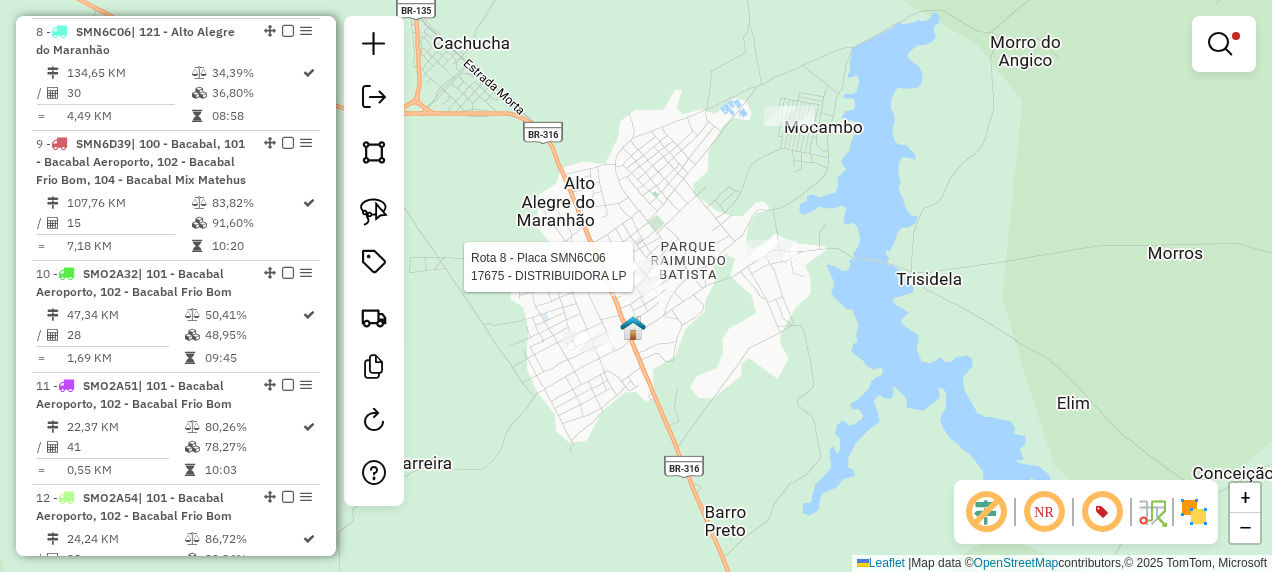 select on "**********" 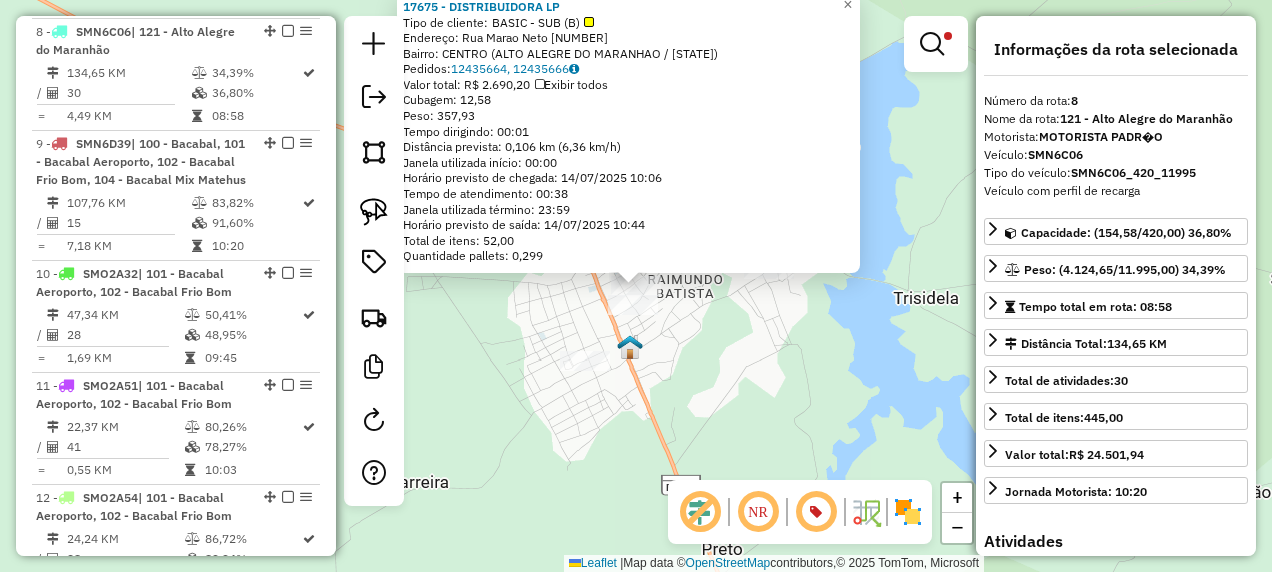 click on "17675 - [CLIENT]  Tipo de cliente:   BASIC - SUB (B)   Endereço:  Rua Marao Neto 72   Bairro: CENTRO ([CITY] / [STATE])   Pedidos:  12435664, 12435666   Valor total: R$ 2.690,20   Exibir todos   Cubagem: 12,58  Peso: 357,93  Tempo dirigindo: 00:01   Distância prevista: 0,106 km (6,36 km/h)   Janela utilizada início: 00:00   Horário previsto de chegada: 14/07/2025 10:06   Tempo de atendimento: 00:38   Janela utilizada término: 23:59   Horário previsto de saída: 14/07/2025 10:44   Total de itens: 52,00   Quantidade pallets: 0,299  × Limpar filtros Janela de atendimento Grade de atendimento Capacidade Transportadoras Veículos Cliente Pedidos  Rotas Selecione os dias de semana para filtrar as janelas de atendimento  Seg   Ter   Qua   Qui   Sex   Sáb   Dom  Informe o período da janela de atendimento: De: Até:  Filtrar exatamente a janela do cliente  Considerar janela de atendimento padrão  Selecione os dias de semana para filtrar as grades de atendimento  Seg   Ter   Qua   Qui  De:" 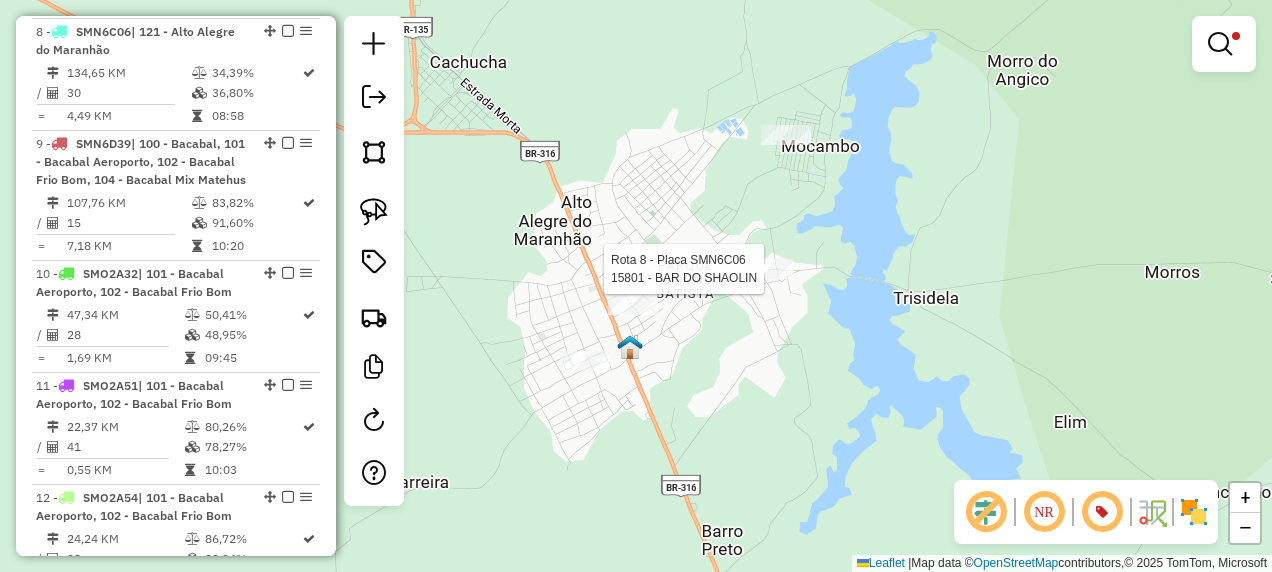 select on "**********" 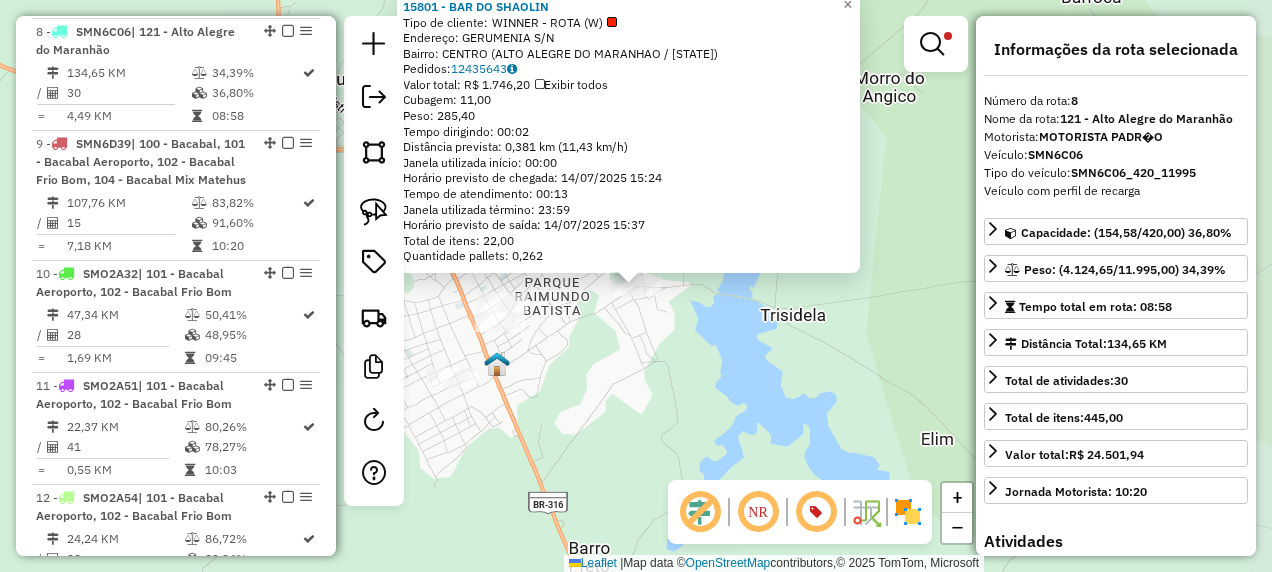 drag, startPoint x: 727, startPoint y: 415, endPoint x: 722, endPoint y: 395, distance: 20.615528 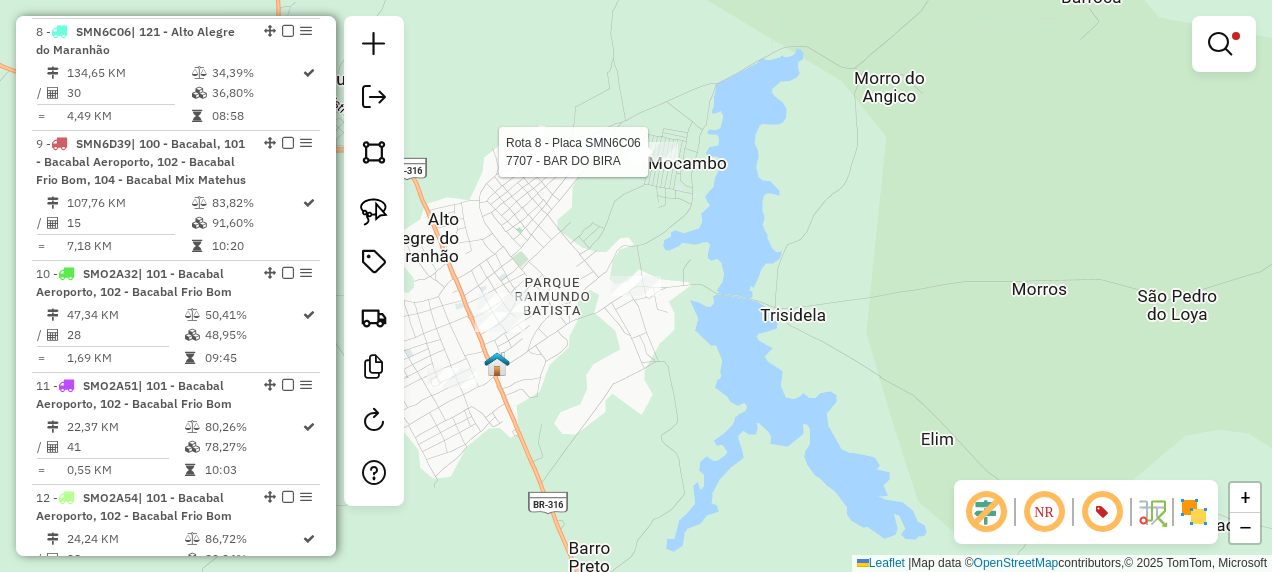 select on "**********" 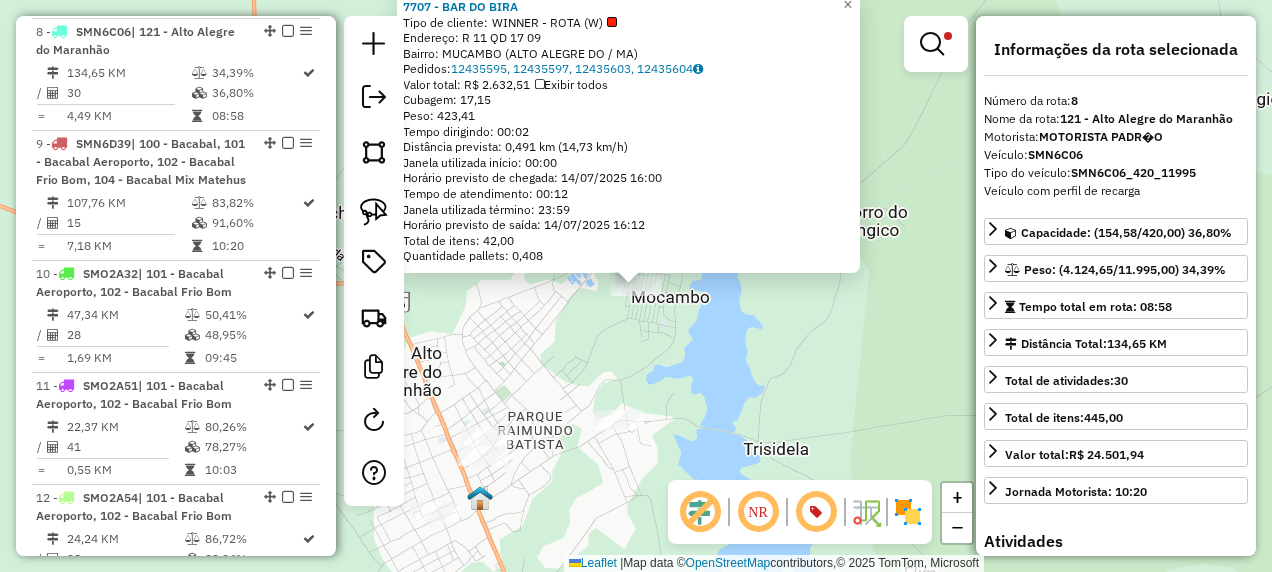 click on "7707 - [CLIENT]  Tipo de cliente:   WINNER - ROTA (W)   Endereço: R   11 QD 17                      09   Bairro: MUCAMBO ([CITY] / [STATE])   Pedidos:  12435595, 12435597, 12435603, 12435604   Valor total: R$ 2.632,51   Exibir todos   Cubagem: 17,15  Peso: 423,41  Tempo dirigindo: 00:02   Distância prevista: 0,491 km (14,73 km/h)   Janela utilizada início: 00:00   Horário previsto de chegada: 14/07/2025 16:00   Tempo de atendimento: 00:12   Janela utilizada término: 23:59   Horário previsto de saída: 14/07/2025 16:12   Total de itens: 42,00   Quantidade pallets: 0,408  × Limpar filtros Janela de atendimento Grade de atendimento Capacidade Transportadoras Veículos Cliente Pedidos  Rotas Selecione os dias de semana para filtrar as janelas de atendimento  Seg   Ter   Qua   Qui   Sex   Sáb   Dom  Informe o período da janela de atendimento: De: Até:  Filtrar exatamente a janela do cliente  Considerar janela de atendimento padrão  Selecione os dias de semana para filtrar as grades de atendimento" 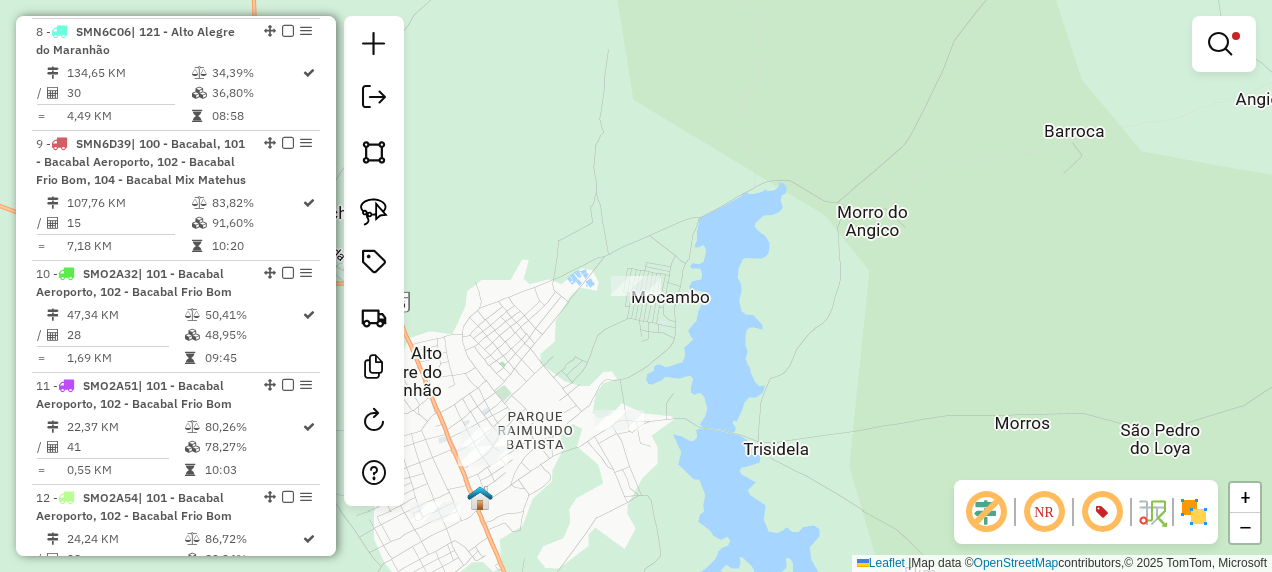 drag, startPoint x: 714, startPoint y: 463, endPoint x: 653, endPoint y: 241, distance: 230.22815 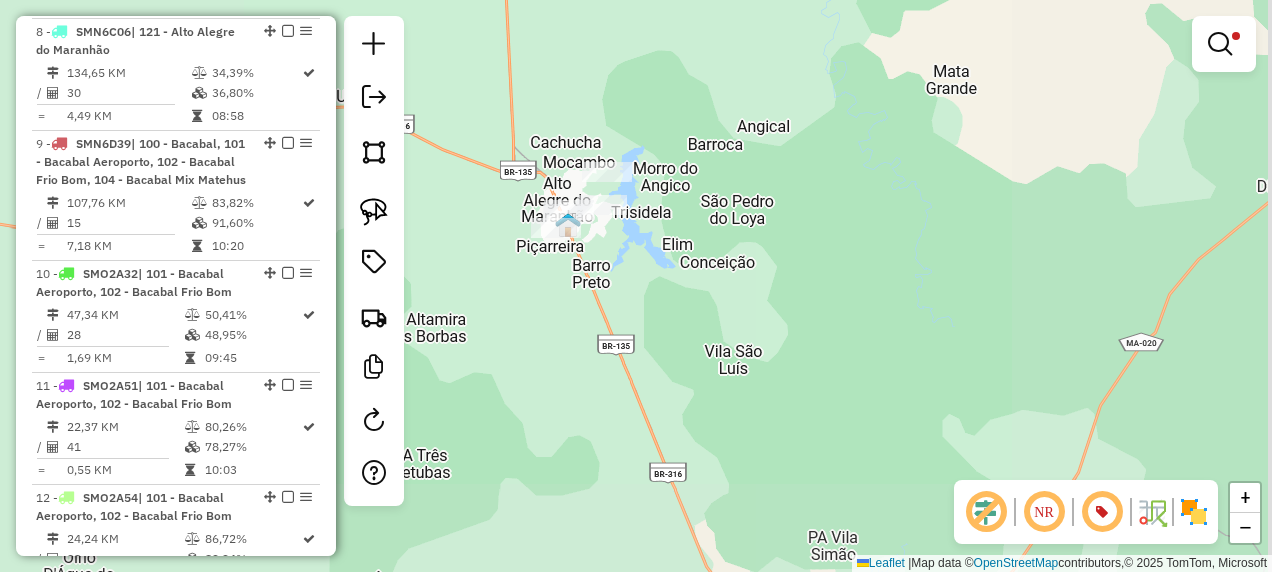 drag, startPoint x: 677, startPoint y: 396, endPoint x: 590, endPoint y: 196, distance: 218.10318 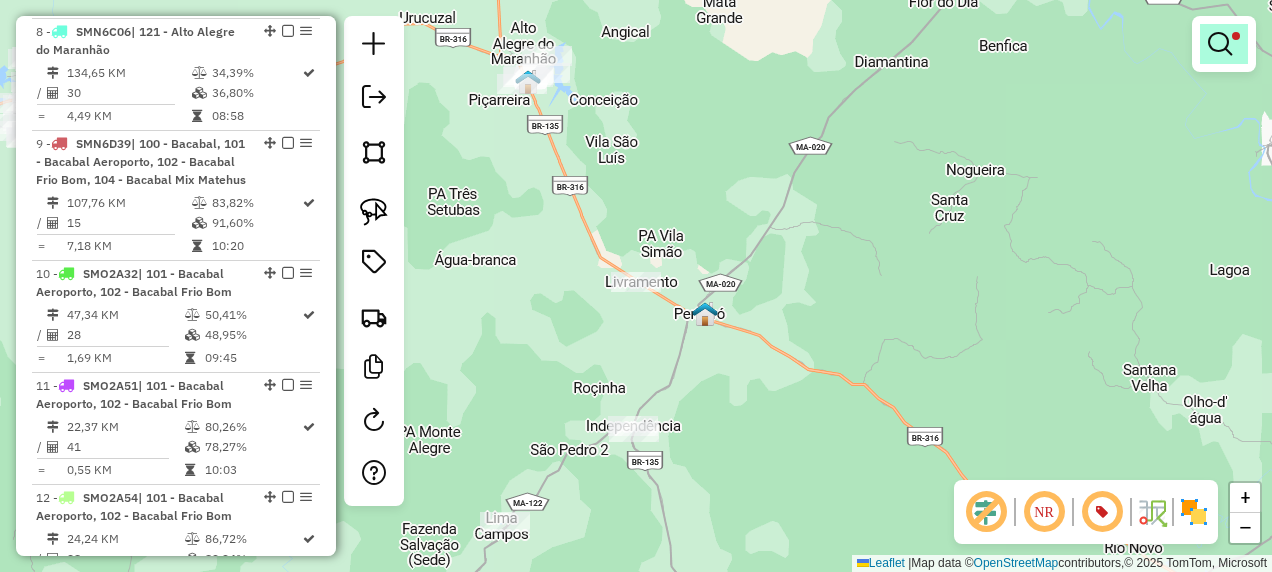 click at bounding box center [1220, 44] 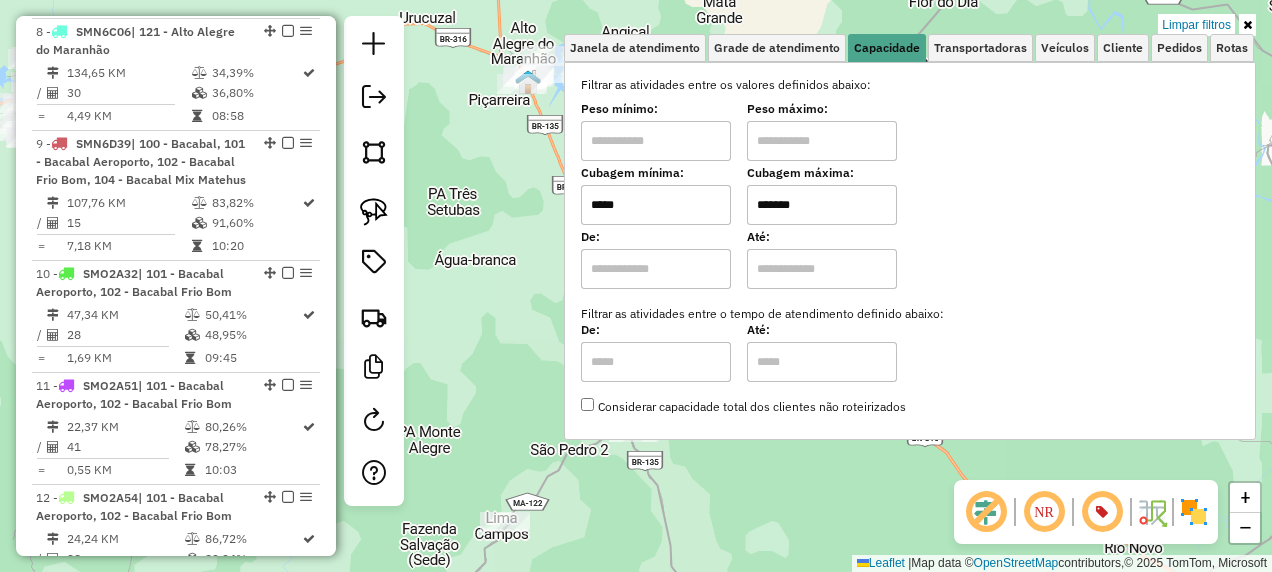 drag, startPoint x: 474, startPoint y: 219, endPoint x: 500, endPoint y: 272, distance: 59.03389 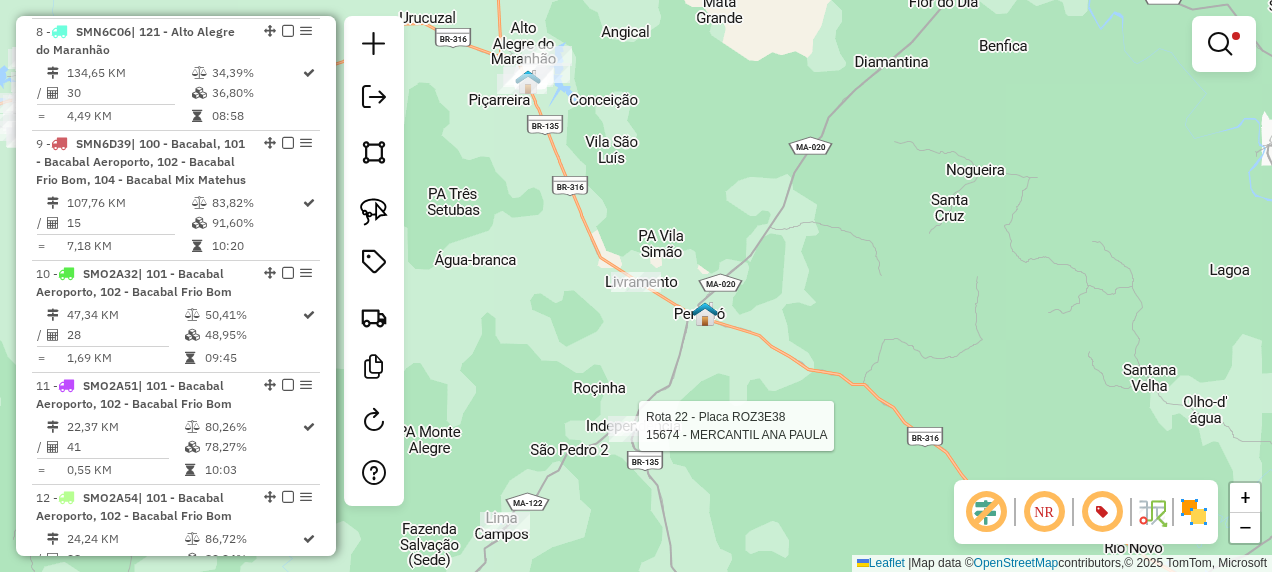 select on "**********" 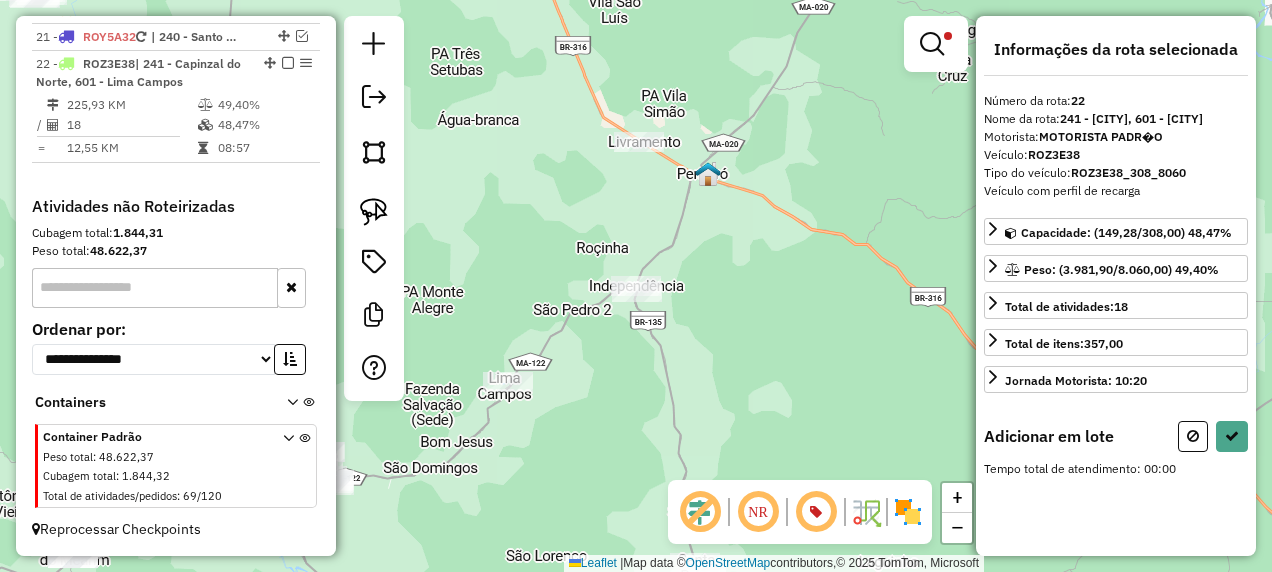scroll, scrollTop: 2584, scrollLeft: 0, axis: vertical 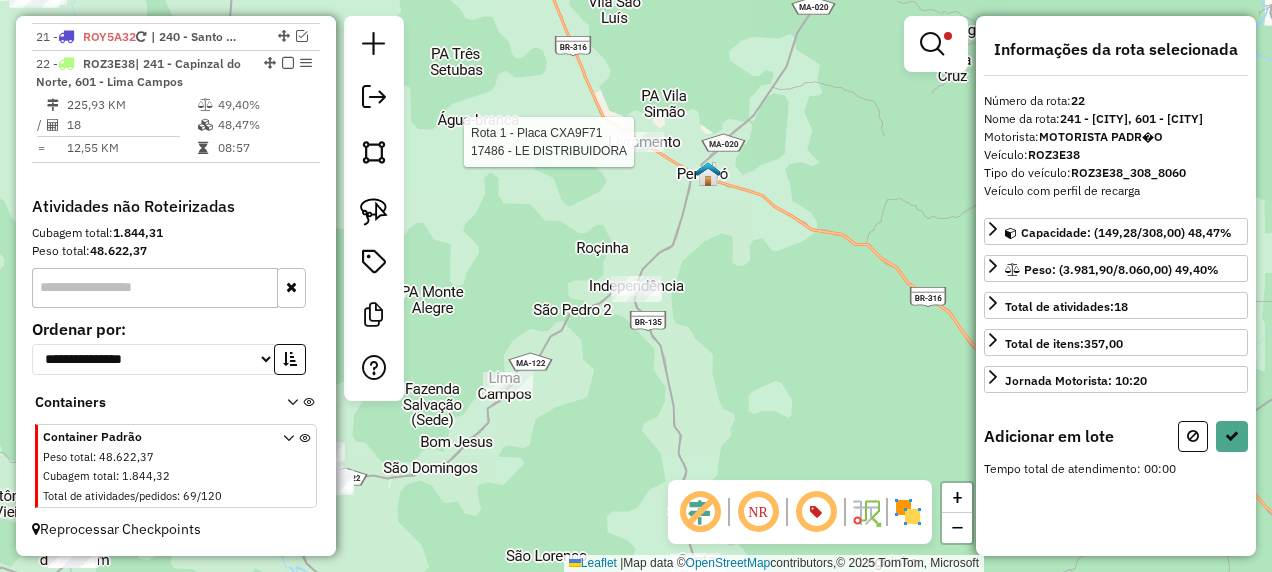 click 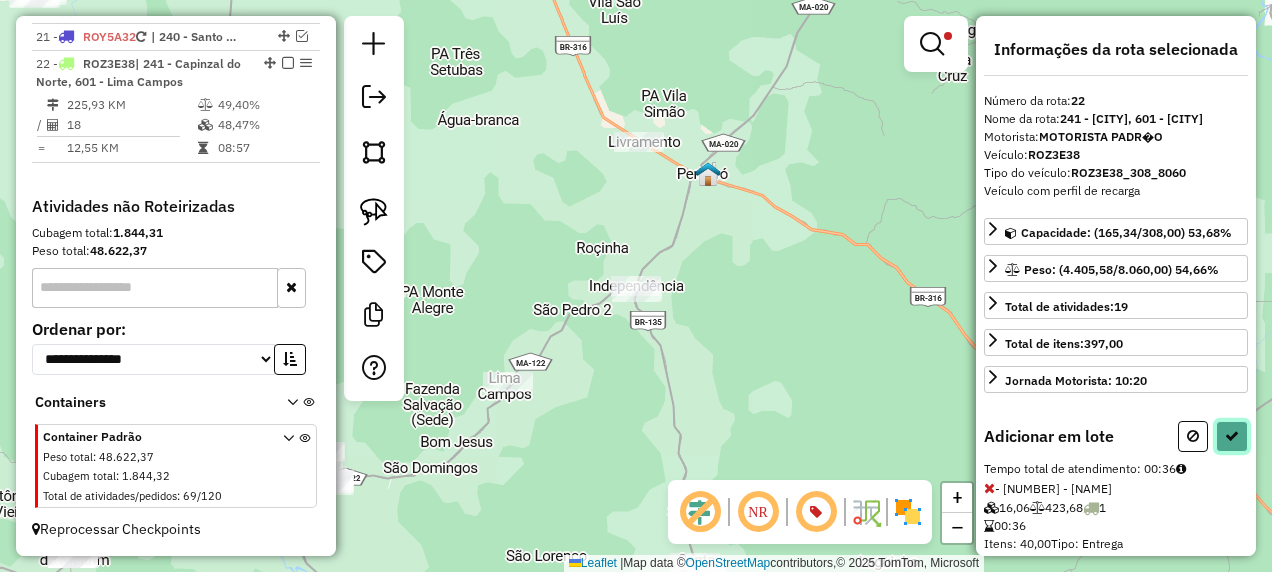 click at bounding box center [1232, 436] 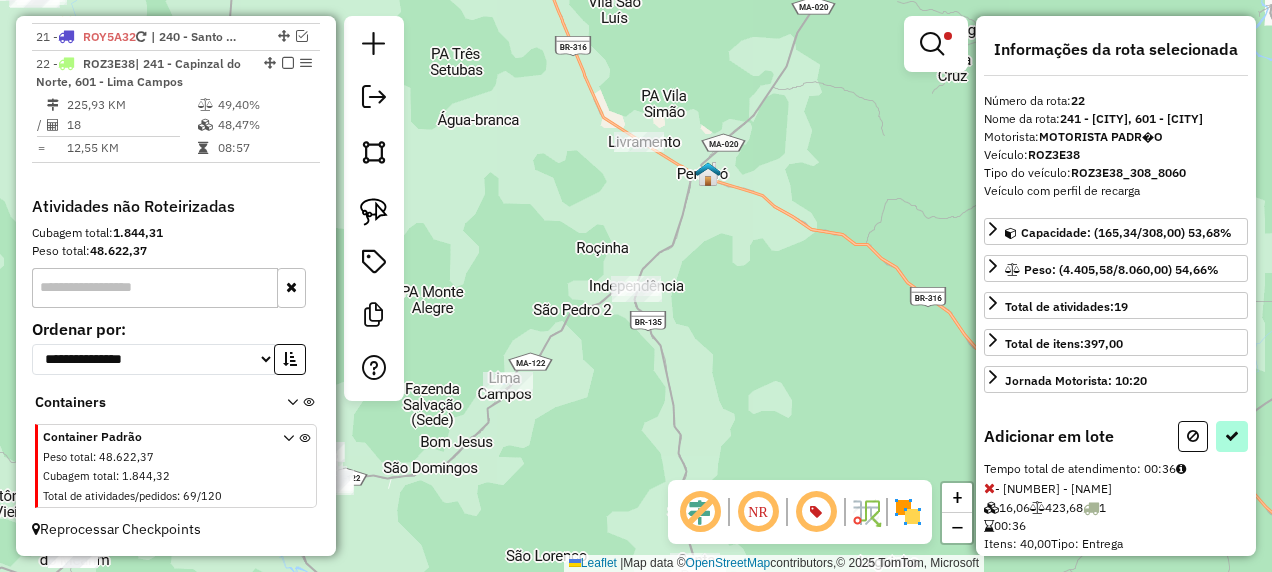 select on "**********" 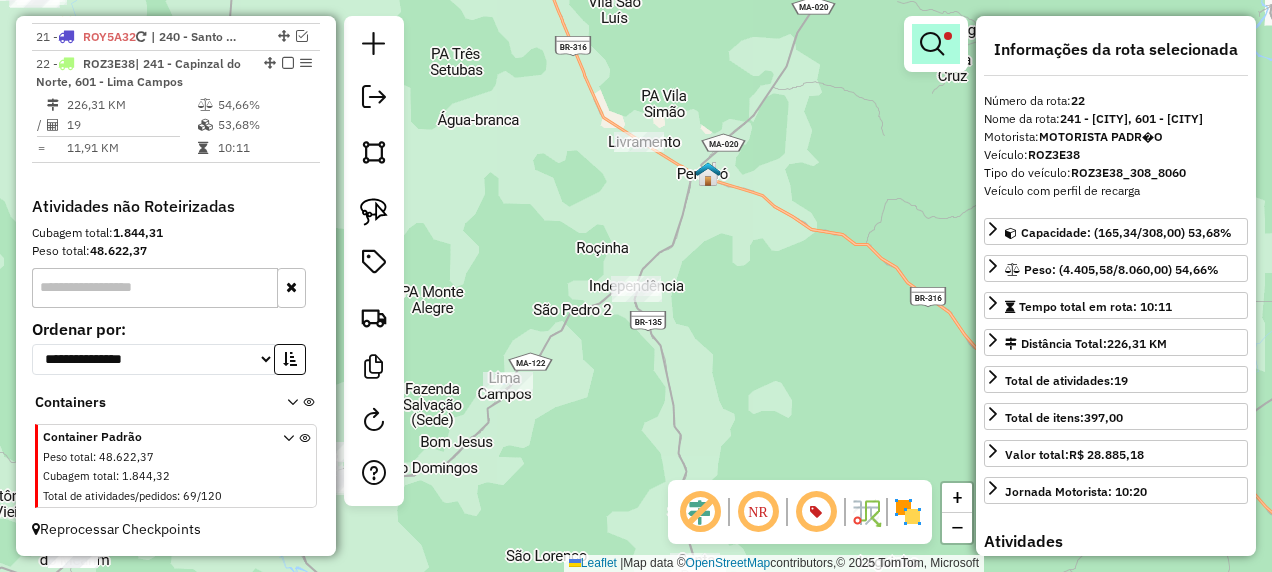 click at bounding box center [932, 44] 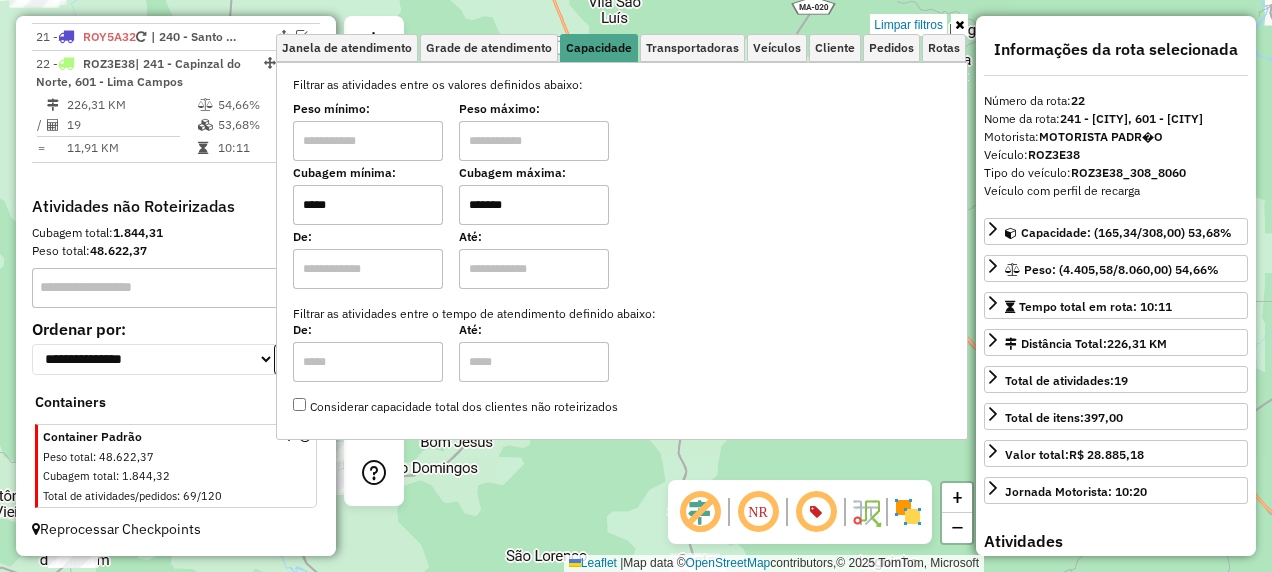 drag, startPoint x: 913, startPoint y: 26, endPoint x: 890, endPoint y: 150, distance: 126.11503 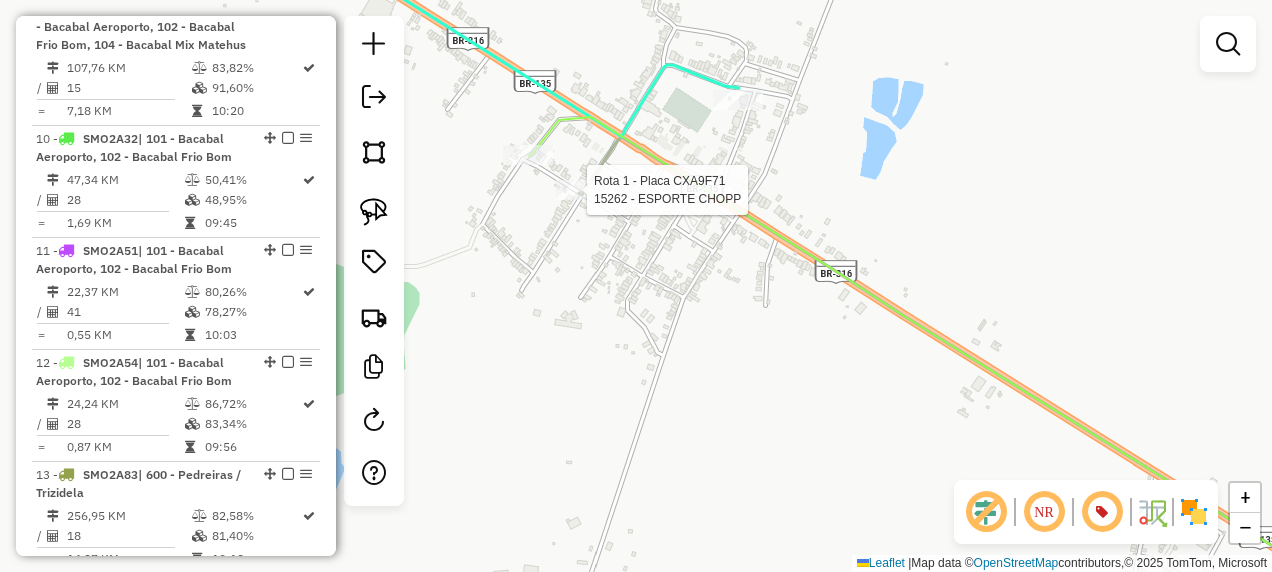 select on "**********" 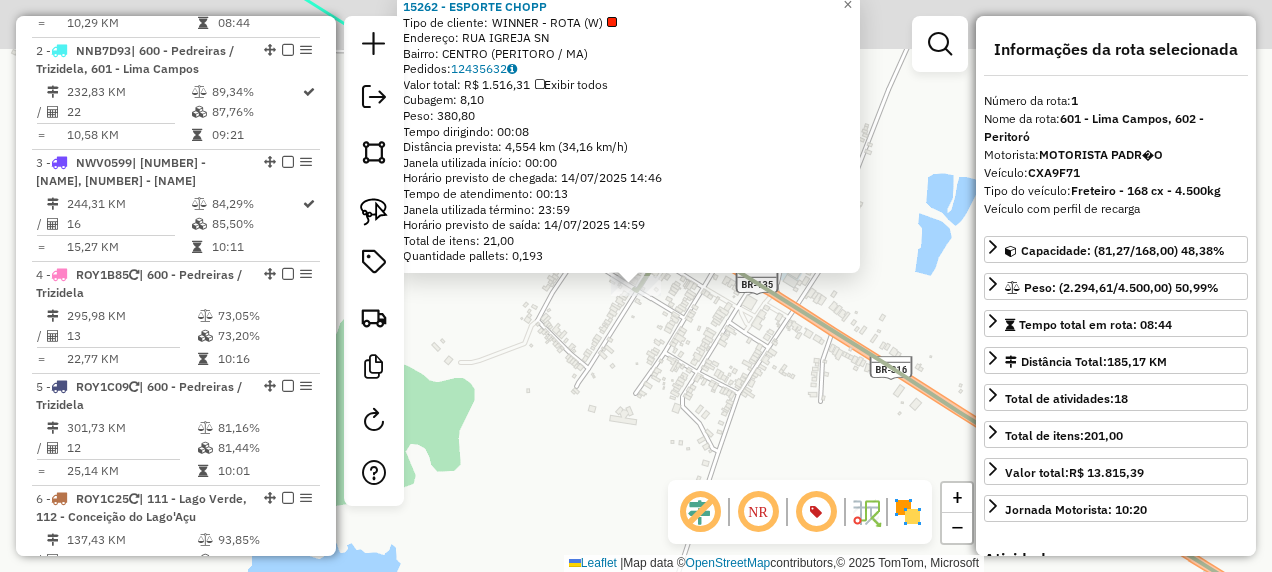 scroll, scrollTop: 749, scrollLeft: 0, axis: vertical 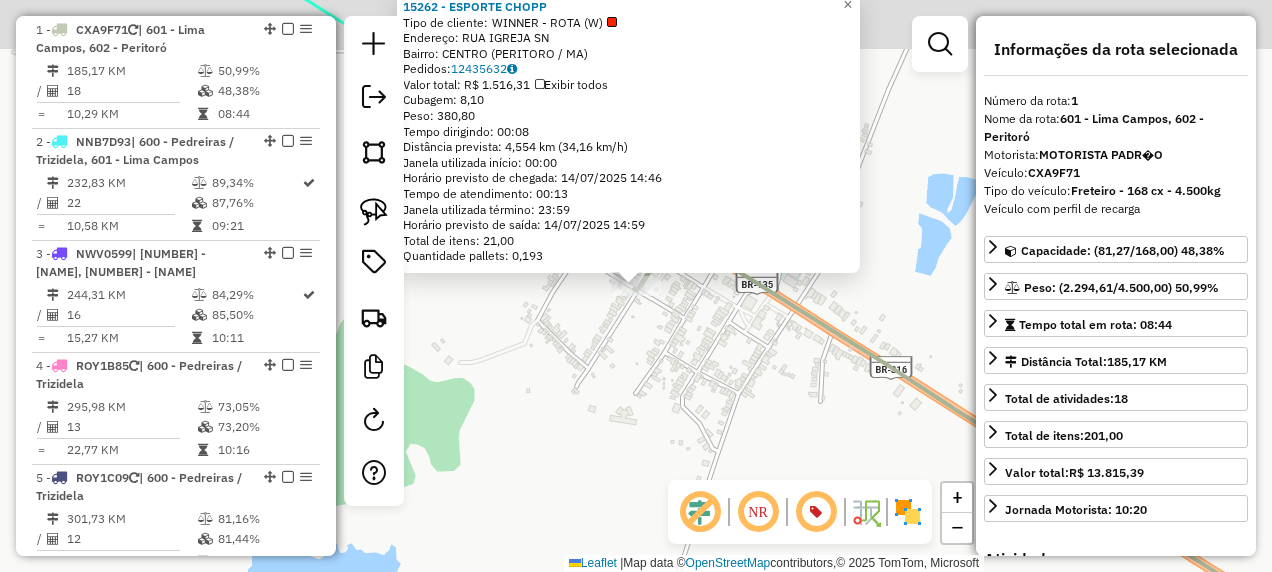 click on "Rota [NUMBER] - Placa [PLATE]  [NUMBER] - [NAME] [NUMBER] - [NAME]  Tipo de cliente:   WINNER - ROTA (W)   Endereço:  RUA IGREJA SN   Bairro: CENTRO (PERITORO / [STATE])   Pedidos:  [NUMBER]   Valor total: R$ [PRICE]   Exibir todos   Cubagem: [NUMBER]  Peso: [NUMBER]  Tempo dirigindo: [TIME]   Distância prevista: [NUMBER] km ([NUMBER] km/h)   Janela utilizada início: [TIME]   Horário previsto de chegada: [DATE] [TIME]   Tempo de atendimento: [TIME]   Janela utilizada término: [TIME]   Horário previsto de saída: [DATE] [TIME]   Total de itens: [NUMBER]   Quantidade pallets: [NUMBER]  × Janela de atendimento Grade de atendimento Capacidade Transportadoras Veículos Cliente Pedidos  Rotas Selecione os dias de semana para filtrar as janelas de atendimento  Seg   Ter   Qua   Qui   Sex   Sáb   Dom  Informe o período da janela de atendimento: De: [TIME] Até: [TIME]  Filtrar exatamente a janela do cliente  Considerar janela de atendimento padrão  Selecione os dias de semana para filtrar as grades de atendimento  Seg   Ter   Qua   Qui  +" 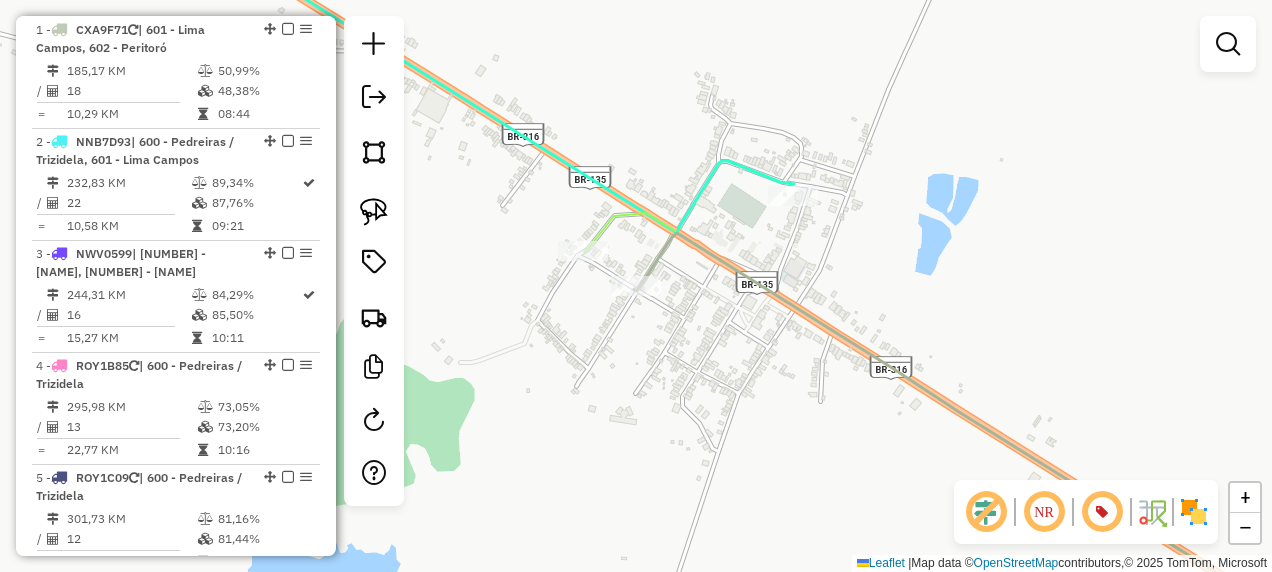 click 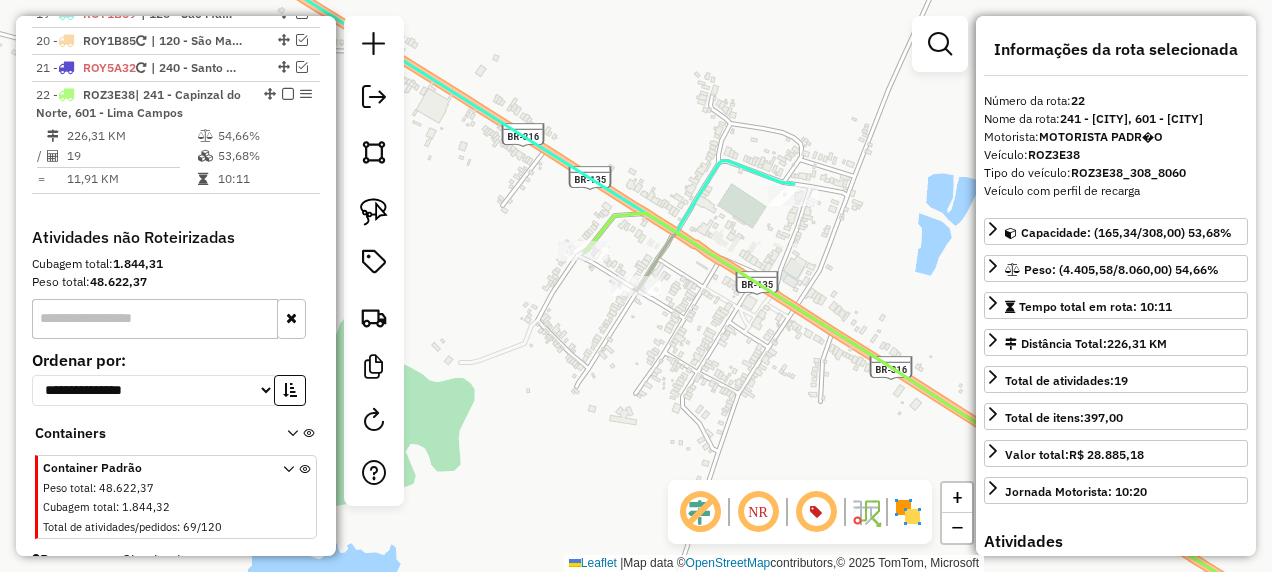 scroll, scrollTop: 2584, scrollLeft: 0, axis: vertical 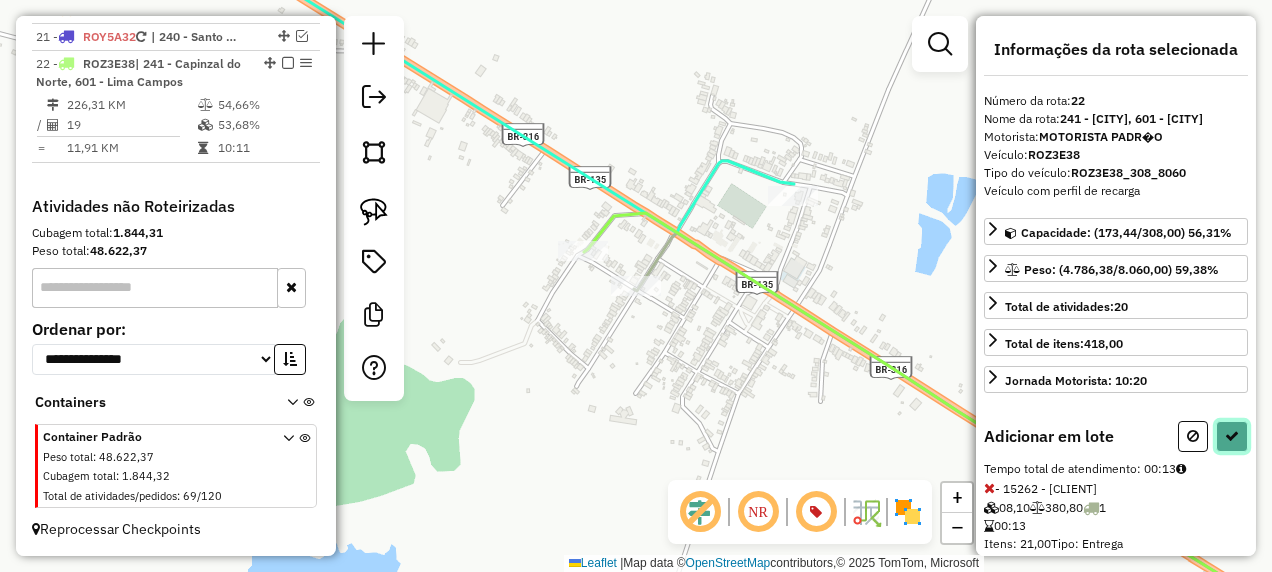 click at bounding box center (1232, 436) 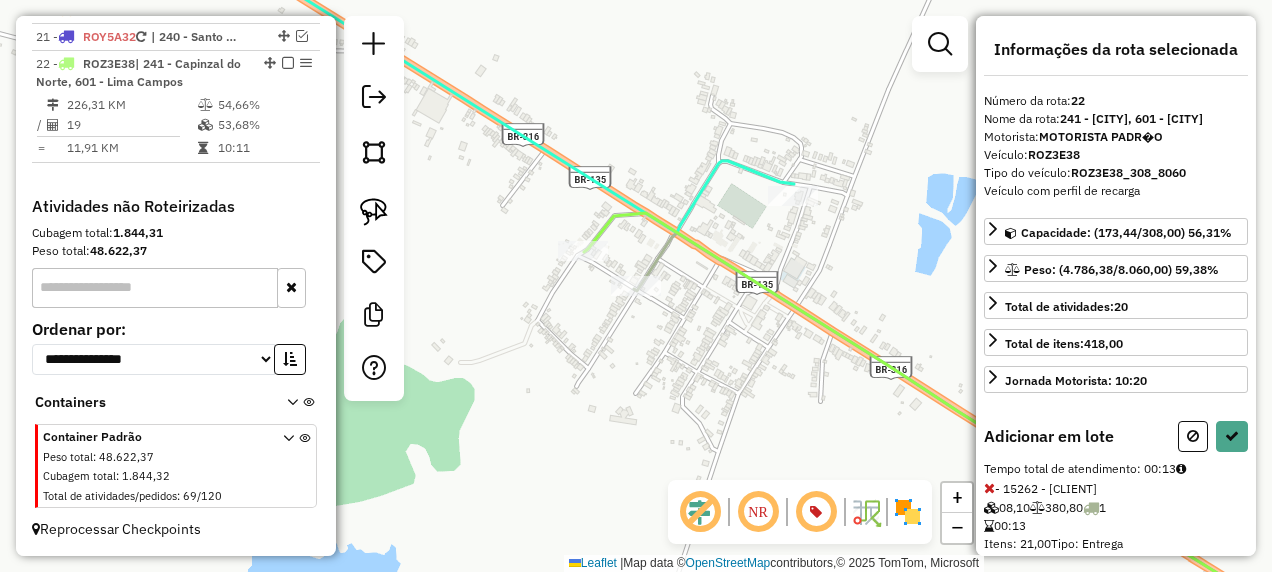 select on "**********" 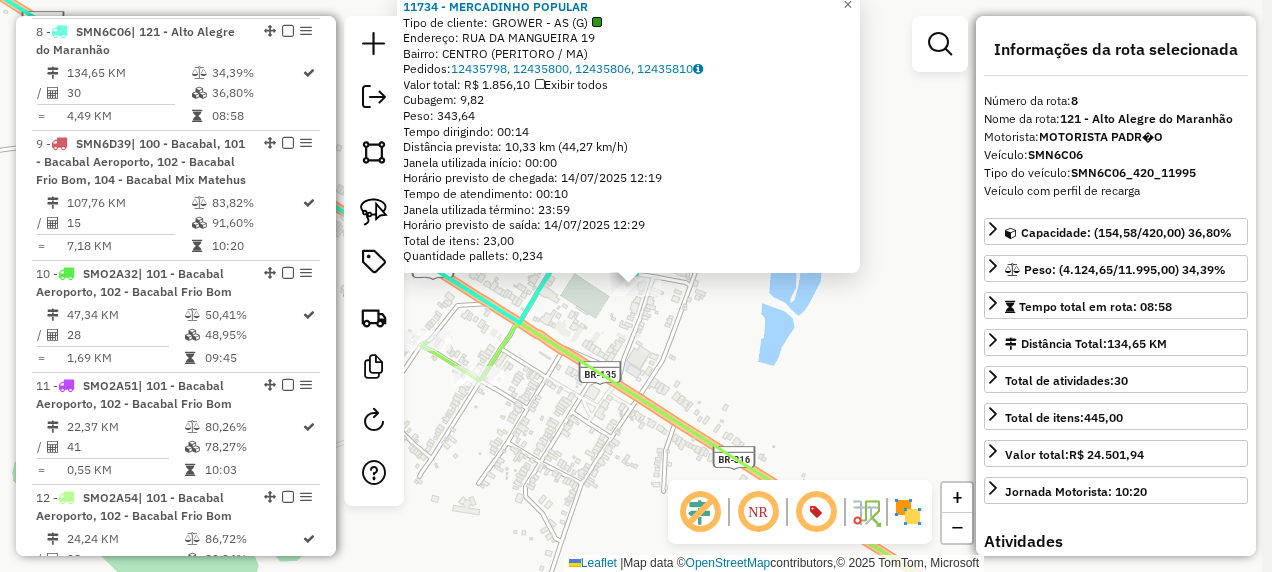 click on "11734 - MERCADINHO POPULAR  Tipo de cliente:   GROWER - AS (G)   Endereço: RUA  DA MANGUEIRA             19   Bairro: CENTRO ([CITY] / MA)   Pedidos:  12435798, 12435800, 12435806, 12435810   Valor total: R$ 1.856,10   Exibir todos   Cubagem: 9,82  Peso: 343,64  Tempo dirigindo: 00:14   Distância prevista: 10,33 km (44,27 km/h)   Janela utilizada início: 00:00   Horário previsto de chegada: 14/07/2025 12:19   Tempo de atendimento: 00:10   Janela utilizada término: 23:59   Horário previsto de saída: 14/07/2025 12:29   Total de itens: 23,00   Quantidade pallets: 0,234  × Janela de atendimento Grade de atendimento Capacidade Transportadoras Veículos Cliente Pedidos  Rotas Selecione os dias de semana para filtrar as janelas de atendimento  Seg   Ter   Qua   Qui   Sex   Sáb   Dom  Informe o período da janela de atendimento: De: Até:  Filtrar exatamente a janela do cliente  Considerar janela de atendimento padrão  Selecione os dias de semana para filtrar as grades de atendimento  Seg   Ter   Qua  De:" 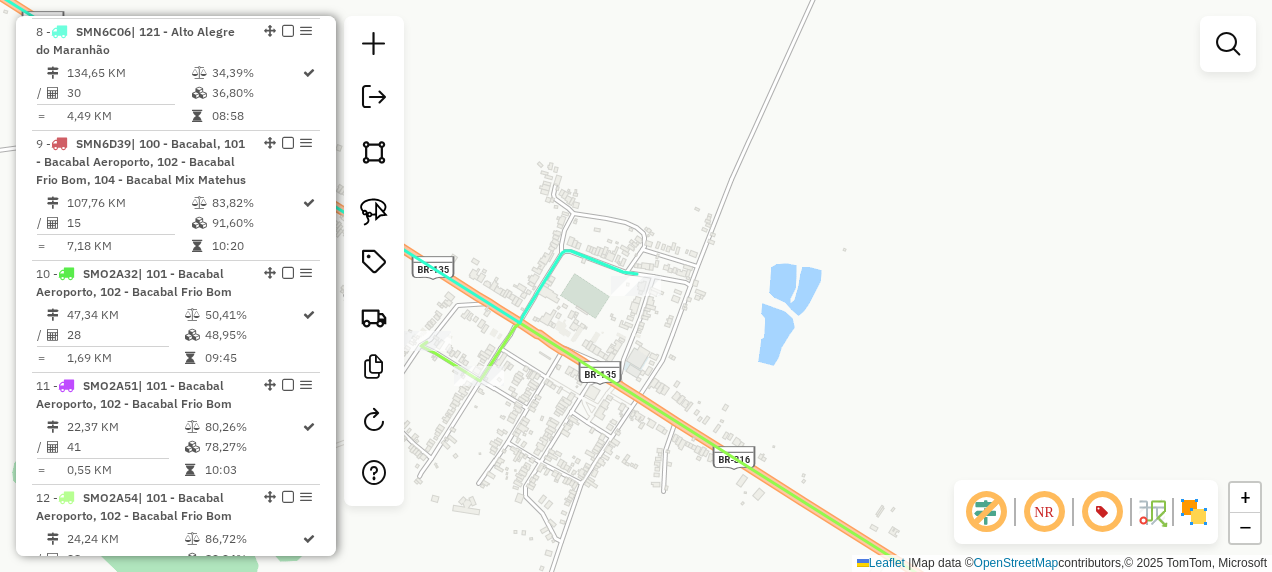 click 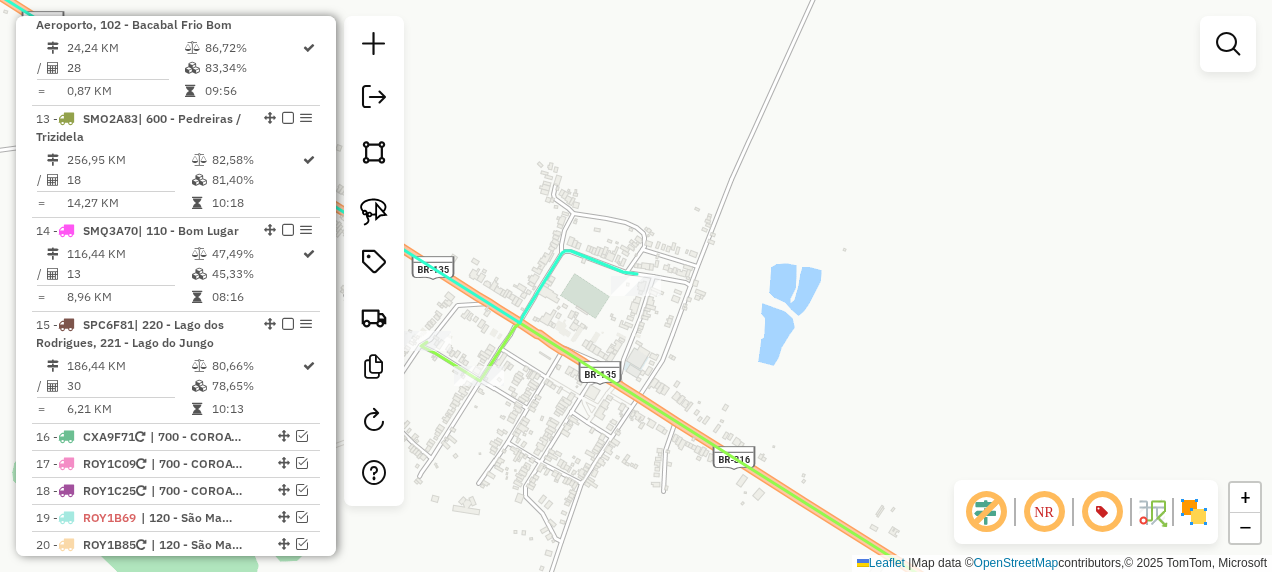 select on "**********" 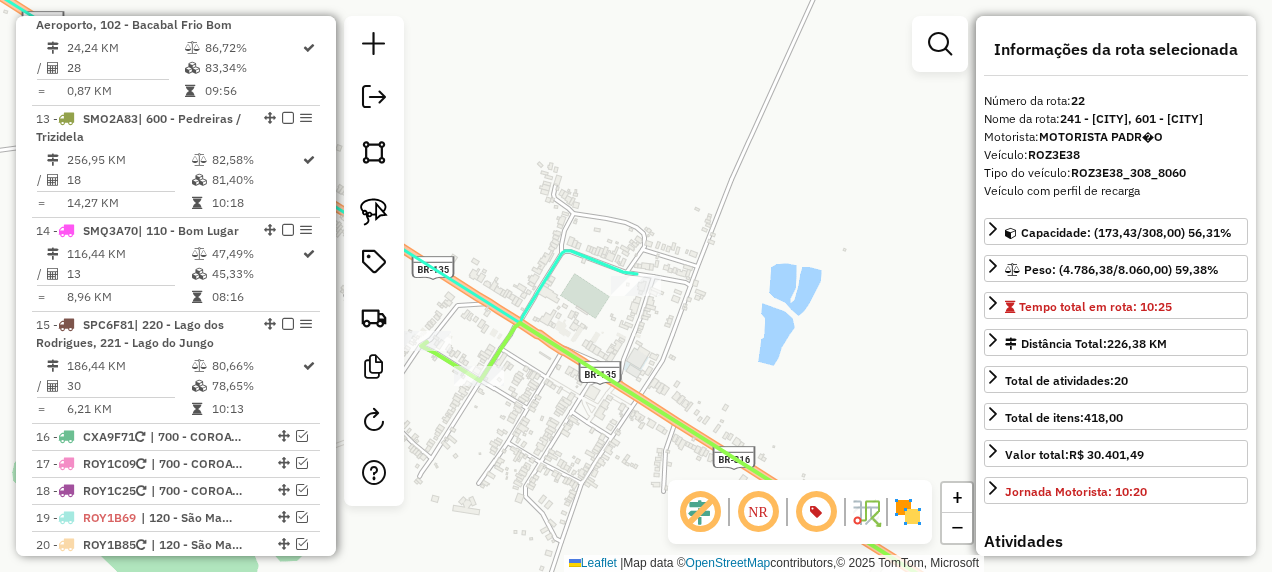 scroll, scrollTop: 2584, scrollLeft: 0, axis: vertical 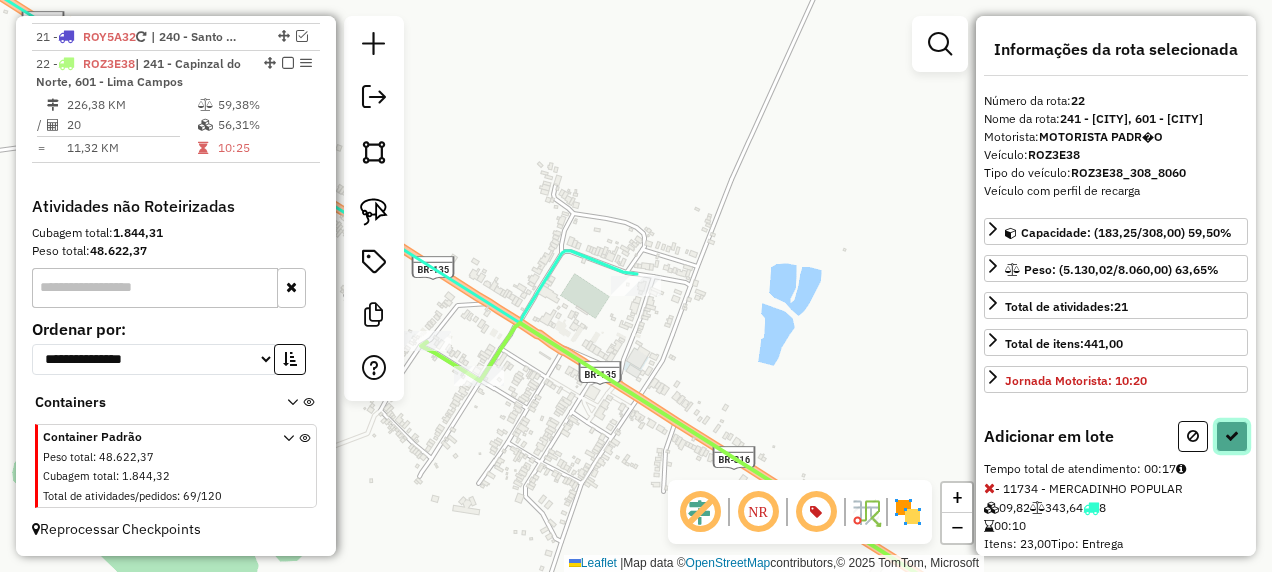 click at bounding box center (1232, 436) 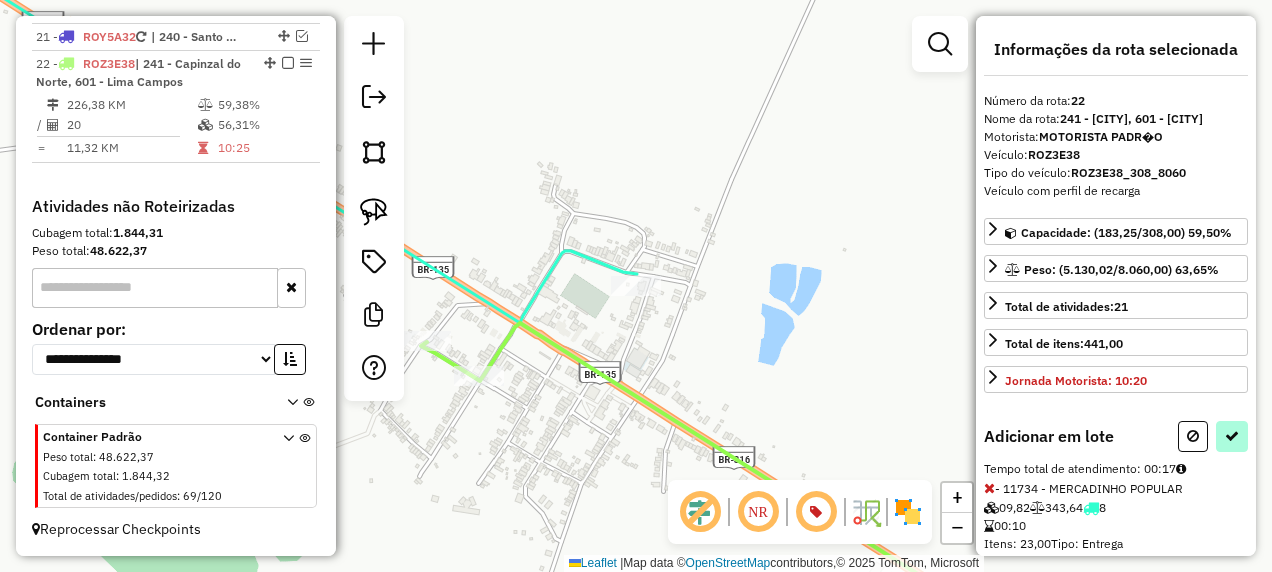 select on "**********" 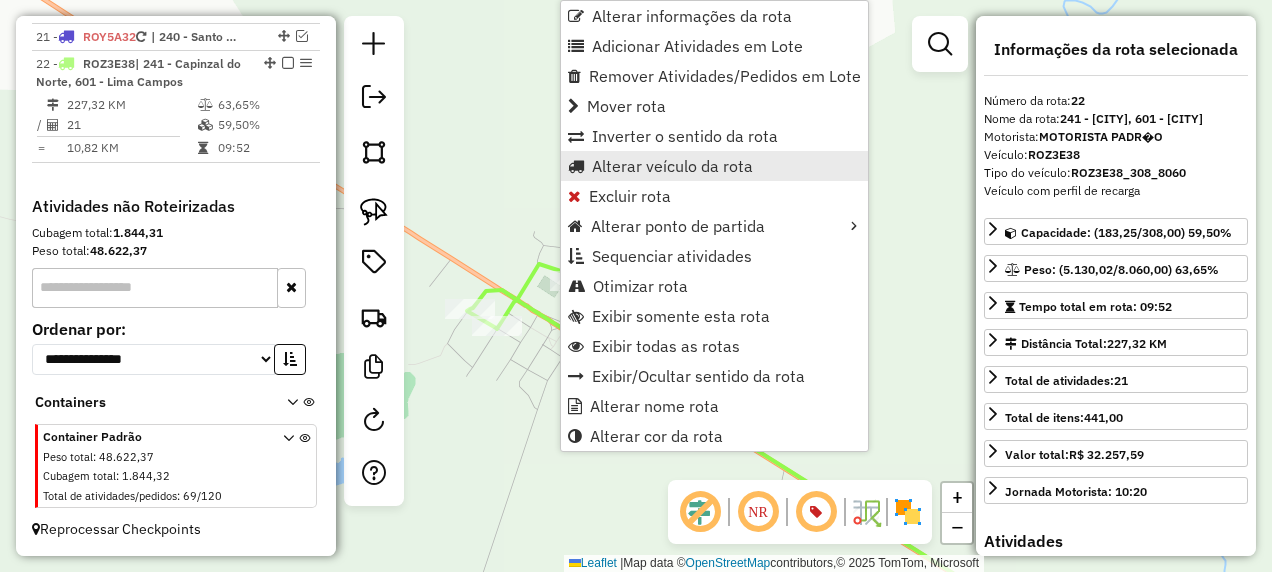 click on "Alterar veículo da rota" at bounding box center (672, 166) 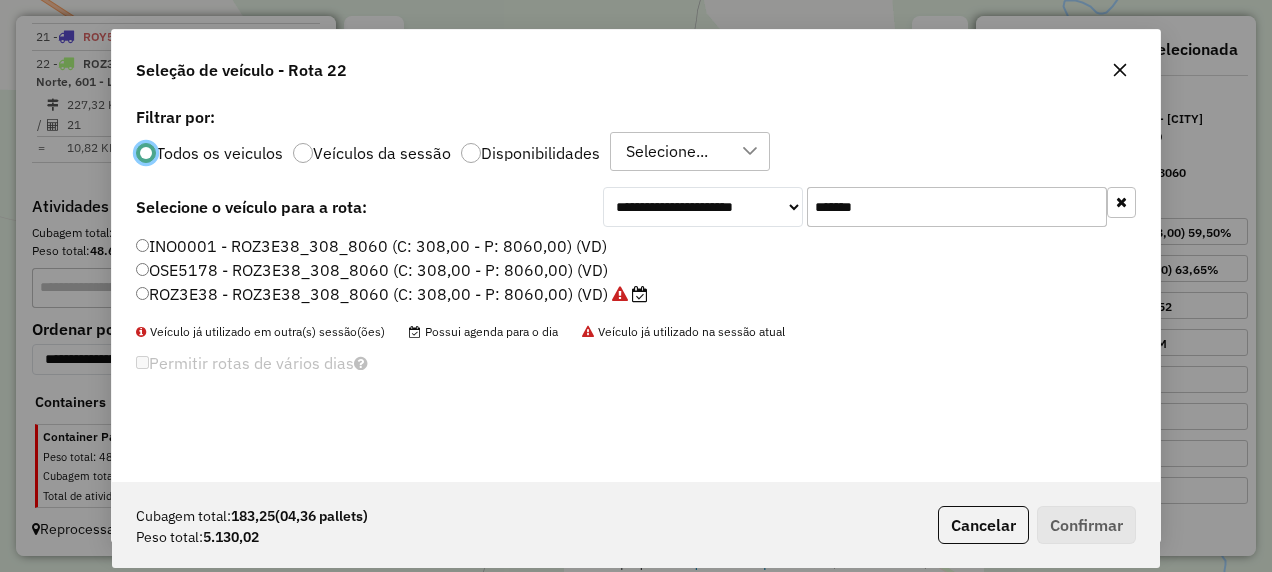 scroll, scrollTop: 11, scrollLeft: 6, axis: both 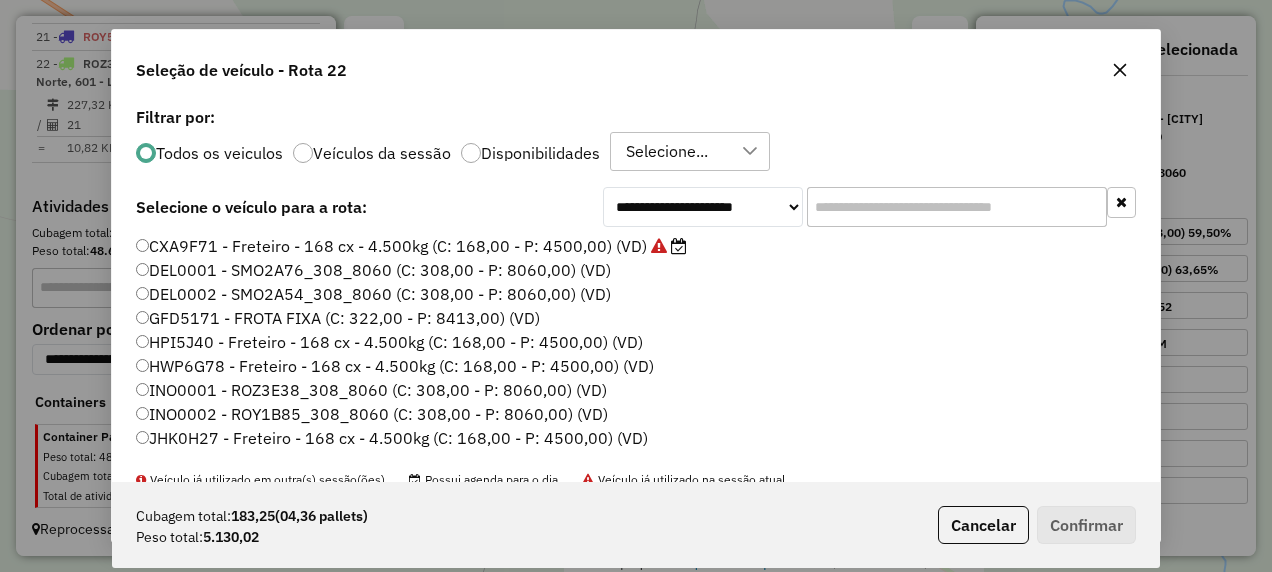 type 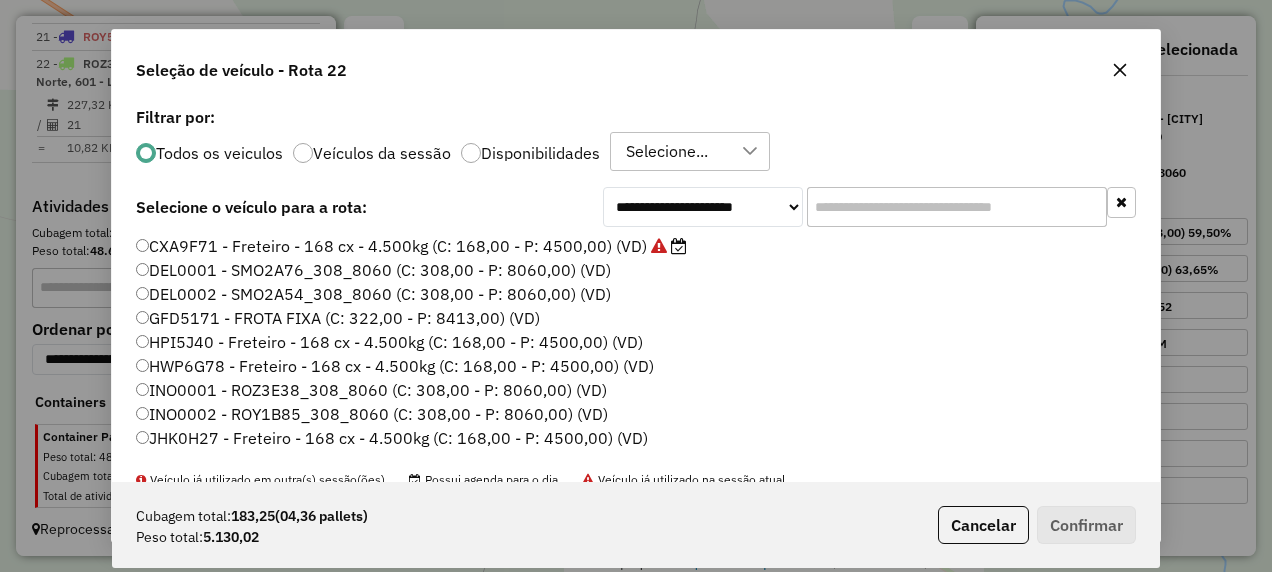 click 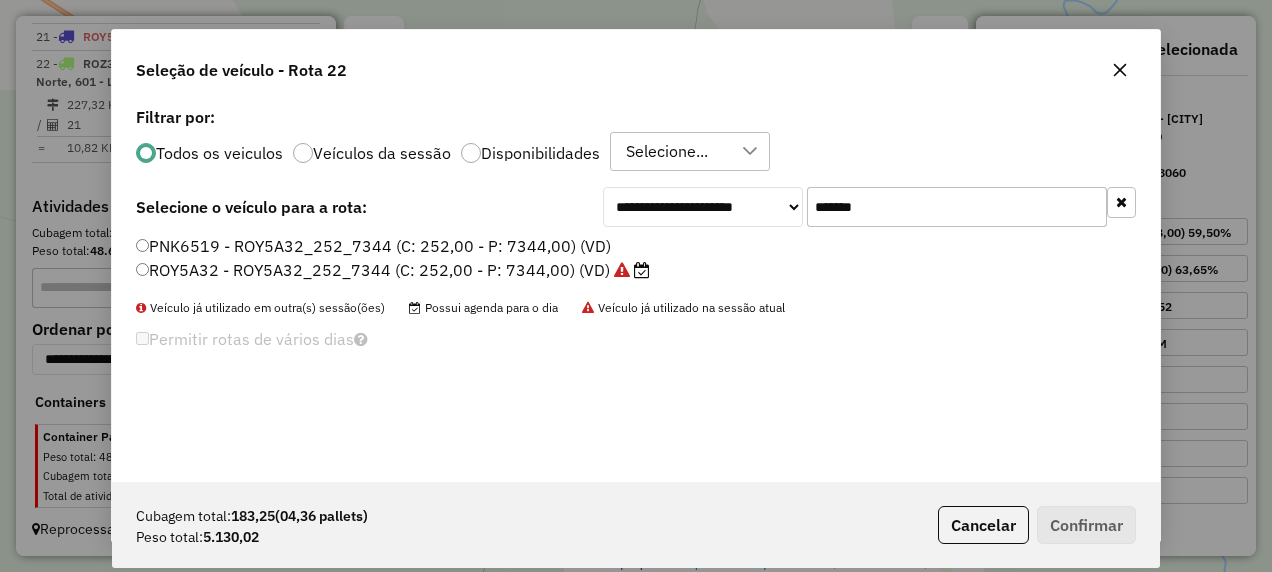 type on "*******" 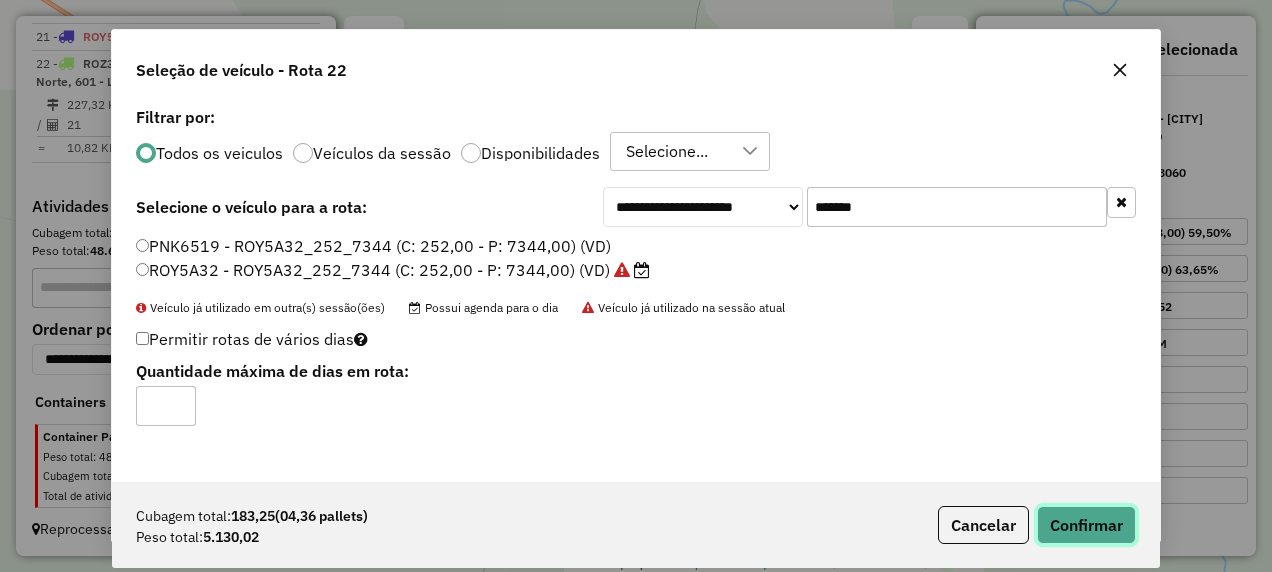 click on "Confirmar" 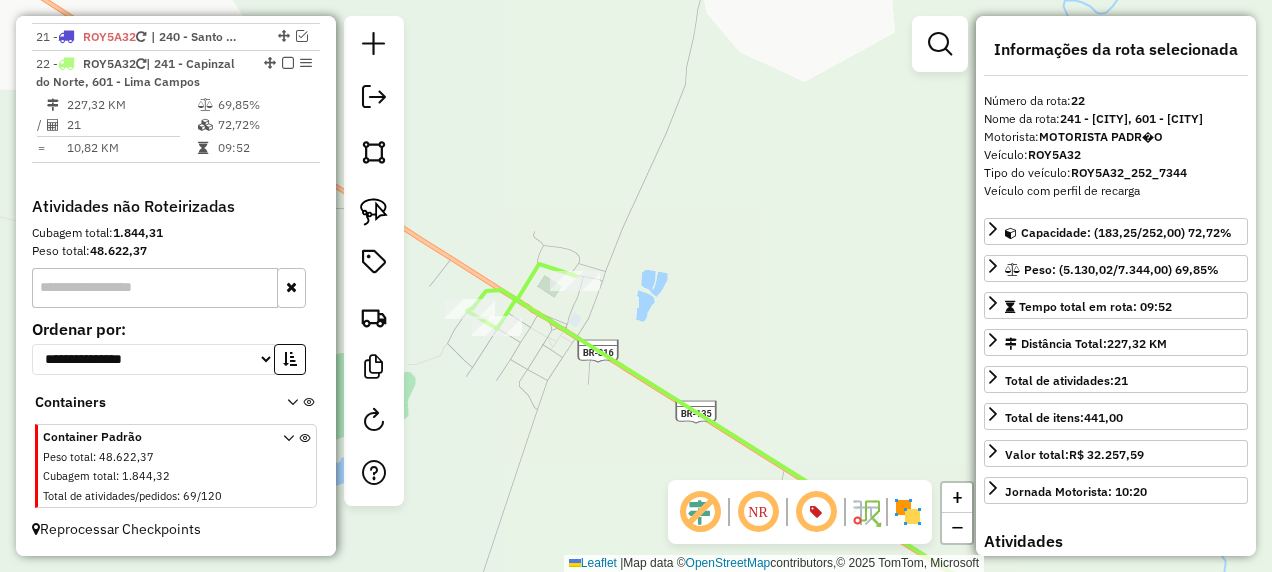 scroll, scrollTop: 2602, scrollLeft: 0, axis: vertical 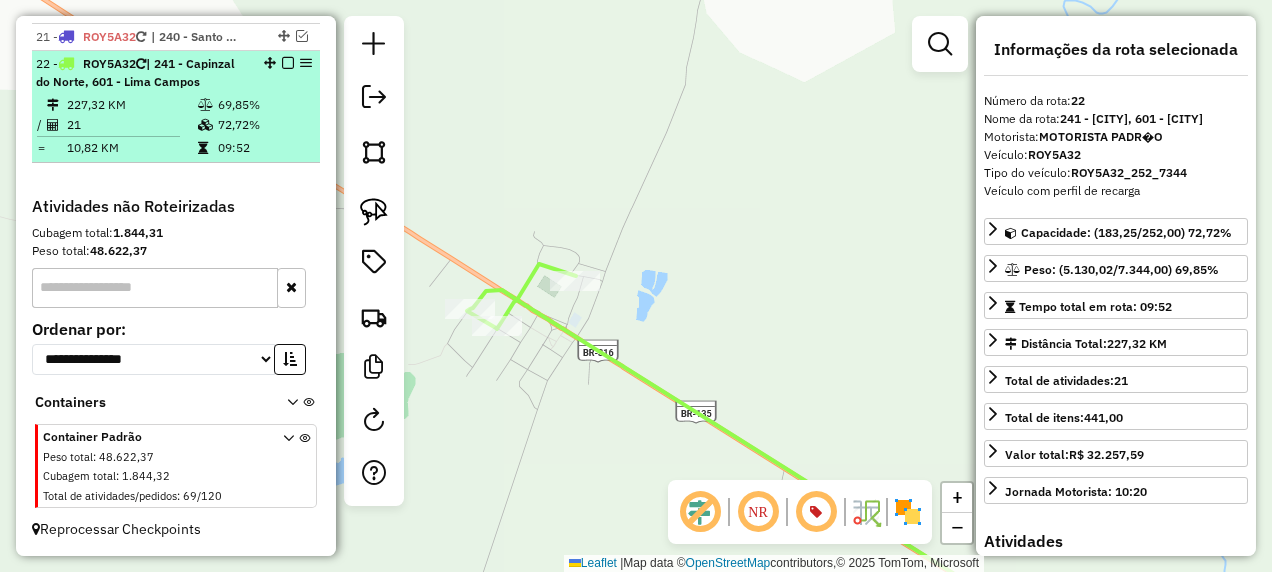 click at bounding box center [288, 63] 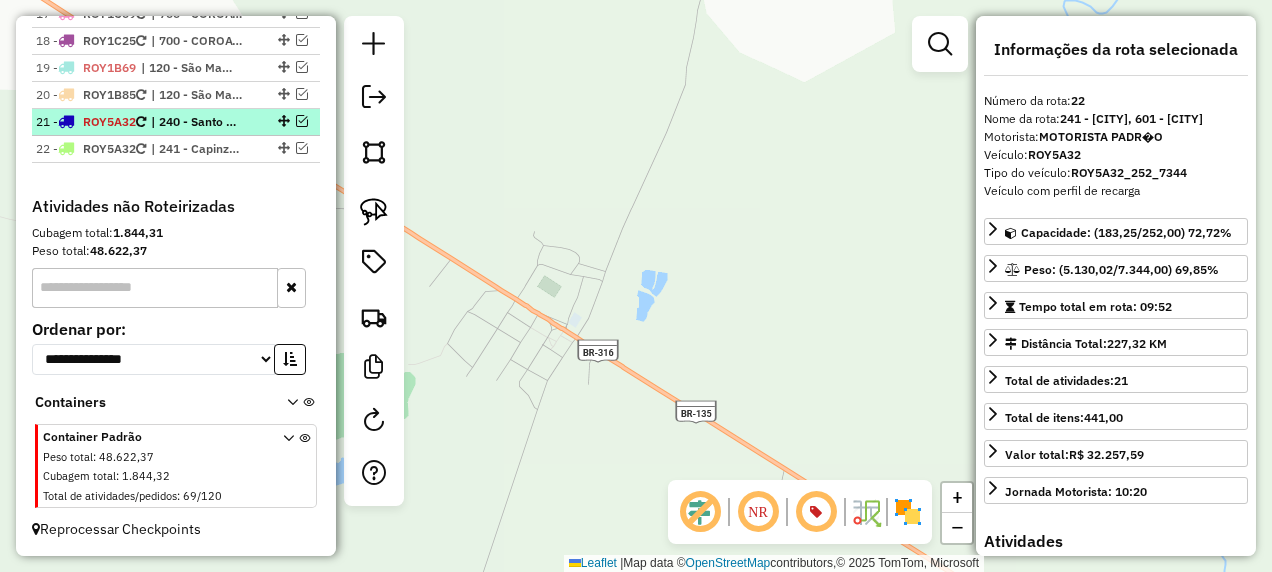 click at bounding box center (302, 121) 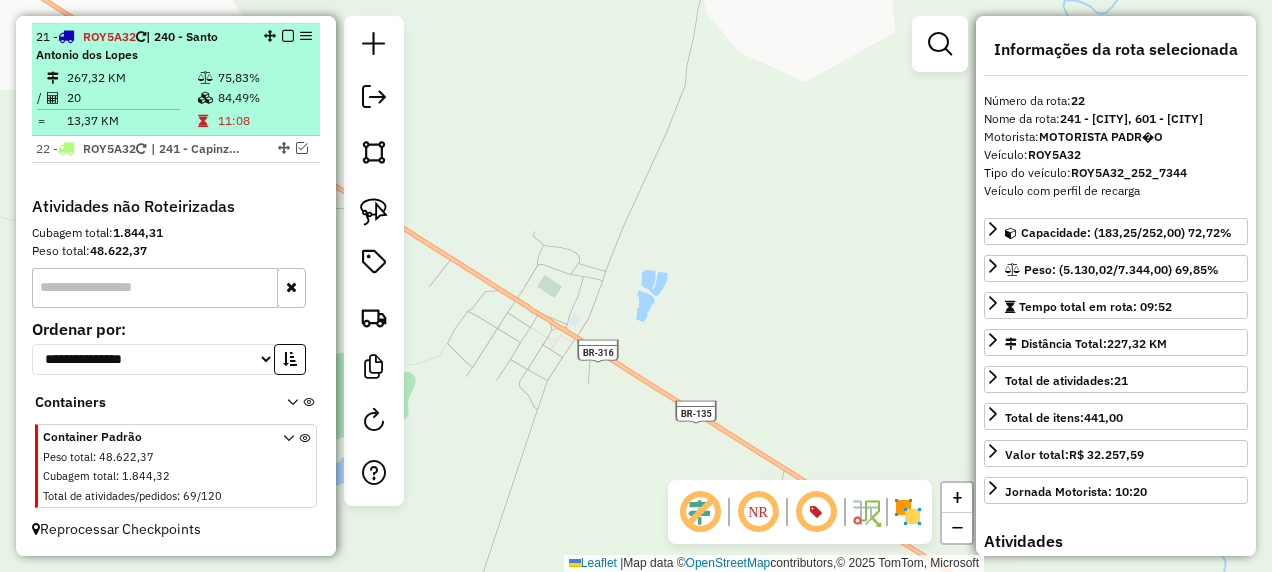 click on "267,32 KM" at bounding box center (131, 78) 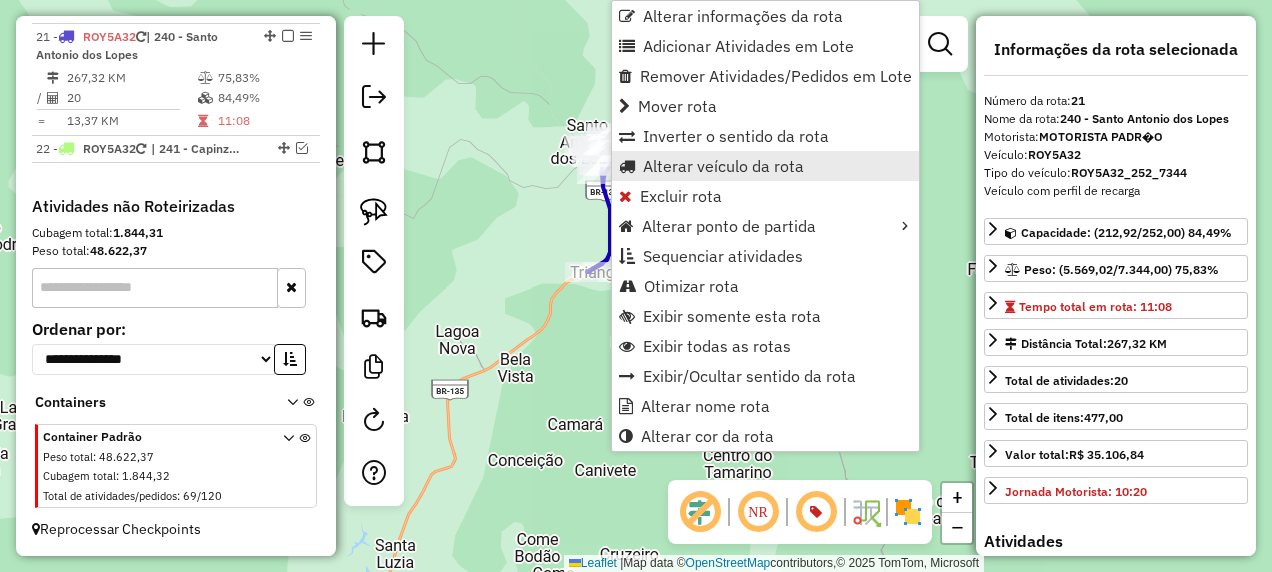 click on "Alterar veículo da rota" at bounding box center [723, 166] 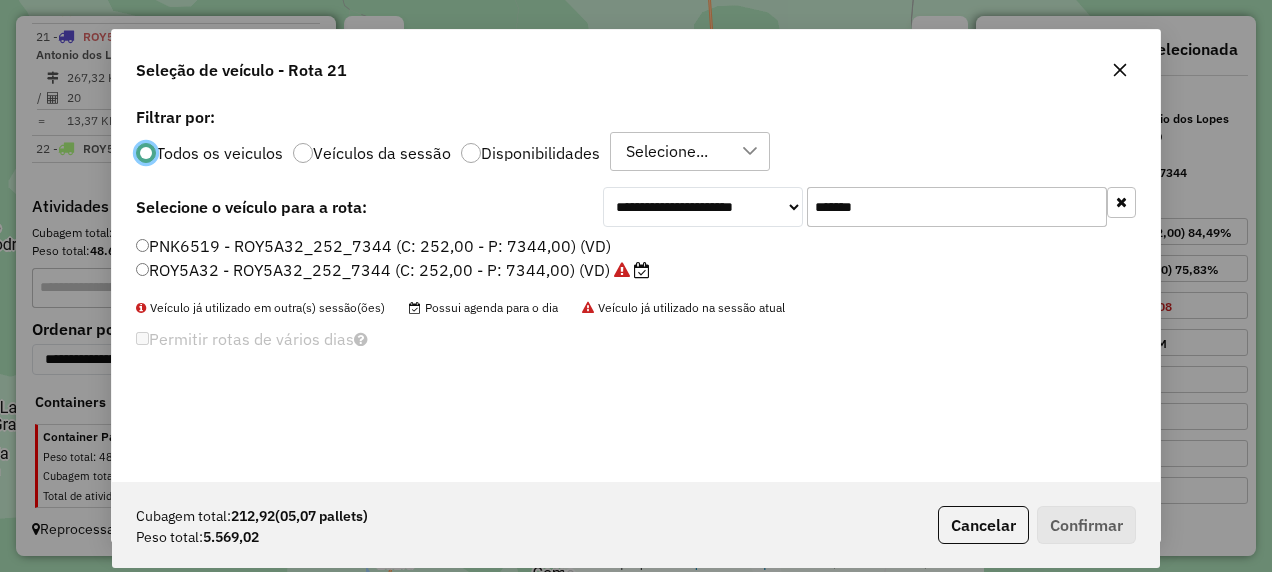 scroll, scrollTop: 11, scrollLeft: 6, axis: both 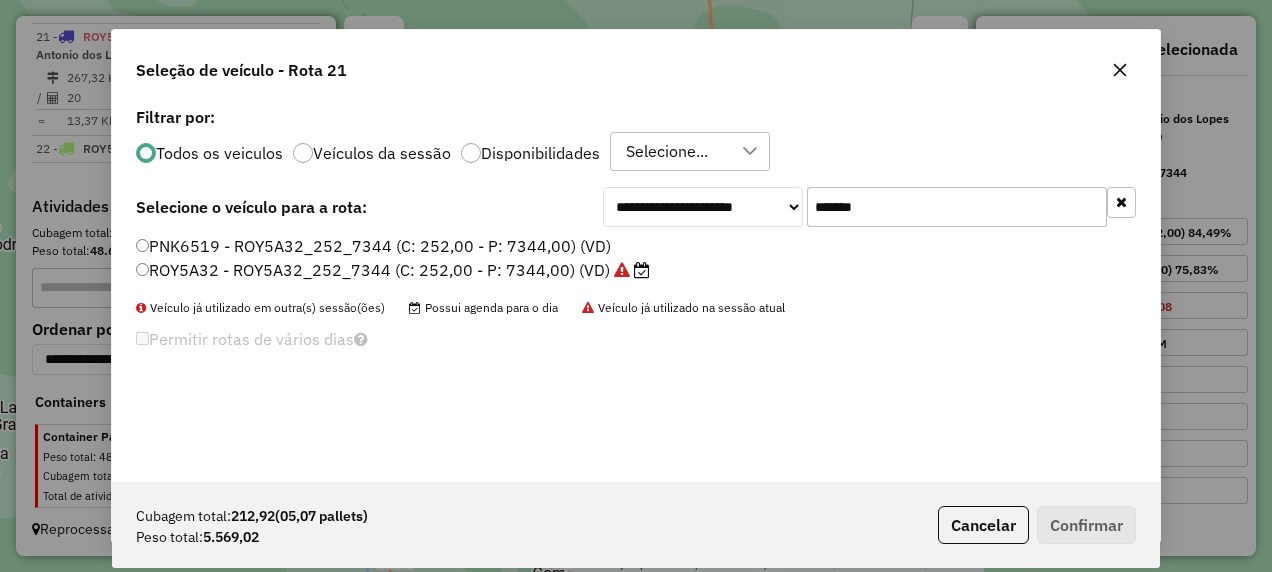 drag, startPoint x: 880, startPoint y: 216, endPoint x: 758, endPoint y: 233, distance: 123.178734 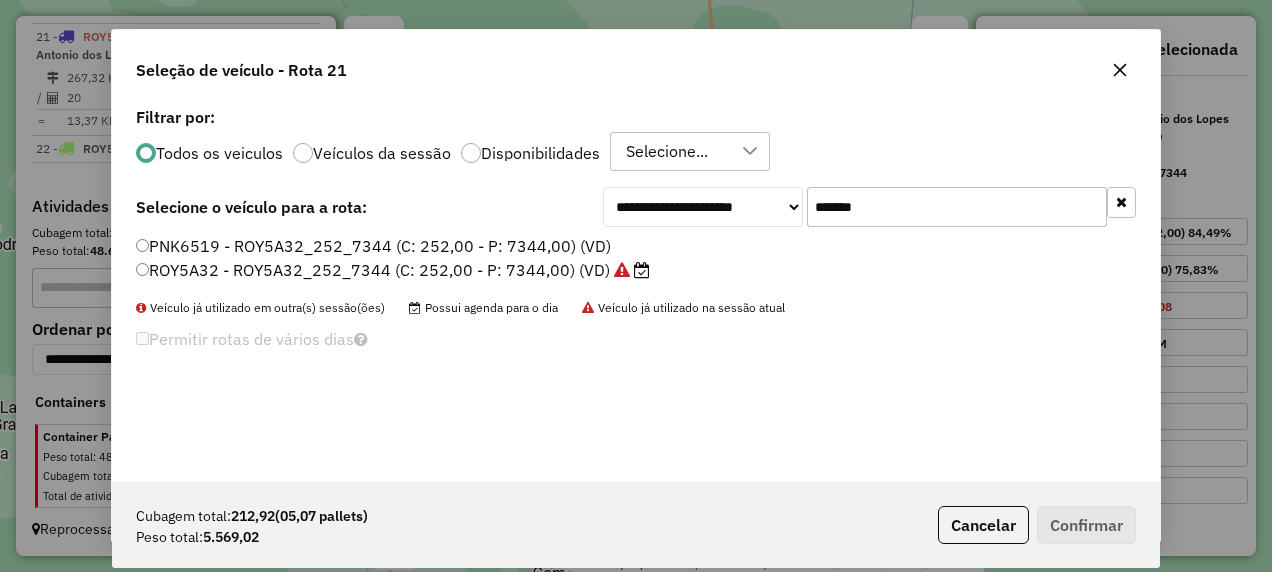 paste 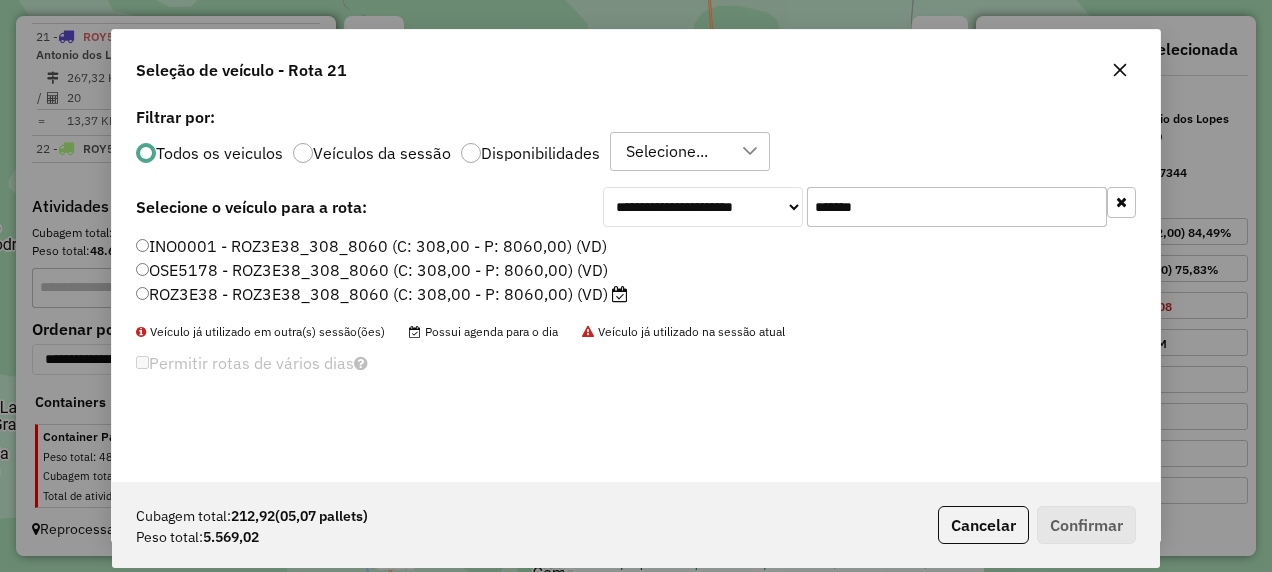 type on "*******" 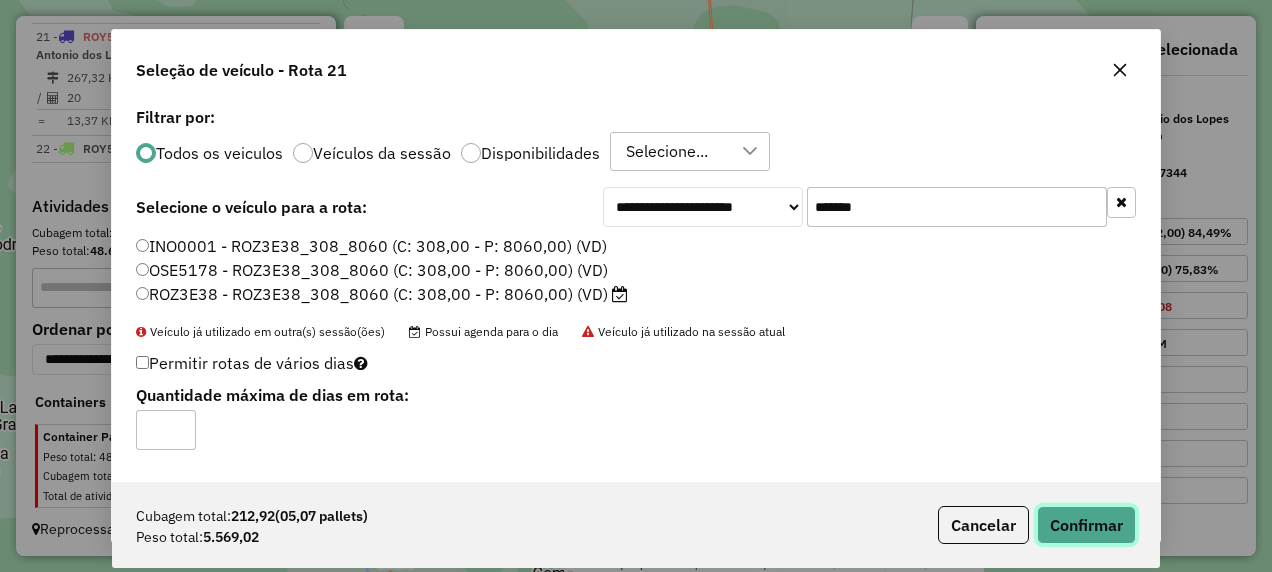 click on "Confirmar" 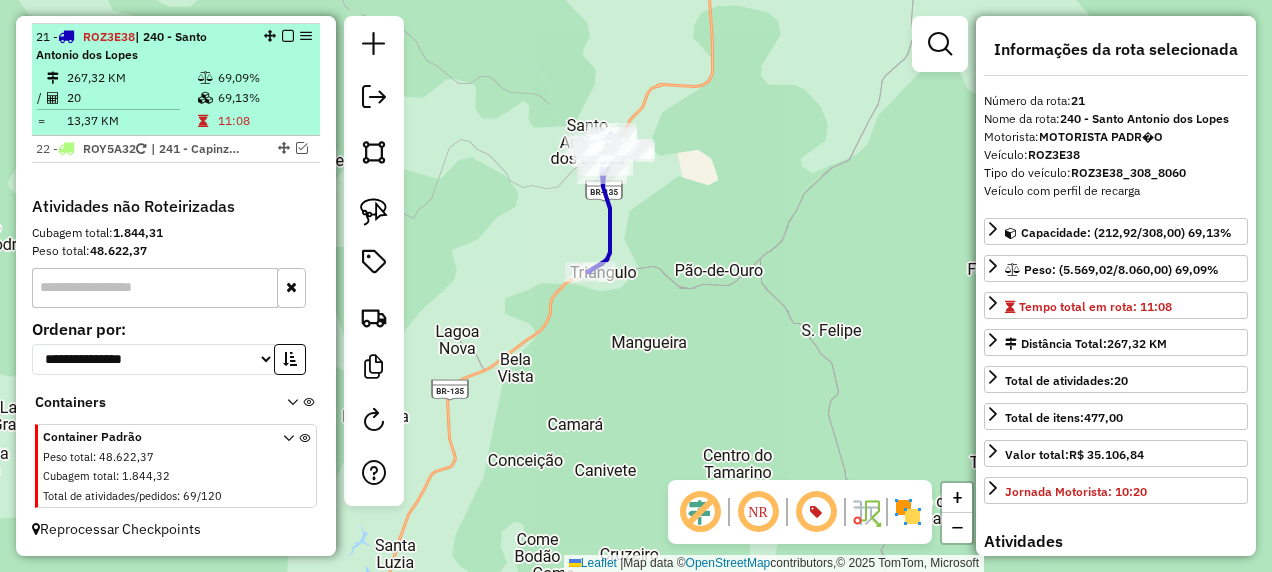 click at bounding box center (288, 36) 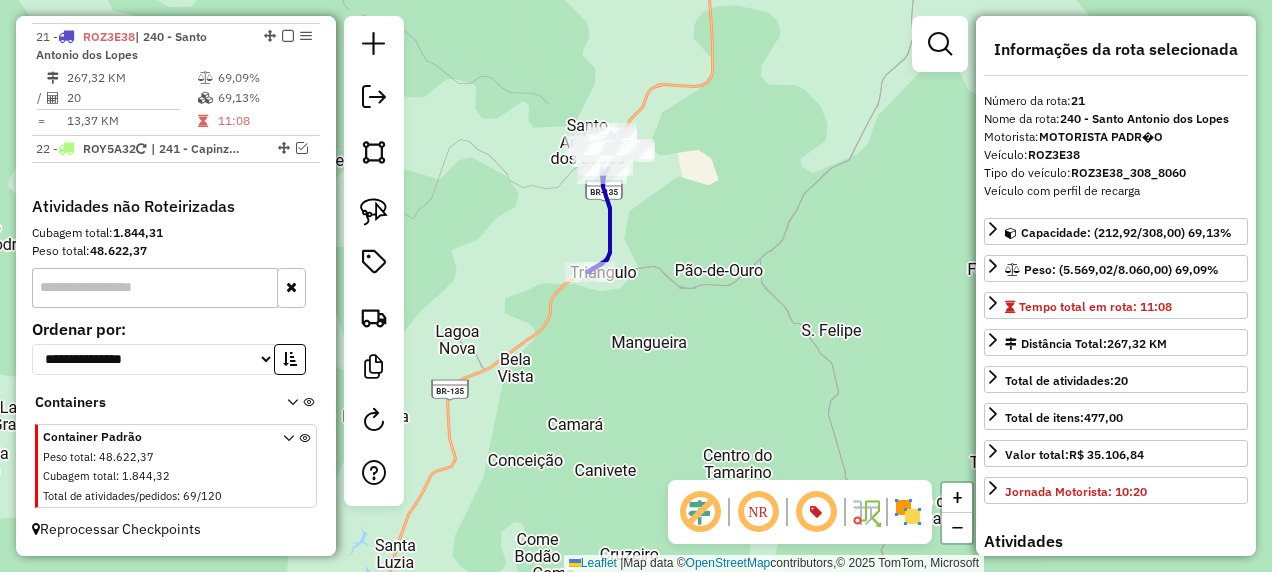 scroll, scrollTop: 2498, scrollLeft: 0, axis: vertical 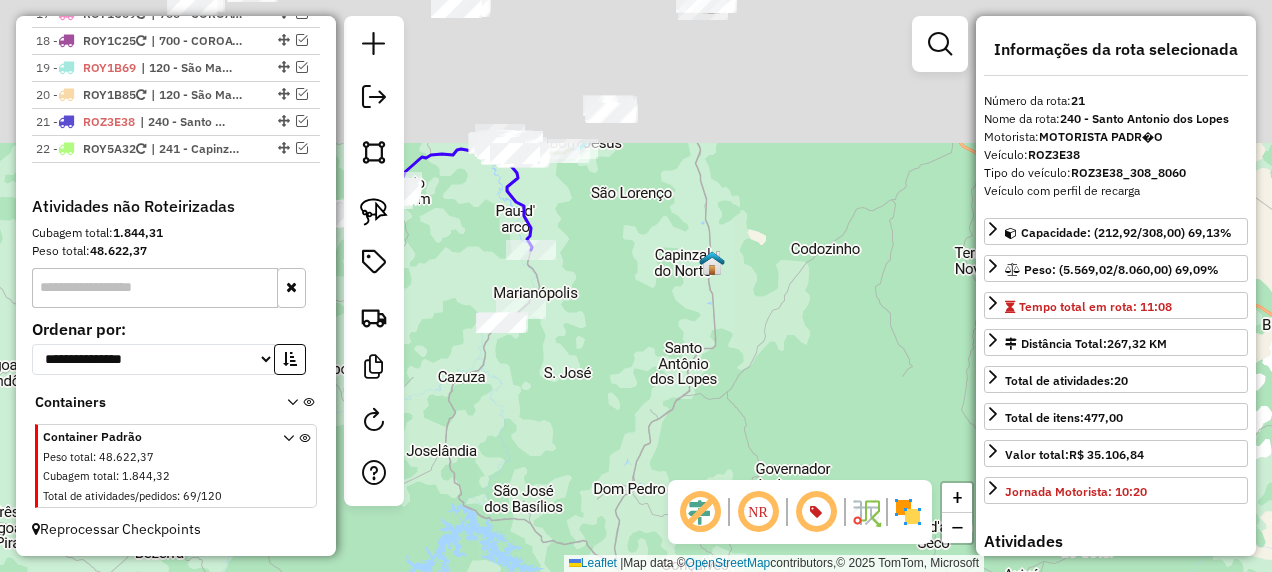drag, startPoint x: 619, startPoint y: 184, endPoint x: 674, endPoint y: 376, distance: 199.7223 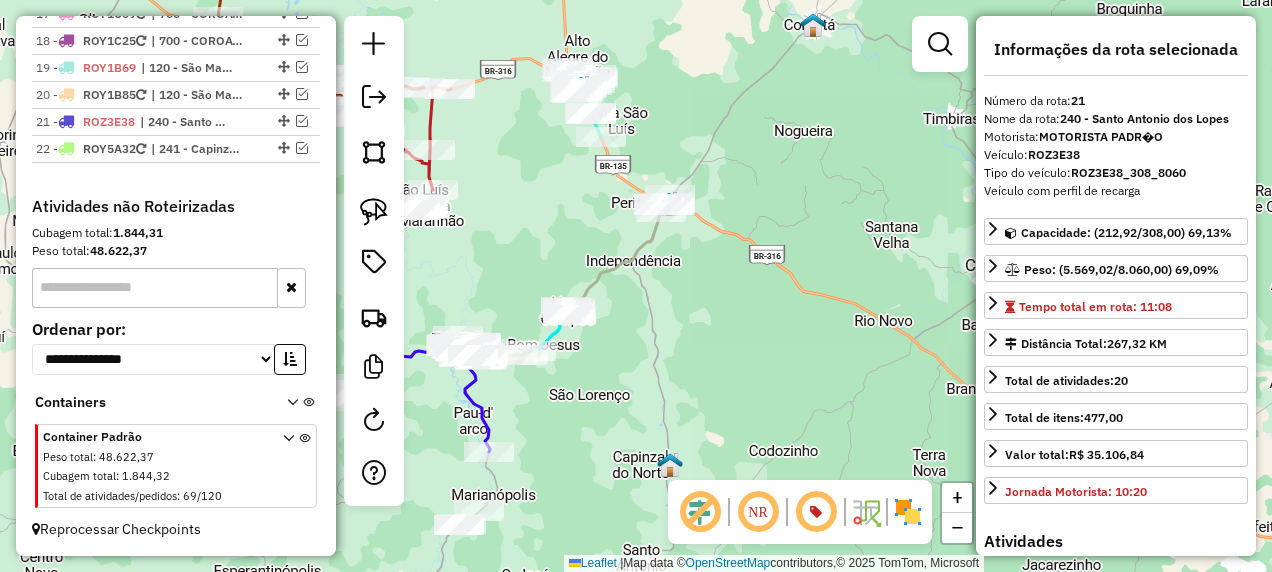 drag, startPoint x: 476, startPoint y: 224, endPoint x: 462, endPoint y: 284, distance: 61.611687 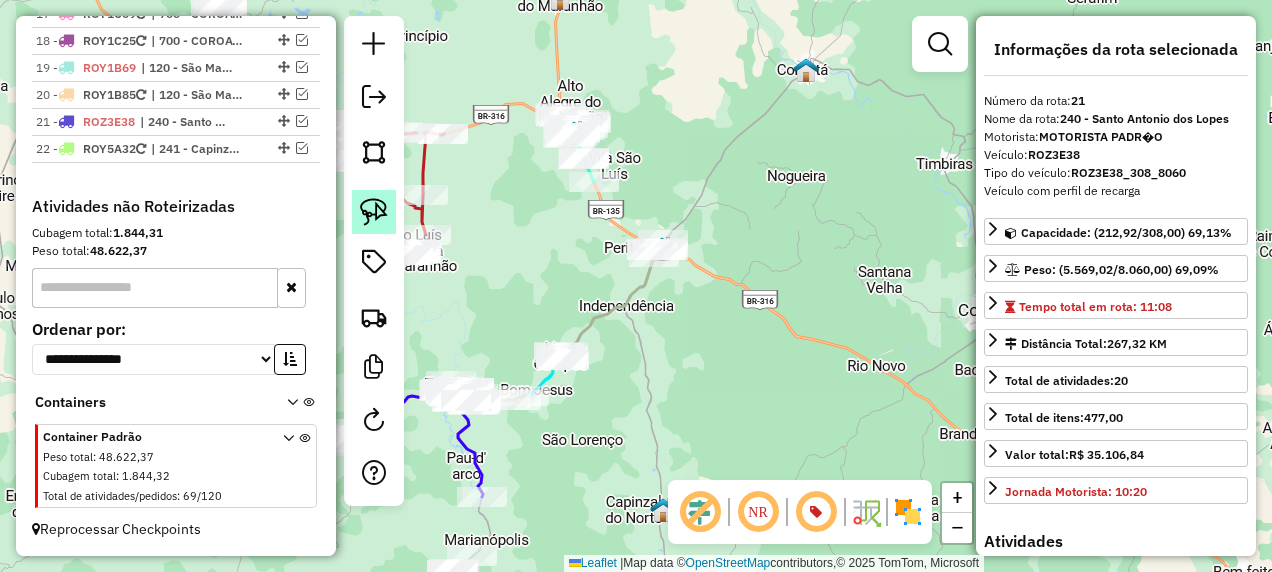 click 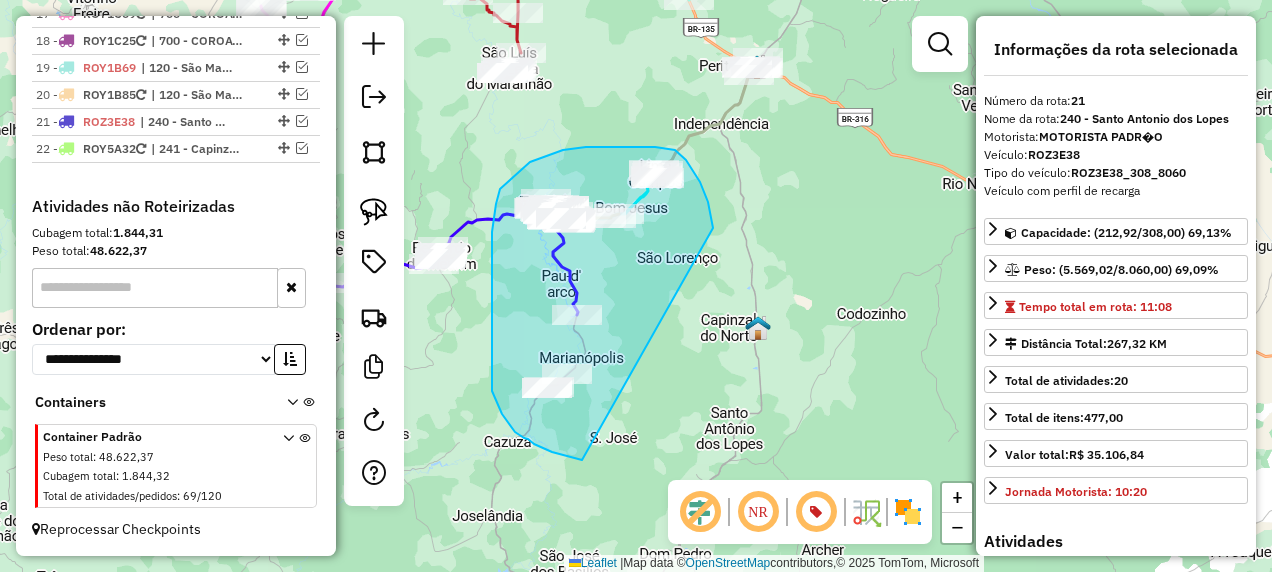 drag, startPoint x: 706, startPoint y: 196, endPoint x: 614, endPoint y: 464, distance: 283.35138 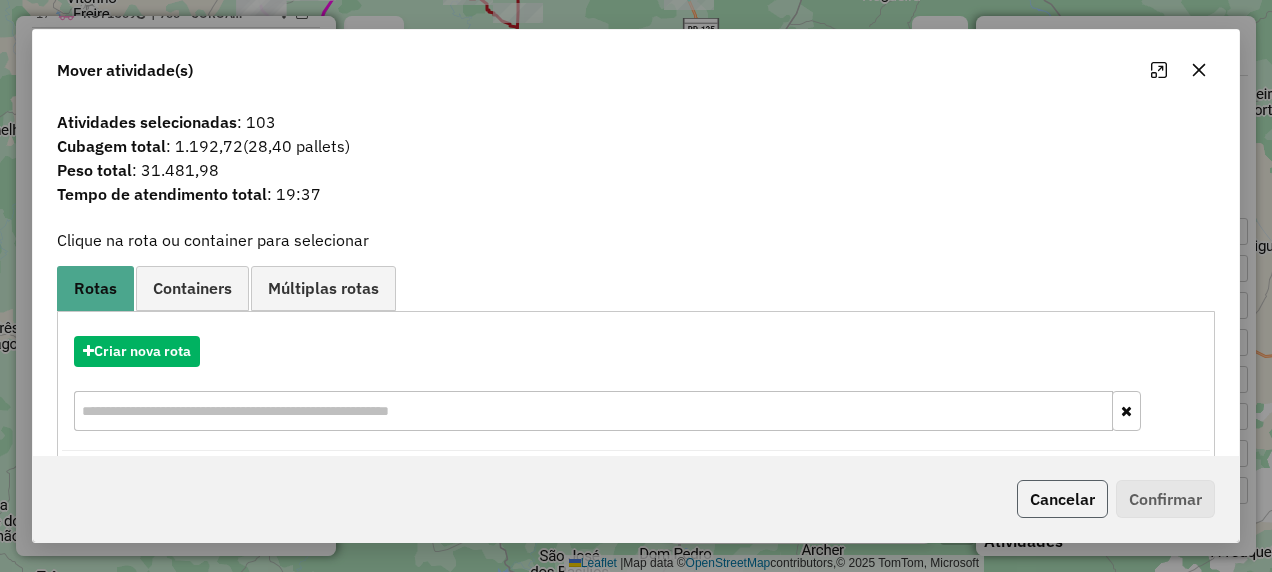 click on "Cancelar" 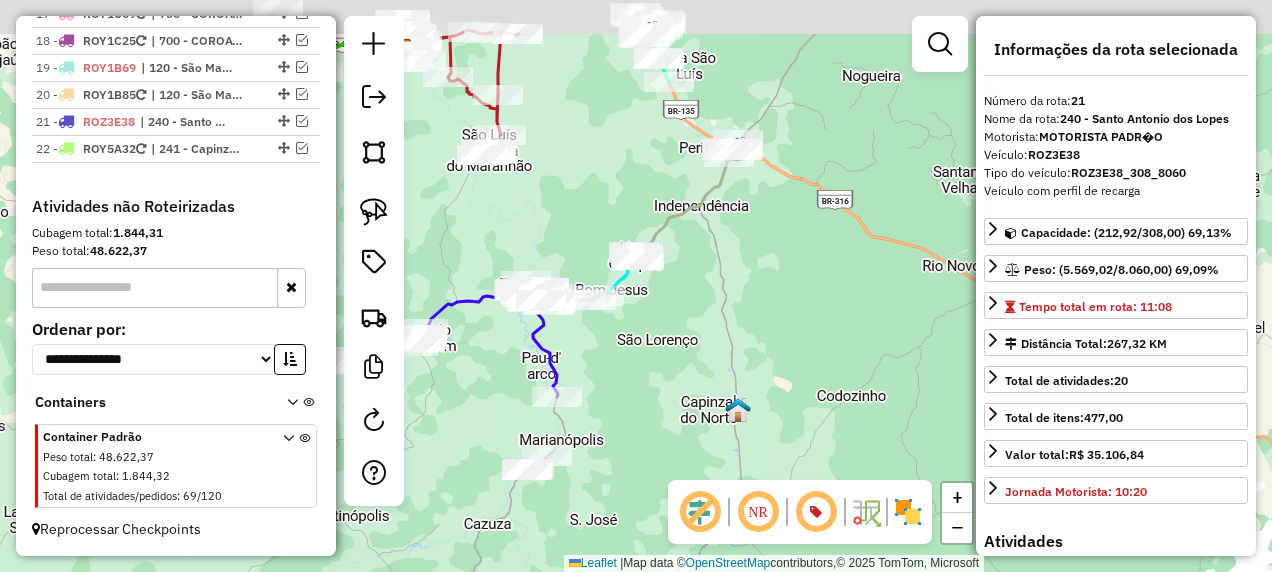 drag, startPoint x: 720, startPoint y: 217, endPoint x: 712, endPoint y: 289, distance: 72.443085 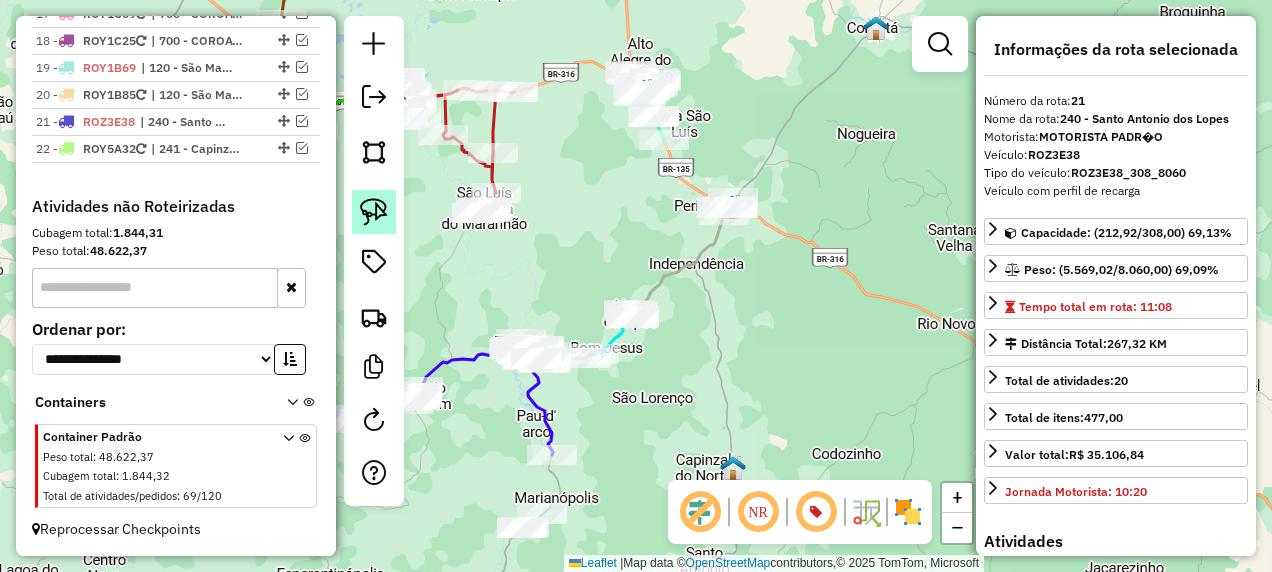 click 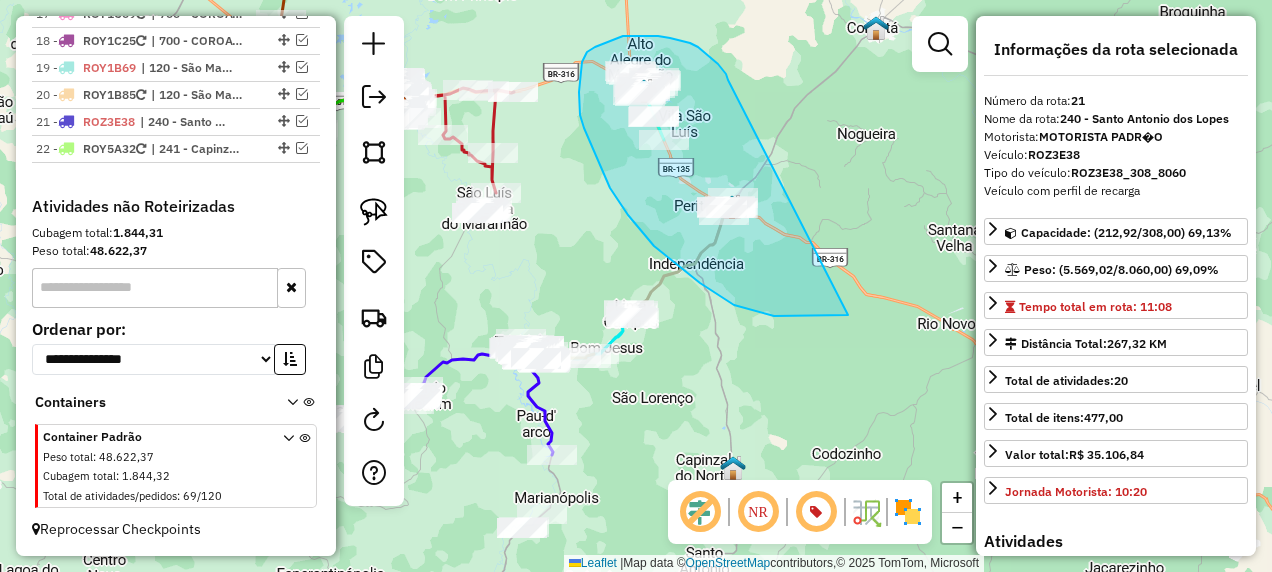 drag, startPoint x: 728, startPoint y: 80, endPoint x: 868, endPoint y: 310, distance: 269.25824 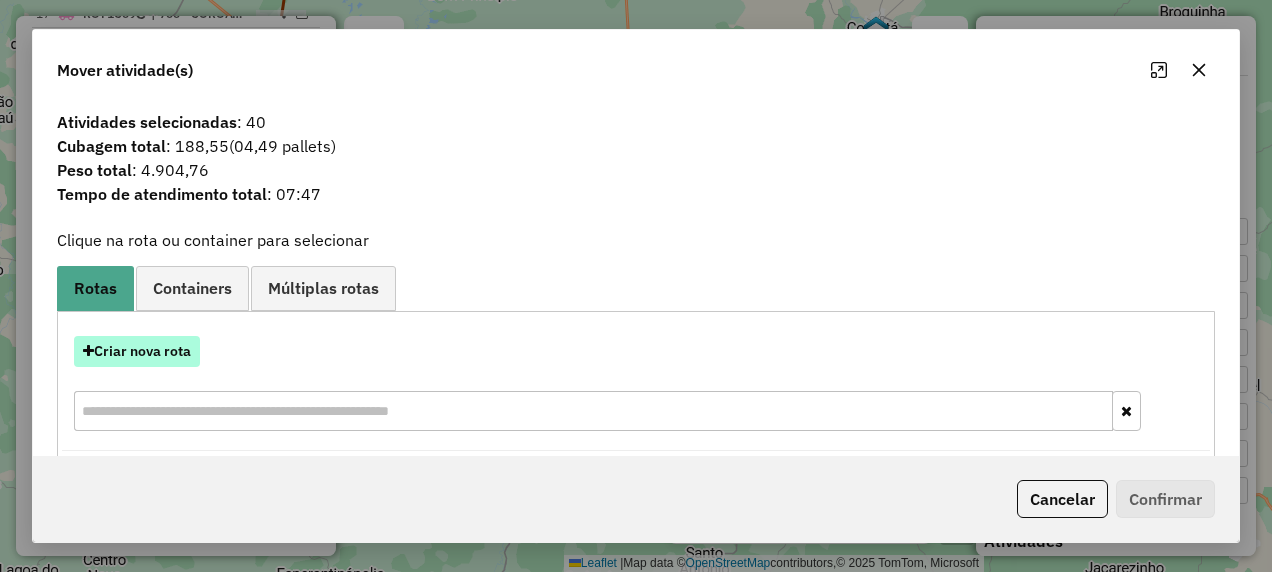 click on "Criar nova rota" at bounding box center (137, 351) 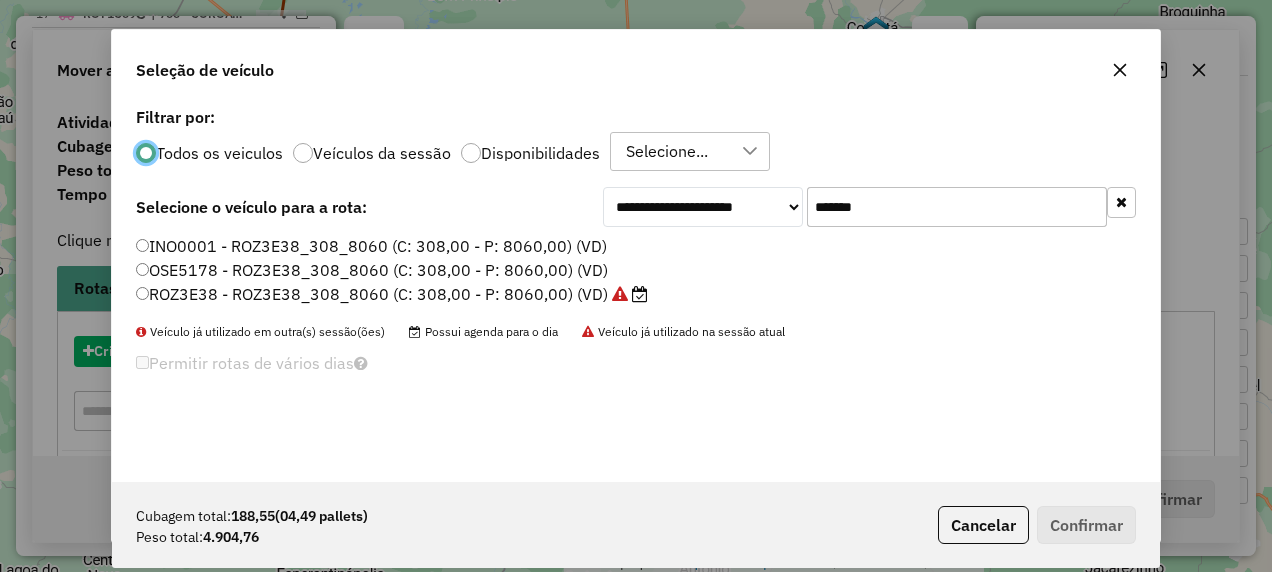 scroll, scrollTop: 11, scrollLeft: 6, axis: both 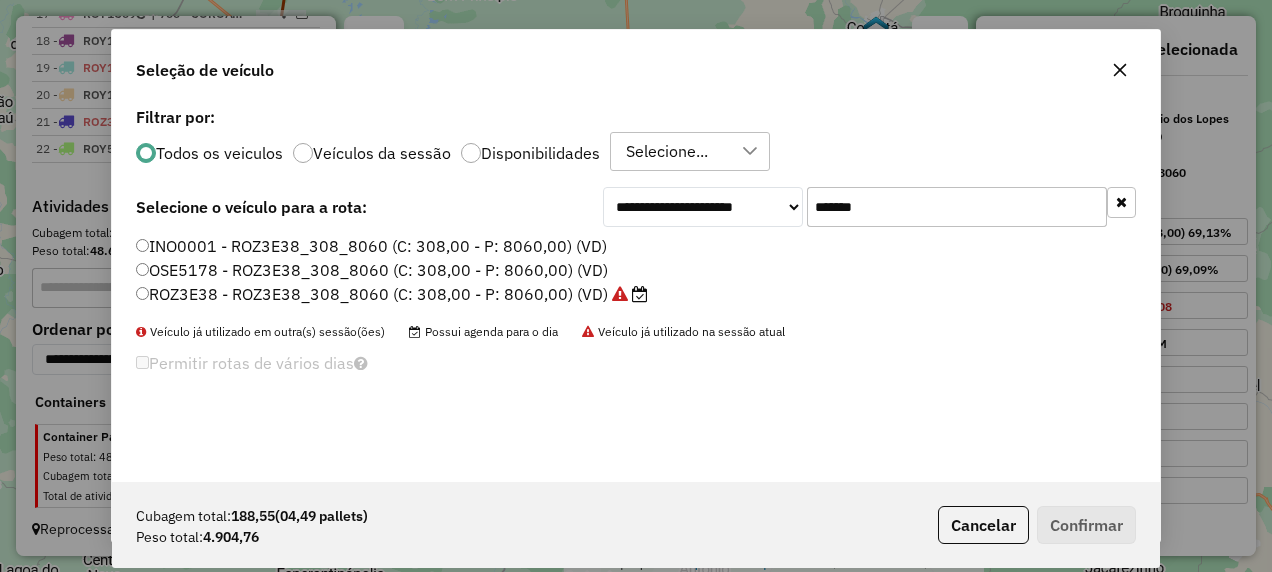 drag, startPoint x: 888, startPoint y: 210, endPoint x: 700, endPoint y: 217, distance: 188.13028 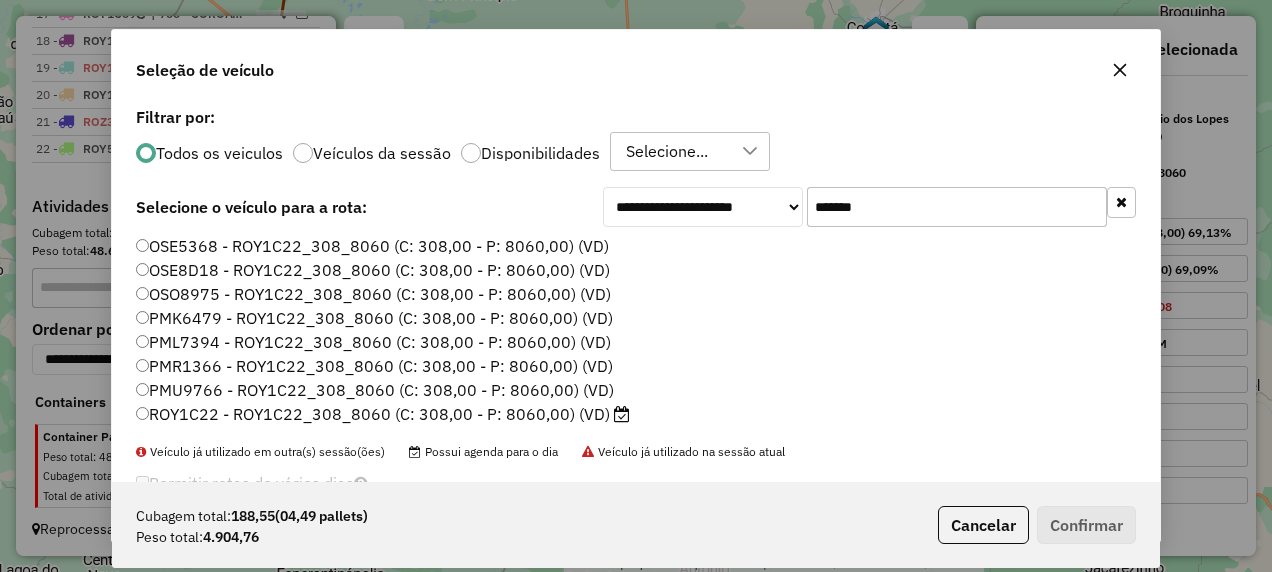 type on "*******" 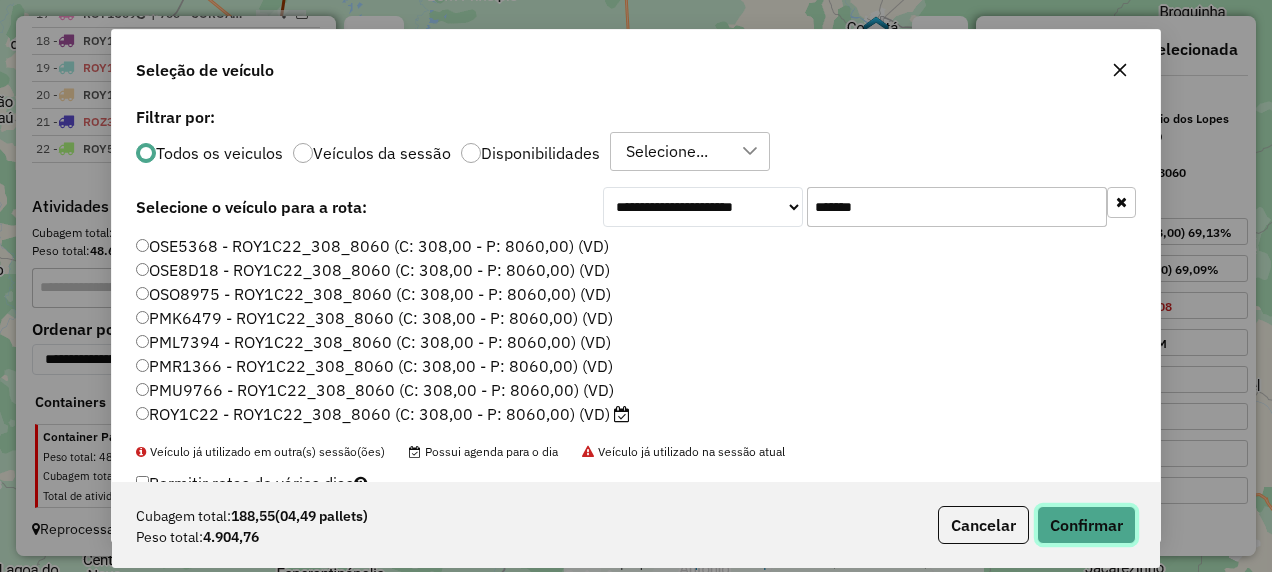 click on "Confirmar" 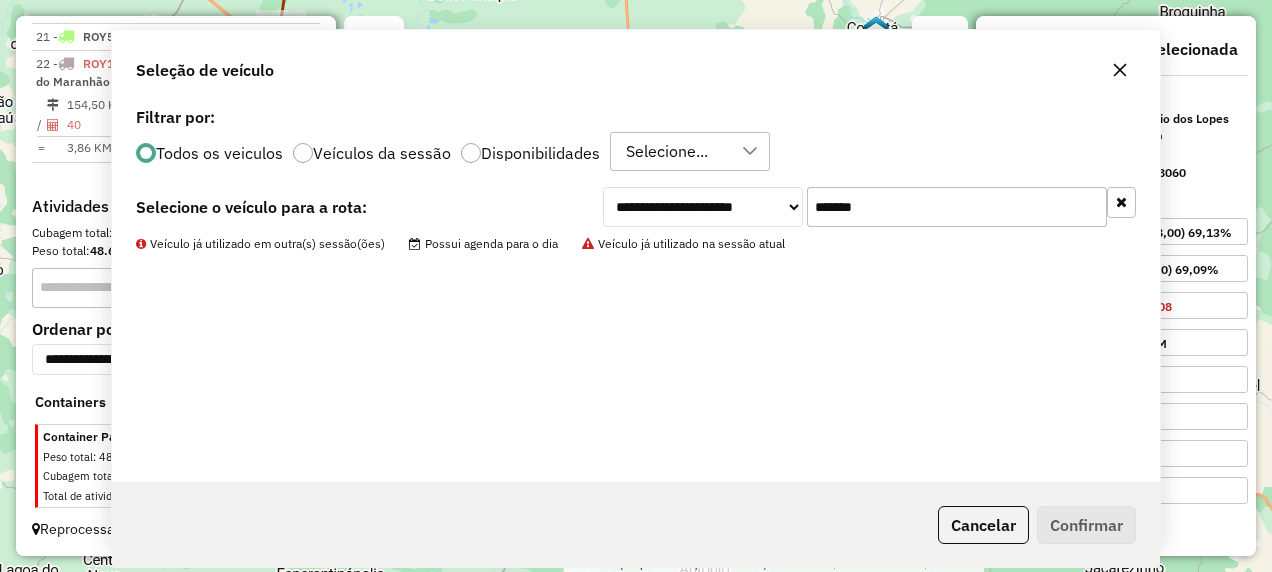 scroll, scrollTop: 2498, scrollLeft: 0, axis: vertical 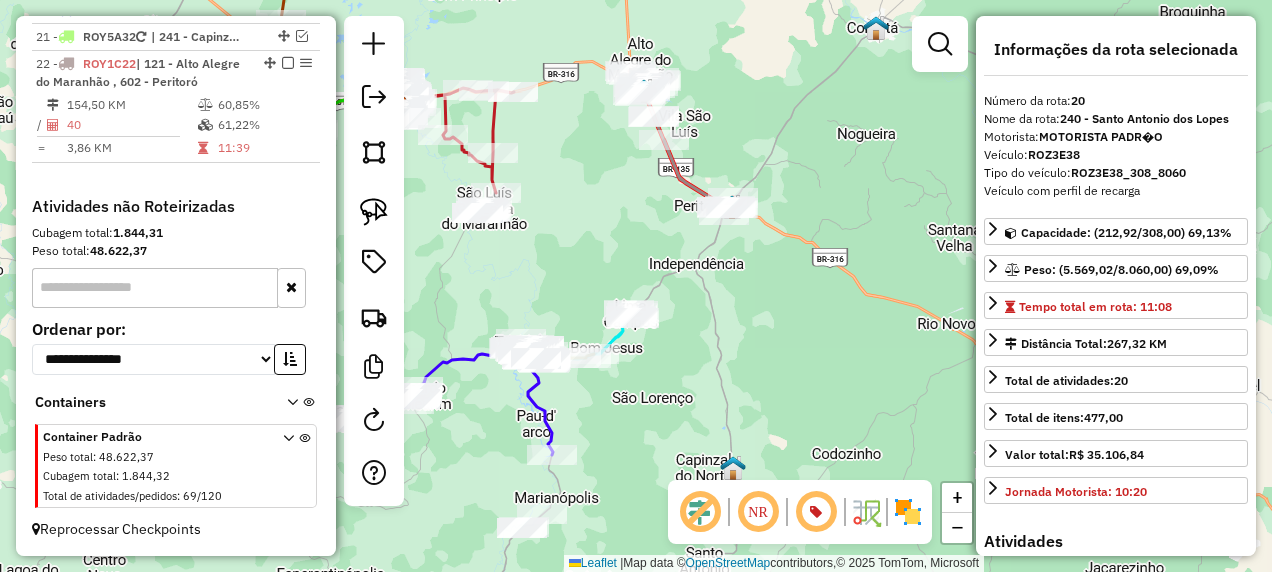 click on "Janela de atendimento Grade de atendimento Capacidade Transportadoras Veículos Cliente Pedidos  Rotas Selecione os dias de semana para filtrar as janelas de atendimento  Seg   Ter   Qua   Qui   Sex   Sáb   Dom  Informe o período da janela de atendimento: De: Até:  Filtrar exatamente a janela do cliente  Considerar janela de atendimento padrão  Selecione os dias de semana para filtrar as grades de atendimento  Seg   Ter   Qua   Qui   Sex   Sáb   Dom   Considerar clientes sem dia de atendimento cadastrado  Clientes fora do dia de atendimento selecionado Filtrar as atividades entre os valores definidos abaixo:  Peso mínimo:   Peso máximo:   Cubagem mínima:   Cubagem máxima:   De:   Até:  Filtrar as atividades entre o tempo de atendimento definido abaixo:  De:   Até:   Considerar capacidade total dos clientes não roteirizados Transportadora: Selecione um ou mais itens Tipo de veículo: Selecione um ou mais itens Veículo: Selecione um ou mais itens Motorista: Selecione um ou mais itens Nome: Rótulo:" 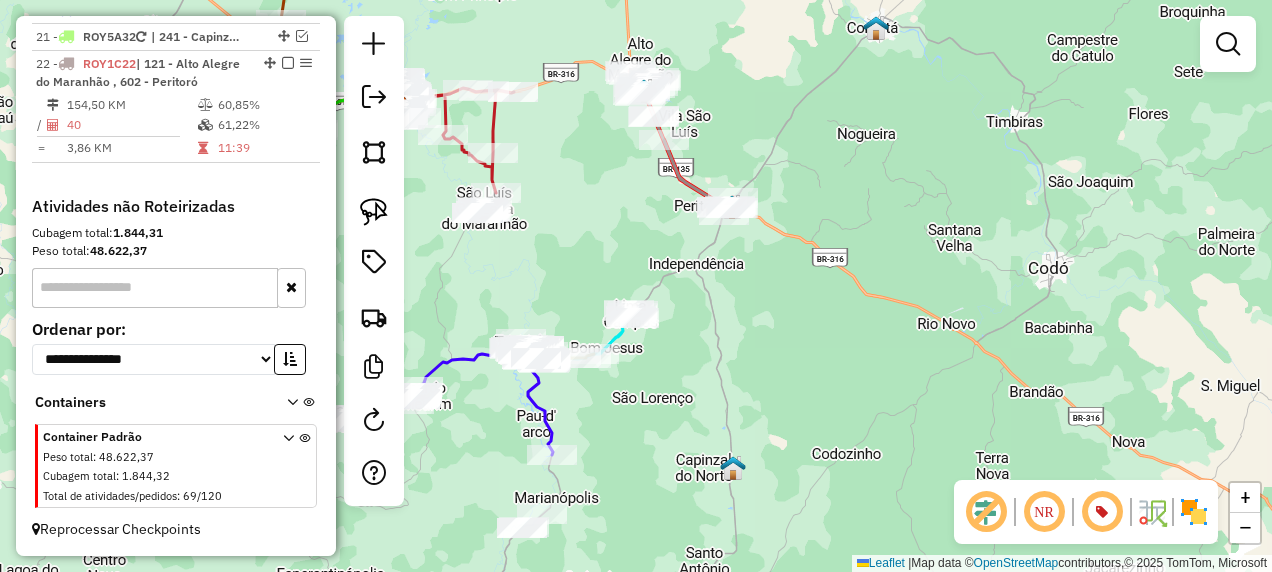 click 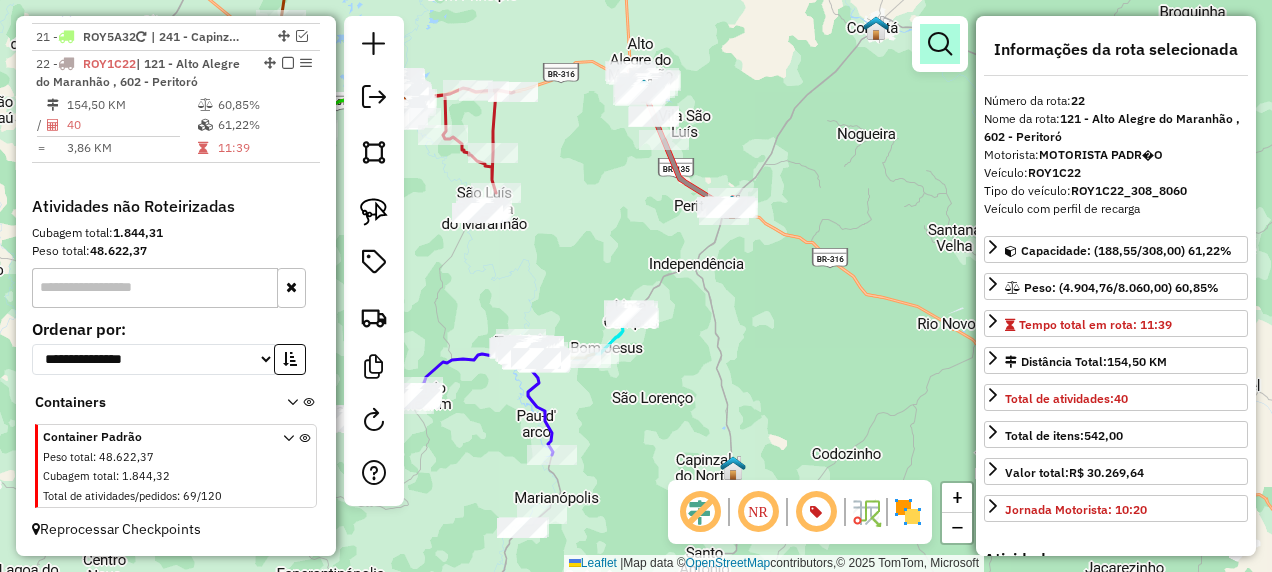 click at bounding box center [940, 44] 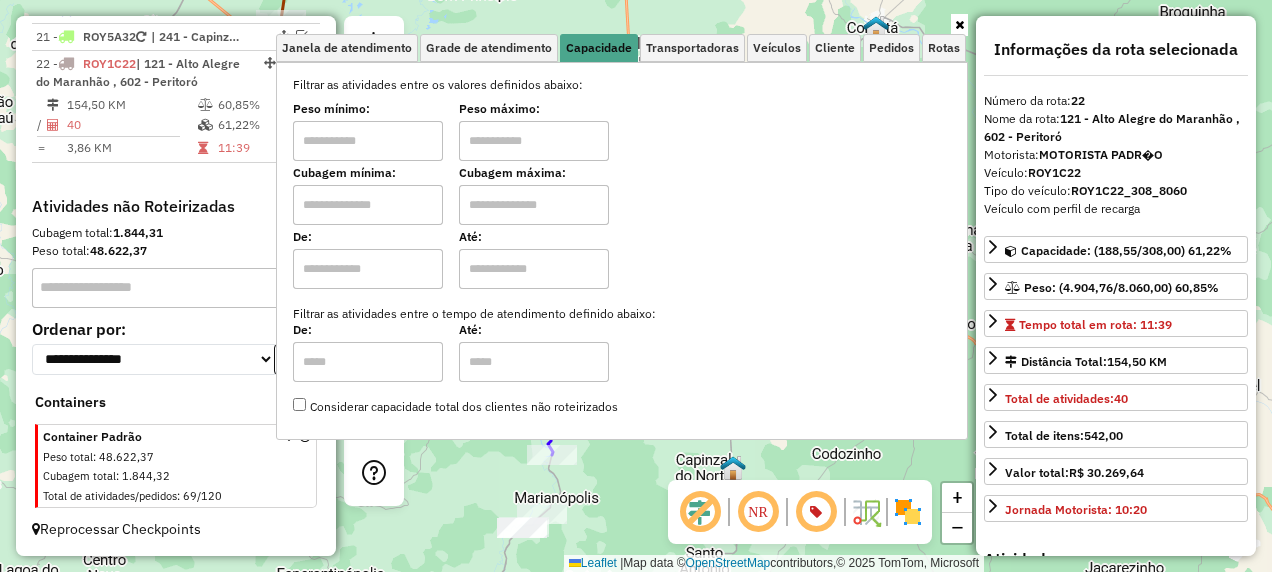 click at bounding box center [368, 205] 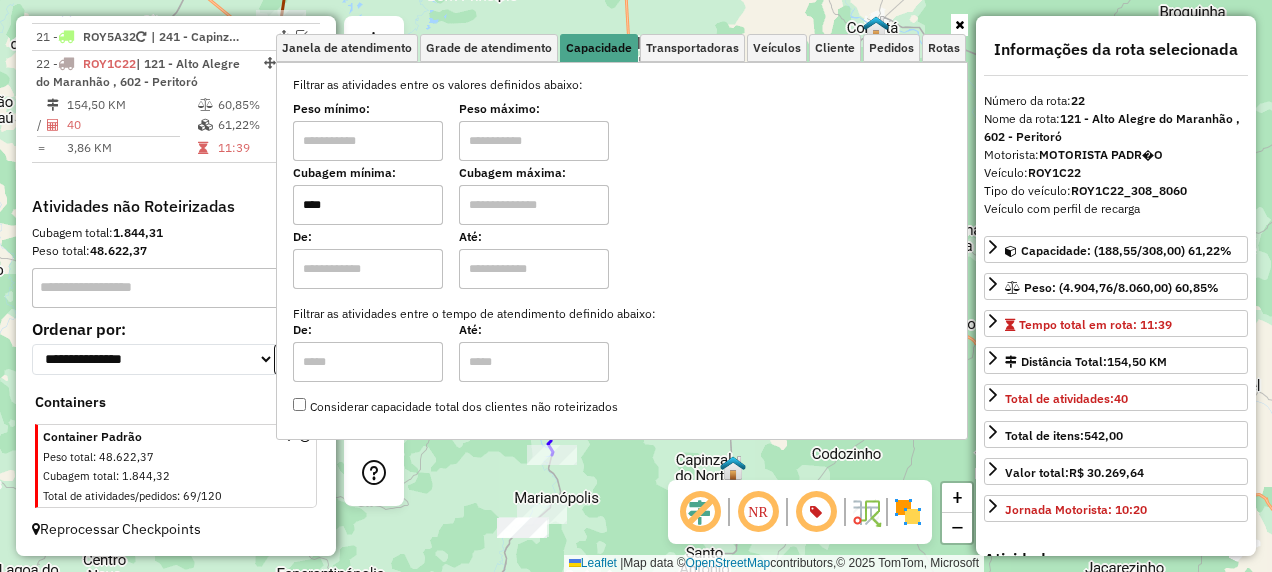 click at bounding box center (534, 205) 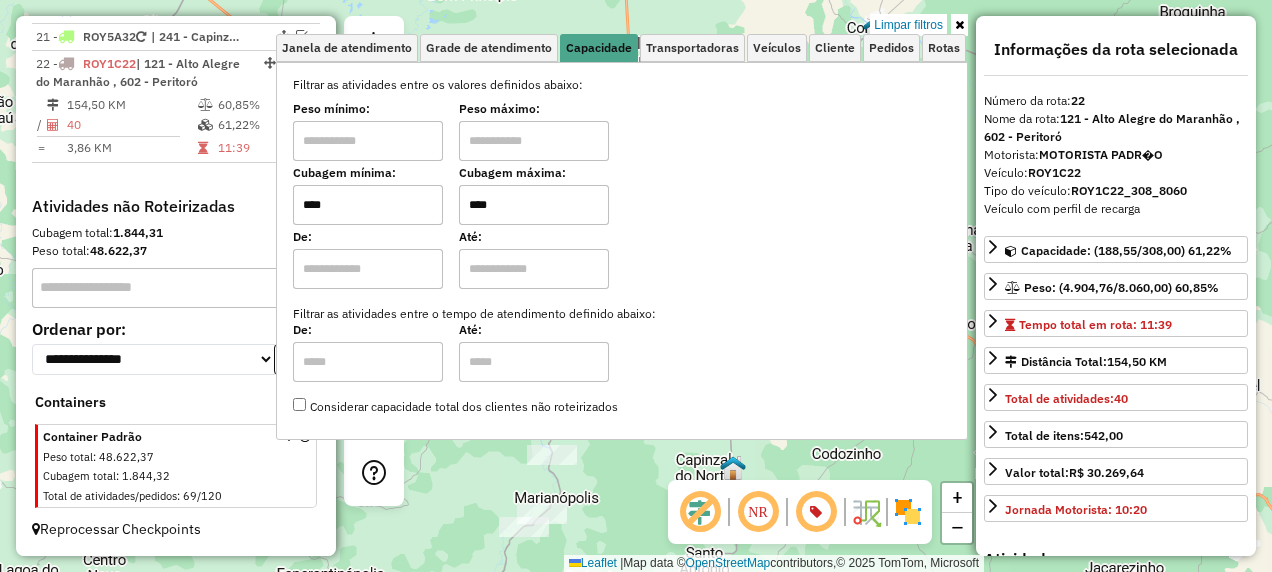 type on "****" 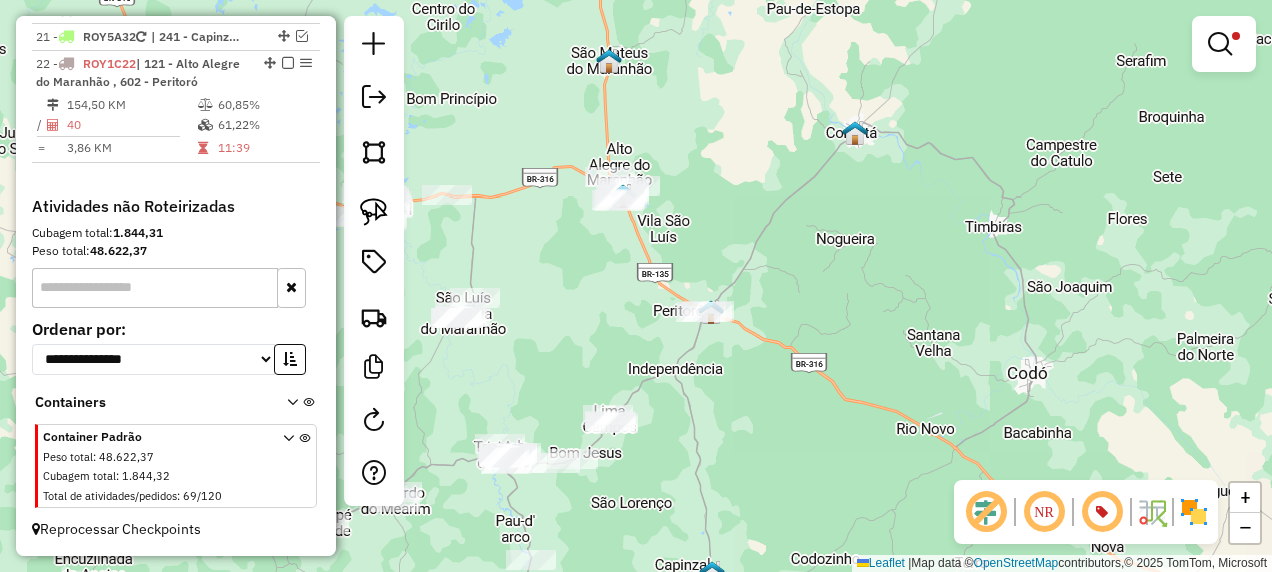drag, startPoint x: 601, startPoint y: 155, endPoint x: 555, endPoint y: 350, distance: 200.35219 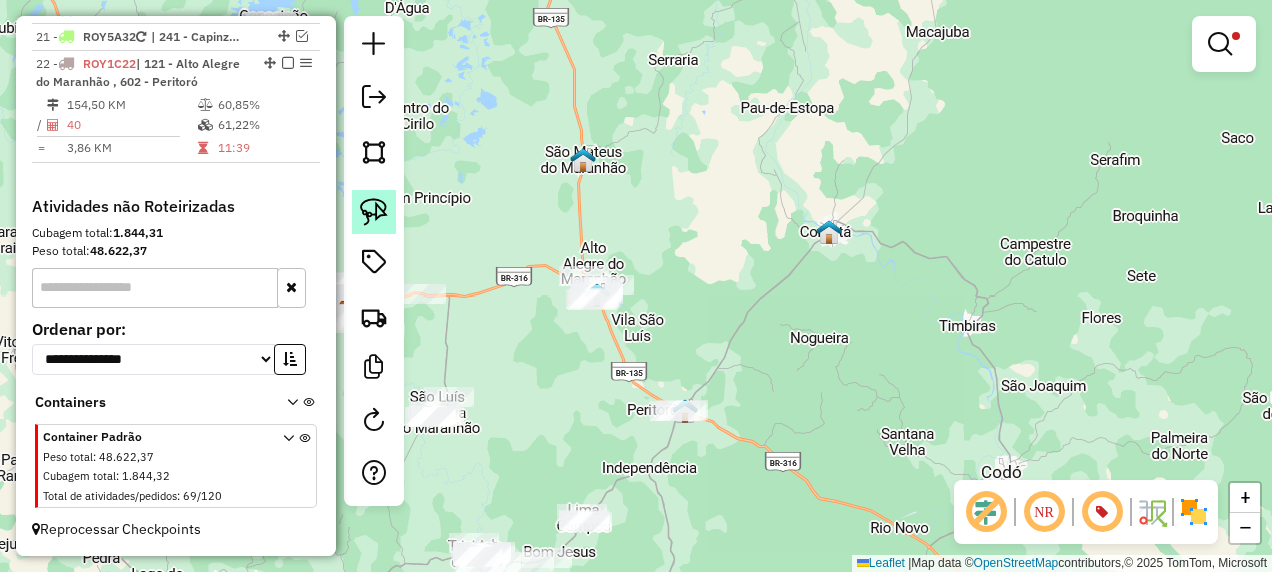 click 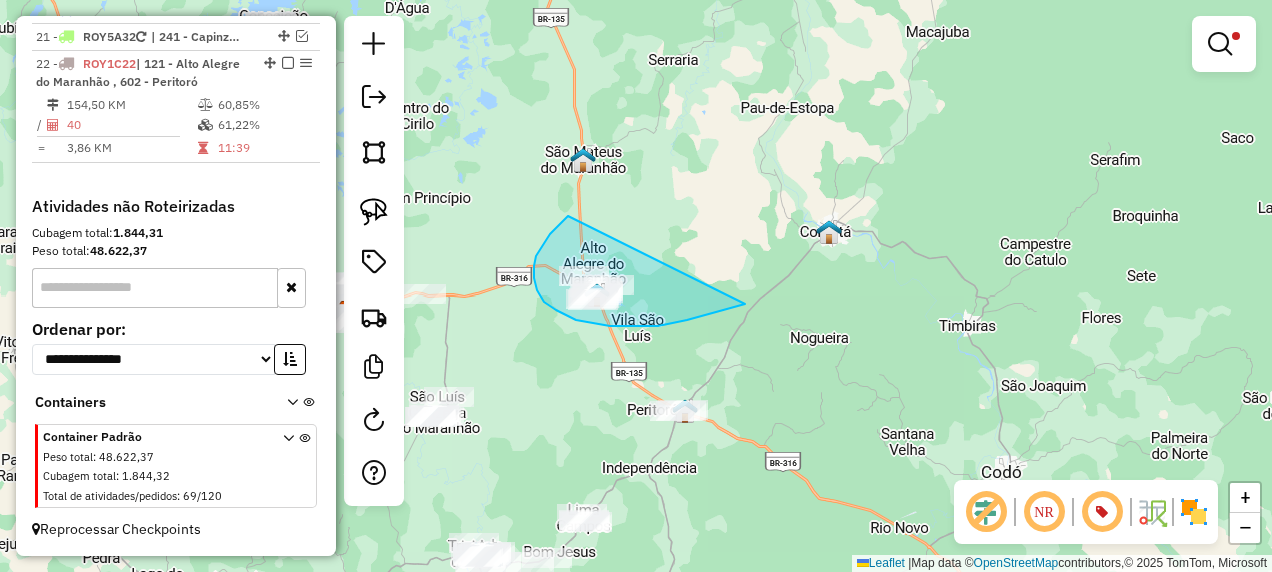drag, startPoint x: 568, startPoint y: 216, endPoint x: 745, endPoint y: 304, distance: 197.66891 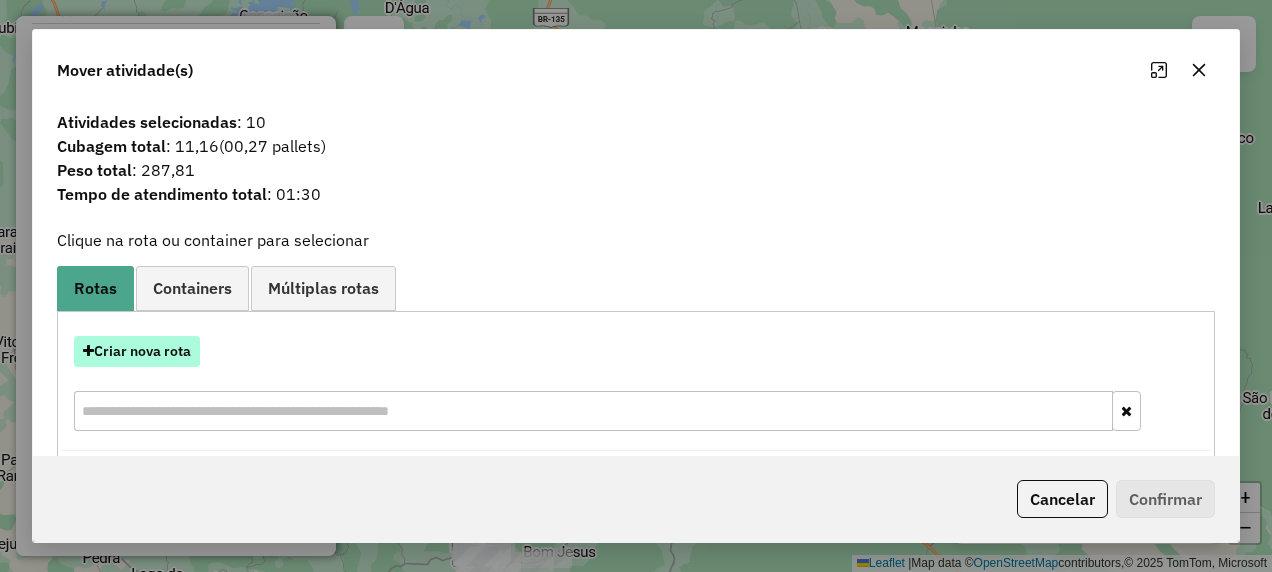 click on "Criar nova rota" at bounding box center [137, 351] 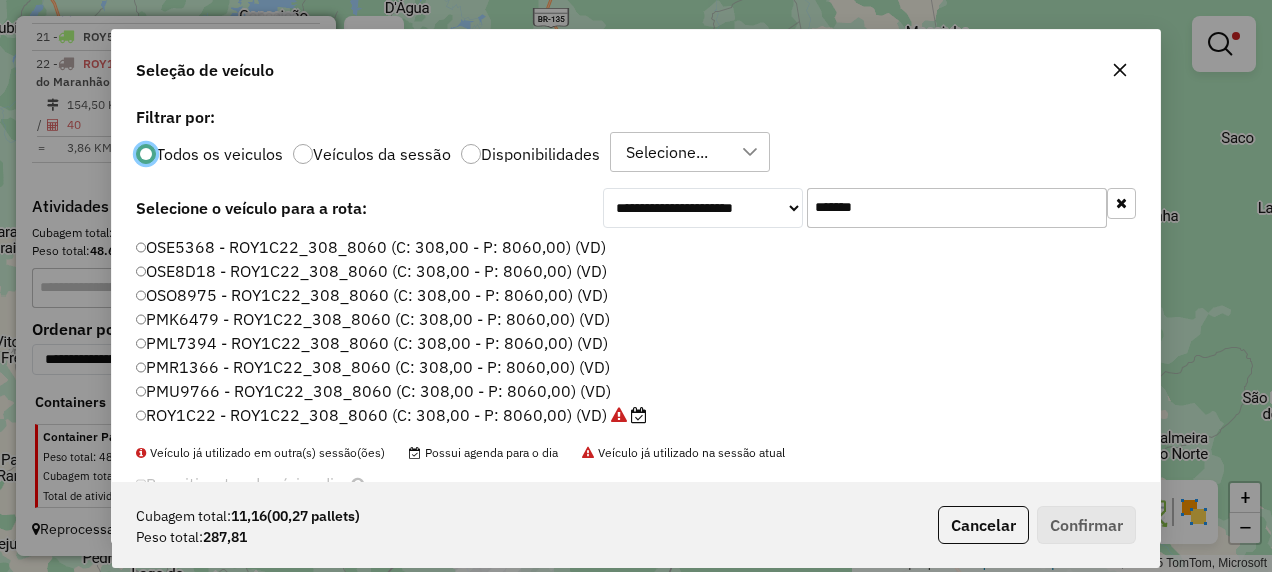 scroll, scrollTop: 11, scrollLeft: 6, axis: both 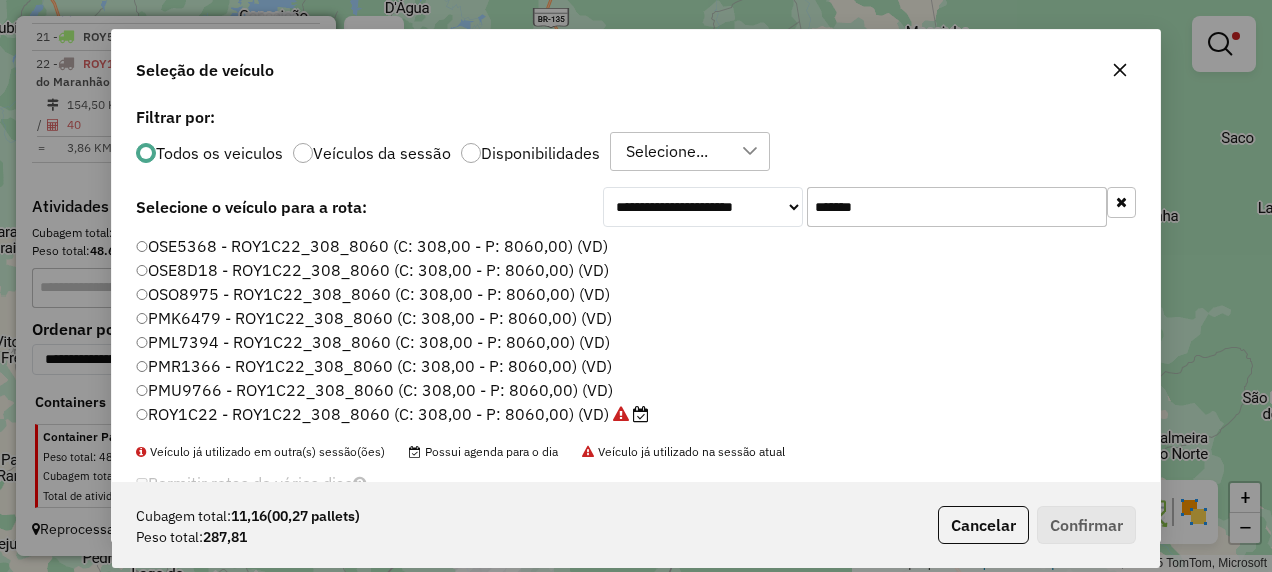 drag, startPoint x: 973, startPoint y: 204, endPoint x: 576, endPoint y: 316, distance: 412.49606 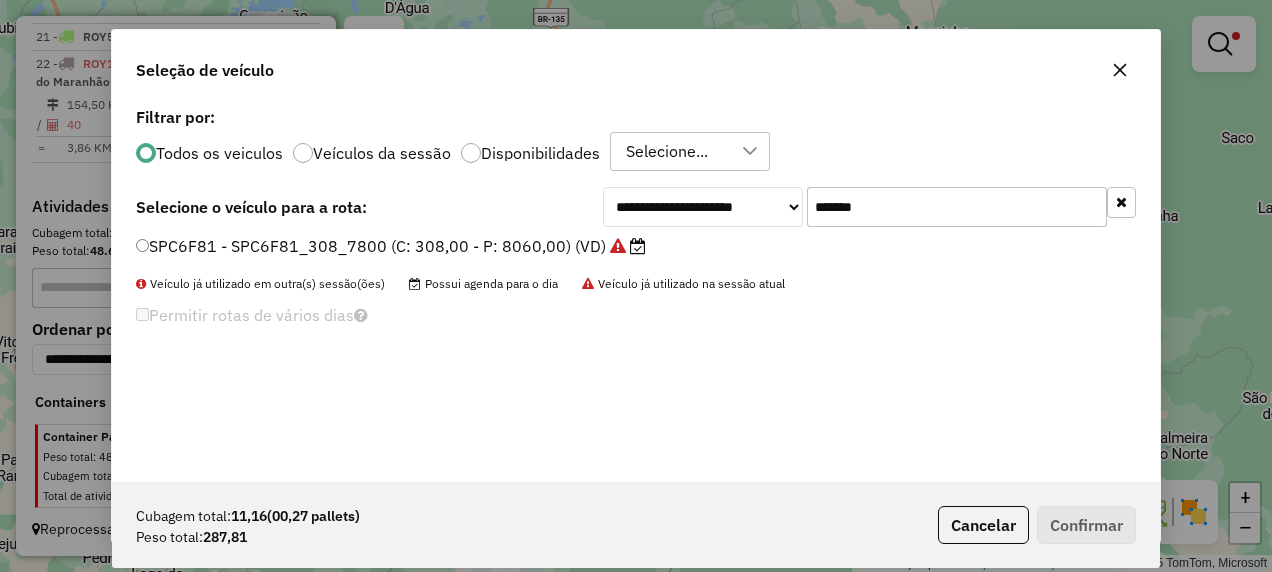 type on "*******" 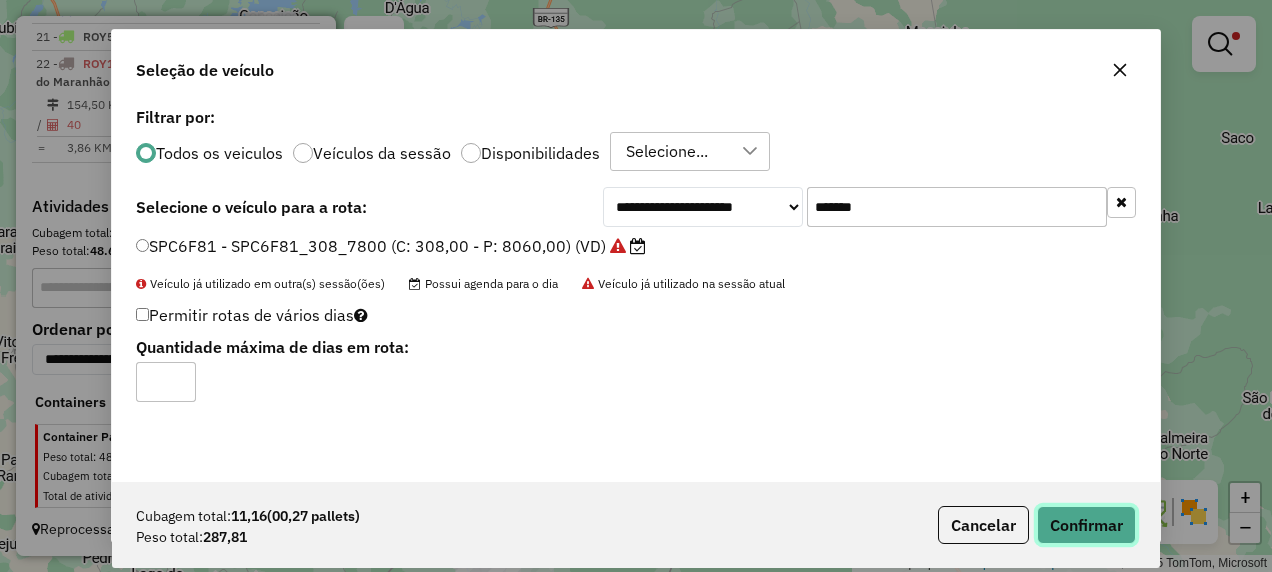 click on "Confirmar" 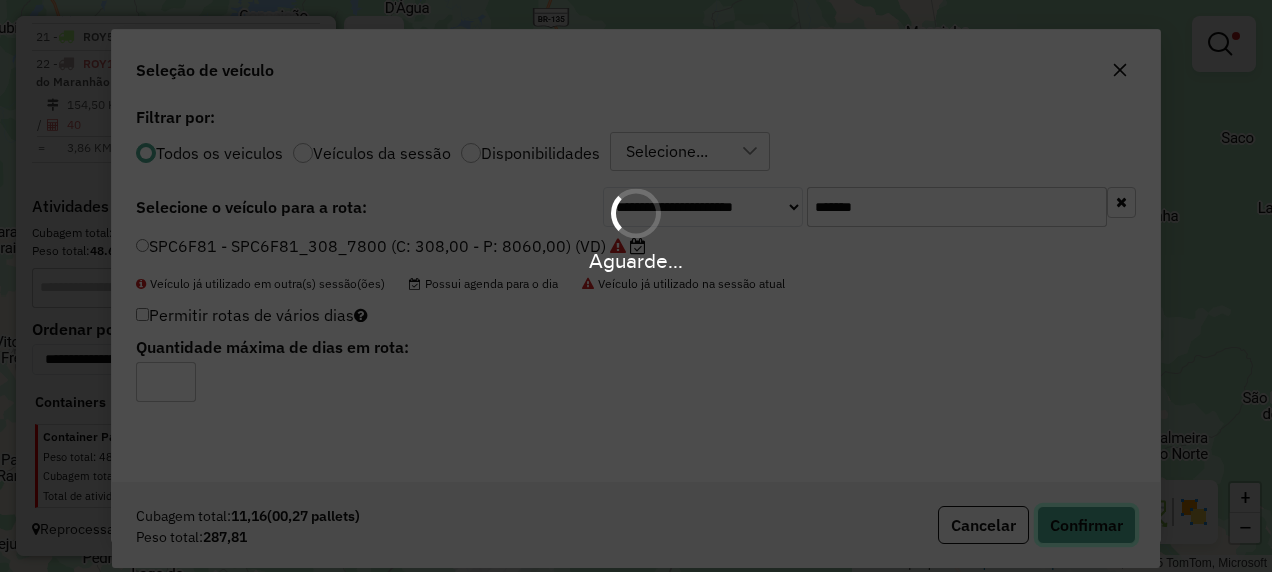 type 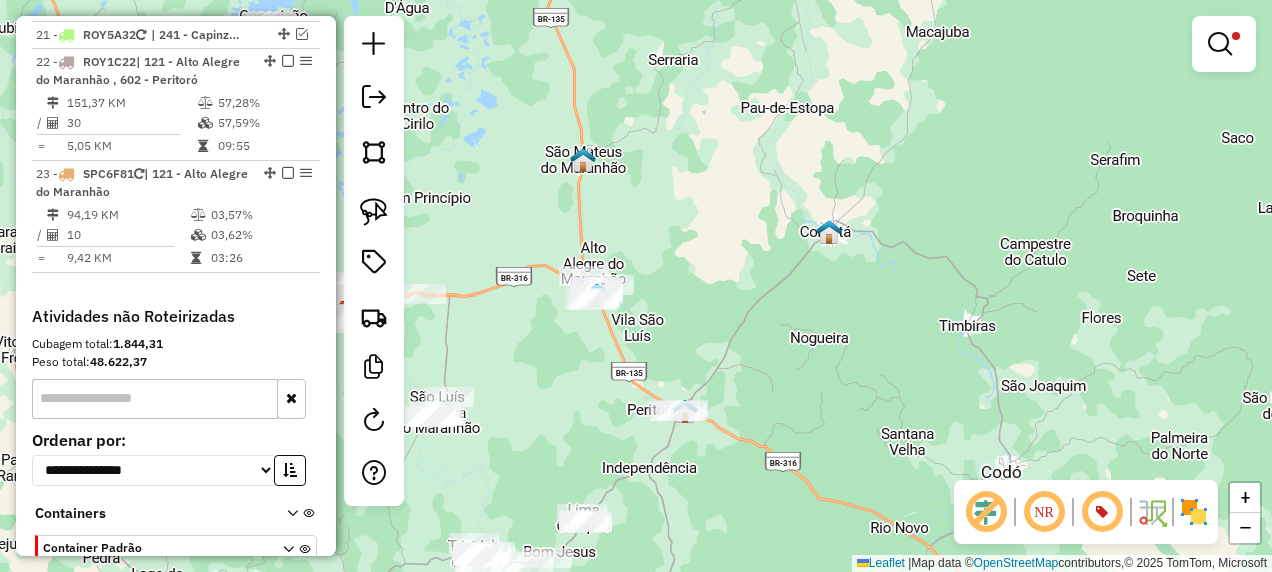 scroll, scrollTop: 2524, scrollLeft: 0, axis: vertical 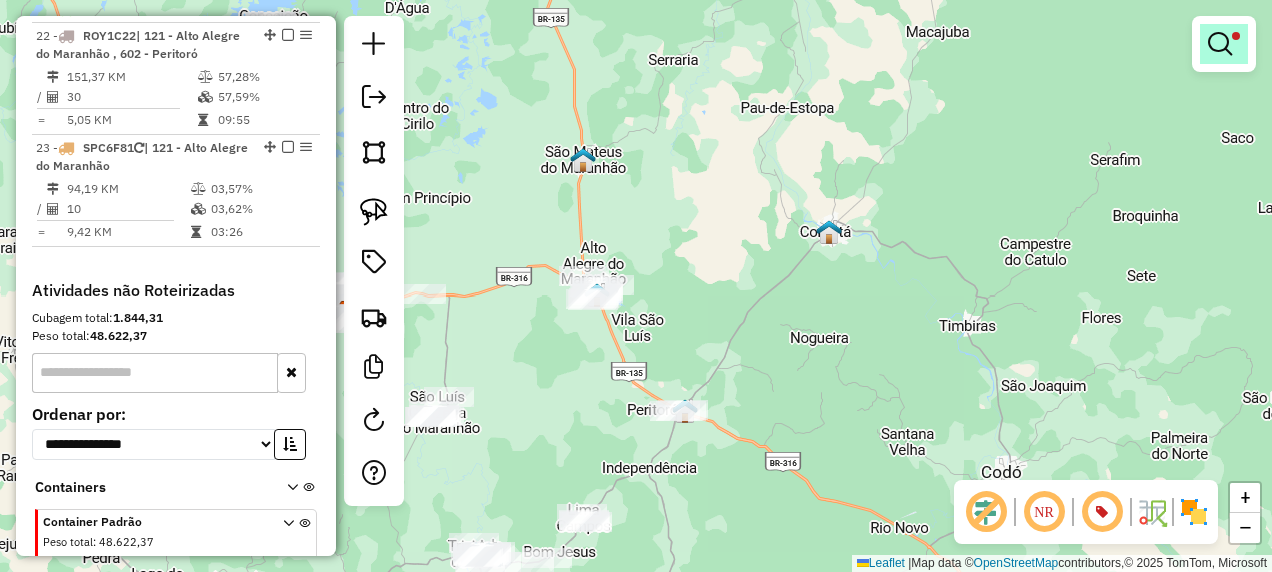click at bounding box center [1224, 44] 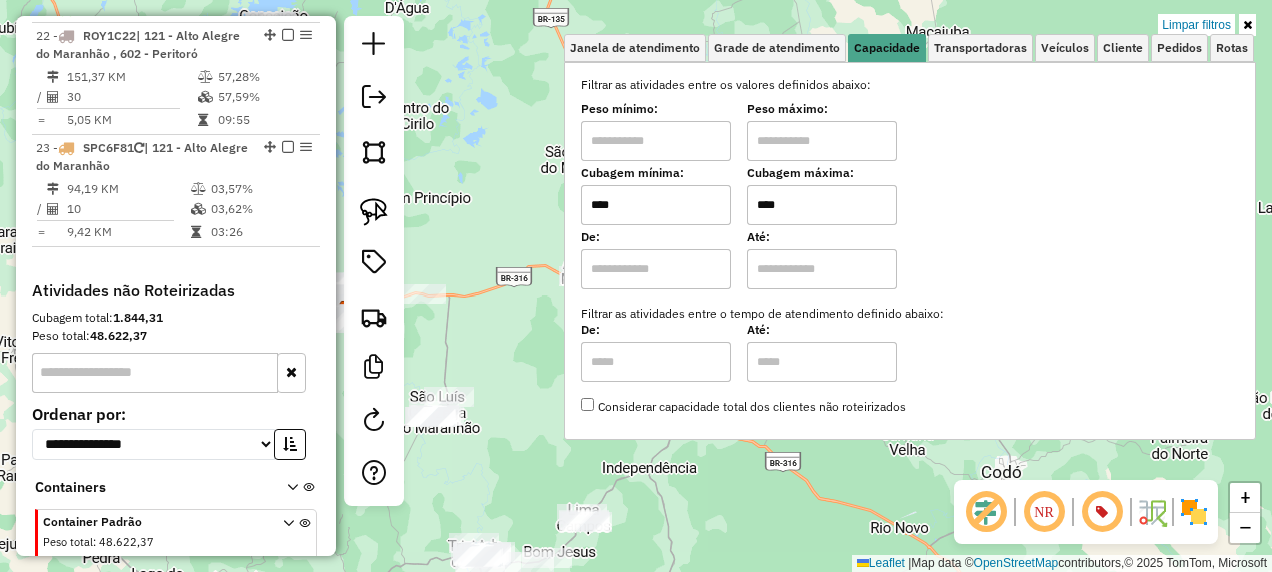 drag, startPoint x: 828, startPoint y: 207, endPoint x: 740, endPoint y: 231, distance: 91.214035 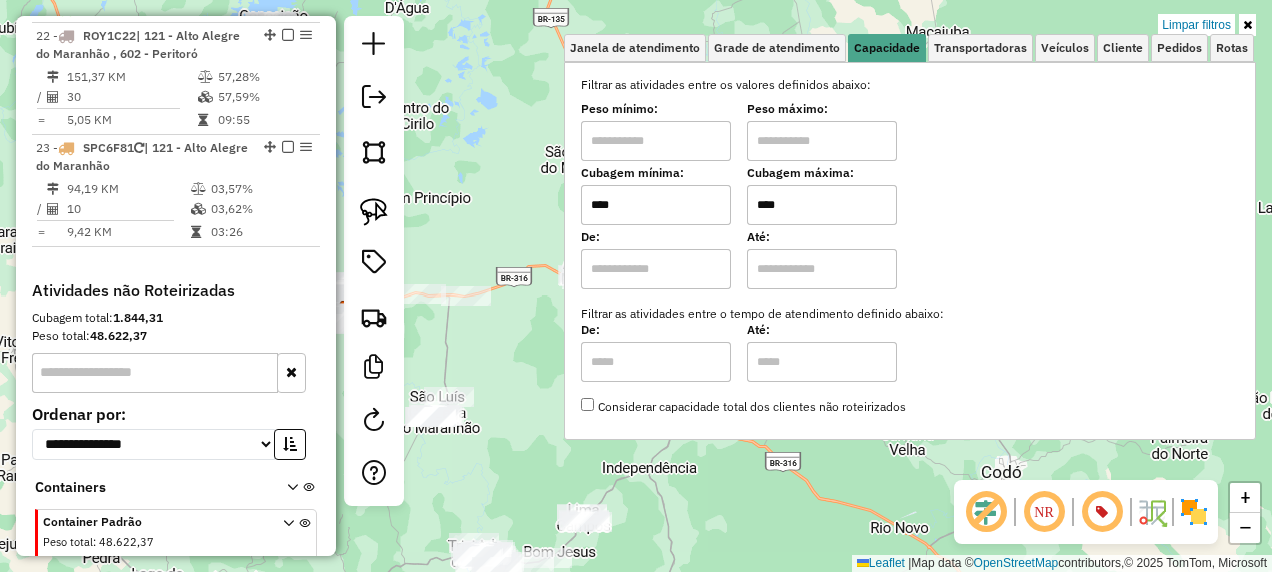 type on "****" 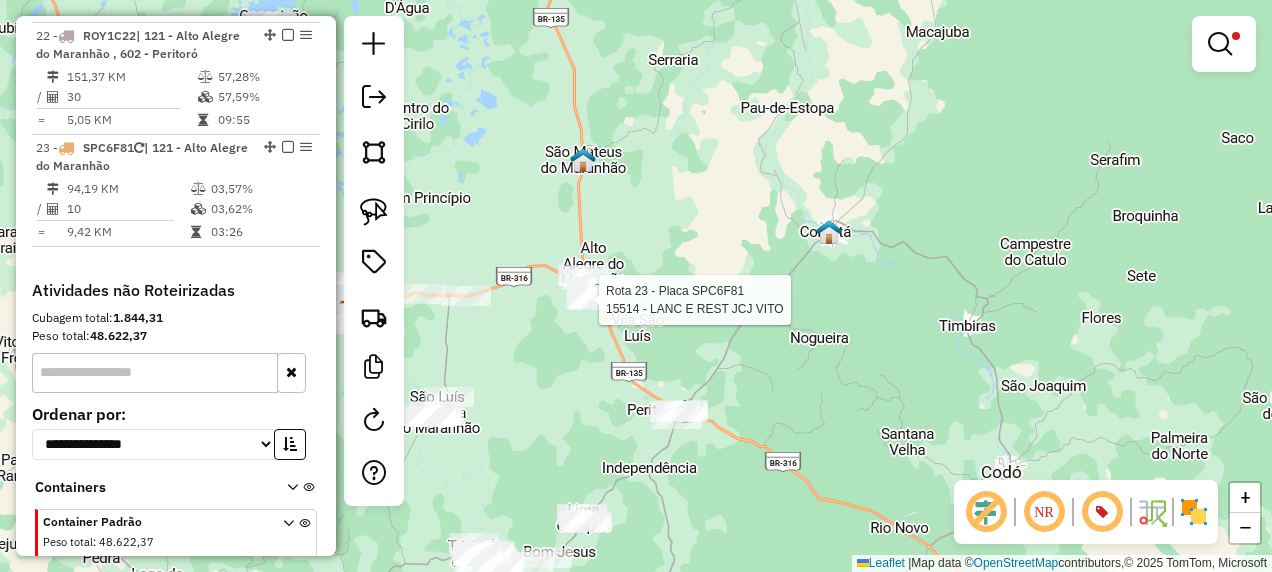 select on "**********" 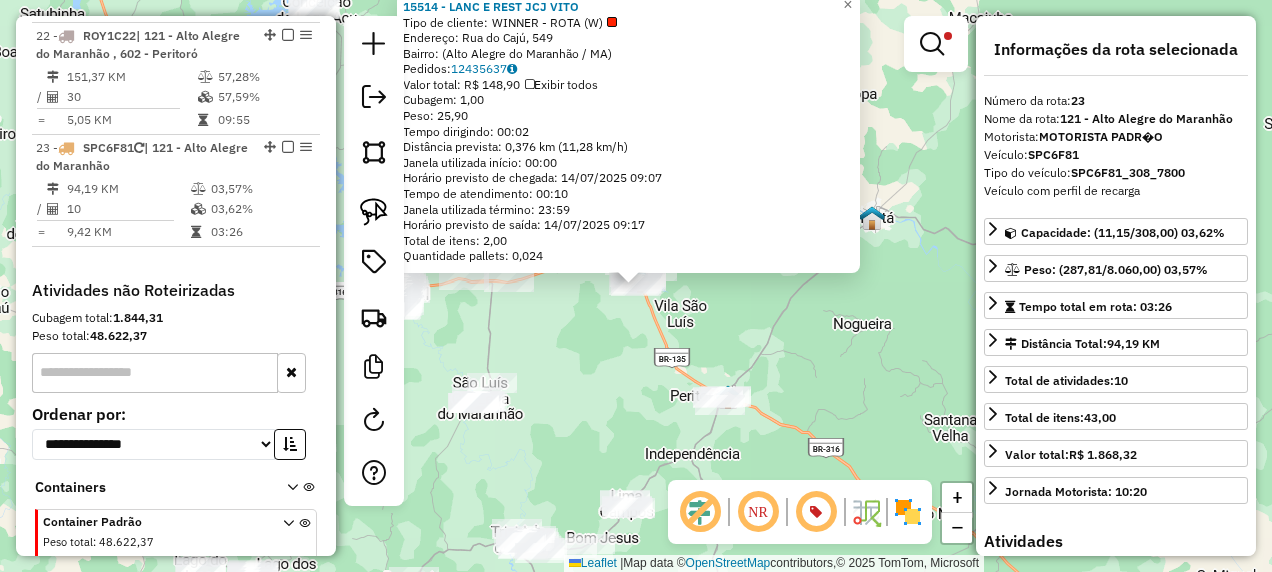 scroll, scrollTop: 2635, scrollLeft: 0, axis: vertical 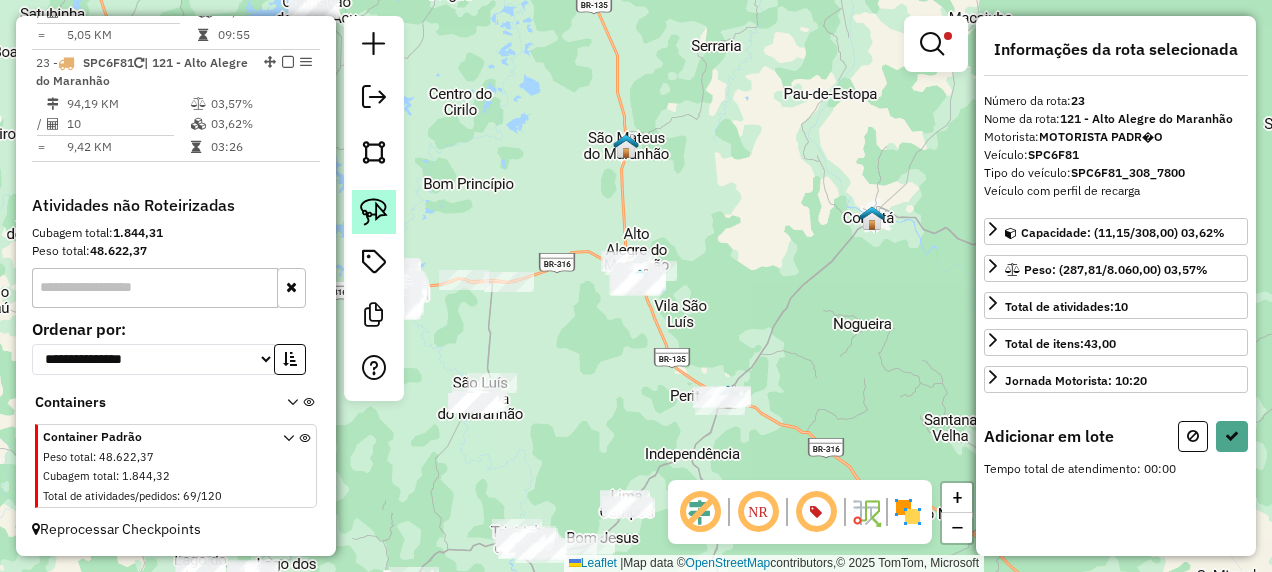 click 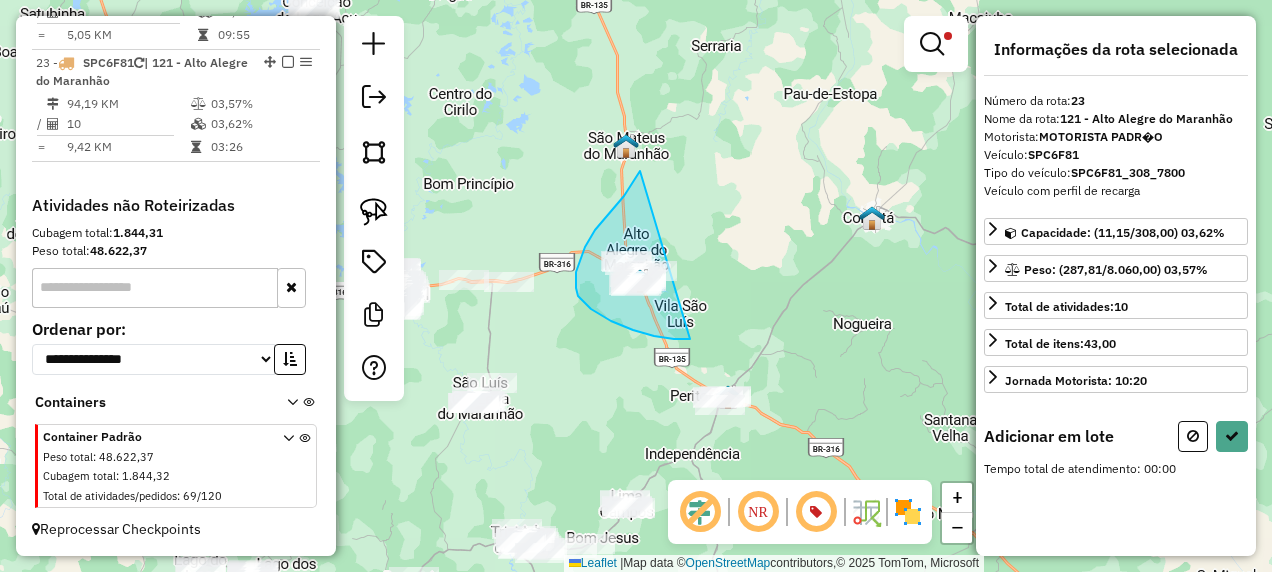 drag, startPoint x: 641, startPoint y: 171, endPoint x: 756, endPoint y: 308, distance: 178.86867 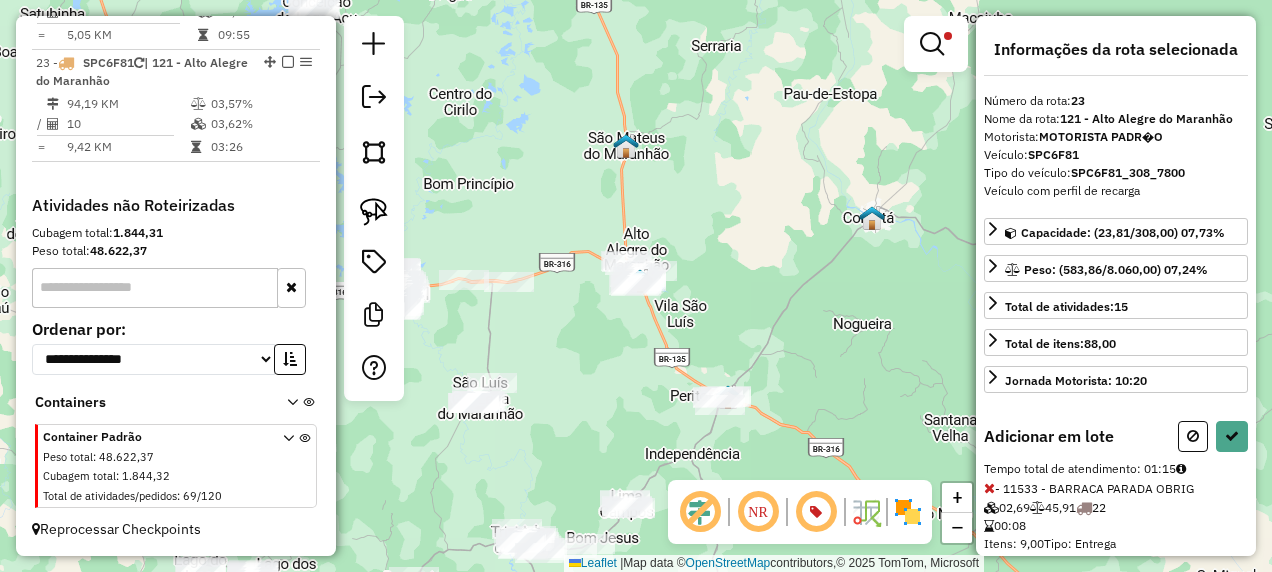 click on "Informações da rota selecionada   Número da rota:  23  Nome da rota:  121 - Alto Alegre do Maranhão   Motorista:  MOTORISTA PADR�O  Veículo:  SPC6F81  Tipo do veículo:  SPC6F81_308_7800  Veículo com perfil de recarga      Capacidade: (23,81/308,00) 07,73%      Peso: (583,86/8.060,00) 07,24%      Total de atividades:  15     Total de itens:  88,00     Jornada Motorista: 10:20  Adicionar em lote Tempo total de atendimento: 01:15   - 11533 - BARRACA PARADA OBRIG   02,69  45,91  22   00:08   Itens: 9,00   Tipo: Entrega   - 10424 - COMERCIAL LA   02,16  36,49  22   00:08   Itens: 10,00   Tipo: Entrega   - 16097 - RAIMUNDO PEREIRA LIM   02,79  78,94  22   00:22   Itens: 10,00   Tipo: Entrega   - 16323 - PANI. PAO E LEITE   02,03  57,01  22   00:11   Itens: 10,00   Tipo: Entrega   - 6233 - BAR DA LUCIA   03,00  77,70  22   00:07   Itens: 6,00   Tipo: Entrega" at bounding box center (1116, 286) 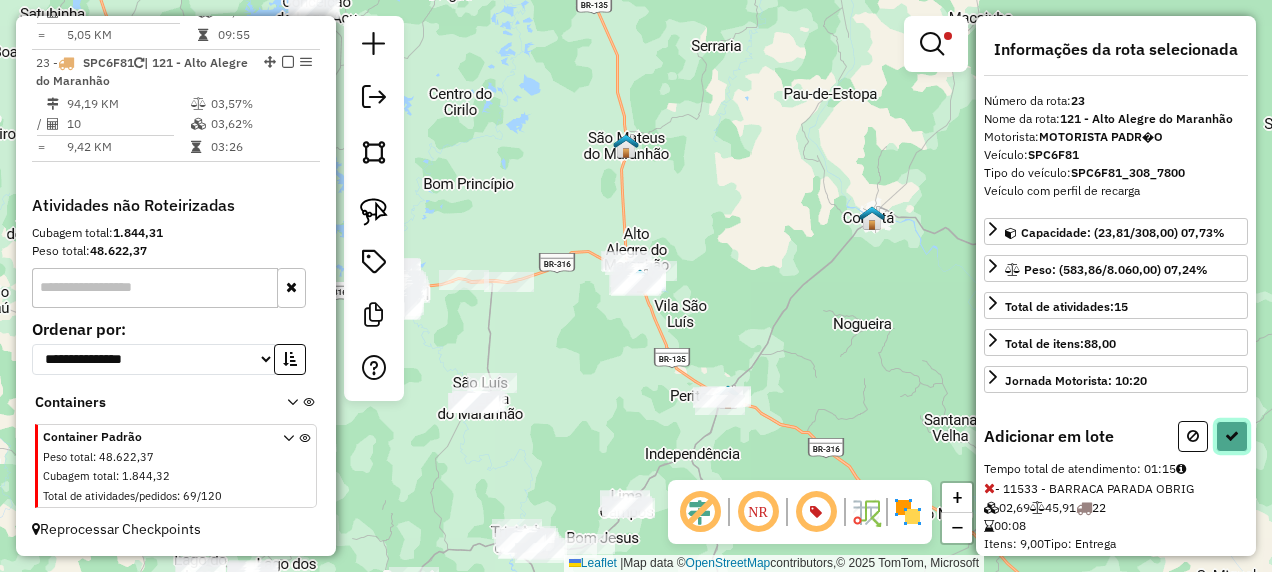 click at bounding box center (1232, 436) 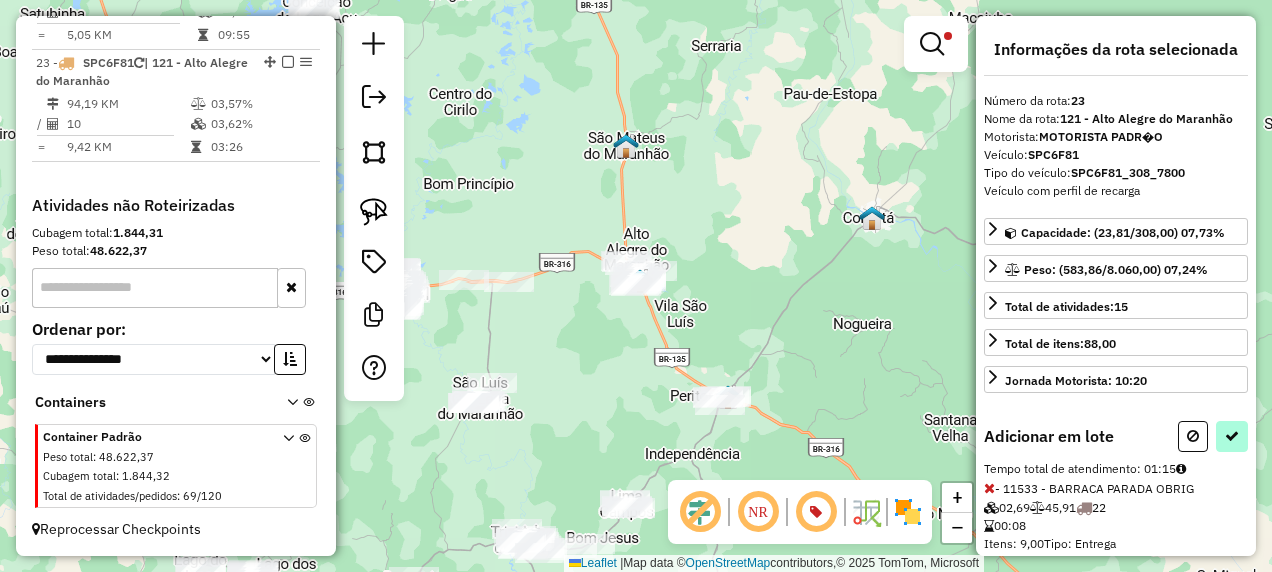 select on "**********" 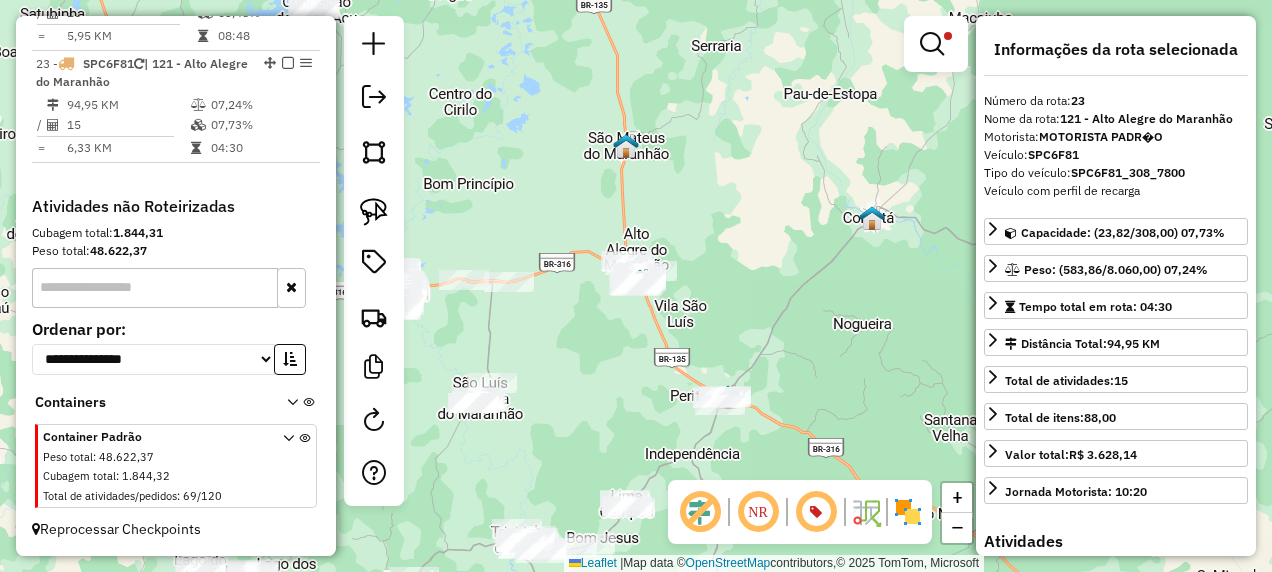 scroll, scrollTop: 2410, scrollLeft: 0, axis: vertical 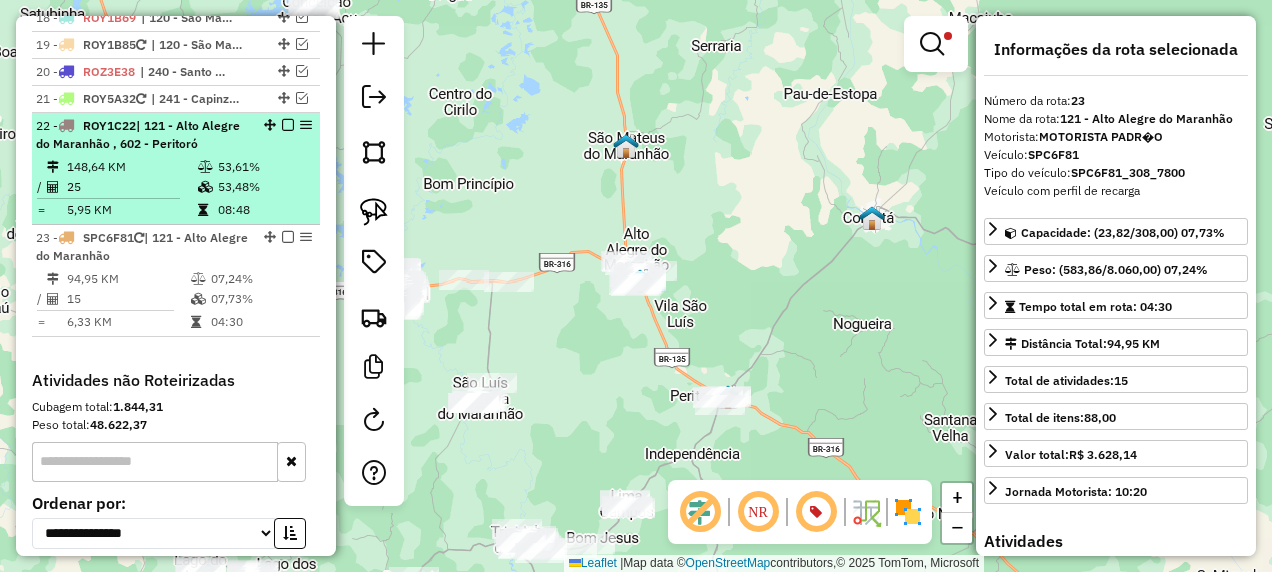 click on "25" at bounding box center (131, 187) 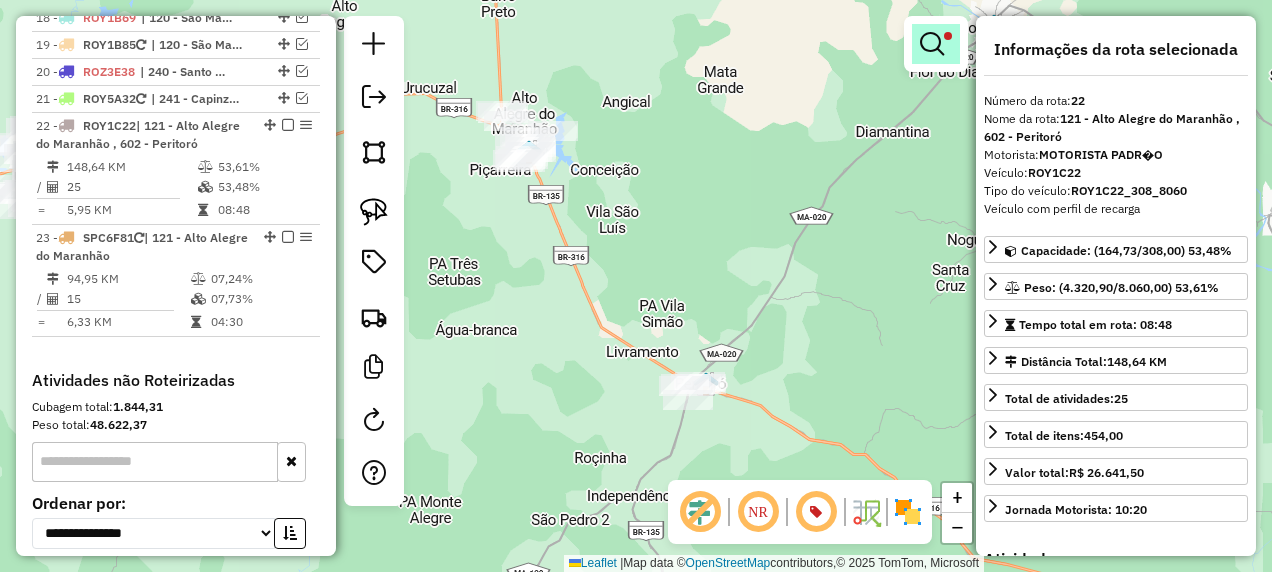 click at bounding box center [932, 44] 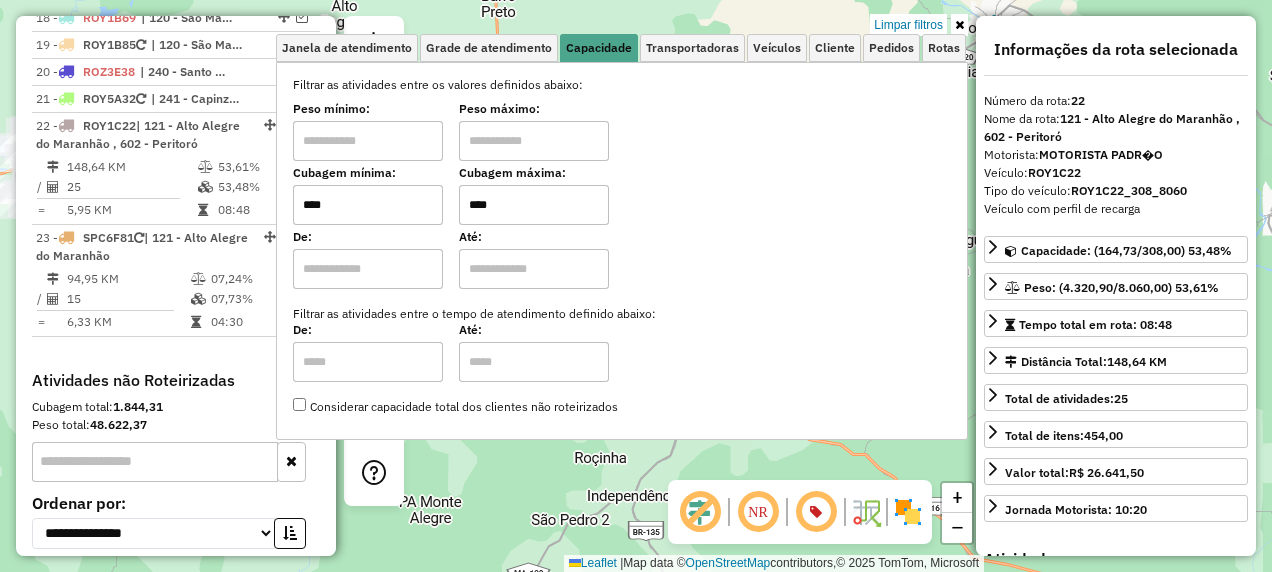 click on "Limpar filtros" at bounding box center (908, 25) 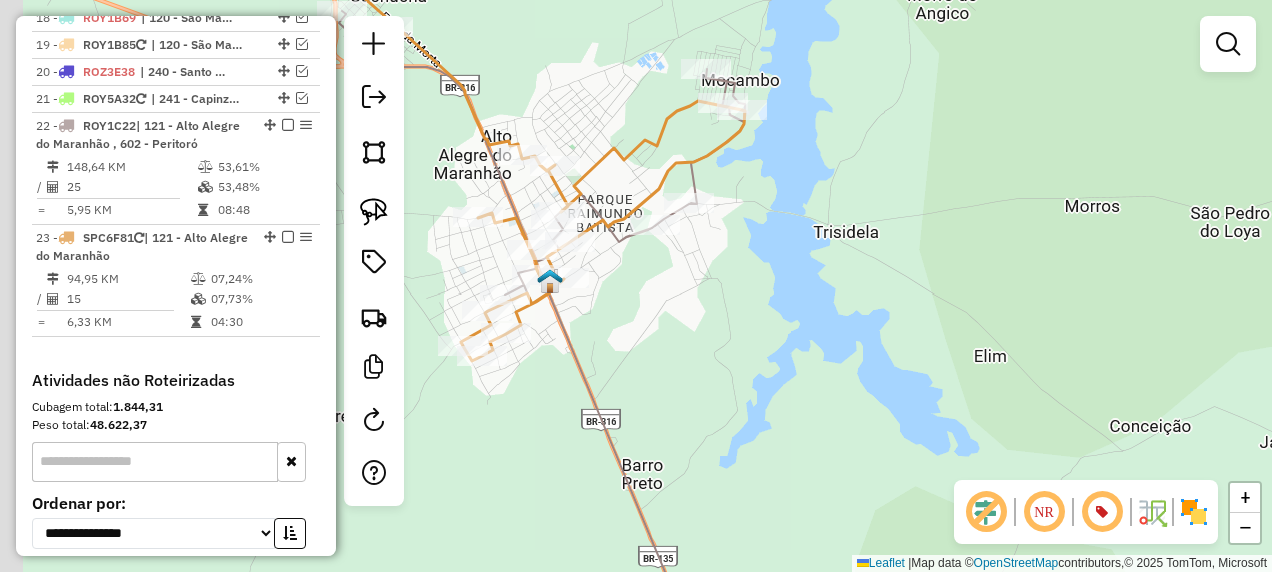 drag, startPoint x: 719, startPoint y: 276, endPoint x: 953, endPoint y: 319, distance: 237.91806 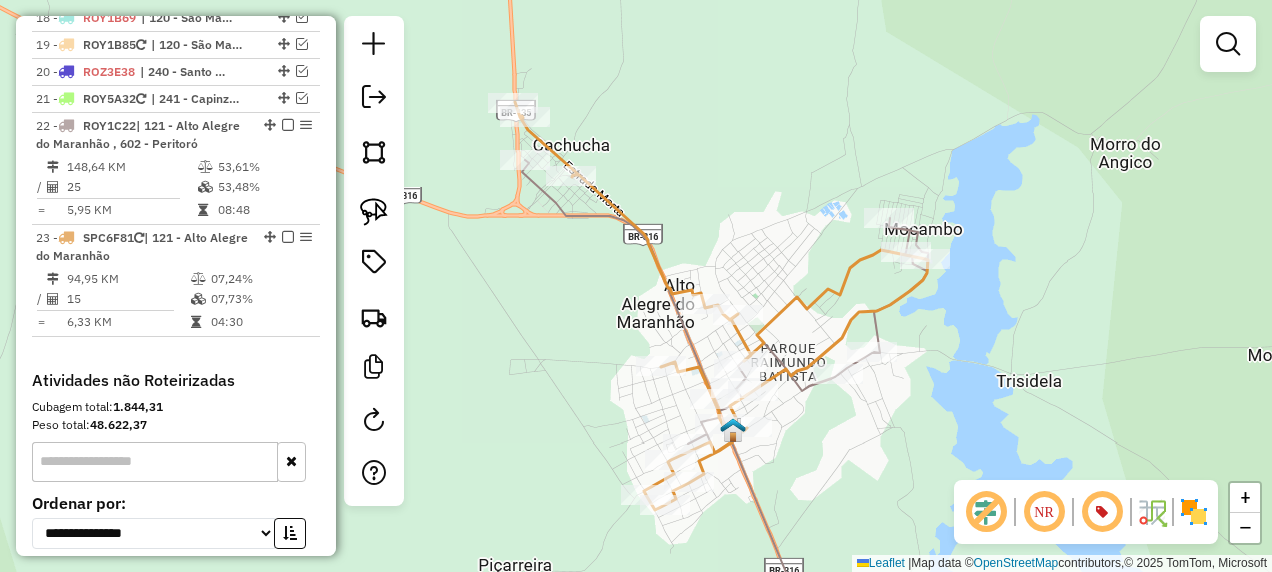 drag, startPoint x: 580, startPoint y: 178, endPoint x: 596, endPoint y: 260, distance: 83.546394 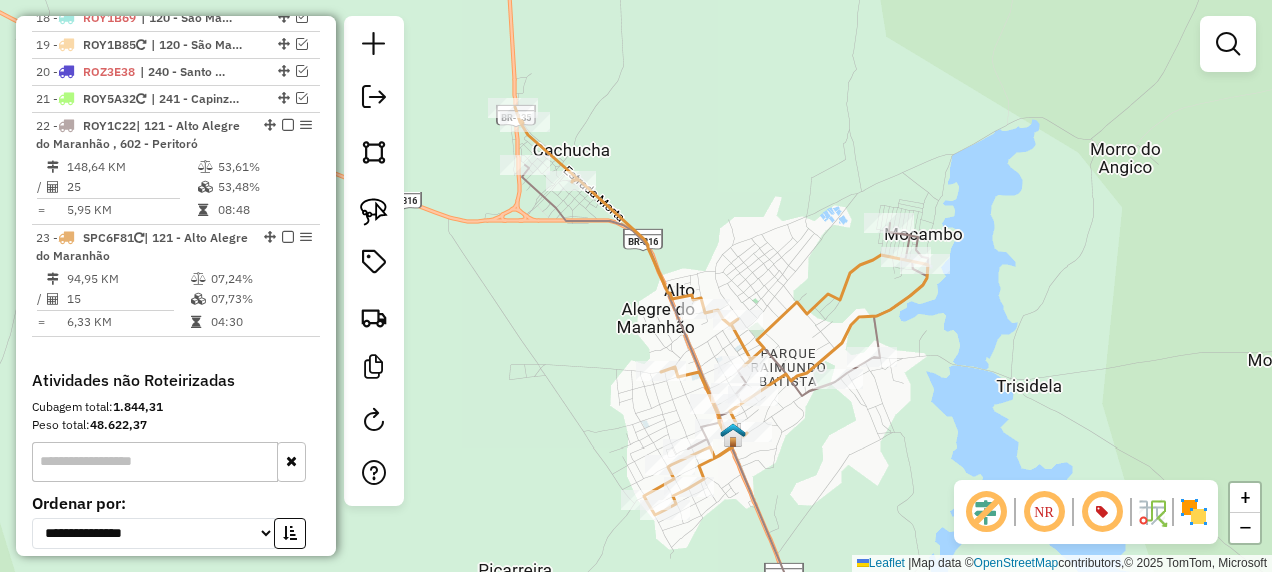 click 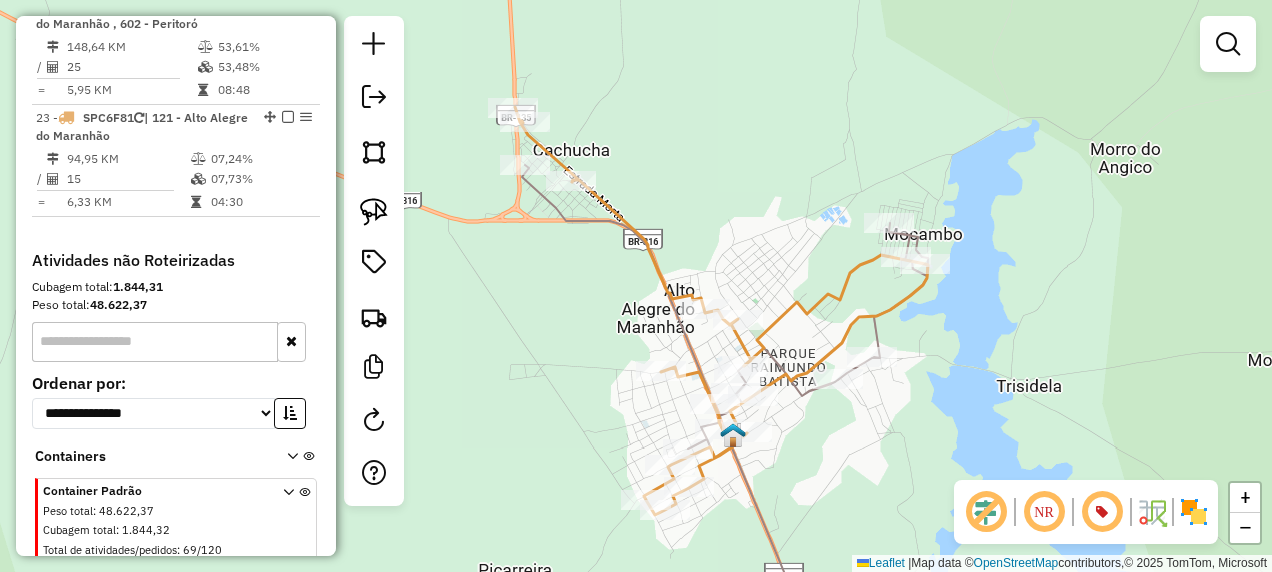 select on "**********" 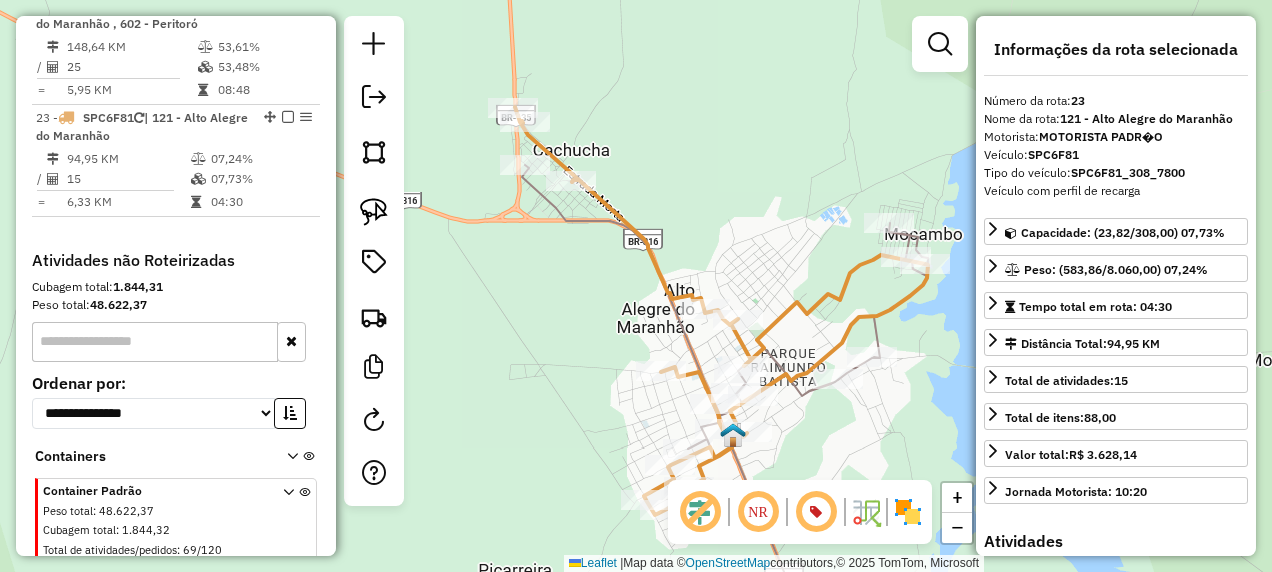 scroll, scrollTop: 2610, scrollLeft: 0, axis: vertical 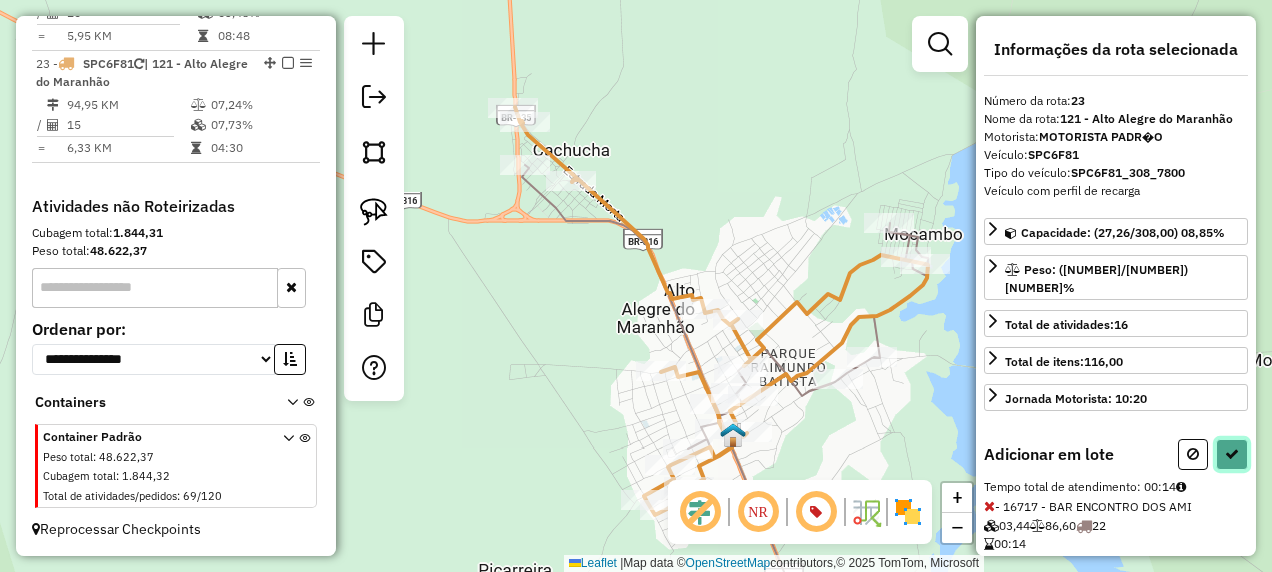 click at bounding box center (1232, 454) 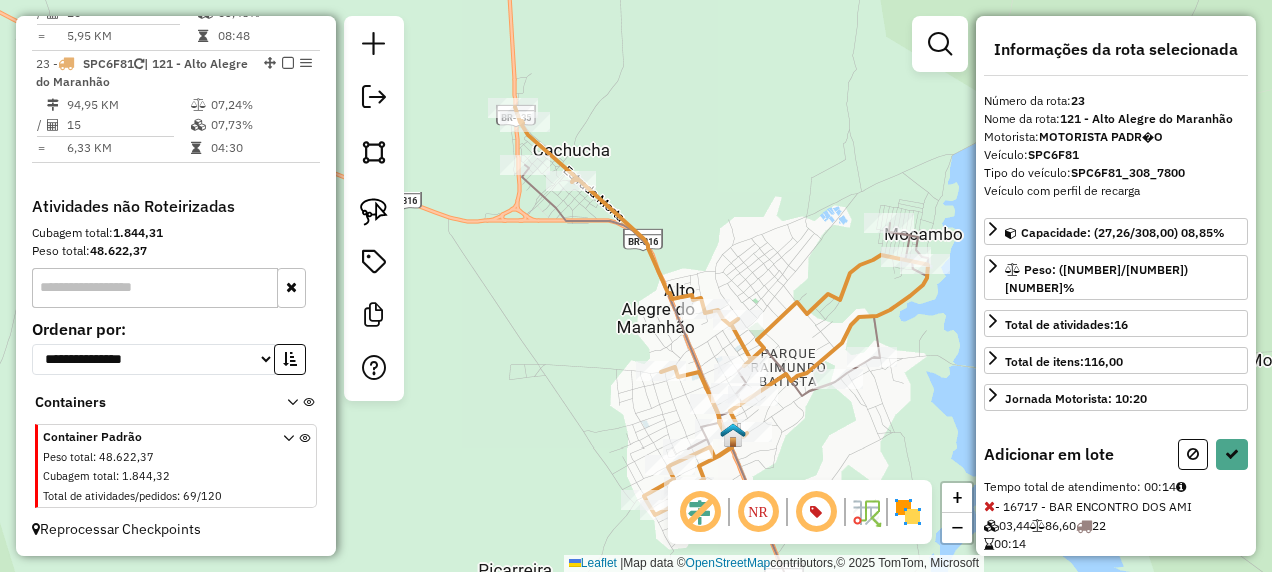 select on "**********" 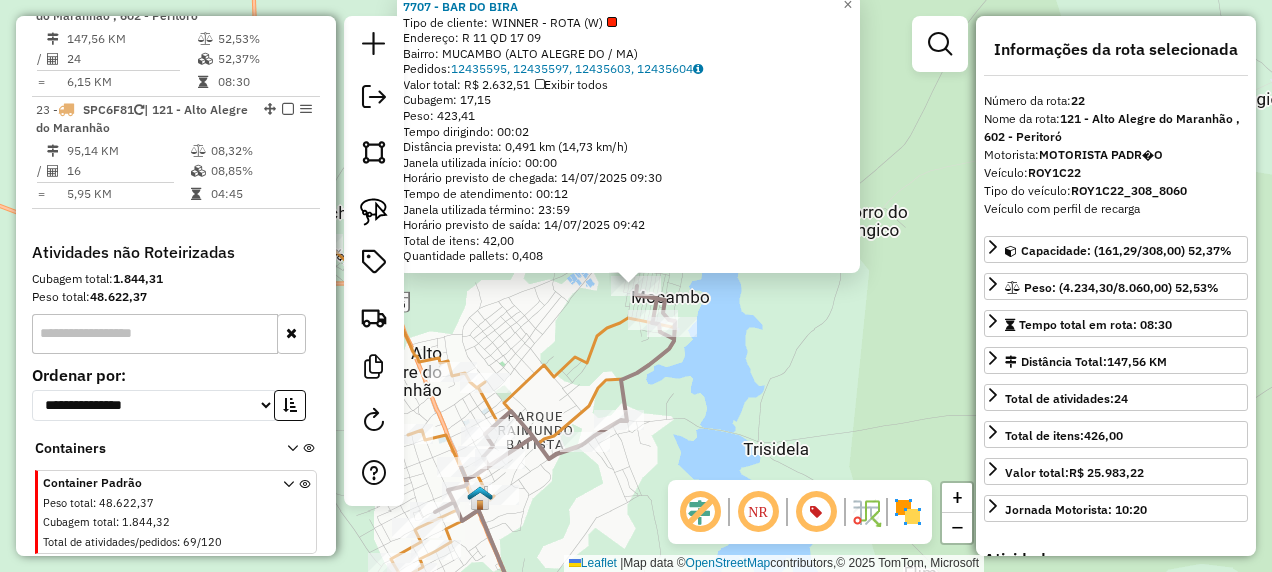 scroll, scrollTop: 2535, scrollLeft: 0, axis: vertical 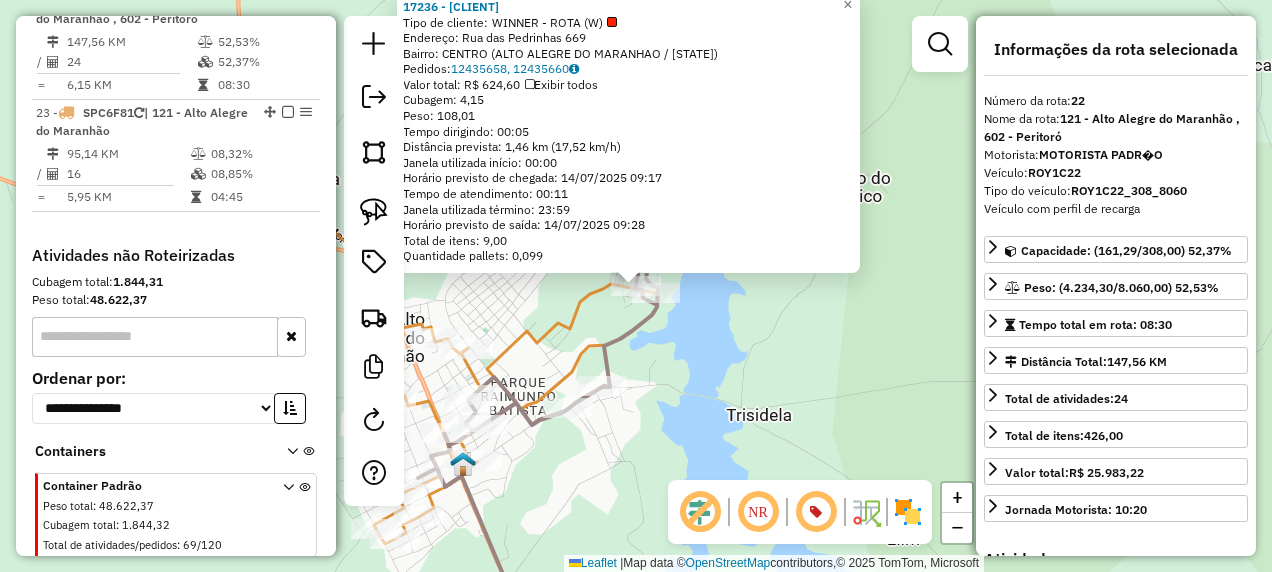 click on "17236 - BAR DA FATIMA  Tipo de cliente:   WINNER - ROTA (W)   Endereço:  Rua das Pedrinhas 669   Bairro: CENTRO (ALTO ALEGRE DO MARANHAO / MA)   Pedidos:  12435658, 12435660   Valor total: R$ 624,60   Exibir todos   Cubagem: 4,15  Peso: 108,01  Tempo dirigindo: 00:05   Distância prevista: 1,46 km (17,52 km/h)   Janela utilizada início: 00:00   Horário previsto de chegada: 14/07/2025 09:17   Tempo de atendimento: 00:11   Janela utilizada término: 23:59   Horário previsto de saída: 14/07/2025 09:28   Total de itens: 9,00   Quantidade pallets: 0,099  × Janela de atendimento Grade de atendimento Capacidade Transportadoras Veículos Cliente Pedidos  Rotas Selecione os dias de semana para filtrar as janelas de atendimento  Seg   Ter   Qua   Qui   Sex   Sáb   Dom  Informe o período da janela de atendimento: De: Até:  Filtrar exatamente a janela do cliente  Considerar janela de atendimento padrão  Selecione os dias de semana para filtrar as grades de atendimento  Seg   Ter   Qua   Qui   Sex   Sáb   Dom" 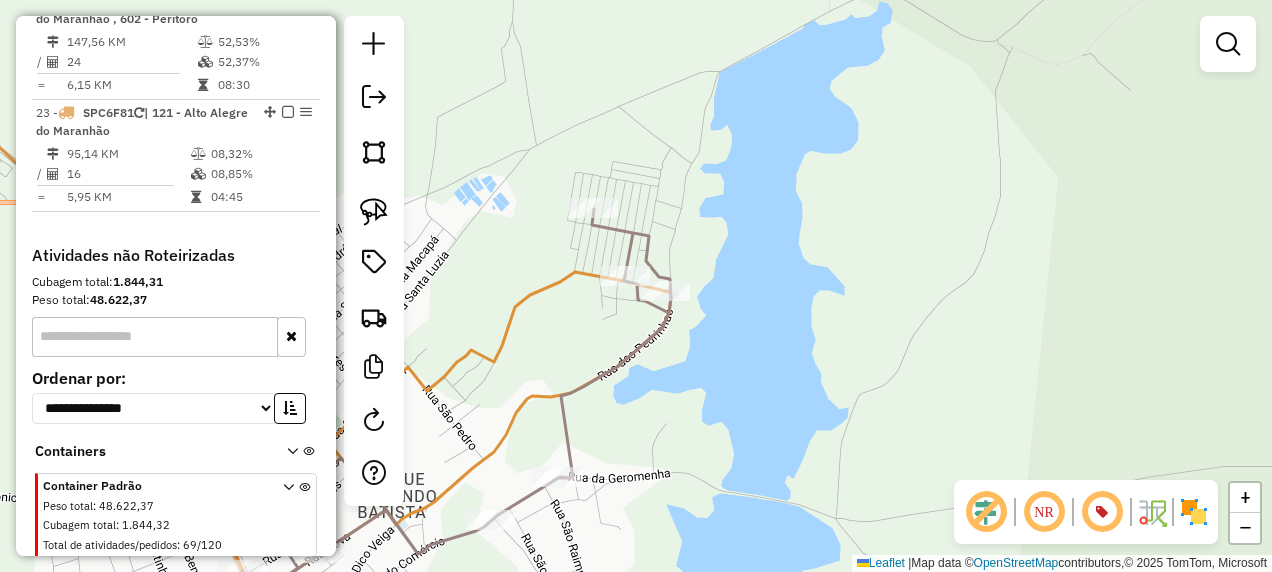 click 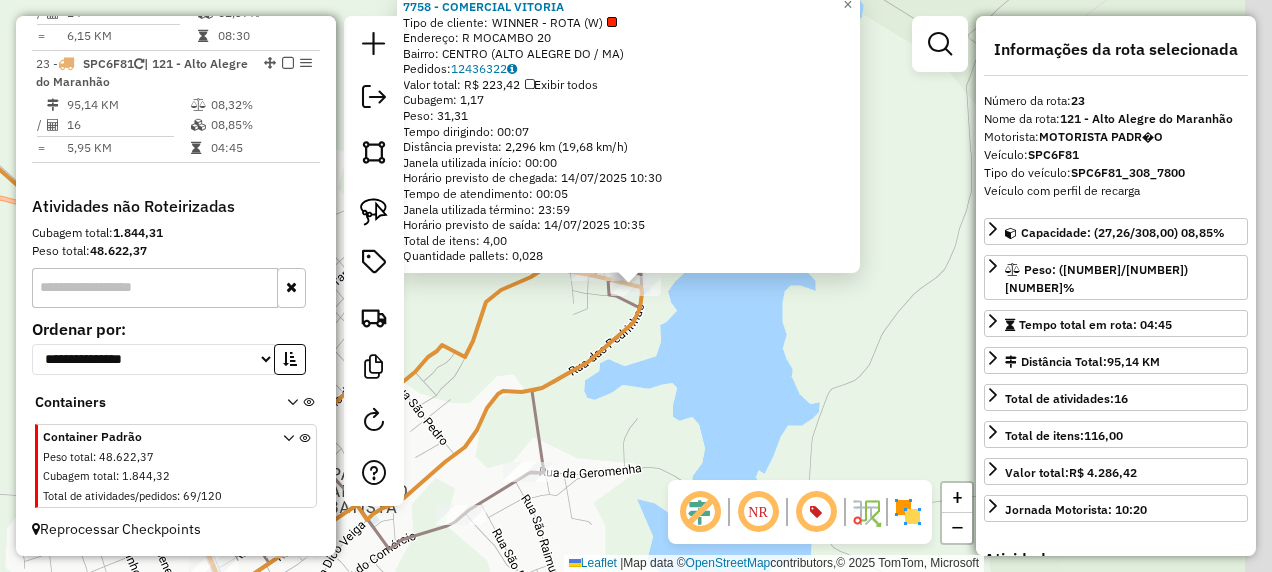 scroll, scrollTop: 2610, scrollLeft: 0, axis: vertical 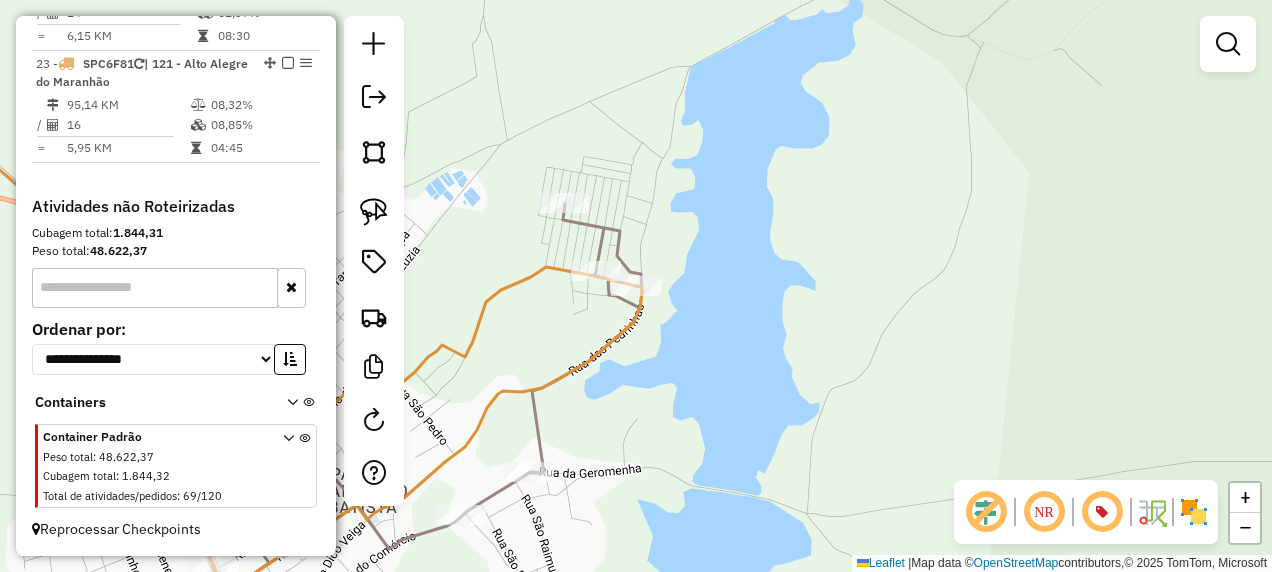 click 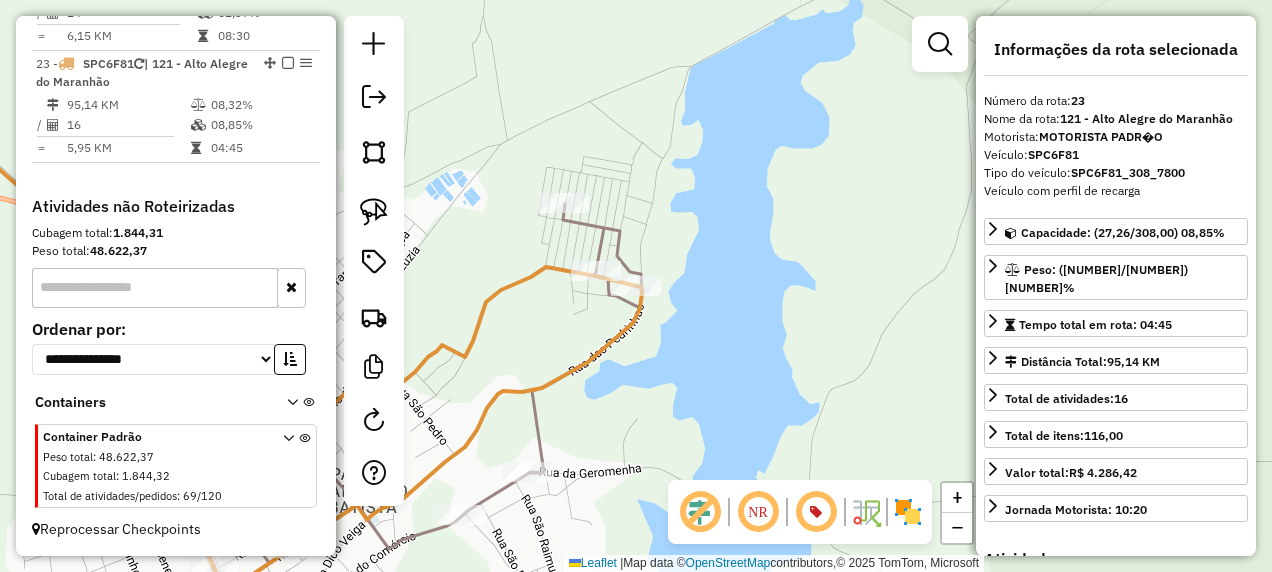 click 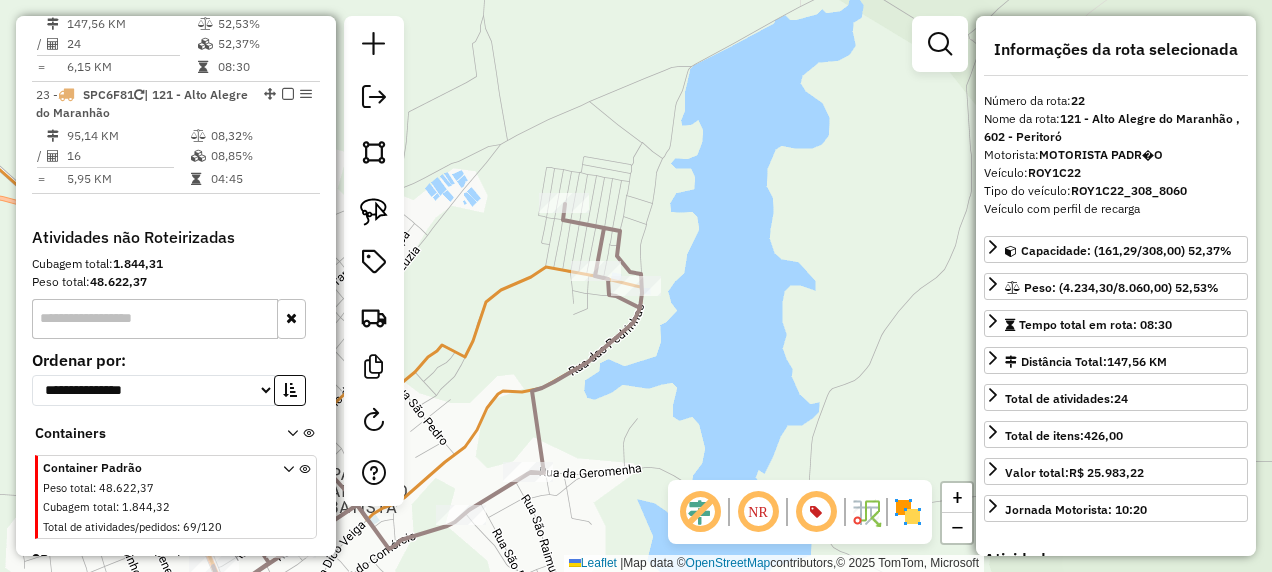 scroll, scrollTop: 2535, scrollLeft: 0, axis: vertical 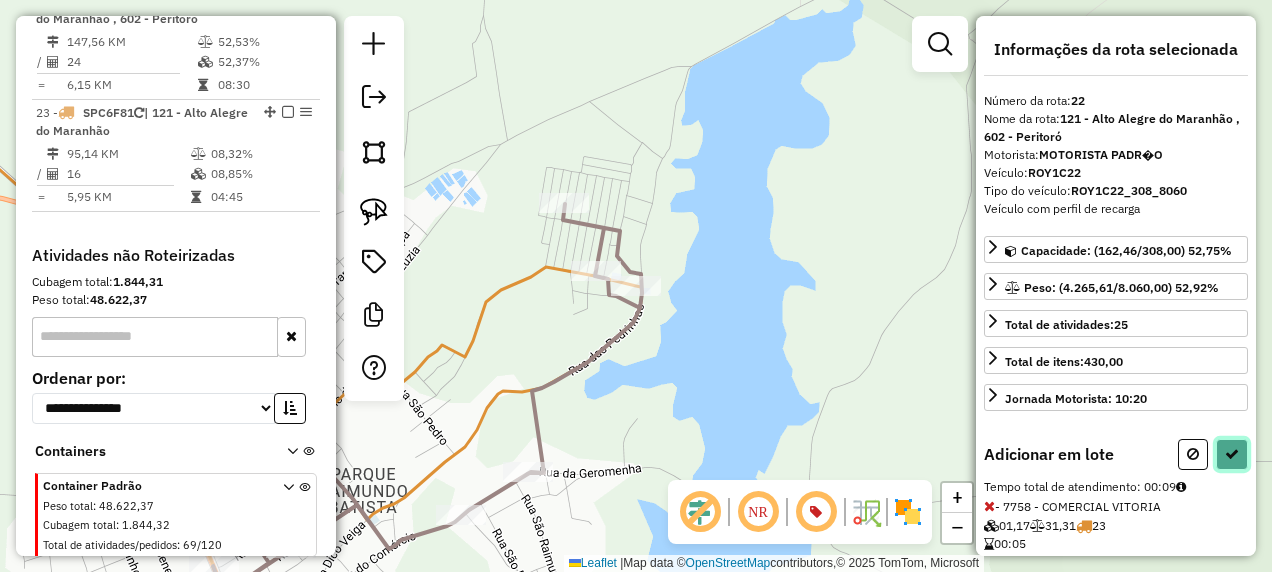 click at bounding box center [1232, 454] 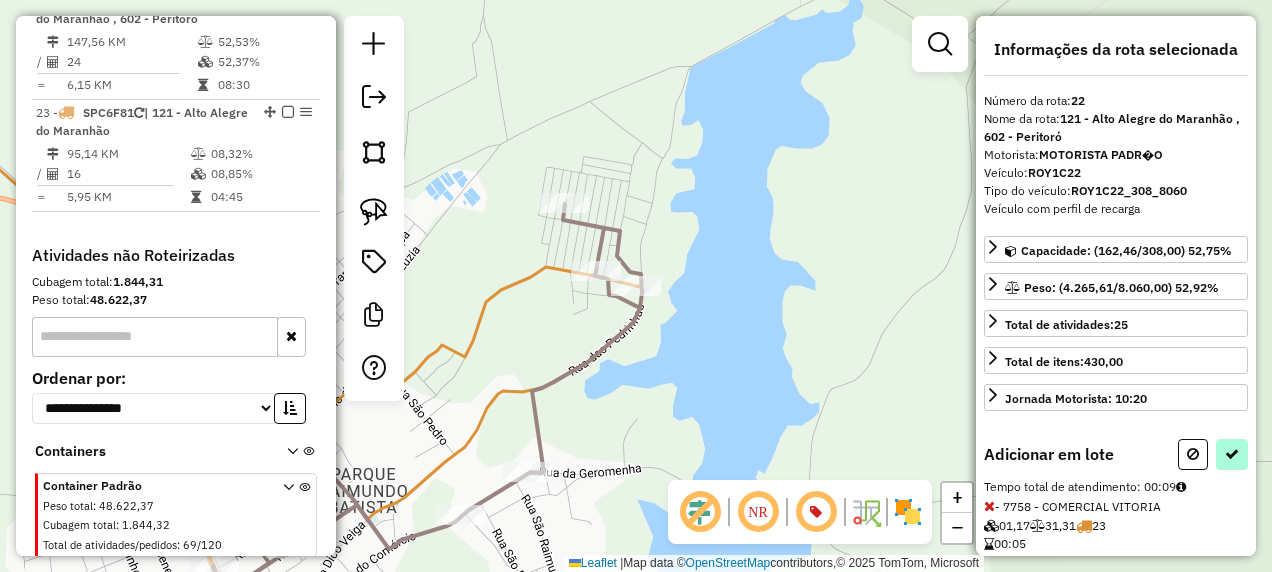 select on "**********" 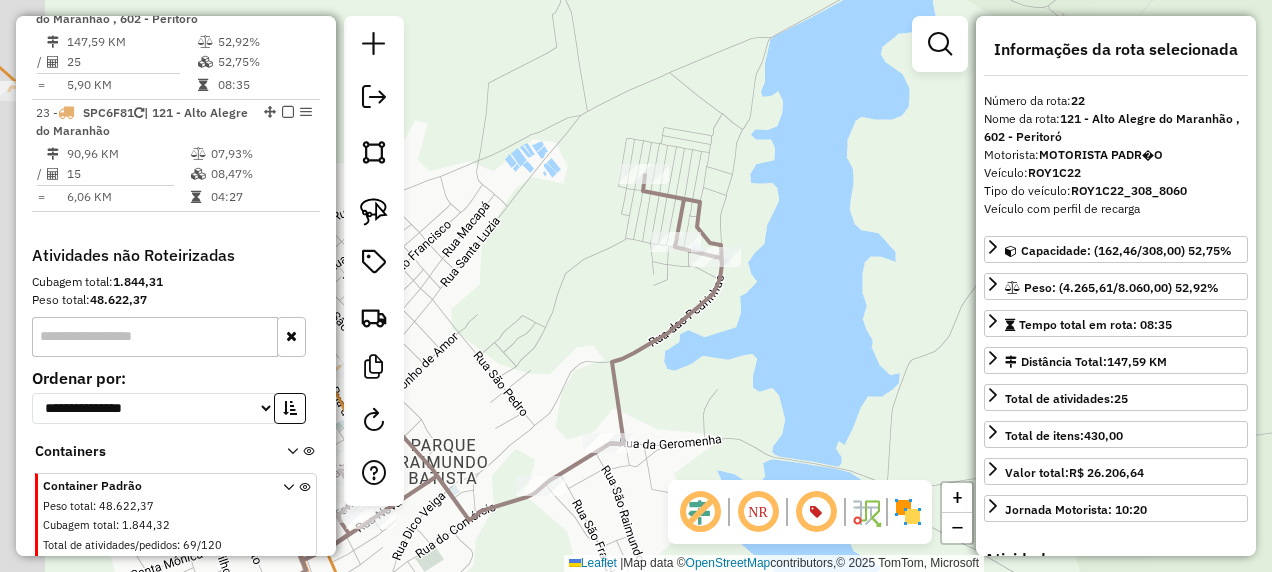 drag, startPoint x: 592, startPoint y: 426, endPoint x: 906, endPoint y: 256, distance: 357.06583 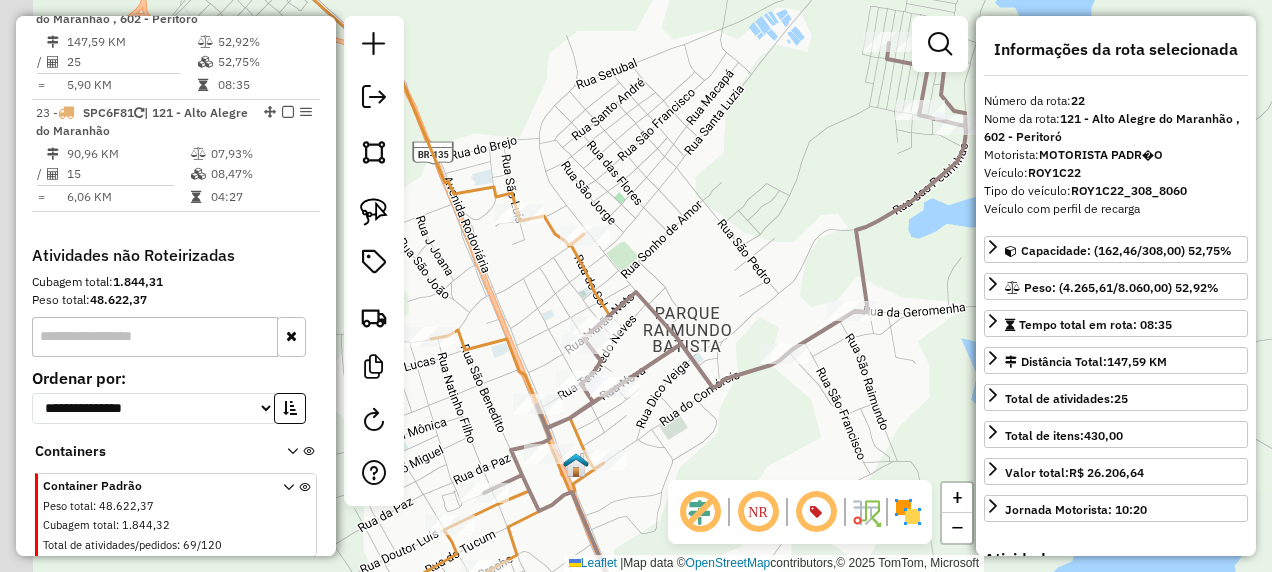 drag, startPoint x: 611, startPoint y: 439, endPoint x: 694, endPoint y: 413, distance: 86.977005 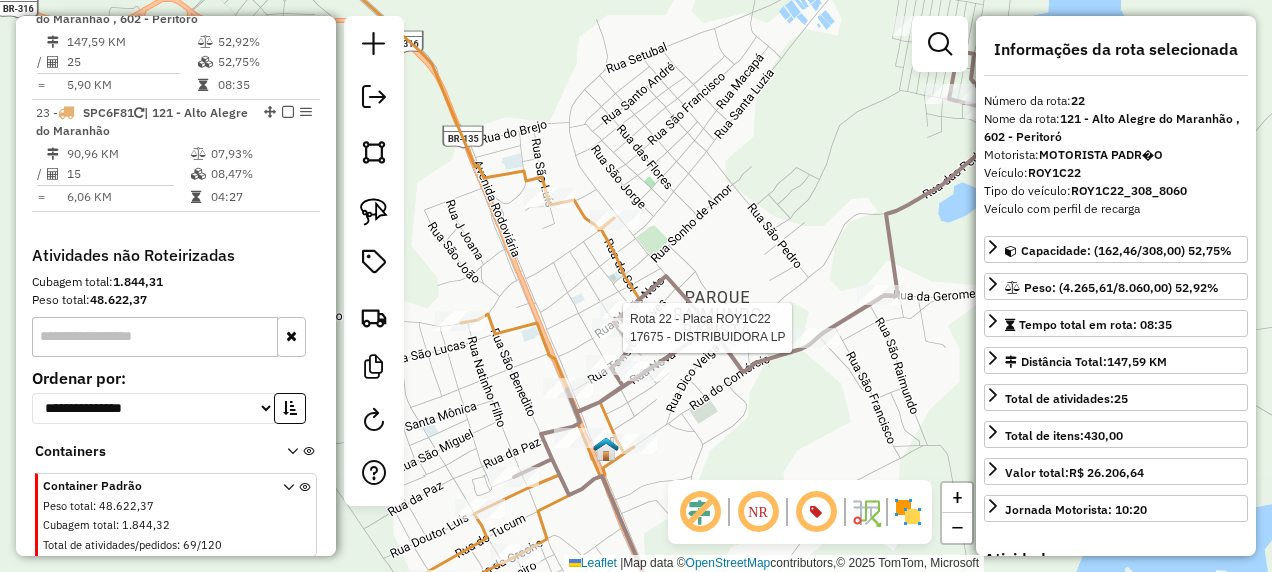 click 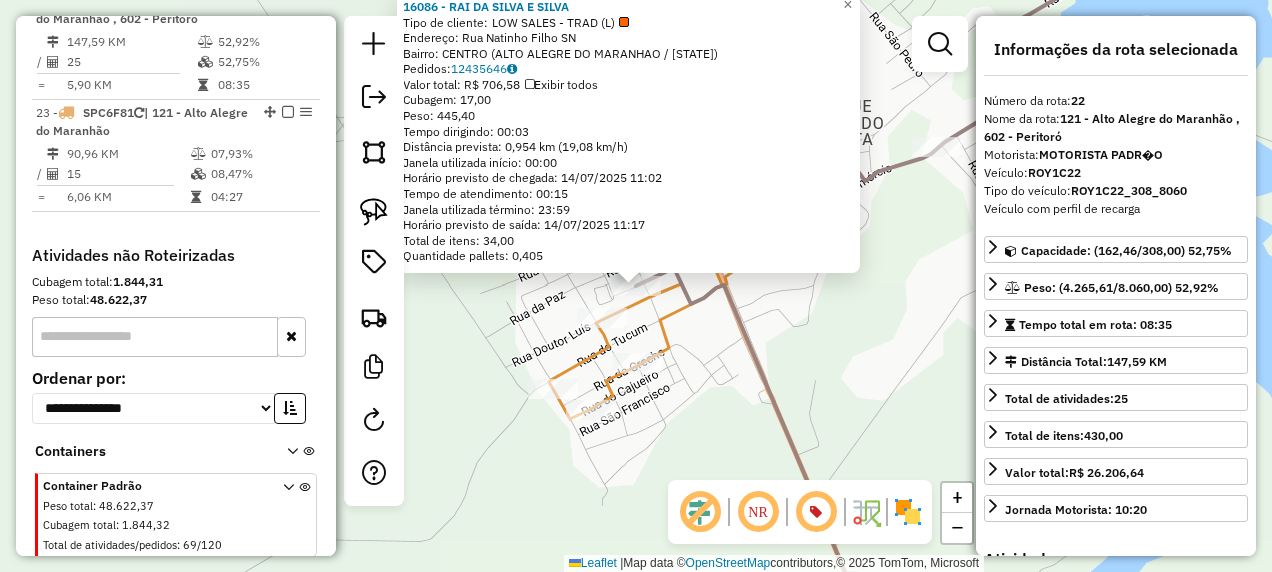 click on "16086 - RAI DA SILVA E SILVA  Tipo de cliente:   LOW SALES - TRAD (L)   Endereço:  Rua Natinho Filho SN   Bairro: CENTRO (ALTO ALEGRE DO MARANHAO / MA)   Pedidos:  12435646   Valor total: R$ 706,58   Exibir todos   Cubagem: 17,00  Peso: 445,40  Tempo dirigindo: 00:03   Distância prevista: 0,954 km (19,08 km/h)   Janela utilizada início: 00:00   Horário previsto de chegada: 14/07/2025 11:02   Tempo de atendimento: 00:15   Janela utilizada término: 23:59   Horário previsto de saída: 14/07/2025 11:17   Total de itens: 34,00   Quantidade pallets: 0,405  × Janela de atendimento Grade de atendimento Capacidade Transportadoras Veículos Cliente Pedidos  Rotas Selecione os dias de semana para filtrar as janelas de atendimento  Seg   Ter   Qua   Qui   Sex   Sáb   Dom  Informe o período da janela de atendimento: De: Até:  Filtrar exatamente a janela do cliente  Considerar janela de atendimento padrão  Selecione os dias de semana para filtrar as grades de atendimento  Seg   Ter   Qua   Qui   Sex   Sáb  De:" 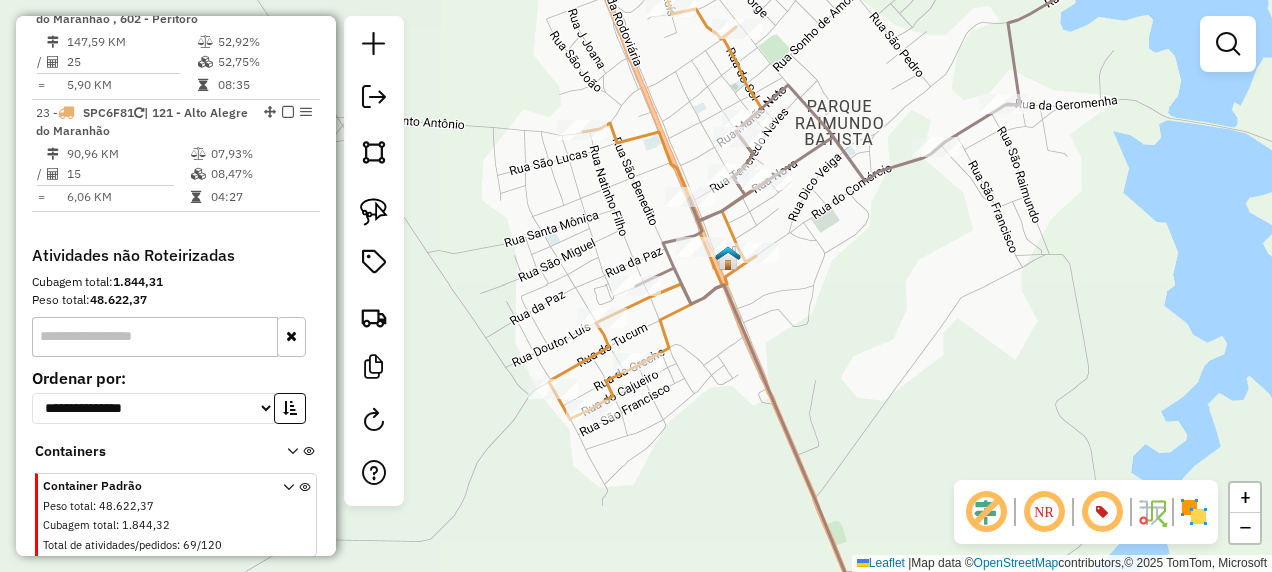 drag, startPoint x: 759, startPoint y: 214, endPoint x: 751, endPoint y: 264, distance: 50.635956 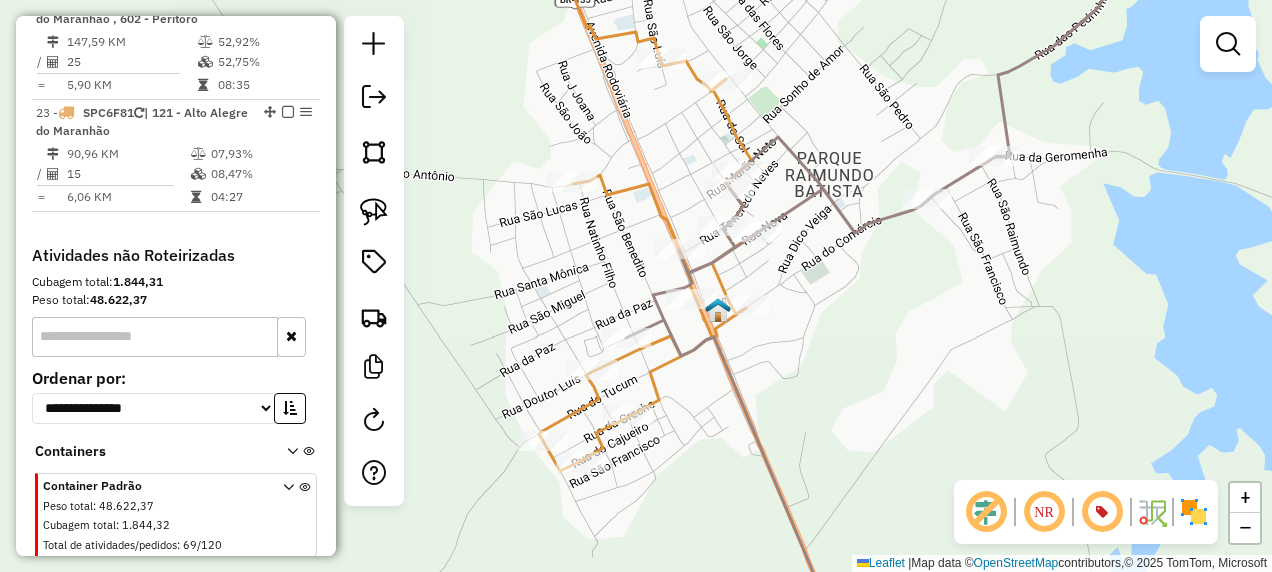 click 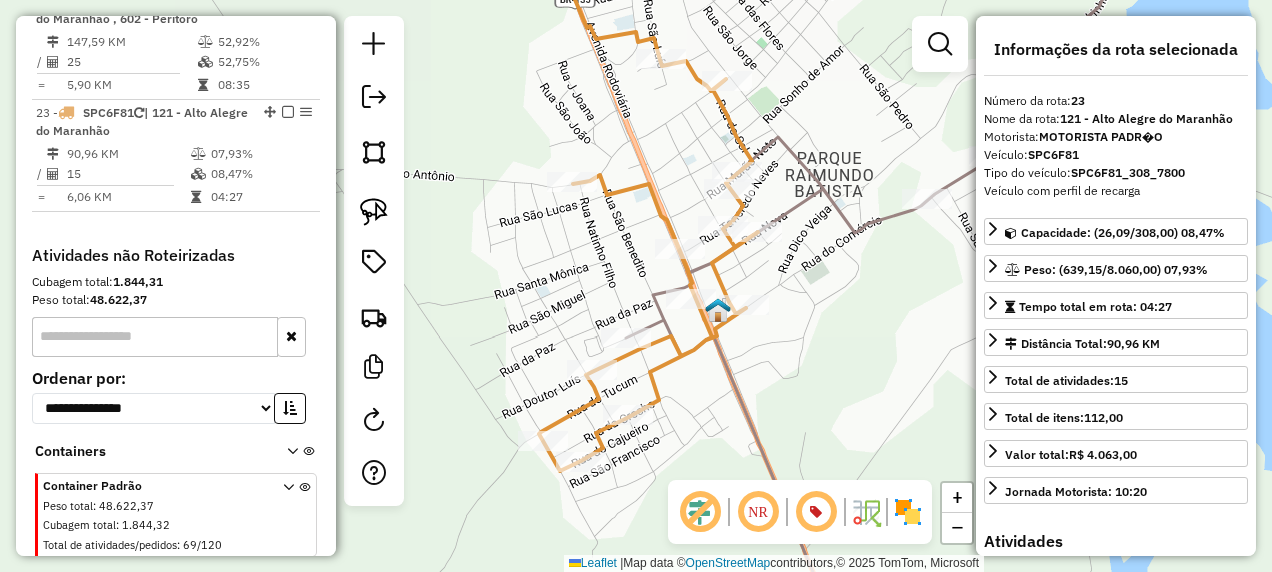scroll, scrollTop: 2610, scrollLeft: 0, axis: vertical 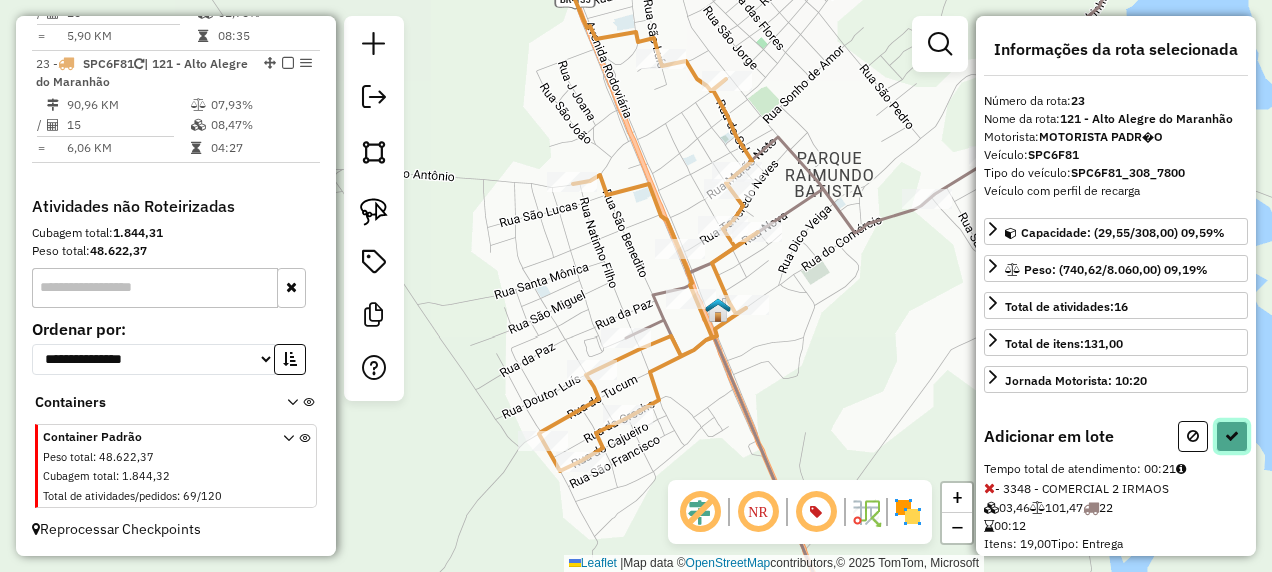 click at bounding box center (1232, 436) 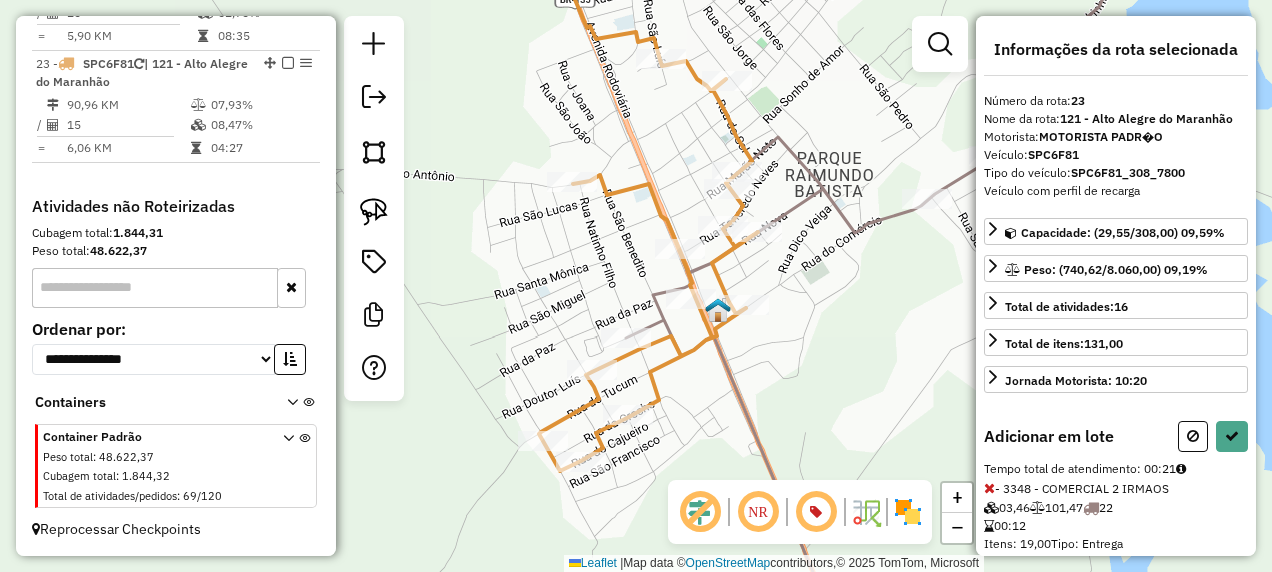 select on "**********" 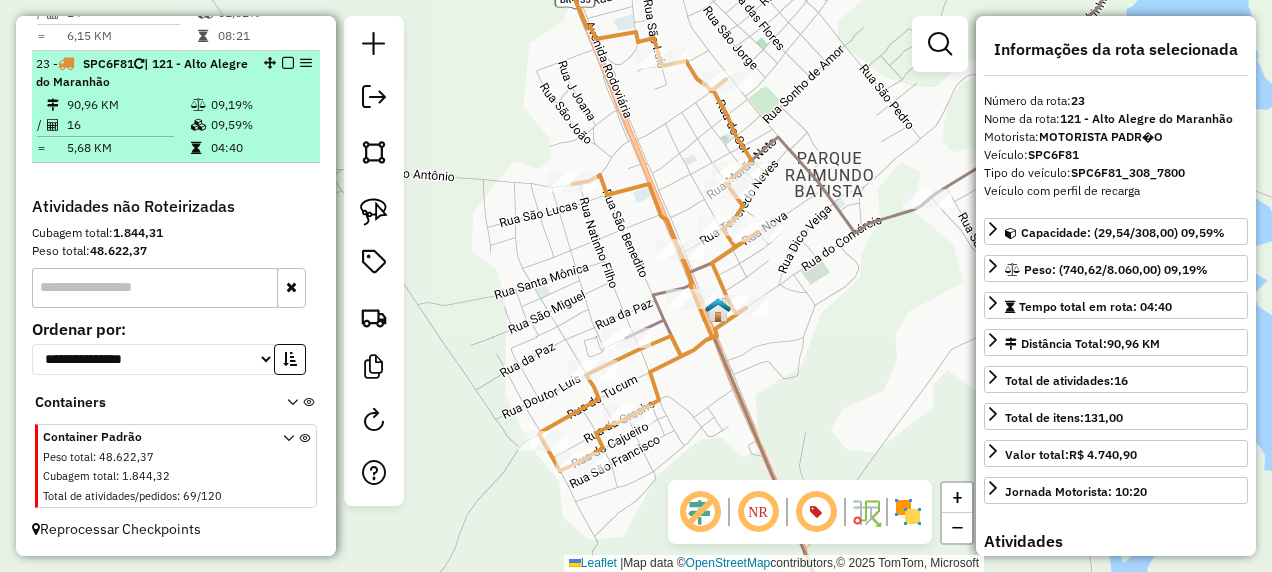 click at bounding box center [288, 63] 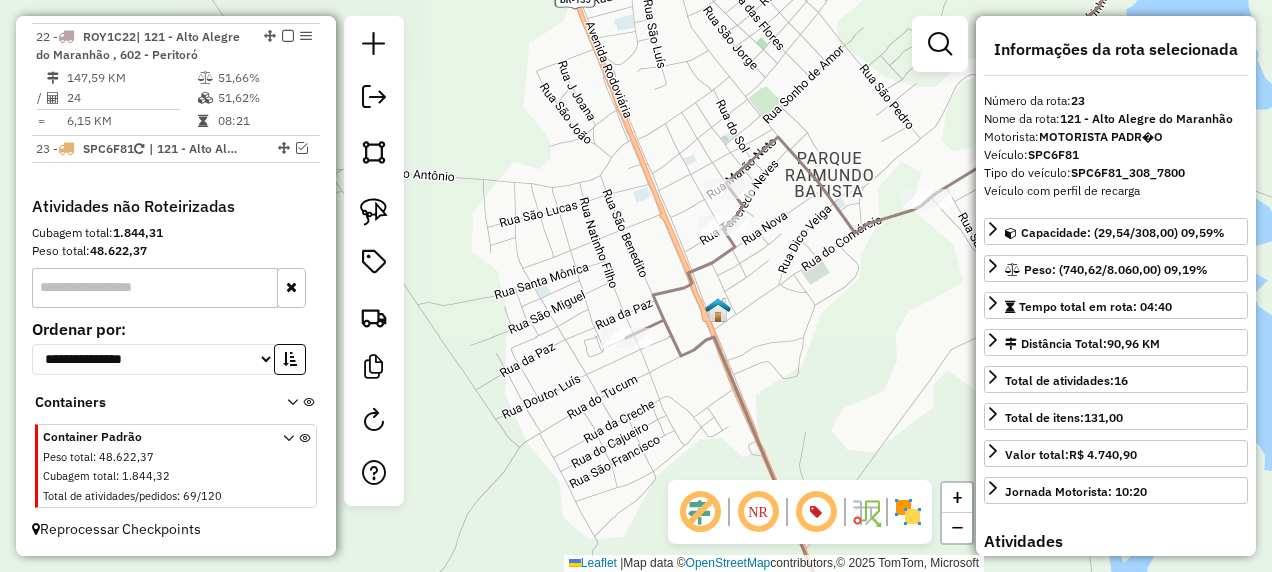scroll, scrollTop: 2525, scrollLeft: 0, axis: vertical 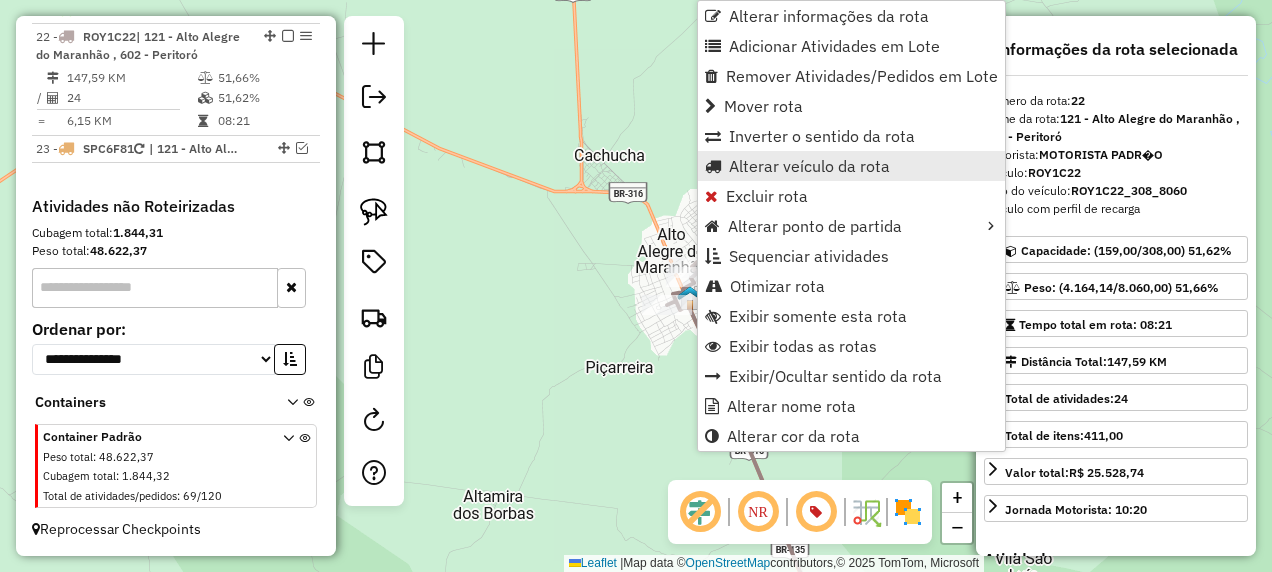 click on "Alterar veículo da rota" at bounding box center [809, 166] 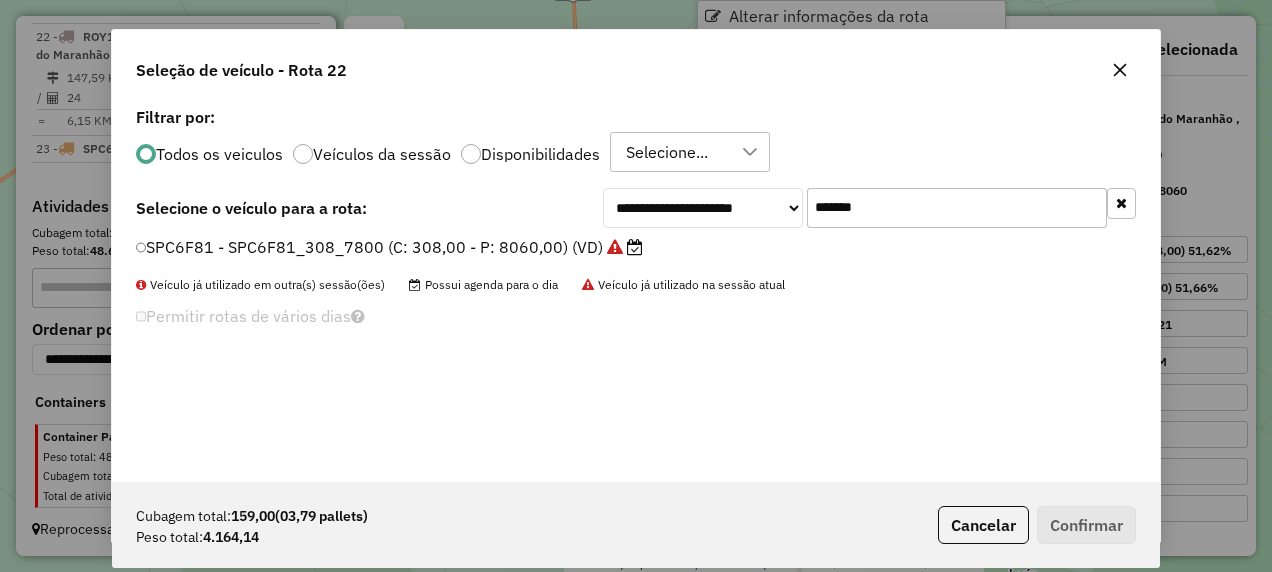 scroll, scrollTop: 11, scrollLeft: 6, axis: both 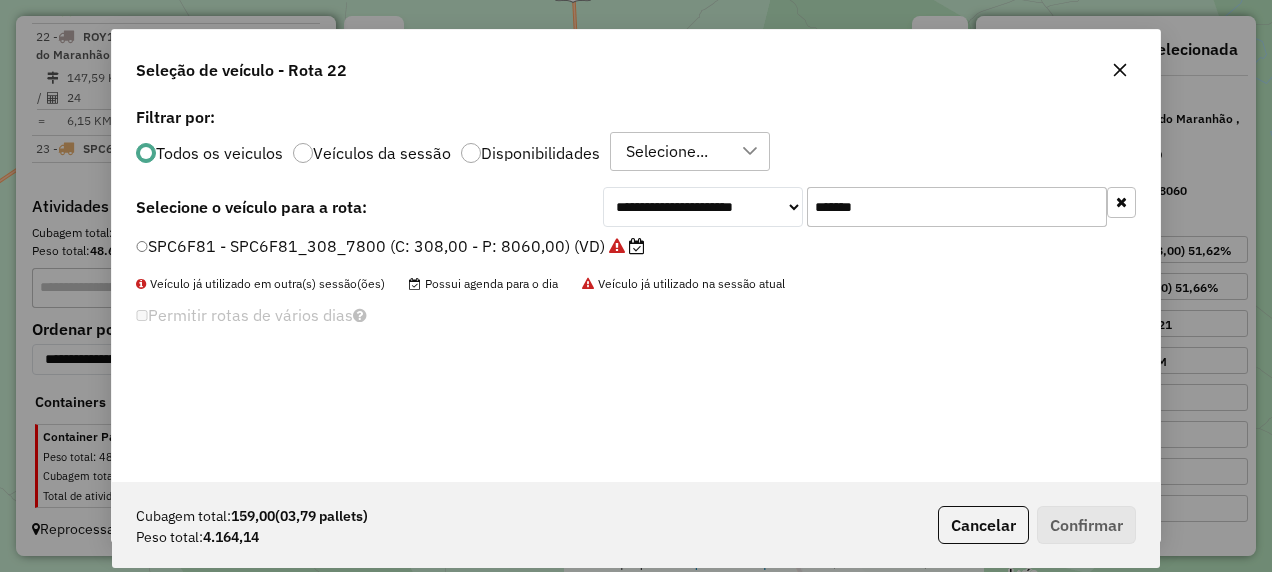drag, startPoint x: 906, startPoint y: 214, endPoint x: 632, endPoint y: 248, distance: 276.10144 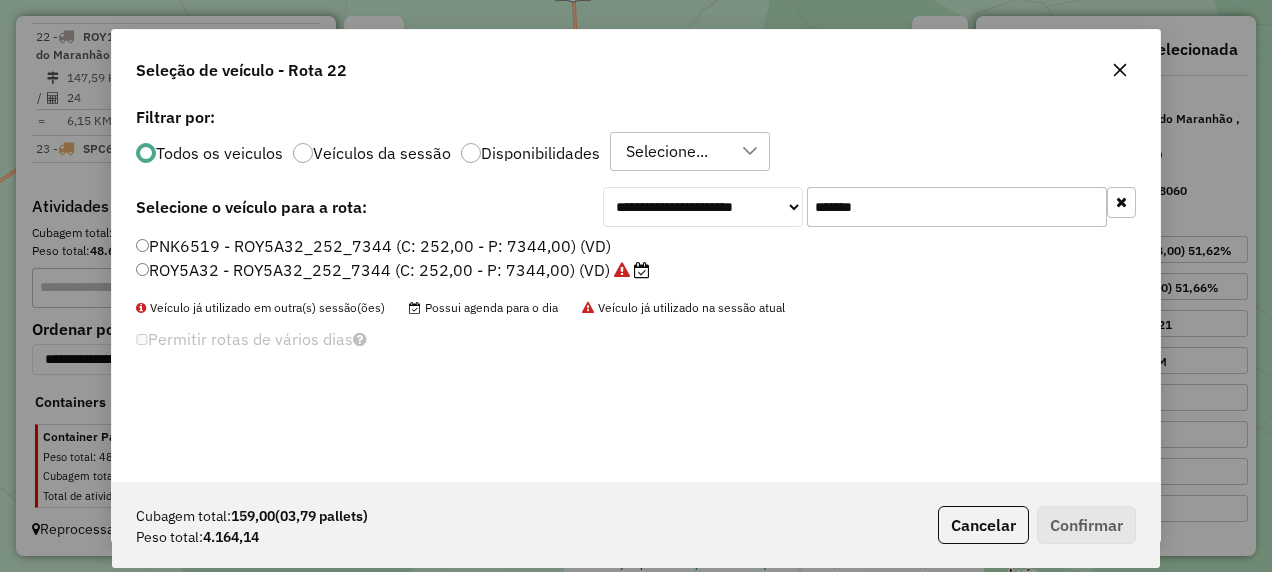 type on "*******" 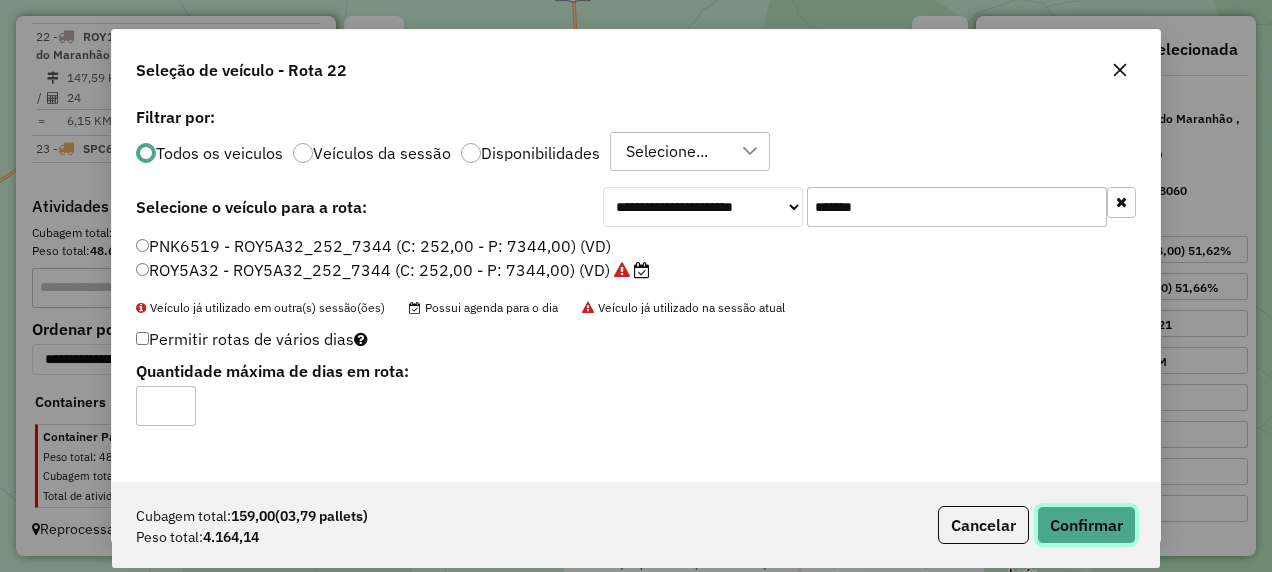 click on "Confirmar" 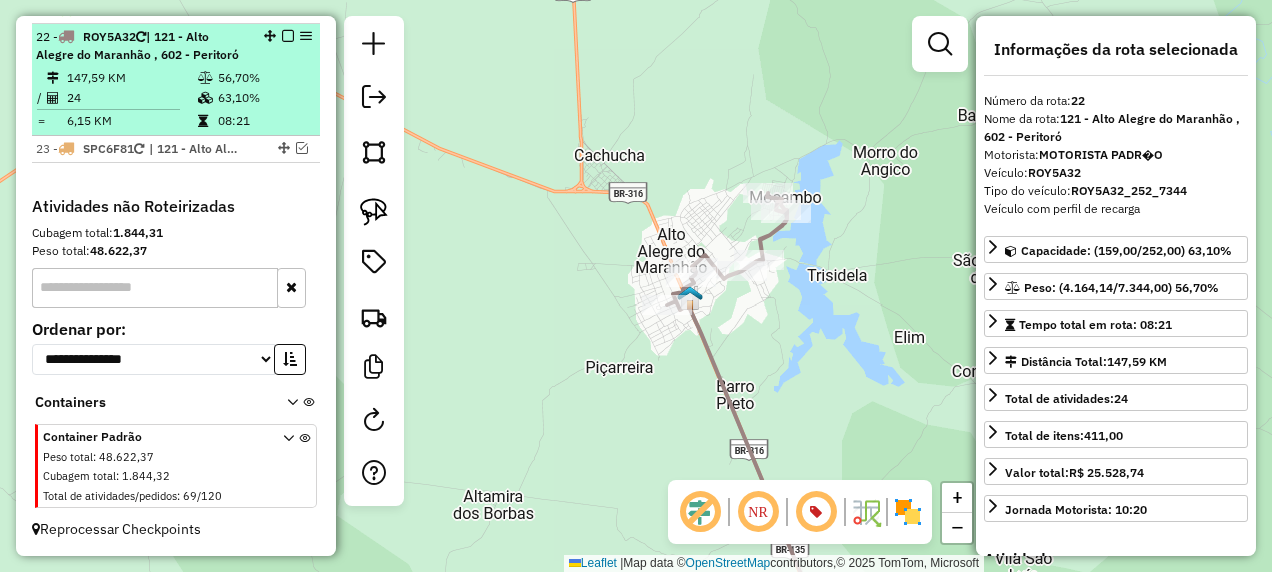 click at bounding box center [288, 36] 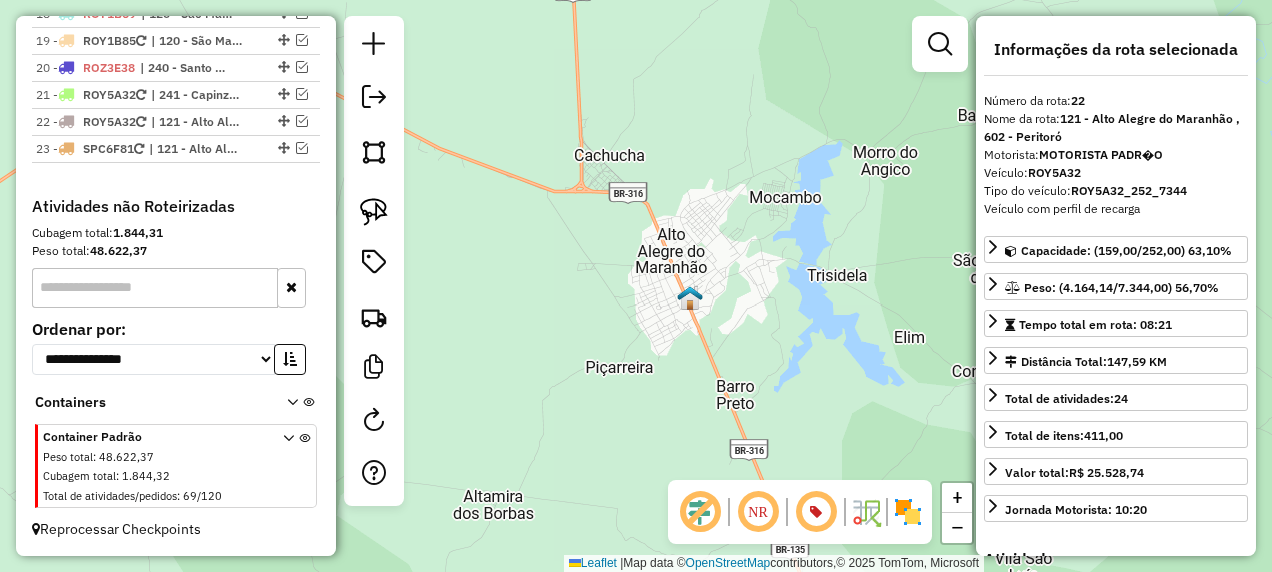 scroll, scrollTop: 2340, scrollLeft: 0, axis: vertical 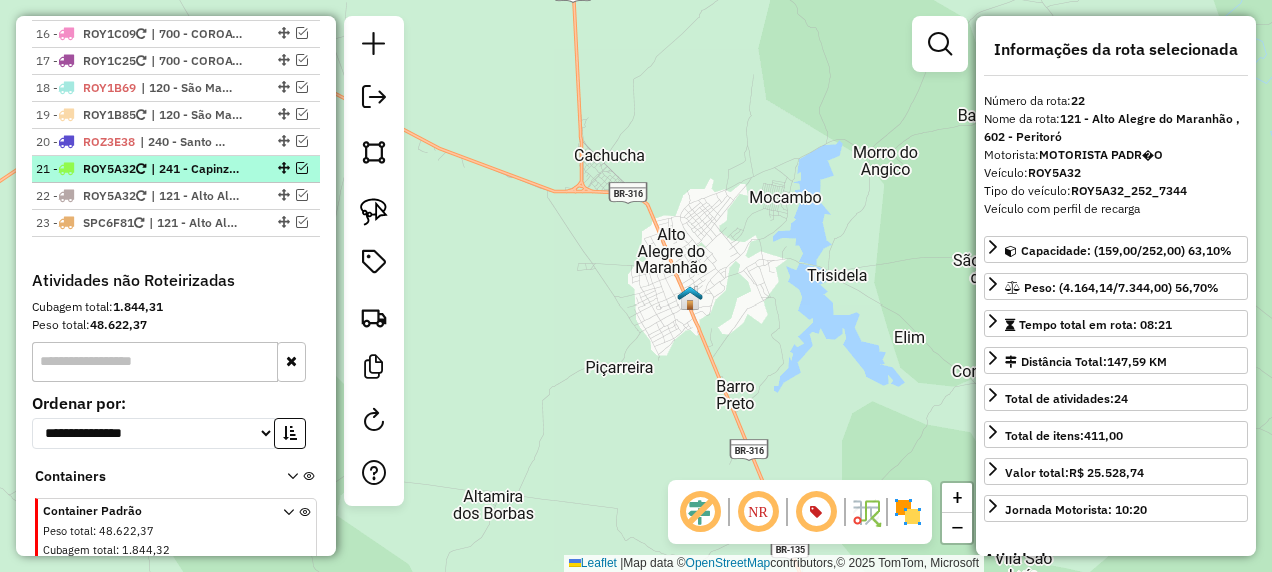 click on "| 241 - Capinzal do Norte, 601 - Lima Campos" at bounding box center (197, 169) 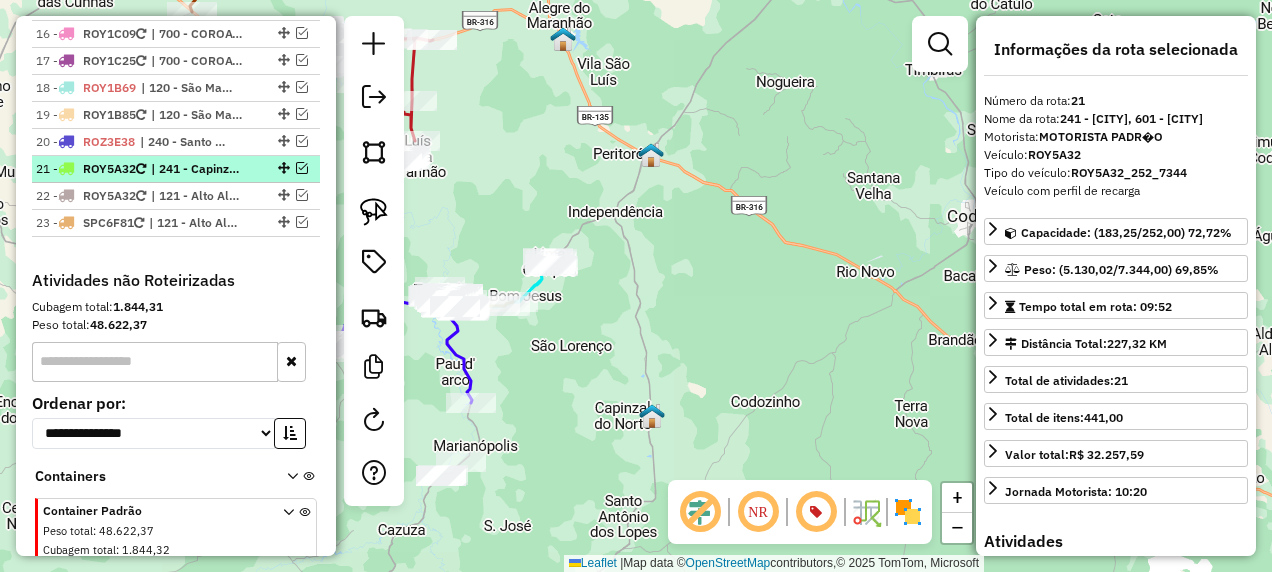 click at bounding box center (302, 168) 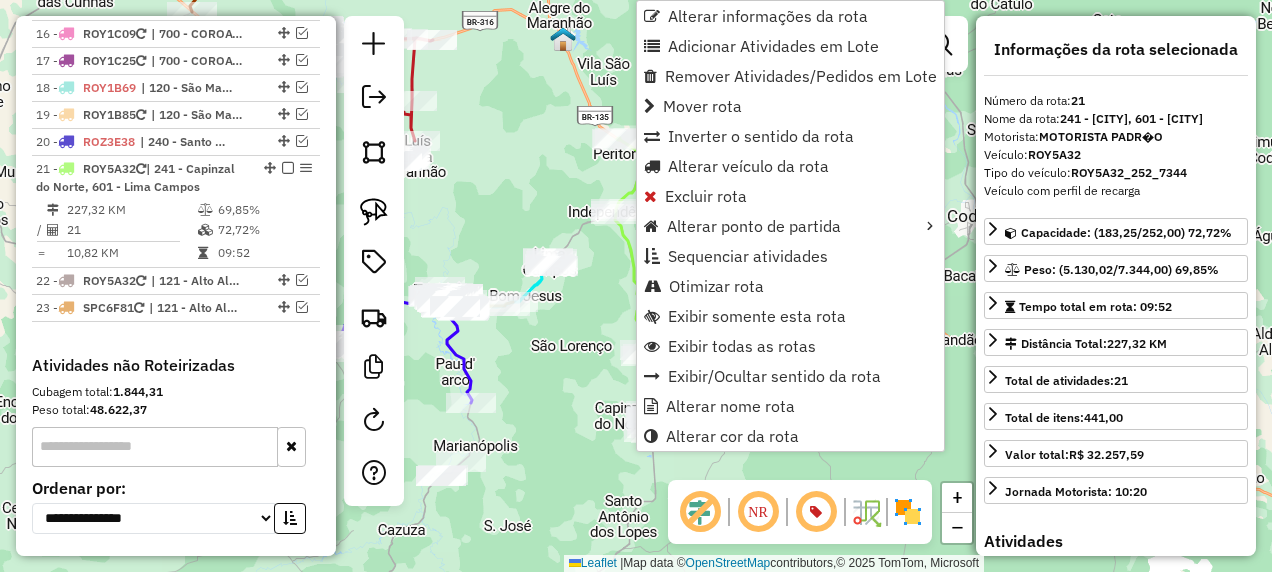 scroll, scrollTop: 2508, scrollLeft: 0, axis: vertical 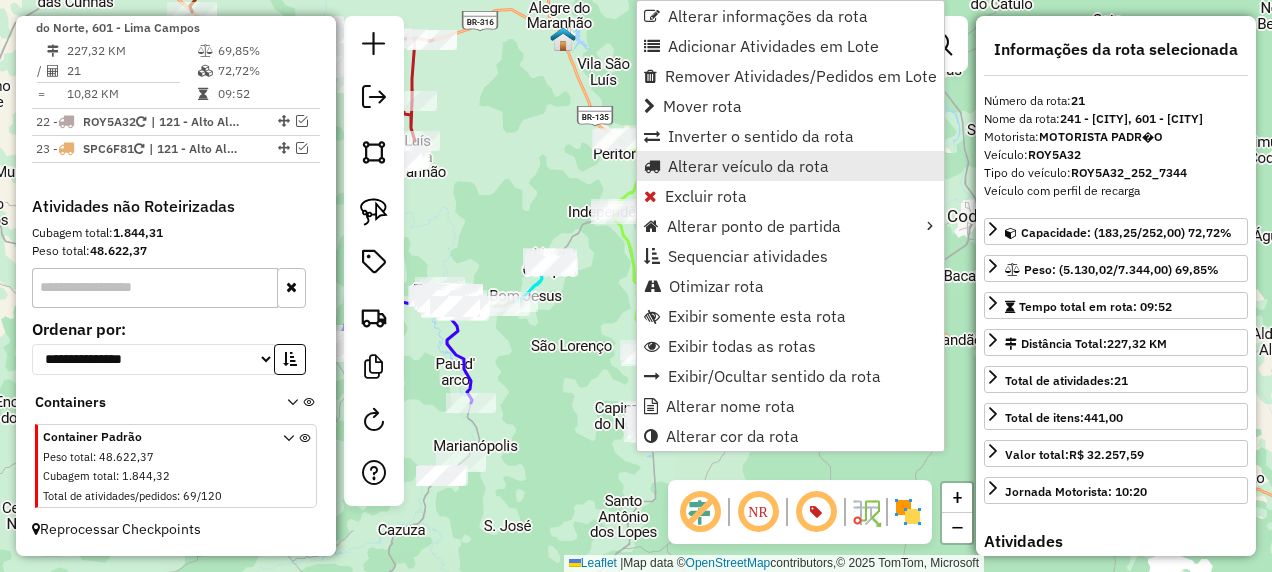 click on "Alterar veículo da rota" at bounding box center [748, 166] 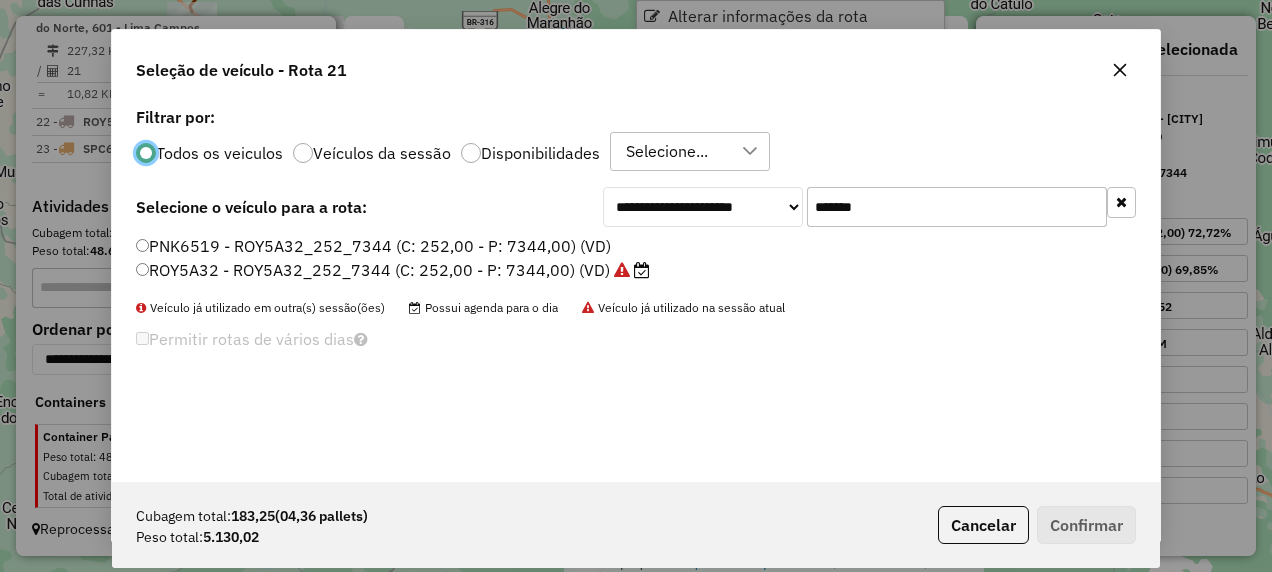 scroll, scrollTop: 11, scrollLeft: 6, axis: both 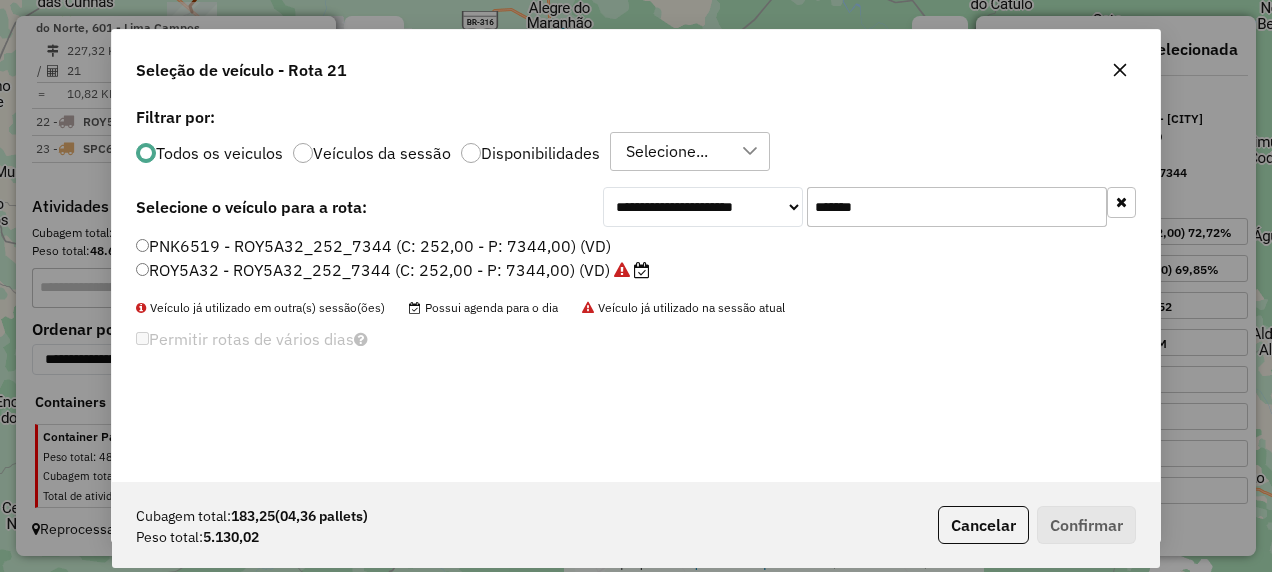 drag, startPoint x: 892, startPoint y: 224, endPoint x: 612, endPoint y: 271, distance: 283.91724 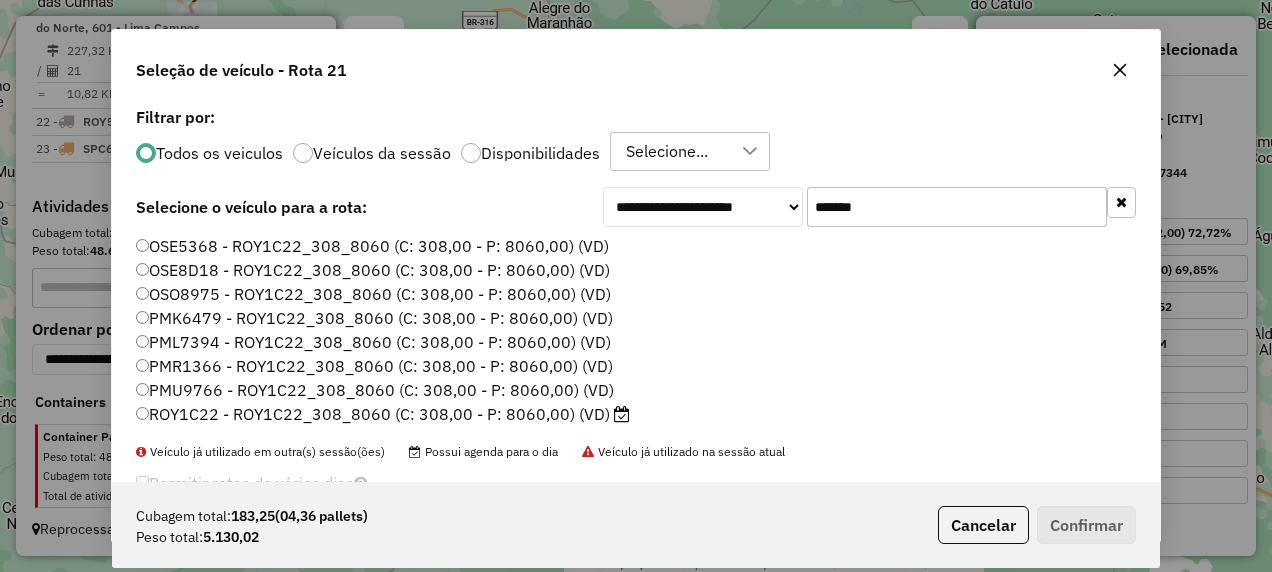 type on "*******" 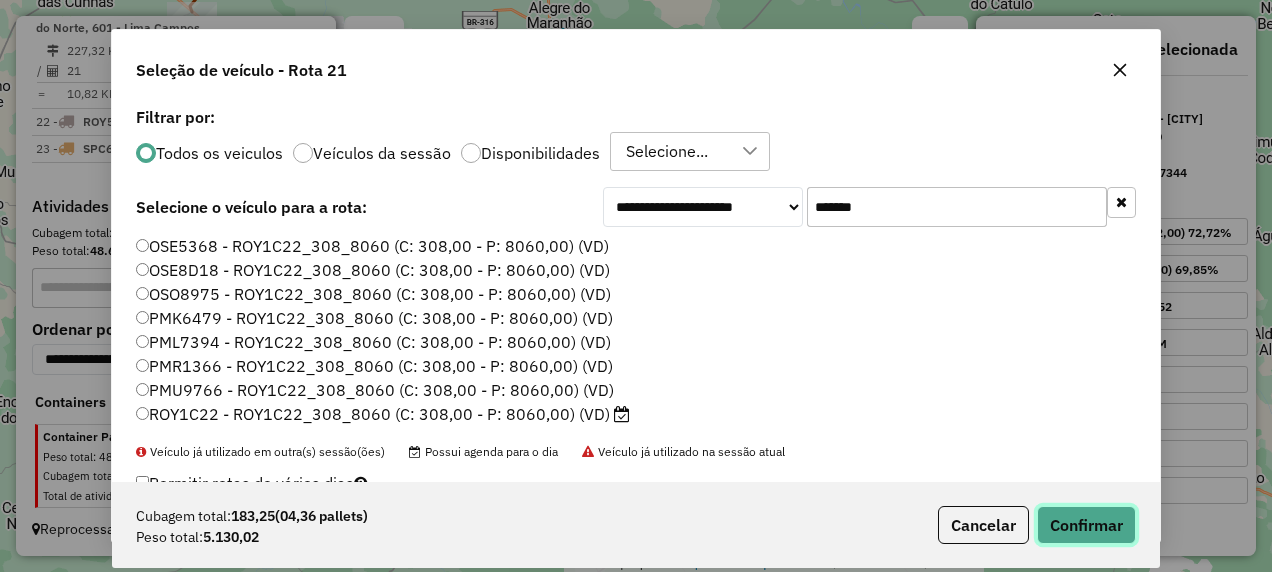 click on "Confirmar" 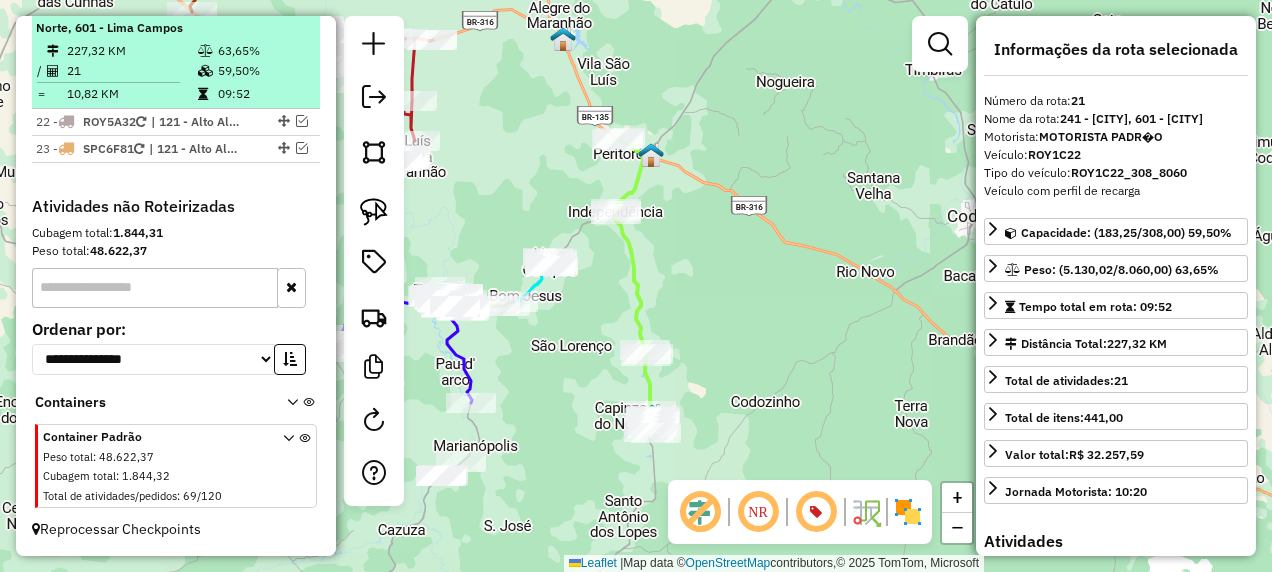 click at bounding box center [288, 9] 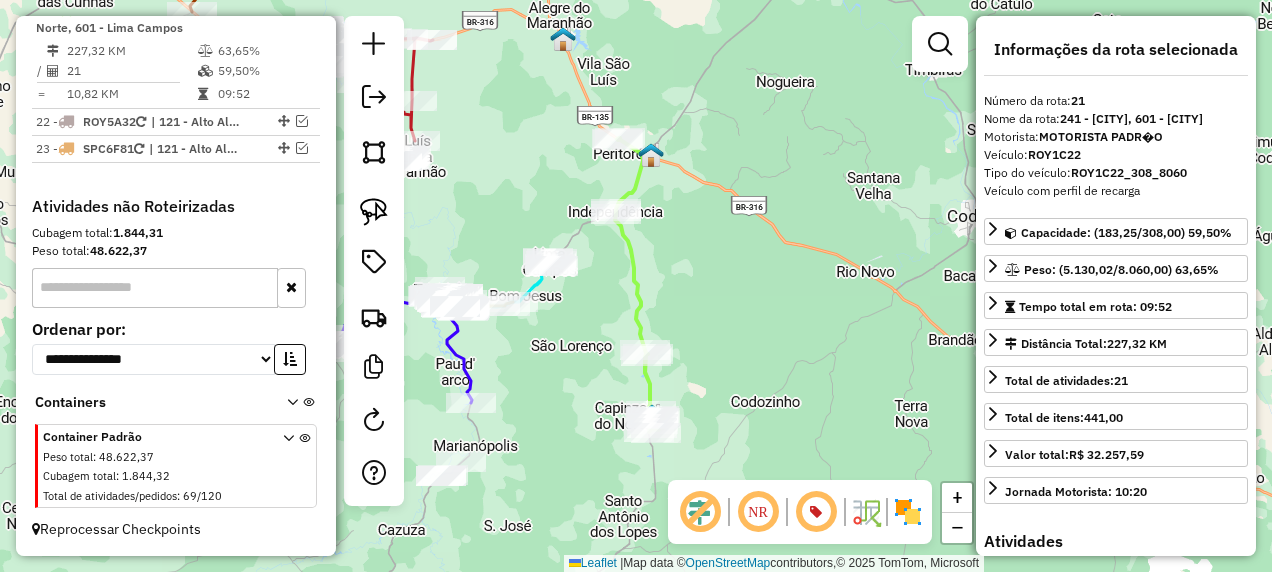 scroll, scrollTop: 2440, scrollLeft: 0, axis: vertical 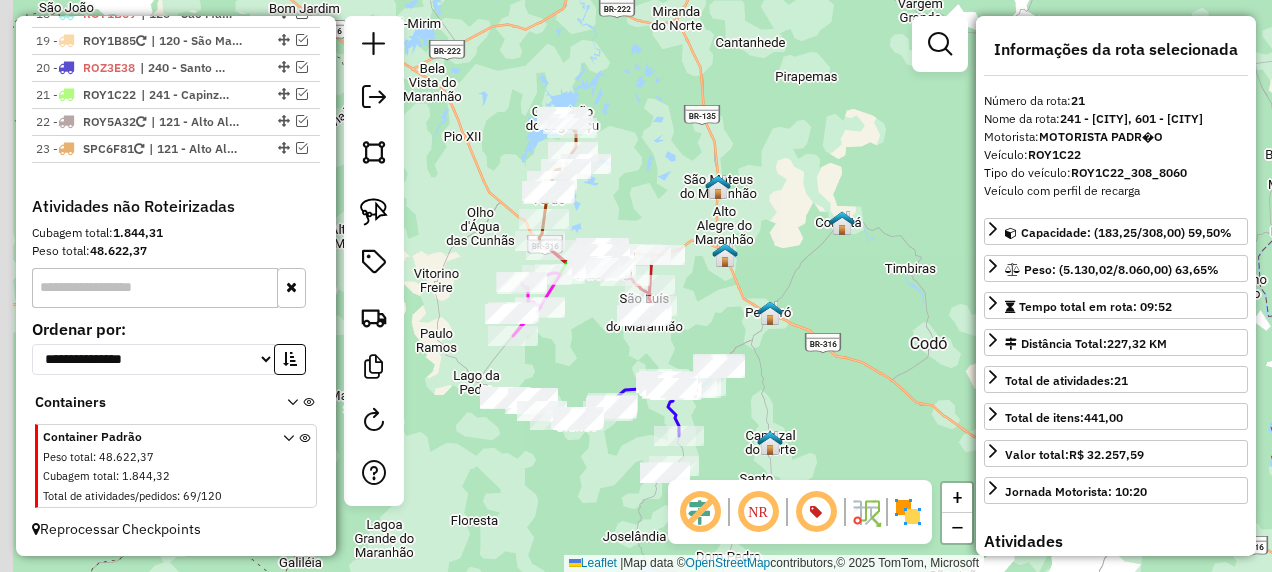 drag, startPoint x: 842, startPoint y: 386, endPoint x: 858, endPoint y: 490, distance: 105.22357 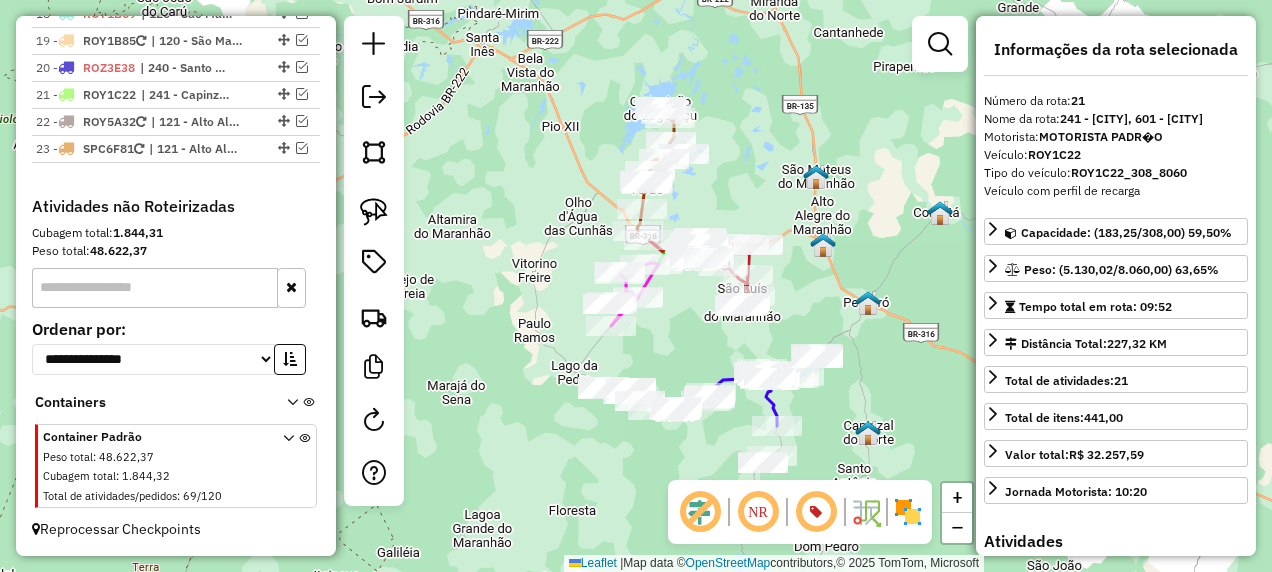 drag, startPoint x: 596, startPoint y: 369, endPoint x: 726, endPoint y: 340, distance: 133.19534 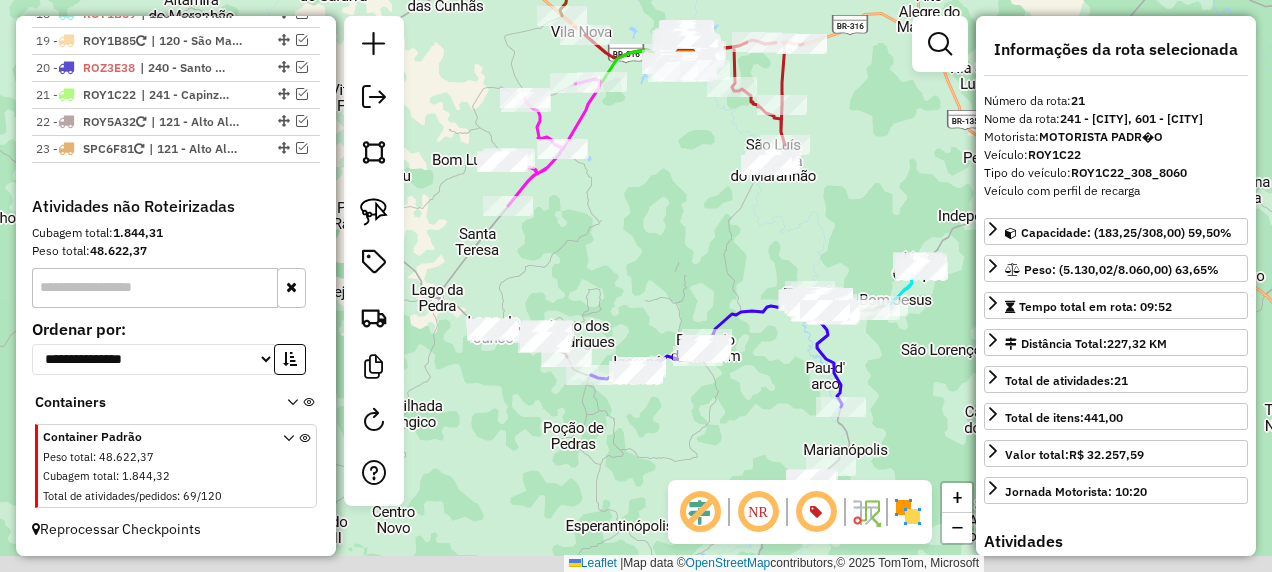 drag, startPoint x: 710, startPoint y: 362, endPoint x: 626, endPoint y: 204, distance: 178.94133 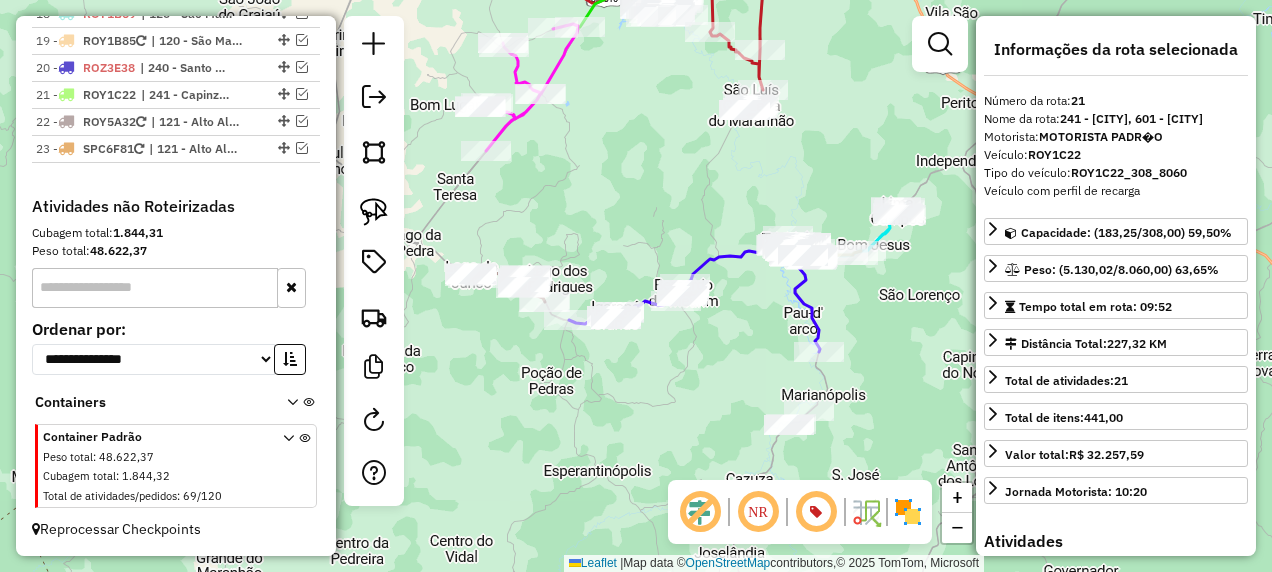 drag, startPoint x: 710, startPoint y: 424, endPoint x: 591, endPoint y: 365, distance: 132.8232 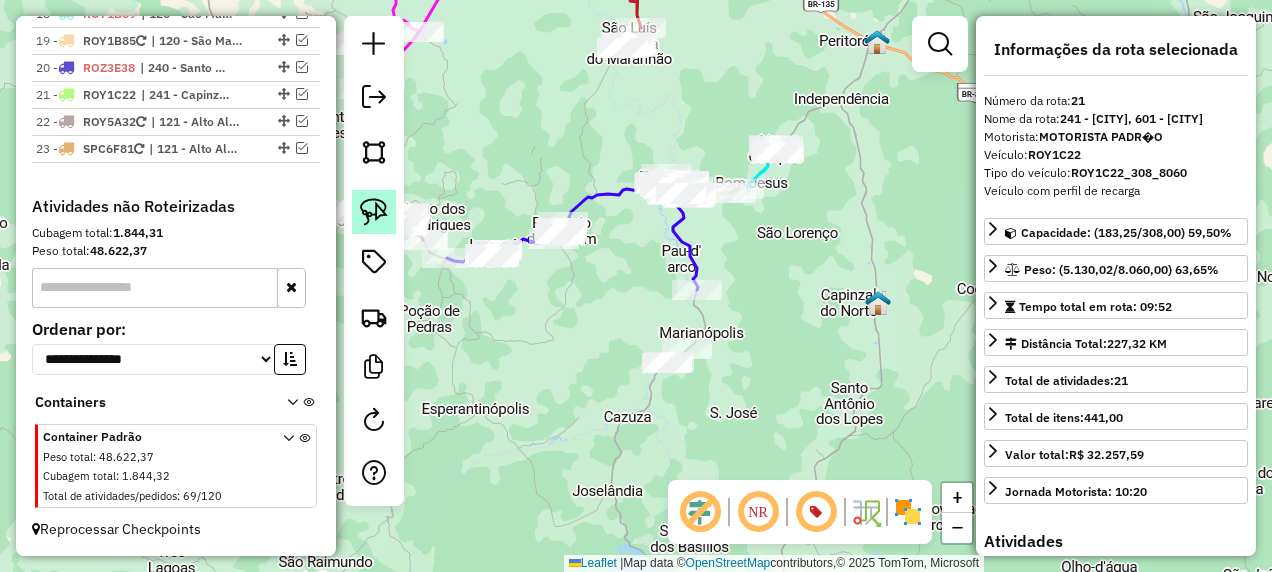 click 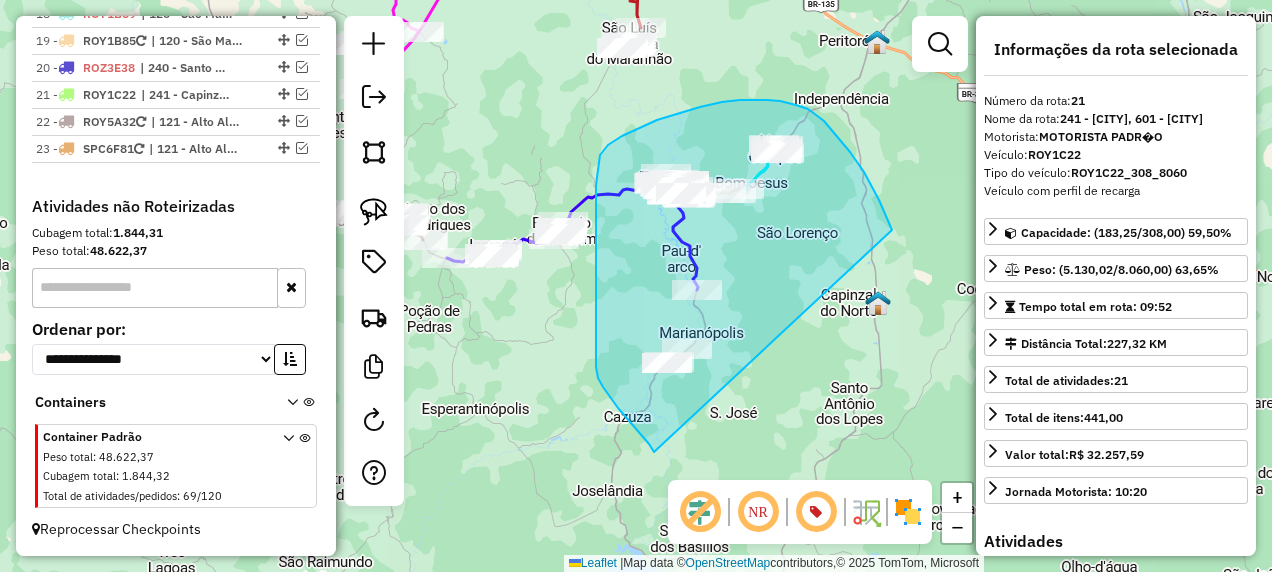 drag, startPoint x: 892, startPoint y: 230, endPoint x: 654, endPoint y: 452, distance: 325.46582 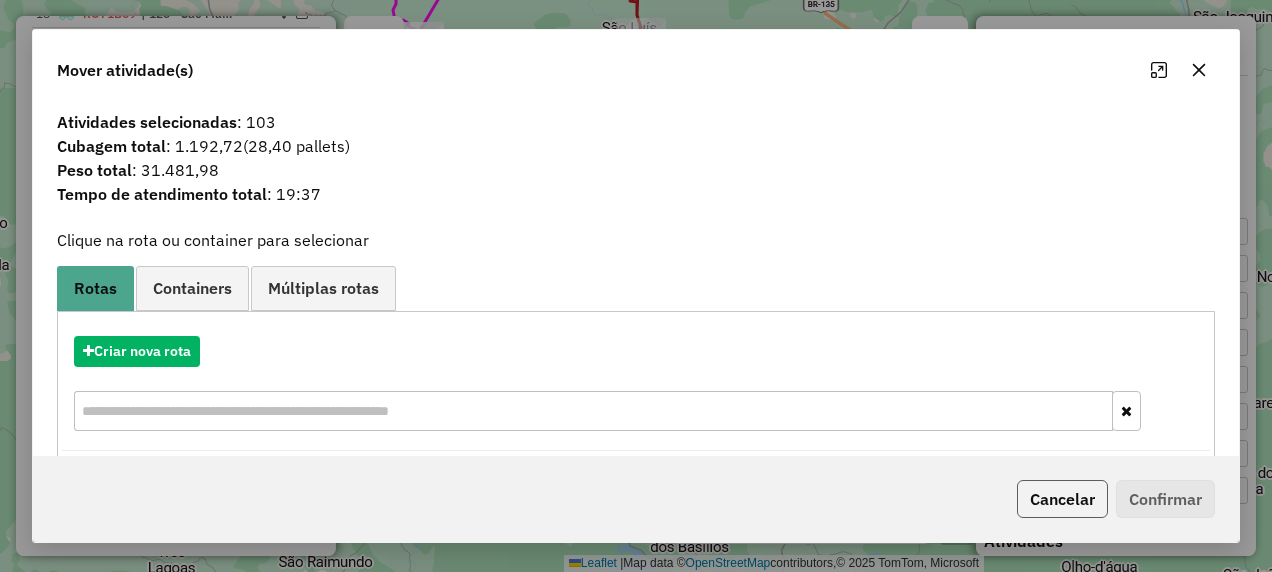 click on "Cancelar" 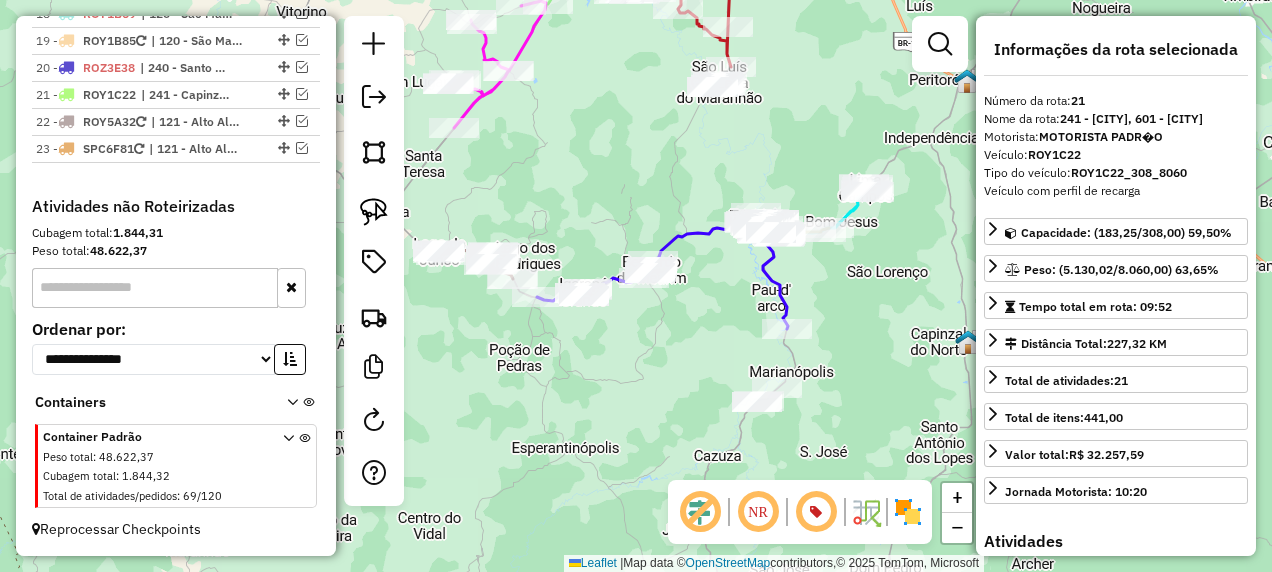 drag, startPoint x: 556, startPoint y: 351, endPoint x: 646, endPoint y: 390, distance: 98.08669 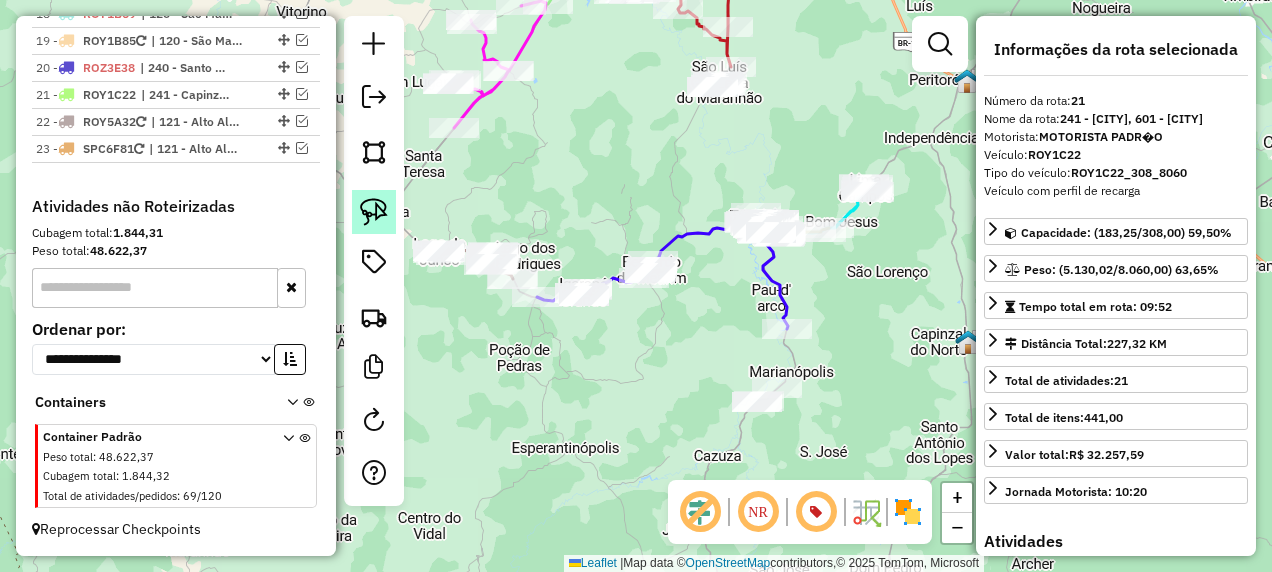 click 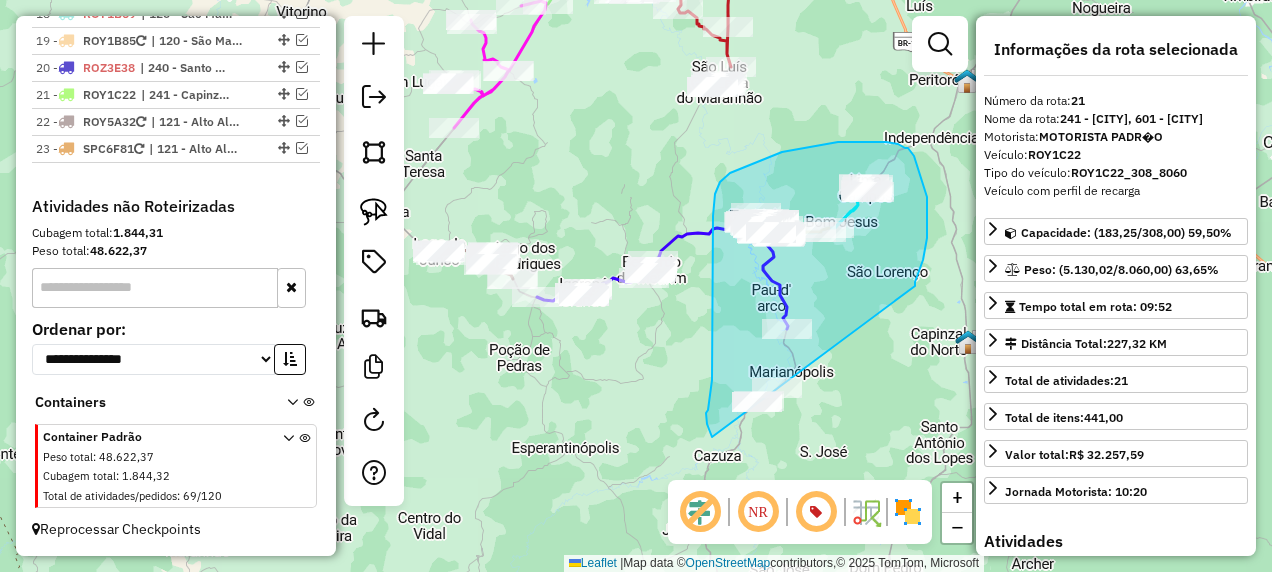 drag, startPoint x: 915, startPoint y: 286, endPoint x: 758, endPoint y: 473, distance: 244.16797 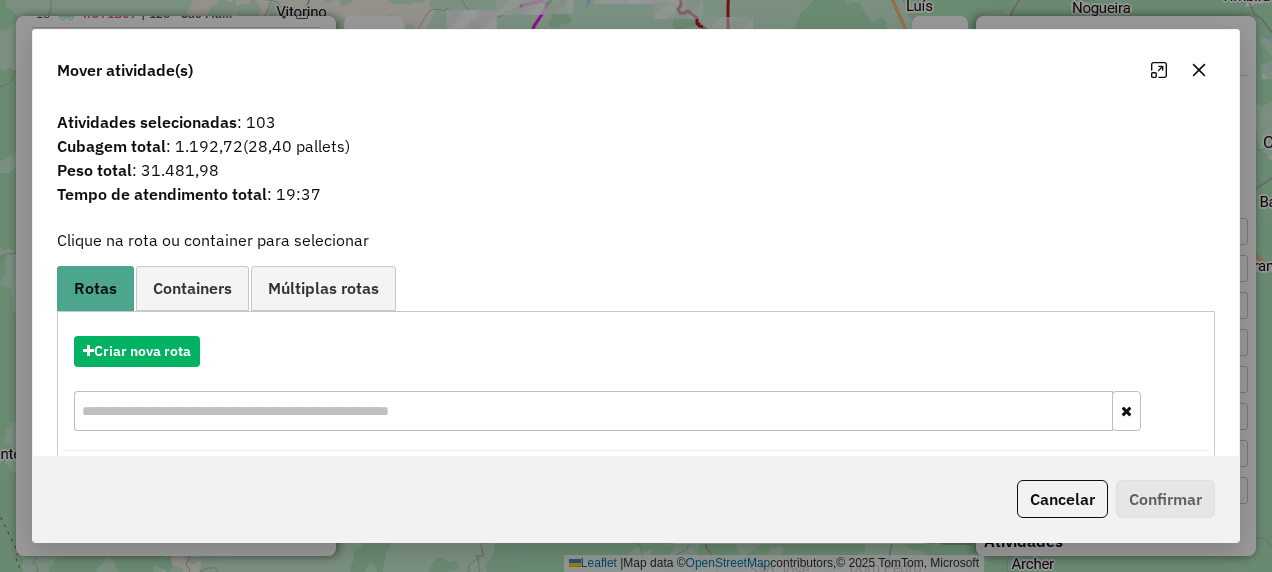 click on "Cancelar   Confirmar" 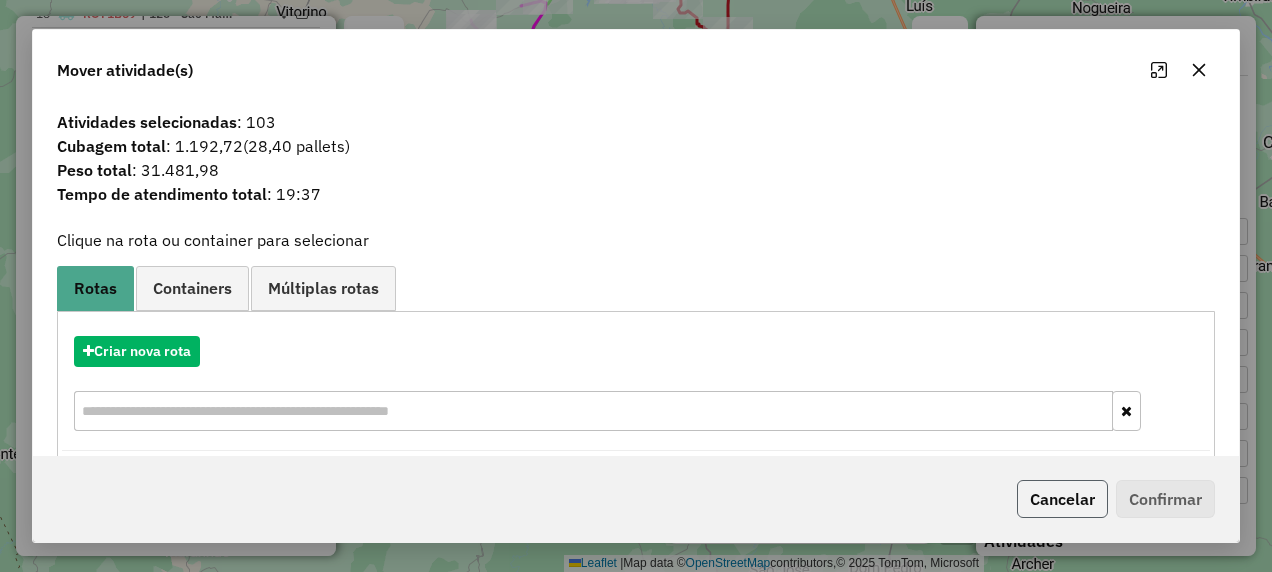 click on "Cancelar" 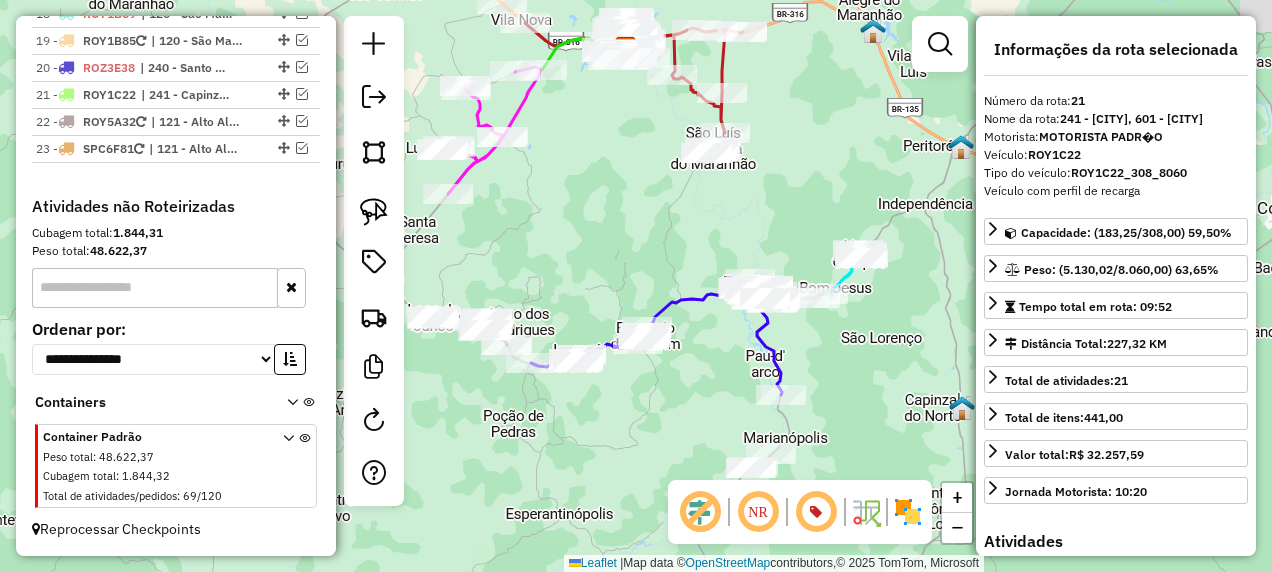 drag, startPoint x: 692, startPoint y: 364, endPoint x: 689, endPoint y: 437, distance: 73.061615 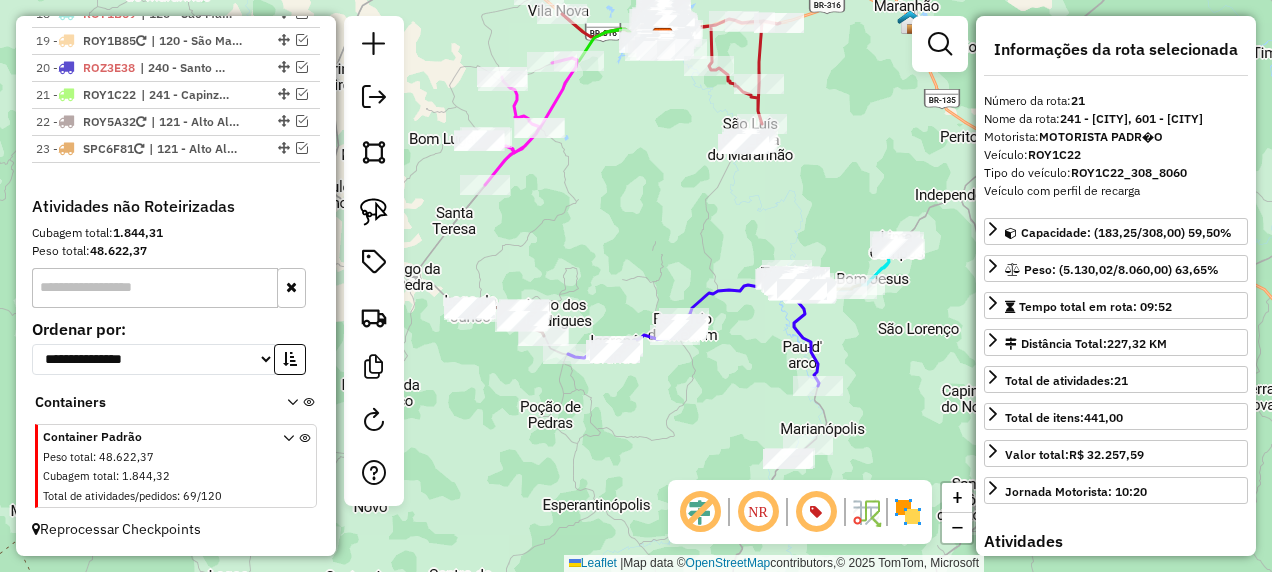 drag, startPoint x: 676, startPoint y: 433, endPoint x: 788, endPoint y: 387, distance: 121.07848 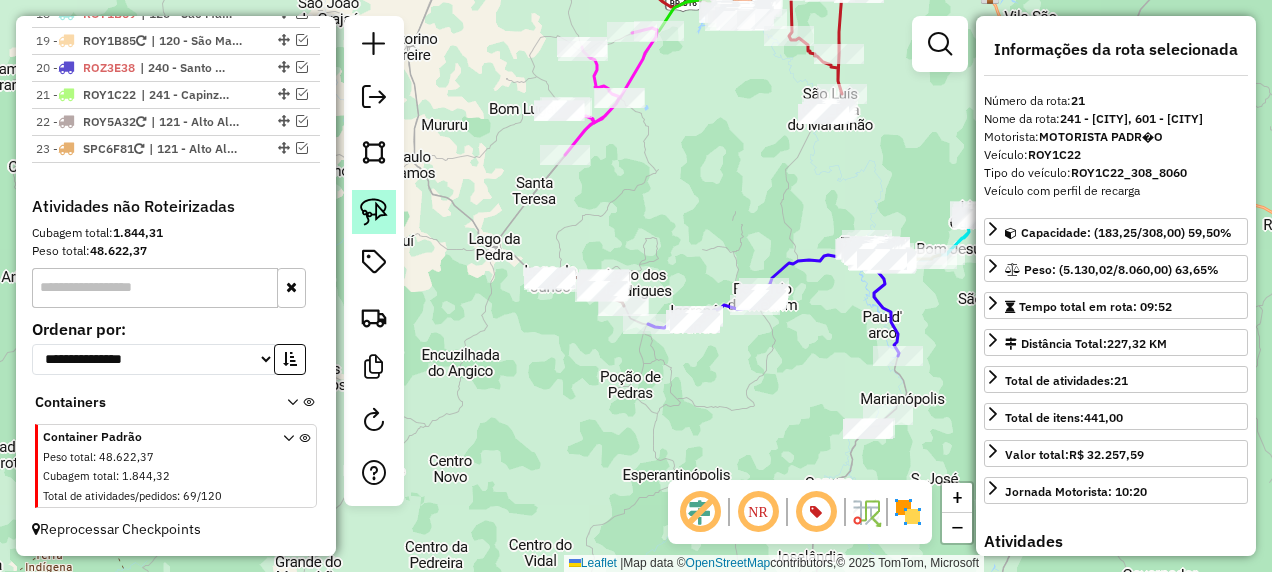 click 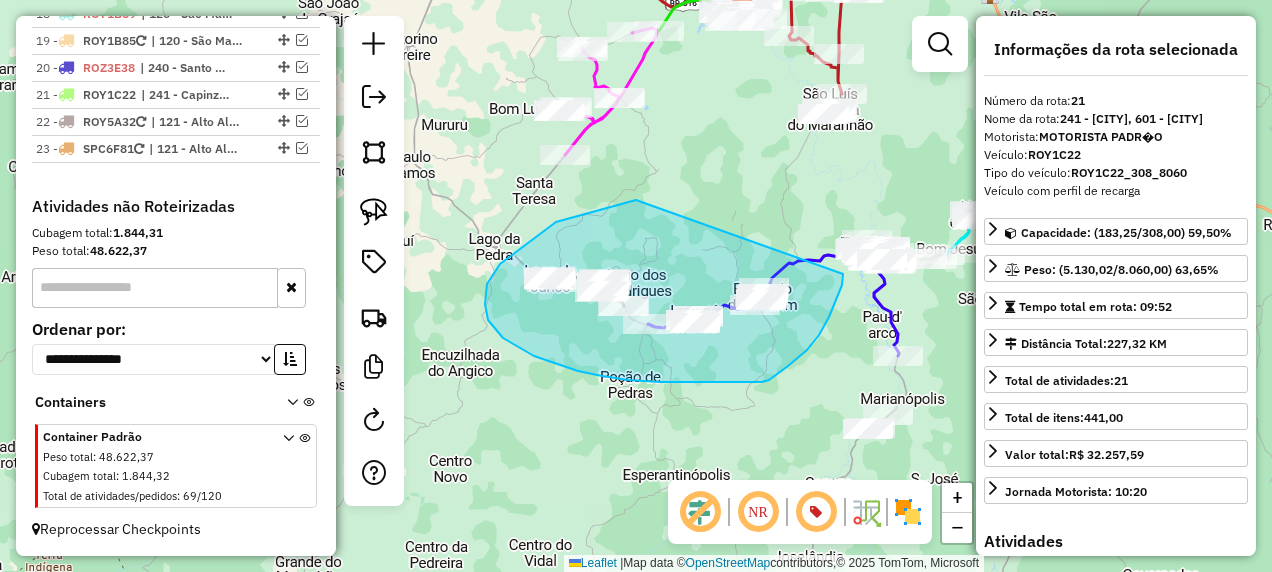 drag, startPoint x: 636, startPoint y: 200, endPoint x: 843, endPoint y: 274, distance: 219.82948 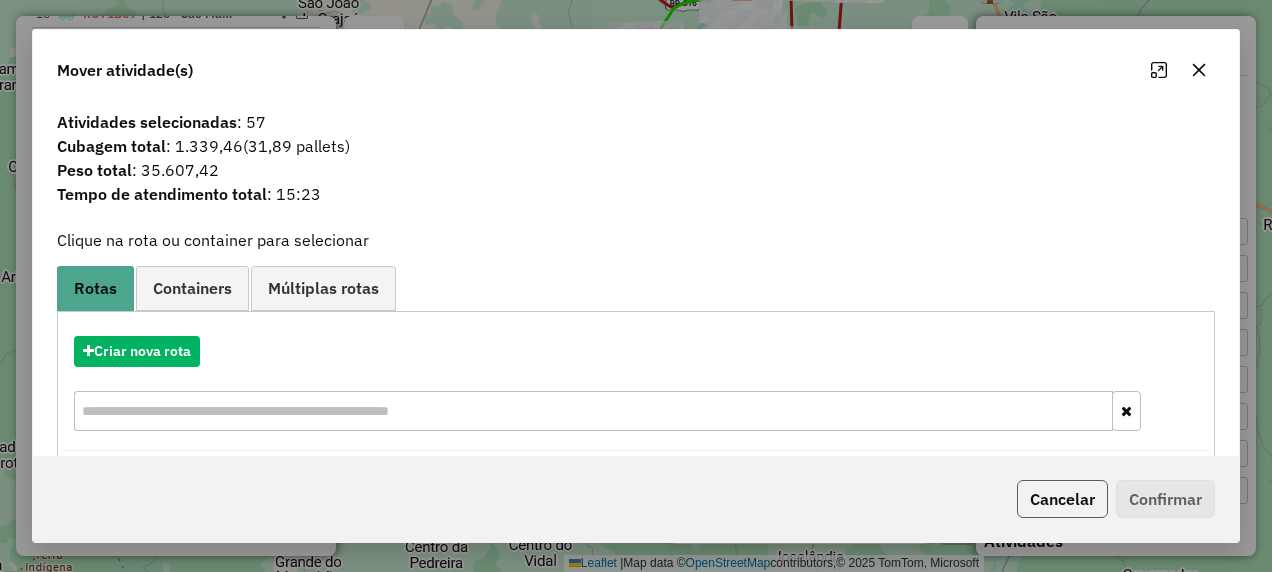click on "Cancelar" 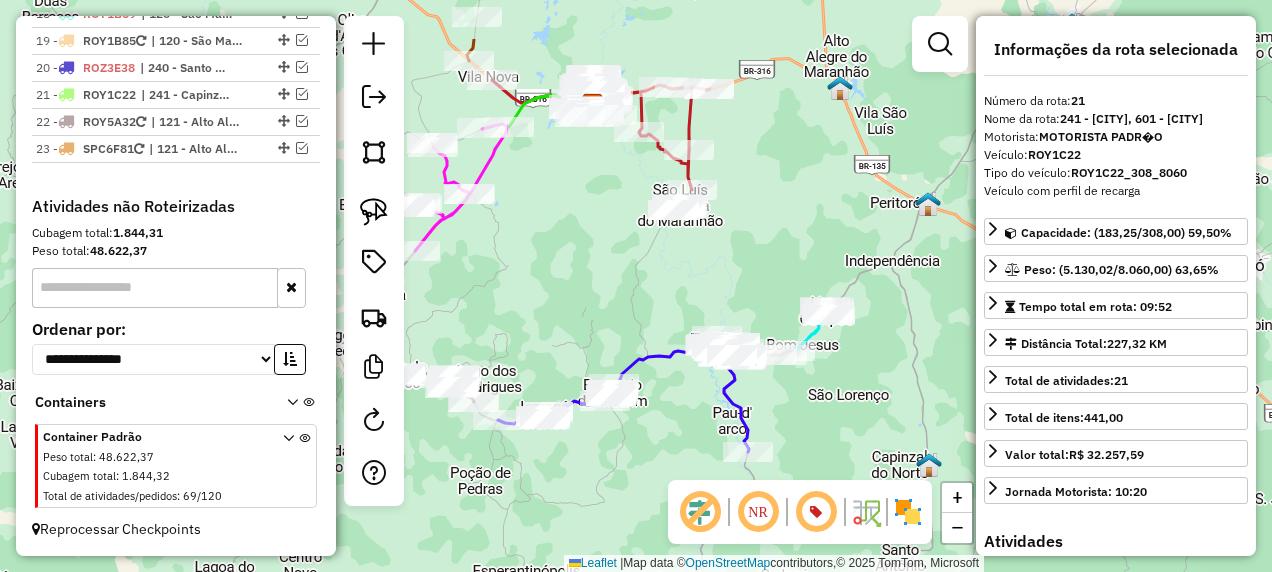 drag, startPoint x: 663, startPoint y: 419, endPoint x: 488, endPoint y: 566, distance: 228.54759 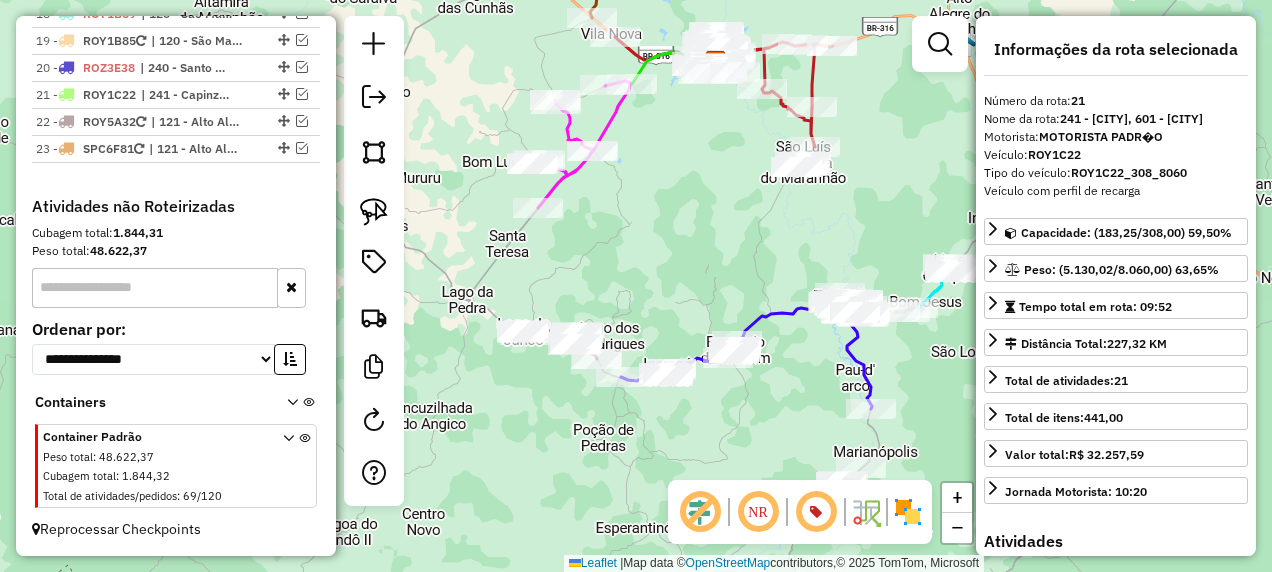 drag, startPoint x: 556, startPoint y: 326, endPoint x: 692, endPoint y: 230, distance: 166.46922 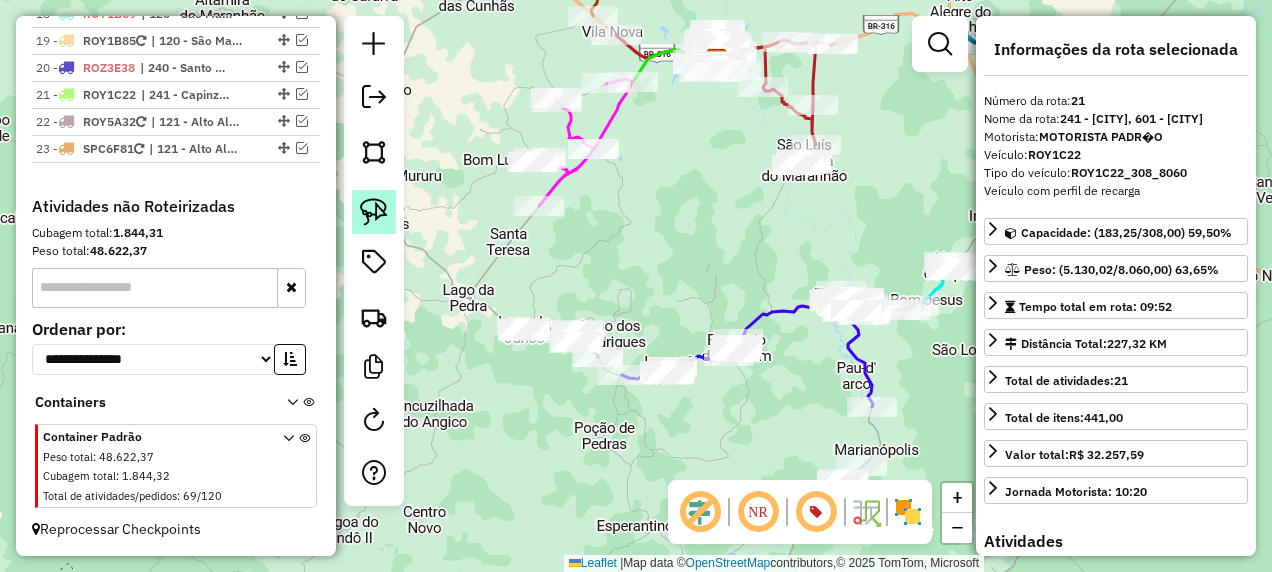 click 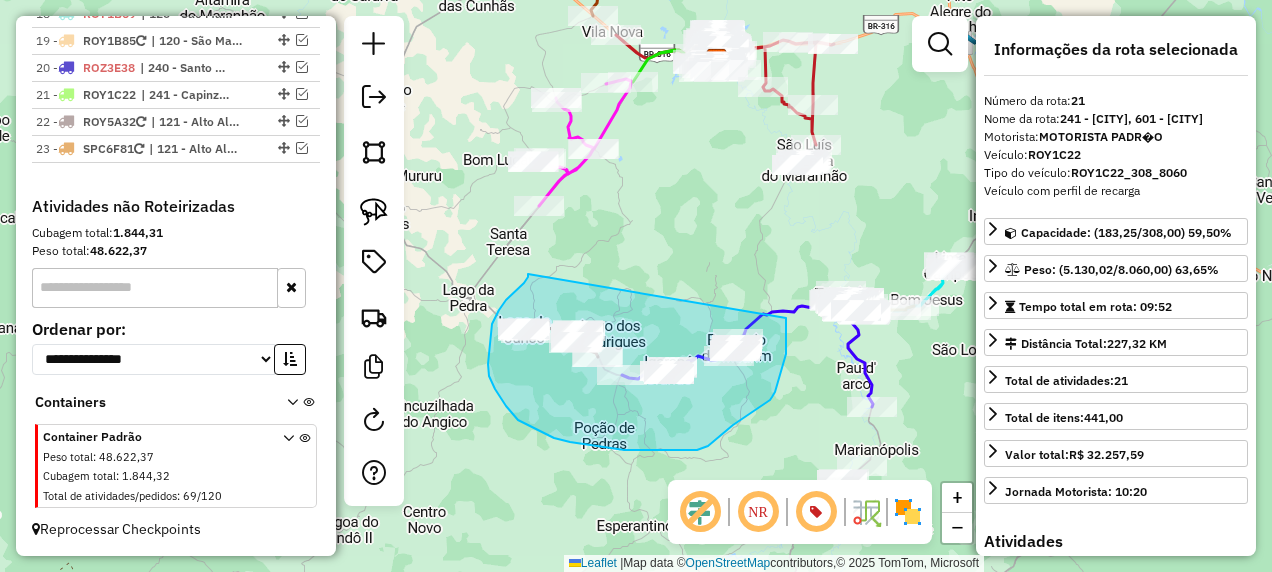 drag, startPoint x: 528, startPoint y: 274, endPoint x: 786, endPoint y: 318, distance: 261.72504 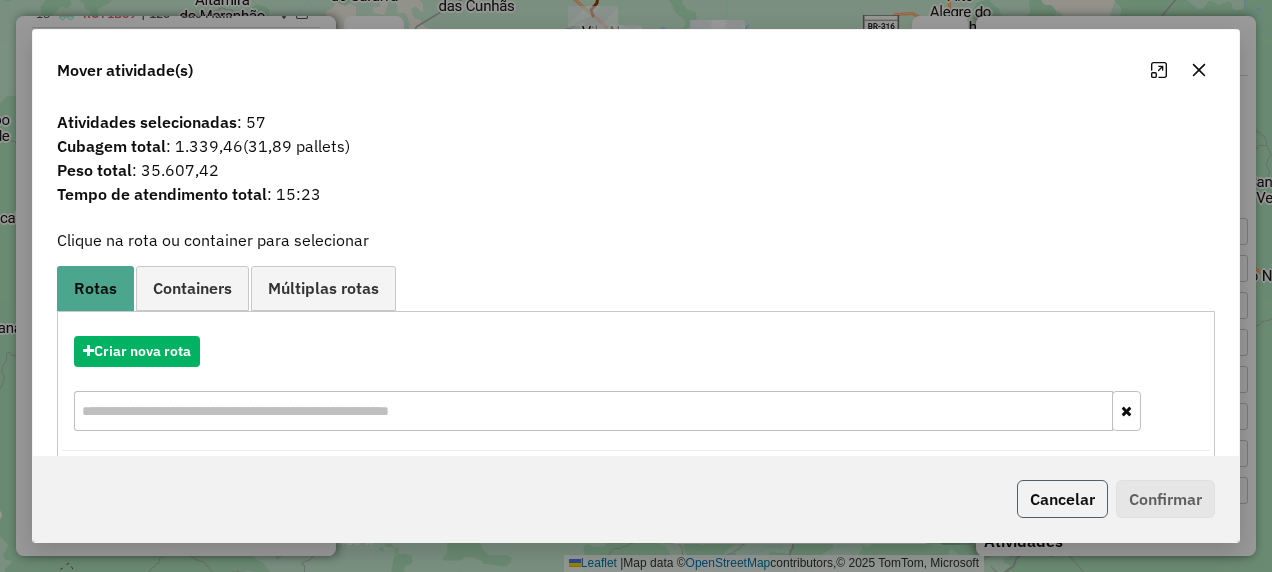 click on "Cancelar" 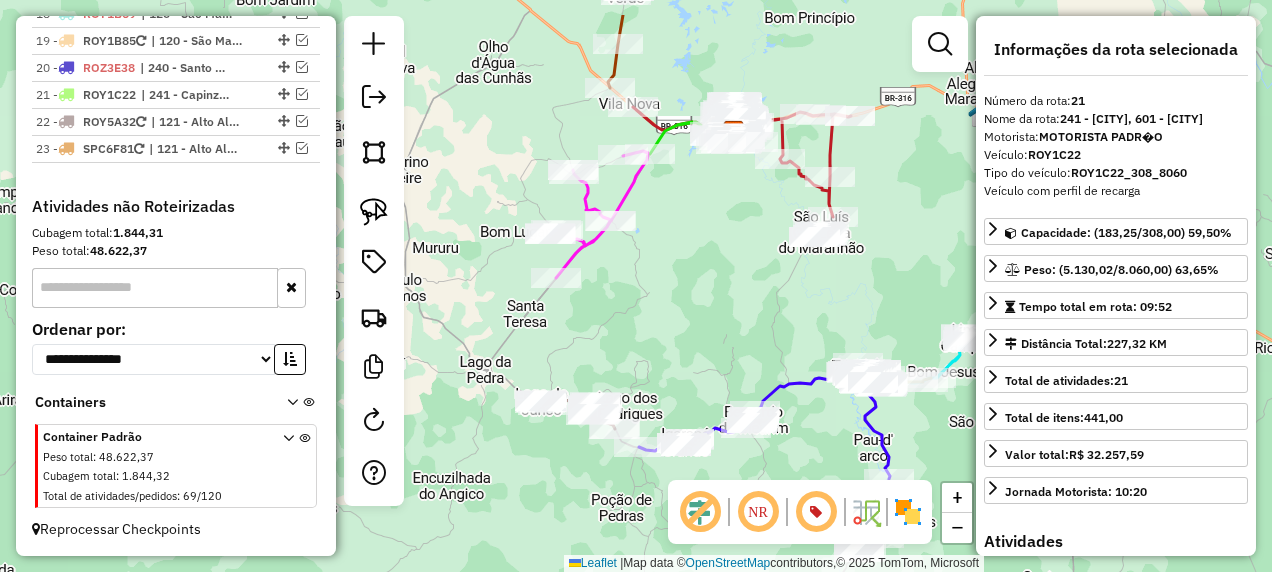 drag, startPoint x: 743, startPoint y: 265, endPoint x: 760, endPoint y: 361, distance: 97.49359 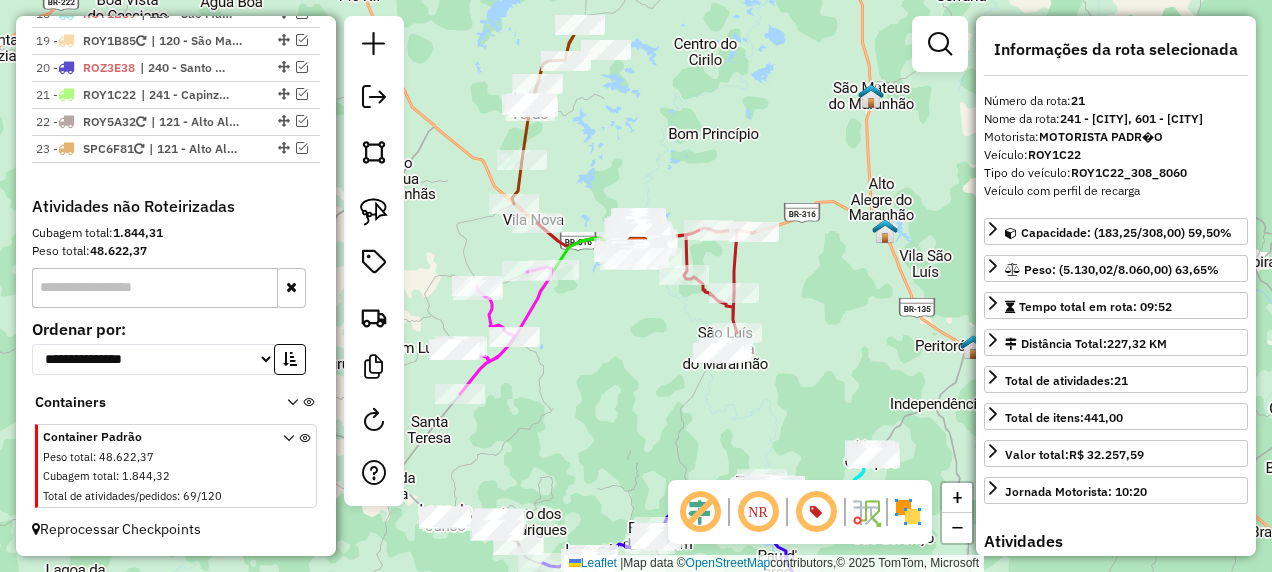 drag, startPoint x: 729, startPoint y: 328, endPoint x: 693, endPoint y: 424, distance: 102.528046 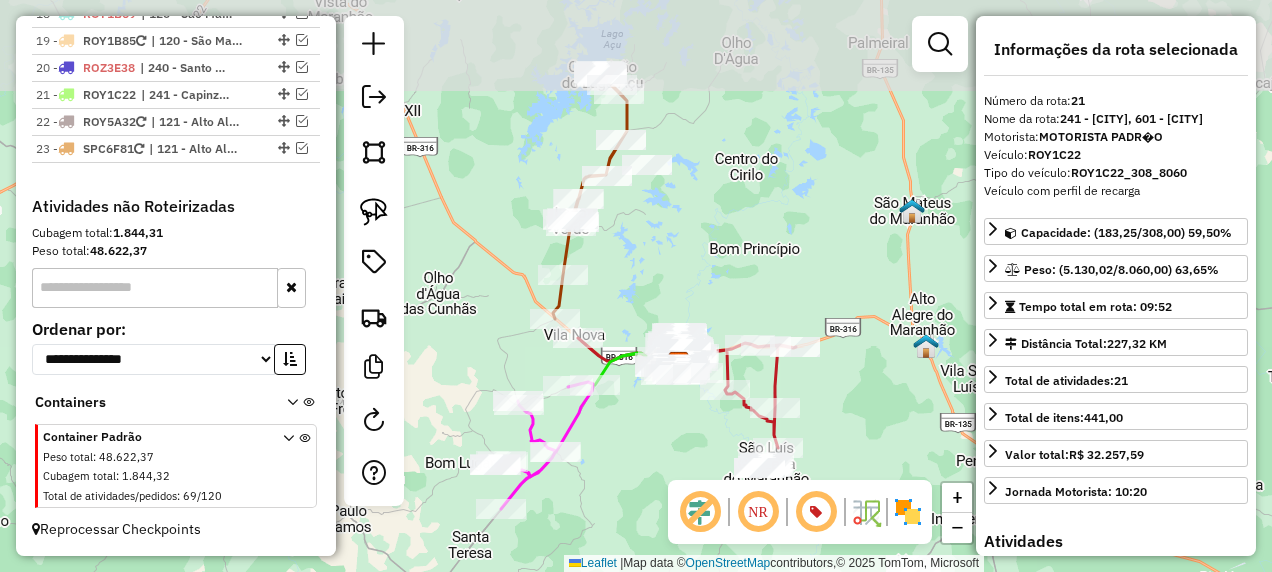 drag, startPoint x: 658, startPoint y: 354, endPoint x: 619, endPoint y: 474, distance: 126.178444 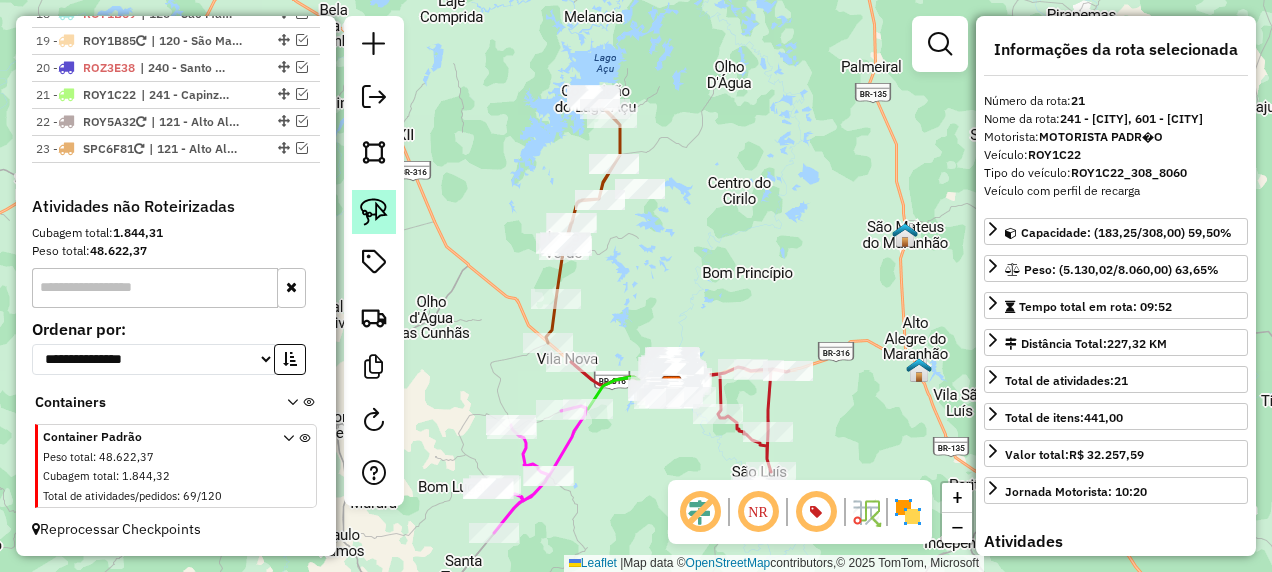 click 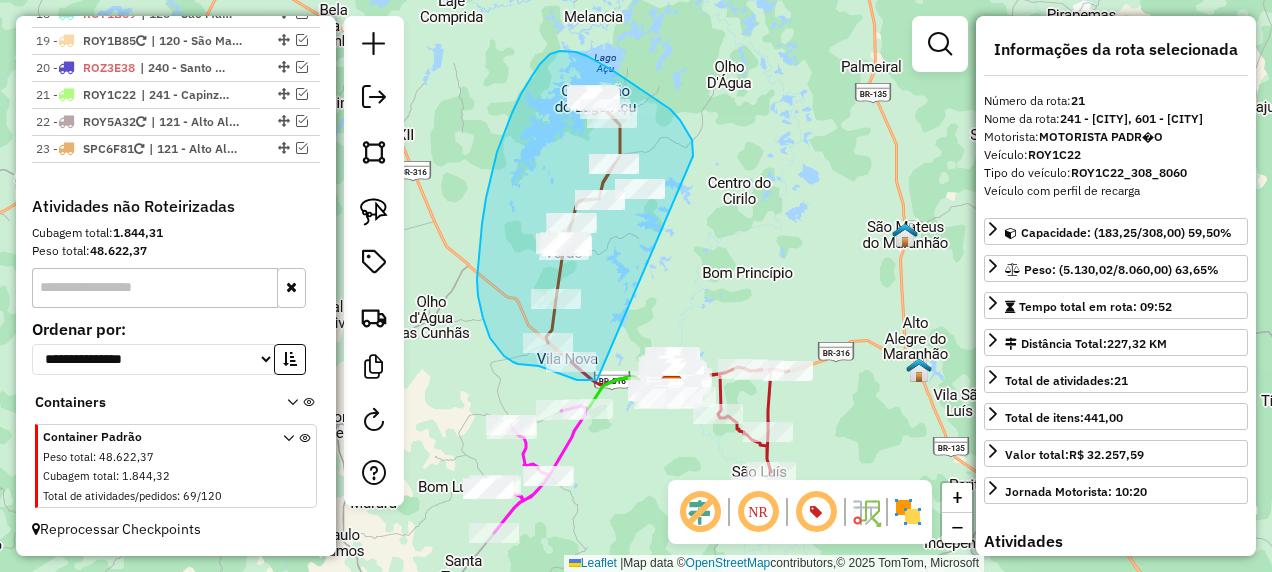 drag, startPoint x: 693, startPoint y: 146, endPoint x: 597, endPoint y: 380, distance: 252.92686 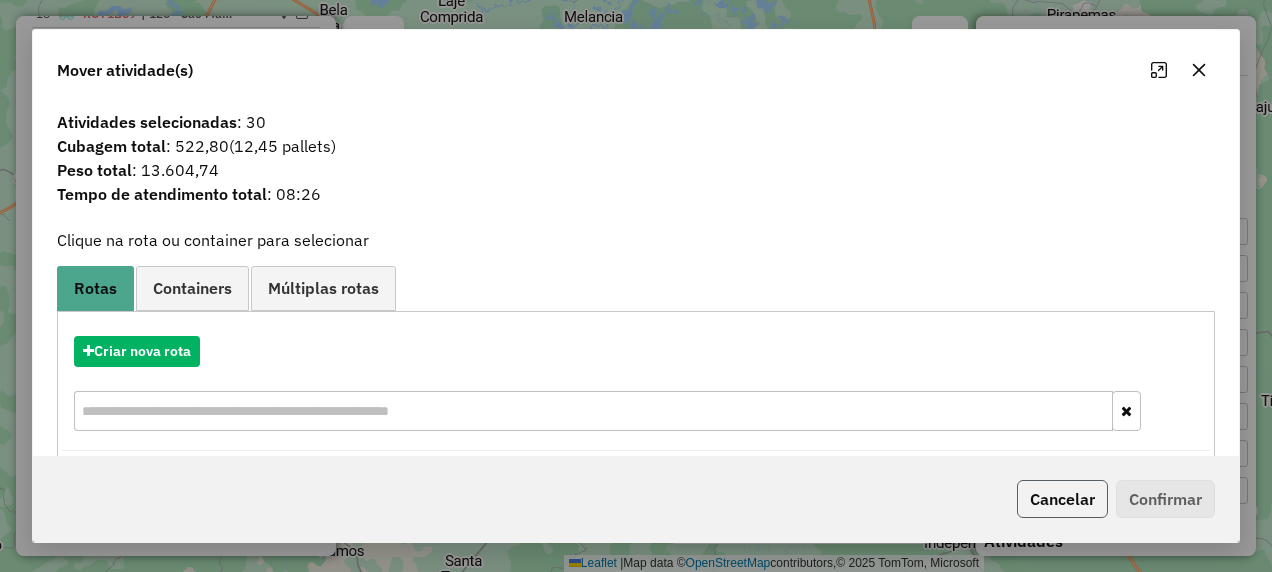 click on "Cancelar" 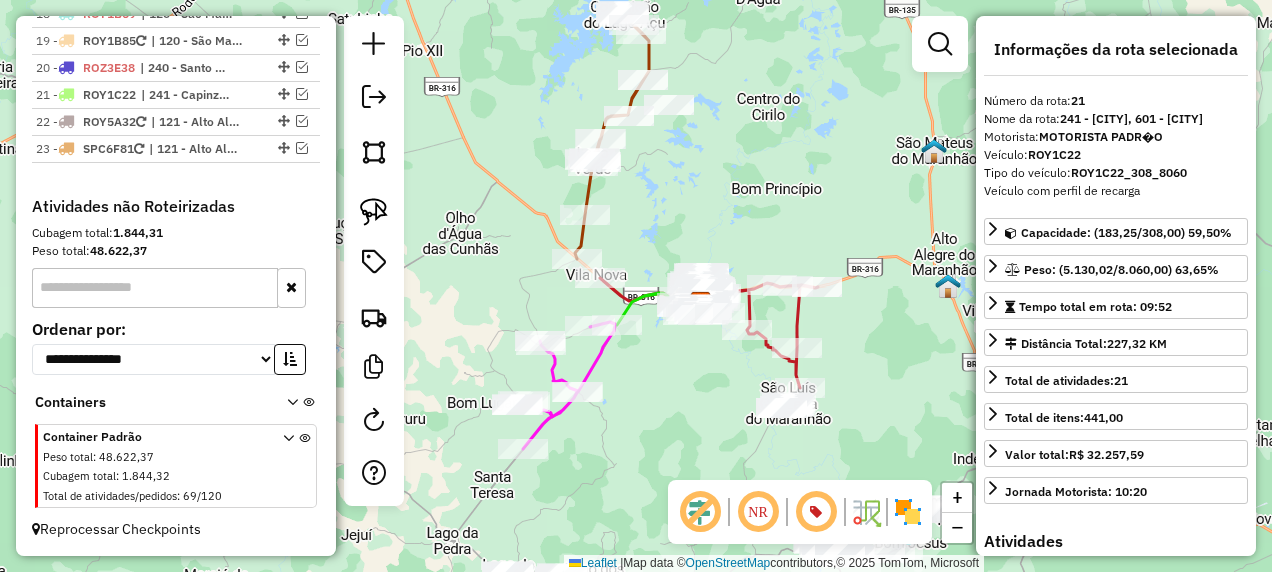 drag, startPoint x: 643, startPoint y: 476, endPoint x: 693, endPoint y: 345, distance: 140.21768 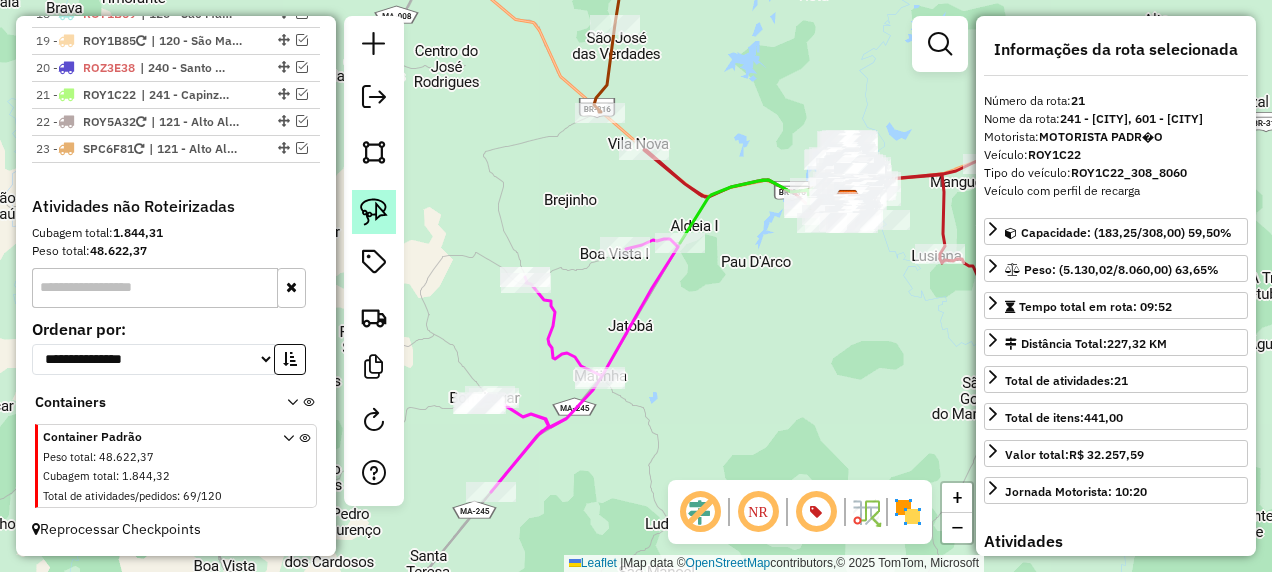 click 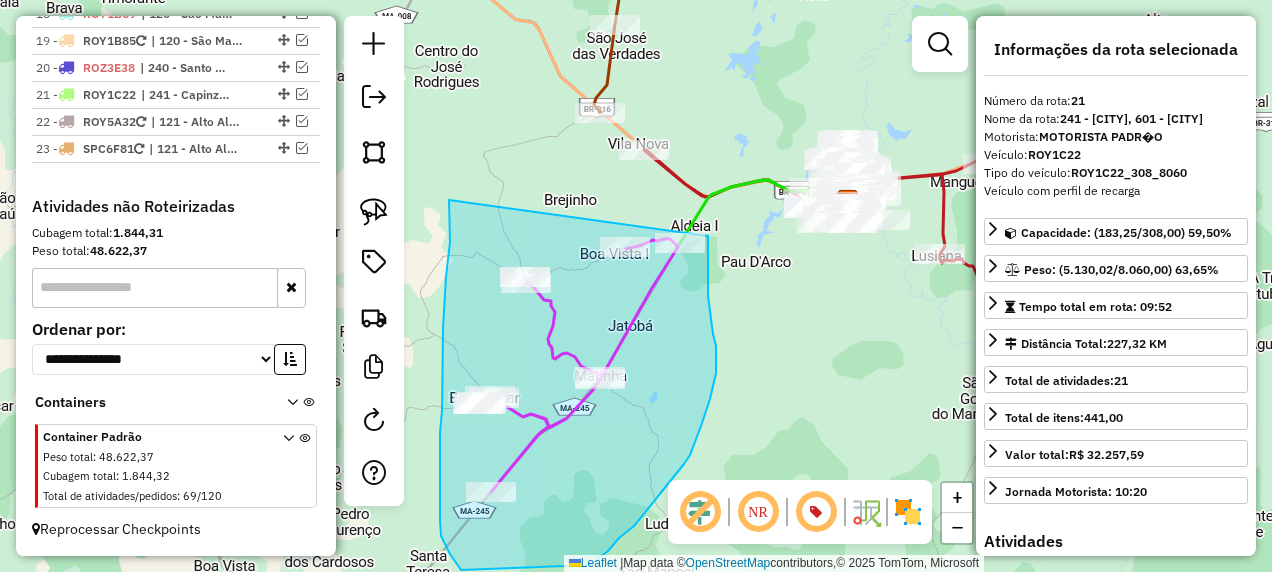 drag, startPoint x: 449, startPoint y: 200, endPoint x: 708, endPoint y: 236, distance: 261.48996 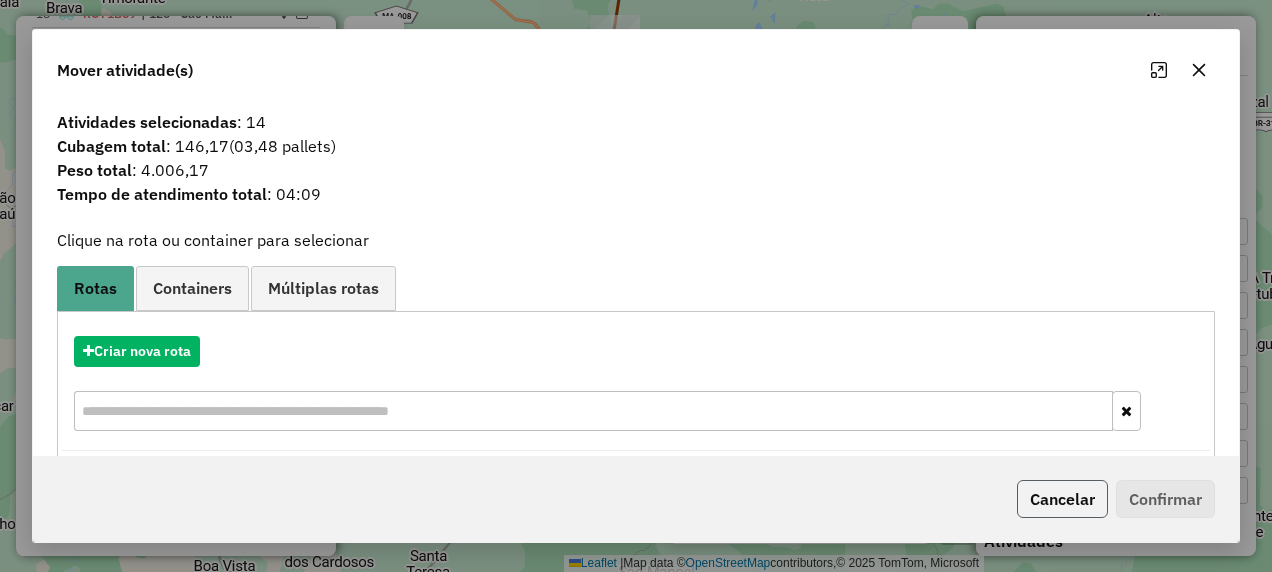 click on "Cancelar" 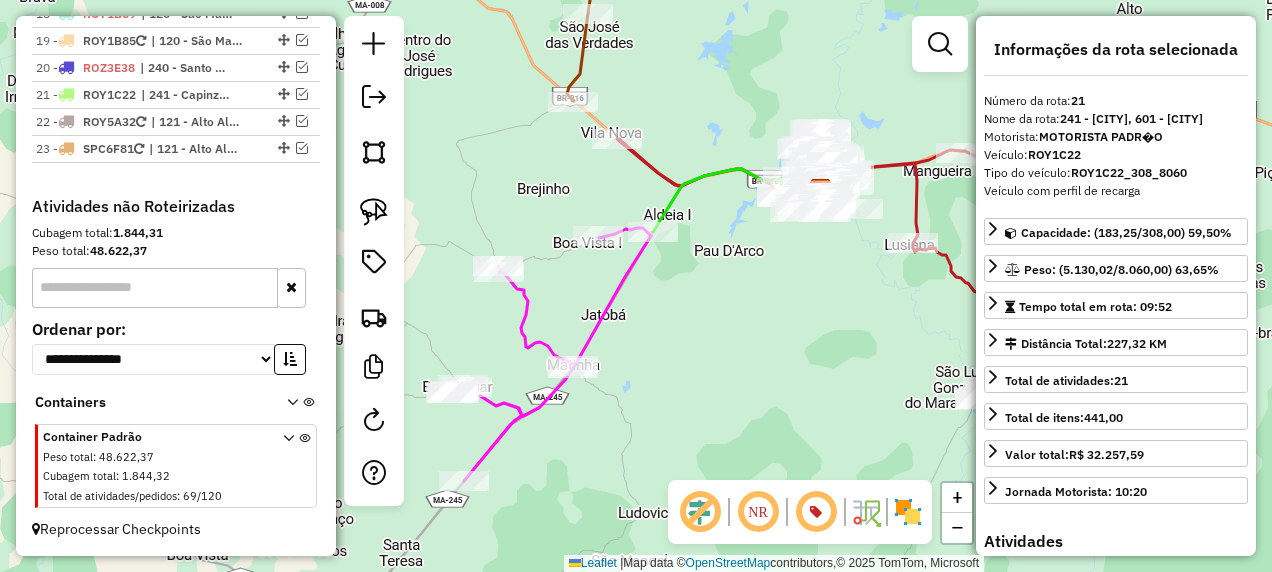 drag, startPoint x: 876, startPoint y: 427, endPoint x: 650, endPoint y: 384, distance: 230.05434 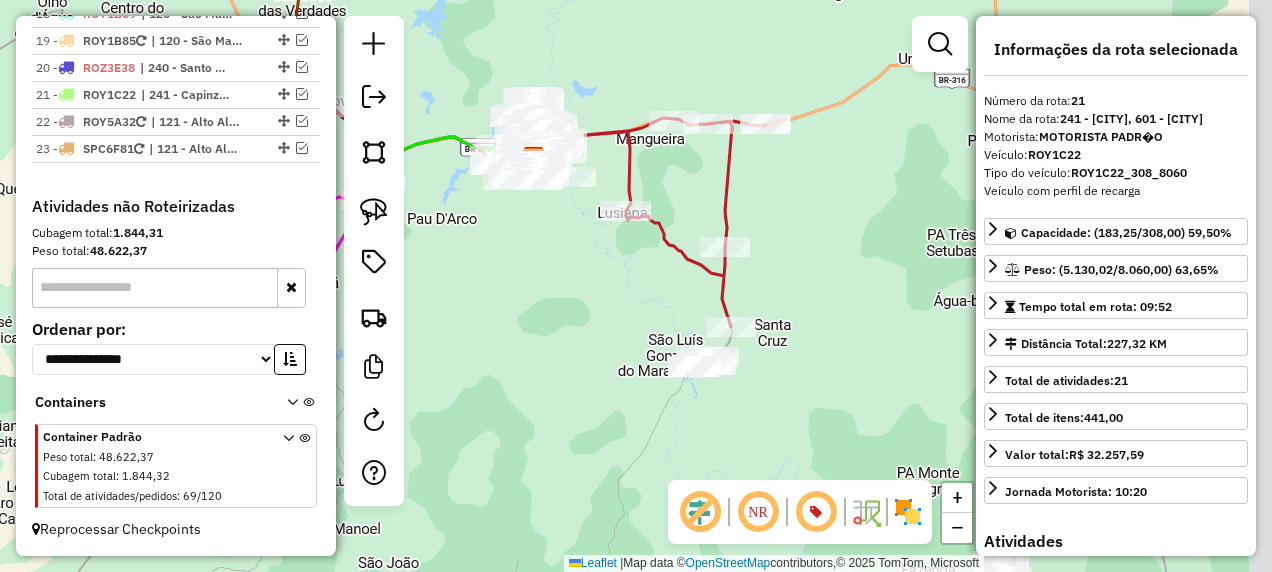 drag, startPoint x: 618, startPoint y: 375, endPoint x: 482, endPoint y: 396, distance: 137.61177 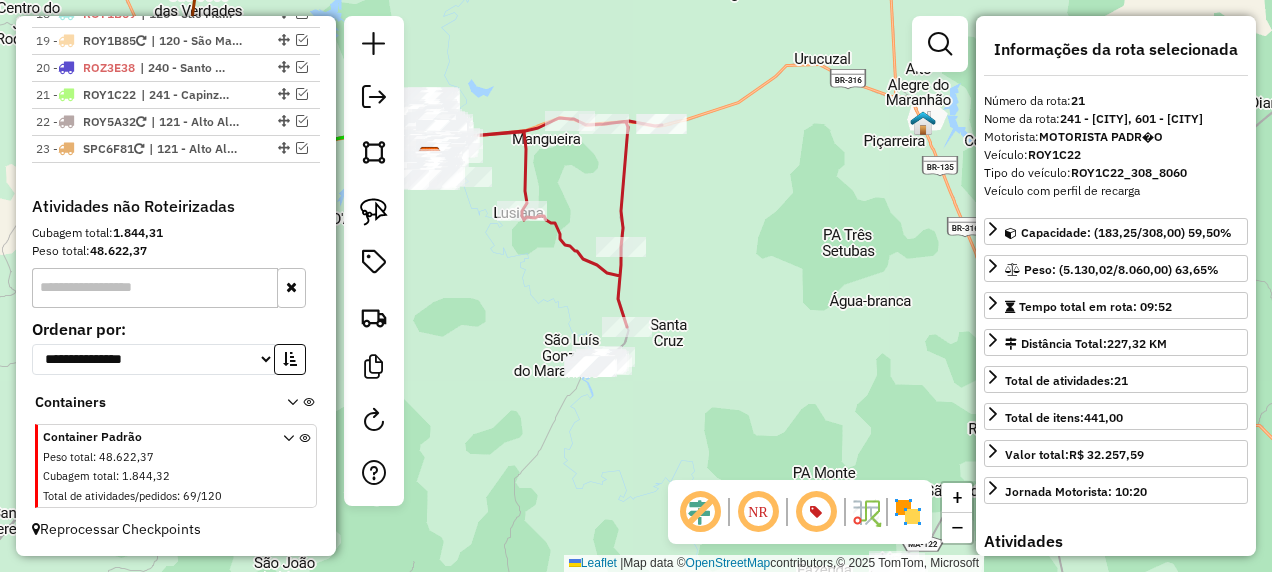 drag, startPoint x: 504, startPoint y: 369, endPoint x: 578, endPoint y: 382, distance: 75.13322 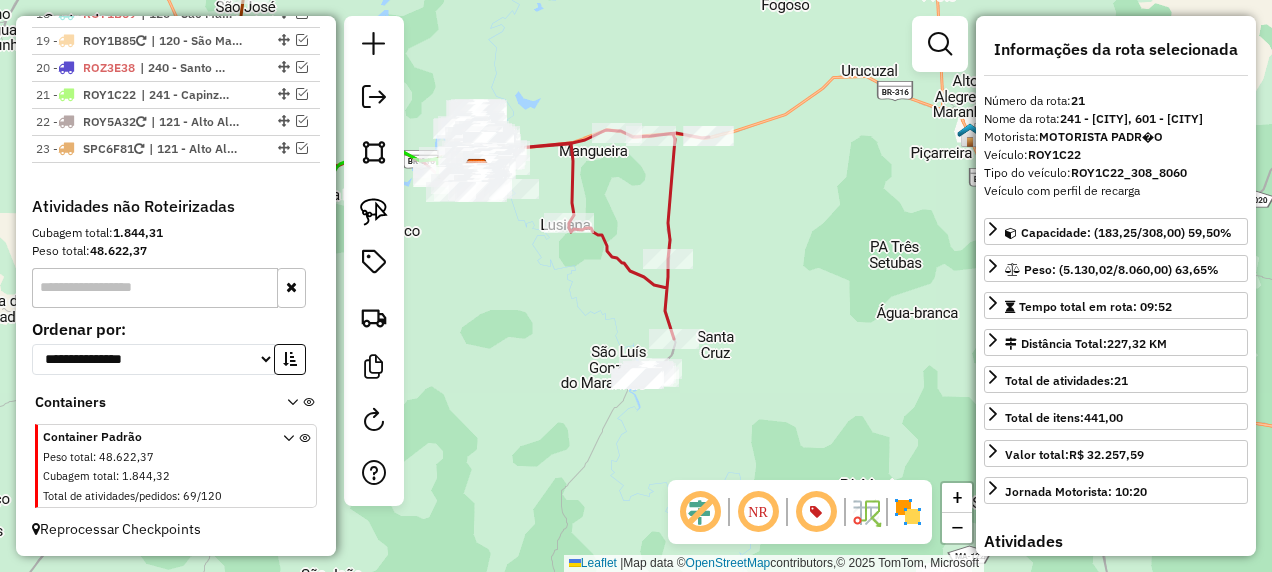drag, startPoint x: 470, startPoint y: 253, endPoint x: 518, endPoint y: 278, distance: 54.120235 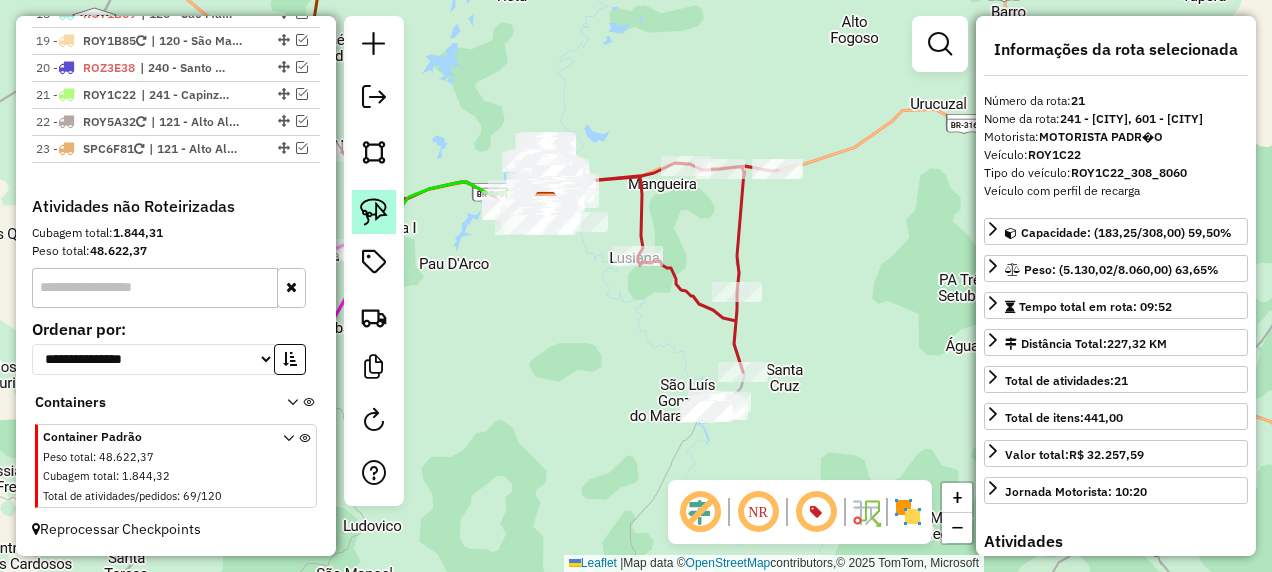 click 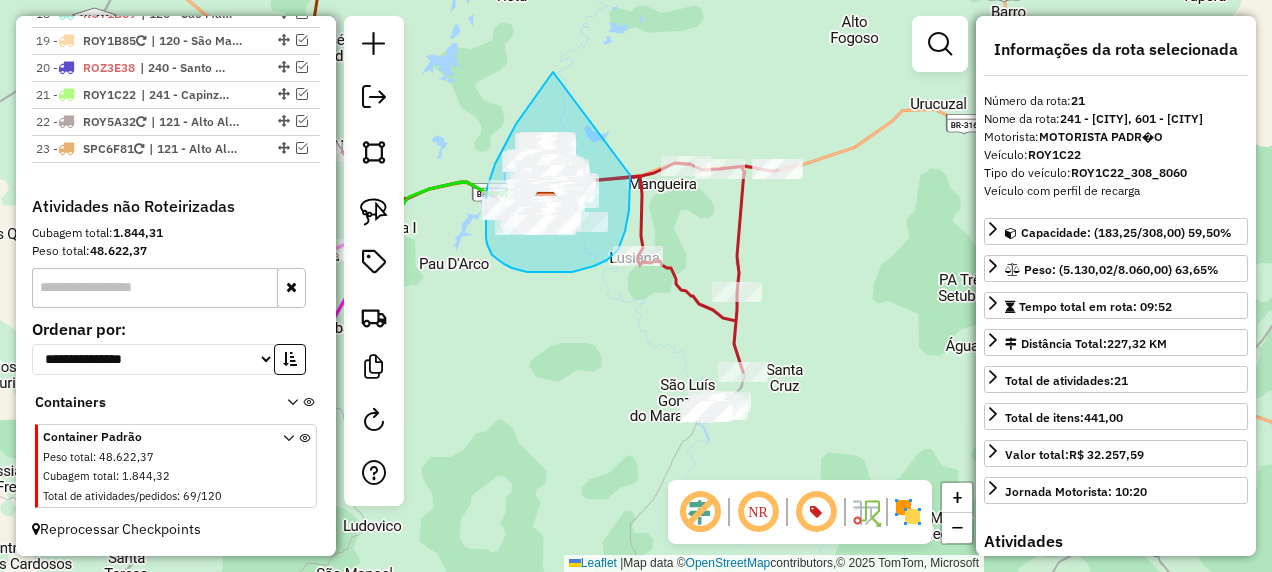 drag, startPoint x: 553, startPoint y: 72, endPoint x: 630, endPoint y: 173, distance: 127.00394 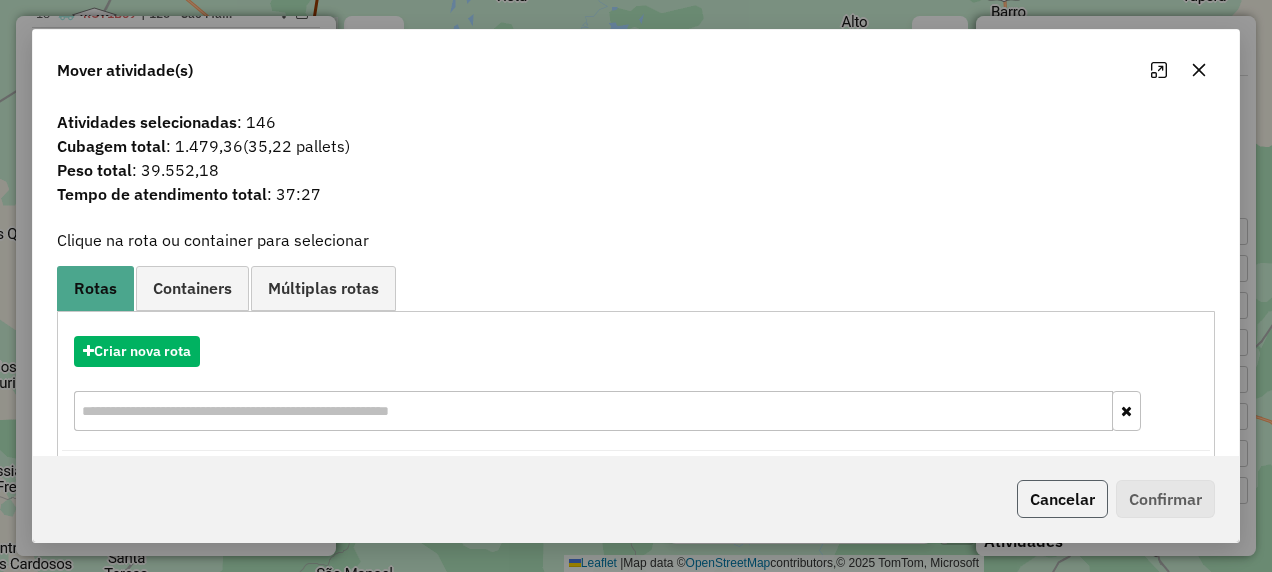 click on "Cancelar" 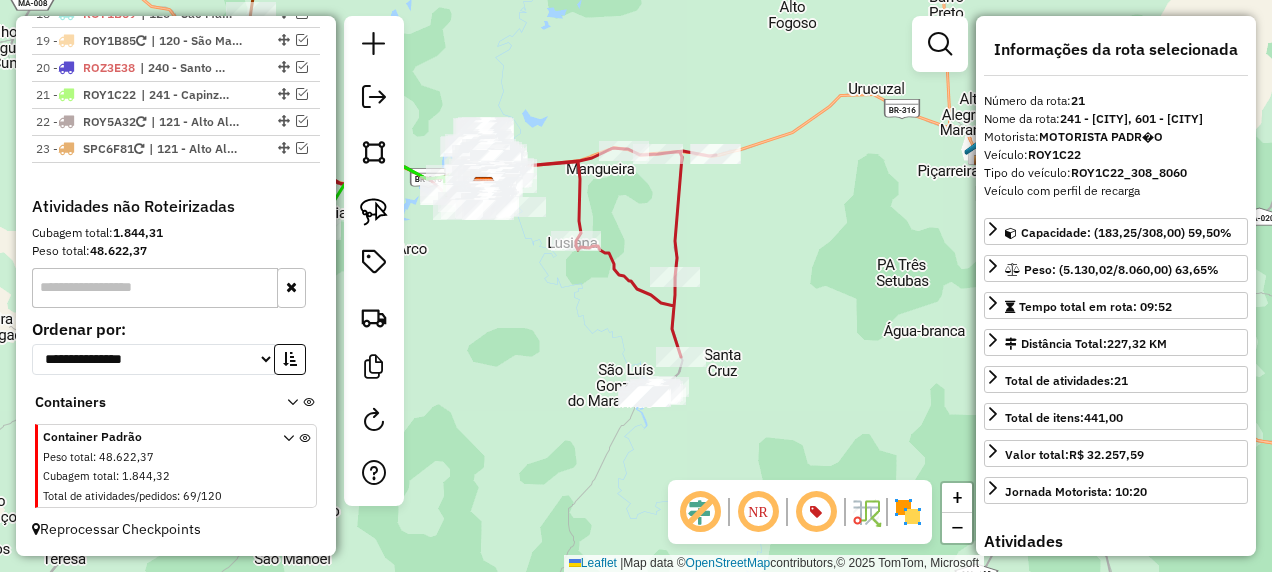 drag, startPoint x: 799, startPoint y: 370, endPoint x: 751, endPoint y: 239, distance: 139.51703 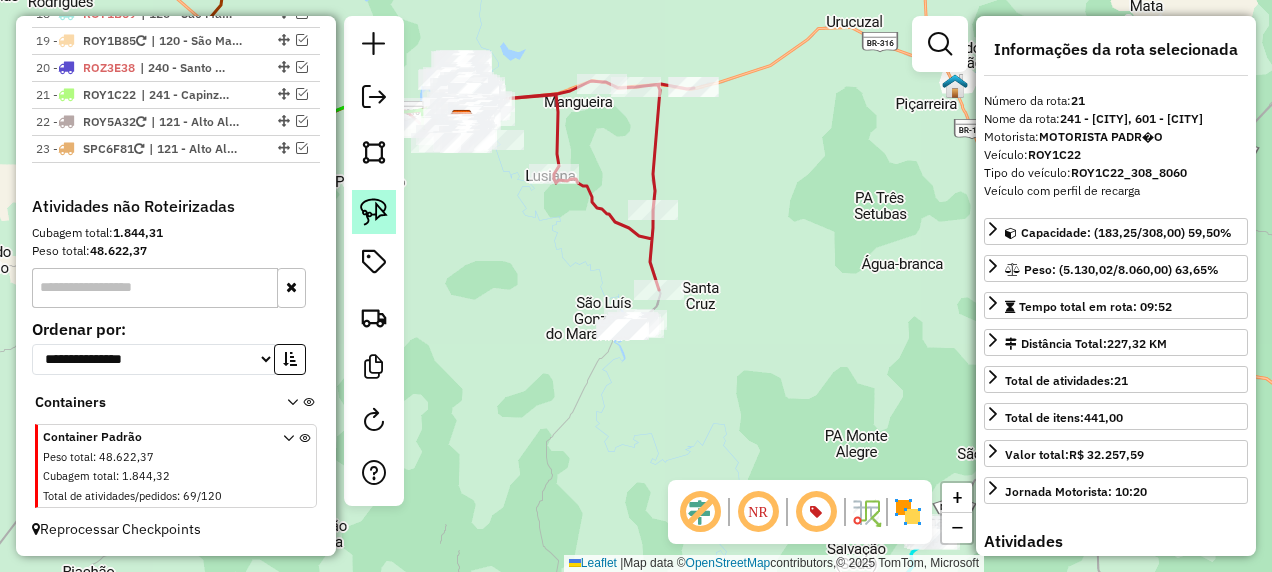 click 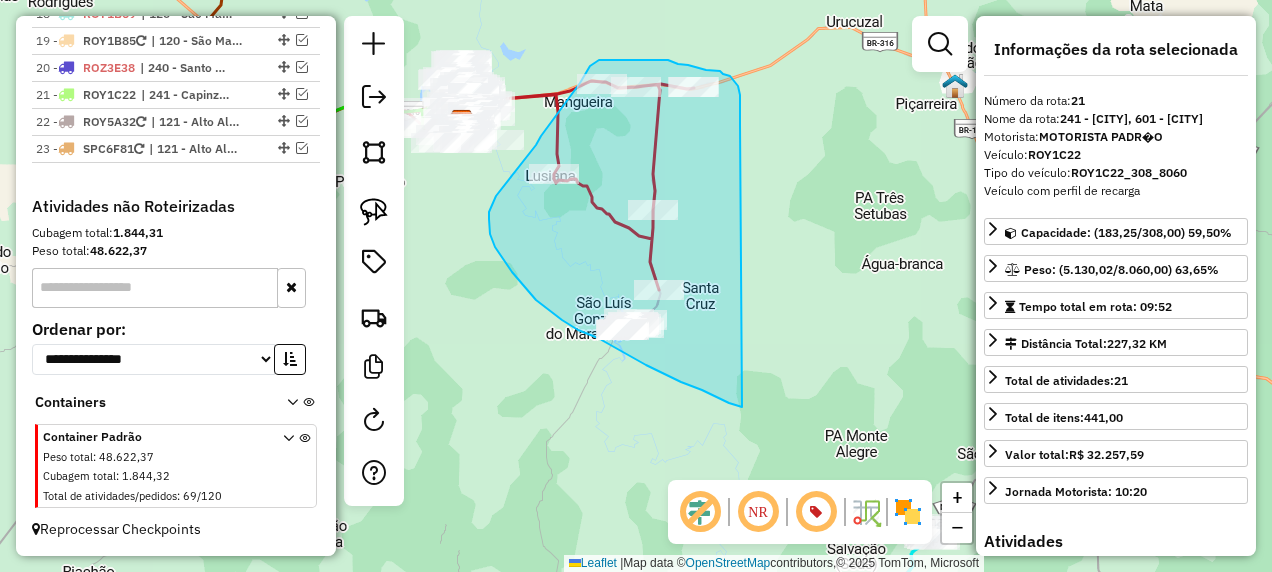 drag, startPoint x: 740, startPoint y: 103, endPoint x: 762, endPoint y: 413, distance: 310.77966 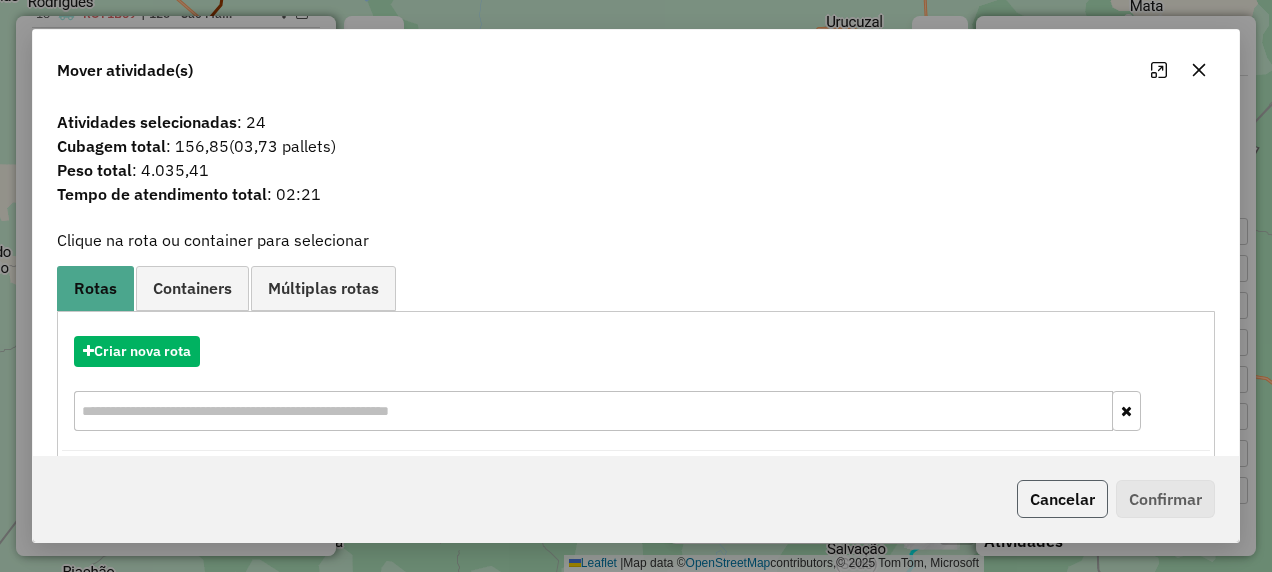 click on "Cancelar" 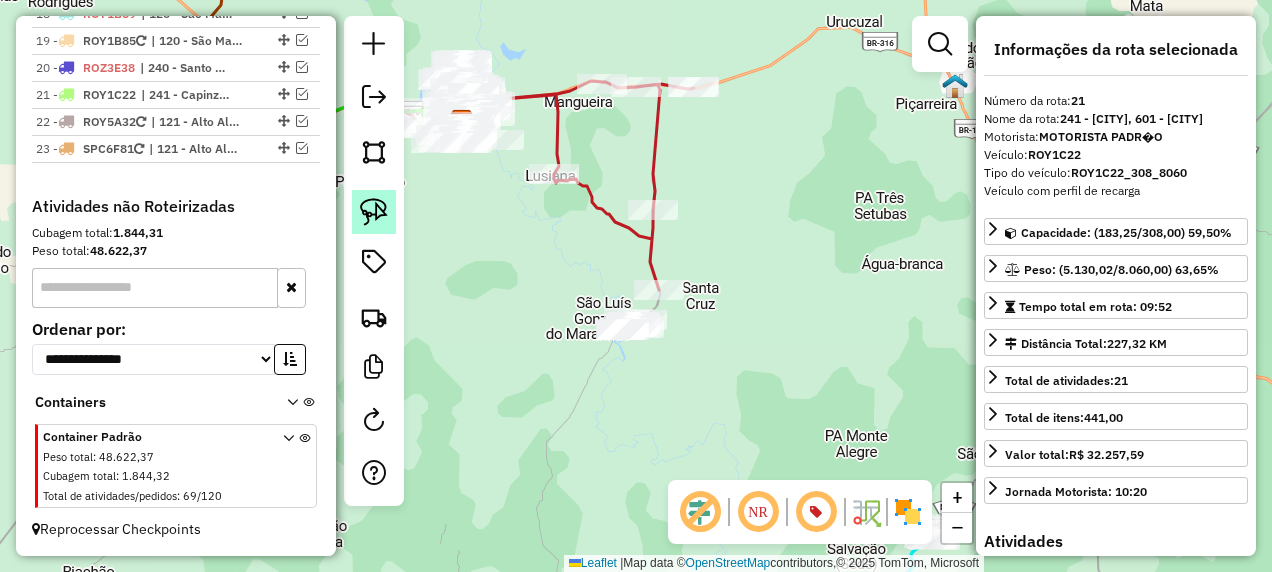 click 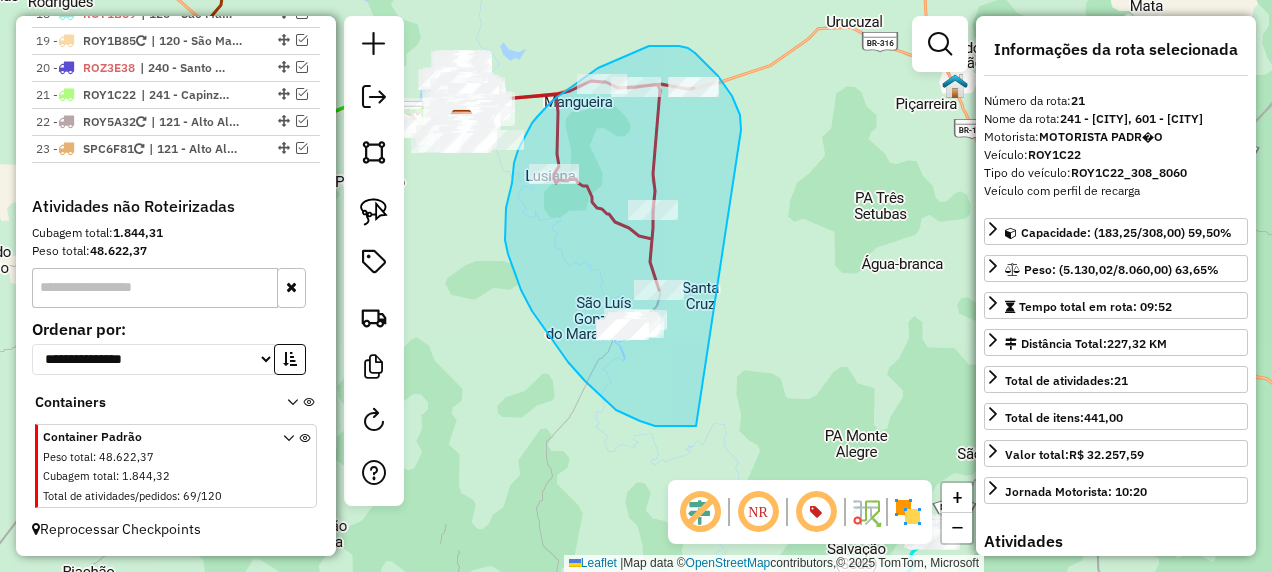 drag, startPoint x: 741, startPoint y: 128, endPoint x: 716, endPoint y: 426, distance: 299.0468 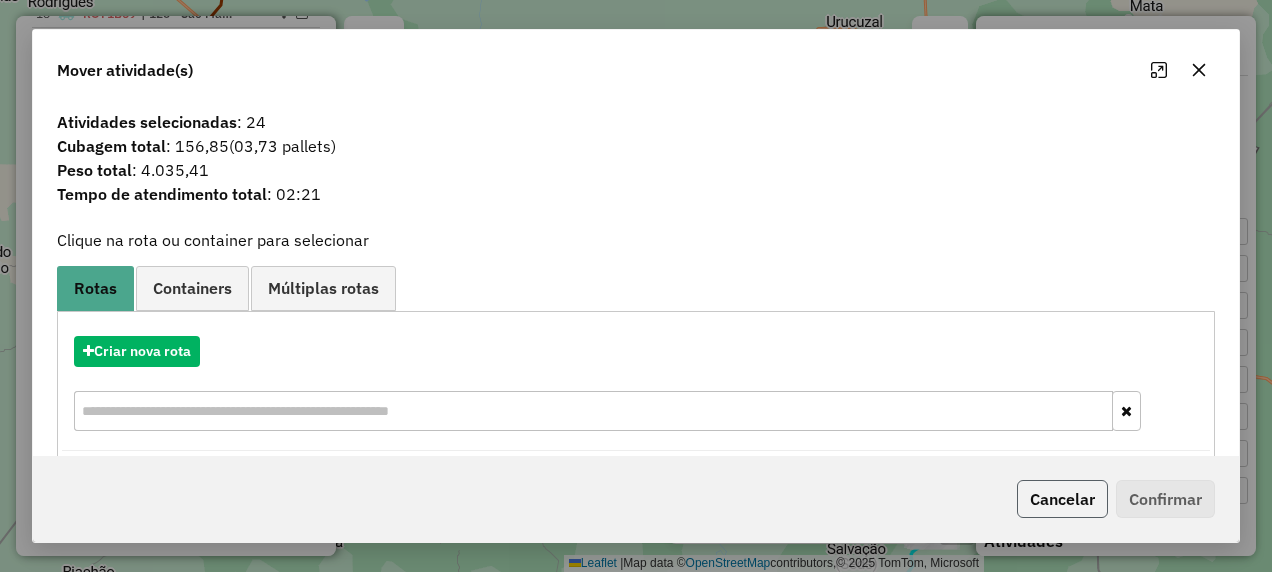 click on "Cancelar" 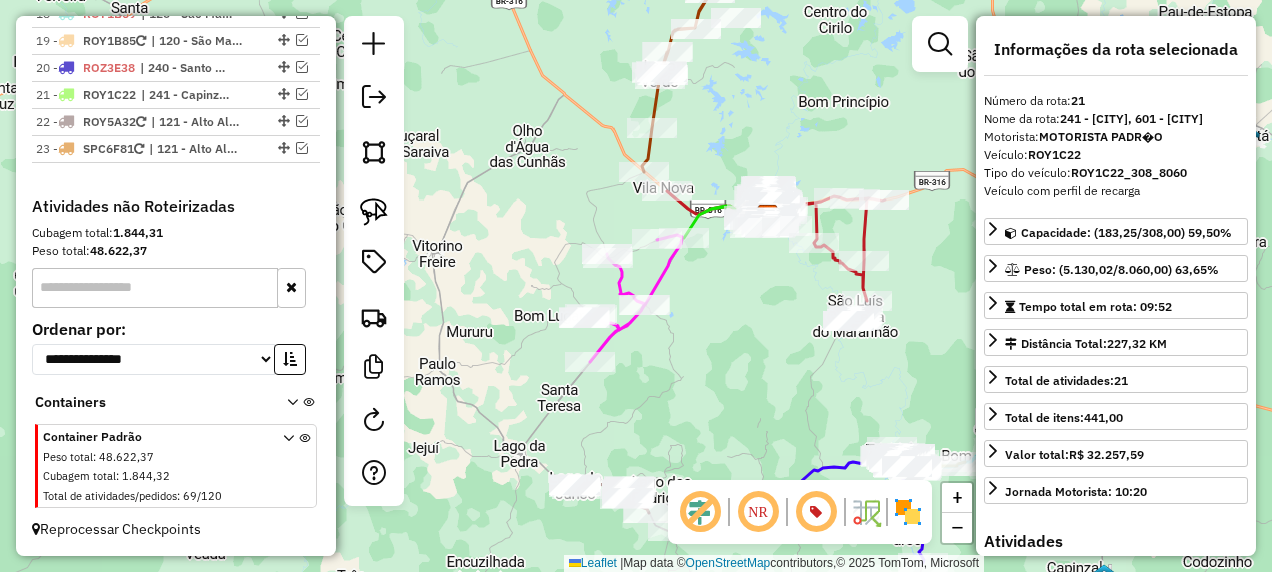 drag, startPoint x: 606, startPoint y: 366, endPoint x: 763, endPoint y: 297, distance: 171.49344 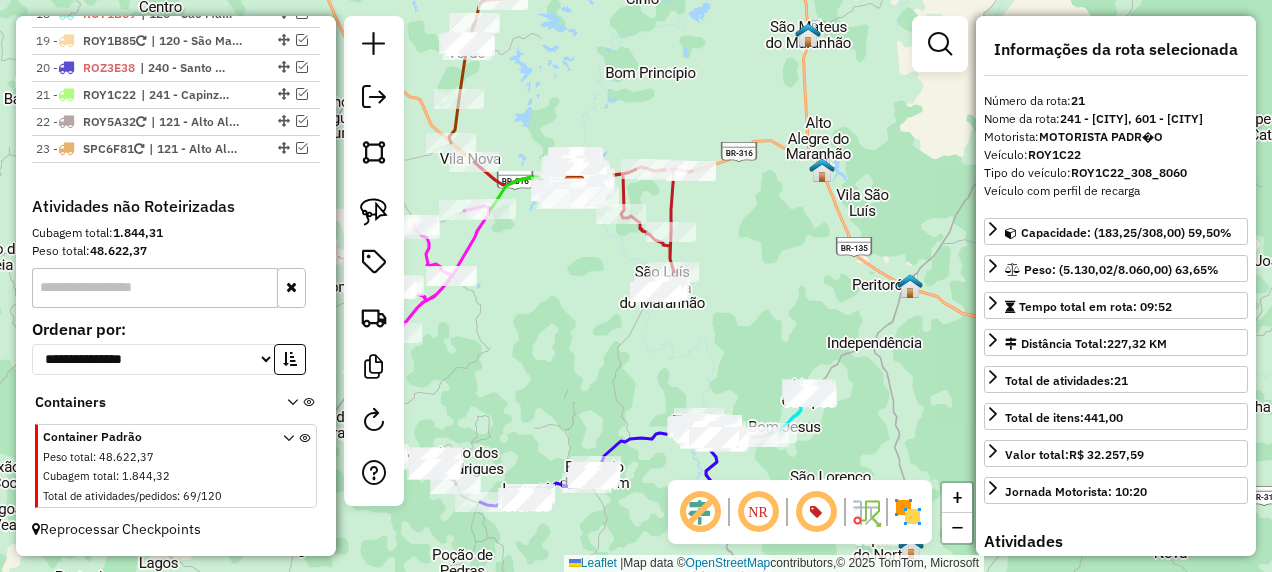 drag, startPoint x: 792, startPoint y: 349, endPoint x: 578, endPoint y: 316, distance: 216.52945 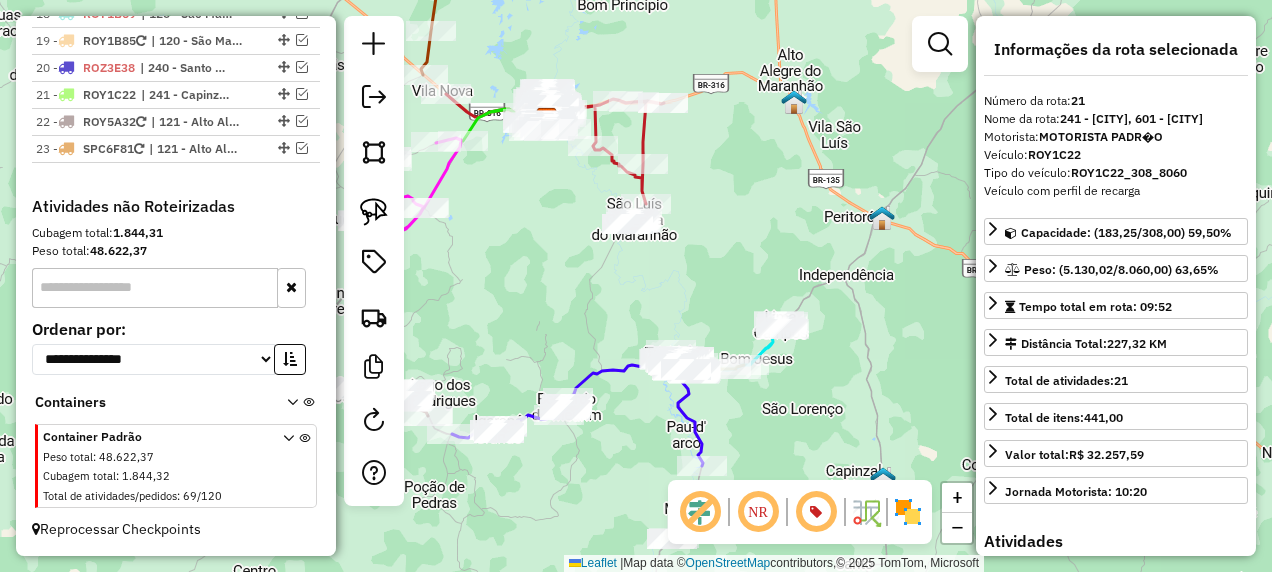 drag, startPoint x: 592, startPoint y: 355, endPoint x: 612, endPoint y: 260, distance: 97.082436 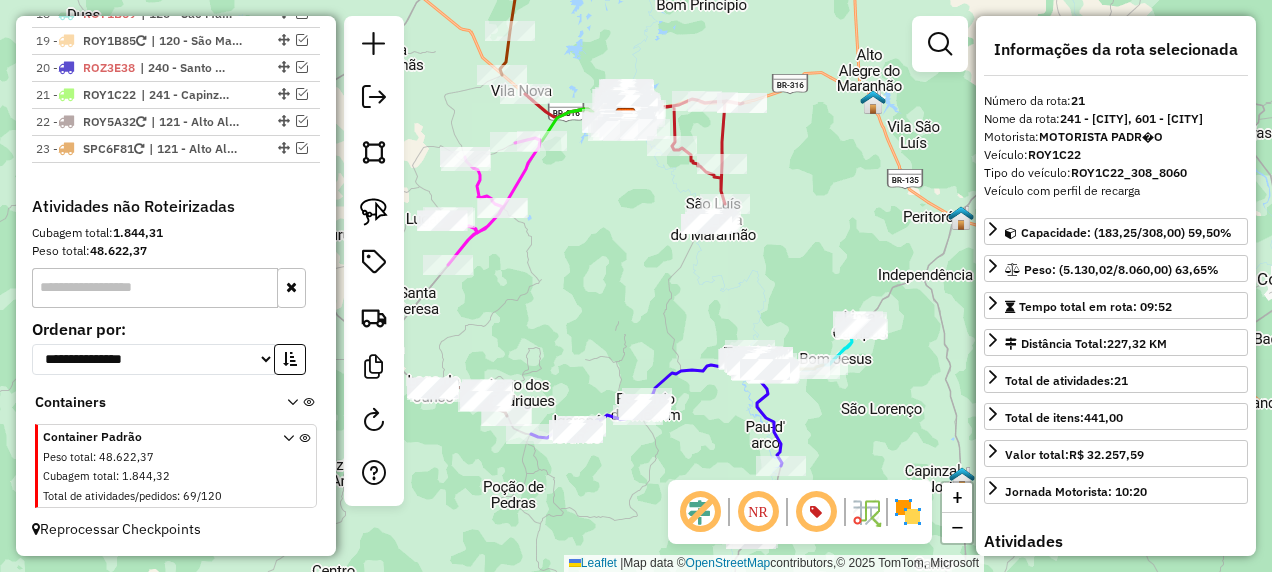 drag, startPoint x: 605, startPoint y: 263, endPoint x: 684, endPoint y: 326, distance: 101.04455 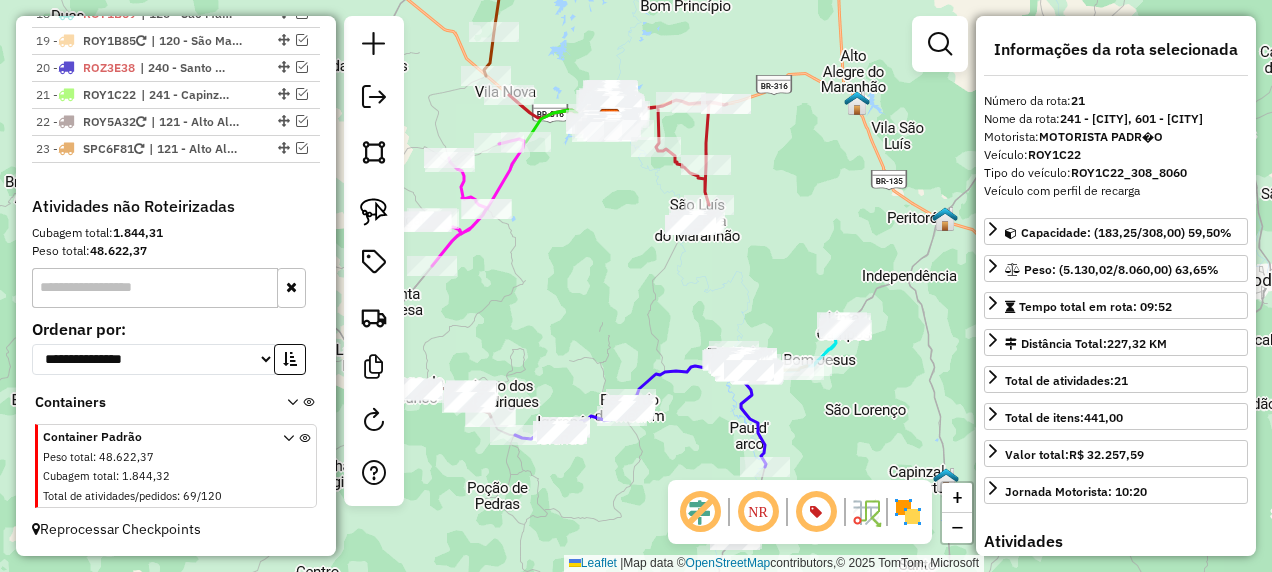 drag, startPoint x: 674, startPoint y: 308, endPoint x: 647, endPoint y: 252, distance: 62.169125 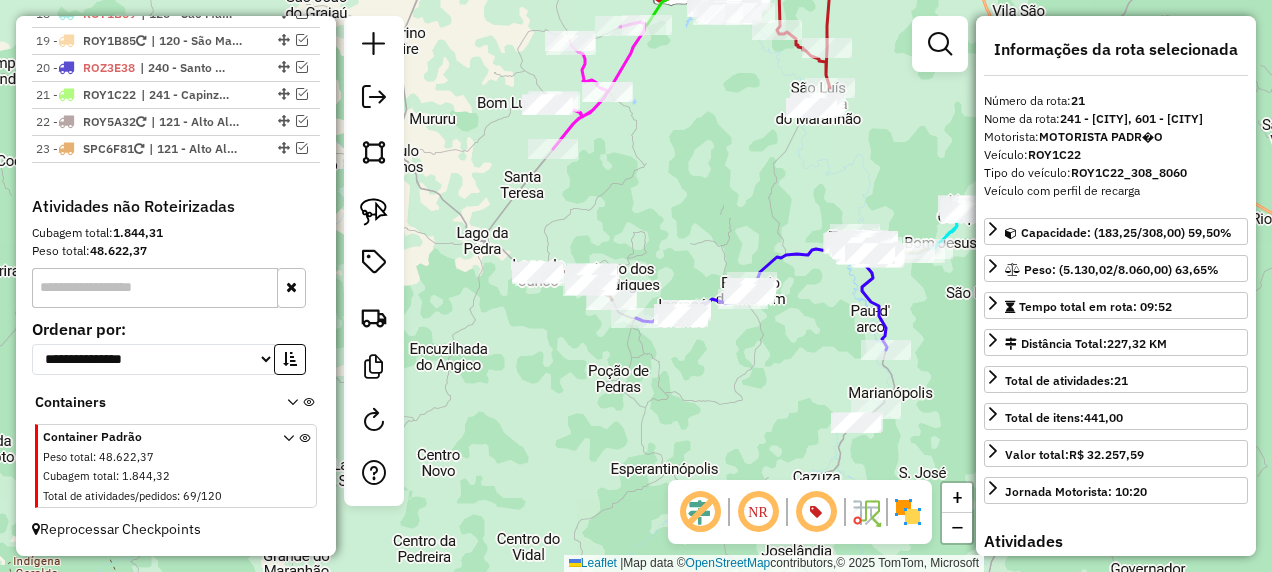 drag, startPoint x: 545, startPoint y: 364, endPoint x: 566, endPoint y: 390, distance: 33.42155 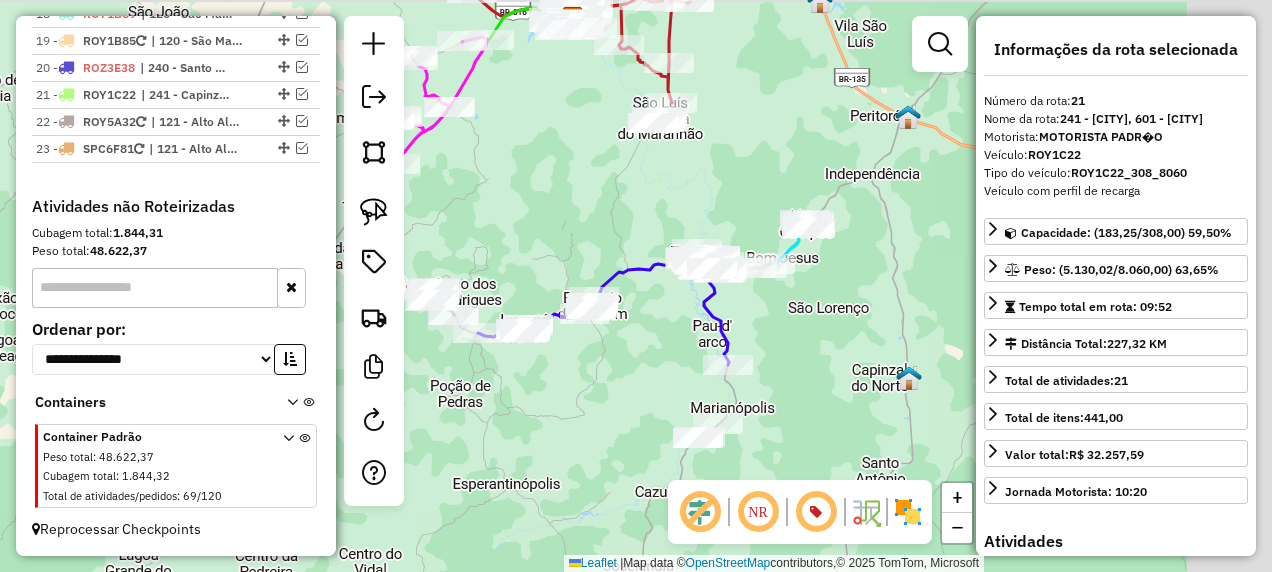 drag, startPoint x: 743, startPoint y: 379, endPoint x: 520, endPoint y: 394, distance: 223.50392 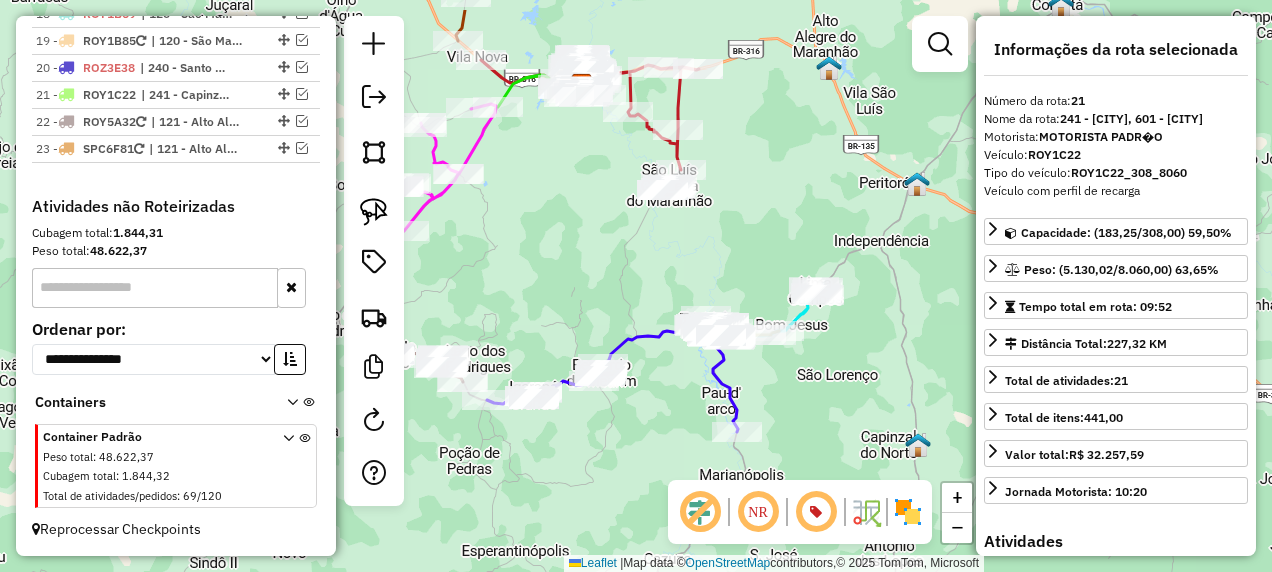 drag, startPoint x: 758, startPoint y: 351, endPoint x: 850, endPoint y: 418, distance: 113.81125 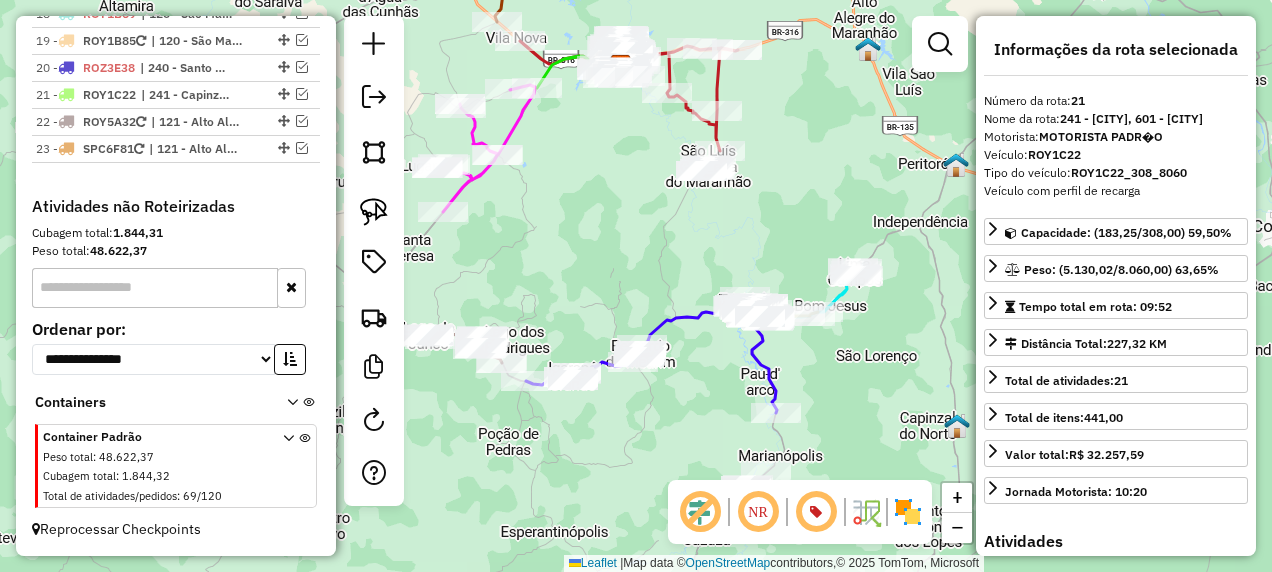 drag, startPoint x: 640, startPoint y: 423, endPoint x: 688, endPoint y: 400, distance: 53.225933 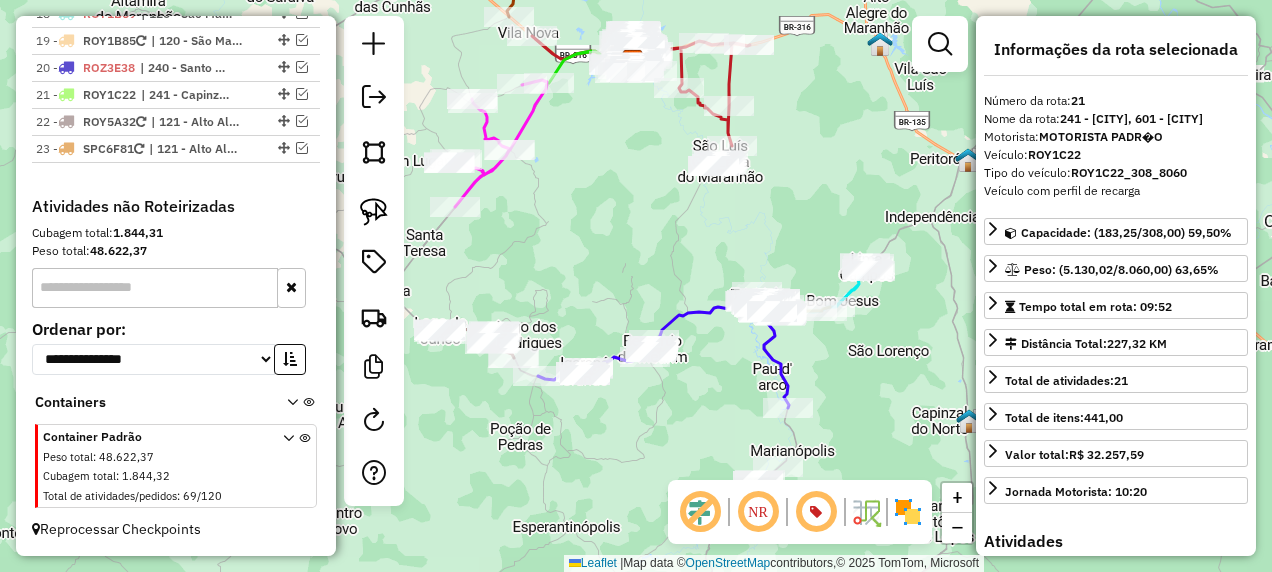 drag, startPoint x: 639, startPoint y: 294, endPoint x: 694, endPoint y: 276, distance: 57.870544 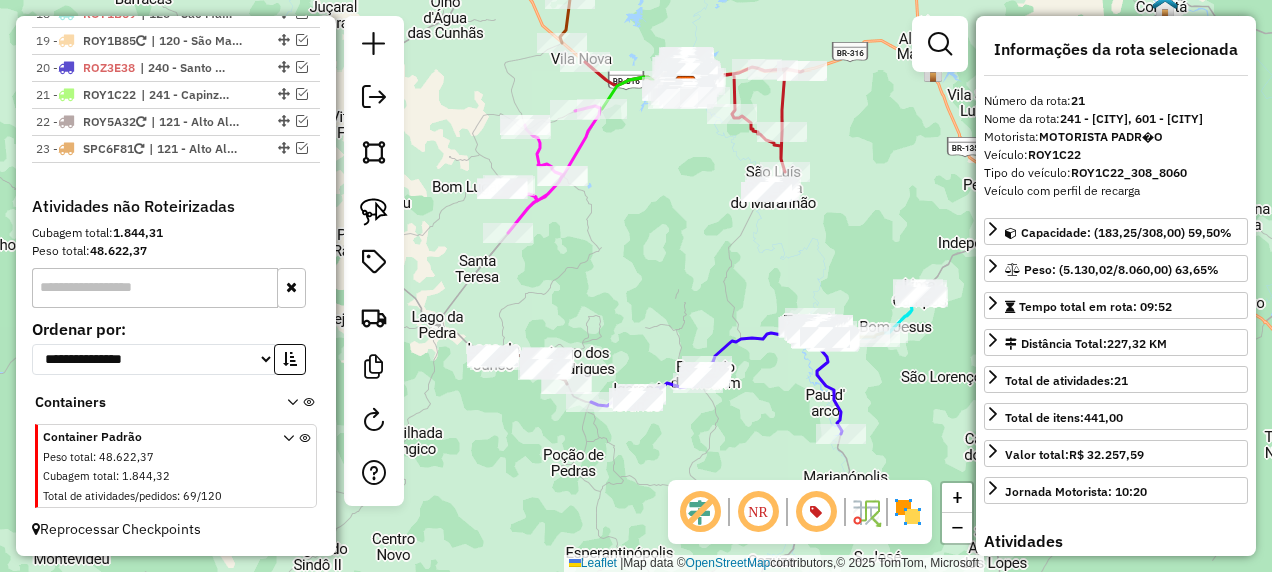 drag, startPoint x: 529, startPoint y: 230, endPoint x: 529, endPoint y: 277, distance: 47 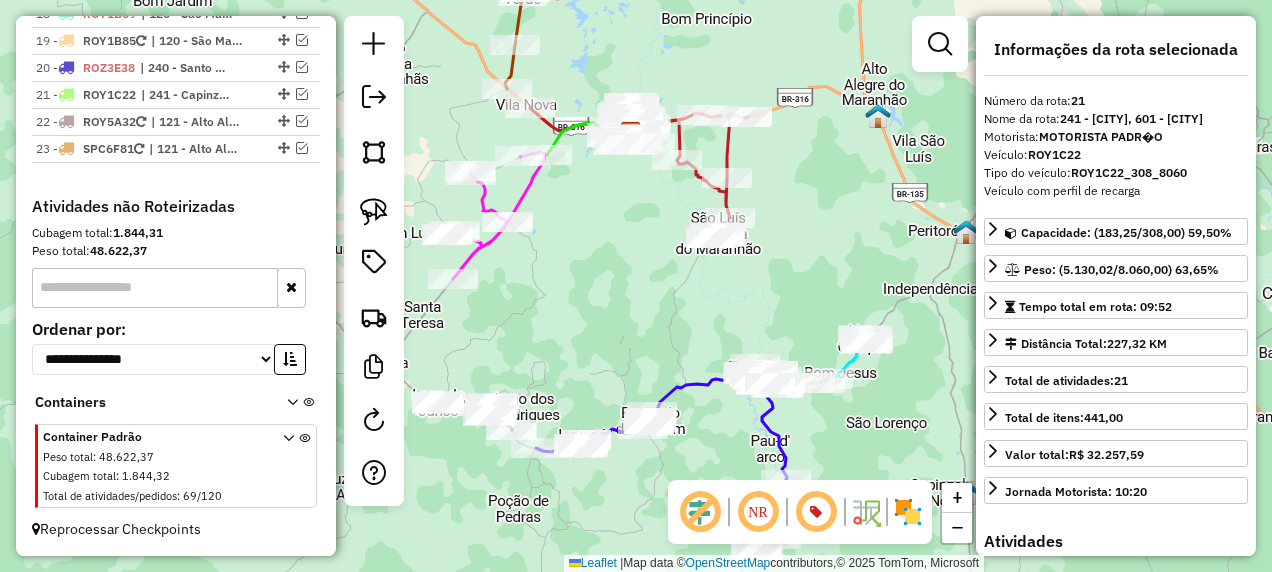 drag, startPoint x: 663, startPoint y: 250, endPoint x: 570, endPoint y: 306, distance: 108.55874 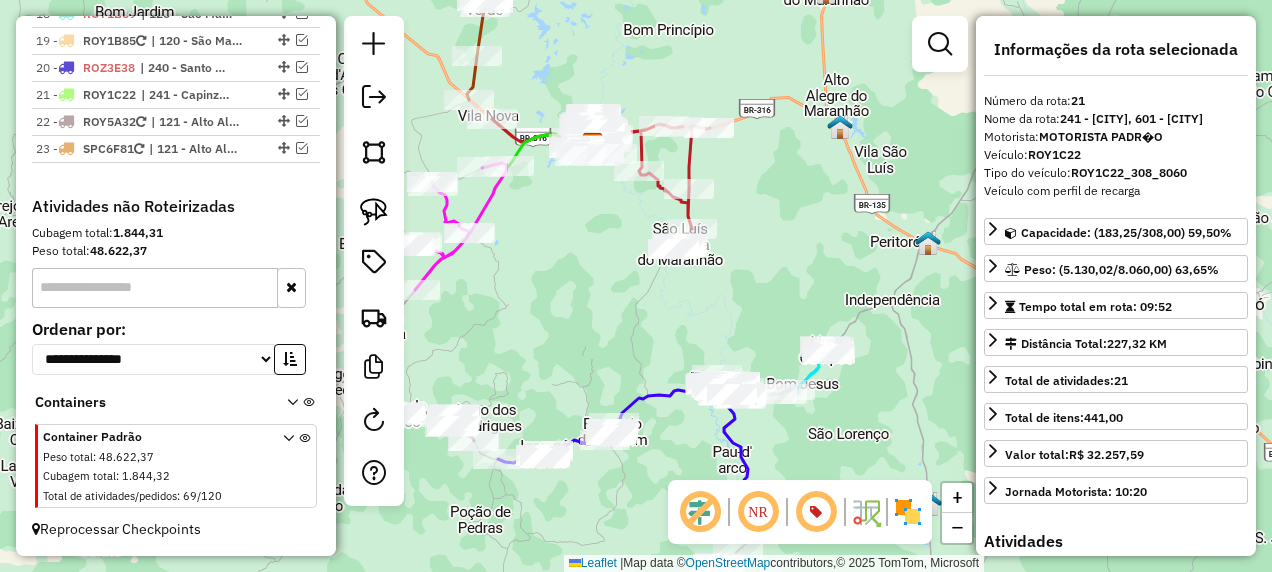 click on "Janela de atendimento Grade de atendimento Capacidade Transportadoras Veículos Cliente Pedidos  Rotas Selecione os dias de semana para filtrar as janelas de atendimento  Seg   Ter   Qua   Qui   Sex   Sáb   Dom  Informe o período da janela de atendimento: De: Até:  Filtrar exatamente a janela do cliente  Considerar janela de atendimento padrão  Selecione os dias de semana para filtrar as grades de atendimento  Seg   Ter   Qua   Qui   Sex   Sáb   Dom   Considerar clientes sem dia de atendimento cadastrado  Clientes fora do dia de atendimento selecionado Filtrar as atividades entre os valores definidos abaixo:  Peso mínimo:   Peso máximo:   Cubagem mínima:   Cubagem máxima:   De:   Até:  Filtrar as atividades entre o tempo de atendimento definido abaixo:  De:   Até:   Considerar capacidade total dos clientes não roteirizados Transportadora: Selecione um ou mais itens Tipo de veículo: Selecione um ou mais itens Veículo: Selecione um ou mais itens Motorista: Selecione um ou mais itens Nome: Rótulo:" 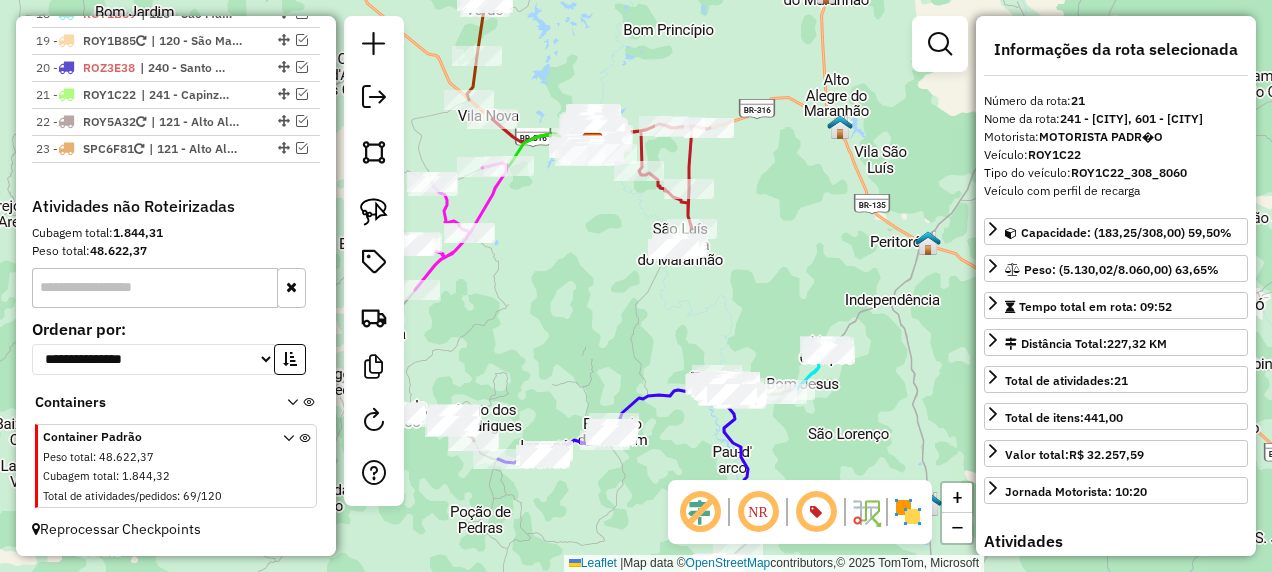 drag, startPoint x: 617, startPoint y: 347, endPoint x: 568, endPoint y: 283, distance: 80.60397 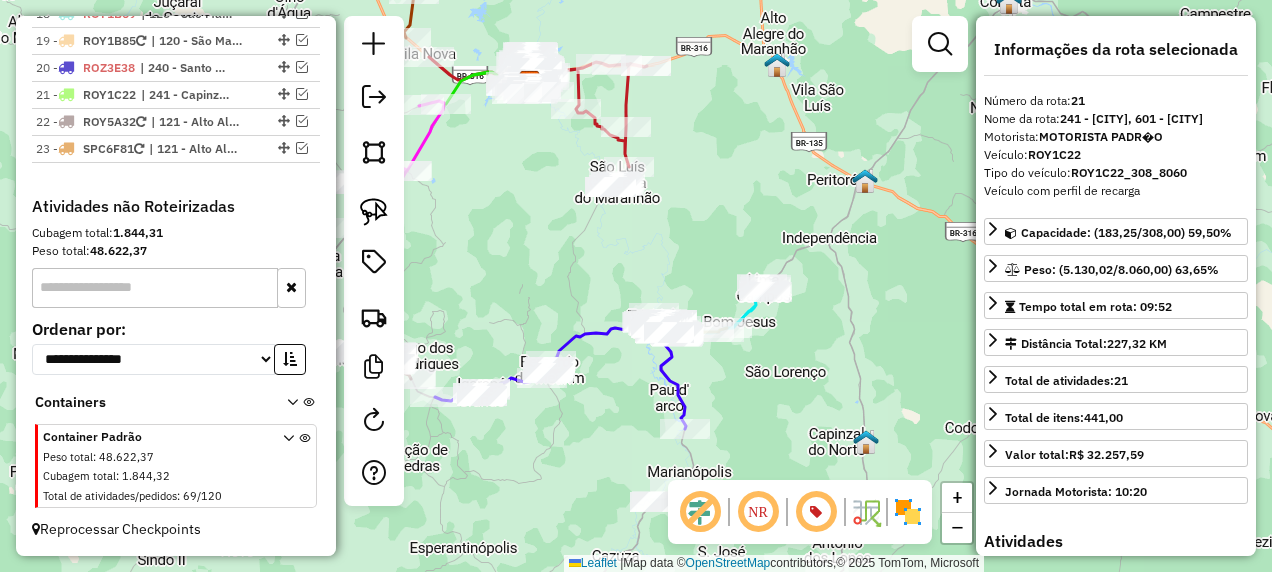 drag, startPoint x: 855, startPoint y: 402, endPoint x: 759, endPoint y: 346, distance: 111.13955 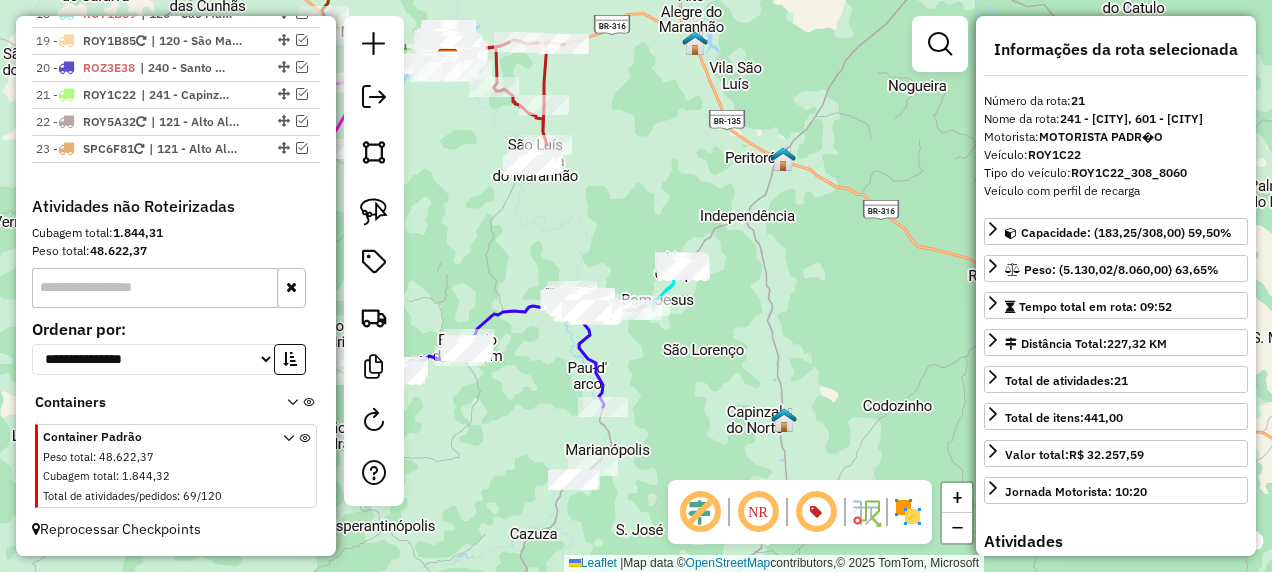 drag, startPoint x: 603, startPoint y: 122, endPoint x: 610, endPoint y: 237, distance: 115.212845 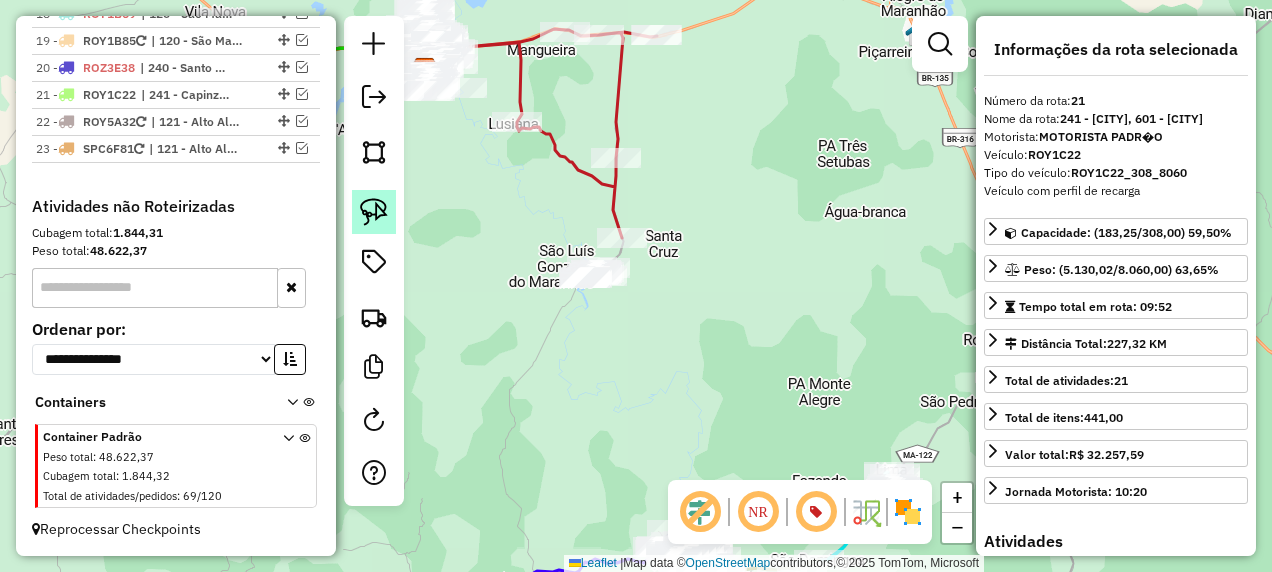click 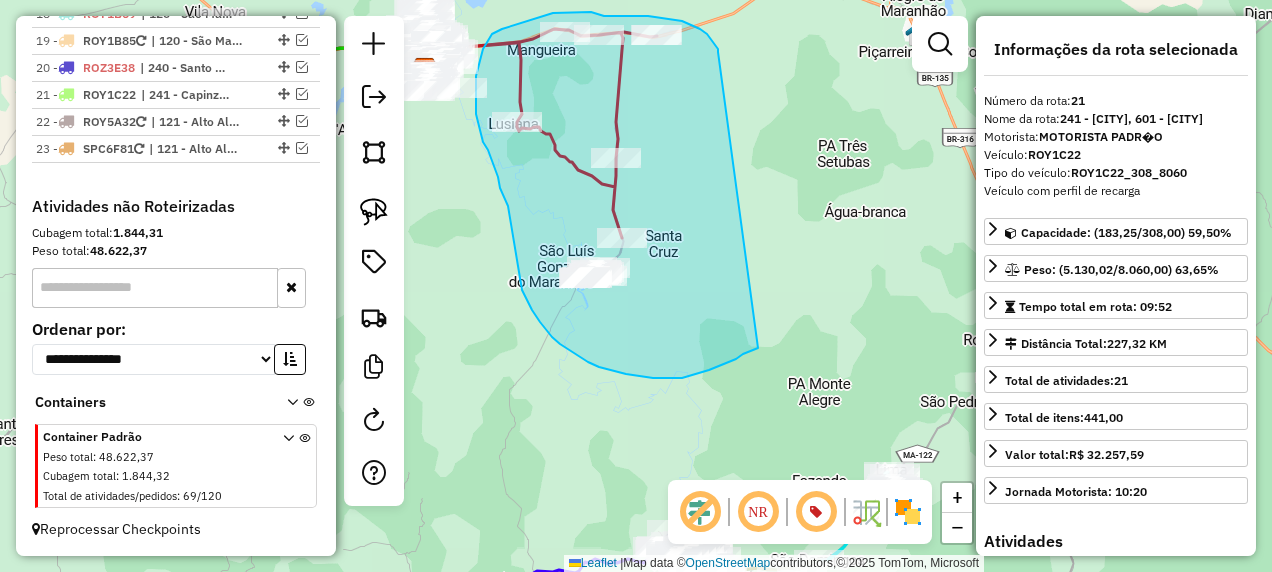 drag, startPoint x: 718, startPoint y: 52, endPoint x: 758, endPoint y: 348, distance: 298.69046 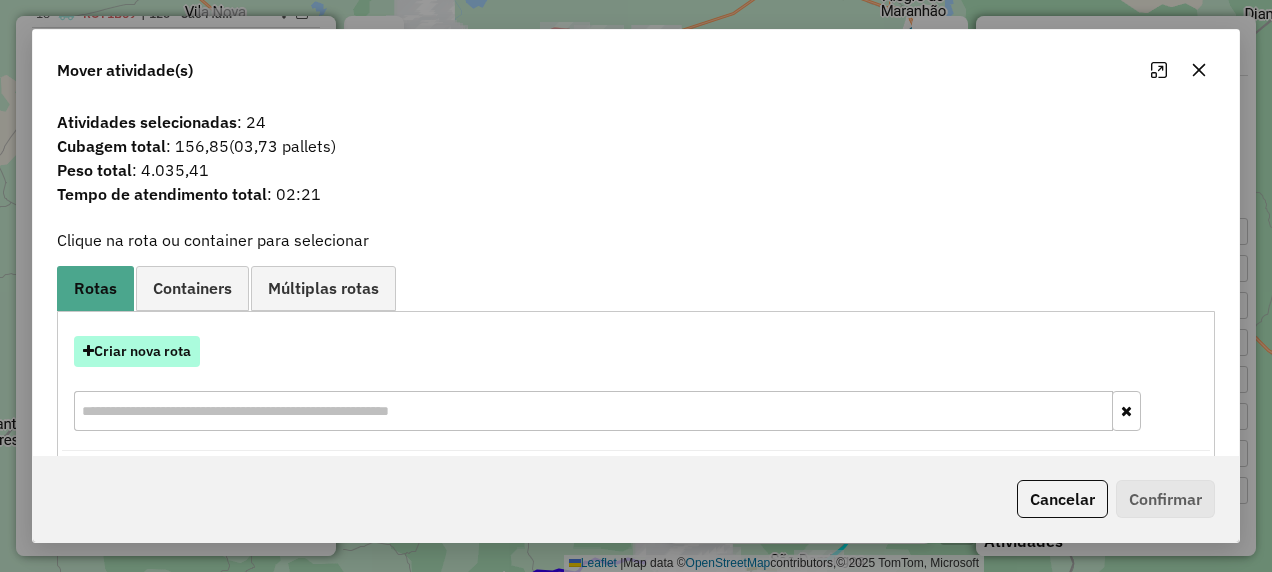click on "Criar nova rota" at bounding box center [137, 351] 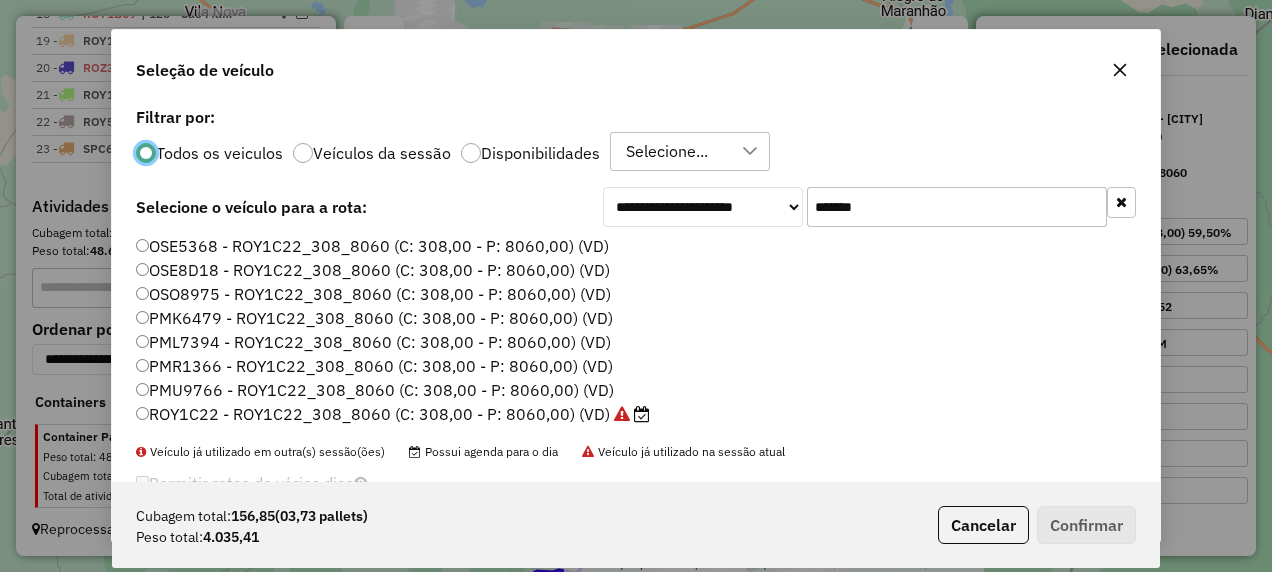 scroll, scrollTop: 11, scrollLeft: 6, axis: both 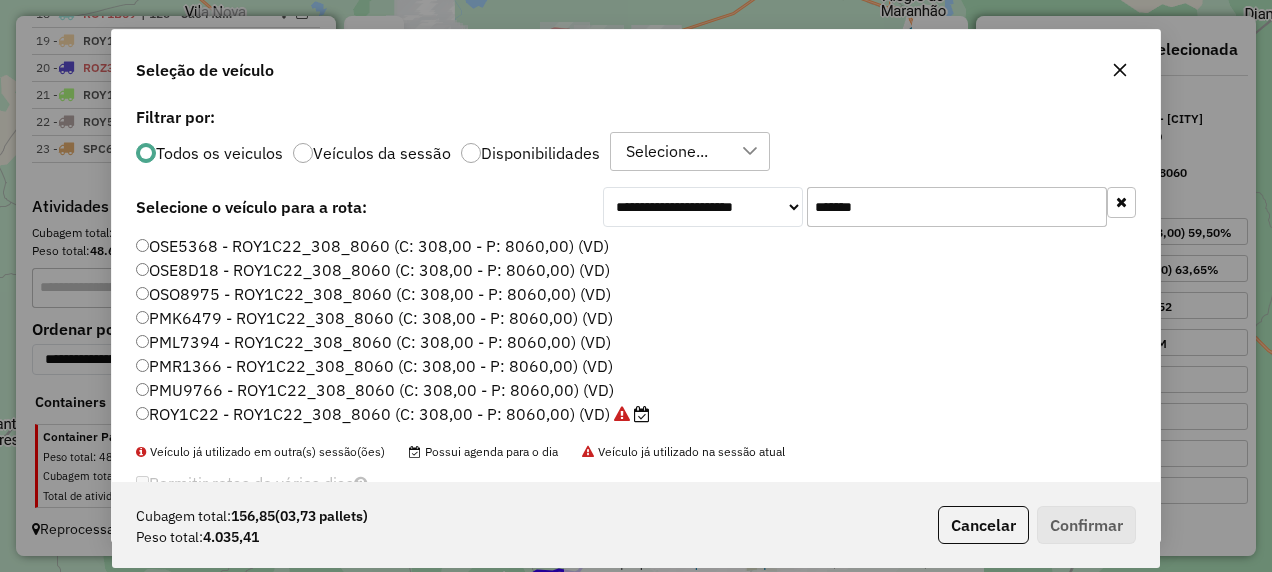 drag, startPoint x: 924, startPoint y: 209, endPoint x: 651, endPoint y: 260, distance: 277.72287 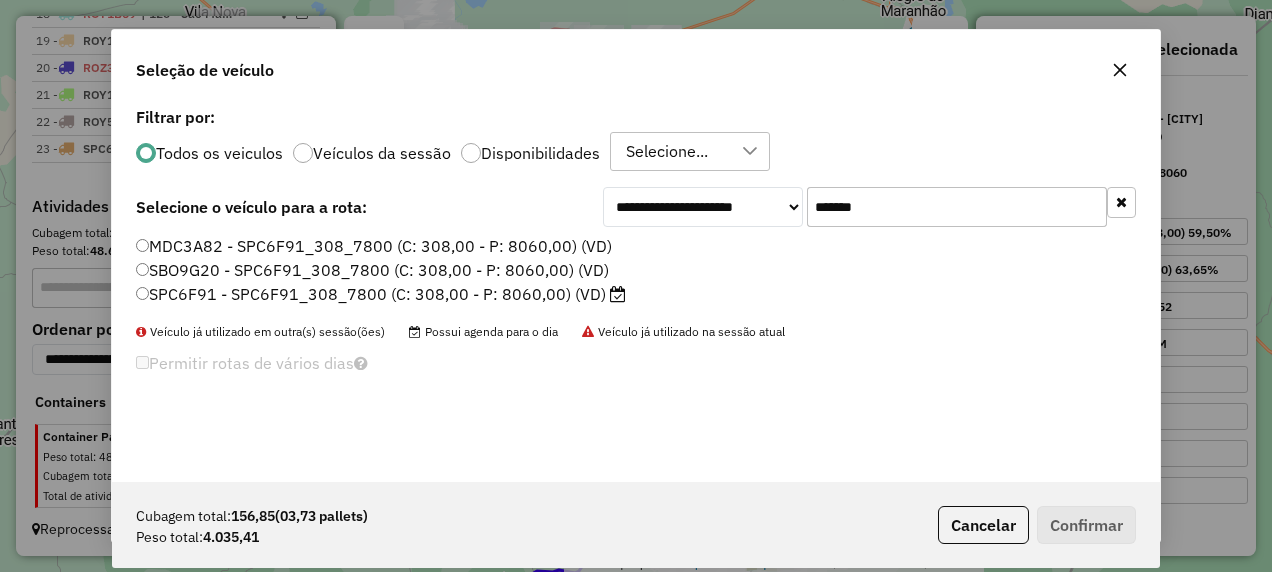 type on "*******" 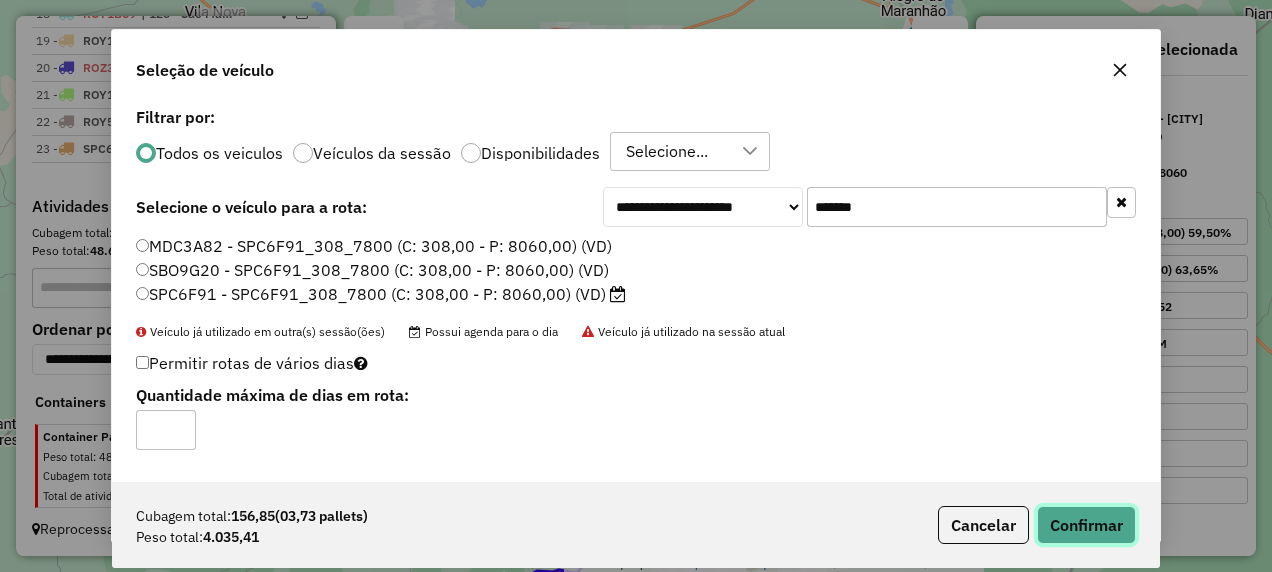 click on "Confirmar" 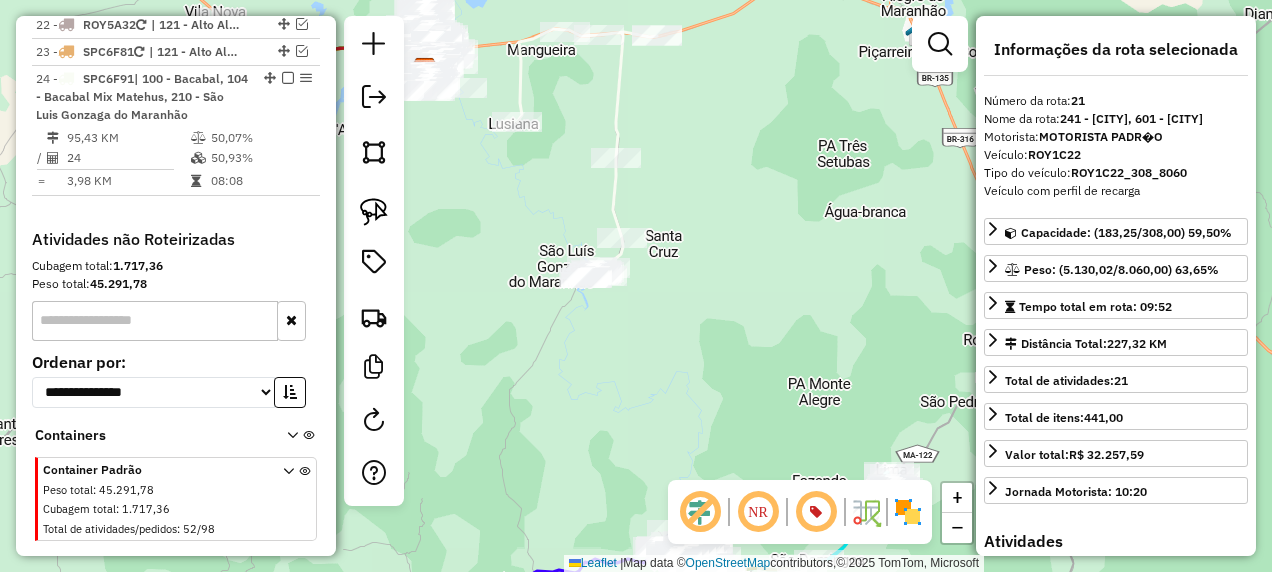 scroll, scrollTop: 2508, scrollLeft: 0, axis: vertical 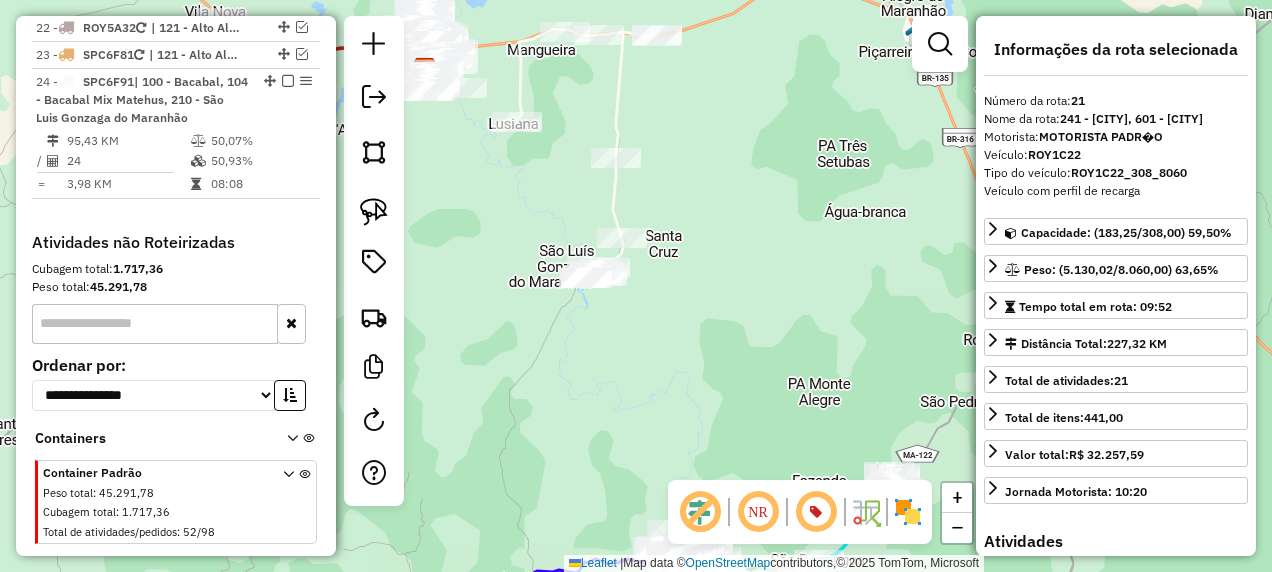 click 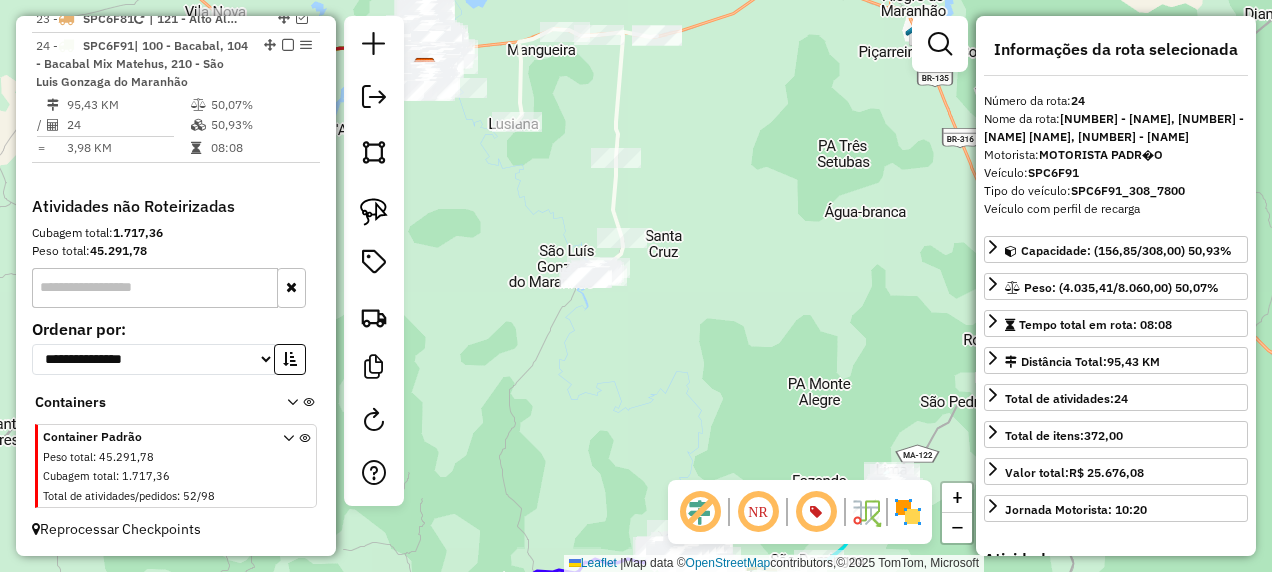 scroll, scrollTop: 2570, scrollLeft: 0, axis: vertical 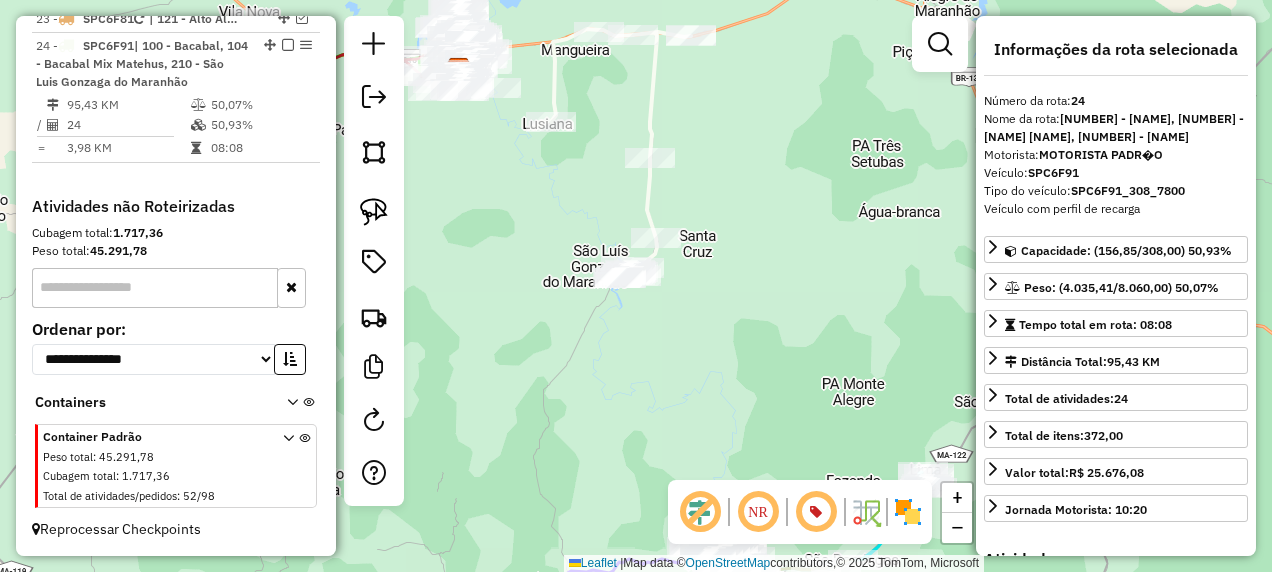 drag, startPoint x: 526, startPoint y: 204, endPoint x: 651, endPoint y: 280, distance: 146.2908 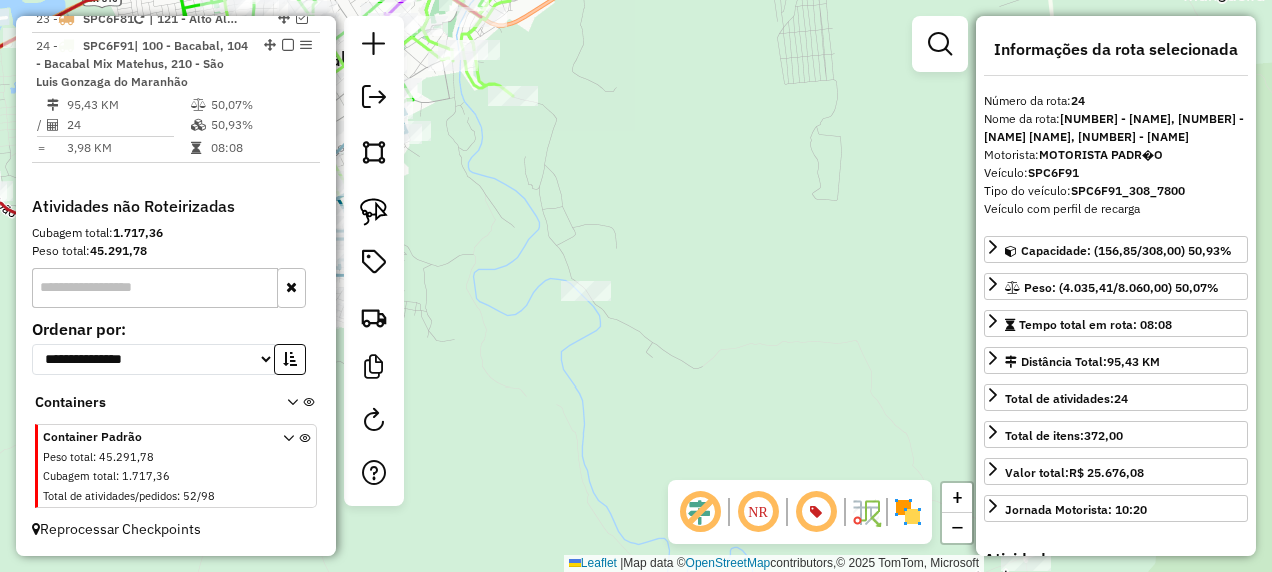 drag, startPoint x: 624, startPoint y: 102, endPoint x: 698, endPoint y: 318, distance: 228.32433 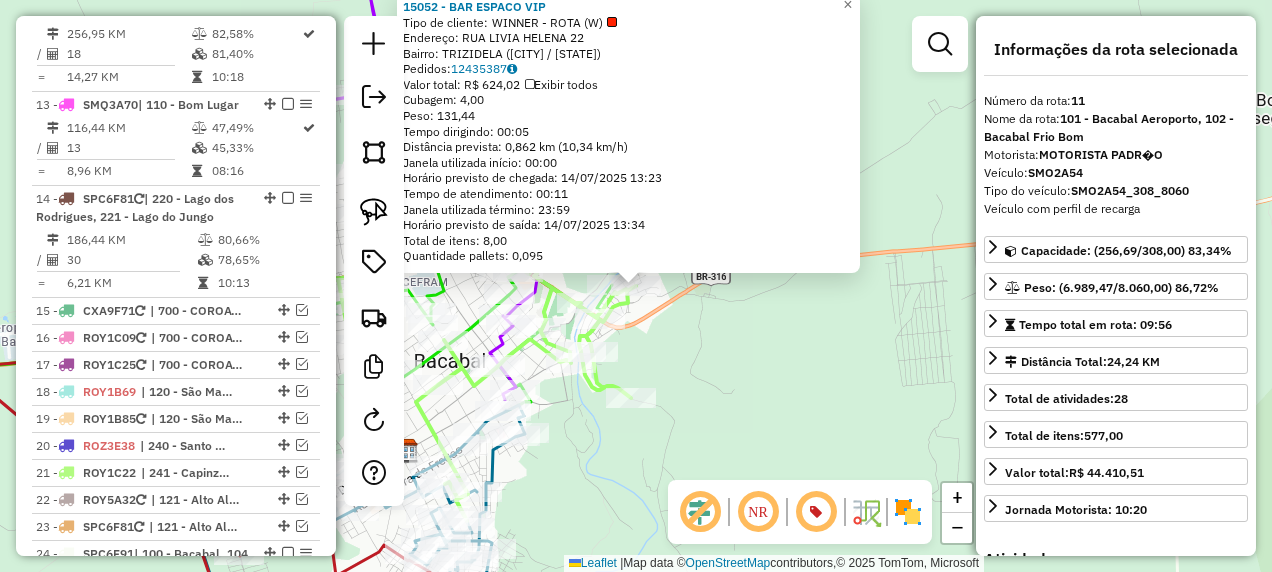 scroll, scrollTop: 1902, scrollLeft: 0, axis: vertical 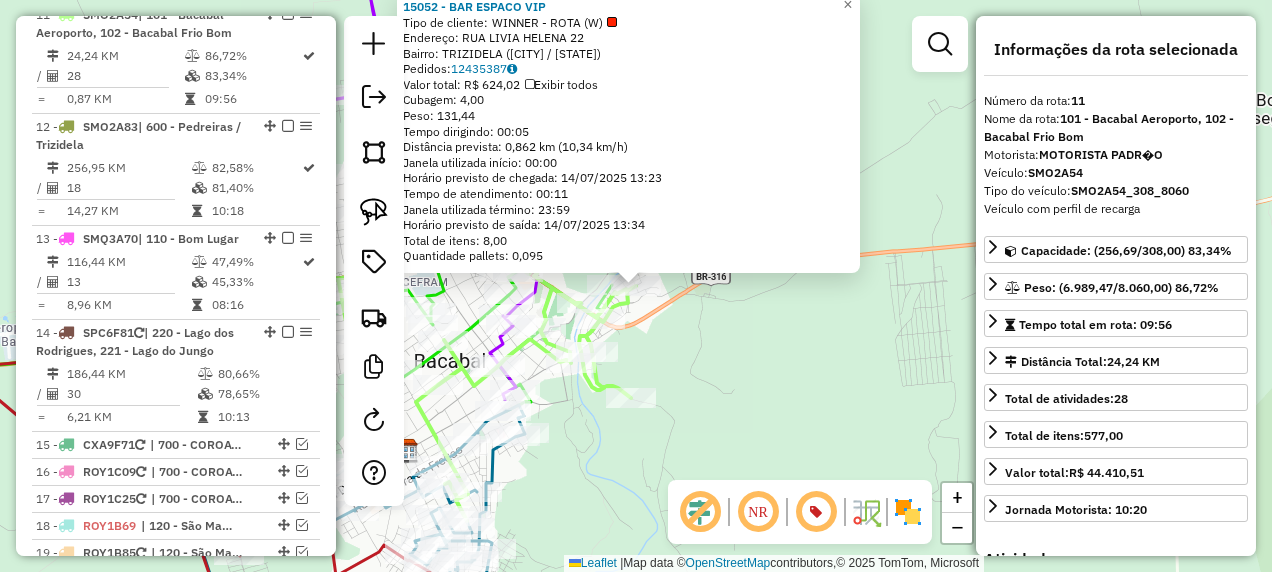 drag, startPoint x: 743, startPoint y: 340, endPoint x: 705, endPoint y: 315, distance: 45.486263 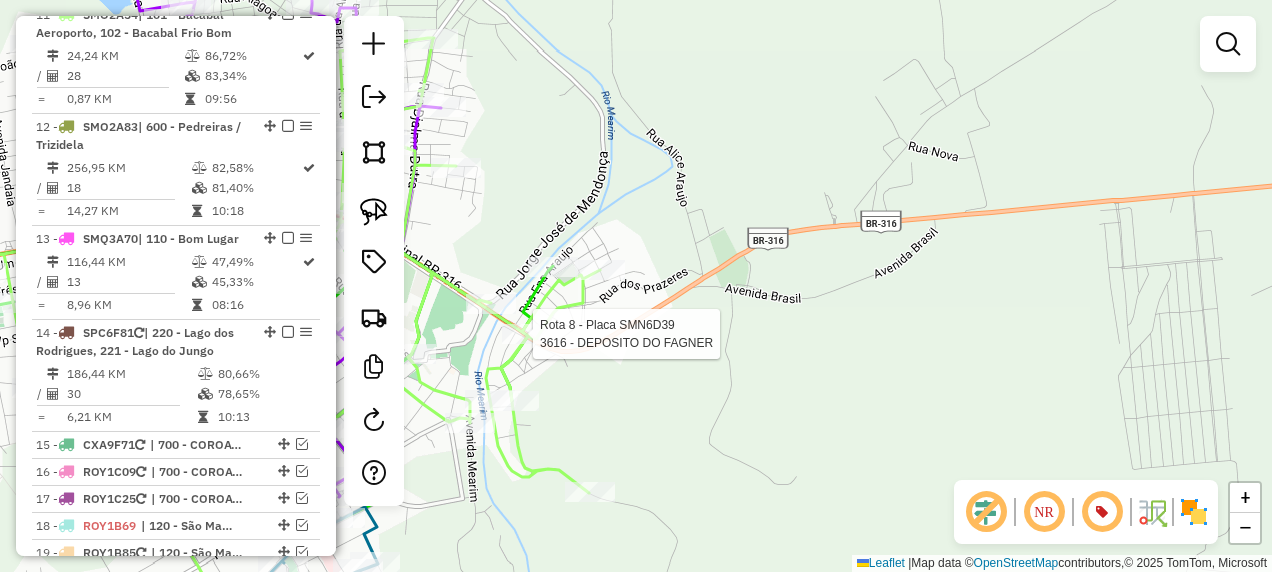 select on "**********" 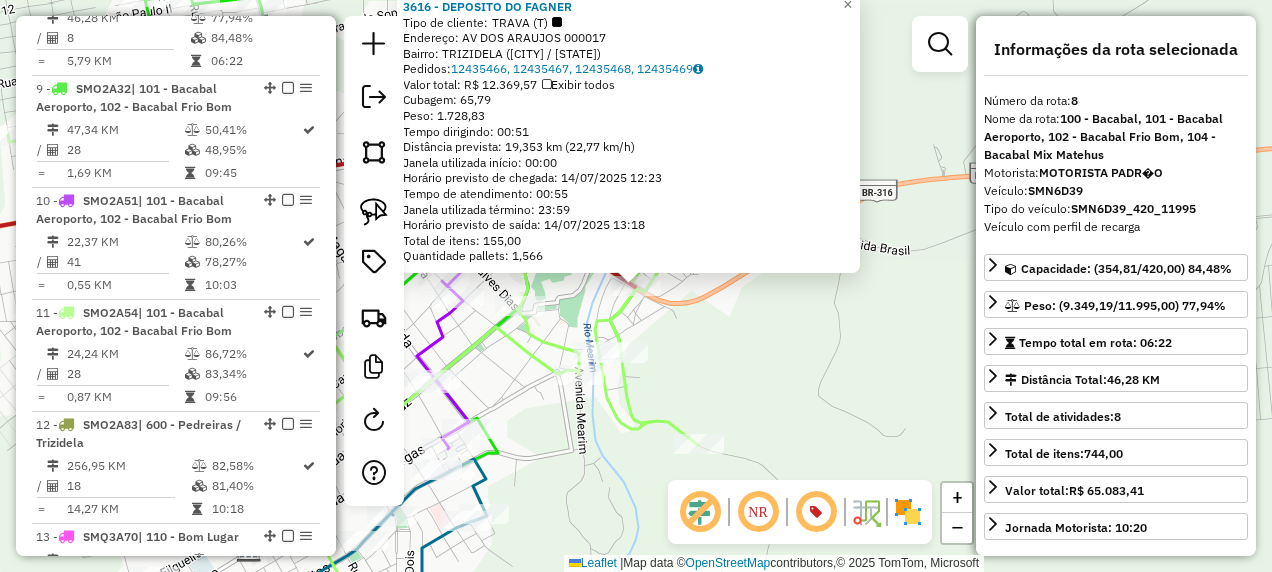 scroll, scrollTop: 1531, scrollLeft: 0, axis: vertical 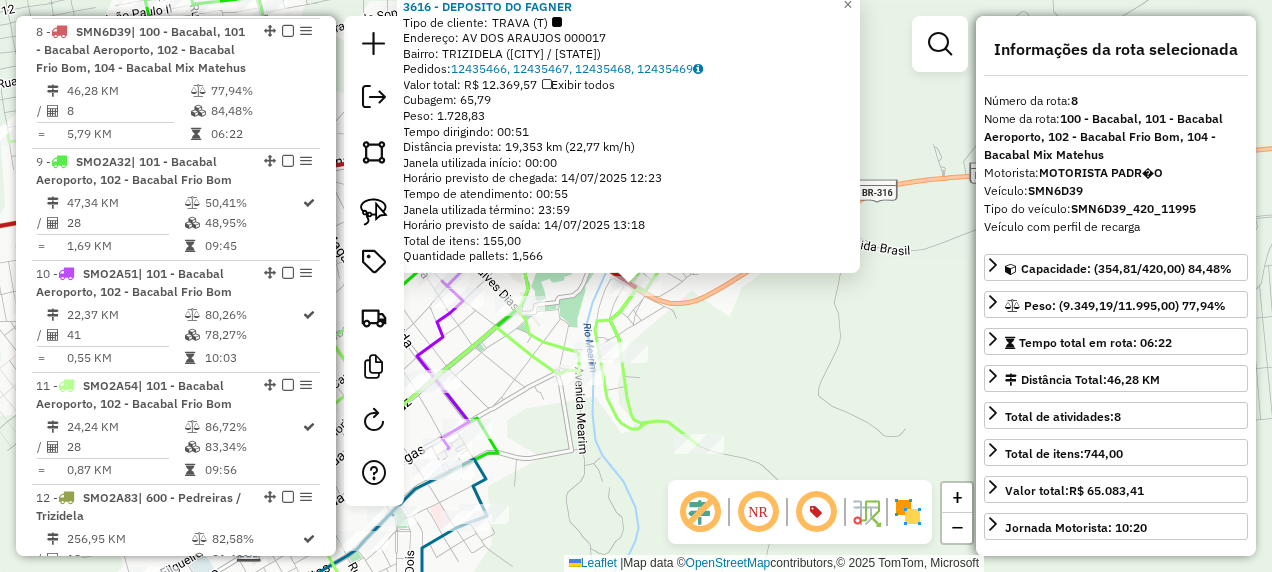 click on "3616 - DEPOSITO DO FAGNER  Tipo de cliente:   TRAVA (T)   Endereço: AV DOS ARAUJOS 000017   Bairro: TRIZIDELA (BACABAL / MA)   Pedidos:  12435466, 12435467, 12435468, 12435469   Valor total: R$ 12.369,57   Exibir todos   Cubagem: 65,79  Peso: 1.728,83  Tempo dirigindo: 00:51   Distância prevista: 19,353 km (22,77 km/h)   Janela utilizada início: 00:00   Horário previsto de chegada: 14/07/2025 12:23   Tempo de atendimento: 00:55   Janela utilizada término: 23:59   Horário previsto de saída: 14/07/2025 13:18   Total de itens: 155,00   Quantidade pallets: 1,566  × Janela de atendimento Grade de atendimento Capacidade Transportadoras Veículos Cliente Pedidos  Rotas Selecione os dias de semana para filtrar as janelas de atendimento  Seg   Ter   Qua   Qui   Sex   Sáb   Dom  Informe o período da janela de atendimento: De: Até:  Filtrar exatamente a janela do cliente  Considerar janela de atendimento padrão  Selecione os dias de semana para filtrar as grades de atendimento  Seg   Ter   Qua   Qui   Sex  +" 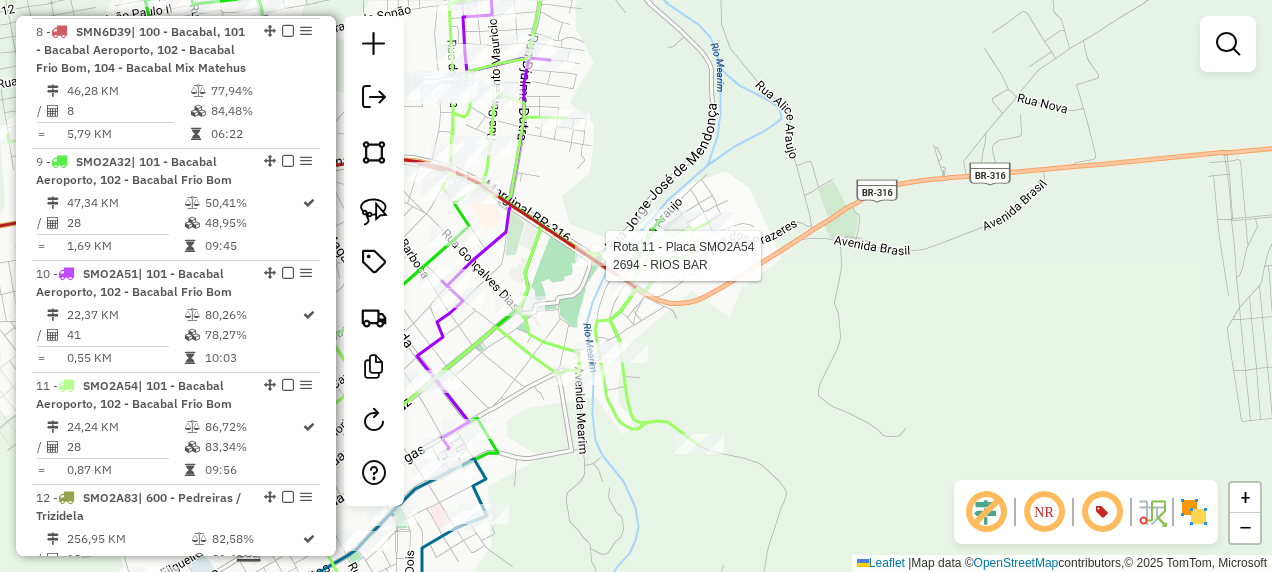 select on "**********" 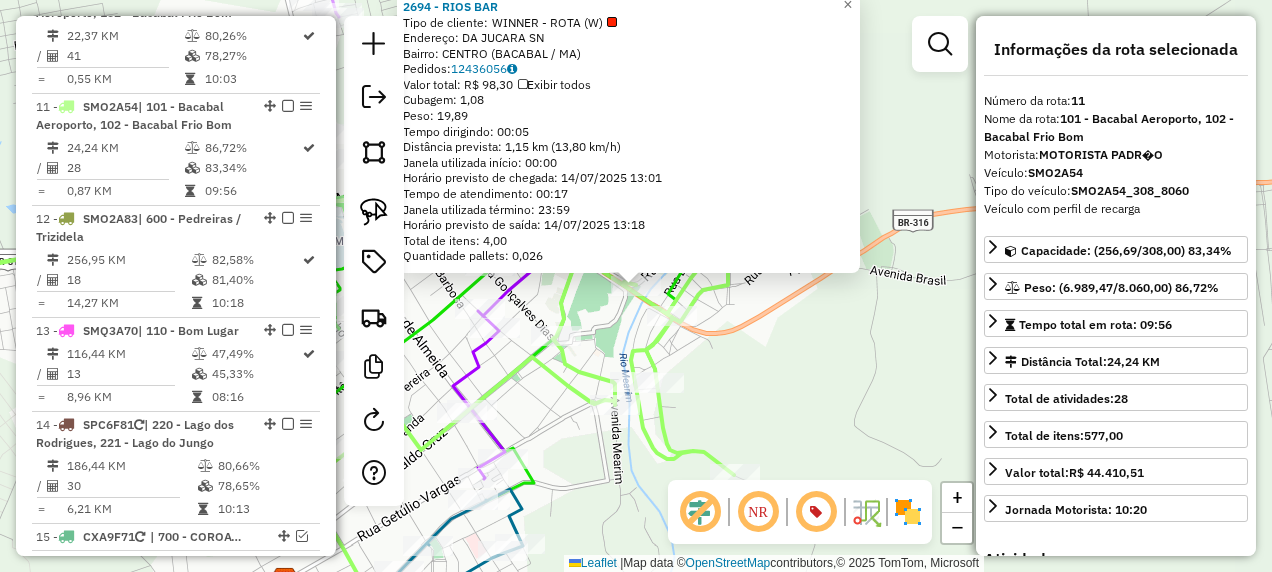 scroll, scrollTop: 1902, scrollLeft: 0, axis: vertical 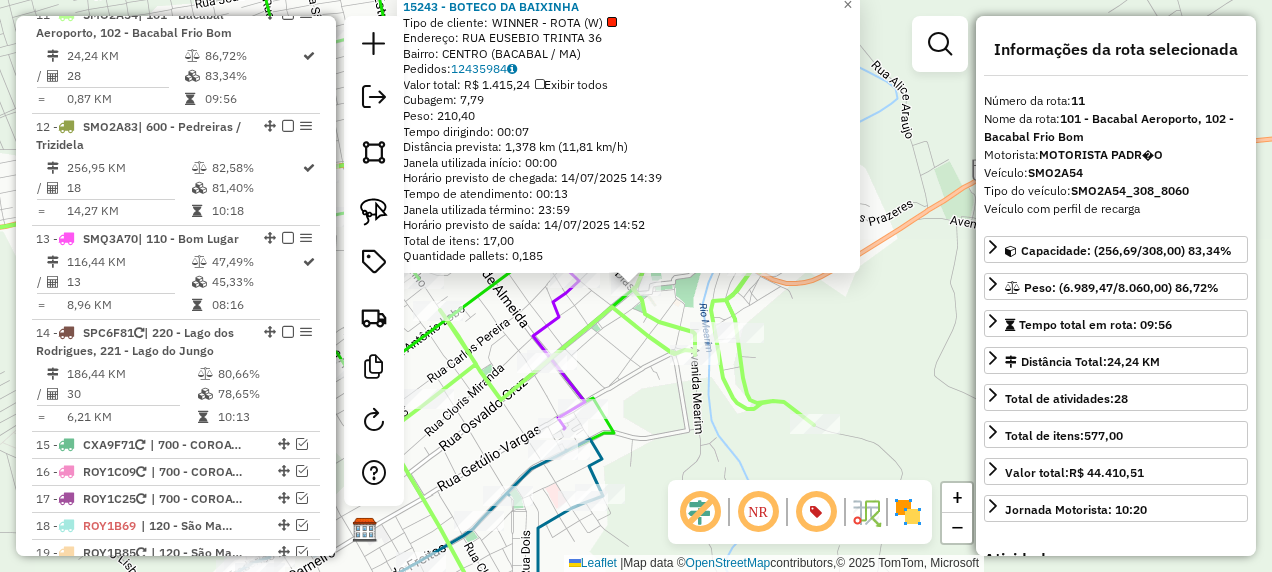 click on "15243 - BOTECO DA BAIXINHA  Tipo de cliente:   WINNER - ROTA (W)   Endereço:  RUA EUSEBIO TRINTA 36   Bairro: CENTRO (BACABAL / MA)   Pedidos:  12435984   Valor total: R$ 1.415,24   Exibir todos   Cubagem: 7,79  Peso: 210,40  Tempo dirigindo: 00:07   Distância prevista: 1,378 km (11,81 km/h)   Janela utilizada início: 00:00   Horário previsto de chegada: 14/07/2025 14:39   Tempo de atendimento: 00:13   Janela utilizada término: 23:59   Horário previsto de saída: 14/07/2025 14:52   Total de itens: 17,00   Quantidade pallets: 0,185  × Janela de atendimento Grade de atendimento Capacidade Transportadoras Veículos Cliente Pedidos  Rotas Selecione os dias de semana para filtrar as janelas de atendimento  Seg   Ter   Qua   Qui   Sex   Sáb   Dom  Informe o período da janela de atendimento: De: Até:  Filtrar exatamente a janela do cliente  Considerar janela de atendimento padrão  Selecione os dias de semana para filtrar as grades de atendimento  Seg   Ter   Qua   Qui   Sex   Sáb   Dom   Peso mínimo:  +" 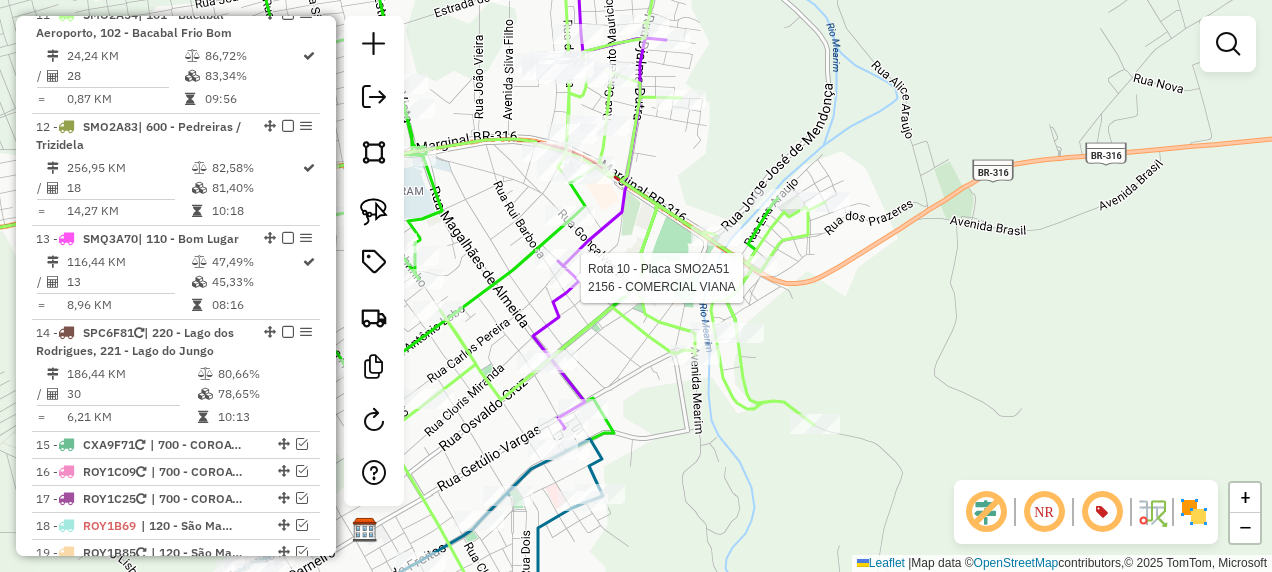 select on "**********" 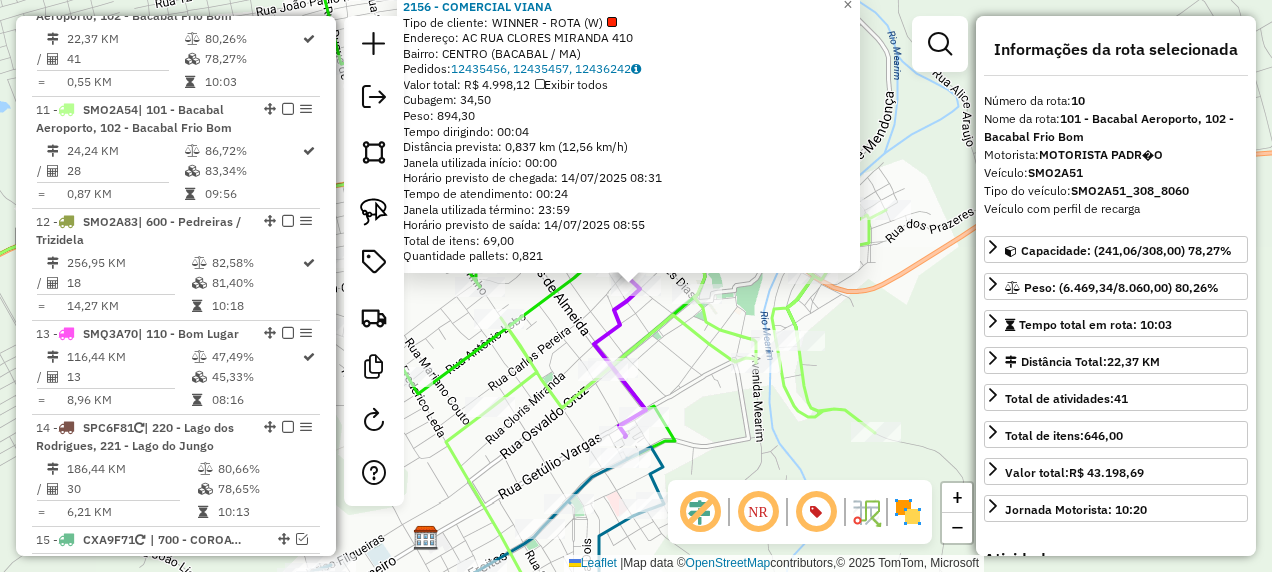 scroll, scrollTop: 1790, scrollLeft: 0, axis: vertical 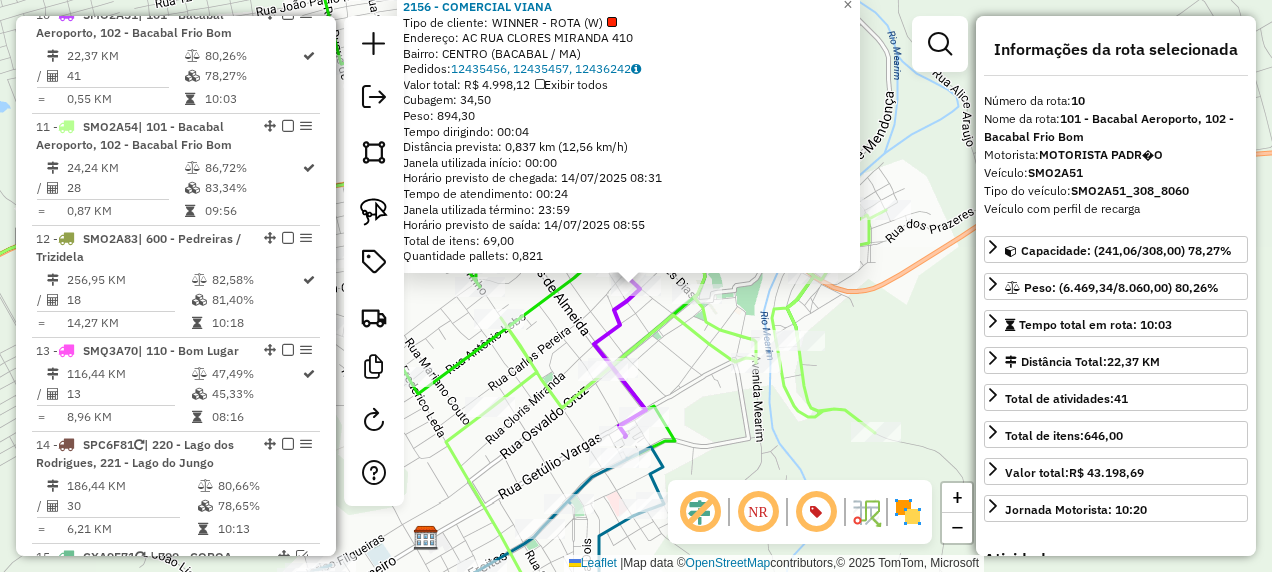 click on "Rota 9 - Placa SMO2A32  15113 - CENTRAL BEER 2156 - COMERCIAL VIANA  Tipo de cliente:   WINNER - ROTA (W)   Endereço: AC  RUA CLORES MIRANDA            410   Bairro: CENTRO (BACABAL / MA)   Pedidos:  12435456, 12435457, 12436242   Valor total: R$ 4.998,12   Exibir todos   Cubagem: 34,50  Peso: 894,30  Tempo dirigindo: 00:04   Distância prevista: 0,837 km (12,56 km/h)   Janela utilizada início: 00:00   Horário previsto de chegada: 14/07/2025 08:31   Tempo de atendimento: 00:24   Janela utilizada término: 23:59   Horário previsto de saída: 14/07/2025 08:55   Total de itens: 69,00   Quantidade pallets: 0,821  × Janela de atendimento Grade de atendimento Capacidade Transportadoras Veículos Cliente Pedidos  Rotas Selecione os dias de semana para filtrar as janelas de atendimento  Seg   Ter   Qua   Qui   Sex   Sáb   Dom  Informe o período da janela de atendimento: De: Até:  Filtrar exatamente a janela do cliente  Considerar janela de atendimento padrão   Seg   Ter   Qua   Qui   Sex   Sáb   Dom   De:" 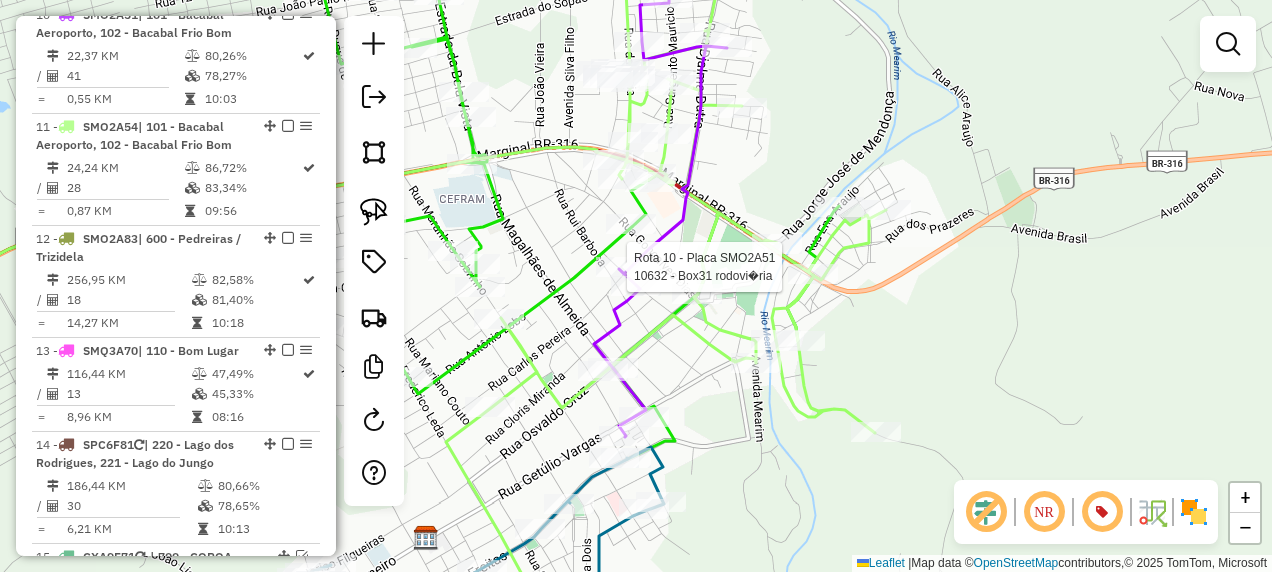 select on "**********" 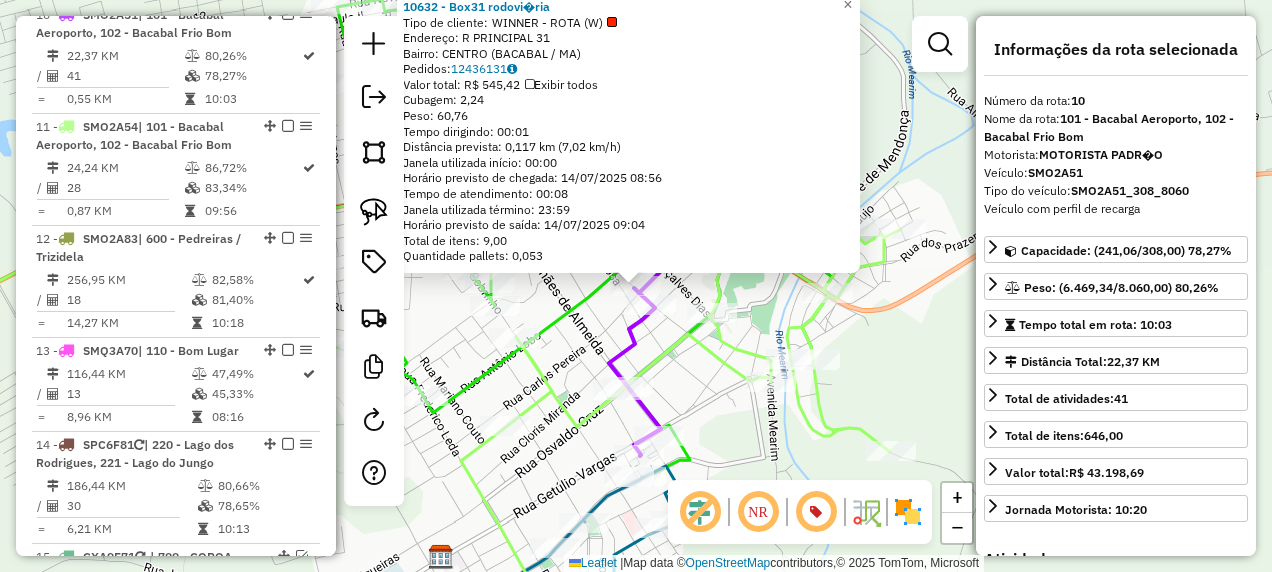 click on "10632 - Box31 rodovi�ria  Tipo de cliente:   WINNER - ROTA (W)   Endereço: R   PRINCIPAL                     31   Bairro: CENTRO (BACABAL / MA)   Pedidos:  12436131   Valor total: R$ 545,42   Exibir todos   Cubagem: 2,24  Peso: 60,76  Tempo dirigindo: 00:01   Distância prevista: 0,117 km (7,02 km/h)   Janela utilizada início: 00:00   Horário previsto de chegada: 14/07/2025 08:56   Tempo de atendimento: 00:08   Janela utilizada término: 23:59   Horário previsto de saída: 14/07/2025 09:04   Total de itens: 9,00   Quantidade pallets: 0,053  × Janela de atendimento Grade de atendimento Capacidade Transportadoras Veículos Cliente Pedidos  Rotas Selecione os dias de semana para filtrar as janelas de atendimento  Seg   Ter   Qua   Qui   Sex   Sáb   Dom  Informe o período da janela de atendimento: De: Até:  Filtrar exatamente a janela do cliente  Considerar janela de atendimento padrão  Selecione os dias de semana para filtrar as grades de atendimento  Seg   Ter   Qua   Qui   Sex   Sáb   Dom   De:  +" 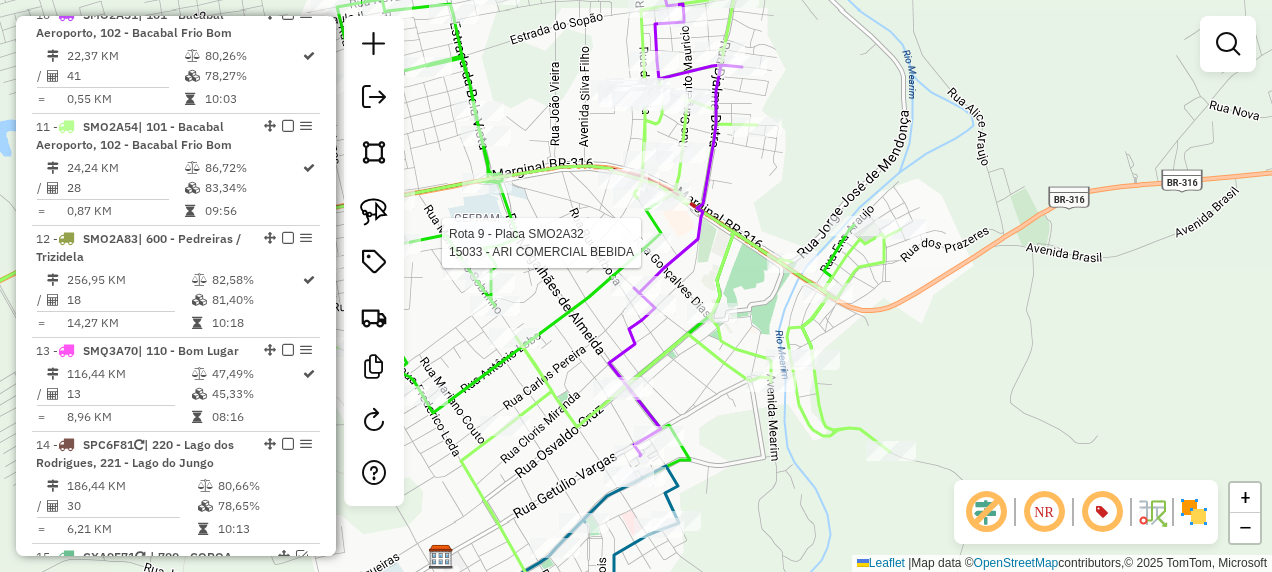 select on "**********" 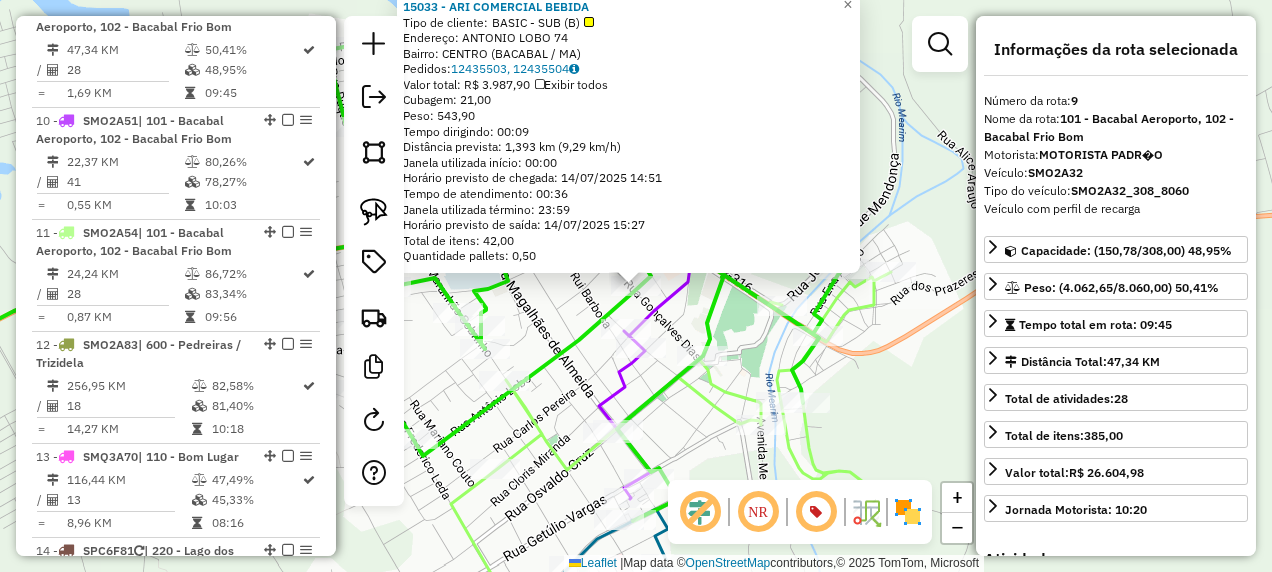 scroll, scrollTop: 1678, scrollLeft: 0, axis: vertical 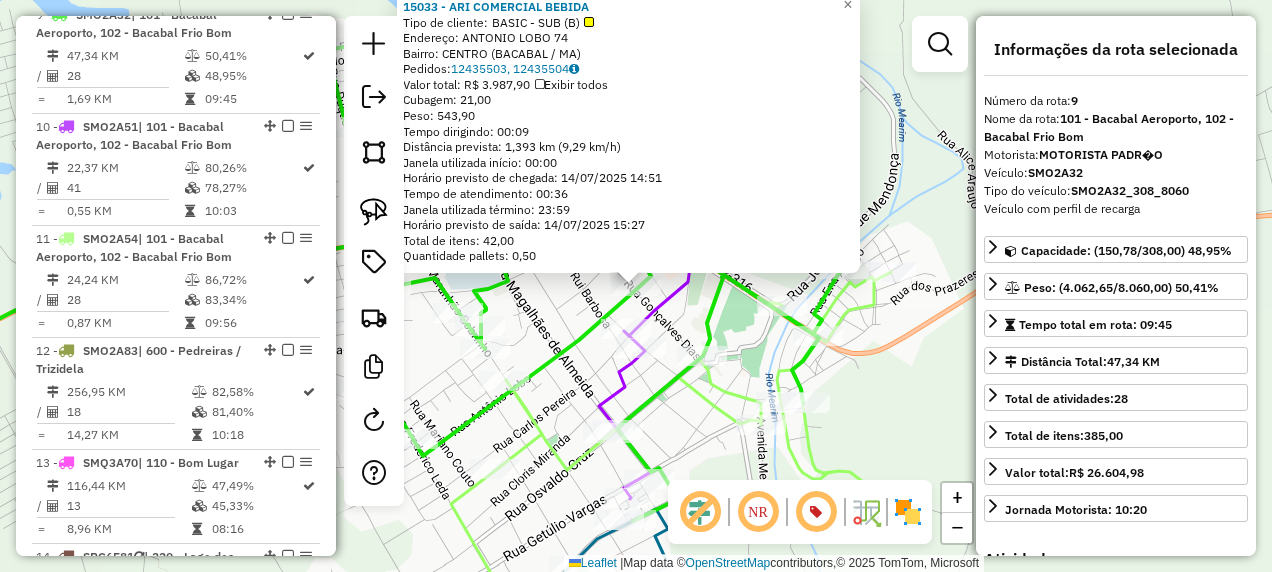 click on "15033 - ARI COMERCIAL BEBIDA  Tipo de cliente:   BASIC - SUB (B)   Endereço:  ANTONIO LOBO 74   Bairro: CENTRO (BACABAL / MA)   Pedidos:  12435503, 12435504   Valor total: R$ 3.987,90   Exibir todos   Cubagem: 21,00  Peso: 543,90  Tempo dirigindo: 00:09   Distância prevista: 1,393 km (9,29 km/h)   Janela utilizada início: 00:00   Horário previsto de chegada: 14/07/2025 14:51   Tempo de atendimento: 00:36   Janela utilizada término: 23:59   Horário previsto de saída: 14/07/2025 15:27   Total de itens: 42,00   Quantidade pallets: 0,50  × Janela de atendimento Grade de atendimento Capacidade Transportadoras Veículos Cliente Pedidos  Rotas Selecione os dias de semana para filtrar as janelas de atendimento  Seg   Ter   Qua   Qui   Sex   Sáb   Dom  Informe o período da janela de atendimento: De: Até:  Filtrar exatamente a janela do cliente  Considerar janela de atendimento padrão  Selecione os dias de semana para filtrar as grades de atendimento  Seg   Ter   Qua   Qui   Sex   Sáb   Dom   De:   Até:" 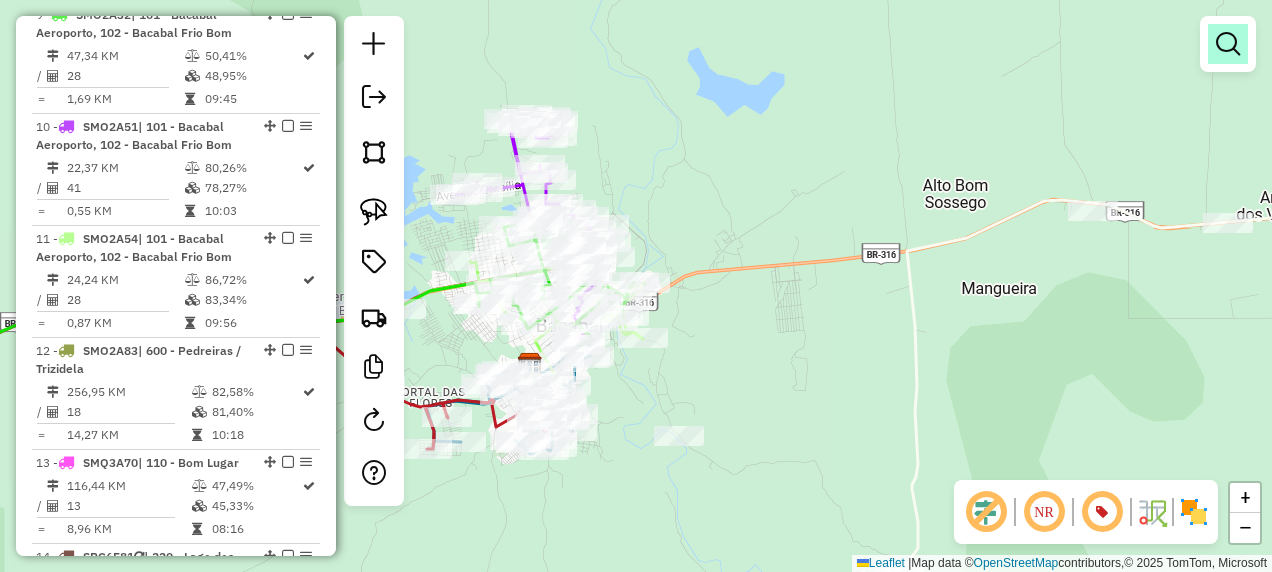 click at bounding box center [1228, 44] 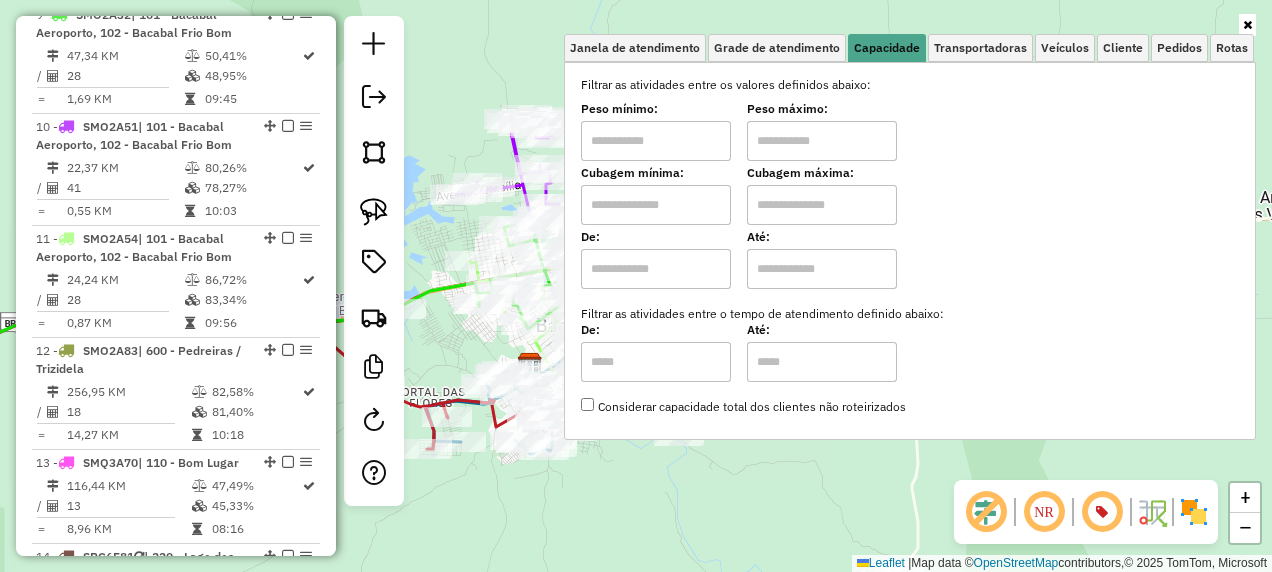 click at bounding box center [656, 205] 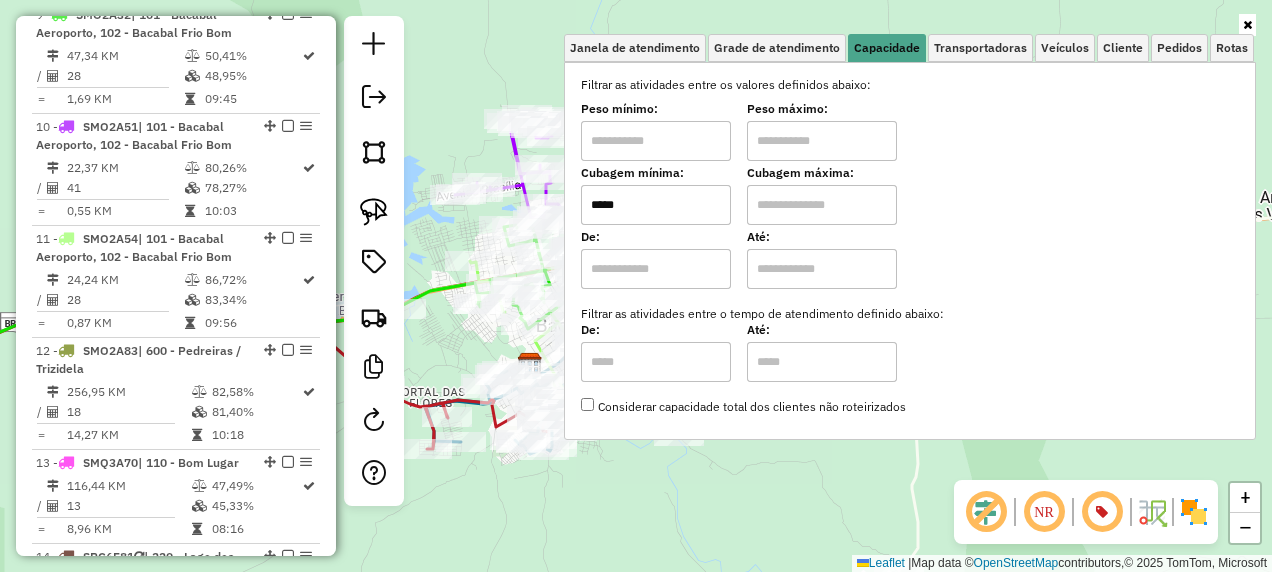drag, startPoint x: 838, startPoint y: 196, endPoint x: 842, endPoint y: 208, distance: 12.649111 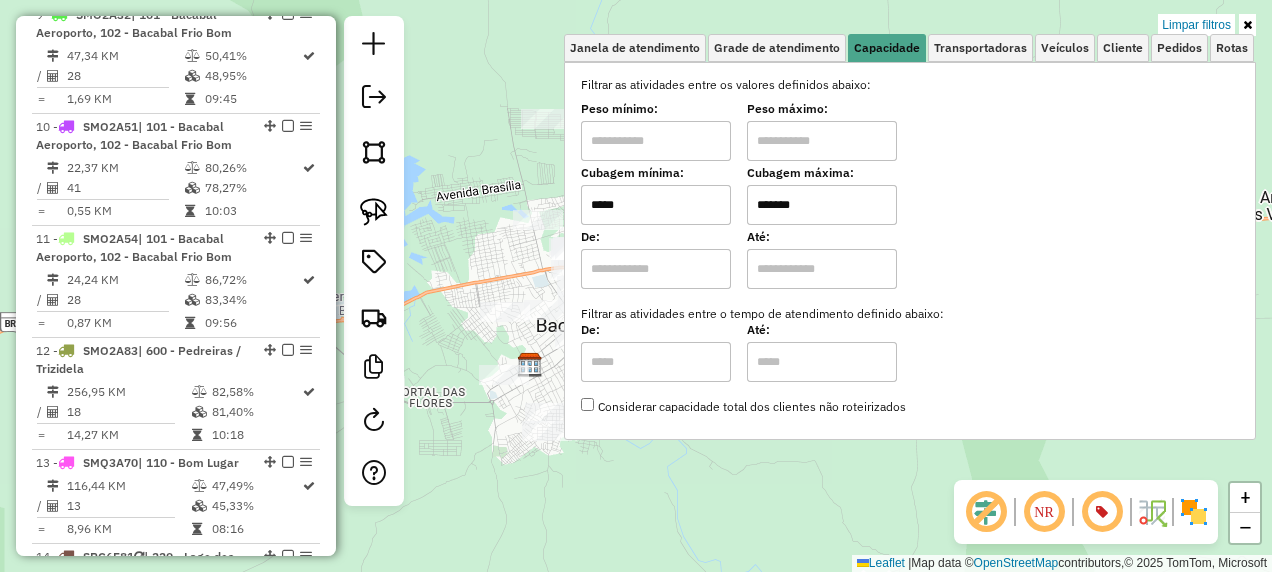 click on "Limpar filtros Janela de atendimento Grade de atendimento Capacidade Transportadoras Veículos Cliente Pedidos  Rotas Selecione os dias de semana para filtrar as janelas de atendimento  Seg   Ter   Qua   Qui   Sex   Sáb   Dom  Informe o período da janela de atendimento: De: Até:  Filtrar exatamente a janela do cliente  Considerar janela de atendimento padrão  Selecione os dias de semana para filtrar as grades de atendimento  Seg   Ter   Qua   Qui   Sex   Sáb   Dom   Considerar clientes sem dia de atendimento cadastrado  Clientes fora do dia de atendimento selecionado Filtrar as atividades entre os valores definidos abaixo:  Peso mínimo:   Peso máximo:   Cubagem mínima:  *****  Cubagem máxima:  *******  De:   Até:  Filtrar as atividades entre o tempo de atendimento definido abaixo:  De:   Até:   Considerar capacidade total dos clientes não roteirizados Transportadora: Selecione um ou mais itens Tipo de veículo: Selecione um ou mais itens Veículo: Selecione um ou mais itens Motorista: Nome: Setor:" 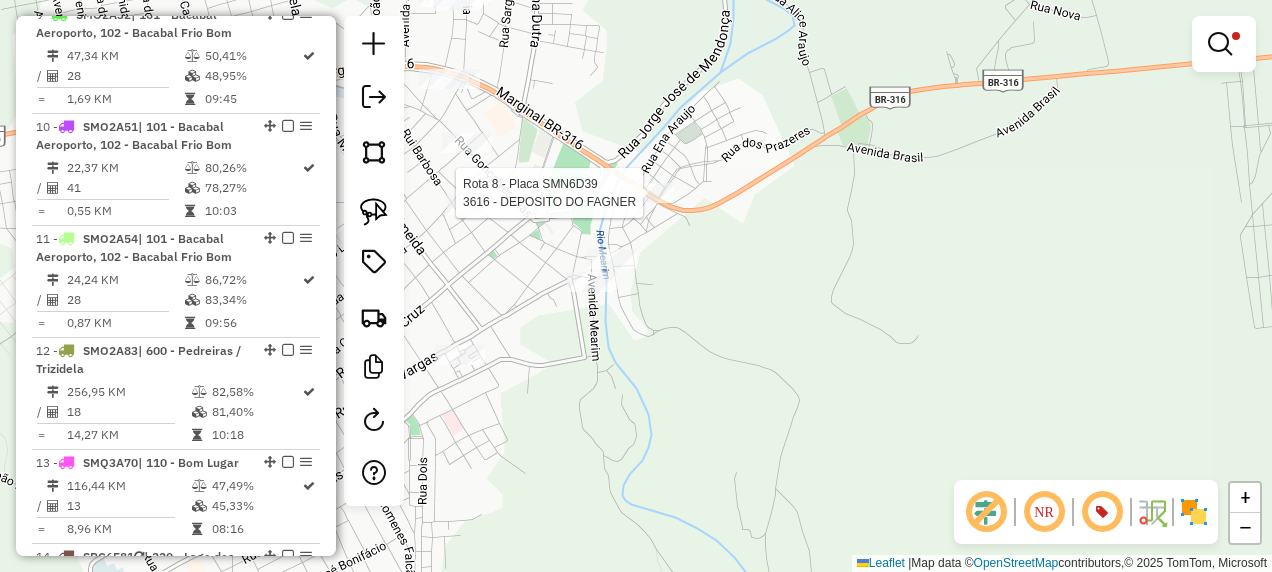 click 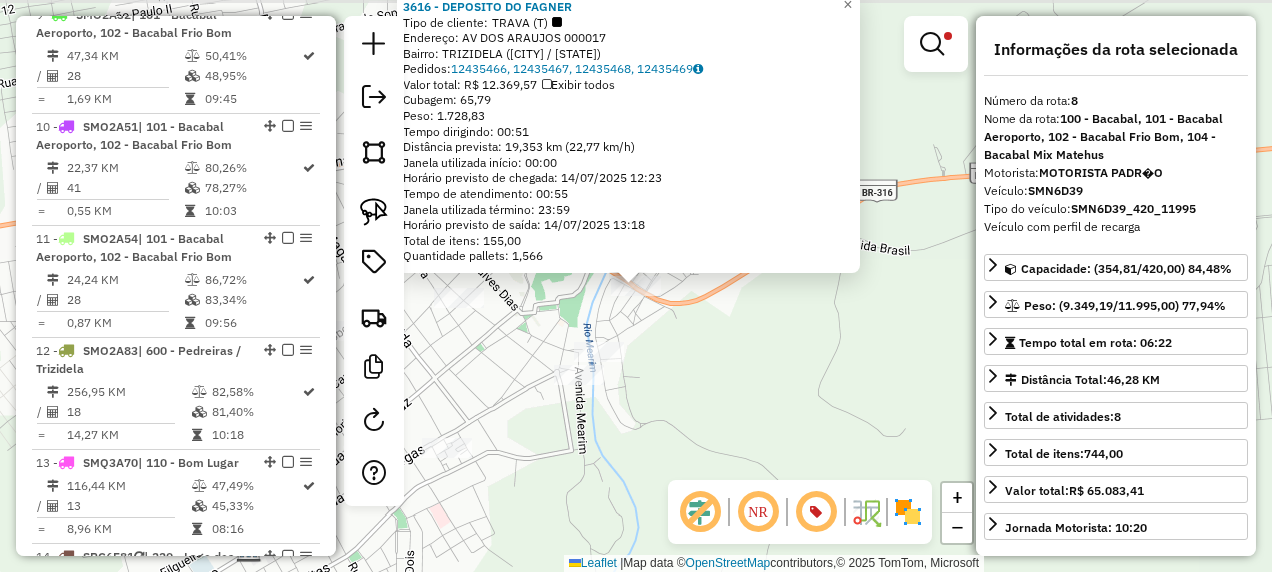 scroll, scrollTop: 1531, scrollLeft: 0, axis: vertical 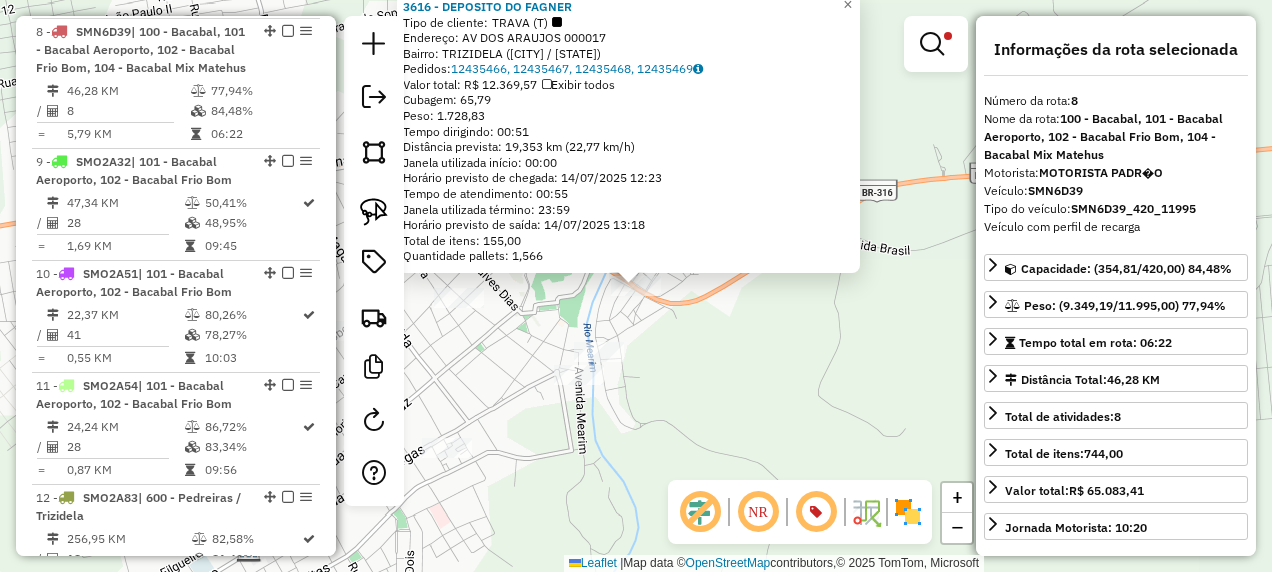click on "3616 - DEPOSITO DO FAGNER  Tipo de cliente:   TRAVA (T)   Endereço: AV DOS ARAUJOS 000017   Bairro: TRIZIDELA (BACABAL / MA)   Pedidos:  12435466, 12435467, 12435468, 12435469   Valor total: R$ 12.369,57   Exibir todos   Cubagem: 65,79  Peso: 1.728,83  Tempo dirigindo: 00:51   Distância prevista: 19,353 km (22,77 km/h)   Janela utilizada início: 00:00   Horário previsto de chegada: 14/07/2025 12:23   Tempo de atendimento: 00:55   Janela utilizada término: 23:59   Horário previsto de saída: 14/07/2025 13:18   Total de itens: 155,00   Quantidade pallets: 1,566  × Limpar filtros Janela de atendimento Grade de atendimento Capacidade Transportadoras Veículos Cliente Pedidos  Rotas Selecione os dias de semana para filtrar as janelas de atendimento  Seg   Ter   Qua   Qui   Sex   Sáb   Dom  Informe o período da janela de atendimento: De: Até:  Filtrar exatamente a janela do cliente  Considerar janela de atendimento padrão  Selecione os dias de semana para filtrar as grades de atendimento  Seg   Ter  De:" 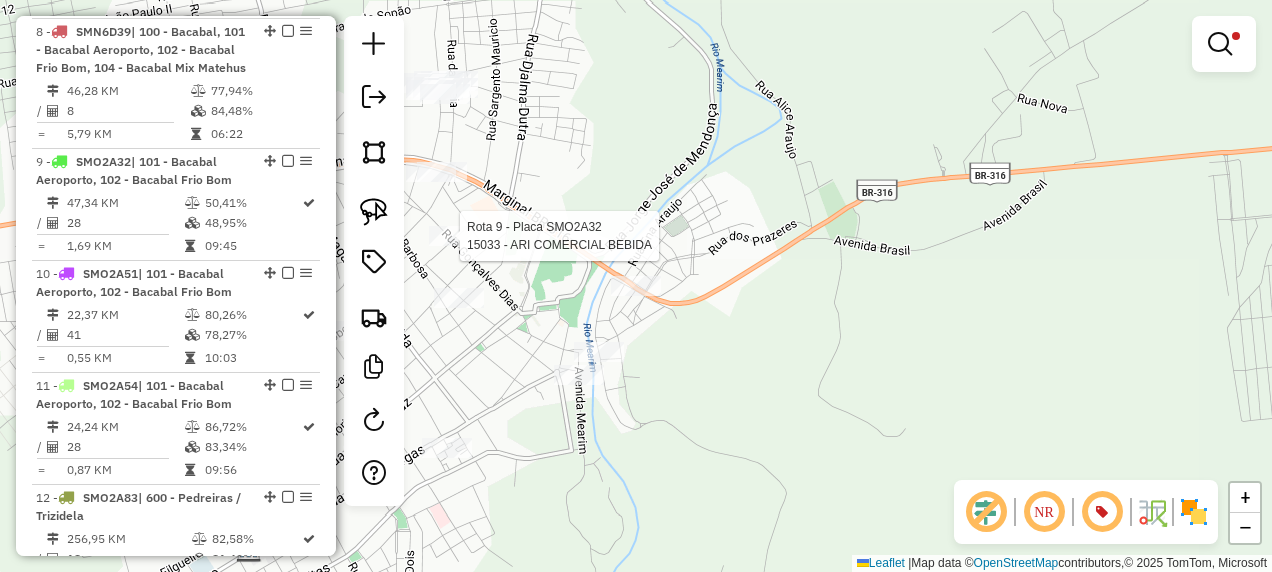 click 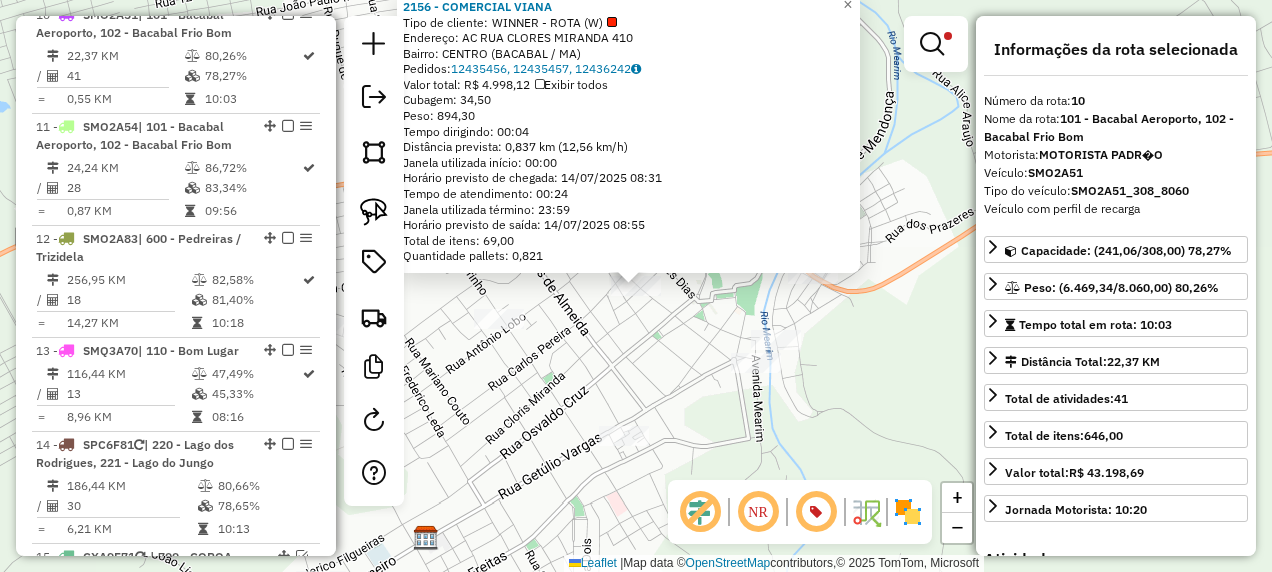 click on "2156 - COMERCIAL VIANA  Tipo de cliente:   WINNER - ROTA (W)   Endereço: AC  RUA CLORES MIRANDA            410   Bairro: CENTRO (BACABAL / MA)   Pedidos:  12435456, 12435457, 12436242   Valor total: R$ 4.998,12   Exibir todos   Cubagem: 34,50  Peso: 894,30  Tempo dirigindo: 00:04   Distância prevista: 0,837 km (12,56 km/h)   Janela utilizada início: 00:00   Horário previsto de chegada: 14/07/2025 08:31   Tempo de atendimento: 00:24   Janela utilizada término: 23:59   Horário previsto de saída: 14/07/2025 08:55   Total de itens: 69,00   Quantidade pallets: 0,821  × Limpar filtros Janela de atendimento Grade de atendimento Capacidade Transportadoras Veículos Cliente Pedidos  Rotas Selecione os dias de semana para filtrar as janelas de atendimento  Seg   Ter   Qua   Qui   Sex   Sáb   Dom  Informe o período da janela de atendimento: De: Até:  Filtrar exatamente a janela do cliente  Considerar janela de atendimento padrão  Selecione os dias de semana para filtrar as grades de atendimento  Seg   Ter  +" 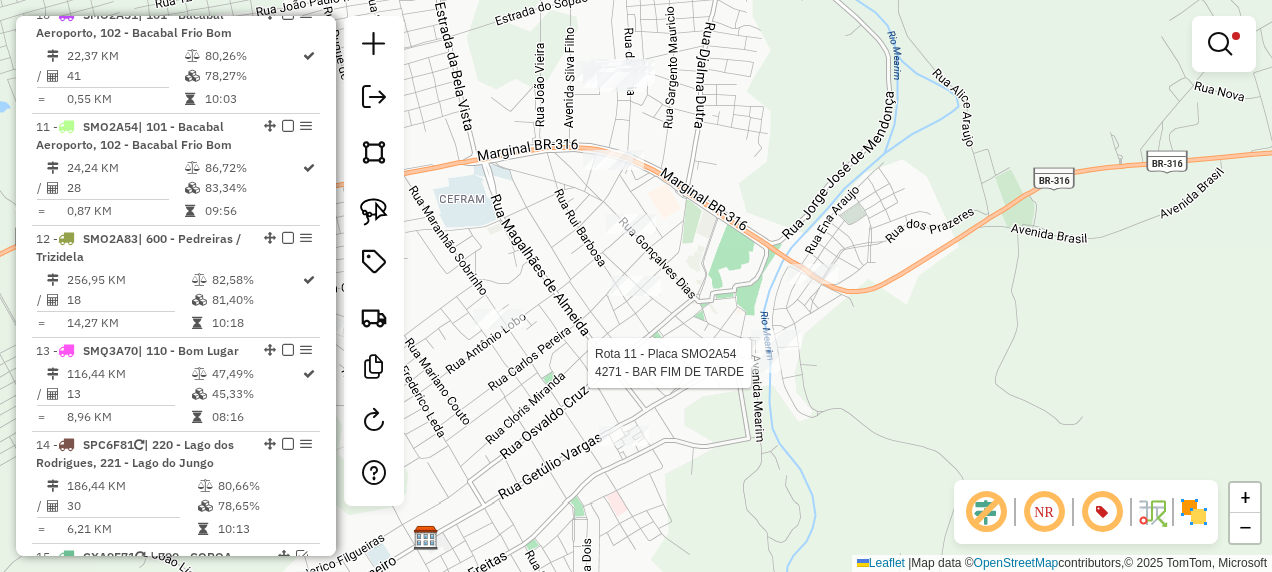 click 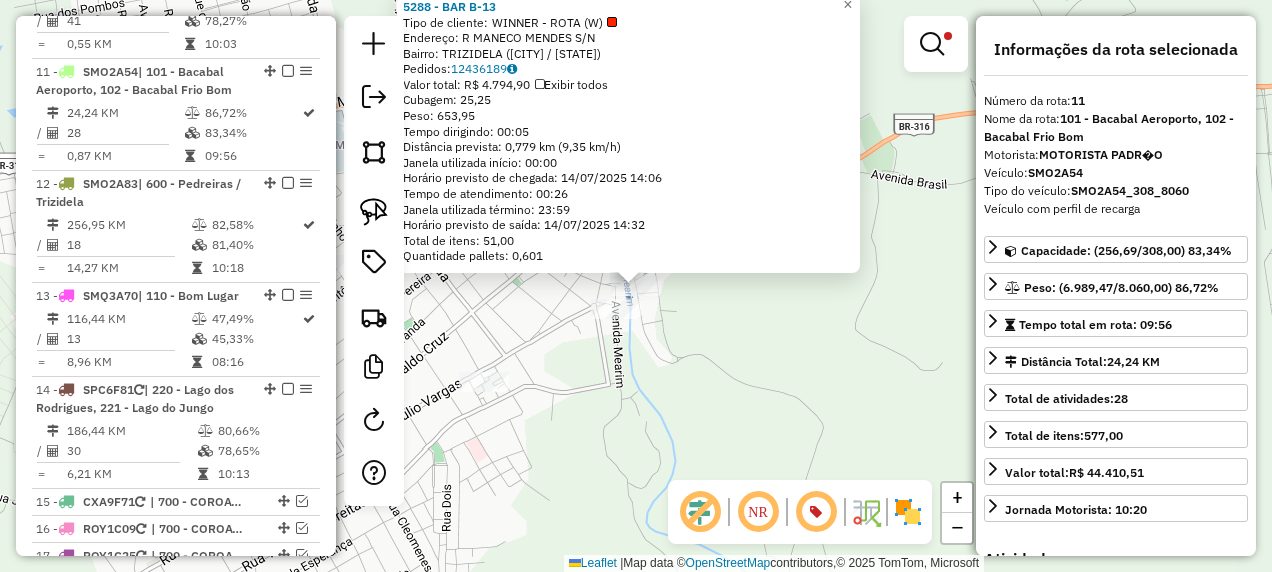 scroll, scrollTop: 1902, scrollLeft: 0, axis: vertical 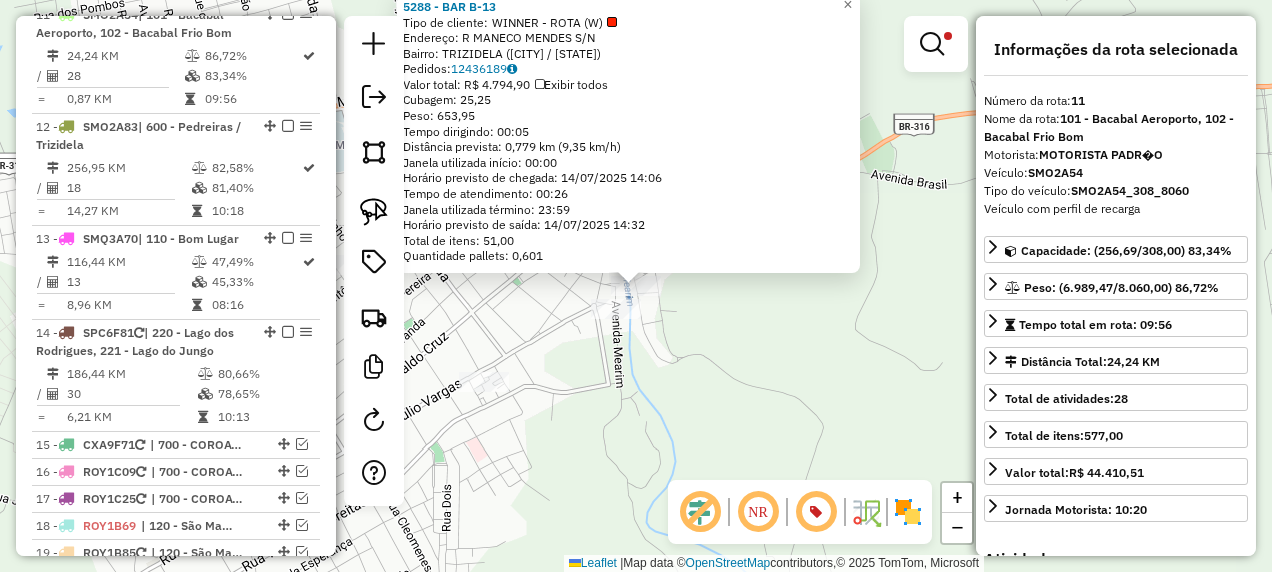 click on "5288 - BAR B-13  Tipo de cliente:   WINNER - ROTA (W)   Endereço: R   MANECO MENDES                 S/N   Bairro: TRIZIDELA (BACABAL / MA)   Pedidos:  12436189   Valor total: R$ 4.794,90   Exibir todos   Cubagem: 25,25  Peso: 653,95  Tempo dirigindo: 00:05   Distância prevista: 0,779 km (9,35 km/h)   Janela utilizada início: 00:00   Horário previsto de chegada: 14/07/2025 14:06   Tempo de atendimento: 00:26   Janela utilizada término: 23:59   Horário previsto de saída: 14/07/2025 14:32   Total de itens: 51,00   Quantidade pallets: 0,601  × Limpar filtros Janela de atendimento Grade de atendimento Capacidade Transportadoras Veículos Cliente Pedidos  Rotas Selecione os dias de semana para filtrar as janelas de atendimento  Seg   Ter   Qua   Qui   Sex   Sáb   Dom  Informe o período da janela de atendimento: De: Até:  Filtrar exatamente a janela do cliente  Considerar janela de atendimento padrão  Selecione os dias de semana para filtrar as grades de atendimento  Seg   Ter   Qua   Qui   Sex   Sáb  +" 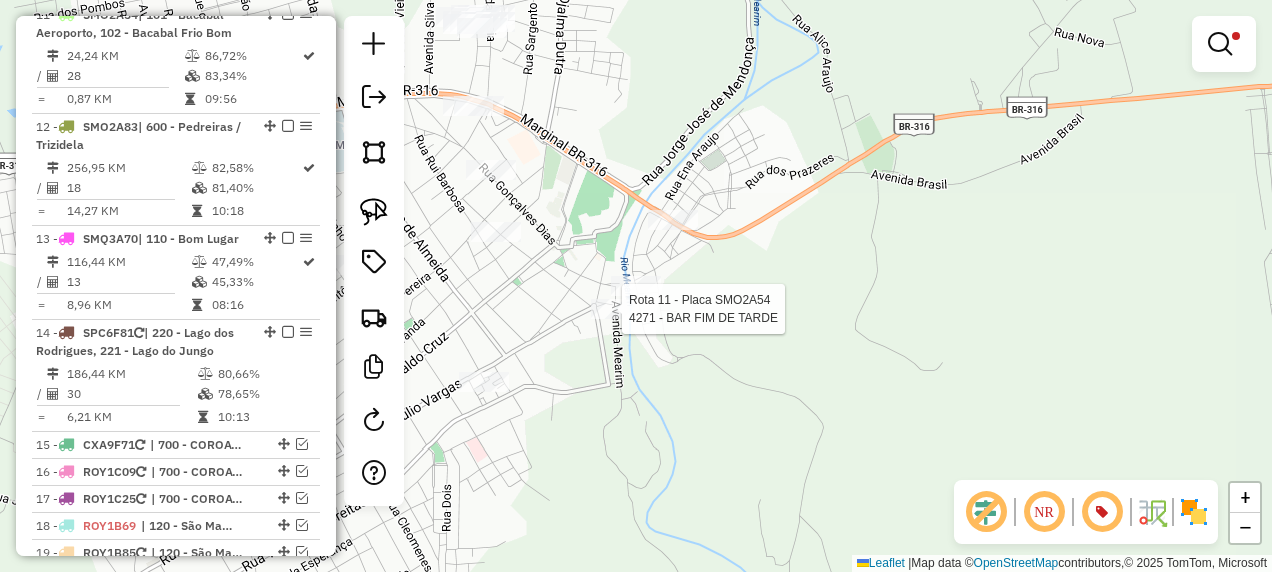 select on "**********" 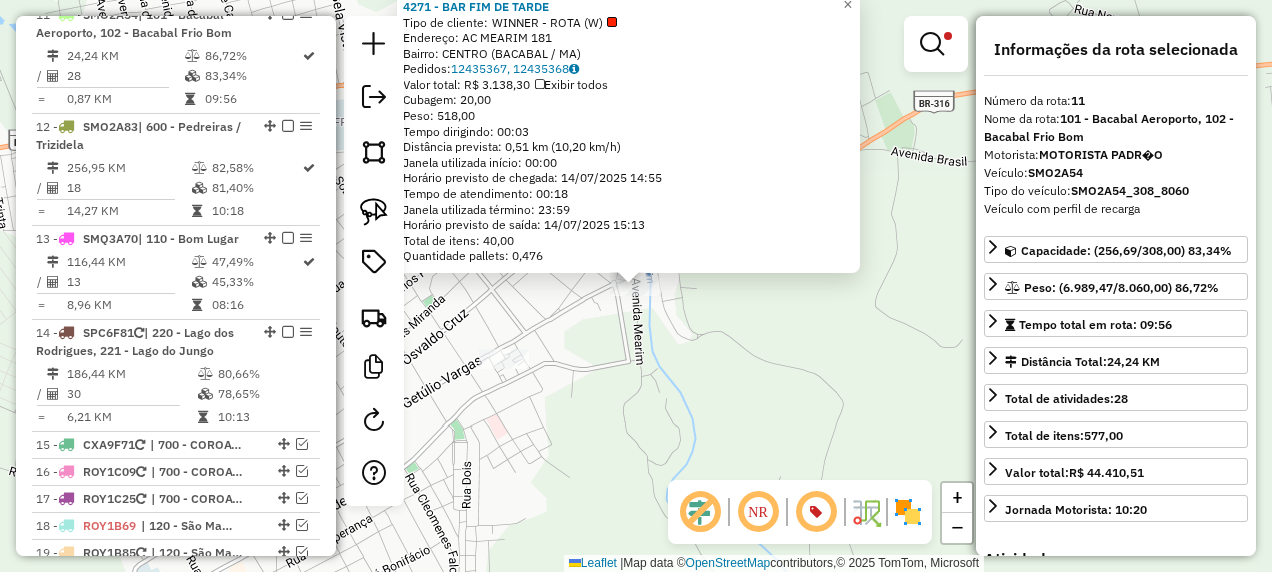 click on "4271 - BAR FIM DE TARDE  Tipo de cliente:   WINNER - ROTA (W)   Endereço: AC  MEARIM                        181   Bairro: CENTRO (BACABAL / MA)   Pedidos:  12435367, 12435368   Valor total: R$ 3.138,30   Exibir todos   Cubagem: 20,00  Peso: 518,00  Tempo dirigindo: 00:03   Distância prevista: 0,51 km (10,20 km/h)   Janela utilizada início: 00:00   Horário previsto de chegada: 14/07/2025 14:55   Tempo de atendimento: 00:18   Janela utilizada término: 23:59   Horário previsto de saída: 14/07/2025 15:13   Total de itens: 40,00   Quantidade pallets: 0,476  × Limpar filtros Janela de atendimento Grade de atendimento Capacidade Transportadoras Veículos Cliente Pedidos  Rotas Selecione os dias de semana para filtrar as janelas de atendimento  Seg   Ter   Qua   Qui   Sex   Sáb   Dom  Informe o período da janela de atendimento: De: Até:  Filtrar exatamente a janela do cliente  Considerar janela de atendimento padrão  Selecione os dias de semana para filtrar as grades de atendimento  Seg   Ter   Qua   Qui" 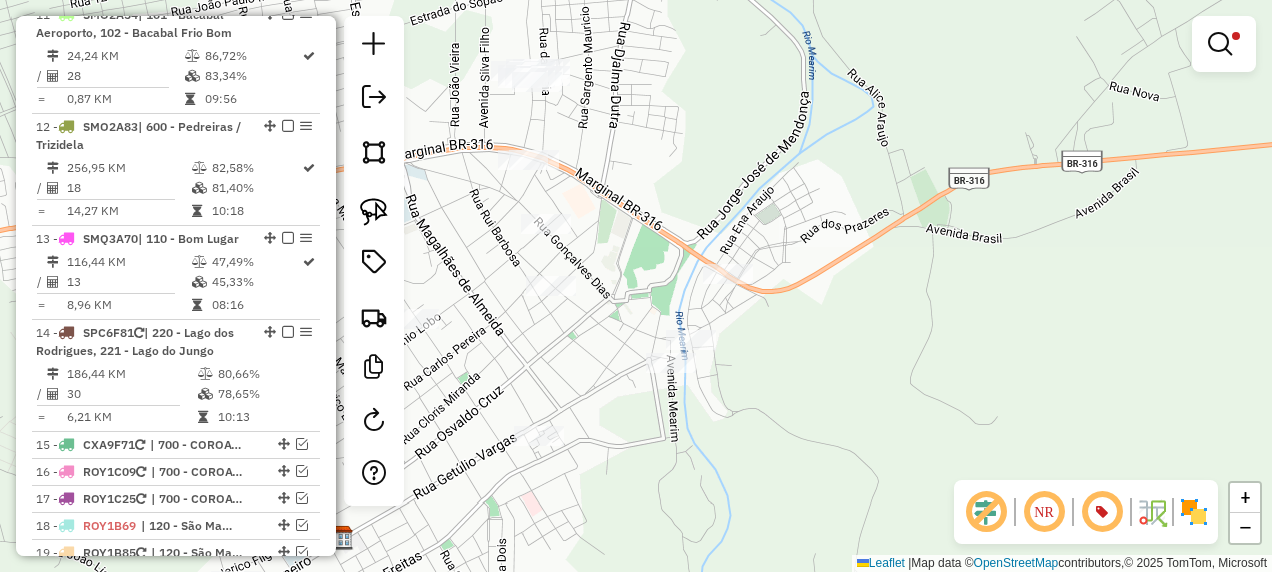 drag, startPoint x: 544, startPoint y: 288, endPoint x: 608, endPoint y: 380, distance: 112.0714 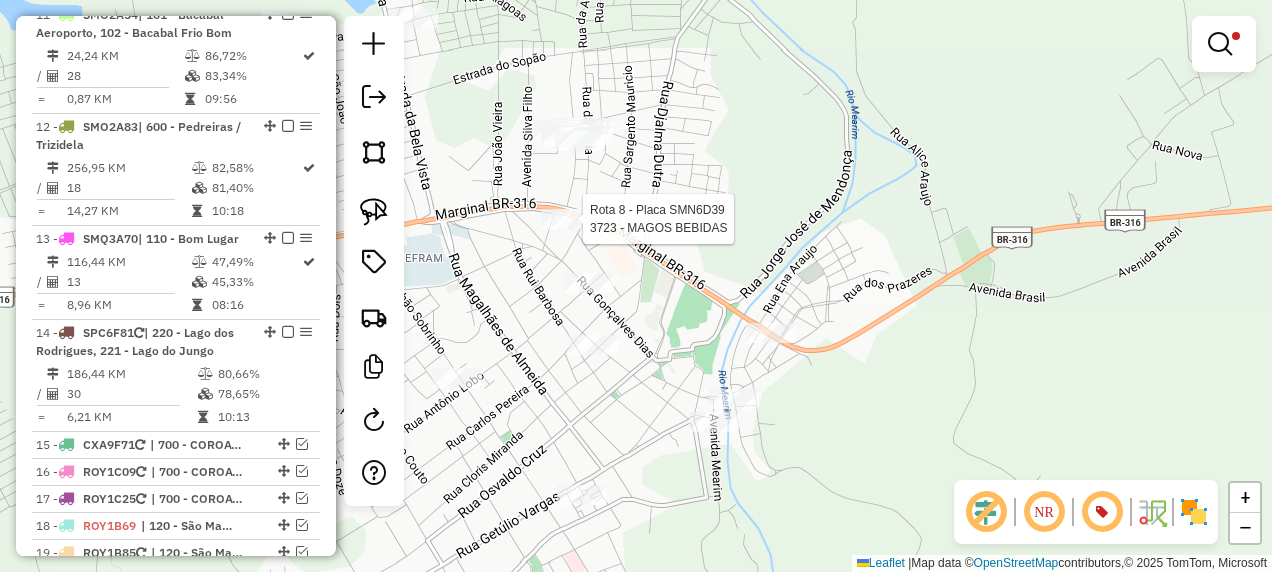 select on "**********" 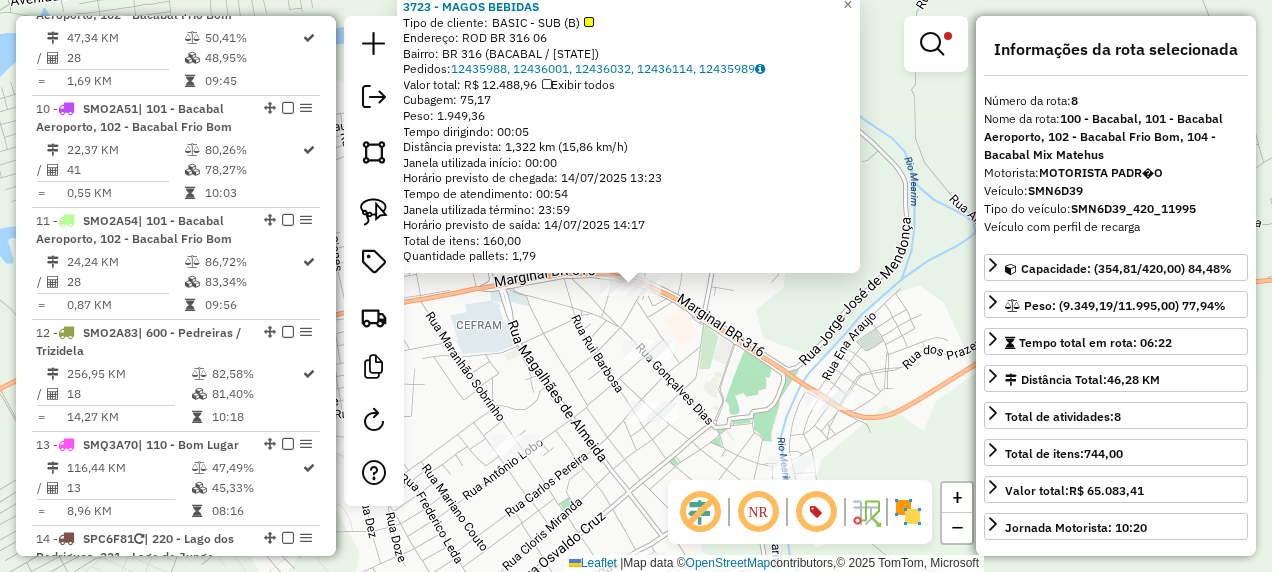scroll, scrollTop: 1531, scrollLeft: 0, axis: vertical 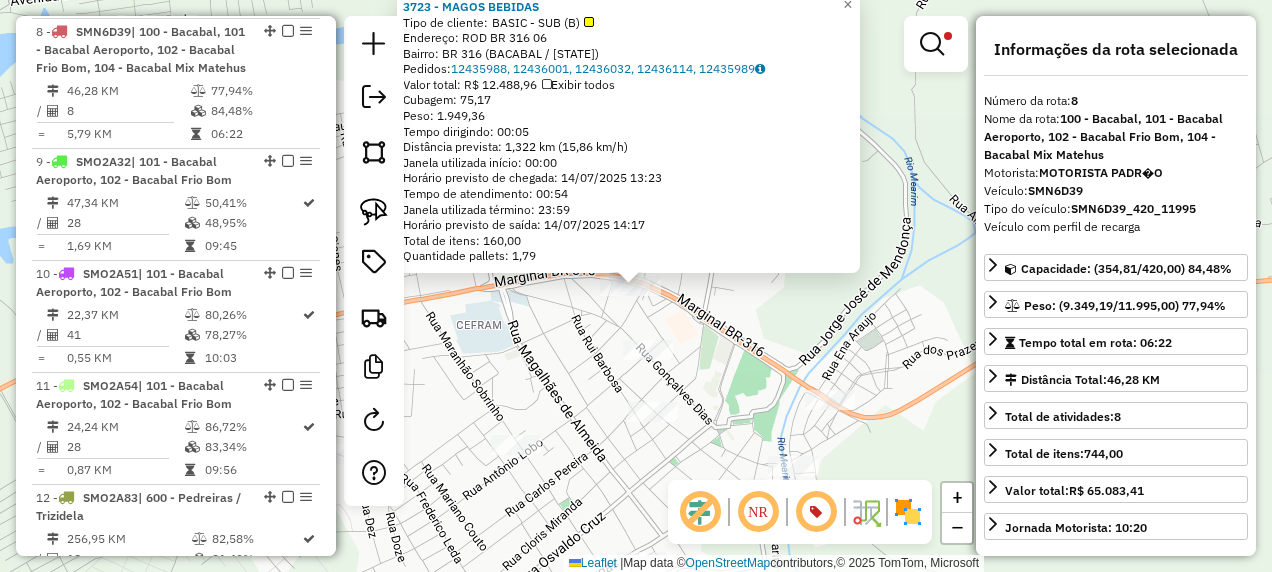 click on "3723 - MAGOS BEBIDAS  Tipo de cliente:   BASIC - SUB (B)   Endereço: ROD BR 316                        06   Bairro: BR 316 (BACABAL / MA)   Pedidos:  12435988, 12436001, 12436032, 12436114, 12435989   Valor total: R$ 12.488,96   Exibir todos   Cubagem: 75,17  Peso: 1.949,36  Tempo dirigindo: 00:05   Distância prevista: 1,322 km (15,86 km/h)   Janela utilizada início: 00:00   Horário previsto de chegada: 14/07/2025 13:23   Tempo de atendimento: 00:54   Janela utilizada término: 23:59   Horário previsto de saída: 14/07/2025 14:17   Total de itens: 160,00   Quantidade pallets: 1,79  × Limpar filtros Janela de atendimento Grade de atendimento Capacidade Transportadoras Veículos Cliente Pedidos  Rotas Selecione os dias de semana para filtrar as janelas de atendimento  Seg   Ter   Qua   Qui   Sex   Sáb   Dom  Informe o período da janela de atendimento: De: Até:  Filtrar exatamente a janela do cliente  Considerar janela de atendimento padrão   Seg   Ter   Qua   Qui   Sex   Sáb   Dom   Peso mínimo:  +" 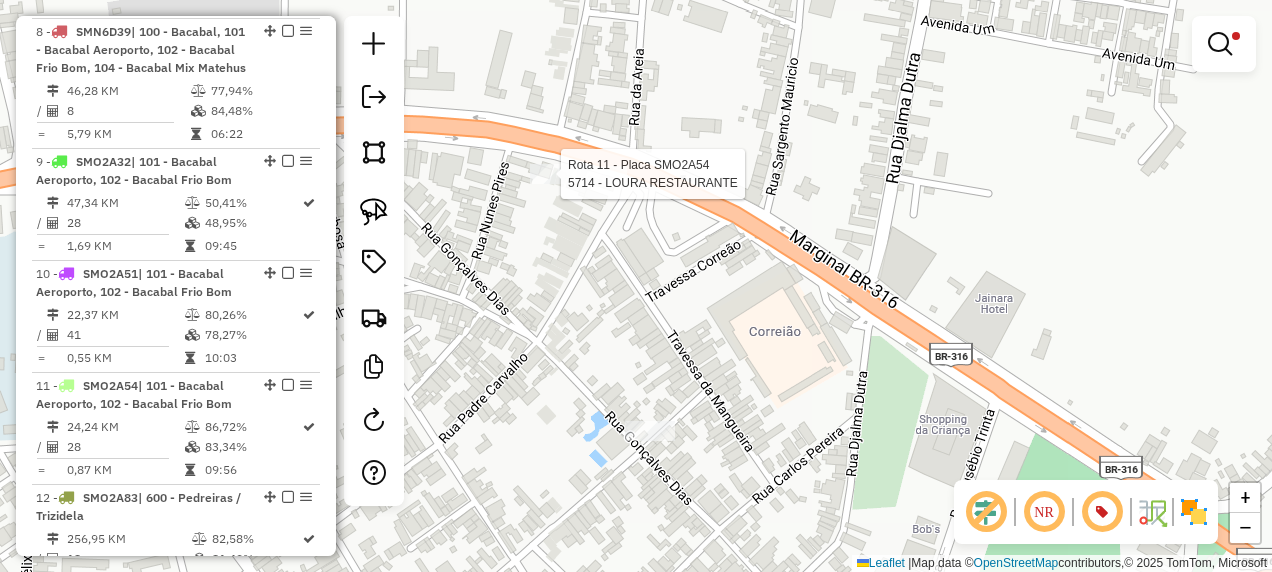 click 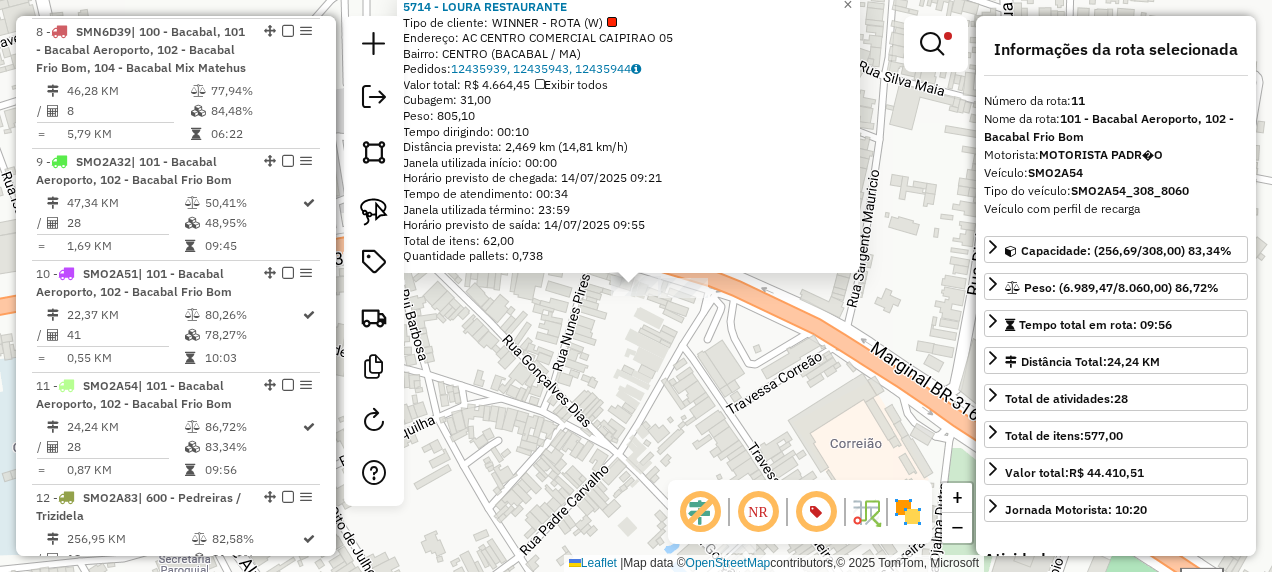 scroll, scrollTop: 1902, scrollLeft: 0, axis: vertical 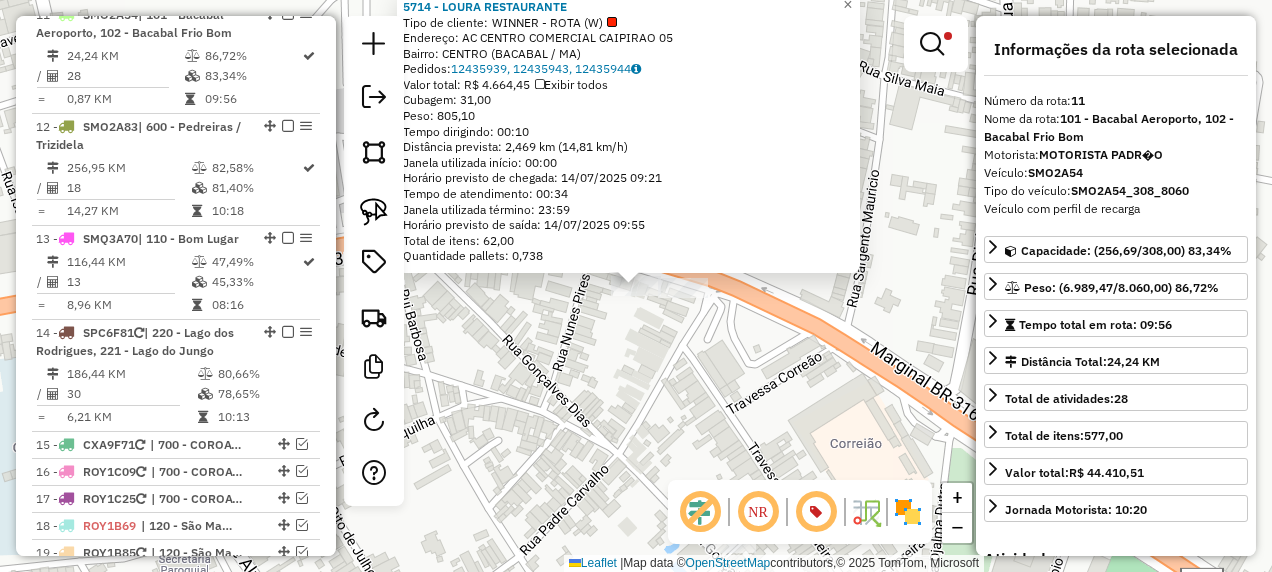 click on "5714 - LOURA RESTAURANTE  Tipo de cliente:   WINNER - ROTA (W)   Endereço: AC  CENTRO COMERCIAL CAIPIRAO     05   Bairro: CENTRO (BACABAL / MA)   Pedidos:  12435939, 12435943, 12435944   Valor total: R$ 4.664,45   Exibir todos   Cubagem: 31,00  Peso: 805,10  Tempo dirigindo: 00:10   Distância prevista: 2,469 km (14,81 km/h)   Janela utilizada início: 00:00   Horário previsto de chegada: 14/07/2025 09:21   Tempo de atendimento: 00:34   Janela utilizada término: 23:59   Horário previsto de saída: 14/07/2025 09:55   Total de itens: 62,00   Quantidade pallets: 0,738  × Limpar filtros Janela de atendimento Grade de atendimento Capacidade Transportadoras Veículos Cliente Pedidos  Rotas Selecione os dias de semana para filtrar as janelas de atendimento  Seg   Ter   Qua   Qui   Sex   Sáb   Dom  Informe o período da janela de atendimento: De: Até:  Filtrar exatamente a janela do cliente  Considerar janela de atendimento padrão  Selecione os dias de semana para filtrar as grades de atendimento  Seg   Ter" 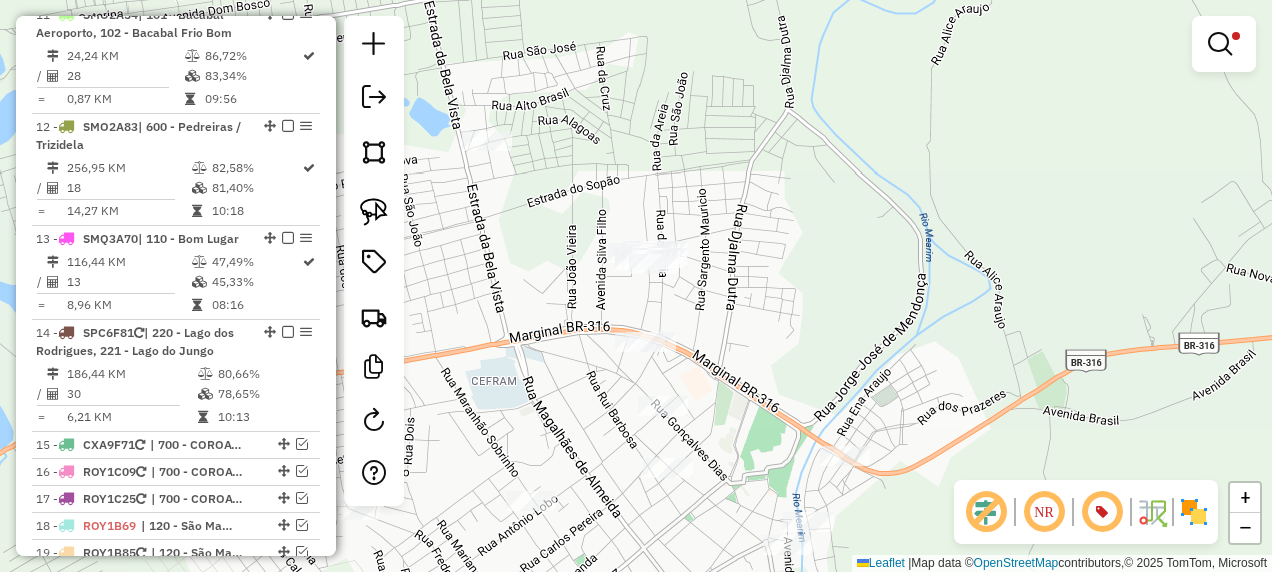 drag, startPoint x: 784, startPoint y: 435, endPoint x: 665, endPoint y: 250, distance: 219.96819 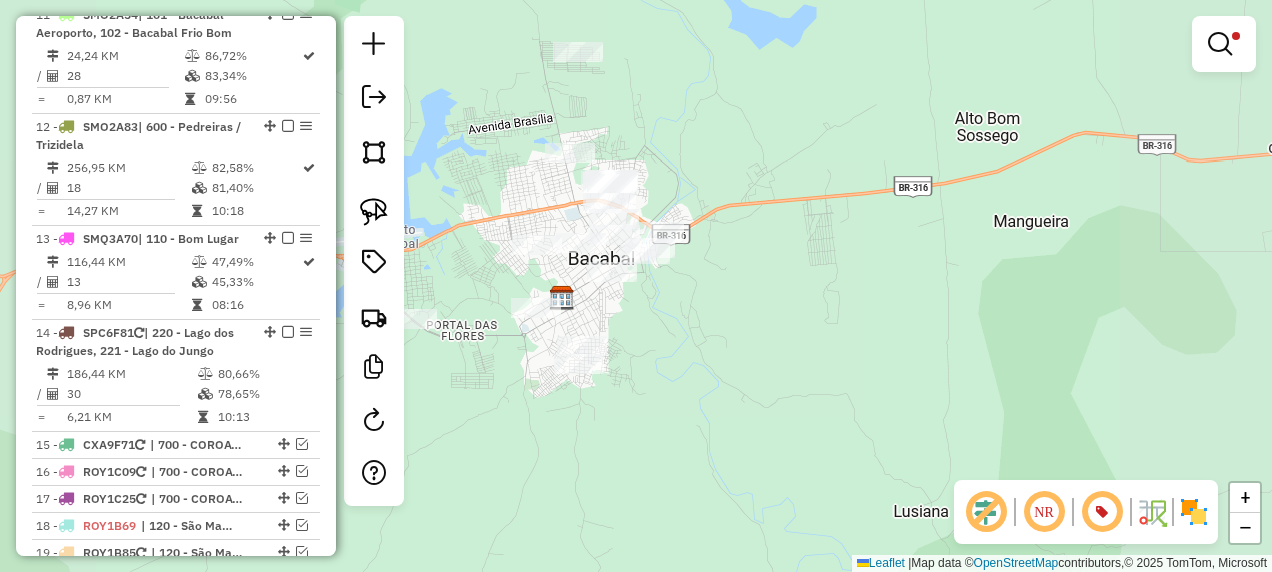 click on "Limpar filtros Janela de atendimento Grade de atendimento Capacidade Transportadoras Veículos Cliente Pedidos  Rotas Selecione os dias de semana para filtrar as janelas de atendimento  Seg   Ter   Qua   Qui   Sex   Sáb   Dom  Informe o período da janela de atendimento: De: Até:  Filtrar exatamente a janela do cliente  Considerar janela de atendimento padrão  Selecione os dias de semana para filtrar as grades de atendimento  Seg   Ter   Qua   Qui   Sex   Sáb   Dom   Considerar clientes sem dia de atendimento cadastrado  Clientes fora do dia de atendimento selecionado Filtrar as atividades entre os valores definidos abaixo:  Peso mínimo:   Peso máximo:   Cubagem mínima:  *****  Cubagem máxima:  *******  De:   Até:  Filtrar as atividades entre o tempo de atendimento definido abaixo:  De:   Até:   Considerar capacidade total dos clientes não roteirizados Transportadora: Selecione um ou mais itens Tipo de veículo: Selecione um ou mais itens Veículo: Selecione um ou mais itens Motorista: Nome: Setor:" 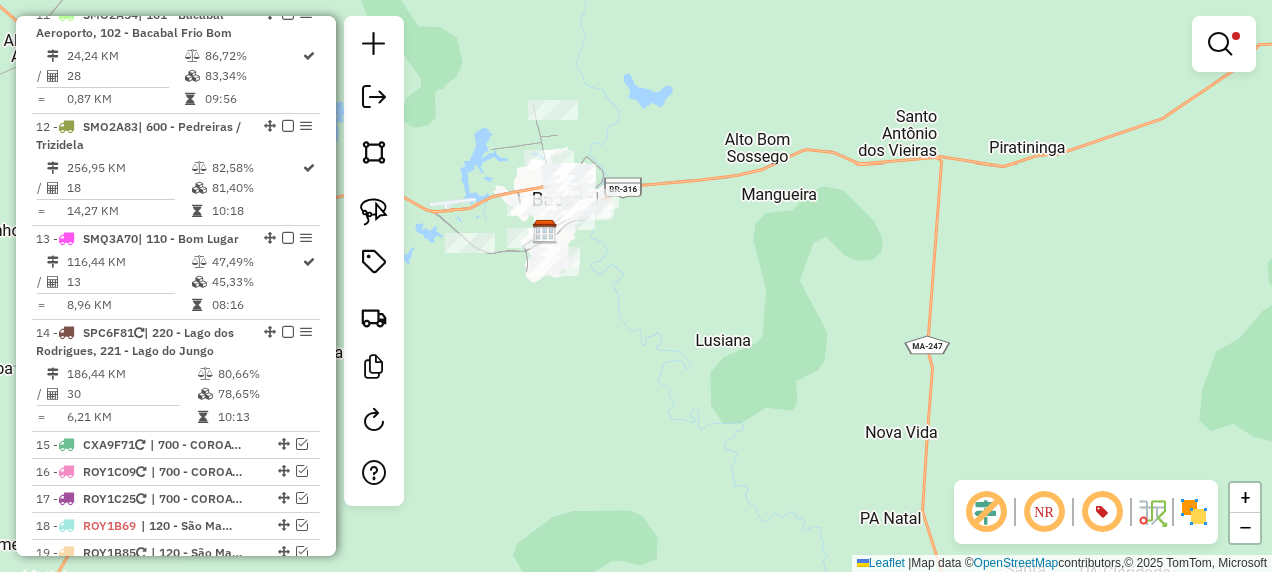 drag, startPoint x: 852, startPoint y: 436, endPoint x: 791, endPoint y: 276, distance: 171.23376 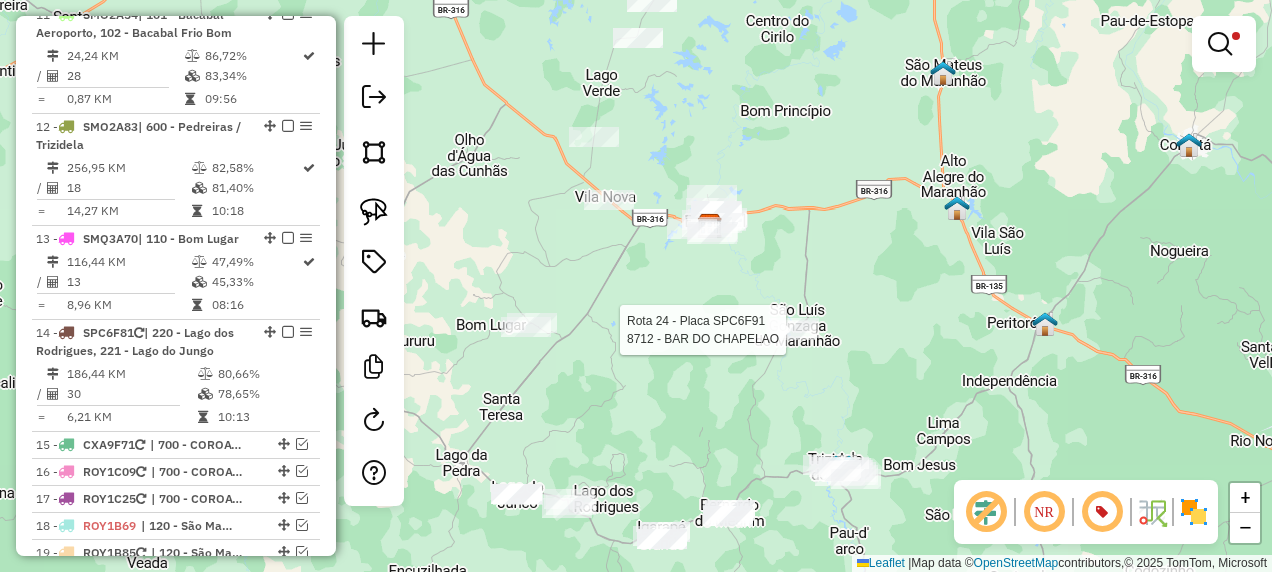 select on "**********" 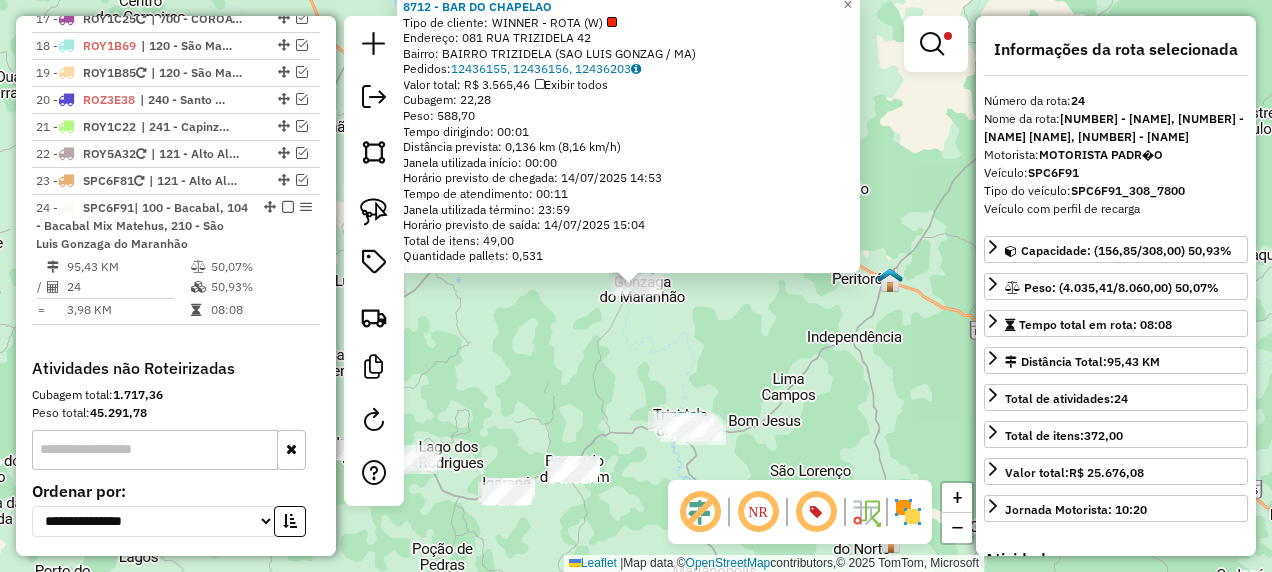 scroll, scrollTop: 2570, scrollLeft: 0, axis: vertical 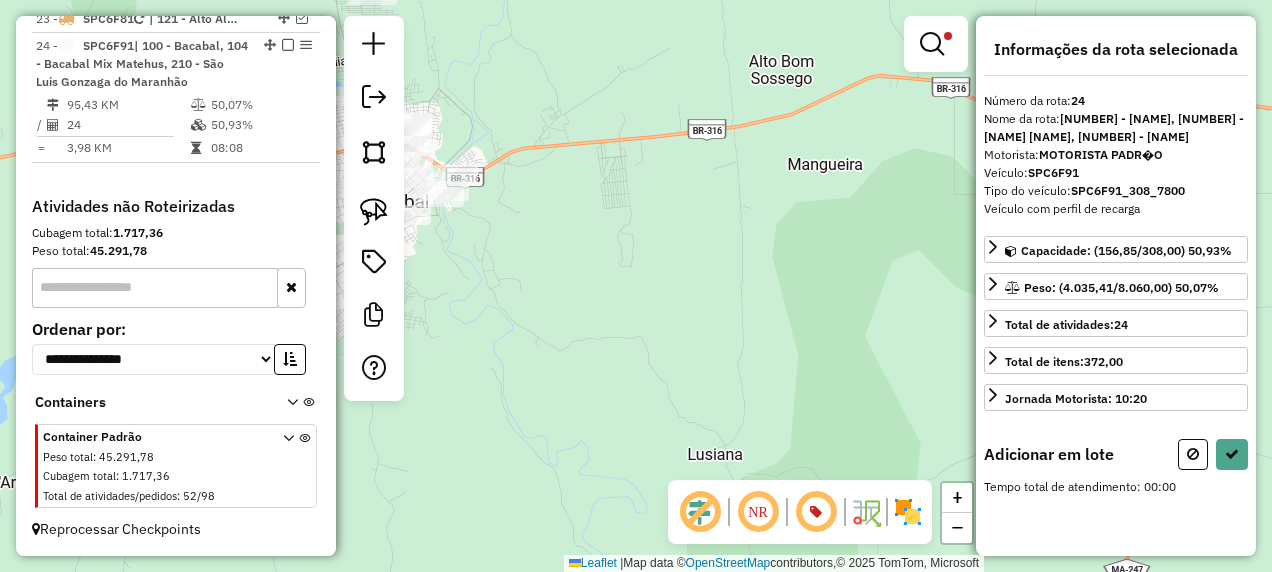 drag, startPoint x: 624, startPoint y: 257, endPoint x: 708, endPoint y: 309, distance: 98.79271 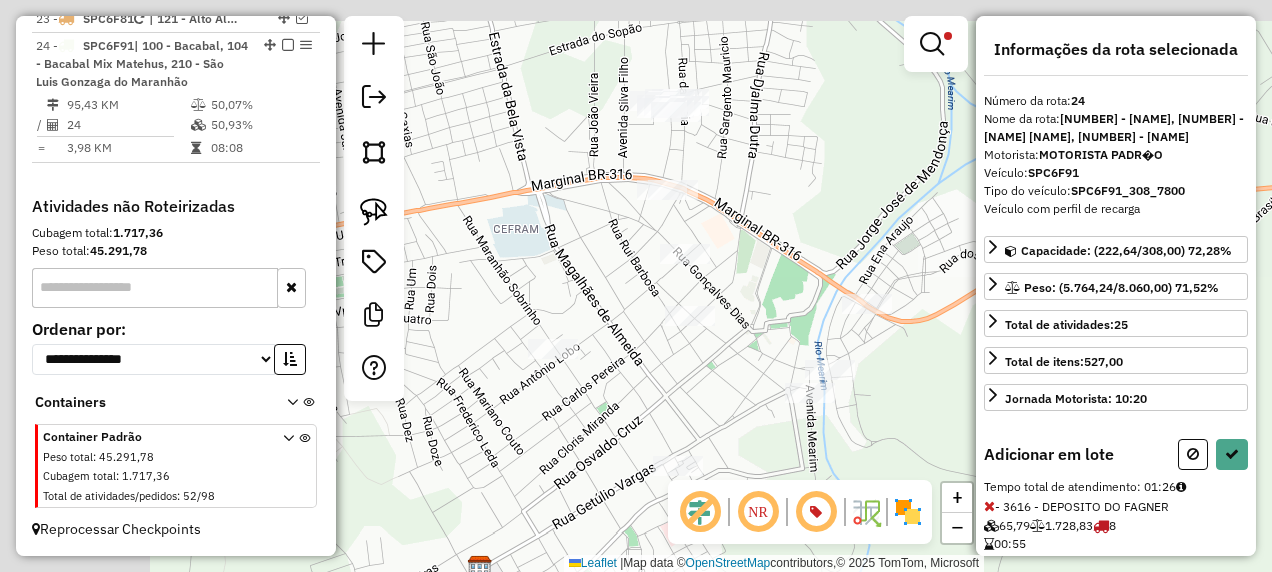 drag, startPoint x: 756, startPoint y: 352, endPoint x: 978, endPoint y: 445, distance: 240.69275 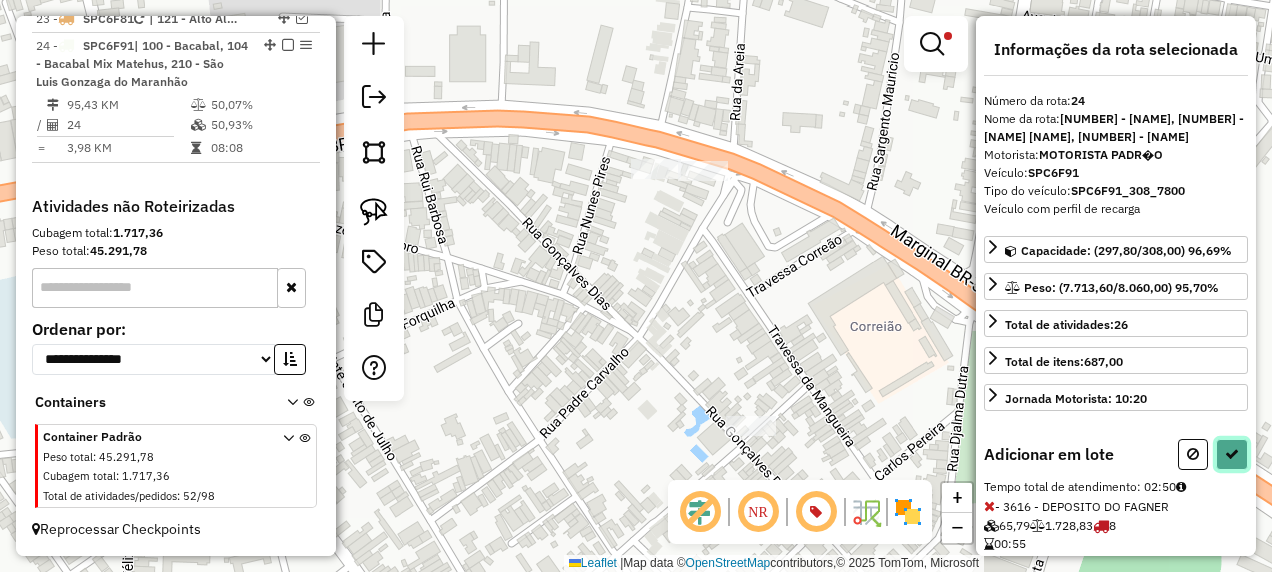 click at bounding box center (1232, 454) 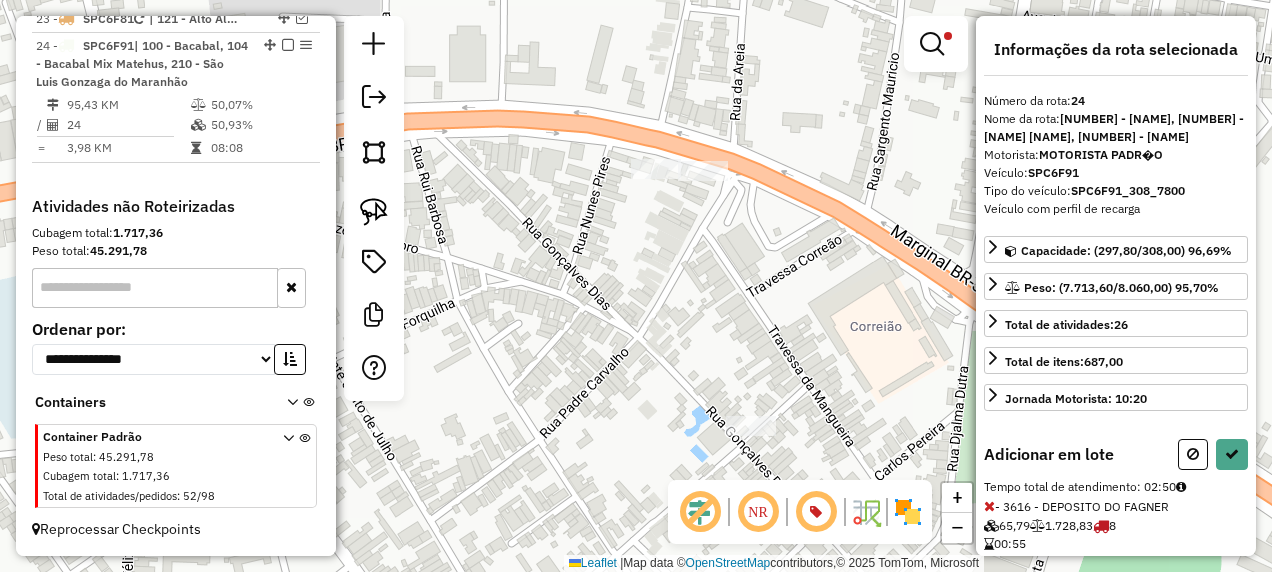 select on "**********" 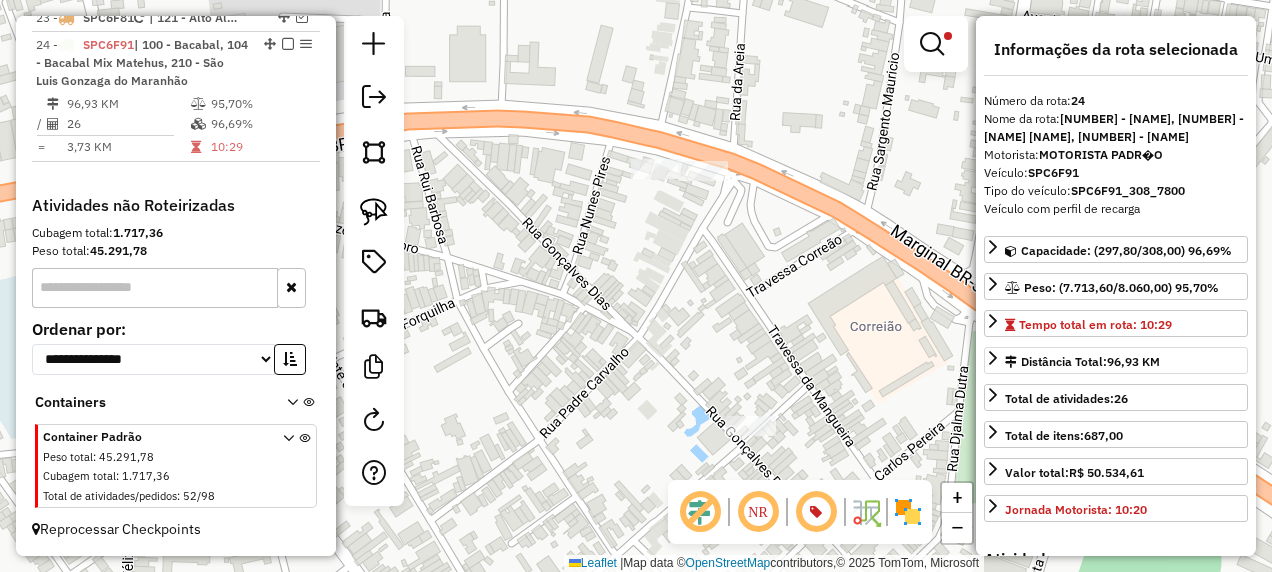 scroll, scrollTop: 2588, scrollLeft: 0, axis: vertical 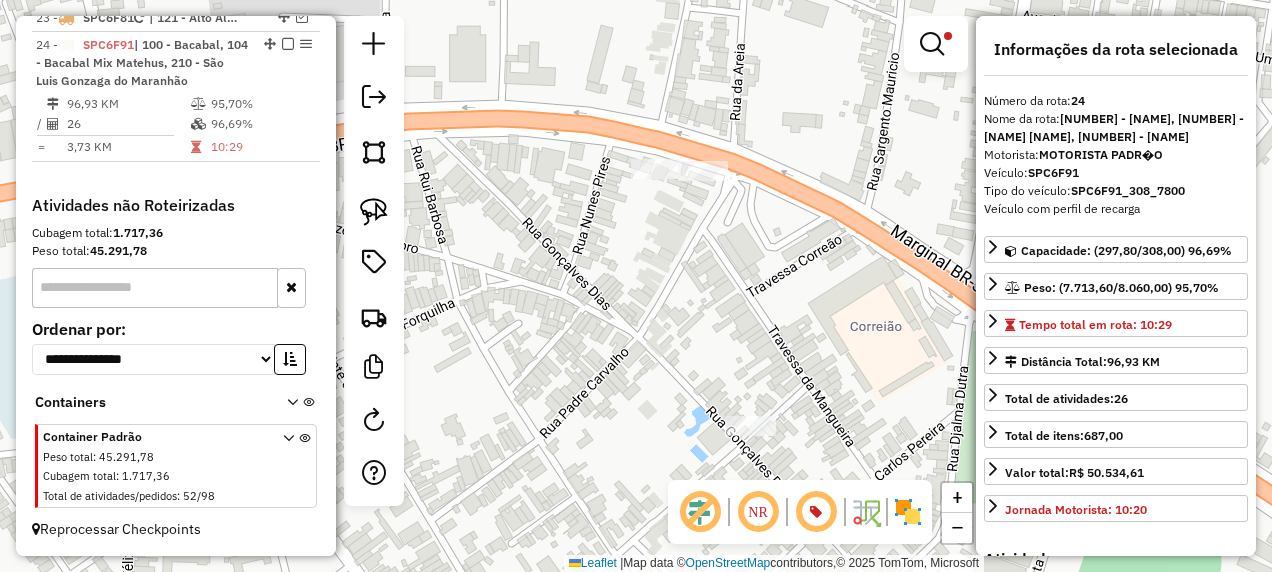 drag, startPoint x: 687, startPoint y: 273, endPoint x: 638, endPoint y: 247, distance: 55.470715 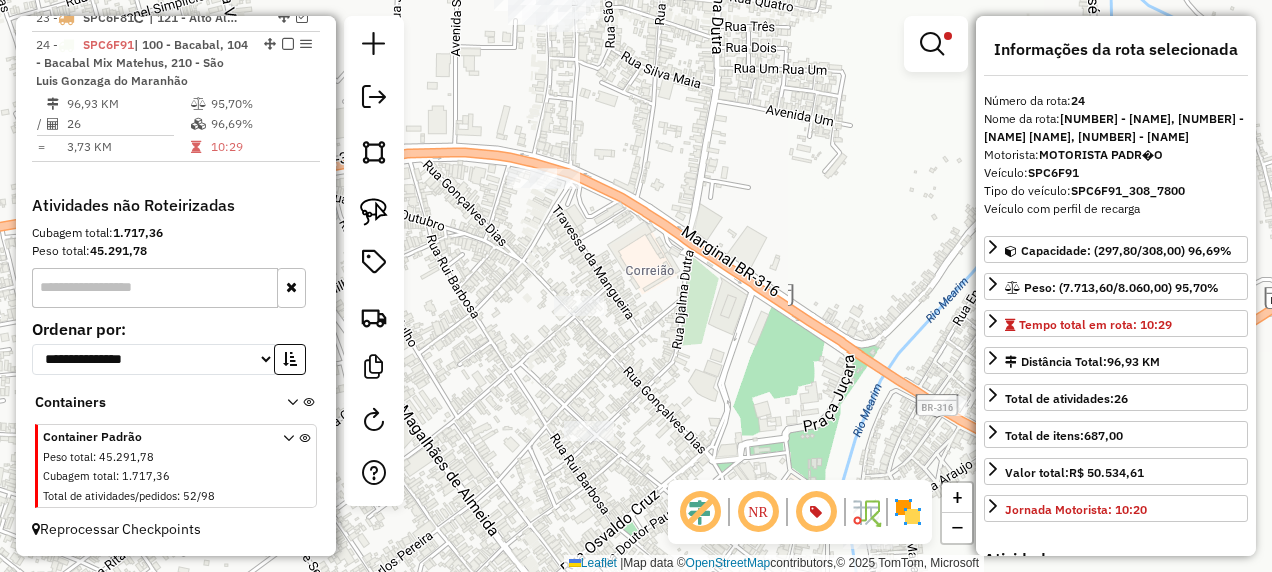 drag, startPoint x: 746, startPoint y: 284, endPoint x: 616, endPoint y: 262, distance: 131.8484 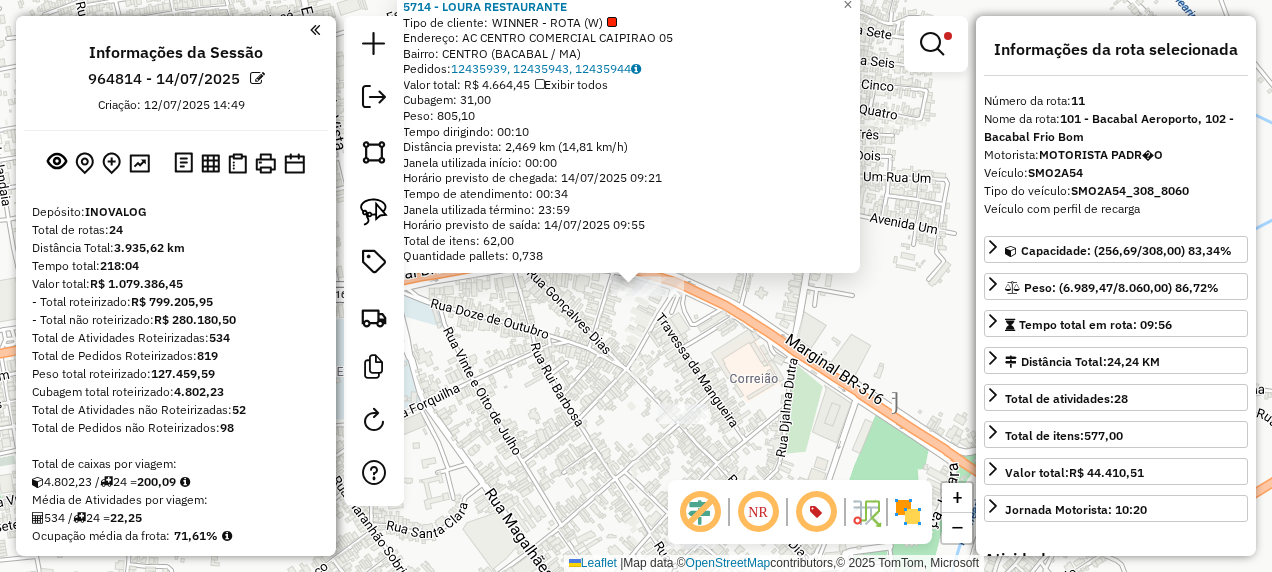 select on "**********" 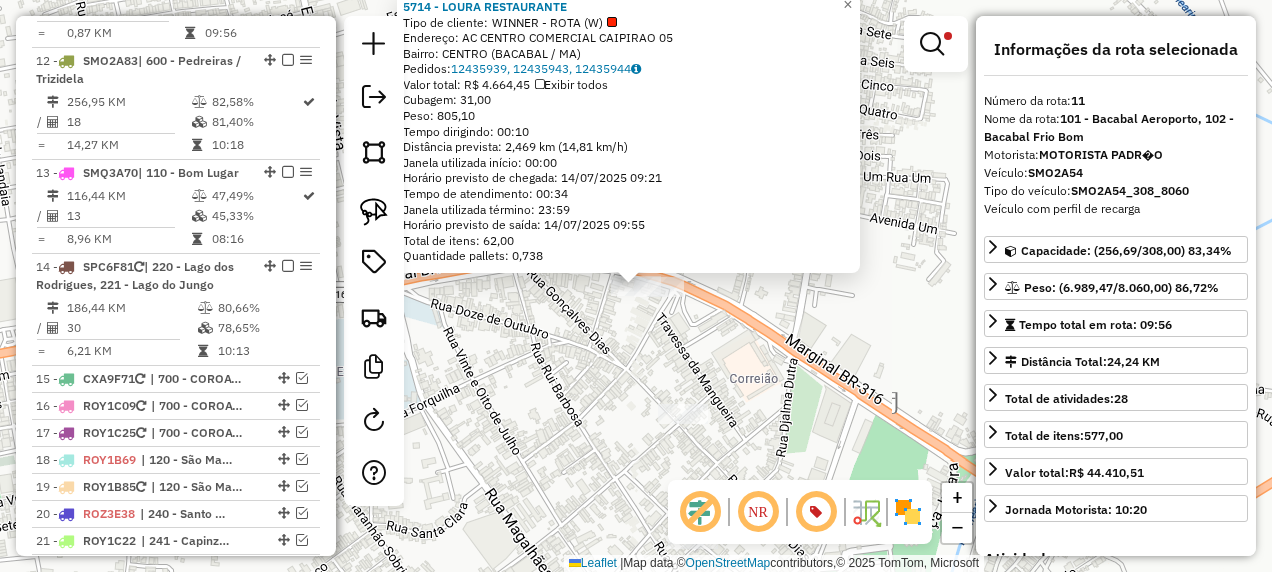 scroll, scrollTop: 1926, scrollLeft: 0, axis: vertical 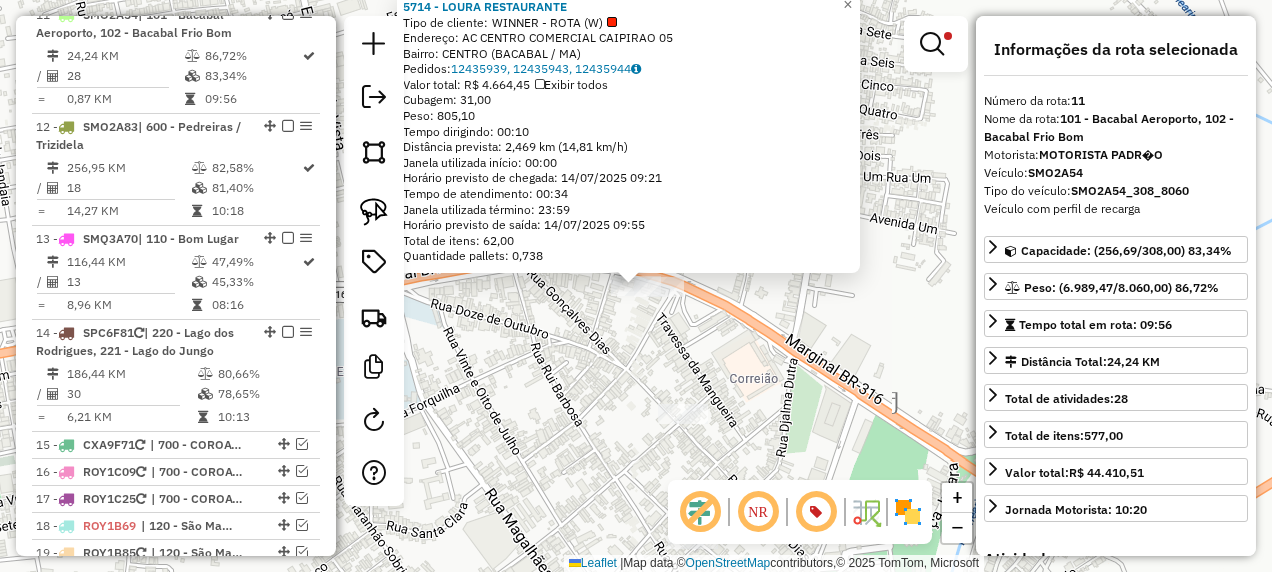 click on "5714 - LOURA RESTAURANTE  Tipo de cliente:   WINNER - ROTA (W)   Endereço: AC  CENTRO COMERCIAL CAIPIRAO     05   Bairro: CENTRO ([CITY] / MA)   Pedidos:  12435939, 12435943, 12435944   Valor total: R$ 4.664,45   Exibir todos   Cubagem: 31,00  Peso: 805,10  Tempo dirigindo: 00:10   Distância prevista: 2,469 km (14,81 km/h)   Janela utilizada início: 00:00   Horário previsto de chegada: 14/07/2025 09:21   Tempo de atendimento: 00:34   Janela utilizada término: 23:59   Horário previsto de saída: 14/07/2025 09:55   Total de itens: 62,00   Quantidade pallets: 0,738  × Limpar filtros Janela de atendimento Grade de atendimento Capacidade Transportadoras Veículos Cliente Pedidos  Rotas Selecione os dias de semana para filtrar as janelas de atendimento  Seg   Ter   Qua   Qui   Sex   Sáb   Dom  Informe o período da janela de atendimento: De: Até:  Filtrar exatamente a janela do cliente  Considerar janela de atendimento padrão  Selecione os dias de semana para filtrar as grades de atendimento  Seg   Ter" 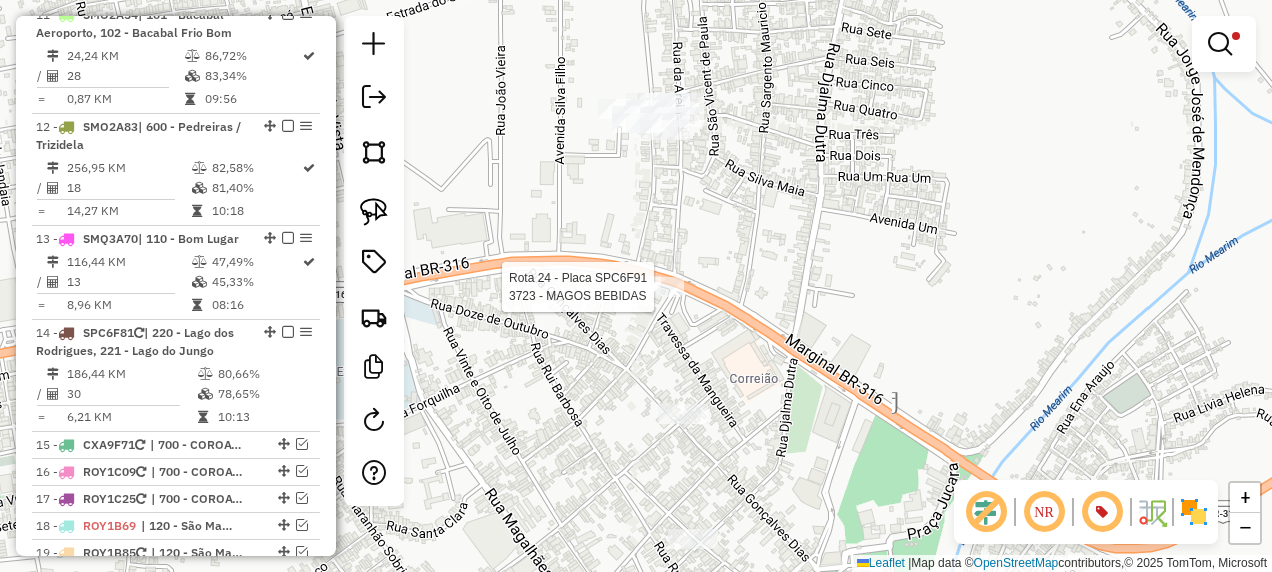 select on "**********" 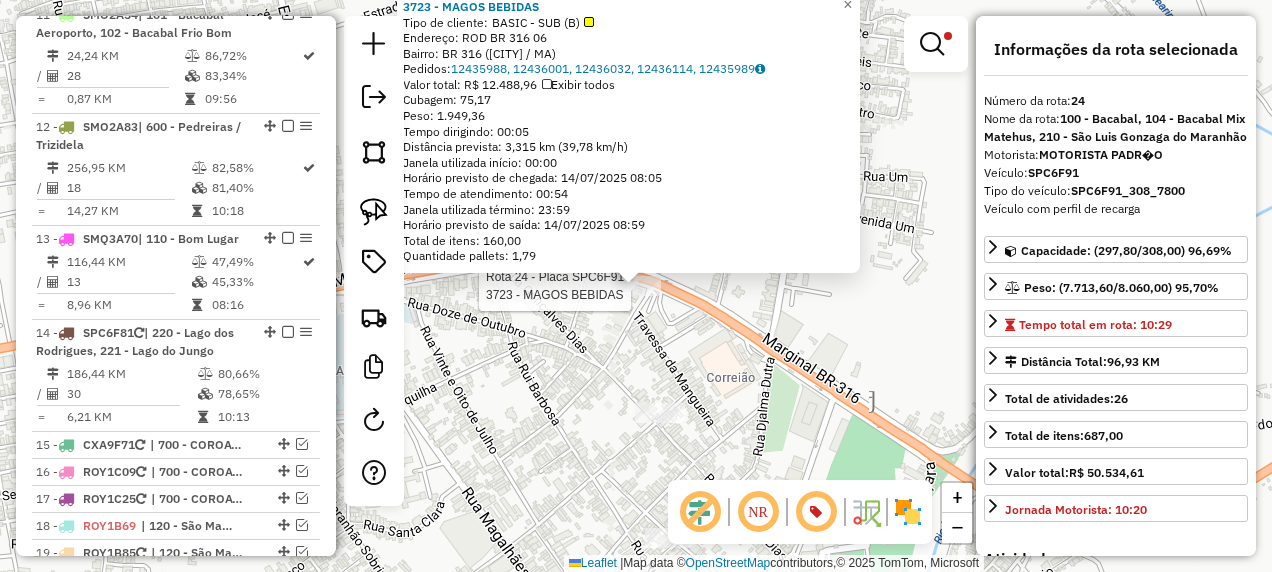 scroll, scrollTop: 2595, scrollLeft: 0, axis: vertical 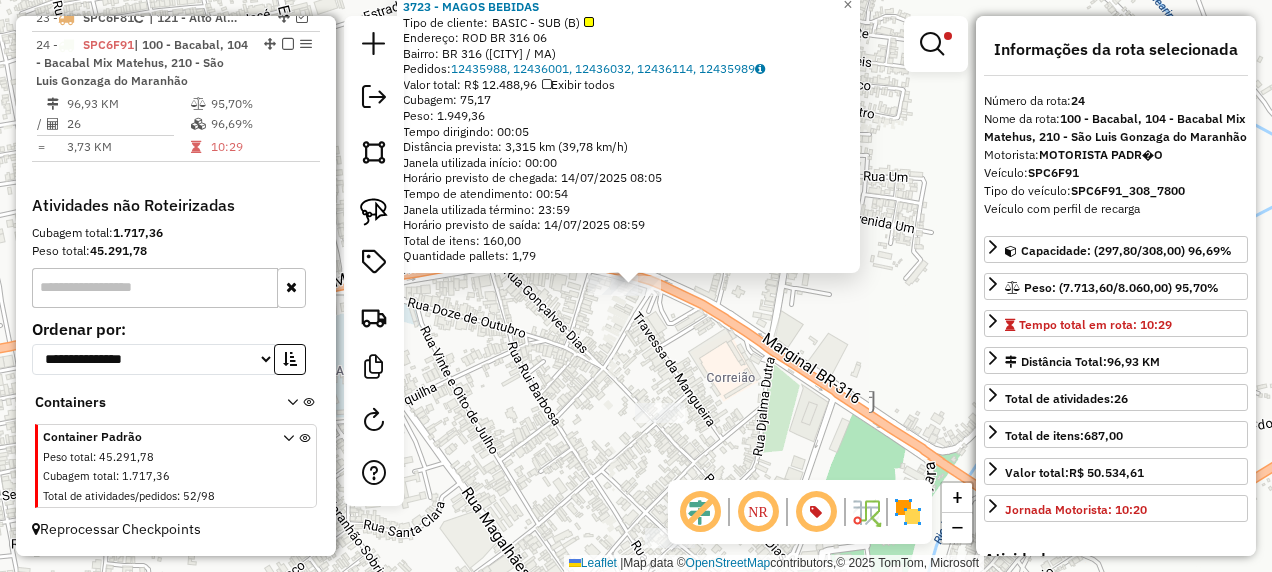 click on "3723 - MAGOS BEBIDAS  Tipo de cliente:   BASIC - SUB (B)   Endereço: ROD BR 316                        06   Bairro: BR 316 ([CITY] / MA)   Pedidos:  12435988, 12436001, 12436032, 12436114, 12435989   Valor total: R$ 12.488,96   Exibir todos   Cubagem: 75,17  Peso: 1.949,36  Tempo dirigindo: 00:05   Distância prevista: 3,315 km (39,78 km/h)   Janela utilizada início: 00:00   Horário previsto de chegada: 14/07/2025 08:05   Tempo de atendimento: 00:54   Janela utilizada término: 23:59   Horário previsto de saída: 14/07/2025 08:59   Total de itens: 160,00   Quantidade pallets: 1,79  × Limpar filtros Janela de atendimento Grade de atendimento Capacidade Transportadoras Veículos Cliente Pedidos  Rotas Selecione os dias de semana para filtrar as janelas de atendimento  Seg   Ter   Qua   Qui   Sex   Sáb   Dom  Informe o período da janela de atendimento: De: Até:  Filtrar exatamente a janela do cliente  Considerar janela de atendimento padrão   Seg   Ter   Qua   Qui   Sex   Sáb   Dom   Peso mínimo:  +" 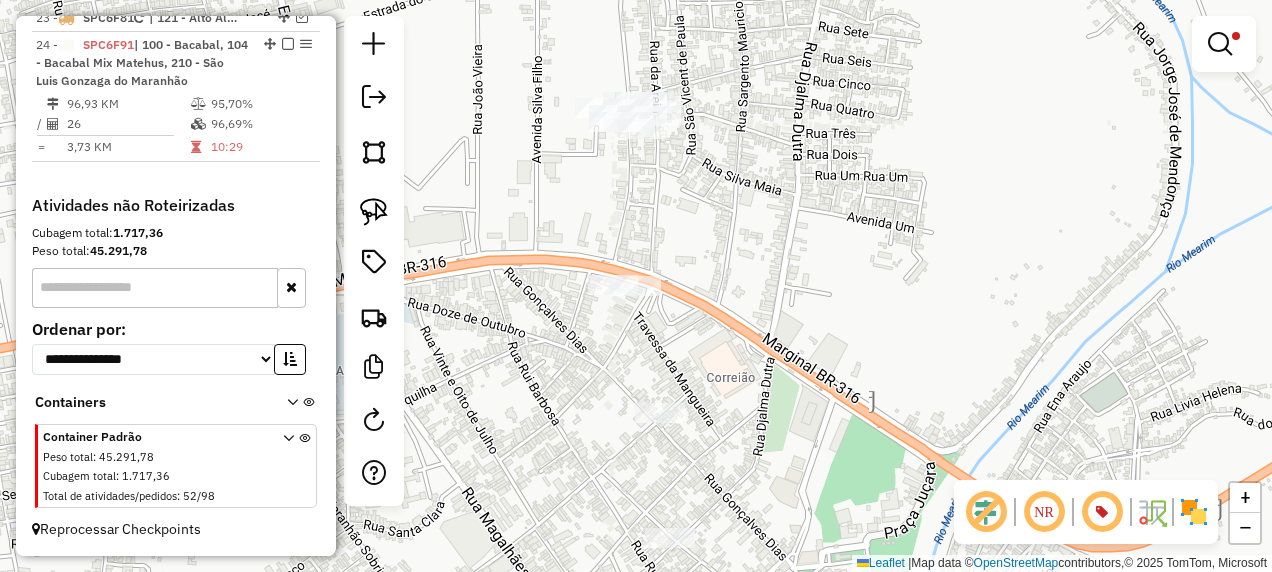 drag, startPoint x: 796, startPoint y: 432, endPoint x: 730, endPoint y: 362, distance: 96.20811 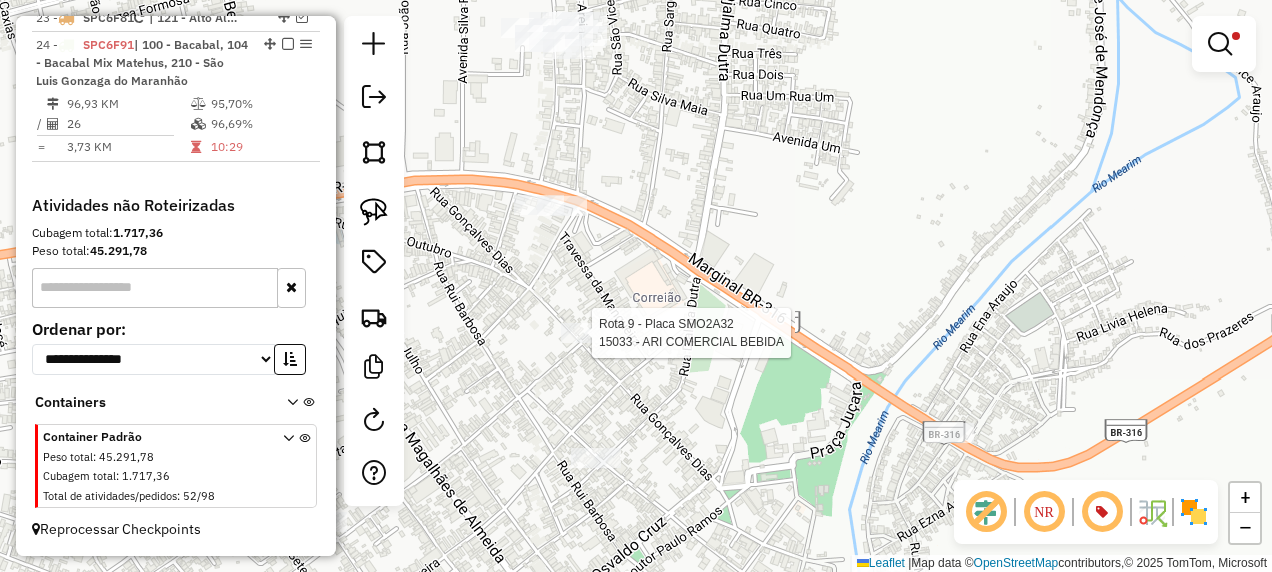 select on "**********" 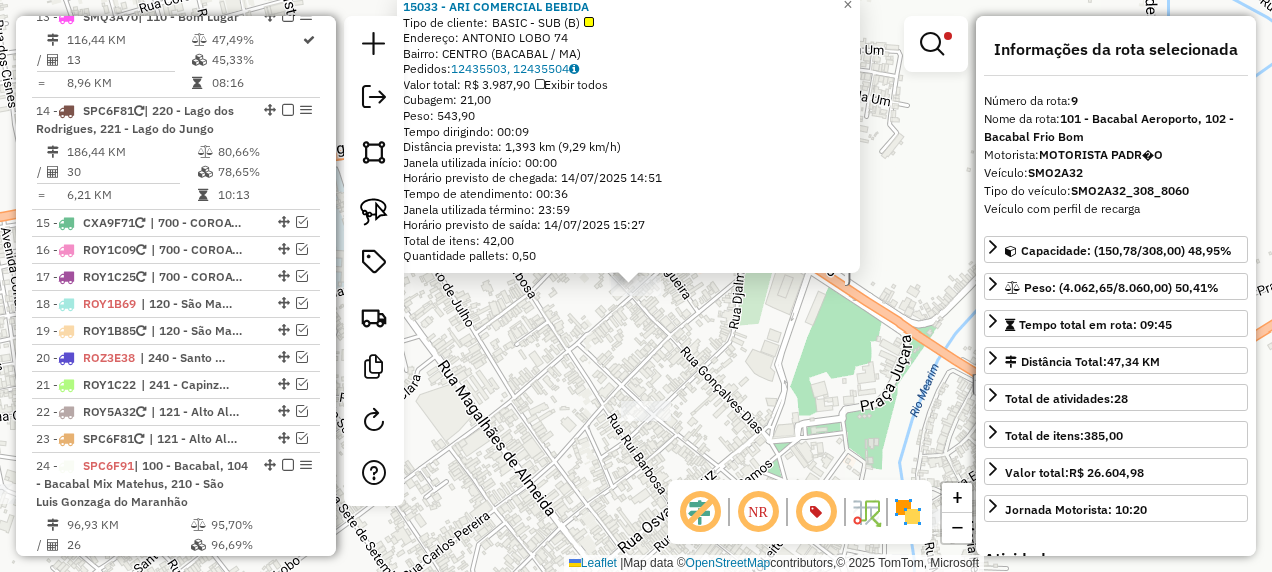 scroll, scrollTop: 1703, scrollLeft: 0, axis: vertical 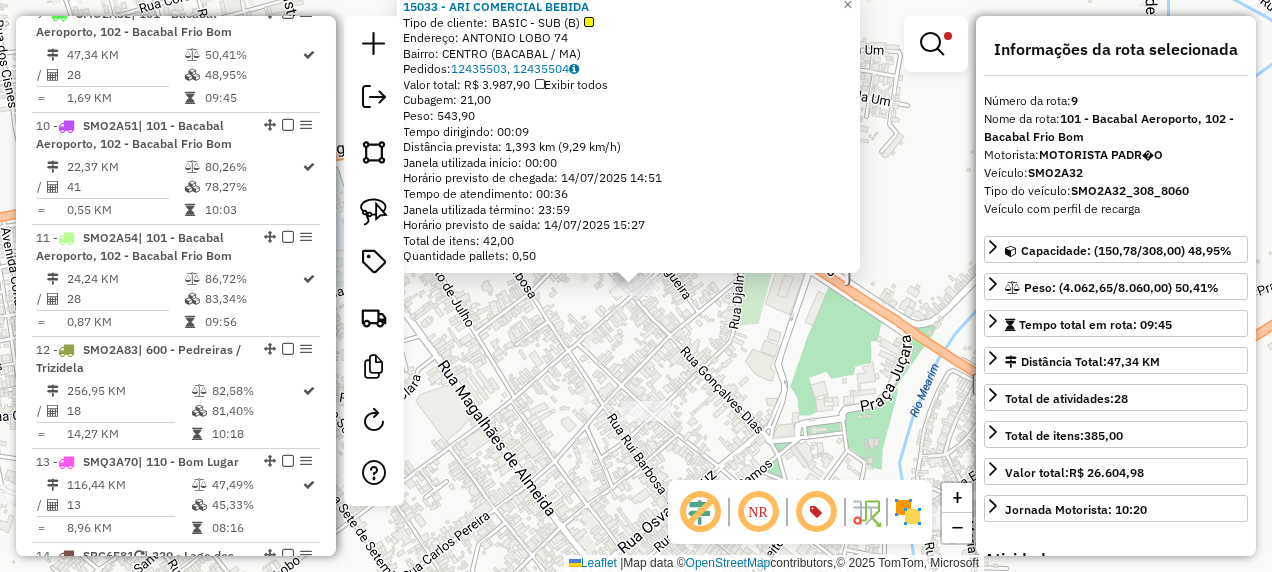 click on "15033 - ARI COMERCIAL BEBIDA  Tipo de cliente:   BASIC - SUB (B)   Endereço:  ANTONIO LOBO 74   Bairro: CENTRO ([CITY] / MA)   Pedidos:  12435503, 12435504   Valor total: R$ 3.987,90   Exibir todos   Cubagem: 21,00  Peso: 543,90  Tempo dirigindo: 00:09   Distância prevista: 1,393 km (9,29 km/h)   Janela utilizada início: 00:00   Horário previsto de chegada: 14/07/2025 14:51   Tempo de atendimento: 00:36   Janela utilizada término: 23:59   Horário previsto de saída: 14/07/2025 15:27   Total de itens: 42,00   Quantidade pallets: 0,50  × Limpar filtros Janela de atendimento Grade de atendimento Capacidade Transportadoras Veículos Cliente Pedidos  Rotas Selecione os dias de semana para filtrar as janelas de atendimento  Seg   Ter   Qua   Qui   Sex   Sáb   Dom  Informe o período da janela de atendimento: De: Até:  Filtrar exatamente a janela do cliente  Considerar janela de atendimento padrão  Selecione os dias de semana para filtrar as grades de atendimento  Seg   Ter   Qua   Qui   Sex   Sáb   Dom" 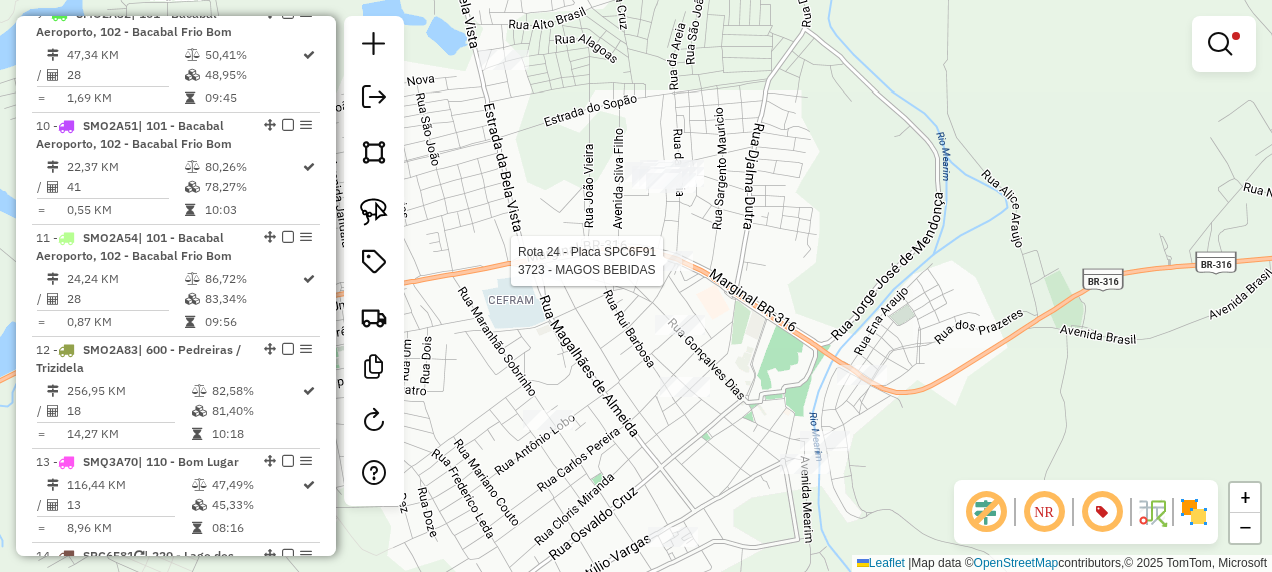 click 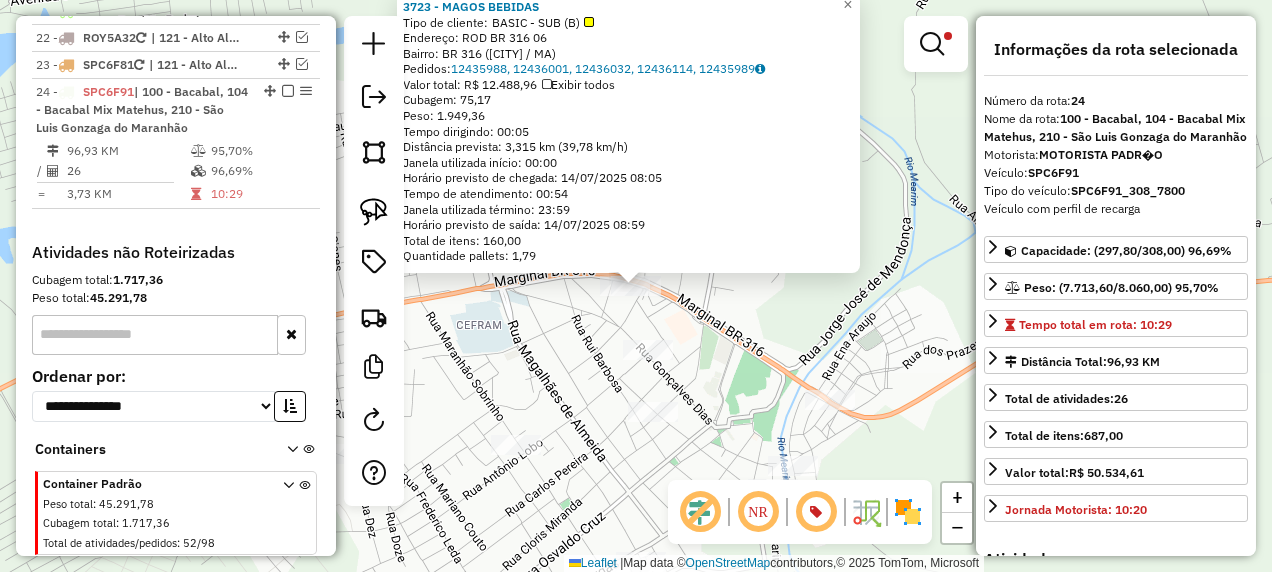scroll, scrollTop: 2595, scrollLeft: 0, axis: vertical 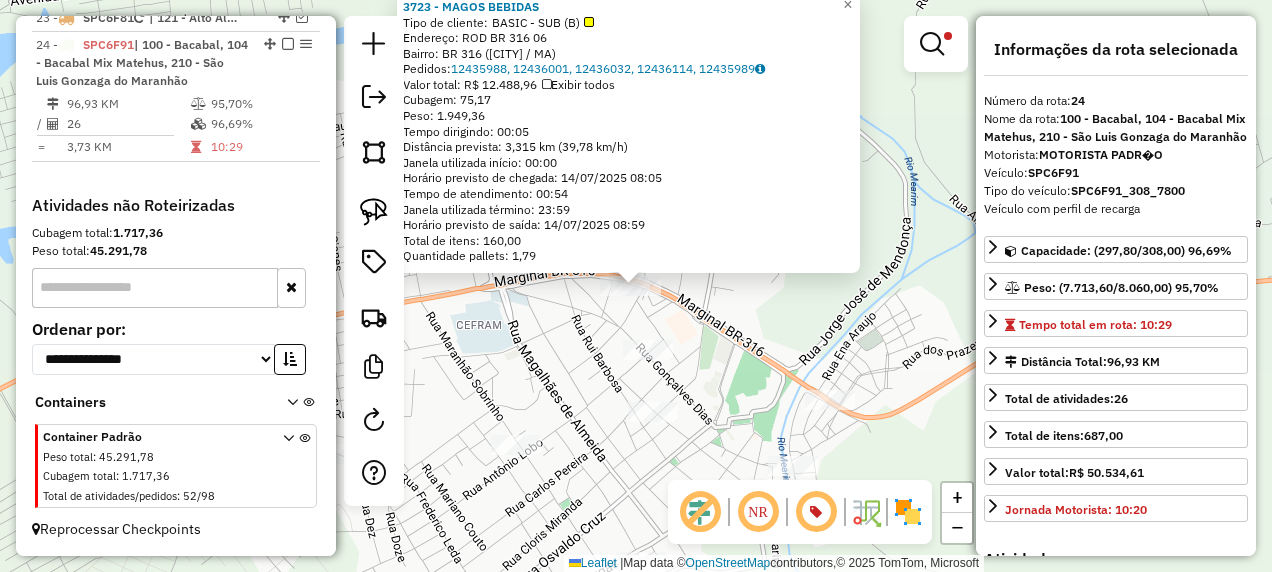 click on "3723 - MAGOS BEBIDAS  Tipo de cliente:   BASIC - SUB (B)   Endereço: ROD BR 316                        06   Bairro: BR 316 ([CITY] / MA)   Pedidos:  12435988, 12436001, 12436032, 12436114, 12435989   Valor total: R$ 12.488,96   Exibir todos   Cubagem: 75,17  Peso: 1.949,36  Tempo dirigindo: 00:05   Distância prevista: 3,315 km (39,78 km/h)   Janela utilizada início: 00:00   Horário previsto de chegada: 14/07/2025 08:05   Tempo de atendimento: 00:54   Janela utilizada término: 23:59   Horário previsto de saída: 14/07/2025 08:59   Total de itens: 160,00   Quantidade pallets: 1,79  × Limpar filtros Janela de atendimento Grade de atendimento Capacidade Transportadoras Veículos Cliente Pedidos  Rotas Selecione os dias de semana para filtrar as janelas de atendimento  Seg   Ter   Qua   Qui   Sex   Sáb   Dom  Informe o período da janela de atendimento: De: Até:  Filtrar exatamente a janela do cliente  Considerar janela de atendimento padrão   Seg   Ter   Qua   Qui   Sex   Sáb   Dom   Peso mínimo:  +" 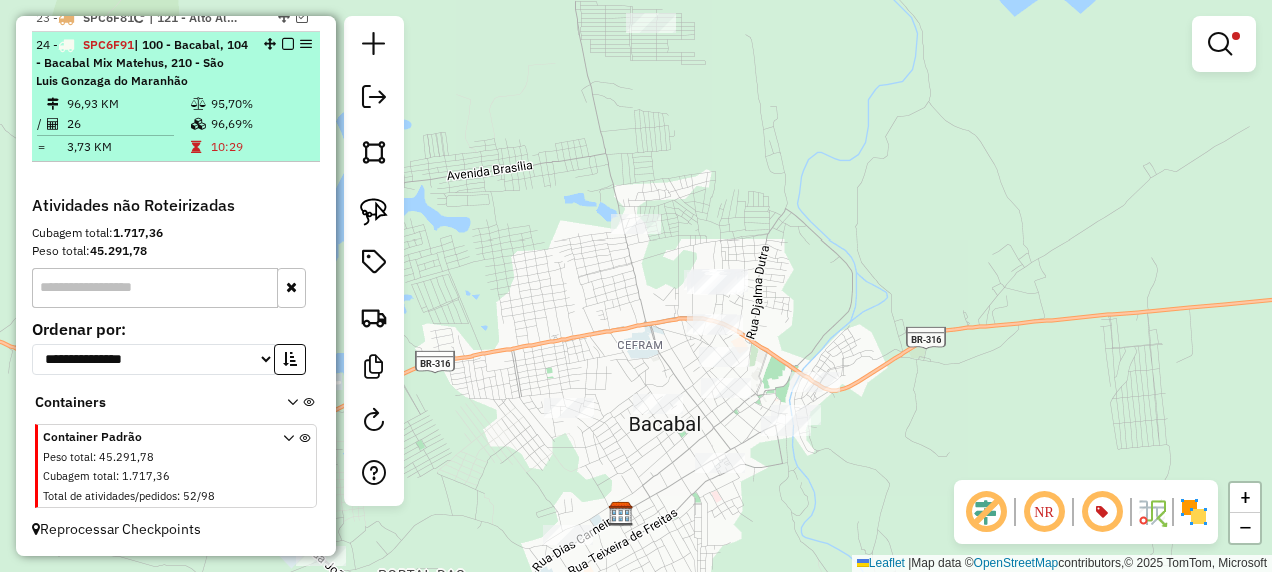 click at bounding box center [288, 44] 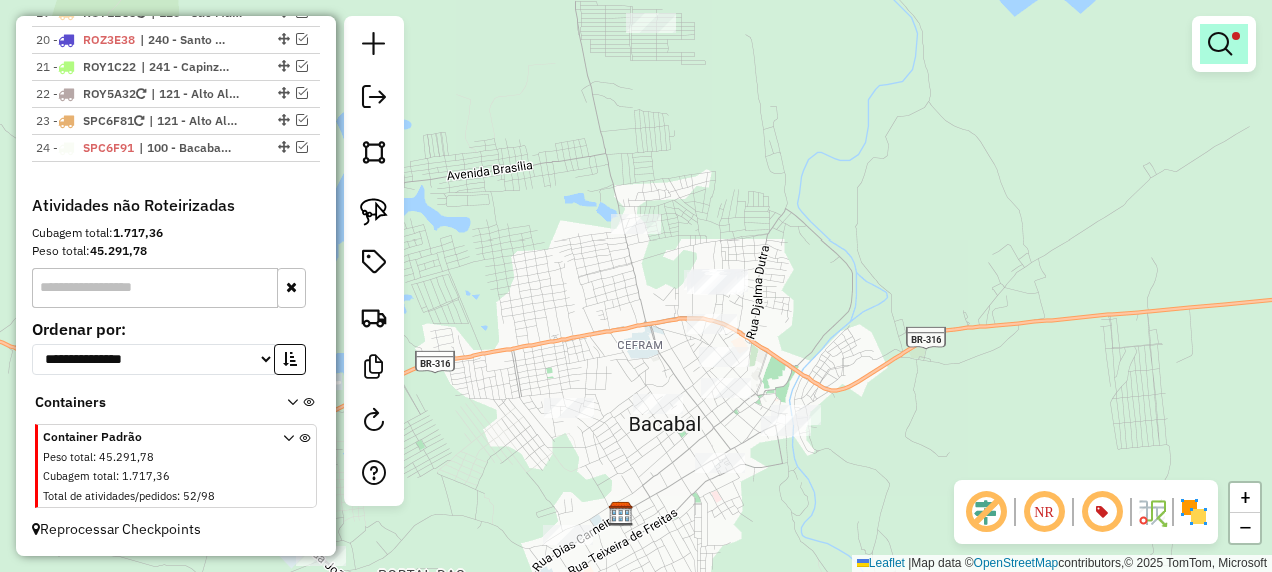 click at bounding box center (1220, 44) 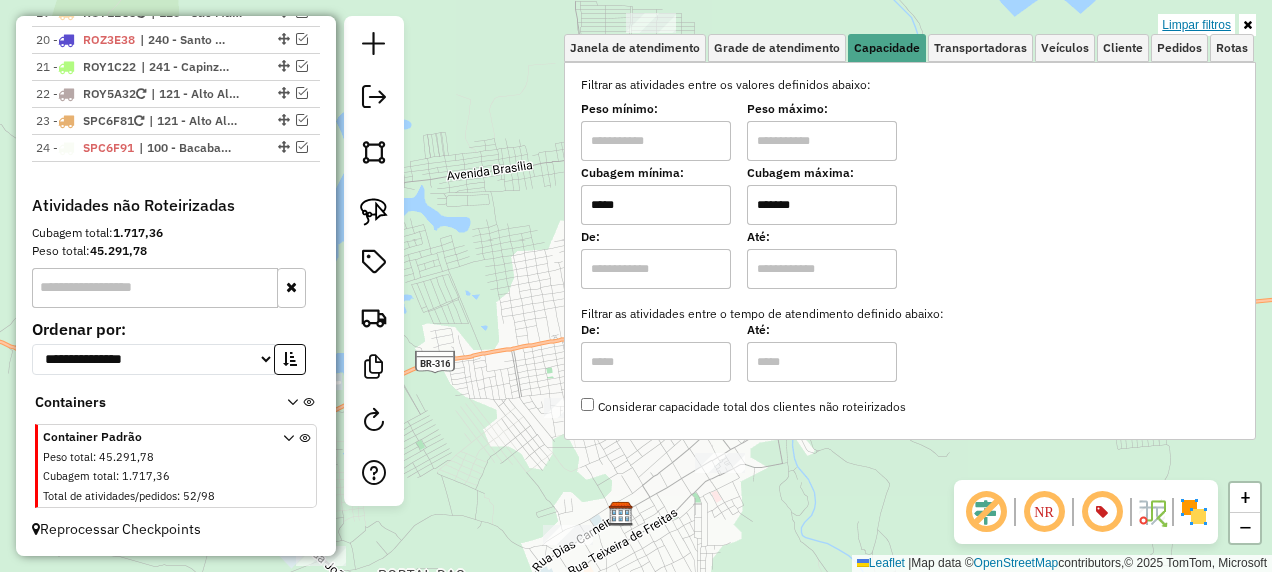 click on "Limpar filtros" at bounding box center (1196, 25) 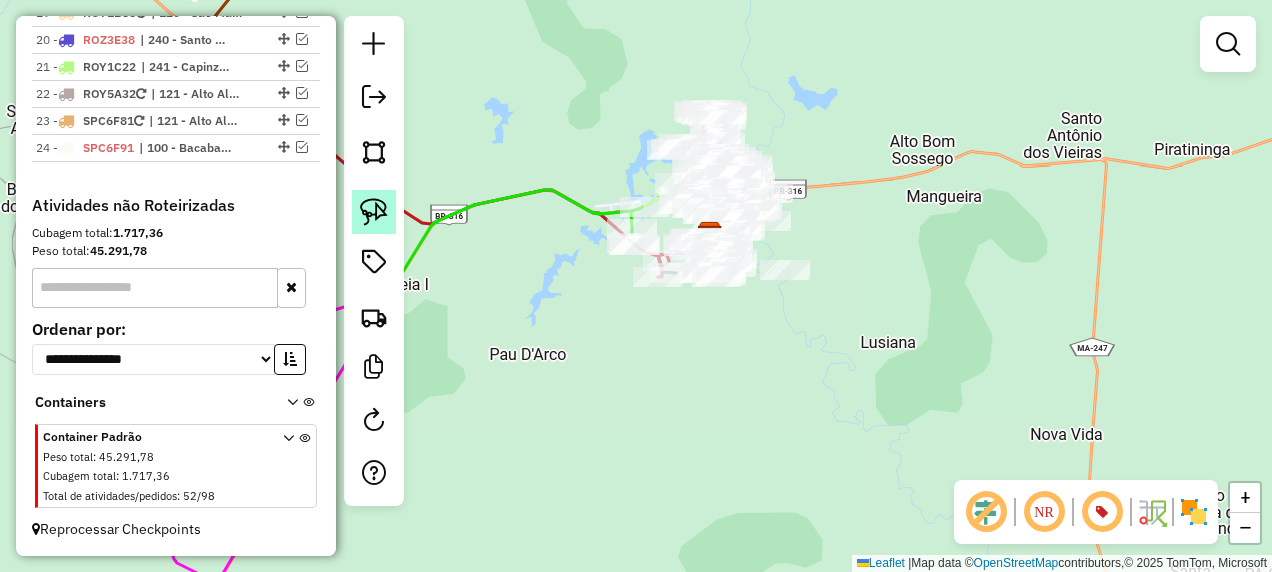 click 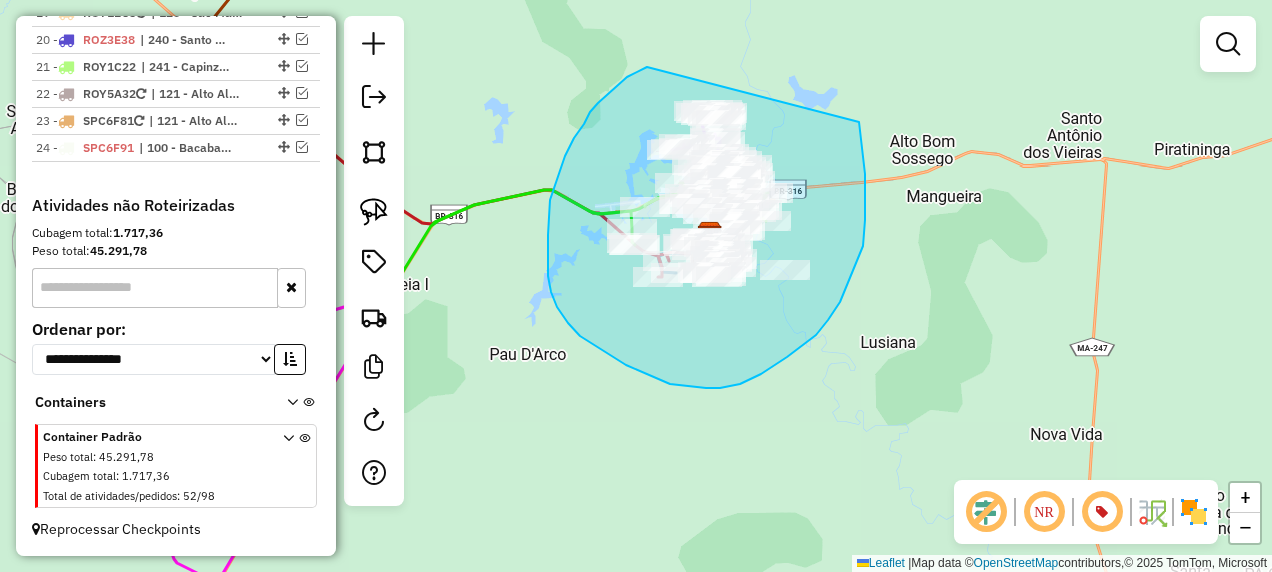 drag, startPoint x: 647, startPoint y: 67, endPoint x: 859, endPoint y: 122, distance: 219.01826 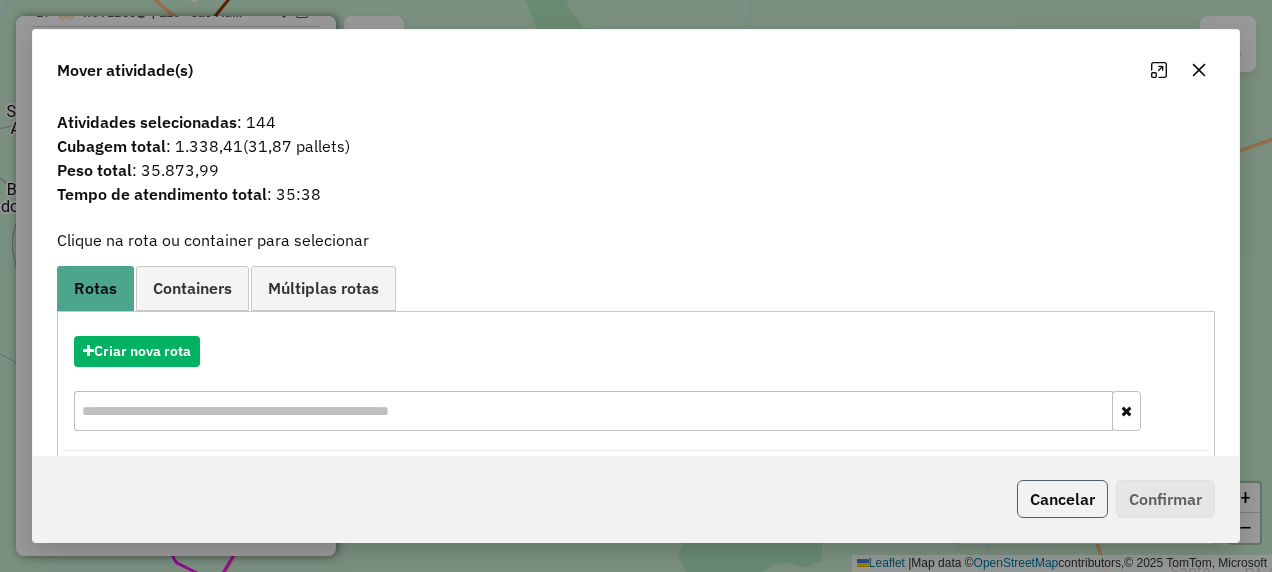 click on "Cancelar" 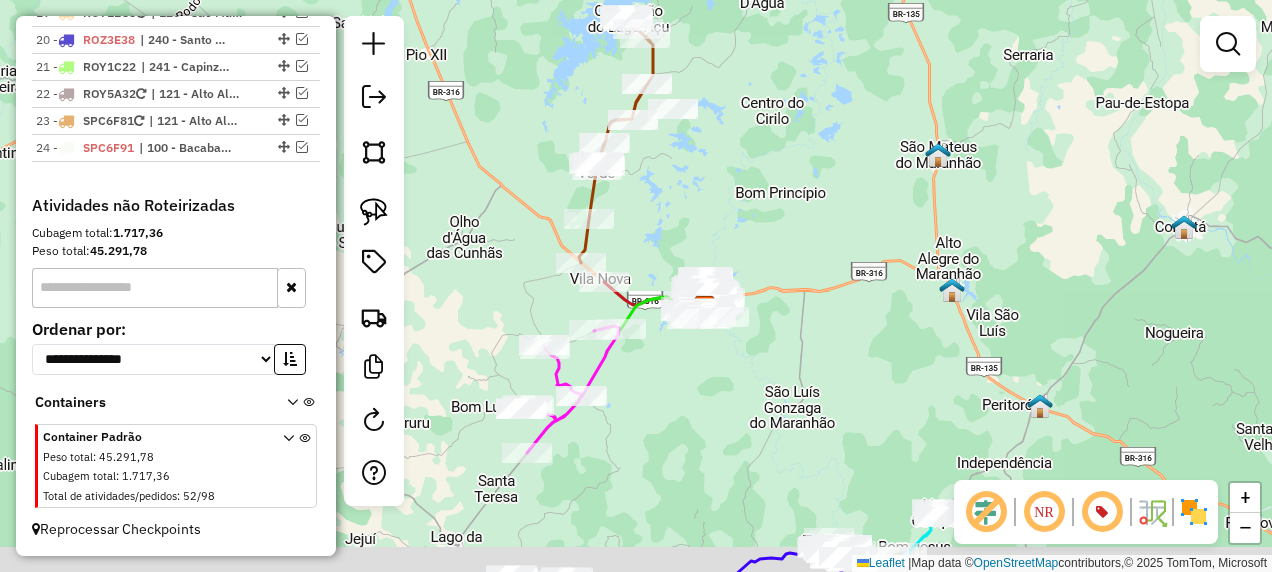 drag, startPoint x: 842, startPoint y: 405, endPoint x: 784, endPoint y: 340, distance: 87.11487 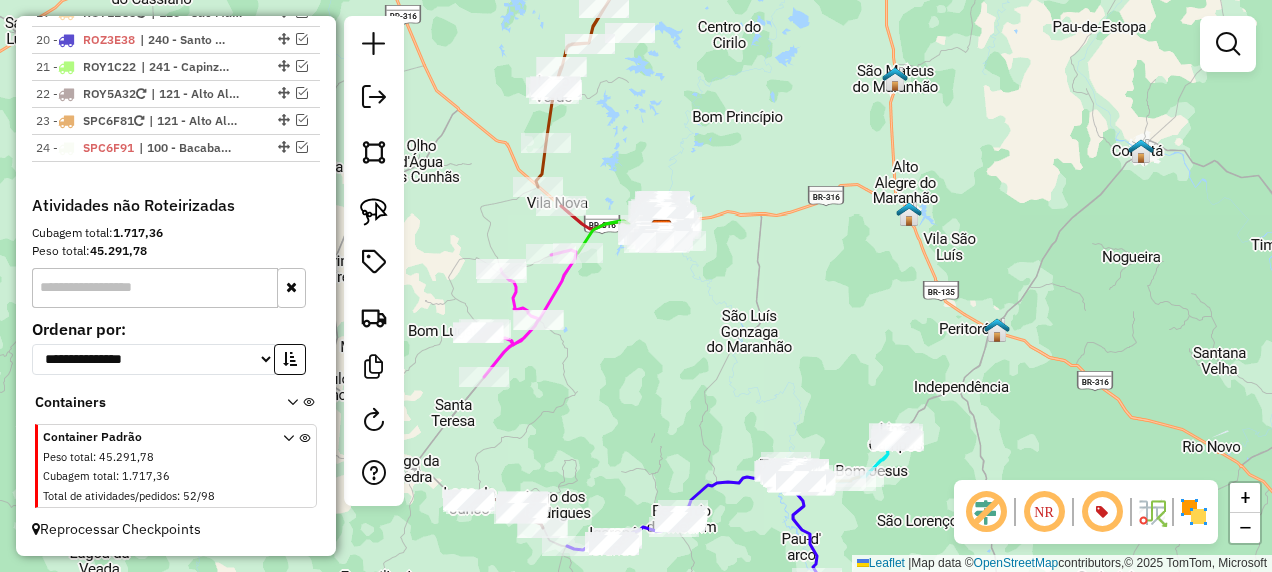 drag, startPoint x: 756, startPoint y: 375, endPoint x: 717, endPoint y: 288, distance: 95.34149 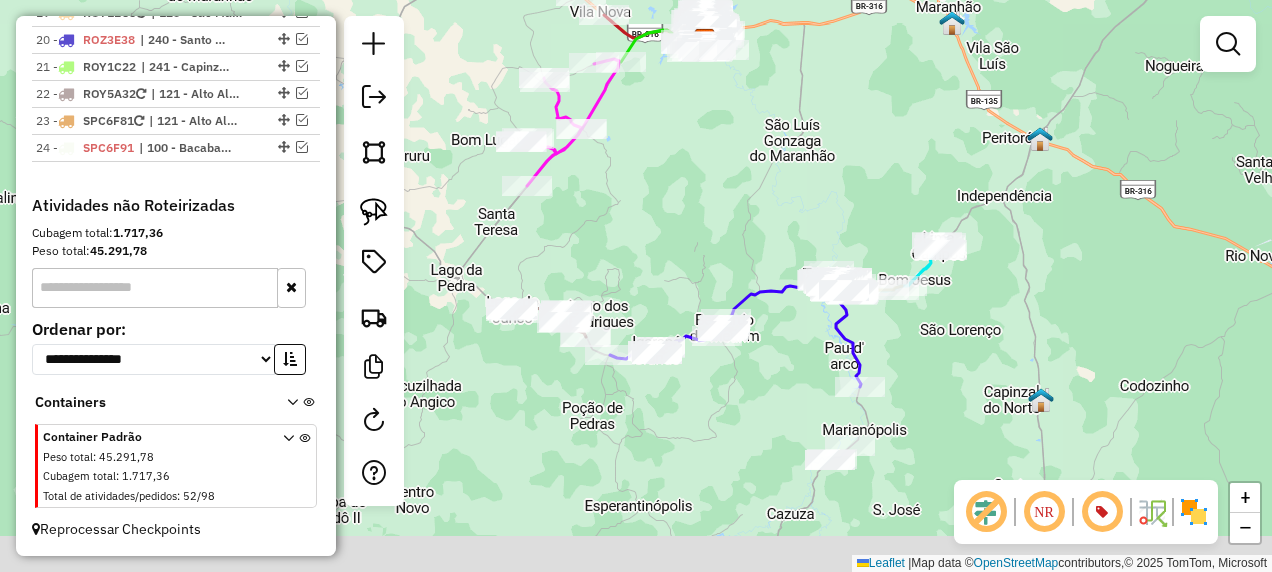 drag, startPoint x: 700, startPoint y: 310, endPoint x: 770, endPoint y: 176, distance: 151.182 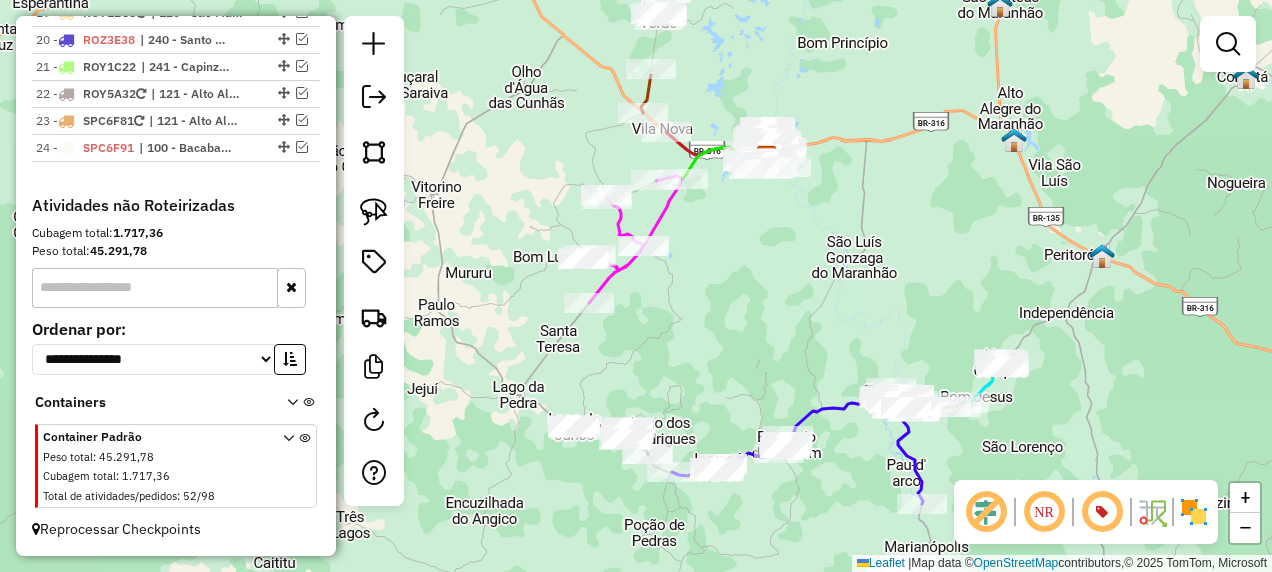 drag, startPoint x: 670, startPoint y: 236, endPoint x: 738, endPoint y: 376, distance: 155.64061 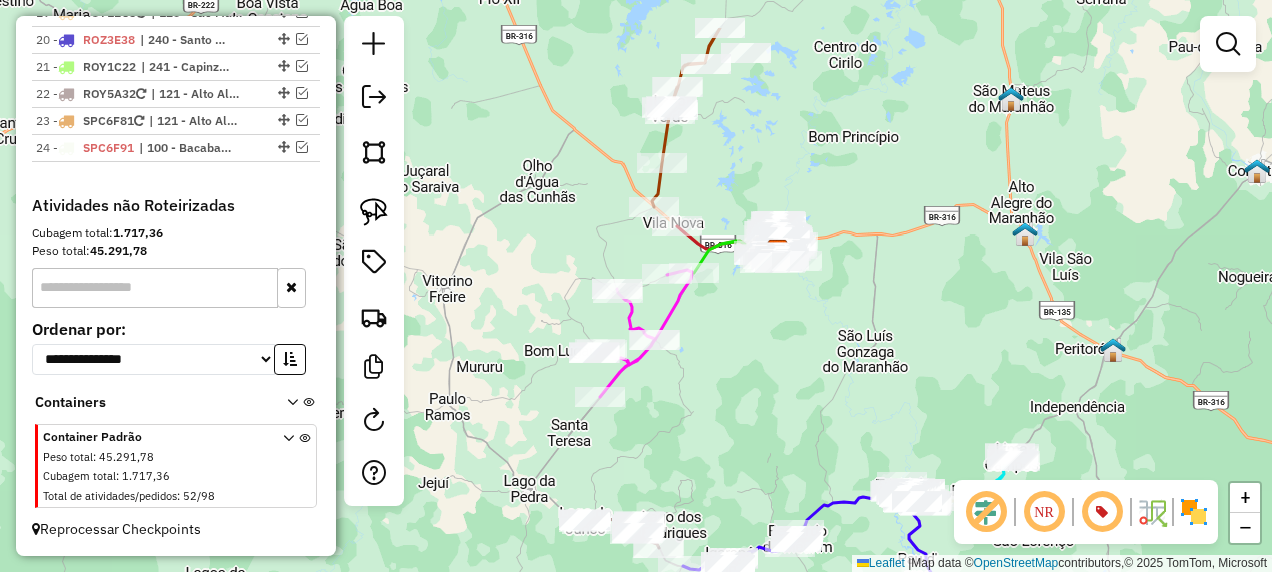 drag, startPoint x: 742, startPoint y: 335, endPoint x: 749, endPoint y: 420, distance: 85.28775 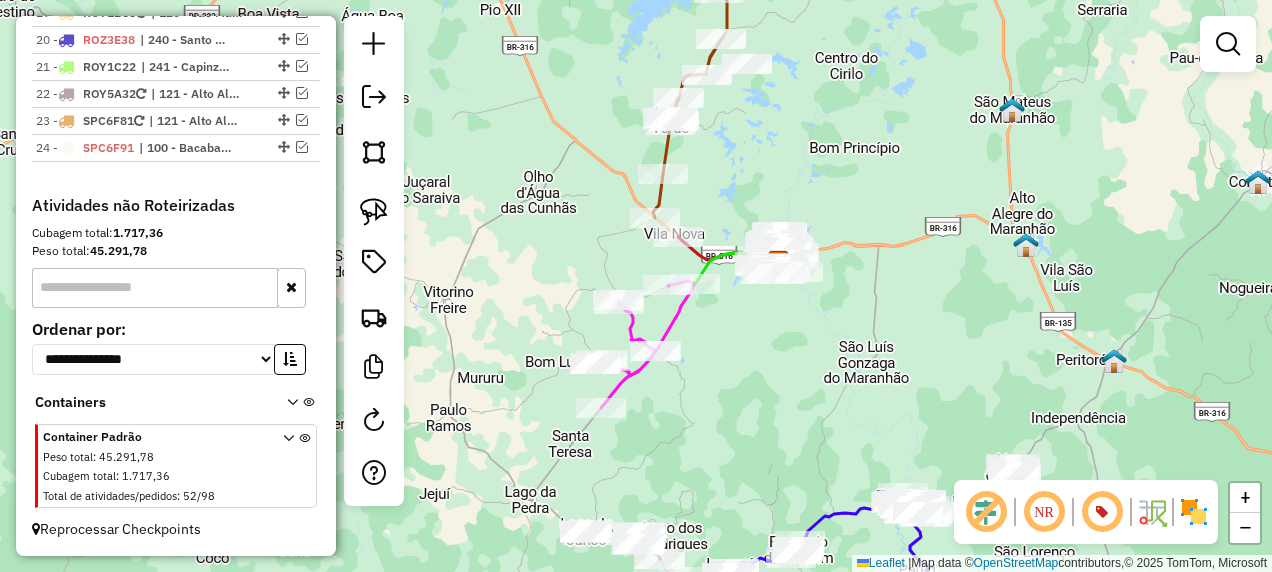 click on "Janela de atendimento Grade de atendimento Capacidade Transportadoras Veículos Cliente Pedidos  Rotas Selecione os dias de semana para filtrar as janelas de atendimento  Seg   Ter   Qua   Qui   Sex   Sáb   Dom  Informe o período da janela de atendimento: De: Até:  Filtrar exatamente a janela do cliente  Considerar janela de atendimento padrão  Selecione os dias de semana para filtrar as grades de atendimento  Seg   Ter   Qua   Qui   Sex   Sáb   Dom   Considerar clientes sem dia de atendimento cadastrado  Clientes fora do dia de atendimento selecionado Filtrar as atividades entre os valores definidos abaixo:  Peso mínimo:   Peso máximo:   Cubagem mínima:   Cubagem máxima:   De:   Até:  Filtrar as atividades entre o tempo de atendimento definido abaixo:  De:   Até:   Considerar capacidade total dos clientes não roteirizados Transportadora: Selecione um ou mais itens Tipo de veículo: Selecione um ou mais itens Veículo: Selecione um ou mais itens Motorista: Selecione um ou mais itens Nome: Rótulo:" 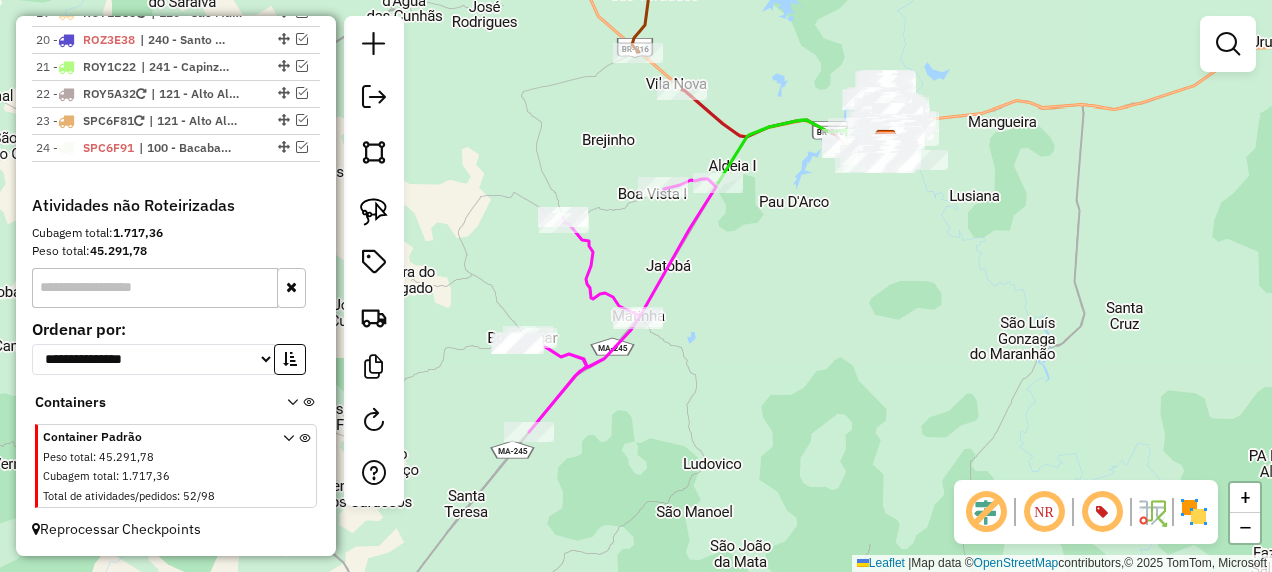 drag, startPoint x: 678, startPoint y: 428, endPoint x: 686, endPoint y: 311, distance: 117.273186 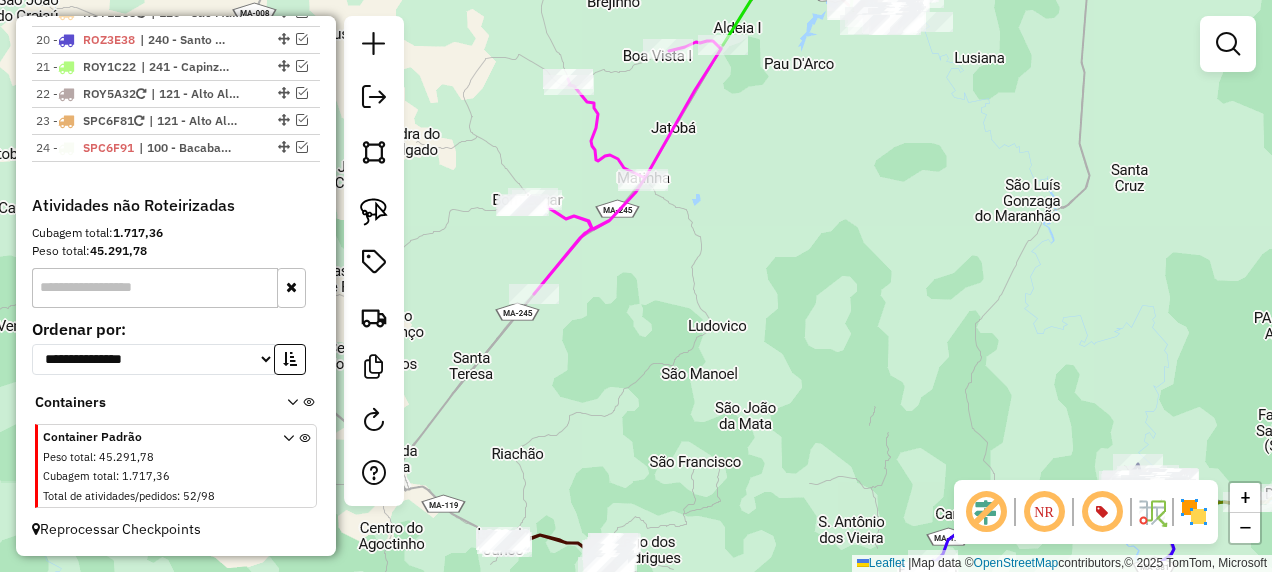 drag, startPoint x: 724, startPoint y: 390, endPoint x: 685, endPoint y: 244, distance: 151.11916 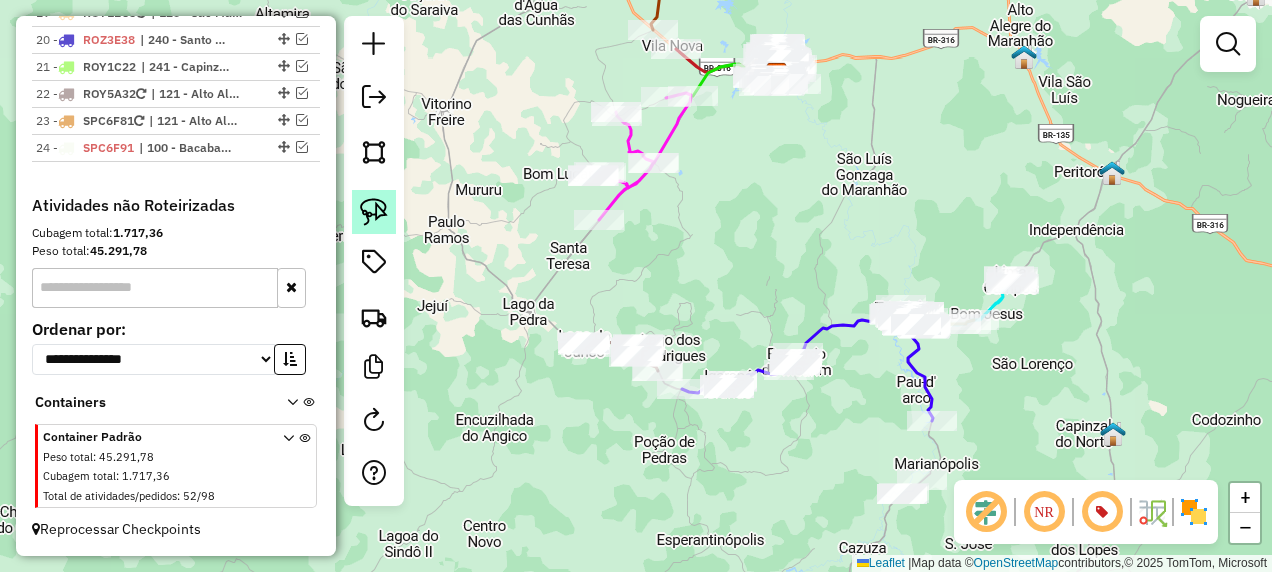 click 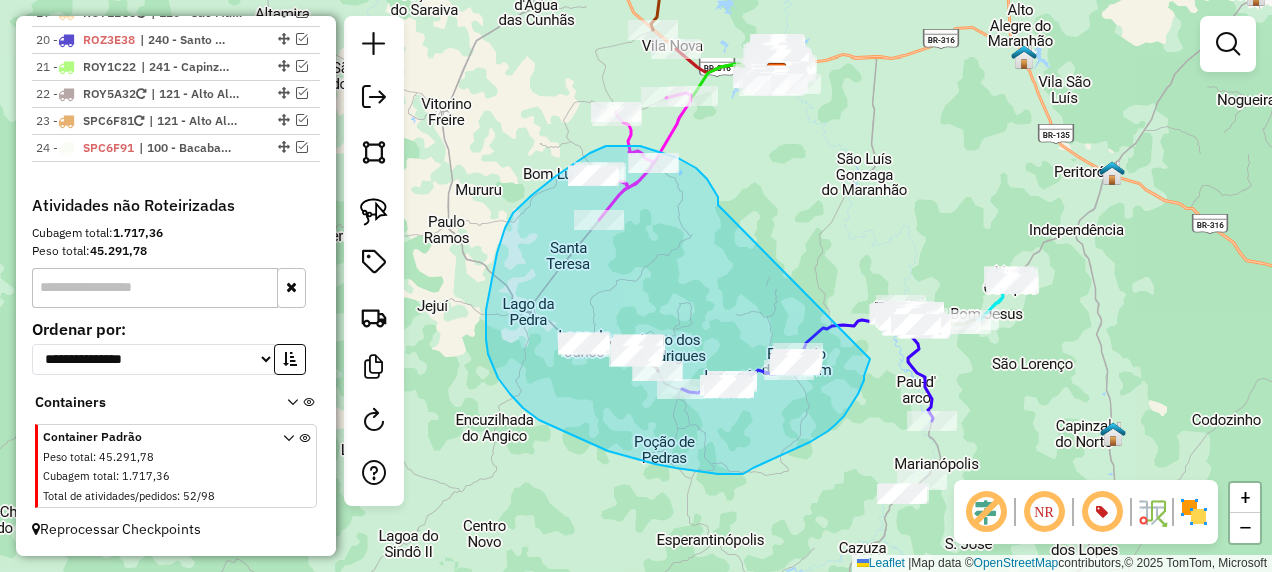 drag, startPoint x: 718, startPoint y: 205, endPoint x: 870, endPoint y: 359, distance: 216.3793 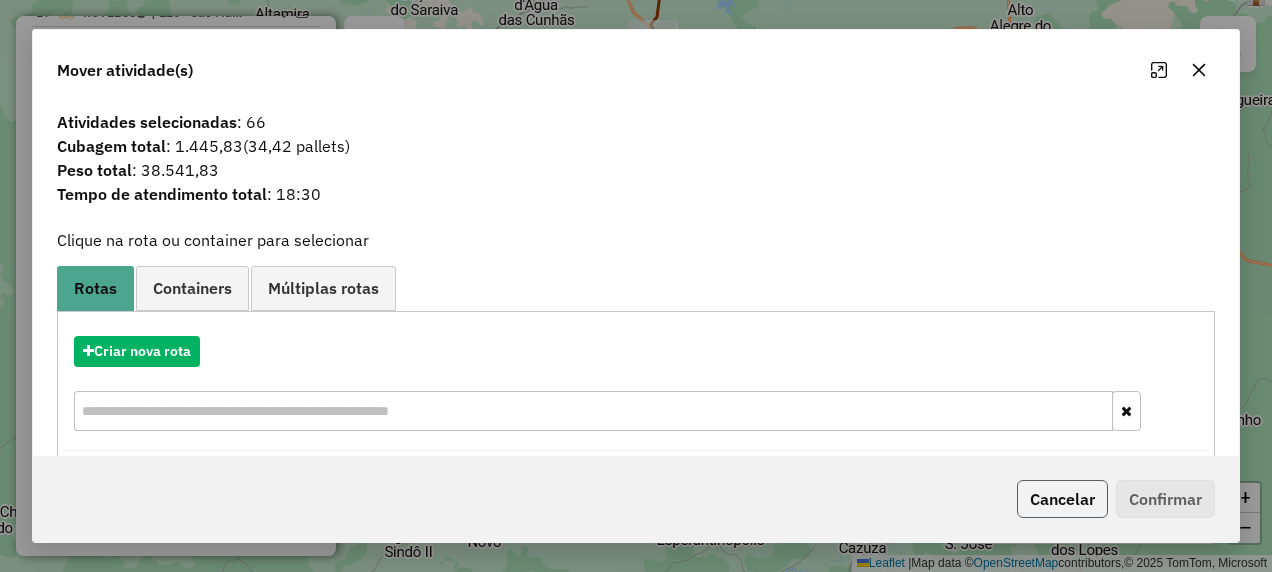 click on "Cancelar" 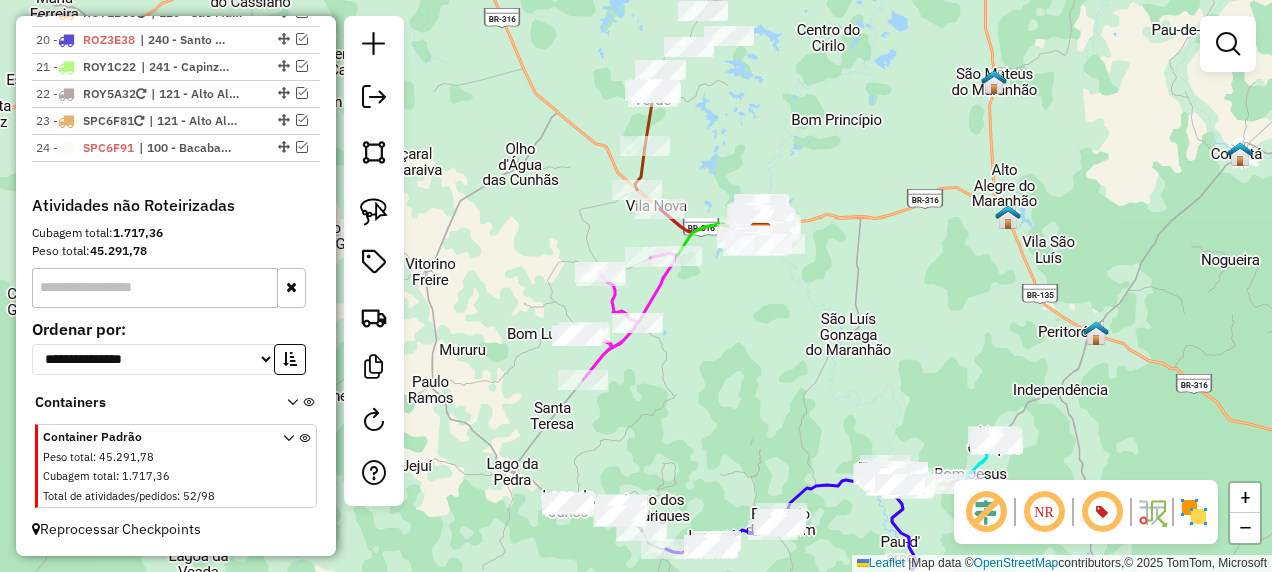 drag, startPoint x: 714, startPoint y: 279, endPoint x: 693, endPoint y: 470, distance: 192.15099 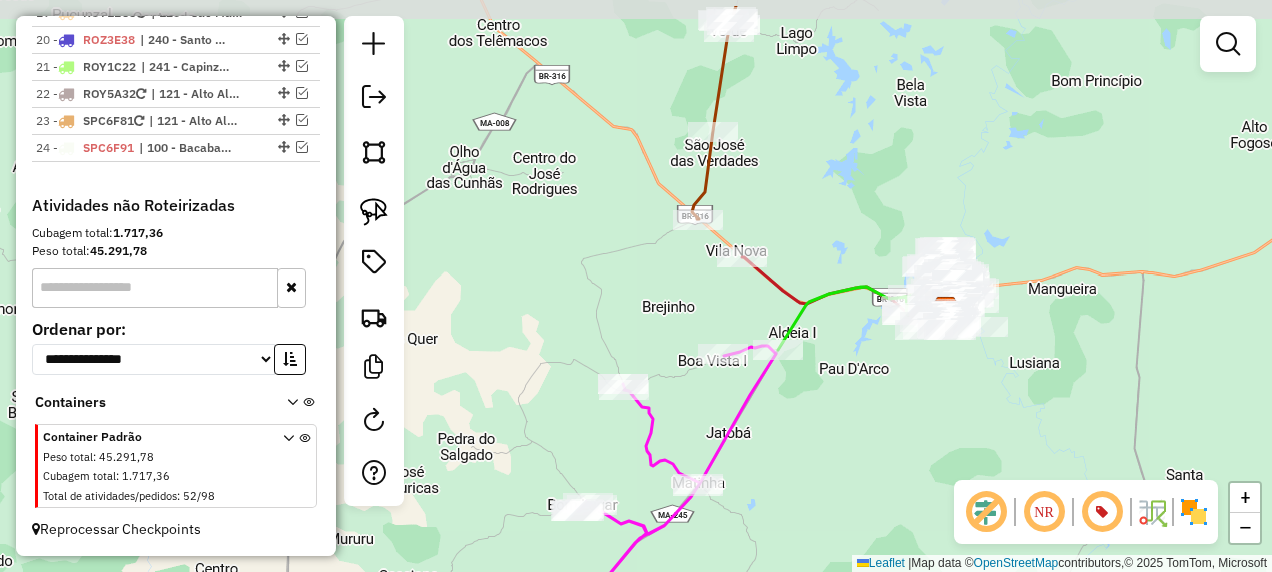 drag, startPoint x: 732, startPoint y: 373, endPoint x: 771, endPoint y: 436, distance: 74.094536 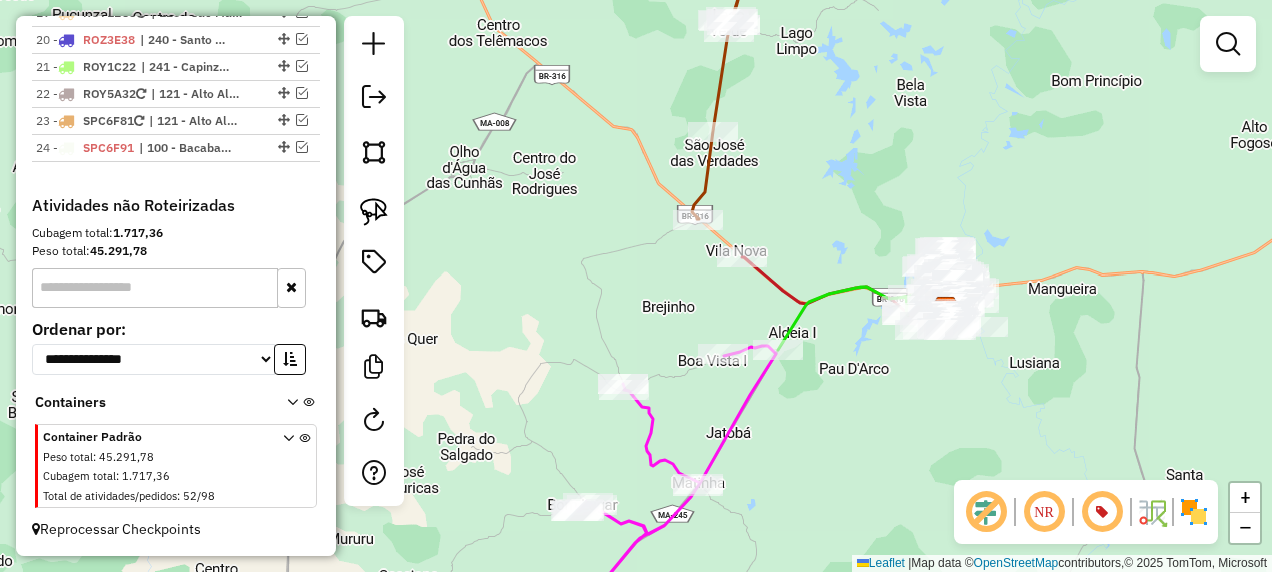 drag, startPoint x: 518, startPoint y: 338, endPoint x: 584, endPoint y: 386, distance: 81.608826 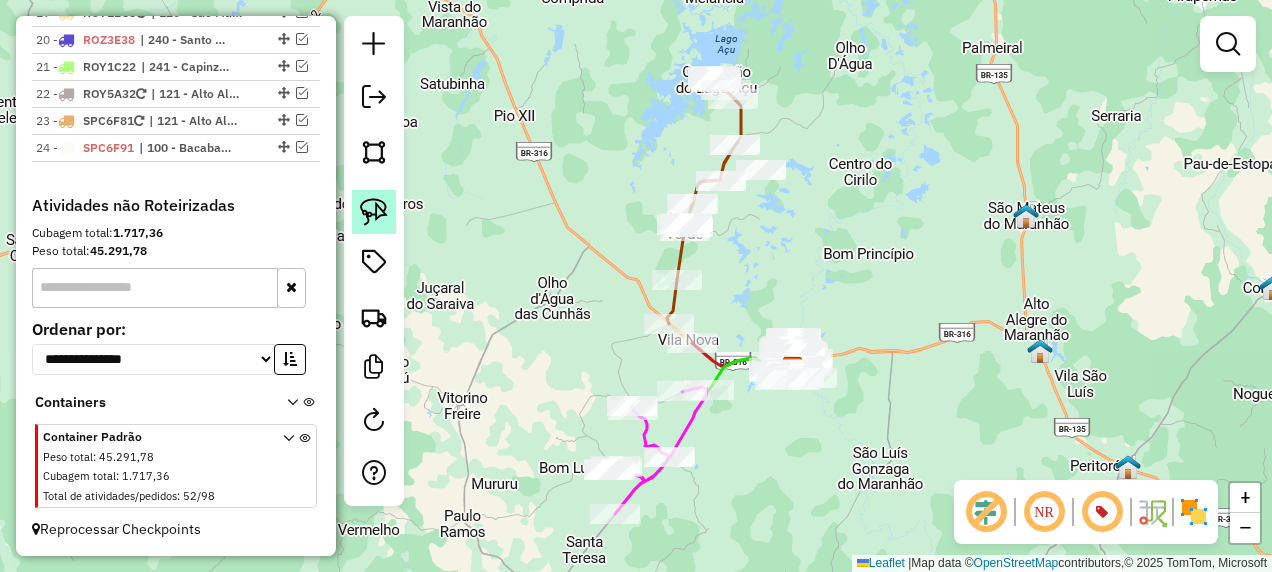 click 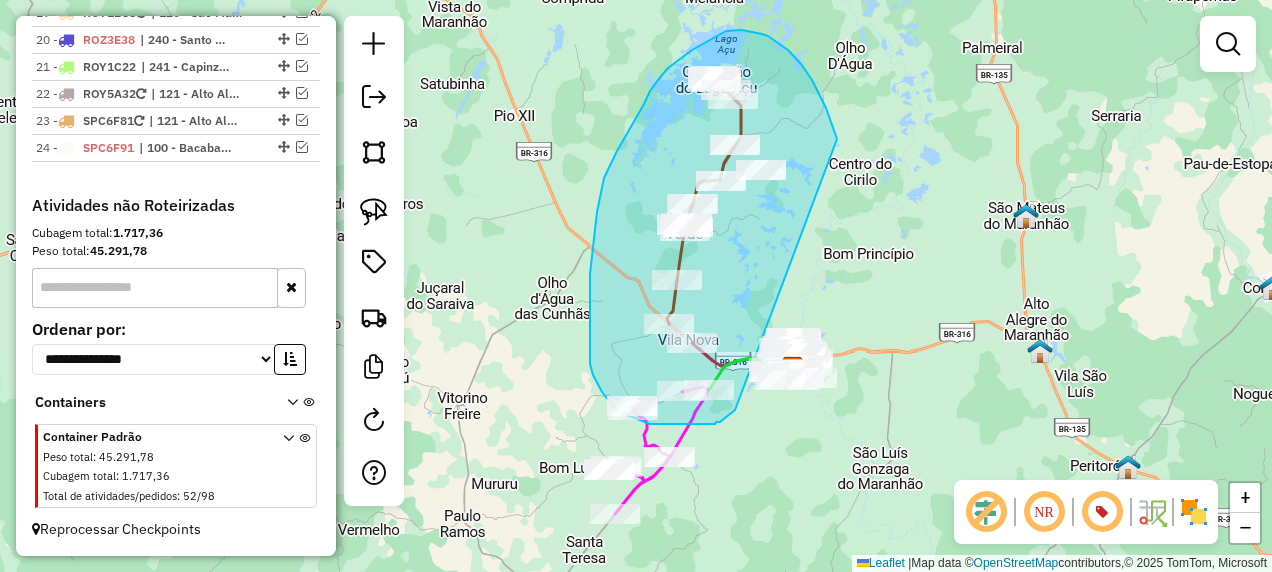 drag, startPoint x: 833, startPoint y: 128, endPoint x: 735, endPoint y: 410, distance: 298.54312 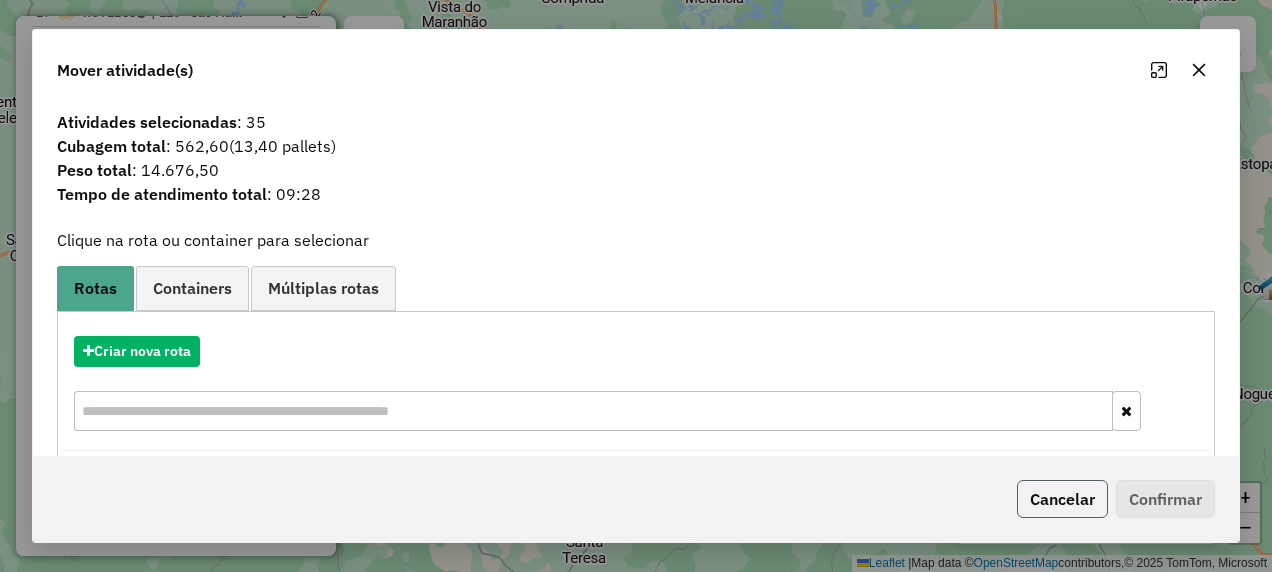 click on "Cancelar" 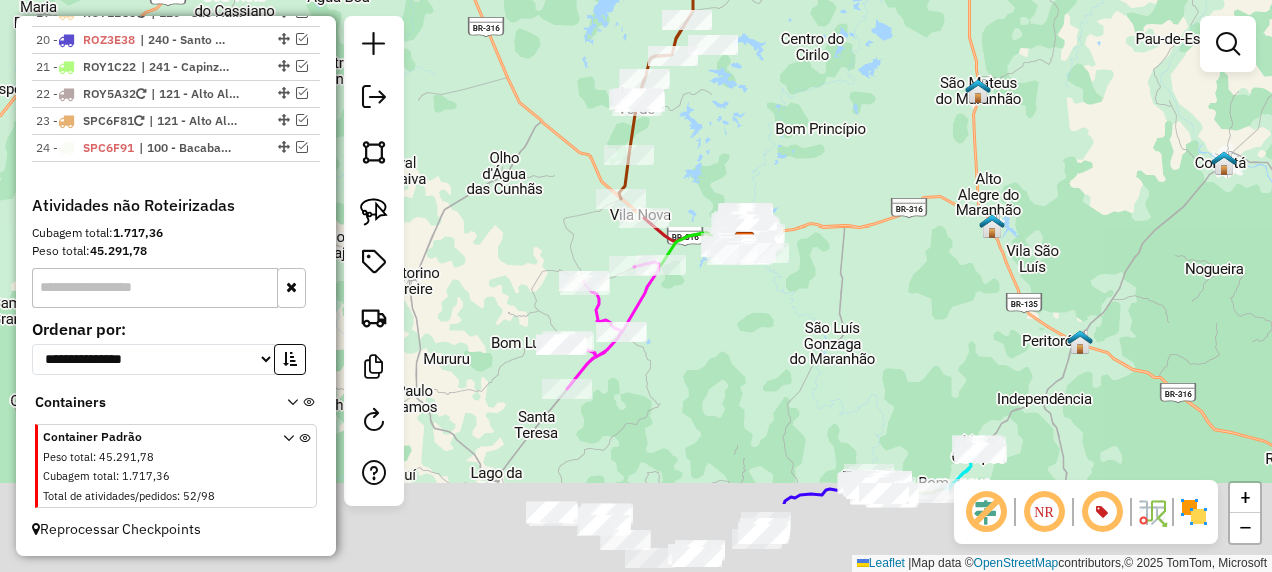drag, startPoint x: 736, startPoint y: 296, endPoint x: 681, endPoint y: 147, distance: 158.82695 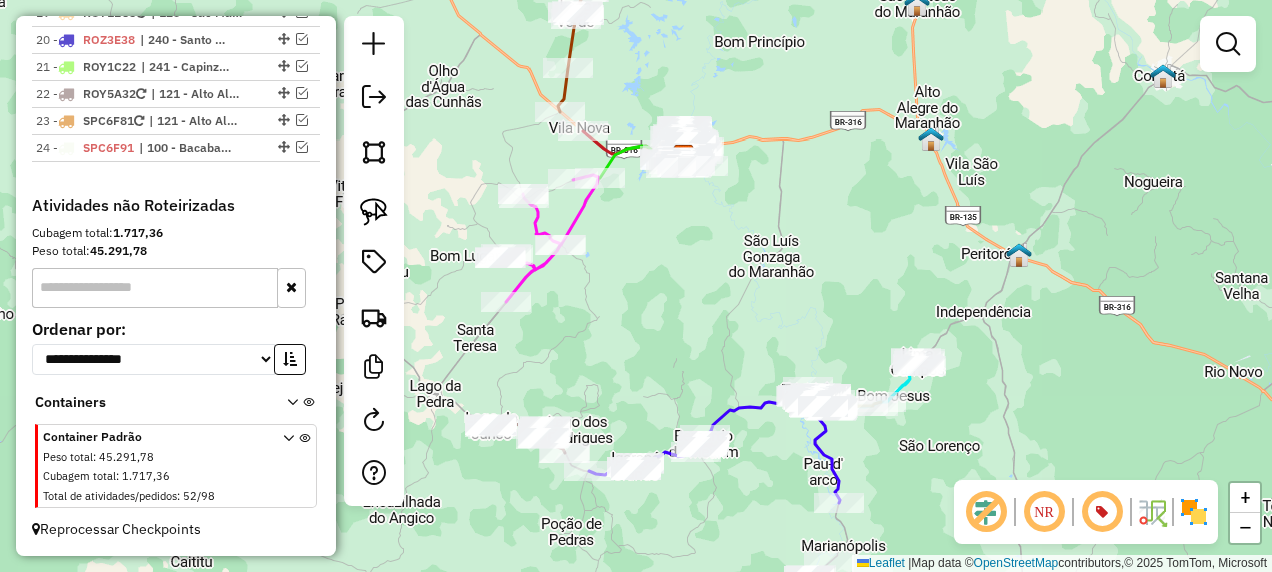 drag, startPoint x: 674, startPoint y: 338, endPoint x: 649, endPoint y: 224, distance: 116.70904 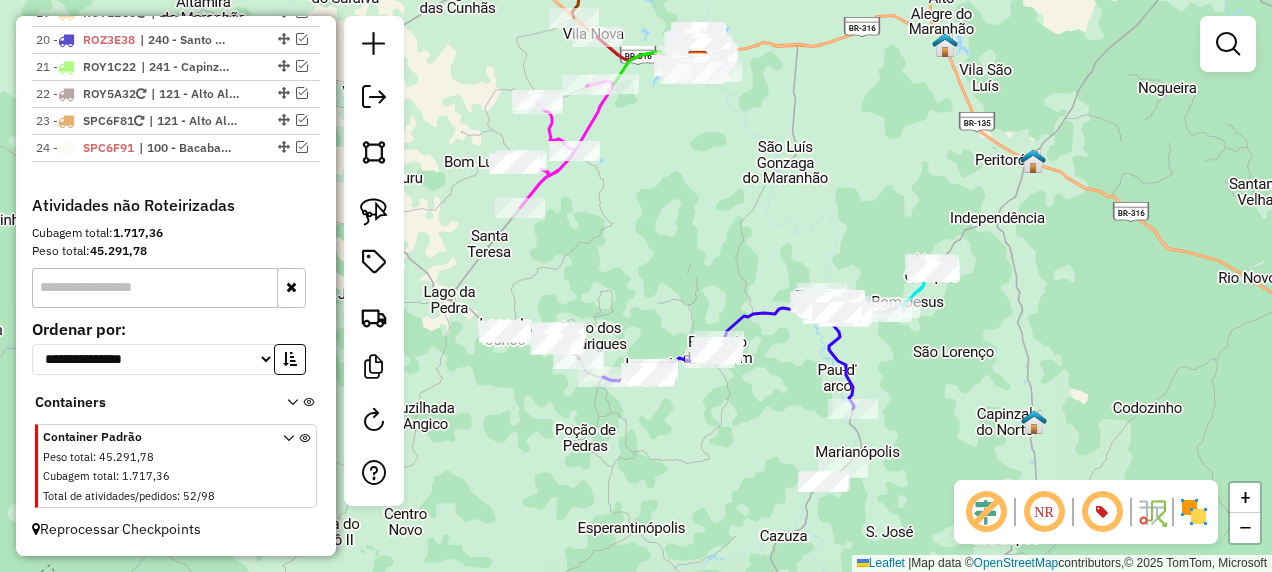 click on "Janela de atendimento Grade de atendimento Capacidade Transportadoras Veículos Cliente Pedidos  Rotas Selecione os dias de semana para filtrar as janelas de atendimento  Seg   Ter   Qua   Qui   Sex   Sáb   Dom  Informe o período da janela de atendimento: De: Até:  Filtrar exatamente a janela do cliente  Considerar janela de atendimento padrão  Selecione os dias de semana para filtrar as grades de atendimento  Seg   Ter   Qua   Qui   Sex   Sáb   Dom   Considerar clientes sem dia de atendimento cadastrado  Clientes fora do dia de atendimento selecionado Filtrar as atividades entre os valores definidos abaixo:  Peso mínimo:   Peso máximo:   Cubagem mínima:   Cubagem máxima:   De:   Até:  Filtrar as atividades entre o tempo de atendimento definido abaixo:  De:   Até:   Considerar capacidade total dos clientes não roteirizados Transportadora: Selecione um ou mais itens Tipo de veículo: Selecione um ou mais itens Veículo: Selecione um ou mais itens Motorista: Selecione um ou mais itens Nome: Rótulo:" 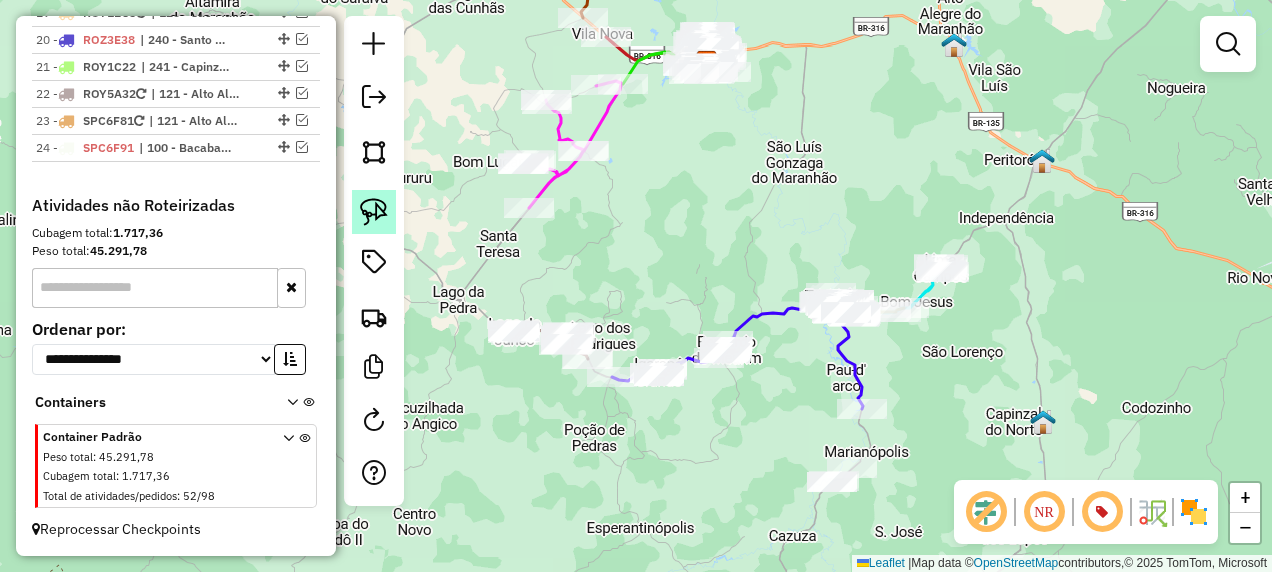 click 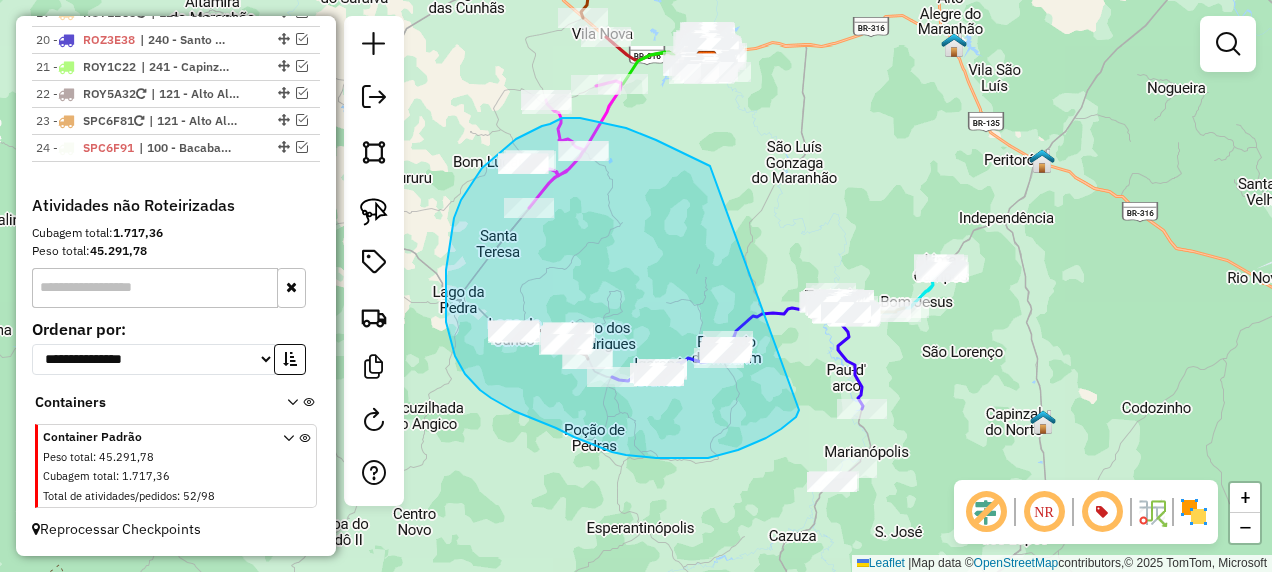 drag, startPoint x: 703, startPoint y: 163, endPoint x: 799, endPoint y: 410, distance: 265 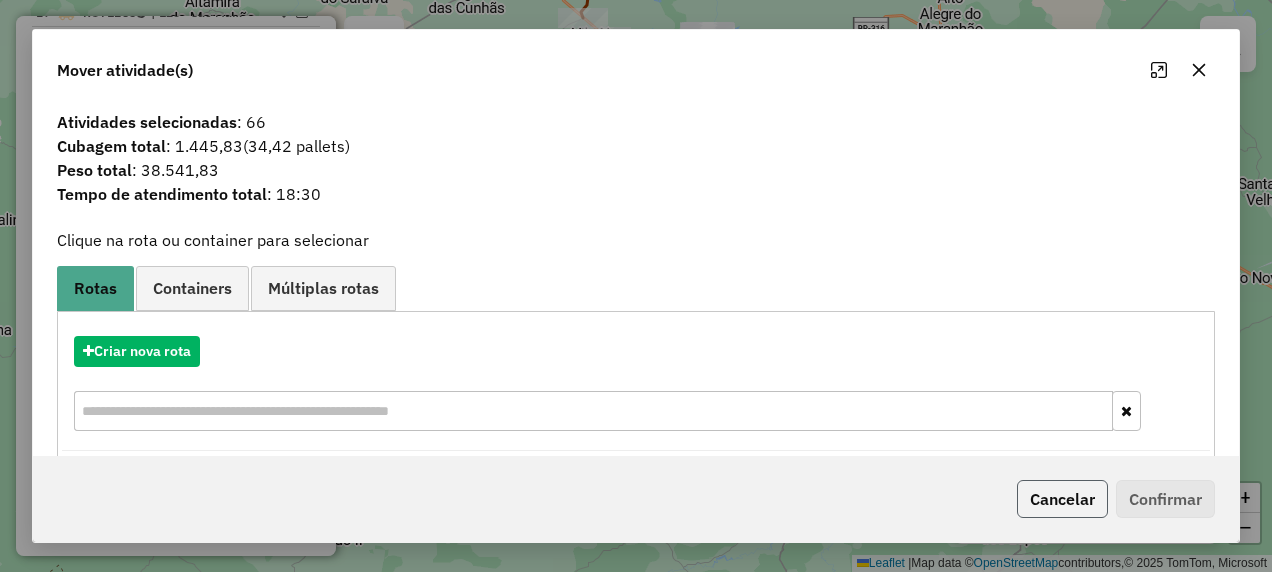 click on "Cancelar" 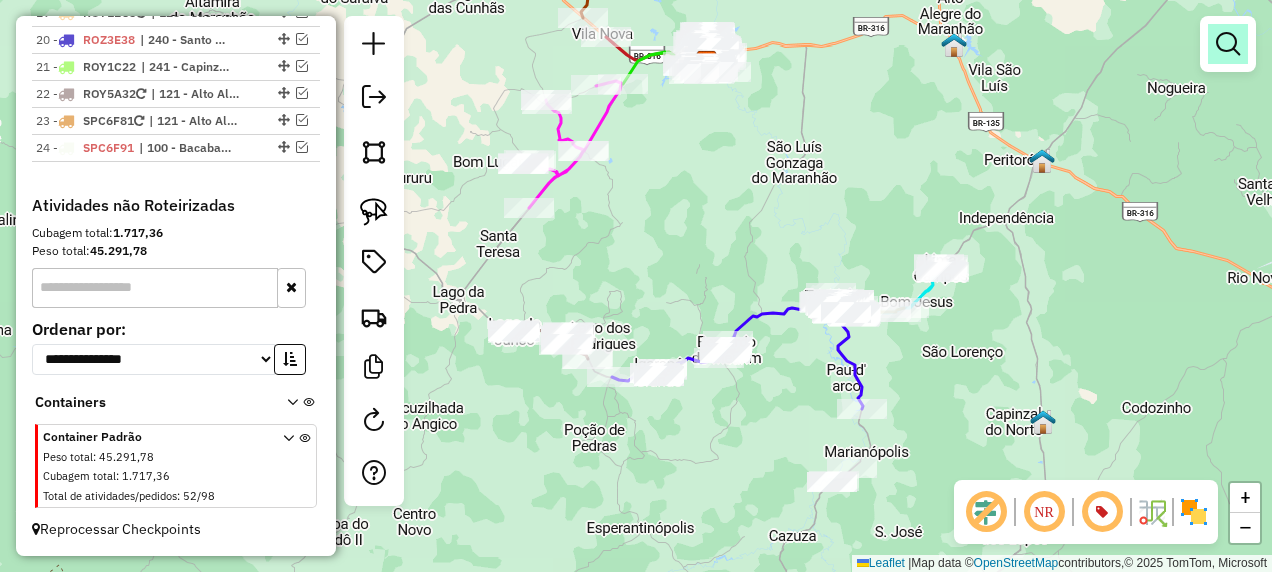 click at bounding box center (1228, 44) 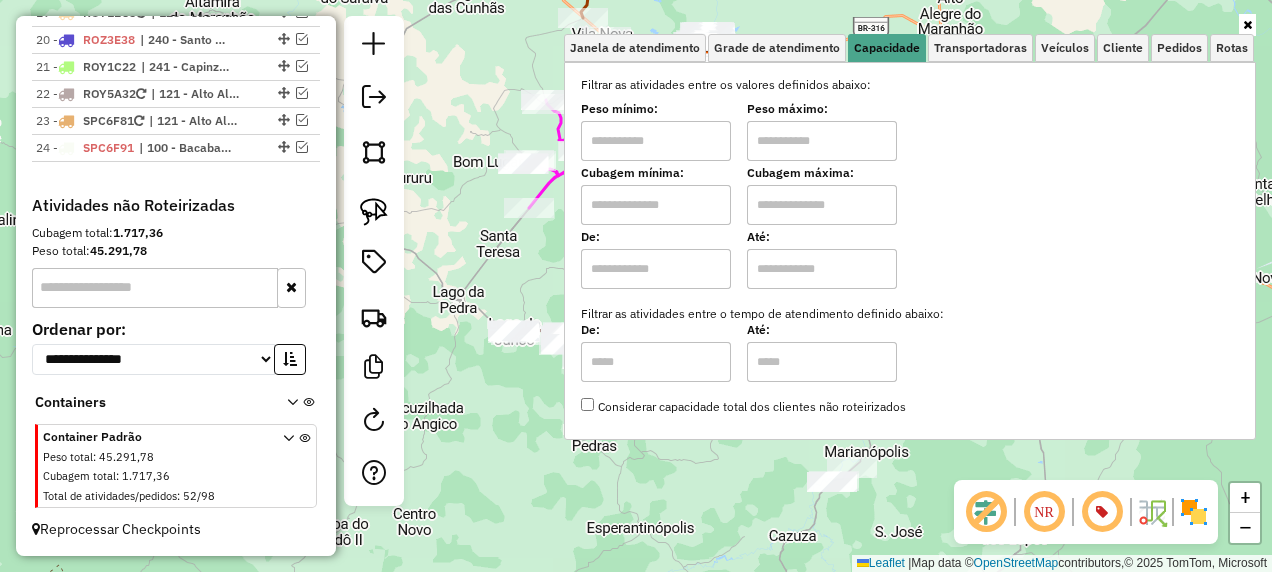 click at bounding box center (656, 205) 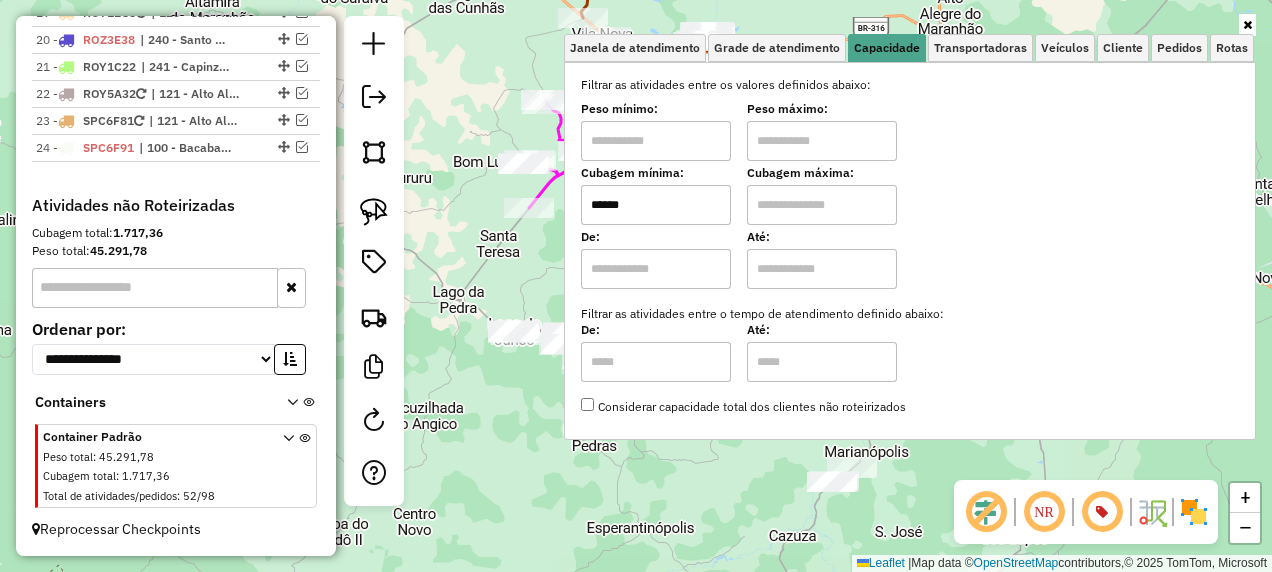click at bounding box center (822, 205) 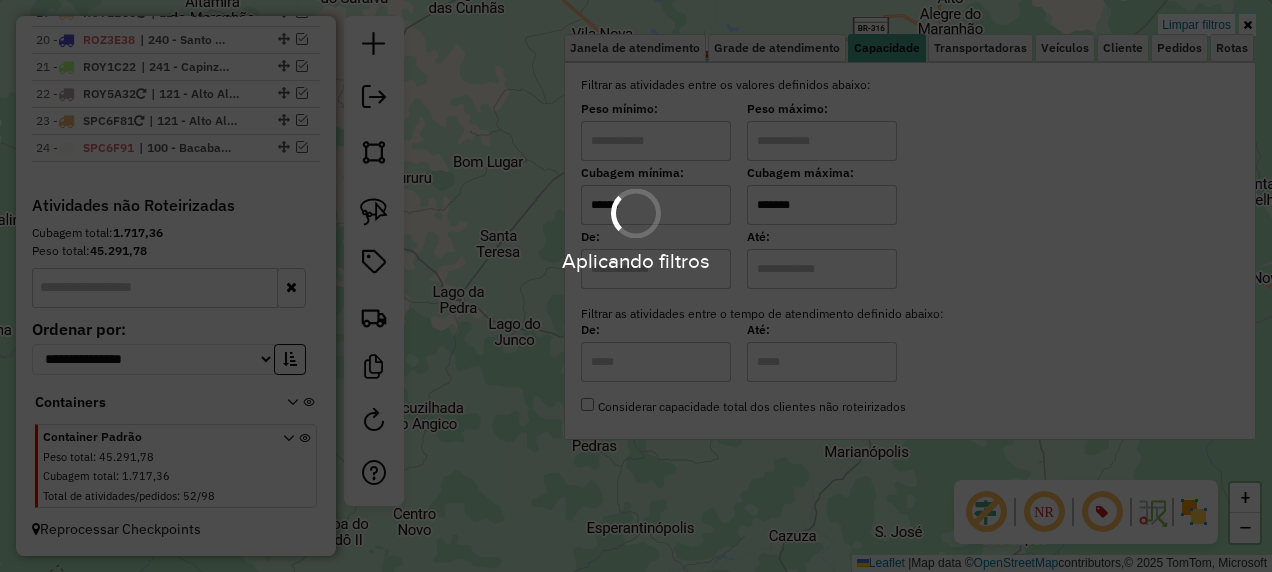 click on "Limpar filtros Janela de atendimento Grade de atendimento Capacidade Transportadoras Veículos Cliente Pedidos  Rotas Selecione os dias de semana para filtrar as janelas de atendimento  Seg   Ter   Qua   Qui   Sex   Sáb   Dom  Informe o período da janela de atendimento: De: Até:  Filtrar exatamente a janela do cliente  Considerar janela de atendimento padrão  Selecione os dias de semana para filtrar as grades de atendimento  Seg   Ter   Qua   Qui   Sex   Sáb   Dom   Considerar clientes sem dia de atendimento cadastrado  Clientes fora do dia de atendimento selecionado Filtrar as atividades entre os valores definidos abaixo:  Peso mínimo:   Peso máximo:   Cubagem mínima:  ******  Cubagem máxima:  *******  De:   Até:  Filtrar as atividades entre o tempo de atendimento definido abaixo:  De:   Até:   Considerar capacidade total dos clientes não roteirizados Transportadora: Selecione um ou mais itens Tipo de veículo: Selecione um ou mais itens Veículo: Selecione um ou mais itens Motorista: Nome: Tipo:" 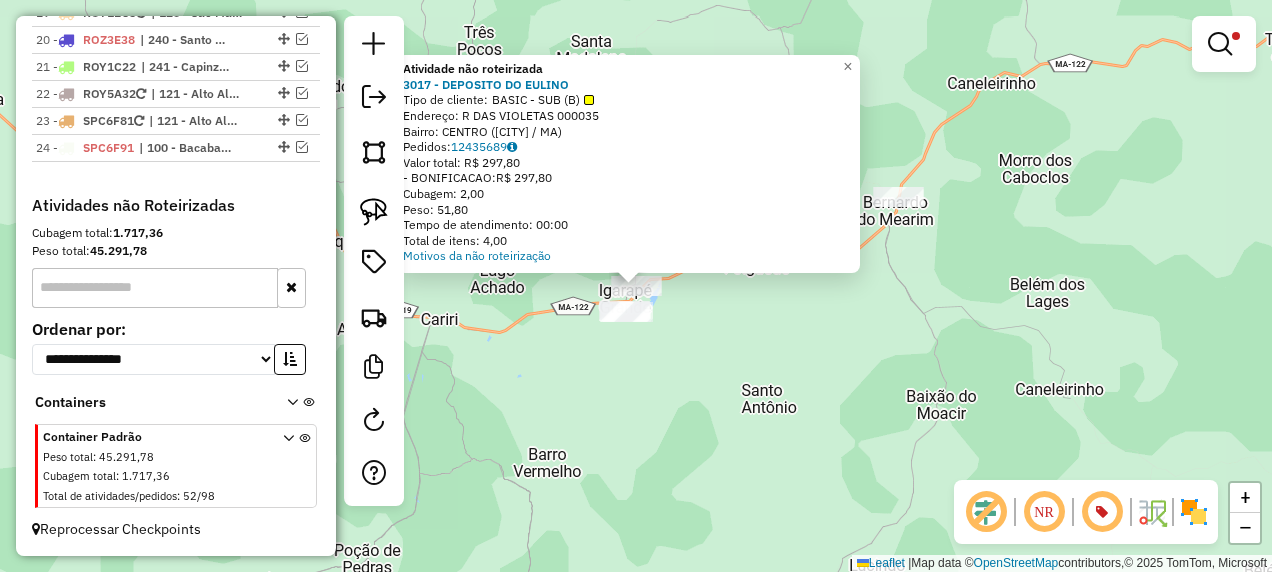 click on "Atividade não roteirizada [NUMBER] - [CLIENTE] Tipo de cliente: BASIC - SUB (B) Endereço: [ENDERECO] Bairro: CENTRO ([CIDADE] / [STATE]) Pedidos: [PEDIDOS] Valor total: R$ [VALOR] - BONIFICACAO: R$ [VALOR] Cubagem: [CUBAGEM] Peso: [PESO] Tempo de atendimento: [TEMPO] Total de itens: [QUANTIDADE] Motivos da não roteirização × Limpar filtros Janela de atendimento Grade de atendimento Capacidade Transportadoras Veículos Cliente Pedidos Rotas Selecione os dias de semana para filtrar as janelas de atendimento Seg Ter Qua Qui Sex Sáb Dom Informe o período da janela de atendimento: De: Até: Filtrar exatamente a janela do cliente Considerar janela de atendimento padrão Selecione os dias de semana para filtrar as grades de atendimento Seg Ter Qua Qui Sex Sáb Dom Considerar clientes sem dia de atendimento cadastrado Clientes fora do dia de atendimento selecionado Filtrar as atividades entre os valores definidos abaixo: ****** *******" 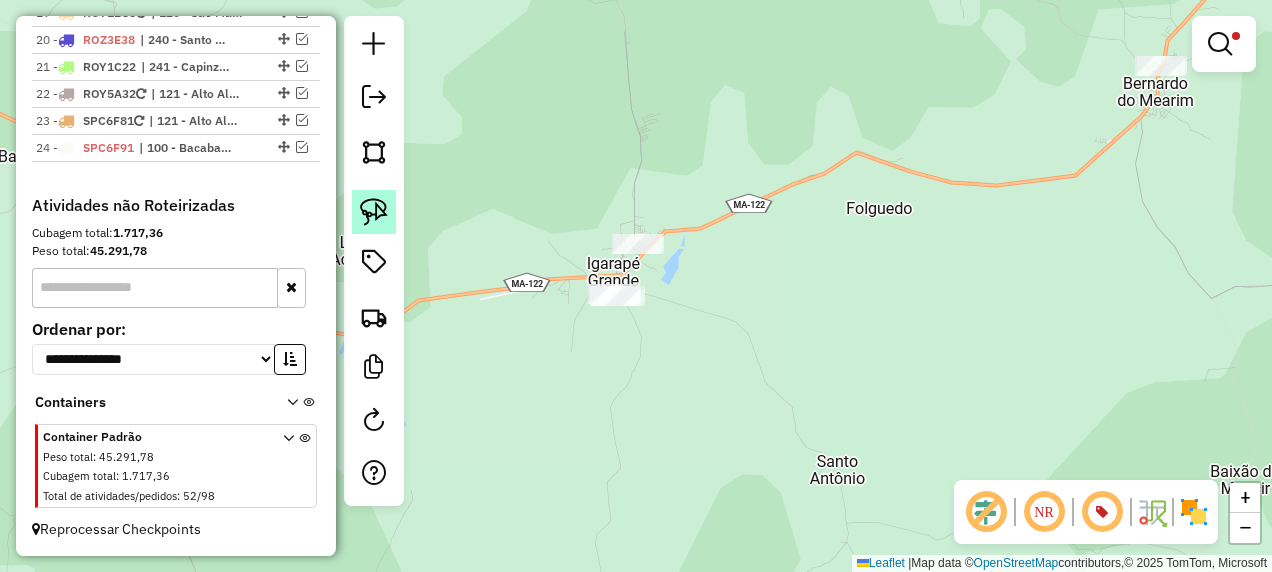 click 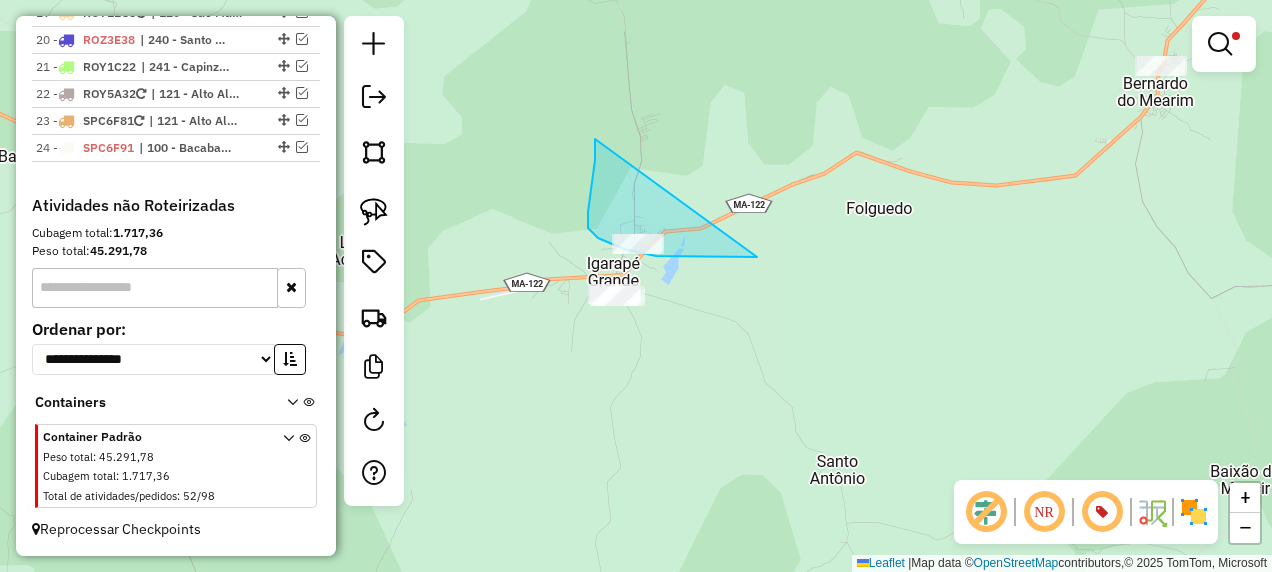 drag, startPoint x: 591, startPoint y: 190, endPoint x: 757, endPoint y: 257, distance: 179.01117 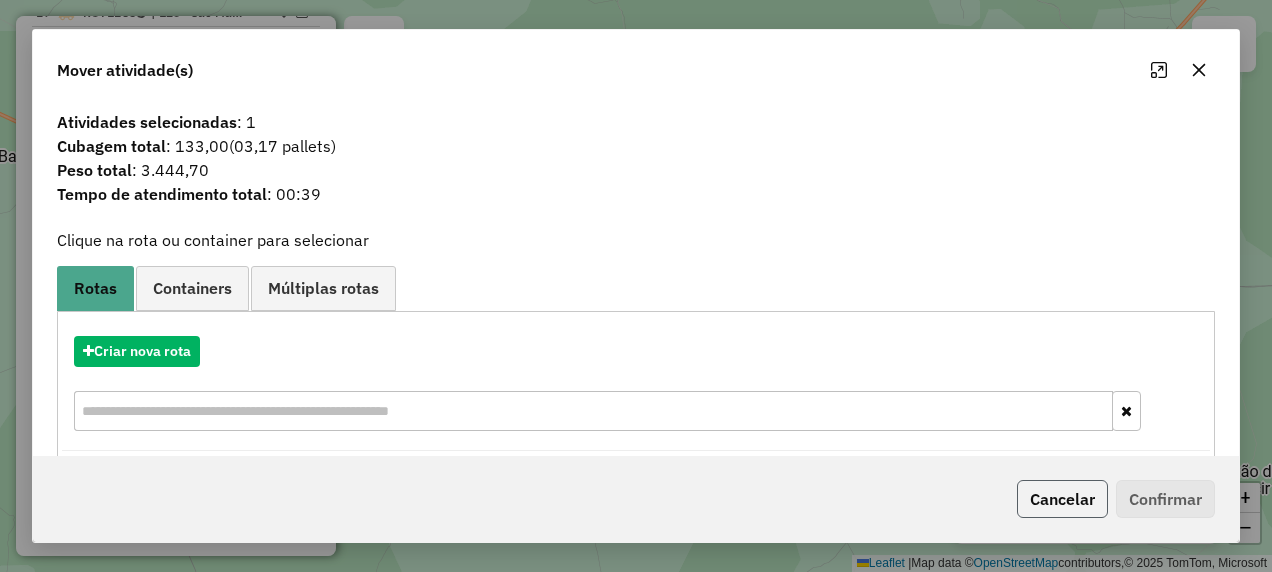 click on "Cancelar" 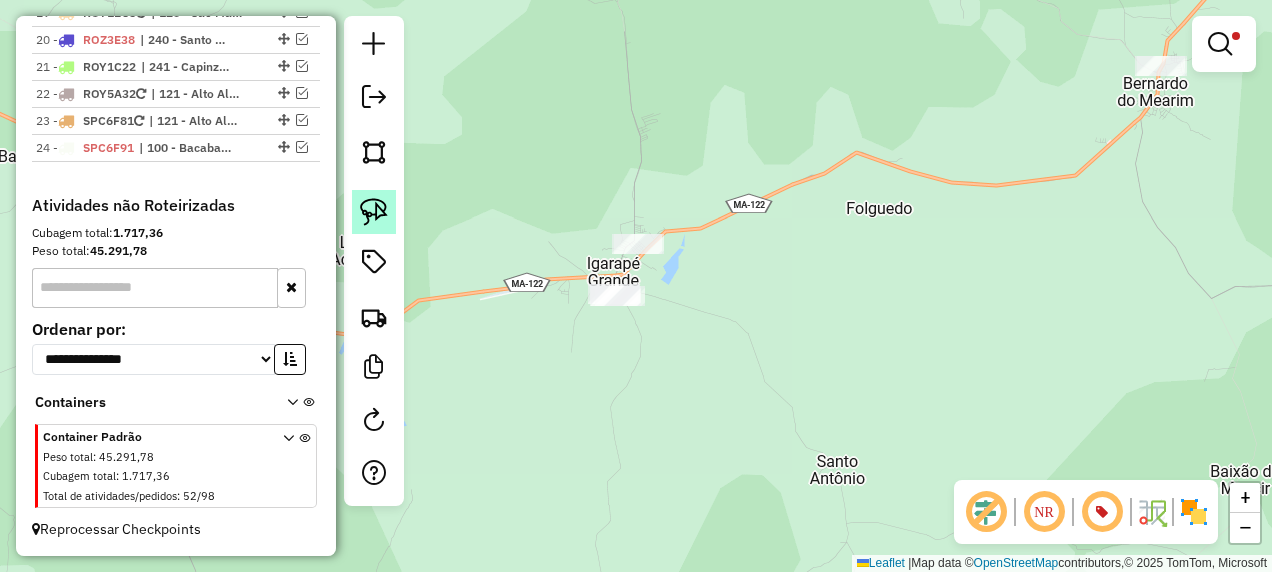 click 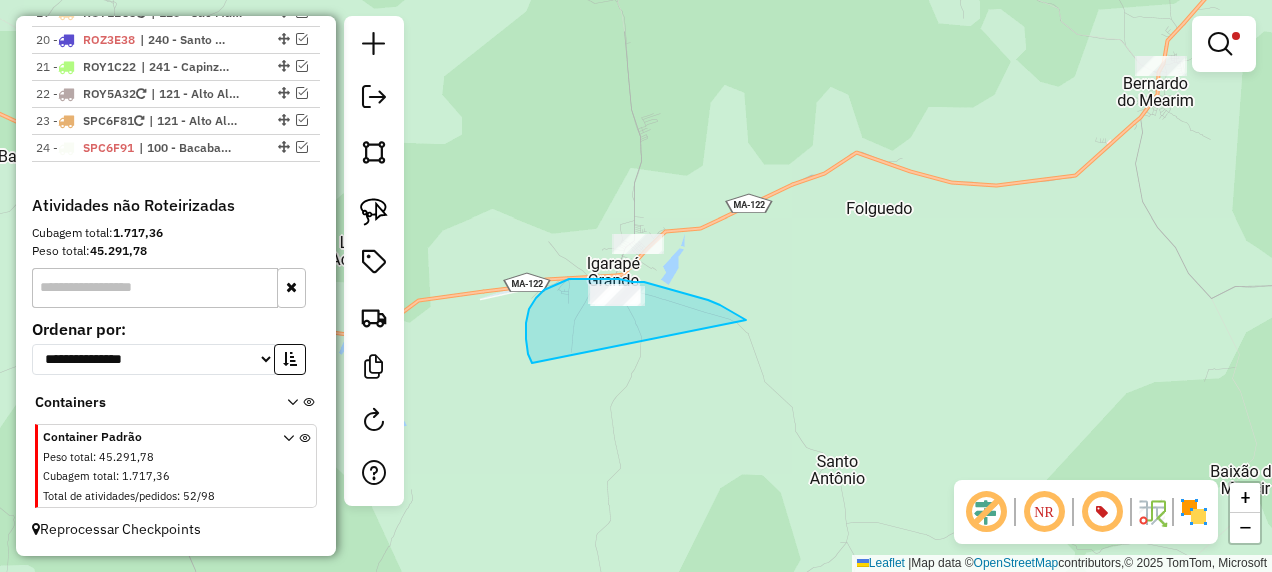 drag, startPoint x: 713, startPoint y: 302, endPoint x: 602, endPoint y: 400, distance: 148.07092 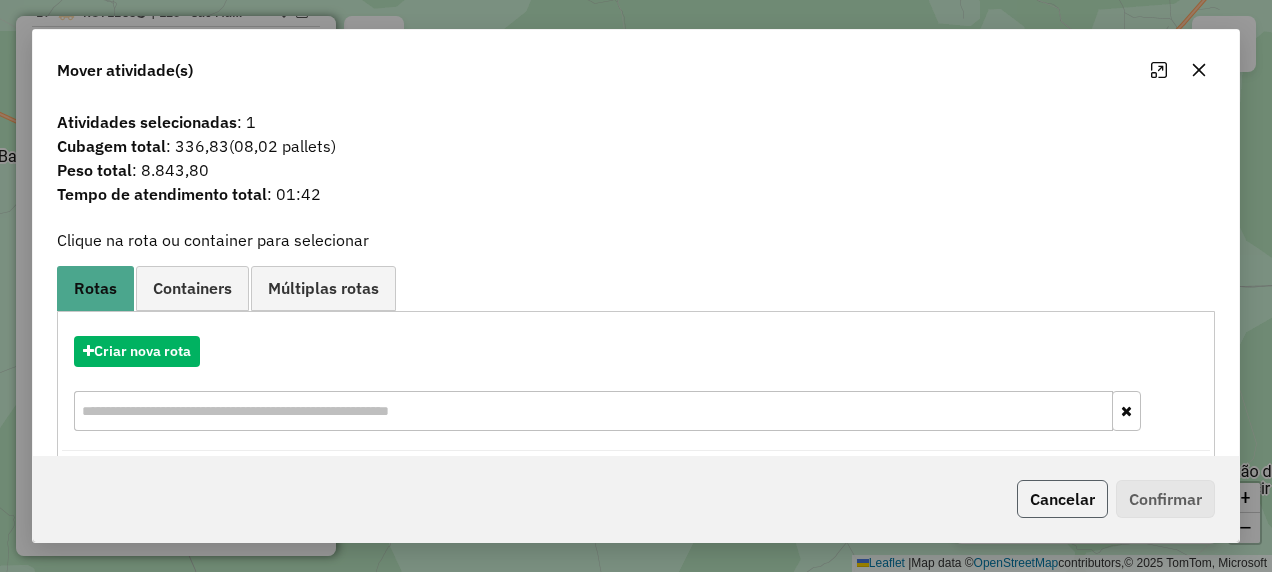 click on "Cancelar" 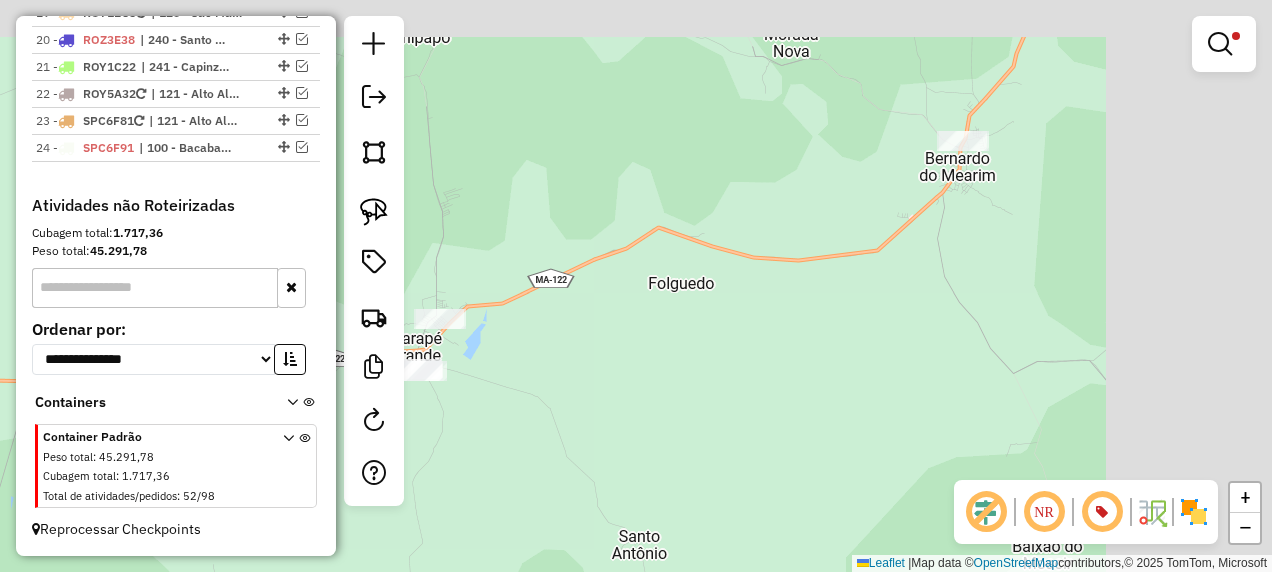 drag, startPoint x: 890, startPoint y: 319, endPoint x: 453, endPoint y: 463, distance: 460.1141 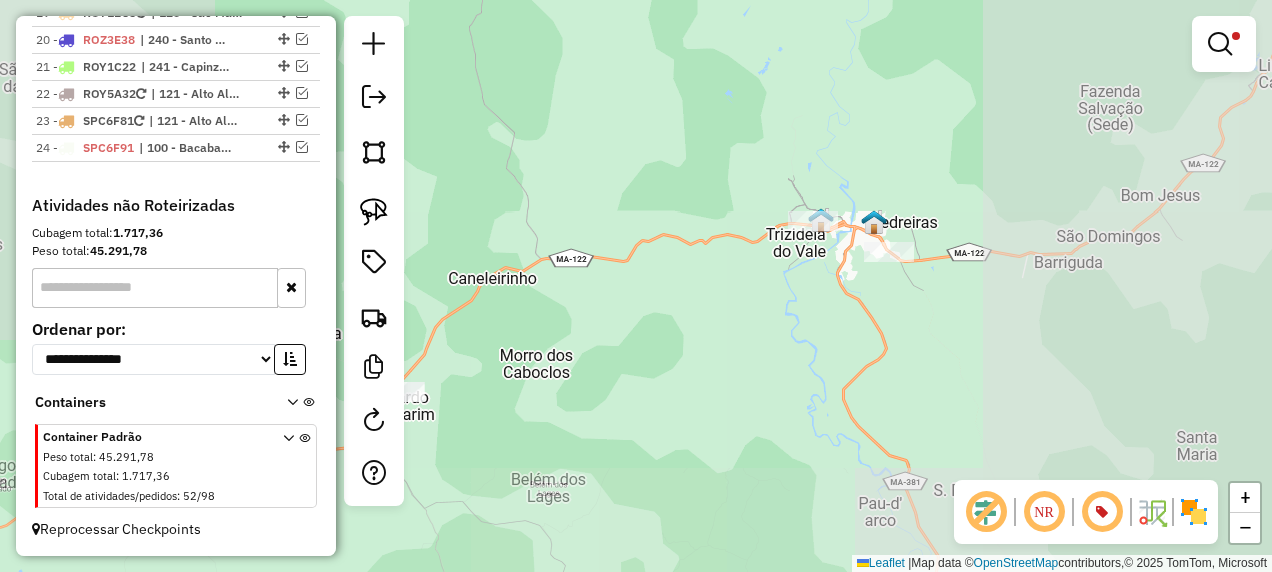 drag, startPoint x: 509, startPoint y: 445, endPoint x: 631, endPoint y: 350, distance: 154.62535 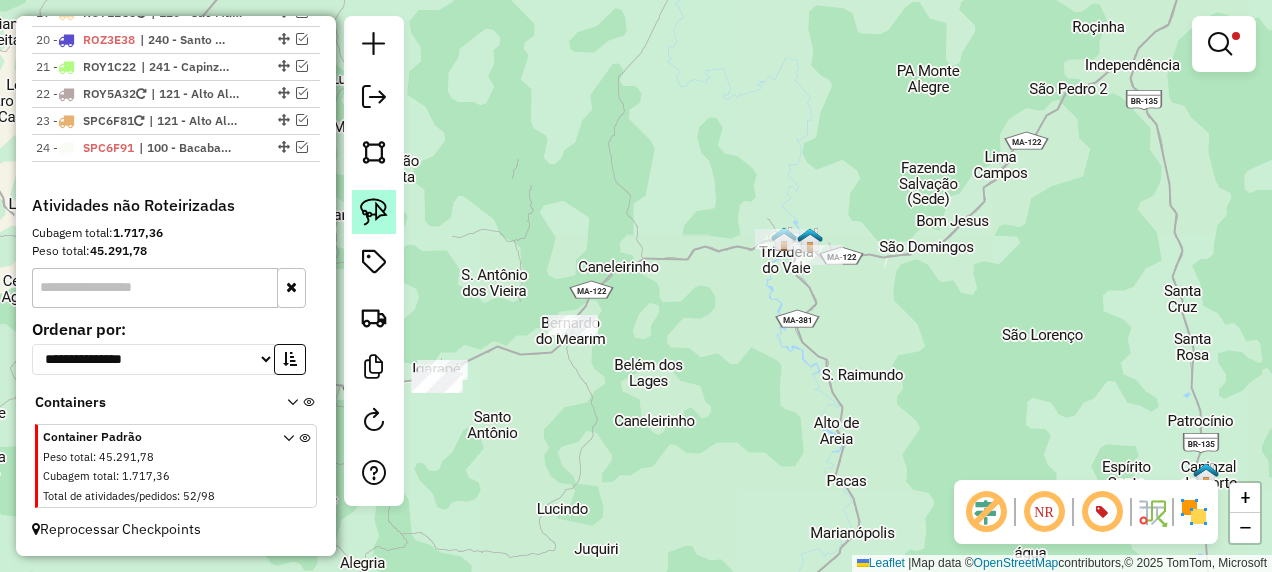 click 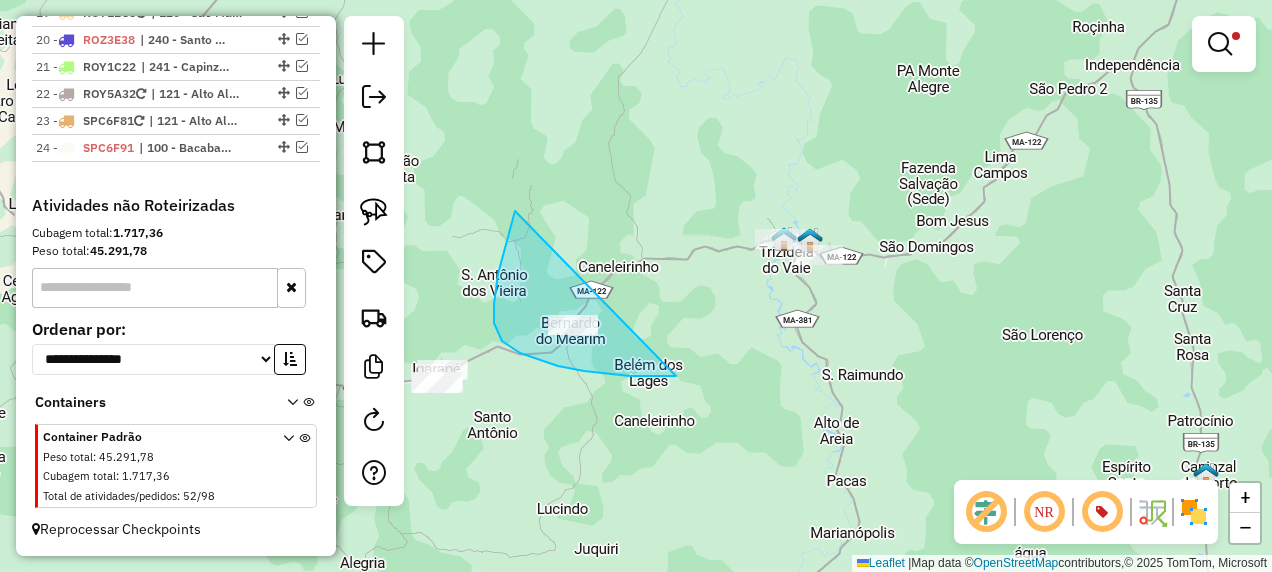 drag, startPoint x: 515, startPoint y: 211, endPoint x: 676, endPoint y: 376, distance: 230.53416 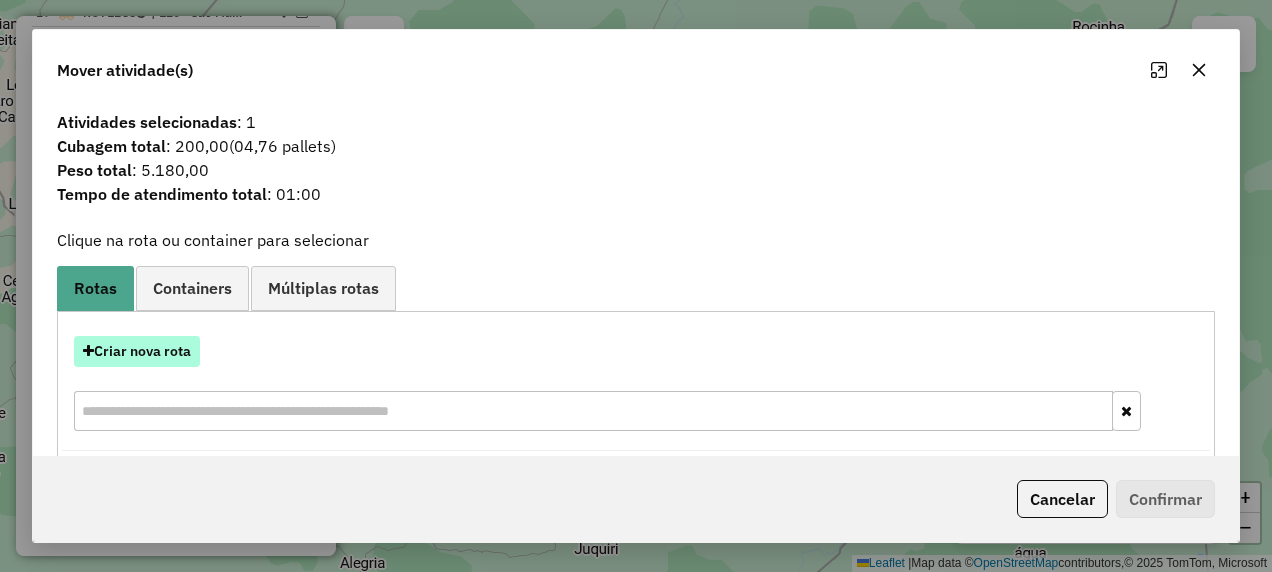 click on "Criar nova rota" at bounding box center (137, 351) 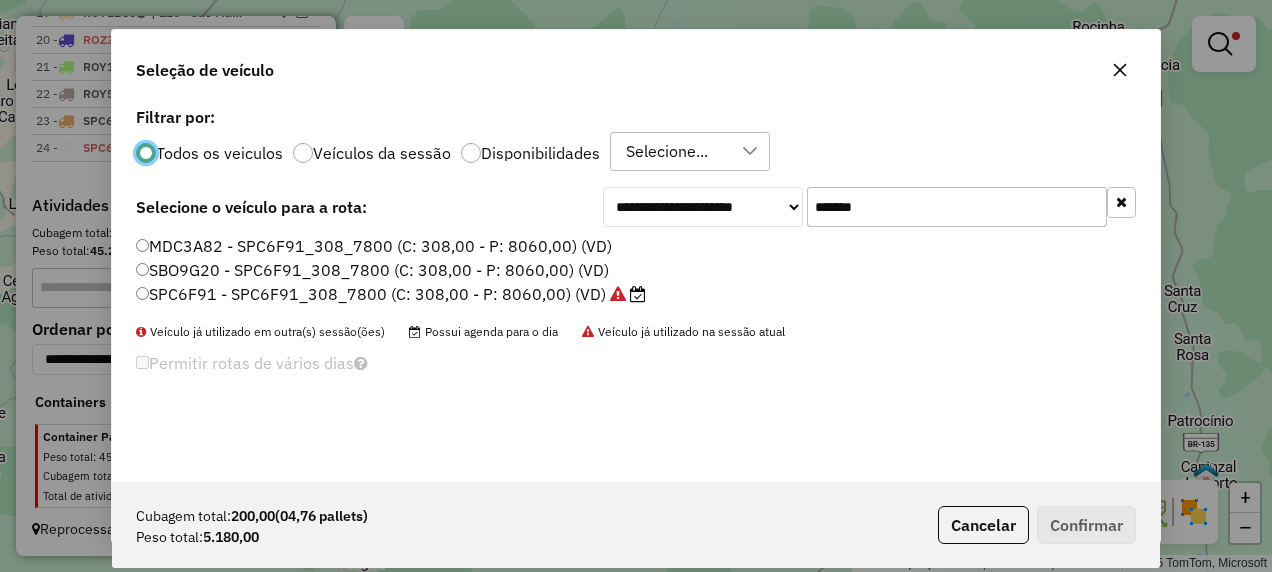 scroll, scrollTop: 11, scrollLeft: 6, axis: both 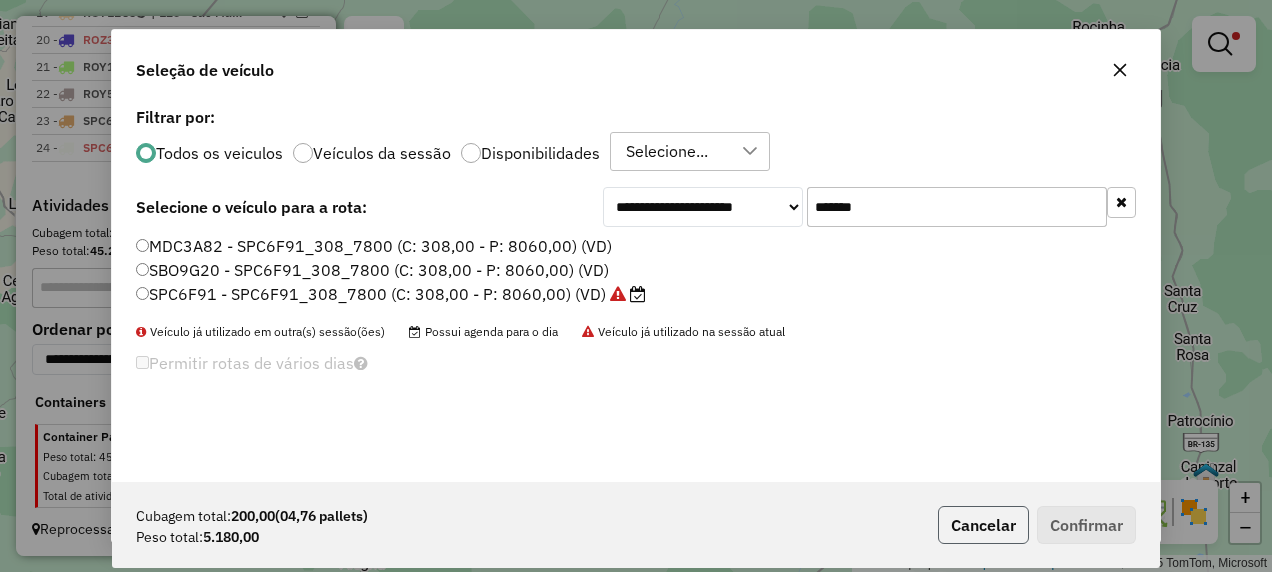 click on "Cancelar" 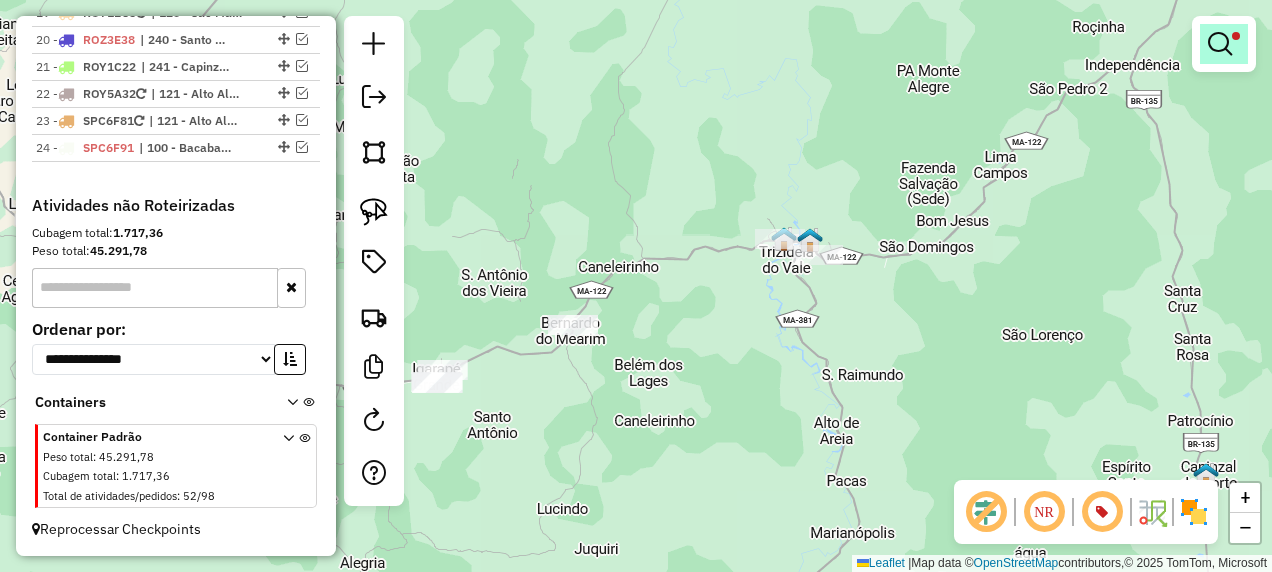 click at bounding box center [1224, 44] 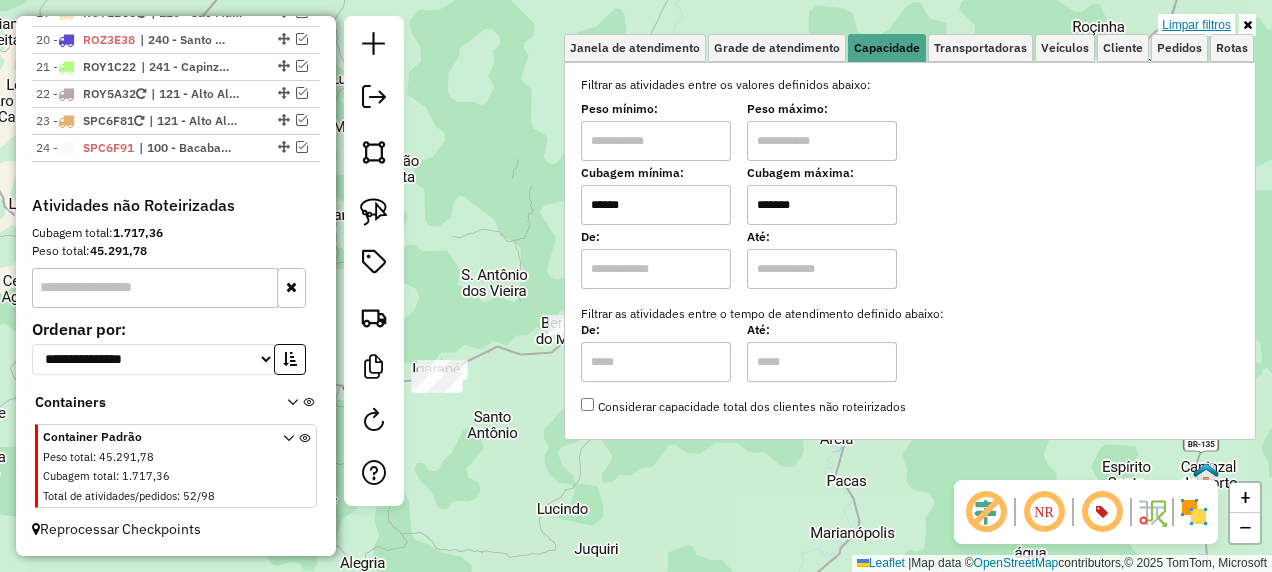 click on "Limpar filtros" at bounding box center (1196, 25) 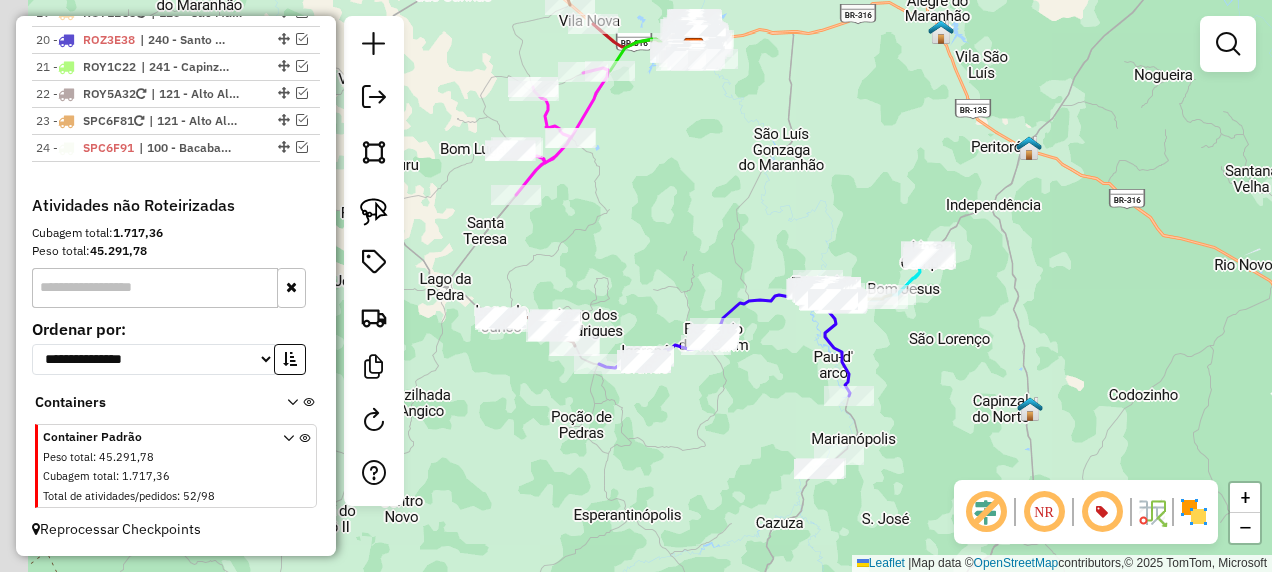 drag, startPoint x: 664, startPoint y: 428, endPoint x: 714, endPoint y: 442, distance: 51.92302 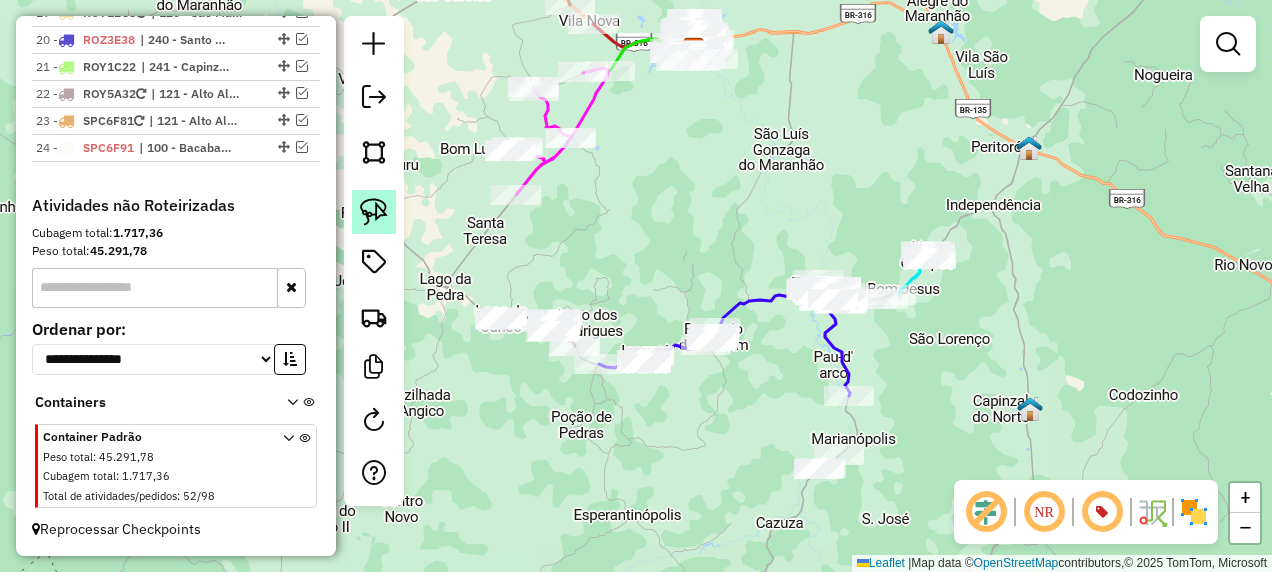 click 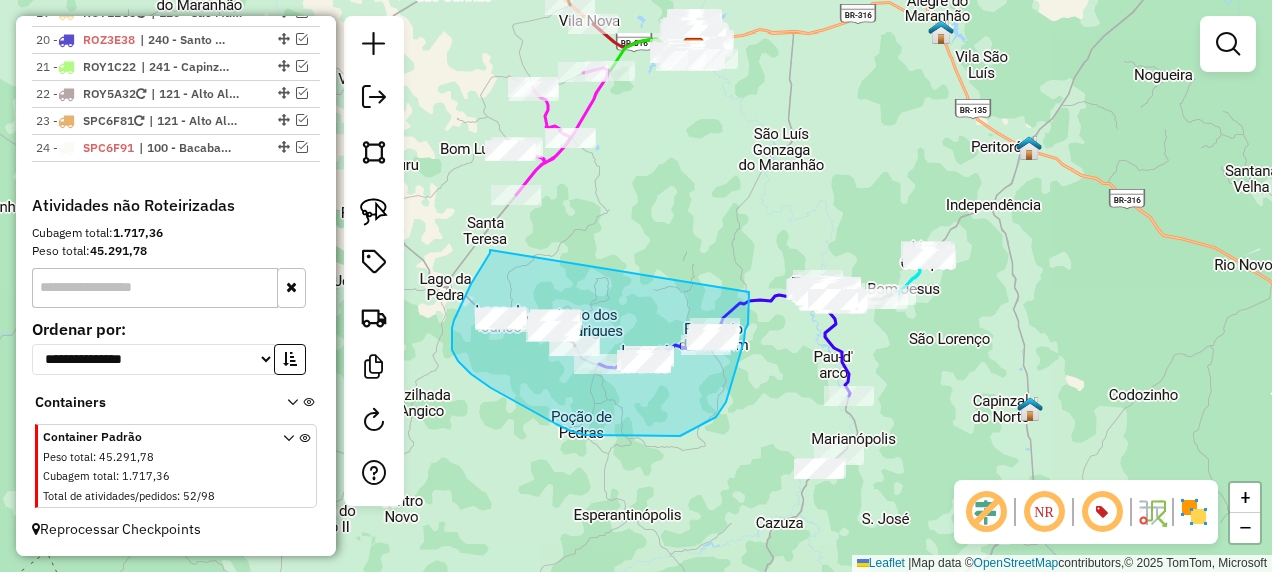 drag, startPoint x: 468, startPoint y: 291, endPoint x: 749, endPoint y: 289, distance: 281.0071 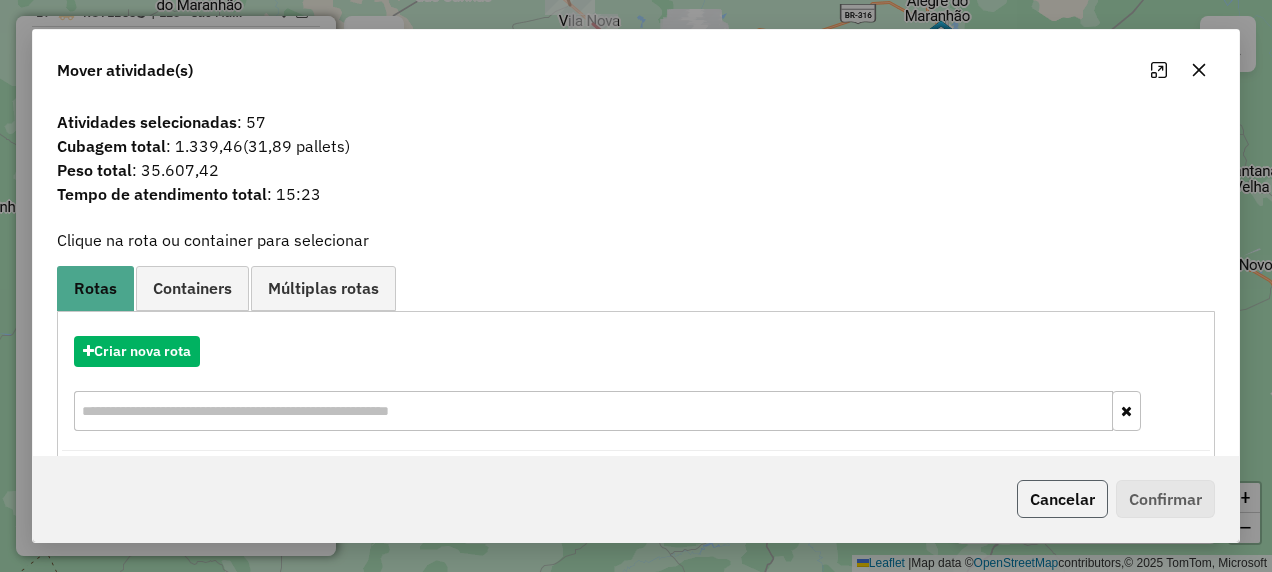 click on "Cancelar" 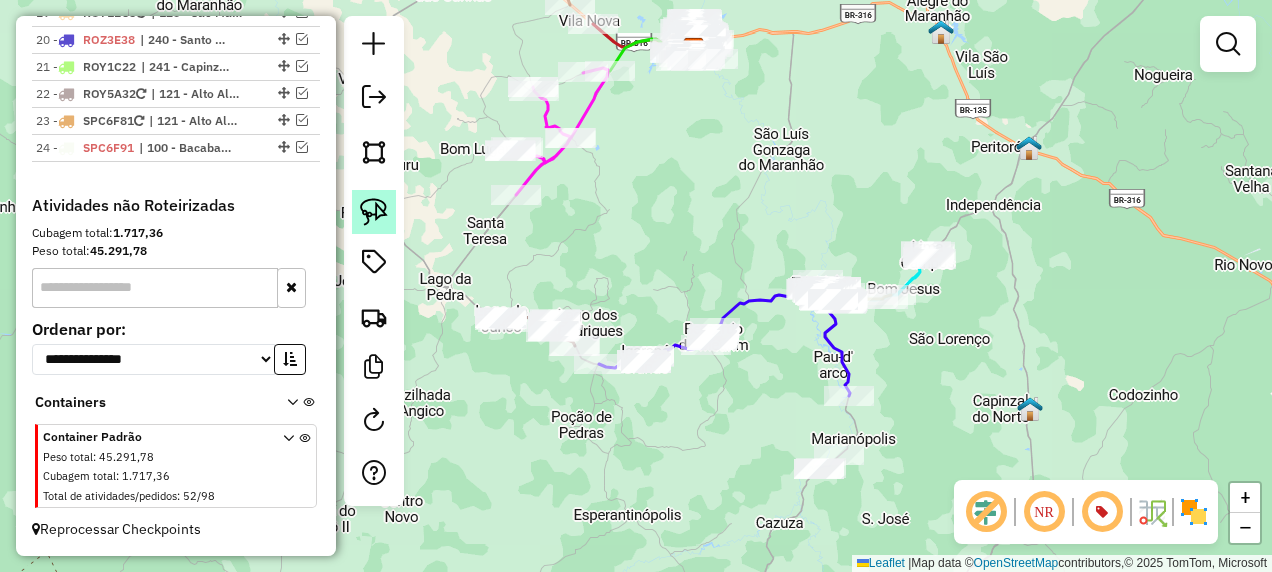 click 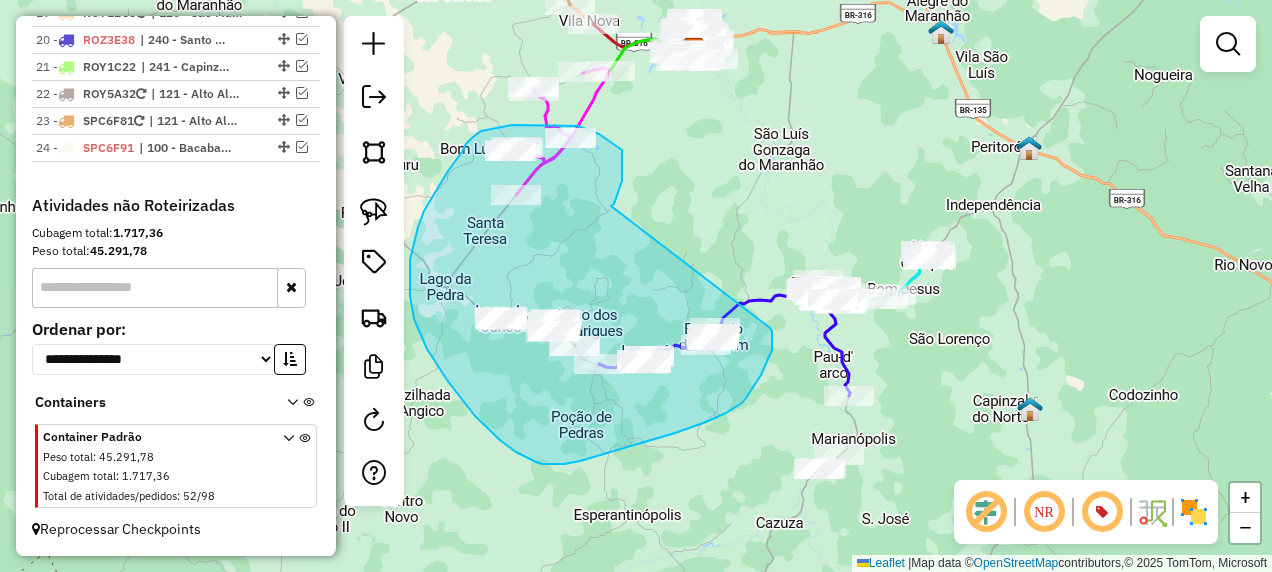 drag, startPoint x: 611, startPoint y: 206, endPoint x: 770, endPoint y: 328, distance: 200.41208 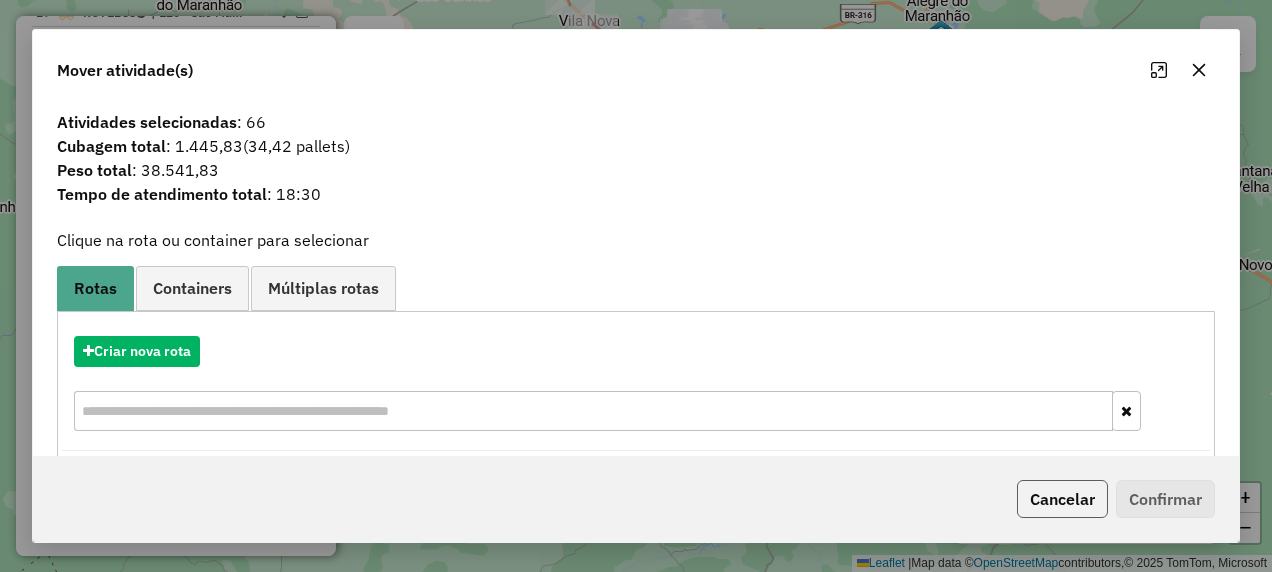click on "Cancelar" 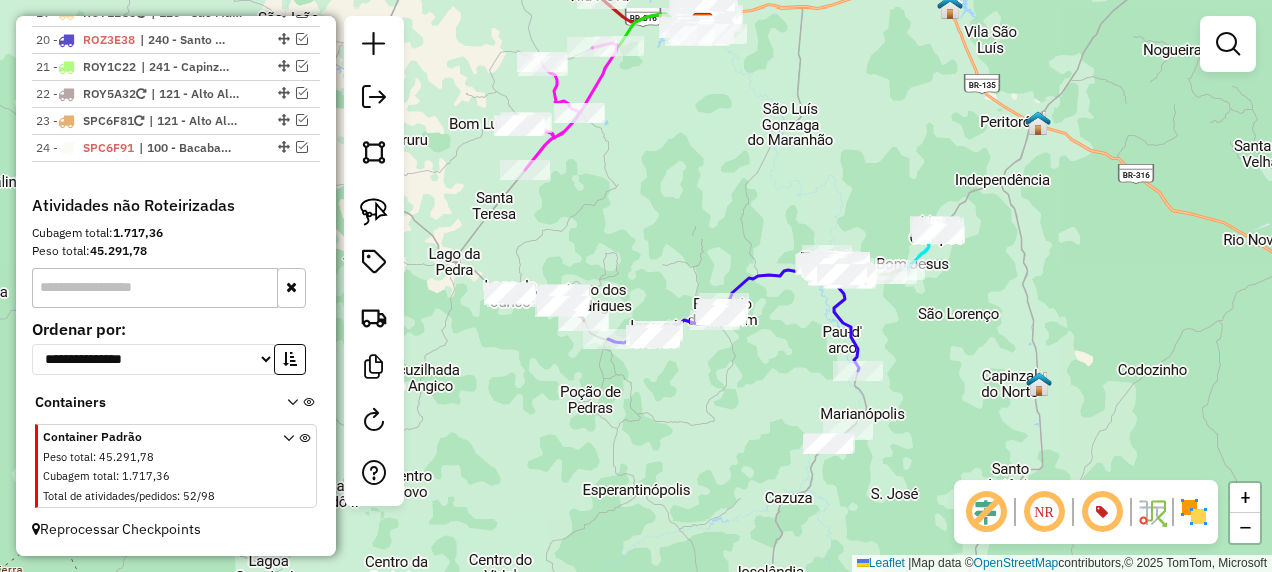 drag, startPoint x: 719, startPoint y: 413, endPoint x: 734, endPoint y: 356, distance: 58.940647 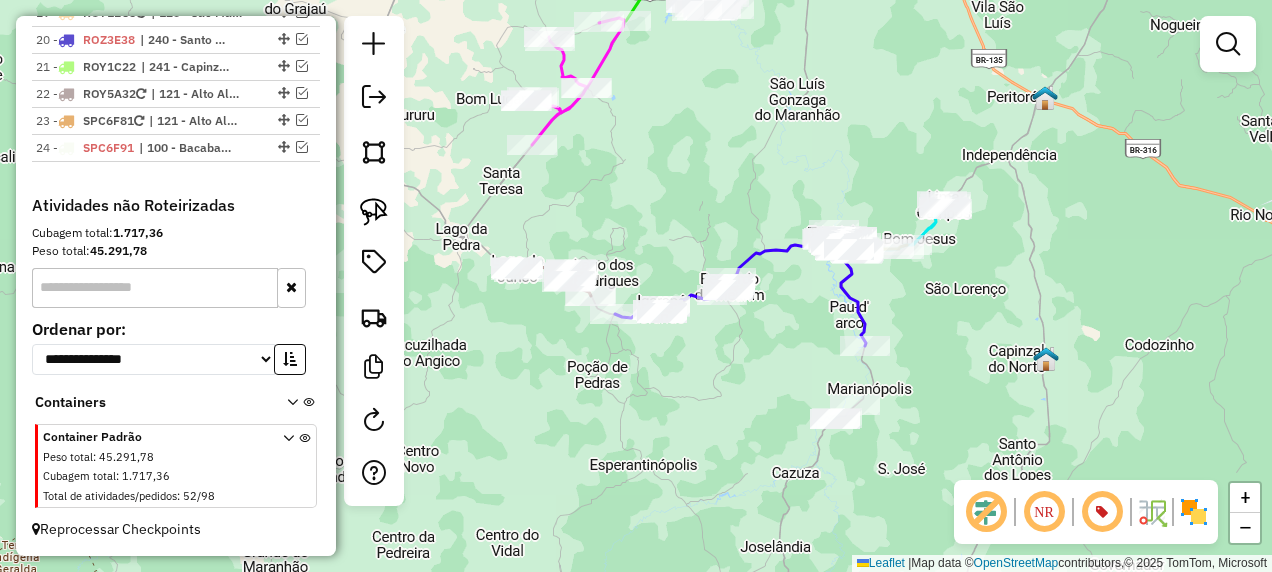 click at bounding box center [1228, 44] 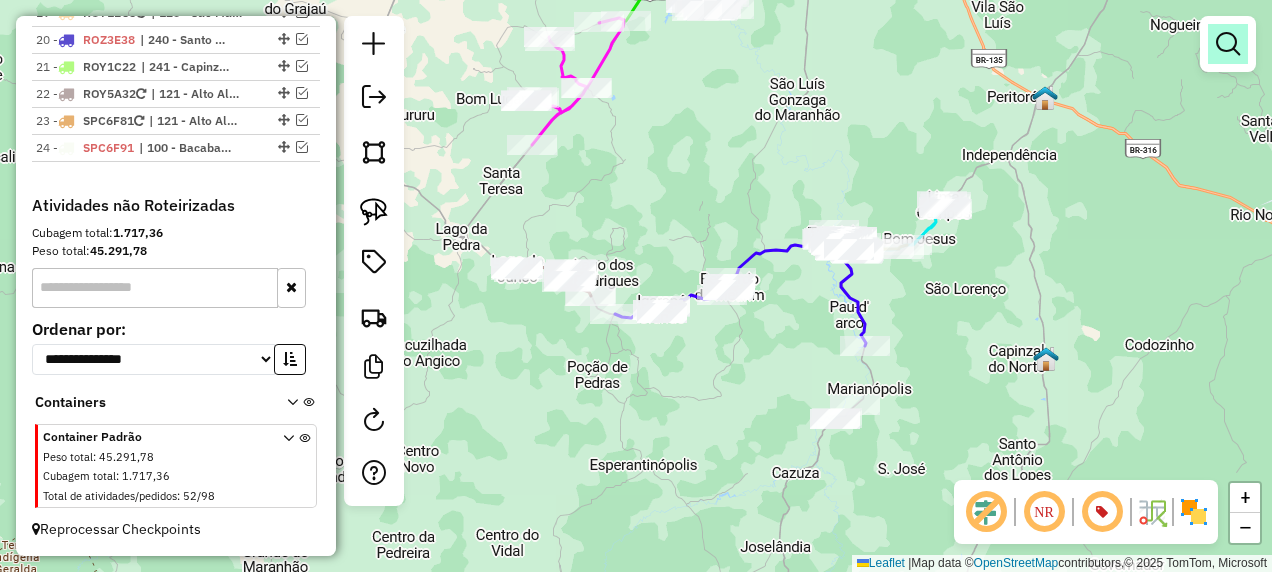 click at bounding box center (1228, 44) 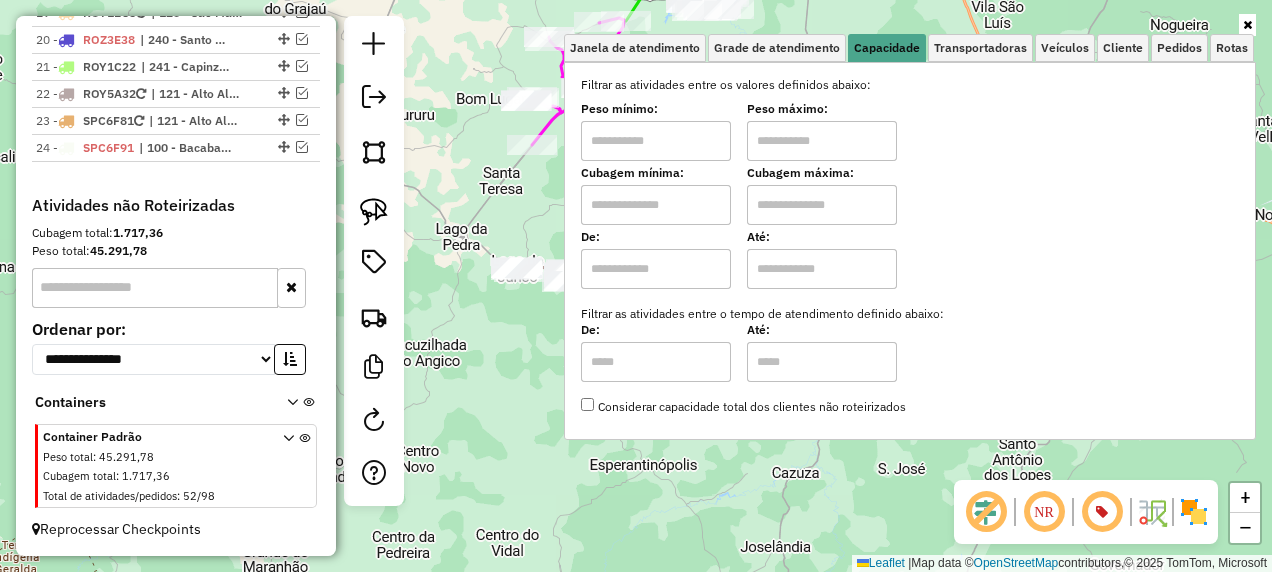 click at bounding box center (656, 205) 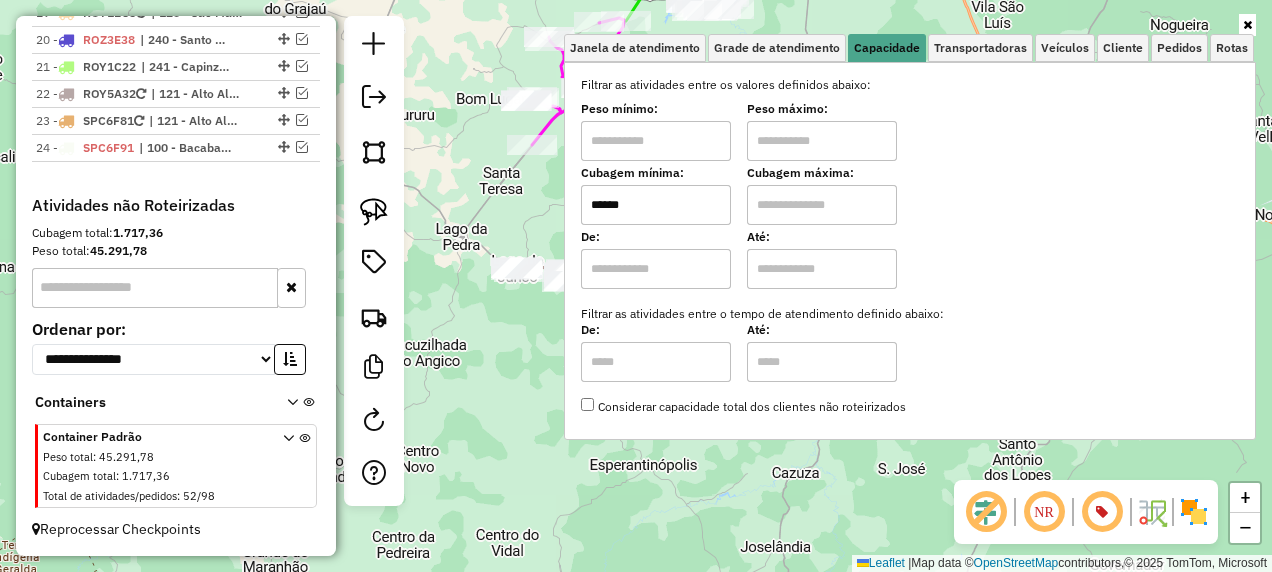 drag, startPoint x: 816, startPoint y: 198, endPoint x: 816, endPoint y: 216, distance: 18 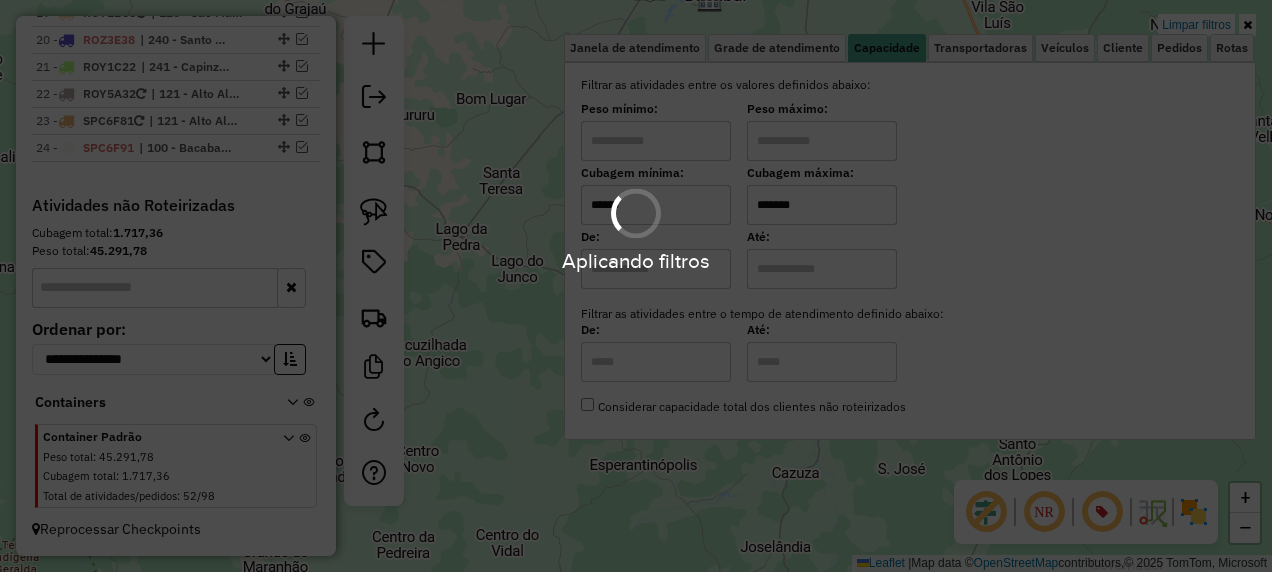 click on "Limpar filtros Janela de atendimento Grade de atendimento Capacidade Transportadoras Veículos Cliente Pedidos  Rotas Selecione os dias de semana para filtrar as janelas de atendimento  Seg   Ter   Qua   Qui   Sex   Sáb   Dom  Informe o período da janela de atendimento: De: Até:  Filtrar exatamente a janela do cliente  Considerar janela de atendimento padrão  Selecione os dias de semana para filtrar as grades de atendimento  Seg   Ter   Qua   Qui   Sex   Sáb   Dom   Considerar clientes sem dia de atendimento cadastrado  Clientes fora do dia de atendimento selecionado Filtrar as atividades entre os valores definidos abaixo:  Peso mínimo:   Peso máximo:   Cubagem mínima:  ******  Cubagem máxima:  *******  De:   Até:  Filtrar as atividades entre o tempo de atendimento definido abaixo:  De:   Até:   Considerar capacidade total dos clientes não roteirizados Transportadora: Selecione um ou mais itens Tipo de veículo: Selecione um ou mais itens Veículo: Selecione um ou mais itens Motorista: Nome: Tipo:" 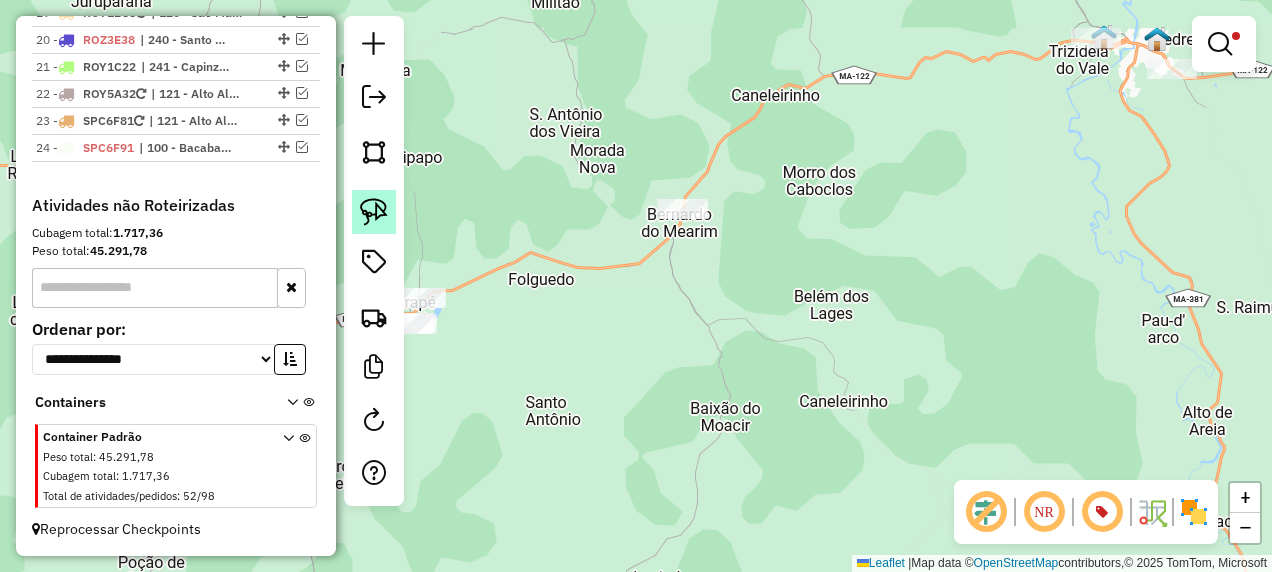 click 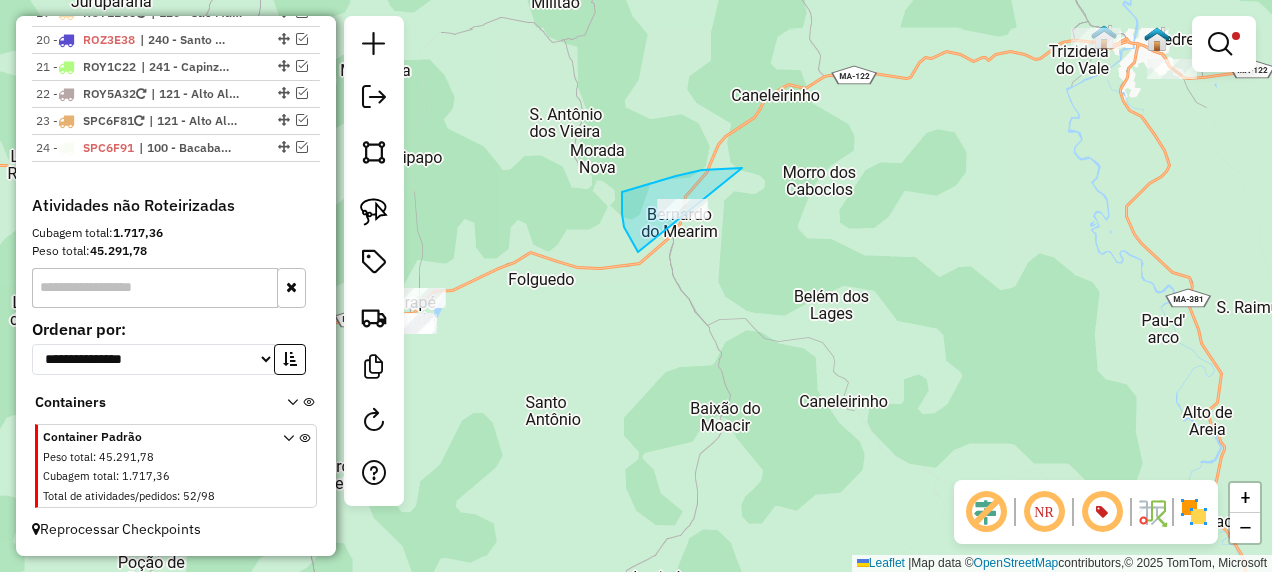 drag, startPoint x: 742, startPoint y: 168, endPoint x: 790, endPoint y: 254, distance: 98.48858 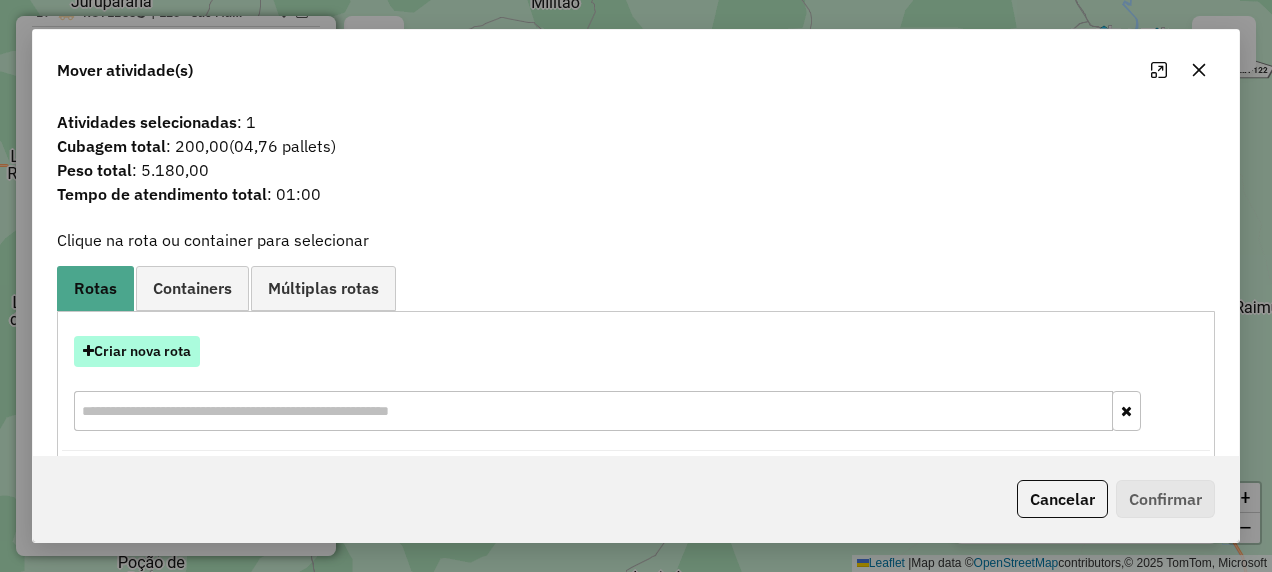 click on "Criar nova rota" at bounding box center (137, 351) 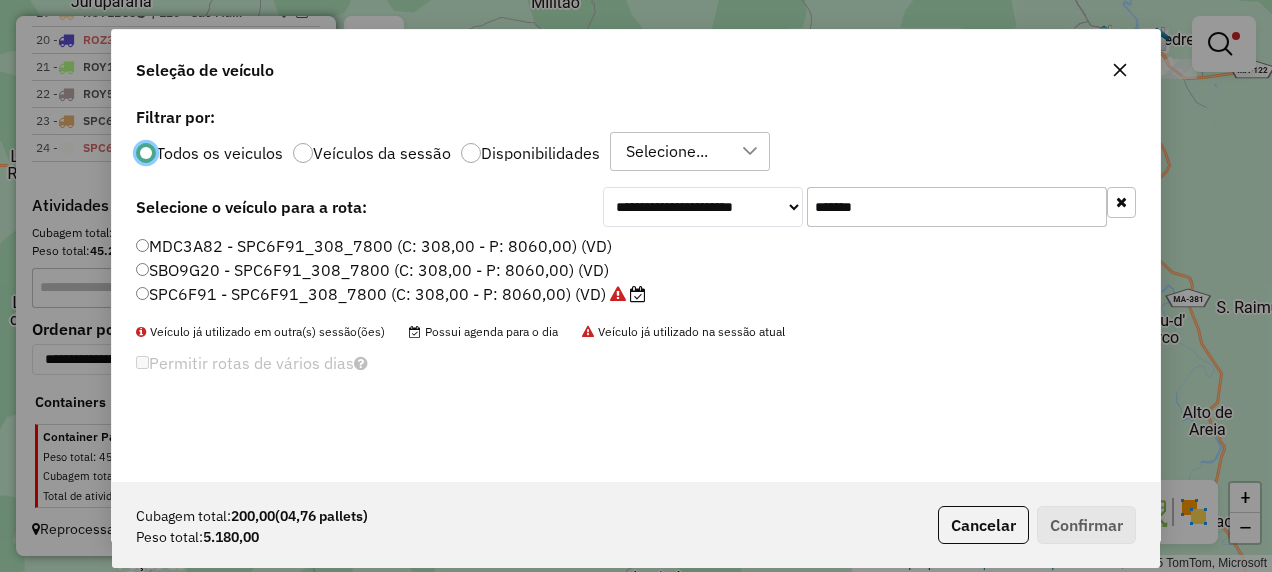 scroll, scrollTop: 11, scrollLeft: 6, axis: both 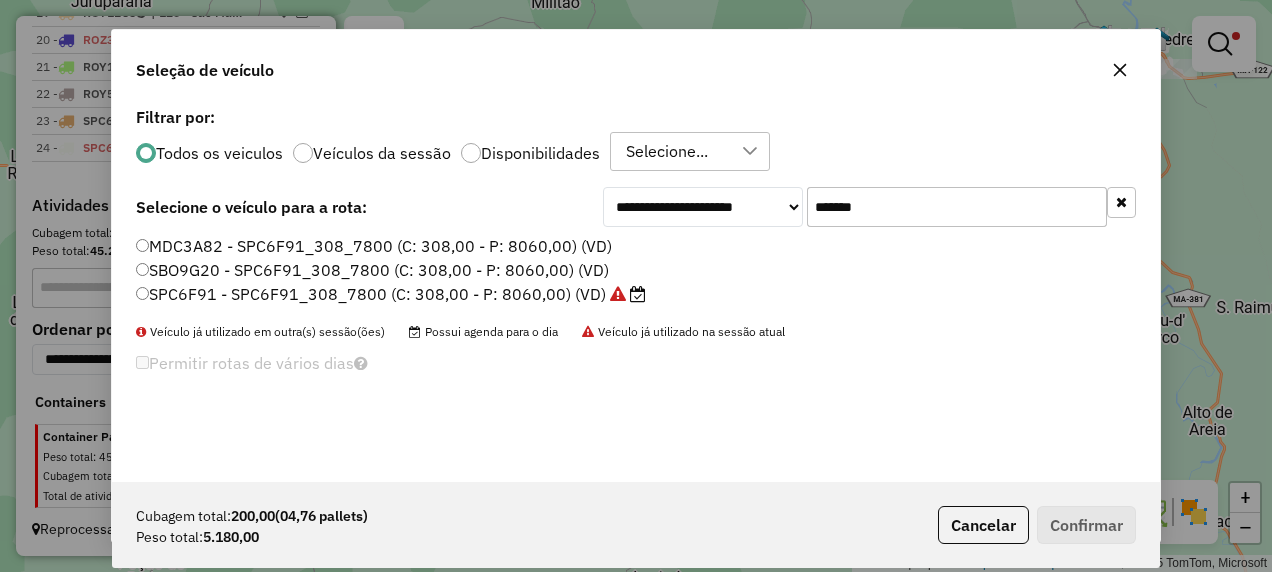 drag, startPoint x: 932, startPoint y: 231, endPoint x: 556, endPoint y: 325, distance: 387.57193 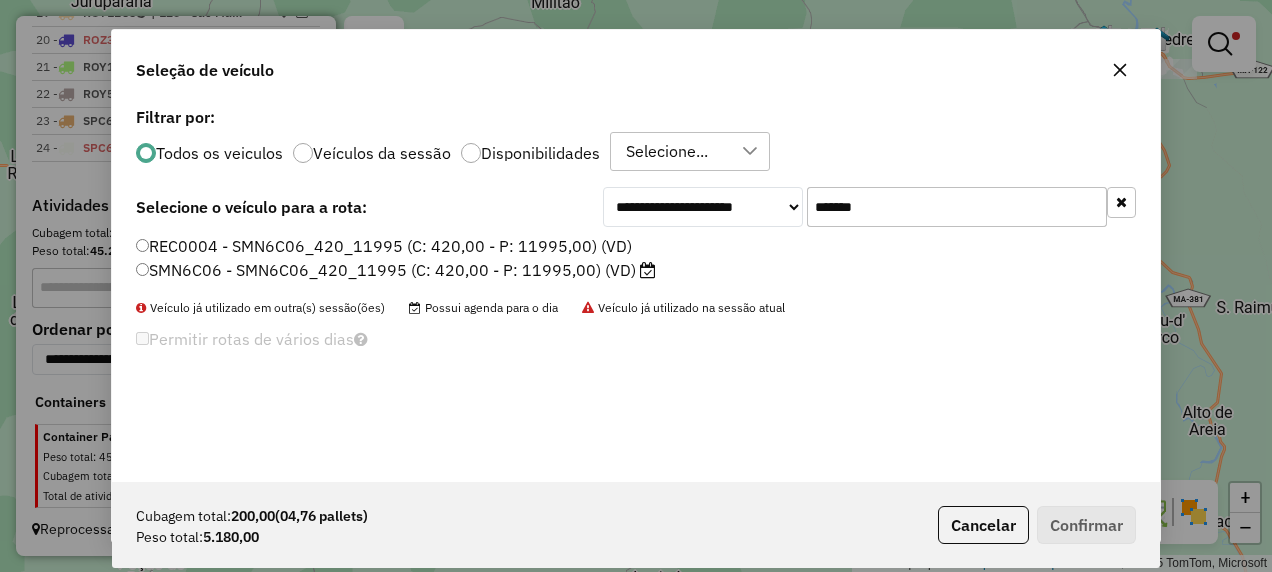 type on "*******" 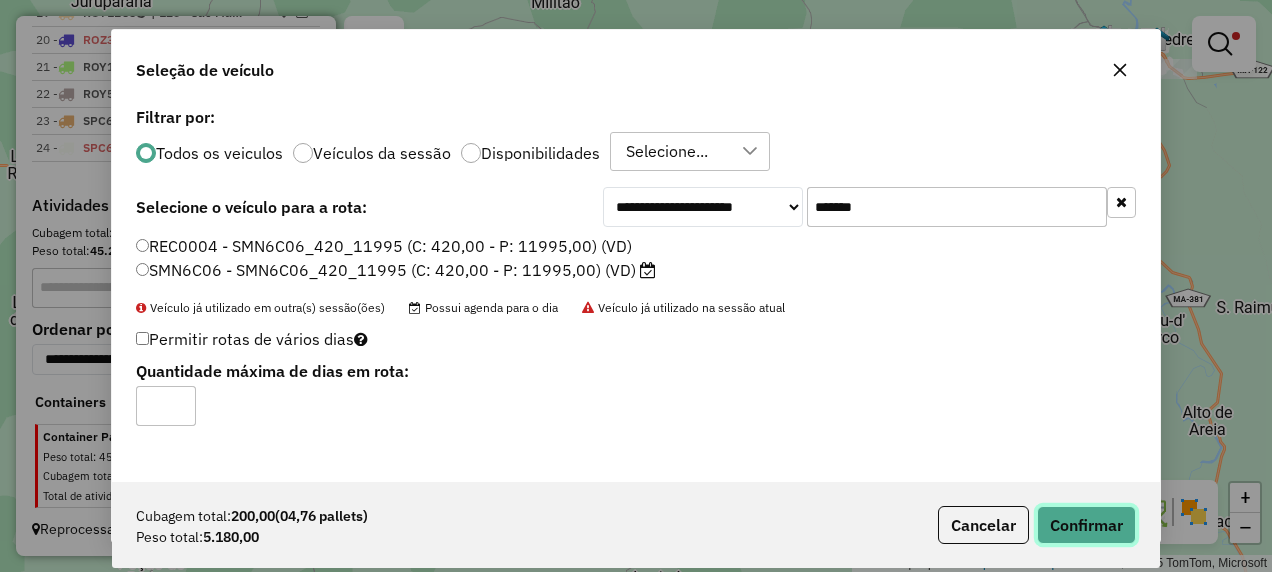click on "Confirmar" 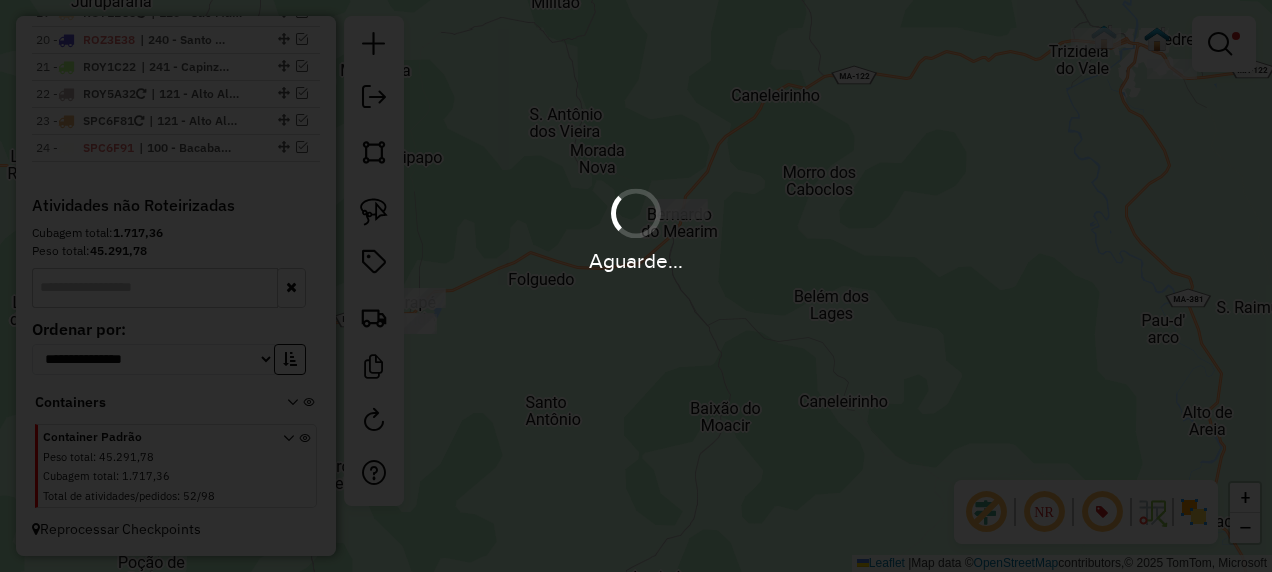 scroll, scrollTop: 2595, scrollLeft: 0, axis: vertical 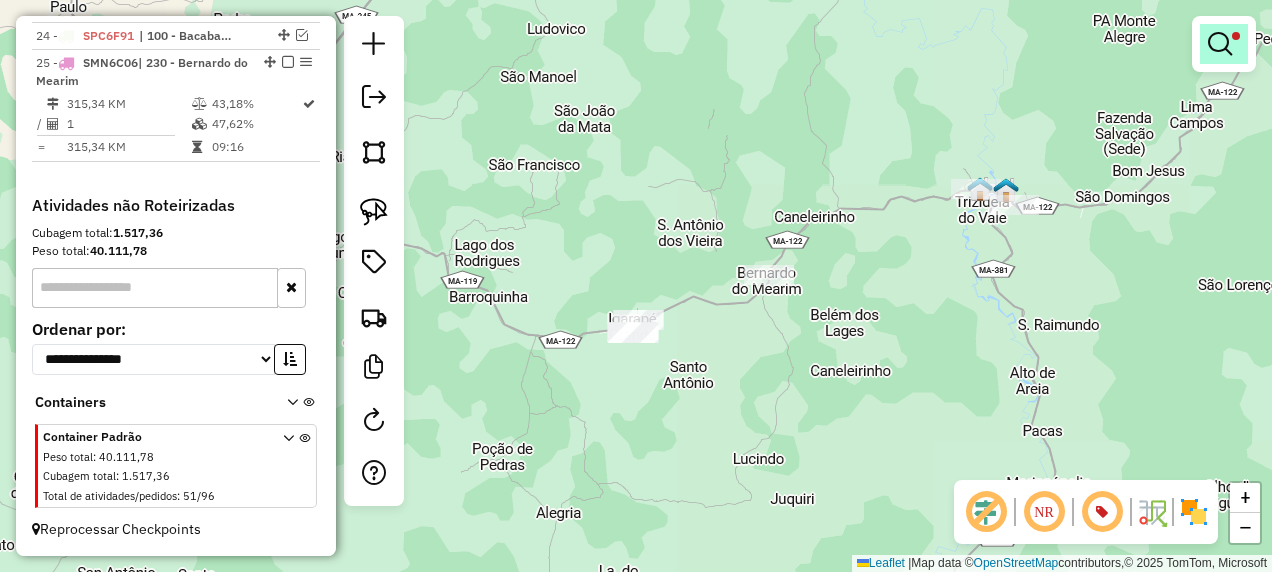 click at bounding box center (1220, 44) 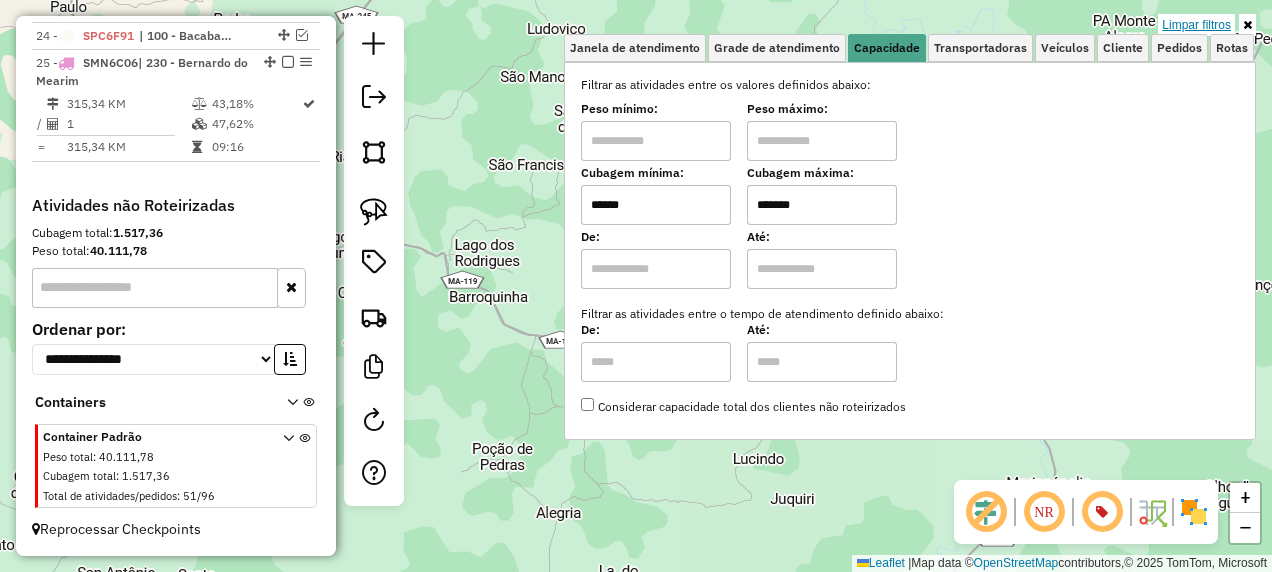 click on "Limpar filtros" at bounding box center [1196, 25] 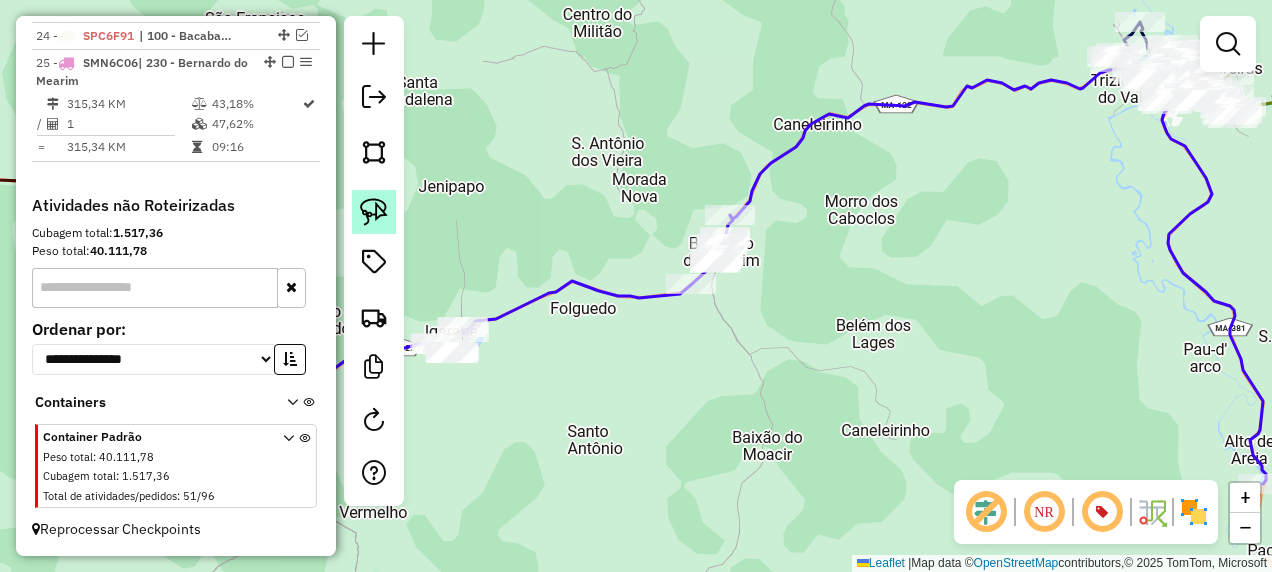 click 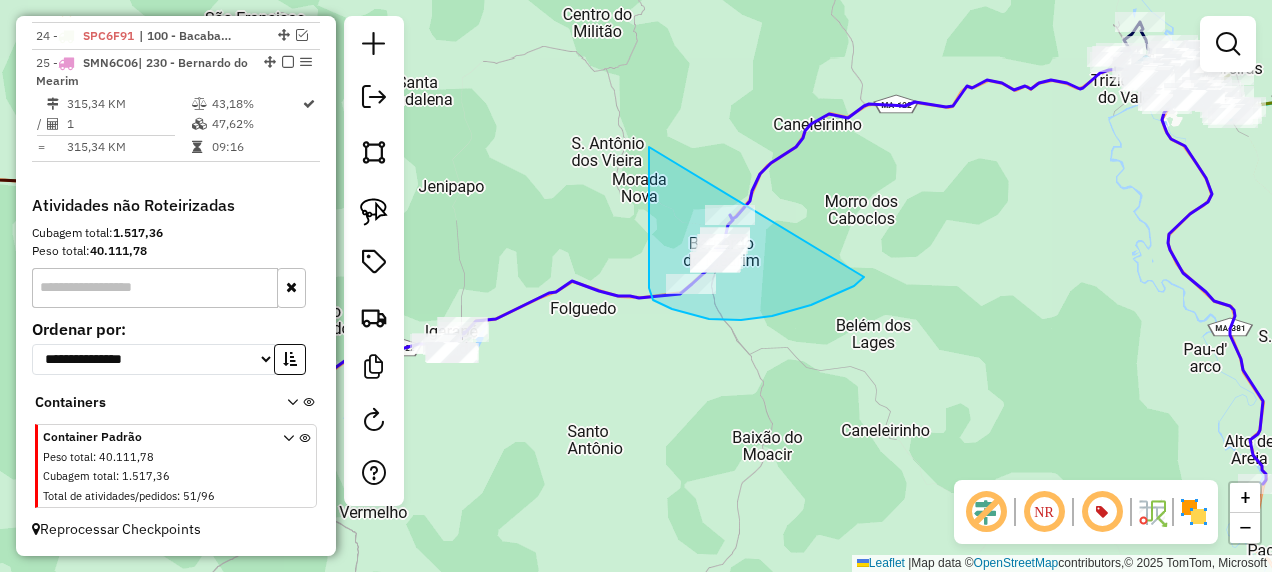 drag, startPoint x: 649, startPoint y: 270, endPoint x: 877, endPoint y: 248, distance: 229.05894 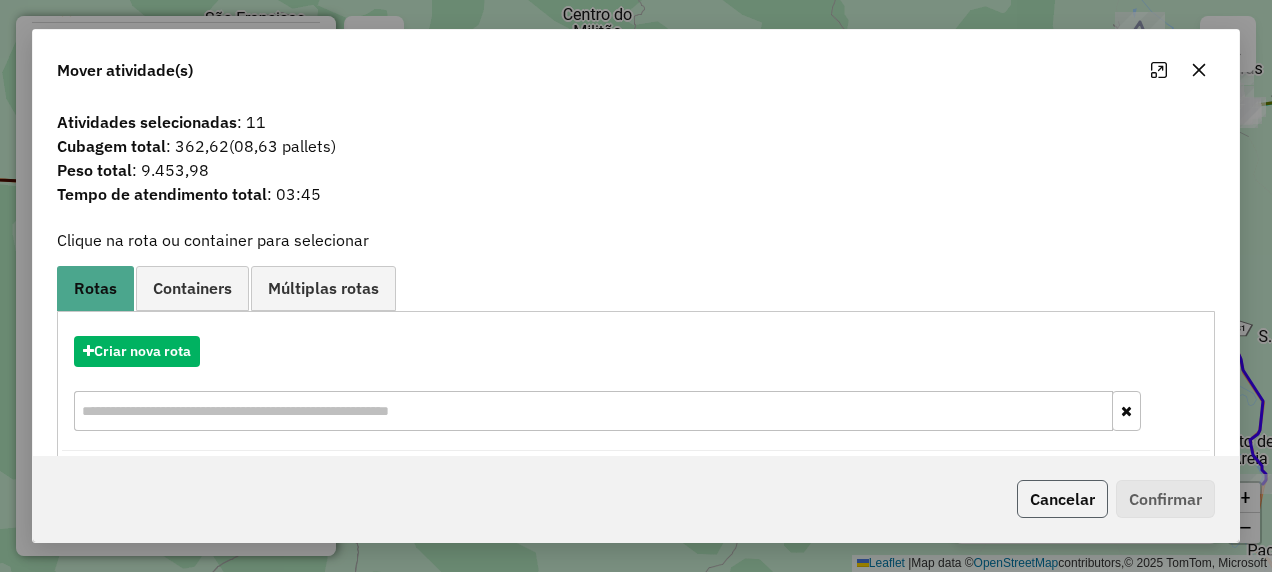 click on "Cancelar" 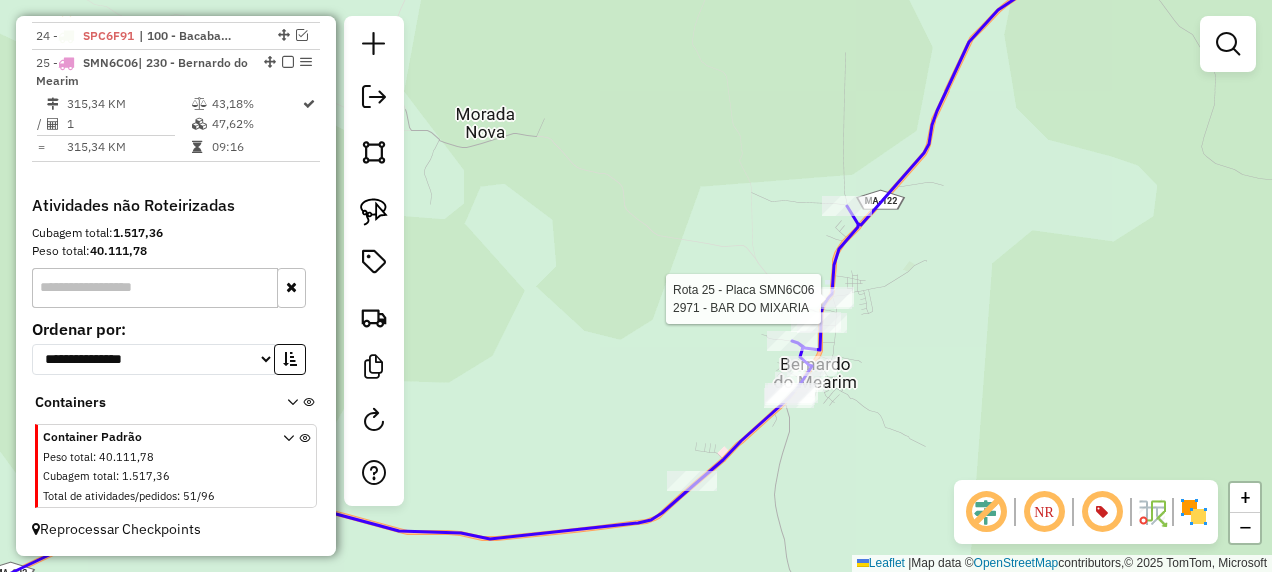 select on "**********" 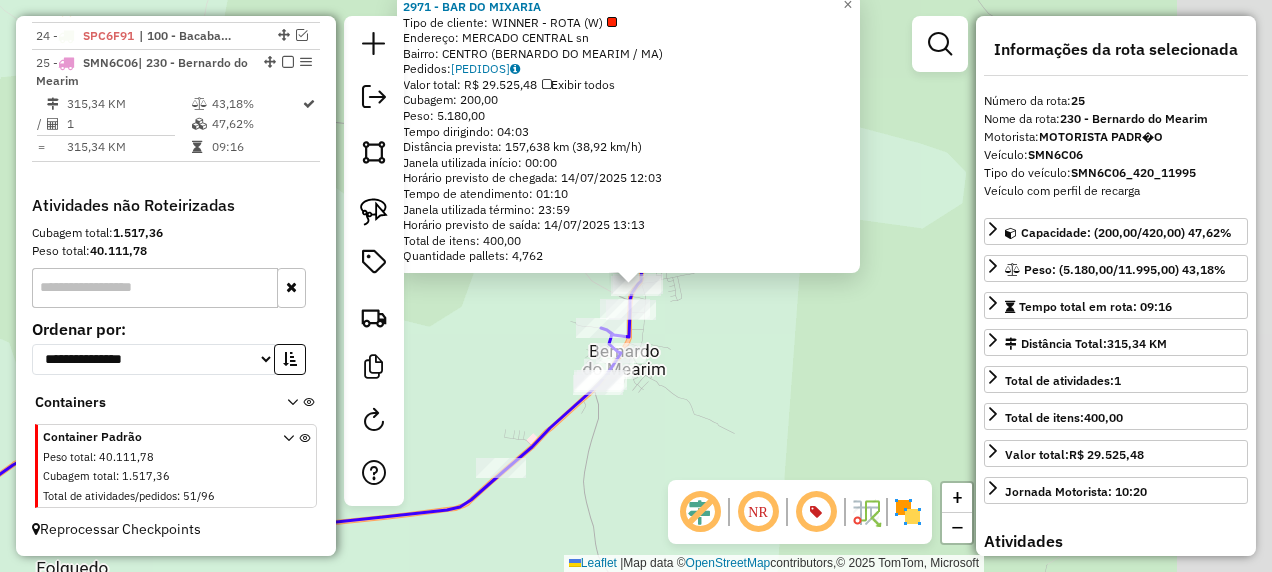 scroll, scrollTop: 2604, scrollLeft: 0, axis: vertical 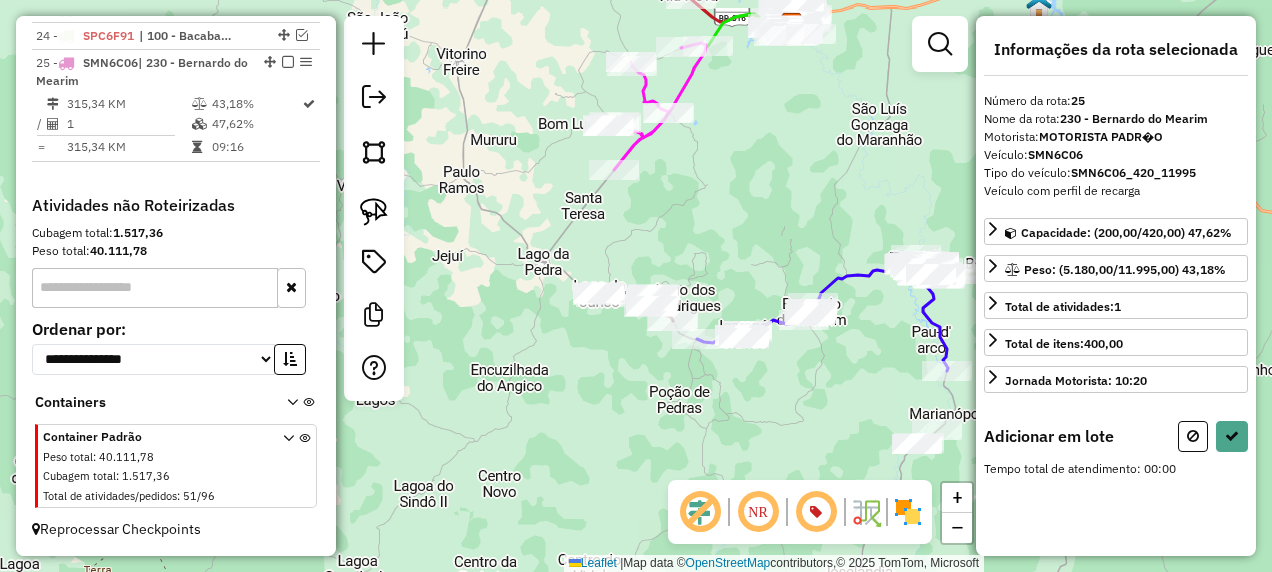 drag, startPoint x: 844, startPoint y: 396, endPoint x: 718, endPoint y: 359, distance: 131.32022 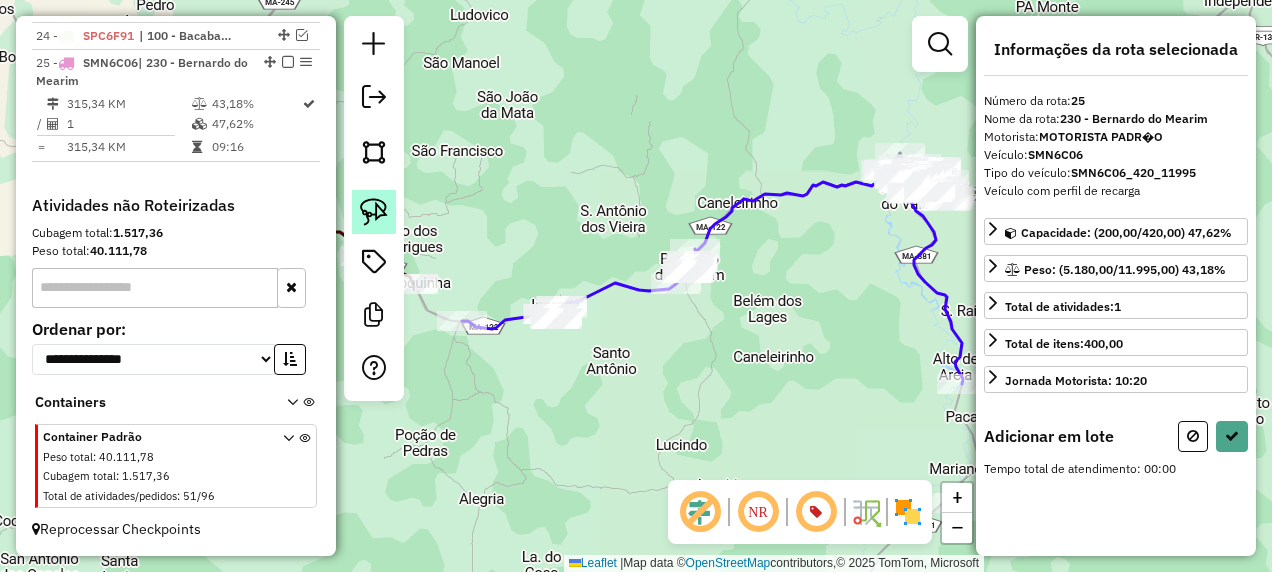 click 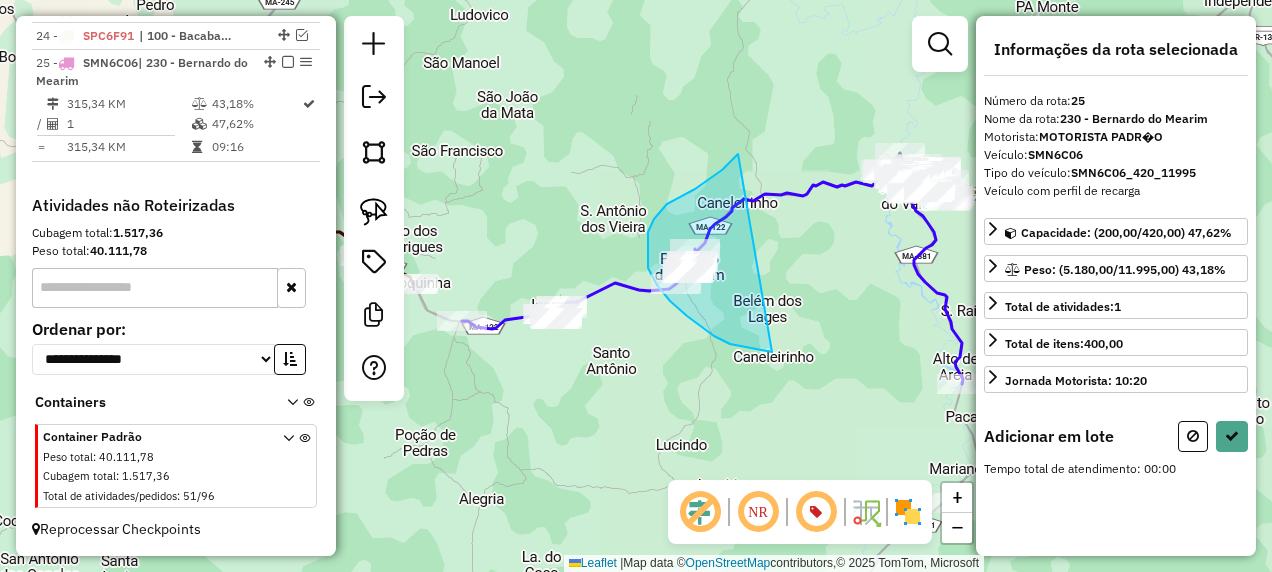 drag, startPoint x: 738, startPoint y: 154, endPoint x: 772, endPoint y: 352, distance: 200.89798 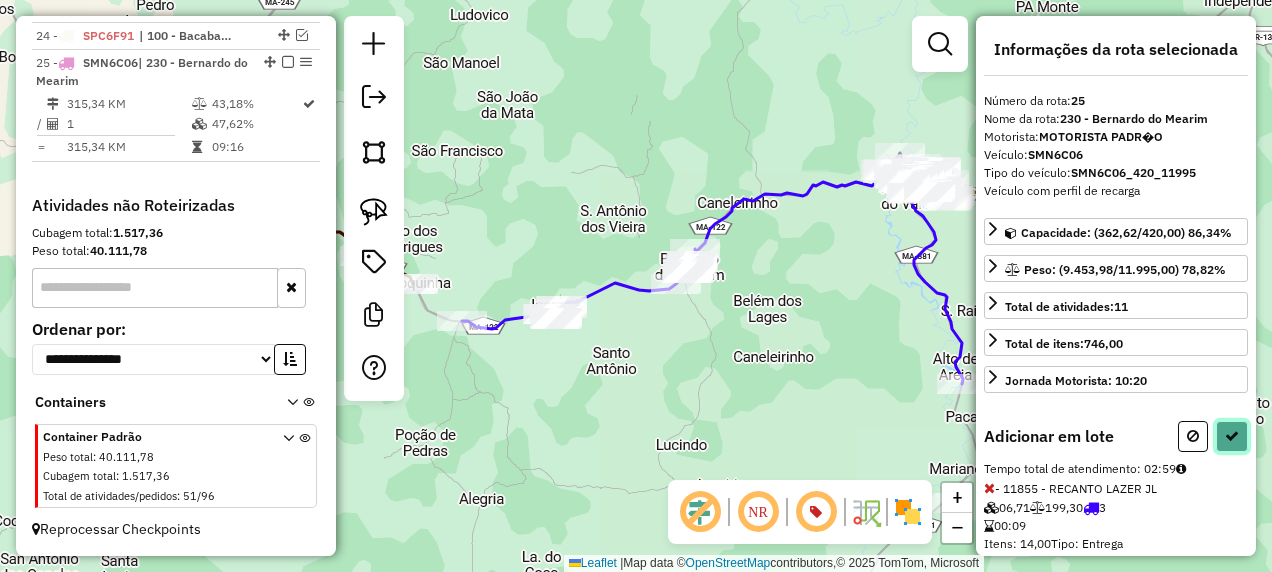 click at bounding box center [1232, 436] 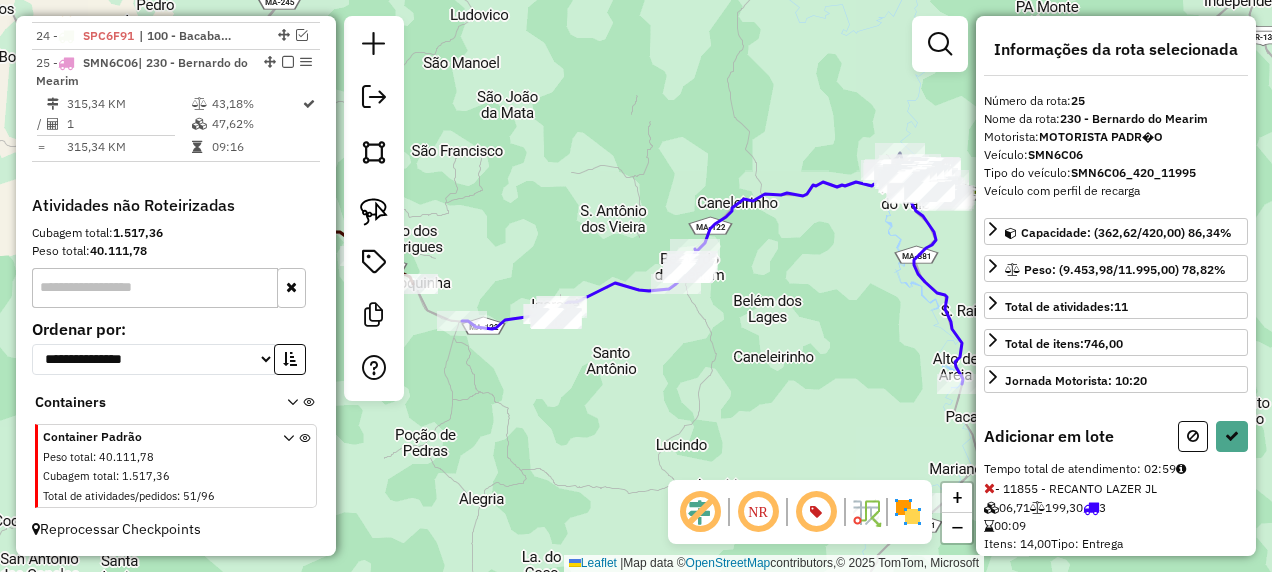 select on "**********" 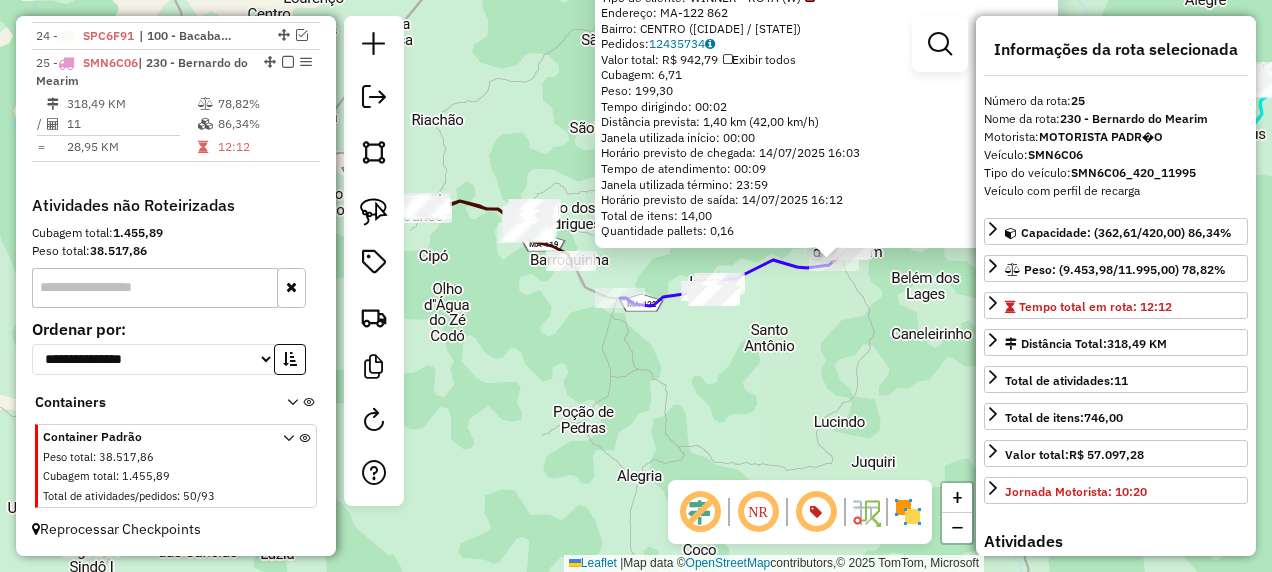 drag, startPoint x: 538, startPoint y: 444, endPoint x: 824, endPoint y: 424, distance: 286.69846 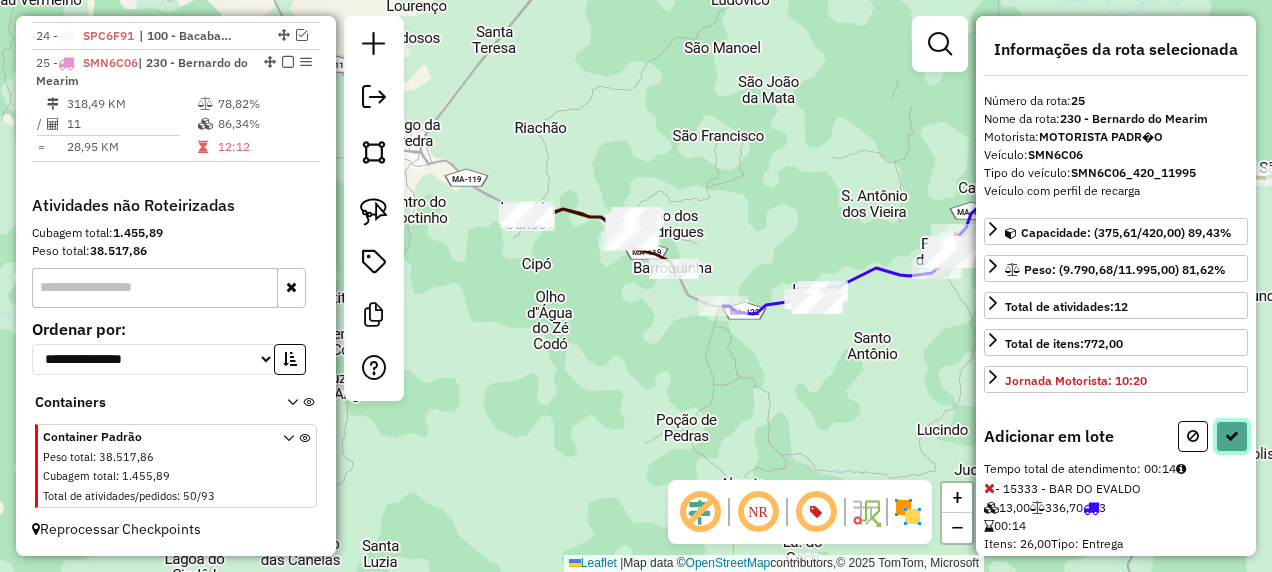 click at bounding box center (1232, 436) 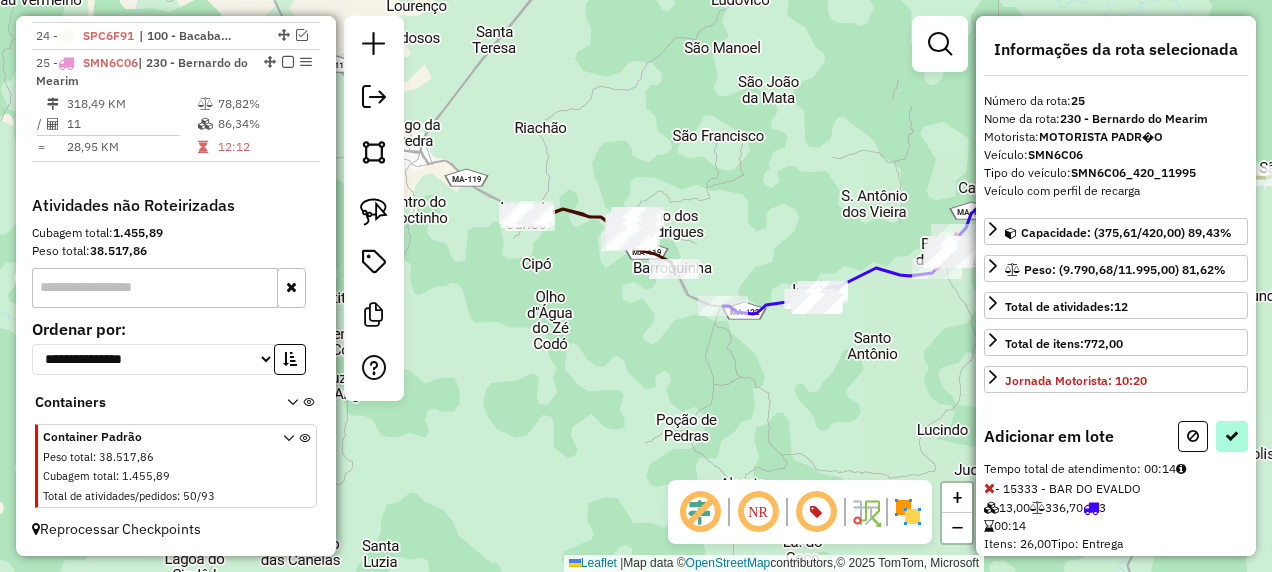 select on "**********" 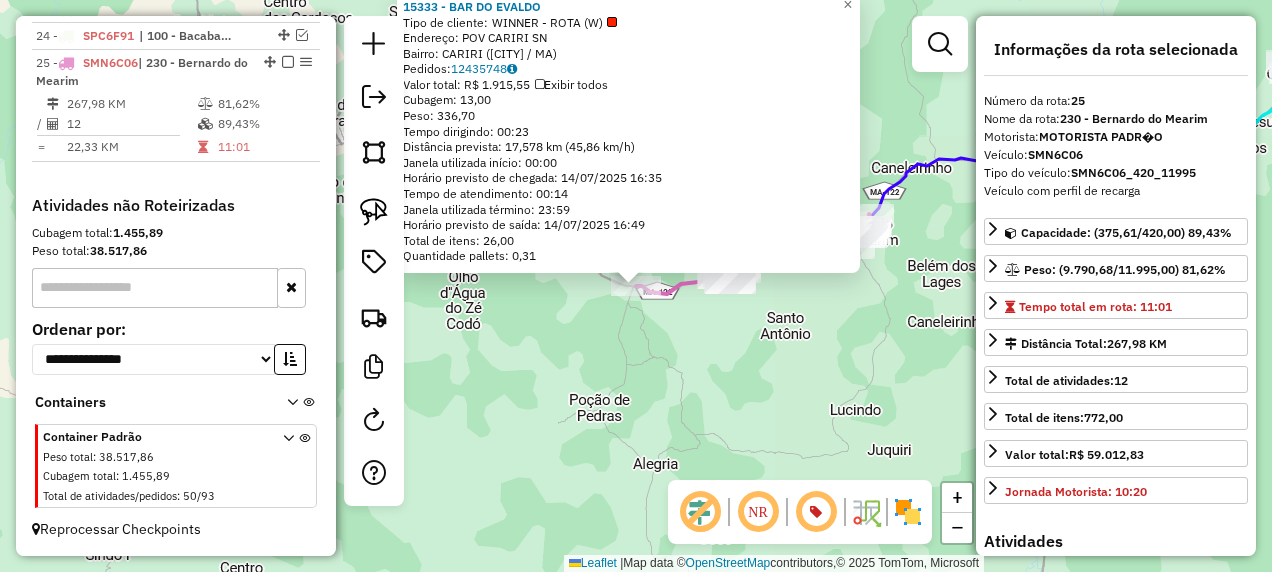 click on "[NUMBER] - [CLIENTE] Tipo de cliente: WINNER - ROTA (W) Endereço: [ENDERECO] Bairro: CARIRI ([CIDADE] / [STATE]) Pedidos: [PEDIDOS] Valor total: R$ [VALOR] Exibir todos Cubagem: [CUBAGEM] Peso: [PESO] Tempo dirigindo: [TEMPO] Distância prevista: [DISTANCIA] km ([VELOCIDADE] km/h) Janela utilizada início: [TEMPO] Horário previsto de chegada: [DATA] [HORA] Tempo de atendimento: [TEMPO] Janela utilizada término: [TEMPO] Horário previsto de saída: [DATA] [HORA] Total de itens: [QUANTIDADE] Quantidade pallets: [QUANTIDADE] × Janela de atendimento Grade de atendimento Capacidade Transportadoras Veículos Cliente Pedidos Rotas Selecione os dias de semana para filtrar as janelas de atendimento Seg Ter Qua Qui Sex Sáb Dom Informe o período da janela de atendimento: De: Até: Filtrar exatamente a janela do cliente Considerar janela de atendimento padrão Selecione os dias de semana para filtrar as grades de atendimento Seg Ter Qua Qui Sex Sáb Dom Peso mínimo: De:" 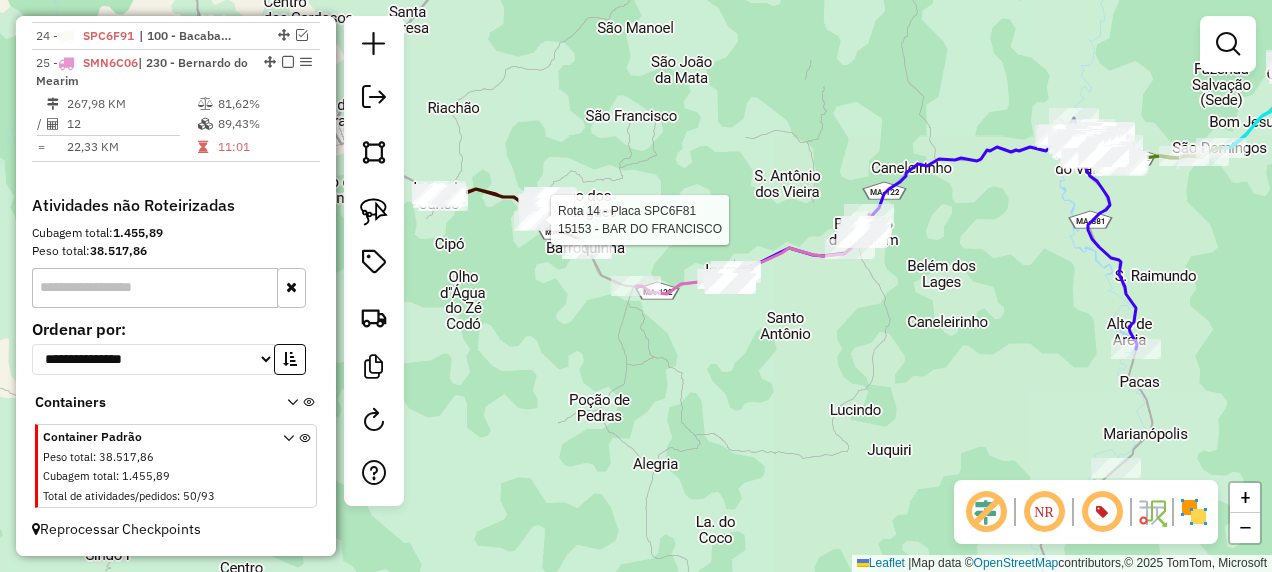 select on "**********" 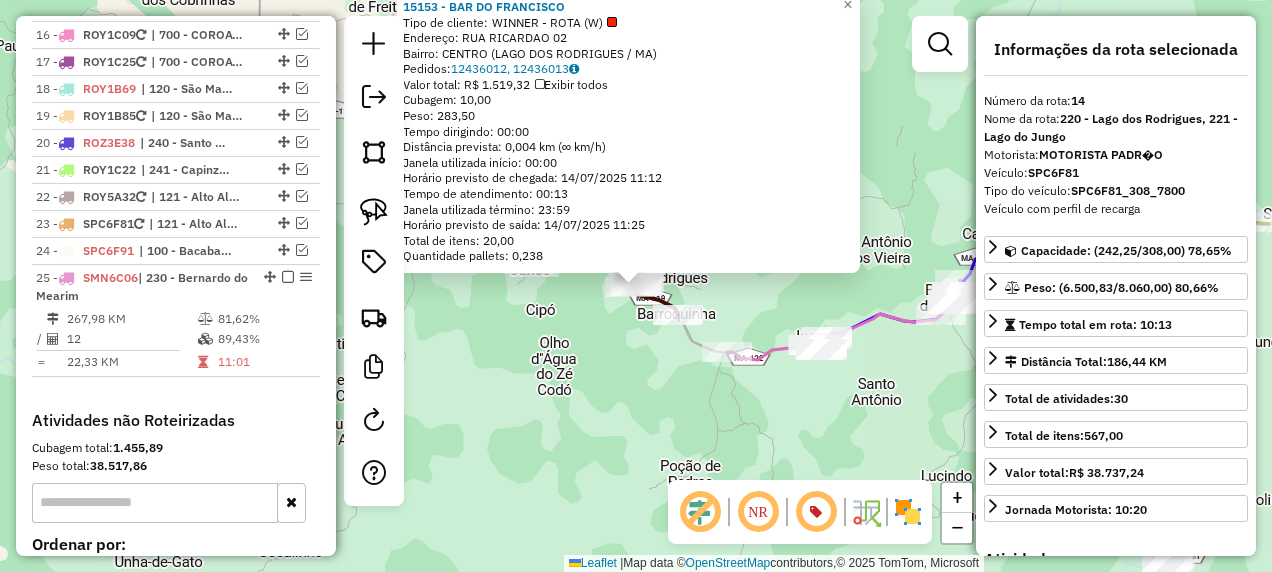 scroll, scrollTop: 2261, scrollLeft: 0, axis: vertical 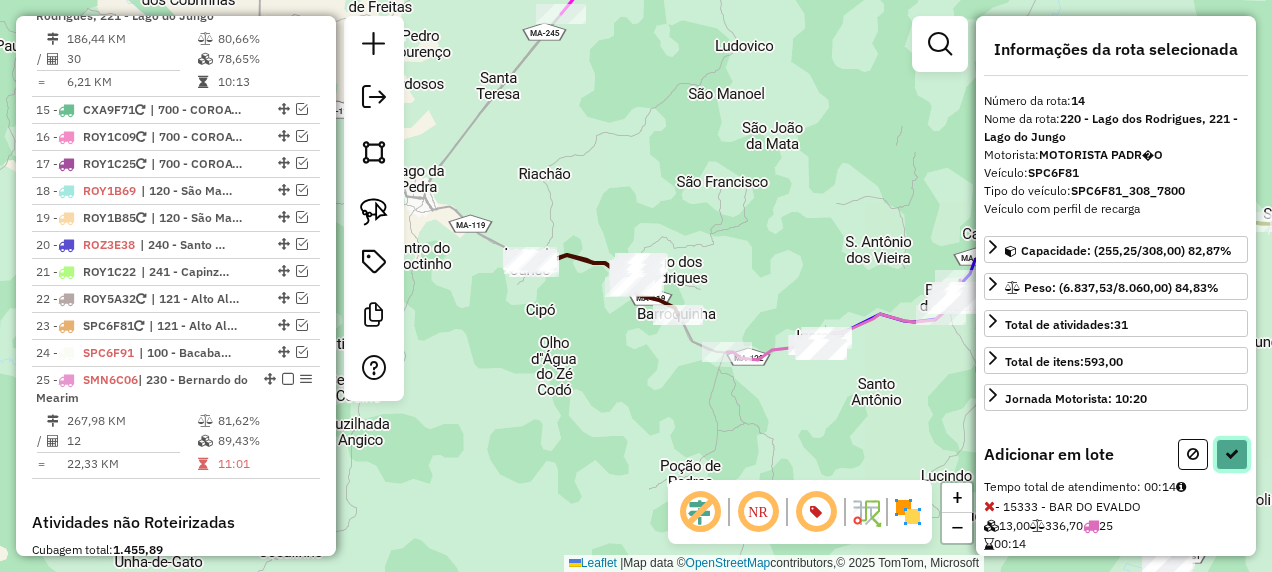 click at bounding box center [1232, 454] 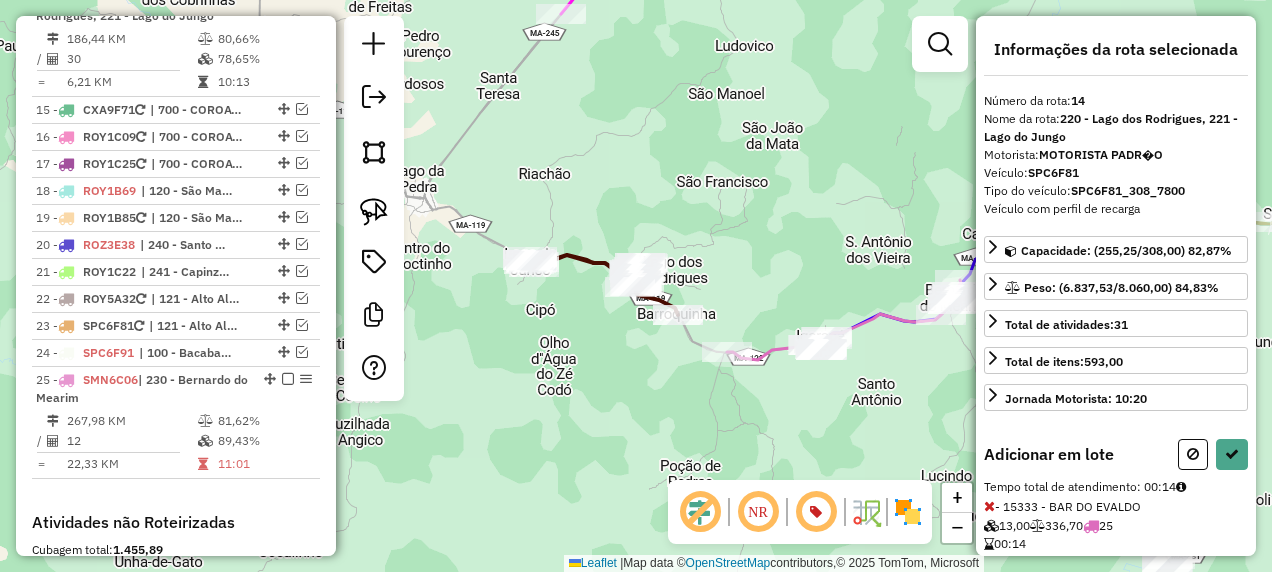 select on "**********" 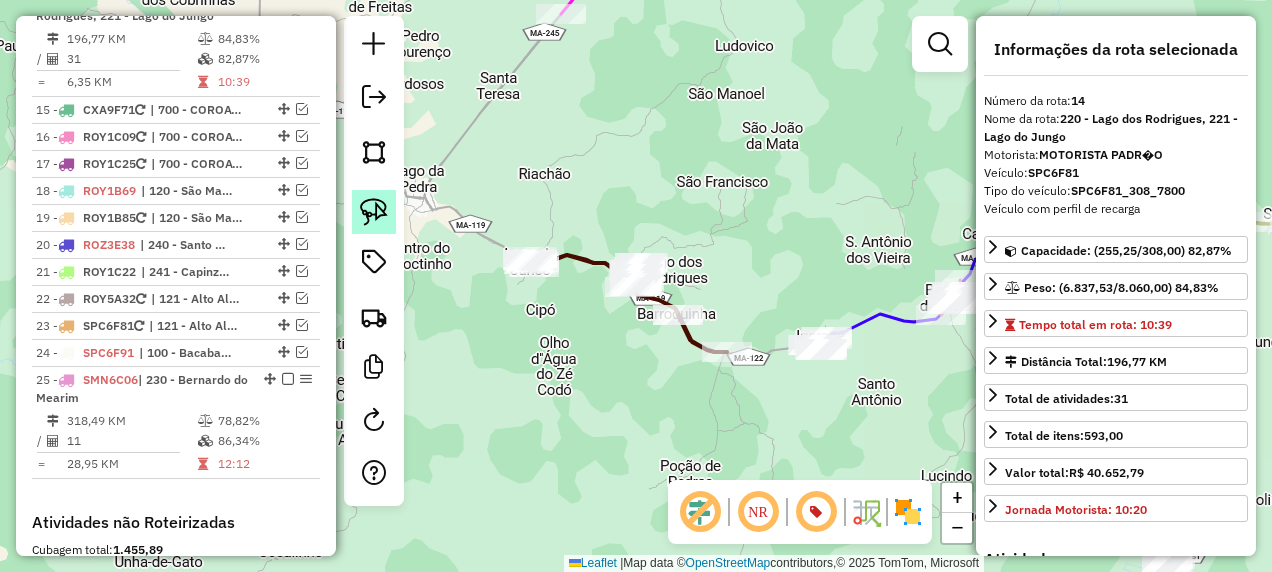 click 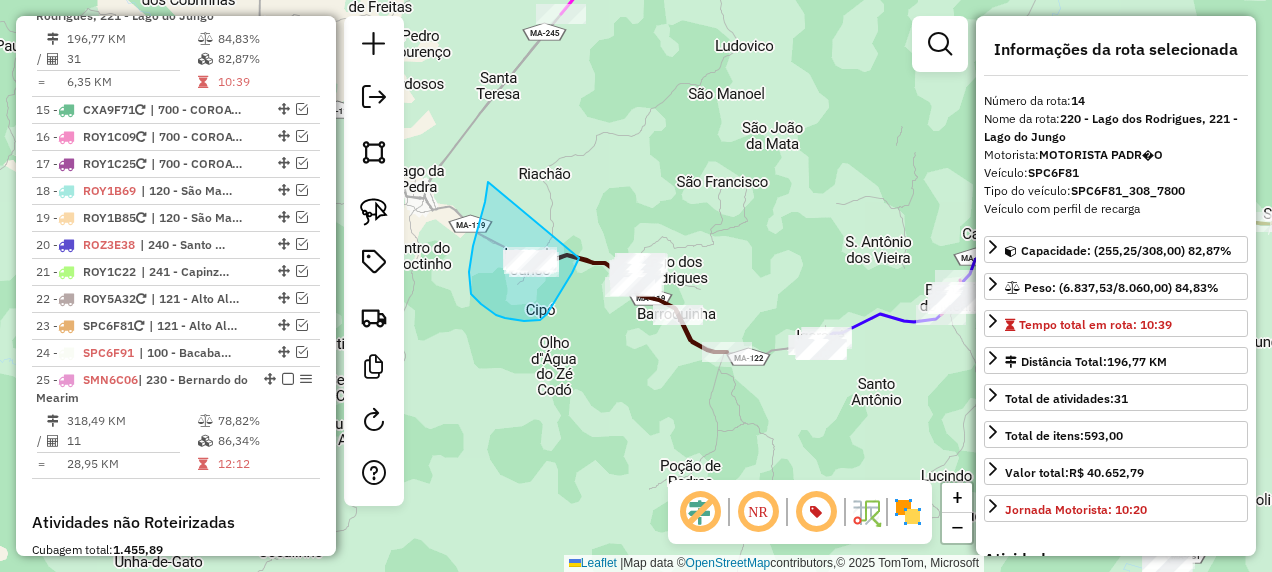 drag, startPoint x: 477, startPoint y: 232, endPoint x: 590, endPoint y: 232, distance: 113 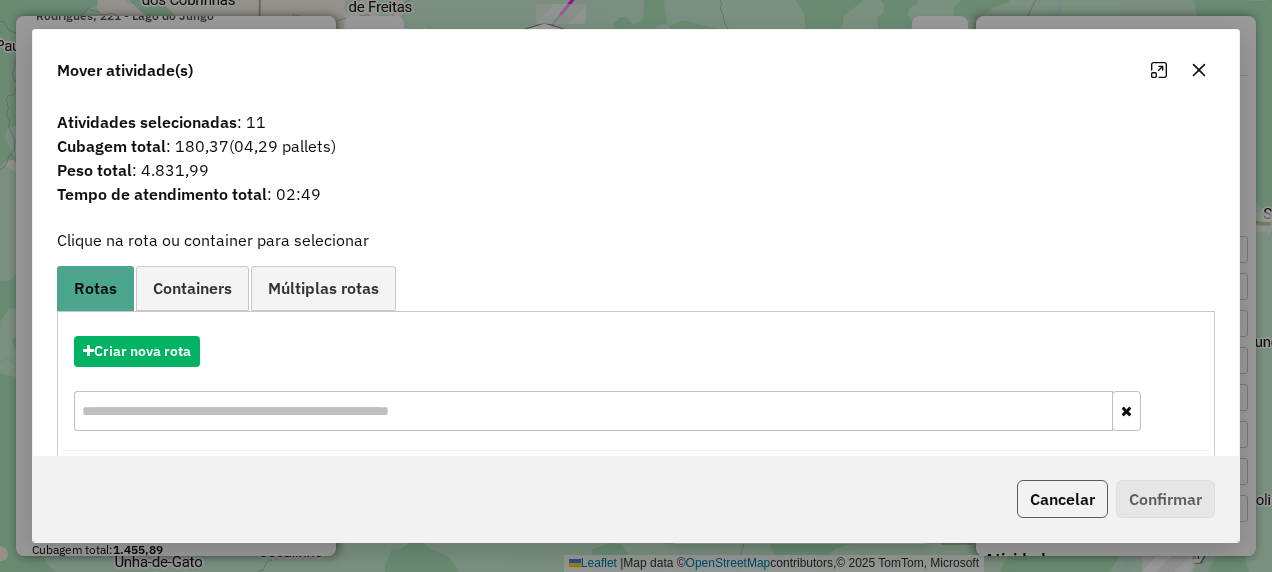 click on "Cancelar" 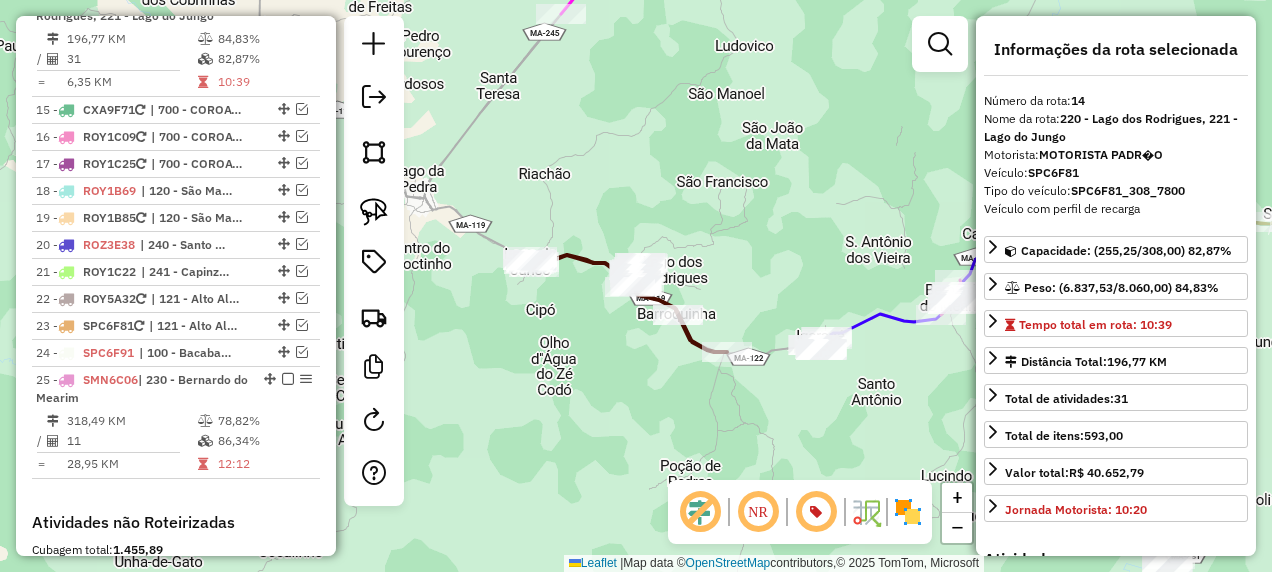 drag, startPoint x: 902, startPoint y: 427, endPoint x: 754, endPoint y: 410, distance: 148.97314 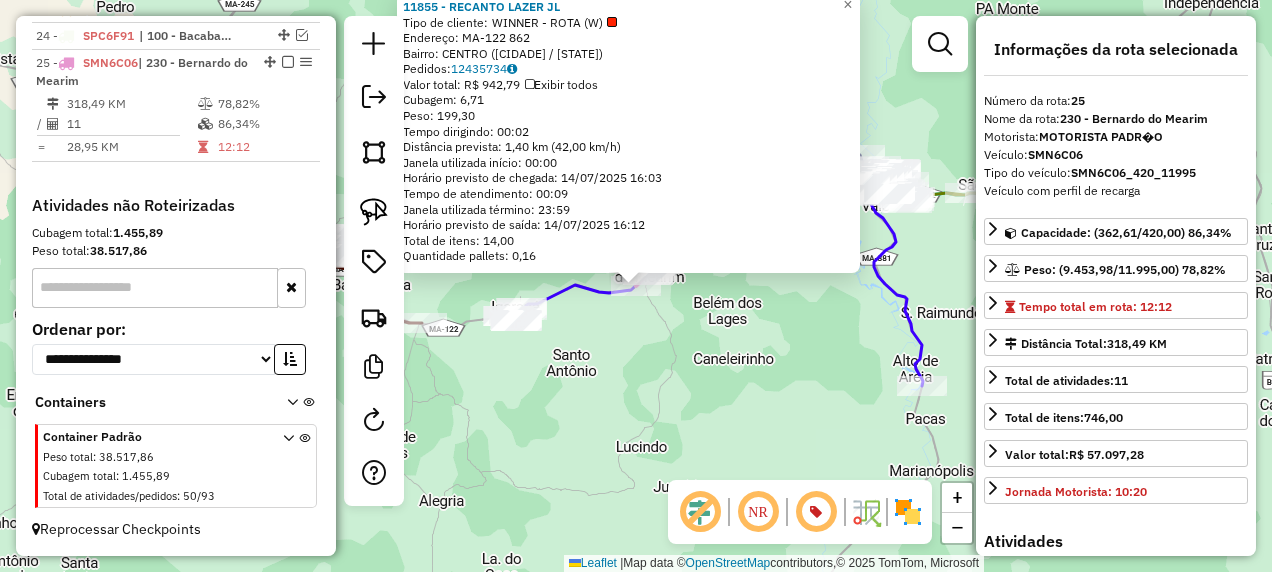 scroll, scrollTop: 2604, scrollLeft: 0, axis: vertical 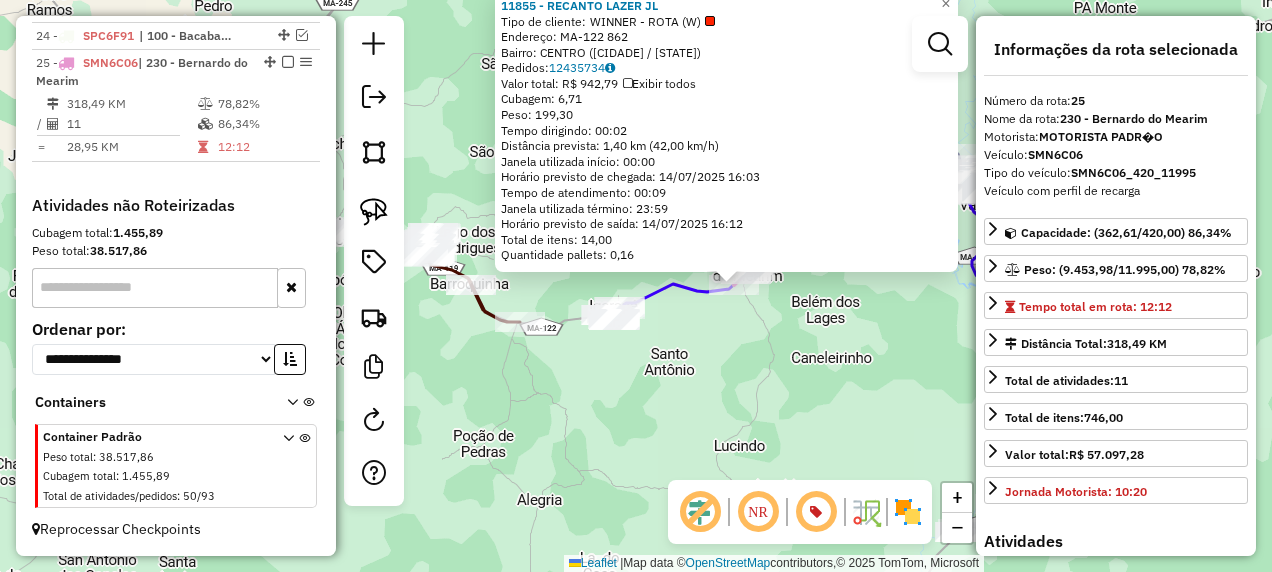 drag, startPoint x: 644, startPoint y: 433, endPoint x: 780, endPoint y: 429, distance: 136.0588 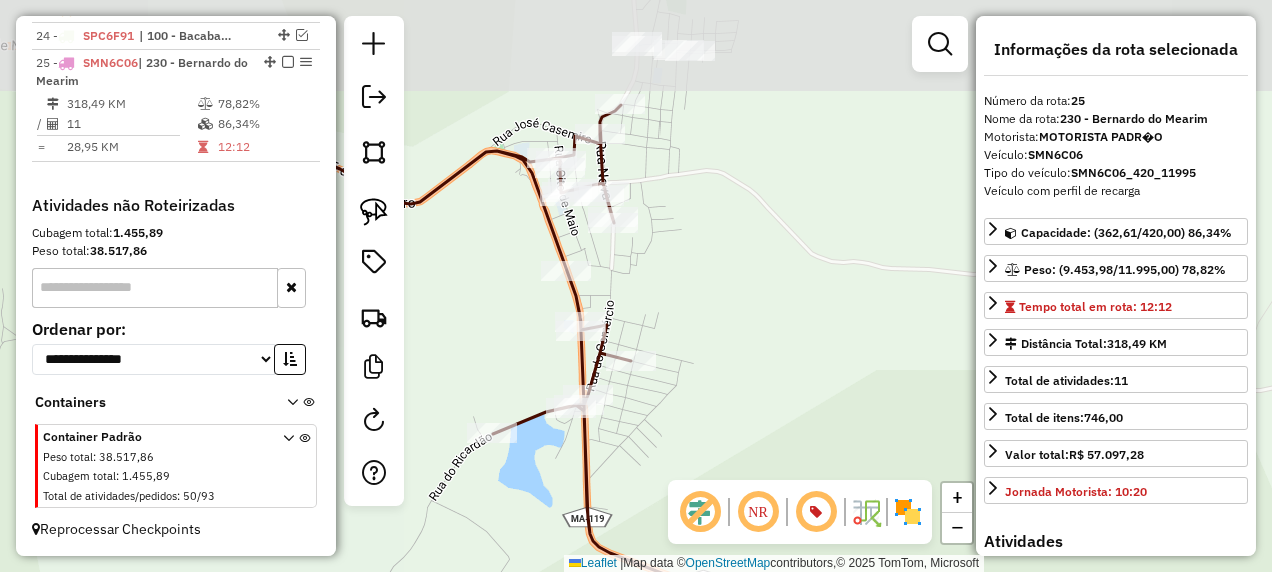 drag, startPoint x: 594, startPoint y: 366, endPoint x: 620, endPoint y: 488, distance: 124.73973 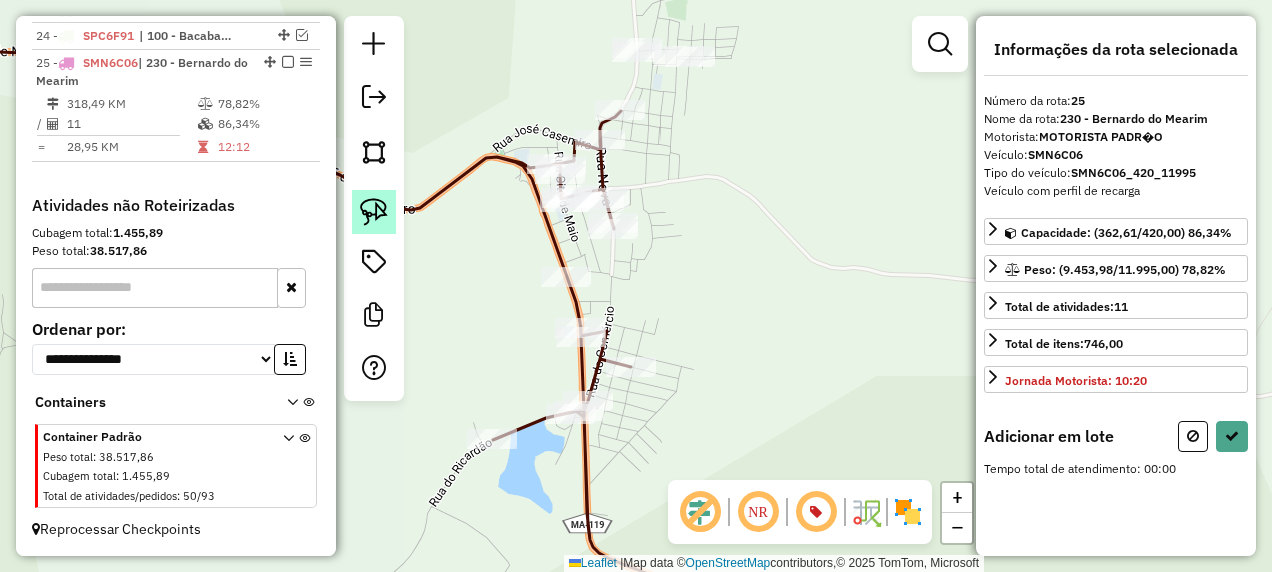click 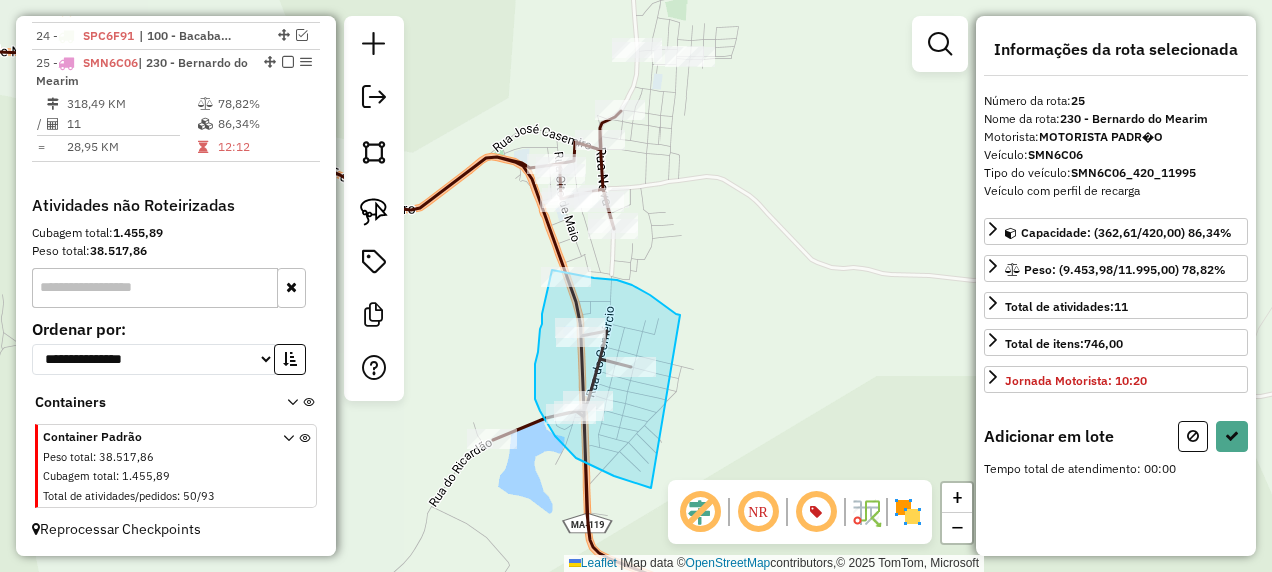 drag, startPoint x: 650, startPoint y: 295, endPoint x: 712, endPoint y: 478, distance: 193.2175 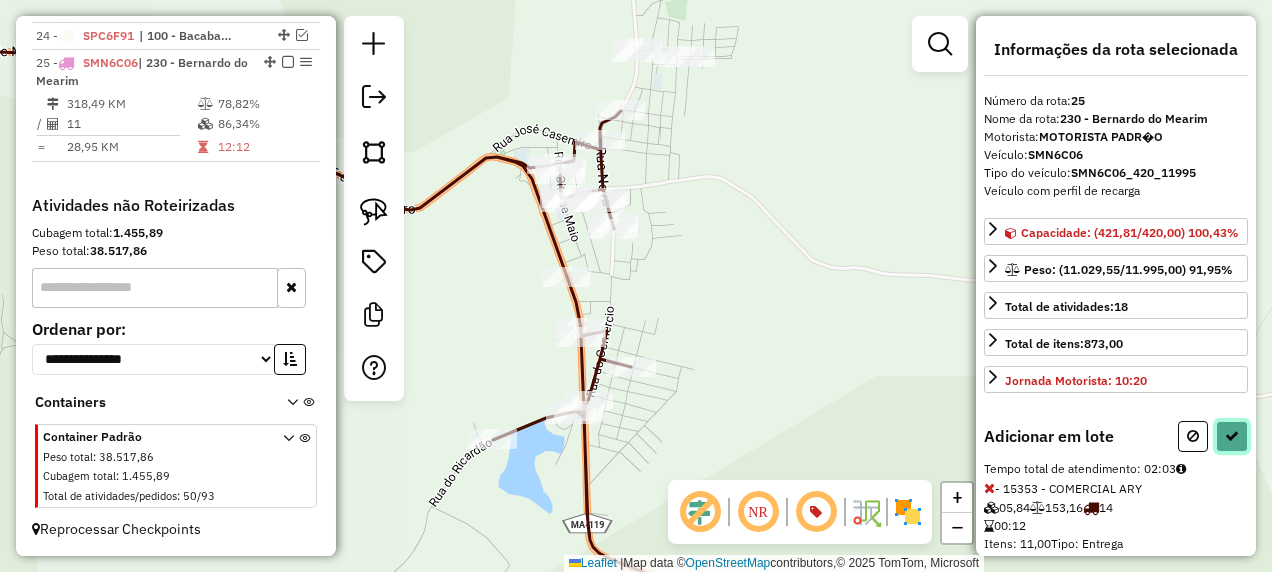 click at bounding box center [1232, 436] 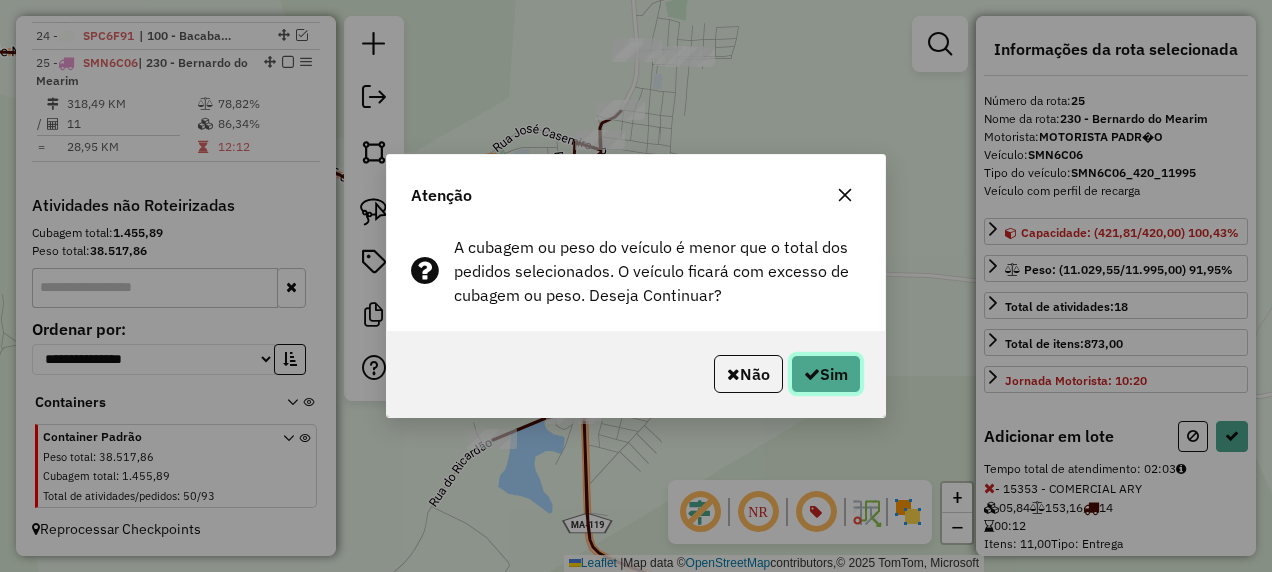 click on "Sim" 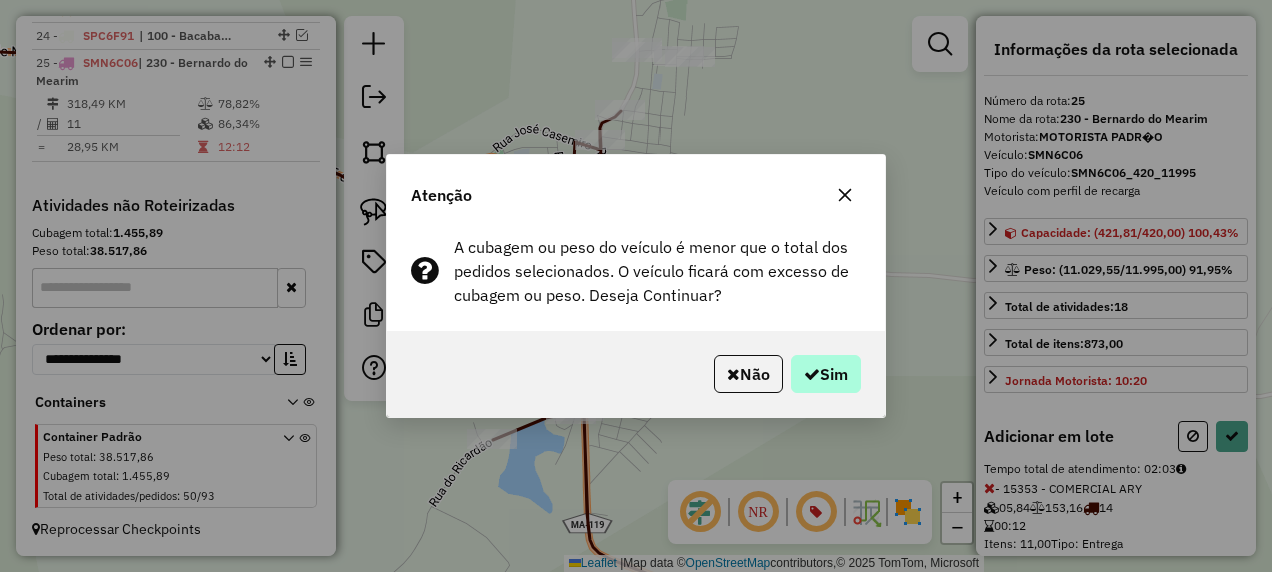 select on "**********" 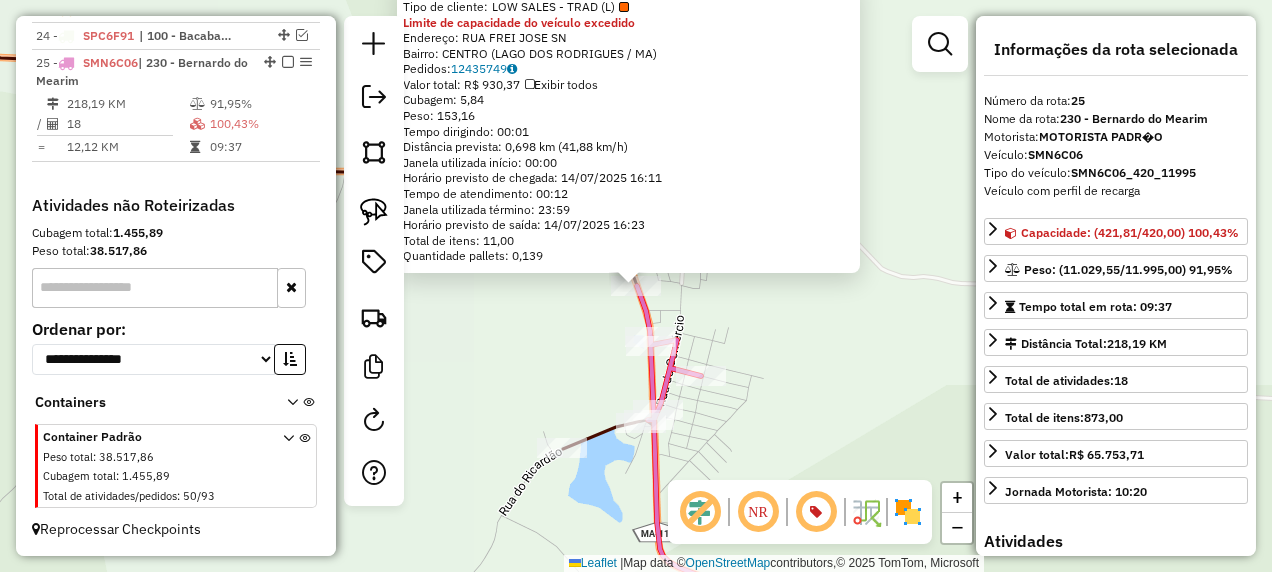 click on "15353 - COMERCIAL ARY  Tipo de cliente:   LOW SALES - TRAD (L)  Limite de capacidade do veículo excedido  Endereço:  RUA FREI JOSE SN   Bairro: CENTRO ([CITY] / MA)   Pedidos:  12435749   Valor total: R$ 930,37   Exibir todos   Cubagem: 5,84  Peso: 153,16  Tempo dirigindo: 00:01   Distância prevista: 0,698 km (41,88 km/h)   Janela utilizada início: 00:00   Horário previsto de chegada: 14/07/2025 16:11   Tempo de atendimento: 00:12   Janela utilizada término: 23:59   Horário previsto de saída: 14/07/2025 16:23   Total de itens: 11,00   Quantidade pallets: 0,139  × Janela de atendimento Grade de atendimento Capacidade Transportadoras Veículos Cliente Pedidos  Rotas Selecione os dias de semana para filtrar as janelas de atendimento  Seg   Ter   Qua   Qui   Sex   Sáb   Dom  Informe o período da janela de atendimento: De: Até:  Filtrar exatamente a janela do cliente  Considerar janela de atendimento padrão  Selecione os dias de semana para filtrar as grades de atendimento  Seg   Ter  De:" 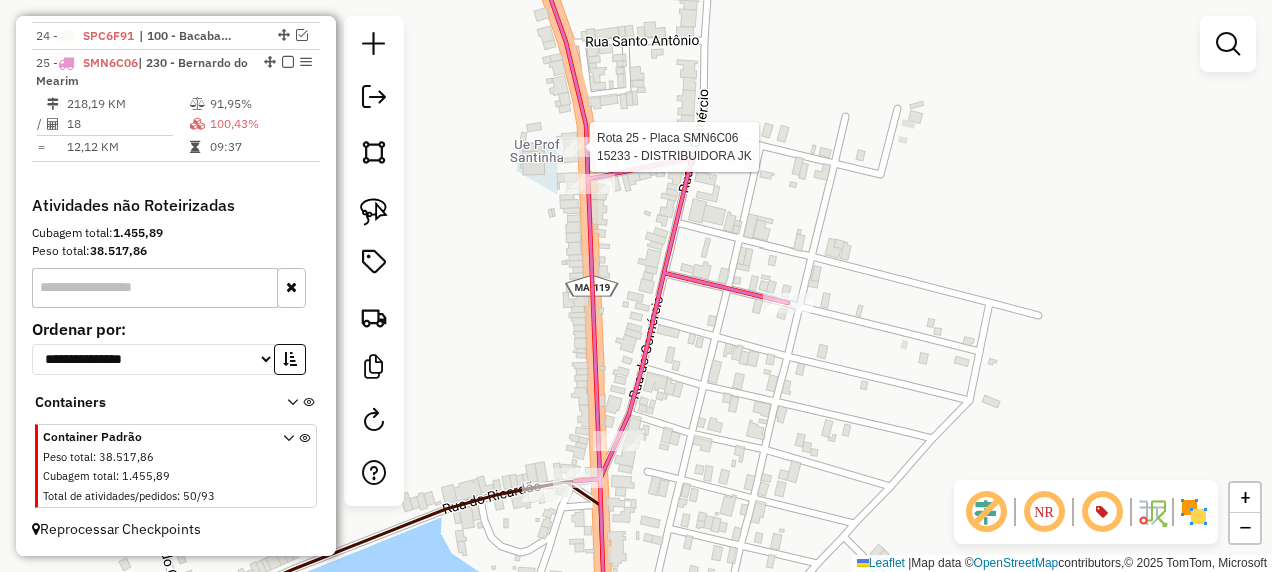 select on "**********" 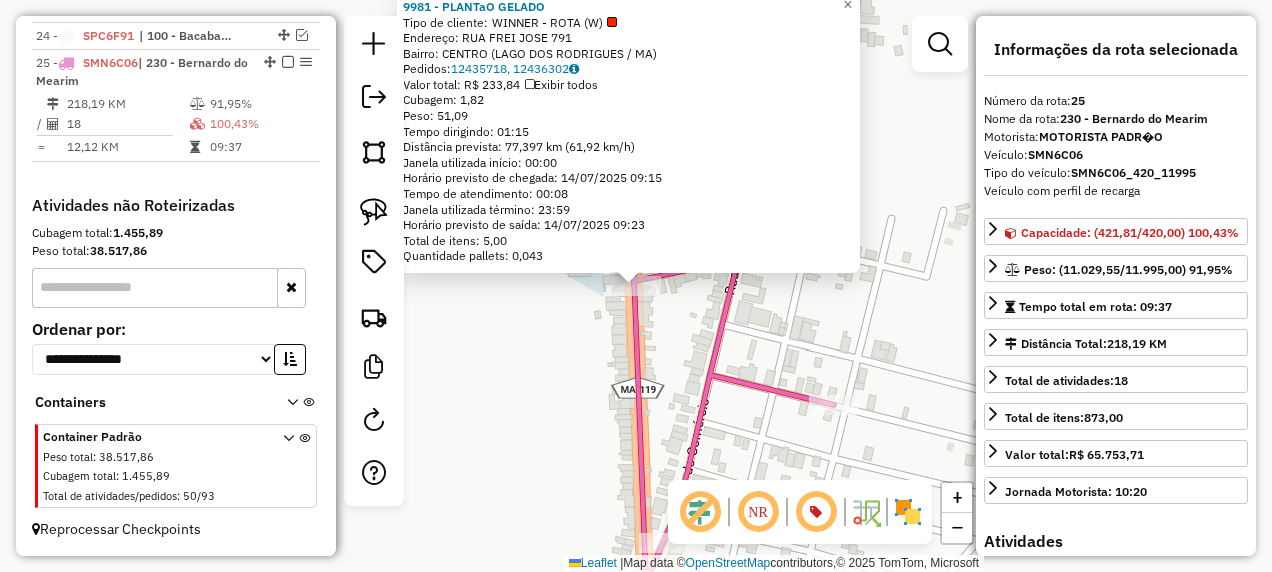 click 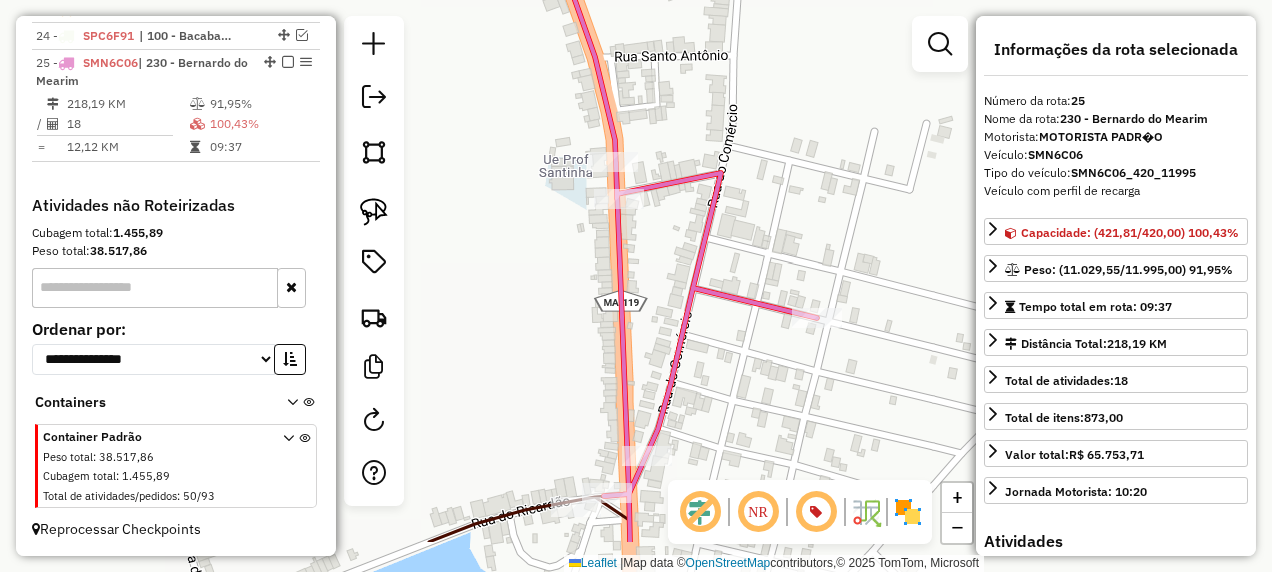 drag, startPoint x: 649, startPoint y: 339, endPoint x: 645, endPoint y: 261, distance: 78.10249 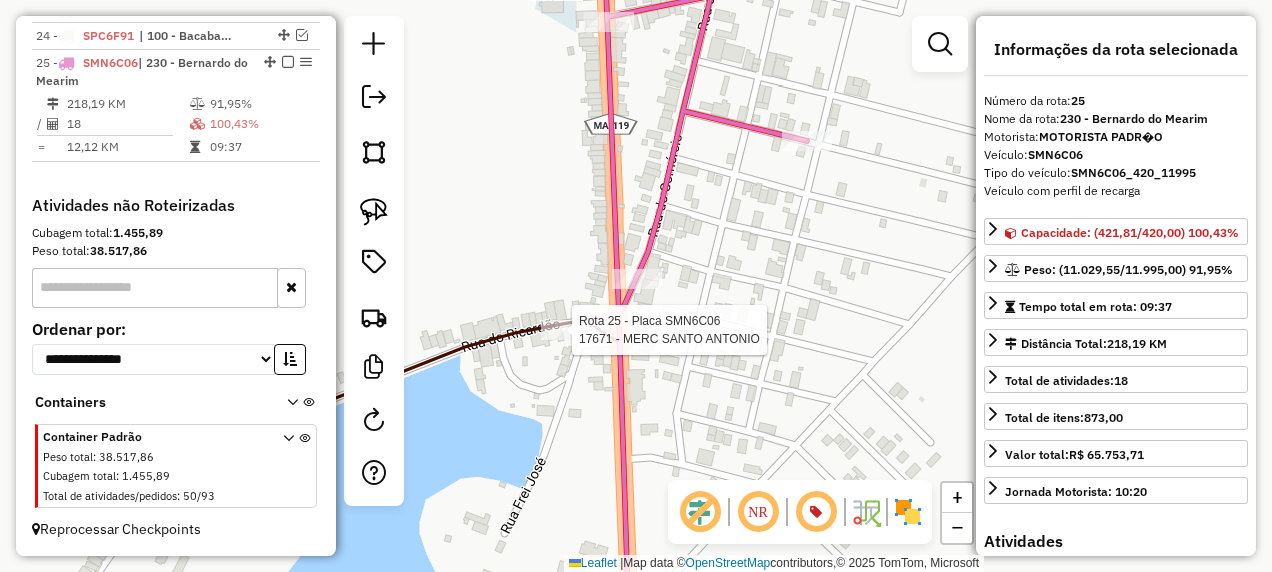 click 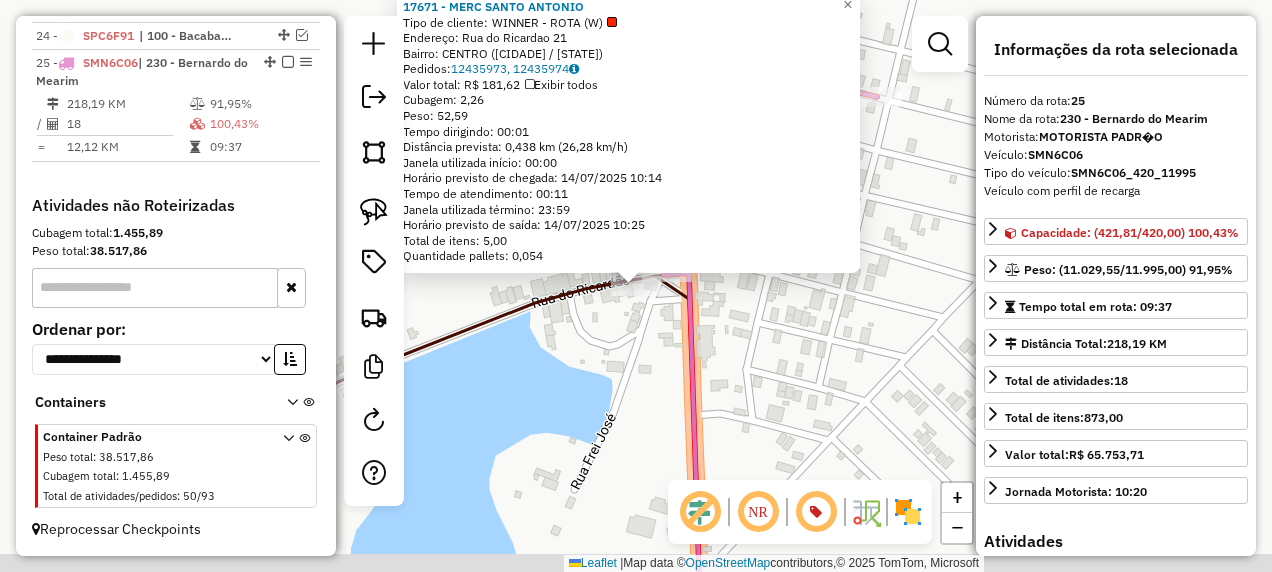 click on "Rota 25 - Placa SMN6C06  17671 - [NAME] 17671 - [NAME]   Tipo de cliente:   WINNER - ROTA (W)   Endereço:  Rua do Ricardao 21   Bairro: CENTRO ([CITY] / [STATE])   Pedidos:  12435973, 12435974   Valor total: R$ 181,62   Exibir todos   Cubagem: 2,26  Peso: 52,59  Tempo dirigindo: 00:01   Distância prevista: 0,438 km (26,28 km/h)   Janela utilizada início: 00:00   Horário previsto de chegada: [DATE] [TIME]   Tempo de atendimento: 00:11   Janela utilizada término: 23:59   Horário previsto de saída: [DATE] [TIME]   Total de itens: 5,00   Quantidade pallets: 0,054  × Janela de atendimento Grade de atendimento Capacidade Transportadoras Veículos Cliente Pedidos  Rotas Selecione os dias de semana para filtrar as janelas de atendimento  Seg   Ter   Qua   Qui   Sex   Sáb   Dom  Informe o período da janela de atendimento: De: Até:  Filtrar exatamente a janela do cliente  Considerar janela de atendimento padrão   Seg   Ter   Qua   Qui   Sex   Sáb   Dom   Peso mínimo:  De:" 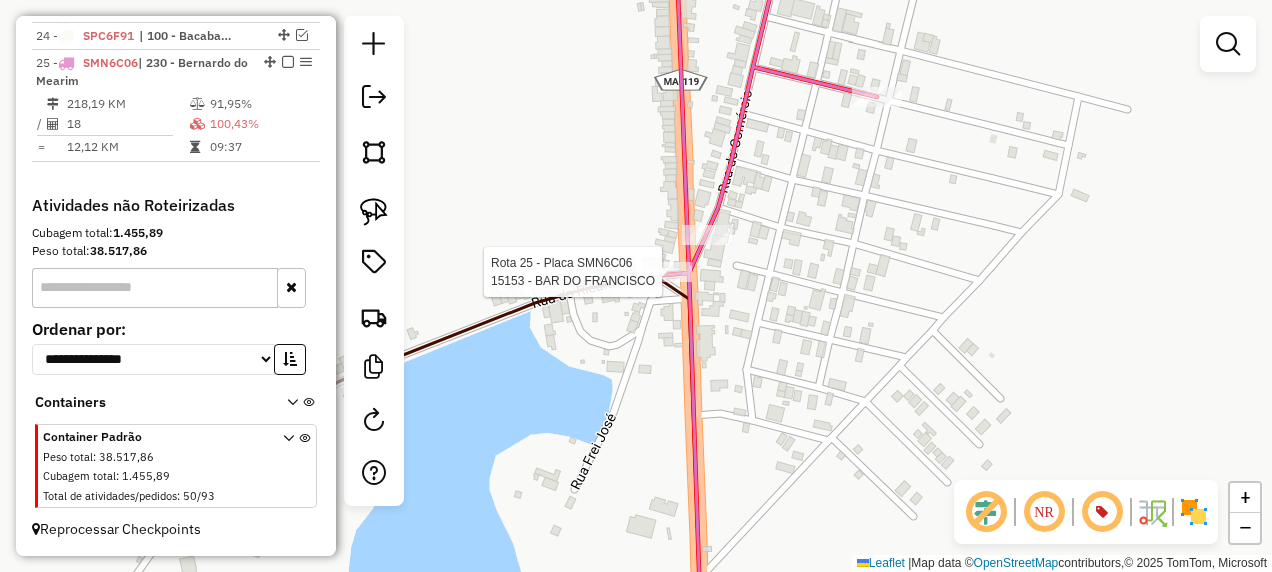 select on "**********" 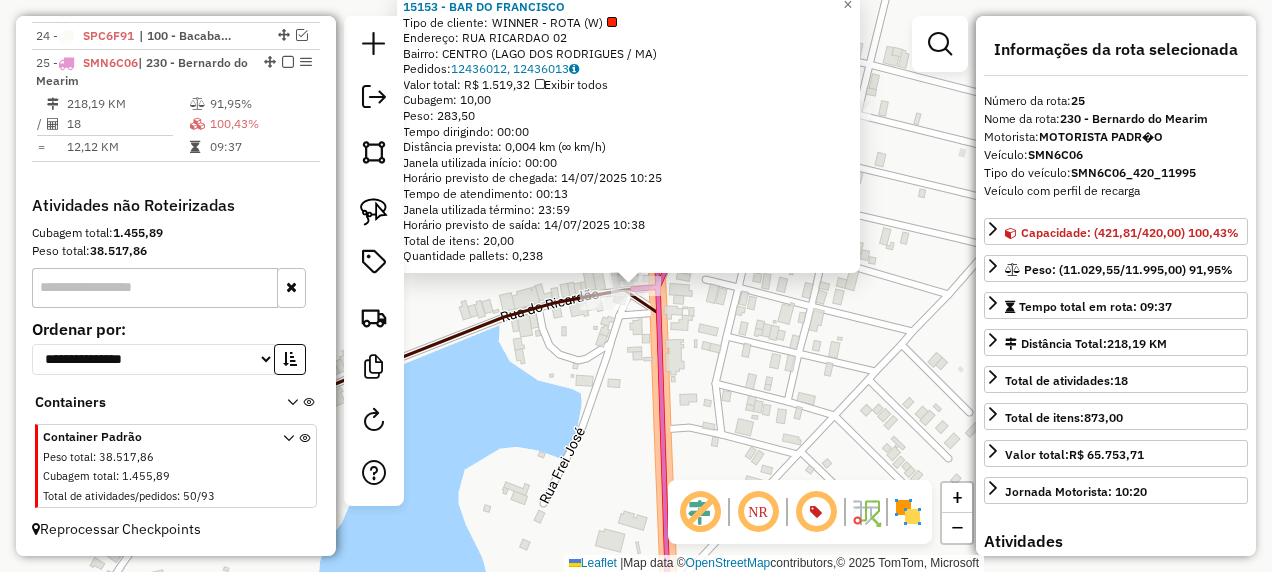 click on "Rota 25 - Placa SMN6C06  15153 - BAR DO FRANCISCO 15153 - BAR DO FRANCISCO  Tipo de cliente:   WINNER - ROTA (W)   Endereço:  RUA RICARDAO 02   Bairro: CENTRO ([CITY] / MA)   Pedidos:  12436012, 12436013   Valor total: R$ 1.519,32   Exibir todos   Cubagem: 10,00  Peso: 283,50  Tempo dirigindo: 00:00   Distância prevista: 0,004 km (∞ km/h)   Janela utilizada início: 00:00   Horário previsto de chegada: 14/07/2025 10:25   Tempo de atendimento: 00:13   Janela utilizada término: 23:59   Horário previsto de saída: 14/07/2025 10:38   Total de itens: 20,00   Quantidade pallets: 0,238  × Janela de atendimento Grade de atendimento Capacidade Transportadoras Veículos Cliente Pedidos  Rotas Selecione os dias de semana para filtrar as janelas de atendimento  Seg   Ter   Qua   Qui   Sex   Sáb   Dom  Informe o período da janela de atendimento: De: Até:  Filtrar exatamente a janela do cliente  Considerar janela de atendimento padrão   Seg   Ter   Qua   Qui   Sex   Sáb   Dom   Peso mínimo:   De:" 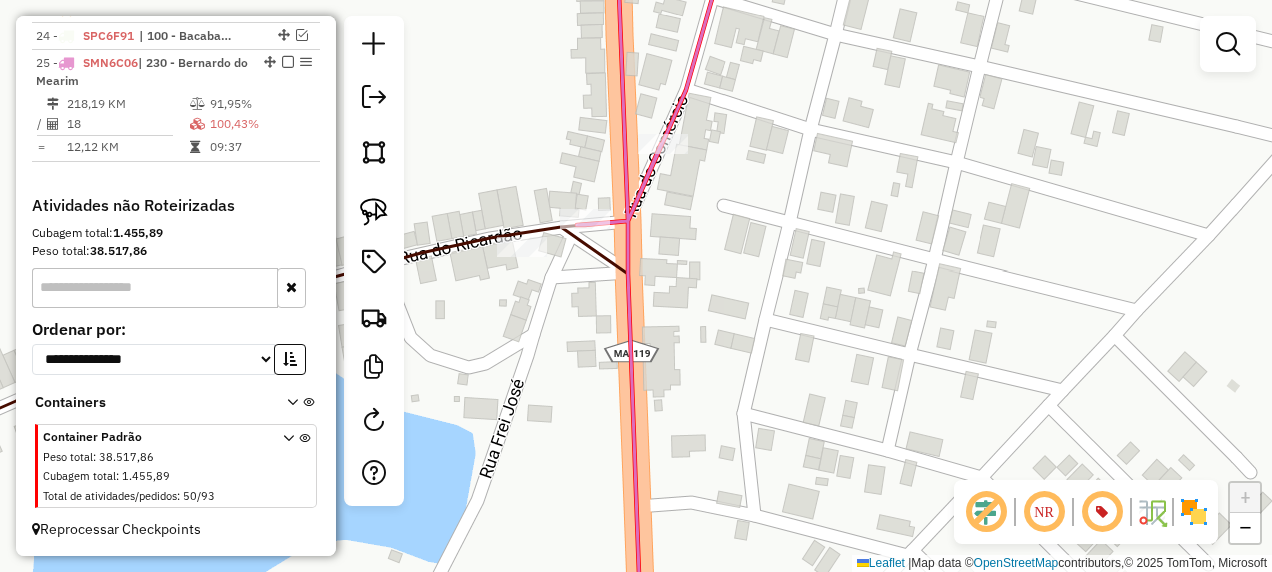 click 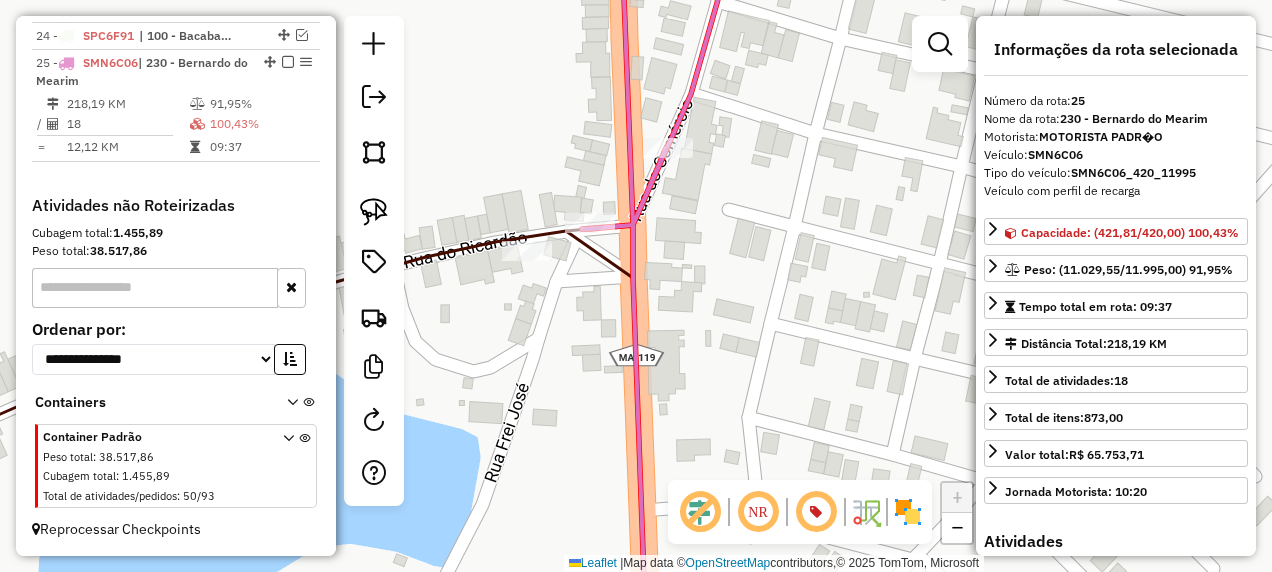 drag, startPoint x: 703, startPoint y: 312, endPoint x: 761, endPoint y: 343, distance: 65.76473 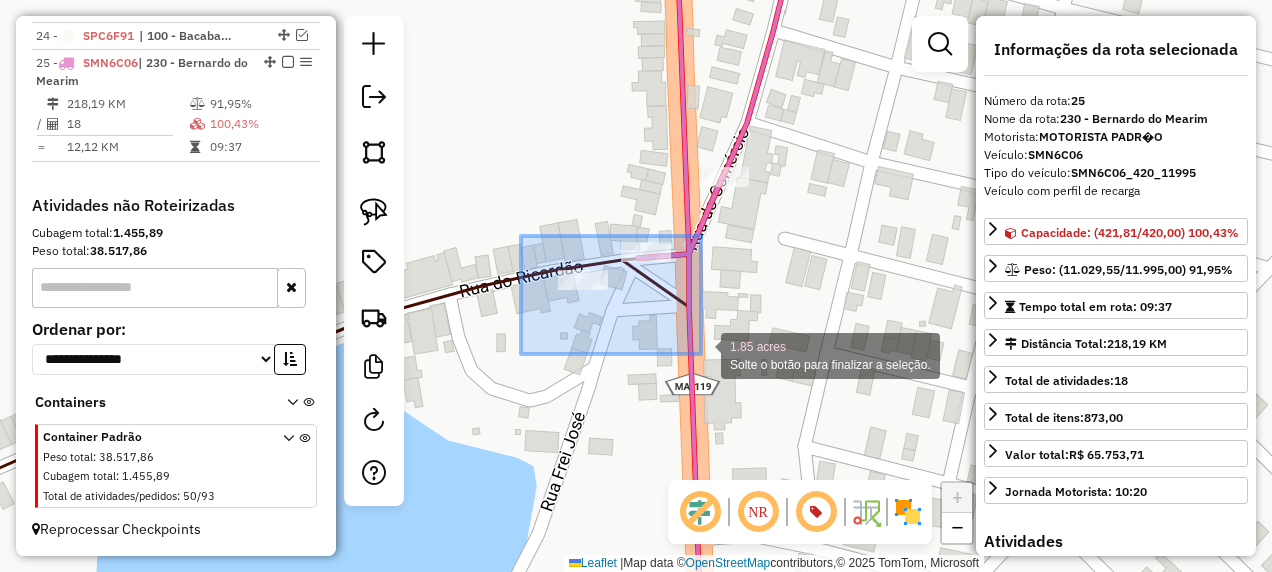 drag, startPoint x: 521, startPoint y: 236, endPoint x: 701, endPoint y: 354, distance: 215.2301 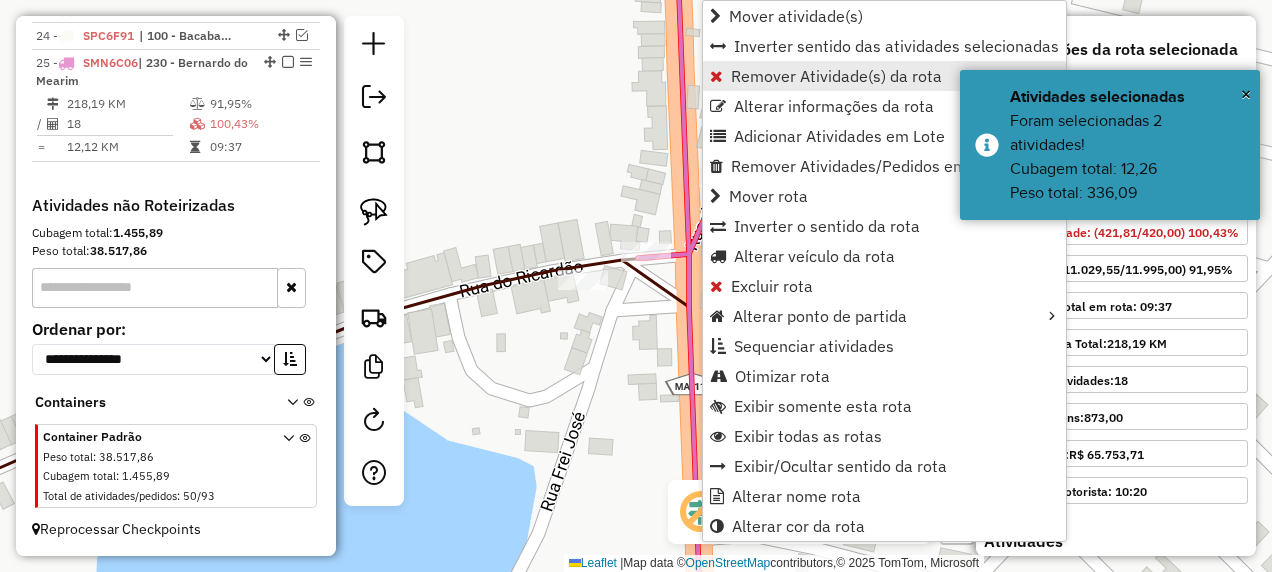 click on "Remover Atividade(s) da rota" at bounding box center (836, 76) 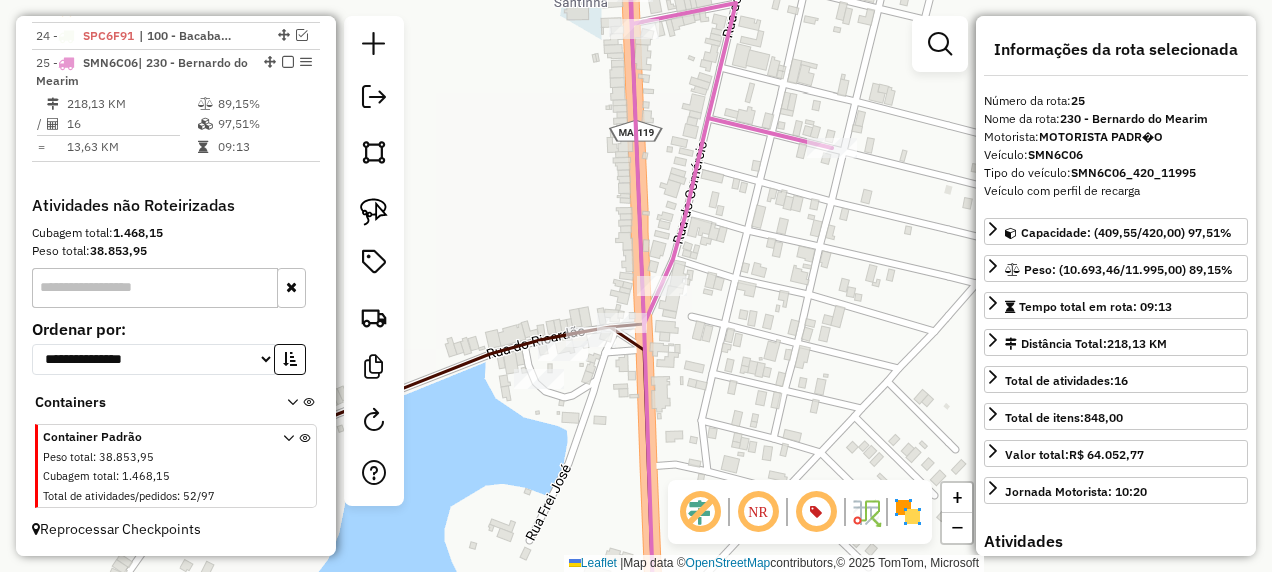 drag, startPoint x: 694, startPoint y: 296, endPoint x: 706, endPoint y: 385, distance: 89.80534 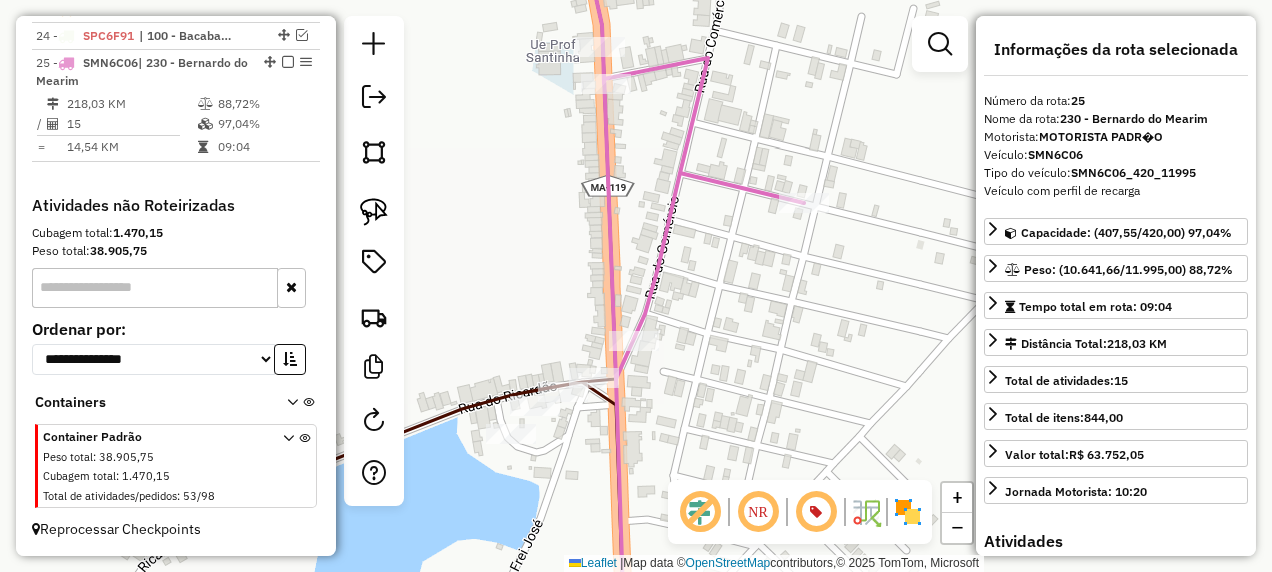 drag, startPoint x: 728, startPoint y: 340, endPoint x: 720, endPoint y: 494, distance: 154.20766 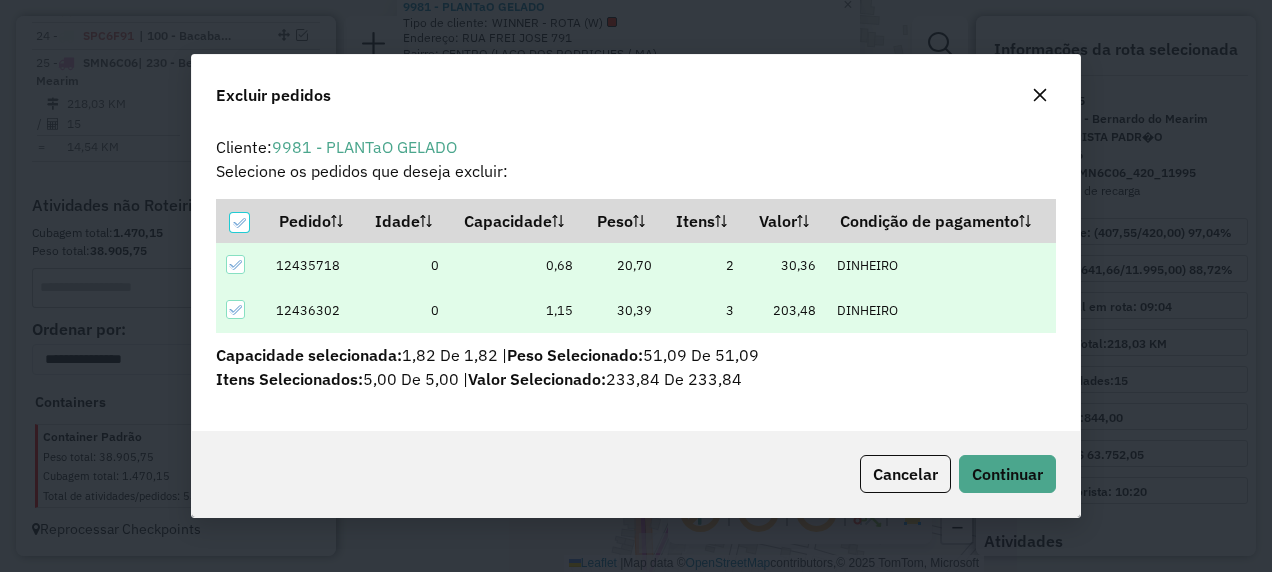 scroll, scrollTop: 11, scrollLeft: 6, axis: both 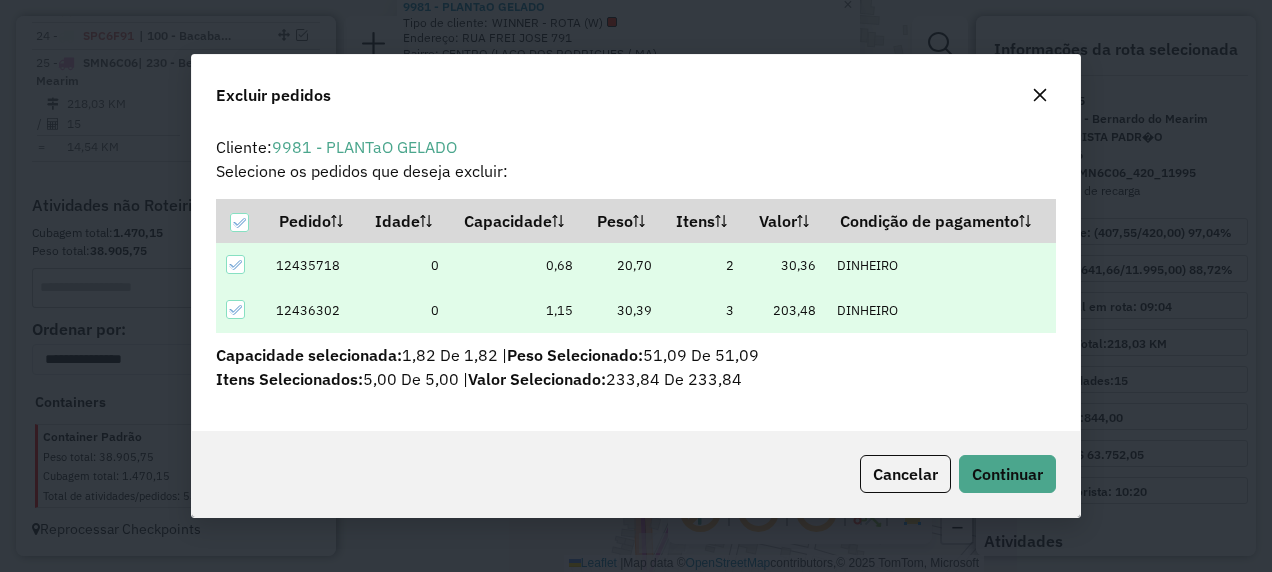 click on "Cancelar  Continuar" 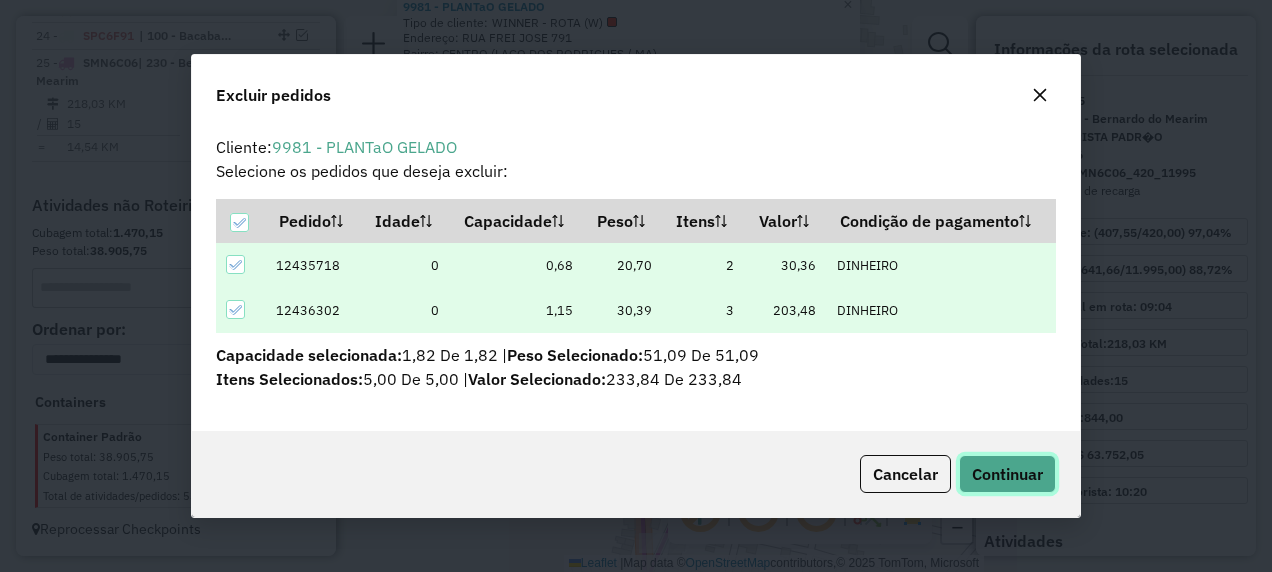 click on "Continuar" 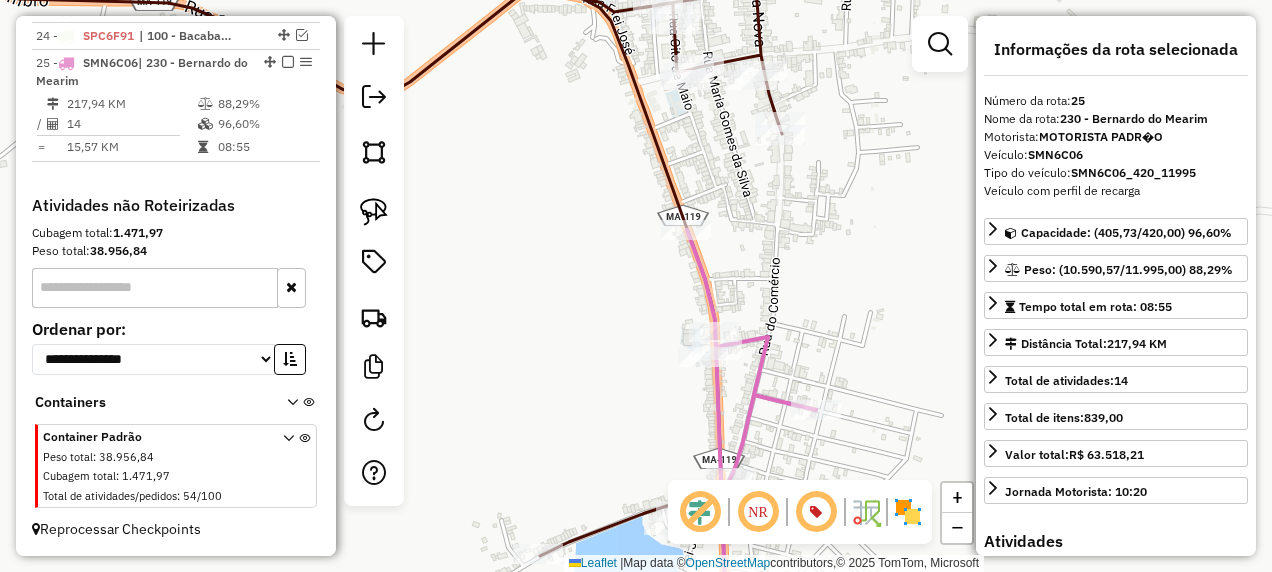drag, startPoint x: 706, startPoint y: 133, endPoint x: 733, endPoint y: 231, distance: 101.65137 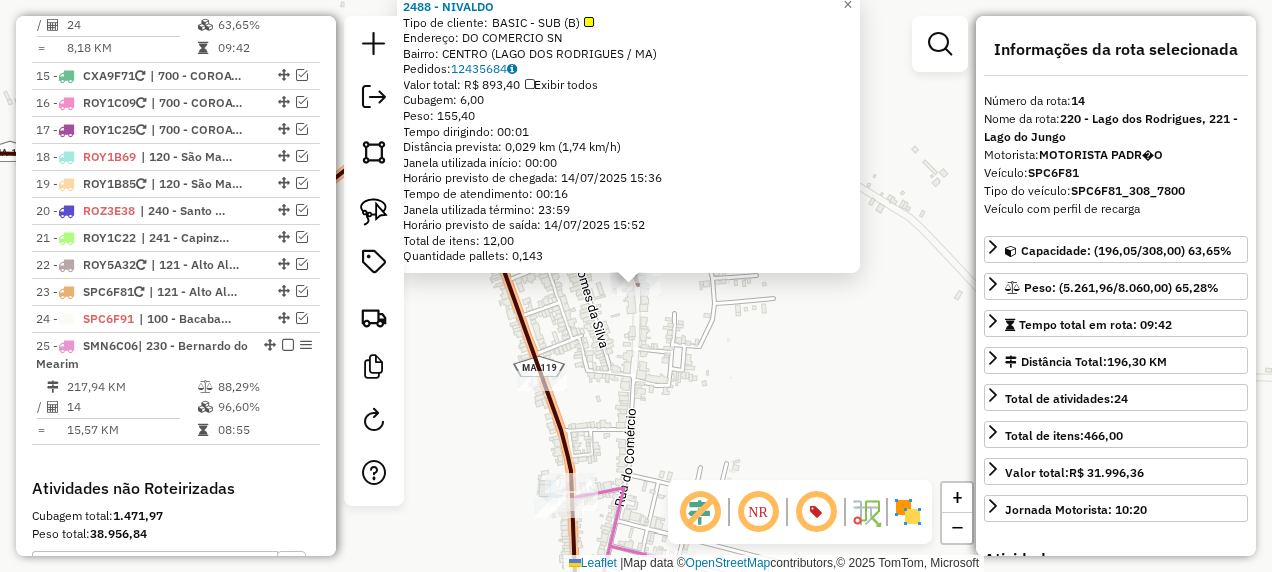 scroll, scrollTop: 2261, scrollLeft: 0, axis: vertical 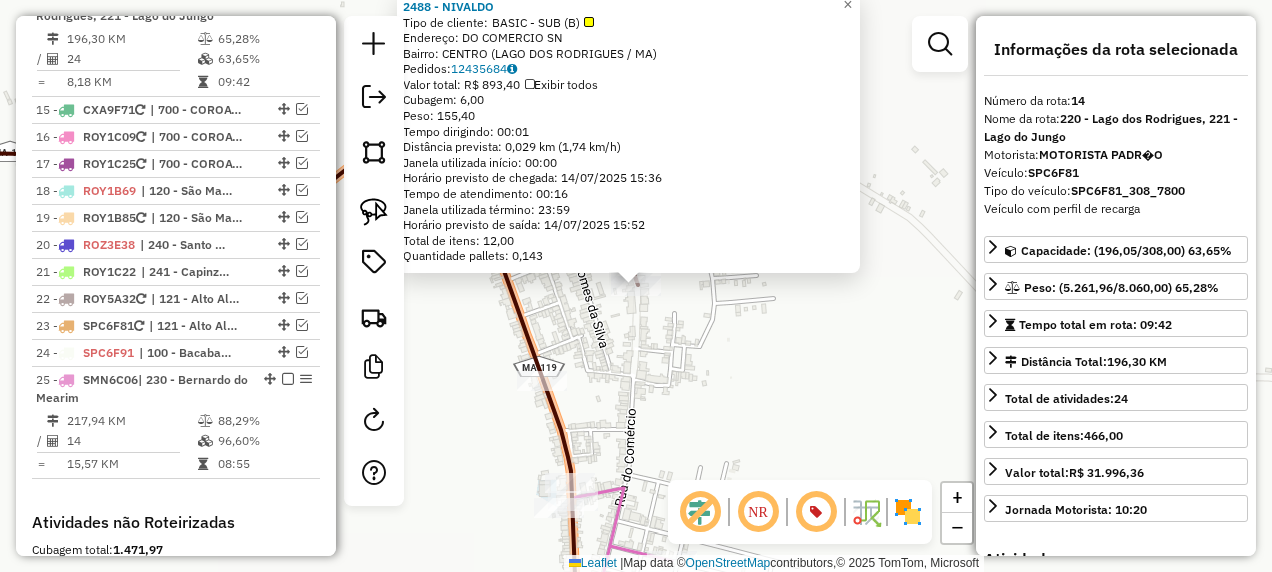 drag, startPoint x: 823, startPoint y: 354, endPoint x: 799, endPoint y: 376, distance: 32.55764 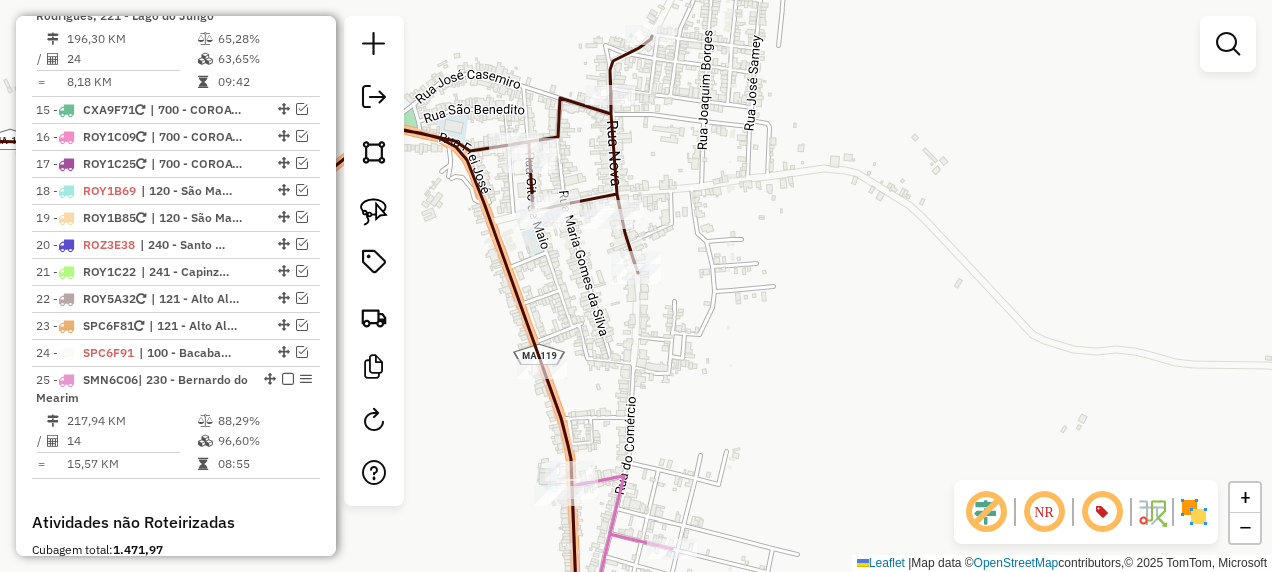 drag, startPoint x: 694, startPoint y: 404, endPoint x: 738, endPoint y: 238, distance: 171.73235 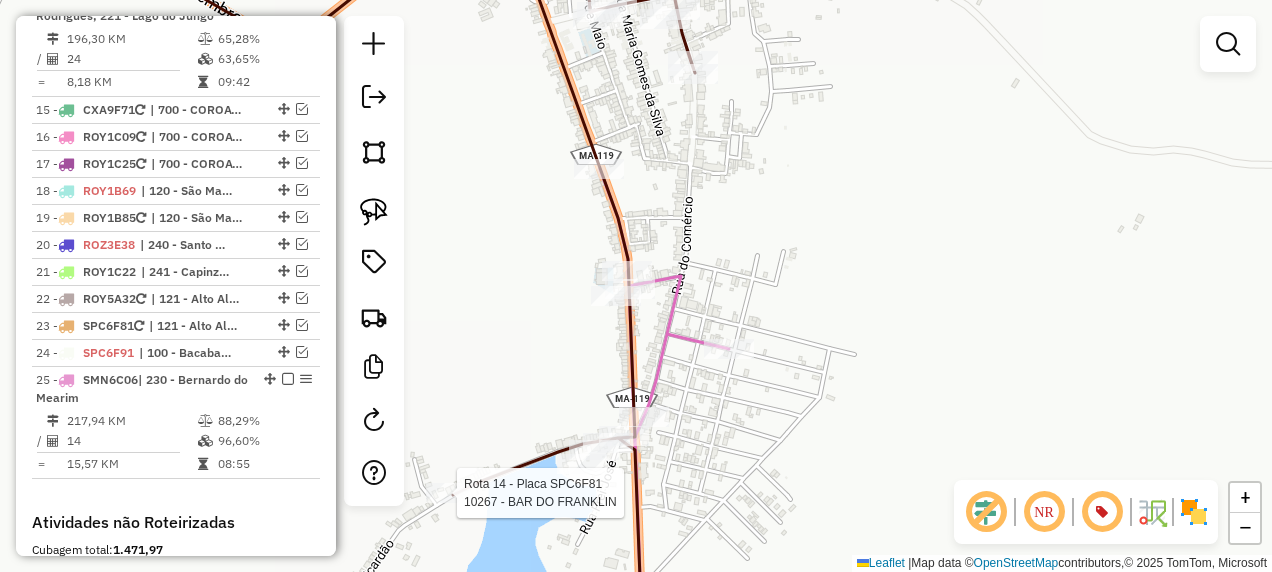 select on "**********" 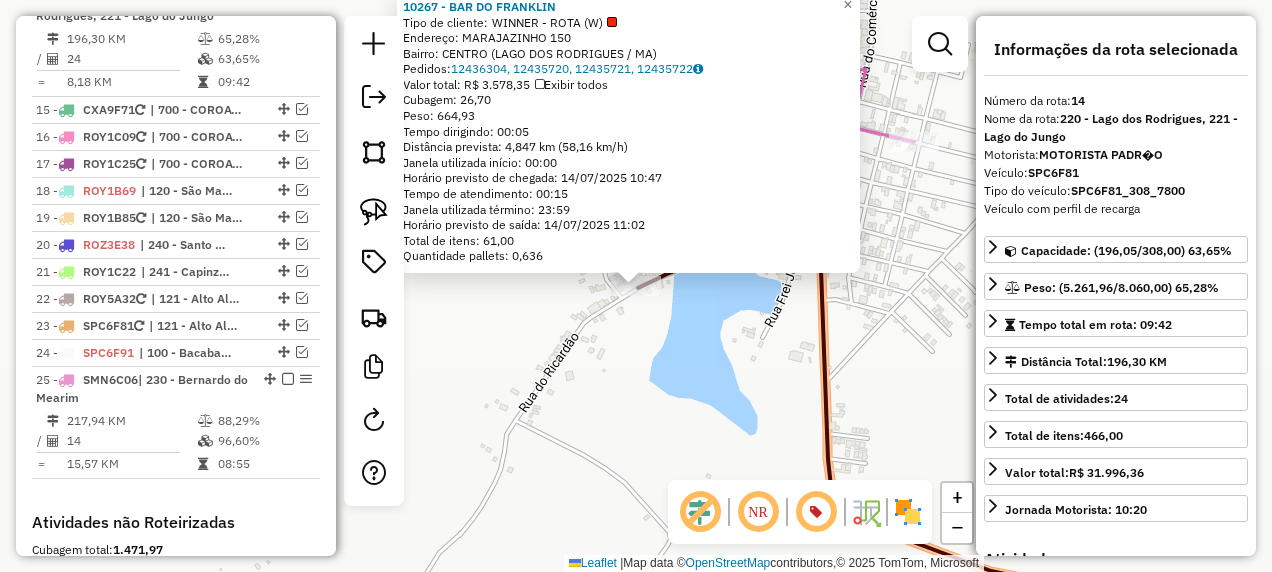 click on "10267 - BAR DO FRANKLIN  Tipo de cliente:   WINNER - ROTA (W)   Endereço:  MARAJAZINHO 150   Bairro: CENTRO (LAGO DOS RODRIGUES / MA)   Pedidos:  12436304, 12435720, 12435721, 12435722   Valor total: R$ 3.578,35   Exibir todos   Cubagem: 26,70  Peso: 664,93  Tempo dirigindo: 00:05   Distância prevista: 4,847 km (58,16 km/h)   Janela utilizada início: 00:00   Horário previsto de chegada: 14/07/2025 10:47   Tempo de atendimento: 00:15   Janela utilizada término: 23:59   Horário previsto de saída: 14/07/2025 11:02   Total de itens: 61,00   Quantidade pallets: 0,636  × Janela de atendimento Grade de atendimento Capacidade Transportadoras Veículos Cliente Pedidos  Rotas Selecione os dias de semana para filtrar as janelas de atendimento  Seg   Ter   Qua   Qui   Sex   Sáb   Dom  Informe o período da janela de atendimento: De: Até:  Filtrar exatamente a janela do cliente  Considerar janela de atendimento padrão  Selecione os dias de semana para filtrar as grades de atendimento  Seg   Ter   Qua   Qui  De:" 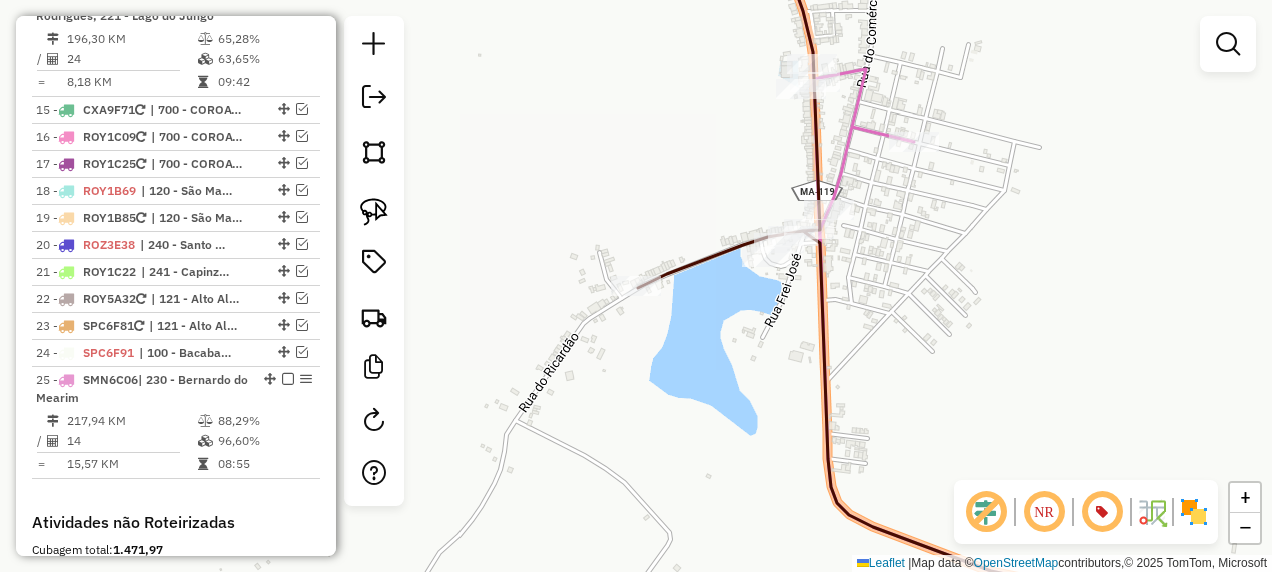 drag, startPoint x: 625, startPoint y: 606, endPoint x: 580, endPoint y: 615, distance: 45.891174 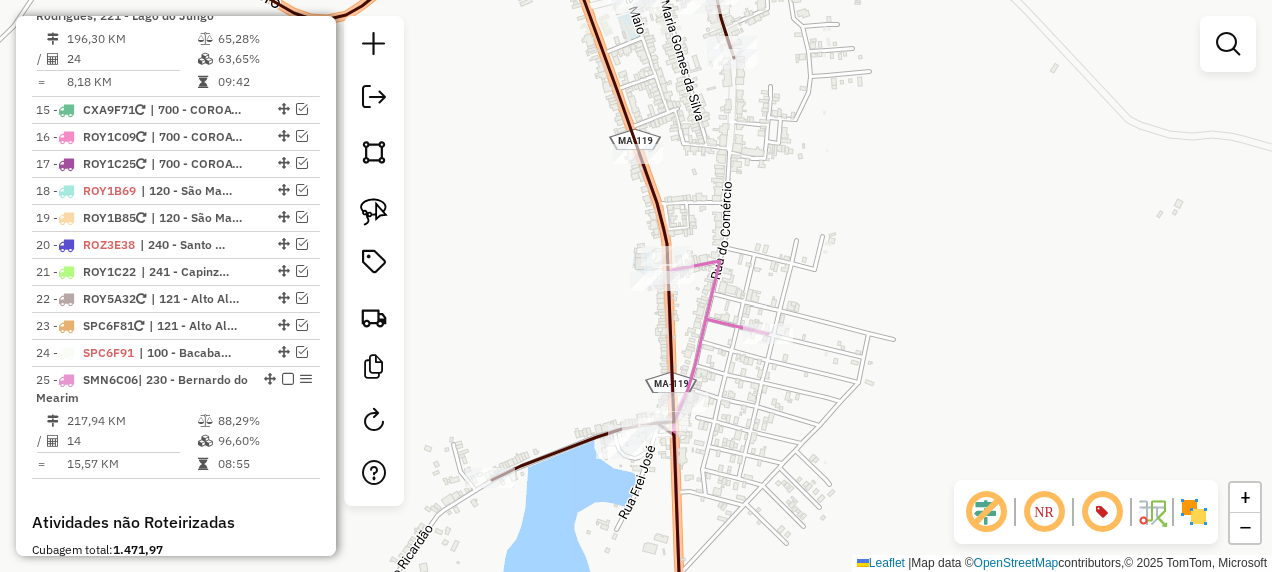 drag, startPoint x: 768, startPoint y: 197, endPoint x: 768, endPoint y: 432, distance: 235 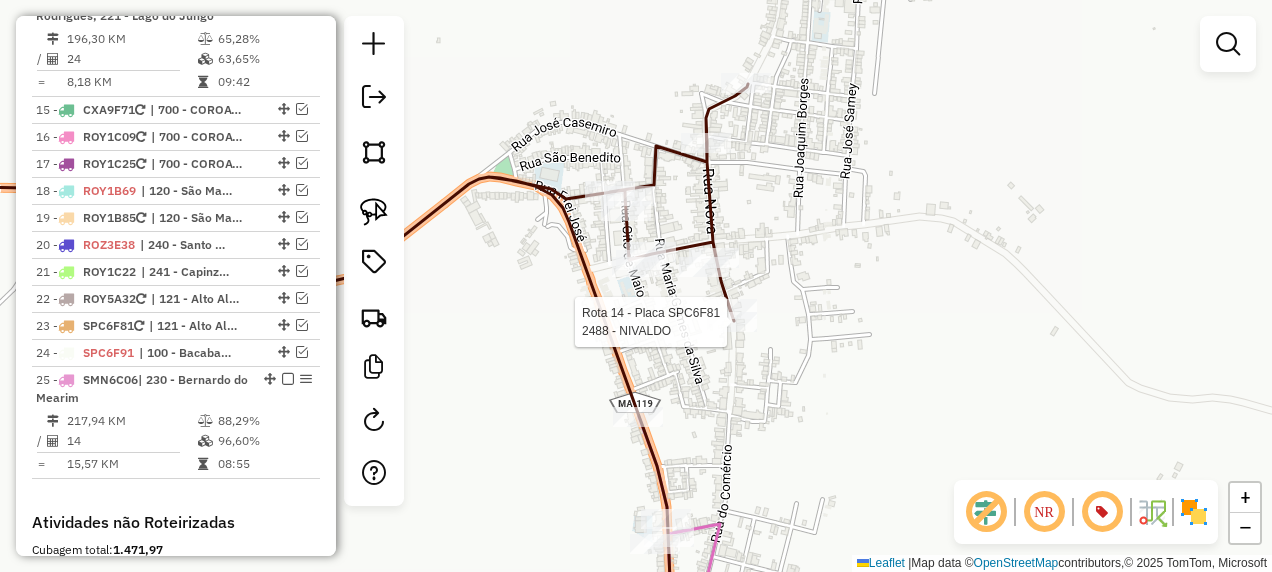 select on "**********" 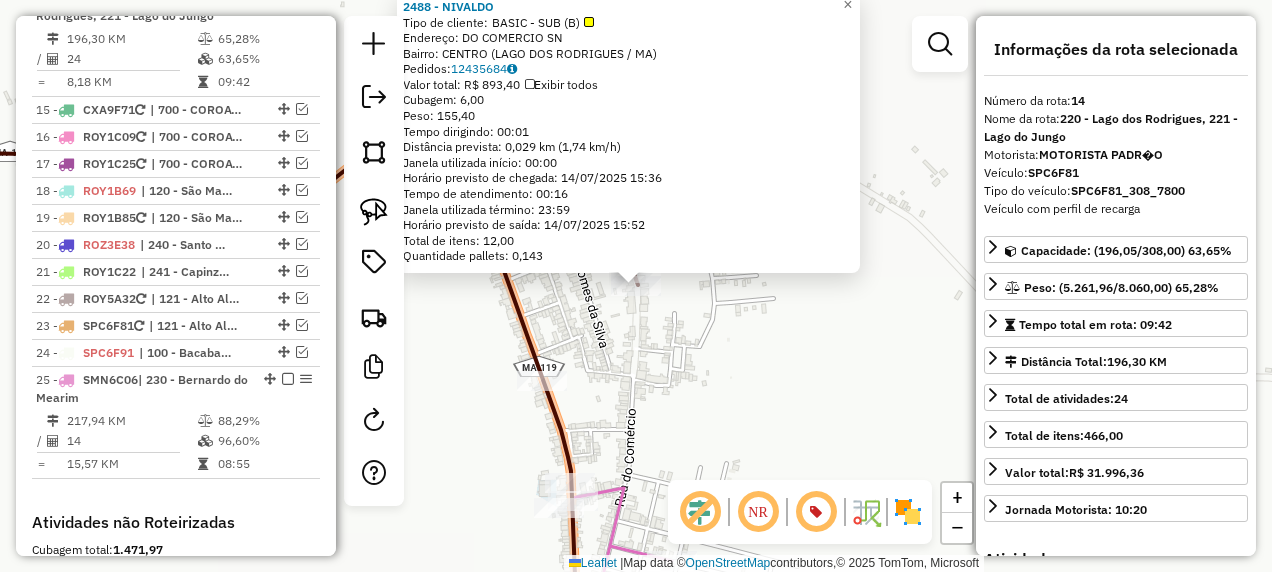 click on "Rota 14 - Placa SPC6F81  2488 - NIVALDO 2488 - NIVALDO  Tipo de cliente:   BASIC - SUB (B)   Endereço:  DO COMERCIO SN   Bairro: CENTRO (LAGO DOS RODRIGUES / MA)   Pedidos:  12435684   Valor total: R$ 893,40   Exibir todos   Cubagem: 6,00  Peso: 155,40  Tempo dirigindo: 00:01   Distância prevista: 0,029 km (1,74 km/h)   Janela utilizada início: 00:00   Horário previsto de chegada: 14/07/2025 15:36   Tempo de atendimento: 00:16   Janela utilizada término: 23:59   Horário previsto de saída: 14/07/2025 15:52   Total de itens: 12,00   Quantidade pallets: 0,143  × Janela de atendimento Grade de atendimento Capacidade Transportadoras Veículos Cliente Pedidos  Rotas Selecione os dias de semana para filtrar as janelas de atendimento  Seg   Ter   Qua   Qui   Sex   Sáb   Dom  Informe o período da janela de atendimento: De: Até:  Filtrar exatamente a janela do cliente  Considerar janela de atendimento padrão  Selecione os dias de semana para filtrar as grades de atendimento  Seg   Ter   Qua   Qui   Sex  De:" 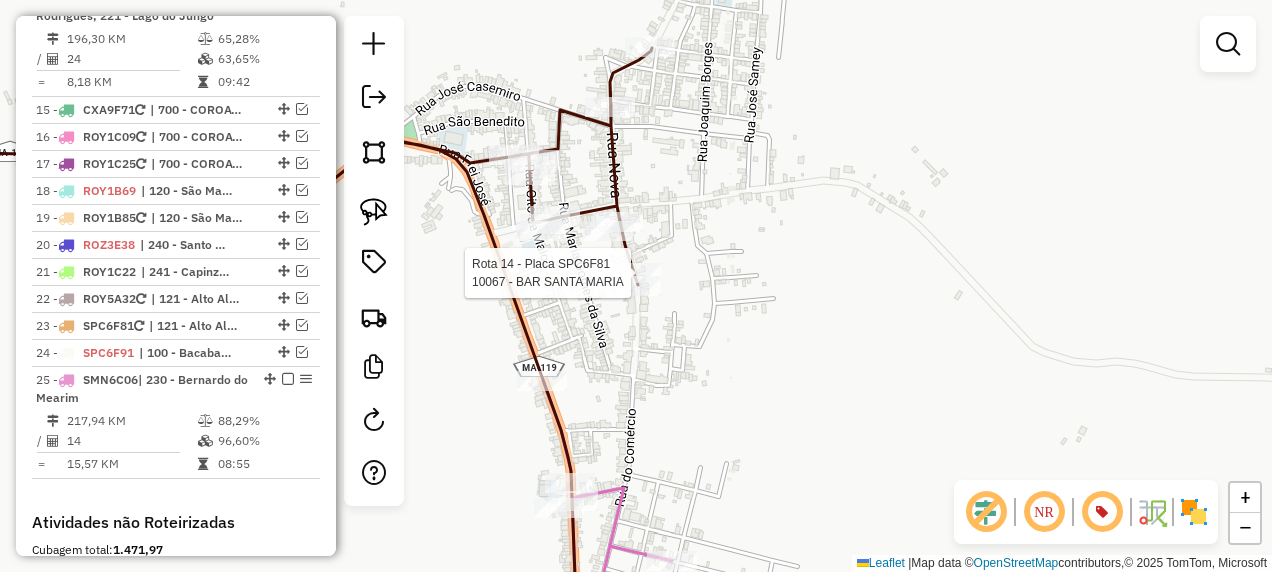 select on "**********" 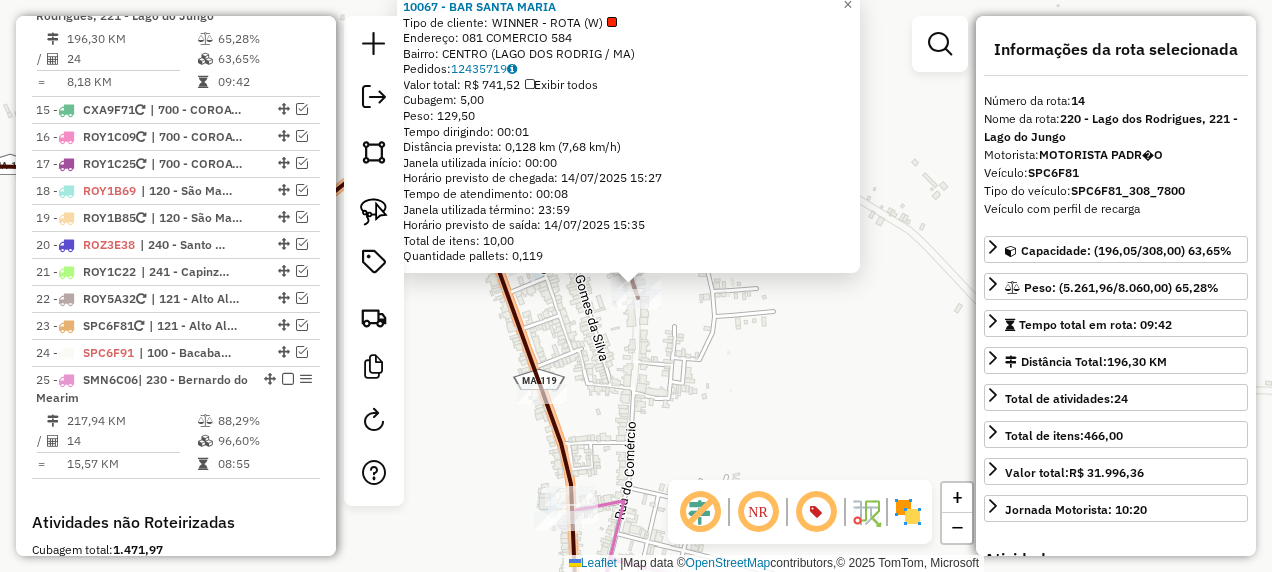 click on "10067 - BAR SANTA MARIA  Tipo de cliente:   WINNER - ROTA (W)   Endereço: 081 COMERCIO                      584   Bairro: CENTRO (LAGO DOS RODRIG / MA)   Pedidos:  12435719   Valor total: R$ 741,52   Exibir todos   Cubagem: 5,00  Peso: 129,50  Tempo dirigindo: 00:01   Distância prevista: 0,128 km (7,68 km/h)   Janela utilizada início: 00:00   Horário previsto de chegada: 14/07/2025 15:27   Tempo de atendimento: 00:08   Janela utilizada término: 23:59   Horário previsto de saída: 14/07/2025 15:35   Total de itens: 10,00   Quantidade pallets: 0,119  × Janela de atendimento Grade de atendimento Capacidade Transportadoras Veículos Cliente Pedidos  Rotas Selecione os dias de semana para filtrar as janelas de atendimento  Seg   Ter   Qua   Qui   Sex   Sáb   Dom  Informe o período da janela de atendimento: De: Até:  Filtrar exatamente a janela do cliente  Considerar janela de atendimento padrão  Selecione os dias de semana para filtrar as grades de atendimento  Seg   Ter   Qua   Qui   Sex   Sáb   Dom" 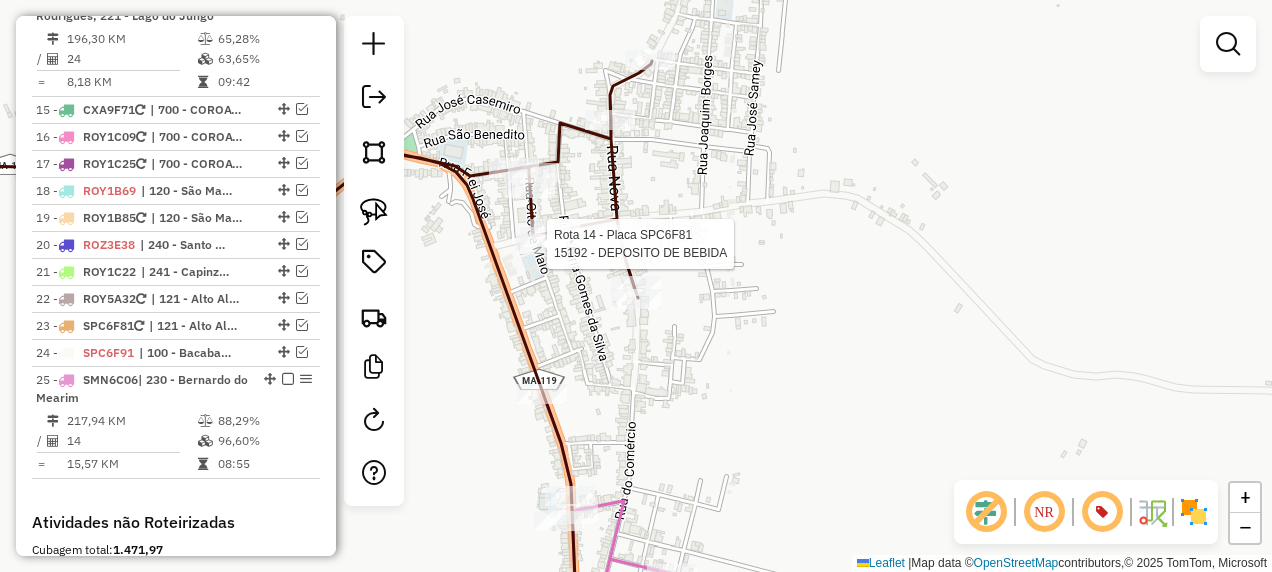 click 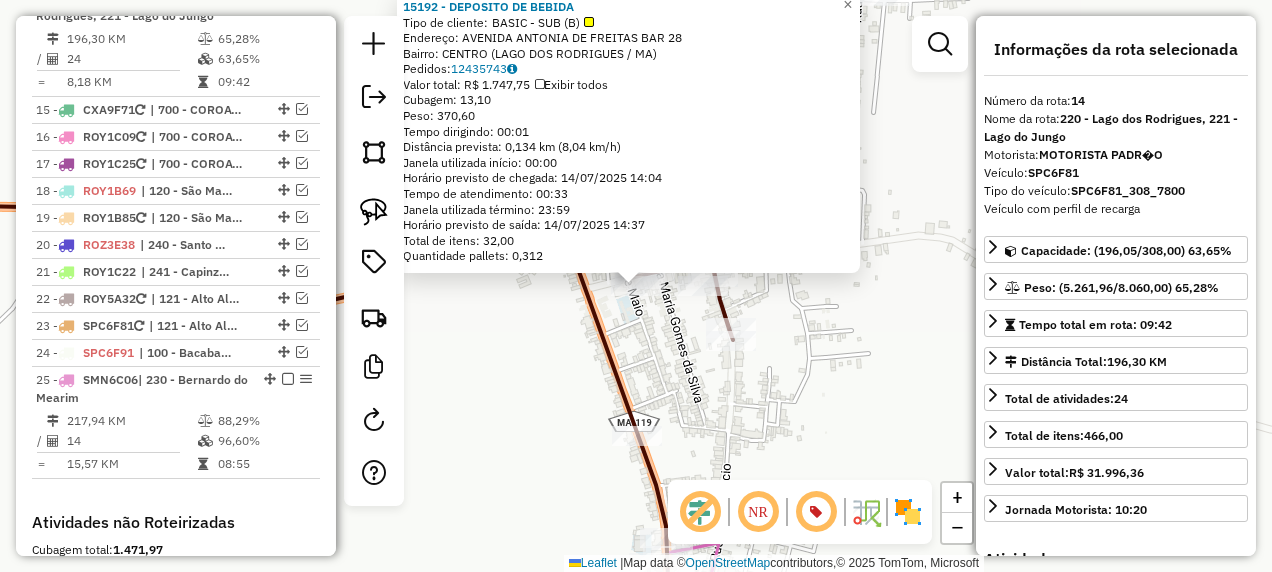 click on "Rota 14 - Placa SPC6F81  15192 - DEPOSITO DE BEBIDA 15192 - DEPOSITO DE BEBIDA  Tipo de cliente:   BASIC - SUB (B)   Endereço:  AVENIDA ANTONIA DE FREITAS BAR 28   Bairro: CENTRO (LAGO DOS RODRIGUES / MA)   Pedidos:  12435743   Valor total: R$ 1.747,75   Exibir todos   Cubagem: 13,10  Peso: 370,60  Tempo dirigindo: 00:01   Distância prevista: 0,134 km (8,04 km/h)   Janela utilizada início: 00:00   Horário previsto de chegada: 14/07/2025 14:04   Tempo de atendimento: 00:33   Janela utilizada término: 23:59   Horário previsto de saída: 14/07/2025 14:37   Total de itens: 32,00   Quantidade pallets: 0,312  × Janela de atendimento Grade de atendimento Capacidade Transportadoras Veículos Cliente Pedidos  Rotas Selecione os dias de semana para filtrar as janelas de atendimento  Seg   Ter   Qua   Qui   Sex   Sáb   Dom  Informe o período da janela de atendimento: De: Até:  Filtrar exatamente a janela do cliente  Considerar janela de atendimento padrão   Seg   Ter   Qua   Qui   Sex   Sáb   Dom   De:  De:" 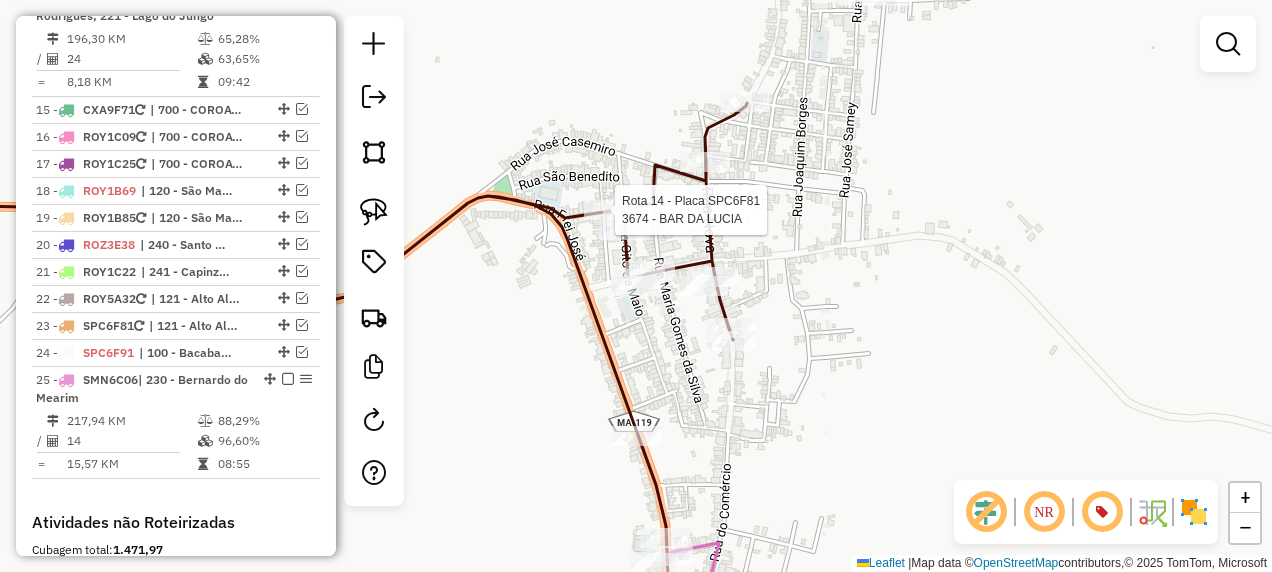 select on "**********" 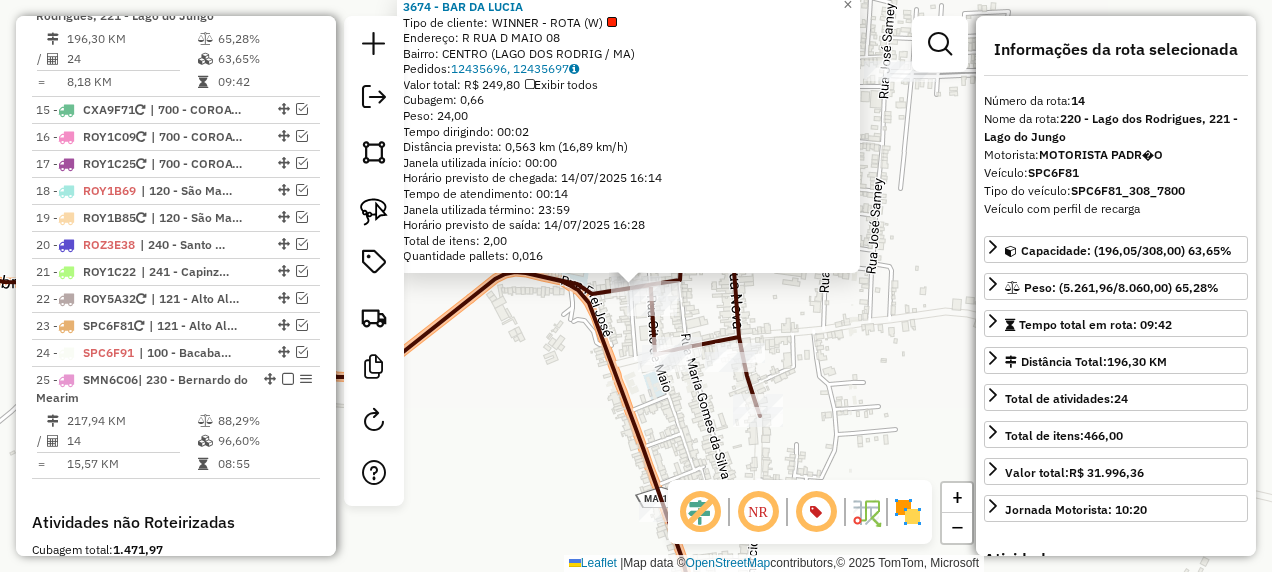 click on "3674 - BAR DA LUCIA  Tipo de cliente:   WINNER - ROTA (W)   Endereço: R     RUA    D MAIO               08   Bairro: CENTRO (LAGO DOS RODRIG / MA)   Pedidos:  12435696, 12435697   Valor total: R$ 249,80   Exibir todos   Cubagem: 0,66  Peso: 24,00  Tempo dirigindo: 00:02   Distância prevista: 0,563 km (16,89 km/h)   Janela utilizada início: 00:00   Horário previsto de chegada: 14/07/2025 16:14   Tempo de atendimento: 00:14   Janela utilizada término: 23:59   Horário previsto de saída: 14/07/2025 16:28   Total de itens: 2,00   Quantidade pallets: 0,016  × Janela de atendimento Grade de atendimento Capacidade Transportadoras Veículos Cliente Pedidos  Rotas Selecione os dias de semana para filtrar as janelas de atendimento  Seg   Ter   Qua   Qui   Sex   Sáb   Dom  Informe o período da janela de atendimento: De: Até:  Filtrar exatamente a janela do cliente  Considerar janela de atendimento padrão  Selecione os dias de semana para filtrar as grades de atendimento  Seg   Ter   Qua   Qui   Sex   Sáb  +" 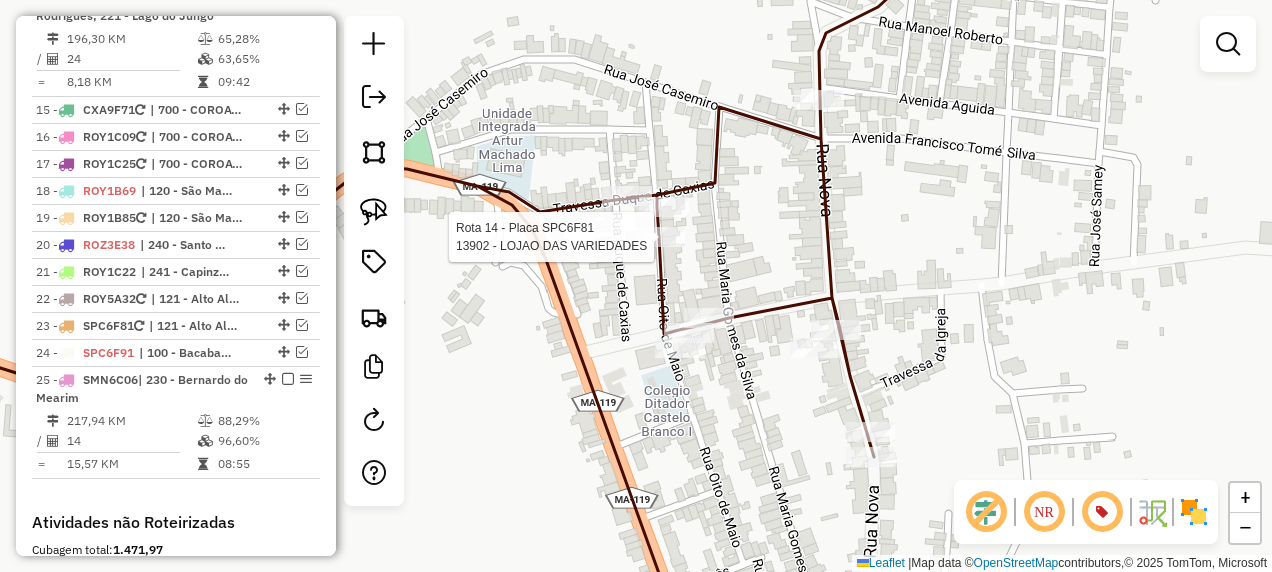 select on "**********" 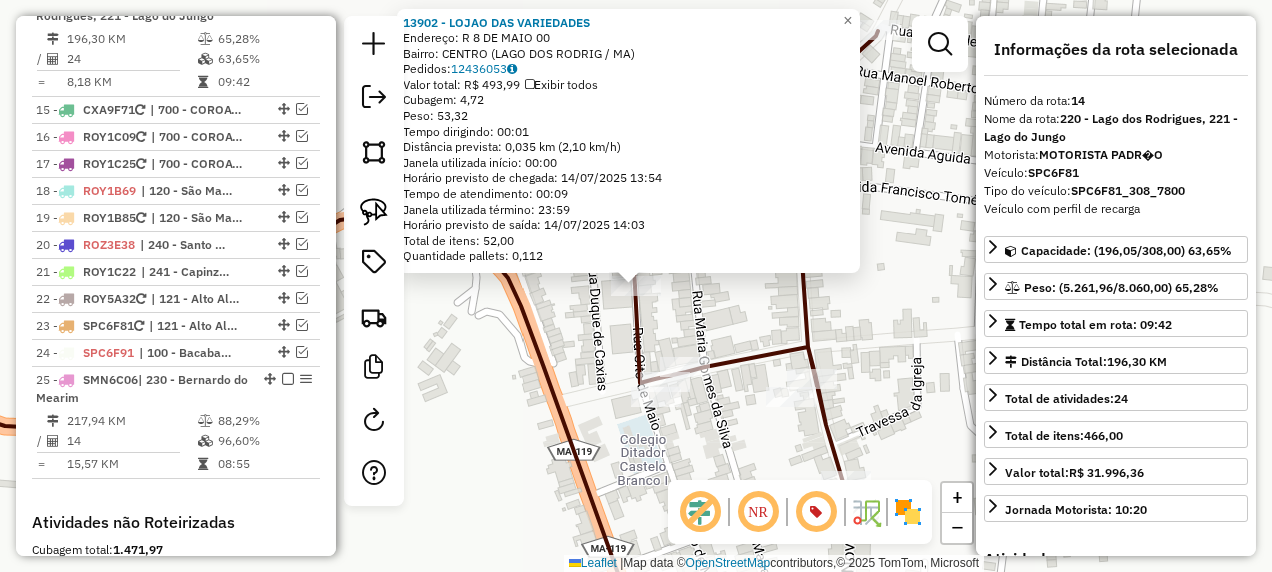 click on "13902 - LOJAO DAS VARIEDADES  Endereço: R   8 DE MAIO                     00   Bairro: CENTRO (LAGO DOS RODRIG / MA)   Pedidos:  12436053   Valor total: R$ 493,99   Exibir todos   Cubagem: 4,72  Peso: 53,32  Tempo dirigindo: 00:01   Distância prevista: 0,035 km (2,10 km/h)   Janela utilizada início: 00:00   Horário previsto de chegada: 14/07/2025 13:54   Tempo de atendimento: 00:09   Janela utilizada término: 23:59   Horário previsto de saída: 14/07/2025 14:03   Total de itens: 52,00   Quantidade pallets: 0,112  × Janela de atendimento Grade de atendimento Capacidade Transportadoras Veículos Cliente Pedidos  Rotas Selecione os dias de semana para filtrar as janelas de atendimento  Seg   Ter   Qua   Qui   Sex   Sáb   Dom  Informe o período da janela de atendimento: De: Até:  Filtrar exatamente a janela do cliente  Considerar janela de atendimento padrão  Selecione os dias de semana para filtrar as grades de atendimento  Seg   Ter   Qua   Qui   Sex   Sáb   Dom   Peso mínimo:   Peso máximo:  De:" 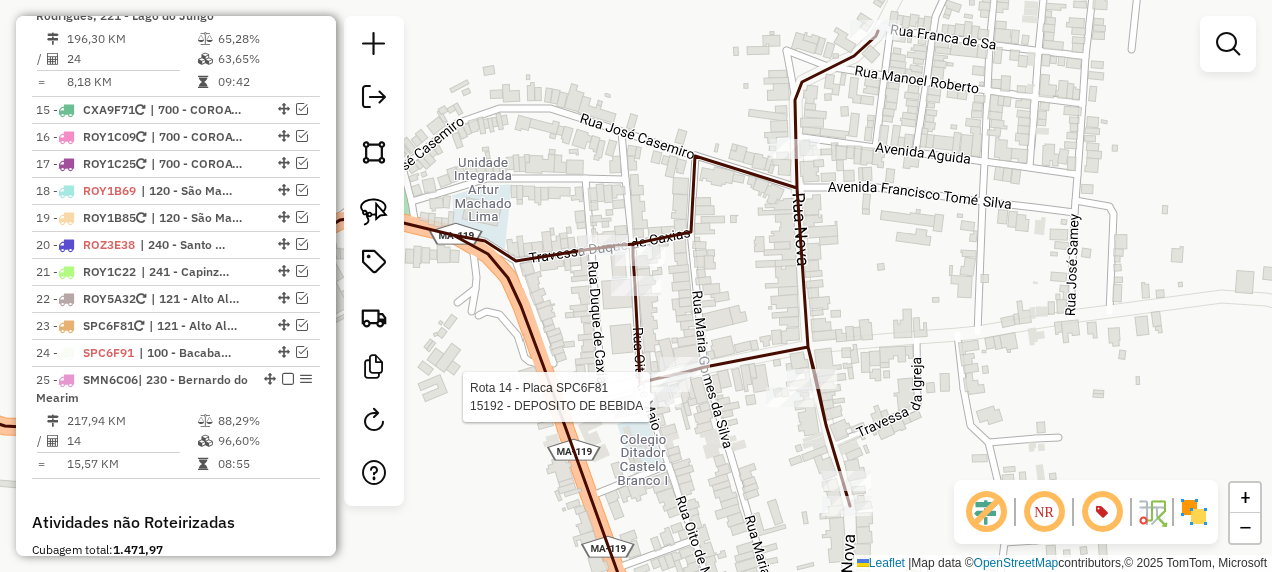 select on "**********" 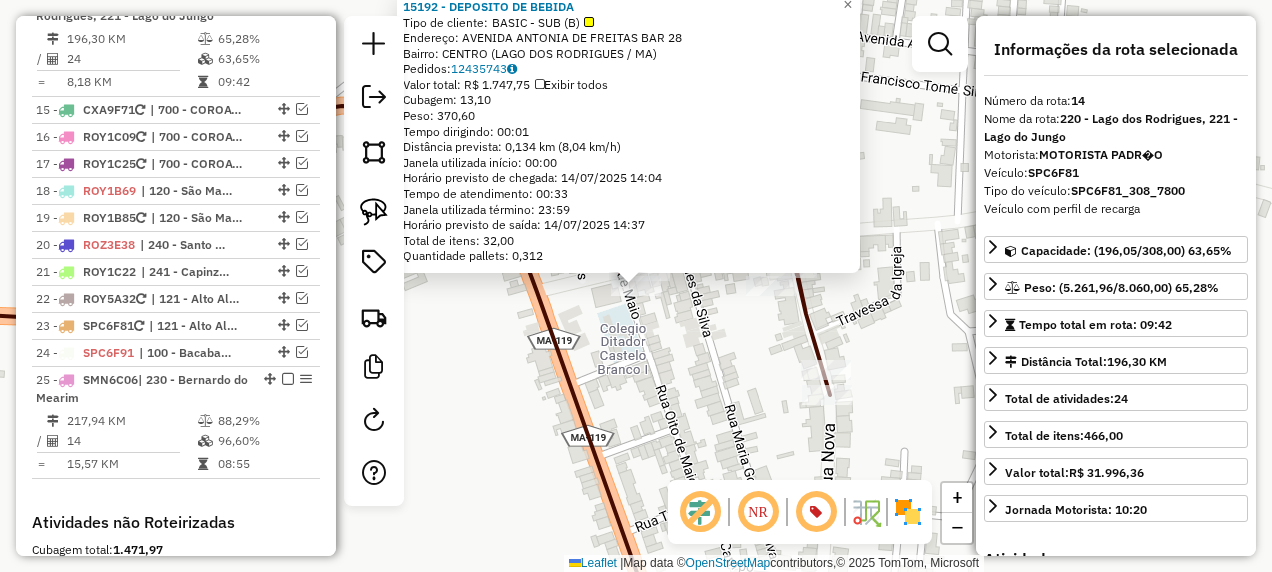 click on "15192 - DEPOSITO DE BEBIDA  Tipo de cliente:   BASIC - SUB (B)   Endereço:  AVENIDA ANTONIA DE FREITAS BAR 28   Bairro: CENTRO (LAGO DOS RODRIGUES / MA)   Pedidos:  12435743   Valor total: R$ 1.747,75   Exibir todos   Cubagem: 13,10  Peso: 370,60  Tempo dirigindo: 00:01   Distância prevista: 0,134 km (8,04 km/h)   Janela utilizada início: 00:00   Horário previsto de chegada: 14/07/2025 14:04   Tempo de atendimento: 00:33   Janela utilizada término: 23:59   Horário previsto de saída: 14/07/2025 14:37   Total de itens: 32,00   Quantidade pallets: 0,312  × Janela de atendimento Grade de atendimento Capacidade Transportadoras Veículos Cliente Pedidos  Rotas Selecione os dias de semana para filtrar as janelas de atendimento  Seg   Ter   Qua   Qui   Sex   Sáb   Dom  Informe o período da janela de atendimento: De: Até:  Filtrar exatamente a janela do cliente  Considerar janela de atendimento padrão  Selecione os dias de semana para filtrar as grades de atendimento  Seg   Ter   Qua   Qui   Sex   Sáb  +" 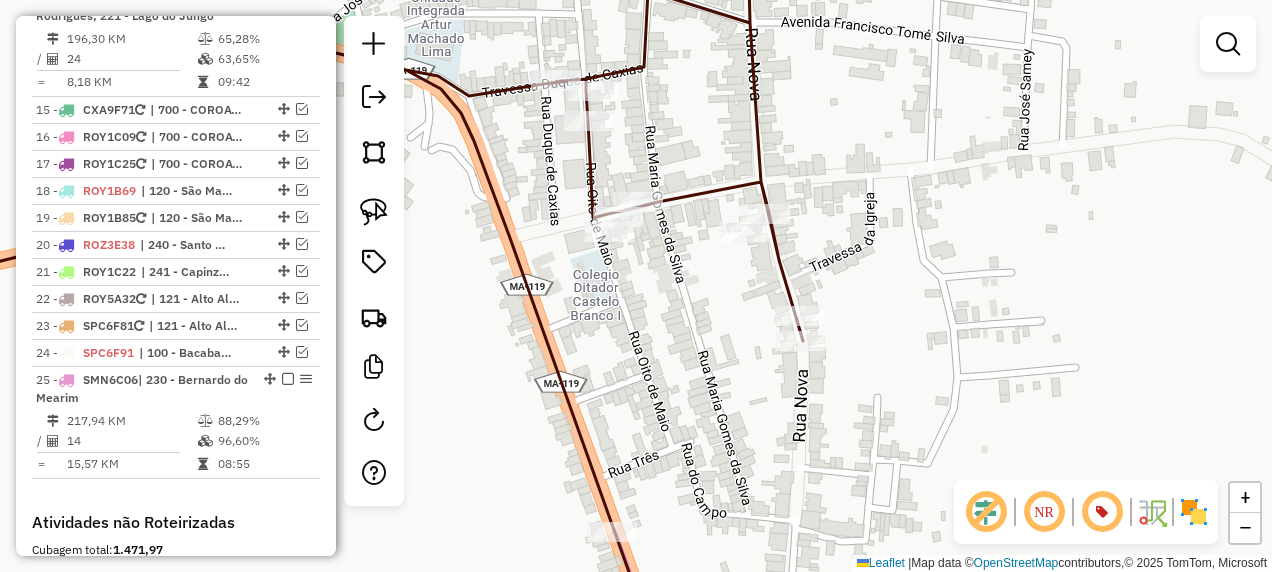 drag, startPoint x: 653, startPoint y: 439, endPoint x: 616, endPoint y: 276, distance: 167.14664 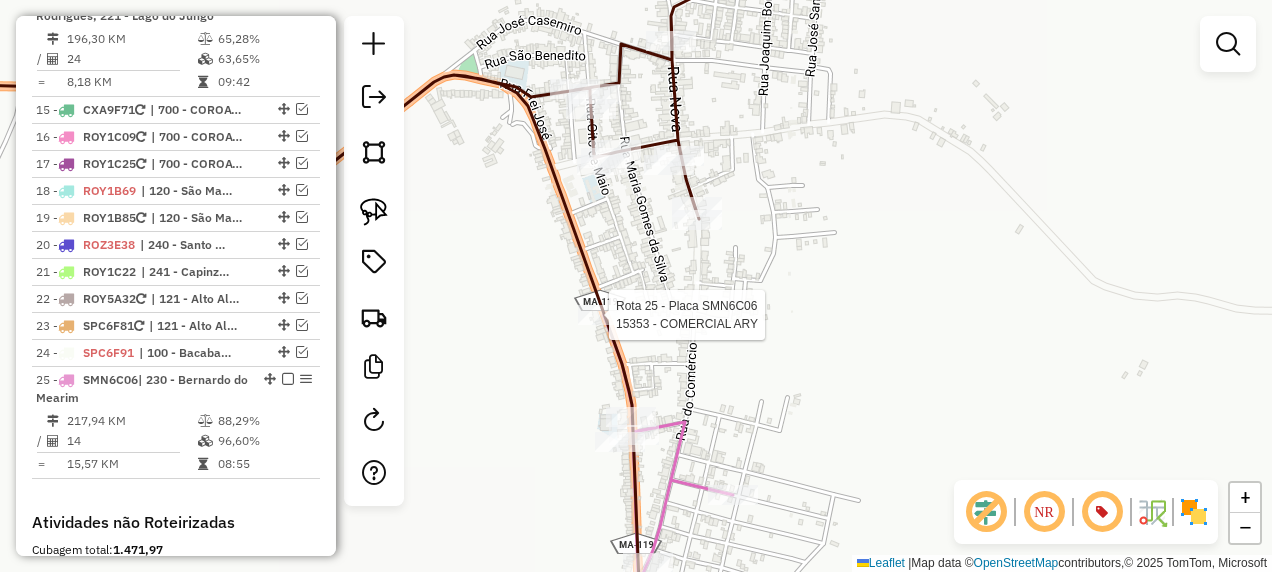 select on "**********" 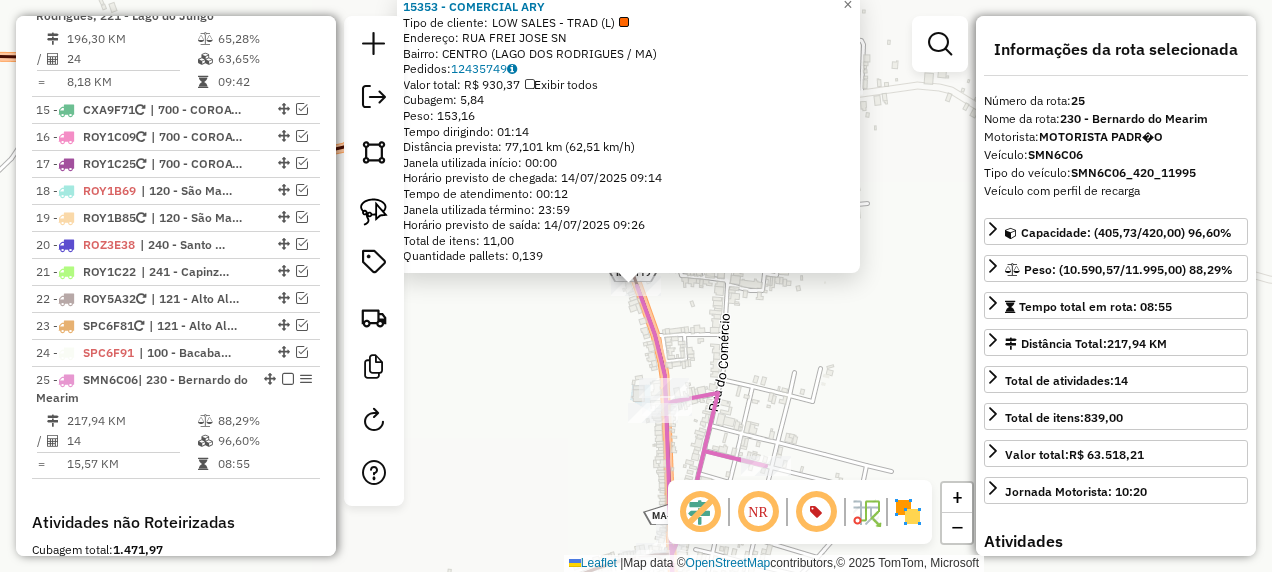 scroll, scrollTop: 2604, scrollLeft: 0, axis: vertical 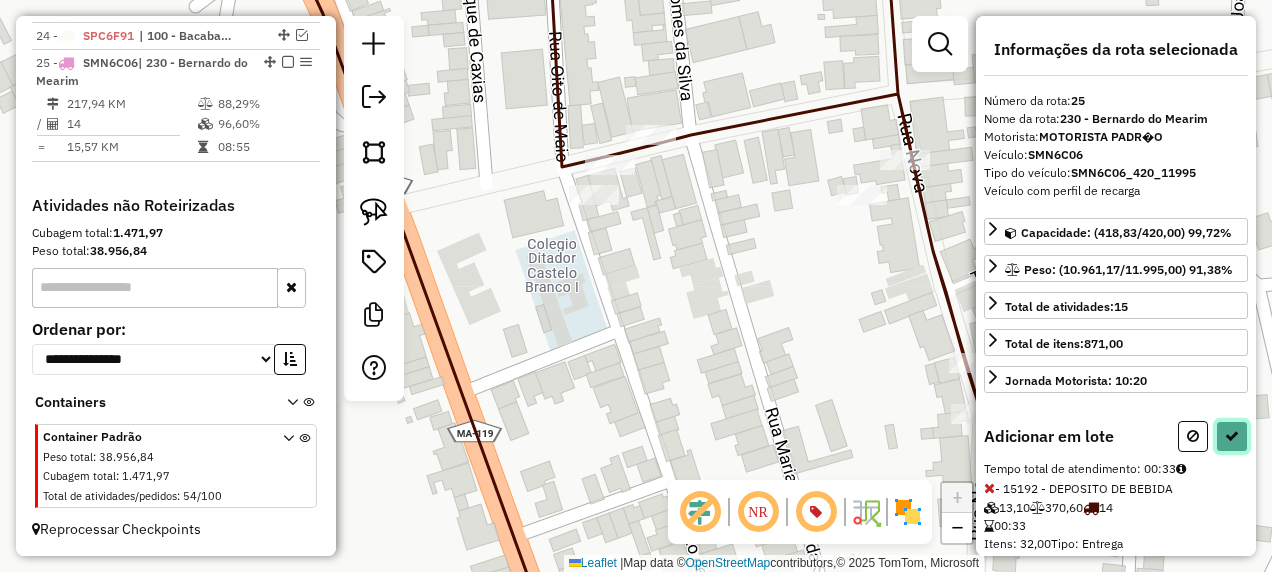 click at bounding box center (1232, 436) 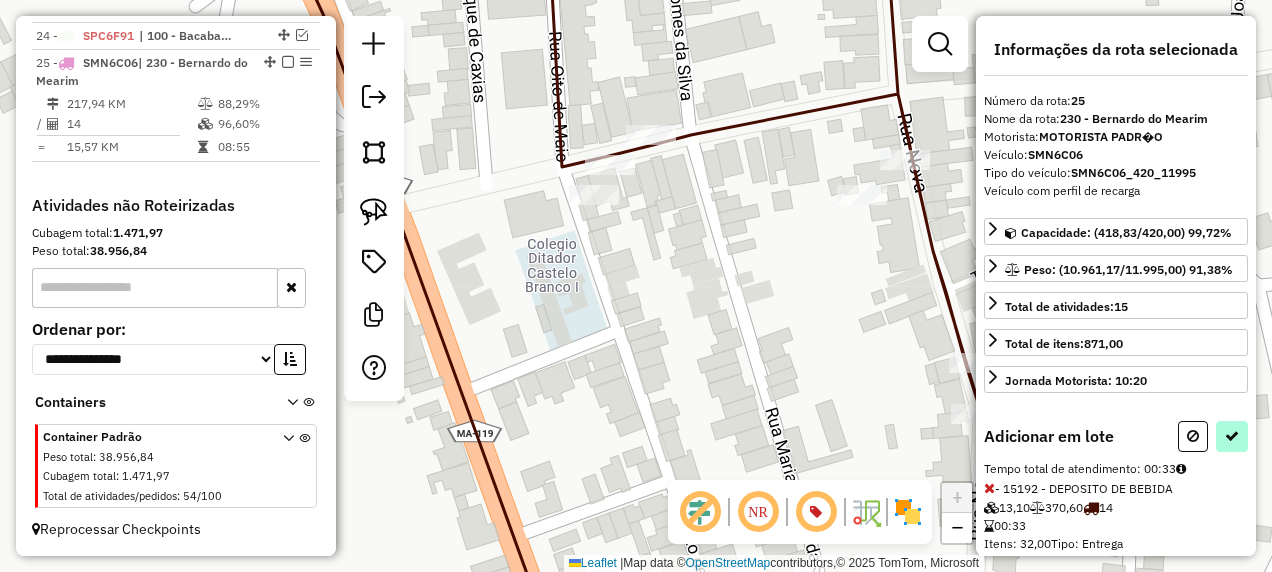 select on "**********" 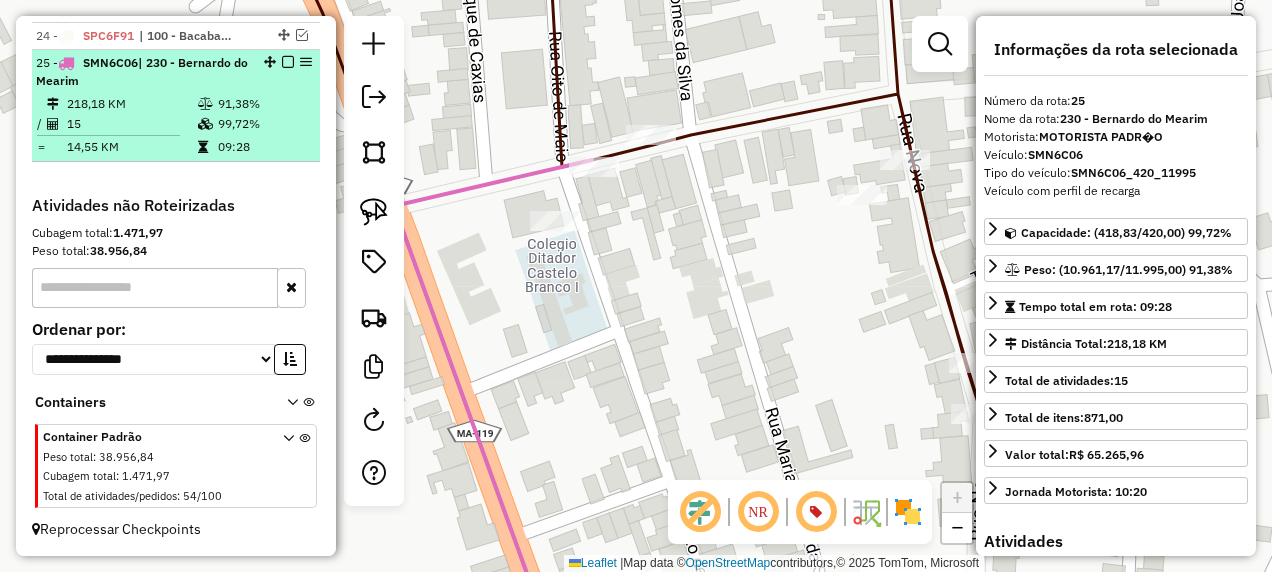 click at bounding box center [288, 62] 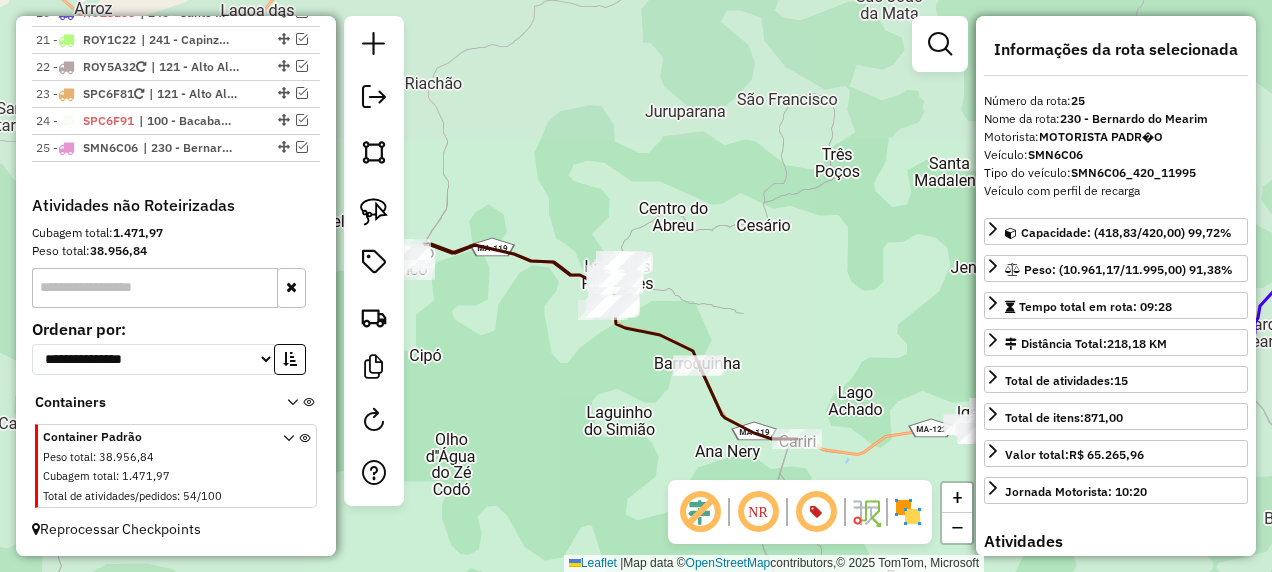 drag, startPoint x: 654, startPoint y: 417, endPoint x: 600, endPoint y: 334, distance: 99.0202 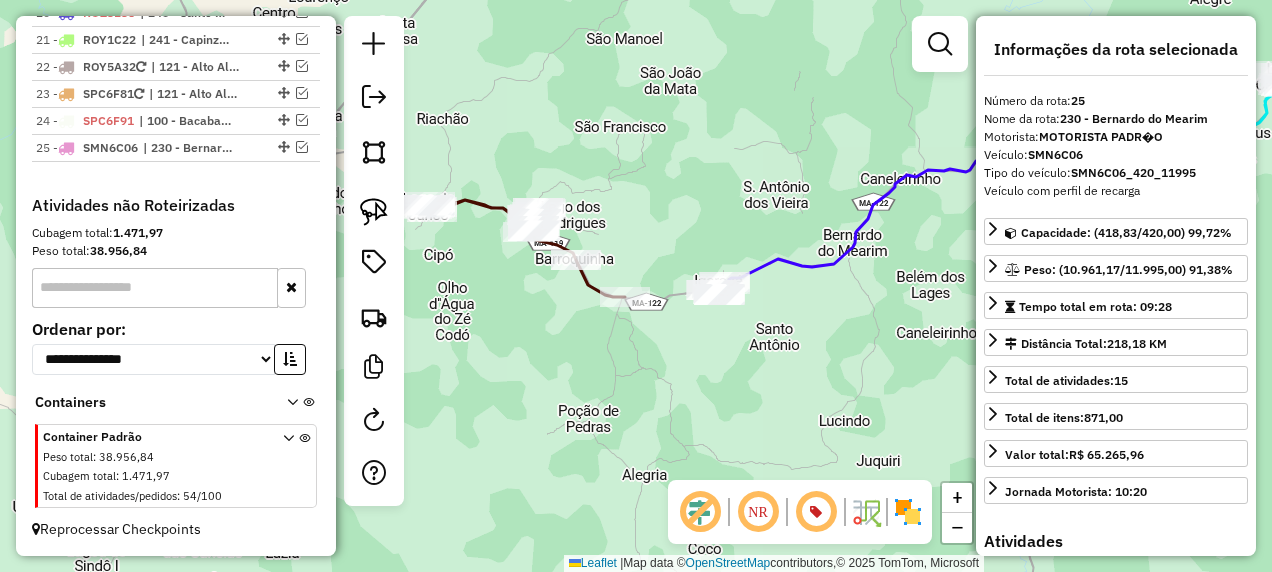 drag, startPoint x: 717, startPoint y: 388, endPoint x: 656, endPoint y: 330, distance: 84.17244 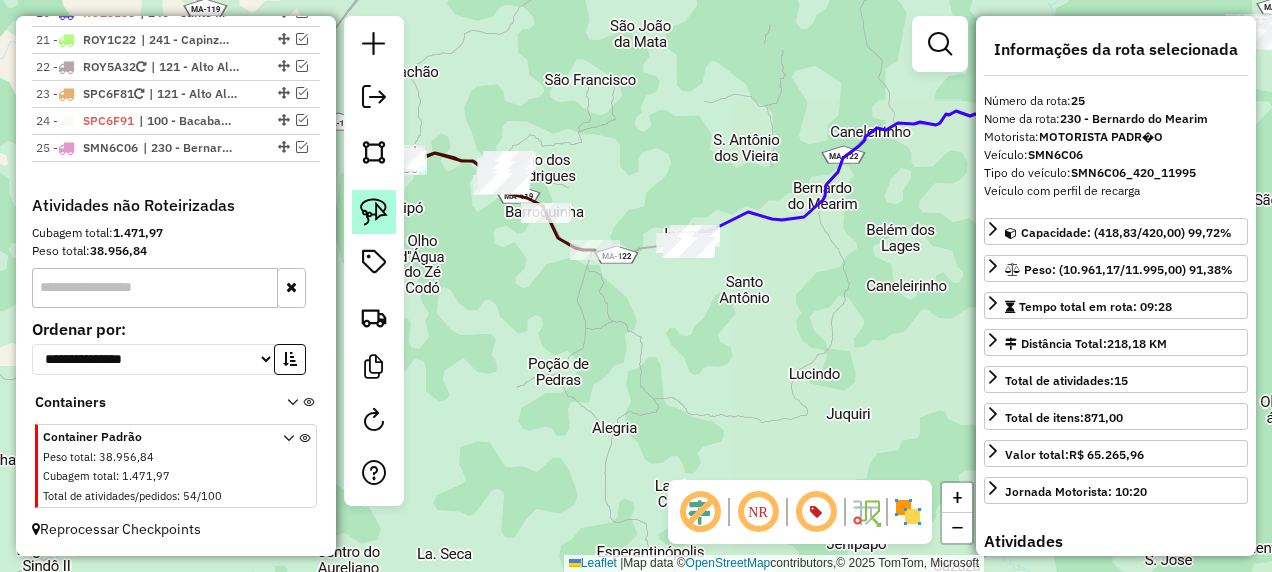 click 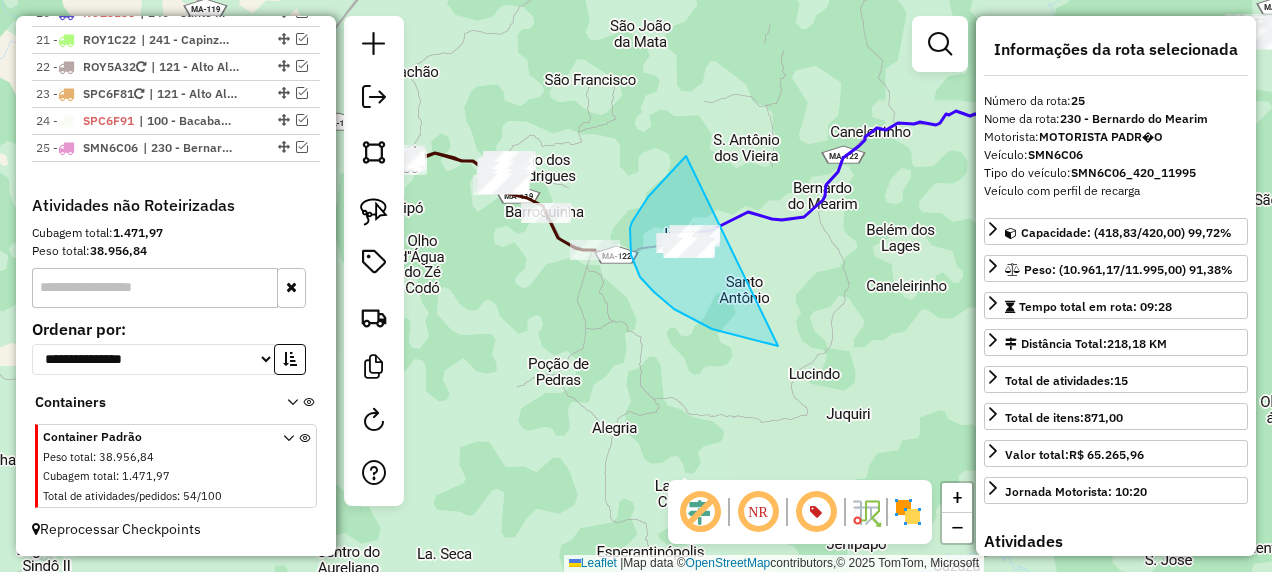 drag, startPoint x: 686, startPoint y: 156, endPoint x: 837, endPoint y: 345, distance: 241.91321 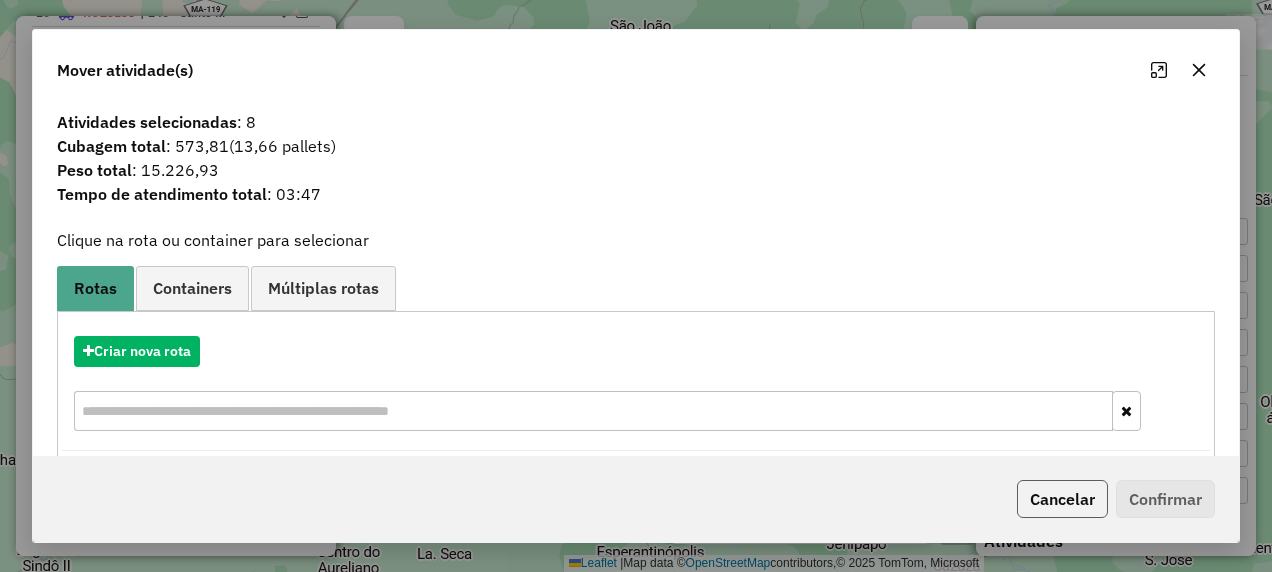 click on "Cancelar" 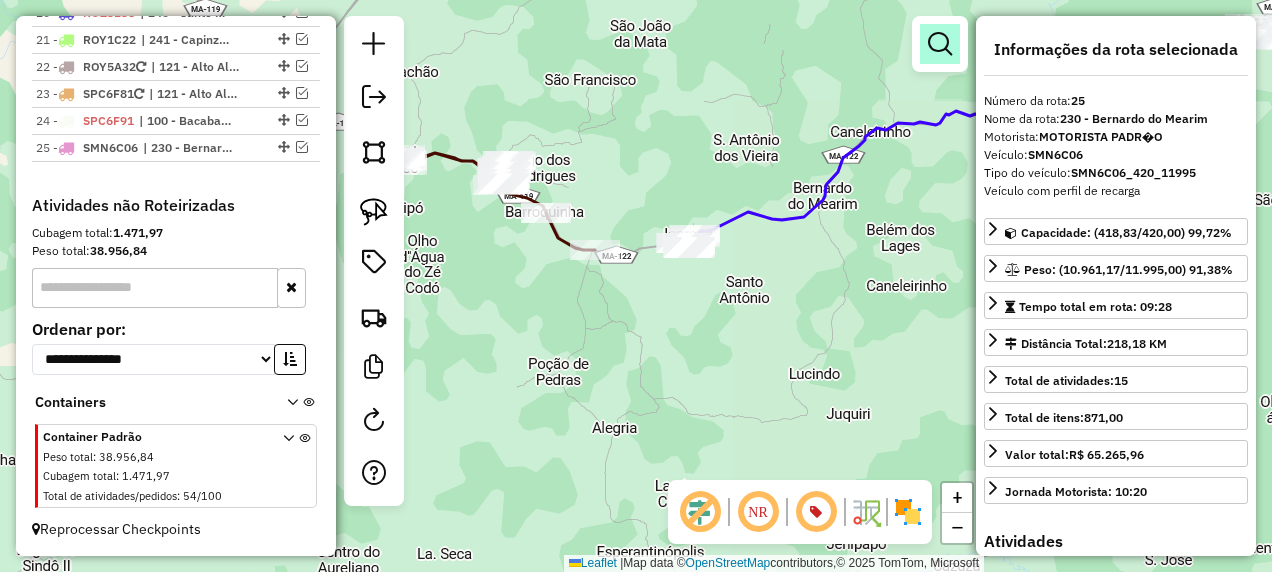 click at bounding box center (940, 44) 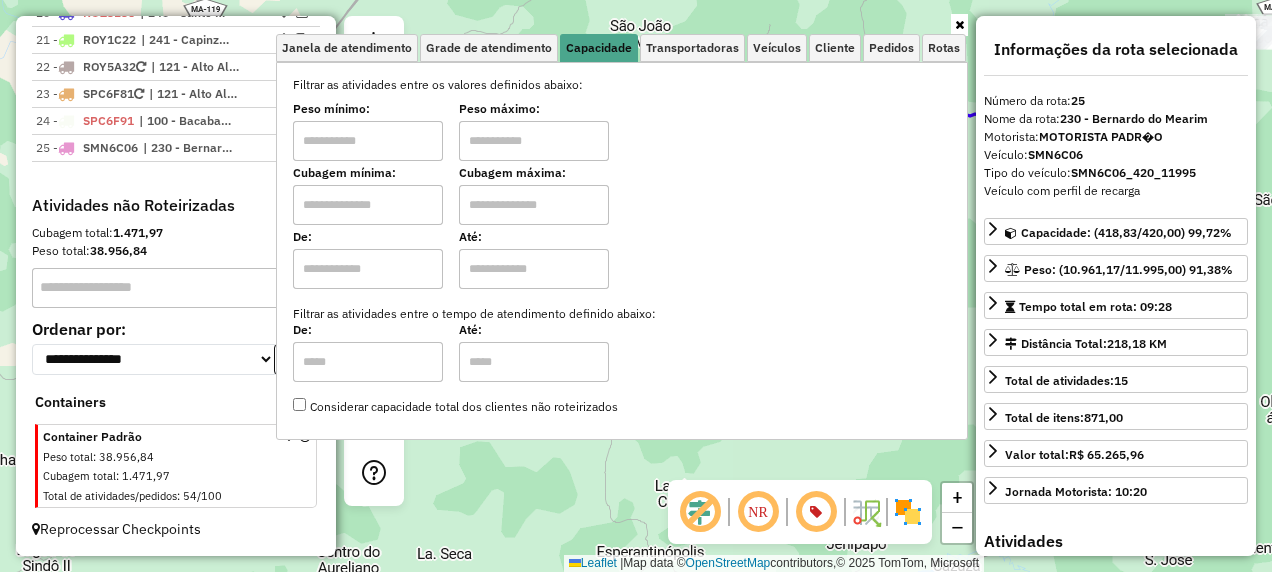 click at bounding box center [368, 205] 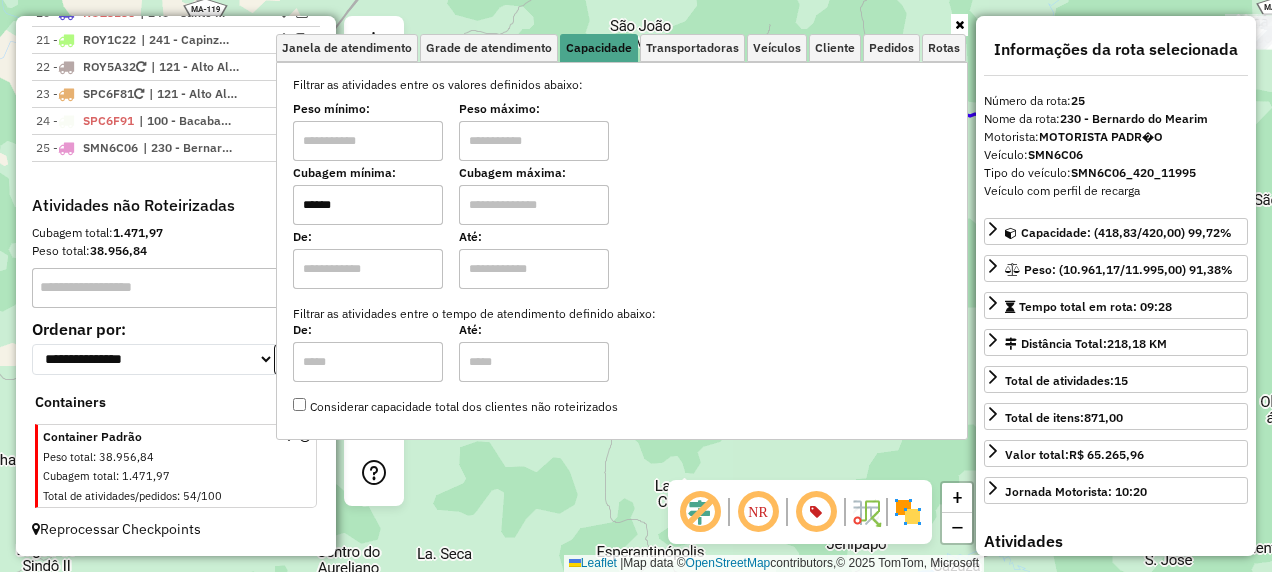 drag, startPoint x: 530, startPoint y: 212, endPoint x: 542, endPoint y: 214, distance: 12.165525 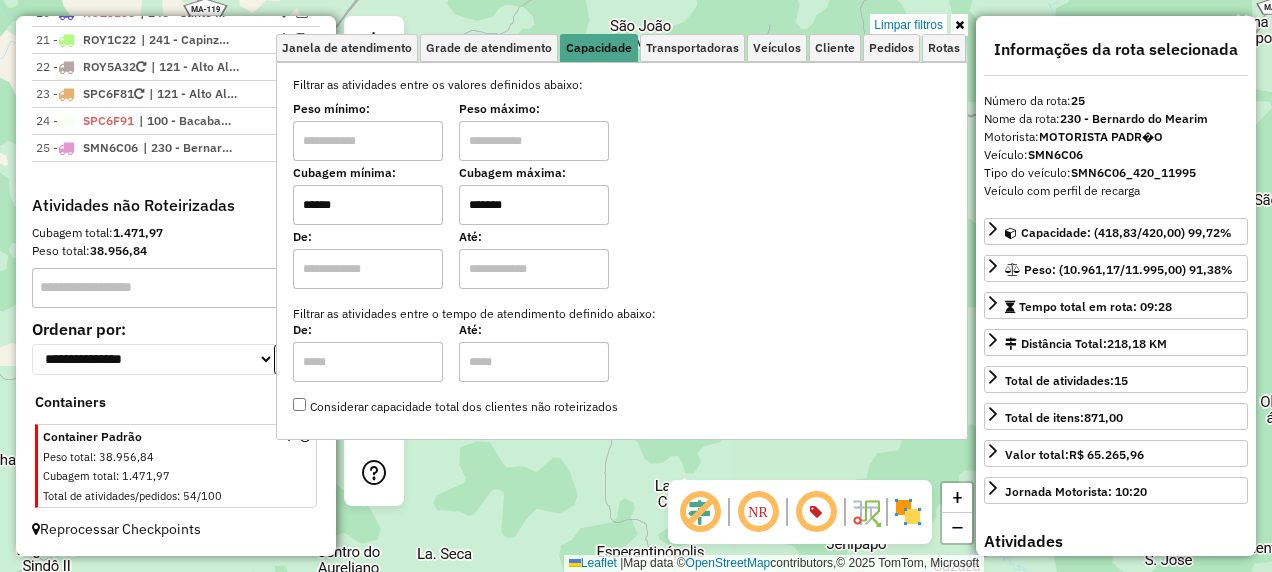 click on "Limpar filtros Janela de atendimento Grade de atendimento Capacidade Transportadoras Veículos Cliente Pedidos  Rotas Selecione os dias de semana para filtrar as janelas de atendimento  Seg   Ter   Qua   Qui   Sex   Sáb   Dom  Informe o período da janela de atendimento: De: Até:  Filtrar exatamente a janela do cliente  Considerar janela de atendimento padrão  Selecione os dias de semana para filtrar as grades de atendimento  Seg   Ter   Qua   Qui   Sex   Sáb   Dom   Considerar clientes sem dia de atendimento cadastrado  Clientes fora do dia de atendimento selecionado Filtrar as atividades entre os valores definidos abaixo:  Peso mínimo:   Peso máximo:   Cubagem mínima:  ******  Cubagem máxima:  *******  De:   Até:  Filtrar as atividades entre o tempo de atendimento definido abaixo:  De:   Até:   Considerar capacidade total dos clientes não roteirizados Transportadora: Selecione um ou mais itens Tipo de veículo: Selecione um ou mais itens Veículo: Selecione um ou mais itens Motorista: Nome: Tipo:" 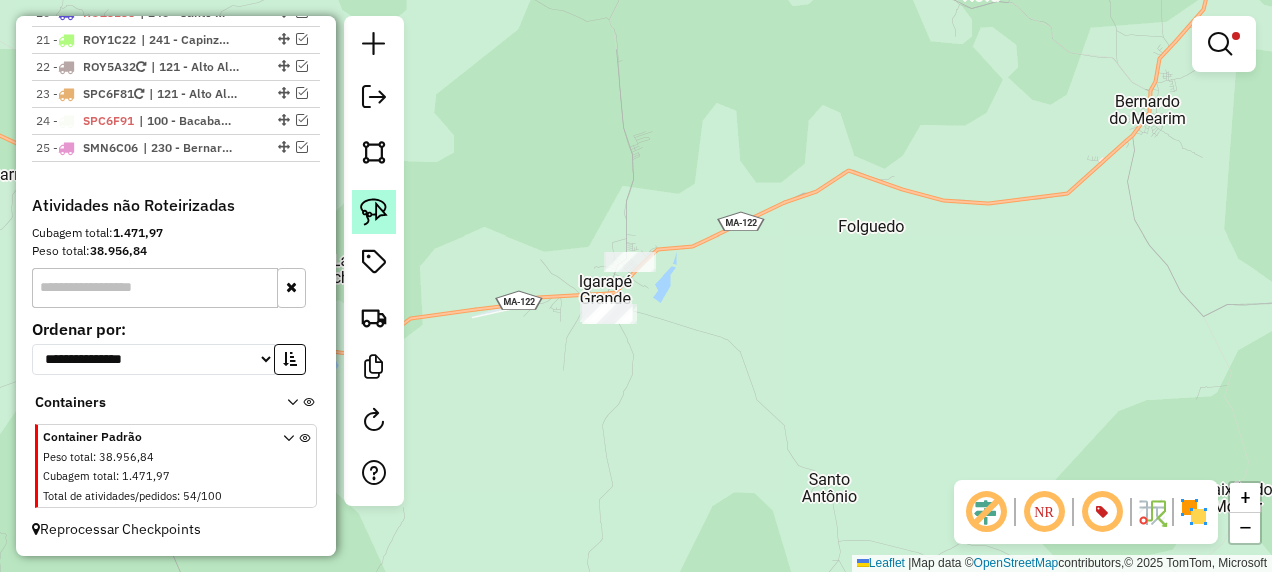 click 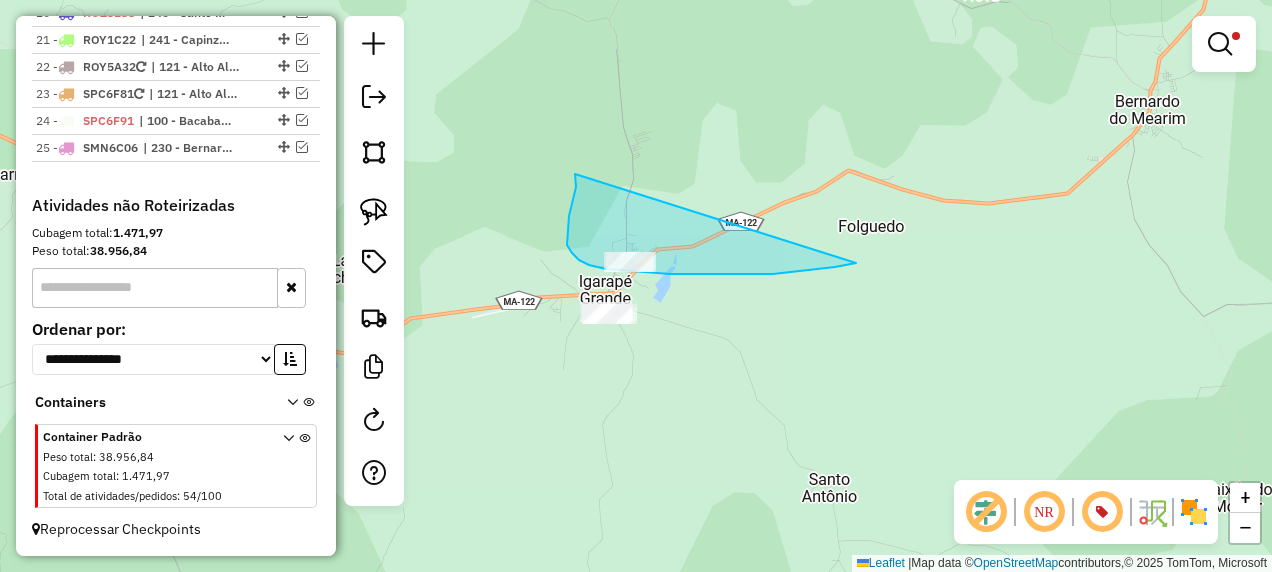 drag, startPoint x: 575, startPoint y: 174, endPoint x: 856, endPoint y: 263, distance: 294.75754 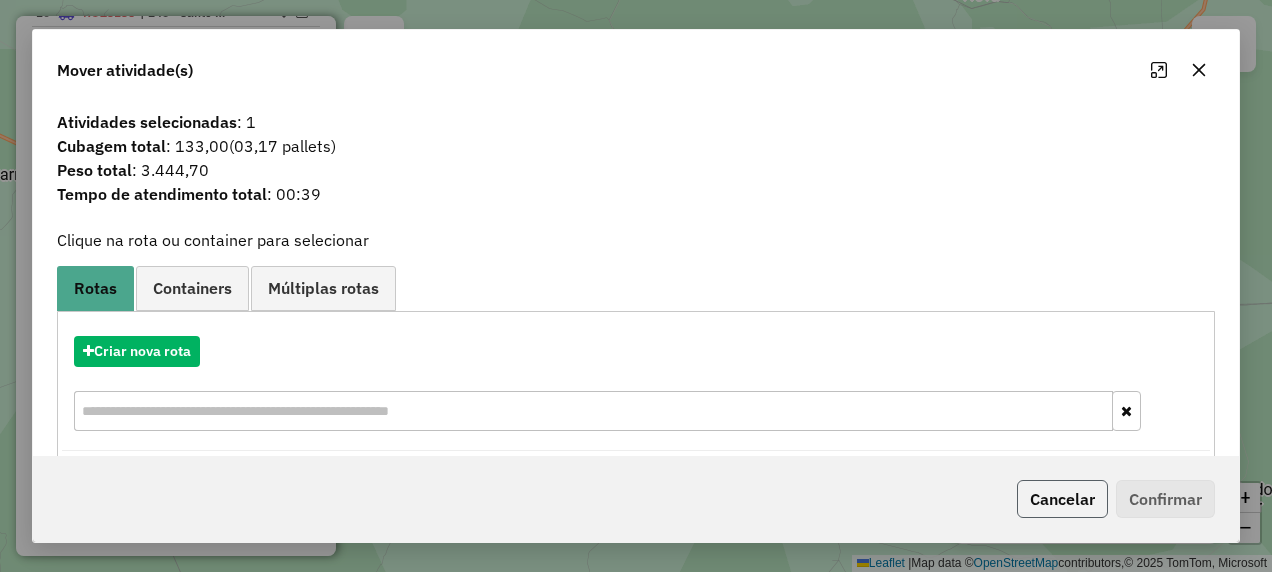click on "Cancelar" 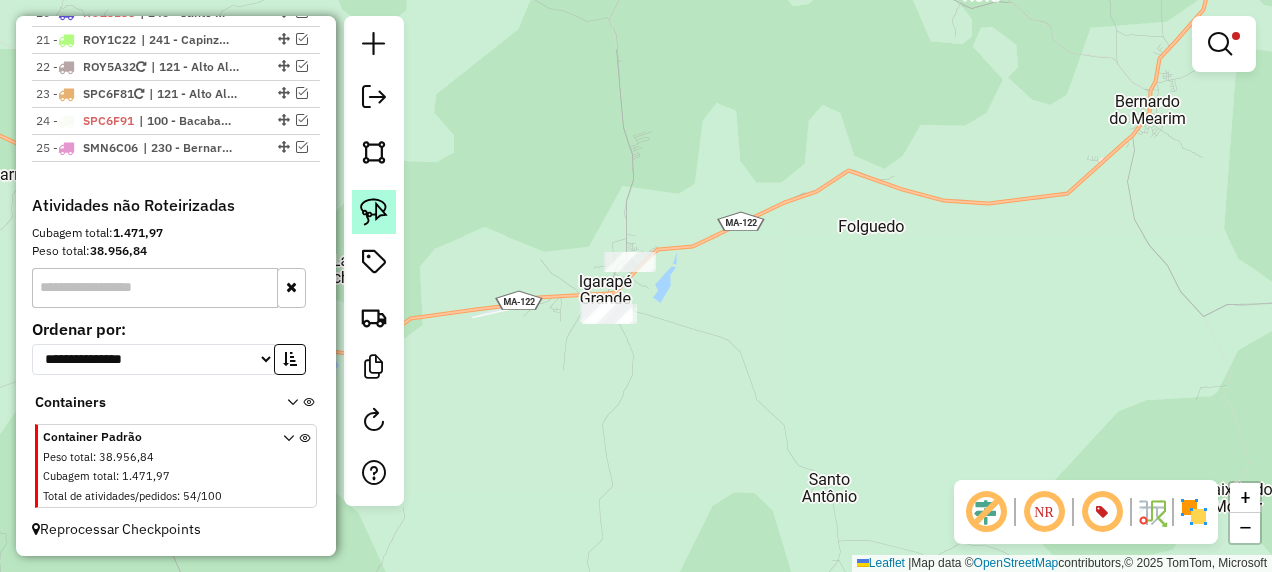 click 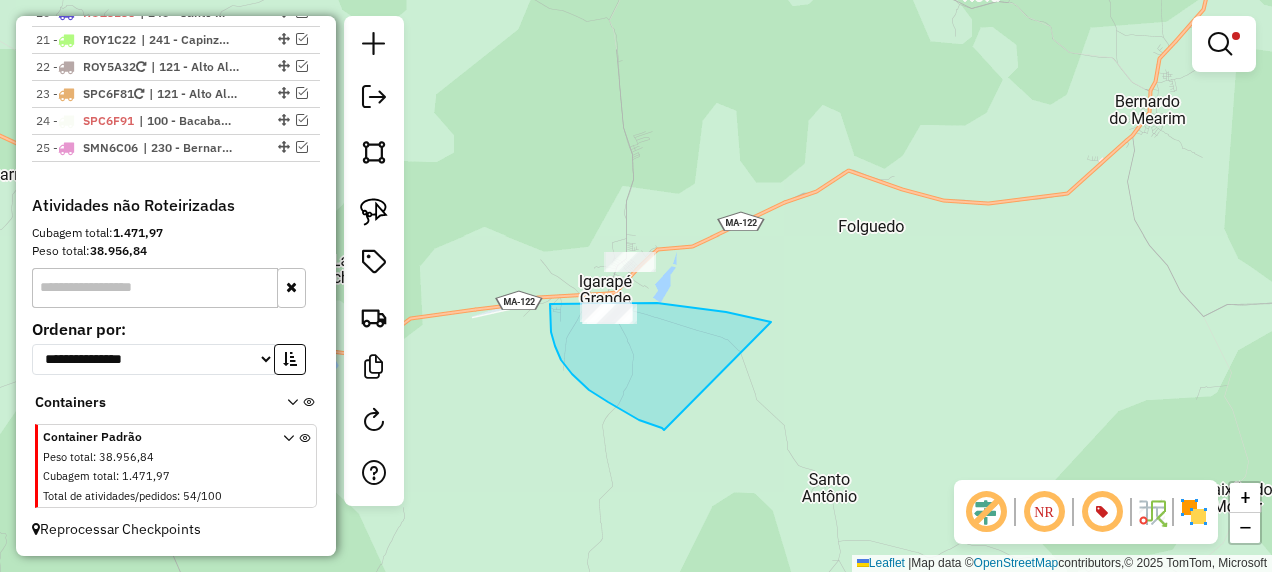 drag, startPoint x: 740, startPoint y: 315, endPoint x: 664, endPoint y: 430, distance: 137.84412 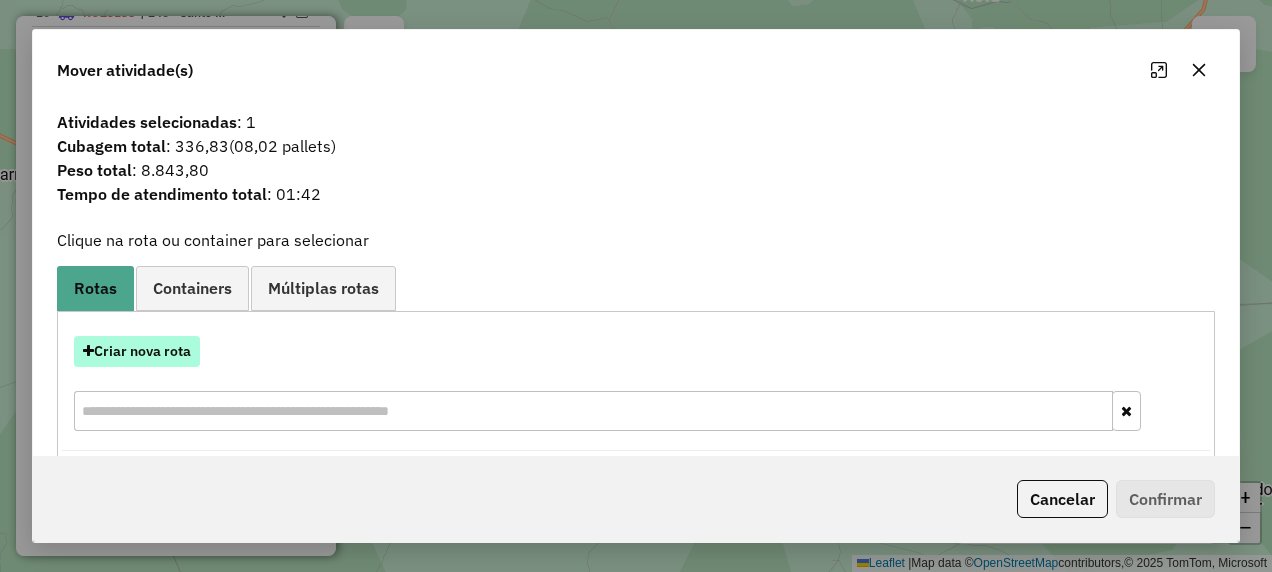 click on "Criar nova rota" at bounding box center [137, 351] 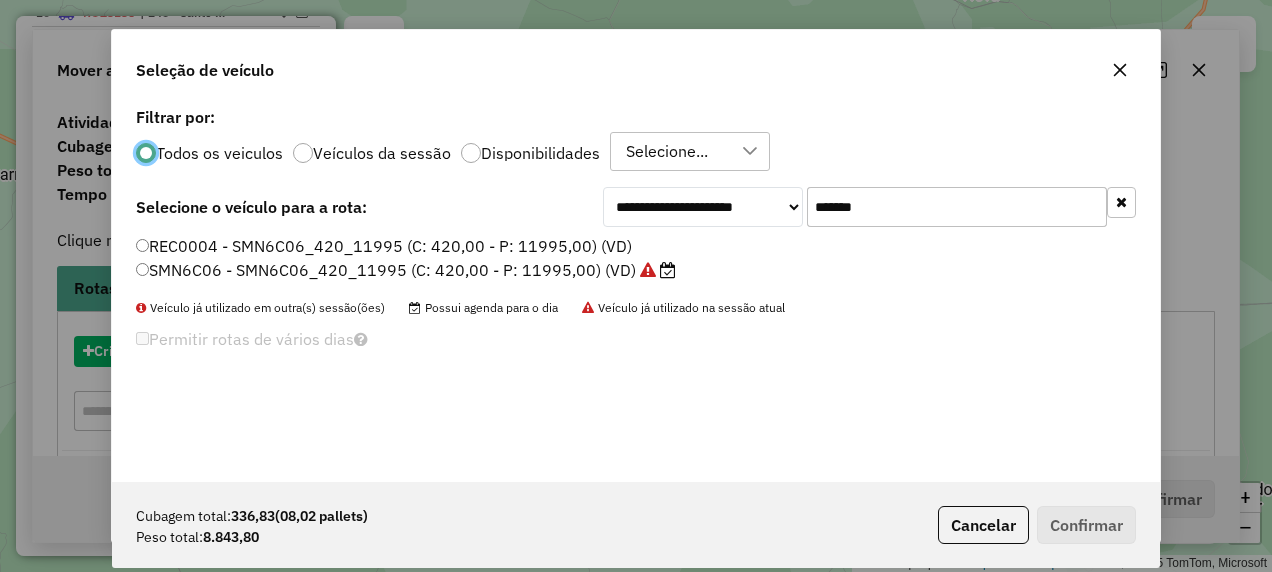 scroll, scrollTop: 11, scrollLeft: 6, axis: both 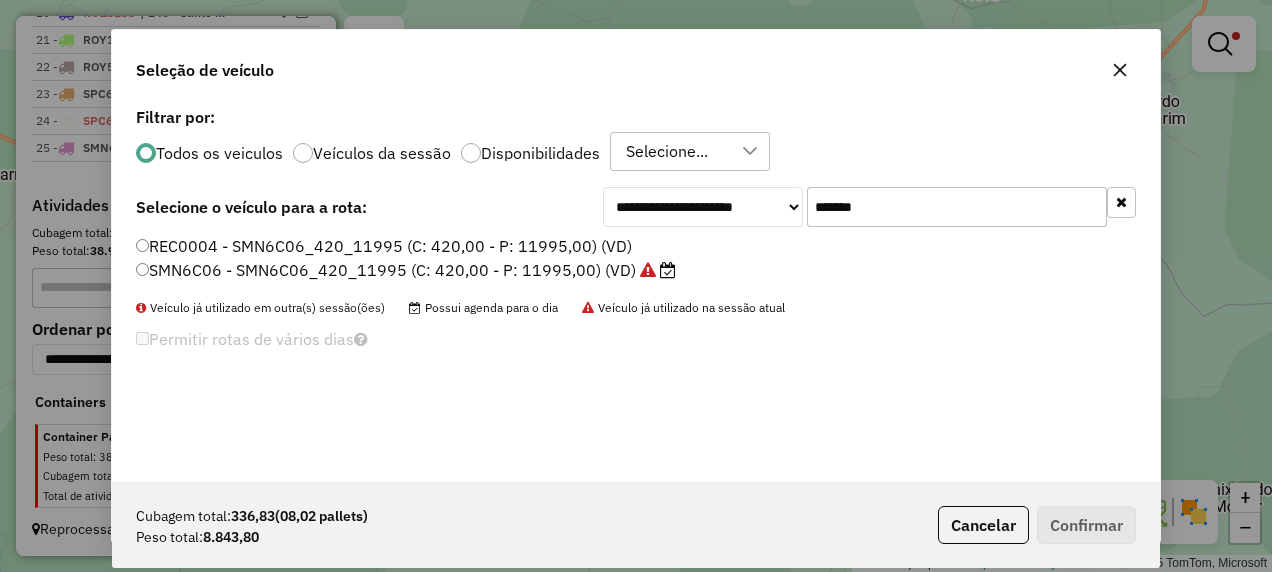 drag, startPoint x: 911, startPoint y: 211, endPoint x: 622, endPoint y: 269, distance: 294.7626 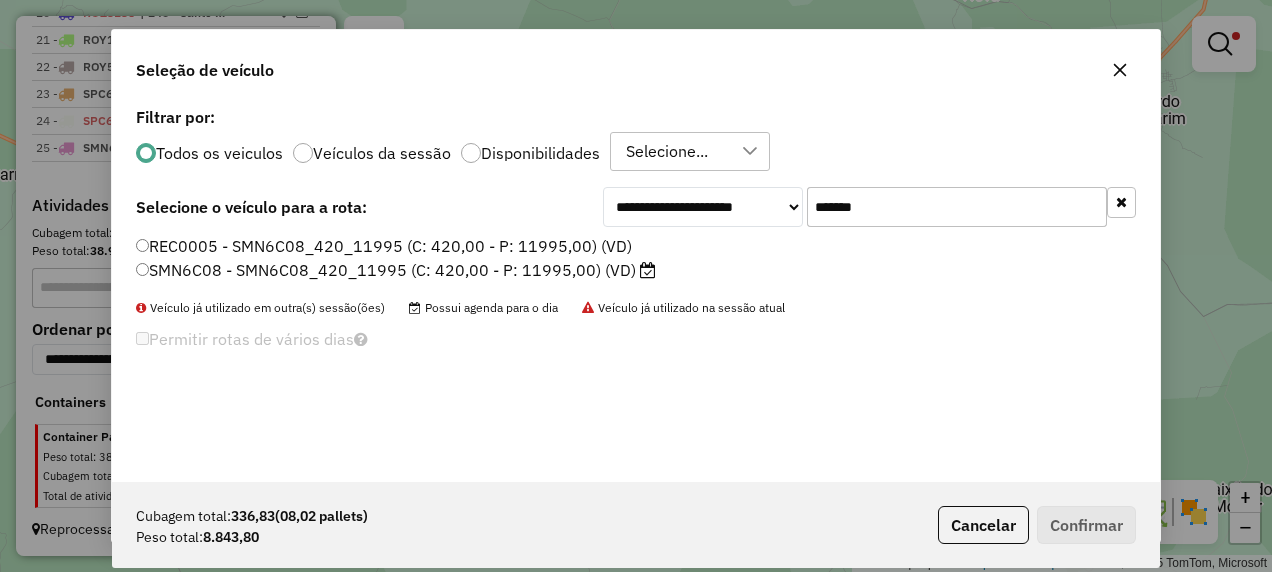 type on "*******" 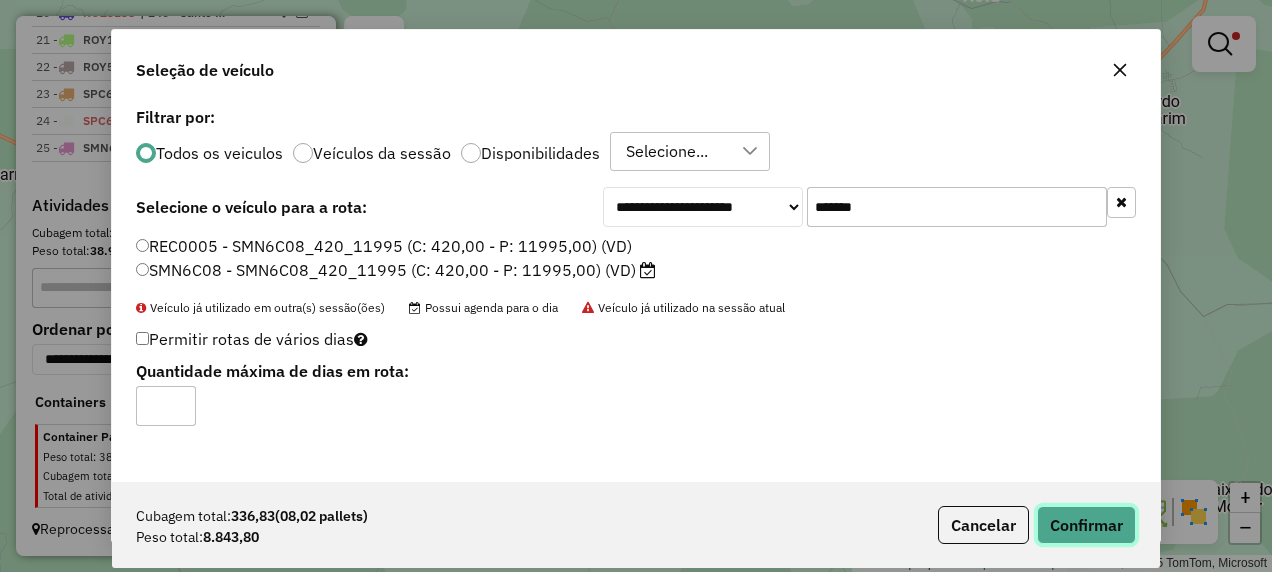 click on "Confirmar" 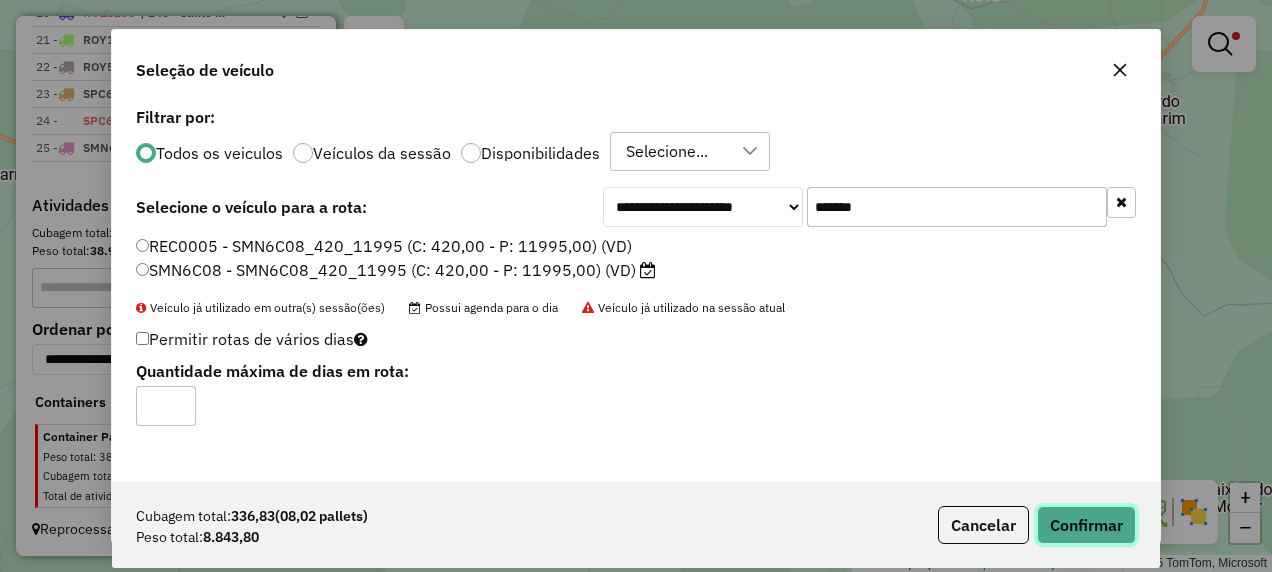 type 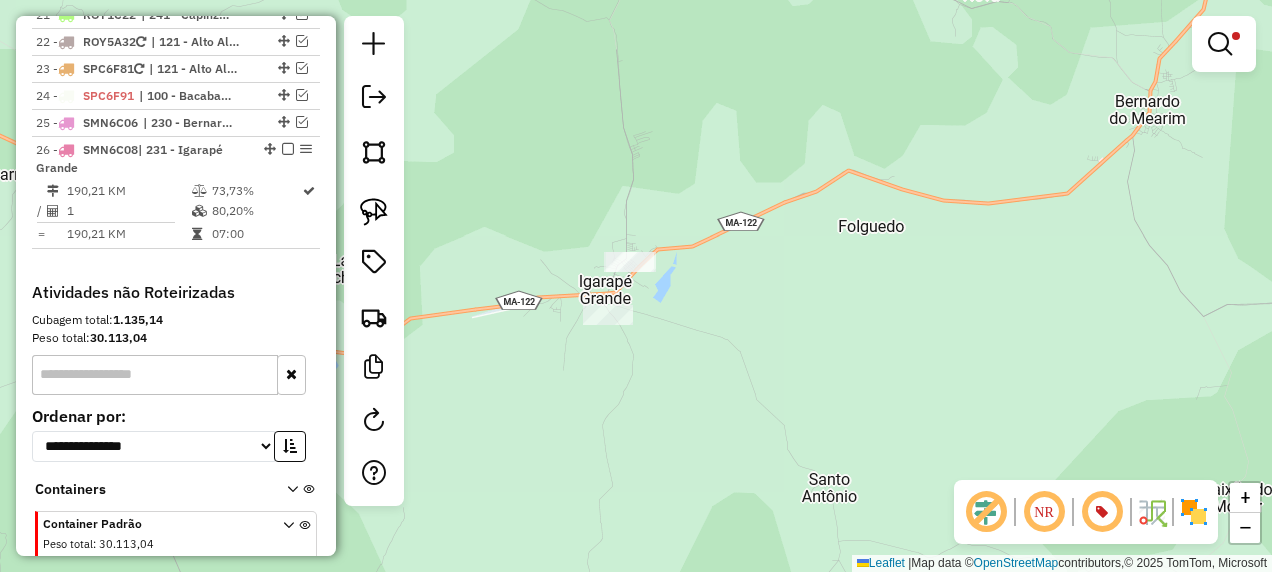 scroll, scrollTop: 2604, scrollLeft: 0, axis: vertical 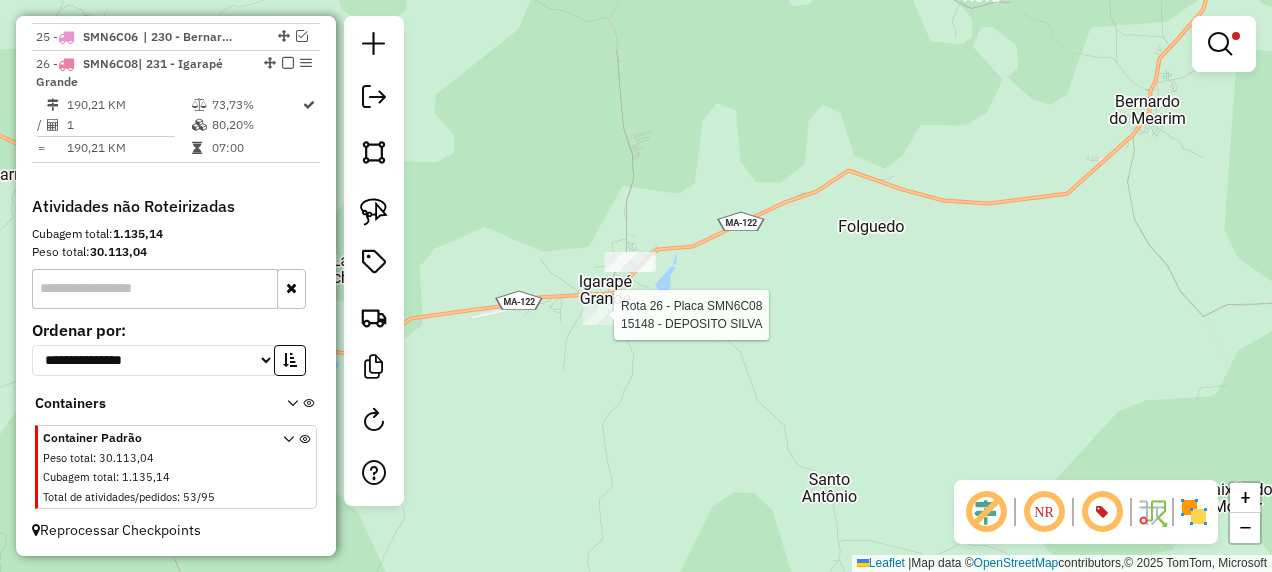 select on "**********" 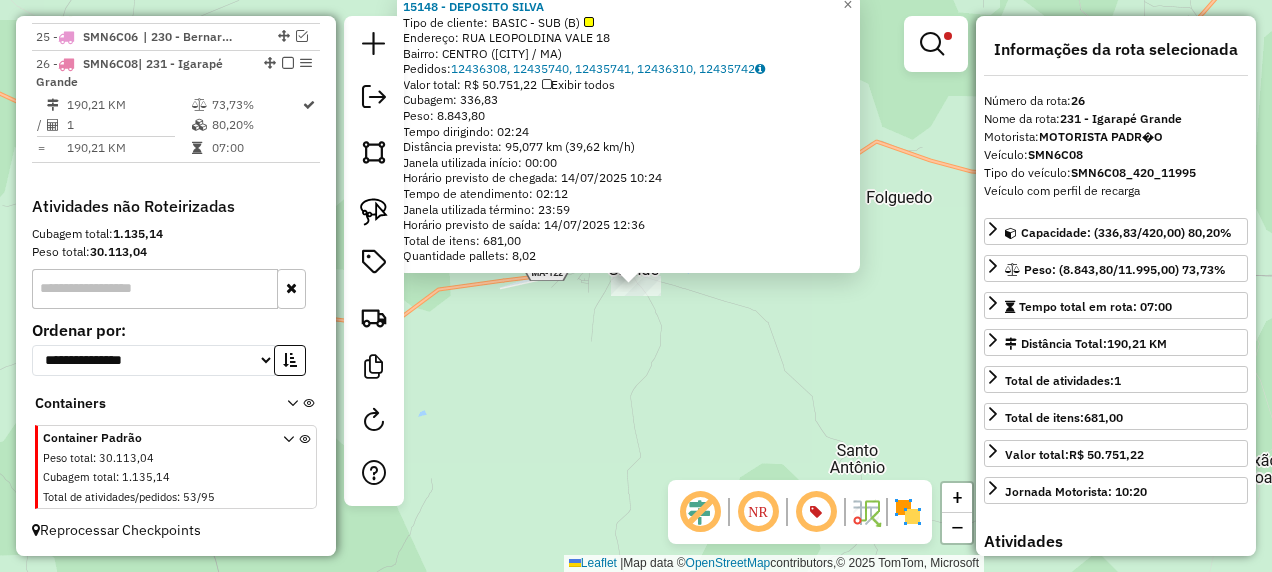 scroll, scrollTop: 2630, scrollLeft: 0, axis: vertical 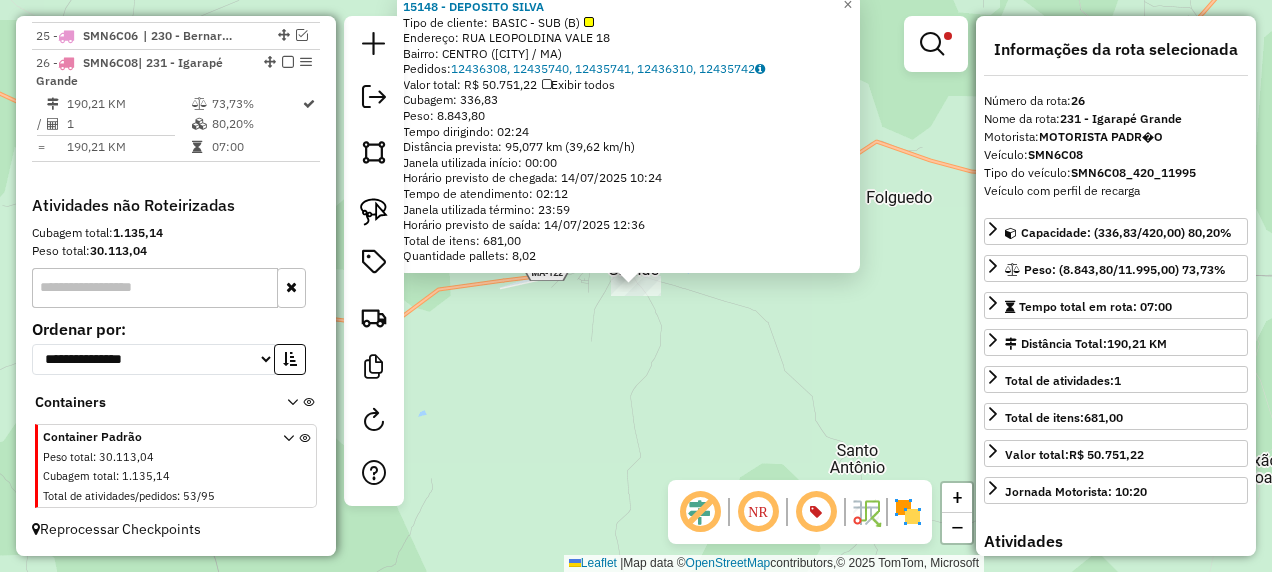 click on "15148 - DEPOSITO SILVA  Tipo de cliente:   BASIC - SUB (B)   Endereço:  RUA LEOPOLDINA VALE 18   Bairro: CENTRO (IGARAPE GRANDE / MA)   Pedidos:  12436308, 12435740, 12435741, 12436310, 12435742   Valor total: R$ 50.751,22   Exibir todos   Cubagem: 336,83  Peso: 8.843,80  Tempo dirigindo: 02:24   Distância prevista: 95,077 km (39,62 km/h)   Janela utilizada início: 00:00   Horário previsto de chegada: 14/07/2025 10:24   Tempo de atendimento: 02:12   Janela utilizada término: 23:59   Horário previsto de saída: 14/07/2025 12:36   Total de itens: 681,00   Quantidade pallets: 8,02  × Limpar filtros Janela de atendimento Grade de atendimento Capacidade Transportadoras Veículos Cliente Pedidos  Rotas Selecione os dias de semana para filtrar as janelas de atendimento  Seg   Ter   Qua   Qui   Sex   Sáb   Dom  Informe o período da janela de atendimento: De: Até:  Filtrar exatamente a janela do cliente  Considerar janela de atendimento padrão   Seg   Ter   Qua   Qui   Sex   Sáb   Dom   Peso mínimo:  De:" 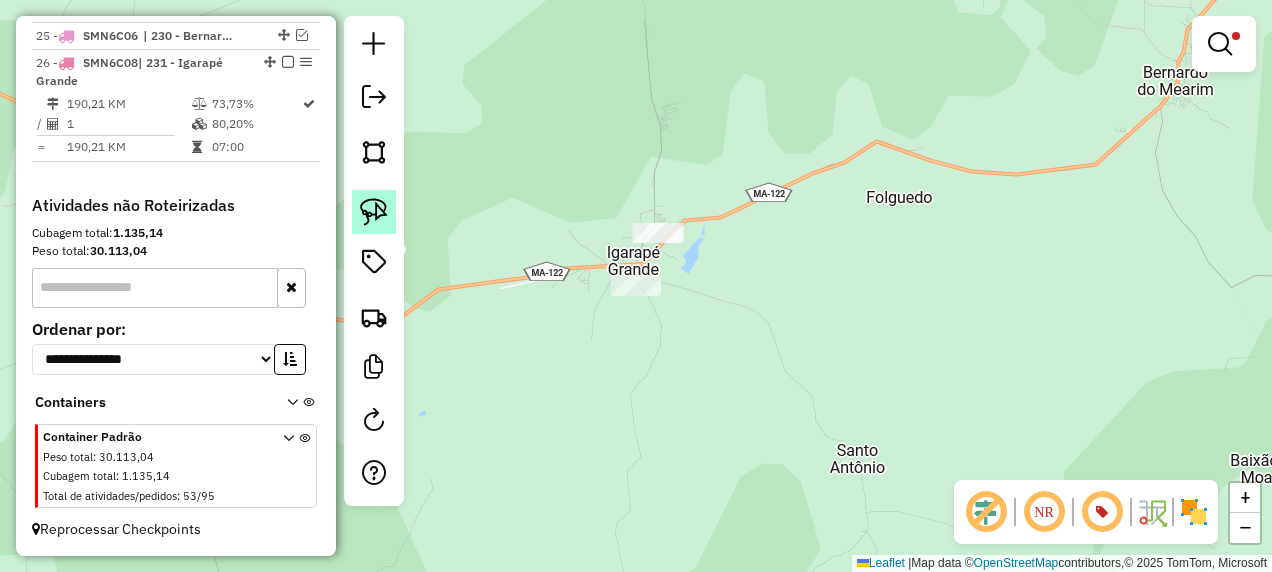 click 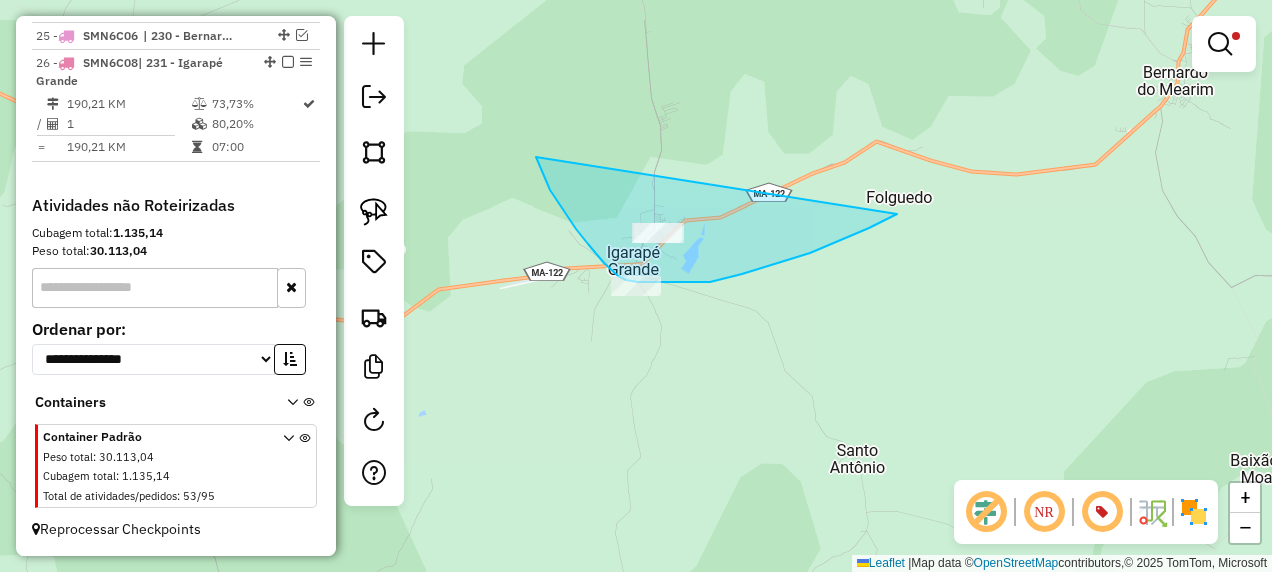 drag, startPoint x: 536, startPoint y: 157, endPoint x: 897, endPoint y: 214, distance: 365.4723 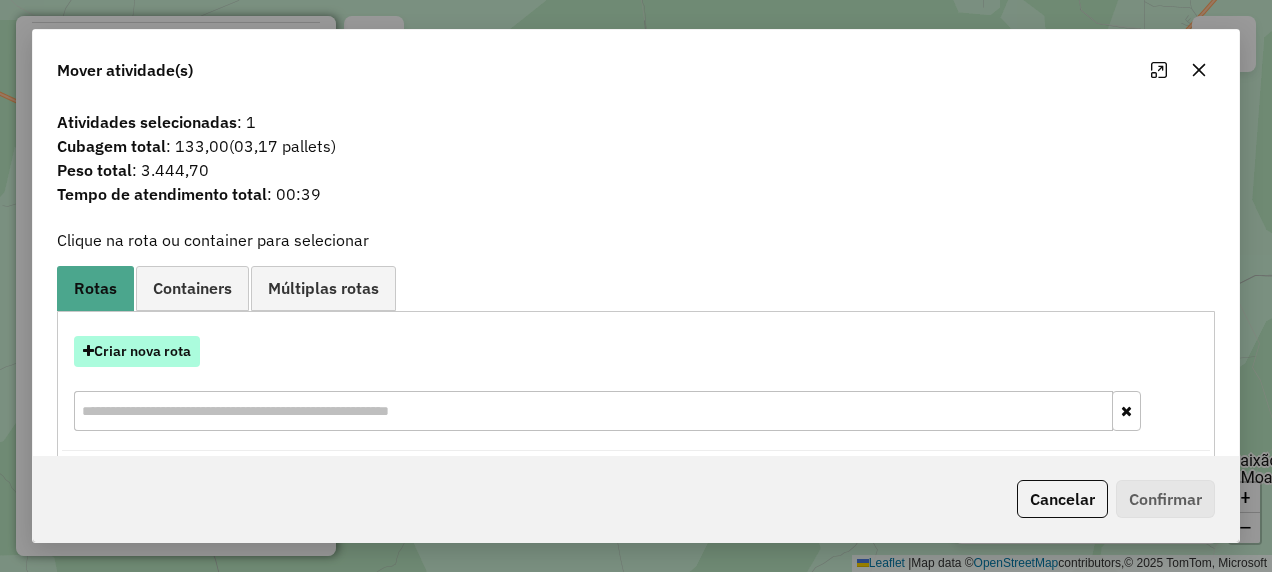 click on "Criar nova rota" at bounding box center [137, 351] 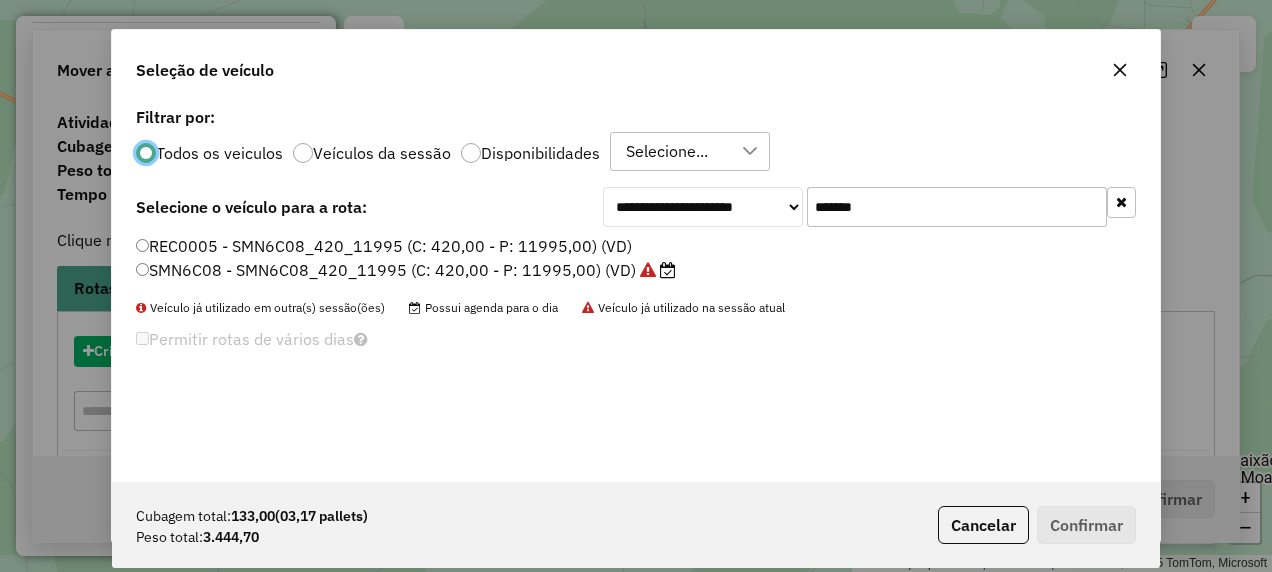 scroll, scrollTop: 11, scrollLeft: 6, axis: both 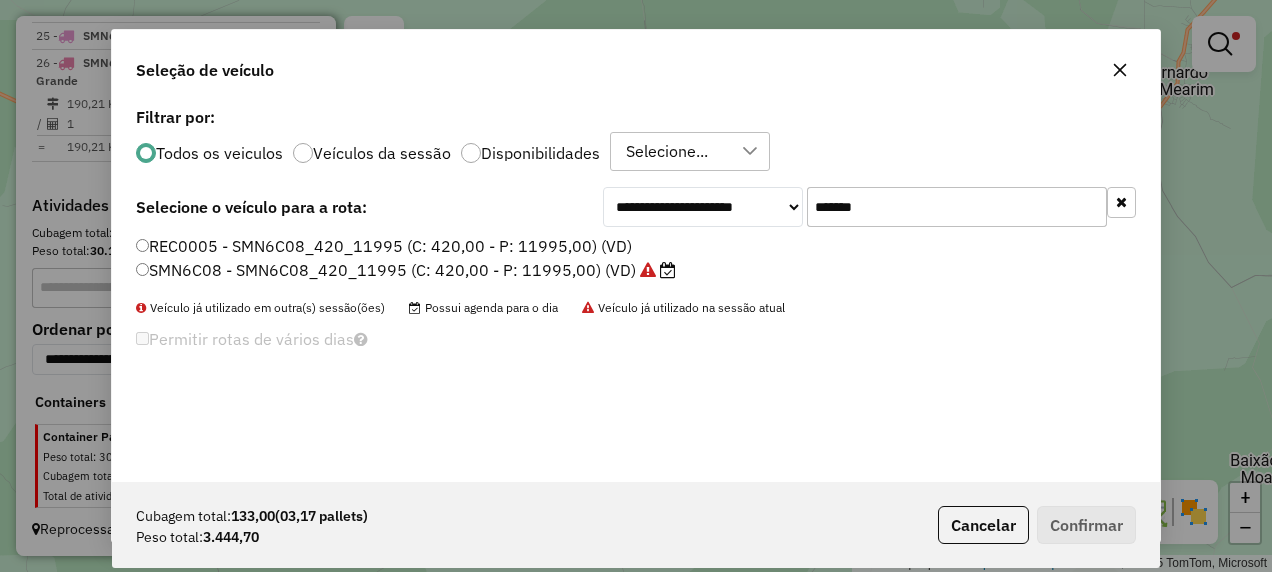 drag, startPoint x: 924, startPoint y: 215, endPoint x: 786, endPoint y: 261, distance: 145.46477 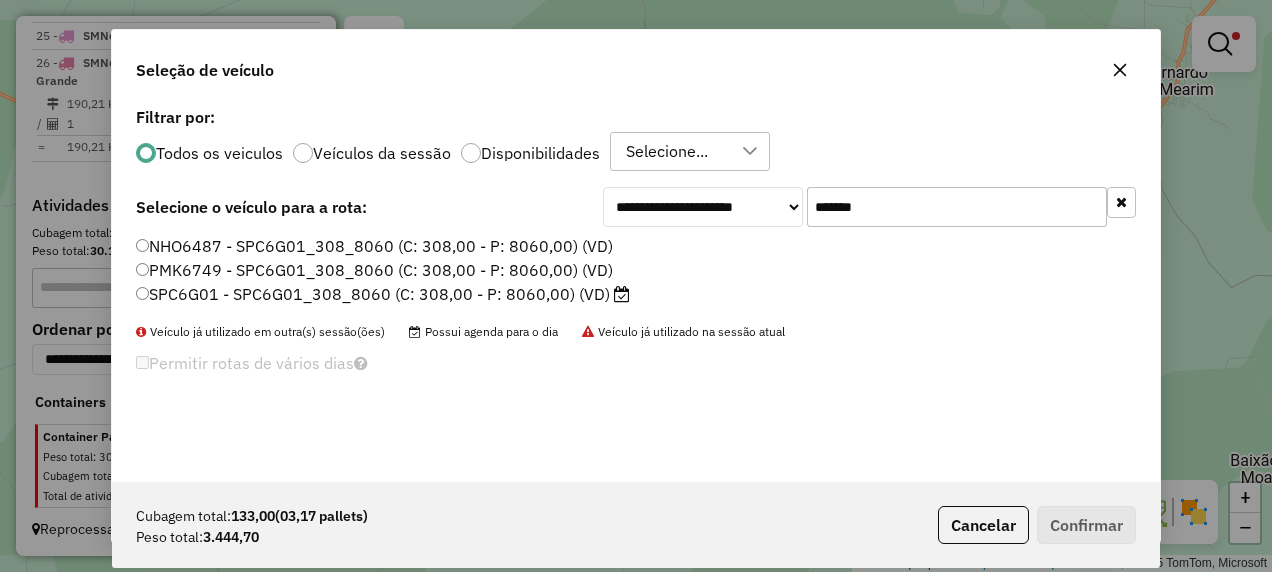 type on "*******" 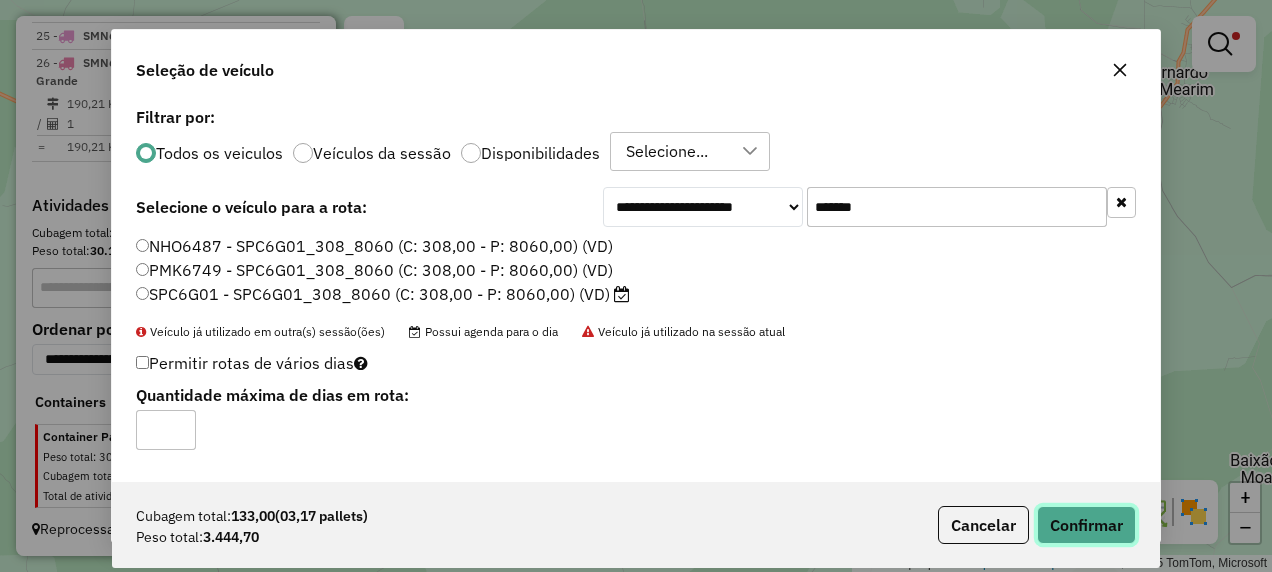 click on "Confirmar" 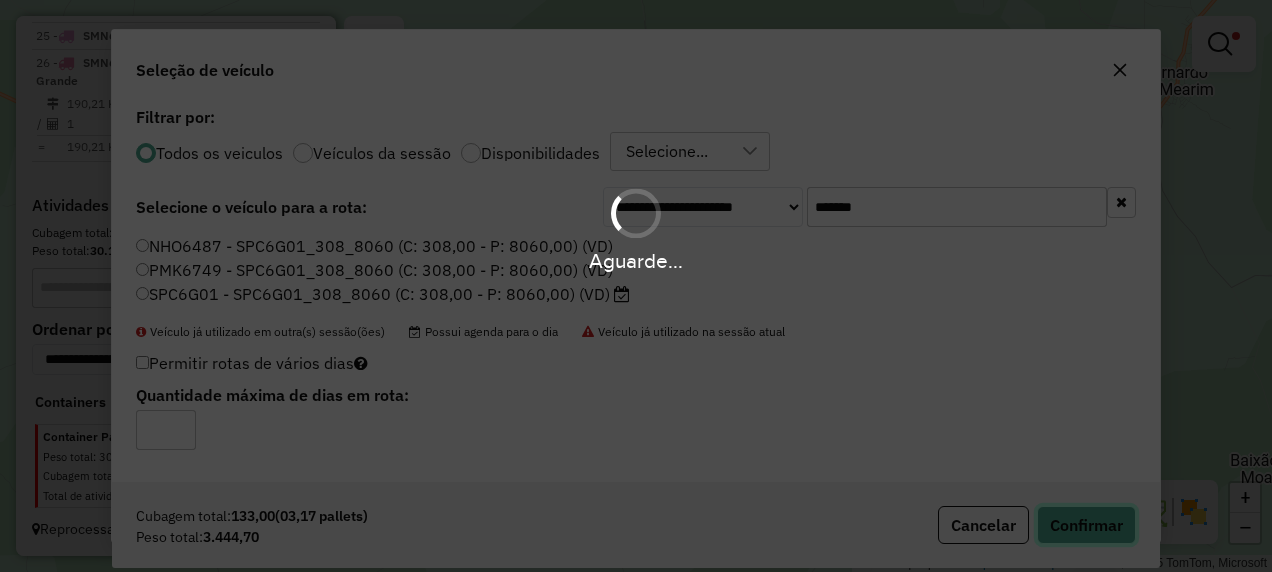 type 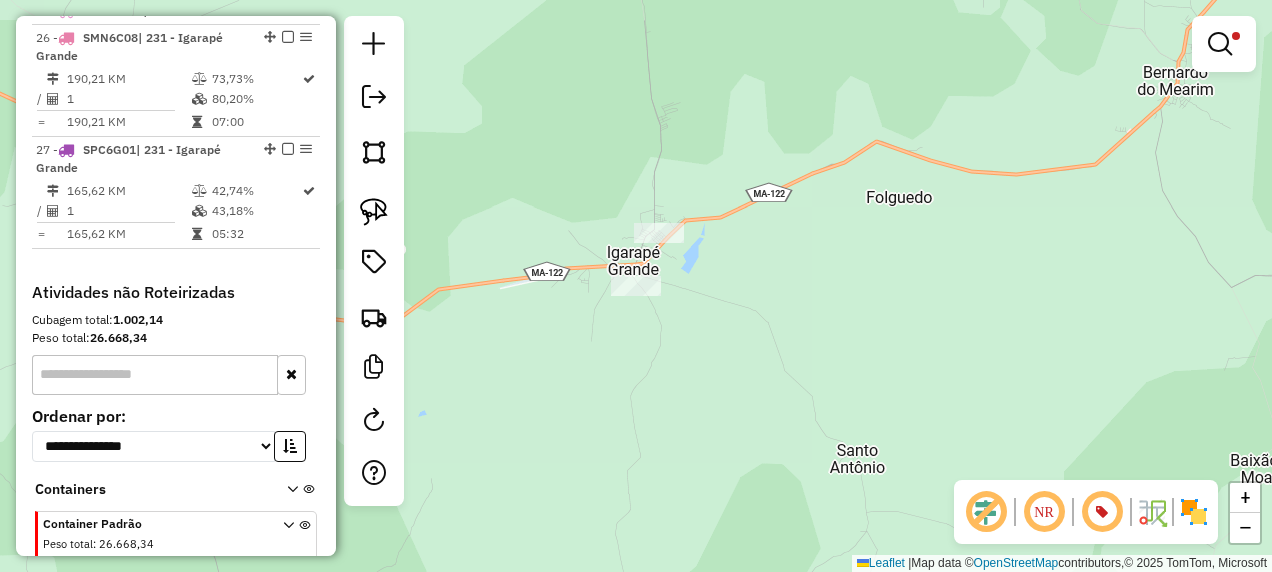 click on "Limpar filtros Janela de atendimento Grade de atendimento Capacidade Transportadoras Veículos Cliente Pedidos  Rotas Selecione os dias de semana para filtrar as janelas de atendimento  Seg   Ter   Qua   Qui   Sex   Sáb   Dom  Informe o período da janela de atendimento: De: Até:  Filtrar exatamente a janela do cliente  Considerar janela de atendimento padrão  Selecione os dias de semana para filtrar as grades de atendimento  Seg   Ter   Qua   Qui   Sex   Sáb   Dom   Considerar clientes sem dia de atendimento cadastrado  Clientes fora do dia de atendimento selecionado Filtrar as atividades entre os valores definidos abaixo:  Peso mínimo:   Peso máximo:   Cubagem mínima:  ******  Cubagem máxima:  *******  De:   Até:  Filtrar as atividades entre o tempo de atendimento definido abaixo:  De:   Até:   Considerar capacidade total dos clientes não roteirizados Transportadora: Selecione um ou mais itens Tipo de veículo: Selecione um ou mais itens Veículo: Selecione um ou mais itens Motorista: Nome: Tipo:" 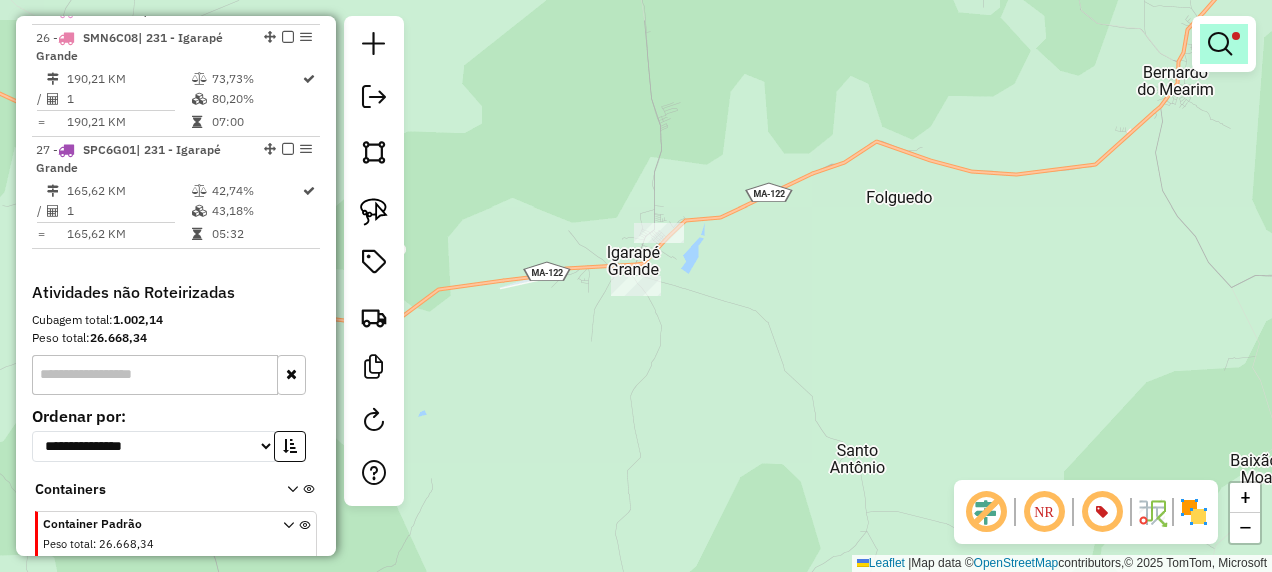 click at bounding box center (1220, 44) 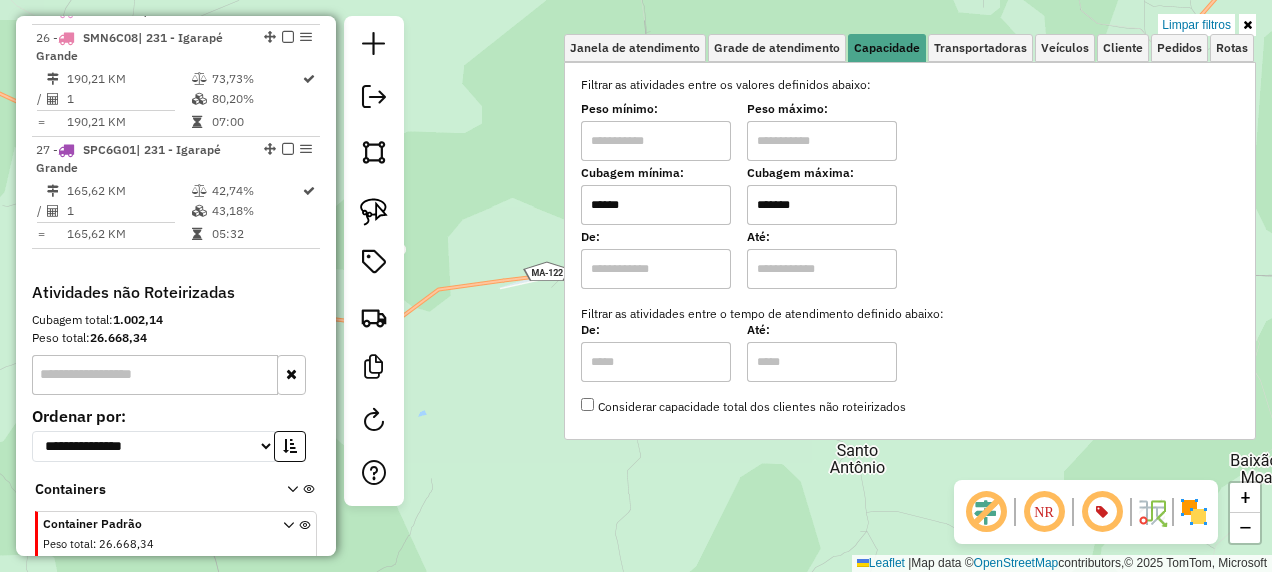 drag, startPoint x: 1186, startPoint y: 23, endPoint x: 923, endPoint y: 140, distance: 287.85065 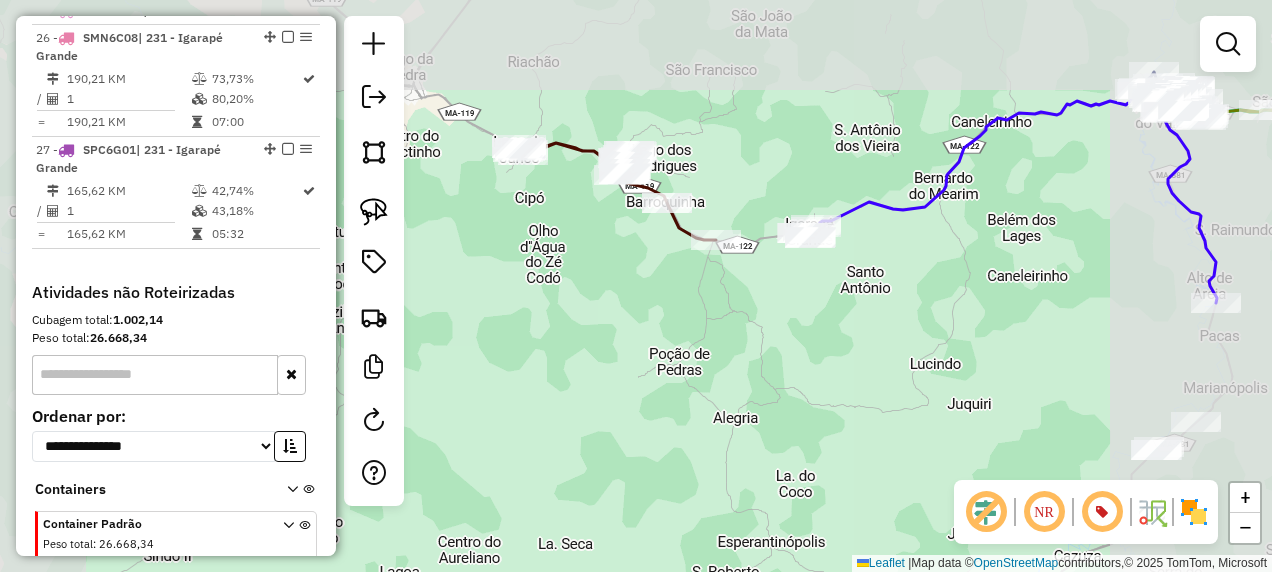 drag, startPoint x: 922, startPoint y: 314, endPoint x: 764, endPoint y: 389, distance: 174.89711 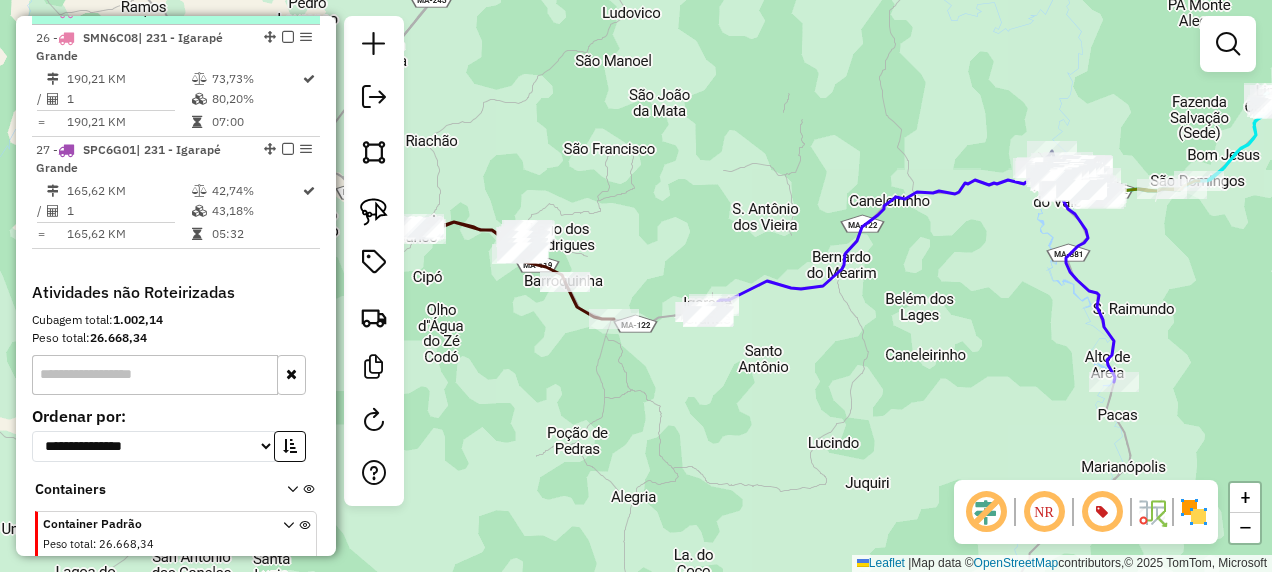 click at bounding box center [302, 10] 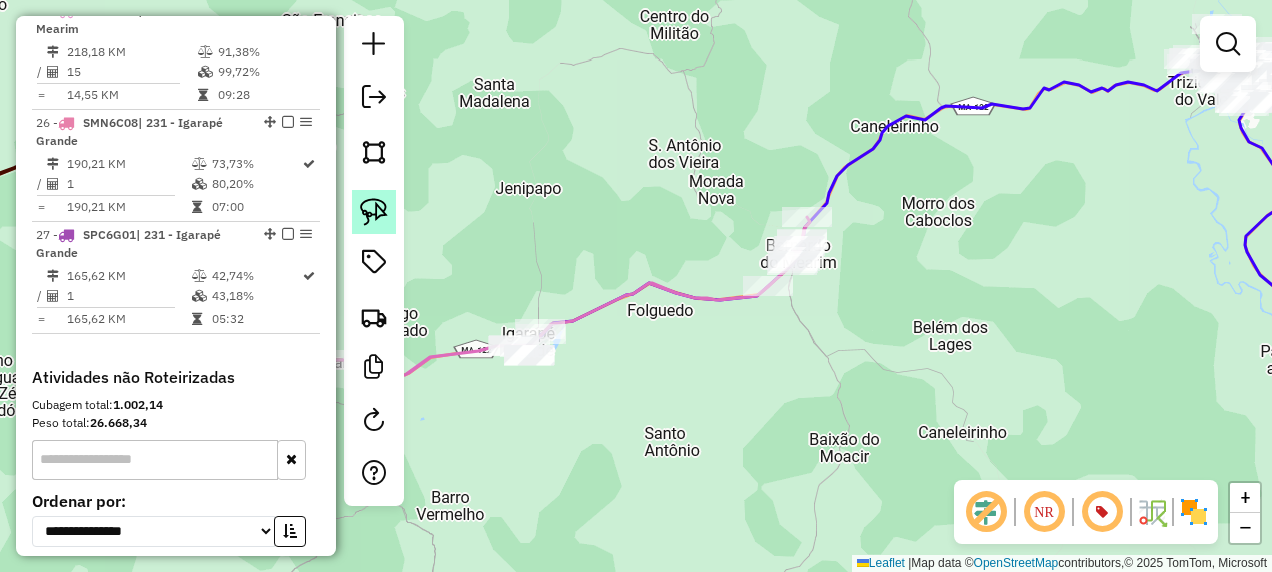 click 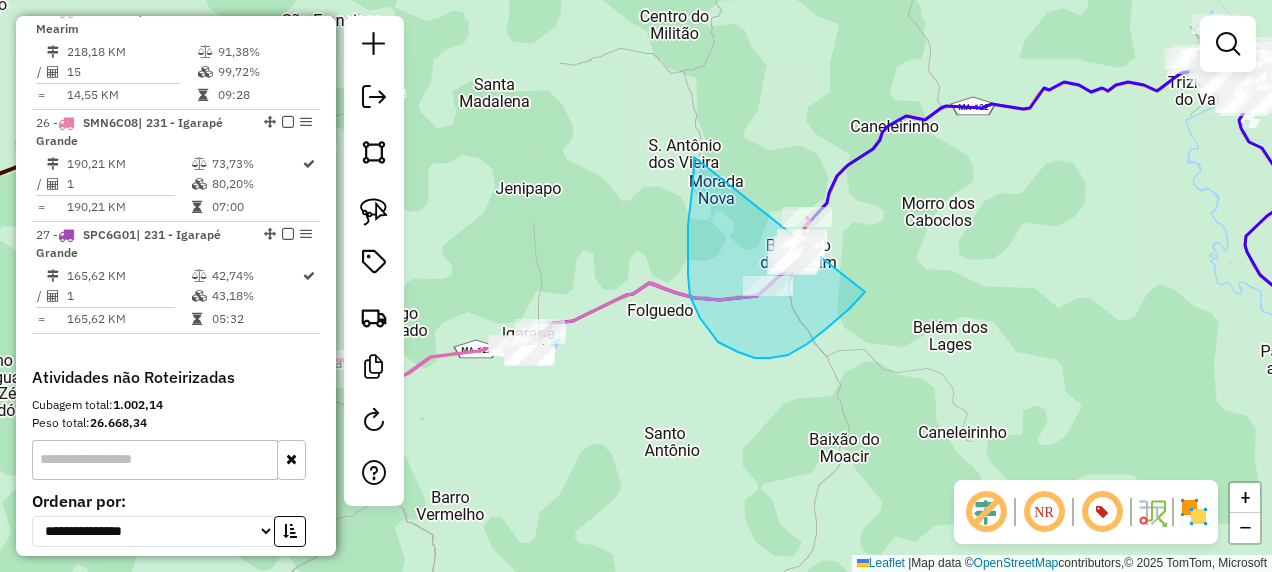 drag, startPoint x: 694, startPoint y: 157, endPoint x: 938, endPoint y: 190, distance: 246.22145 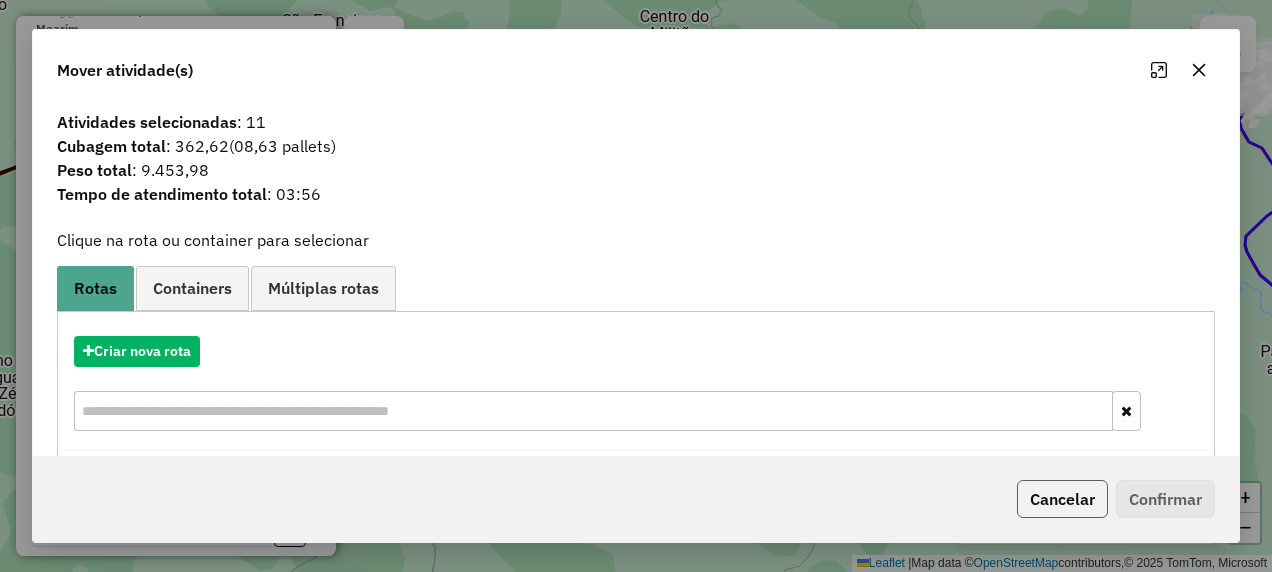 click on "Cancelar" 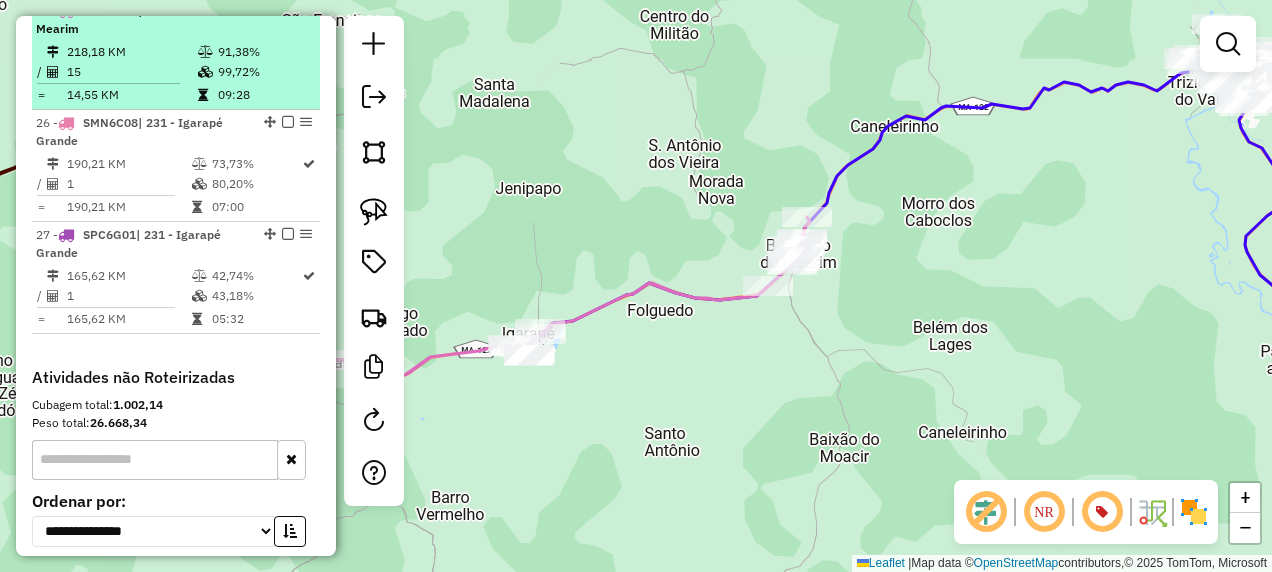 click at bounding box center (288, 10) 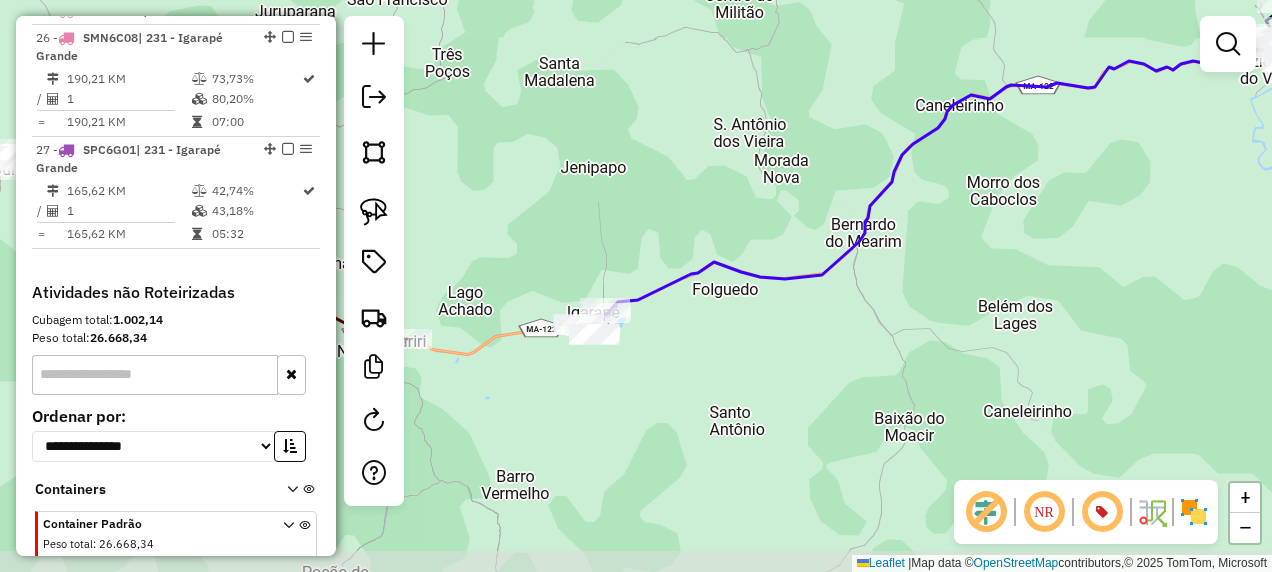 drag, startPoint x: 646, startPoint y: 344, endPoint x: 788, endPoint y: 271, distance: 159.66527 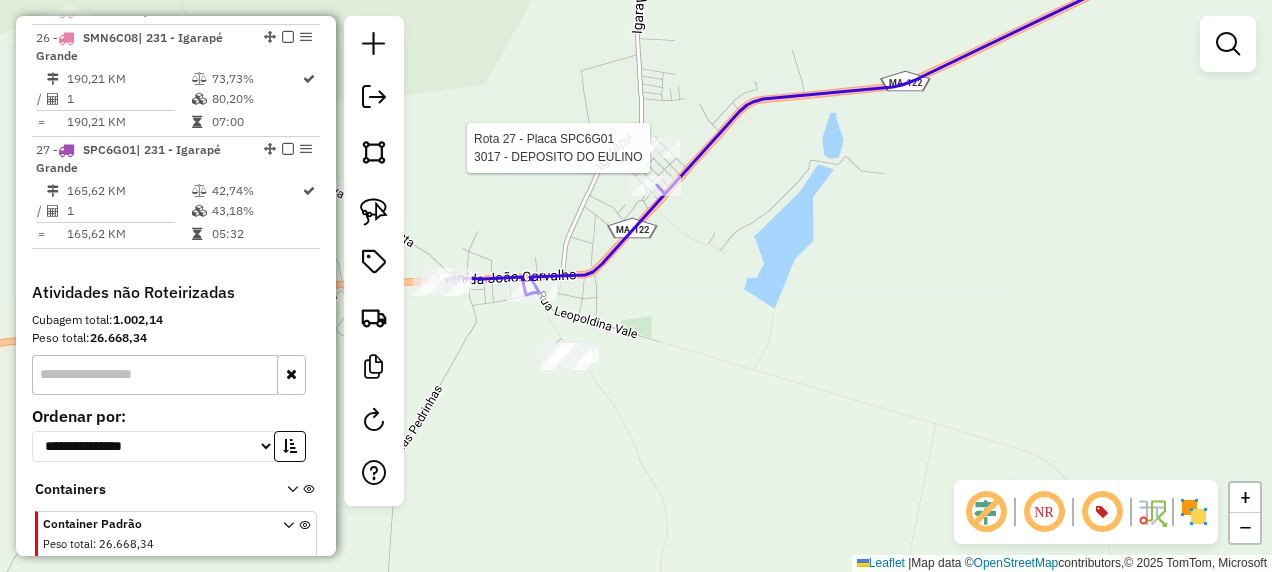 select on "**********" 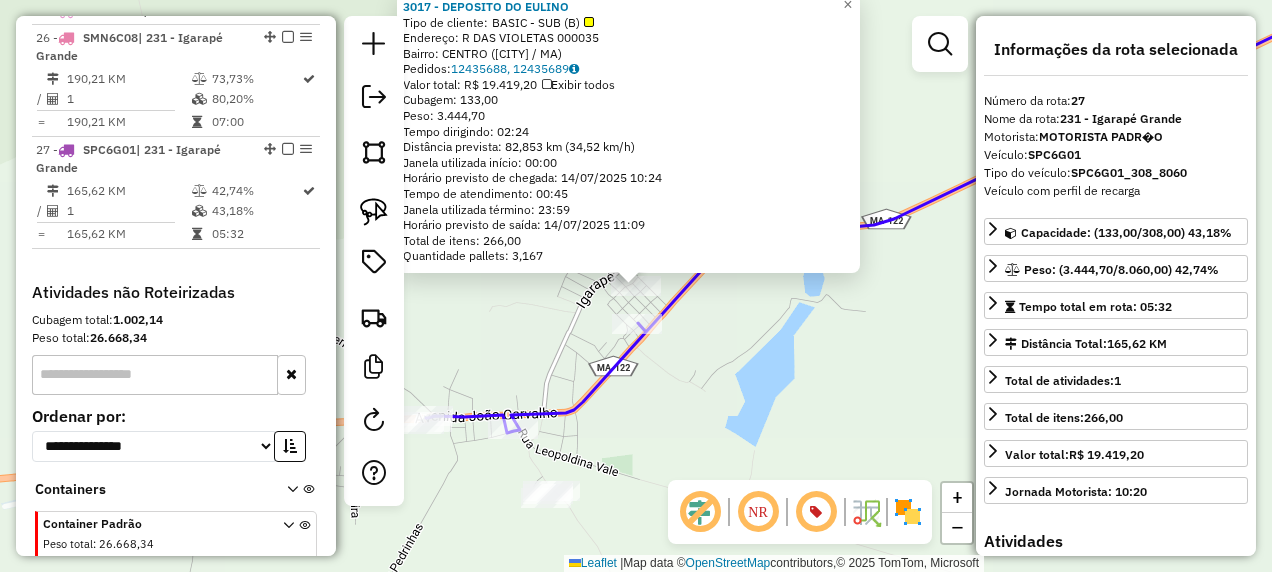scroll, scrollTop: 2742, scrollLeft: 0, axis: vertical 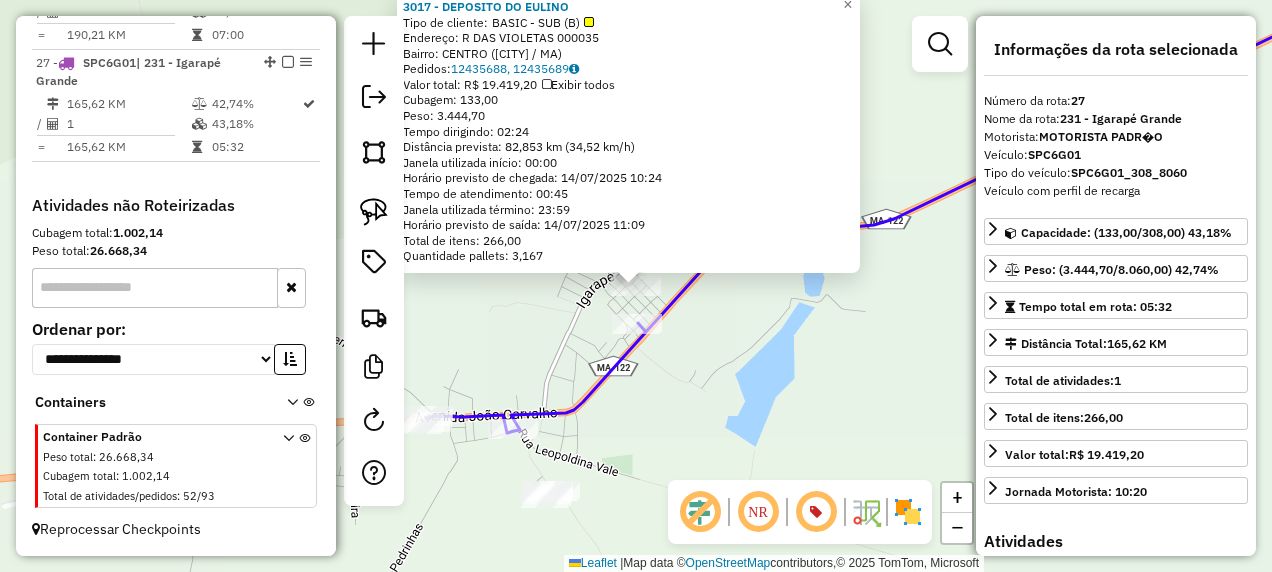 click on "Rota 3 - Placa NWV0599  17204 - COMERCIO MANOEL GAS 3017 - DEPOSITO DO EULINO  Tipo de cliente:   BASIC - SUB (B)   Endereço: R     DAS VIOLETAS                000035   Bairro: CENTRO (IGARAPE GRANDE / MA)   Pedidos:  12435688, 12435689   Valor total: R$ 19.419,20   Exibir todos   Cubagem: 133,00  Peso: 3.444,70  Tempo dirigindo: 02:24   Distância prevista: 82,853 km (34,52 km/h)   Janela utilizada início: 00:00   Horário previsto de chegada: 14/07/2025 10:24   Tempo de atendimento: 00:45   Janela utilizada término: 23:59   Horário previsto de saída: 14/07/2025 11:09   Total de itens: 266,00   Quantidade pallets: 3,167  × Janela de atendimento Grade de atendimento Capacidade Transportadoras Veículos Cliente Pedidos  Rotas Selecione os dias de semana para filtrar as janelas de atendimento  Seg   Ter   Qua   Qui   Sex   Sáb   Dom  Informe o período da janela de atendimento: De: Até:  Filtrar exatamente a janela do cliente  Considerar janela de atendimento padrão   Seg   Ter   Qua   Qui   Sex   Dom" 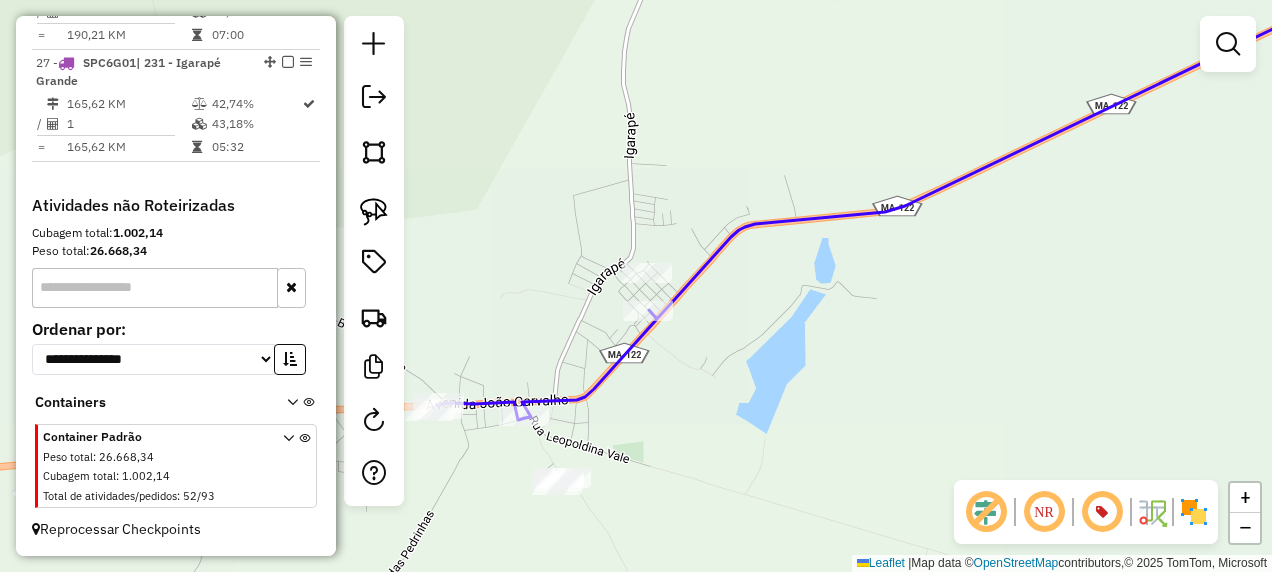 drag, startPoint x: 659, startPoint y: 420, endPoint x: 732, endPoint y: 296, distance: 143.89232 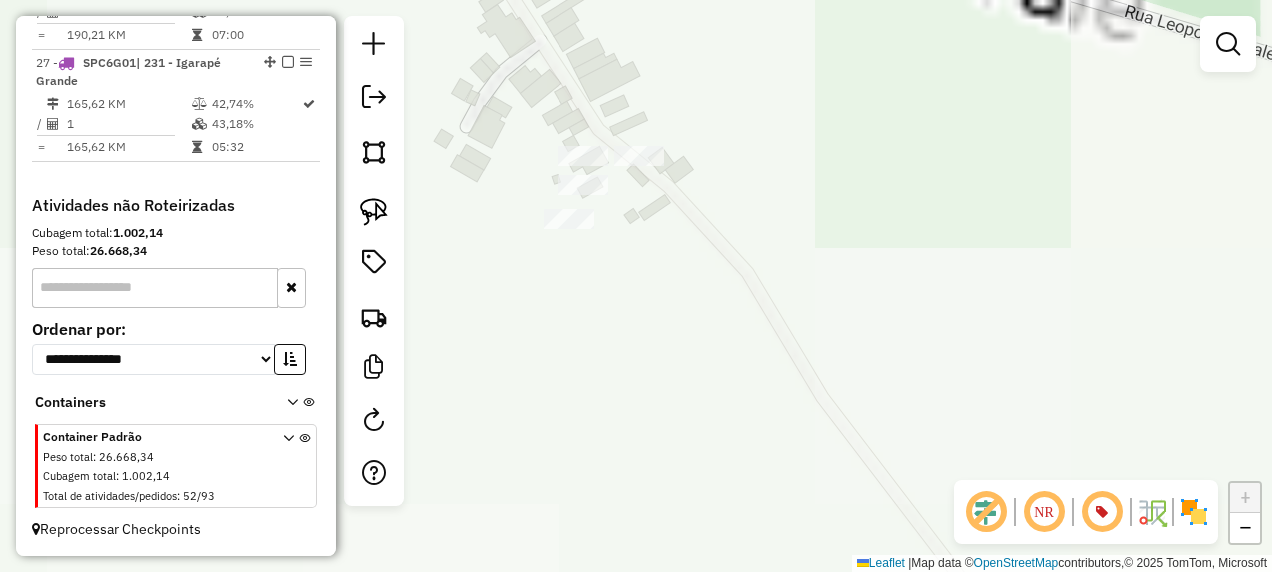 drag, startPoint x: 618, startPoint y: 266, endPoint x: 674, endPoint y: 366, distance: 114.61239 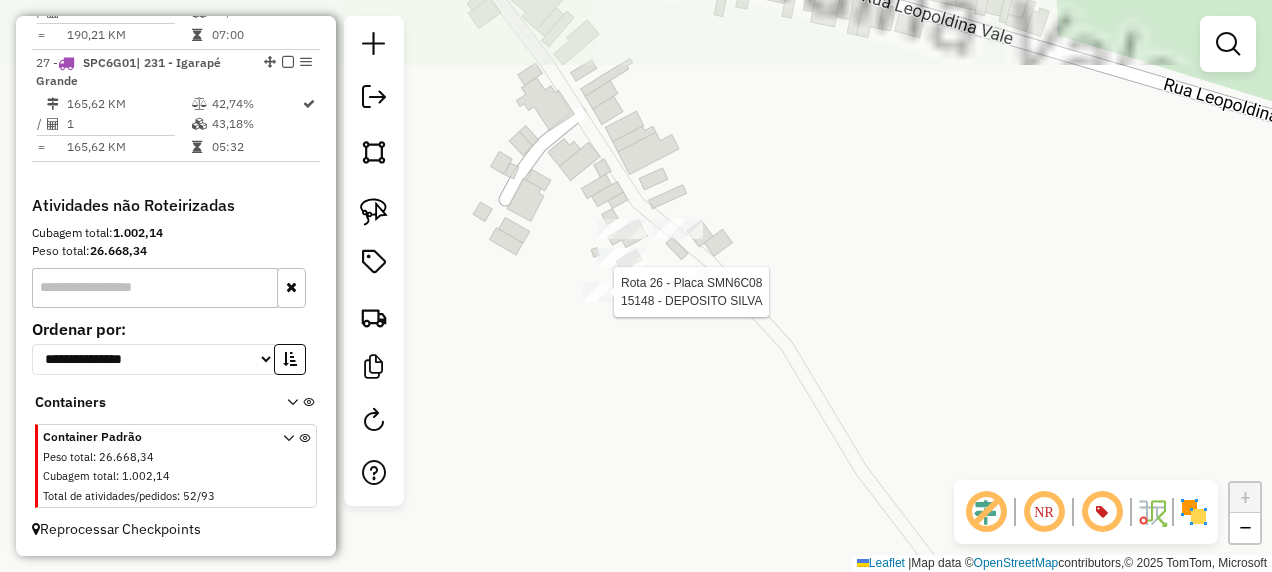 select on "**********" 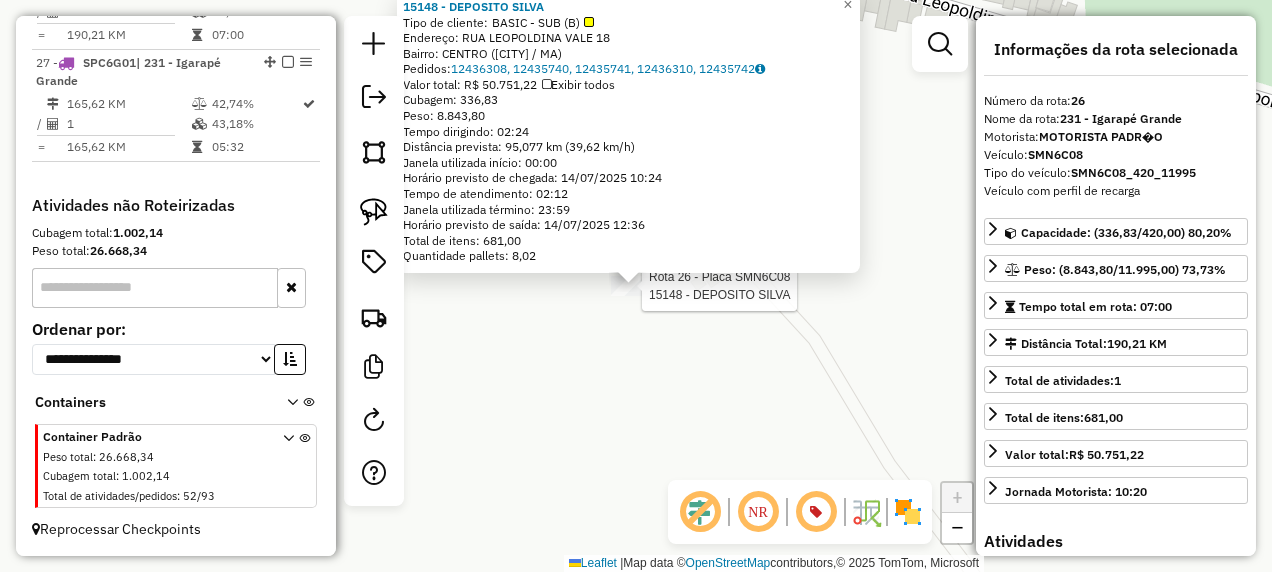scroll, scrollTop: 2666, scrollLeft: 0, axis: vertical 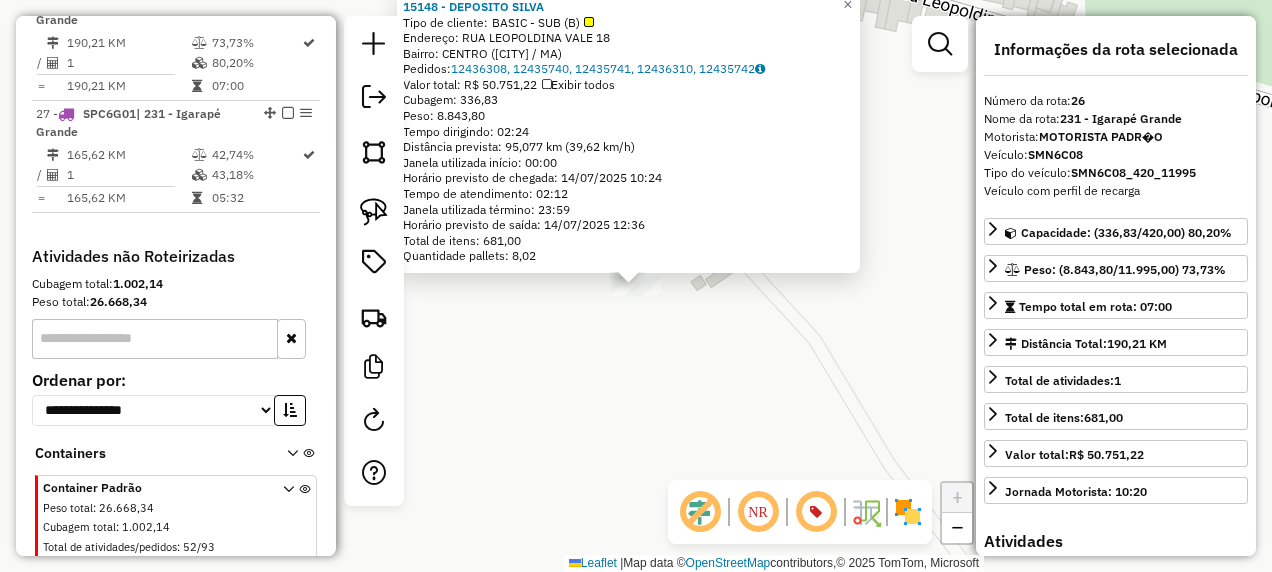 click on "Rota 26 - Placa SMN6C08  15148 - DEPOSITO SILVA 15148 - DEPOSITO SILVA  Tipo de cliente:   BASIC - SUB (B)   Endereço:  RUA LEOPOLDINA VALE 18   Bairro: CENTRO (IGARAPE GRANDE / MA)   Pedidos:  12436308, 12435740, 12435741, 12436310, 12435742   Valor total: R$ 50.751,22   Exibir todos   Cubagem: 336,83  Peso: 8.843,80  Tempo dirigindo: 02:24   Distância prevista: 95,077 km (39,62 km/h)   Janela utilizada início: 00:00   Horário previsto de chegada: 14/07/2025 10:24   Tempo de atendimento: 02:12   Janela utilizada término: 23:59   Horário previsto de saída: 14/07/2025 12:36   Total de itens: 681,00   Quantidade pallets: 8,02  × Janela de atendimento Grade de atendimento Capacidade Transportadoras Veículos Cliente Pedidos  Rotas Selecione os dias de semana para filtrar as janelas de atendimento  Seg   Ter   Qua   Qui   Sex   Sáb   Dom  Informe o período da janela de atendimento: De: Até:  Filtrar exatamente a janela do cliente  Considerar janela de atendimento padrão   Seg   Ter   Qua   Qui   Sex" 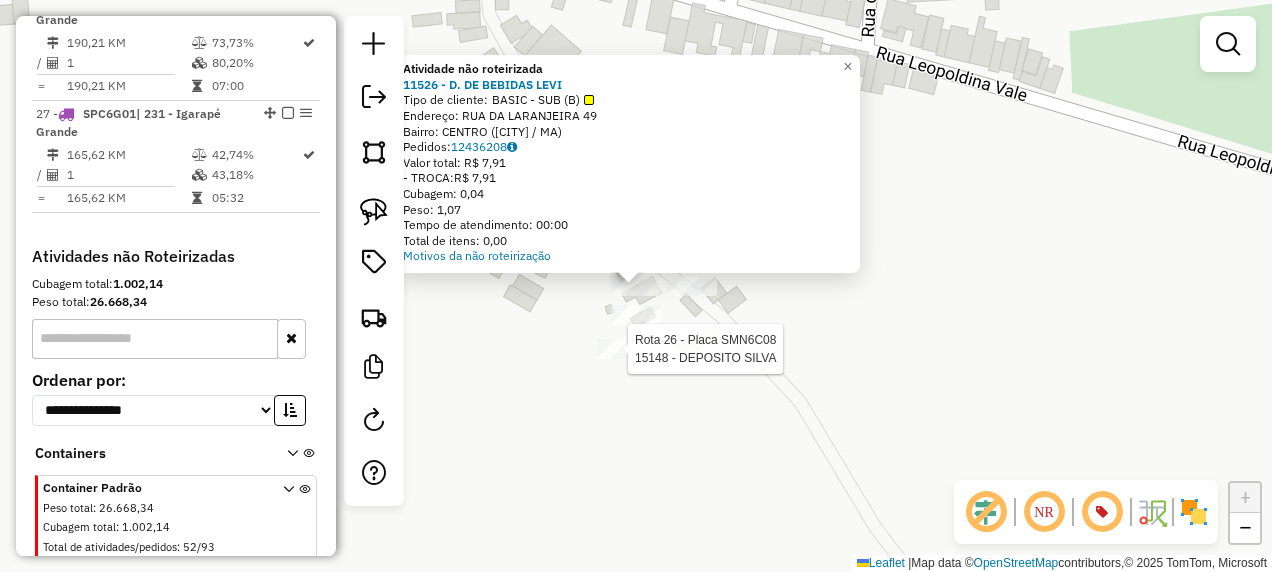 select on "**********" 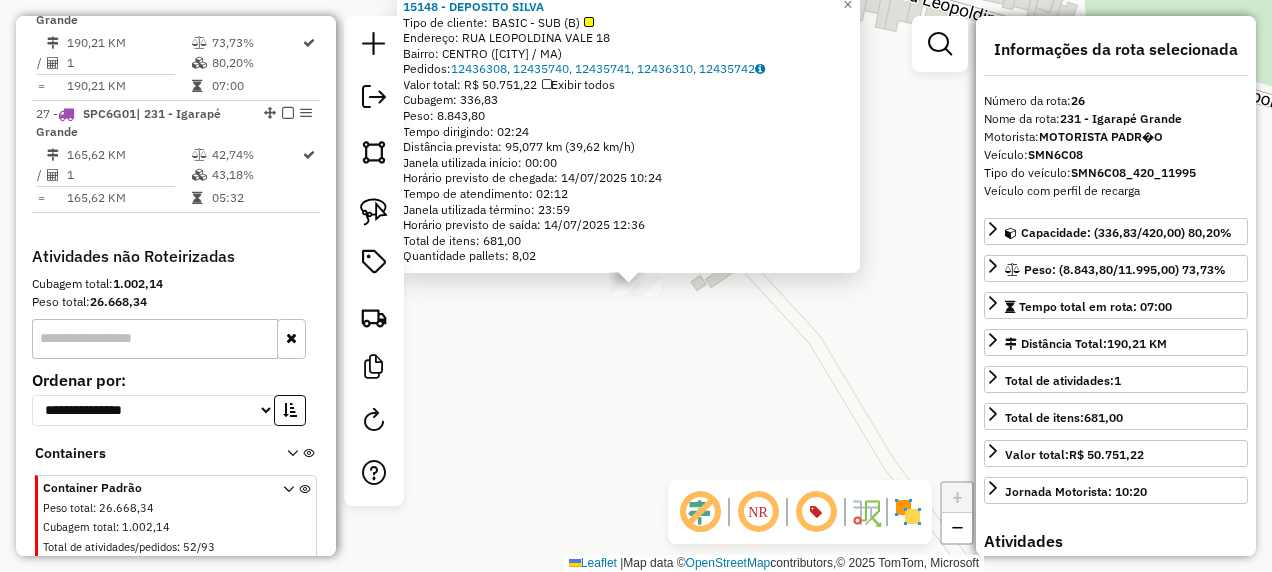 click on "15148 - DEPOSITO SILVA  Tipo de cliente:   BASIC - SUB (B)   Endereço:  RUA LEOPOLDINA VALE 18   Bairro: CENTRO (IGARAPE GRANDE / MA)   Pedidos:  12436308, 12435740, 12435741, 12436310, 12435742   Valor total: R$ 50.751,22   Exibir todos   Cubagem: 336,83  Peso: 8.843,80  Tempo dirigindo: 02:24   Distância prevista: 95,077 km (39,62 km/h)   Janela utilizada início: 00:00   Horário previsto de chegada: 14/07/2025 10:24   Tempo de atendimento: 02:12   Janela utilizada término: 23:59   Horário previsto de saída: 14/07/2025 12:36   Total de itens: 681,00   Quantidade pallets: 8,02  × Janela de atendimento Grade de atendimento Capacidade Transportadoras Veículos Cliente Pedidos  Rotas Selecione os dias de semana para filtrar as janelas de atendimento  Seg   Ter   Qua   Qui   Sex   Sáb   Dom  Informe o período da janela de atendimento: De: Até:  Filtrar exatamente a janela do cliente  Considerar janela de atendimento padrão  Selecione os dias de semana para filtrar as grades de atendimento  Seg   Ter" 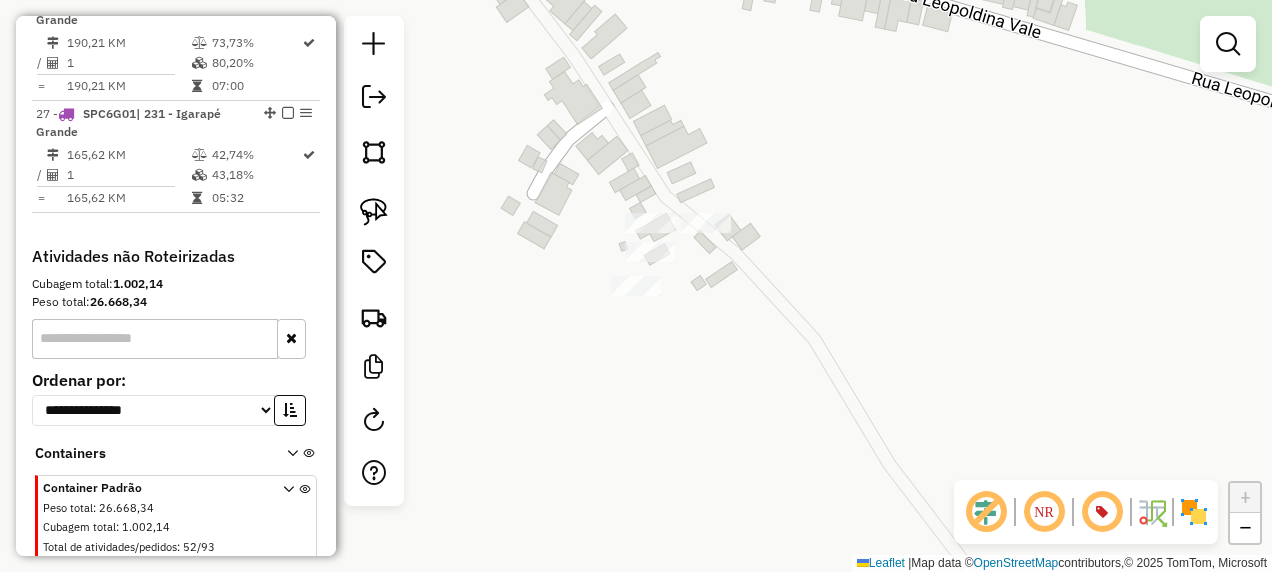 click 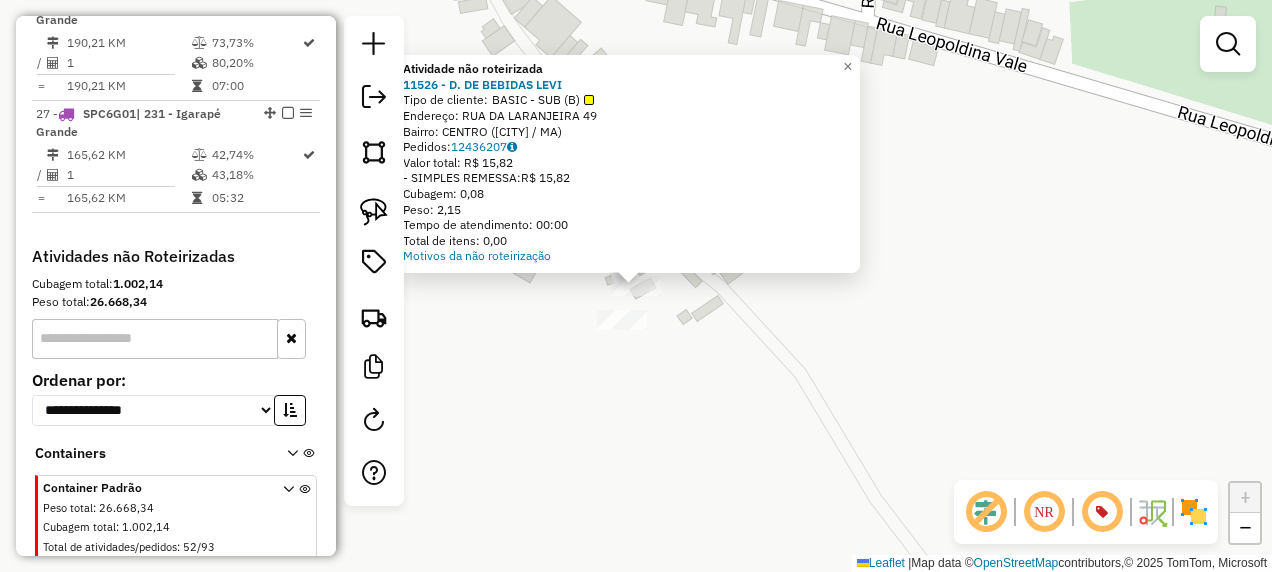 click on "Atividade não roteirizada 11526 - D. DE BEBIDAS LEVI  Tipo de cliente:   BASIC - SUB (B)   Endereço:  RUA DA LARANJEIRA 49   Bairro: CENTRO (IGARAPE GRANDE / MA)   Pedidos:  12436207   Valor total: R$ 15,82   - SIMPLES REMESSA:  R$ 15,82   Cubagem: 0,08   Peso: 2,15   Tempo de atendimento: 00:00   Total de itens: 0,00  Motivos da não roteirização × Janela de atendimento Grade de atendimento Capacidade Transportadoras Veículos Cliente Pedidos  Rotas Selecione os dias de semana para filtrar as janelas de atendimento  Seg   Ter   Qua   Qui   Sex   Sáb   Dom  Informe o período da janela de atendimento: De: Até:  Filtrar exatamente a janela do cliente  Considerar janela de atendimento padrão  Selecione os dias de semana para filtrar as grades de atendimento  Seg   Ter   Qua   Qui   Sex   Sáb   Dom   Considerar clientes sem dia de atendimento cadastrado  Clientes fora do dia de atendimento selecionado Filtrar as atividades entre os valores definidos abaixo:  Peso mínimo:   Peso máximo:   De:   Até:" 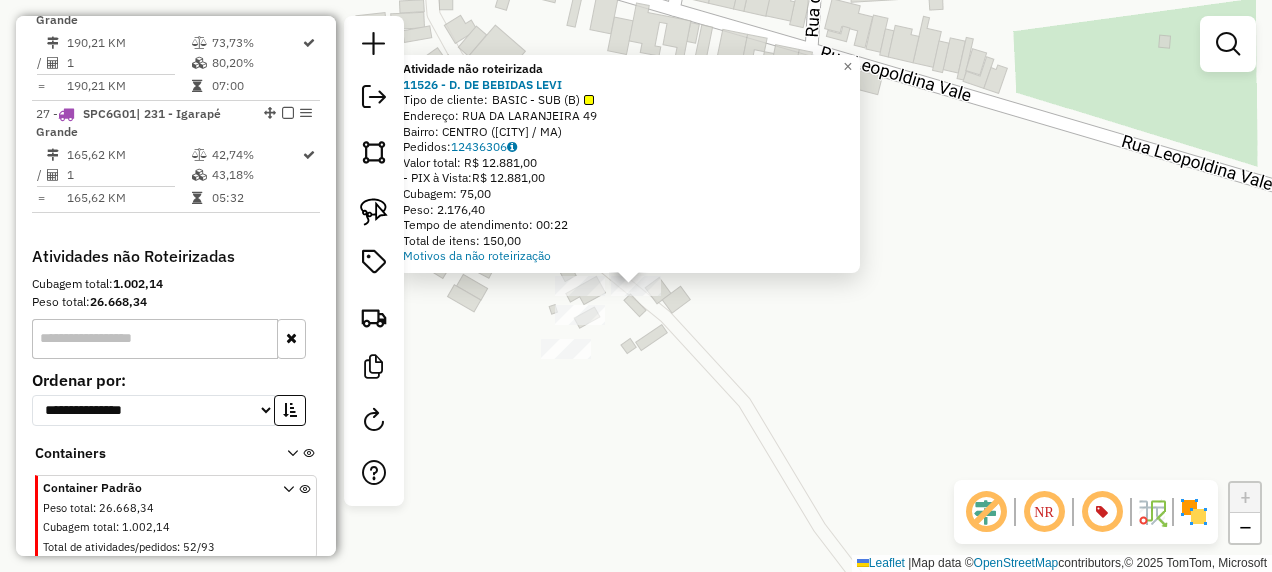 click on "Atividade não roteirizada 11526 - D. DE BEBIDAS LEVI  Tipo de cliente:   BASIC - SUB (B)   Endereço:  RUA DA LARANJEIRA 49   Bairro: CENTRO (IGARAPE GRANDE / MA)   Pedidos:  12436306   Valor total: R$ 12.881,00   - PIX à Vista:  R$ 12.881,00   Cubagem: 75,00   Peso: 2.176,40   Tempo de atendimento: 00:22   Total de itens: 150,00  Motivos da não roteirização × Janela de atendimento Grade de atendimento Capacidade Transportadoras Veículos Cliente Pedidos  Rotas Selecione os dias de semana para filtrar as janelas de atendimento  Seg   Ter   Qua   Qui   Sex   Sáb   Dom  Informe o período da janela de atendimento: De: Até:  Filtrar exatamente a janela do cliente  Considerar janela de atendimento padrão  Selecione os dias de semana para filtrar as grades de atendimento  Seg   Ter   Qua   Qui   Sex   Sáb   Dom   Considerar clientes sem dia de atendimento cadastrado  Clientes fora do dia de atendimento selecionado Filtrar as atividades entre os valores definidos abaixo:  Peso mínimo:   Peso máximo:  +" 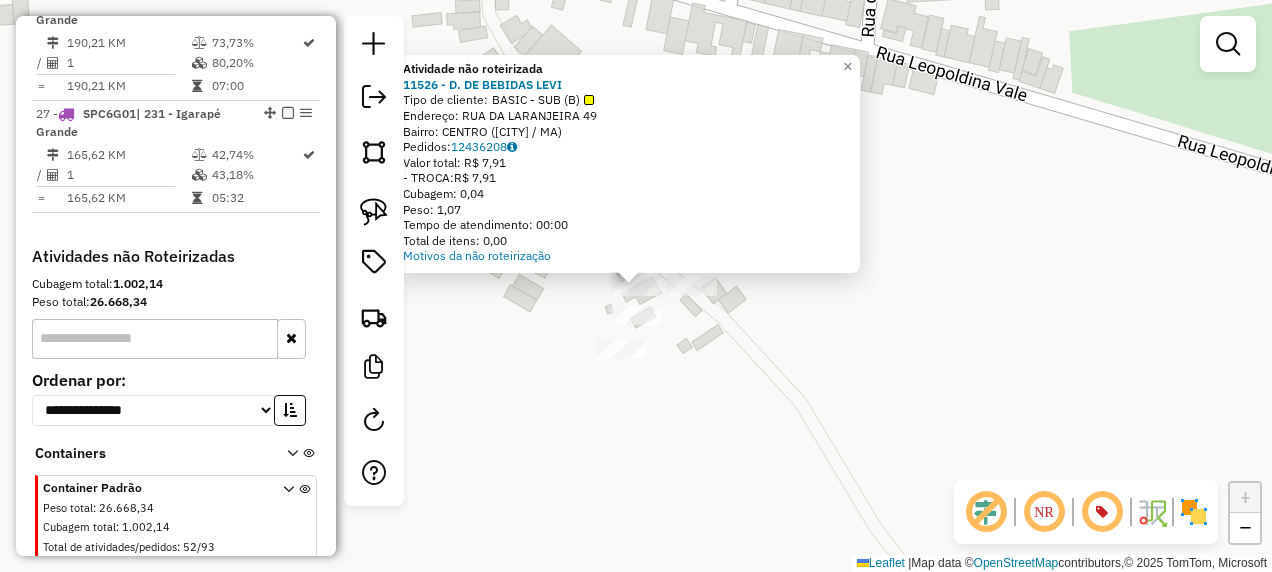 click on "Atividade não roteirizada 11526 - D. DE BEBIDAS LEVI  Tipo de cliente:   BASIC - SUB (B)   Endereço:  RUA DA LARANJEIRA 49   Bairro: CENTRO (IGARAPE GRANDE / MA)   Pedidos:  12436208   Valor total: R$ 7,91   - TROCA:  R$ 7,91   Cubagem: 0,04   Peso: 1,07   Tempo de atendimento: 00:00   Total de itens: 0,00  Motivos da não roteirização × Janela de atendimento Grade de atendimento Capacidade Transportadoras Veículos Cliente Pedidos  Rotas Selecione os dias de semana para filtrar as janelas de atendimento  Seg   Ter   Qua   Qui   Sex   Sáb   Dom  Informe o período da janela de atendimento: De: Até:  Filtrar exatamente a janela do cliente  Considerar janela de atendimento padrão  Selecione os dias de semana para filtrar as grades de atendimento  Seg   Ter   Qua   Qui   Sex   Sáb   Dom   Considerar clientes sem dia de atendimento cadastrado  Clientes fora do dia de atendimento selecionado Filtrar as atividades entre os valores definidos abaixo:  Peso mínimo:   Peso máximo:   Cubagem mínima:   De:  +" 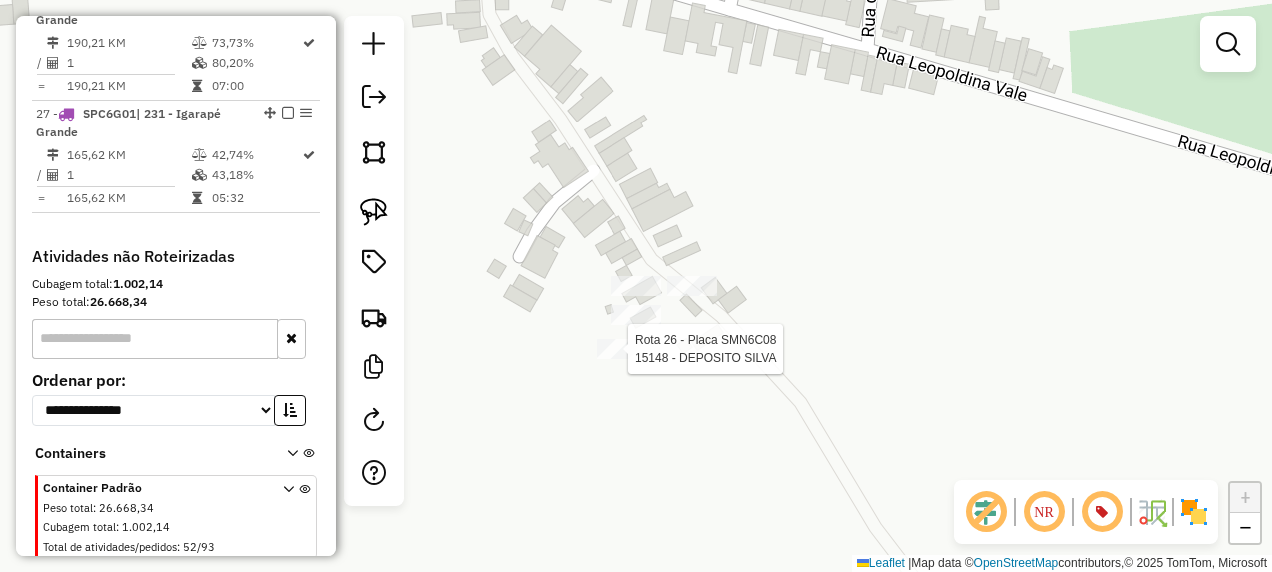 select on "**********" 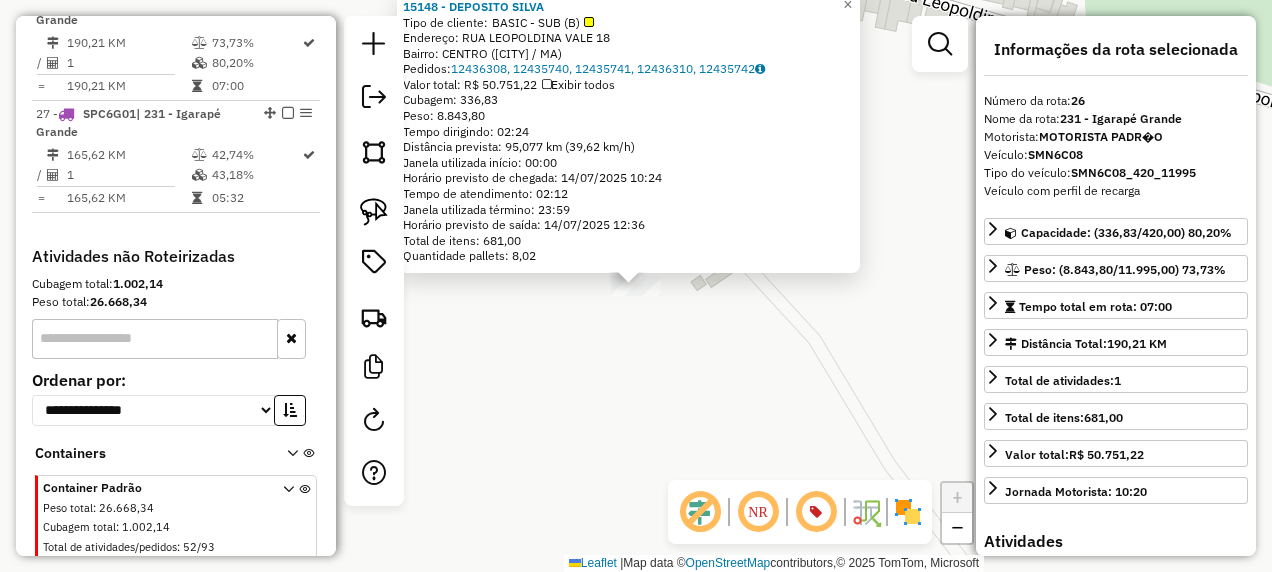 click on "15148 - DEPOSITO SILVA  Tipo de cliente:   BASIC - SUB (B)   Endereço:  RUA LEOPOLDINA VALE 18   Bairro: CENTRO (IGARAPE GRANDE / MA)   Pedidos:  12436308, 12435740, 12435741, 12436310, 12435742   Valor total: R$ 50.751,22   Exibir todos   Cubagem: 336,83  Peso: 8.843,80  Tempo dirigindo: 02:24   Distância prevista: 95,077 km (39,62 km/h)   Janela utilizada início: 00:00   Horário previsto de chegada: 14/07/2025 10:24   Tempo de atendimento: 02:12   Janela utilizada término: 23:59   Horário previsto de saída: 14/07/2025 12:36   Total de itens: 681,00   Quantidade pallets: 8,02  × Janela de atendimento Grade de atendimento Capacidade Transportadoras Veículos Cliente Pedidos  Rotas Selecione os dias de semana para filtrar as janelas de atendimento  Seg   Ter   Qua   Qui   Sex   Sáb   Dom  Informe o período da janela de atendimento: De: Até:  Filtrar exatamente a janela do cliente  Considerar janela de atendimento padrão  Selecione os dias de semana para filtrar as grades de atendimento  Seg   Ter" 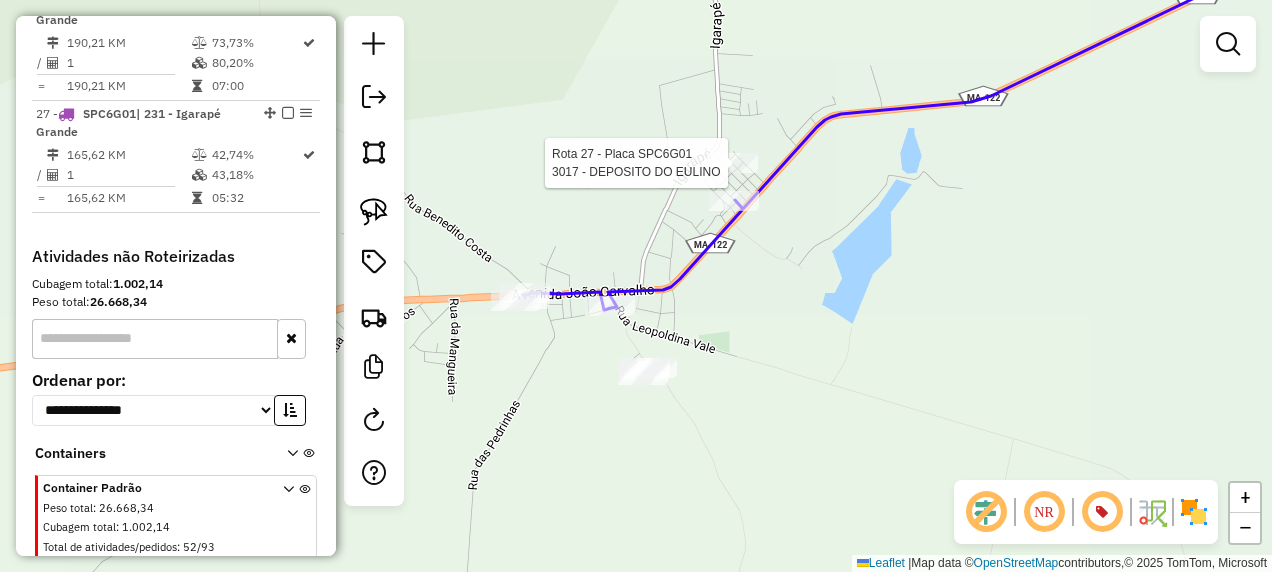 select on "**********" 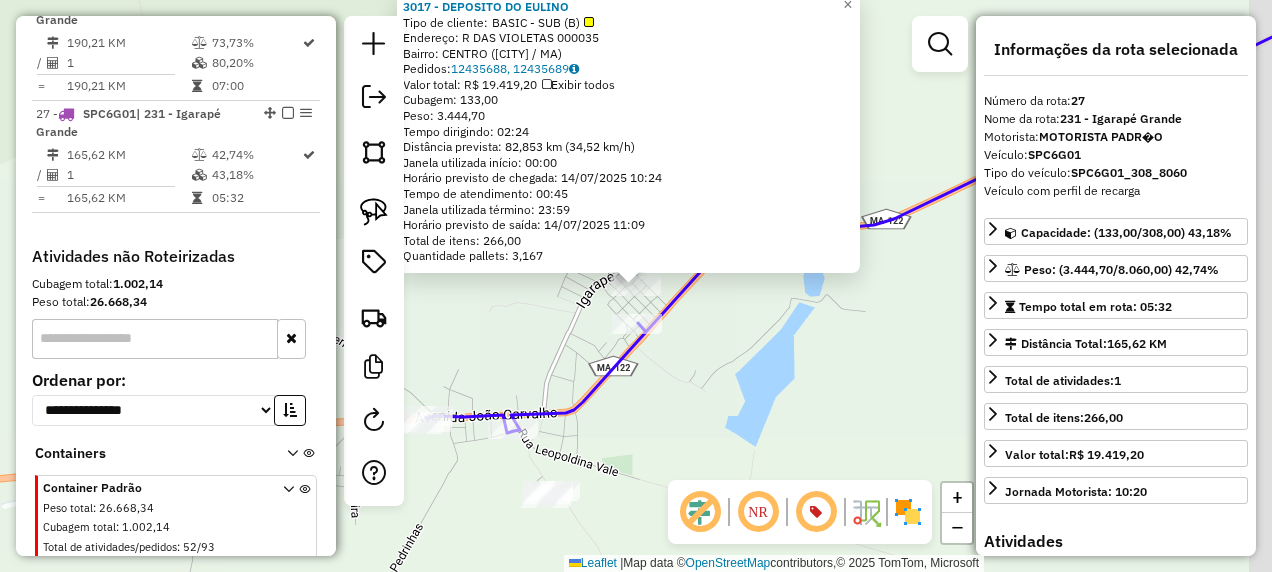 scroll, scrollTop: 2742, scrollLeft: 0, axis: vertical 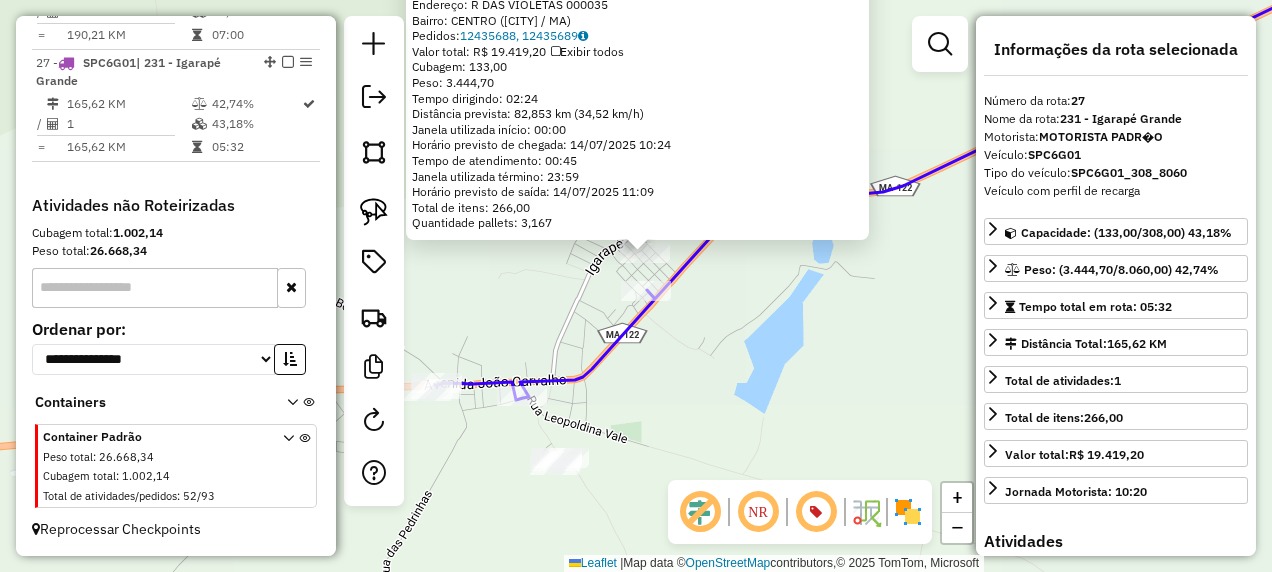 drag, startPoint x: 769, startPoint y: 394, endPoint x: 831, endPoint y: 294, distance: 117.66053 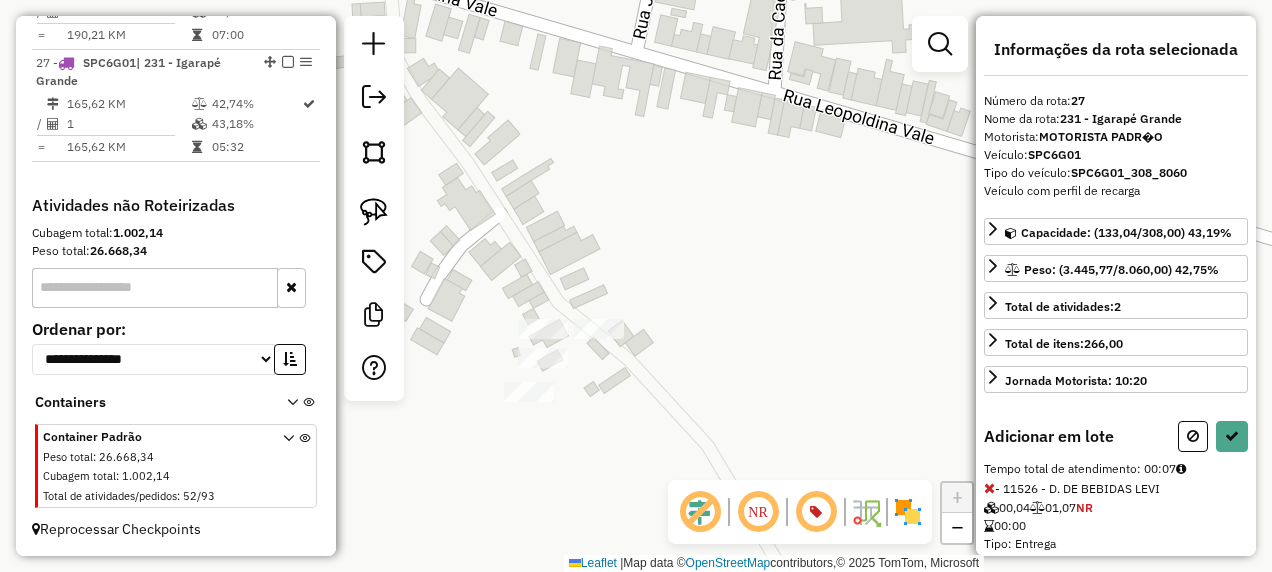 click 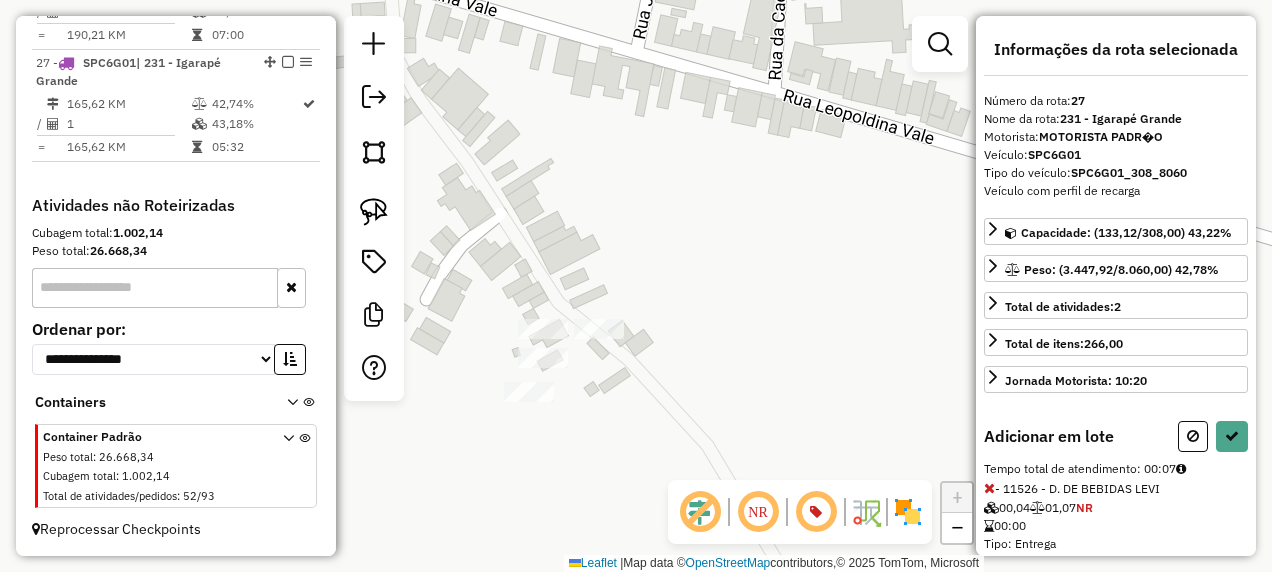 click 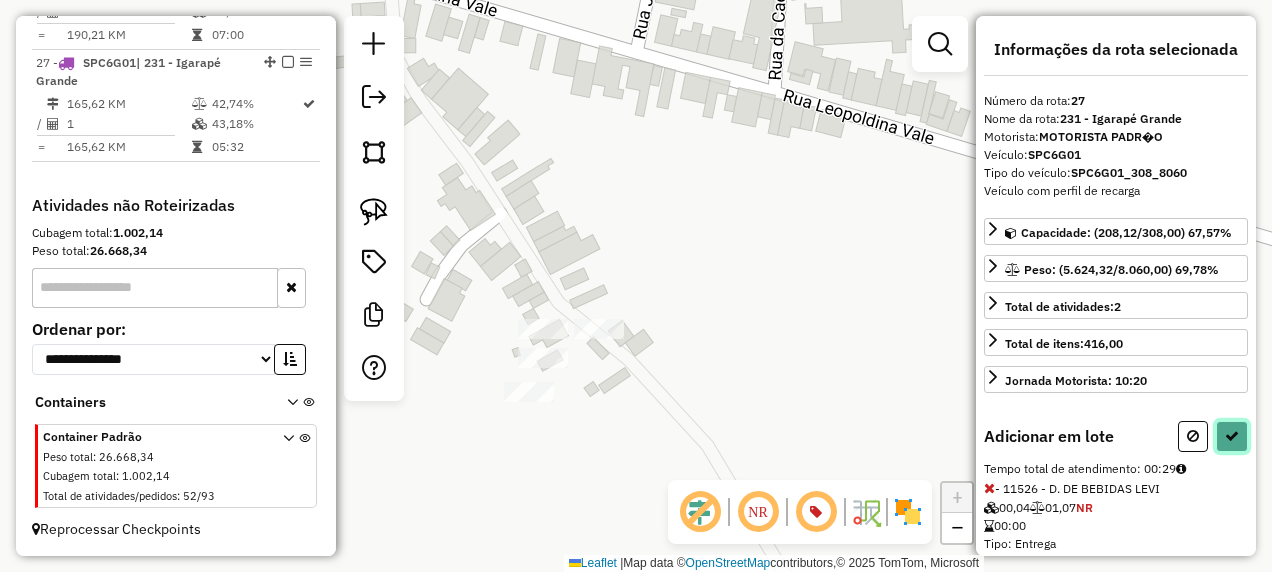 click at bounding box center [1232, 436] 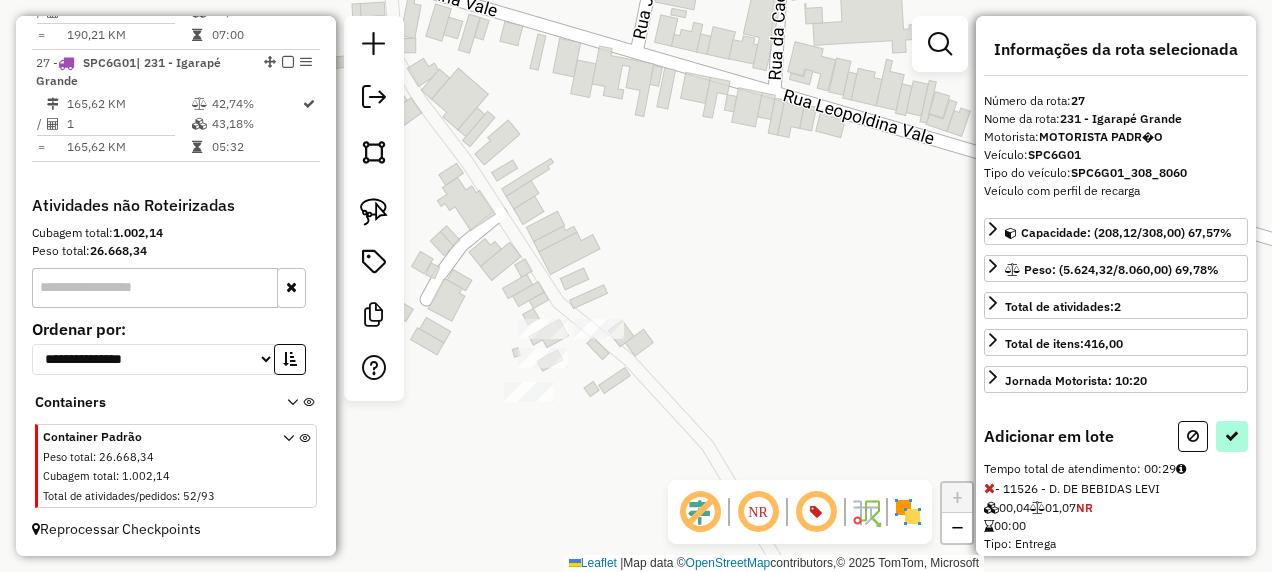 select on "**********" 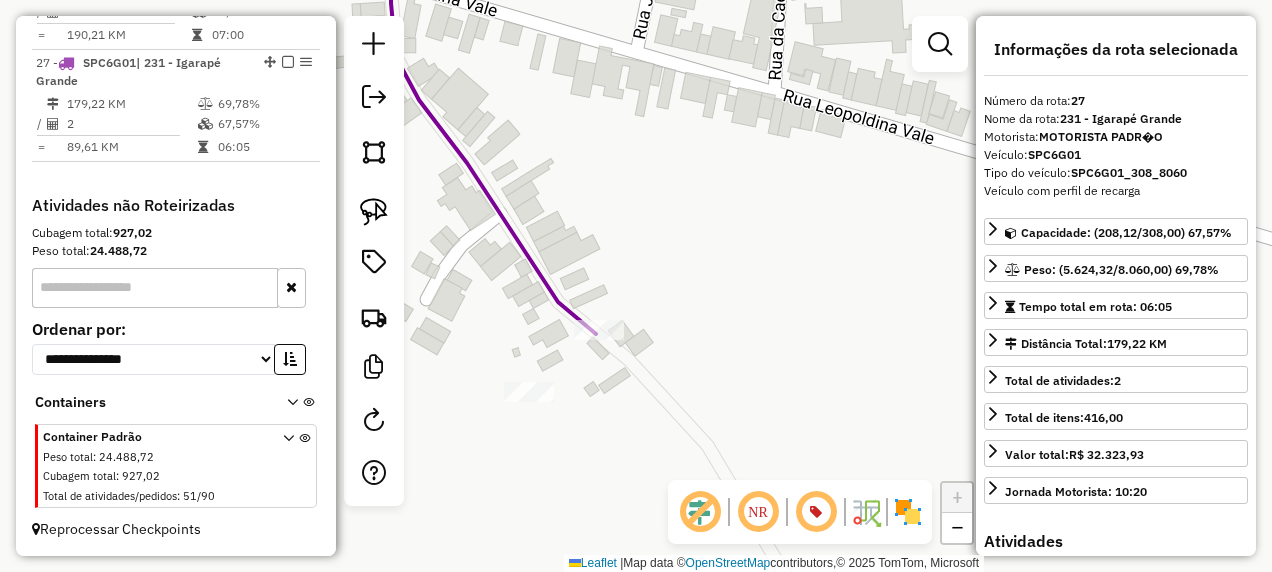 click on "Janela de atendimento Grade de atendimento Capacidade Transportadoras Veículos Cliente Pedidos  Rotas Selecione os dias de semana para filtrar as janelas de atendimento  Seg   Ter   Qua   Qui   Sex   Sáb   Dom  Informe o período da janela de atendimento: De: Até:  Filtrar exatamente a janela do cliente  Considerar janela de atendimento padrão  Selecione os dias de semana para filtrar as grades de atendimento  Seg   Ter   Qua   Qui   Sex   Sáb   Dom   Considerar clientes sem dia de atendimento cadastrado  Clientes fora do dia de atendimento selecionado Filtrar as atividades entre os valores definidos abaixo:  Peso mínimo:   Peso máximo:   Cubagem mínima:   Cubagem máxima:   De:   Até:  Filtrar as atividades entre o tempo de atendimento definido abaixo:  De:   Até:   Considerar capacidade total dos clientes não roteirizados Transportadora: Selecione um ou mais itens Tipo de veículo: Selecione um ou mais itens Veículo: Selecione um ou mais itens Motorista: Selecione um ou mais itens Nome: Rótulo:" 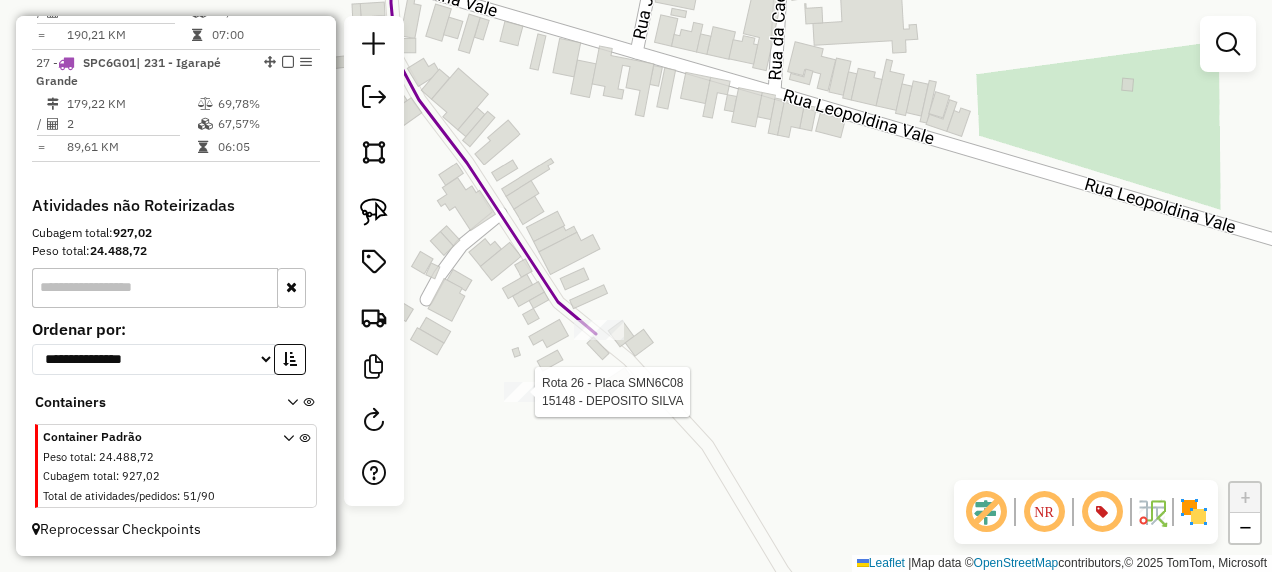 select on "**********" 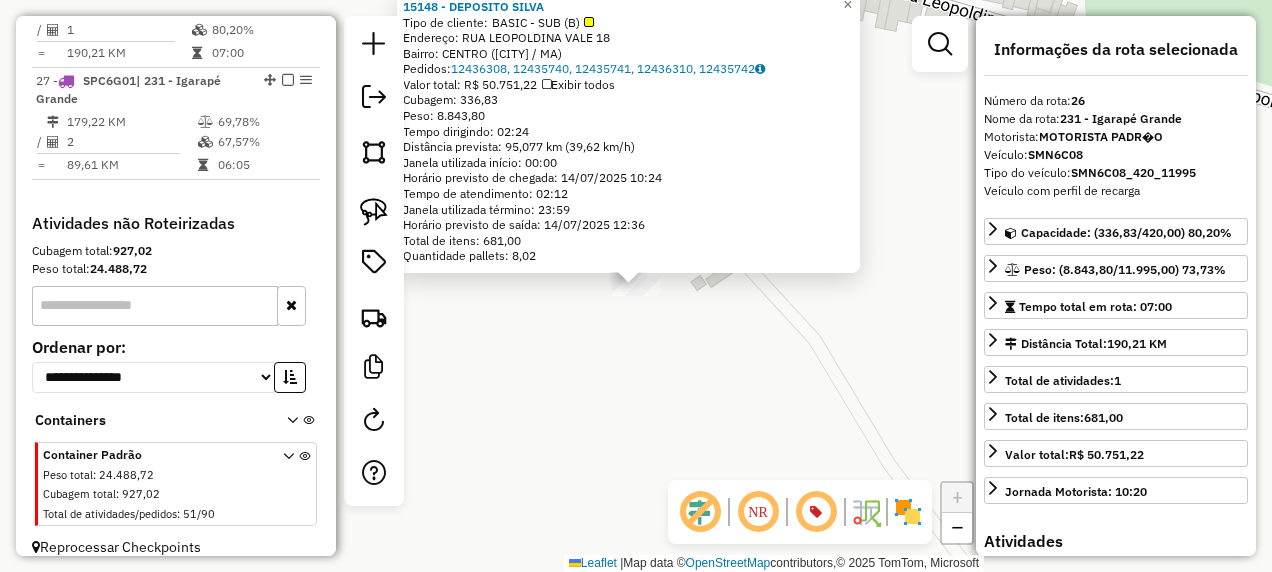 scroll, scrollTop: 2666, scrollLeft: 0, axis: vertical 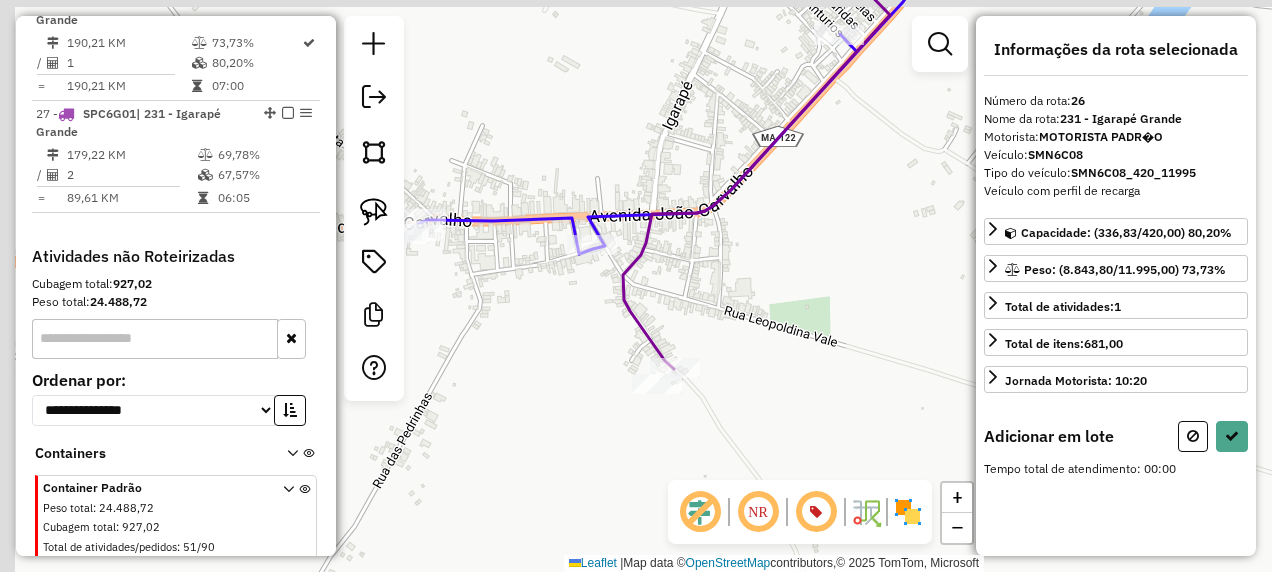 drag, startPoint x: 713, startPoint y: 319, endPoint x: 777, endPoint y: 348, distance: 70.26379 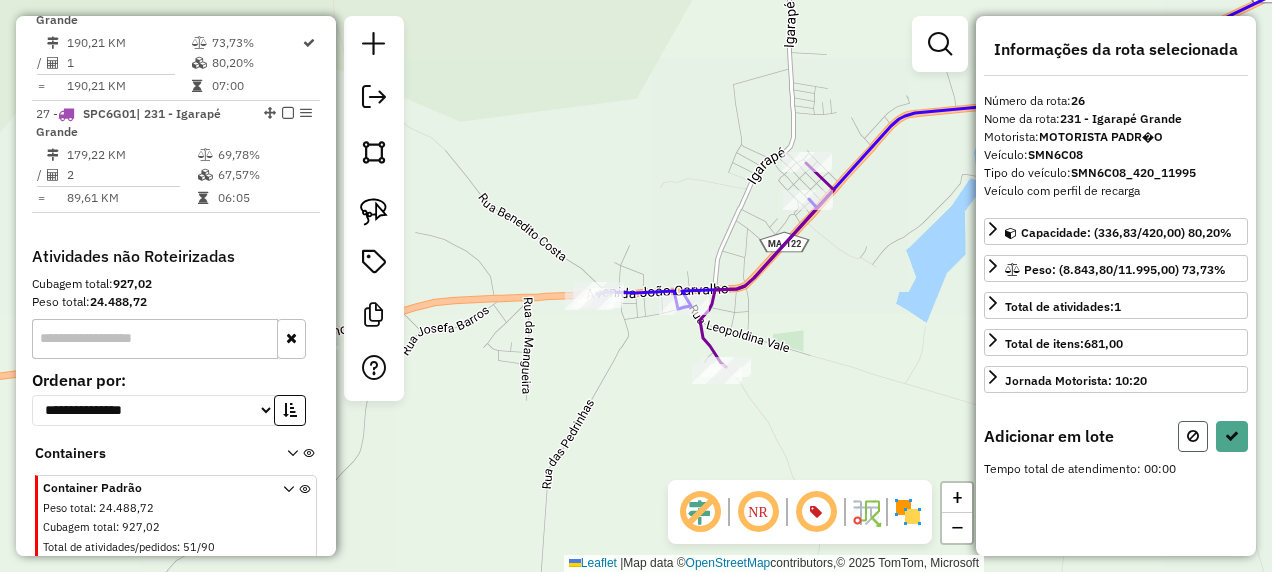 click at bounding box center (1193, 436) 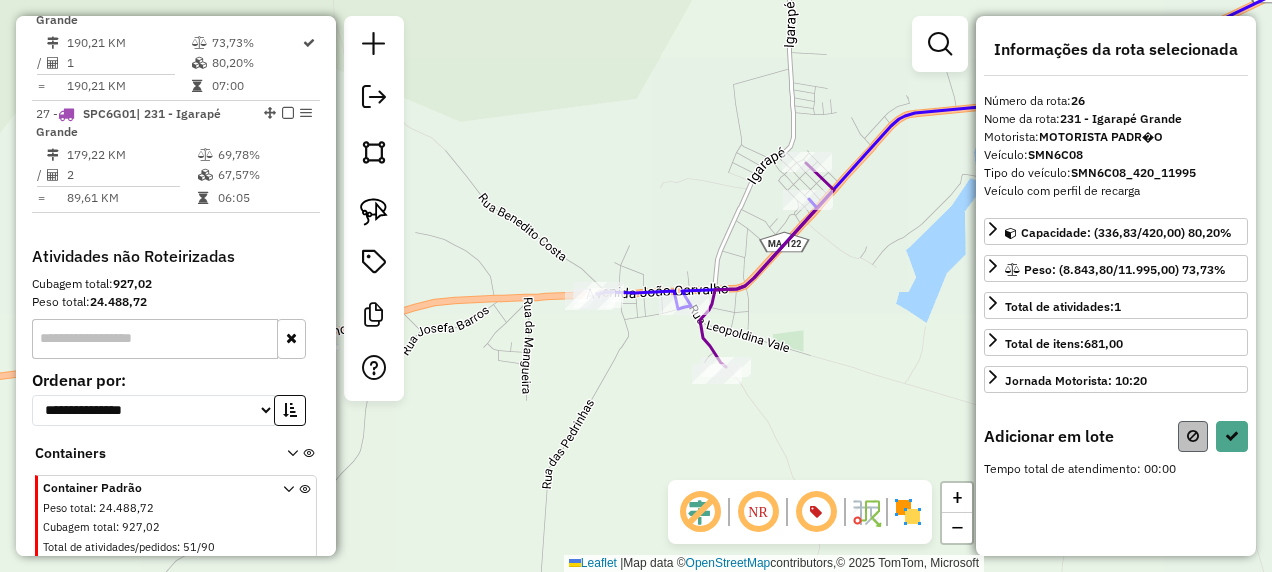 select on "**********" 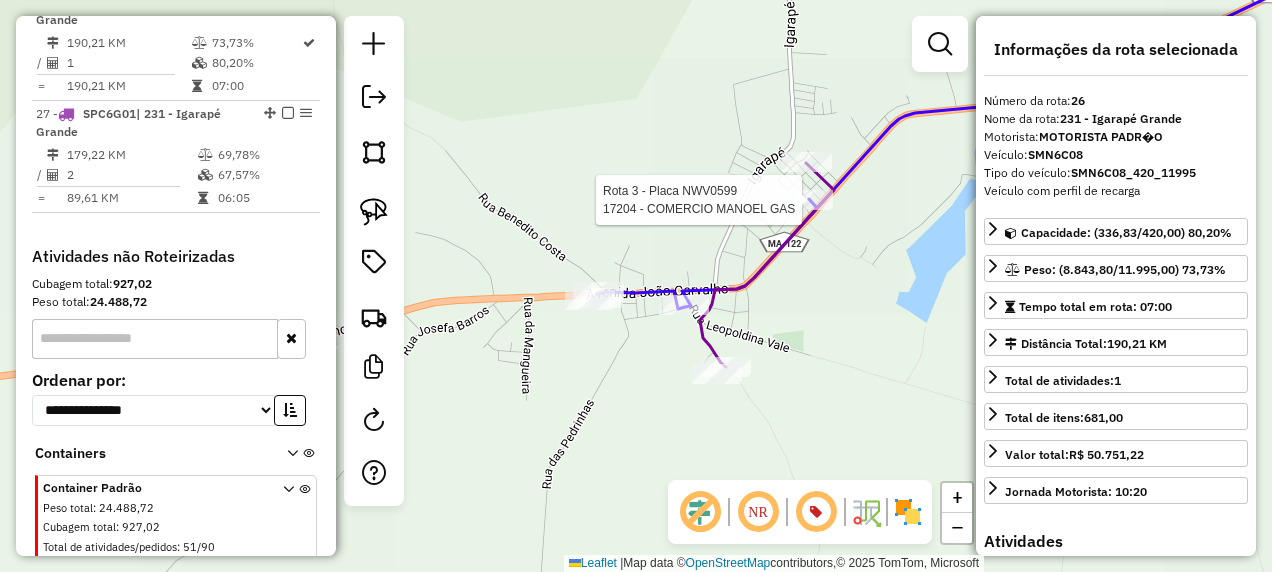 click 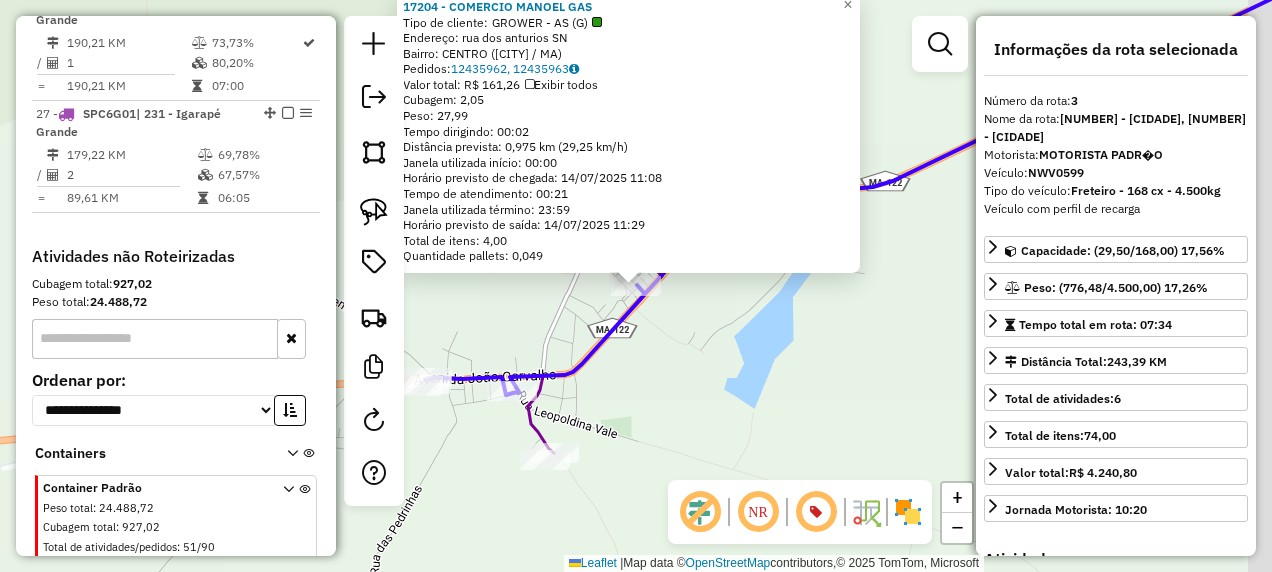 scroll, scrollTop: 997, scrollLeft: 0, axis: vertical 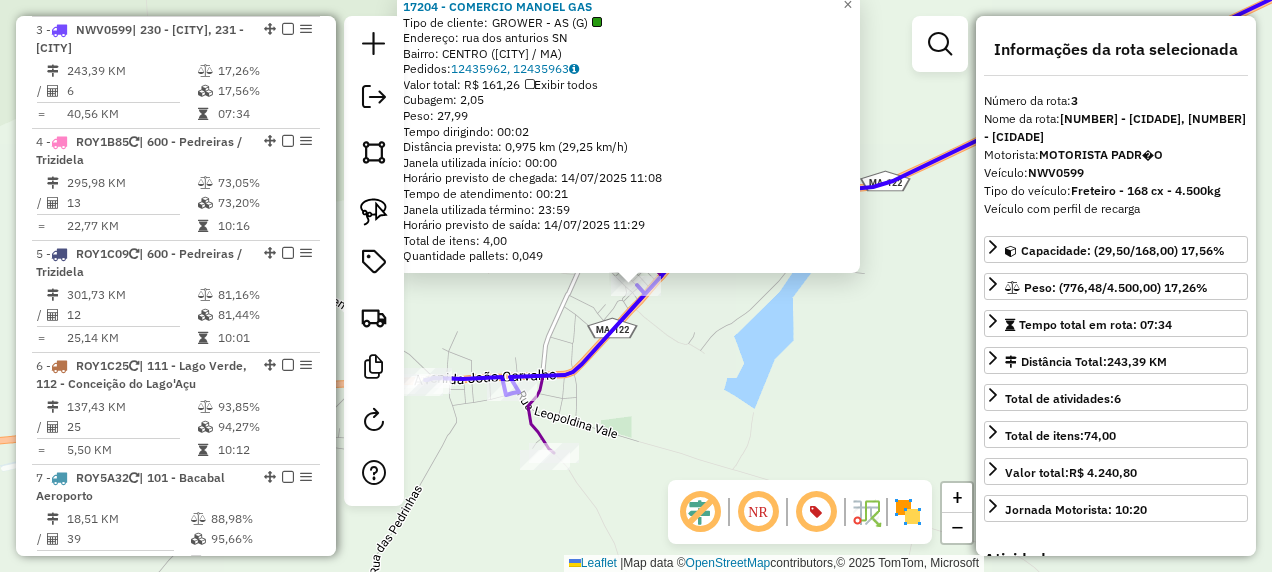 click on "17204 - COMERCIO MANOEL GAS  Tipo de cliente:   GROWER - AS (G)   Endereço:  rua dos anturios SN   Bairro: CENTRO (IGARAPE GRANDE / MA)   Pedidos:  12435962, 12435963   Valor total: R$ 161,26   Exibir todos   Cubagem: 2,05  Peso: 27,99  Tempo dirigindo: 00:02   Distância prevista: 0,975 km (29,25 km/h)   Janela utilizada início: 00:00   Horário previsto de chegada: 14/07/2025 11:08   Tempo de atendimento: 00:21   Janela utilizada término: 23:59   Horário previsto de saída: 14/07/2025 11:29   Total de itens: 4,00   Quantidade pallets: 0,049  × Janela de atendimento Grade de atendimento Capacidade Transportadoras Veículos Cliente Pedidos  Rotas Selecione os dias de semana para filtrar as janelas de atendimento  Seg   Ter   Qua   Qui   Sex   Sáb   Dom  Informe o período da janela de atendimento: De: Até:  Filtrar exatamente a janela do cliente  Considerar janela de atendimento padrão  Selecione os dias de semana para filtrar as grades de atendimento  Seg   Ter   Qua   Qui   Sex   Sáb   Dom   De:  +" 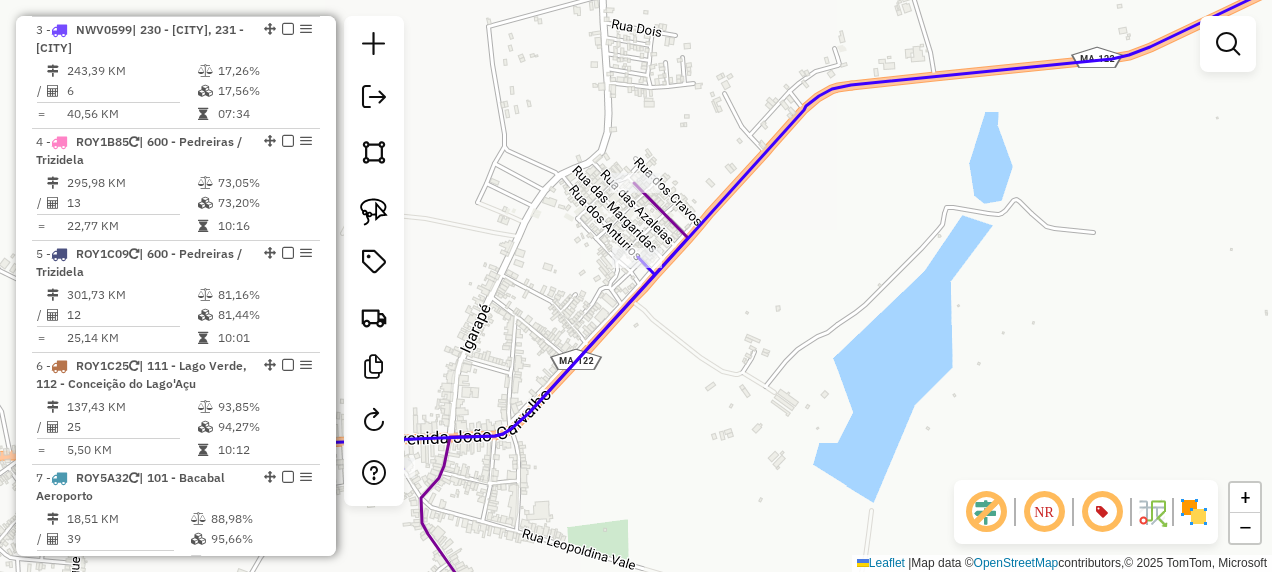 drag, startPoint x: 644, startPoint y: 362, endPoint x: 711, endPoint y: 261, distance: 121.20231 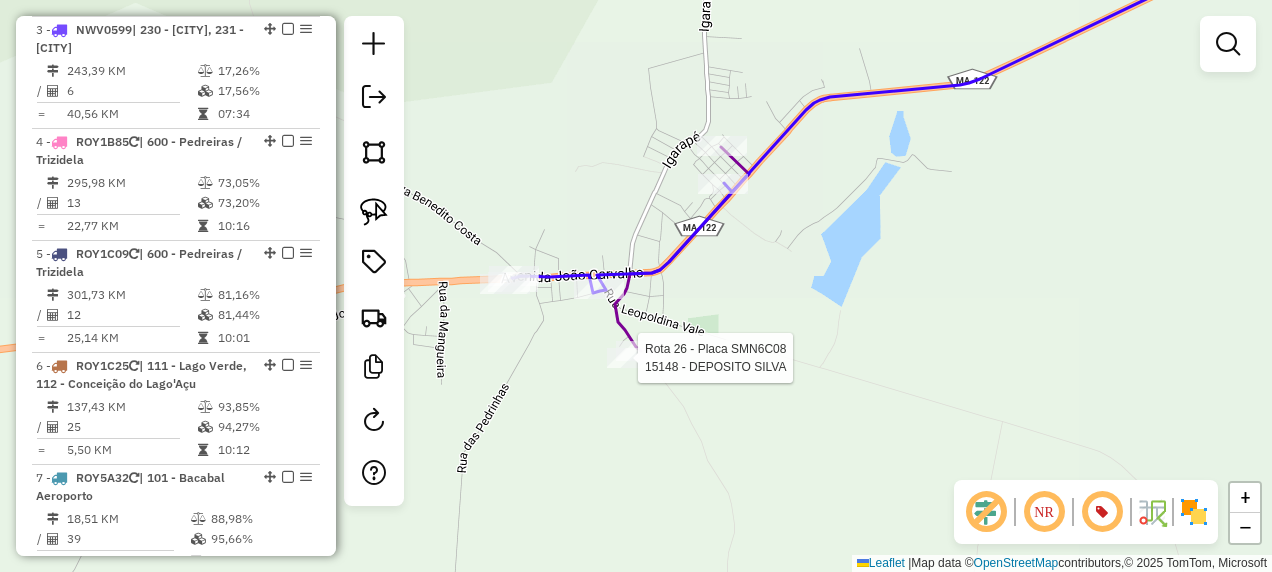 select on "**********" 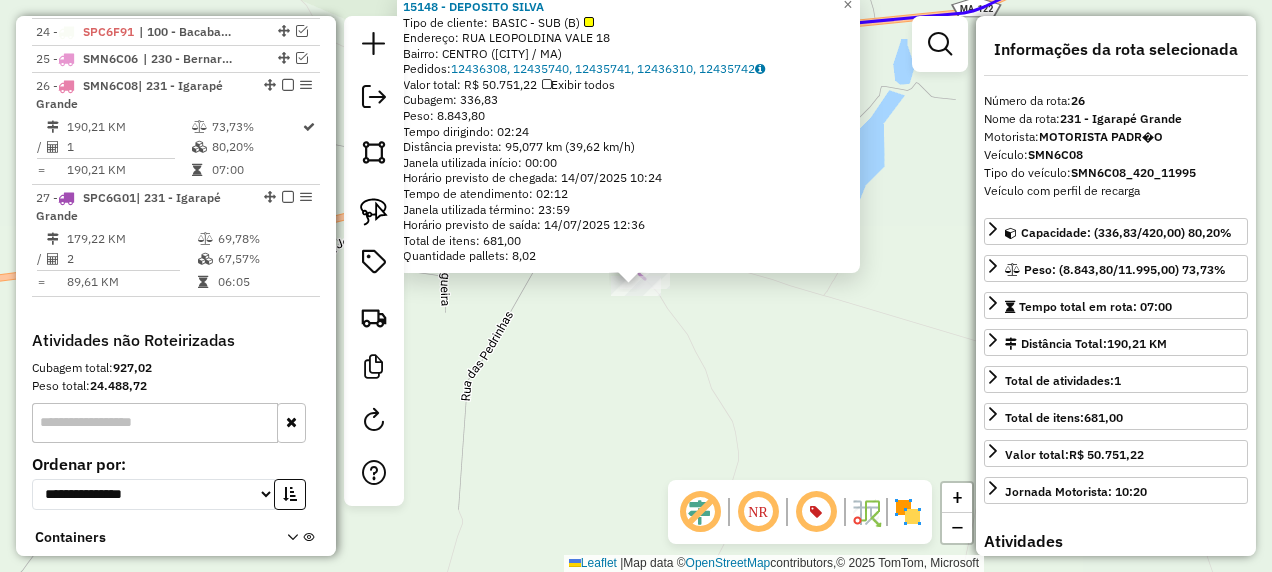 scroll, scrollTop: 2666, scrollLeft: 0, axis: vertical 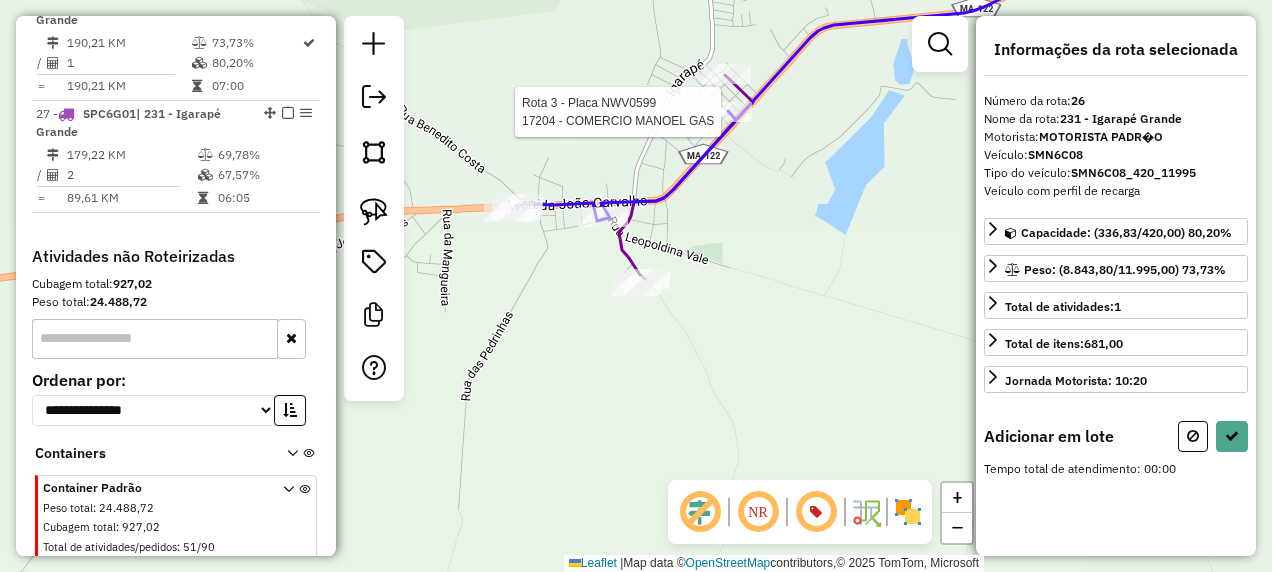 click 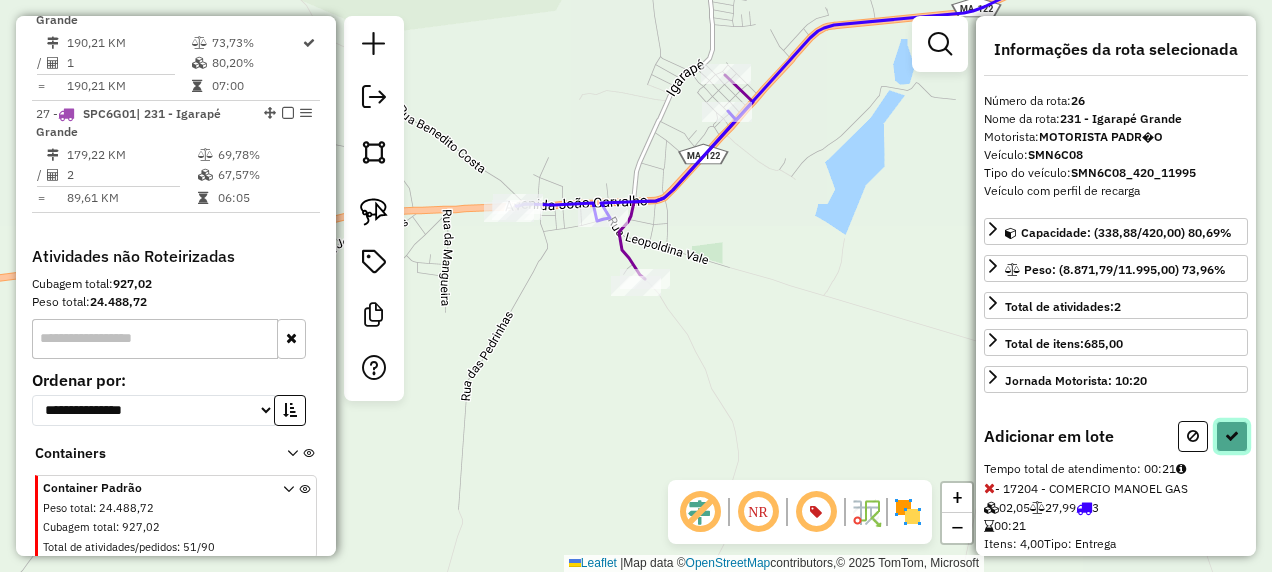 click at bounding box center (1232, 436) 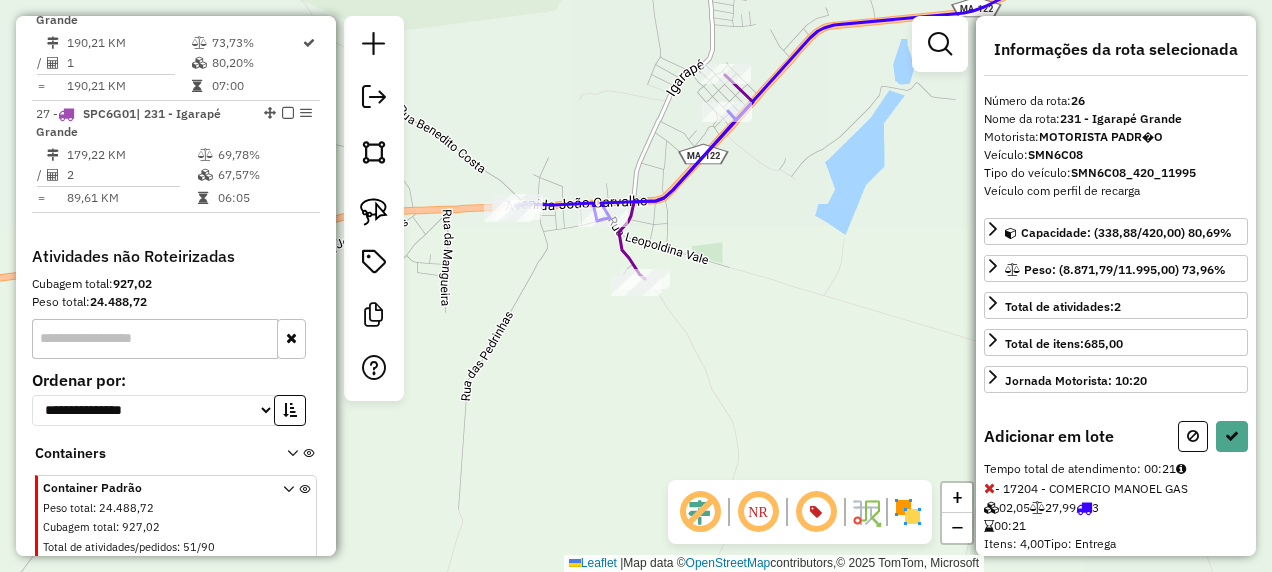 select on "**********" 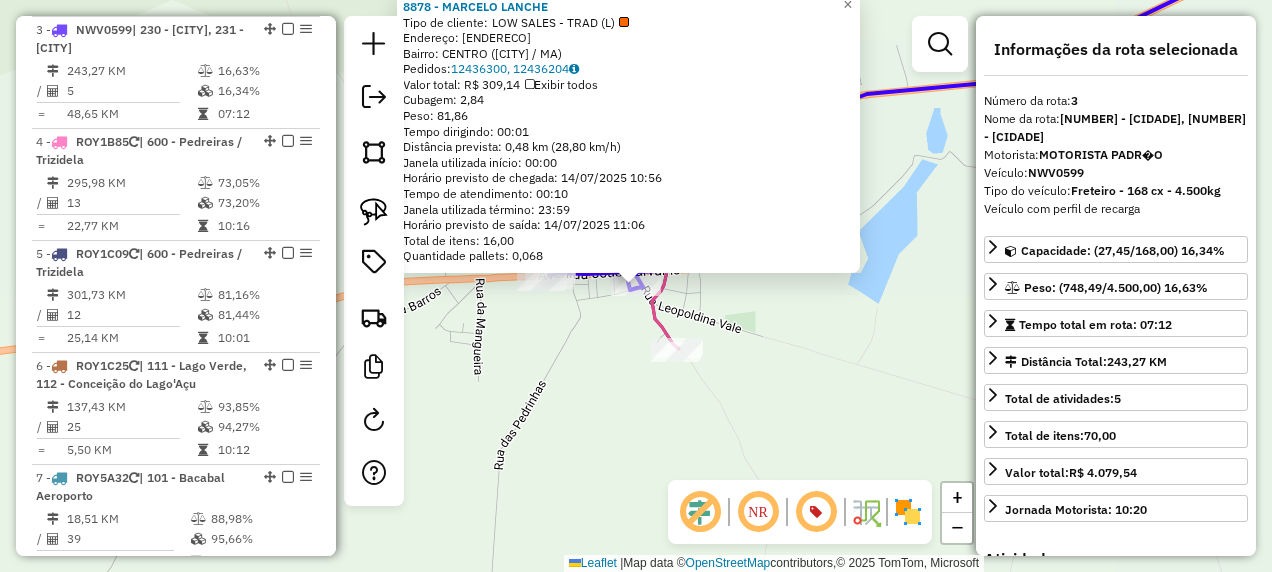 click on "8878 - MARCELO LANCHE  Tipo de cliente:   LOW SALES - TRAD (L)   Endereço: R   RUA 21 DE ABRIL               03   Bairro: CENTRO (IGARAPE GRANDE / MA)   Pedidos:  12436300, 12436204   Valor total: R$ 309,14   Exibir todos   Cubagem: 2,84  Peso: 81,86  Tempo dirigindo: 00:01   Distância prevista: 0,48 km (28,80 km/h)   Janela utilizada início: 00:00   Horário previsto de chegada: 14/07/2025 10:56   Tempo de atendimento: 00:10   Janela utilizada término: 23:59   Horário previsto de saída: 14/07/2025 11:06   Total de itens: 16,00   Quantidade pallets: 0,068  × Janela de atendimento Grade de atendimento Capacidade Transportadoras Veículos Cliente Pedidos  Rotas Selecione os dias de semana para filtrar as janelas de atendimento  Seg   Ter   Qua   Qui   Sex   Sáb   Dom  Informe o período da janela de atendimento: De: Até:  Filtrar exatamente a janela do cliente  Considerar janela de atendimento padrão  Selecione os dias de semana para filtrar as grades de atendimento  Seg   Ter   Qua   Qui   Sex   Dom" 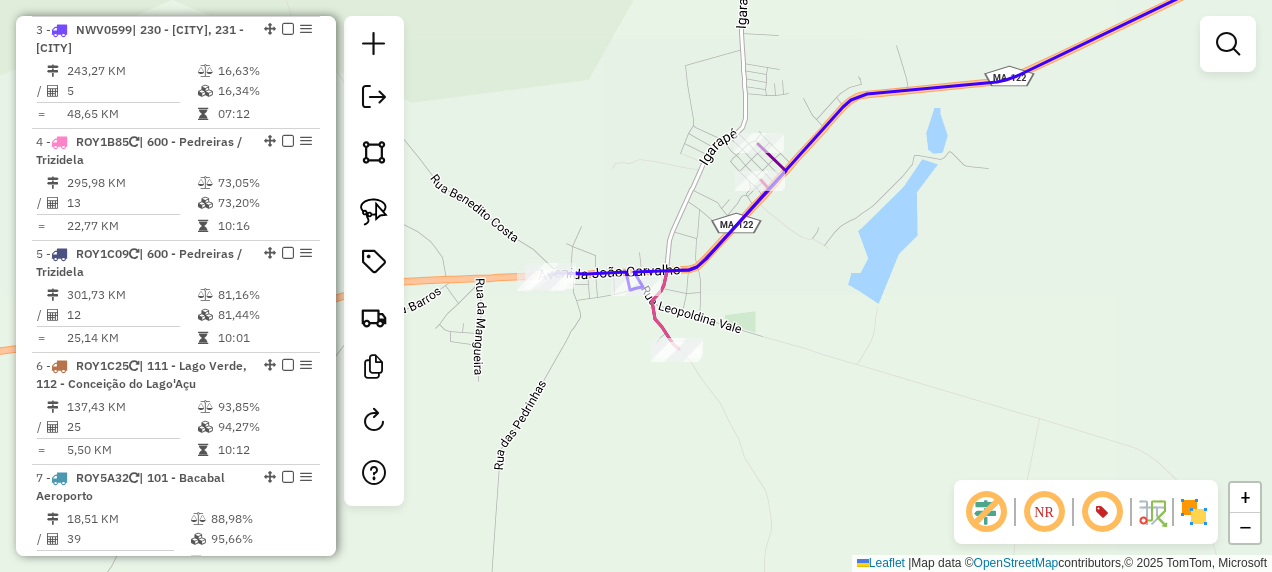 click 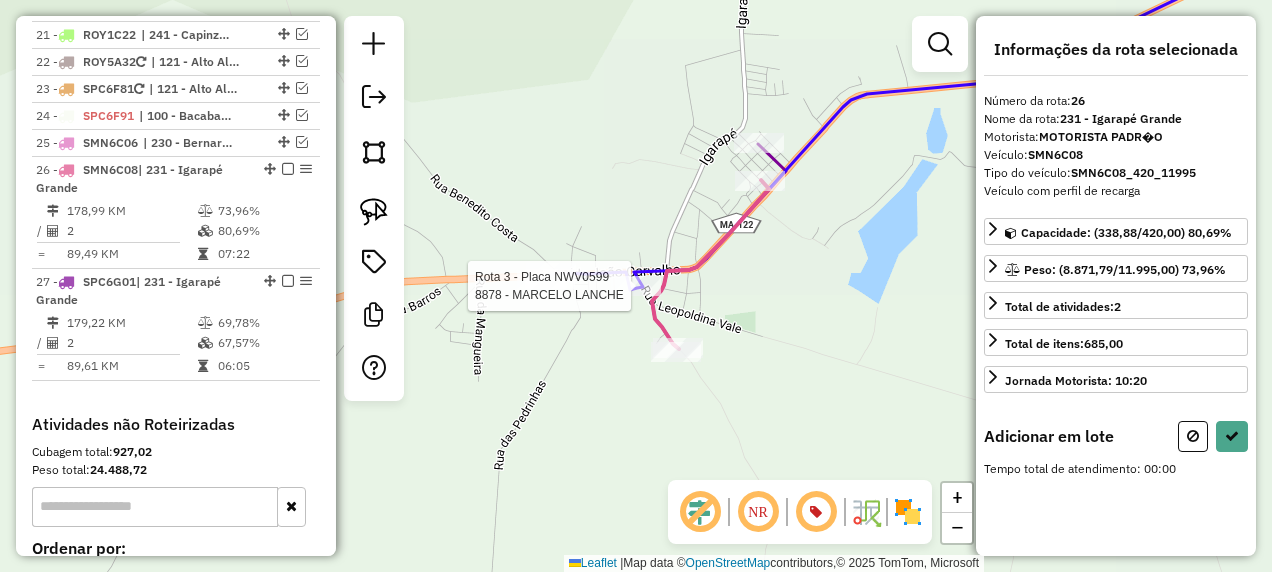 scroll, scrollTop: 2666, scrollLeft: 0, axis: vertical 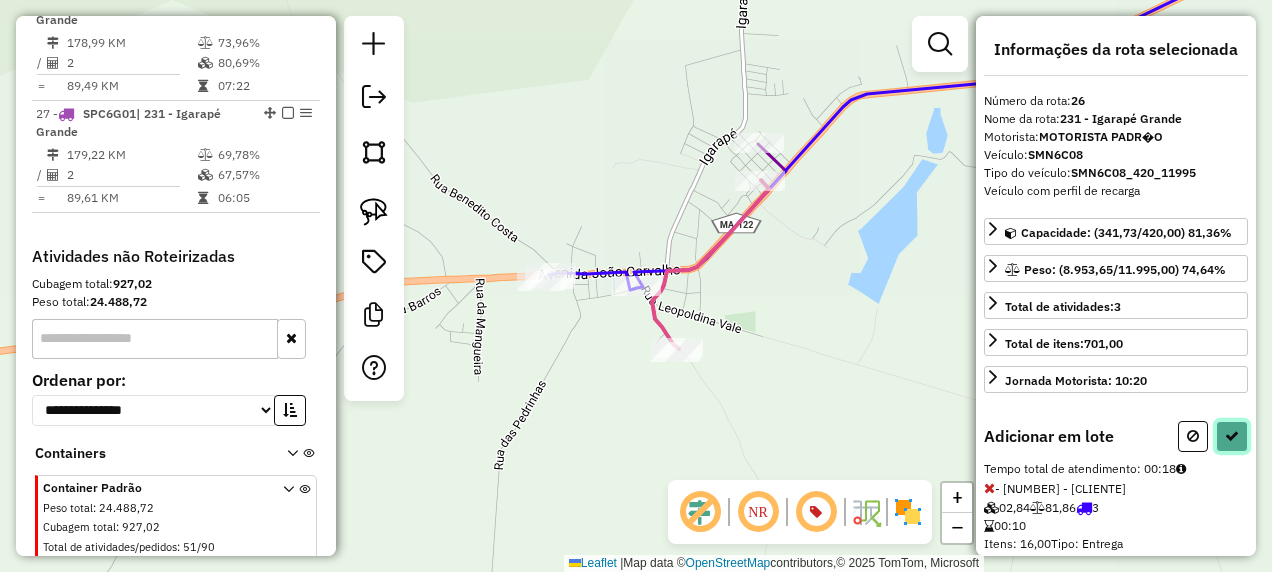 click at bounding box center (1232, 436) 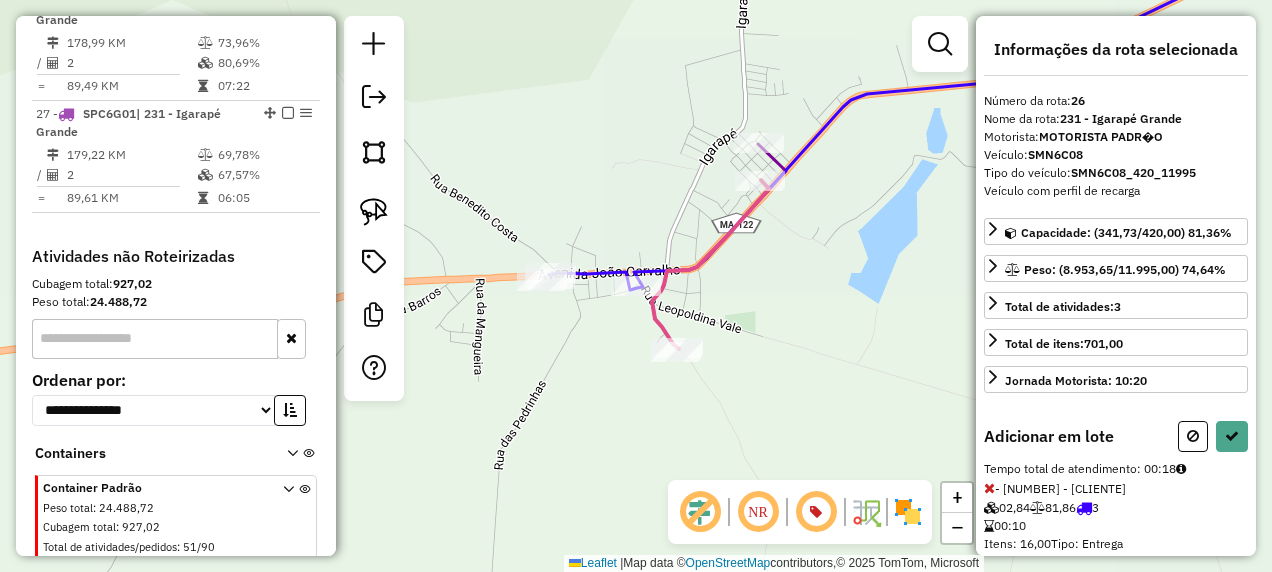 select on "**********" 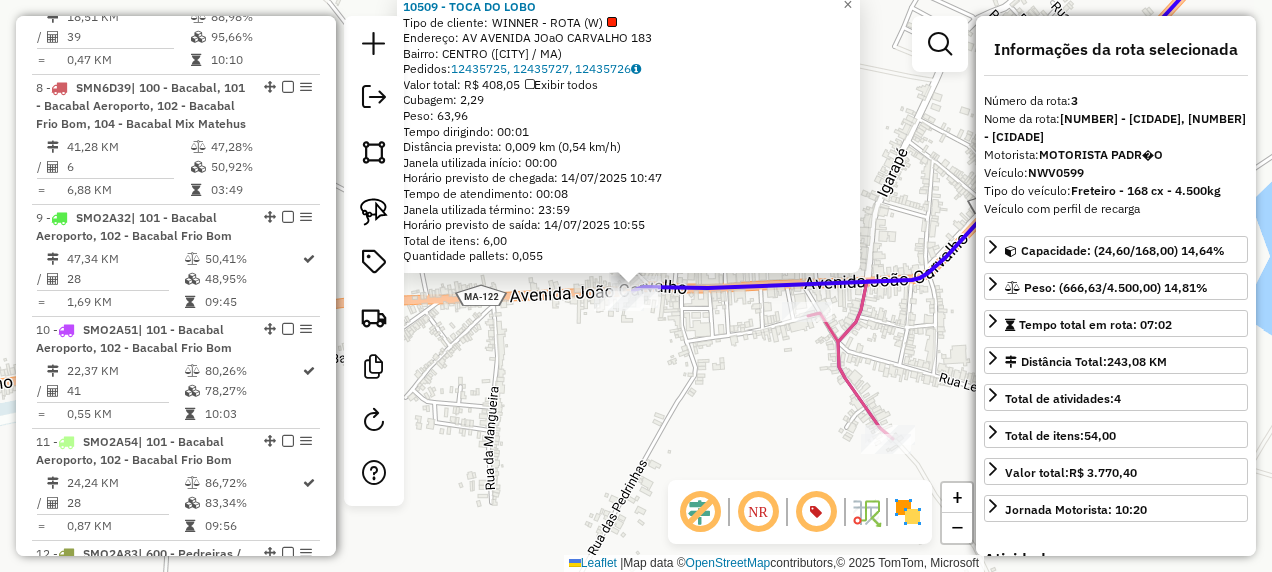 scroll, scrollTop: 997, scrollLeft: 0, axis: vertical 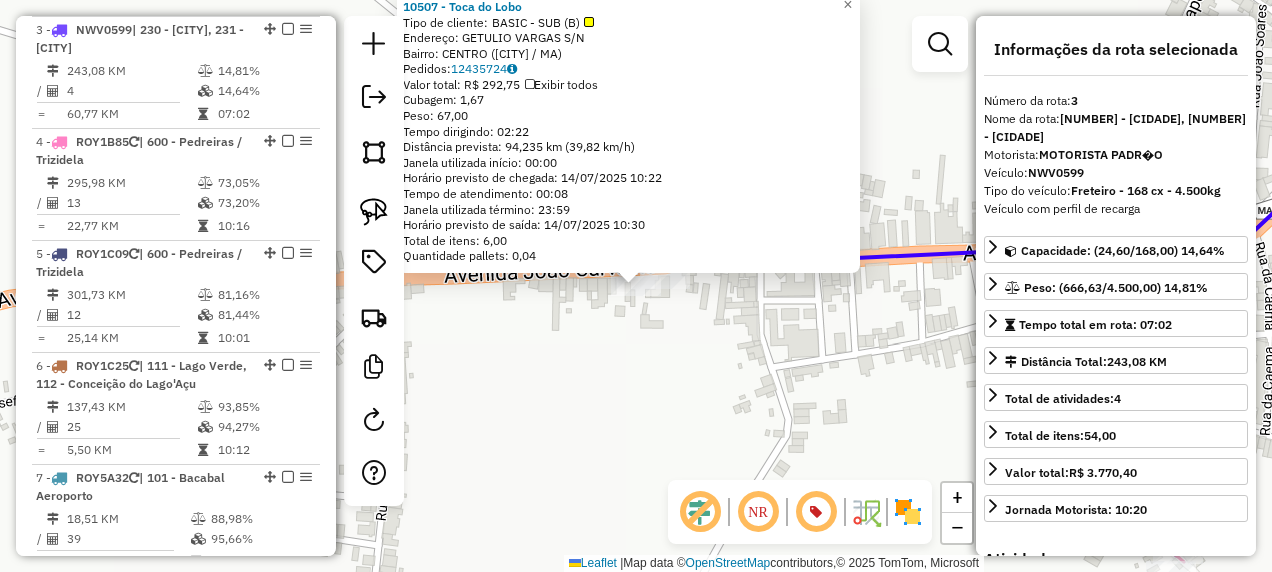 click on "10507 - Toca do Lobo  Tipo de cliente:   BASIC - SUB (B)   Endereço:  GETULIO VARGAS S/N   Bairro: CENTRO (IGARAPE GRANDE / MA)   Pedidos:  12435724   Valor total: R$ 292,75   Exibir todos   Cubagem: 1,67  Peso: 67,00  Tempo dirigindo: 02:22   Distância prevista: 94,235 km (39,82 km/h)   Janela utilizada início: 00:00   Horário previsto de chegada: 14/07/2025 10:22   Tempo de atendimento: 00:08   Janela utilizada término: 23:59   Horário previsto de saída: 14/07/2025 10:30   Total de itens: 6,00   Quantidade pallets: 0,04  × Janela de atendimento Grade de atendimento Capacidade Transportadoras Veículos Cliente Pedidos  Rotas Selecione os dias de semana para filtrar as janelas de atendimento  Seg   Ter   Qua   Qui   Sex   Sáb   Dom  Informe o período da janela de atendimento: De: Até:  Filtrar exatamente a janela do cliente  Considerar janela de atendimento padrão  Selecione os dias de semana para filtrar as grades de atendimento  Seg   Ter   Qua   Qui   Sex   Sáb   Dom   Peso mínimo:   De:  De:" 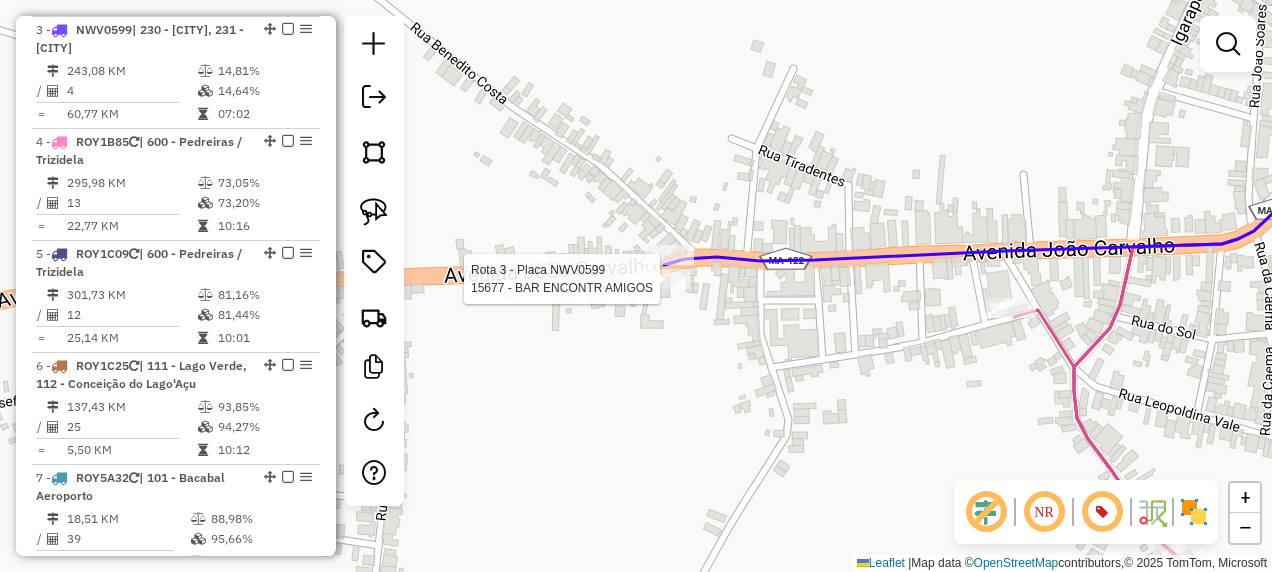 select on "**********" 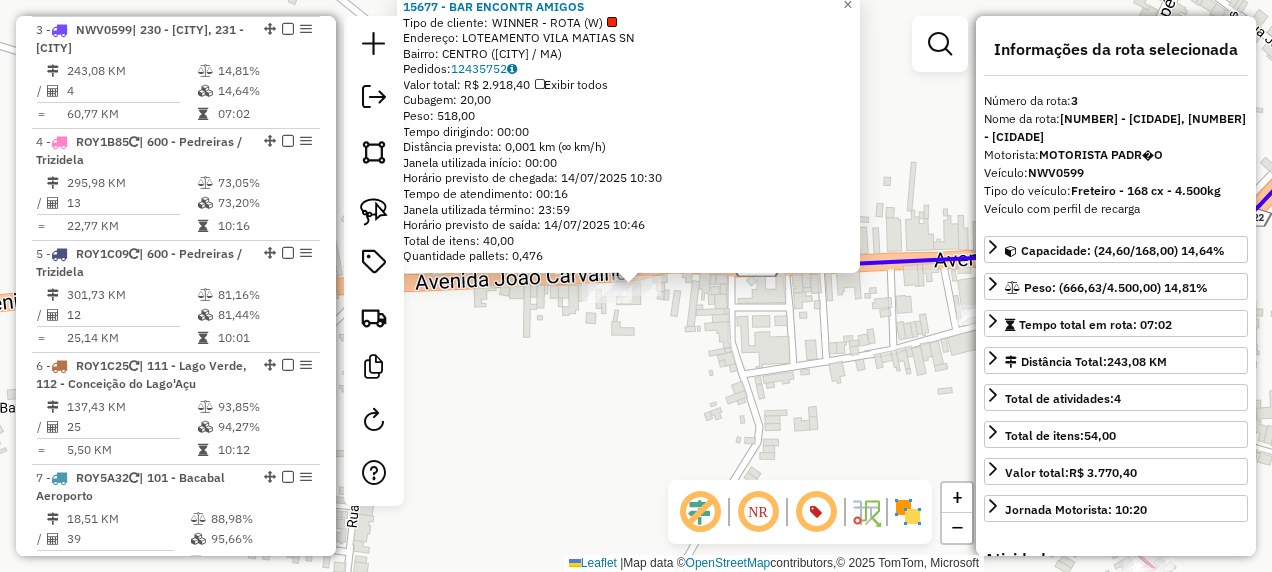 click on "Rota 3 - Placa NWV0599  15677 - BAR ENCONTR AMIGOS 15677 - BAR ENCONTR AMIGOS  Tipo de cliente:   WINNER - ROTA (W)   Endereço:  LOTEAMENTO VILA MATIAS SN   Bairro: CENTRO (IGARAPE GRANDE / MA)   Pedidos:  12435752   Valor total: R$ 2.918,40   Exibir todos   Cubagem: 20,00  Peso: 518,00  Tempo dirigindo: 00:00   Distância prevista: 0,001 km (∞ km/h)   Janela utilizada início: 00:00   Horário previsto de chegada: 14/07/2025 10:30   Tempo de atendimento: 00:16   Janela utilizada término: 23:59   Horário previsto de saída: 14/07/2025 10:46   Total de itens: 40,00   Quantidade pallets: 0,476  × Janela de atendimento Grade de atendimento Capacidade Transportadoras Veículos Cliente Pedidos  Rotas Selecione os dias de semana para filtrar as janelas de atendimento  Seg   Ter   Qua   Qui   Sex   Sáb   Dom  Informe o período da janela de atendimento: De: Até:  Filtrar exatamente a janela do cliente  Considerar janela de atendimento padrão  Selecione os dias de semana para filtrar as grades de atendimento" 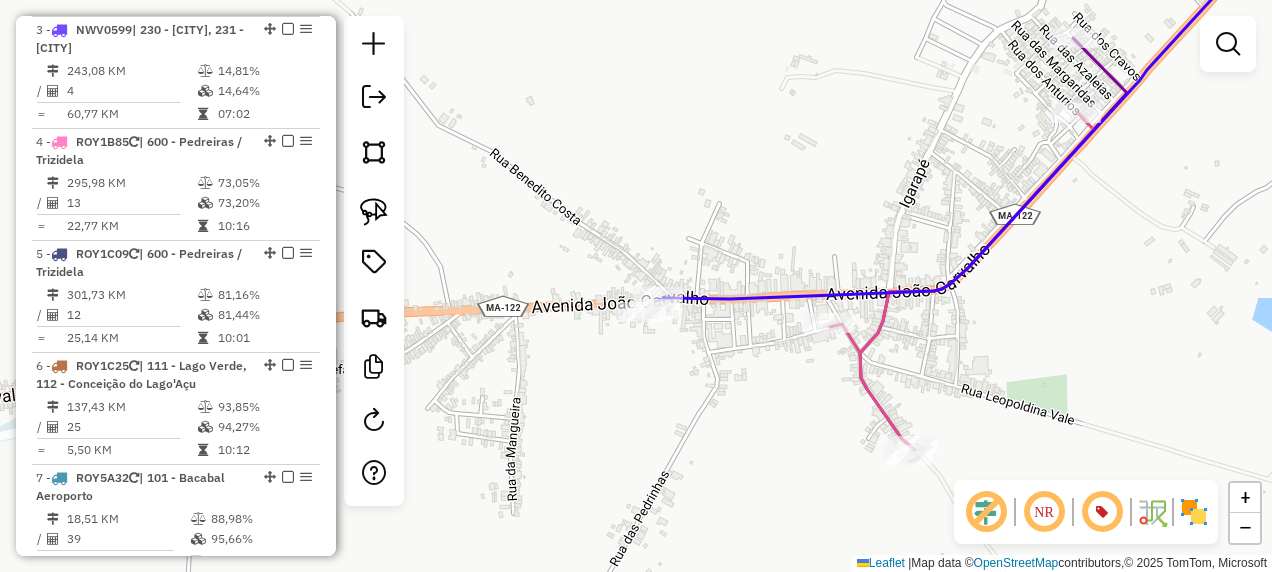 click 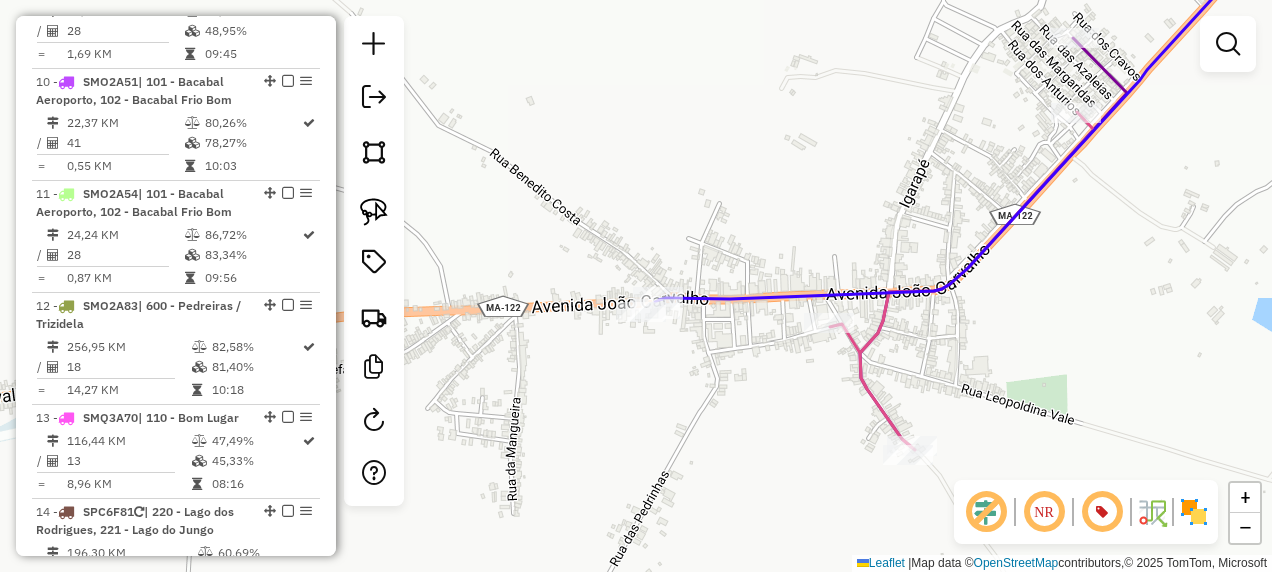 select on "**********" 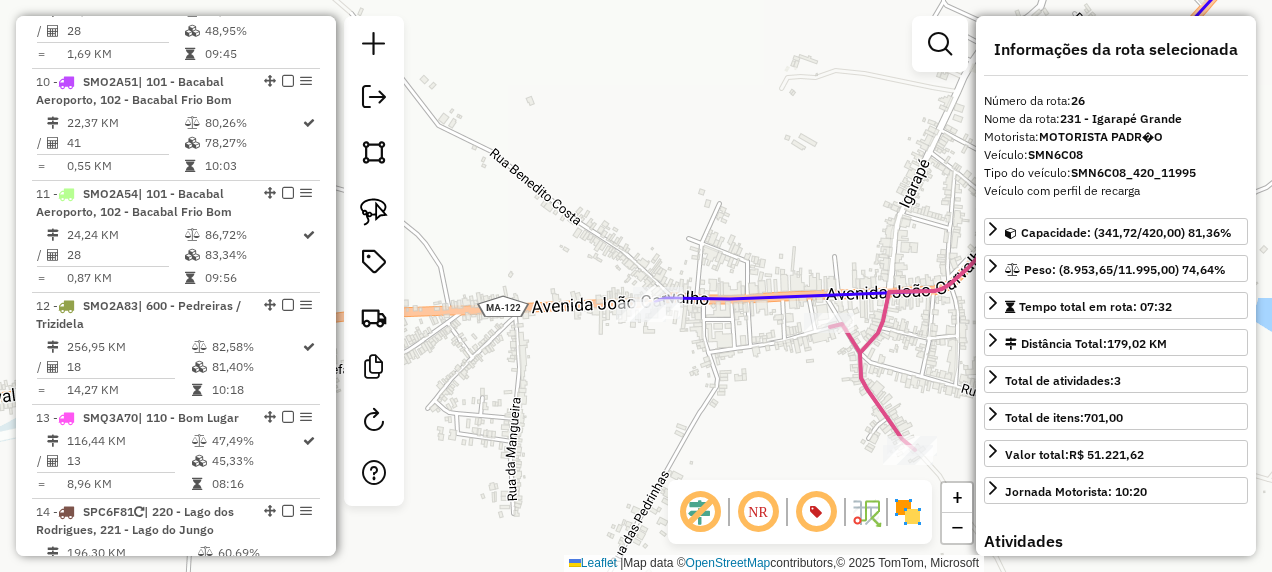 scroll, scrollTop: 2666, scrollLeft: 0, axis: vertical 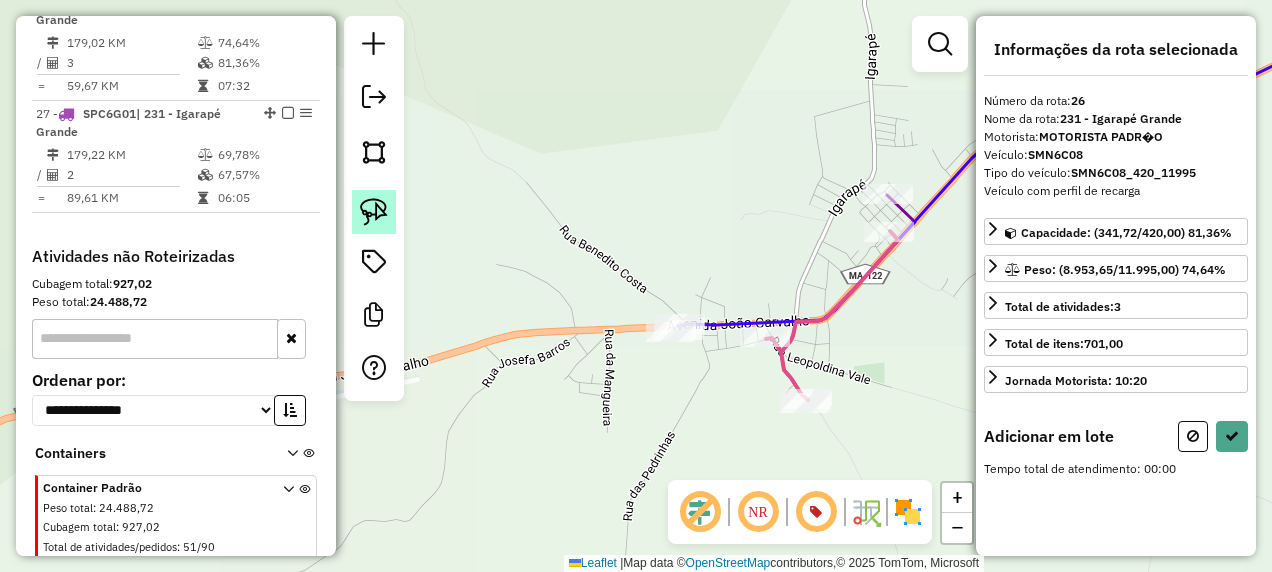click 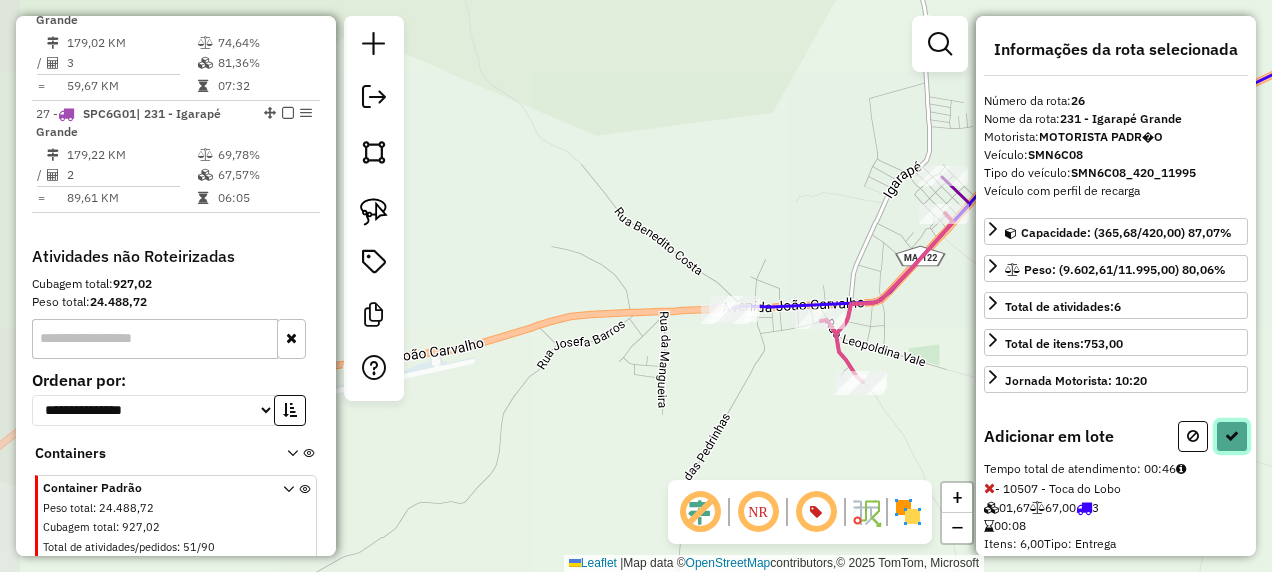 click at bounding box center [1232, 436] 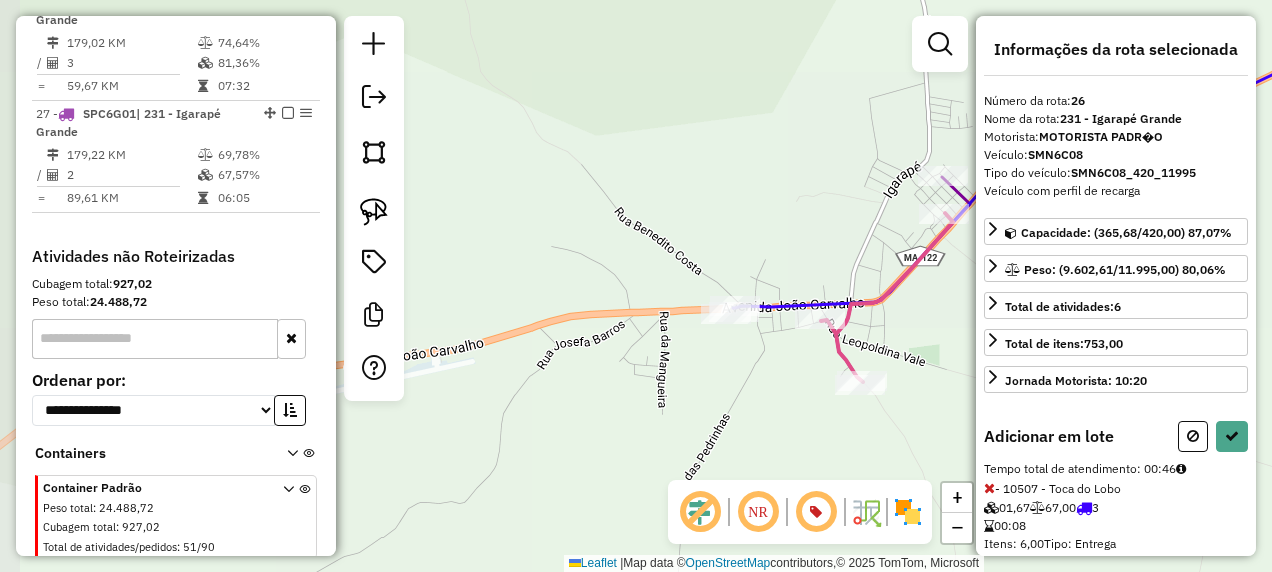 select on "**********" 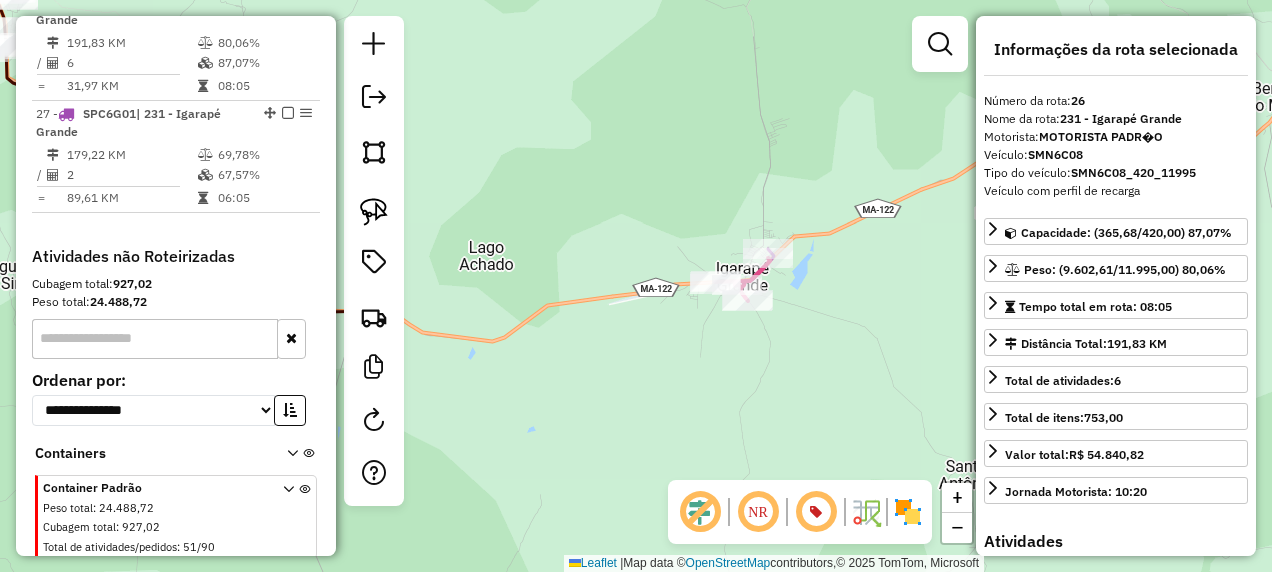 drag, startPoint x: 597, startPoint y: 390, endPoint x: 724, endPoint y: 332, distance: 139.61734 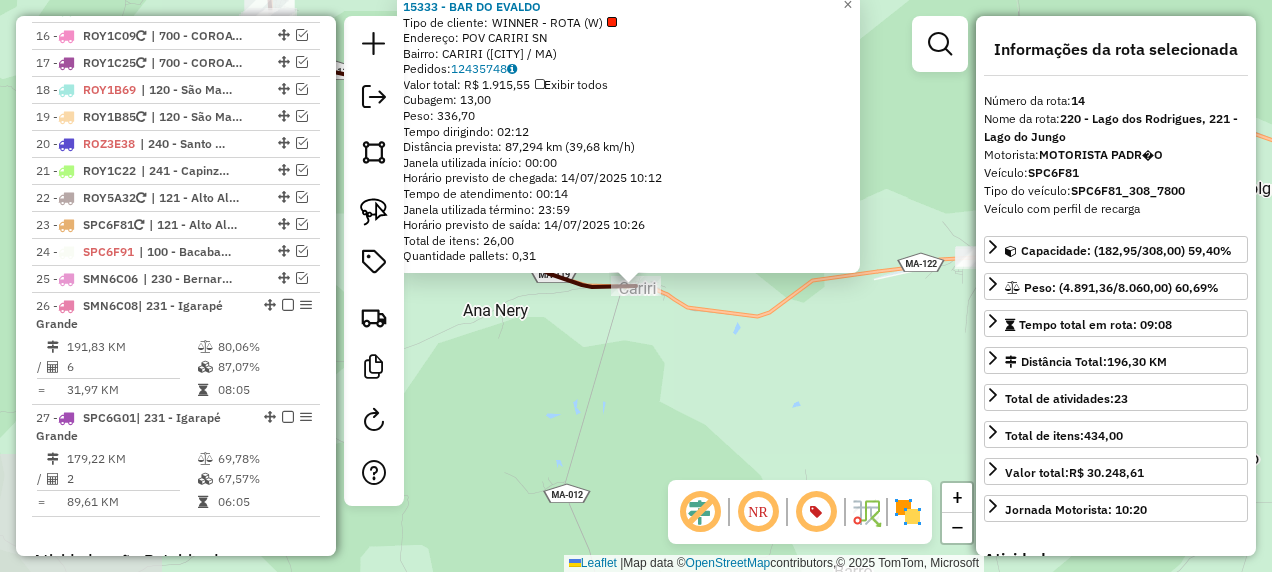 scroll, scrollTop: 2261, scrollLeft: 0, axis: vertical 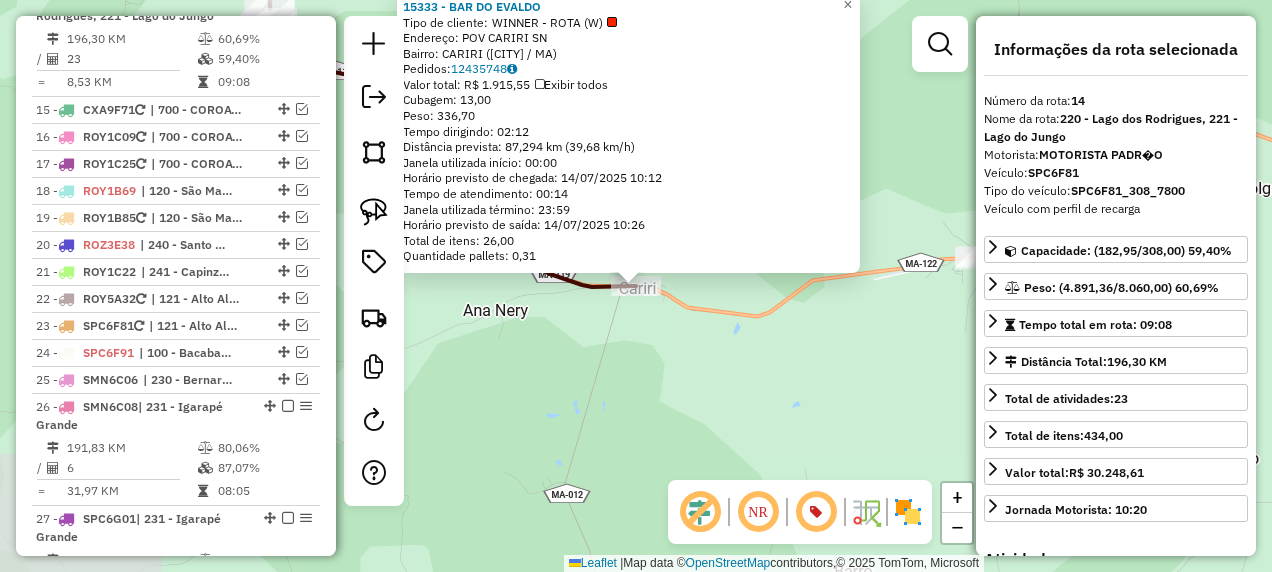 click on "15333 - BAR DO EVALDO  Tipo de cliente:   WINNER - ROTA (W)   Endereço:  POV CARIRI SN   Bairro: CARIRI (IGARAPE GRANDE / MA)   Pedidos:  12435748   Valor total: R$ 1.915,55   Exibir todos   Cubagem: 13,00  Peso: 336,70  Tempo dirigindo: 02:12   Distância prevista: 87,294 km (39,68 km/h)   Janela utilizada início: 00:00   Horário previsto de chegada: 14/07/2025 10:12   Tempo de atendimento: 00:14   Janela utilizada término: 23:59   Horário previsto de saída: 14/07/2025 10:26   Total de itens: 26,00   Quantidade pallets: 0,31  × Janela de atendimento Grade de atendimento Capacidade Transportadoras Veículos Cliente Pedidos  Rotas Selecione os dias de semana para filtrar as janelas de atendimento  Seg   Ter   Qua   Qui   Sex   Sáb   Dom  Informe o período da janela de atendimento: De: Até:  Filtrar exatamente a janela do cliente  Considerar janela de atendimento padrão  Selecione os dias de semana para filtrar as grades de atendimento  Seg   Ter   Qua   Qui   Sex   Sáb   Dom   Peso mínimo:   De:" 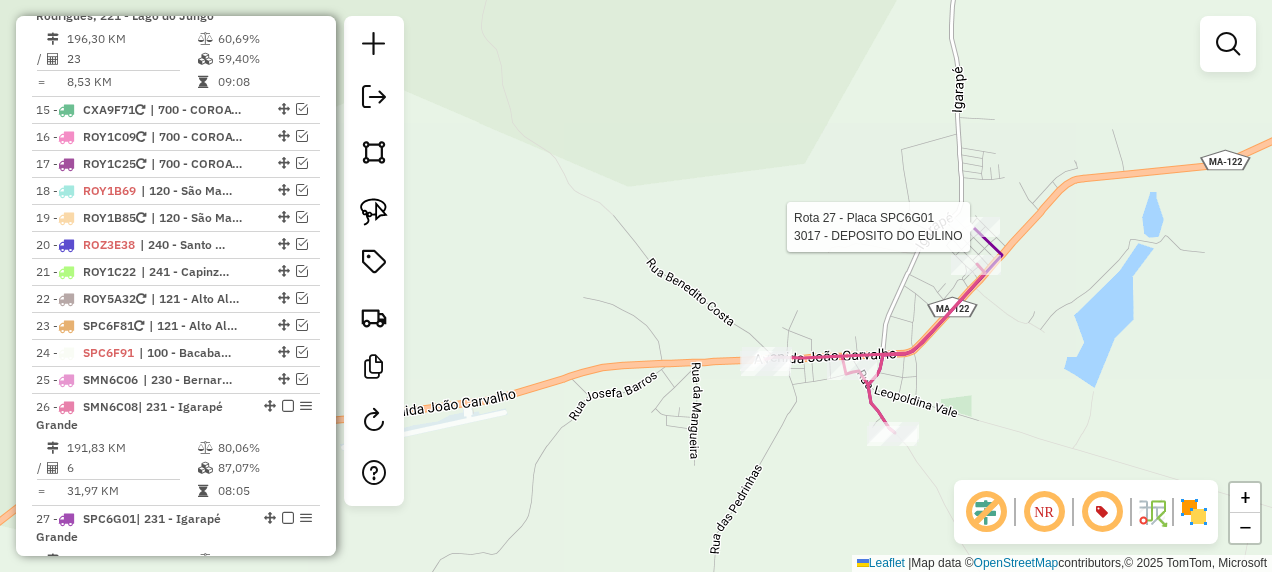 select on "**********" 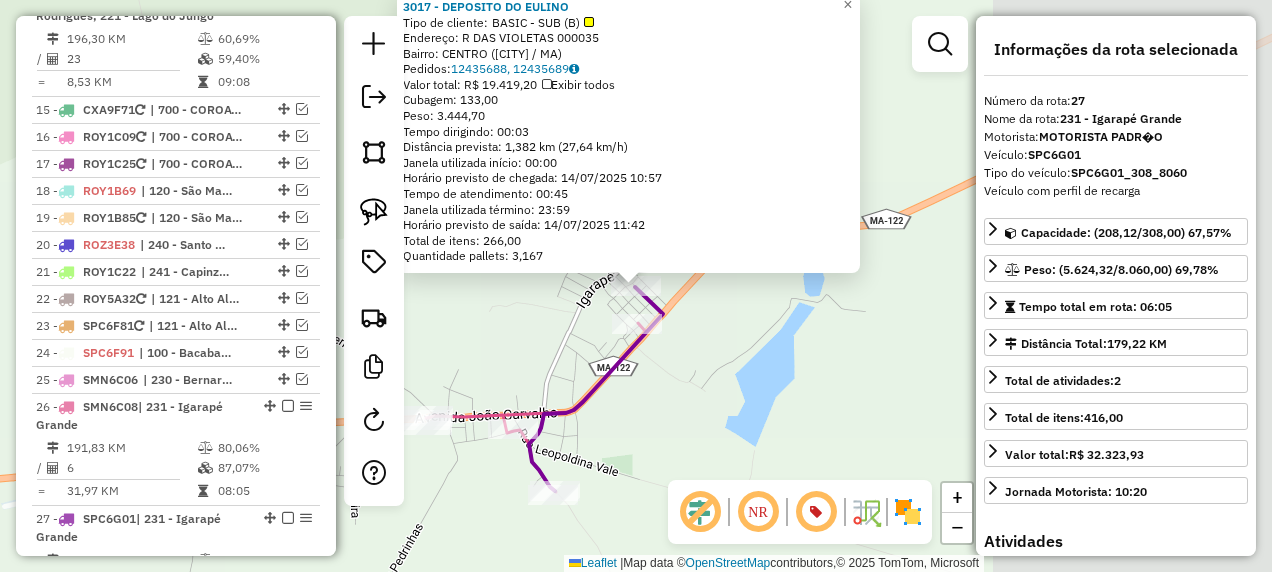 scroll, scrollTop: 2742, scrollLeft: 0, axis: vertical 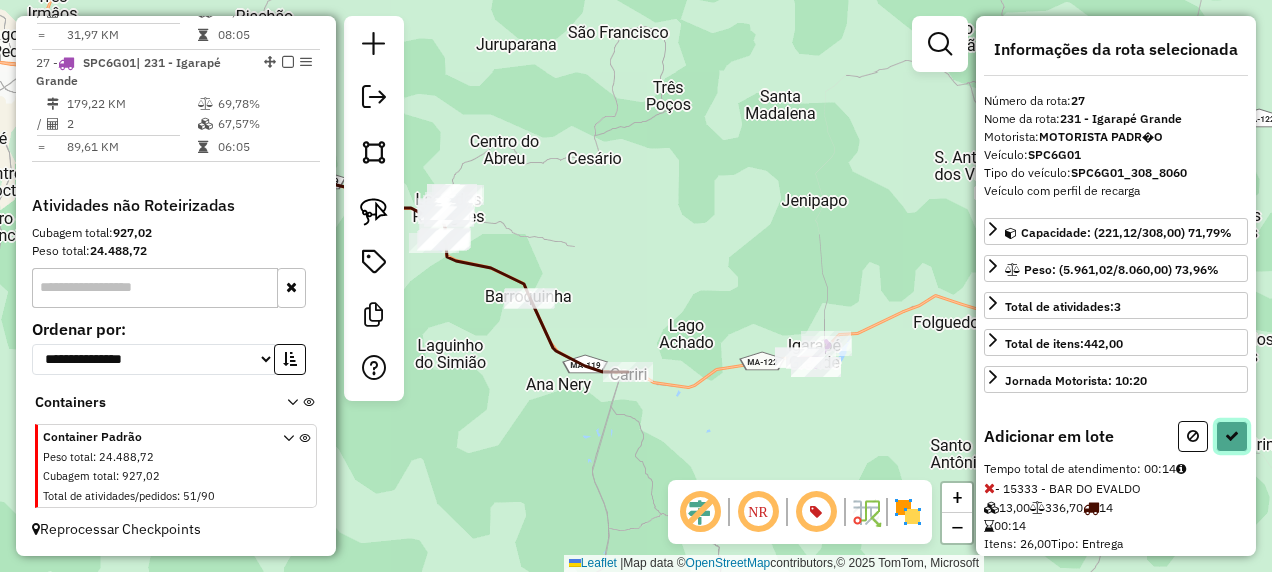 click at bounding box center (1232, 436) 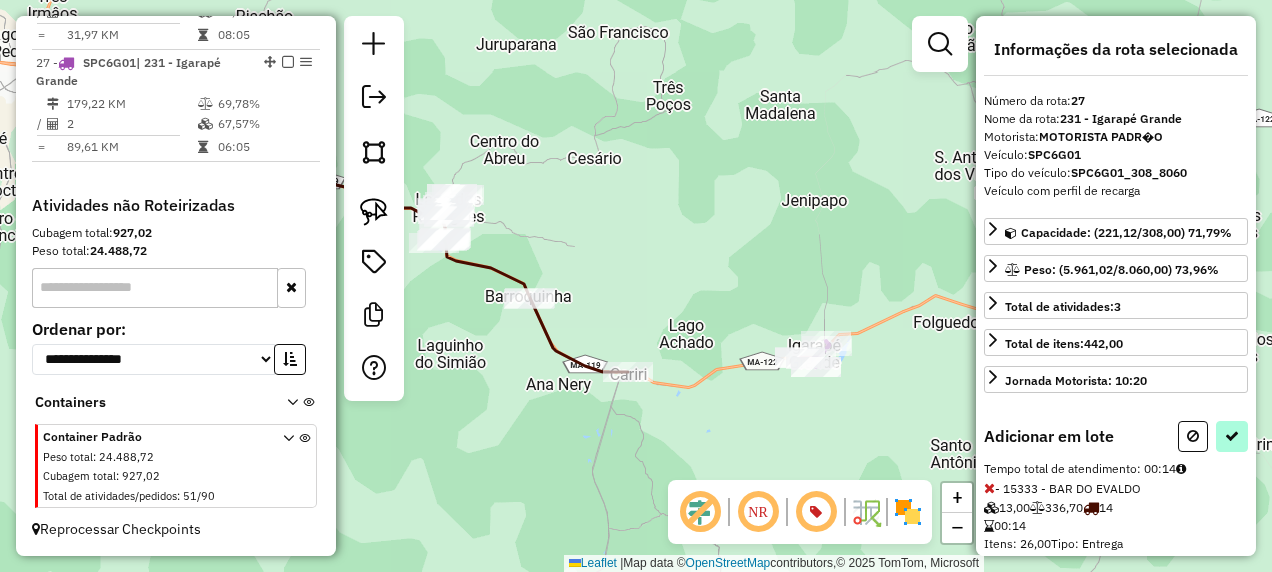 select on "**********" 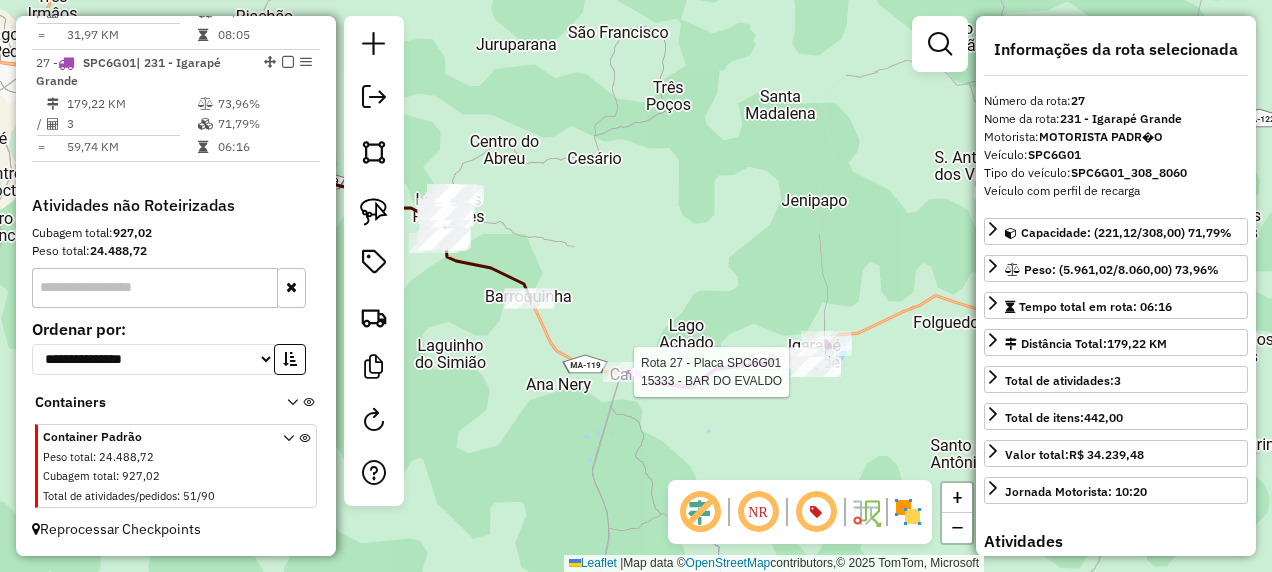 click 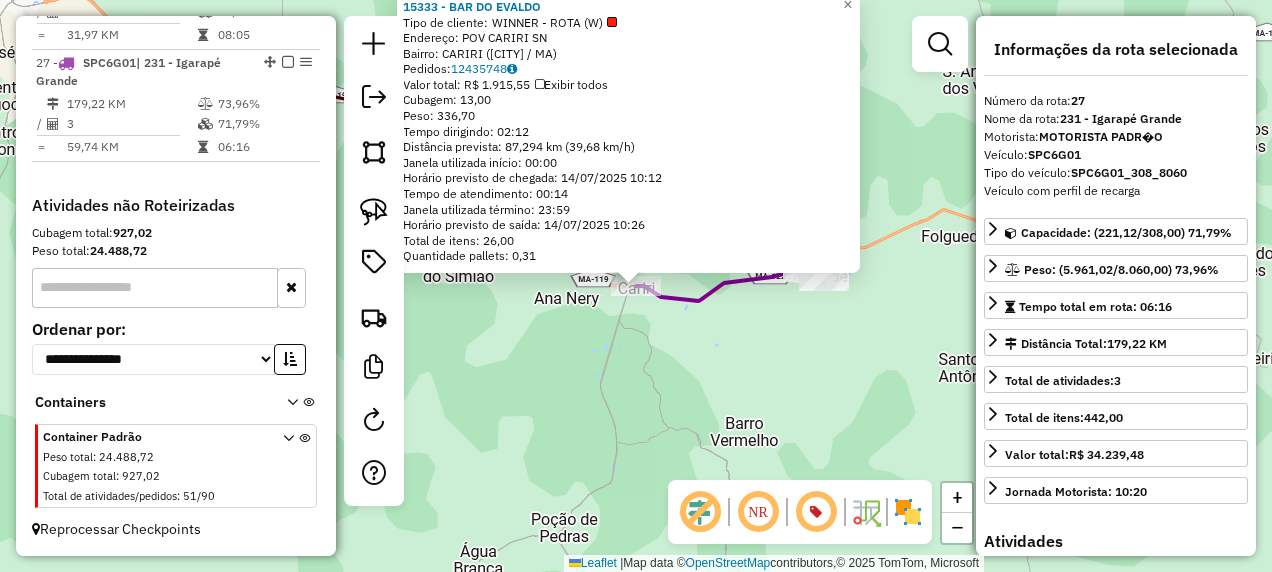 click on "15333 - BAR DO EVALDO  Tipo de cliente:   WINNER - ROTA (W)   Endereço:  POV CARIRI SN   Bairro: CARIRI (IGARAPE GRANDE / MA)   Pedidos:  12435748   Valor total: R$ 1.915,55   Exibir todos   Cubagem: 13,00  Peso: 336,70  Tempo dirigindo: 02:12   Distância prevista: 87,294 km (39,68 km/h)   Janela utilizada início: 00:00   Horário previsto de chegada: 14/07/2025 10:12   Tempo de atendimento: 00:14   Janela utilizada término: 23:59   Horário previsto de saída: 14/07/2025 10:26   Total de itens: 26,00   Quantidade pallets: 0,31  × Janela de atendimento Grade de atendimento Capacidade Transportadoras Veículos Cliente Pedidos  Rotas Selecione os dias de semana para filtrar as janelas de atendimento  Seg   Ter   Qua   Qui   Sex   Sáb   Dom  Informe o período da janela de atendimento: De: Até:  Filtrar exatamente a janela do cliente  Considerar janela de atendimento padrão  Selecione os dias de semana para filtrar as grades de atendimento  Seg   Ter   Qua   Qui   Sex   Sáb   Dom   Peso mínimo:   De:" 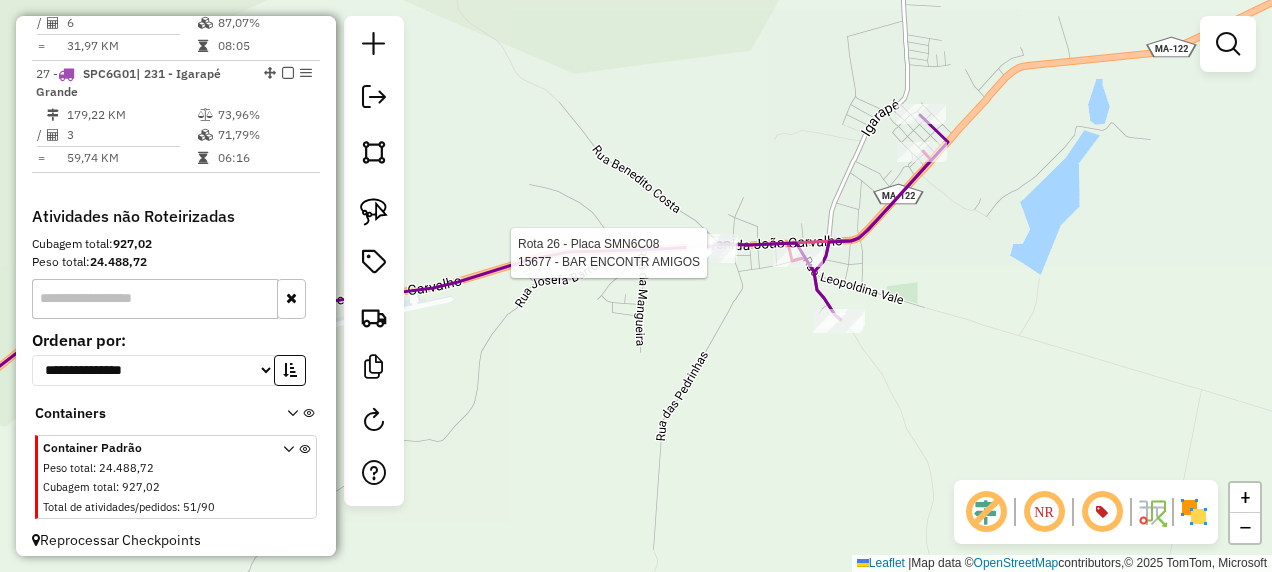 select on "**********" 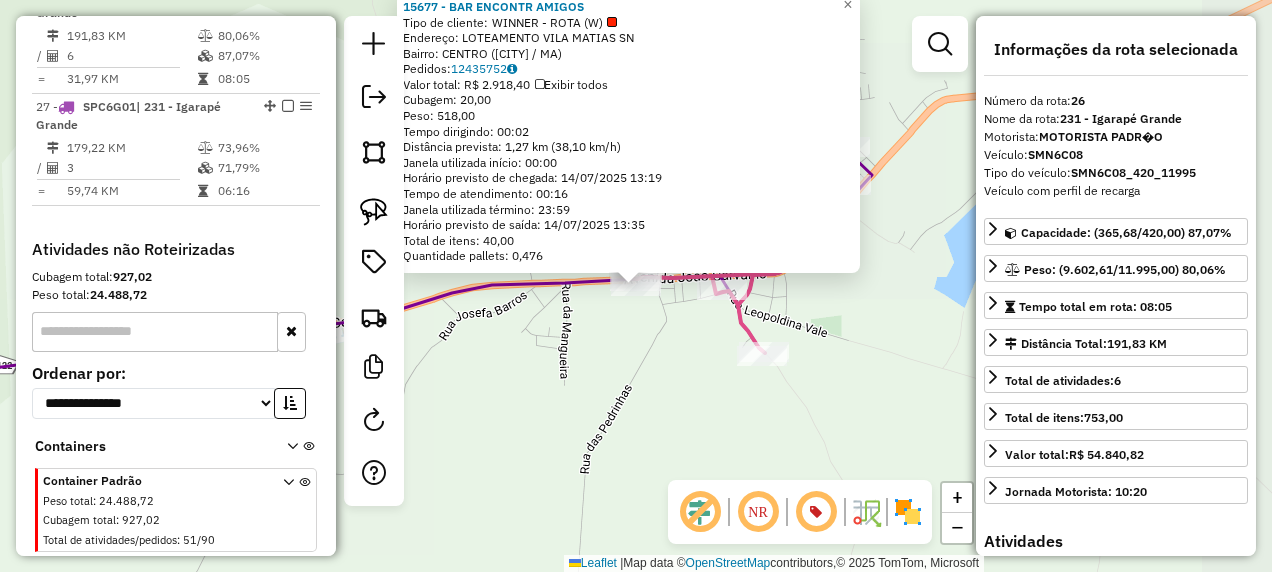 scroll, scrollTop: 2666, scrollLeft: 0, axis: vertical 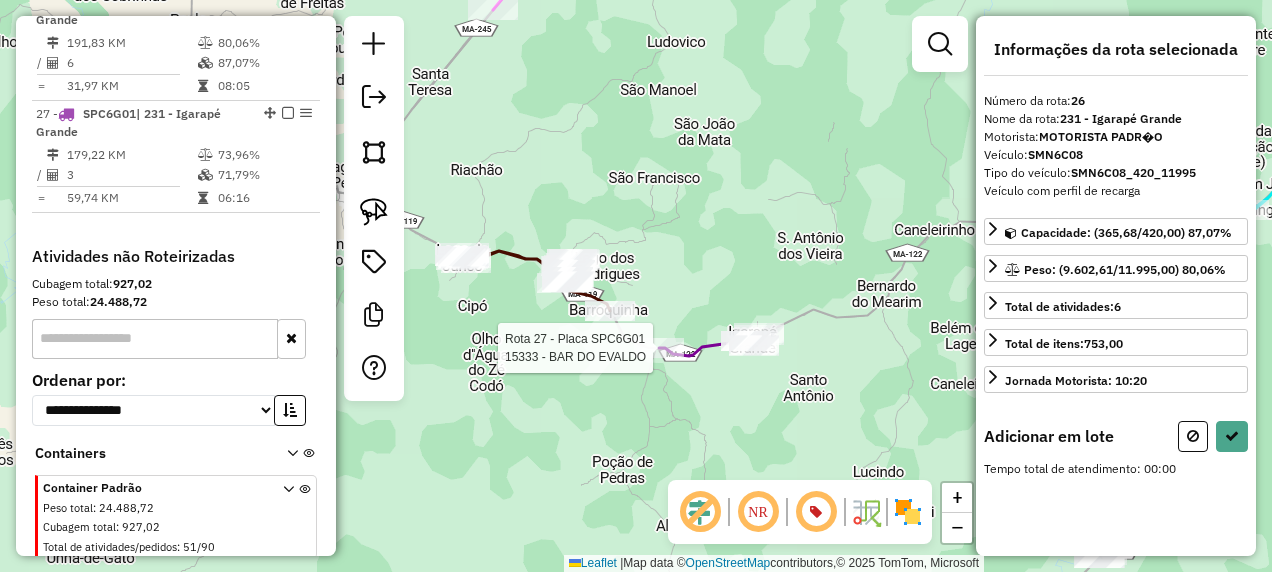 click 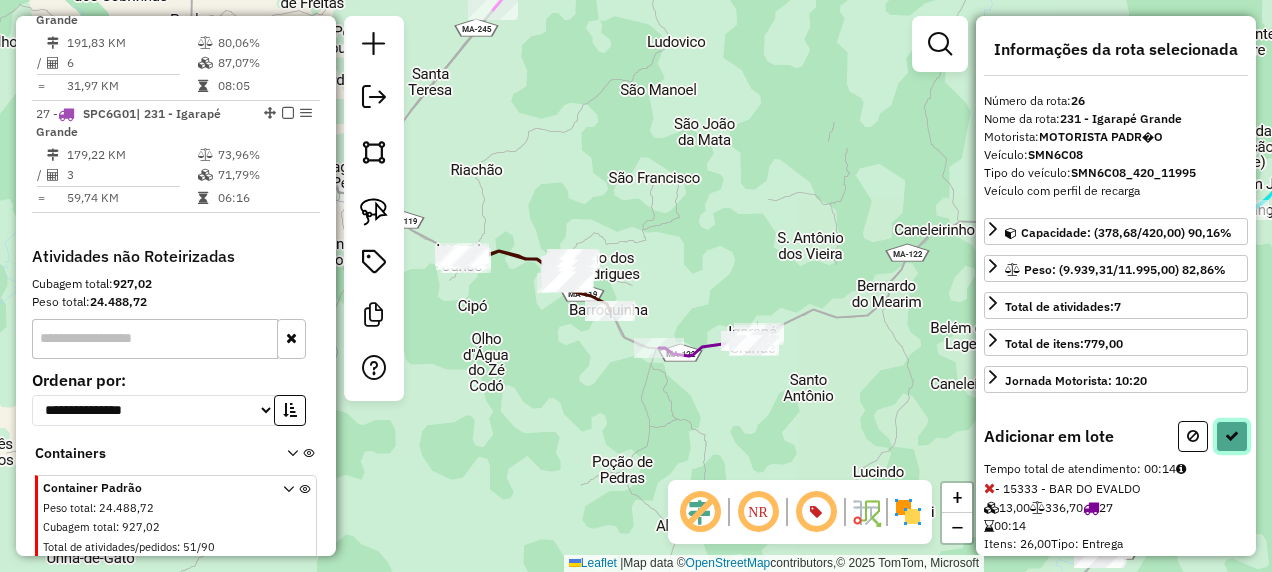 click at bounding box center (1232, 436) 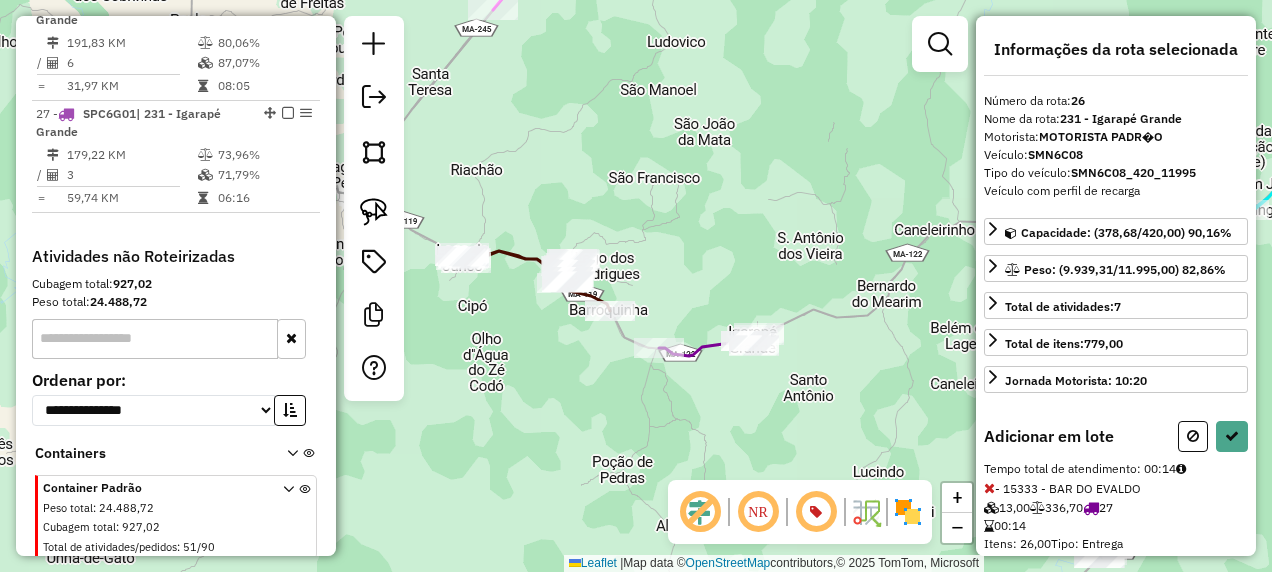 select on "**********" 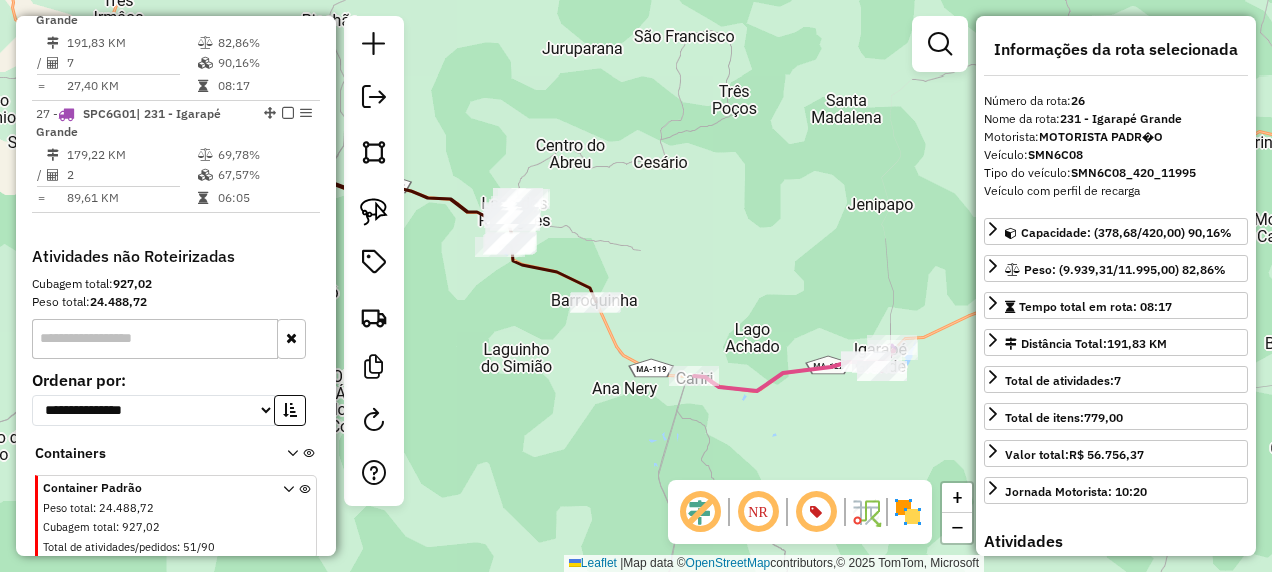 drag, startPoint x: 280, startPoint y: 137, endPoint x: 364, endPoint y: 185, distance: 96.74709 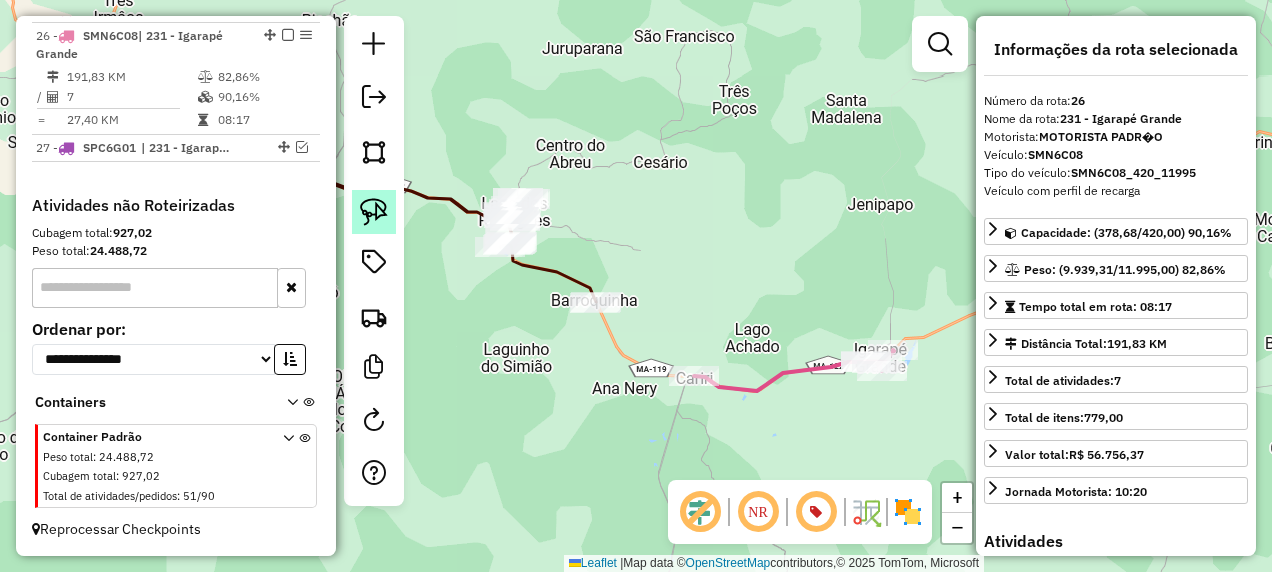 click 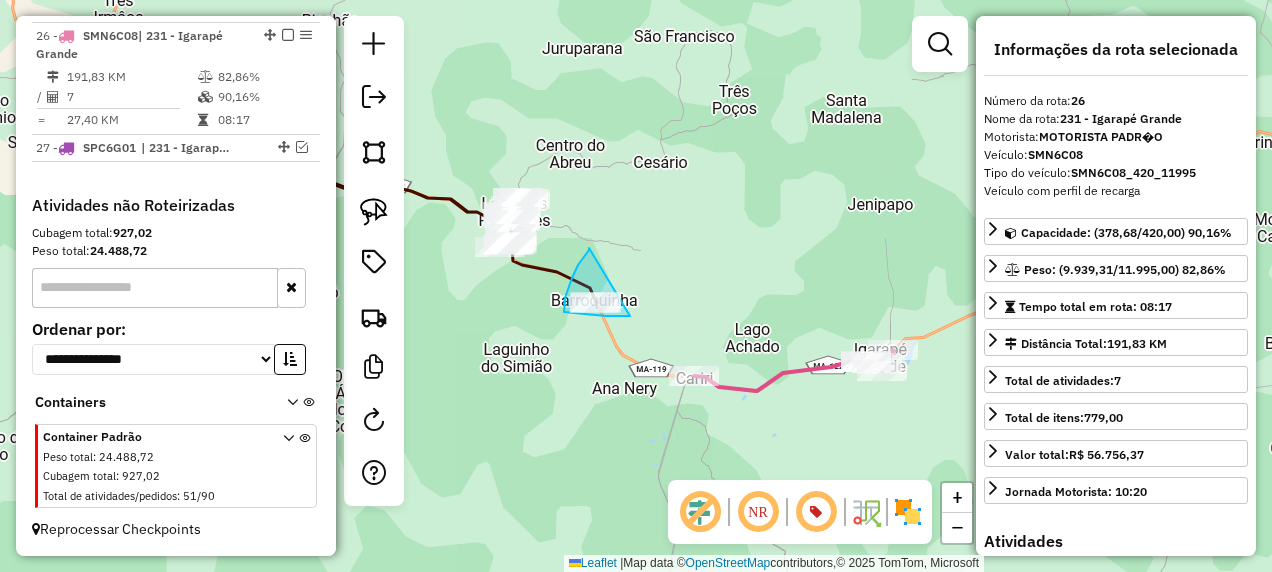 drag, startPoint x: 589, startPoint y: 248, endPoint x: 696, endPoint y: 316, distance: 126.779335 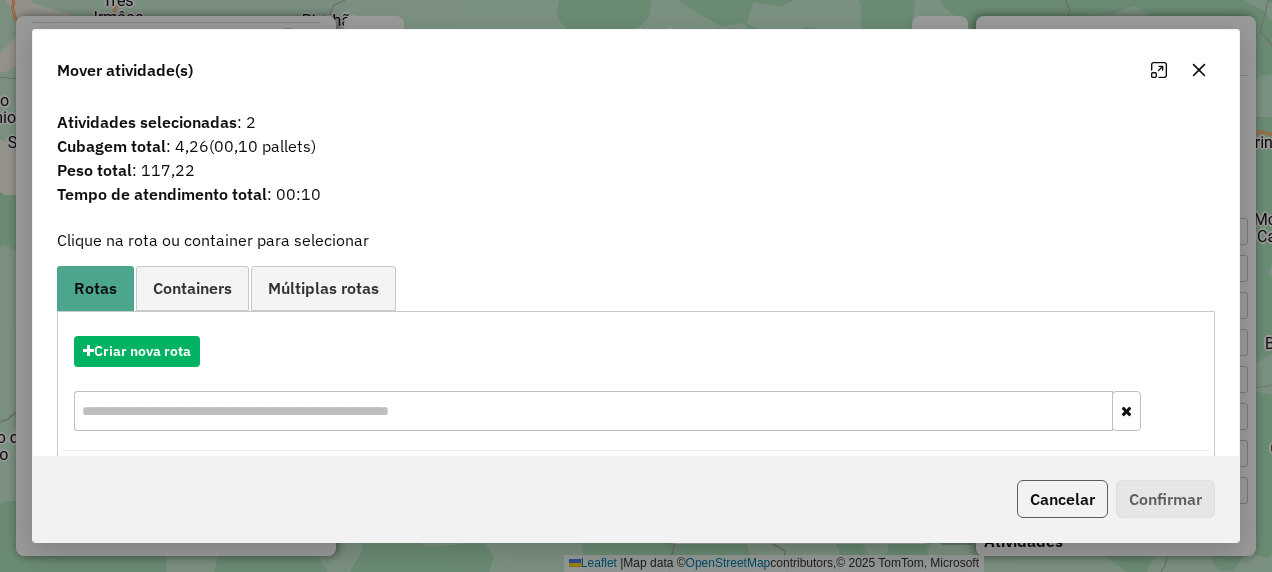 click on "Cancelar" 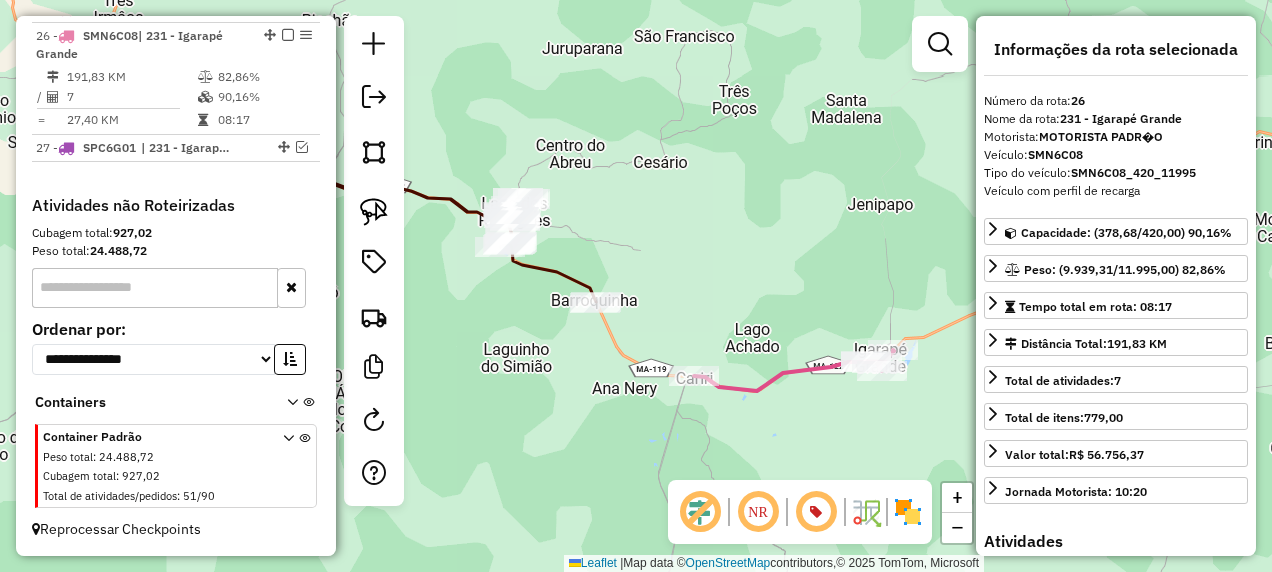 click 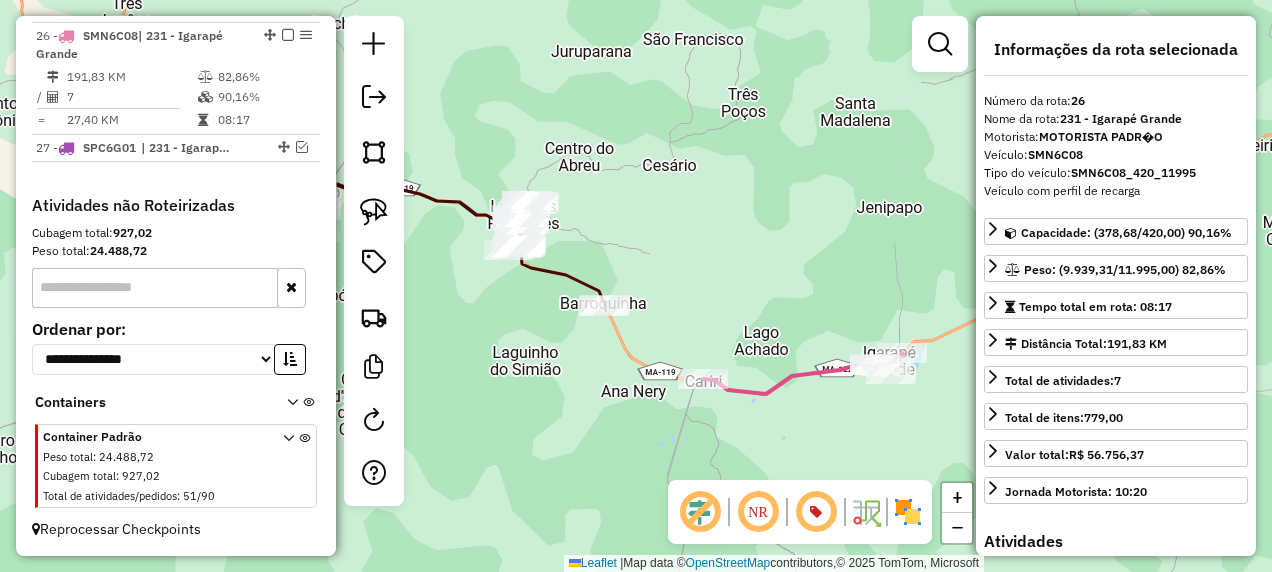 drag, startPoint x: 577, startPoint y: 407, endPoint x: 670, endPoint y: 427, distance: 95.12623 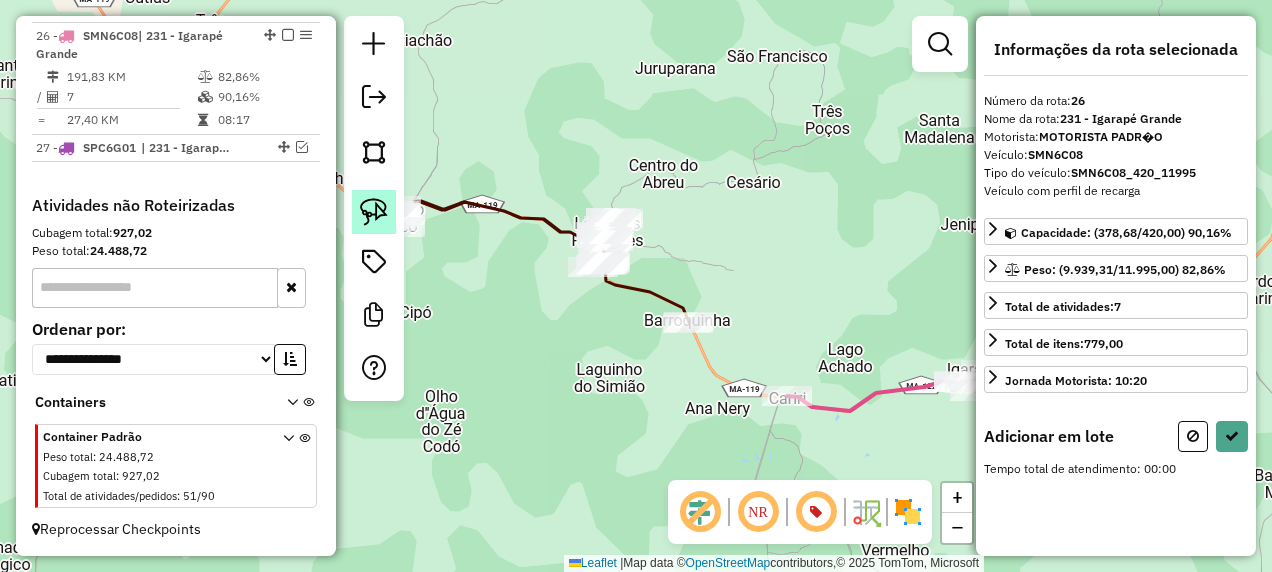 click 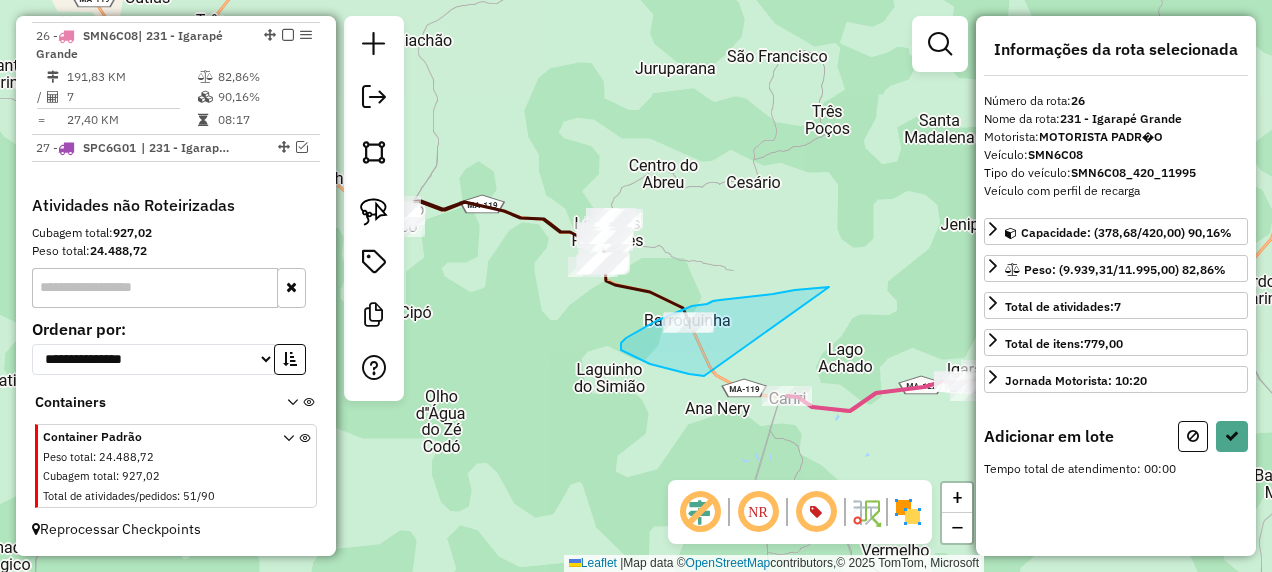 drag, startPoint x: 829, startPoint y: 287, endPoint x: 716, endPoint y: 378, distance: 145.08618 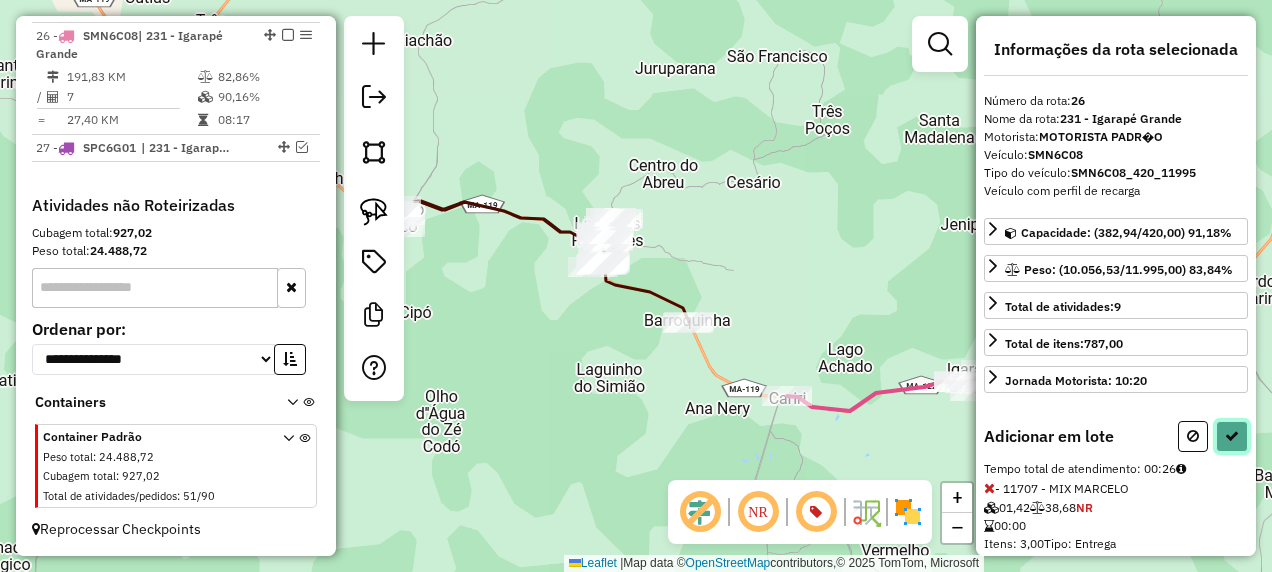 click at bounding box center (1232, 436) 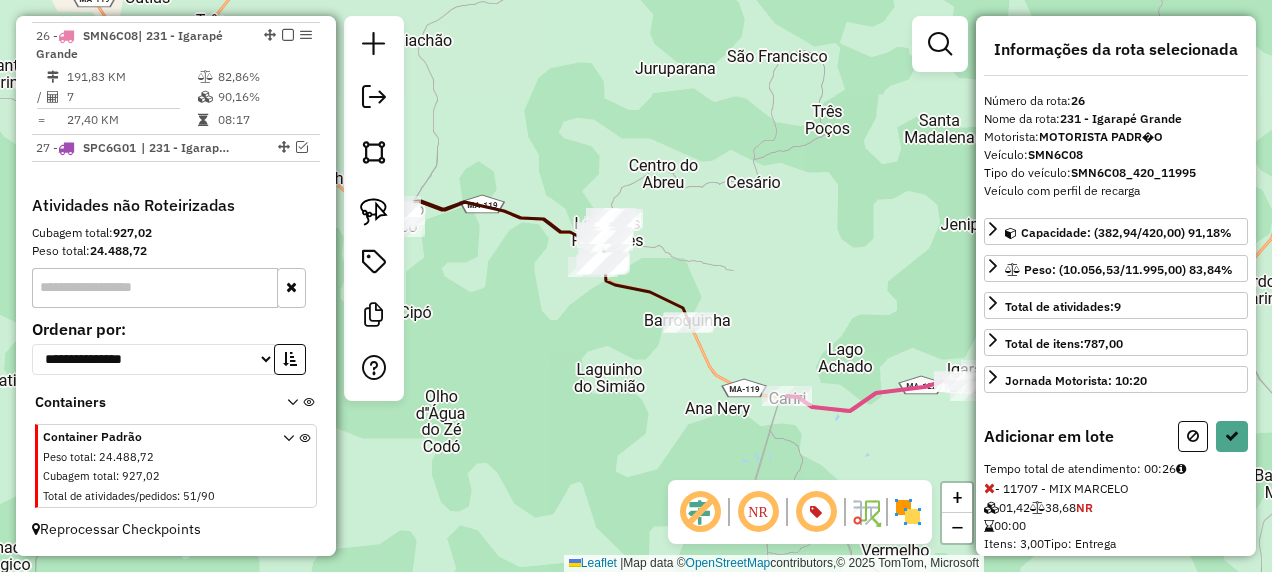 select on "**********" 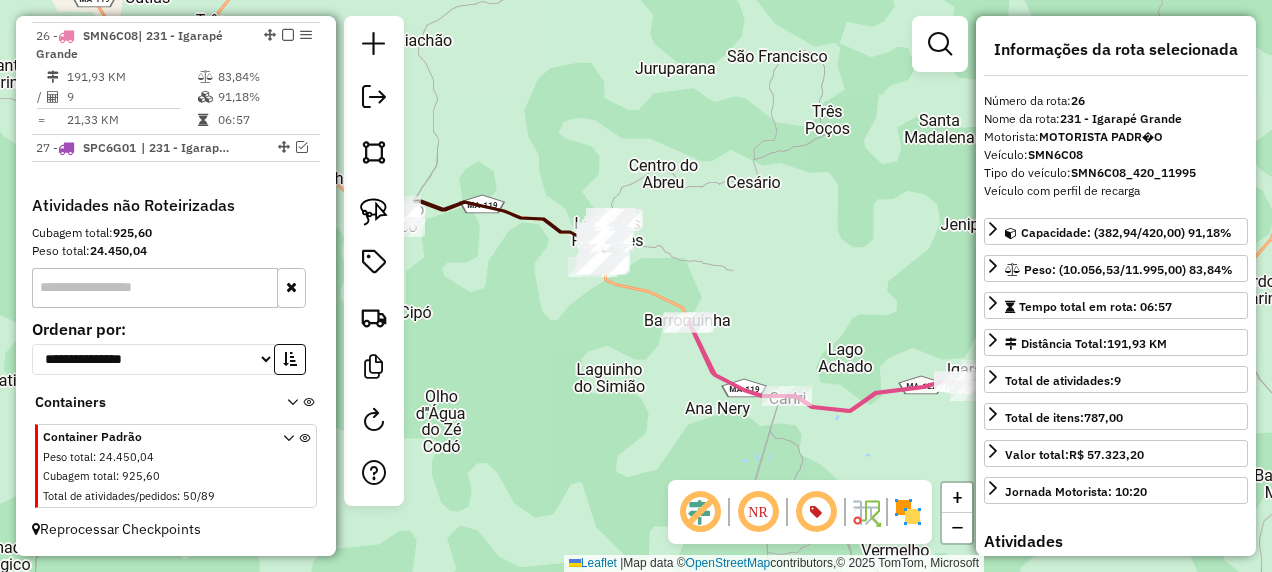 click 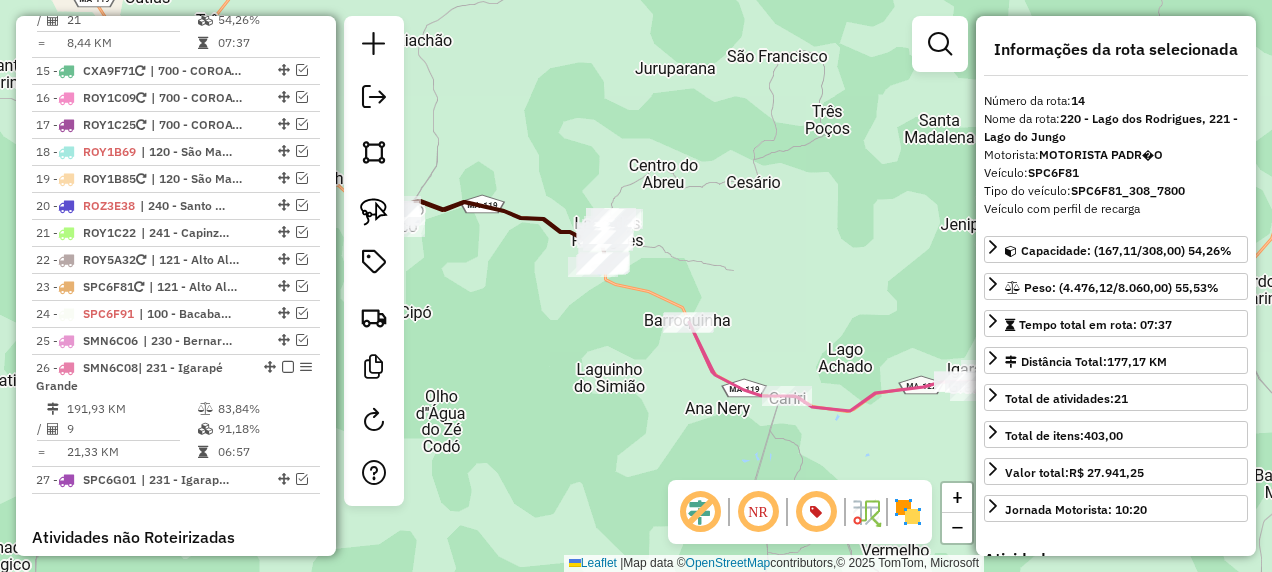 scroll, scrollTop: 2261, scrollLeft: 0, axis: vertical 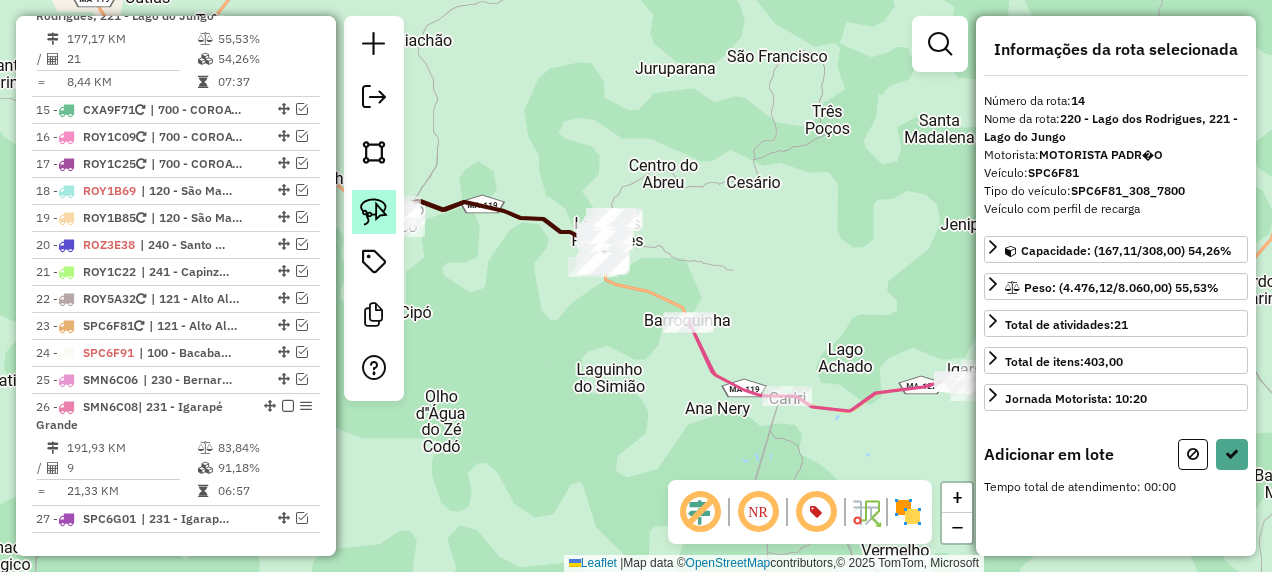click 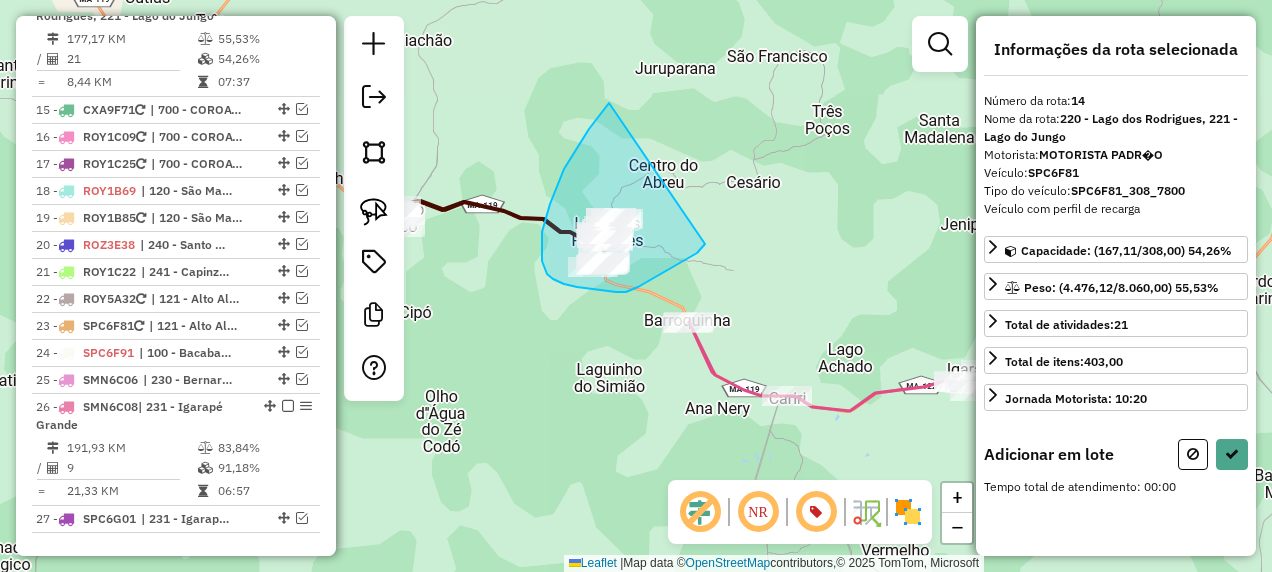 drag, startPoint x: 606, startPoint y: 106, endPoint x: 706, endPoint y: 243, distance: 169.61427 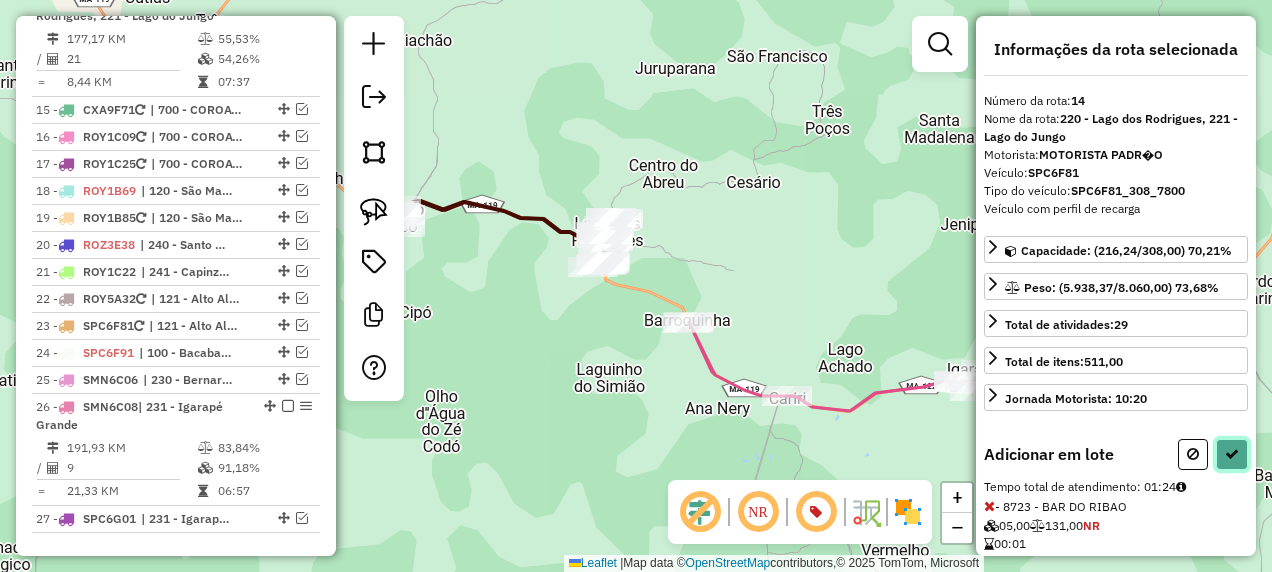 click at bounding box center (1232, 454) 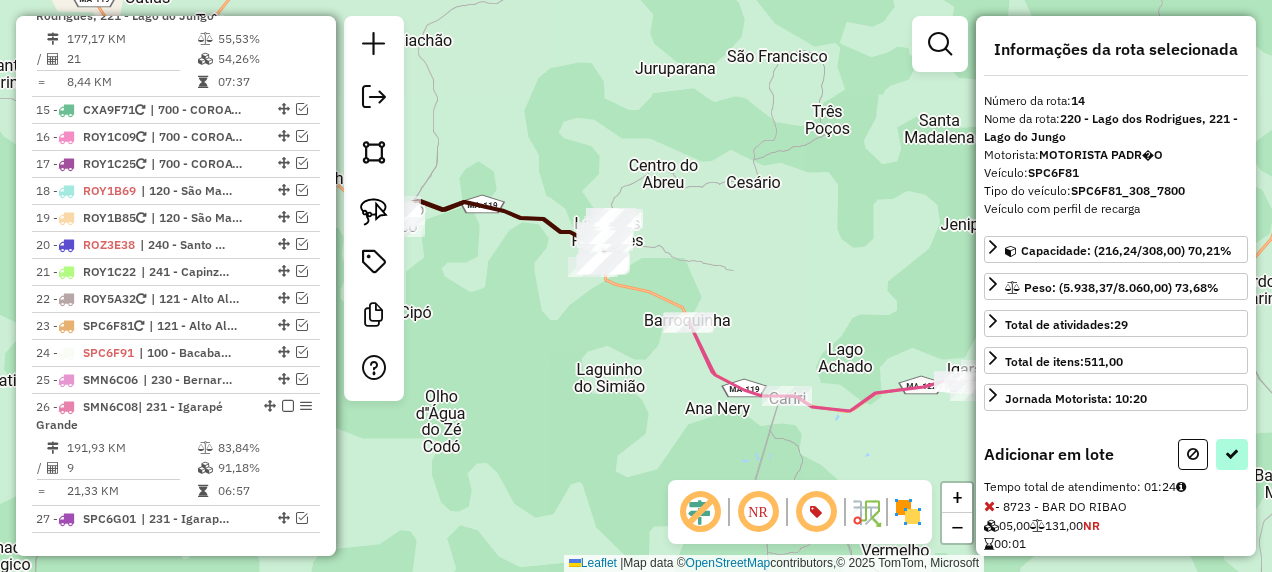select on "**********" 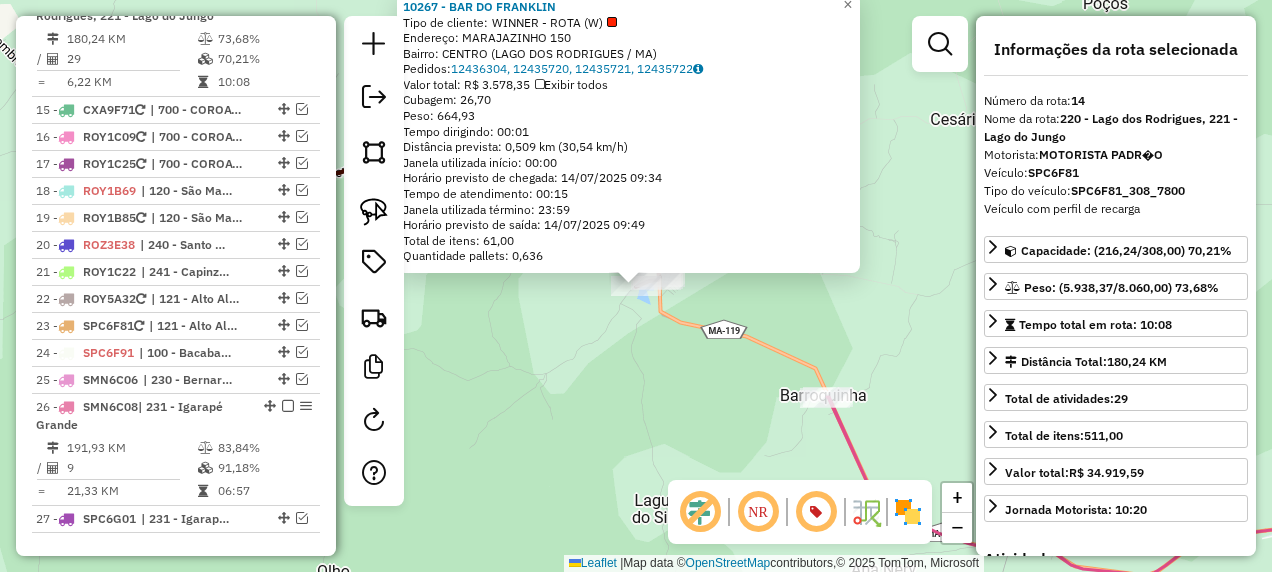 click on "10267 - BAR DO FRANKLIN  Tipo de cliente:   WINNER - ROTA (W)   Endereço:  MARAJAZINHO 150   Bairro: CENTRO (LAGO DOS RODRIGUES / MA)   Pedidos:  12436304, 12435720, 12435721, 12435722   Valor total: R$ 3.578,35   Exibir todos   Cubagem: 26,70  Peso: 664,93  Tempo dirigindo: 00:01   Distância prevista: 0,509 km (30,54 km/h)   Janela utilizada início: 00:00   Horário previsto de chegada: 14/07/2025 09:34   Tempo de atendimento: 00:15   Janela utilizada término: 23:59   Horário previsto de saída: 14/07/2025 09:49   Total de itens: 61,00   Quantidade pallets: 0,636  × Janela de atendimento Grade de atendimento Capacidade Transportadoras Veículos Cliente Pedidos  Rotas Selecione os dias de semana para filtrar as janelas de atendimento  Seg   Ter   Qua   Qui   Sex   Sáb   Dom  Informe o período da janela de atendimento: De: Até:  Filtrar exatamente a janela do cliente  Considerar janela de atendimento padrão  Selecione os dias de semana para filtrar as grades de atendimento  Seg   Ter   Qua   Qui  De:" 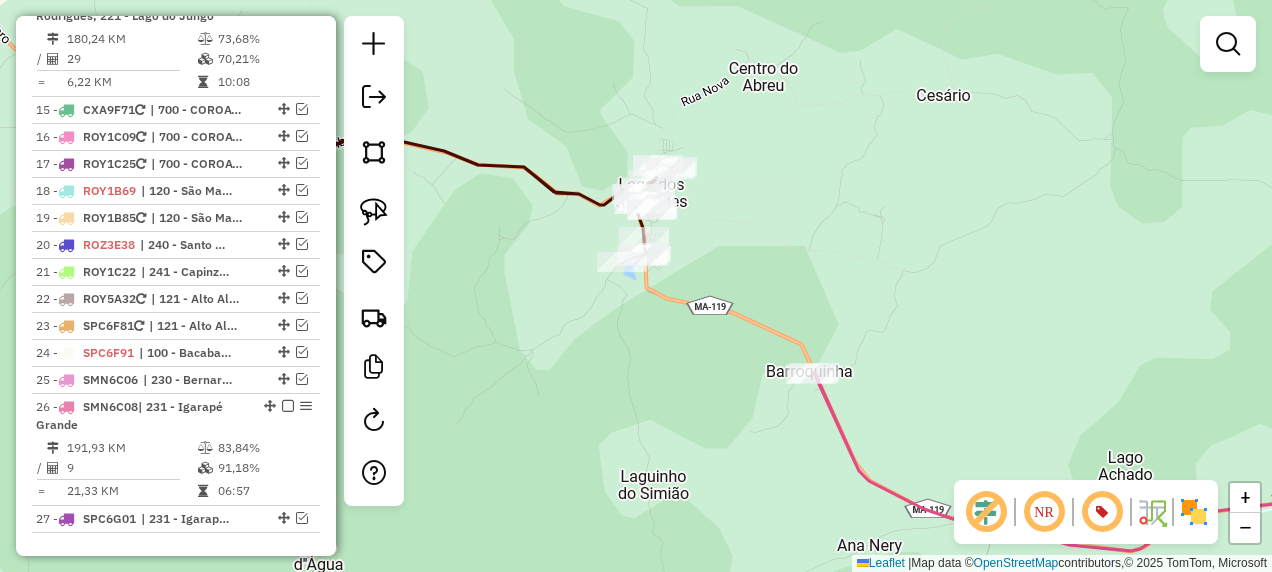 drag, startPoint x: 812, startPoint y: 378, endPoint x: 744, endPoint y: 280, distance: 119.28118 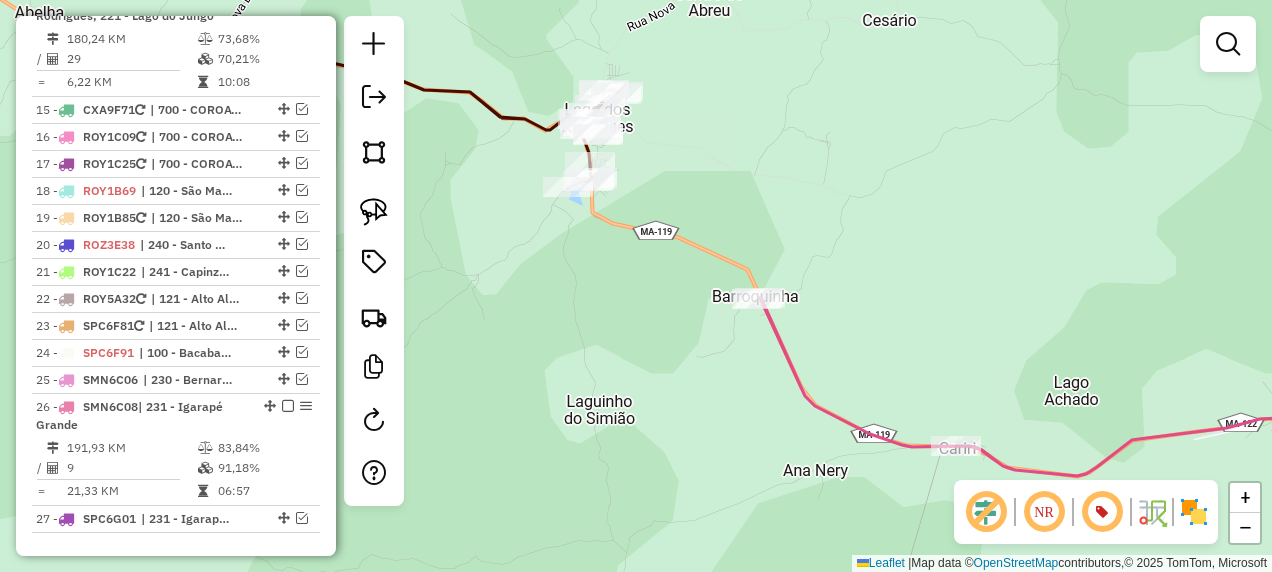 click 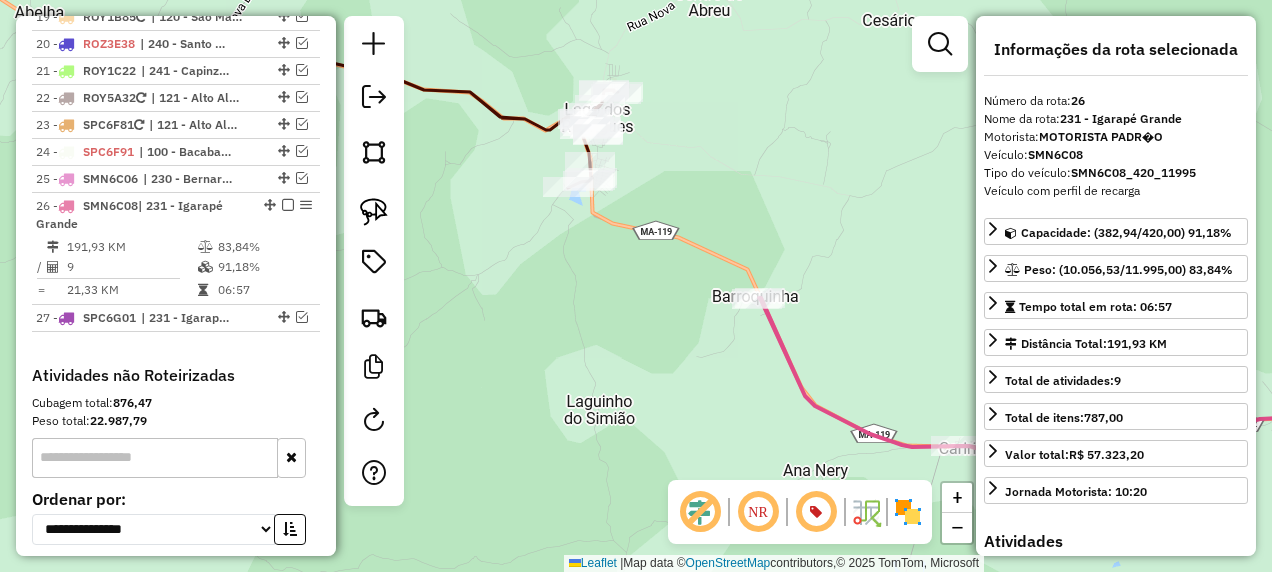 scroll, scrollTop: 2657, scrollLeft: 0, axis: vertical 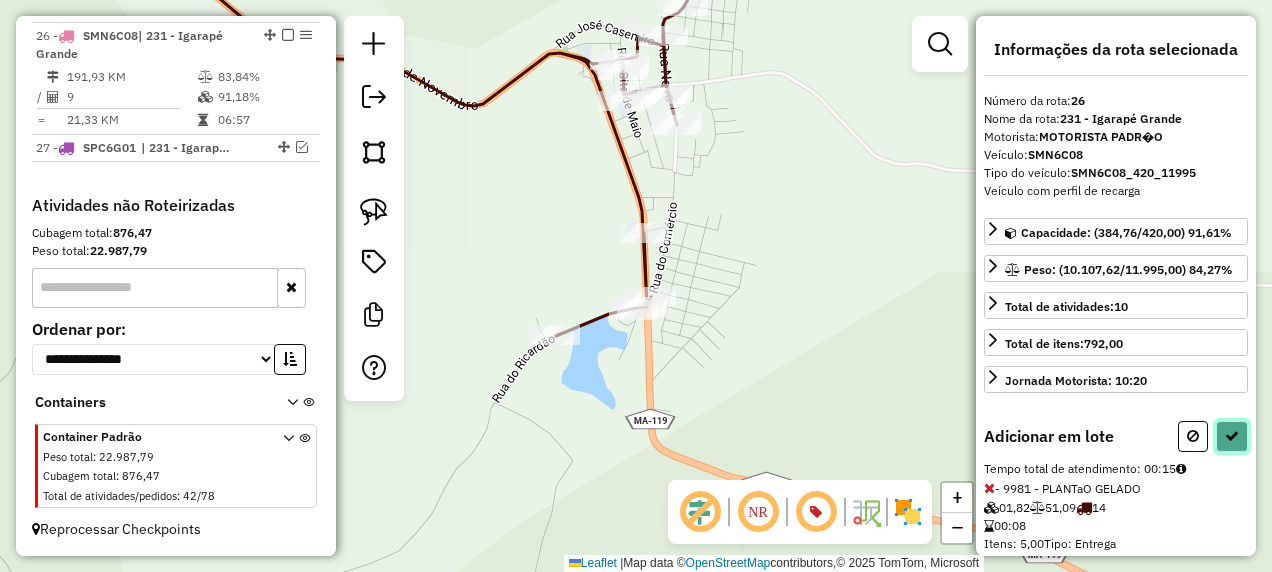 click at bounding box center (1232, 436) 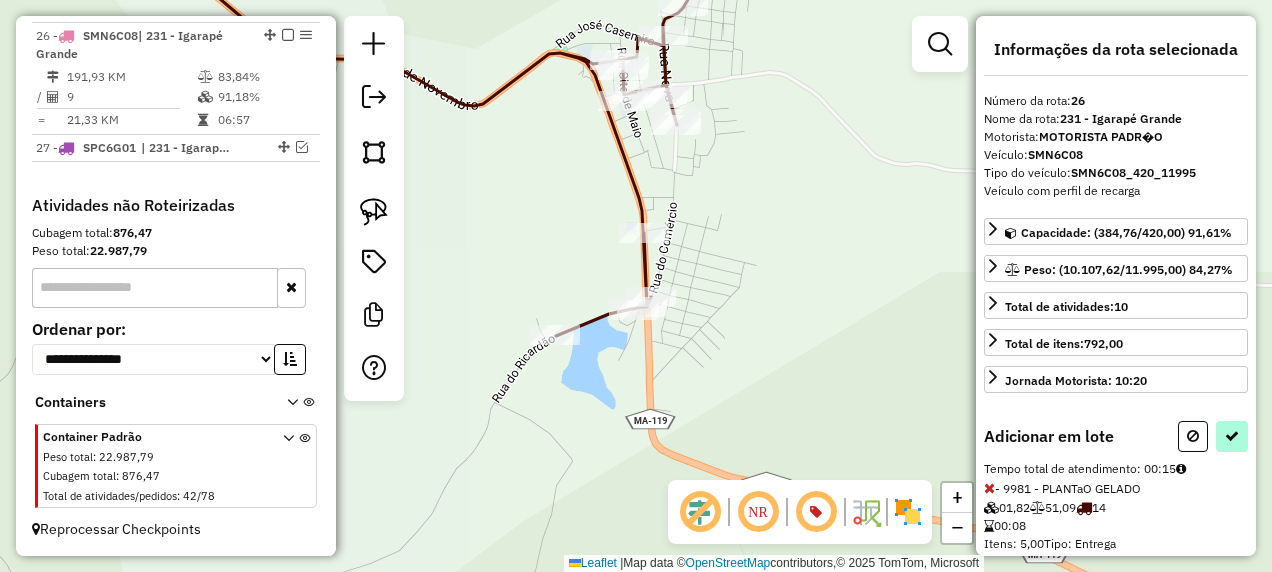 select on "**********" 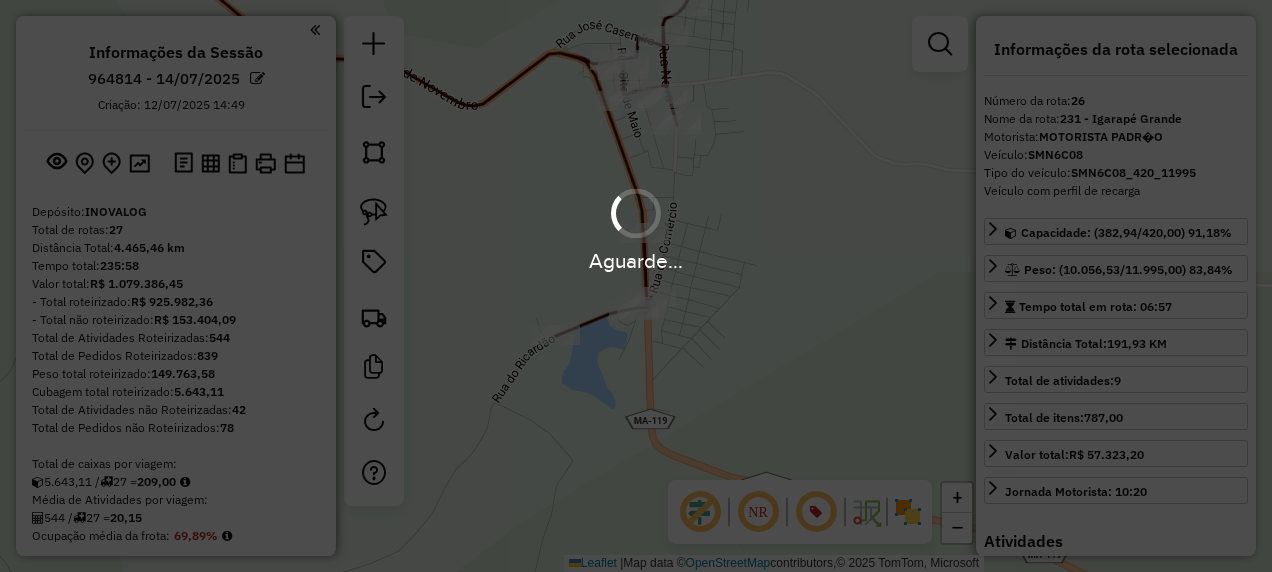 select on "**********" 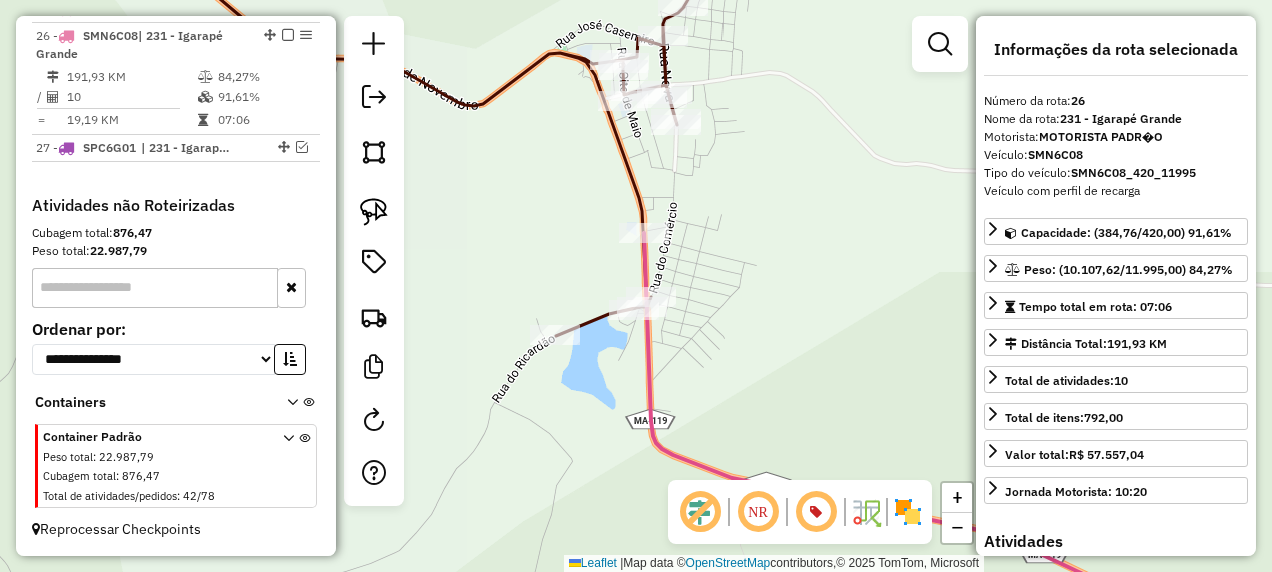 click 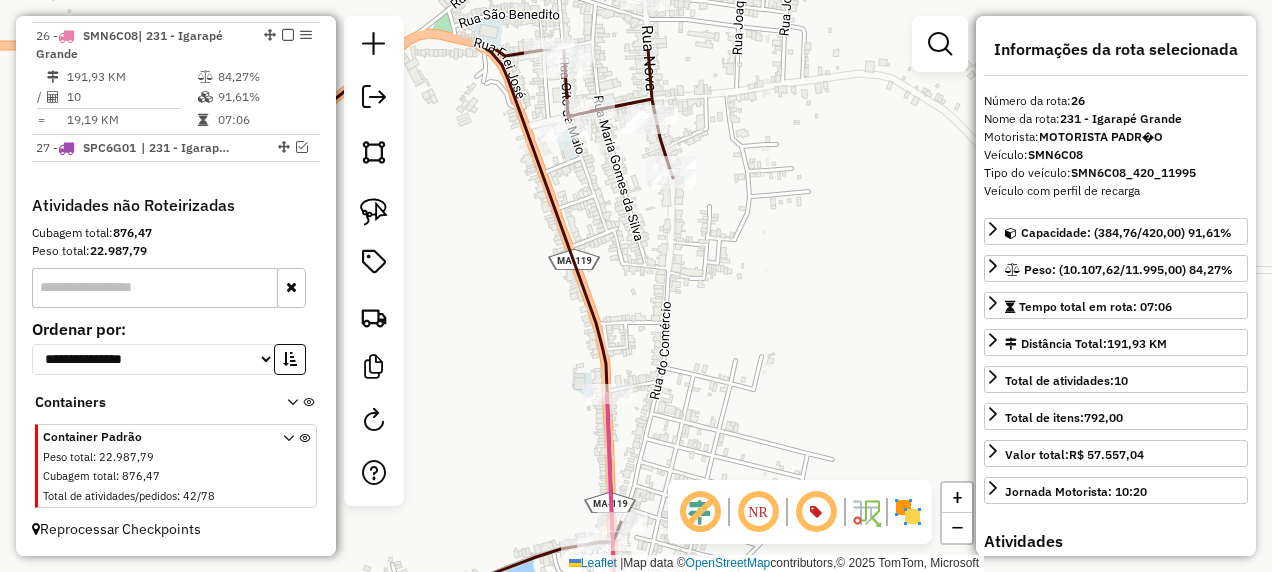 drag, startPoint x: 683, startPoint y: 230, endPoint x: 662, endPoint y: 354, distance: 125.765656 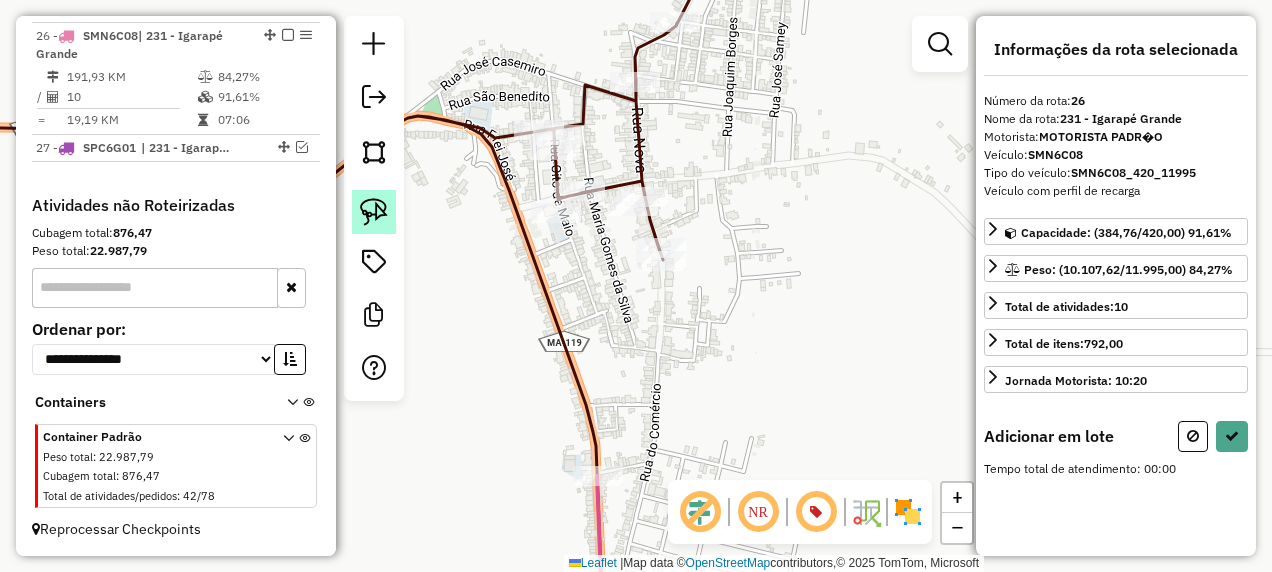 click 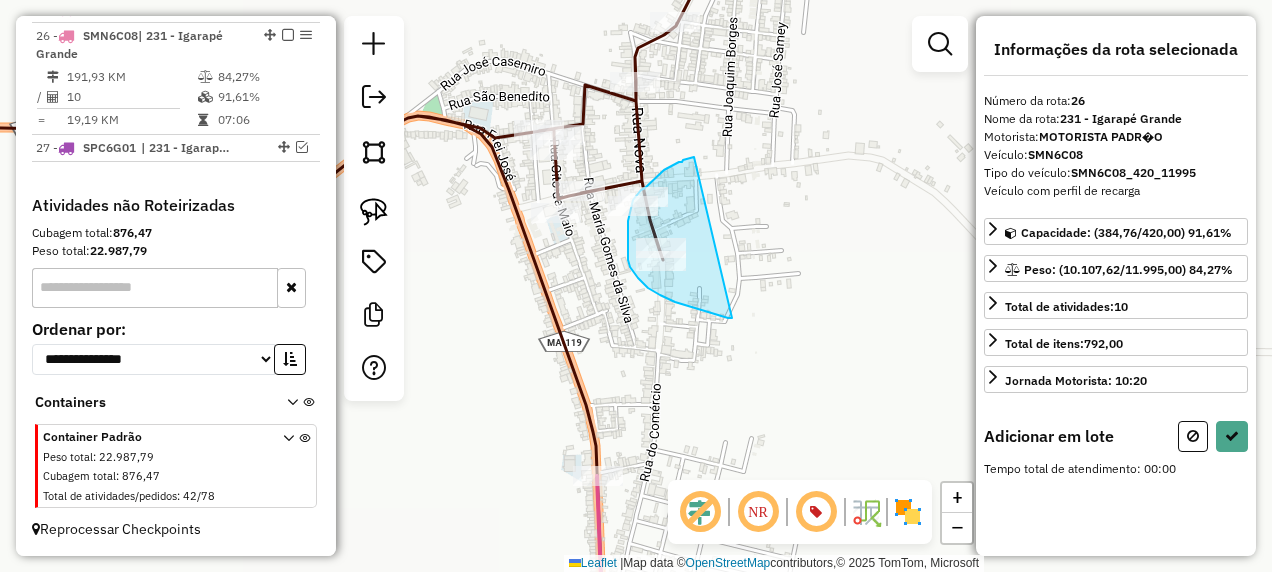 drag, startPoint x: 694, startPoint y: 157, endPoint x: 732, endPoint y: 318, distance: 165.42369 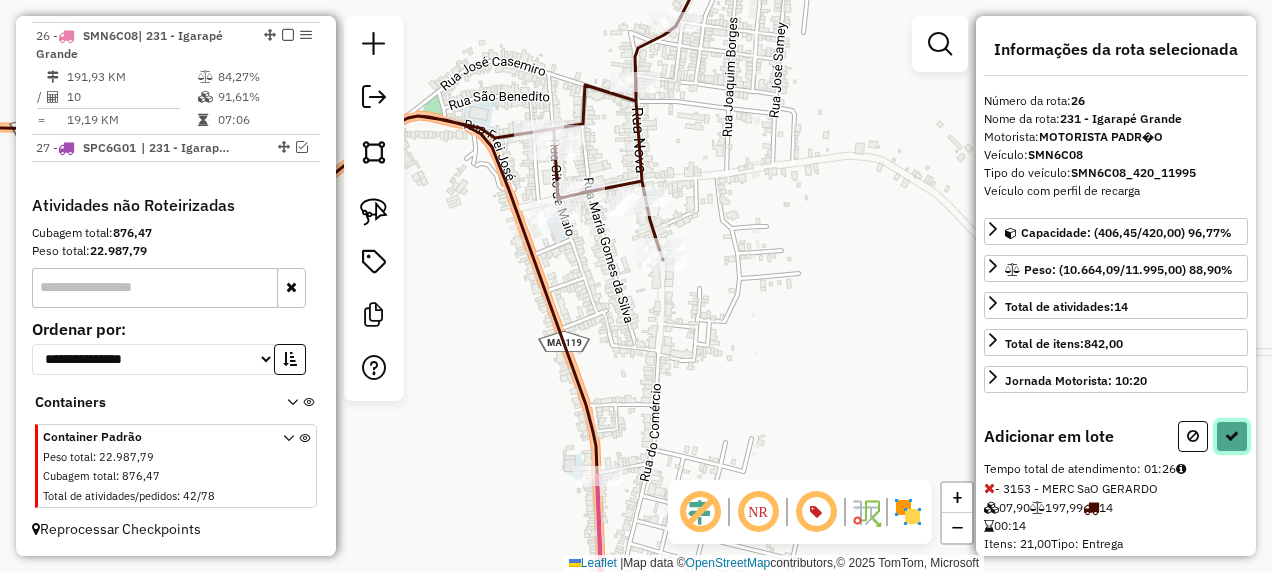click at bounding box center (1232, 436) 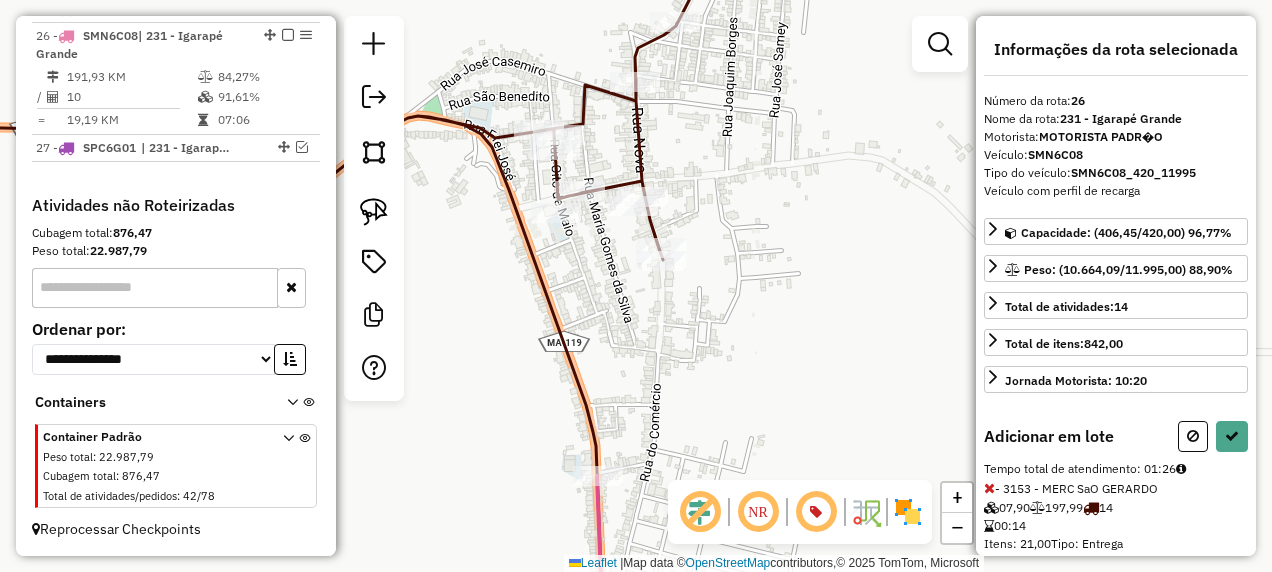 select on "**********" 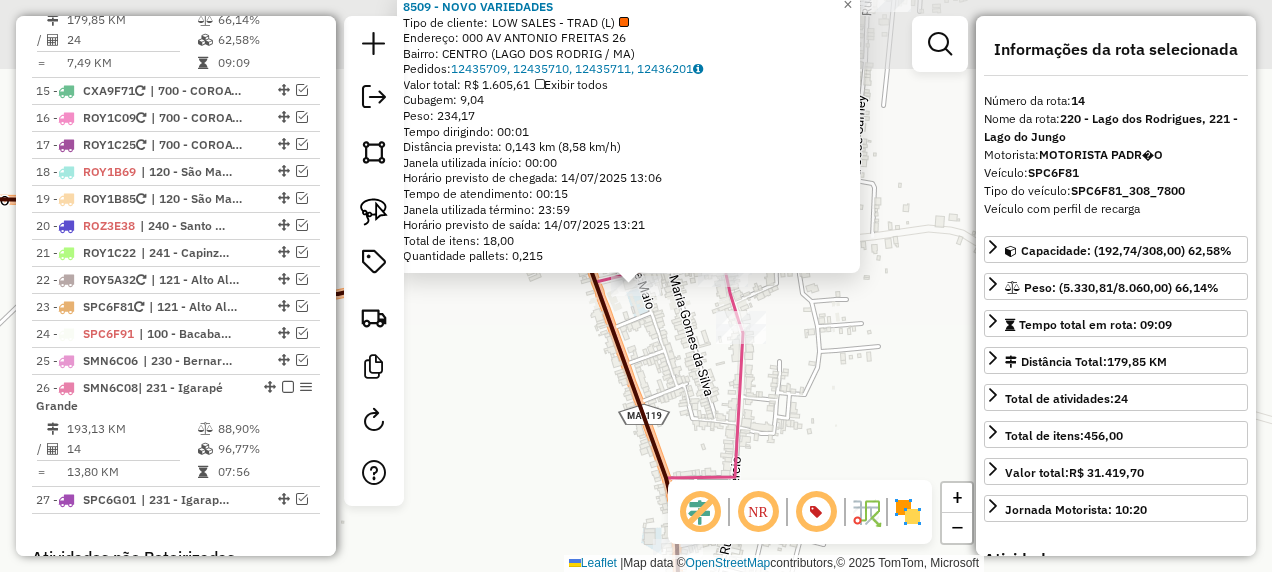 scroll, scrollTop: 2261, scrollLeft: 0, axis: vertical 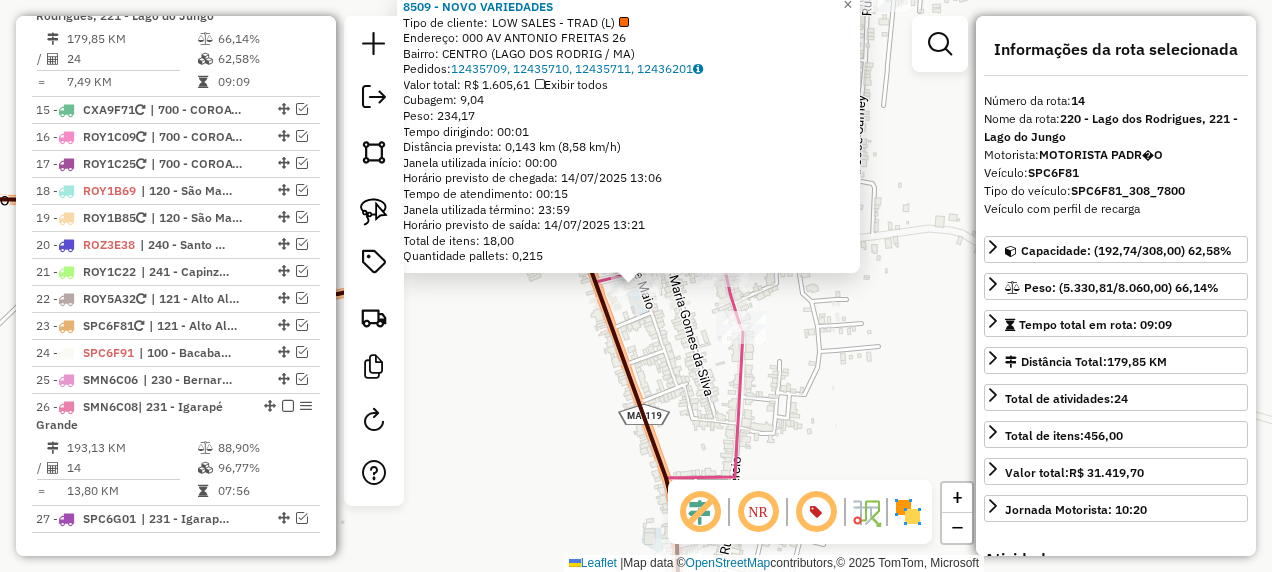 click on "[NUMBER] - NOVO VARIEDADES  Tipo de cliente:   LOW SALES - TRAD (L)   Endereço: [NUMBER] AV ANTONIO  FREITAS           [NUMBER]   Bairro: CENTRO ([CITY] / [STATE])   Pedidos:  12435709, 12435710, 12435711, 12436201   Valor total: R$ 1.605,61   Exibir todos   Cubagem: 9,04  Peso: 234,17  Tempo dirigindo: 00:01   Distância prevista: 0,143 km (8,58 km/h)   Janela utilizada início: 00:00   Horário previsto de chegada: 14/07/2025 13:06   Tempo de atendimento: 00:15   Janela utilizada término: 23:59   Horário previsto de saída: 14/07/2025 13:21   Total de itens: 18,00   Quantidade pallets: 0,215  × Janela de atendimento Grade de atendimento Capacidade Transportadoras Veículos Cliente Pedidos  Rotas Selecione os dias de semana para filtrar as janelas de atendimento  Seg   Ter   Qua   Qui   Sex   Sáb   Dom  Informe o período da janela de atendimento: De: Até:  Filtrar exatamente a janela do cliente  Considerar janela de atendimento padrão  Selecione os dias de semana para filtrar as grades de atendimento  Seg  De:" 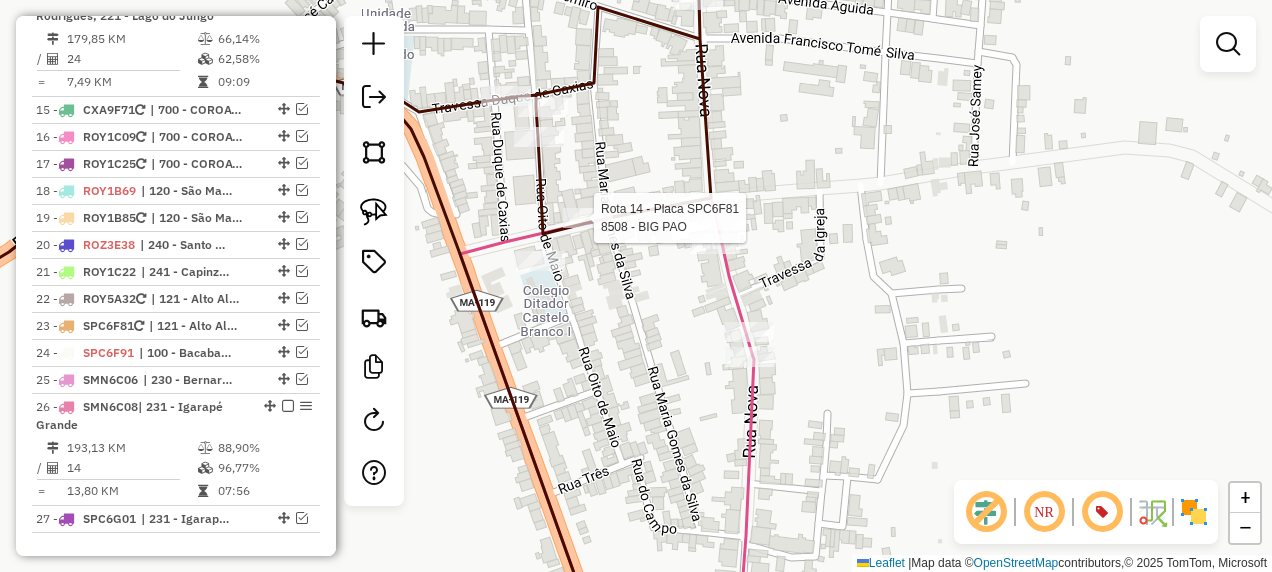 click 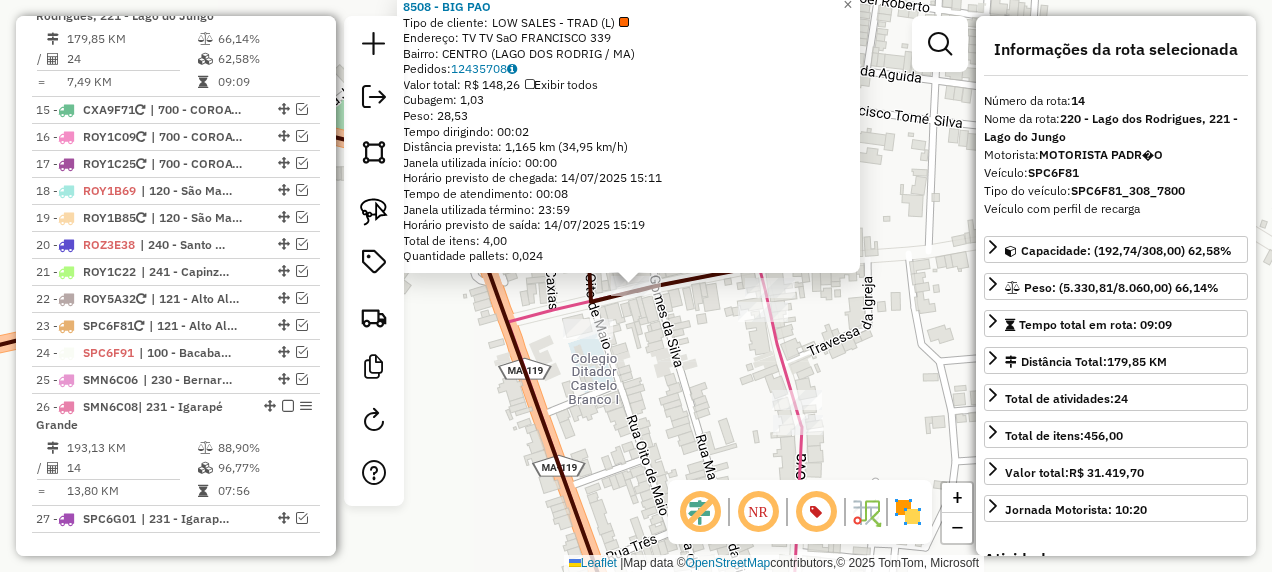 click on "[NUMBER] - BIG PAO  Tipo de cliente:   LOW SALES - TRAD (L)   Endereço: TV  TV  SaO FRANCISCO             [NUMBER]   Bairro: CENTRO ([CITY] / [STATE])   Pedidos:  12435708   Valor total: R$ 148,26   Exibir todos   Cubagem: 1,03  Peso: 28,53  Tempo dirigindo: 00:02   Distância prevista: 1,165 km (34,95 km/h)   Janela utilizada início: 00:00   Horário previsto de chegada: 14/07/2025 15:11   Tempo de atendimento: 00:08   Janela utilizada término: 23:59   Horário previsto de saída: 14/07/2025 15:19   Total de itens: 4,00   Quantidade pallets: 0,024  × Janela de atendimento Grade de atendimento Capacidade Transportadoras Veículos Cliente Pedidos  Rotas Selecione os dias de semana para filtrar as janelas de atendimento  Seg   Ter   Qua   Qui   Sex   Sáb   Dom  Informe o período da janela de atendimento: De: Até:  Filtrar exatamente a janela do cliente  Considerar janela de atendimento padrão  Selecione os dias de semana para filtrar as grades de atendimento  Seg   Ter   Qua   Qui   Sex   Sáb   Dom   De:  +" 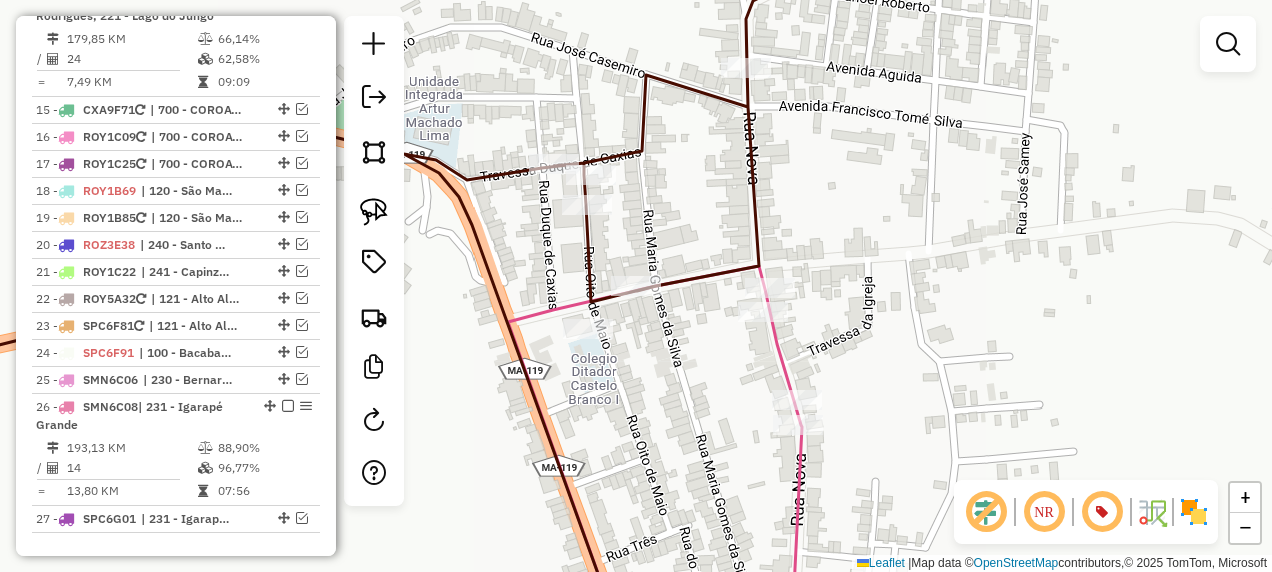 click 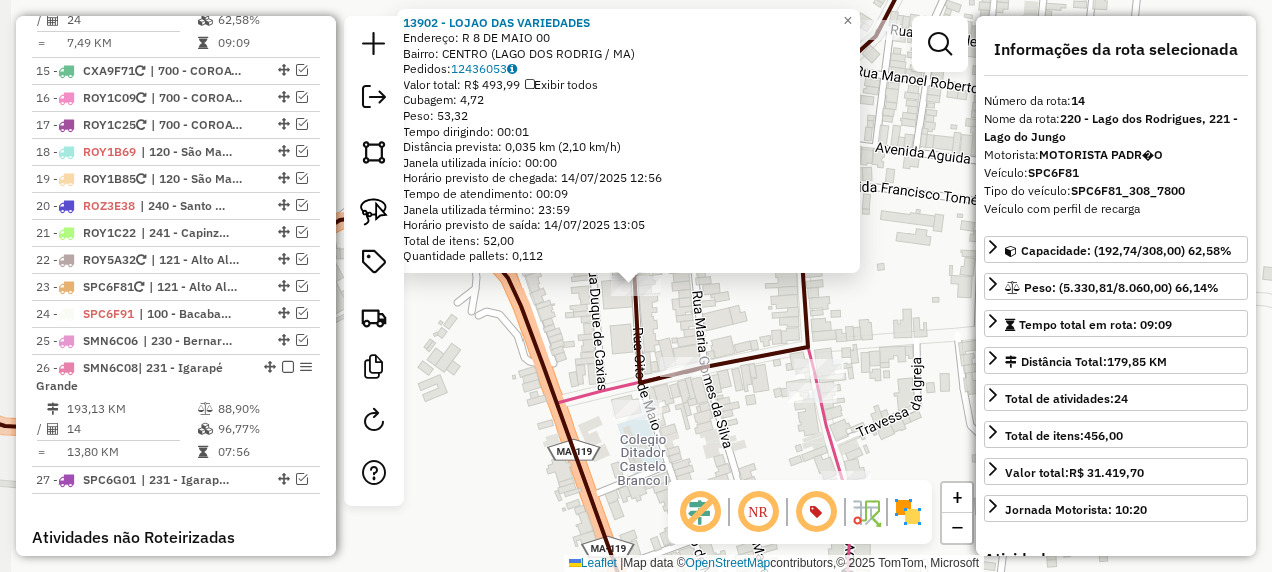 scroll, scrollTop: 2261, scrollLeft: 0, axis: vertical 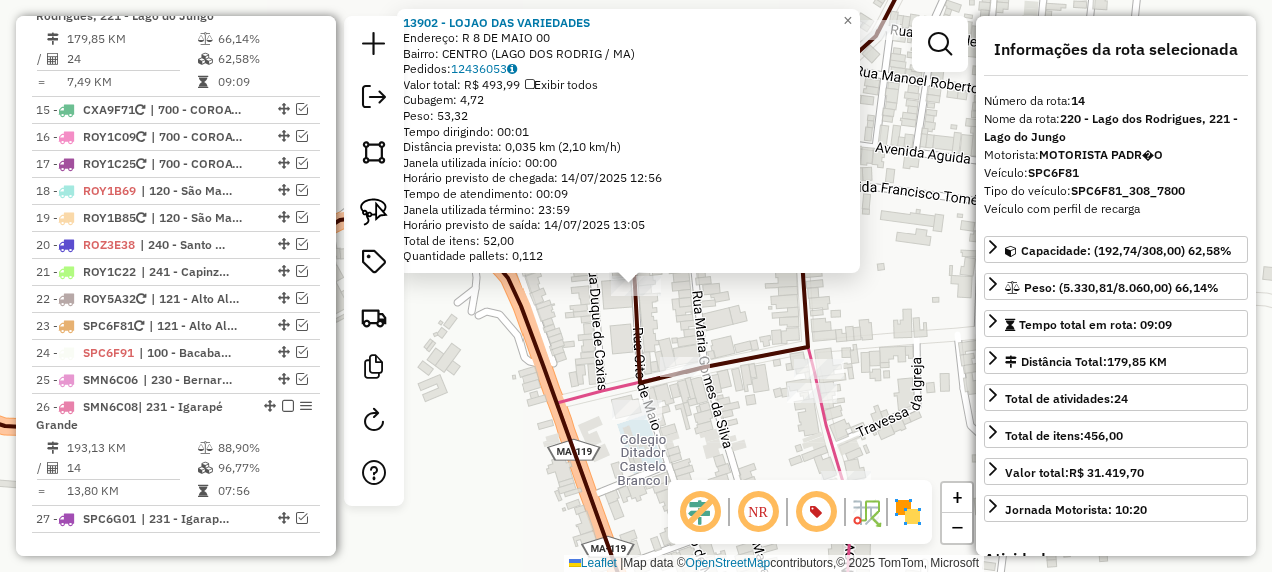 click 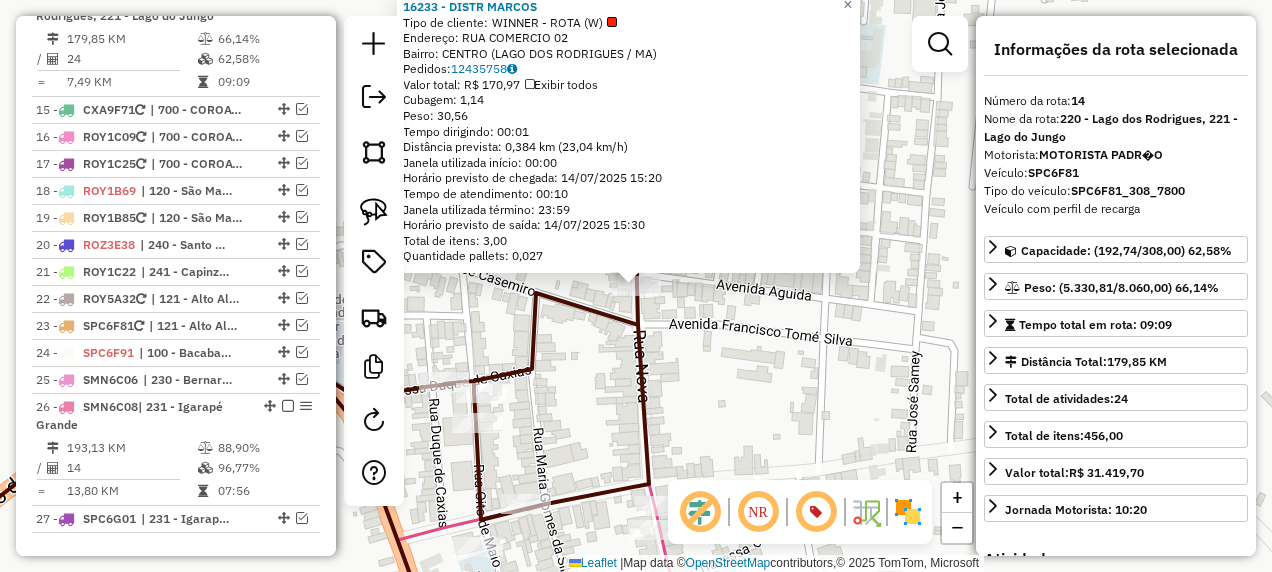 click on "[NUMBER] - [COMPANY_NAME]  Tipo de cliente:   WINNER - ROTA (W)   Endereço:  [STREET] [NUMBER]   Bairro: [CITY] ([NEIGHBORHOOD] / MA)   Pedidos:  [ORDER_ID]   Valor total: R$ 170,97   Exibir todos   Cubagem: 1,14  Peso: 30,56  Tempo dirigindo: 00:01   Distância prevista: 0,384 km (23,04 km/h)   Janela utilizada início: 00:00   Horário previsto de chegada: 14/07/2025 15:20   Tempo de atendimento: 00:10   Janela utilizada término: 23:59   Horário previsto de saída: 14/07/2025 15:30   Total de itens: 3,00   Quantidade pallets: 0,027  × Janela de atendimento Grade de atendimento Capacidade Transportadoras Veículos Cliente Pedidos  Rotas Selecione os dias de semana para filtrar as janelas de atendimento  Seg   Ter   Qua   Qui   Sex   Sáb   Dom  Informe o período da janela de atendimento: De: Até:  Filtrar exatamente a janela do cliente  Considerar janela de atendimento padrão  Selecione os dias de semana para filtrar as grades de atendimento  Seg   Ter   Qua   Qui   Sex   Sáb   Dom   Peso mínimo:   De:" 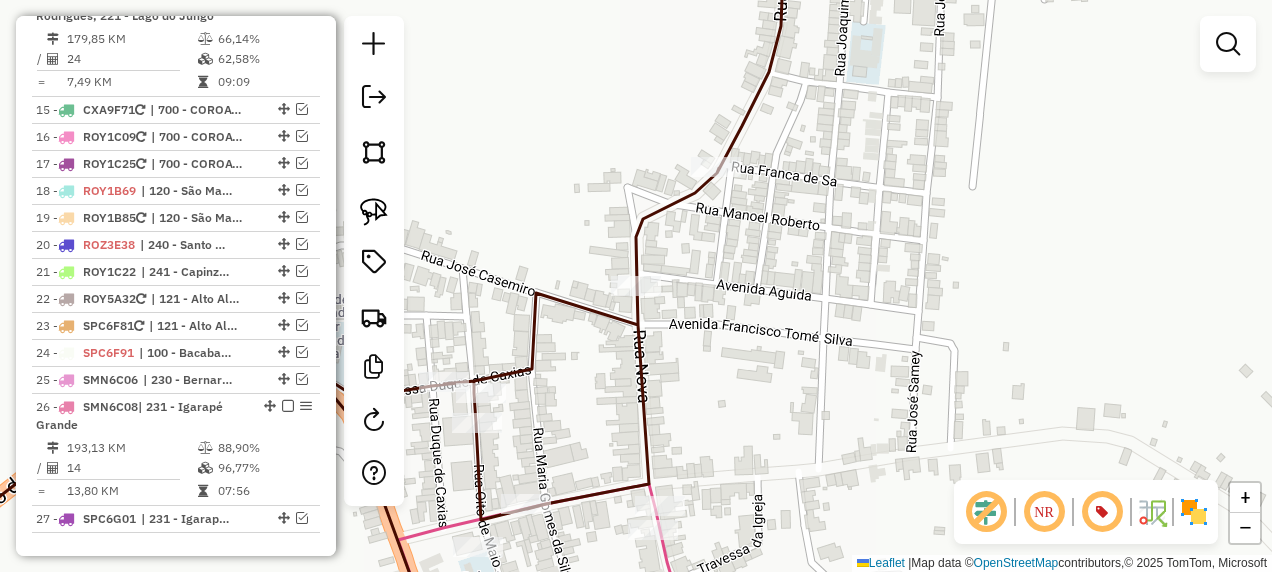drag, startPoint x: 669, startPoint y: 427, endPoint x: 738, endPoint y: 212, distance: 225.8008 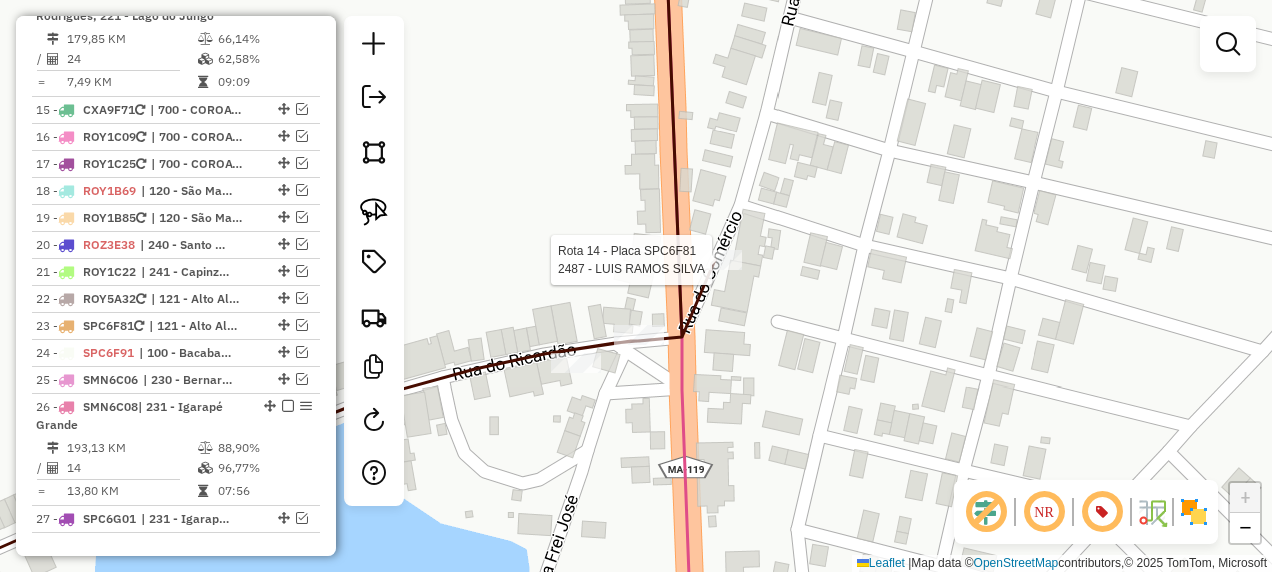 click 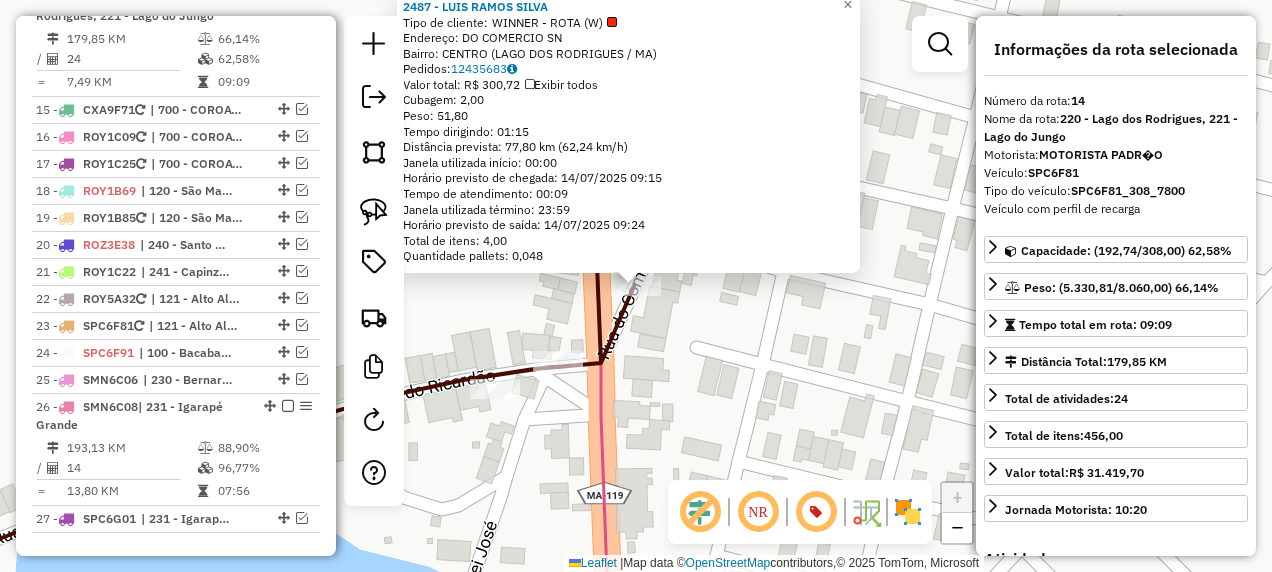 click on "[NUMBER] - [FULL_NAME]  Tipo de cliente:   WINNER - ROTA (W)   Endereço:  [STREET] [STREET_INFO]   Bairro: [CITY] ([NEIGHBORHOOD] / MA)   Pedidos:  [ORDER_ID]   Valor total: R$ 300,72   Exibir todos   Cubagem: 2,00  Peso: 51,80  Tempo dirigindo: 01:15   Distância prevista: 77,80 km (62,24 km/h)   Janela utilizada início: 00:00   Horário previsto de chegada: 14/07/2025 09:15   Tempo de atendimento: 00:09   Janela utilizada término: 23:59   Horário previsto de saída: 14/07/2025 09:24   Total de itens: 4,00   Quantidade pallets: 0,048  × Janela de atendimento Grade de atendimento Capacidade Transportadoras Veículos Cliente Pedidos  Rotas Selecione os dias de semana para filtrar as janelas de atendimento  Seg   Ter   Qua   Qui   Sex   Sáb   Dom  Informe o período da janela de atendimento: De: Até:  Filtrar exatamente a janela do cliente  Considerar janela de atendimento padrão  Selecione os dias de semana para filtrar as grades de atendimento  Seg   Ter   Qua   Qui   Sex   Sáb   Dom   Peso mínimo:  De:" 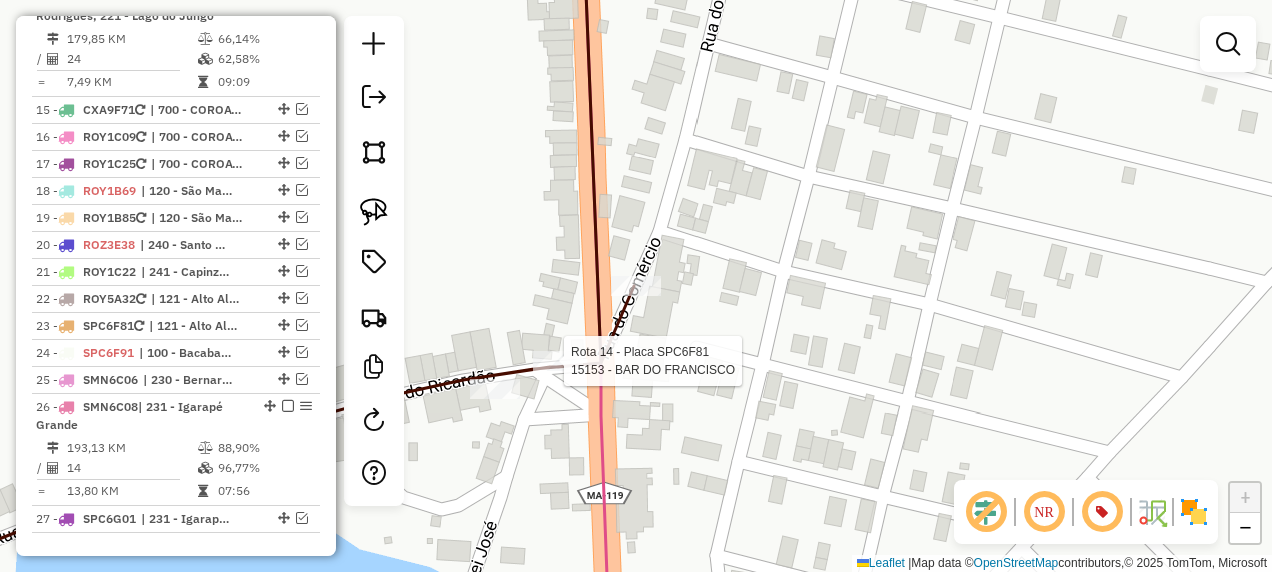 select on "**********" 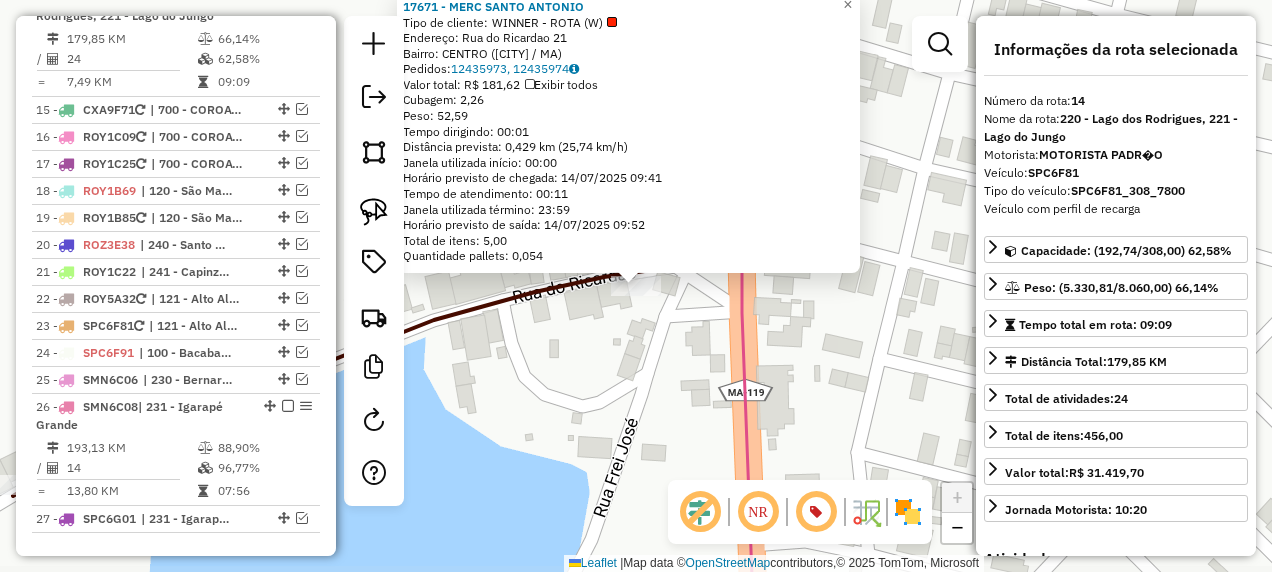 drag, startPoint x: 612, startPoint y: 408, endPoint x: 666, endPoint y: 404, distance: 54.147945 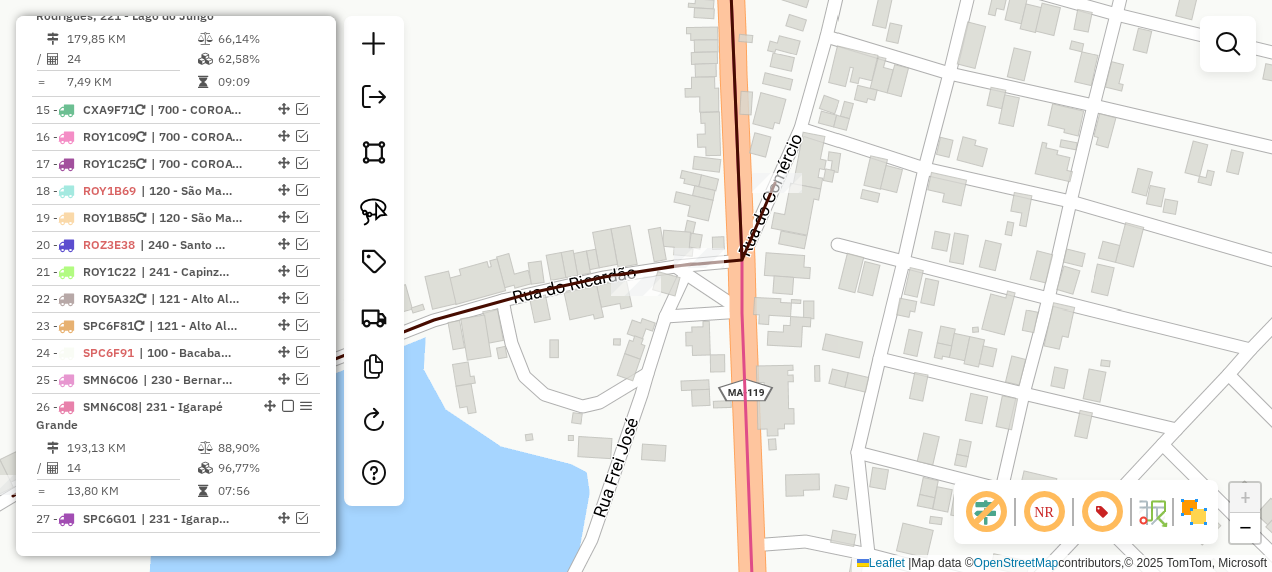 click 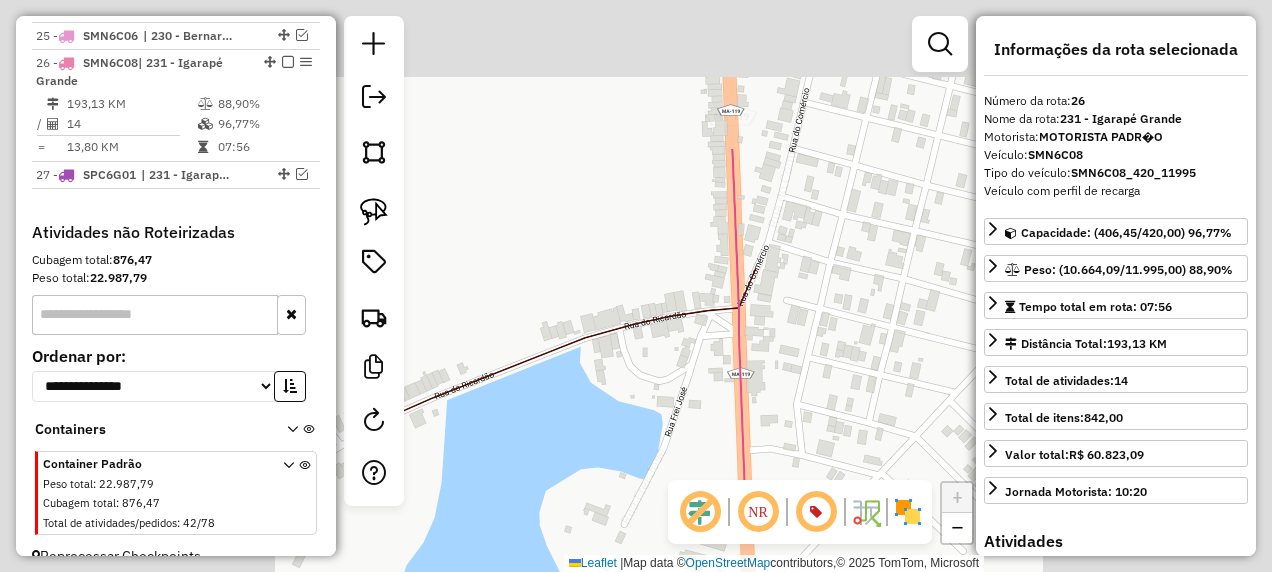 scroll, scrollTop: 2657, scrollLeft: 0, axis: vertical 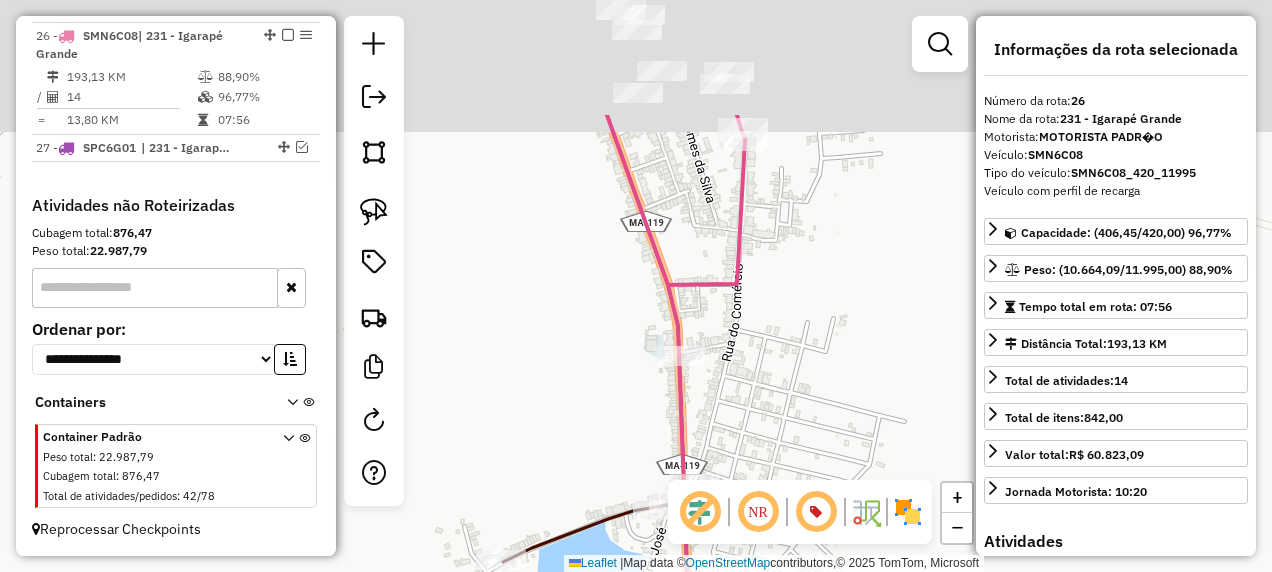 drag, startPoint x: 870, startPoint y: 177, endPoint x: 765, endPoint y: 496, distance: 335.83627 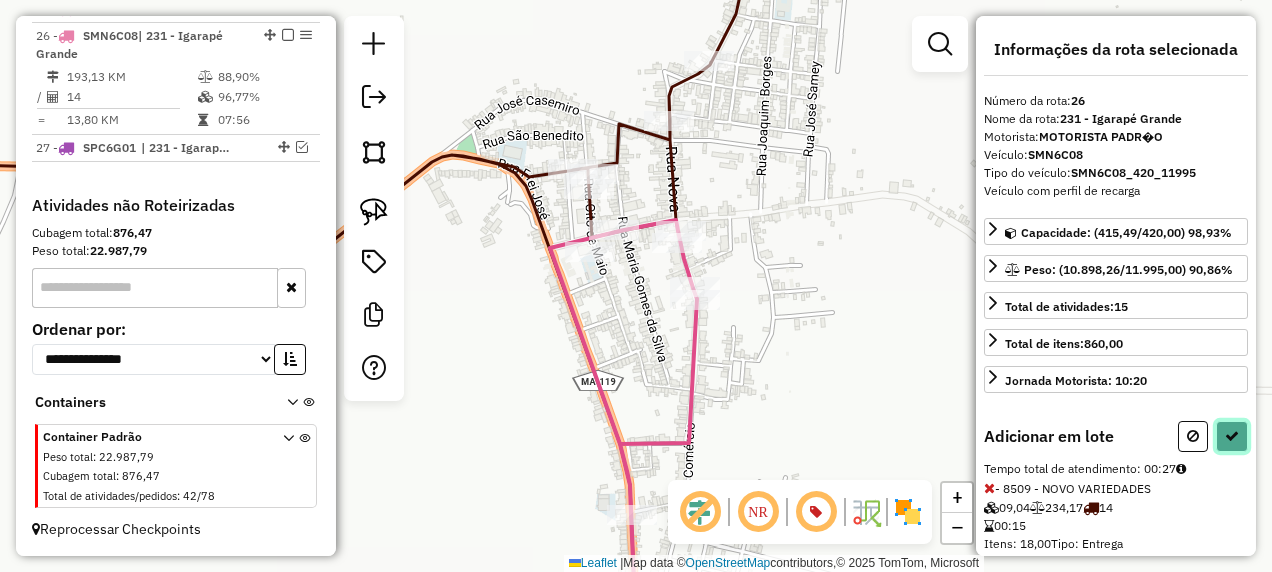 click at bounding box center [1232, 436] 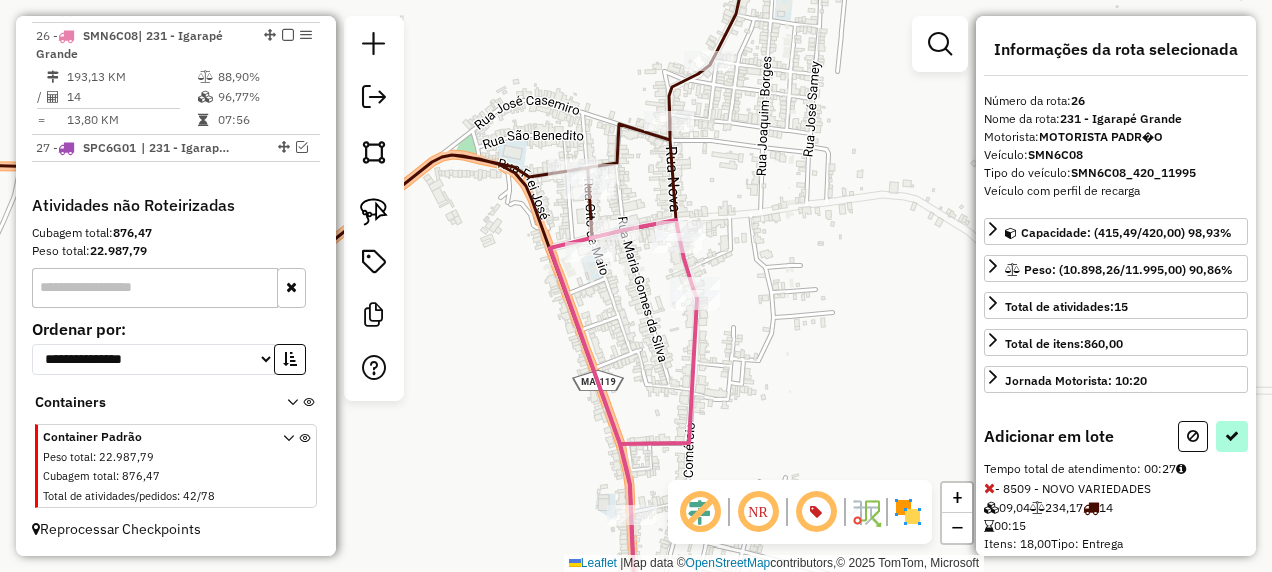 select on "**********" 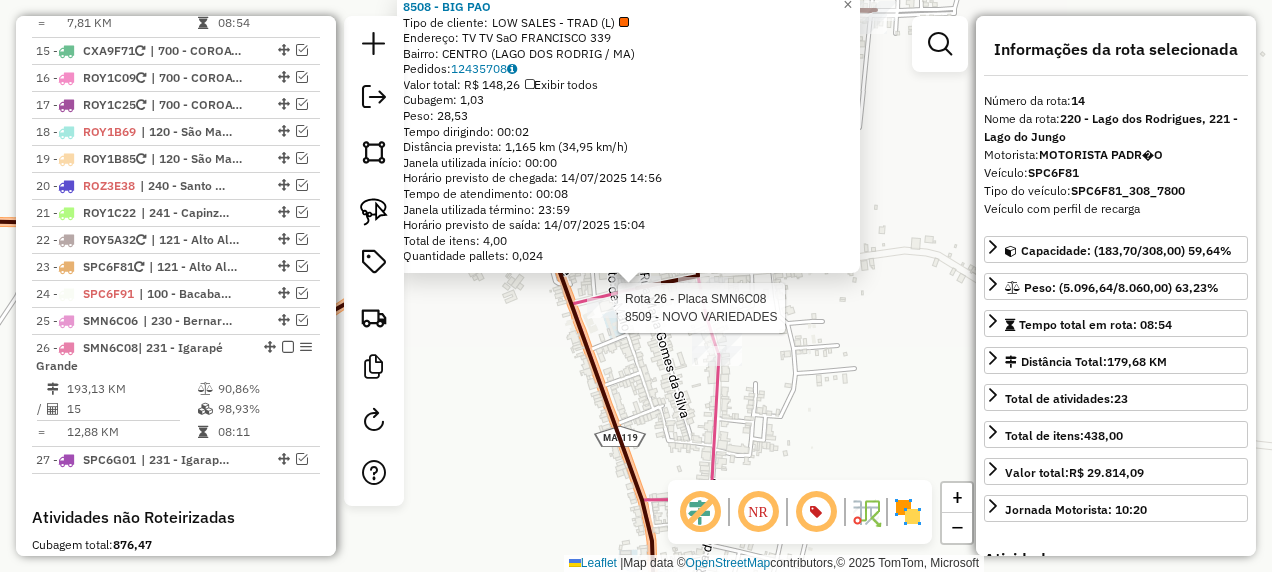 scroll, scrollTop: 2261, scrollLeft: 0, axis: vertical 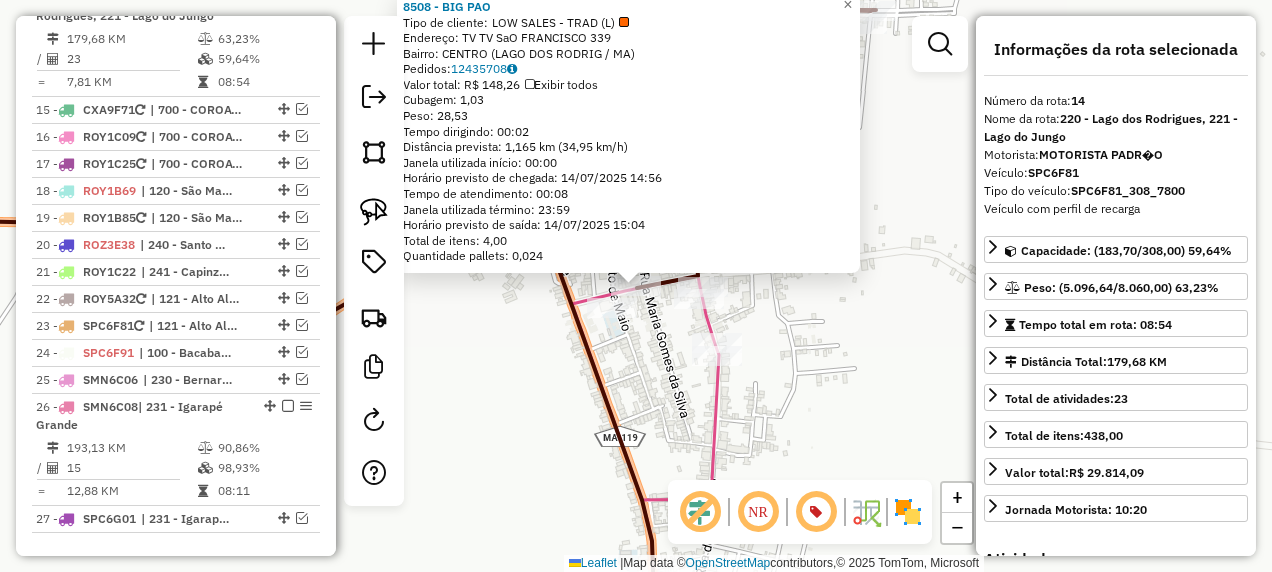 click on "[NUMBER] - BIG PAO  Tipo de cliente:   LOW SALES - TRAD (L)   Endereço: TV  TV  SaO FRANCISCO             [NUMBER]   Bairro: CENTRO ([CITY] / [STATE])   Pedidos:  12435708   Valor total: R$ 148,26   Exibir todos   Cubagem: 1,03  Peso: 28,53  Tempo dirigindo: 00:02   Distância prevista: 1,165 km (34,95 km/h)   Janela utilizada início: 00:00   Horário previsto de chegada: 14/07/2025 14:56   Tempo de atendimento: 00:08   Janela utilizada término: 23:59   Horário previsto de saída: 14/07/2025 15:04   Total de itens: 4,00   Quantidade pallets: 0,024  × Janela de atendimento Grade de atendimento Capacidade Transportadoras Veículos Cliente Pedidos  Rotas Selecione os dias de semana para filtrar as janelas de atendimento  Seg   Ter   Qua   Qui   Sex   Sáb   Dom  Informe o período da janela de atendimento: De: Até:  Filtrar exatamente a janela do cliente  Considerar janela de atendimento padrão  Selecione os dias de semana para filtrar as grades de atendimento  Seg   Ter   Qua   Qui   Sex   Sáb   Dom   De:  +" 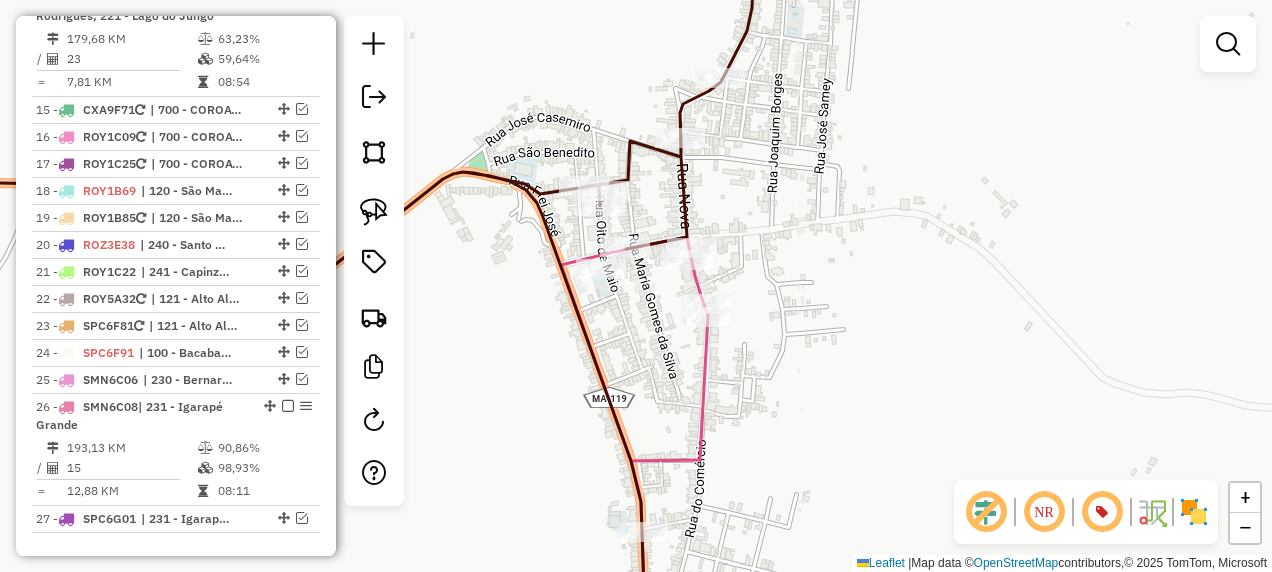 drag, startPoint x: 682, startPoint y: 466, endPoint x: 656, endPoint y: 292, distance: 175.93181 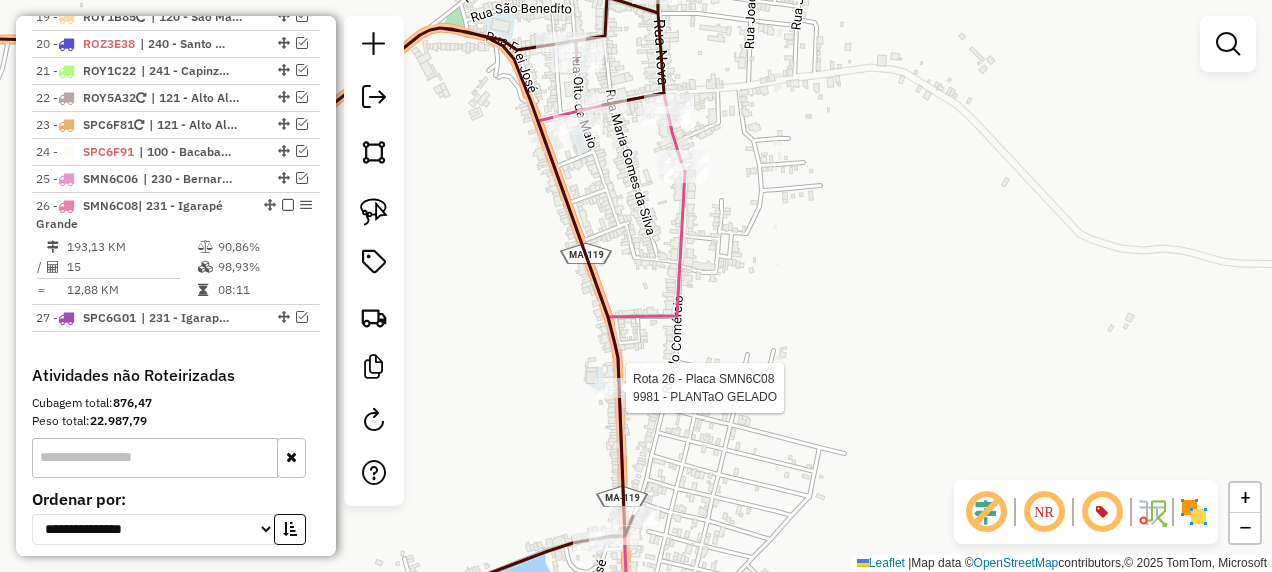 select on "**********" 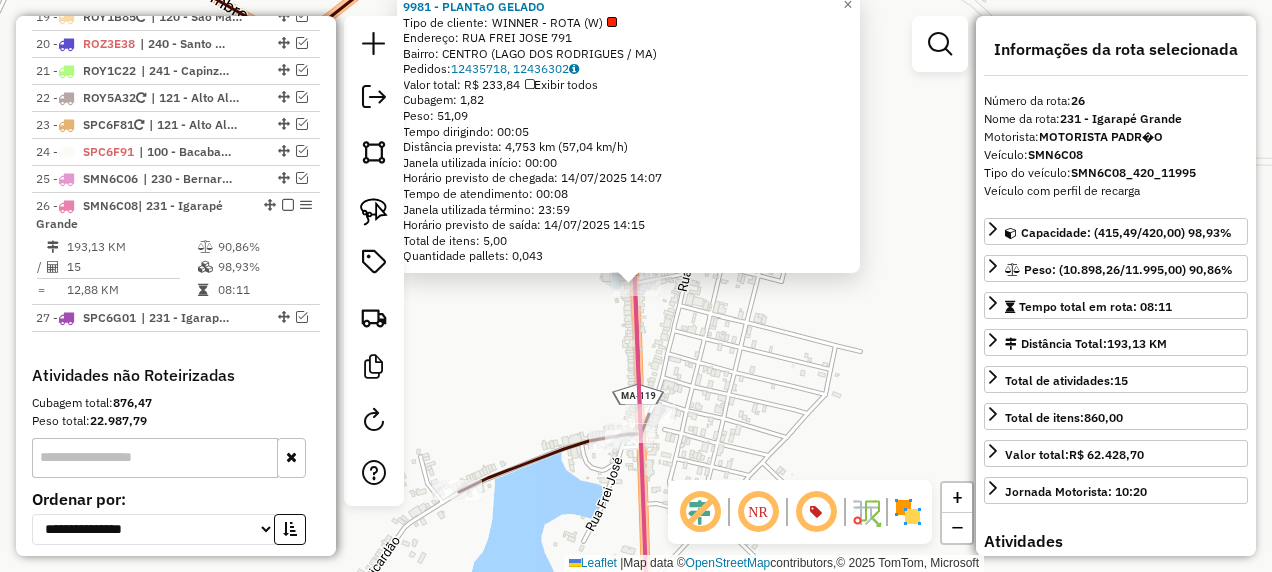 scroll, scrollTop: 2657, scrollLeft: 0, axis: vertical 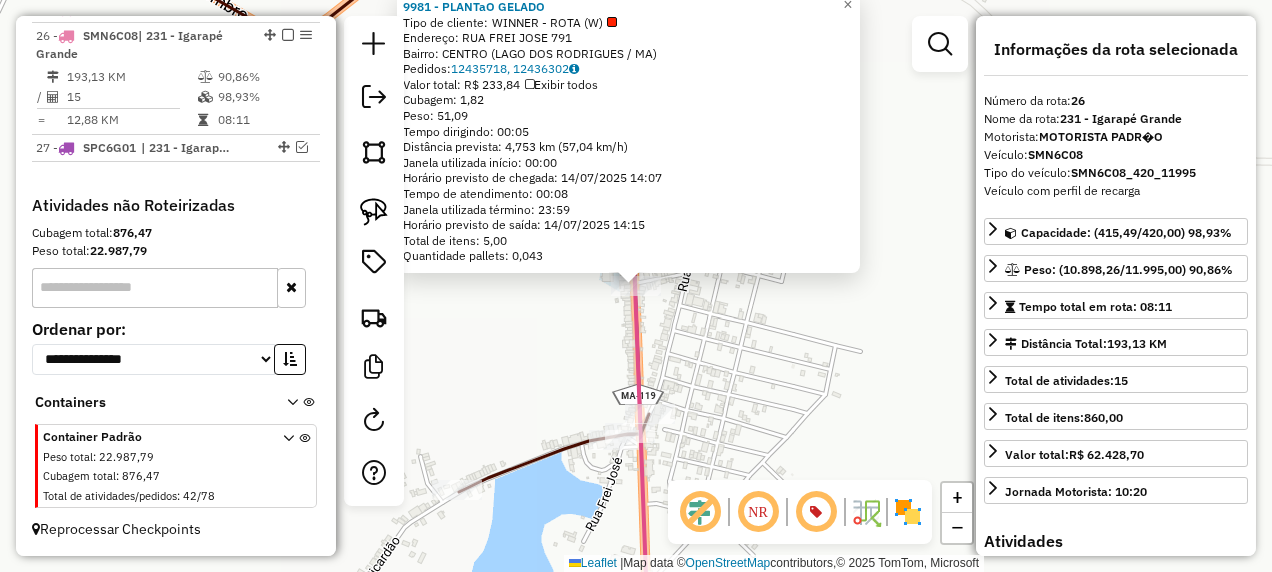 click on "9981 - [BRAND]  Tipo de cliente:   WINNER - ROTA (W)   Endereço:  RUA FREI JOSE 791   Bairro: CENTRO ([CITY] / MA)   Pedidos:  12435718, 12436302   Valor total: R$ 233,84   Exibir todos   Cubagem: 1,82  Peso: 51,09  Tempo dirigindo: 00:05   Distância prevista: 4,753 km (57,04 km/h)   Janela utilizada início: 00:00   Horário previsto de chegada: 14/07/2025 14:07   Tempo de atendimento: 00:08   Janela utilizada término: 23:59   Horário previsto de saída: 14/07/2025 14:15   Total de itens: 5,00   Quantidade pallets: 0,043  × Janela de atendimento Grade de atendimento Capacidade Transportadoras Veículos Cliente Pedidos  Rotas Selecione os dias de semana para filtrar as janelas de atendimento  Seg   Ter   Qua   Qui   Sex   Sáb   Dom  Informe o período da janela de atendimento: De: Até:  Filtrar exatamente a janela do cliente  Considerar janela de atendimento padrão  Selecione os dias de semana para filtrar as grades de atendimento  Seg   Ter   Qua   Qui   Sex   Sáb   Dom   De:  De:" 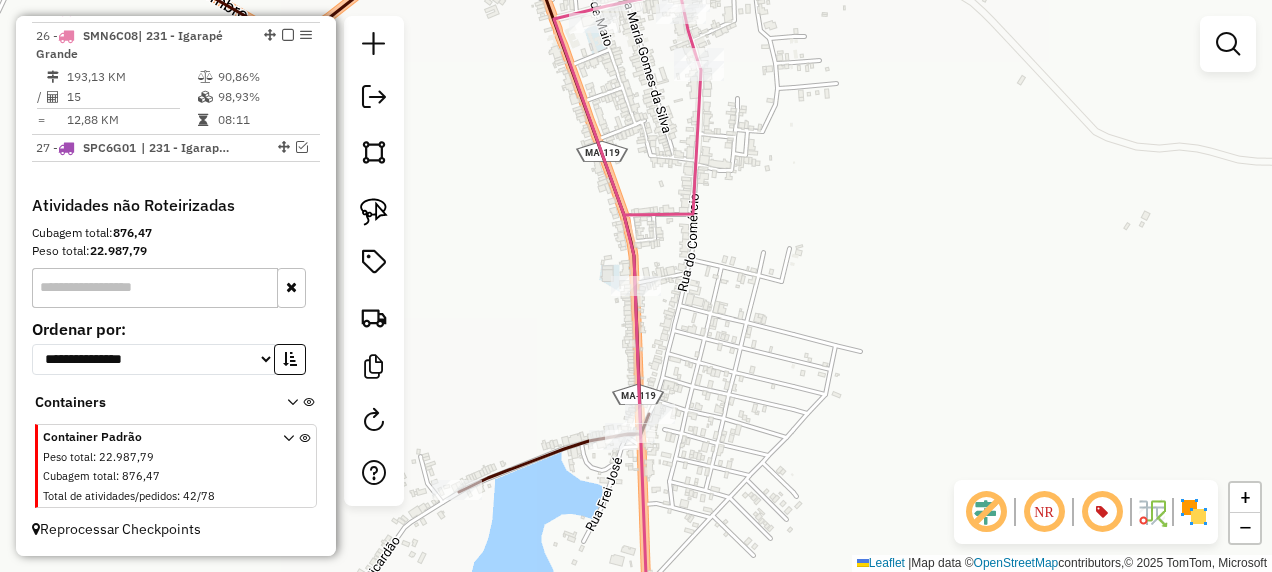drag, startPoint x: 757, startPoint y: 320, endPoint x: 780, endPoint y: 474, distance: 155.70805 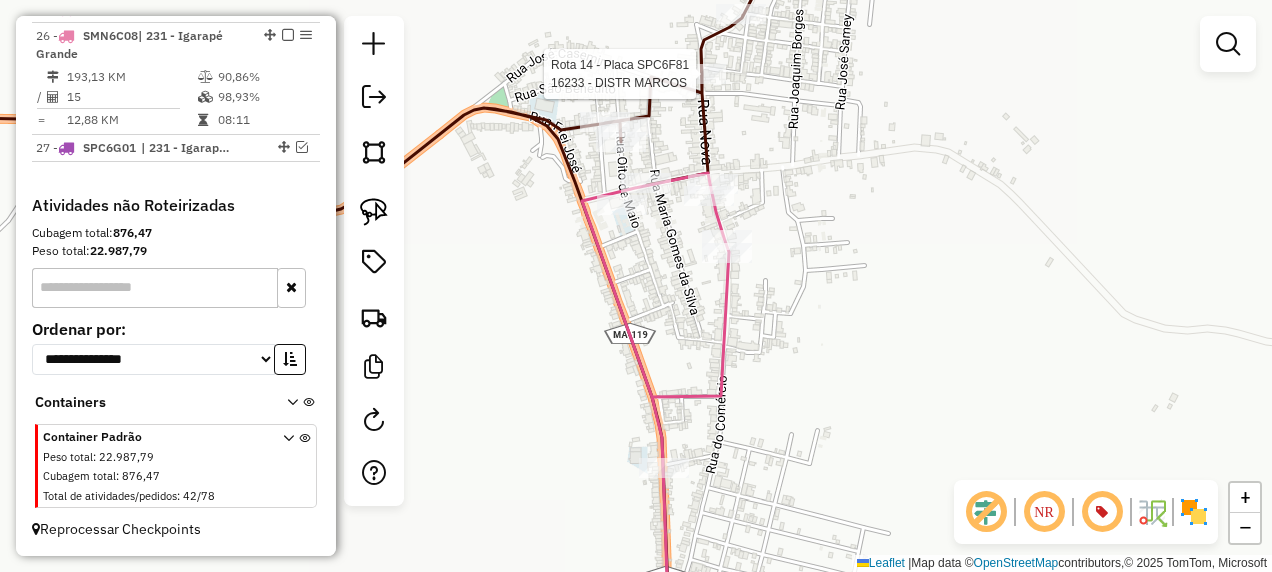 select on "**********" 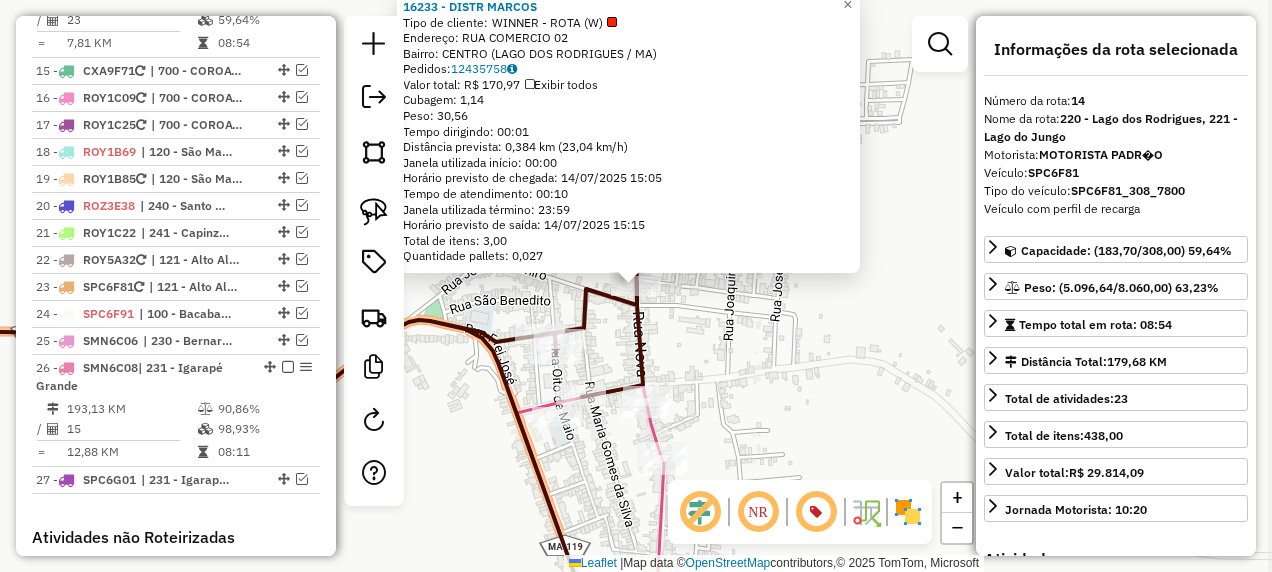 scroll, scrollTop: 2261, scrollLeft: 0, axis: vertical 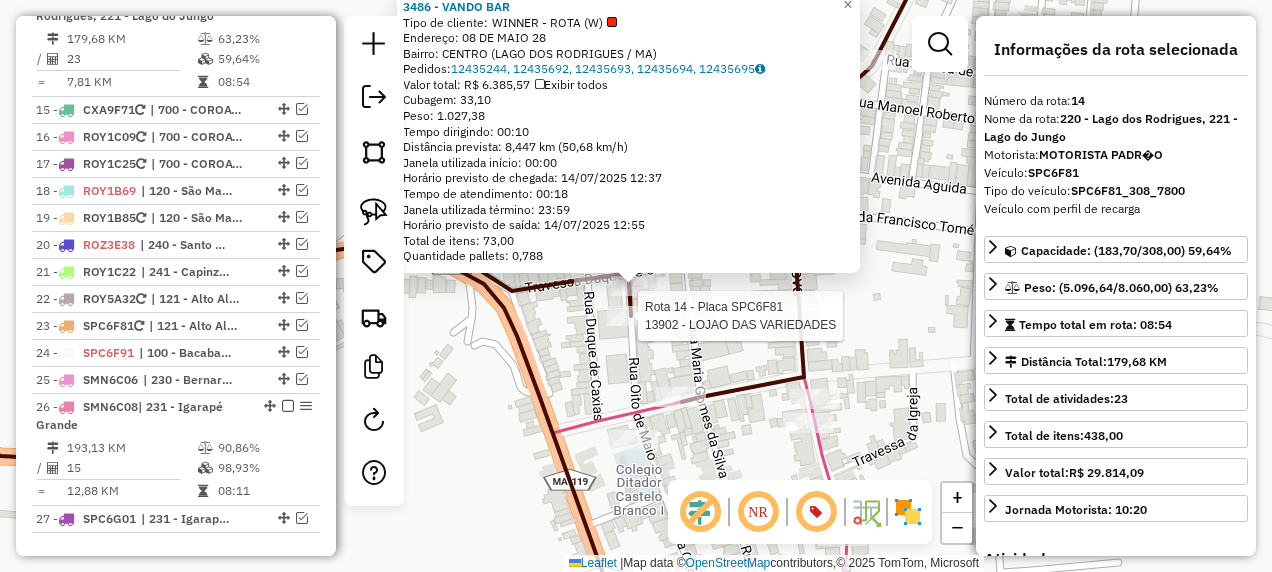 click 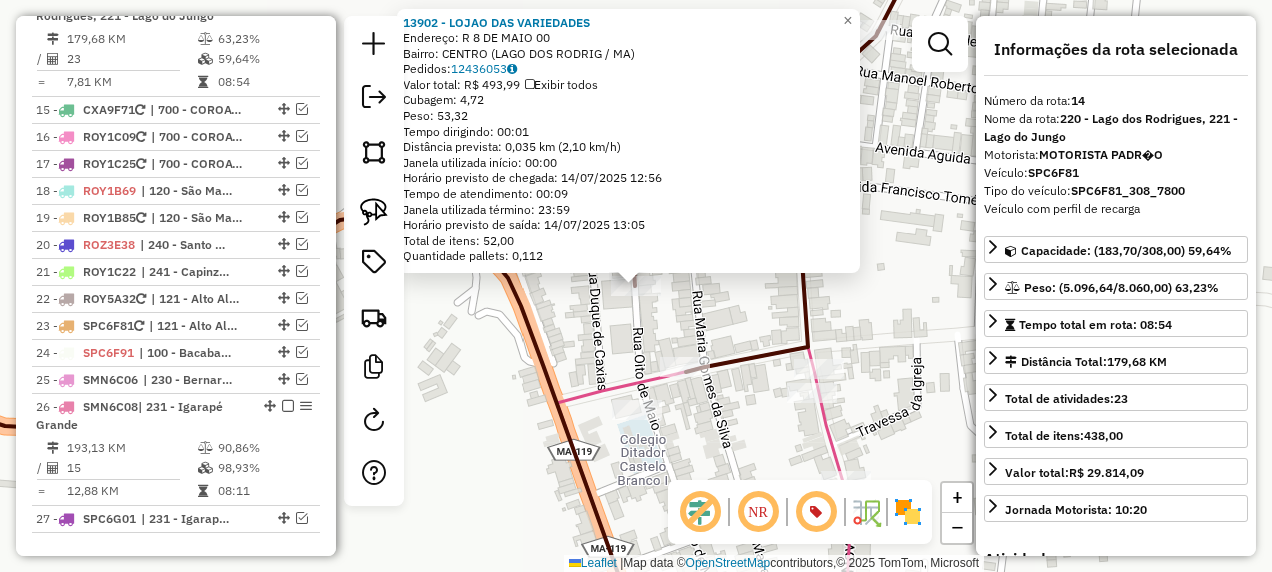 click 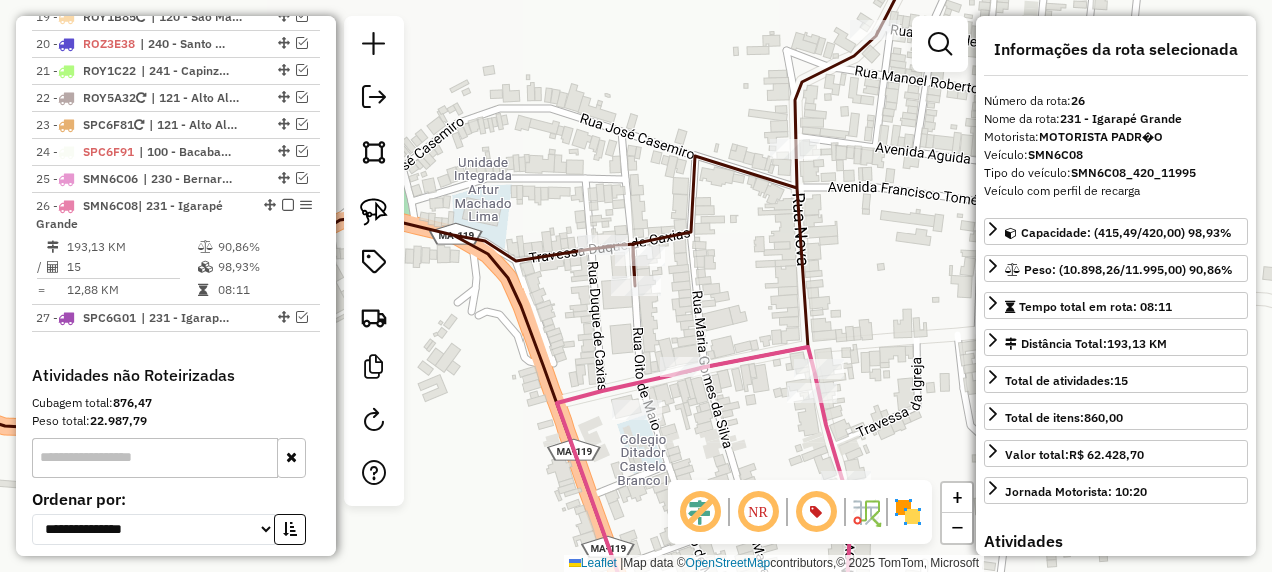scroll, scrollTop: 2657, scrollLeft: 0, axis: vertical 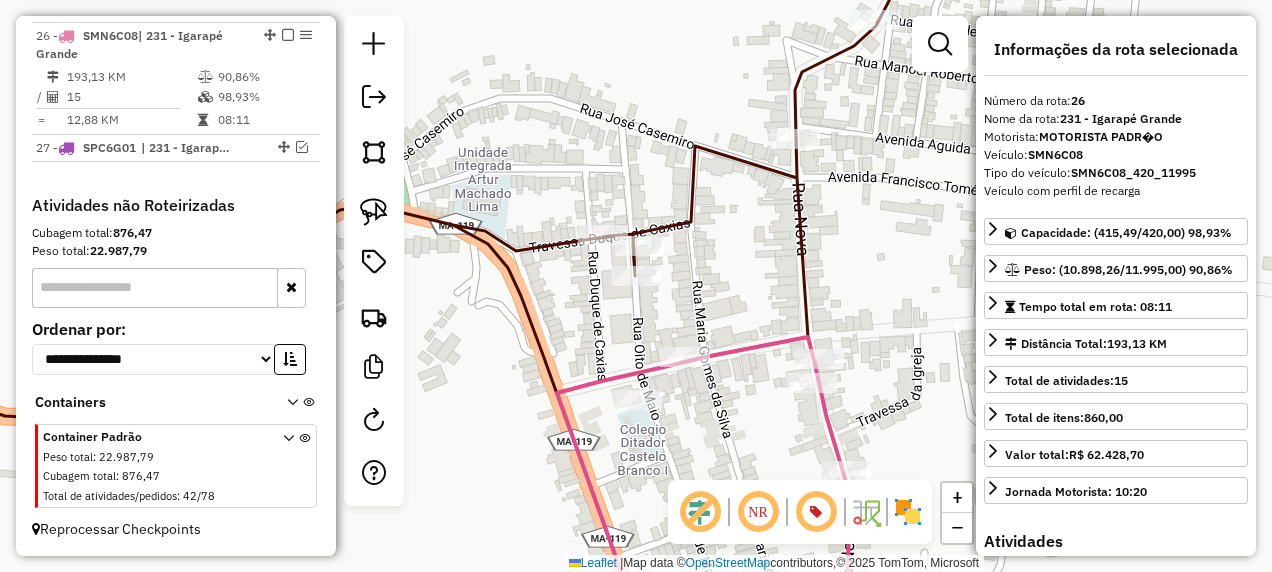 drag, startPoint x: 552, startPoint y: 464, endPoint x: 540, endPoint y: 184, distance: 280.25702 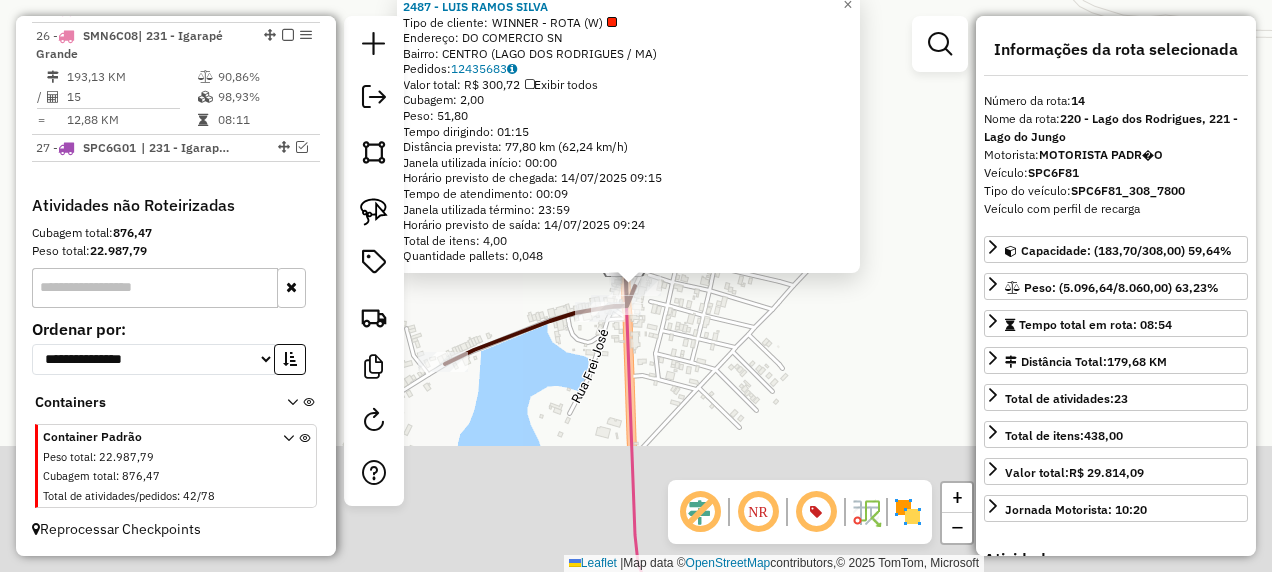 scroll, scrollTop: 2261, scrollLeft: 0, axis: vertical 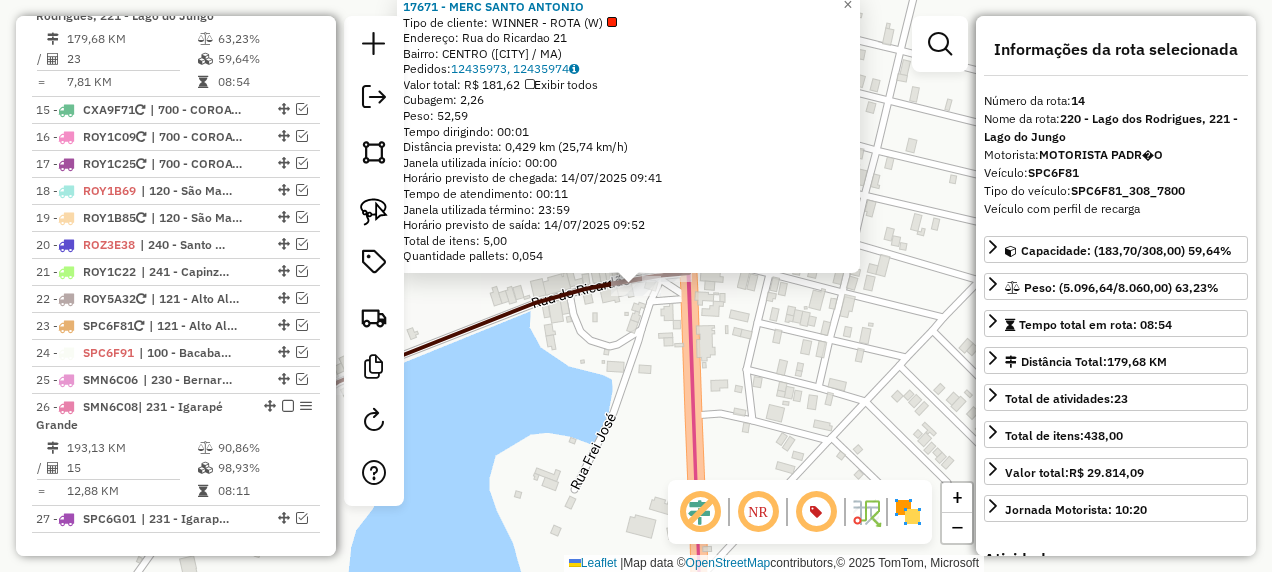 click on "Rota 14 - Placa SPC6F81  17671 - MERC SANTO ANTONIO × 17671 - MERC SANTO ANTONIO  Tipo de cliente:   WINNER - ROTA (W)   Endereço:  Rua do Ricardao 21   Bairro: CENTRO ([CITY] / MA)   Pedidos:  12435973, 12435974   Valor total: R$ 181,62   Exibir todos   Cubagem: 2,26  Peso: 52,59  Tempo dirigindo: 00:01   Distância prevista: 0,429 km (25,74 km/h)   Janela utilizada início: 00:00   Horário previsto de chegada: 14/07/2025 09:41   Tempo de atendimento: 00:11   Janela utilizada término: 23:59   Horário previsto de saída: 14/07/2025 09:52   Total de itens: 5,00   Quantidade pallets: 0,054  × Janela de atendimento Grade de atendimento Capacidade Transportadoras Veículos Cliente Pedidos  Rotas Selecione os dias de semana para filtrar as janelas de atendimento  Seg   Ter   Qua   Qui   Sex   Sáb   Dom  Informe o período da janela de atendimento: De: Até:  Filtrar exatamente a janela do cliente  Considerar janela de atendimento padrão   Seg   Ter   Qua   Qui   Sex   Sáb   Dom   Peso mínimo:" 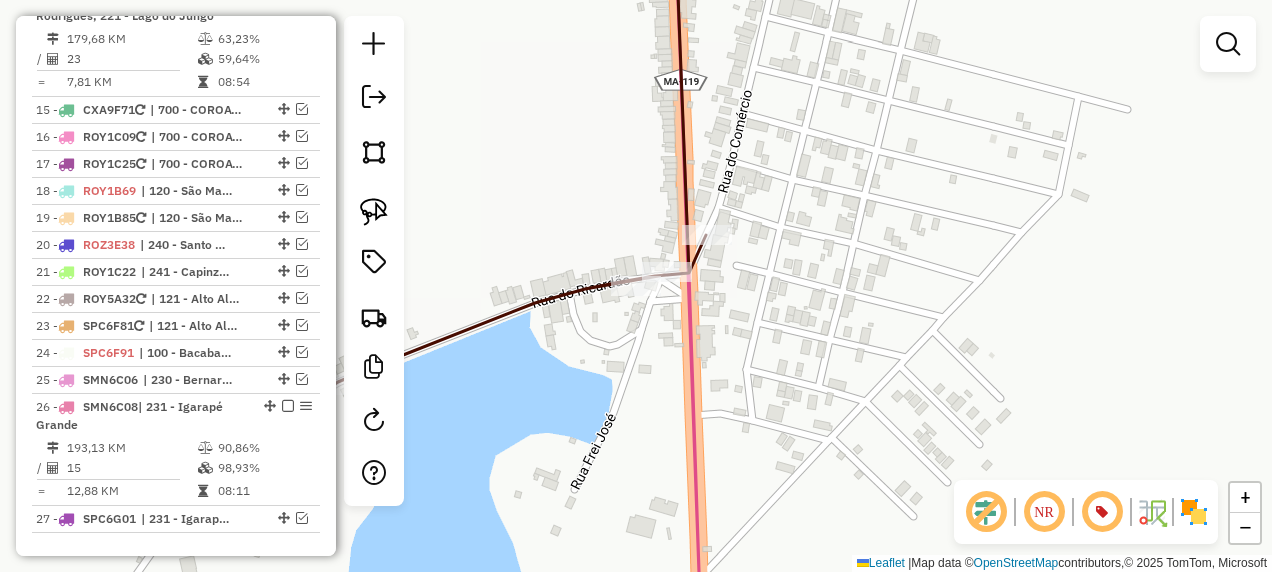 click 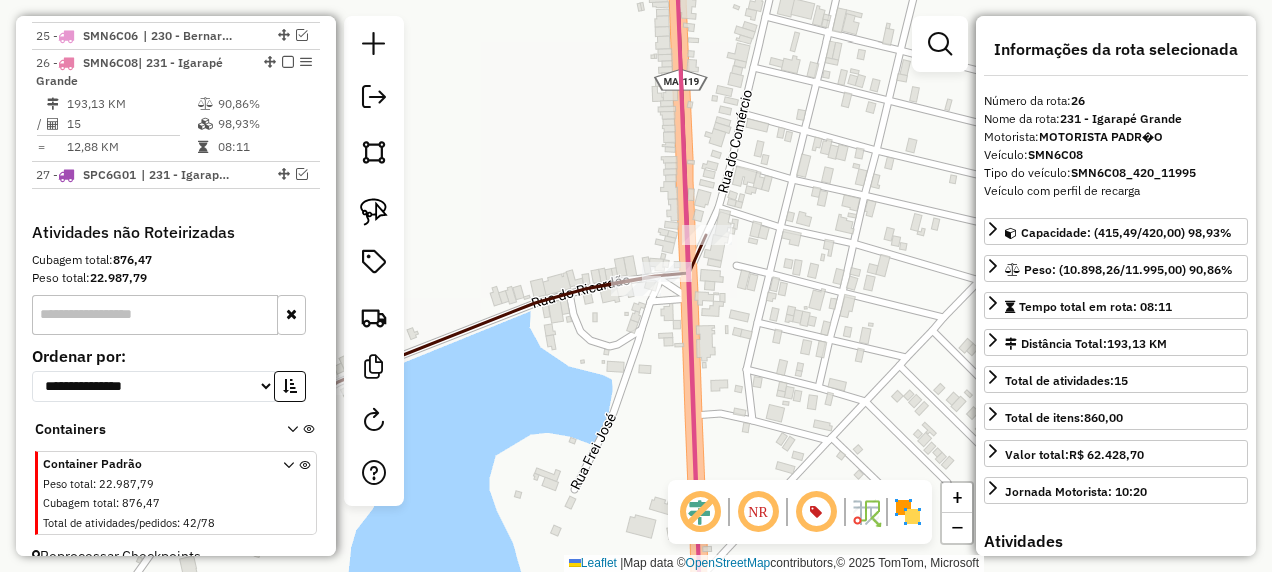 scroll, scrollTop: 2657, scrollLeft: 0, axis: vertical 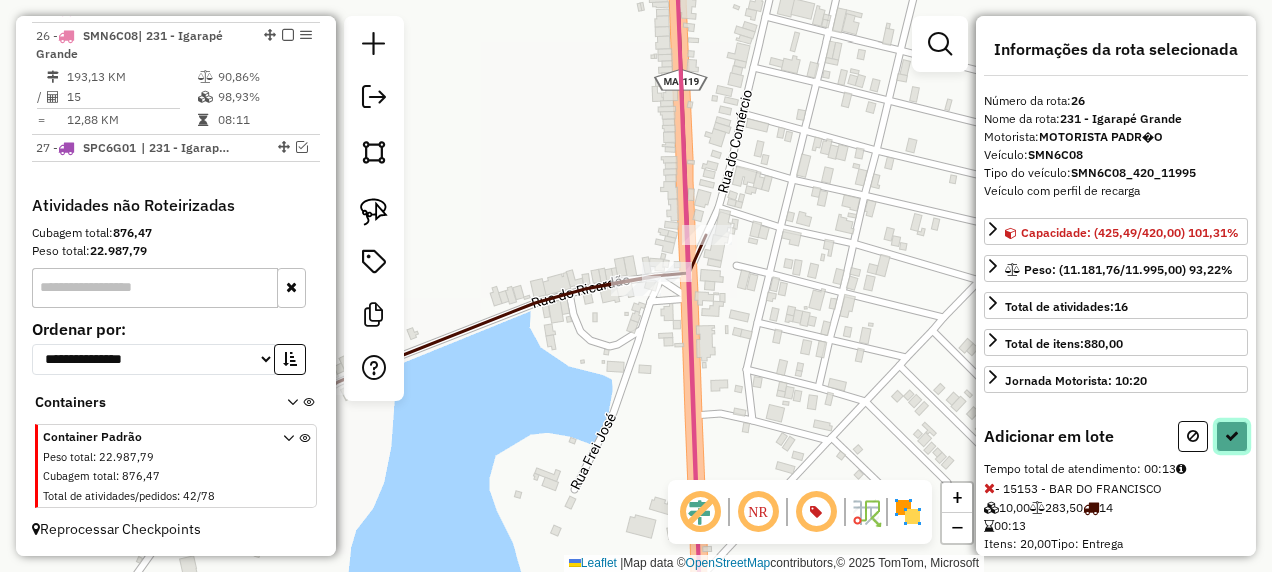 click at bounding box center [1232, 436] 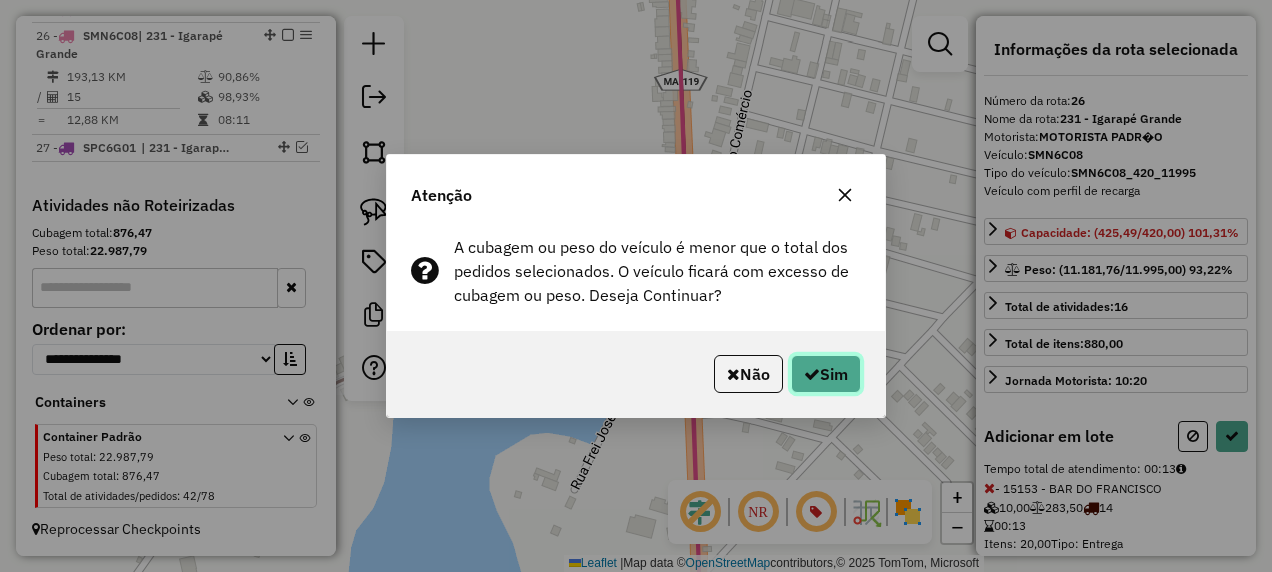 click on "Sim" 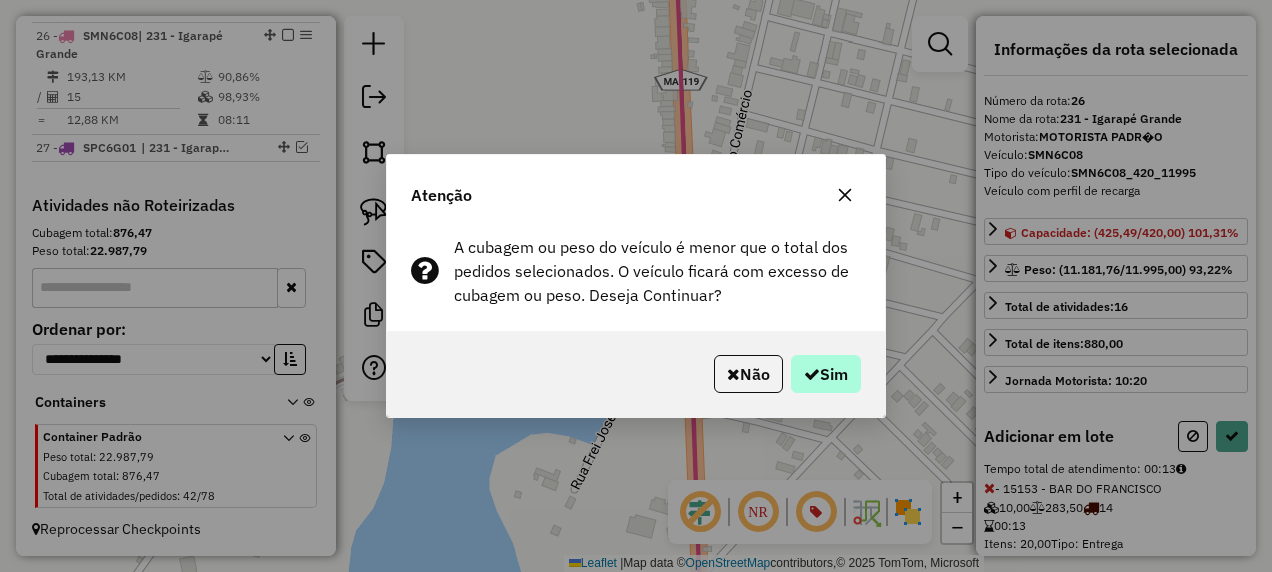 select on "**********" 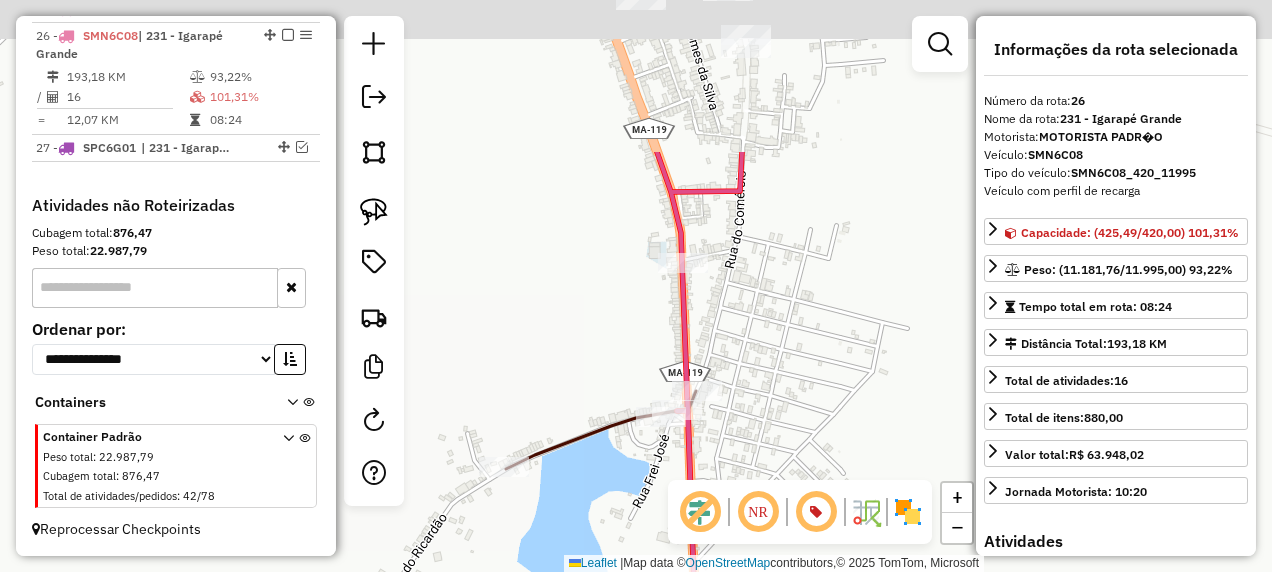 drag, startPoint x: 787, startPoint y: 258, endPoint x: 740, endPoint y: 381, distance: 131.67384 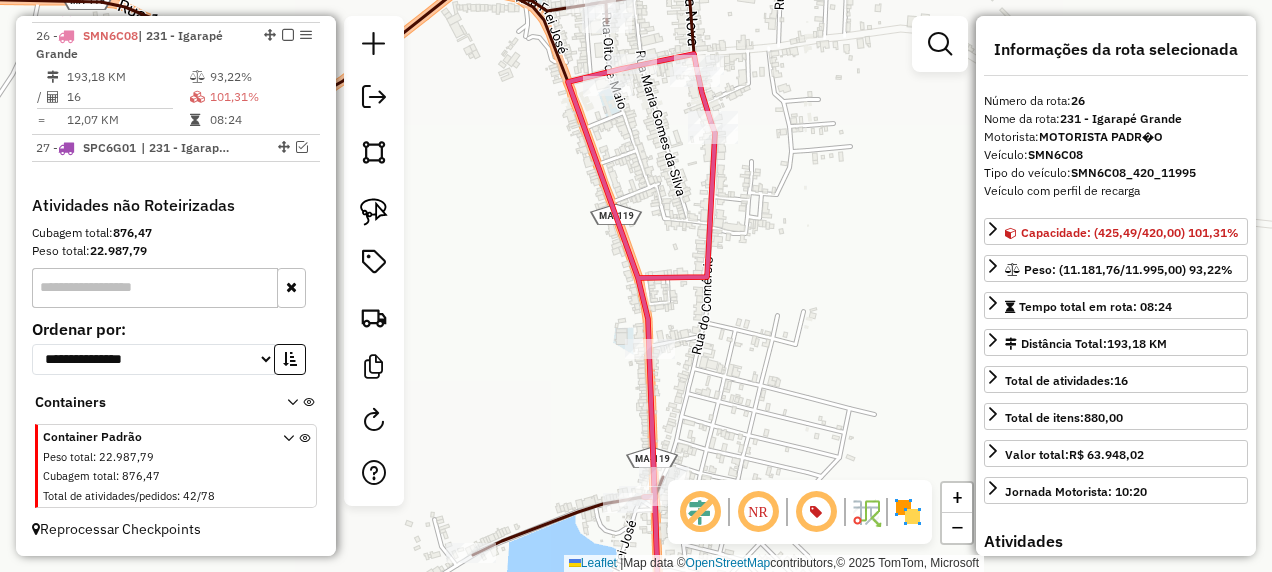 drag, startPoint x: 762, startPoint y: 284, endPoint x: 739, endPoint y: 360, distance: 79.40403 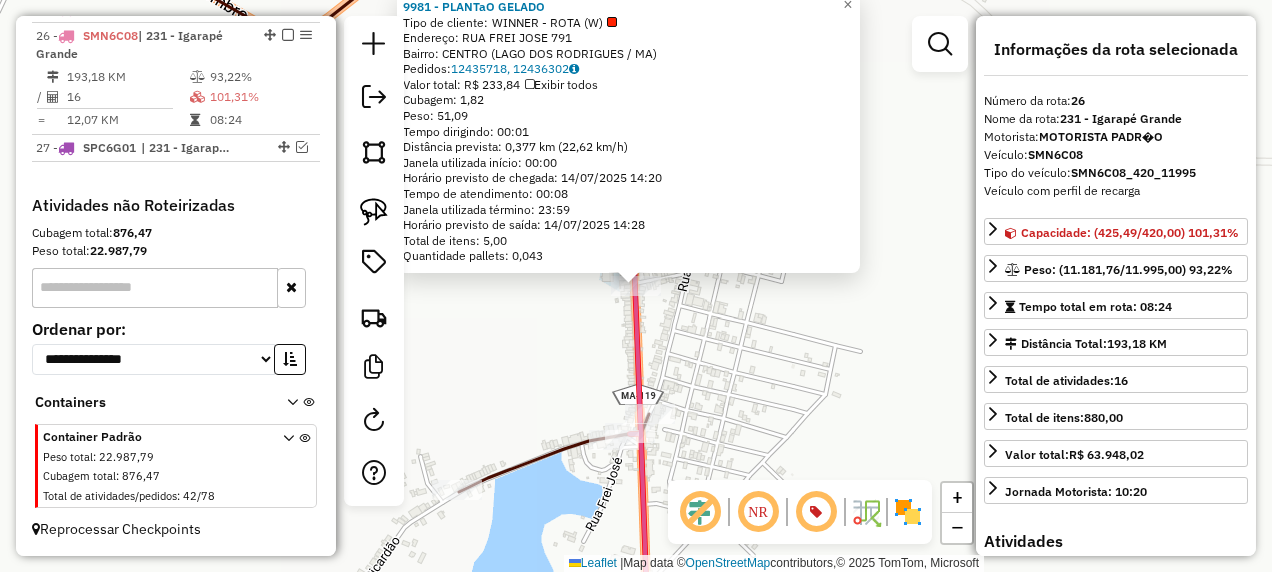click on "[NUMBER] - PLANTaO GELADO  Tipo de cliente:   WINNER - ROTA (W)   Endereço:  [STREET] [NUMBER]   Bairro: [CITY] ([NEIGHBORHOOD] / MA)   Pedidos:  [ORDER_ID], [ORDER_ID]   Valor total: R$ 233,84   Exibir todos   Cubagem: 1,82  Peso: 51,09  Tempo dirigindo: 00:01   Distância prevista: 0,377 km (22,62 km/h)   Janela utilizada início: 00:00   Horário previsto de chegada: 14/07/2025 14:20   Tempo de atendimento: 00:08   Janela utilizada término: 23:59   Horário previsto de saída: 14/07/2025 14:28   Total de itens: 5,00   Quantidade pallets: 0,043  × Janela de atendimento Grade de atendimento Capacidade Transportadoras Veículos Cliente Pedidos  Rotas Selecione os dias de semana para filtrar as janelas de atendimento  Seg   Ter   Qua   Qui   Sex   Sáb   Dom  Informe o período da janela de atendimento: De: Até:  Filtrar exatamente a janela do cliente  Considerar janela de atendimento padrão  Selecione os dias de semana para filtrar as grades de atendimento  Seg   Ter   Qua   Qui   Sex   Sáb   Dom   De:" 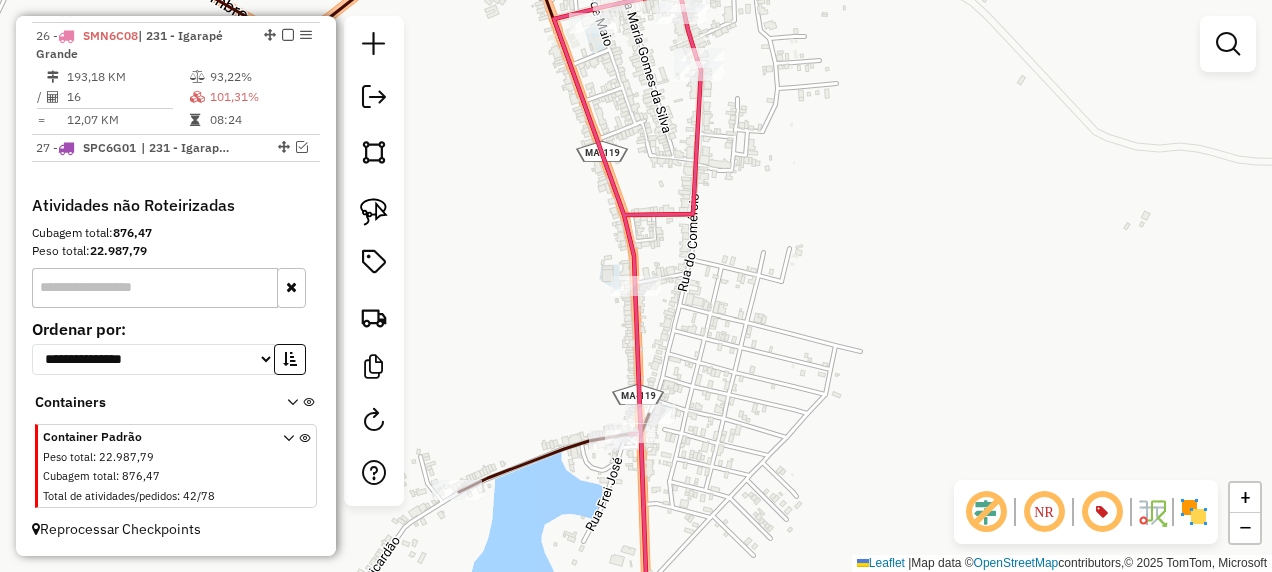 click 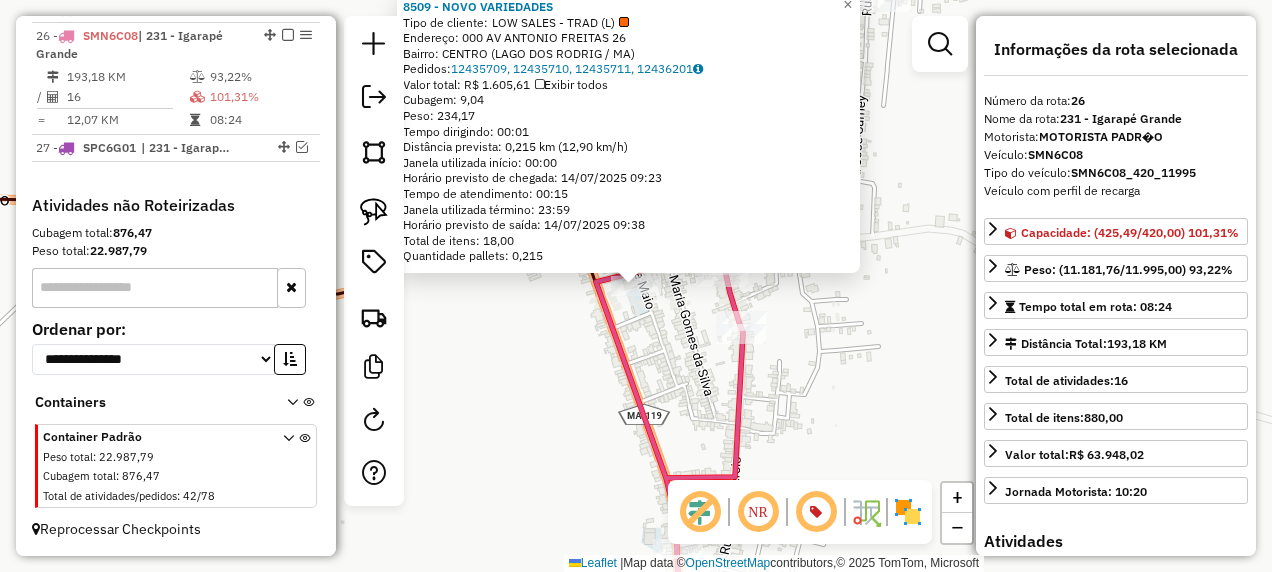 click on "[NUMBER] - [COMPANY_NAME]  Tipo de cliente:   LOW SALES - TRAD (L)   Endereço: [NUMBER] [STREET]           [NUMBER]   Bairro: [CITY] ([NEIGHBORHOOD] / MA)   Pedidos:  [ORDER_ID], [ORDER_ID], [ORDER_ID], [ORDER_ID]   Valor total: R$ 1.605,61   Exibir todos   Cubagem: 9,04  Peso: 234,17  Tempo dirigindo: 00:01   Distância prevista: 0,215 km (12,90 km/h)   Janela utilizada início: 00:00   Horário previsto de chegada: 14/07/2025 09:23   Tempo de atendimento: 00:15   Janela utilizada término: 23:59   Horário previsto de saída: 14/07/2025 09:38   Total de itens: 18,00   Quantidade pallets: 0,215  × Janela de atendimento Grade de atendimento Capacidade Transportadoras Veículos Cliente Pedidos  Rotas Selecione os dias de semana para filtrar as janelas de atendimento  Seg   Ter   Qua   Qui   Sex   Sáb   Dom  Informe o período da janela de atendimento: De: Até:  Filtrar exatamente a janela do cliente  Considerar janela de atendimento padrão  Selecione os dias de semana para filtrar as grades de atendimento  Seg  De:" 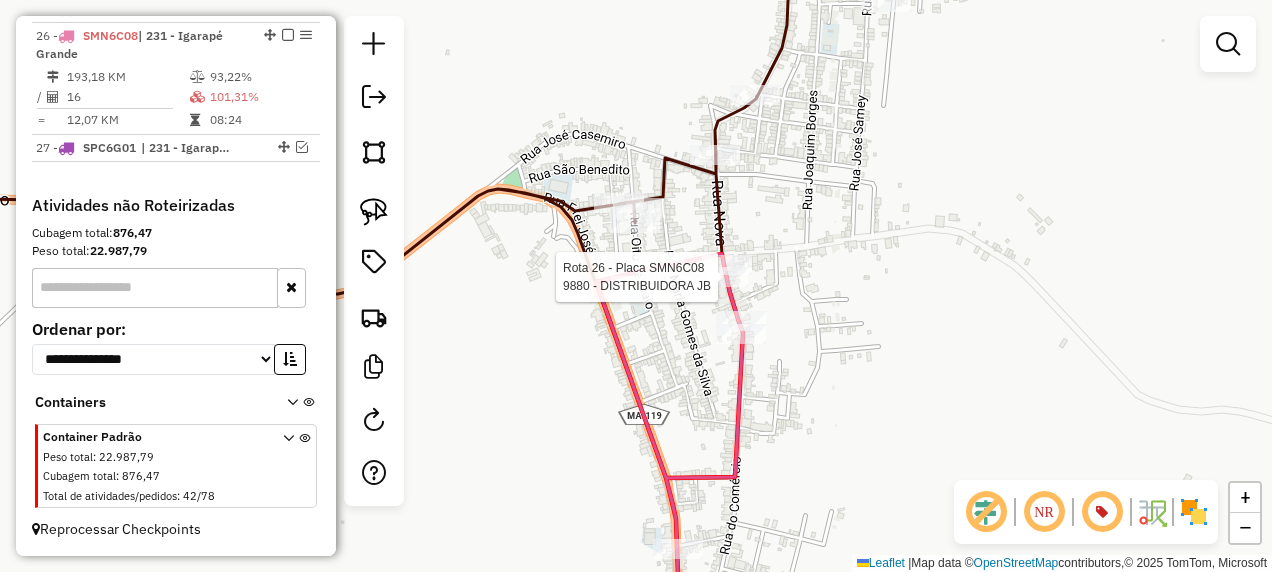select on "**********" 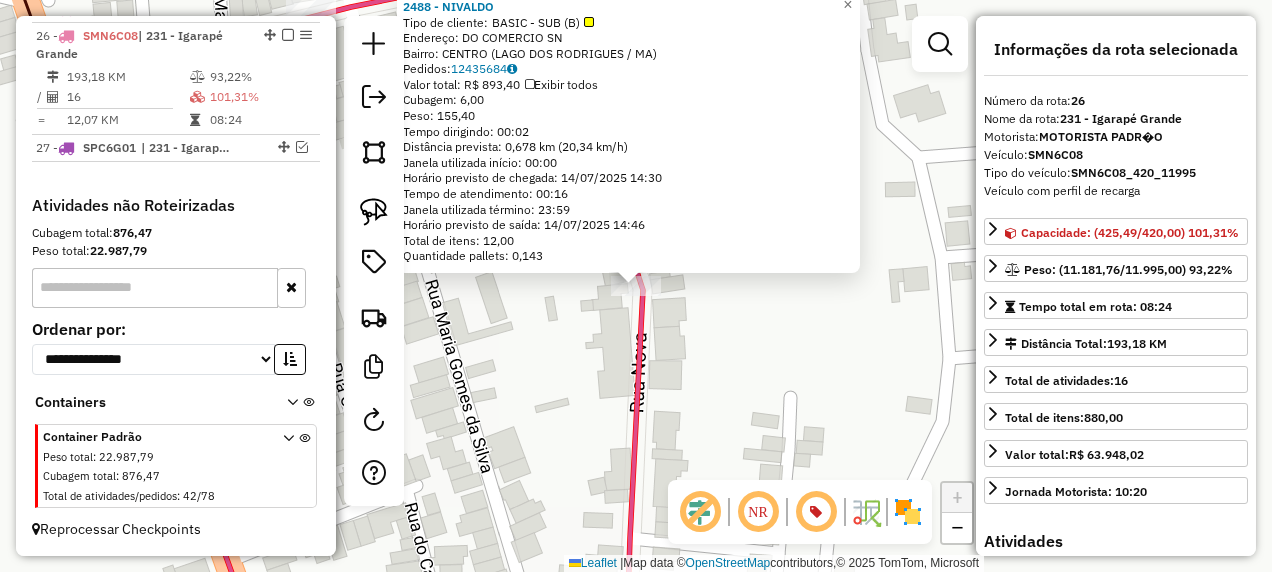 click on "[NUMBER] - [FULL_NAME]  Tipo de cliente:   BASIC - SUB (B)   Endereço:  [STREET] [STREET_INFO]   Bairro: [CITY] ([NEIGHBORHOOD] / MA)   Pedidos:  [ORDER_ID]   Valor total: R$ 893,40   Exibir todos   Cubagem: 6,00  Peso: 155,40  Tempo dirigindo: 00:02   Distância prevista: 0,678 km (20,34 km/h)   Janela utilizada início: 00:00   Horário previsto de chegada: 14/07/2025 14:30   Tempo de atendimento: 00:16   Janela utilizada término: 23:59   Horário previsto de saída: 14/07/2025 14:46   Total de itens: 12,00   Quantidade pallets: 0,143  × Janela de atendimento Grade de atendimento Capacidade Transportadoras Veículos Cliente Pedidos  Rotas Selecione os dias de semana para filtrar as janelas de atendimento  Seg   Ter   Qua   Qui   Sex   Sáb   Dom  Informe o período da janela de atendimento: De: Até:  Filtrar exatamente a janela do cliente  Considerar janela de atendimento padrão  Selecione os dias de semana para filtrar as grades de atendimento  Seg   Ter   Qua   Qui   Sex   Sáb   Dom   Peso mínimo:   De:   Até:" 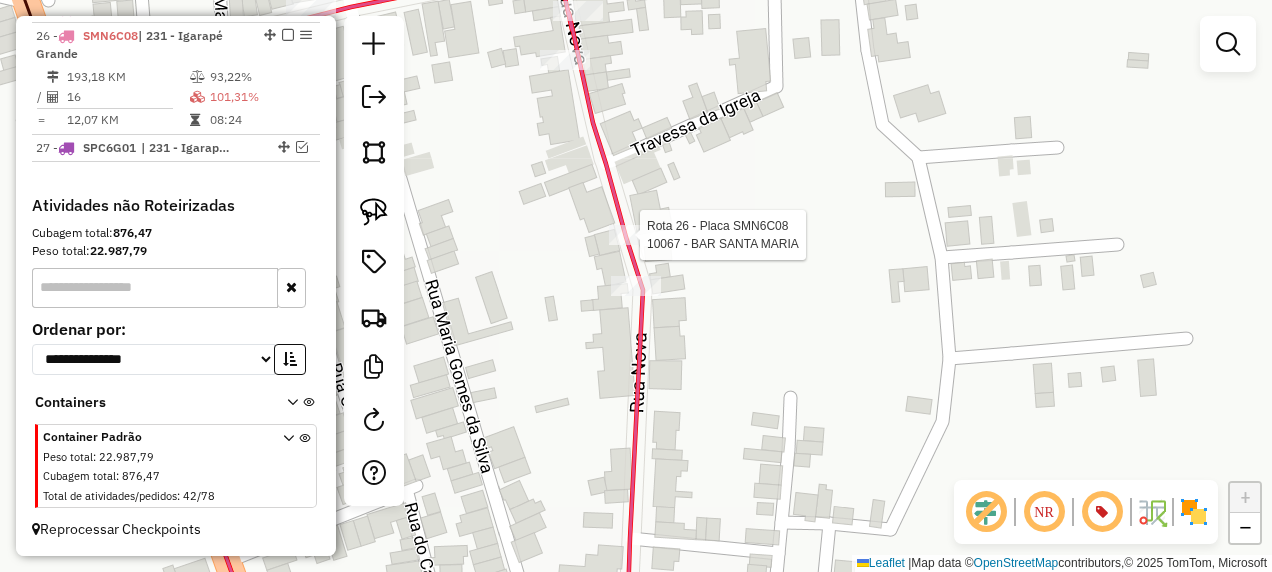 select on "**********" 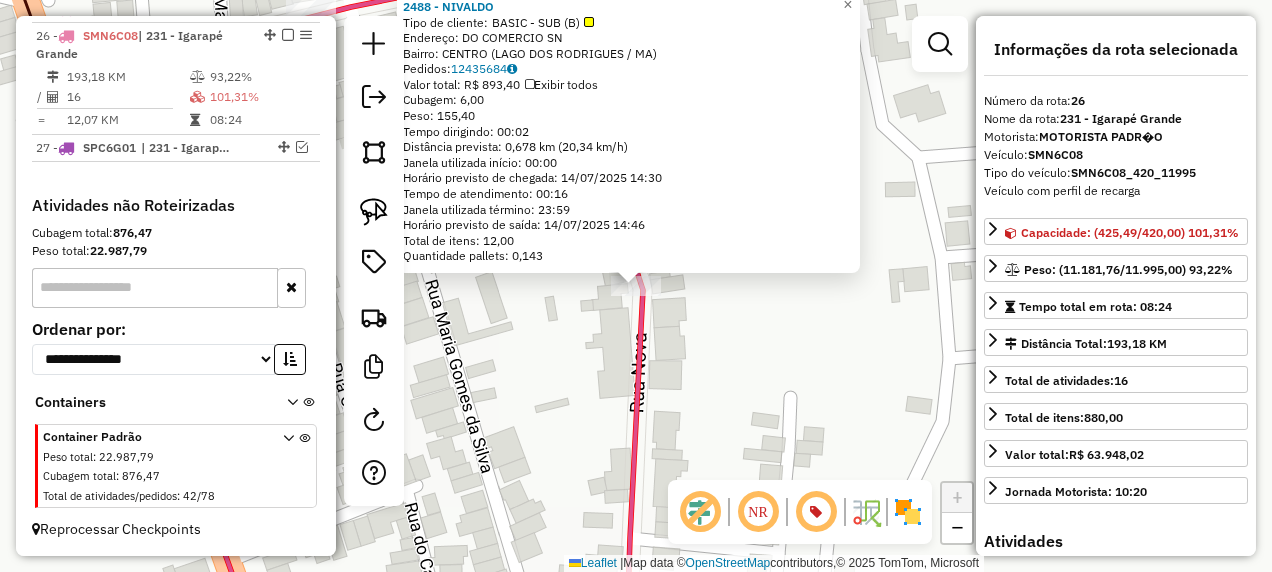click on "[NUMBER] - [FULL_NAME]  Tipo de cliente:   BASIC - SUB (B)   Endereço:  [STREET] [STREET_INFO]   Bairro: [CITY] ([NEIGHBORHOOD] / MA)   Pedidos:  [ORDER_ID]   Valor total: R$ 893,40   Exibir todos   Cubagem: 6,00  Peso: 155,40  Tempo dirigindo: 00:02   Distância prevista: 0,678 km (20,34 km/h)   Janela utilizada início: 00:00   Horário previsto de chegada: 14/07/2025 14:30   Tempo de atendimento: 00:16   Janela utilizada término: 23:59   Horário previsto de saída: 14/07/2025 14:46   Total de itens: 12,00   Quantidade pallets: 0,143  × Janela de atendimento Grade de atendimento Capacidade Transportadoras Veículos Cliente Pedidos  Rotas Selecione os dias de semana para filtrar as janelas de atendimento  Seg   Ter   Qua   Qui   Sex   Sáb   Dom  Informe o período da janela de atendimento: De: Até:  Filtrar exatamente a janela do cliente  Considerar janela de atendimento padrão  Selecione os dias de semana para filtrar as grades de atendimento  Seg   Ter   Qua   Qui   Sex   Sáb   Dom   Peso mínimo:   De:   Até:" 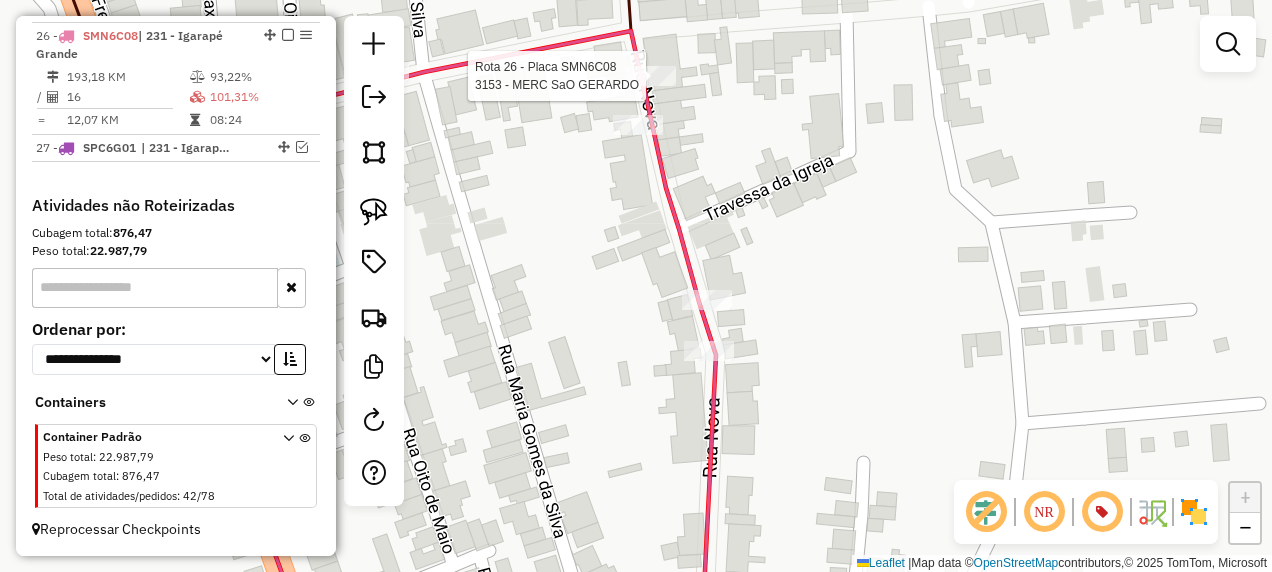 select on "**********" 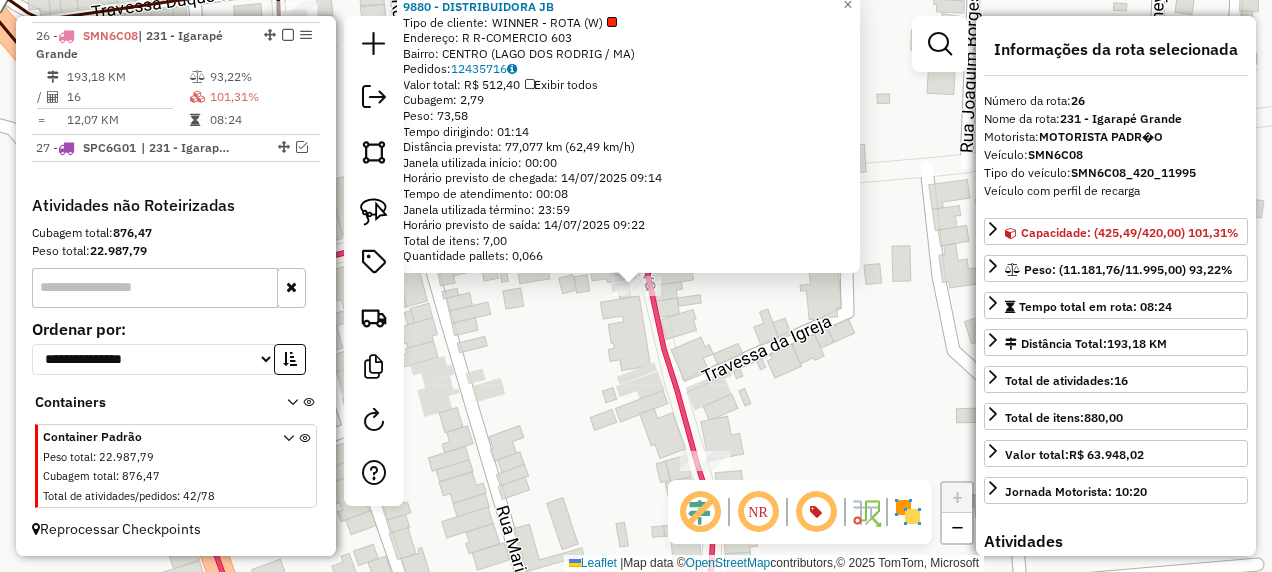 click on "[NUMBER] - DISTRIBUIDORA JB  Tipo de cliente:   WINNER - ROTA (W)   Endereço: R   R-COMERCIO                    [NUMBER]   Bairro: CENTRO ([CITY] / [STATE])   Pedidos:  12435716   Valor total: R$ 512,40   Exibir todos   Cubagem: 2,79  Peso: 73,58  Tempo dirigindo: 01:14   Distância prevista: 77,077 km (62,49 km/h)   Janela utilizada início: 00:00   Horário previsto de chegada: 14/07/2025 09:14   Tempo de atendimento: 00:08   Janela utilizada término: 23:59   Horário previsto de saída: 14/07/2025 09:22   Total de itens: 7,00   Quantidade pallets: 0,066  × Janela de atendimento Grade de atendimento Capacidade Transportadoras Veículos Cliente Pedidos  Rotas Selecione os dias de semana para filtrar as janelas de atendimento  Seg   Ter   Qua   Qui   Sex   Sáb   Dom  Informe o período da janela de atendimento: De: Até:  Filtrar exatamente a janela do cliente  Considerar janela de atendimento padrão  Selecione os dias de semana para filtrar as grades de atendimento  Seg   Ter   Qua   Qui   Sex   Sáb   Dom" 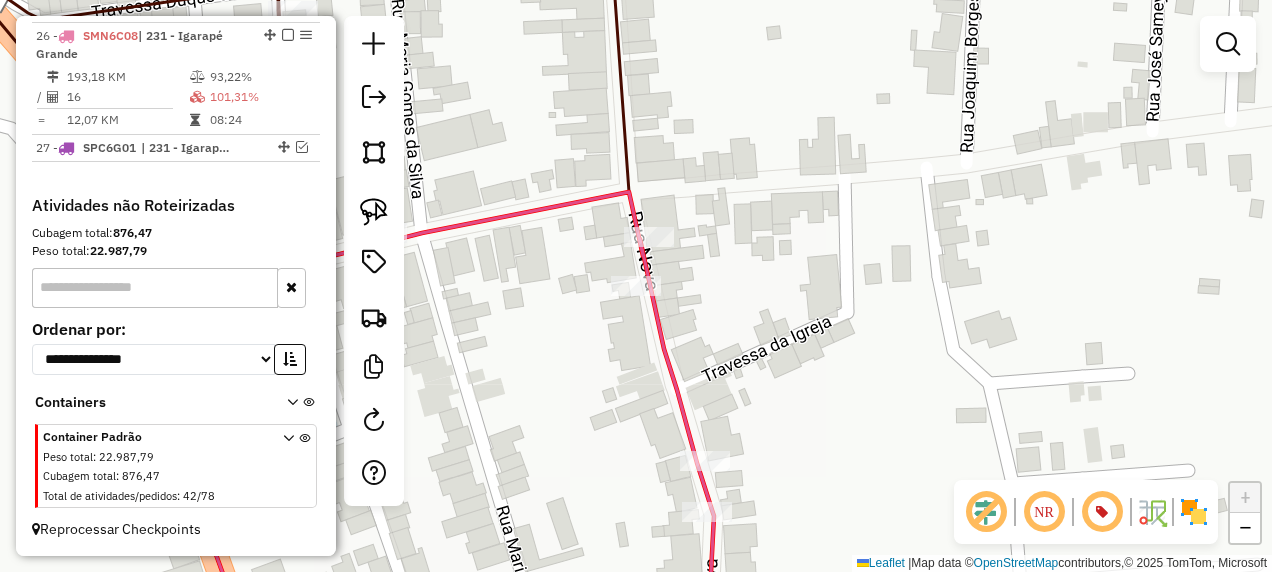 drag, startPoint x: 641, startPoint y: 468, endPoint x: 580, endPoint y: 371, distance: 114.58621 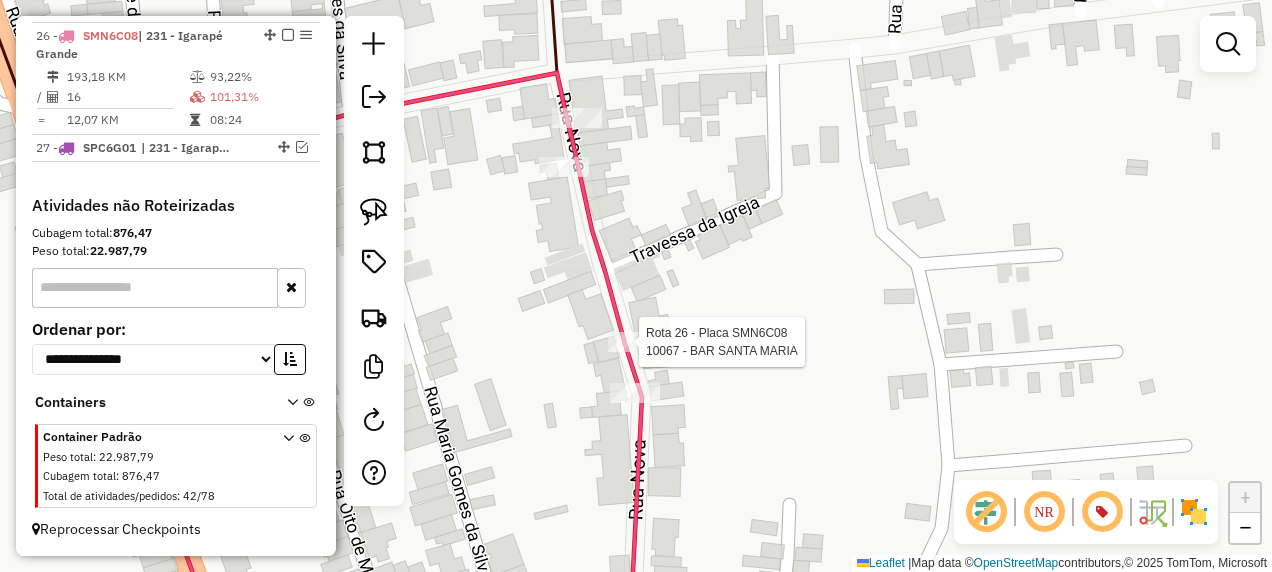 select on "**********" 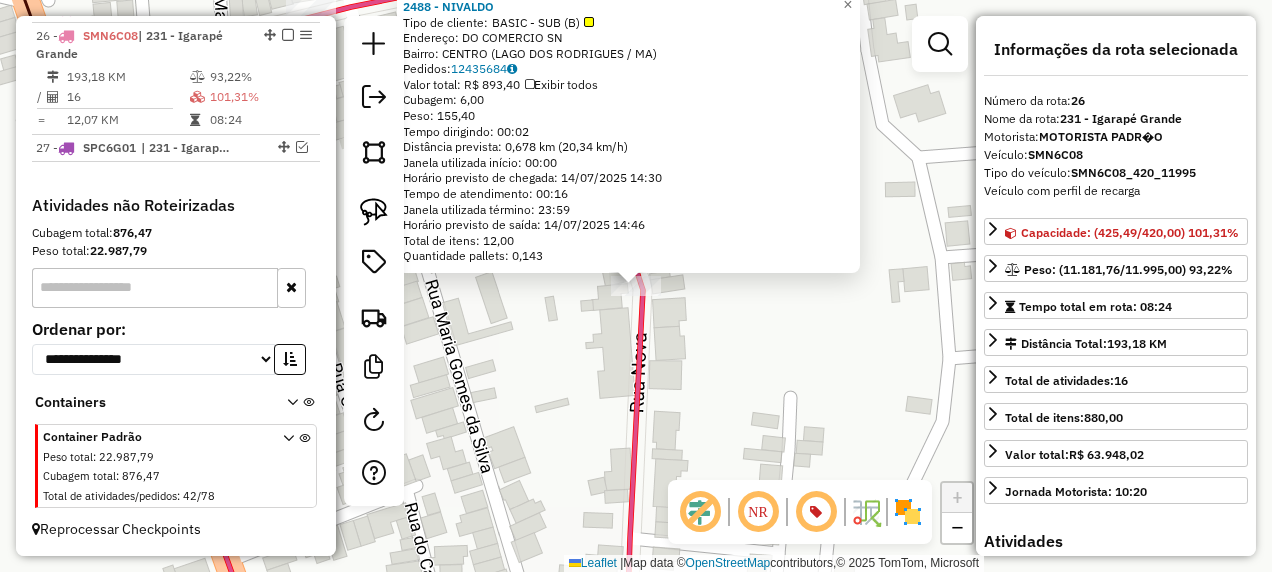 click on "[NUMBER] - [FULL_NAME]  Tipo de cliente:   BASIC - SUB (B)   Endereço:  [STREET] [STREET_INFO]   Bairro: [CITY] ([NEIGHBORHOOD] / MA)   Pedidos:  [ORDER_ID]   Valor total: R$ 893,40   Exibir todos   Cubagem: 6,00  Peso: 155,40  Tempo dirigindo: 00:02   Distância prevista: 0,678 km (20,34 km/h)   Janela utilizada início: 00:00   Horário previsto de chegada: 14/07/2025 14:30   Tempo de atendimento: 00:16   Janela utilizada término: 23:59   Horário previsto de saída: 14/07/2025 14:46   Total de itens: 12,00   Quantidade pallets: 0,143  × Janela de atendimento Grade de atendimento Capacidade Transportadoras Veículos Cliente Pedidos  Rotas Selecione os dias de semana para filtrar as janelas de atendimento  Seg   Ter   Qua   Qui   Sex   Sáb   Dom  Informe o período da janela de atendimento: De: Até:  Filtrar exatamente a janela do cliente  Considerar janela de atendimento padrão  Selecione os dias de semana para filtrar as grades de atendimento  Seg   Ter   Qua   Qui   Sex   Sáb   Dom   Peso mínimo:   De:   Até:" 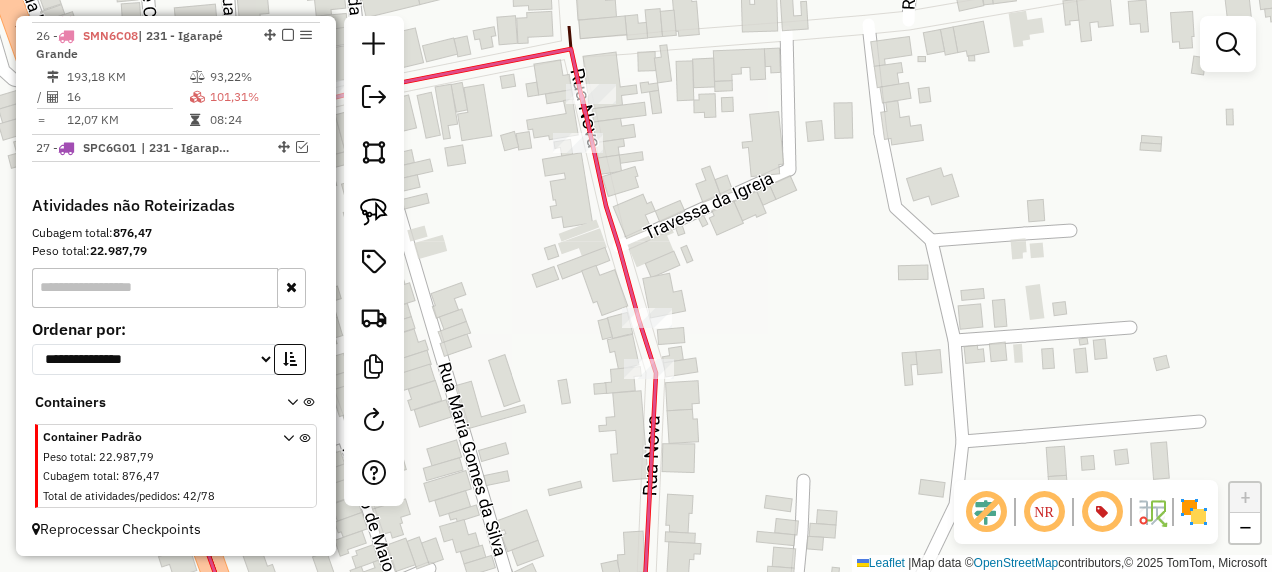 drag, startPoint x: 717, startPoint y: 185, endPoint x: 713, endPoint y: 285, distance: 100.07997 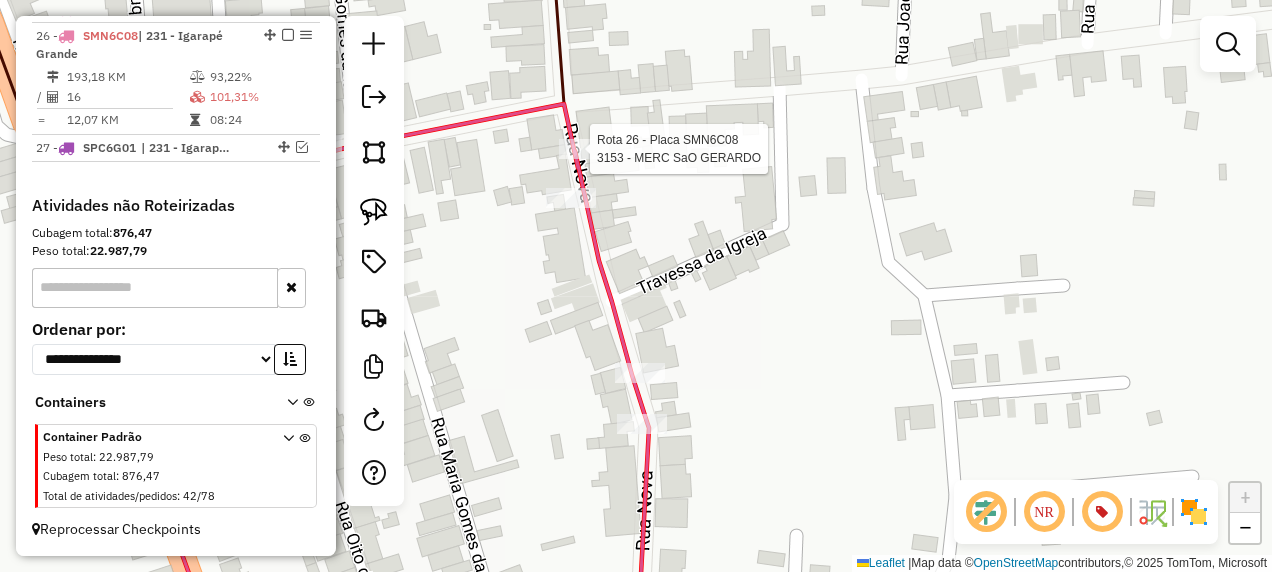 select on "**********" 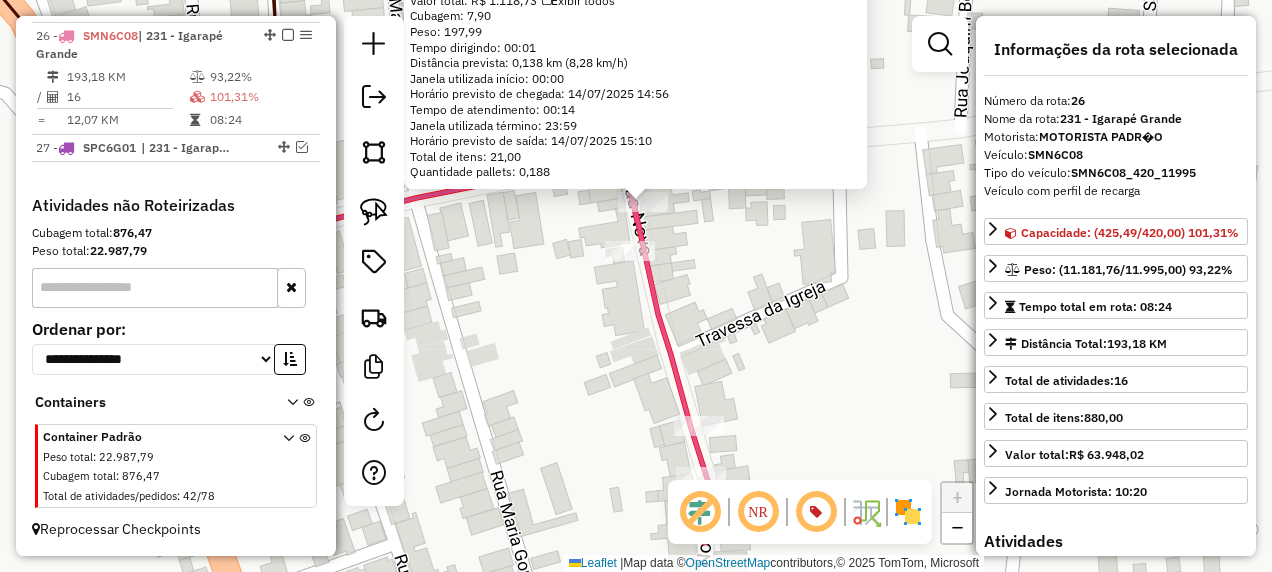 drag, startPoint x: 600, startPoint y: 430, endPoint x: 620, endPoint y: 261, distance: 170.17932 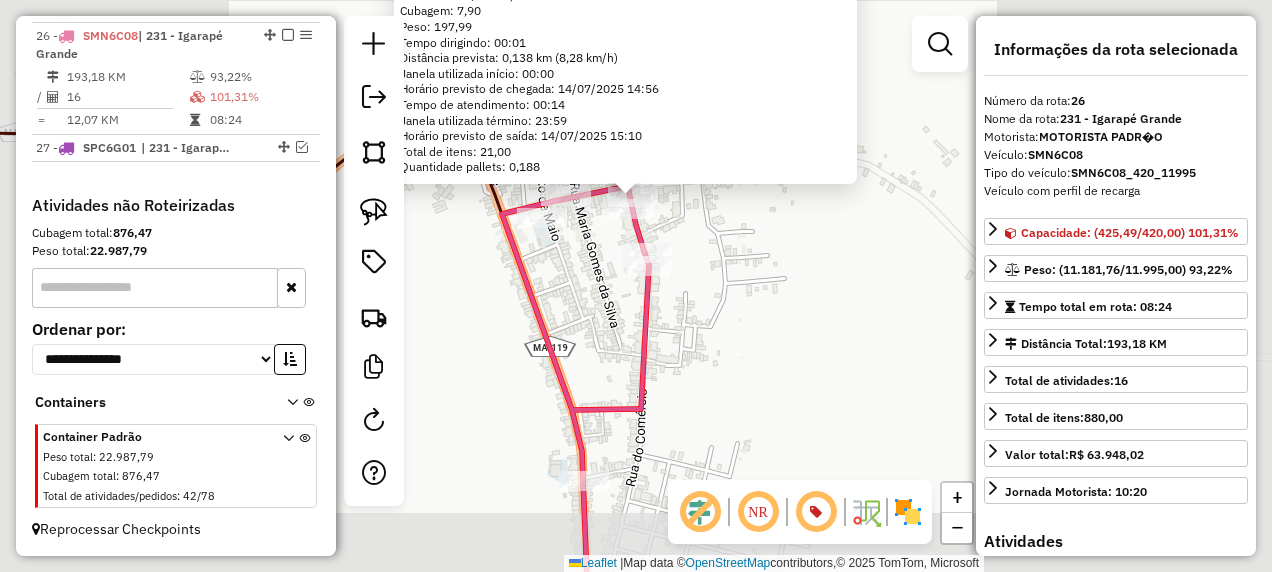 drag, startPoint x: 756, startPoint y: 400, endPoint x: 526, endPoint y: 269, distance: 264.6904 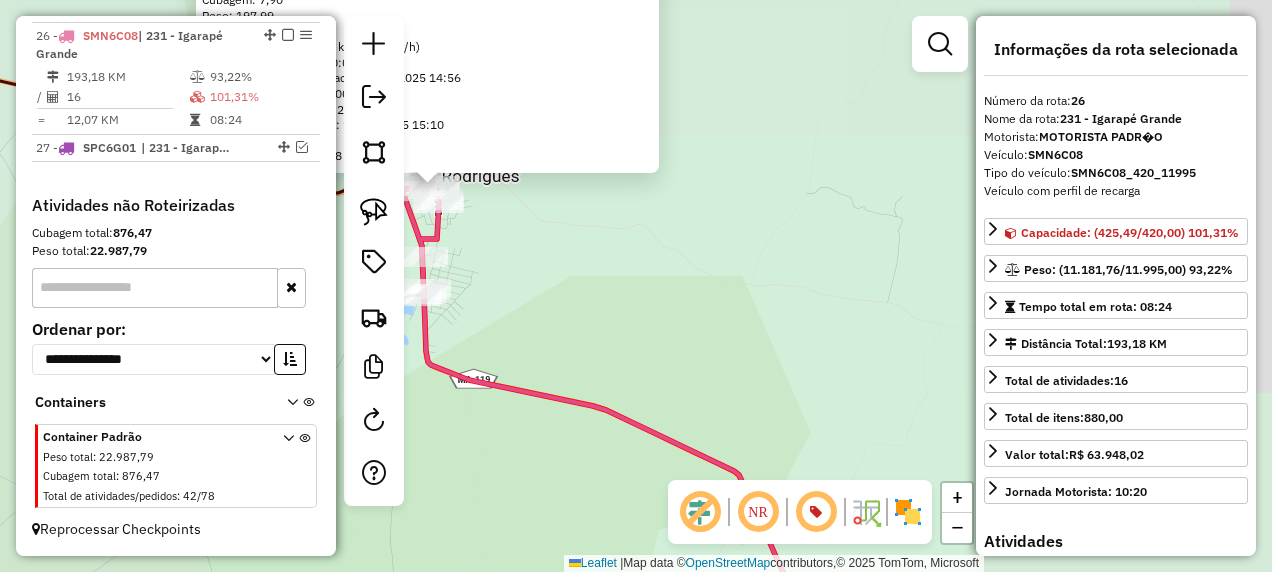 drag, startPoint x: 708, startPoint y: 364, endPoint x: 542, endPoint y: 232, distance: 212.08488 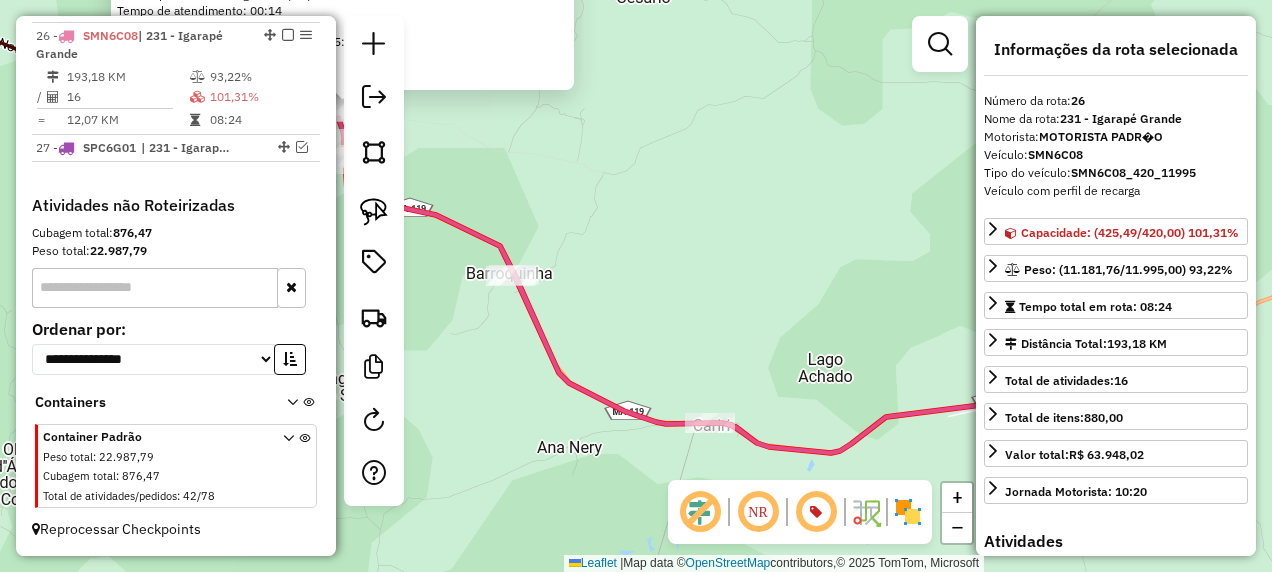 drag, startPoint x: 665, startPoint y: 391, endPoint x: 504, endPoint y: 228, distance: 229.10696 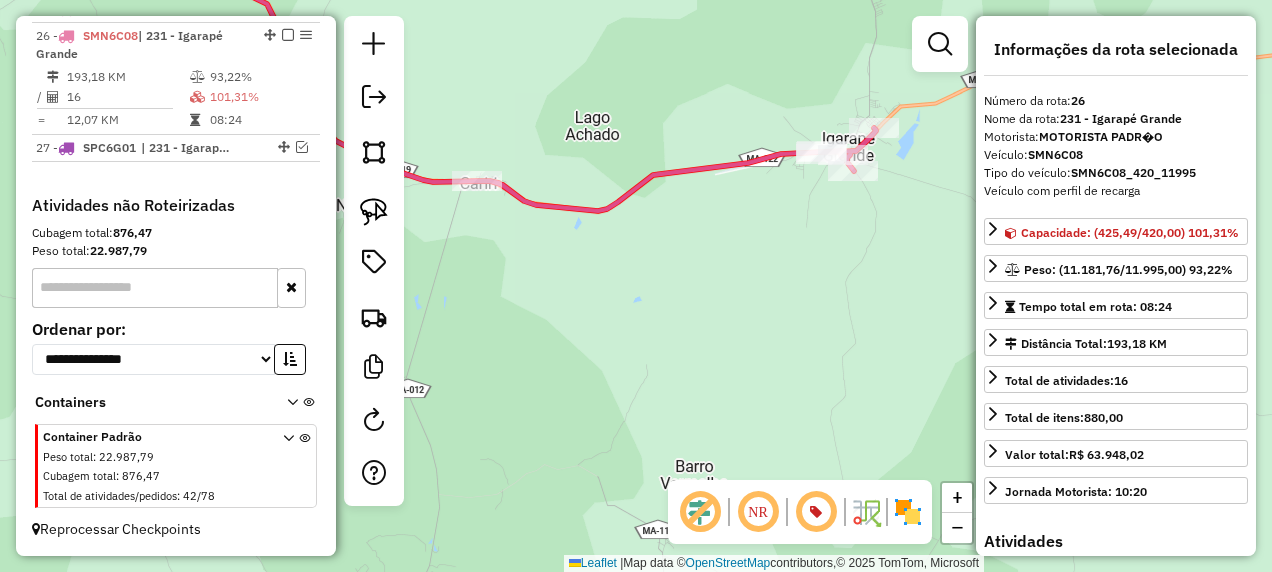 drag, startPoint x: 756, startPoint y: 280, endPoint x: 760, endPoint y: 366, distance: 86.09297 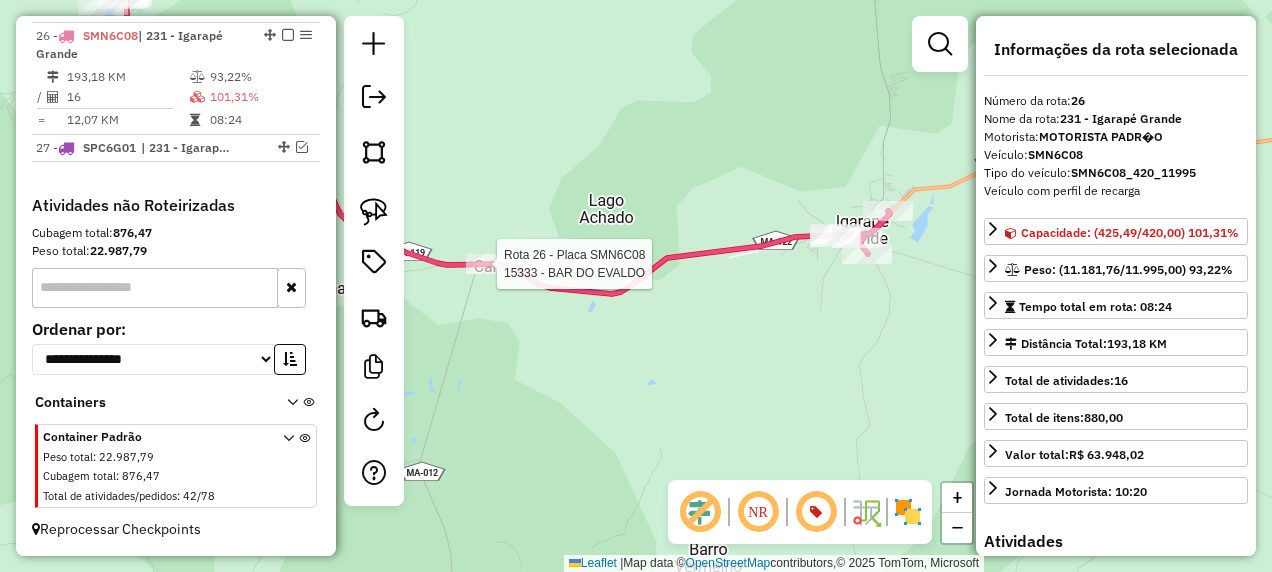 click 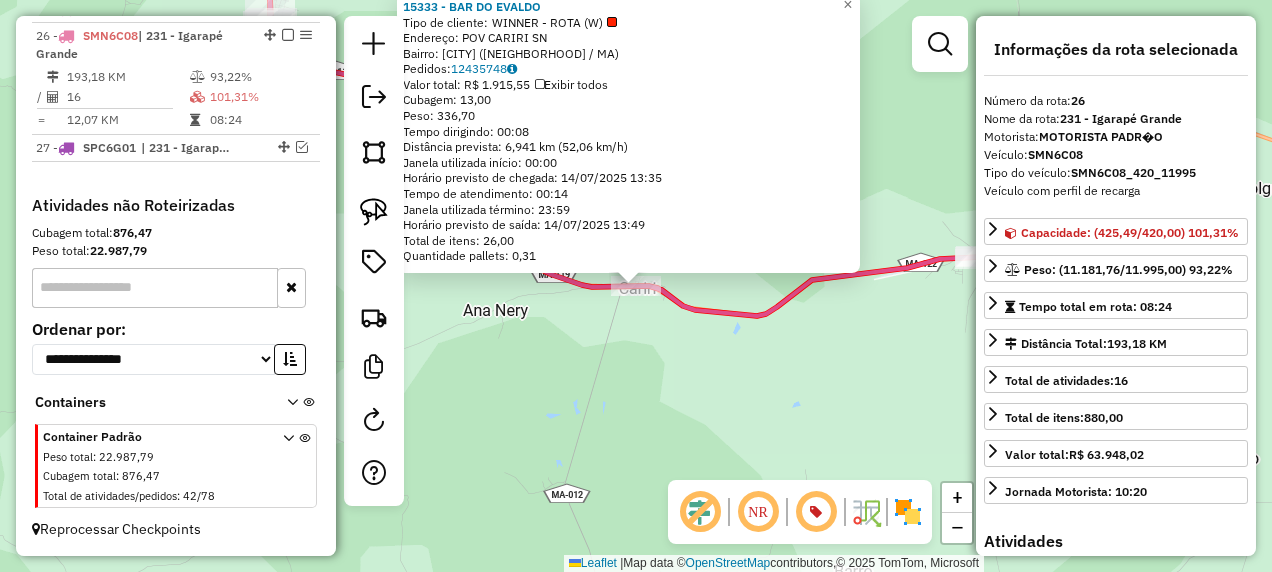 click on "[NUMBER] - [BUSINESS_NAME]  Tipo de cliente:   WINNER - ROTA (W)   Endereço:  [NEIGHBORHOOD] [STREET_INFO]   Bairro: [CITY] ([NEIGHBORHOOD] / MA)   Pedidos:  [ORDER_ID]   Valor total: R$ 1.915,55   Exibir todos   Cubagem: 13,00  Peso: 336,70  Tempo dirigindo: 00:08   Distância prevista: 6,941 km (52,06 km/h)   Janela utilizada início: 00:00   Horário previsto de chegada: 14/07/2025 13:35   Tempo de atendimento: 00:14   Janela utilizada término: 23:59   Horário previsto de saída: 14/07/2025 13:49   Total de itens: 26,00   Quantidade pallets: 0,31  × Janela de atendimento Grade de atendimento Capacidade Transportadoras Veículos Cliente Pedidos  Rotas Selecione os dias de semana para filtrar as janelas de atendimento  Seg   Ter   Qua   Qui   Sex   Sáb   Dom  Informe o período da janela de atendimento: De: Até:  Filtrar exatamente a janela do cliente  Considerar janela de atendimento padrão  Selecione os dias de semana para filtrar as grades de atendimento  Seg   Ter   Qua   Qui   Sex   Sáb   Dom   Peso mínimo:   De:   +" 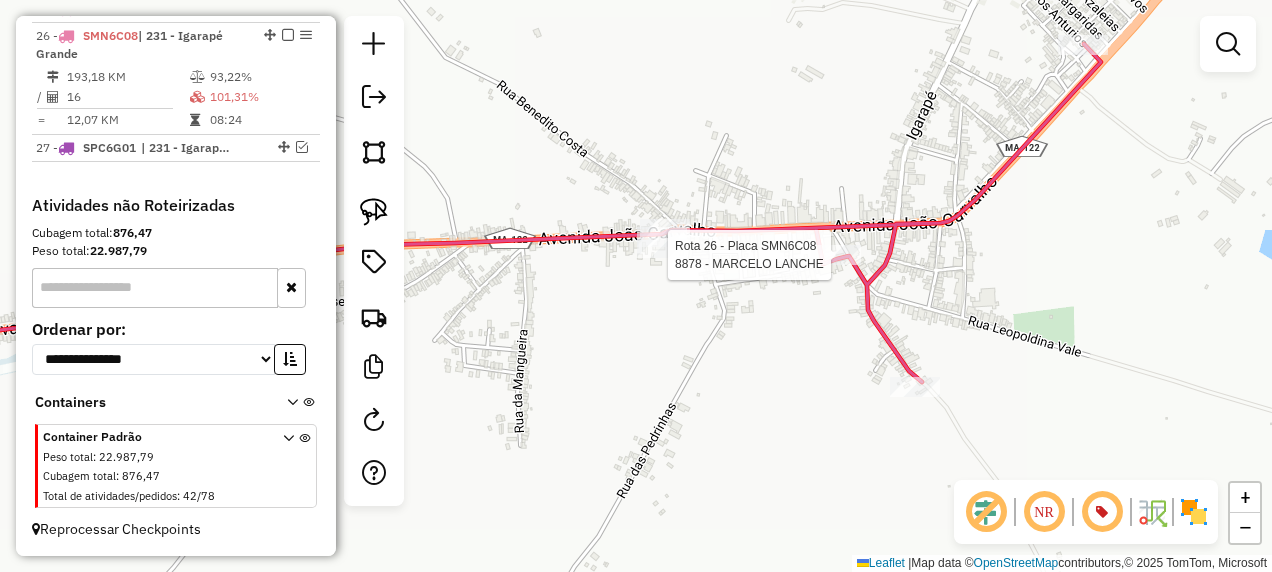 select on "**********" 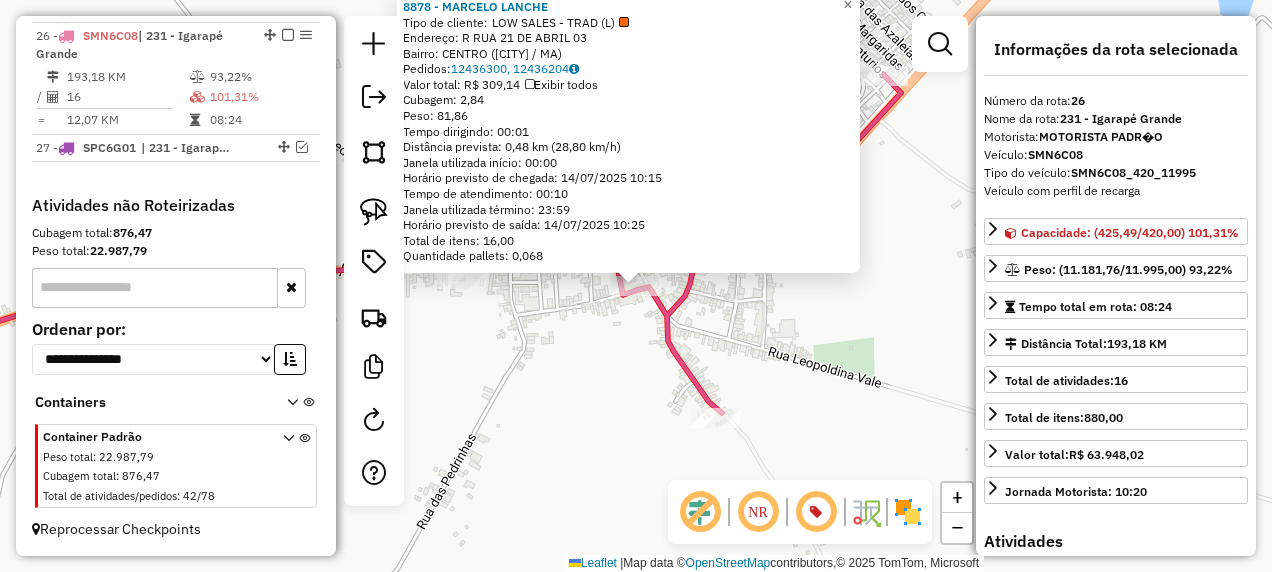 click on "[NUMBER] - MARCELO LANCHE  Tipo de cliente:   LOW SALES - TRAD (L)   Endereço: R   RUA 21 DE ABRIL               [NUMBER]   Bairro: CENTRO ([CITY] / [STATE])   Pedidos:  12436300, 12436204   Valor total: R$ 309,14   Exibir todos   Cubagem: 2,84  Peso: 81,86  Tempo dirigindo: 00:01   Distância prevista: 0,48 km (28,80 km/h)   Janela utilizada início: 00:00   Horário previsto de chegada: 14/07/2025 10:15   Tempo de atendimento: 00:10   Janela utilizada término: 23:59   Horário previsto de saída: 14/07/2025 10:25   Total de itens: 16,00   Quantidade pallets: 0,068  × Janela de atendimento Grade de atendimento Capacidade Transportadoras Veículos Cliente Pedidos  Rotas Selecione os dias de semana para filtrar as janelas de atendimento  Seg   Ter   Qua   Qui   Sex   Sáb   Dom  Informe o período da janela de atendimento: De: Até:  Filtrar exatamente a janela do cliente  Considerar janela de atendimento padrão  Selecione os dias de semana para filtrar as grades de atendimento  Seg   Ter   Qua   Qui   Sex   Dom" 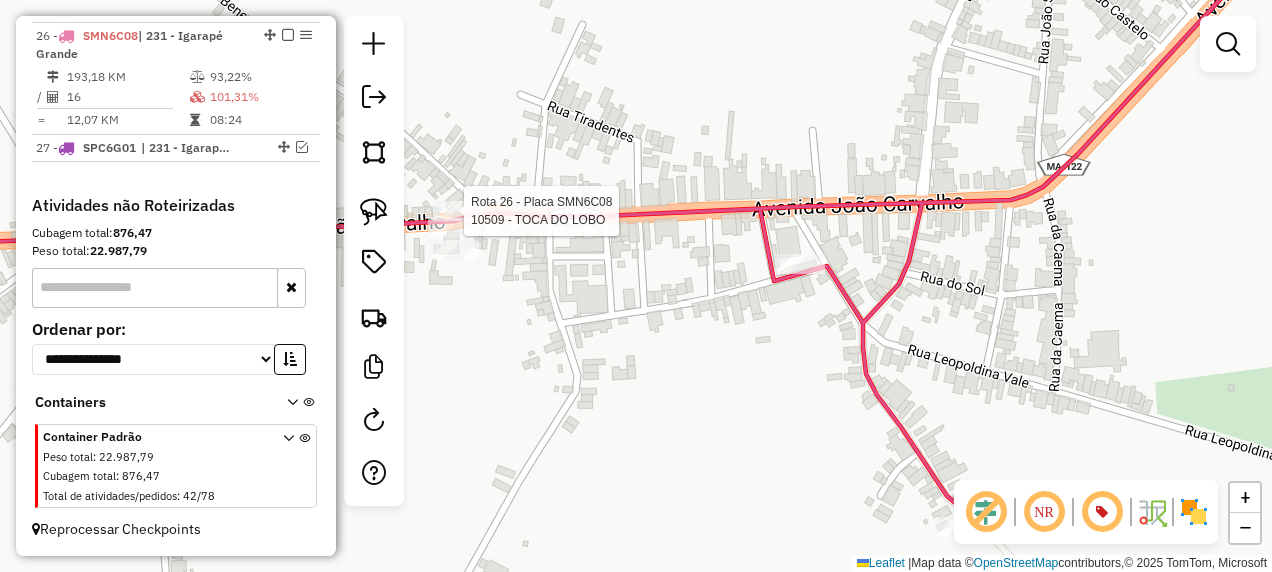 select on "**********" 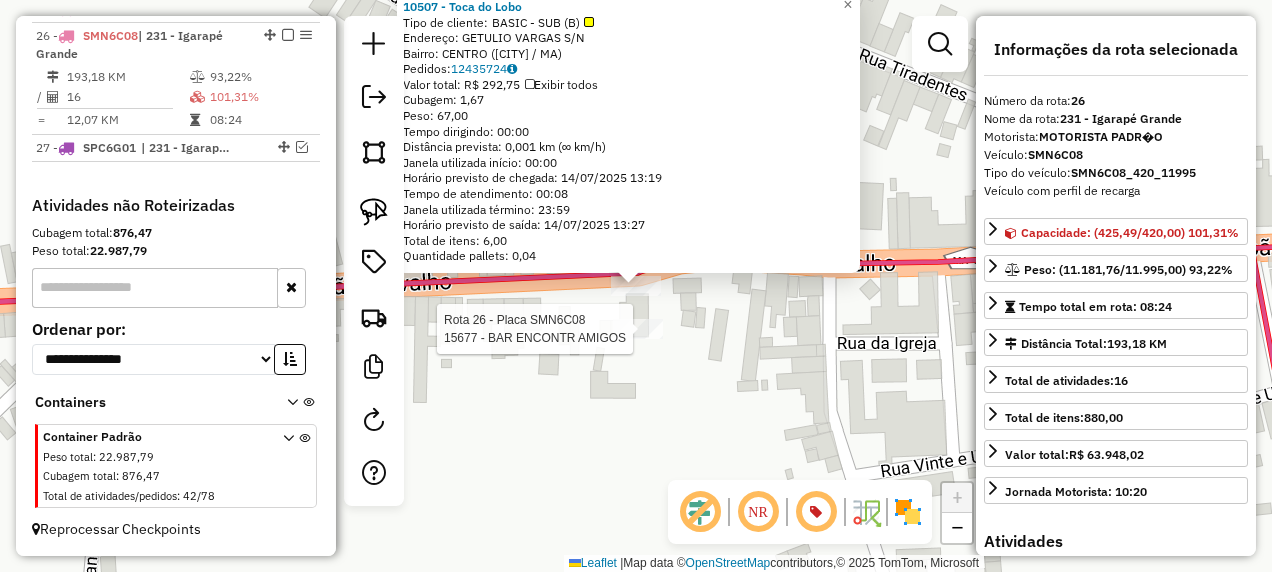 click 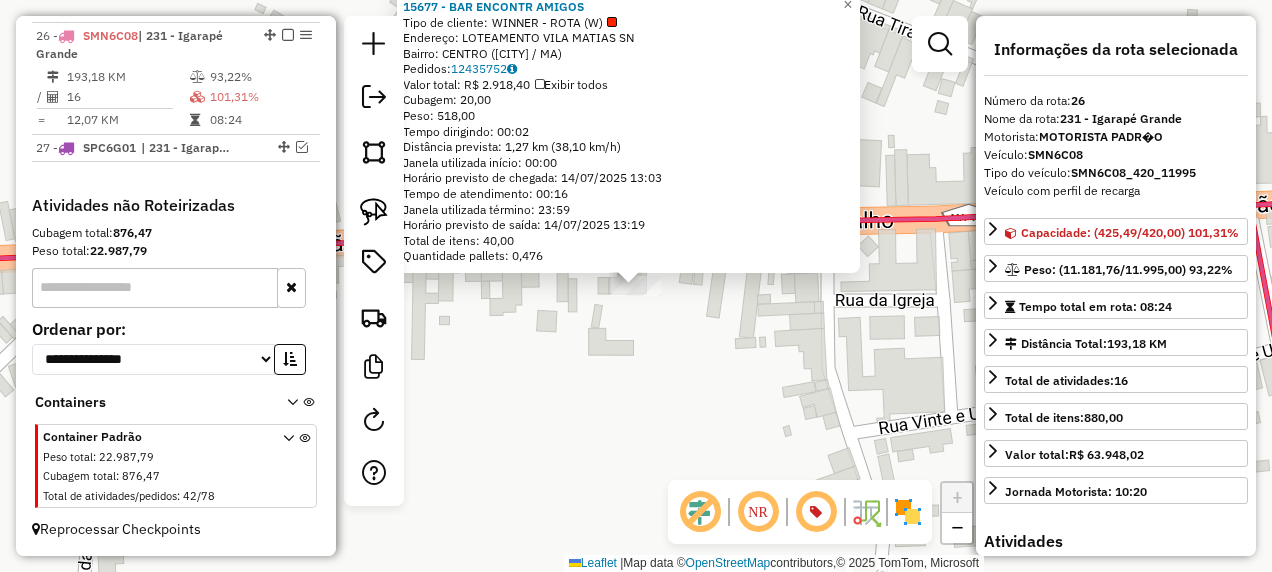 click on "Rota 26 - Placa SMN6C08  15677 - BAR ENCONTR AMIGOS 15677 - BAR ENCONTR AMIGOS  Tipo de cliente:   WINNER - ROTA (W)   Endereço:  LOTEAMENTO VILA MATIAS SN   Bairro: CENTRO ([CITY] / MA)   Pedidos:  12435752   Valor total: R$ 2.918,40   Exibir todos   Cubagem: 20,00  Peso: 518,00  Tempo dirigindo: 00:02   Distância prevista: 1,27 km (38,10 km/h)   Janela utilizada início: 00:00   Horário previsto de chegada: 14/07/2025 13:03   Tempo de atendimento: 00:16   Janela utilizada término: 23:59   Horário previsto de saída: 14/07/2025 13:19   Total de itens: 40,00   Quantidade pallets: 0,476  × Janela de atendimento Grade de atendimento Capacidade Transportadoras Veículos Cliente Pedidos  Rotas Selecione os dias de semana para filtrar as janelas de atendimento  Seg   Ter   Qua   Qui   Sex   Sáb   Dom  Informe o período da janela de atendimento: De: Até:  Filtrar exatamente a janela do cliente  Considerar janela de atendimento padrão   Seg   Ter   Qua   Qui   Sex   Sáb   Dom   Peso mínimo:  De:" 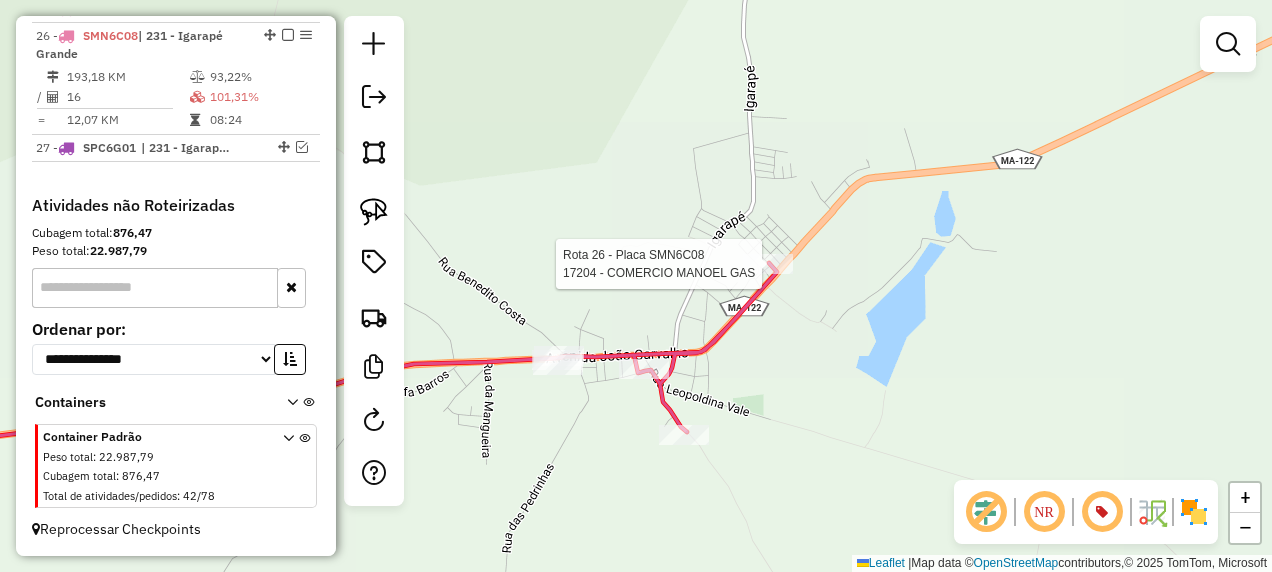 select on "**********" 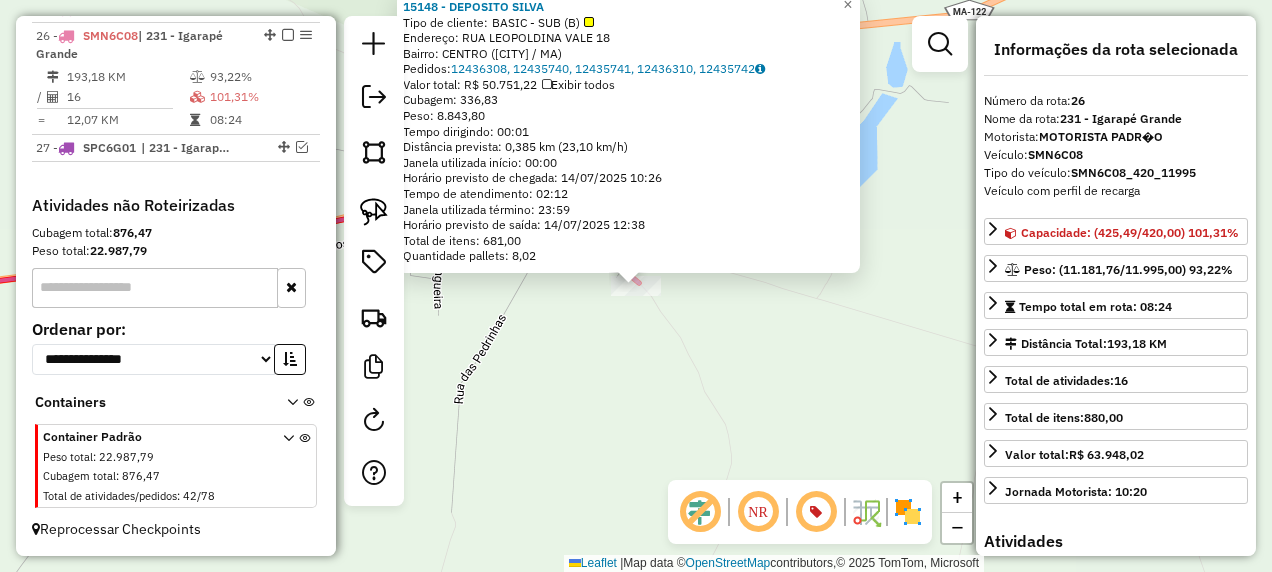 click on "[NUMBER] - DEPOSITO SILVA  Tipo de cliente:   BASIC - SUB (B)   Endereço:  RUA LEOPOLDINA VALE [NUMBER]   Bairro: CENTRO ([CITY] / [STATE])   Pedidos:  12436308, 12435740, 12435741, 12436310, 12435742   Valor total: R$ 50.751,22   Exibir todos   Cubagem: 336,83  Peso: 8.843,80  Tempo dirigindo: 00:01   Distância prevista: 0,385 km (23,10 km/h)   Janela utilizada início: 00:00   Horário previsto de chegada: 14/07/2025 10:26   Tempo de atendimento: 02:12   Janela utilizada término: 23:59   Horário previsto de saída: 14/07/2025 12:38   Total de itens: 681,00   Quantidade pallets: 8,02  × Janela de atendimento Grade de atendimento Capacidade Transportadoras Veículos Cliente Pedidos  Rotas Selecione os dias de semana para filtrar as janelas de atendimento  Seg   Ter   Qua   Qui   Sex   Sáb   Dom  Informe o período da janela de atendimento: De: Até:  Filtrar exatamente a janela do cliente  Considerar janela de atendimento padrão  Selecione os dias de semana para filtrar as grades de atendimento  Seg   Ter   +" 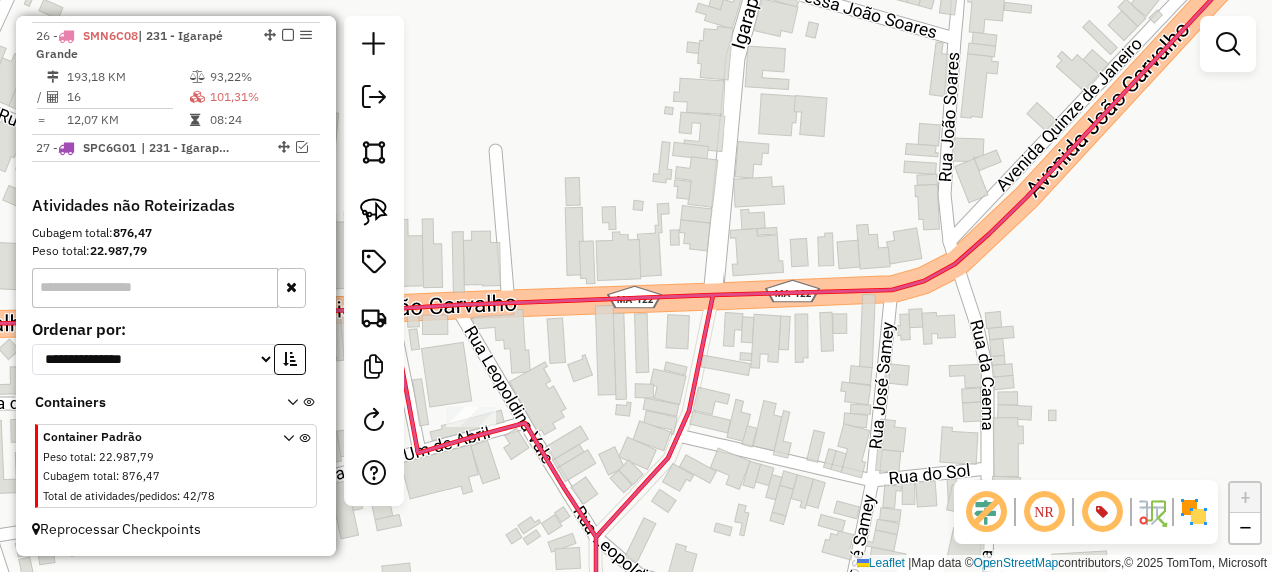 drag, startPoint x: 528, startPoint y: 419, endPoint x: 597, endPoint y: 322, distance: 119.03781 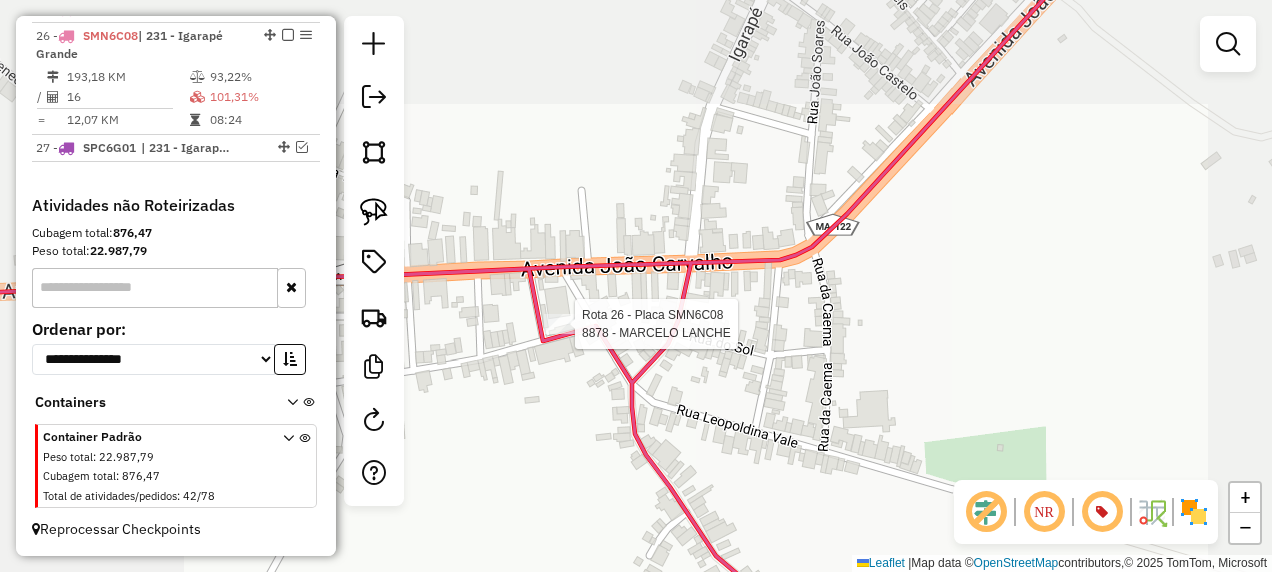 select on "**********" 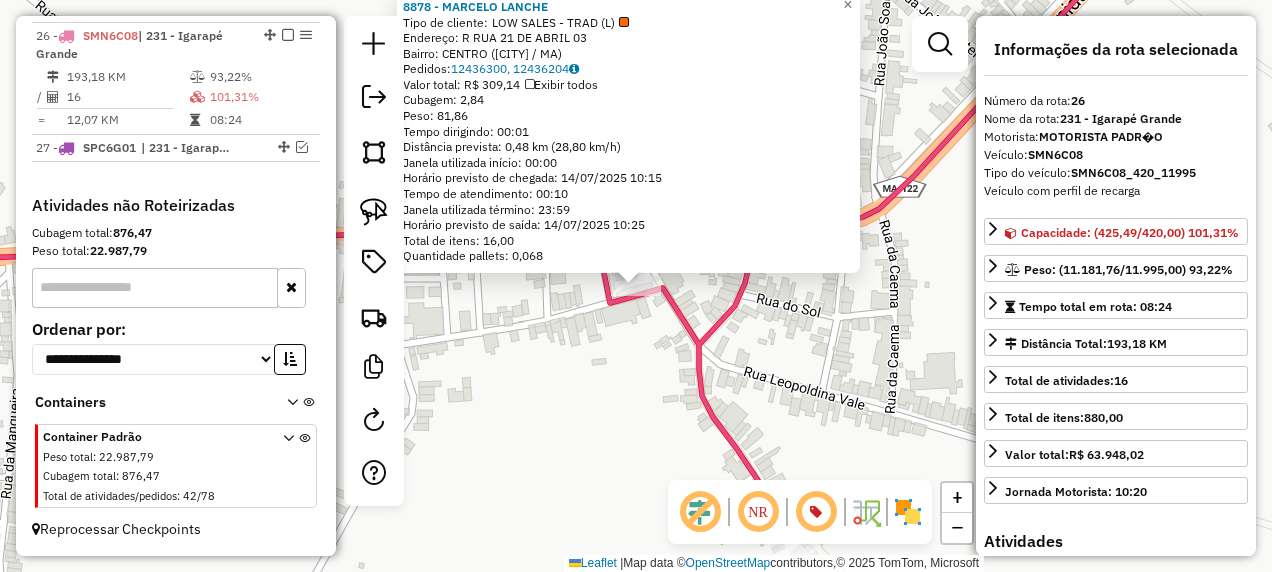 click on "[NUMBER] - MARCELO LANCHE  Tipo de cliente:   LOW SALES - TRAD (L)   Endereço: R   RUA 21 DE ABRIL               [NUMBER]   Bairro: CENTRO ([CITY] / [STATE])   Pedidos:  12436300, 12436204   Valor total: R$ 309,14   Exibir todos   Cubagem: 2,84  Peso: 81,86  Tempo dirigindo: 00:01   Distância prevista: 0,48 km (28,80 km/h)   Janela utilizada início: 00:00   Horário previsto de chegada: 14/07/2025 10:15   Tempo de atendimento: 00:10   Janela utilizada término: 23:59   Horário previsto de saída: 14/07/2025 10:25   Total de itens: 16,00   Quantidade pallets: 0,068  × Janela de atendimento Grade de atendimento Capacidade Transportadoras Veículos Cliente Pedidos  Rotas Selecione os dias de semana para filtrar as janelas de atendimento  Seg   Ter   Qua   Qui   Sex   Sáb   Dom  Informe o período da janela de atendimento: De: Até:  Filtrar exatamente a janela do cliente  Considerar janela de atendimento padrão  Selecione os dias de semana para filtrar as grades de atendimento  Seg   Ter   Qua   Qui   Sex   Dom" 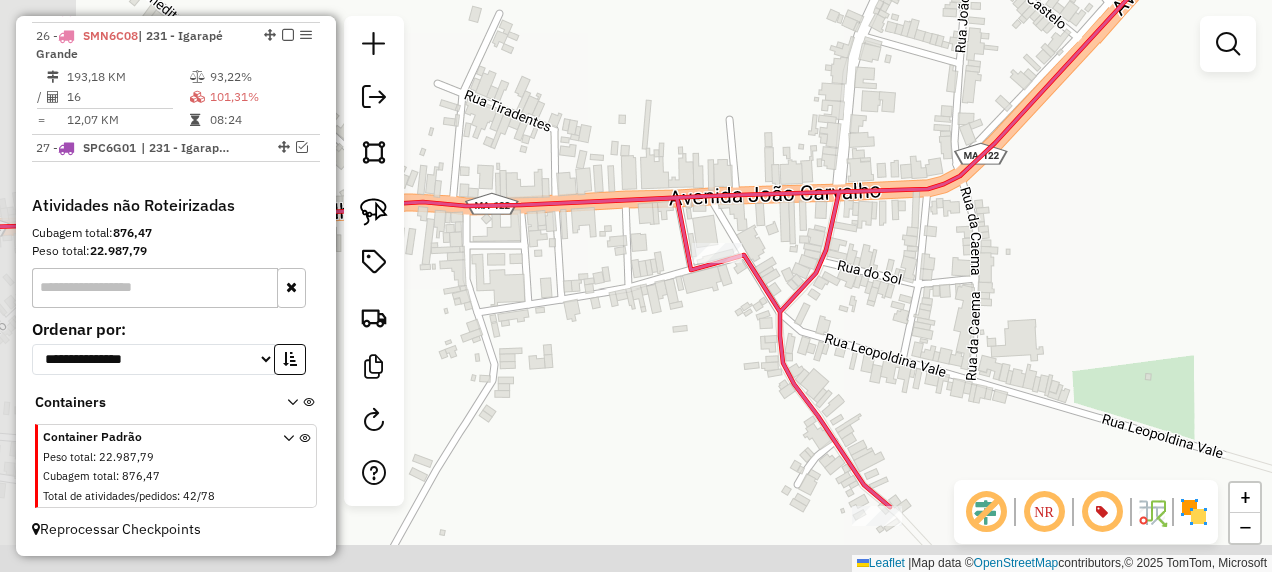 drag, startPoint x: 535, startPoint y: 401, endPoint x: 701, endPoint y: 322, distance: 183.8396 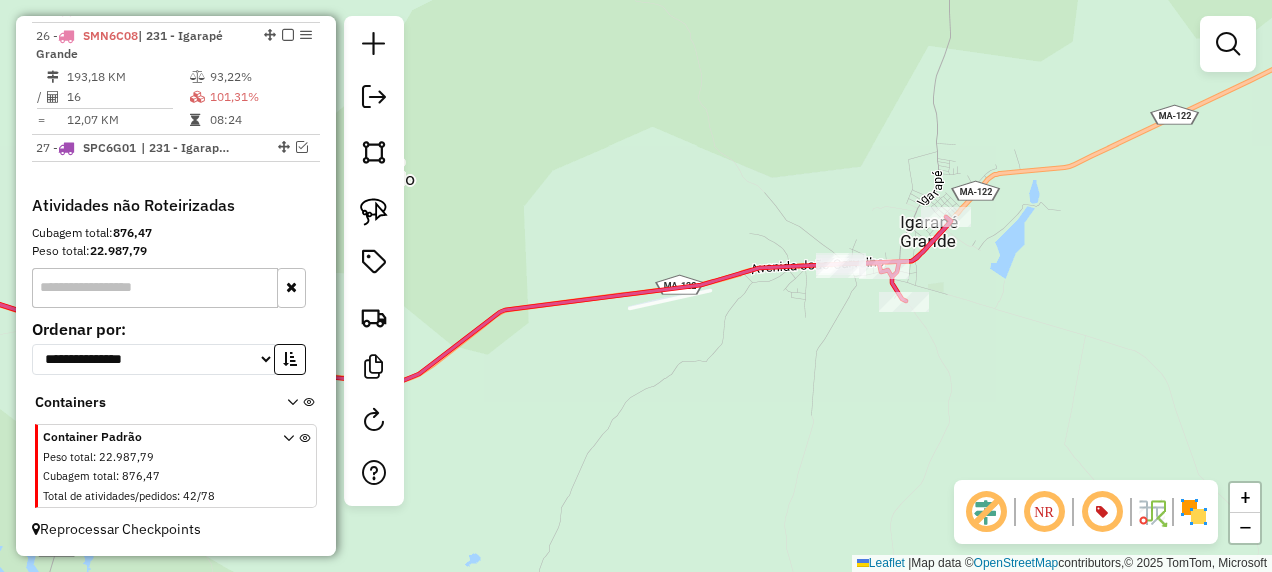 drag, startPoint x: 652, startPoint y: 350, endPoint x: 870, endPoint y: 268, distance: 232.912 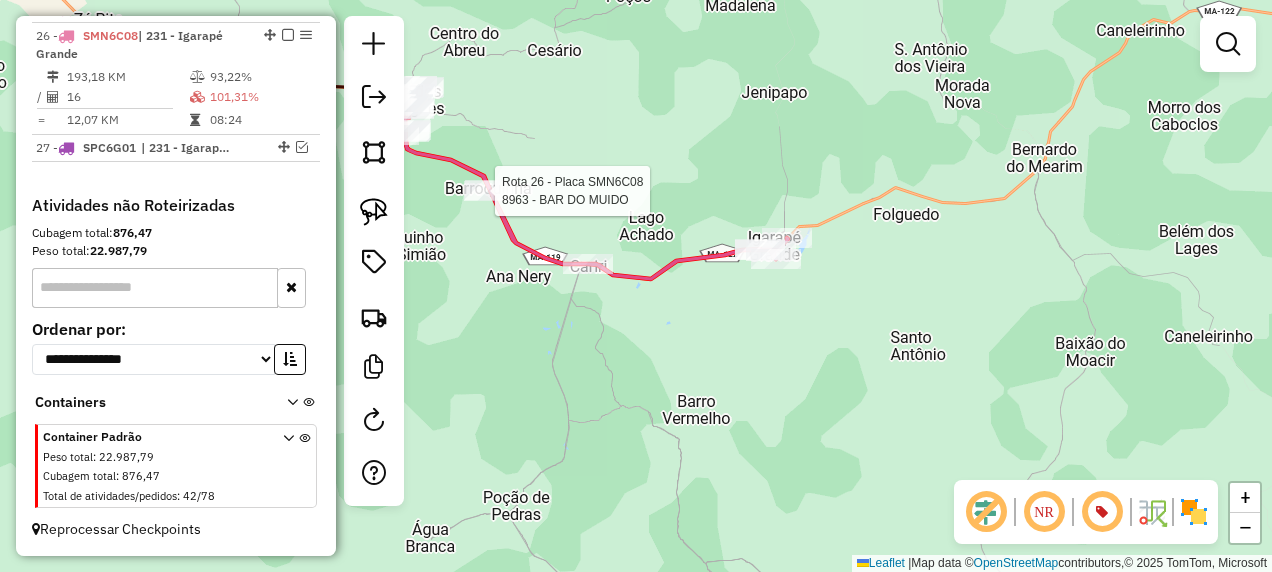 select on "**********" 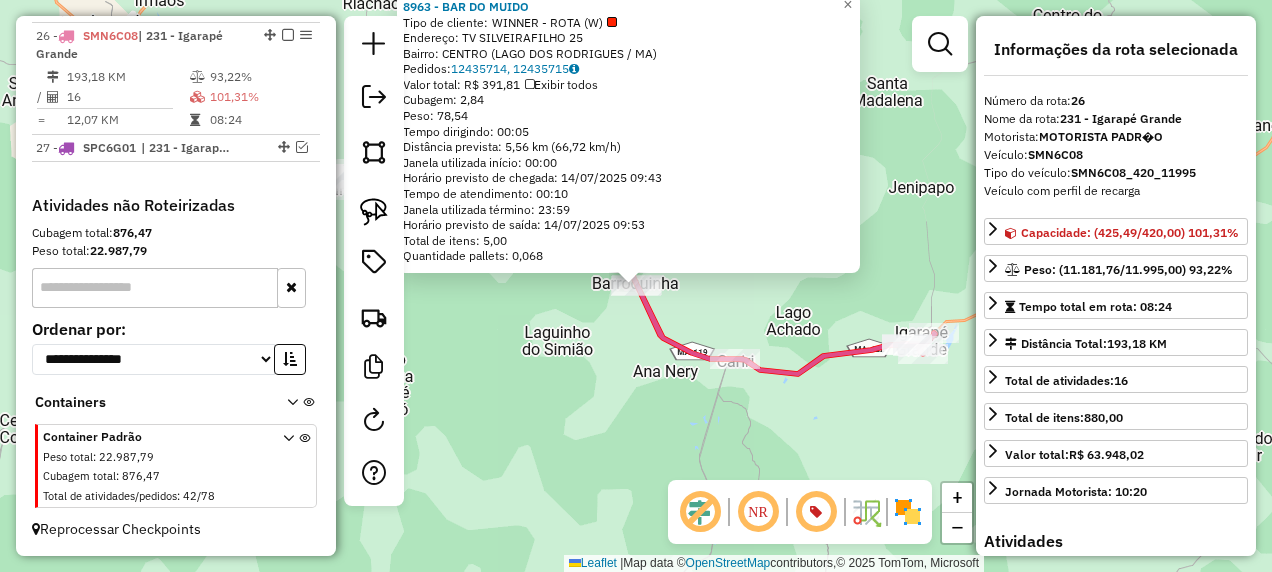 click on "[NUMBER] - BAR DO MUIDO  Tipo de cliente:   WINNER - ROTA (W)   Endereço:  TV SILVEIRAFILHO [NUMBER]   Bairro: CENTRO ([CITY] / [STATE])   Pedidos:  12435714, 12435715   Valor total: R$ 391,81   Exibir todos   Cubagem: 2,84  Peso: 78,54  Tempo dirigindo: 00:05   Distância prevista: 5,56 km (66,72 km/h)   Janela utilizada início: 00:00   Horário previsto de chegada: 14/07/2025 09:43   Tempo de atendimento: 00:10   Janela utilizada término: 23:59   Horário previsto de saída: 14/07/2025 09:53   Total de itens: 5,00   Quantidade pallets: 0,068  × Janela de atendimento Grade de atendimento Capacidade Transportadoras Veículos Cliente Pedidos  Rotas Selecione os dias de semana para filtrar as janelas de atendimento  Seg   Ter   Qua   Qui   Sex   Sáb   Dom  Informe o período da janela de atendimento: De: Até:  Filtrar exatamente a janela do cliente  Considerar janela de atendimento padrão  Selecione os dias de semana para filtrar as grades de atendimento  Seg   Ter   Qua   Qui   Sex   Sáb   Dom   De:  De:" 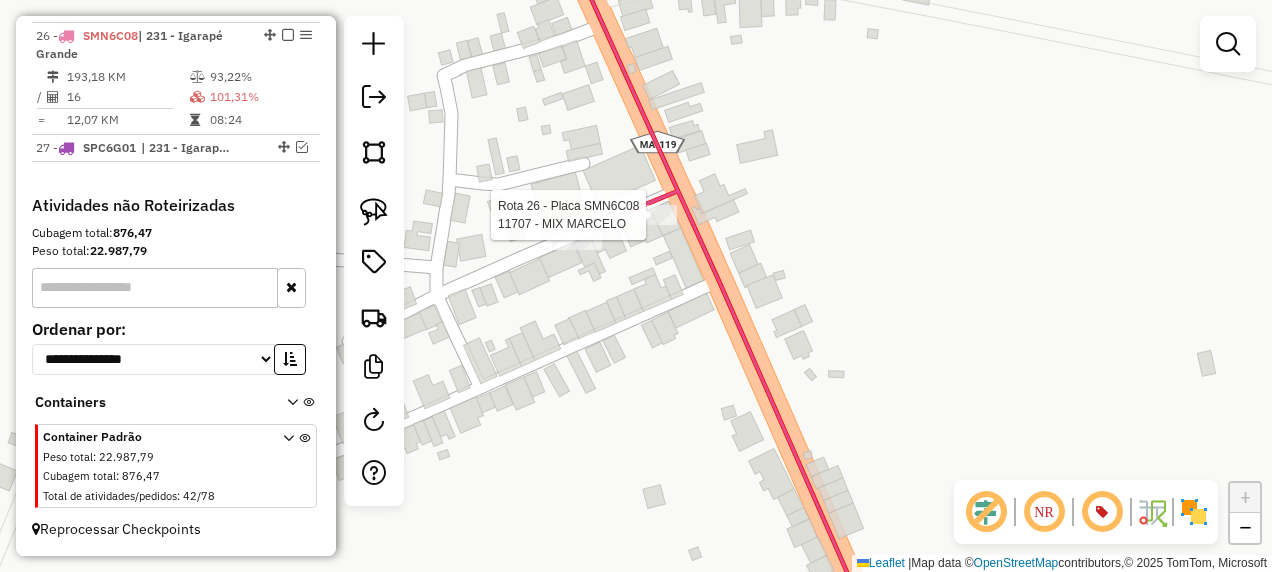select on "**********" 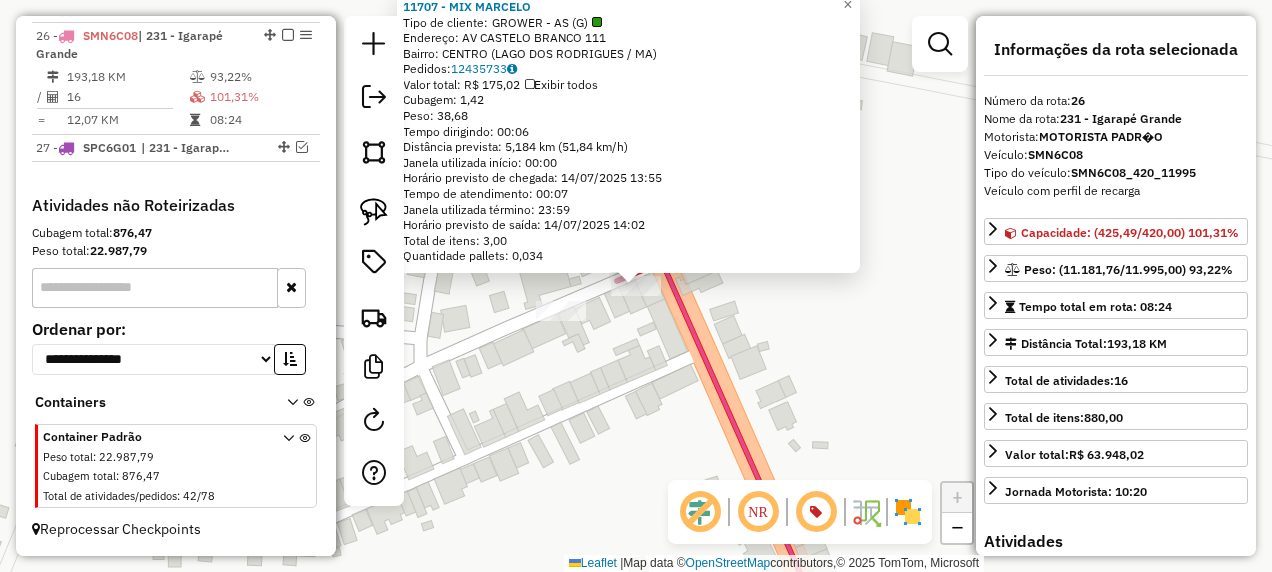 click on "11707 - MIX MARCELO  Tipo de cliente:   GROWER - AS (G)   Endereço:  AV CASTELO BRANCO 111   Bairro: CENTRO (LAGO DOS RODRIGUES / MA)   Pedidos:  12435733   Valor total: R$ 175,02   Exibir todos   Cubagem: 1,42  Peso: 38,68  Tempo dirigindo: 00:06   Distância prevista: 5,184 km (51,84 km/h)   Janela utilizada início: 00:00   Horário previsto de chegada: 14/07/2025 13:55   Tempo de atendimento: 00:07   Janela utilizada término: 23:59   Horário previsto de saída: 14/07/2025 14:02   Total de itens: 3,00   Quantidade pallets: 0,034  × Janela de atendimento Grade de atendimento Capacidade Transportadoras Veículos Cliente Pedidos  Rotas Selecione os dias de semana para filtrar as janelas de atendimento  Seg   Ter   Qua   Qui   Sex   Sáb   Dom  Informe o período da janela de atendimento: De: Até:  Filtrar exatamente a janela do cliente  Considerar janela de atendimento padrão  Selecione os dias de semana para filtrar as grades de atendimento  Seg   Ter   Qua   Qui   Sex   Sáb   Dom   Peso mínimo:  De:" 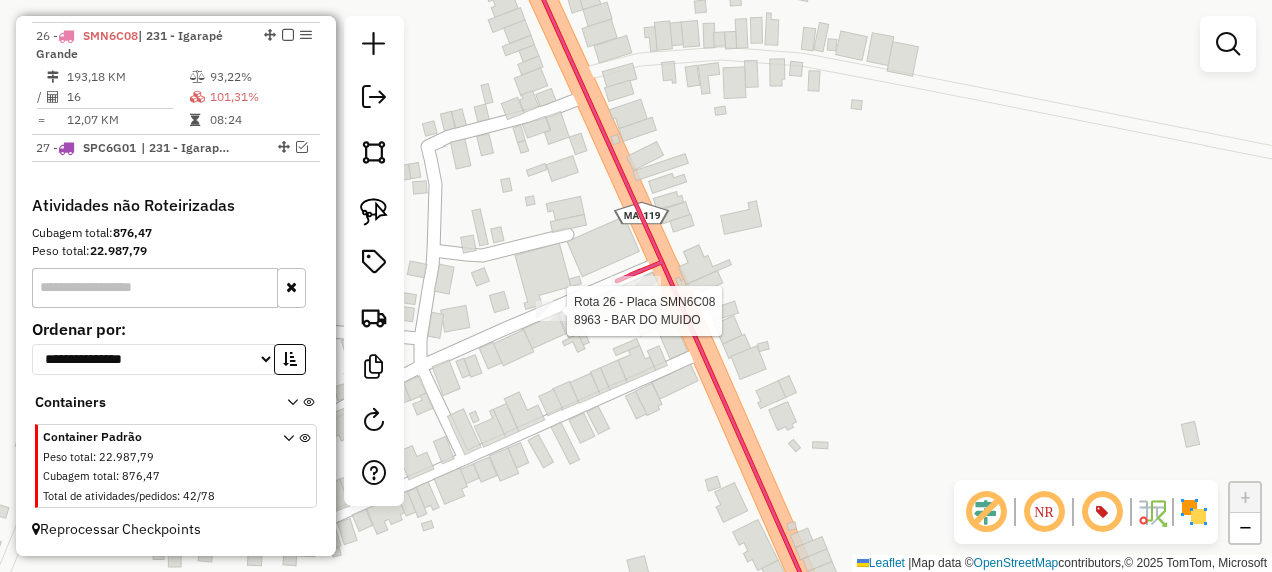 select on "**********" 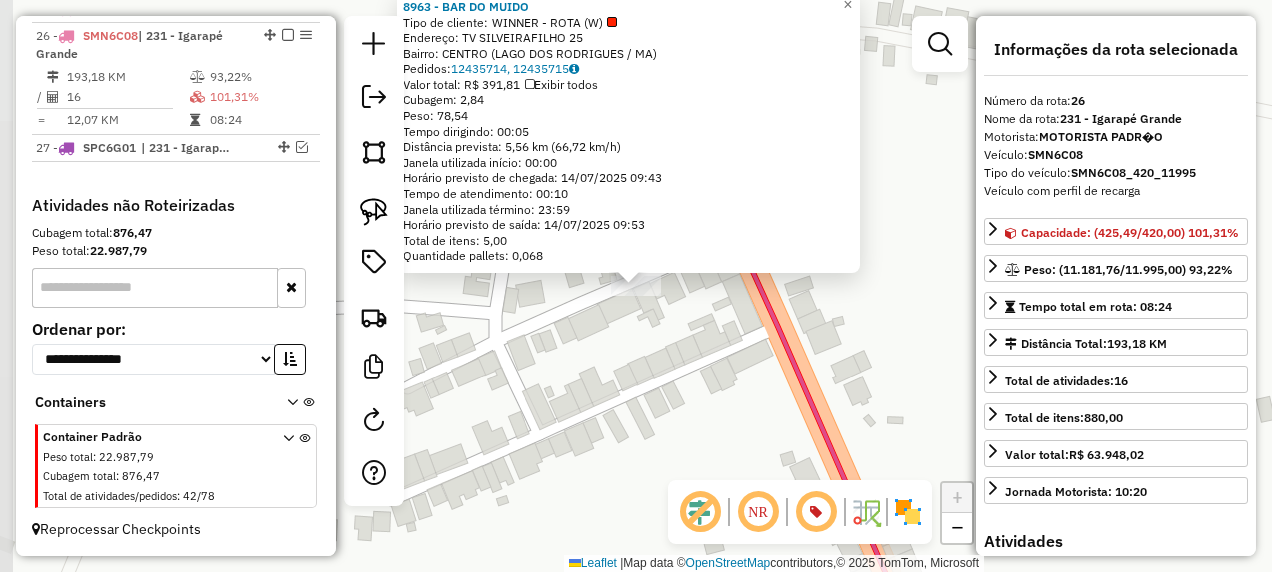 click on "8963 - BAR DO MUIDO  Tipo de cliente:   WINNER - ROTA (W)   Endereço:  TV SILVEIRAFILHO 25   Bairro: CENTRO (LAGO DOS RODRIGUES / MA)   Pedidos:  12435714, 12435715   Valor total: R$ 391,81   Exibir todos   Cubagem: 2,84  Peso: 78,54  Tempo dirigindo: 00:05   Distância prevista: 5,56 km (66,72 km/h)   Janela utilizada início: 00:00   Horário previsto de chegada: 14/07/2025 09:43   Tempo de atendimento: 00:10   Janela utilizada término: 23:59   Horário previsto de saída: 14/07/2025 09:53   Total de itens: 5,00   Quantidade pallets: 0,068  × Janela de atendimento Grade de atendimento Capacidade Transportadoras Veículos Cliente Pedidos  Rotas Selecione os dias de semana para filtrar as janelas de atendimento  Seg   Ter   Qua   Qui   Sex   Sáb   Dom  Informe o período da janela de atendimento: De: Até:  Filtrar exatamente a janela do cliente  Considerar janela de atendimento padrão  Selecione os dias de semana para filtrar as grades de atendimento  Seg   Ter   Qua   Qui   Sex   Sáb   Dom   De:  De:" 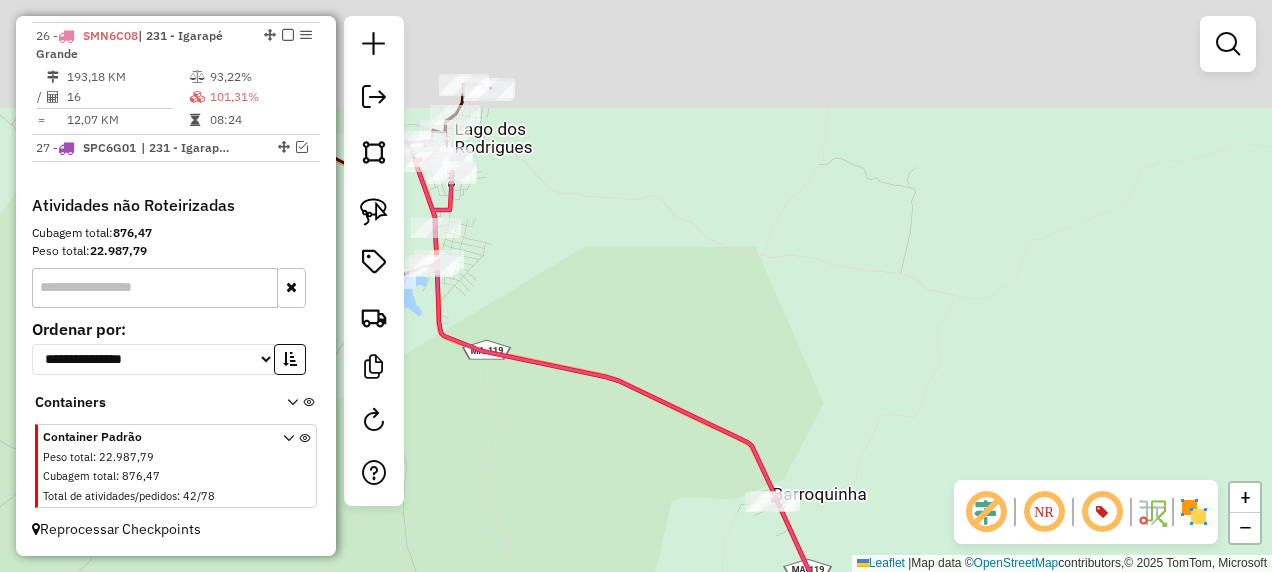 drag, startPoint x: 630, startPoint y: 396, endPoint x: 788, endPoint y: 505, distance: 191.95052 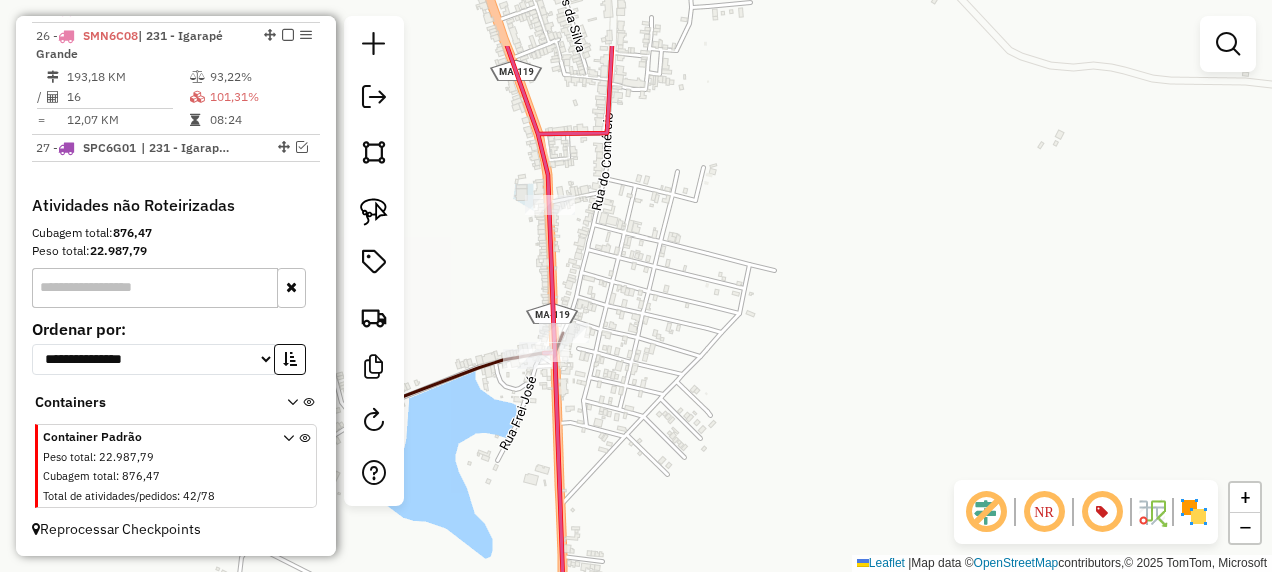 drag, startPoint x: 651, startPoint y: 300, endPoint x: 692, endPoint y: 367, distance: 78.54935 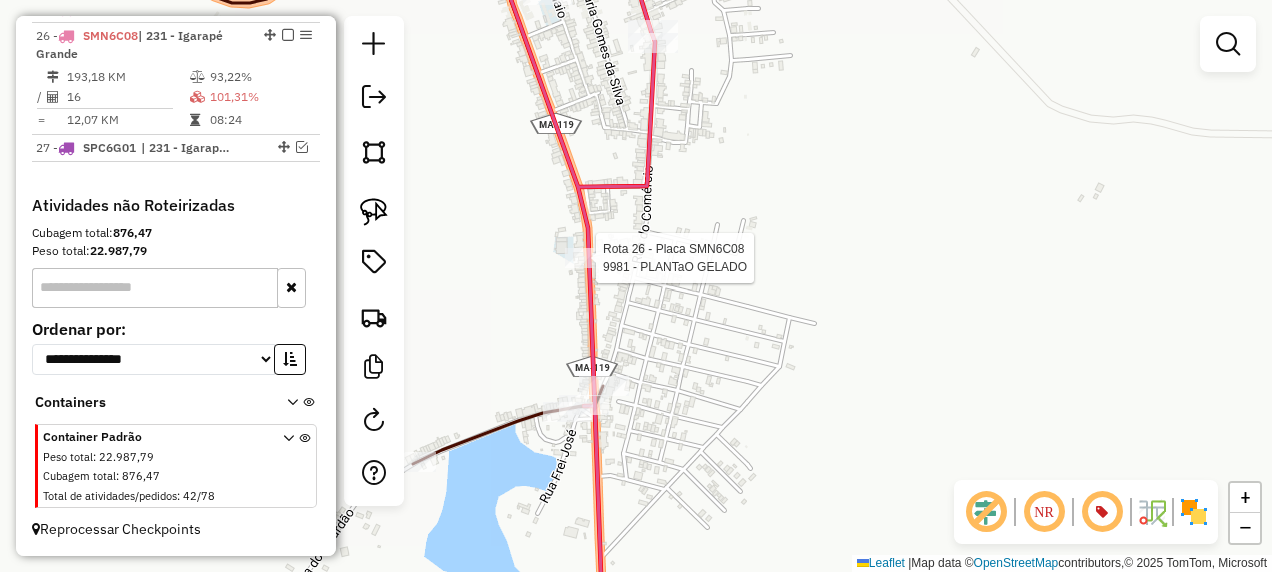 click 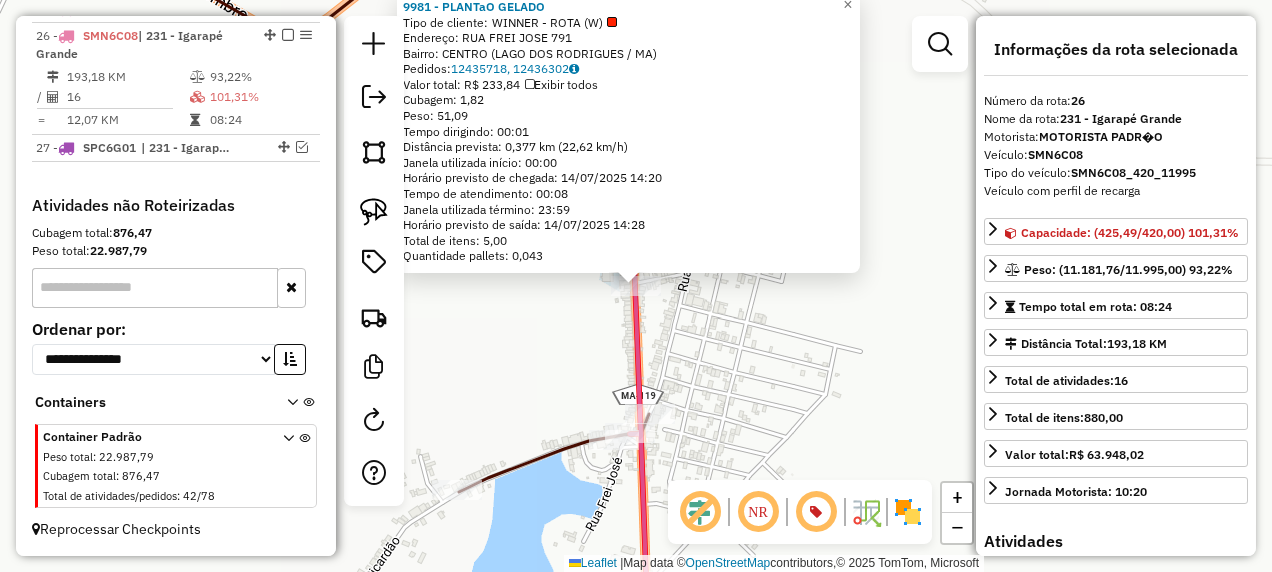 click on "9981 - PLANTaO GELADO  Tipo de cliente:   WINNER - ROTA (W)   Endereço:  RUA FREI JOSE 791   Bairro: CENTRO (LAGO DOS RODRIGUES / MA)   Pedidos:  12435718, 12436302   Valor total: R$ 233,84   Exibir todos   Cubagem: 1,82  Peso: 51,09  Tempo dirigindo: 00:01   Distância prevista: 0,377 km (22,62 km/h)   Janela utilizada início: 00:00   Horário previsto de chegada: 14/07/2025 14:20   Tempo de atendimento: 00:08   Janela utilizada término: 23:59   Horário previsto de saída: 14/07/2025 14:28   Total de itens: 5,00   Quantidade pallets: 0,043  × Janela de atendimento Grade de atendimento Capacidade Transportadoras Veículos Cliente Pedidos  Rotas Selecione os dias de semana para filtrar as janelas de atendimento  Seg   Ter   Qua   Qui   Sex   Sáb   Dom  Informe o período da janela de atendimento: De: Até:  Filtrar exatamente a janela do cliente  Considerar janela de atendimento padrão  Selecione os dias de semana para filtrar as grades de atendimento  Seg   Ter   Qua   Qui   Sex   Sáb   Dom   De:  De:" 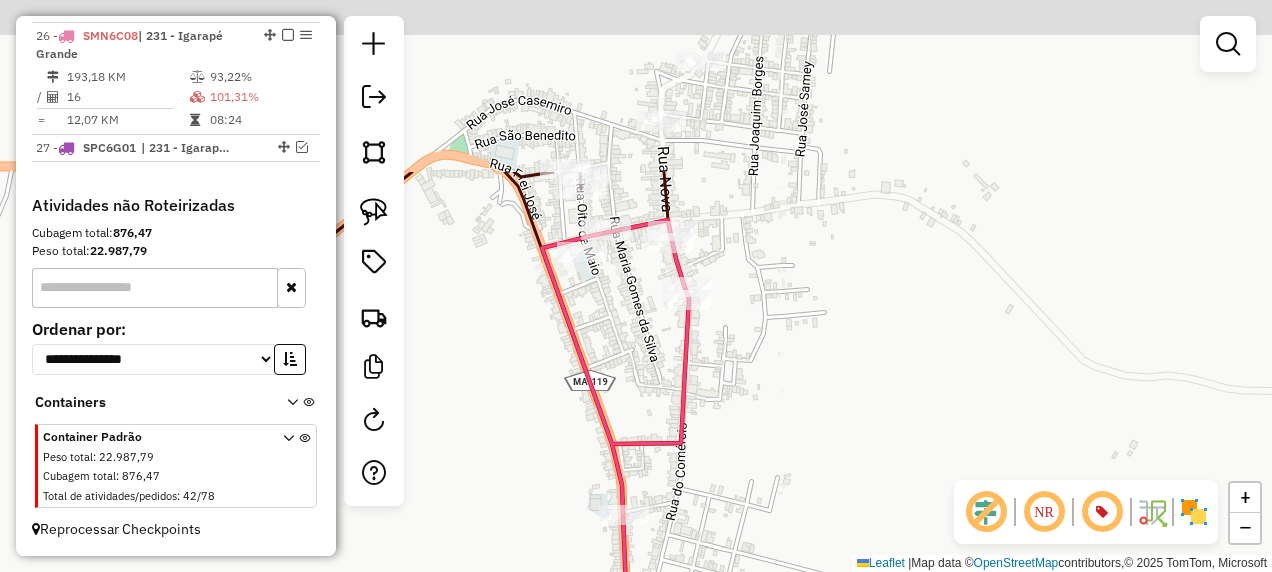 drag, startPoint x: 752, startPoint y: 353, endPoint x: 671, endPoint y: 446, distance: 123.32883 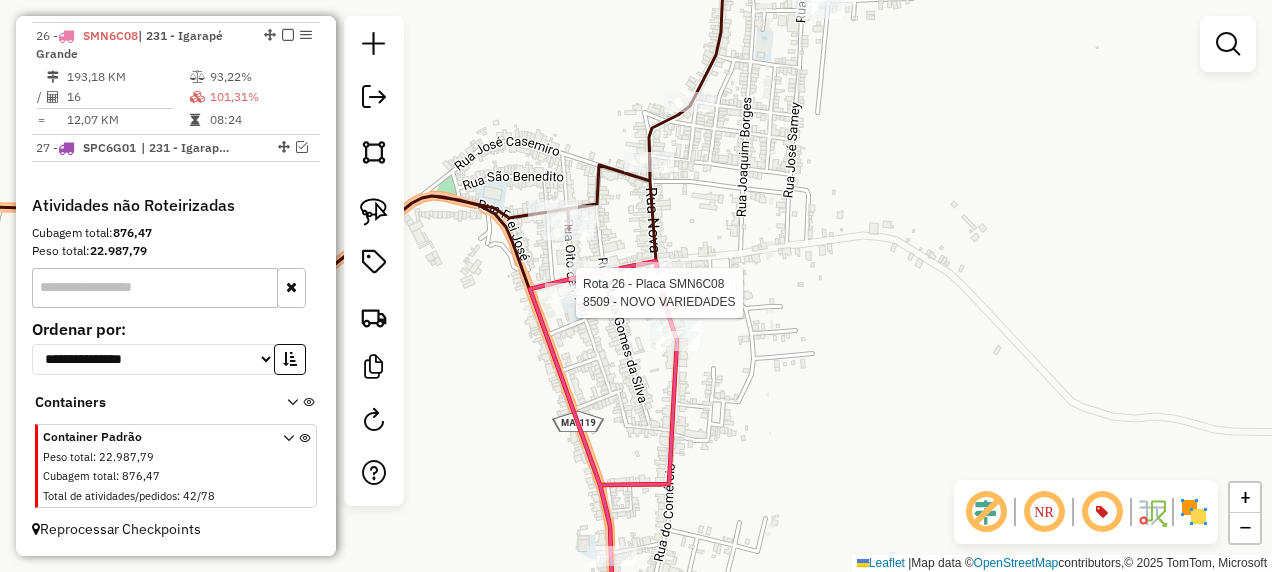 select on "**********" 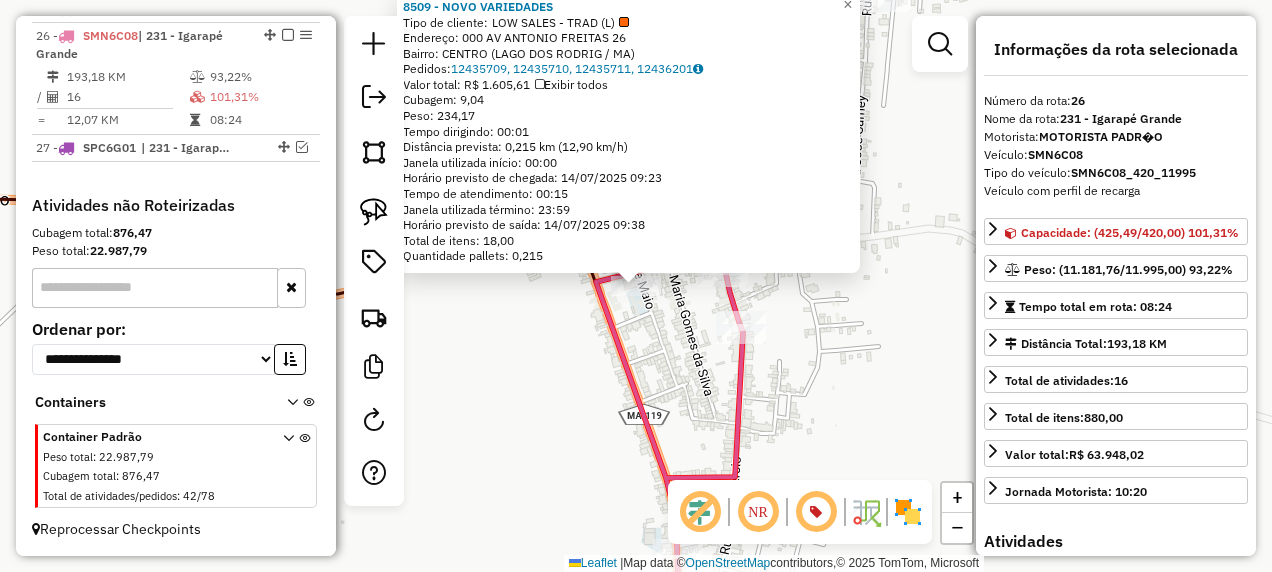 click on "8509 - NOVO VARIEDADES  Tipo de cliente:   LOW SALES - TRAD (L)   Endereço: 000 AV ANTONIO  FREITAS           26   Bairro: CENTRO (LAGO DOS RODRIG / MA)   Pedidos:  12435709, 12435710, 12435711, 12436201   Valor total: R$ 1.605,61   Exibir todos   Cubagem: 9,04  Peso: 234,17  Tempo dirigindo: 00:01   Distância prevista: 0,215 km (12,90 km/h)   Janela utilizada início: 00:00   Horário previsto de chegada: 14/07/2025 09:23   Tempo de atendimento: 00:15   Janela utilizada término: 23:59   Horário previsto de saída: 14/07/2025 09:38   Total de itens: 18,00   Quantidade pallets: 0,215  × Janela de atendimento Grade de atendimento Capacidade Transportadoras Veículos Cliente Pedidos  Rotas Selecione os dias de semana para filtrar as janelas de atendimento  Seg   Ter   Qua   Qui   Sex   Sáb   Dom  Informe o período da janela de atendimento: De: Até:  Filtrar exatamente a janela do cliente  Considerar janela de atendimento padrão  Selecione os dias de semana para filtrar as grades de atendimento  Seg  De:" 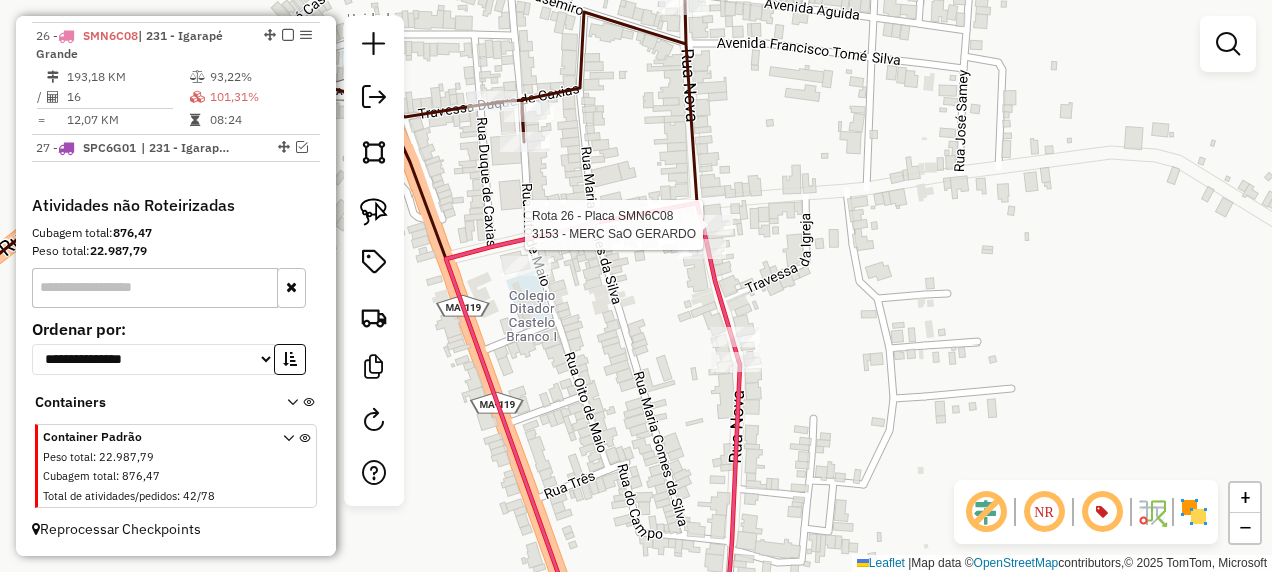 select on "**********" 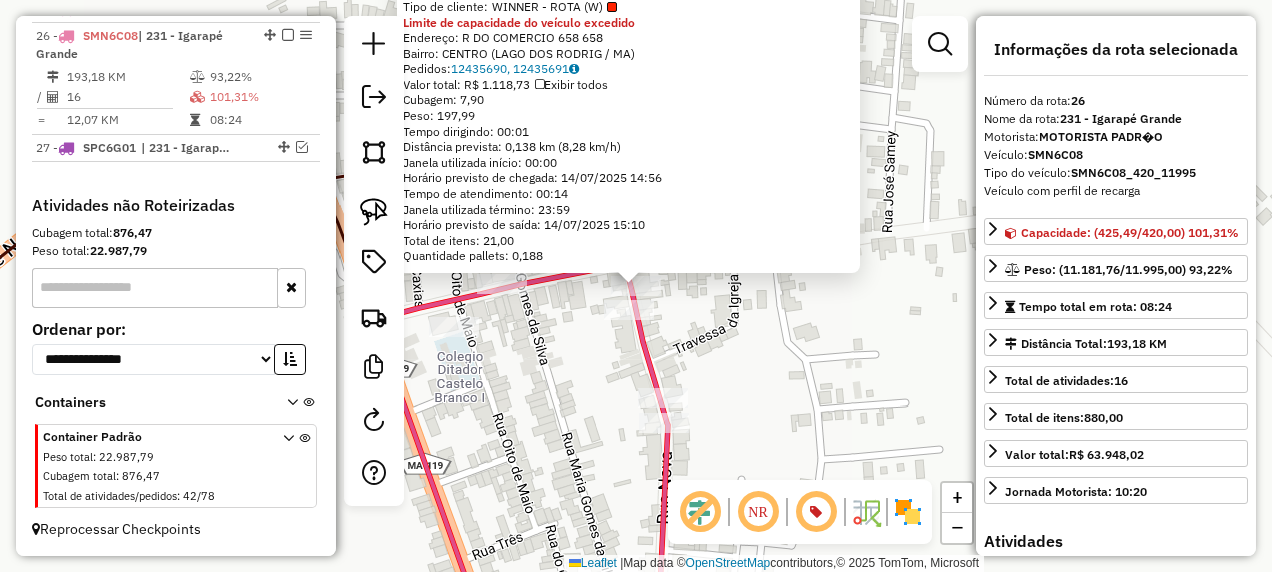 click on "3153 - MERC SaO GERARDO  Tipo de cliente:   WINNER - ROTA (W)  Limite de capacidade do veículo excedido  Endereço: R   DO COMERCIO 658               658   Bairro: CENTRO (LAGO DOS RODRIG / MA)   Pedidos:  12435690, 12435691   Valor total: R$ 1.118,73   Exibir todos   Cubagem: 7,90  Peso: 197,99  Tempo dirigindo: 00:01   Distância prevista: 0,138 km (8,28 km/h)   Janela utilizada início: 00:00   Horário previsto de chegada: 14/07/2025 14:56   Tempo de atendimento: 00:14   Janela utilizada término: 23:59   Horário previsto de saída: 14/07/2025 15:10   Total de itens: 21,00   Quantidade pallets: 0,188  × Janela de atendimento Grade de atendimento Capacidade Transportadoras Veículos Cliente Pedidos  Rotas Selecione os dias de semana para filtrar as janelas de atendimento  Seg   Ter   Qua   Qui   Sex   Sáb   Dom  Informe o período da janela de atendimento: De: Até:  Filtrar exatamente a janela do cliente  Considerar janela de atendimento padrão   Seg   Ter   Qua   Qui   Sex   Sáb   Dom   De:   De:" 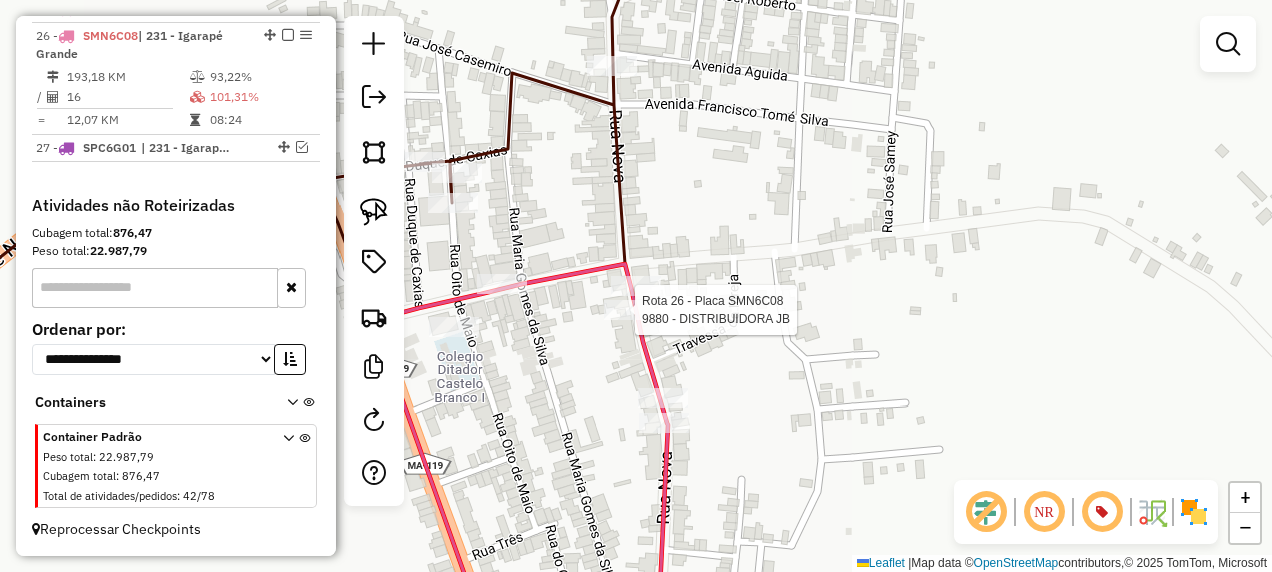 select on "**********" 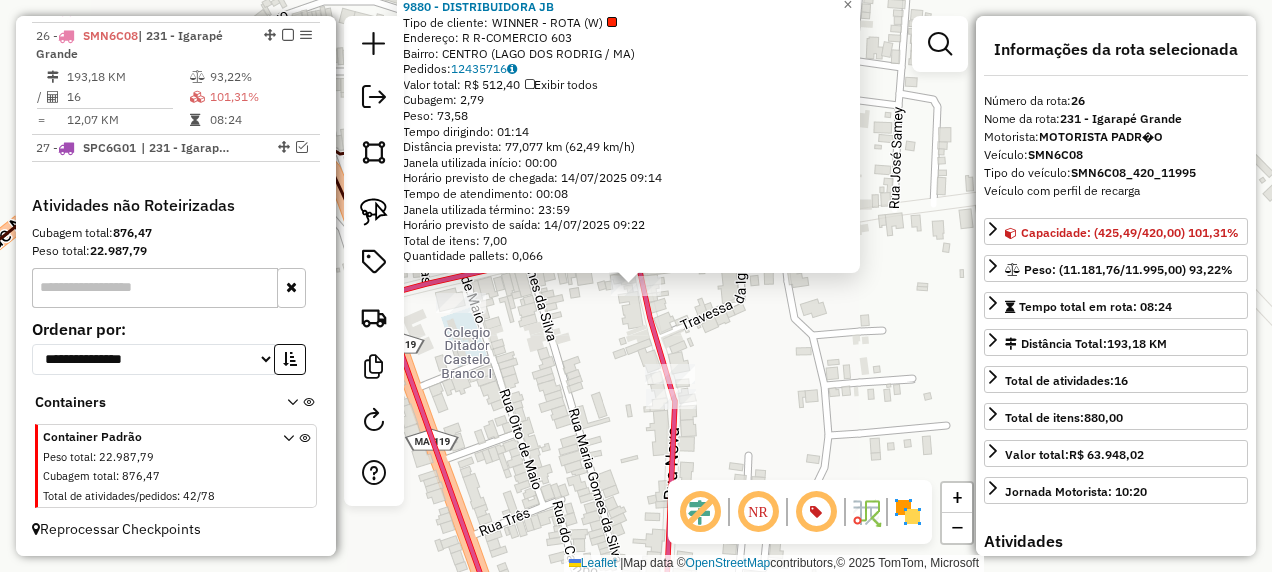 click on "9880 - DISTRIBUIDORA JB  Tipo de cliente:   WINNER - ROTA (W)   Endereço: R   R-COMERCIO                    603   Bairro: CENTRO (LAGO DOS RODRIG / MA)   Pedidos:  12435716   Valor total: R$ 512,40   Exibir todos   Cubagem: 2,79  Peso: 73,58  Tempo dirigindo: 01:14   Distância prevista: 77,077 km (62,49 km/h)   Janela utilizada início: 00:00   Horário previsto de chegada: 14/07/2025 09:14   Tempo de atendimento: 00:08   Janela utilizada término: 23:59   Horário previsto de saída: 14/07/2025 09:22   Total de itens: 7,00   Quantidade pallets: 0,066  × Janela de atendimento Grade de atendimento Capacidade Transportadoras Veículos Cliente Pedidos  Rotas Selecione os dias de semana para filtrar as janelas de atendimento  Seg   Ter   Qua   Qui   Sex   Sáb   Dom  Informe o período da janela de atendimento: De: Até:  Filtrar exatamente a janela do cliente  Considerar janela de atendimento padrão  Selecione os dias de semana para filtrar as grades de atendimento  Seg   Ter   Qua   Qui   Sex   Sáb   Dom" 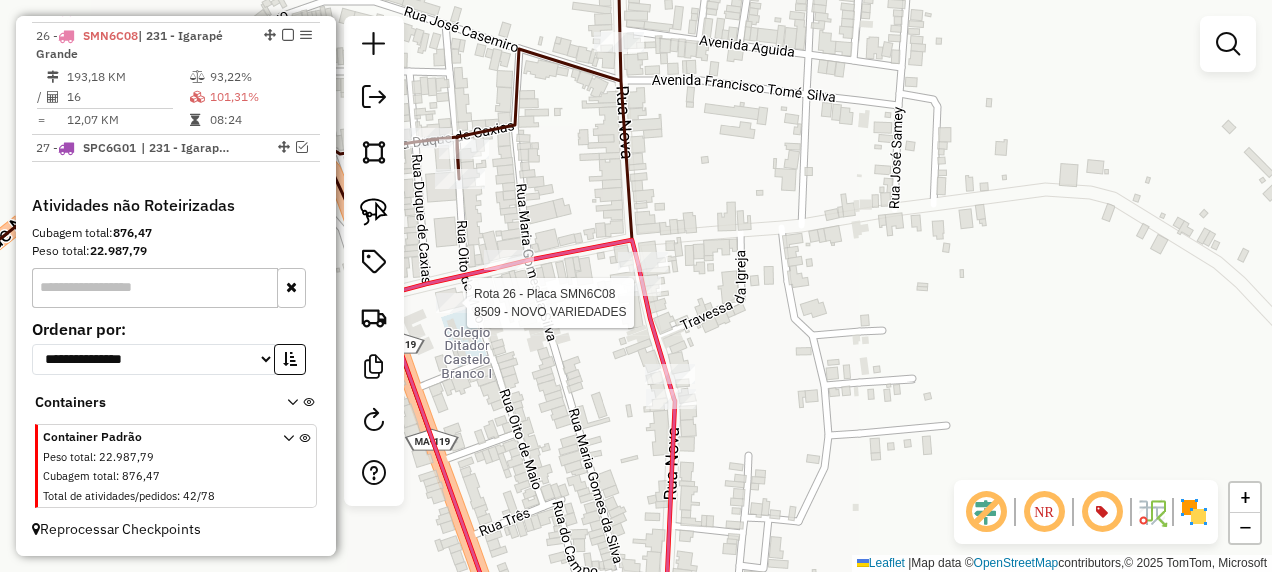 select on "**********" 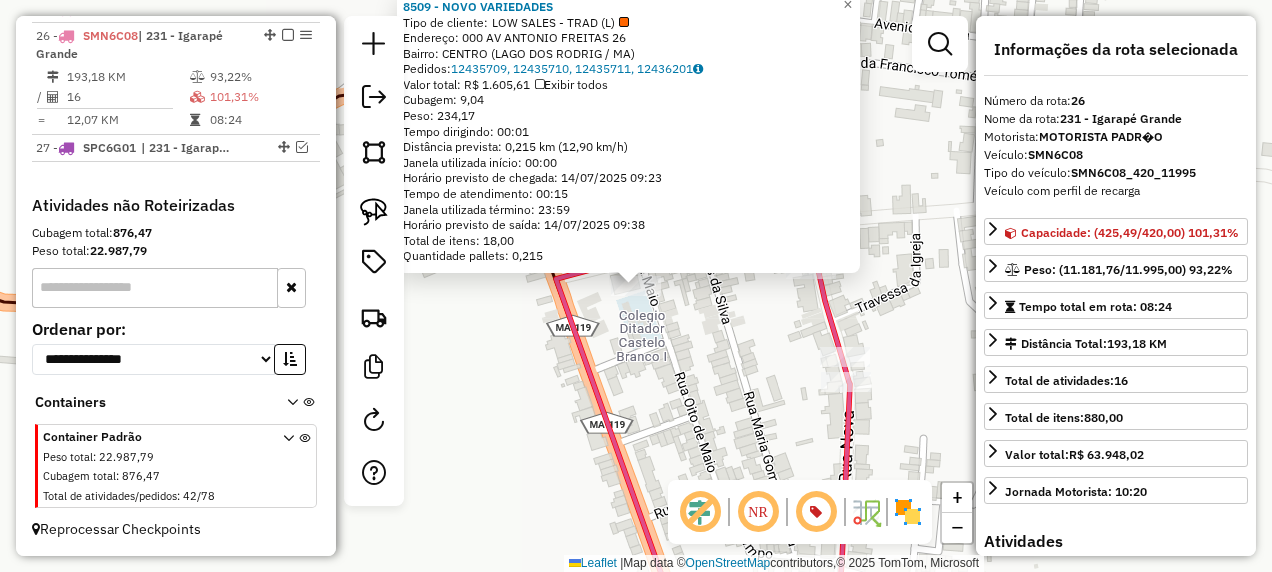 click 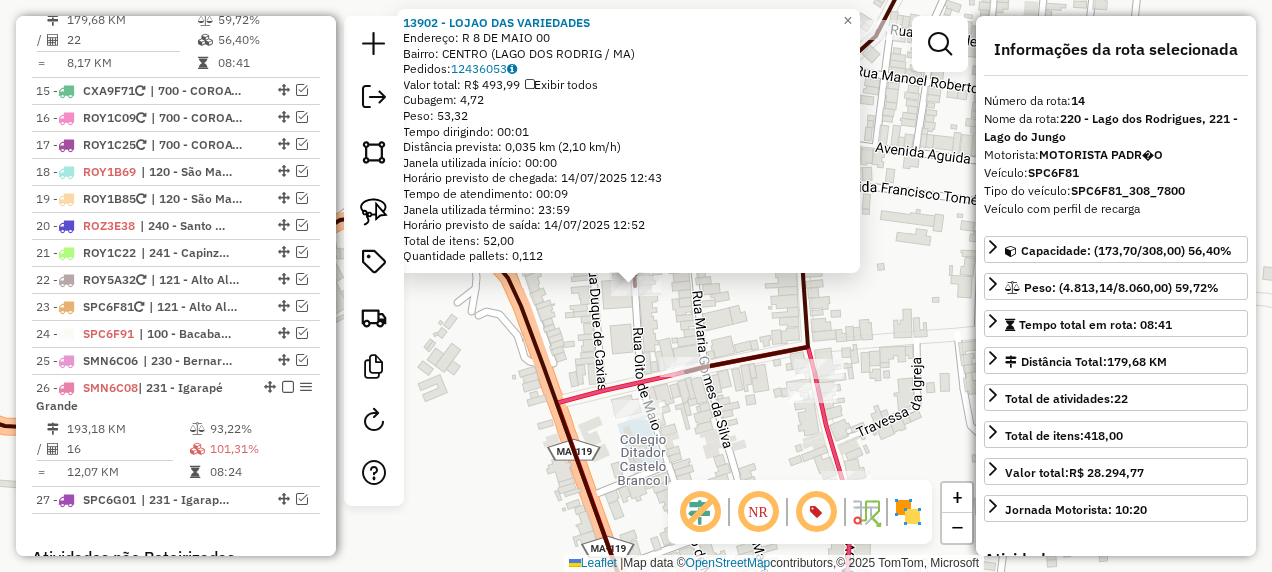 scroll, scrollTop: 2261, scrollLeft: 0, axis: vertical 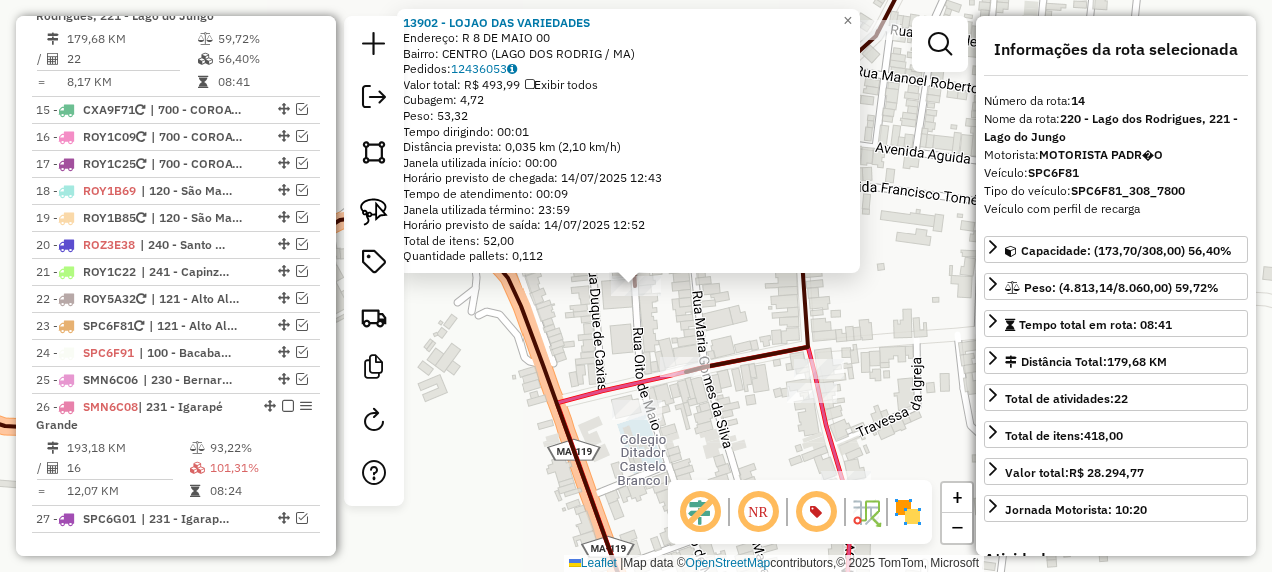 drag, startPoint x: 600, startPoint y: 347, endPoint x: 626, endPoint y: 337, distance: 27.856777 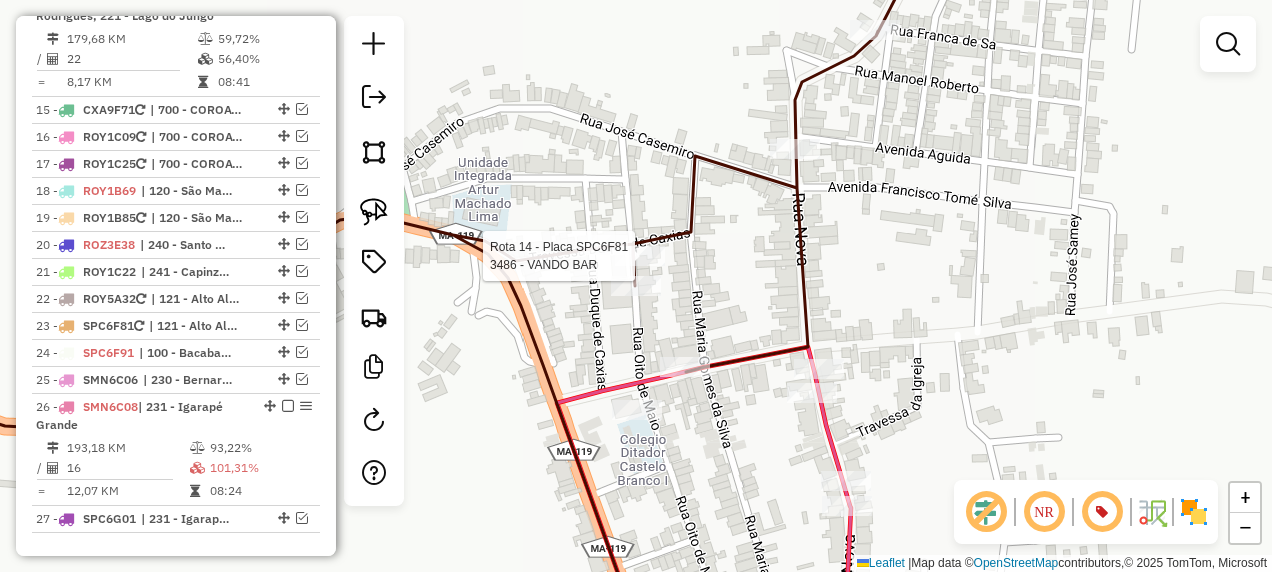 click 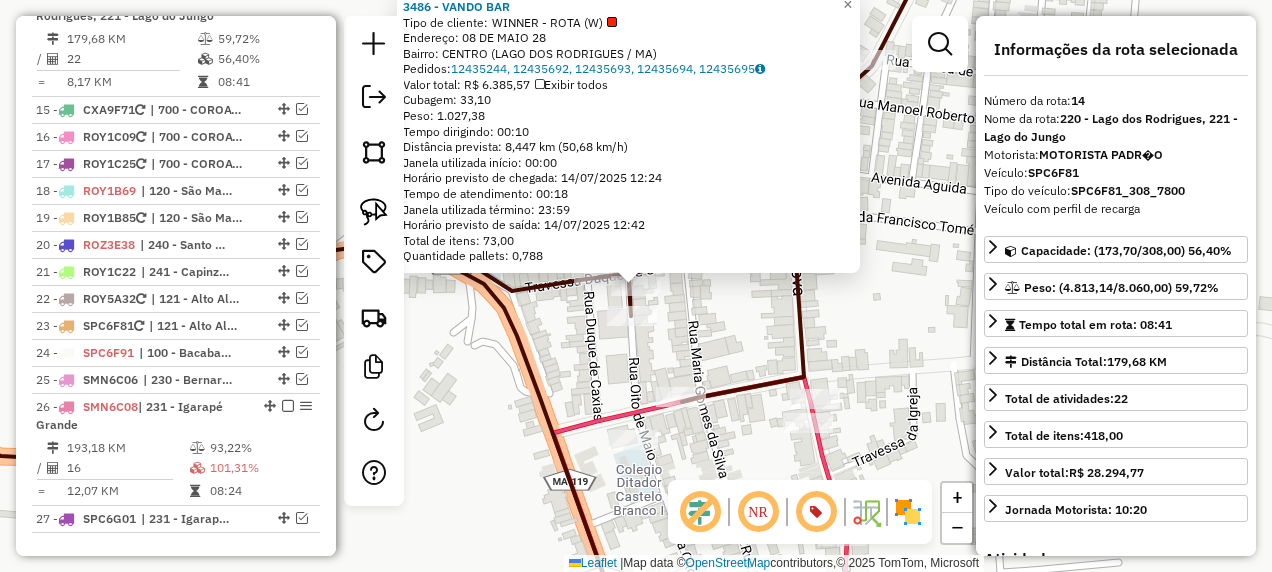 click on "3486 - VANDO BAR  Tipo de cliente:   WINNER - ROTA (W)   Endereço:  08 DE MAIO 28   Bairro: CENTRO (LAGO DOS RODRIGUES / MA)   Pedidos:  12435244, 12435692, 12435693, 12435694, 12435695   Valor total: R$ 6.385,57   Exibir todos   Cubagem: 33,10  Peso: 1.027,38  Tempo dirigindo: 00:10   Distância prevista: 8,447 km (50,68 km/h)   Janela utilizada início: 00:00   Horário previsto de chegada: 14/07/2025 12:24   Tempo de atendimento: 00:18   Janela utilizada término: 23:59   Horário previsto de saída: 14/07/2025 12:42   Total de itens: 73,00   Quantidade pallets: 0,788  × Janela de atendimento Grade de atendimento Capacidade Transportadoras Veículos Cliente Pedidos  Rotas Selecione os dias de semana para filtrar as janelas de atendimento  Seg   Ter   Qua   Qui   Sex   Sáb   Dom  Informe o período da janela de atendimento: De: Até:  Filtrar exatamente a janela do cliente  Considerar janela de atendimento padrão  Selecione os dias de semana para filtrar as grades de atendimento  Seg   Ter   Qua   Qui" 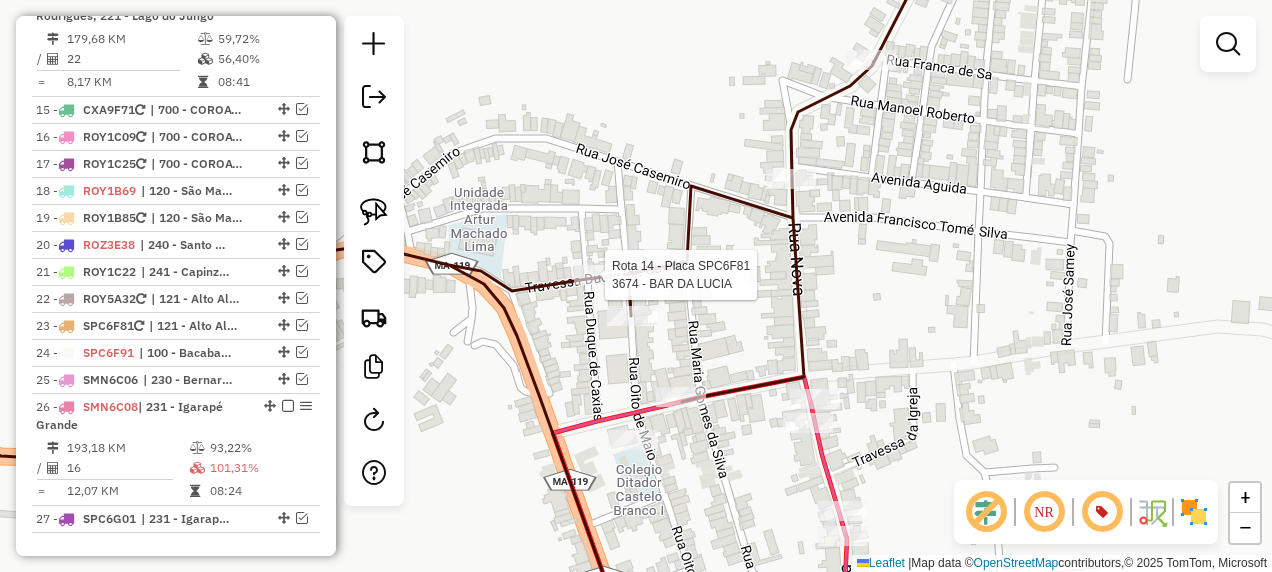 click 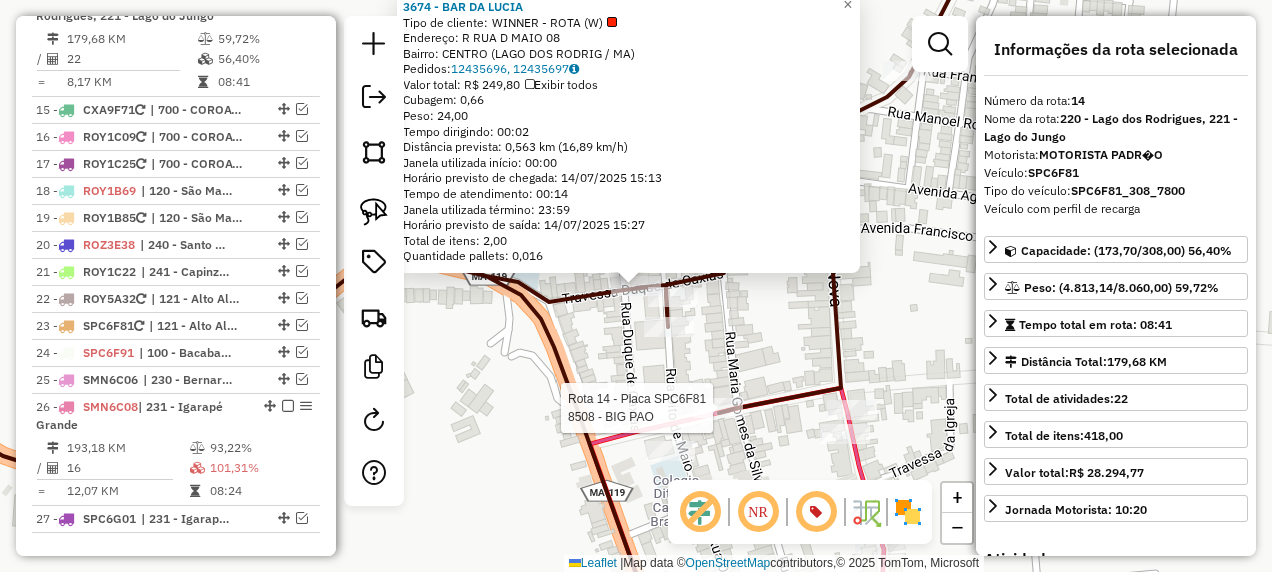click 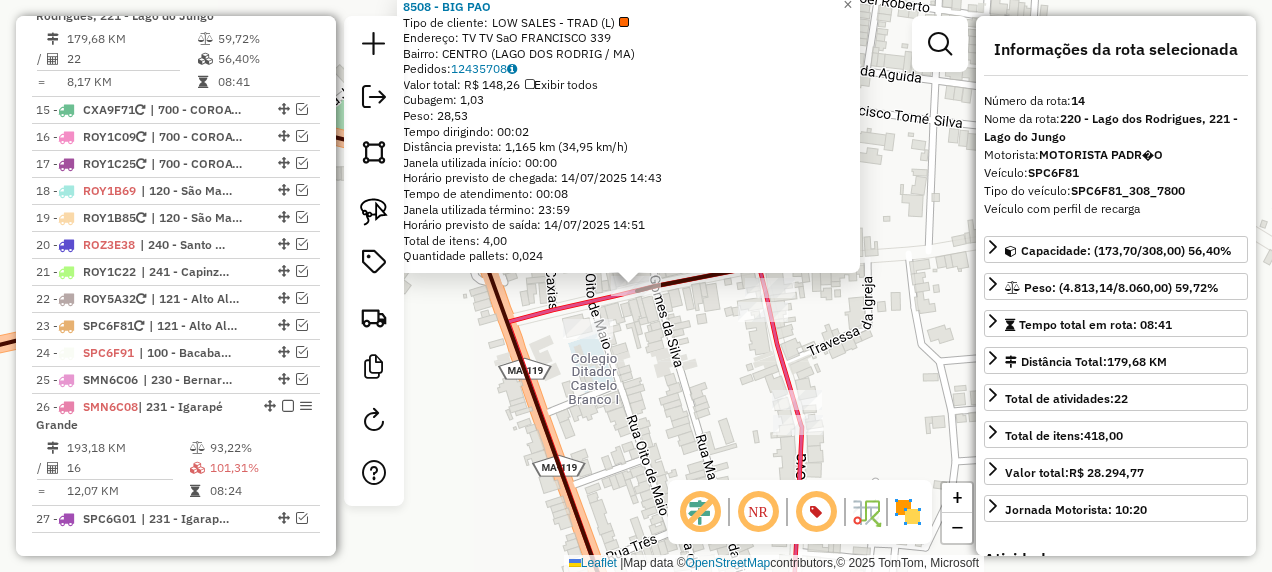 click on "8508 - BIG PAO  Tipo de cliente:   LOW SALES - TRAD (L)   Endereço: TV  TV  SaO FRANCISCO             339   Bairro: CENTRO (LAGO DOS RODRIG / MA)   Pedidos:  12435708   Valor total: R$ 148,26   Exibir todos   Cubagem: 1,03  Peso: 28,53  Tempo dirigindo: 00:02   Distância prevista: 1,165 km (34,95 km/h)   Janela utilizada início: 00:00   Horário previsto de chegada: 14/07/2025 14:43   Tempo de atendimento: 00:08   Janela utilizada término: 23:59   Horário previsto de saída: 14/07/2025 14:51   Total de itens: 4,00   Quantidade pallets: 0,024  × Janela de atendimento Grade de atendimento Capacidade Transportadoras Veículos Cliente Pedidos  Rotas Selecione os dias de semana para filtrar as janelas de atendimento  Seg   Ter   Qua   Qui   Sex   Sáb   Dom  Informe o período da janela de atendimento: De: Até:  Filtrar exatamente a janela do cliente  Considerar janela de atendimento padrão  Selecione os dias de semana para filtrar as grades de atendimento  Seg   Ter   Qua   Qui   Sex   Sáb   Dom   De:  +" 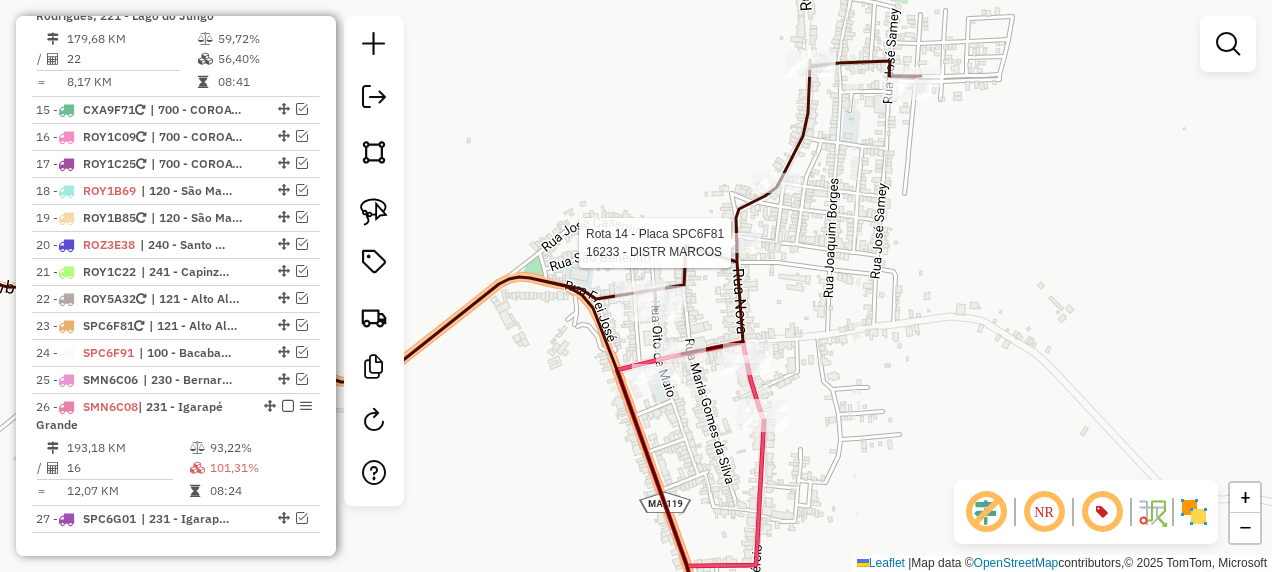 select on "**********" 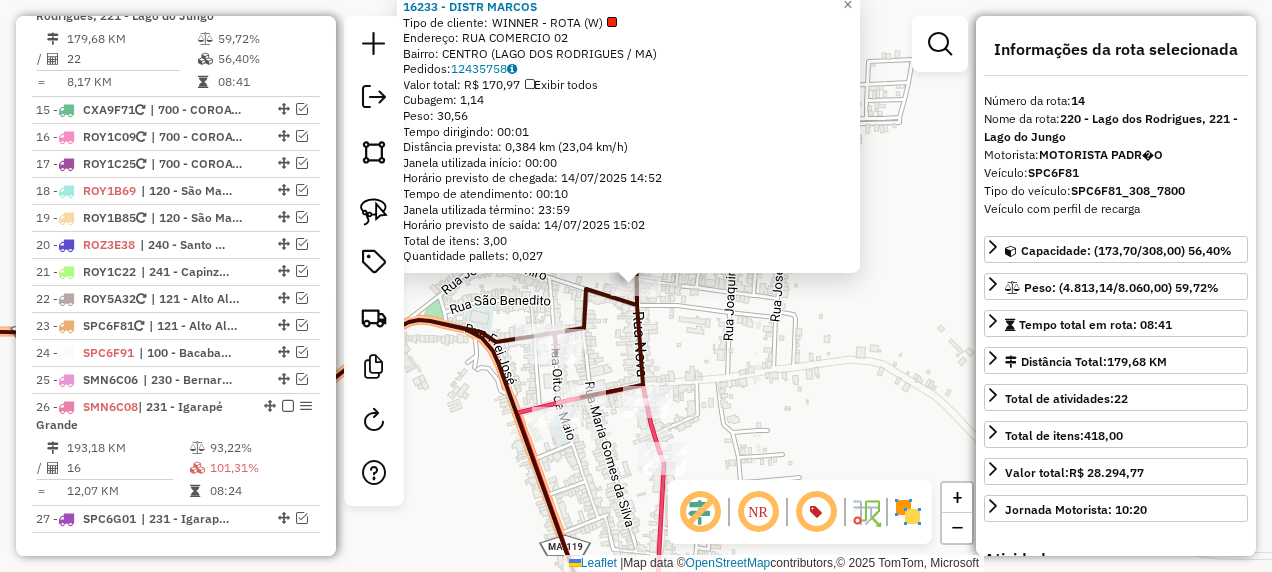 click on "16233 - DISTR MARCOS  Tipo de cliente:   WINNER - ROTA (W)   Endereço:  RUA COMERCIO 02   Bairro: CENTRO (LAGO DOS RODRIGUES / MA)   Pedidos:  12435758   Valor total: R$ 170,97   Exibir todos   Cubagem: 1,14  Peso: 30,56  Tempo dirigindo: 00:01   Distância prevista: 0,384 km (23,04 km/h)   Janela utilizada início: 00:00   Horário previsto de chegada: 14/07/2025 14:52   Tempo de atendimento: 00:10   Janela utilizada término: 23:59   Horário previsto de saída: 14/07/2025 15:02   Total de itens: 3,00   Quantidade pallets: 0,027  × Janela de atendimento Grade de atendimento Capacidade Transportadoras Veículos Cliente Pedidos  Rotas Selecione os dias de semana para filtrar as janelas de atendimento  Seg   Ter   Qua   Qui   Sex   Sáb   Dom  Informe o período da janela de atendimento: De: Até:  Filtrar exatamente a janela do cliente  Considerar janela de atendimento padrão  Selecione os dias de semana para filtrar as grades de atendimento  Seg   Ter   Qua   Qui   Sex   Sáb   Dom   Peso mínimo:   De:" 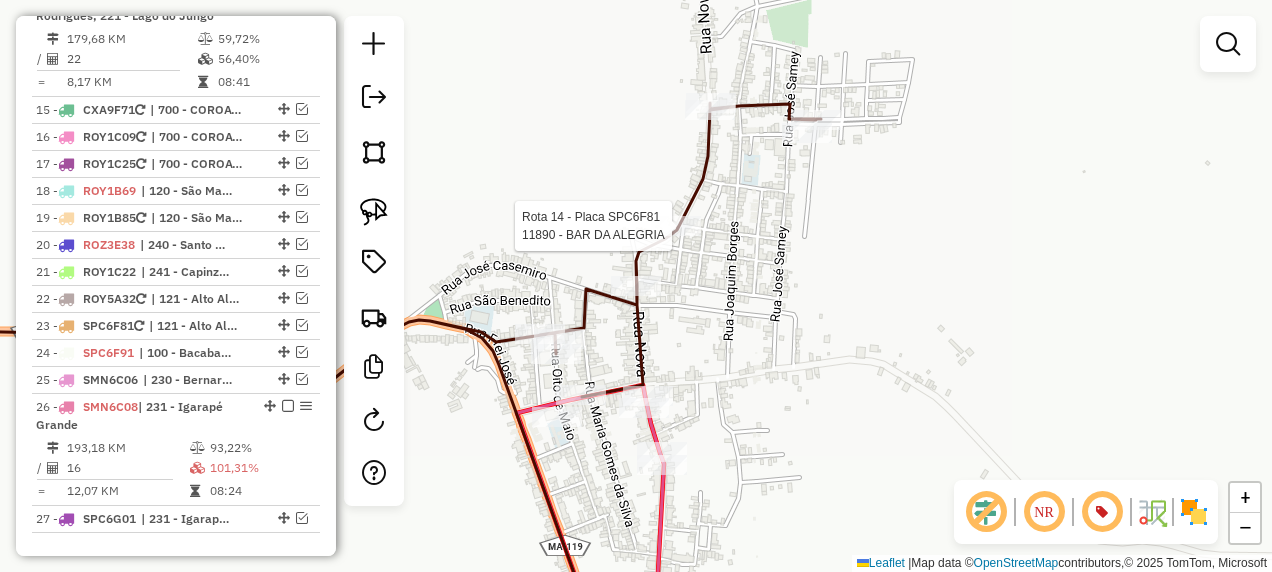 select on "**********" 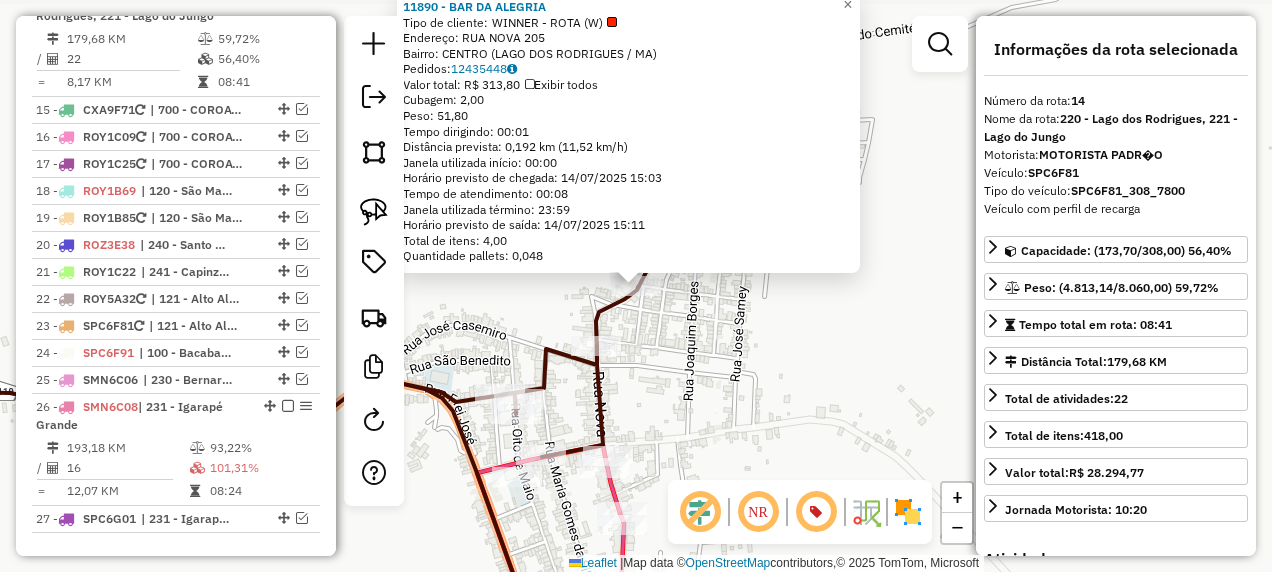 click on "Rota 14 - Placa SPC6F81  11890 - BAR DA ALEGRIA 11890 - BAR DA ALEGRIA  Tipo de cliente:   WINNER - ROTA (W)   Endereço:  RUA NOVA 205   Bairro: CENTRO (LAGO DOS RODRIGUES / MA)   Pedidos:  12435448   Valor total: R$ 313,80   Exibir todos   Cubagem: 2,00  Peso: 51,80  Tempo dirigindo: 00:01   Distância prevista: 0,192 km (11,52 km/h)   Janela utilizada início: 00:00   Horário previsto de chegada: 14/07/2025 15:03   Tempo de atendimento: 00:08   Janela utilizada término: 23:59   Horário previsto de saída: 14/07/2025 15:11   Total de itens: 4,00   Quantidade pallets: 0,048  × Janela de atendimento Grade de atendimento Capacidade Transportadoras Veículos Cliente Pedidos  Rotas Selecione os dias de semana para filtrar as janelas de atendimento  Seg   Ter   Qua   Qui   Sex   Sáb   Dom  Informe o período da janela de atendimento: De: Até:  Filtrar exatamente a janela do cliente  Considerar janela de atendimento padrão  Selecione os dias de semana para filtrar as grades de atendimento  Seg   Ter   Qua" 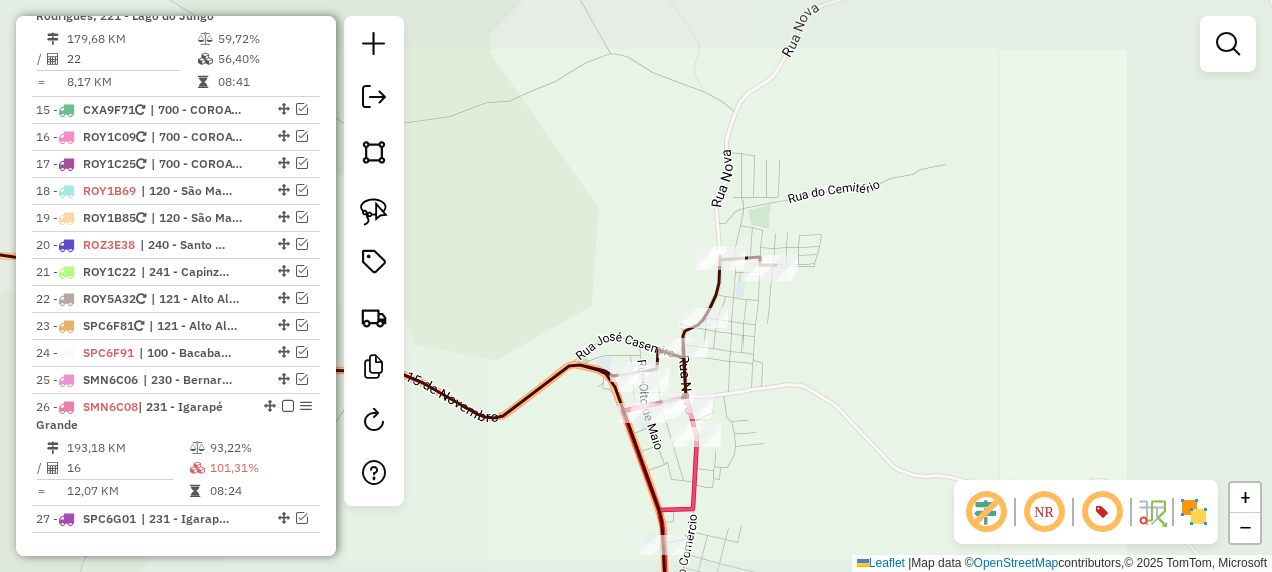 drag, startPoint x: 806, startPoint y: 436, endPoint x: 802, endPoint y: 273, distance: 163.04907 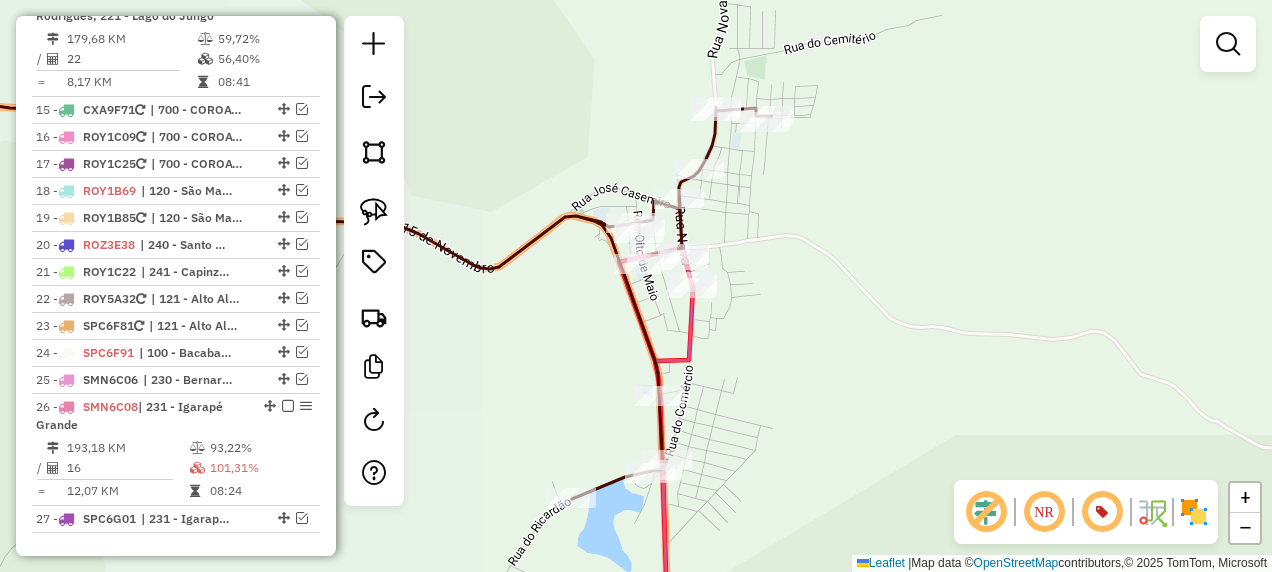 drag, startPoint x: 722, startPoint y: 372, endPoint x: 720, endPoint y: 328, distance: 44.04543 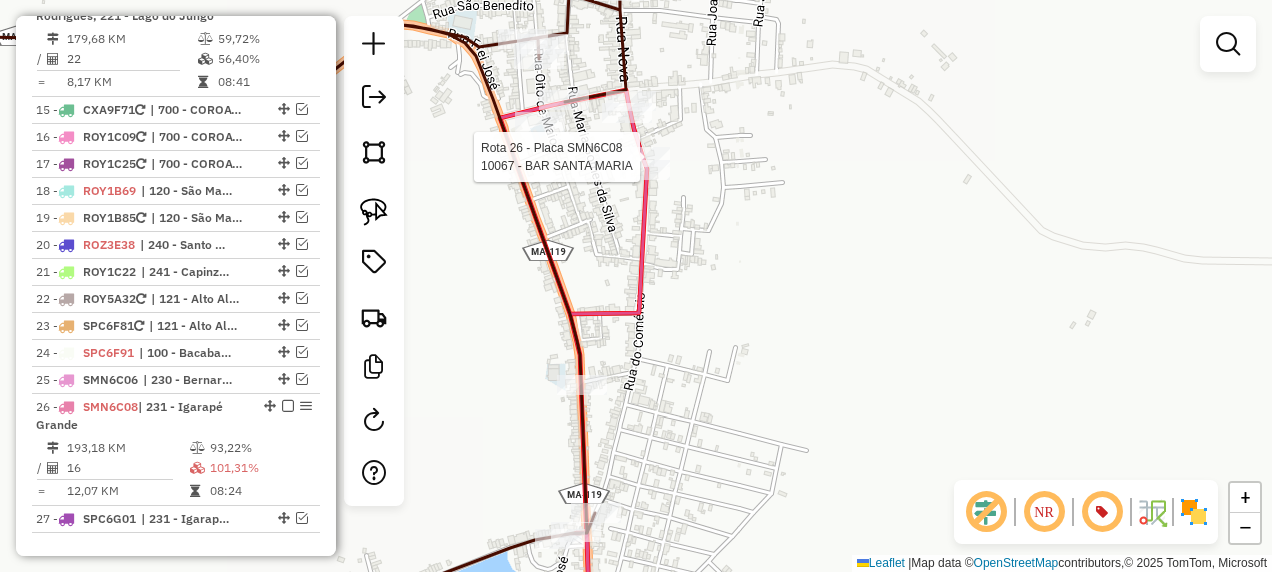 select on "**********" 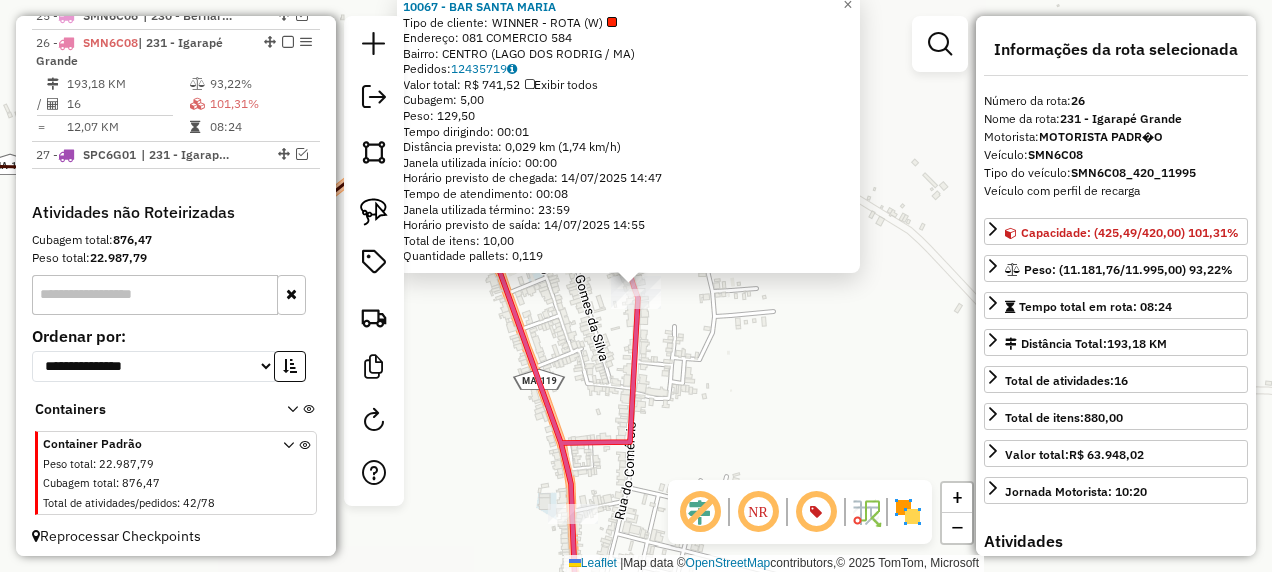scroll, scrollTop: 2657, scrollLeft: 0, axis: vertical 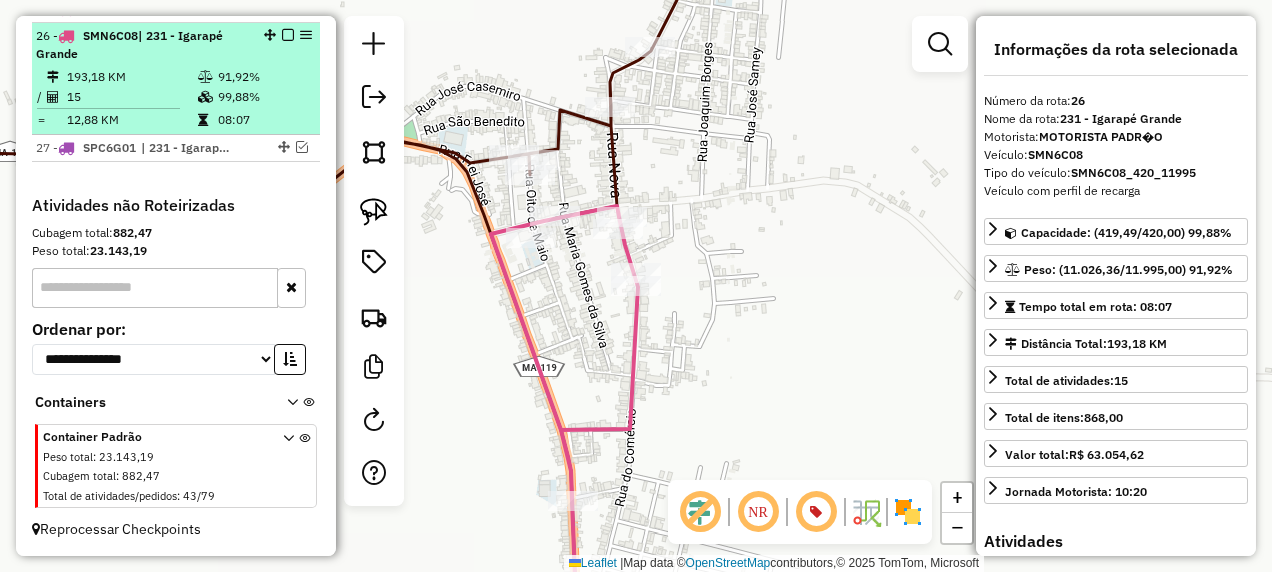 click at bounding box center [288, 35] 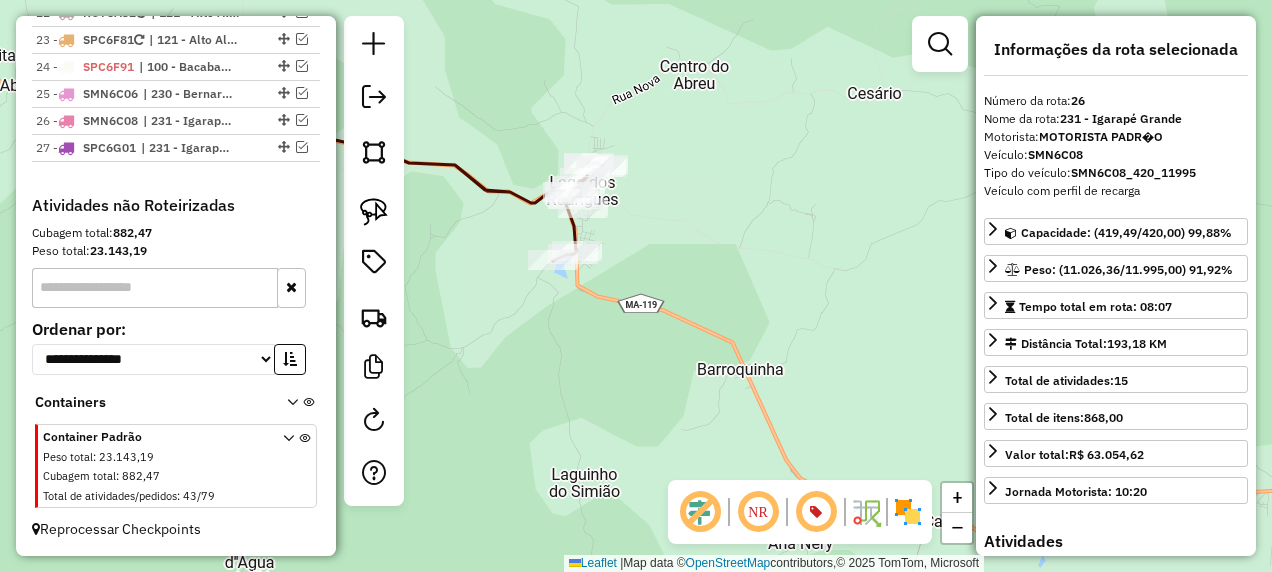 drag, startPoint x: 655, startPoint y: 360, endPoint x: 596, endPoint y: 277, distance: 101.8332 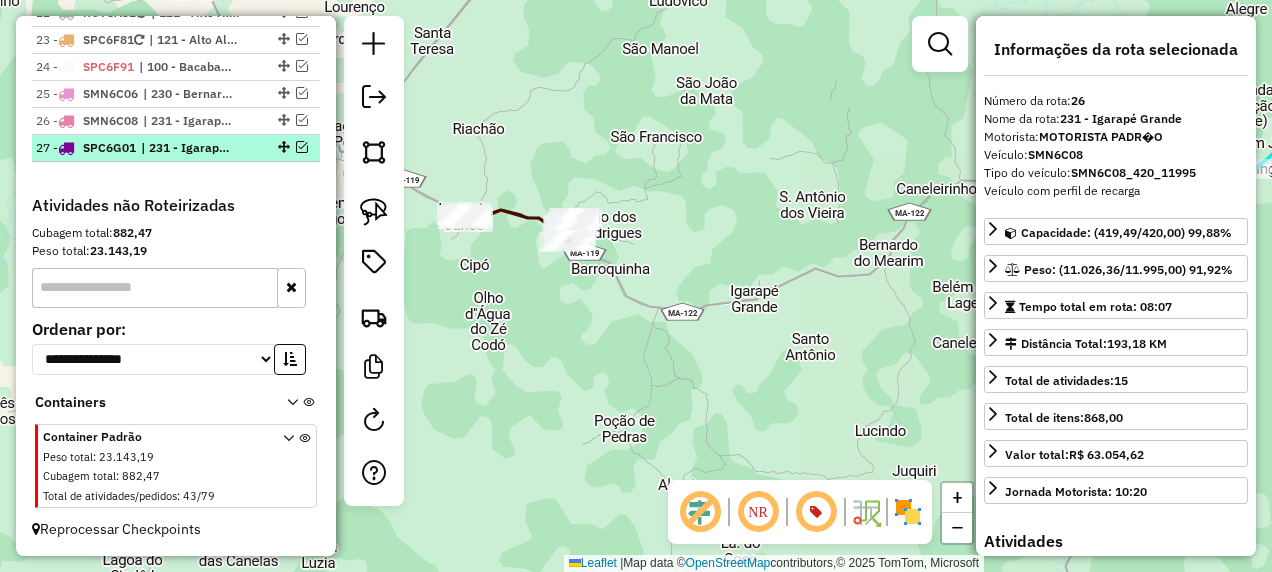 click at bounding box center (302, 147) 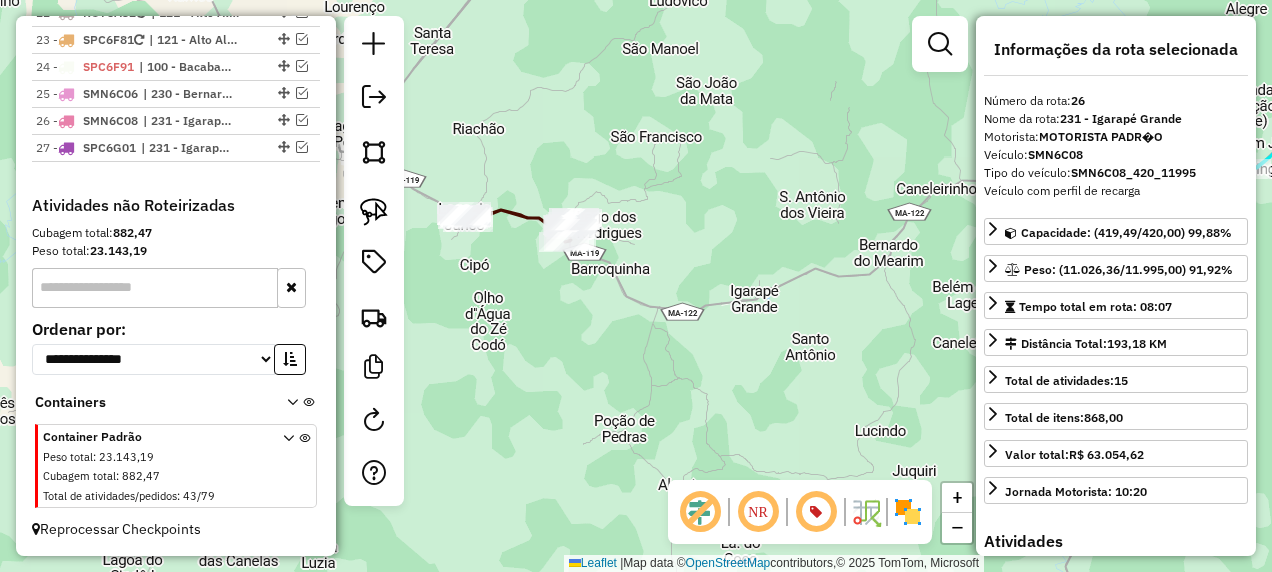 scroll, scrollTop: 2657, scrollLeft: 0, axis: vertical 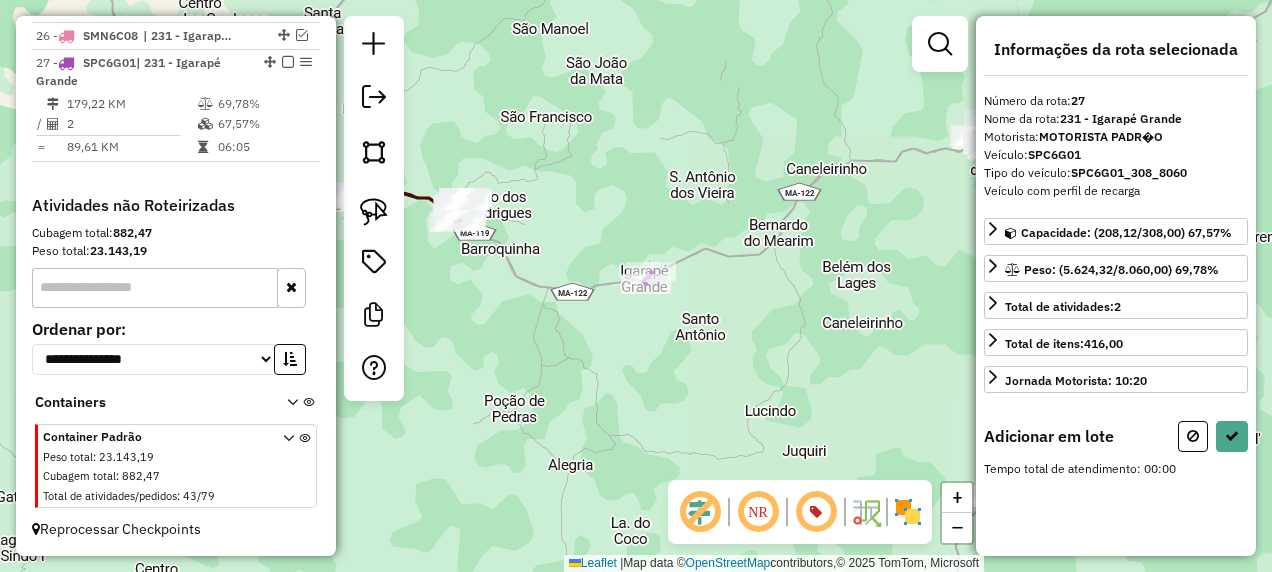 drag, startPoint x: 580, startPoint y: 436, endPoint x: 690, endPoint y: 443, distance: 110.2225 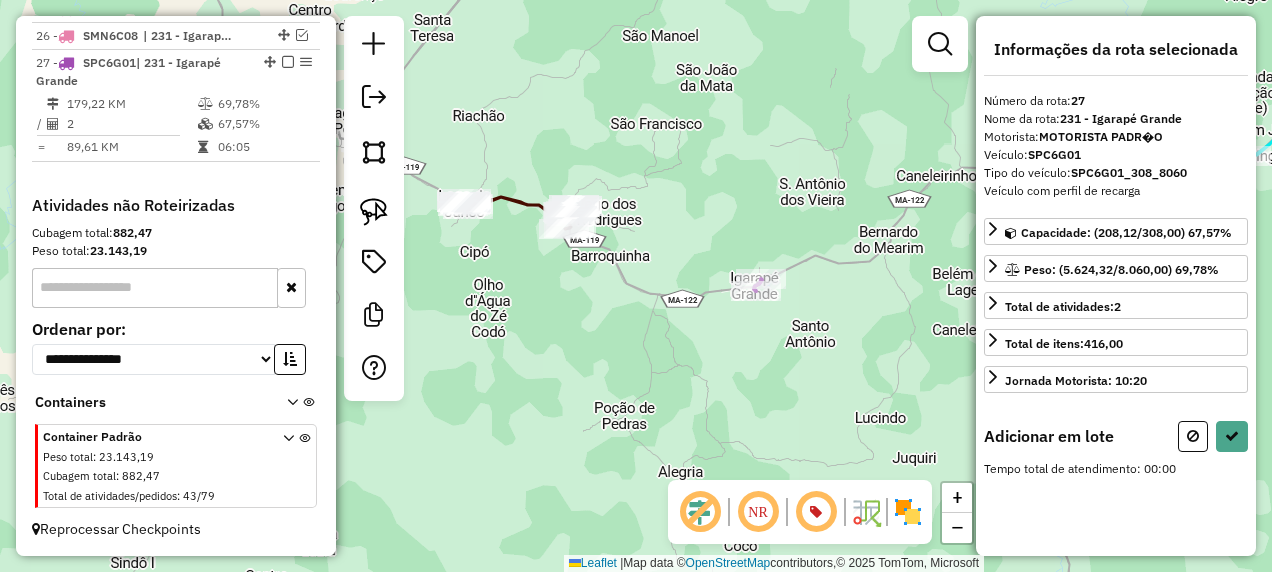 drag, startPoint x: 488, startPoint y: 276, endPoint x: 576, endPoint y: 400, distance: 152.05263 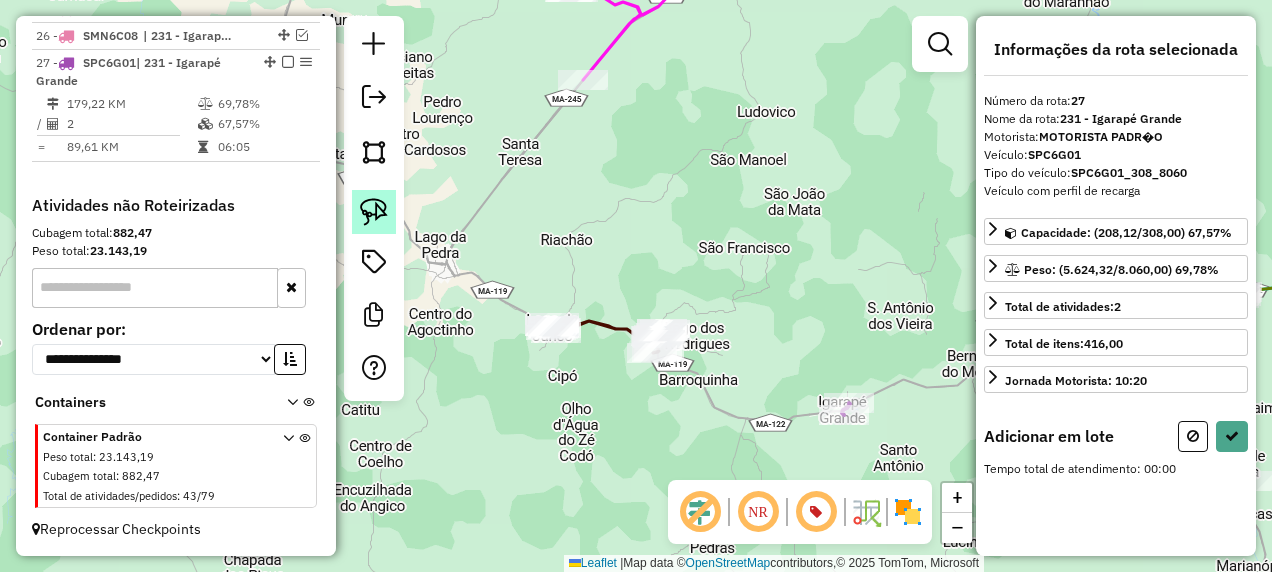 click 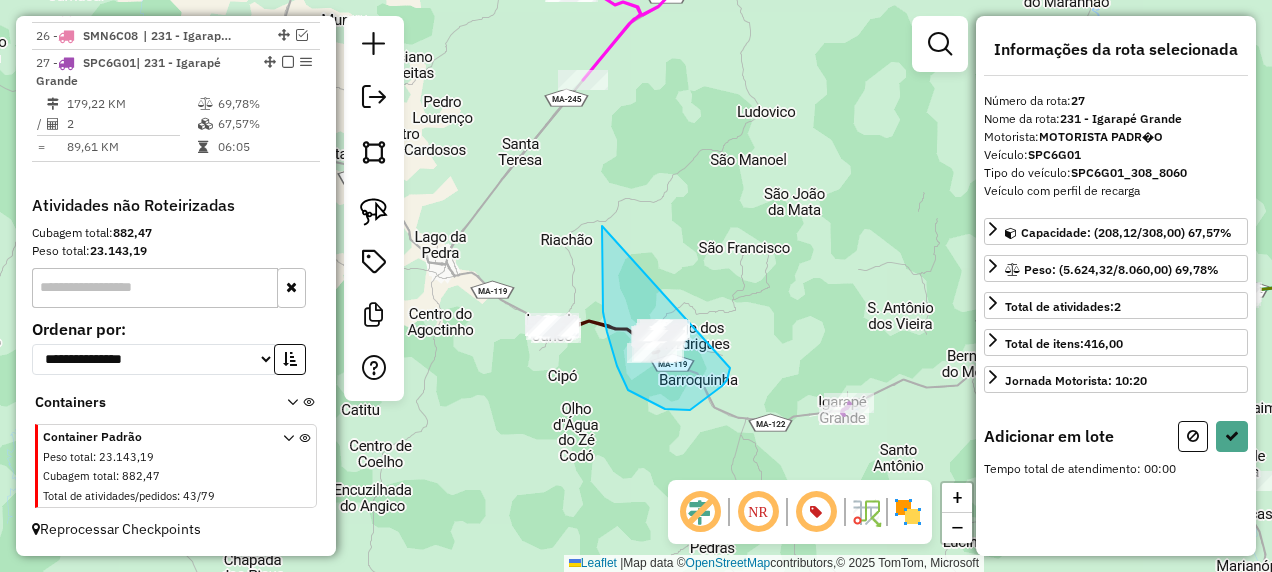 drag, startPoint x: 602, startPoint y: 226, endPoint x: 730, endPoint y: 368, distance: 191.17531 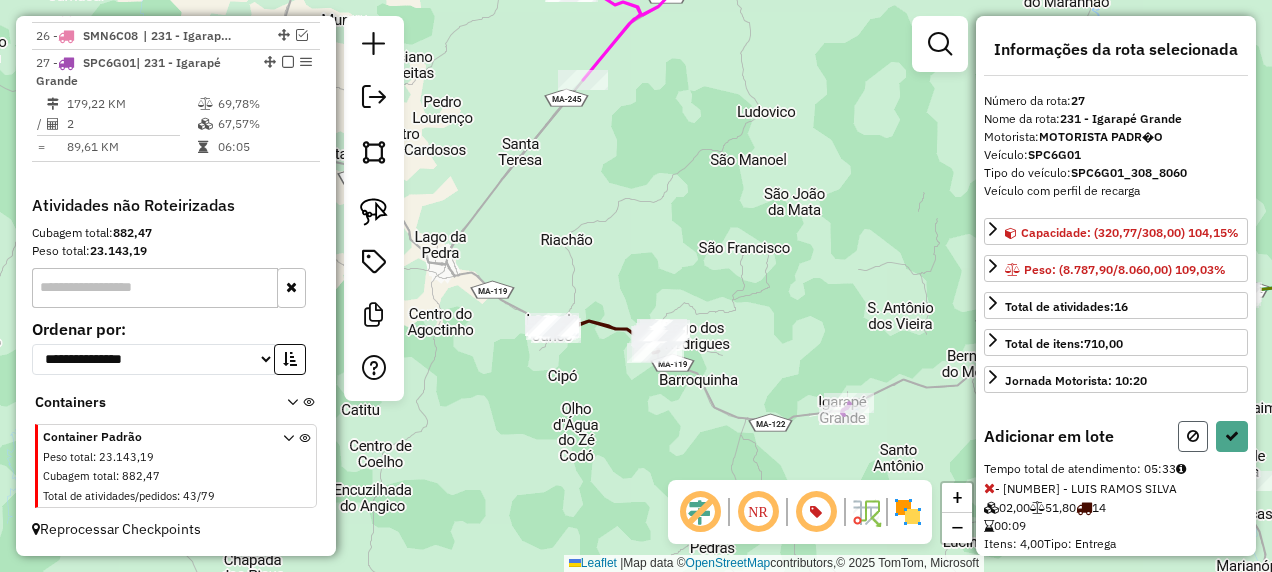 click at bounding box center (1193, 436) 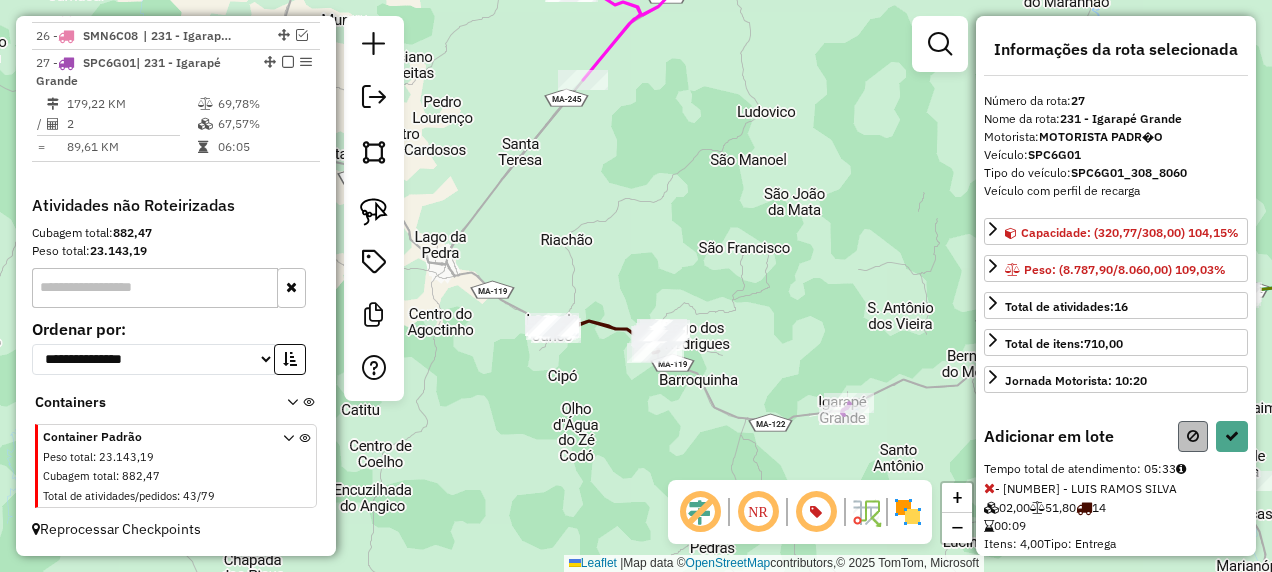 select on "**********" 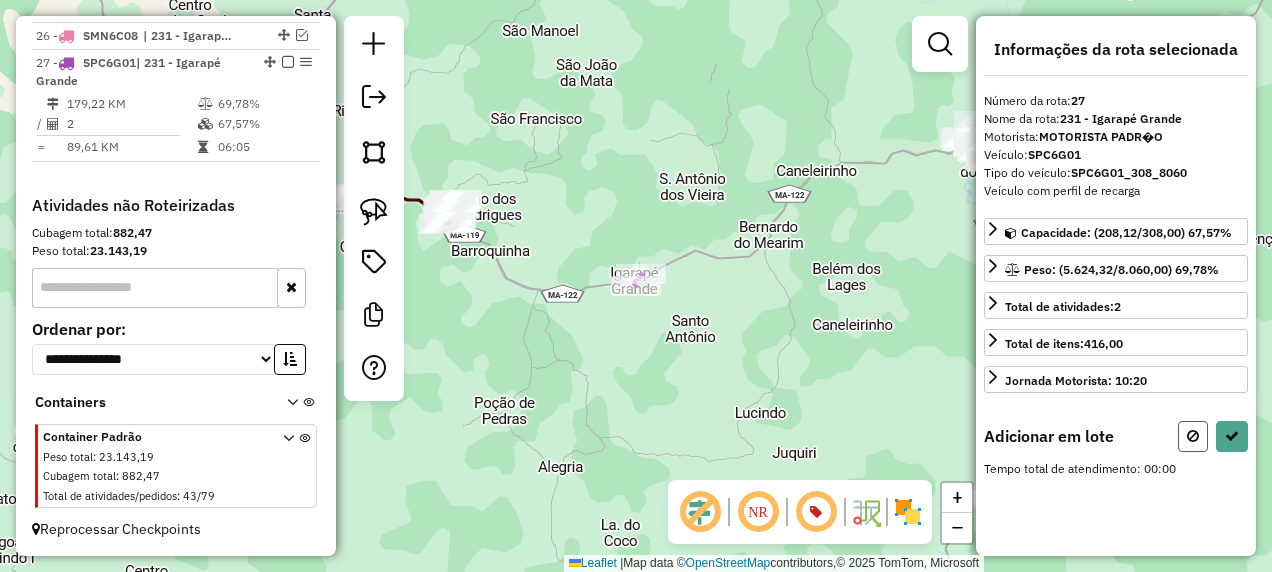 click at bounding box center (1193, 436) 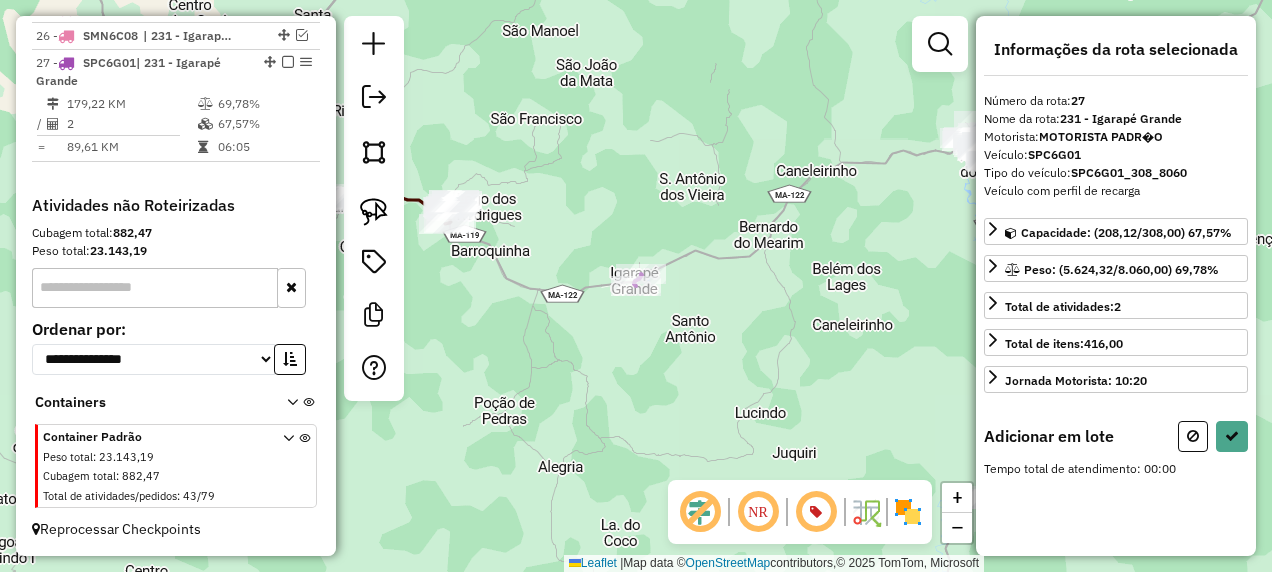 select on "**********" 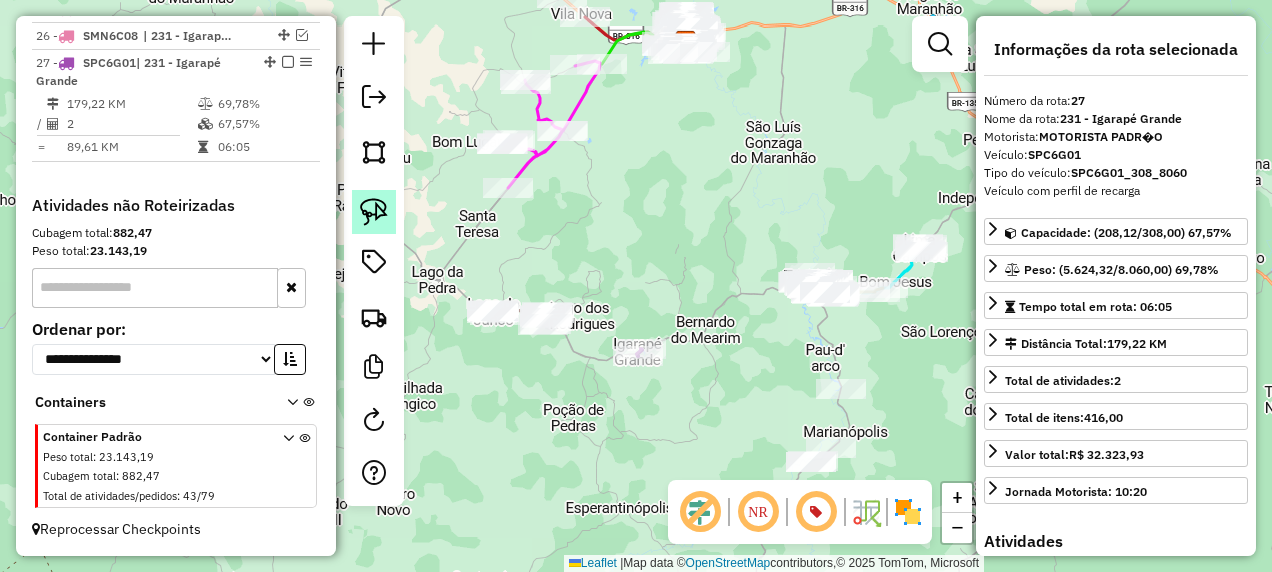 click 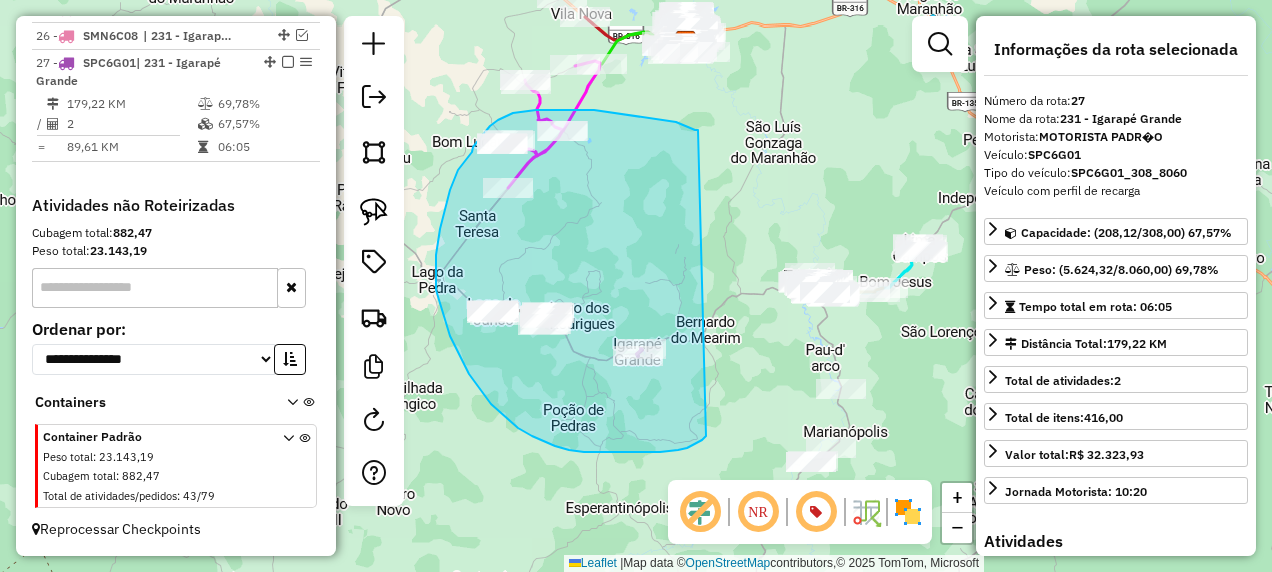 drag, startPoint x: 698, startPoint y: 130, endPoint x: 706, endPoint y: 436, distance: 306.10455 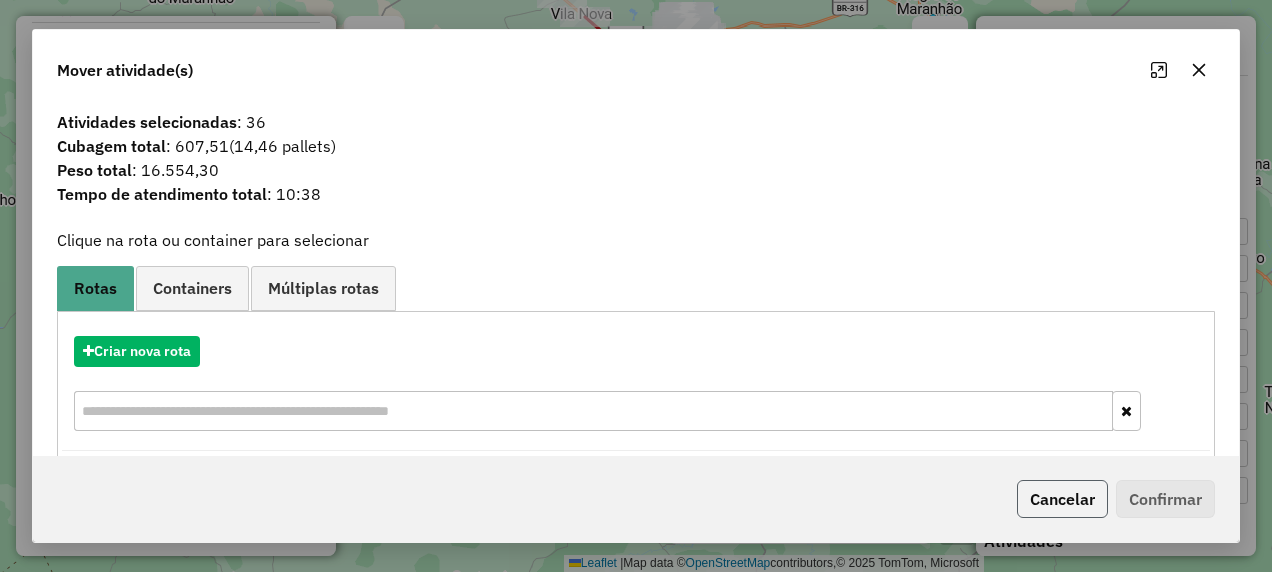 click on "Cancelar" 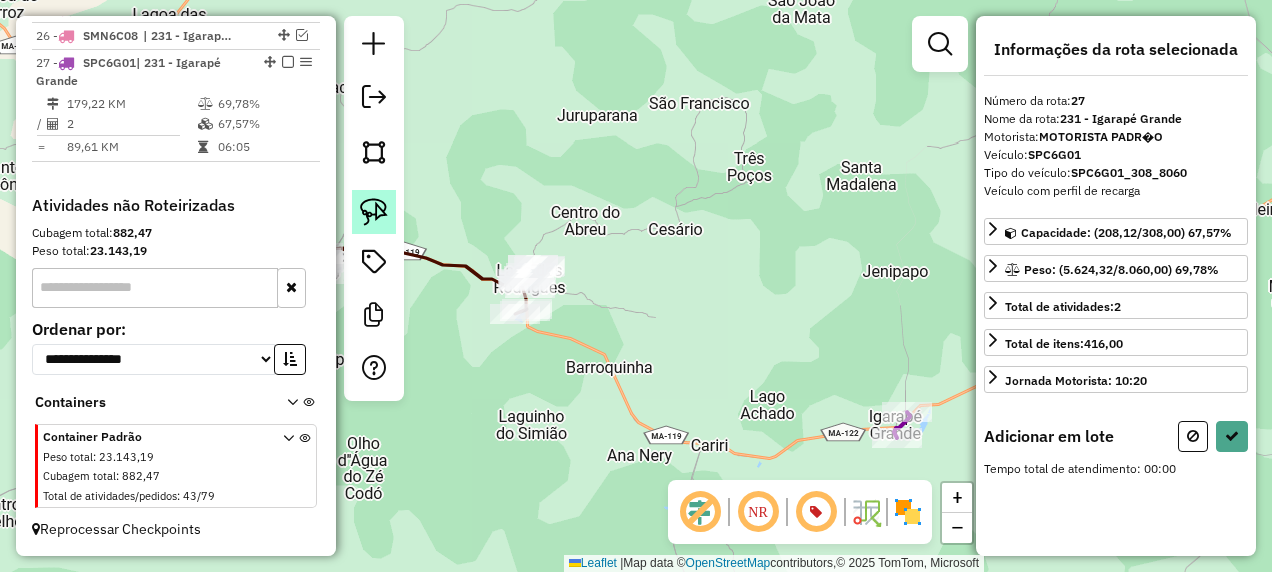 click 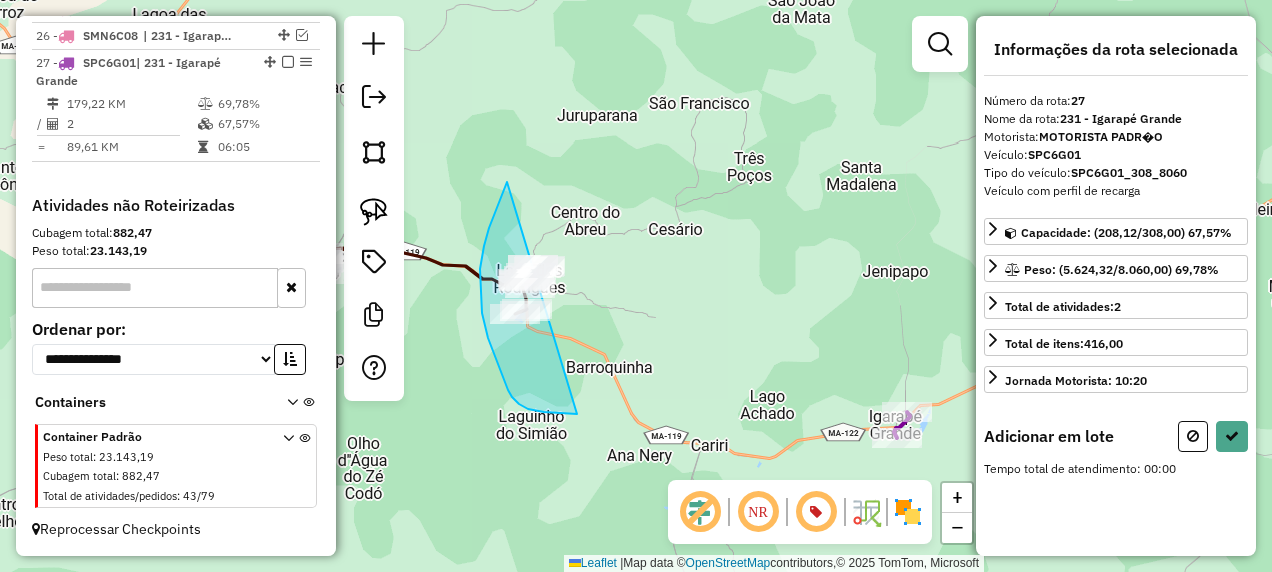 drag, startPoint x: 507, startPoint y: 182, endPoint x: 719, endPoint y: 340, distance: 264.4012 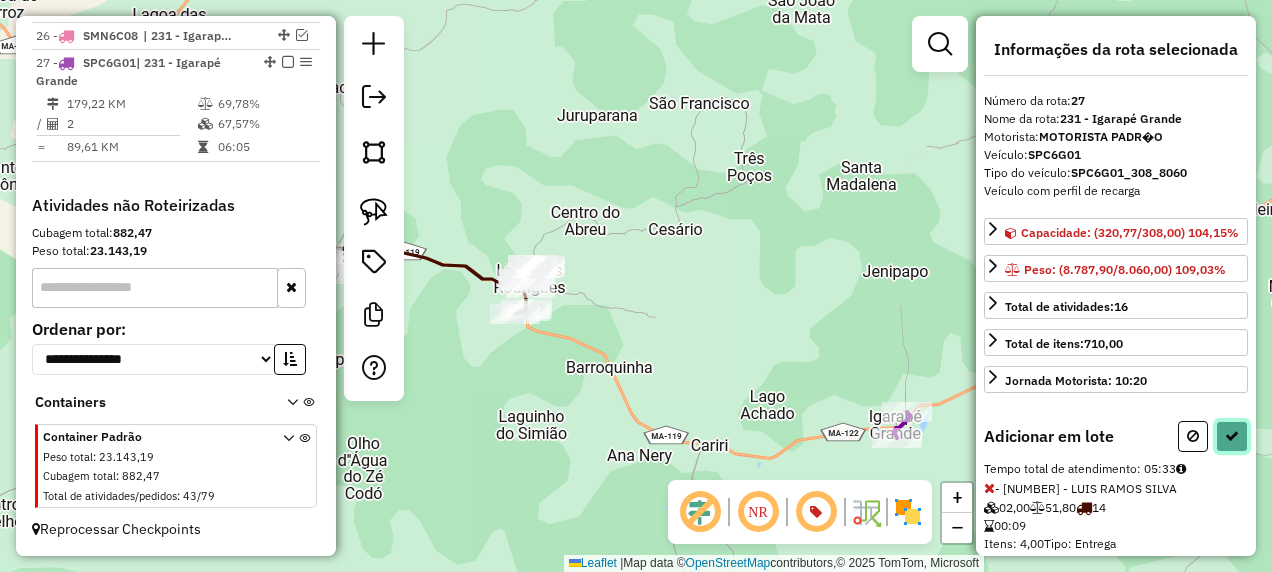 click at bounding box center [1232, 436] 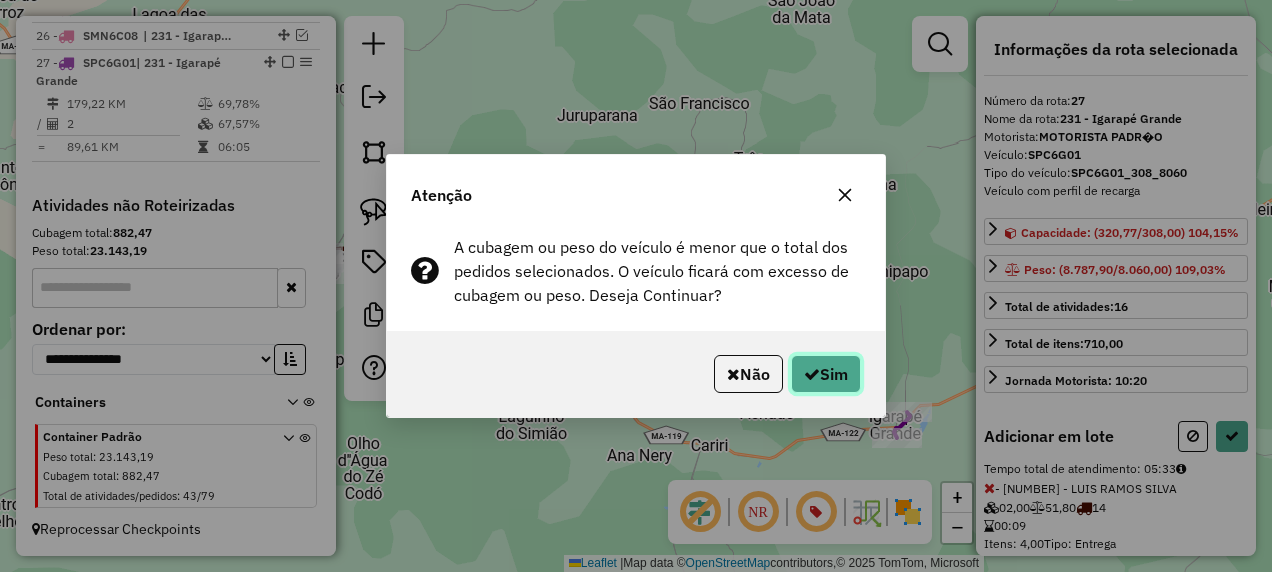 click on "Sim" 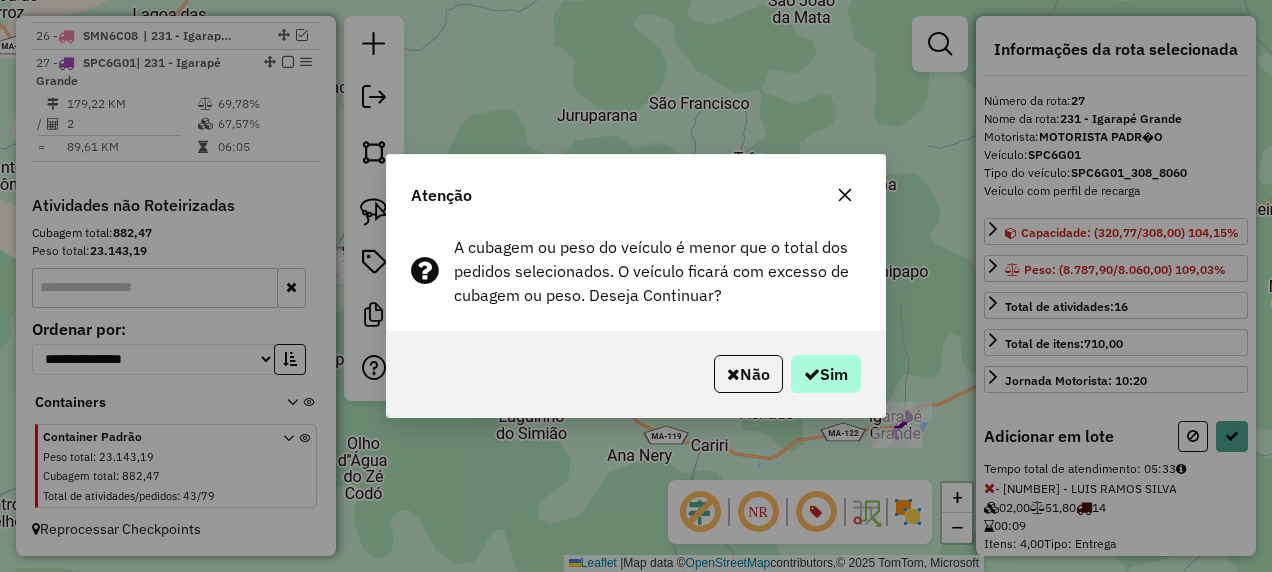 select on "**********" 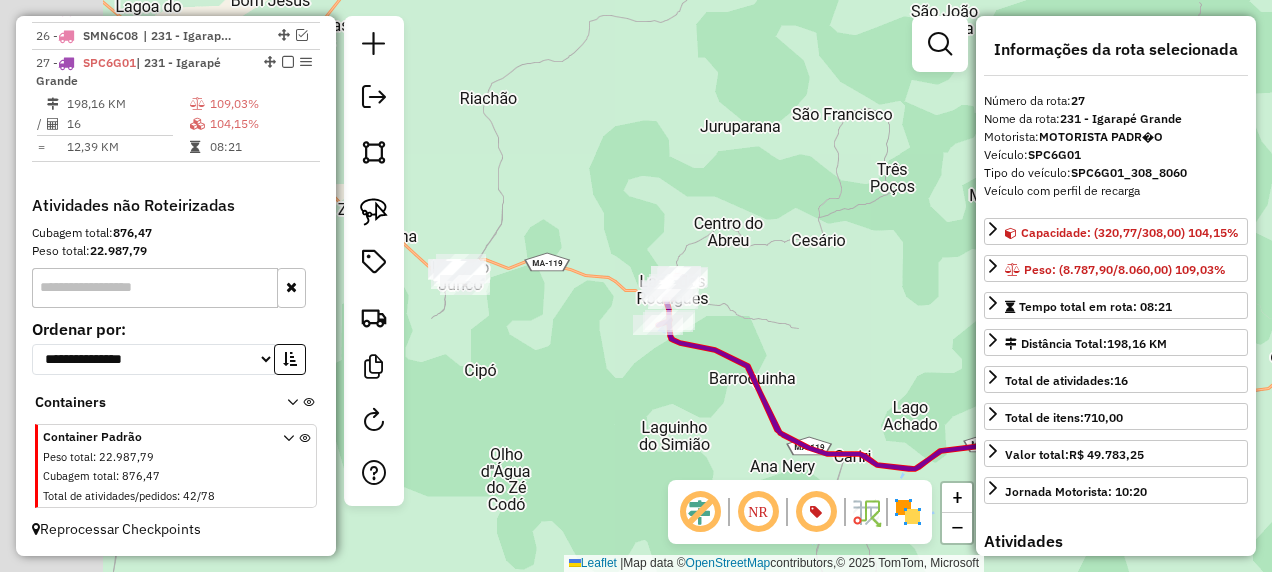 drag, startPoint x: 516, startPoint y: 401, endPoint x: 704, endPoint y: 424, distance: 189.40169 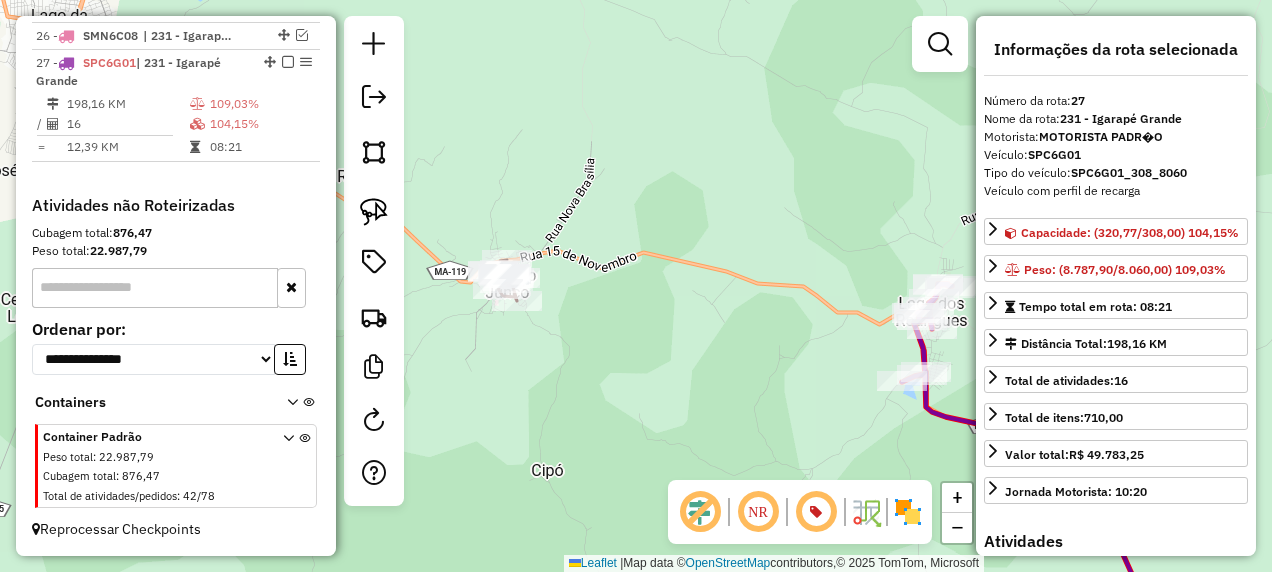 drag, startPoint x: 641, startPoint y: 384, endPoint x: 619, endPoint y: 368, distance: 27.202942 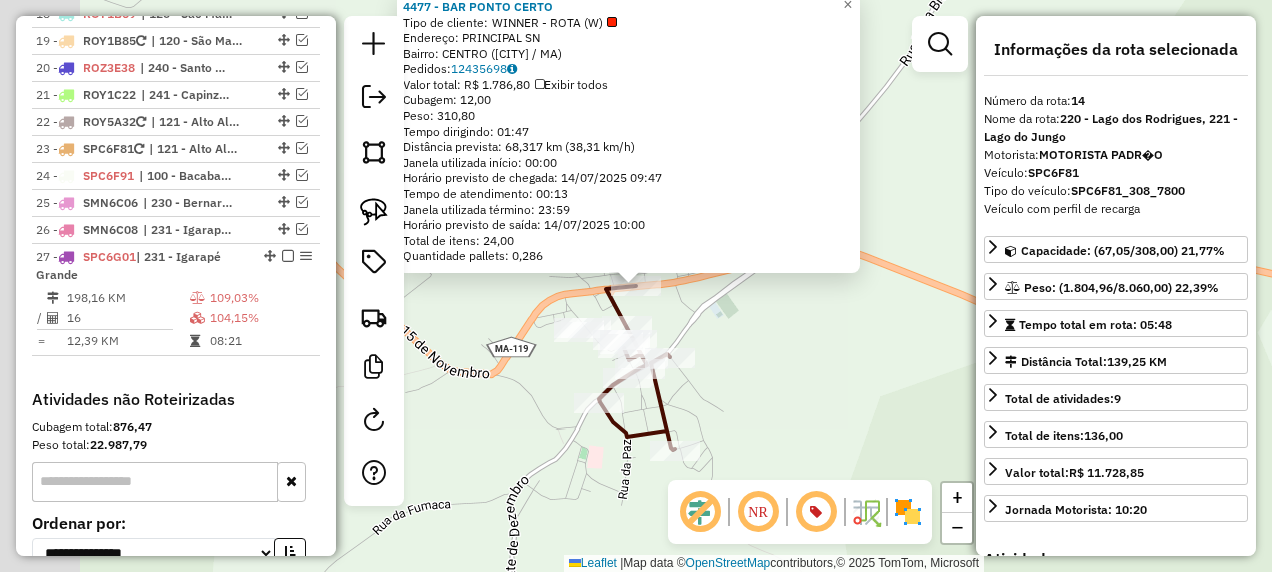 scroll, scrollTop: 2261, scrollLeft: 0, axis: vertical 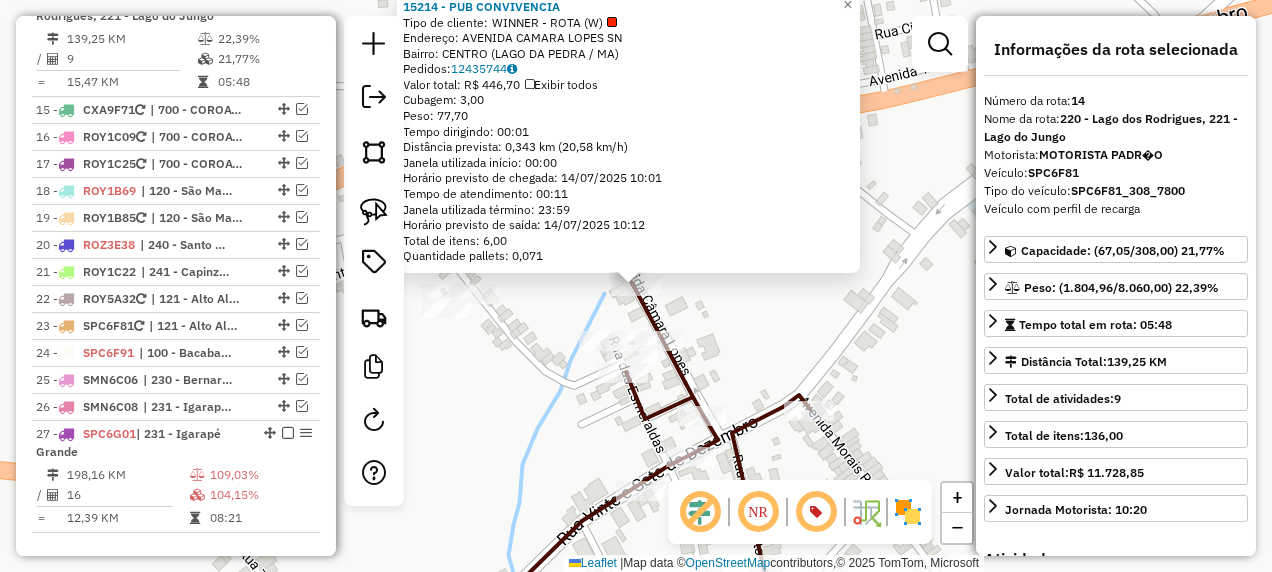 click on "15214 - PUB CONVIVENCIA  Tipo de cliente:   WINNER - ROTA (W)   Endereço:  AVENIDA CAMARA LOPES SN   Bairro: CENTRO (LAGO DA PEDRA / MA)   Pedidos:  12435744   Valor total: R$ 446,70   Exibir todos   Cubagem: 3,00  Peso: 77,70  Tempo dirigindo: 00:01   Distância prevista: 0,343 km (20,58 km/h)   Janela utilizada início: 00:00   Horário previsto de chegada: 14/07/2025 10:01   Tempo de atendimento: 00:11   Janela utilizada término: 23:59   Horário previsto de saída: 14/07/2025 10:12   Total de itens: 6,00   Quantidade pallets: 0,071  × Janela de atendimento Grade de atendimento Capacidade Transportadoras Veículos Cliente Pedidos  Rotas Selecione os dias de semana para filtrar as janelas de atendimento  Seg   Ter   Qua   Qui   Sex   Sáb   Dom  Informe o período da janela de atendimento: De: Até:  Filtrar exatamente a janela do cliente  Considerar janela de atendimento padrão  Selecione os dias de semana para filtrar as grades de atendimento  Seg   Ter   Qua   Qui   Sex   Sáb   Dom   Peso mínimo:" 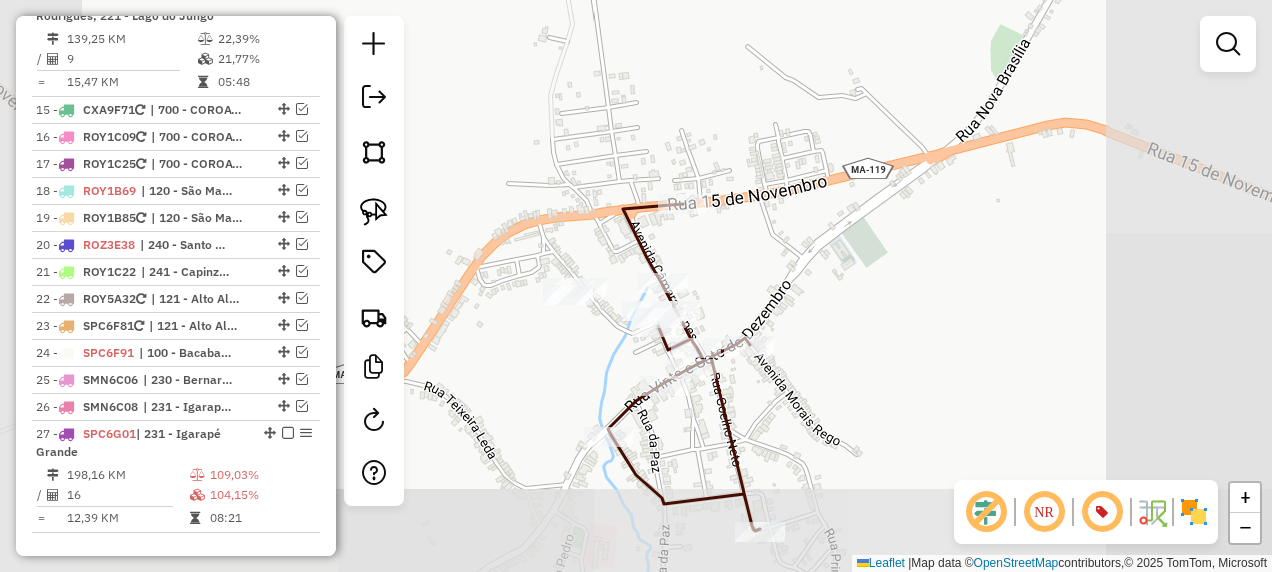 drag, startPoint x: 894, startPoint y: 402, endPoint x: 750, endPoint y: 297, distance: 178.21616 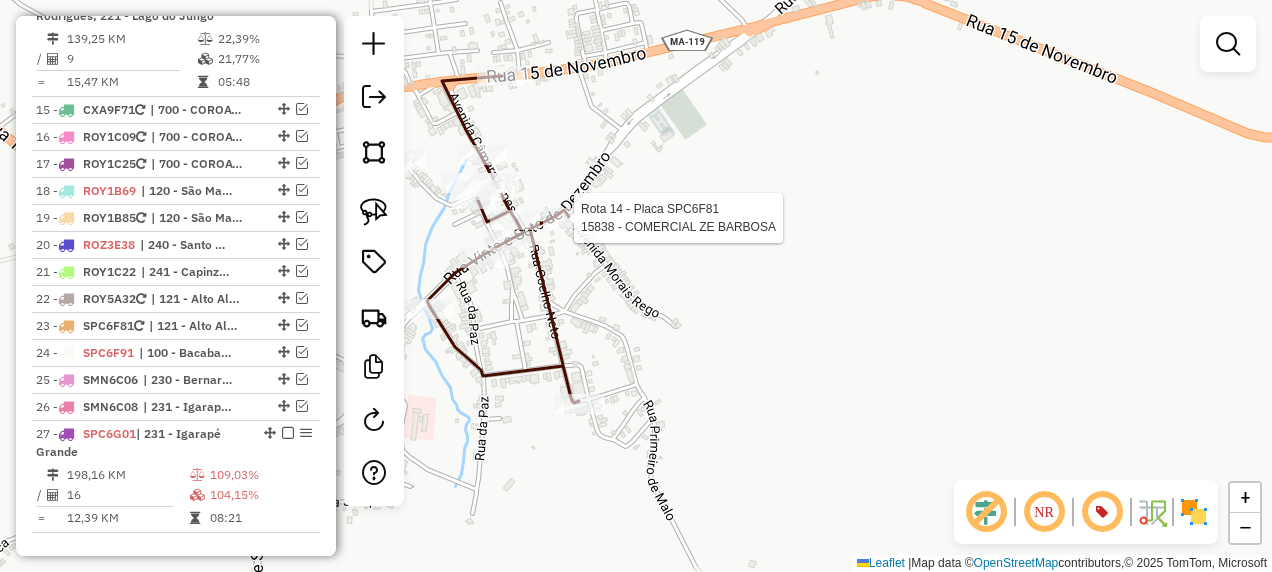 select on "**********" 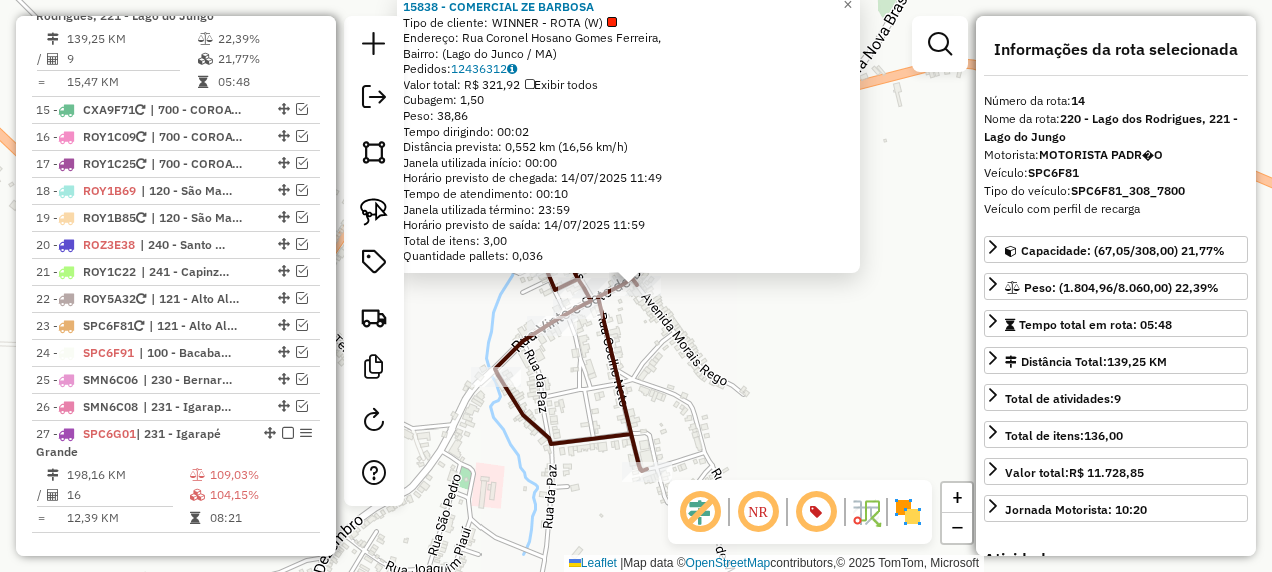 click on "15838 - COMERCIAL ZE BARBOSA  Tipo de cliente:   WINNER - ROTA (W)   Endereço: Rua Coronel Hosano Gomes Ferreira,    Bairro:  (Lago do Junco / MA)   Pedidos:  12436312   Valor total: R$ 321,92   Exibir todos   Cubagem: 1,50  Peso: 38,86  Tempo dirigindo: 00:02   Distância prevista: 0,552 km (16,56 km/h)   Janela utilizada início: 00:00   Horário previsto de chegada: 14/07/2025 11:49   Tempo de atendimento: 00:10   Janela utilizada término: 23:59   Horário previsto de saída: 14/07/2025 11:59   Total de itens: 3,00   Quantidade pallets: 0,036  × Janela de atendimento Grade de atendimento Capacidade Transportadoras Veículos Cliente Pedidos  Rotas Selecione os dias de semana para filtrar as janelas de atendimento  Seg   Ter   Qua   Qui   Sex   Sáb   Dom  Informe o período da janela de atendimento: De: Até:  Filtrar exatamente a janela do cliente  Considerar janela de atendimento padrão  Selecione os dias de semana para filtrar as grades de atendimento  Seg   Ter   Qua   Qui   Sex   Sáb   Dom   De:" 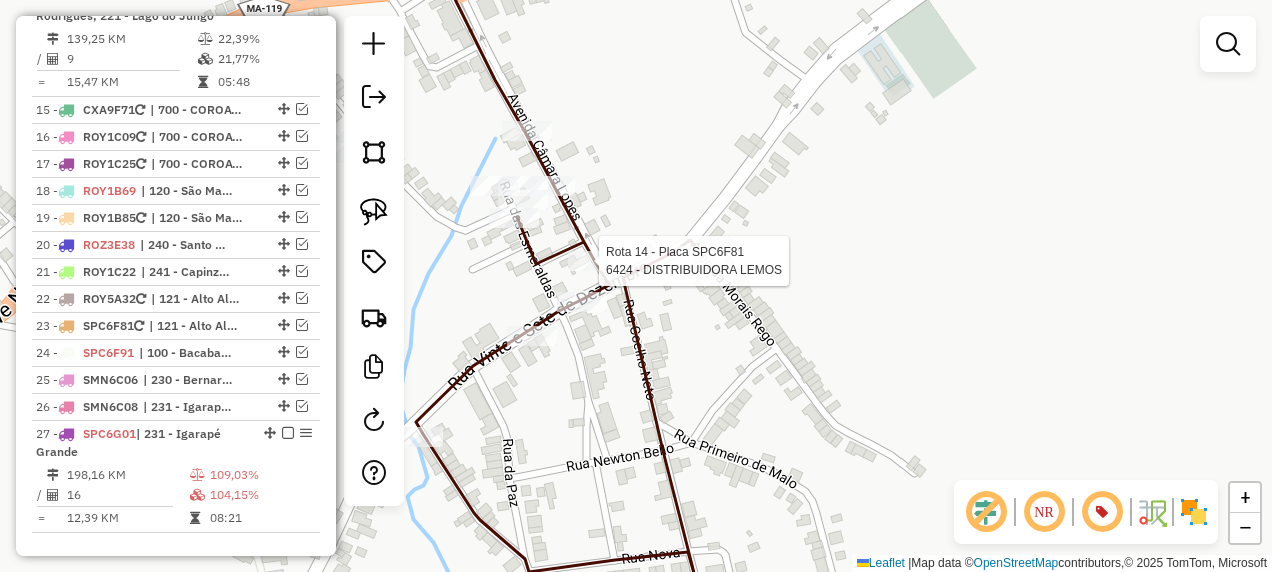 select on "**********" 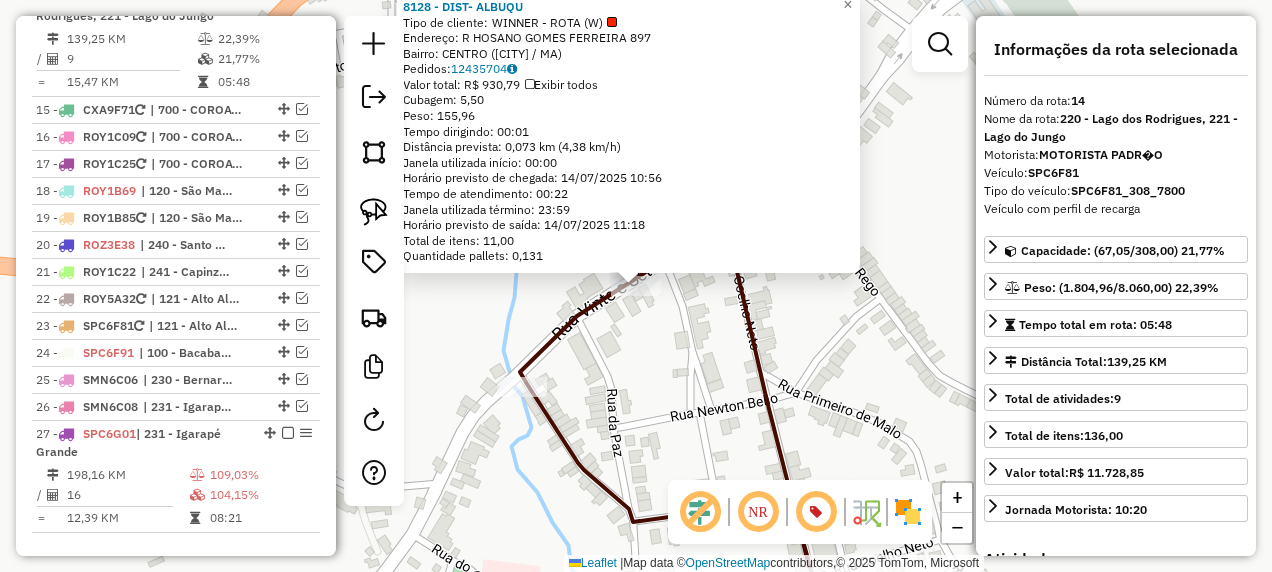 click on "8128 - DIST- ALBUQU  Tipo de cliente:   WINNER - ROTA (W)   Endereço: R   HOSANO GOMES FERREIRA         897   Bairro: CENTRO (LAGO DO JUNCO / MA)   Pedidos:  12435704   Valor total: R$ 930,79   Exibir todos   Cubagem: 5,50  Peso: 155,96  Tempo dirigindo: 00:01   Distância prevista: 0,073 km (4,38 km/h)   Janela utilizada início: 00:00   Horário previsto de chegada: 14/07/2025 10:56   Tempo de atendimento: 00:22   Janela utilizada término: 23:59   Horário previsto de saída: 14/07/2025 11:18   Total de itens: 11,00   Quantidade pallets: 0,131  × Janela de atendimento Grade de atendimento Capacidade Transportadoras Veículos Cliente Pedidos  Rotas Selecione os dias de semana para filtrar as janelas de atendimento  Seg   Ter   Qua   Qui   Sex   Sáb   Dom  Informe o período da janela de atendimento: De: Até:  Filtrar exatamente a janela do cliente  Considerar janela de atendimento padrão  Selecione os dias de semana para filtrar as grades de atendimento  Seg   Ter   Qua   Qui   Sex   Sáb   Dom   De:" 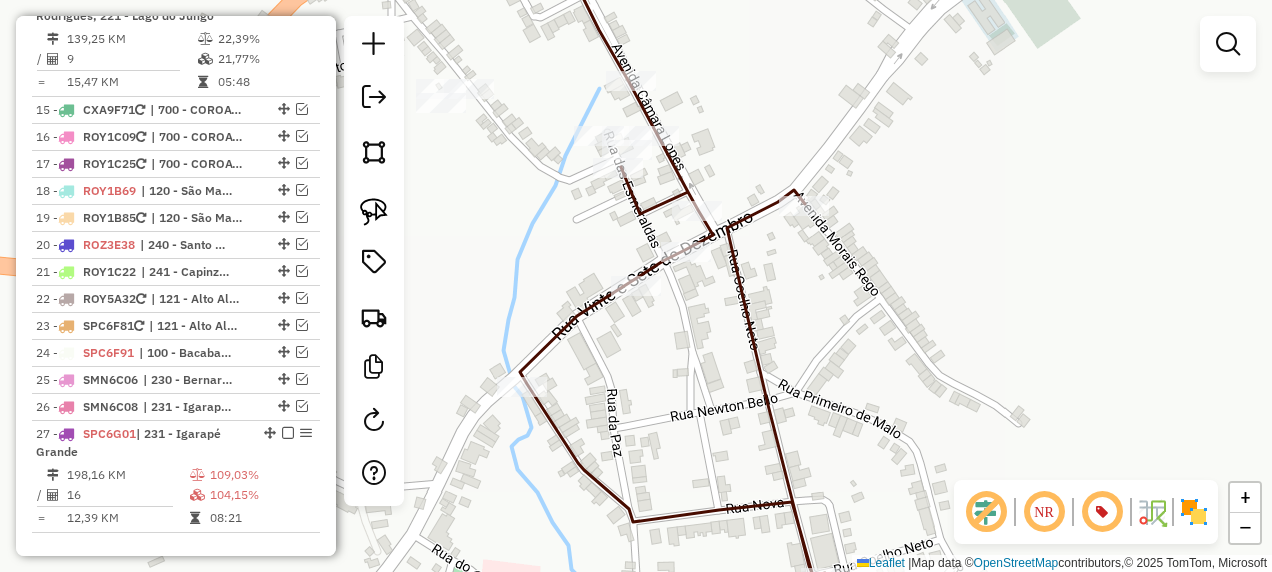 click on "Janela de atendimento Grade de atendimento Capacidade Transportadoras Veículos Cliente Pedidos  Rotas Selecione os dias de semana para filtrar as janelas de atendimento  Seg   Ter   Qua   Qui   Sex   Sáb   Dom  Informe o período da janela de atendimento: De: Até:  Filtrar exatamente a janela do cliente  Considerar janela de atendimento padrão  Selecione os dias de semana para filtrar as grades de atendimento  Seg   Ter   Qua   Qui   Sex   Sáb   Dom   Considerar clientes sem dia de atendimento cadastrado  Clientes fora do dia de atendimento selecionado Filtrar as atividades entre os valores definidos abaixo:  Peso mínimo:   Peso máximo:   Cubagem mínima:   Cubagem máxima:   De:   Até:  Filtrar as atividades entre o tempo de atendimento definido abaixo:  De:   Até:   Considerar capacidade total dos clientes não roteirizados Transportadora: Selecione um ou mais itens Tipo de veículo: Selecione um ou mais itens Veículo: Selecione um ou mais itens Motorista: Selecione um ou mais itens Nome: Rótulo:" 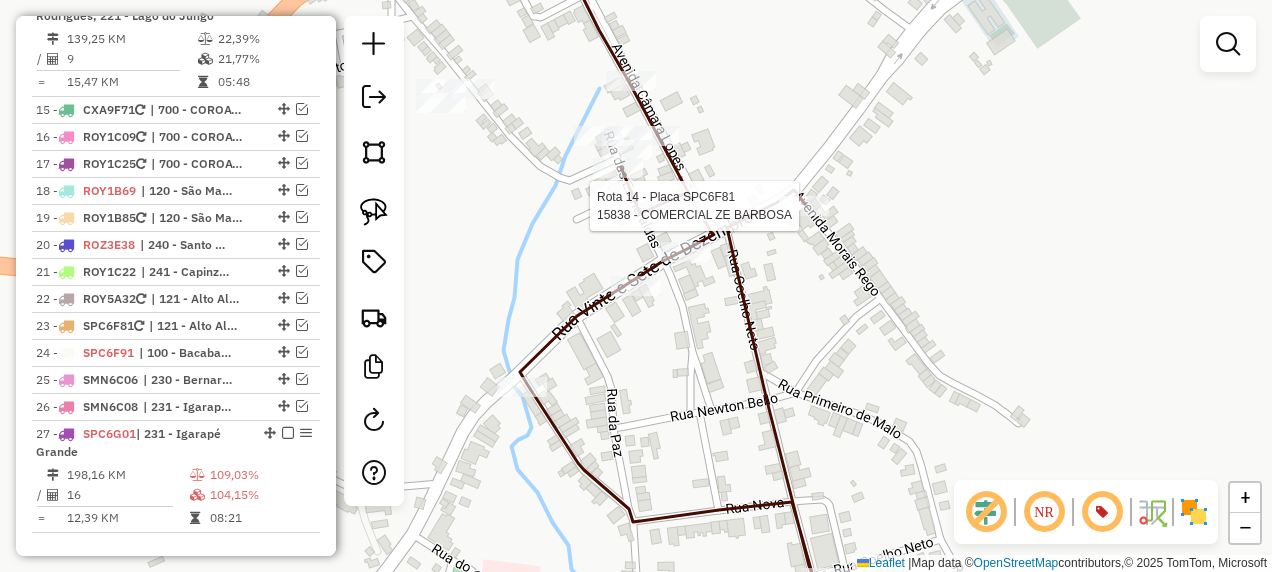 click 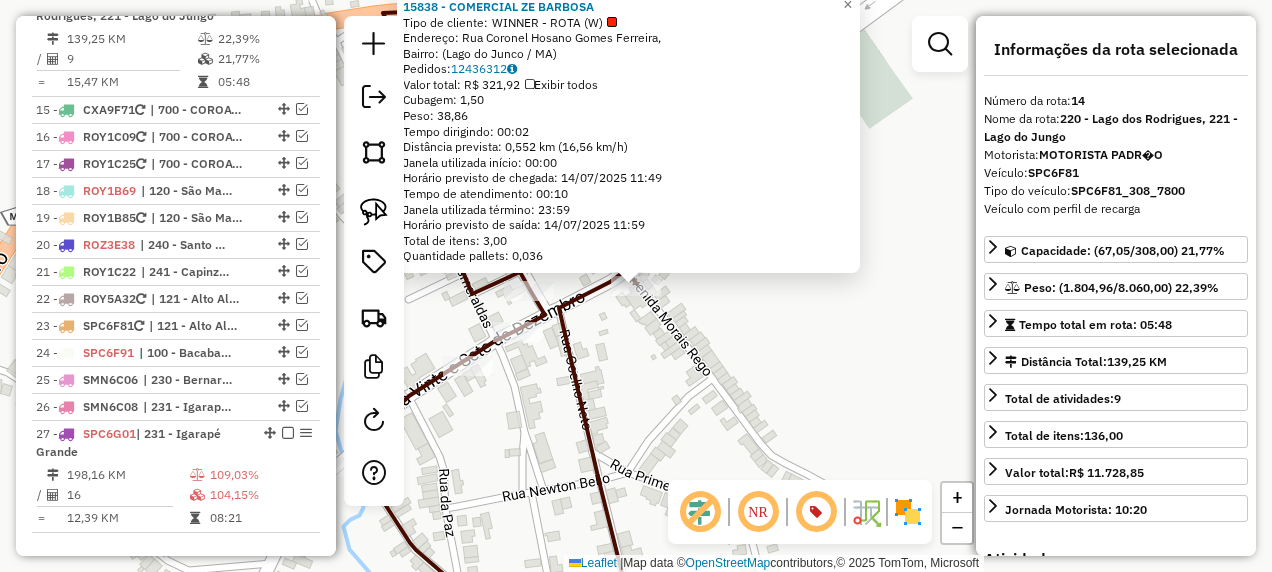 click on "Rota 14 - Placa SPC6F81  15838 - COMERCIAL ZE BARBOSA 15838 - COMERCIAL ZE BARBOSA  Tipo de cliente:   WINNER - ROTA (W)   Endereço: Rua Coronel Hosano Gomes Ferreira,    Bairro:  (Lago do Junco / MA)   Pedidos:  12436312   Valor total: R$ 321,92   Exibir todos   Cubagem: 1,50  Peso: 38,86  Tempo dirigindo: 00:02   Distância prevista: 0,552 km (16,56 km/h)   Janela utilizada início: 00:00   Horário previsto de chegada: 14/07/2025 11:49   Tempo de atendimento: 00:10   Janela utilizada término: 23:59   Horário previsto de saída: 14/07/2025 11:59   Total de itens: 3,00   Quantidade pallets: 0,036  × Janela de atendimento Grade de atendimento Capacidade Transportadoras Veículos Cliente Pedidos  Rotas Selecione os dias de semana para filtrar as janelas de atendimento  Seg   Ter   Qua   Qui   Sex   Sáb   Dom  Informe o período da janela de atendimento: De: Até:  Filtrar exatamente a janela do cliente  Considerar janela de atendimento padrão   Seg   Ter   Qua   Qui   Sex   Sáb   Dom   Peso mínimo:  +" 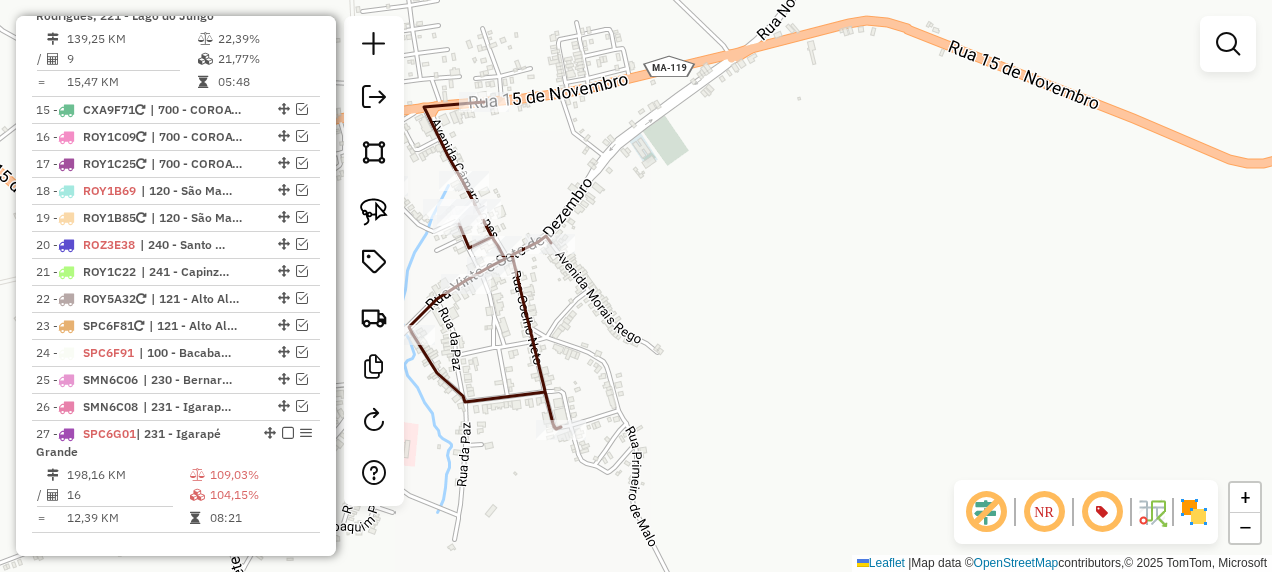 drag, startPoint x: 792, startPoint y: 416, endPoint x: 640, endPoint y: 320, distance: 179.77763 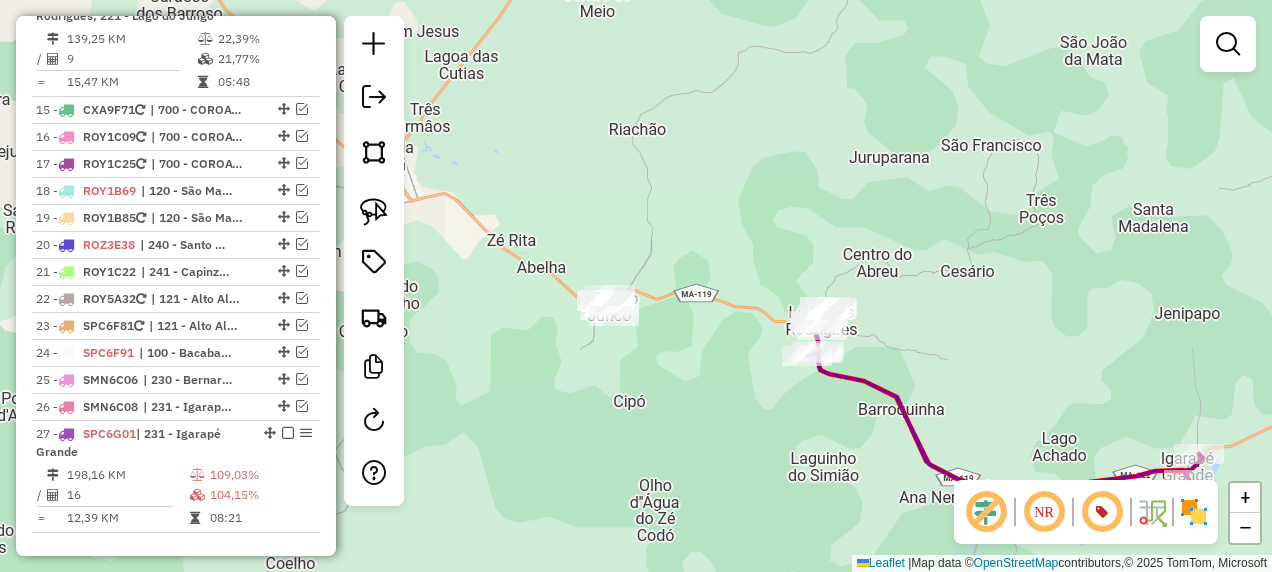 drag, startPoint x: 885, startPoint y: 420, endPoint x: 711, endPoint y: 332, distance: 194.98718 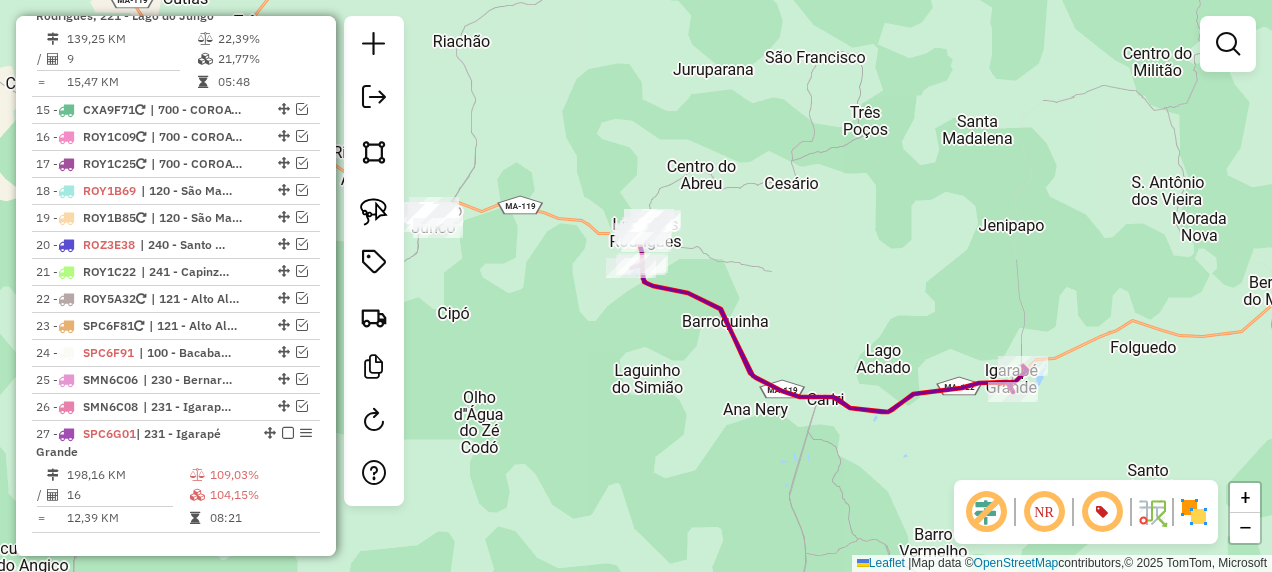 click on "Janela de atendimento Grade de atendimento Capacidade Transportadoras Veículos Cliente Pedidos  Rotas Selecione os dias de semana para filtrar as janelas de atendimento  Seg   Ter   Qua   Qui   Sex   Sáb   Dom  Informe o período da janela de atendimento: De: Até:  Filtrar exatamente a janela do cliente  Considerar janela de atendimento padrão  Selecione os dias de semana para filtrar as grades de atendimento  Seg   Ter   Qua   Qui   Sex   Sáb   Dom   Considerar clientes sem dia de atendimento cadastrado  Clientes fora do dia de atendimento selecionado Filtrar as atividades entre os valores definidos abaixo:  Peso mínimo:   Peso máximo:   Cubagem mínima:   Cubagem máxima:   De:   Até:  Filtrar as atividades entre o tempo de atendimento definido abaixo:  De:   Até:   Considerar capacidade total dos clientes não roteirizados Transportadora: Selecione um ou mais itens Tipo de veículo: Selecione um ou mais itens Veículo: Selecione um ou mais itens Motorista: Selecione um ou mais itens Nome: Rótulo:" 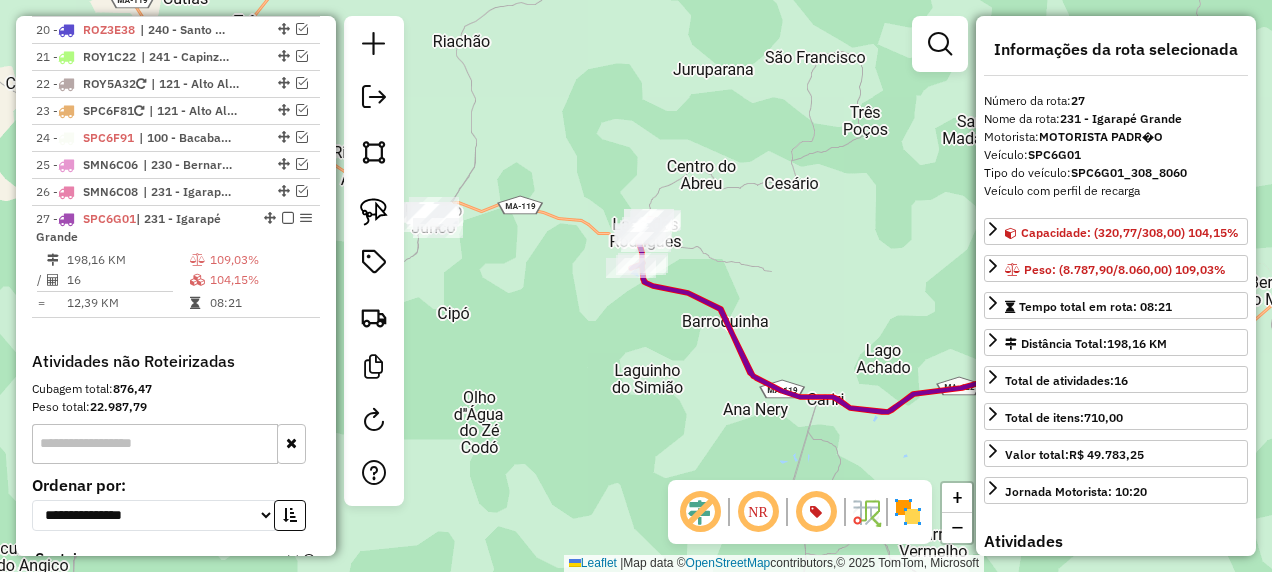 scroll, scrollTop: 2657, scrollLeft: 0, axis: vertical 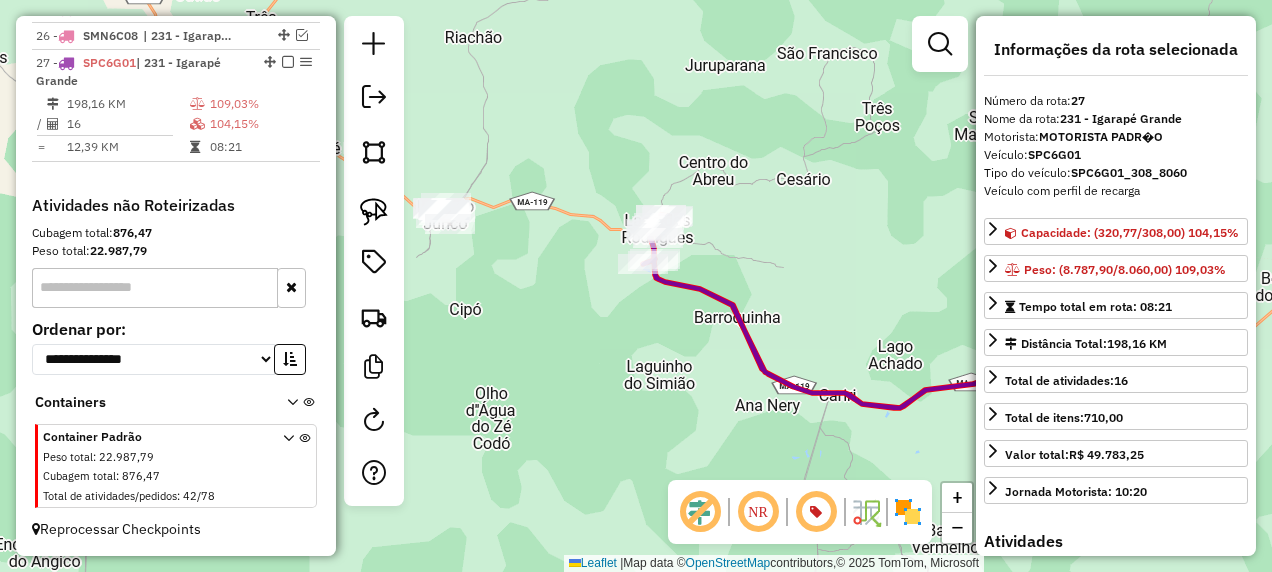 drag, startPoint x: 532, startPoint y: 341, endPoint x: 685, endPoint y: 352, distance: 153.39491 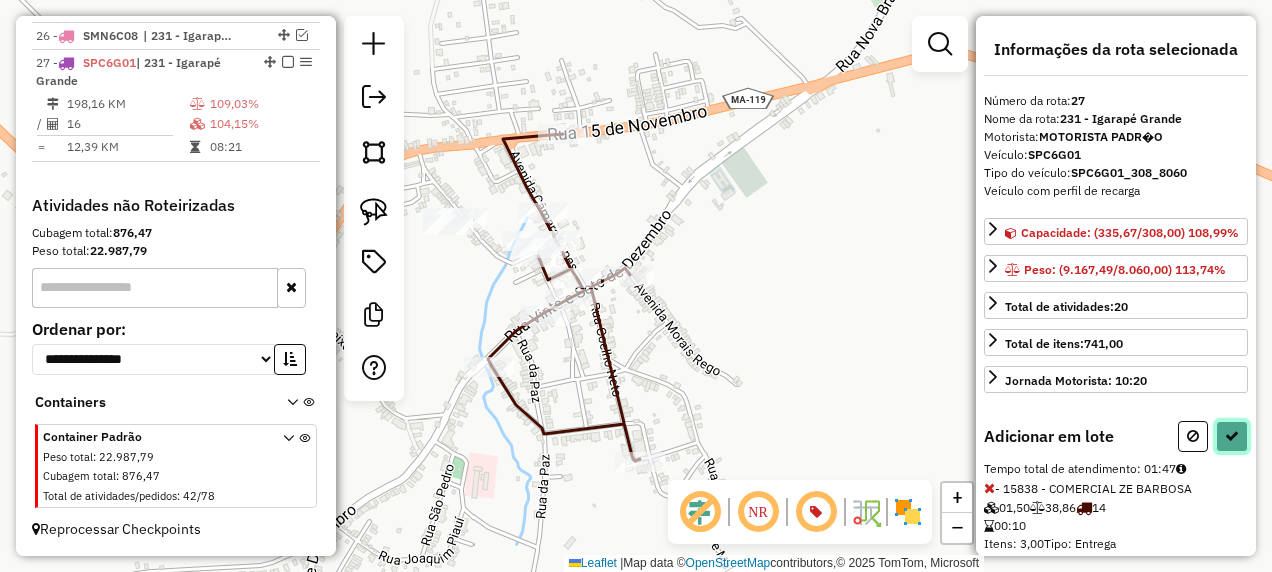 click at bounding box center [1232, 436] 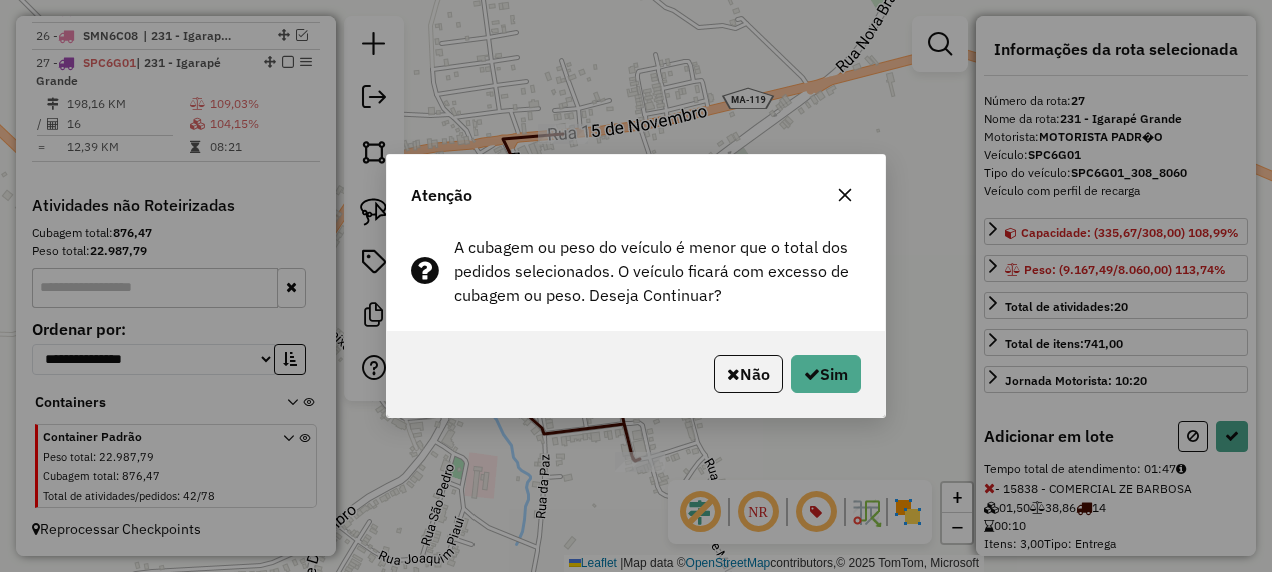 click on "Não   Sim" 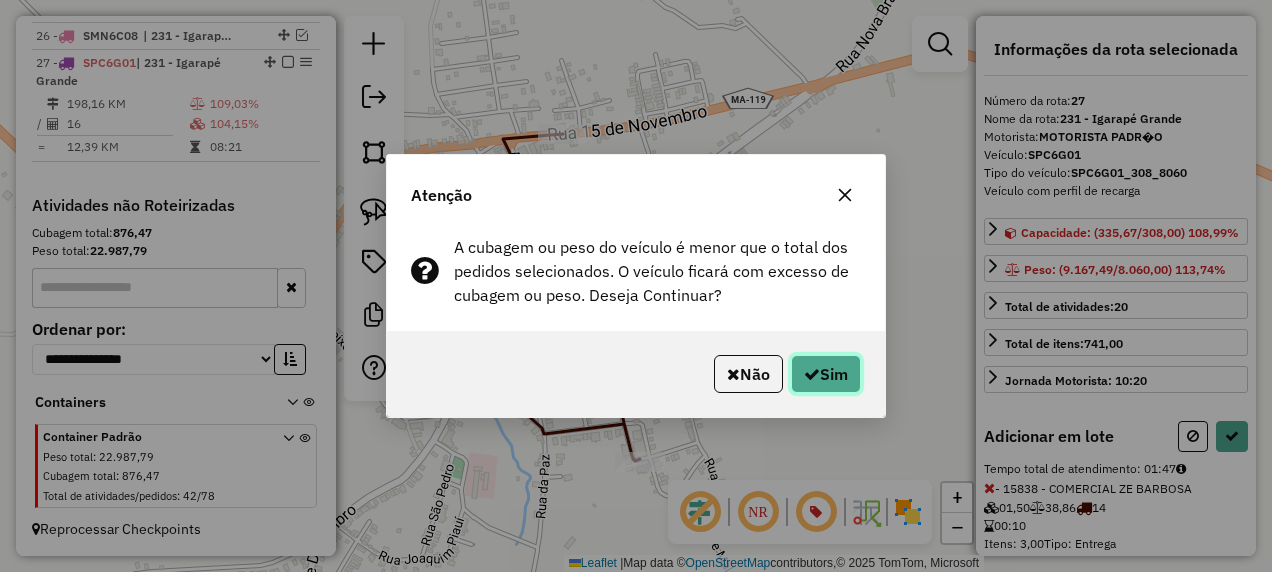 click on "Sim" 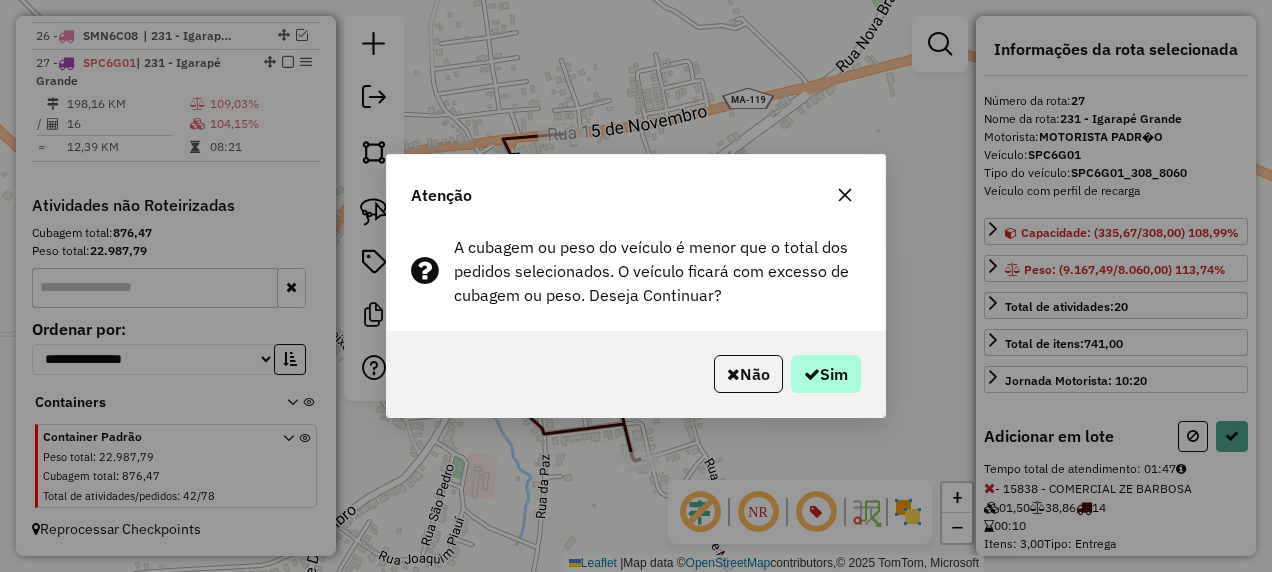 select on "**********" 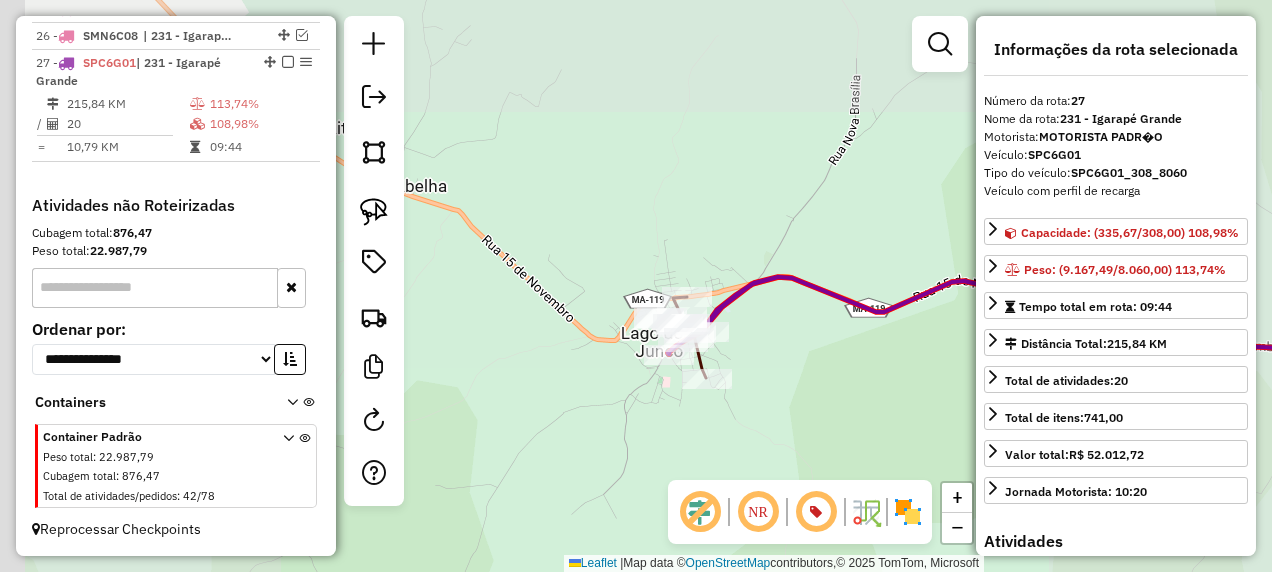 drag, startPoint x: 898, startPoint y: 354, endPoint x: 608, endPoint y: 352, distance: 290.0069 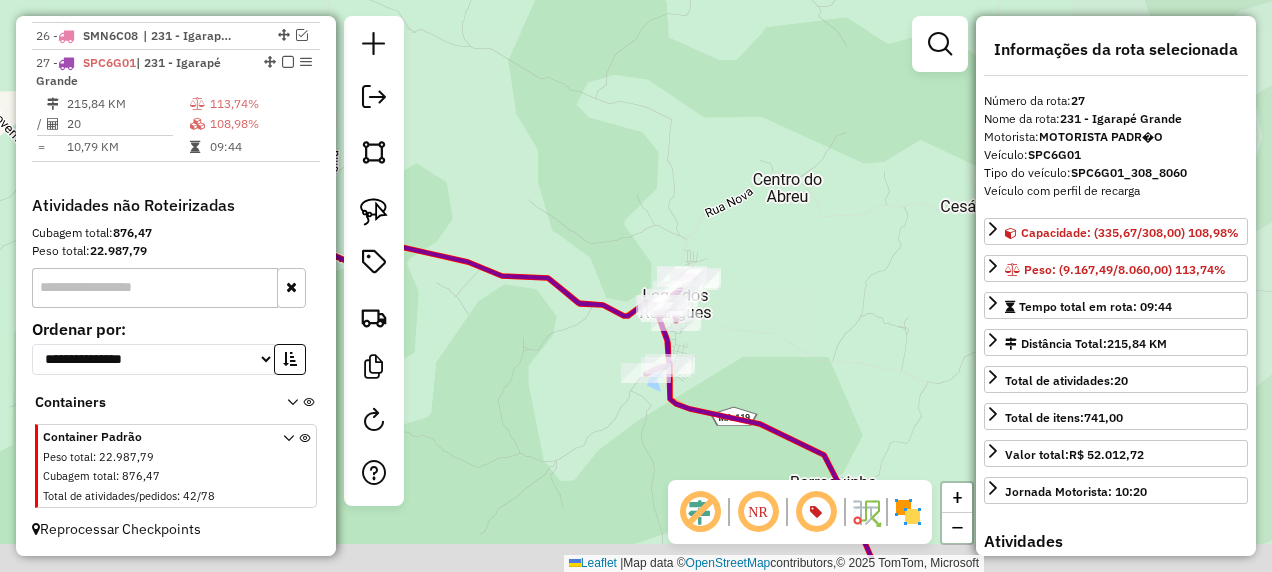 drag, startPoint x: 704, startPoint y: 414, endPoint x: 262, endPoint y: 309, distance: 454.30057 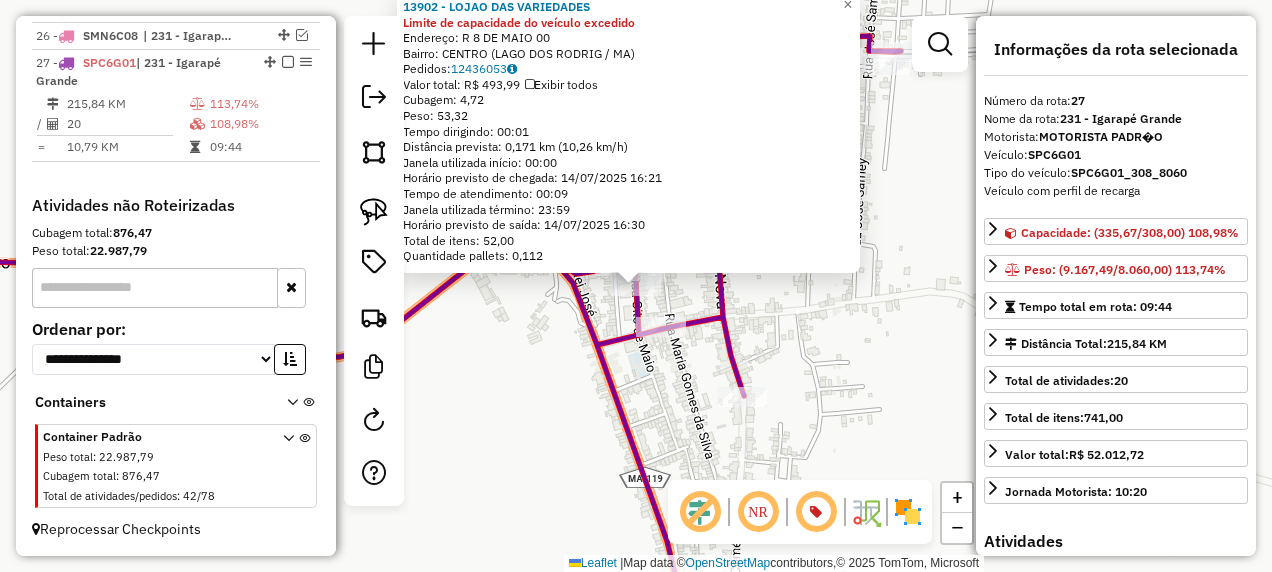 click on "13902 - LOJAO DAS VARIEDADES Limite de capacidade do veículo excedido  Endereço: R   8 DE MAIO                     00   Bairro: CENTRO (LAGO DOS RODRIG / MA)   Pedidos:  12436053   Valor total: R$ 493,99   Exibir todos   Cubagem: 4,72  Peso: 53,32  Tempo dirigindo: 00:01   Distância prevista: 0,171 km (10,26 km/h)   Janela utilizada início: 00:00   Horário previsto de chegada: 14/07/2025 16:21   Tempo de atendimento: 00:09   Janela utilizada término: 23:59   Horário previsto de saída: 14/07/2025 16:30   Total de itens: 52,00   Quantidade pallets: 0,112  × Janela de atendimento Grade de atendimento Capacidade Transportadoras Veículos Cliente Pedidos  Rotas Selecione os dias de semana para filtrar as janelas de atendimento  Seg   Ter   Qua   Qui   Sex   Sáb   Dom  Informe o período da janela de atendimento: De: Até:  Filtrar exatamente a janela do cliente  Considerar janela de atendimento padrão  Selecione os dias de semana para filtrar as grades de atendimento  Seg   Ter   Qua   Qui   Sex   Sáb" 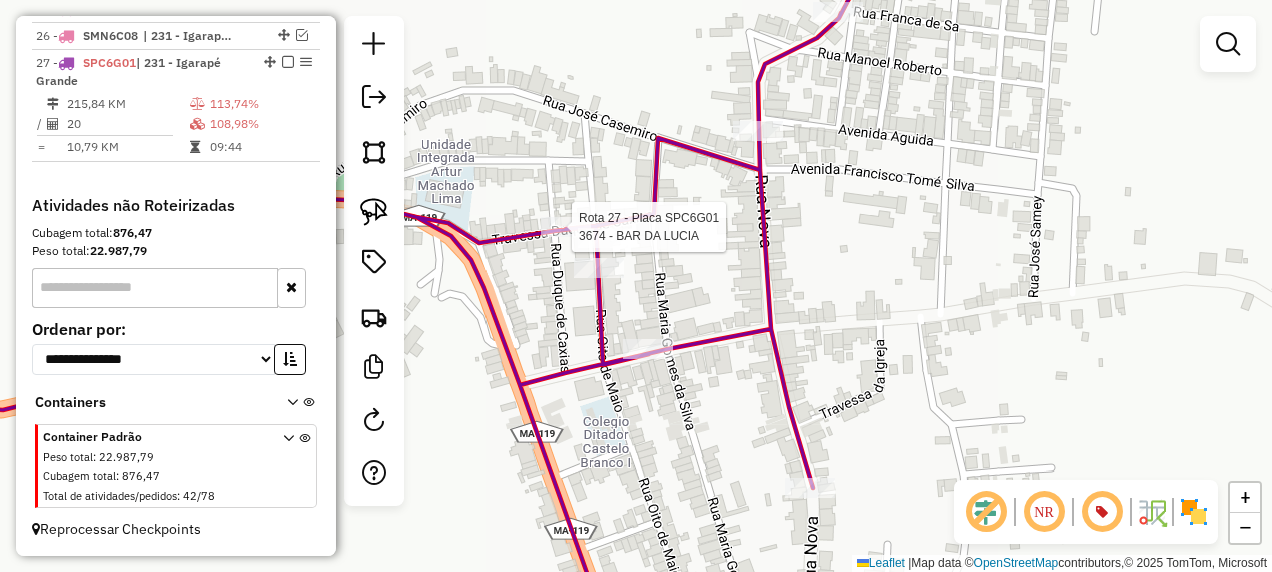 click 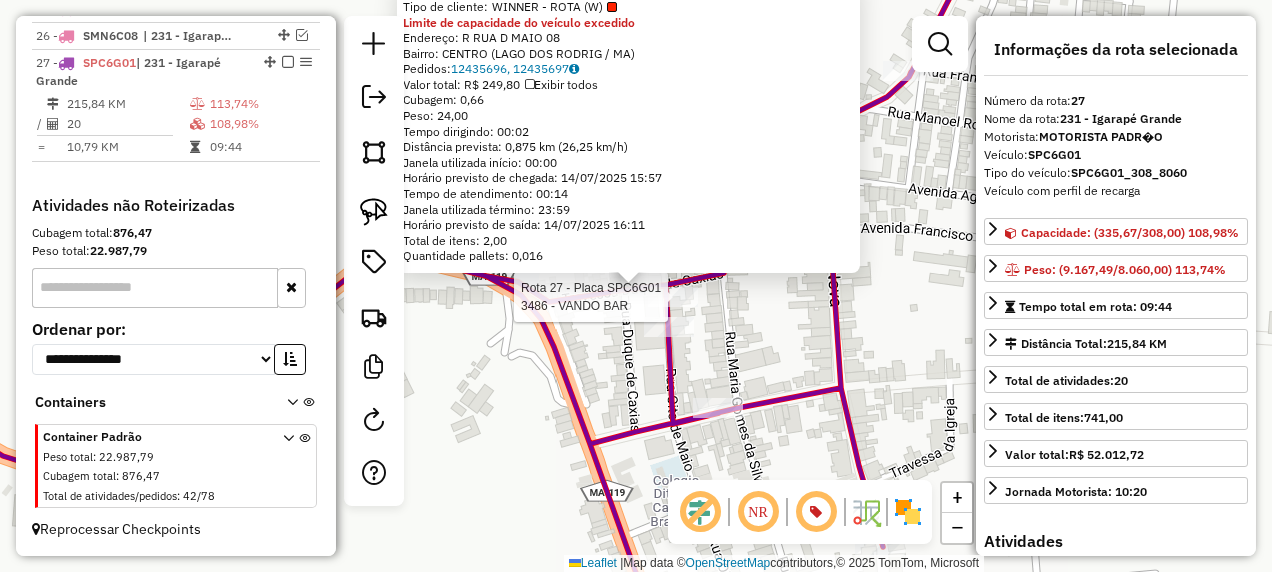 click 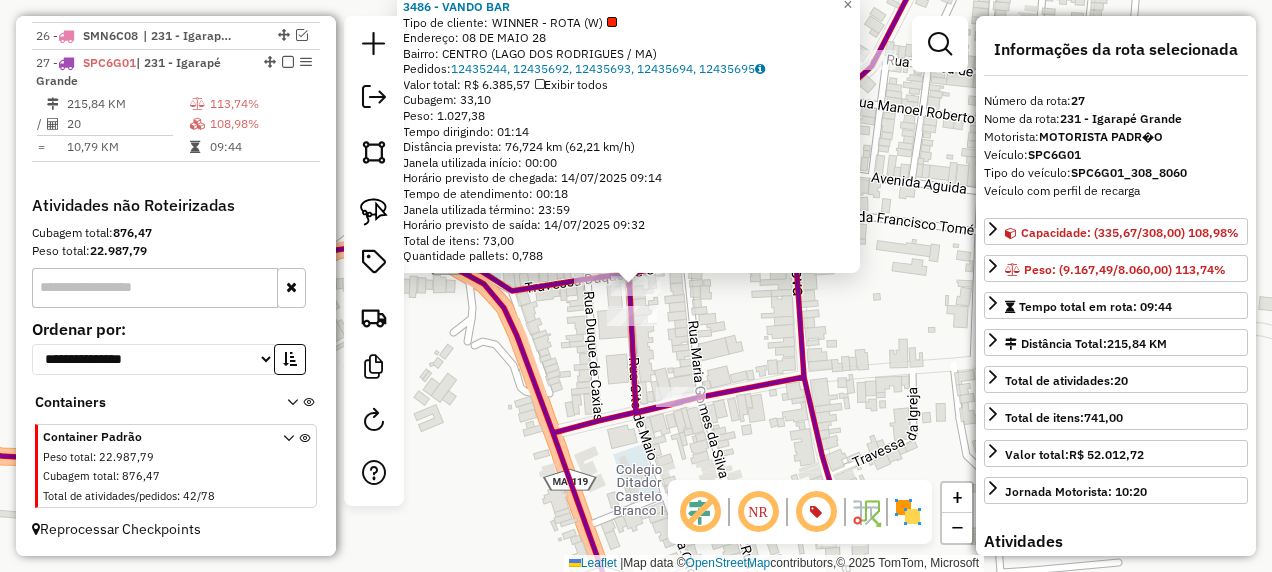 click on "3486 - VANDO BAR  Tipo de cliente:   WINNER - ROTA (W)   Endereço:  08 DE MAIO 28   Bairro: CENTRO (LAGO DOS RODRIGUES / MA)   Pedidos:  12435244, 12435692, 12435693, 12435694, 12435695   Valor total: R$ 6.385,57   Exibir todos   Cubagem: 33,10  Peso: 1.027,38  Tempo dirigindo: 01:14   Distância prevista: 76,724 km (62,21 km/h)   Janela utilizada início: 00:00   Horário previsto de chegada: 14/07/2025 09:14   Tempo de atendimento: 00:18   Janela utilizada término: 23:59   Horário previsto de saída: 14/07/2025 09:32   Total de itens: 73,00   Quantidade pallets: 0,788  × Janela de atendimento Grade de atendimento Capacidade Transportadoras Veículos Cliente Pedidos  Rotas Selecione os dias de semana para filtrar as janelas de atendimento  Seg   Ter   Qua   Qui   Sex   Sáb   Dom  Informe o período da janela de atendimento: De: Até:  Filtrar exatamente a janela do cliente  Considerar janela de atendimento padrão  Selecione os dias de semana para filtrar as grades de atendimento  Seg   Ter   Qua   Qui" 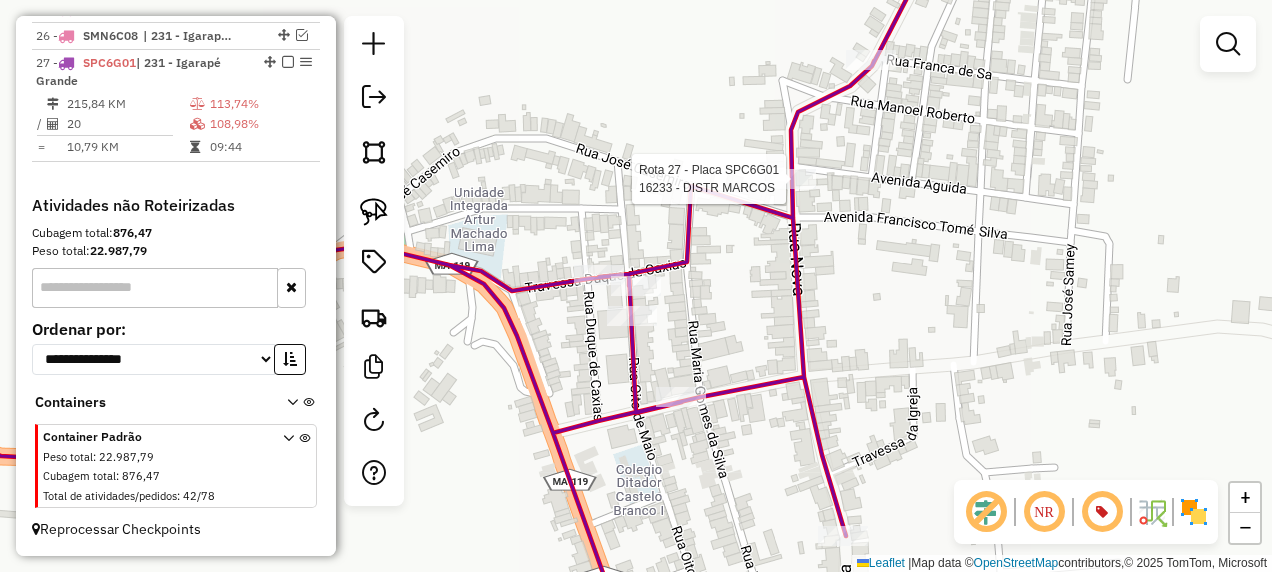 select on "**********" 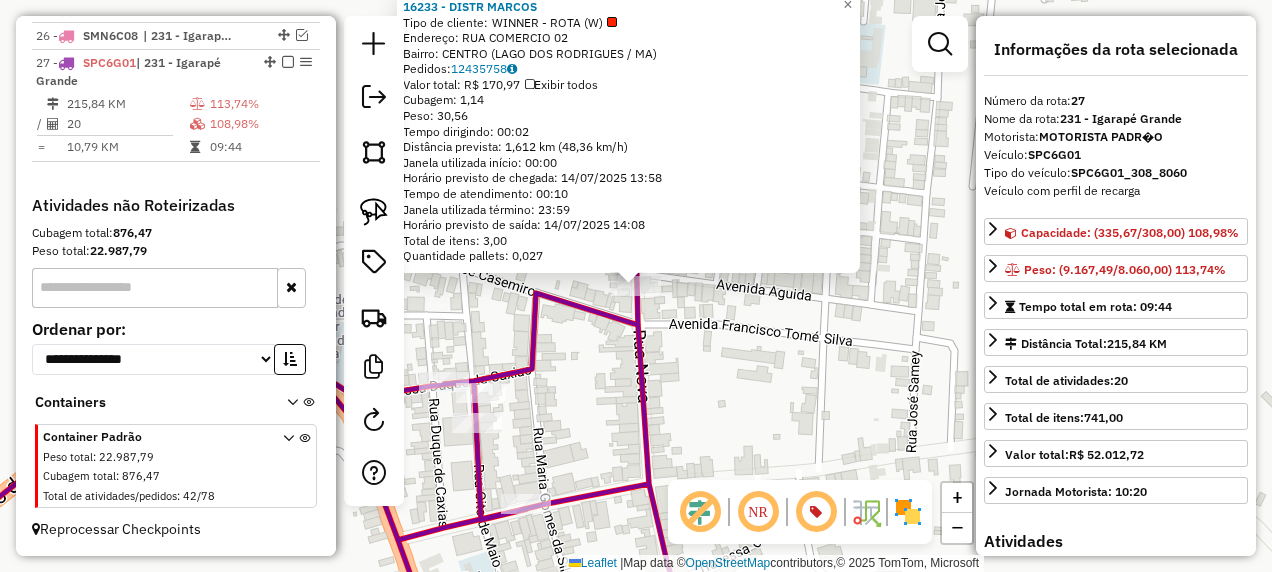 click 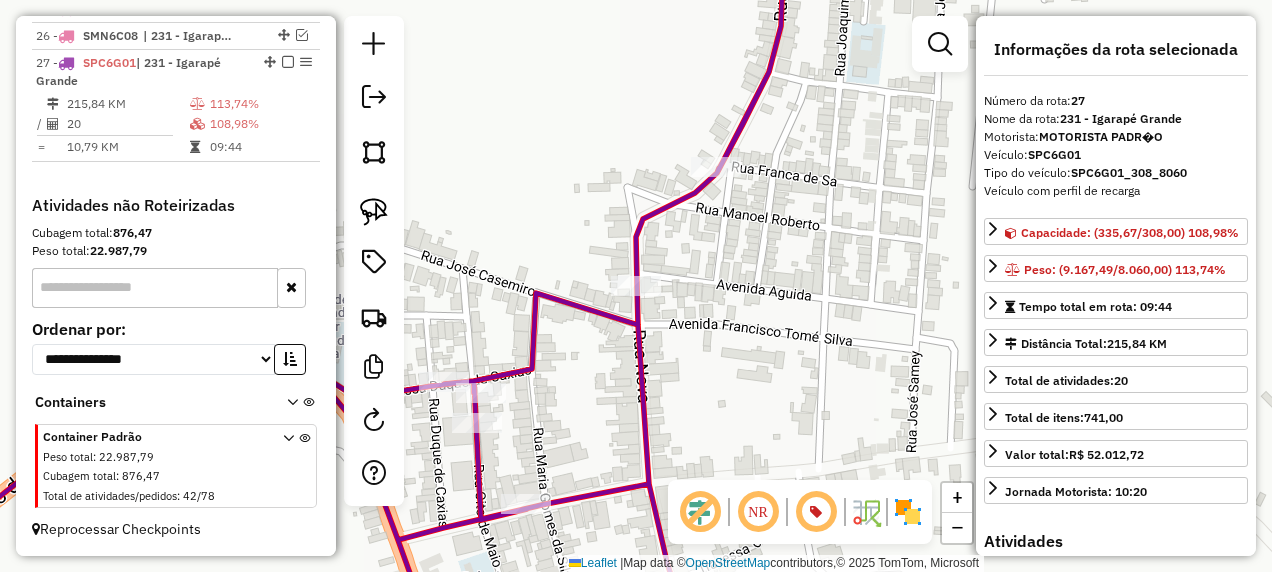 click 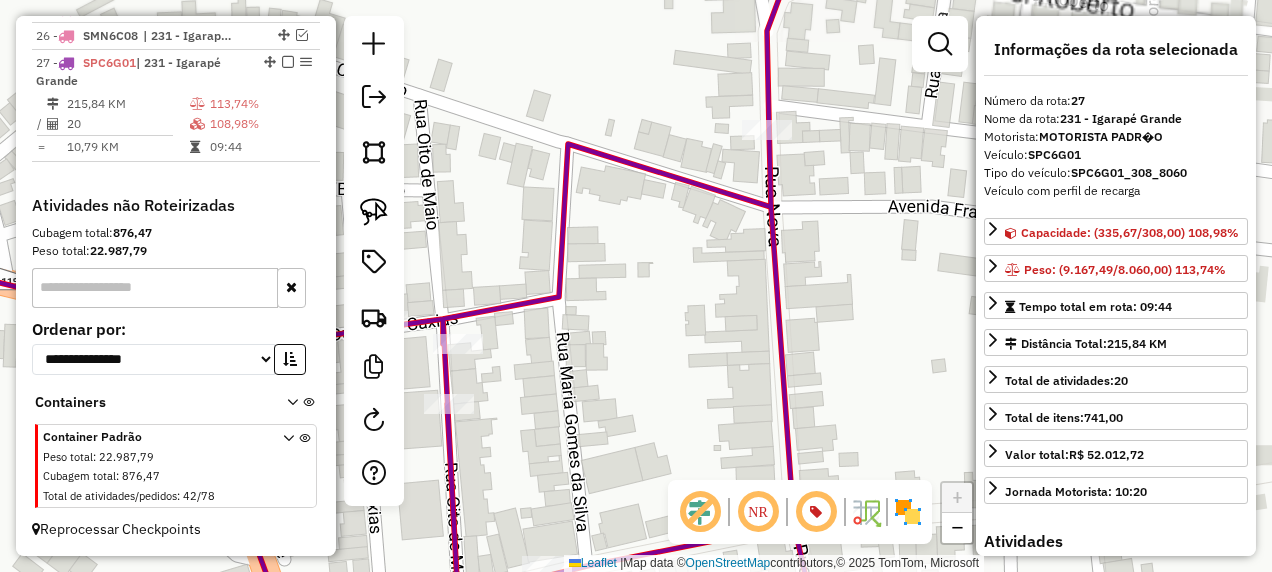drag, startPoint x: 562, startPoint y: 426, endPoint x: 654, endPoint y: 386, distance: 100.31949 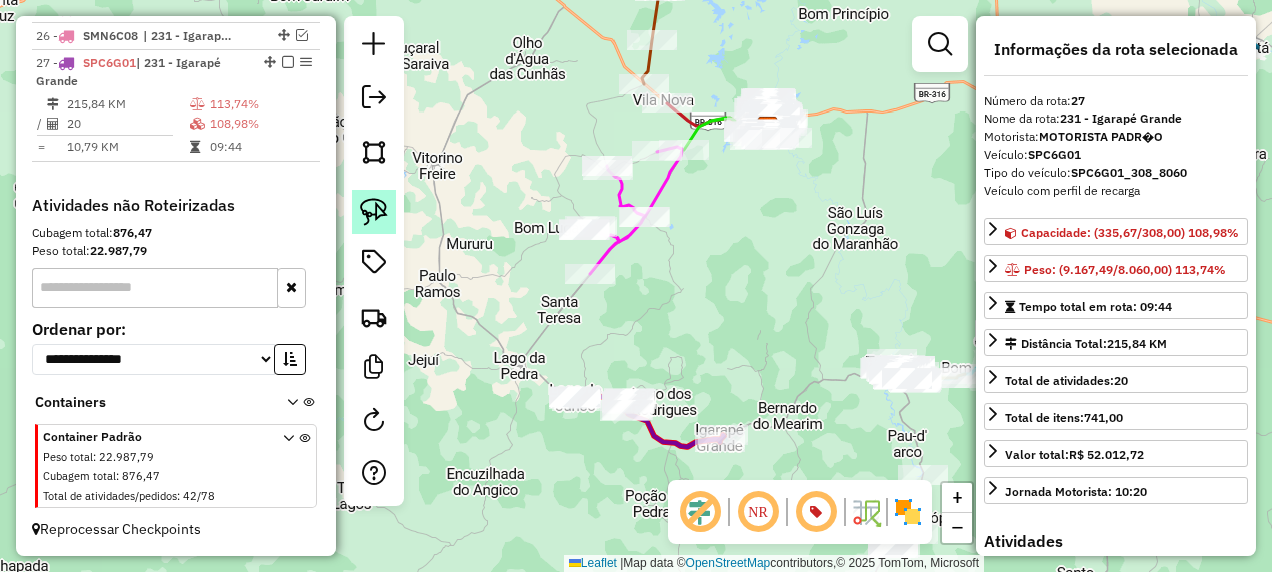 click 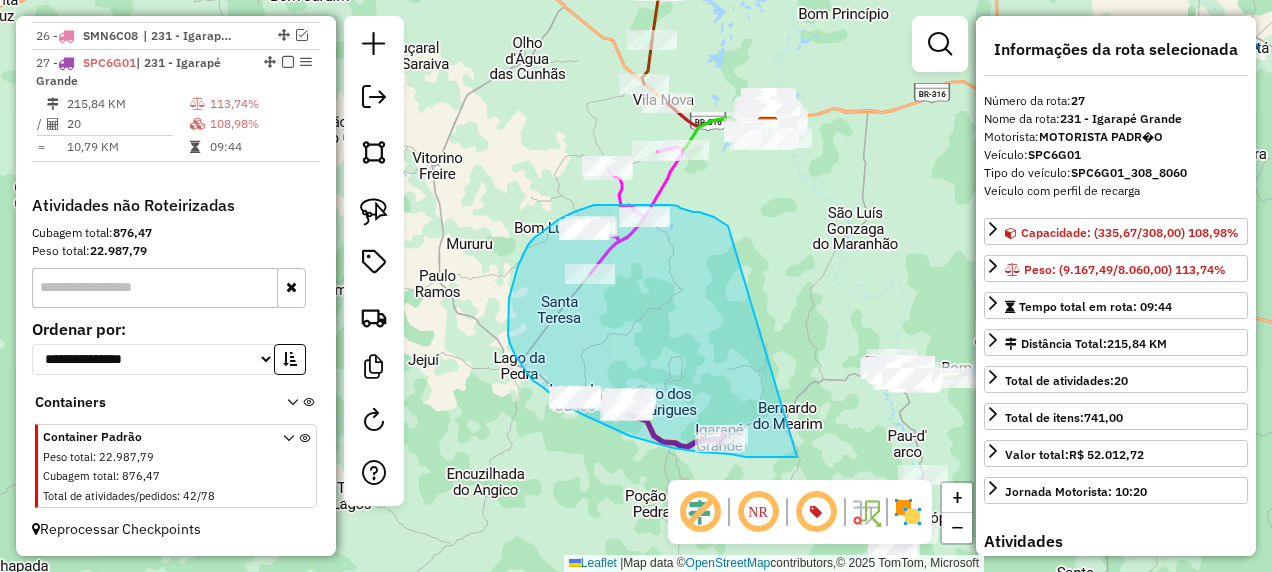 drag, startPoint x: 728, startPoint y: 226, endPoint x: 801, endPoint y: 457, distance: 242.2602 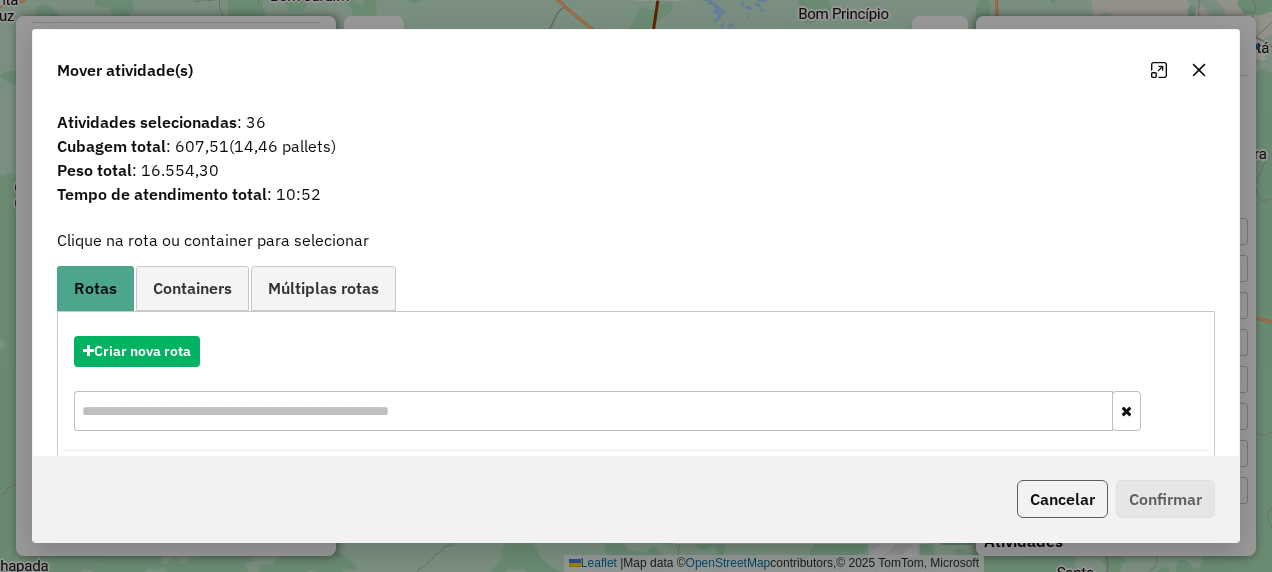 click on "Cancelar" 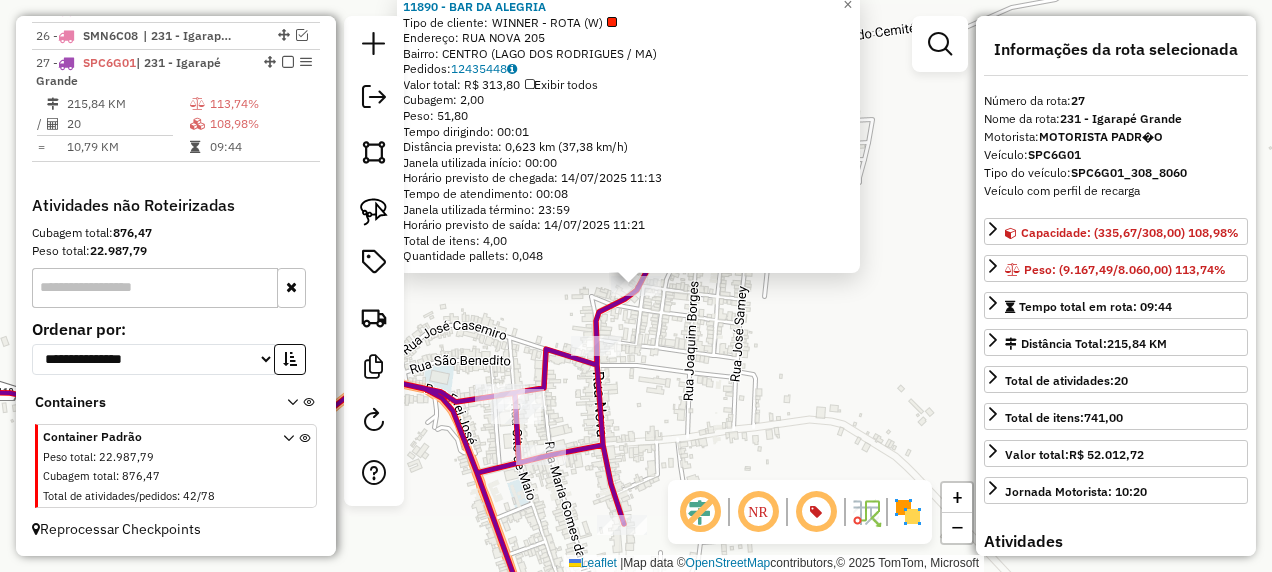 click on "11890 - BAR DA ALEGRIA  Tipo de cliente:   WINNER - ROTA (W)   Endereço:  RUA NOVA 205   Bairro: CENTRO (LAGO DOS RODRIGUES / MA)   Pedidos:  12435448   Valor total: R$ 313,80   Exibir todos   Cubagem: 2,00  Peso: 51,80  Tempo dirigindo: 00:01   Distância prevista: 0,623 km (37,38 km/h)   Janela utilizada início: 00:00   Horário previsto de chegada: 14/07/2025 11:13   Tempo de atendimento: 00:08   Janela utilizada término: 23:59   Horário previsto de saída: 14/07/2025 11:21   Total de itens: 4,00   Quantidade pallets: 0,048  × Janela de atendimento Grade de atendimento Capacidade Transportadoras Veículos Cliente Pedidos  Rotas Selecione os dias de semana para filtrar as janelas de atendimento  Seg   Ter   Qua   Qui   Sex   Sáb   Dom  Informe o período da janela de atendimento: De: Até:  Filtrar exatamente a janela do cliente  Considerar janela de atendimento padrão  Selecione os dias de semana para filtrar as grades de atendimento  Seg   Ter   Qua   Qui   Sex   Sáb   Dom   Peso mínimo:   De:  +" 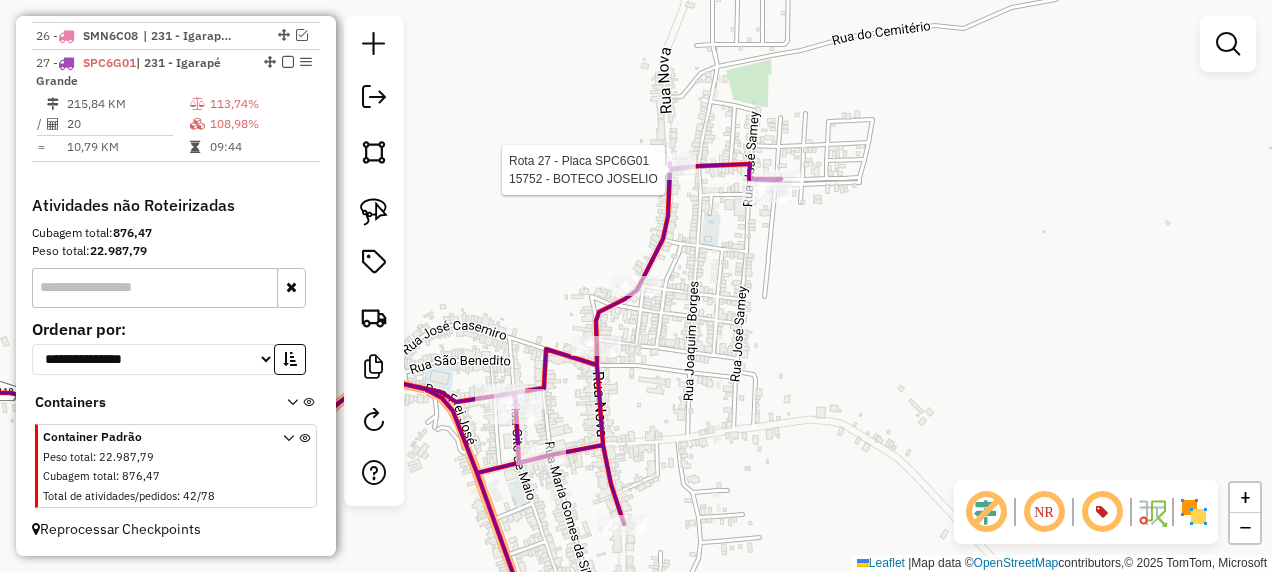 select on "**********" 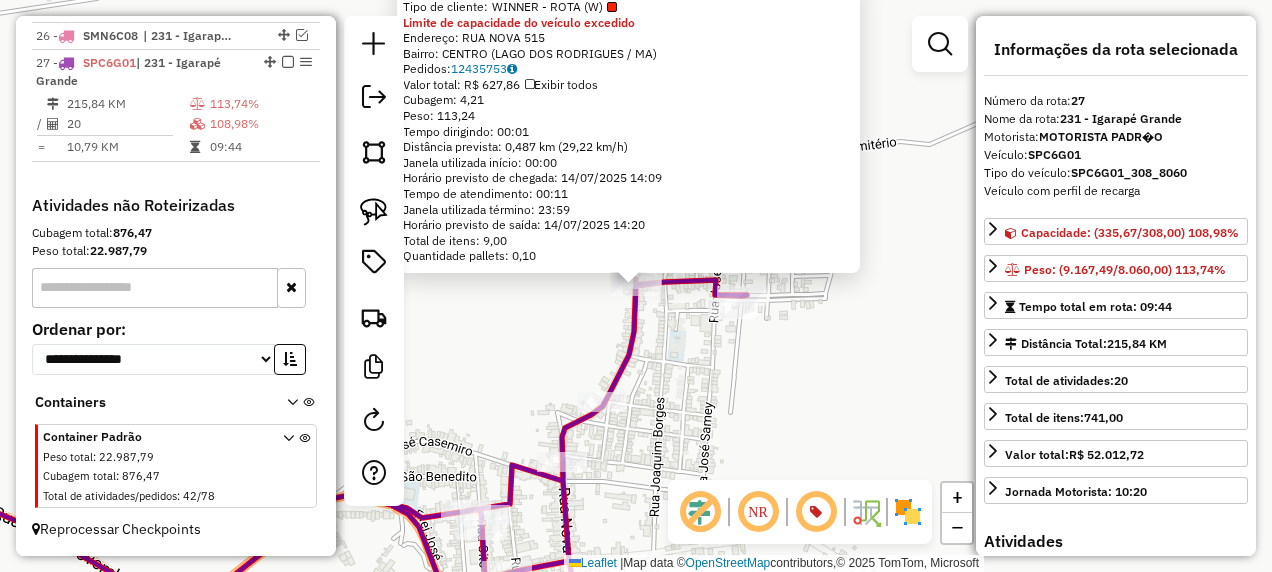click on "15752 - BOTECO JOSELIO  Tipo de cliente:   WINNER - ROTA (W)  Limite de capacidade do veículo excedido  Endereço:  RUA NOVA 515   Bairro: CENTRO (LAGO DOS RODRIGUES / MA)   Pedidos:  12435753   Valor total: R$ 627,86   Exibir todos   Cubagem: 4,21  Peso: 113,24  Tempo dirigindo: 00:01   Distância prevista: 0,487 km (29,22 km/h)   Janela utilizada início: 00:00   Horário previsto de chegada: 14/07/2025 14:09   Tempo de atendimento: 00:11   Janela utilizada término: 23:59   Horário previsto de saída: 14/07/2025 14:20   Total de itens: 9,00   Quantidade pallets: 0,10  × Janela de atendimento Grade de atendimento Capacidade Transportadoras Veículos Cliente Pedidos  Rotas Selecione os dias de semana para filtrar as janelas de atendimento  Seg   Ter   Qua   Qui   Sex   Sáb   Dom  Informe o período da janela de atendimento: De: Até:  Filtrar exatamente a janela do cliente  Considerar janela de atendimento padrão  Selecione os dias de semana para filtrar as grades de atendimento  Seg   Ter   Qua   Qui" 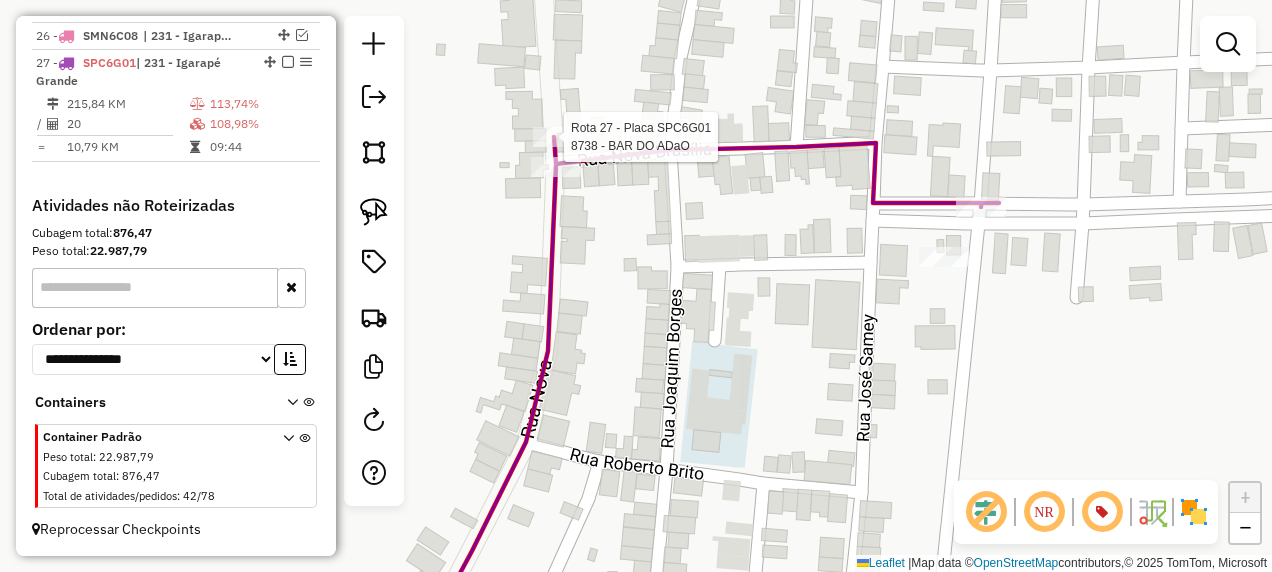 select on "**********" 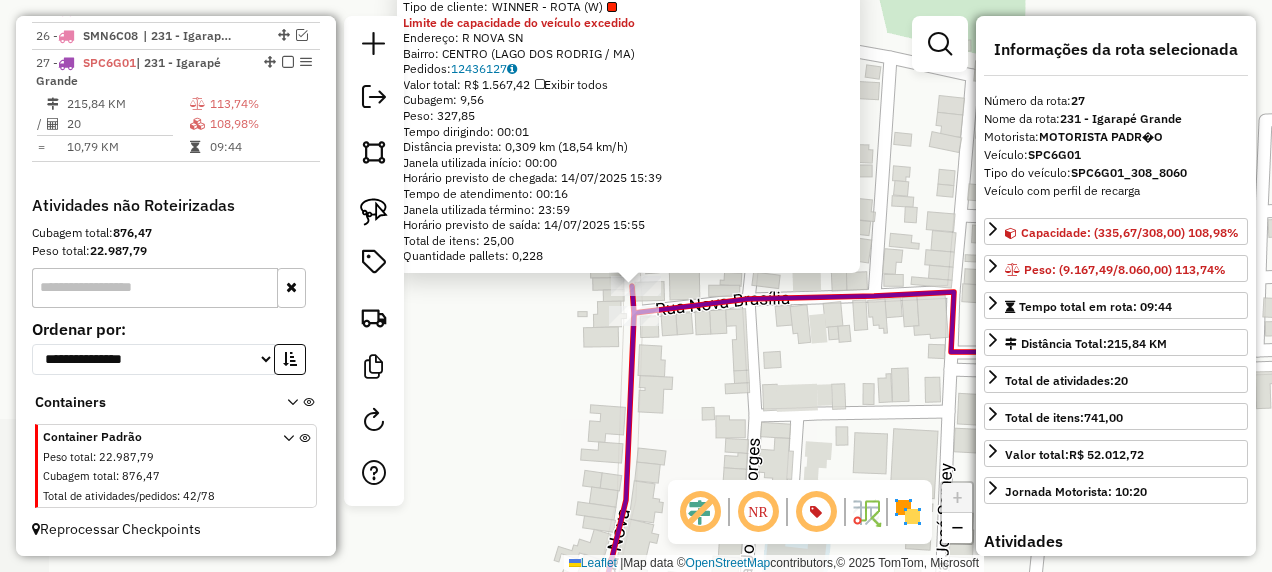 click on "8738 - BAR DO ADaO  Tipo de cliente:   WINNER - ROTA (W)  Limite de capacidade do veículo excedido  Endereço: R   NOVA                          SN   Bairro: CENTRO (LAGO DOS RODRIG / MA)   Pedidos:  12436127   Valor total: R$ 1.567,42   Exibir todos   Cubagem: 9,56  Peso: 327,85  Tempo dirigindo: 00:01   Distância prevista: 0,309 km (18,54 km/h)   Janela utilizada início: 00:00   Horário previsto de chegada: 14/07/2025 15:39   Tempo de atendimento: 00:16   Janela utilizada término: 23:59   Horário previsto de saída: 14/07/2025 15:55   Total de itens: 25,00   Quantidade pallets: 0,228  × Janela de atendimento Grade de atendimento Capacidade Transportadoras Veículos Cliente Pedidos  Rotas Selecione os dias de semana para filtrar as janelas de atendimento  Seg   Ter   Qua   Qui   Sex   Sáb   Dom  Informe o período da janela de atendimento: De: Até:  Filtrar exatamente a janela do cliente  Considerar janela de atendimento padrão  Selecione os dias de semana para filtrar as grades de atendimento De:" 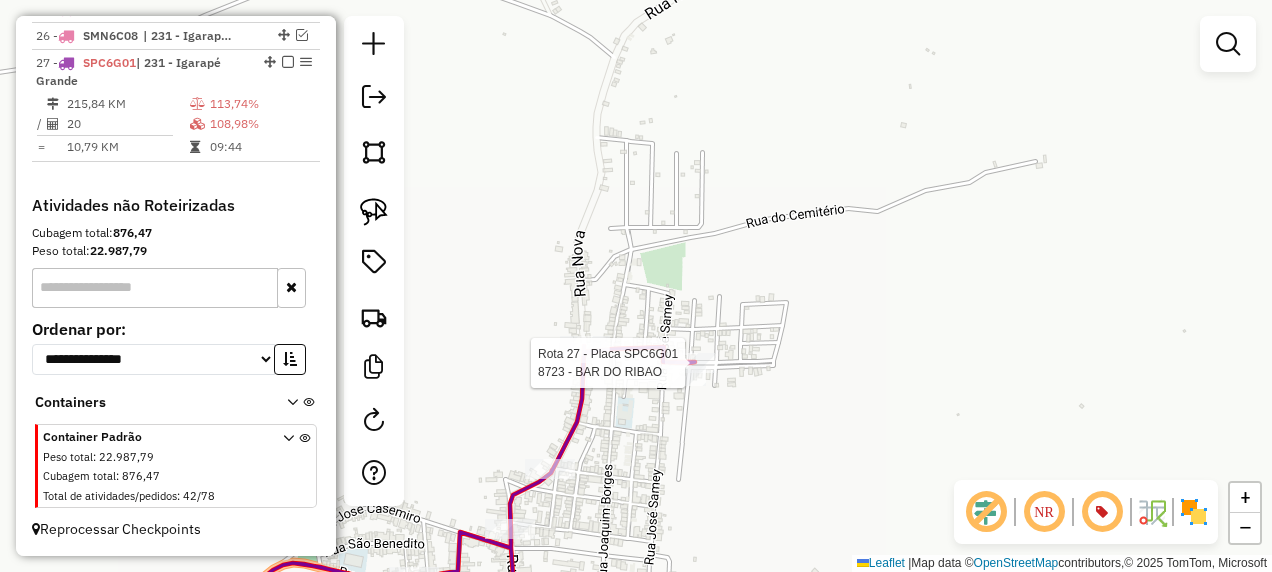 select on "**********" 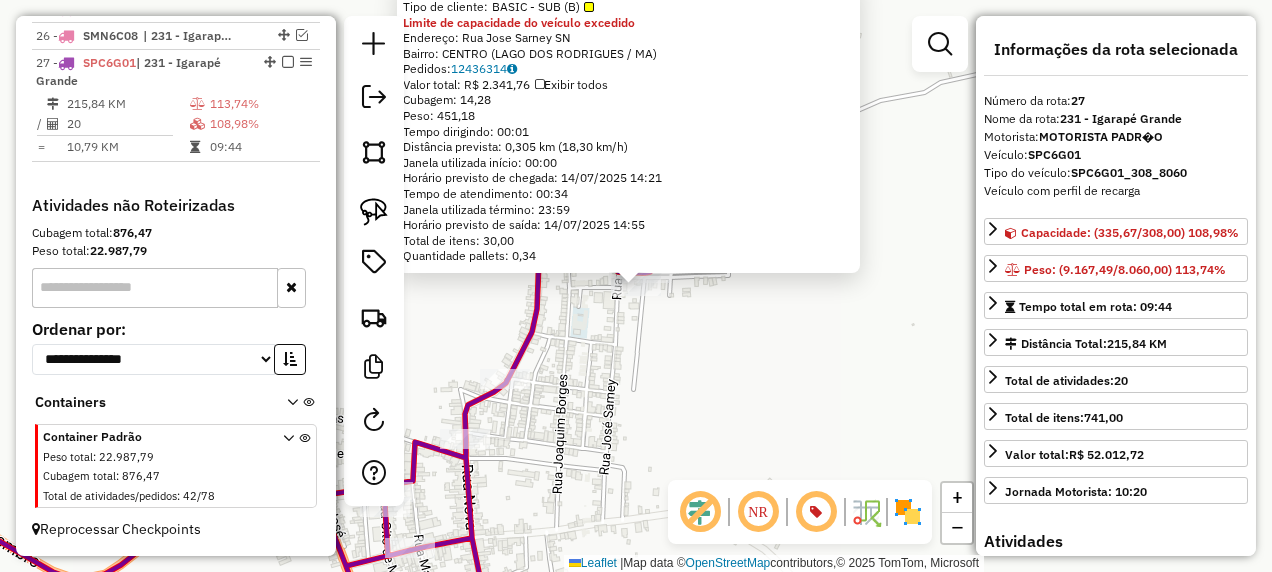 click on "16663 - CRISTAL AGUA E GAS  Tipo de cliente:   BASIC - SUB (B)  Limite de capacidade do veículo excedido  Endereço:  Rua Jose Sarney SN   Bairro: CENTRO (LAGO DOS RODRIGUES / MA)   Pedidos:  12436314   Valor total: R$ 2.341,76   Exibir todos   Cubagem: 14,28  Peso: 451,18  Tempo dirigindo: 00:01   Distância prevista: 0,305 km (18,30 km/h)   Janela utilizada início: 00:00   Horário previsto de chegada: 14/07/2025 14:21   Tempo de atendimento: 00:34   Janela utilizada término: 23:59   Horário previsto de saída: 14/07/2025 14:55   Total de itens: 30,00   Quantidade pallets: 0,34  × Janela de atendimento Grade de atendimento Capacidade Transportadoras Veículos Cliente Pedidos  Rotas Selecione os dias de semana para filtrar as janelas de atendimento  Seg   Ter   Qua   Qui   Sex   Sáb   Dom  Informe o período da janela de atendimento: De: Até:  Filtrar exatamente a janela do cliente  Considerar janela de atendimento padrão  Selecione os dias de semana para filtrar as grades de atendimento  Seg   Ter" 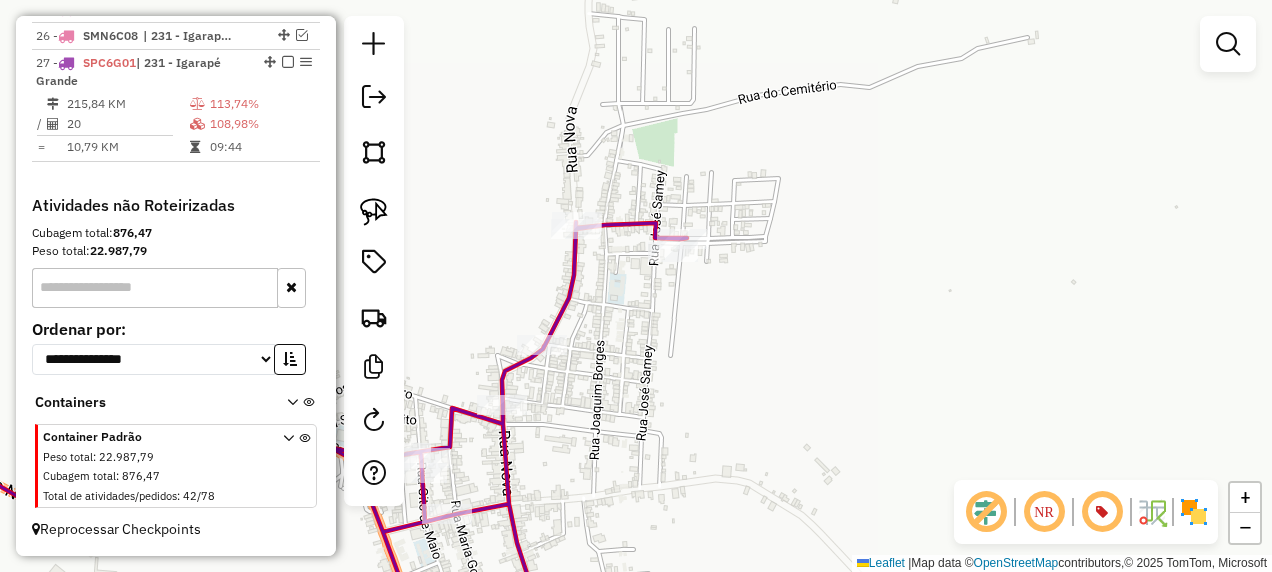 drag, startPoint x: 638, startPoint y: 438, endPoint x: 821, endPoint y: 269, distance: 249.09837 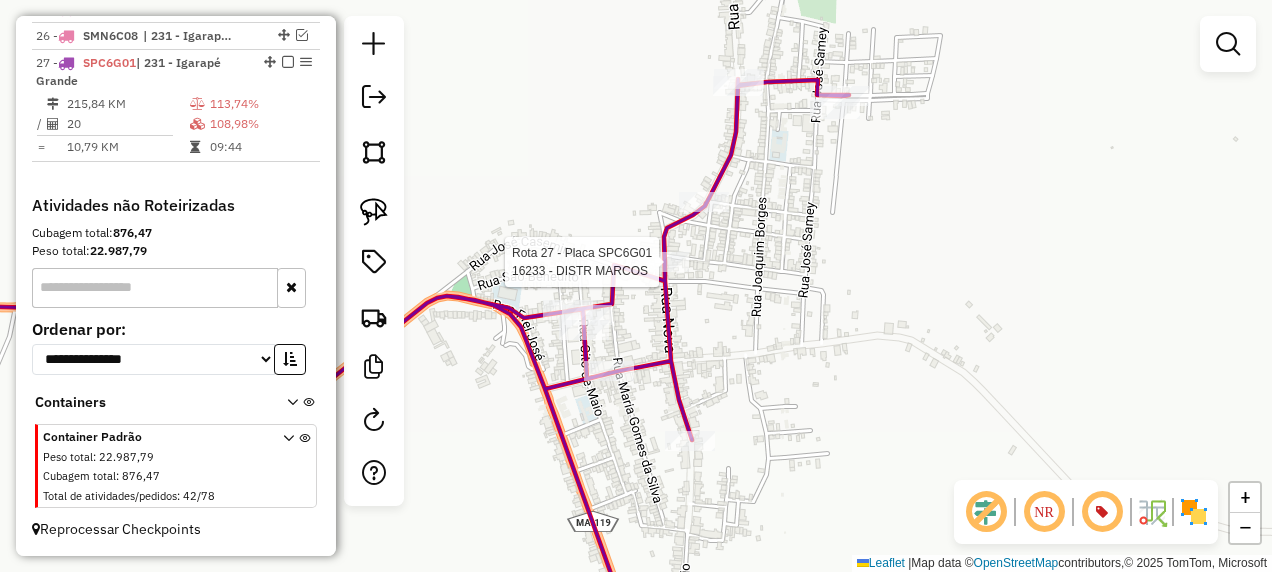 select on "**********" 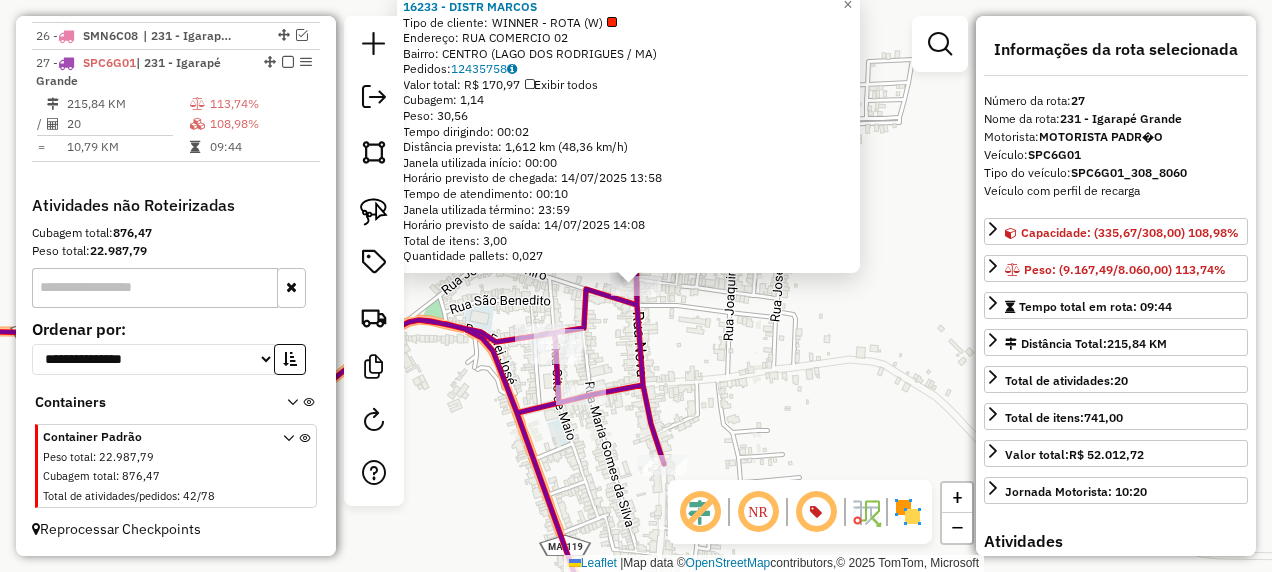 click on "16233 - DISTR MARCOS  Tipo de cliente:   WINNER - ROTA (W)   Endereço:  RUA COMERCIO 02   Bairro: CENTRO (LAGO DOS RODRIGUES / MA)   Pedidos:  12435758   Valor total: R$ 170,97   Exibir todos   Cubagem: 1,14  Peso: 30,56  Tempo dirigindo: 00:02   Distância prevista: 1,612 km (48,36 km/h)   Janela utilizada início: 00:00   Horário previsto de chegada: 14/07/2025 13:58   Tempo de atendimento: 00:10   Janela utilizada término: 23:59   Horário previsto de saída: 14/07/2025 14:08   Total de itens: 3,00   Quantidade pallets: 0,027  × Janela de atendimento Grade de atendimento Capacidade Transportadoras Veículos Cliente Pedidos  Rotas Selecione os dias de semana para filtrar as janelas de atendimento  Seg   Ter   Qua   Qui   Sex   Sáb   Dom  Informe o período da janela de atendimento: De: Até:  Filtrar exatamente a janela do cliente  Considerar janela de atendimento padrão  Selecione os dias de semana para filtrar as grades de atendimento  Seg   Ter   Qua   Qui   Sex   Sáb   Dom   Peso mínimo:   De:" 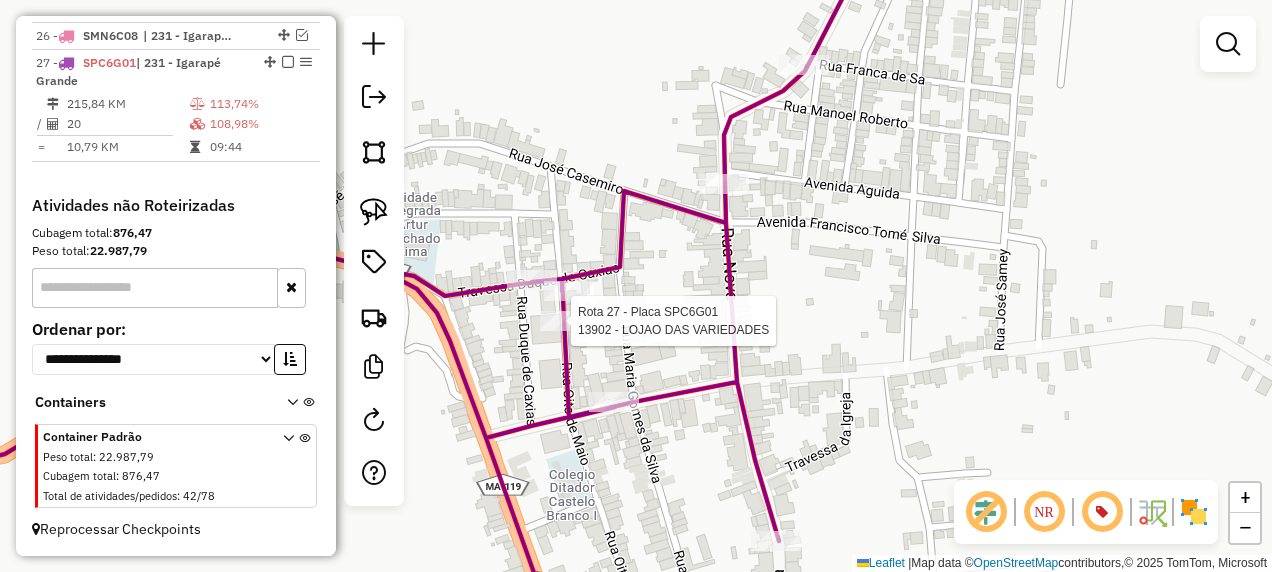 select on "**********" 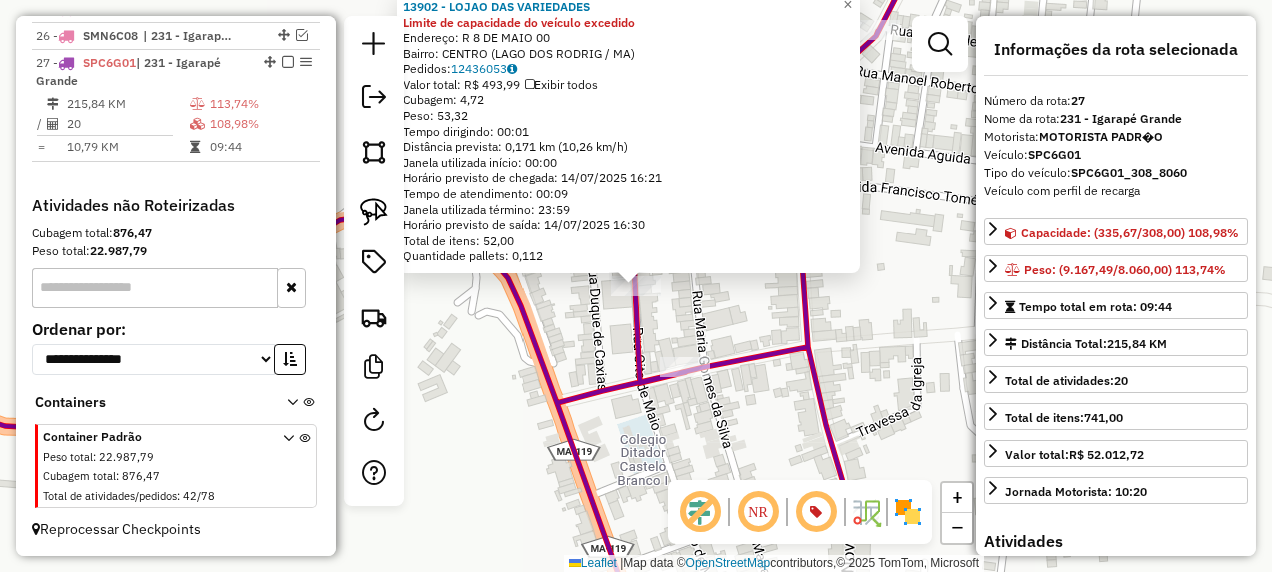 click on "13902 - LOJAO DAS VARIEDADES Limite de capacidade do veículo excedido  Endereço: R   8 DE MAIO                     00   Bairro: CENTRO (LAGO DOS RODRIG / MA)   Pedidos:  12436053   Valor total: R$ 493,99   Exibir todos   Cubagem: 4,72  Peso: 53,32  Tempo dirigindo: 00:01   Distância prevista: 0,171 km (10,26 km/h)   Janela utilizada início: 00:00   Horário previsto de chegada: 14/07/2025 16:21   Tempo de atendimento: 00:09   Janela utilizada término: 23:59   Horário previsto de saída: 14/07/2025 16:30   Total de itens: 52,00   Quantidade pallets: 0,112  × Janela de atendimento Grade de atendimento Capacidade Transportadoras Veículos Cliente Pedidos  Rotas Selecione os dias de semana para filtrar as janelas de atendimento  Seg   Ter   Qua   Qui   Sex   Sáb   Dom  Informe o período da janela de atendimento: De: Até:  Filtrar exatamente a janela do cliente  Considerar janela de atendimento padrão  Selecione os dias de semana para filtrar as grades de atendimento  Seg   Ter   Qua   Qui   Sex   Sáb" 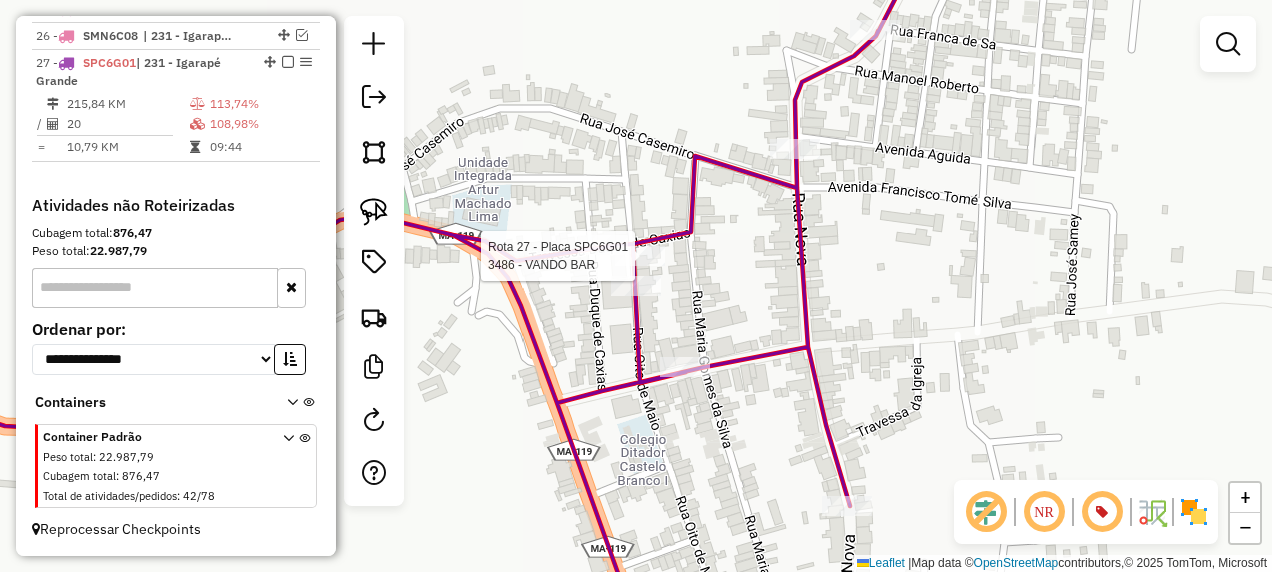 select on "**********" 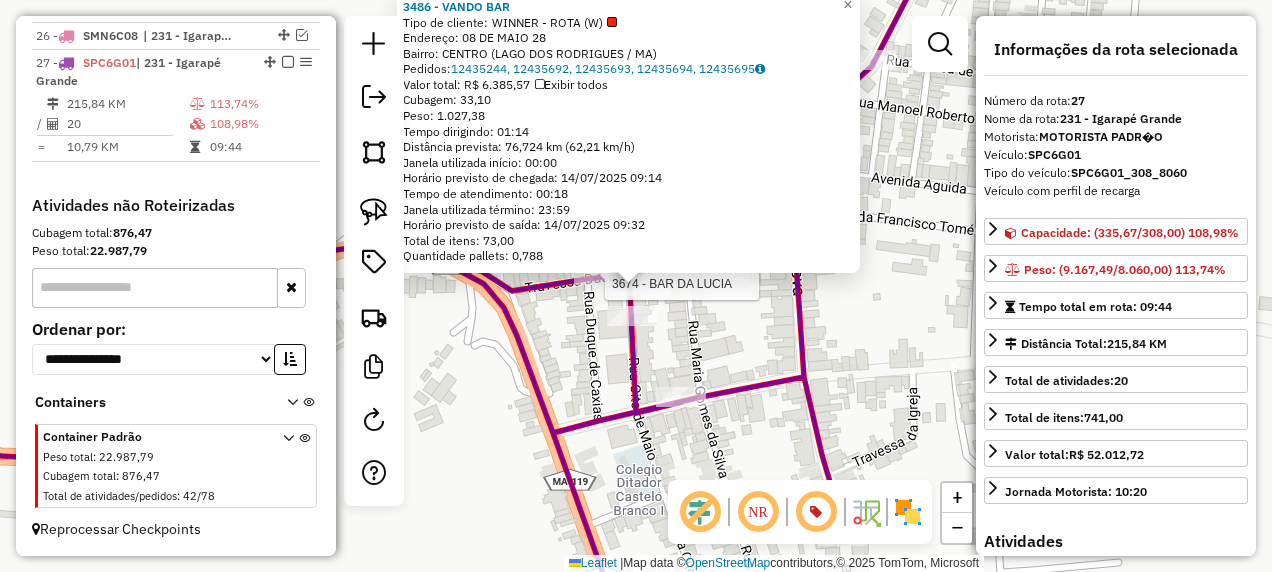click 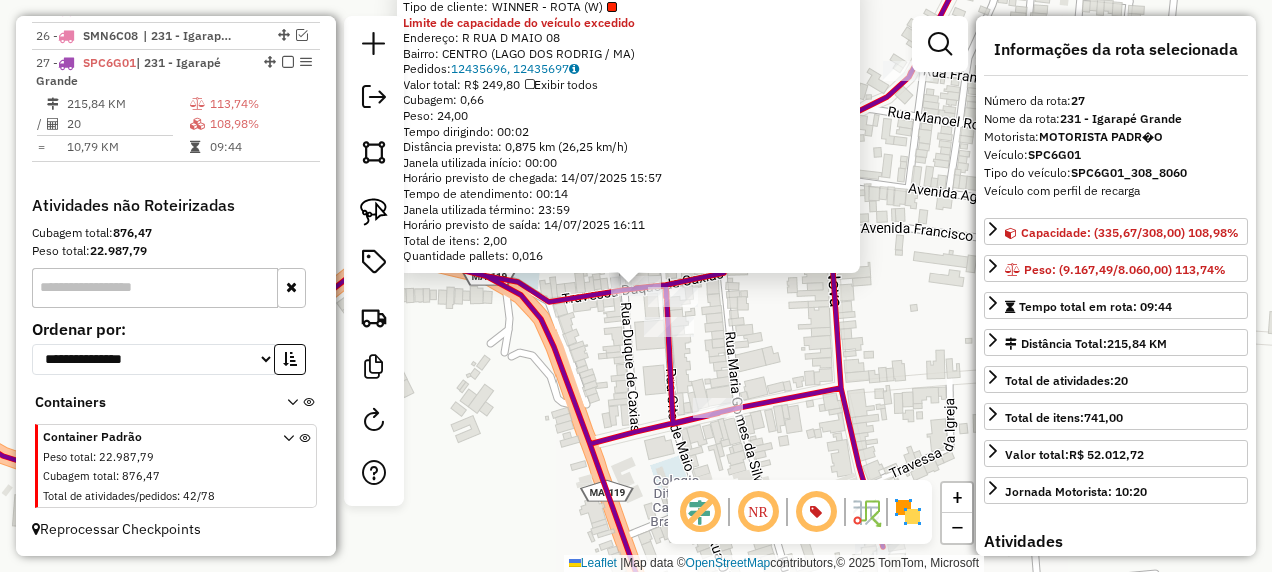 click on "3674 - BAR DA LUCIA  Tipo de cliente:   WINNER - ROTA (W)  Limite de capacidade do veículo excedido  Endereço: R     RUA    D MAIO               08   Bairro: CENTRO (LAGO DOS RODRIG / MA)   Pedidos:  12435696, 12435697   Valor total: R$ 249,80   Exibir todos   Cubagem: 0,66  Peso: 24,00  Tempo dirigindo: 00:02   Distância prevista: 0,875 km (26,25 km/h)   Janela utilizada início: 00:00   Horário previsto de chegada: 14/07/2025 15:57   Tempo de atendimento: 00:14   Janela utilizada término: 23:59   Horário previsto de saída: 14/07/2025 16:11   Total de itens: 2,00   Quantidade pallets: 0,016  × Janela de atendimento Grade de atendimento Capacidade Transportadoras Veículos Cliente Pedidos  Rotas Selecione os dias de semana para filtrar as janelas de atendimento  Seg   Ter   Qua   Qui   Sex   Sáb   Dom  Informe o período da janela de atendimento: De: Até:  Filtrar exatamente a janela do cliente  Considerar janela de atendimento padrão   Seg   Ter   Qua   Qui   Sex   Sáb   Dom   Peso mínimo:  De:" 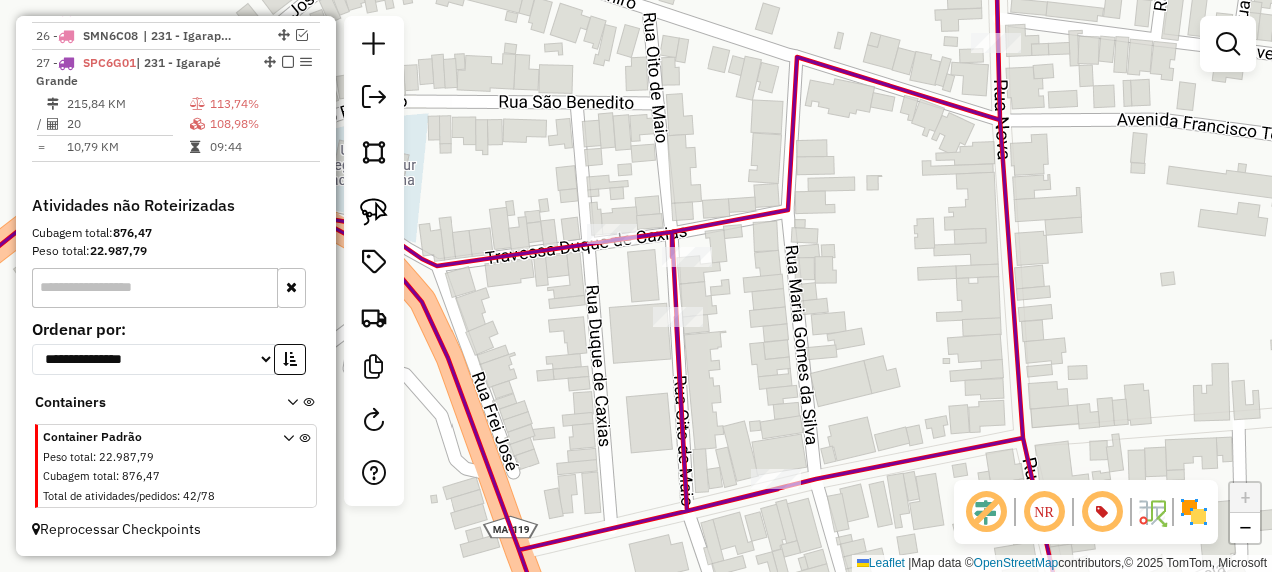 drag, startPoint x: 388, startPoint y: 206, endPoint x: 402, endPoint y: 204, distance: 14.142136 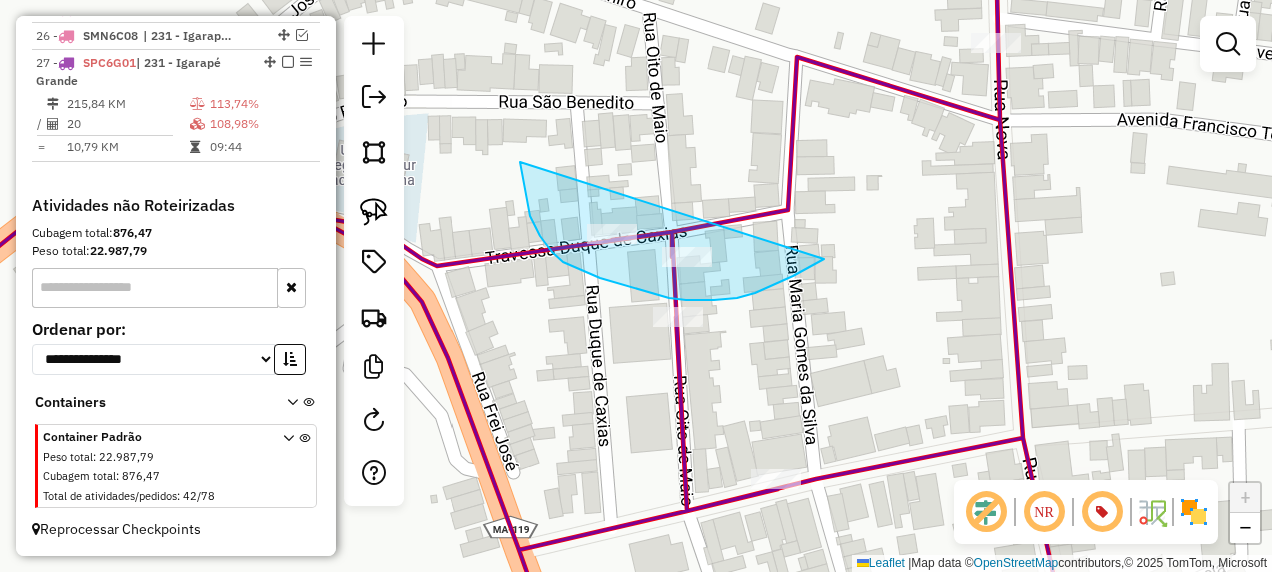 drag, startPoint x: 524, startPoint y: 182, endPoint x: 826, endPoint y: 258, distance: 311.4161 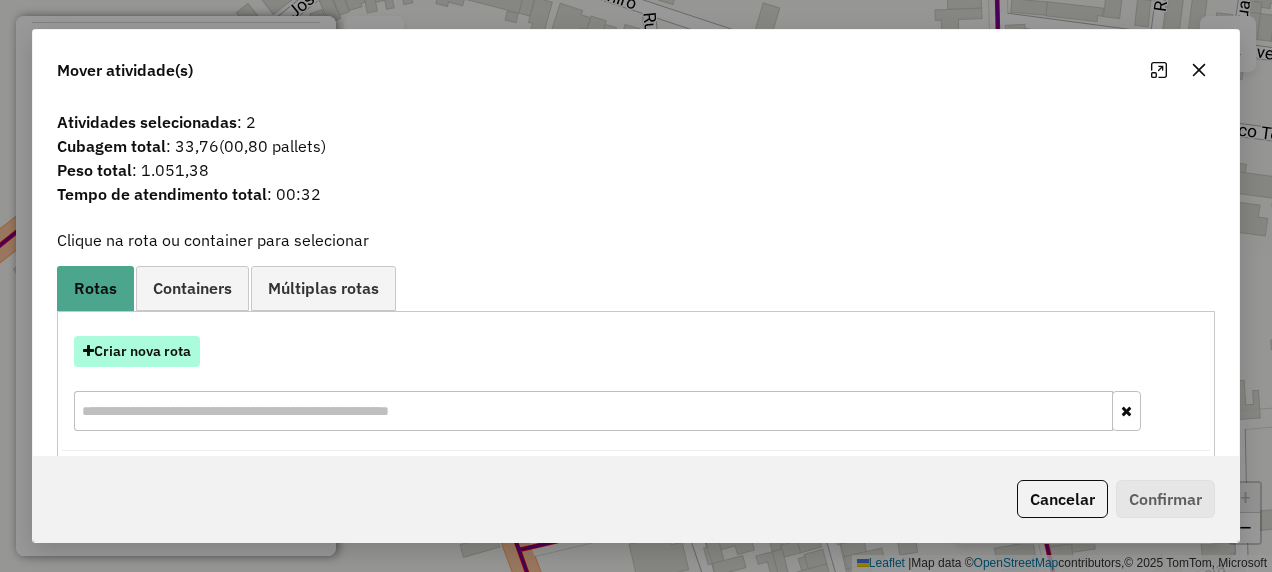 click on "Criar nova rota" at bounding box center (137, 351) 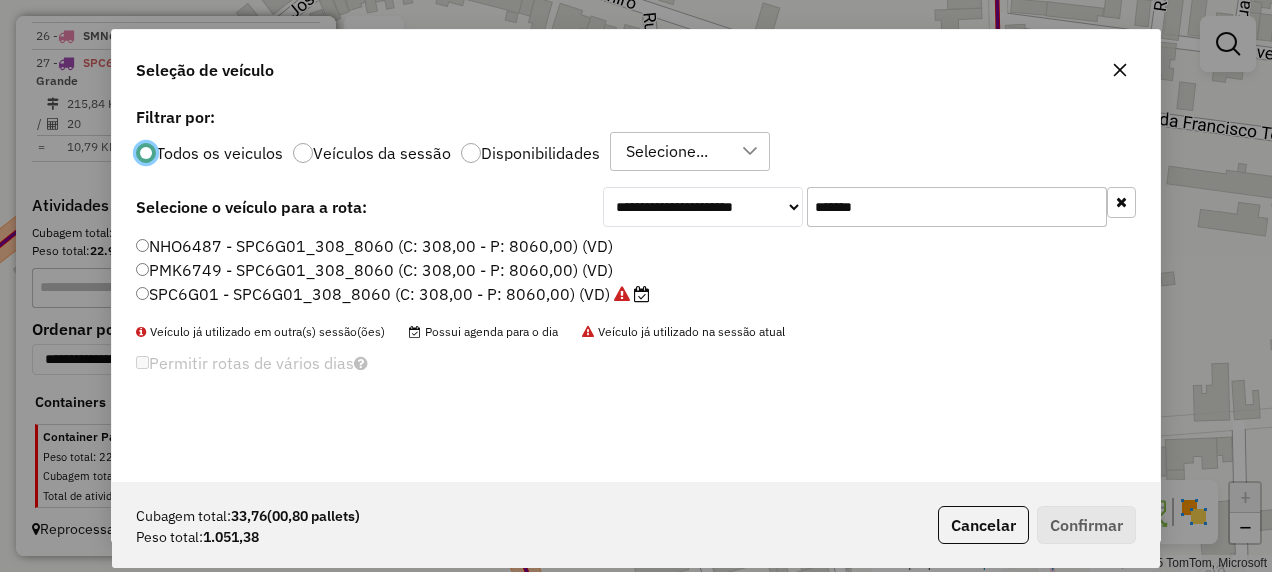 scroll, scrollTop: 11, scrollLeft: 6, axis: both 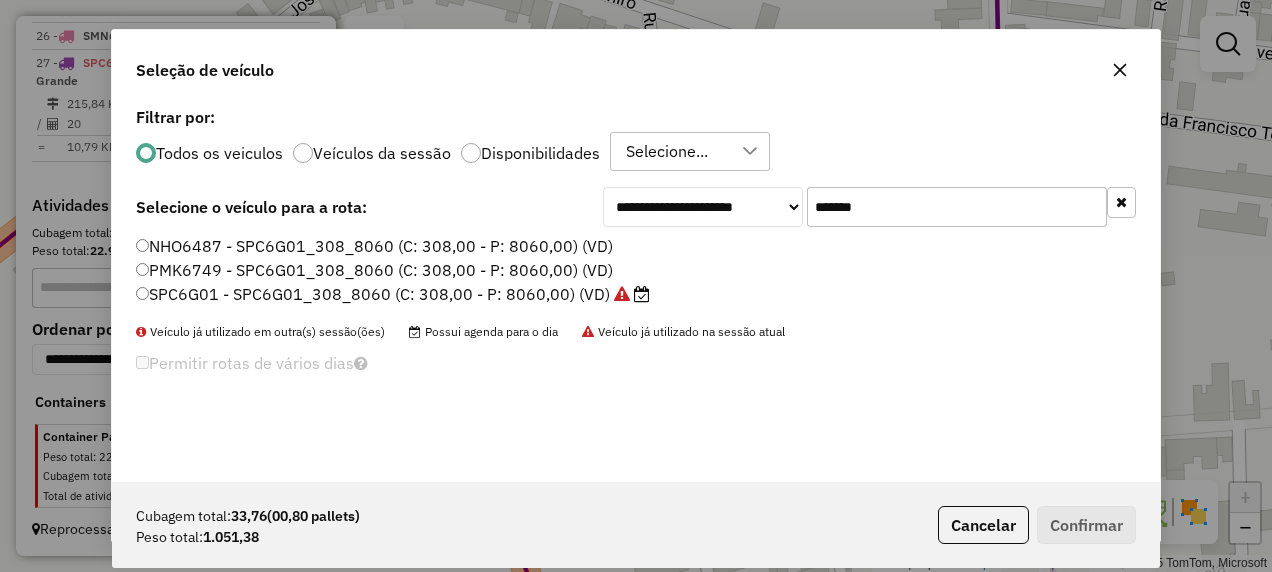 drag, startPoint x: 883, startPoint y: 212, endPoint x: 773, endPoint y: 228, distance: 111.15755 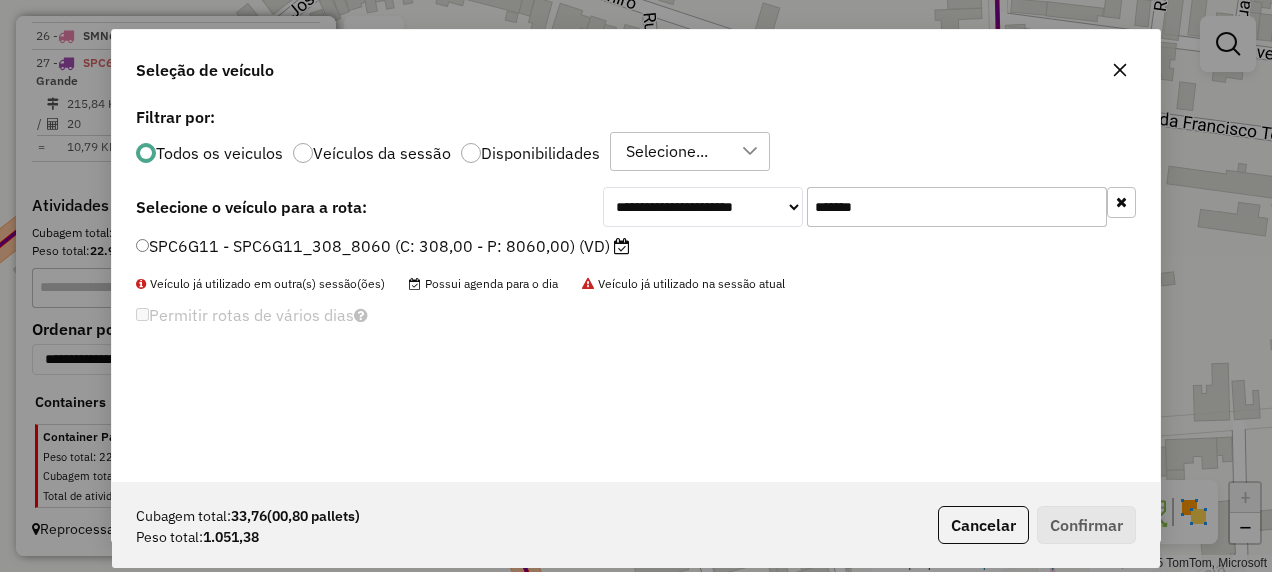 type on "*******" 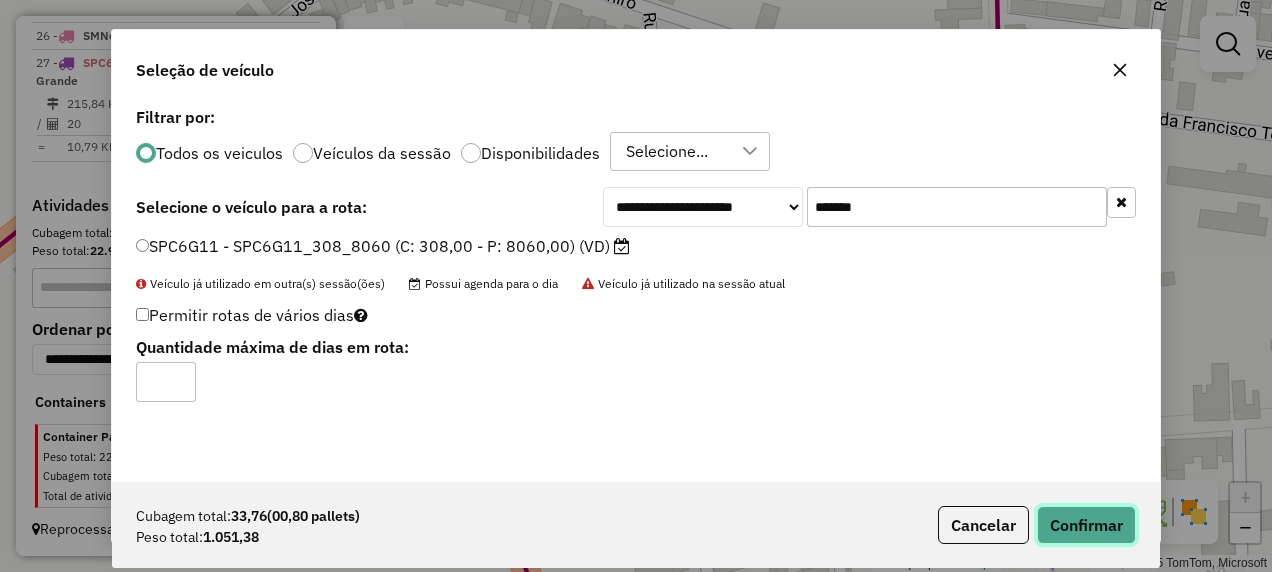 click on "Confirmar" 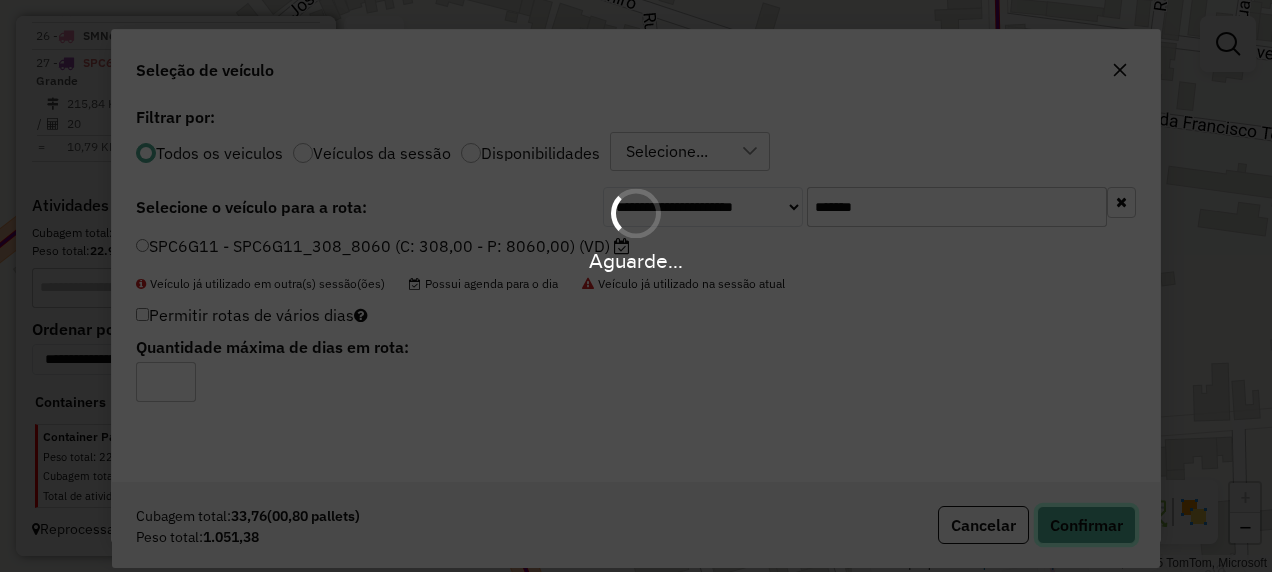 type 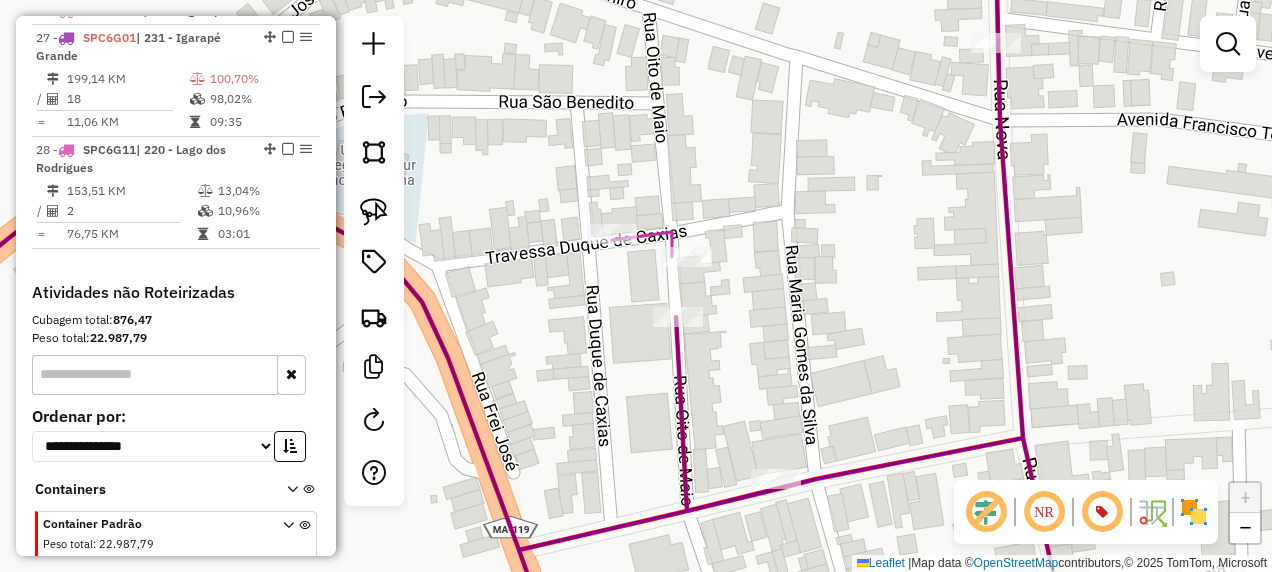 click 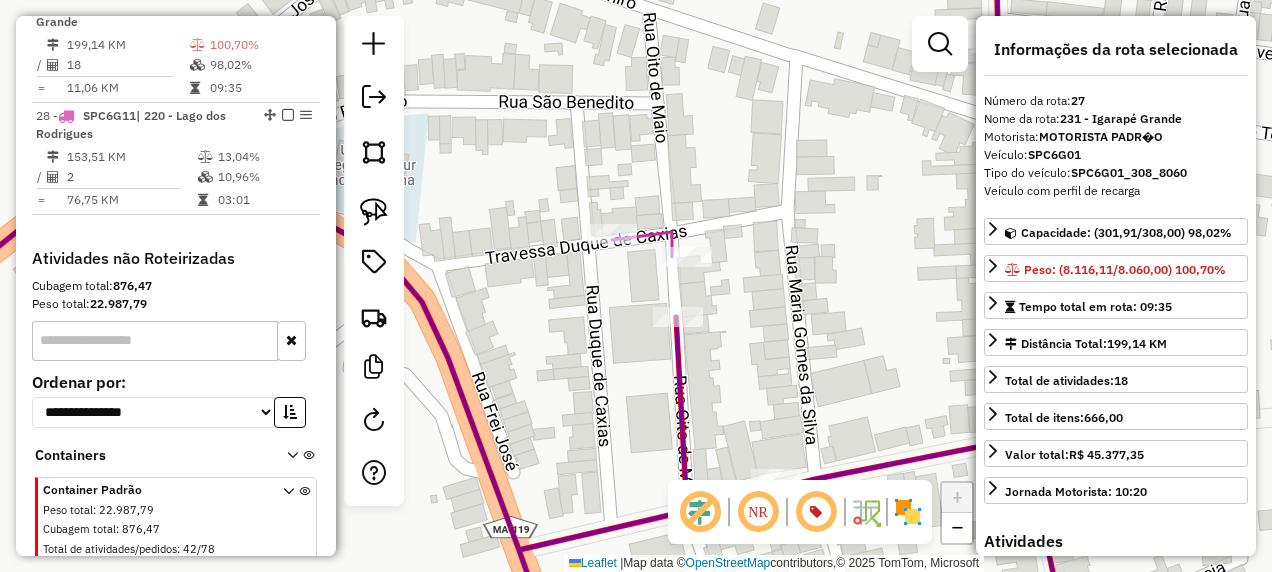 scroll, scrollTop: 2693, scrollLeft: 0, axis: vertical 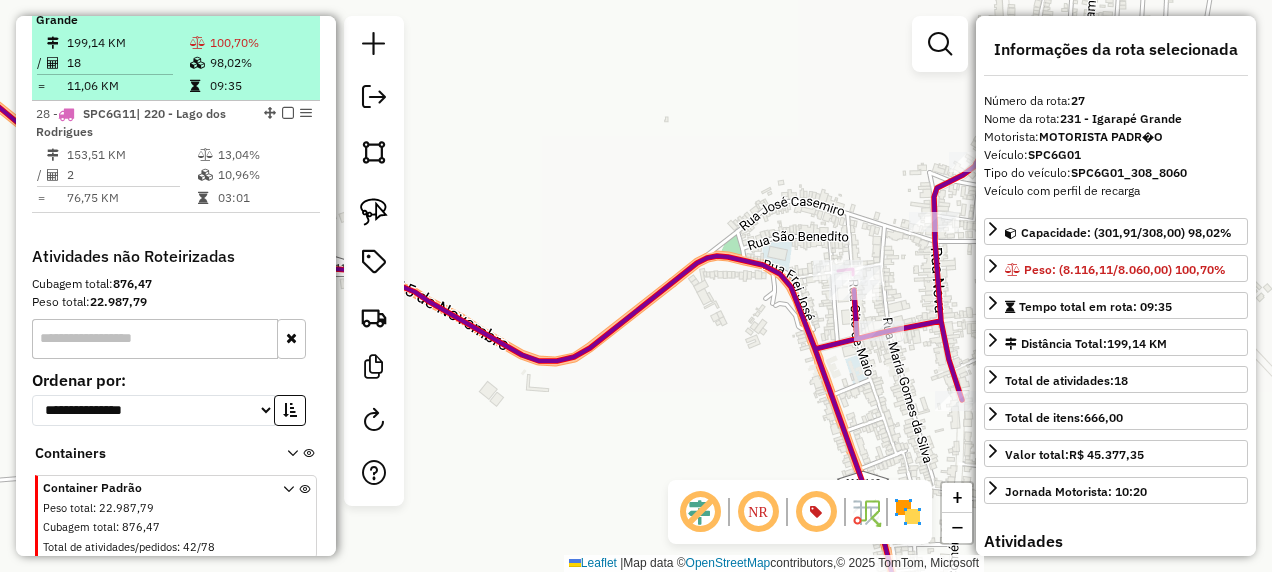 drag, startPoint x: 276, startPoint y: 26, endPoint x: 294, endPoint y: 30, distance: 18.439089 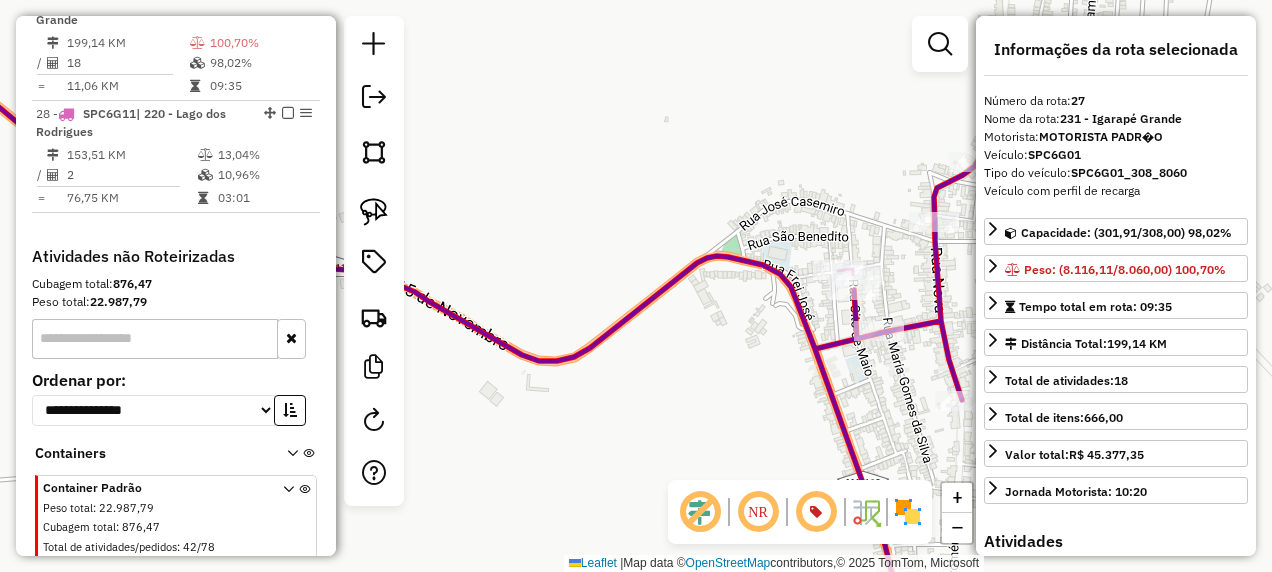 scroll, scrollTop: 2684, scrollLeft: 0, axis: vertical 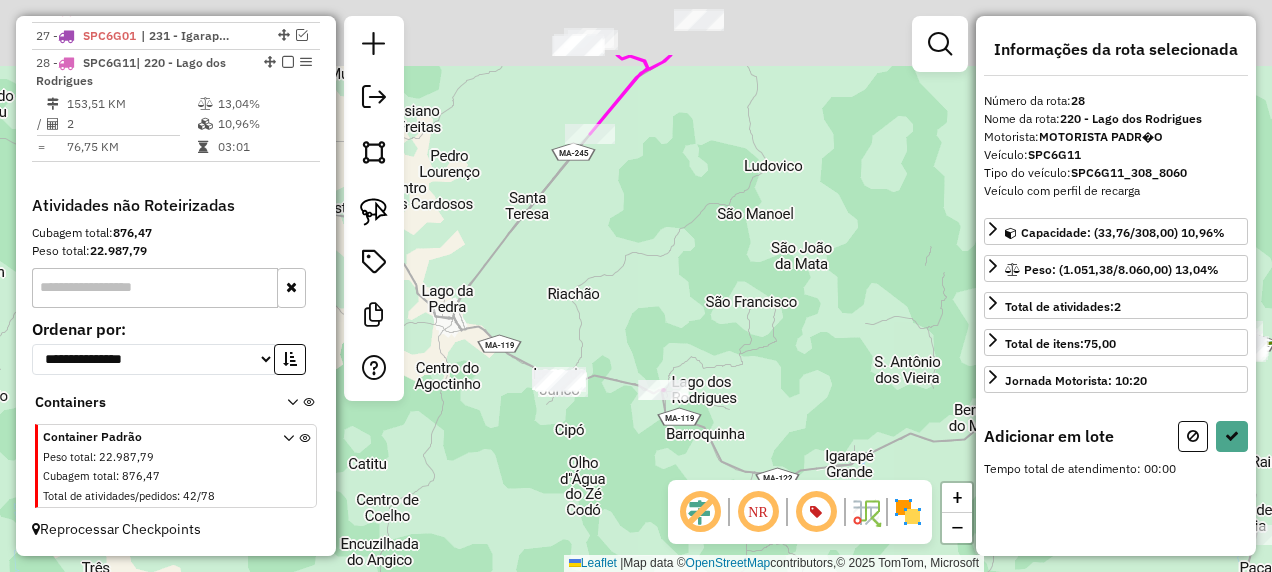 drag, startPoint x: 635, startPoint y: 272, endPoint x: 606, endPoint y: 430, distance: 160.63934 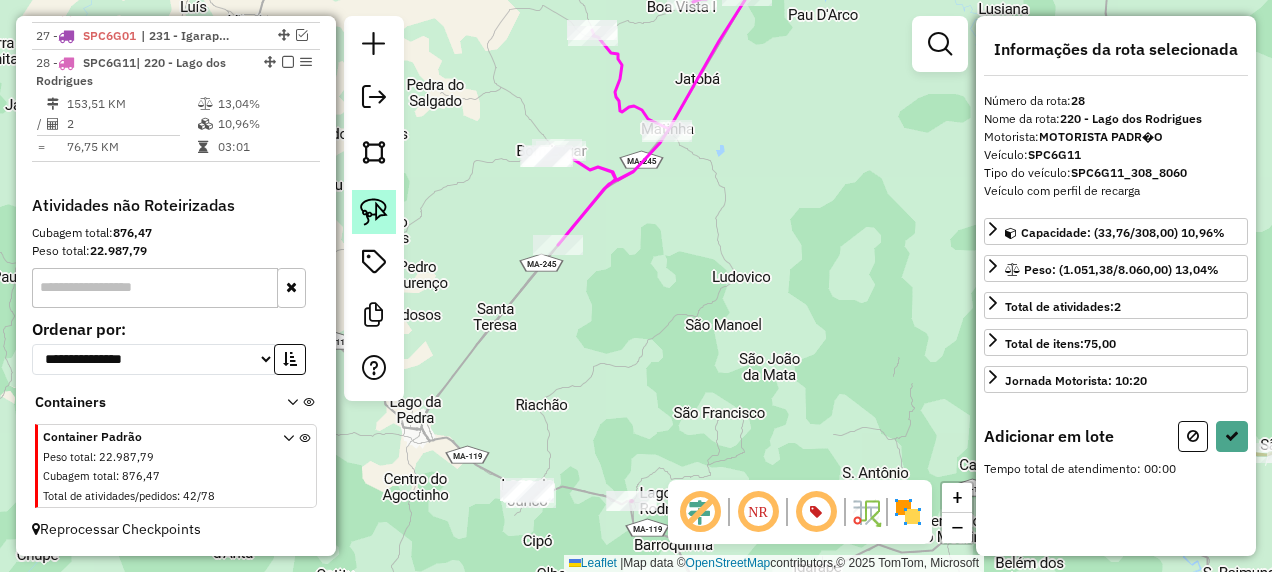 click 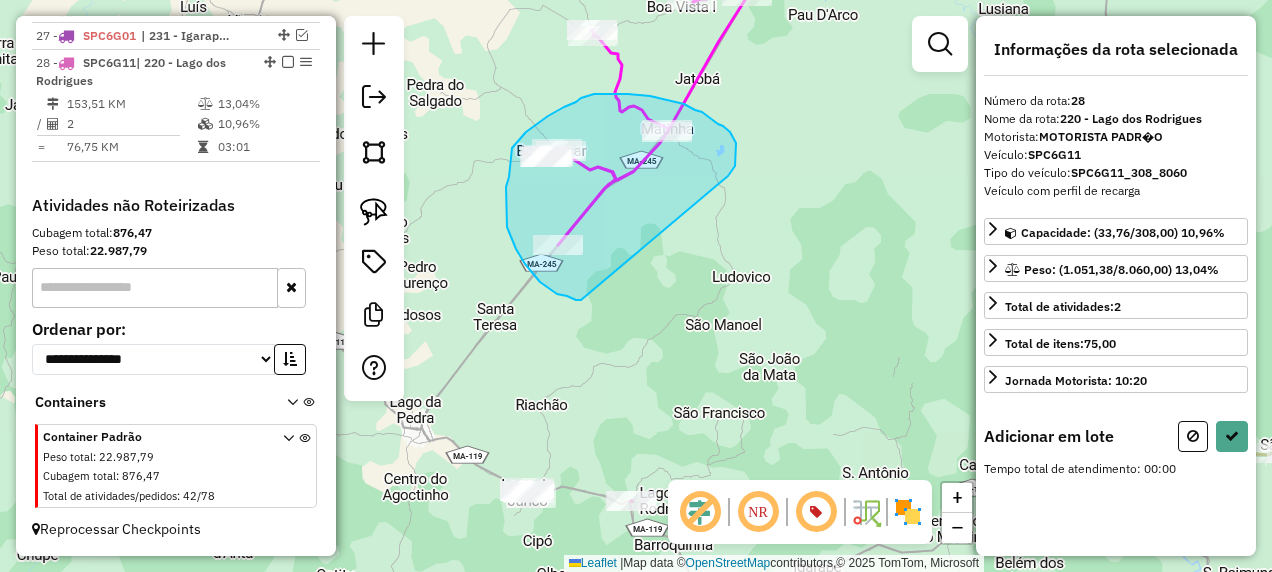 drag, startPoint x: 719, startPoint y: 184, endPoint x: 581, endPoint y: 300, distance: 180.27756 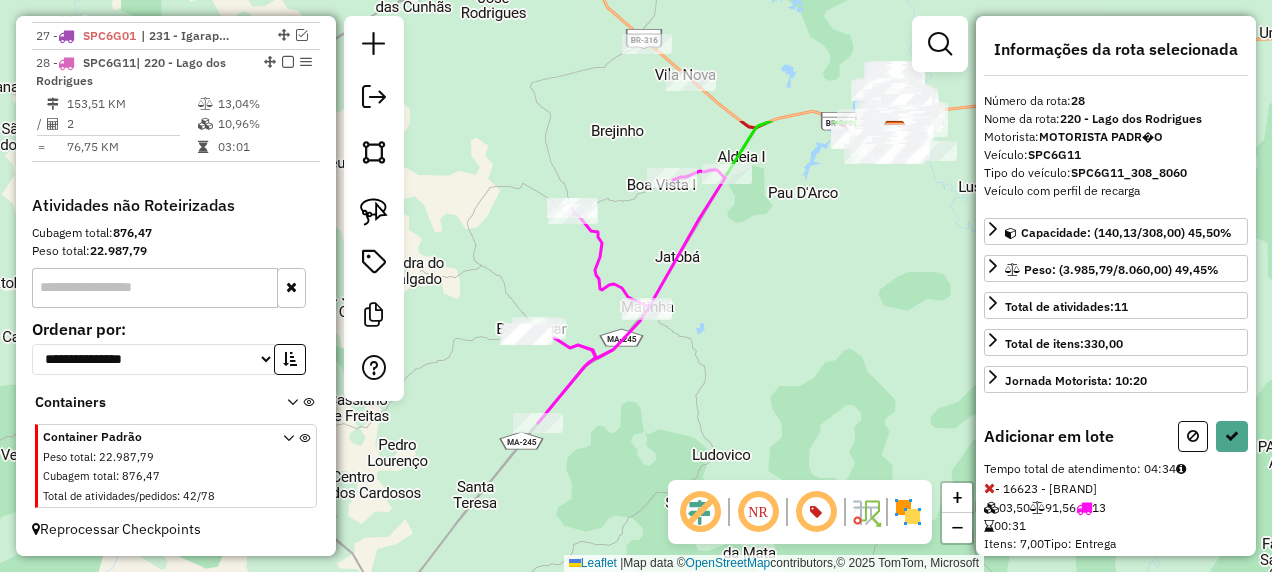 drag, startPoint x: 790, startPoint y: 268, endPoint x: 770, endPoint y: 446, distance: 179.12007 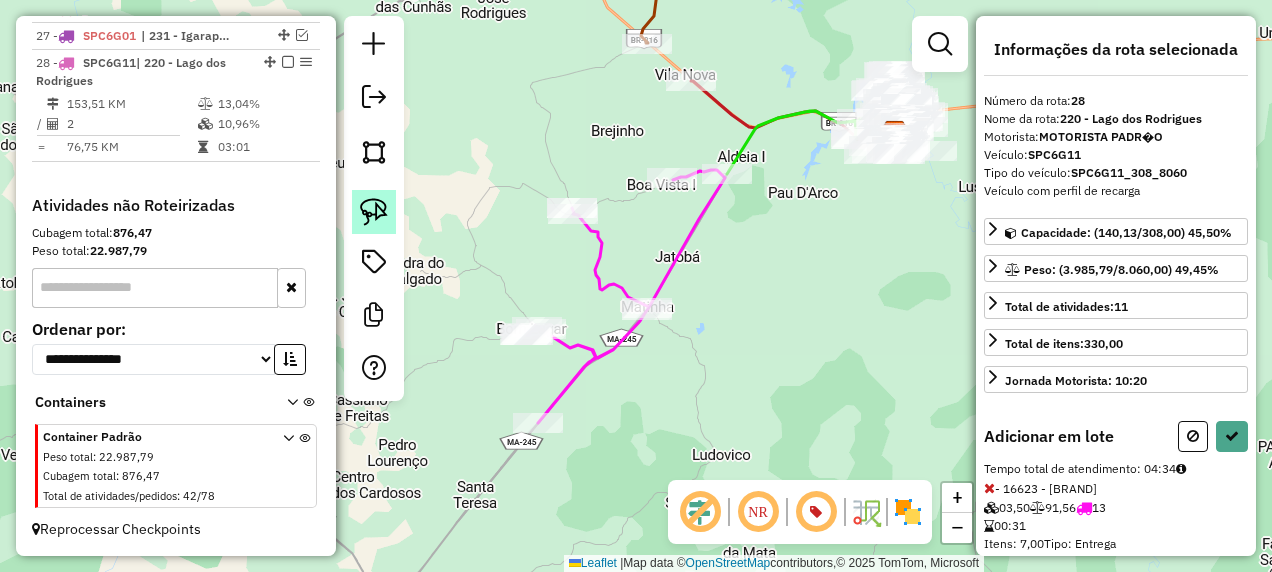 click 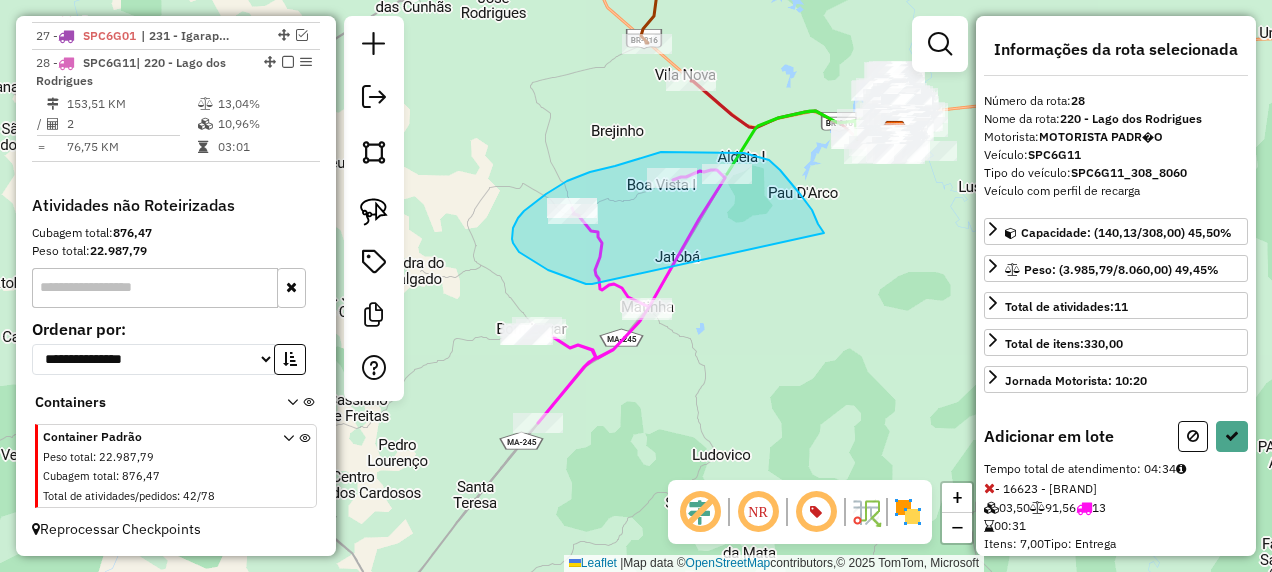 drag, startPoint x: 824, startPoint y: 233, endPoint x: 592, endPoint y: 284, distance: 237.53947 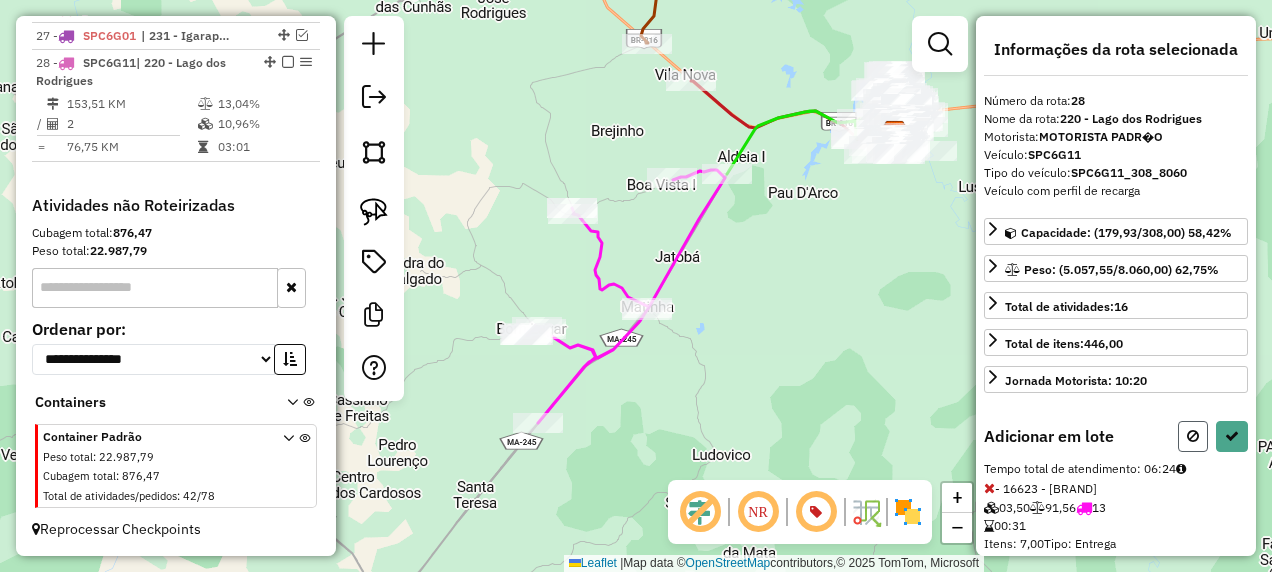 click at bounding box center [1193, 436] 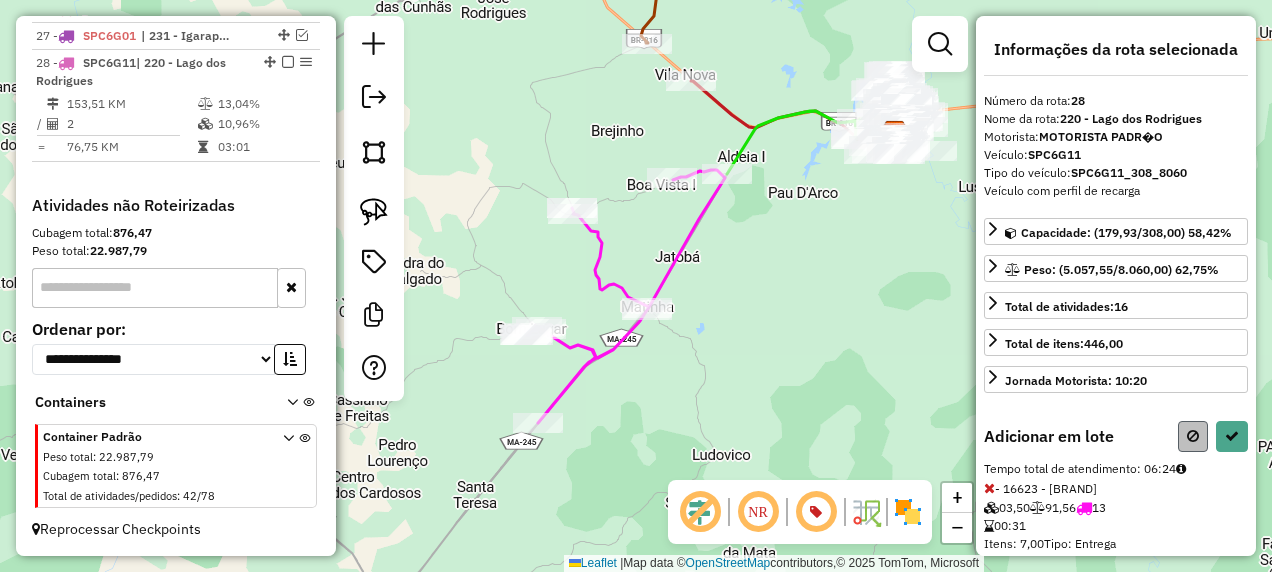 select on "**********" 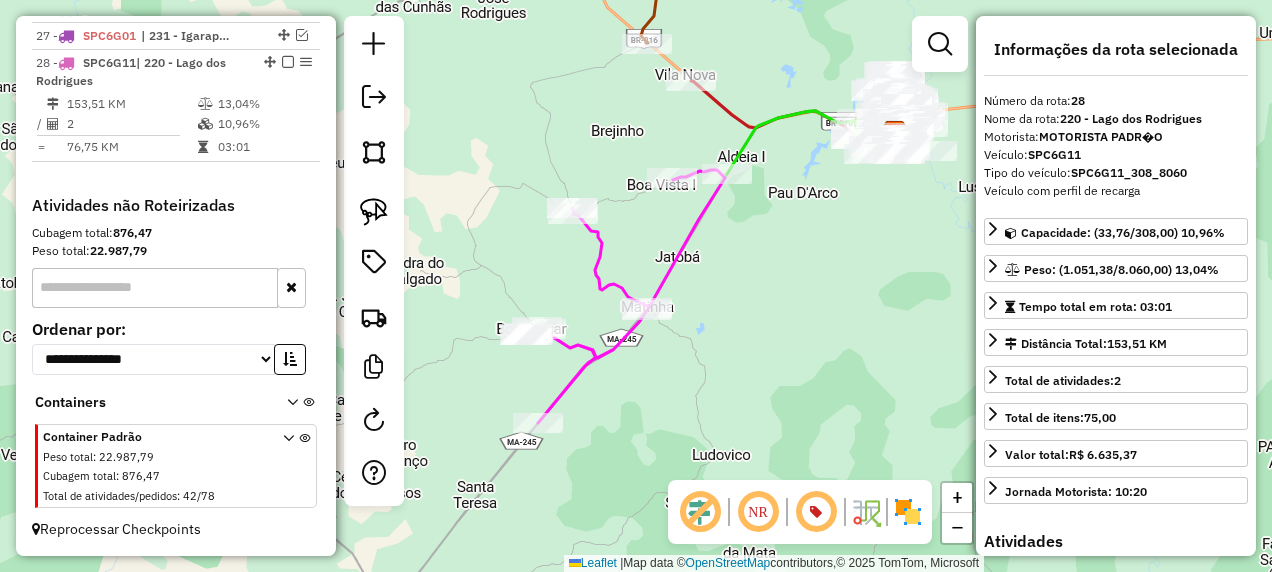 drag, startPoint x: 808, startPoint y: 433, endPoint x: 730, endPoint y: 242, distance: 206.31287 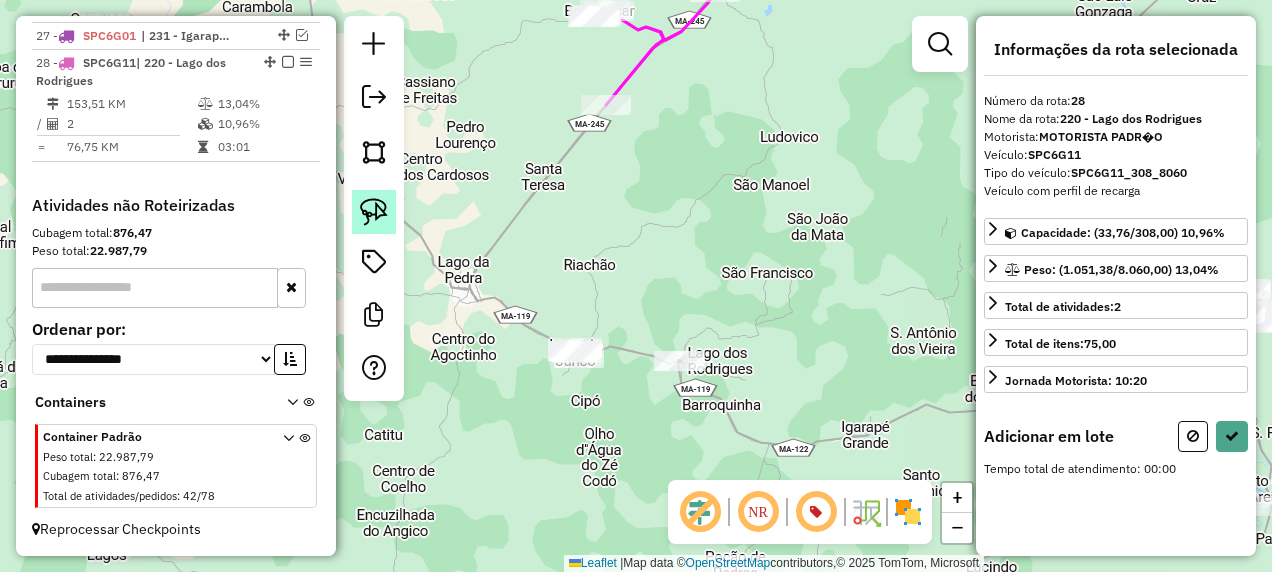 click 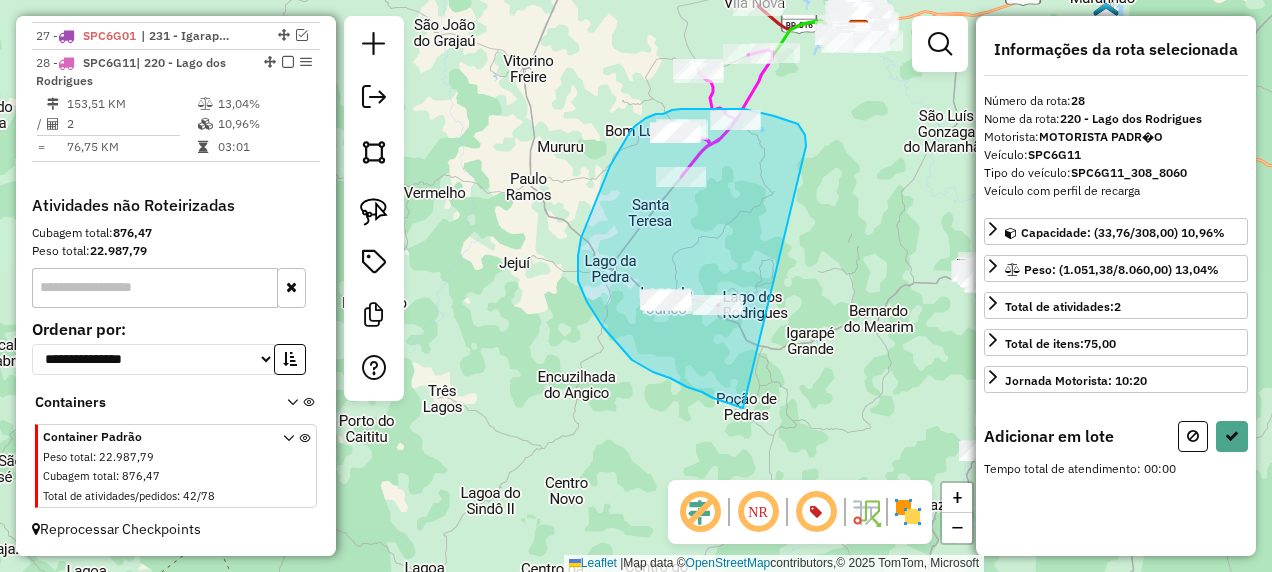 drag, startPoint x: 806, startPoint y: 138, endPoint x: 743, endPoint y: 408, distance: 277.2526 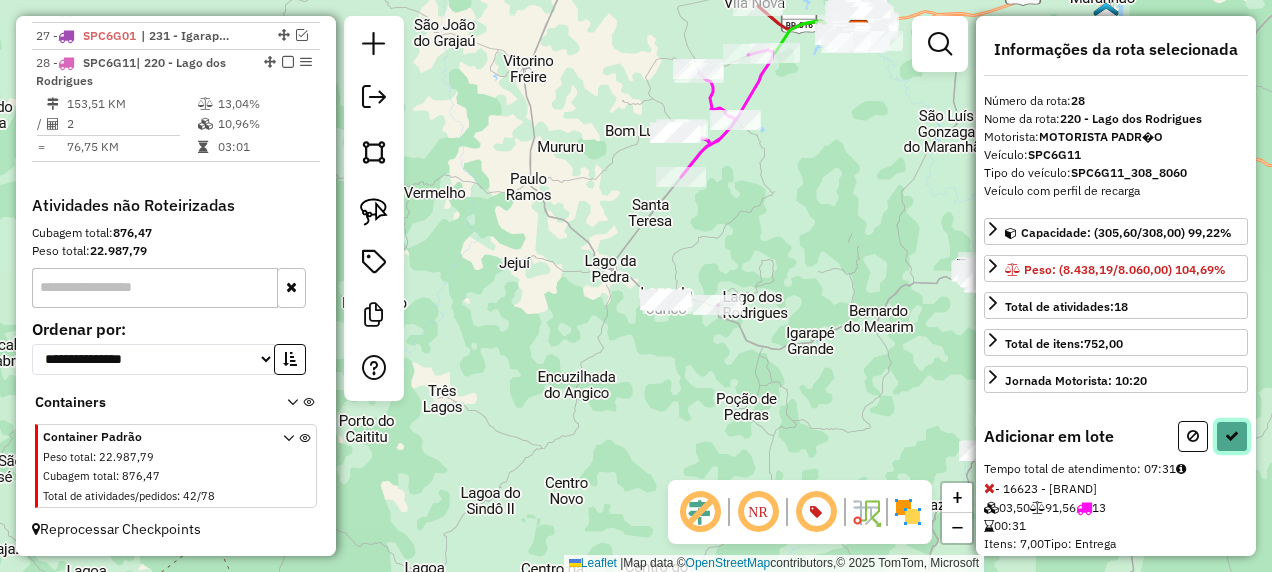 click at bounding box center (1232, 436) 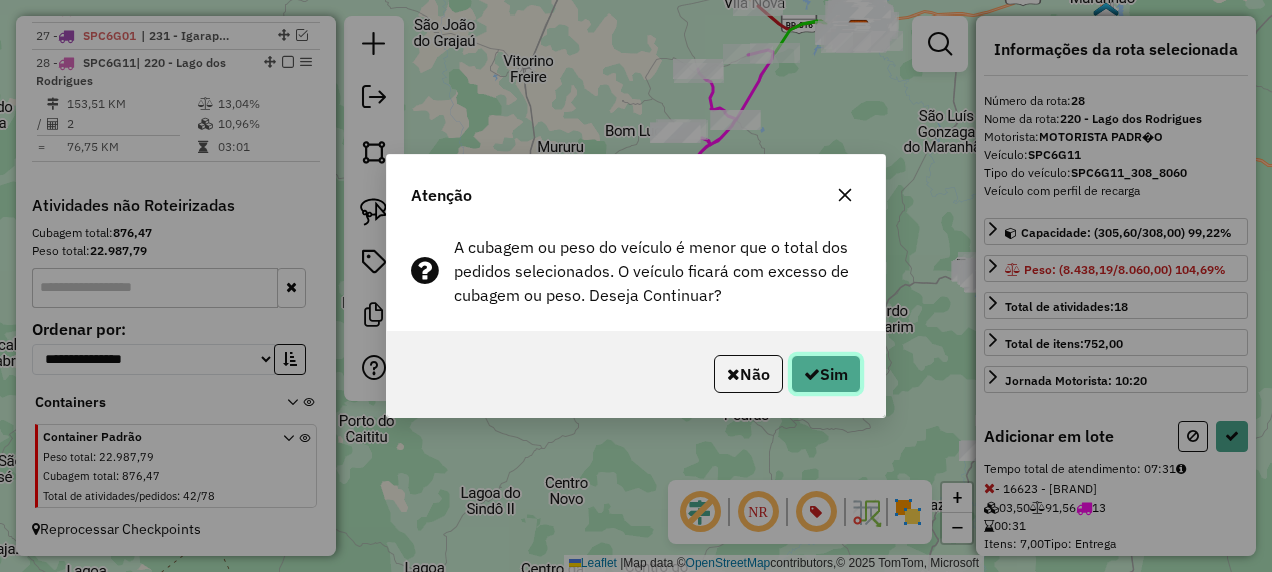 click on "Sim" 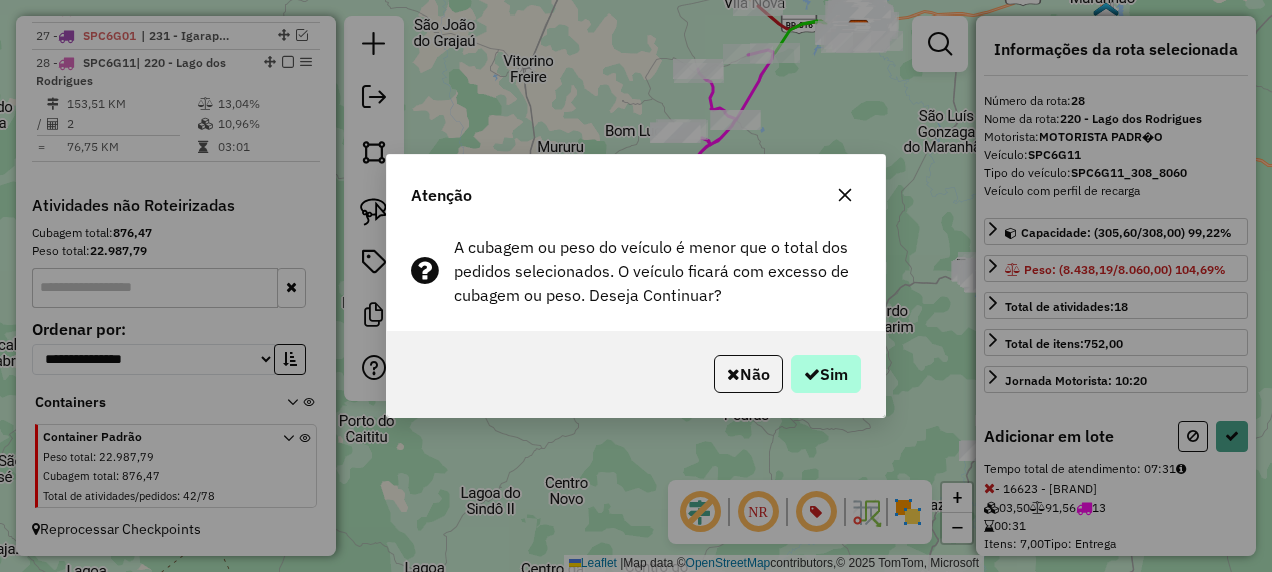select on "**********" 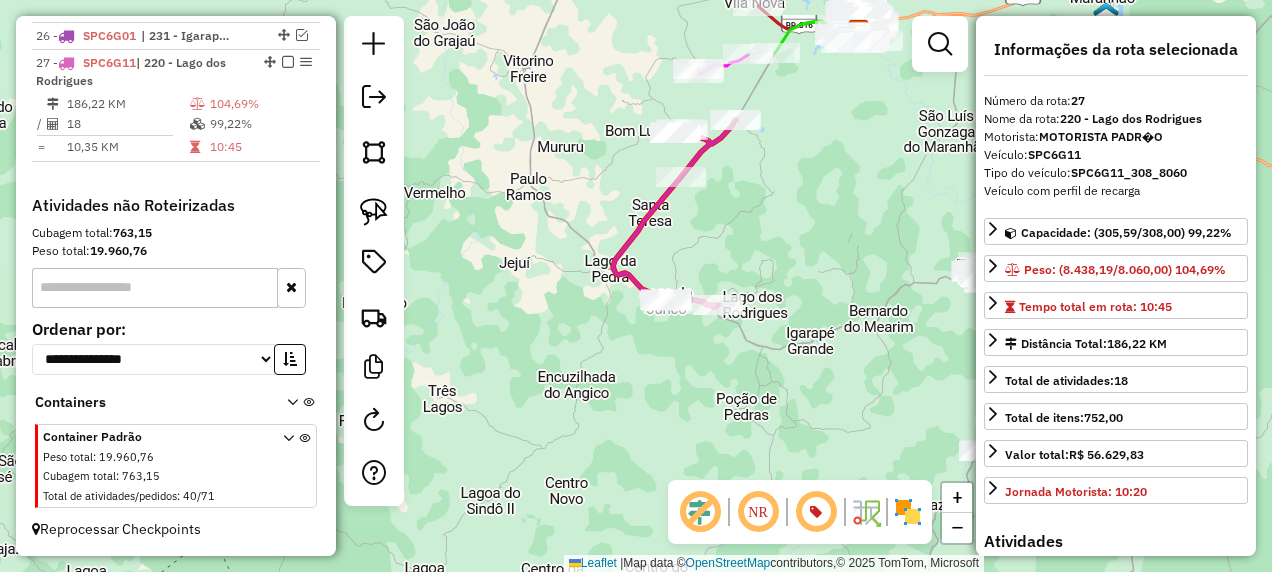 scroll, scrollTop: 2572, scrollLeft: 0, axis: vertical 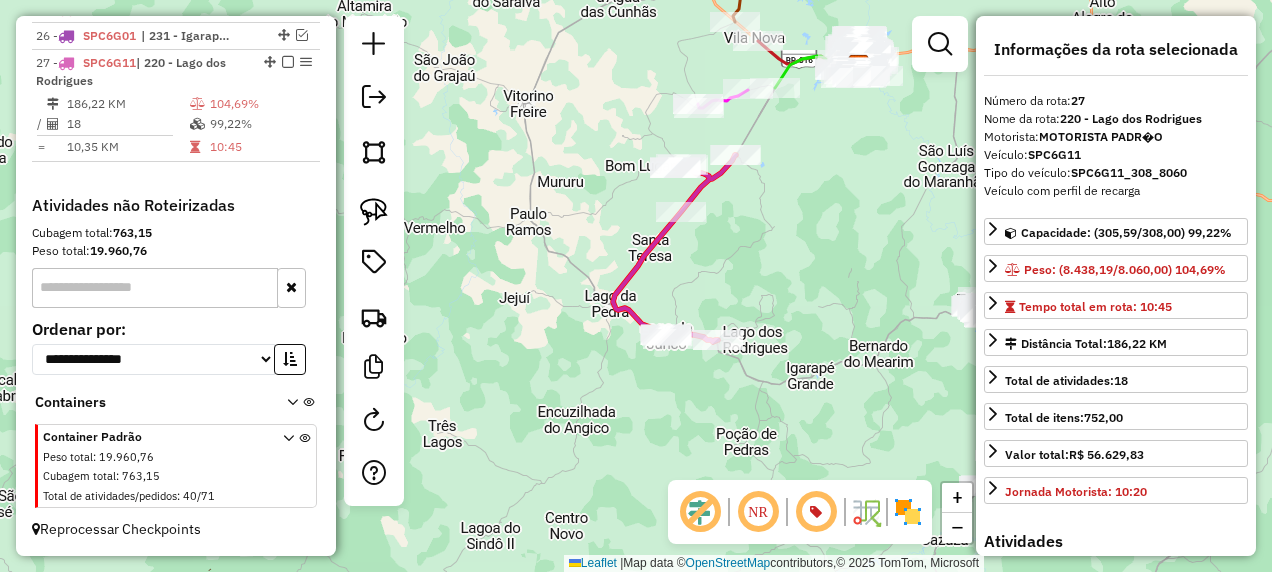 drag, startPoint x: 632, startPoint y: 229, endPoint x: 632, endPoint y: 318, distance: 89 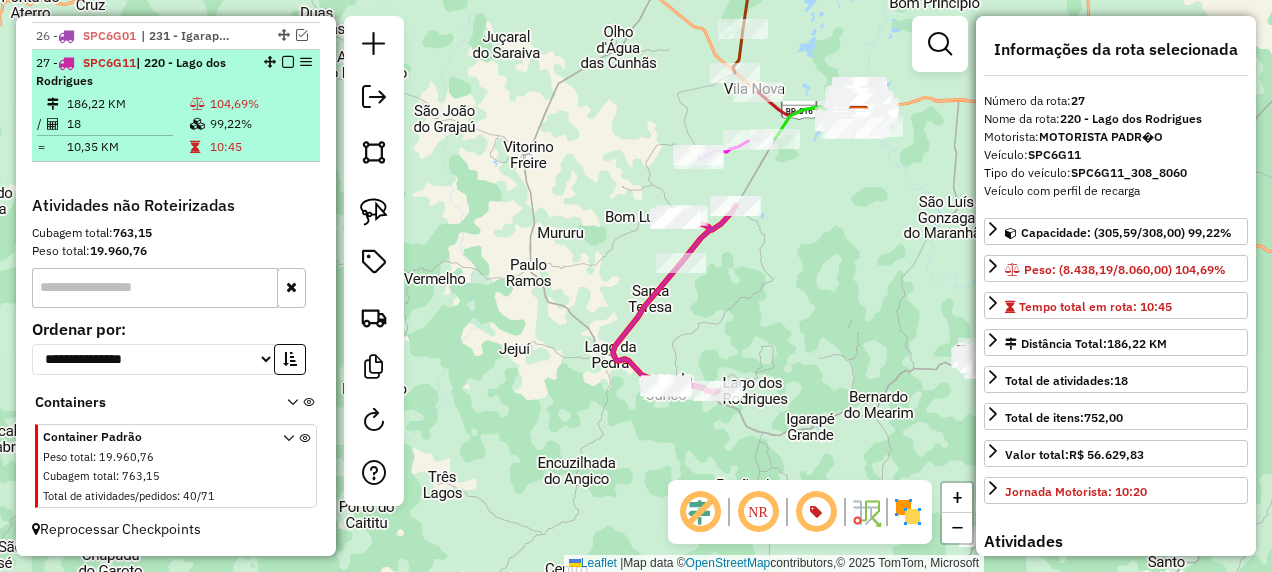 click at bounding box center (288, 62) 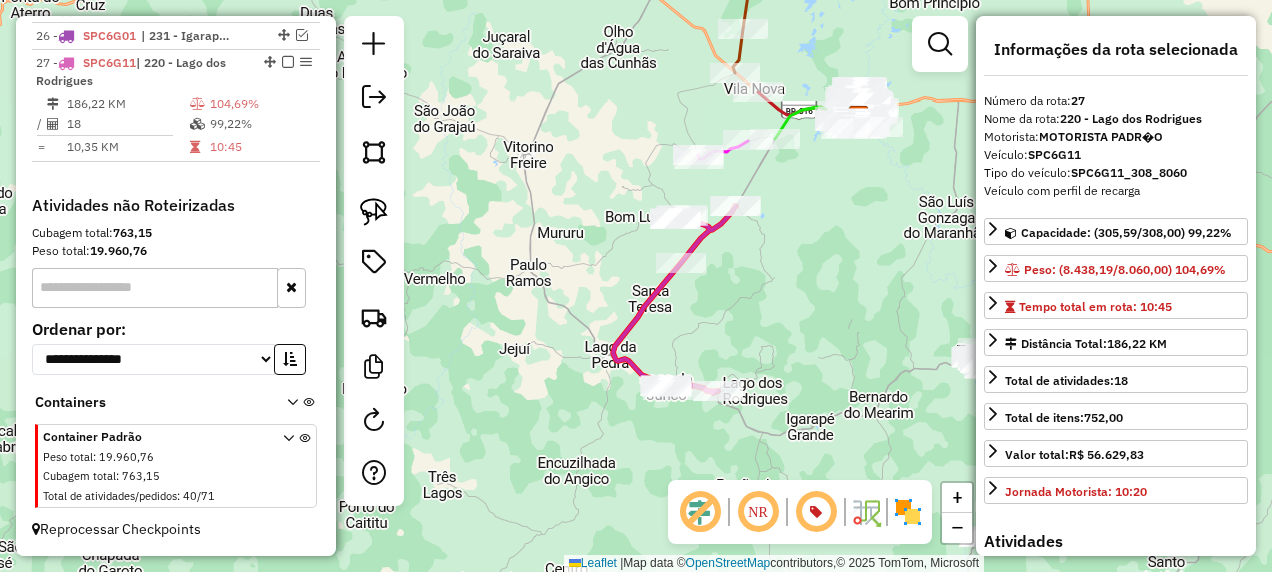 scroll, scrollTop: 2487, scrollLeft: 0, axis: vertical 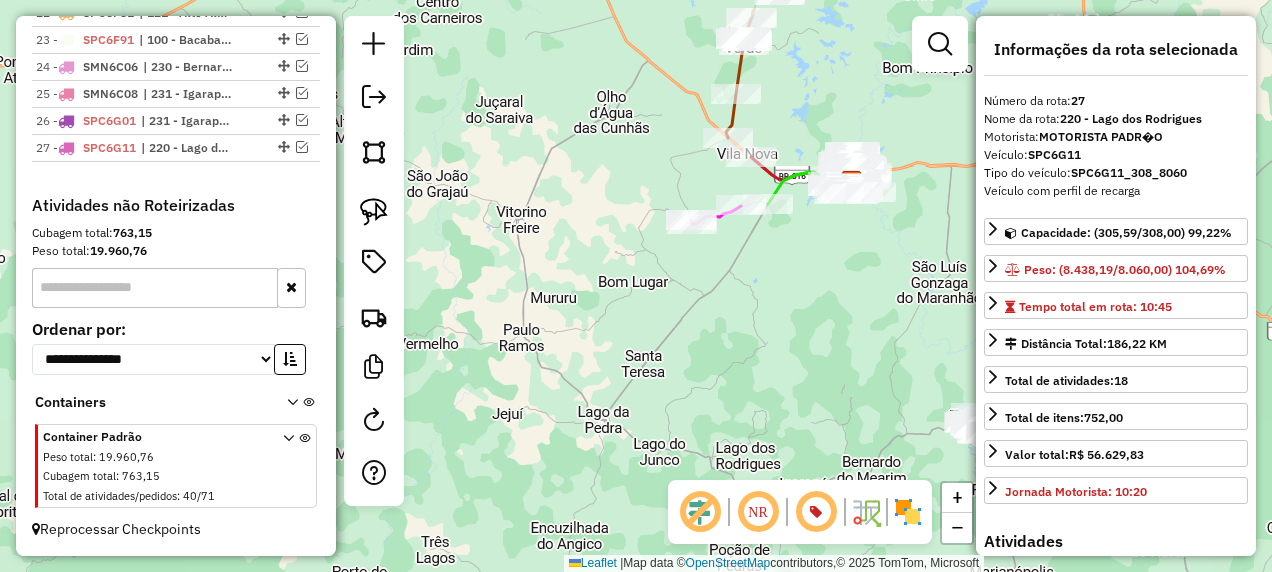 drag, startPoint x: 743, startPoint y: 247, endPoint x: 702, endPoint y: 405, distance: 163.23296 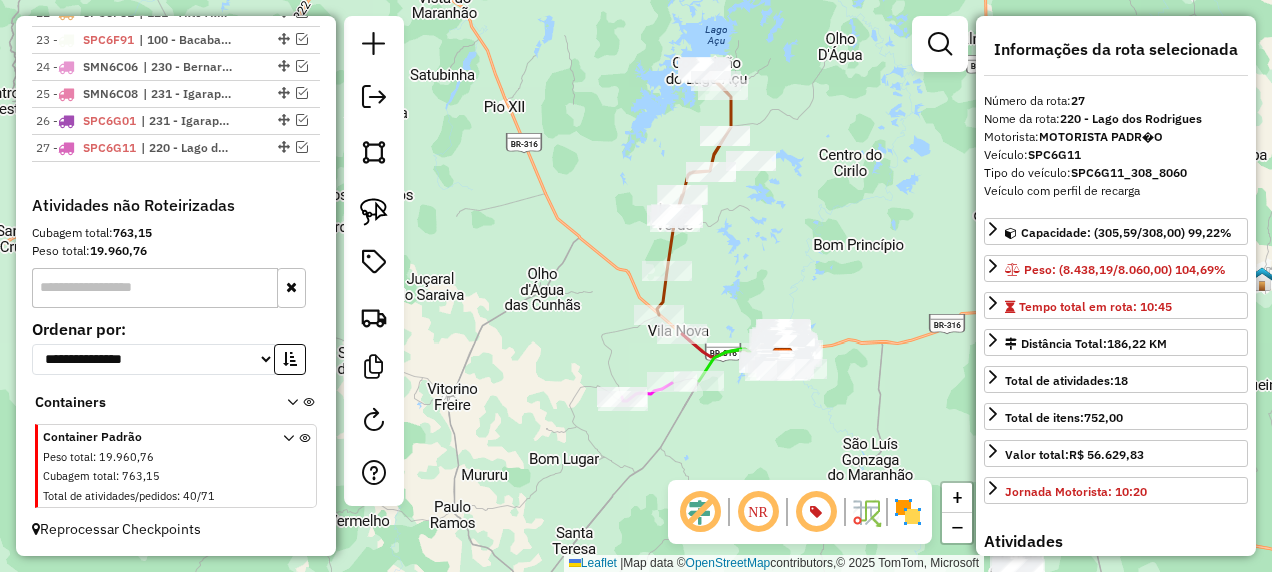 drag, startPoint x: 834, startPoint y: 162, endPoint x: 780, endPoint y: 304, distance: 151.92104 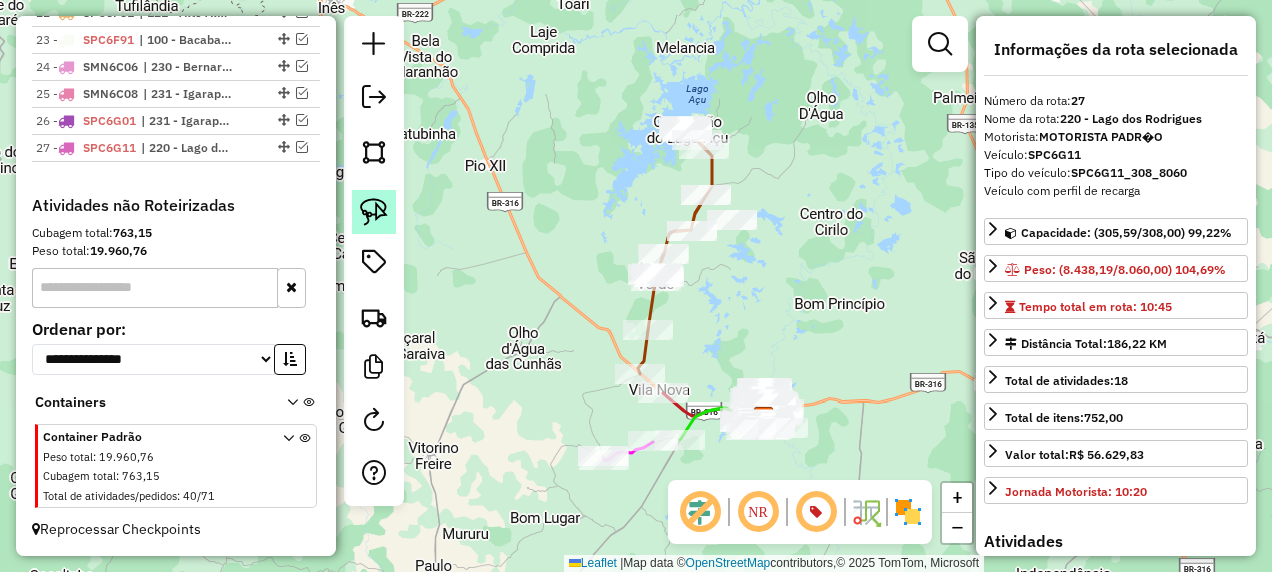 click 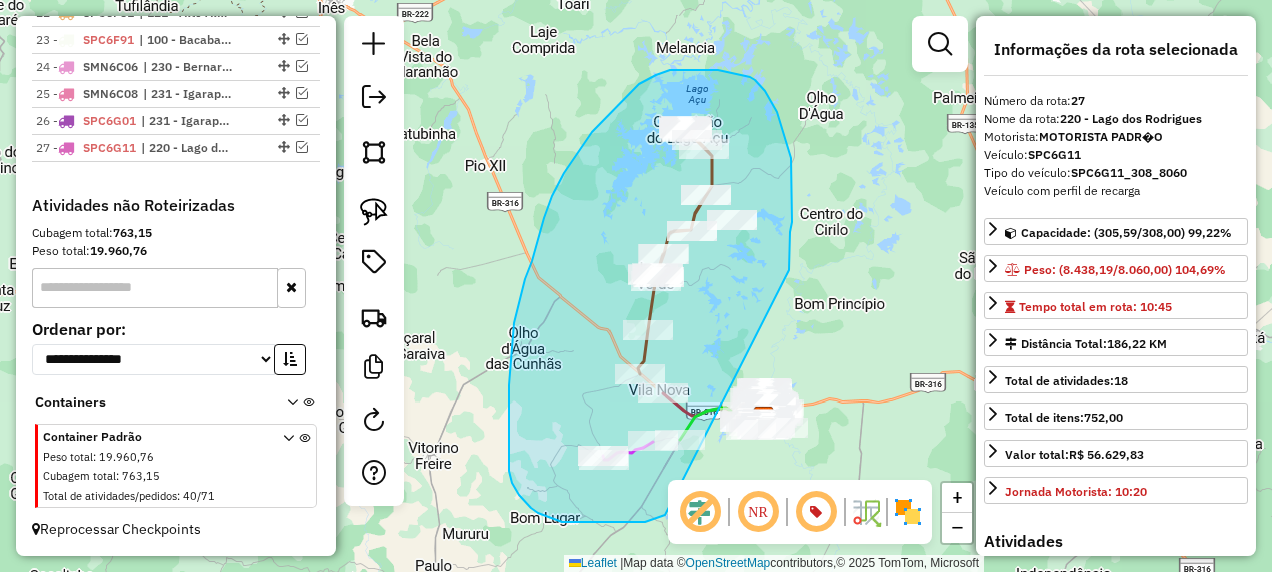 drag, startPoint x: 792, startPoint y: 196, endPoint x: 665, endPoint y: 515, distance: 343.35114 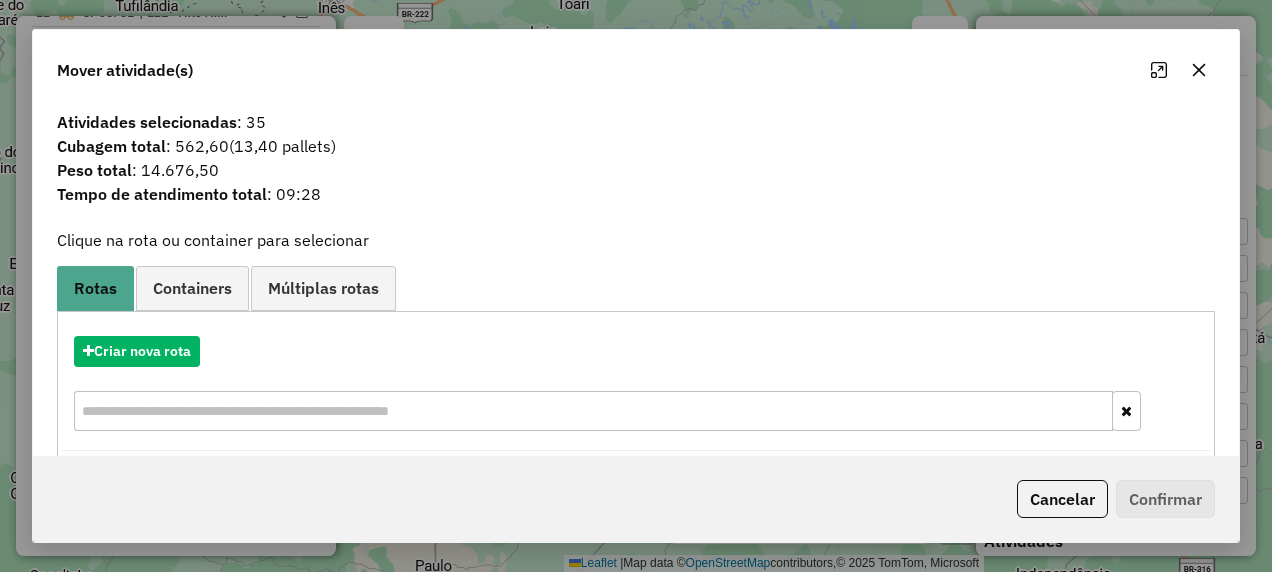 click on "Cancelar" 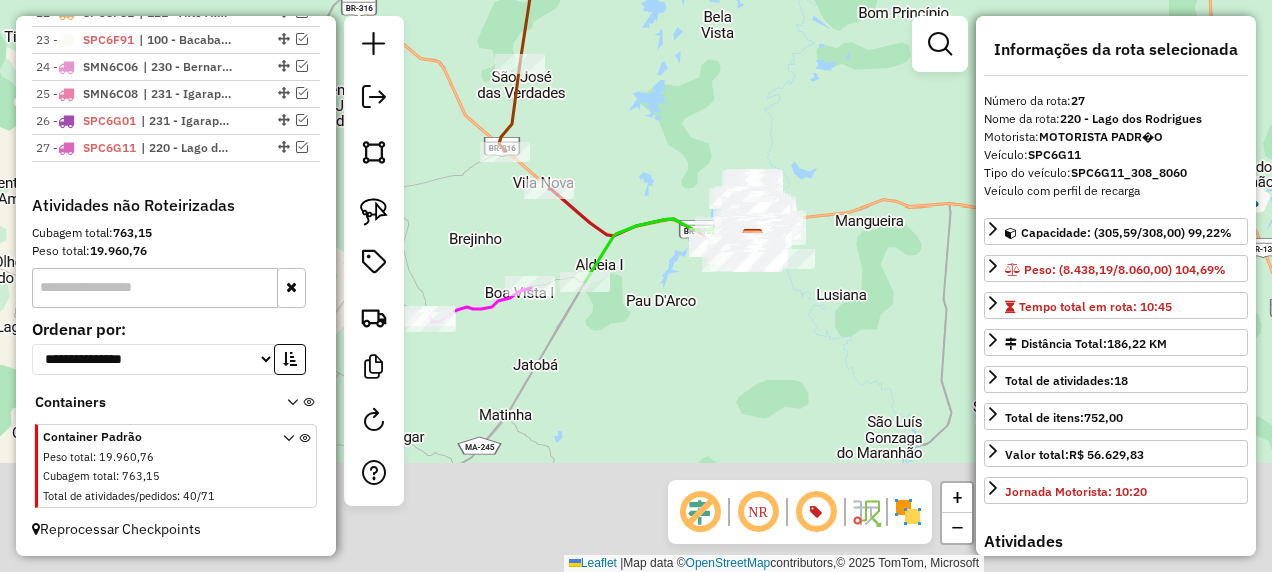 drag, startPoint x: 734, startPoint y: 463, endPoint x: 670, endPoint y: 278, distance: 195.7575 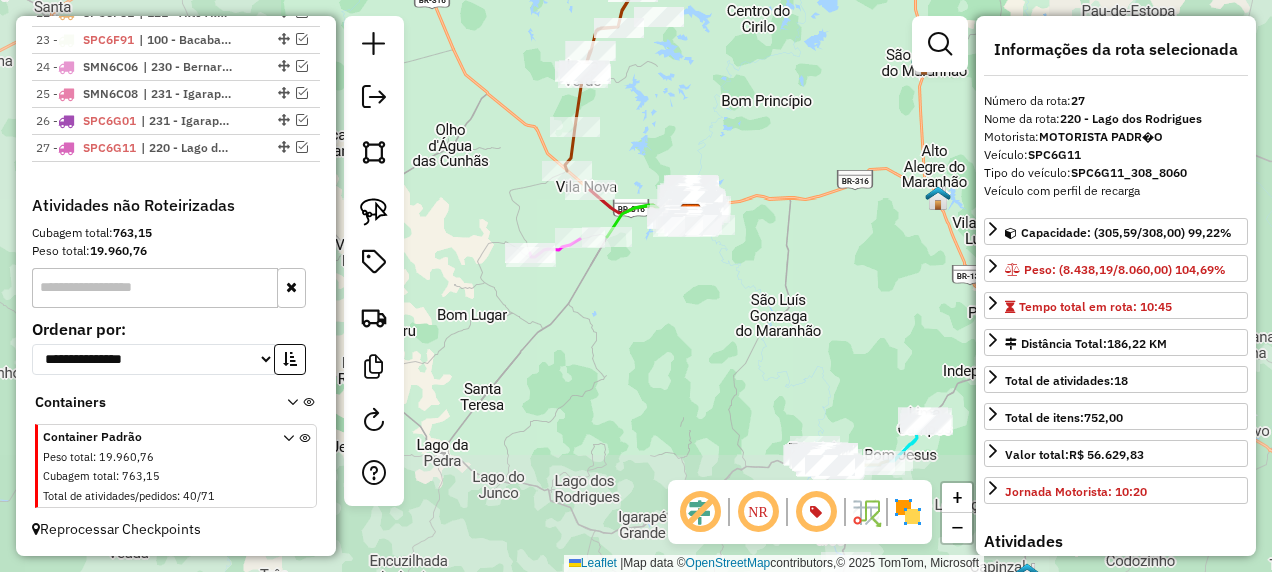 drag, startPoint x: 771, startPoint y: 322, endPoint x: 612, endPoint y: 220, distance: 188.90474 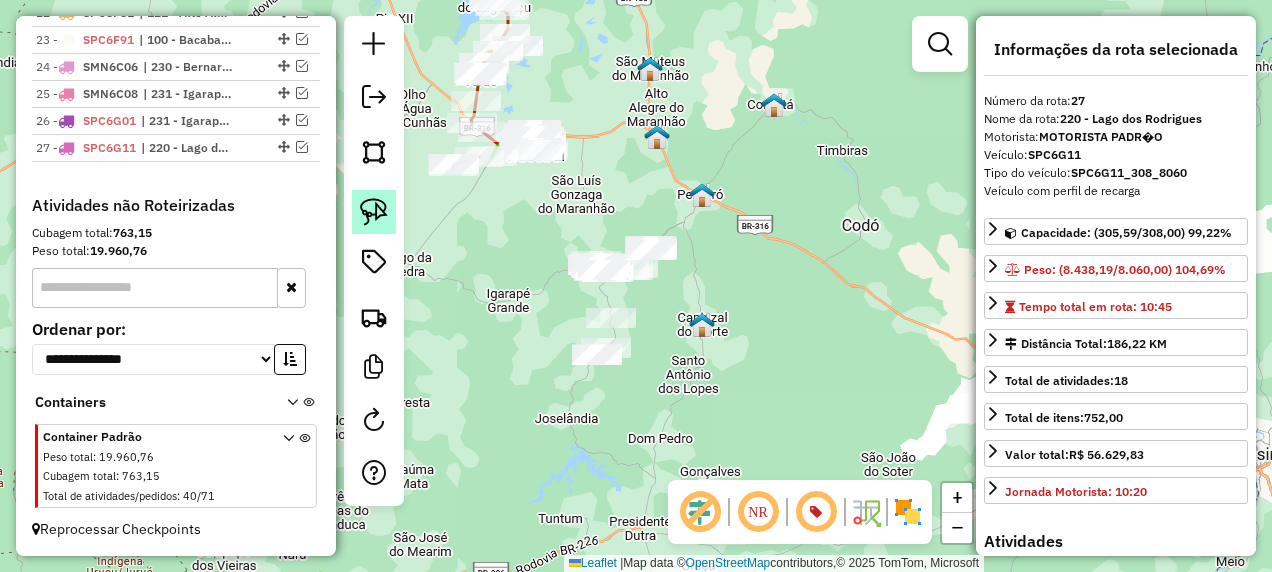 click 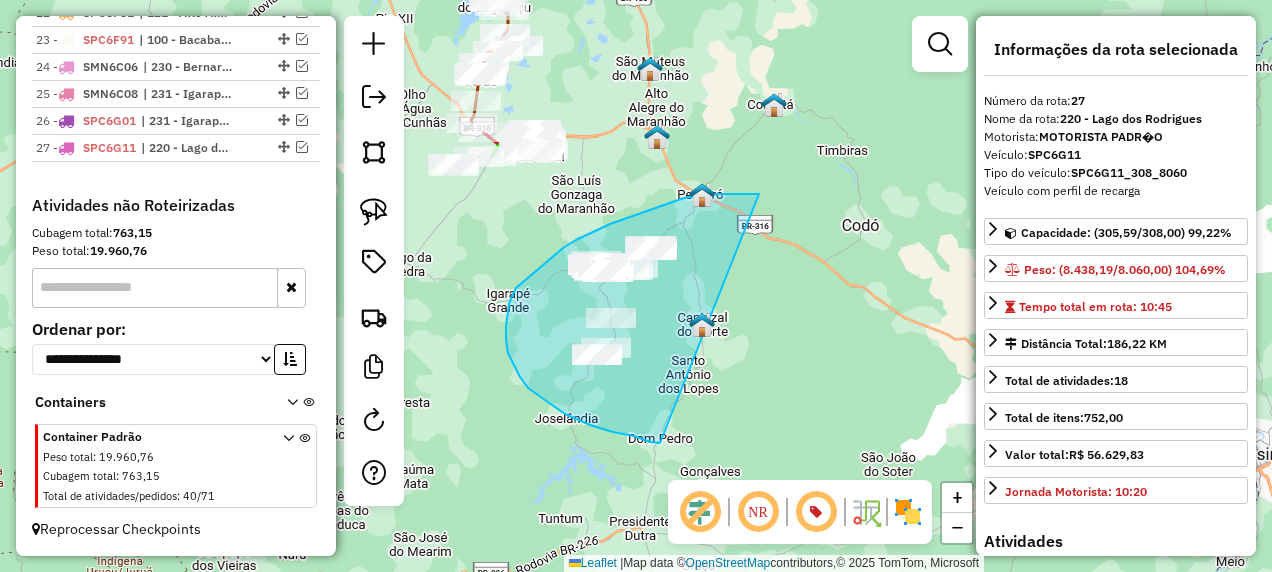 drag, startPoint x: 759, startPoint y: 194, endPoint x: 660, endPoint y: 443, distance: 267.95895 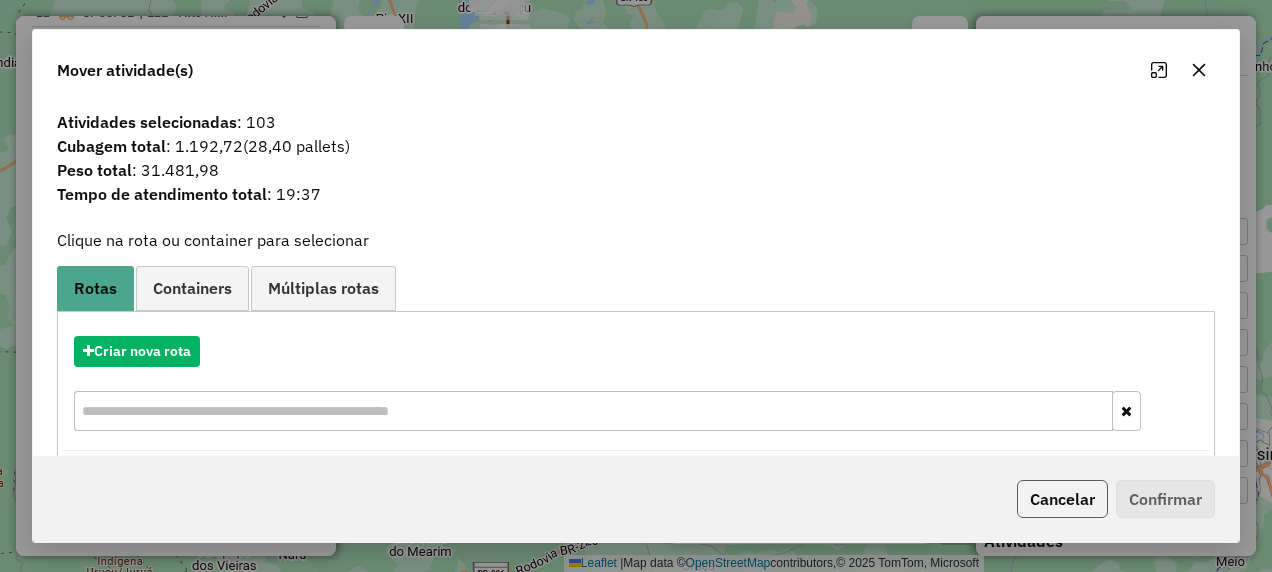 click on "Cancelar" 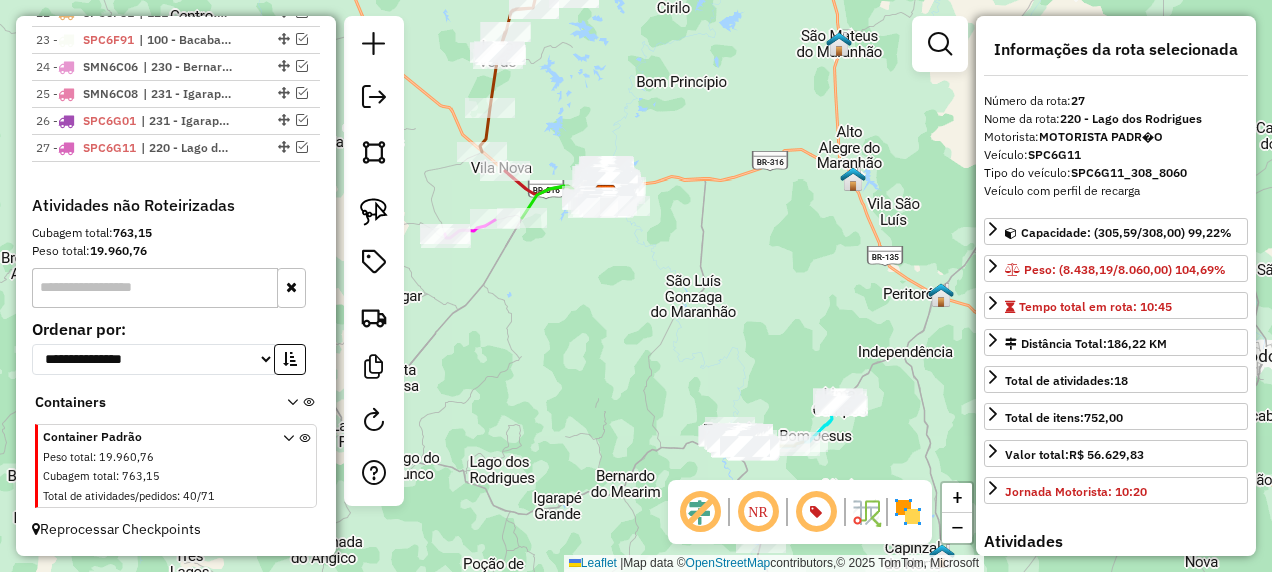 drag, startPoint x: 590, startPoint y: 318, endPoint x: 633, endPoint y: 342, distance: 49.24429 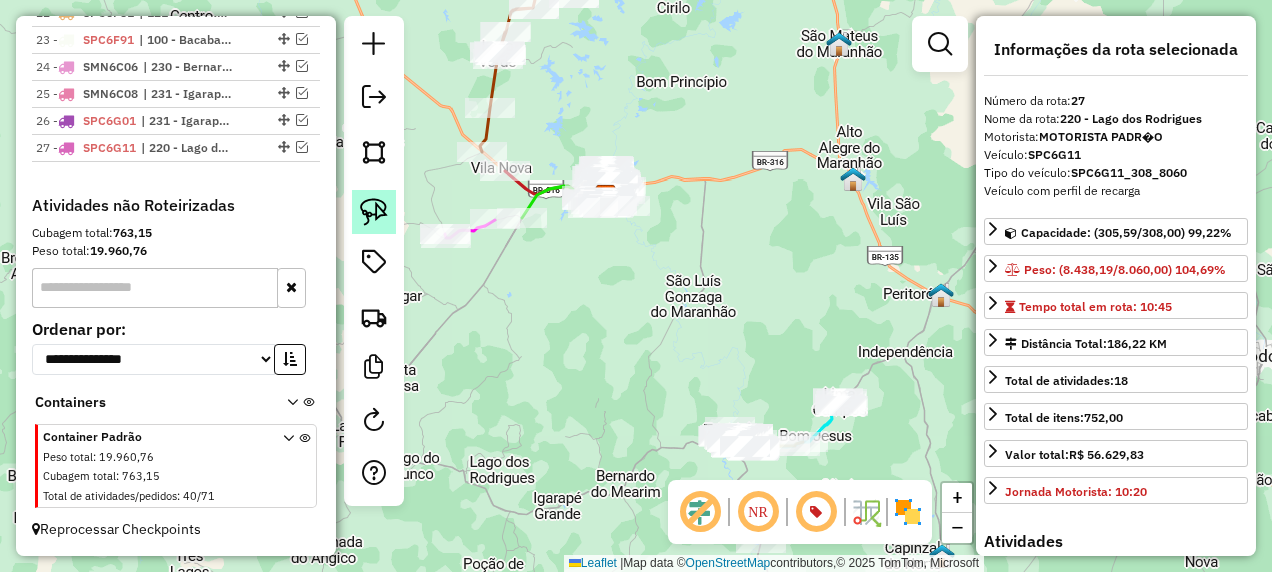 click 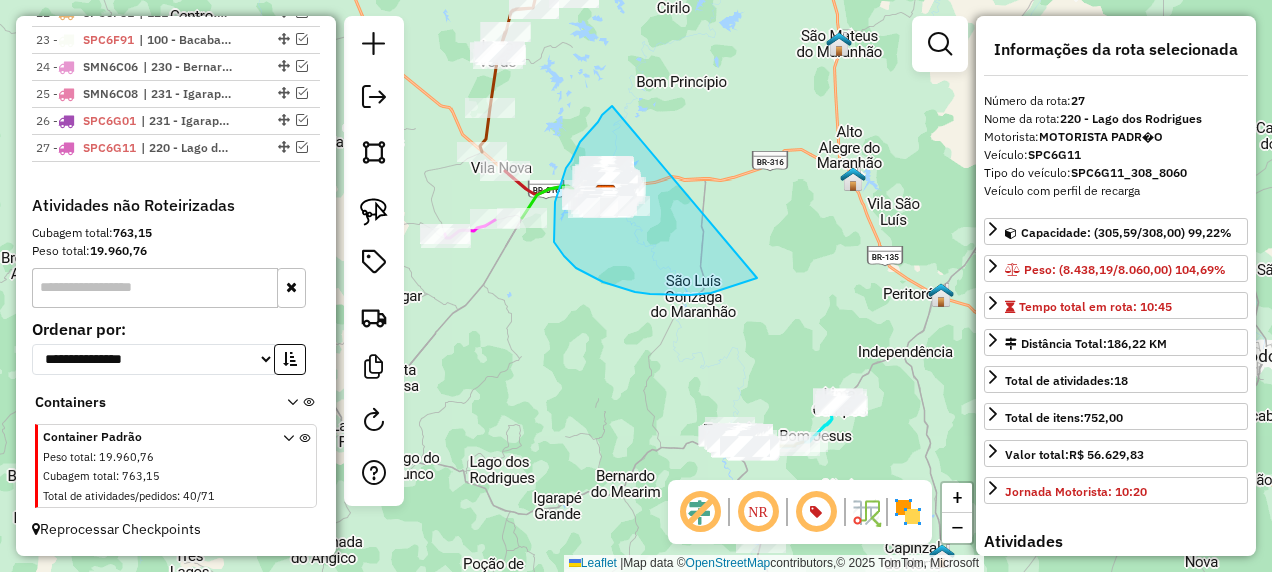 drag, startPoint x: 612, startPoint y: 106, endPoint x: 757, endPoint y: 278, distance: 224.96445 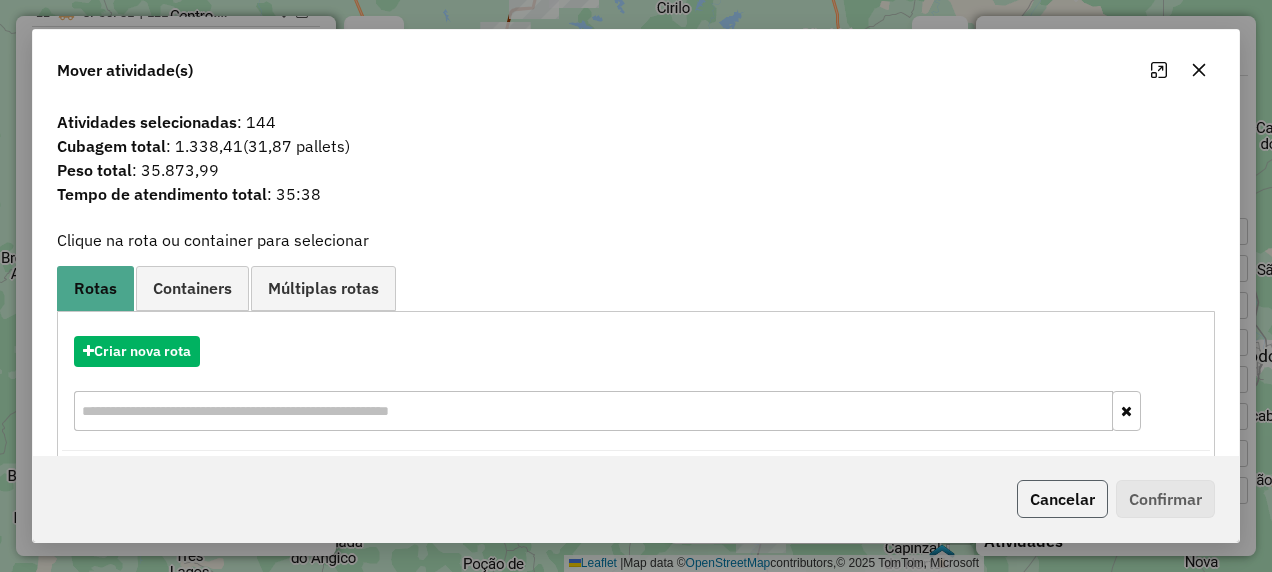 click on "Cancelar" 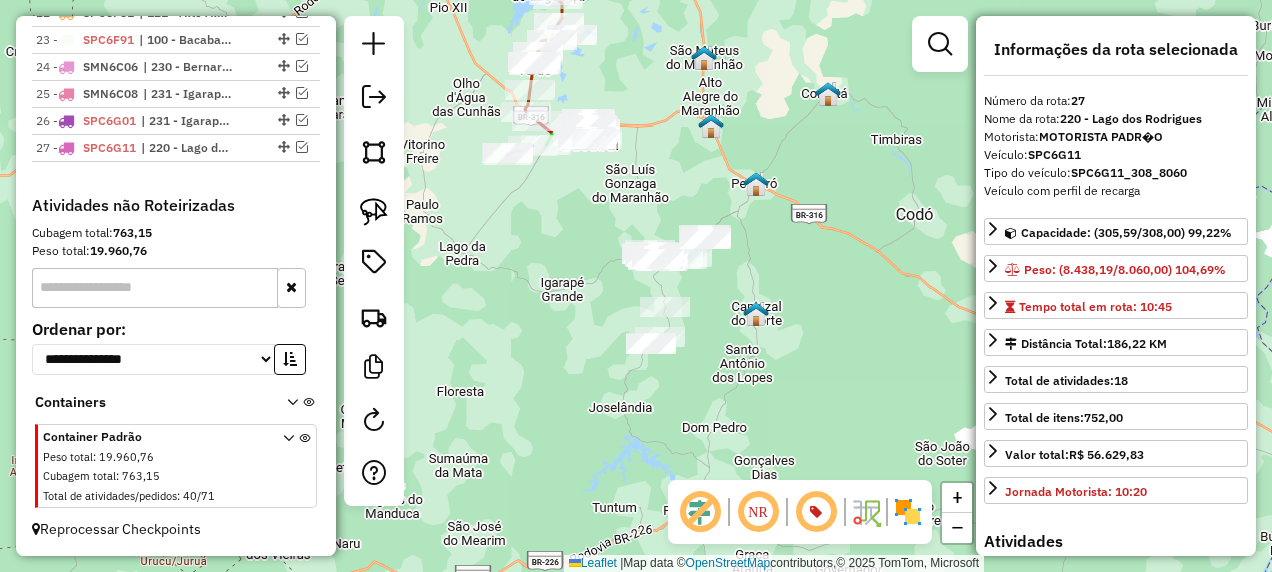 drag, startPoint x: 550, startPoint y: 368, endPoint x: 451, endPoint y: 182, distance: 210.70596 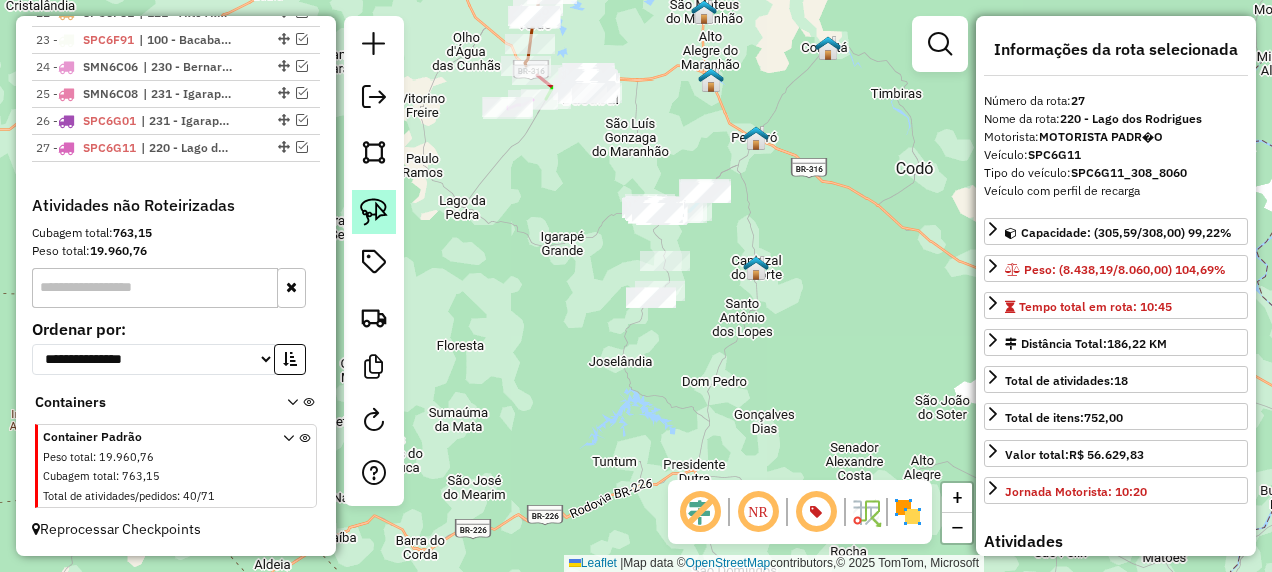 click 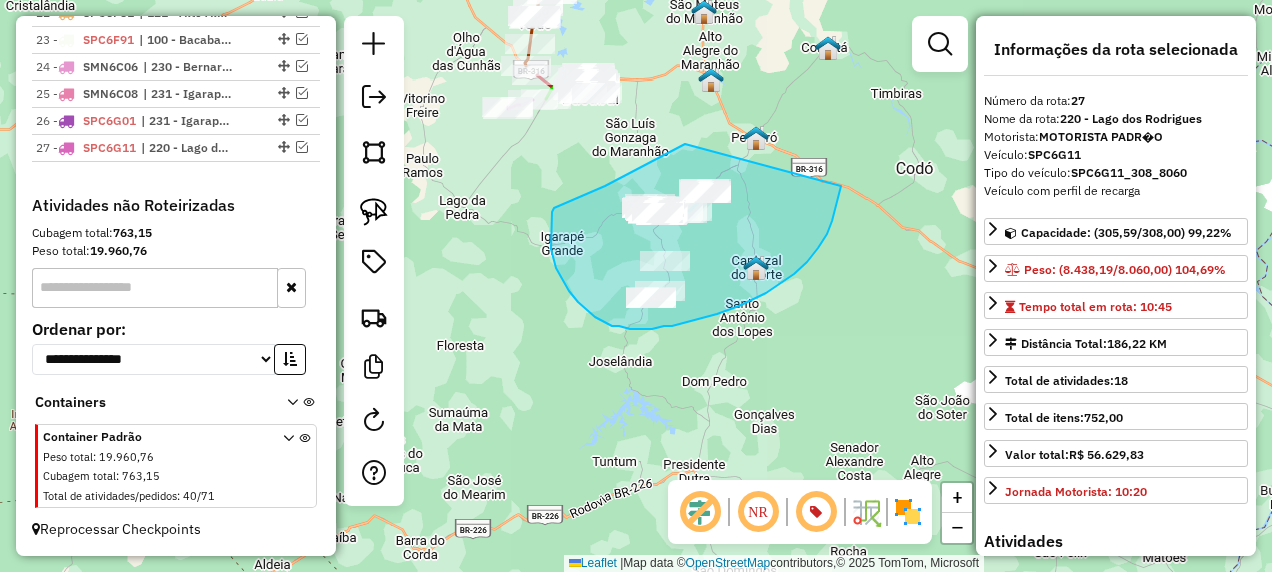 drag, startPoint x: 685, startPoint y: 144, endPoint x: 841, endPoint y: 186, distance: 161.55495 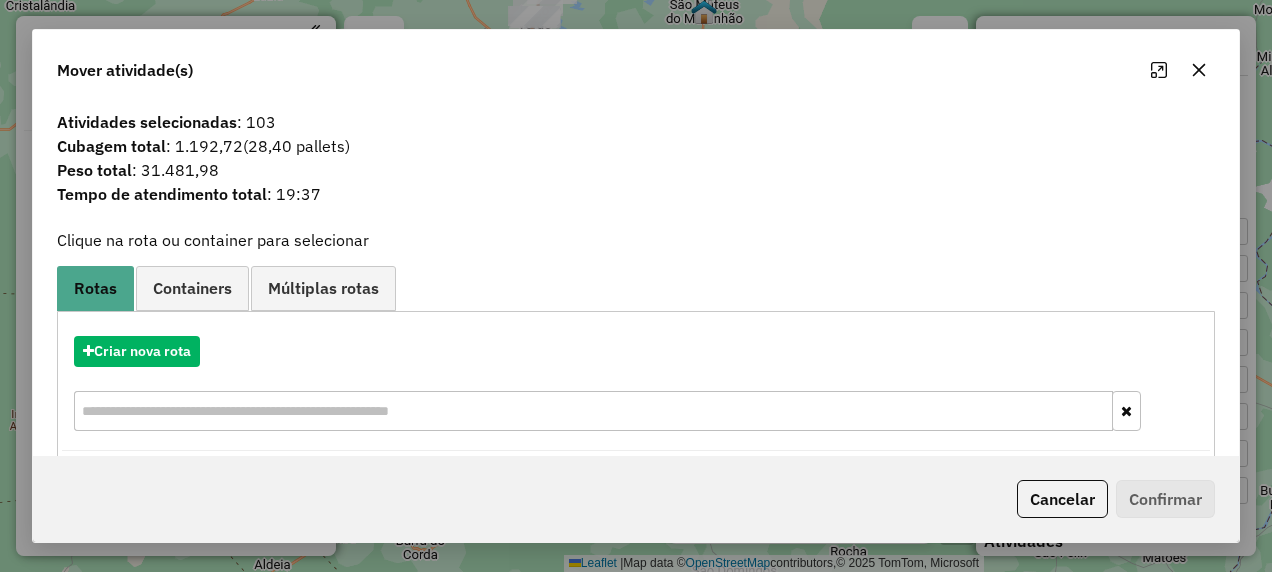 select on "**********" 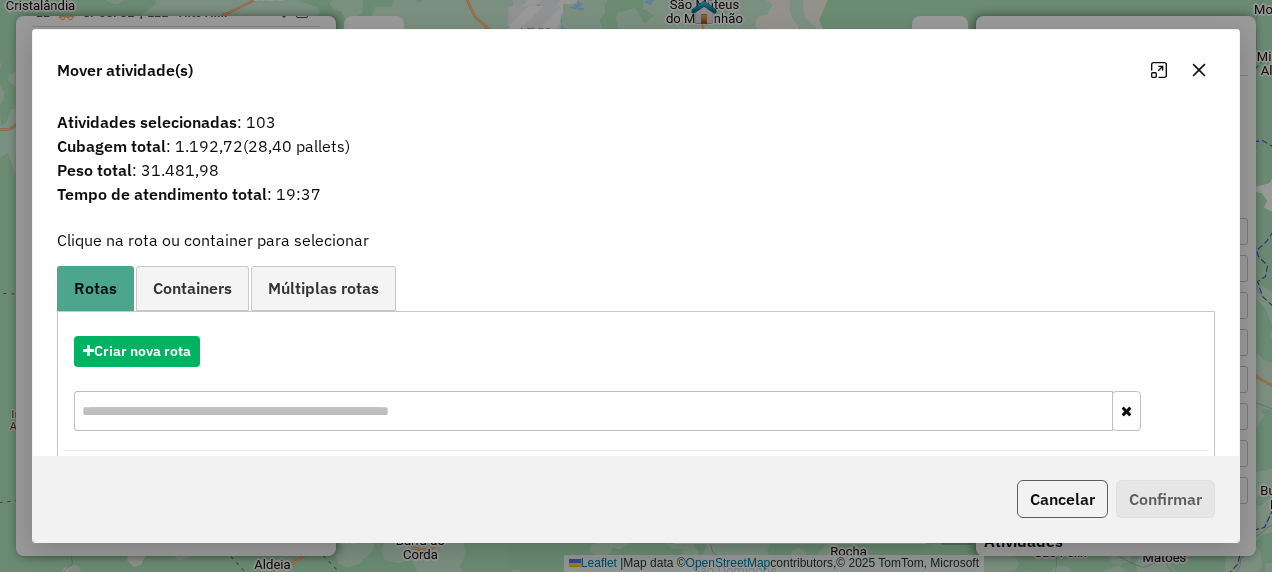 click on "Cancelar" 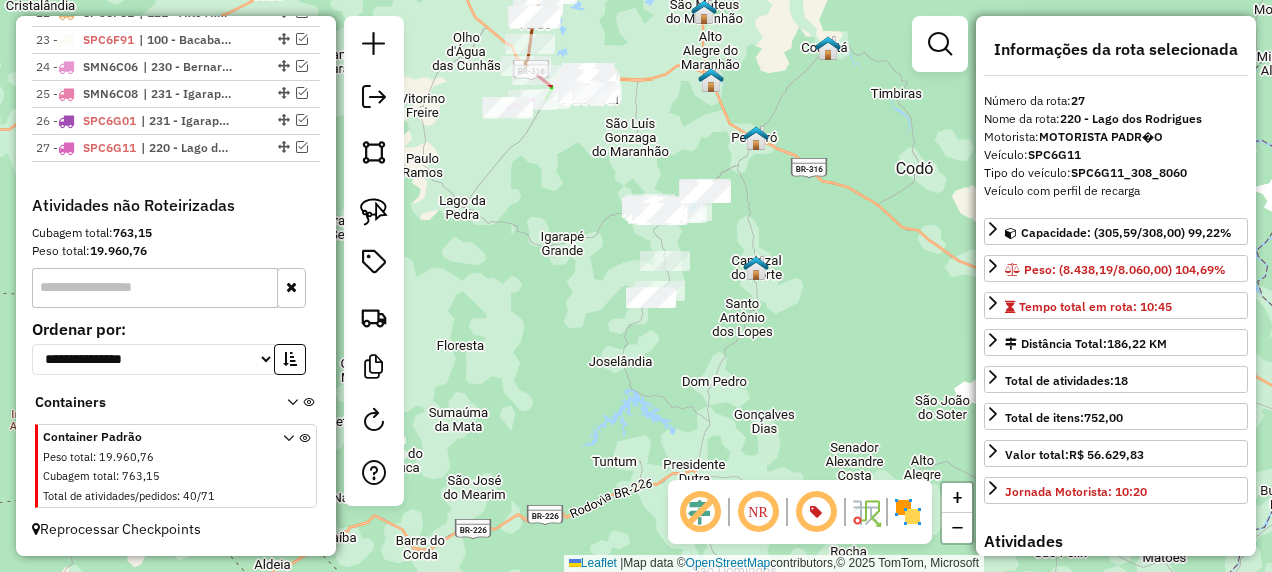 click on "Janela de atendimento Grade de atendimento Capacidade Transportadoras Veículos Cliente Pedidos  Rotas Selecione os dias de semana para filtrar as janelas de atendimento  Seg   Ter   Qua   Qui   Sex   Sáb   Dom  Informe o período da janela de atendimento: De: Até:  Filtrar exatamente a janela do cliente  Considerar janela de atendimento padrão  Selecione os dias de semana para filtrar as grades de atendimento  Seg   Ter   Qua   Qui   Sex   Sáb   Dom   Considerar clientes sem dia de atendimento cadastrado  Clientes fora do dia de atendimento selecionado Filtrar as atividades entre os valores definidos abaixo:  Peso mínimo:   Peso máximo:   Cubagem mínima:   Cubagem máxima:   De:   Até:  Filtrar as atividades entre o tempo de atendimento definido abaixo:  De:   Até:   Considerar capacidade total dos clientes não roteirizados Transportadora: Selecione um ou mais itens Tipo de veículo: Selecione um ou mais itens Veículo: Selecione um ou mais itens Motorista: Selecione um ou mais itens Nome: Rótulo:" 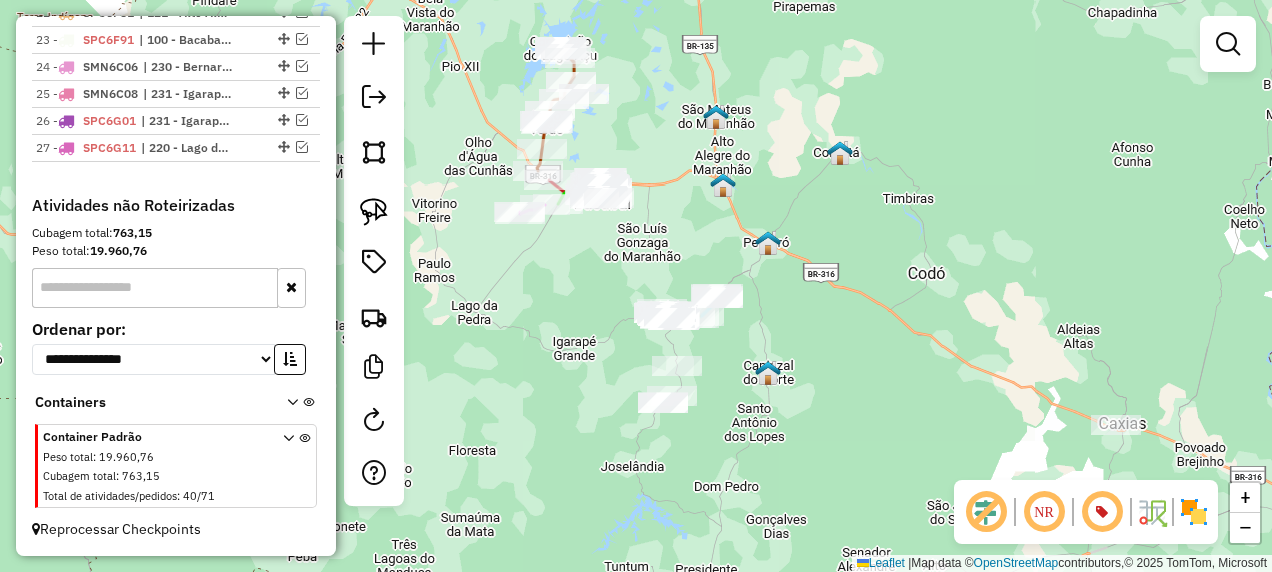 drag, startPoint x: 586, startPoint y: 231, endPoint x: 606, endPoint y: 307, distance: 78.58753 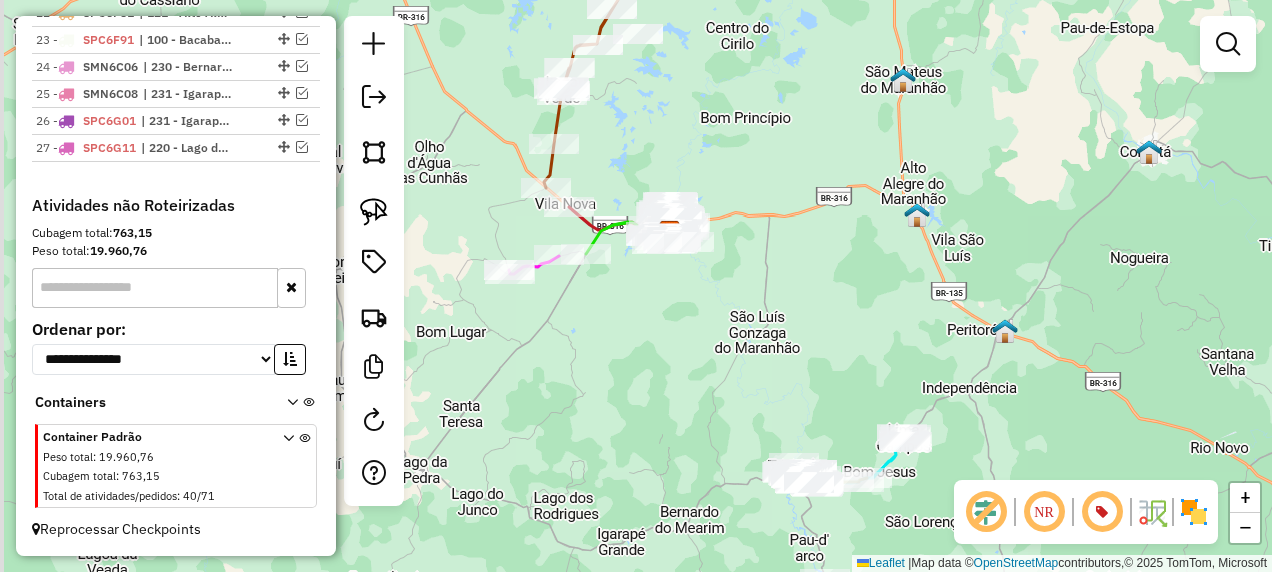 drag, startPoint x: 549, startPoint y: 245, endPoint x: 622, endPoint y: 182, distance: 96.42614 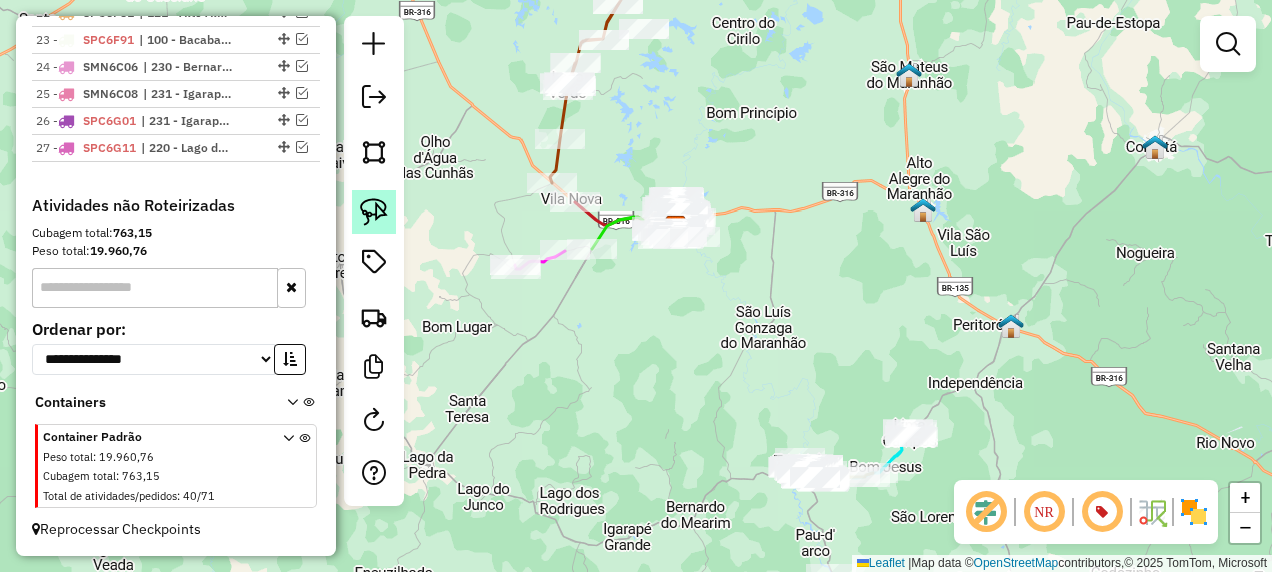 click 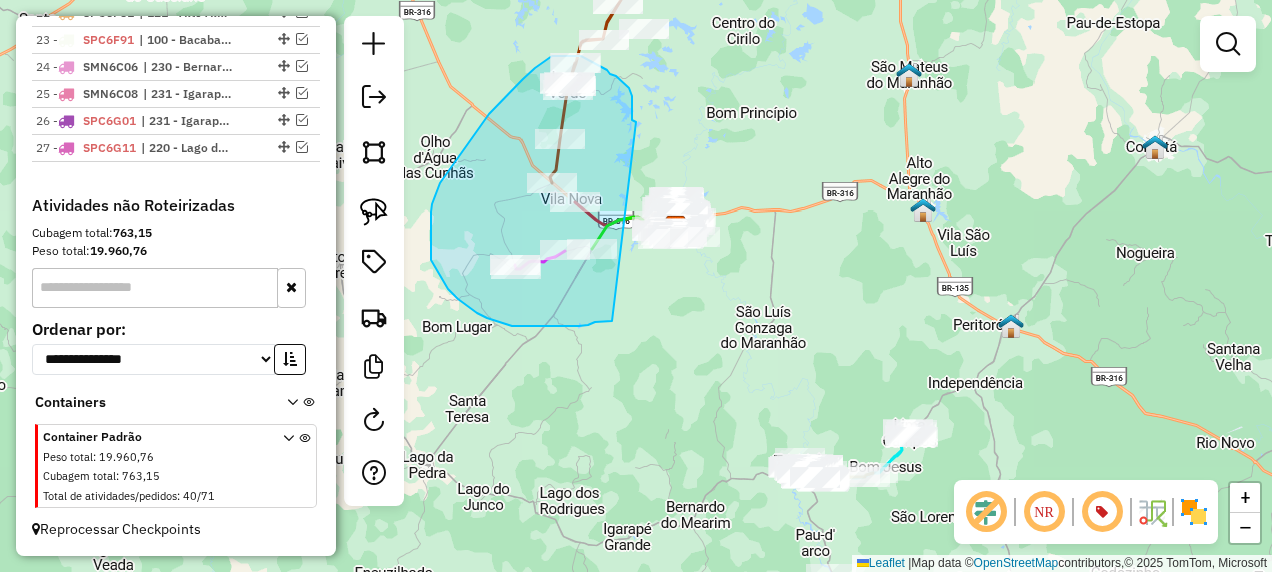 drag, startPoint x: 636, startPoint y: 122, endPoint x: 612, endPoint y: 321, distance: 200.44202 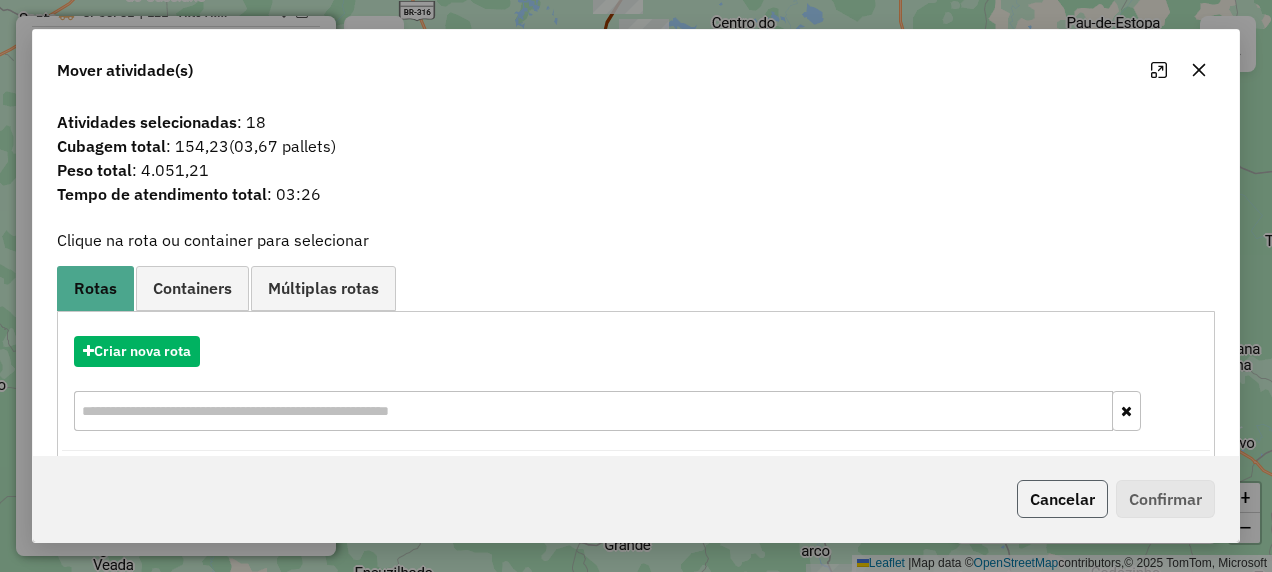 click on "Cancelar" 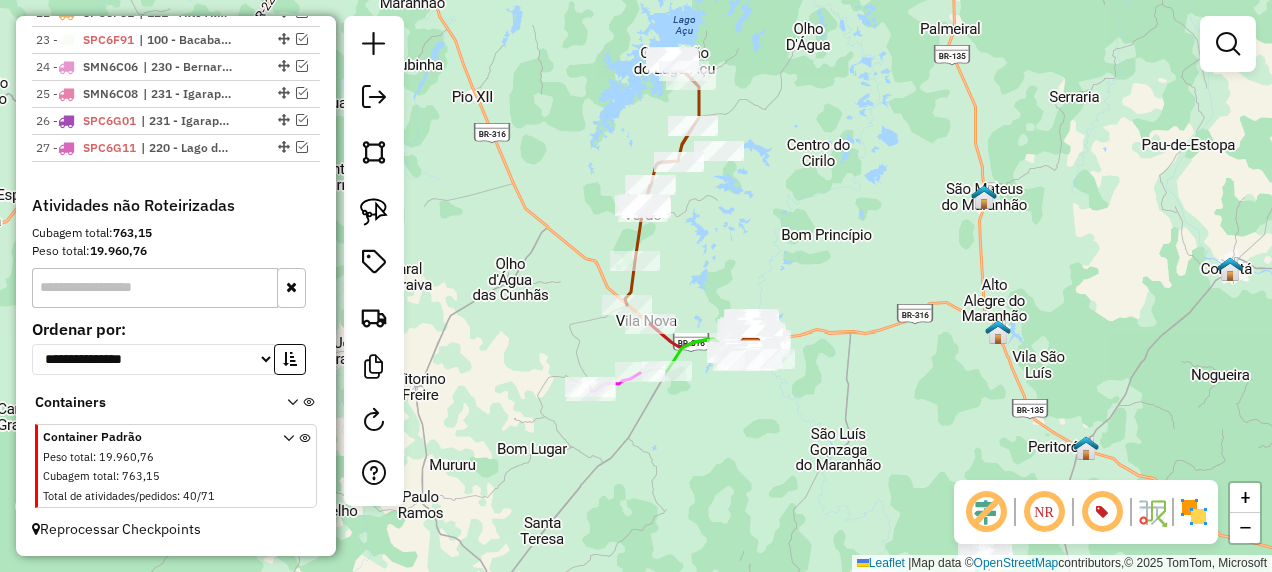 drag, startPoint x: 712, startPoint y: 260, endPoint x: 717, endPoint y: 282, distance: 22.561028 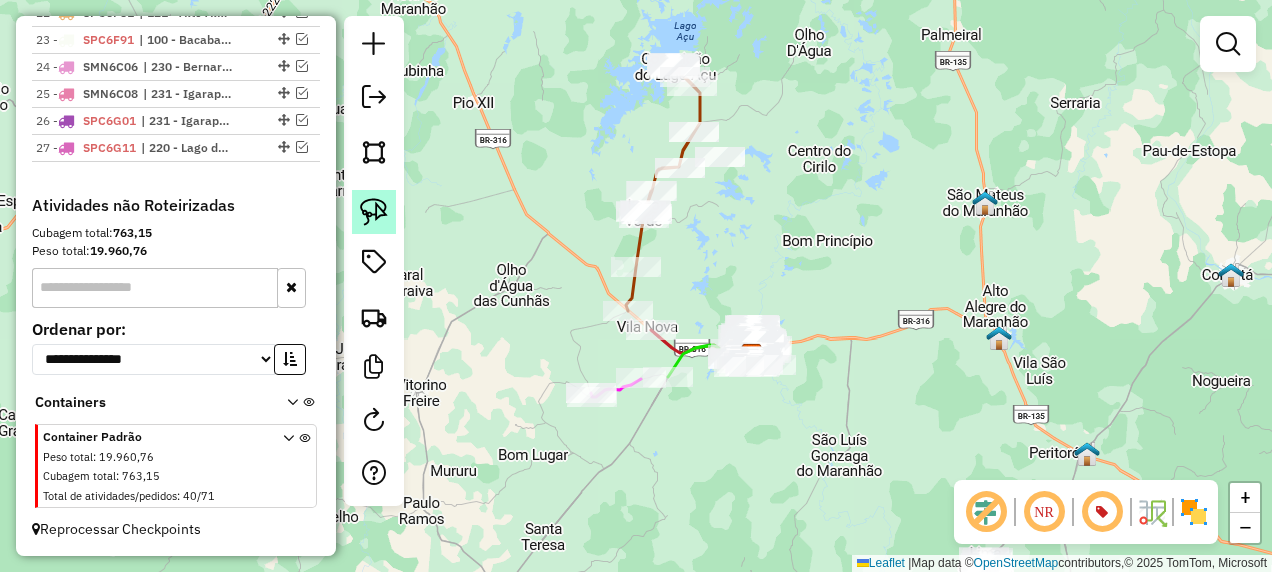 click 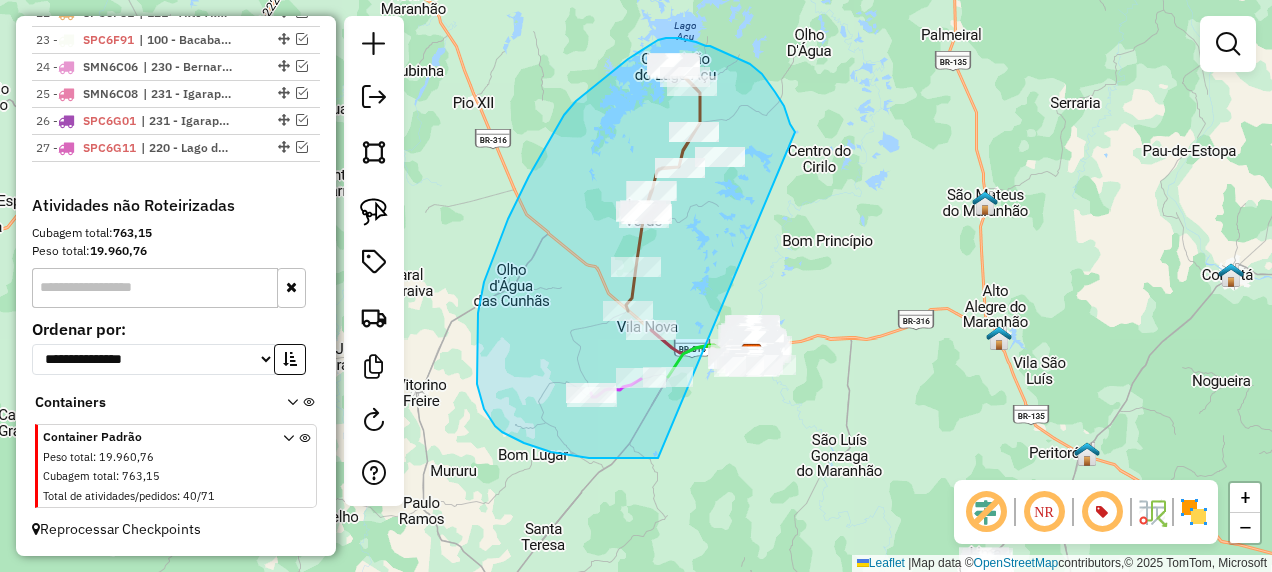 drag, startPoint x: 790, startPoint y: 124, endPoint x: 658, endPoint y: 458, distance: 359.13785 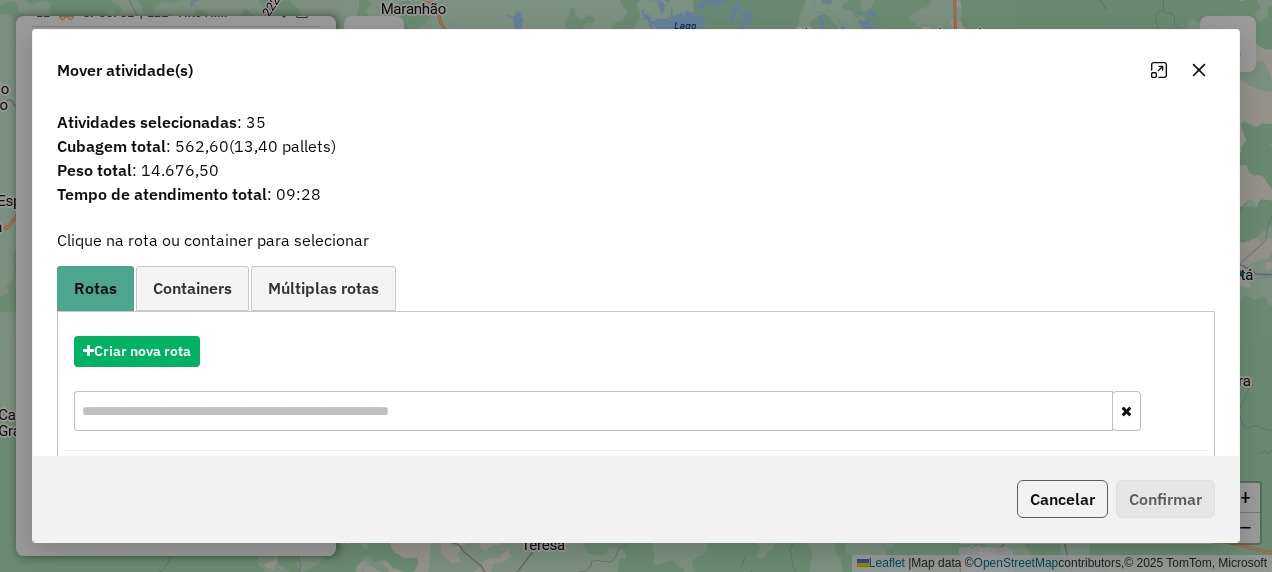 click on "Cancelar" 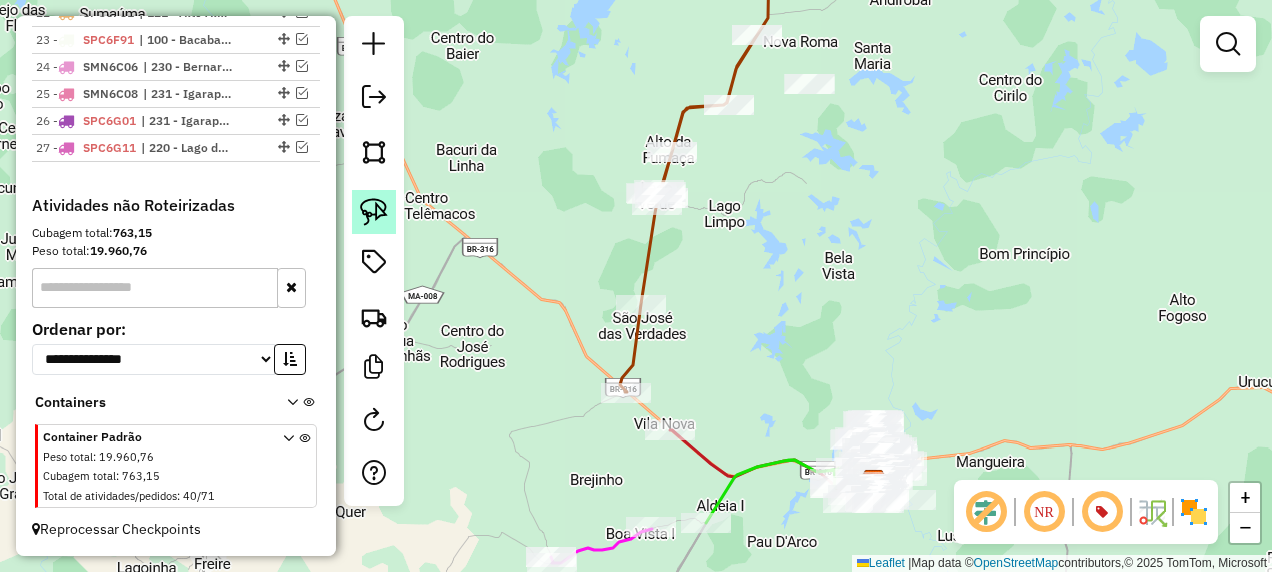 click 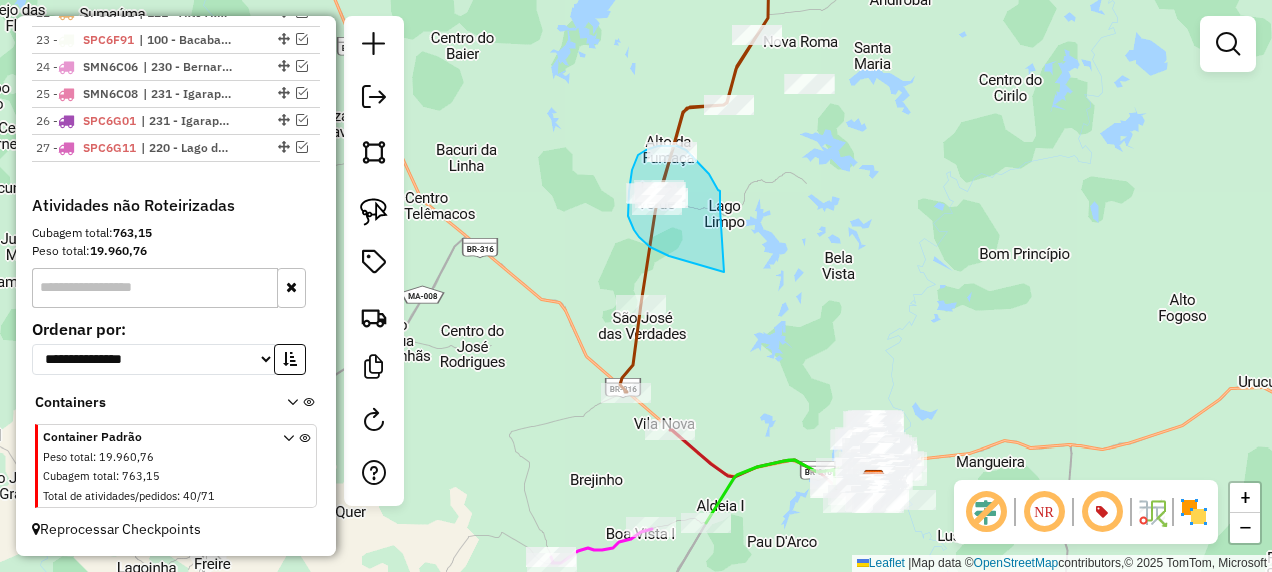 drag, startPoint x: 720, startPoint y: 209, endPoint x: 724, endPoint y: 272, distance: 63.126858 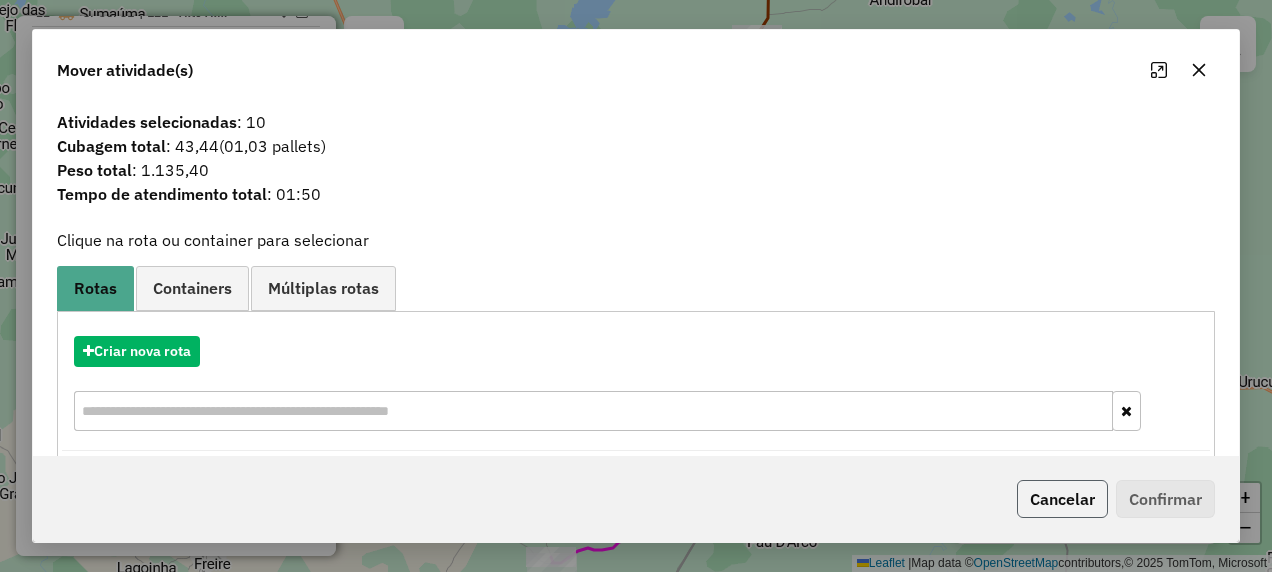click on "Cancelar" 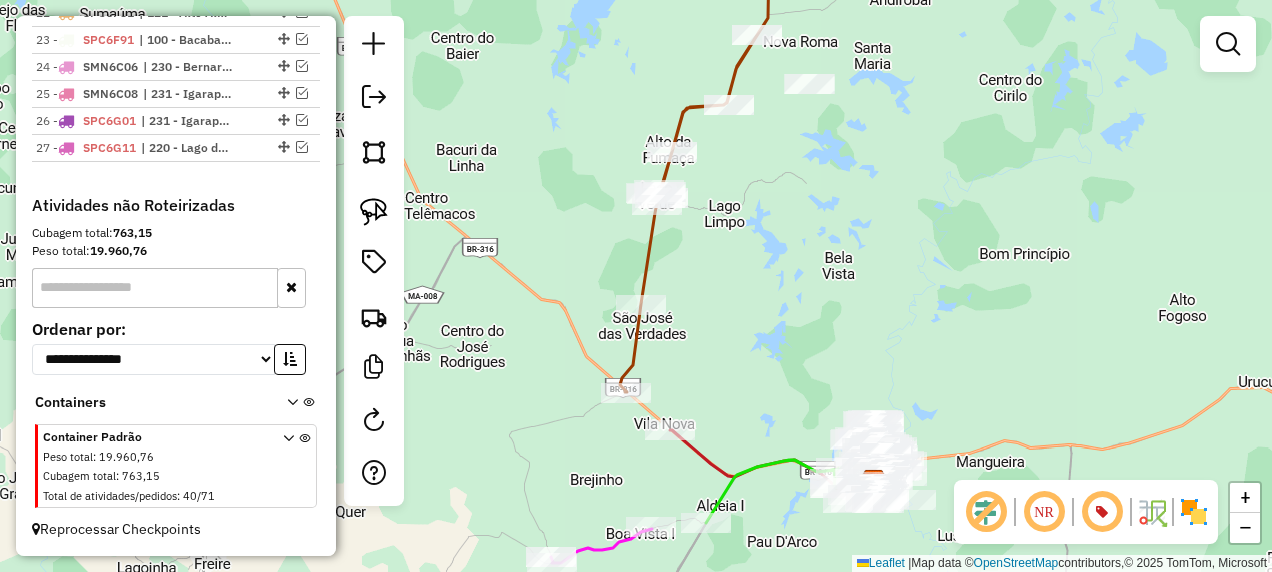 drag, startPoint x: 682, startPoint y: 375, endPoint x: 693, endPoint y: 283, distance: 92.65527 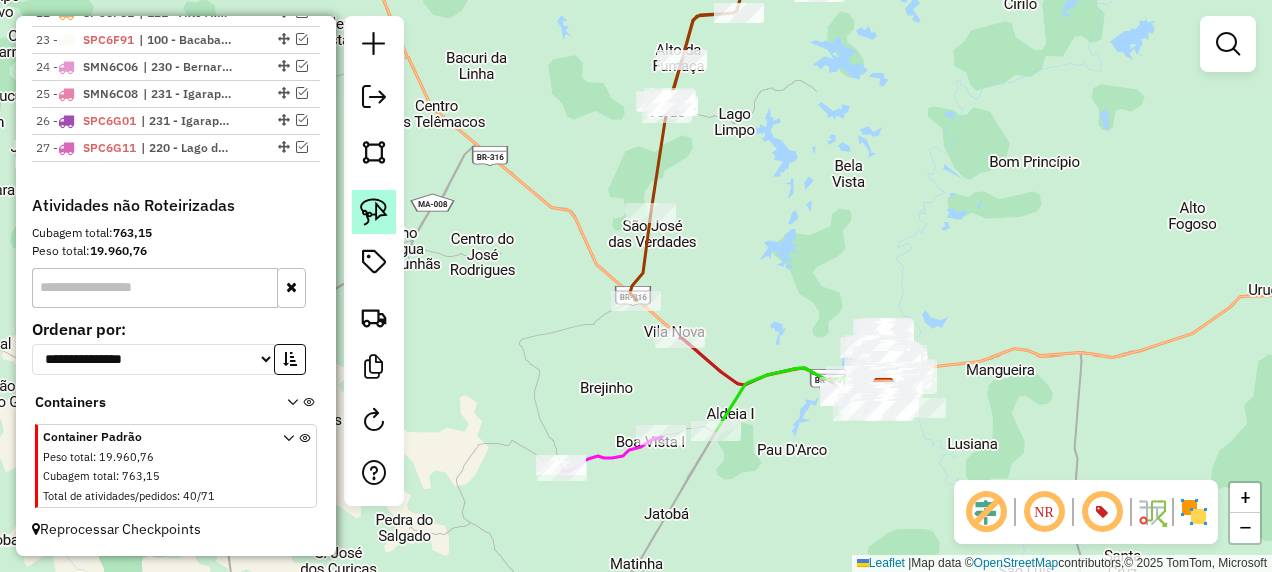 click 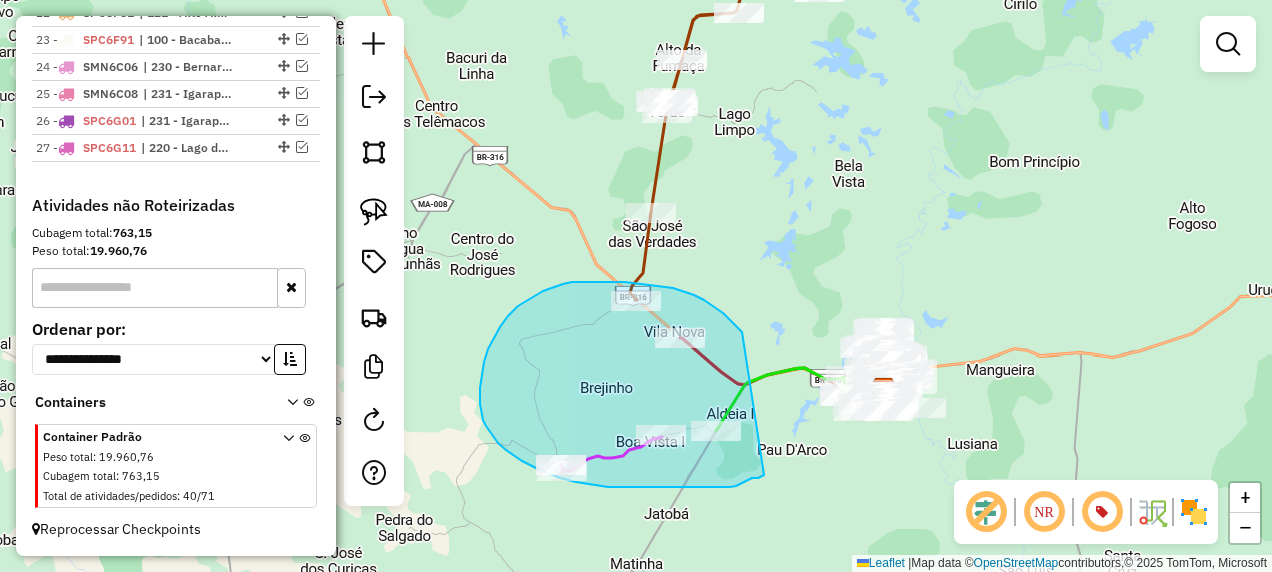 drag, startPoint x: 712, startPoint y: 306, endPoint x: 764, endPoint y: 475, distance: 176.81912 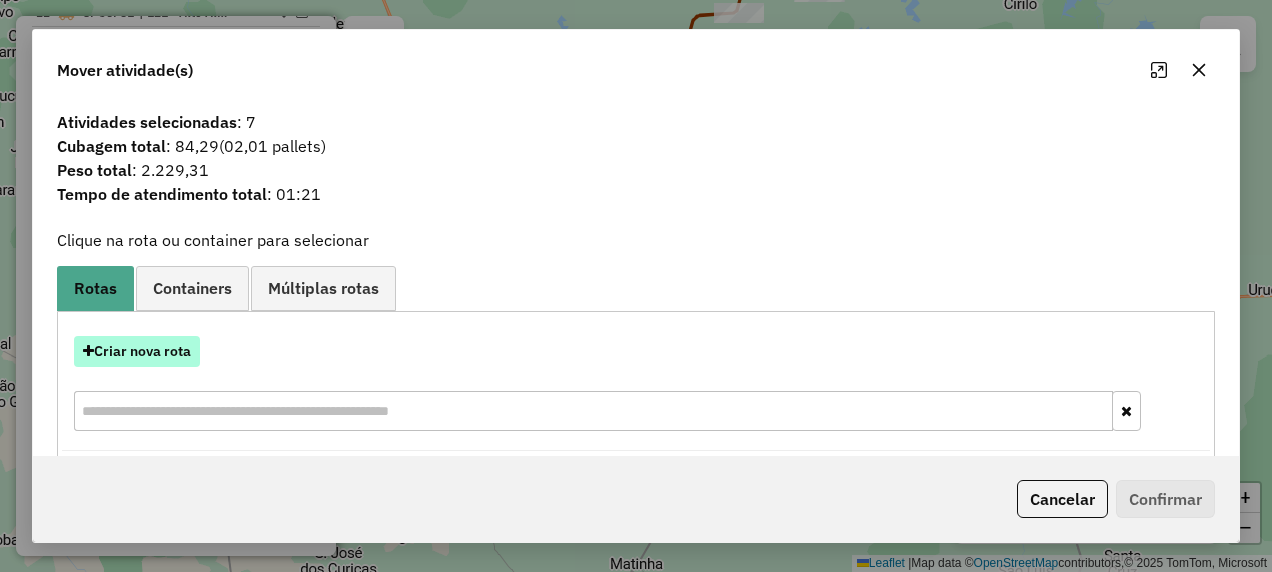 click on "Criar nova rota" at bounding box center [137, 351] 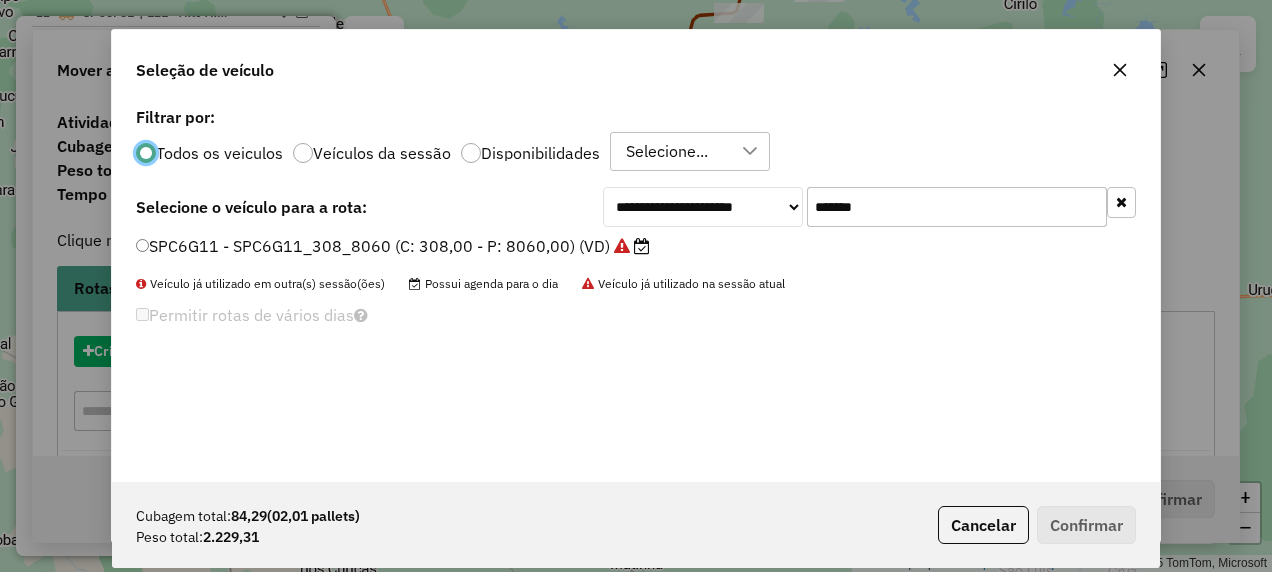 scroll, scrollTop: 11, scrollLeft: 6, axis: both 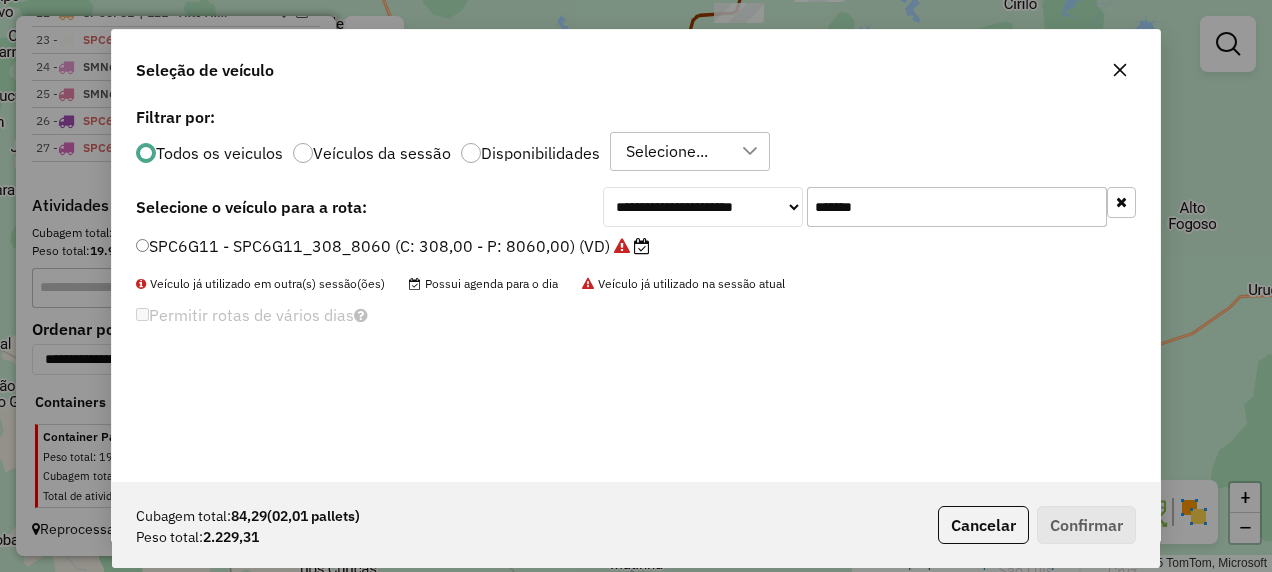 drag, startPoint x: 891, startPoint y: 218, endPoint x: 697, endPoint y: 248, distance: 196.30588 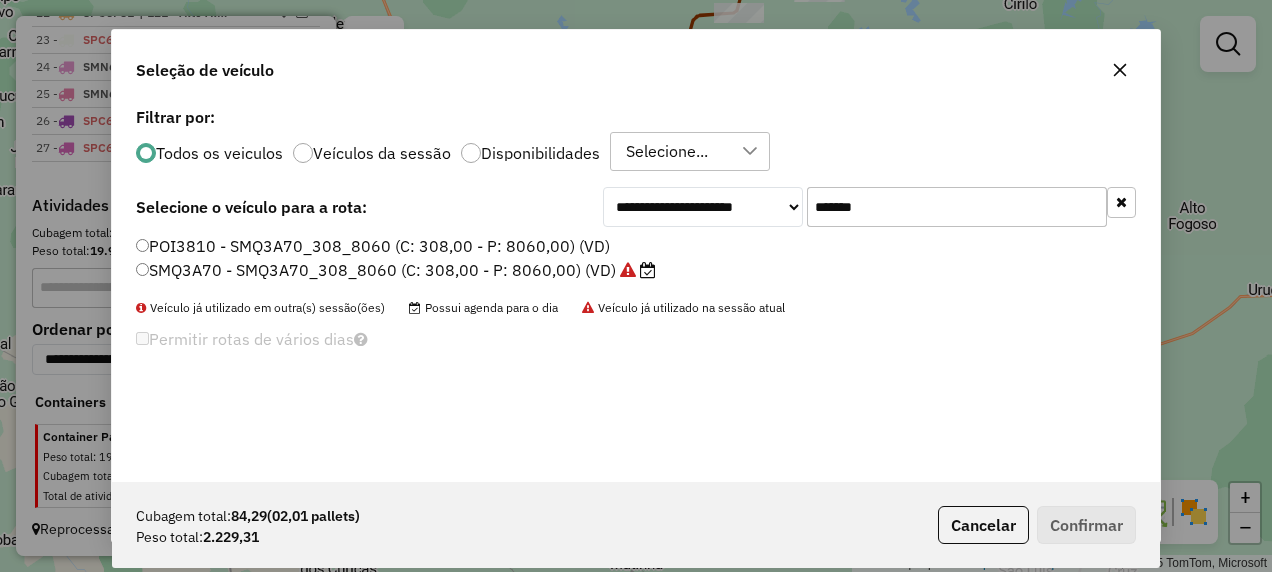 type on "*******" 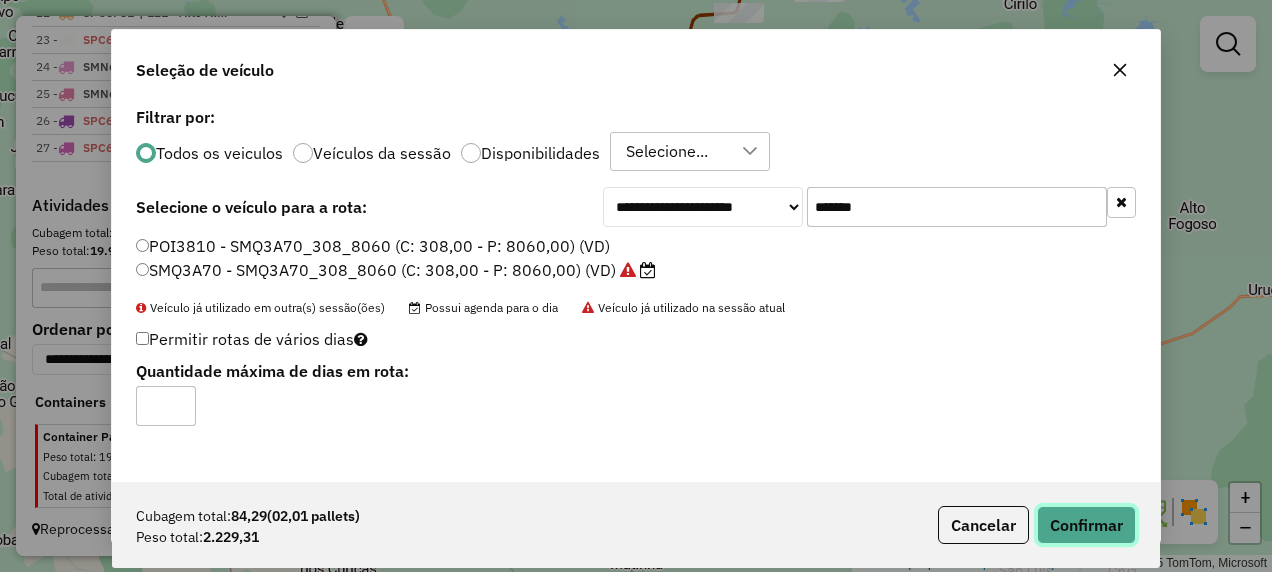 click on "Confirmar" 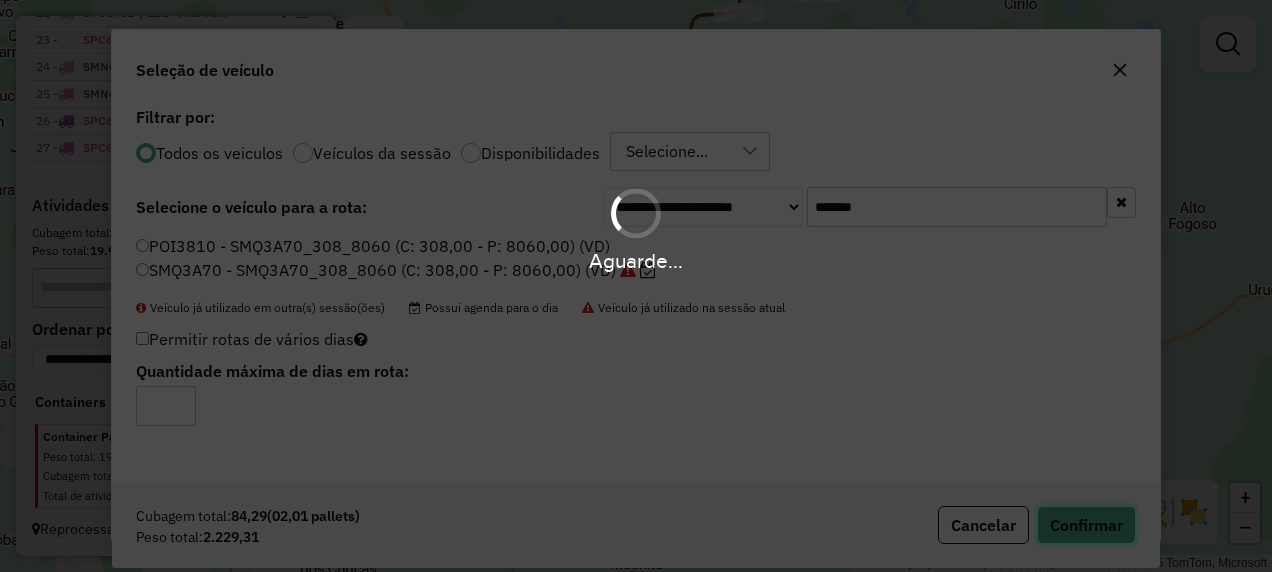 type 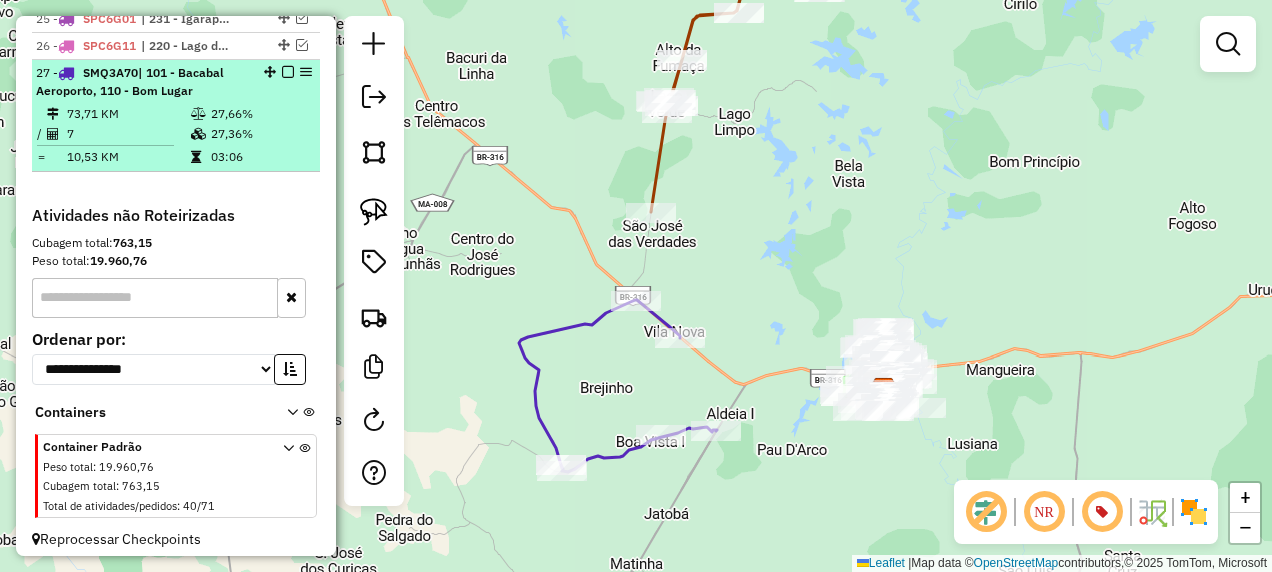 scroll, scrollTop: 2270, scrollLeft: 0, axis: vertical 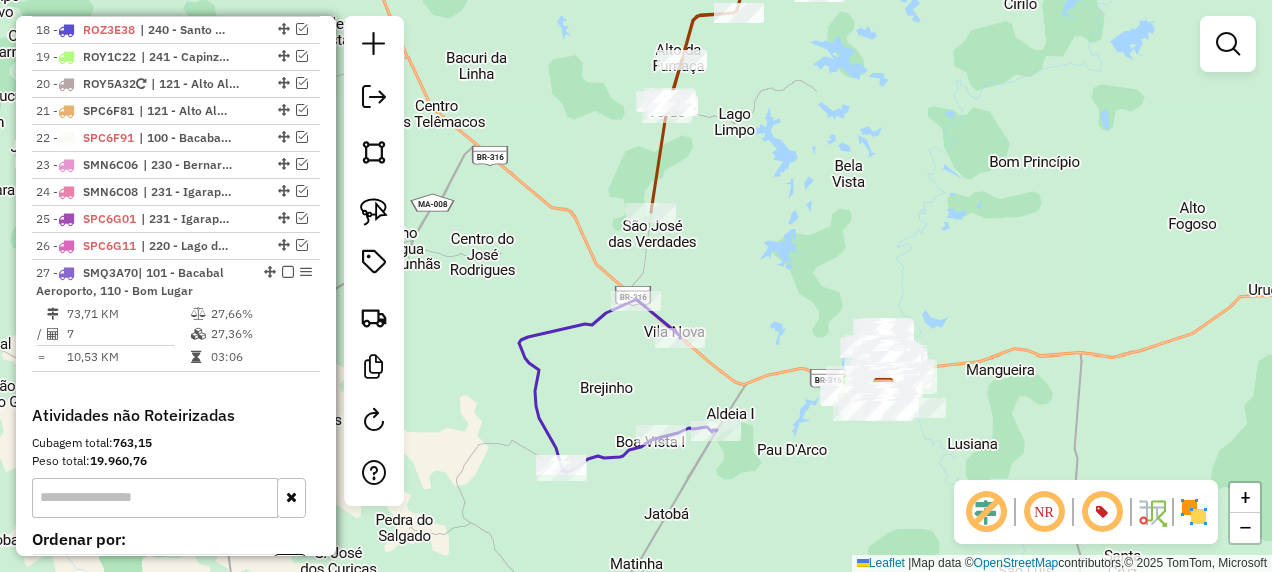 click 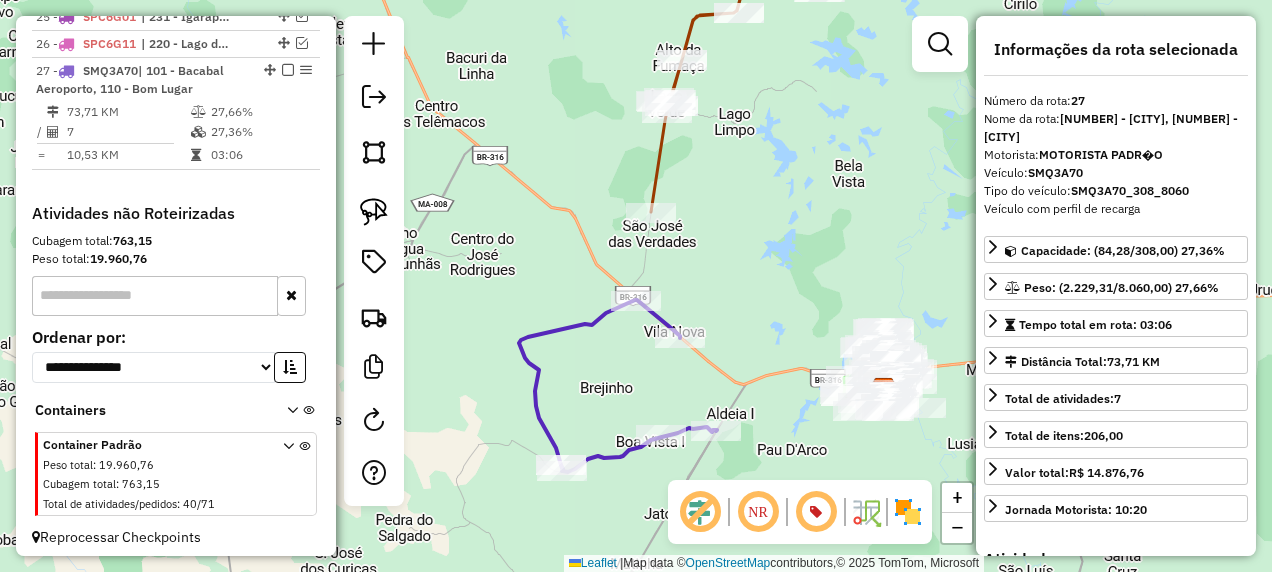 scroll, scrollTop: 2487, scrollLeft: 0, axis: vertical 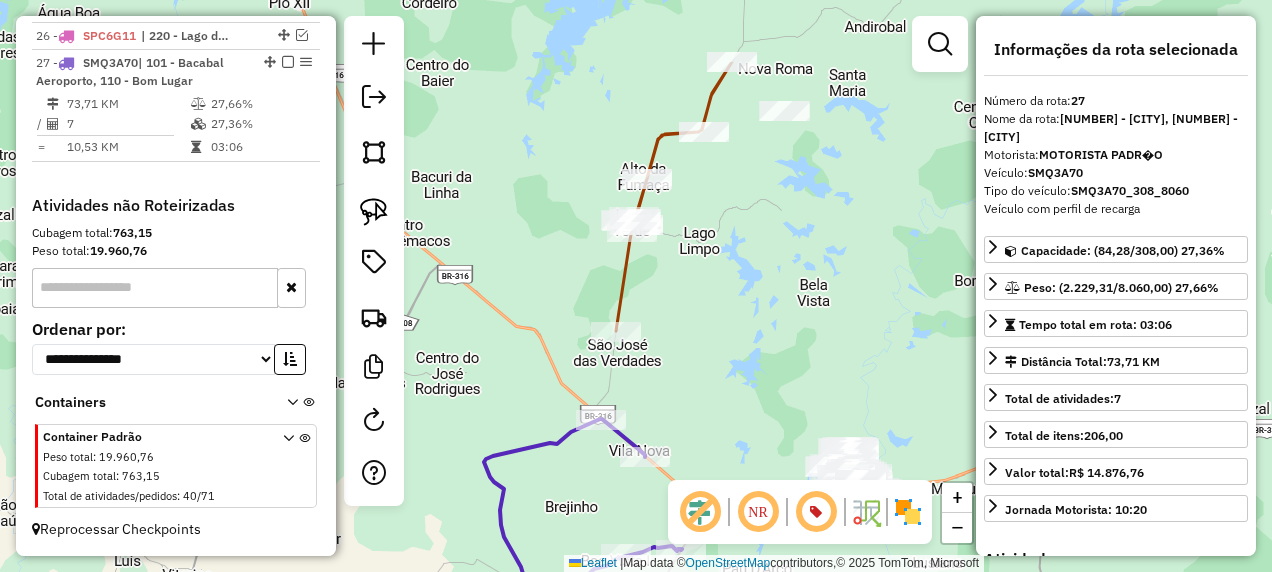 drag, startPoint x: 778, startPoint y: 264, endPoint x: 754, endPoint y: 349, distance: 88.32327 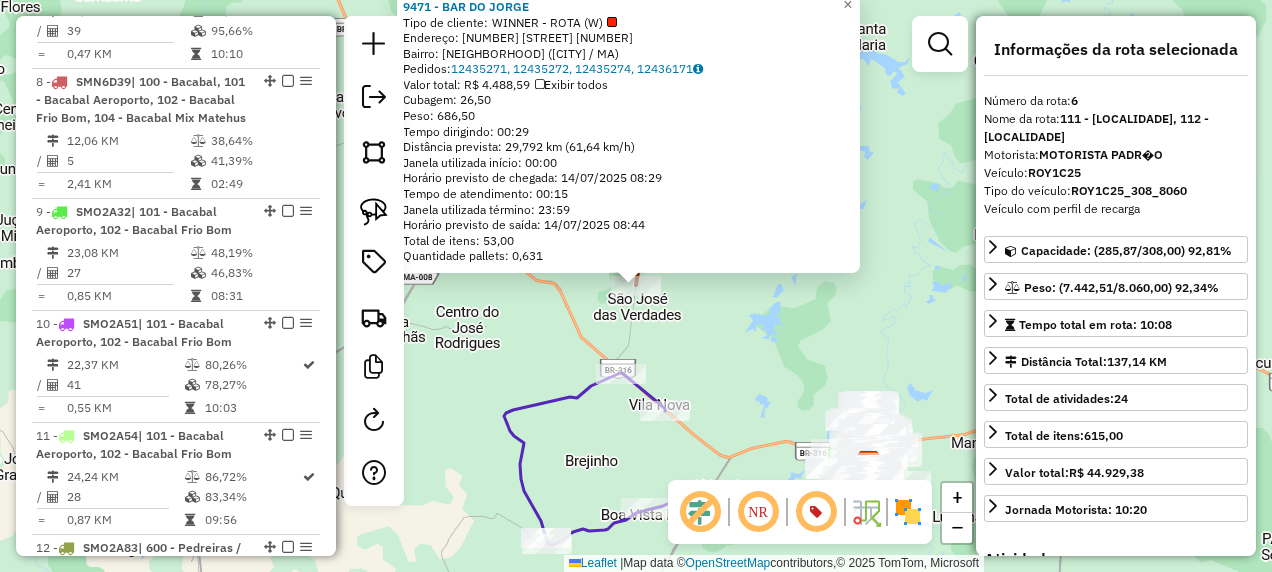 scroll, scrollTop: 1332, scrollLeft: 0, axis: vertical 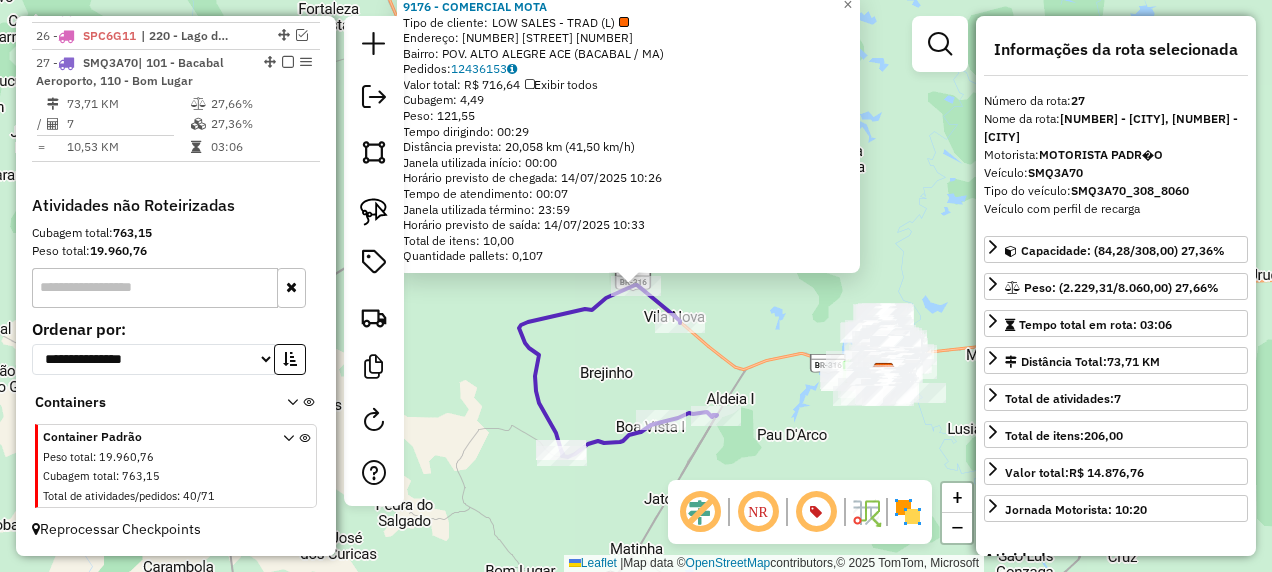click on "9176 - COMERCIAL MOTA  Tipo de cliente:   LOW SALES - TRAD (L)   Endereço: 081 ENTRADA S�O PAULO AP�STOLO    1001   Bairro: POV. ALTO ALEGRE ACE (BACABAL / MA)   Pedidos:  12436153   Valor total: R$ 716,64   Exibir todos   Cubagem: 4,49  Peso: 121,55  Tempo dirigindo: 00:29   Distância prevista: 20,058 km (41,50 km/h)   Janela utilizada início: 00:00   Horário previsto de chegada: 14/07/2025 10:26   Tempo de atendimento: 00:07   Janela utilizada término: 23:59   Horário previsto de saída: 14/07/2025 10:33   Total de itens: 10,00   Quantidade pallets: 0,107  × Janela de atendimento Grade de atendimento Capacidade Transportadoras Veículos Cliente Pedidos  Rotas Selecione os dias de semana para filtrar as janelas de atendimento  Seg   Ter   Qua   Qui   Sex   Sáb   Dom  Informe o período da janela de atendimento: De: Até:  Filtrar exatamente a janela do cliente  Considerar janela de atendimento padrão  Selecione os dias de semana para filtrar as grades de atendimento  Seg   Ter   Qua   Qui   Sex" 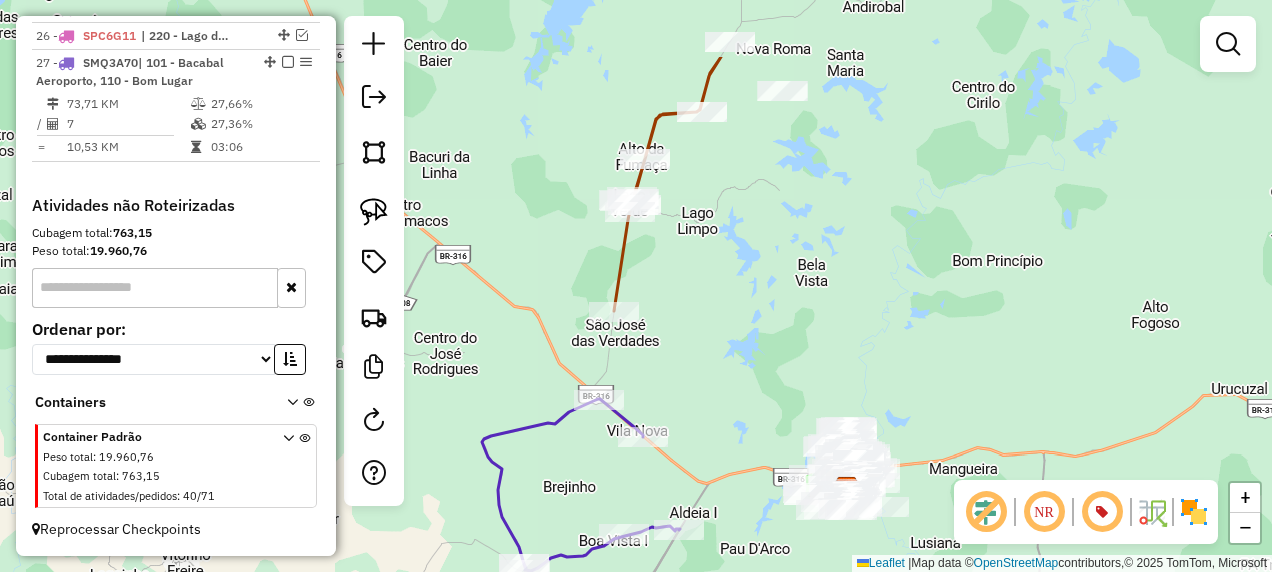 drag, startPoint x: 767, startPoint y: 260, endPoint x: 716, endPoint y: 385, distance: 135.00371 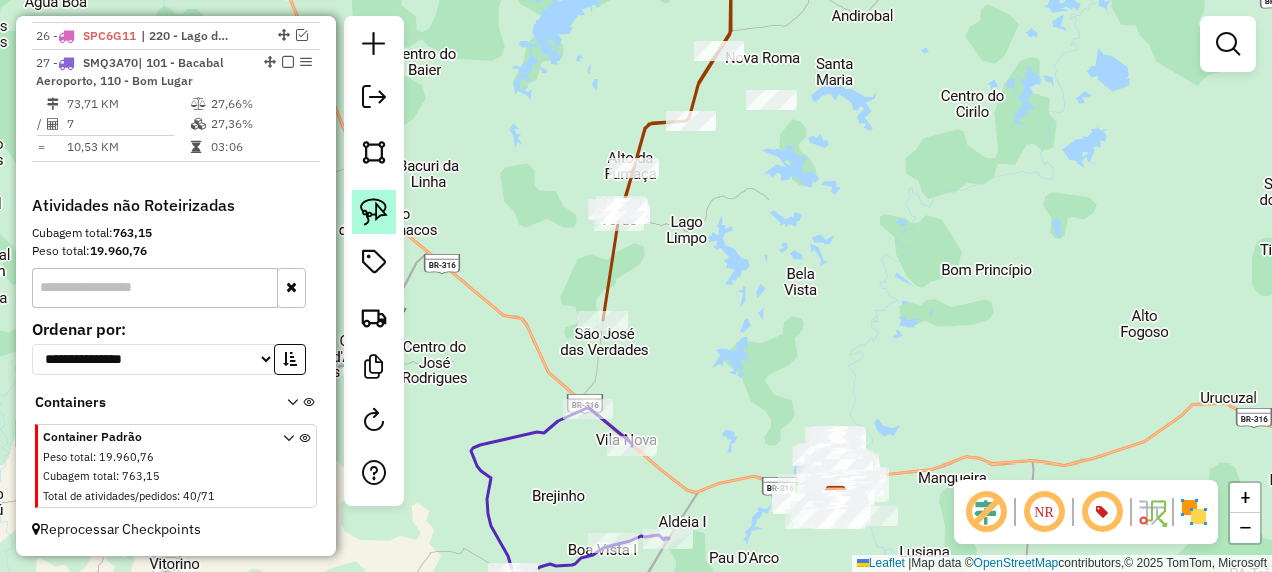click 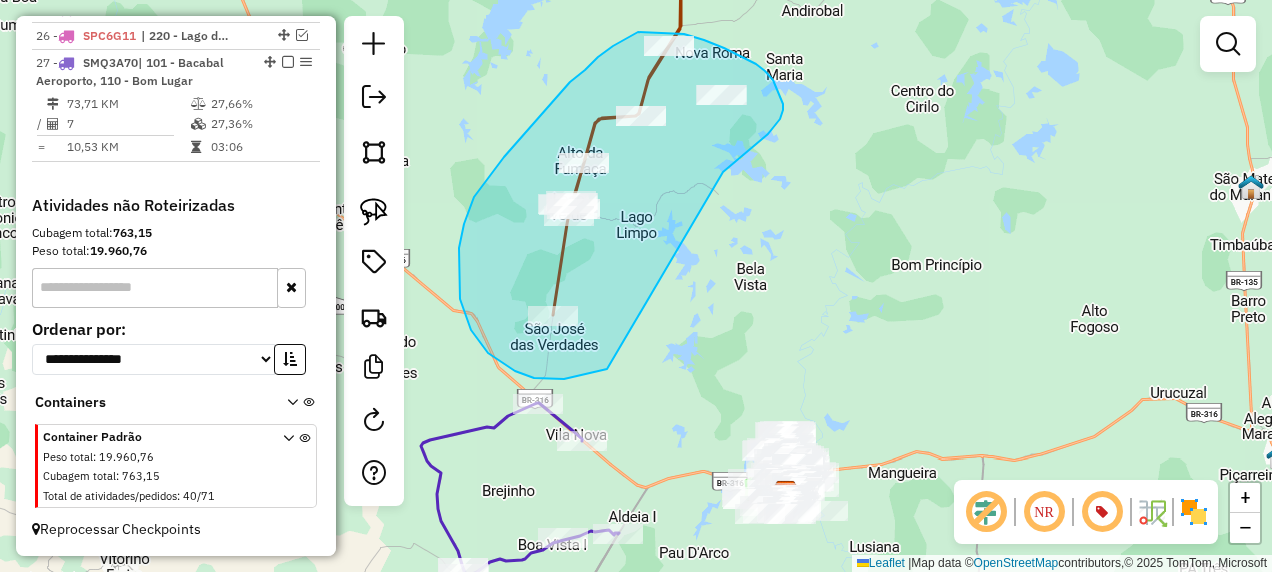 drag, startPoint x: 729, startPoint y: 166, endPoint x: 622, endPoint y: 364, distance: 225.06221 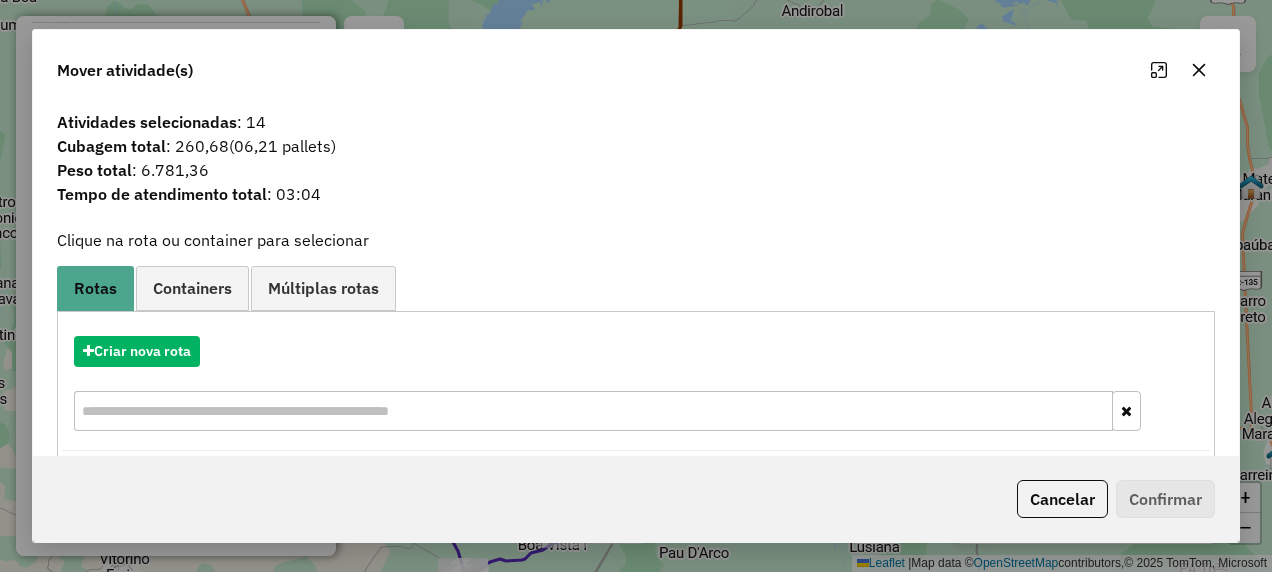 drag, startPoint x: 1054, startPoint y: 514, endPoint x: 986, endPoint y: 477, distance: 77.41447 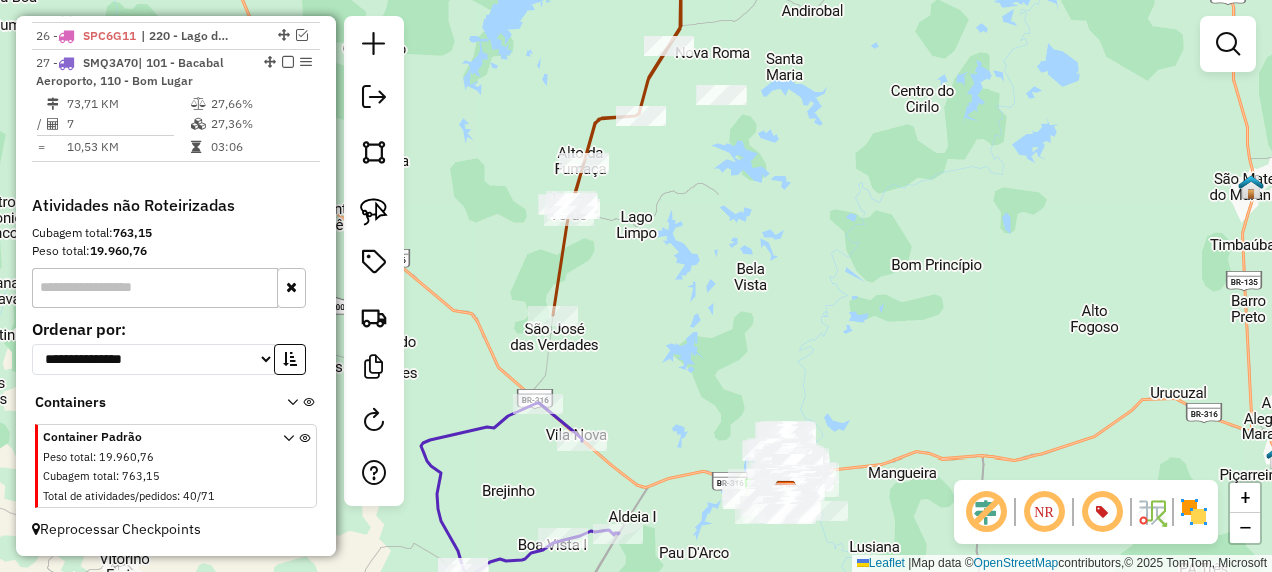 click 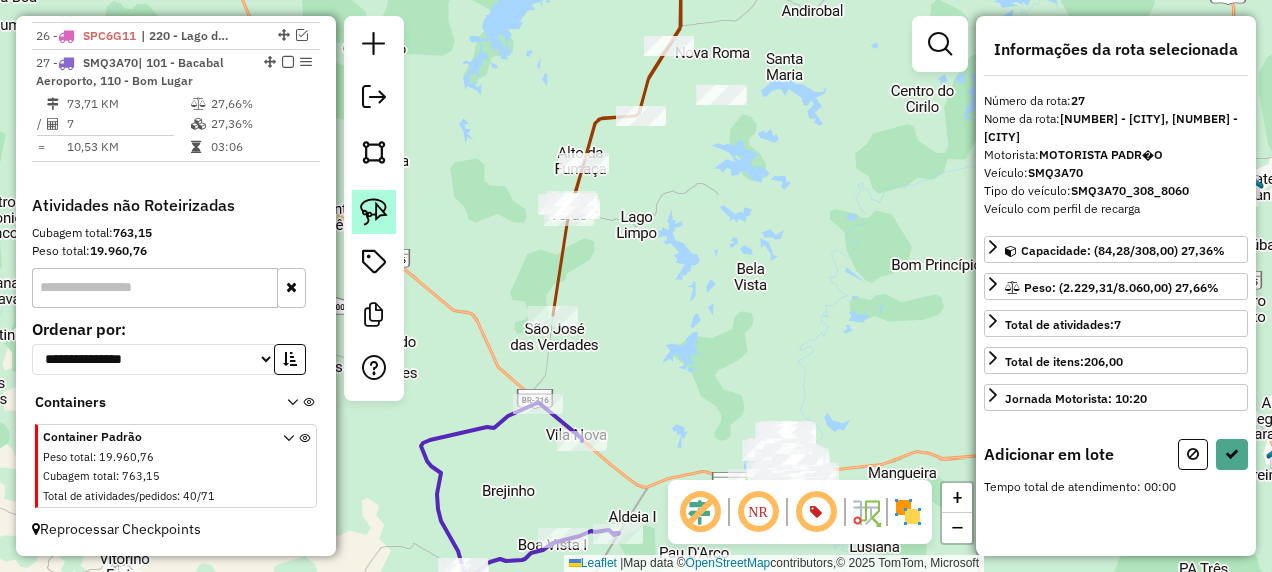 click 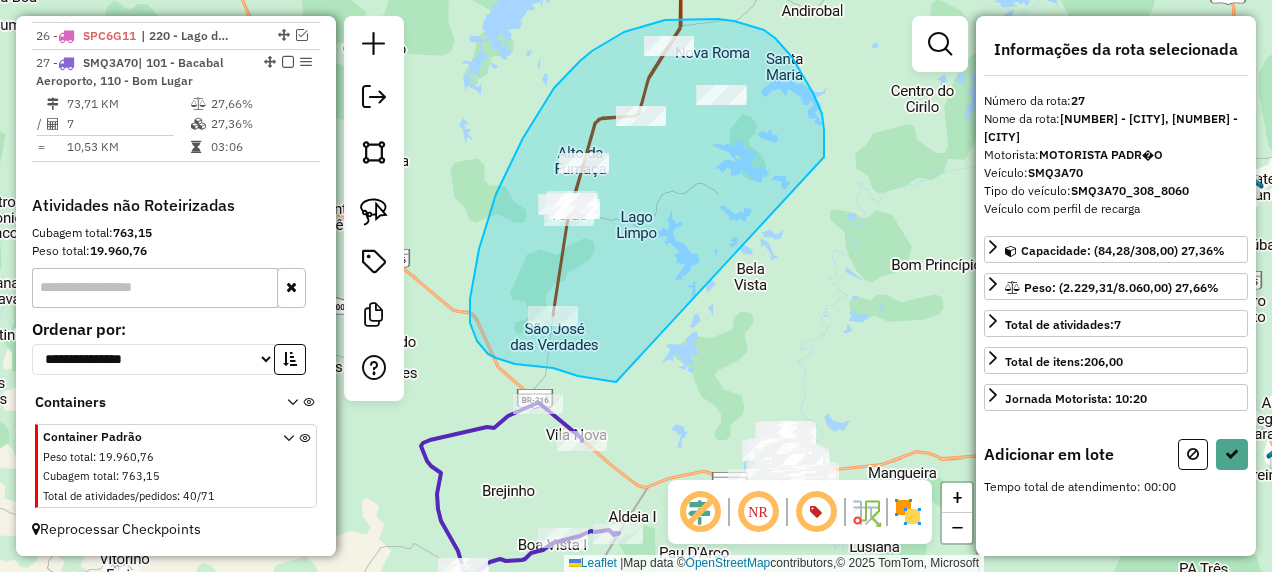 drag, startPoint x: 824, startPoint y: 130, endPoint x: 626, endPoint y: 382, distance: 320.4809 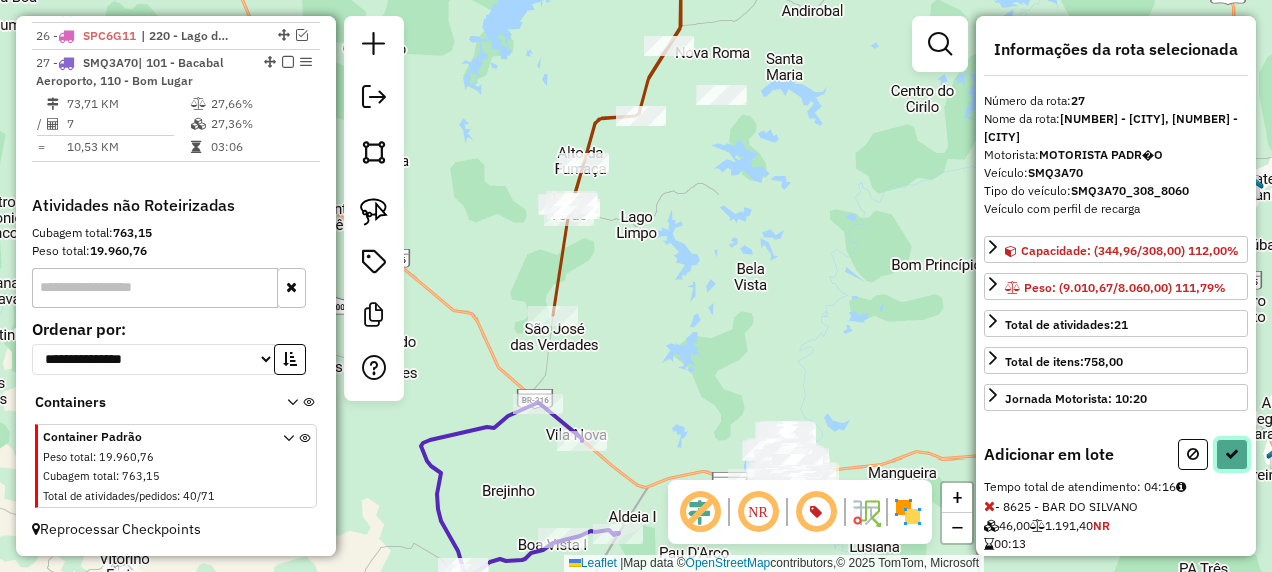 click at bounding box center [1232, 454] 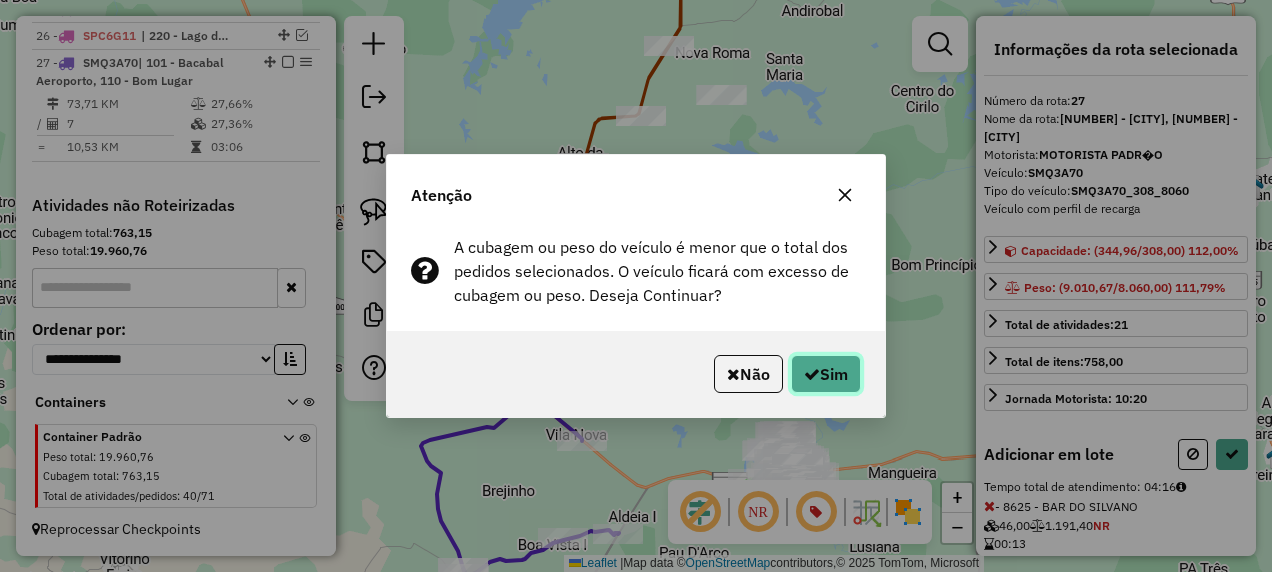click on "Sim" 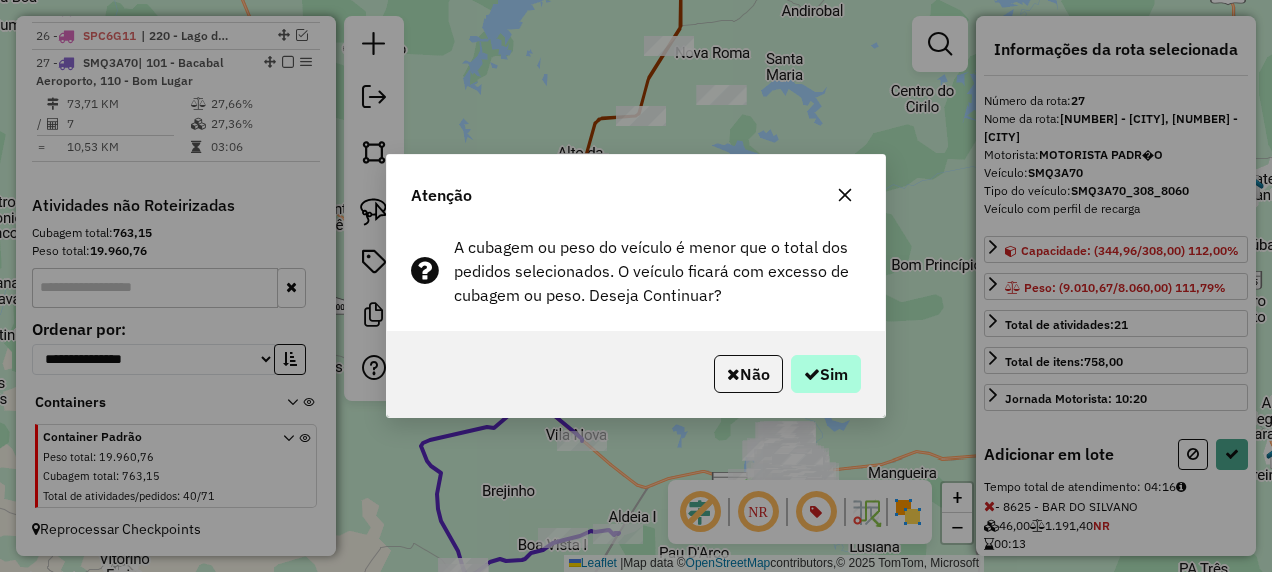 select on "**********" 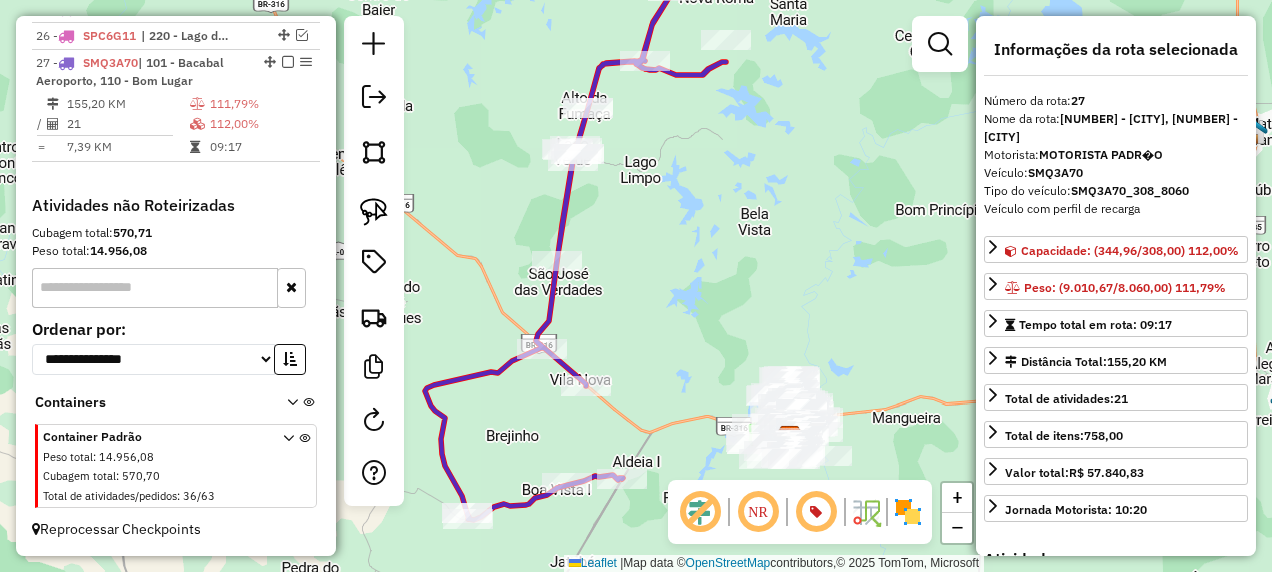 drag, startPoint x: 668, startPoint y: 383, endPoint x: 680, endPoint y: 276, distance: 107.67079 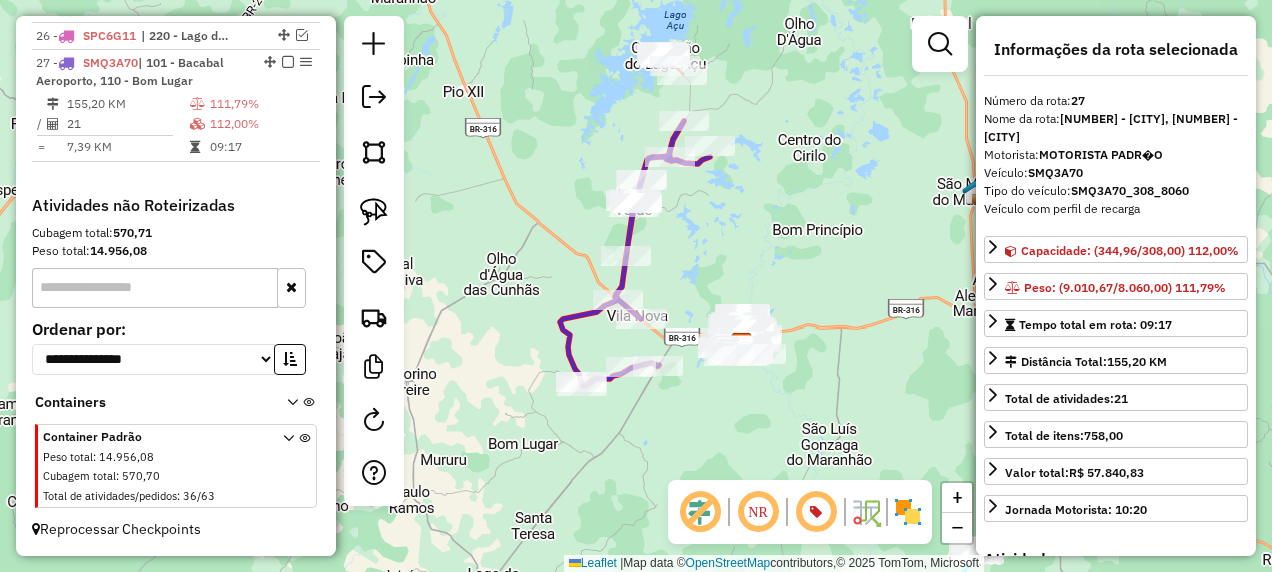 drag, startPoint x: 498, startPoint y: 177, endPoint x: 490, endPoint y: 238, distance: 61.522354 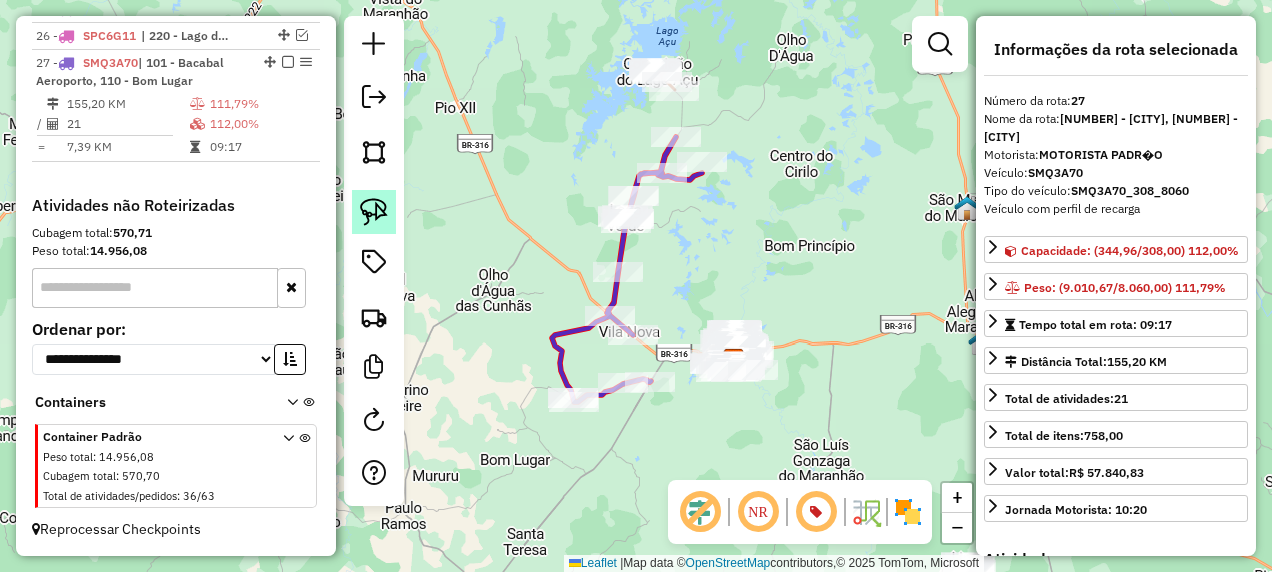 click 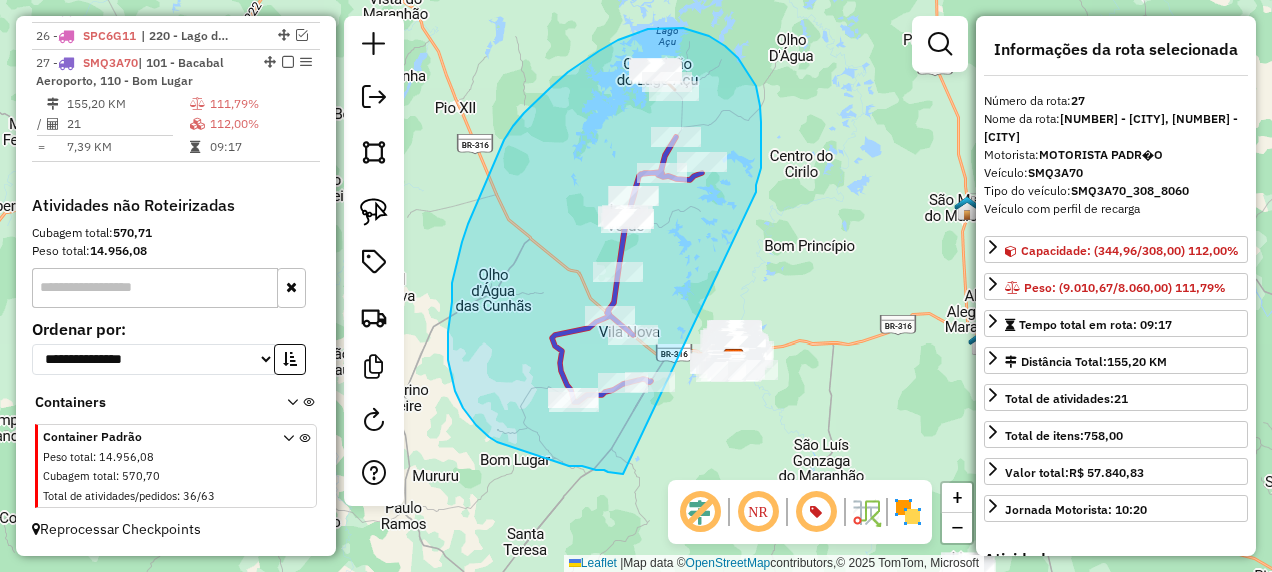 drag, startPoint x: 756, startPoint y: 192, endPoint x: 623, endPoint y: 474, distance: 311.79 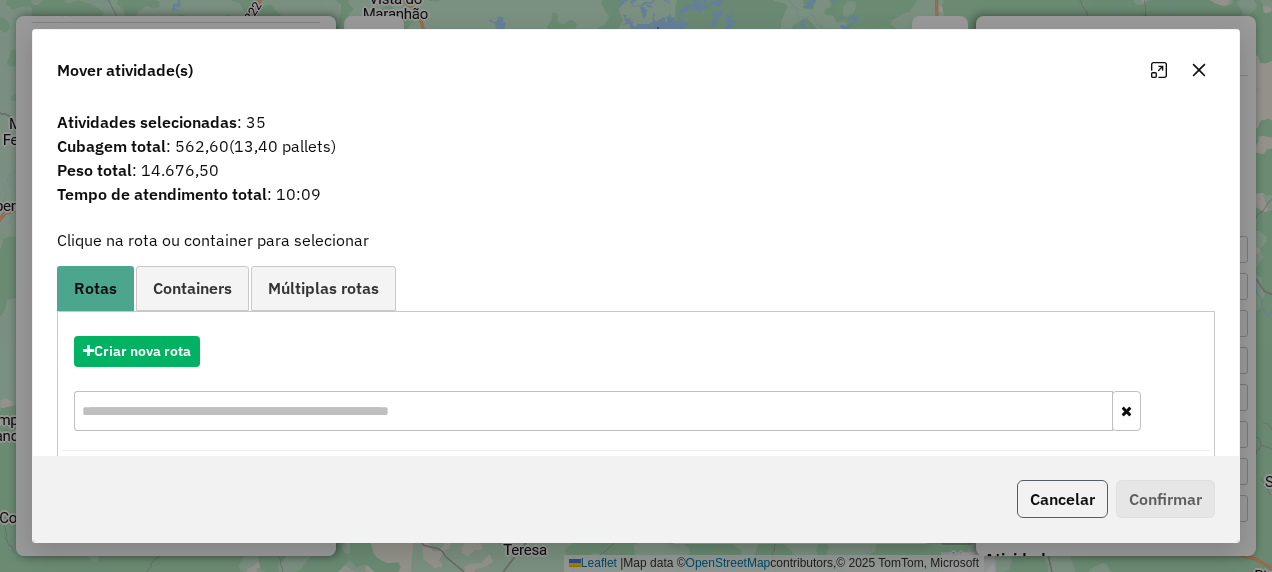 click on "Cancelar" 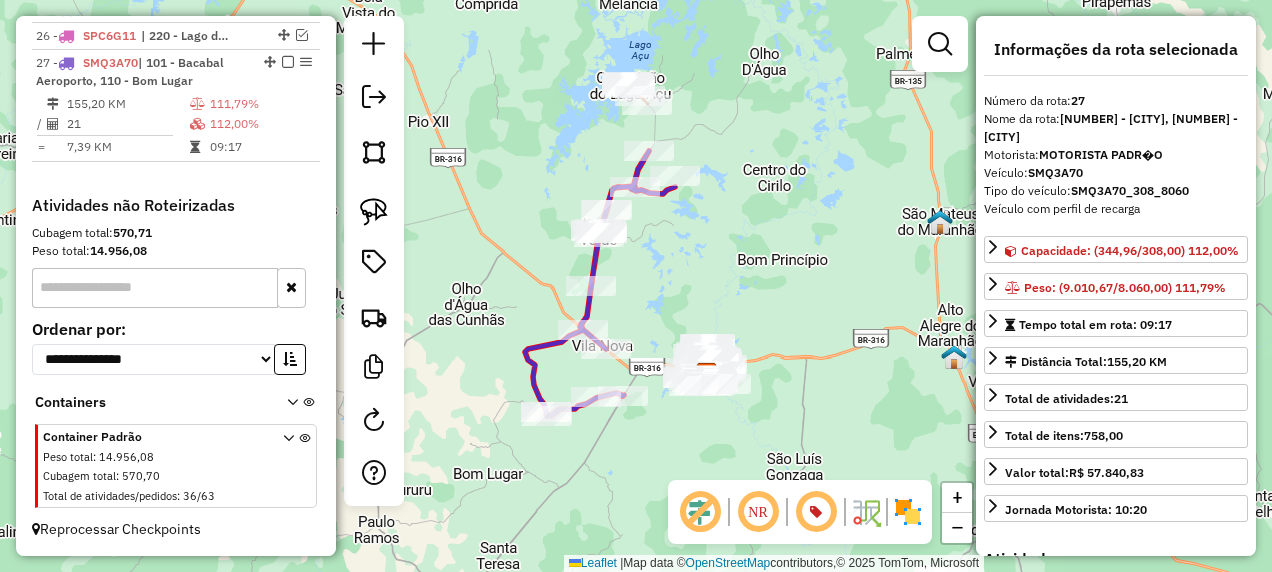 drag, startPoint x: 902, startPoint y: 202, endPoint x: 790, endPoint y: 252, distance: 122.653984 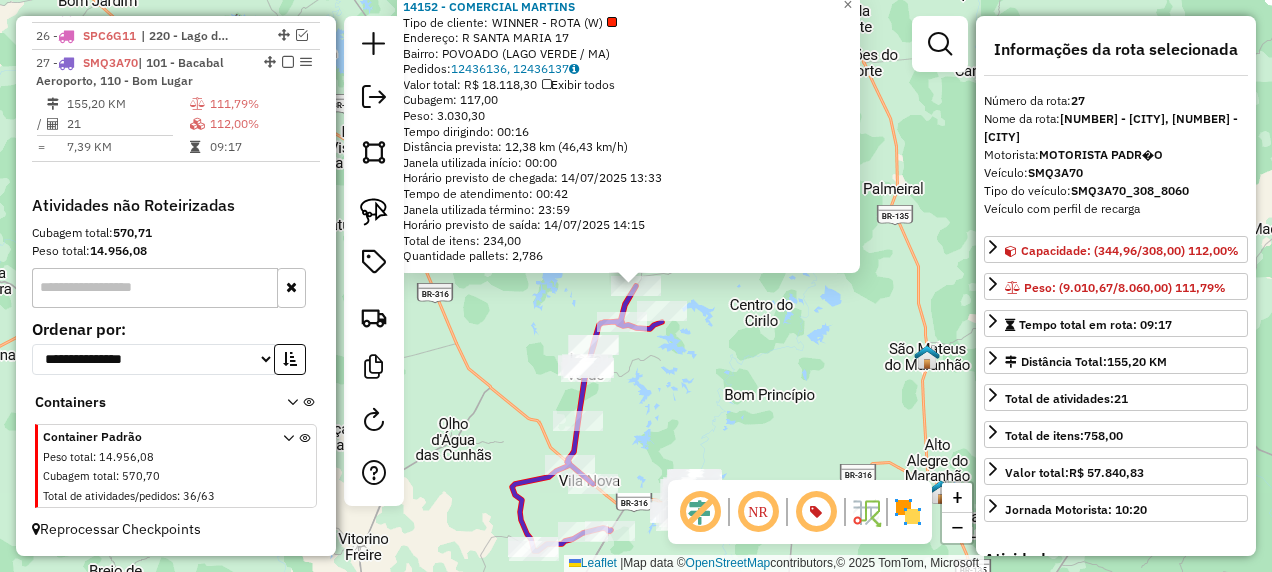 click on "14152 - COMERCIAL MARTINS  Tipo de cliente:   WINNER - ROTA (W)   Endereço: R   SANTA MARIA                   17   Bairro: POVOADO (LAGO VERDE / MA)   Pedidos:  12436136, 12436137   Valor total: R$ 18.118,30   Exibir todos   Cubagem: 117,00  Peso: 3.030,30  Tempo dirigindo: 00:16   Distância prevista: 12,38 km (46,43 km/h)   Janela utilizada início: 00:00   Horário previsto de chegada: 14/07/2025 13:33   Tempo de atendimento: 00:42   Janela utilizada término: 23:59   Horário previsto de saída: 14/07/2025 14:15   Total de itens: 234,00   Quantidade pallets: 2,786  × Janela de atendimento Grade de atendimento Capacidade Transportadoras Veículos Cliente Pedidos  Rotas Selecione os dias de semana para filtrar as janelas de atendimento  Seg   Ter   Qua   Qui   Sex   Sáb   Dom  Informe o período da janela de atendimento: De: Até:  Filtrar exatamente a janela do cliente  Considerar janela de atendimento padrão  Selecione os dias de semana para filtrar as grades de atendimento  Seg   Ter   Qua   Qui  De:" 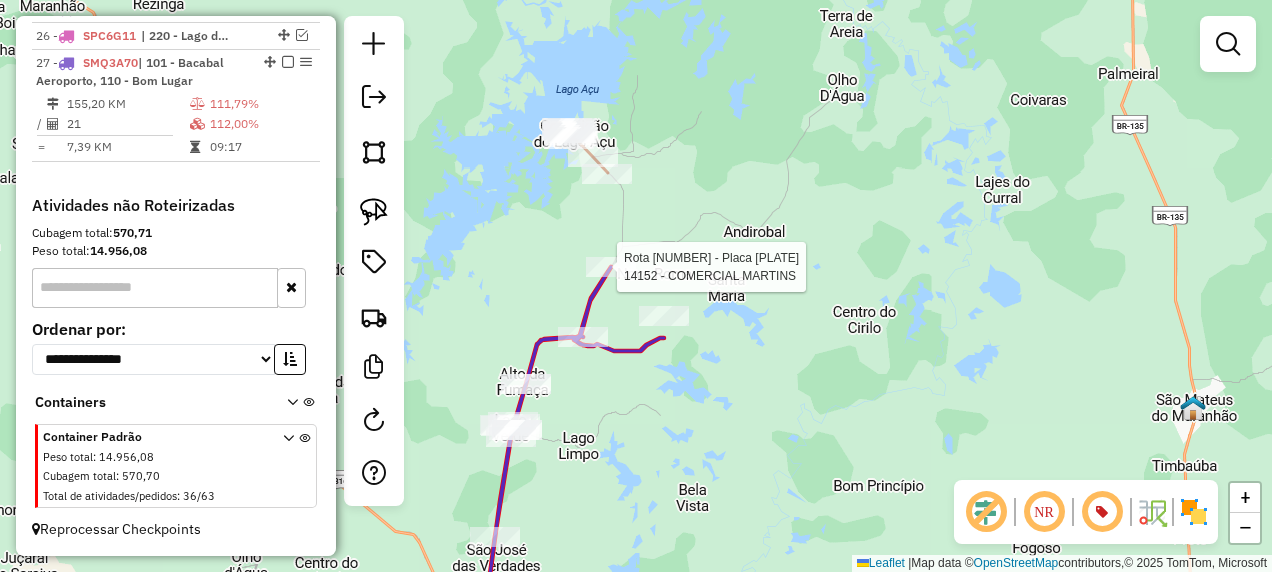 select on "**********" 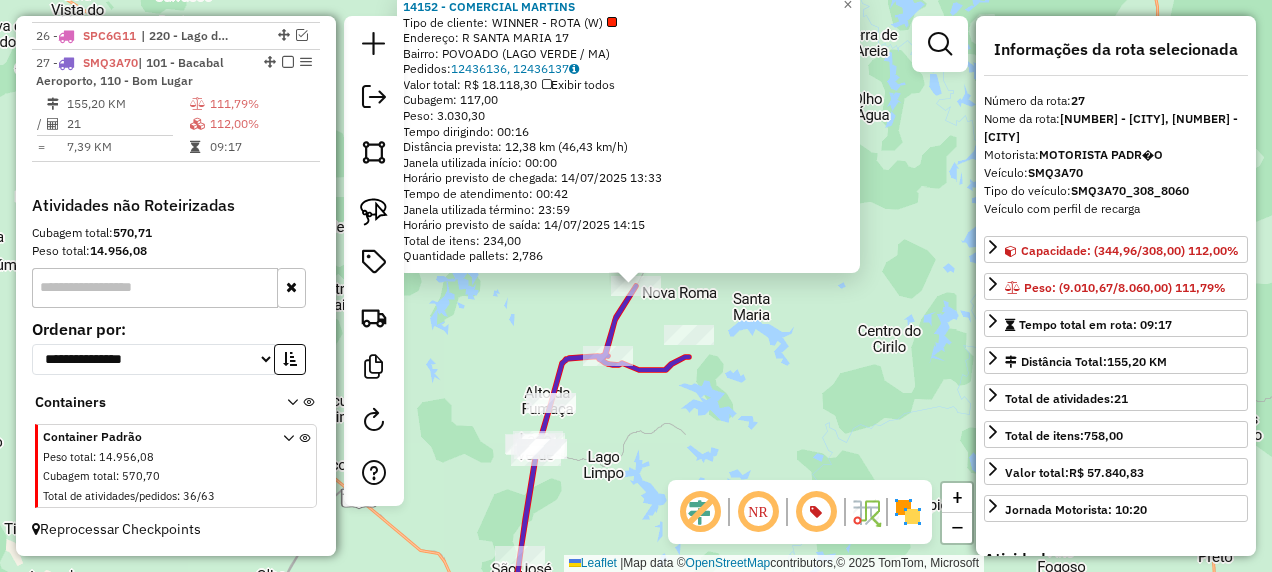 click on "14152 - COMERCIAL MARTINS  Tipo de cliente:   WINNER - ROTA (W)   Endereço: R   SANTA MARIA                   17   Bairro: POVOADO (LAGO VERDE / MA)   Pedidos:  12436136, 12436137   Valor total: R$ 18.118,30   Exibir todos   Cubagem: 117,00  Peso: 3.030,30  Tempo dirigindo: 00:16   Distância prevista: 12,38 km (46,43 km/h)   Janela utilizada início: 00:00   Horário previsto de chegada: 14/07/2025 13:33   Tempo de atendimento: 00:42   Janela utilizada término: 23:59   Horário previsto de saída: 14/07/2025 14:15   Total de itens: 234,00   Quantidade pallets: 2,786  × Janela de atendimento Grade de atendimento Capacidade Transportadoras Veículos Cliente Pedidos  Rotas Selecione os dias de semana para filtrar as janelas de atendimento  Seg   Ter   Qua   Qui   Sex   Sáb   Dom  Informe o período da janela de atendimento: De: Até:  Filtrar exatamente a janela do cliente  Considerar janela de atendimento padrão  Selecione os dias de semana para filtrar as grades de atendimento  Seg   Ter   Qua   Qui  De:" 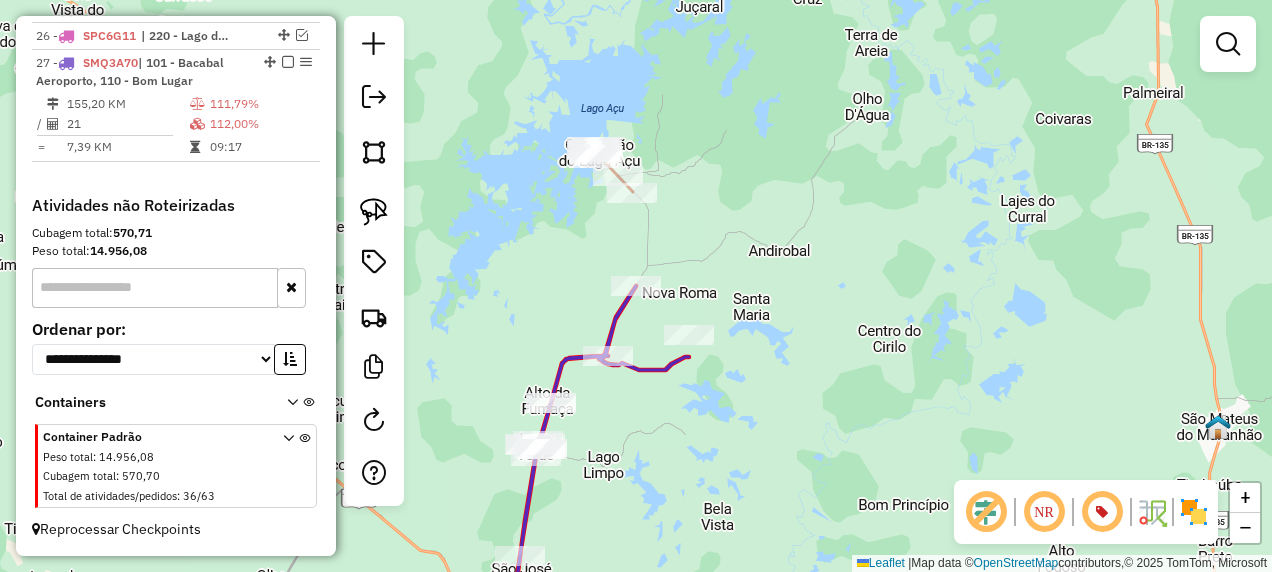 click on "Janela de atendimento Grade de atendimento Capacidade Transportadoras Veículos Cliente Pedidos  Rotas Selecione os dias de semana para filtrar as janelas de atendimento  Seg   Ter   Qua   Qui   Sex   Sáb   Dom  Informe o período da janela de atendimento: De: Até:  Filtrar exatamente a janela do cliente  Considerar janela de atendimento padrão  Selecione os dias de semana para filtrar as grades de atendimento  Seg   Ter   Qua   Qui   Sex   Sáb   Dom   Considerar clientes sem dia de atendimento cadastrado  Clientes fora do dia de atendimento selecionado Filtrar as atividades entre os valores definidos abaixo:  Peso mínimo:   Peso máximo:   Cubagem mínima:   Cubagem máxima:   De:   Até:  Filtrar as atividades entre o tempo de atendimento definido abaixo:  De:   Até:   Considerar capacidade total dos clientes não roteirizados Transportadora: Selecione um ou mais itens Tipo de veículo: Selecione um ou mais itens Veículo: Selecione um ou mais itens Motorista: Selecione um ou mais itens Nome: Rótulo:" 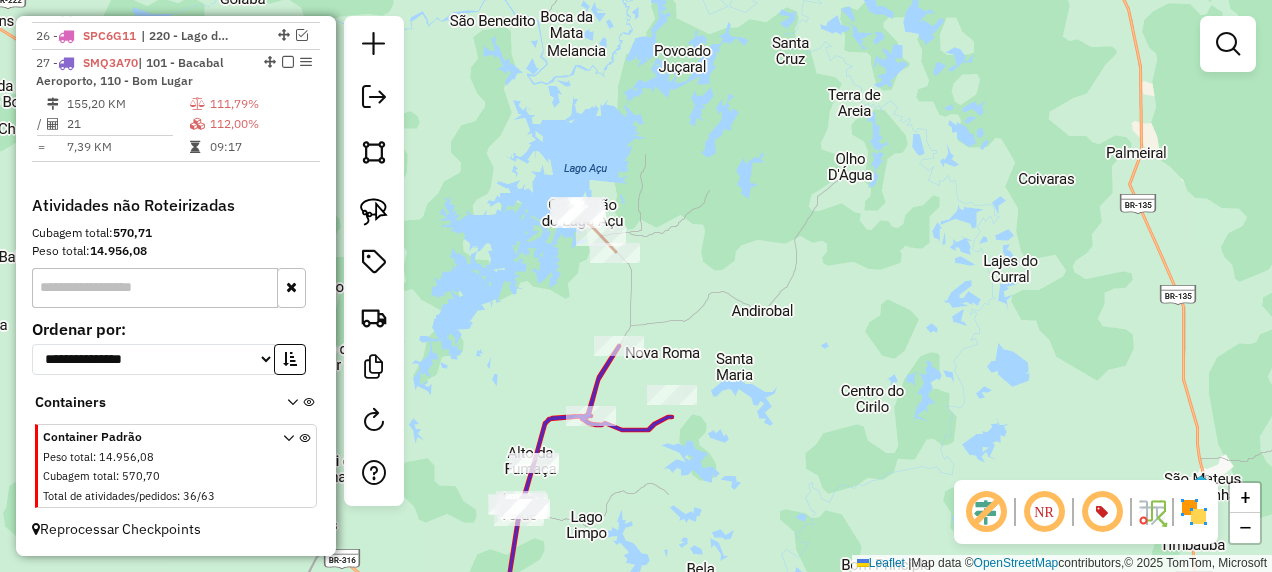 drag, startPoint x: 386, startPoint y: 222, endPoint x: 429, endPoint y: 191, distance: 53.009434 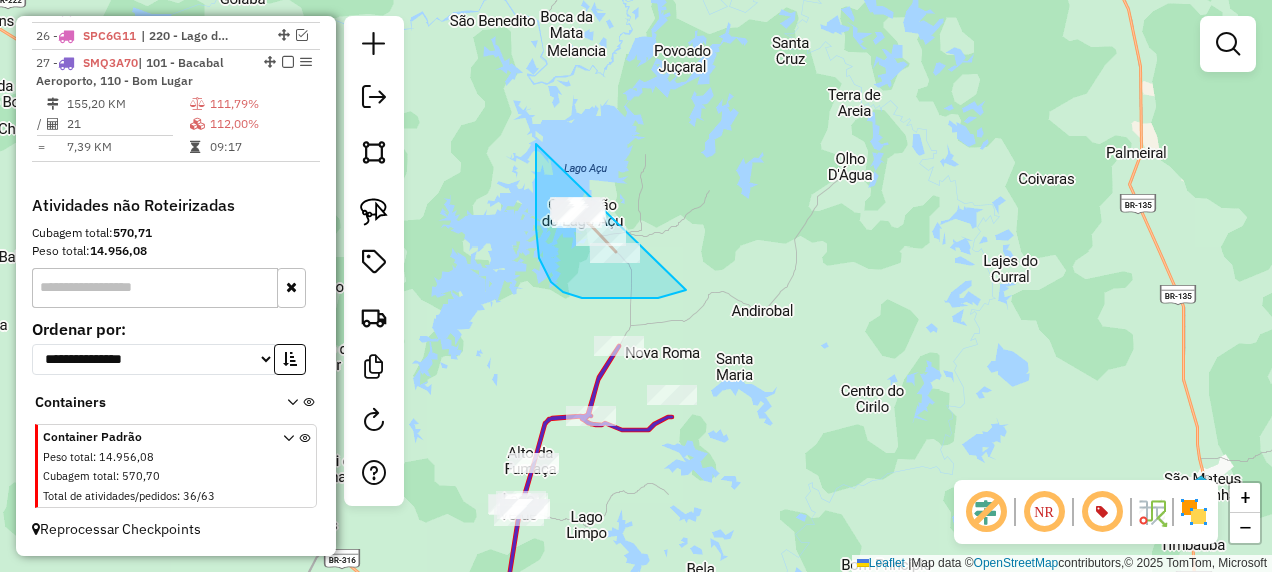 drag, startPoint x: 536, startPoint y: 144, endPoint x: 739, endPoint y: 252, distance: 229.9413 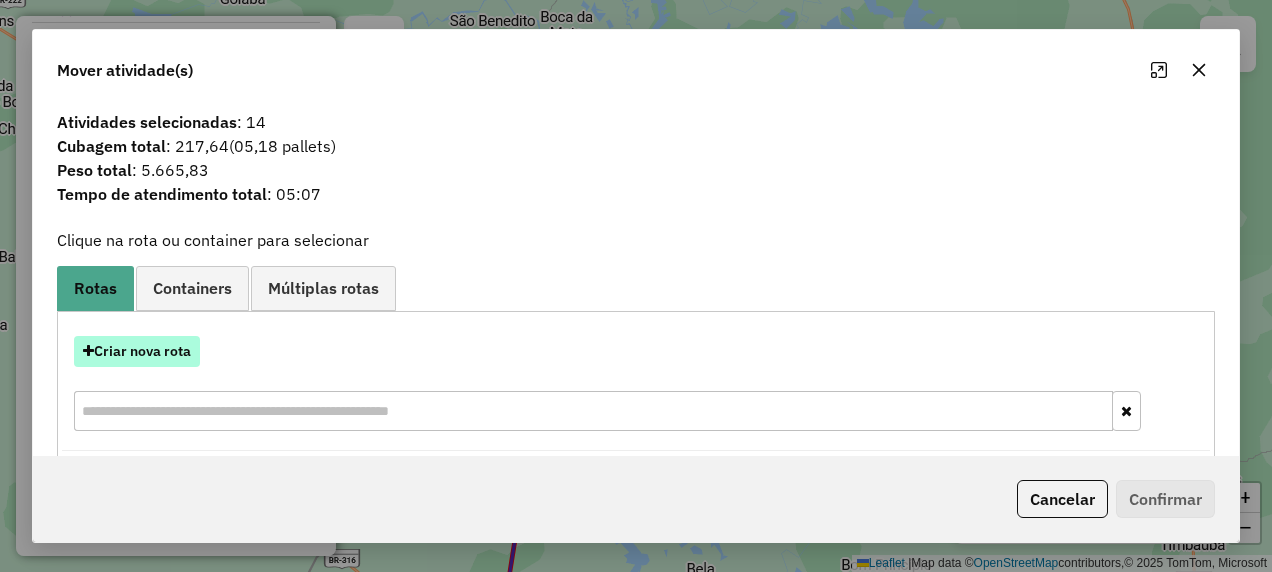 click on "Criar nova rota" at bounding box center (137, 351) 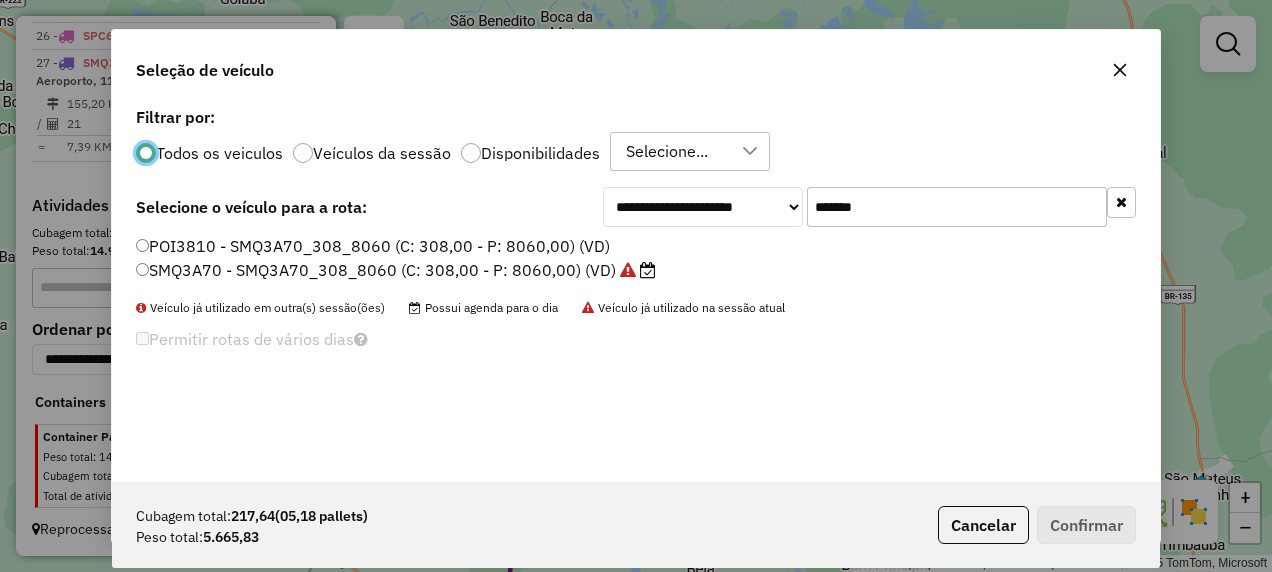 scroll, scrollTop: 11, scrollLeft: 6, axis: both 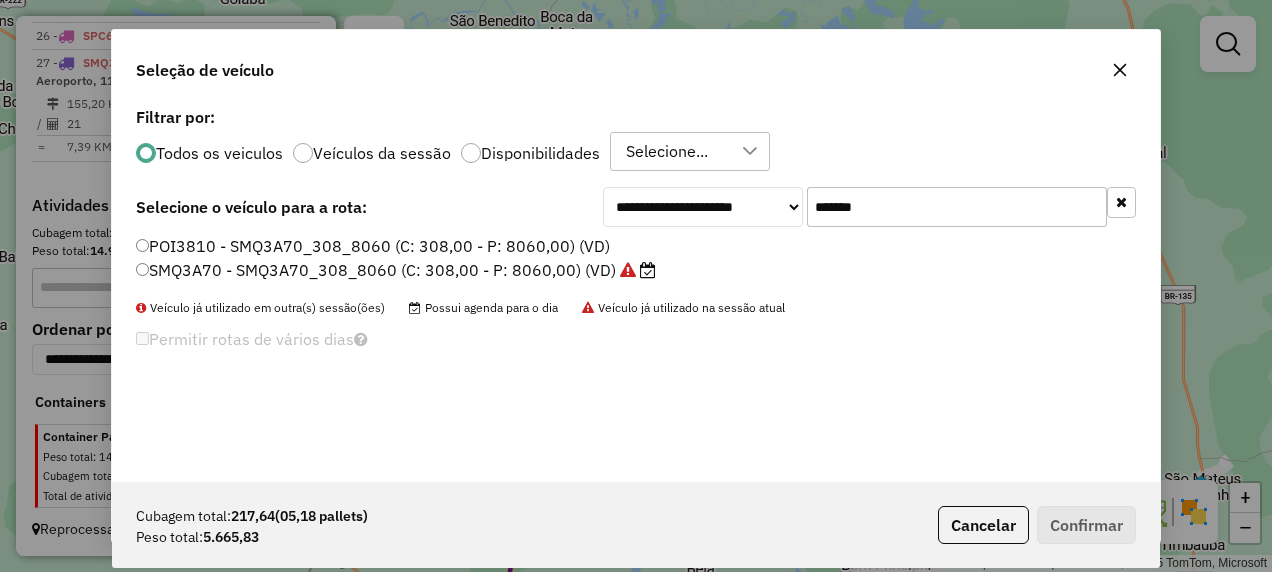 drag, startPoint x: 790, startPoint y: 230, endPoint x: 766, endPoint y: 234, distance: 24.33105 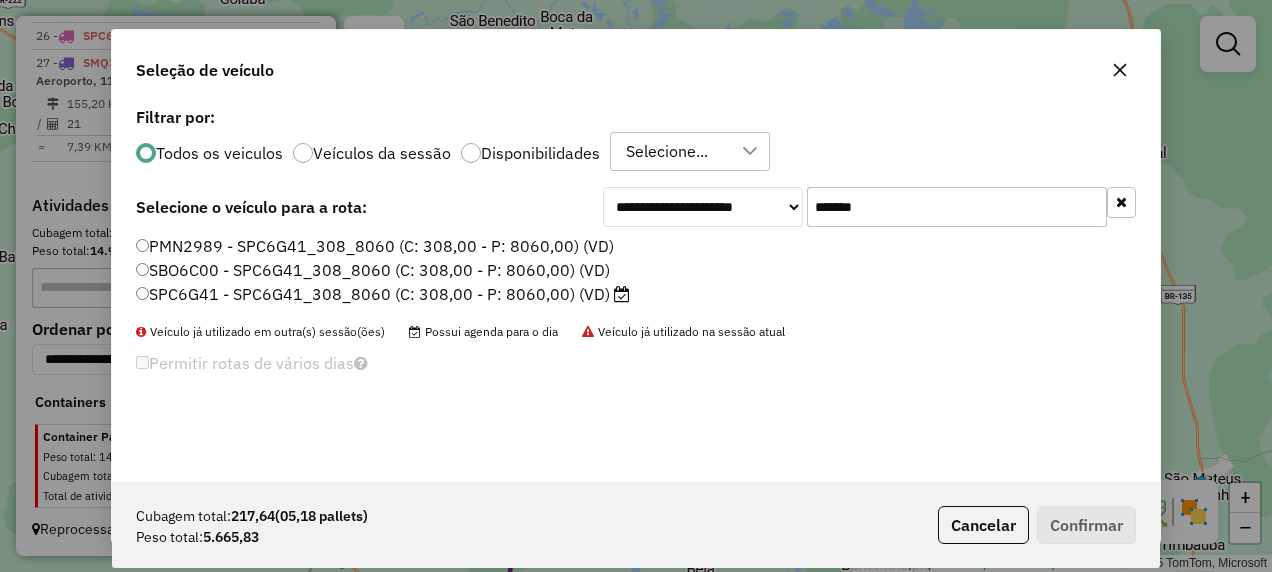 type on "*******" 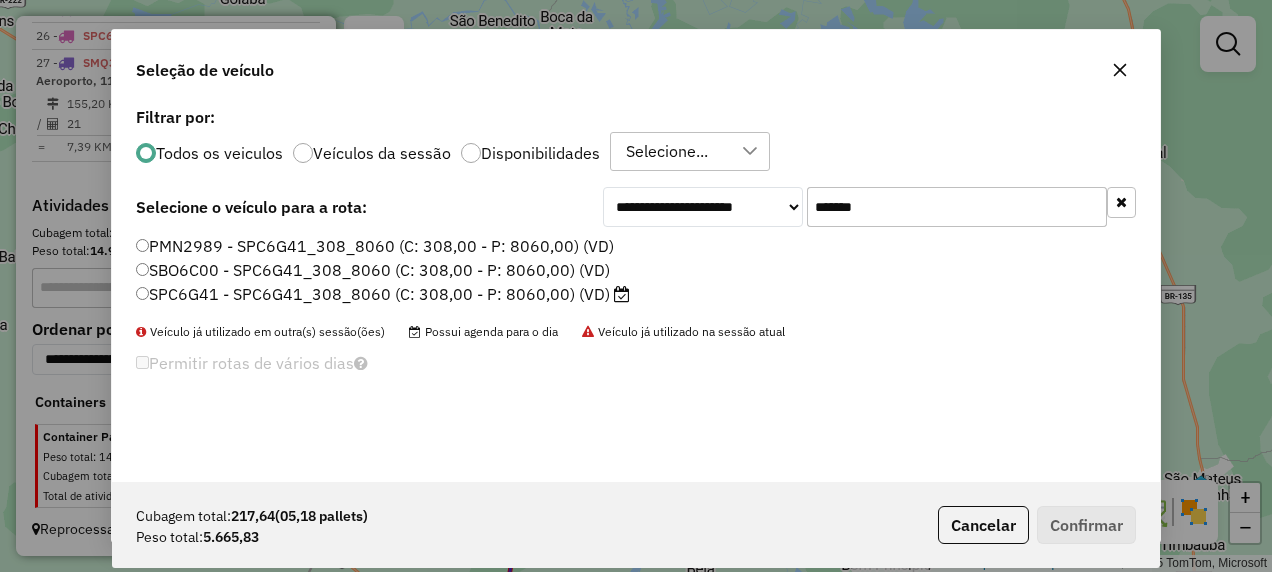 click on "SPC6G41 - SPC6G41_308_8060 (C: 308,00 - P: 8060,00) (VD)" 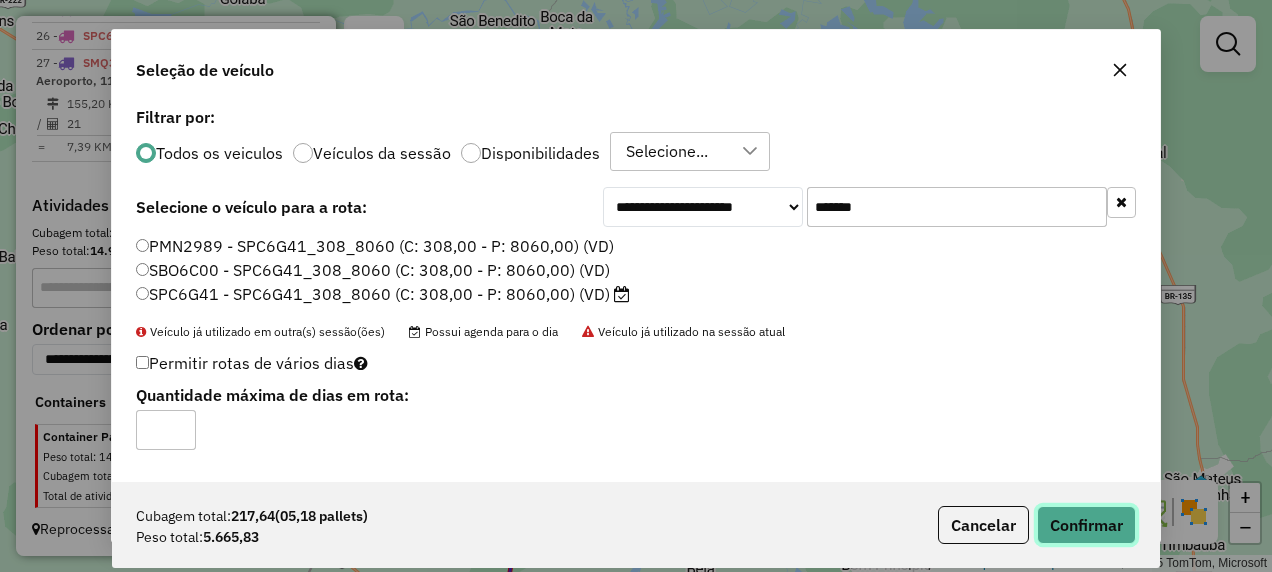 click on "Confirmar" 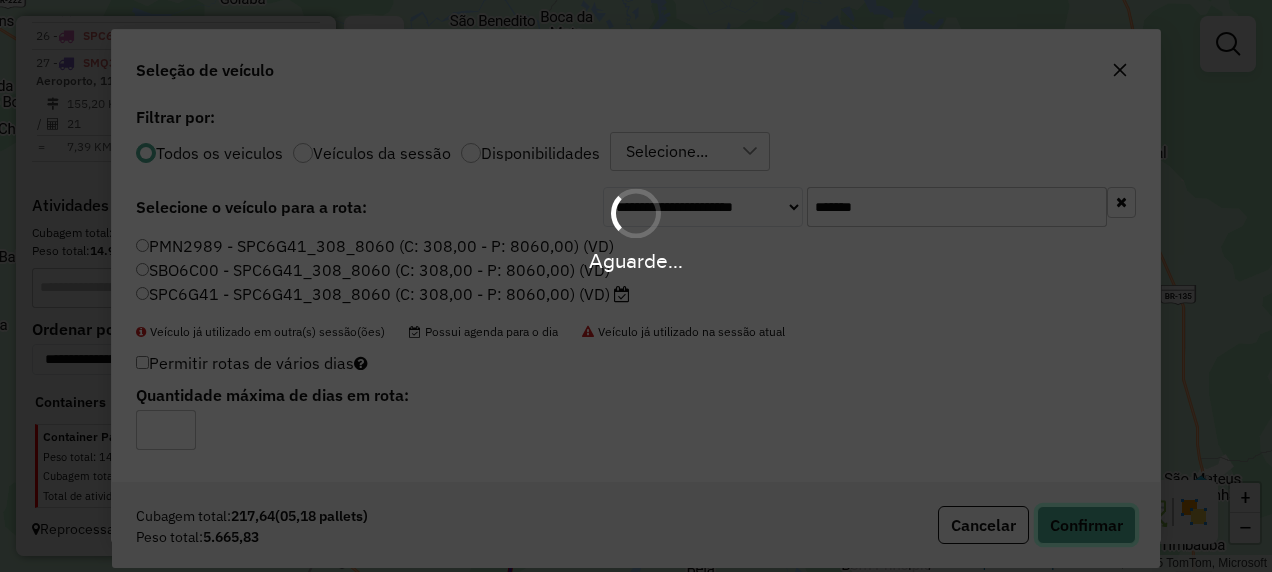 type 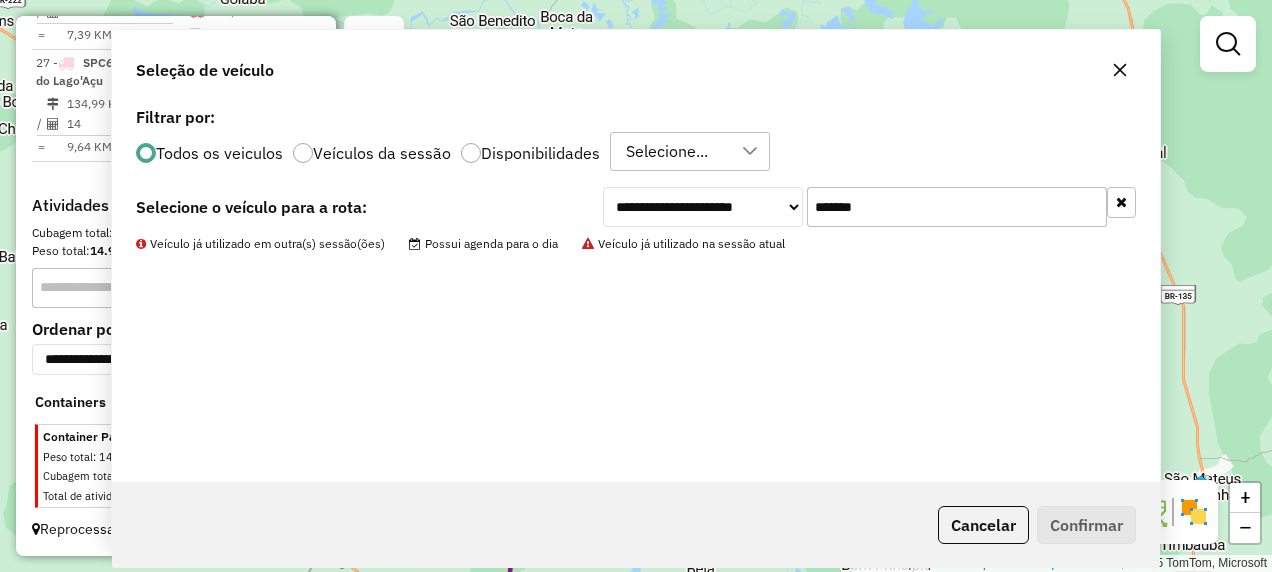 scroll, scrollTop: 2375, scrollLeft: 0, axis: vertical 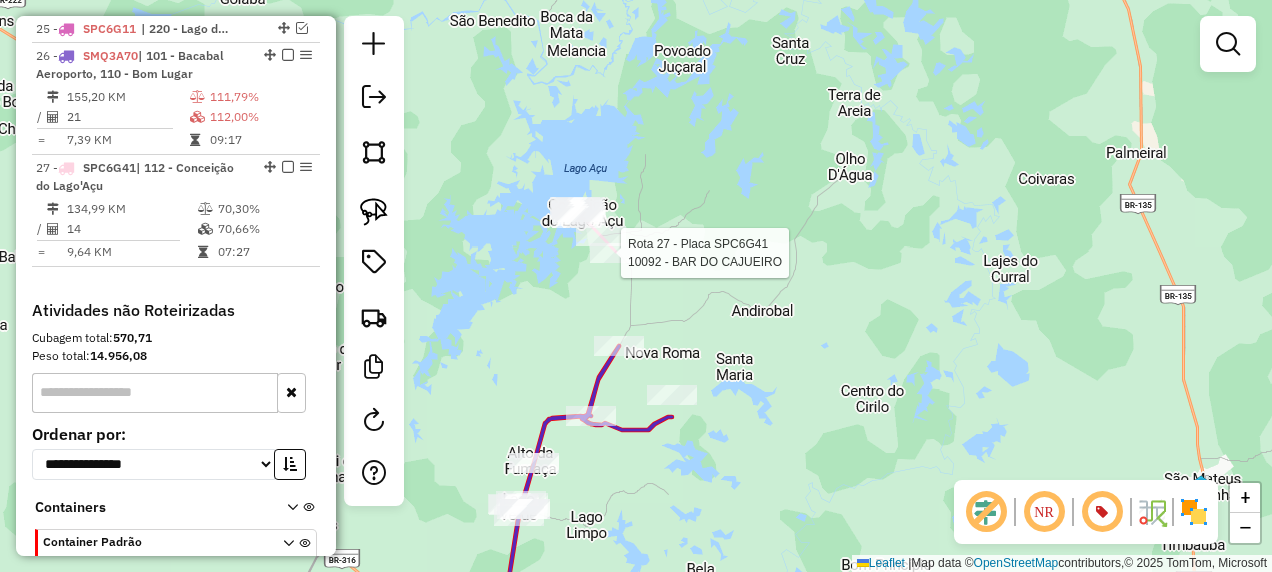 select on "**********" 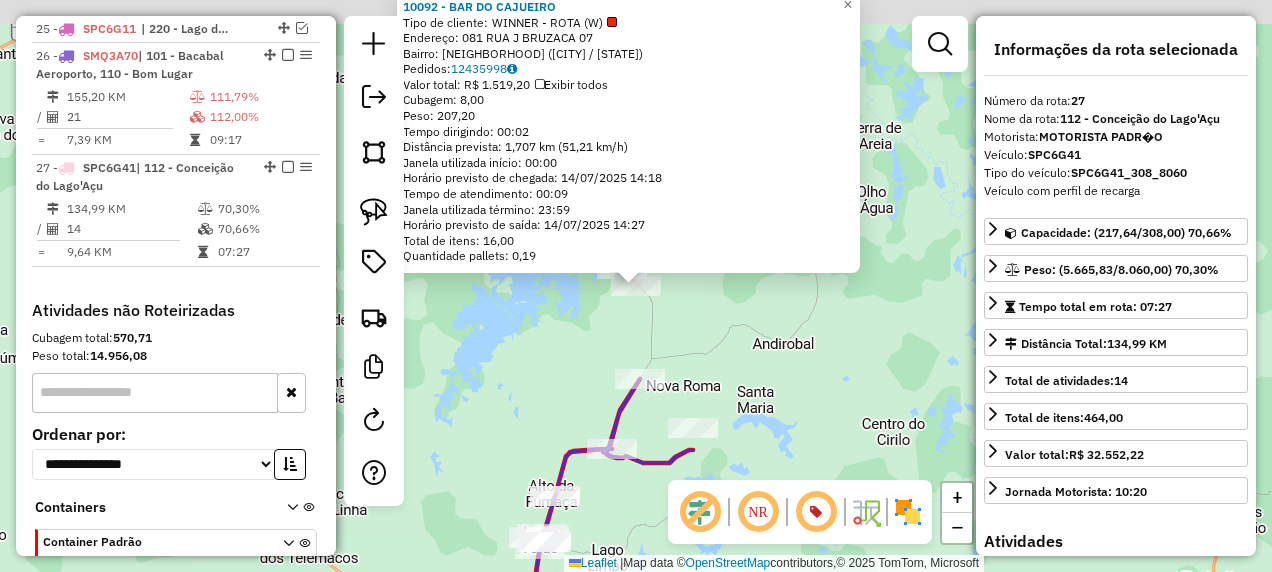 scroll, scrollTop: 2487, scrollLeft: 0, axis: vertical 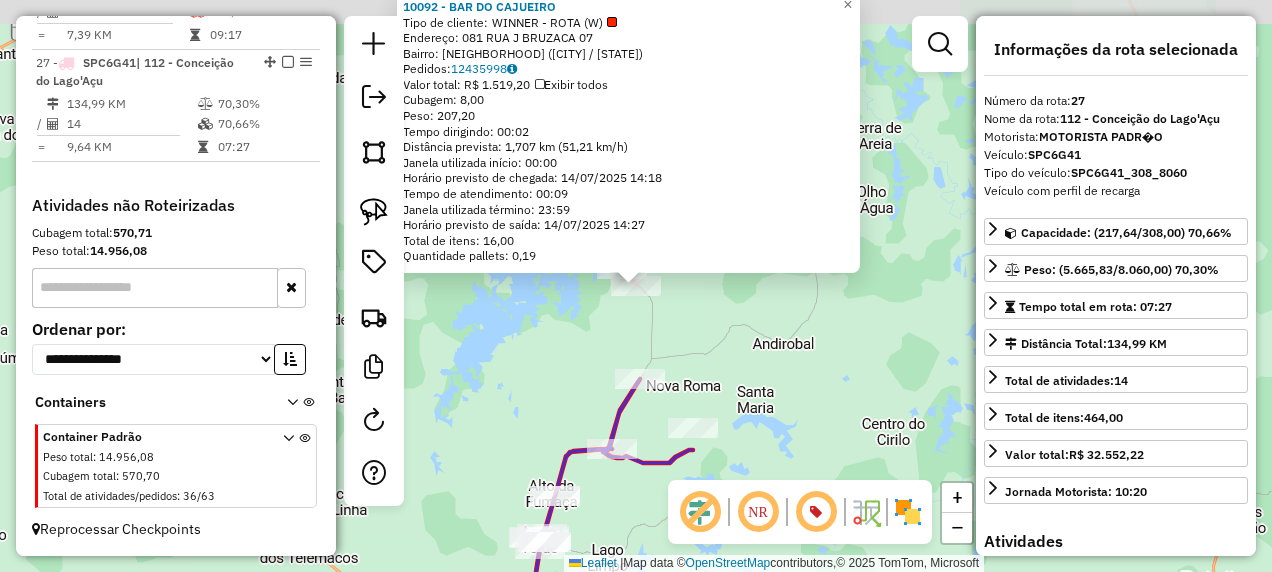 drag, startPoint x: 723, startPoint y: 410, endPoint x: 675, endPoint y: 305, distance: 115.45129 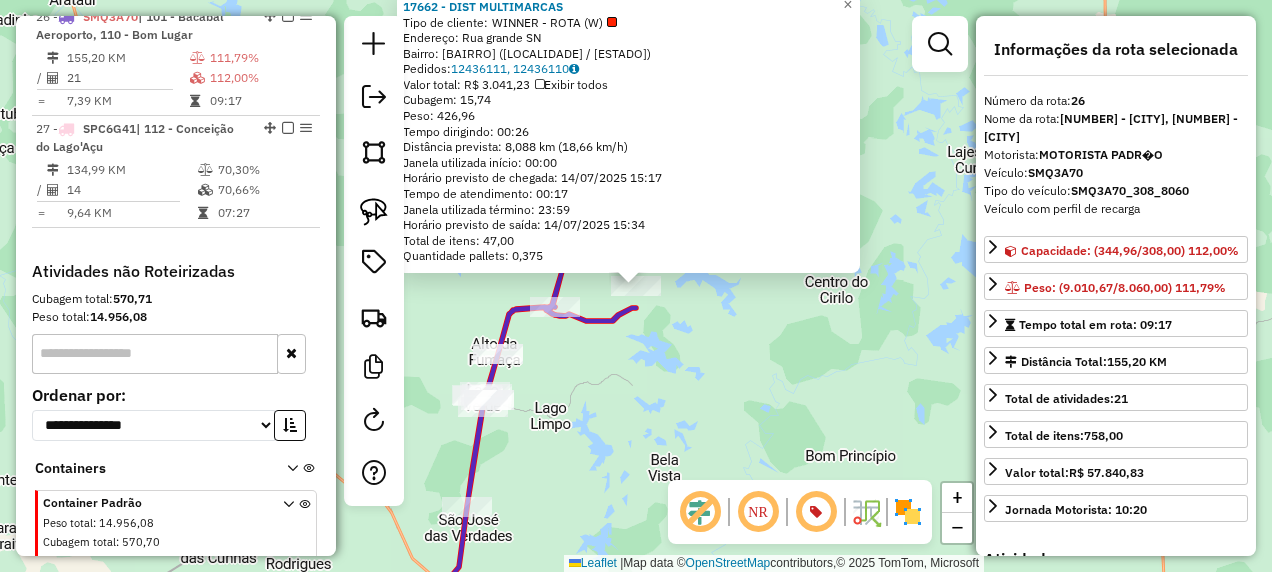 scroll, scrollTop: 2411, scrollLeft: 0, axis: vertical 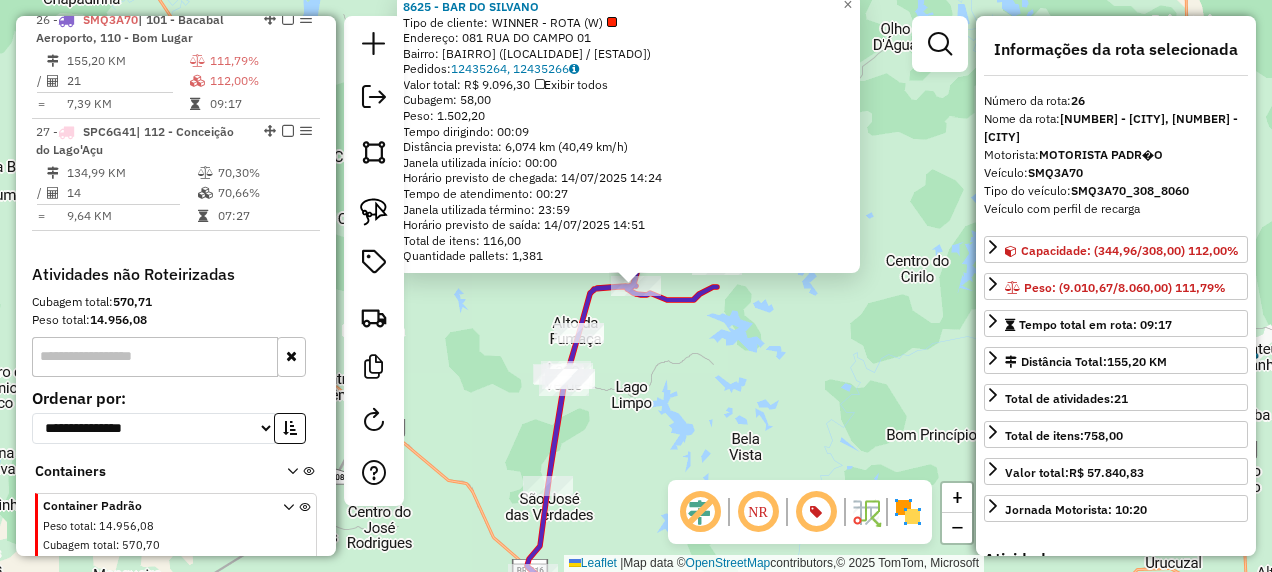 click on "Rota 26 - Placa SMQ3A70  7960 - BAR DA EDILEIA 8625 - BAR DO SILVANO  Tipo de cliente:   WINNER - ROTA (W)   Endereço: 081 RUA DO CAMPO                  01   Bairro: POVOADO SANTA LUZIA (LAGO VERDE / MA)   Pedidos:  12435264, 12435266   Valor total: R$ 9.096,30   Exibir todos   Cubagem: 58,00  Peso: 1.502,20  Tempo dirigindo: 00:09   Distância prevista: 6,074 km (40,49 km/h)   Janela utilizada início: 00:00   Horário previsto de chegada: 14/07/2025 14:24   Tempo de atendimento: 00:27   Janela utilizada término: 23:59   Horário previsto de saída: 14/07/2025 14:51   Total de itens: 116,00   Quantidade pallets: 1,381  × Janela de atendimento Grade de atendimento Capacidade Transportadoras Veículos Cliente Pedidos  Rotas Selecione os dias de semana para filtrar as janelas de atendimento  Seg   Ter   Qua   Qui   Sex   Sáb   Dom  Informe o período da janela de atendimento: De: Até:  Filtrar exatamente a janela do cliente  Considerar janela de atendimento padrão   Seg   Ter   Qua   Qui   Sex   Sáb  De:" 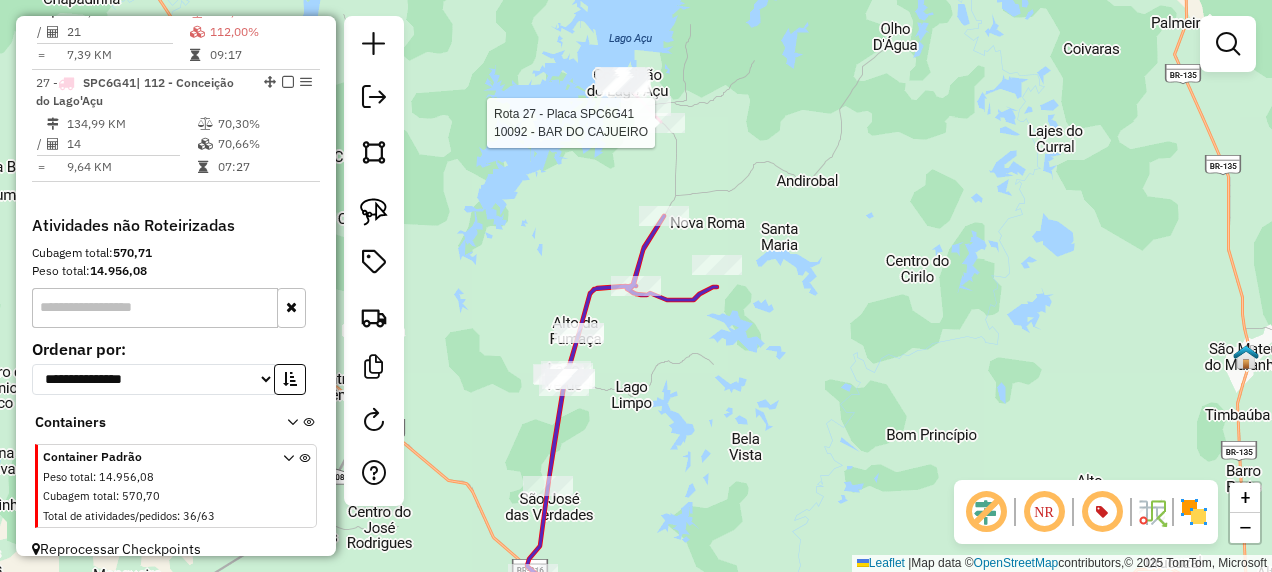 select on "**********" 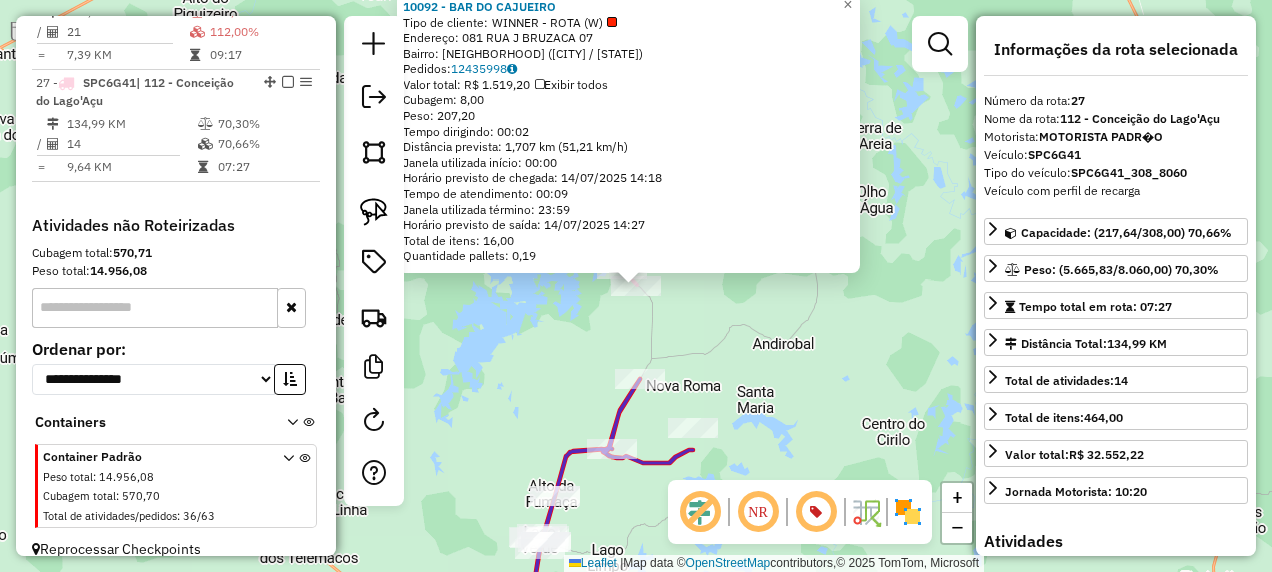 scroll, scrollTop: 2487, scrollLeft: 0, axis: vertical 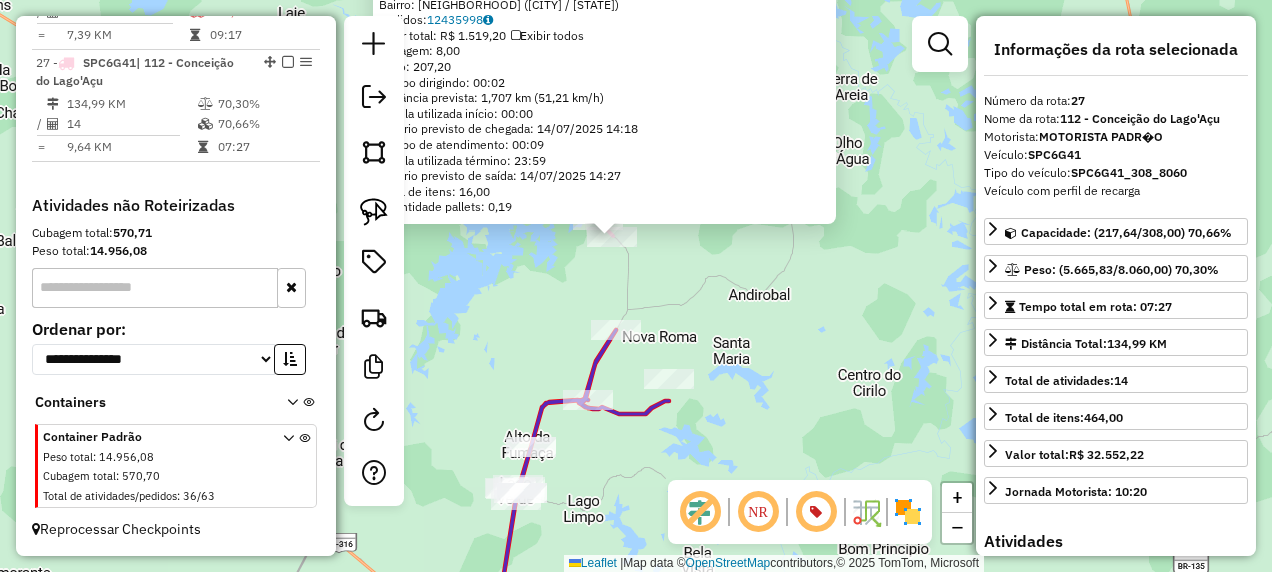 drag, startPoint x: 818, startPoint y: 387, endPoint x: 763, endPoint y: 254, distance: 143.92358 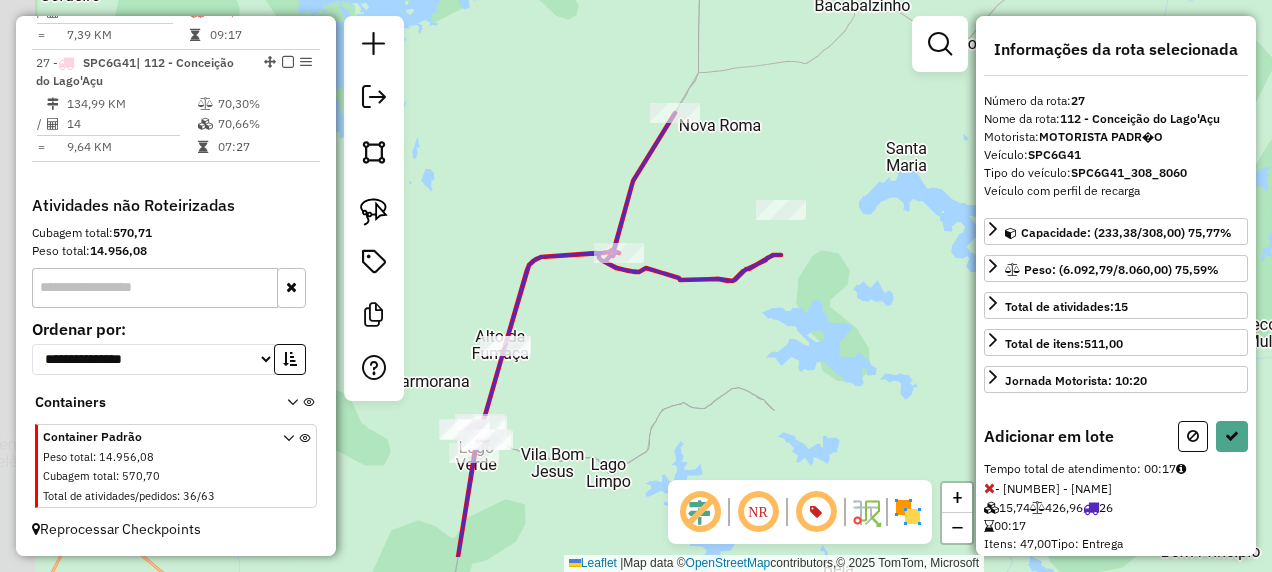 drag, startPoint x: 627, startPoint y: 418, endPoint x: 1038, endPoint y: 322, distance: 422.0628 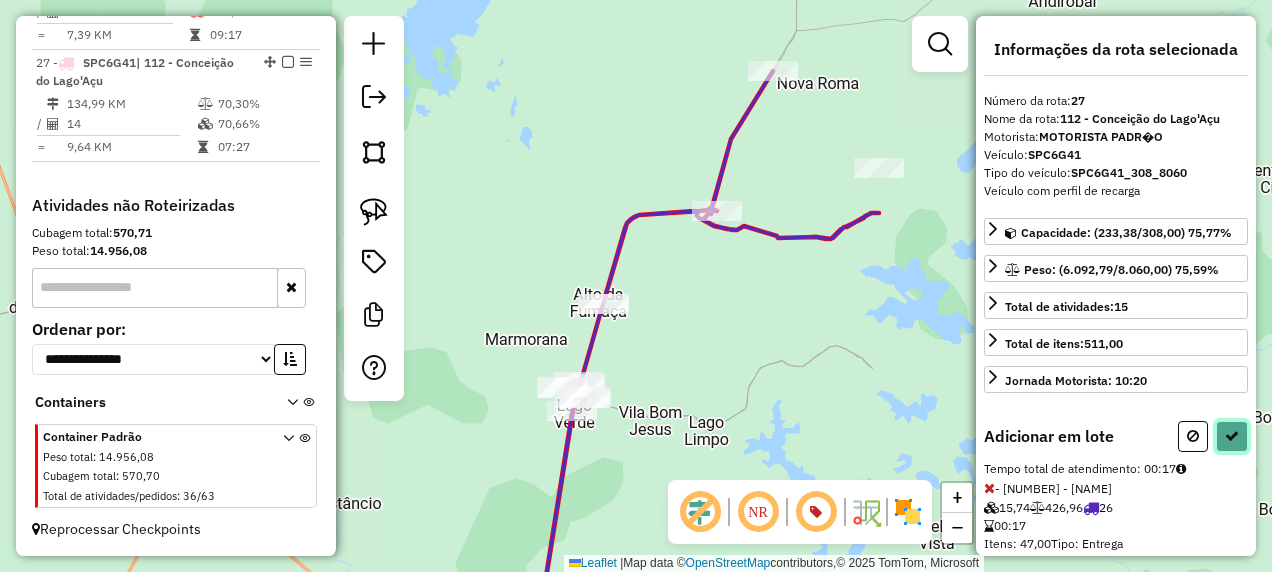 click at bounding box center (1232, 436) 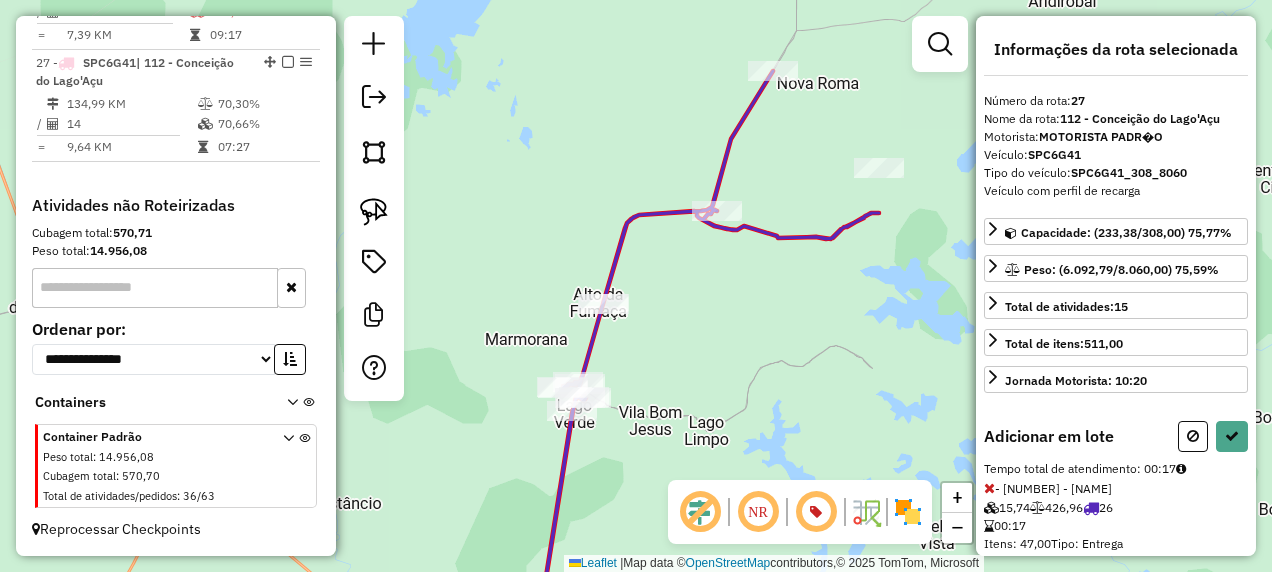 select on "**********" 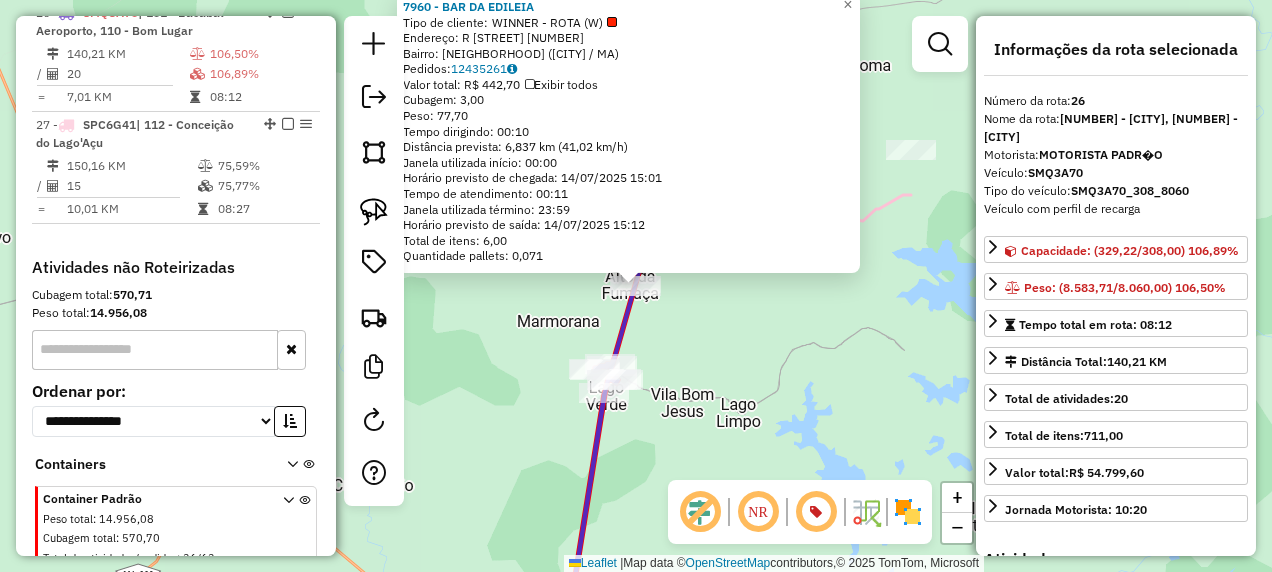 scroll, scrollTop: 2411, scrollLeft: 0, axis: vertical 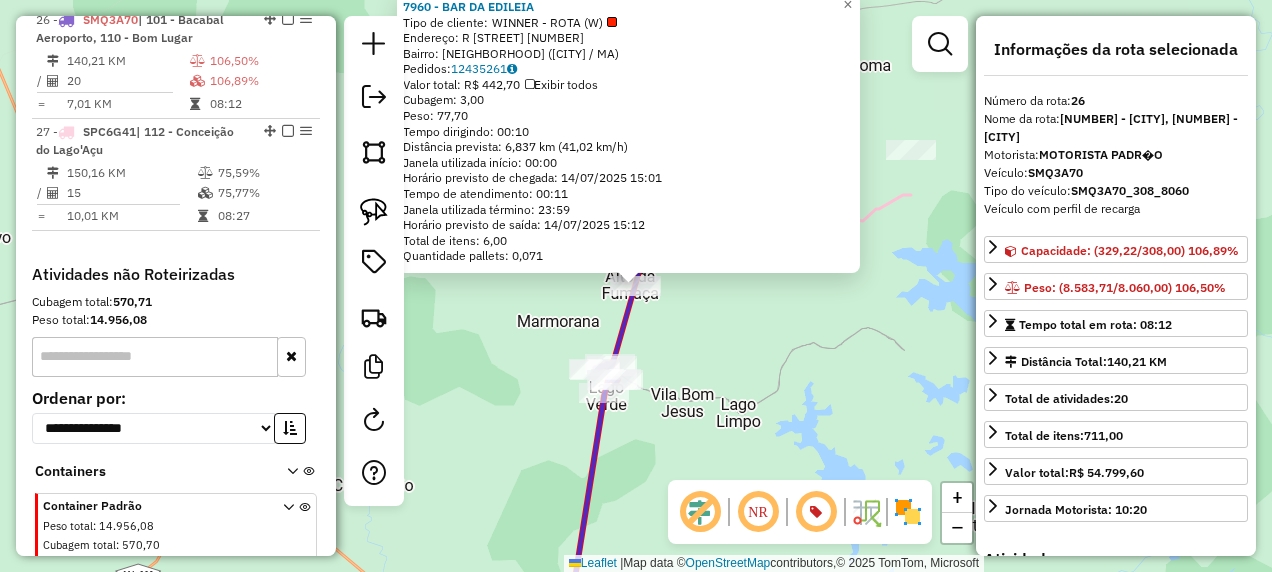 click on "7960 - BAR DA EDILEIA  Tipo de cliente:   WINNER - ROTA (W)   Endereço: R   GRANDE                        14   Bairro: ALTO DA FUMACA (LAGO VERDE / MA)   Pedidos:  12435261   Valor total: R$ 442,70   Exibir todos   Cubagem: 3,00  Peso: 77,70  Tempo dirigindo: 00:10   Distância prevista: 6,837 km (41,02 km/h)   Janela utilizada início: 00:00   Horário previsto de chegada: 14/07/2025 15:01   Tempo de atendimento: 00:11   Janela utilizada término: 23:59   Horário previsto de saída: 14/07/2025 15:12   Total de itens: 6,00   Quantidade pallets: 0,071  × Janela de atendimento Grade de atendimento Capacidade Transportadoras Veículos Cliente Pedidos  Rotas Selecione os dias de semana para filtrar as janelas de atendimento  Seg   Ter   Qua   Qui   Sex   Sáb   Dom  Informe o período da janela de atendimento: De: Até:  Filtrar exatamente a janela do cliente  Considerar janela de atendimento padrão  Selecione os dias de semana para filtrar as grades de atendimento  Seg   Ter   Qua   Qui   Sex   Sáb   Dom  +" 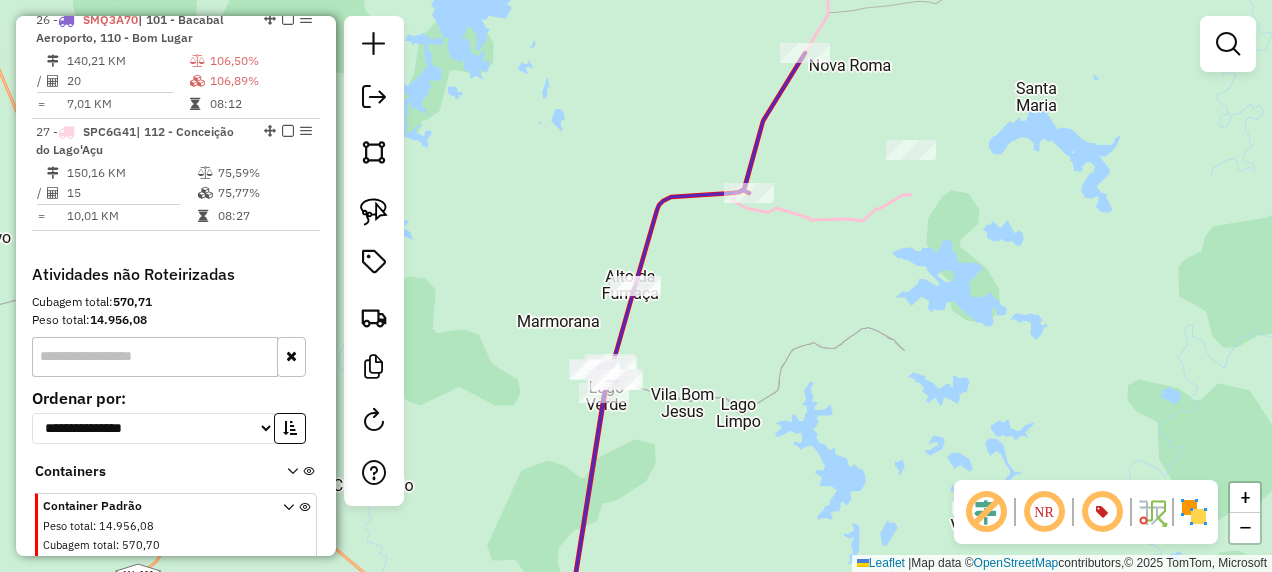 click 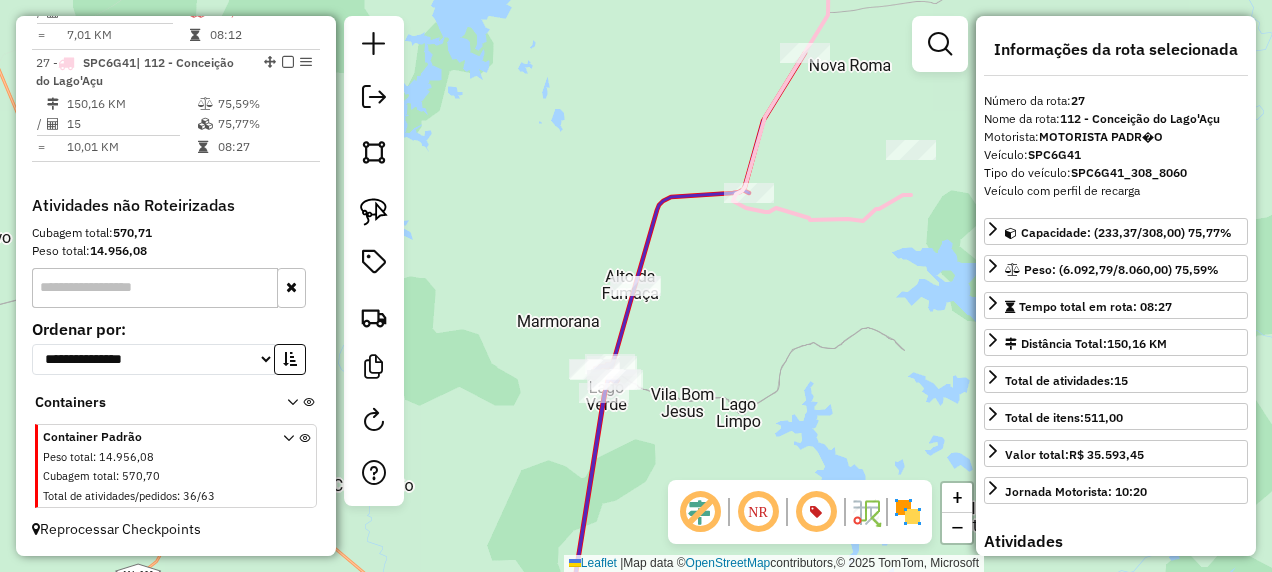 scroll, scrollTop: 2487, scrollLeft: 0, axis: vertical 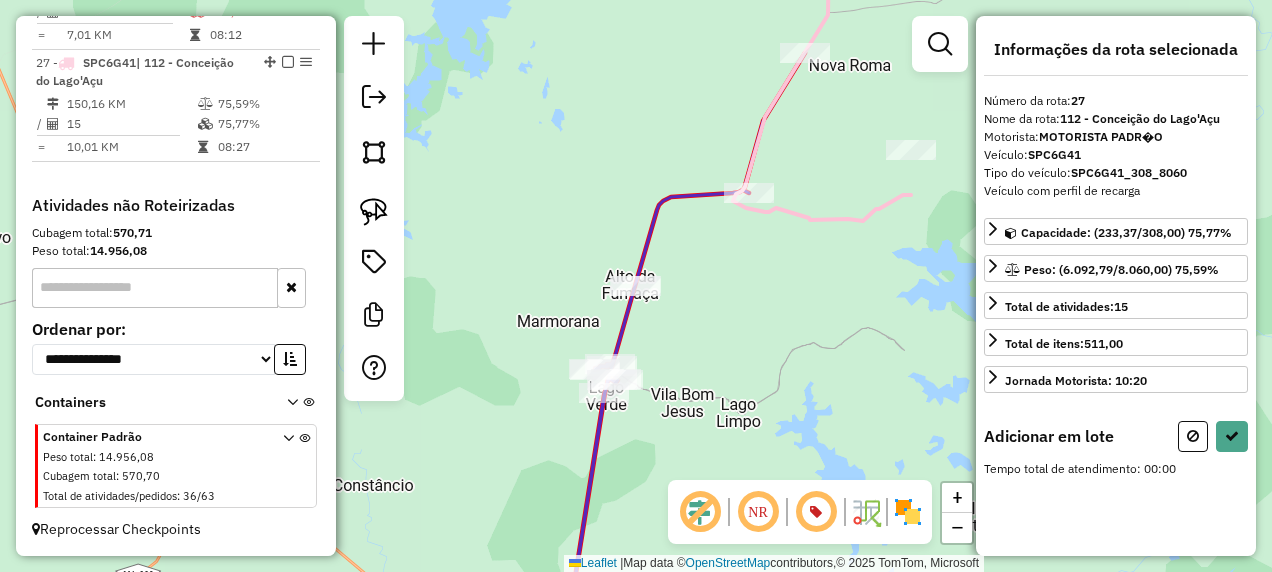 click at bounding box center (1193, 436) 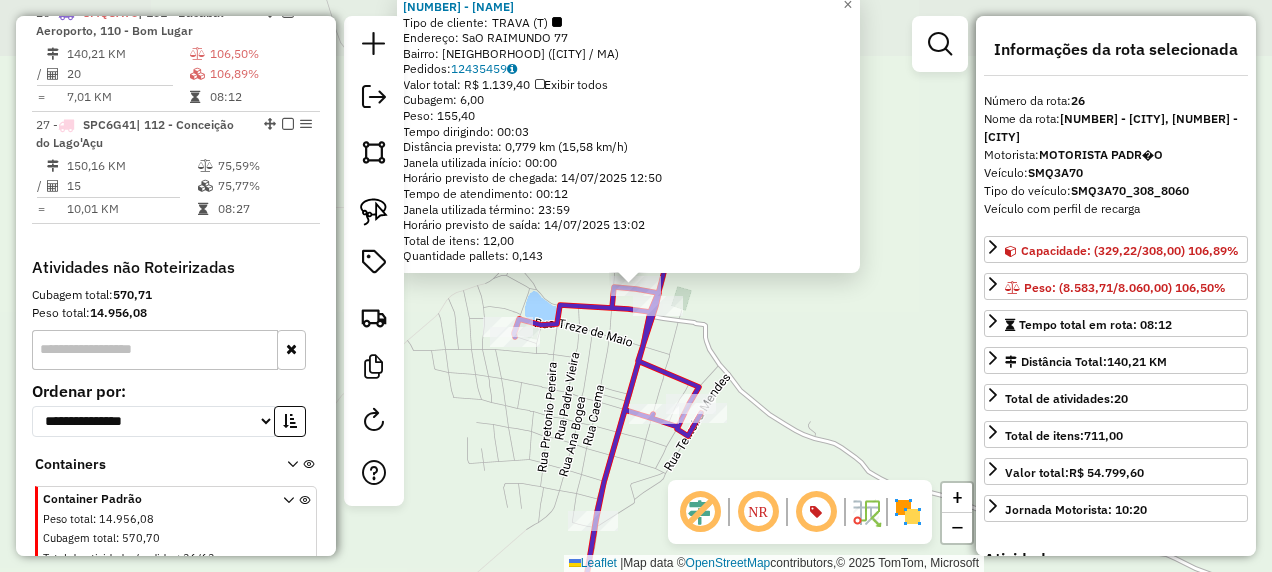 scroll, scrollTop: 2411, scrollLeft: 0, axis: vertical 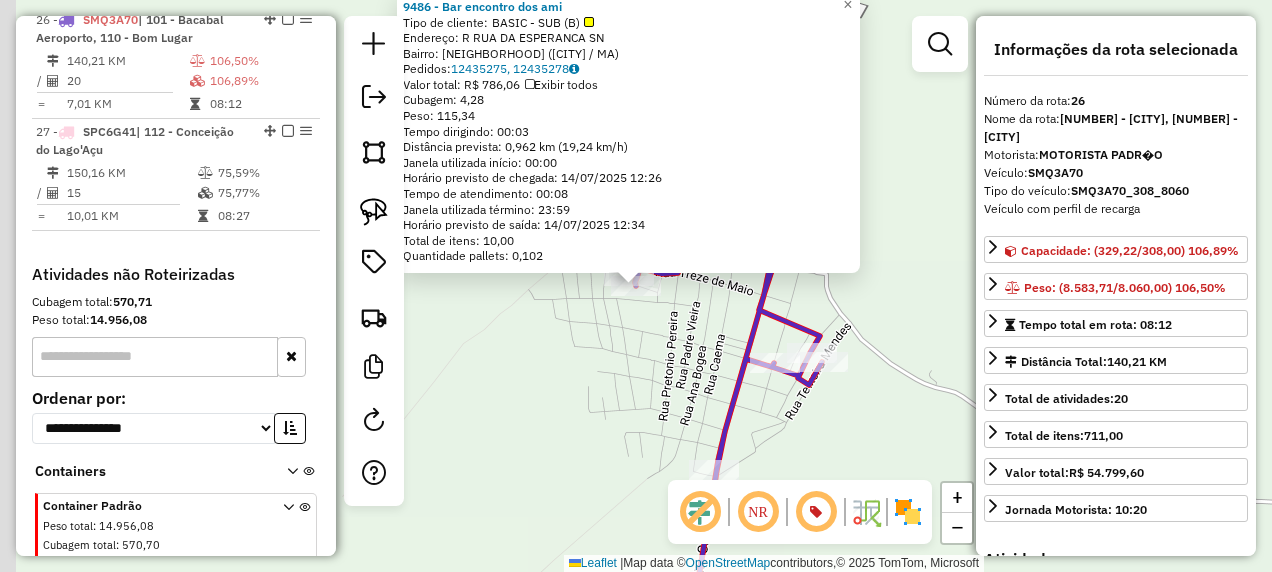 click on "Rota 26 - Placa SMQ3A70  9486 - Bar encontro dos ami × 9486 - Bar encontro dos ami  Tipo de cliente:   BASIC - SUB (B)   Endereço: R   RUA DA ESPERANCA              SN   Bairro: CENTRO (LAGO VERDE / MA)   Pedidos:  12435275, 12435278   Valor total: R$ 786,06   Exibir todos   Cubagem: 4,28  Peso: 115,34  Tempo dirigindo: 00:03   Distância prevista: 0,962 km (19,24 km/h)   Janela utilizada início: 00:00   Horário previsto de chegada: 14/07/2025 12:26   Tempo de atendimento: 00:08   Janela utilizada término: 23:59   Horário previsto de saída: 14/07/2025 12:34   Total de itens: 10,00   Quantidade pallets: 0,102  × Janela de atendimento Grade de atendimento Capacidade Transportadoras Veículos Cliente Pedidos  Rotas Selecione os dias de semana para filtrar as janelas de atendimento  Seg   Ter   Qua   Qui   Sex   Sáb   Dom  Informe o período da janela de atendimento: De: Até:  Filtrar exatamente a janela do cliente  Considerar janela de atendimento padrão   Seg   Ter   Qua   Qui   Sex   Sáb   Dom  De:" 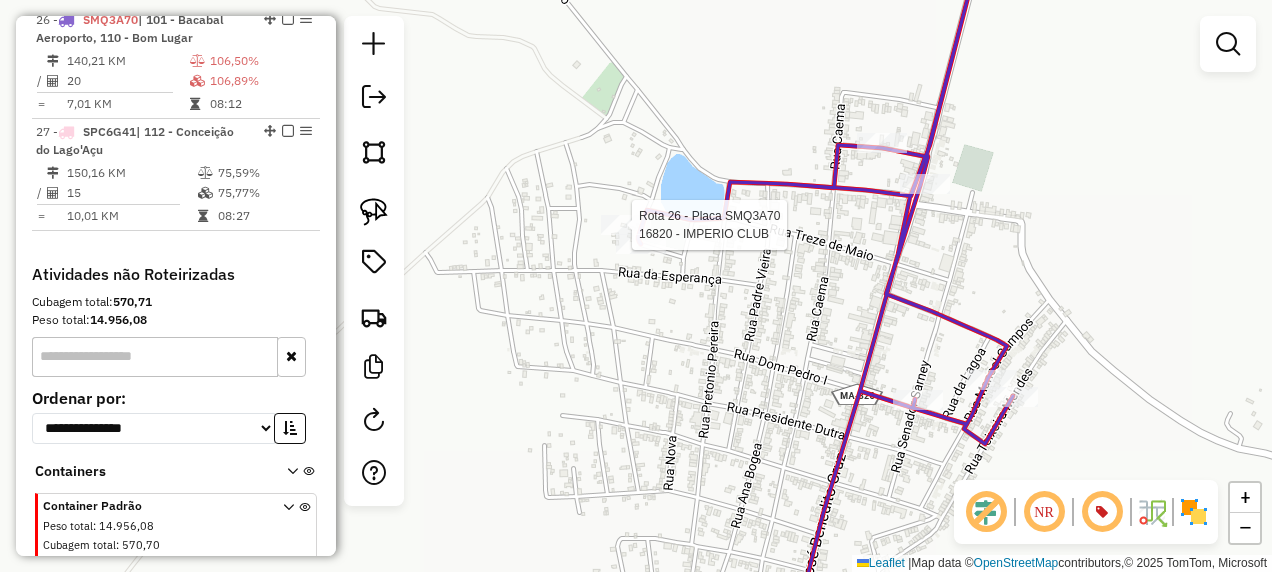 select on "**********" 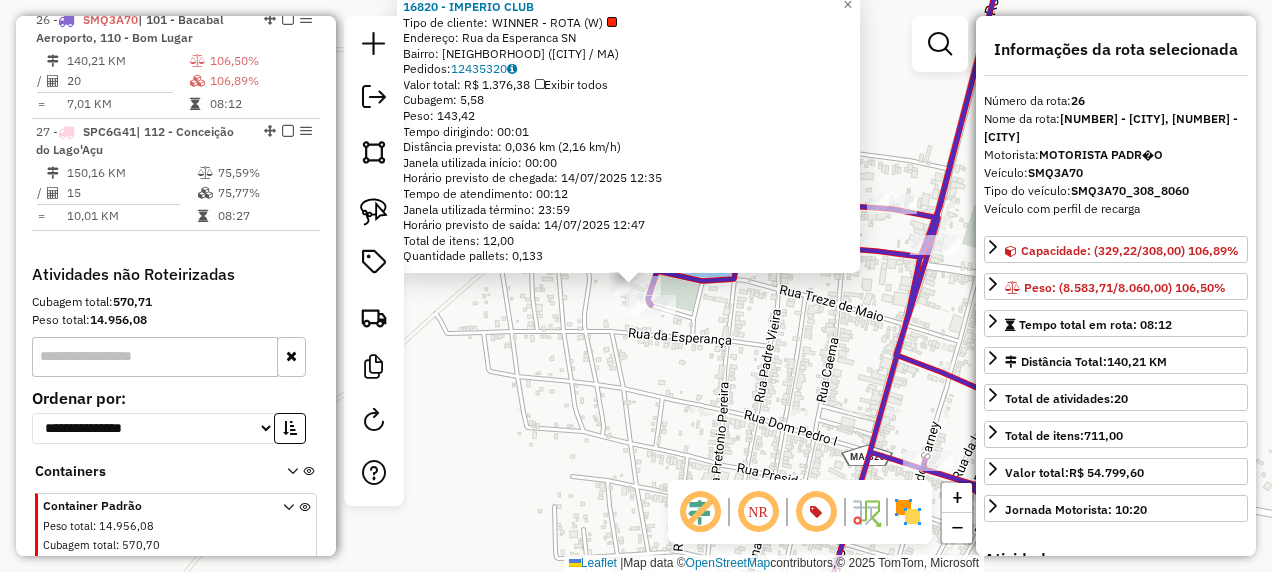 click on "Rota 26 - Placa SMQ3A70  16820 - IMPERIO CLUB 16820 - IMPERIO CLUB  Tipo de cliente:   WINNER - ROTA (W)   Endereço:  Rua da Esperanca SN   Bairro: CENTRO (LAGO VERDE / MA)   Pedidos:  12435320   Valor total: R$ 1.376,38   Exibir todos   Cubagem: 5,58  Peso: 143,42  Tempo dirigindo: 00:01   Distância prevista: 0,036 km (2,16 km/h)   Janela utilizada início: 00:00   Horário previsto de chegada: 14/07/2025 12:35   Tempo de atendimento: 00:12   Janela utilizada término: 23:59   Horário previsto de saída: 14/07/2025 12:47   Total de itens: 12,00   Quantidade pallets: 0,133  × Janela de atendimento Grade de atendimento Capacidade Transportadoras Veículos Cliente Pedidos  Rotas Selecione os dias de semana para filtrar as janelas de atendimento  Seg   Ter   Qua   Qui   Sex   Sáb   Dom  Informe o período da janela de atendimento: De: Até:  Filtrar exatamente a janela do cliente  Considerar janela de atendimento padrão  Selecione os dias de semana para filtrar as grades de atendimento  Seg   Ter   Qua  +" 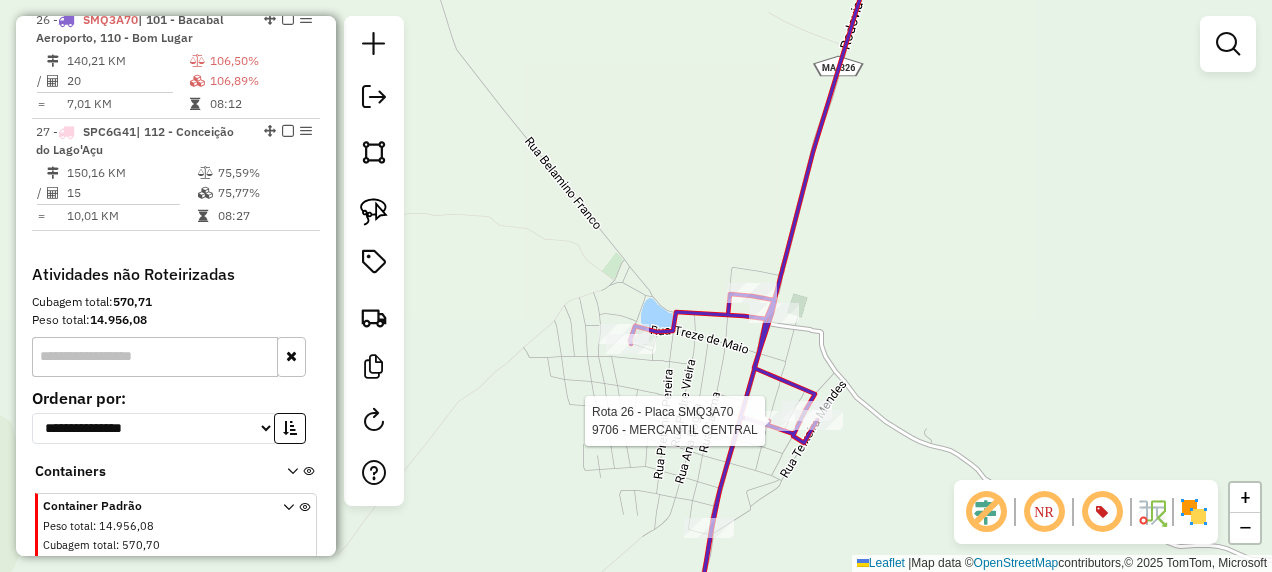 select on "**********" 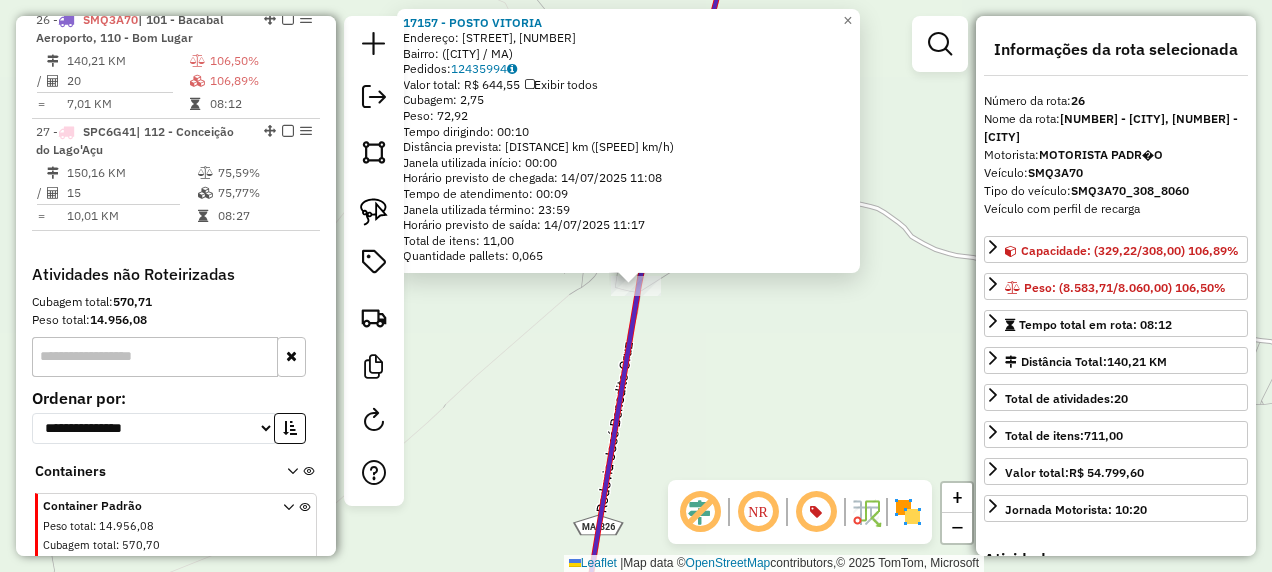 click on "17157 - POSTO VITORIA  Endereço: Presidente Kennedy, 9   Bairro:  (Lago Verde / MA)   Pedidos:  12435994   Valor total: R$ 644,55   Exibir todos   Cubagem: 2,75  Peso: 72,92  Tempo dirigindo: 00:10   Distância prevista: 7,667 km (46,00 km/h)   Janela utilizada início: 00:00   Horário previsto de chegada: 14/07/2025 11:08   Tempo de atendimento: 00:09   Janela utilizada término: 23:59   Horário previsto de saída: 14/07/2025 11:17   Total de itens: 11,00   Quantidade pallets: 0,065  × Janela de atendimento Grade de atendimento Capacidade Transportadoras Veículos Cliente Pedidos  Rotas Selecione os dias de semana para filtrar as janelas de atendimento  Seg   Ter   Qua   Qui   Sex   Sáb   Dom  Informe o período da janela de atendimento: De: Até:  Filtrar exatamente a janela do cliente  Considerar janela de atendimento padrão  Selecione os dias de semana para filtrar as grades de atendimento  Seg   Ter   Qua   Qui   Sex   Sáb   Dom   Considerar clientes sem dia de atendimento cadastrado  De:   Até:" 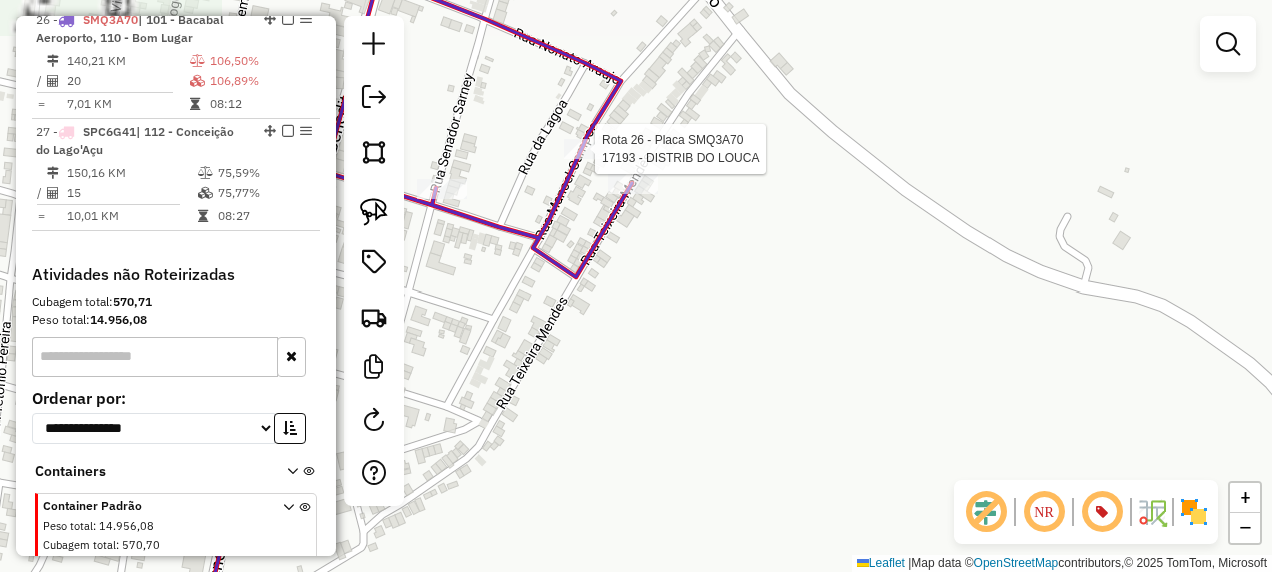 select on "**********" 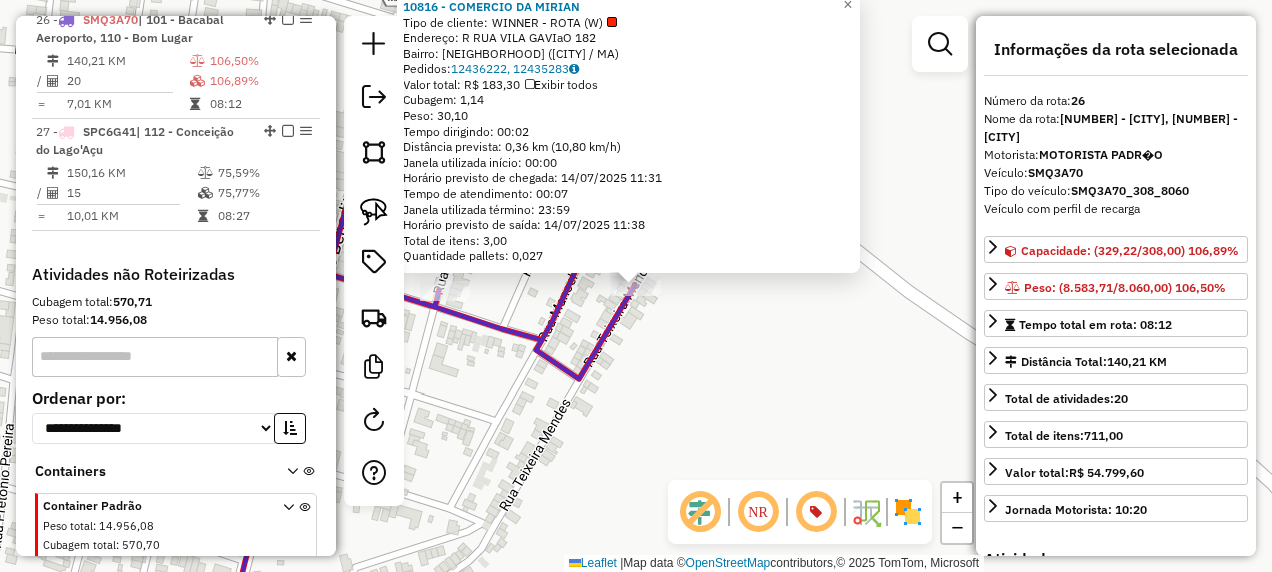 click on "10816 - COMERCIO DA MIRIAN  Tipo de cliente:   WINNER - ROTA (W)   Endereço: R   RUA VILA GAVIaO               182   Bairro: CENTRO (LAGO VERDE / MA)   Pedidos:  12436222, 12435283   Valor total: R$ 183,30   Exibir todos   Cubagem: 1,14  Peso: 30,10  Tempo dirigindo: 00:02   Distância prevista: 0,36 km (10,80 km/h)   Janela utilizada início: 00:00   Horário previsto de chegada: 14/07/2025 11:31   Tempo de atendimento: 00:07   Janela utilizada término: 23:59   Horário previsto de saída: 14/07/2025 11:38   Total de itens: 3,00   Quantidade pallets: 0,027  × Janela de atendimento Grade de atendimento Capacidade Transportadoras Veículos Cliente Pedidos  Rotas Selecione os dias de semana para filtrar as janelas de atendimento  Seg   Ter   Qua   Qui   Sex   Sáb   Dom  Informe o período da janela de atendimento: De: Até:  Filtrar exatamente a janela do cliente  Considerar janela de atendimento padrão  Selecione os dias de semana para filtrar as grades de atendimento  Seg   Ter   Qua   Qui   Sex   Sáb" 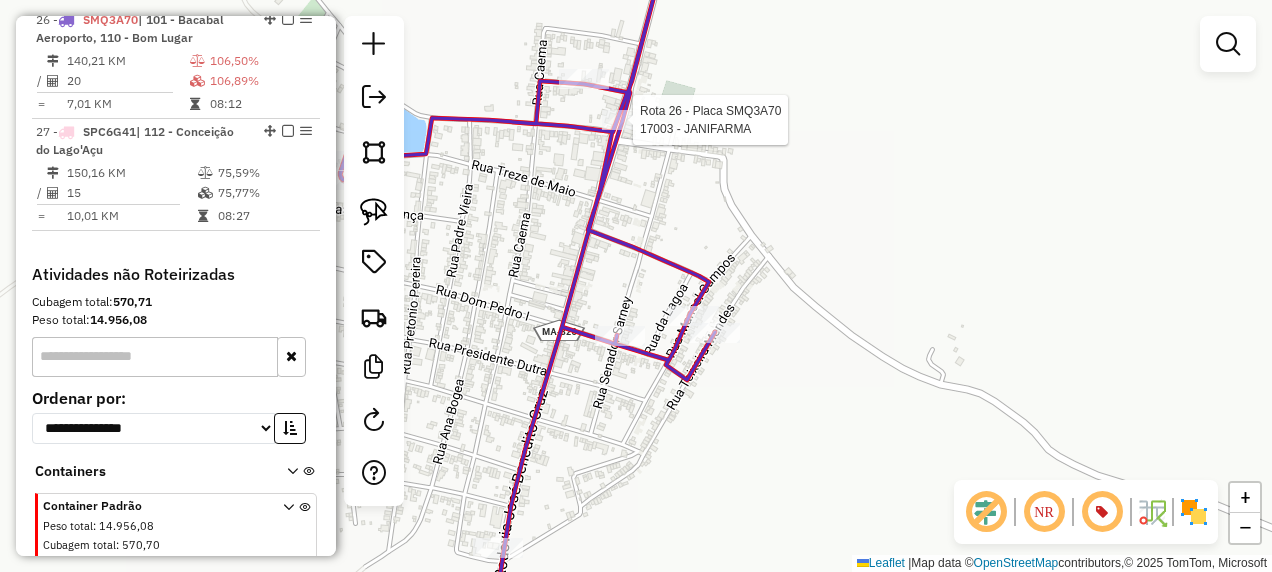 select on "**********" 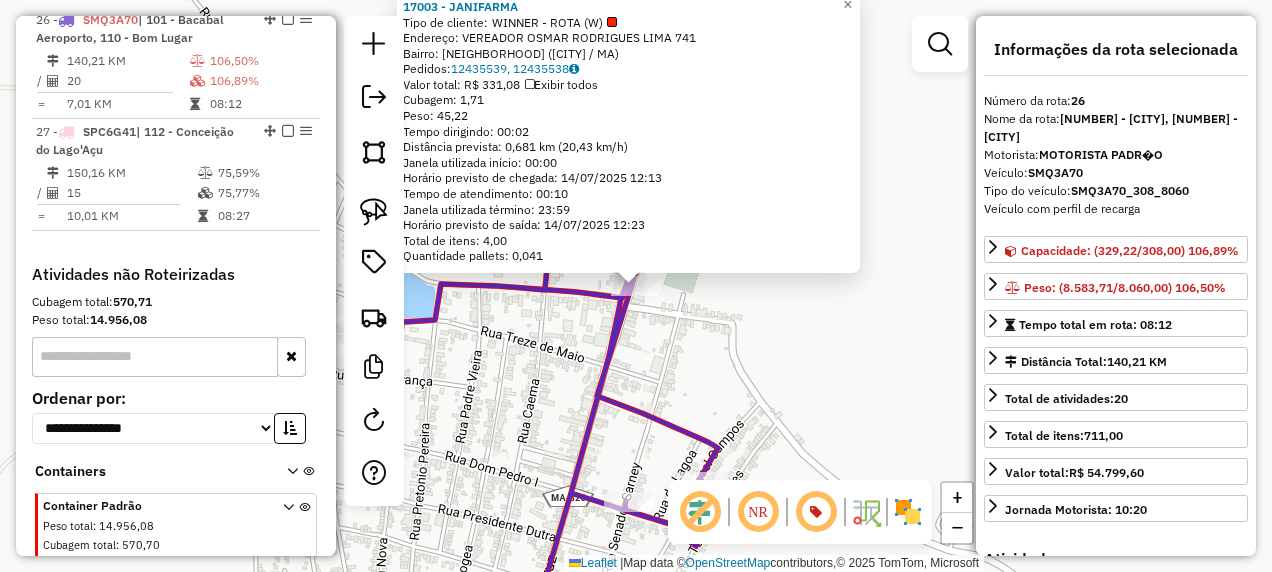 click 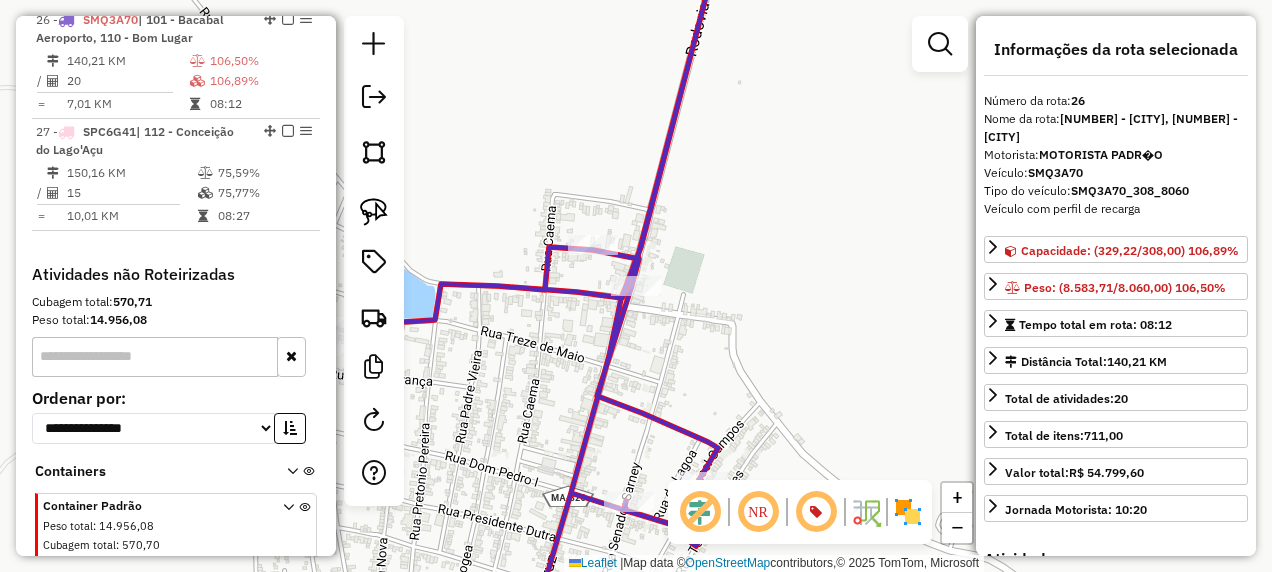 click 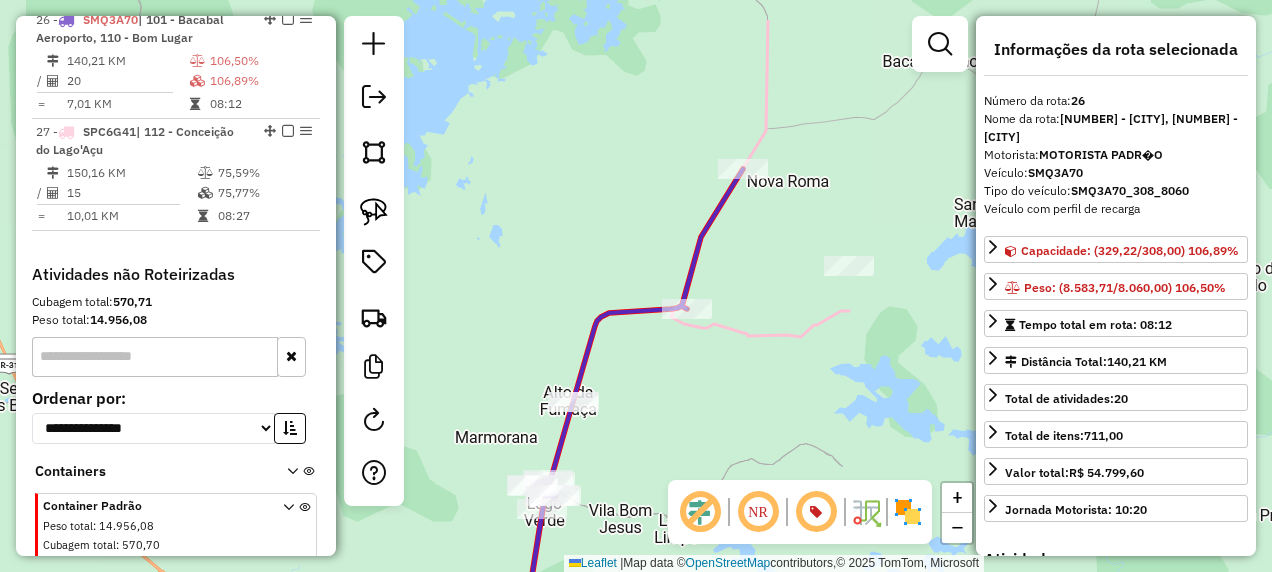 drag, startPoint x: 762, startPoint y: 333, endPoint x: 713, endPoint y: 415, distance: 95.524864 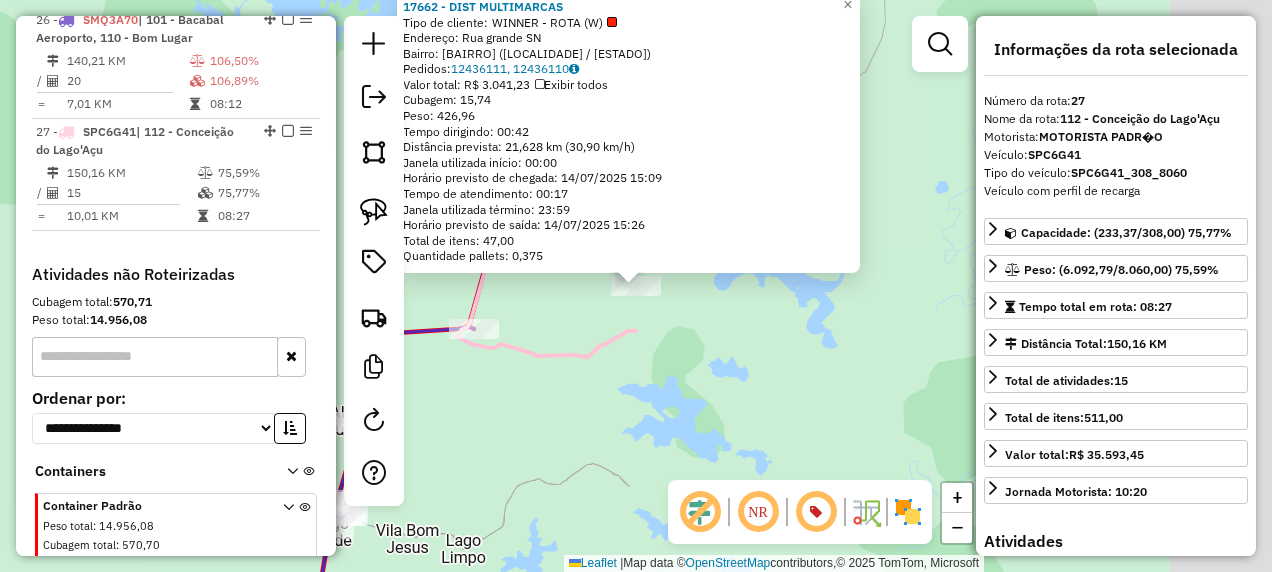 scroll, scrollTop: 2487, scrollLeft: 0, axis: vertical 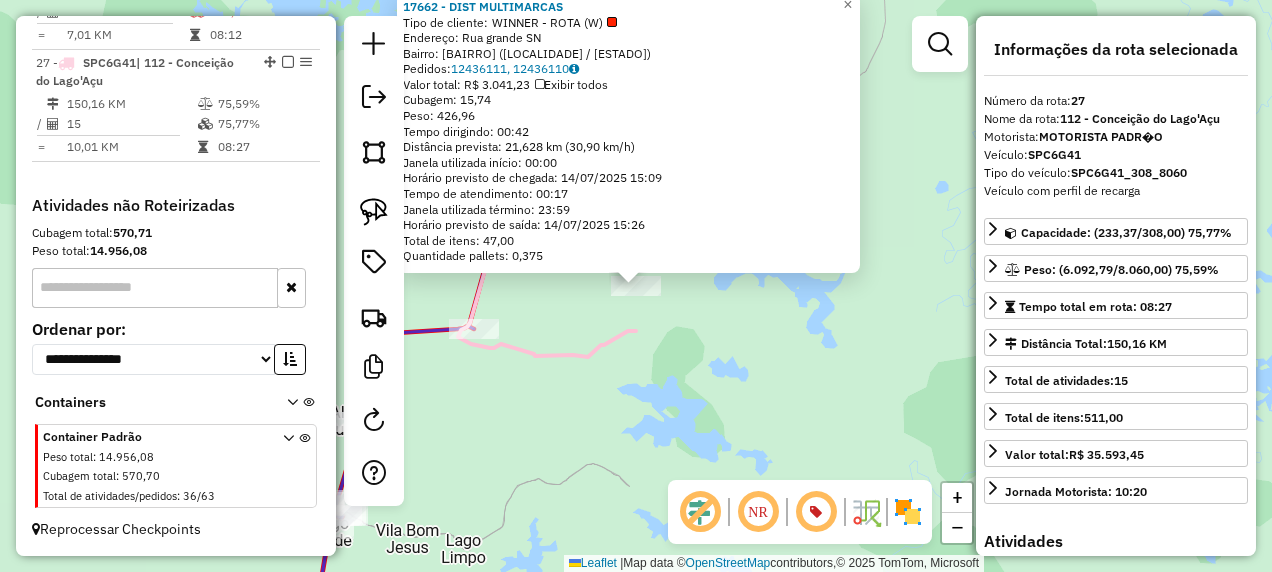 click on "17662 - DIST MULTIMARCAS  Tipo de cliente:   WINNER - ROTA (W)   Endereço:  Rua grande SN   Bairro: POVOADO SANTA LUZIA (LAGO VERDE / MA)   Pedidos:  12436111, 12436110   Valor total: R$ 3.041,23   Exibir todos   Cubagem: 15,74  Peso: 426,96  Tempo dirigindo: 00:42   Distância prevista: 21,628 km (30,90 km/h)   Janela utilizada início: 00:00   Horário previsto de chegada: 14/07/2025 15:09   Tempo de atendimento: 00:17   Janela utilizada término: 23:59   Horário previsto de saída: 14/07/2025 15:26   Total de itens: 47,00   Quantidade pallets: 0,375  × Janela de atendimento Grade de atendimento Capacidade Transportadoras Veículos Cliente Pedidos  Rotas Selecione os dias de semana para filtrar as janelas de atendimento  Seg   Ter   Qua   Qui   Sex   Sáb   Dom  Informe o período da janela de atendimento: De: Até:  Filtrar exatamente a janela do cliente  Considerar janela de atendimento padrão  Selecione os dias de semana para filtrar as grades de atendimento  Seg   Ter   Qua   Qui   Sex   Sáb   Dom" 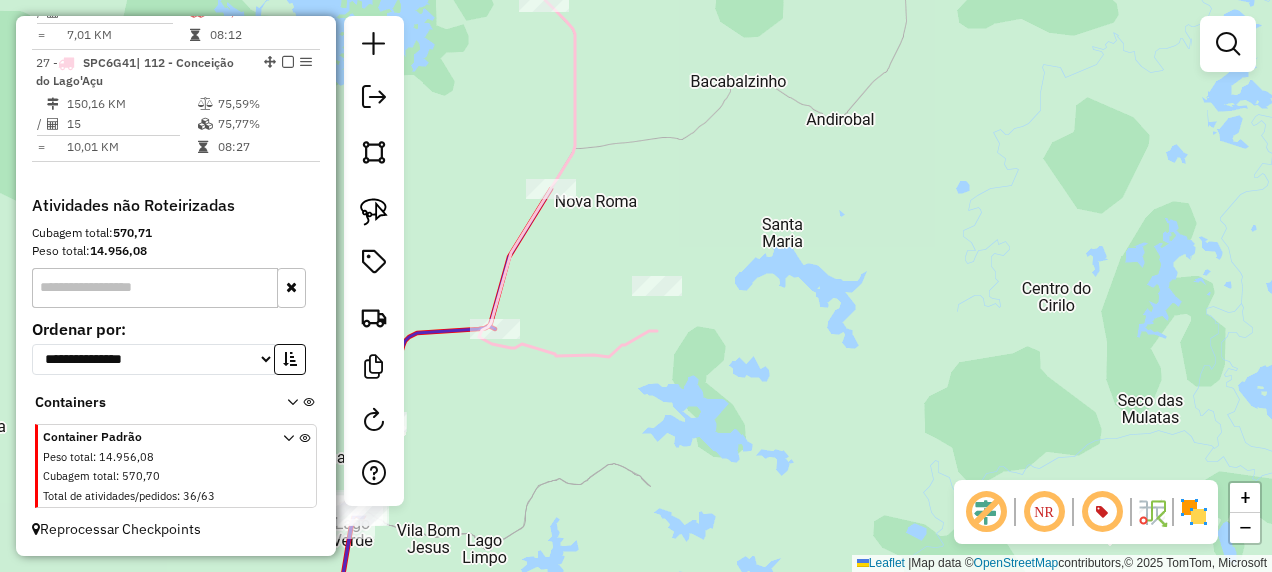 drag, startPoint x: 649, startPoint y: 325, endPoint x: 720, endPoint y: 336, distance: 71.84706 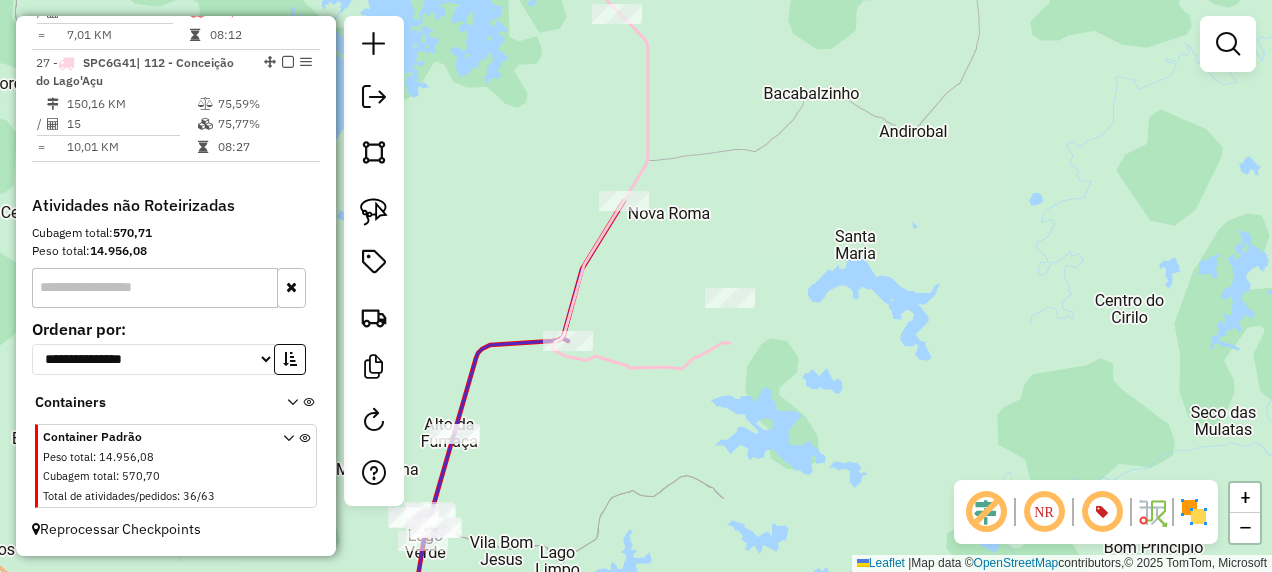 click 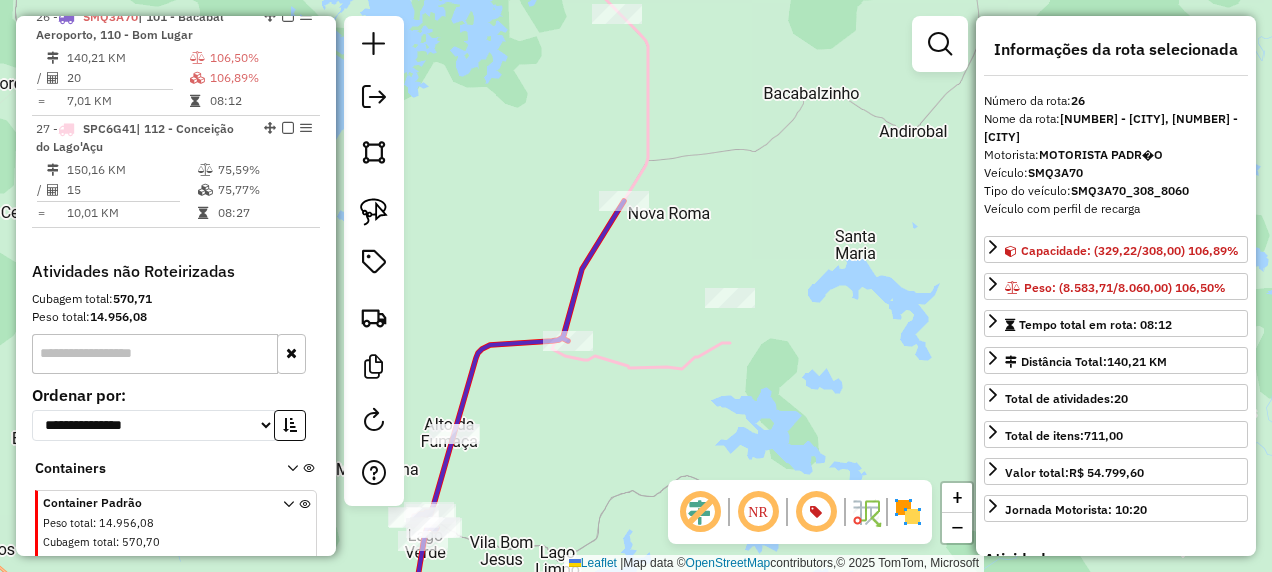 scroll, scrollTop: 2411, scrollLeft: 0, axis: vertical 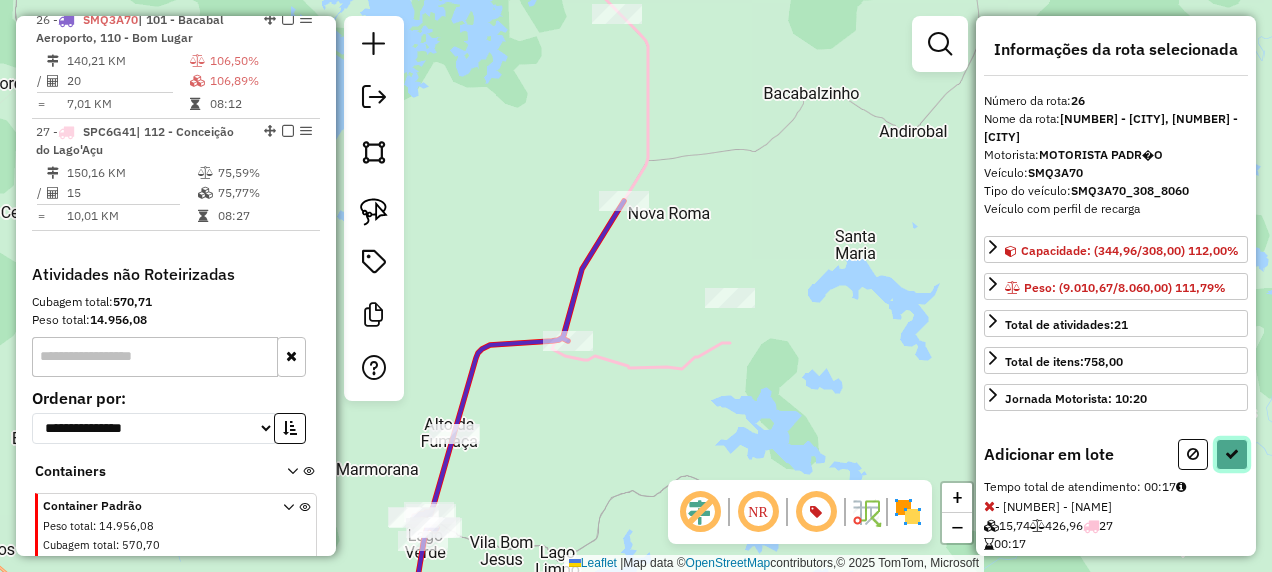 click at bounding box center [1232, 454] 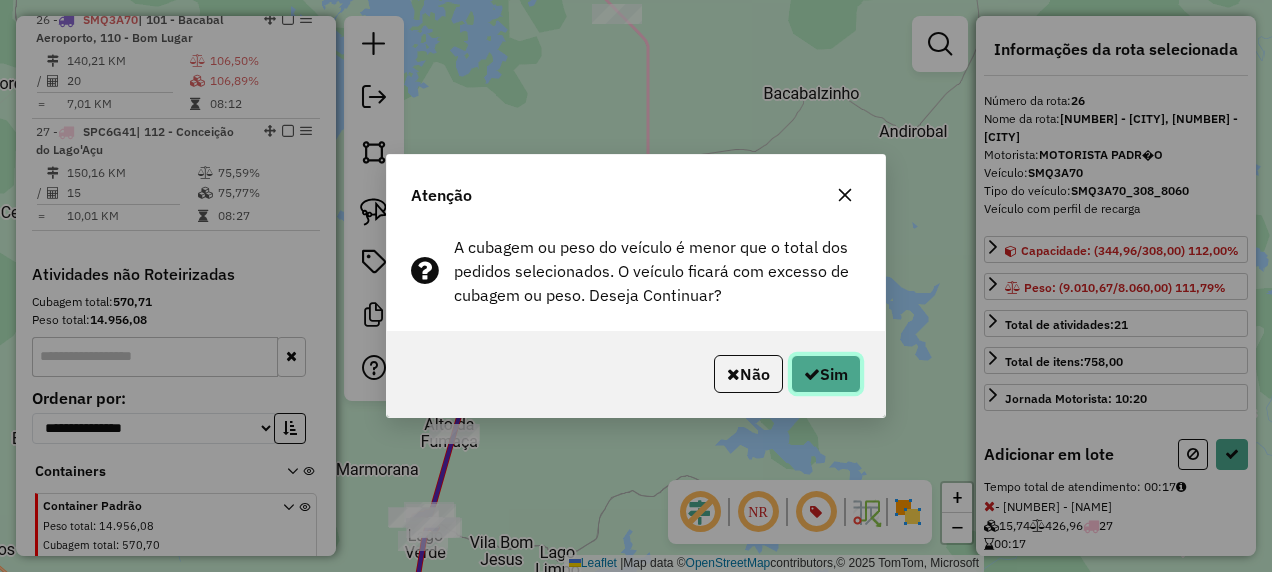 click on "Sim" 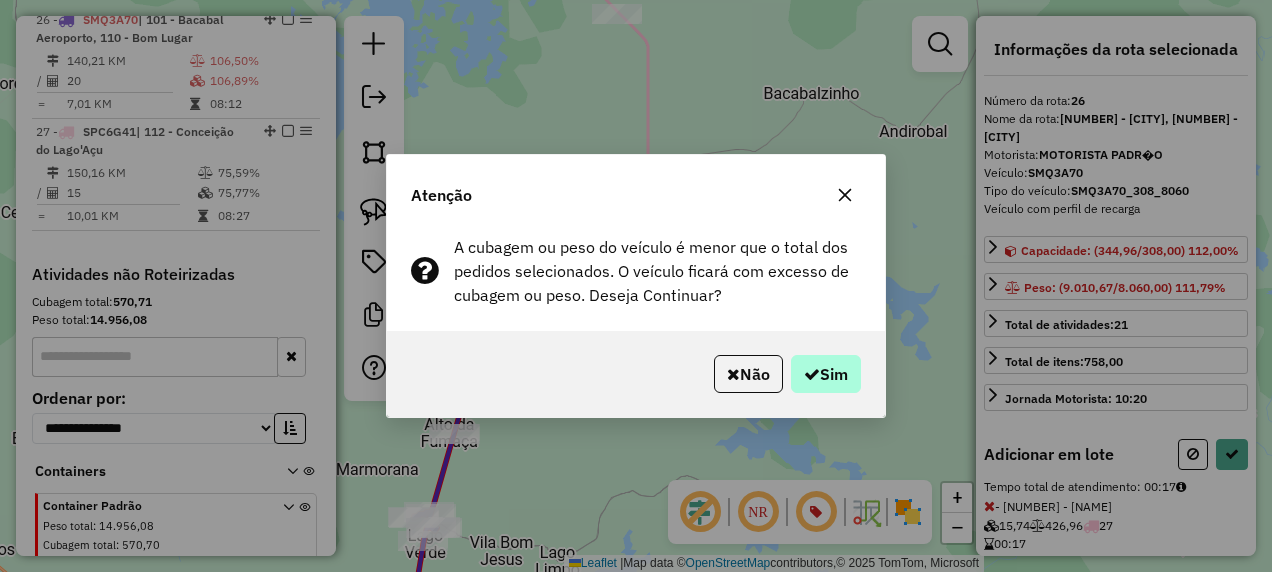 select on "**********" 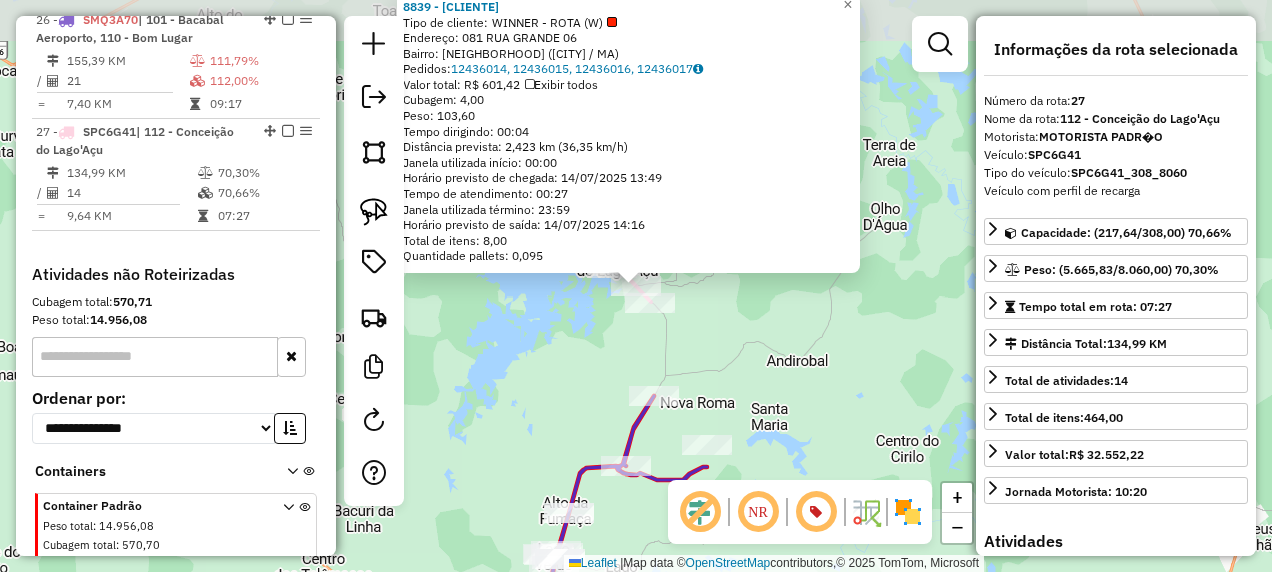 scroll, scrollTop: 2487, scrollLeft: 0, axis: vertical 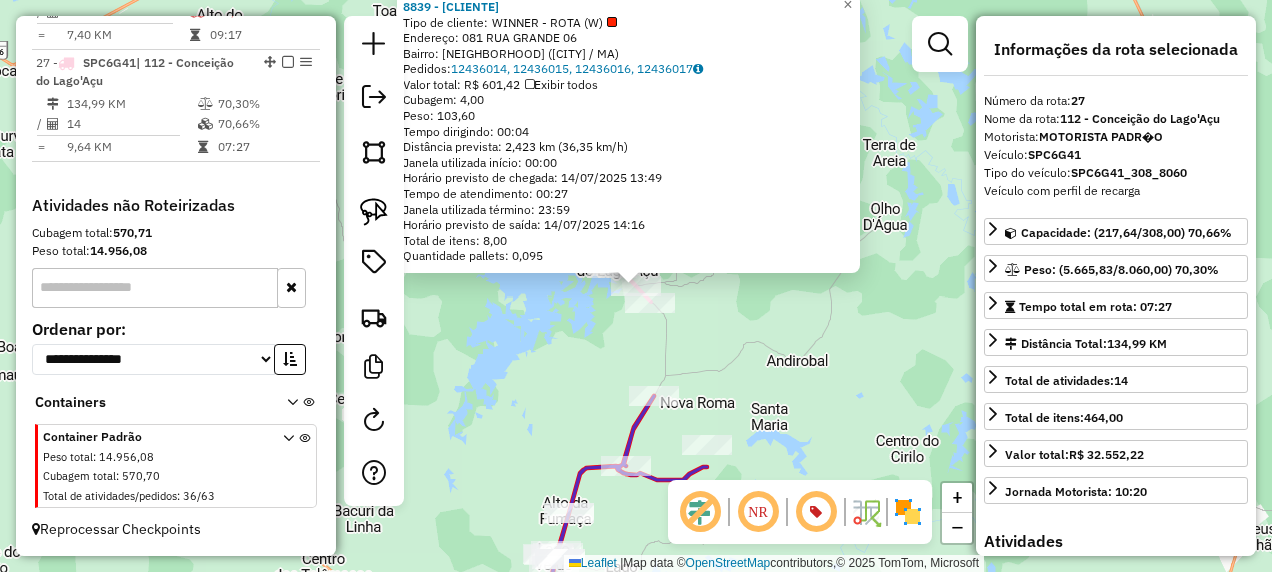 drag, startPoint x: 748, startPoint y: 320, endPoint x: 733, endPoint y: 227, distance: 94.20191 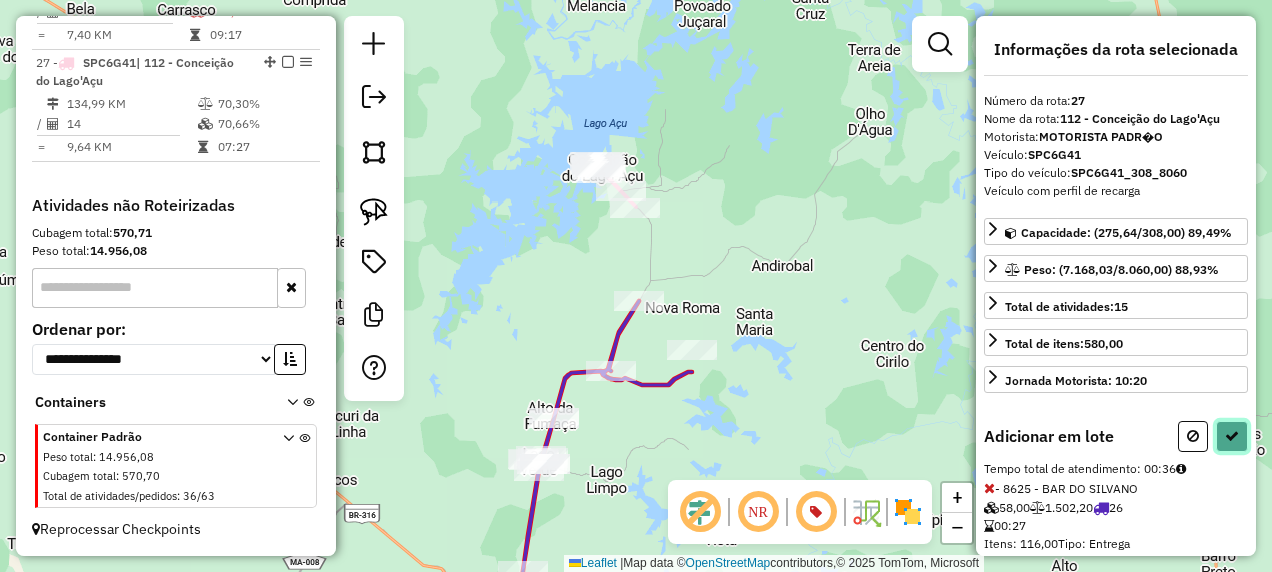 click at bounding box center [1232, 436] 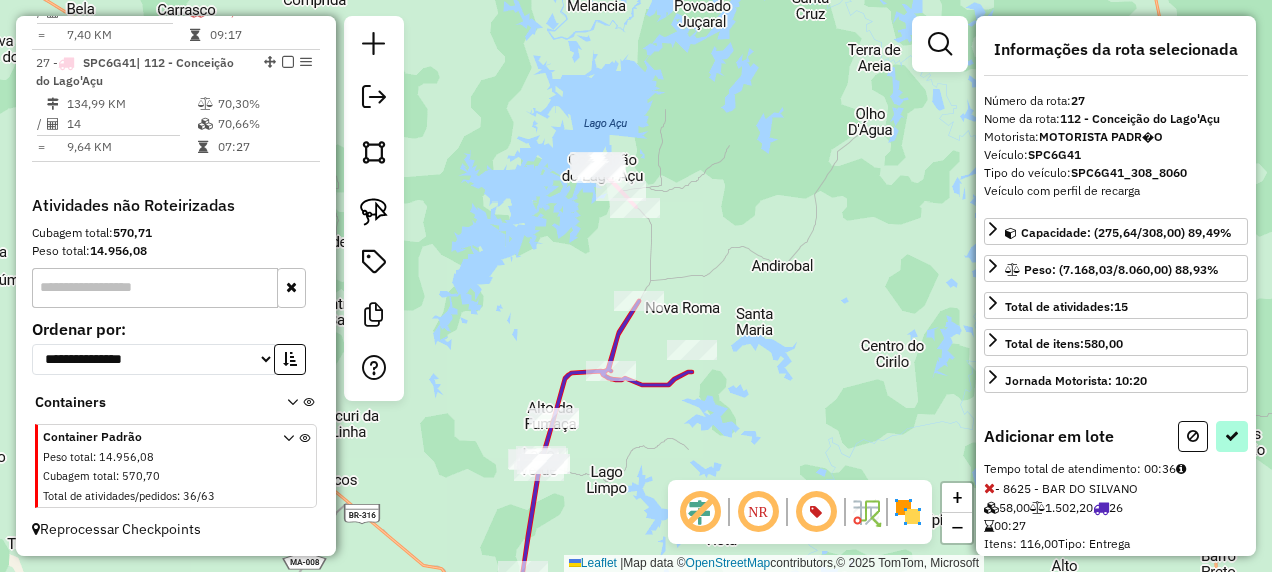 select on "**********" 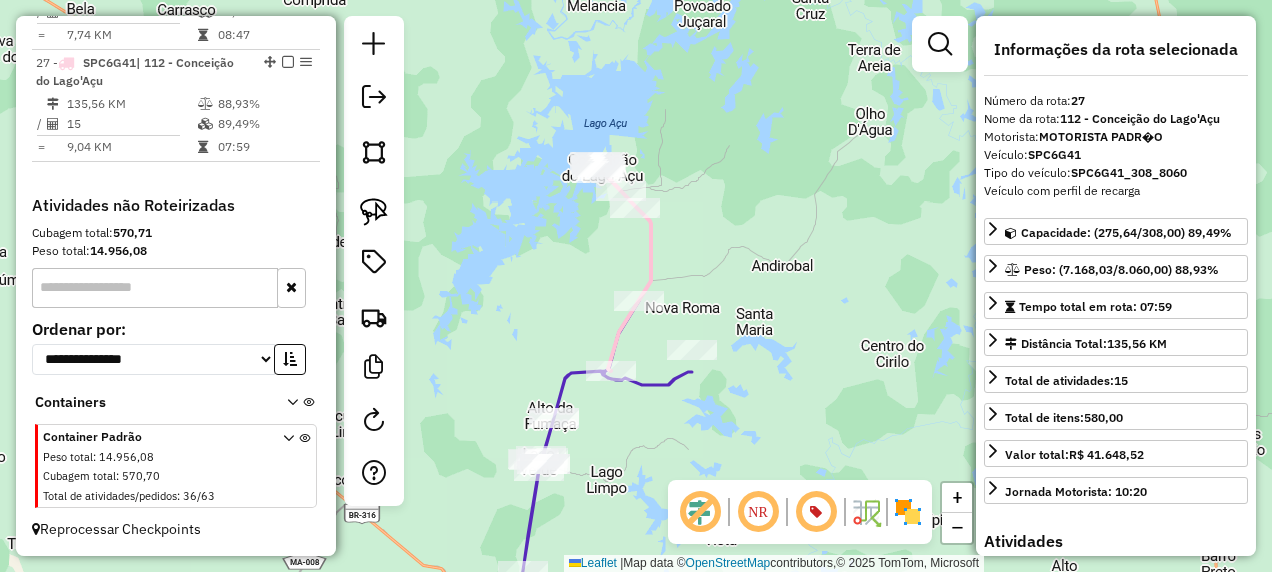 click 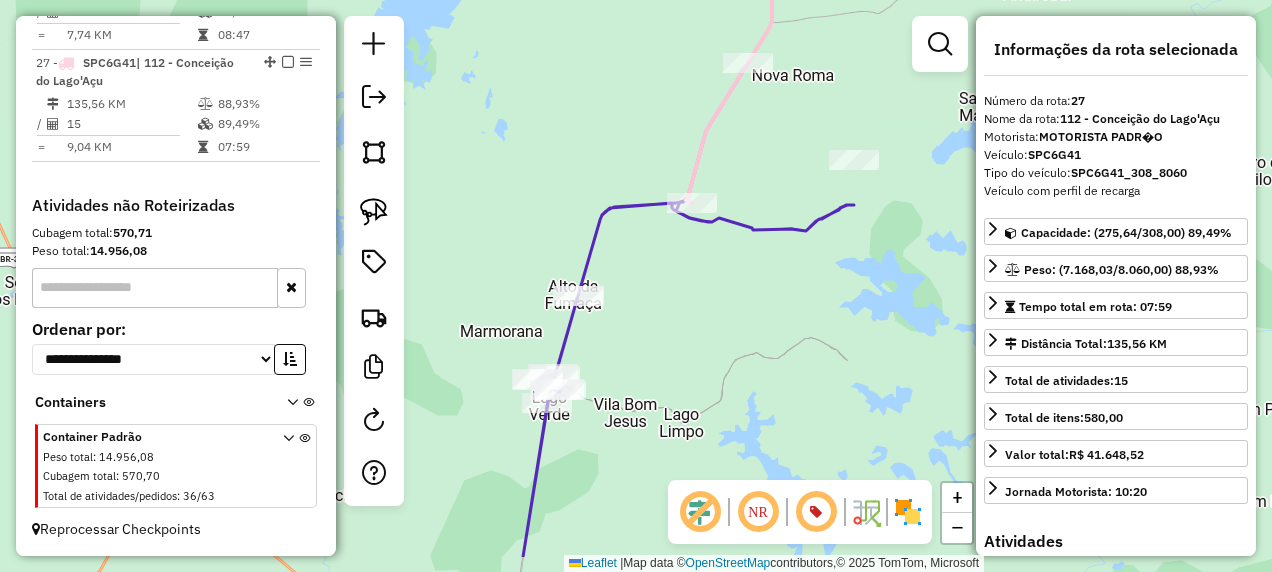 drag, startPoint x: 612, startPoint y: 428, endPoint x: 677, endPoint y: 311, distance: 133.84319 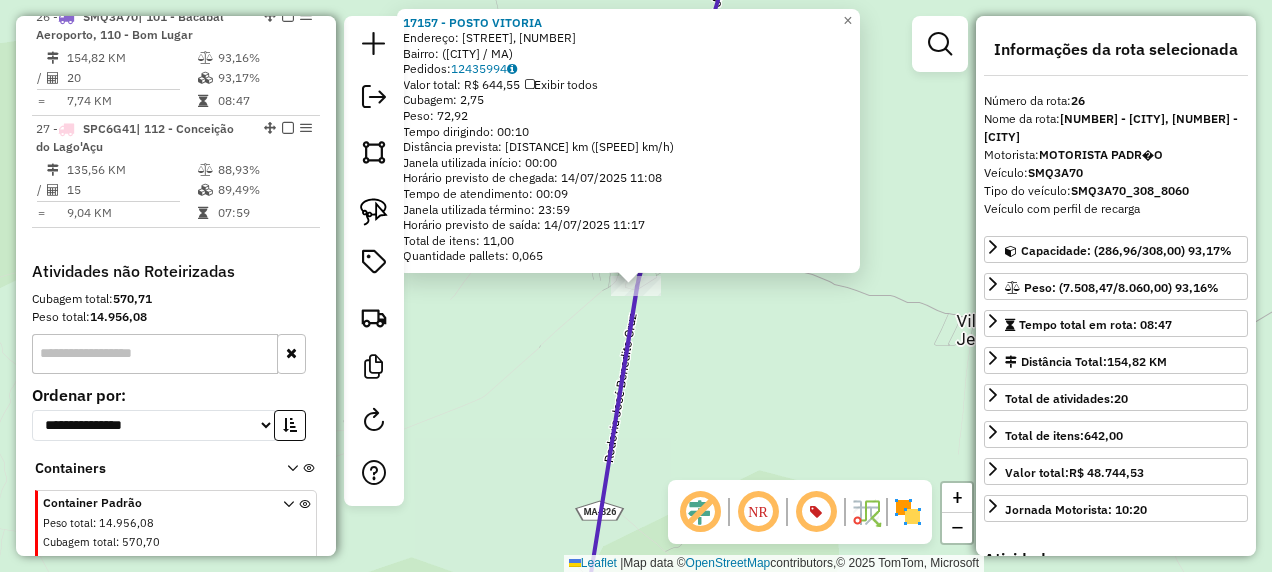 scroll, scrollTop: 2411, scrollLeft: 0, axis: vertical 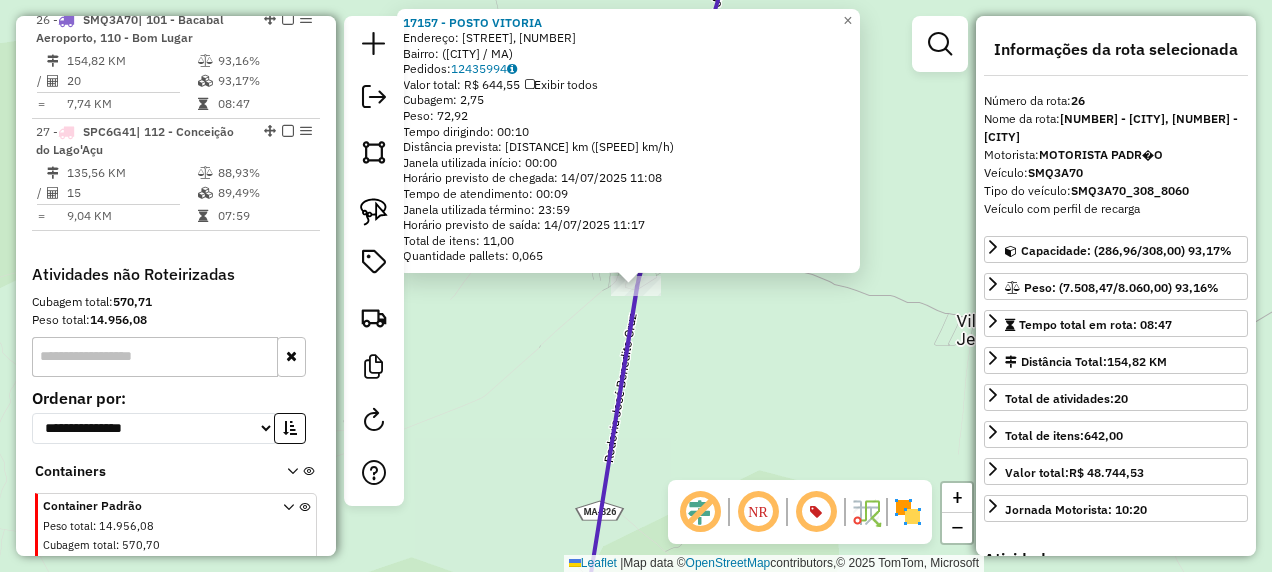 click on "17157 - POSTO VITORIA  Endereço: Presidente Kennedy, 9   Bairro:  (Lago Verde / MA)   Pedidos:  12435994   Valor total: R$ 644,55   Exibir todos   Cubagem: 2,75  Peso: 72,92  Tempo dirigindo: 00:10   Distância prevista: 7,667 km (46,00 km/h)   Janela utilizada início: 00:00   Horário previsto de chegada: 14/07/2025 11:08   Tempo de atendimento: 00:09   Janela utilizada término: 23:59   Horário previsto de saída: 14/07/2025 11:17   Total de itens: 11,00   Quantidade pallets: 0,065  × Janela de atendimento Grade de atendimento Capacidade Transportadoras Veículos Cliente Pedidos  Rotas Selecione os dias de semana para filtrar as janelas de atendimento  Seg   Ter   Qua   Qui   Sex   Sáb   Dom  Informe o período da janela de atendimento: De: Até:  Filtrar exatamente a janela do cliente  Considerar janela de atendimento padrão  Selecione os dias de semana para filtrar as grades de atendimento  Seg   Ter   Qua   Qui   Sex   Sáb   Dom   Considerar clientes sem dia de atendimento cadastrado  De:   Até:" 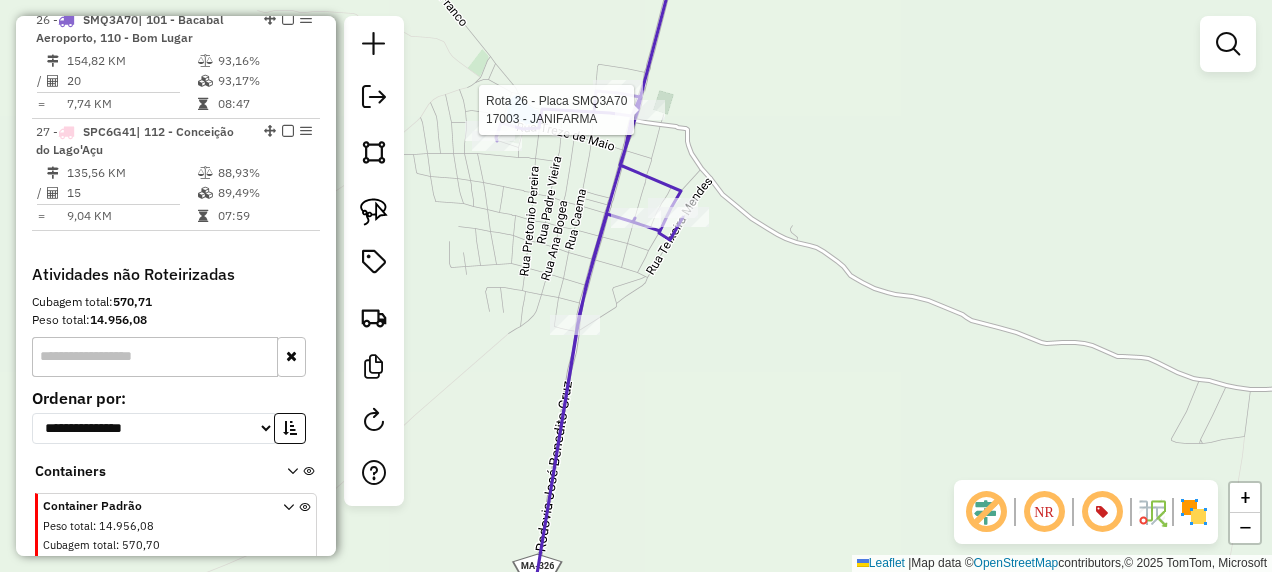 select on "**********" 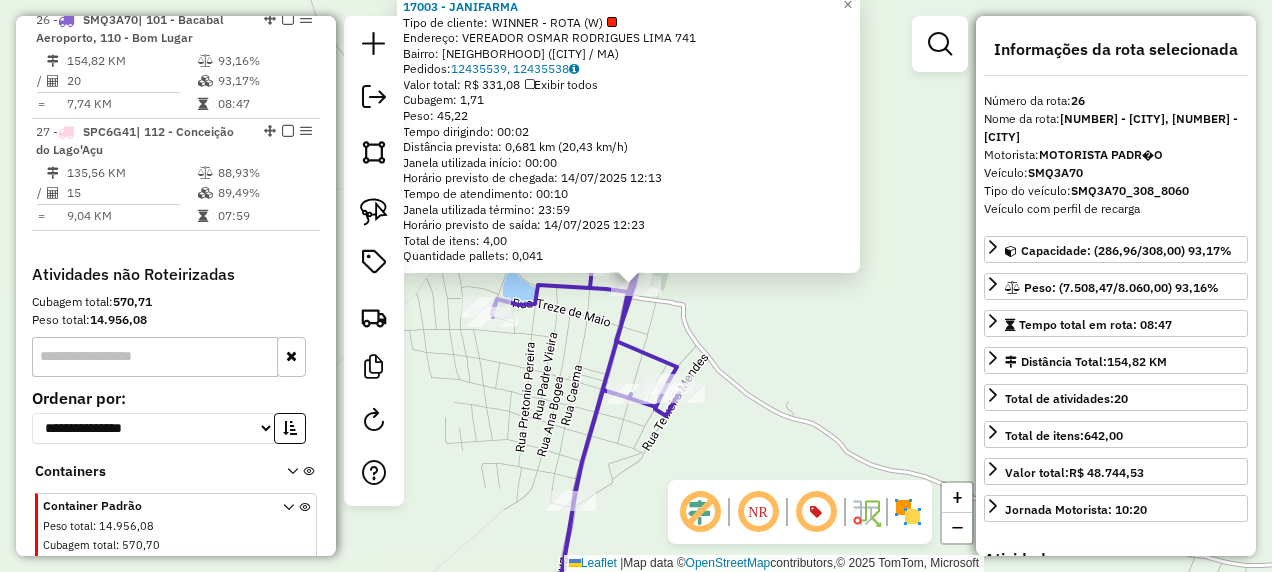 click on "17003 - JANIFARMA  Tipo de cliente:   WINNER - ROTA (W)   Endereço:  VEREADOR OSMAR RODRIGUES LIMA 741   Bairro: CENTRO (LAGO VERDE / MA)   Pedidos:  12435539, 12435538   Valor total: R$ 331,08   Exibir todos   Cubagem: 1,71  Peso: 45,22  Tempo dirigindo: 00:02   Distância prevista: 0,681 km (20,43 km/h)   Janela utilizada início: 00:00   Horário previsto de chegada: 14/07/2025 12:13   Tempo de atendimento: 00:10   Janela utilizada término: 23:59   Horário previsto de saída: 14/07/2025 12:23   Total de itens: 4,00   Quantidade pallets: 0,041  × Janela de atendimento Grade de atendimento Capacidade Transportadoras Veículos Cliente Pedidos  Rotas Selecione os dias de semana para filtrar as janelas de atendimento  Seg   Ter   Qua   Qui   Sex   Sáb   Dom  Informe o período da janela de atendimento: De: Até:  Filtrar exatamente a janela do cliente  Considerar janela de atendimento padrão  Selecione os dias de semana para filtrar as grades de atendimento  Seg   Ter   Qua   Qui   Sex   Sáb   Dom   De:" 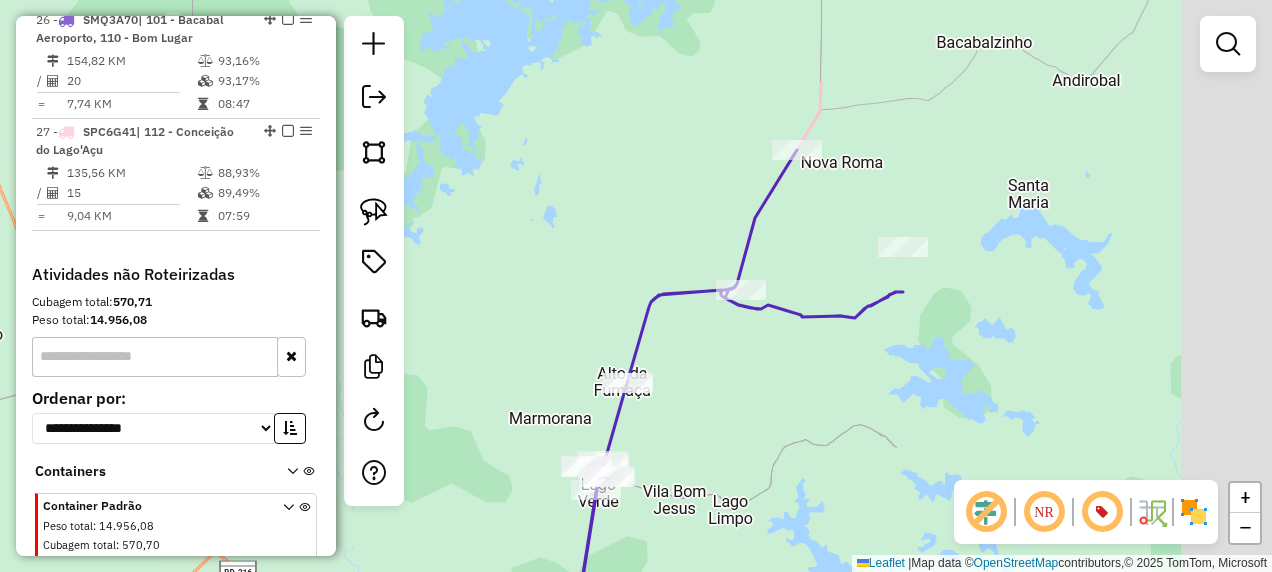drag, startPoint x: 798, startPoint y: 298, endPoint x: 703, endPoint y: 431, distance: 163.44418 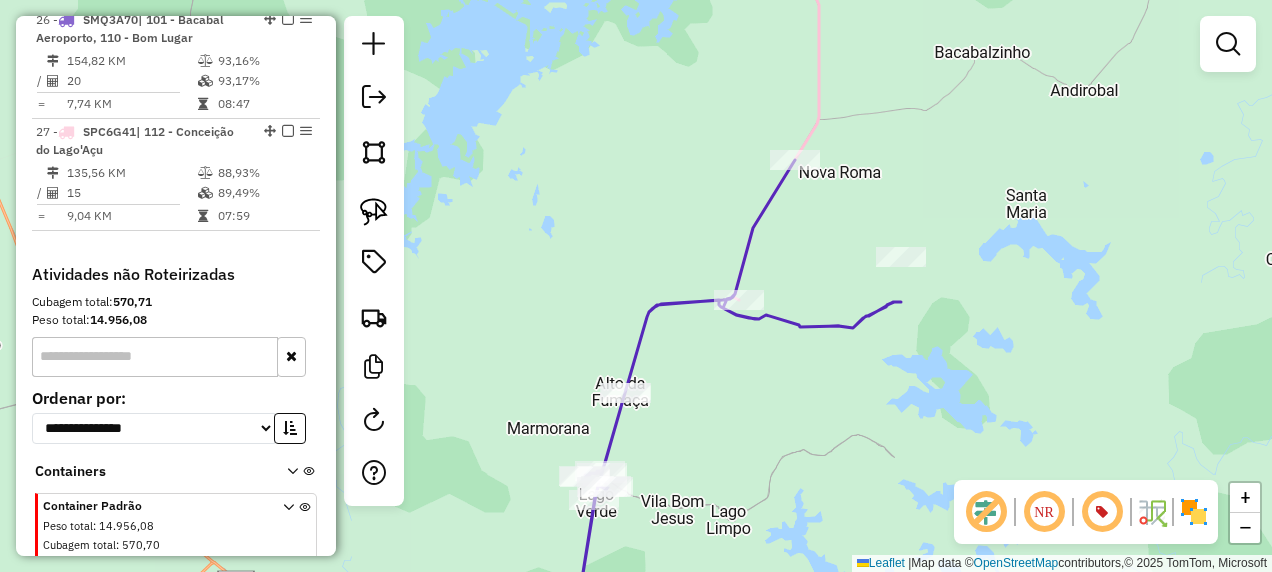 click 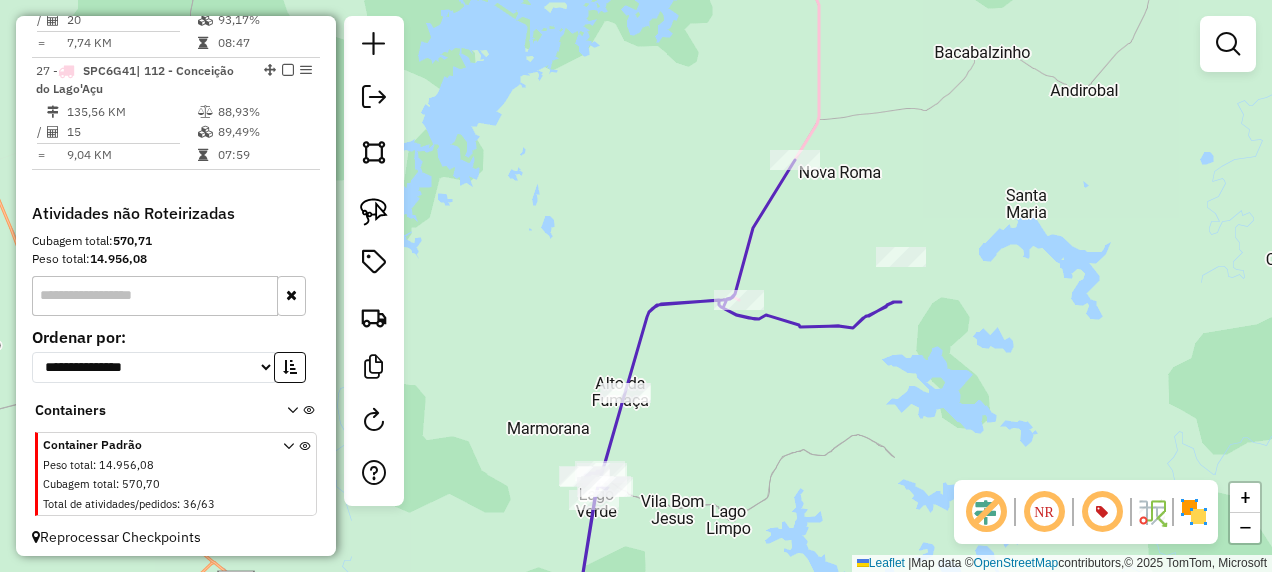 select on "**********" 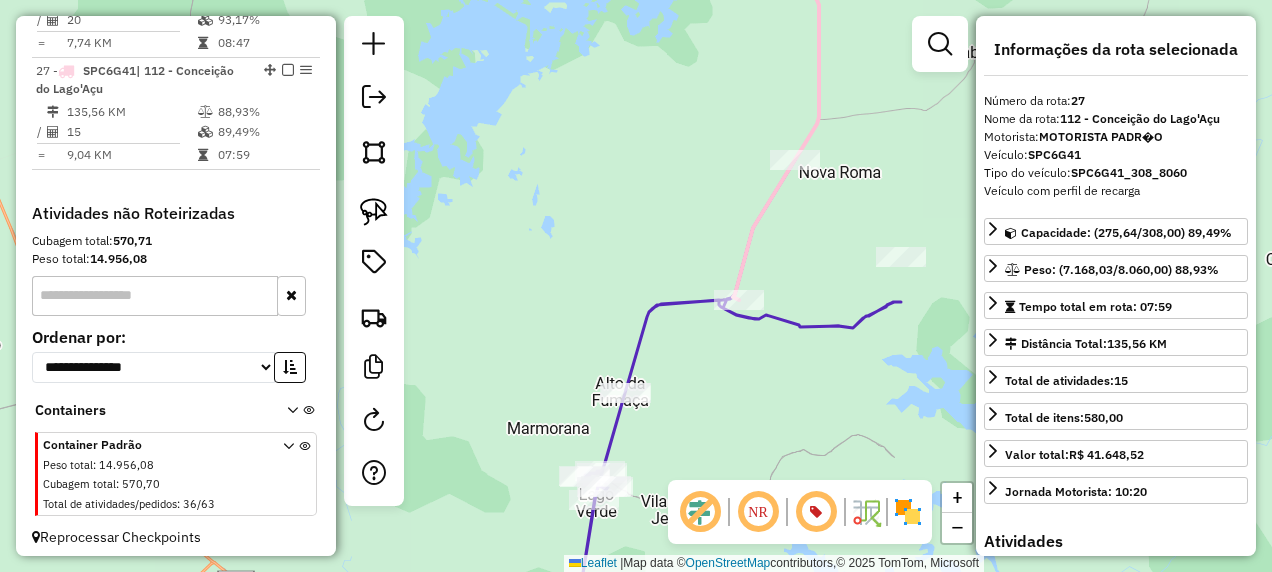 scroll, scrollTop: 2487, scrollLeft: 0, axis: vertical 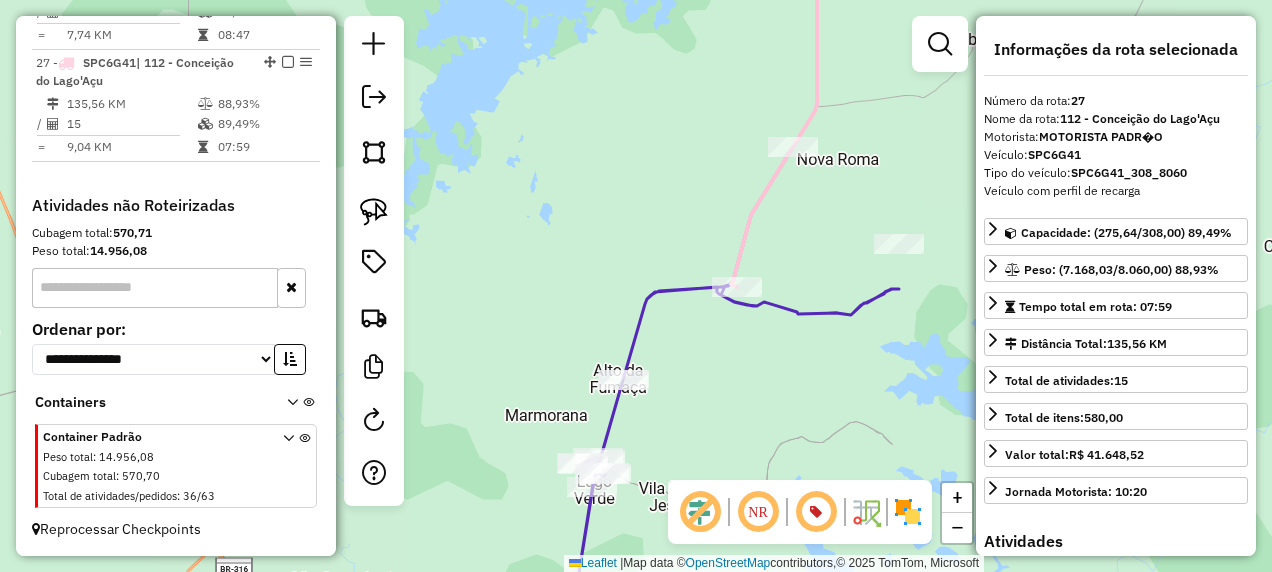 drag, startPoint x: 730, startPoint y: 416, endPoint x: 762, endPoint y: 203, distance: 215.39035 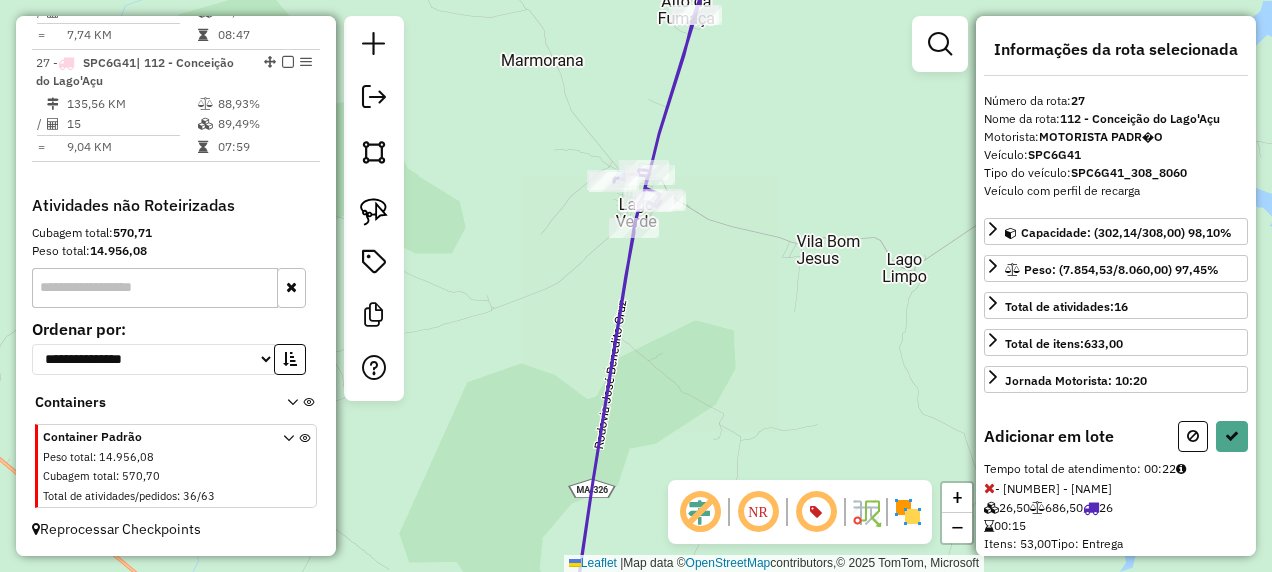 scroll, scrollTop: 32, scrollLeft: 0, axis: vertical 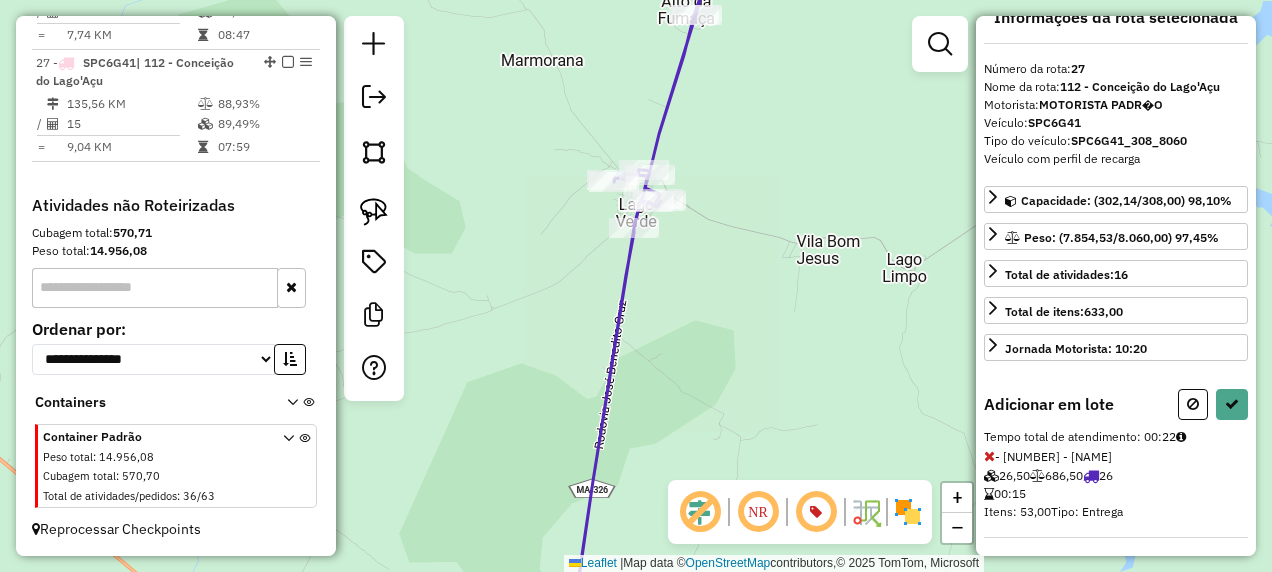 click at bounding box center (989, 456) 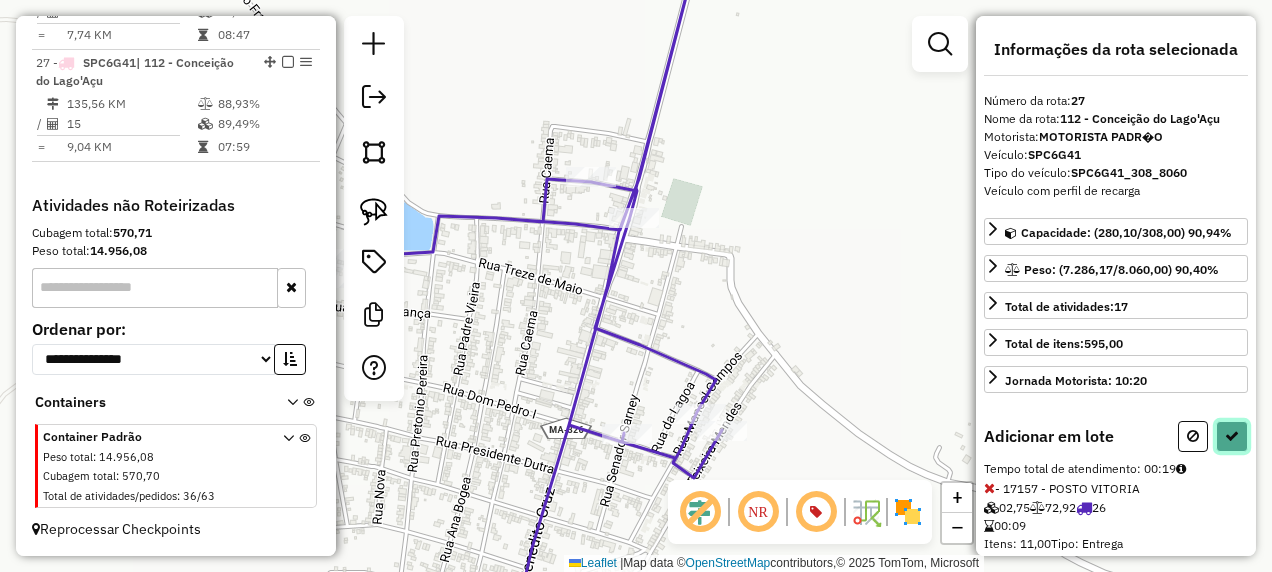 click at bounding box center (1232, 436) 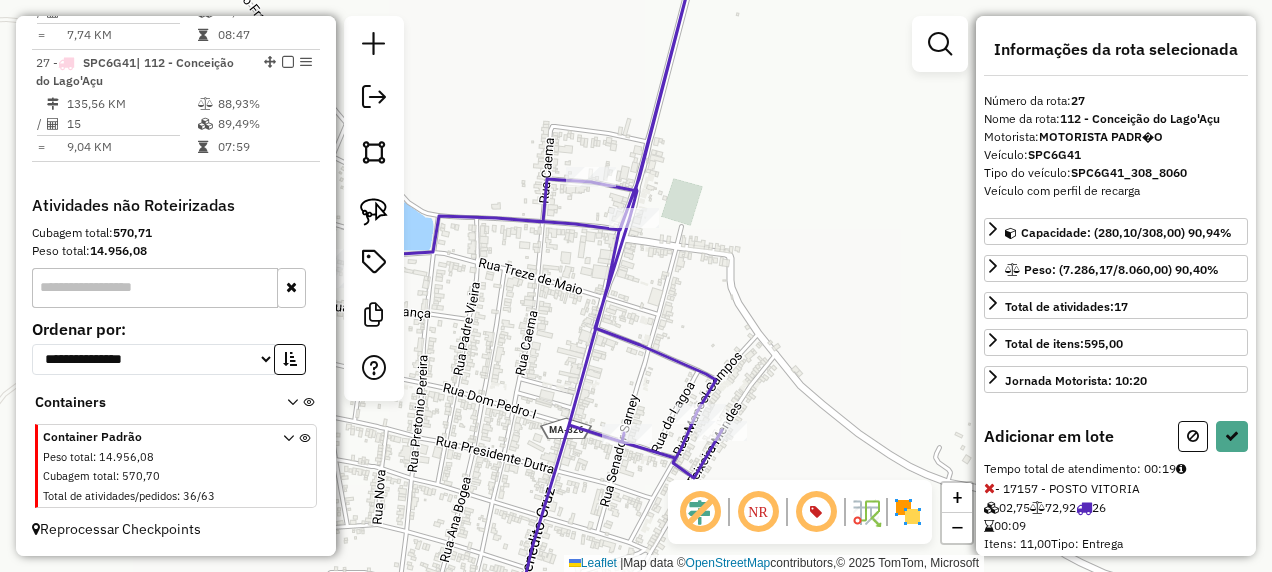 select on "**********" 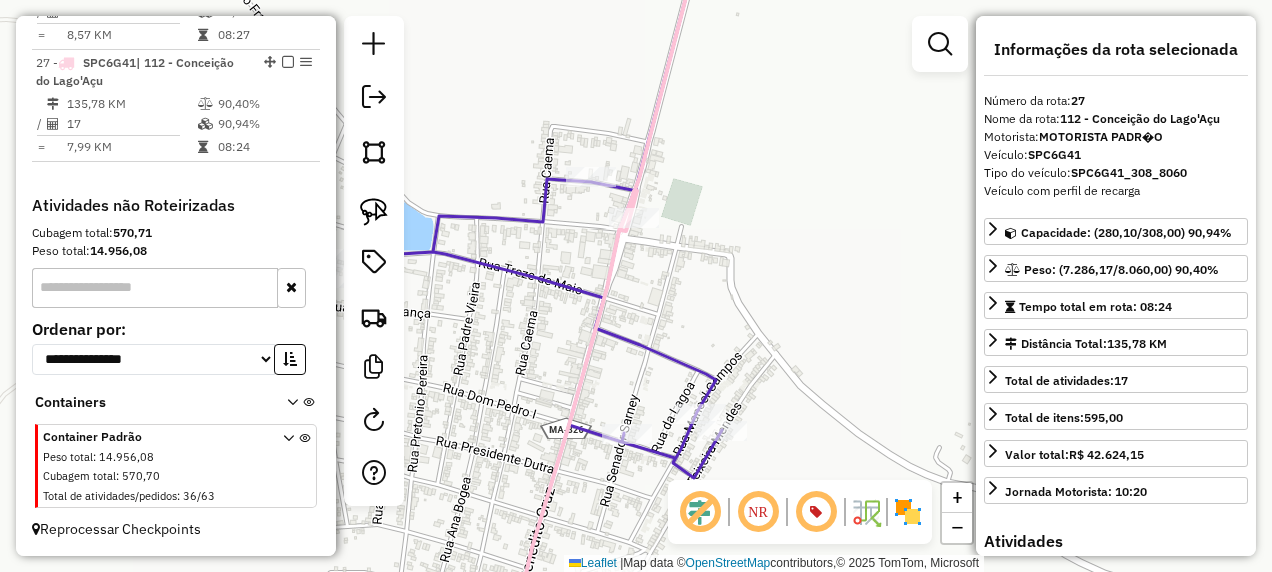 click 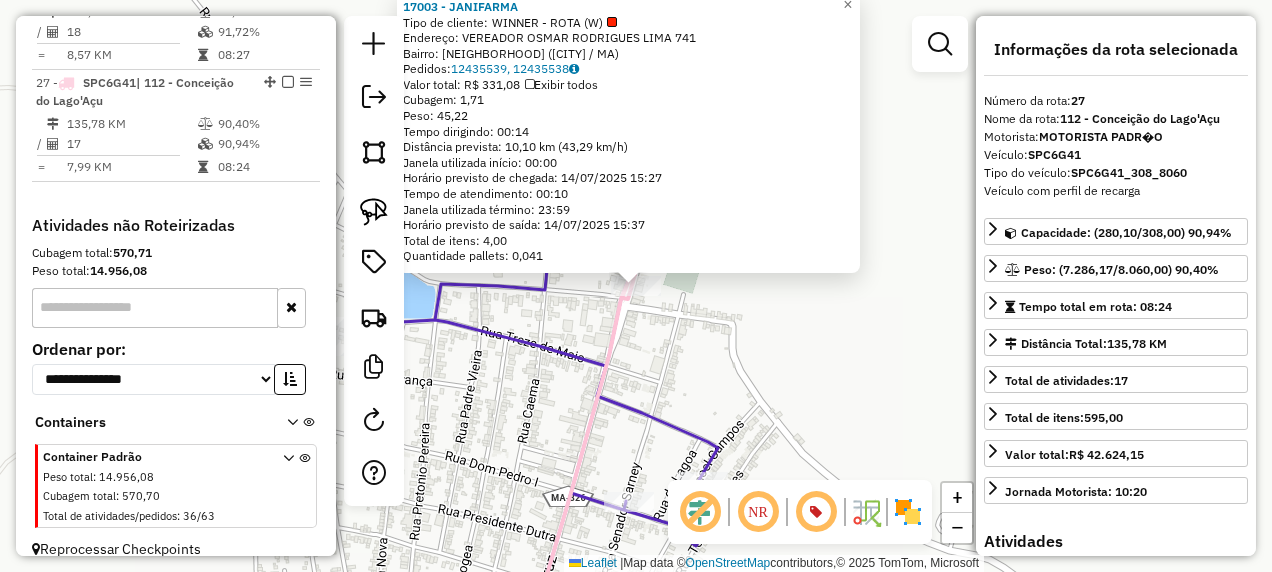scroll, scrollTop: 2487, scrollLeft: 0, axis: vertical 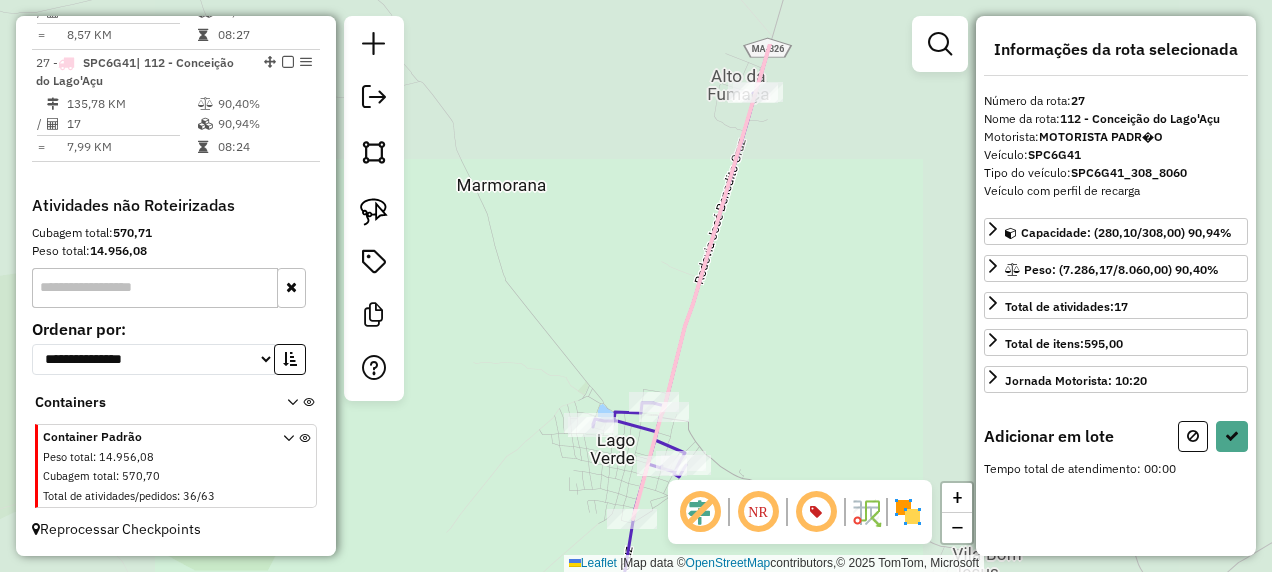 drag, startPoint x: 849, startPoint y: 266, endPoint x: 738, endPoint y: 384, distance: 162.00308 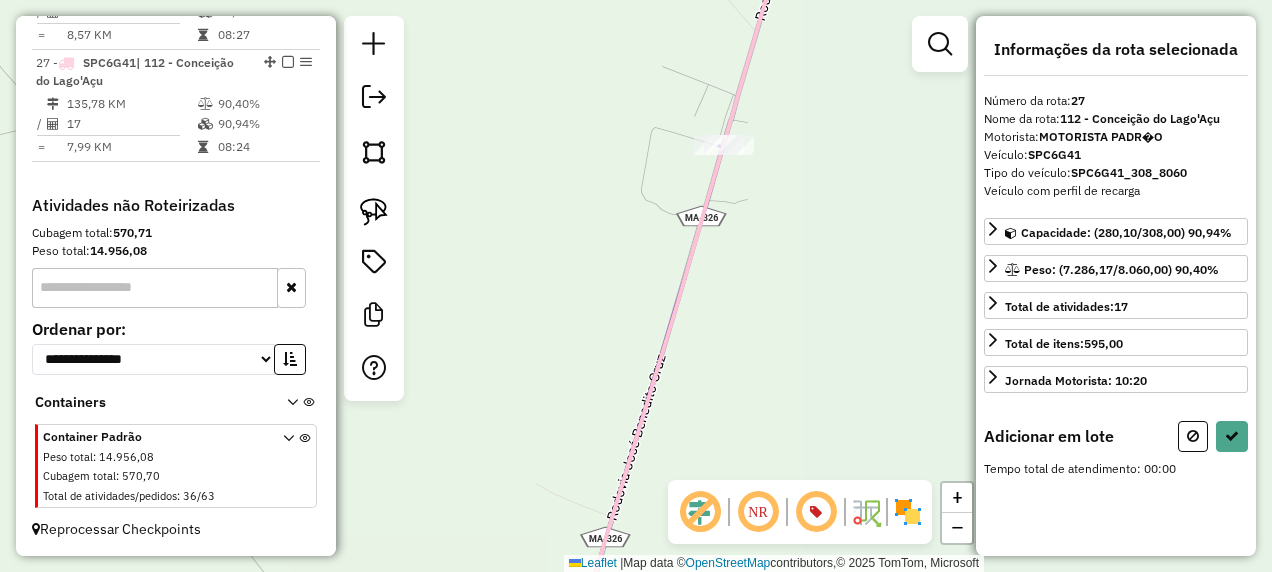 drag, startPoint x: 763, startPoint y: 306, endPoint x: 762, endPoint y: 286, distance: 20.024984 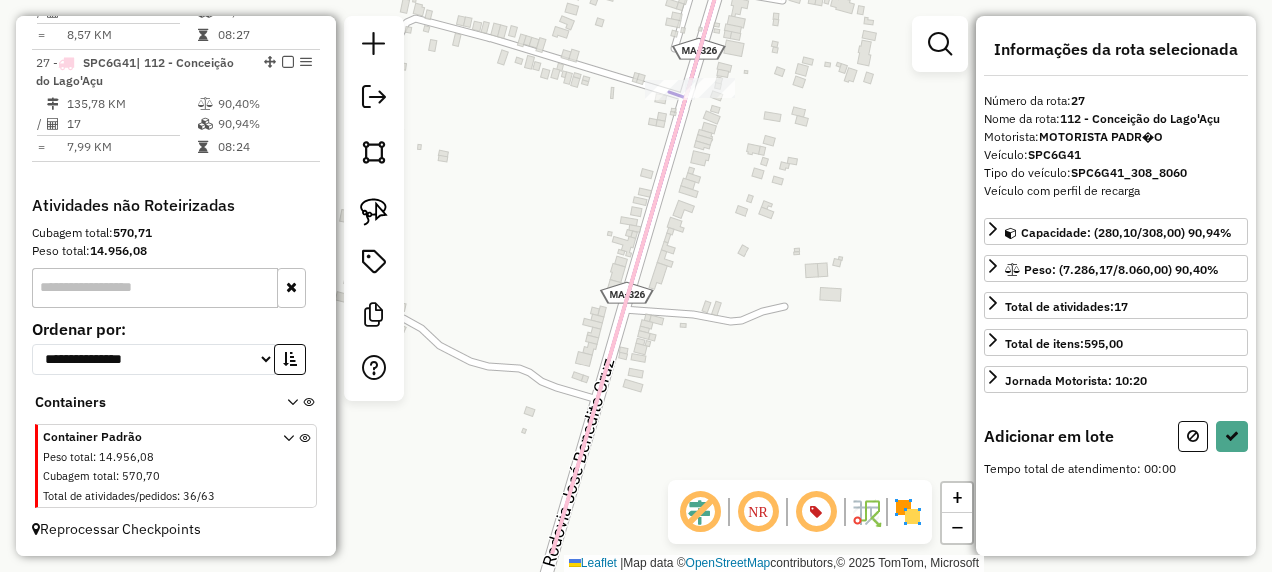 drag, startPoint x: 710, startPoint y: 300, endPoint x: 736, endPoint y: 82, distance: 219.54498 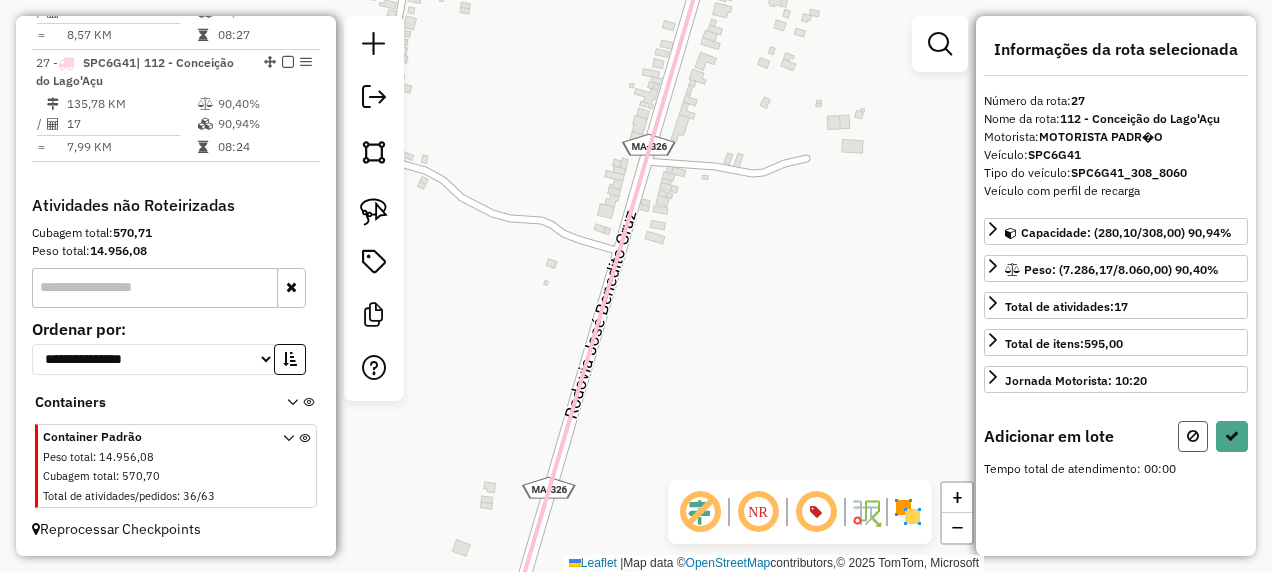 click at bounding box center (1193, 436) 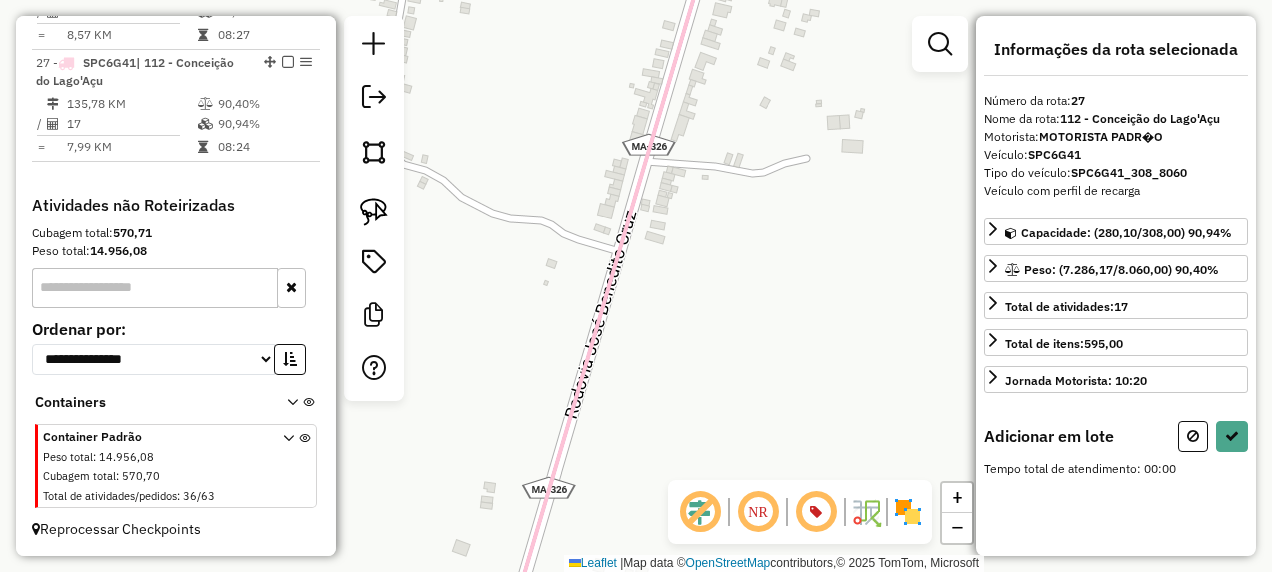 select on "**********" 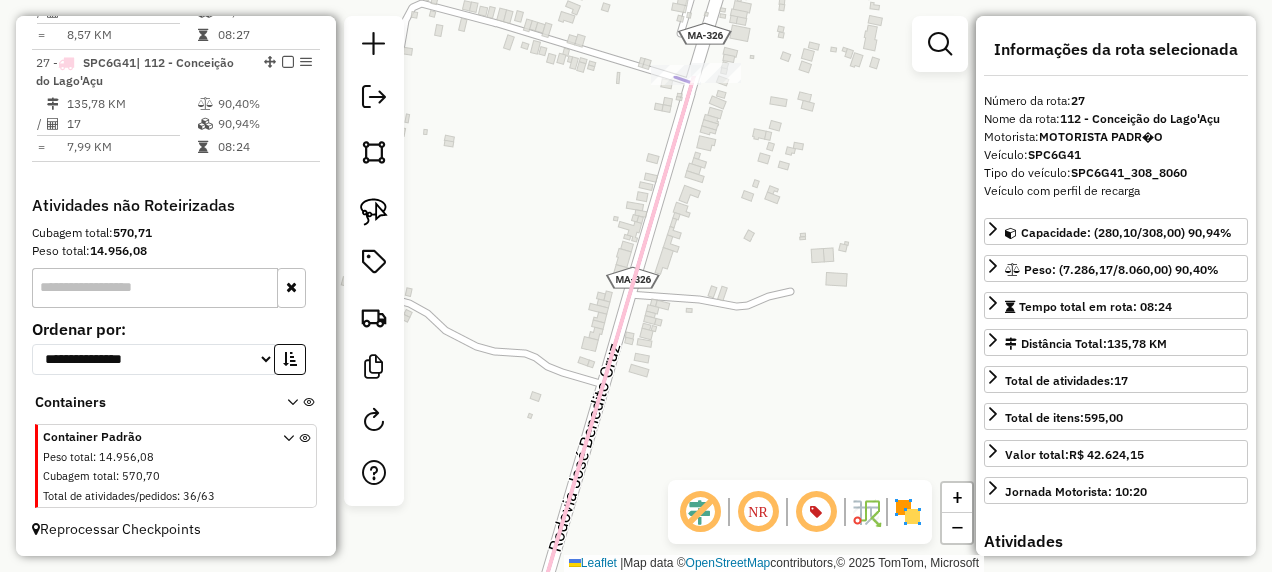 drag, startPoint x: 738, startPoint y: 201, endPoint x: 712, endPoint y: 504, distance: 304.11346 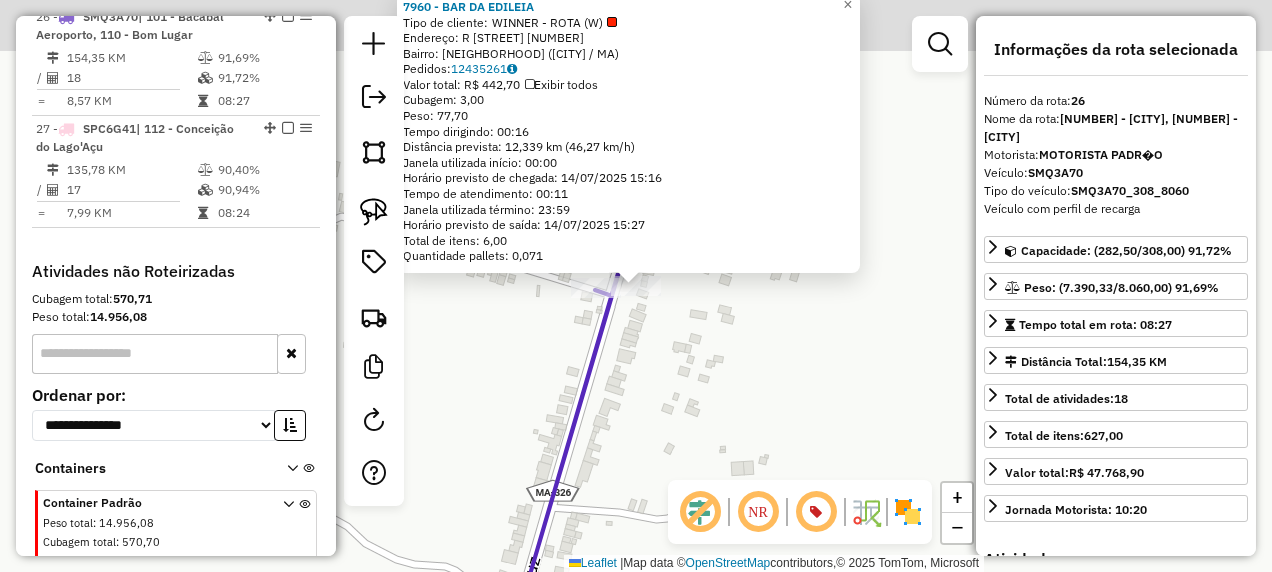 scroll, scrollTop: 2411, scrollLeft: 0, axis: vertical 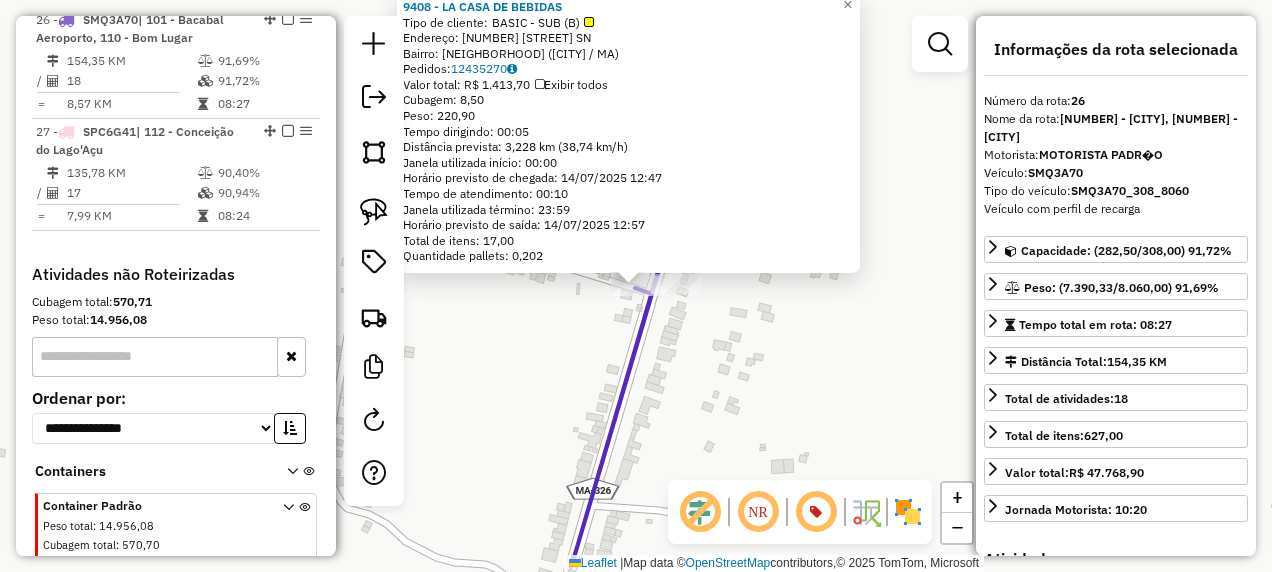 click on "9408 - LA CASA DE BEBIDAS  Tipo de cliente:   BASIC - SUB (B)   Endereço: 081 POVOADO ALTO DA FUMACA        SN   Bairro: ZONA RURAL (LAGO VERDE / MA)   Pedidos:  12435270   Valor total: R$ 1.413,70   Exibir todos   Cubagem: 8,50  Peso: 220,90  Tempo dirigindo: 00:05   Distância prevista: 3,228 km (38,74 km/h)   Janela utilizada início: 00:00   Horário previsto de chegada: 14/07/2025 12:47   Tempo de atendimento: 00:10   Janela utilizada término: 23:59   Horário previsto de saída: 14/07/2025 12:57   Total de itens: 17,00   Quantidade pallets: 0,202  × Janela de atendimento Grade de atendimento Capacidade Transportadoras Veículos Cliente Pedidos  Rotas Selecione os dias de semana para filtrar as janelas de atendimento  Seg   Ter   Qua   Qui   Sex   Sáb   Dom  Informe o período da janela de atendimento: De: Até:  Filtrar exatamente a janela do cliente  Considerar janela de atendimento padrão  Selecione os dias de semana para filtrar as grades de atendimento  Seg   Ter   Qua   Qui   Sex   Sáb   Dom" 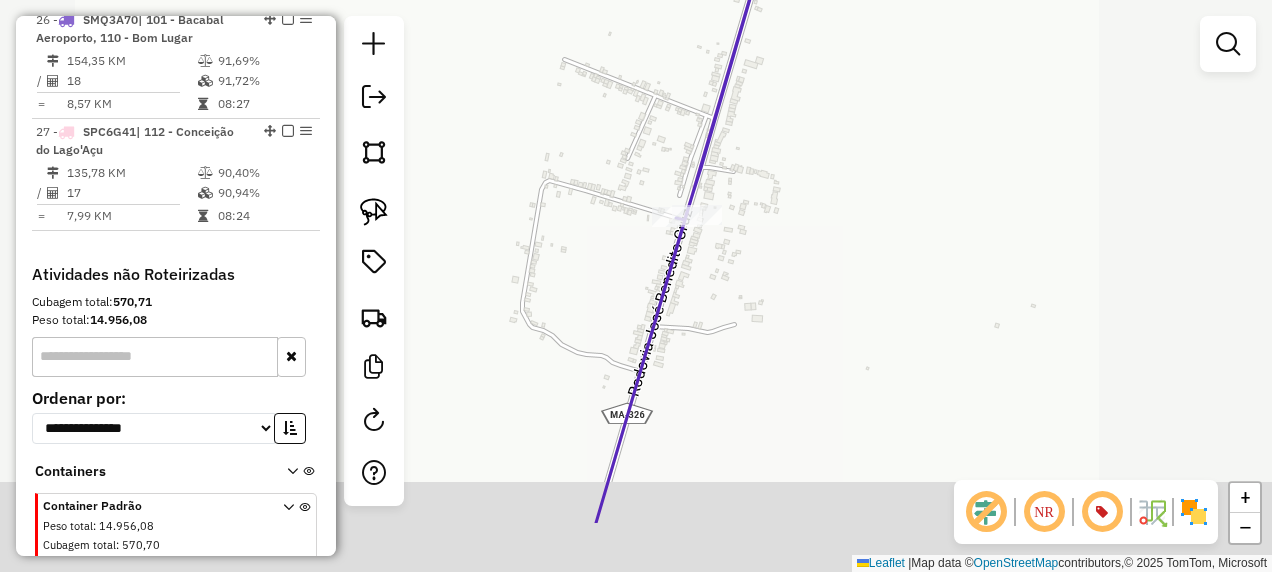drag, startPoint x: 724, startPoint y: 328, endPoint x: 784, endPoint y: 186, distance: 154.15576 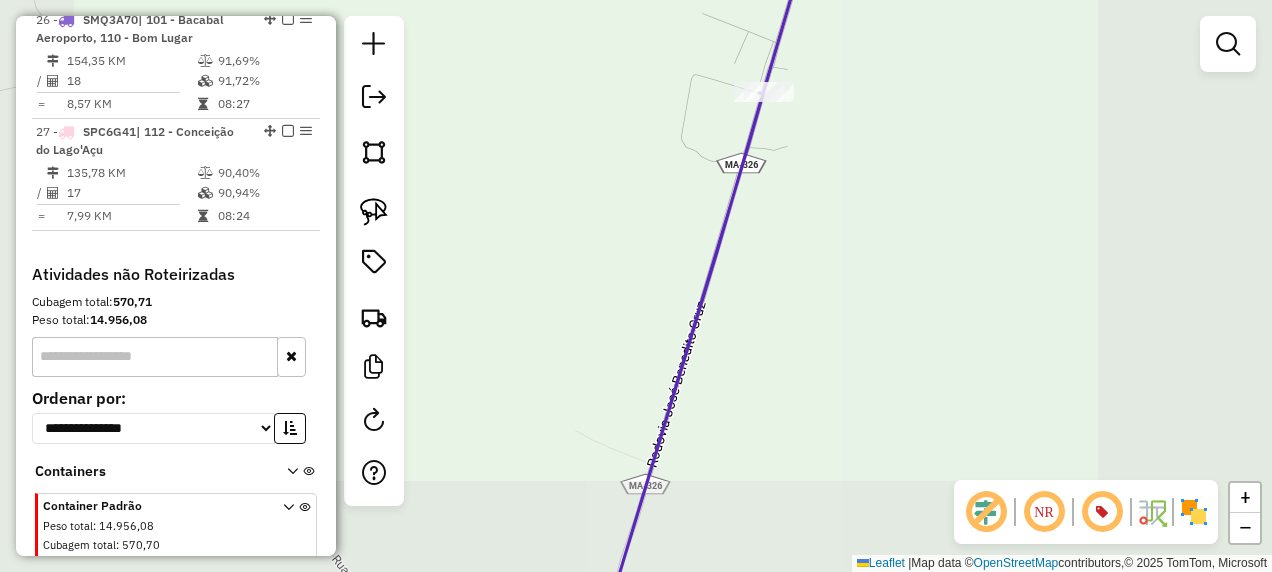 drag, startPoint x: 782, startPoint y: 396, endPoint x: 842, endPoint y: 118, distance: 284.40112 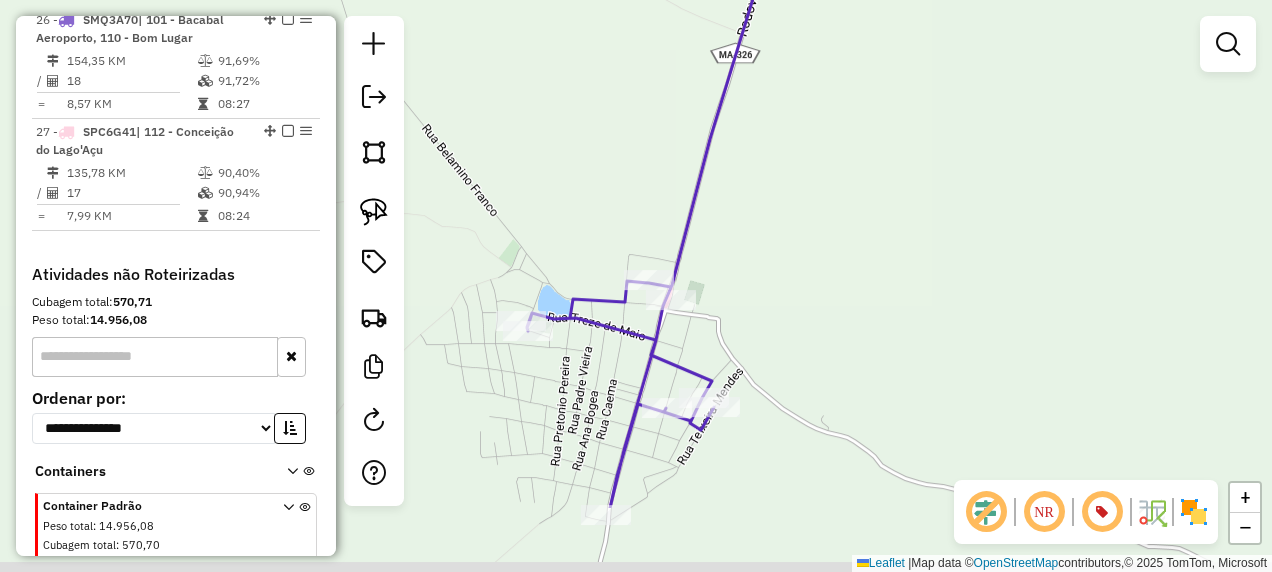 drag, startPoint x: 814, startPoint y: 314, endPoint x: 830, endPoint y: 142, distance: 172.74258 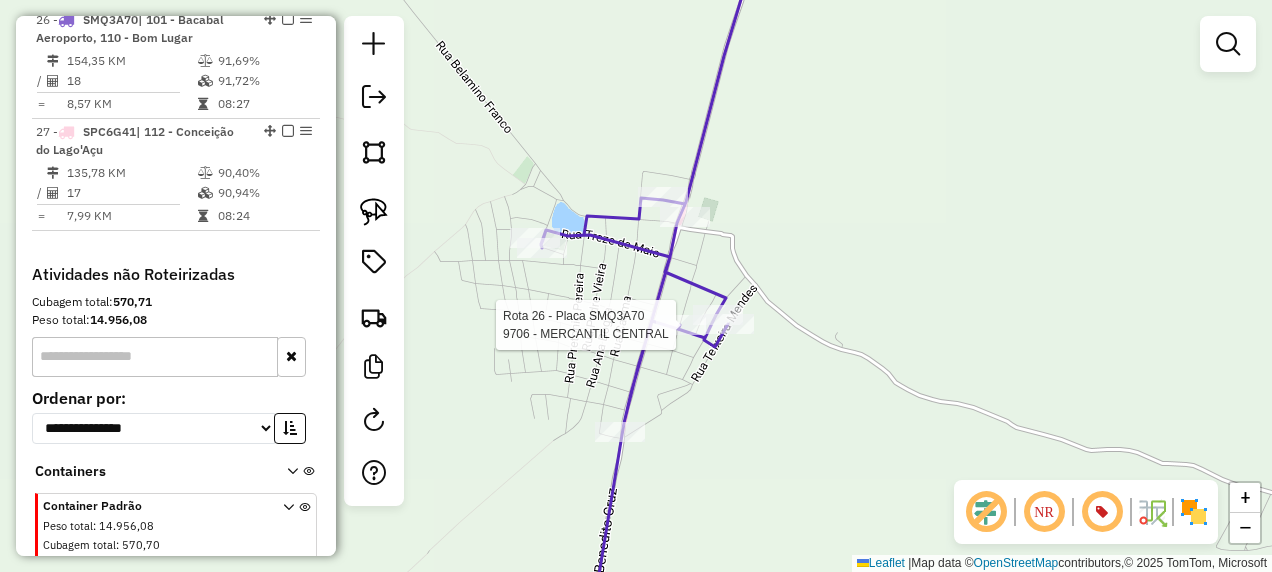 select on "**********" 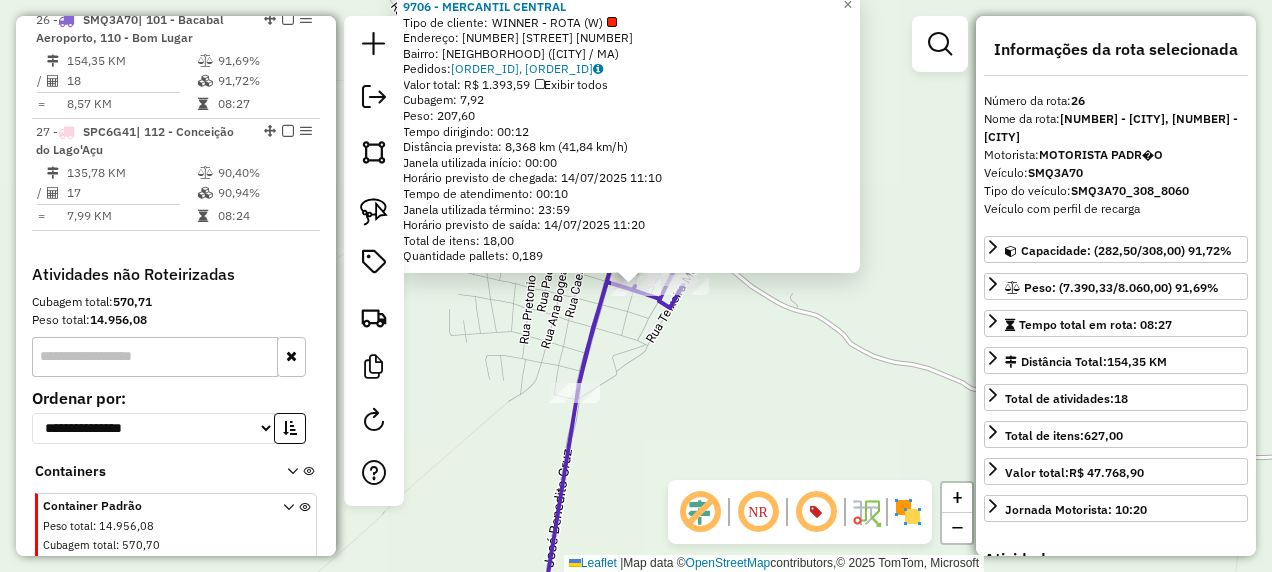 click on "Rota 26 - Placa SMQ3A70  9706 - MERCANTIL CENTRAL 9706 - MERCANTIL CENTRAL  Tipo de cliente:   WINNER - ROTA (W)   Endereço: 008 AVENIDA KENNEDY               101   Bairro: CENTRO (LAGO VERDE / MA)   Pedidos:  12435945, 12435946   Valor total: R$ 1.393,59   Exibir todos   Cubagem: 7,92  Peso: 207,60  Tempo dirigindo: 00:12   Distância prevista: 8,368 km (41,84 km/h)   Janela utilizada início: 00:00   Horário previsto de chegada: 14/07/2025 11:10   Tempo de atendimento: 00:10   Janela utilizada término: 23:59   Horário previsto de saída: 14/07/2025 11:20   Total de itens: 18,00   Quantidade pallets: 0,189  × Janela de atendimento Grade de atendimento Capacidade Transportadoras Veículos Cliente Pedidos  Rotas Selecione os dias de semana para filtrar as janelas de atendimento  Seg   Ter   Qua   Qui   Sex   Sáb   Dom  Informe o período da janela de atendimento: De: Até:  Filtrar exatamente a janela do cliente  Considerar janela de atendimento padrão   Seg   Ter   Qua   Qui   Sex   Sáb   Dom   De:  +" 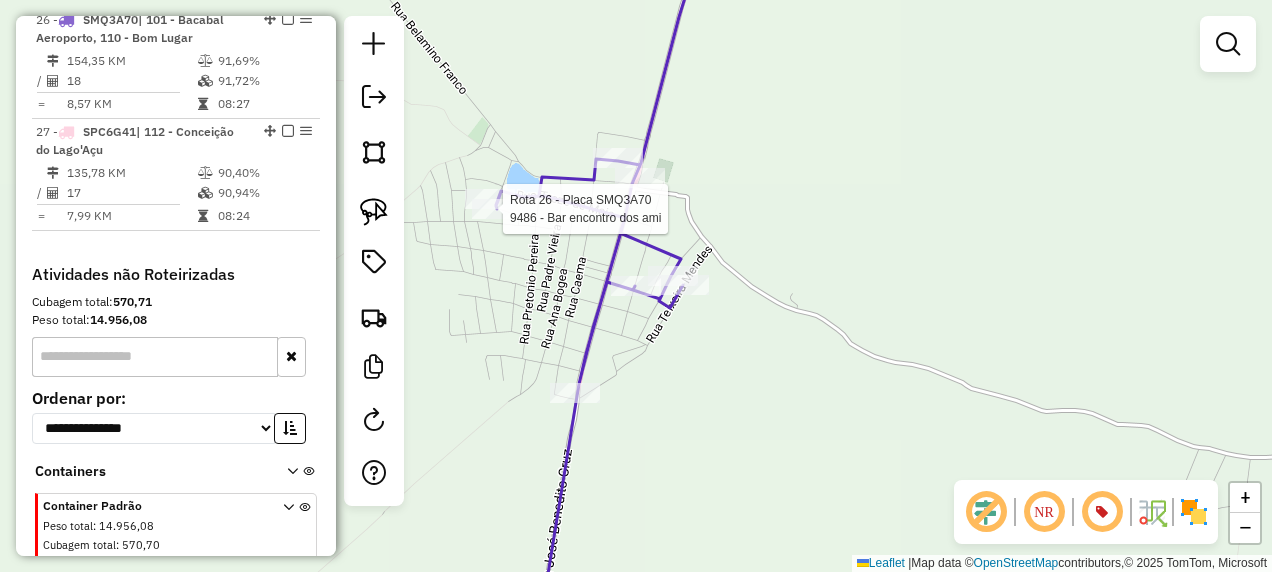select on "**********" 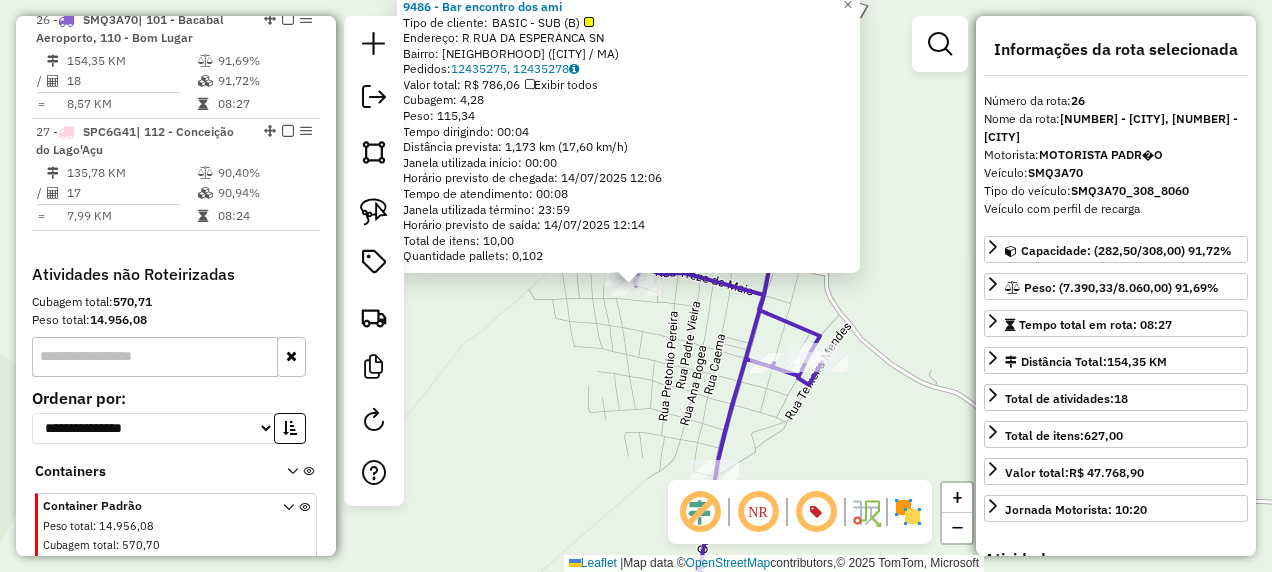 click on "9486 - Bar encontro dos ami  Tipo de cliente:   BASIC - SUB (B)   Endereço: R   RUA DA ESPERANCA              SN   Bairro: CENTRO (LAGO VERDE / MA)   Pedidos:  12435275, 12435278   Valor total: R$ 786,06   Exibir todos   Cubagem: 4,28  Peso: 115,34  Tempo dirigindo: 00:04   Distância prevista: 1,173 km (17,60 km/h)   Janela utilizada início: 00:00   Horário previsto de chegada: 14/07/2025 12:06   Tempo de atendimento: 00:08   Janela utilizada término: 23:59   Horário previsto de saída: 14/07/2025 12:14   Total de itens: 10,00   Quantidade pallets: 0,102  × Janela de atendimento Grade de atendimento Capacidade Transportadoras Veículos Cliente Pedidos  Rotas Selecione os dias de semana para filtrar as janelas de atendimento  Seg   Ter   Qua   Qui   Sex   Sáb   Dom  Informe o período da janela de atendimento: De: Até:  Filtrar exatamente a janela do cliente  Considerar janela de atendimento padrão  Selecione os dias de semana para filtrar as grades de atendimento  Seg   Ter   Qua   Qui   Sex   Sáb" 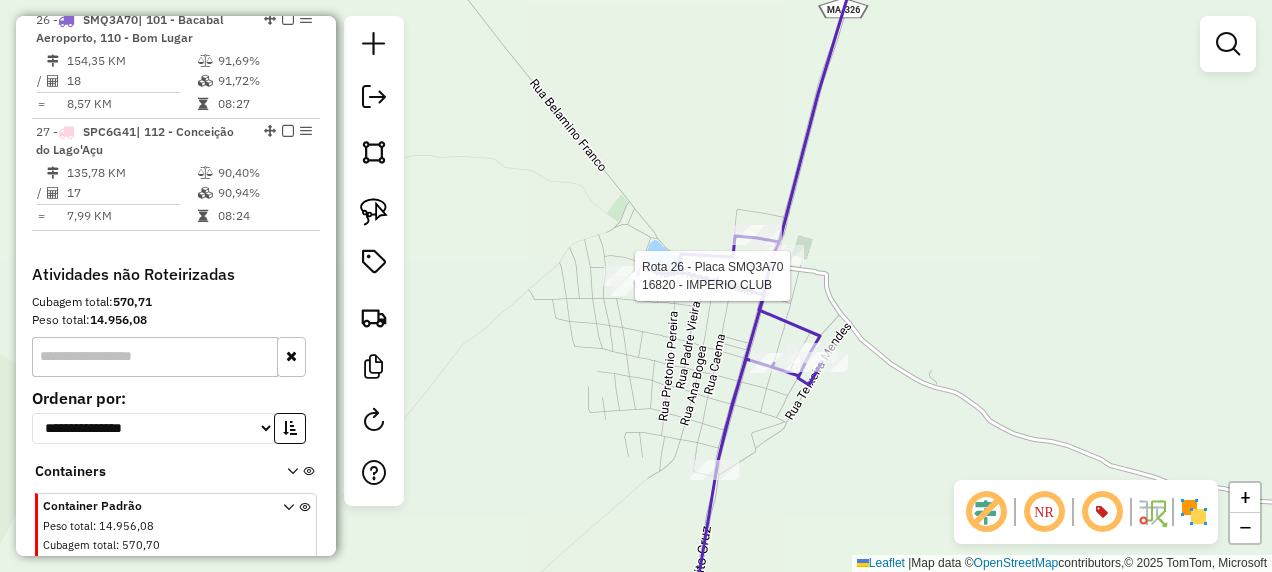 select on "**********" 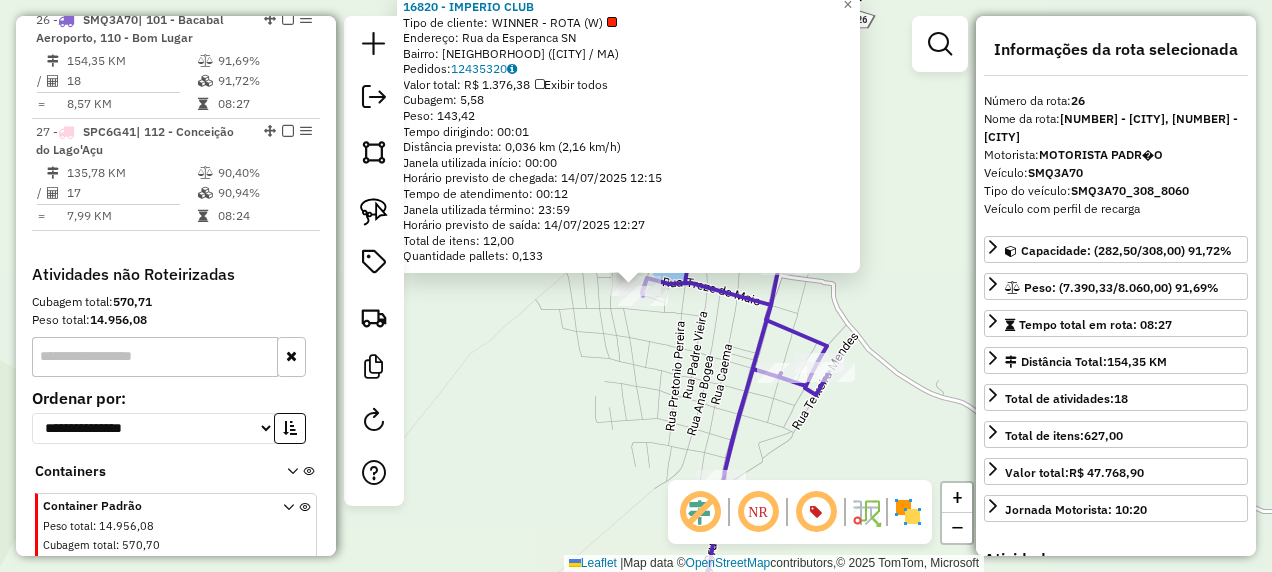 click on "Rota 26 - Placa SMQ3A70  16820 - IMPERIO CLUB Rota 26 - Placa SMQ3A70  9486 - Bar encontro dos ami 16820 - IMPERIO CLUB  Tipo de cliente:   WINNER - ROTA (W)   Endereço:  Rua da Esperanca SN   Bairro: CENTRO (LAGO VERDE / MA)   Pedidos:  12435320   Valor total: R$ 1.376,38   Exibir todos   Cubagem: 5,58  Peso: 143,42  Tempo dirigindo: 00:01   Distância prevista: 0,036 km (2,16 km/h)   Janela utilizada início: 00:00   Horário previsto de chegada: 14/07/2025 12:15   Tempo de atendimento: 00:12   Janela utilizada término: 23:59   Horário previsto de saída: 14/07/2025 12:27   Total de itens: 12,00   Quantidade pallets: 0,133  × Janela de atendimento Grade de atendimento Capacidade Transportadoras Veículos Cliente Pedidos  Rotas Selecione os dias de semana para filtrar as janelas de atendimento  Seg   Ter   Qua   Qui   Sex   Sáb   Dom  Informe o período da janela de atendimento: De: Até:  Filtrar exatamente a janela do cliente  Considerar janela de atendimento padrão   Seg   Ter   Qua   Qui   Sex  De:" 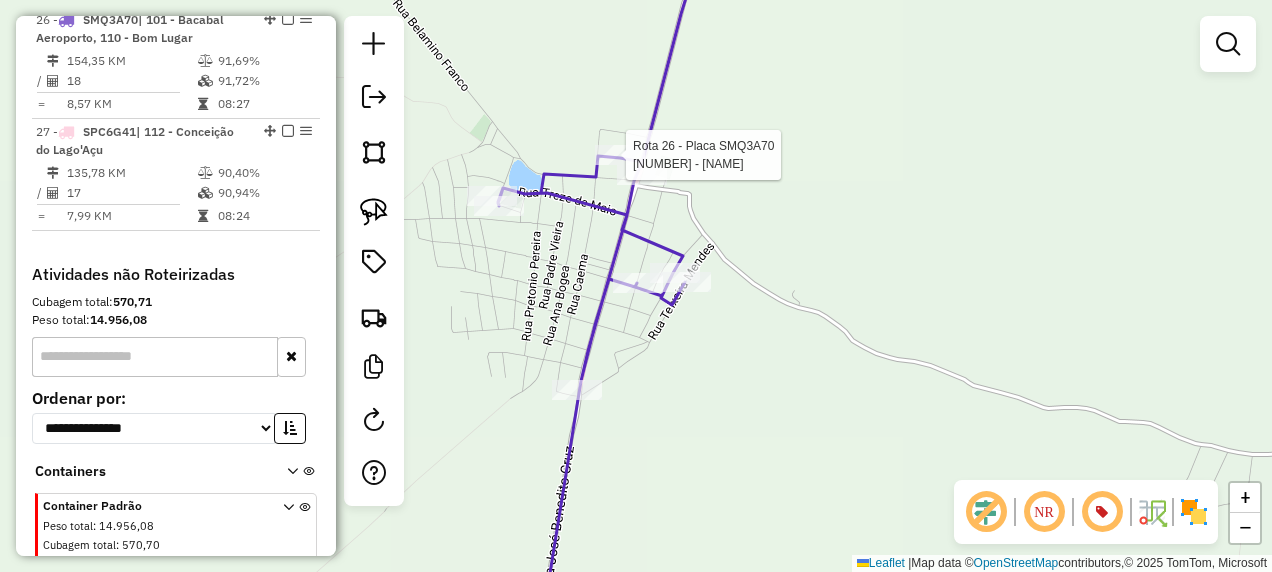 select on "**********" 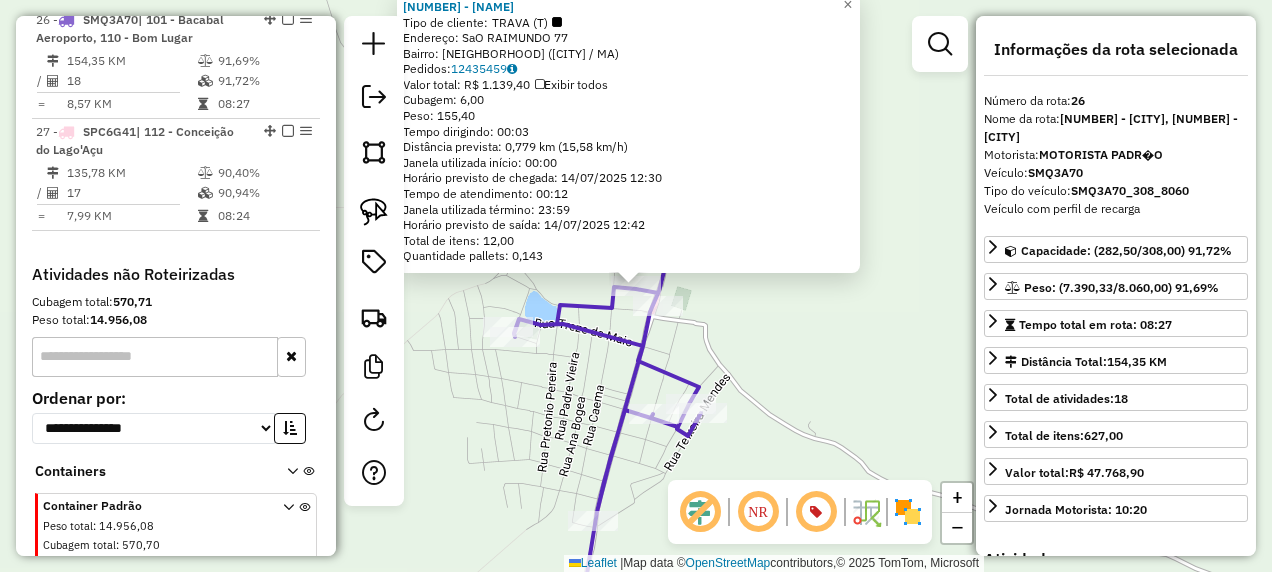 click on "2495 - CONTINENTAL BEBIDAS  Tipo de cliente:   TRAVA (T)   Endereço:  SaO RAIMUNDO 77   Bairro: CENTRO (LAGO VERDE / MA)   Pedidos:  12435459   Valor total: R$ 1.139,40   Exibir todos   Cubagem: 6,00  Peso: 155,40  Tempo dirigindo: 00:03   Distância prevista: 0,779 km (15,58 km/h)   Janela utilizada início: 00:00   Horário previsto de chegada: 14/07/2025 12:30   Tempo de atendimento: 00:12   Janela utilizada término: 23:59   Horário previsto de saída: 14/07/2025 12:42   Total de itens: 12,00   Quantidade pallets: 0,143  × Janela de atendimento Grade de atendimento Capacidade Transportadoras Veículos Cliente Pedidos  Rotas Selecione os dias de semana para filtrar as janelas de atendimento  Seg   Ter   Qua   Qui   Sex   Sáb   Dom  Informe o período da janela de atendimento: De: Até:  Filtrar exatamente a janela do cliente  Considerar janela de atendimento padrão  Selecione os dias de semana para filtrar as grades de atendimento  Seg   Ter   Qua   Qui   Sex   Sáb   Dom   Peso mínimo:   De:   De:" 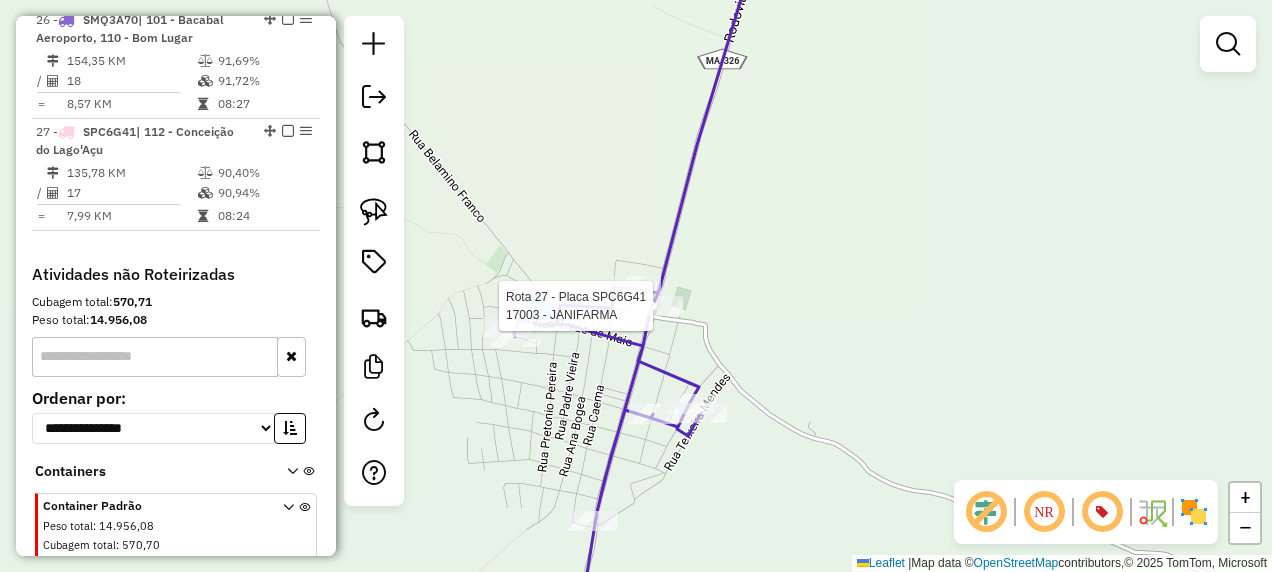 select on "**********" 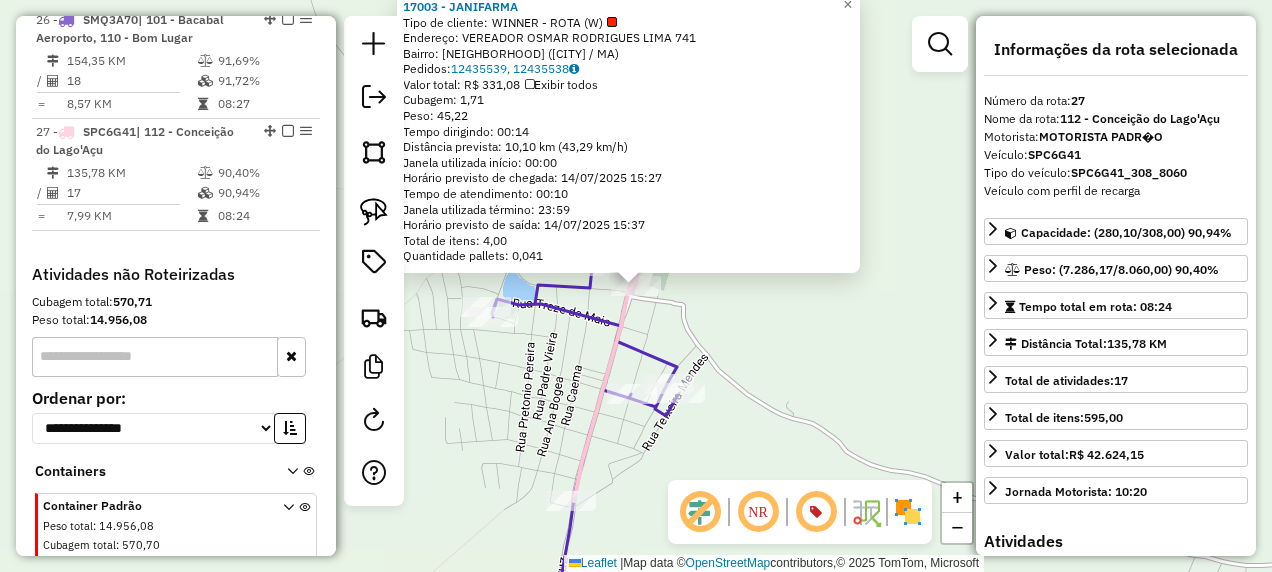 scroll, scrollTop: 2487, scrollLeft: 0, axis: vertical 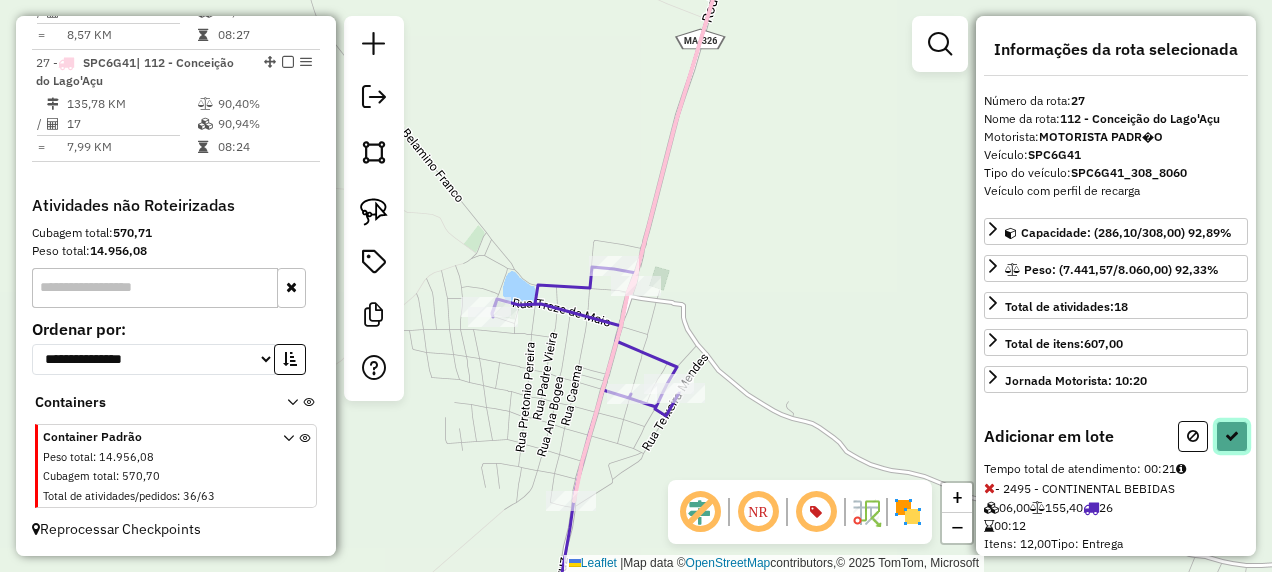 click at bounding box center [1232, 436] 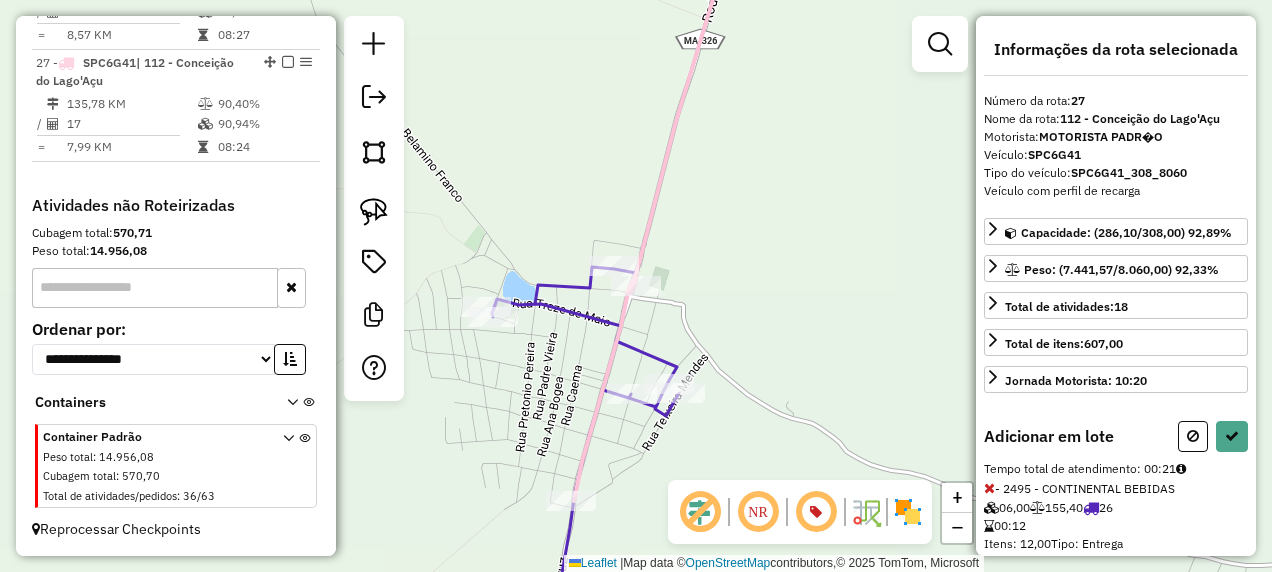 select on "**********" 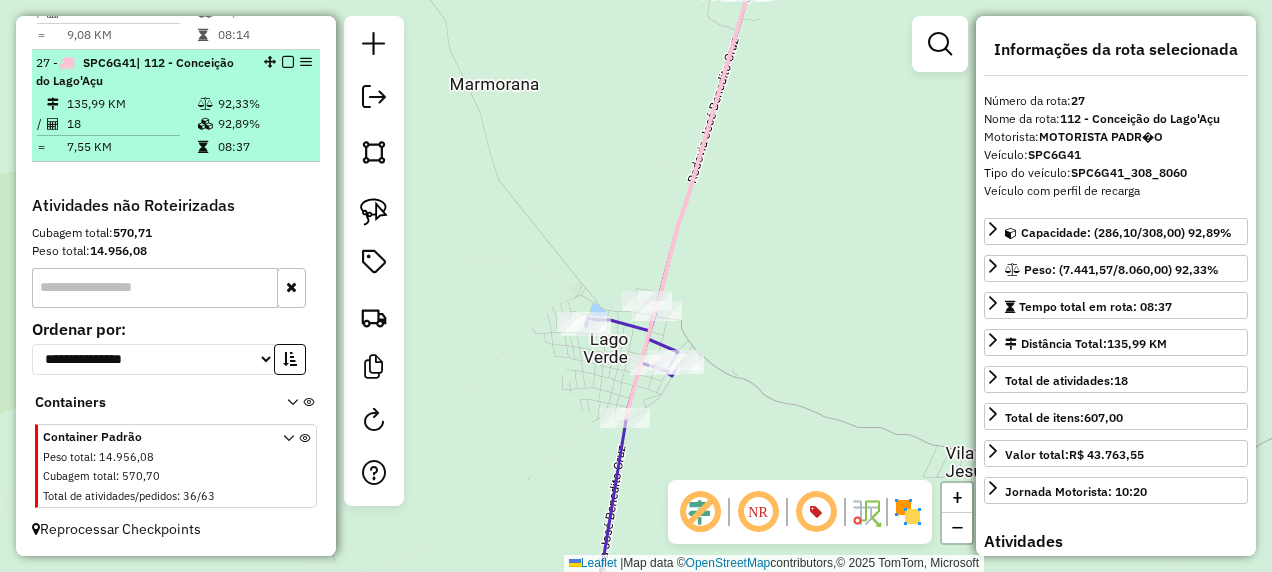 click at bounding box center (282, 62) 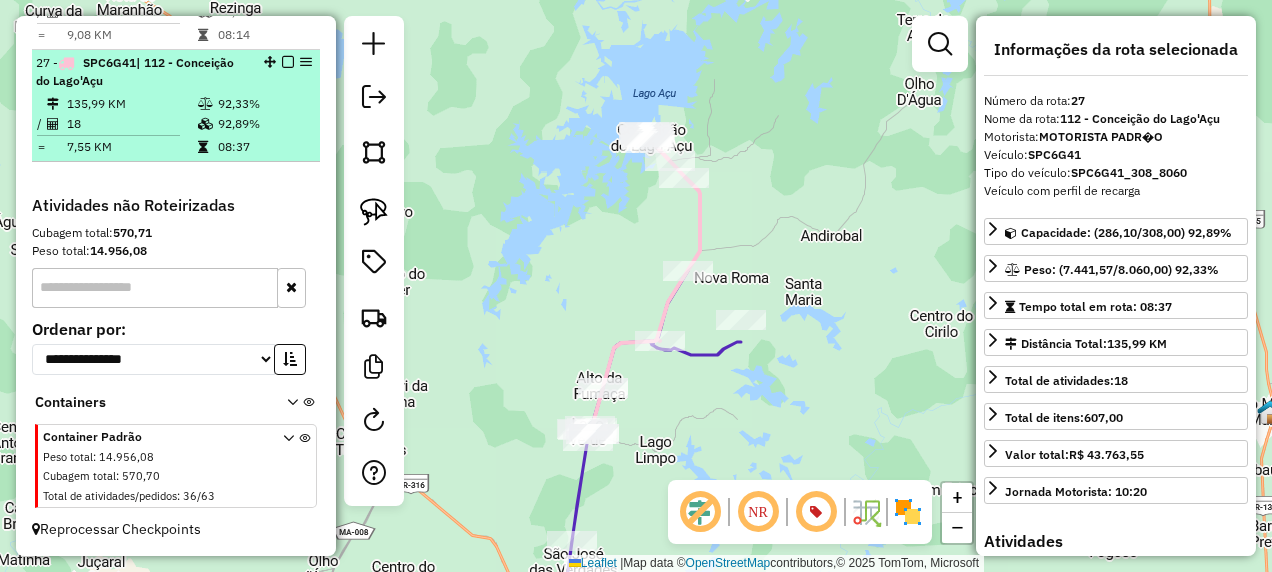 click at bounding box center [282, 62] 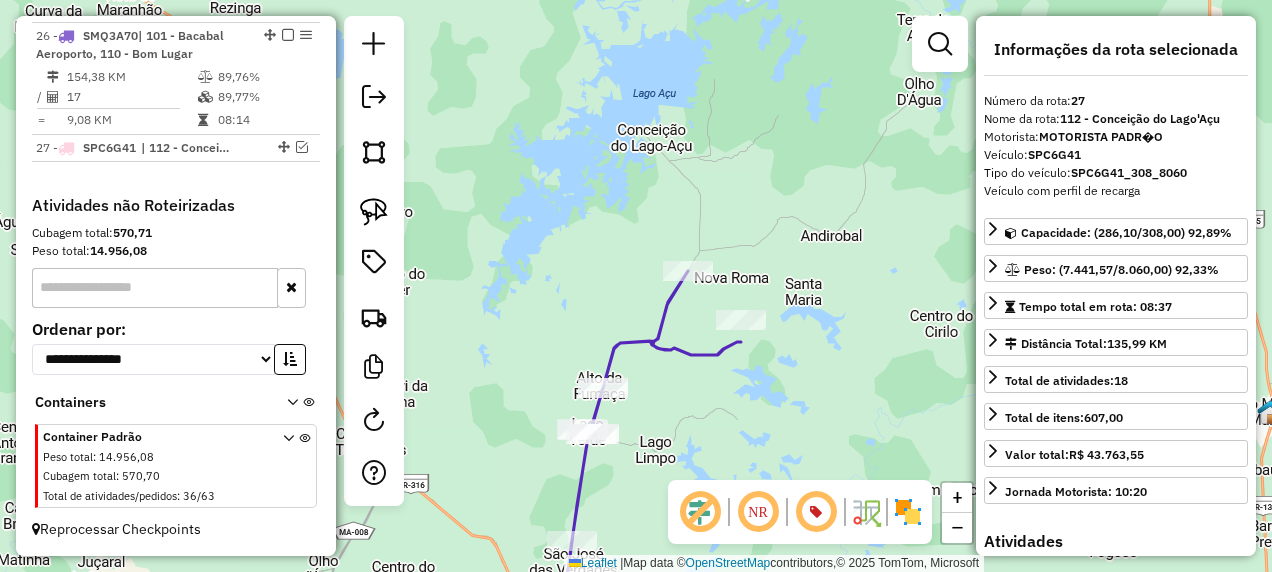 scroll, scrollTop: 2402, scrollLeft: 0, axis: vertical 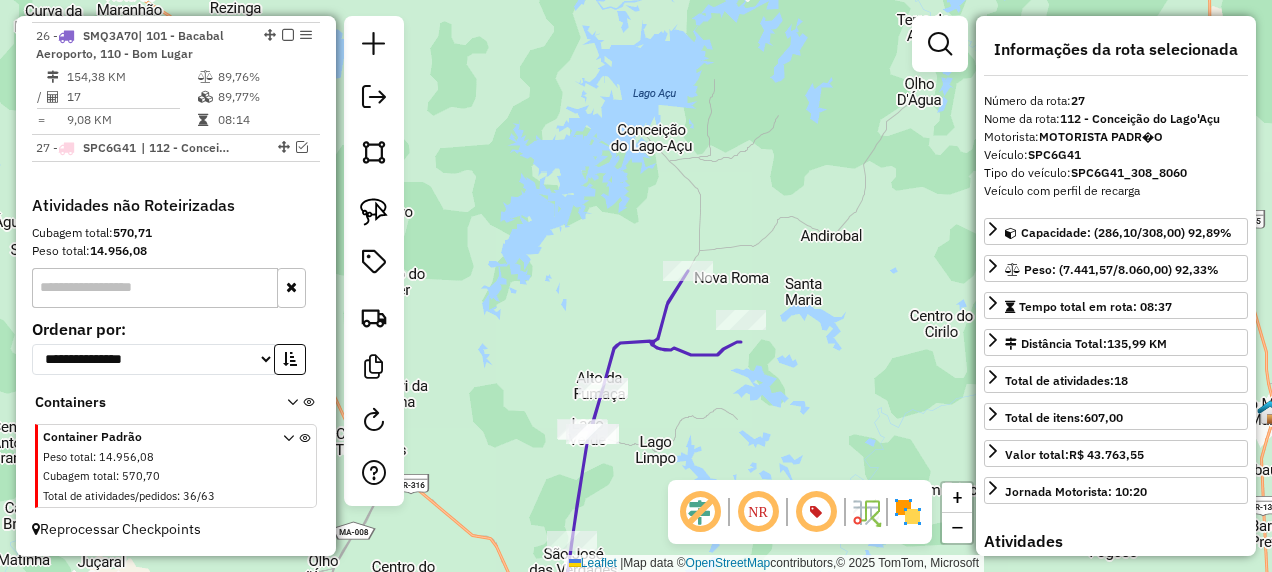 click 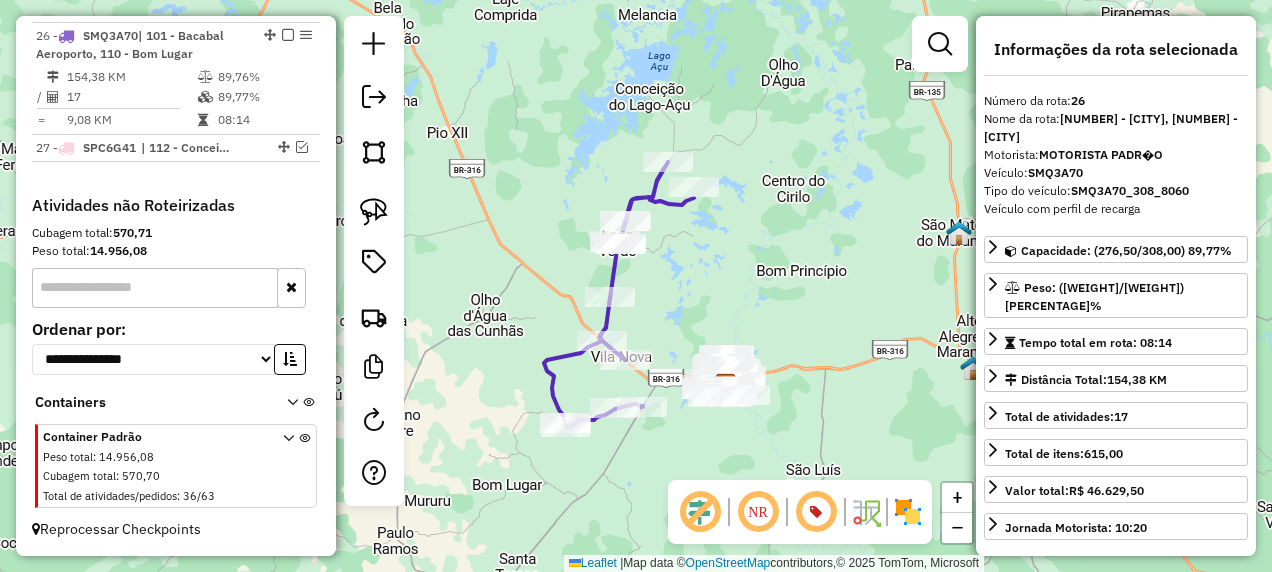 drag, startPoint x: 741, startPoint y: 384, endPoint x: 727, endPoint y: 138, distance: 246.39806 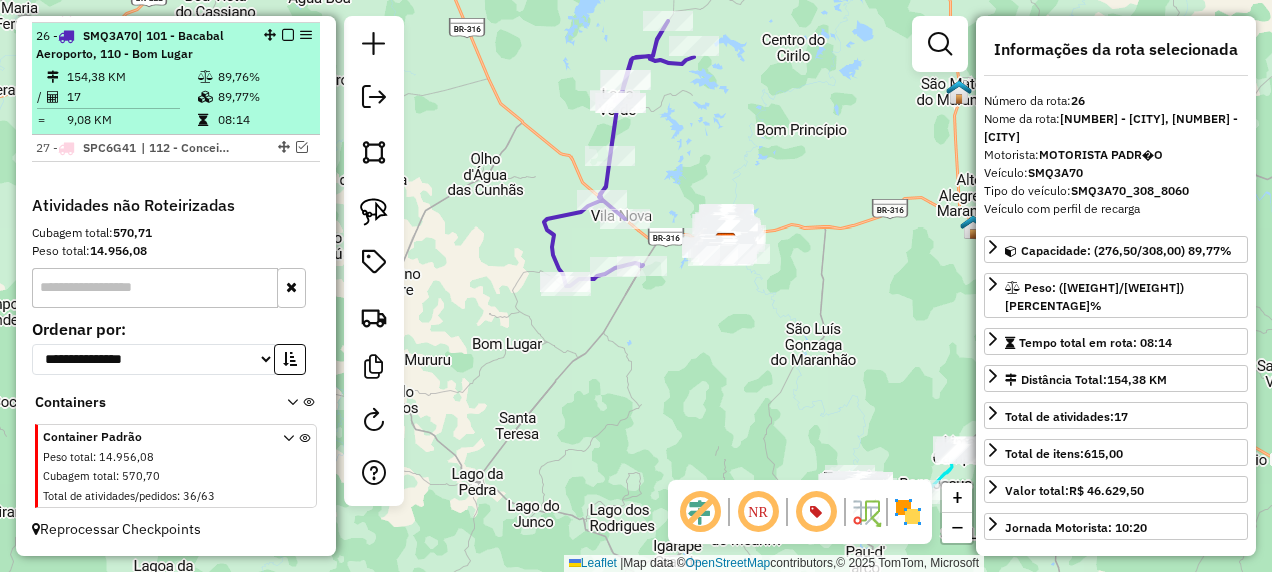 click at bounding box center (288, 35) 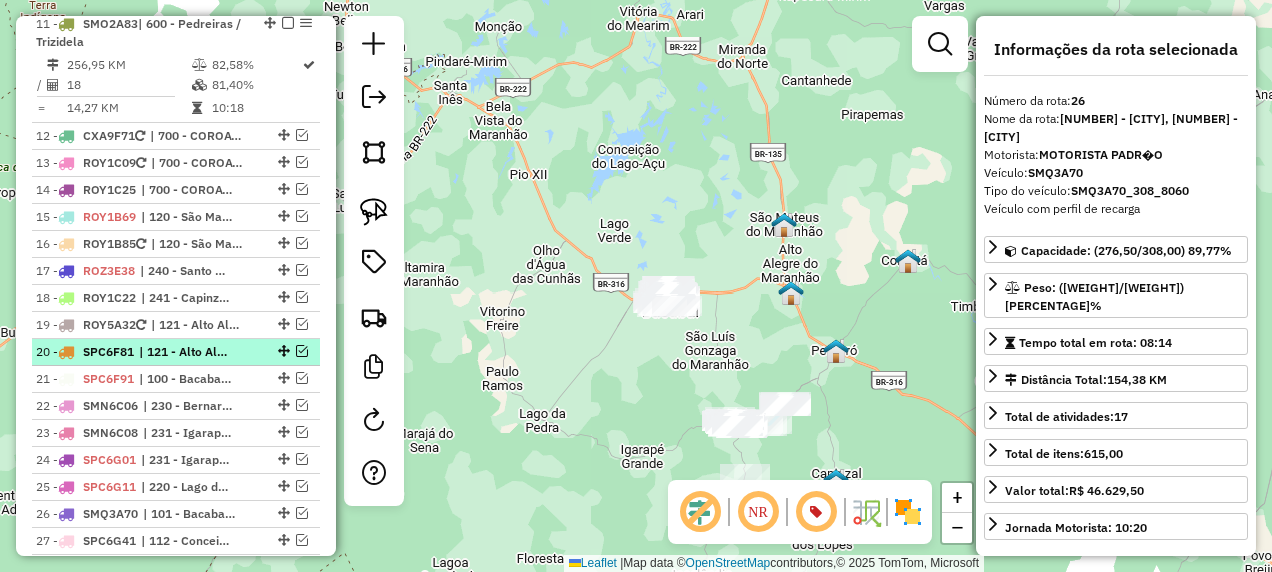 scroll, scrollTop: 2017, scrollLeft: 0, axis: vertical 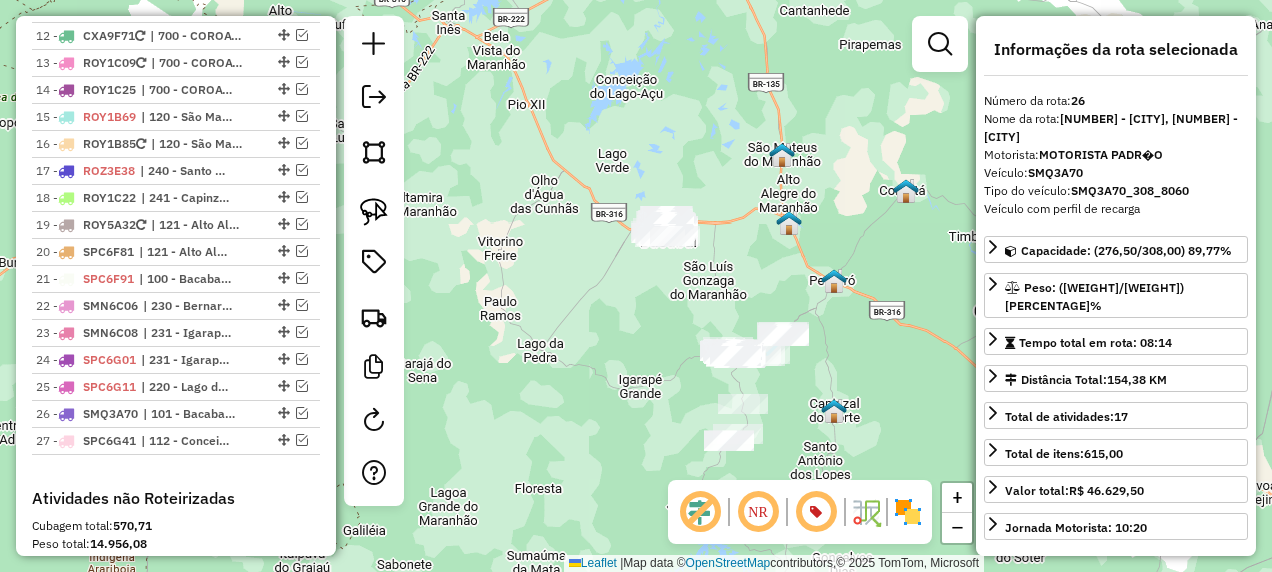 drag, startPoint x: 574, startPoint y: 408, endPoint x: 574, endPoint y: 362, distance: 46 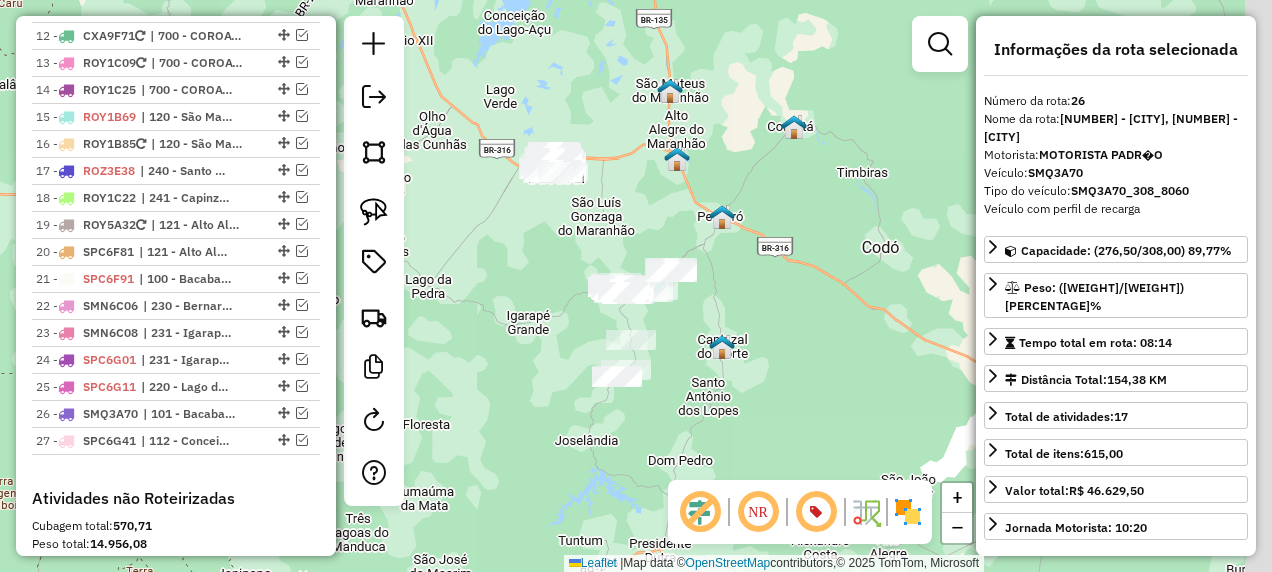 drag, startPoint x: 578, startPoint y: 367, endPoint x: 456, endPoint y: 323, distance: 129.69194 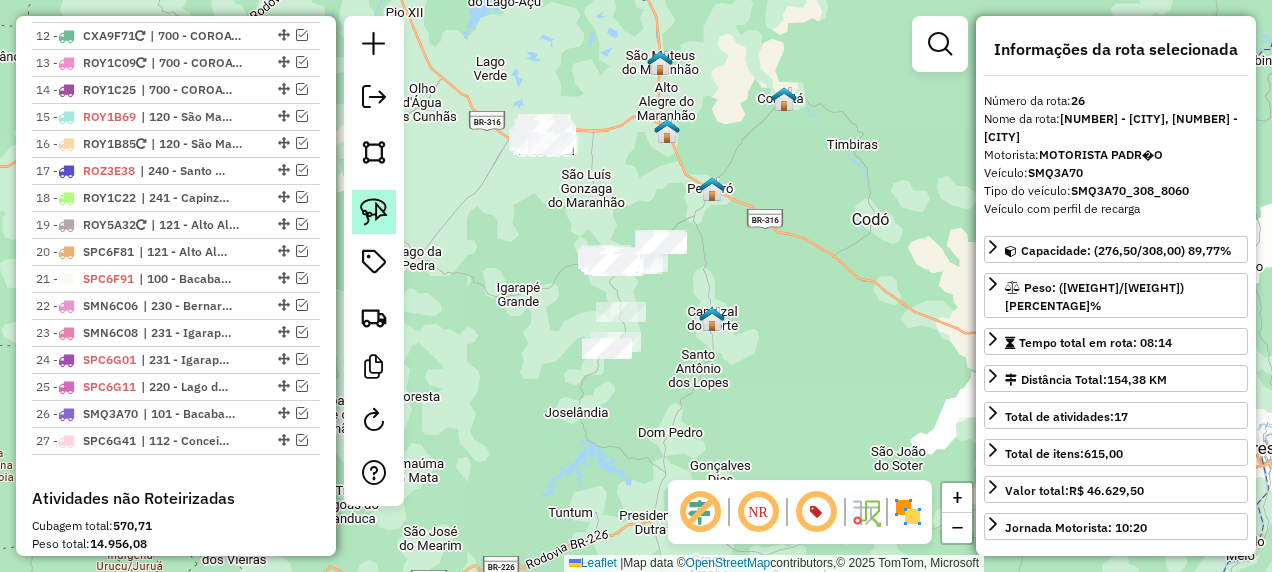 click 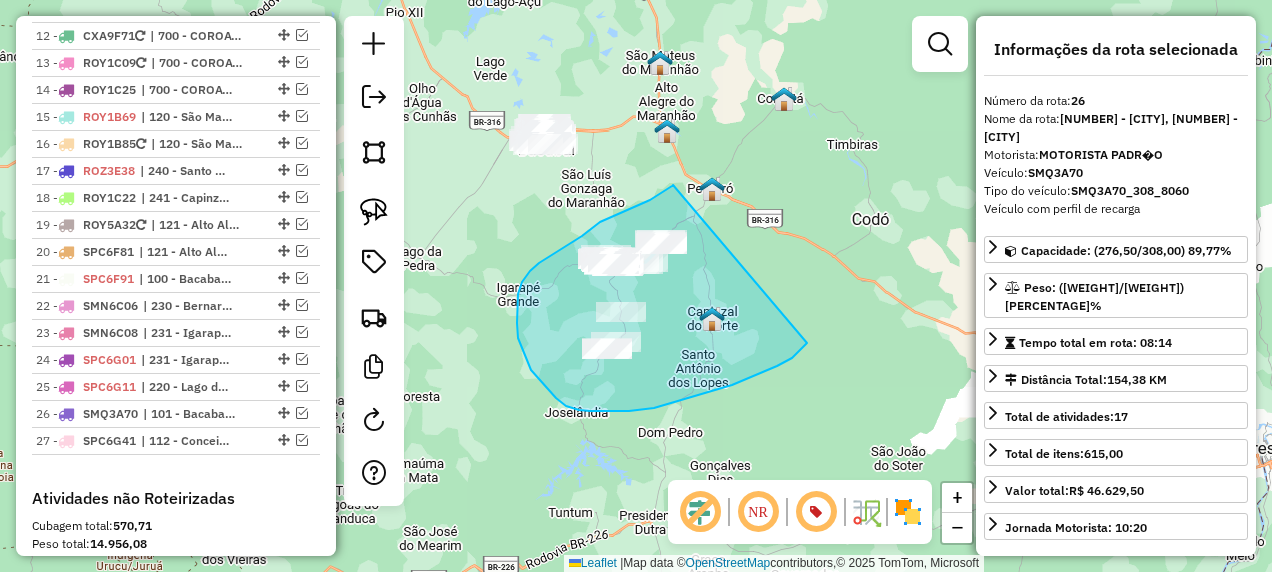 drag, startPoint x: 673, startPoint y: 185, endPoint x: 808, endPoint y: 342, distance: 207.06038 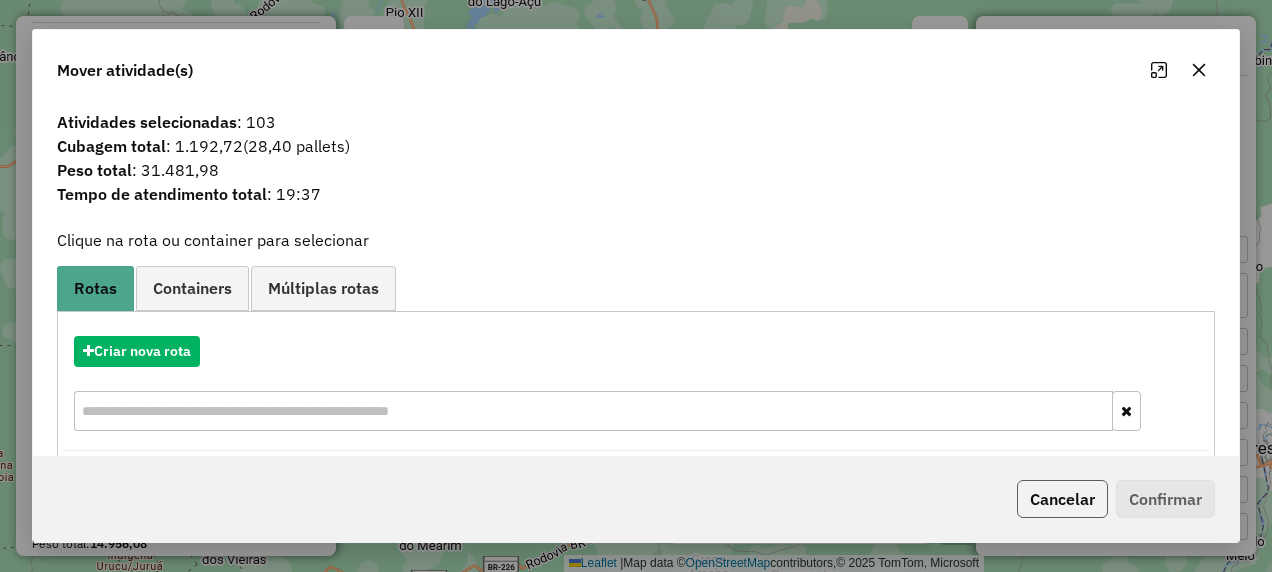 click on "Cancelar" 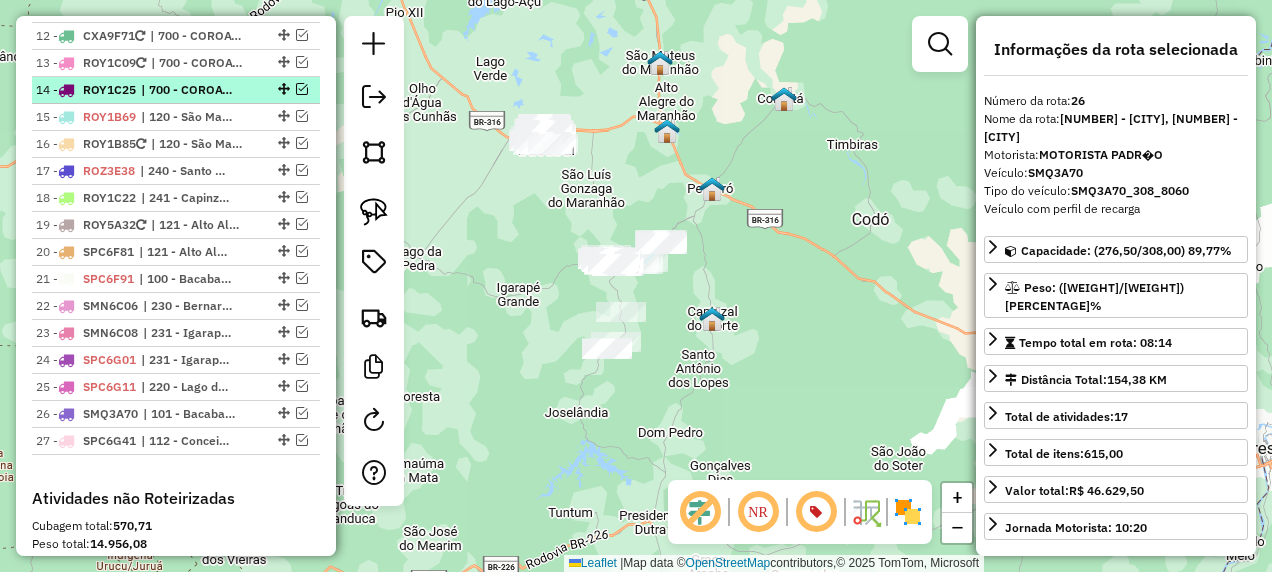 click on "| 700 - COROATA/TIMBIRAS" at bounding box center (187, 90) 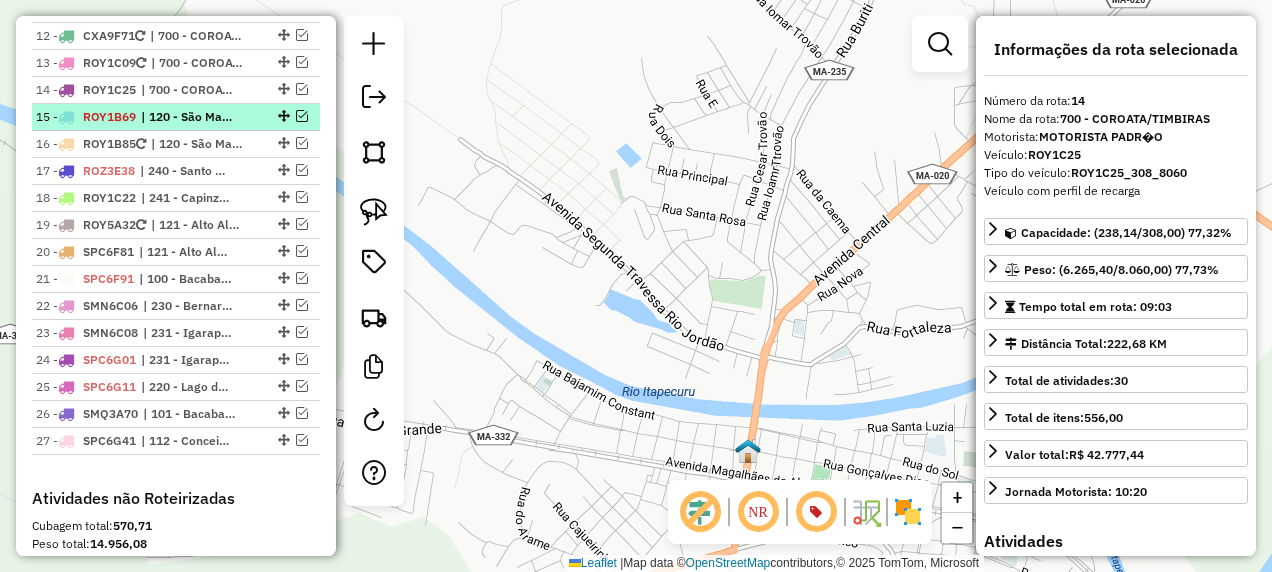 click on "15 -       ROY1B69   | 120 - São Mateus do Maranhão" at bounding box center [176, 117] 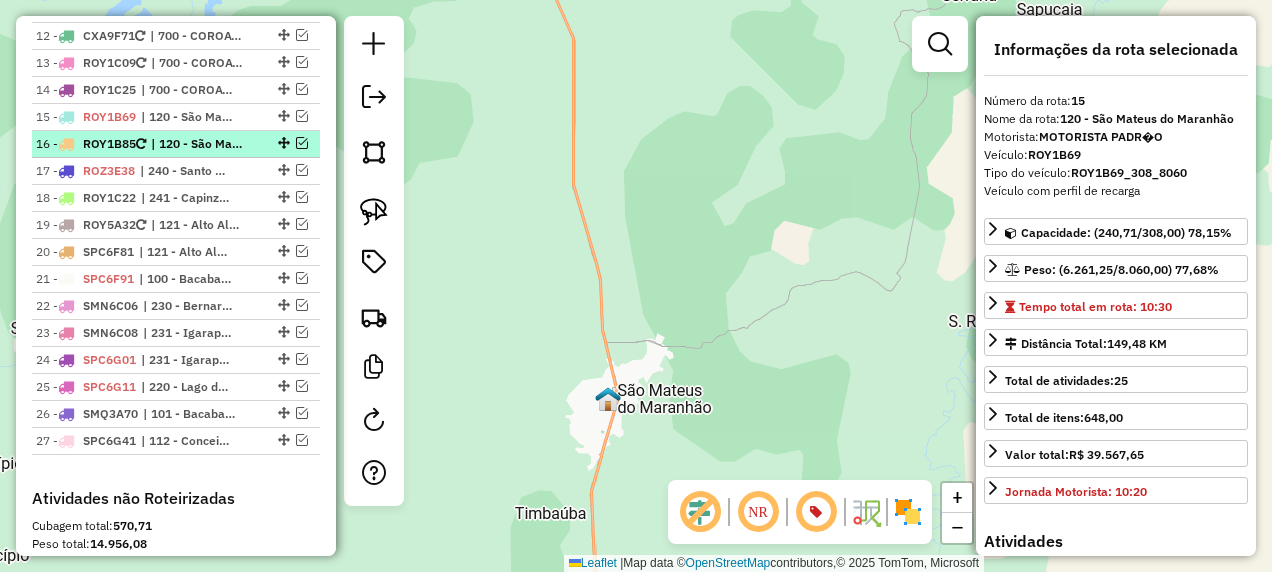 click on "16 -       ROY1B85   | 120 - São Mateus do Maranhão" at bounding box center [176, 144] 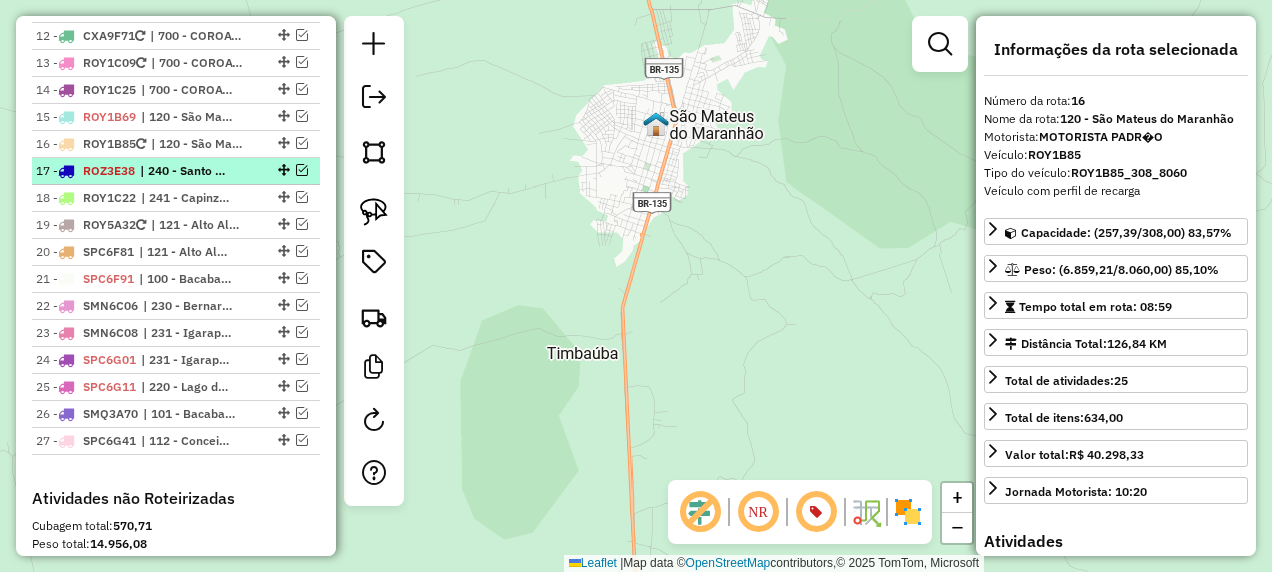 click on "17 -       ROZ3E38   | 240 - Santo Antonio dos Lopes" at bounding box center [176, 171] 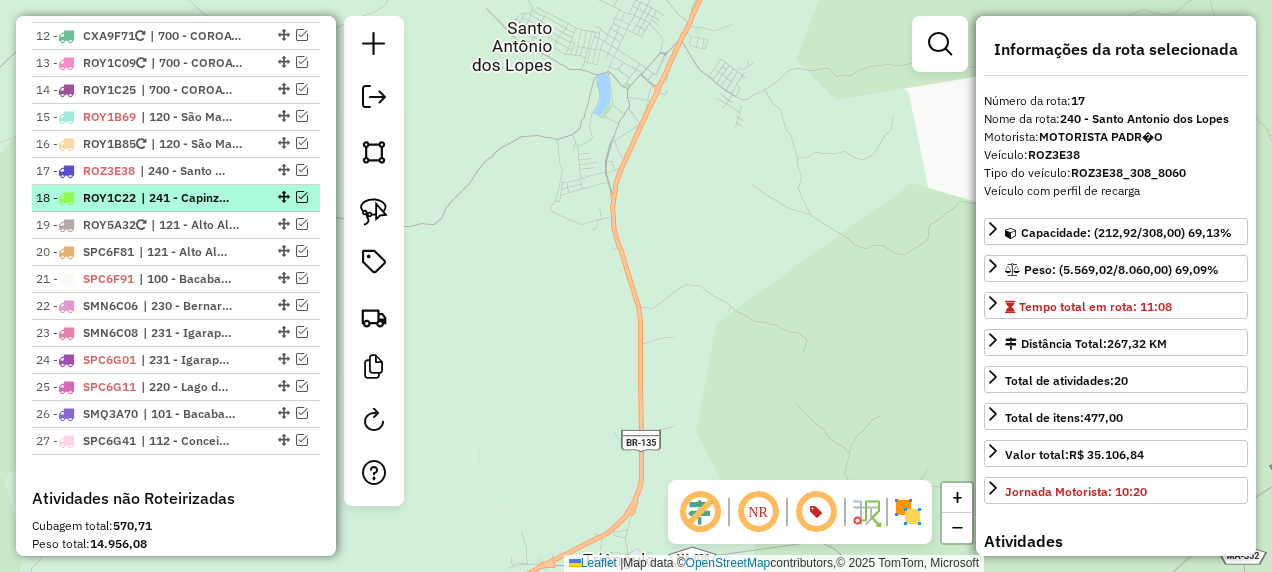 click on "| 241 - Capinzal do Norte, 601 - Lima Campos" at bounding box center [187, 198] 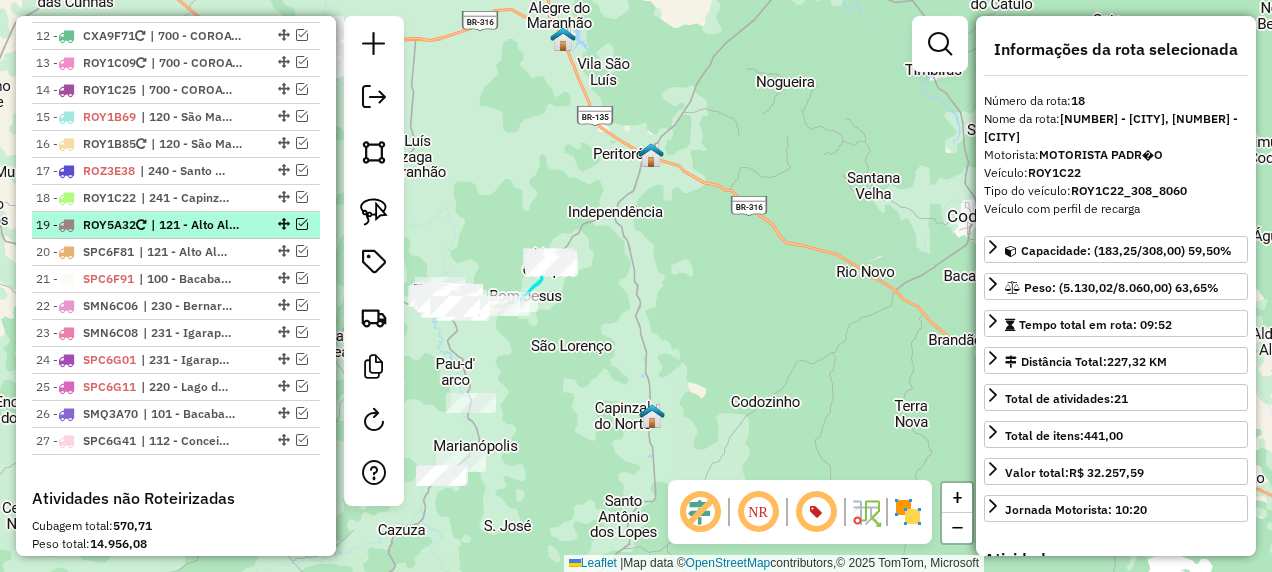 click on "| 121 - Alto Alegre do Maranhão , 602 - Peritoró" at bounding box center [197, 225] 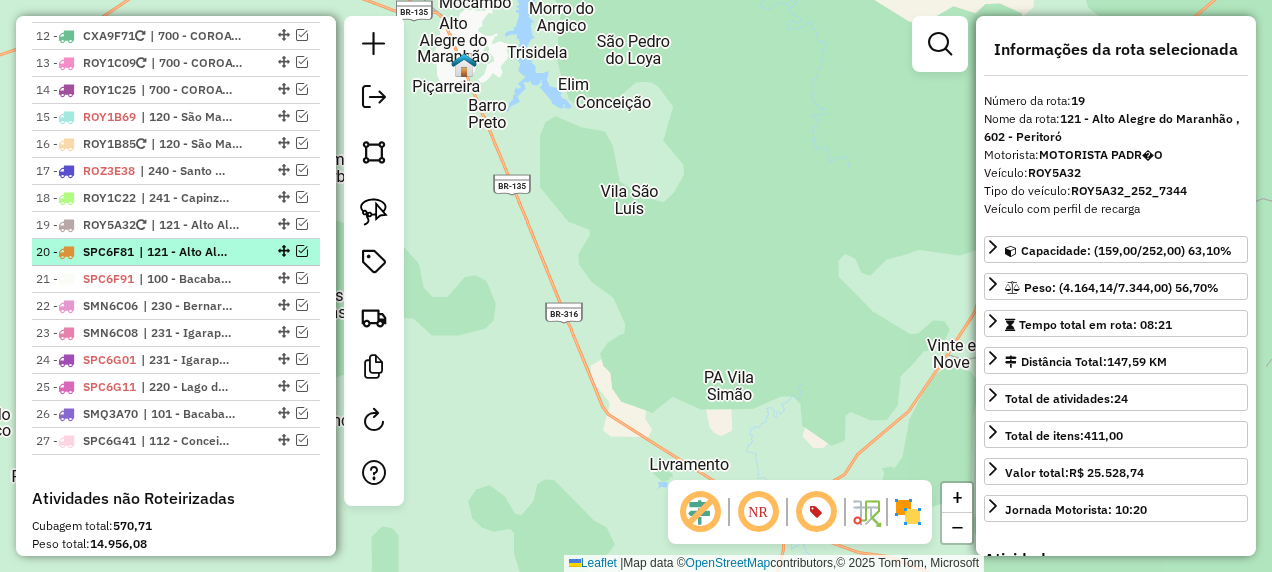 click on "| 121 - Alto Alegre do Maranhão" at bounding box center (185, 252) 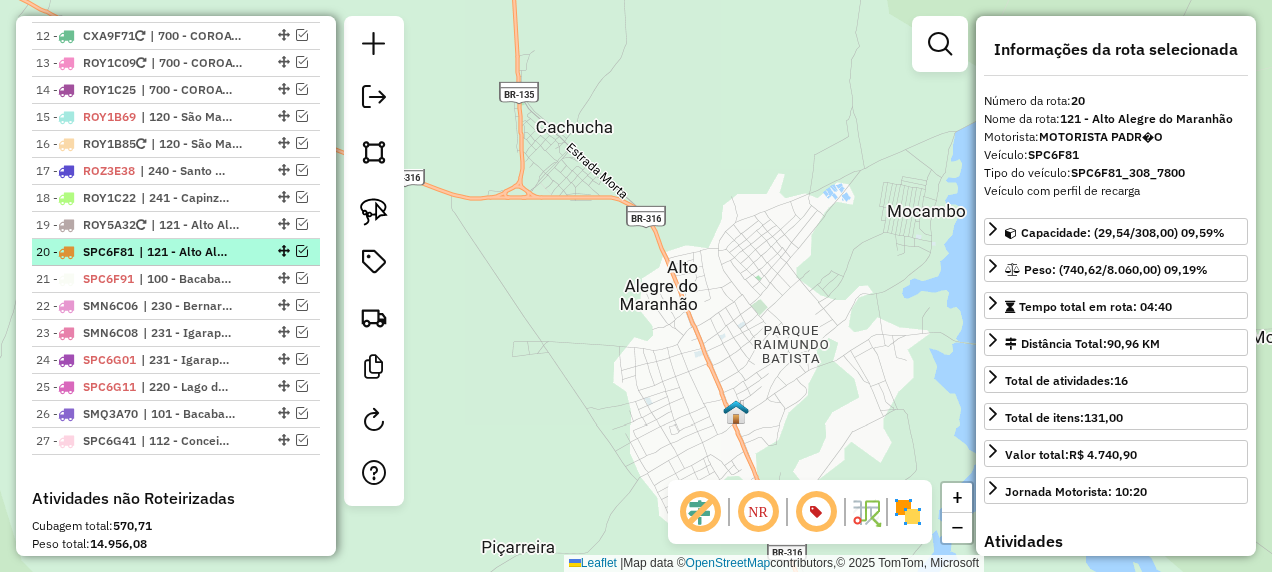 click at bounding box center (302, 251) 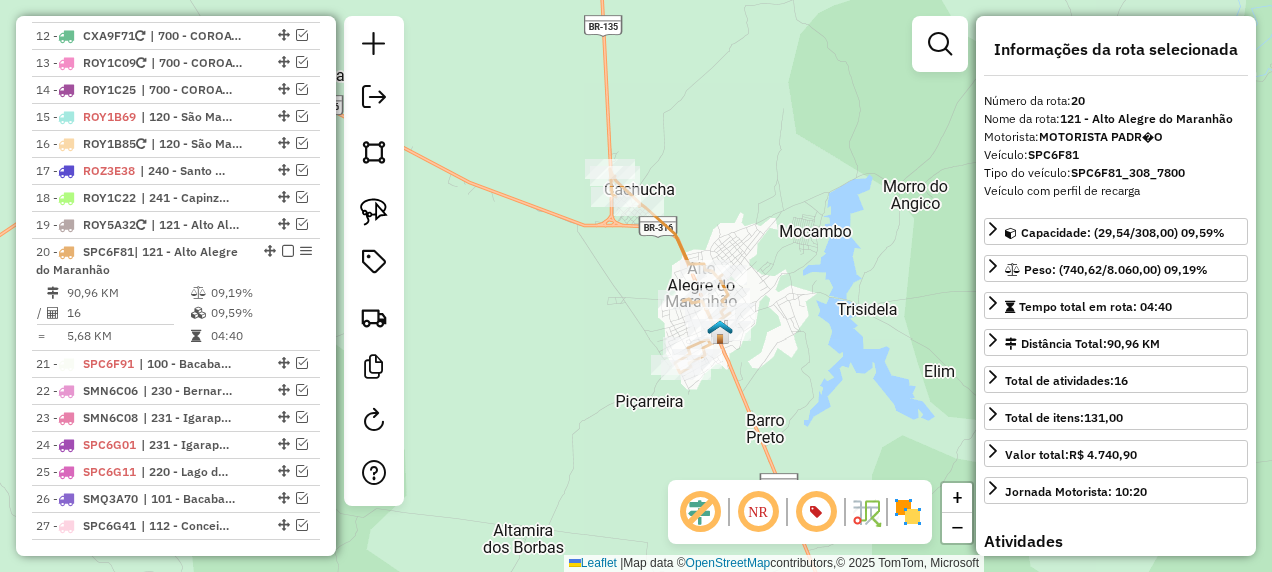 click 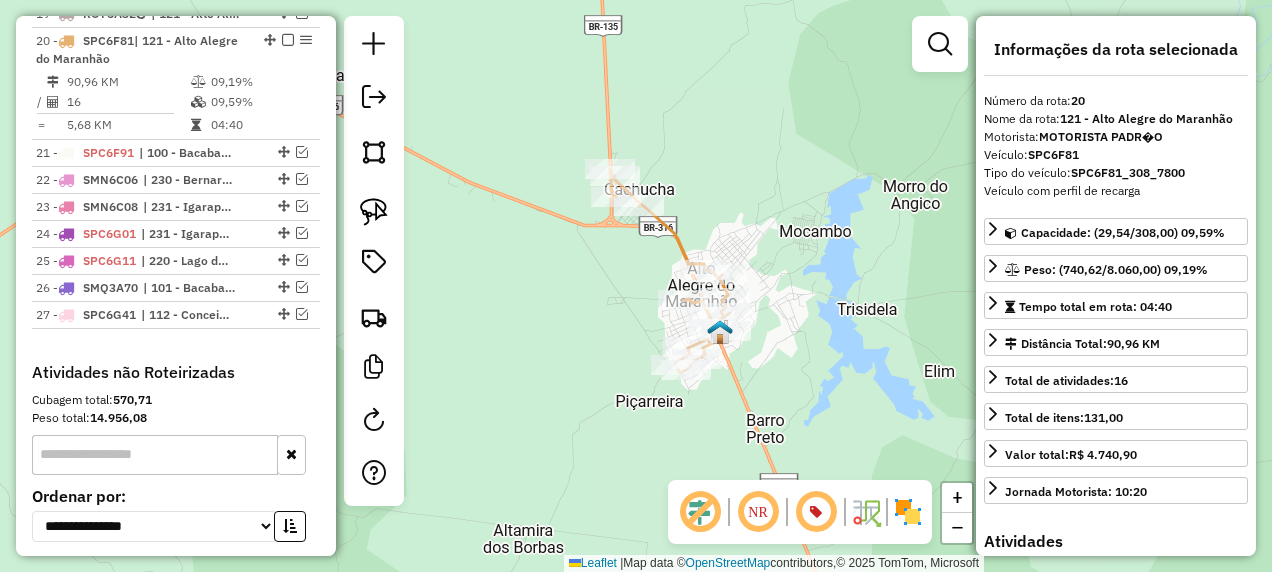 scroll, scrollTop: 2251, scrollLeft: 0, axis: vertical 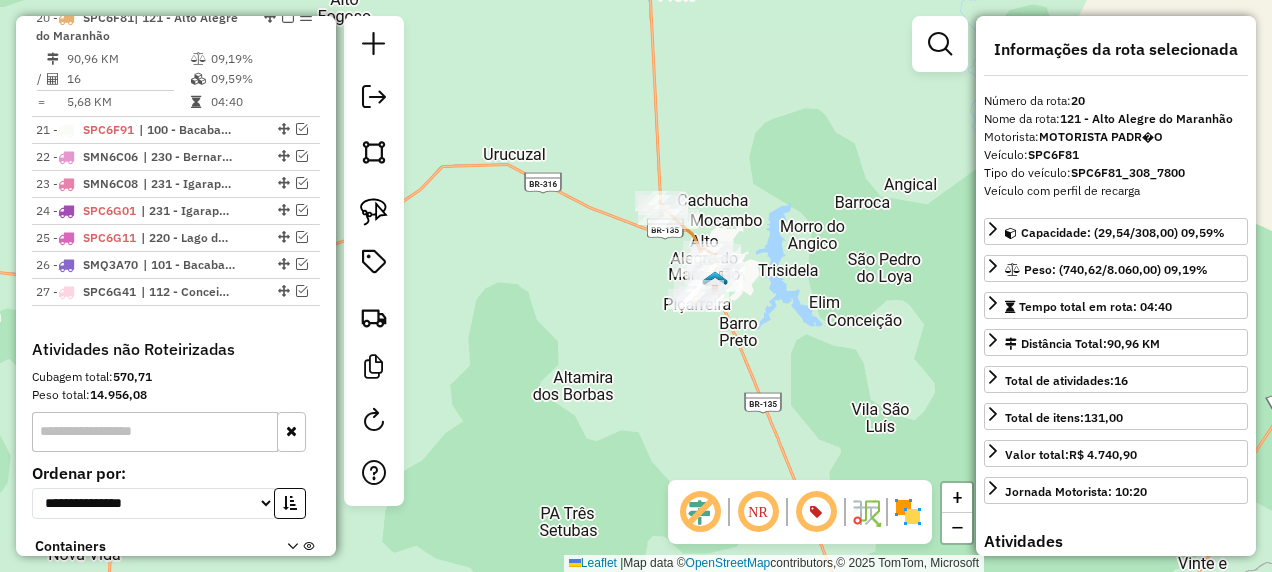 drag, startPoint x: 570, startPoint y: 314, endPoint x: 759, endPoint y: 299, distance: 189.5943 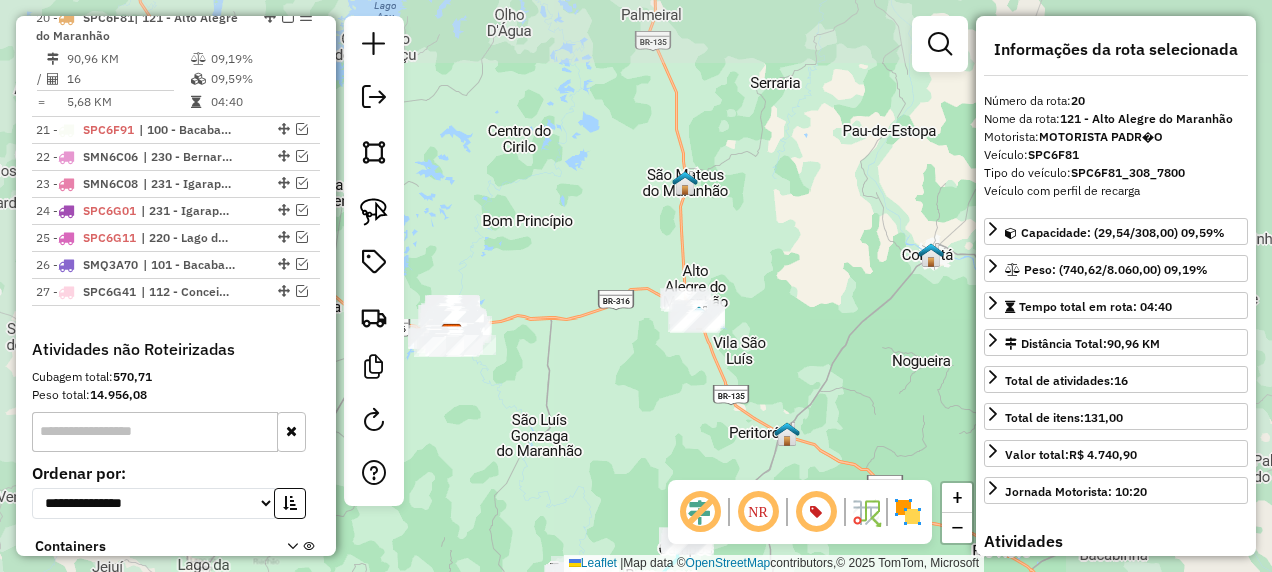 drag, startPoint x: 552, startPoint y: 366, endPoint x: 678, endPoint y: 355, distance: 126.47925 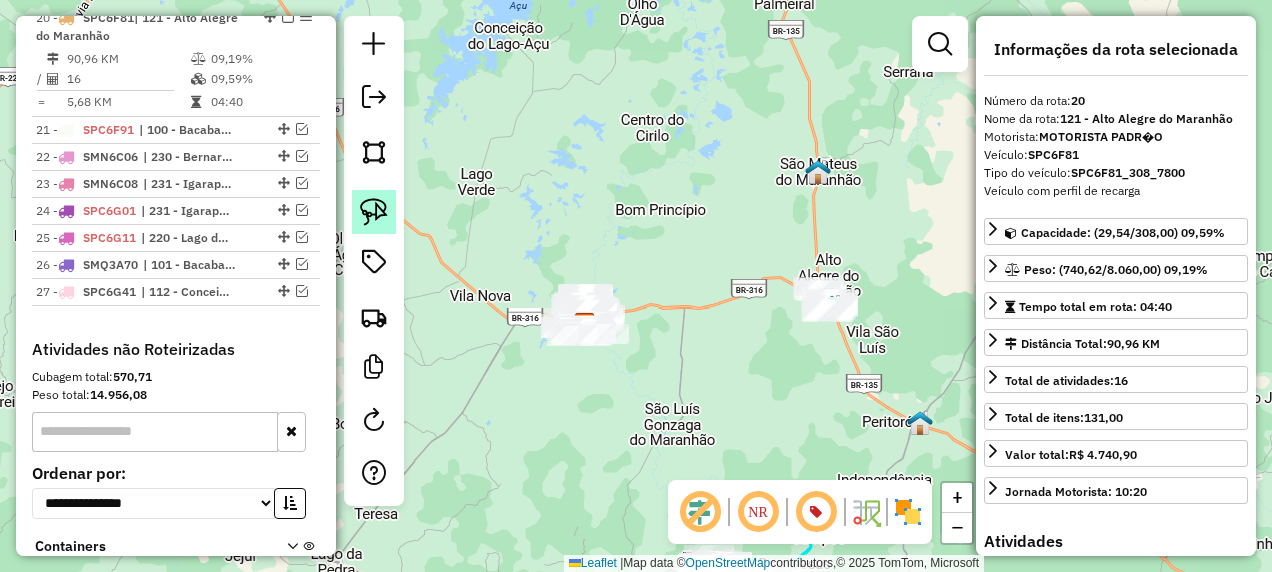 drag, startPoint x: 370, startPoint y: 214, endPoint x: 386, endPoint y: 207, distance: 17.464249 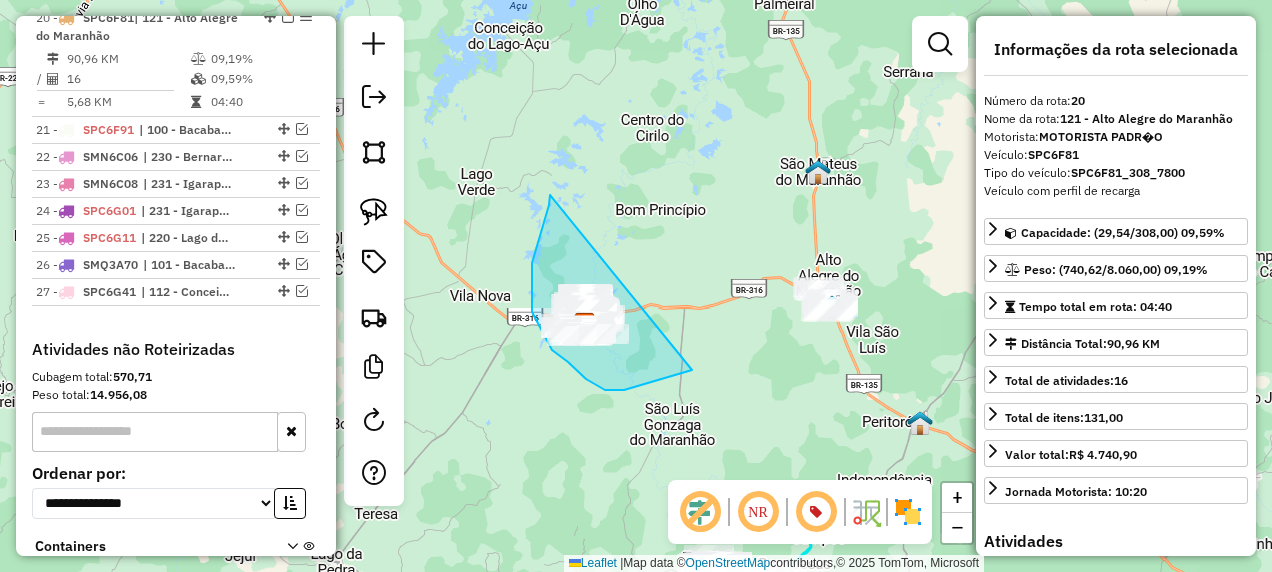 drag, startPoint x: 549, startPoint y: 205, endPoint x: 692, endPoint y: 370, distance: 218.34377 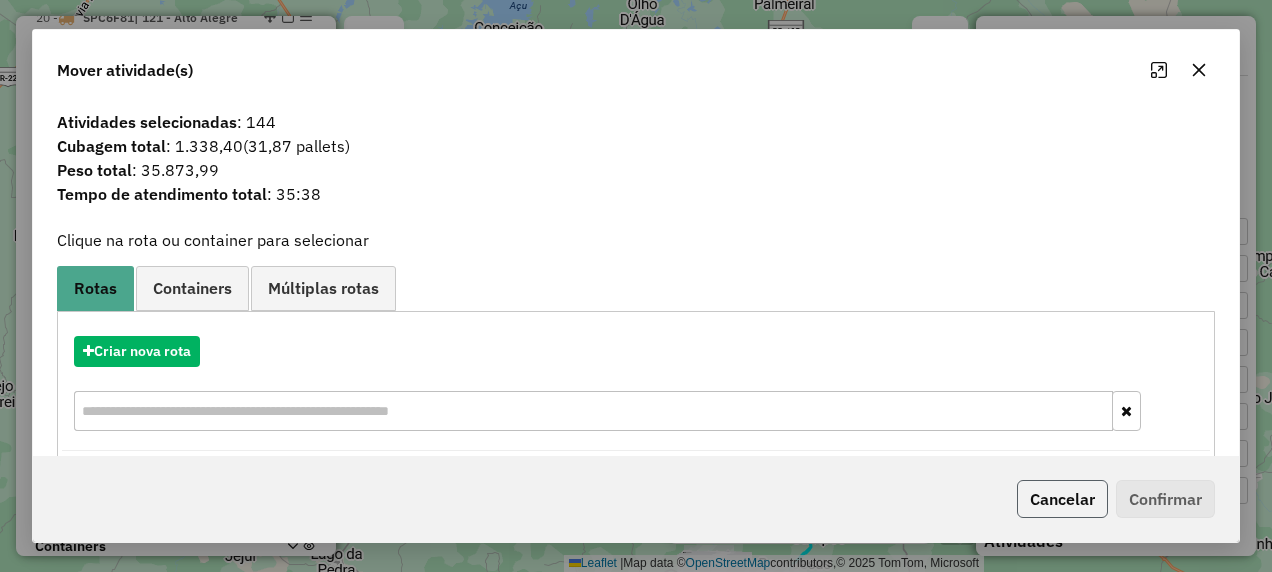 click on "Cancelar" 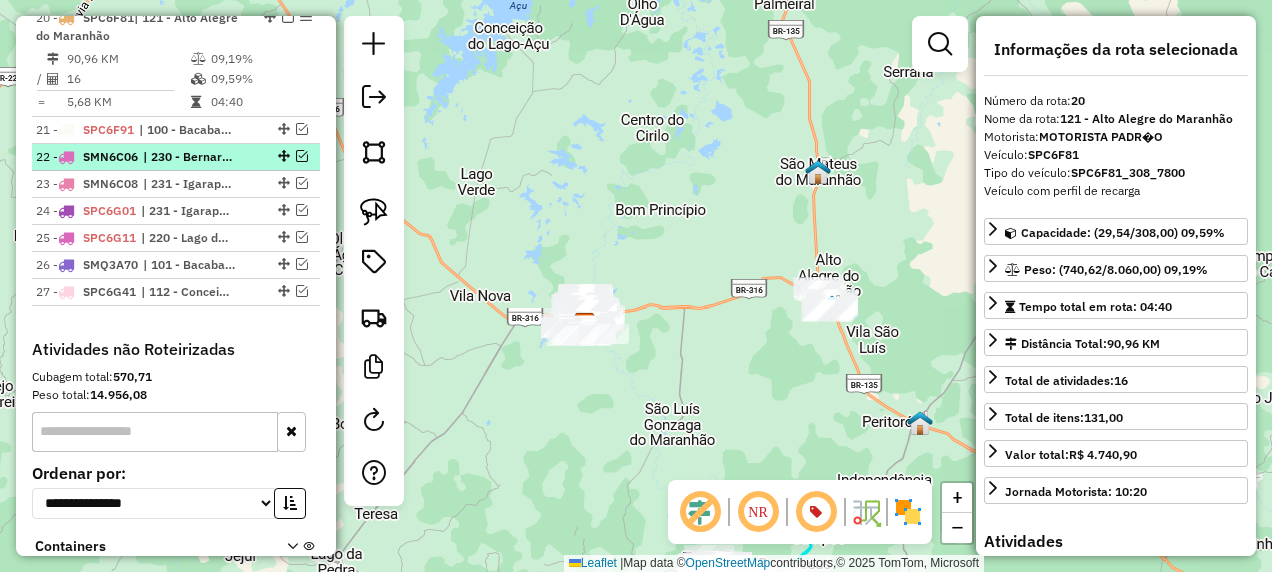 scroll, scrollTop: 2151, scrollLeft: 0, axis: vertical 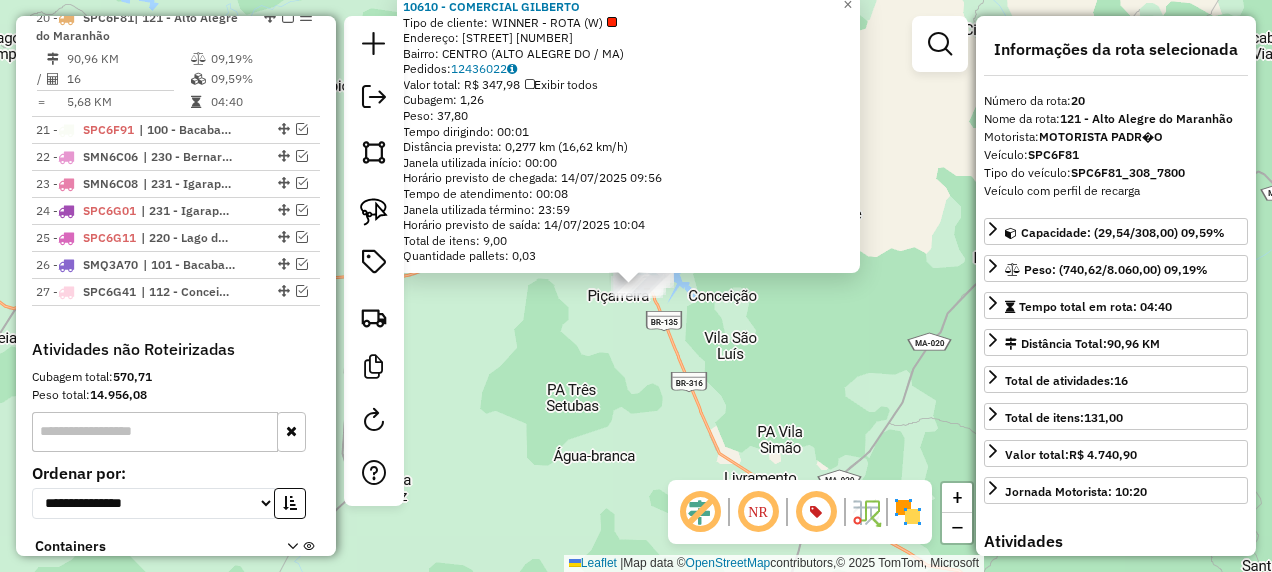 click on "10610 - COMERCIAL GILBERTO  Tipo de cliente:   WINNER - ROTA (W)   Endereço: RUA DO S�TIO                  160   Bairro: CENTRO (ALTO ALEGRE DO / MA)   Pedidos:  12436022   Valor total: R$ 347,98   Exibir todos   Cubagem: 1,26  Peso: 37,80  Tempo dirigindo: 00:01   Distância prevista: 0,277 km (16,62 km/h)   Janela utilizada início: 00:00   Horário previsto de chegada: 14/07/2025 09:56   Tempo de atendimento: 00:08   Janela utilizada término: 23:59   Horário previsto de saída: 14/07/2025 10:04   Total de itens: 9,00   Quantidade pallets: 0,03  × Janela de atendimento Grade de atendimento Capacidade Transportadoras Veículos Cliente Pedidos  Rotas Selecione os dias de semana para filtrar as janelas de atendimento  Seg   Ter   Qua   Qui   Sex   Sáb   Dom  Informe o período da janela de atendimento: De: Até:  Filtrar exatamente a janela do cliente  Considerar janela de atendimento padrão  Selecione os dias de semana para filtrar as grades de atendimento  Seg   Ter   Qua   Qui   Sex   Sáb   Dom  +" 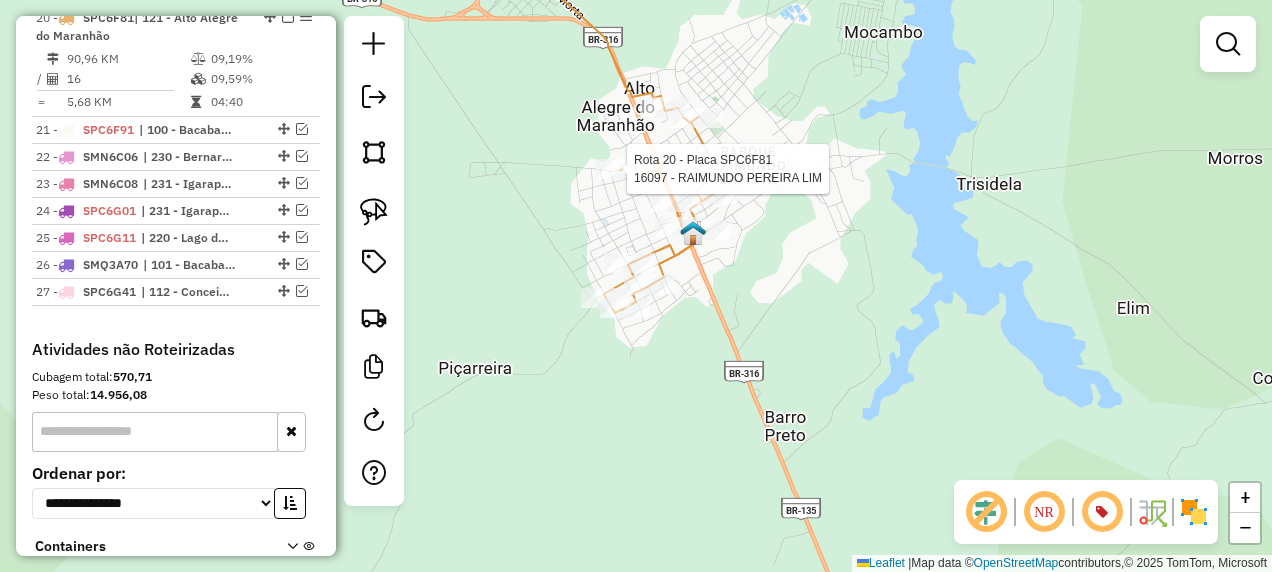 select on "**********" 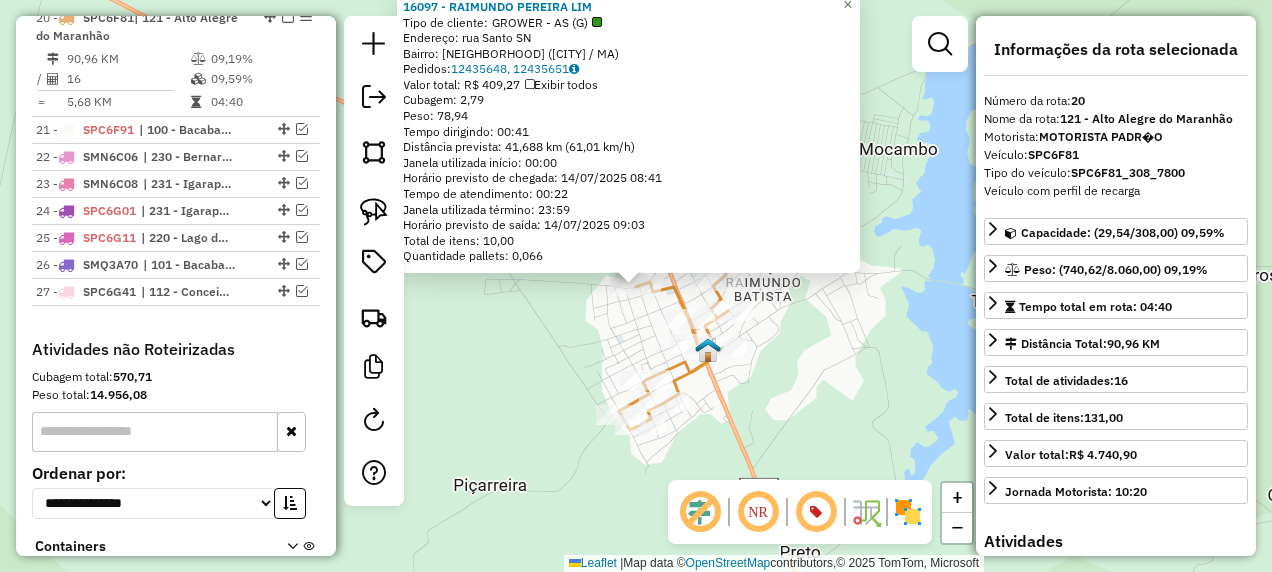 click on "16097 - RAIMUNDO PEREIRA LIM  Tipo de cliente:   GROWER - AS (G)   Endereço:  rua Santo SN   Bairro: CENTRO (ALTO ALEGRE DO MARANHAO / MA)   Pedidos:  12435648, 12435651   Valor total: R$ 409,27   Exibir todos   Cubagem: 2,79  Peso: 78,94  Tempo dirigindo: 00:41   Distância prevista: 41,688 km (61,01 km/h)   Janela utilizada início: 00:00   Horário previsto de chegada: 14/07/2025 08:41   Tempo de atendimento: 00:22   Janela utilizada término: 23:59   Horário previsto de saída: 14/07/2025 09:03   Total de itens: 10,00   Quantidade pallets: 0,066  × Janela de atendimento Grade de atendimento Capacidade Transportadoras Veículos Cliente Pedidos  Rotas Selecione os dias de semana para filtrar as janelas de atendimento  Seg   Ter   Qua   Qui   Sex   Sáb   Dom  Informe o período da janela de atendimento: De: Até:  Filtrar exatamente a janela do cliente  Considerar janela de atendimento padrão  Selecione os dias de semana para filtrar as grades de atendimento  Seg   Ter   Qua   Qui   Sex   Sáb   Dom  +" 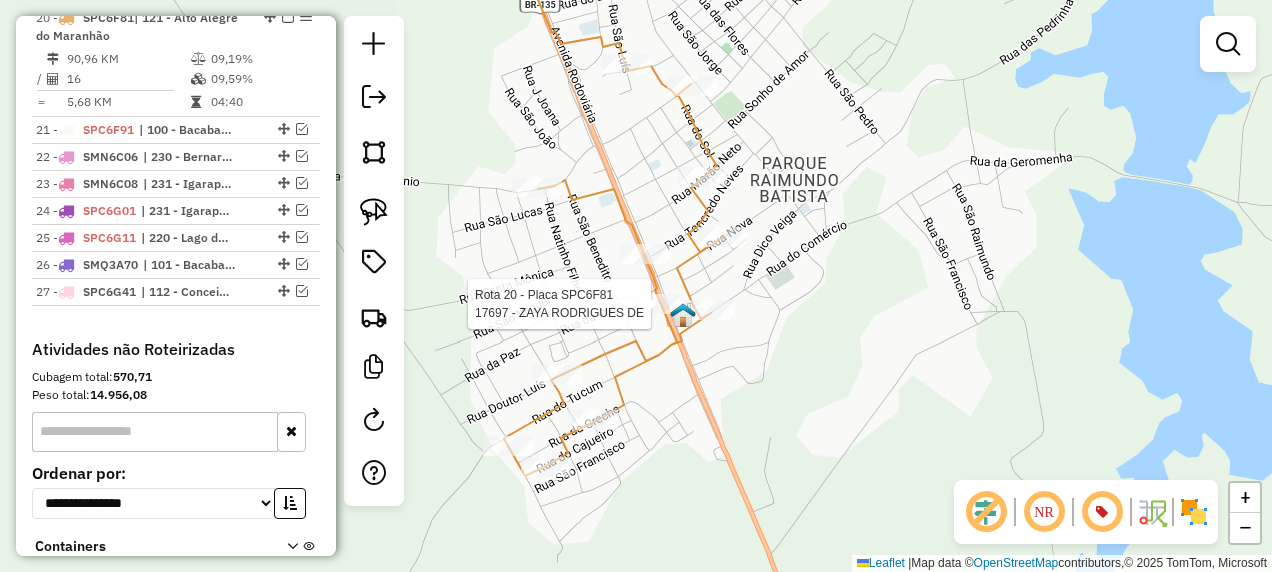 select on "**********" 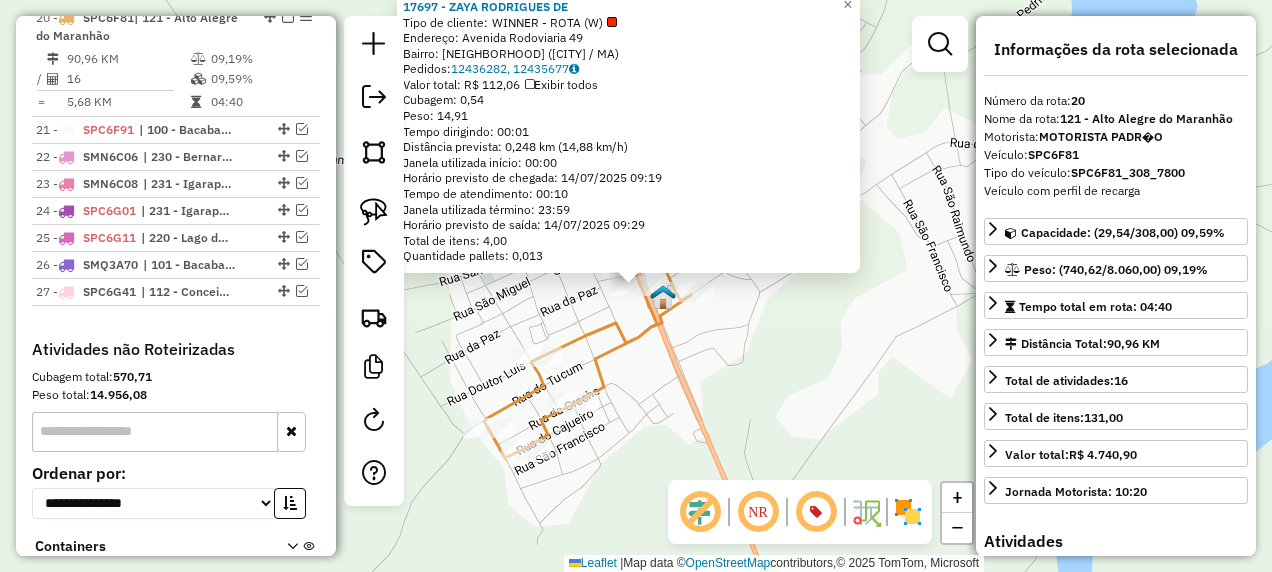 click on "17697 - ZAYA RODRIGUES   DE  Tipo de cliente:   WINNER - ROTA (W)   Endereço:  Avenida Rodoviaria 49   Bairro: CENTRO (ALTO ALEGRE DO MARANHAO / MA)   Pedidos:  12436282, 12435677   Valor total: R$ 112,06   Exibir todos   Cubagem: 0,54  Peso: 14,91  Tempo dirigindo: 00:01   Distância prevista: 0,248 km (14,88 km/h)   Janela utilizada início: 00:00   Horário previsto de chegada: 14/07/2025 09:19   Tempo de atendimento: 00:10   Janela utilizada término: 23:59   Horário previsto de saída: 14/07/2025 09:29   Total de itens: 4,00   Quantidade pallets: 0,013  × Janela de atendimento Grade de atendimento Capacidade Transportadoras Veículos Cliente Pedidos  Rotas Selecione os dias de semana para filtrar as janelas de atendimento  Seg   Ter   Qua   Qui   Sex   Sáb   Dom  Informe o período da janela de atendimento: De: Até:  Filtrar exatamente a janela do cliente  Considerar janela de atendimento padrão  Selecione os dias de semana para filtrar as grades de atendimento  Seg   Ter   Qua   Qui   Sex   Sáb" 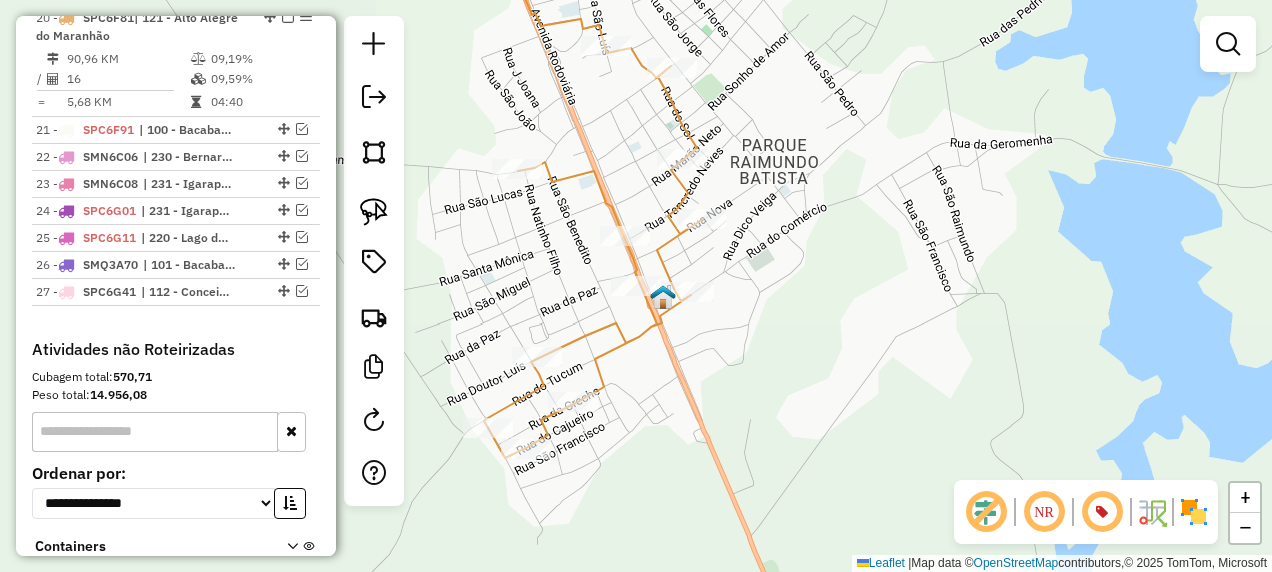 drag, startPoint x: 611, startPoint y: 286, endPoint x: 648, endPoint y: 315, distance: 47.010635 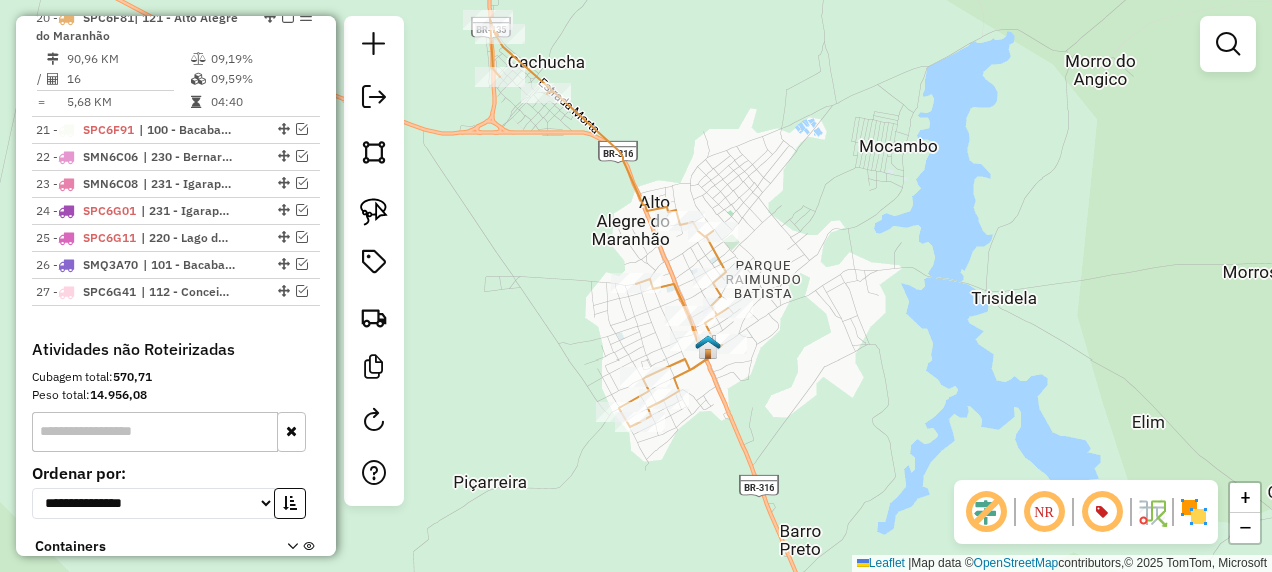 drag, startPoint x: 518, startPoint y: 251, endPoint x: 530, endPoint y: 271, distance: 23.323807 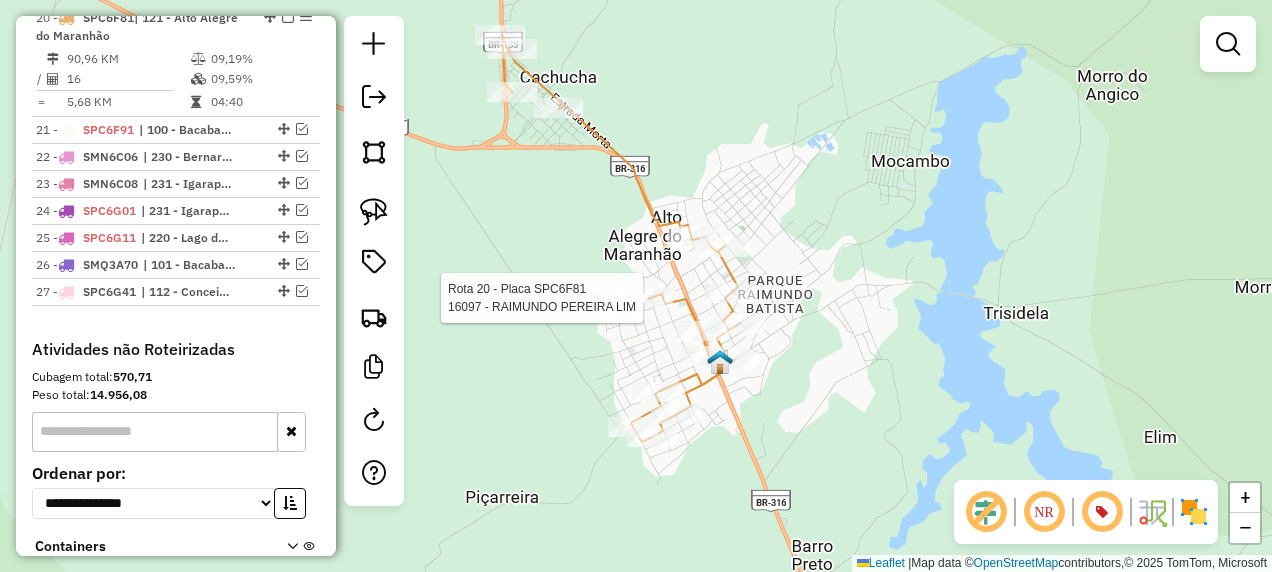 select on "**********" 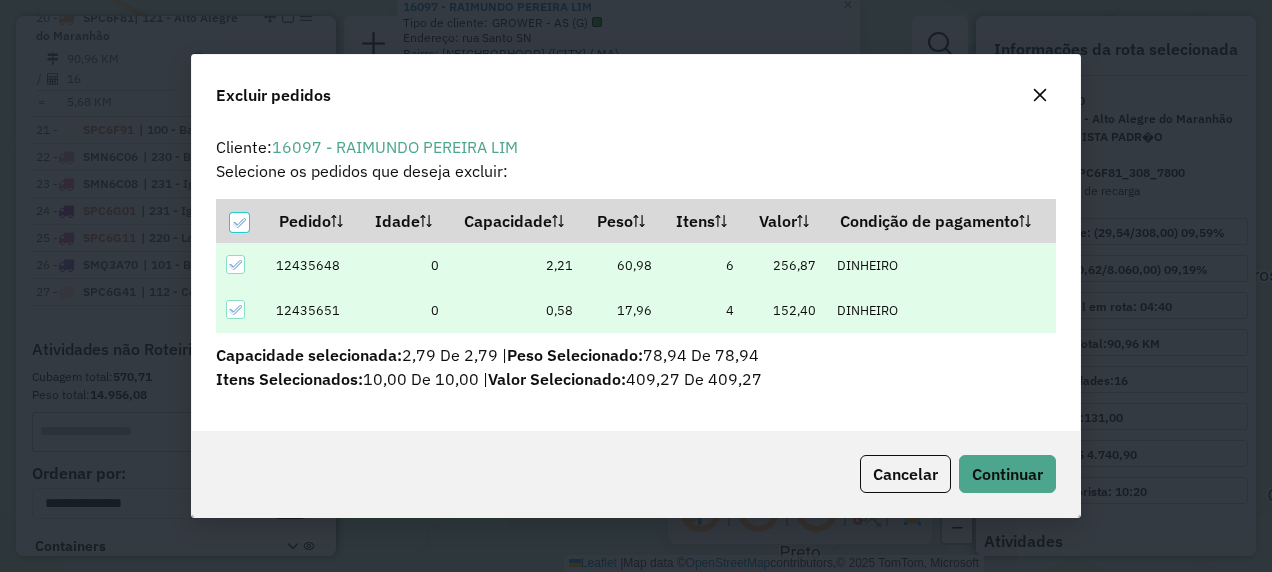 scroll, scrollTop: 11, scrollLeft: 6, axis: both 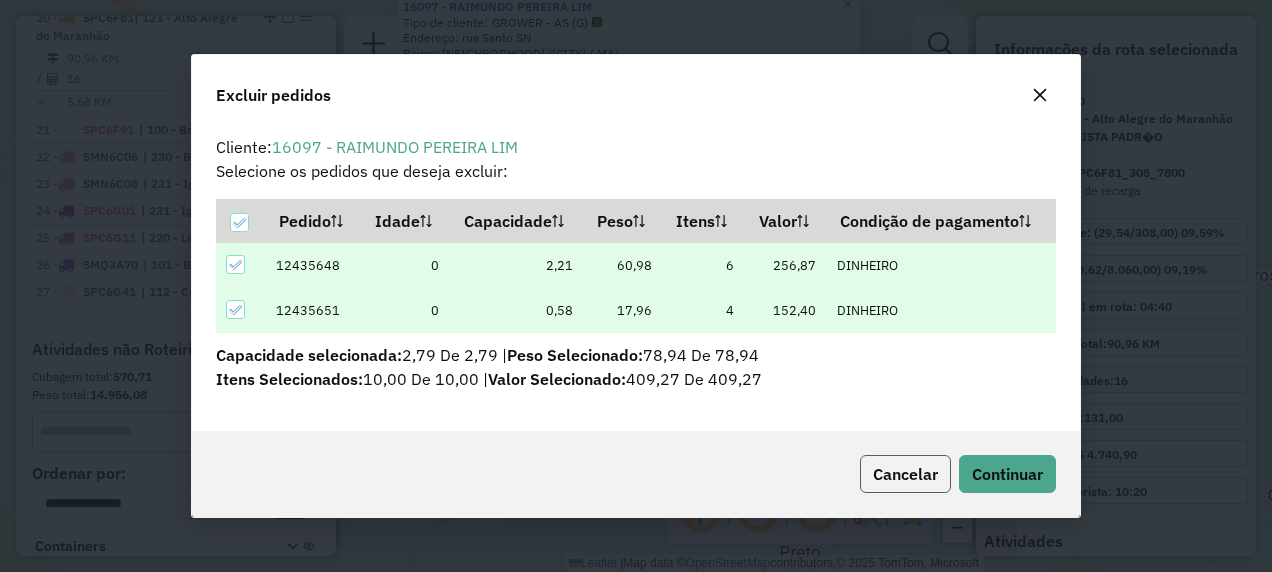 click on "Cancelar" 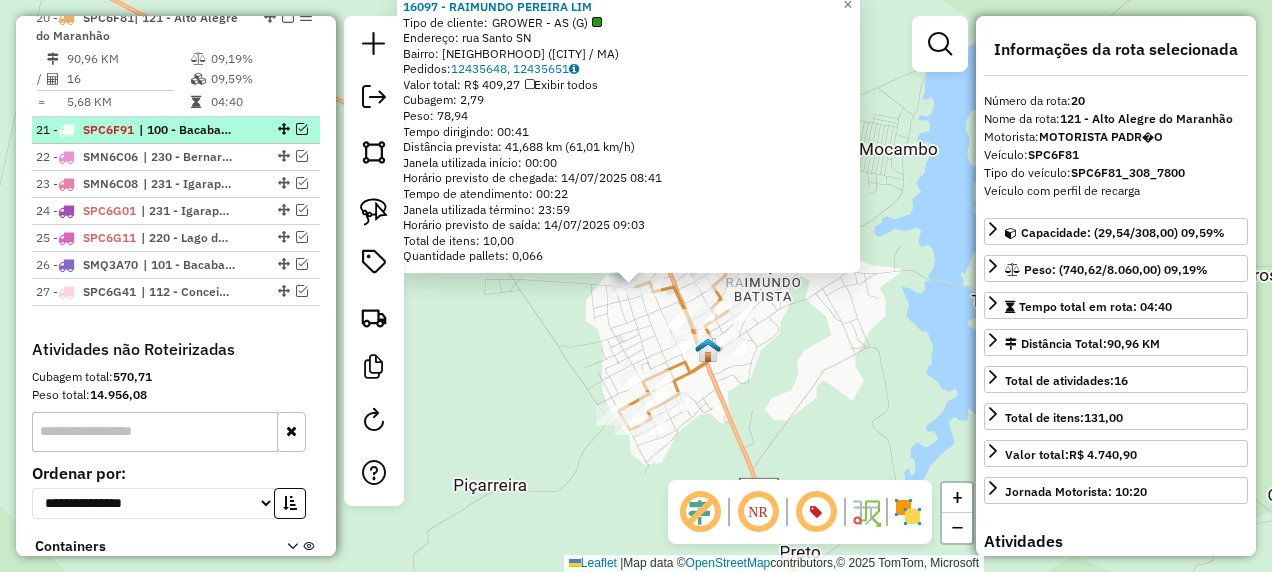 click at bounding box center [302, 129] 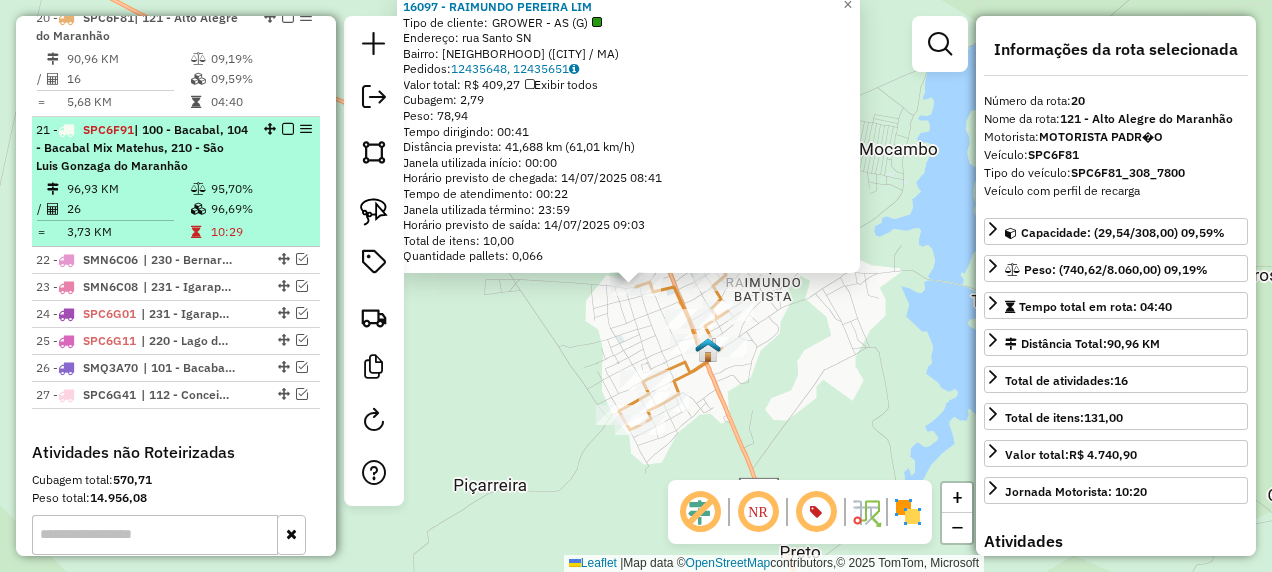 click on "| 100 - Bacabal, 104 - Bacabal Mix Matehus, 210 - São Luis Gonzaga do Maranhão" at bounding box center (142, 147) 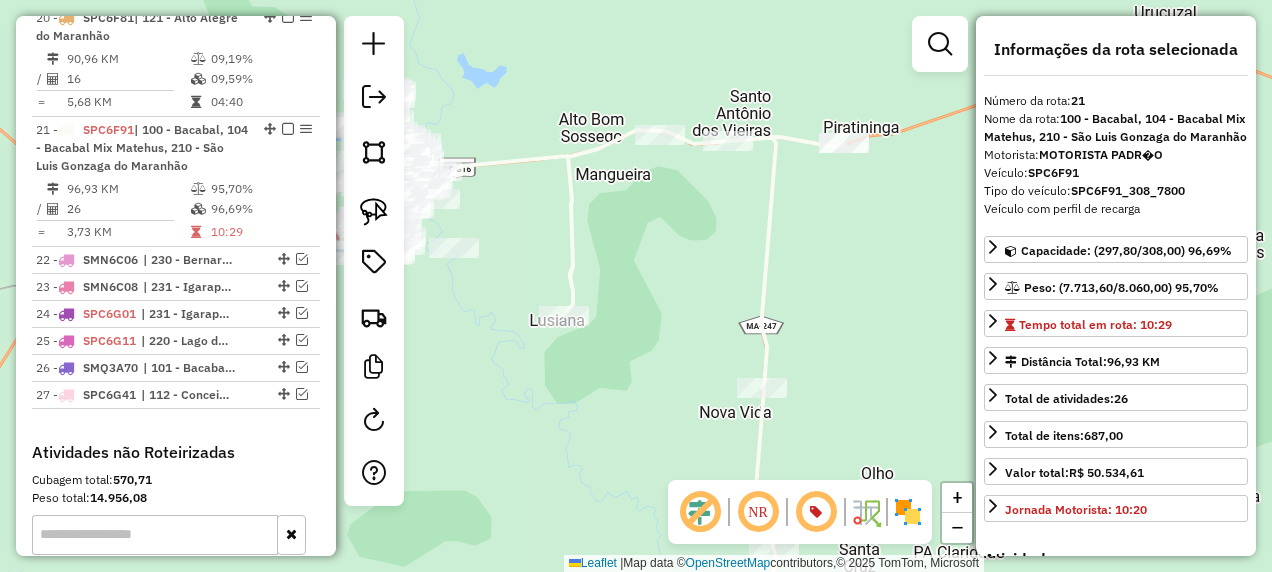 drag, startPoint x: 690, startPoint y: 296, endPoint x: 675, endPoint y: 397, distance: 102.10779 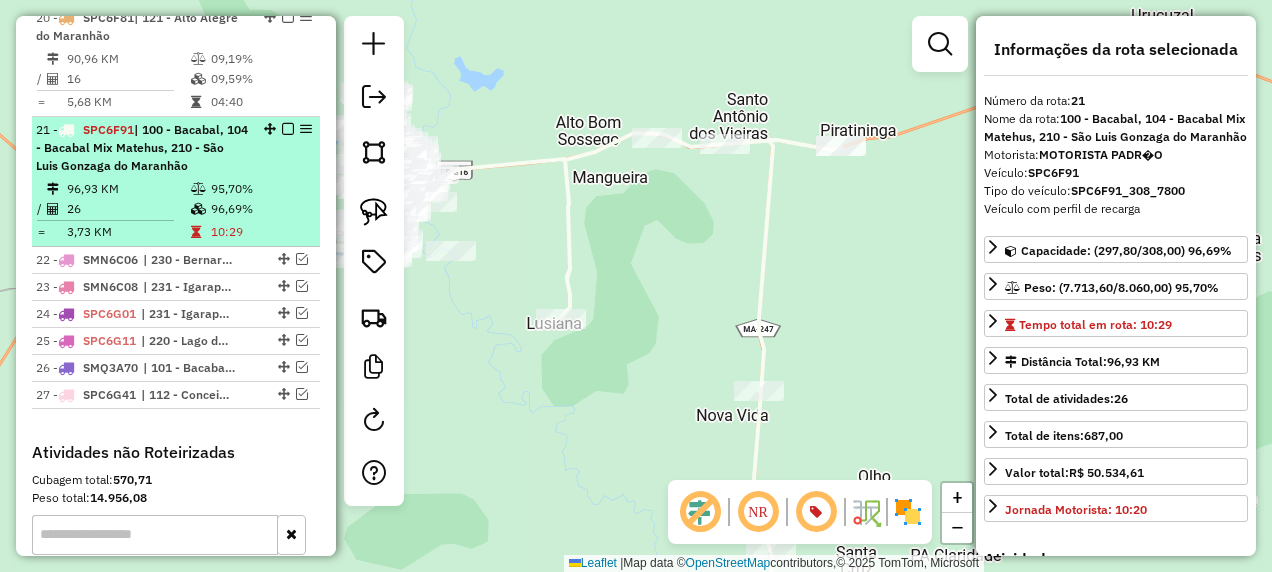 click at bounding box center (288, 129) 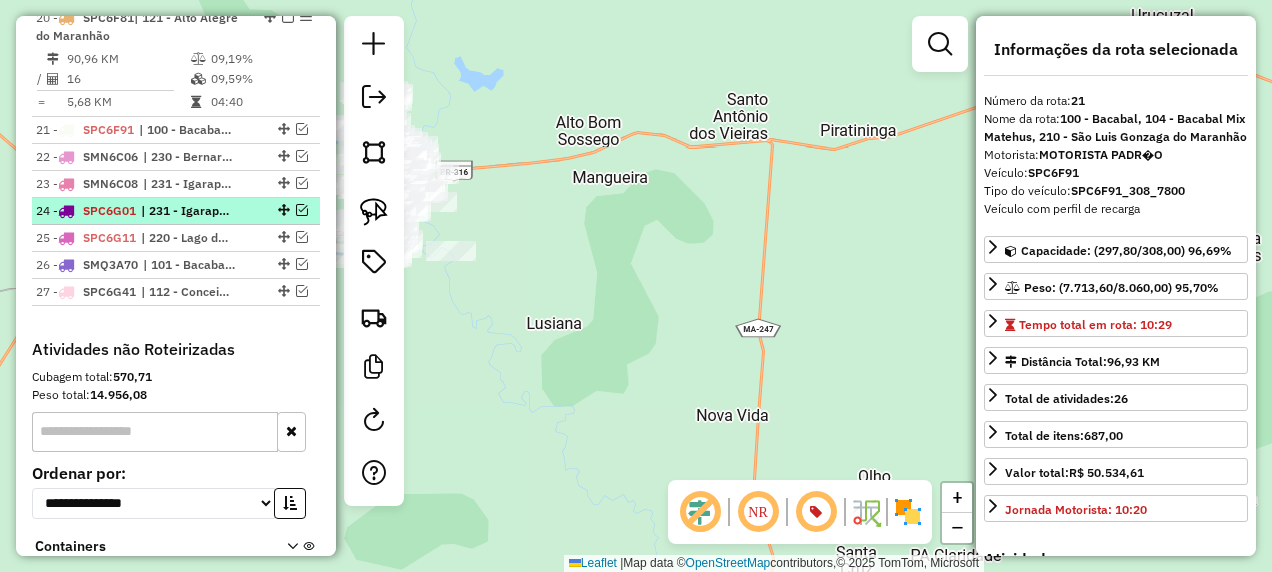 scroll, scrollTop: 2051, scrollLeft: 0, axis: vertical 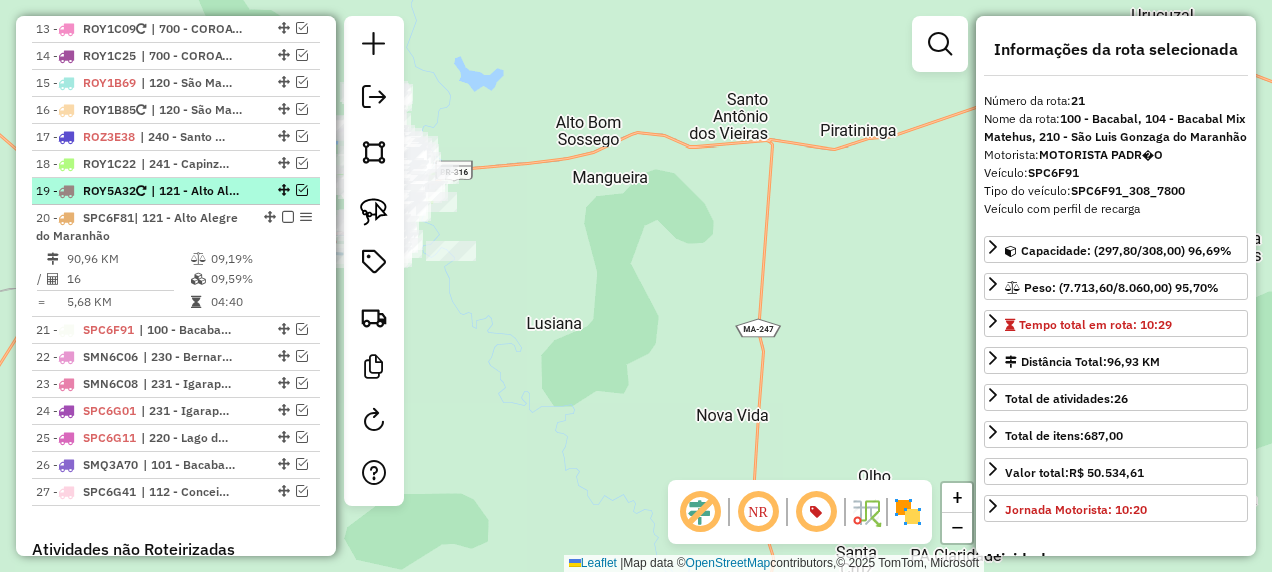 click on "| 121 - Alto Alegre do Maranhão , 602 - Peritoró" at bounding box center [197, 191] 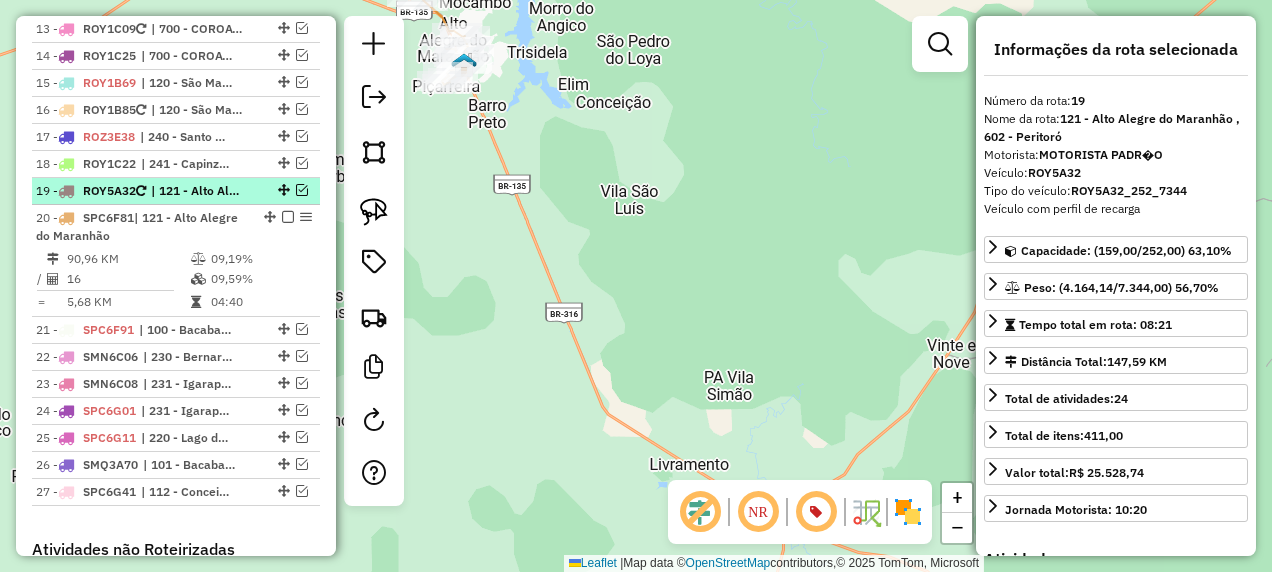 click at bounding box center (302, 190) 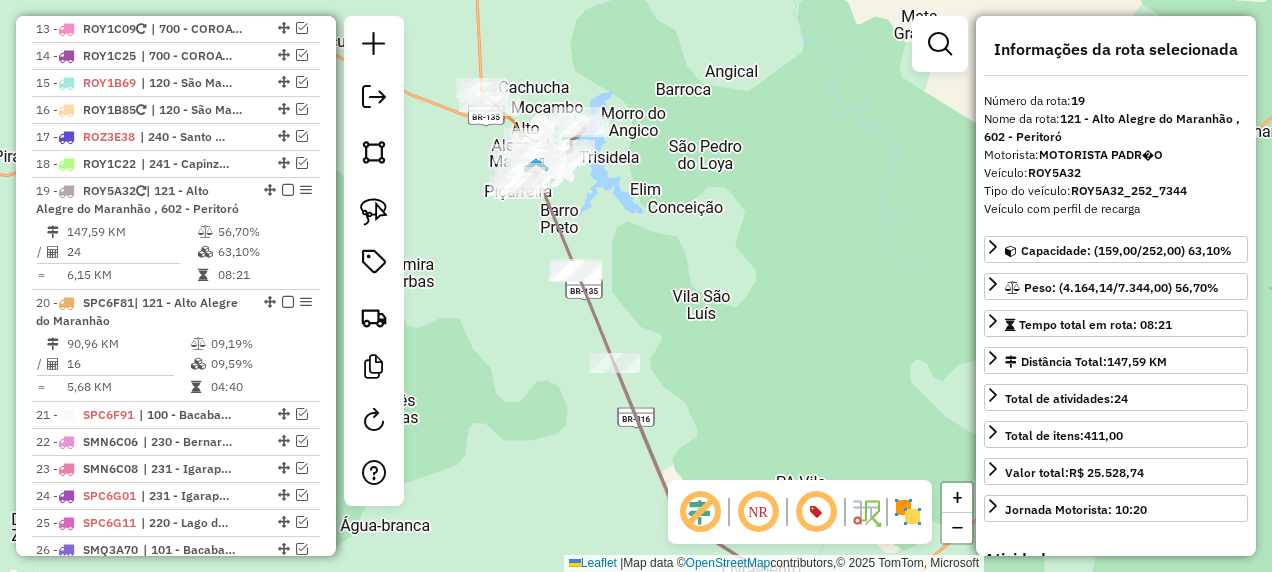 drag, startPoint x: 614, startPoint y: 154, endPoint x: 684, endPoint y: 266, distance: 132.07573 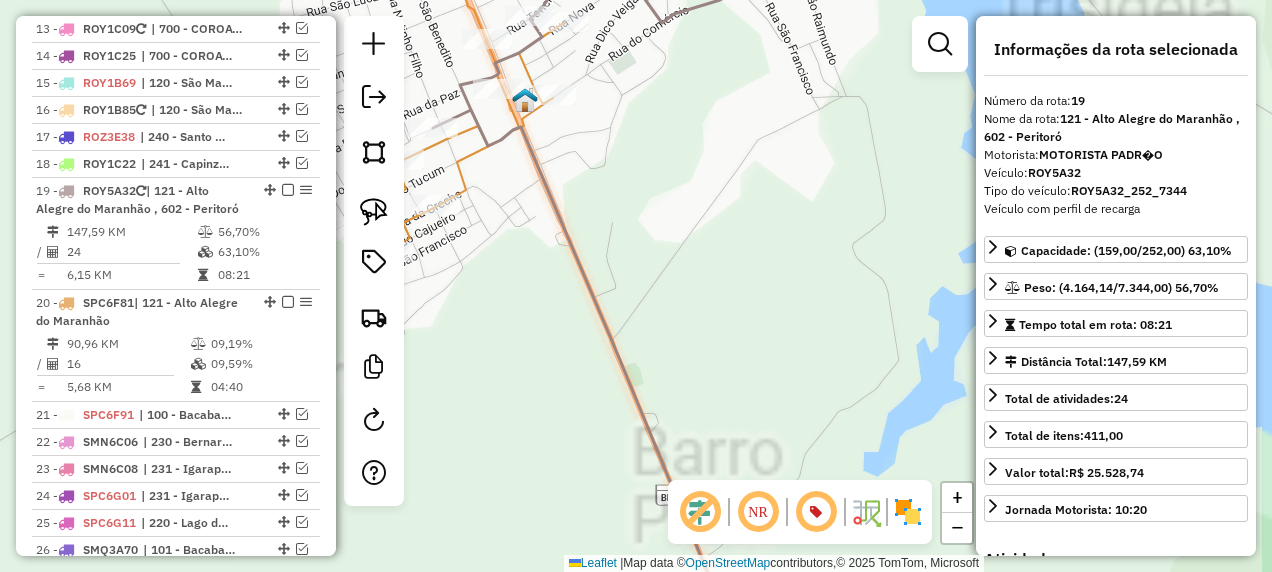 drag, startPoint x: 622, startPoint y: 189, endPoint x: 674, endPoint y: 408, distance: 225.08887 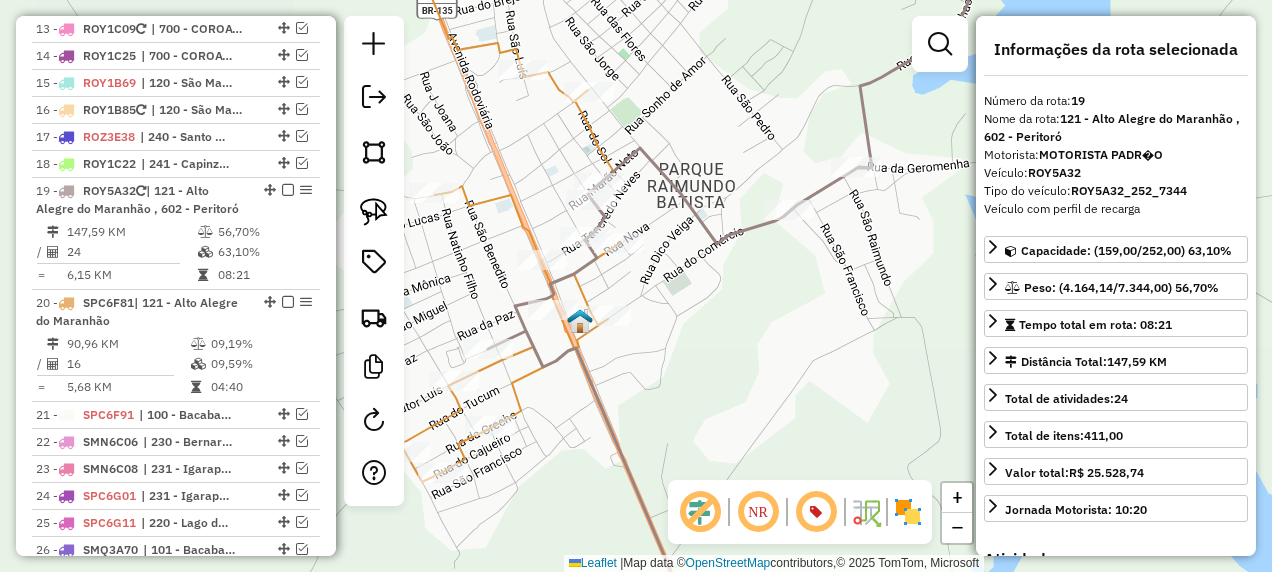 click 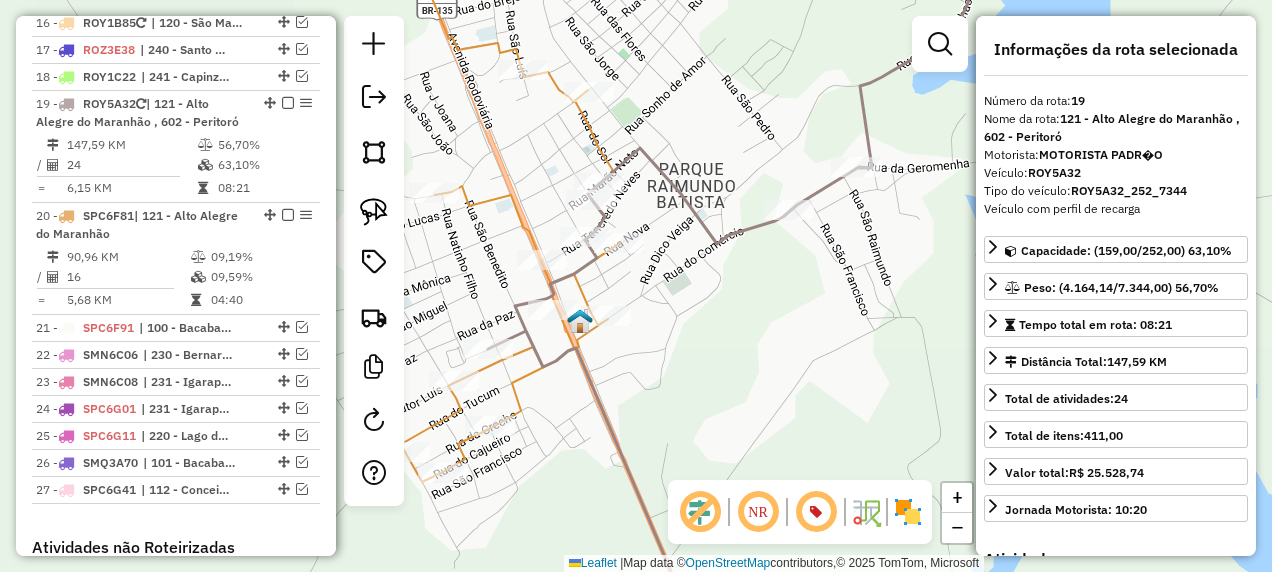 scroll, scrollTop: 2225, scrollLeft: 0, axis: vertical 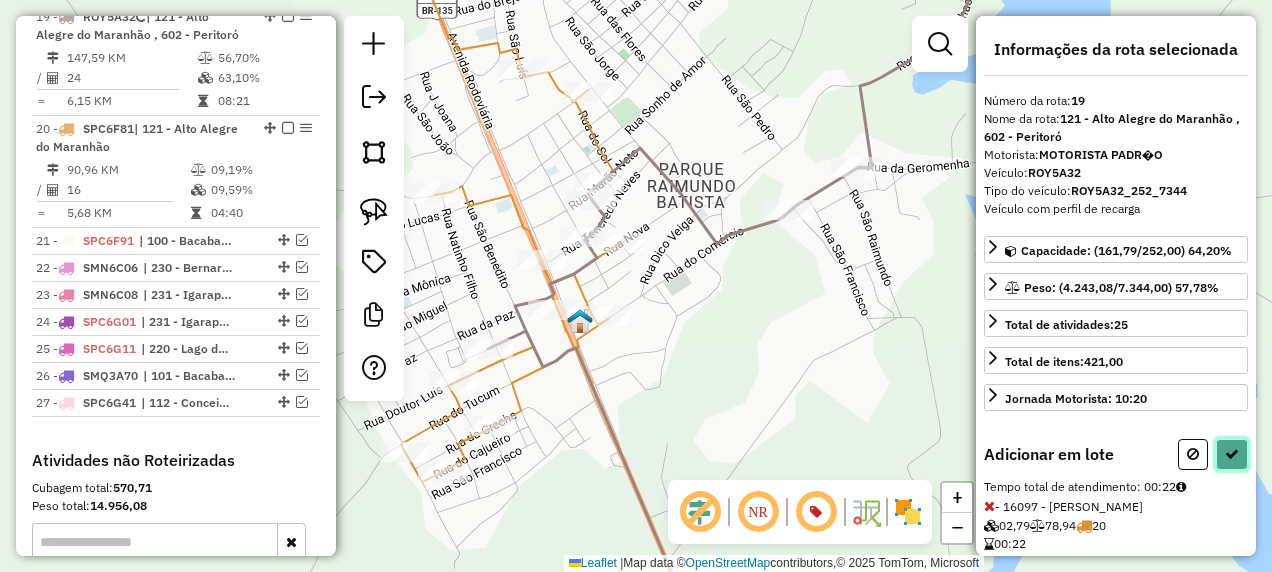 click at bounding box center [1232, 454] 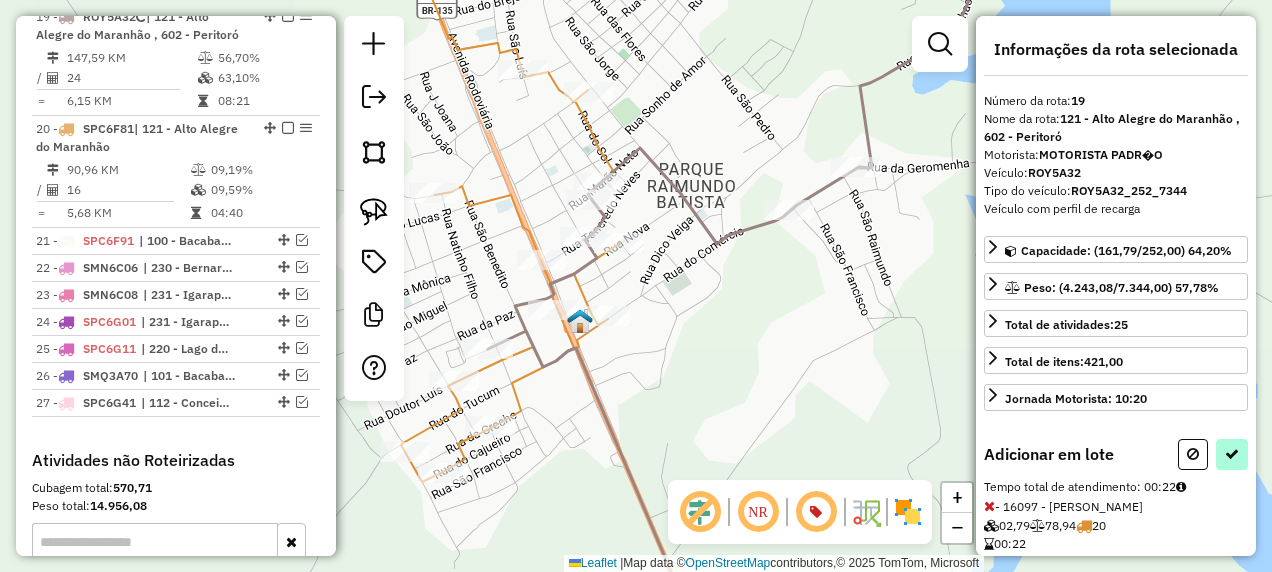 select on "**********" 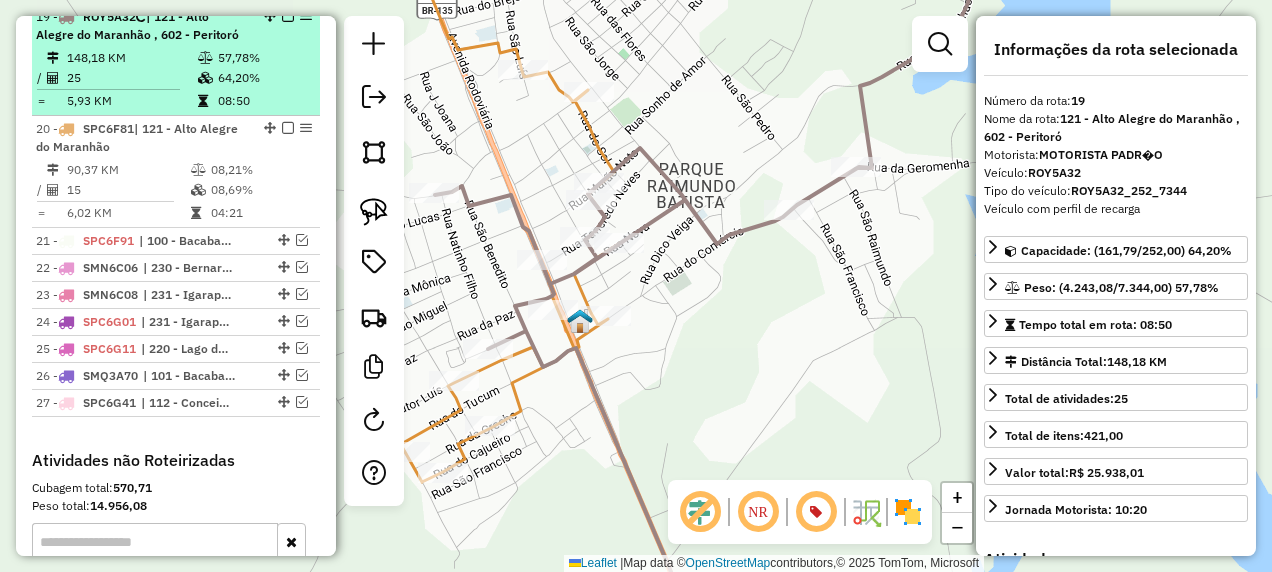 click at bounding box center (288, 16) 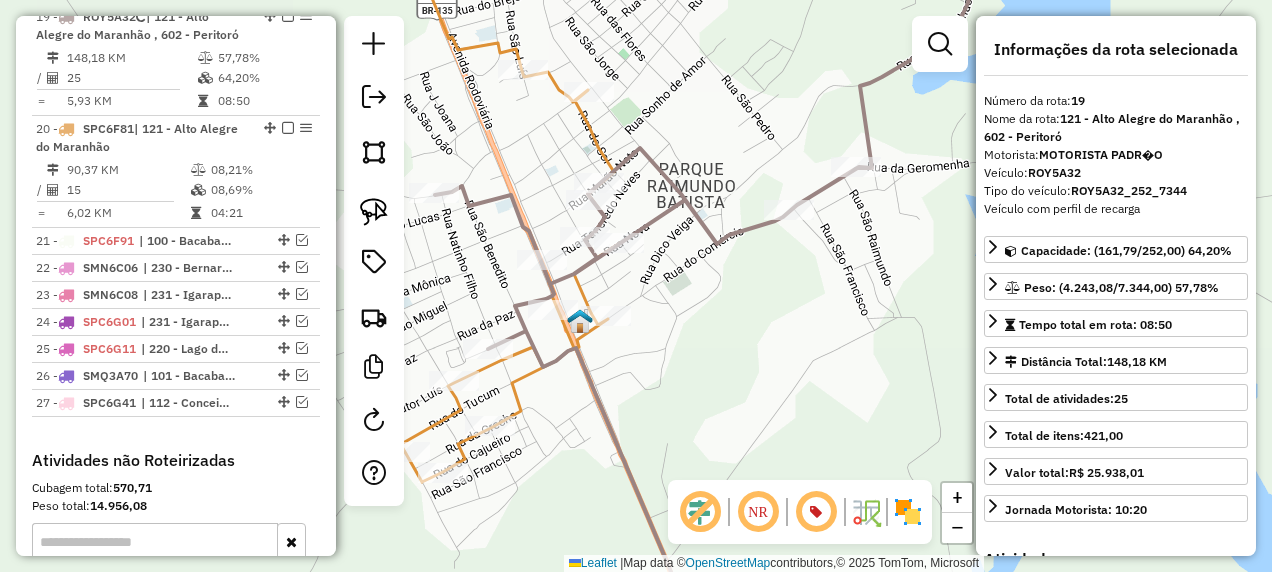 scroll, scrollTop: 2140, scrollLeft: 0, axis: vertical 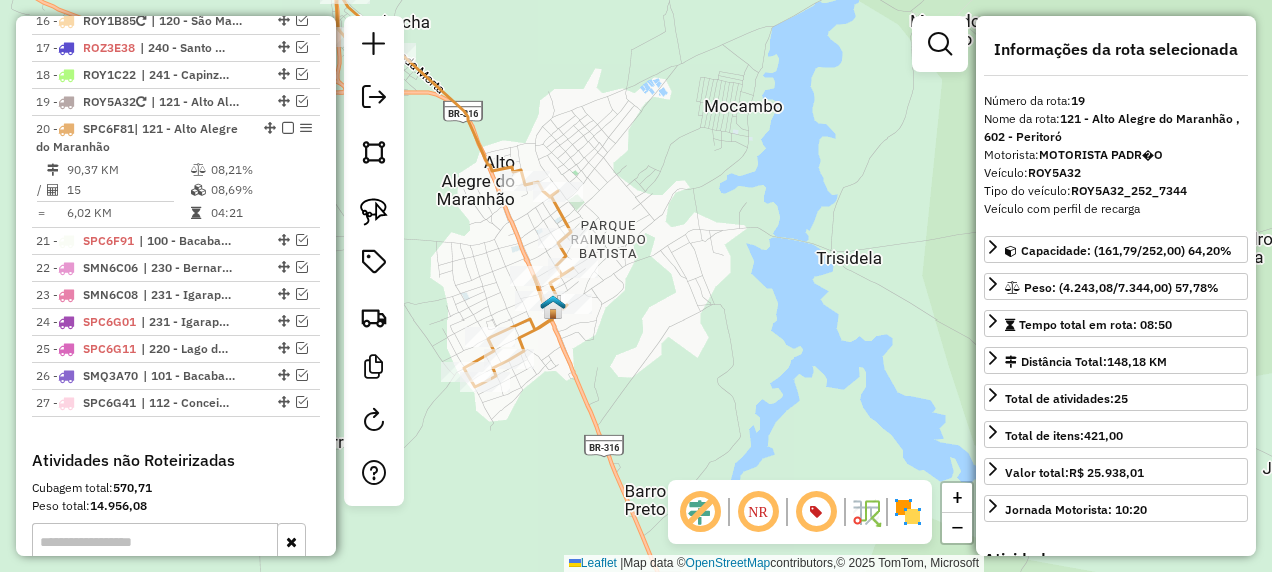 click 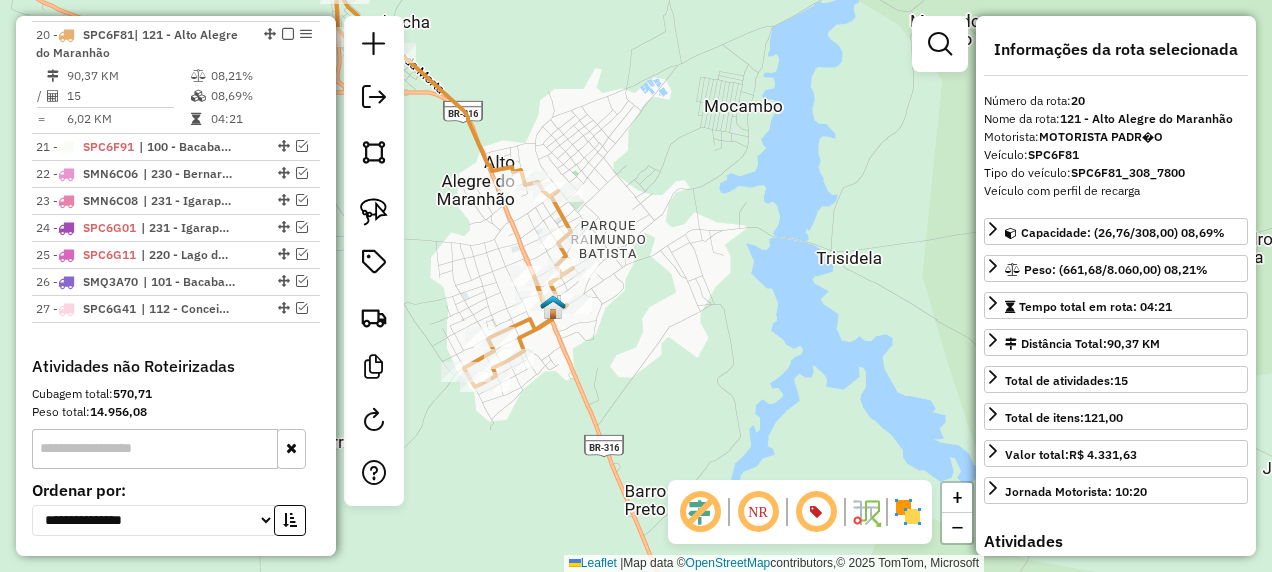 scroll, scrollTop: 2251, scrollLeft: 0, axis: vertical 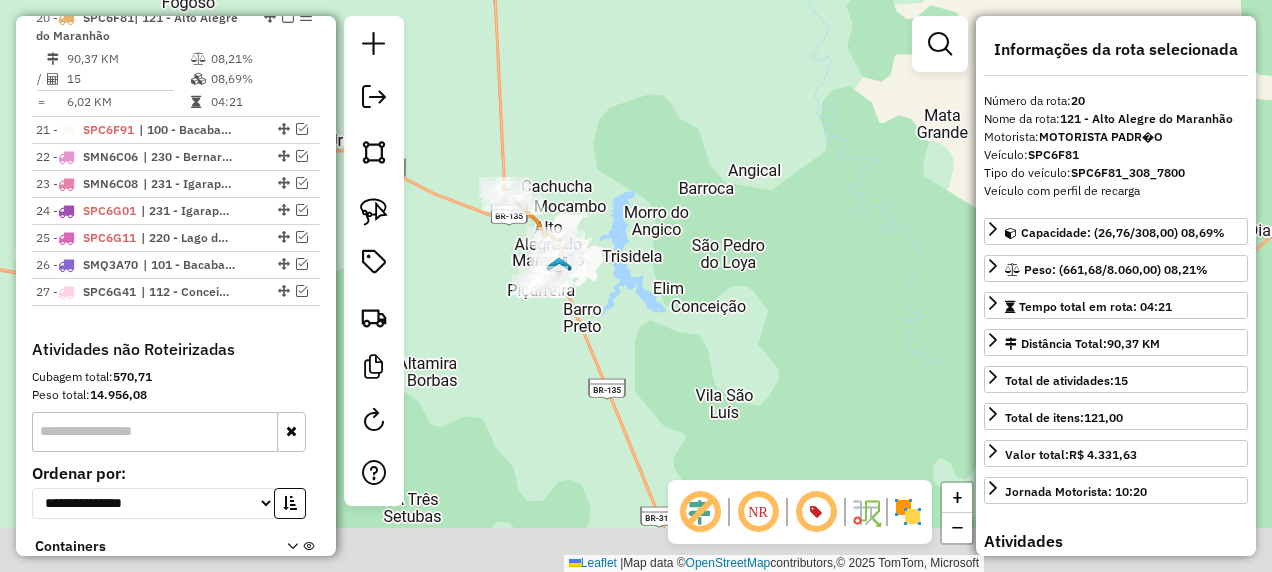 drag, startPoint x: 509, startPoint y: 402, endPoint x: 540, endPoint y: 314, distance: 93.30059 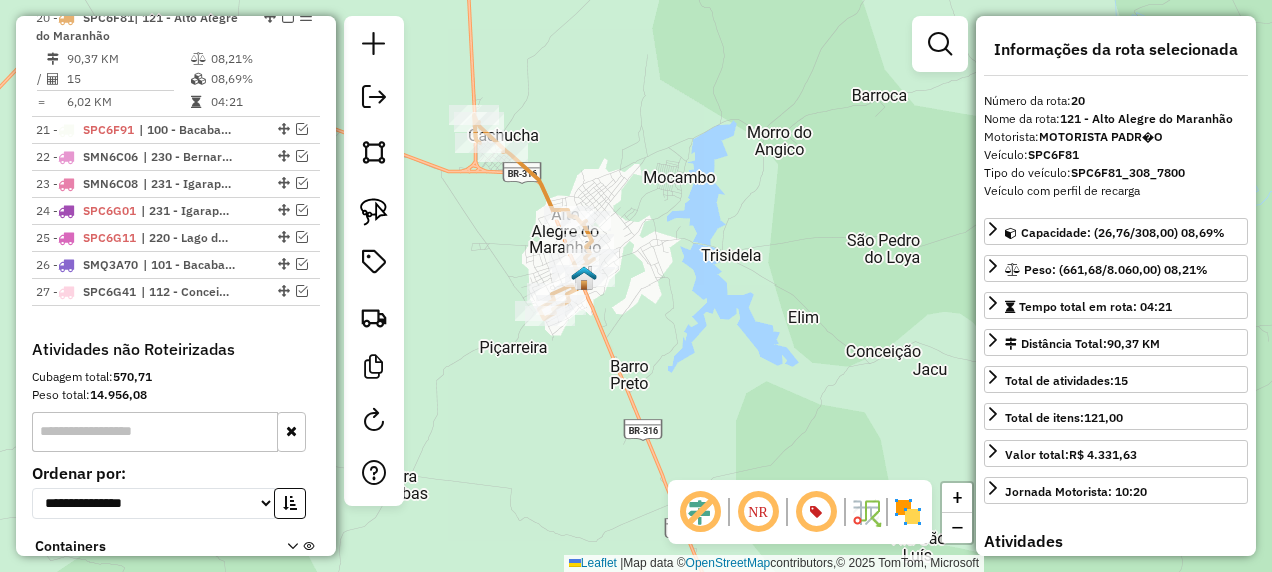 click 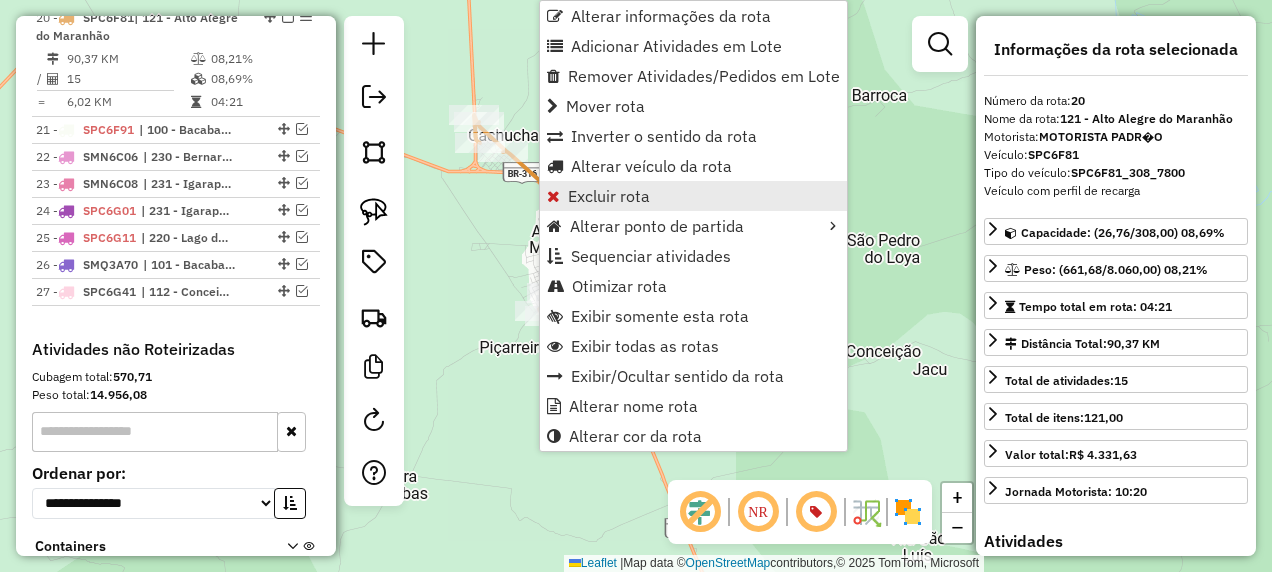 click on "Excluir rota" at bounding box center (609, 196) 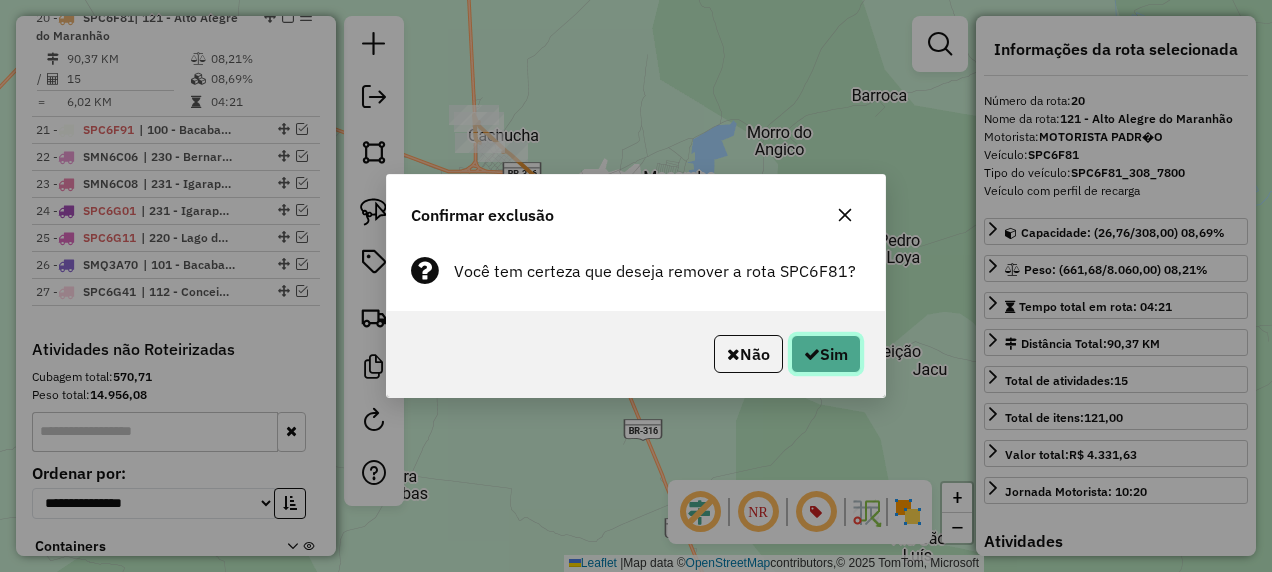 click on "Sim" 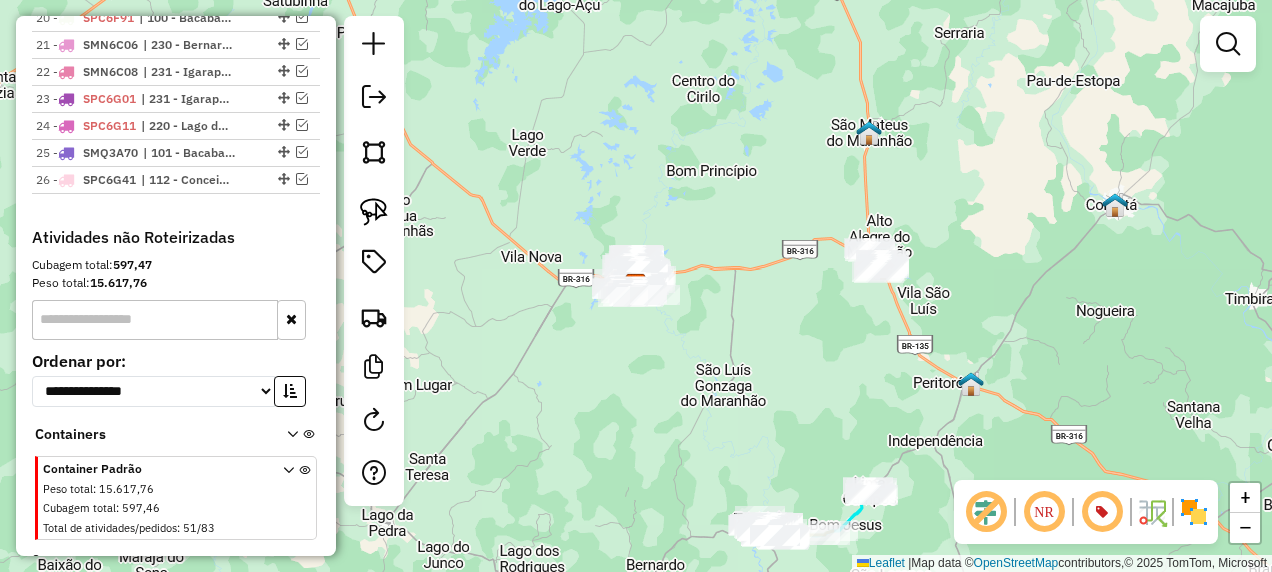 click on "Janela de atendimento Grade de atendimento Capacidade Transportadoras Veículos Cliente Pedidos  Rotas Selecione os dias de semana para filtrar as janelas de atendimento  Seg   Ter   Qua   Qui   Sex   Sáb   Dom  Informe o período da janela de atendimento: De: Até:  Filtrar exatamente a janela do cliente  Considerar janela de atendimento padrão  Selecione os dias de semana para filtrar as grades de atendimento  Seg   Ter   Qua   Qui   Sex   Sáb   Dom   Considerar clientes sem dia de atendimento cadastrado  Clientes fora do dia de atendimento selecionado Filtrar as atividades entre os valores definidos abaixo:  Peso mínimo:   Peso máximo:   Cubagem mínima:   Cubagem máxima:   De:   Até:  Filtrar as atividades entre o tempo de atendimento definido abaixo:  De:   Até:   Considerar capacidade total dos clientes não roteirizados Transportadora: Selecione um ou mais itens Tipo de veículo: Selecione um ou mais itens Veículo: Selecione um ou mais itens Motorista: Selecione um ou mais itens Nome: Rótulo:" 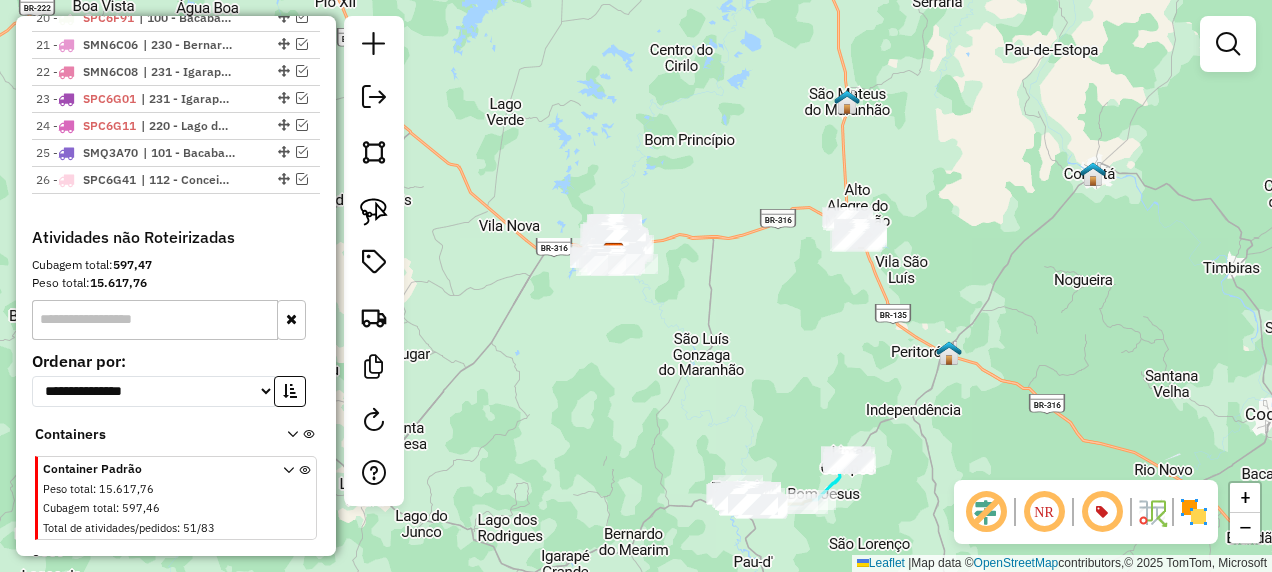 drag, startPoint x: 810, startPoint y: 356, endPoint x: 767, endPoint y: 224, distance: 138.82722 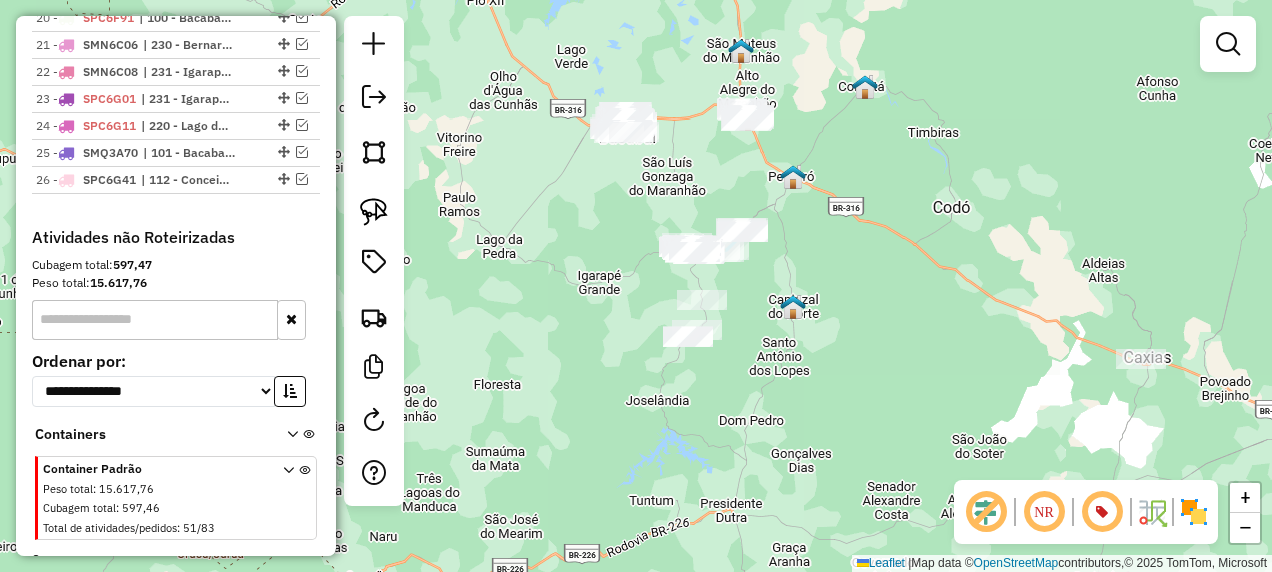 drag, startPoint x: 827, startPoint y: 372, endPoint x: 764, endPoint y: 290, distance: 103.40696 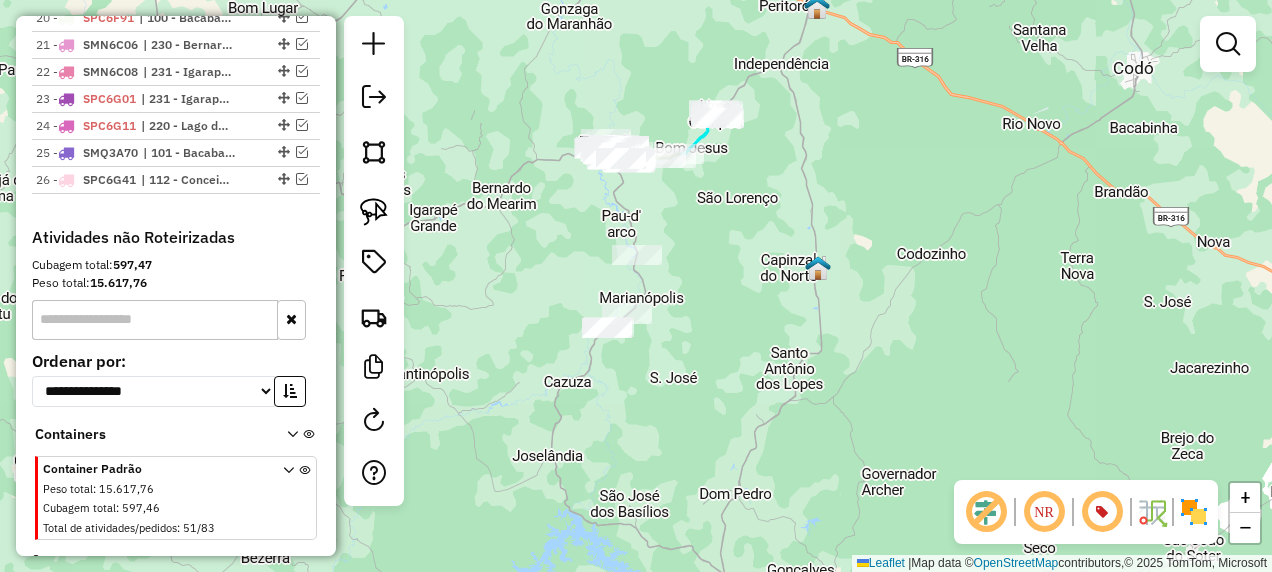 drag, startPoint x: 970, startPoint y: 342, endPoint x: 728, endPoint y: 247, distance: 259.97885 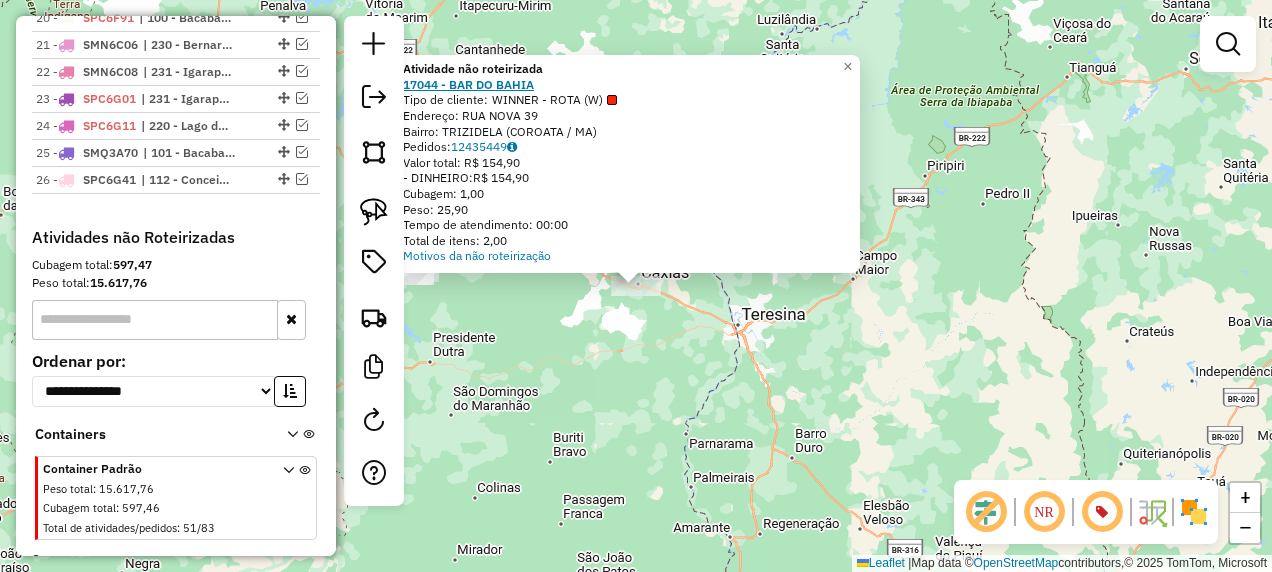 click on "17044 - BAR DO BAHIA" 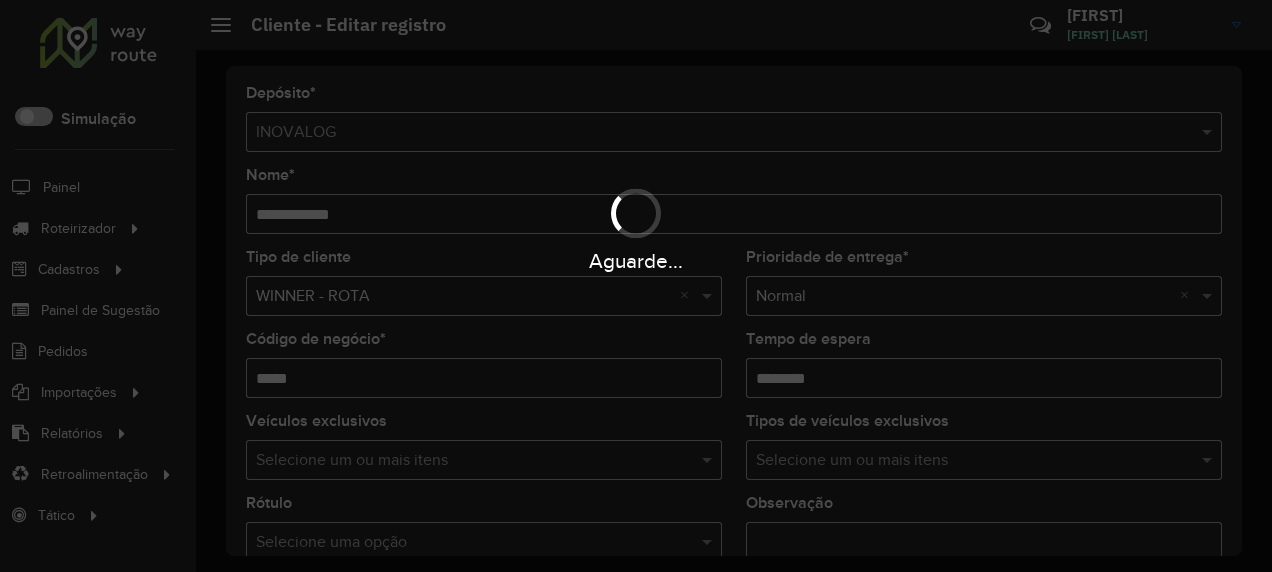 scroll, scrollTop: 0, scrollLeft: 0, axis: both 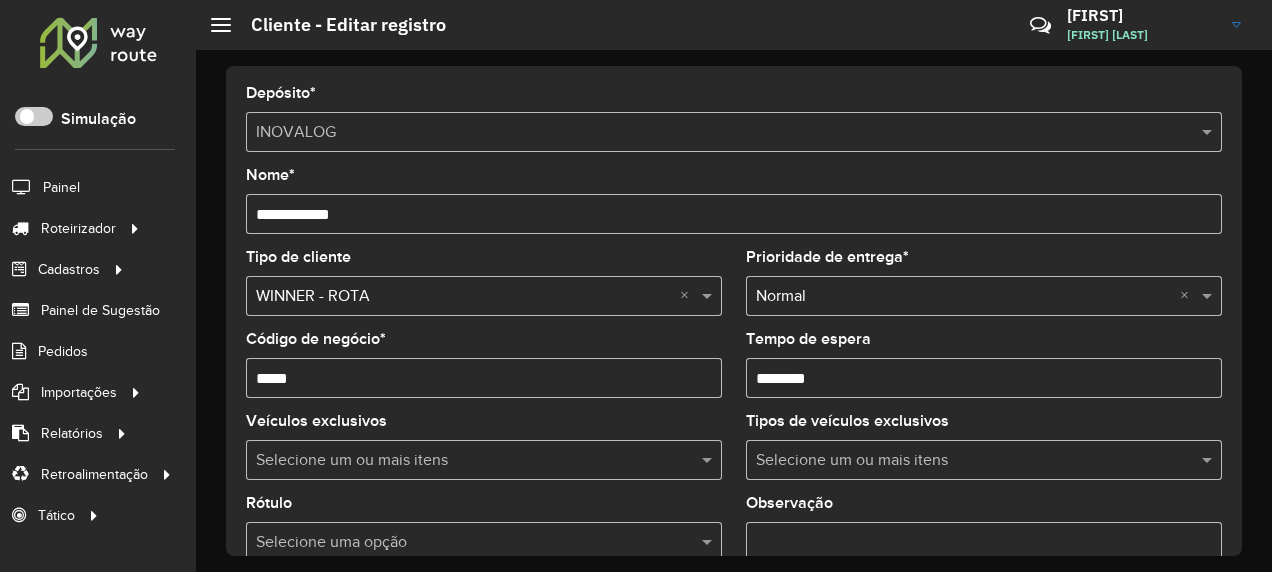 drag, startPoint x: 333, startPoint y: 375, endPoint x: 206, endPoint y: 394, distance: 128.41339 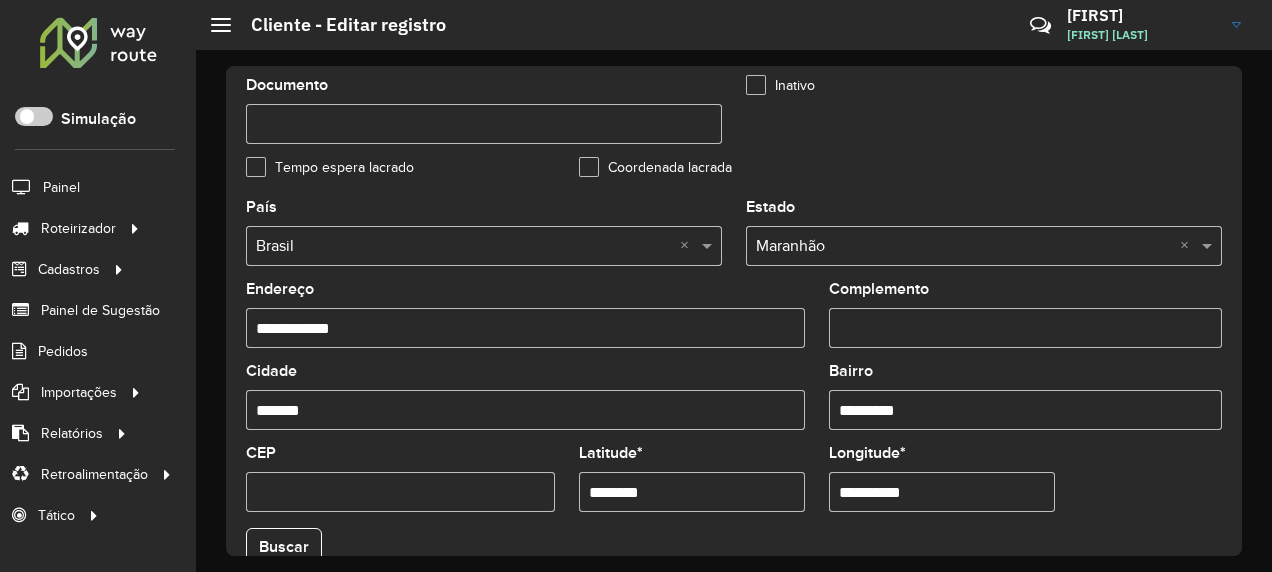 scroll, scrollTop: 900, scrollLeft: 0, axis: vertical 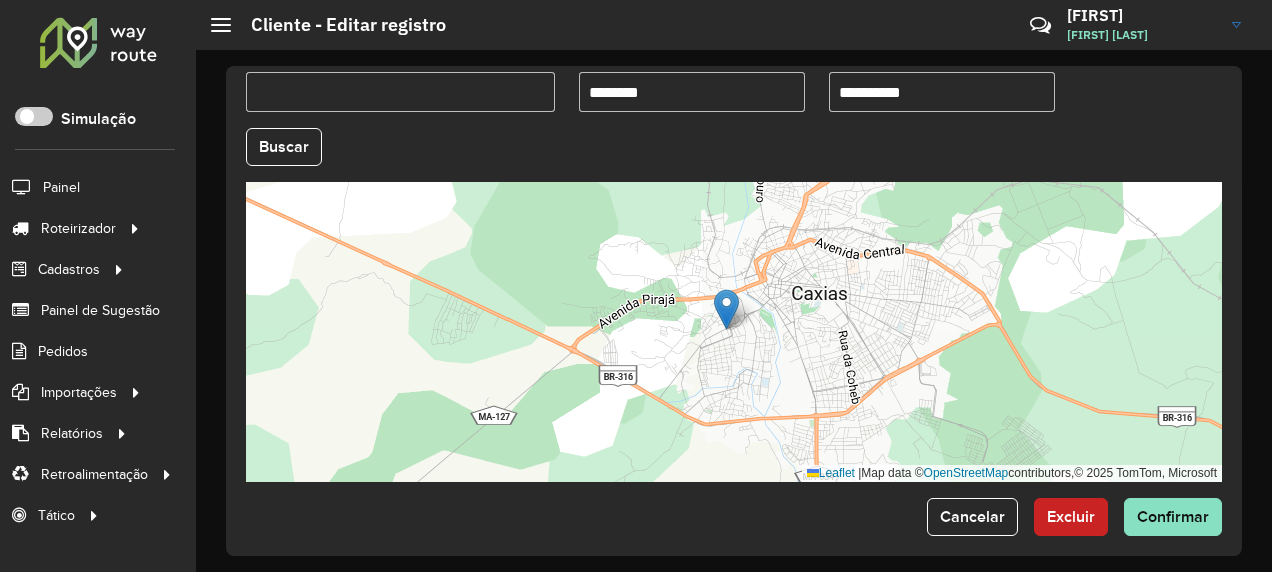 drag, startPoint x: 620, startPoint y: 115, endPoint x: 584, endPoint y: 125, distance: 37.363083 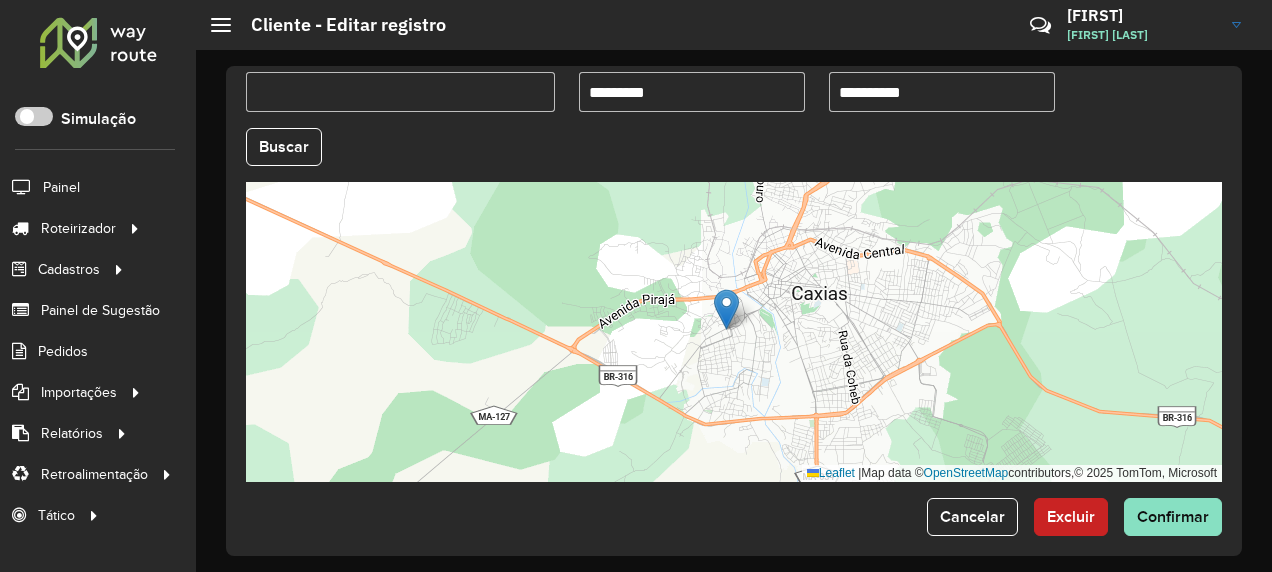 type on "*********" 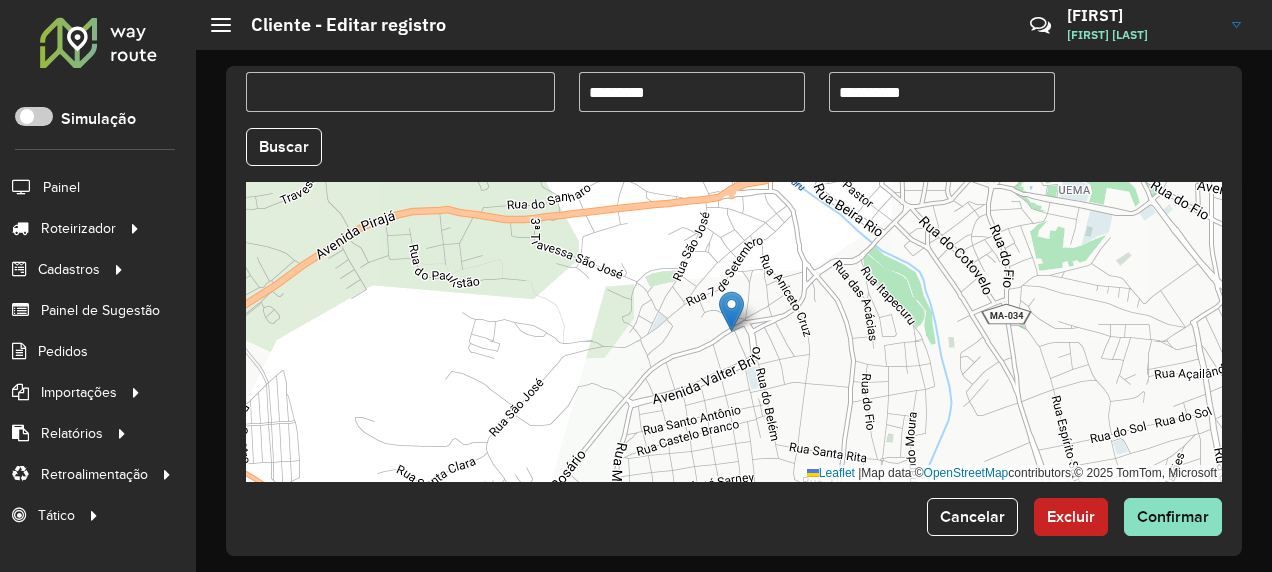 drag, startPoint x: 939, startPoint y: 92, endPoint x: 794, endPoint y: 118, distance: 147.31259 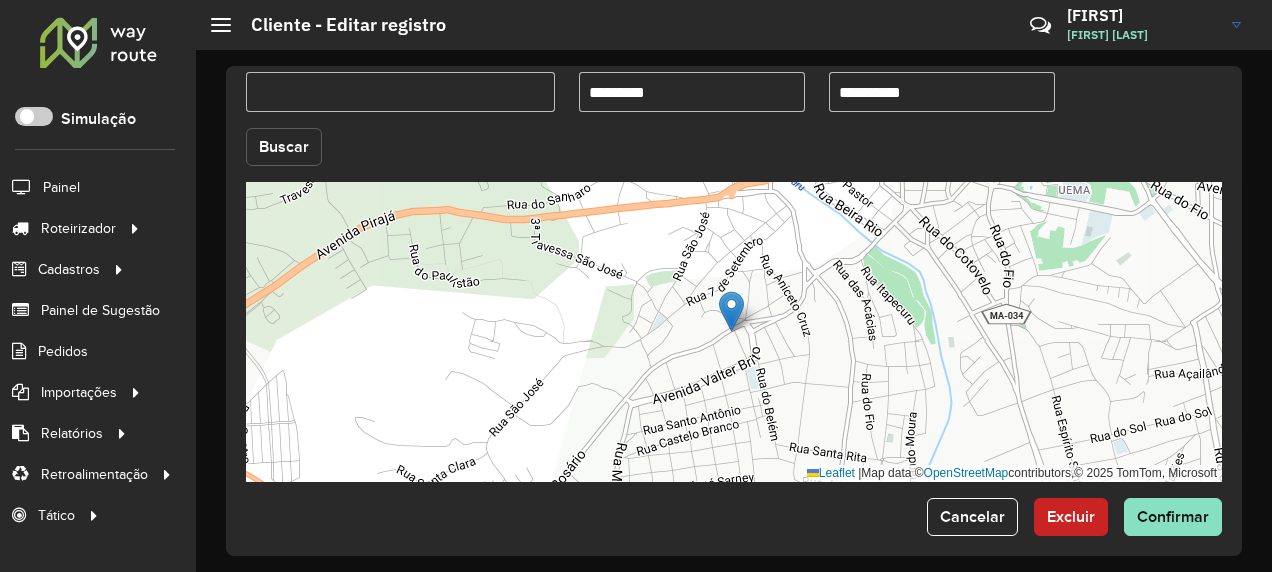 click on "Buscar" 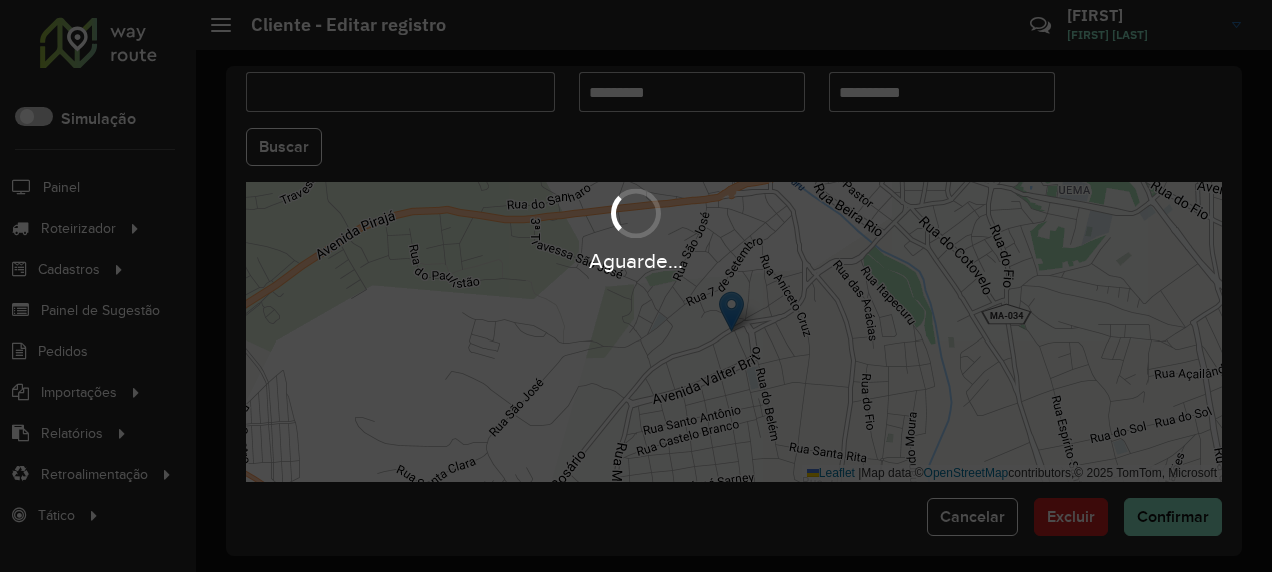 type on "**********" 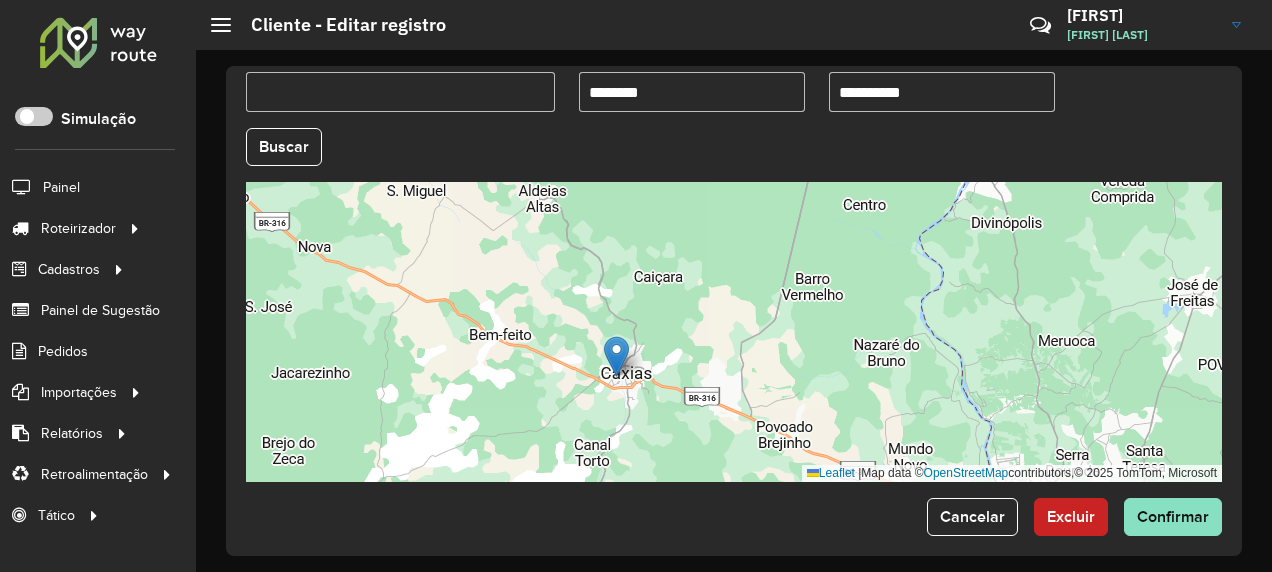 drag, startPoint x: 546, startPoint y: 390, endPoint x: 574, endPoint y: 408, distance: 33.286633 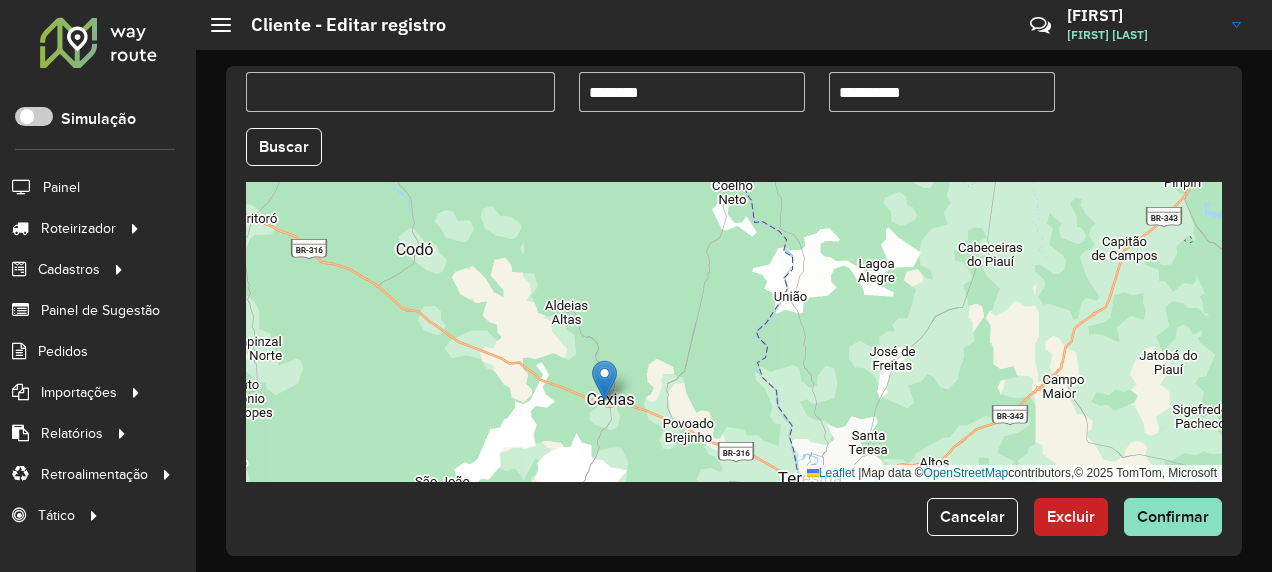 drag, startPoint x: 492, startPoint y: 379, endPoint x: 548, endPoint y: 408, distance: 63.06346 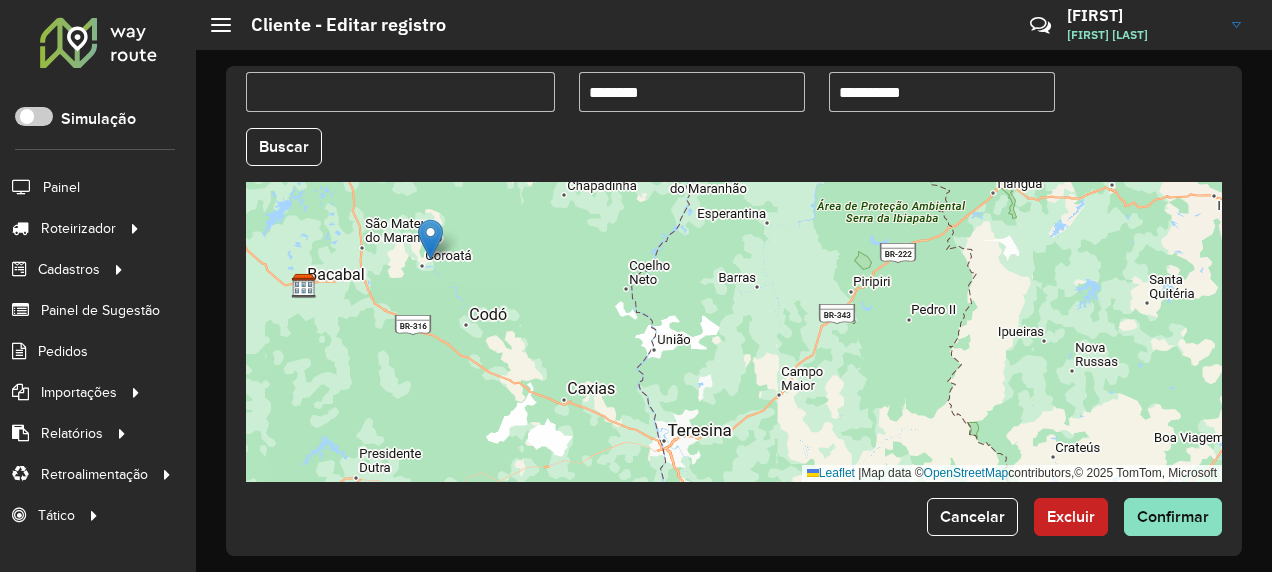 drag, startPoint x: 554, startPoint y: 376, endPoint x: 422, endPoint y: 234, distance: 193.87625 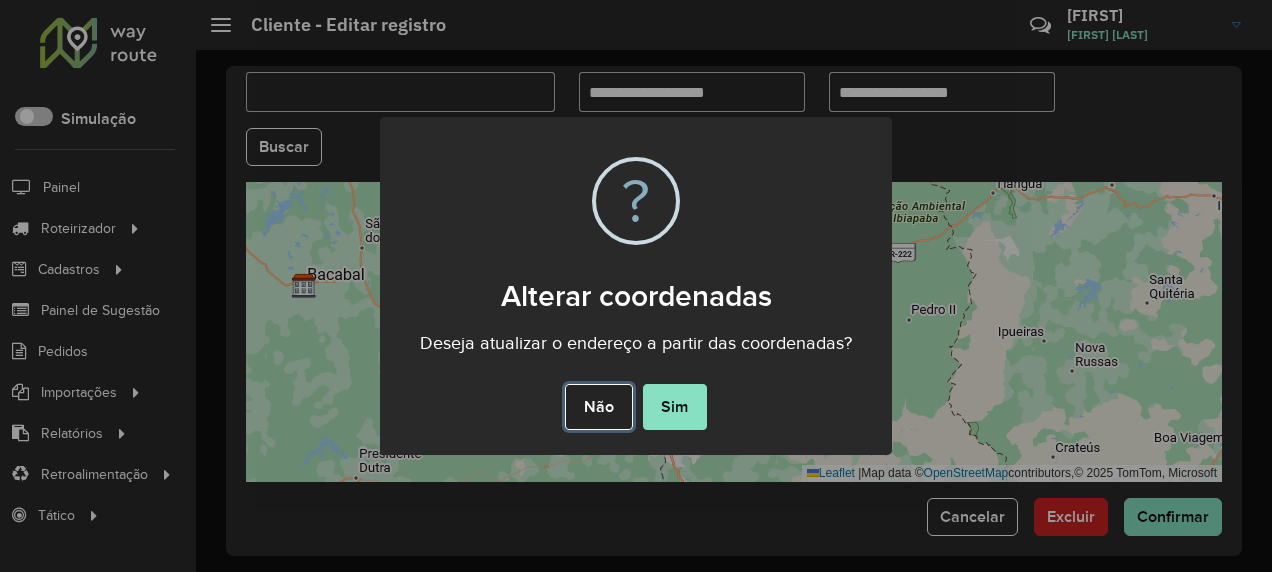 click on "Não" at bounding box center [598, 407] 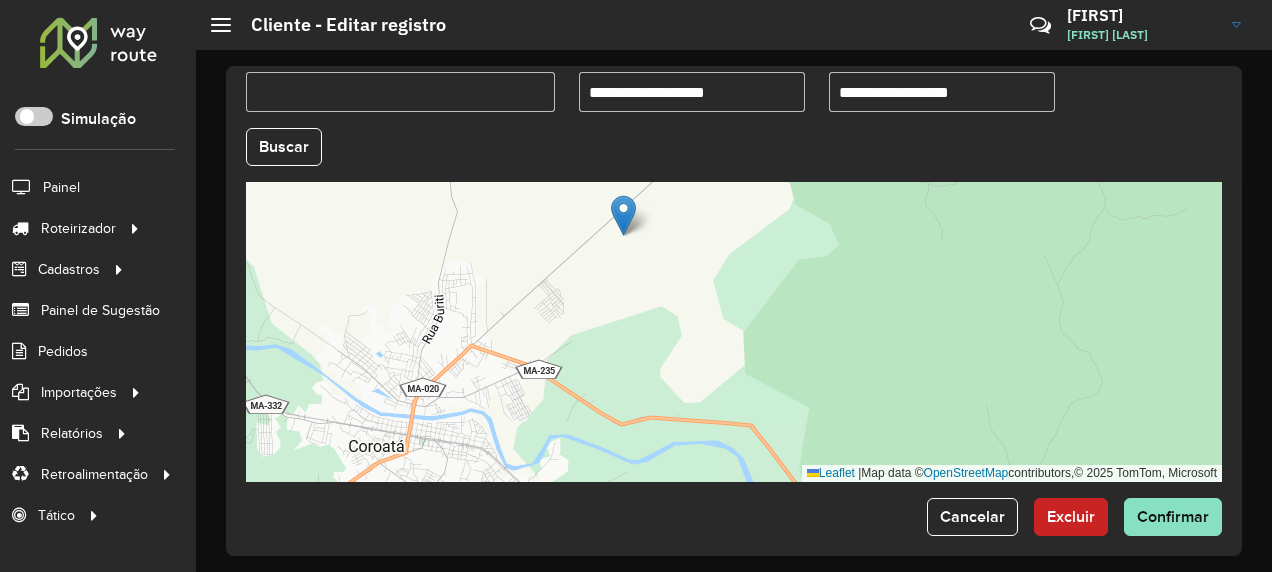 drag, startPoint x: 404, startPoint y: 336, endPoint x: 616, endPoint y: 303, distance: 214.55302 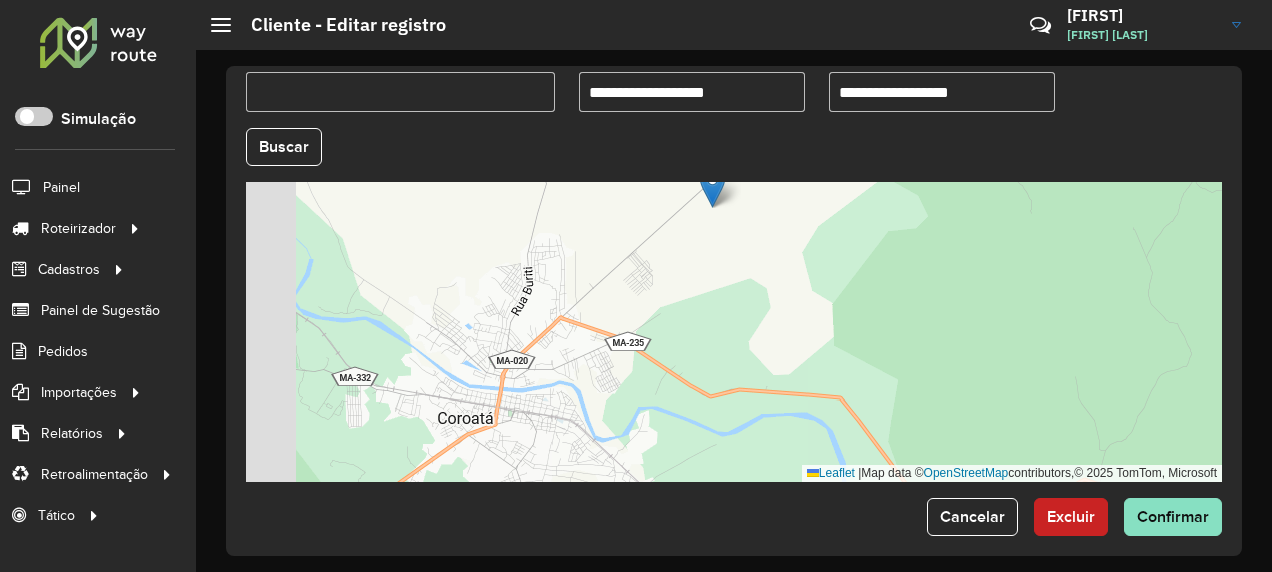 drag, startPoint x: 668, startPoint y: 304, endPoint x: 684, endPoint y: 300, distance: 16.492422 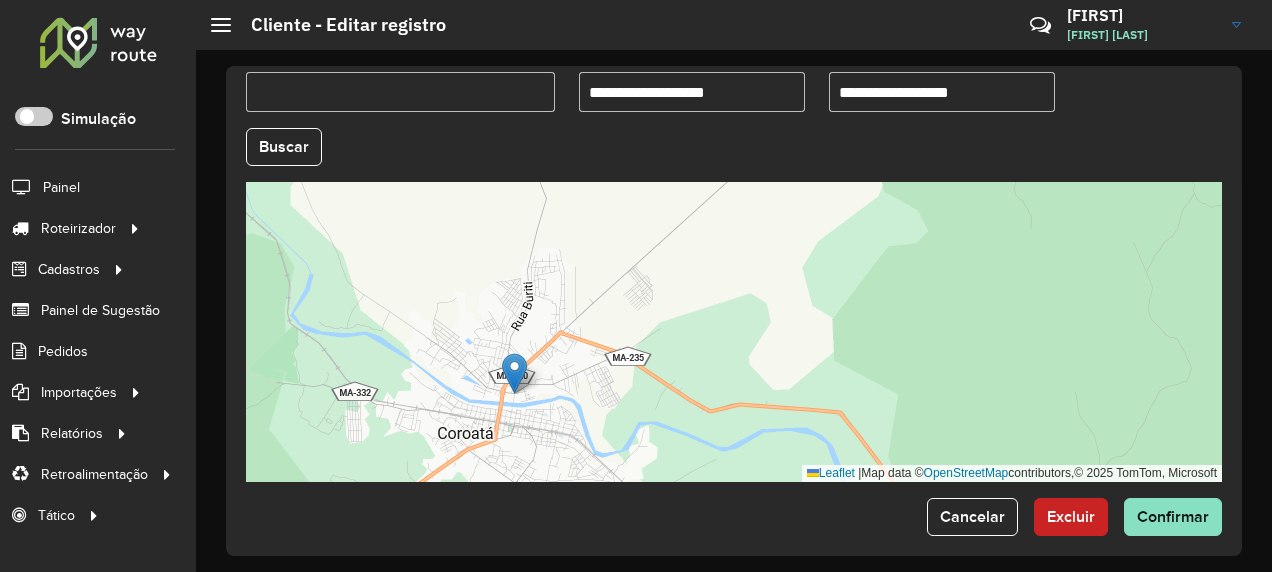 drag, startPoint x: 712, startPoint y: 193, endPoint x: 514, endPoint y: 364, distance: 261.61996 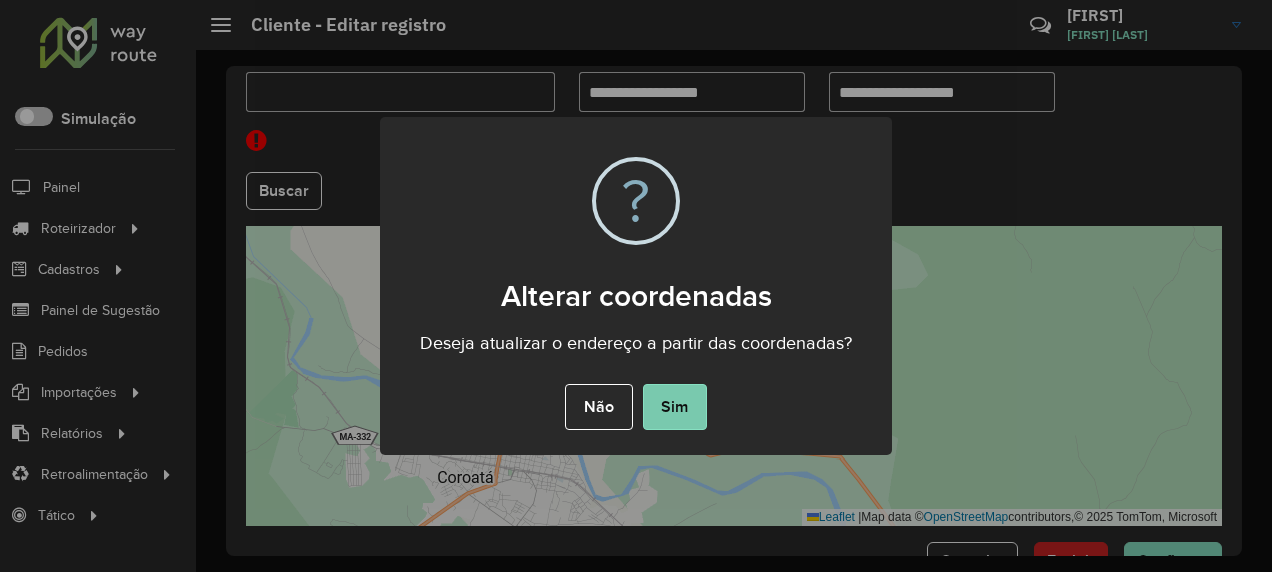 click on "Sim" at bounding box center (675, 407) 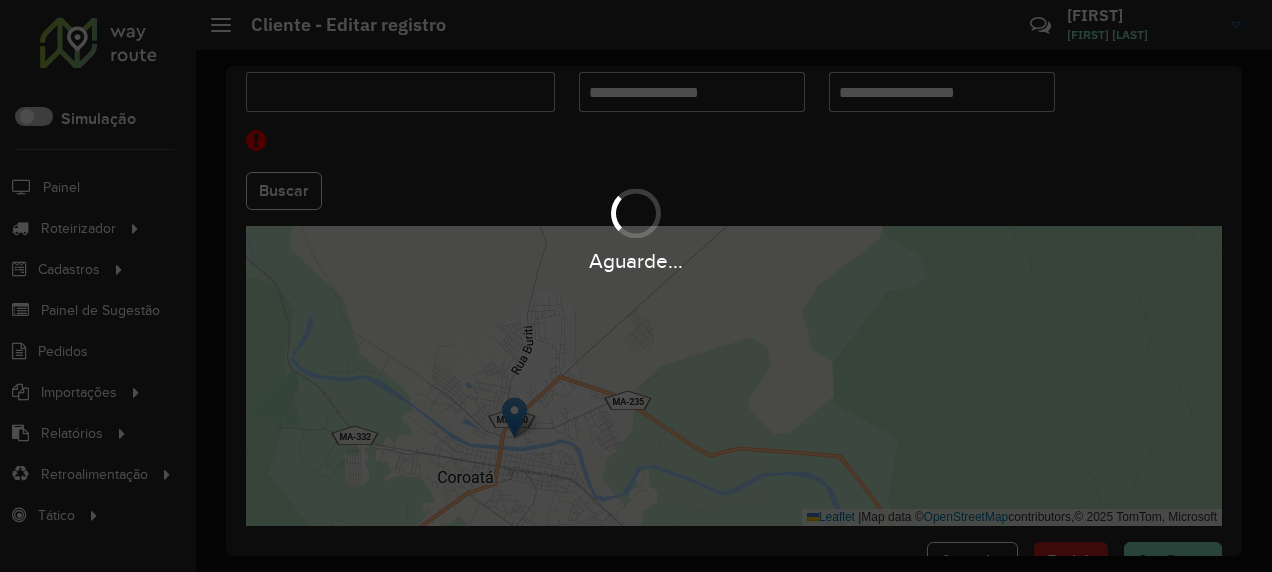 type on "**********" 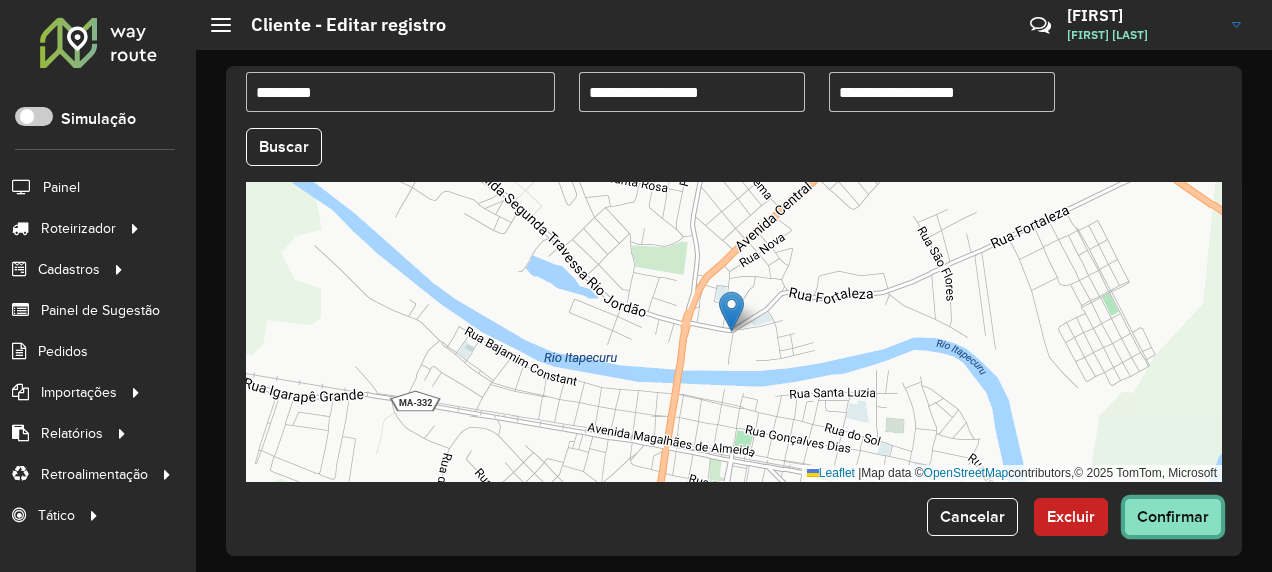 click on "Confirmar" 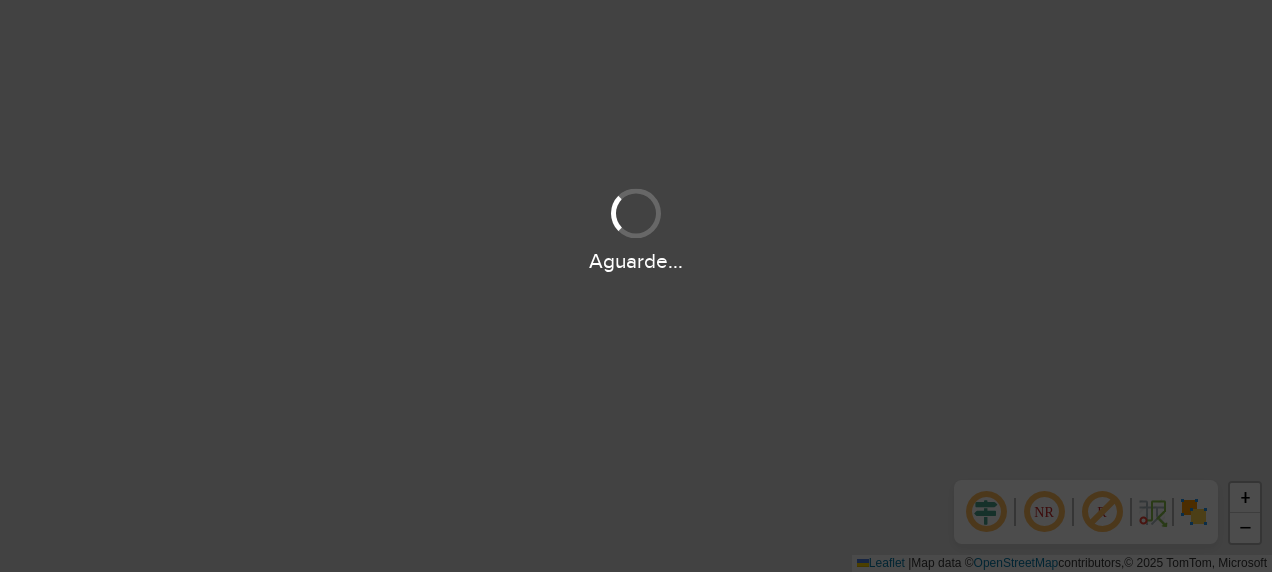 scroll, scrollTop: 0, scrollLeft: 0, axis: both 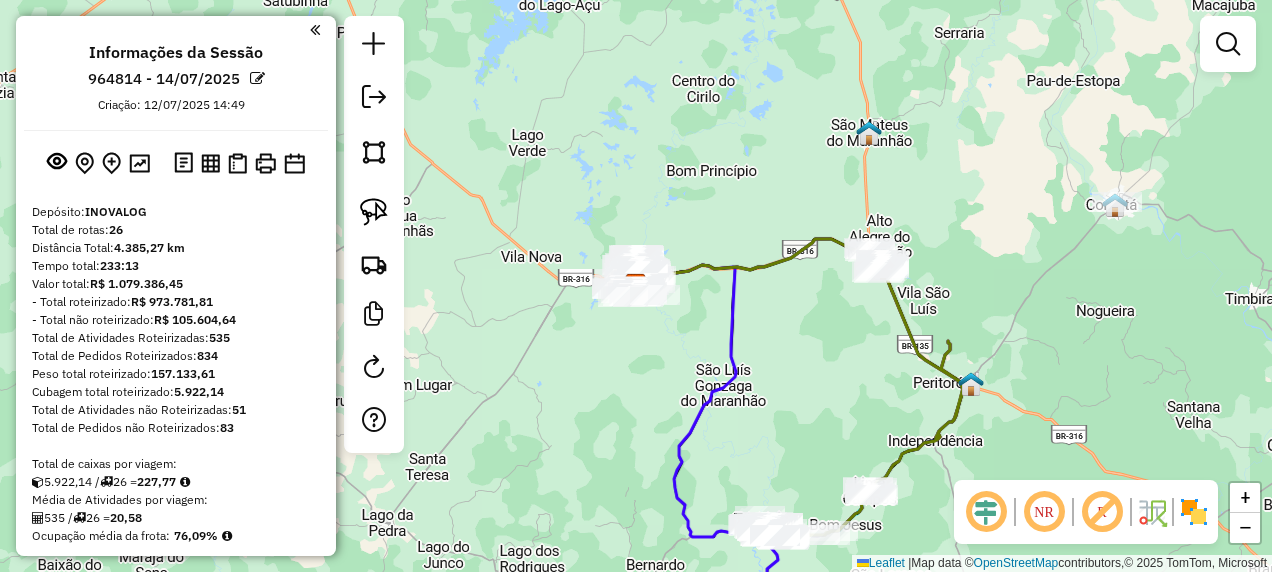 click 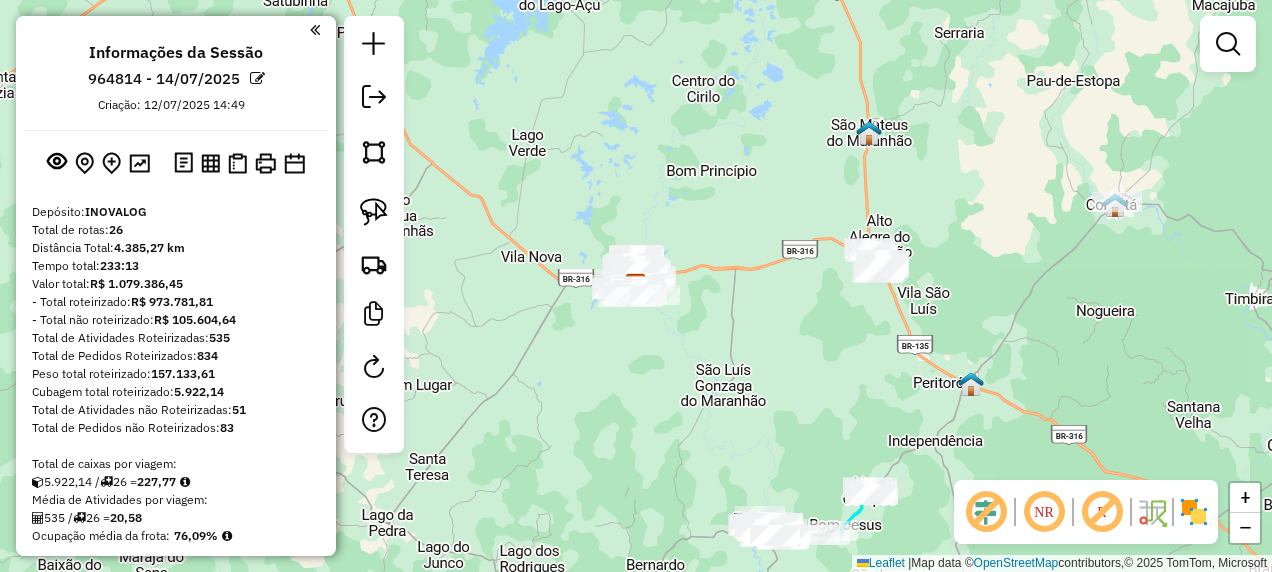 click 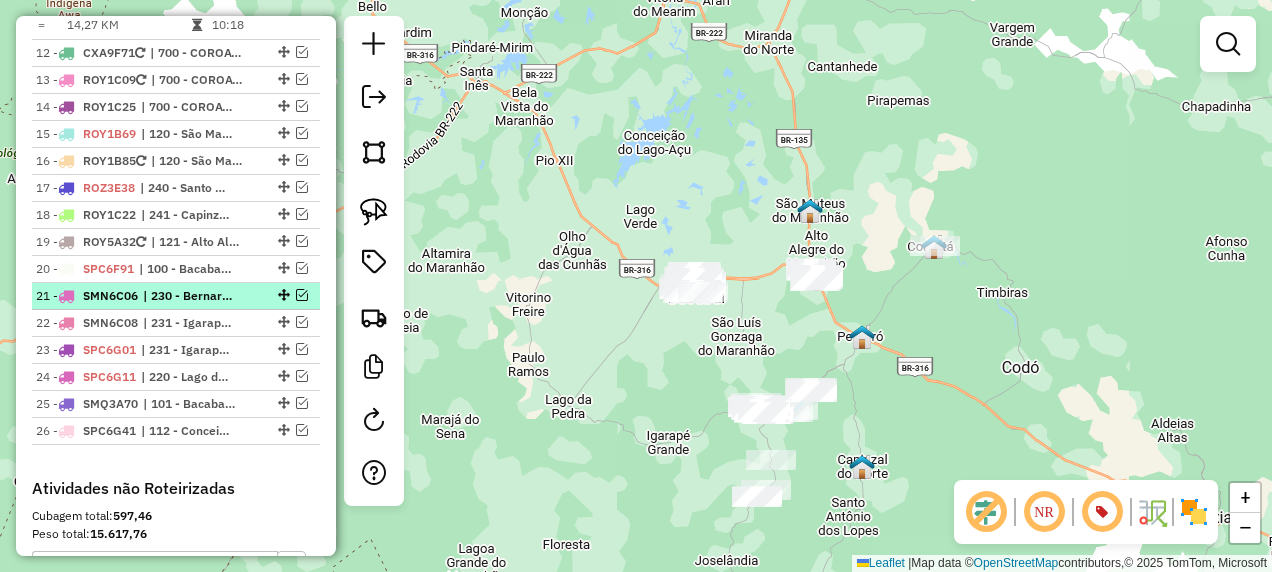 scroll, scrollTop: 1800, scrollLeft: 0, axis: vertical 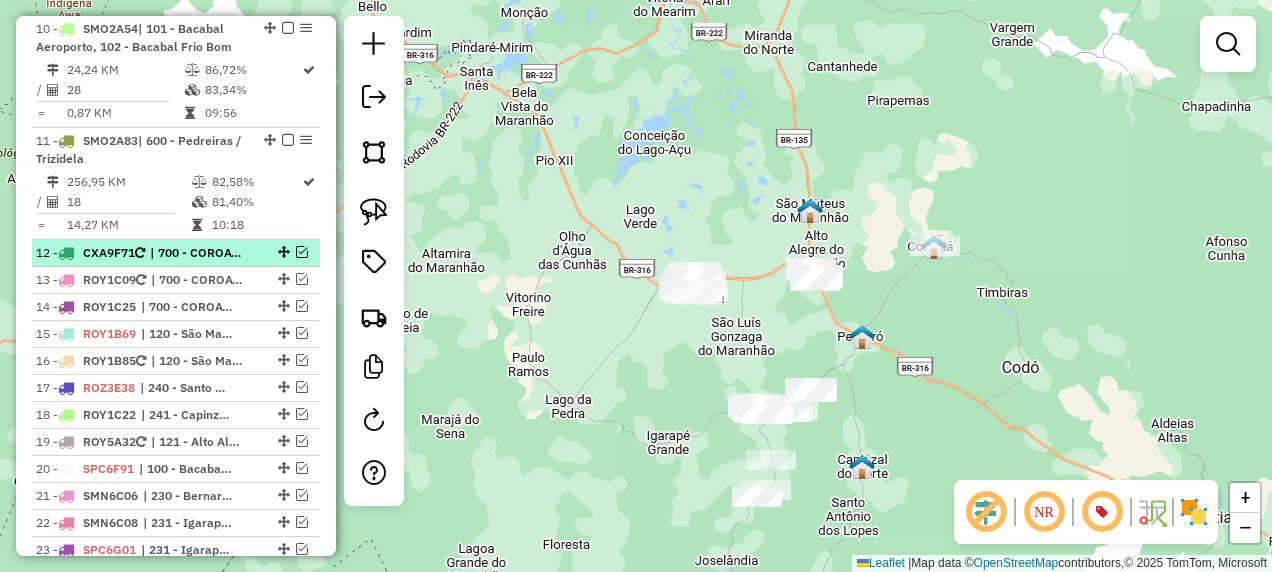 click on "| 700 - COROATA/TIMBIRAS" at bounding box center (196, 253) 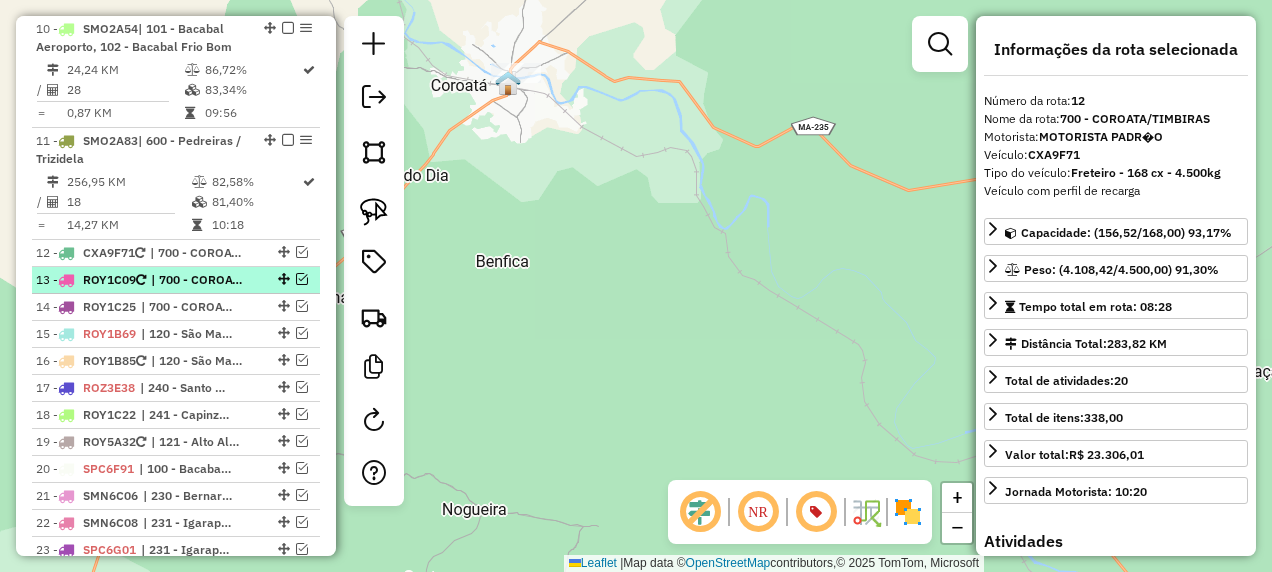 click on "| 700 - COROATA/TIMBIRAS" at bounding box center (197, 280) 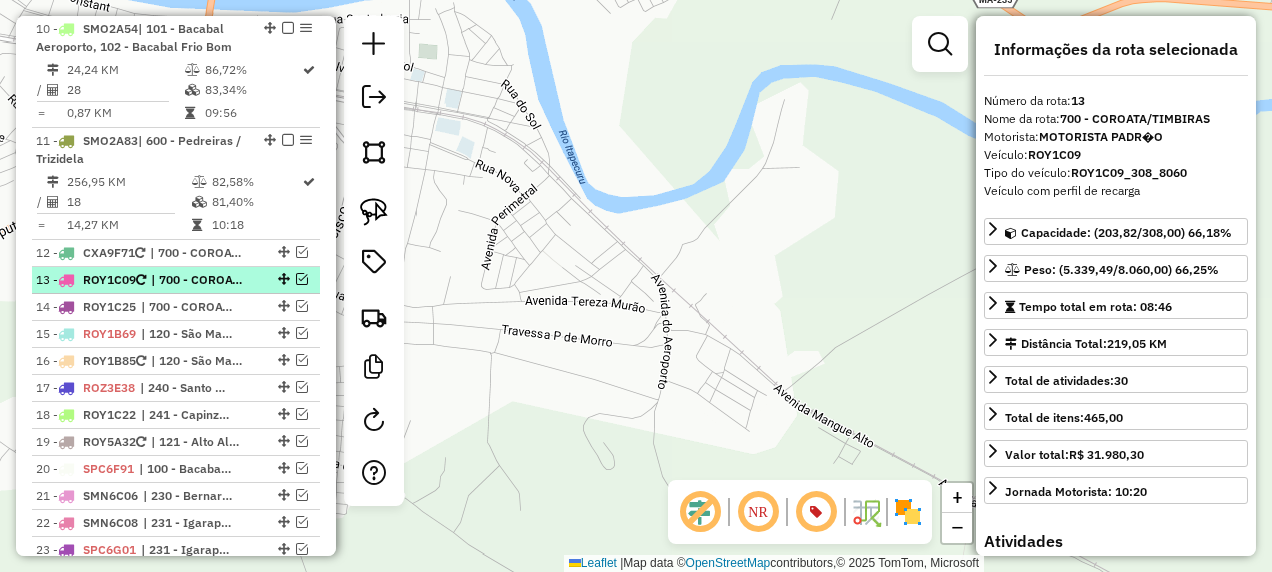 click at bounding box center (302, 279) 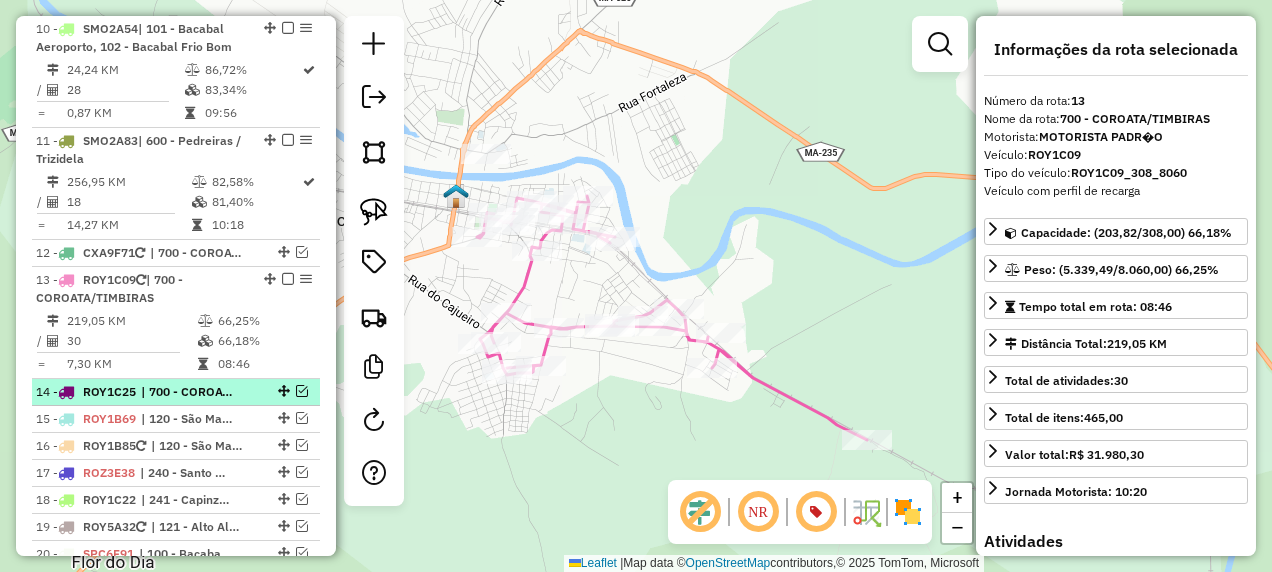click at bounding box center (302, 391) 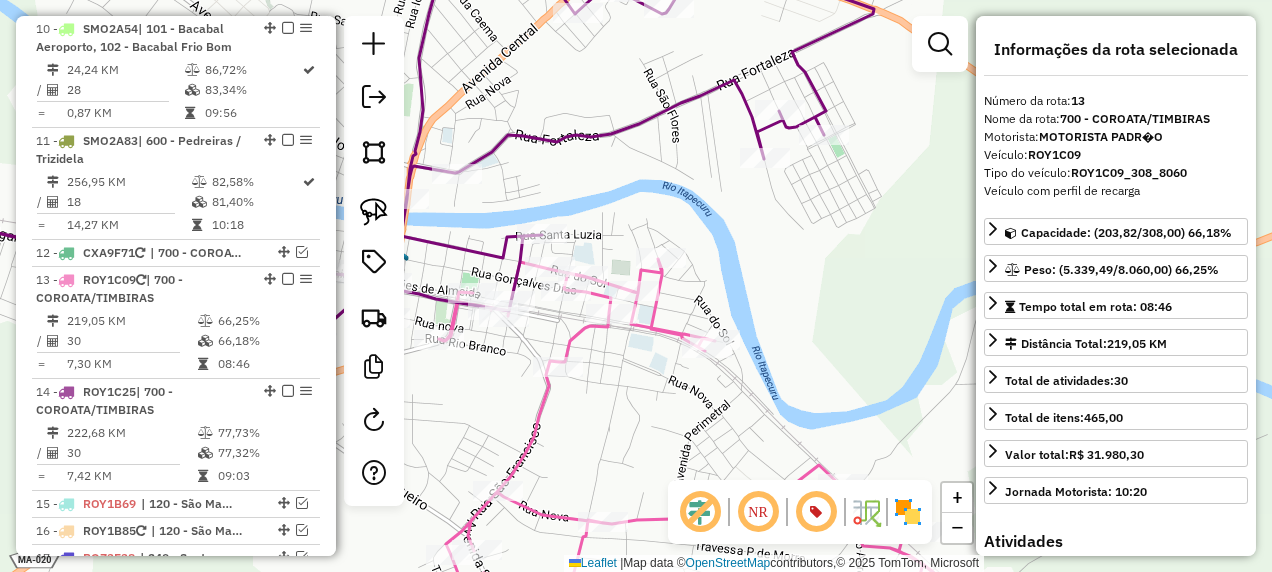 click 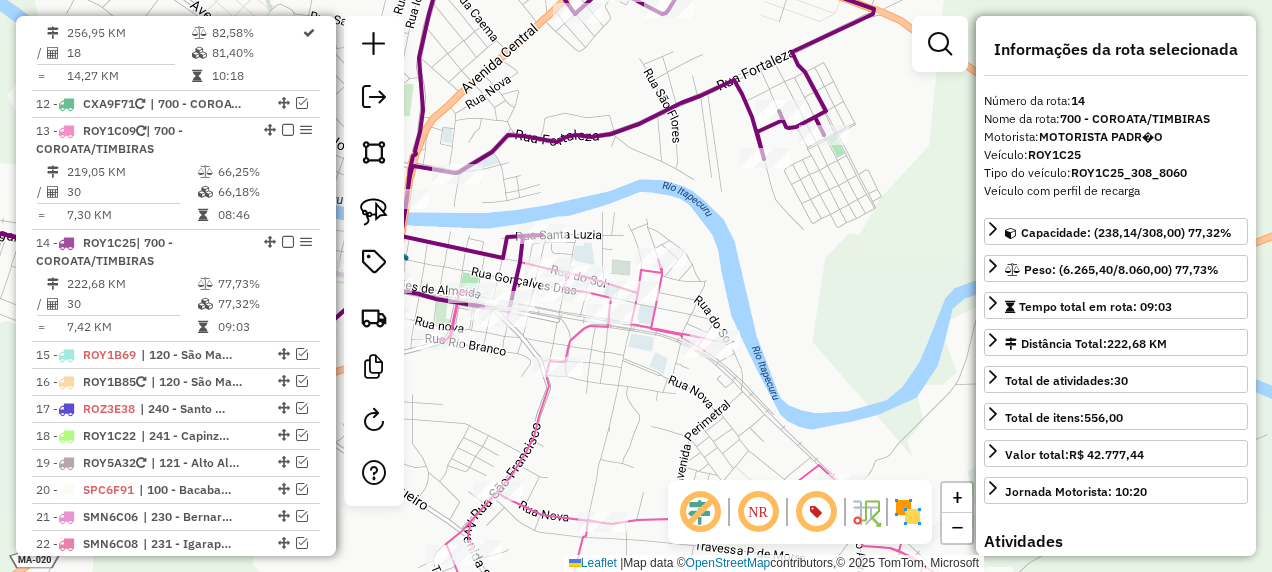 scroll, scrollTop: 2176, scrollLeft: 0, axis: vertical 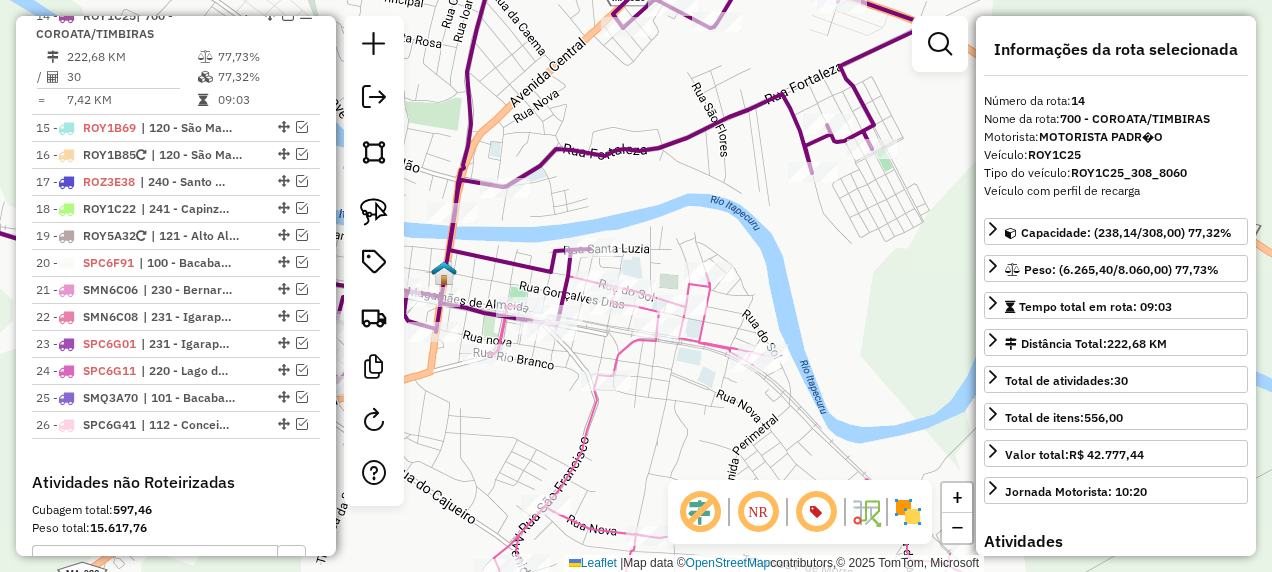 drag, startPoint x: 588, startPoint y: 205, endPoint x: 611, endPoint y: 212, distance: 24.04163 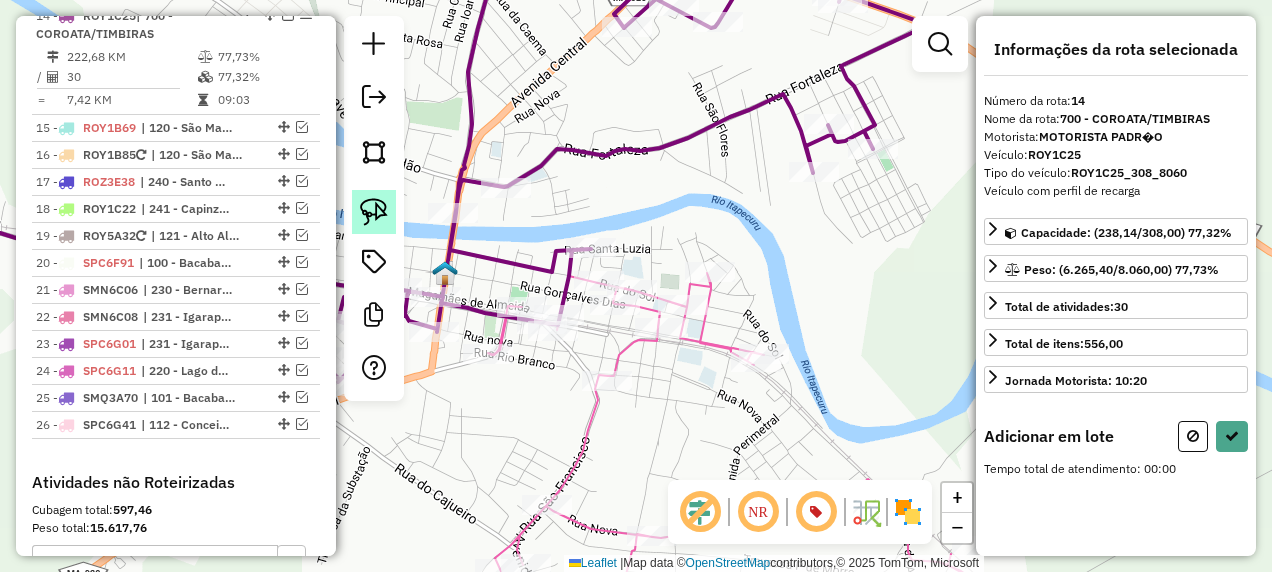 click 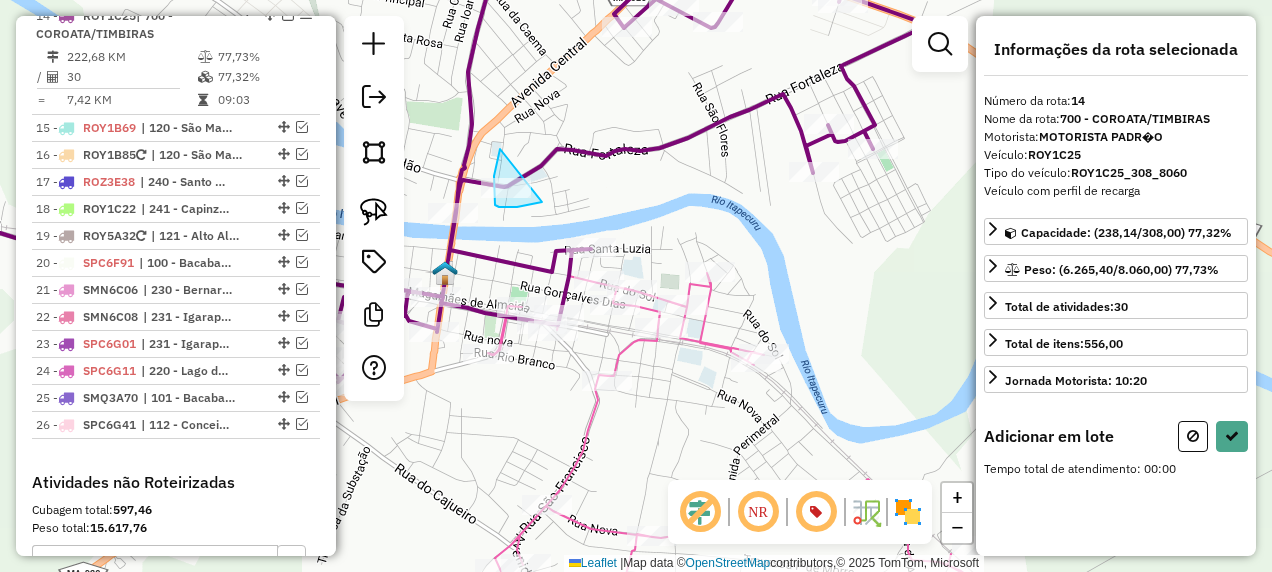 drag, startPoint x: 500, startPoint y: 149, endPoint x: 542, endPoint y: 202, distance: 67.62396 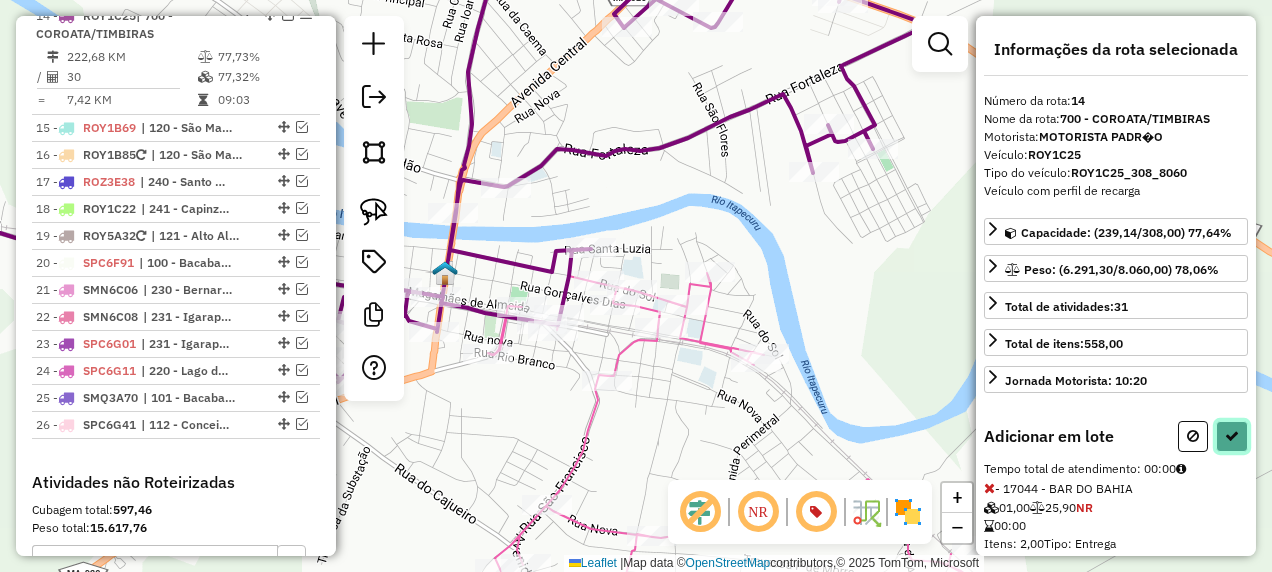click at bounding box center (1232, 436) 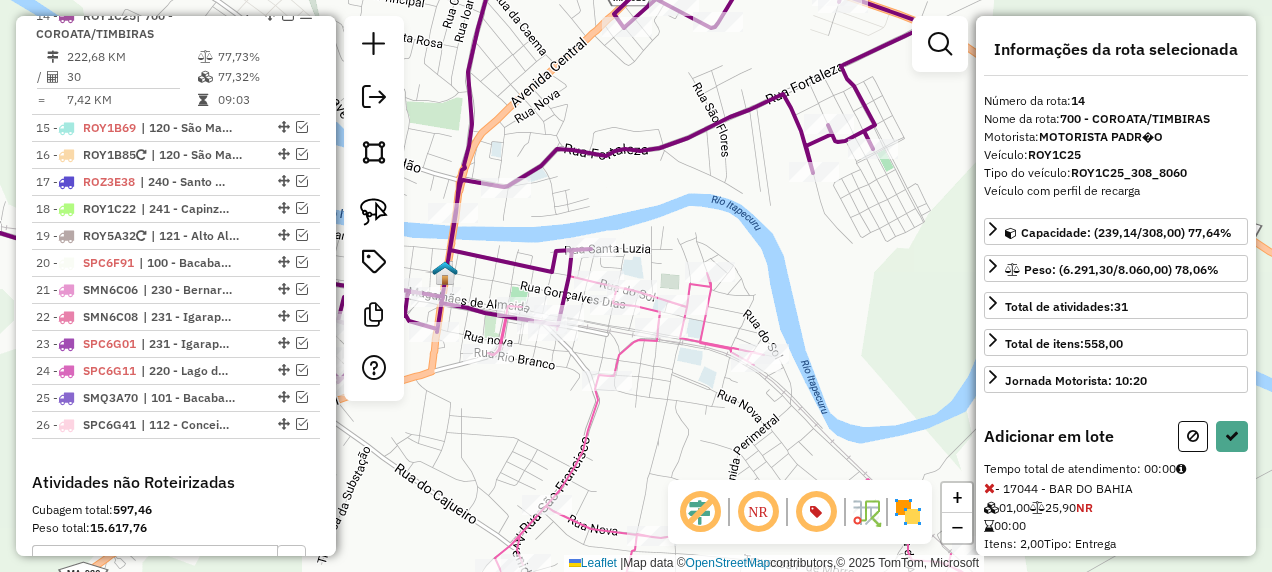 select on "**********" 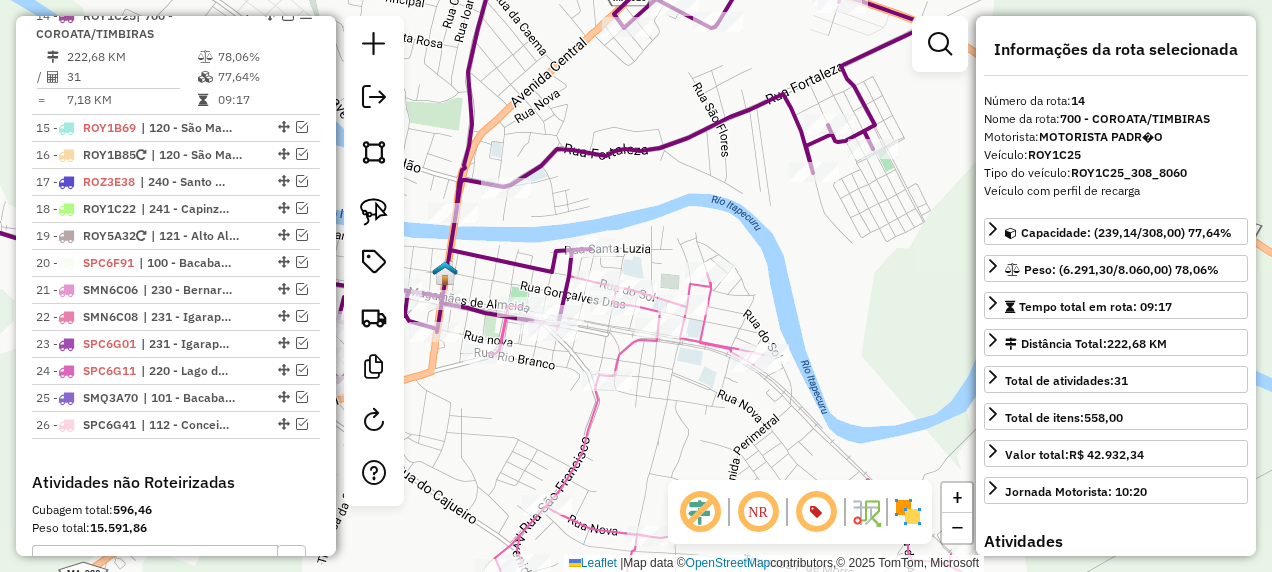 click 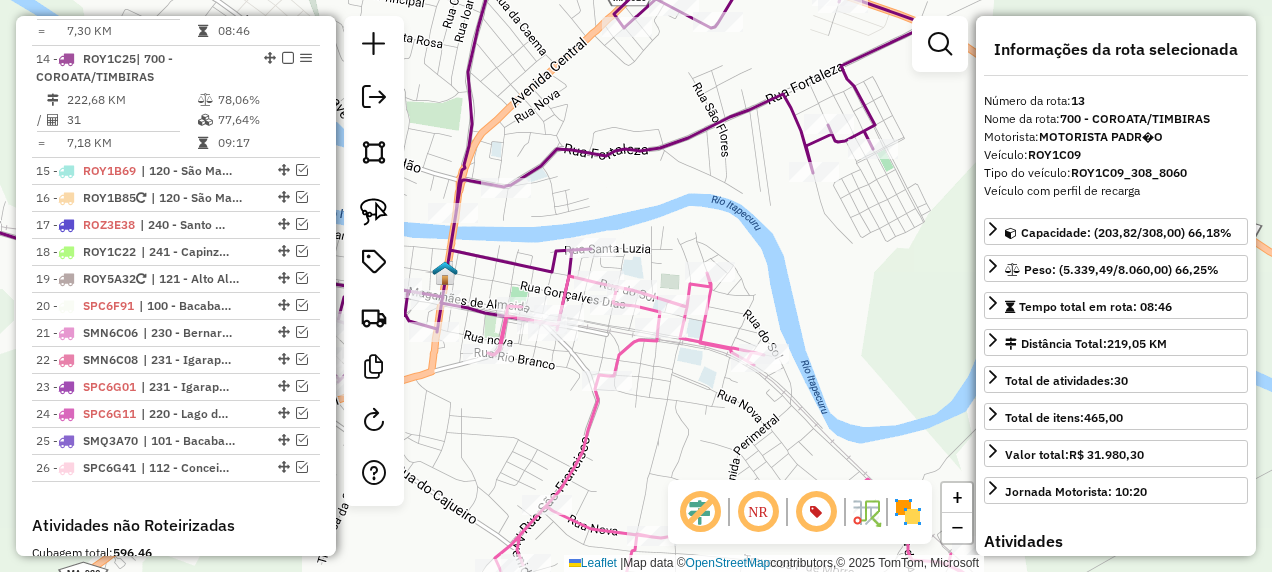 scroll, scrollTop: 2065, scrollLeft: 0, axis: vertical 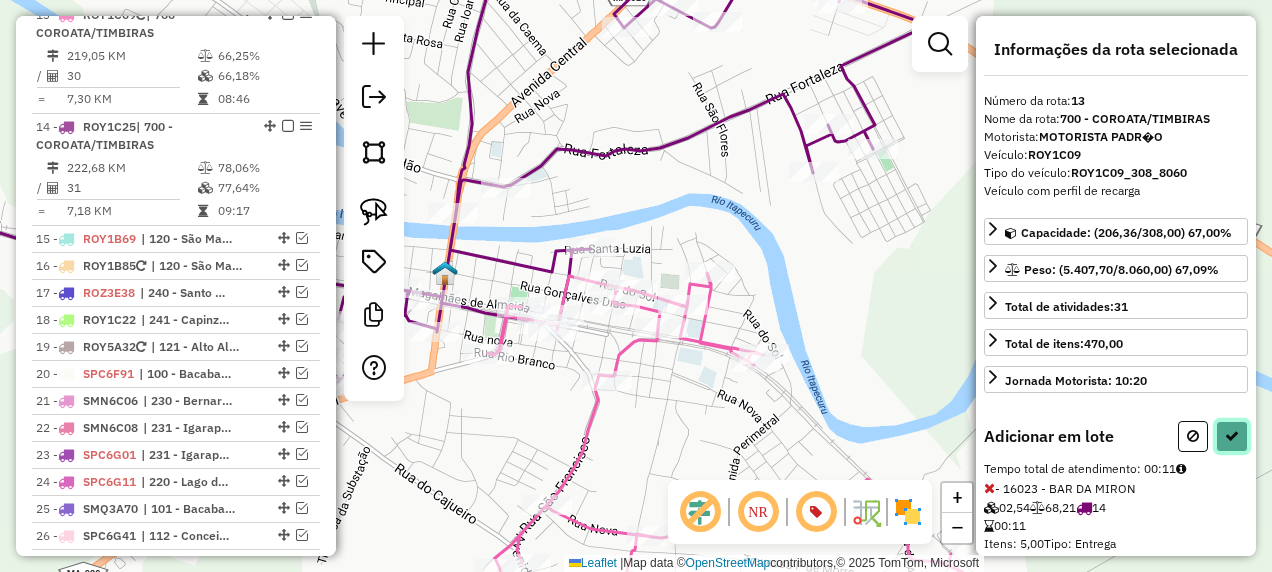 click at bounding box center [1232, 436] 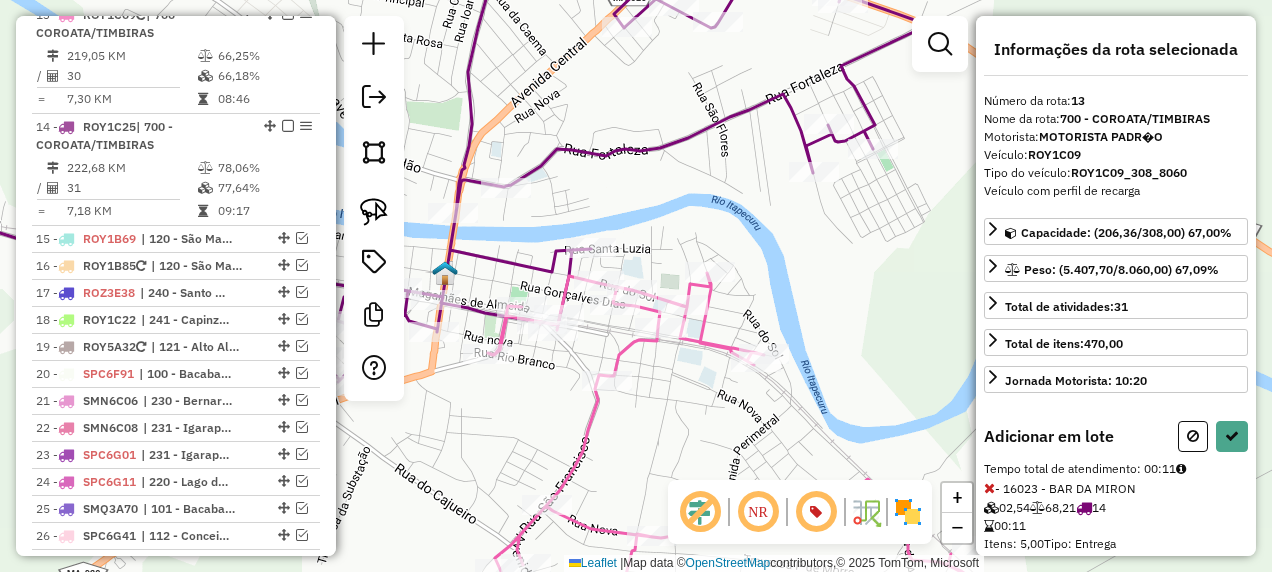 select on "**********" 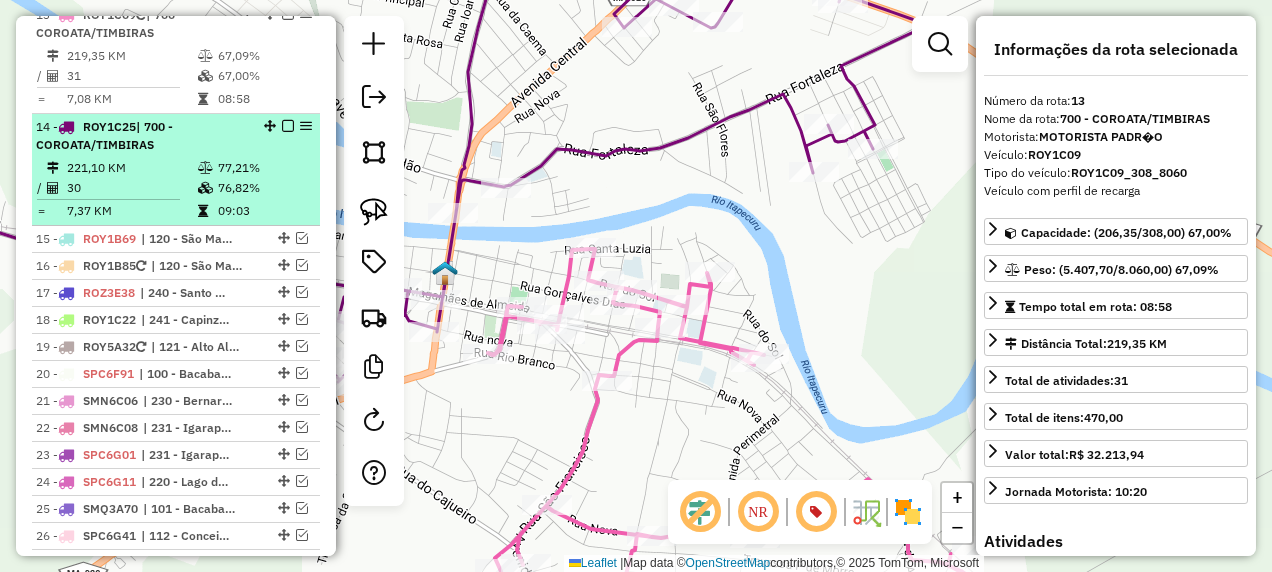 click at bounding box center [288, 126] 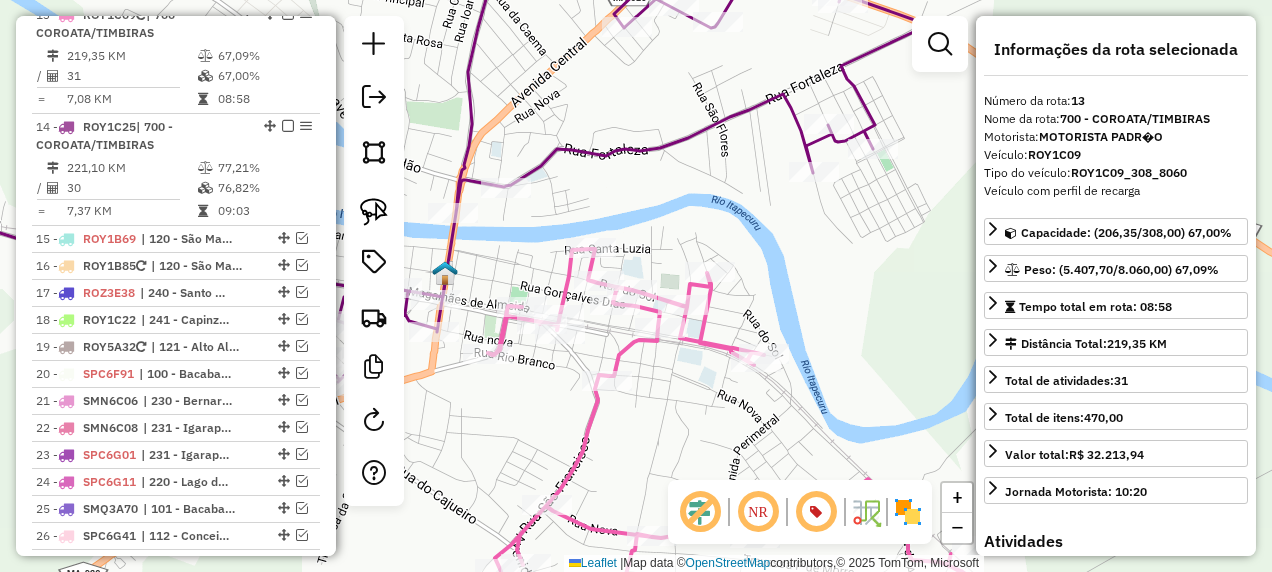 scroll, scrollTop: 1980, scrollLeft: 0, axis: vertical 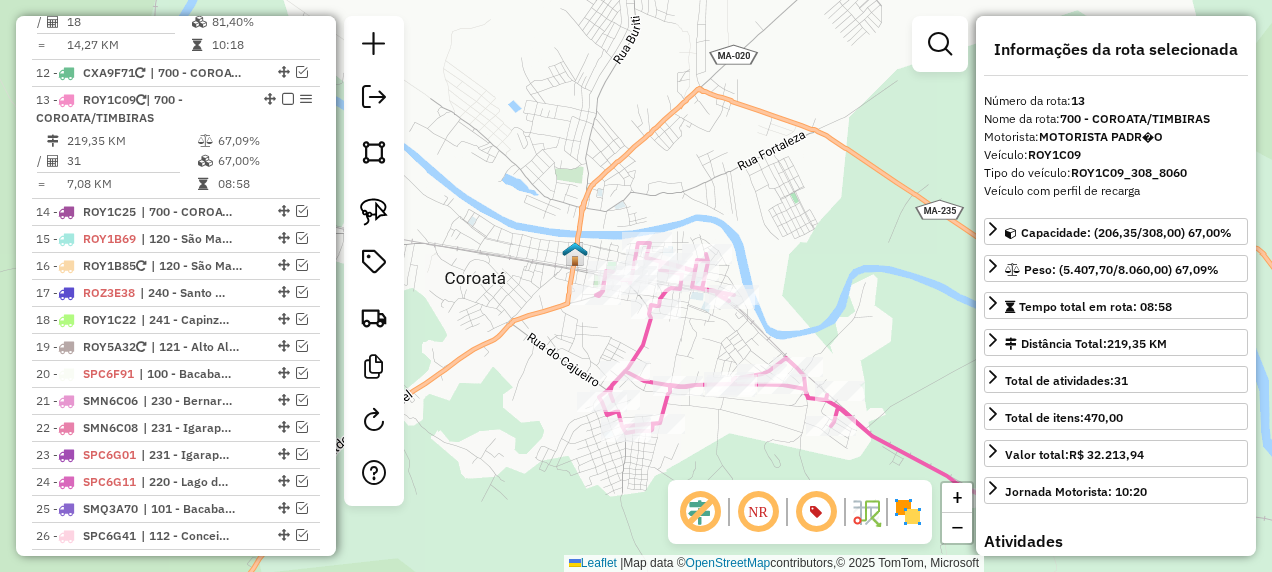 click 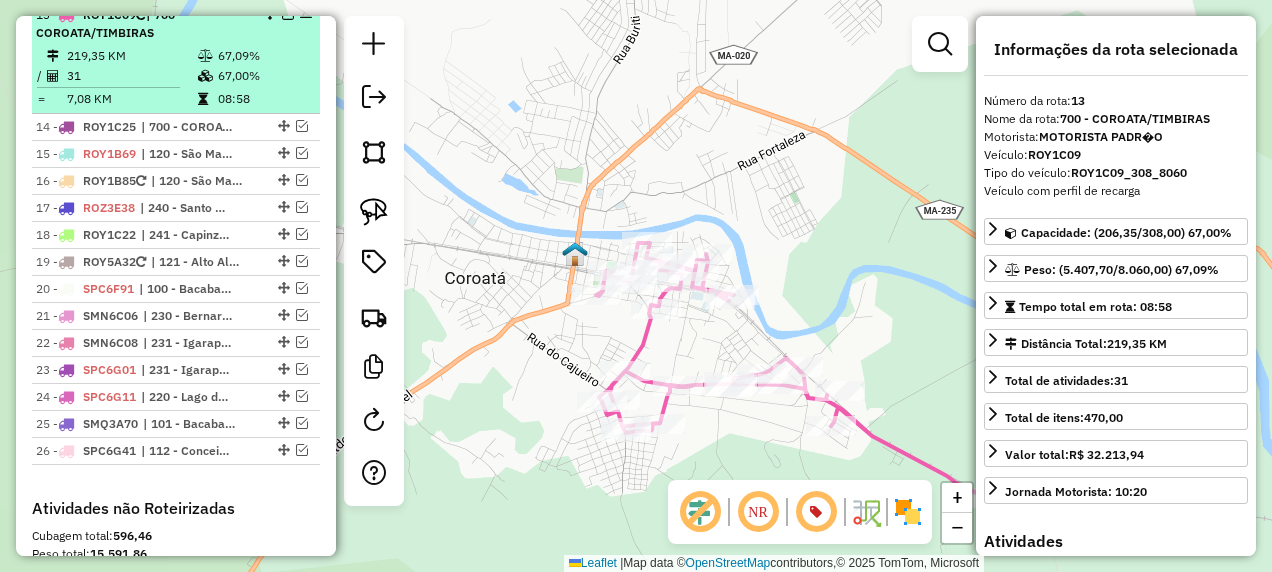 click at bounding box center [288, 14] 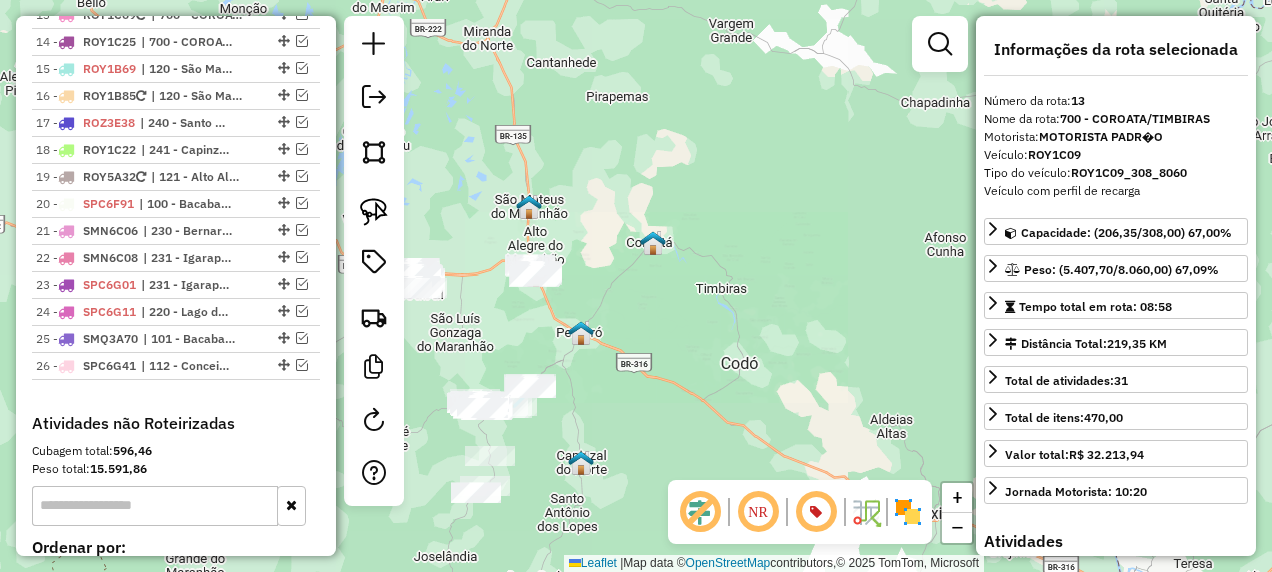 drag, startPoint x: 693, startPoint y: 393, endPoint x: 796, endPoint y: 284, distance: 149.96666 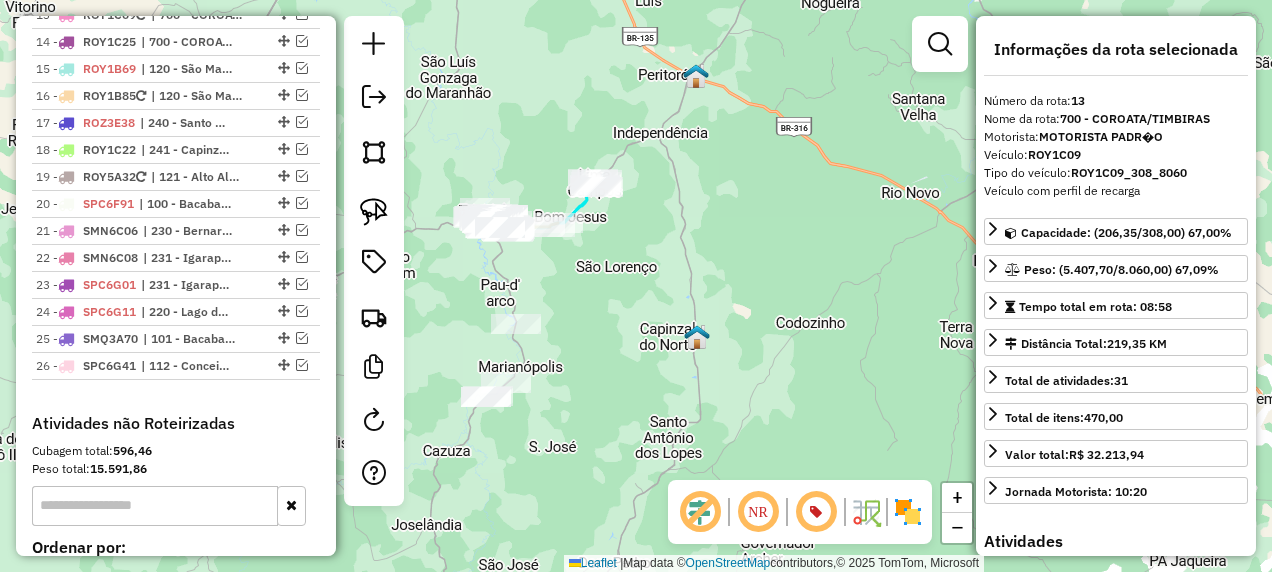 drag, startPoint x: 682, startPoint y: 340, endPoint x: 778, endPoint y: 316, distance: 98.95454 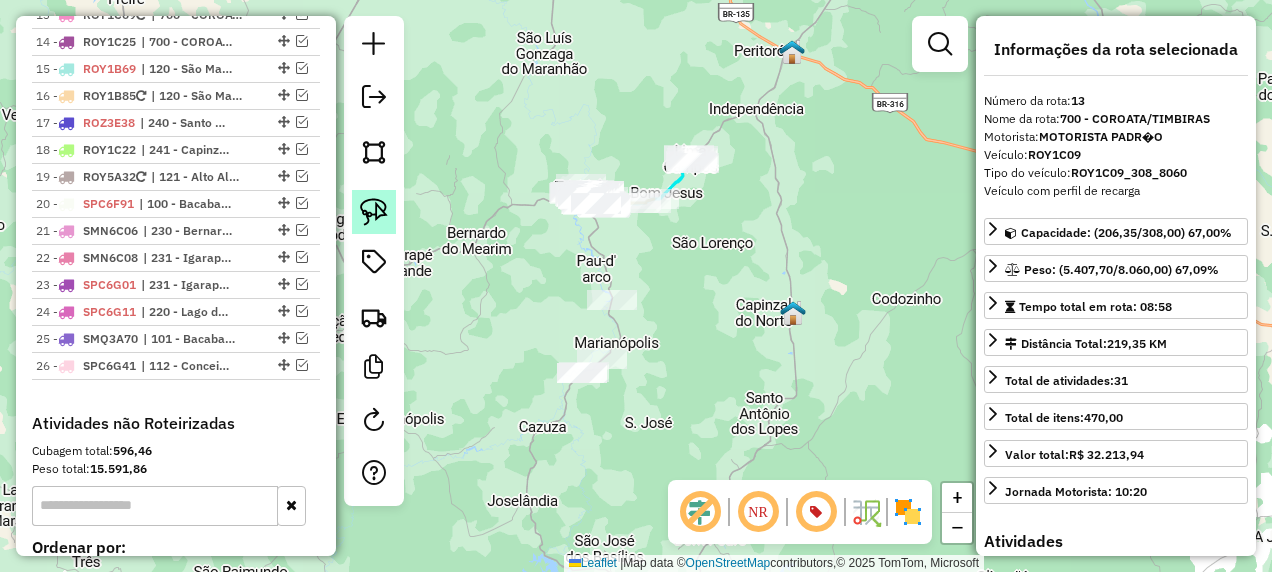 click 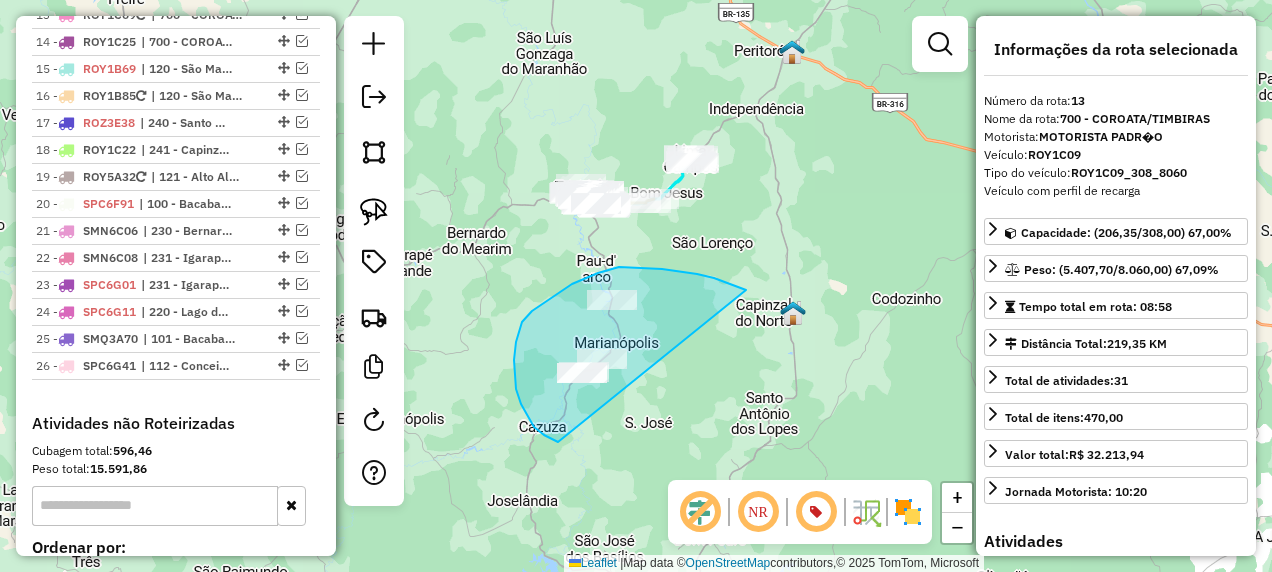 drag, startPoint x: 639, startPoint y: 267, endPoint x: 626, endPoint y: 461, distance: 194.43507 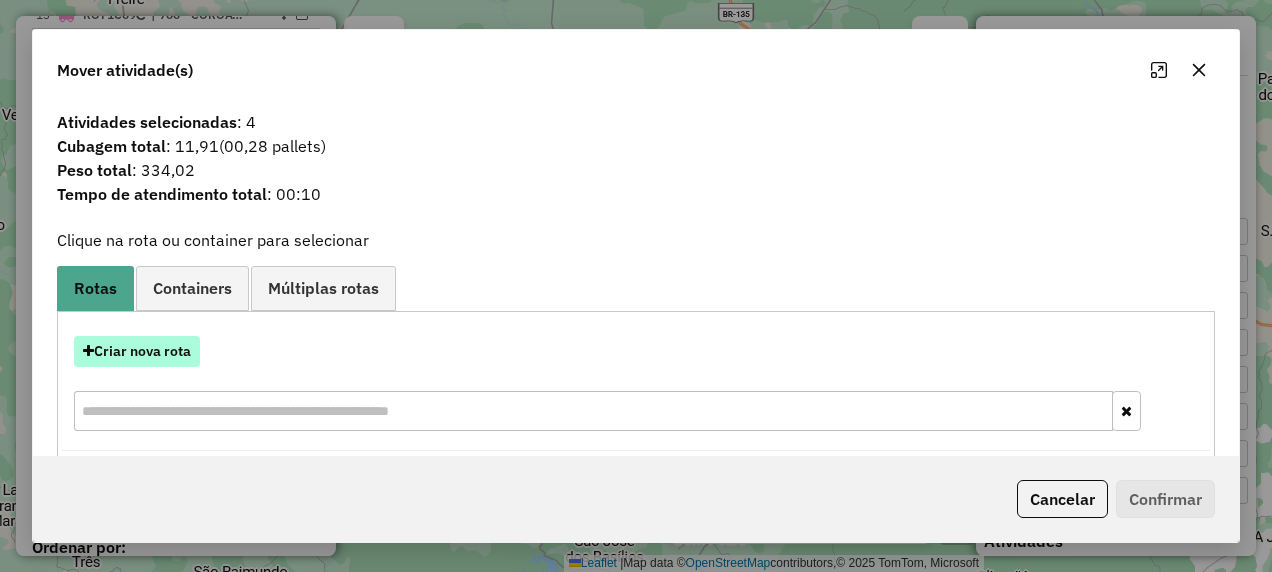 click on "Criar nova rota" at bounding box center (137, 351) 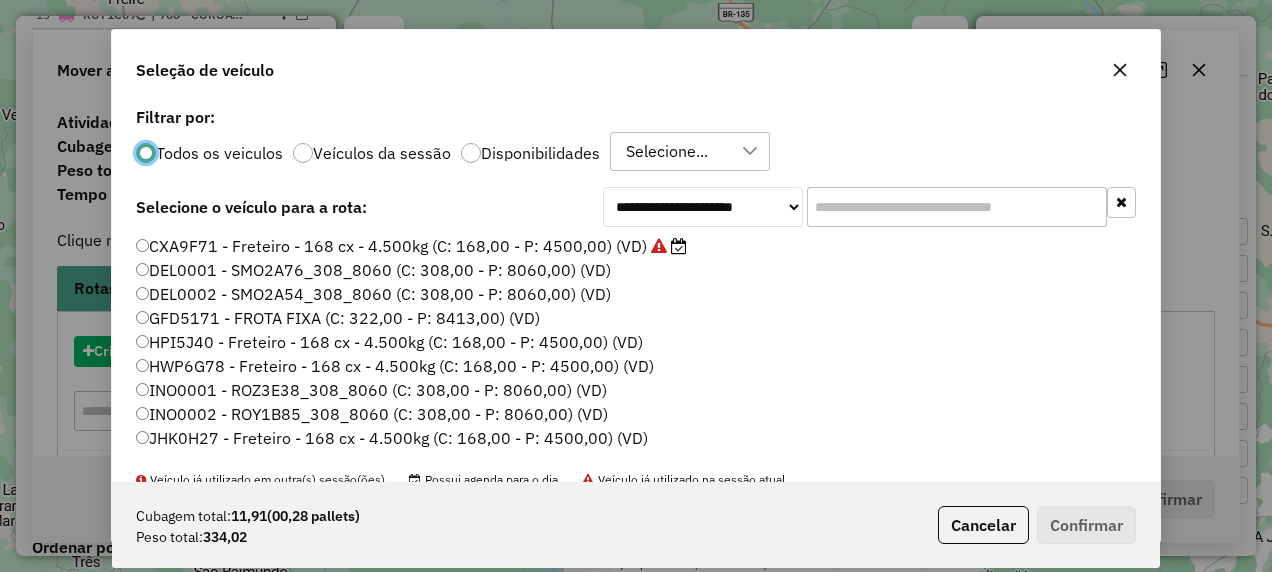 scroll, scrollTop: 11, scrollLeft: 6, axis: both 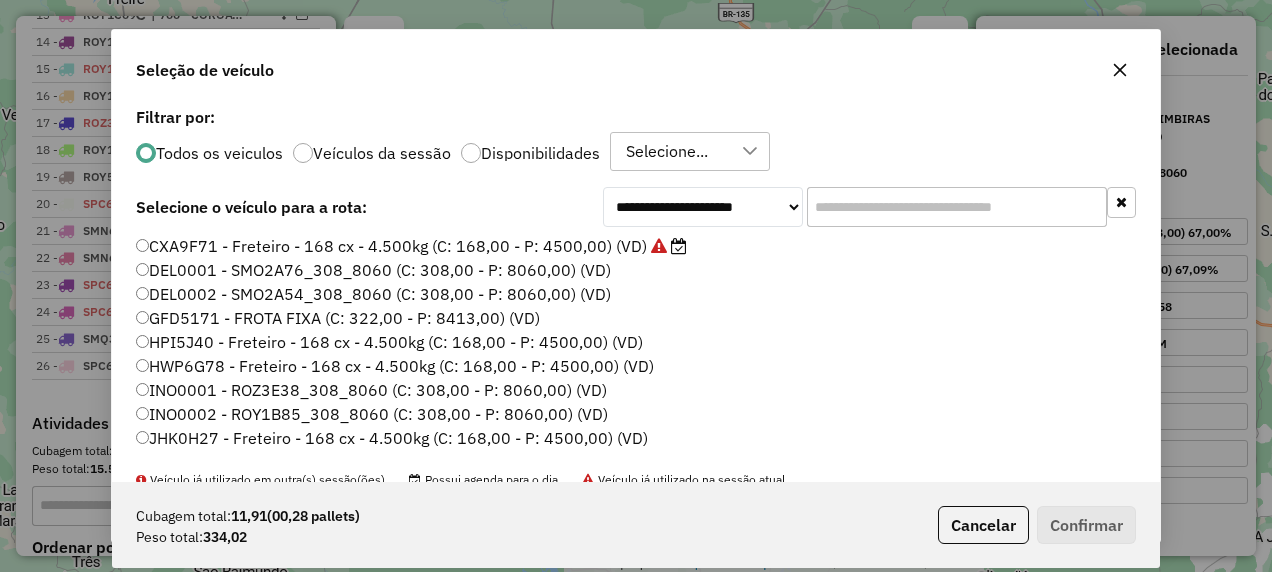 click 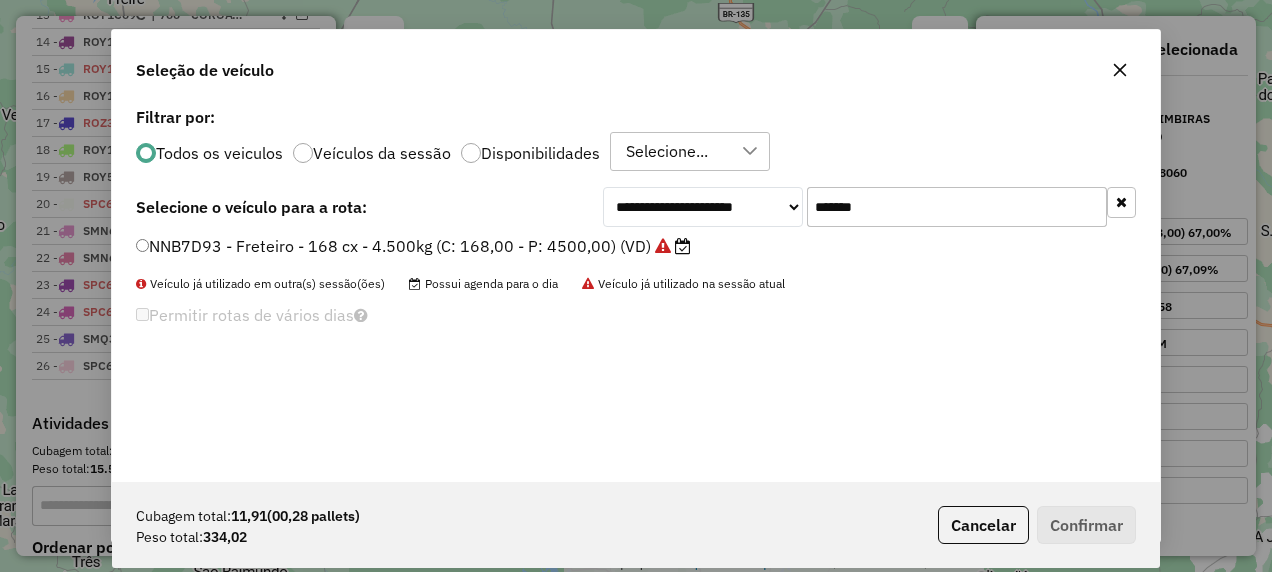 type on "*******" 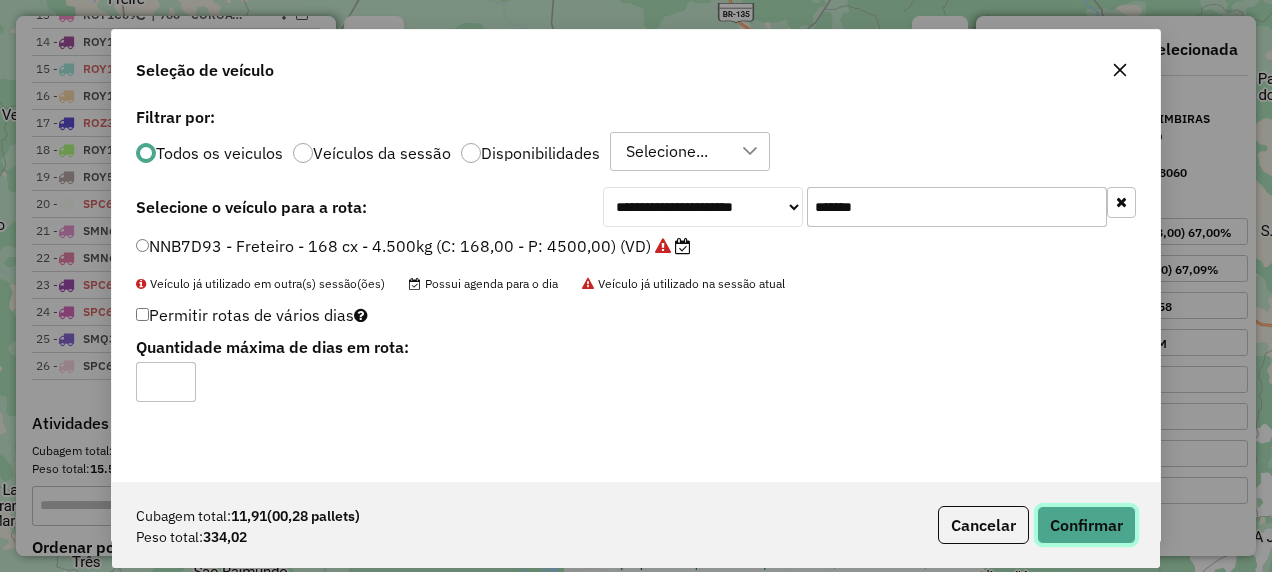 click on "Confirmar" 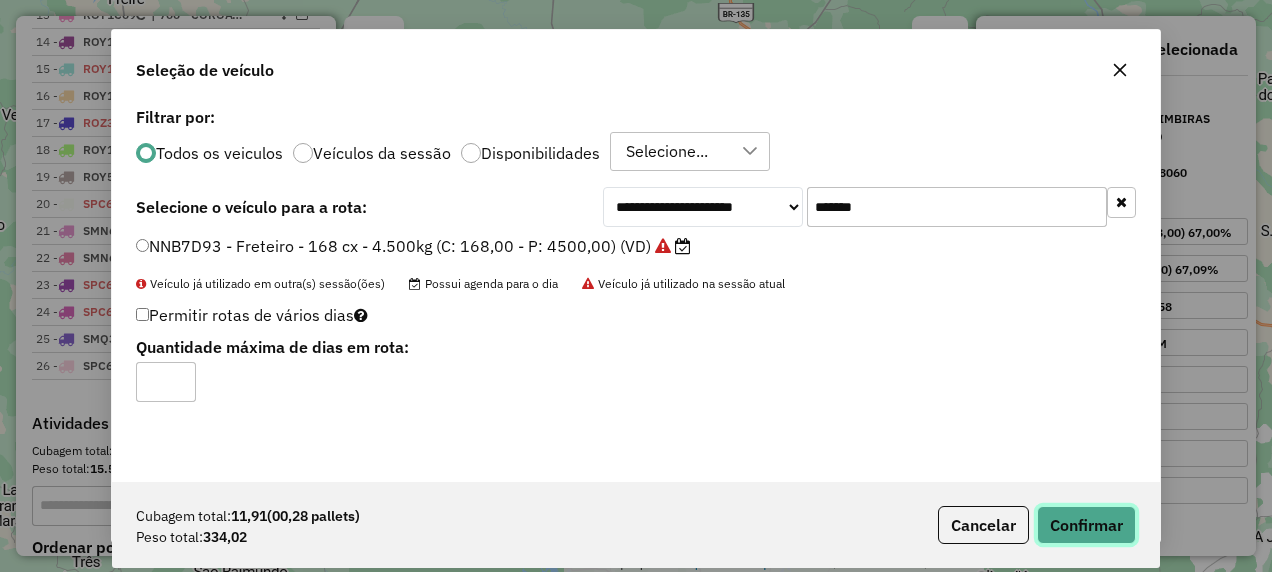 type 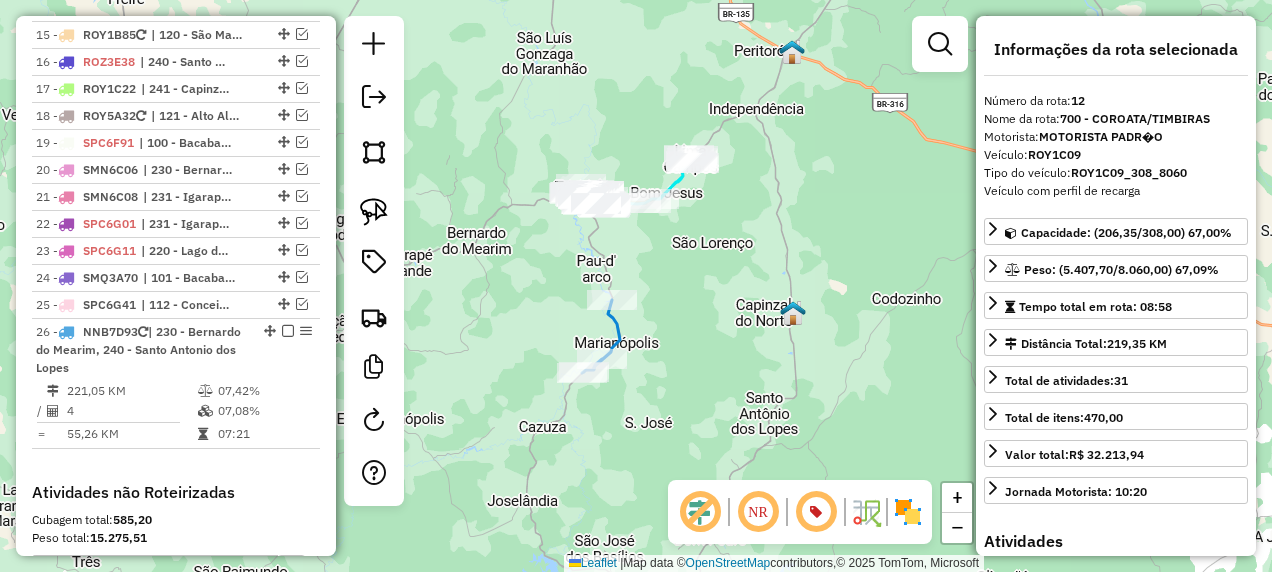 scroll, scrollTop: 2065, scrollLeft: 0, axis: vertical 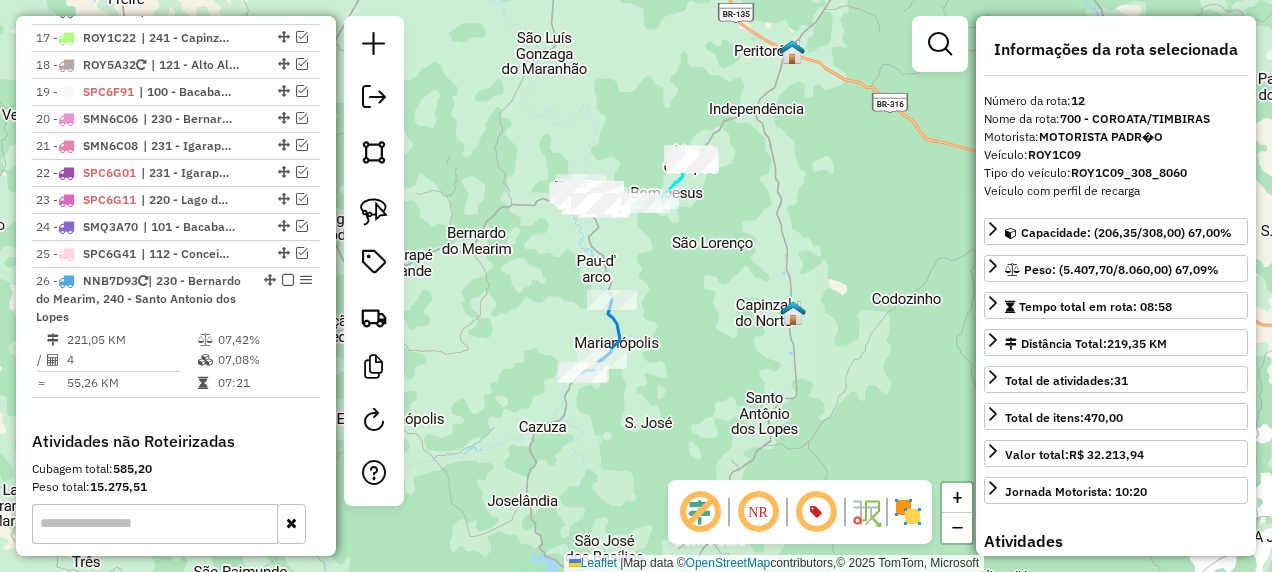click 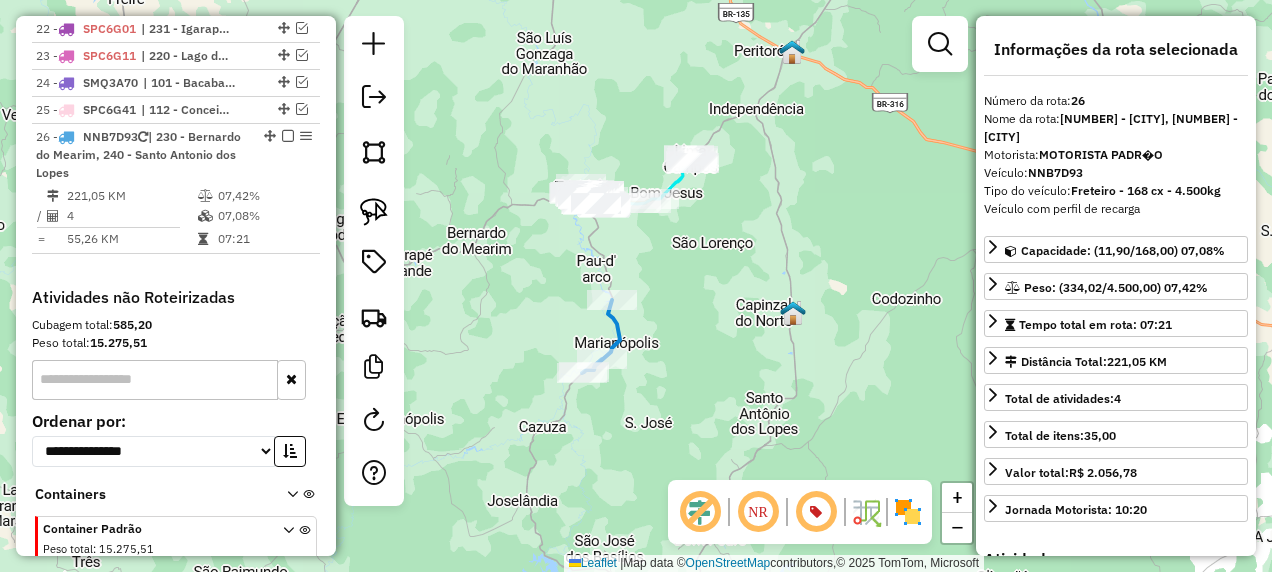 scroll, scrollTop: 2308, scrollLeft: 0, axis: vertical 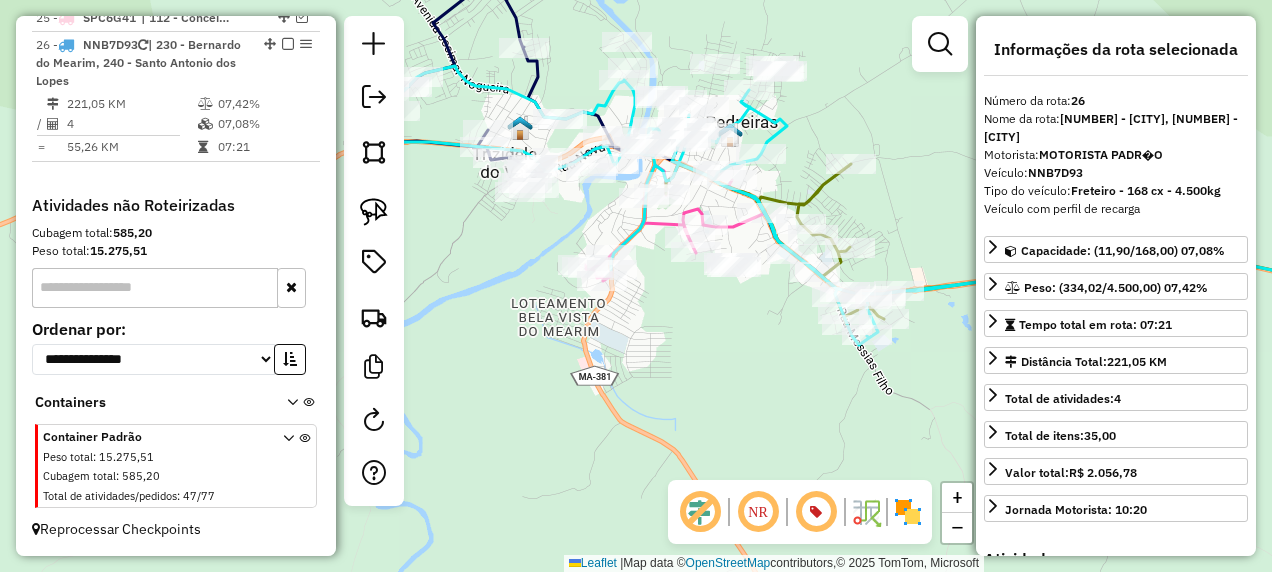 drag, startPoint x: 538, startPoint y: 410, endPoint x: 611, endPoint y: 328, distance: 109.786156 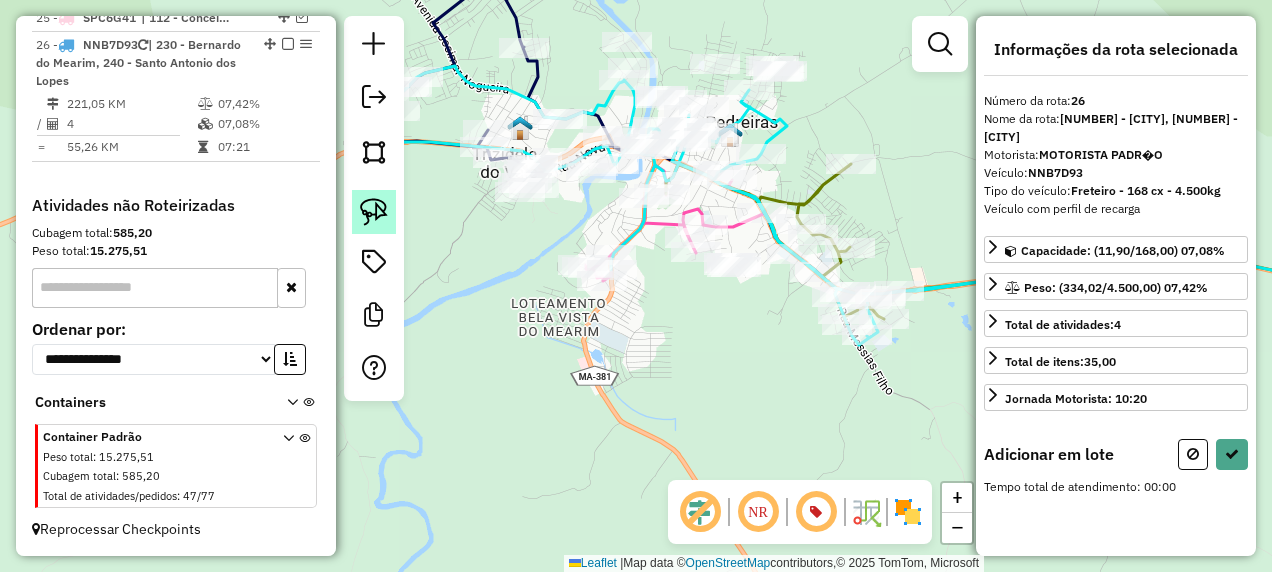 click 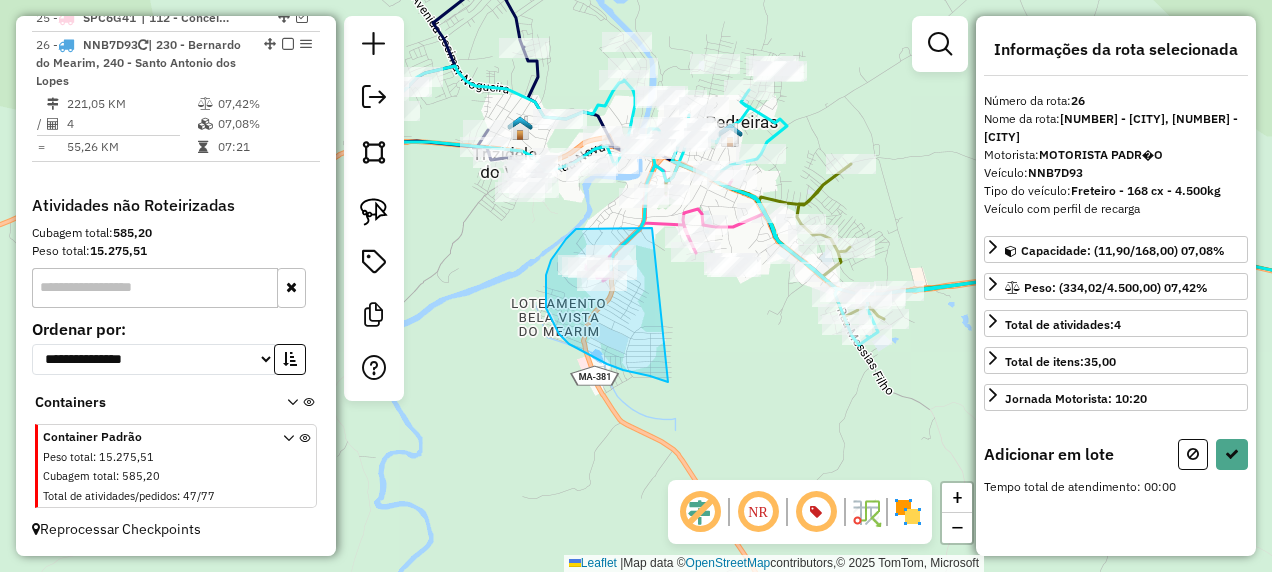 drag, startPoint x: 652, startPoint y: 228, endPoint x: 669, endPoint y: 382, distance: 154.93547 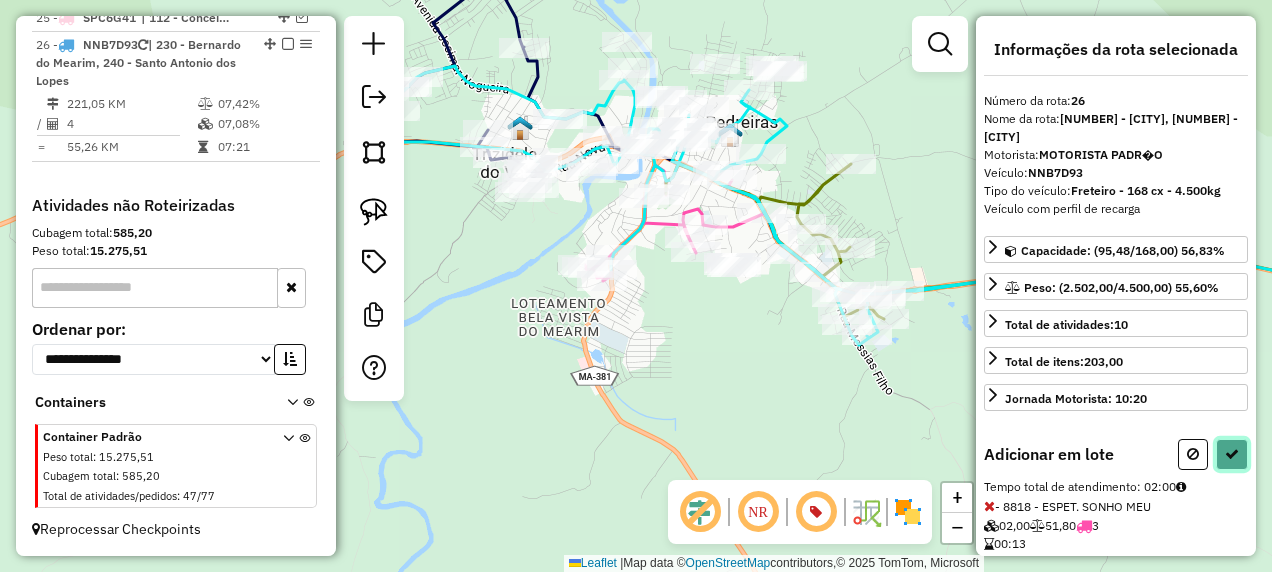 click at bounding box center [1232, 454] 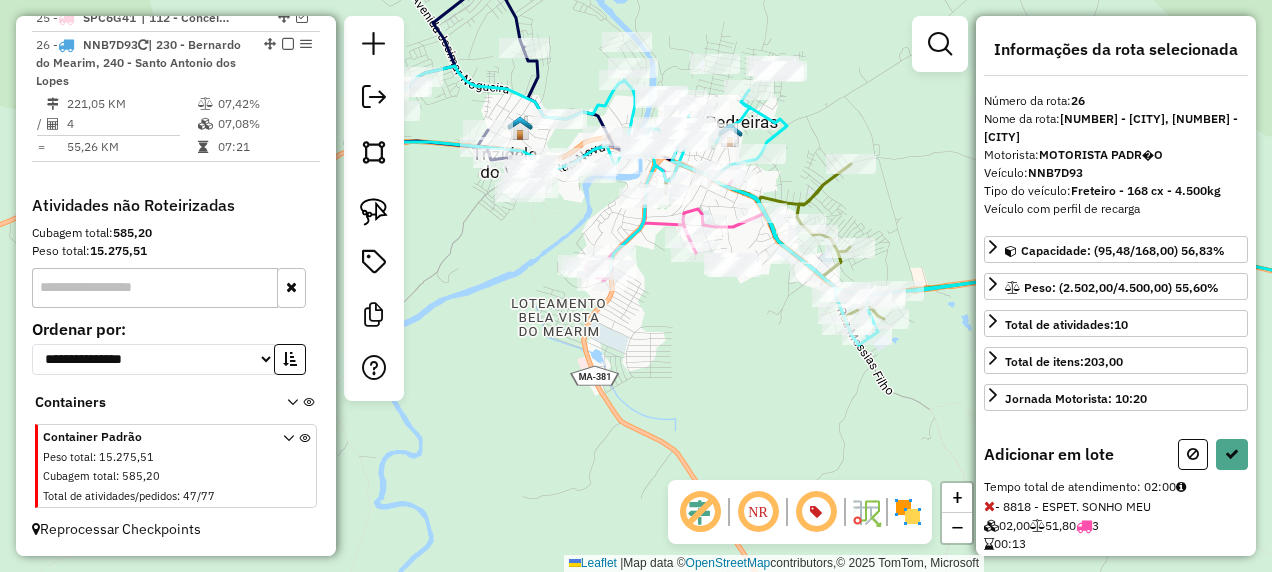 select on "**********" 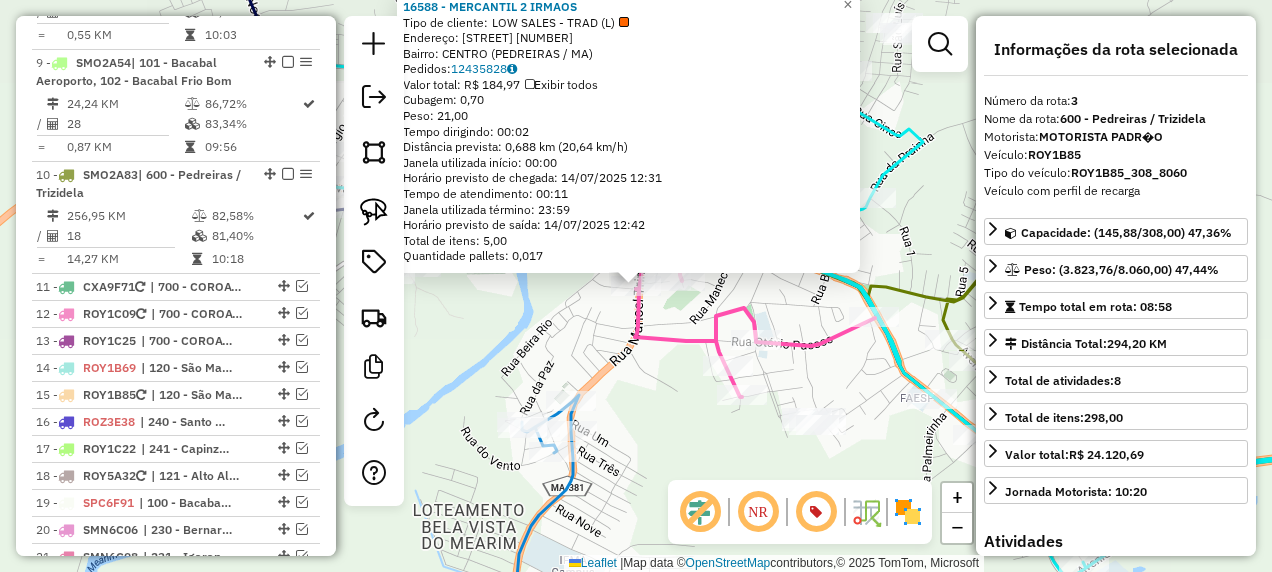 scroll, scrollTop: 997, scrollLeft: 0, axis: vertical 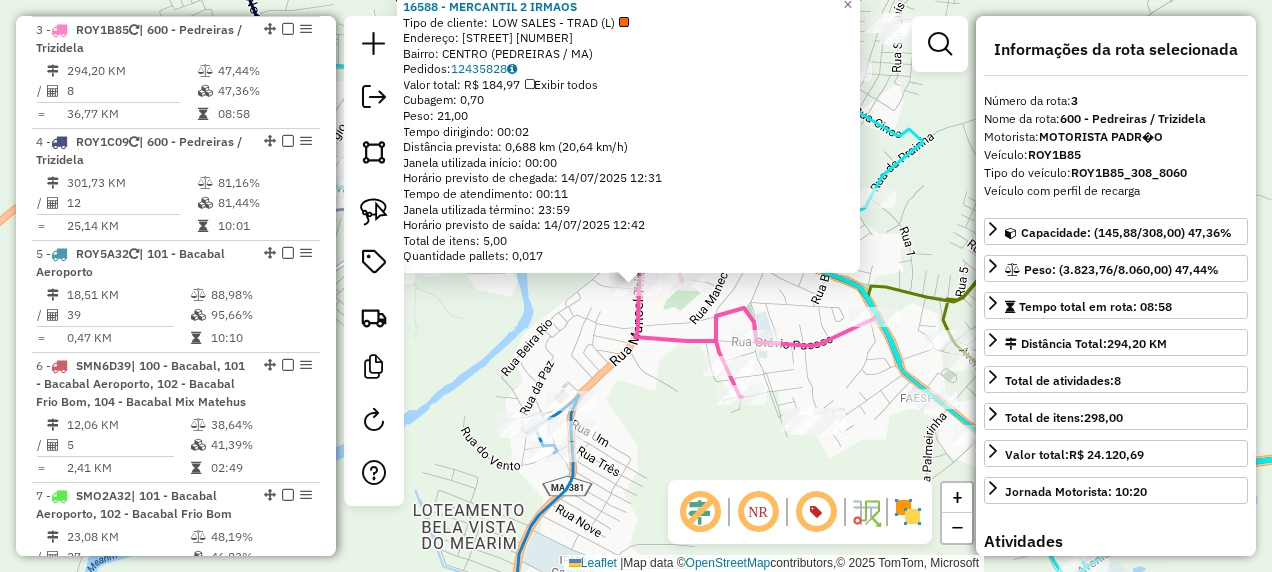 click 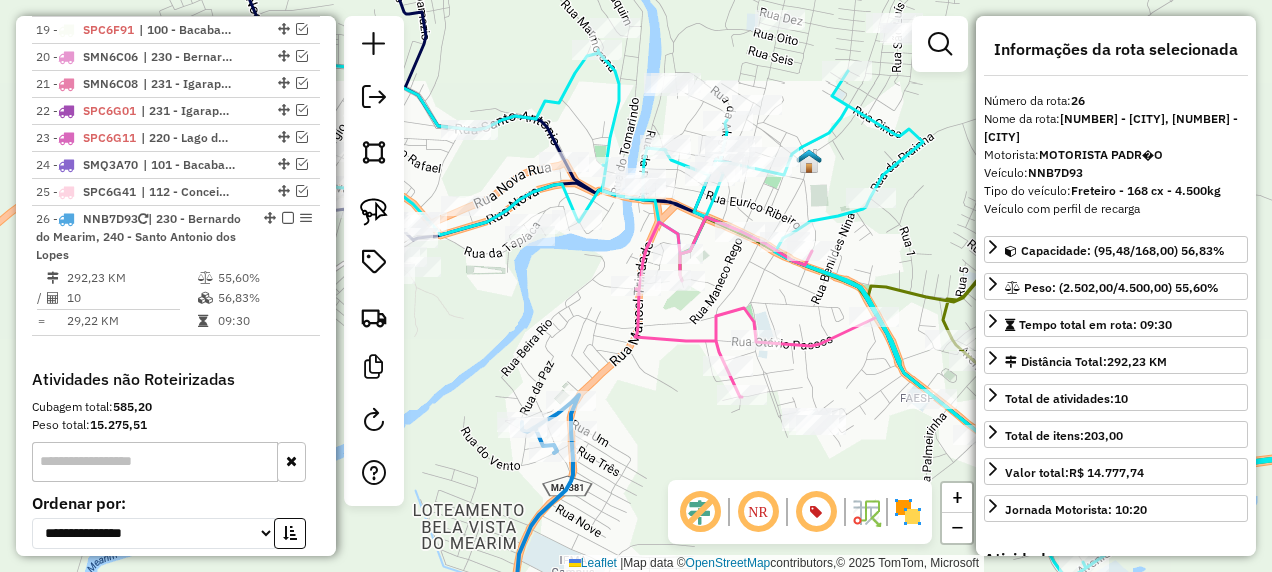 scroll, scrollTop: 2308, scrollLeft: 0, axis: vertical 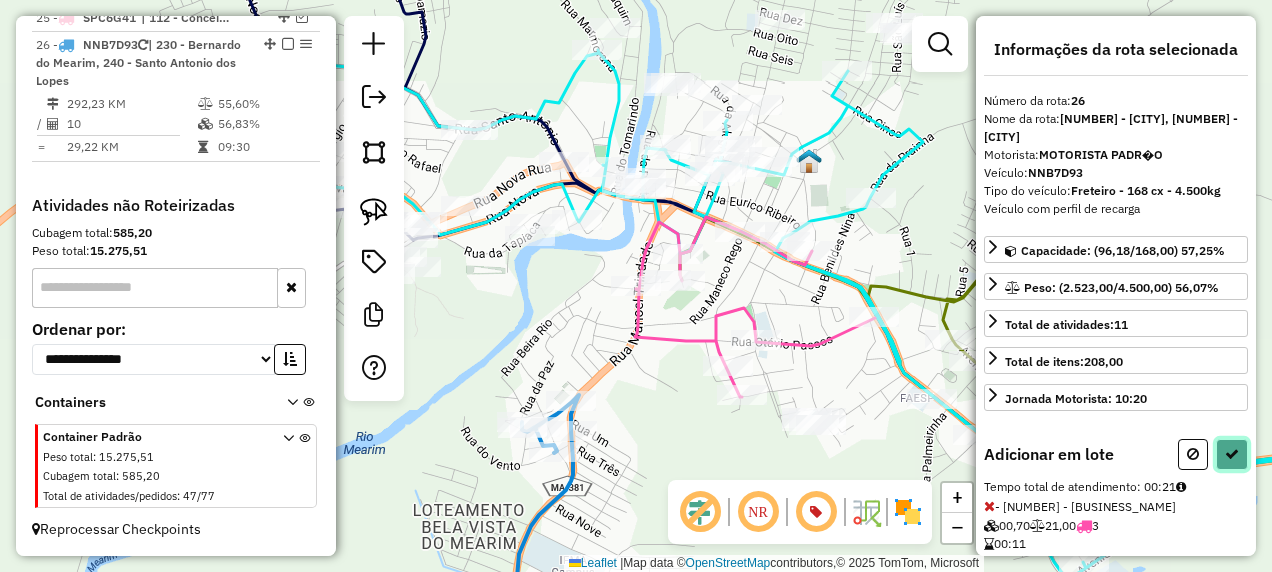 click at bounding box center (1232, 454) 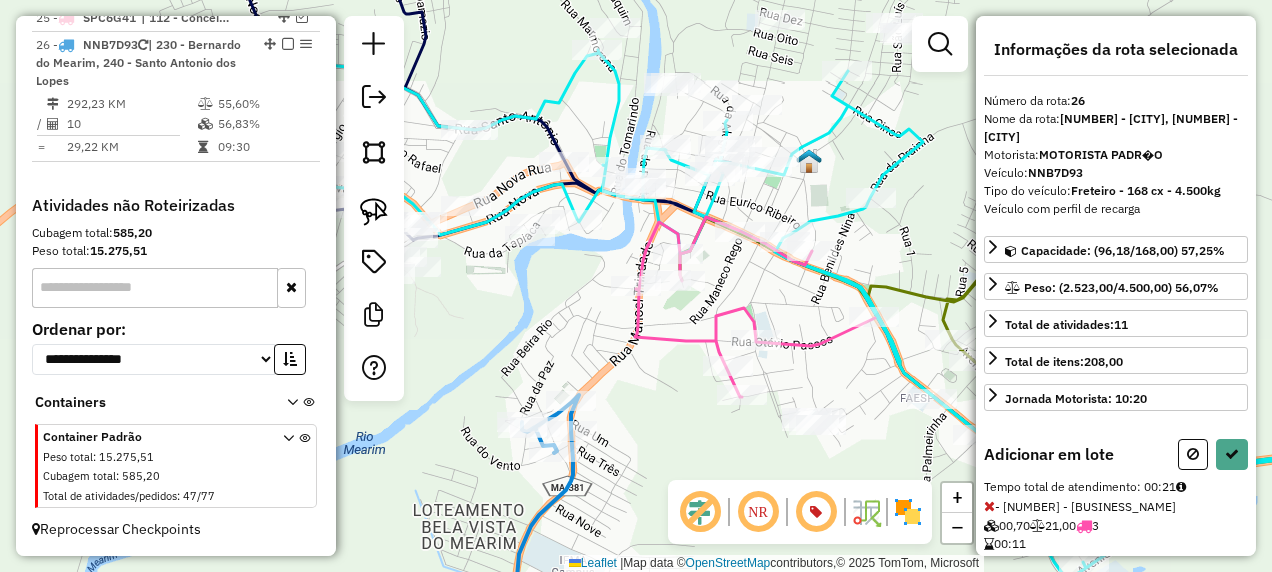 select on "**********" 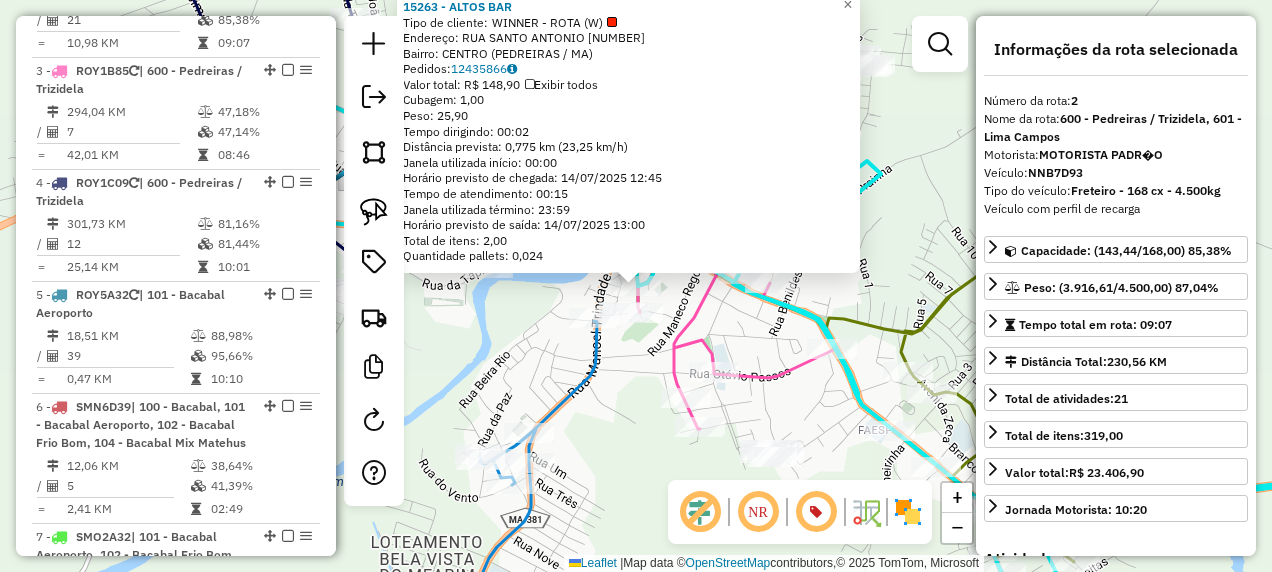 scroll, scrollTop: 885, scrollLeft: 0, axis: vertical 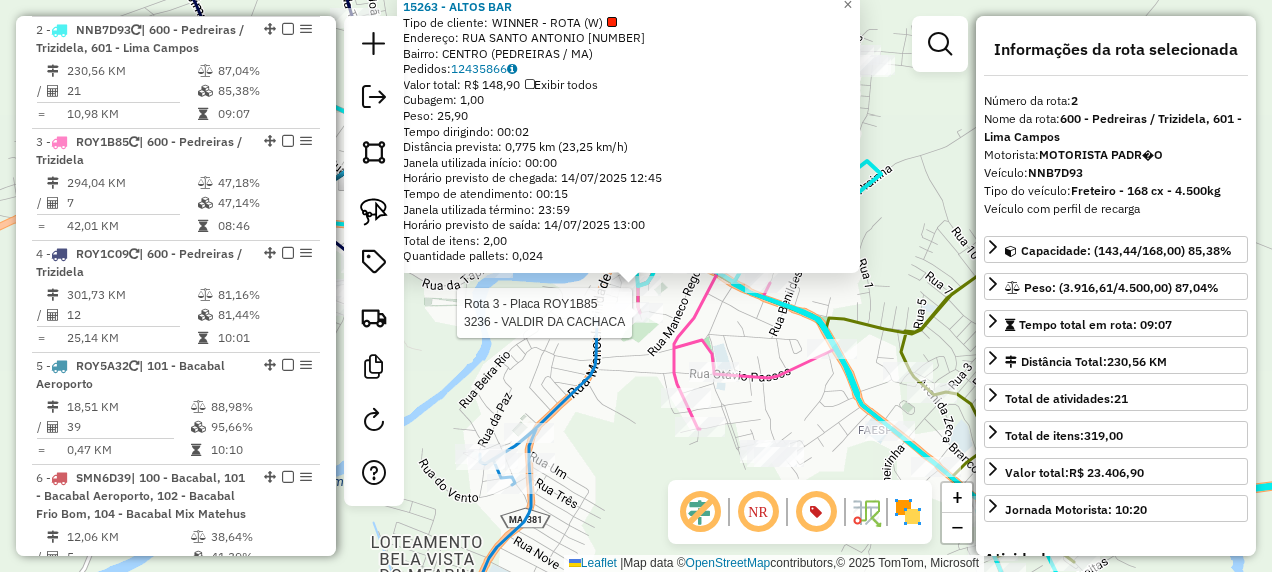 click 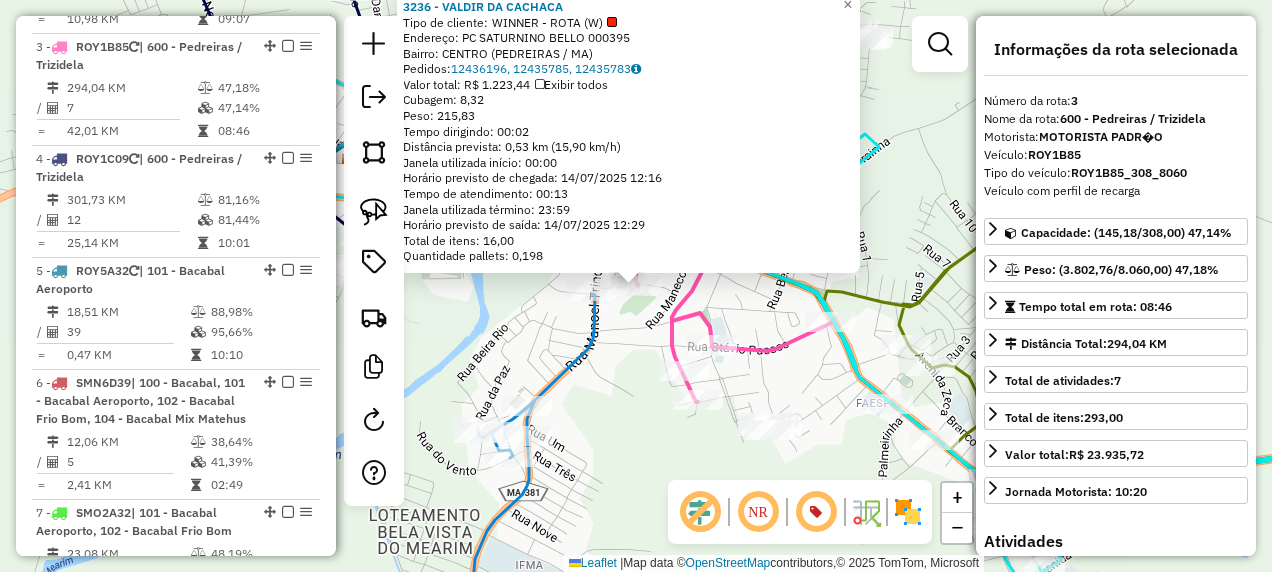 scroll, scrollTop: 997, scrollLeft: 0, axis: vertical 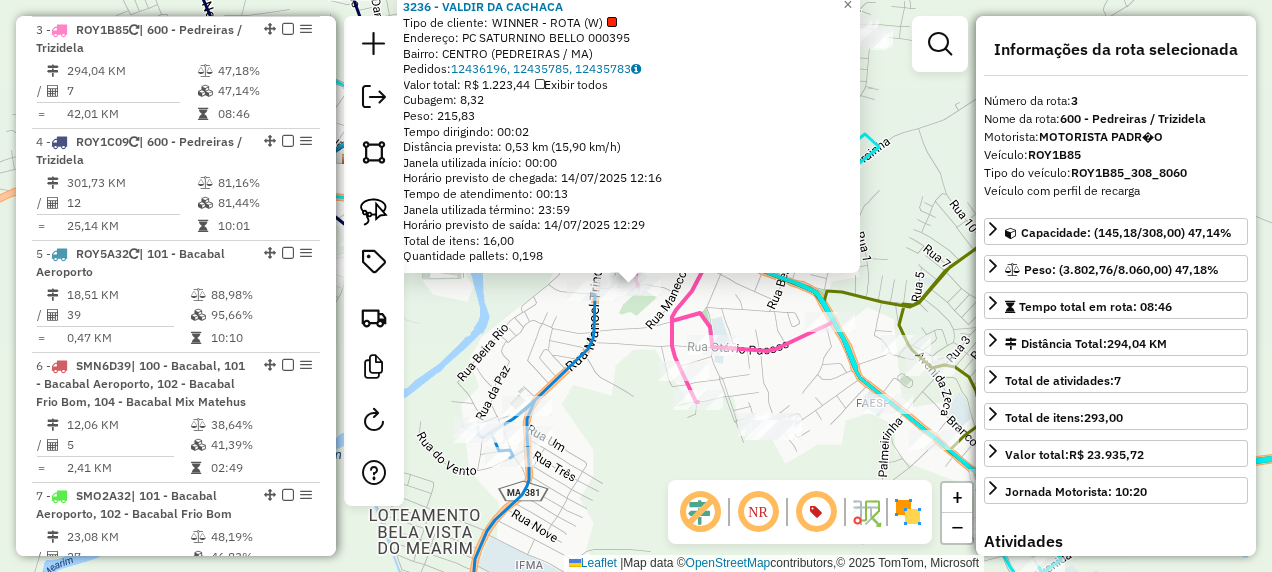 click on "3236 - VALDIR DA CACHACA  Tipo de cliente:   WINNER - ROTA (W)   Endereço: PC   SATURNINO BELLO              000395   Bairro: CENTRO (PEDREIRAS / MA)   Pedidos:  12436196, 12435785, 12435783   Valor total: R$ 1.223,44   Exibir todos   Cubagem: 8,32  Peso: 215,83  Tempo dirigindo: 00:02   Distância prevista: 0,53 km (15,90 km/h)   Janela utilizada início: 00:00   Horário previsto de chegada: 14/07/2025 12:16   Tempo de atendimento: 00:13   Janela utilizada término: 23:59   Horário previsto de saída: 14/07/2025 12:29   Total de itens: 16,00   Quantidade pallets: 0,198  × Janela de atendimento Grade de atendimento Capacidade Transportadoras Veículos Cliente Pedidos  Rotas Selecione os dias de semana para filtrar as janelas de atendimento  Seg   Ter   Qua   Qui   Sex   Sáb   Dom  Informe o período da janela de atendimento: De: Até:  Filtrar exatamente a janela do cliente  Considerar janela de atendimento padrão  Selecione os dias de semana para filtrar as grades de atendimento  Seg   Ter   Qua   Qui" 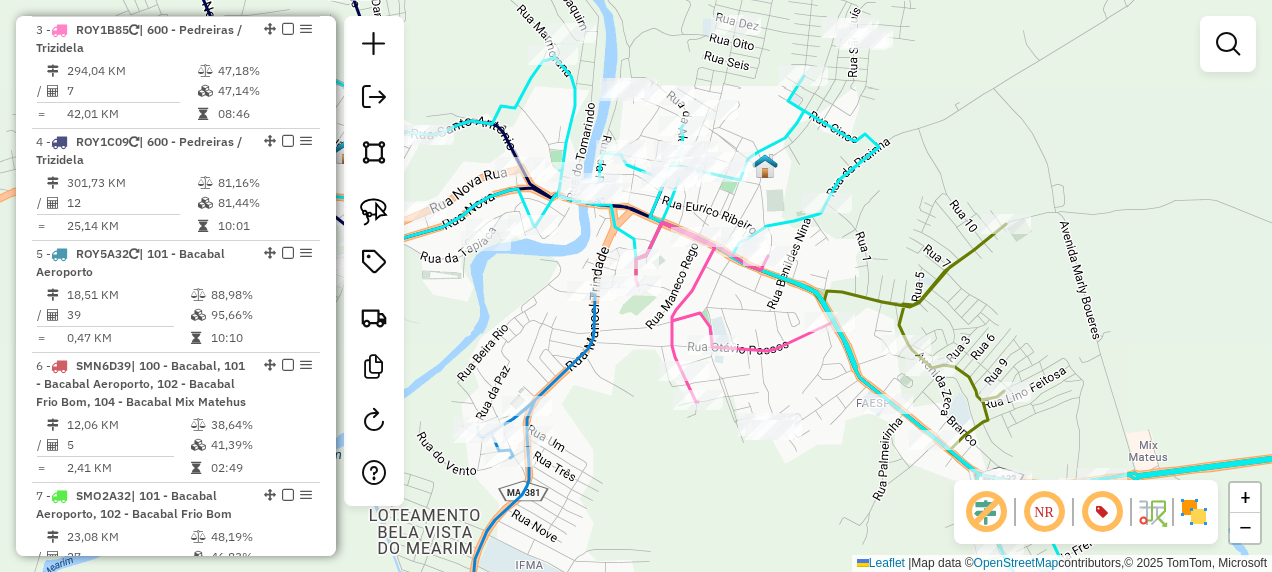 click 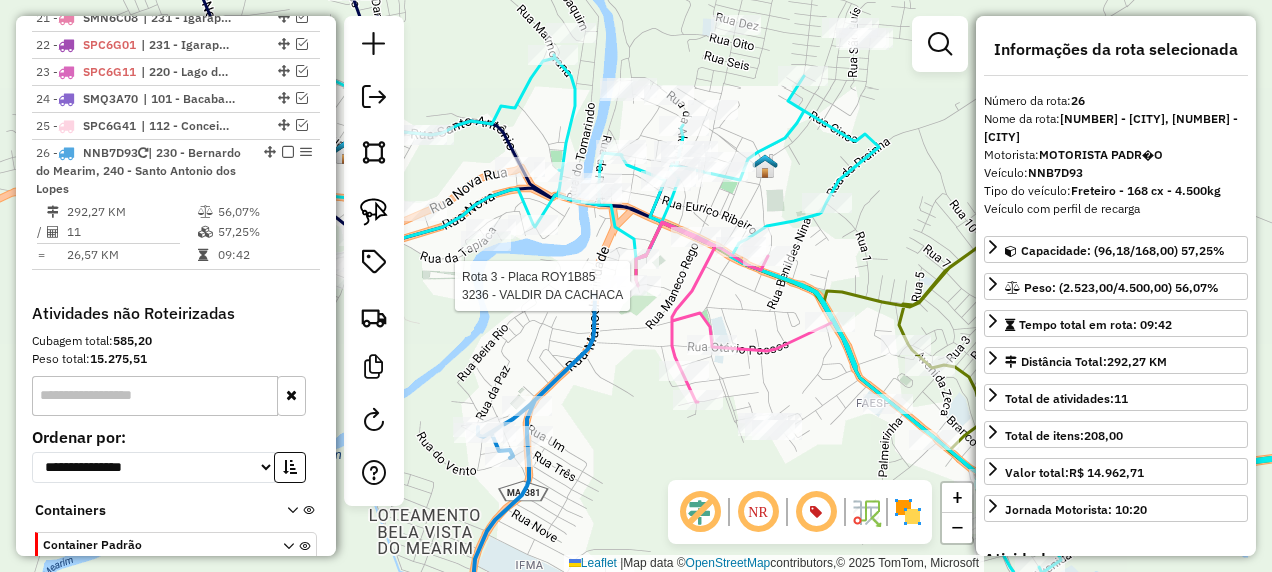 scroll, scrollTop: 2308, scrollLeft: 0, axis: vertical 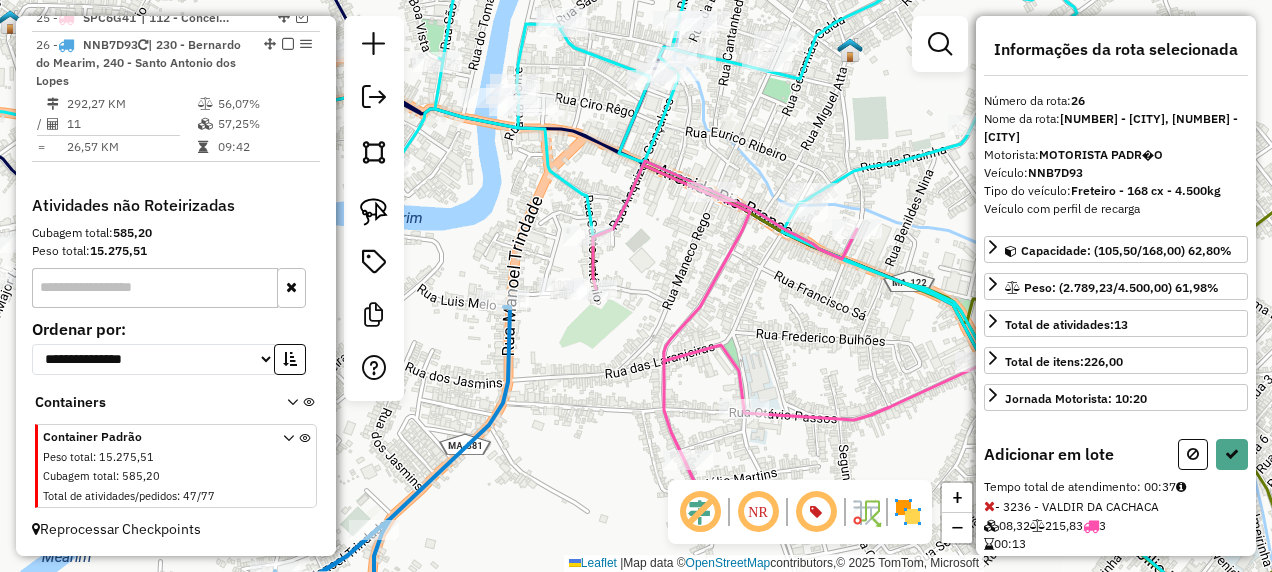 click 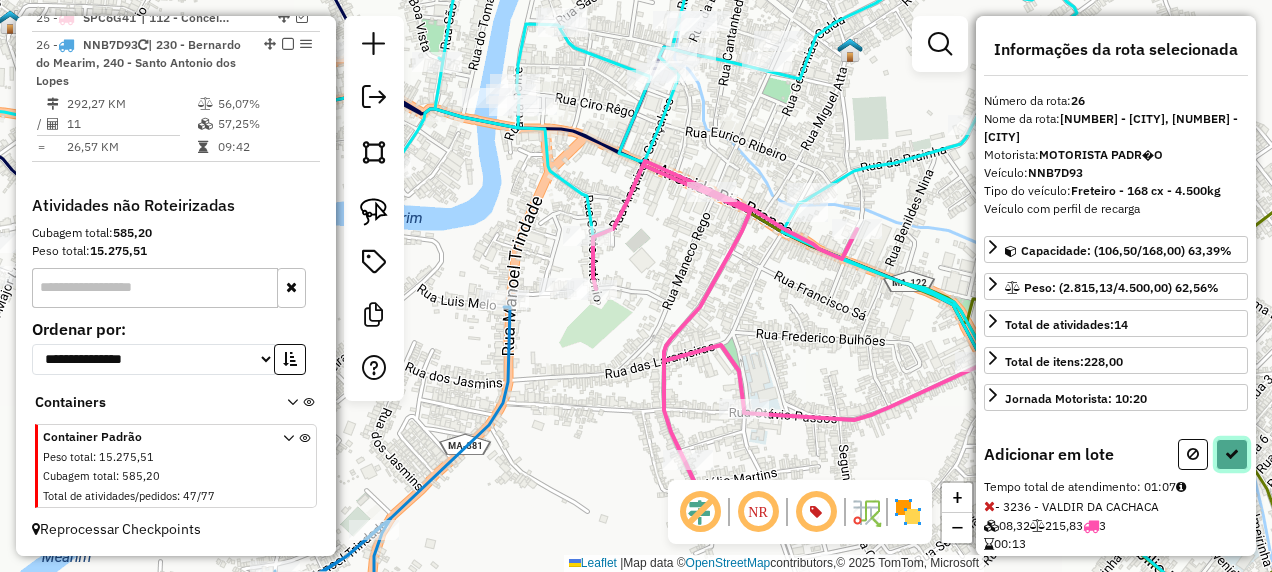 click at bounding box center [1232, 454] 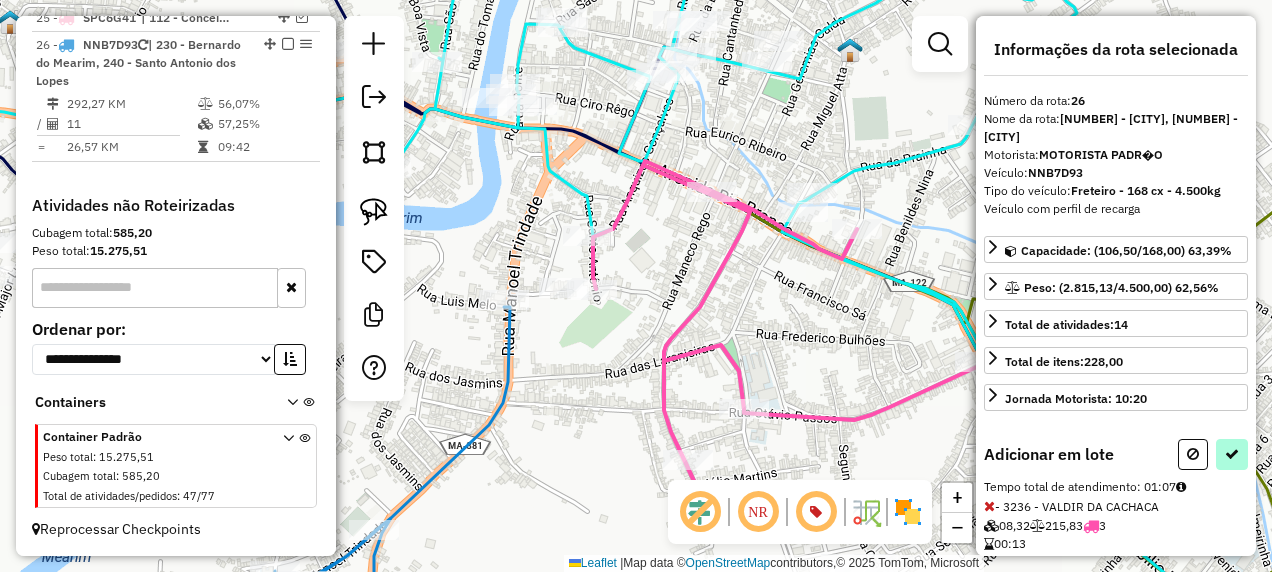 select on "**********" 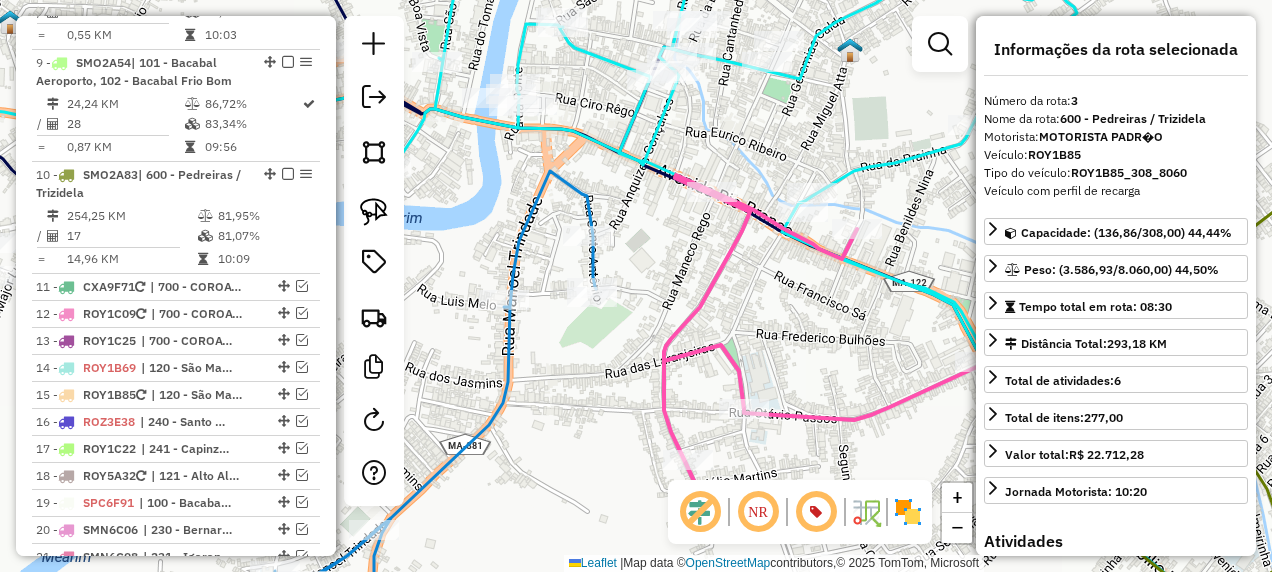 scroll, scrollTop: 997, scrollLeft: 0, axis: vertical 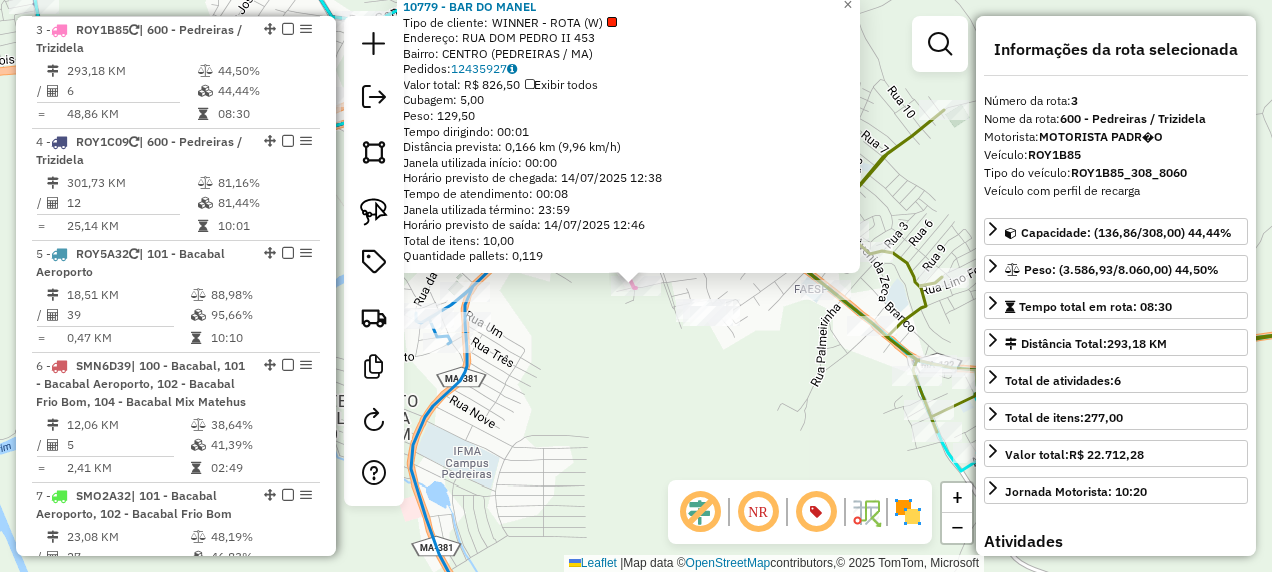 click on "10779 - BAR DO MANEL  Tipo de cliente:   WINNER - ROTA (W)   Endereço: RUA DOM PEDRO II              453   Bairro: CENTRO (PEDREIRAS / MA)   Pedidos:  12435927   Valor total: R$ 826,50   Exibir todos   Cubagem: 5,00  Peso: 129,50  Tempo dirigindo: 00:01   Distância prevista: 0,166 km (9,96 km/h)   Janela utilizada início: 00:00   Horário previsto de chegada: 14/07/2025 12:38   Tempo de atendimento: 00:08   Janela utilizada término: 23:59   Horário previsto de saída: 14/07/2025 12:46   Total de itens: 10,00   Quantidade pallets: 0,119  × Janela de atendimento Grade de atendimento Capacidade Transportadoras Veículos Cliente Pedidos  Rotas Selecione os dias de semana para filtrar as janelas de atendimento  Seg   Ter   Qua   Qui   Sex   Sáb   Dom  Informe o período da janela de atendimento: De: Até:  Filtrar exatamente a janela do cliente  Considerar janela de atendimento padrão  Selecione os dias de semana para filtrar as grades de atendimento  Seg   Ter   Qua   Qui   Sex   Sáb   Dom   De:   Até:" 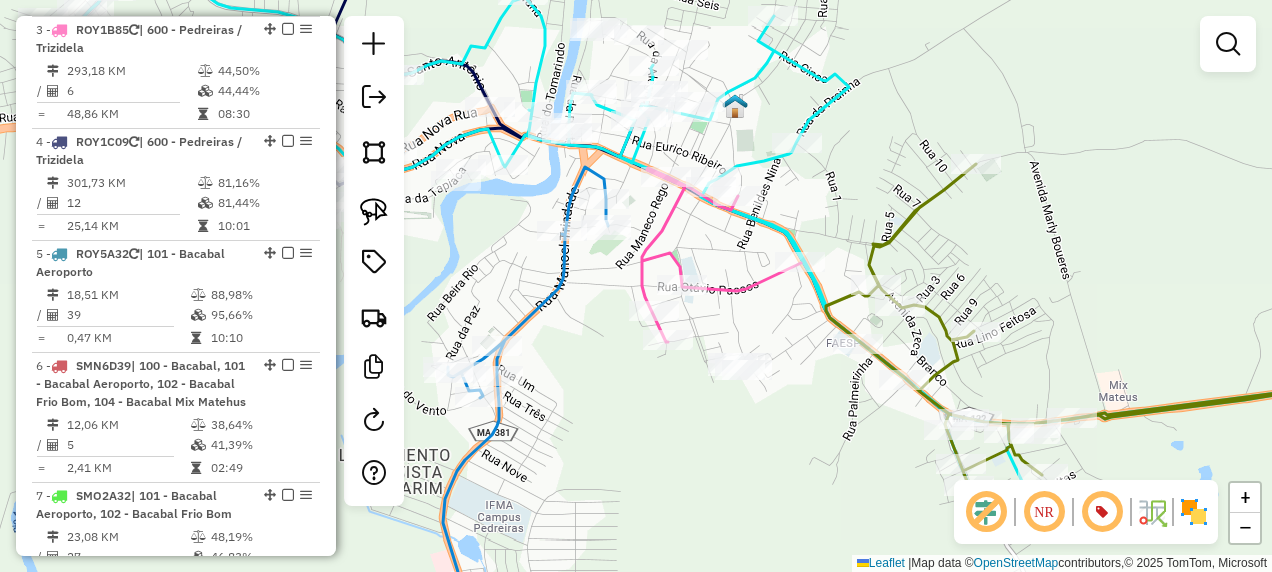 drag, startPoint x: 630, startPoint y: 372, endPoint x: 662, endPoint y: 429, distance: 65.36819 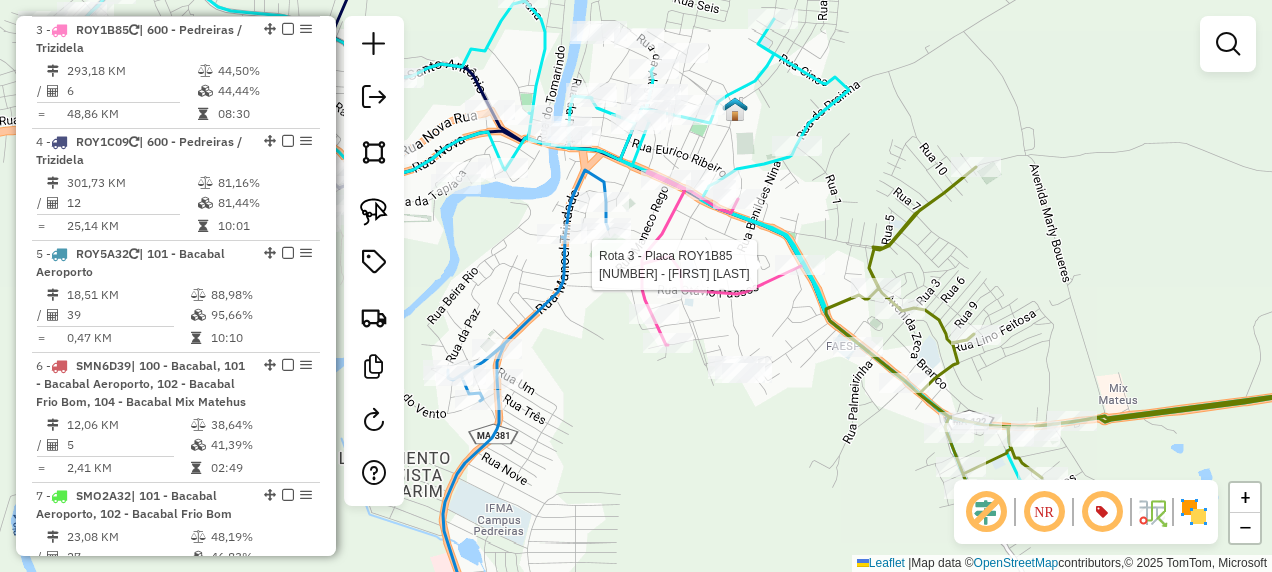 select on "**********" 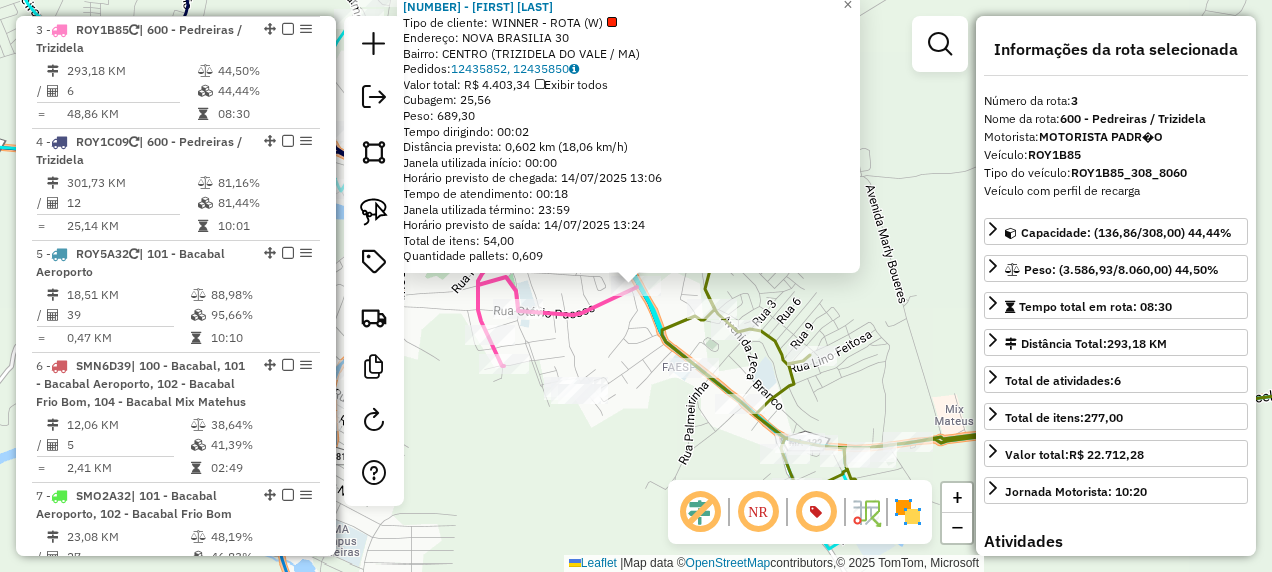 click on "15290 - JOaO PEREIRA COUTINH  Tipo de cliente:   WINNER - ROTA (W)   Endereço:  NOVA BRASILIA 30   Bairro: CENTRO (TRIZIDELA DO VALE / MA)   Pedidos:  12435852, 12435850   Valor total: R$ 4.403,34   Exibir todos   Cubagem: 25,56  Peso: 689,30  Tempo dirigindo: 00:02   Distância prevista: 0,602 km (18,06 km/h)   Janela utilizada início: 00:00   Horário previsto de chegada: 14/07/2025 13:06   Tempo de atendimento: 00:18   Janela utilizada término: 23:59   Horário previsto de saída: 14/07/2025 13:24   Total de itens: 54,00   Quantidade pallets: 0,609  × Janela de atendimento Grade de atendimento Capacidade Transportadoras Veículos Cliente Pedidos  Rotas Selecione os dias de semana para filtrar as janelas de atendimento  Seg   Ter   Qua   Qui   Sex   Sáb   Dom  Informe o período da janela de atendimento: De: Até:  Filtrar exatamente a janela do cliente  Considerar janela de atendimento padrão  Selecione os dias de semana para filtrar as grades de atendimento  Seg   Ter   Qua   Qui   Sex   Sáb   Dom" 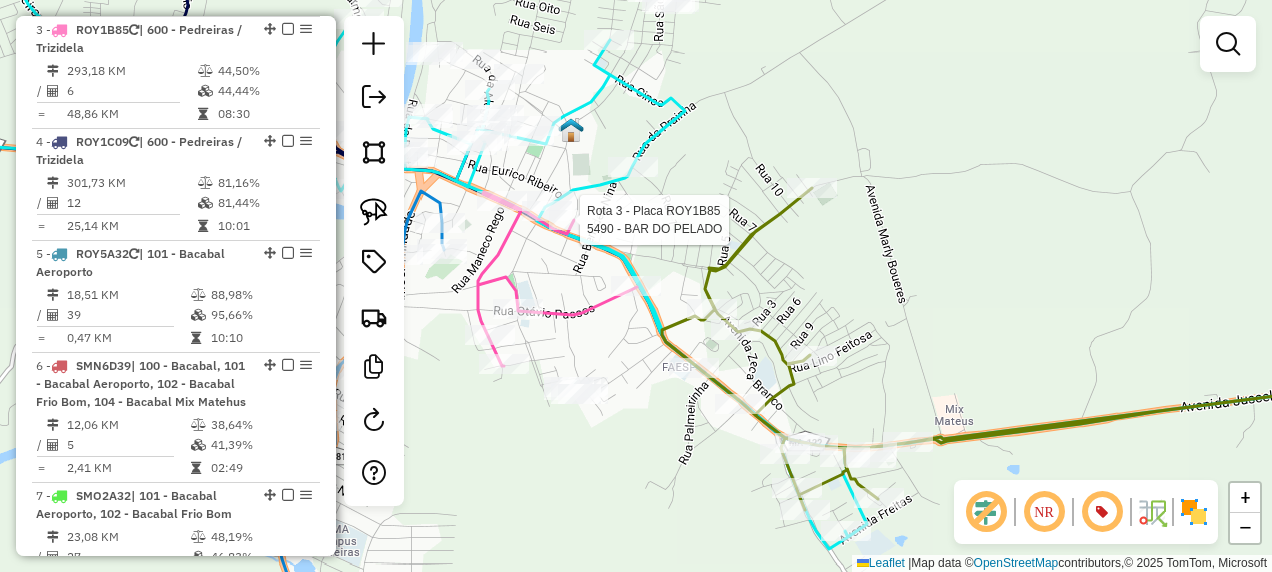 select on "**********" 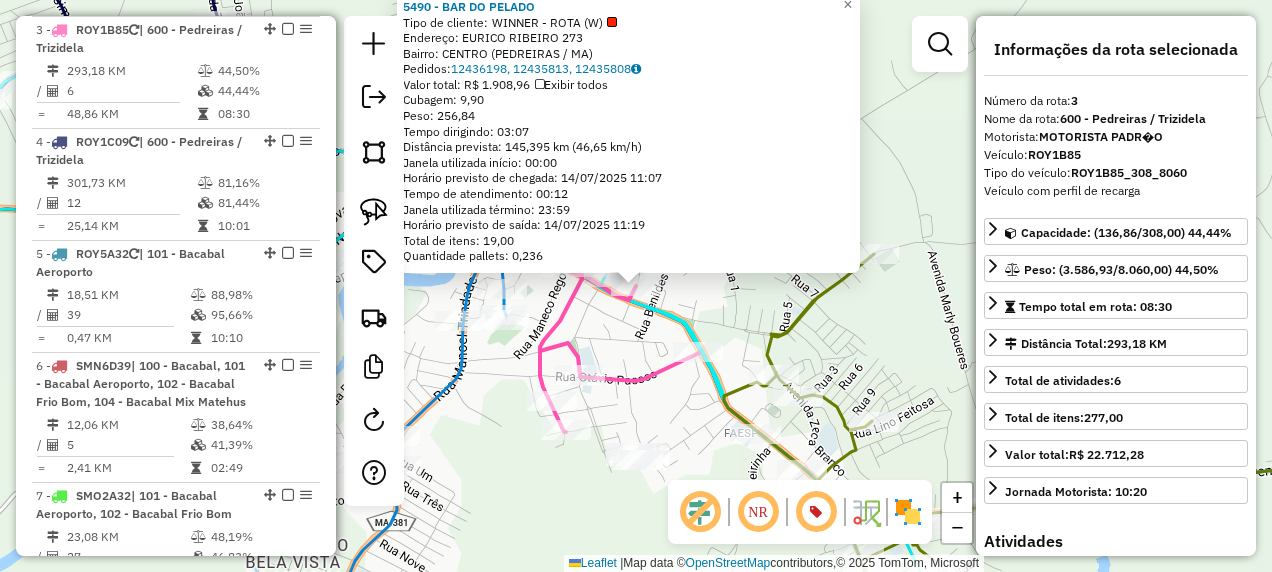 click on "Rota 3 - Placa ROY1B85  15080 - VALENTINA BEBIDAS 5490 - BAR DO PELADO  Tipo de cliente:   WINNER - ROTA (W)   Endereço:  EURICO RIBEIRO 273   Bairro: CENTRO (PEDREIRAS / MA)   Pedidos:  12436198, 12435813, 12435808   Valor total: R$ 1.908,96   Exibir todos   Cubagem: 9,90  Peso: 256,84  Tempo dirigindo: 03:07   Distância prevista: 145,395 km (46,65 km/h)   Janela utilizada início: 00:00   Horário previsto de chegada: 14/07/2025 11:07   Tempo de atendimento: 00:12   Janela utilizada término: 23:59   Horário previsto de saída: 14/07/2025 11:19   Total de itens: 19,00   Quantidade pallets: 0,236  × Janela de atendimento Grade de atendimento Capacidade Transportadoras Veículos Cliente Pedidos  Rotas Selecione os dias de semana para filtrar as janelas de atendimento  Seg   Ter   Qua   Qui   Sex   Sáb   Dom  Informe o período da janela de atendimento: De: Até:  Filtrar exatamente a janela do cliente  Considerar janela de atendimento padrão   Seg   Ter   Qua   Qui   Sex   Sáb   Dom   Peso mínimo:  +" 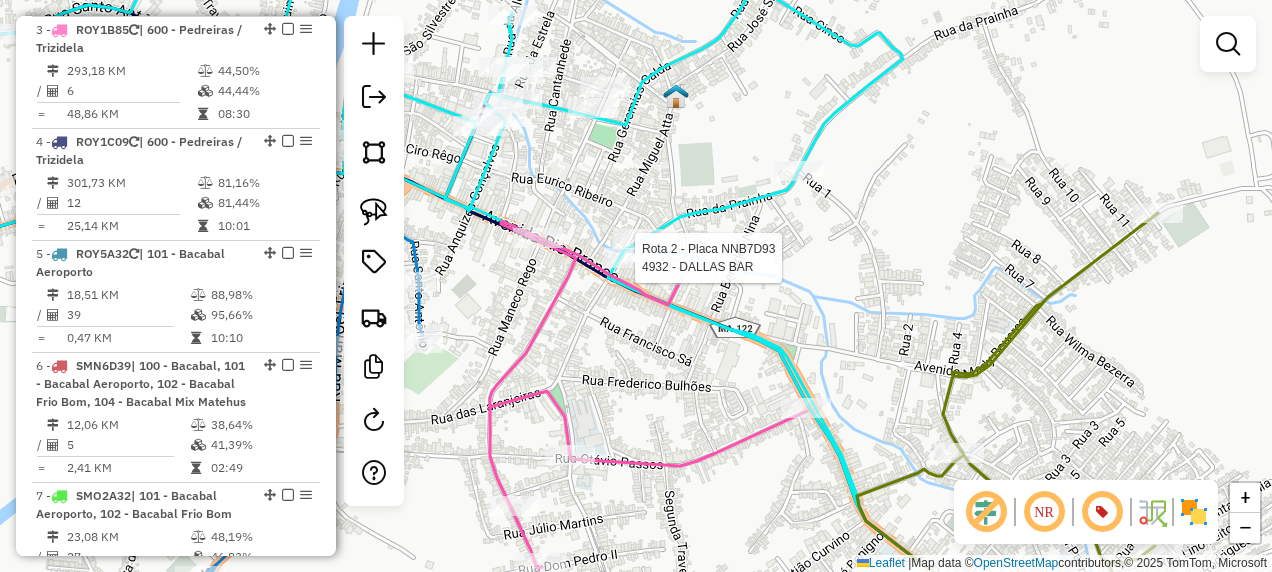 select on "**********" 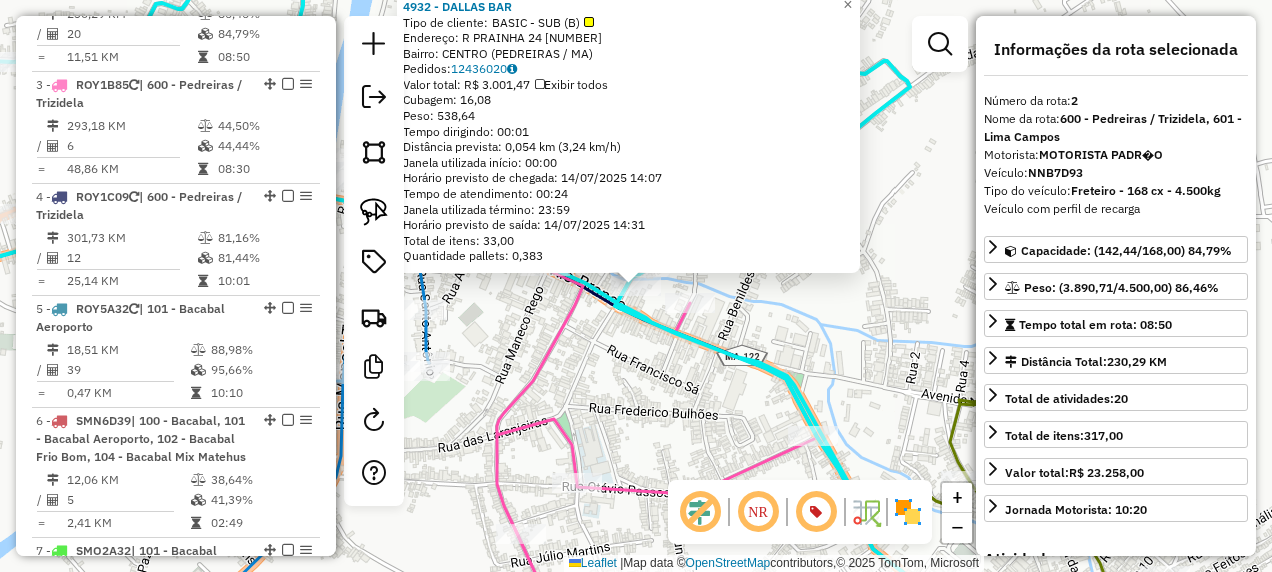 scroll, scrollTop: 885, scrollLeft: 0, axis: vertical 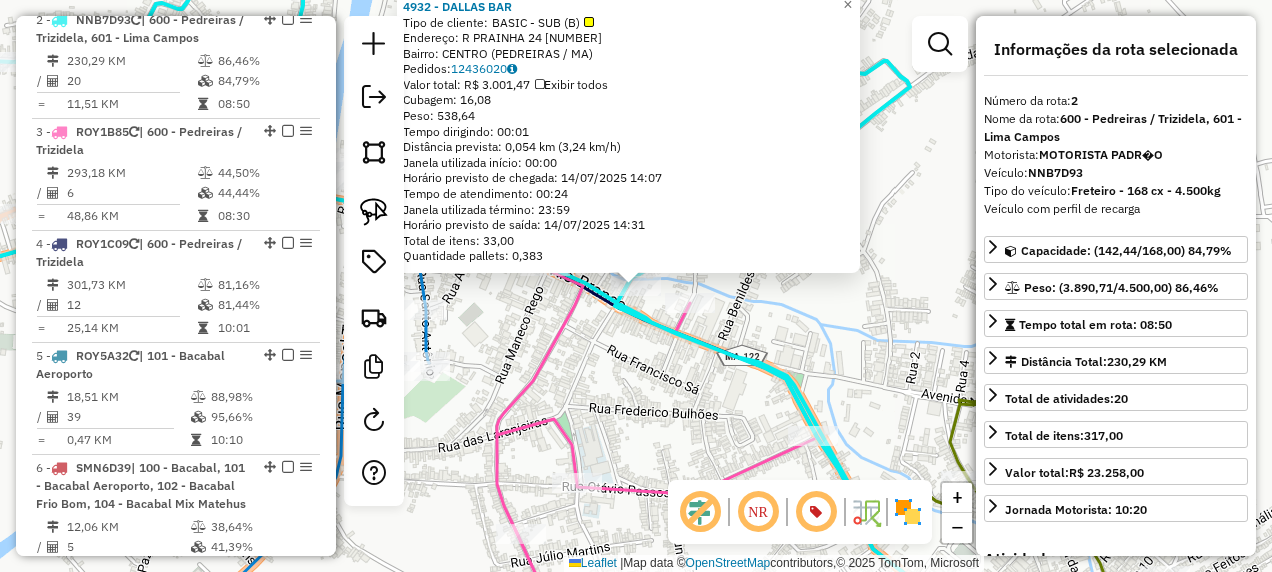 click on "Rota 2 - Placa NNB7D93  4932 - DALLAS BAR 4932 - DALLAS BAR  Tipo de cliente:   BASIC - SUB (B)   Endereço: R   PRAINHA 24                    24   Bairro: CENTRO (PEDREIRAS / MA)   Pedidos:  12436020   Valor total: R$ 3.001,47   Exibir todos   Cubagem: 16,08  Peso: 538,64  Tempo dirigindo: 00:01   Distância prevista: 0,054 km (3,24 km/h)   Janela utilizada início: 00:00   Horário previsto de chegada: 14/07/2025 14:07   Tempo de atendimento: 00:24   Janela utilizada término: 23:59   Horário previsto de saída: 14/07/2025 14:31   Total de itens: 33,00   Quantidade pallets: 0,383  × Janela de atendimento Grade de atendimento Capacidade Transportadoras Veículos Cliente Pedidos  Rotas Selecione os dias de semana para filtrar as janelas de atendimento  Seg   Ter   Qua   Qui   Sex   Sáb   Dom  Informe o período da janela de atendimento: De: Até:  Filtrar exatamente a janela do cliente  Considerar janela de atendimento padrão  Selecione os dias de semana para filtrar as grades de atendimento  Seg   Ter  +" 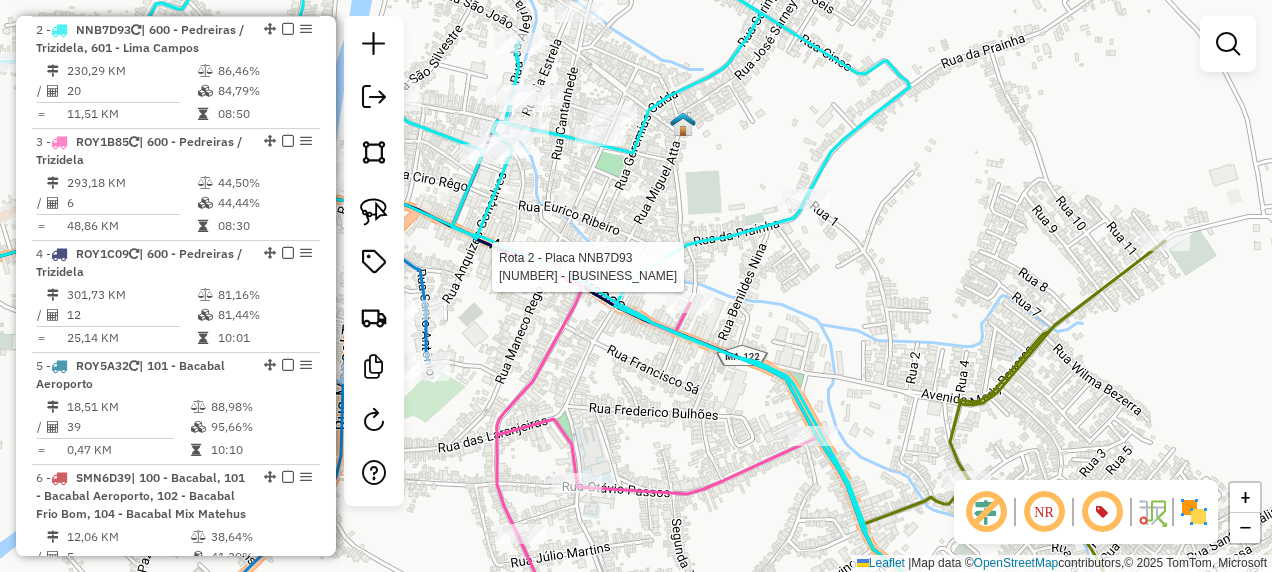 select on "**********" 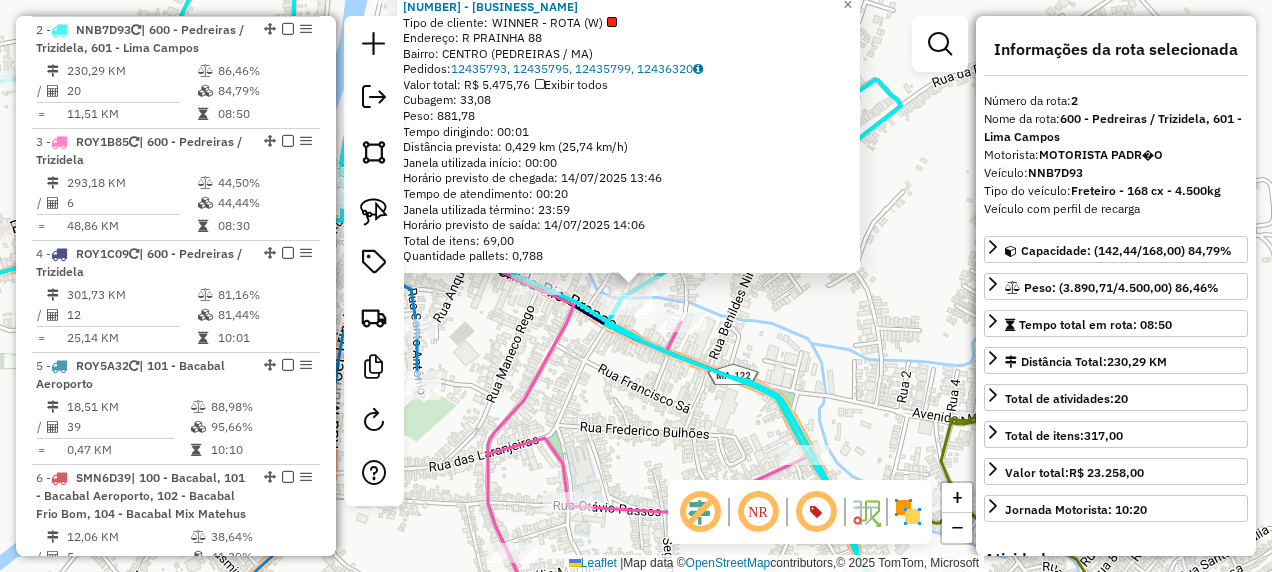 click on "Rota 2 - Placa NNB7D93  4932 - DALLAS BAR 4785 - PRAINHAS BAR  Tipo de cliente:   WINNER - ROTA (W)   Endereço: R   PRAINHA                       88   Bairro: CENTRO (PEDREIRAS / MA)   Pedidos:  12435793, 12435795, 12435799, 12436320   Valor total: R$ 5.475,76   Exibir todos   Cubagem: 33,08  Peso: 881,78  Tempo dirigindo: 00:01   Distância prevista: 0,429 km (25,74 km/h)   Janela utilizada início: 00:00   Horário previsto de chegada: 14/07/2025 13:46   Tempo de atendimento: 00:20   Janela utilizada término: 23:59   Horário previsto de saída: 14/07/2025 14:06   Total de itens: 69,00   Quantidade pallets: 0,788  × Janela de atendimento Grade de atendimento Capacidade Transportadoras Veículos Cliente Pedidos  Rotas Selecione os dias de semana para filtrar as janelas de atendimento  Seg   Ter   Qua   Qui   Sex   Sáb   Dom  Informe o período da janela de atendimento: De: Até:  Filtrar exatamente a janela do cliente  Considerar janela de atendimento padrão   Seg   Ter   Qua   Qui   Sex   Sáb   Dom  +" 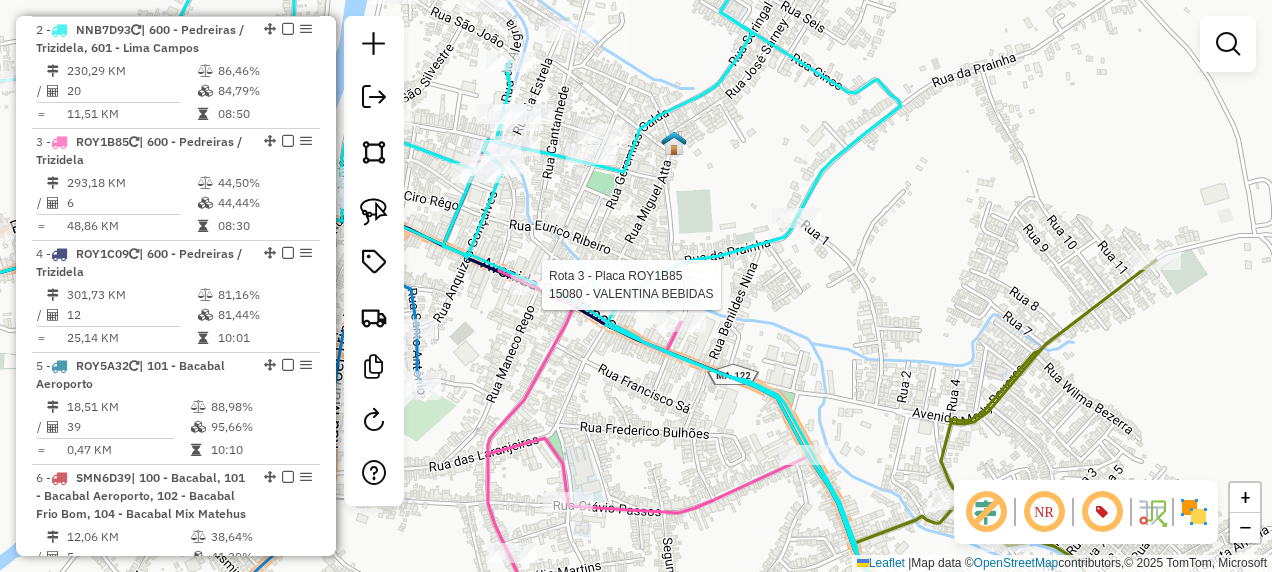 select on "**********" 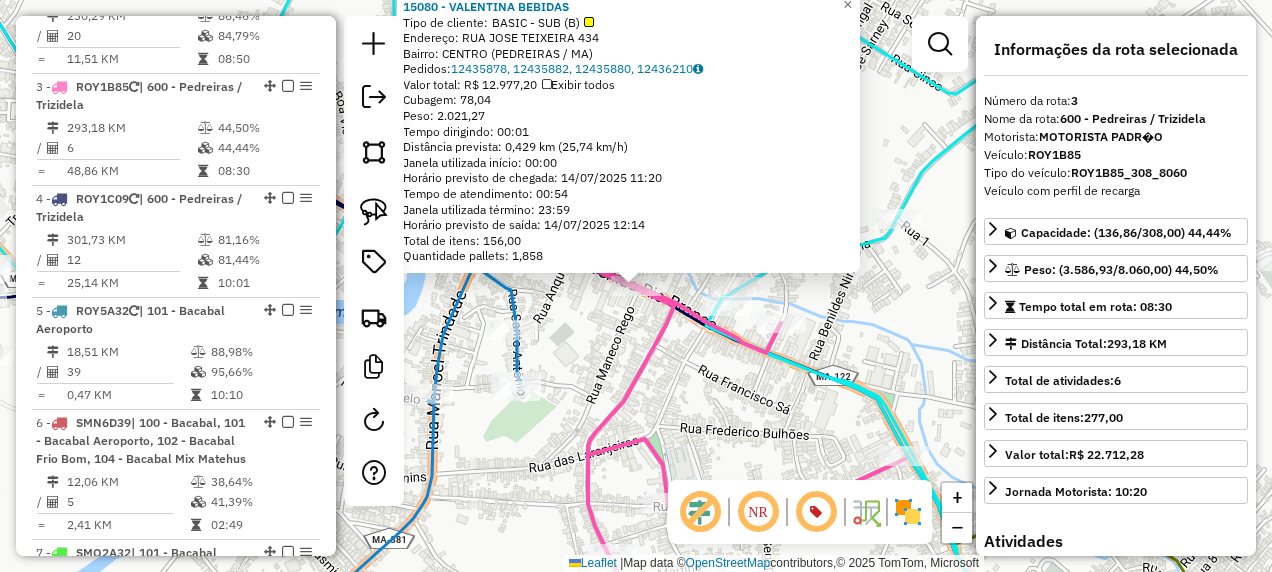 scroll, scrollTop: 997, scrollLeft: 0, axis: vertical 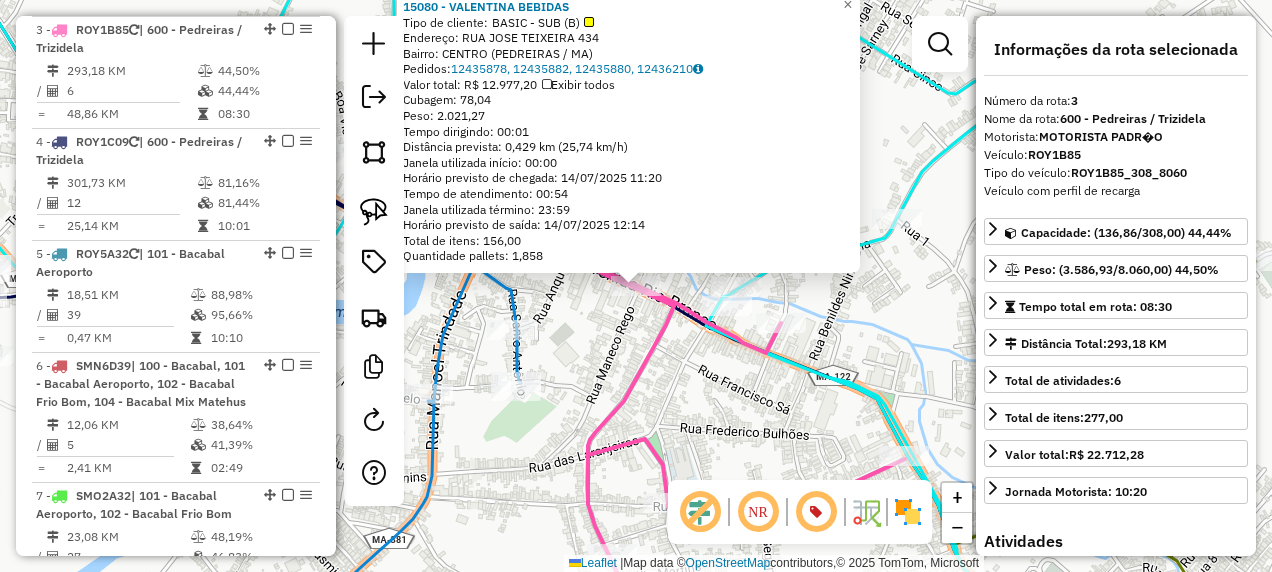 click on "15080 - VALENTINA BEBIDAS  Tipo de cliente:   BASIC - SUB (B)   Endereço:  RUA JOSE TEIXEIRA 434   Bairro: CENTRO (PEDREIRAS / MA)   Pedidos:  12435878, 12435882, 12435880, 12436210   Valor total: R$ 12.977,20   Exibir todos   Cubagem: 78,04  Peso: 2.021,27  Tempo dirigindo: 00:01   Distância prevista: 0,429 km (25,74 km/h)   Janela utilizada início: 00:00   Horário previsto de chegada: 14/07/2025 11:20   Tempo de atendimento: 00:54   Janela utilizada término: 23:59   Horário previsto de saída: 14/07/2025 12:14   Total de itens: 156,00   Quantidade pallets: 1,858  × Janela de atendimento Grade de atendimento Capacidade Transportadoras Veículos Cliente Pedidos  Rotas Selecione os dias de semana para filtrar as janelas de atendimento  Seg   Ter   Qua   Qui   Sex   Sáb   Dom  Informe o período da janela de atendimento: De: Até:  Filtrar exatamente a janela do cliente  Considerar janela de atendimento padrão  Selecione os dias de semana para filtrar as grades de atendimento  Seg   Ter   Qua   Qui  +" 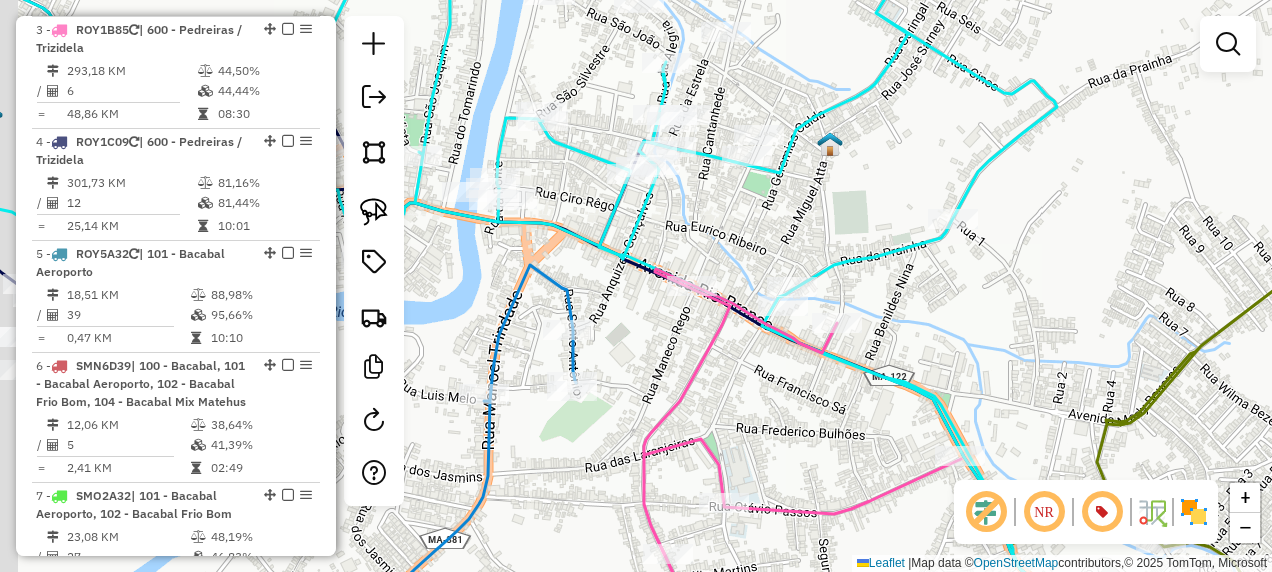 drag, startPoint x: 583, startPoint y: 376, endPoint x: 697, endPoint y: 363, distance: 114.73883 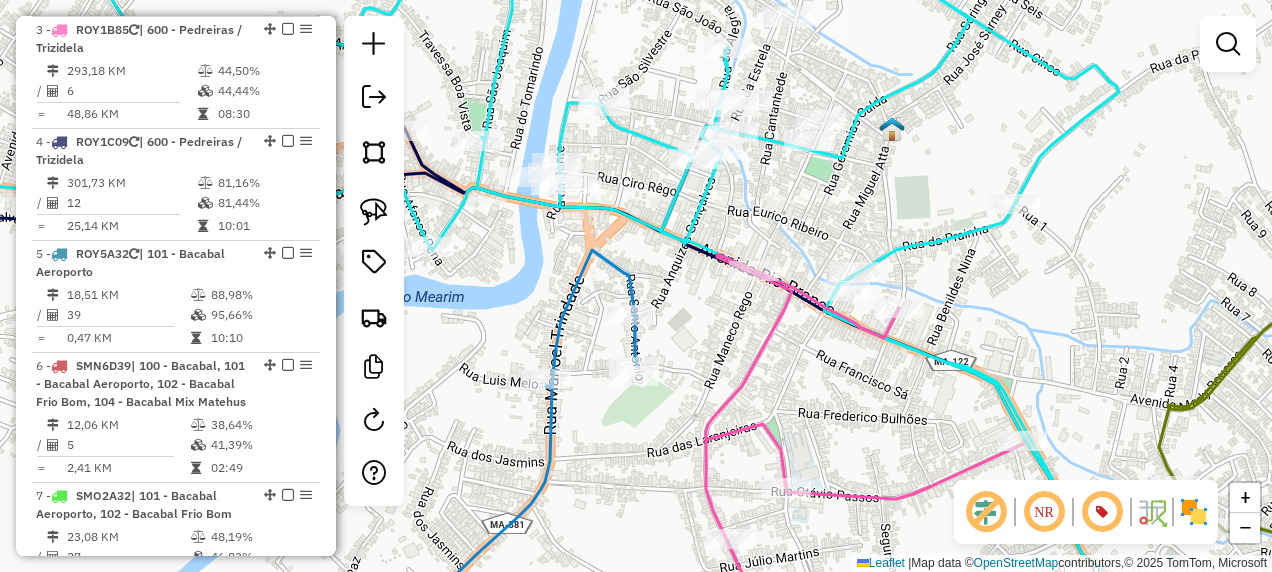 click 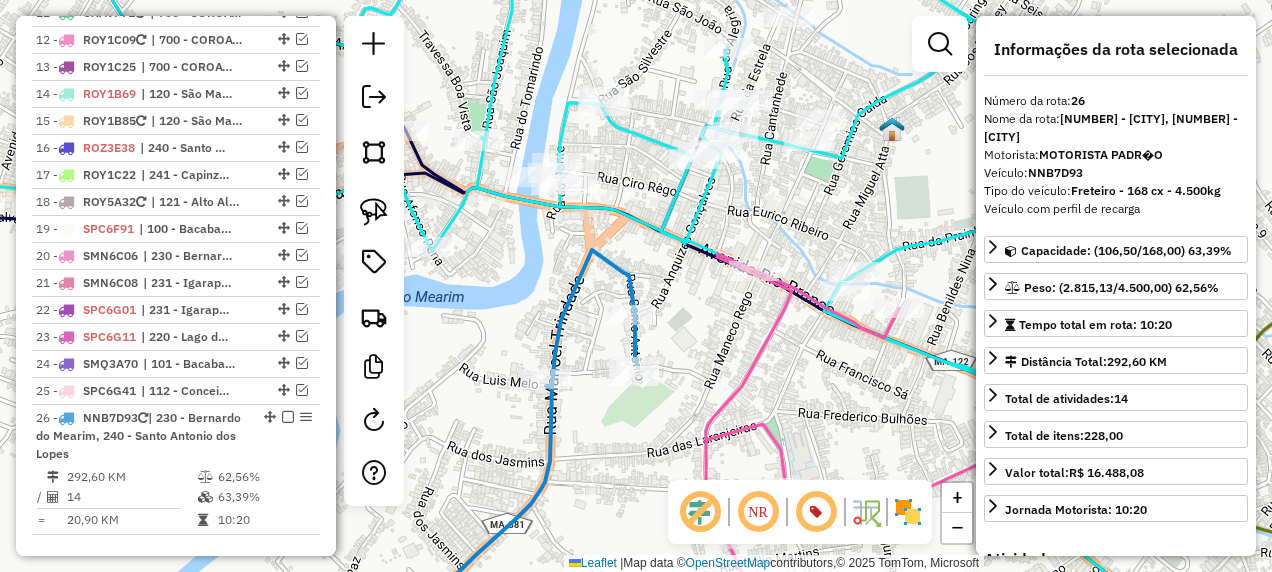 scroll, scrollTop: 2308, scrollLeft: 0, axis: vertical 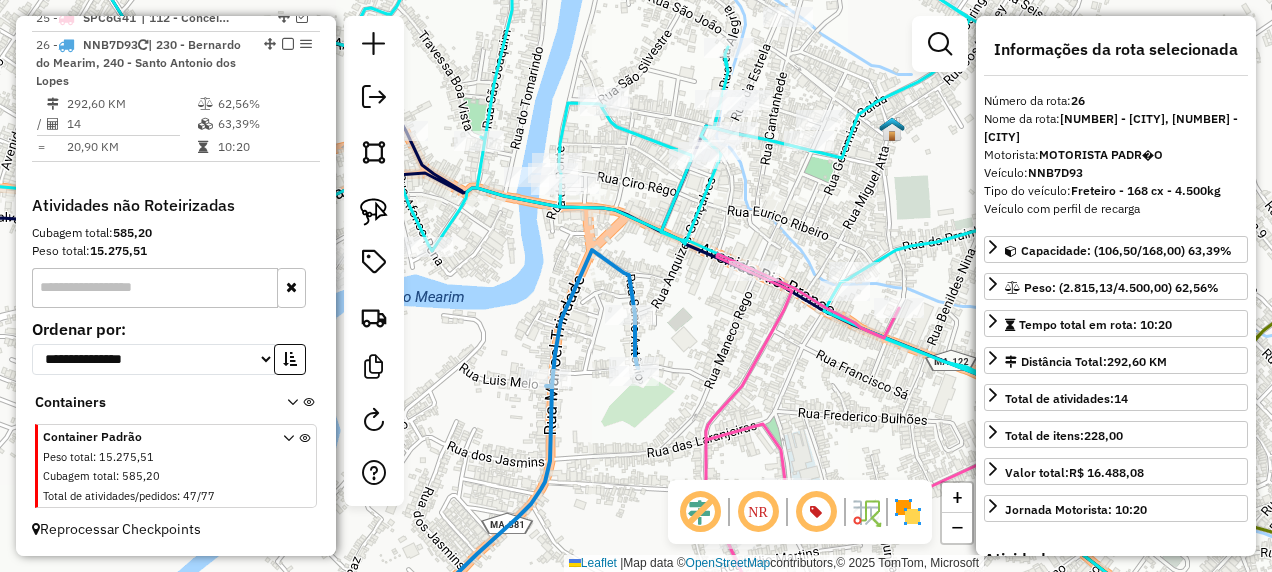 drag, startPoint x: 686, startPoint y: 368, endPoint x: 540, endPoint y: 231, distance: 200.21239 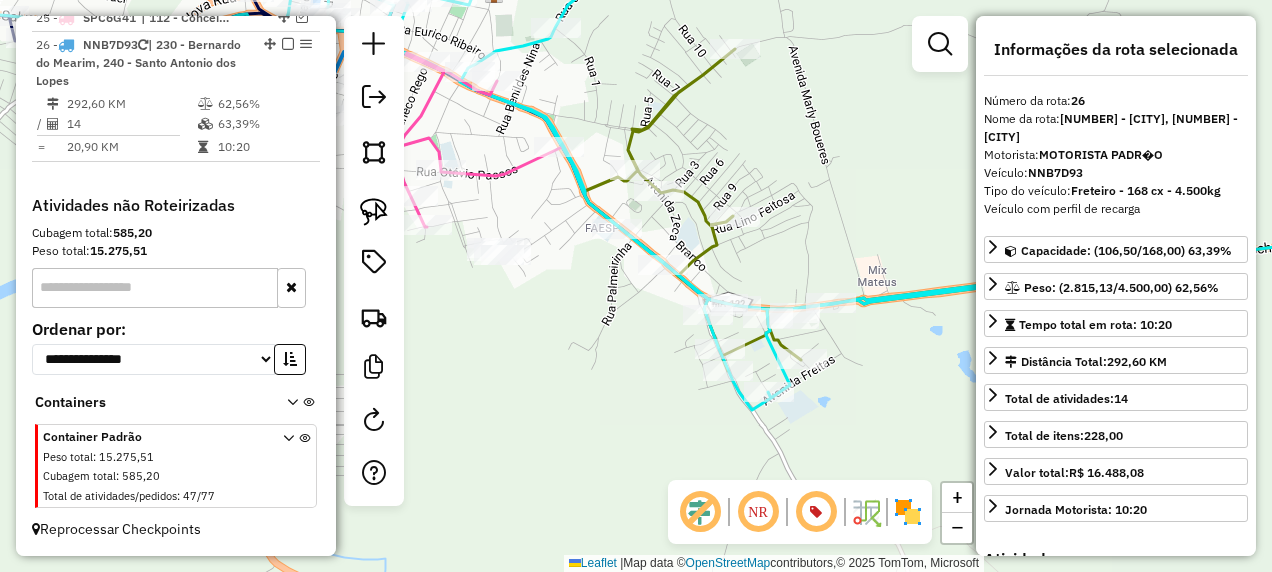 drag, startPoint x: 662, startPoint y: 394, endPoint x: 525, endPoint y: 293, distance: 170.20576 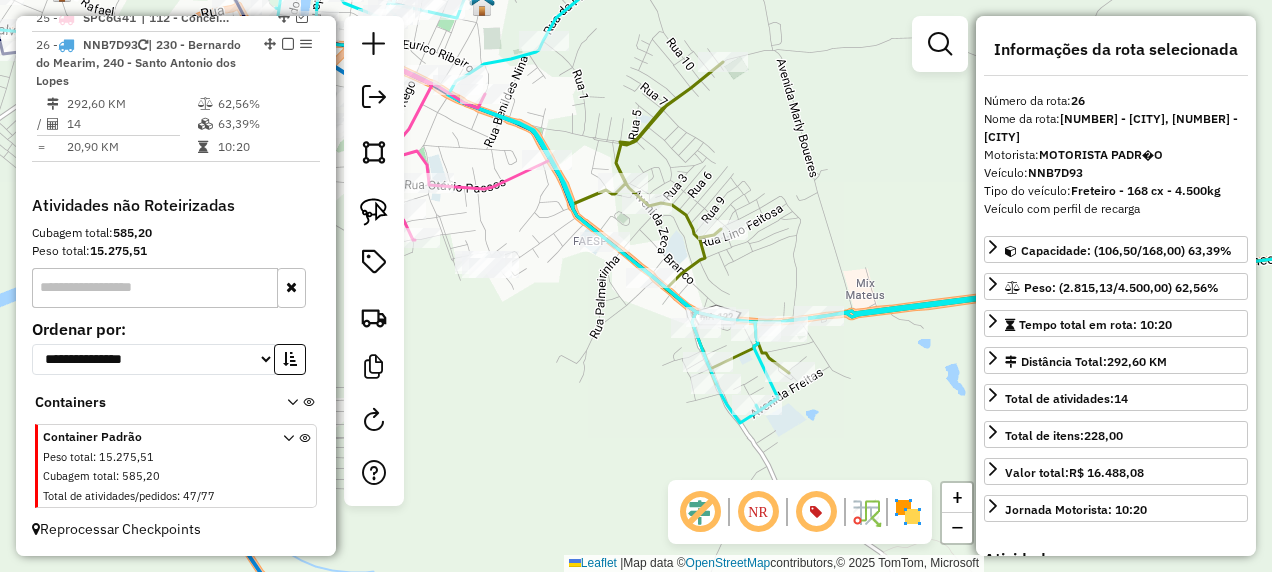 drag, startPoint x: 790, startPoint y: 254, endPoint x: 761, endPoint y: 376, distance: 125.39936 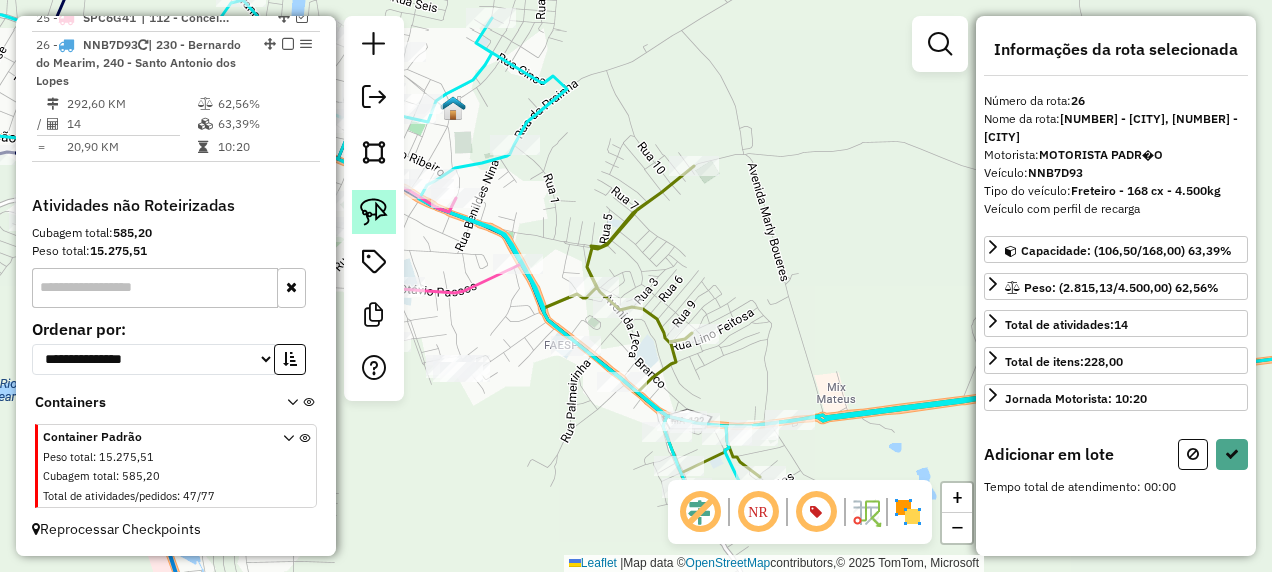 click 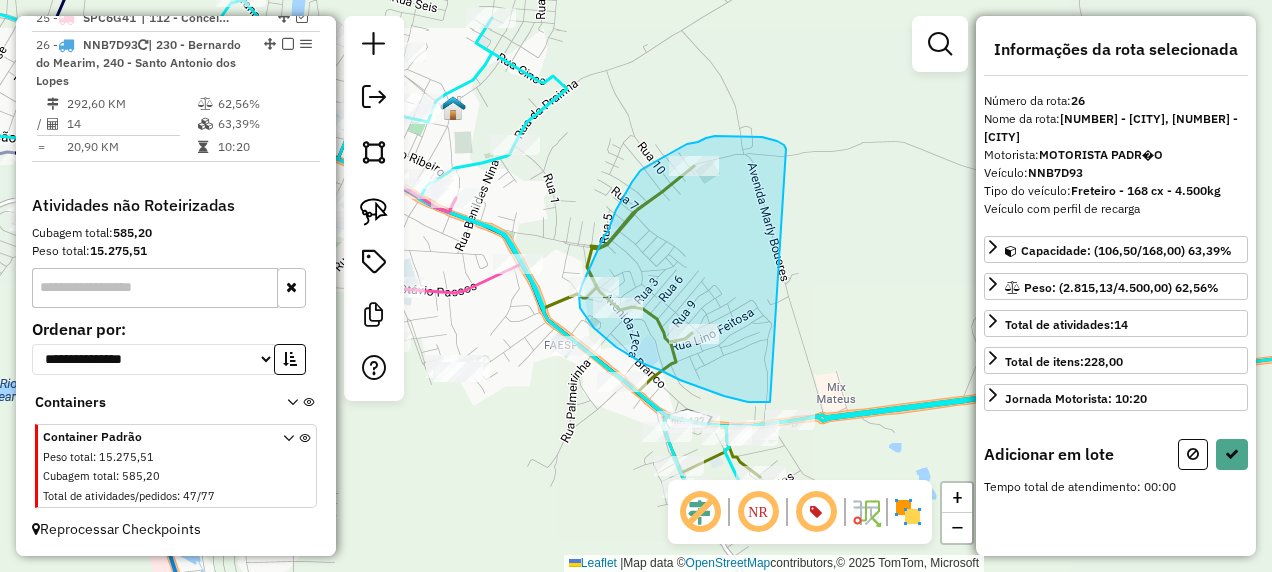 drag, startPoint x: 786, startPoint y: 149, endPoint x: 770, endPoint y: 402, distance: 253.50542 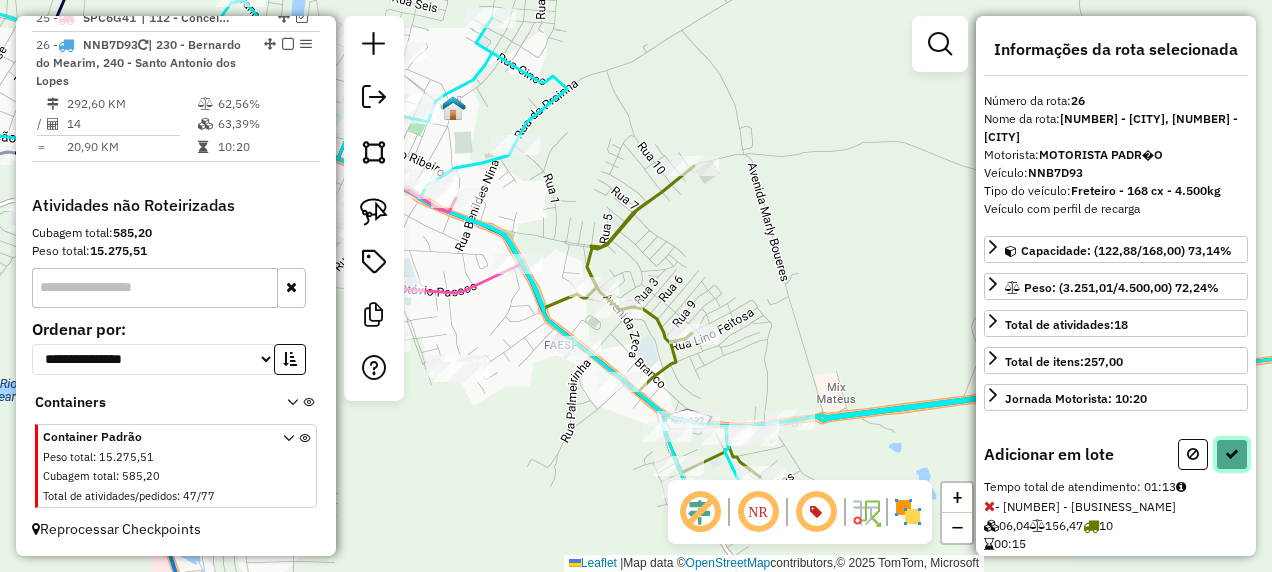 click at bounding box center (1232, 454) 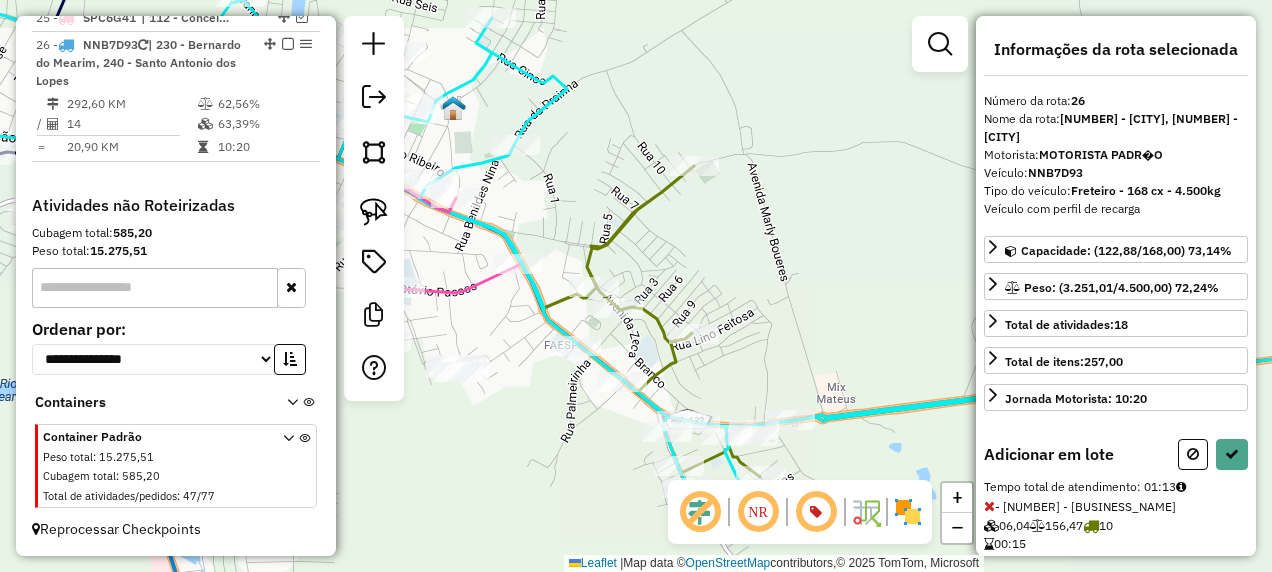 select on "**********" 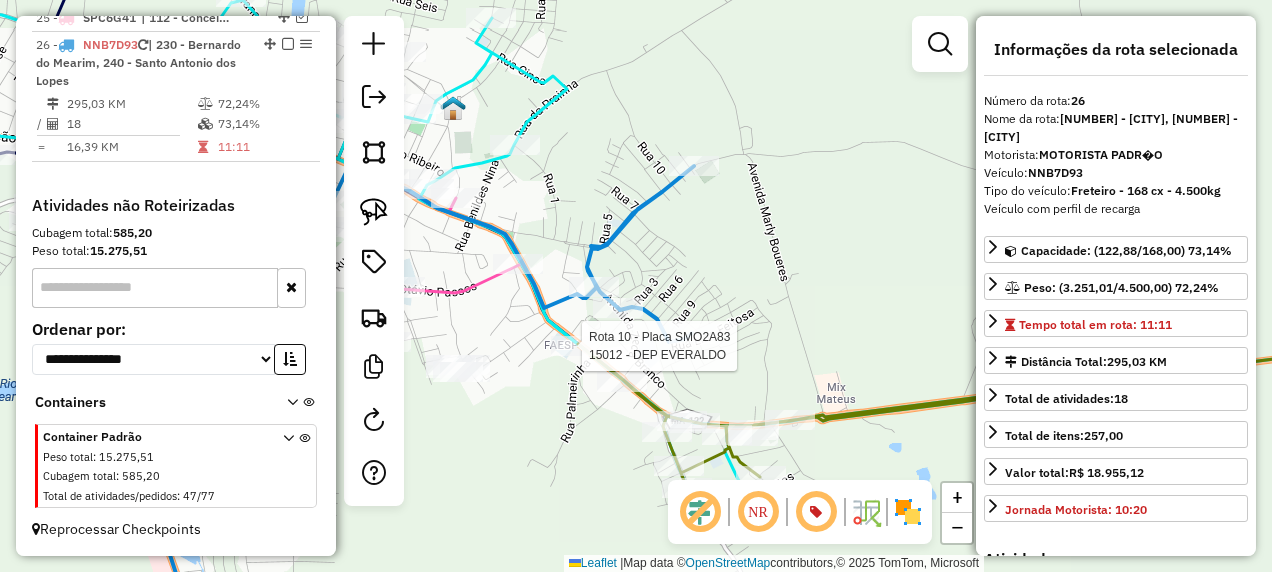 click 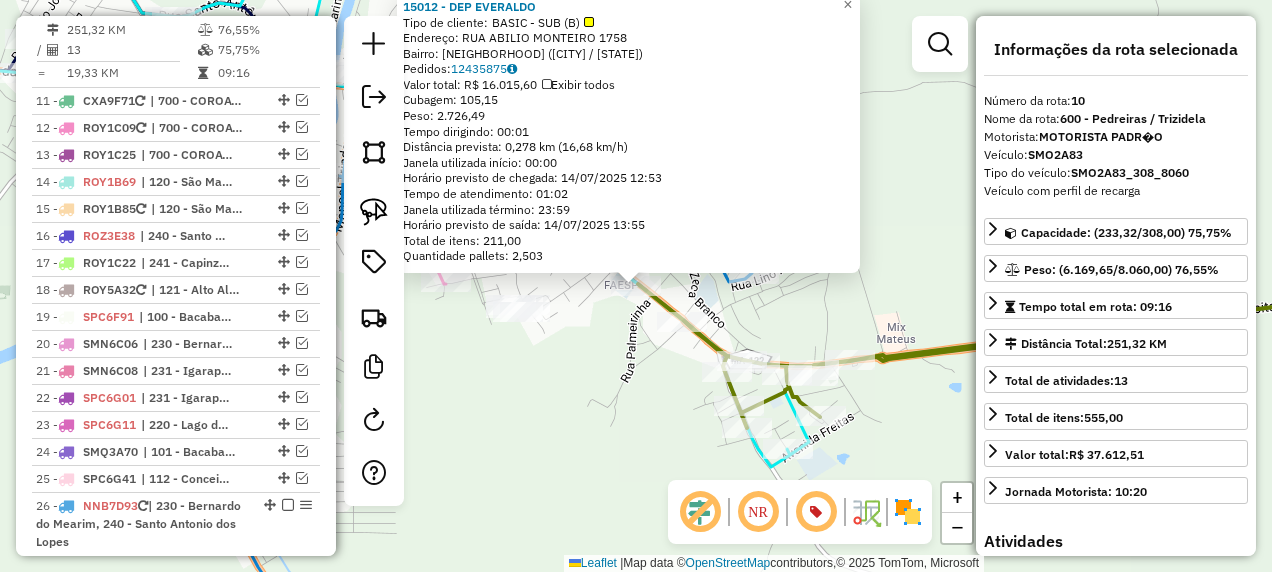 scroll, scrollTop: 1815, scrollLeft: 0, axis: vertical 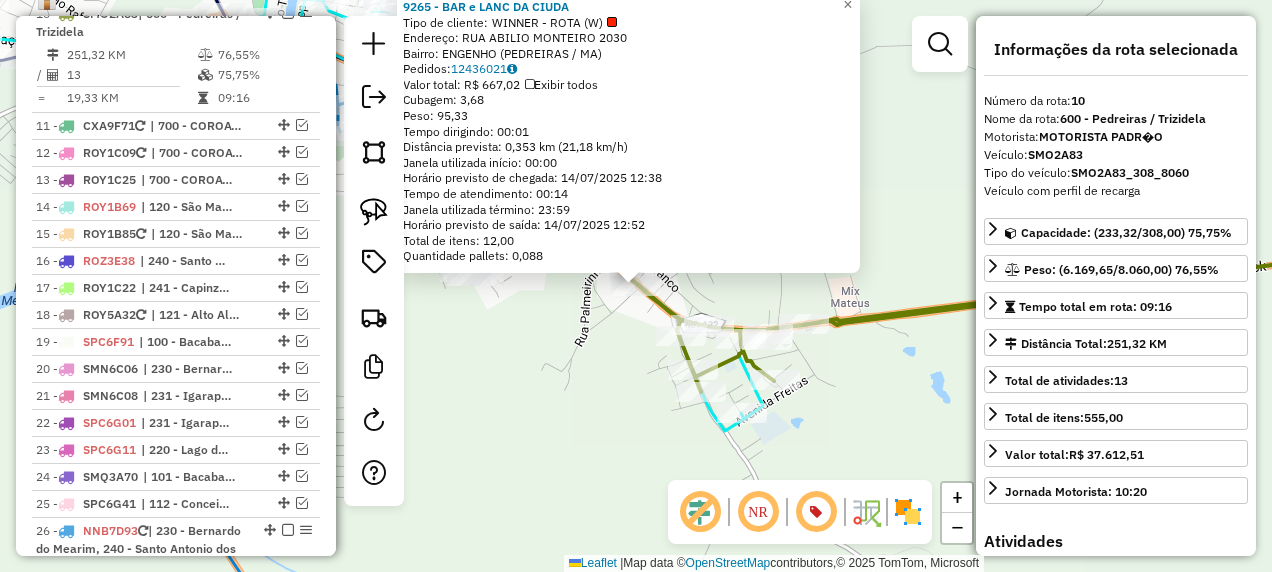 click on "Rota 10 - Placa SMO2A83  4360 - BAR DA DIVINA 9265 - BAR e LANC DA CIUDA  Tipo de cliente:   WINNER - ROTA (W)   Endereço:  RUA ABILIO MONTEIRO 2030   Bairro: ENGENHO (PEDREIRAS / MA)   Pedidos:  12436021   Valor total: R$ 667,02   Exibir todos   Cubagem: 3,68  Peso: 95,33  Tempo dirigindo: 00:01   Distância prevista: 0,353 km (21,18 km/h)   Janela utilizada início: 00:00   Horário previsto de chegada: 14/07/2025 12:38   Tempo de atendimento: 00:14   Janela utilizada término: 23:59   Horário previsto de saída: 14/07/2025 12:52   Total de itens: 12,00   Quantidade pallets: 0,088  × Janela de atendimento Grade de atendimento Capacidade Transportadoras Veículos Cliente Pedidos  Rotas Selecione os dias de semana para filtrar as janelas de atendimento  Seg   Ter   Qua   Qui   Sex   Sáb   Dom  Informe o período da janela de atendimento: De: Até:  Filtrar exatamente a janela do cliente  Considerar janela de atendimento padrão  Selecione os dias de semana para filtrar as grades de atendimento  Seg   Ter" 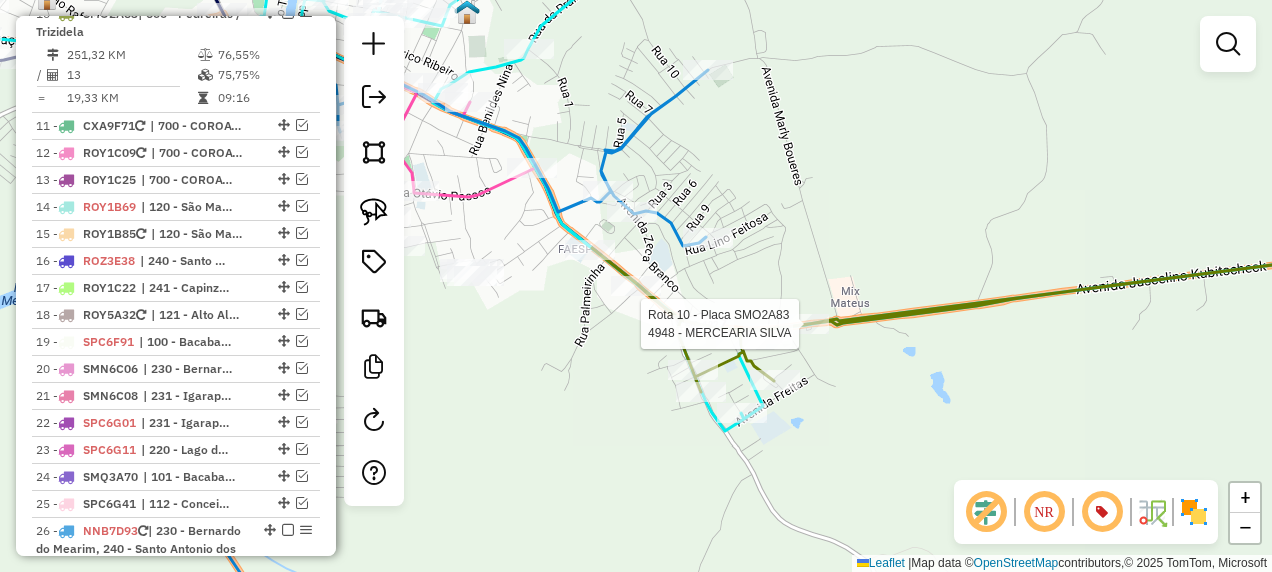 select on "**********" 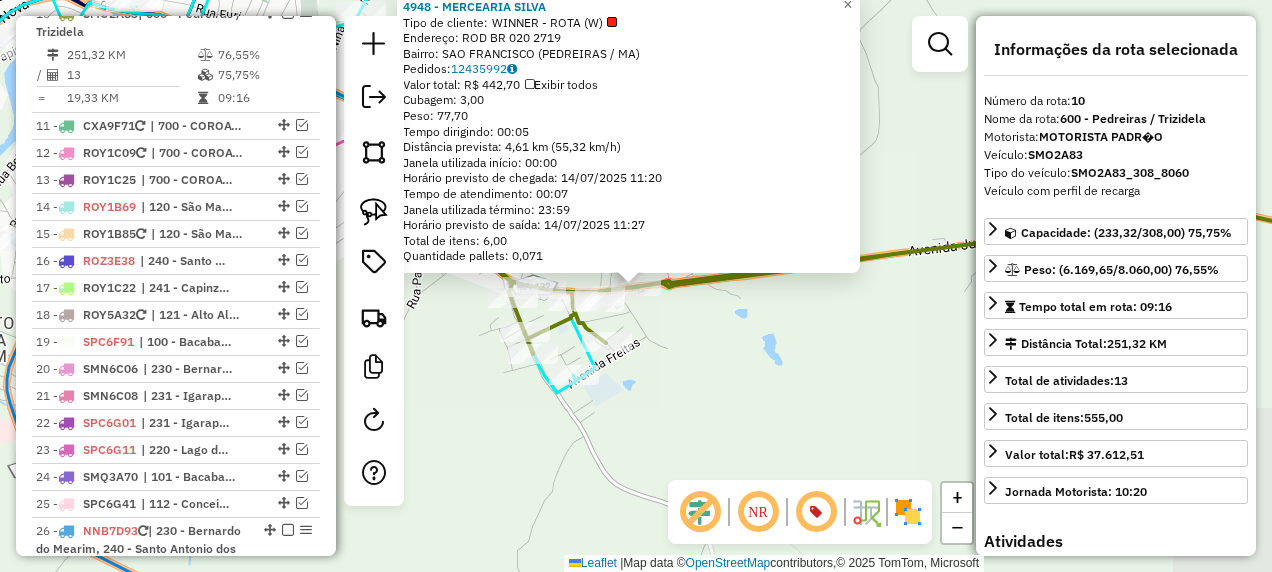 click on "4948 - MERCEARIA SILVA  Tipo de cliente:   WINNER - ROTA (W)   Endereço: ROD BR 020                        2719   Bairro: SAO FRANCISCO (PEDREIRAS / MA)   Pedidos:  12435992   Valor total: R$ 442,70   Exibir todos   Cubagem: 3,00  Peso: 77,70  Tempo dirigindo: 00:05   Distância prevista: 4,61 km (55,32 km/h)   Janela utilizada início: 00:00   Horário previsto de chegada: 14/07/2025 11:20   Tempo de atendimento: 00:07   Janela utilizada término: 23:59   Horário previsto de saída: 14/07/2025 11:27   Total de itens: 6,00   Quantidade pallets: 0,071  × Janela de atendimento Grade de atendimento Capacidade Transportadoras Veículos Cliente Pedidos  Rotas Selecione os dias de semana para filtrar as janelas de atendimento  Seg   Ter   Qua   Qui   Sex   Sáb   Dom  Informe o período da janela de atendimento: De: Até:  Filtrar exatamente a janela do cliente  Considerar janela de atendimento padrão  Selecione os dias de semana para filtrar as grades de atendimento  Seg   Ter   Qua   Qui   Sex   Sáb   Dom  +" 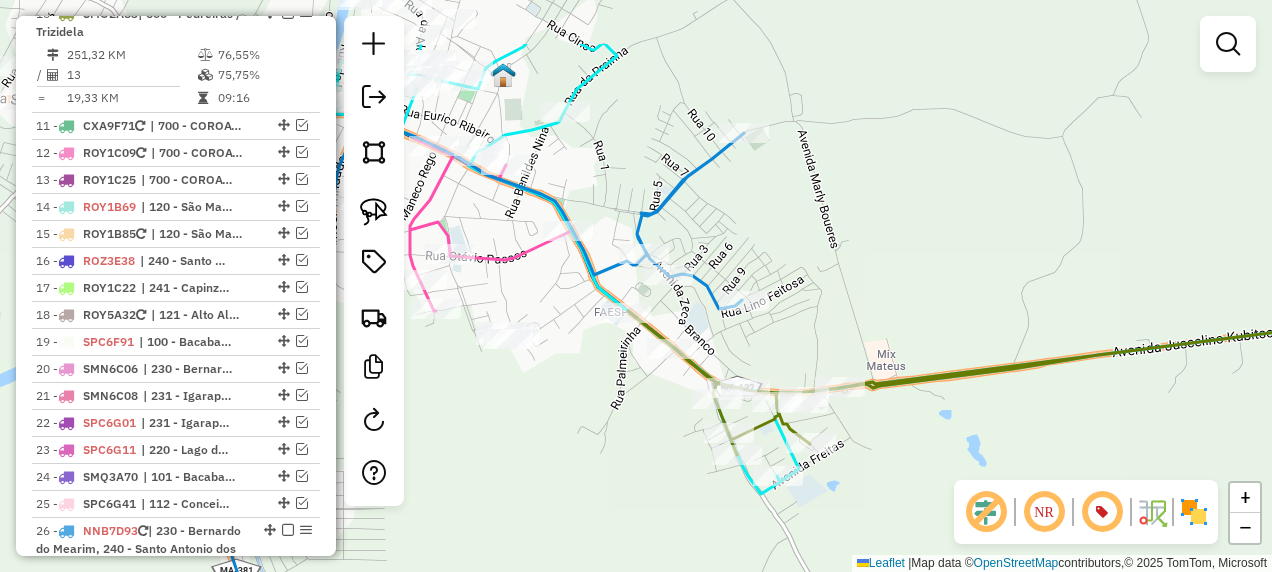 drag, startPoint x: 785, startPoint y: 378, endPoint x: 1003, endPoint y: 488, distance: 244.18027 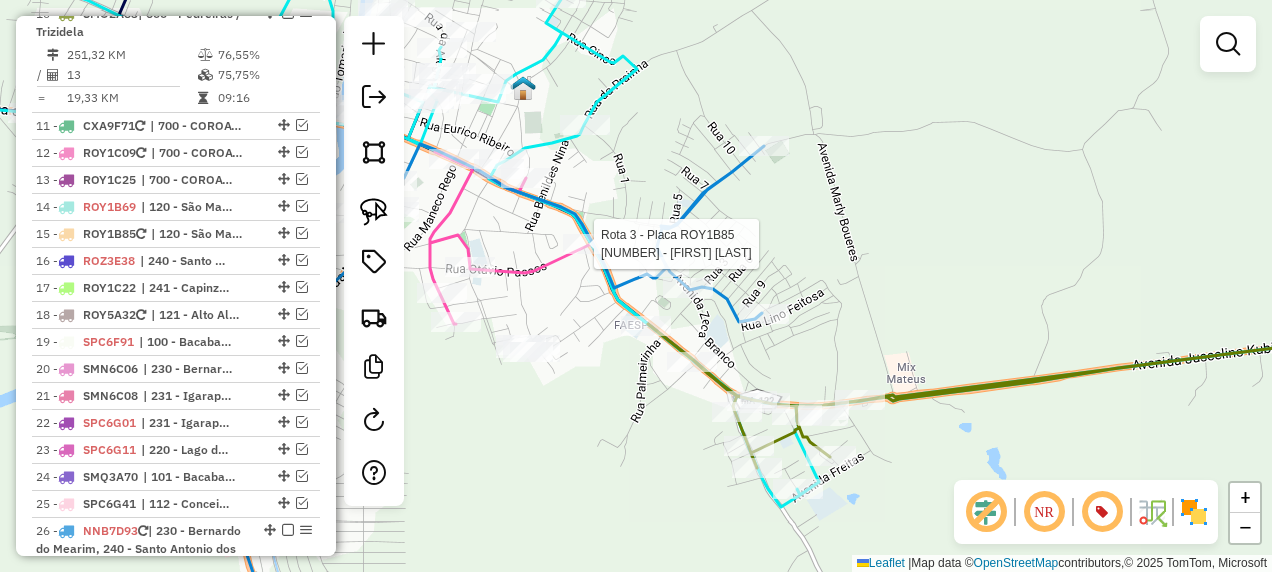 select on "**********" 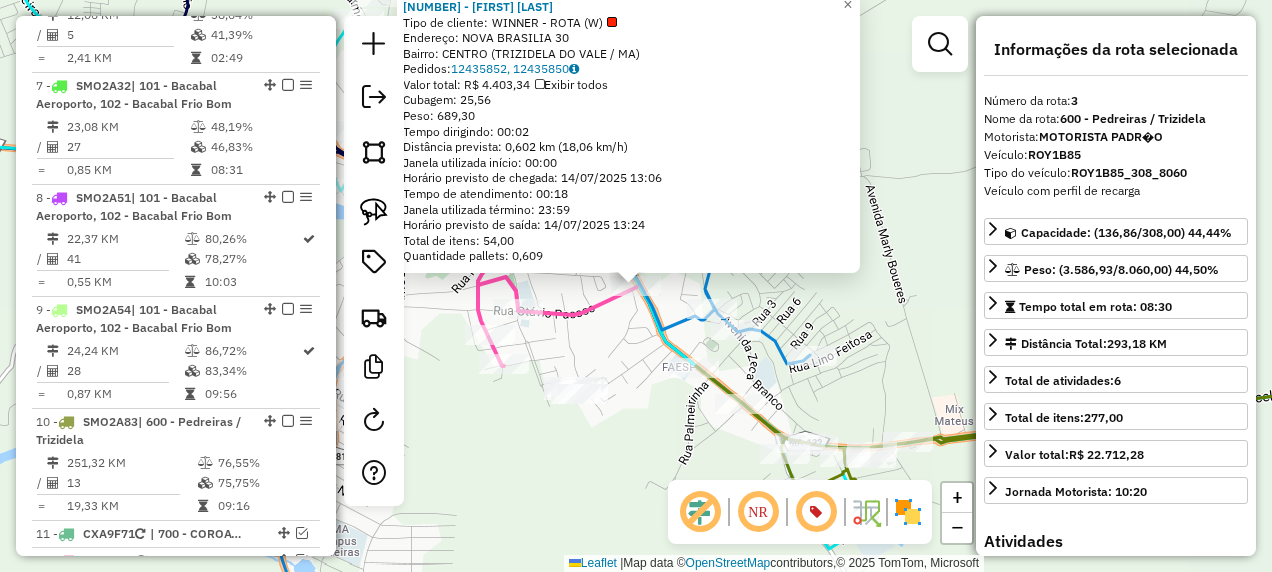 scroll, scrollTop: 997, scrollLeft: 0, axis: vertical 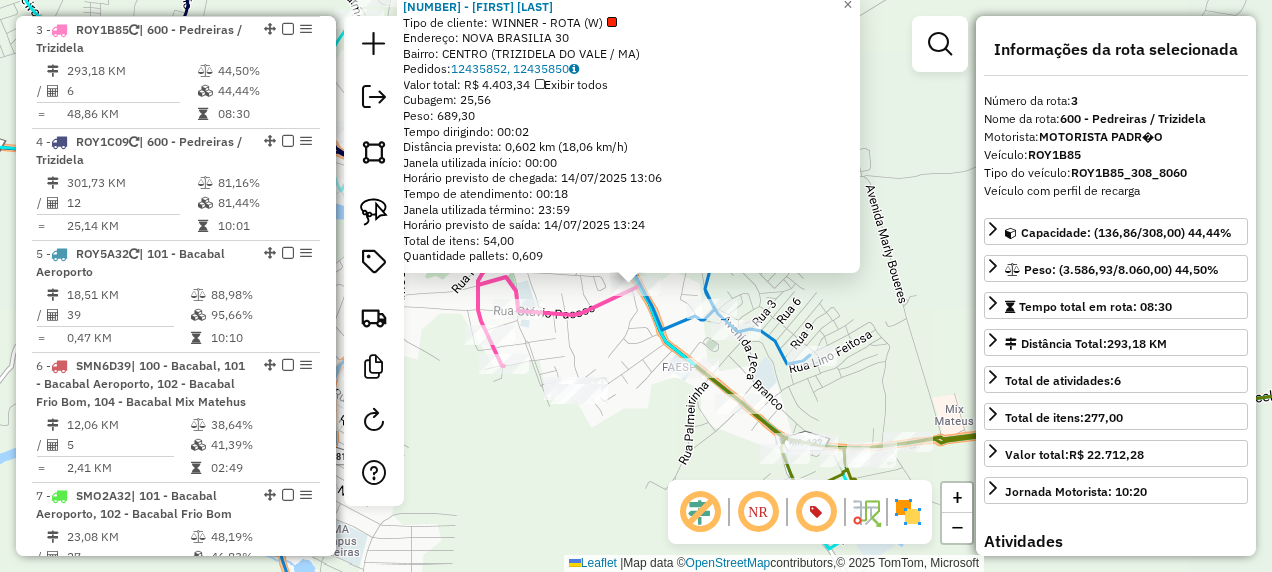 click on "15290 - JOaO PEREIRA COUTINH  Tipo de cliente:   WINNER - ROTA (W)   Endereço:  NOVA BRASILIA 30   Bairro: CENTRO (TRIZIDELA DO VALE / MA)   Pedidos:  12435852, 12435850   Valor total: R$ 4.403,34   Exibir todos   Cubagem: 25,56  Peso: 689,30  Tempo dirigindo: 00:02   Distância prevista: 0,602 km (18,06 km/h)   Janela utilizada início: 00:00   Horário previsto de chegada: 14/07/2025 13:06   Tempo de atendimento: 00:18   Janela utilizada término: 23:59   Horário previsto de saída: 14/07/2025 13:24   Total de itens: 54,00   Quantidade pallets: 0,609  × Janela de atendimento Grade de atendimento Capacidade Transportadoras Veículos Cliente Pedidos  Rotas Selecione os dias de semana para filtrar as janelas de atendimento  Seg   Ter   Qua   Qui   Sex   Sáb   Dom  Informe o período da janela de atendimento: De: Até:  Filtrar exatamente a janela do cliente  Considerar janela de atendimento padrão  Selecione os dias de semana para filtrar as grades de atendimento  Seg   Ter   Qua   Qui   Sex   Sáb   Dom" 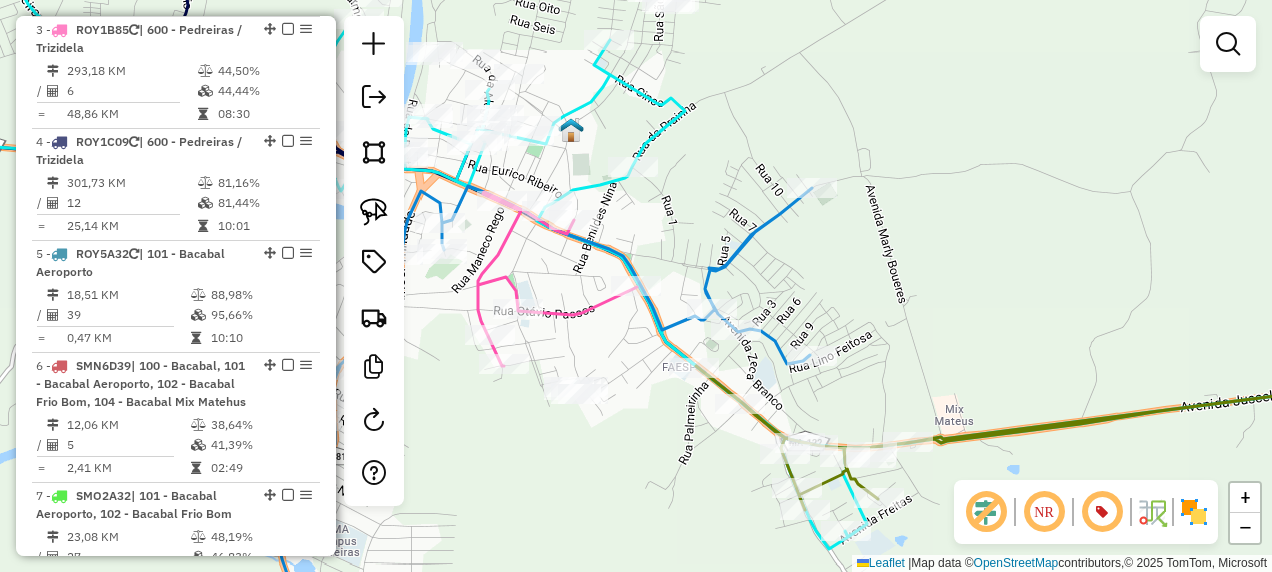 click 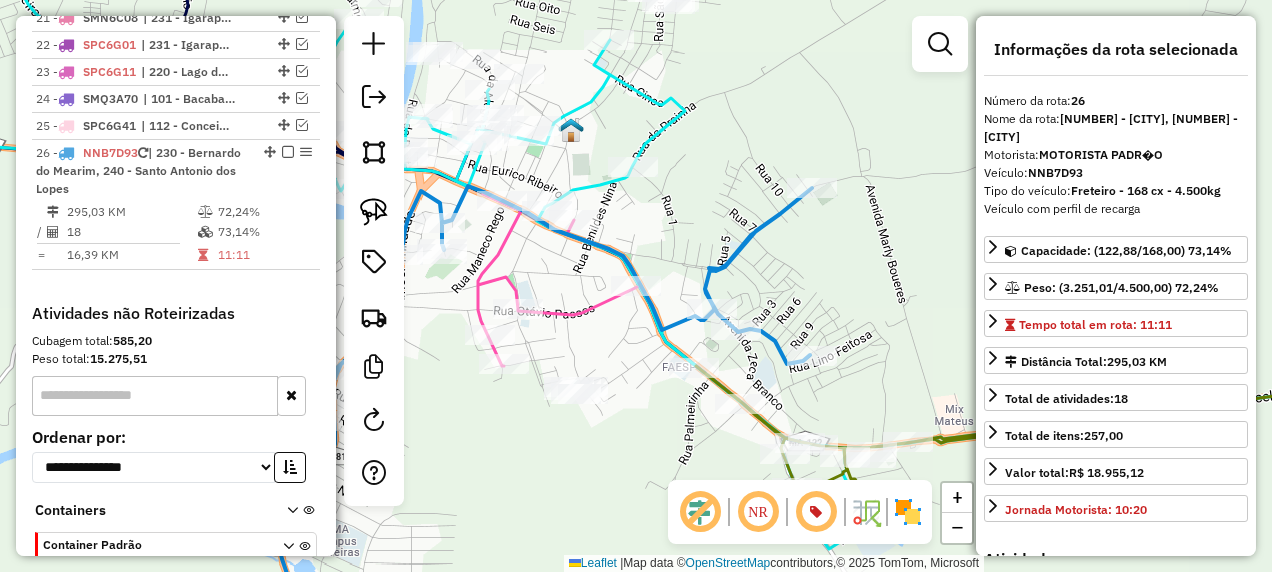 scroll, scrollTop: 2308, scrollLeft: 0, axis: vertical 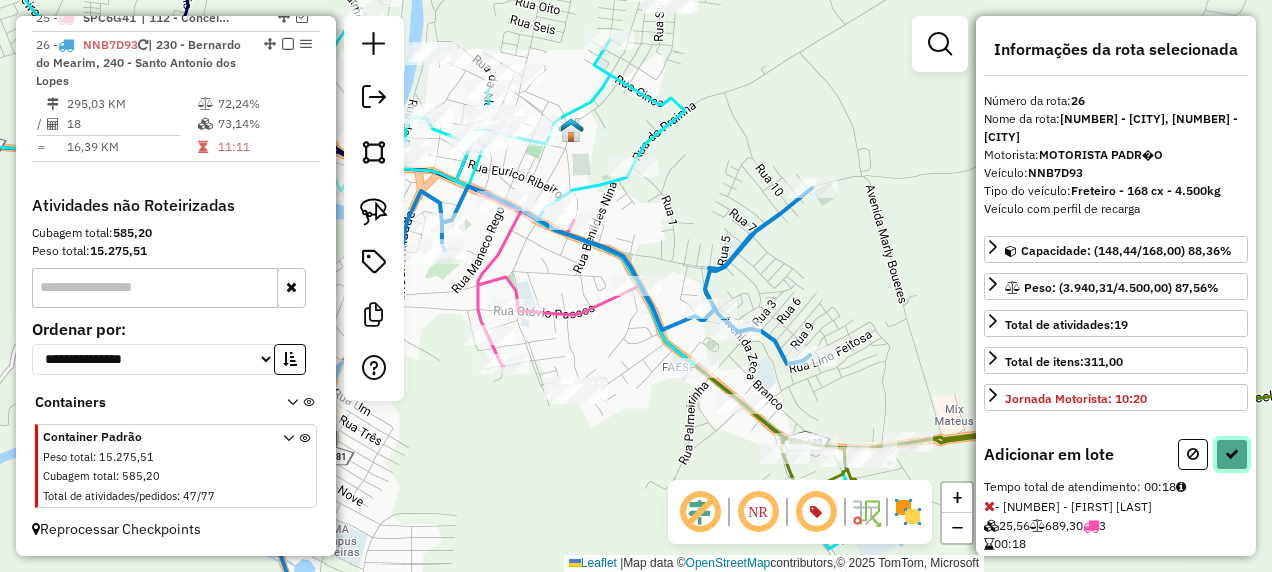click at bounding box center [1232, 454] 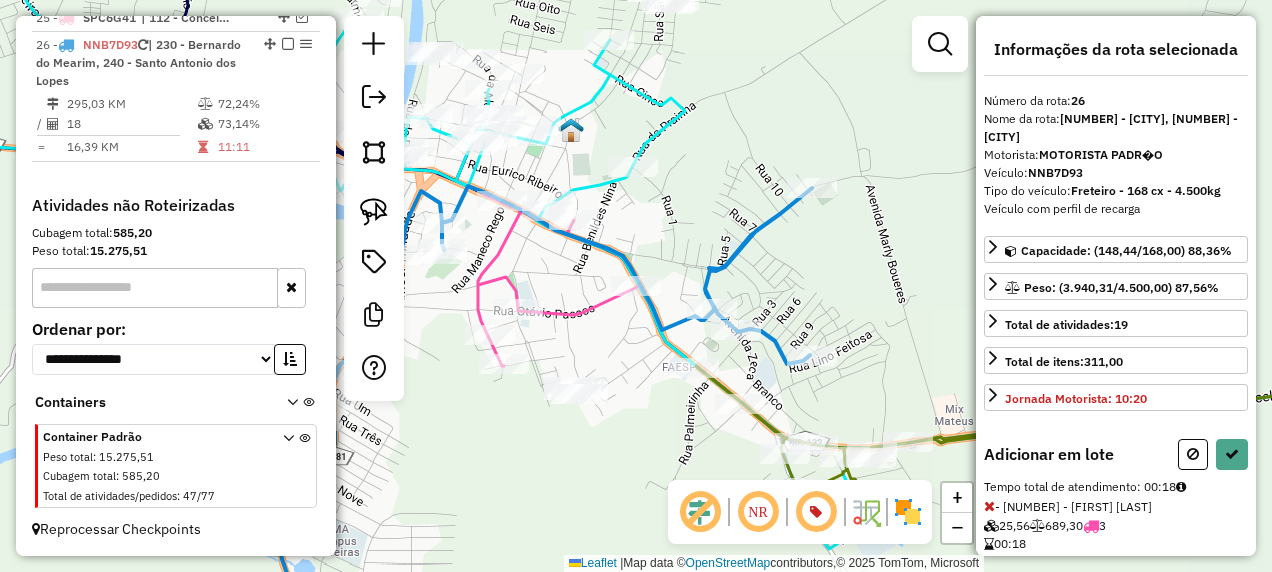 select on "**********" 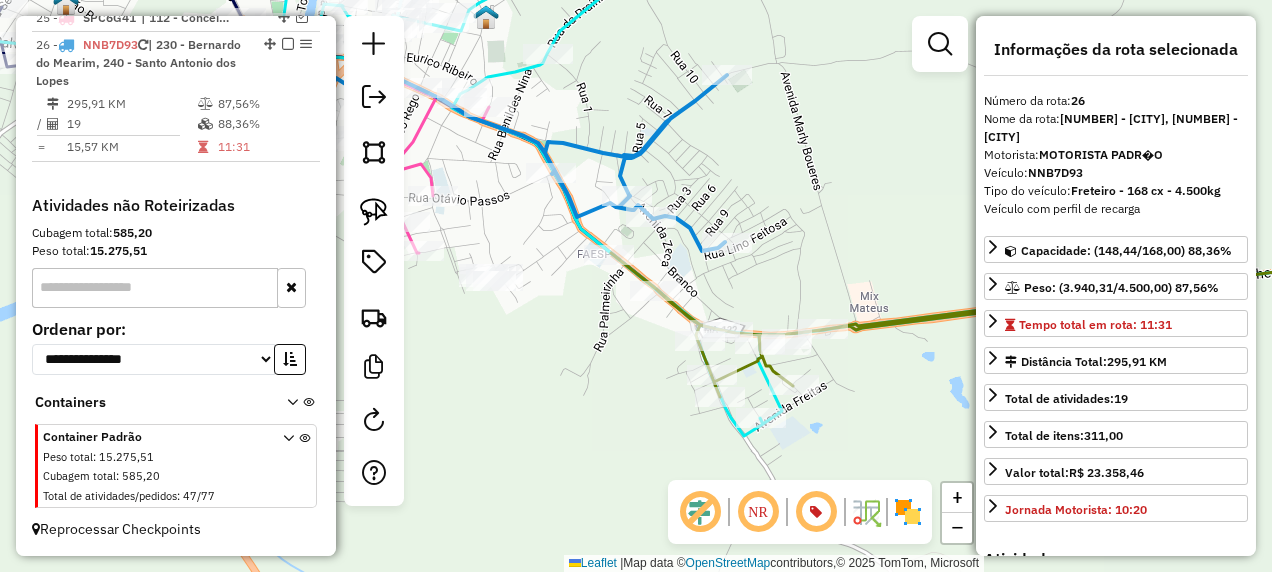 drag, startPoint x: 666, startPoint y: 416, endPoint x: 566, endPoint y: 266, distance: 180.27756 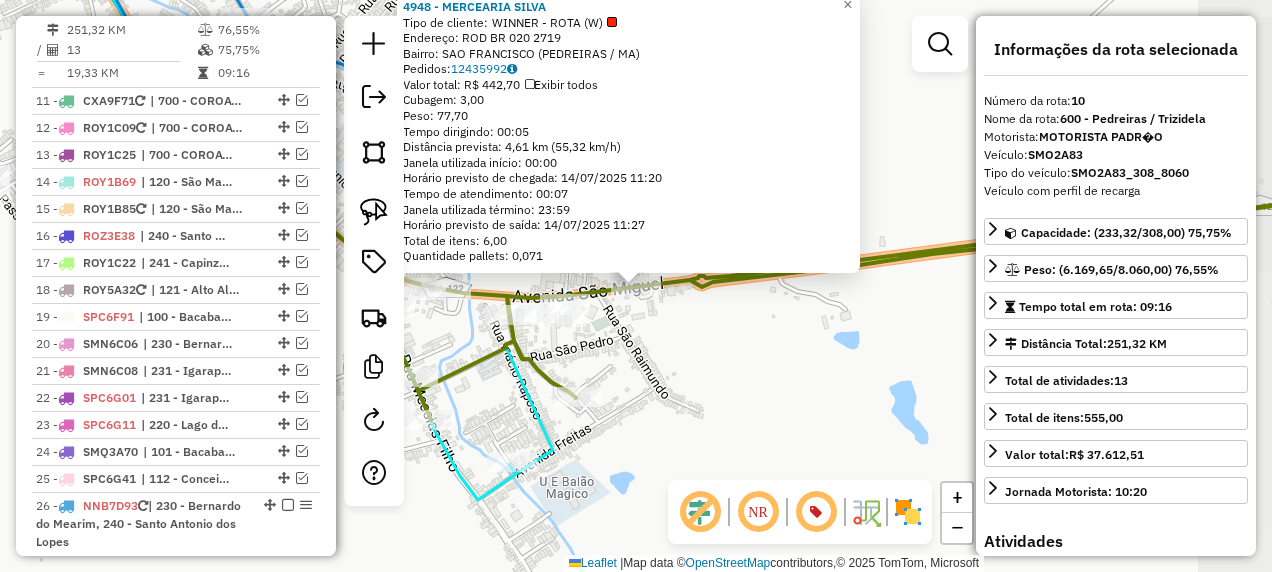 scroll, scrollTop: 1815, scrollLeft: 0, axis: vertical 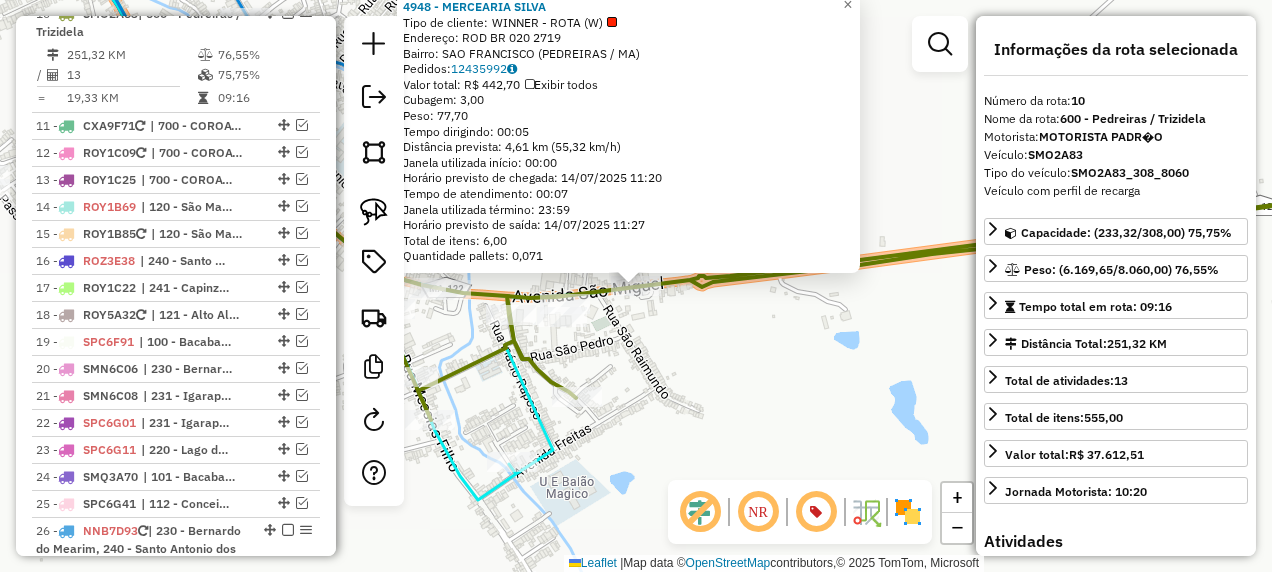 click on "4948 - MERCEARIA SILVA  Tipo de cliente:   WINNER - ROTA (W)   Endereço: ROD BR 020                        2719   Bairro: SAO FRANCISCO (PEDREIRAS / MA)   Pedidos:  12435992   Valor total: R$ 442,70   Exibir todos   Cubagem: 3,00  Peso: 77,70  Tempo dirigindo: 00:05   Distância prevista: 4,61 km (55,32 km/h)   Janela utilizada início: 00:00   Horário previsto de chegada: 14/07/2025 11:20   Tempo de atendimento: 00:07   Janela utilizada término: 23:59   Horário previsto de saída: 14/07/2025 11:27   Total de itens: 6,00   Quantidade pallets: 0,071  × Janela de atendimento Grade de atendimento Capacidade Transportadoras Veículos Cliente Pedidos  Rotas Selecione os dias de semana para filtrar as janelas de atendimento  Seg   Ter   Qua   Qui   Sex   Sáb   Dom  Informe o período da janela de atendimento: De: Até:  Filtrar exatamente a janela do cliente  Considerar janela de atendimento padrão  Selecione os dias de semana para filtrar as grades de atendimento  Seg   Ter   Qua   Qui   Sex   Sáb   Dom  +" 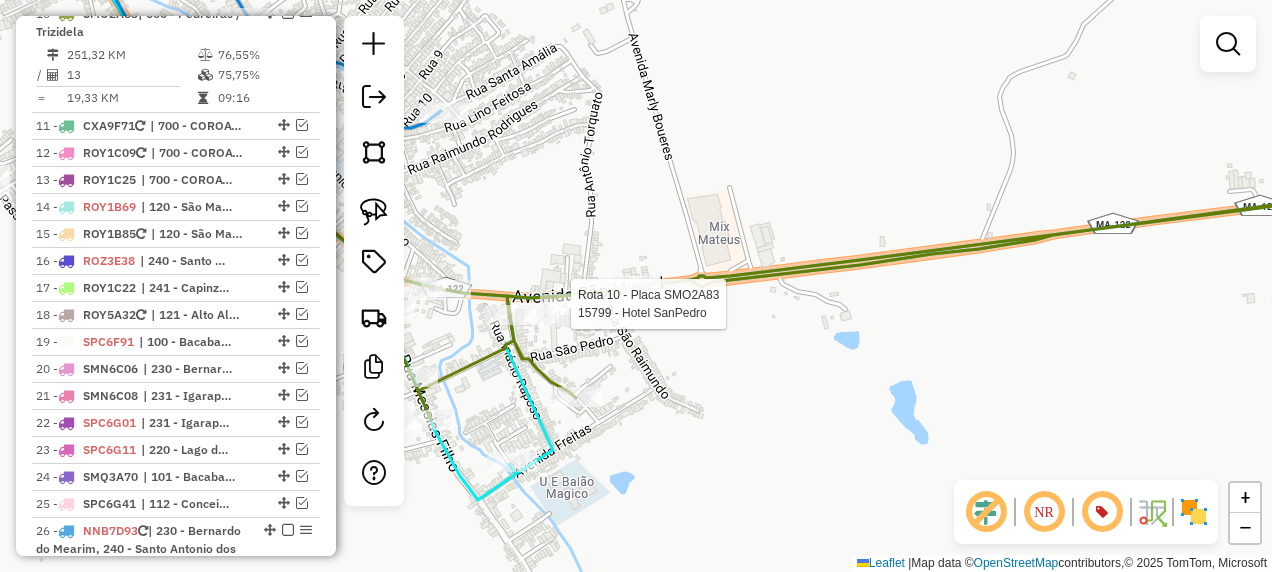 select on "**********" 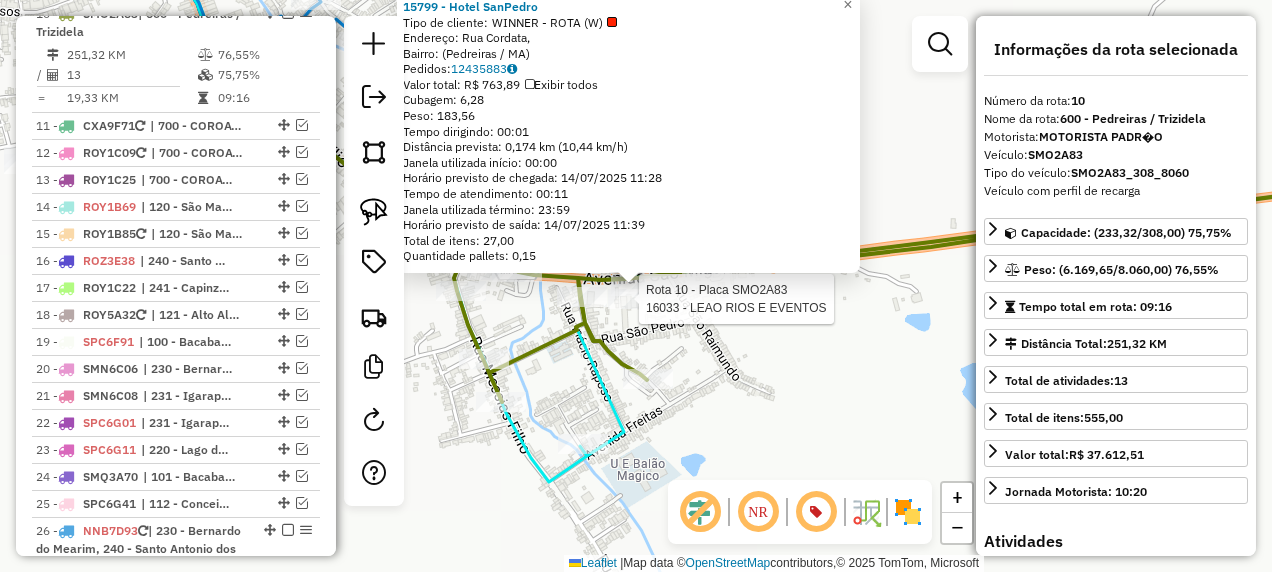 click 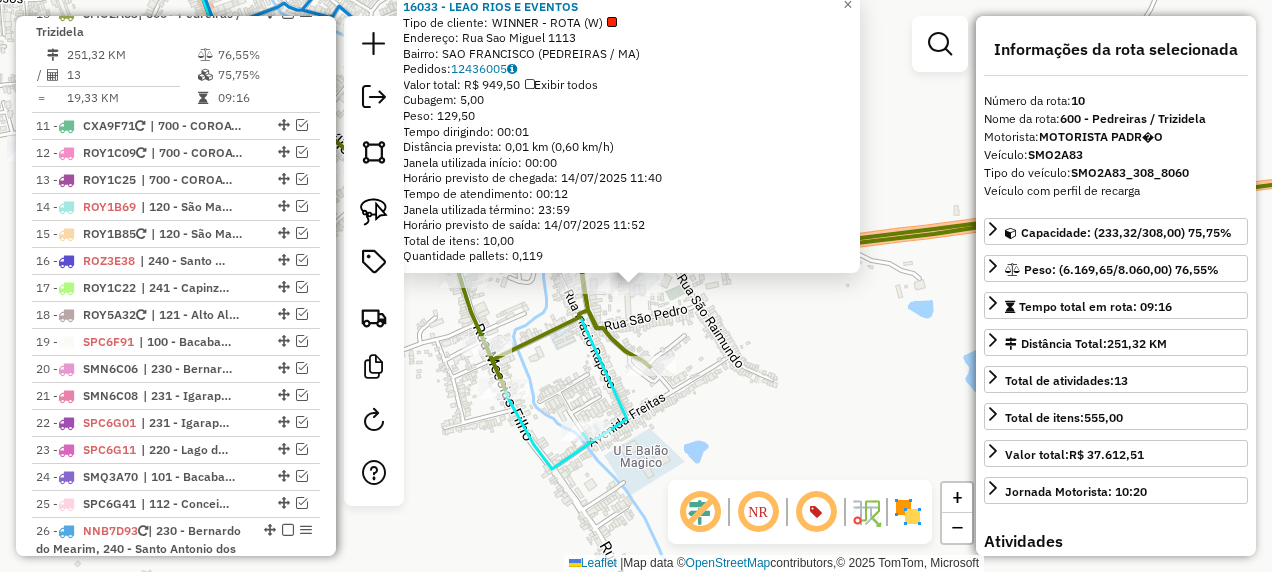 click on "16033 - LEAO RIOS E EVENTOS  Tipo de cliente:   WINNER - ROTA (W)   Endereço:  Rua Sao Miguel 1113   Bairro: SAO FRANCISCO (PEDREIRAS / MA)   Pedidos:  12436005   Valor total: R$ 949,50   Exibir todos   Cubagem: 5,00  Peso: 129,50  Tempo dirigindo: 00:01   Distância prevista: 0,01 km (0,60 km/h)   Janela utilizada início: 00:00   Horário previsto de chegada: 14/07/2025 11:40   Tempo de atendimento: 00:12   Janela utilizada término: 23:59   Horário previsto de saída: 14/07/2025 11:52   Total de itens: 10,00   Quantidade pallets: 0,119  × Janela de atendimento Grade de atendimento Capacidade Transportadoras Veículos Cliente Pedidos  Rotas Selecione os dias de semana para filtrar as janelas de atendimento  Seg   Ter   Qua   Qui   Sex   Sáb   Dom  Informe o período da janela de atendimento: De: Até:  Filtrar exatamente a janela do cliente  Considerar janela de atendimento padrão  Selecione os dias de semana para filtrar as grades de atendimento  Seg   Ter   Qua   Qui   Sex   Sáb   Dom   De:   Até:" 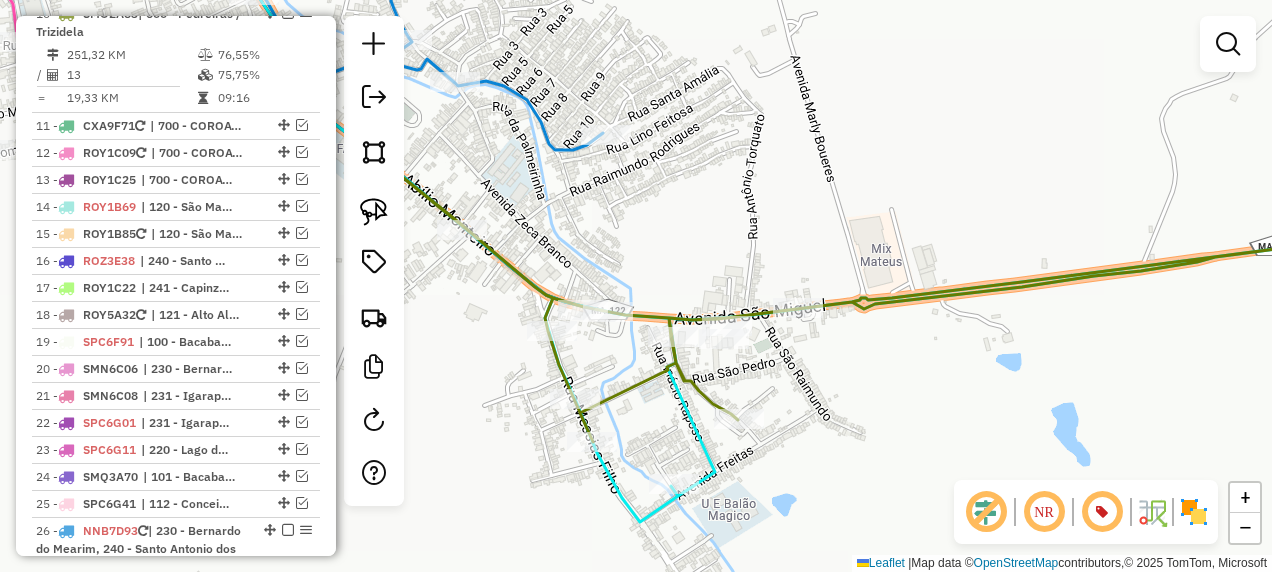 drag, startPoint x: 718, startPoint y: 360, endPoint x: 766, endPoint y: 389, distance: 56.0803 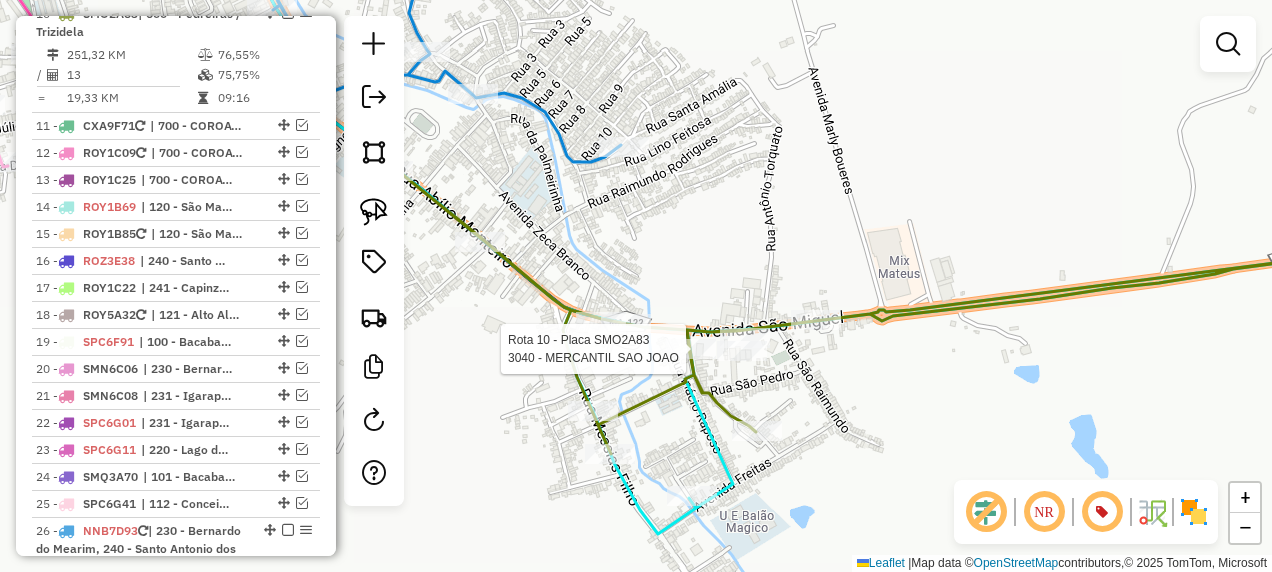 select on "**********" 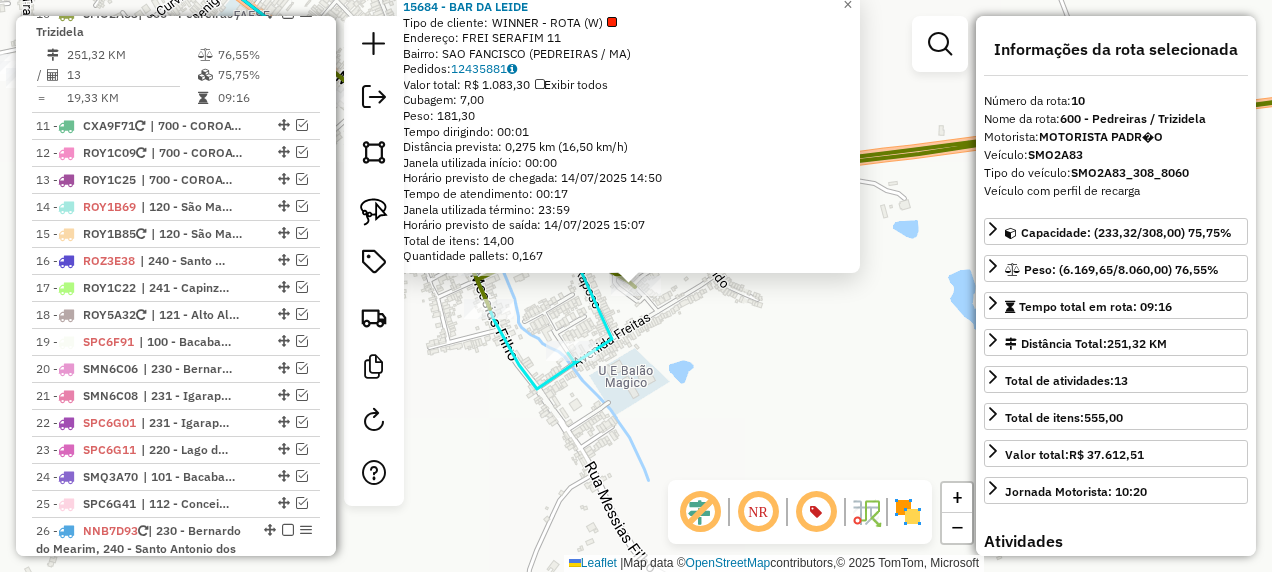 click on "15684 - BAR DA LEIDE  Tipo de cliente:   WINNER - ROTA (W)   Endereço:  FREI SERAFIM 11   Bairro: SAO FANCISCO (PEDREIRAS / MA)   Pedidos:  12435881   Valor total: R$ 1.083,30   Exibir todos   Cubagem: 7,00  Peso: 181,30  Tempo dirigindo: 00:01   Distância prevista: 0,275 km (16,50 km/h)   Janela utilizada início: 00:00   Horário previsto de chegada: 14/07/2025 14:50   Tempo de atendimento: 00:17   Janela utilizada término: 23:59   Horário previsto de saída: 14/07/2025 15:07   Total de itens: 14,00   Quantidade pallets: 0,167  × Janela de atendimento Grade de atendimento Capacidade Transportadoras Veículos Cliente Pedidos  Rotas Selecione os dias de semana para filtrar as janelas de atendimento  Seg   Ter   Qua   Qui   Sex   Sáb   Dom  Informe o período da janela de atendimento: De: Até:  Filtrar exatamente a janela do cliente  Considerar janela de atendimento padrão  Selecione os dias de semana para filtrar as grades de atendimento  Seg   Ter   Qua   Qui   Sex   Sáb   Dom   Peso mínimo:   De:" 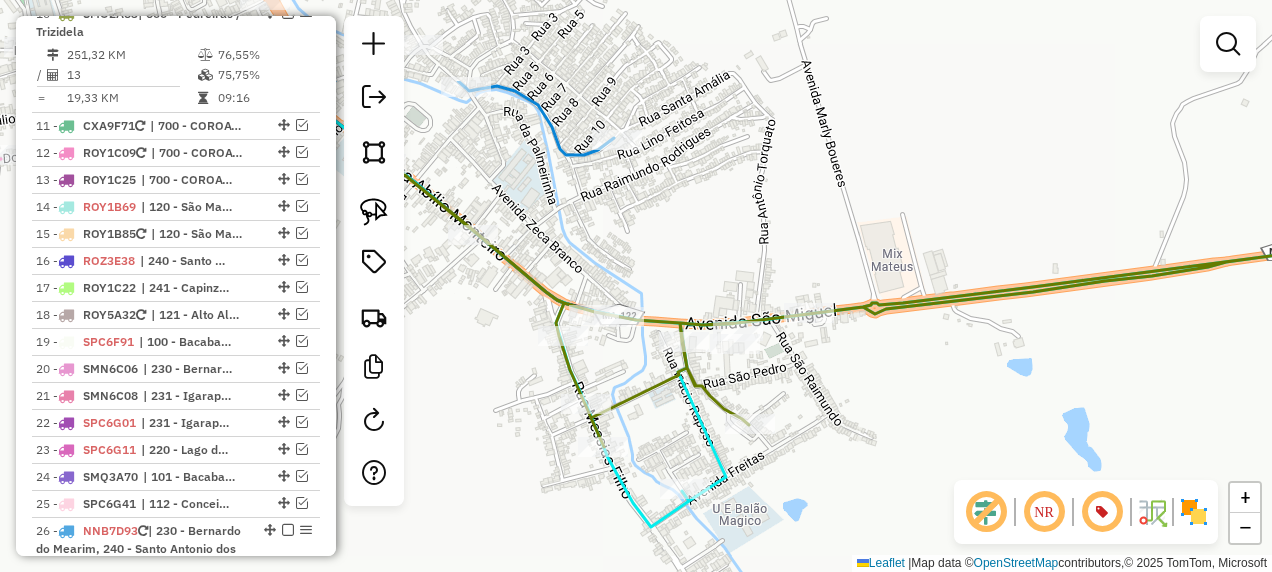 drag, startPoint x: 812, startPoint y: 434, endPoint x: 862, endPoint y: 497, distance: 80.43009 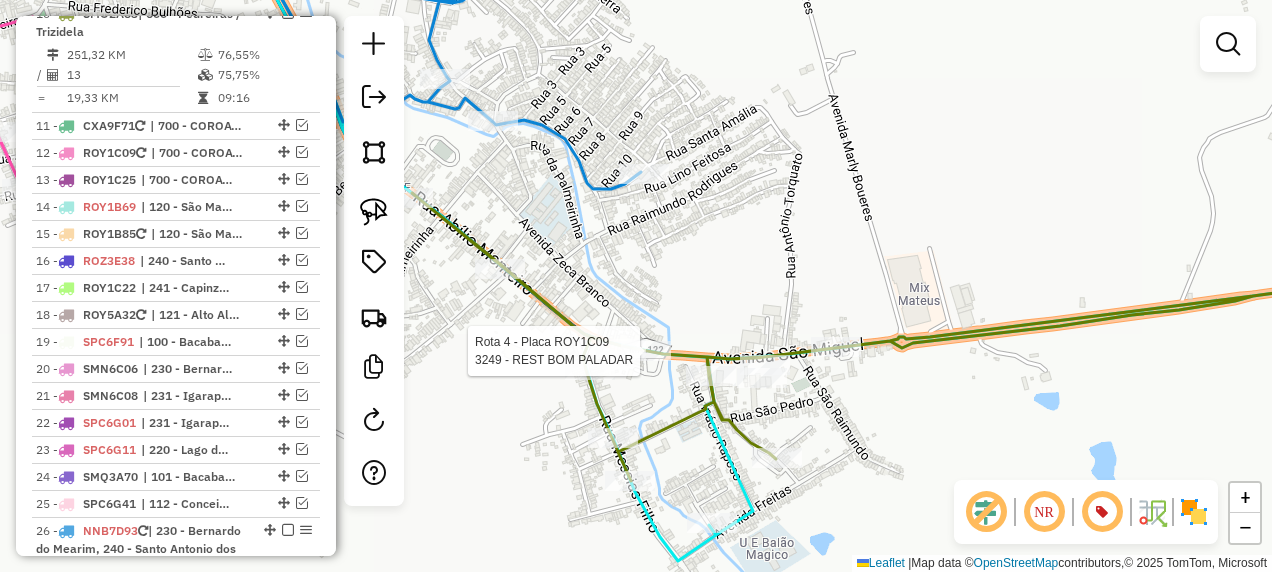 select on "**********" 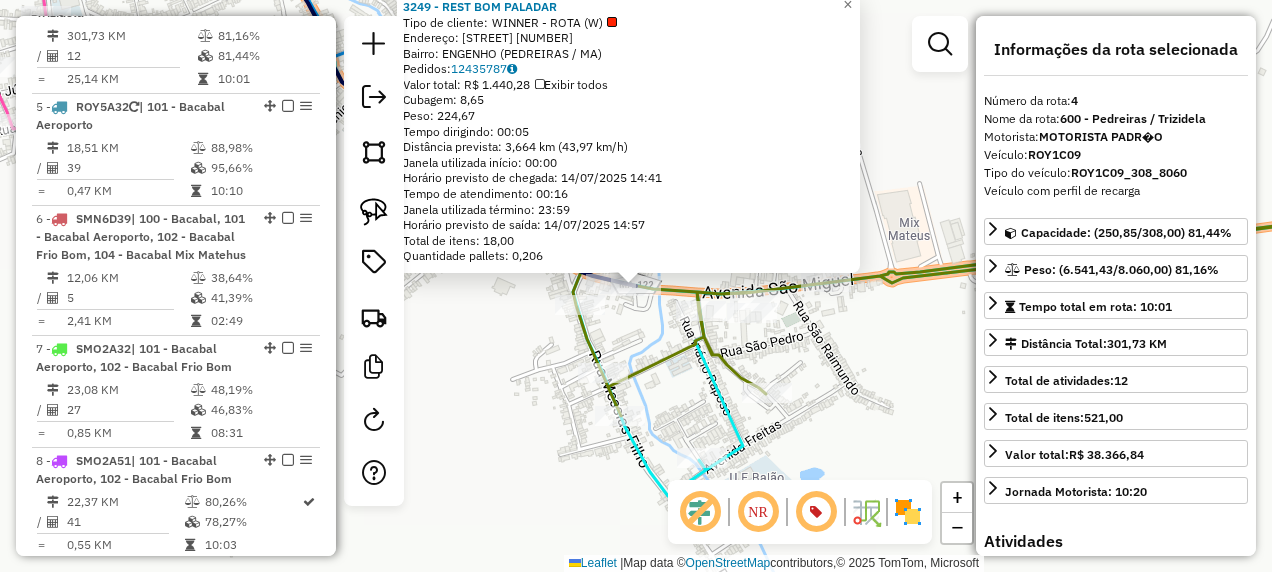 scroll, scrollTop: 1109, scrollLeft: 0, axis: vertical 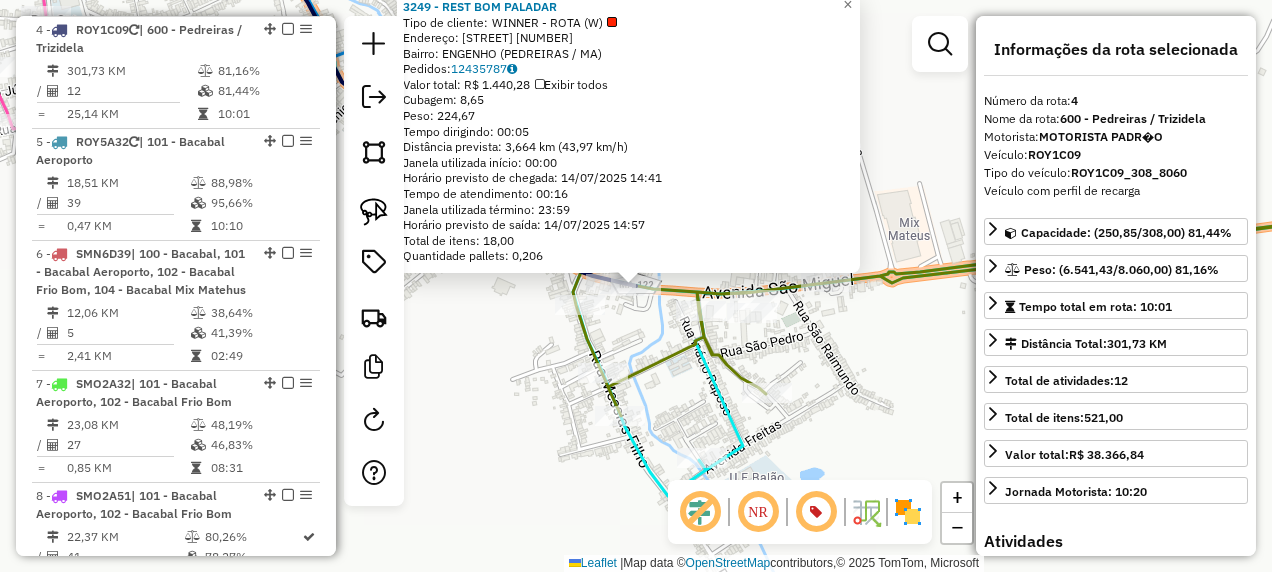 click on "3249 - REST BOM PALADAR  Tipo de cliente:   WINNER - ROTA (W)   Endereço: R     RUI MESQUITA                002401   Bairro: ENGENHO (PEDREIRAS / MA)   Pedidos:  12435787   Valor total: R$ 1.440,28   Exibir todos   Cubagem: 8,65  Peso: 224,67  Tempo dirigindo: 00:05   Distância prevista: 3,664 km (43,97 km/h)   Janela utilizada início: 00:00   Horário previsto de chegada: 14/07/2025 14:41   Tempo de atendimento: 00:16   Janela utilizada término: 23:59   Horário previsto de saída: 14/07/2025 14:57   Total de itens: 18,00   Quantidade pallets: 0,206  × Janela de atendimento Grade de atendimento Capacidade Transportadoras Veículos Cliente Pedidos  Rotas Selecione os dias de semana para filtrar as janelas de atendimento  Seg   Ter   Qua   Qui   Sex   Sáb   Dom  Informe o período da janela de atendimento: De: Até:  Filtrar exatamente a janela do cliente  Considerar janela de atendimento padrão  Selecione os dias de semana para filtrar as grades de atendimento  Seg   Ter   Qua   Qui   Sex   Sáb   Dom" 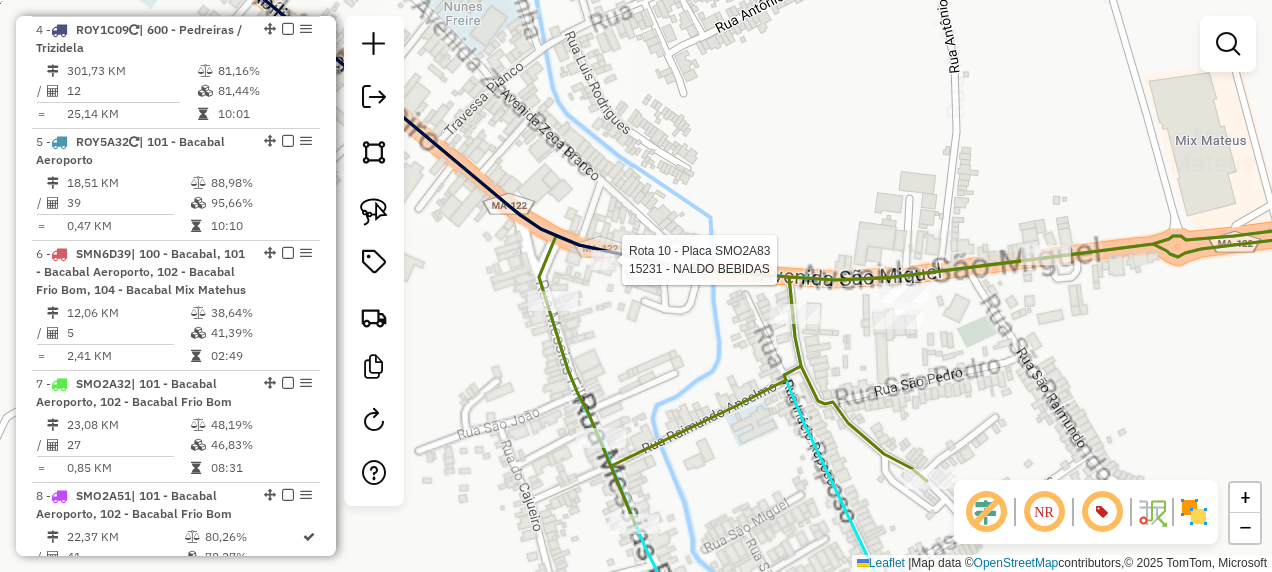 click 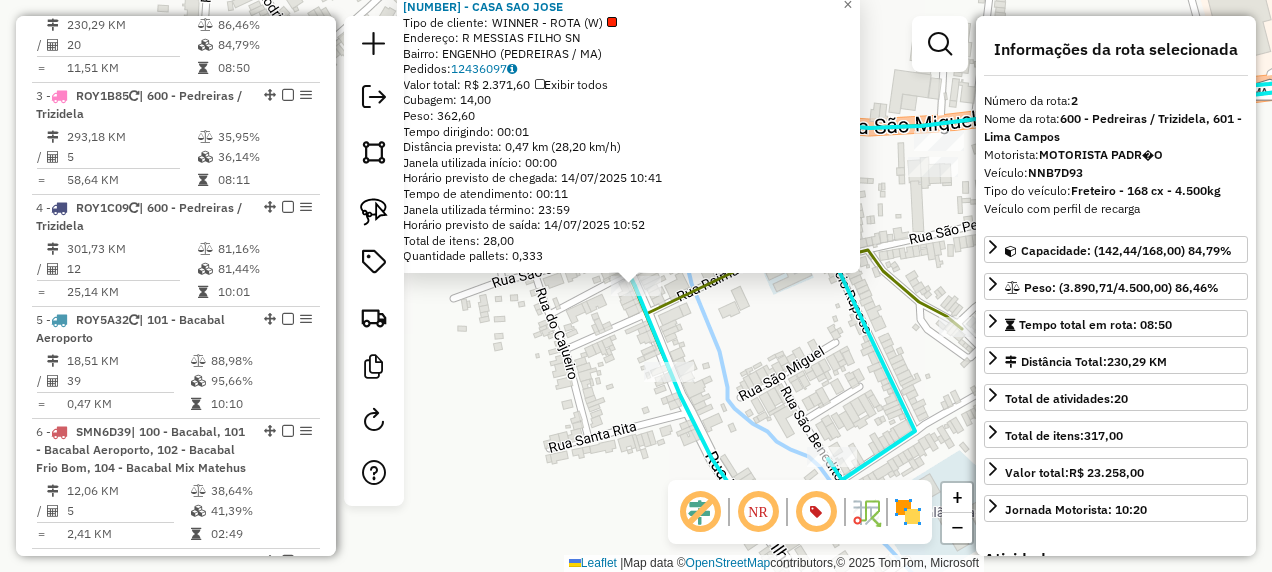 scroll, scrollTop: 885, scrollLeft: 0, axis: vertical 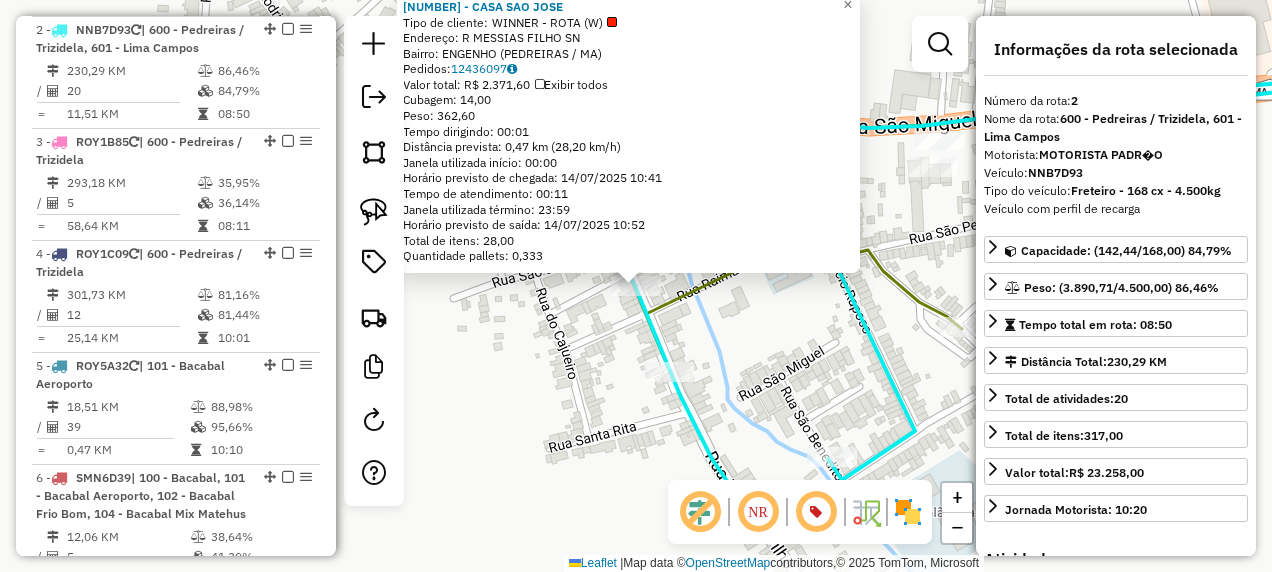 click on "2729 - CASA SAO JOSE  Tipo de cliente:   WINNER - ROTA (W)   Endereço: R     MESSIAS FILHO               SN   Bairro: ENGENHO (PEDREIRAS / MA)   Pedidos:  12436097   Valor total: R$ 2.371,60   Exibir todos   Cubagem: 14,00  Peso: 362,60  Tempo dirigindo: 00:01   Distância prevista: 0,47 km (28,20 km/h)   Janela utilizada início: 00:00   Horário previsto de chegada: 14/07/2025 10:41   Tempo de atendimento: 00:11   Janela utilizada término: 23:59   Horário previsto de saída: 14/07/2025 10:52   Total de itens: 28,00   Quantidade pallets: 0,333  × Janela de atendimento Grade de atendimento Capacidade Transportadoras Veículos Cliente Pedidos  Rotas Selecione os dias de semana para filtrar as janelas de atendimento  Seg   Ter   Qua   Qui   Sex   Sáb   Dom  Informe o período da janela de atendimento: De: Até:  Filtrar exatamente a janela do cliente  Considerar janela de atendimento padrão  Selecione os dias de semana para filtrar as grades de atendimento  Seg   Ter   Qua   Qui   Sex   Sáb   Dom   De:" 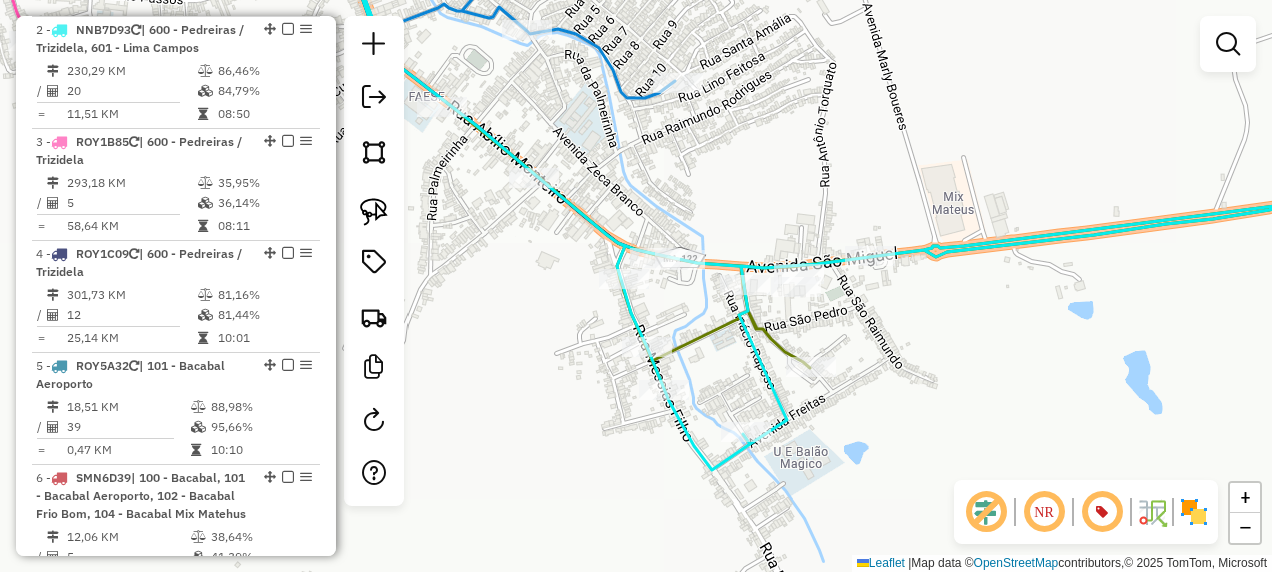 drag, startPoint x: 584, startPoint y: 331, endPoint x: 656, endPoint y: 458, distance: 145.98973 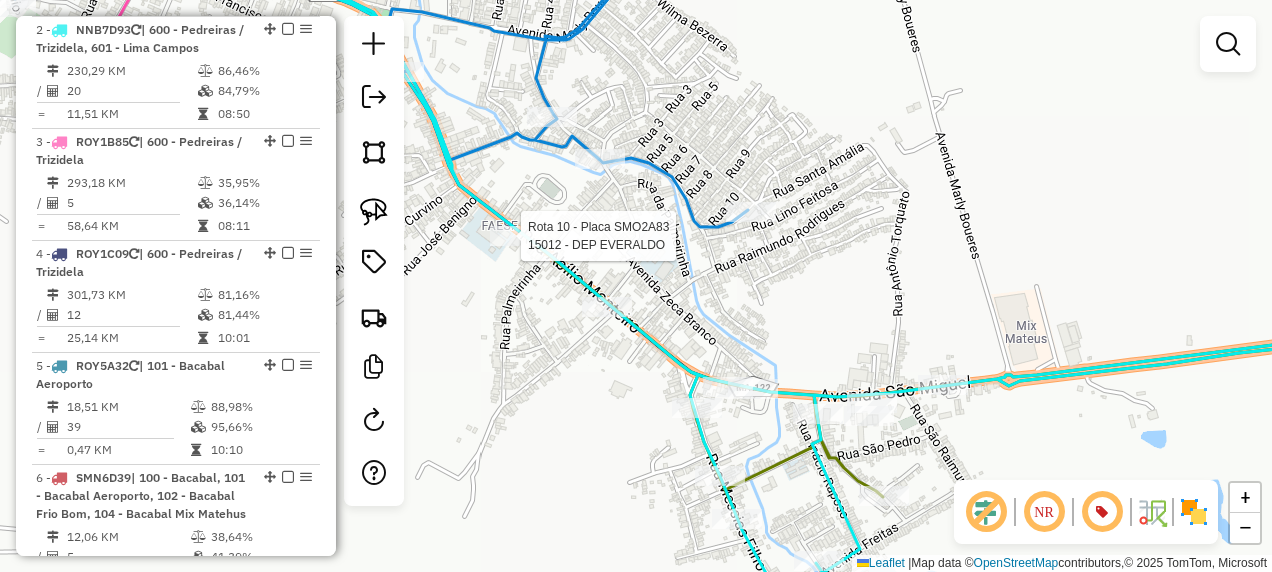 click 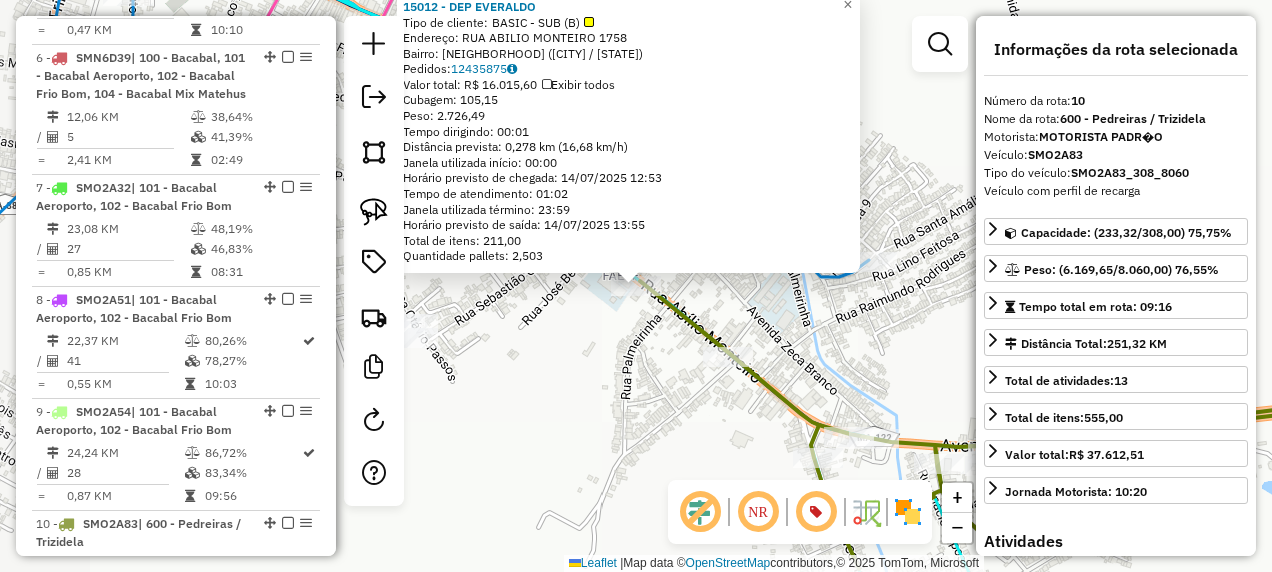 scroll, scrollTop: 1815, scrollLeft: 0, axis: vertical 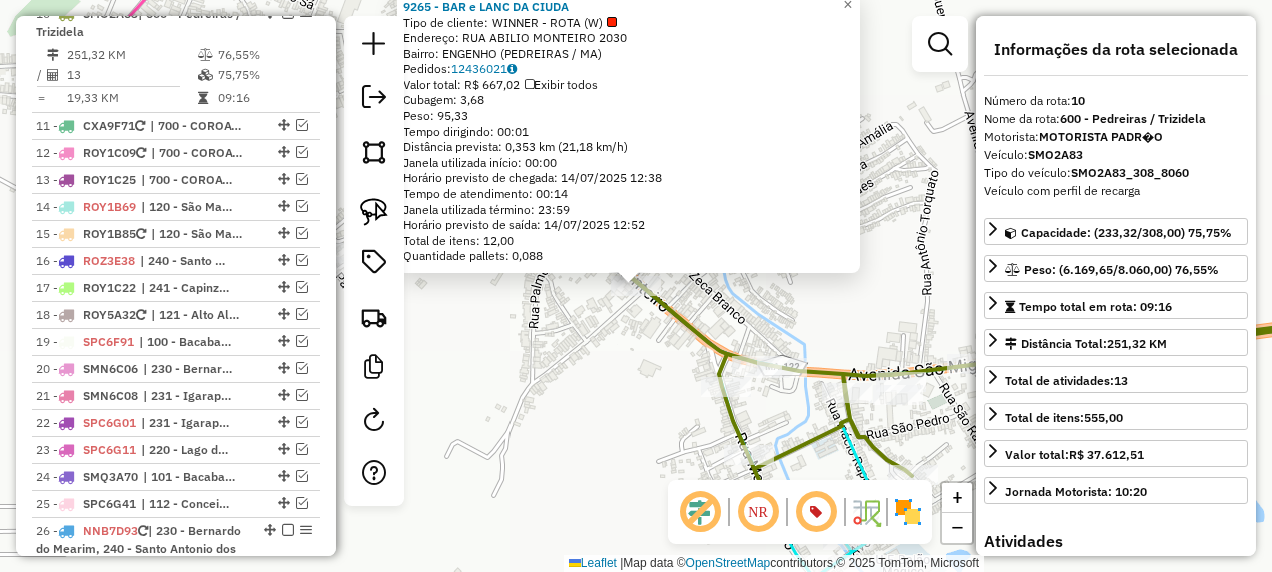 click on "9265 - BAR e LANC DA CIUDA  Tipo de cliente:   WINNER - ROTA (W)   Endereço:  RUA ABILIO MONTEIRO 2030   Bairro: ENGENHO (PEDREIRAS / MA)   Pedidos:  12436021   Valor total: R$ 667,02   Exibir todos   Cubagem: 3,68  Peso: 95,33  Tempo dirigindo: 00:01   Distância prevista: 0,353 km (21,18 km/h)   Janela utilizada início: 00:00   Horário previsto de chegada: 14/07/2025 12:38   Tempo de atendimento: 00:14   Janela utilizada término: 23:59   Horário previsto de saída: 14/07/2025 12:52   Total de itens: 12,00   Quantidade pallets: 0,088  × Janela de atendimento Grade de atendimento Capacidade Transportadoras Veículos Cliente Pedidos  Rotas Selecione os dias de semana para filtrar as janelas de atendimento  Seg   Ter   Qua   Qui   Sex   Sáb   Dom  Informe o período da janela de atendimento: De: Até:  Filtrar exatamente a janela do cliente  Considerar janela de atendimento padrão  Selecione os dias de semana para filtrar as grades de atendimento  Seg   Ter   Qua   Qui   Sex   Sáb   Dom   De:   Até:" 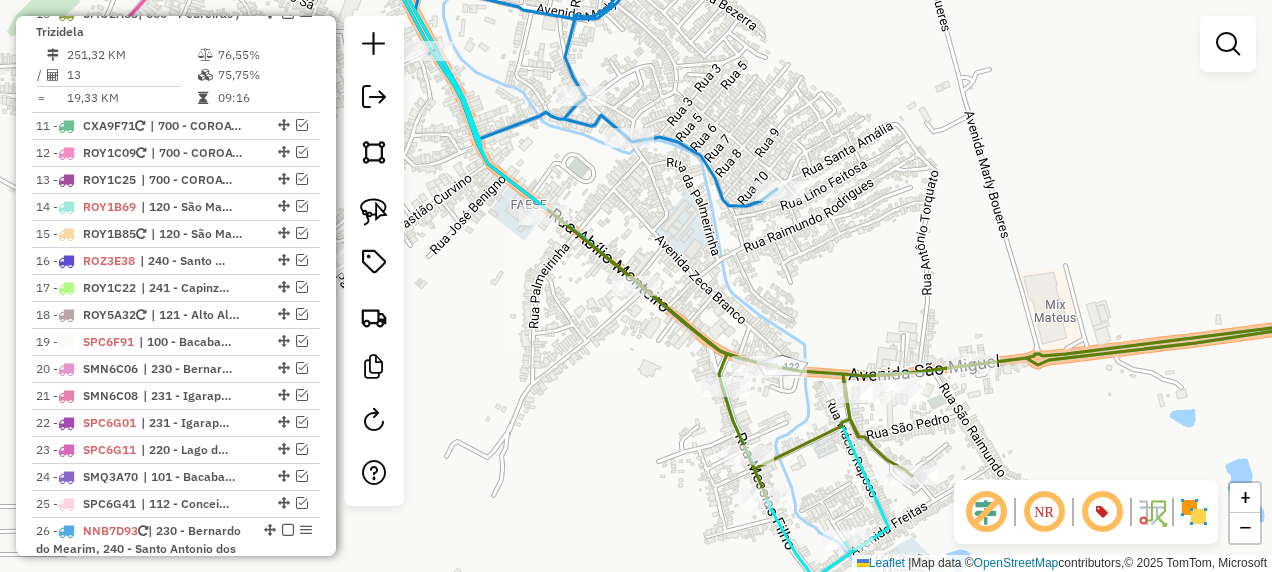 click 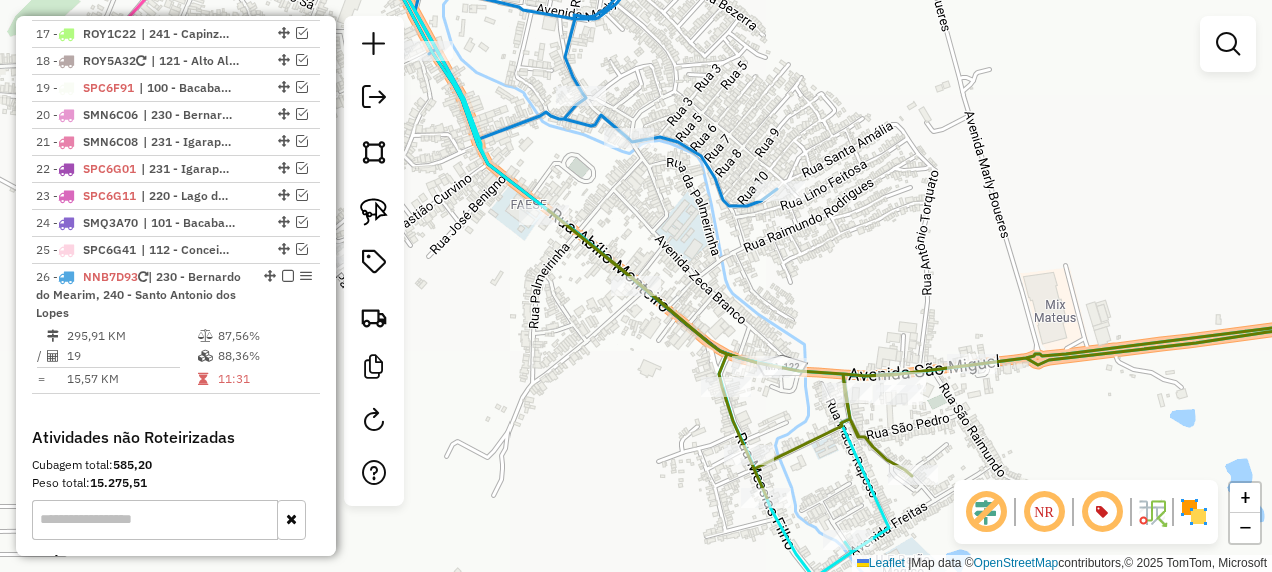 select on "**********" 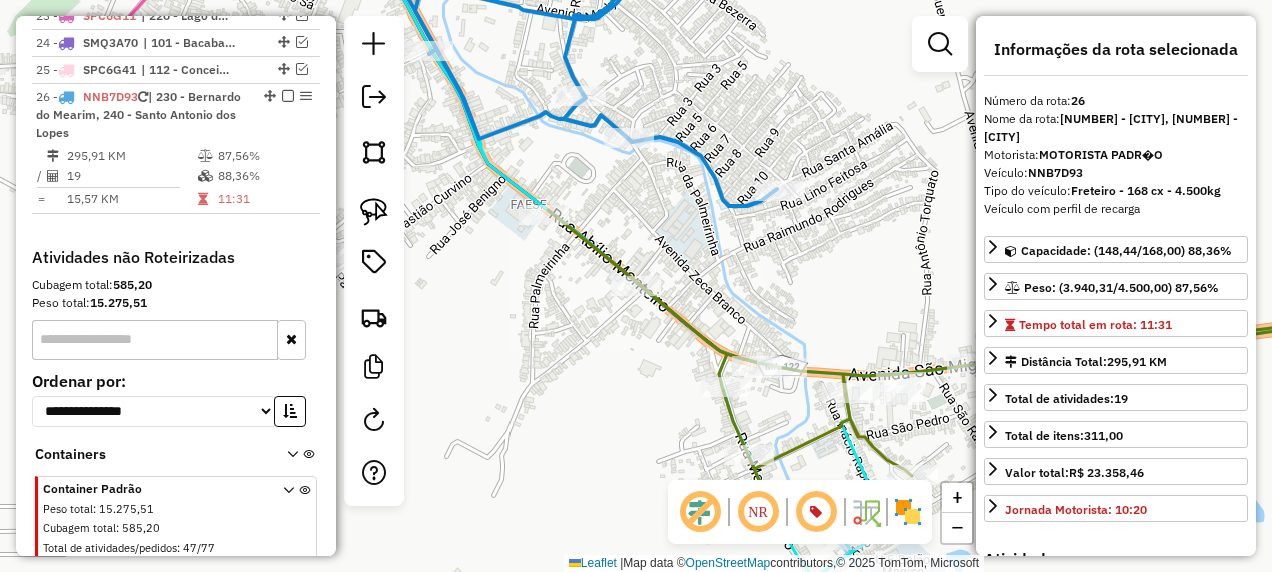 scroll, scrollTop: 2308, scrollLeft: 0, axis: vertical 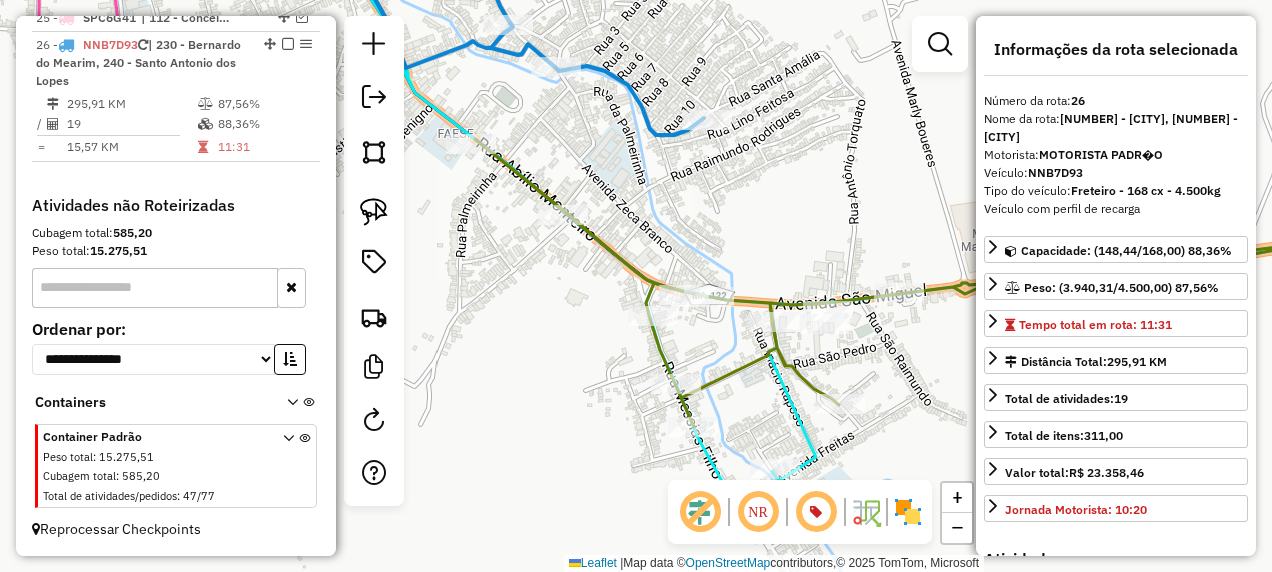 drag, startPoint x: 727, startPoint y: 301, endPoint x: 653, endPoint y: 228, distance: 103.947105 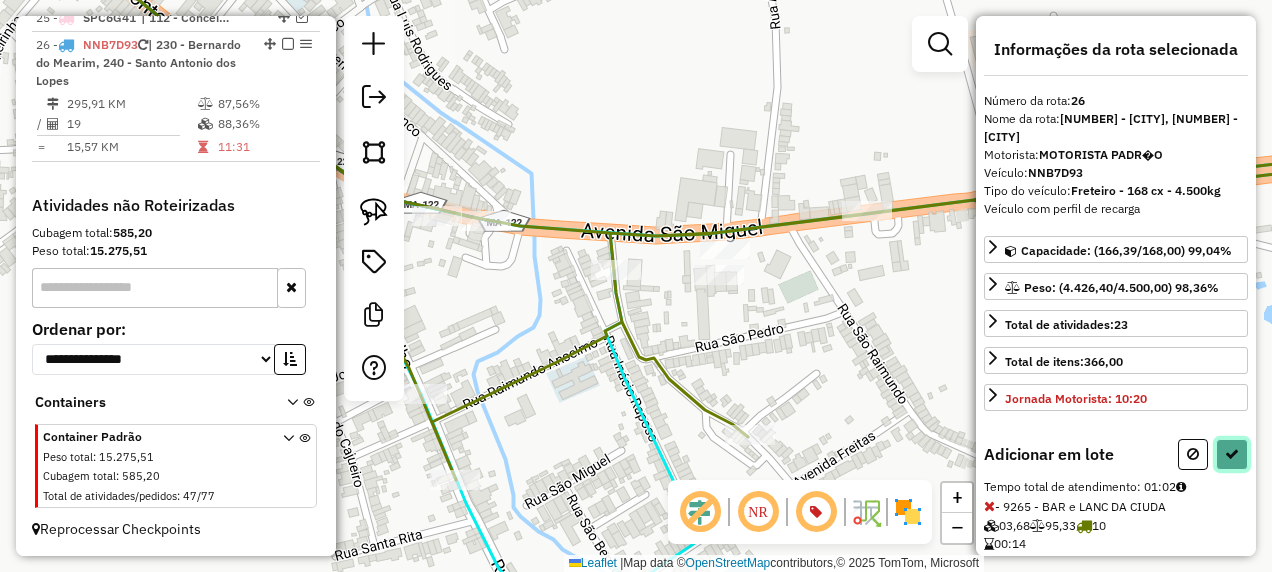 click at bounding box center [1232, 454] 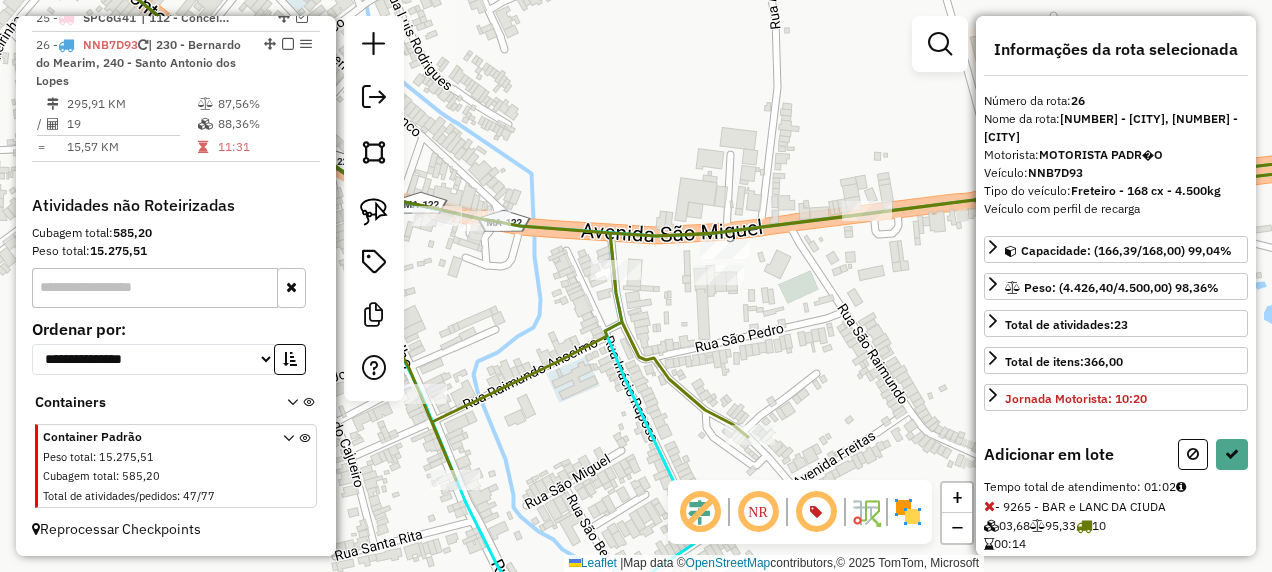 select on "**********" 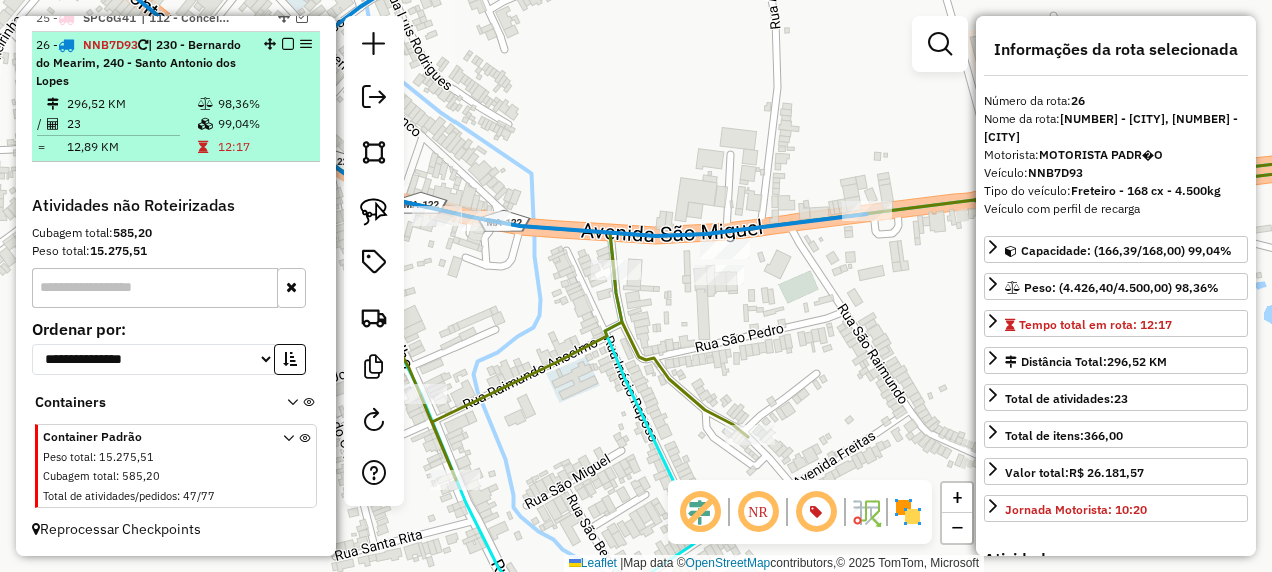 click at bounding box center [288, 44] 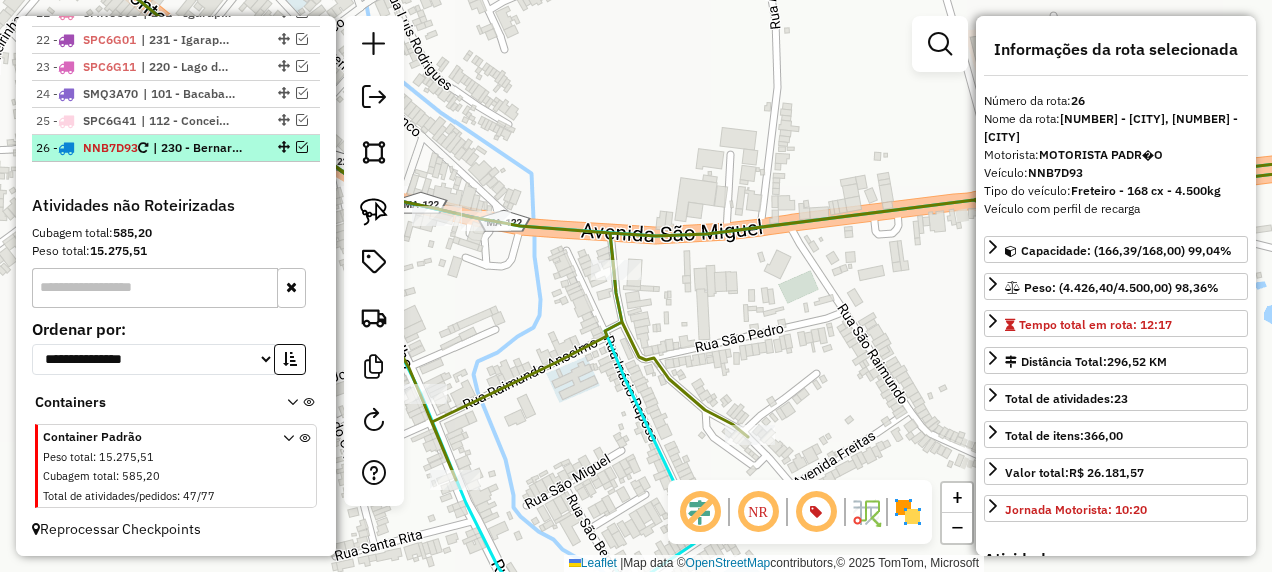 scroll, scrollTop: 2205, scrollLeft: 0, axis: vertical 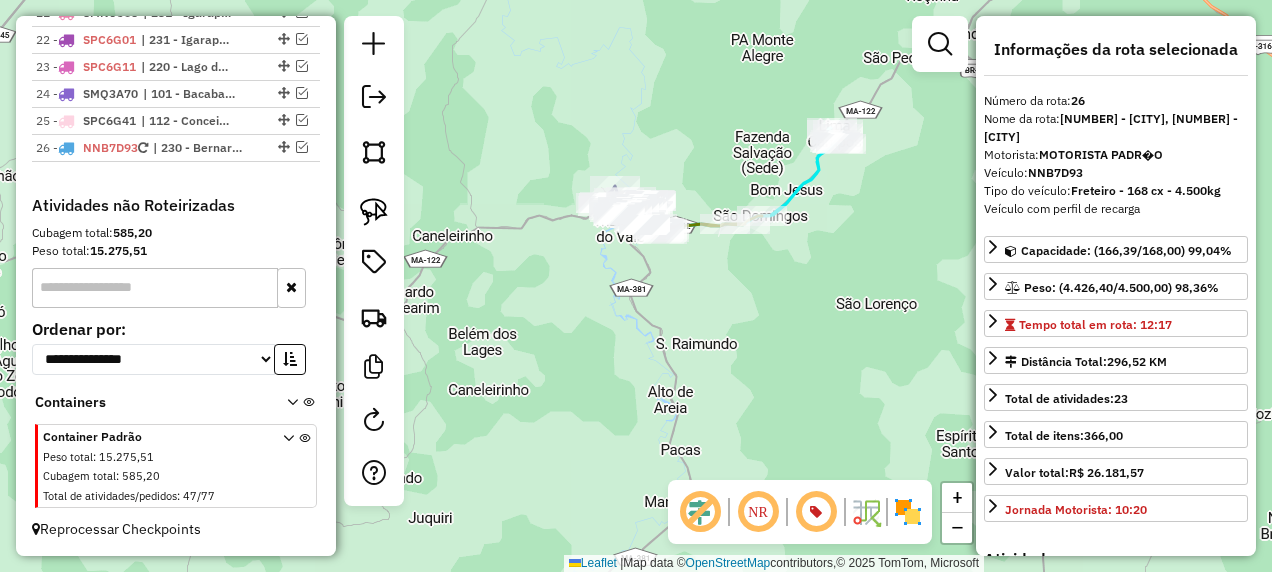 click on "Janela de atendimento Grade de atendimento Capacidade Transportadoras Veículos Cliente Pedidos  Rotas Selecione os dias de semana para filtrar as janelas de atendimento  Seg   Ter   Qua   Qui   Sex   Sáb   Dom  Informe o período da janela de atendimento: De: Até:  Filtrar exatamente a janela do cliente  Considerar janela de atendimento padrão  Selecione os dias de semana para filtrar as grades de atendimento  Seg   Ter   Qua   Qui   Sex   Sáb   Dom   Considerar clientes sem dia de atendimento cadastrado  Clientes fora do dia de atendimento selecionado Filtrar as atividades entre os valores definidos abaixo:  Peso mínimo:   Peso máximo:   Cubagem mínima:   Cubagem máxima:   De:   Até:  Filtrar as atividades entre o tempo de atendimento definido abaixo:  De:   Até:   Considerar capacidade total dos clientes não roteirizados Transportadora: Selecione um ou mais itens Tipo de veículo: Selecione um ou mais itens Veículo: Selecione um ou mais itens Motorista: Selecione um ou mais itens Nome: Rótulo:" 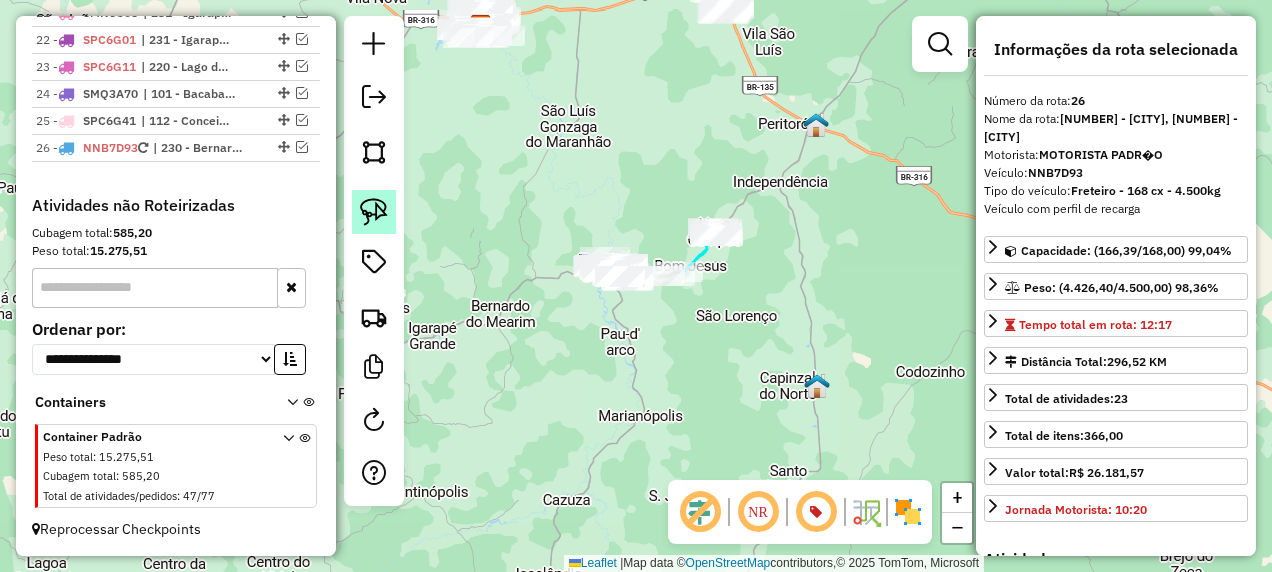 click 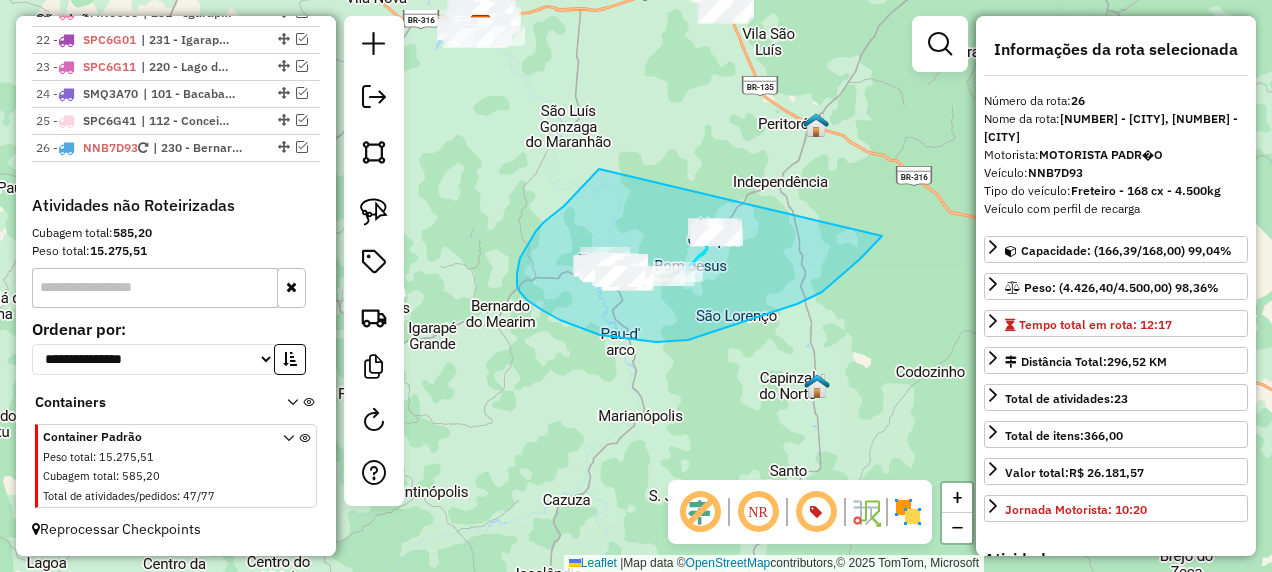 drag, startPoint x: 599, startPoint y: 169, endPoint x: 882, endPoint y: 236, distance: 290.82297 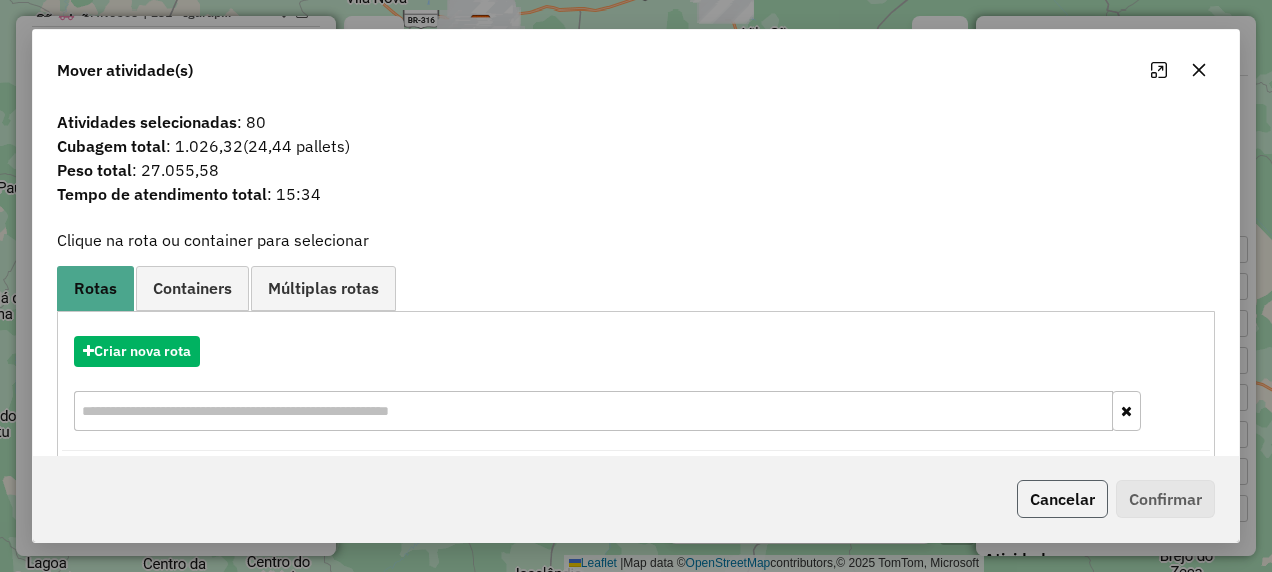 click on "Cancelar" 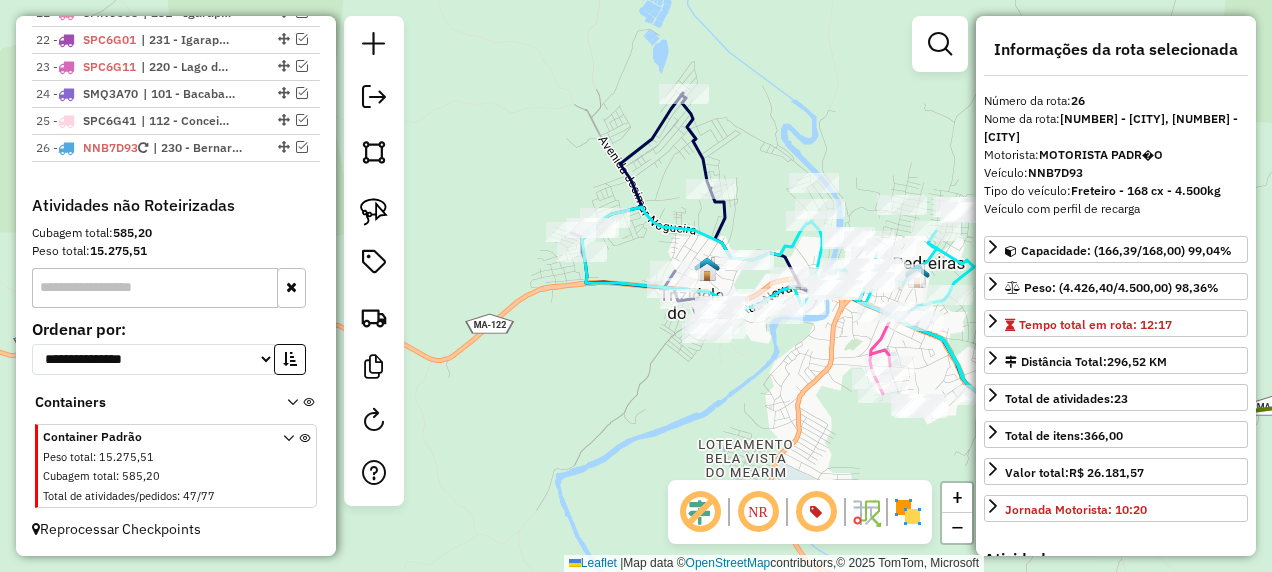 drag, startPoint x: 652, startPoint y: 312, endPoint x: 548, endPoint y: 305, distance: 104.23531 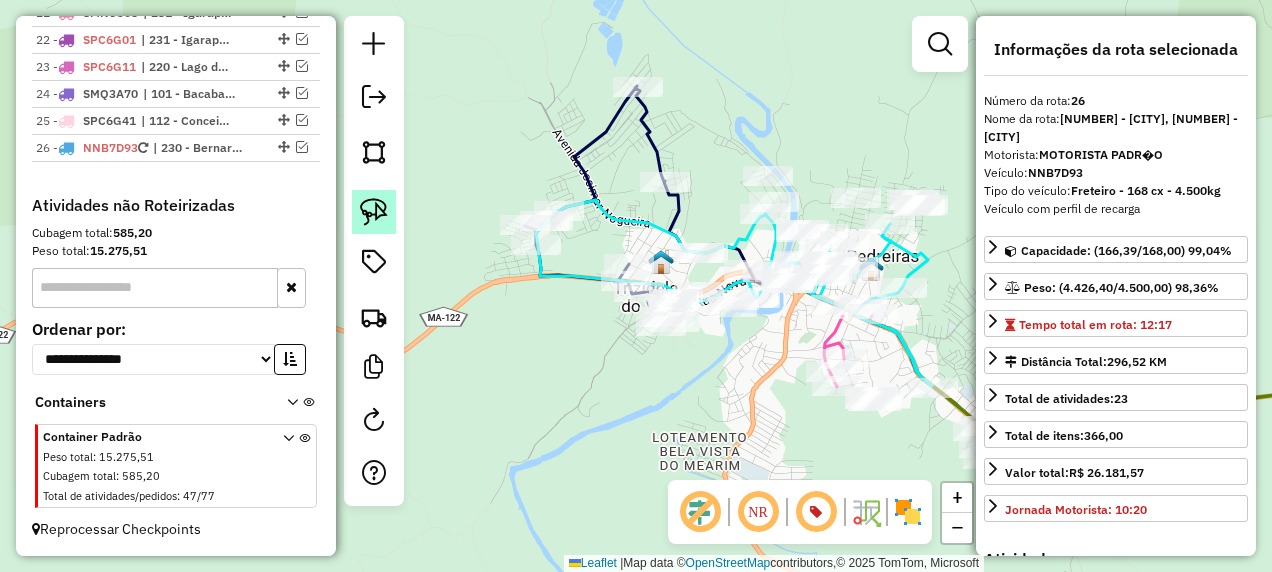 click 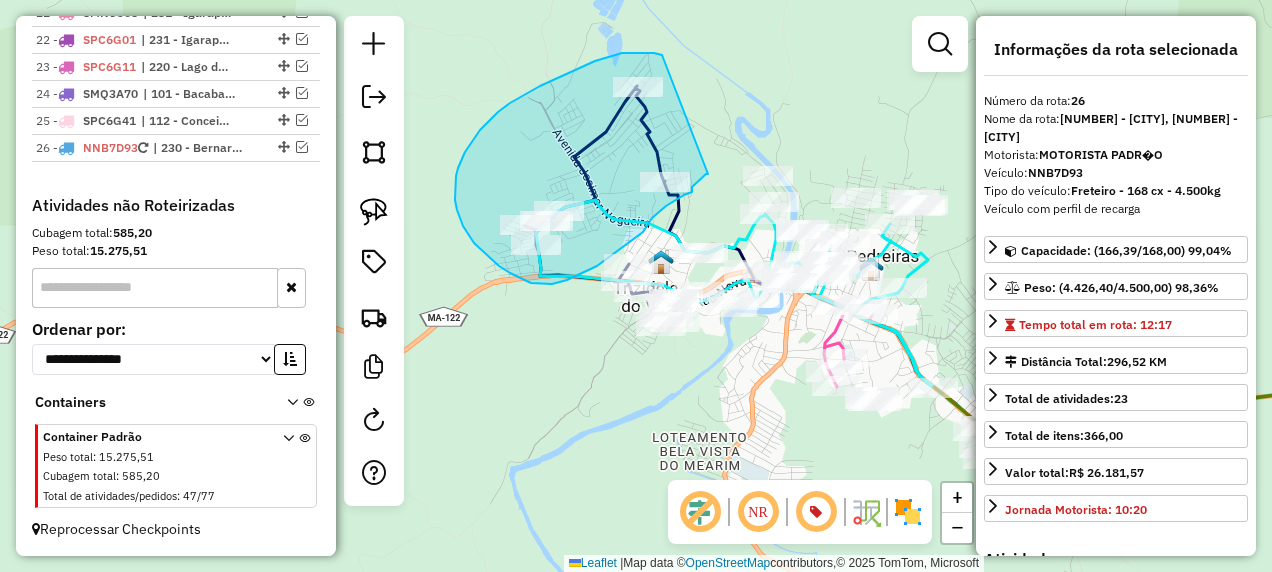 drag, startPoint x: 642, startPoint y: 53, endPoint x: 708, endPoint y: 174, distance: 137.8296 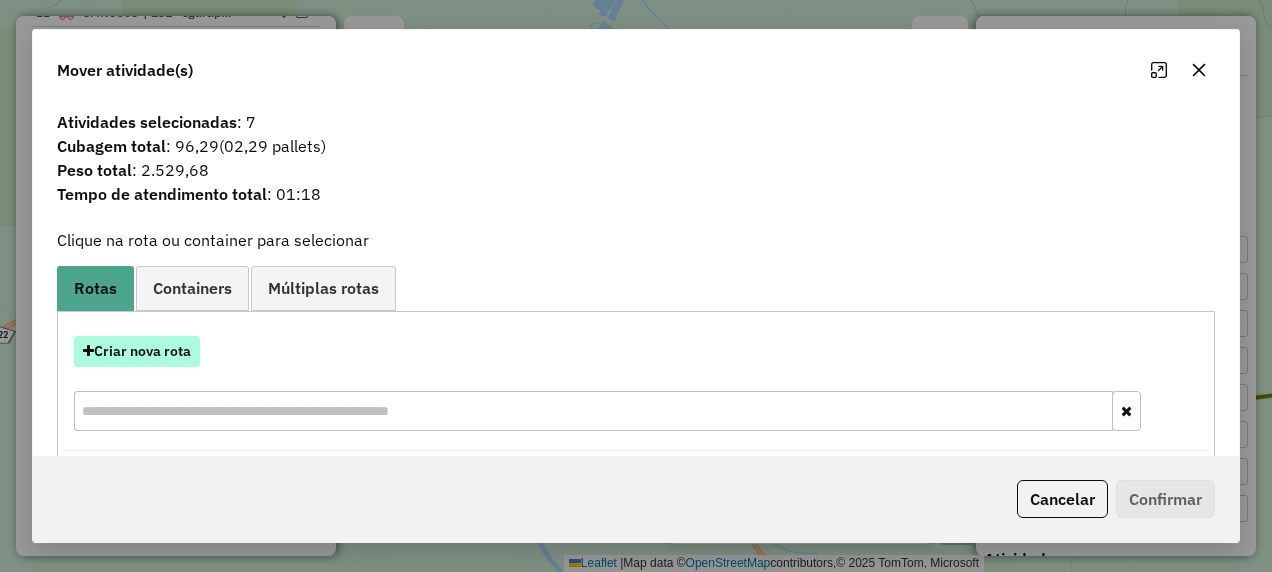click on "Criar nova rota" at bounding box center [137, 351] 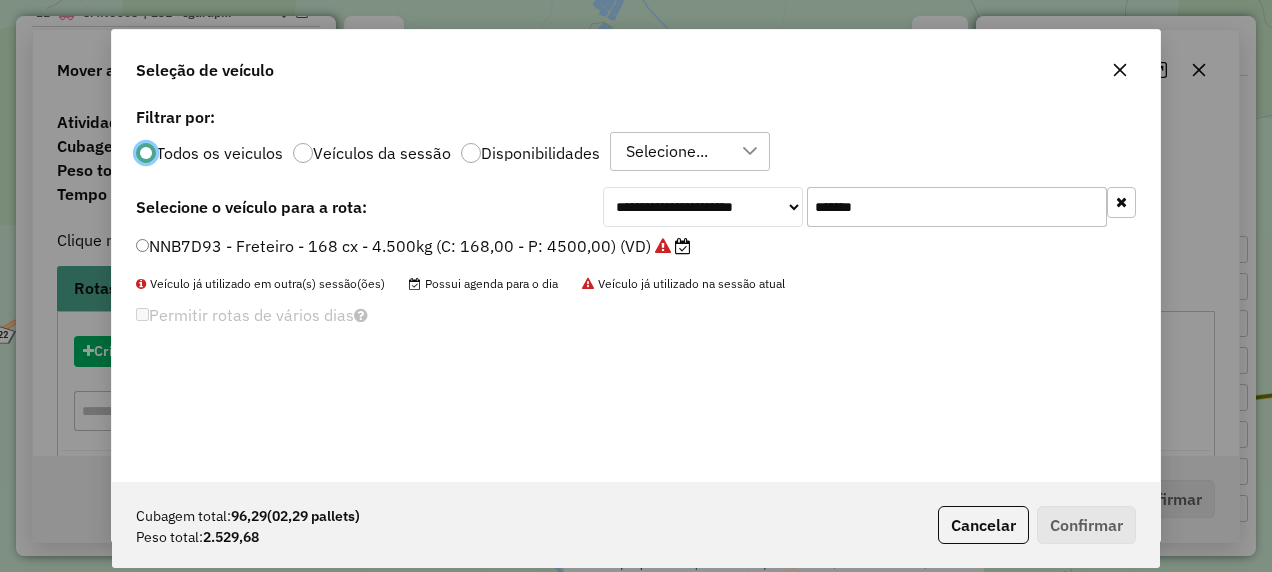 scroll, scrollTop: 11, scrollLeft: 6, axis: both 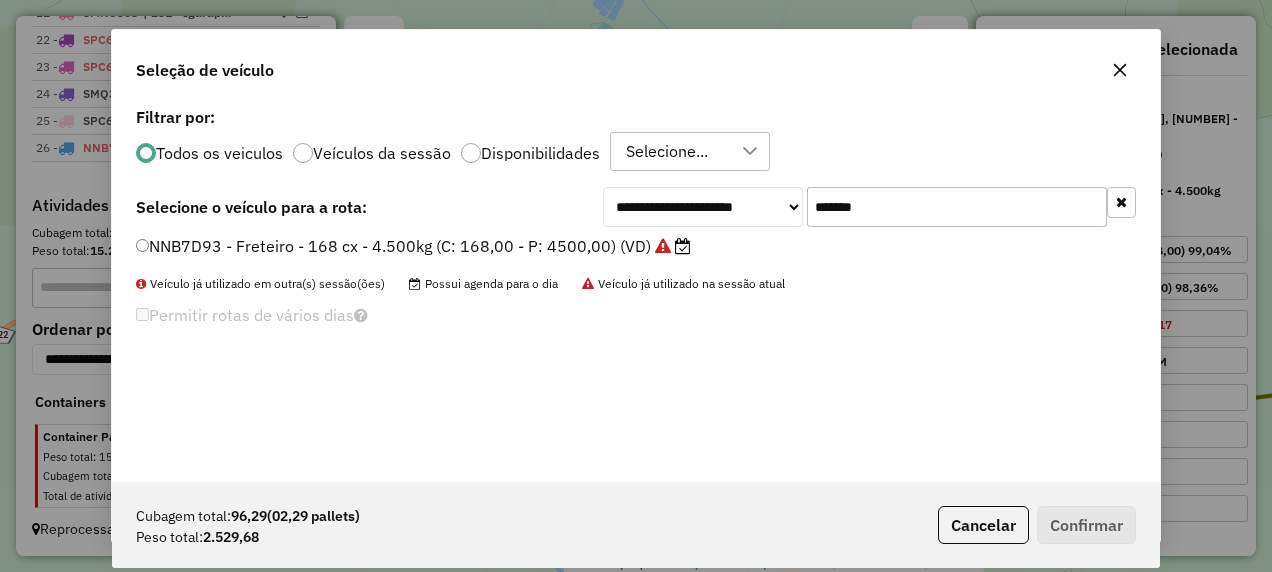 click on "**********" 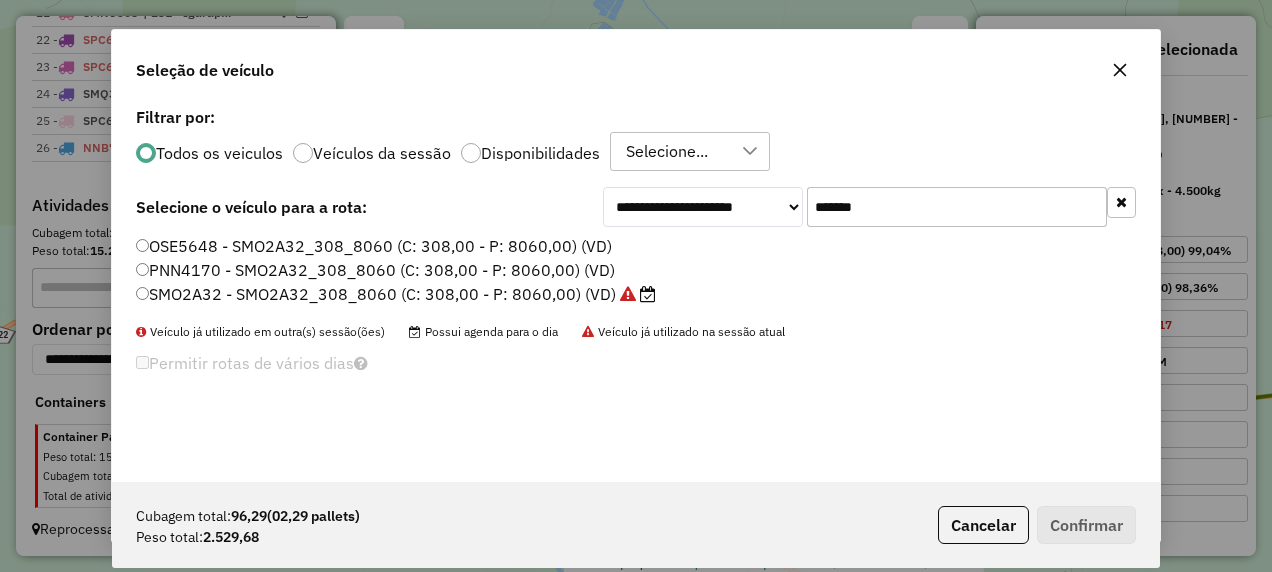 type on "*******" 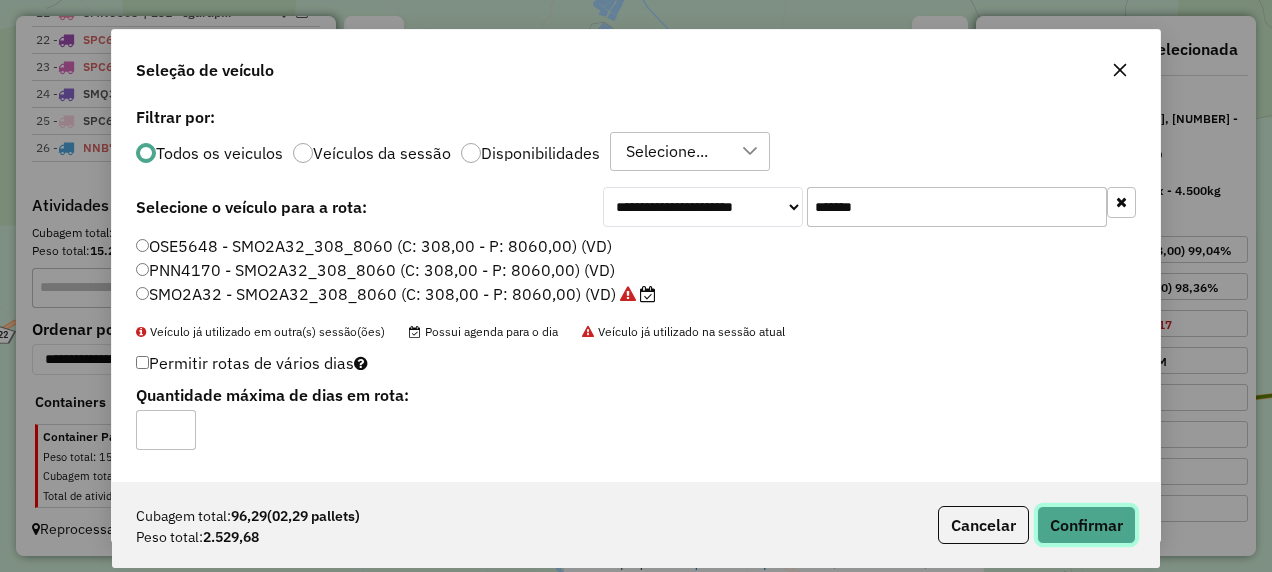 click on "Confirmar" 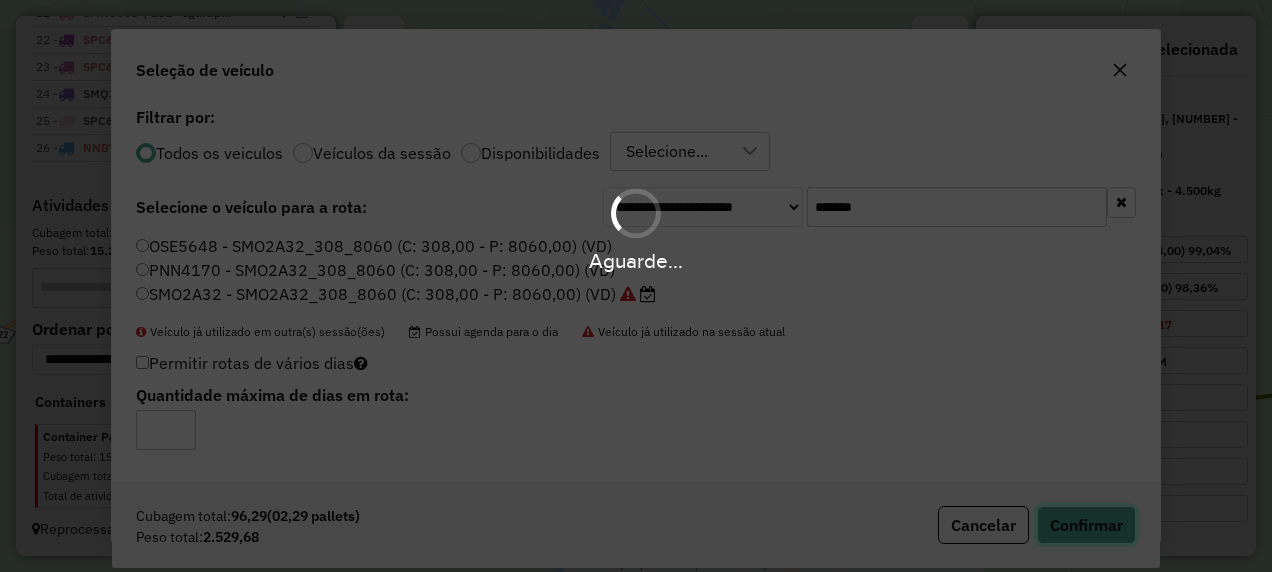 type 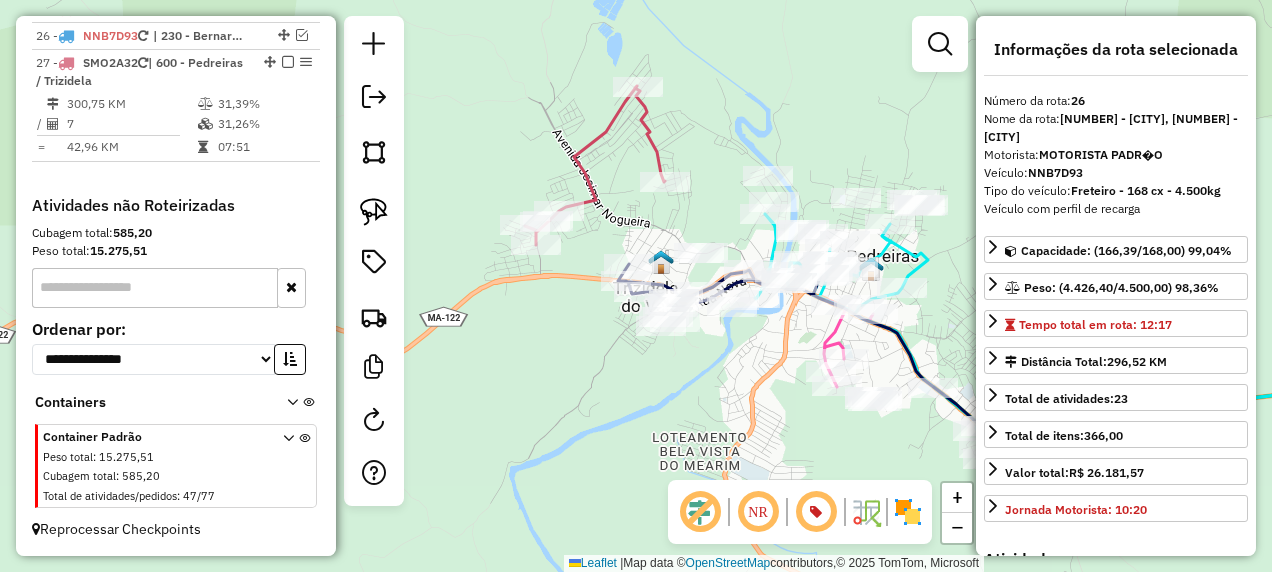 scroll, scrollTop: 2317, scrollLeft: 0, axis: vertical 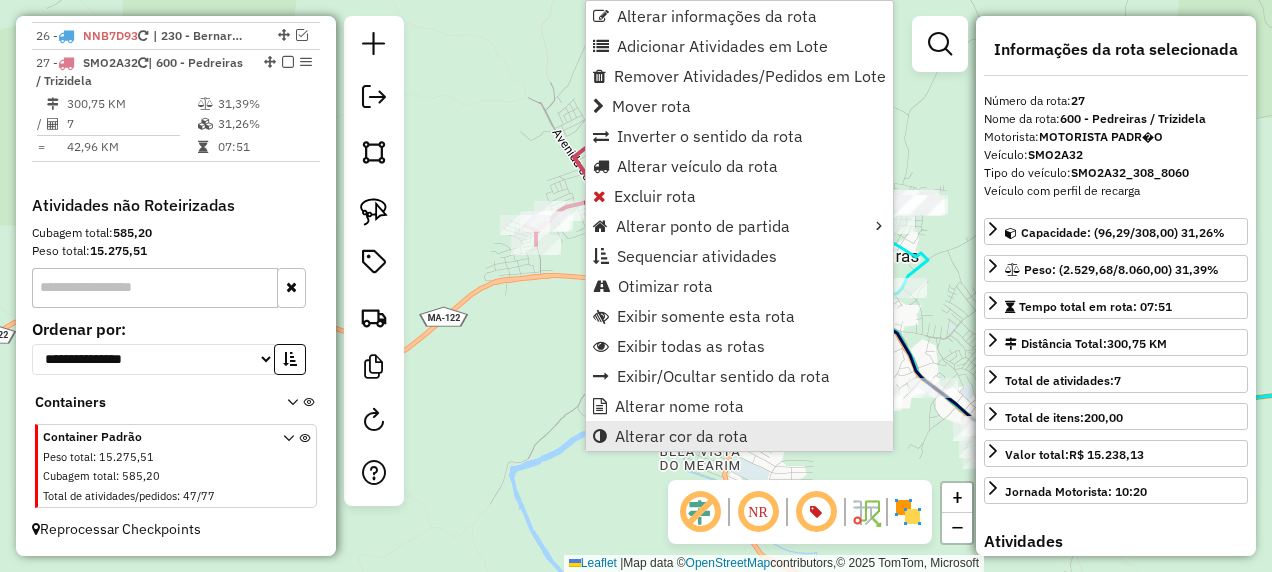 click on "Alterar cor da rota" at bounding box center (681, 436) 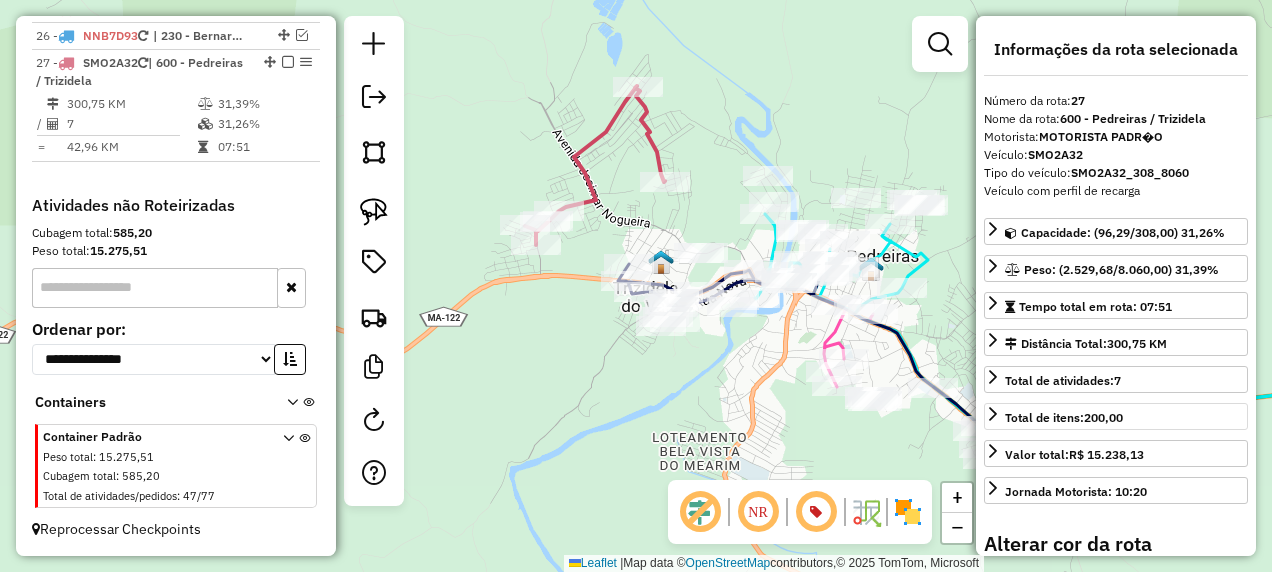 scroll, scrollTop: 376, scrollLeft: 0, axis: vertical 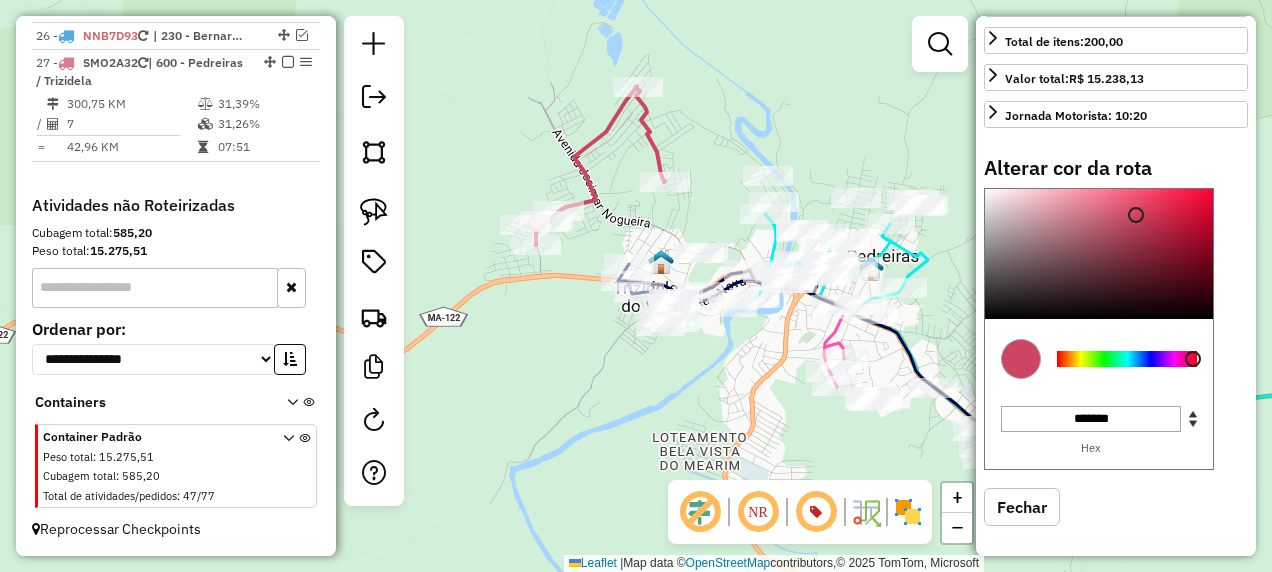 type on "*******" 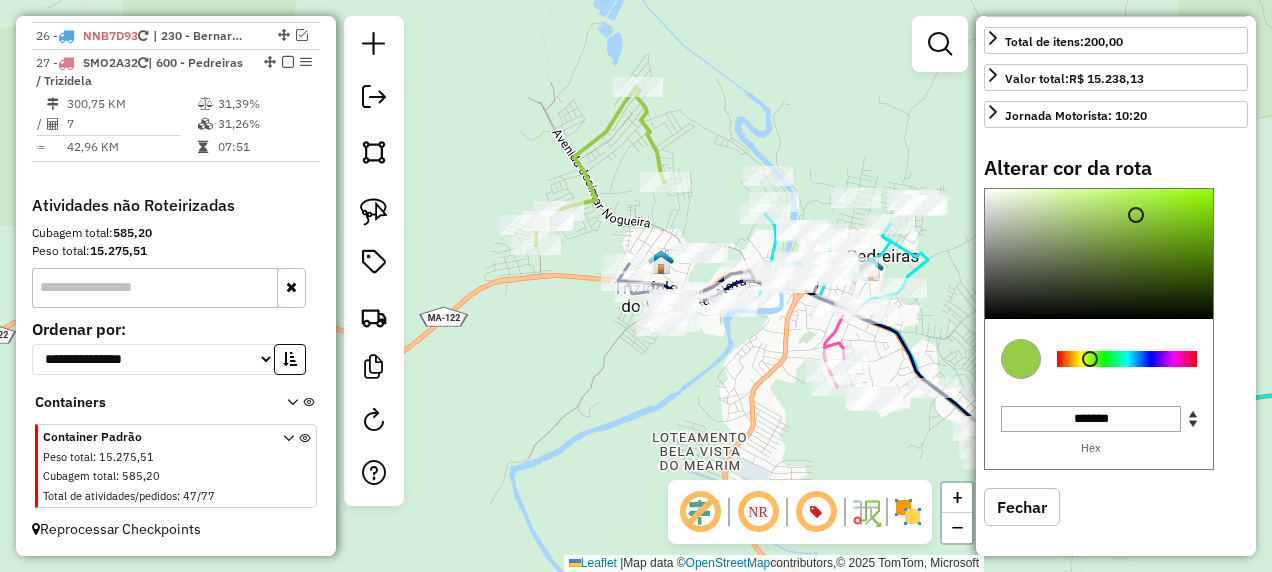 click 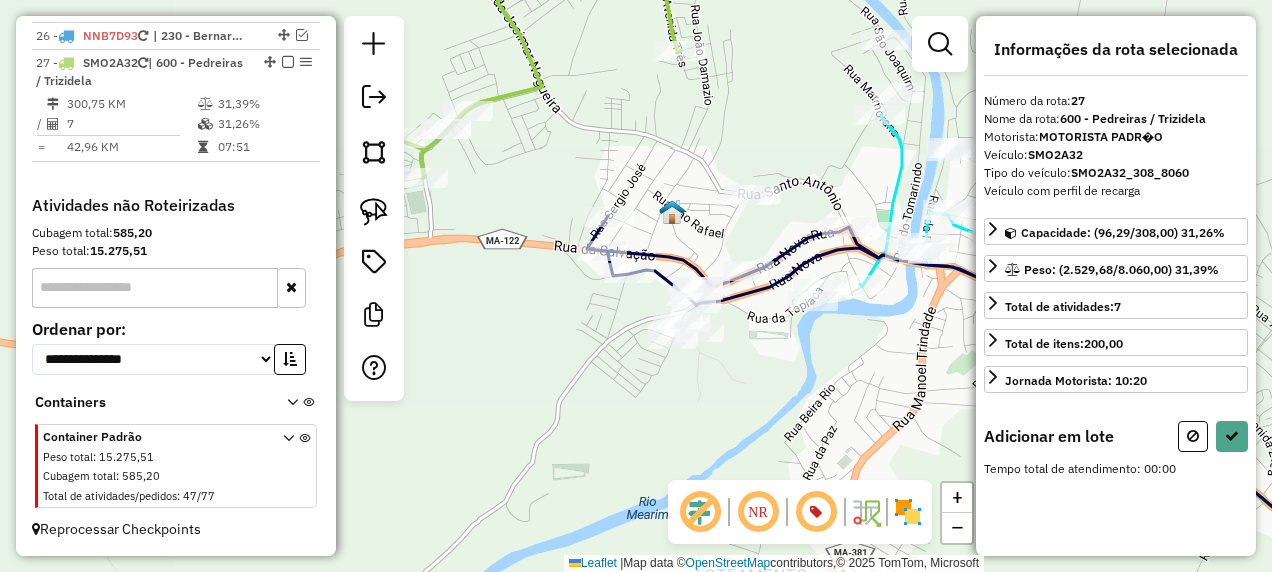 scroll, scrollTop: 0, scrollLeft: 0, axis: both 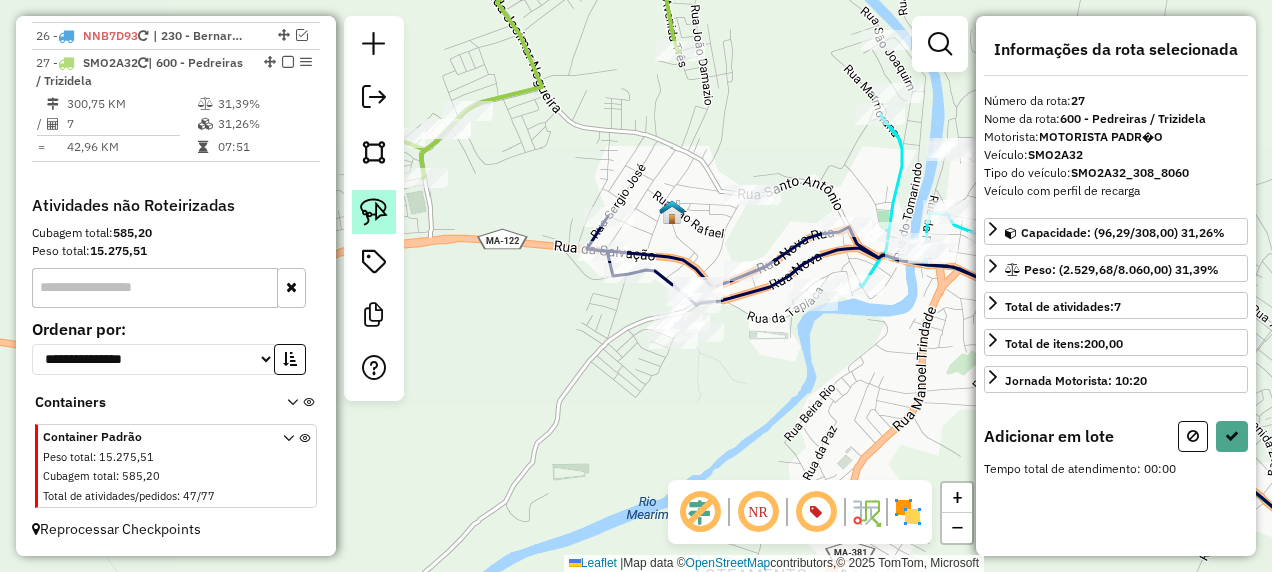 click 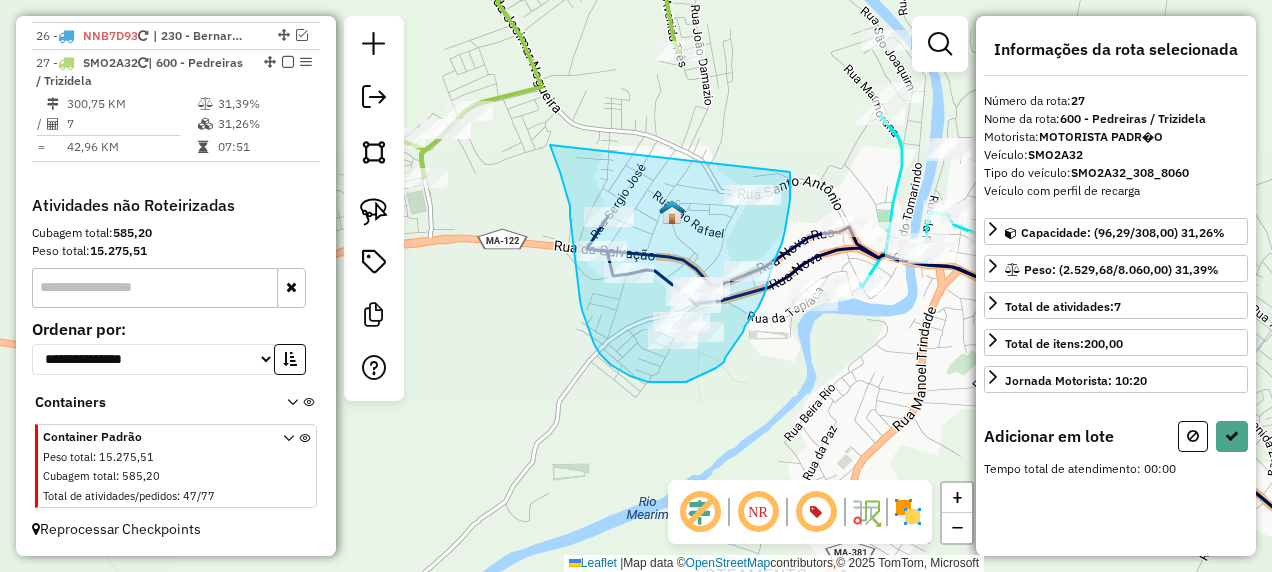 drag, startPoint x: 550, startPoint y: 145, endPoint x: 790, endPoint y: 172, distance: 241.51398 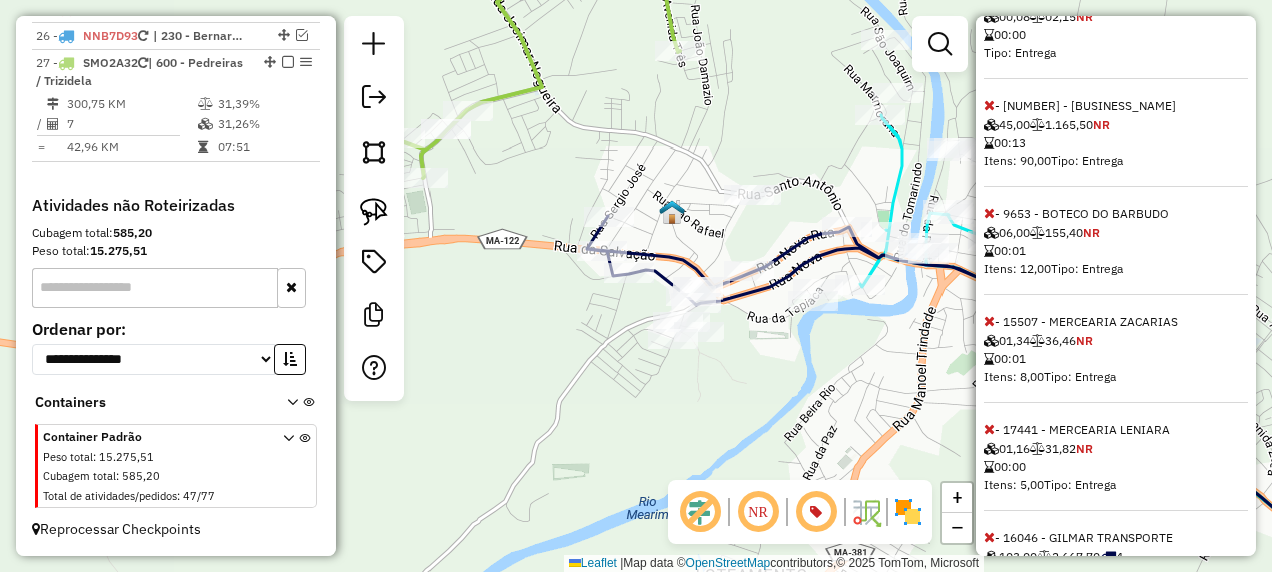 scroll, scrollTop: 939, scrollLeft: 0, axis: vertical 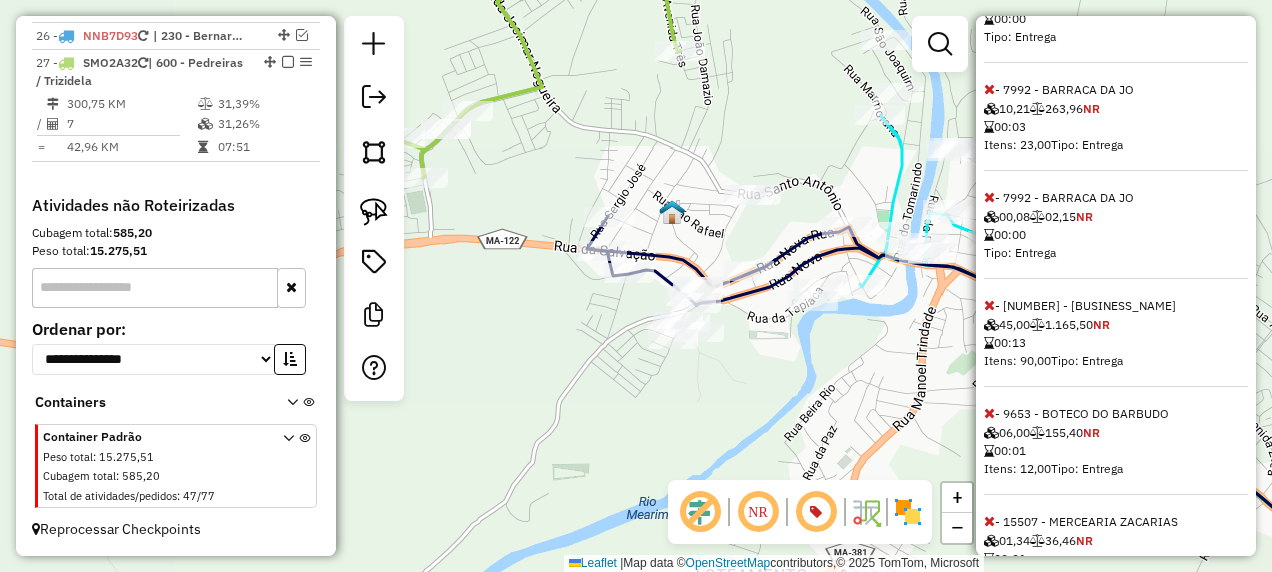 click at bounding box center [989, 305] 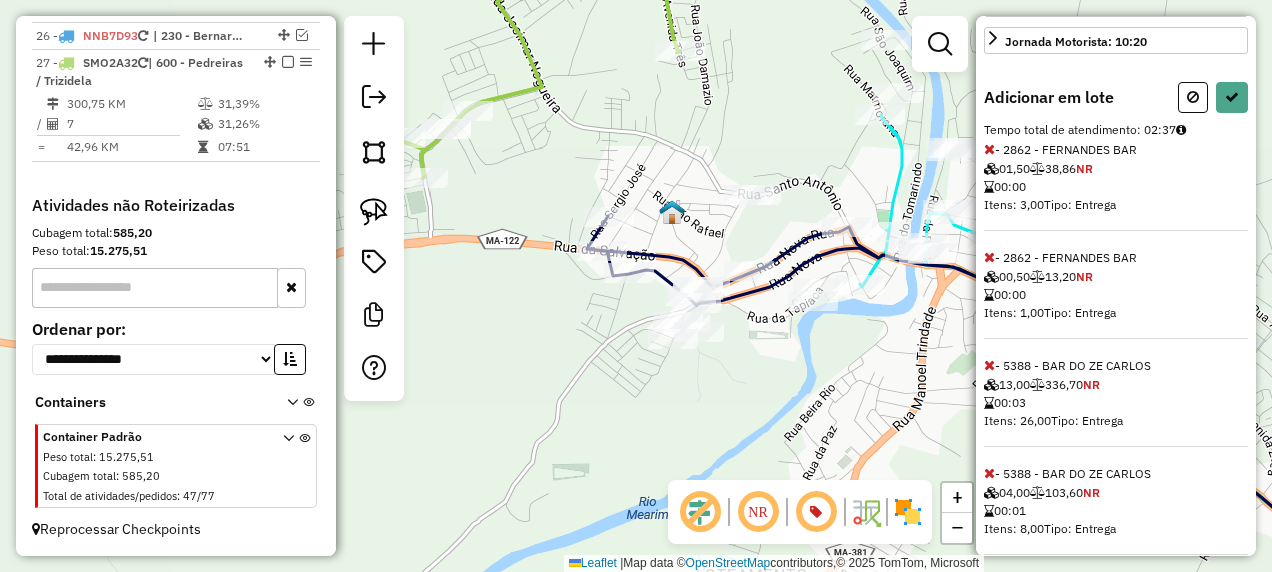 scroll, scrollTop: 39, scrollLeft: 0, axis: vertical 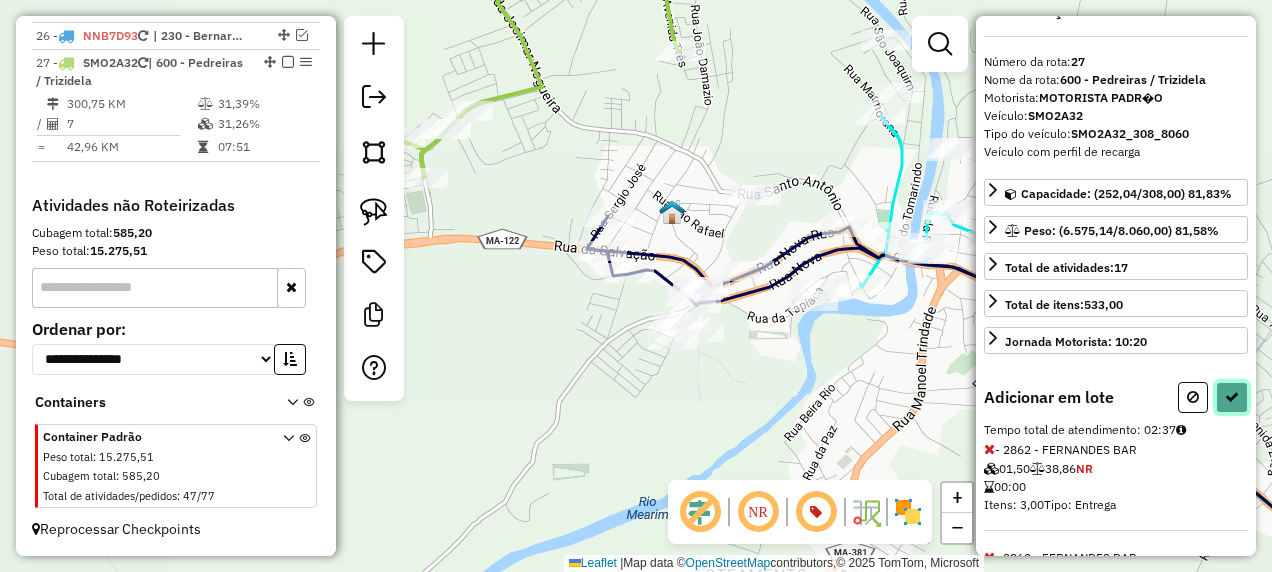 click at bounding box center (1232, 397) 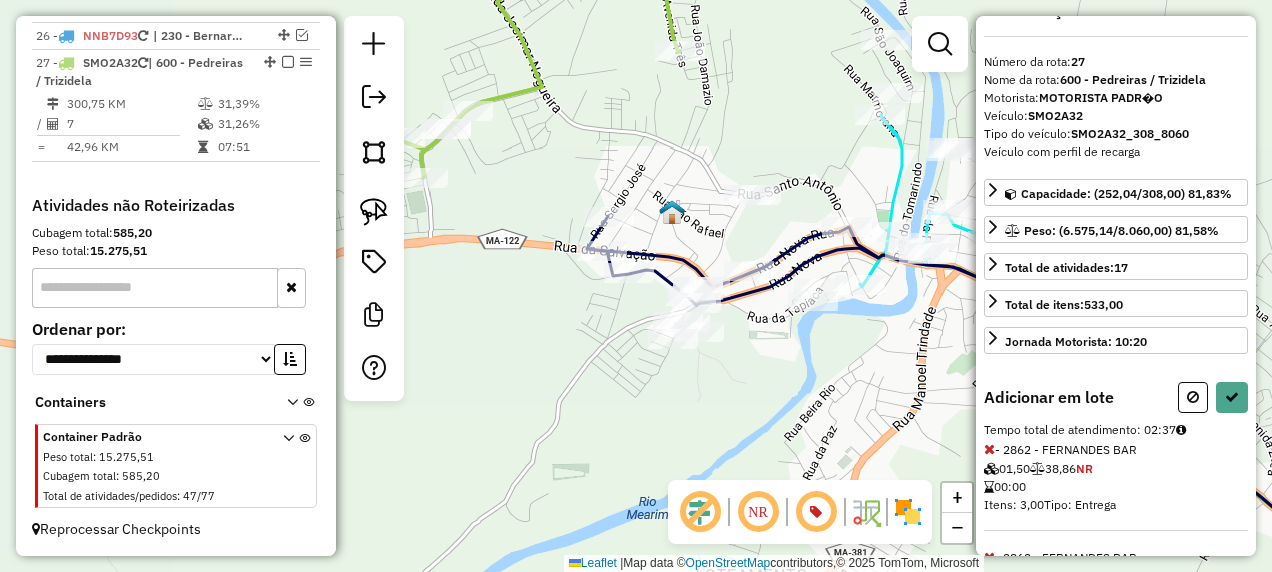 select on "**********" 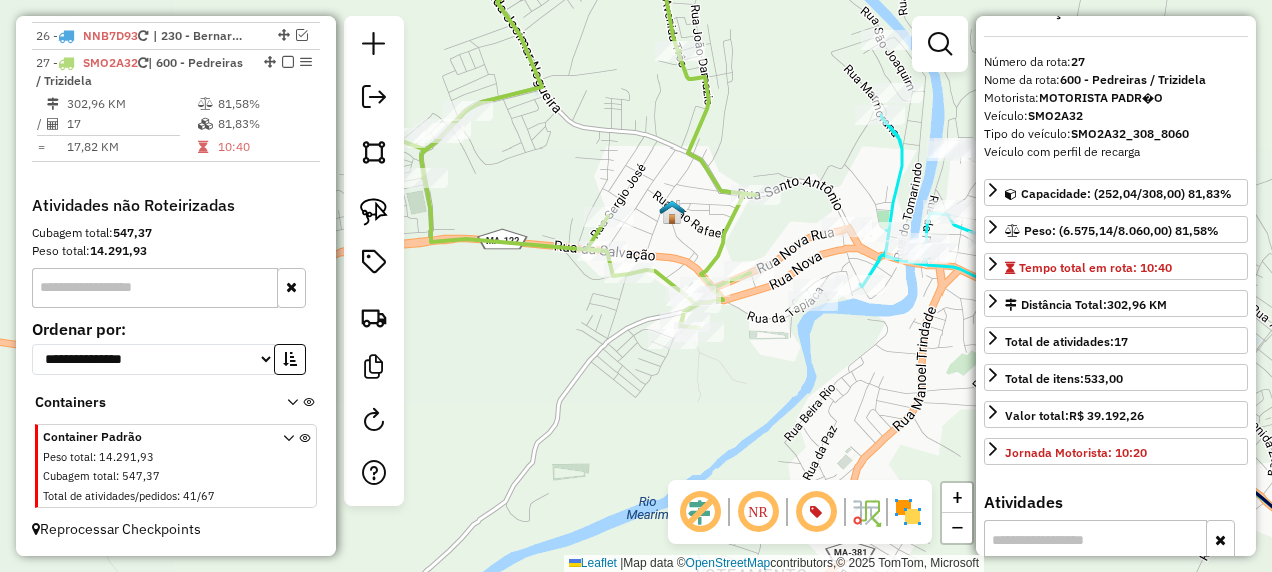 click 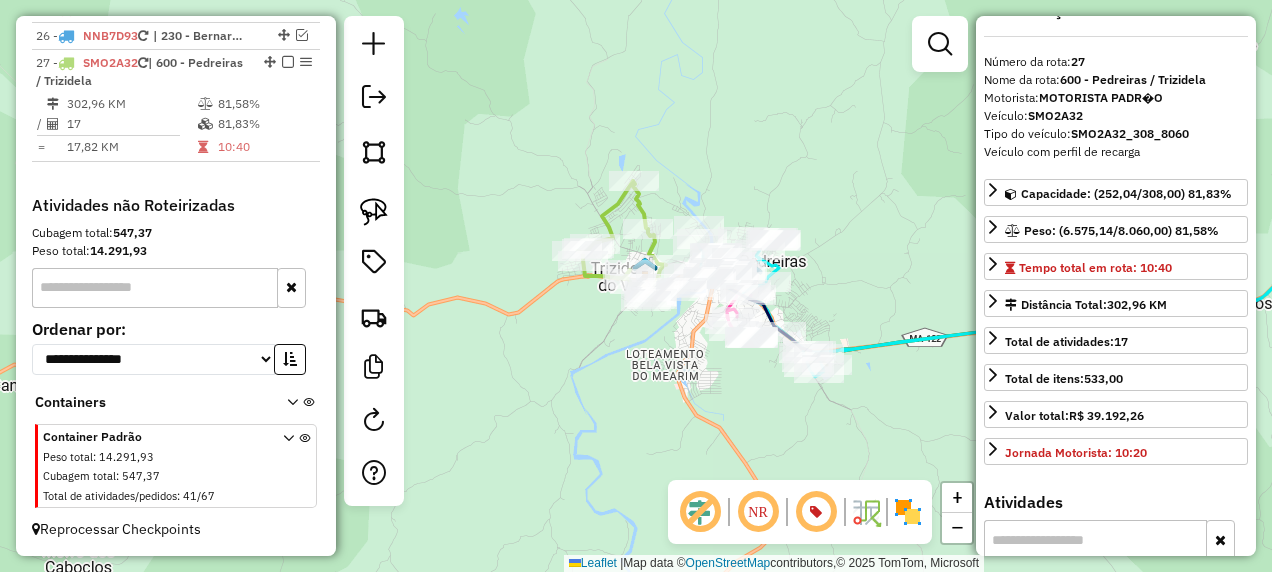 drag, startPoint x: 932, startPoint y: 278, endPoint x: 624, endPoint y: 312, distance: 309.87094 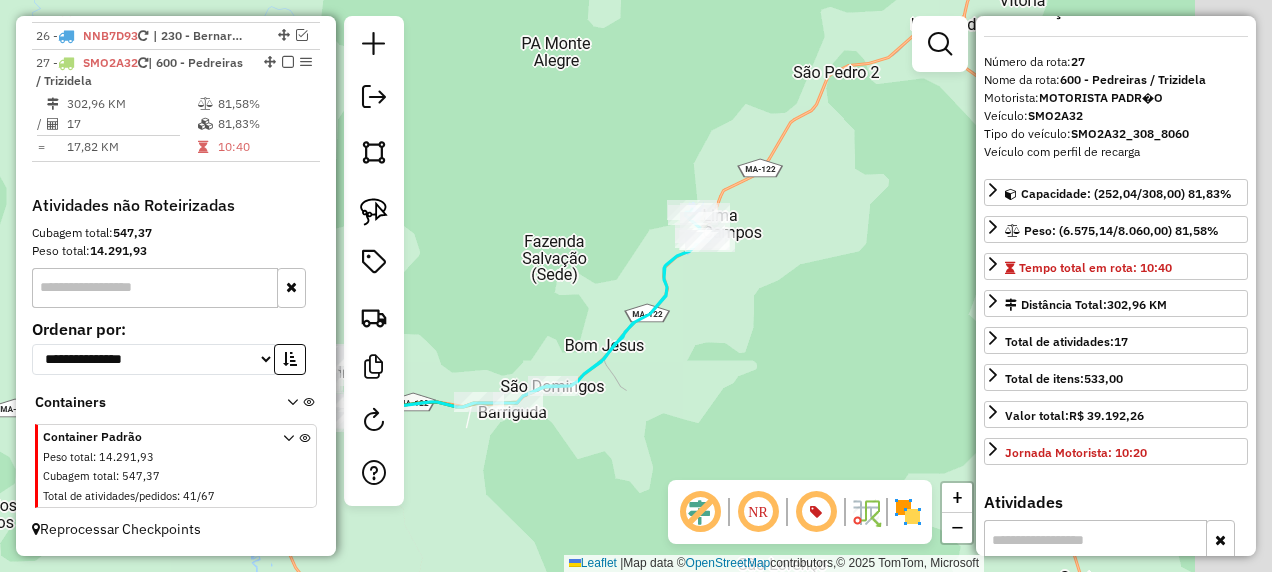 drag, startPoint x: 936, startPoint y: 308, endPoint x: 694, endPoint y: 384, distance: 253.6533 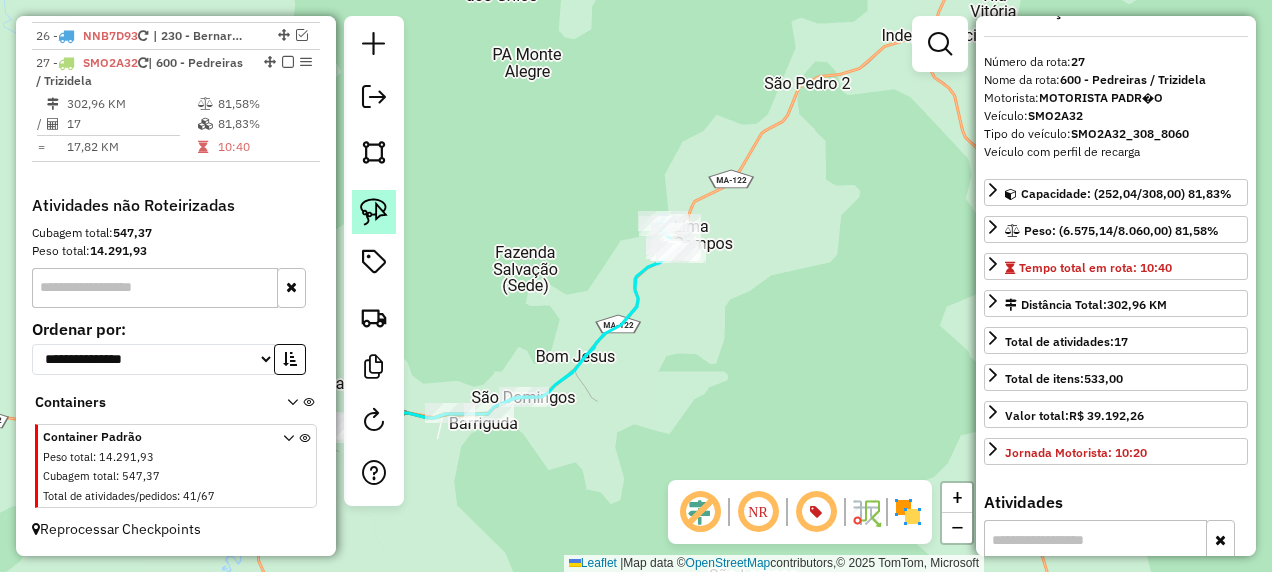 click 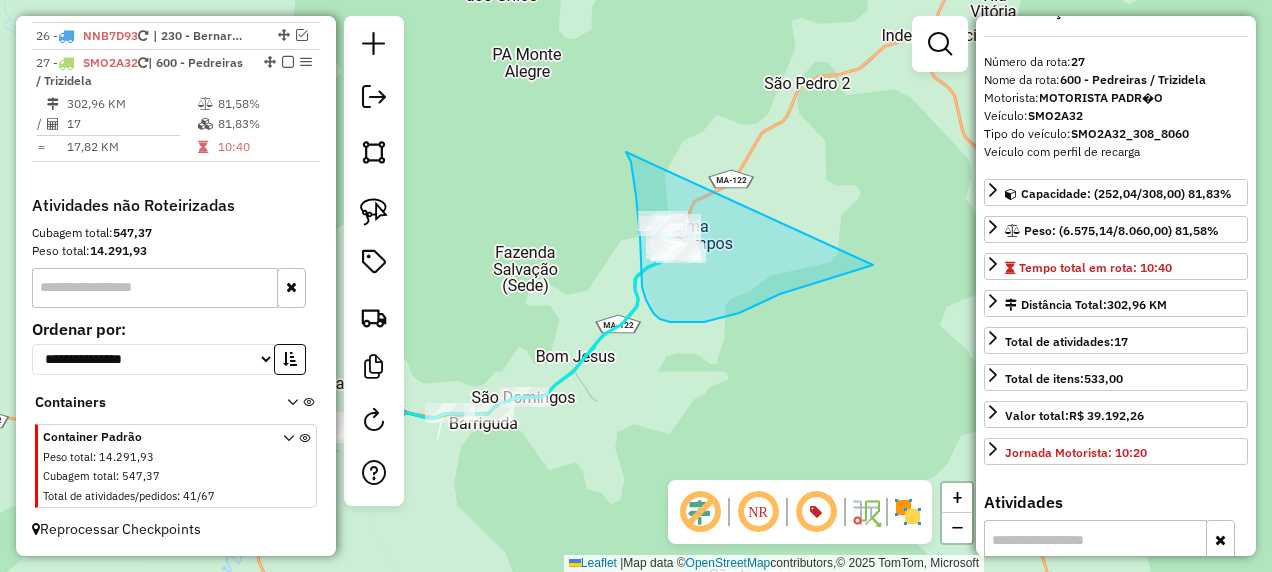 drag, startPoint x: 631, startPoint y: 162, endPoint x: 873, endPoint y: 265, distance: 263.0076 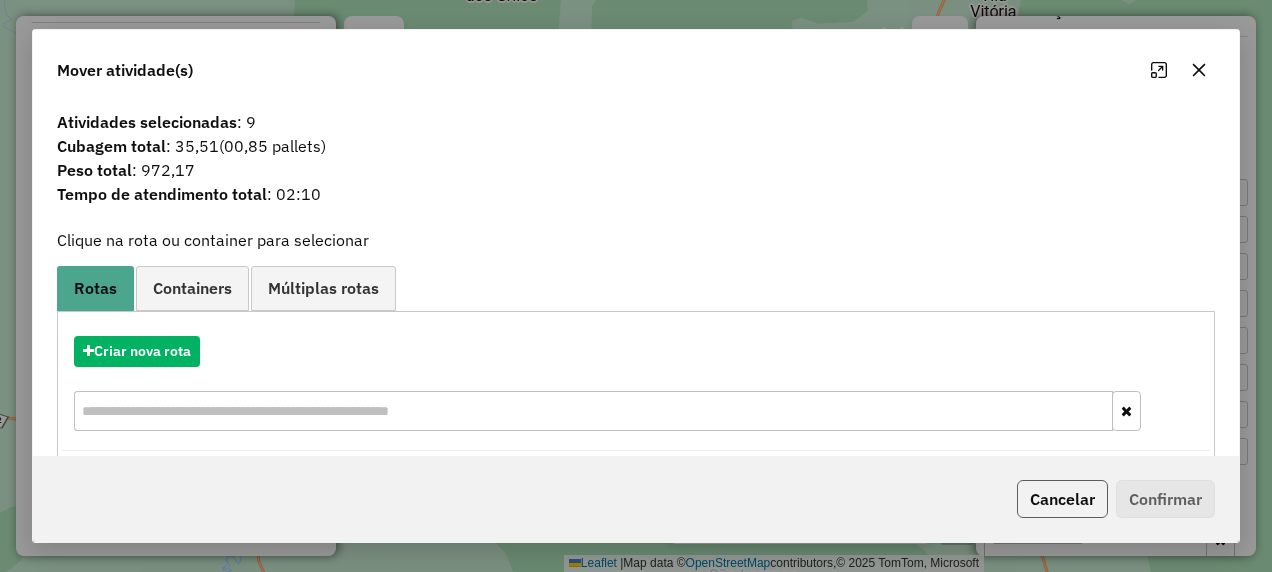 click on "Cancelar" 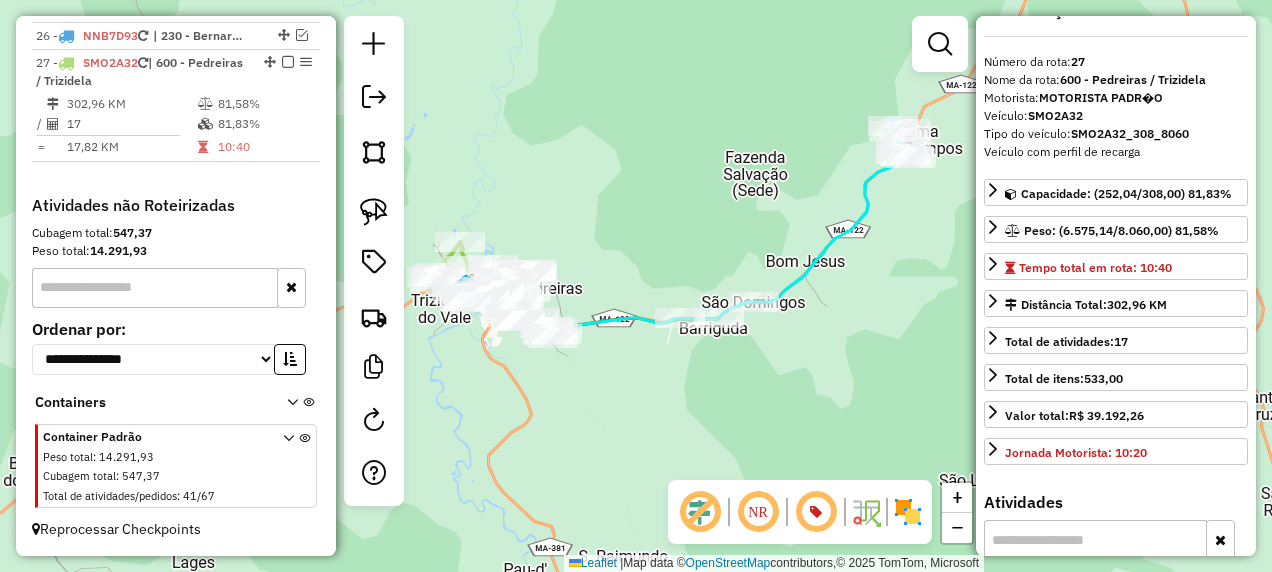 drag, startPoint x: 632, startPoint y: 364, endPoint x: 870, endPoint y: 254, distance: 262.19077 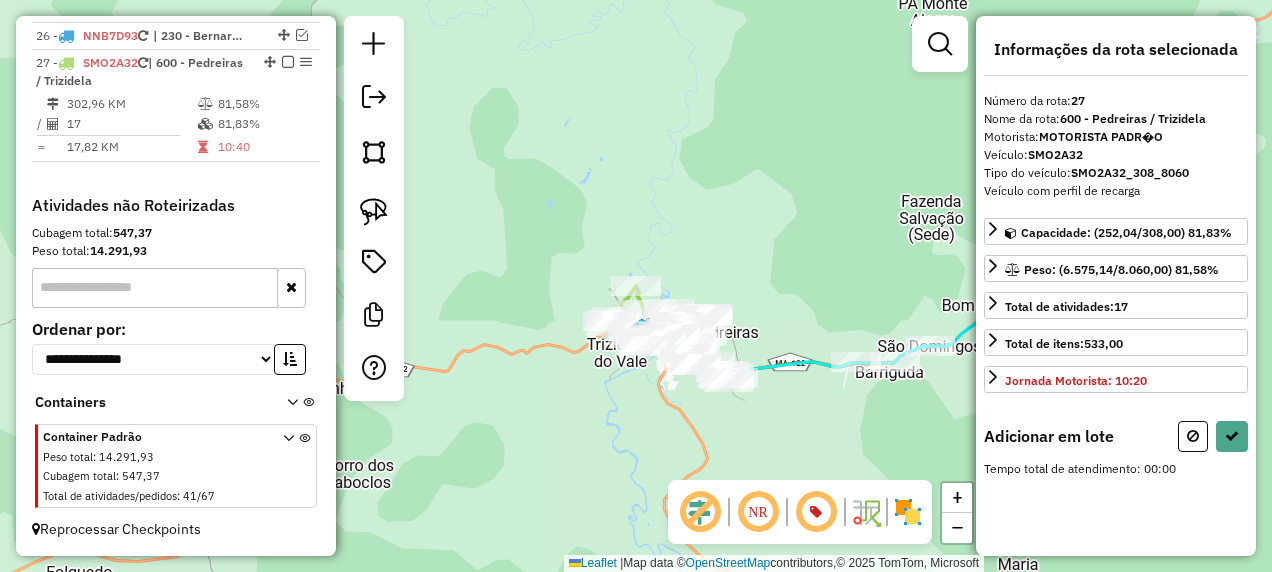 scroll, scrollTop: 0, scrollLeft: 0, axis: both 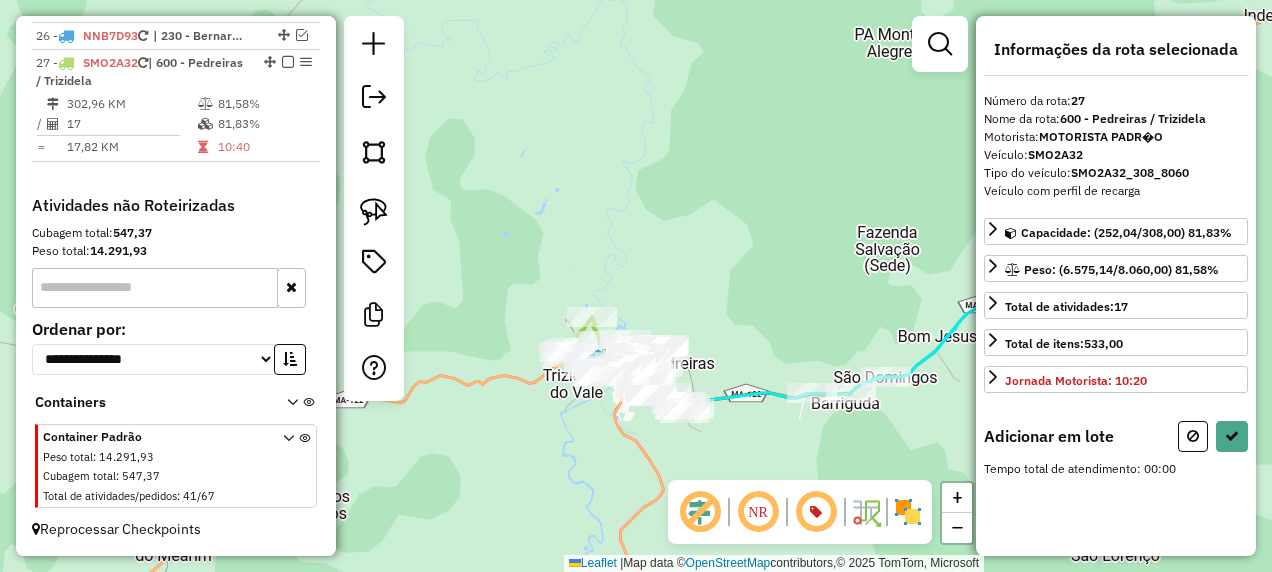 drag, startPoint x: 788, startPoint y: 229, endPoint x: 525, endPoint y: 353, distance: 290.76624 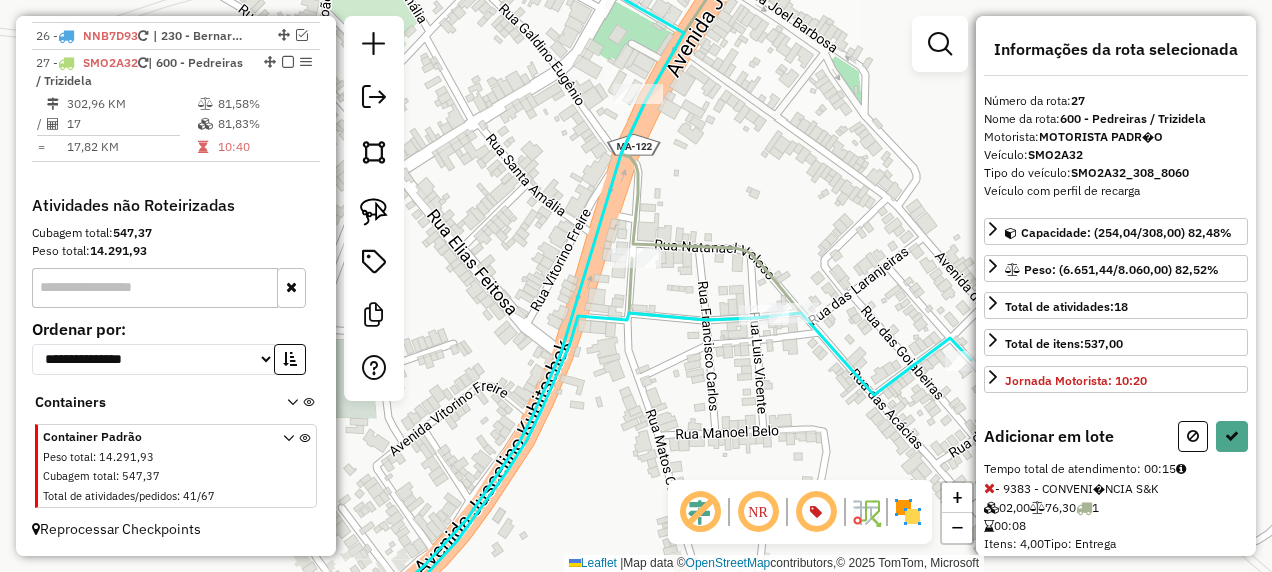 drag, startPoint x: 739, startPoint y: 178, endPoint x: 726, endPoint y: 264, distance: 86.977005 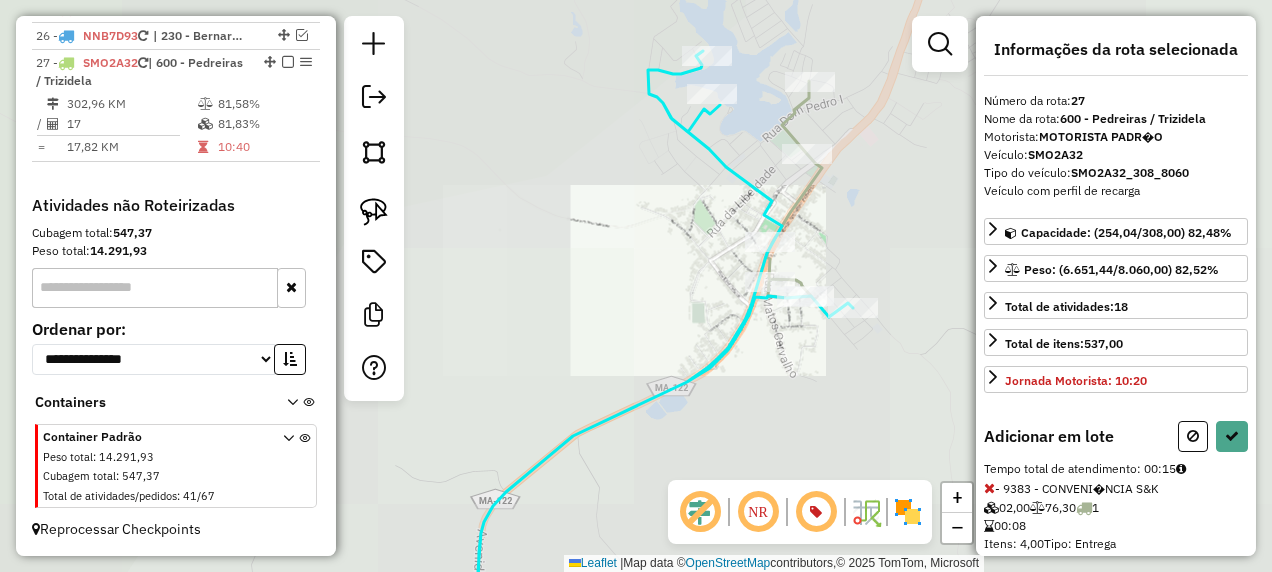 drag, startPoint x: 882, startPoint y: 196, endPoint x: 839, endPoint y: 247, distance: 66.70832 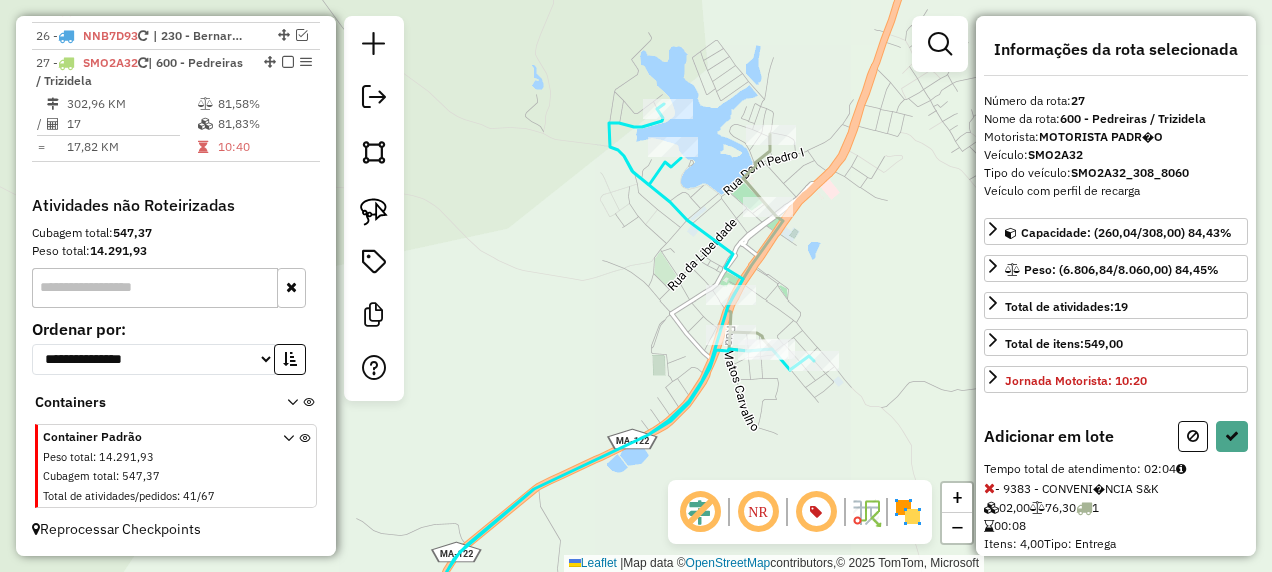 scroll, scrollTop: 139, scrollLeft: 0, axis: vertical 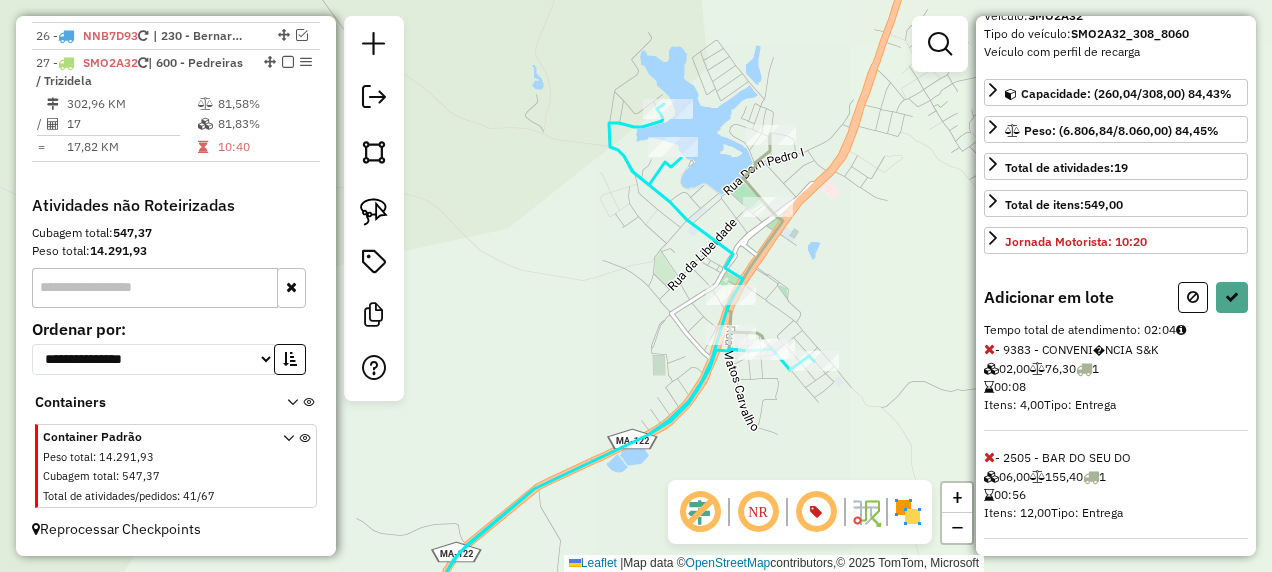 click at bounding box center [989, 457] 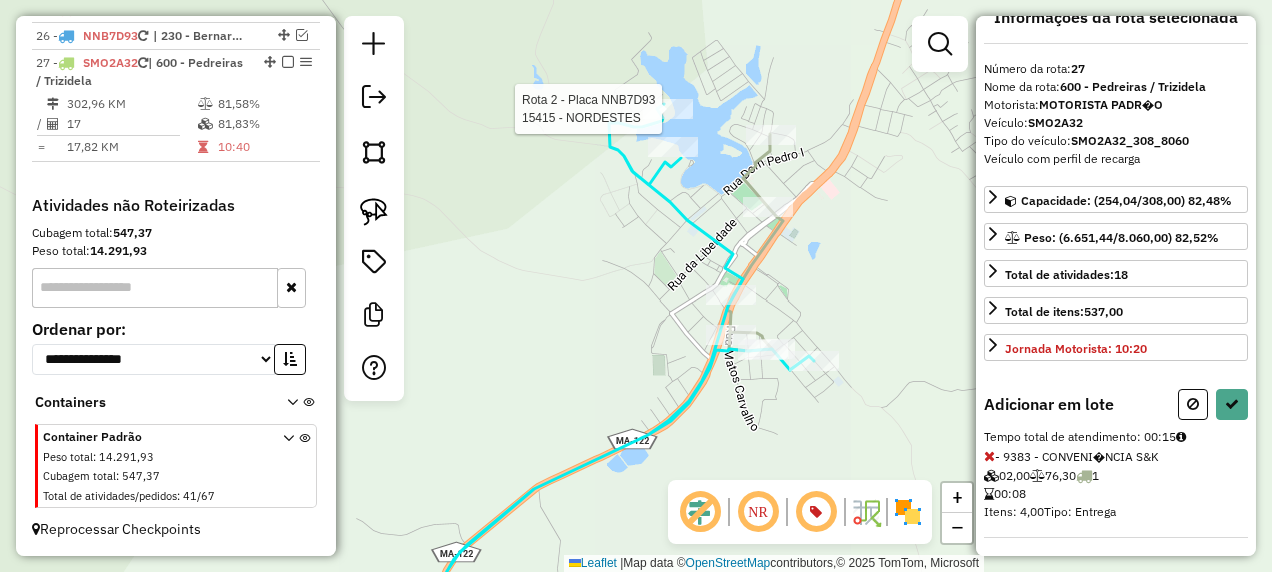 scroll, scrollTop: 139, scrollLeft: 0, axis: vertical 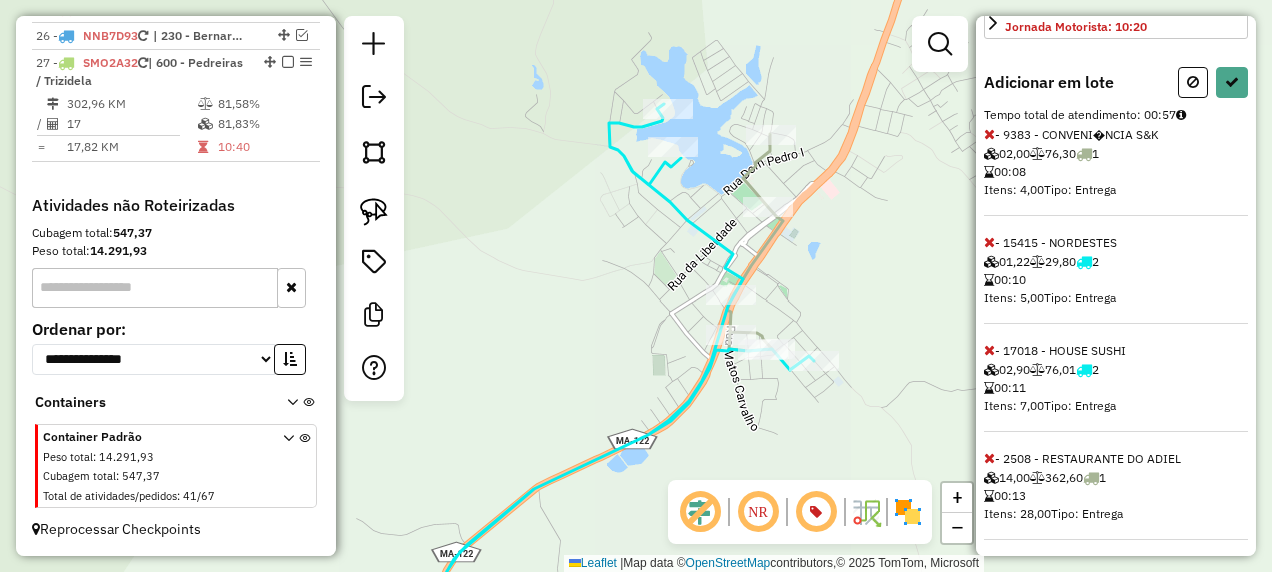 click at bounding box center (989, 458) 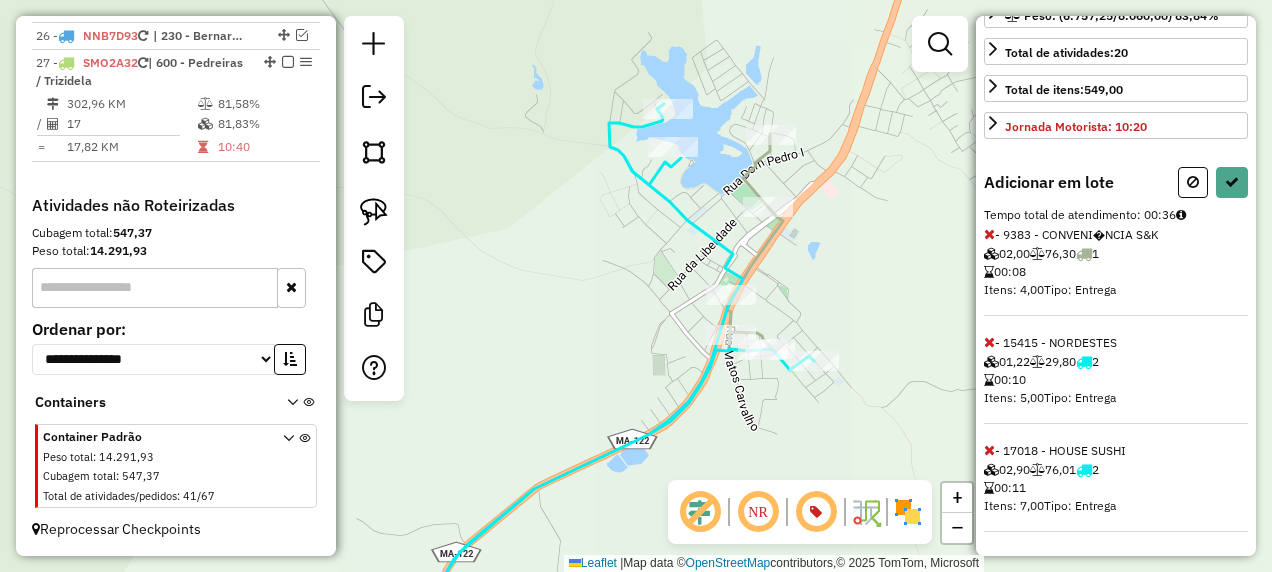 scroll, scrollTop: 247, scrollLeft: 0, axis: vertical 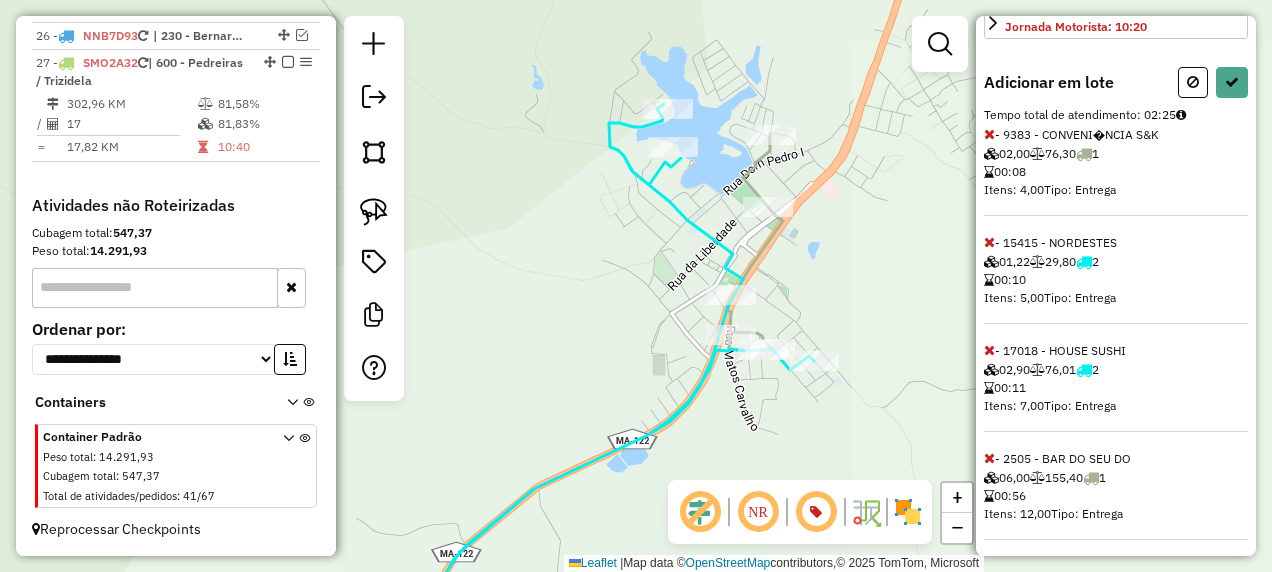 click at bounding box center (989, 458) 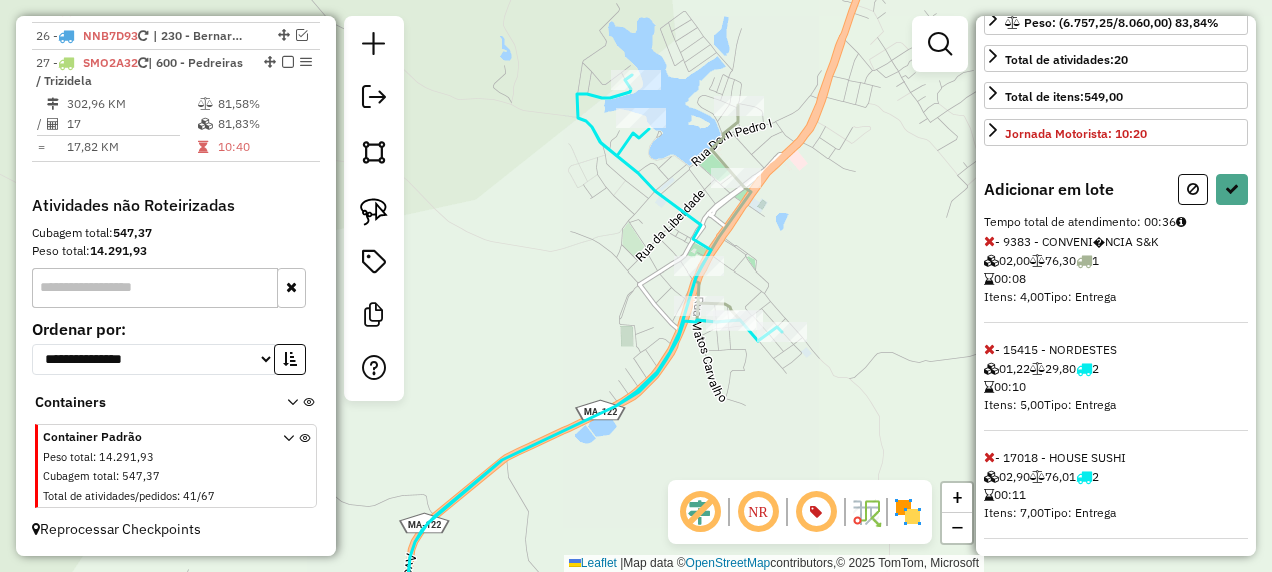 scroll, scrollTop: 0, scrollLeft: 0, axis: both 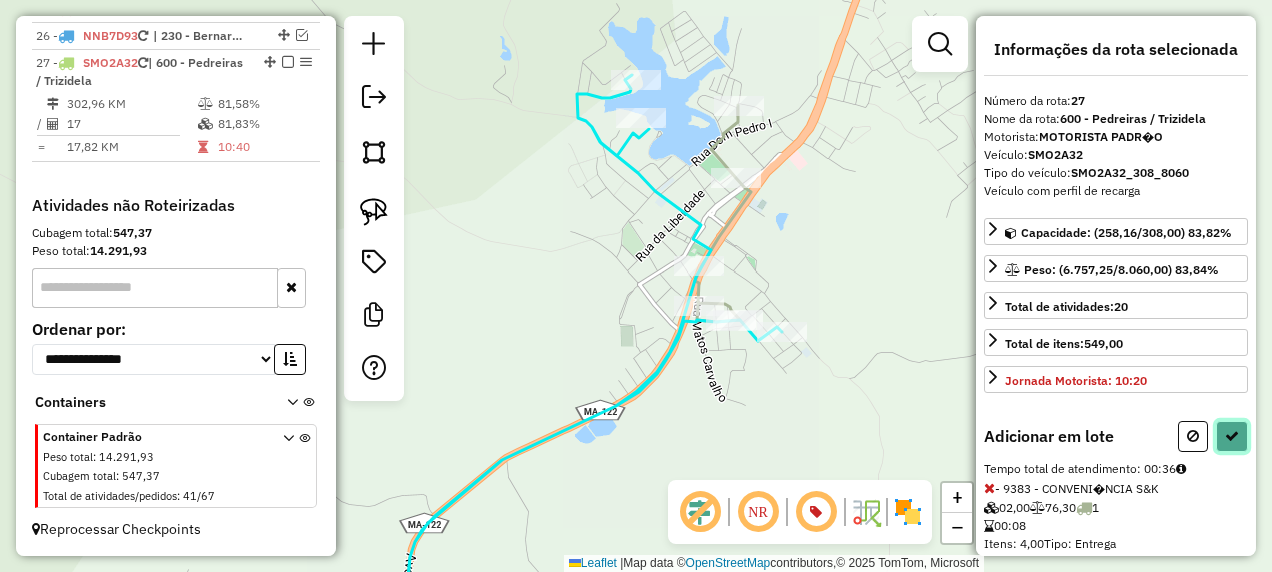 click at bounding box center (1232, 436) 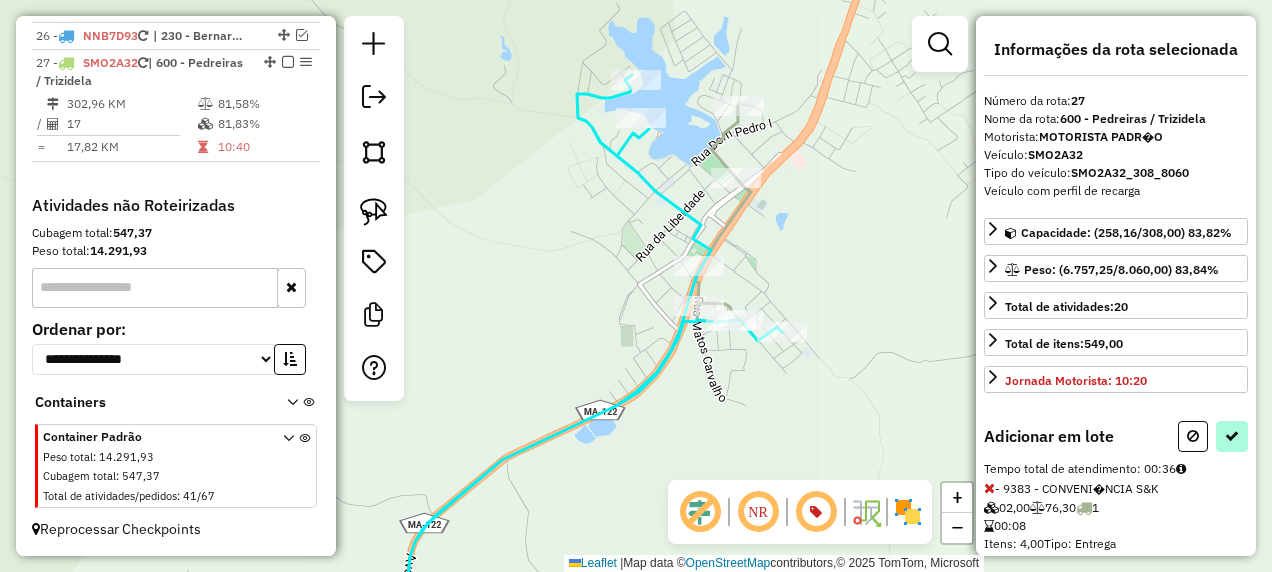 select on "**********" 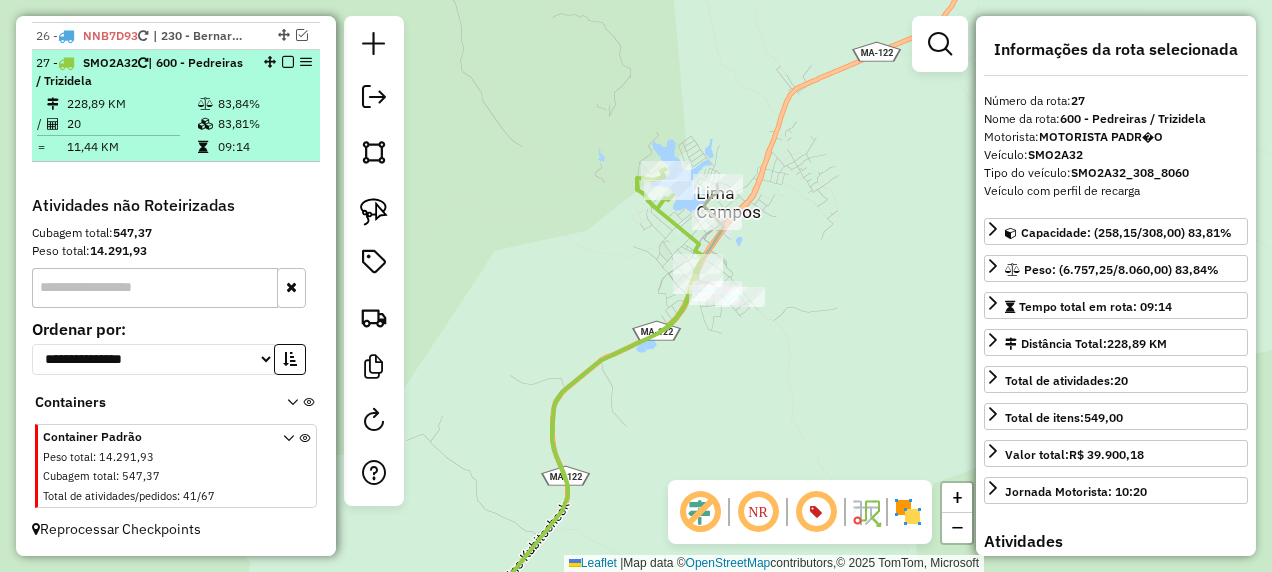 click at bounding box center [288, 62] 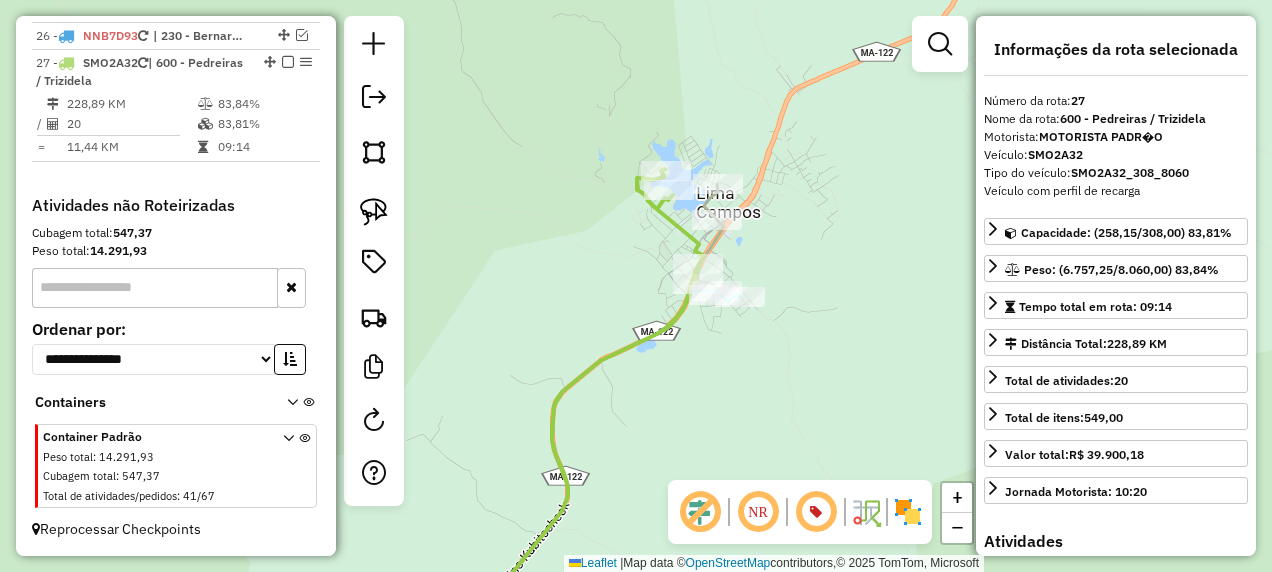 scroll, scrollTop: 2232, scrollLeft: 0, axis: vertical 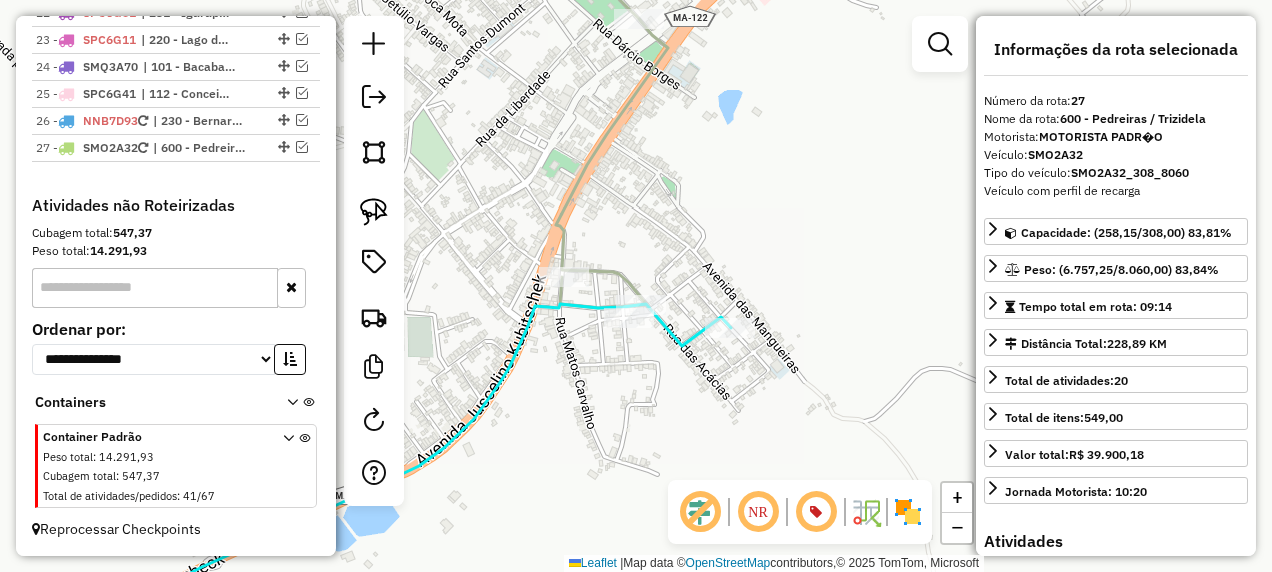 drag, startPoint x: 660, startPoint y: 369, endPoint x: 688, endPoint y: 414, distance: 53 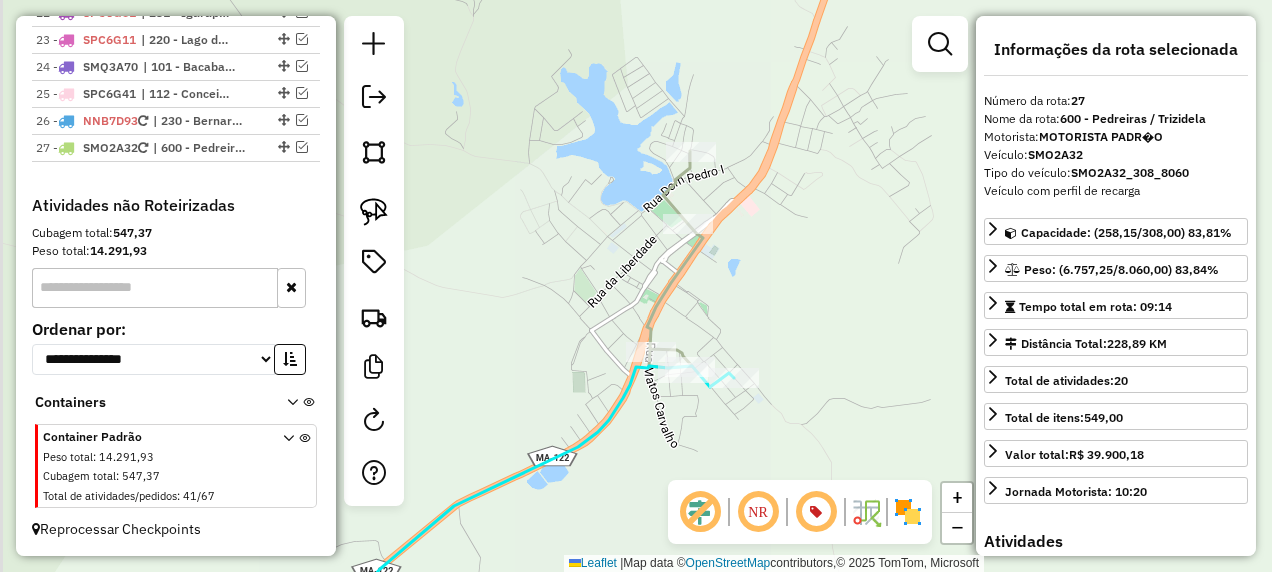drag, startPoint x: 722, startPoint y: 300, endPoint x: 832, endPoint y: 152, distance: 184.40173 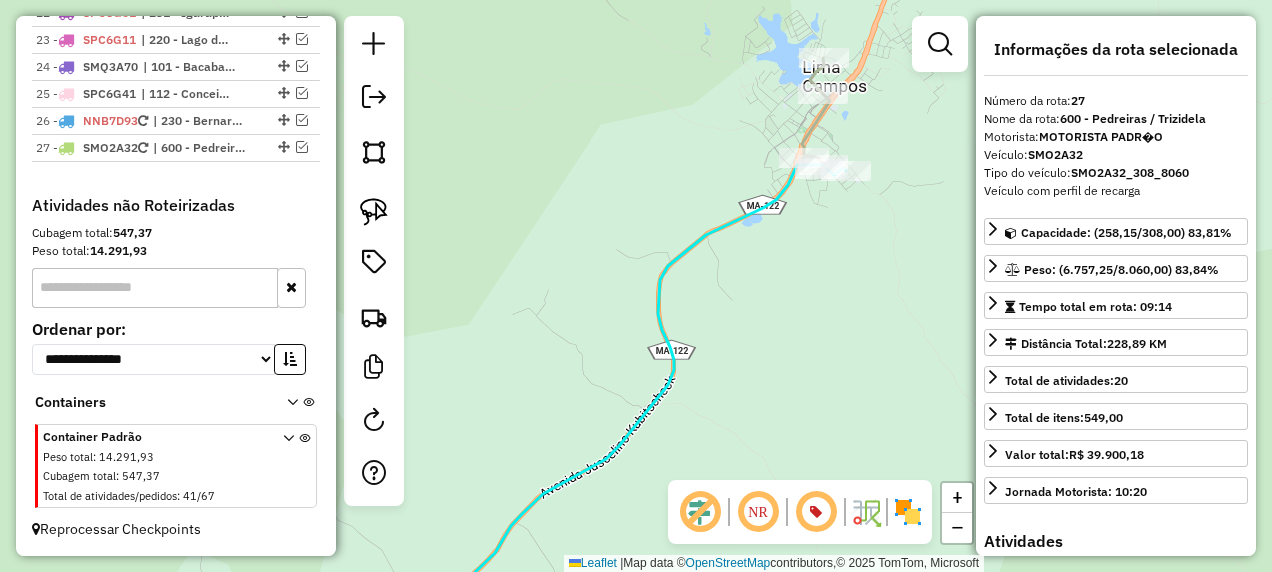 drag, startPoint x: 672, startPoint y: 394, endPoint x: 822, endPoint y: 250, distance: 207.93268 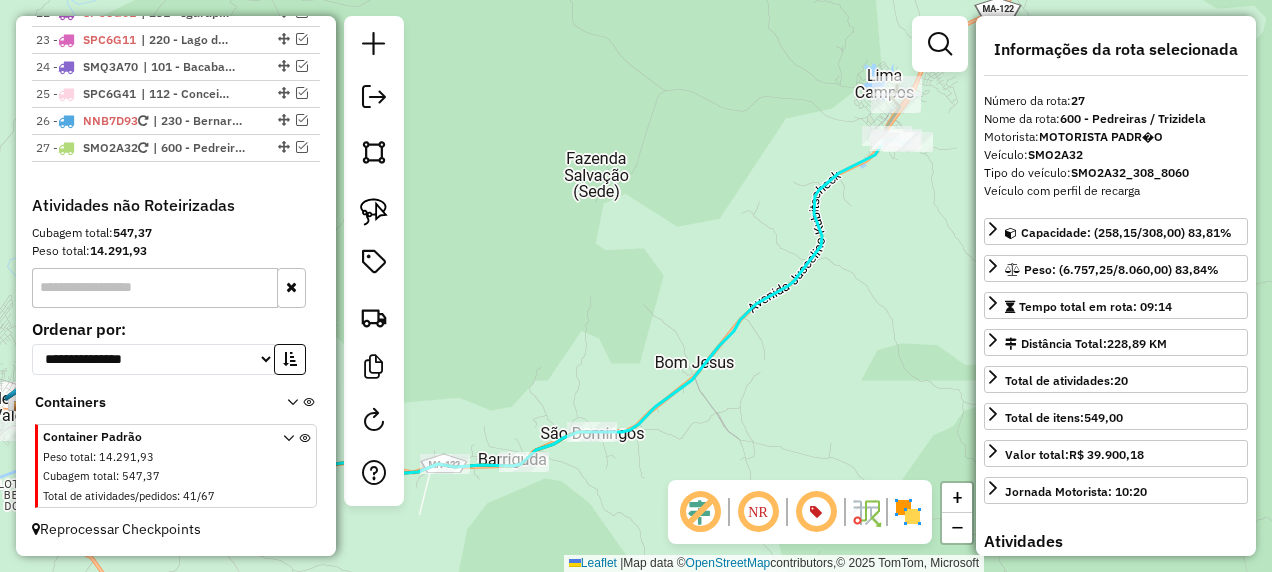 drag, startPoint x: 681, startPoint y: 425, endPoint x: 810, endPoint y: 308, distance: 174.1551 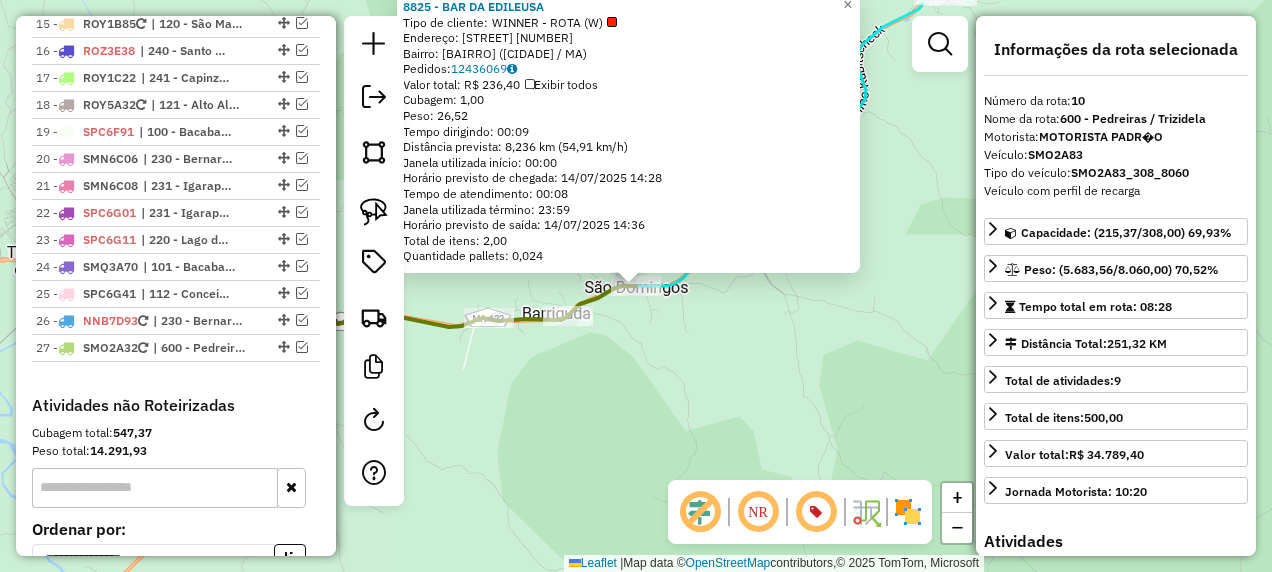scroll, scrollTop: 1815, scrollLeft: 0, axis: vertical 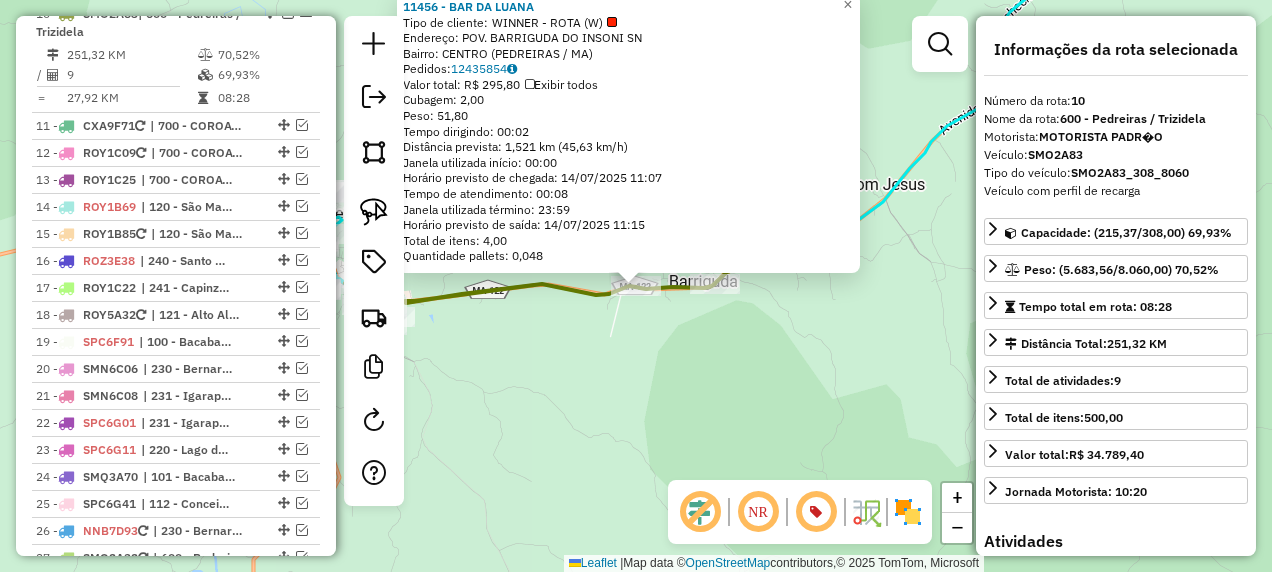 click on "11456 - BAR DA LUANA  Tipo de cliente:   WINNER - ROTA (W)   Endereço: POV. BARRIGUDA DO INSONI      SN   Bairro: CENTRO (PEDREIRAS / MA)   Pedidos:  12435854   Valor total: R$ 295,80   Exibir todos   Cubagem: 2,00  Peso: 51,80  Tempo dirigindo: 00:02   Distância prevista: 1,521 km (45,63 km/h)   Janela utilizada início: 00:00   Horário previsto de chegada: 14/07/2025 11:07   Tempo de atendimento: 00:08   Janela utilizada término: 23:59   Horário previsto de saída: 14/07/2025 11:15   Total de itens: 4,00   Quantidade pallets: 0,048  × Janela de atendimento Grade de atendimento Capacidade Transportadoras Veículos Cliente Pedidos  Rotas Selecione os dias de semana para filtrar as janelas de atendimento  Seg   Ter   Qua   Qui   Sex   Sáb   Dom  Informe o período da janela de atendimento: De: Até:  Filtrar exatamente a janela do cliente  Considerar janela de atendimento padrão  Selecione os dias de semana para filtrar as grades de atendimento  Seg   Ter   Qua   Qui   Sex   Sáb   Dom   Peso mínimo:" 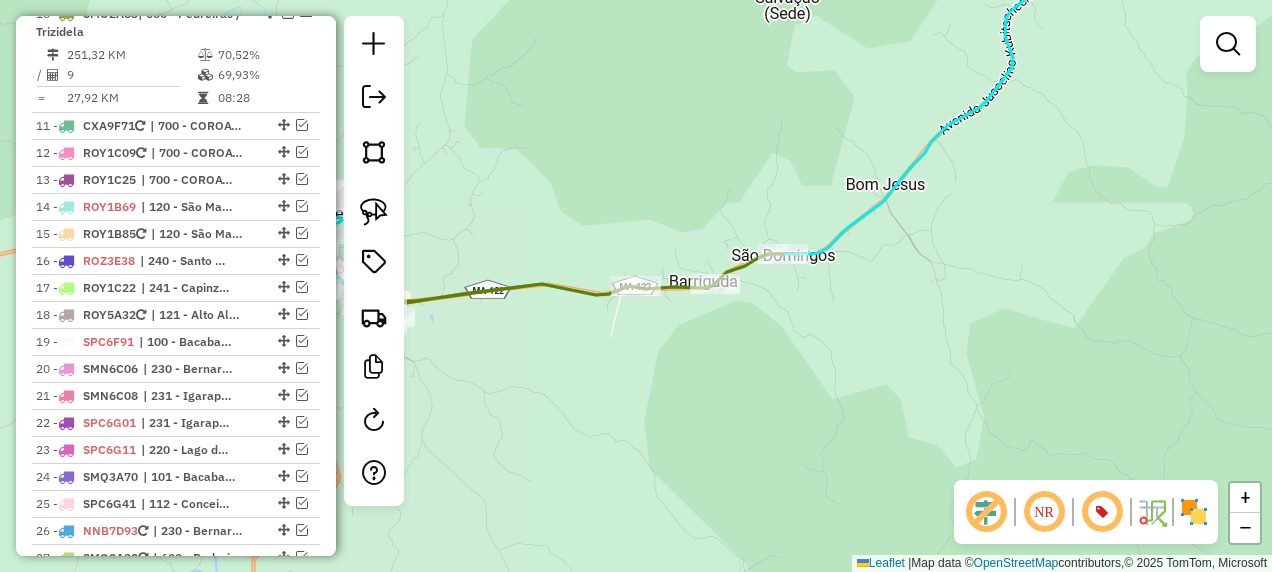 scroll, scrollTop: 2232, scrollLeft: 0, axis: vertical 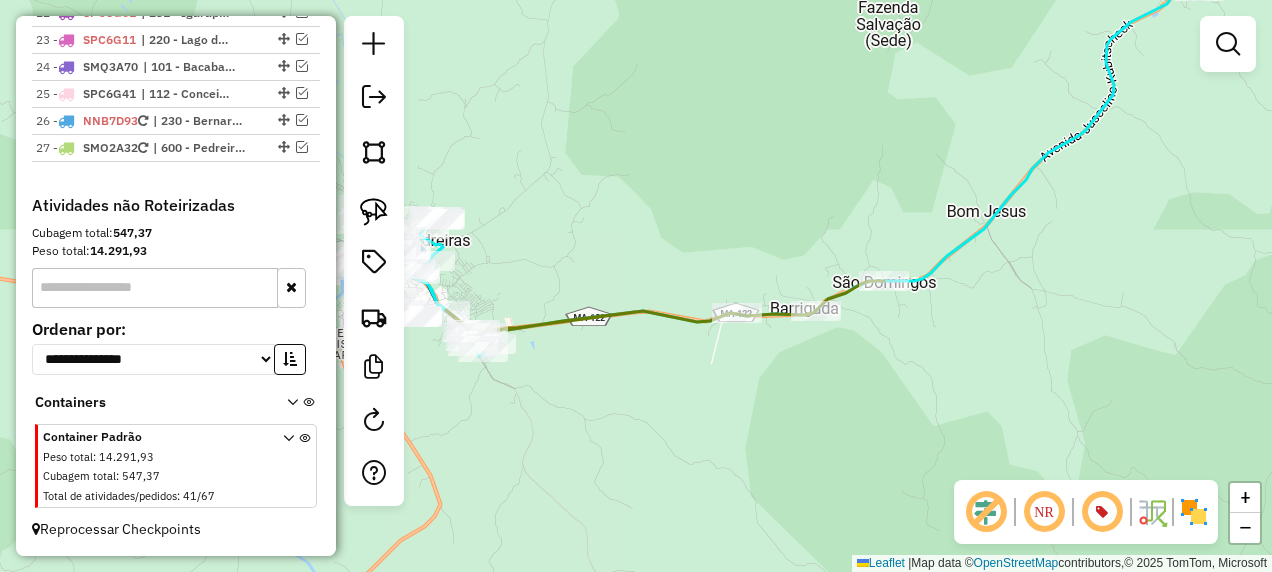 drag, startPoint x: 680, startPoint y: 183, endPoint x: 758, endPoint y: 225, distance: 88.588936 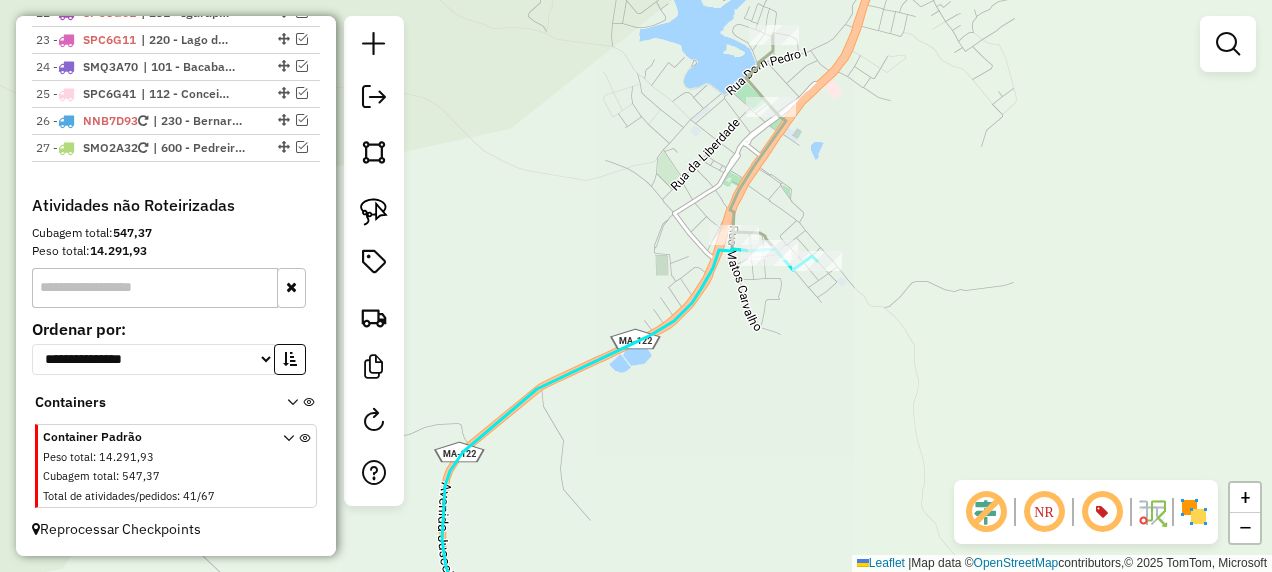 drag, startPoint x: 767, startPoint y: 166, endPoint x: 890, endPoint y: 82, distance: 148.9463 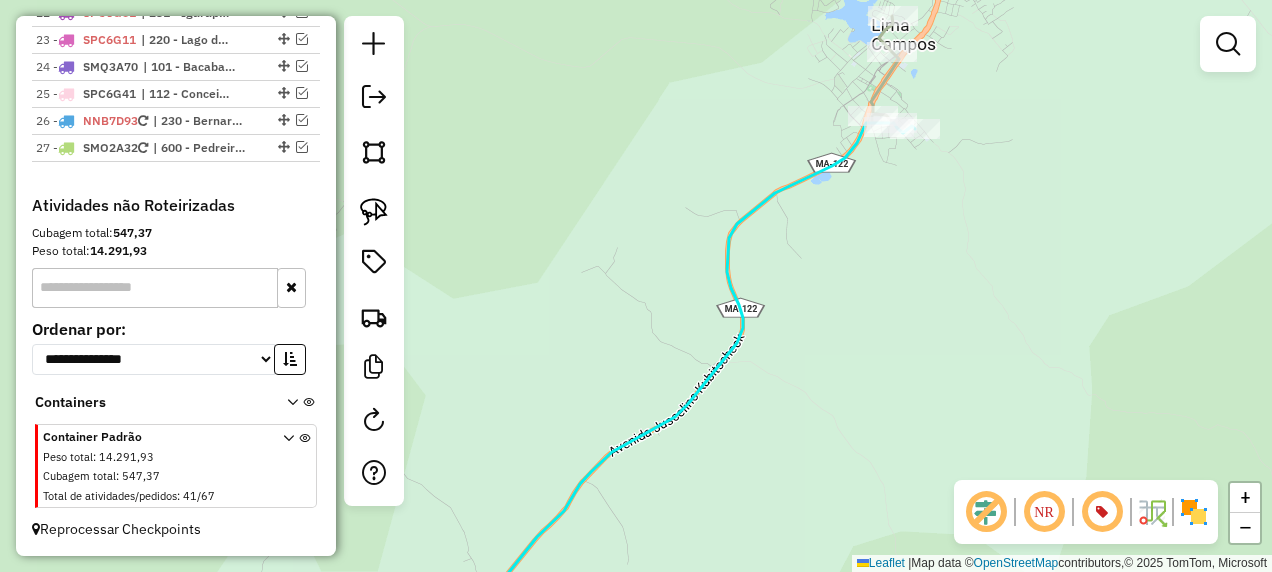 drag, startPoint x: 764, startPoint y: 329, endPoint x: 931, endPoint y: 168, distance: 231.96982 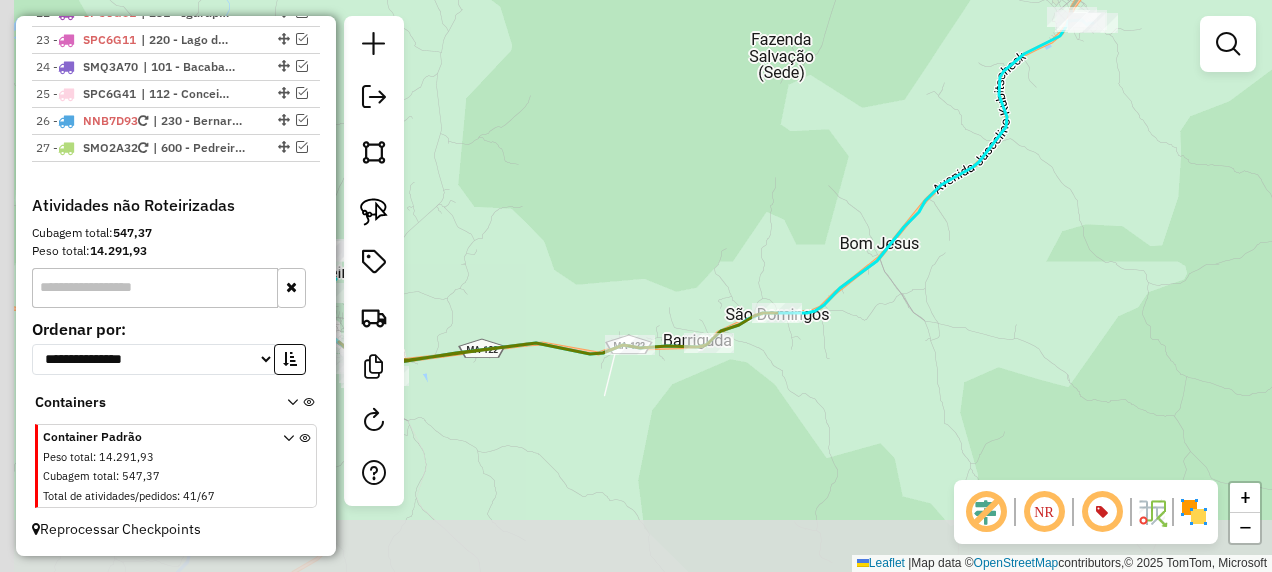 drag, startPoint x: 657, startPoint y: 314, endPoint x: 832, endPoint y: 201, distance: 208.31227 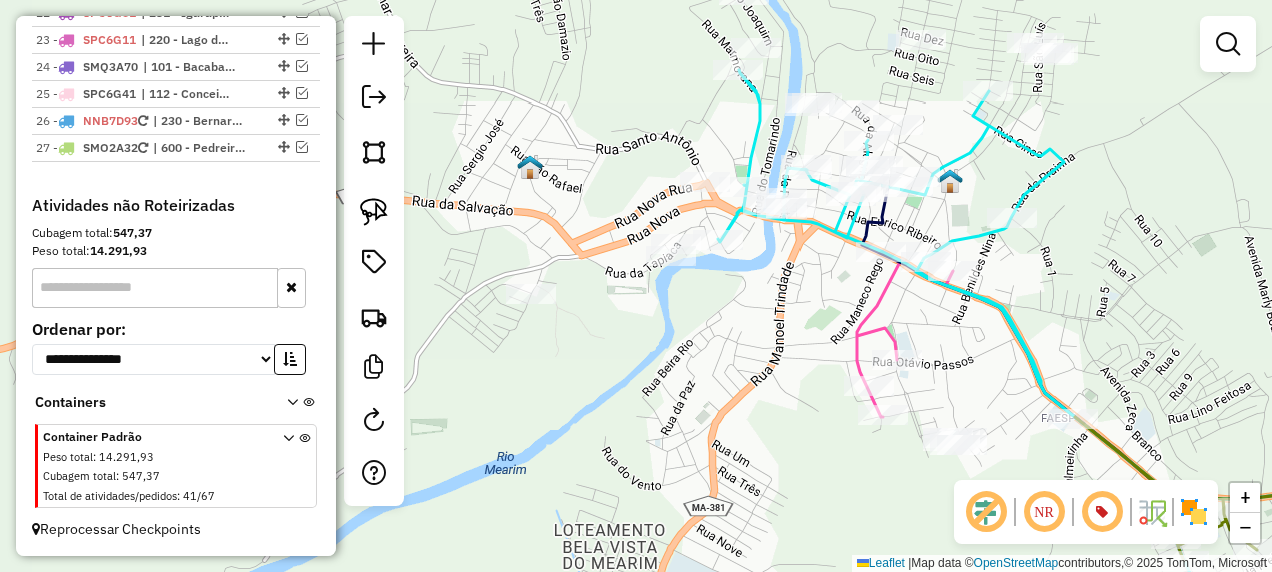 drag, startPoint x: 638, startPoint y: 294, endPoint x: 640, endPoint y: 347, distance: 53.037724 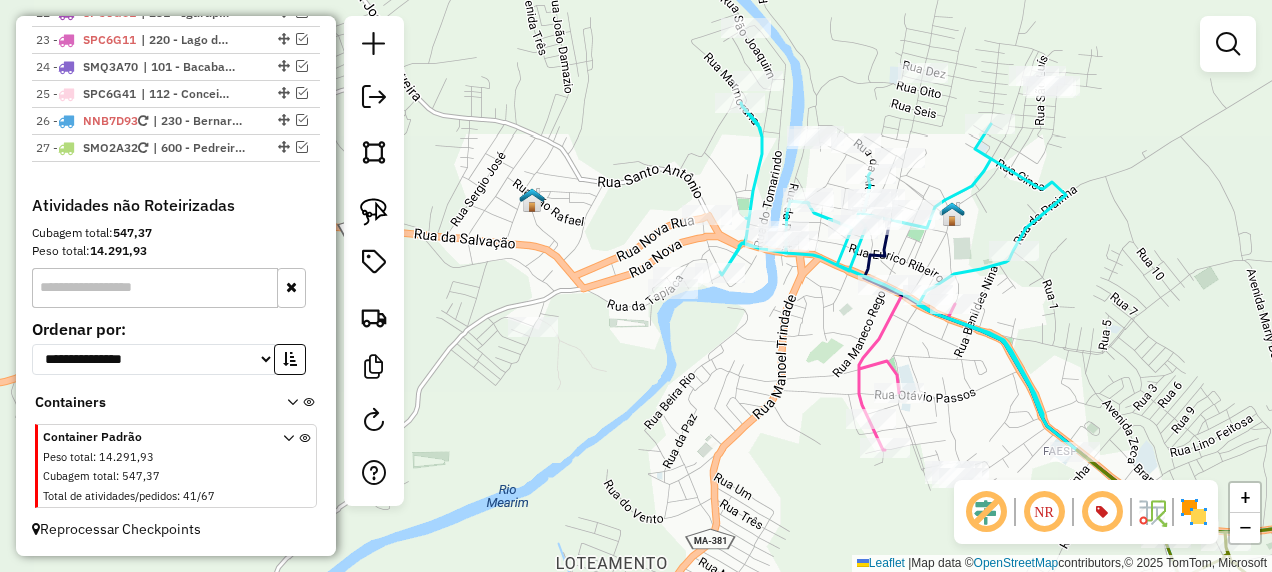 drag, startPoint x: 507, startPoint y: 191, endPoint x: 506, endPoint y: 258, distance: 67.00746 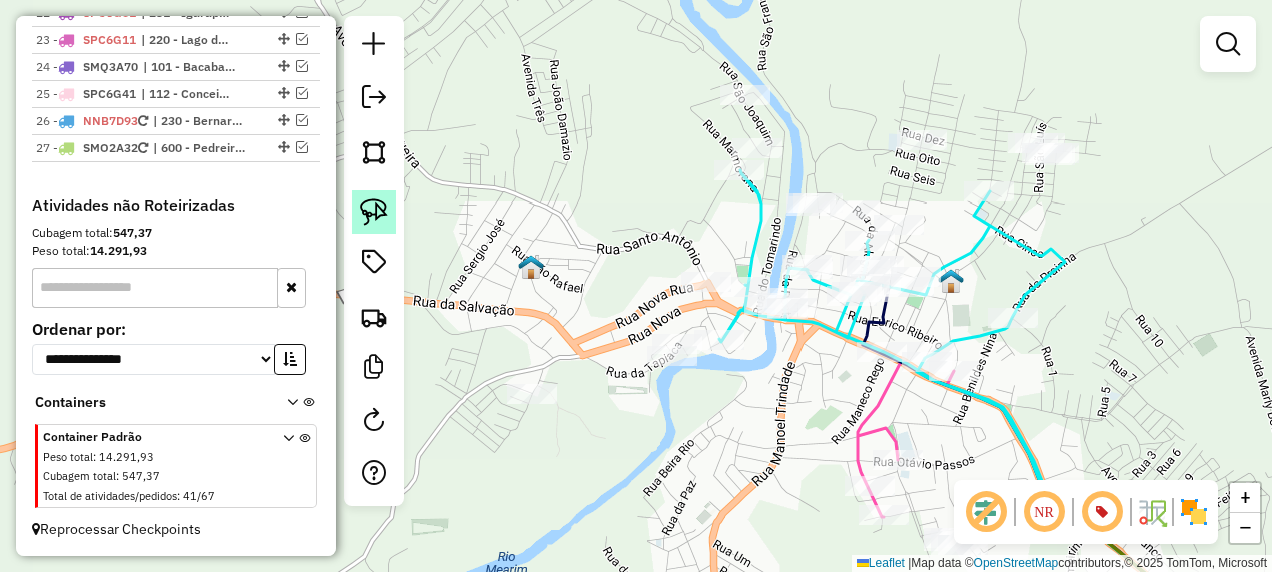 click 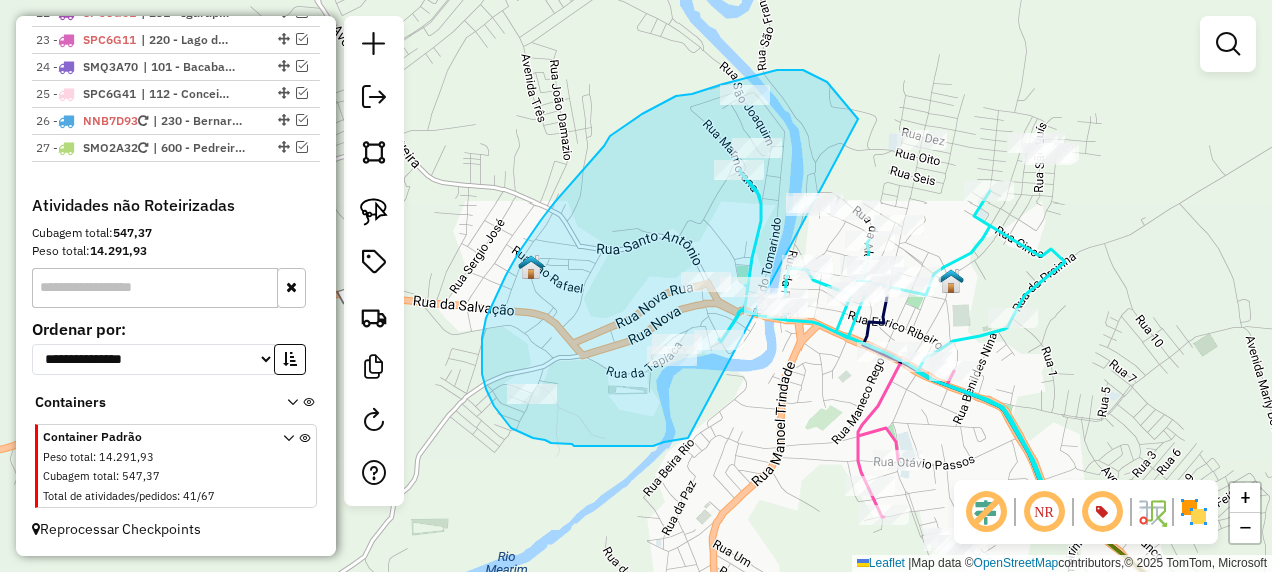 drag, startPoint x: 836, startPoint y: 92, endPoint x: 688, endPoint y: 438, distance: 376.32434 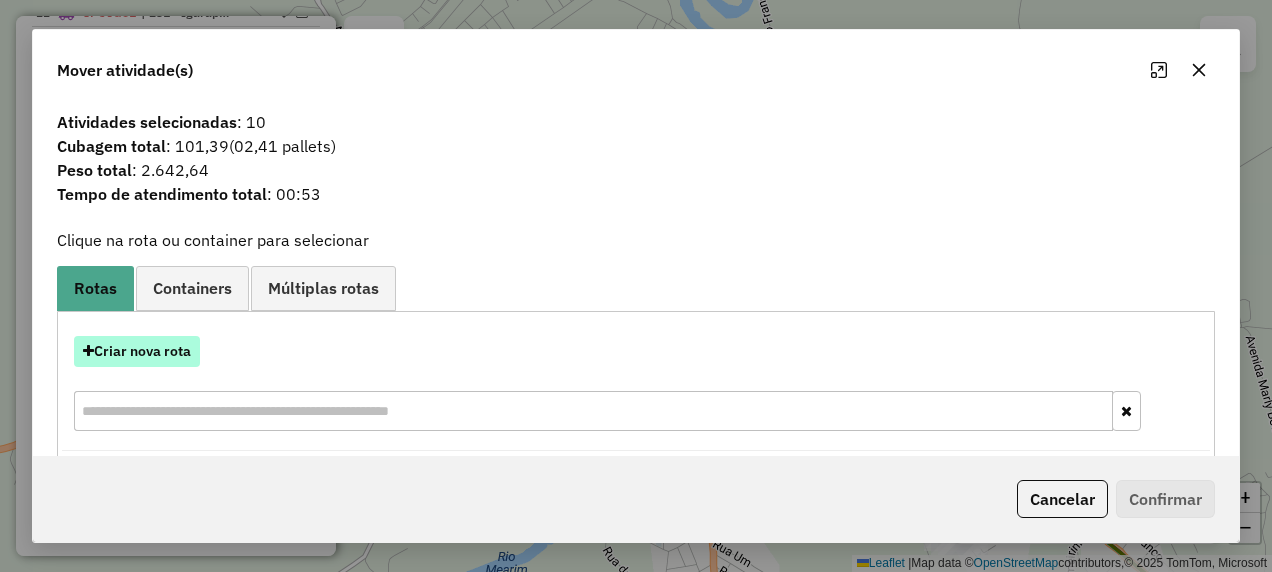 click on "Criar nova rota" at bounding box center [137, 351] 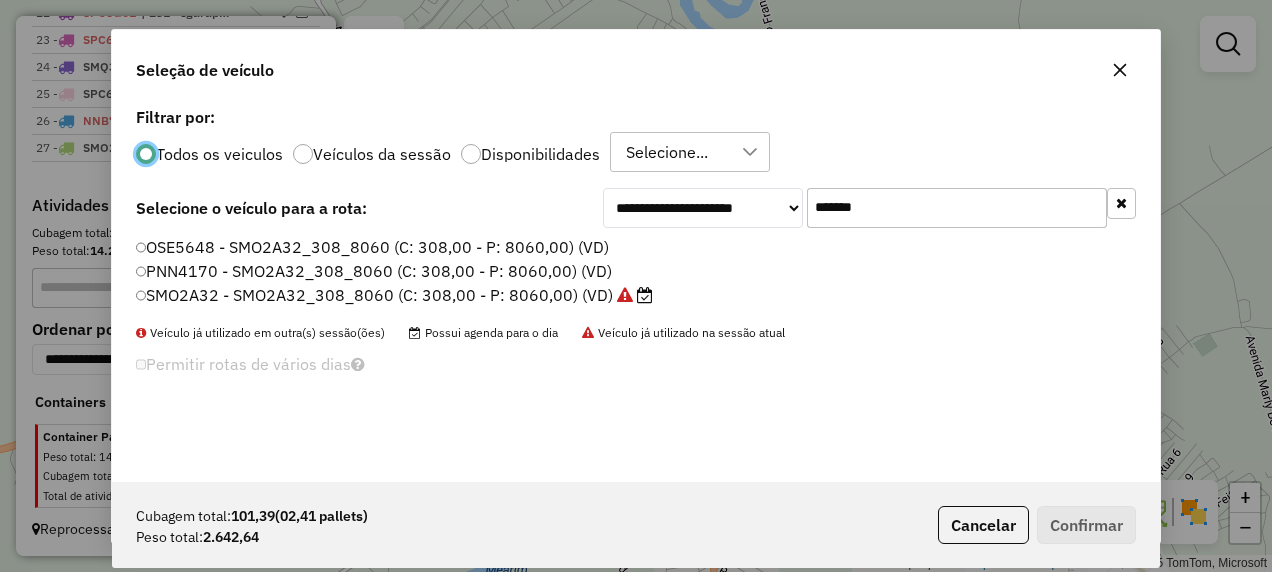scroll, scrollTop: 11, scrollLeft: 6, axis: both 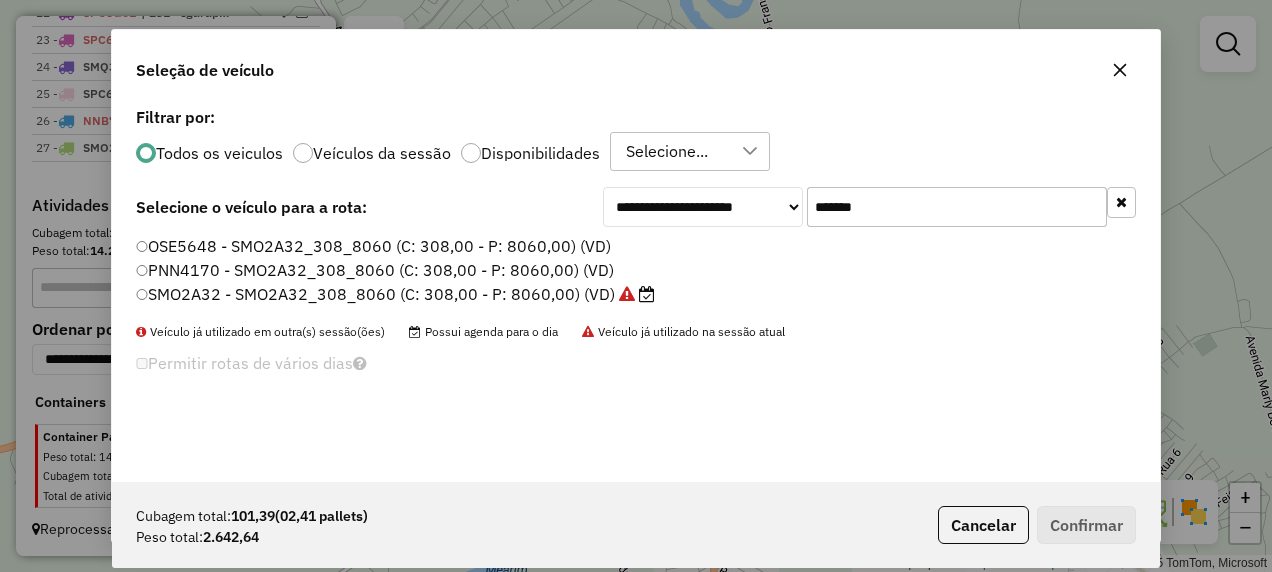 drag, startPoint x: 856, startPoint y: 248, endPoint x: 645, endPoint y: 303, distance: 218.05045 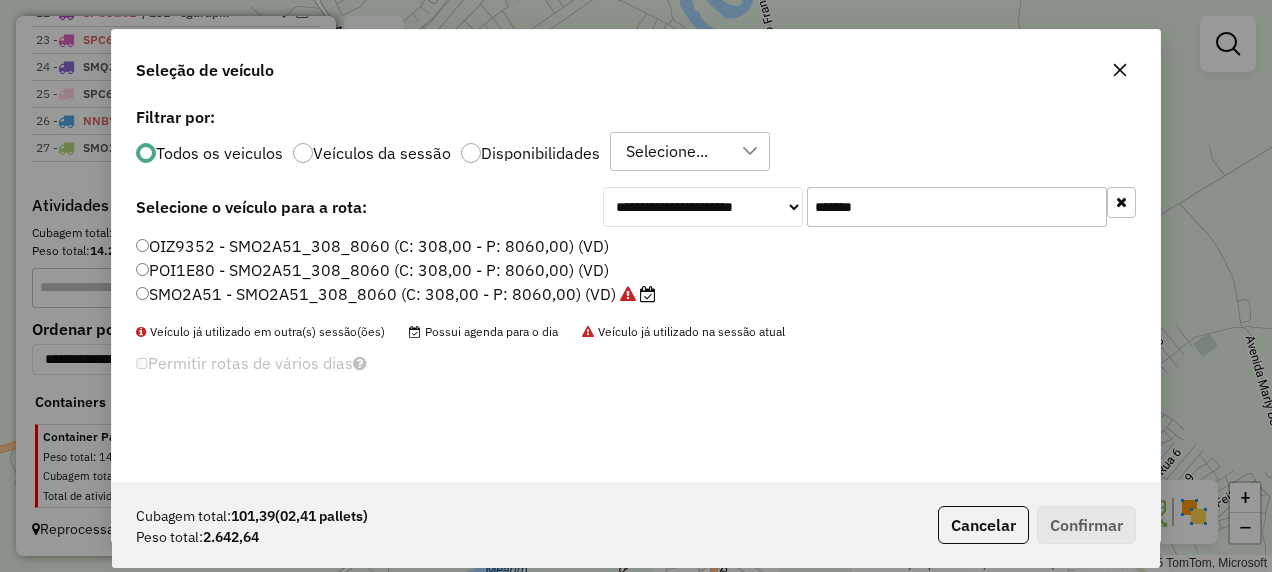 type on "*******" 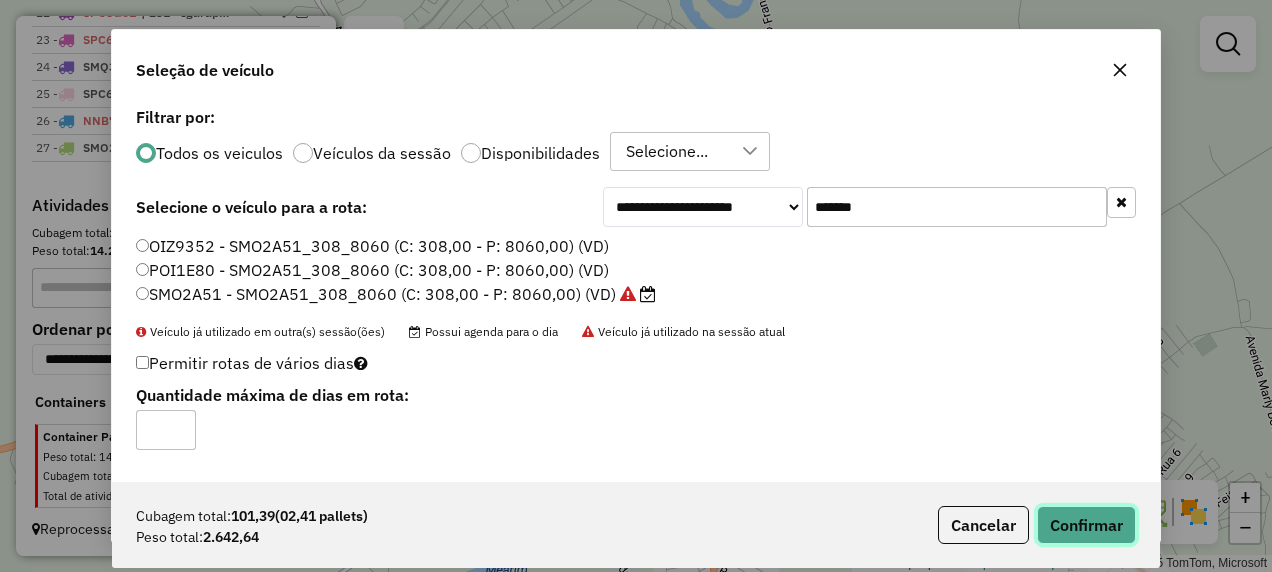 click on "Confirmar" 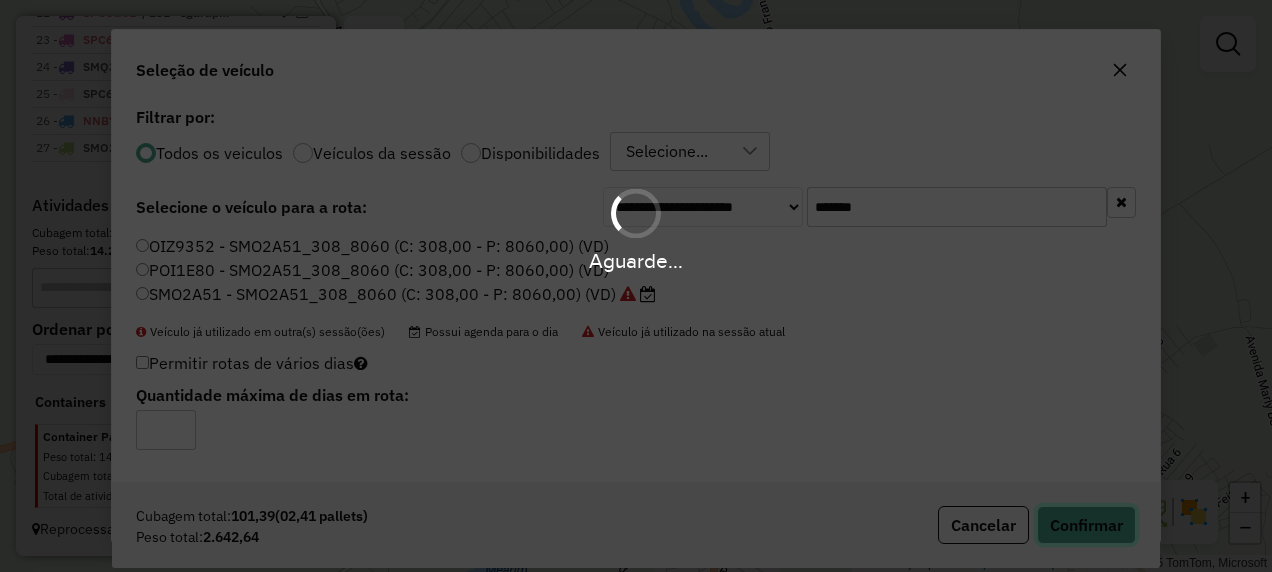 type 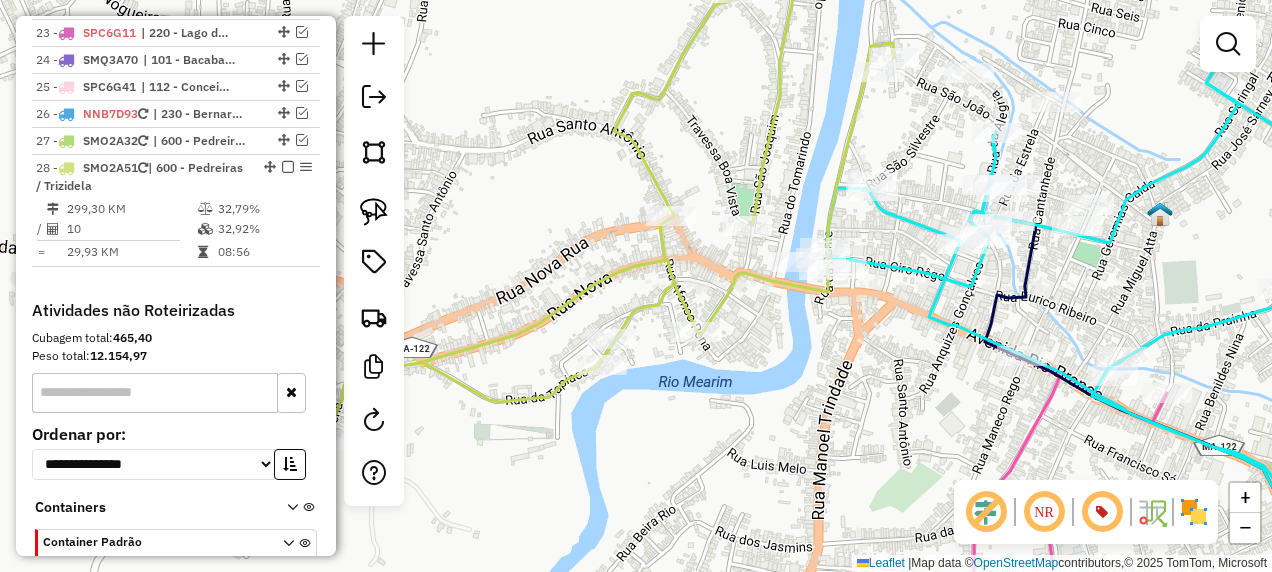 click 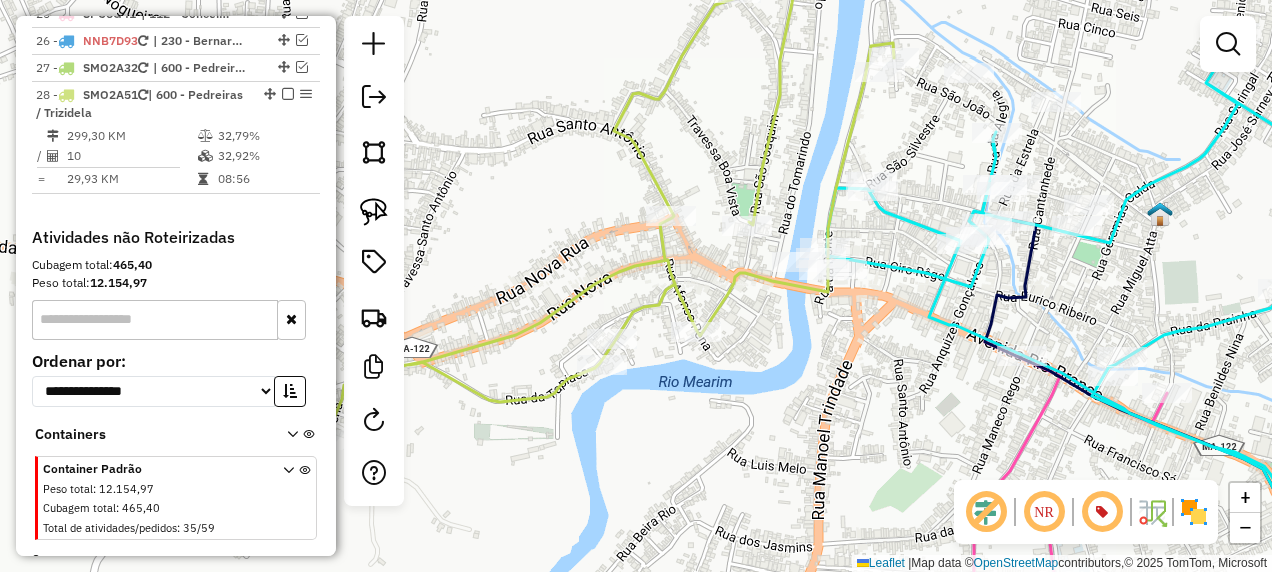select on "**********" 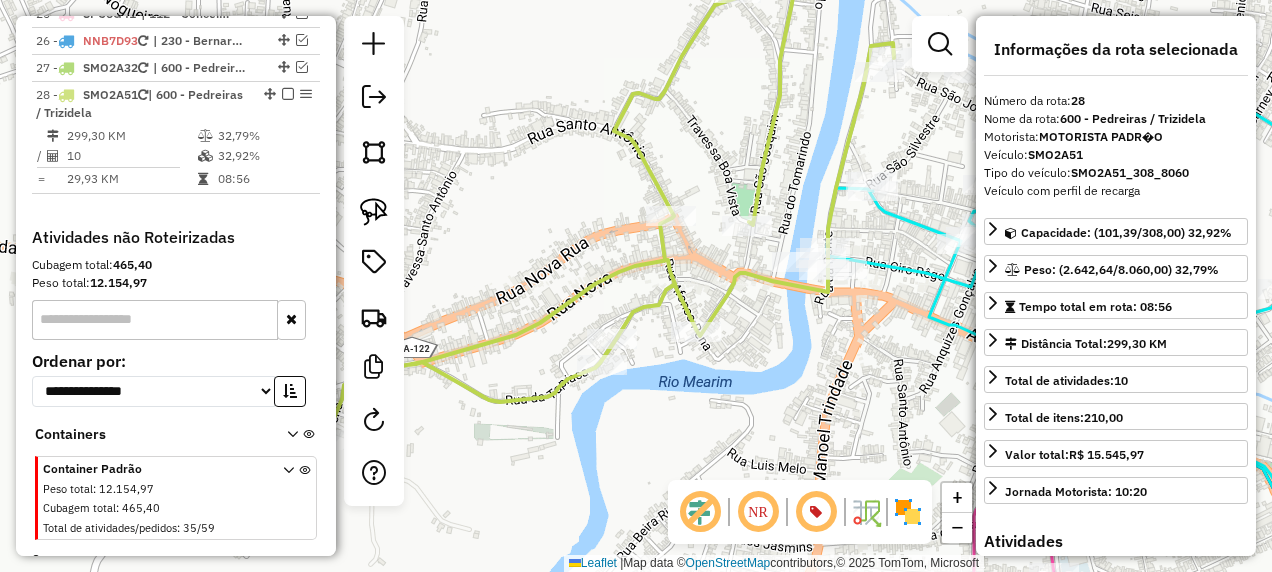 scroll, scrollTop: 2344, scrollLeft: 0, axis: vertical 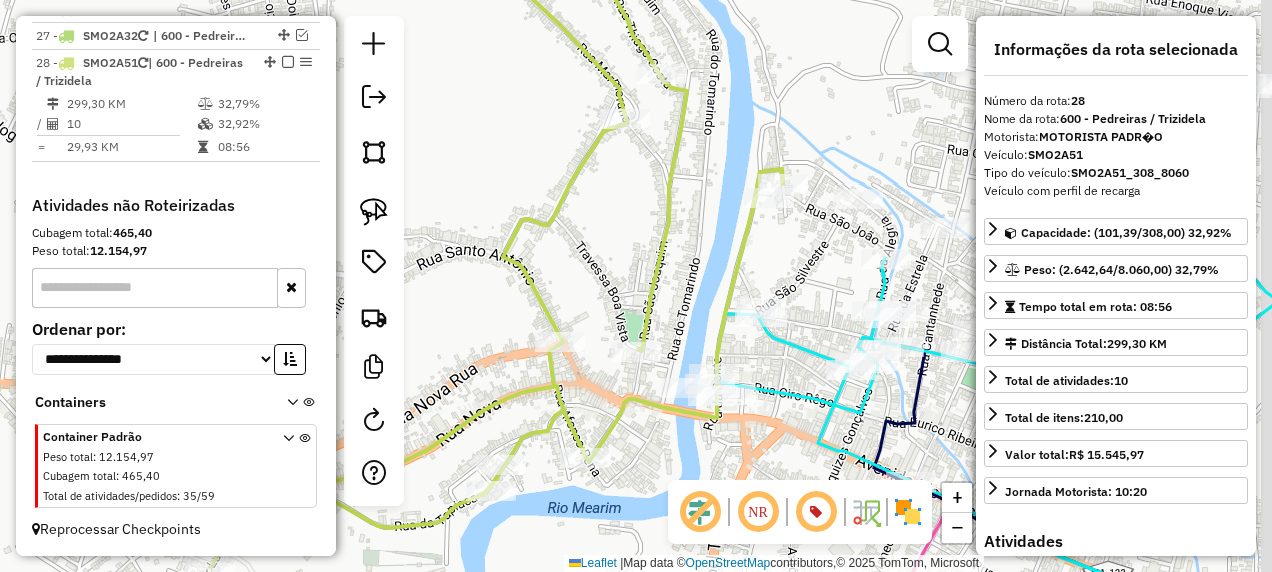 drag, startPoint x: 849, startPoint y: 234, endPoint x: 774, endPoint y: 286, distance: 91.26335 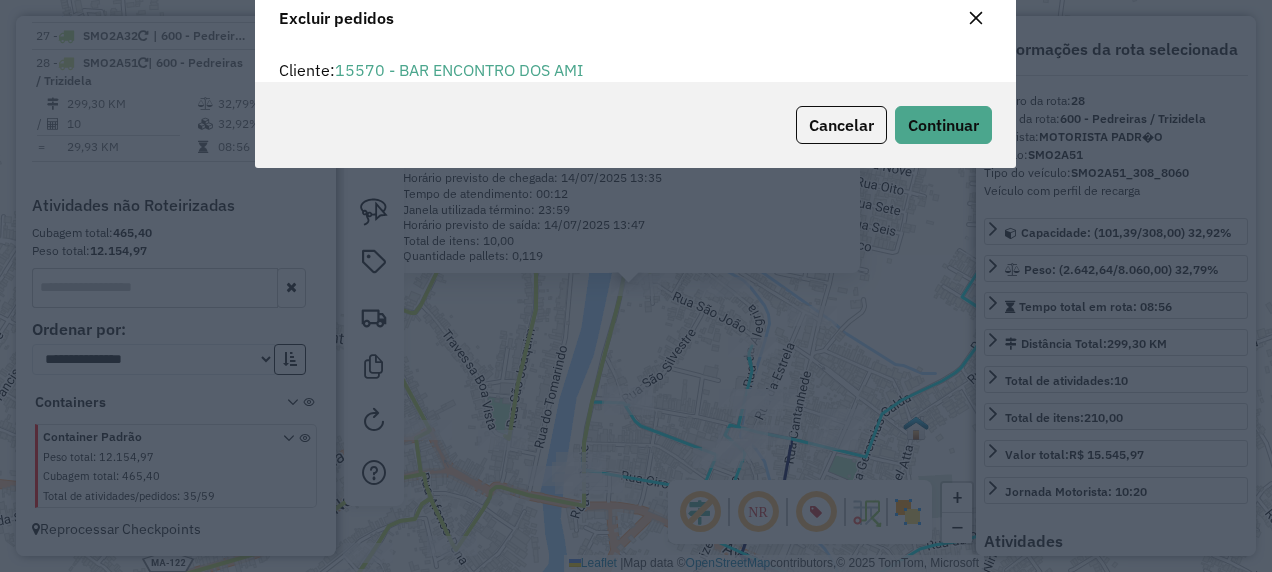 scroll, scrollTop: 11, scrollLeft: 6, axis: both 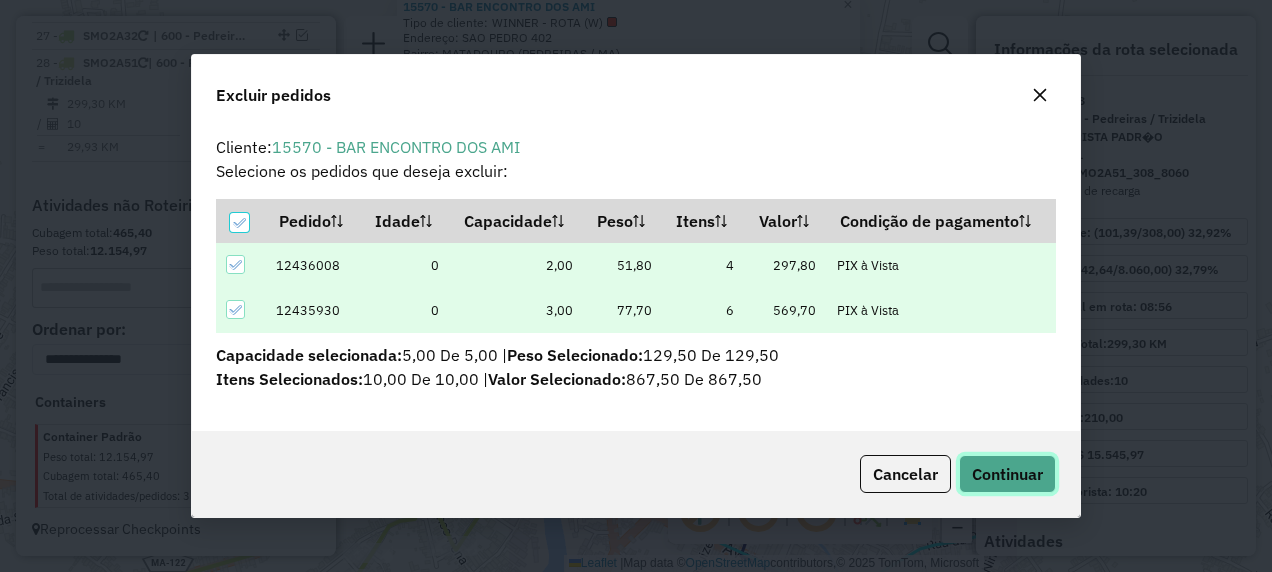 click on "Continuar" 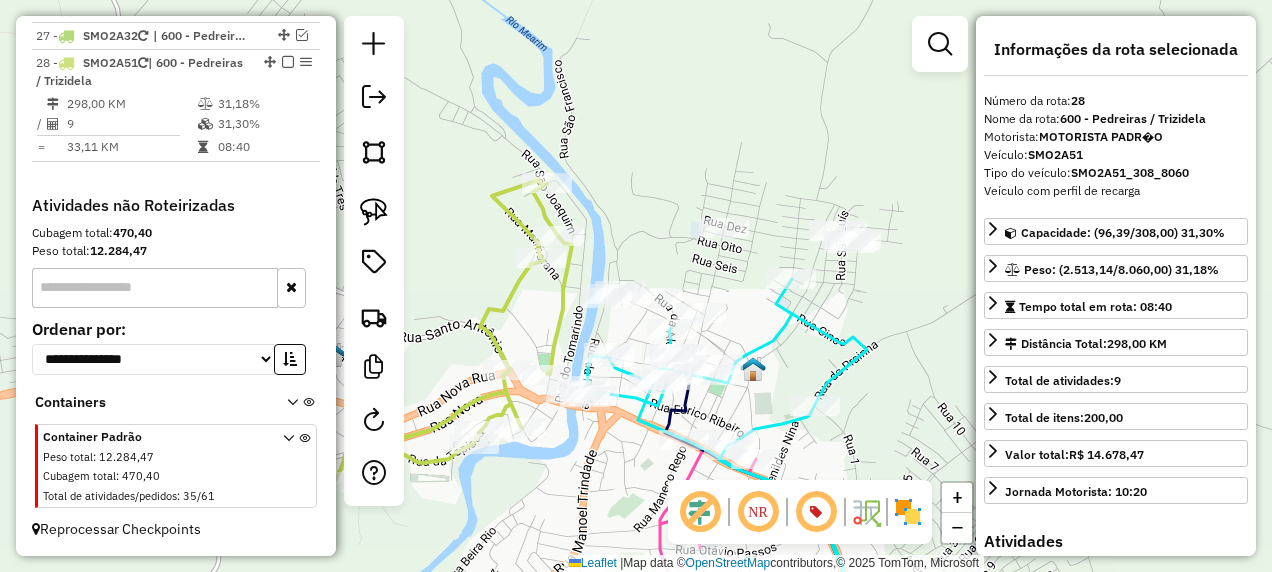 click 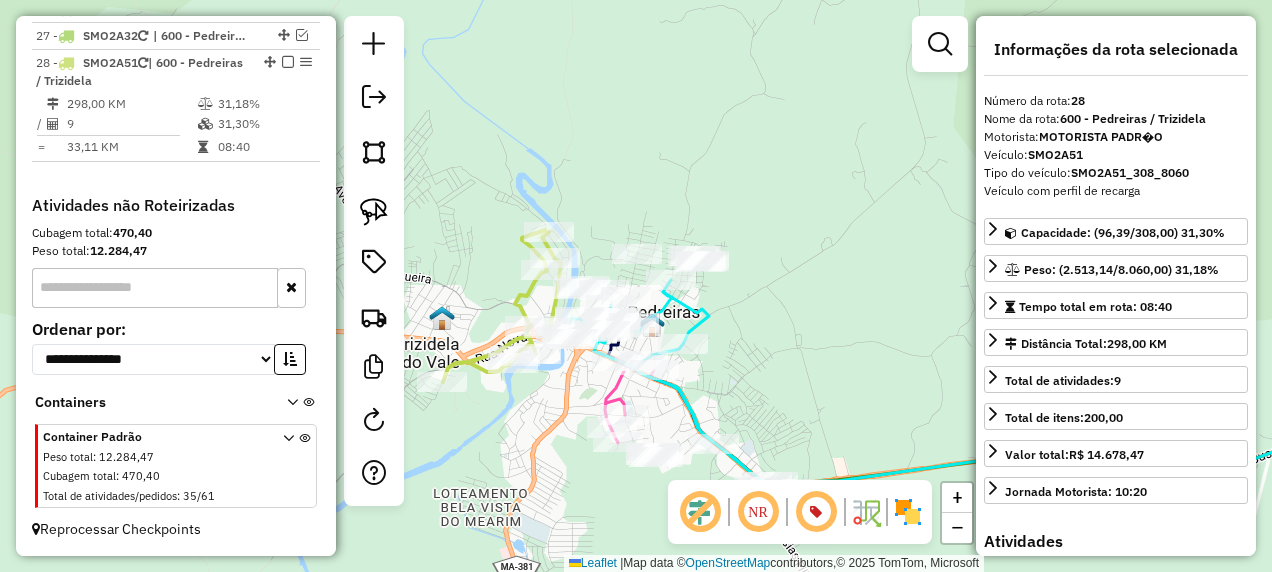 drag, startPoint x: 889, startPoint y: 354, endPoint x: 593, endPoint y: 284, distance: 304.16443 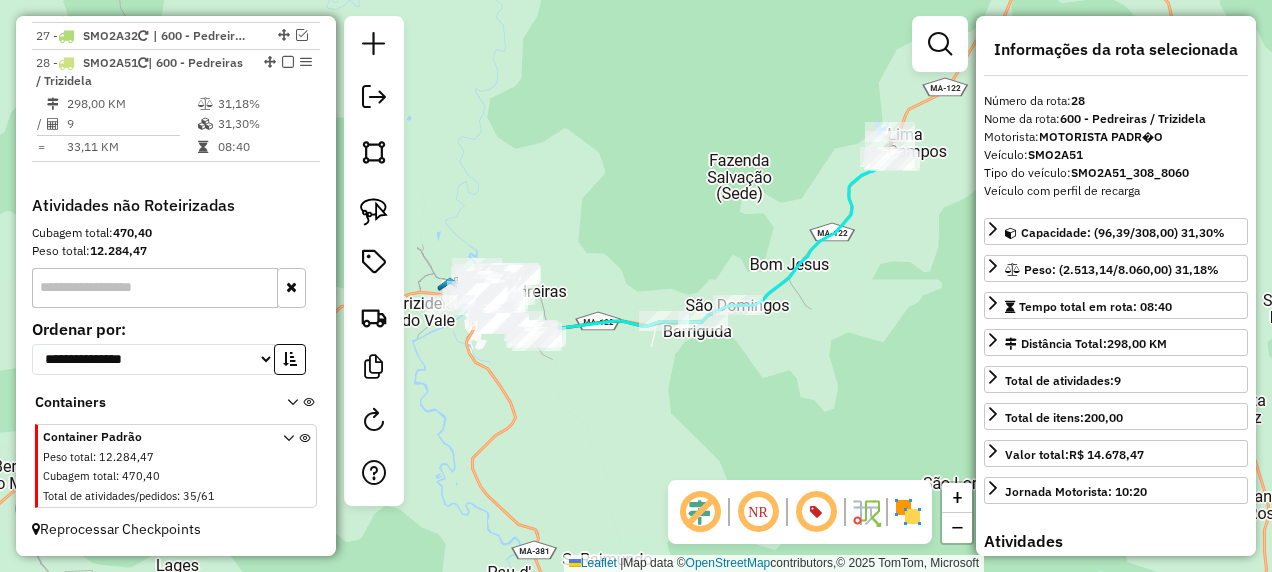 drag, startPoint x: 891, startPoint y: 322, endPoint x: 866, endPoint y: 339, distance: 30.232433 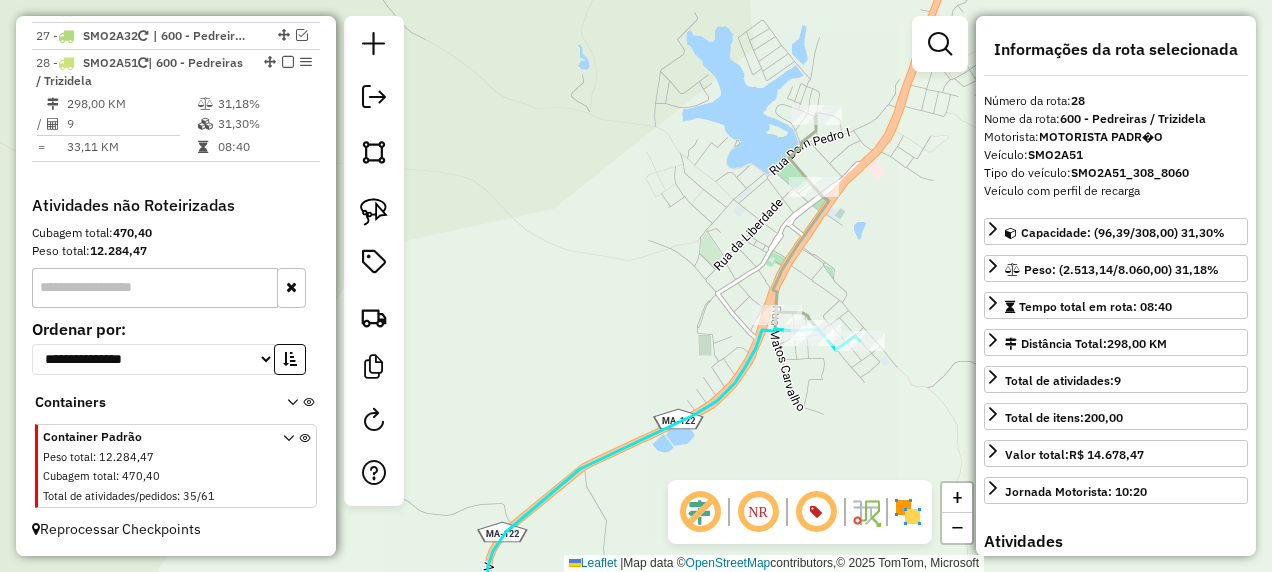 drag, startPoint x: 869, startPoint y: 158, endPoint x: 911, endPoint y: 254, distance: 104.78549 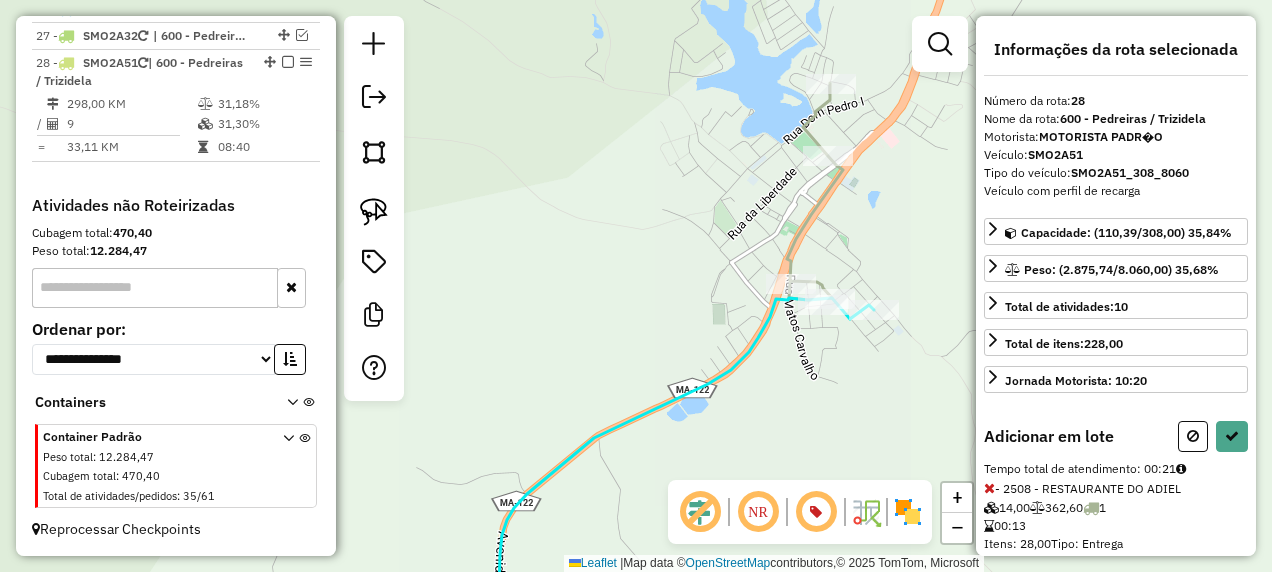 drag, startPoint x: 592, startPoint y: 335, endPoint x: 820, endPoint y: 164, distance: 285 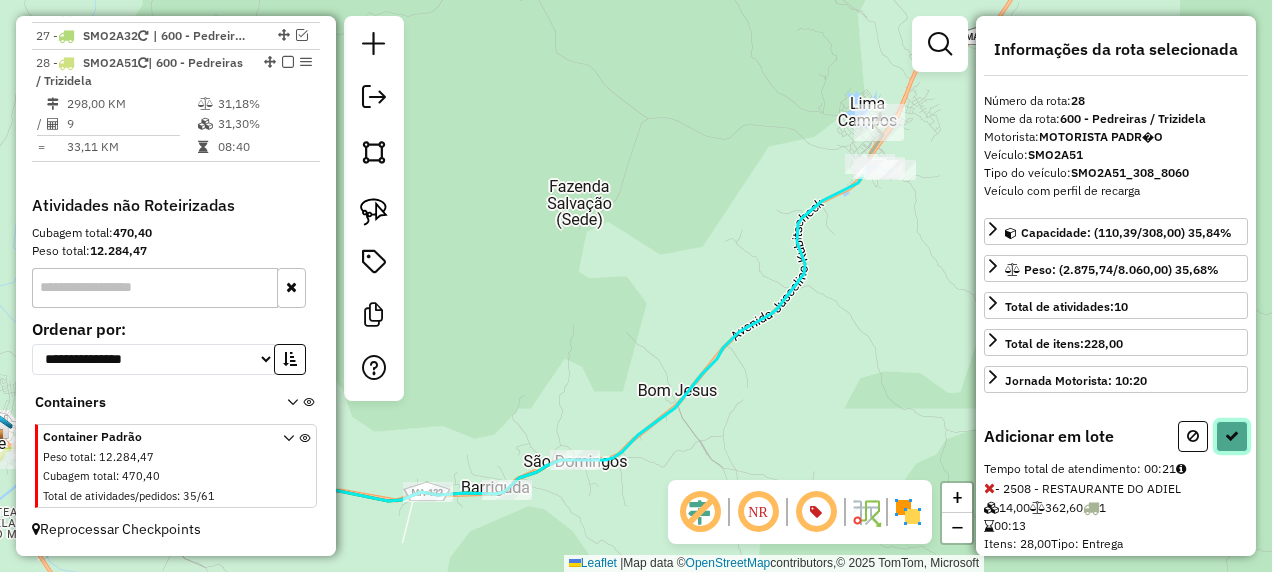 click at bounding box center [1232, 436] 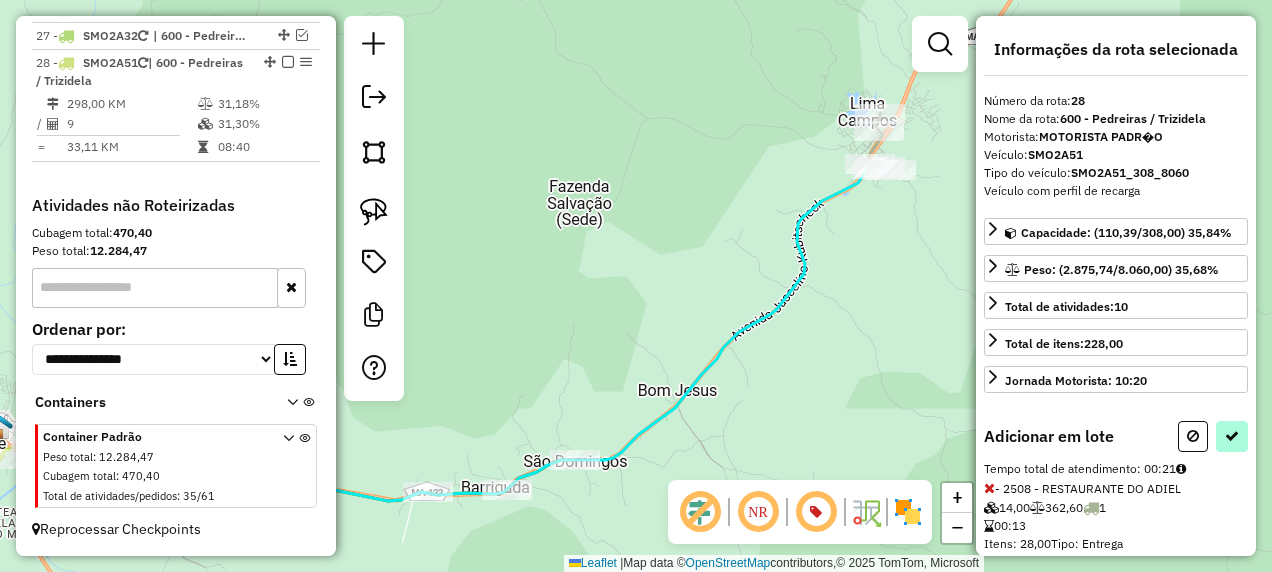 select on "**********" 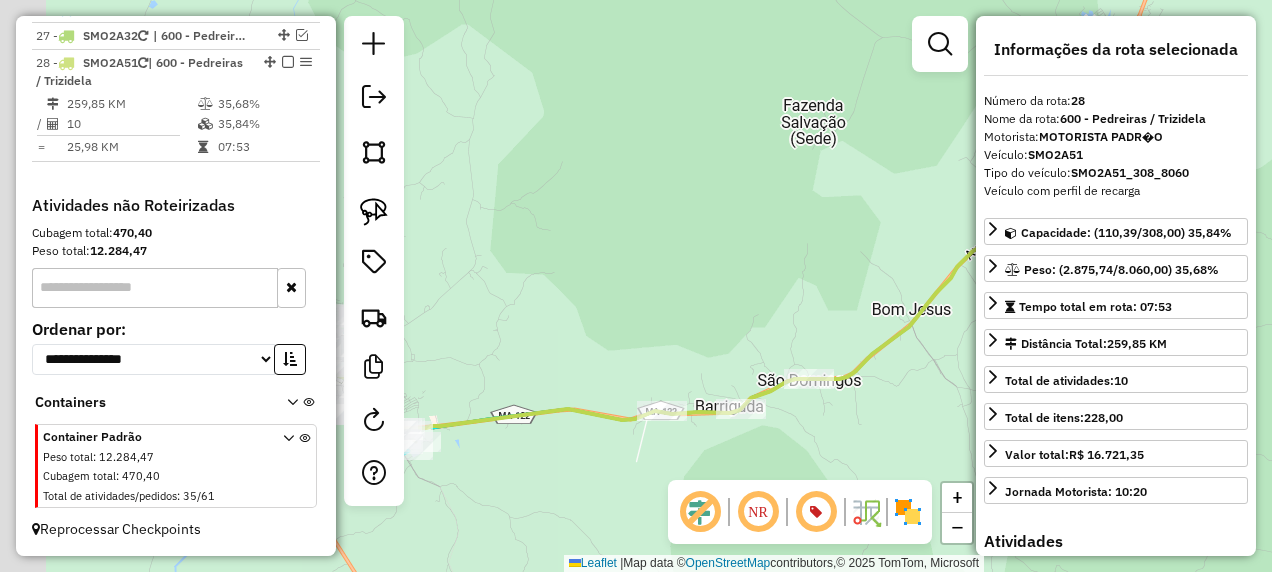 drag, startPoint x: 566, startPoint y: 326, endPoint x: 821, endPoint y: 237, distance: 270.08517 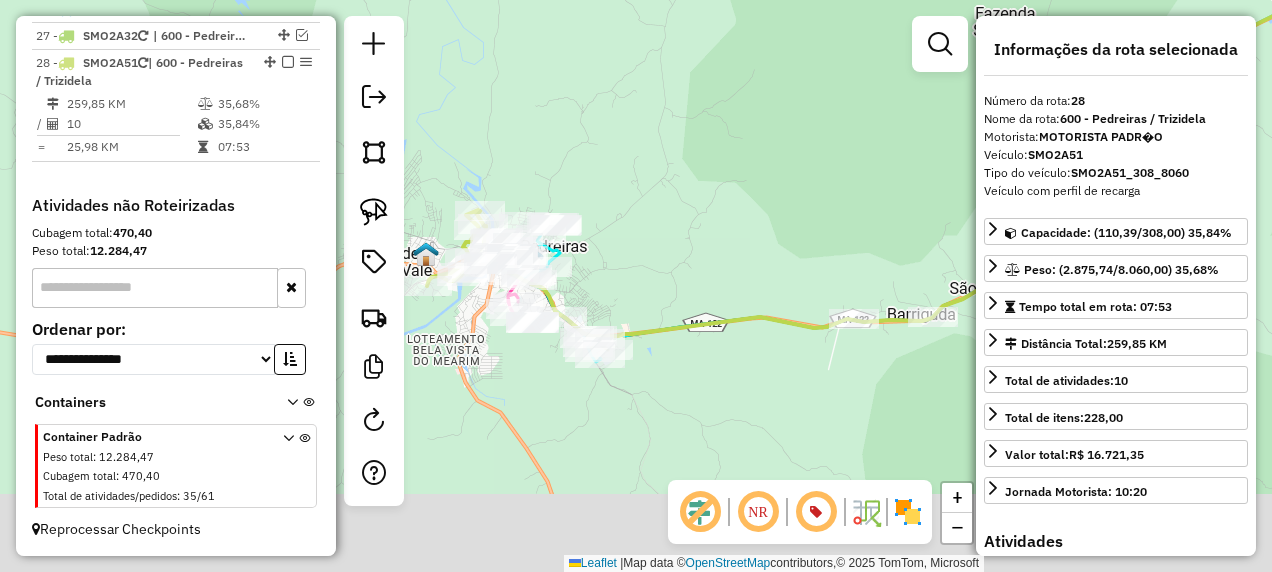 drag, startPoint x: 589, startPoint y: 328, endPoint x: 842, endPoint y: 219, distance: 275.48138 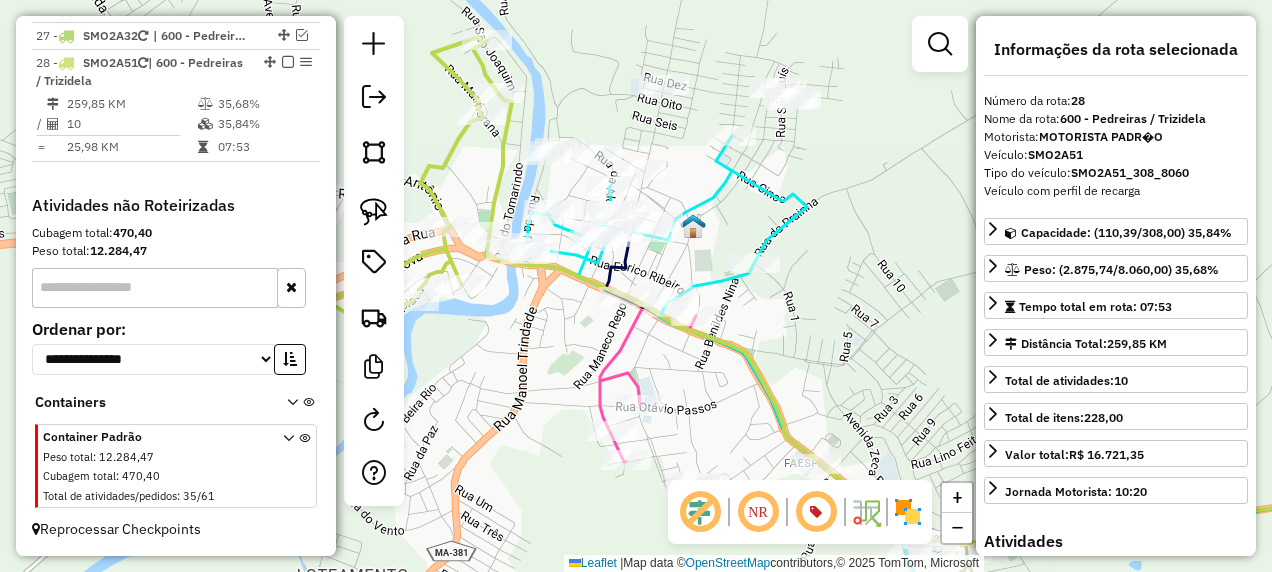 drag, startPoint x: 527, startPoint y: 314, endPoint x: 550, endPoint y: 356, distance: 47.88528 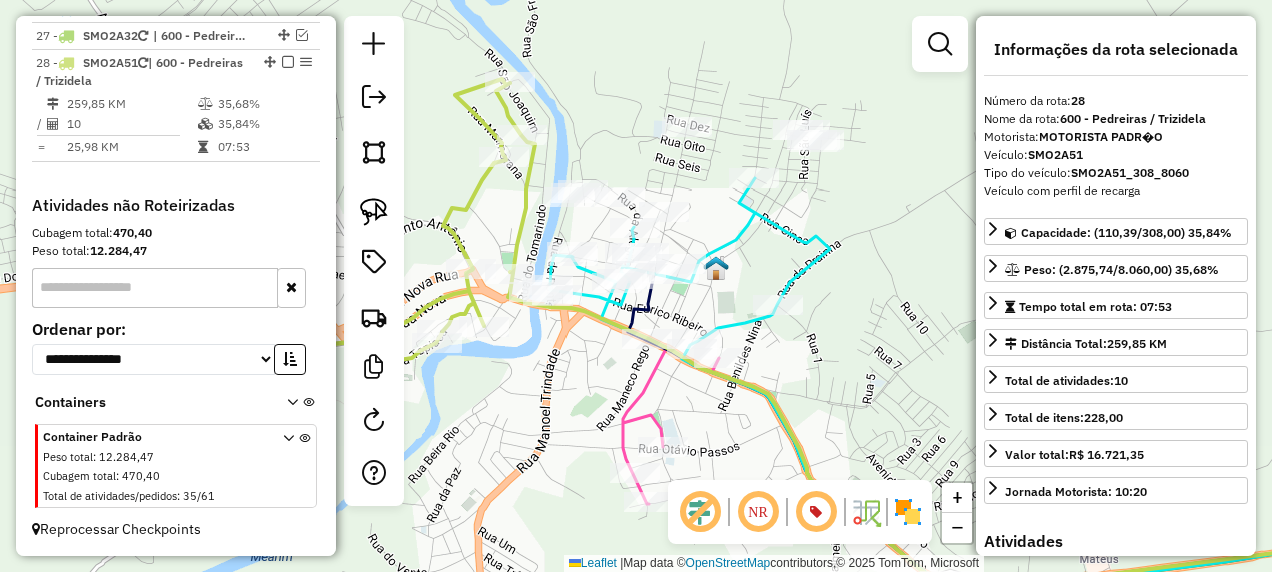 click 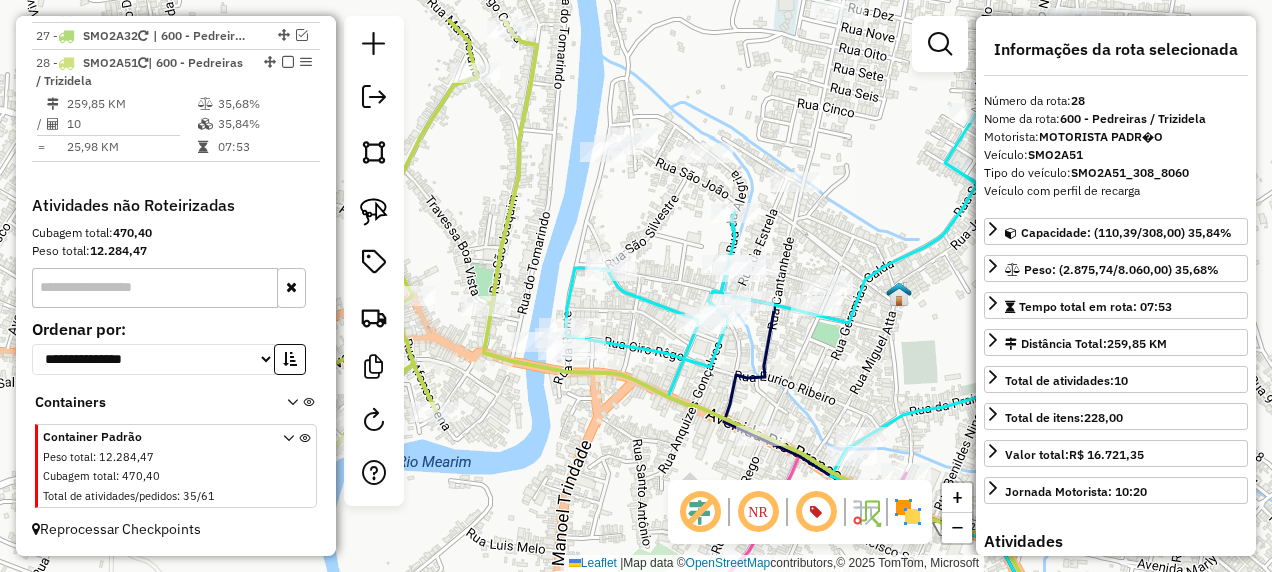 drag, startPoint x: 545, startPoint y: 358, endPoint x: 564, endPoint y: 453, distance: 96.88137 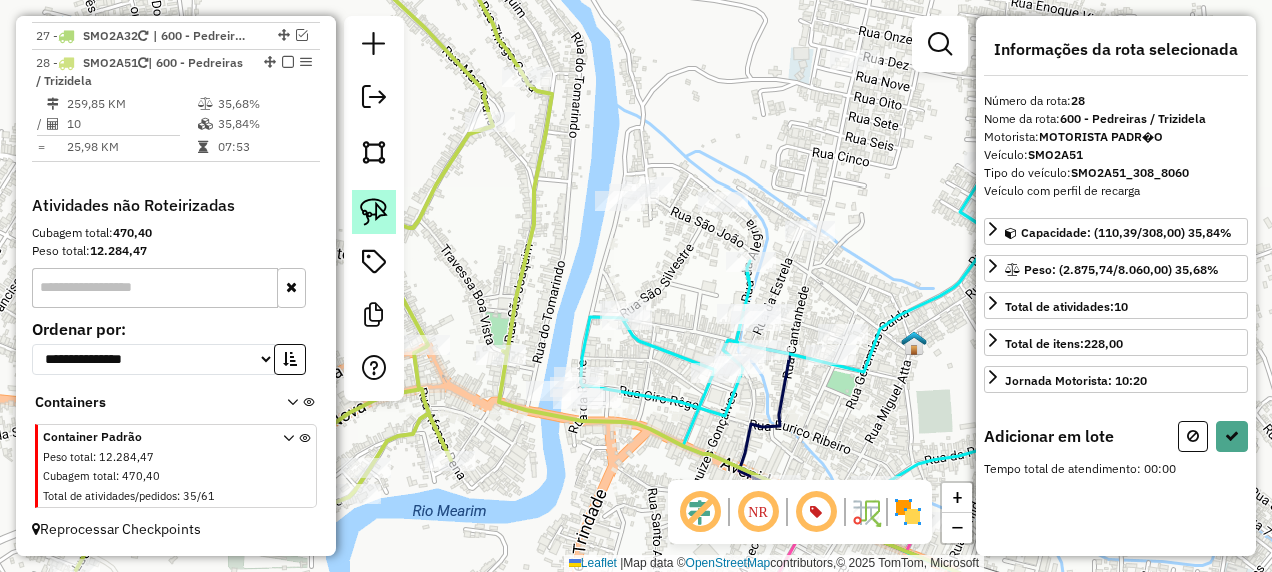click 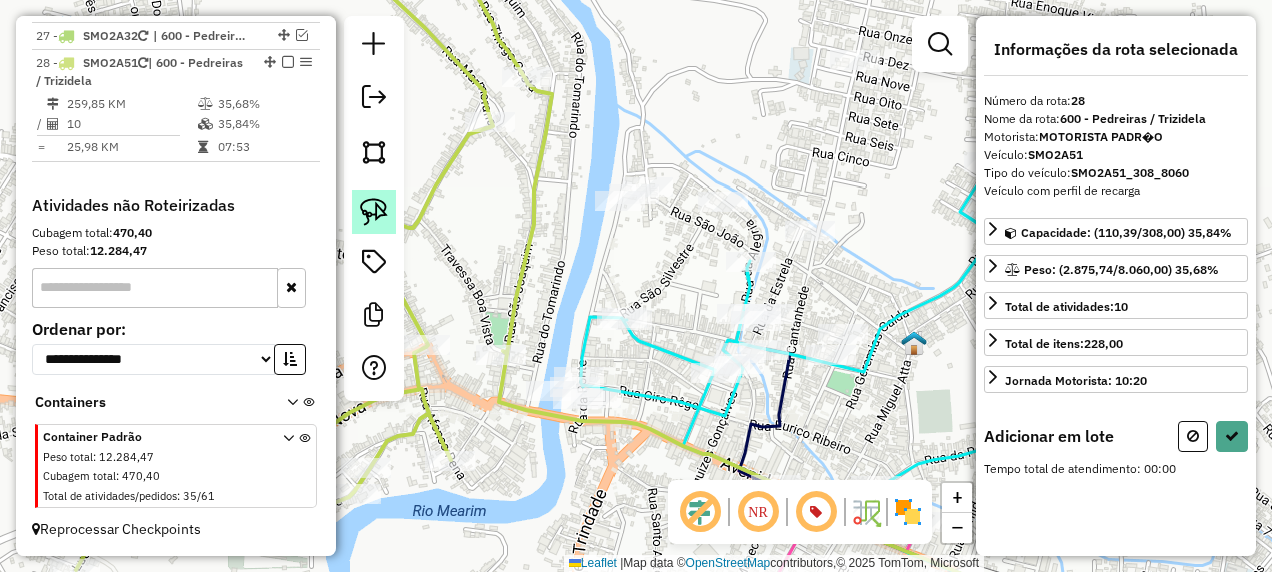 click 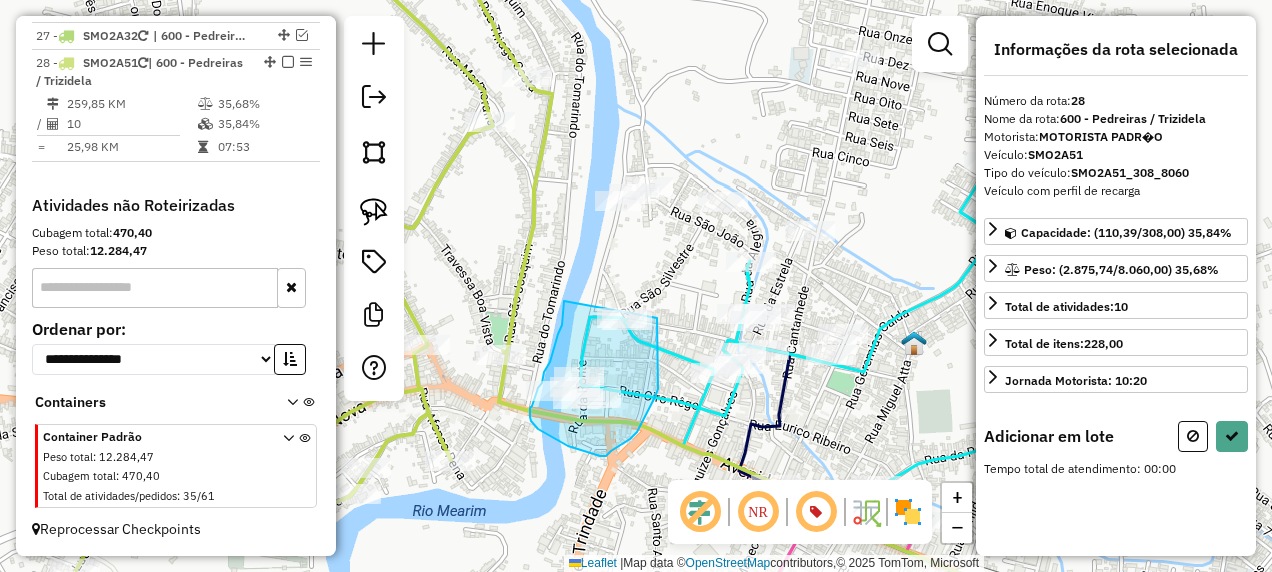 drag, startPoint x: 558, startPoint y: 334, endPoint x: 657, endPoint y: 318, distance: 100.28459 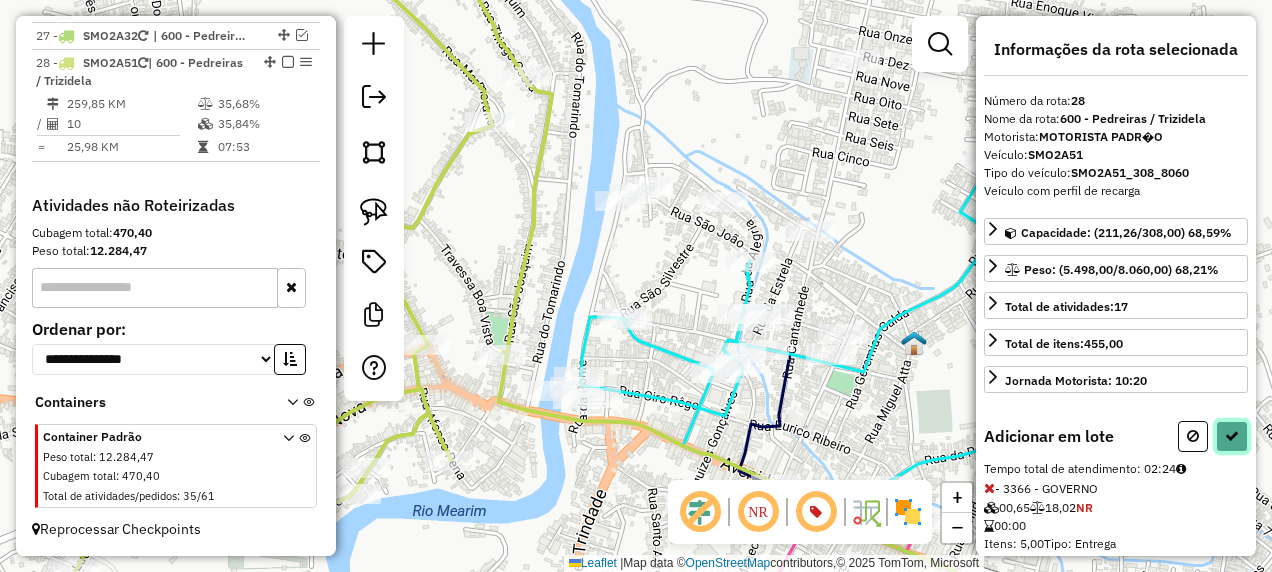click at bounding box center (1232, 436) 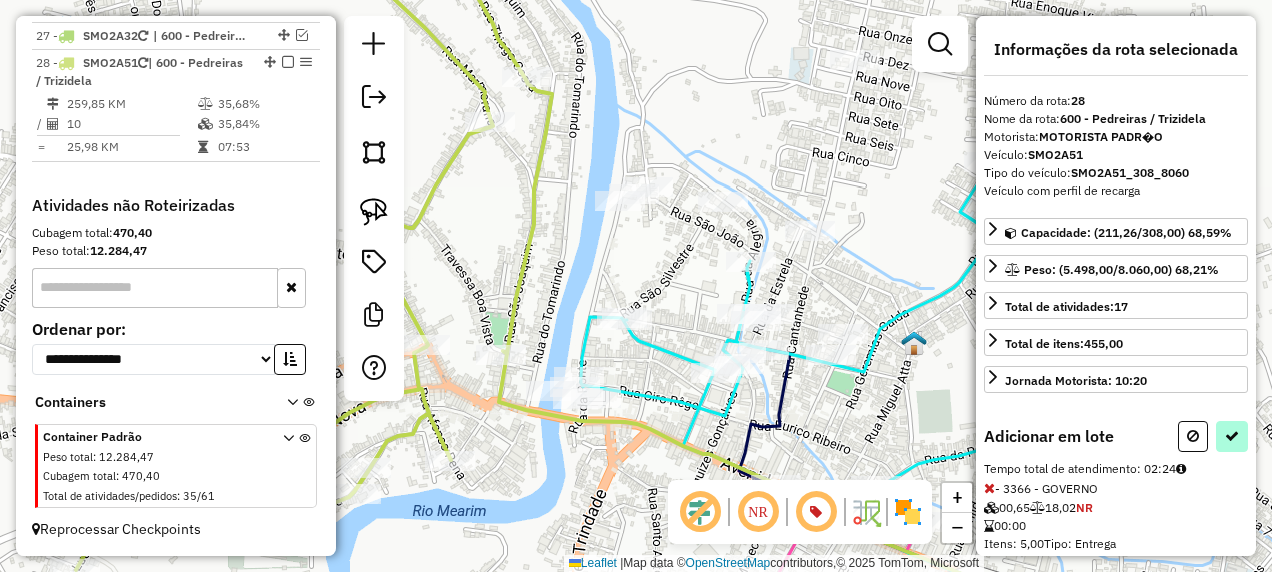 select on "**********" 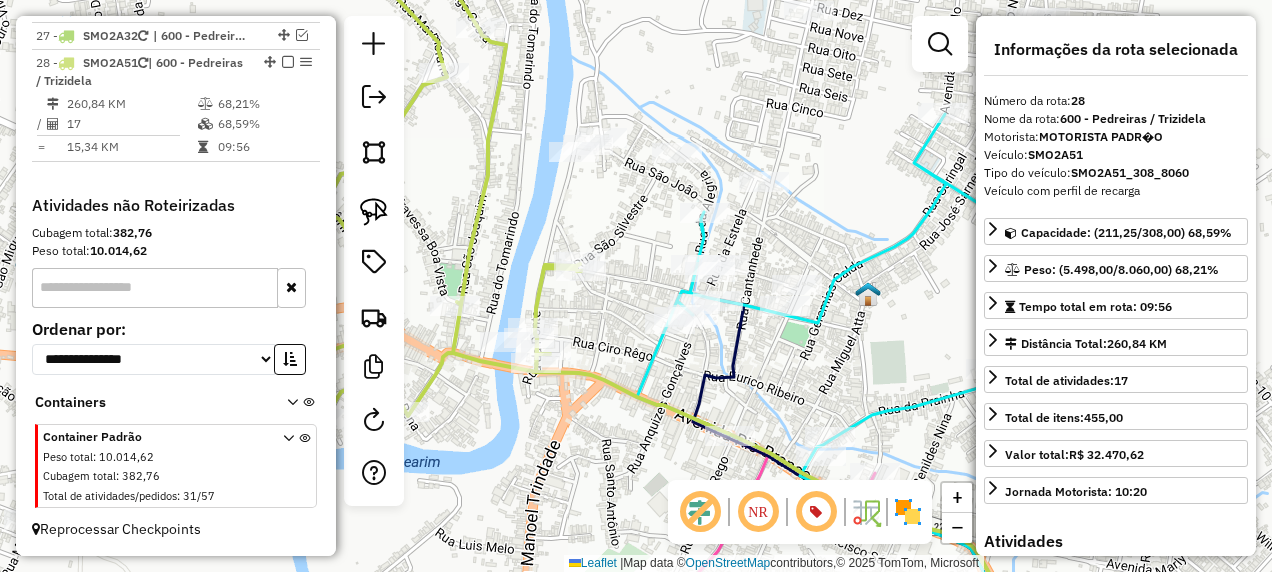drag, startPoint x: 588, startPoint y: 426, endPoint x: 563, endPoint y: 353, distance: 77.16217 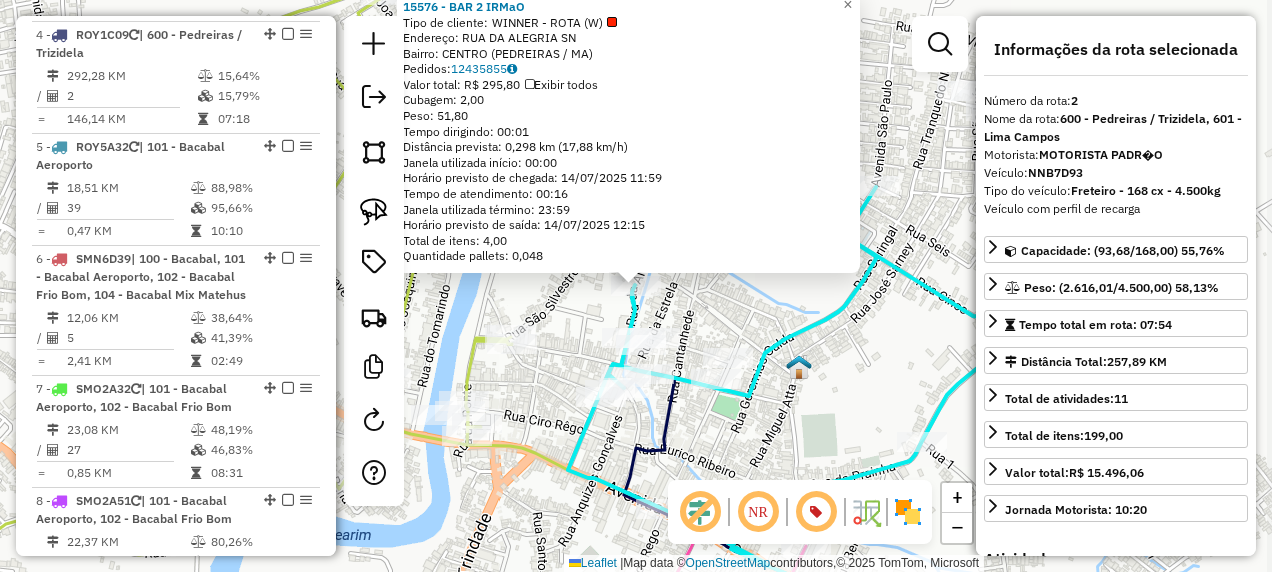 scroll, scrollTop: 885, scrollLeft: 0, axis: vertical 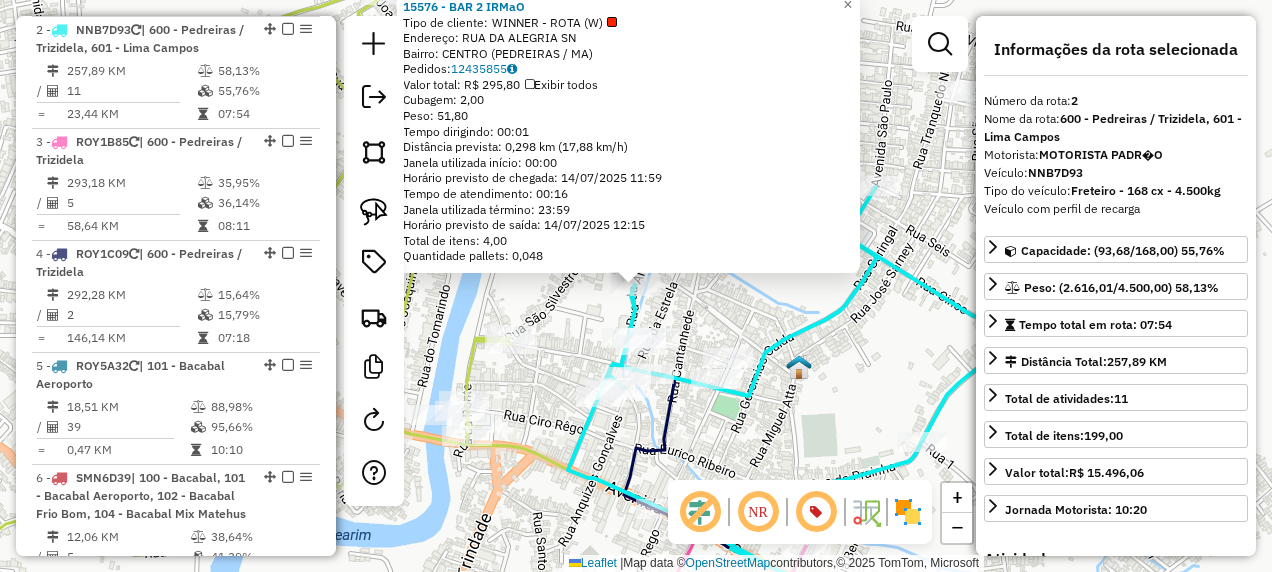 click on "15576 - BAR 2 IRMaO  Tipo de cliente:   WINNER - ROTA (W)   Endereço:  RUA DA ALEGRIA SN   Bairro: CENTRO (PEDREIRAS / MA)   Pedidos:  12435855   Valor total: R$ 295,80   Exibir todos   Cubagem: 2,00  Peso: 51,80  Tempo dirigindo: 00:01   Distância prevista: 0,298 km (17,88 km/h)   Janela utilizada início: 00:00   Horário previsto de chegada: 14/07/2025 11:59   Tempo de atendimento: 00:16   Janela utilizada término: 23:59   Horário previsto de saída: 14/07/2025 12:15   Total de itens: 4,00   Quantidade pallets: 0,048  × Janela de atendimento Grade de atendimento Capacidade Transportadoras Veículos Cliente Pedidos  Rotas Selecione os dias de semana para filtrar as janelas de atendimento  Seg   Ter   Qua   Qui   Sex   Sáb   Dom  Informe o período da janela de atendimento: De: Até:  Filtrar exatamente a janela do cliente  Considerar janela de atendimento padrão  Selecione os dias de semana para filtrar as grades de atendimento  Seg   Ter   Qua   Qui   Sex   Sáb   Dom   Peso mínimo:   De:   Até:" 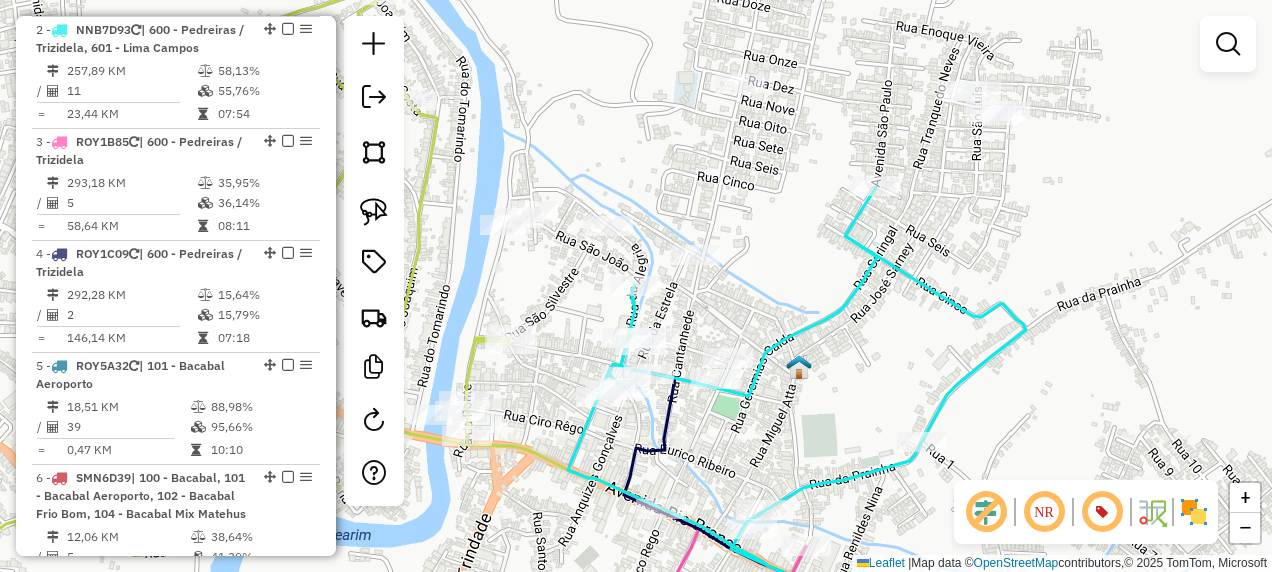 drag, startPoint x: 586, startPoint y: 444, endPoint x: 559, endPoint y: 307, distance: 139.63524 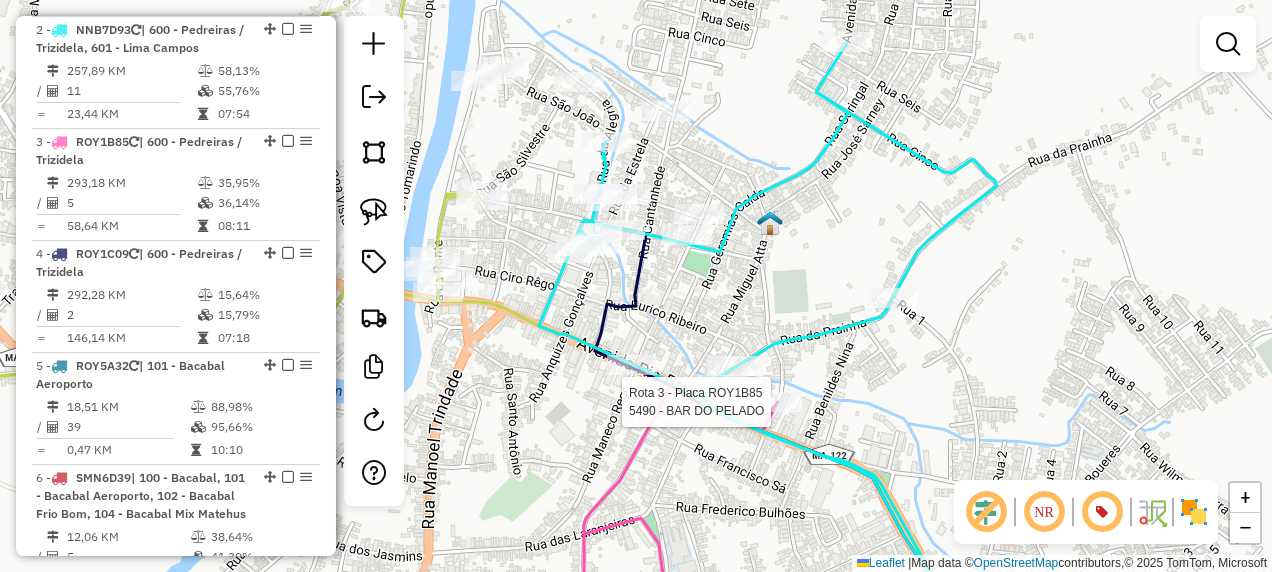 select on "**********" 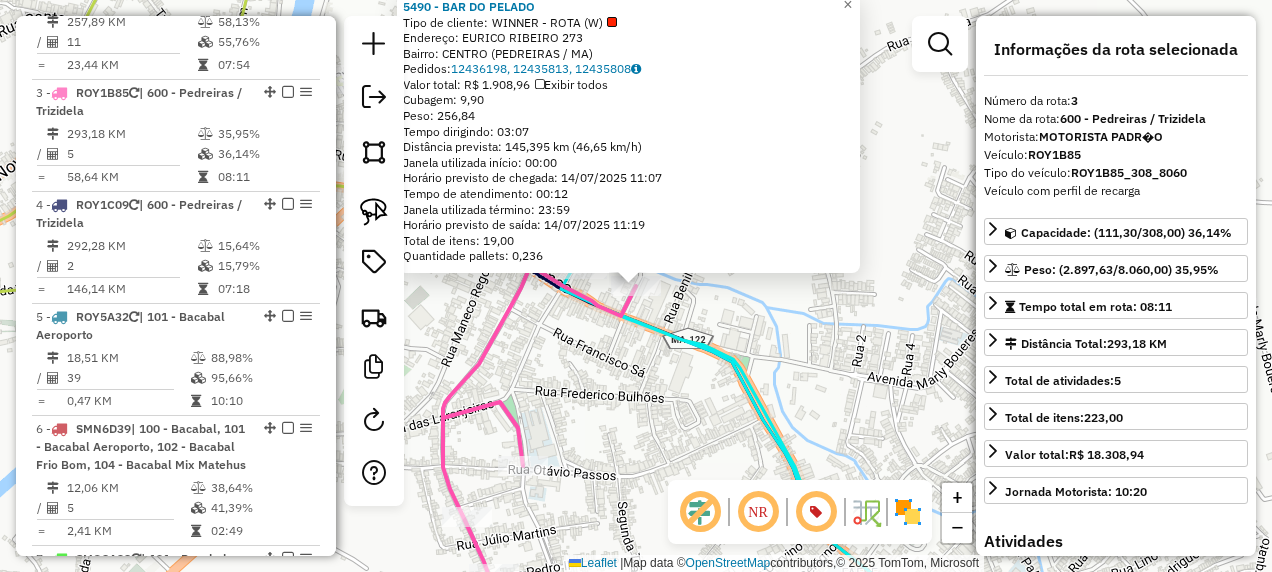scroll, scrollTop: 997, scrollLeft: 0, axis: vertical 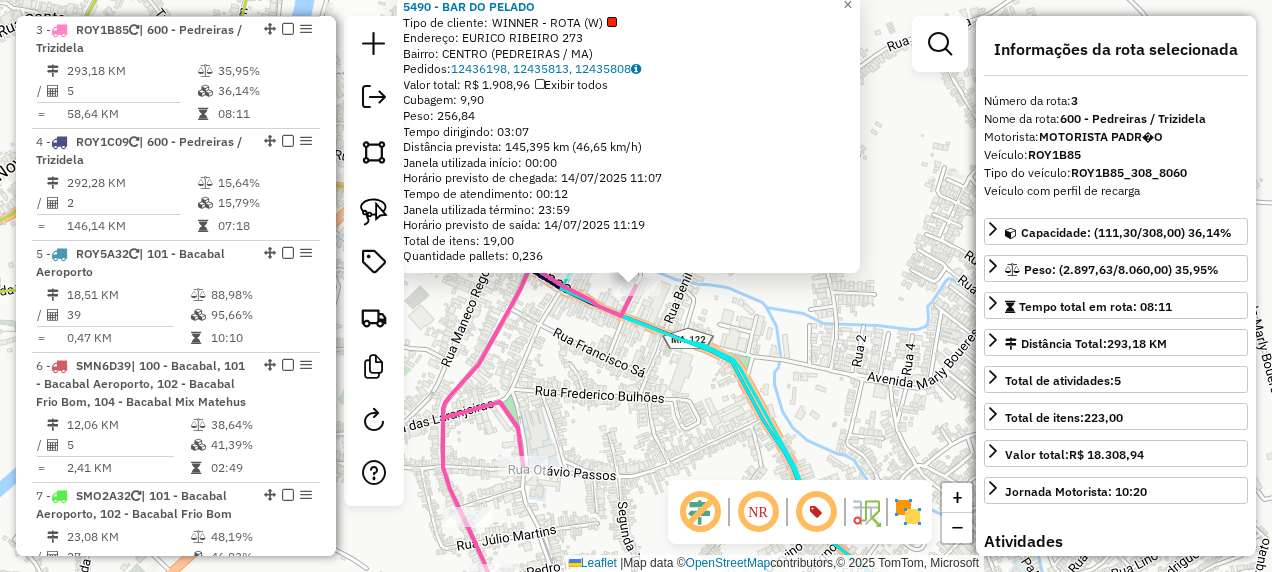 click on "5490 - BAR DO PELADO  Tipo de cliente:   WINNER - ROTA (W)   Endereço:  EURICO RIBEIRO 273   Bairro: CENTRO (PEDREIRAS / MA)   Pedidos:  12436198, 12435813, 12435808   Valor total: R$ 1.908,96   Exibir todos   Cubagem: 9,90  Peso: 256,84  Tempo dirigindo: 03:07   Distância prevista: 145,395 km (46,65 km/h)   Janela utilizada início: 00:00   Horário previsto de chegada: 14/07/2025 11:07   Tempo de atendimento: 00:12   Janela utilizada término: 23:59   Horário previsto de saída: 14/07/2025 11:19   Total de itens: 19,00   Quantidade pallets: 0,236  × Janela de atendimento Grade de atendimento Capacidade Transportadoras Veículos Cliente Pedidos  Rotas Selecione os dias de semana para filtrar as janelas de atendimento  Seg   Ter   Qua   Qui   Sex   Sáb   Dom  Informe o período da janela de atendimento: De: Até:  Filtrar exatamente a janela do cliente  Considerar janela de atendimento padrão  Selecione os dias de semana para filtrar as grades de atendimento  Seg   Ter   Qua   Qui   Sex   Sáb   Dom  +" 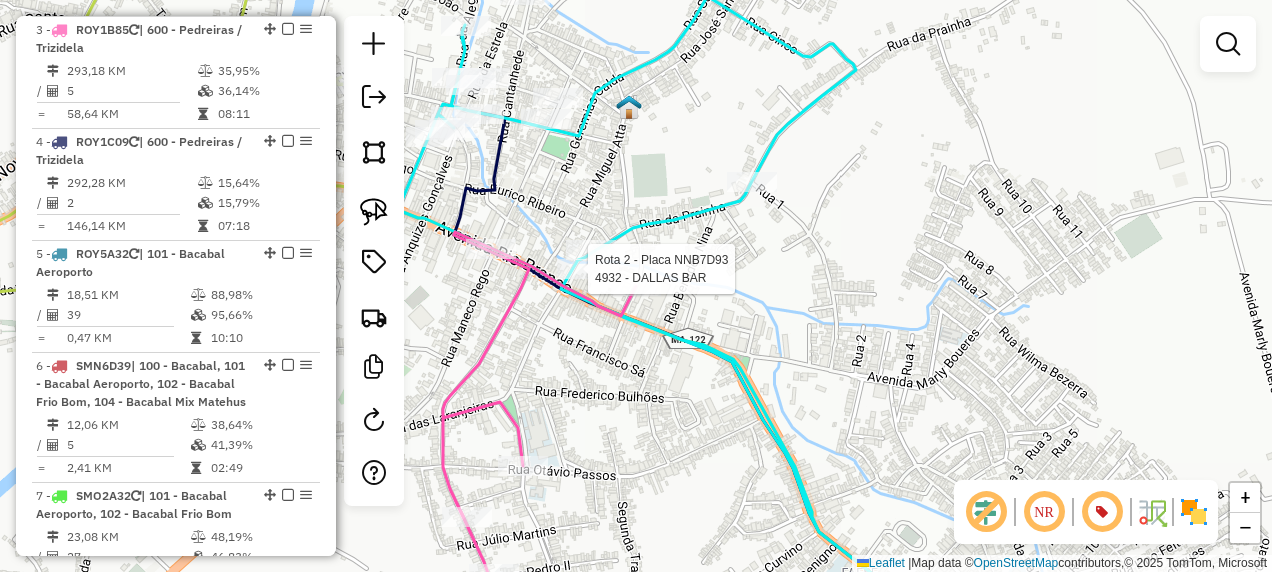 select on "**********" 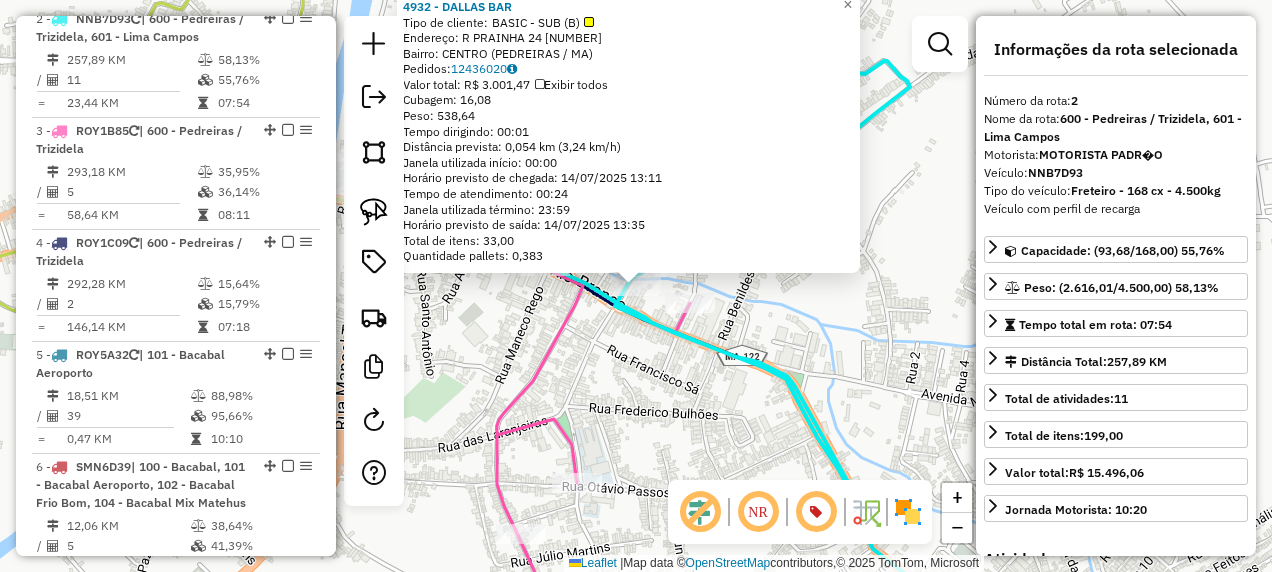 scroll, scrollTop: 885, scrollLeft: 0, axis: vertical 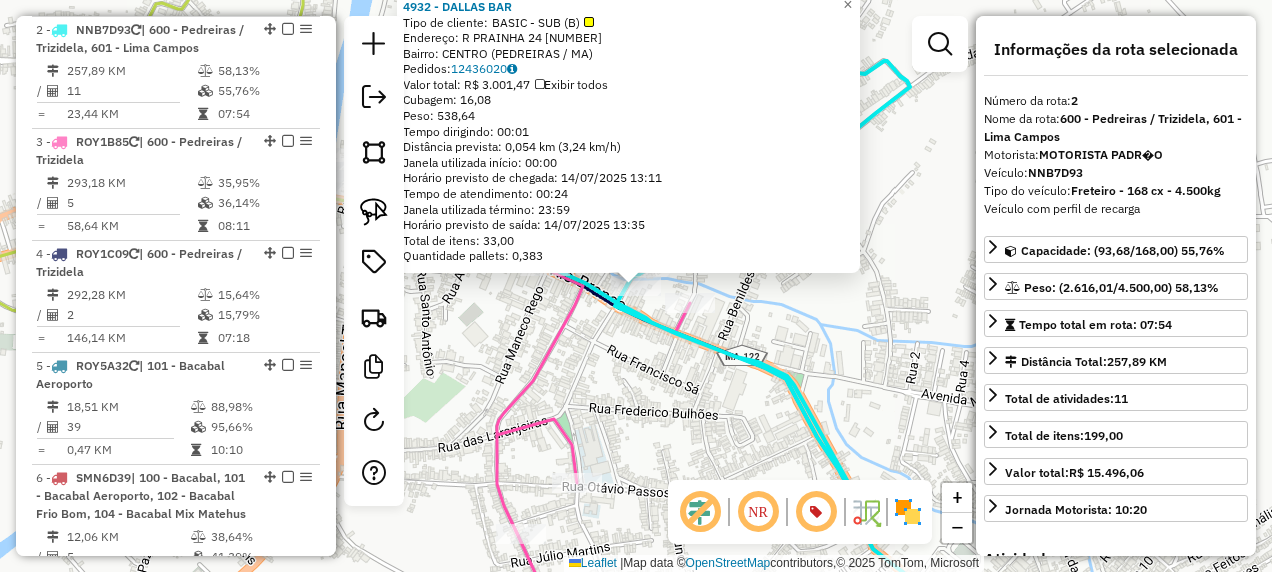 click on "4932 - DALLAS BAR  Tipo de cliente:   BASIC - SUB (B)   Endereço: R   PRAINHA 24                    24   Bairro: CENTRO (PEDREIRAS / MA)   Pedidos:  12436020   Valor total: R$ 3.001,47   Exibir todos   Cubagem: 16,08  Peso: 538,64  Tempo dirigindo: 00:01   Distância prevista: 0,054 km (3,24 km/h)   Janela utilizada início: 00:00   Horário previsto de chegada: 14/07/2025 13:11   Tempo de atendimento: 00:24   Janela utilizada término: 23:59   Horário previsto de saída: 14/07/2025 13:35   Total de itens: 33,00   Quantidade pallets: 0,383  × Janela de atendimento Grade de atendimento Capacidade Transportadoras Veículos Cliente Pedidos  Rotas Selecione os dias de semana para filtrar as janelas de atendimento  Seg   Ter   Qua   Qui   Sex   Sáb   Dom  Informe o período da janela de atendimento: De: Até:  Filtrar exatamente a janela do cliente  Considerar janela de atendimento padrão  Selecione os dias de semana para filtrar as grades de atendimento  Seg   Ter   Qua   Qui   Sex   Sáb   Dom   De:   De:" 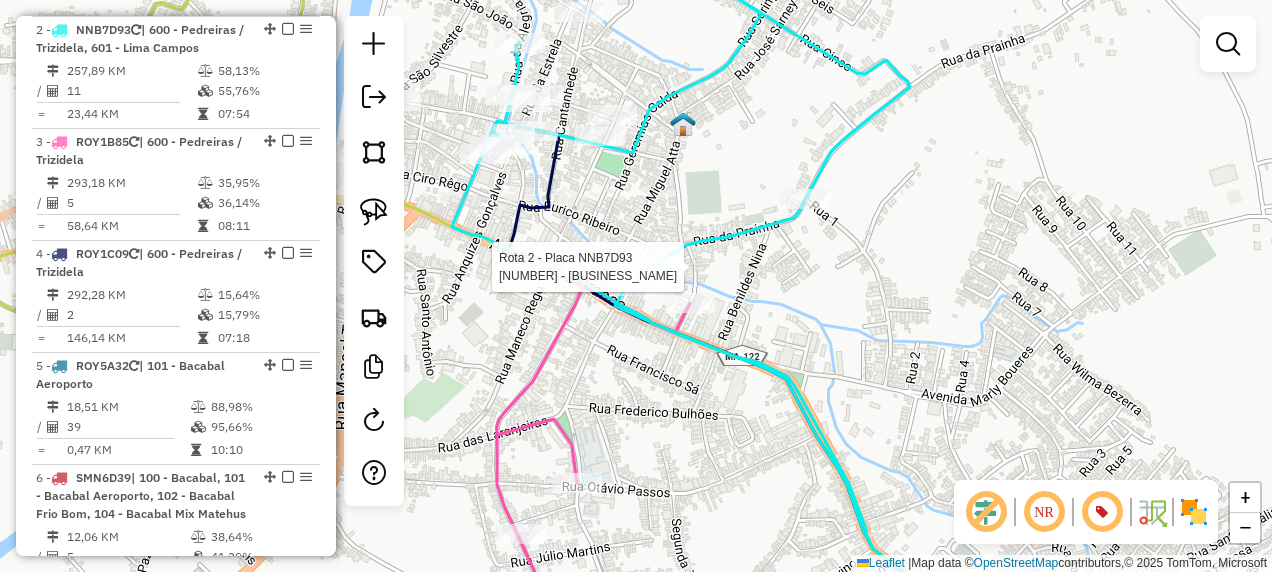 select on "**********" 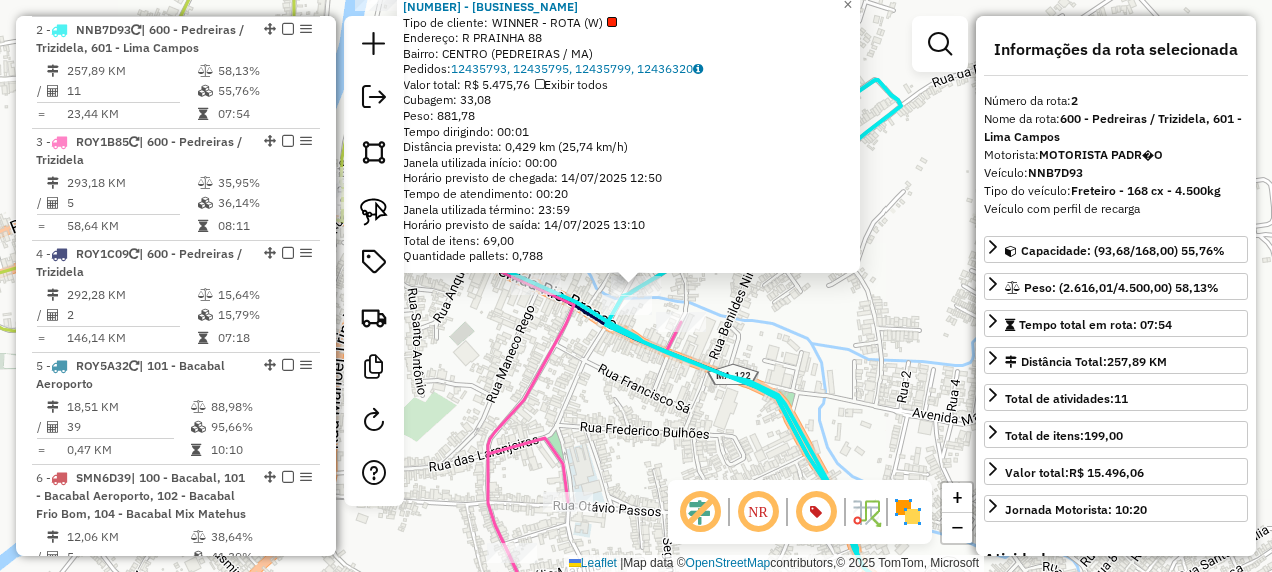 click on "4785 - PRAINHAS BAR  Tipo de cliente:   WINNER - ROTA (W)   Endereço: R   PRAINHA                       88   Bairro: CENTRO (PEDREIRAS / MA)   Pedidos:  12435793, 12435795, 12435799, 12436320   Valor total: R$ 5.475,76   Exibir todos   Cubagem: 33,08  Peso: 881,78  Tempo dirigindo: 00:01   Distância prevista: 0,429 km (25,74 km/h)   Janela utilizada início: 00:00   Horário previsto de chegada: 14/07/2025 12:50   Tempo de atendimento: 00:20   Janela utilizada término: 23:59   Horário previsto de saída: 14/07/2025 13:10   Total de itens: 69,00   Quantidade pallets: 0,788  × Janela de atendimento Grade de atendimento Capacidade Transportadoras Veículos Cliente Pedidos  Rotas Selecione os dias de semana para filtrar as janelas de atendimento  Seg   Ter   Qua   Qui   Sex   Sáb   Dom  Informe o período da janela de atendimento: De: Até:  Filtrar exatamente a janela do cliente  Considerar janela de atendimento padrão  Selecione os dias de semana para filtrar as grades de atendimento  Seg   Ter   Qua  +" 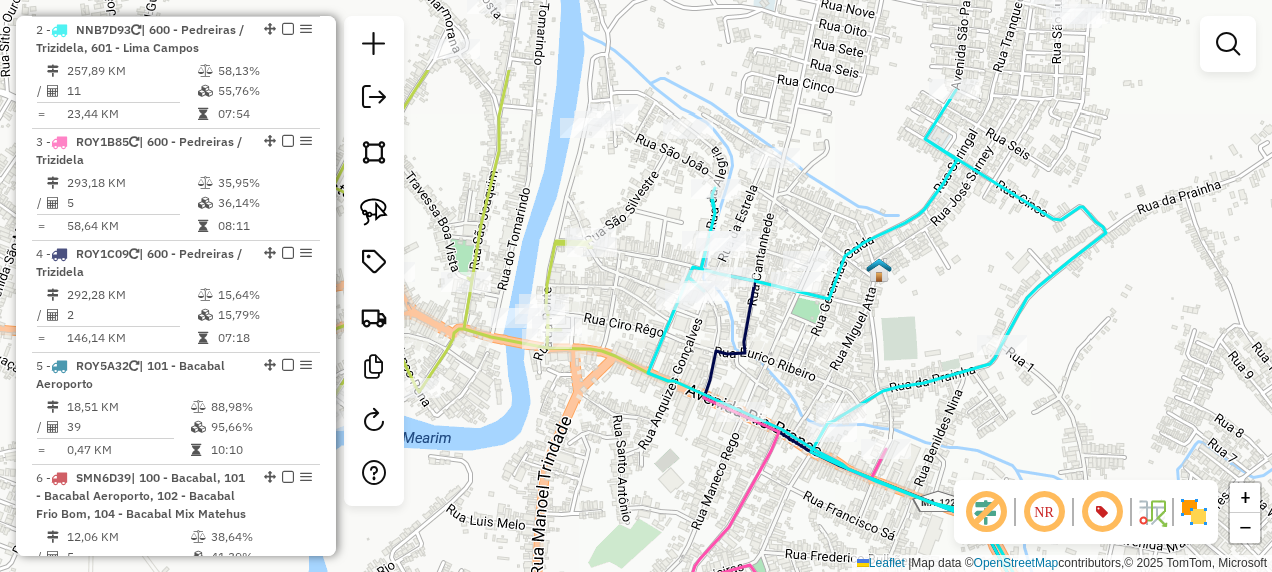 drag, startPoint x: 588, startPoint y: 380, endPoint x: 846, endPoint y: 532, distance: 299.44617 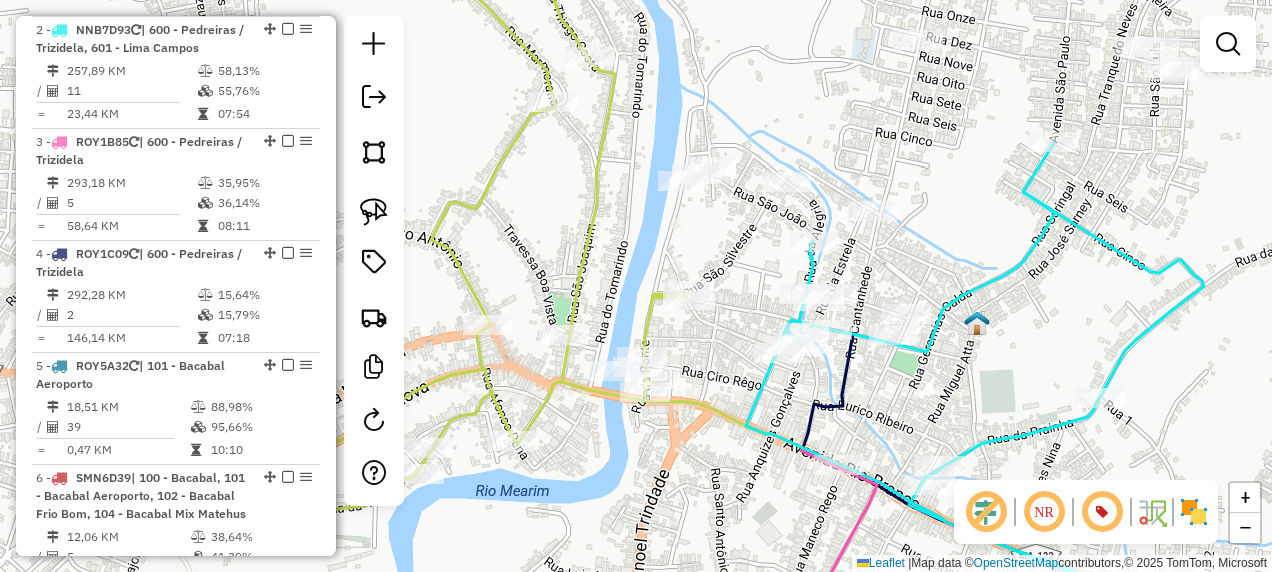click 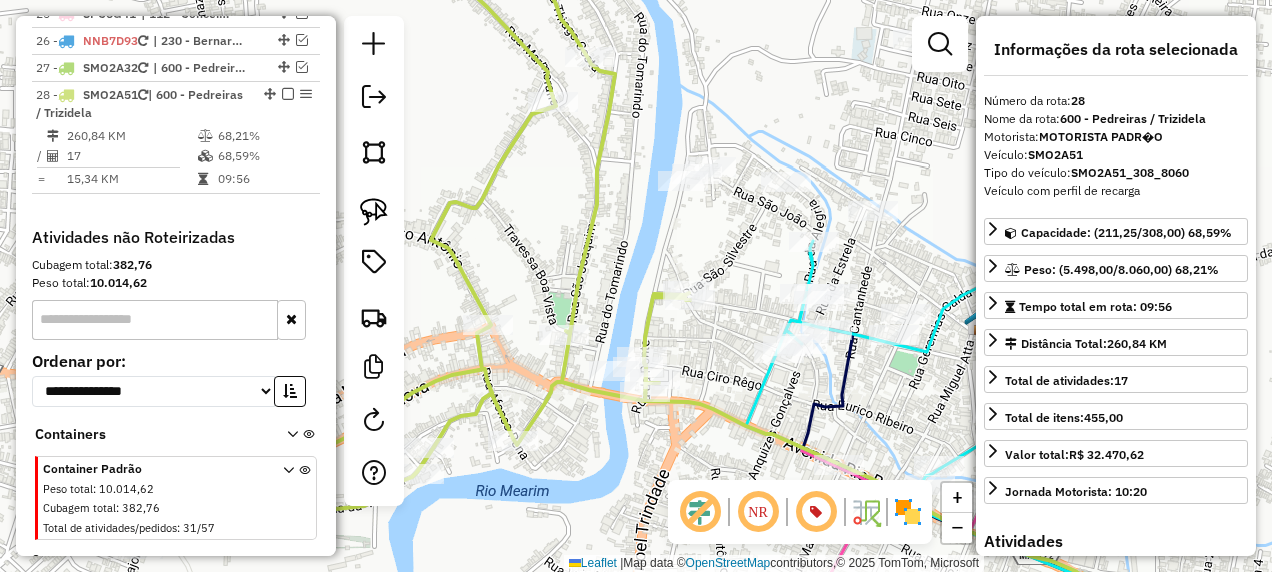 scroll, scrollTop: 2344, scrollLeft: 0, axis: vertical 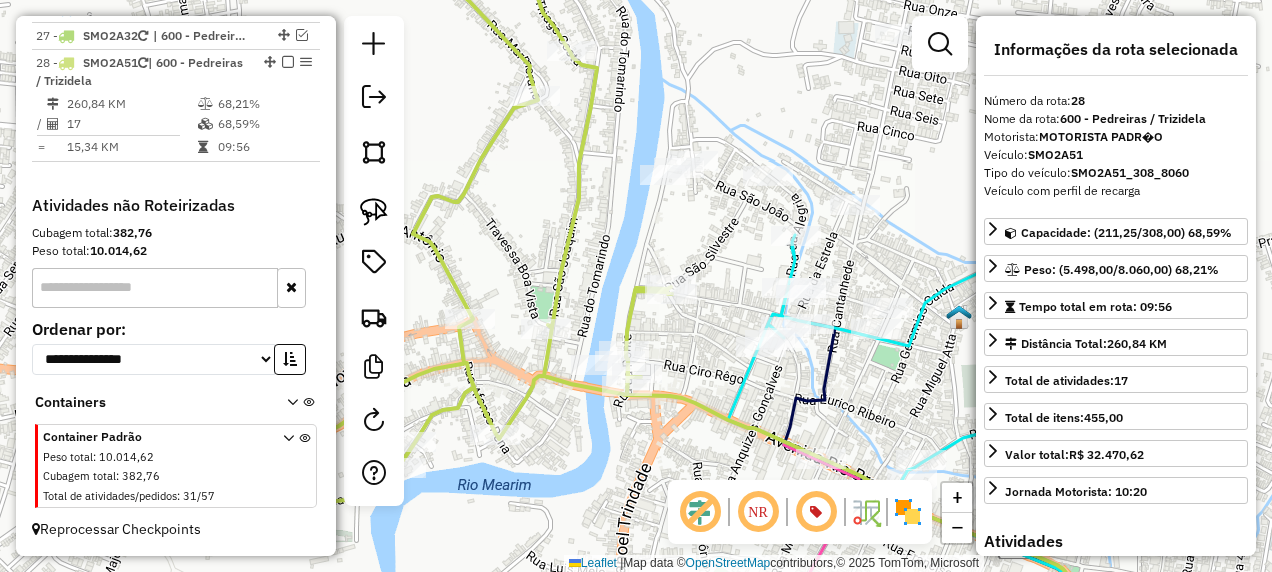 drag, startPoint x: 648, startPoint y: 494, endPoint x: 498, endPoint y: 364, distance: 198.49434 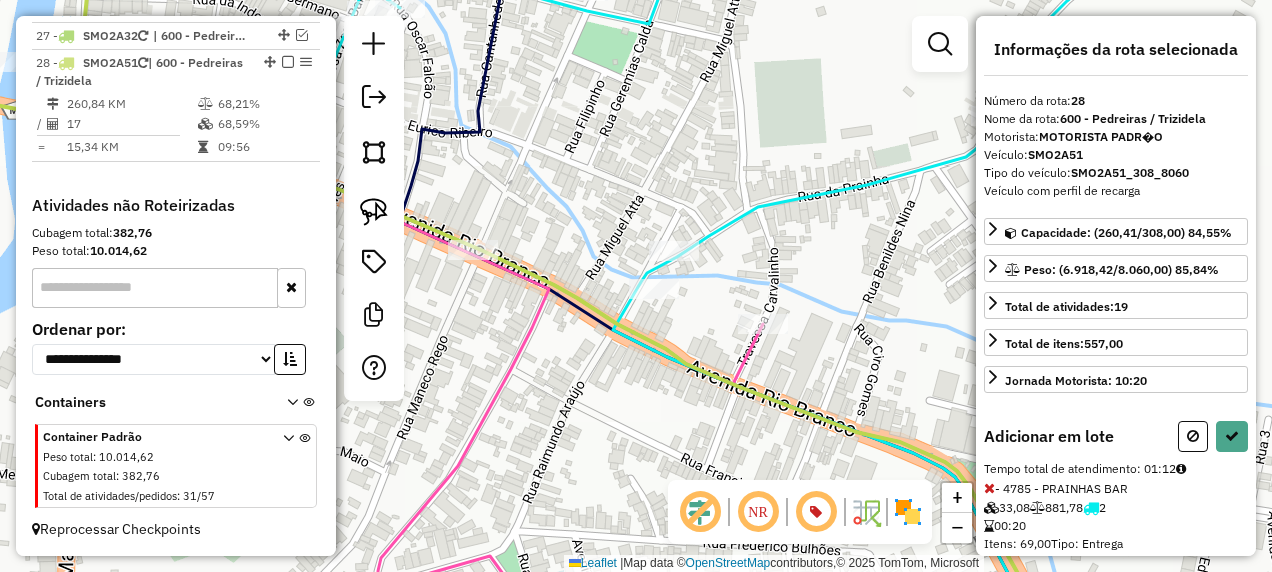 scroll, scrollTop: 139, scrollLeft: 0, axis: vertical 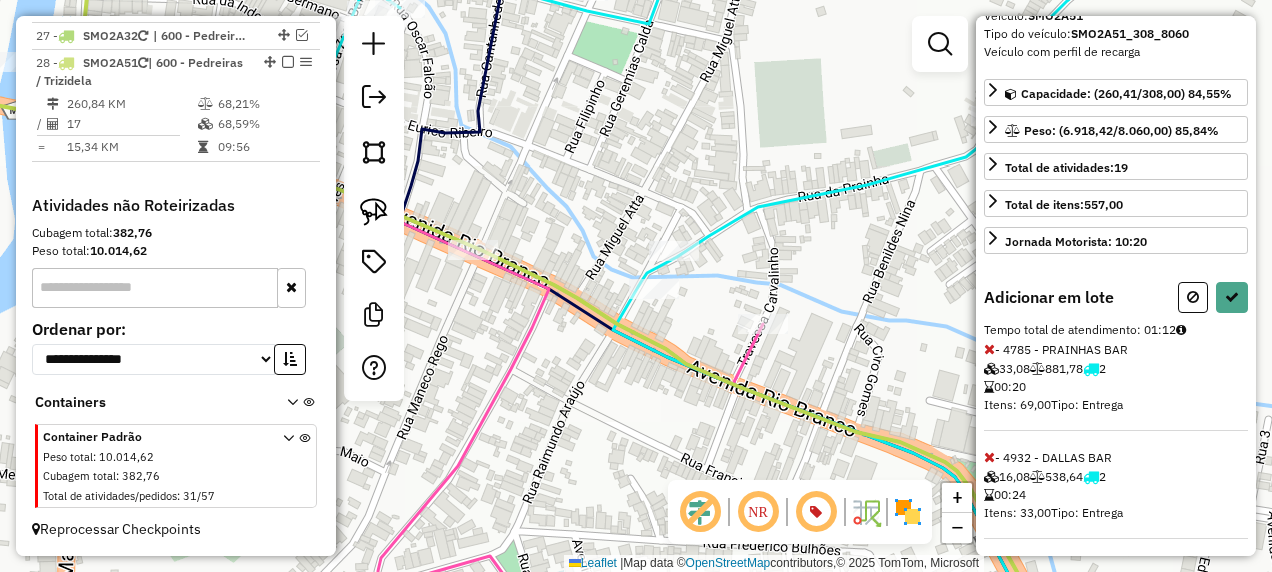 click at bounding box center (989, 457) 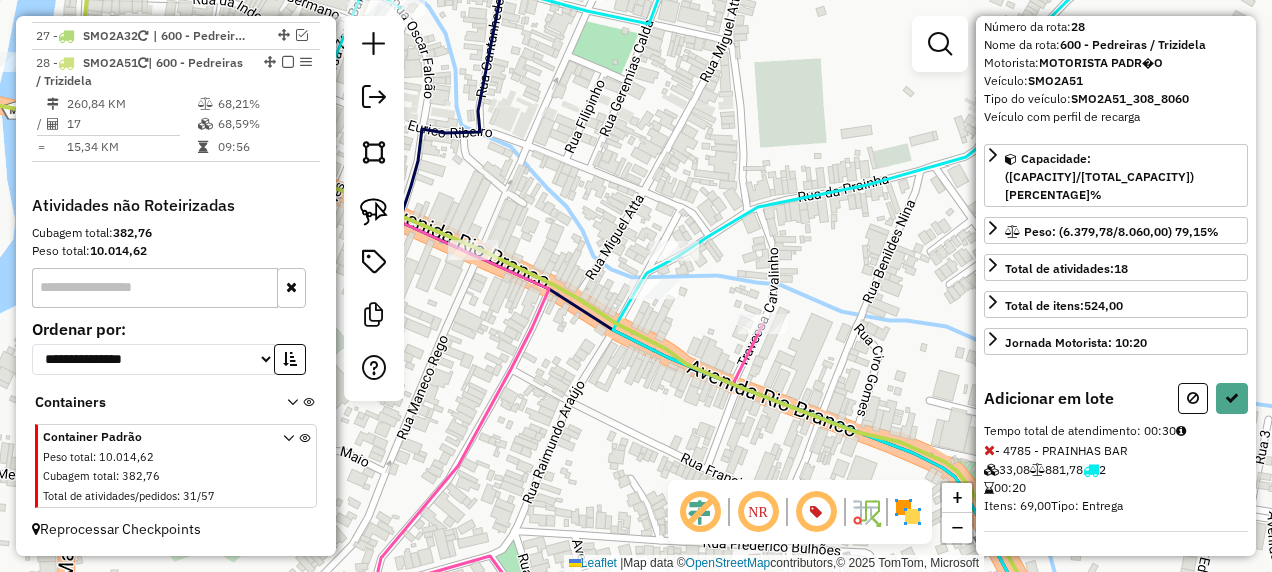 scroll, scrollTop: 32, scrollLeft: 0, axis: vertical 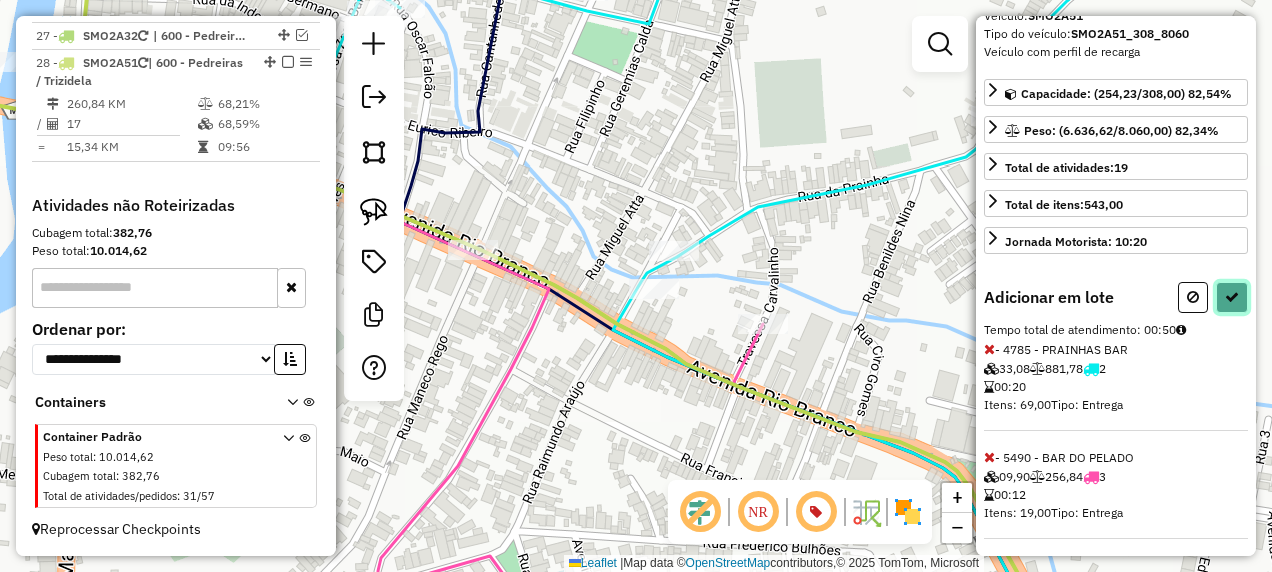 click at bounding box center [1232, 297] 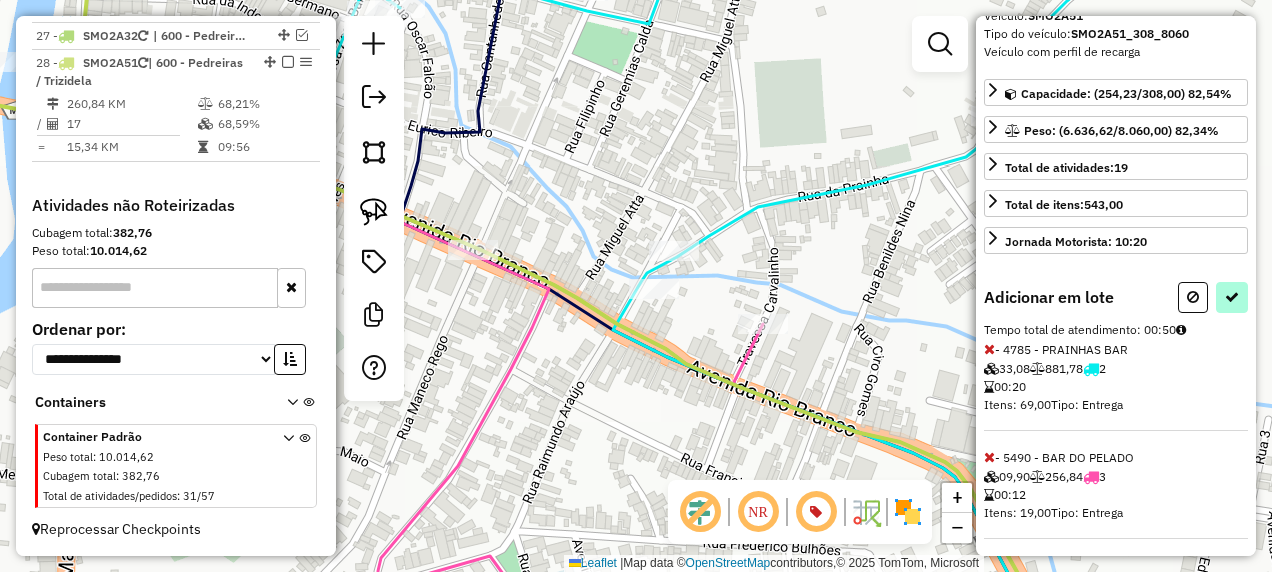 select on "**********" 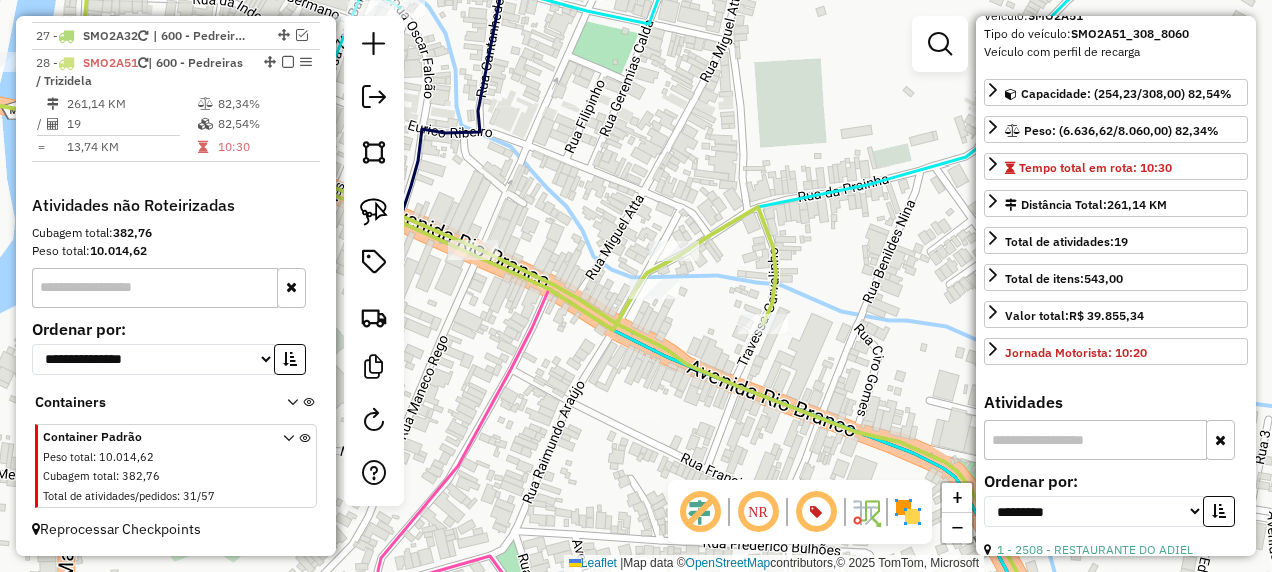 click 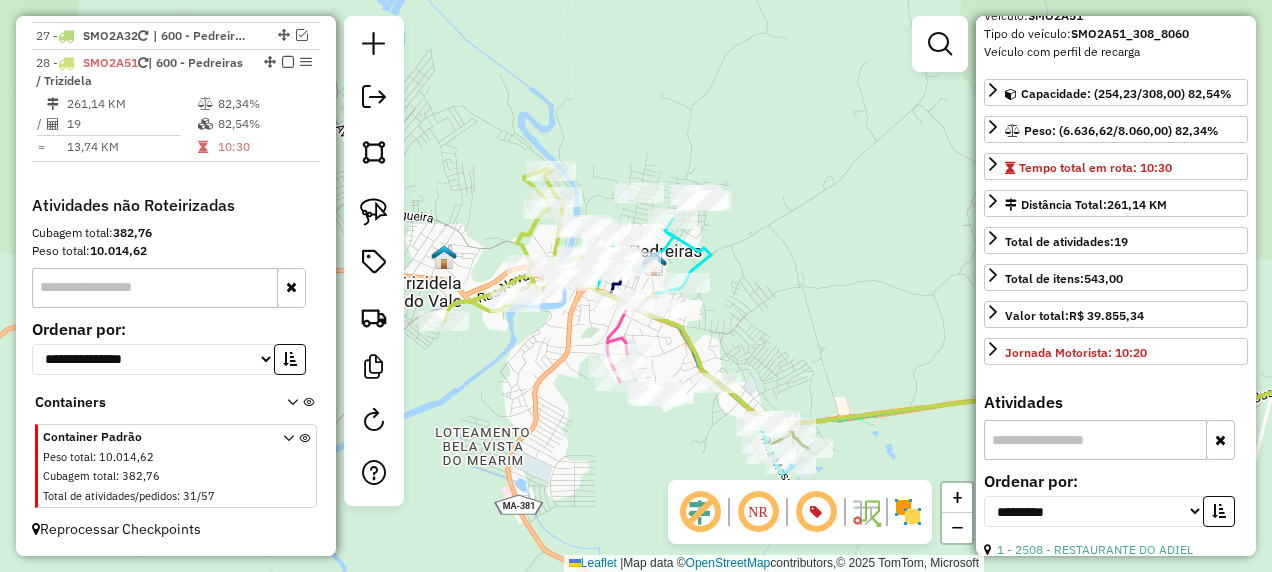 drag, startPoint x: 861, startPoint y: 332, endPoint x: 556, endPoint y: 314, distance: 305.5307 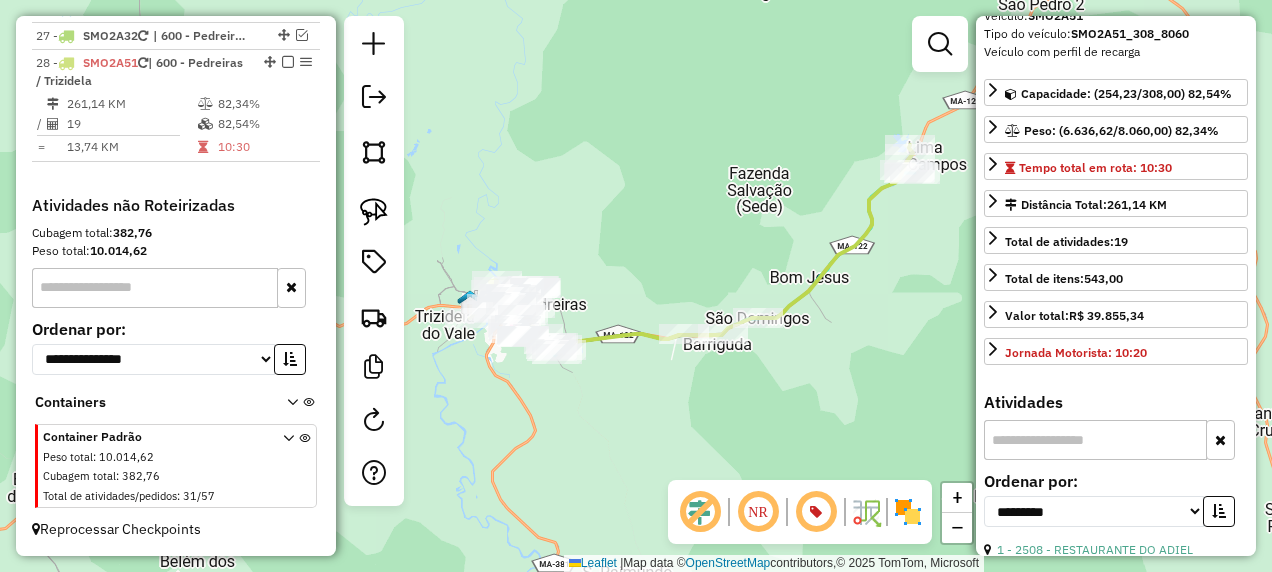 drag, startPoint x: 973, startPoint y: 248, endPoint x: 837, endPoint y: 388, distance: 195.18196 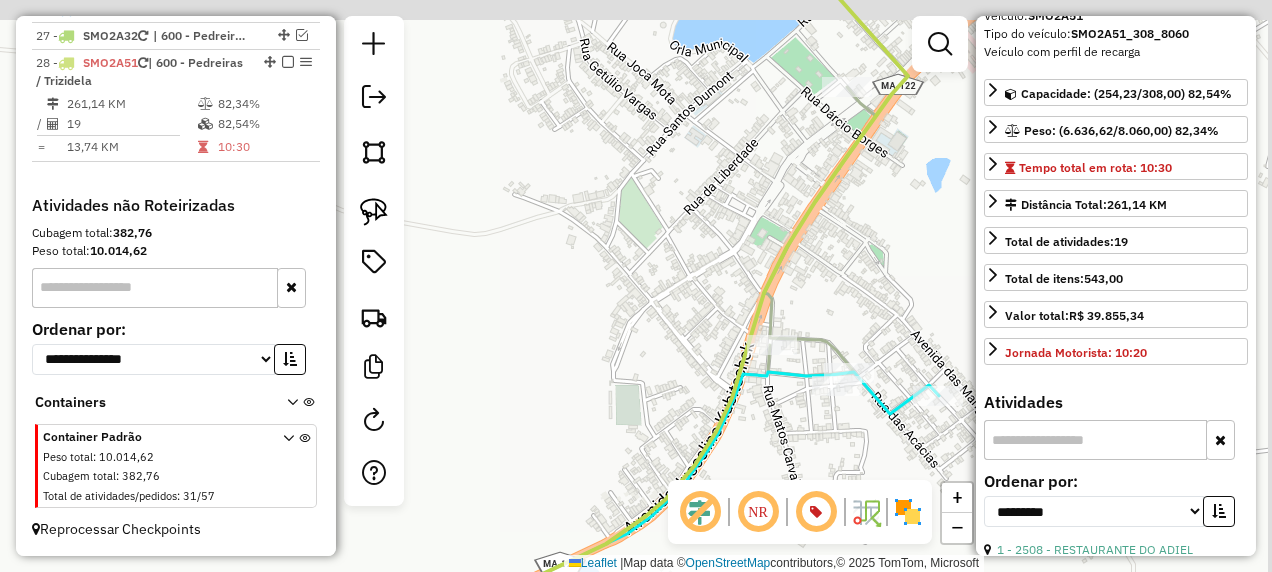 drag, startPoint x: 882, startPoint y: 223, endPoint x: 739, endPoint y: 389, distance: 219.10043 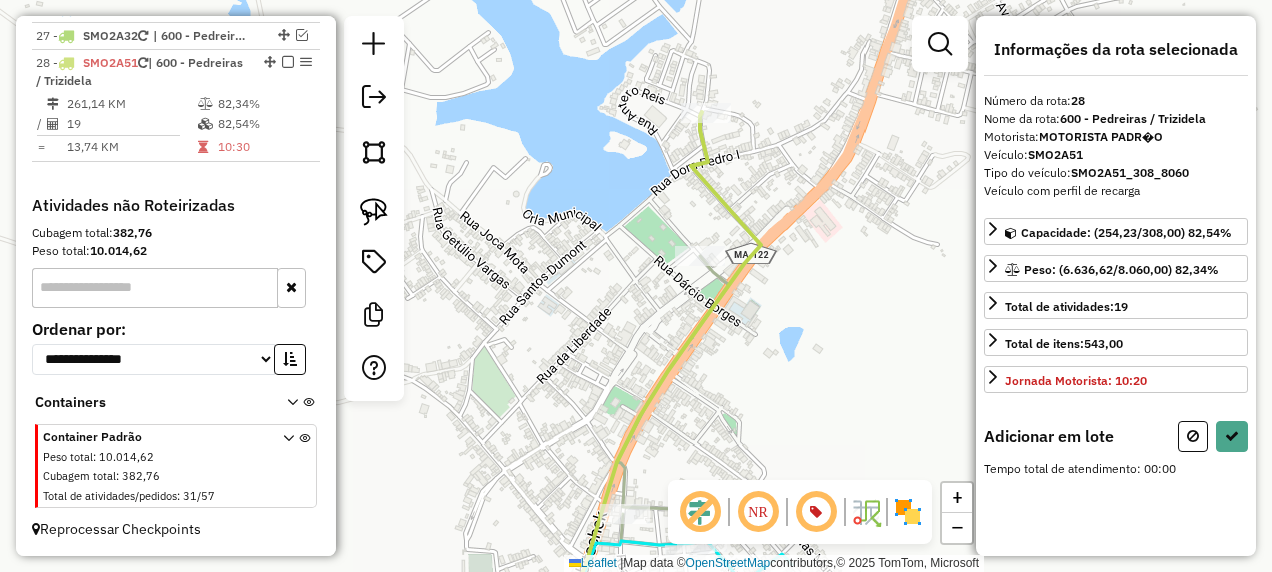 scroll, scrollTop: 0, scrollLeft: 0, axis: both 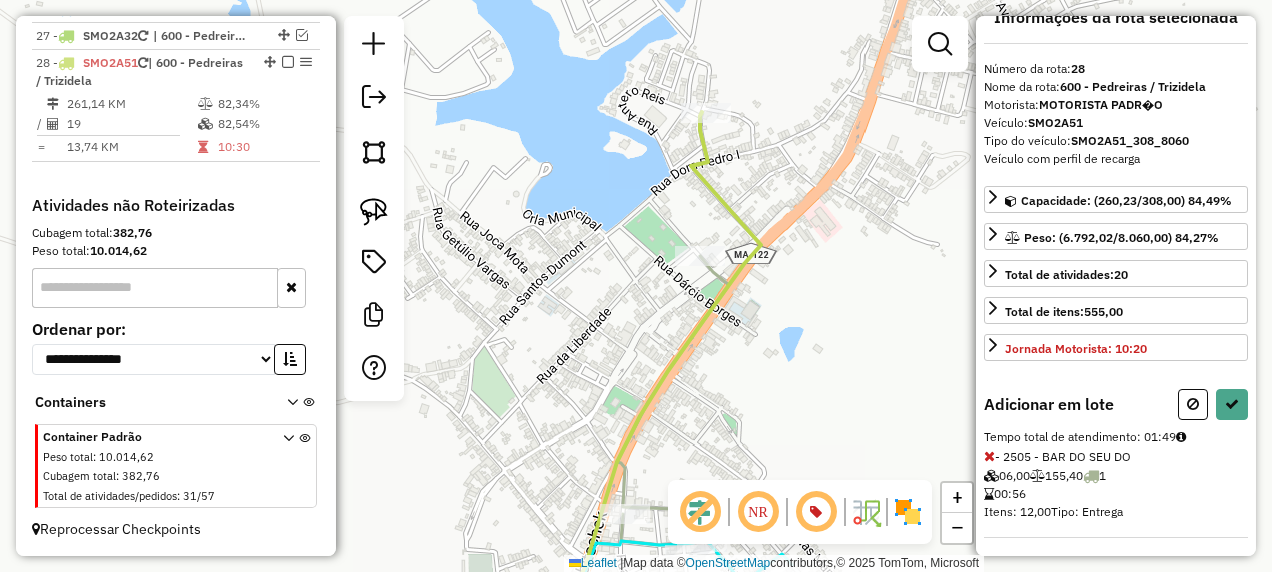 click at bounding box center (989, 456) 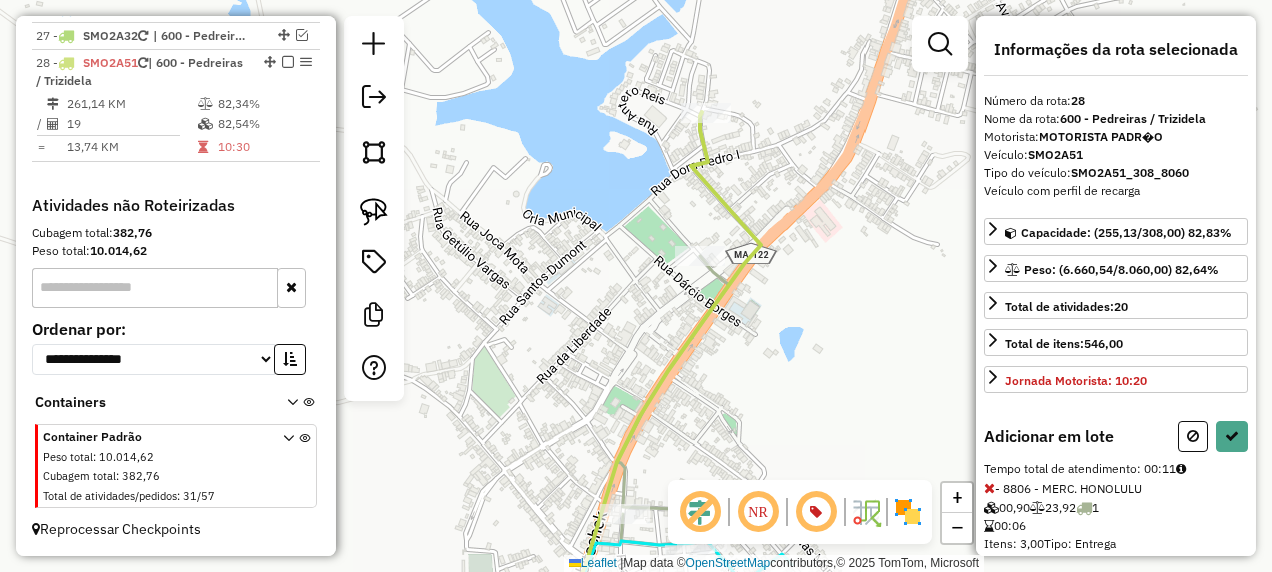 scroll, scrollTop: 32, scrollLeft: 0, axis: vertical 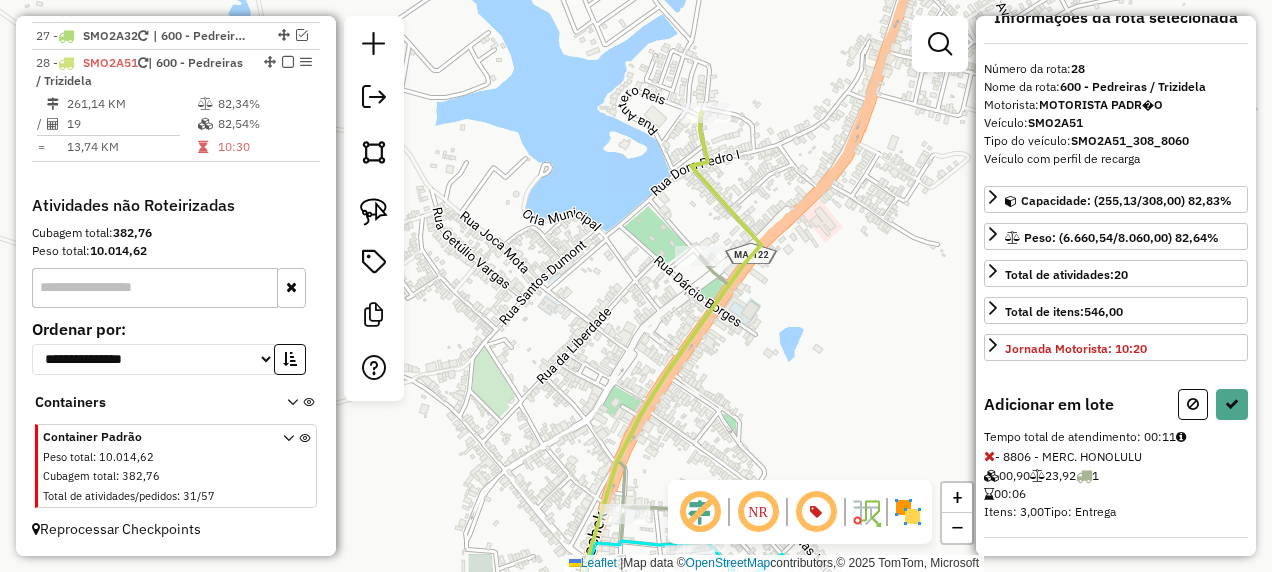 drag, startPoint x: 819, startPoint y: 456, endPoint x: 779, endPoint y: 337, distance: 125.54282 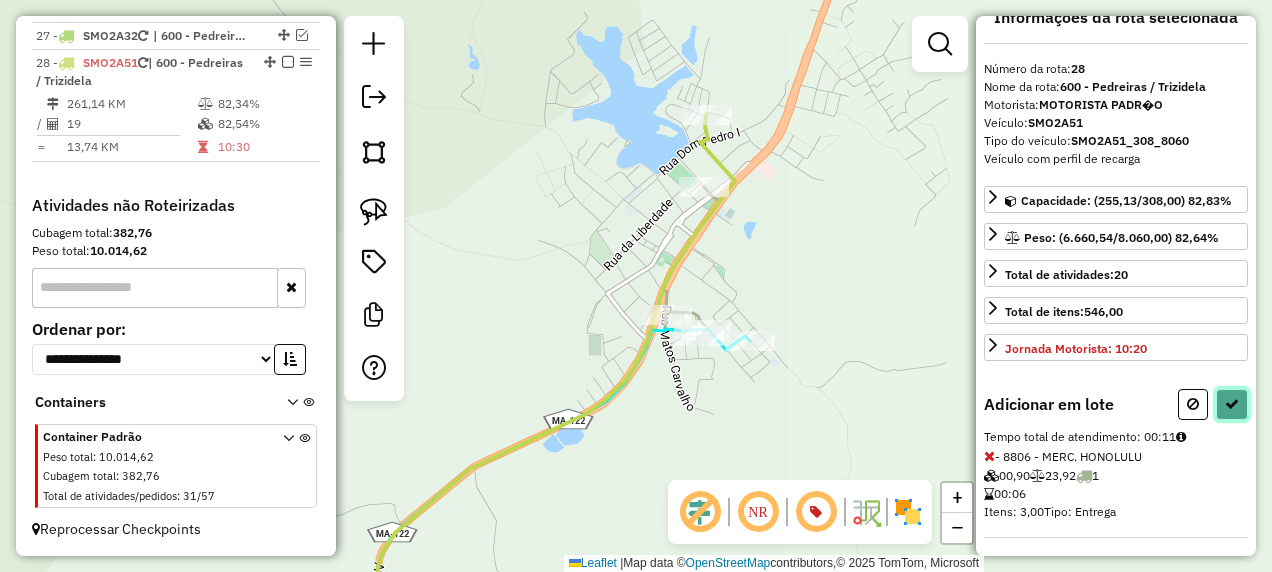 click at bounding box center [1232, 404] 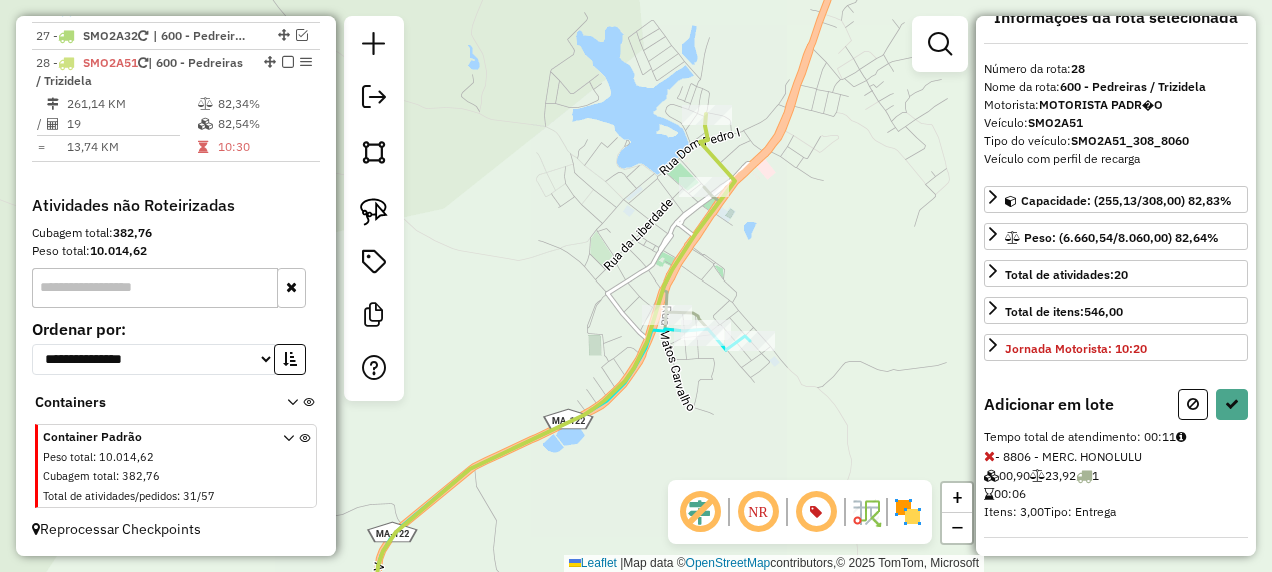 select on "**********" 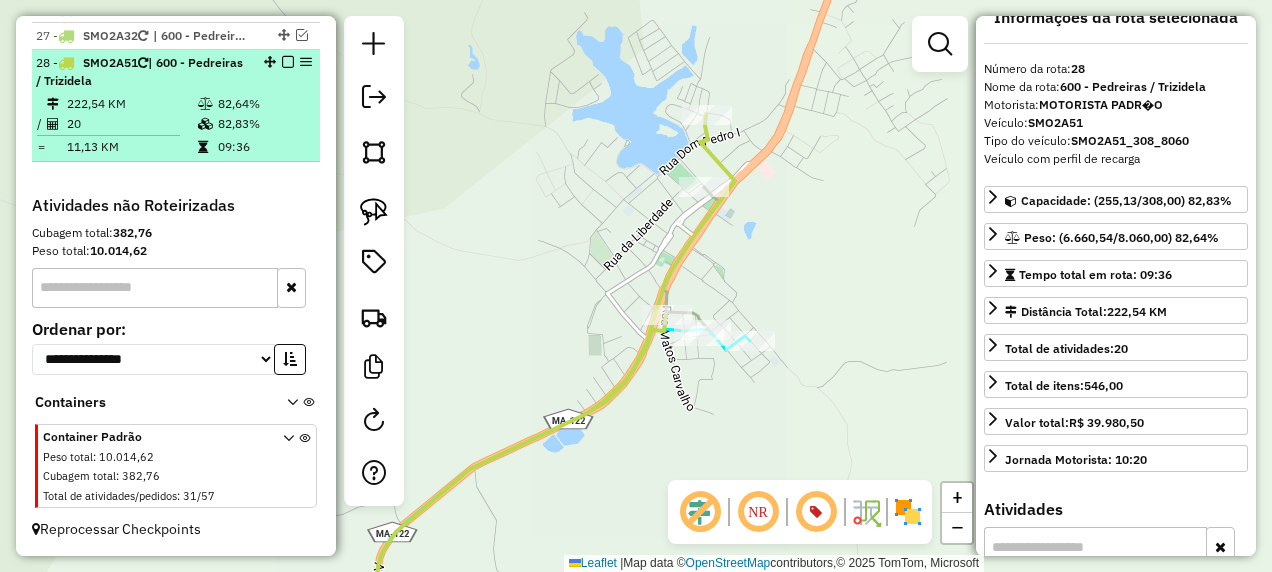 click at bounding box center [288, 62] 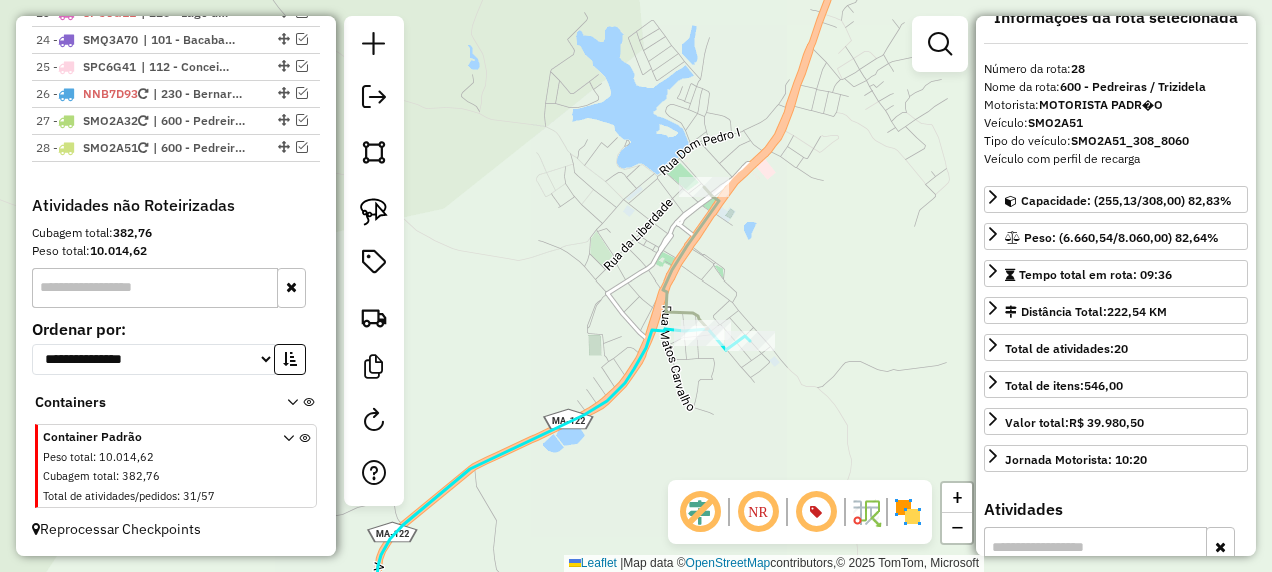 scroll, scrollTop: 2258, scrollLeft: 0, axis: vertical 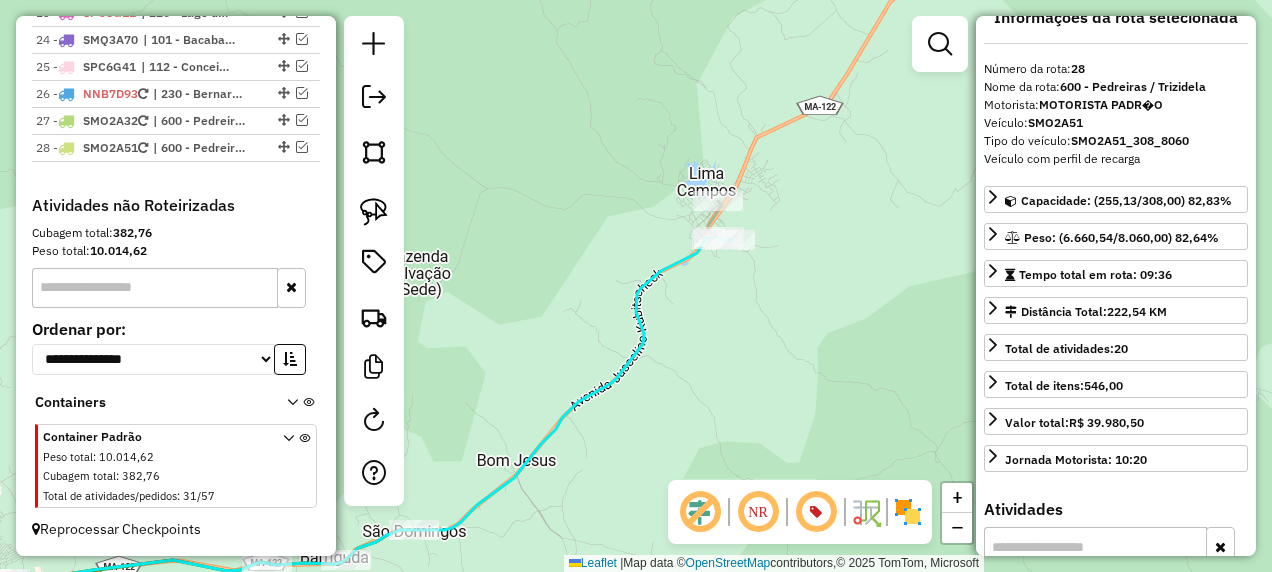 drag, startPoint x: 685, startPoint y: 353, endPoint x: 814, endPoint y: 214, distance: 189.63649 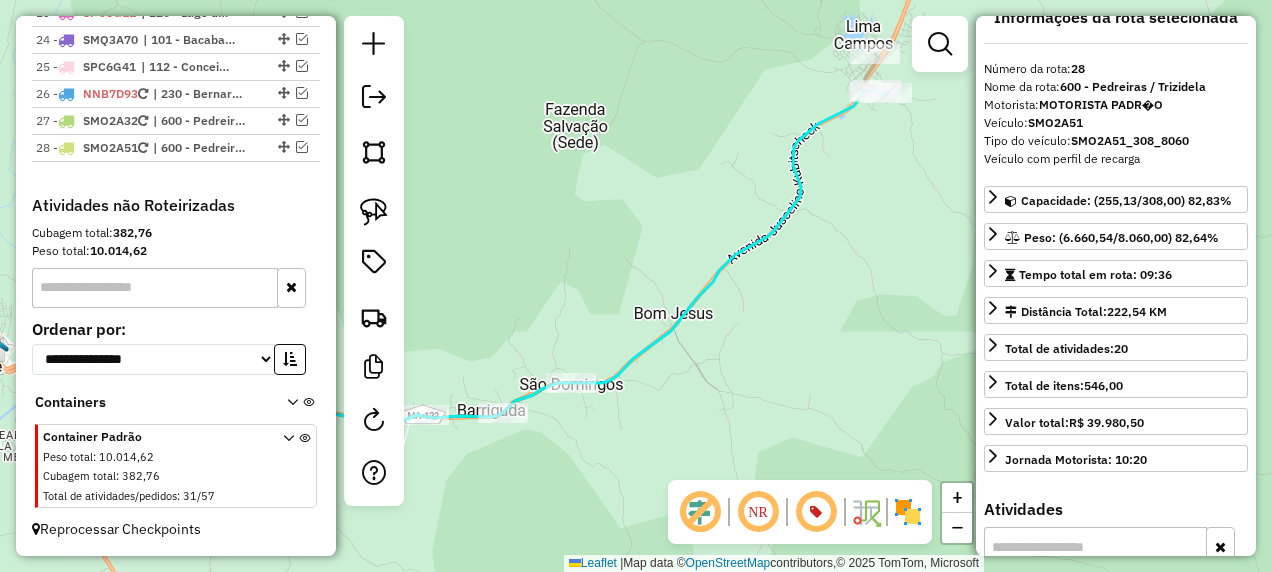 drag, startPoint x: 660, startPoint y: 396, endPoint x: 900, endPoint y: 278, distance: 267.43973 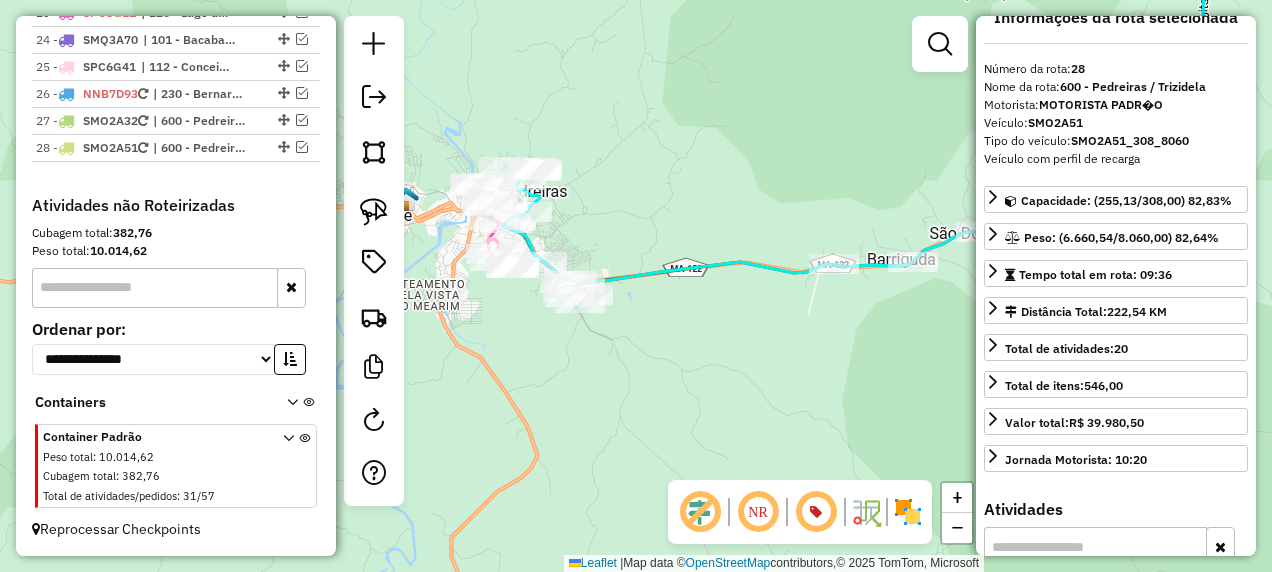 drag, startPoint x: 672, startPoint y: 329, endPoint x: 719, endPoint y: 324, distance: 47.26521 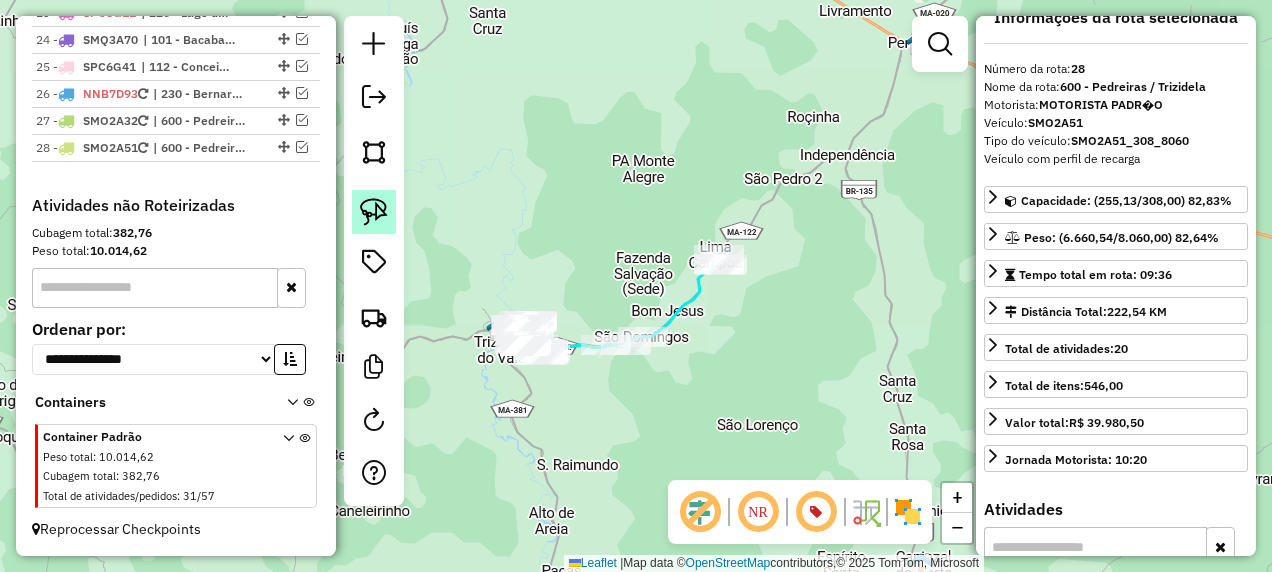 click 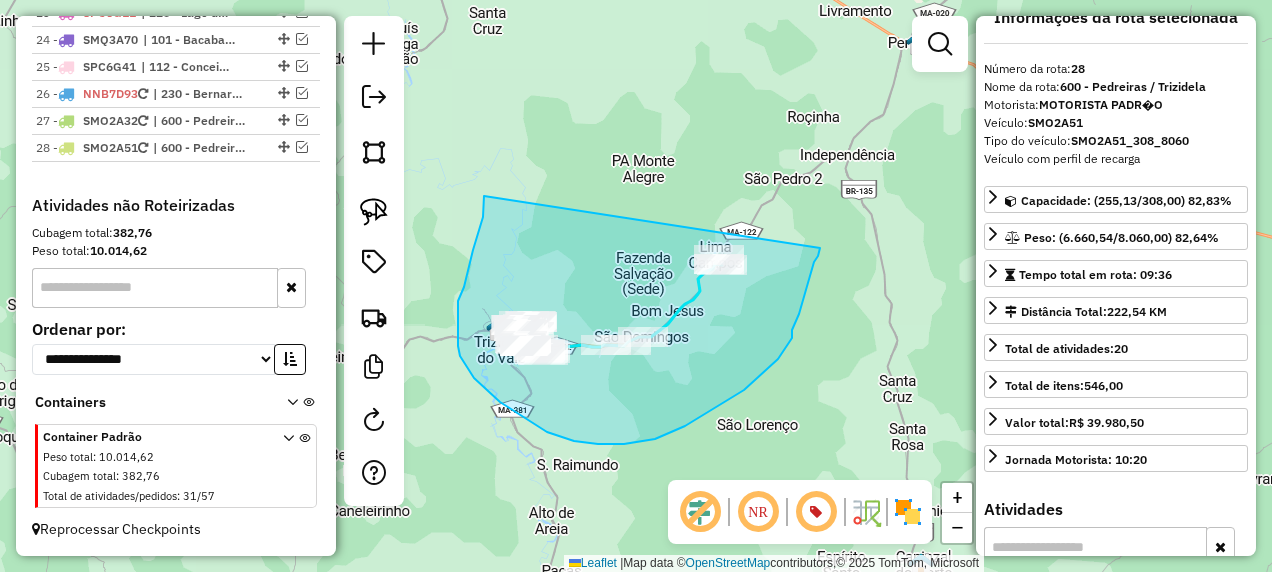 drag, startPoint x: 478, startPoint y: 232, endPoint x: 820, endPoint y: 248, distance: 342.37405 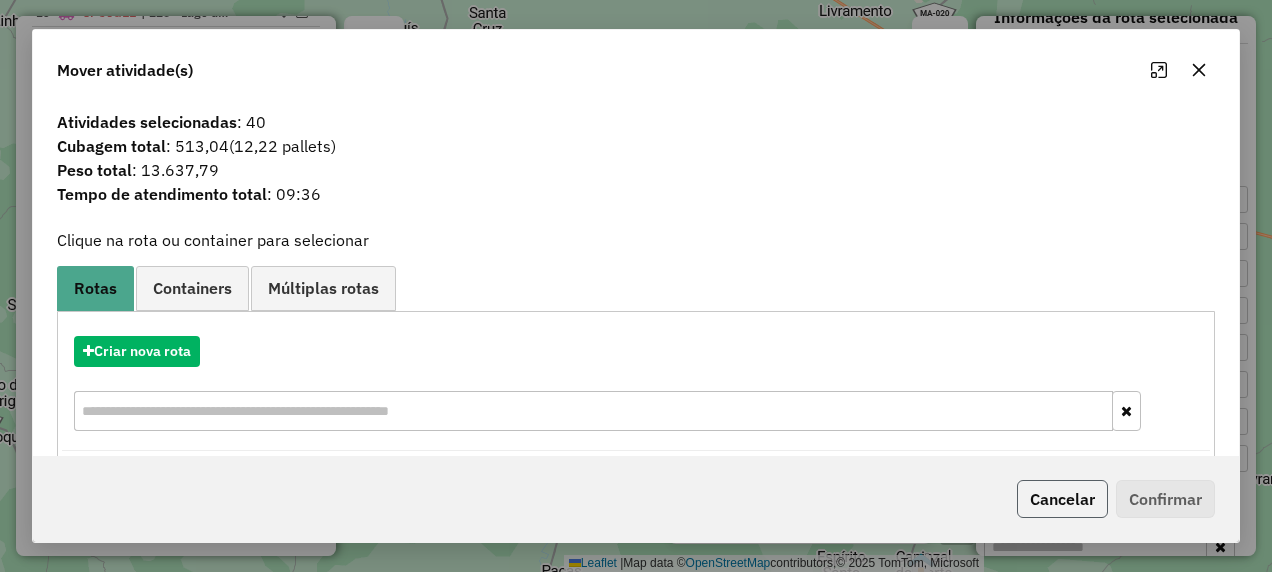 click on "Cancelar" 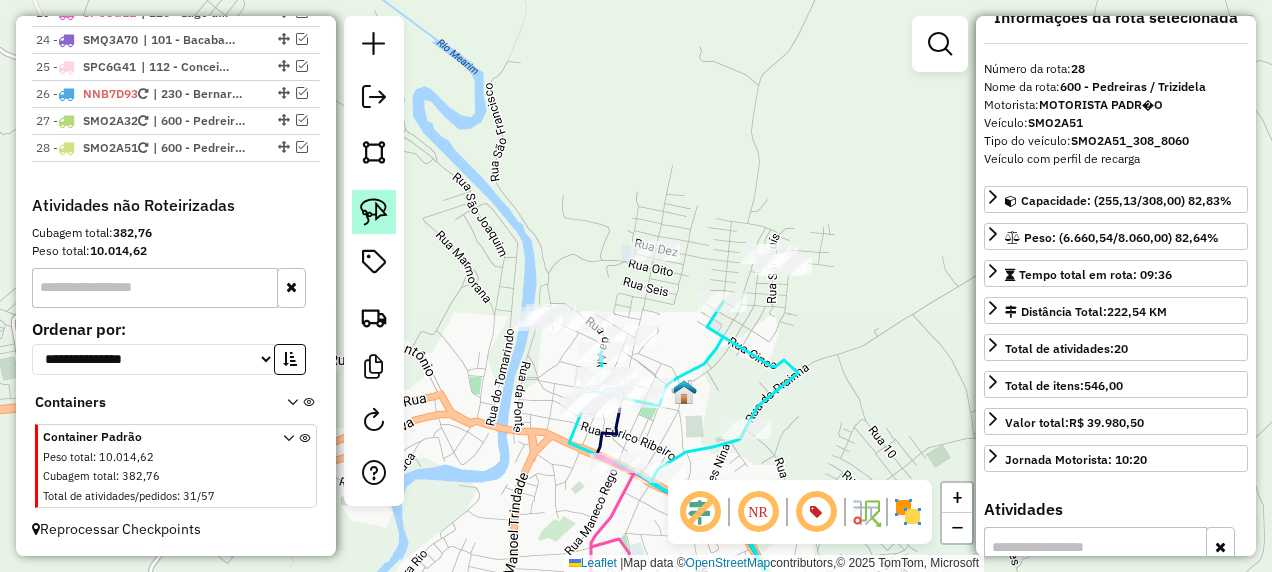 click 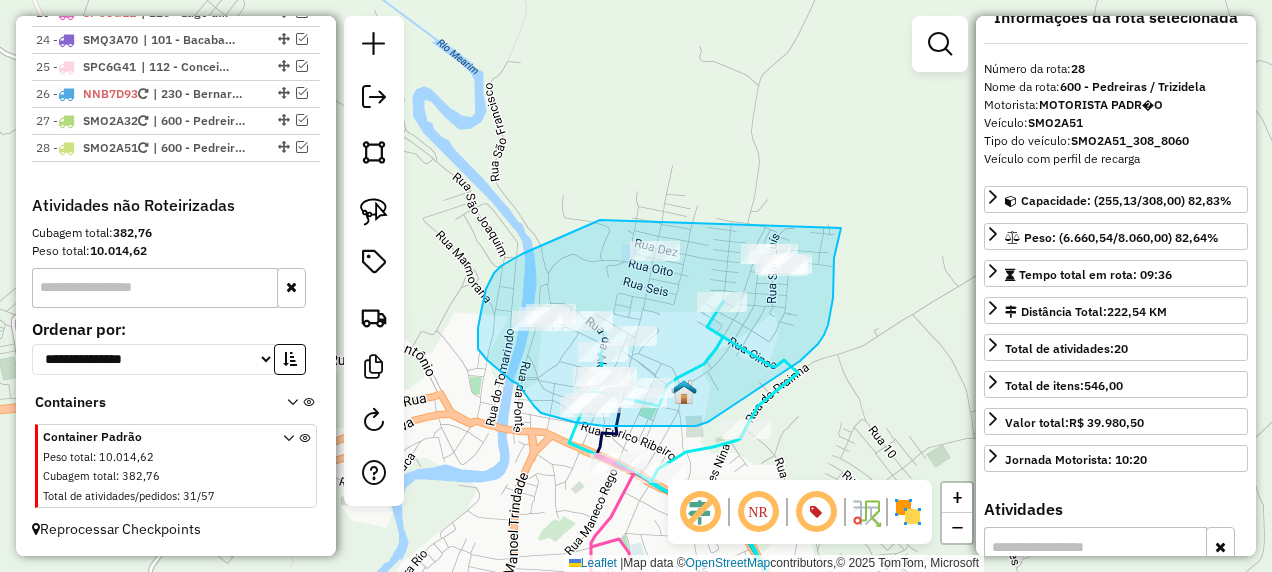 drag, startPoint x: 600, startPoint y: 220, endPoint x: 842, endPoint y: 220, distance: 242 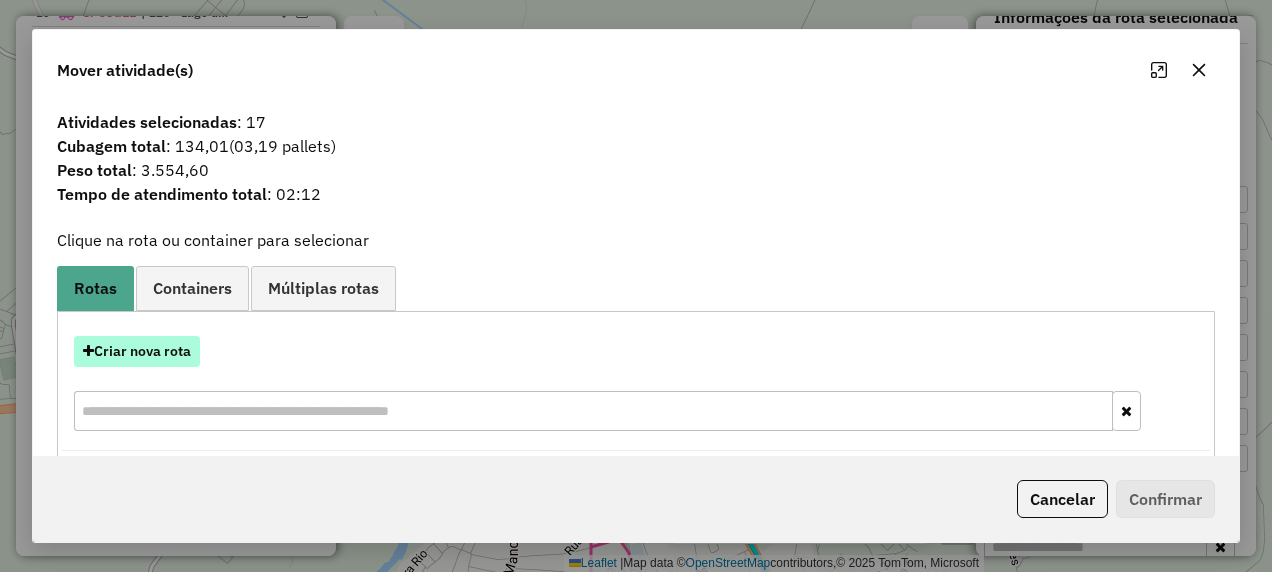 click on "Criar nova rota" at bounding box center [137, 351] 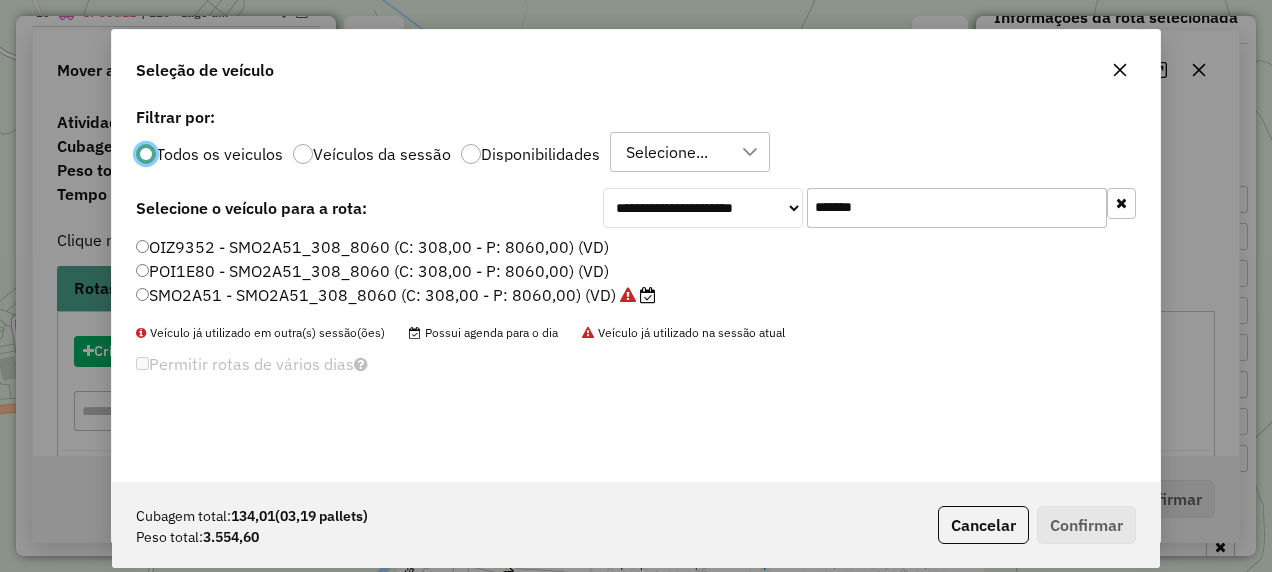 scroll, scrollTop: 11, scrollLeft: 6, axis: both 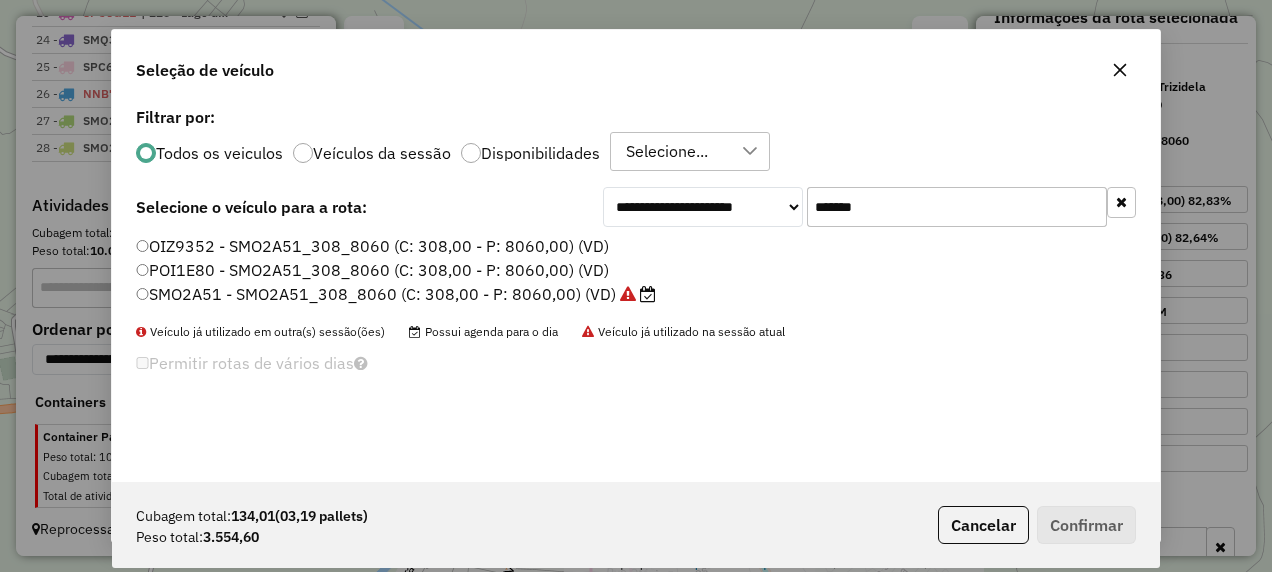drag, startPoint x: 896, startPoint y: 214, endPoint x: 698, endPoint y: 246, distance: 200.56918 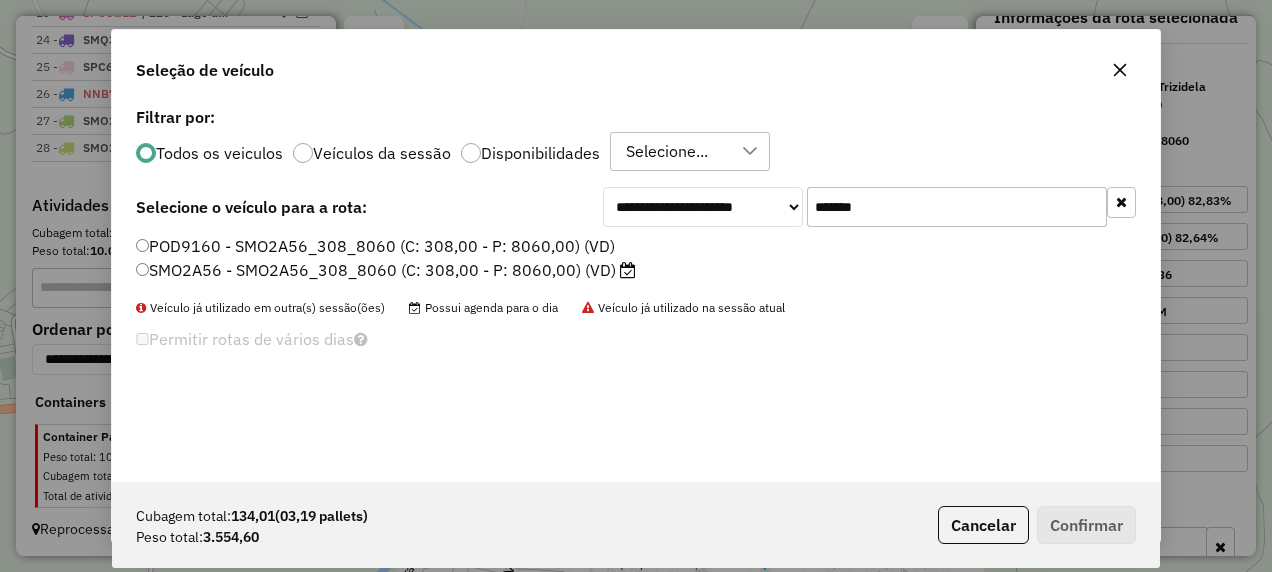 type on "*******" 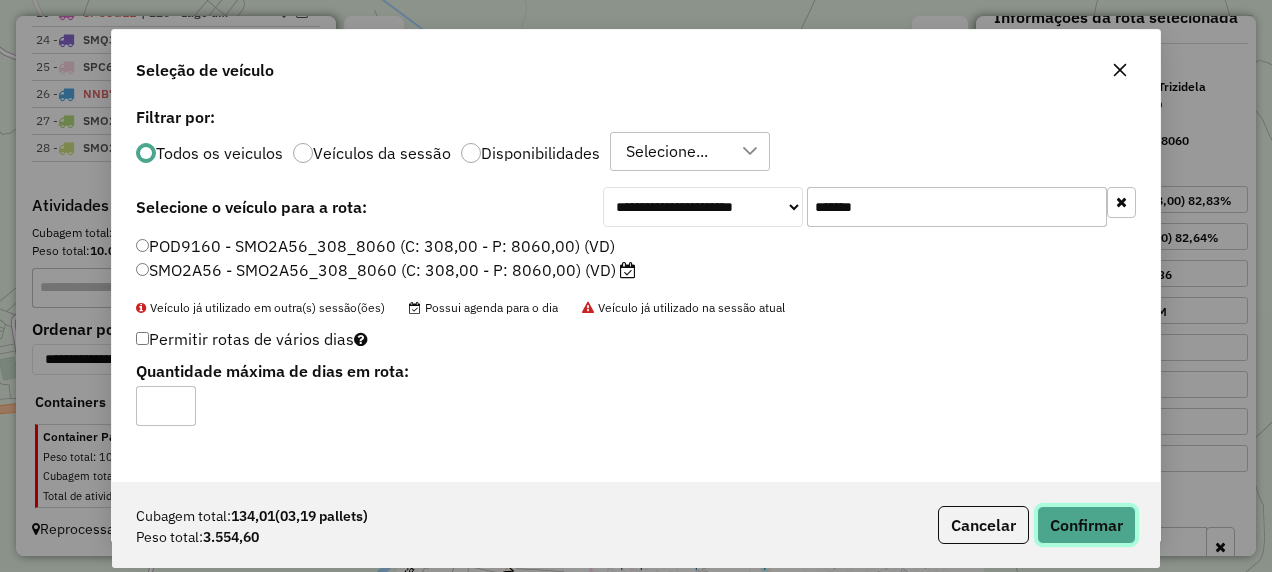 click on "Confirmar" 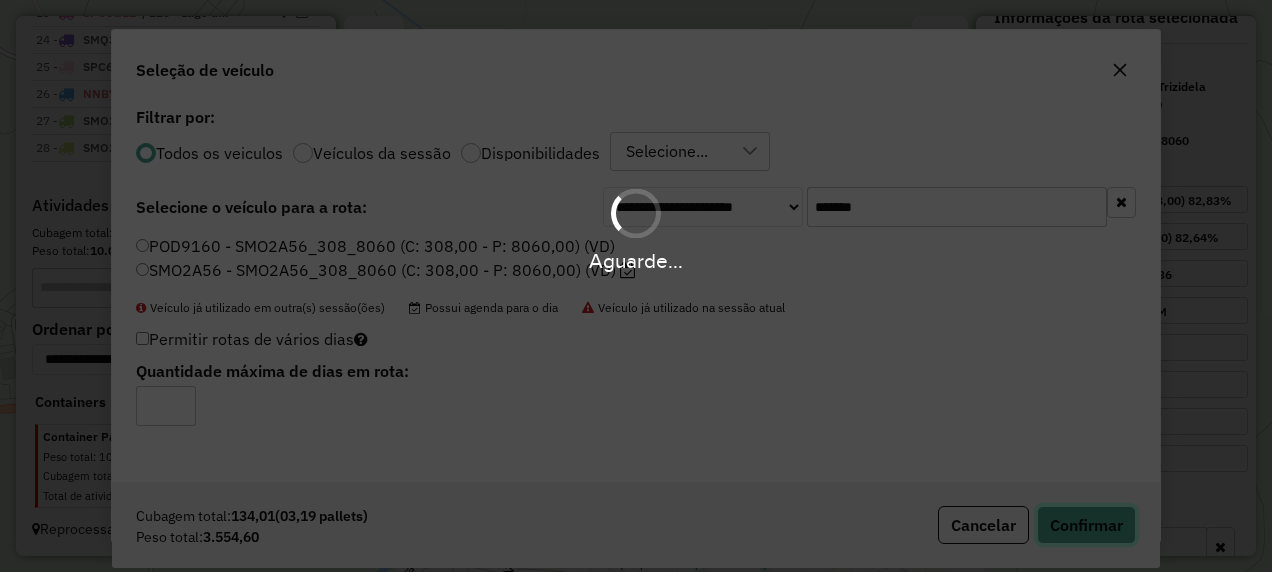 type 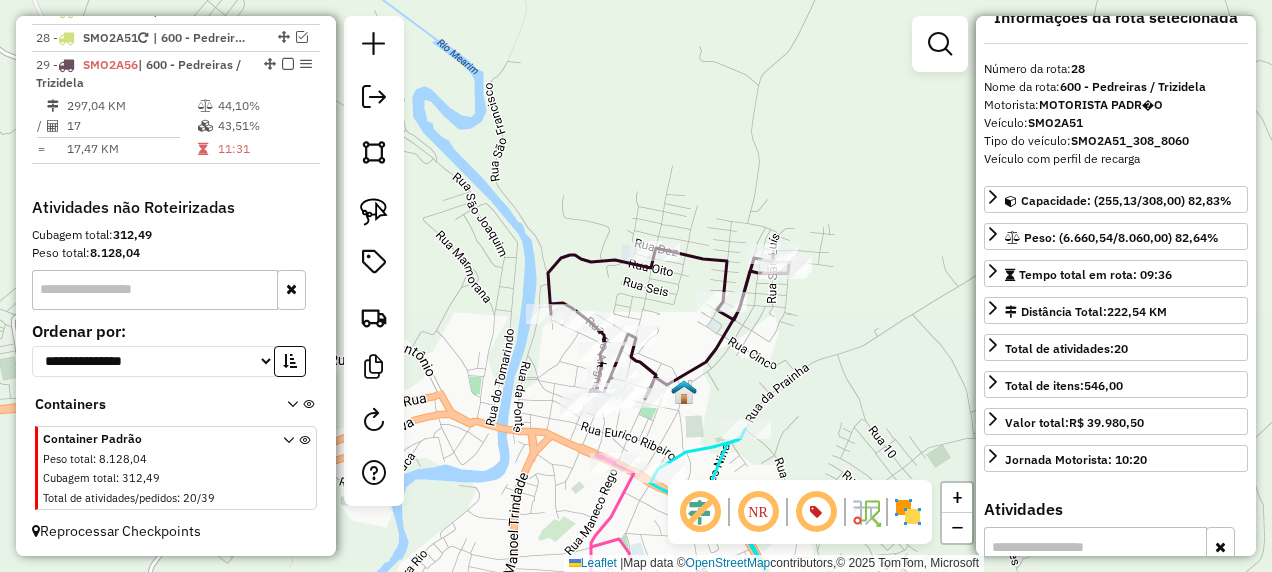 scroll, scrollTop: 2370, scrollLeft: 0, axis: vertical 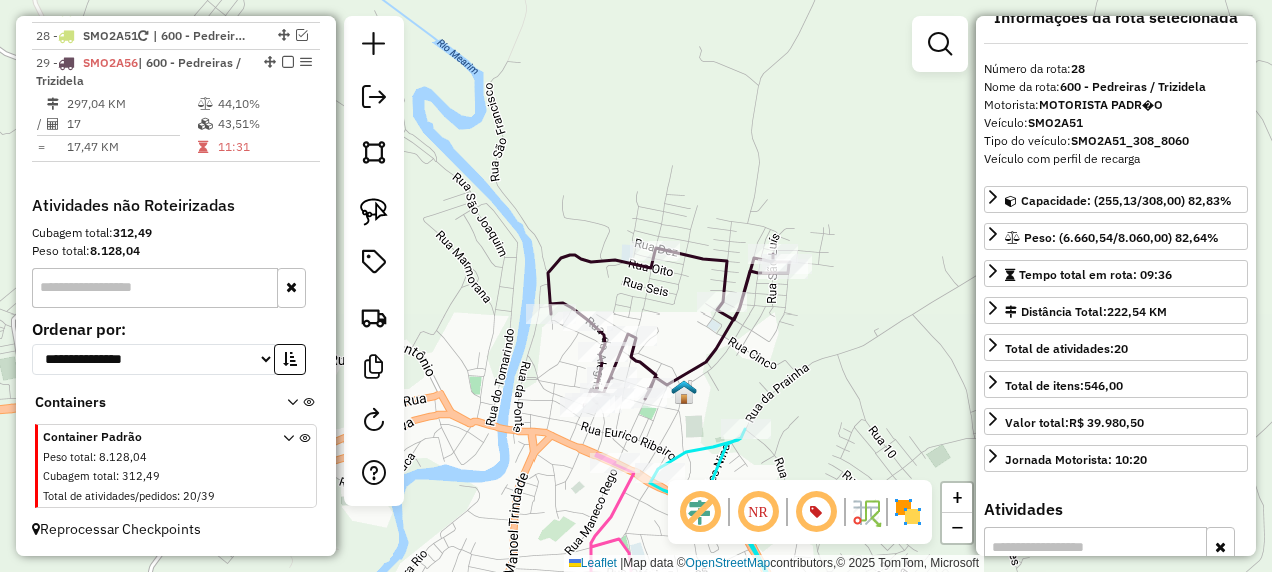 click 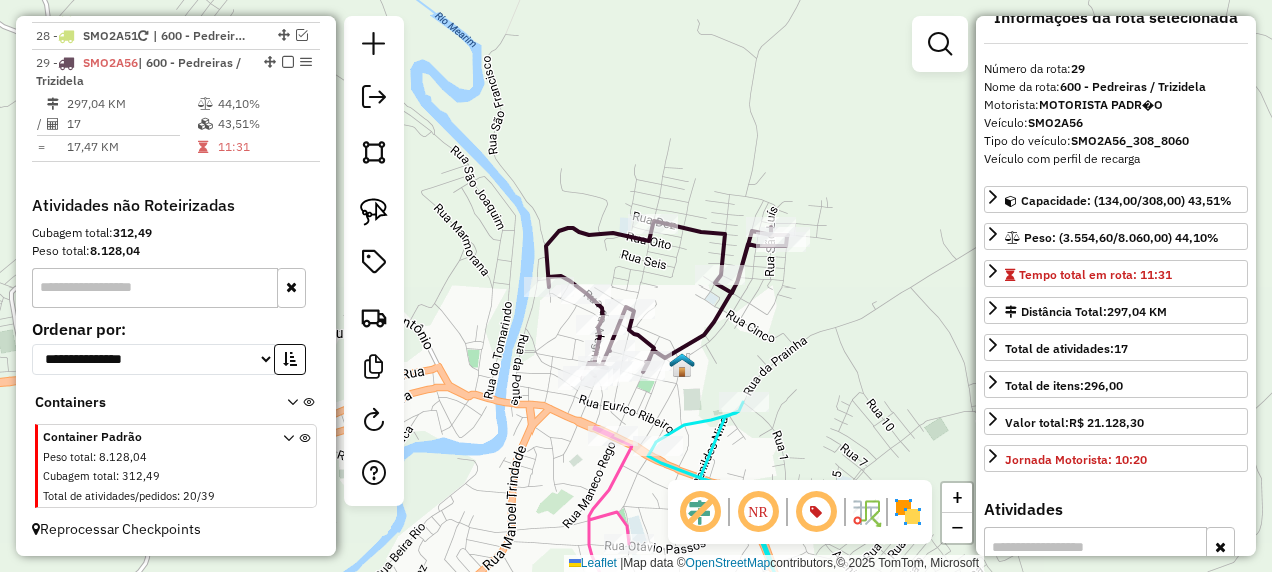 drag, startPoint x: 747, startPoint y: 357, endPoint x: 758, endPoint y: 212, distance: 145.41664 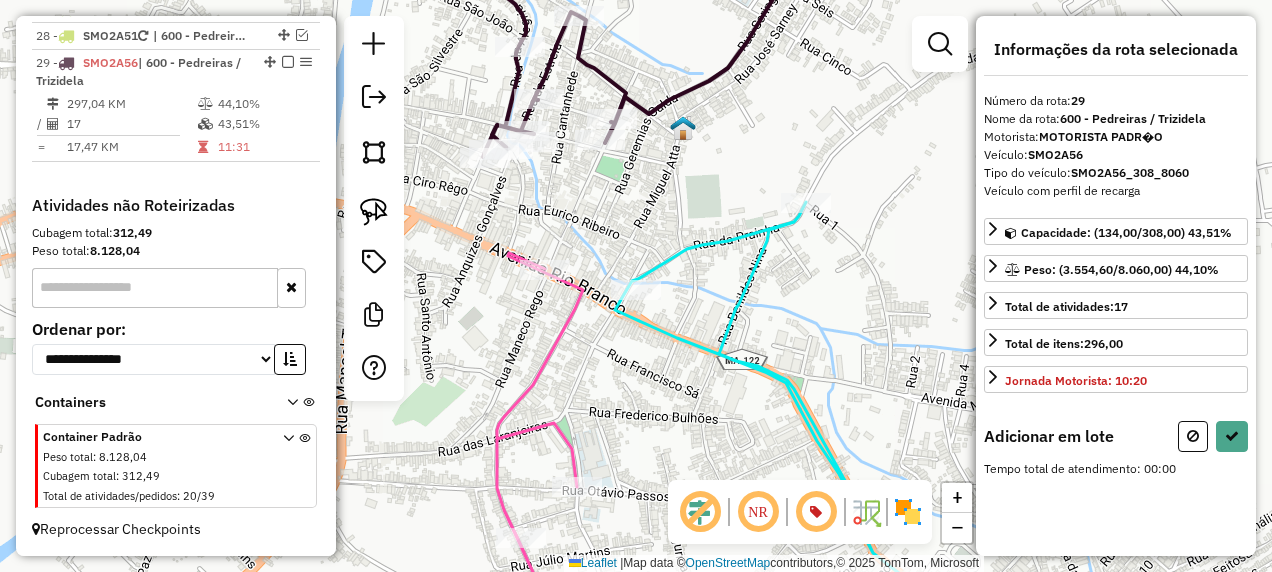 scroll, scrollTop: 0, scrollLeft: 0, axis: both 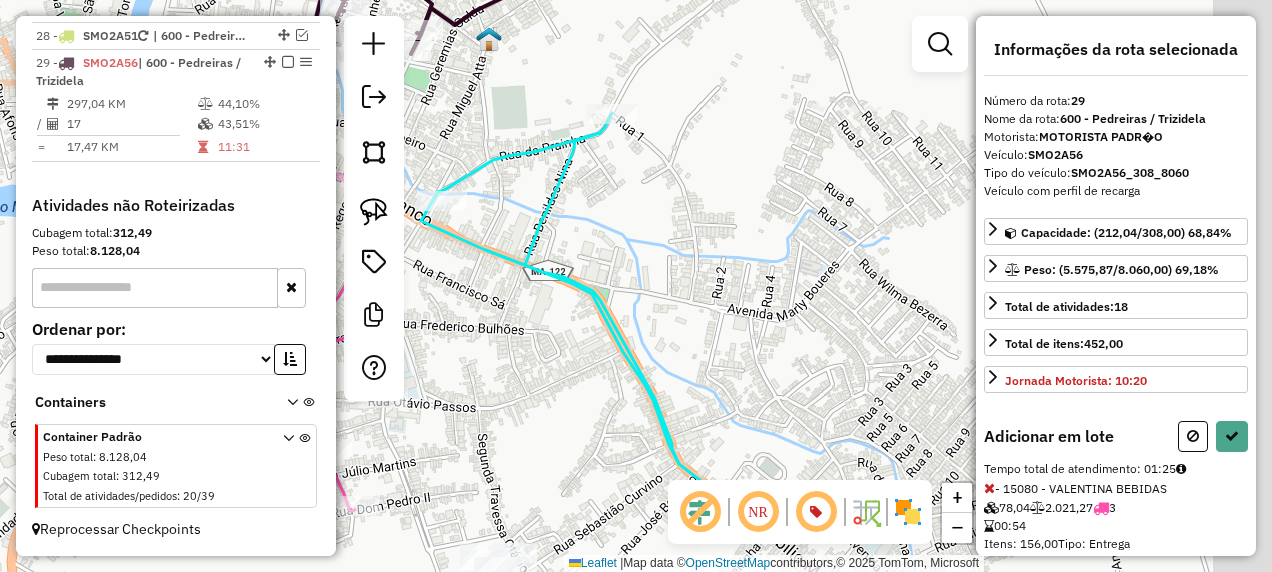 drag, startPoint x: 758, startPoint y: 407, endPoint x: 509, endPoint y: 295, distance: 273.0293 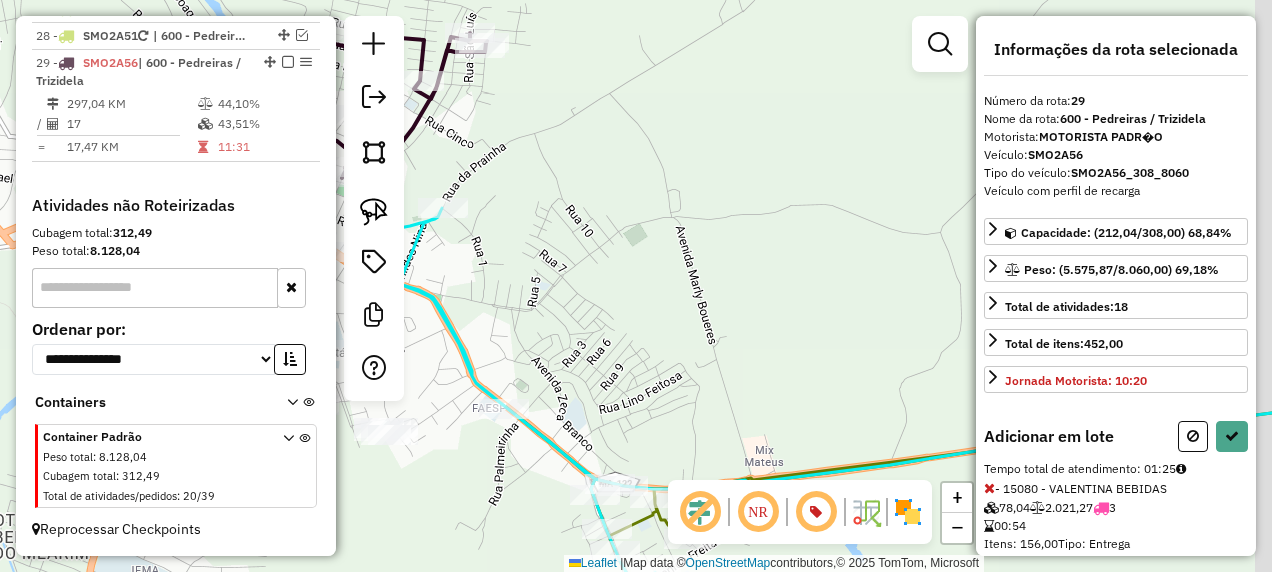 drag, startPoint x: 536, startPoint y: 331, endPoint x: 434, endPoint y: 344, distance: 102.825096 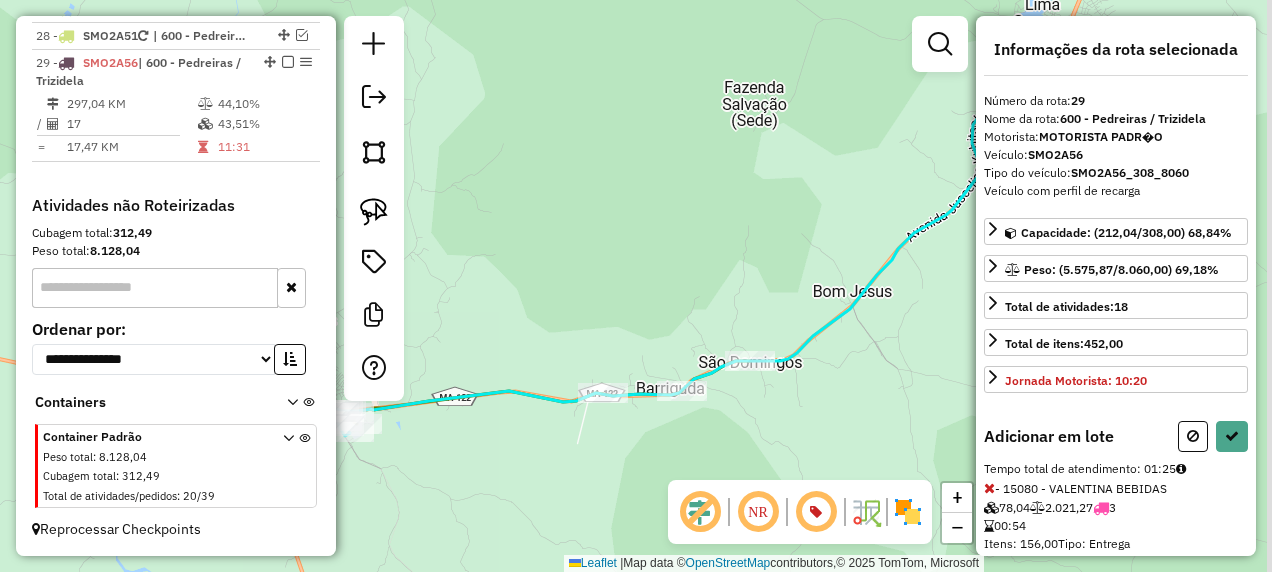 drag, startPoint x: 844, startPoint y: 390, endPoint x: 581, endPoint y: 437, distance: 267.16663 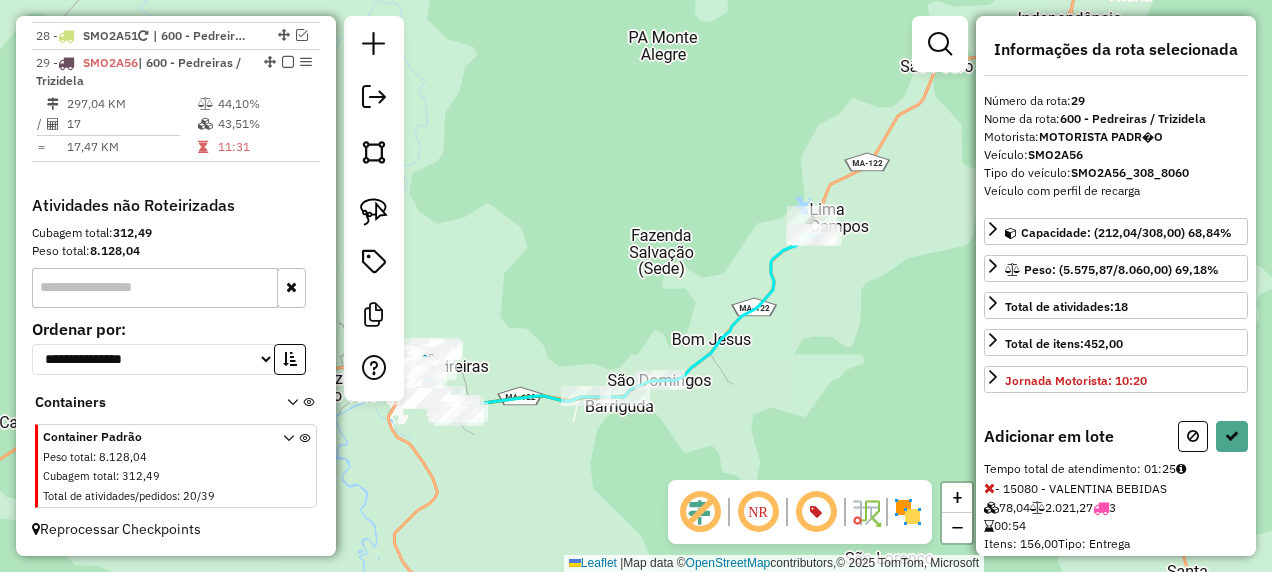 drag, startPoint x: 864, startPoint y: 356, endPoint x: 707, endPoint y: 418, distance: 168.79869 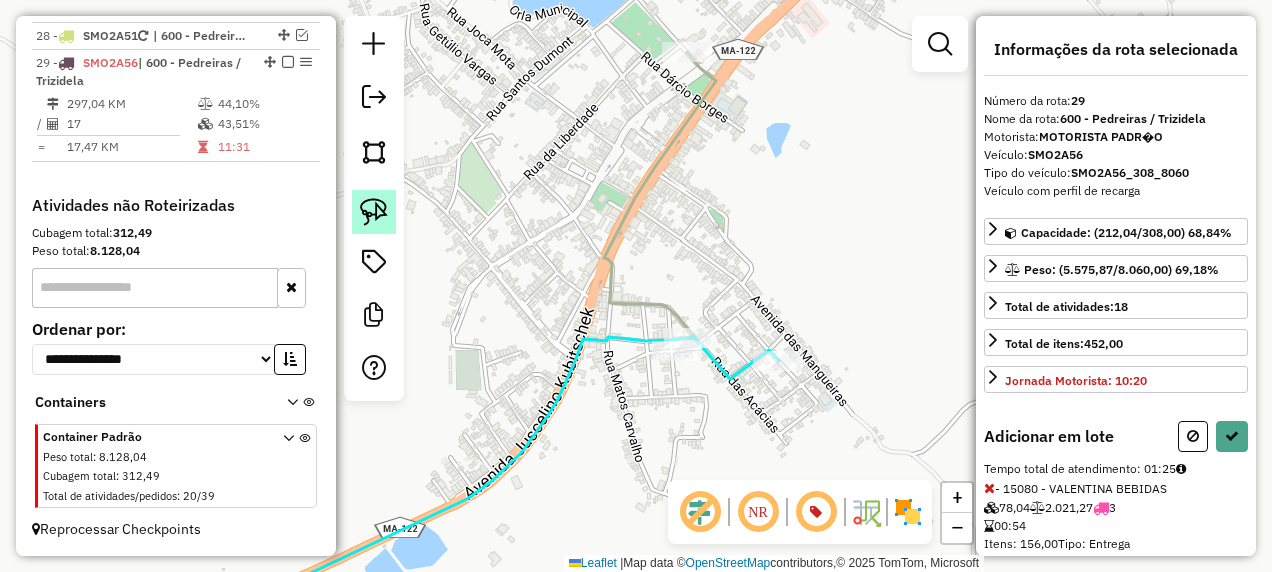 click 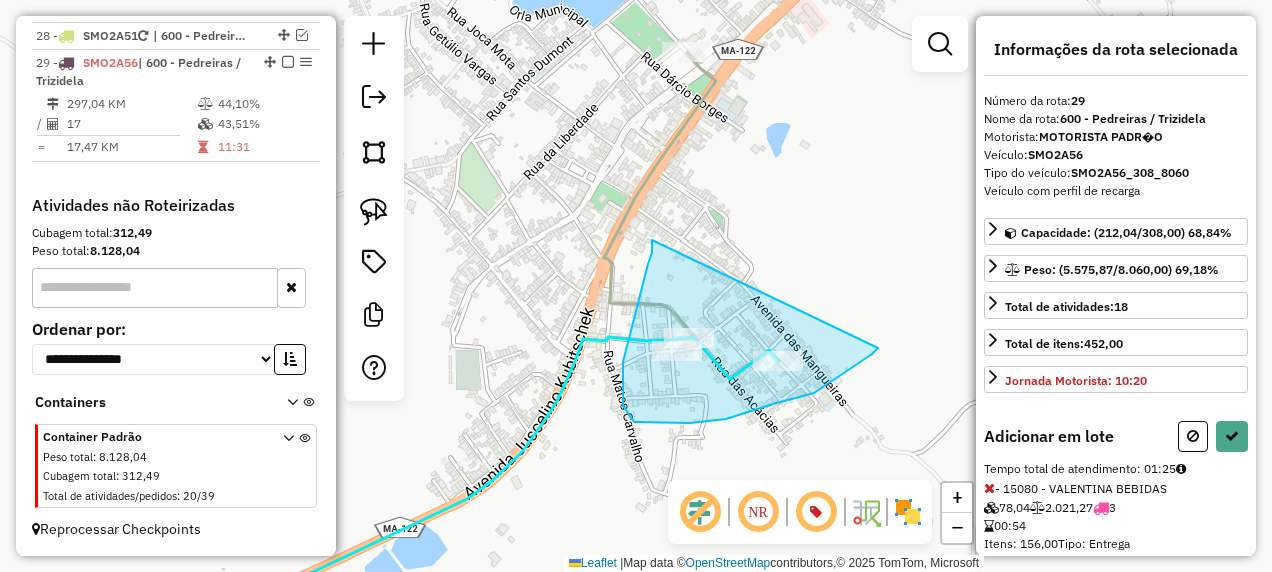 drag, startPoint x: 648, startPoint y: 264, endPoint x: 878, endPoint y: 348, distance: 244.85915 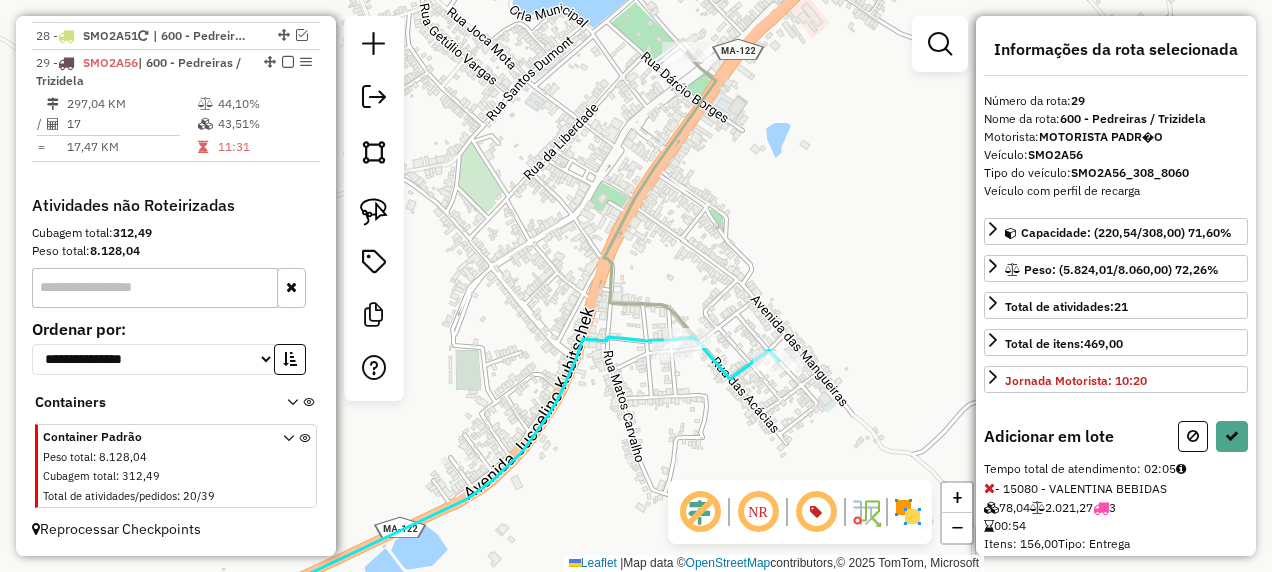 scroll, scrollTop: 354, scrollLeft: 0, axis: vertical 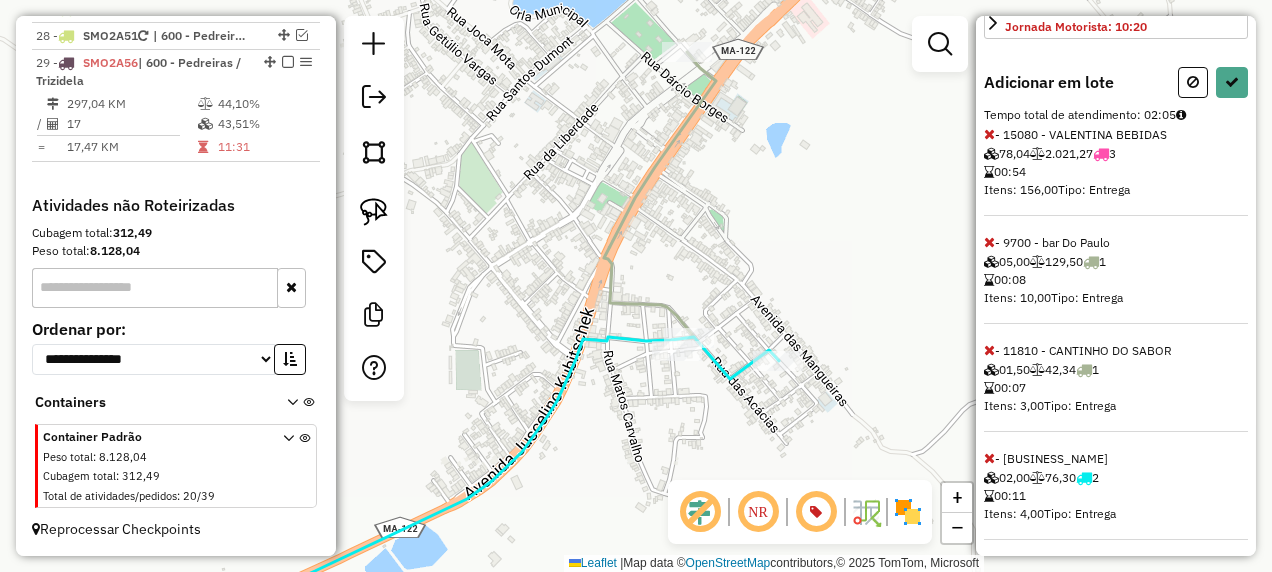 click at bounding box center [989, 242] 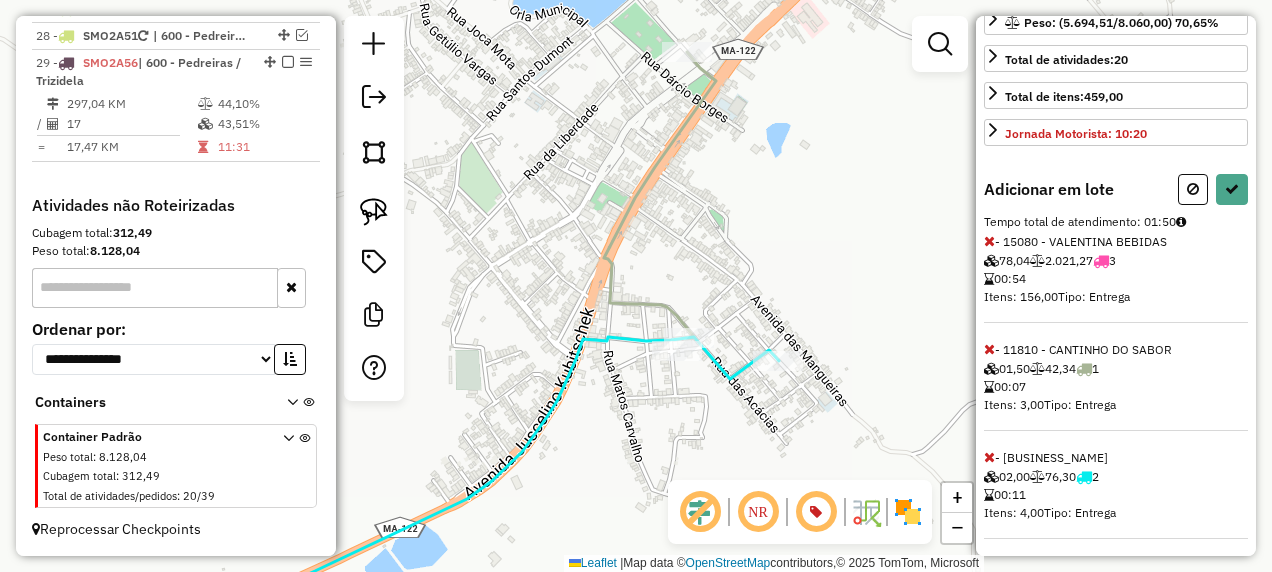 click at bounding box center [989, 457] 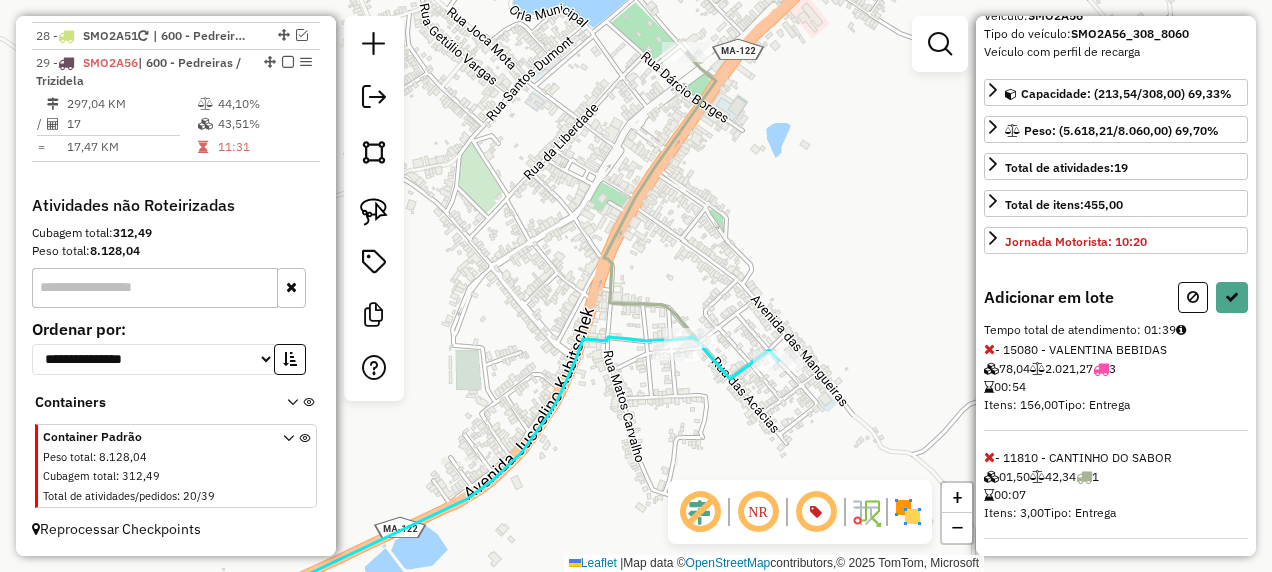 click at bounding box center (989, 457) 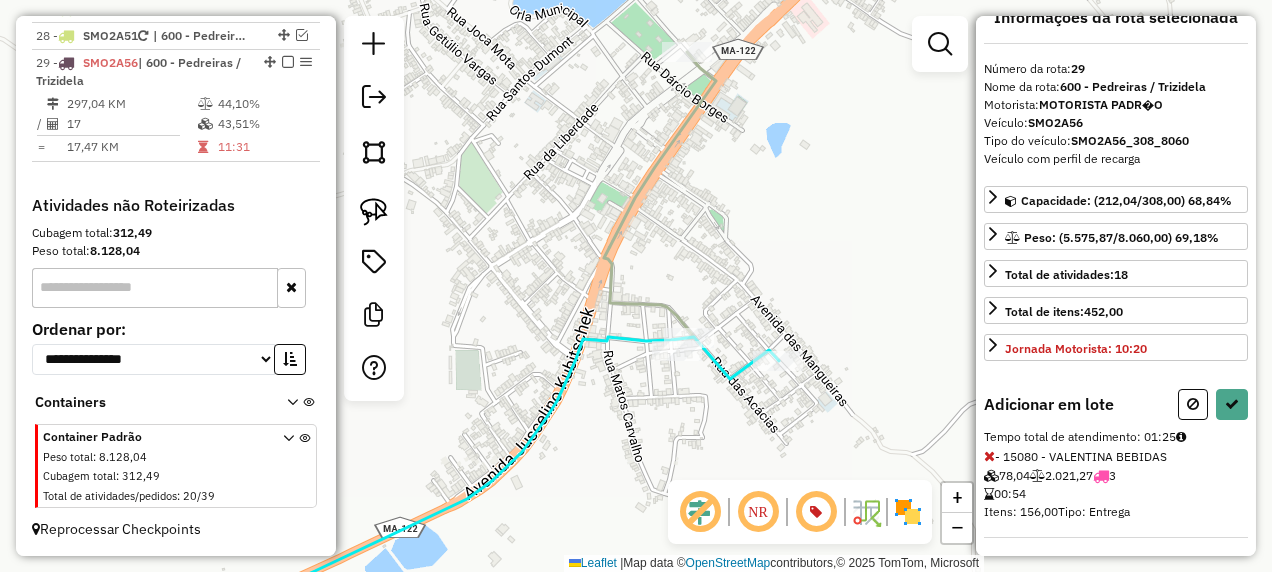 drag, startPoint x: 833, startPoint y: 426, endPoint x: 833, endPoint y: 438, distance: 12 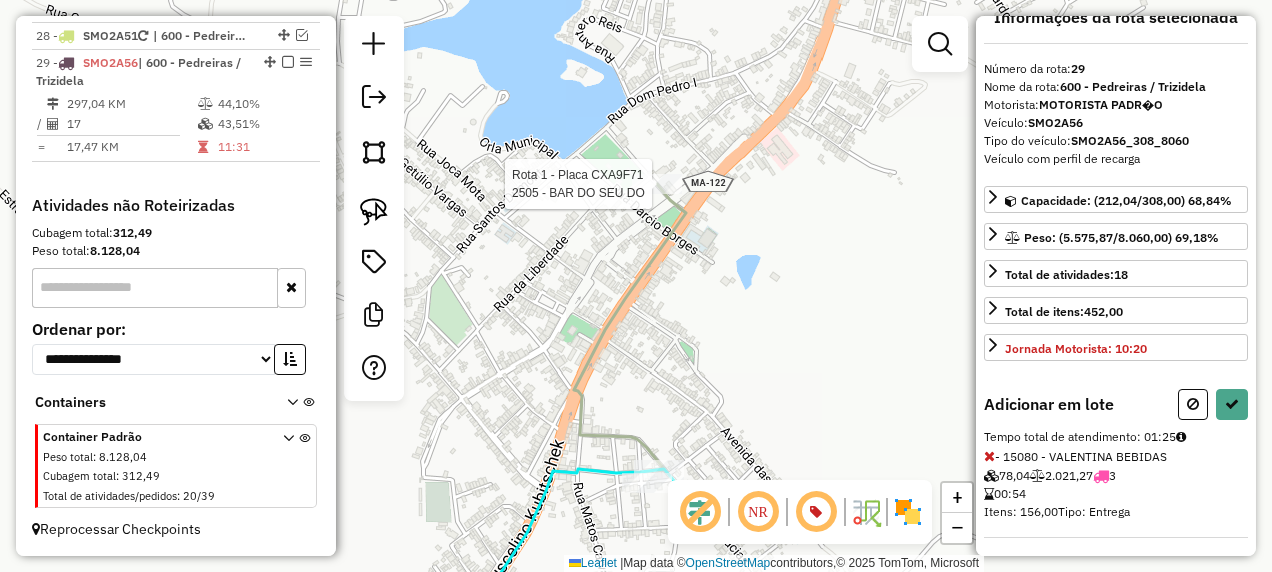 scroll, scrollTop: 139, scrollLeft: 0, axis: vertical 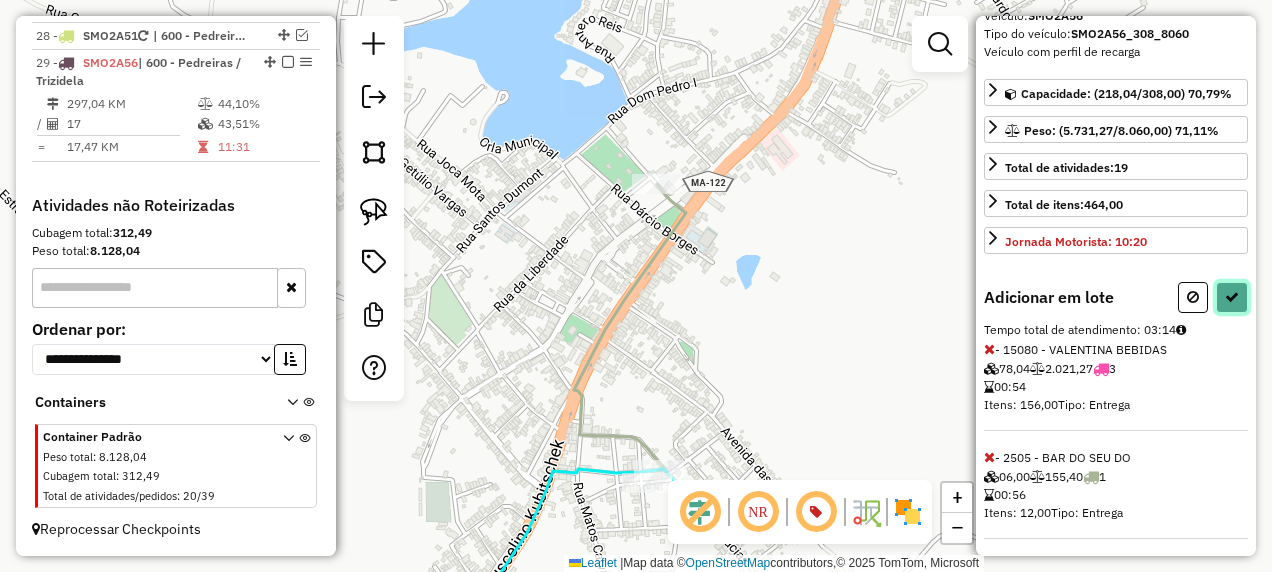 click at bounding box center [1232, 297] 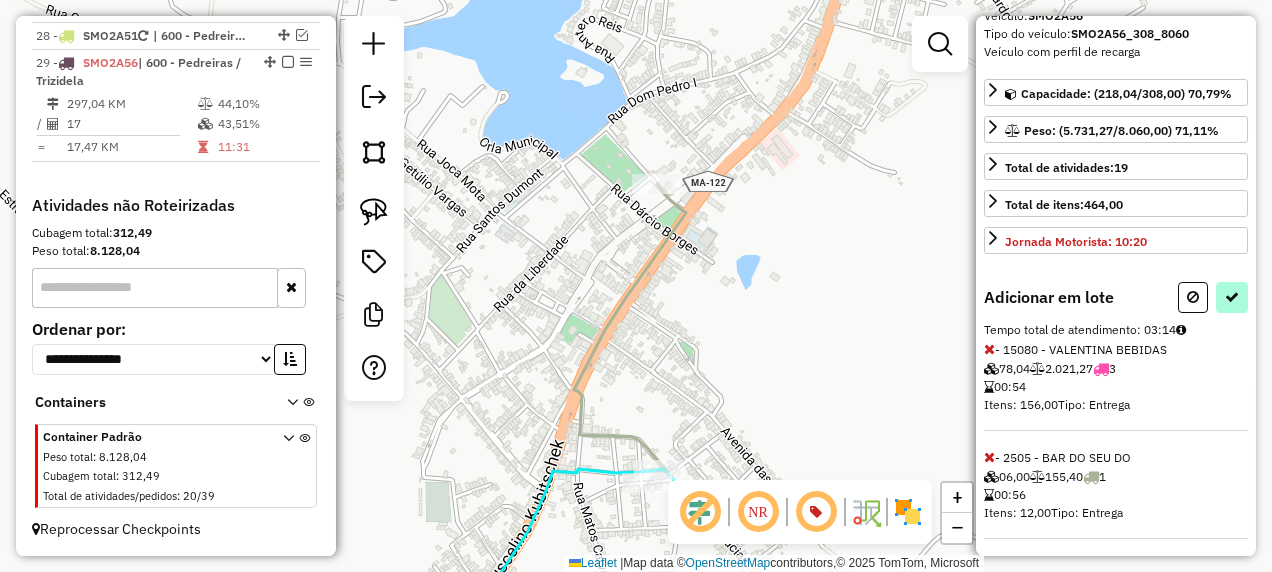 select on "**********" 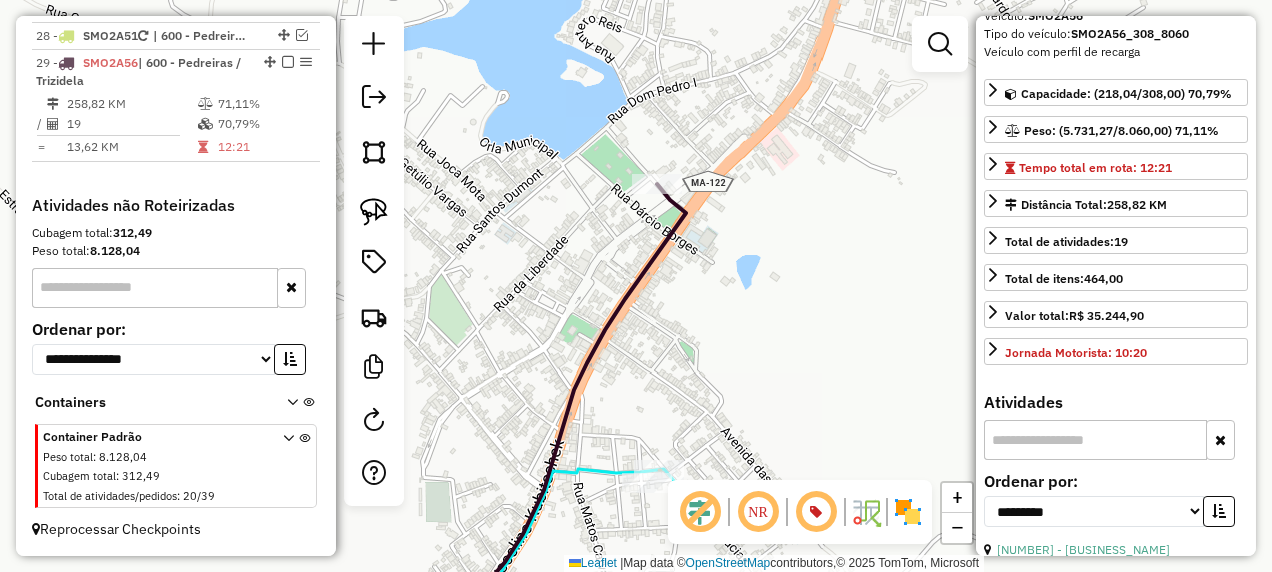 drag, startPoint x: 760, startPoint y: 479, endPoint x: 761, endPoint y: 368, distance: 111.0045 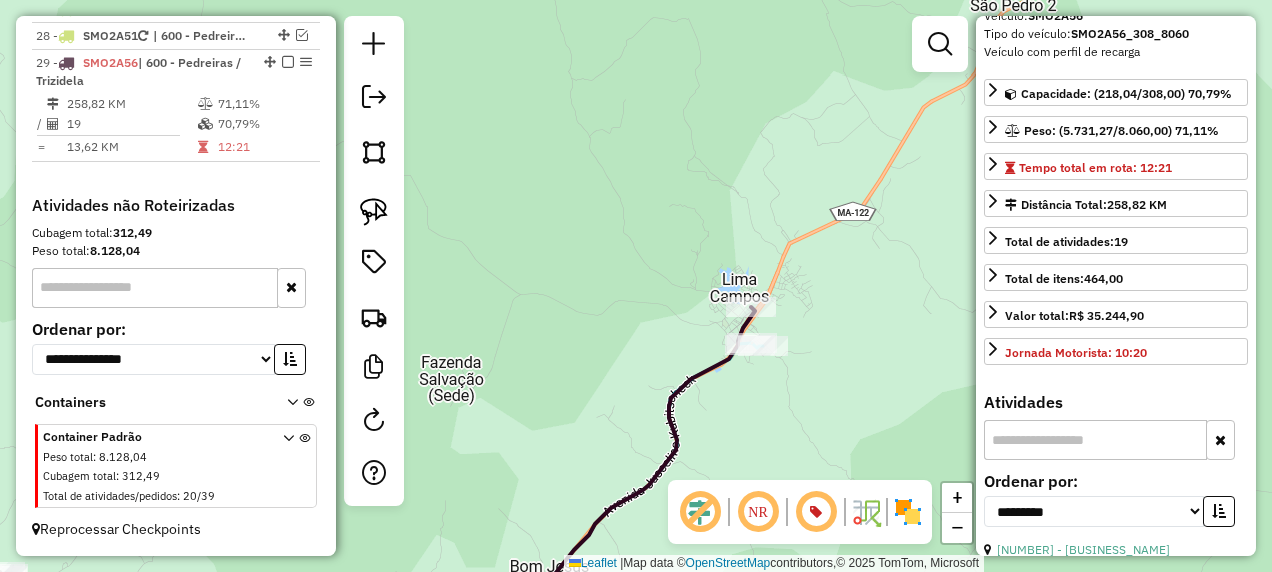 drag, startPoint x: 751, startPoint y: 404, endPoint x: 816, endPoint y: 224, distance: 191.37659 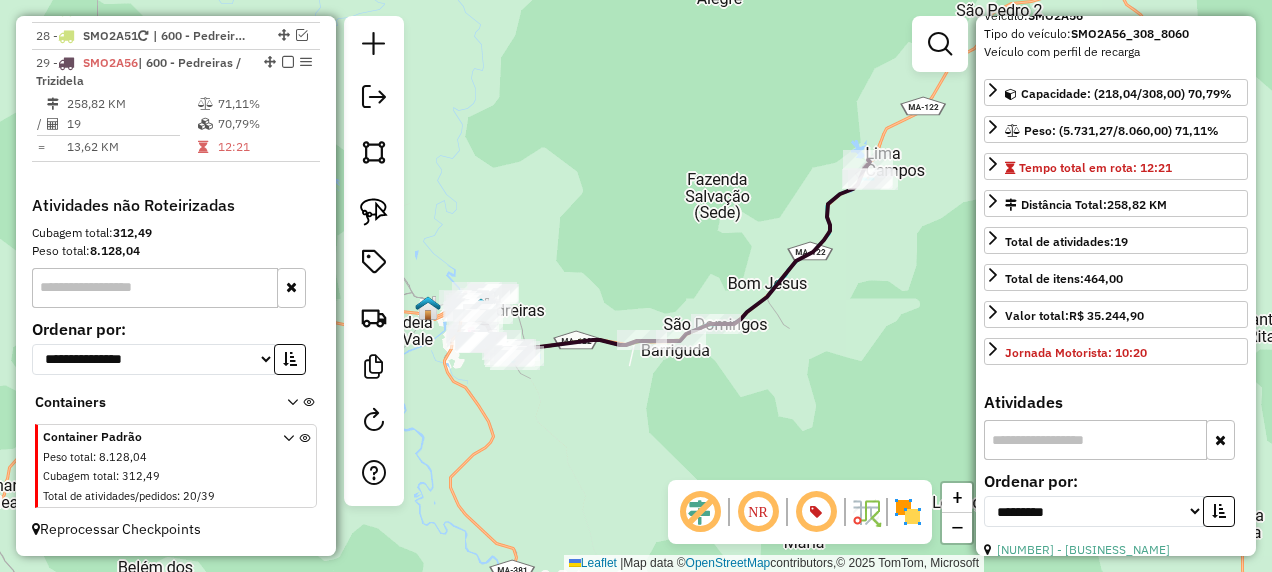 drag, startPoint x: 742, startPoint y: 361, endPoint x: 911, endPoint y: 344, distance: 169.85287 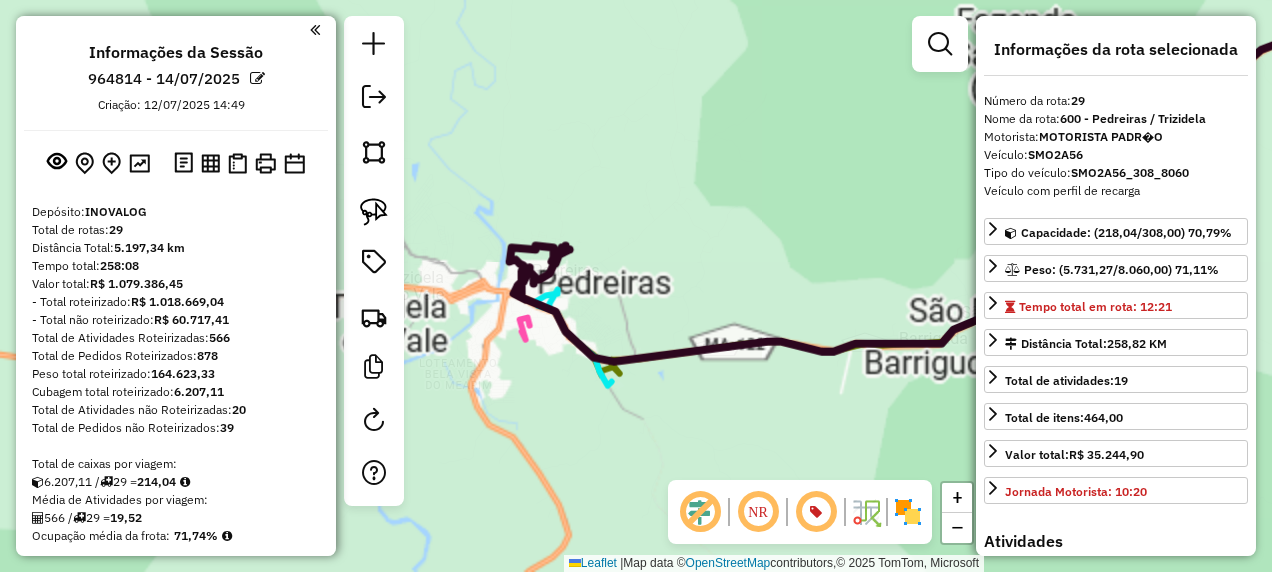 select on "**********" 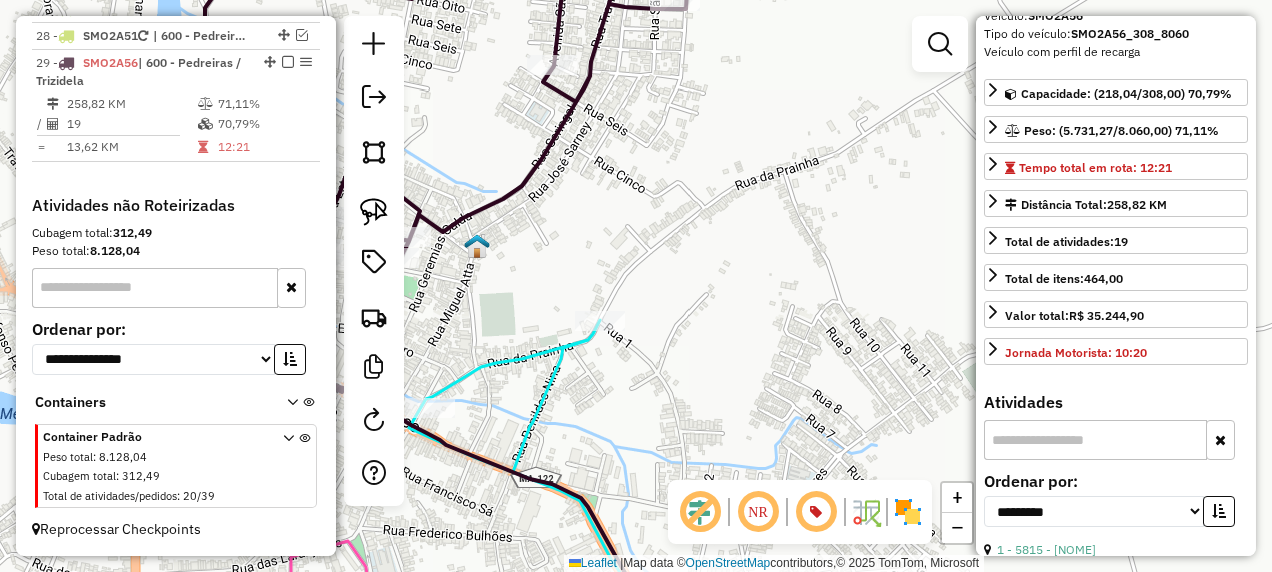drag, startPoint x: 580, startPoint y: 236, endPoint x: 597, endPoint y: 240, distance: 17.464249 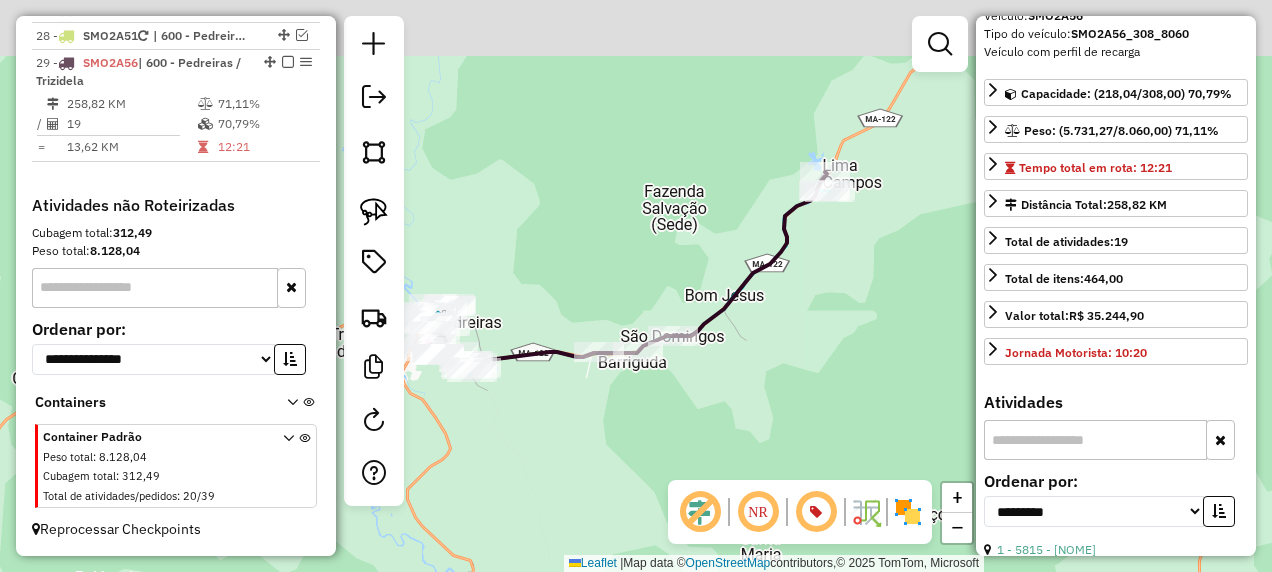 drag, startPoint x: 880, startPoint y: 366, endPoint x: 724, endPoint y: 454, distance: 179.1089 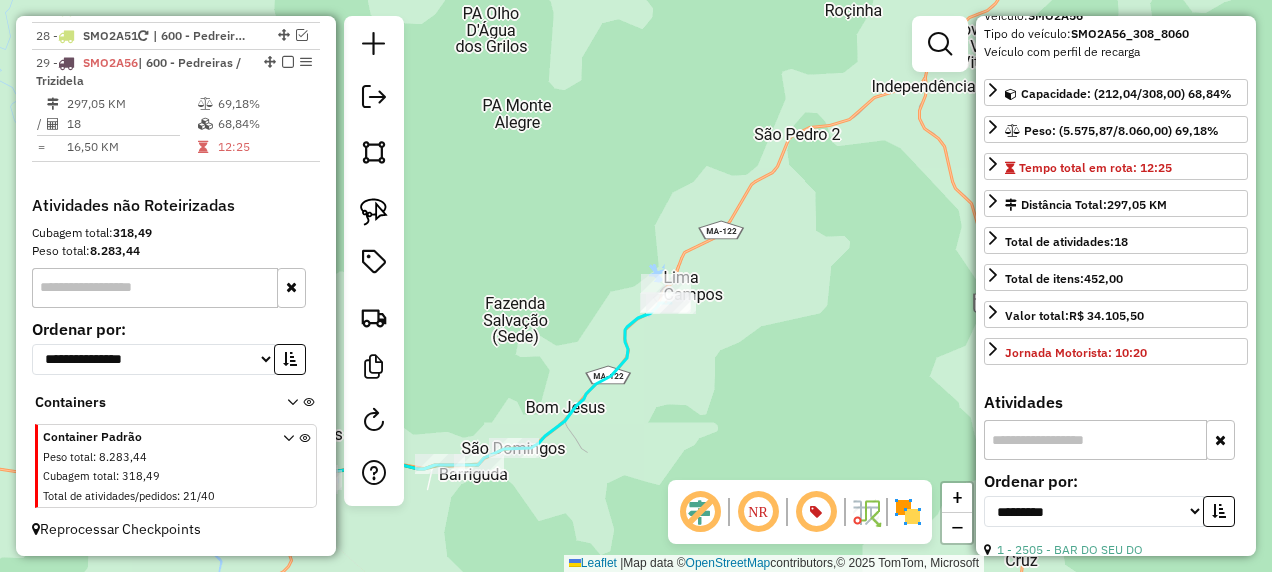 drag, startPoint x: 658, startPoint y: 403, endPoint x: 764, endPoint y: 386, distance: 107.35455 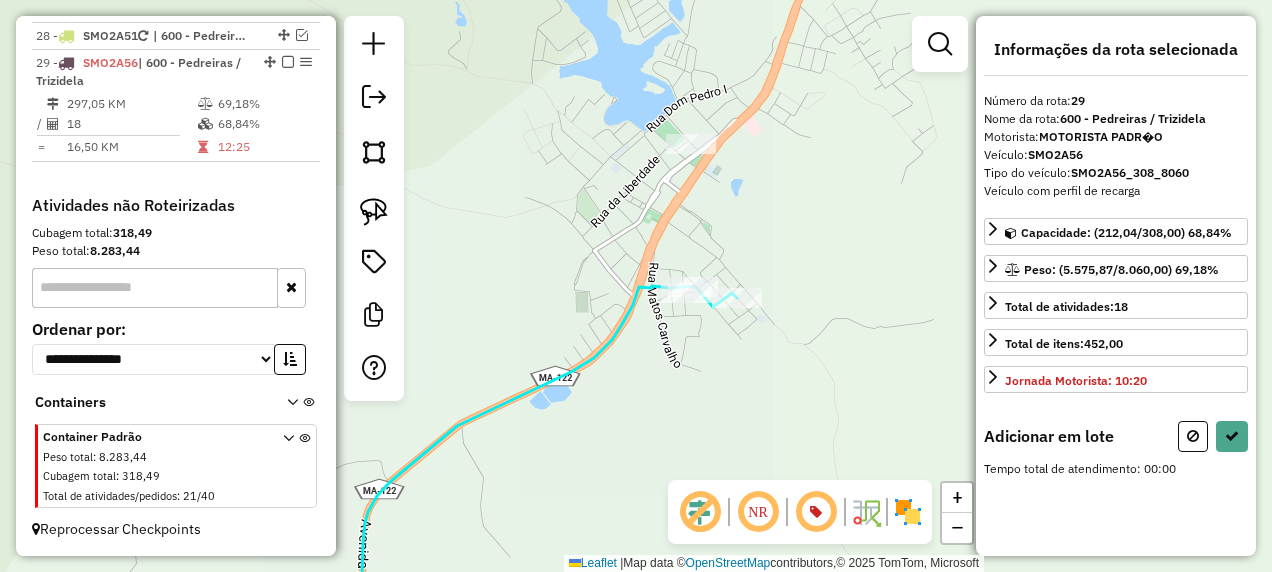 scroll, scrollTop: 0, scrollLeft: 0, axis: both 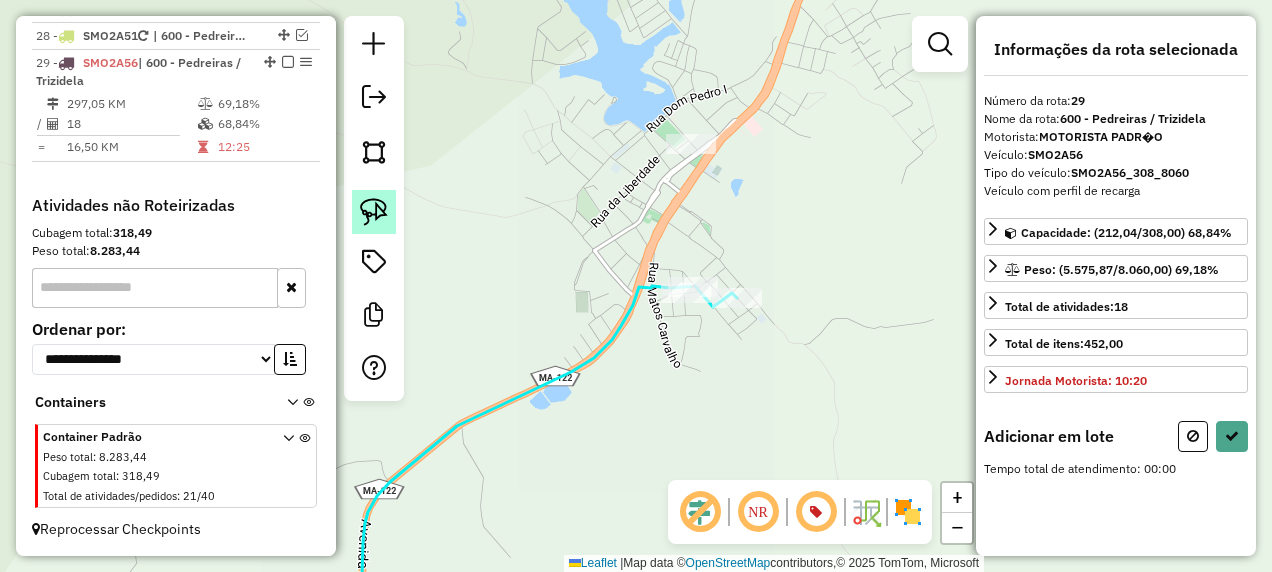 click 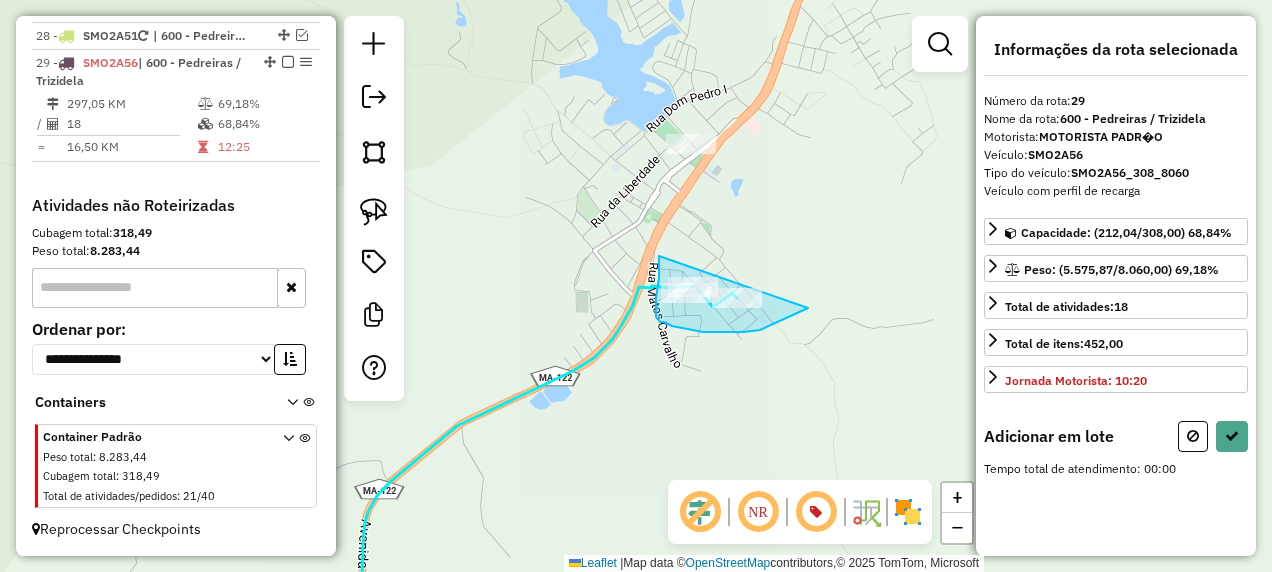 drag, startPoint x: 656, startPoint y: 302, endPoint x: 864, endPoint y: 285, distance: 208.69356 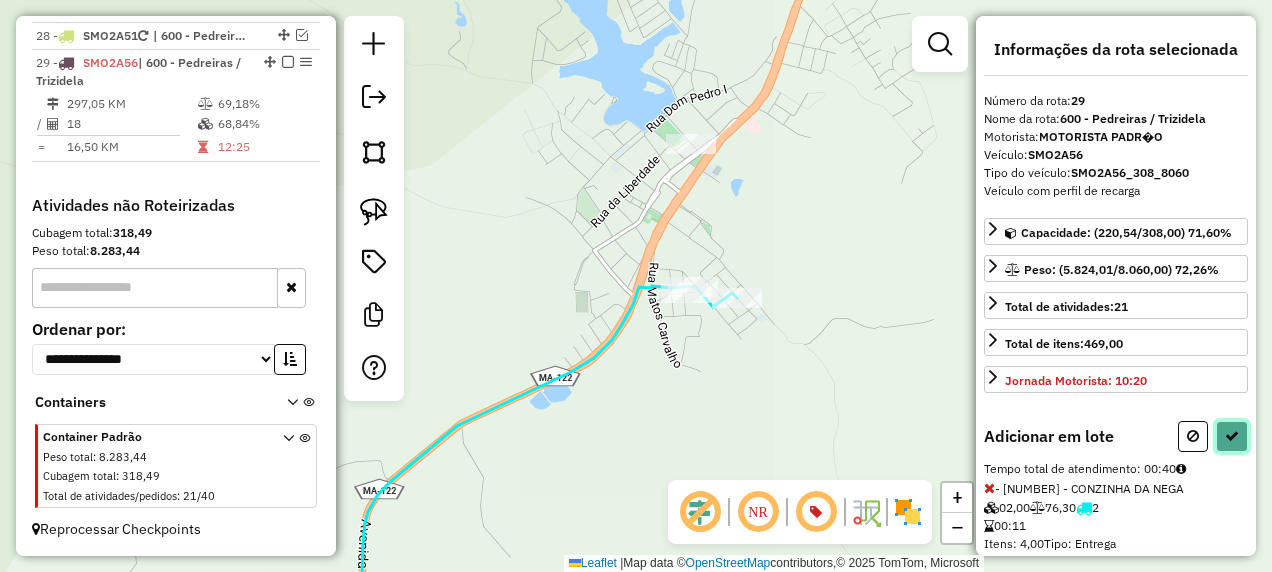 click at bounding box center (1232, 436) 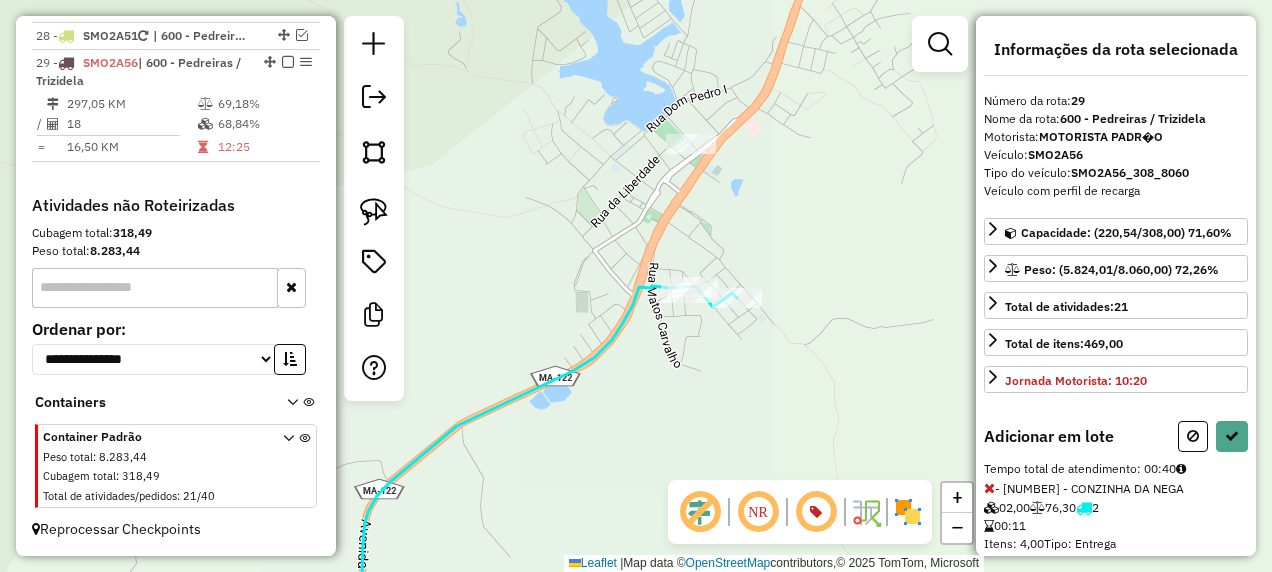select on "**********" 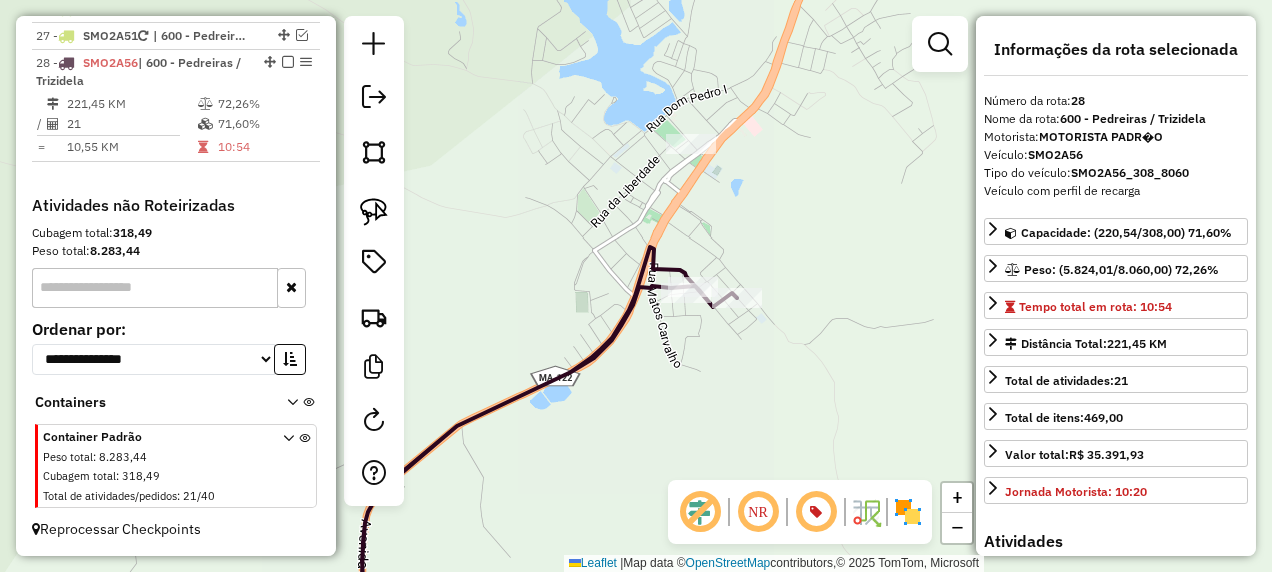 scroll, scrollTop: 2258, scrollLeft: 0, axis: vertical 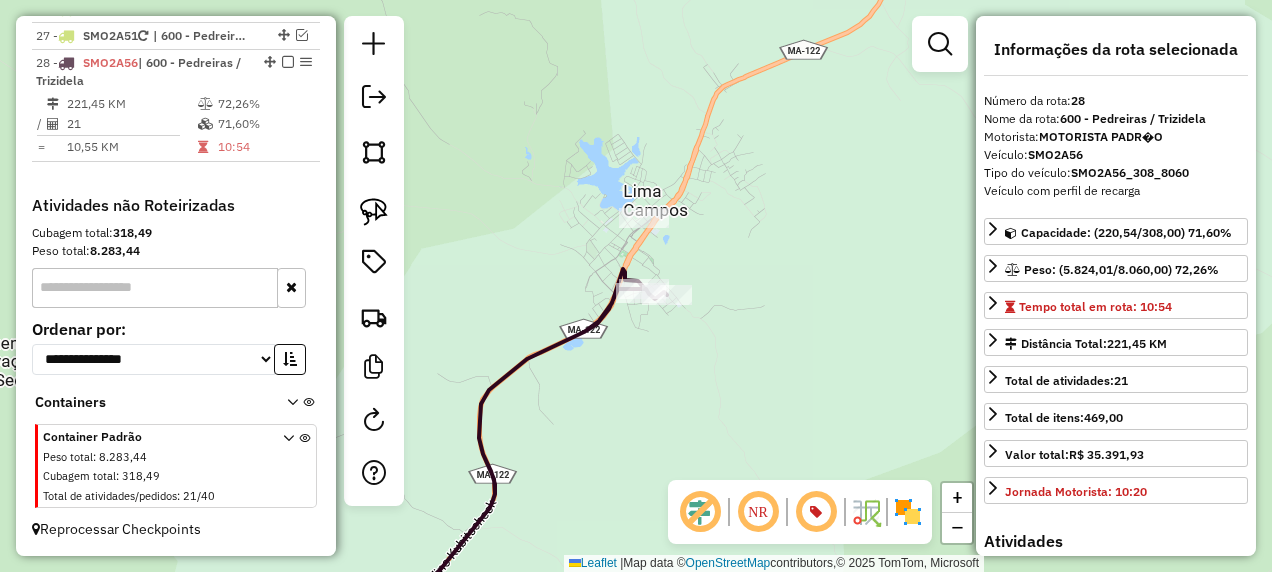 drag, startPoint x: 538, startPoint y: 404, endPoint x: 756, endPoint y: 198, distance: 299.93332 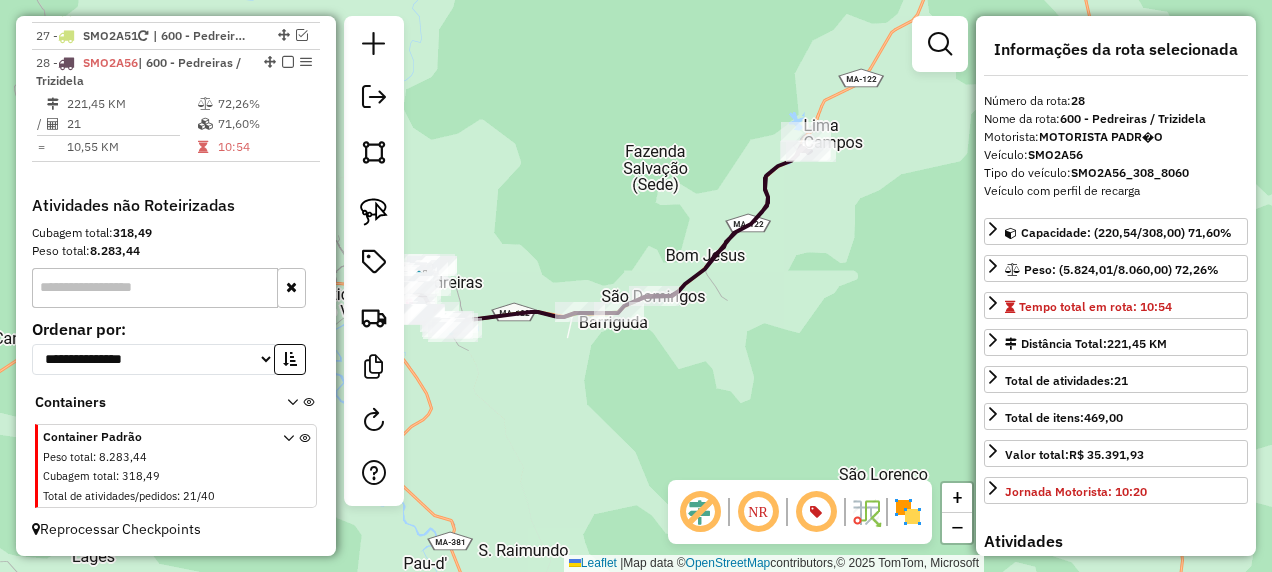 drag, startPoint x: 565, startPoint y: 236, endPoint x: 788, endPoint y: 161, distance: 235.2743 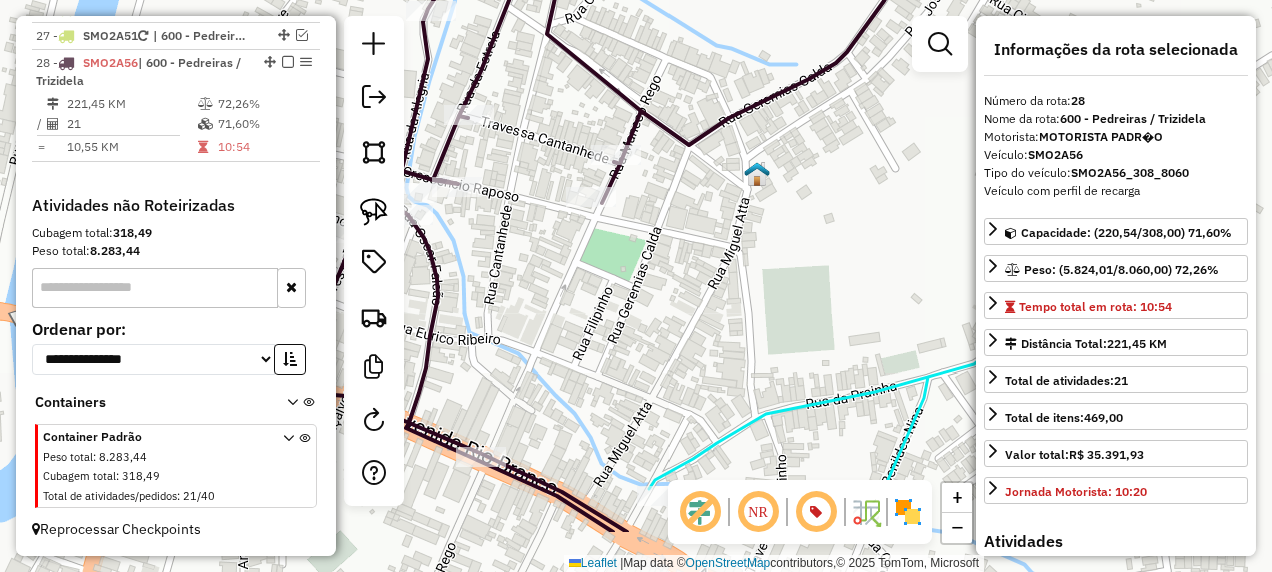drag, startPoint x: 732, startPoint y: 370, endPoint x: 638, endPoint y: 207, distance: 188.16217 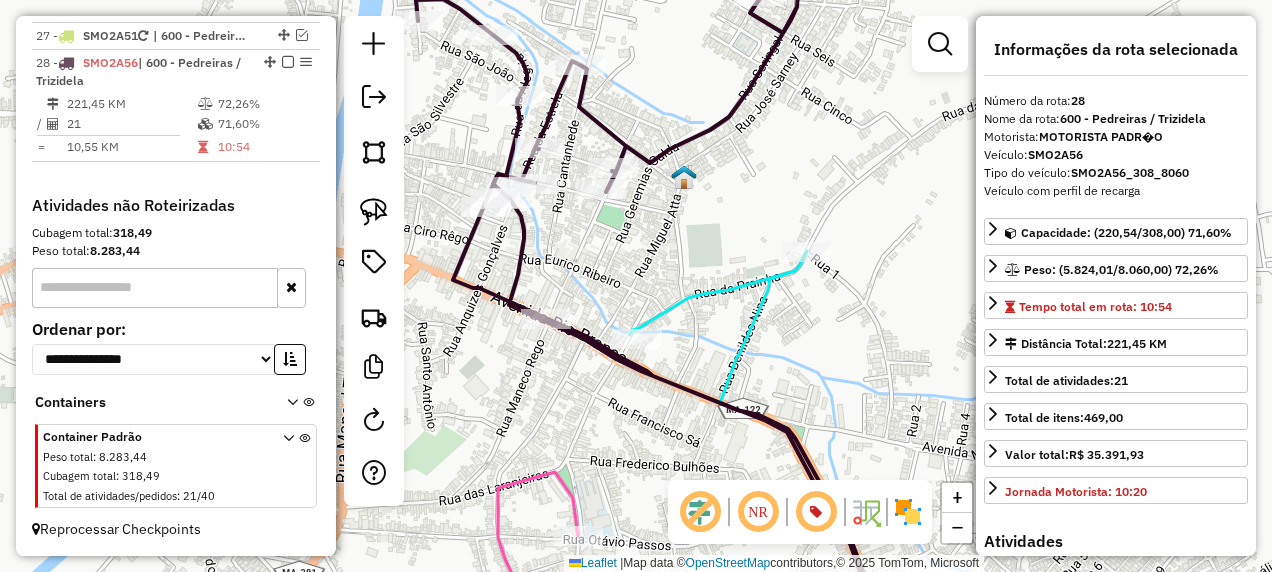 drag, startPoint x: 654, startPoint y: 231, endPoint x: 655, endPoint y: 258, distance: 27.018513 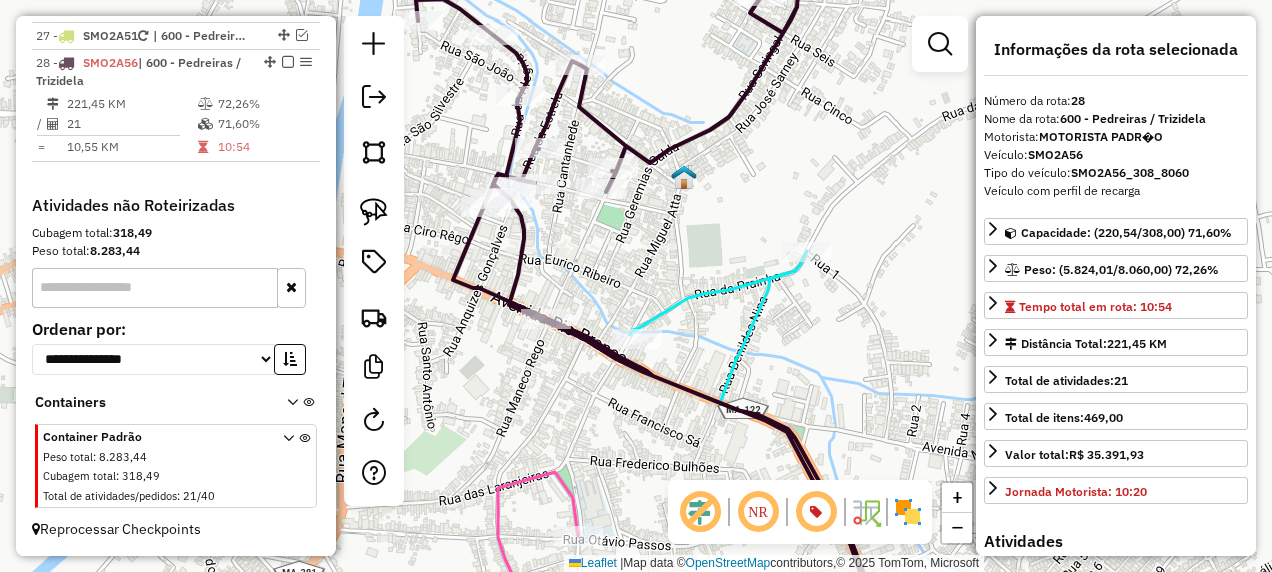 click on "Rota 28 - Placa SMO2A56  2735 - BAR DO NILSON Janela de atendimento Grade de atendimento Capacidade Transportadoras Veículos Cliente Pedidos  Rotas Selecione os dias de semana para filtrar as janelas de atendimento  Seg   Ter   Qua   Qui   Sex   Sáb   Dom  Informe o período da janela de atendimento: De: Até:  Filtrar exatamente a janela do cliente  Considerar janela de atendimento padrão  Selecione os dias de semana para filtrar as grades de atendimento  Seg   Ter   Qua   Qui   Sex   Sáb   Dom   Considerar clientes sem dia de atendimento cadastrado  Clientes fora do dia de atendimento selecionado Filtrar as atividades entre os valores definidos abaixo:  Peso mínimo:   Peso máximo:   Cubagem mínima:   Cubagem máxima:   De:   Até:  Filtrar as atividades entre o tempo de atendimento definido abaixo:  De:   Até:   Considerar capacidade total dos clientes não roteirizados Transportadora: Selecione um ou mais itens Tipo de veículo: Selecione um ou mais itens Veículo: Selecione um ou mais itens Nome:" 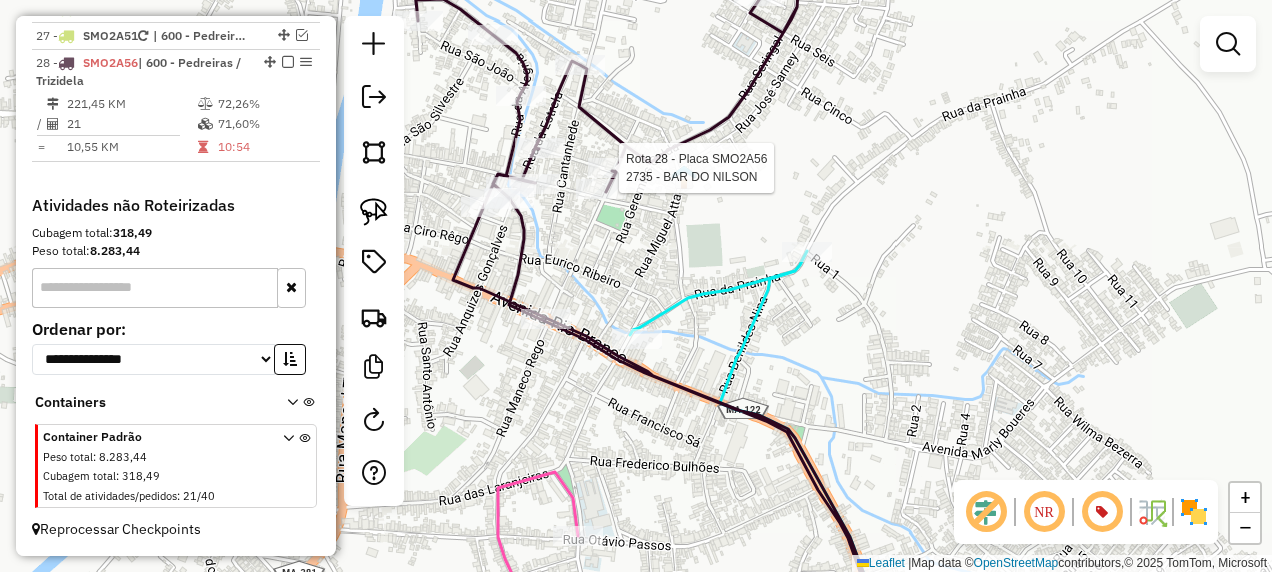 select on "**********" 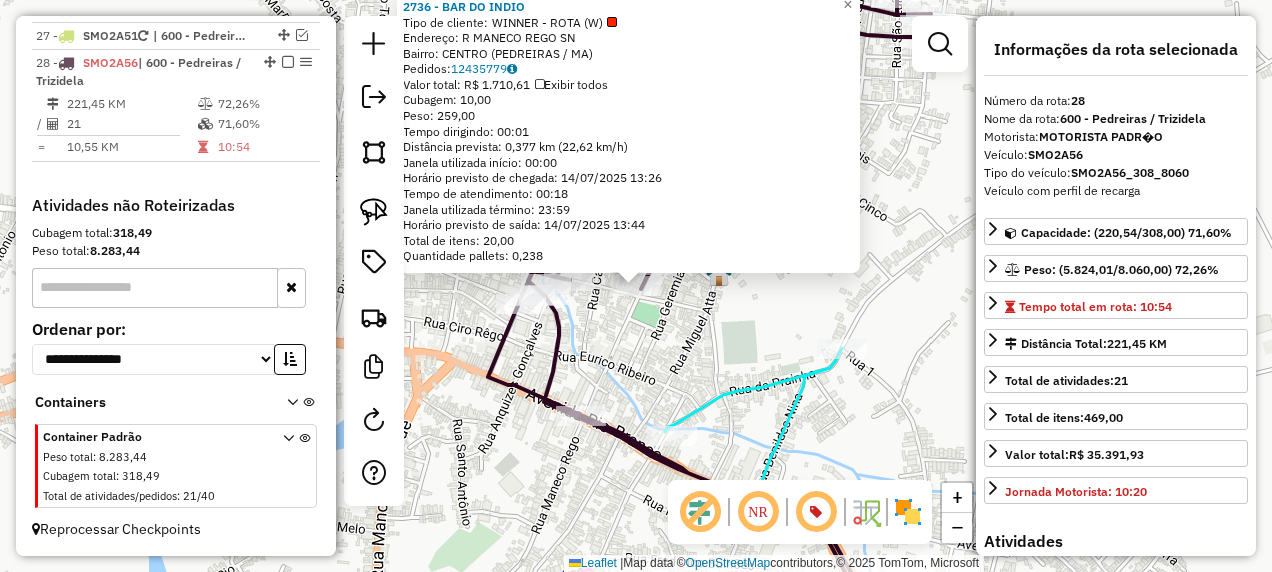 click on "2736 - BAR DO INDIO  Tipo de cliente:   WINNER - ROTA (W)   Endereço: R     MANECO REGO                 SN   Bairro: CENTRO (PEDREIRAS / MA)   Pedidos:  12435779   Valor total: R$ 1.710,61   Exibir todos   Cubagem: 10,00  Peso: 259,00  Tempo dirigindo: 00:01   Distância prevista: 0,377 km (22,62 km/h)   Janela utilizada início: 00:00   Horário previsto de chegada: 14/07/2025 13:26   Tempo de atendimento: 00:18   Janela utilizada término: 23:59   Horário previsto de saída: 14/07/2025 13:44   Total de itens: 20,00   Quantidade pallets: 0,238  × Janela de atendimento Grade de atendimento Capacidade Transportadoras Veículos Cliente Pedidos  Rotas Selecione os dias de semana para filtrar as janelas de atendimento  Seg   Ter   Qua   Qui   Sex   Sáb   Dom  Informe o período da janela de atendimento: De: Até:  Filtrar exatamente a janela do cliente  Considerar janela de atendimento padrão  Selecione os dias de semana para filtrar as grades de atendimento  Seg   Ter   Qua   Qui   Sex   Sáb   Dom   De:  +" 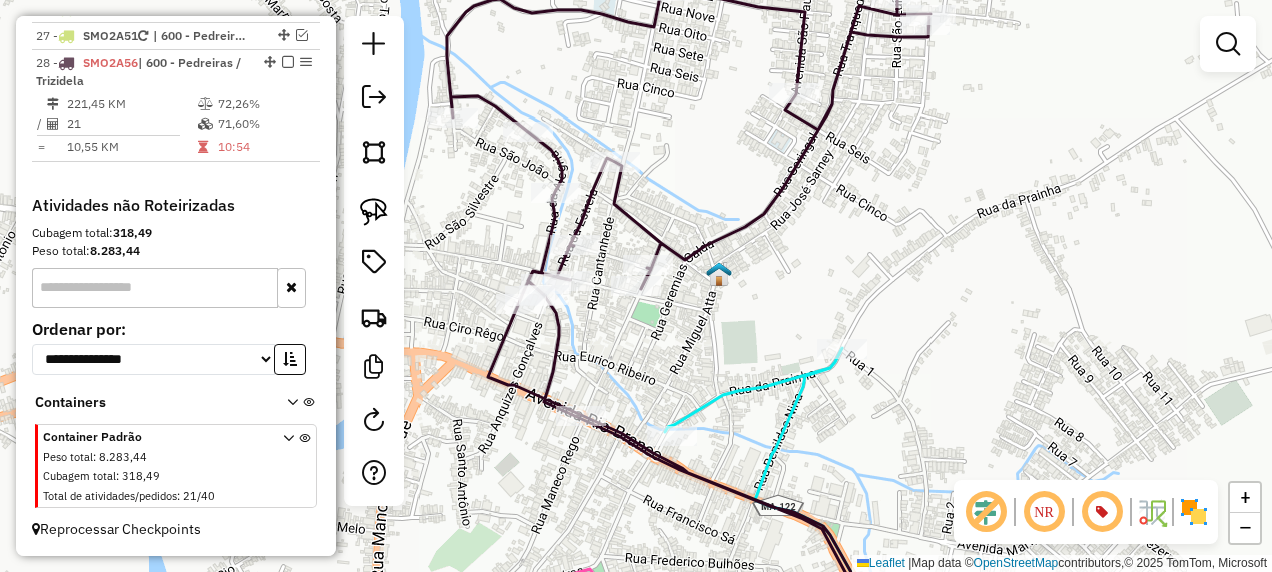 click 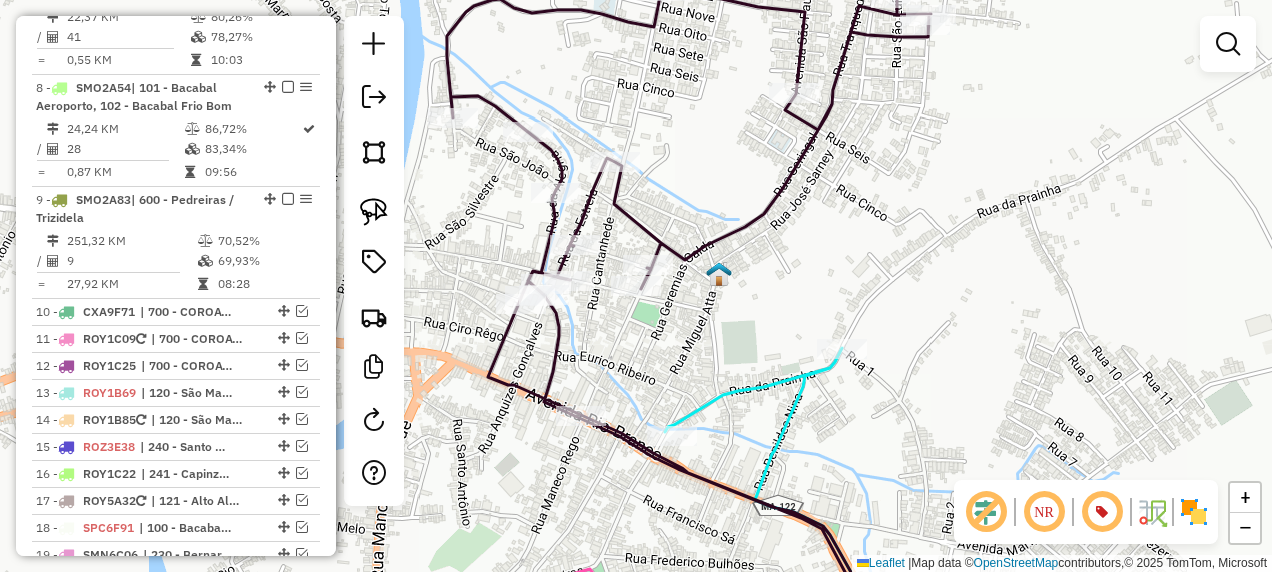 select on "**********" 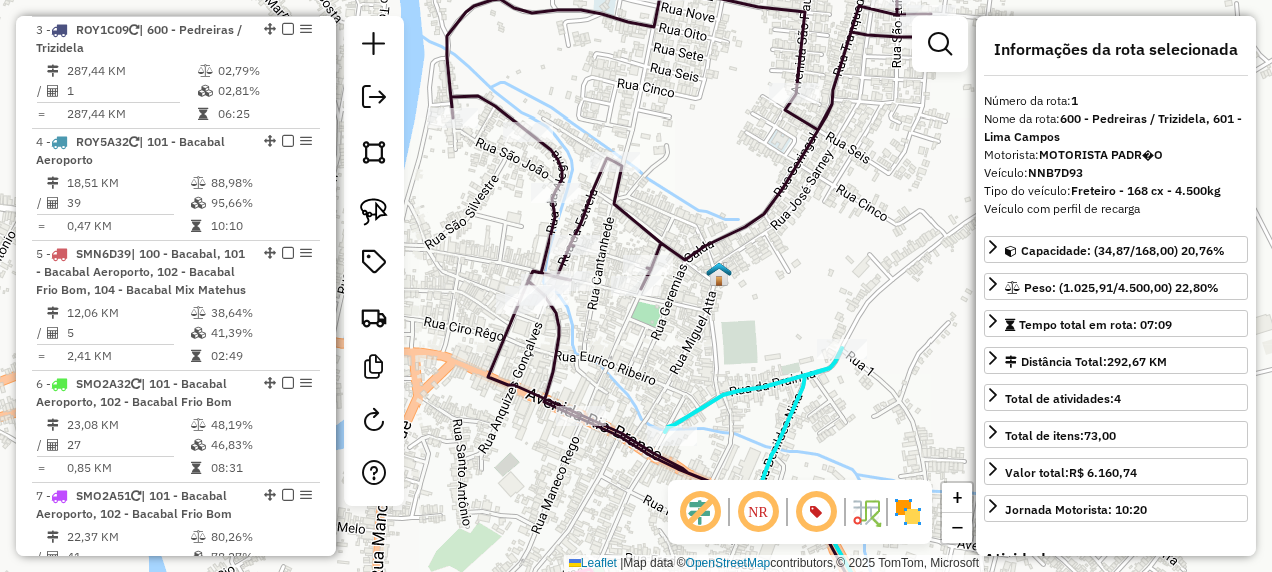 scroll, scrollTop: 774, scrollLeft: 0, axis: vertical 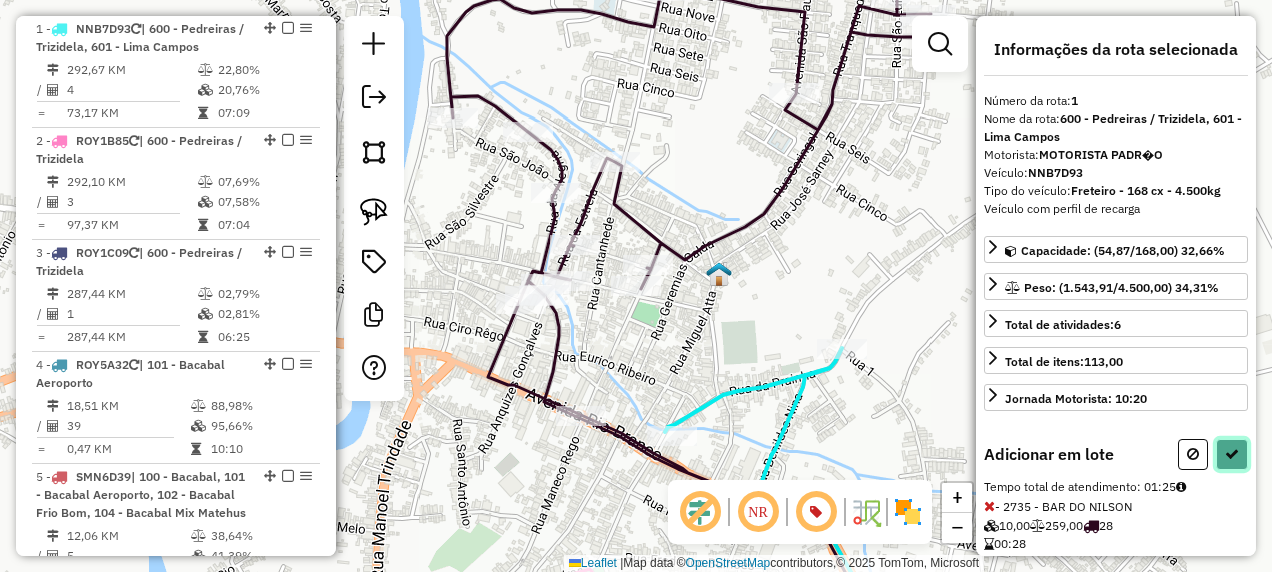 click at bounding box center [1232, 454] 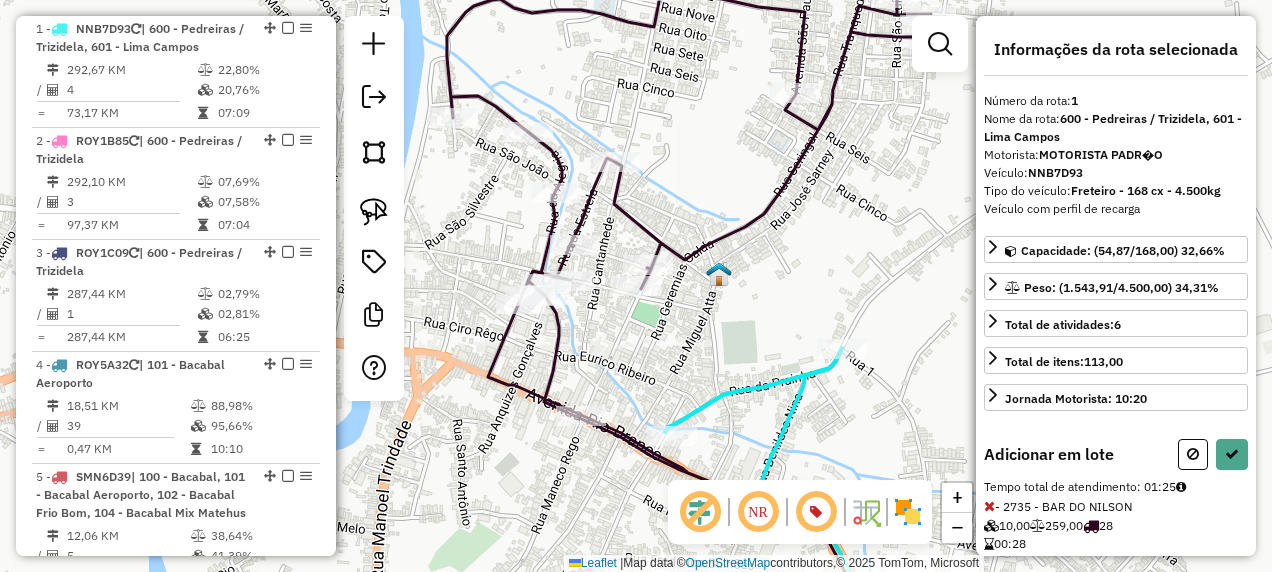 select on "**********" 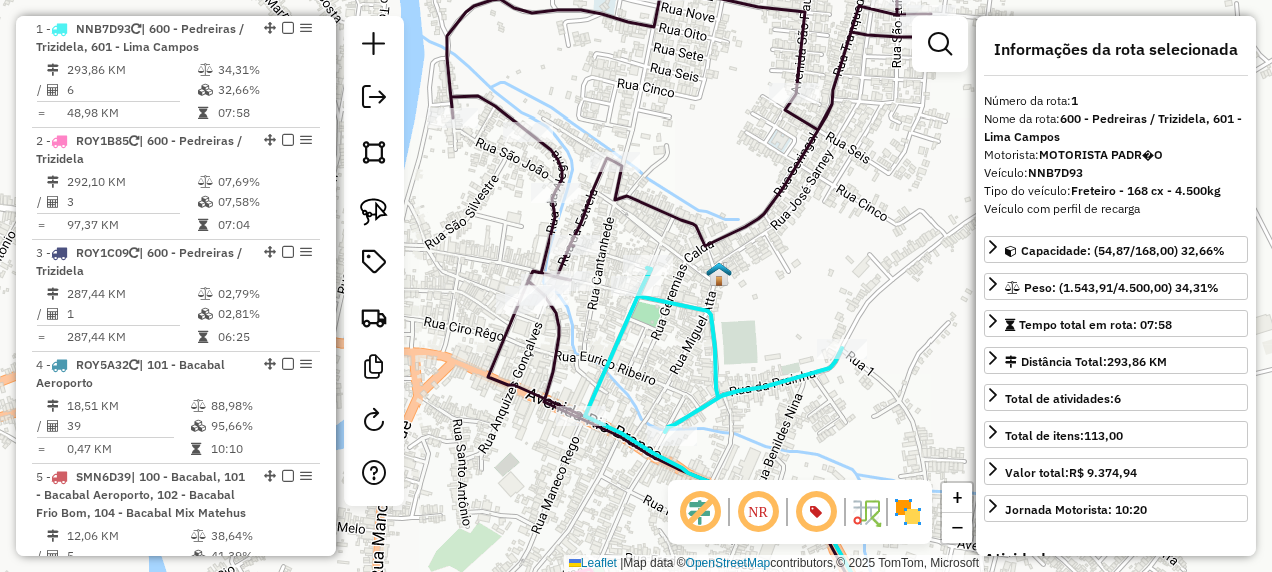 click 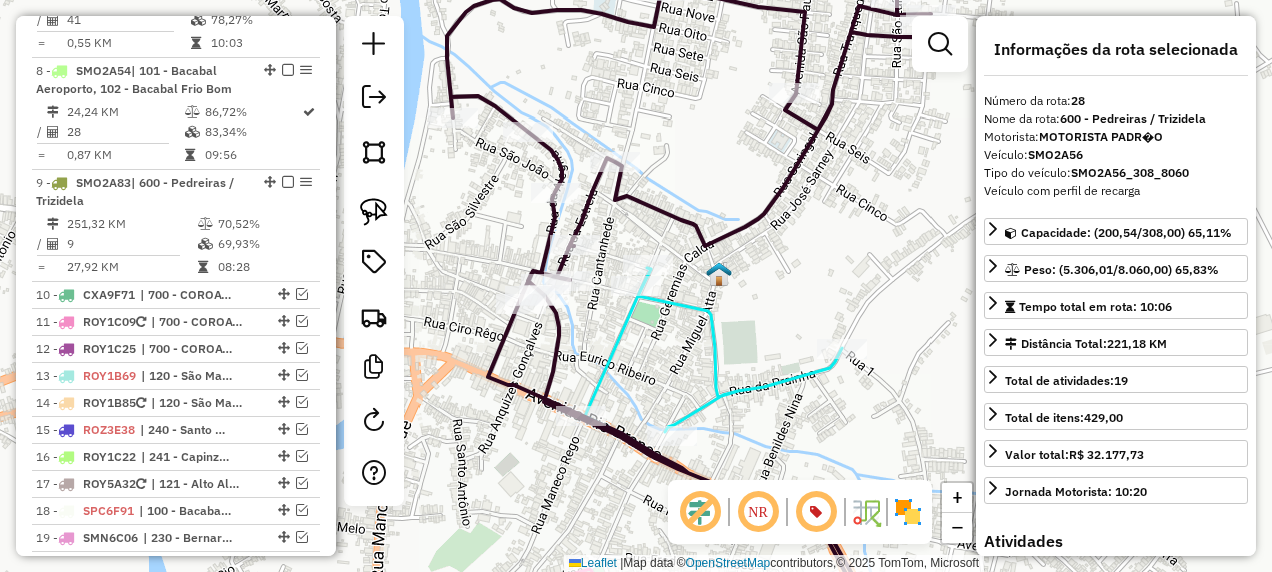 scroll, scrollTop: 2258, scrollLeft: 0, axis: vertical 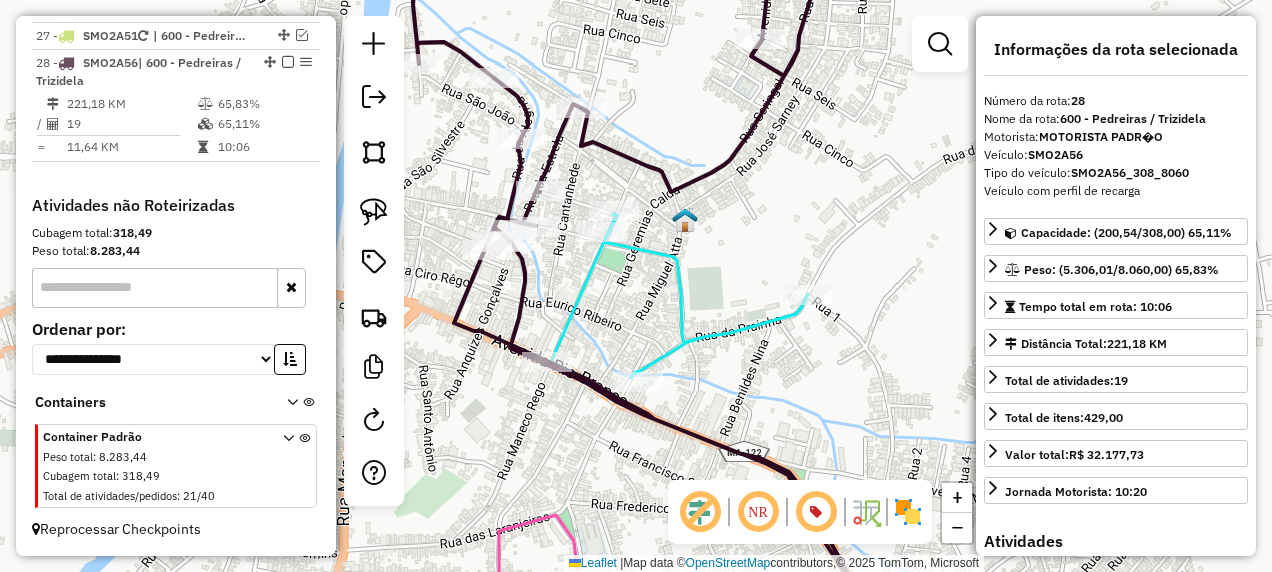 drag, startPoint x: 748, startPoint y: 338, endPoint x: 620, endPoint y: 116, distance: 256.2577 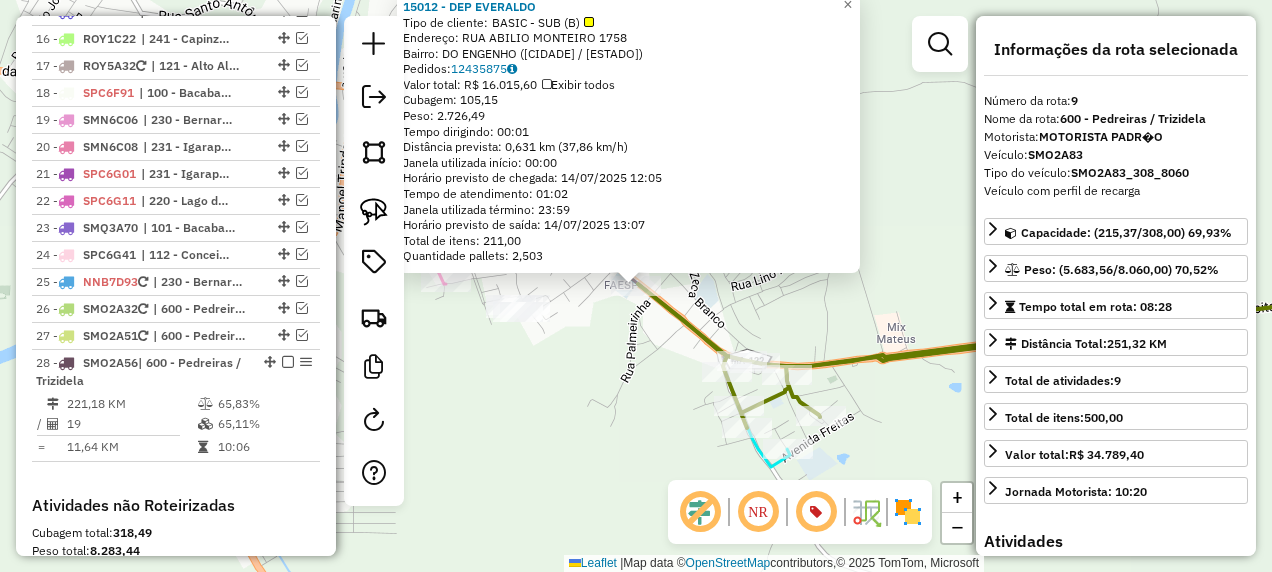 scroll, scrollTop: 1703, scrollLeft: 0, axis: vertical 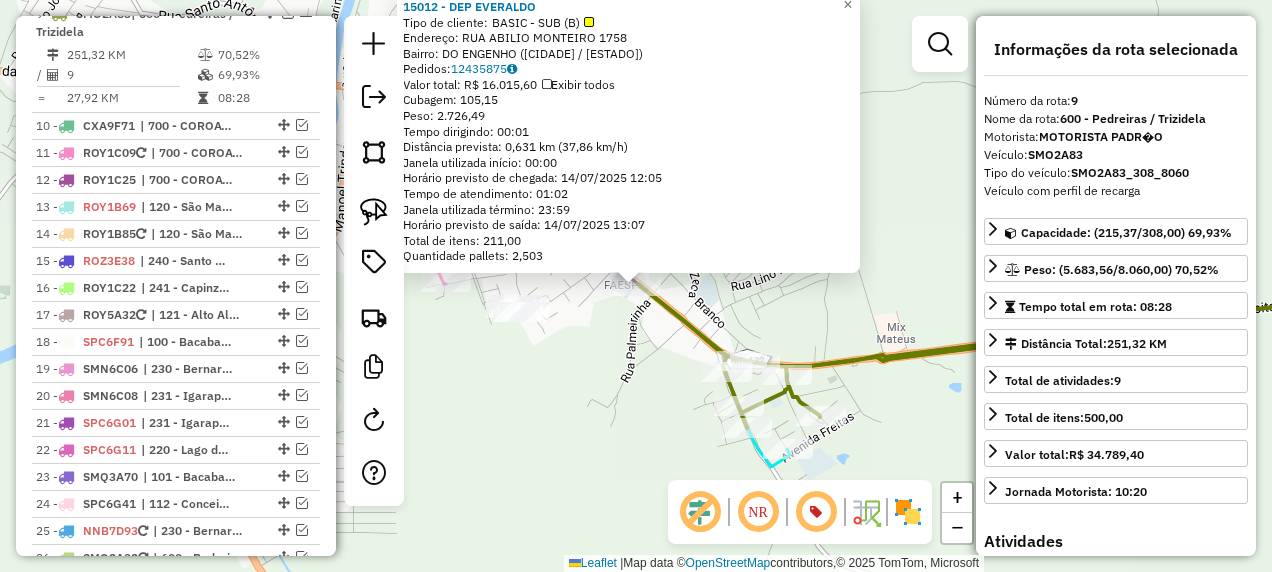 click on "15012 - DEP EVERALDO  Tipo de cliente:   BASIC - SUB (B)   Endereço:  RUA ABILIO MONTEIRO 1758   Bairro: DO ENGENHO (PEDREIRAS / MA)   Pedidos:  12435875   Valor total: R$ 16.015,60   Exibir todos   Cubagem: 105,15  Peso: 2.726,49  Tempo dirigindo: 00:01   Distância prevista: 0,631 km (37,86 km/h)   Janela utilizada início: 00:00   Horário previsto de chegada: 14/07/2025 12:05   Tempo de atendimento: 01:02   Janela utilizada término: 23:59   Horário previsto de saída: 14/07/2025 13:07   Total de itens: 211,00   Quantidade pallets: 2,503  × Janela de atendimento Grade de atendimento Capacidade Transportadoras Veículos Cliente Pedidos  Rotas Selecione os dias de semana para filtrar as janelas de atendimento  Seg   Ter   Qua   Qui   Sex   Sáb   Dom  Informe o período da janela de atendimento: De: Até:  Filtrar exatamente a janela do cliente  Considerar janela de atendimento padrão  Selecione os dias de semana para filtrar as grades de atendimento  Seg   Ter   Qua   Qui   Sex   Sáb   Dom   De:  De:" 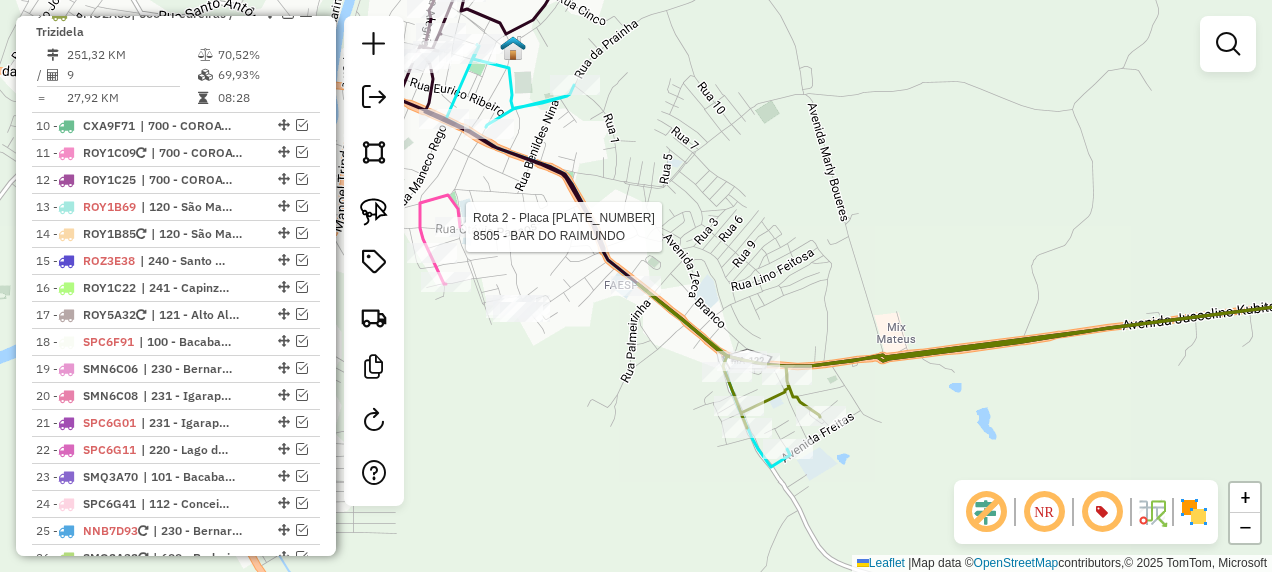select on "**********" 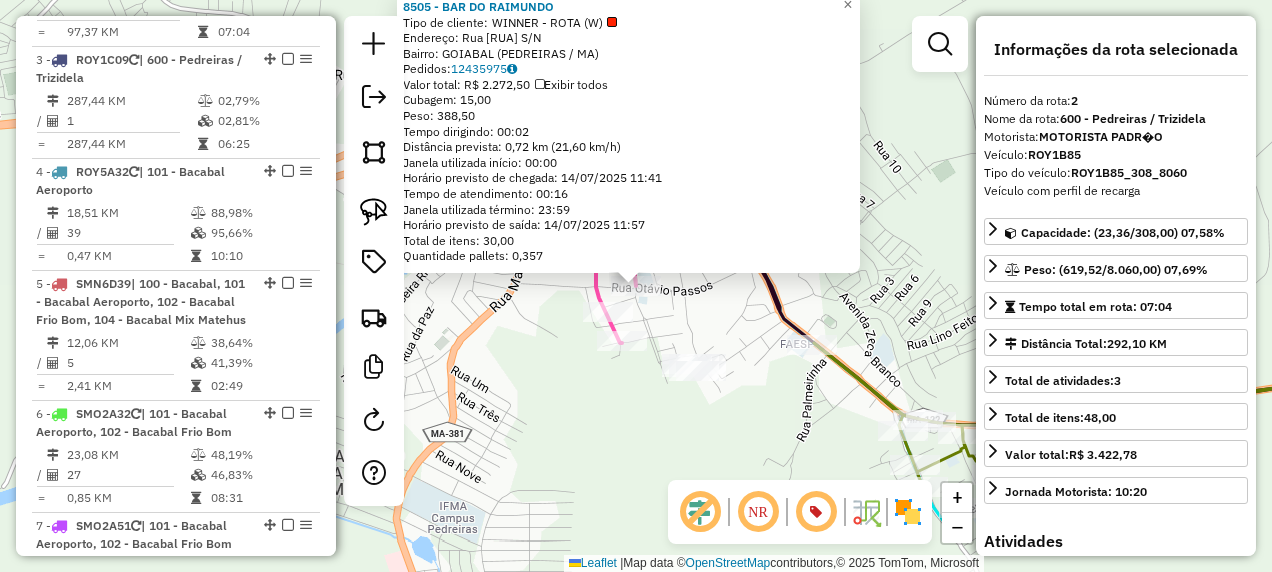 scroll, scrollTop: 885, scrollLeft: 0, axis: vertical 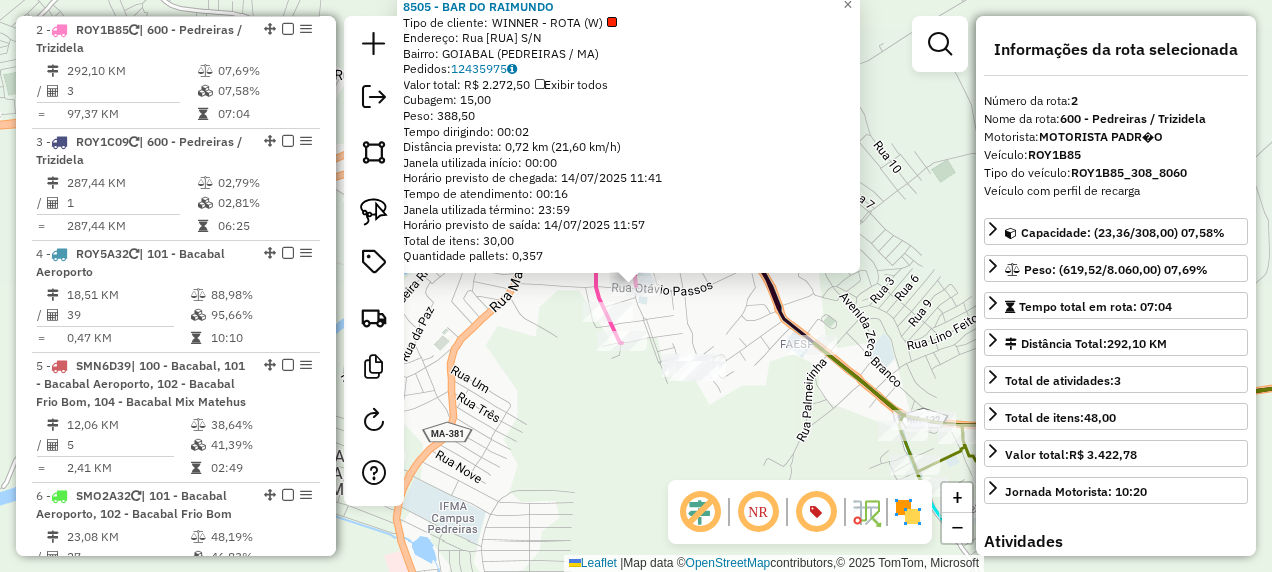click on "8505 - BAR DO RAIMUNDO  Tipo de cliente:   WINNER - ROTA (W)   Endereço:  Rua Santa Luzia S/N   Bairro: GOIABAL (PEDREIRAS / MA)   Pedidos:  12435975   Valor total: R$ 2.272,50   Exibir todos   Cubagem: 15,00  Peso: 388,50  Tempo dirigindo: 00:02   Distância prevista: 0,72 km (21,60 km/h)   Janela utilizada início: 00:00   Horário previsto de chegada: 14/07/2025 11:41   Tempo de atendimento: 00:16   Janela utilizada término: 23:59   Horário previsto de saída: 14/07/2025 11:57   Total de itens: 30,00   Quantidade pallets: 0,357  × Janela de atendimento Grade de atendimento Capacidade Transportadoras Veículos Cliente Pedidos  Rotas Selecione os dias de semana para filtrar as janelas de atendimento  Seg   Ter   Qua   Qui   Sex   Sáb   Dom  Informe o período da janela de atendimento: De: Até:  Filtrar exatamente a janela do cliente  Considerar janela de atendimento padrão  Selecione os dias de semana para filtrar as grades de atendimento  Seg   Ter   Qua   Qui   Sex   Sáb   Dom   Peso mínimo:  De:" 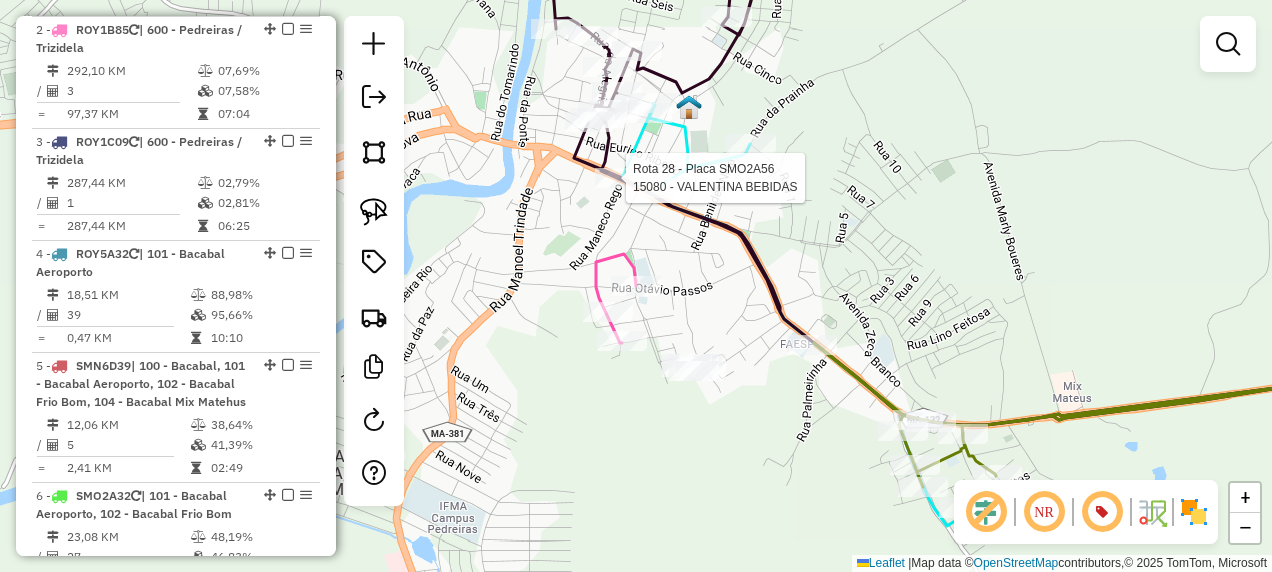 select on "**********" 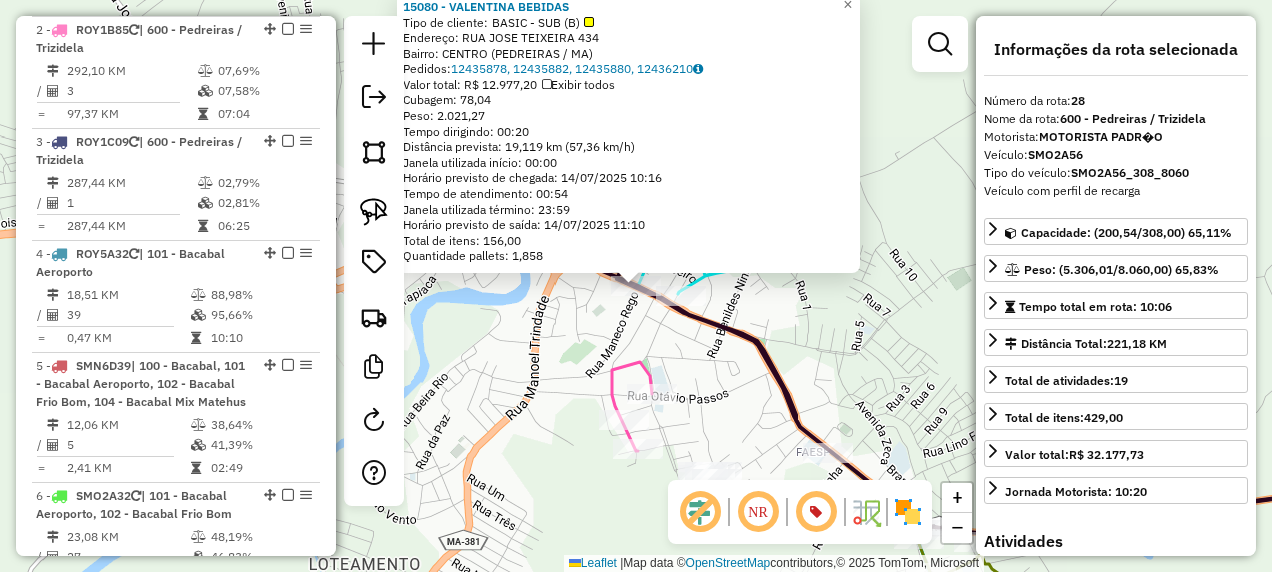 scroll, scrollTop: 2258, scrollLeft: 0, axis: vertical 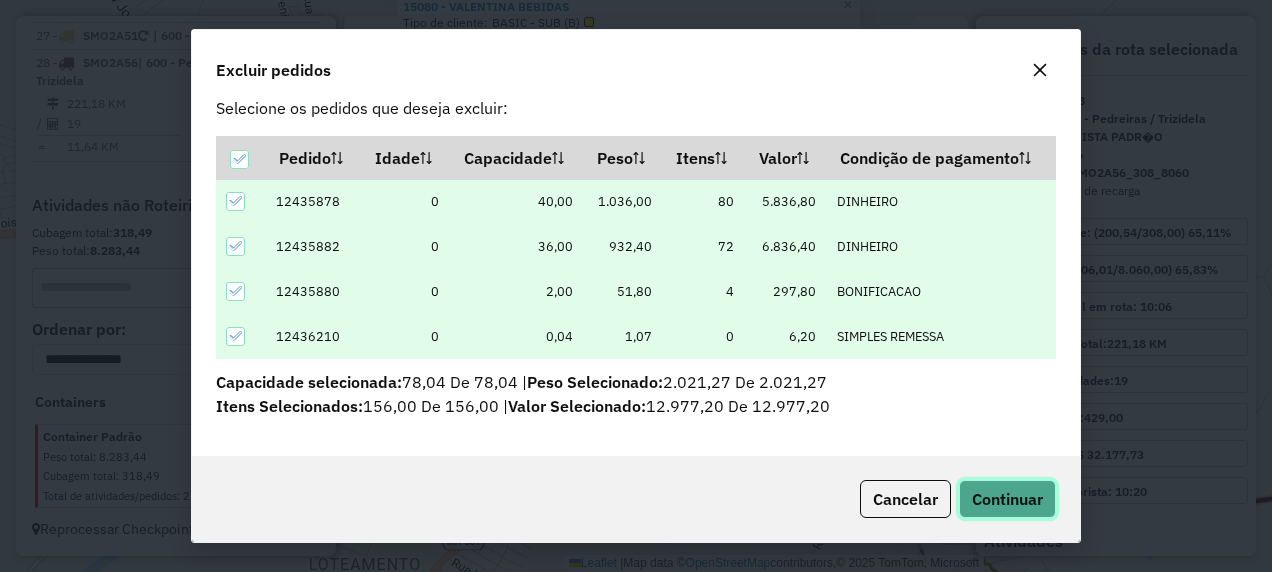 click on "Continuar" 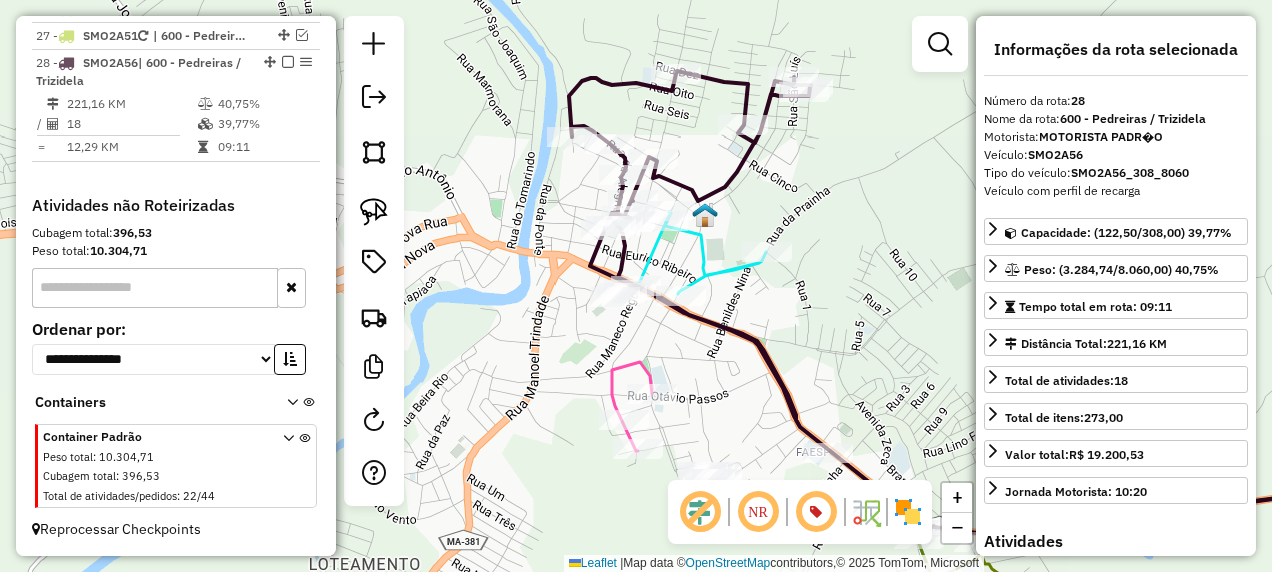 click 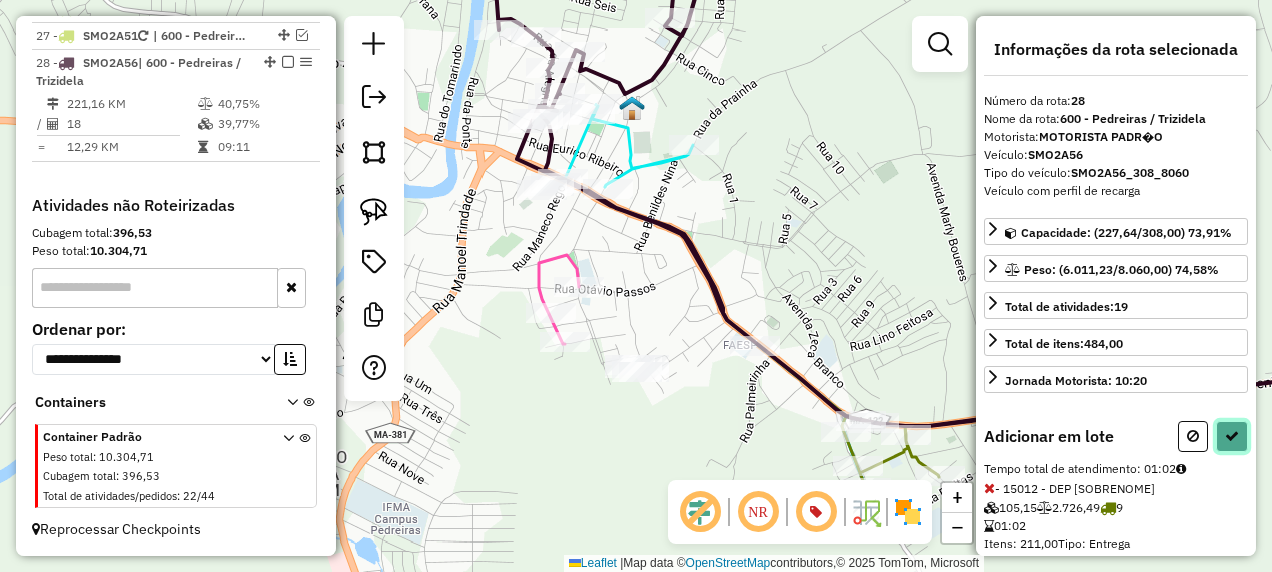 click at bounding box center (1232, 436) 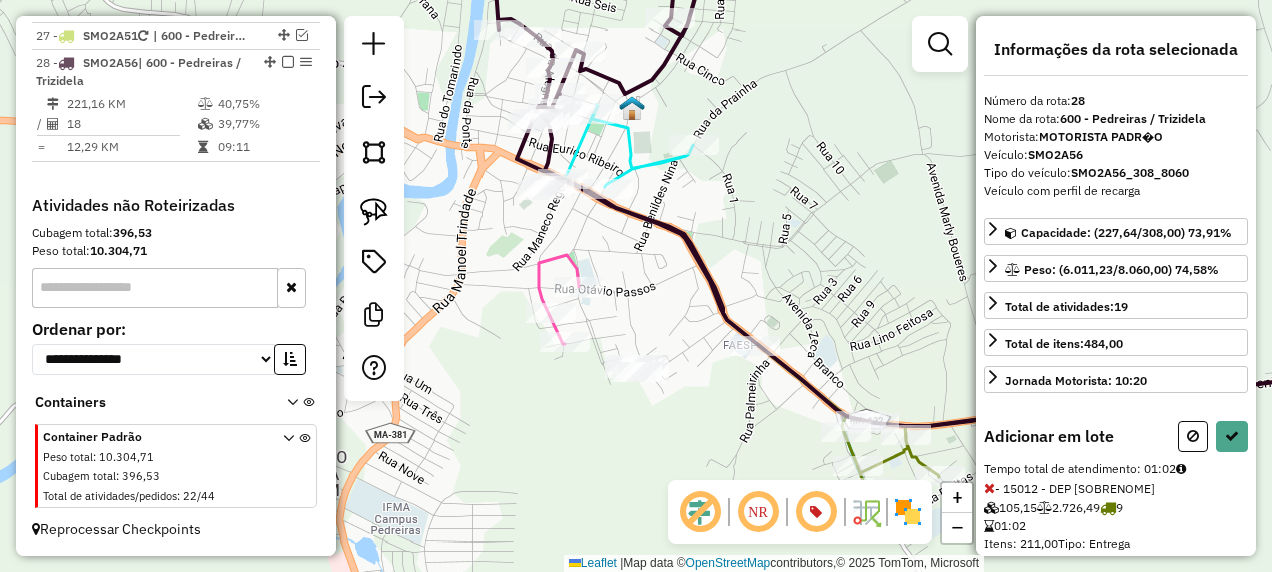 select on "**********" 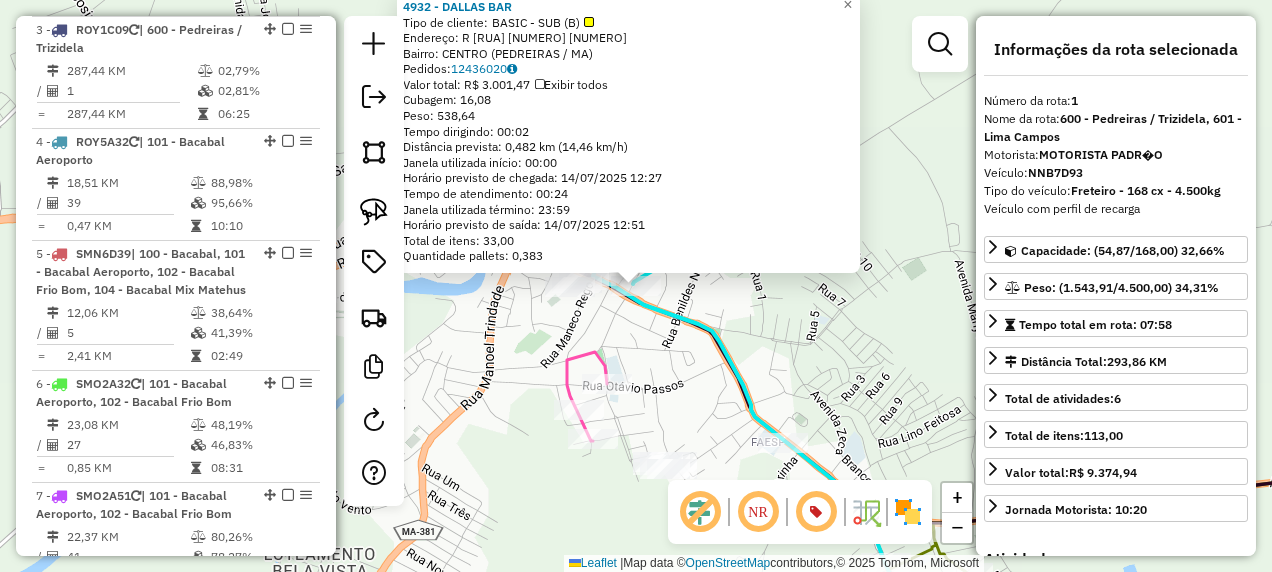 scroll, scrollTop: 774, scrollLeft: 0, axis: vertical 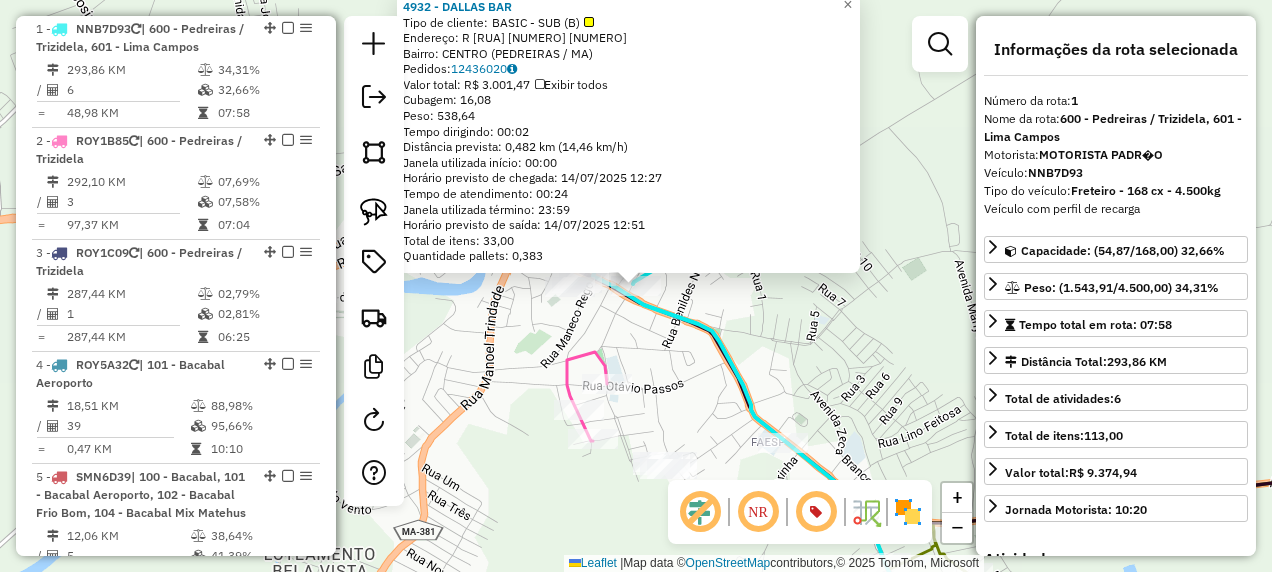 click 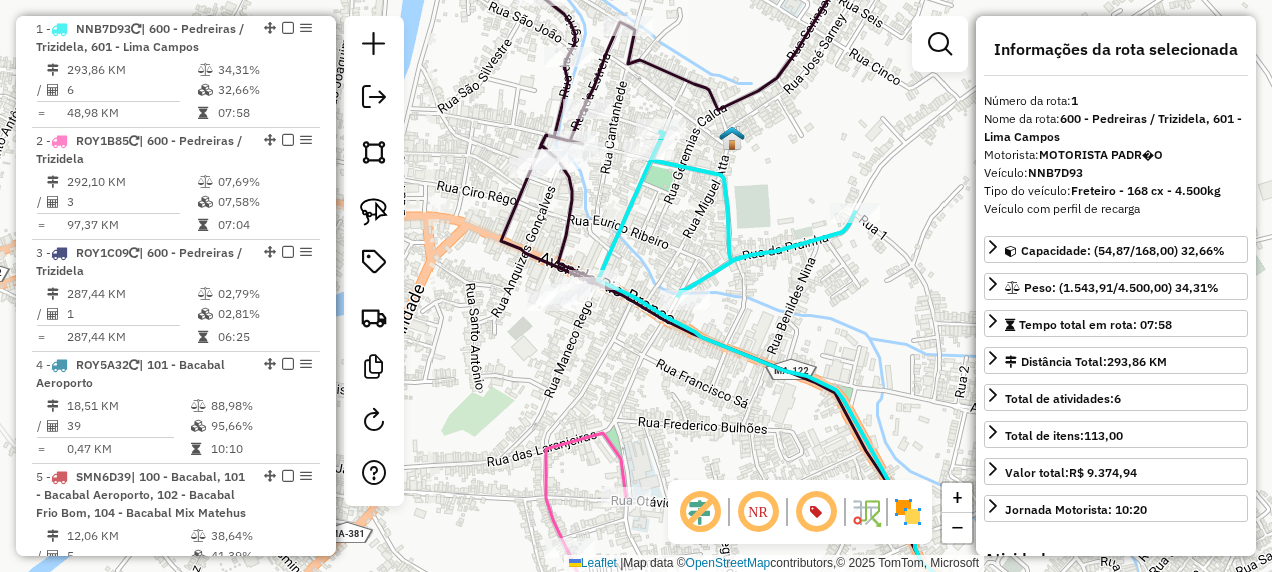 click 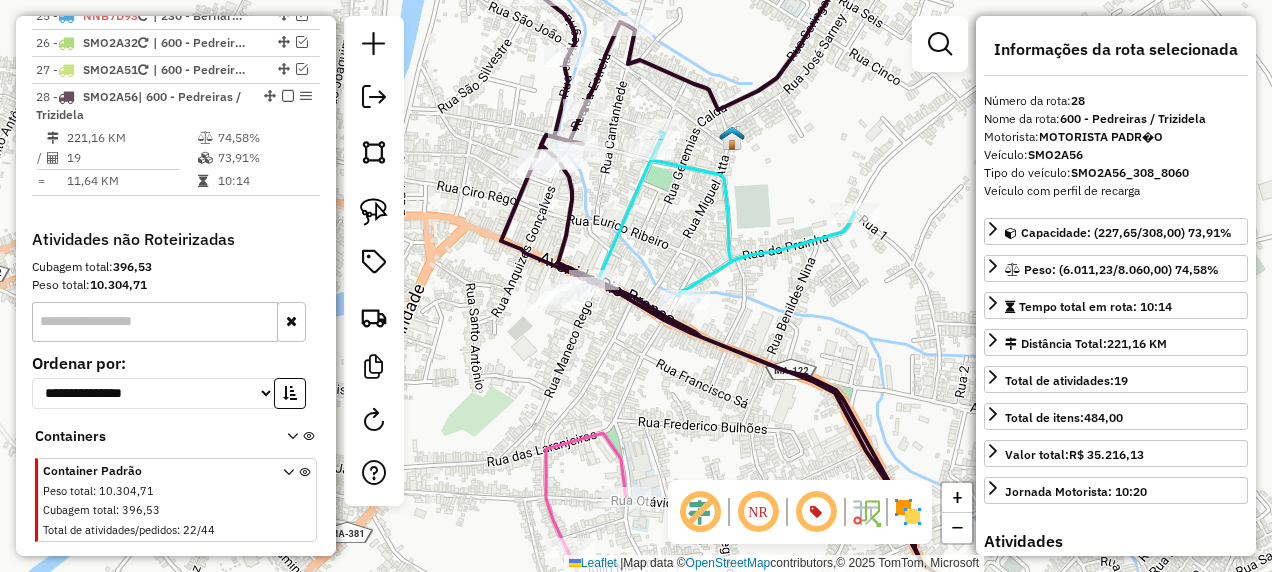 scroll, scrollTop: 2258, scrollLeft: 0, axis: vertical 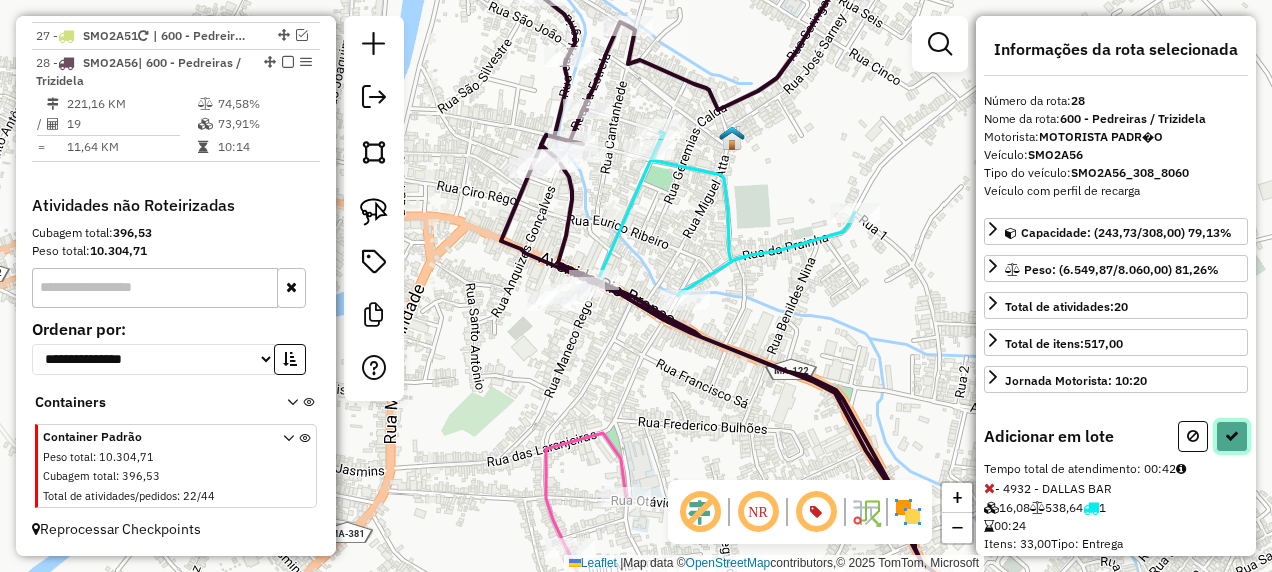click at bounding box center [1232, 436] 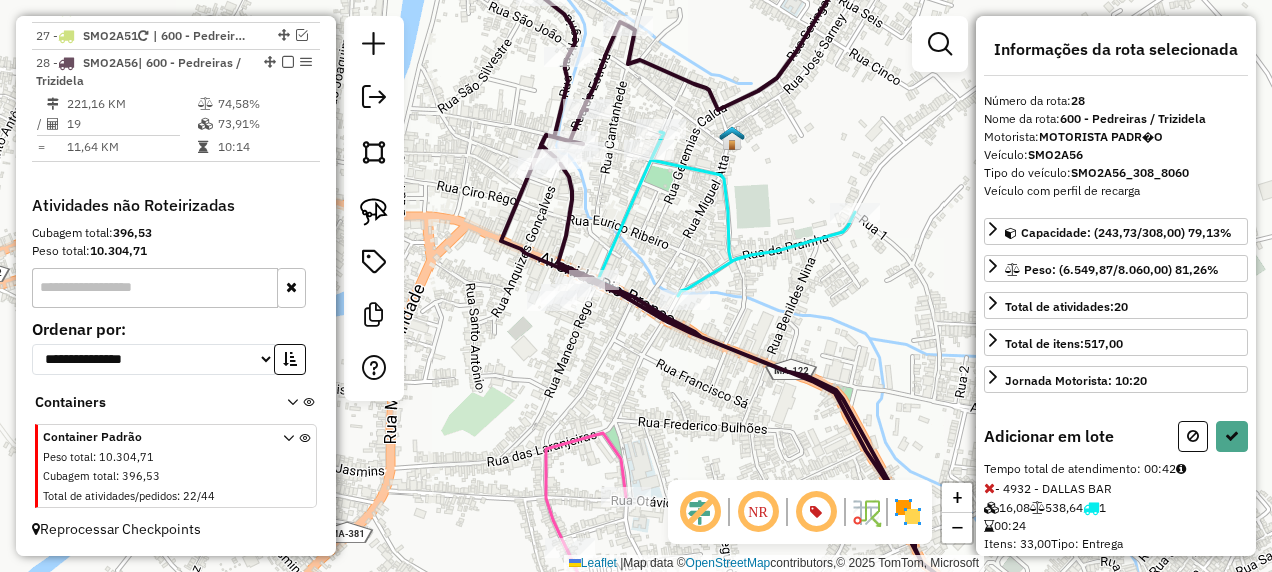 select on "**********" 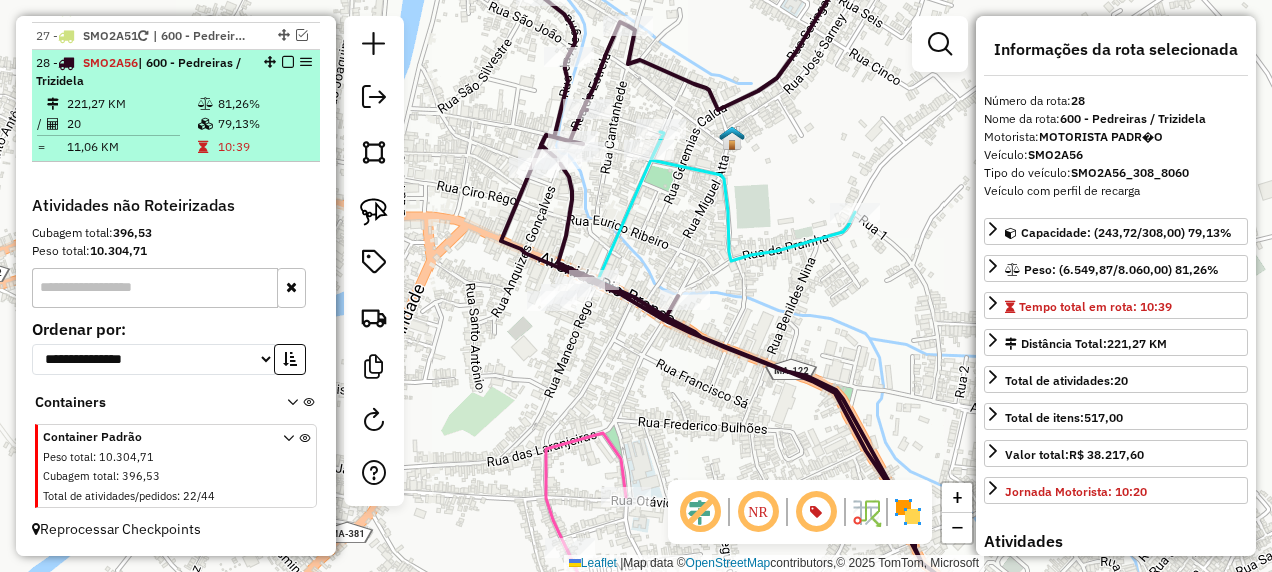 click at bounding box center [288, 62] 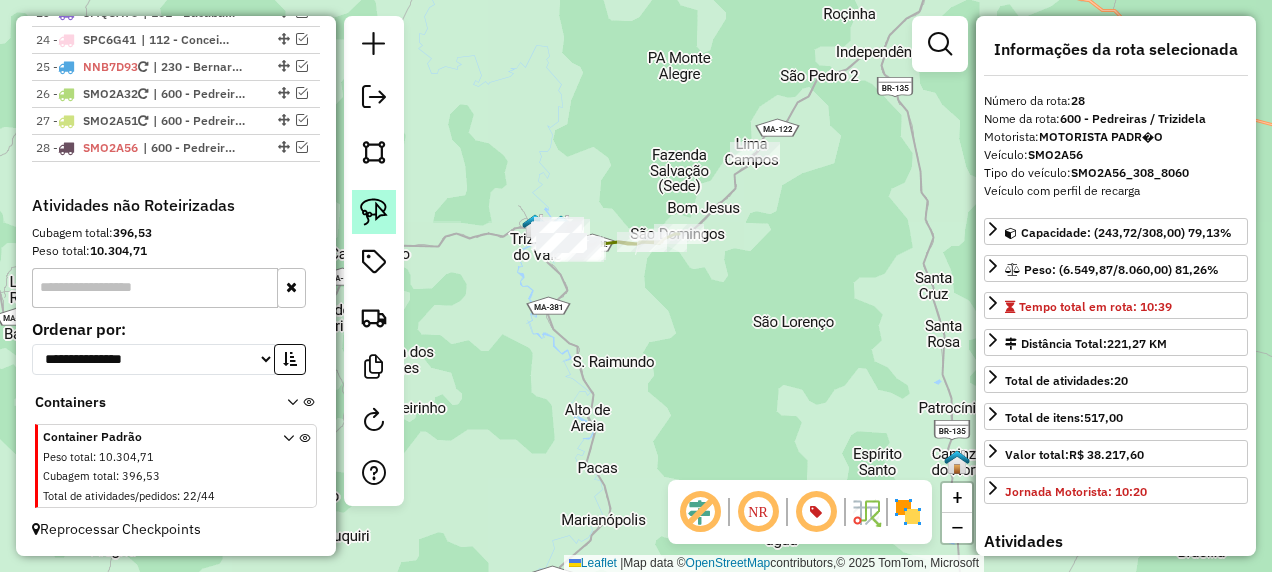 click 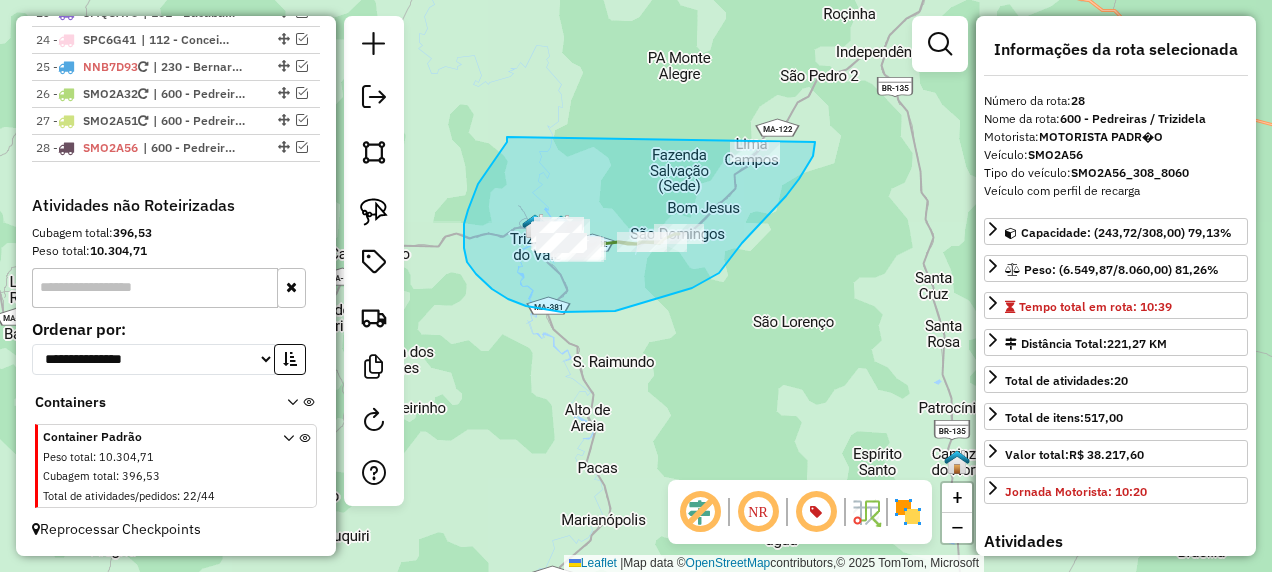 drag, startPoint x: 507, startPoint y: 137, endPoint x: 815, endPoint y: 142, distance: 308.0406 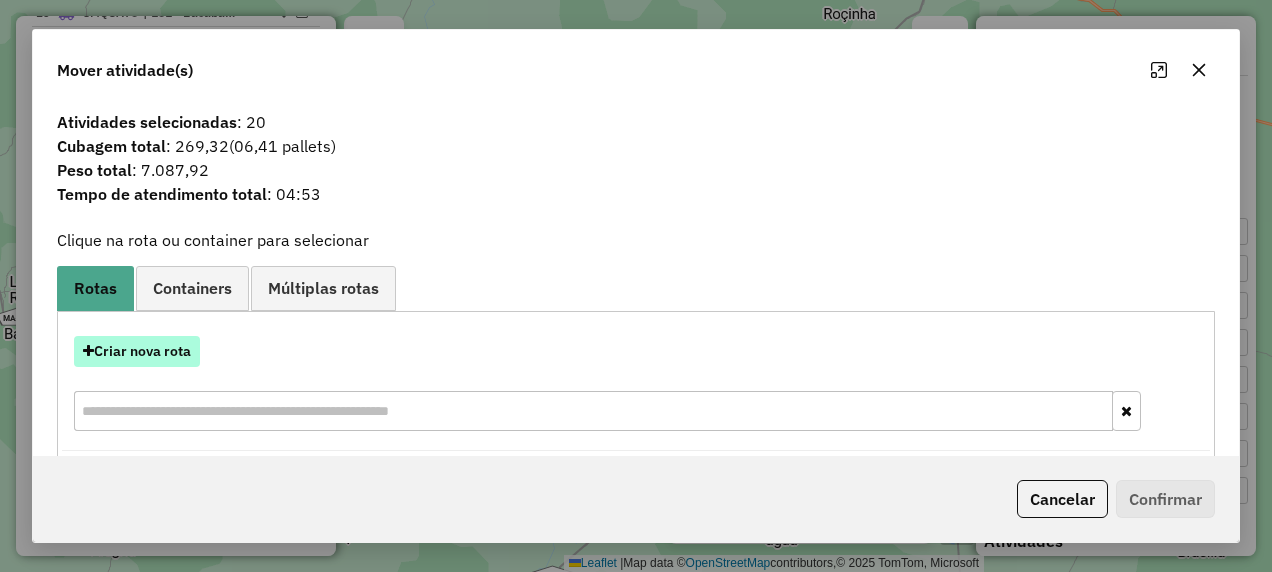 click on "Criar nova rota" at bounding box center [137, 351] 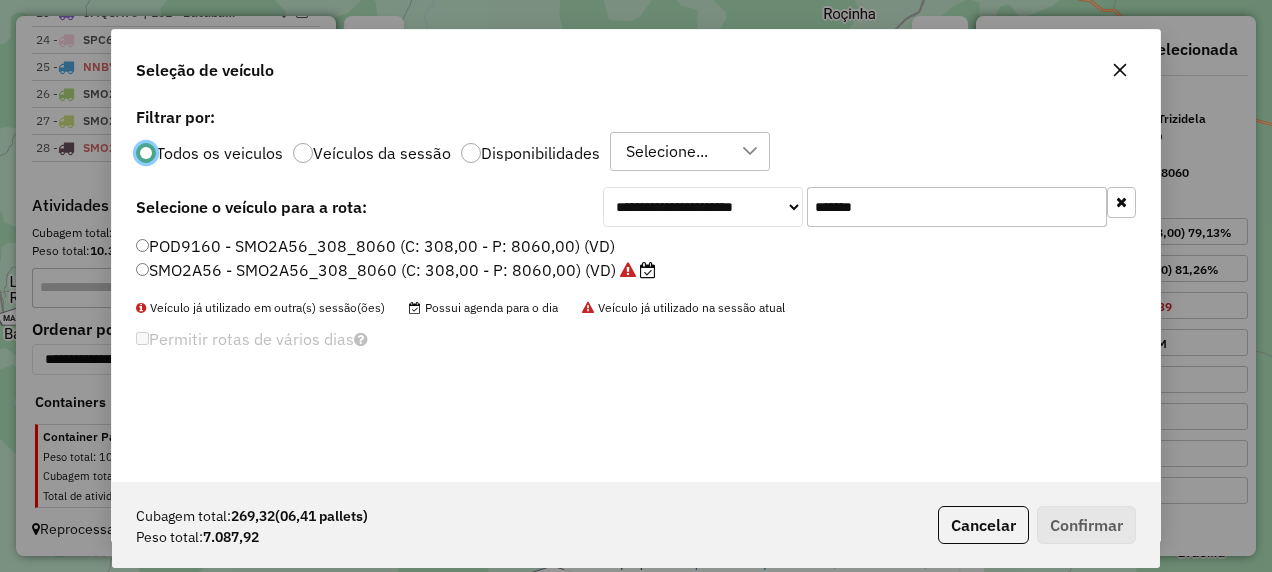 scroll, scrollTop: 11, scrollLeft: 6, axis: both 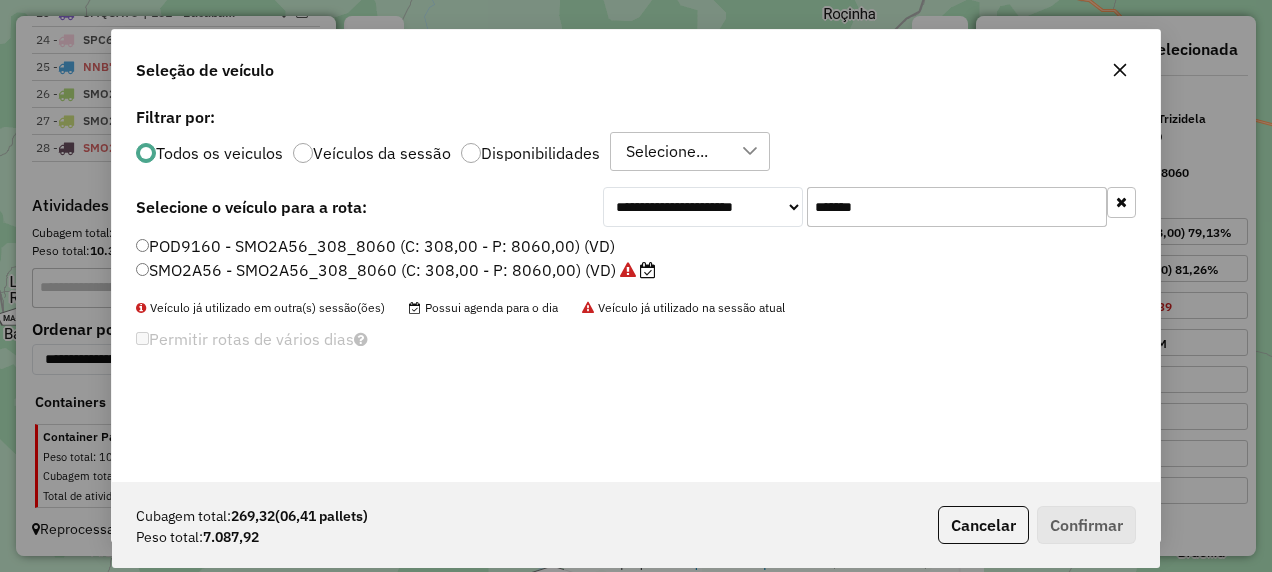 drag, startPoint x: 920, startPoint y: 206, endPoint x: 717, endPoint y: 229, distance: 204.2988 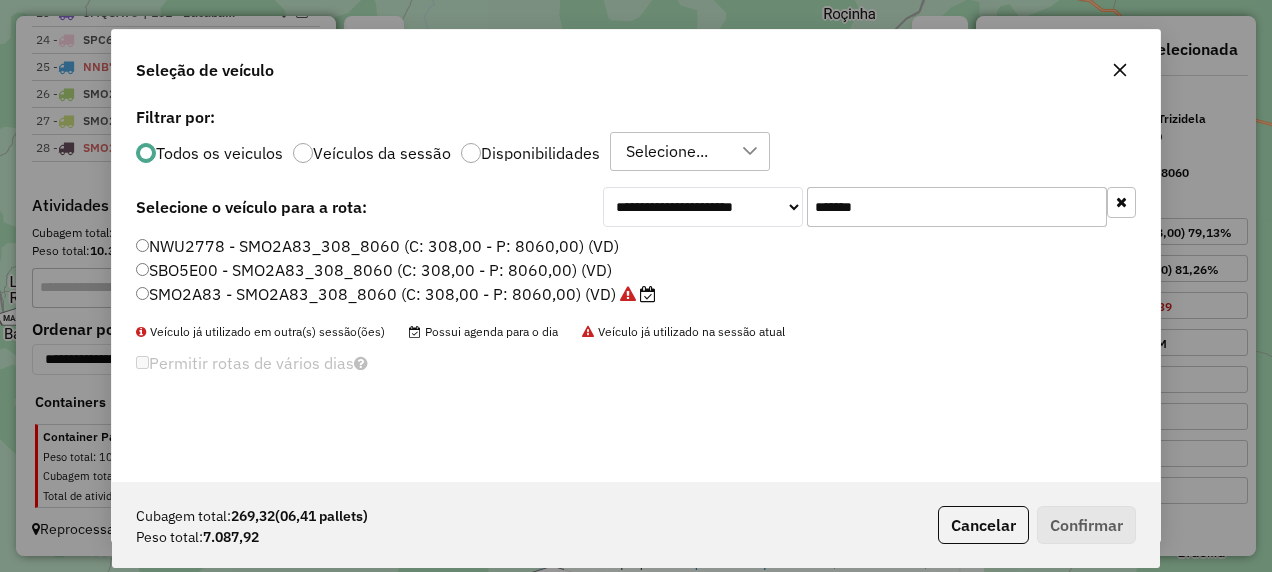 type on "*******" 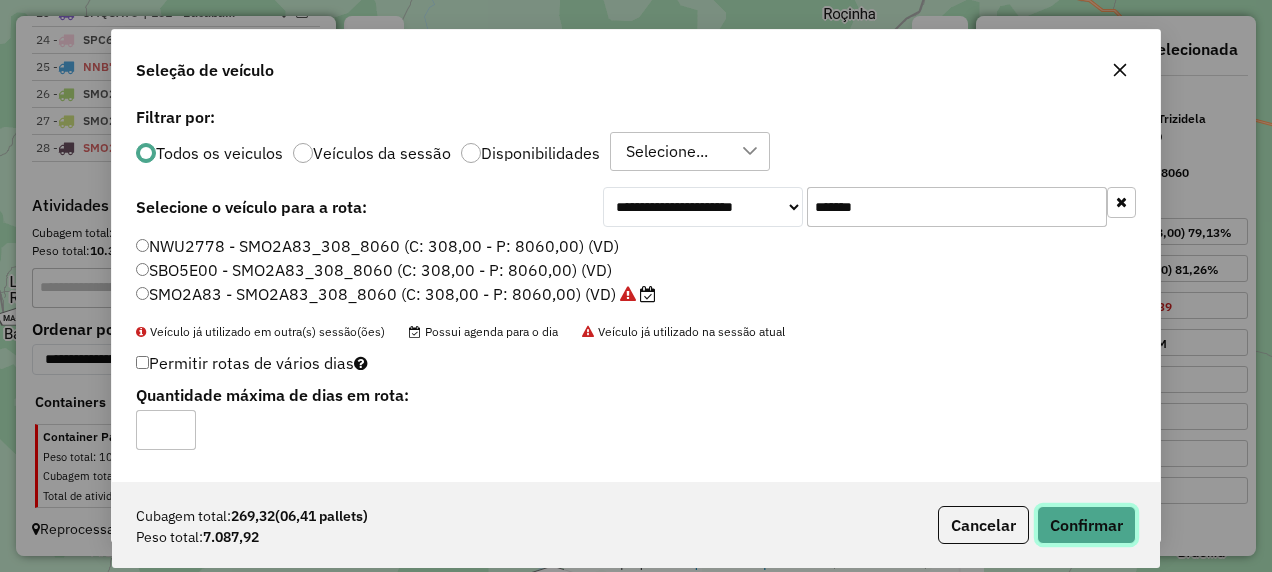 click on "Confirmar" 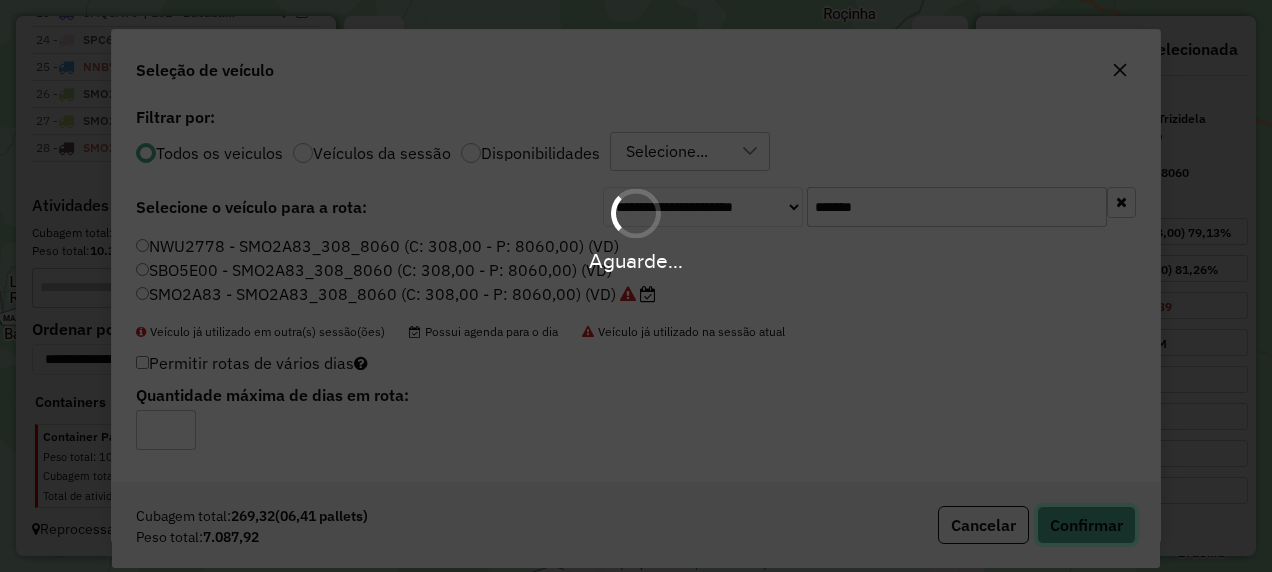 type 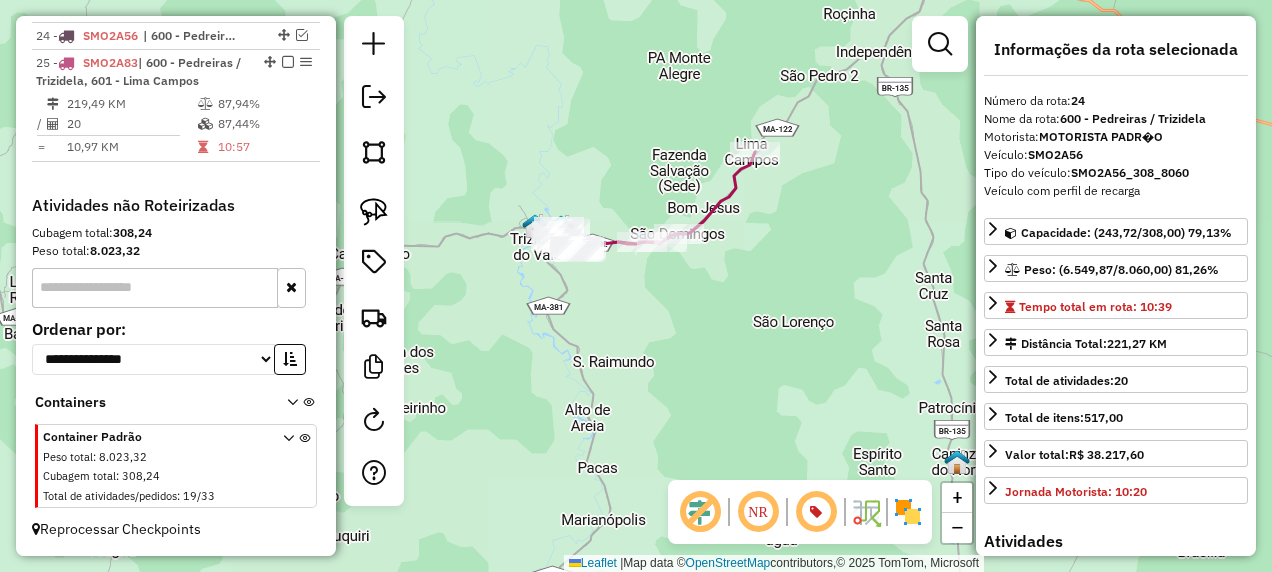 scroll, scrollTop: 1838, scrollLeft: 0, axis: vertical 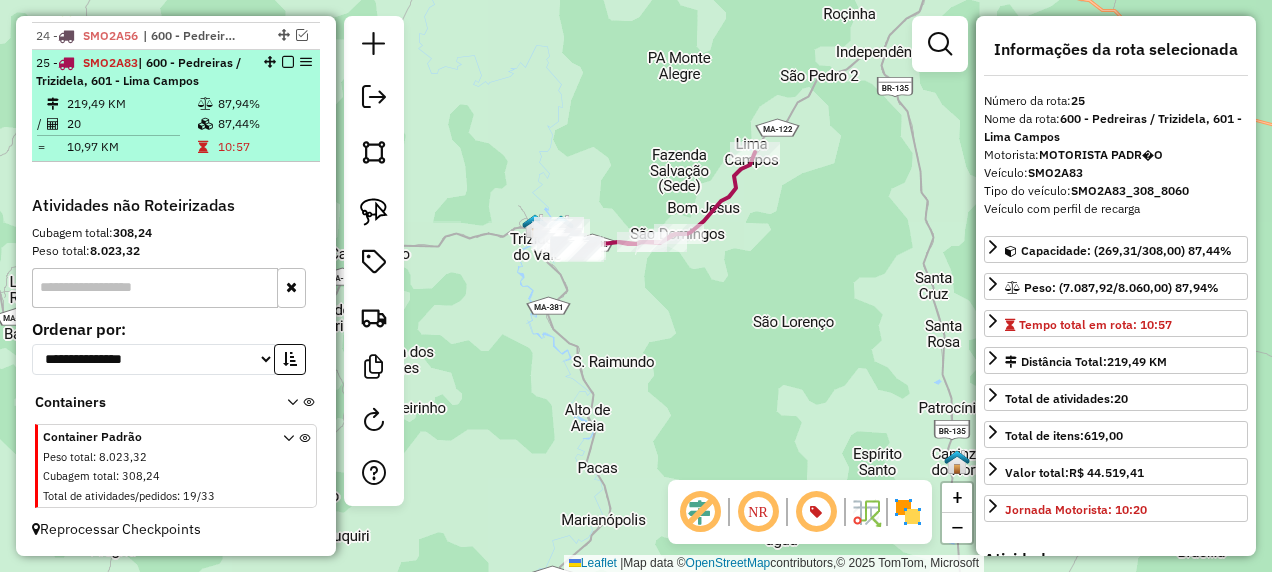 click at bounding box center [288, 62] 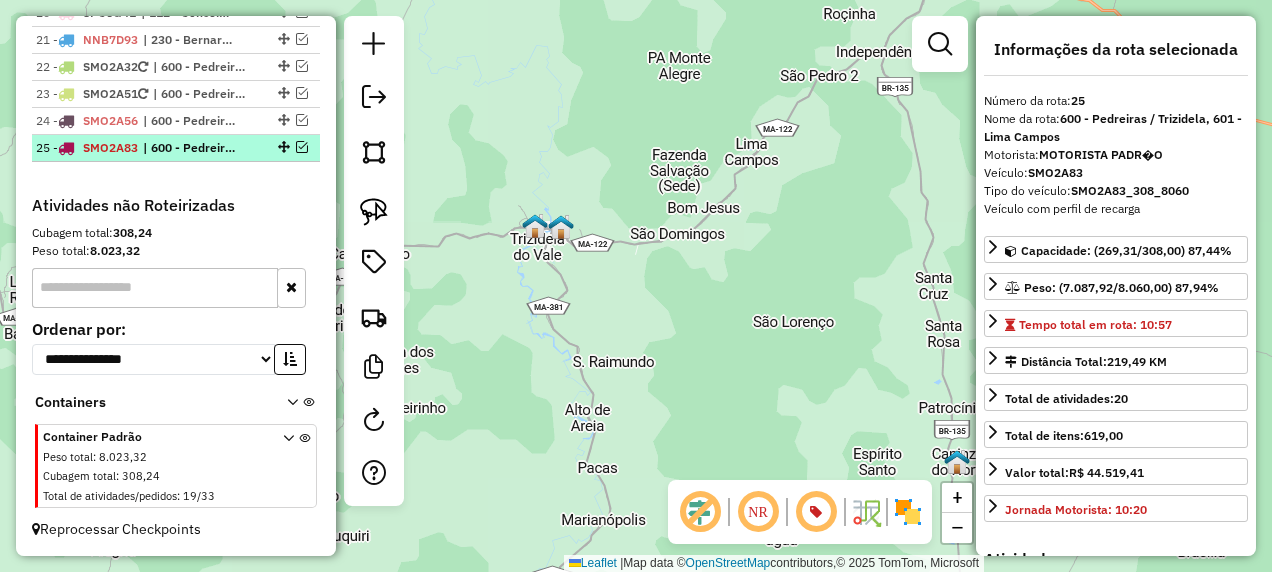 scroll, scrollTop: 1754, scrollLeft: 0, axis: vertical 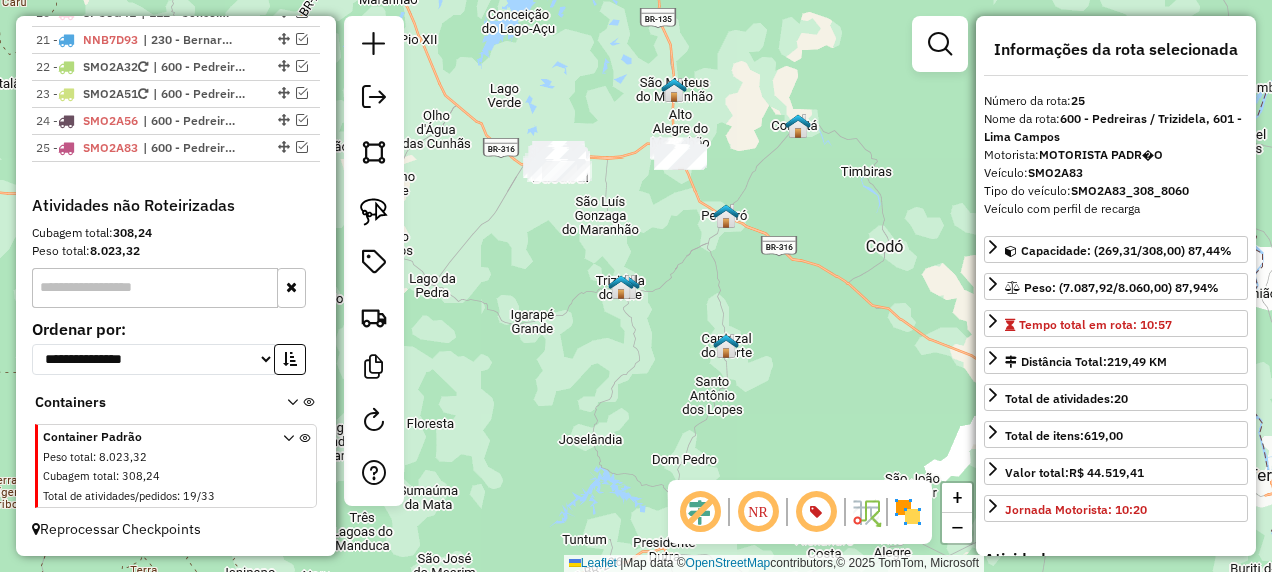 drag, startPoint x: 608, startPoint y: 198, endPoint x: 602, endPoint y: 322, distance: 124.14507 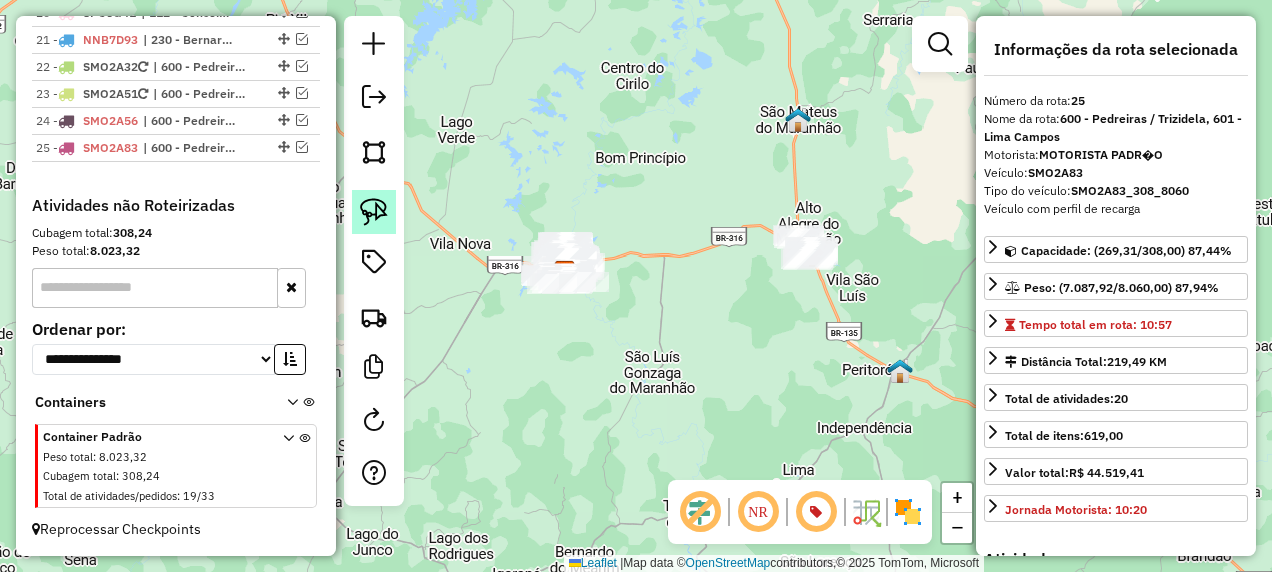click 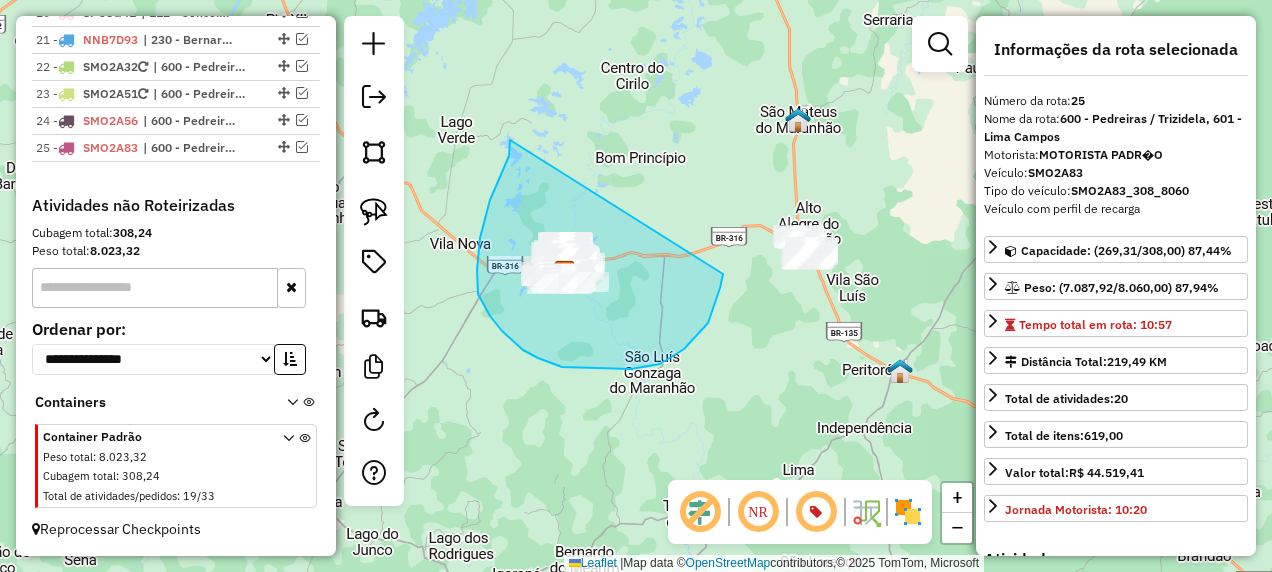 drag, startPoint x: 510, startPoint y: 140, endPoint x: 723, endPoint y: 274, distance: 251.64459 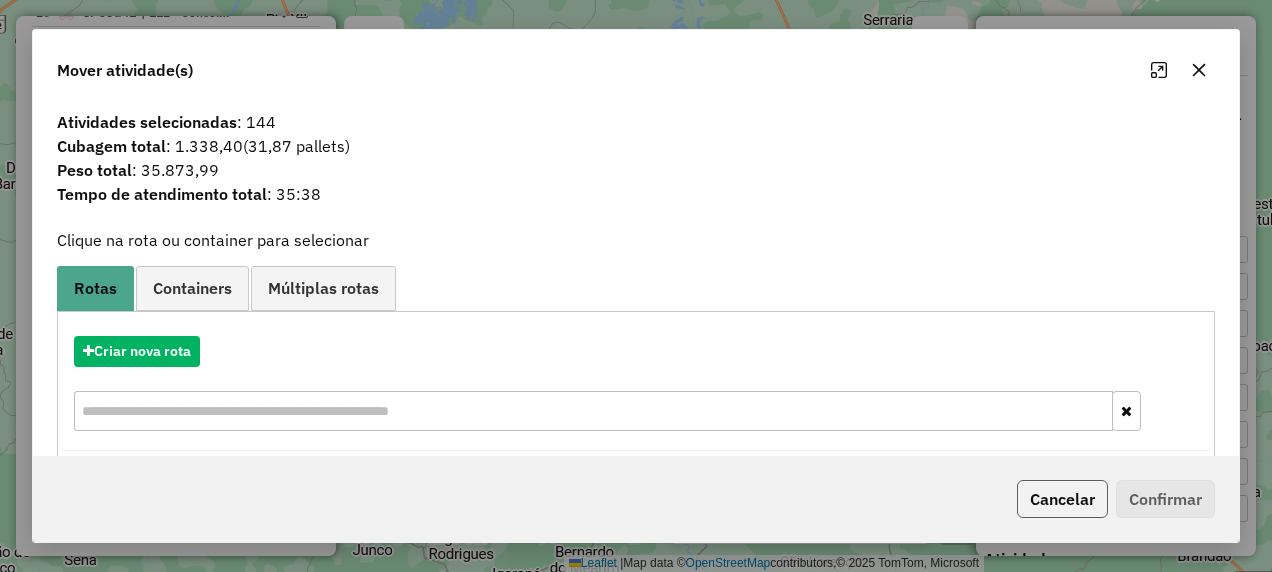click on "Cancelar" 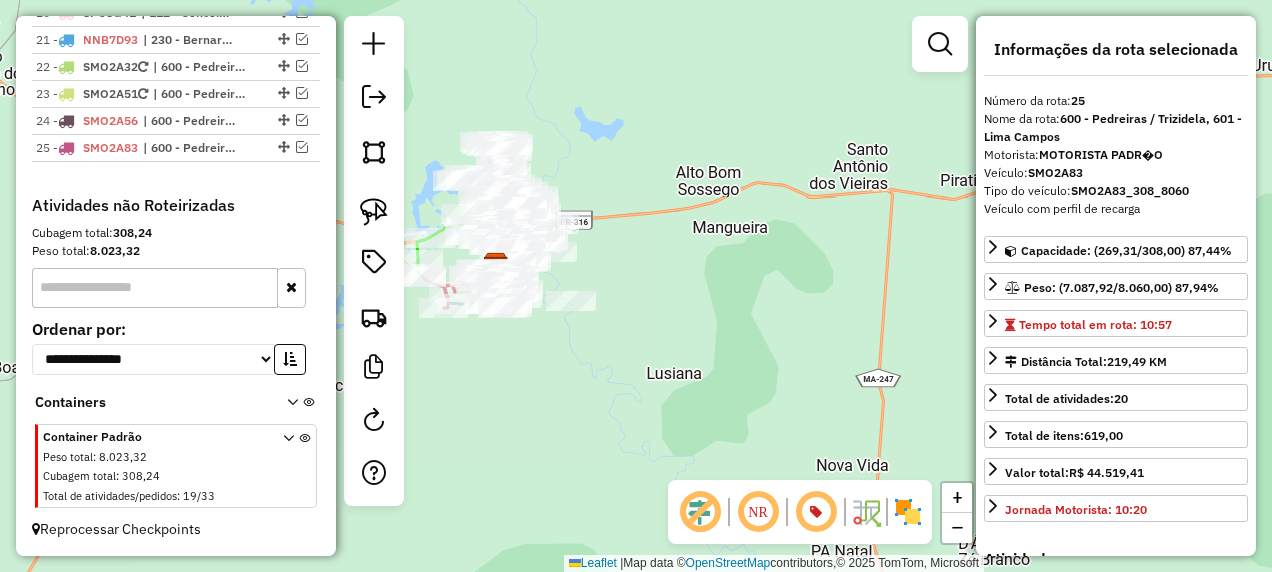 drag, startPoint x: 564, startPoint y: 369, endPoint x: 703, endPoint y: 387, distance: 140.16063 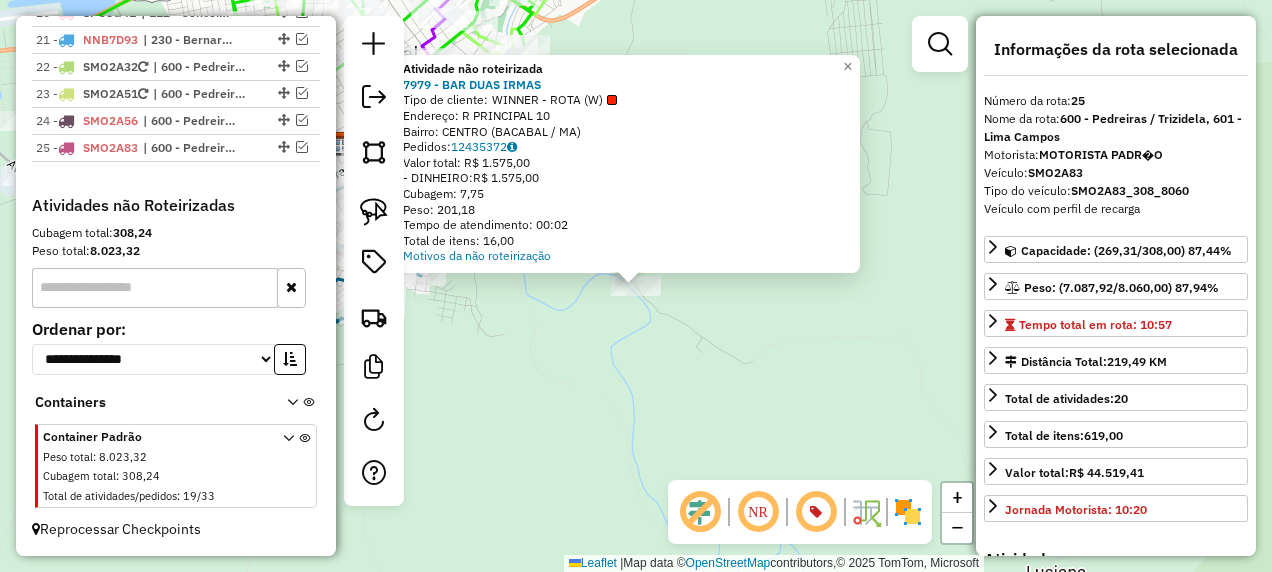 click on "Atividade não roteirizada 7979 - BAR DUAS IRMAS  Tipo de cliente:   WINNER - ROTA (W)   Endereço: R   PRINCIPAL                     10   Bairro: CENTRO (BACABAL / MA)   Pedidos:  12435372   Valor total: R$ 1.575,00   - DINHEIRO:  R$ 1.575,00   Cubagem: 7,75   Peso: 201,18   Tempo de atendimento: 00:02   Total de itens: 16,00  Motivos da não roteirização × Janela de atendimento Grade de atendimento Capacidade Transportadoras Veículos Cliente Pedidos  Rotas Selecione os dias de semana para filtrar as janelas de atendimento  Seg   Ter   Qua   Qui   Sex   Sáb   Dom  Informe o período da janela de atendimento: De: Até:  Filtrar exatamente a janela do cliente  Considerar janela de atendimento padrão  Selecione os dias de semana para filtrar as grades de atendimento  Seg   Ter   Qua   Qui   Sex   Sáb   Dom   Considerar clientes sem dia de atendimento cadastrado  Clientes fora do dia de atendimento selecionado Filtrar as atividades entre os valores definidos abaixo:  Peso mínimo:   Peso máximo:   De:  +" 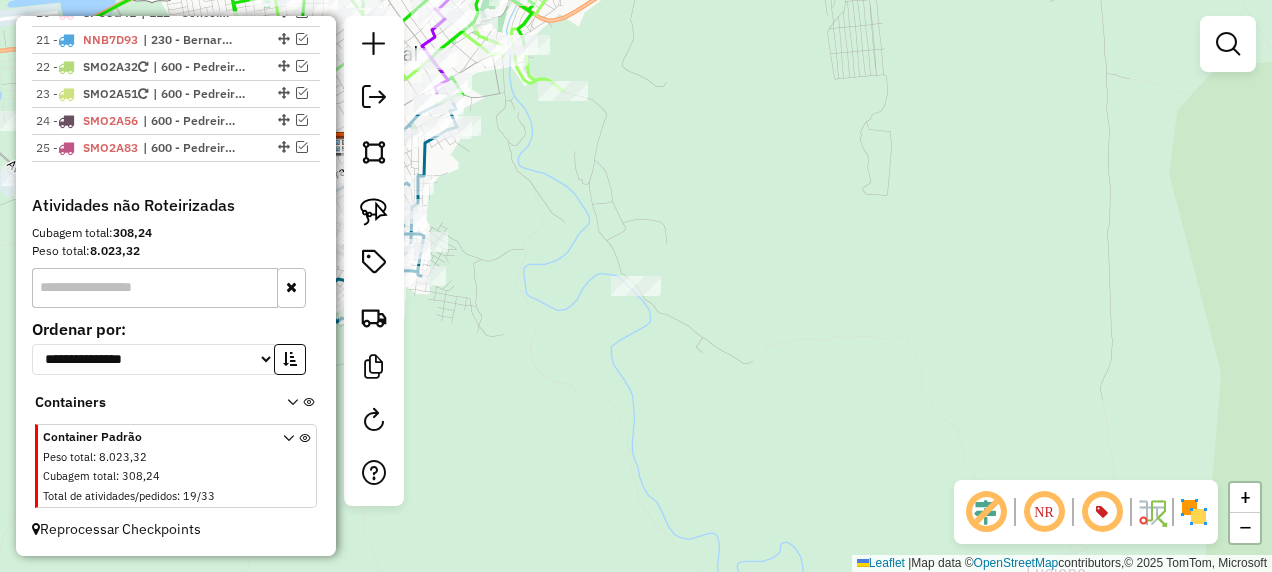 drag, startPoint x: 613, startPoint y: 388, endPoint x: 688, endPoint y: 390, distance: 75.026665 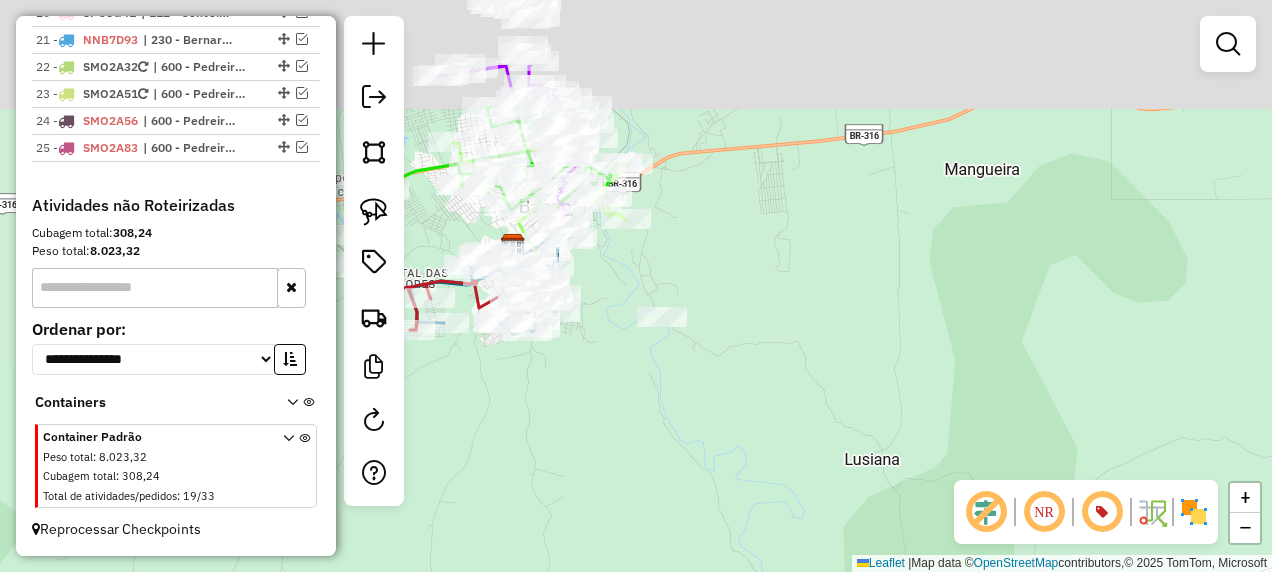 drag, startPoint x: 624, startPoint y: 247, endPoint x: 625, endPoint y: 371, distance: 124.004036 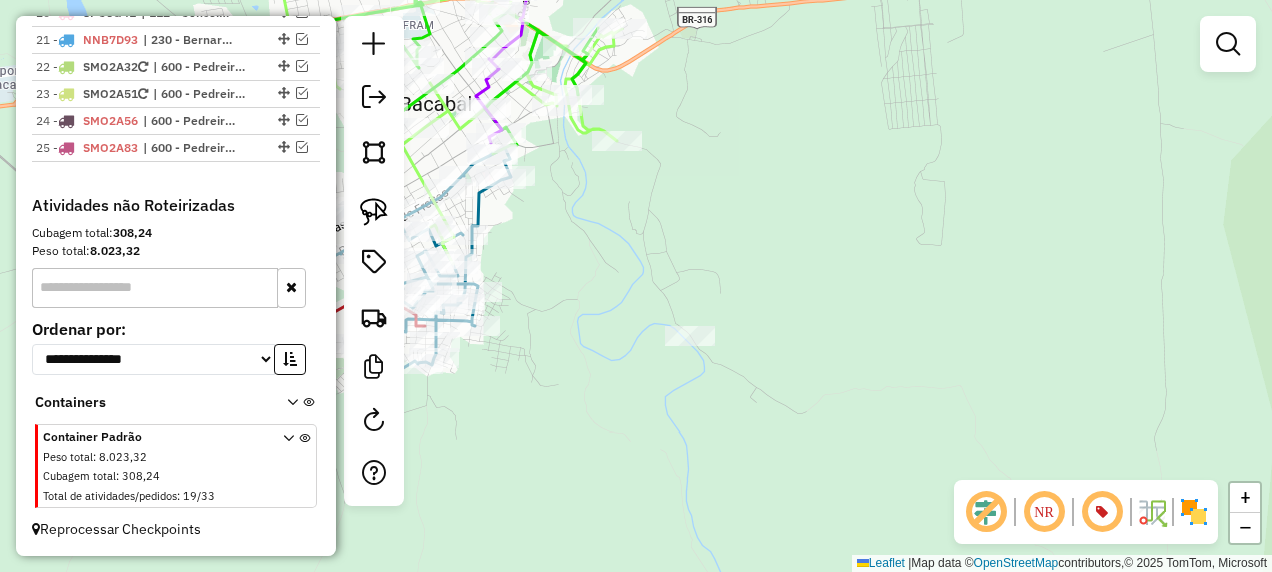 drag, startPoint x: 710, startPoint y: 160, endPoint x: 679, endPoint y: 144, distance: 34.88553 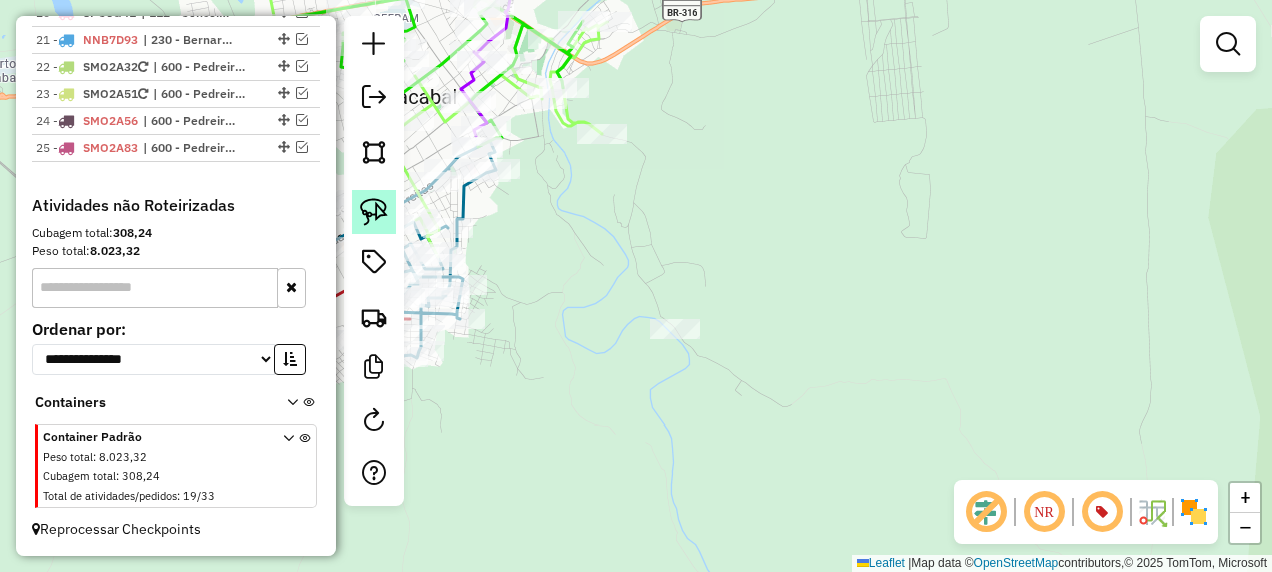 click 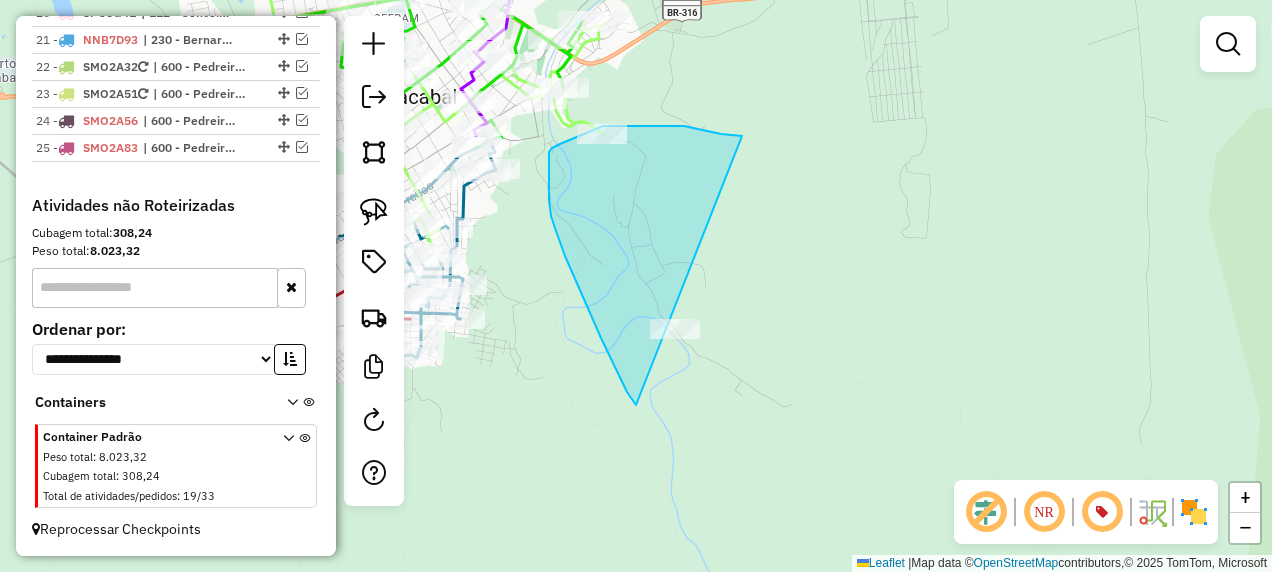 drag, startPoint x: 742, startPoint y: 136, endPoint x: 726, endPoint y: 447, distance: 311.41132 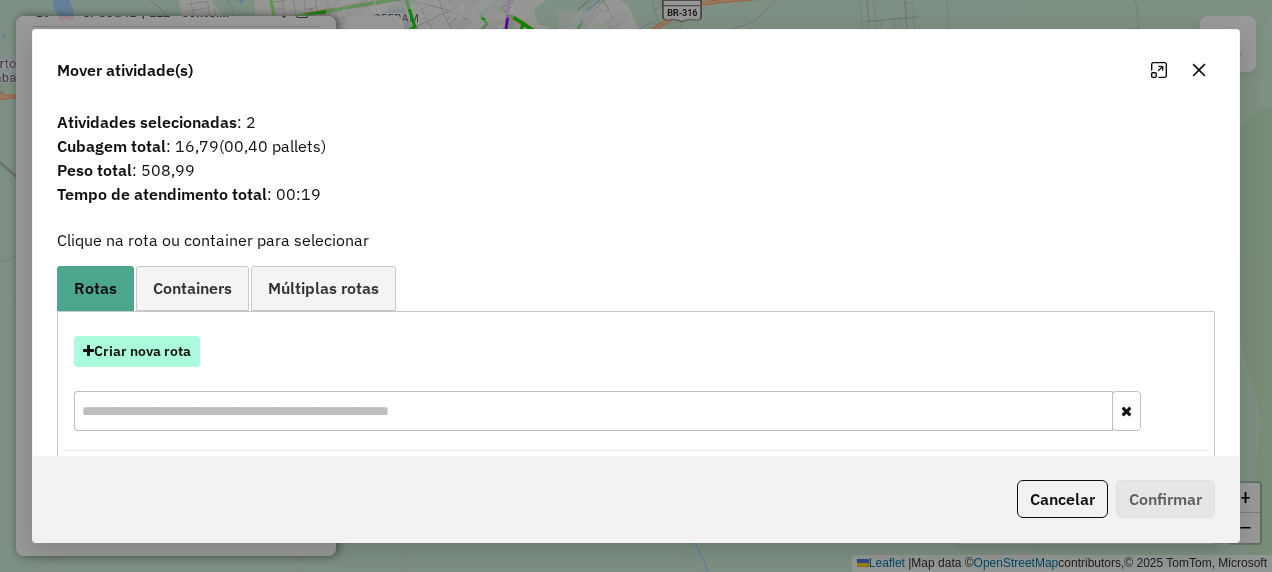click on "Criar nova rota" at bounding box center [137, 351] 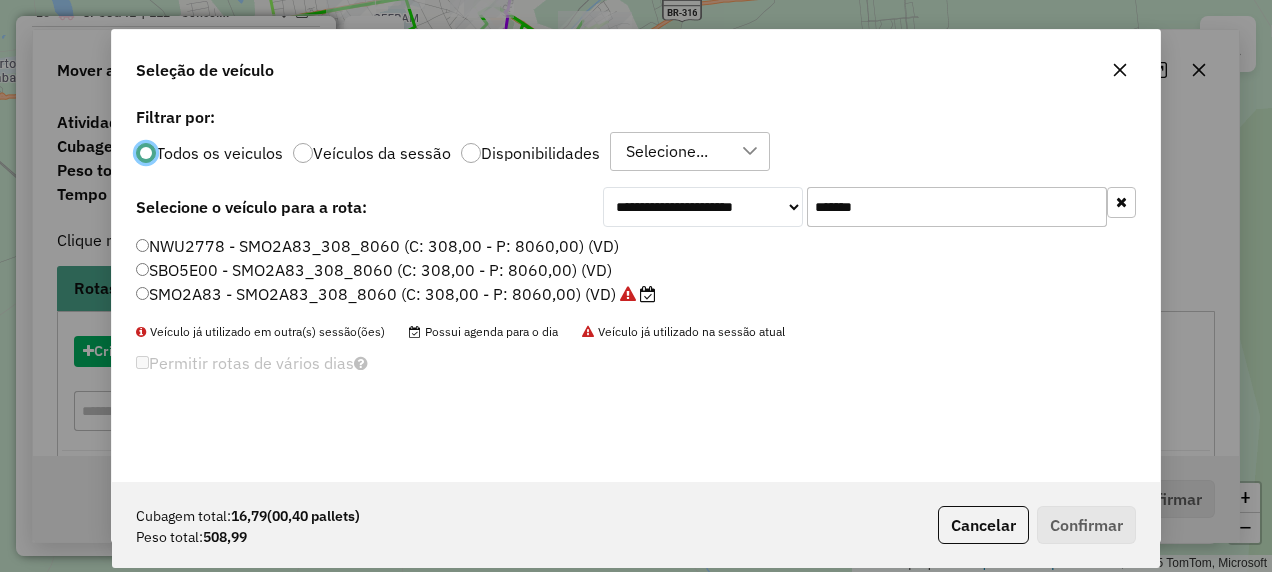 scroll, scrollTop: 11, scrollLeft: 6, axis: both 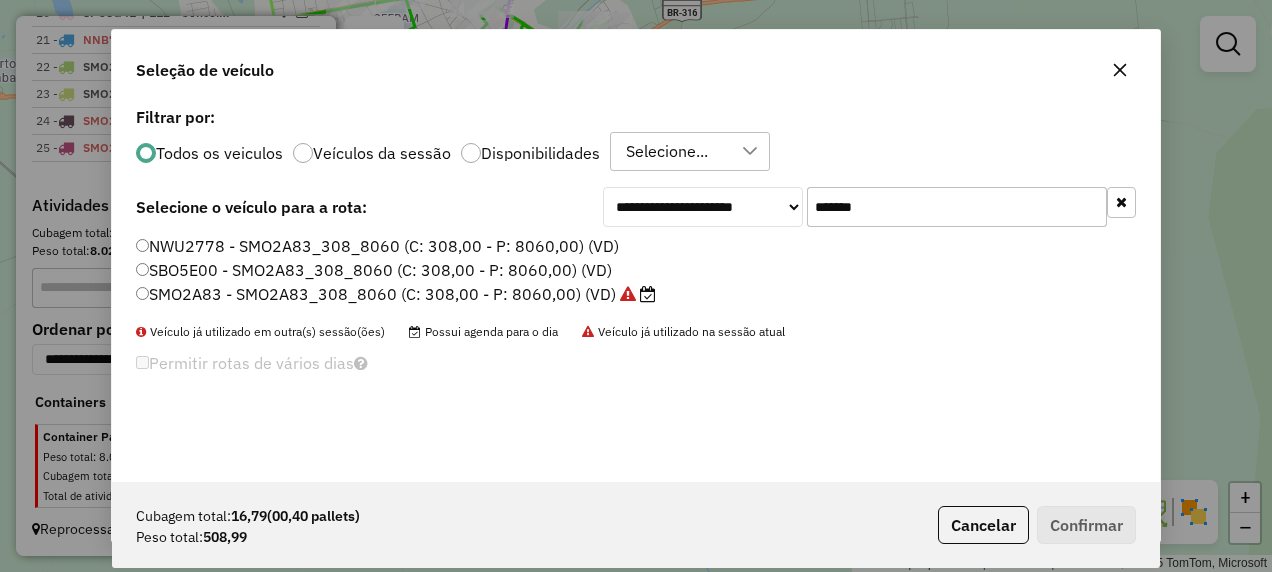 drag, startPoint x: 890, startPoint y: 210, endPoint x: 674, endPoint y: 278, distance: 226.45088 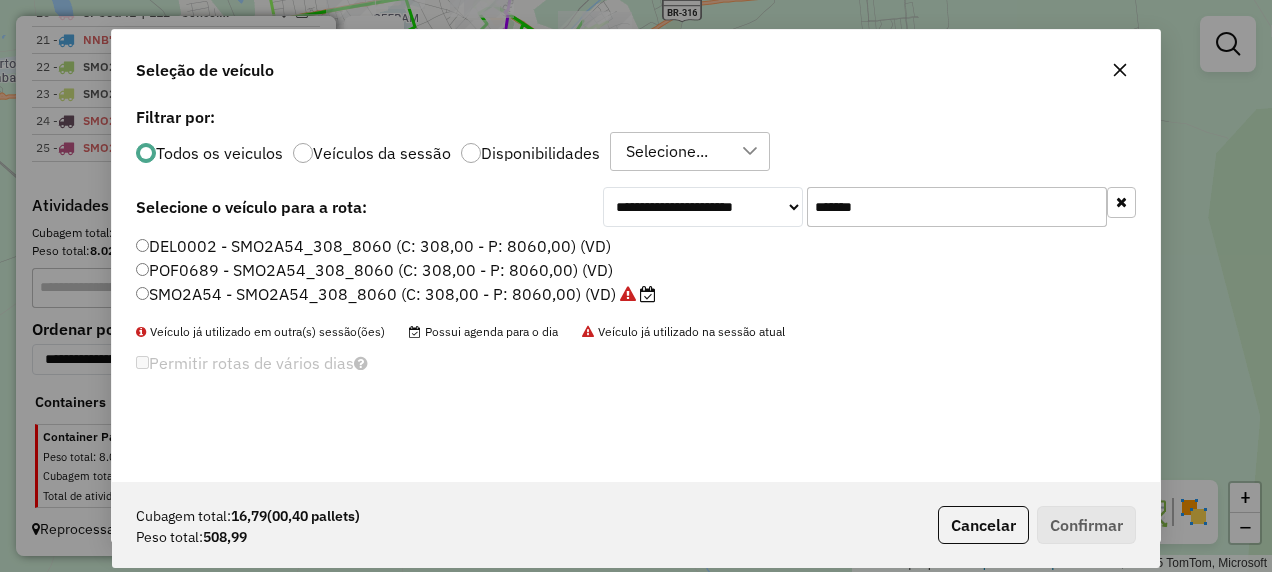 type on "*******" 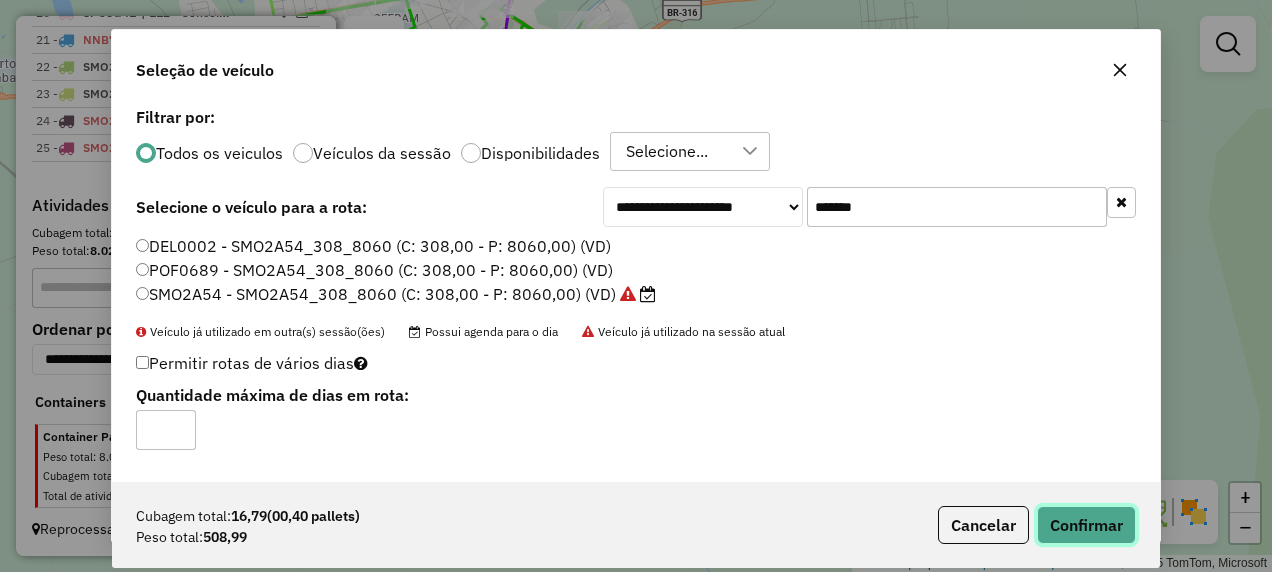 click on "Confirmar" 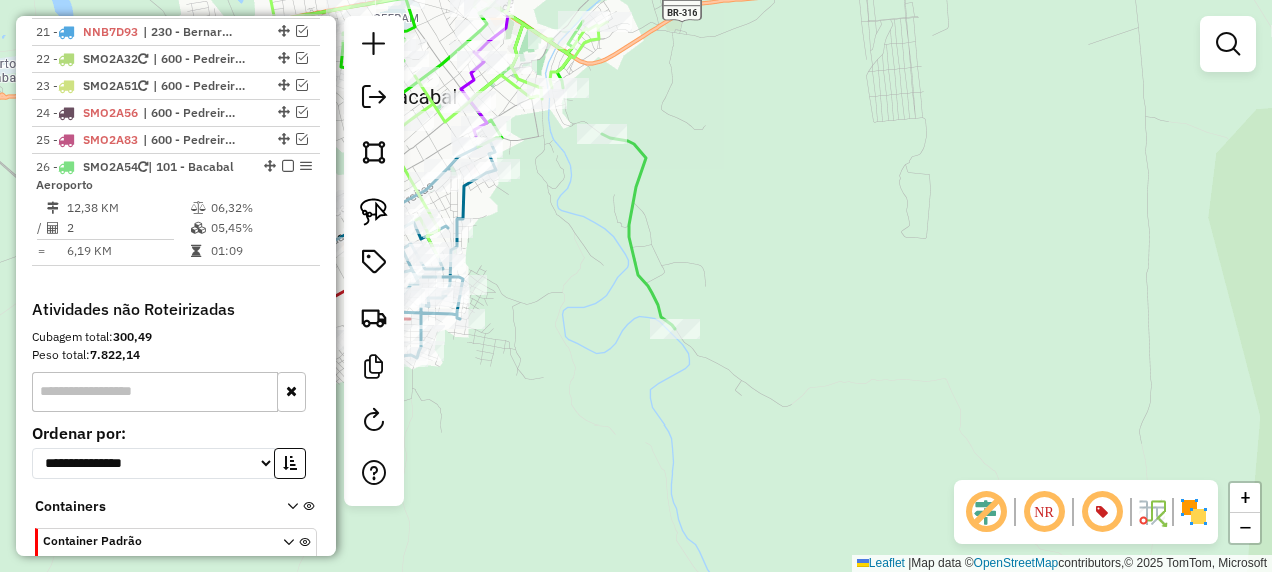 scroll, scrollTop: 1838, scrollLeft: 0, axis: vertical 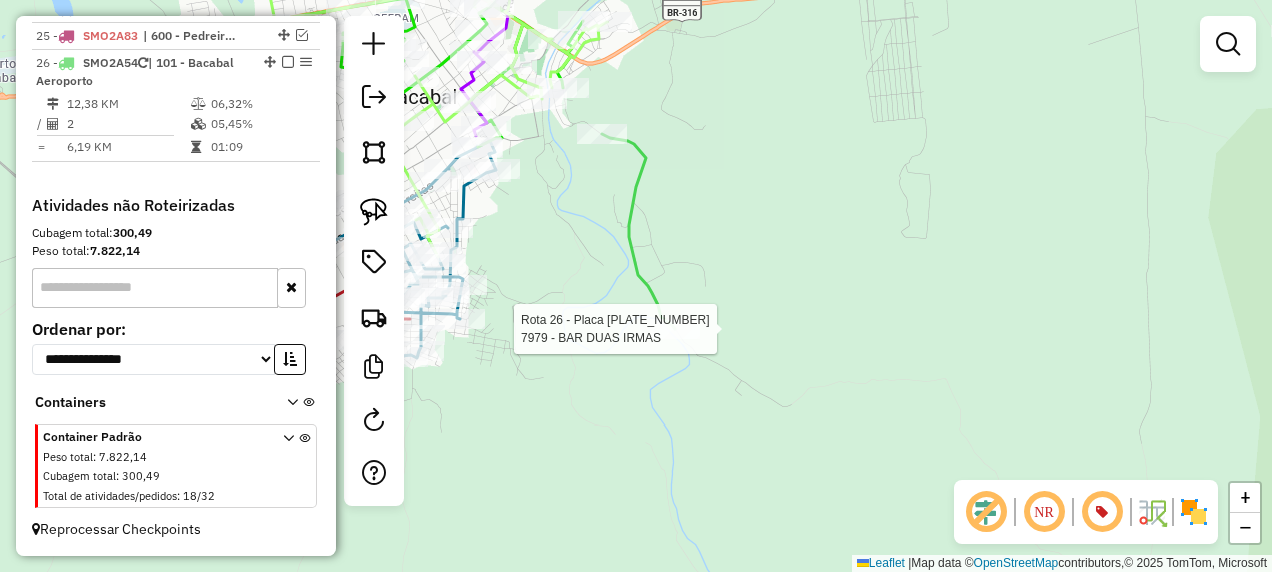 select on "**********" 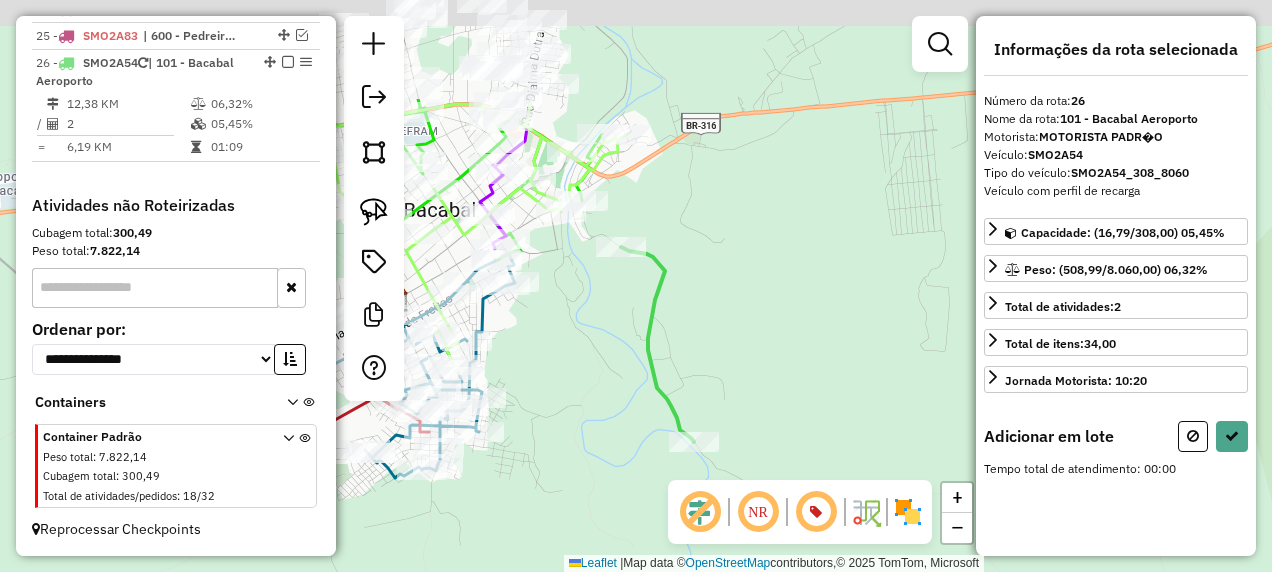 drag, startPoint x: 711, startPoint y: 308, endPoint x: 729, endPoint y: 388, distance: 82 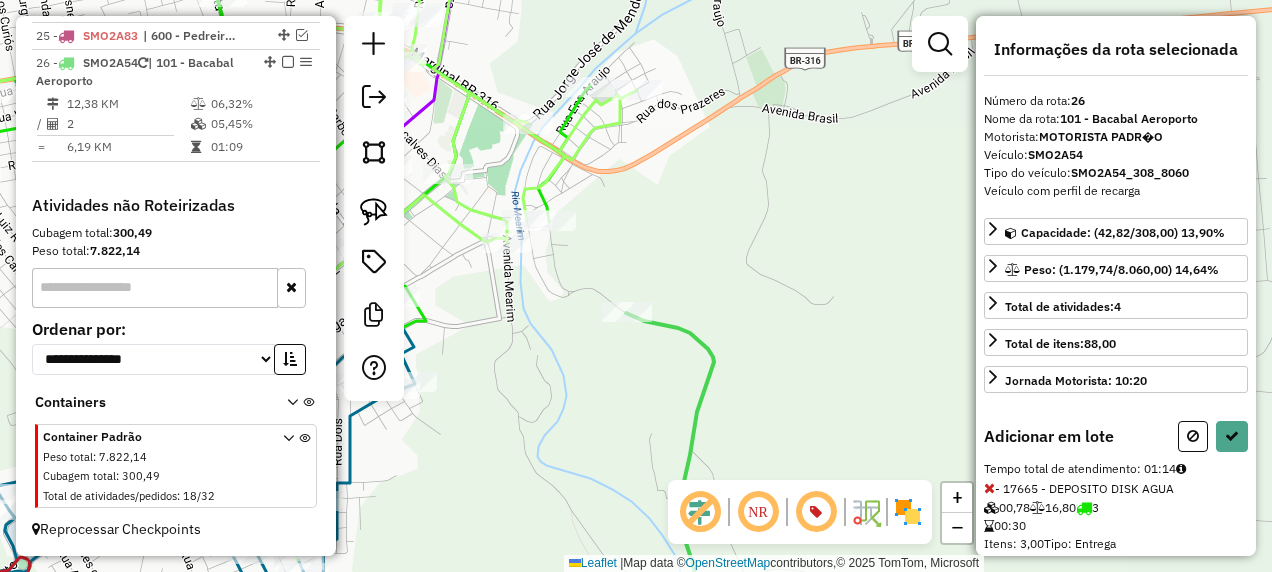 drag, startPoint x: 590, startPoint y: 184, endPoint x: 590, endPoint y: 236, distance: 52 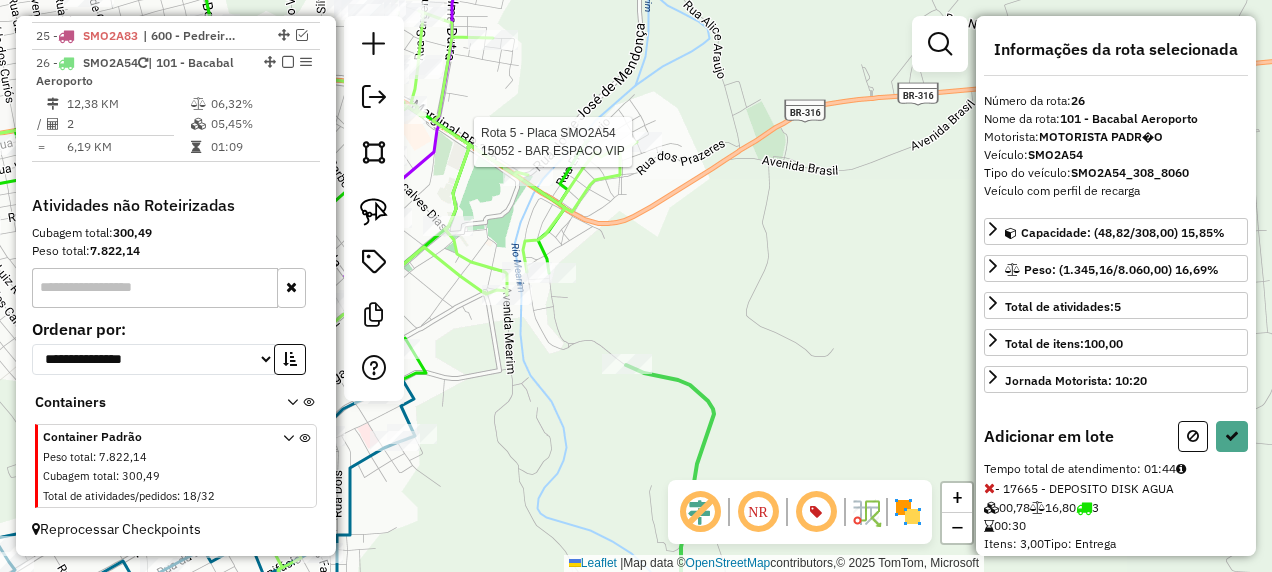 click 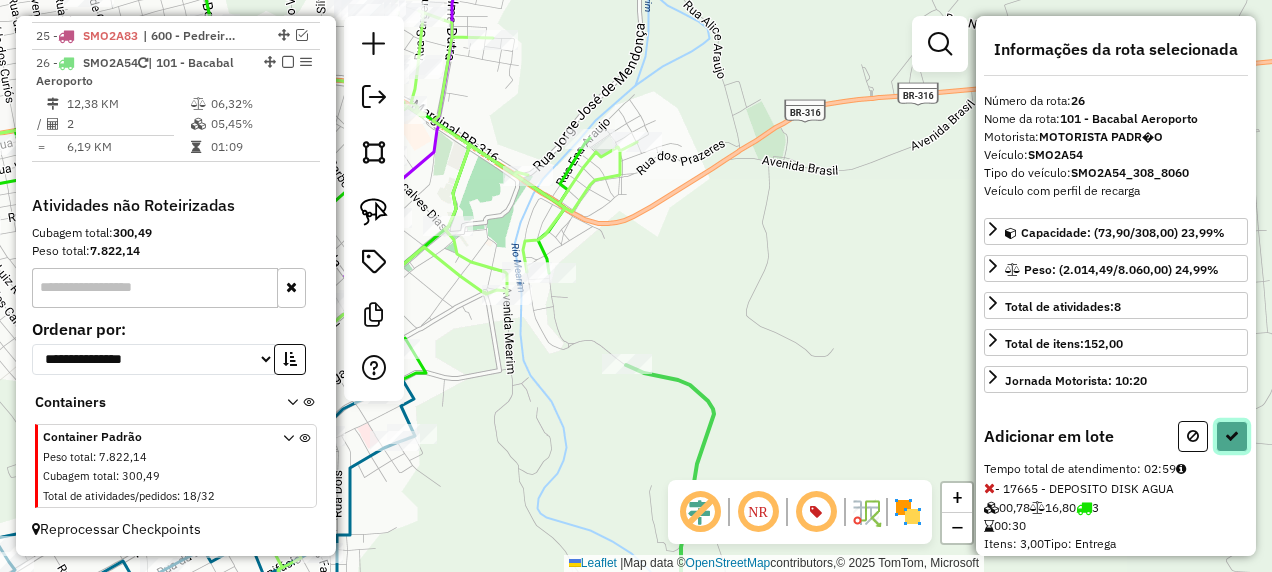 click at bounding box center (1232, 436) 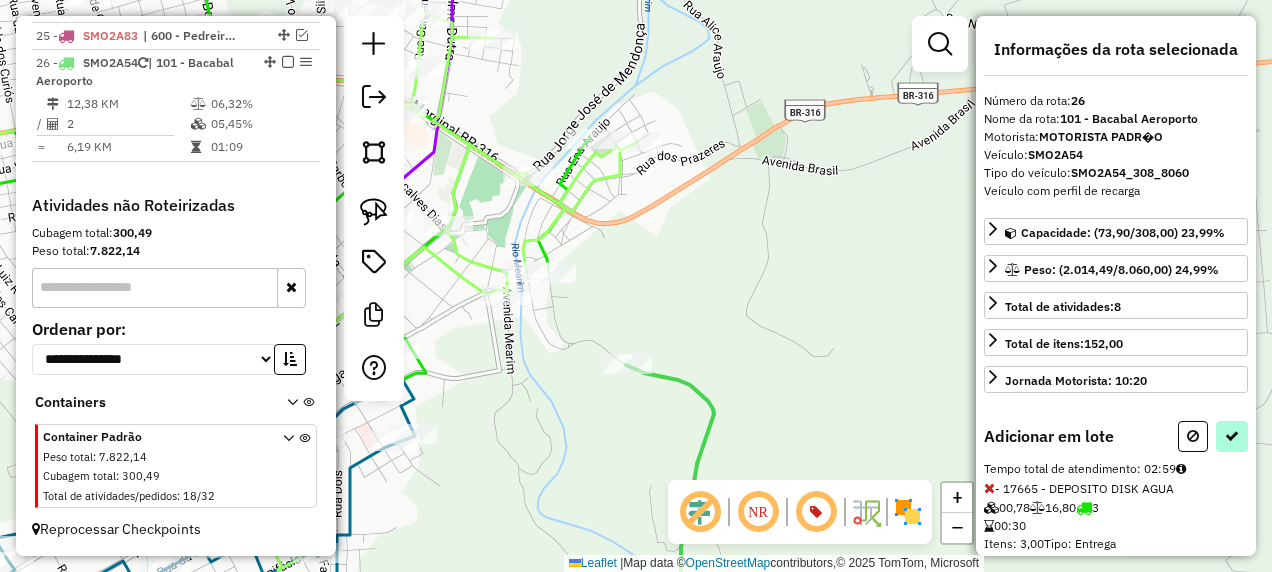 select on "**********" 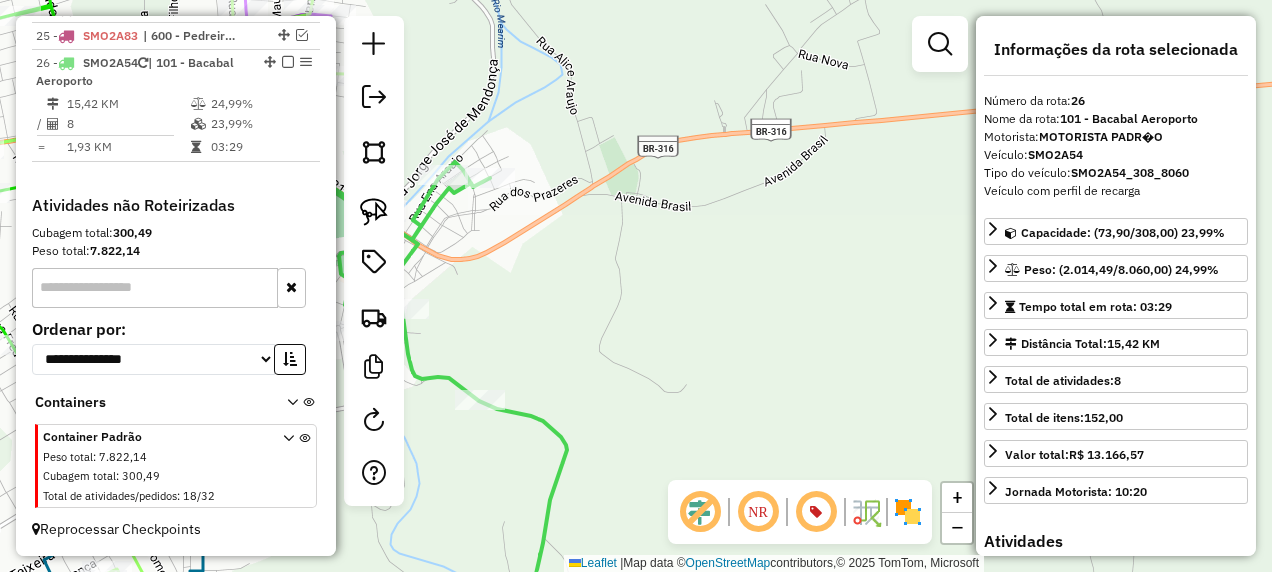 drag, startPoint x: 523, startPoint y: 264, endPoint x: 781, endPoint y: 276, distance: 258.27893 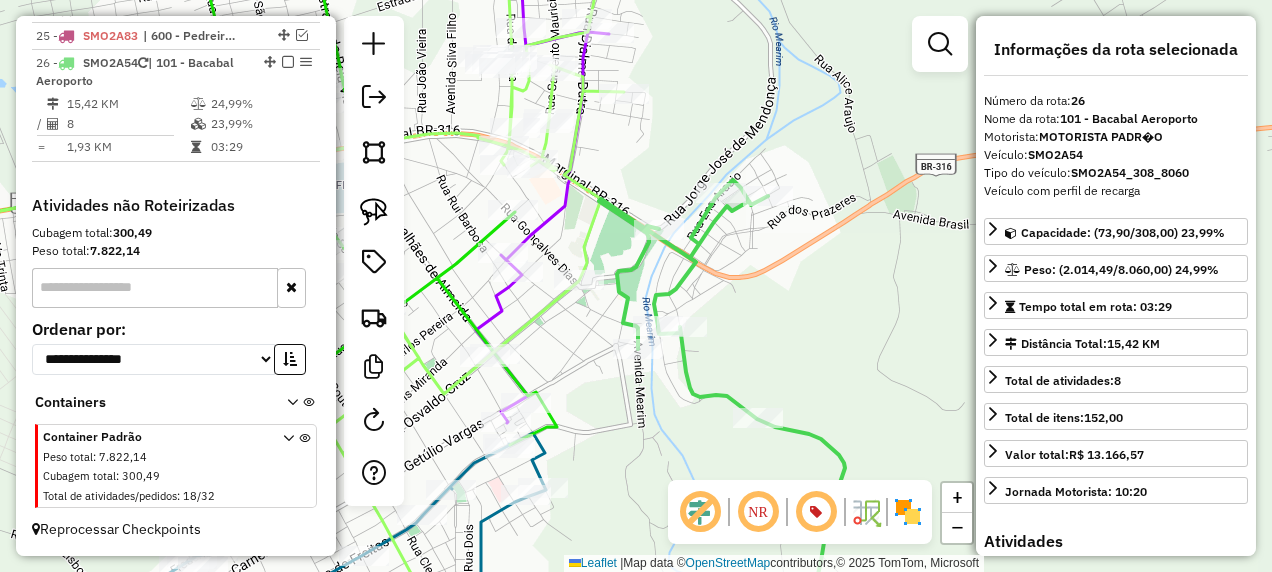 click 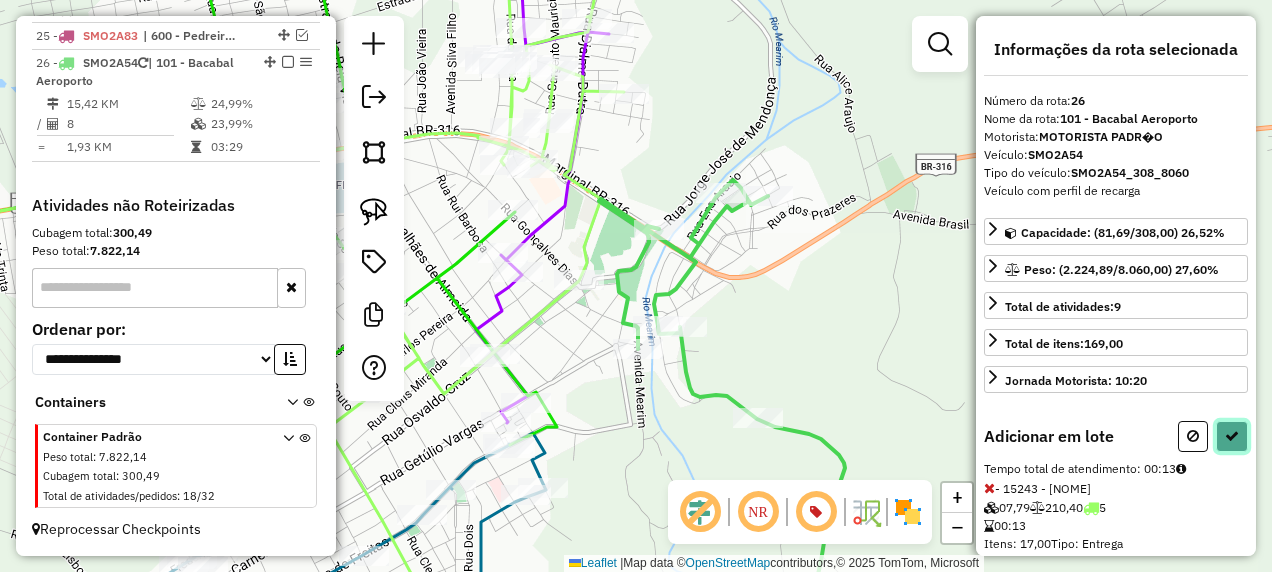 click at bounding box center [1232, 436] 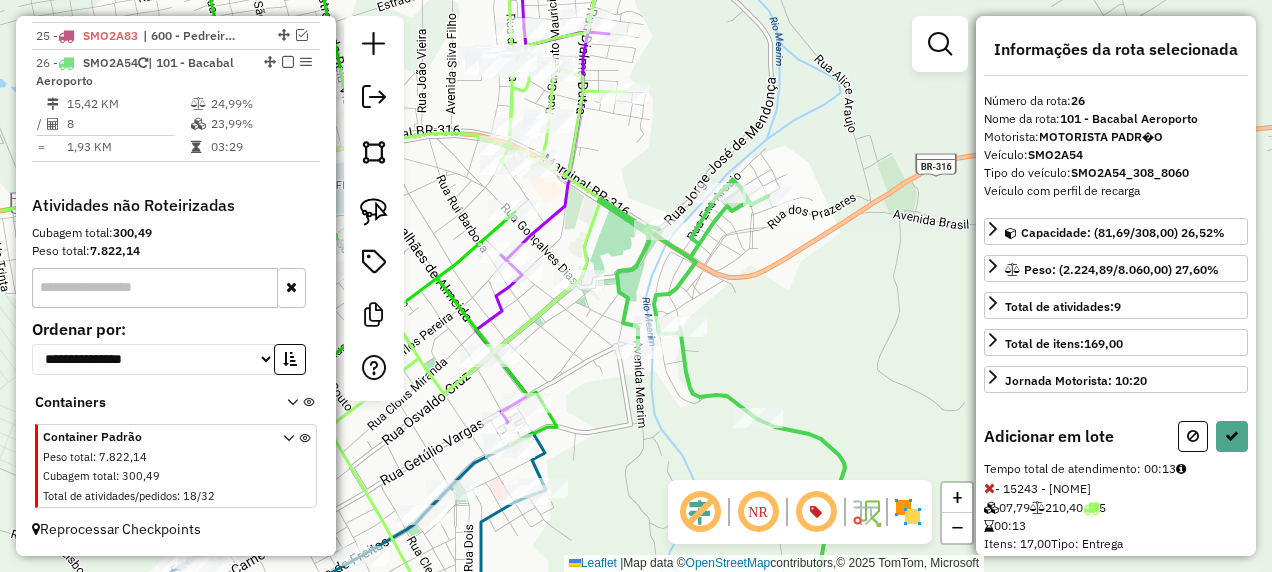 select on "**********" 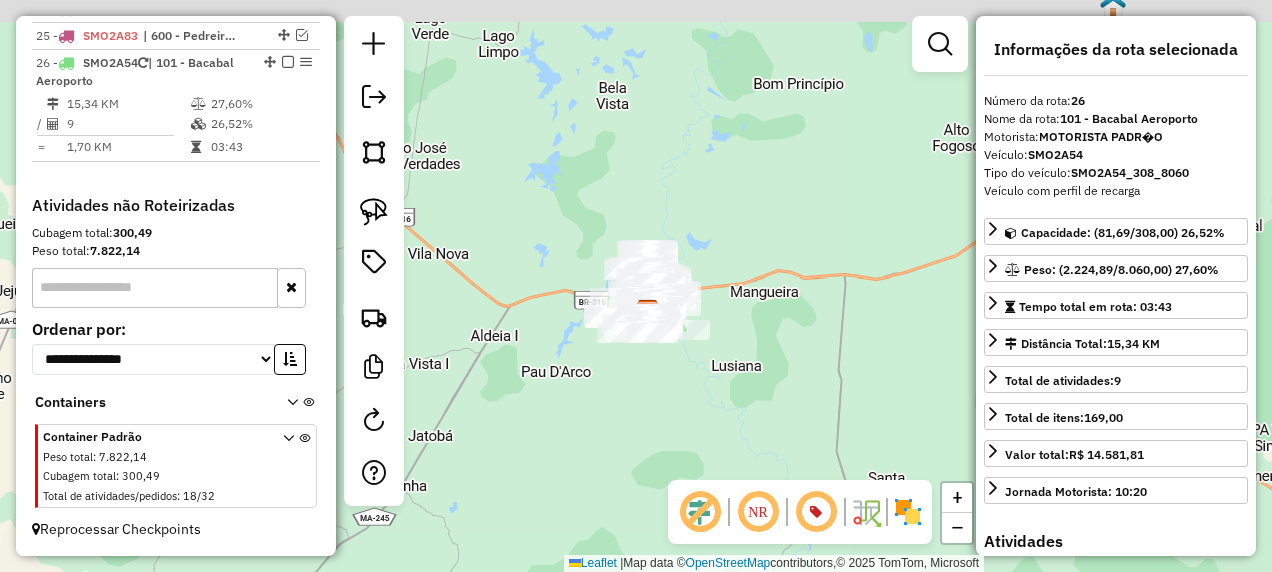 drag, startPoint x: 760, startPoint y: 270, endPoint x: 713, endPoint y: 318, distance: 67.17886 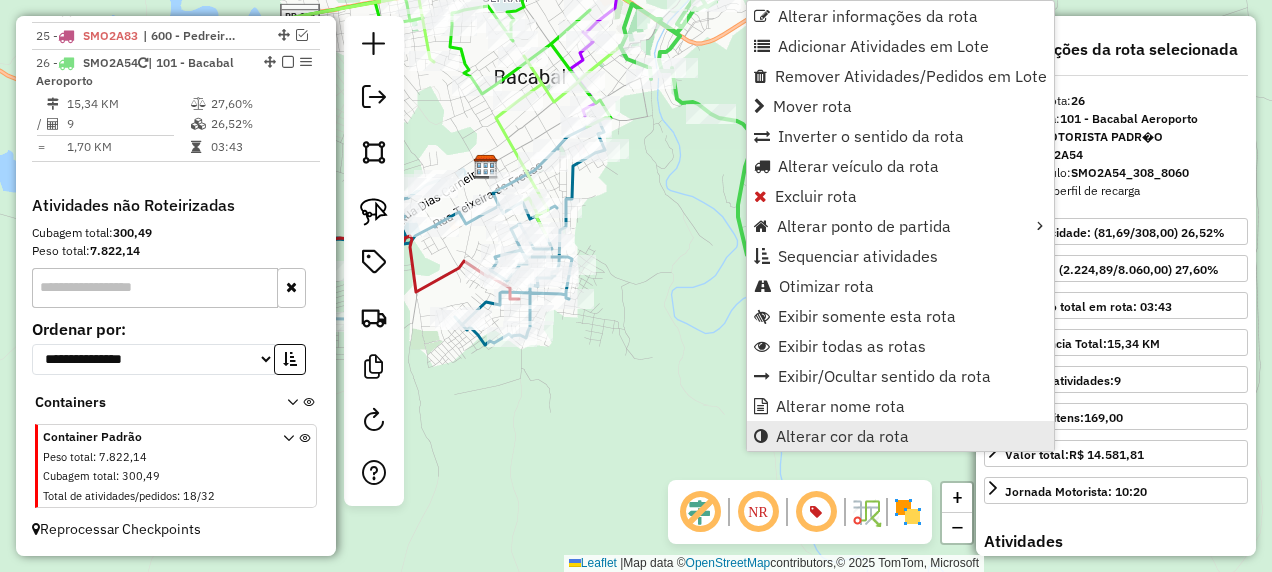 click on "Alterar cor da rota" at bounding box center [842, 436] 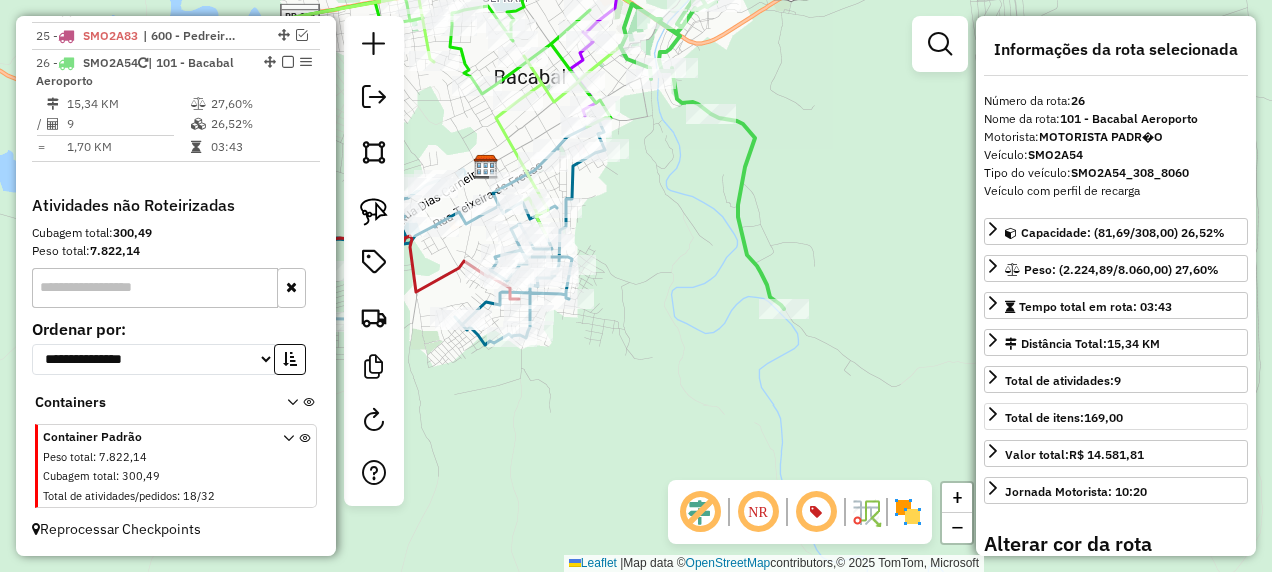 scroll, scrollTop: 376, scrollLeft: 0, axis: vertical 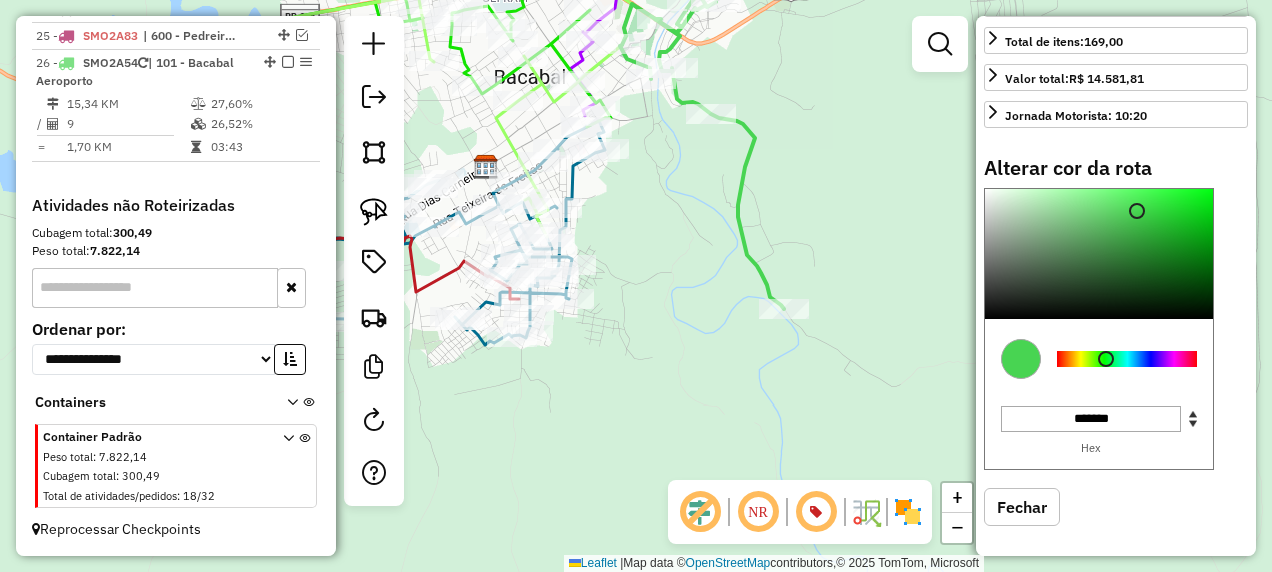click at bounding box center (1127, 359) 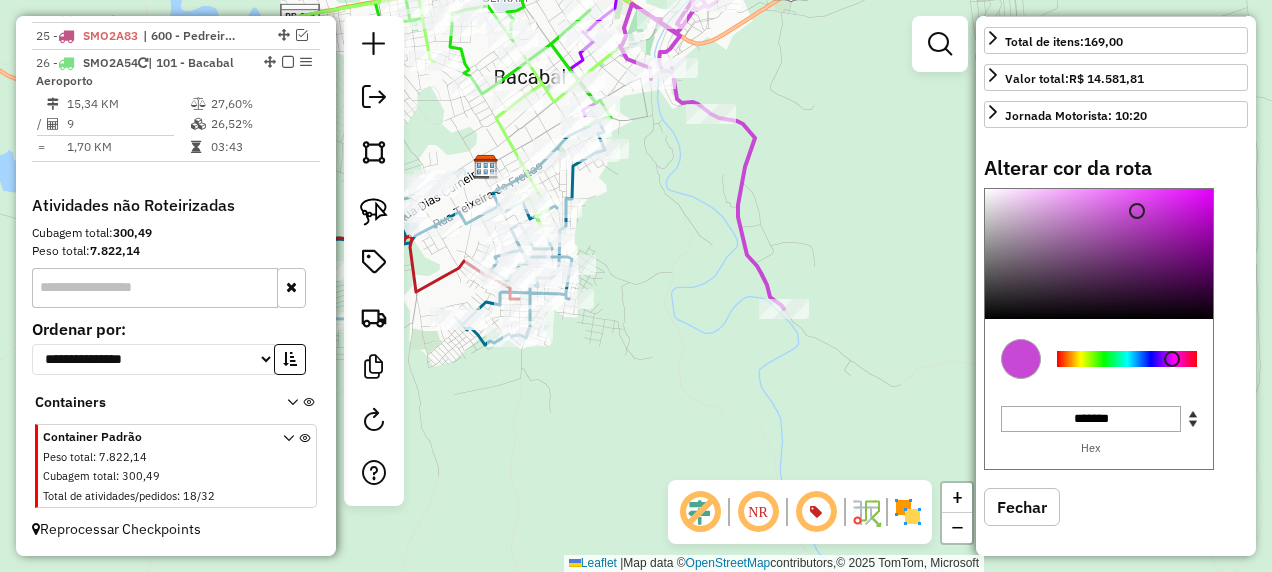 click at bounding box center (1127, 359) 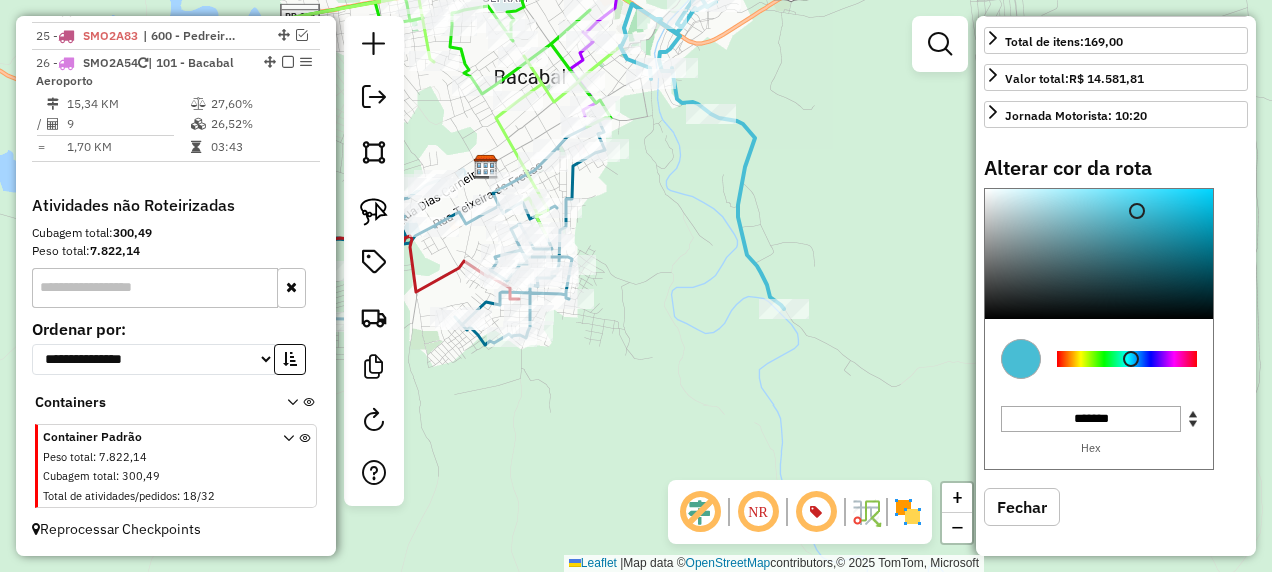 type on "*******" 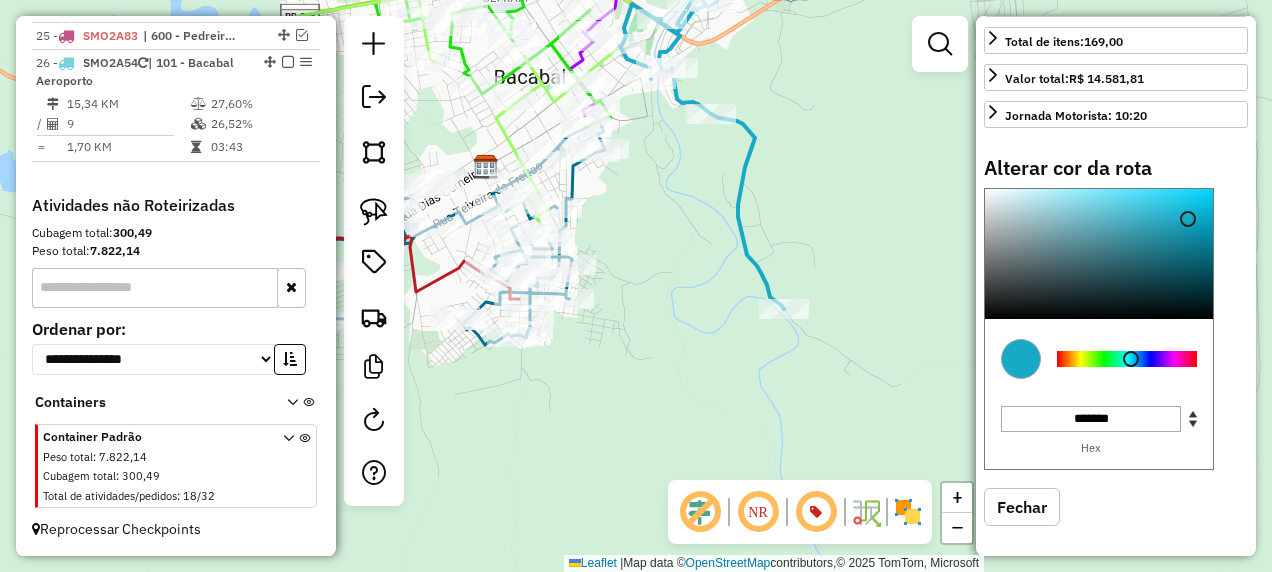click on "Janela de atendimento Grade de atendimento Capacidade Transportadoras Veículos Cliente Pedidos  Rotas Selecione os dias de semana para filtrar as janelas de atendimento  Seg   Ter   Qua   Qui   Sex   Sáb   Dom  Informe o período da janela de atendimento: De: Até:  Filtrar exatamente a janela do cliente  Considerar janela de atendimento padrão  Selecione os dias de semana para filtrar as grades de atendimento  Seg   Ter   Qua   Qui   Sex   Sáb   Dom   Considerar clientes sem dia de atendimento cadastrado  Clientes fora do dia de atendimento selecionado Filtrar as atividades entre os valores definidos abaixo:  Peso mínimo:   Peso máximo:   Cubagem mínima:   Cubagem máxima:   De:   Até:  Filtrar as atividades entre o tempo de atendimento definido abaixo:  De:   Até:   Considerar capacidade total dos clientes não roteirizados Transportadora: Selecione um ou mais itens Tipo de veículo: Selecione um ou mais itens Veículo: Selecione um ou mais itens Motorista: Selecione um ou mais itens Nome: Rótulo:" 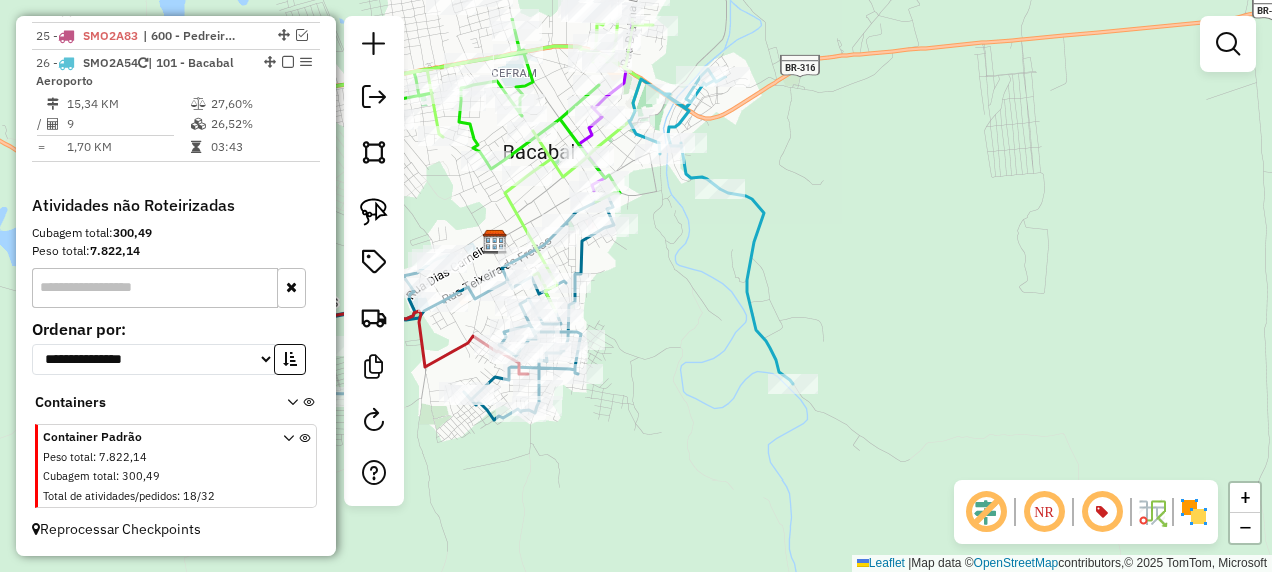 drag, startPoint x: 859, startPoint y: 215, endPoint x: 865, endPoint y: 372, distance: 157.11461 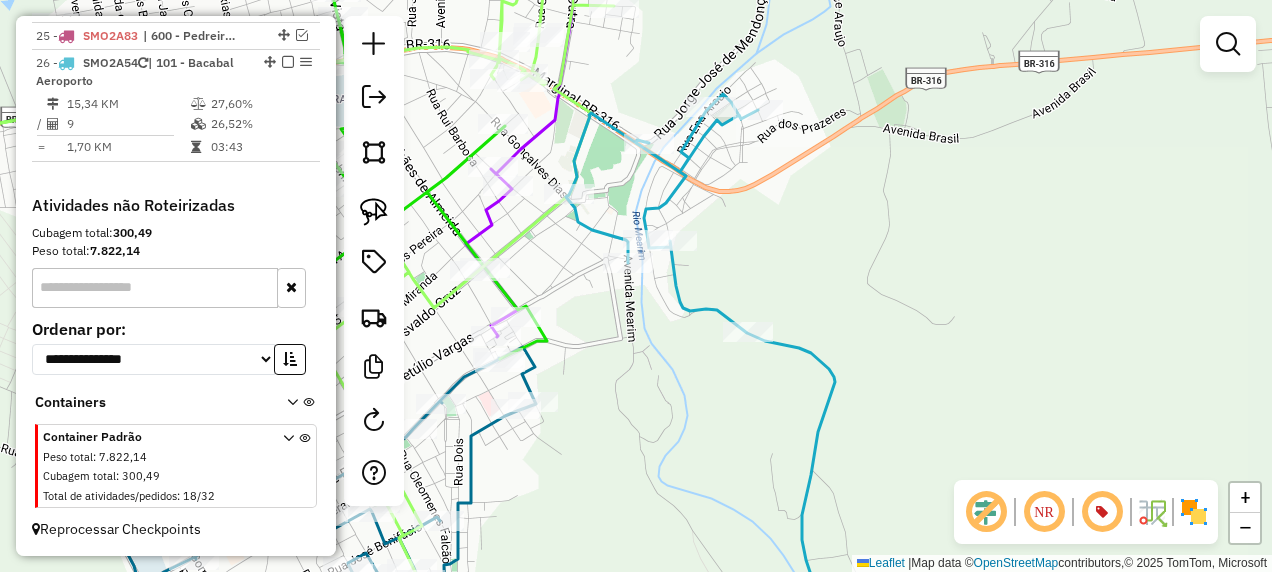 click 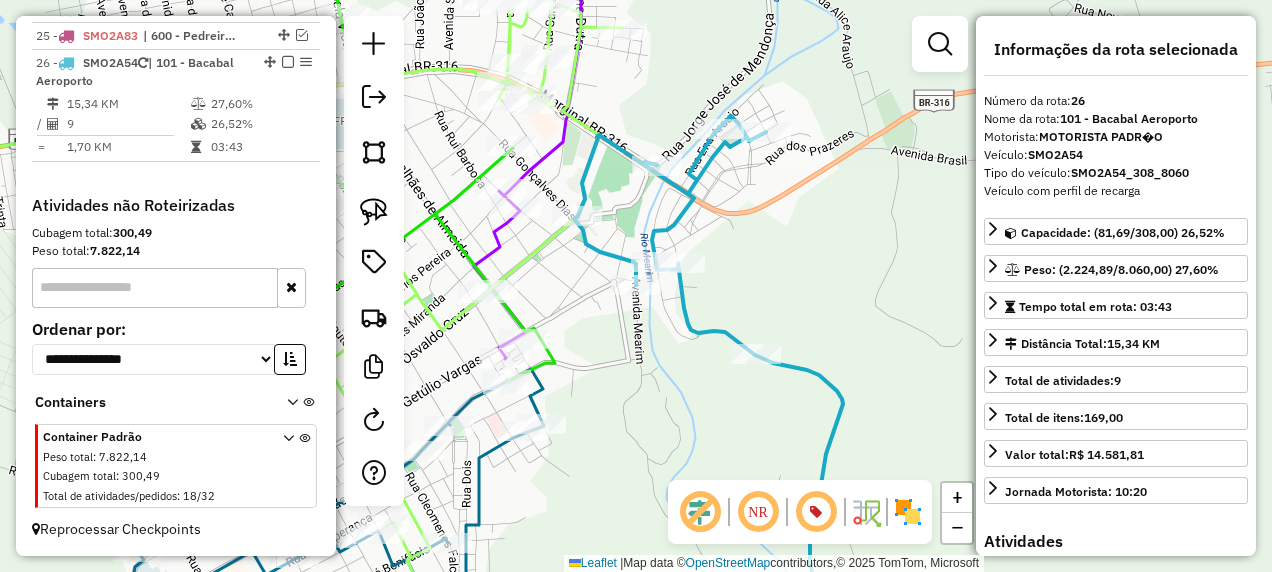 drag, startPoint x: 666, startPoint y: 324, endPoint x: 754, endPoint y: 400, distance: 116.275536 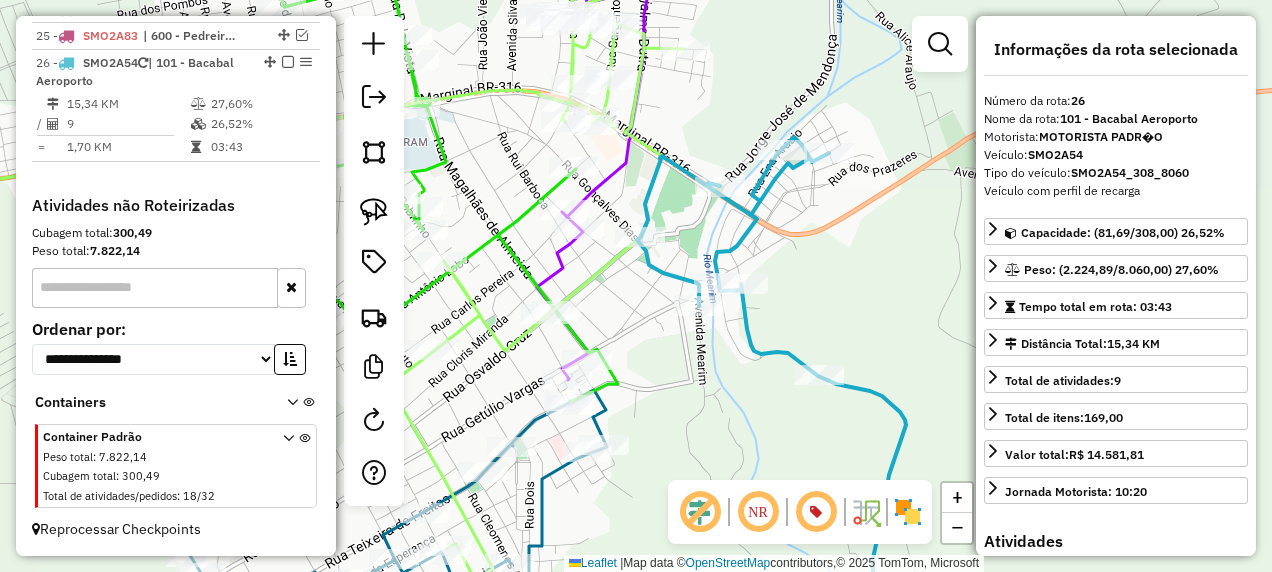 drag, startPoint x: 623, startPoint y: 293, endPoint x: 606, endPoint y: 264, distance: 33.61547 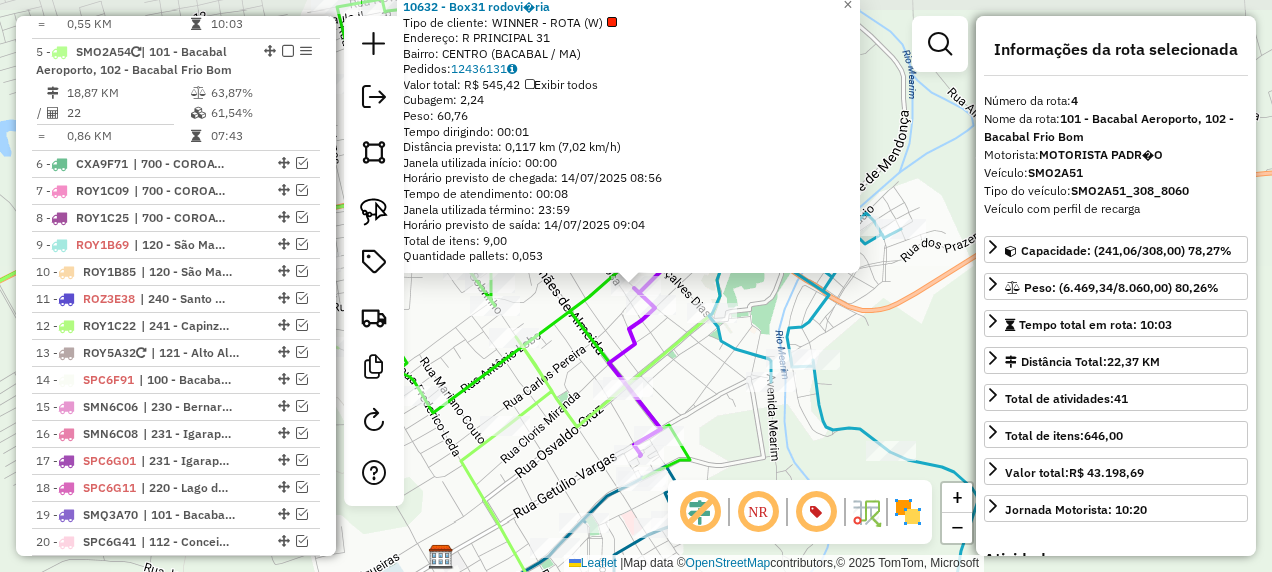scroll, scrollTop: 1145, scrollLeft: 0, axis: vertical 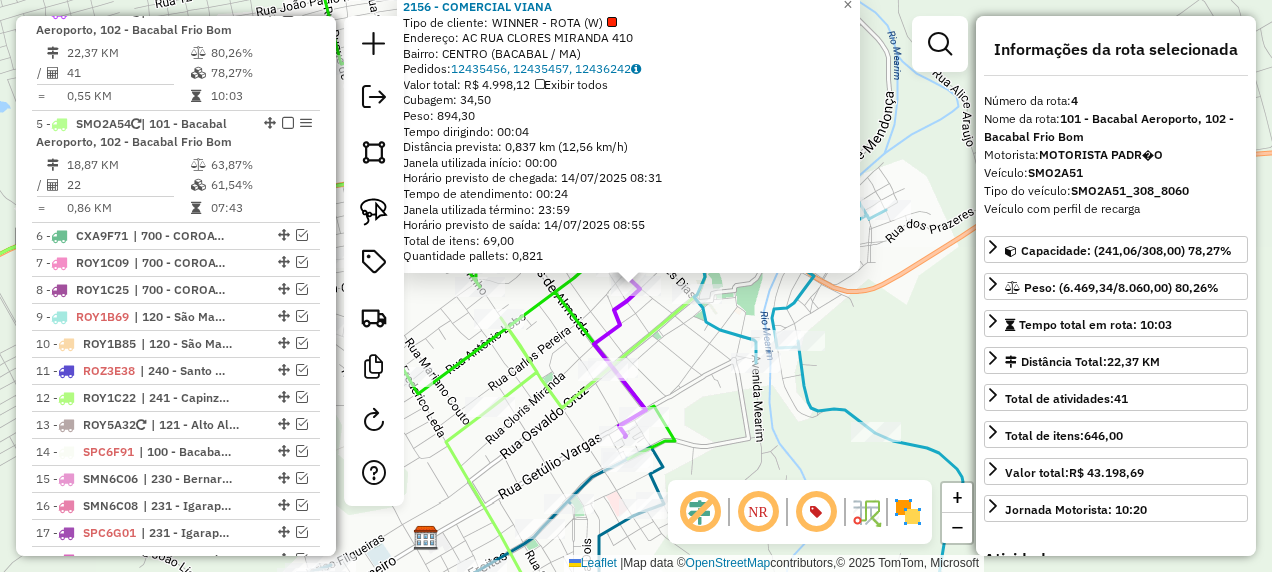 drag, startPoint x: 712, startPoint y: 394, endPoint x: 760, endPoint y: 324, distance: 84.87638 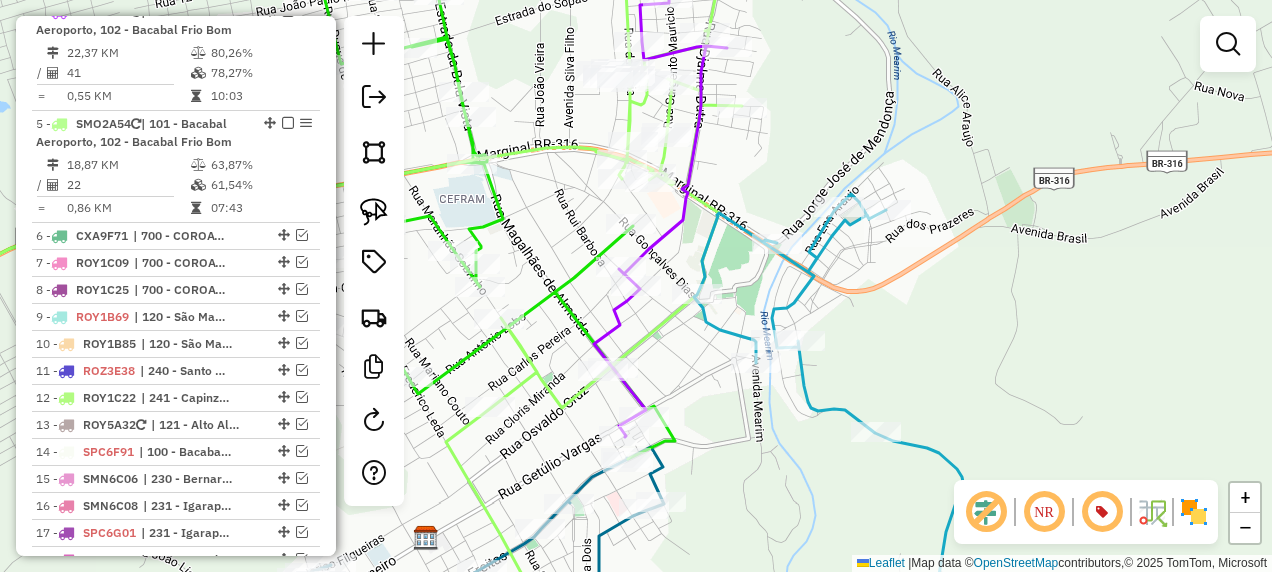 click 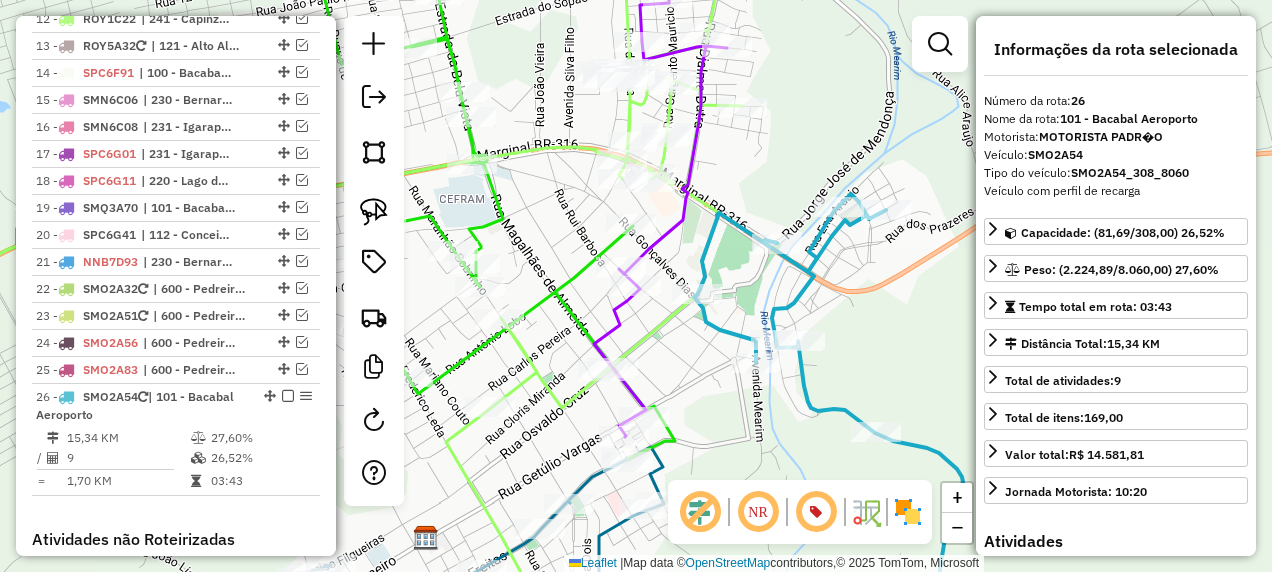 scroll, scrollTop: 1865, scrollLeft: 0, axis: vertical 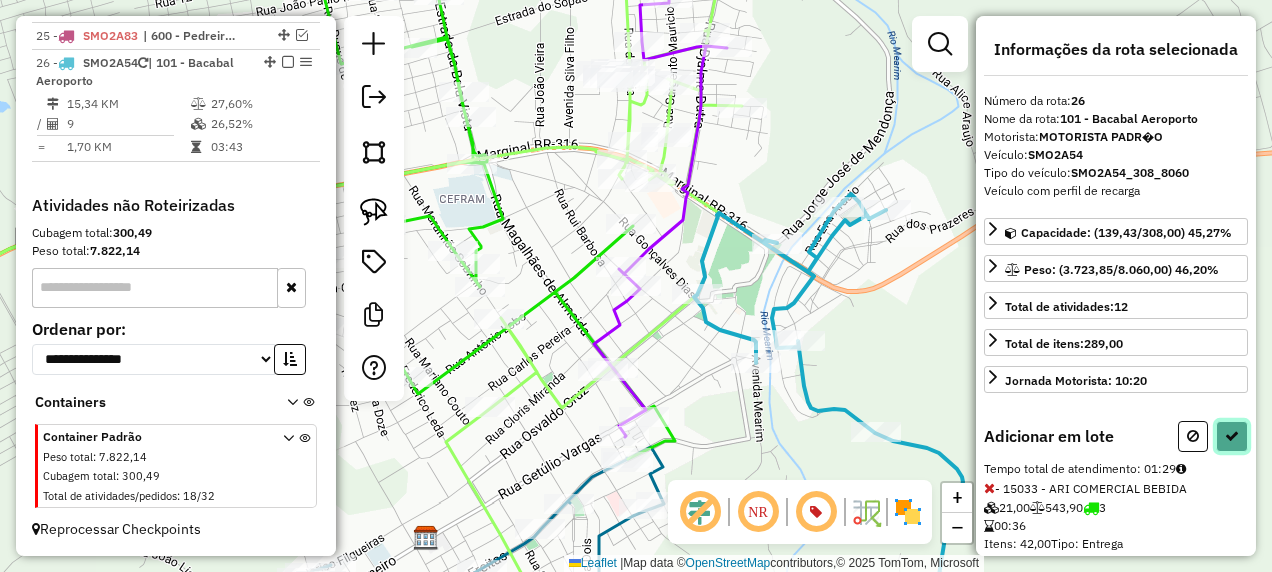 click at bounding box center (1232, 436) 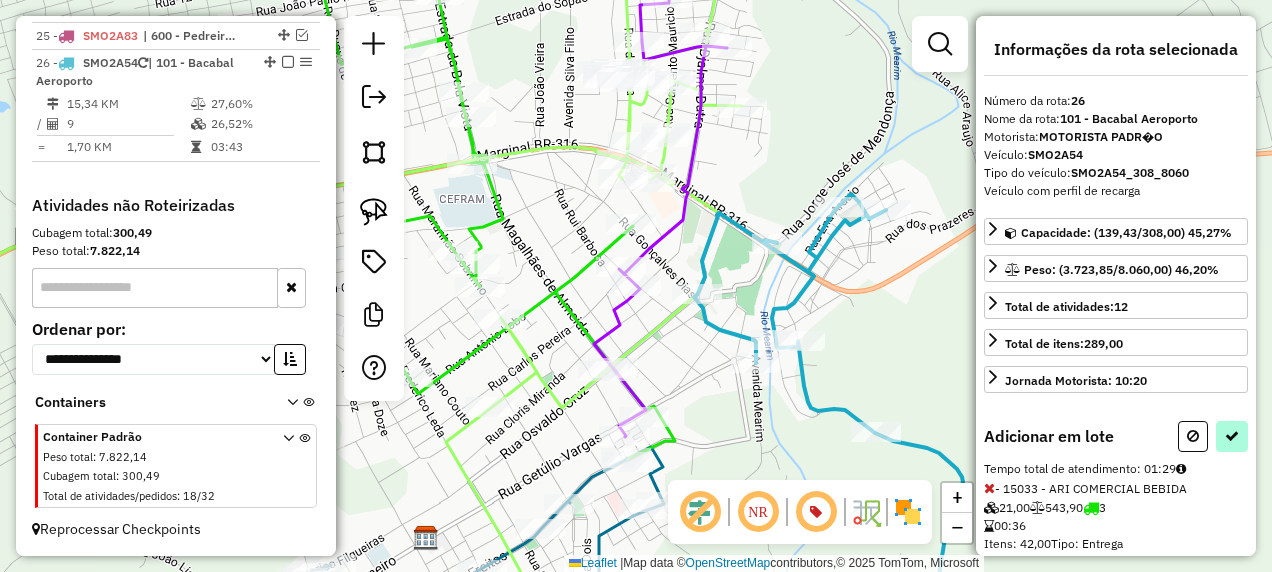 select on "**********" 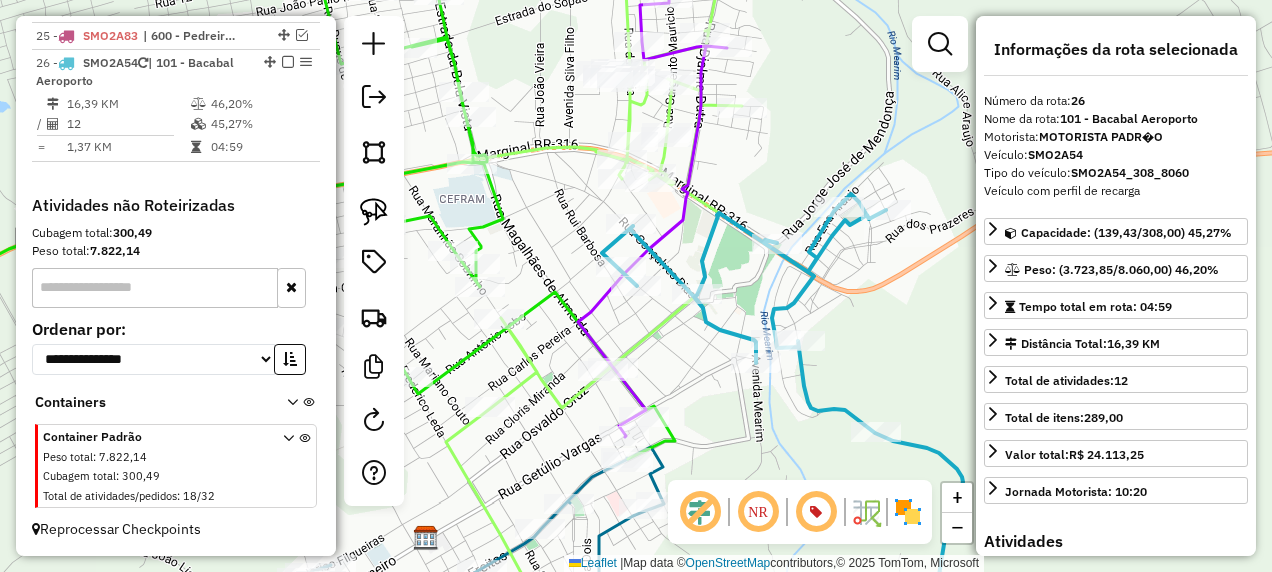 click 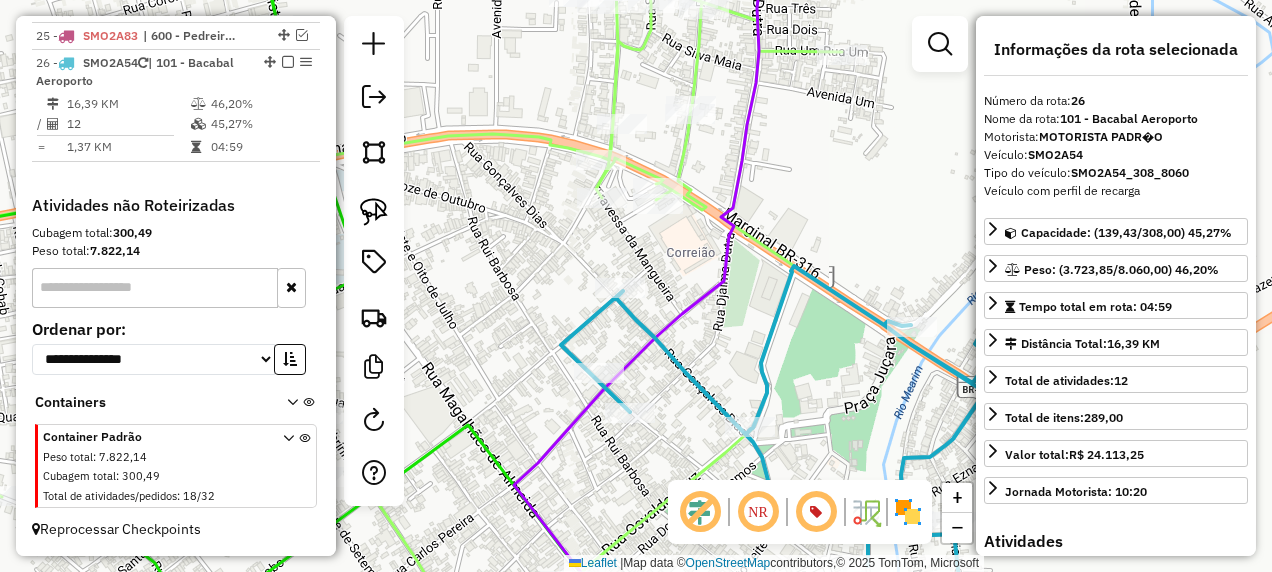drag, startPoint x: 639, startPoint y: 200, endPoint x: 611, endPoint y: 285, distance: 89.49302 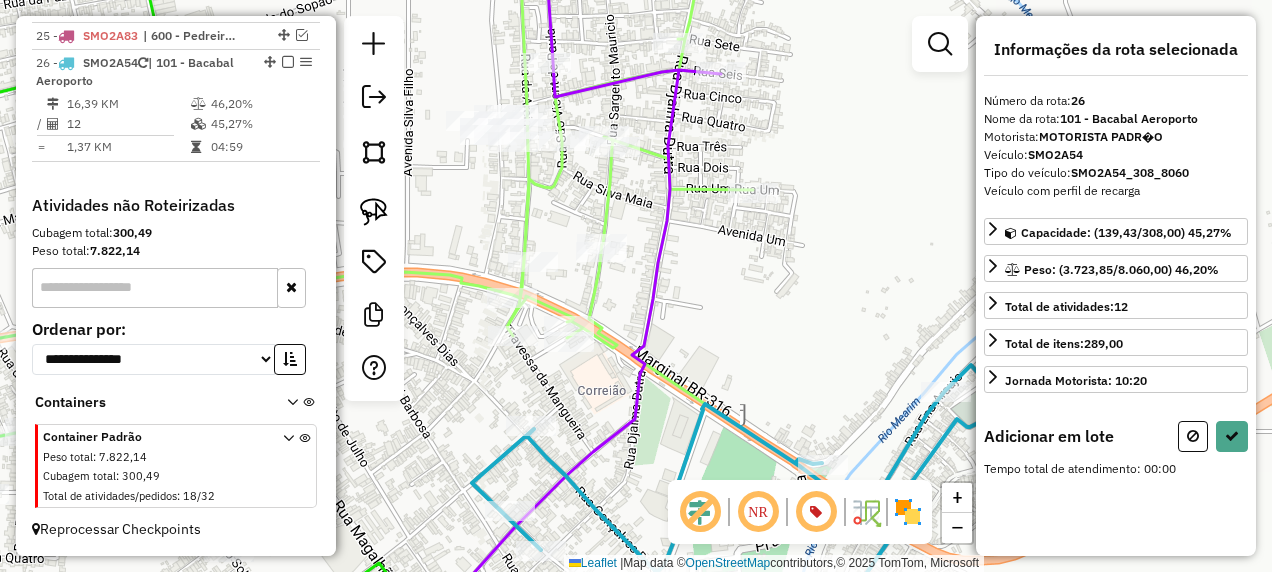 drag, startPoint x: 564, startPoint y: 204, endPoint x: 613, endPoint y: 261, distance: 75.16648 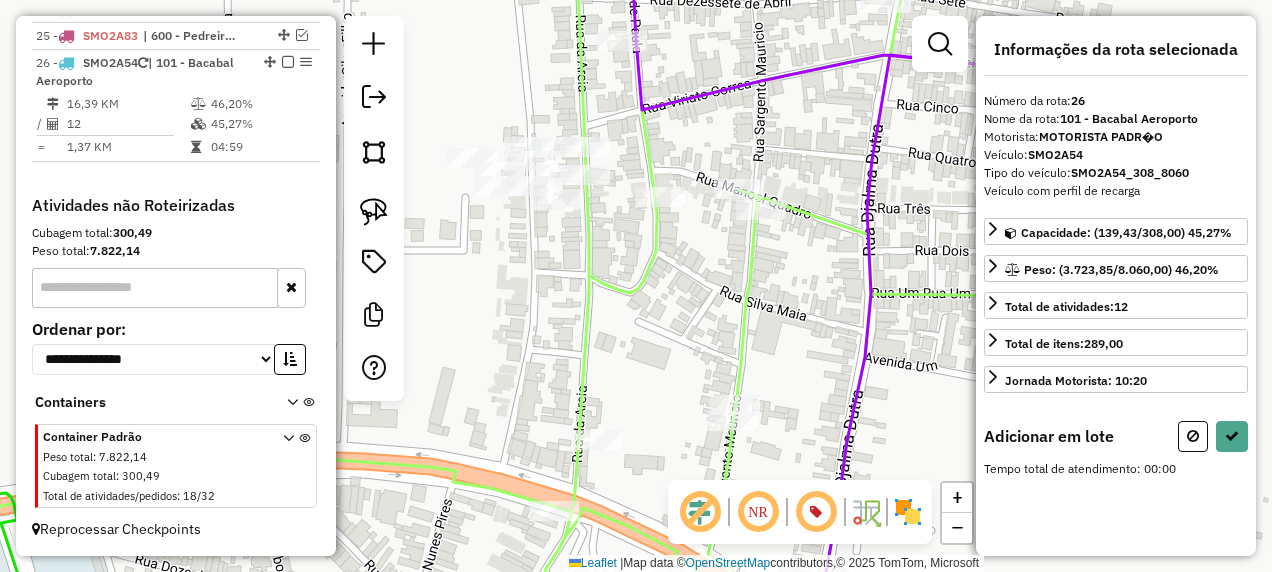 drag, startPoint x: 384, startPoint y: 212, endPoint x: 412, endPoint y: 178, distance: 44.04543 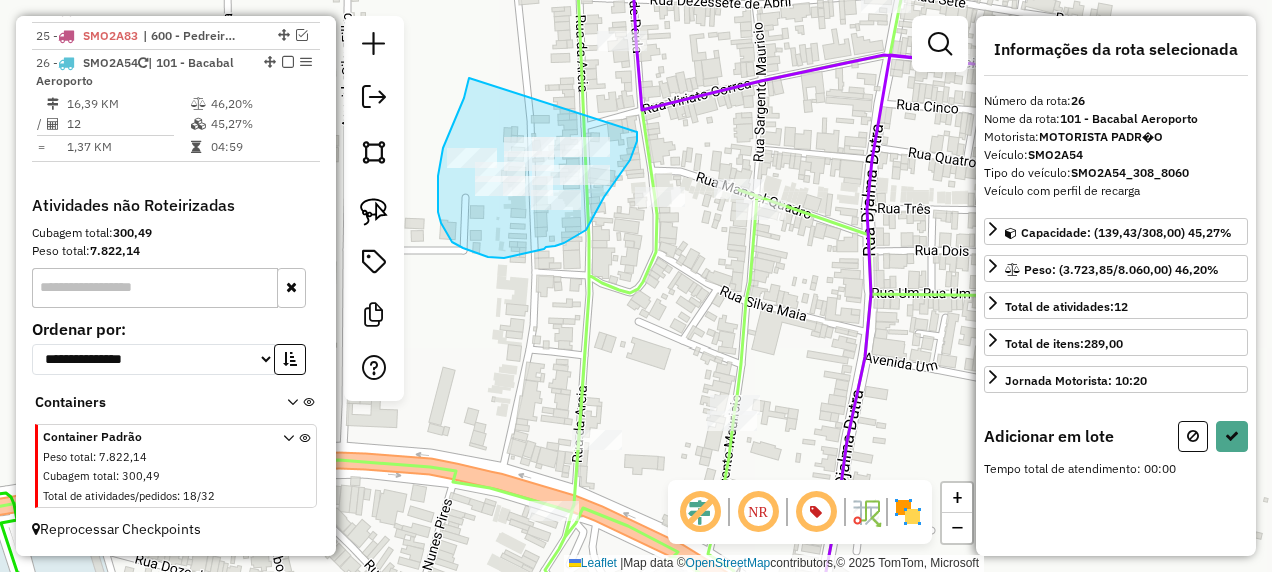 drag, startPoint x: 469, startPoint y: 78, endPoint x: 637, endPoint y: 132, distance: 176.4653 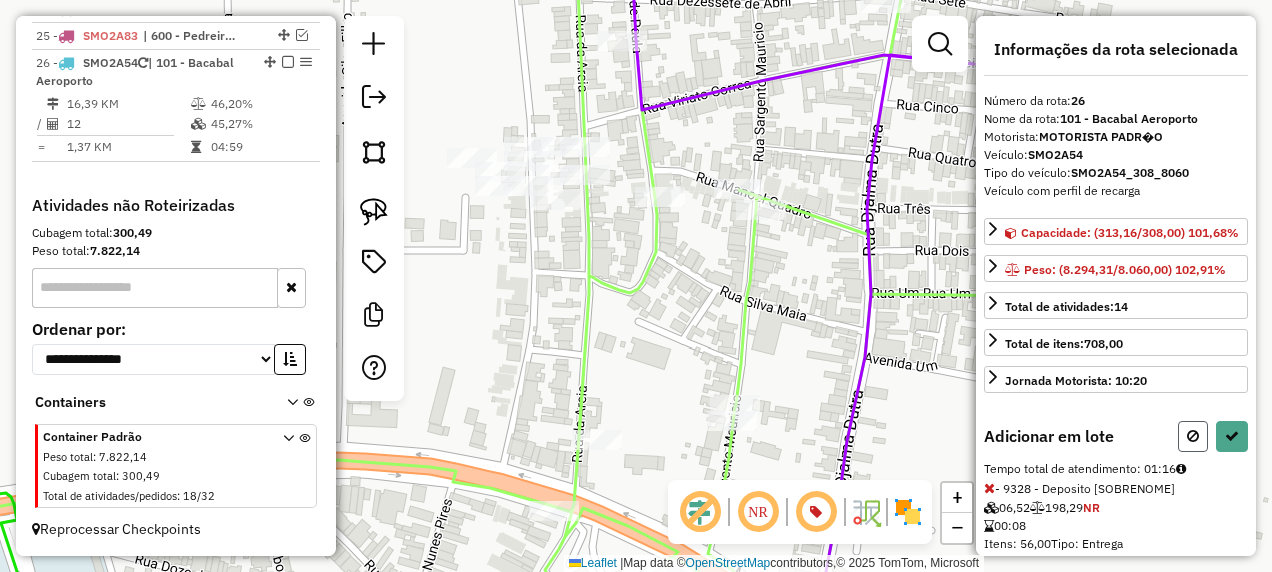 click at bounding box center [1193, 436] 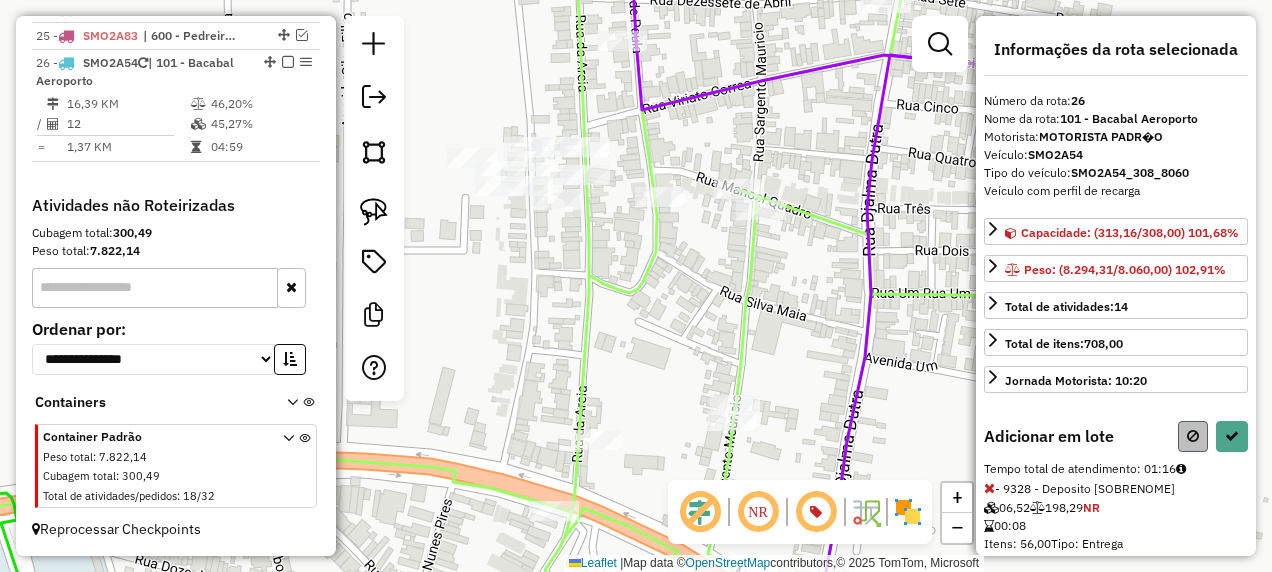select on "**********" 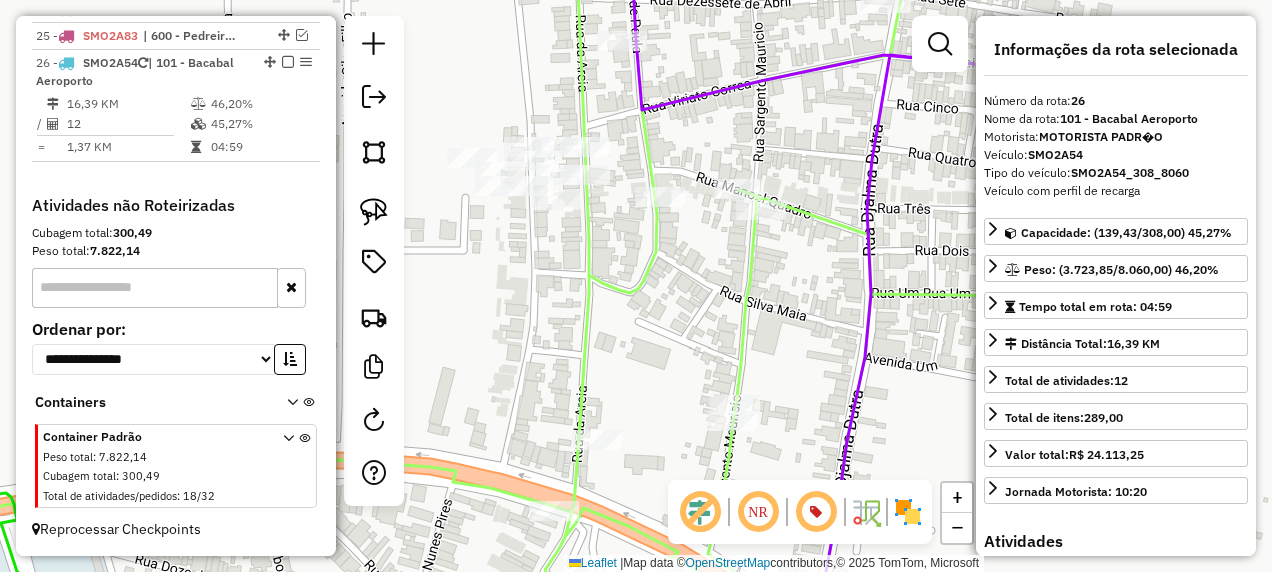 drag, startPoint x: 850, startPoint y: 446, endPoint x: 768, endPoint y: 207, distance: 252.67567 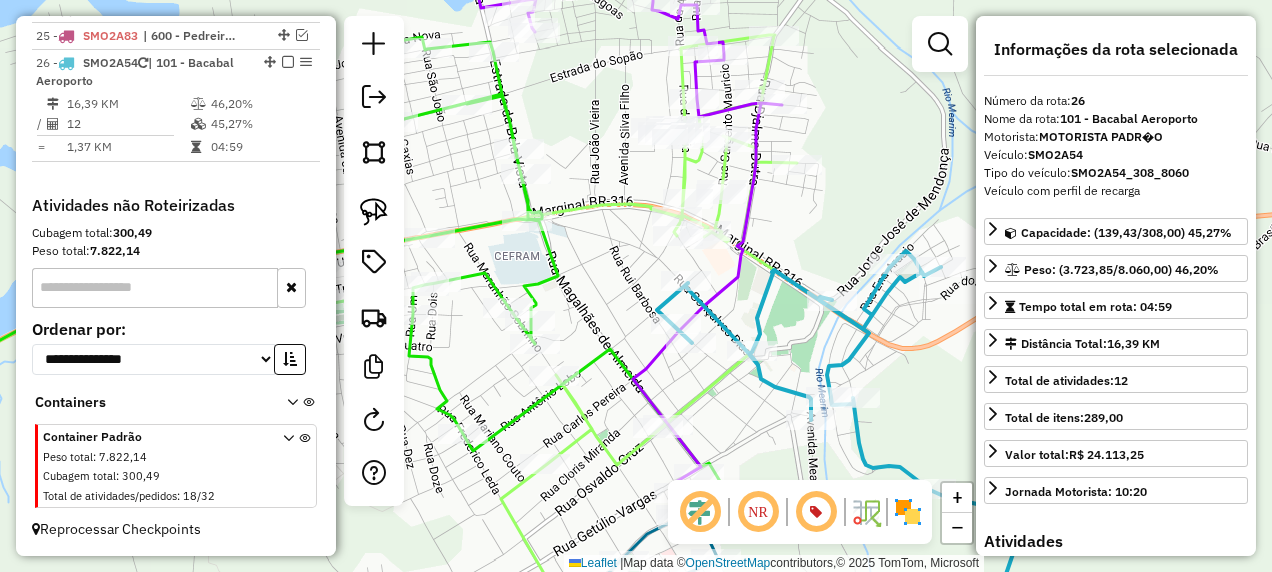 click 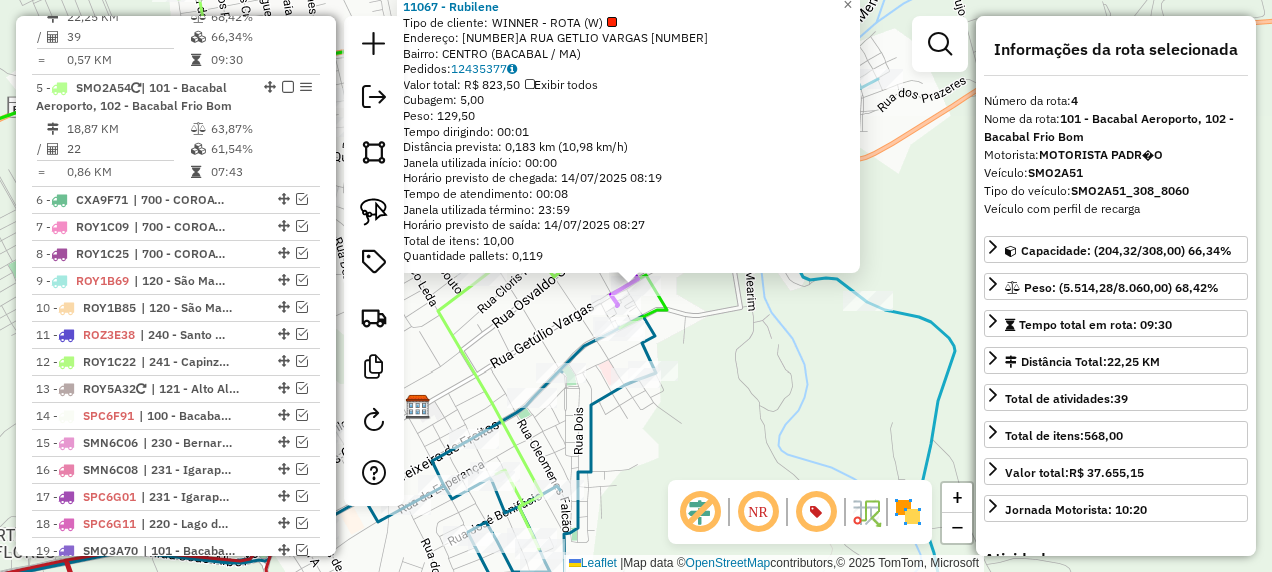 scroll, scrollTop: 1145, scrollLeft: 0, axis: vertical 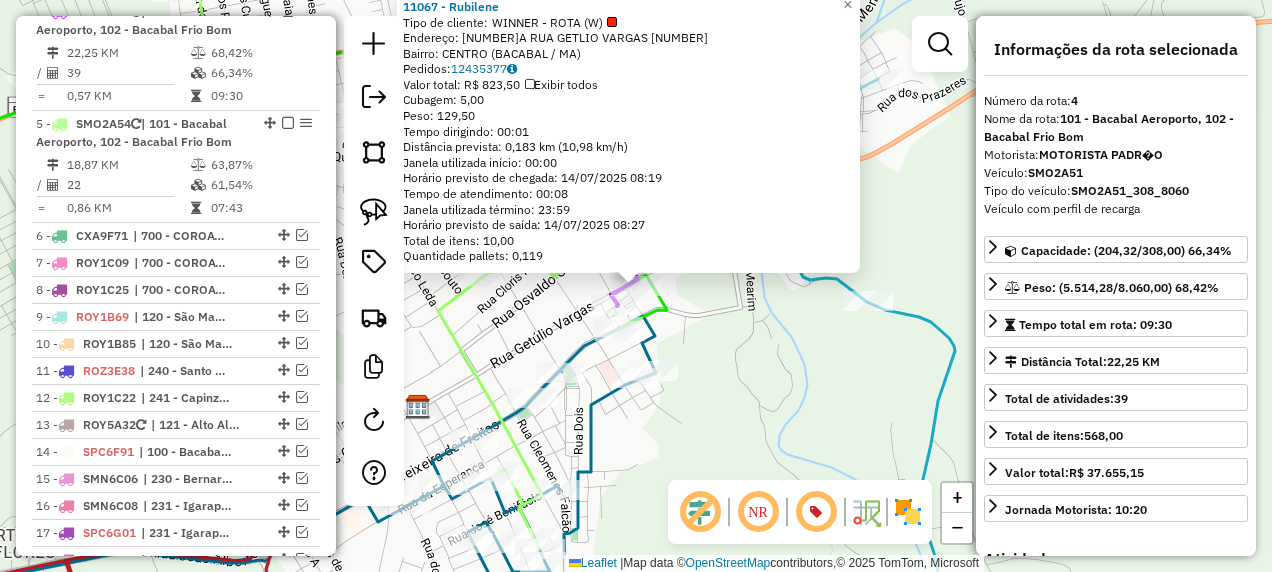 click on "11067 - Rubilene  Tipo de cliente:   WINNER - ROTA (W)   Endereço: 10A RUA GET�LIO VARGAS        157   Bairro: CENTRO (BACABAL / MA)   Pedidos:  12435377   Valor total: R$ 823,50   Exibir todos   Cubagem: 5,00  Peso: 129,50  Tempo dirigindo: 00:01   Distância prevista: 0,183 km (10,98 km/h)   Janela utilizada início: 00:00   Horário previsto de chegada: 14/07/2025 08:19   Tempo de atendimento: 00:08   Janela utilizada término: 23:59   Horário previsto de saída: 14/07/2025 08:27   Total de itens: 10,00   Quantidade pallets: 0,119  × Janela de atendimento Grade de atendimento Capacidade Transportadoras Veículos Cliente Pedidos  Rotas Selecione os dias de semana para filtrar as janelas de atendimento  Seg   Ter   Qua   Qui   Sex   Sáb   Dom  Informe o período da janela de atendimento: De: Até:  Filtrar exatamente a janela do cliente  Considerar janela de atendimento padrão  Selecione os dias de semana para filtrar as grades de atendimento  Seg   Ter   Qua   Qui   Sex   Sáb   Dom   Peso mínimo:" 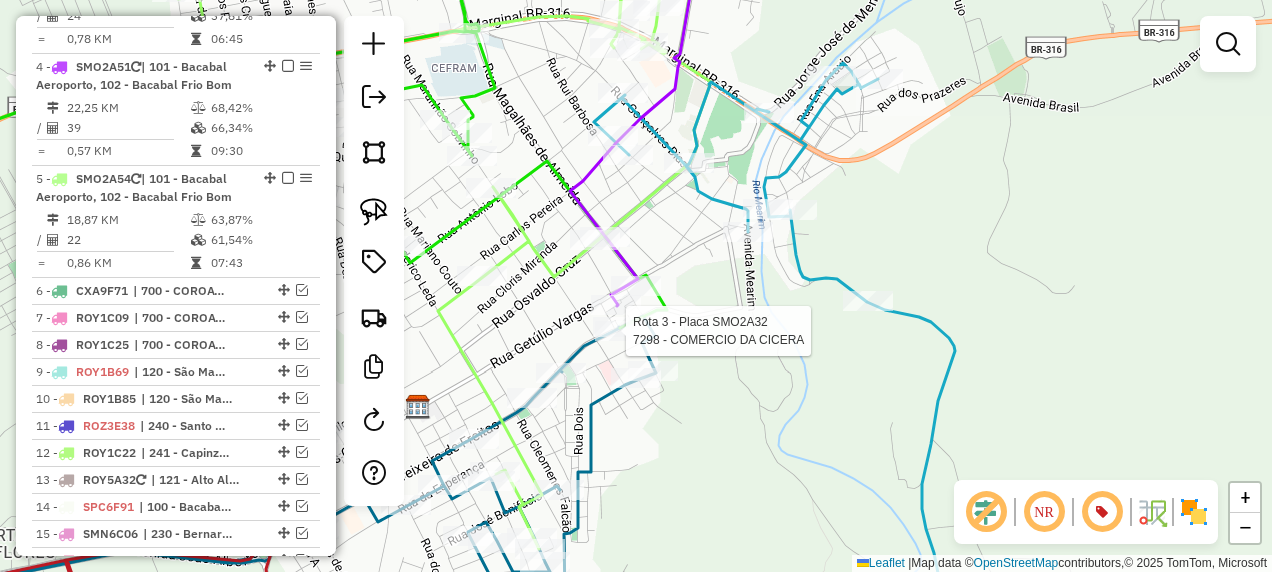 select on "**********" 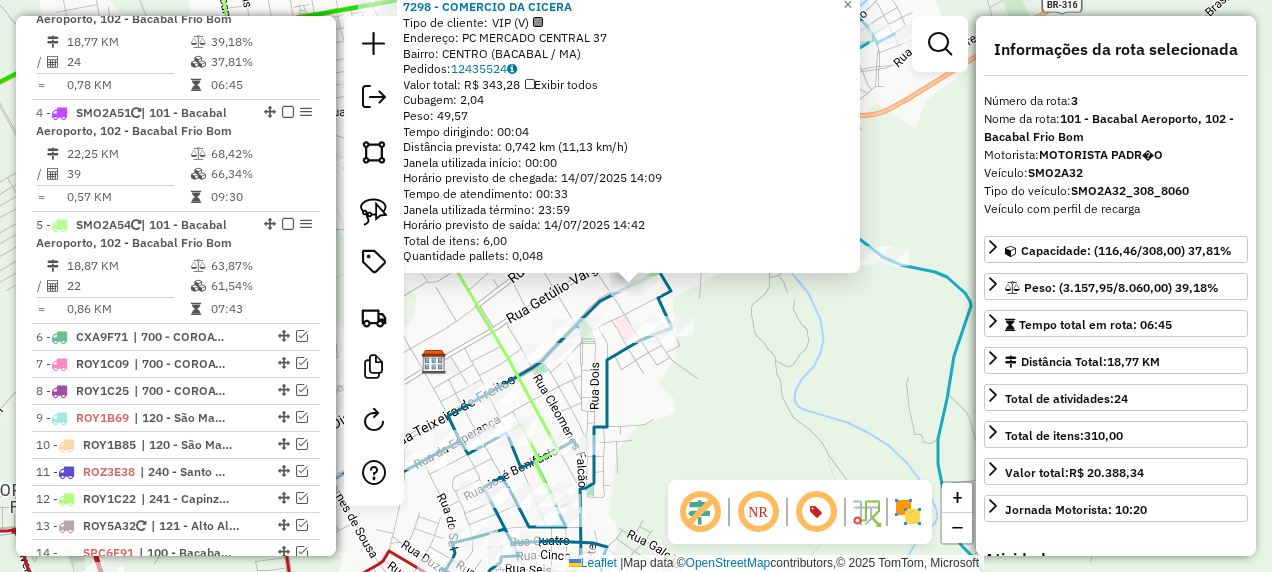 scroll, scrollTop: 1033, scrollLeft: 0, axis: vertical 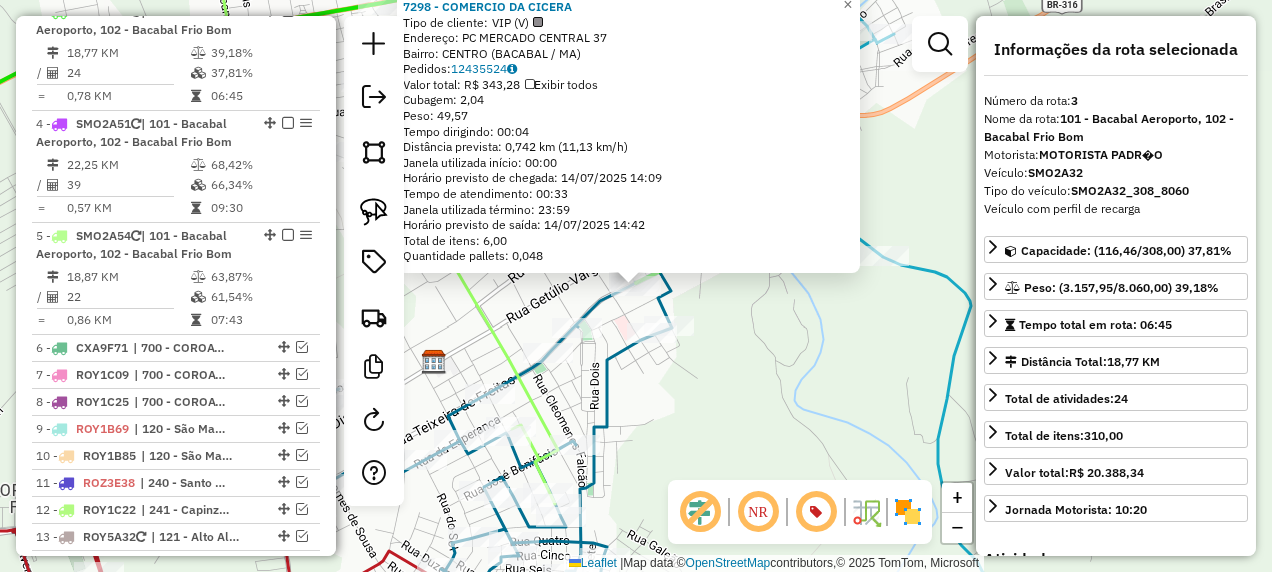click on "7298 - COMERCIO DA CICERA  Tipo de cliente:   VIP (V)   Endereço: PC  MERCADO CENTRAL               37   Bairro: CENTRO (BACABAL / MA)   Pedidos:  12435524   Valor total: R$ 343,28   Exibir todos   Cubagem: 2,04  Peso: 49,57  Tempo dirigindo: 00:04   Distância prevista: 0,742 km (11,13 km/h)   Janela utilizada início: 00:00   Horário previsto de chegada: 14/07/2025 14:09   Tempo de atendimento: 00:33   Janela utilizada término: 23:59   Horário previsto de saída: 14/07/2025 14:42   Total de itens: 6,00   Quantidade pallets: 0,048  × Janela de atendimento Grade de atendimento Capacidade Transportadoras Veículos Cliente Pedidos  Rotas Selecione os dias de semana para filtrar as janelas de atendimento  Seg   Ter   Qua   Qui   Sex   Sáb   Dom  Informe o período da janela de atendimento: De: Até:  Filtrar exatamente a janela do cliente  Considerar janela de atendimento padrão  Selecione os dias de semana para filtrar as grades de atendimento  Seg   Ter   Qua   Qui   Sex   Sáb   Dom   Peso mínimo:  +" 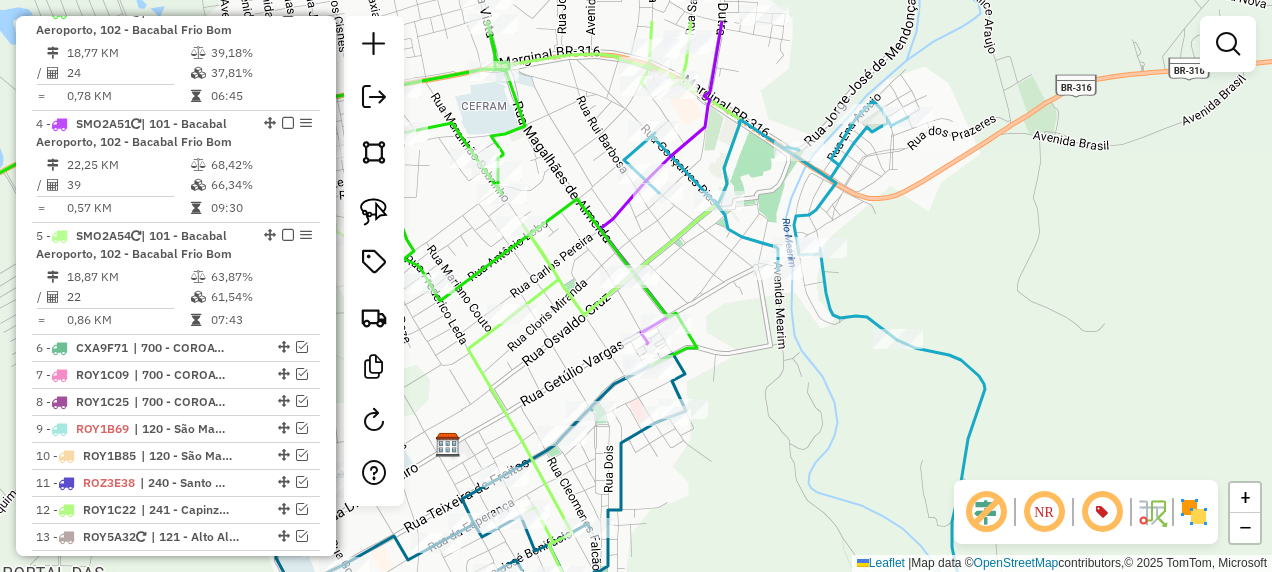 drag, startPoint x: 744, startPoint y: 306, endPoint x: 699, endPoint y: 486, distance: 185.53975 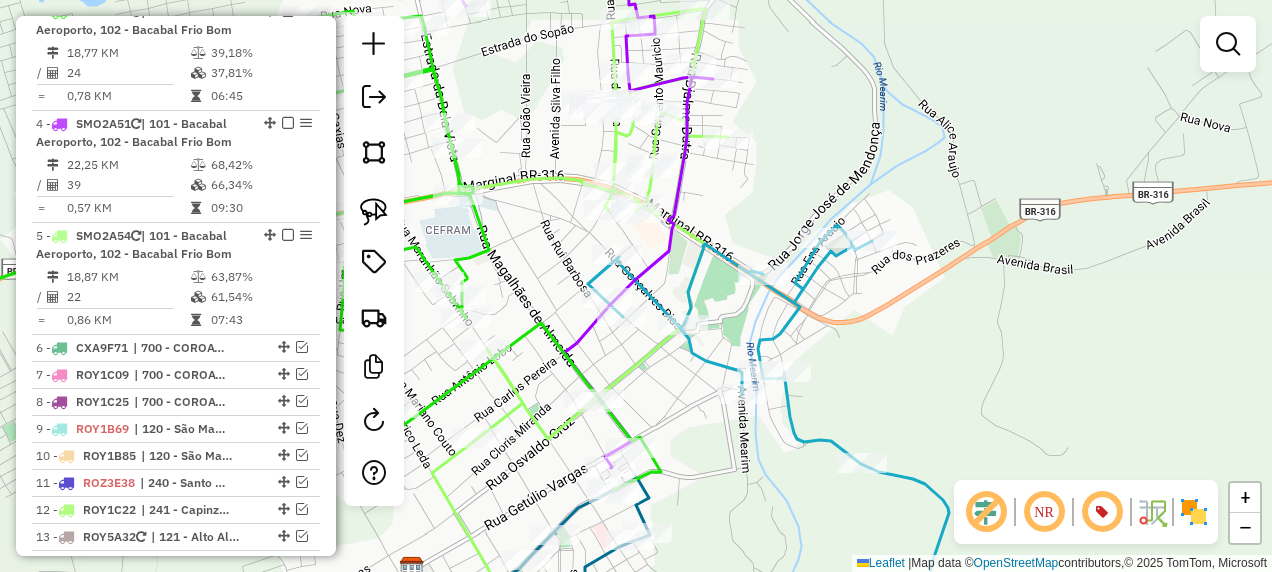 click 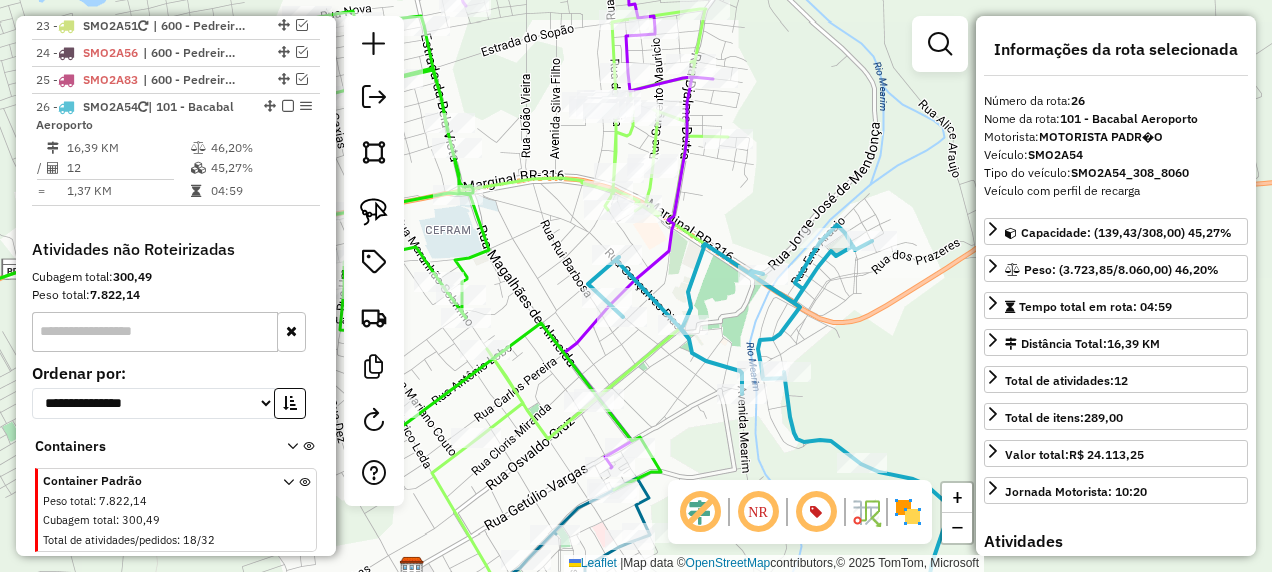 scroll, scrollTop: 1865, scrollLeft: 0, axis: vertical 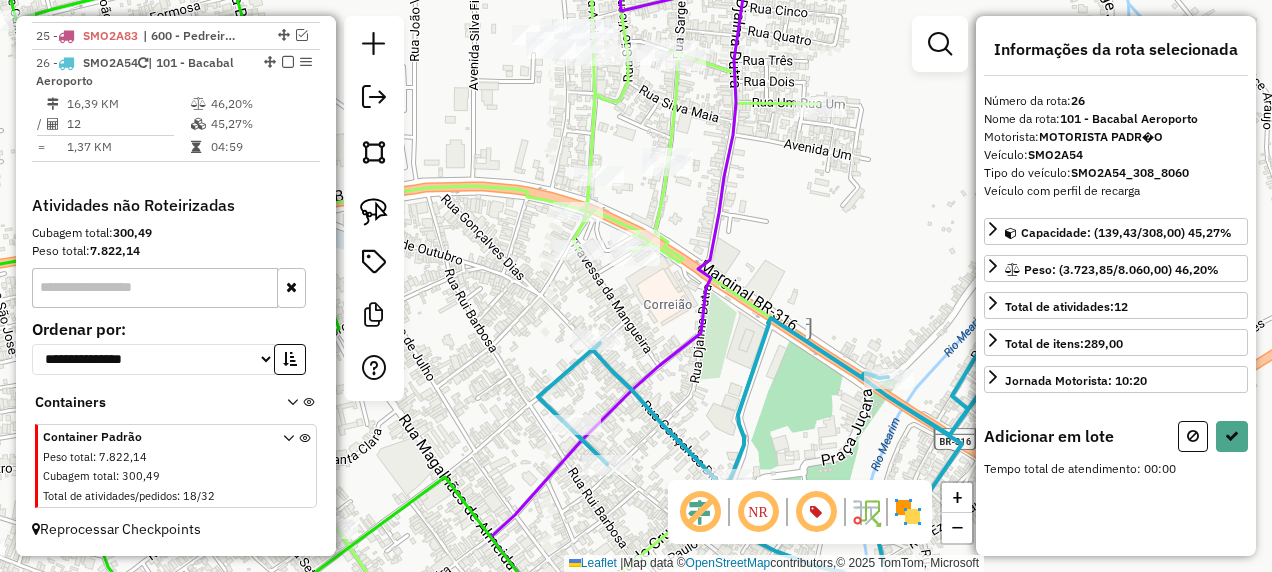 drag, startPoint x: 488, startPoint y: 284, endPoint x: 507, endPoint y: 348, distance: 66.760765 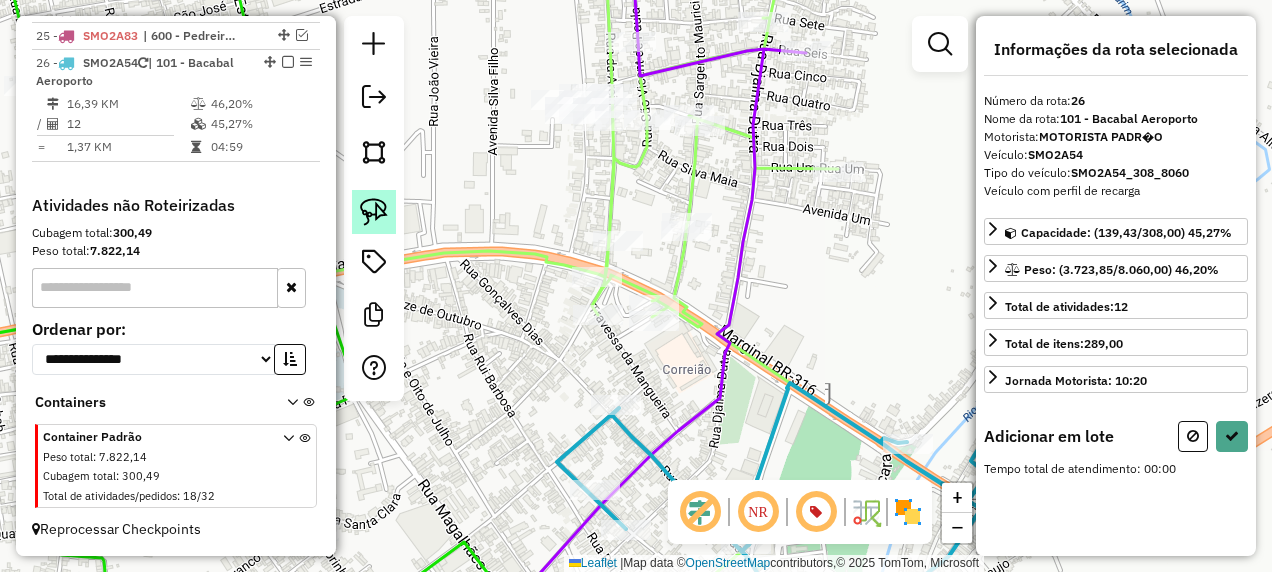 click 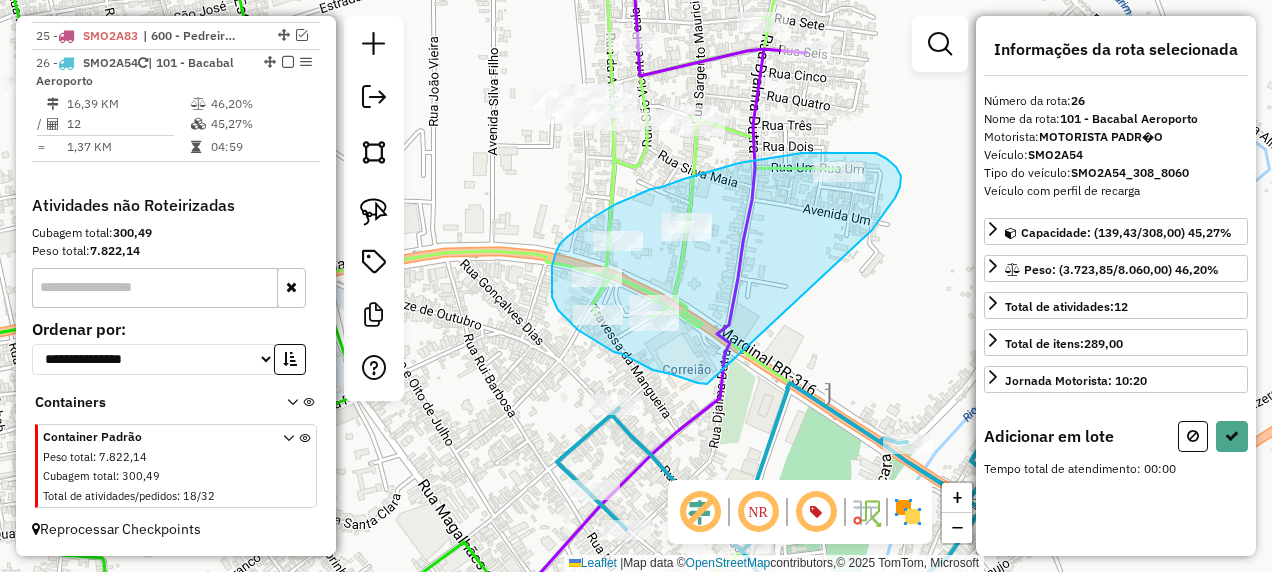 drag, startPoint x: 872, startPoint y: 230, endPoint x: 707, endPoint y: 384, distance: 225.70113 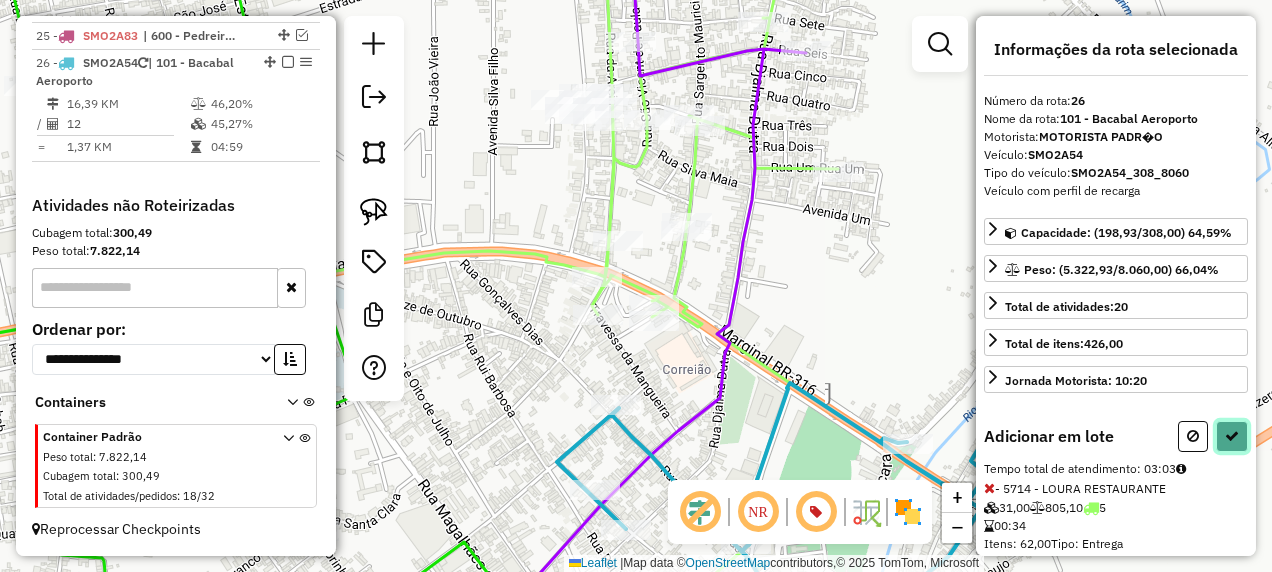 click at bounding box center (1232, 436) 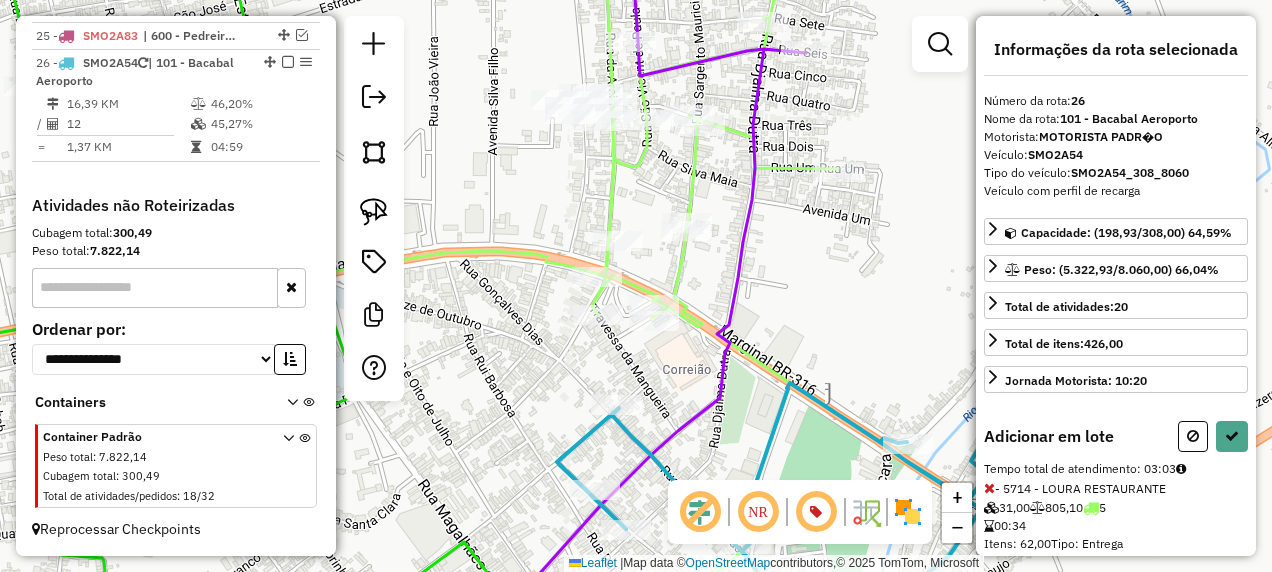 select on "**********" 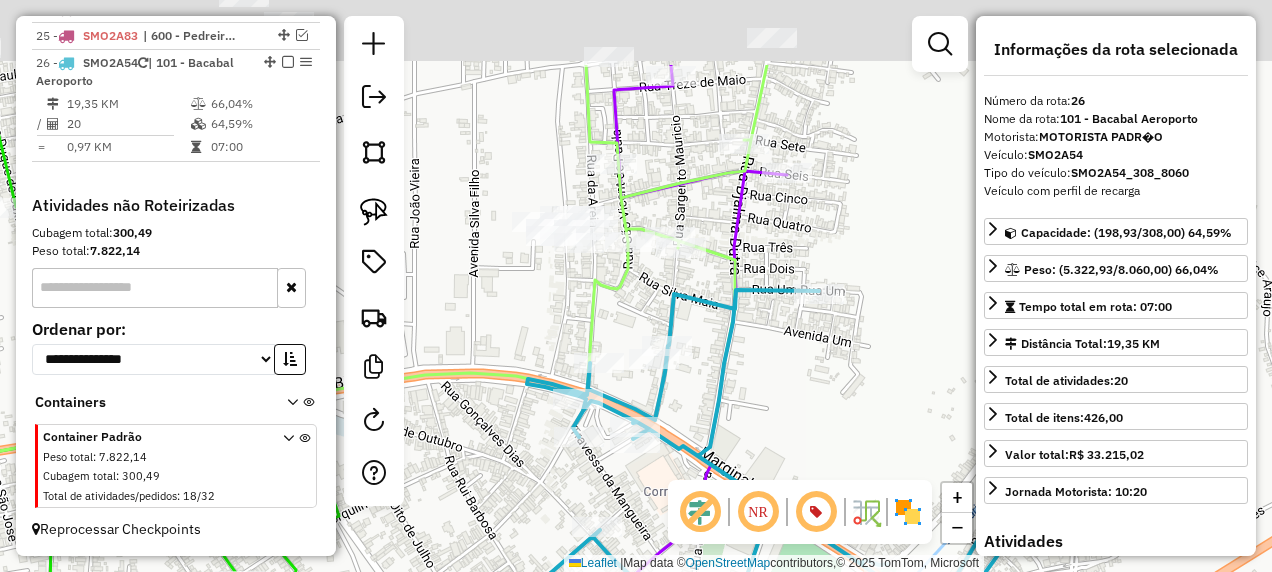 drag, startPoint x: 771, startPoint y: 256, endPoint x: 752, endPoint y: 392, distance: 137.32079 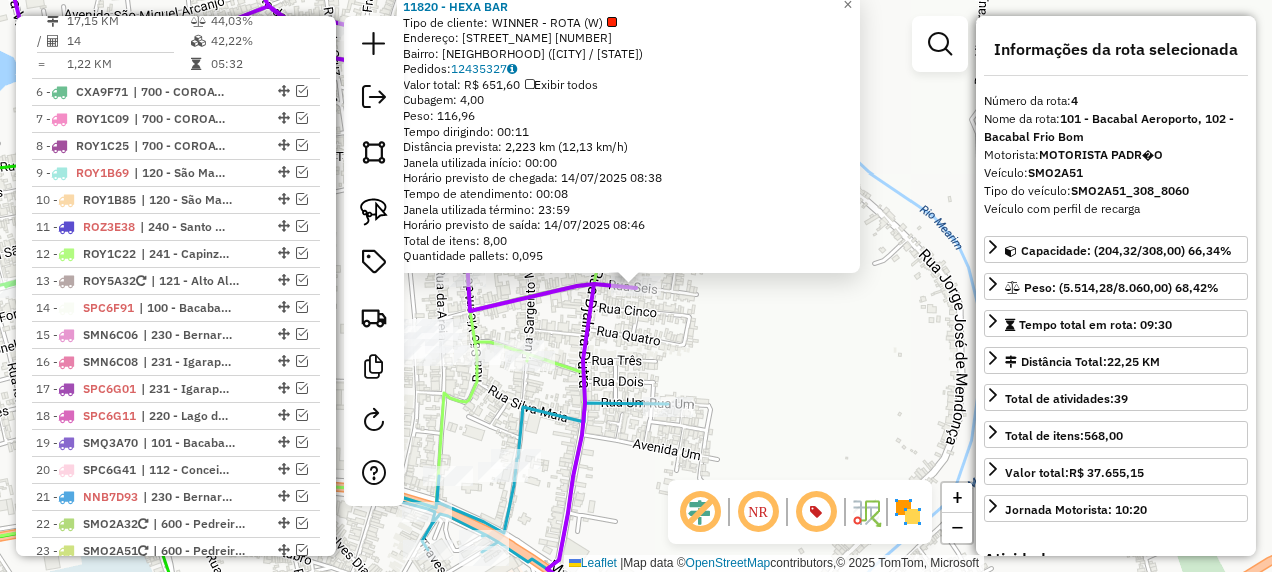 scroll, scrollTop: 1145, scrollLeft: 0, axis: vertical 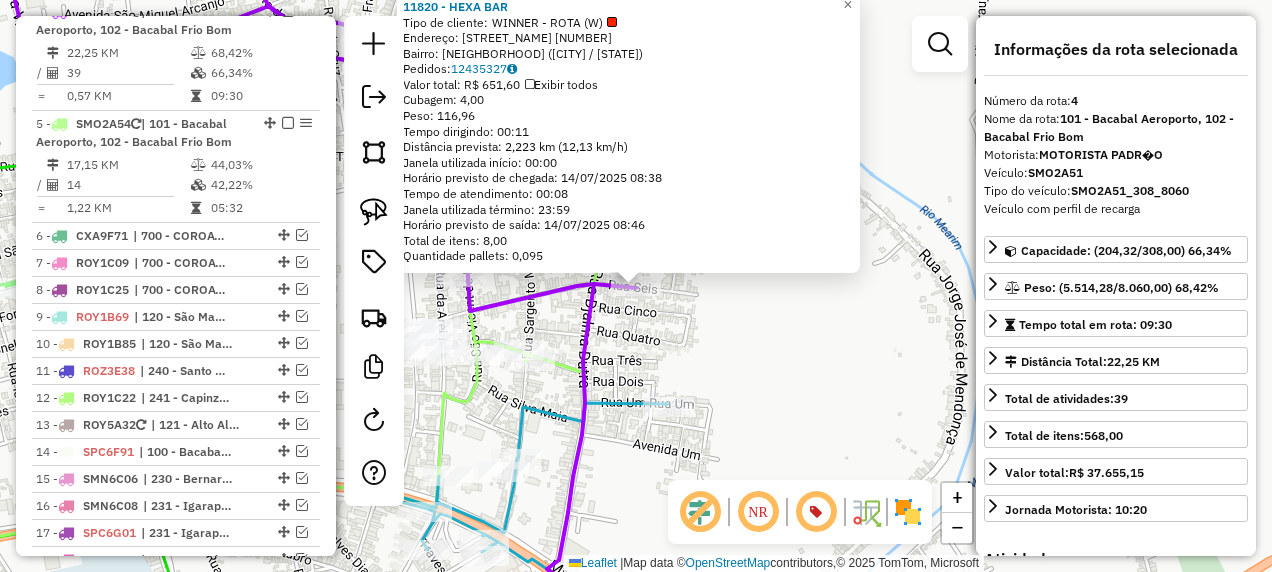 click on "11820 - HEXA BAR  Tipo de cliente:   WINNER - ROTA (W)   Endereço: RUA VIRIATO CORR�A            05   Bairro: BAIRRO DAREIA (BACABAL / MA)   Pedidos:  12435327   Valor total: R$ 651,60   Exibir todos   Cubagem: 4,00  Peso: 116,96  Tempo dirigindo: 00:11   Distância prevista: 2,223 km (12,13 km/h)   Janela utilizada início: 00:00   Horário previsto de chegada: 14/07/2025 08:38   Tempo de atendimento: 00:08   Janela utilizada término: 23:59   Horário previsto de saída: 14/07/2025 08:46   Total de itens: 8,00   Quantidade pallets: 0,095  × Janela de atendimento Grade de atendimento Capacidade Transportadoras Veículos Cliente Pedidos  Rotas Selecione os dias de semana para filtrar as janelas de atendimento  Seg   Ter   Qua   Qui   Sex   Sáb   Dom  Informe o período da janela de atendimento: De: Até:  Filtrar exatamente a janela do cliente  Considerar janela de atendimento padrão  Selecione os dias de semana para filtrar as grades de atendimento  Seg   Ter   Qua   Qui   Sex   Sáb   Dom   De:   De:" 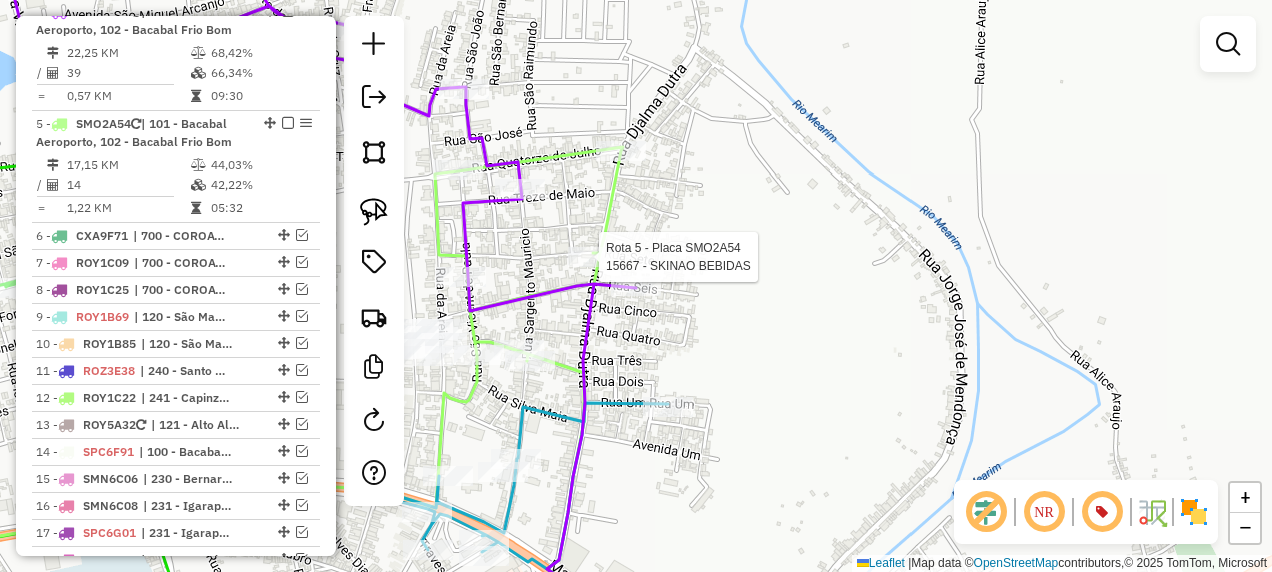 select on "**********" 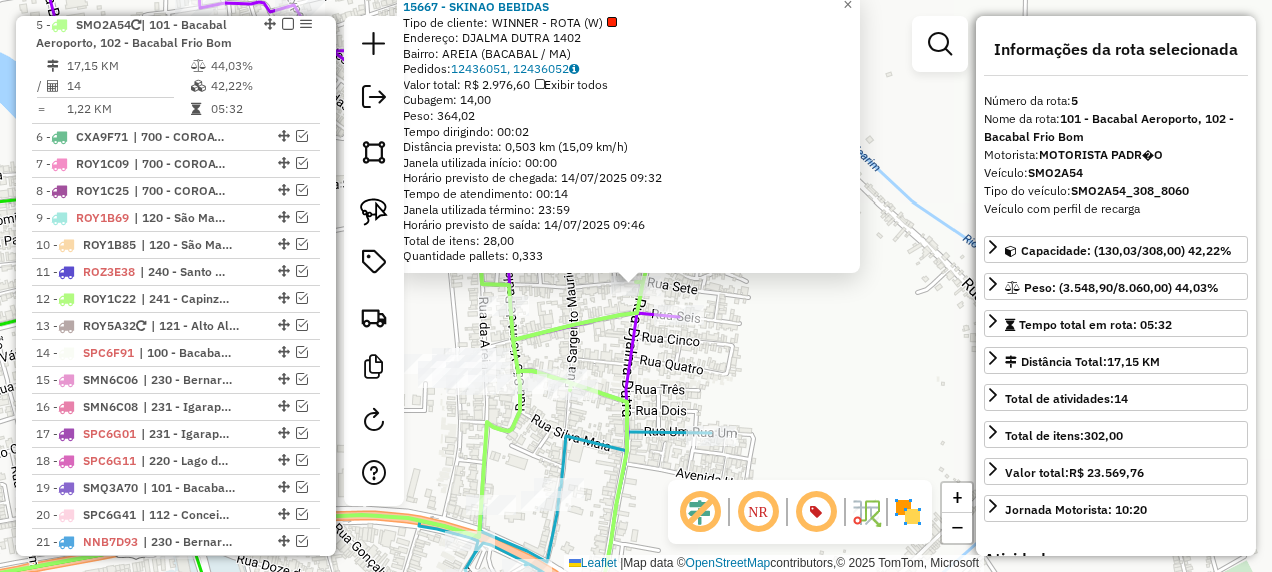 scroll, scrollTop: 1256, scrollLeft: 0, axis: vertical 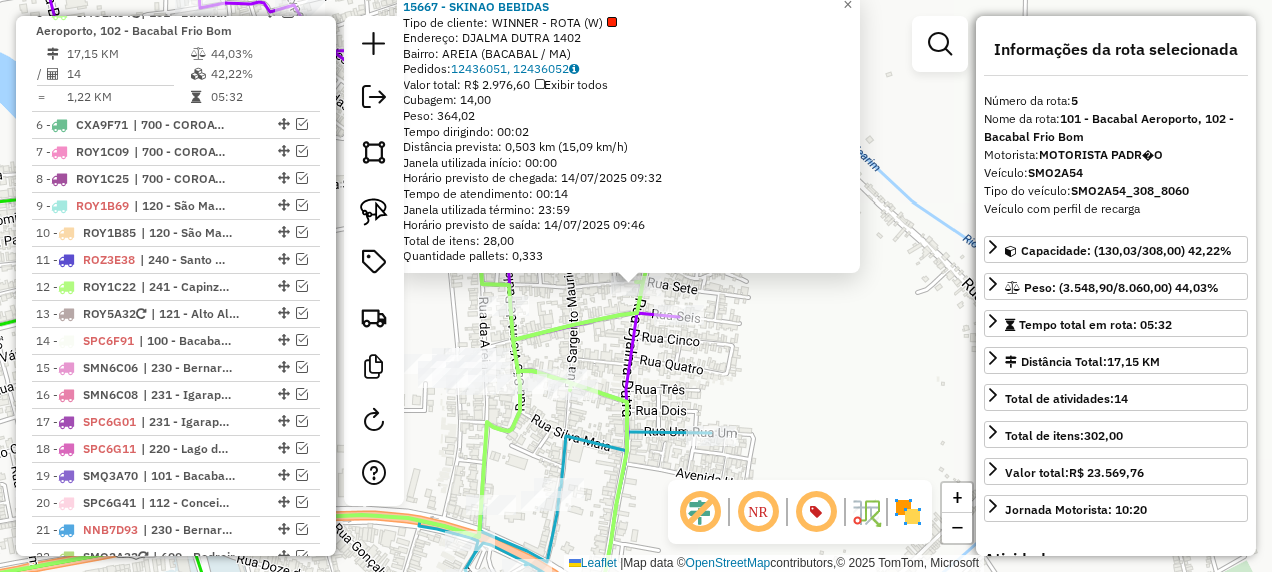 click on "Rota 5 - Placa SMO2A54  15667 - SKINAO BEBIDAS Rota 4 - Placa SMO2A51  11820 - HEXA BAR 15667 - SKINAO BEBIDAS  Tipo de cliente:   WINNER - ROTA (W)   Endereço:  DJALMA DUTRA 1402   Bairro: AREIA (BACABAL / MA)   Pedidos:  12436051, 12436052   Valor total: R$ 2.976,60   Exibir todos   Cubagem: 14,00  Peso: 364,02  Tempo dirigindo: 00:02   Distância prevista: 0,503 km (15,09 km/h)   Janela utilizada início: 00:00   Horário previsto de chegada: 14/07/2025 09:32   Tempo de atendimento: 00:14   Janela utilizada término: 23:59   Horário previsto de saída: 14/07/2025 09:46   Total de itens: 28,00   Quantidade pallets: 0,333  × Janela de atendimento Grade de atendimento Capacidade Transportadoras Veículos Cliente Pedidos  Rotas Selecione os dias de semana para filtrar as janelas de atendimento  Seg   Ter   Qua   Qui   Sex   Sáb   Dom  Informe o período da janela de atendimento: De: Até:  Filtrar exatamente a janela do cliente  Considerar janela de atendimento padrão   Seg   Ter   Qua   Qui   Sex   Sáb" 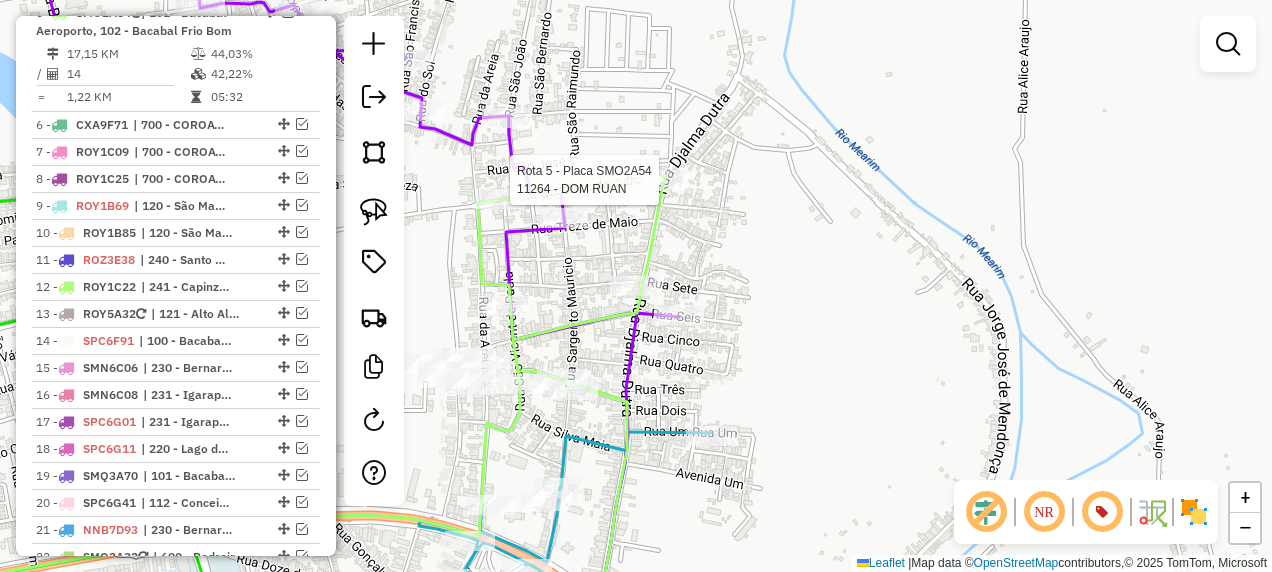 select on "**********" 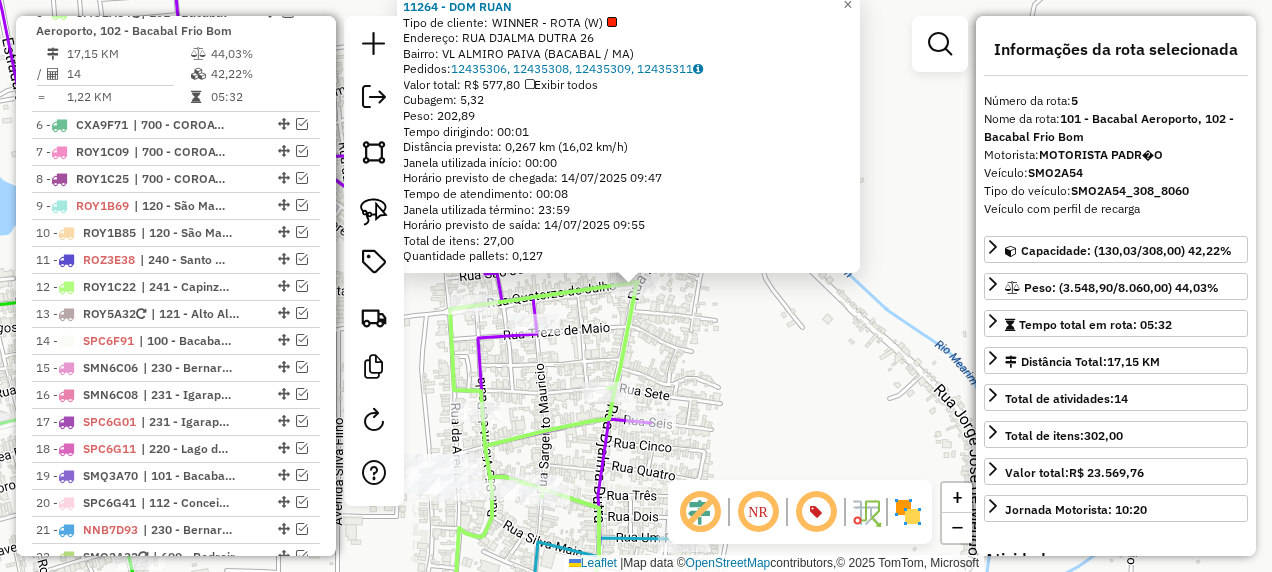 click on "Quantidade pallets: 0,127" 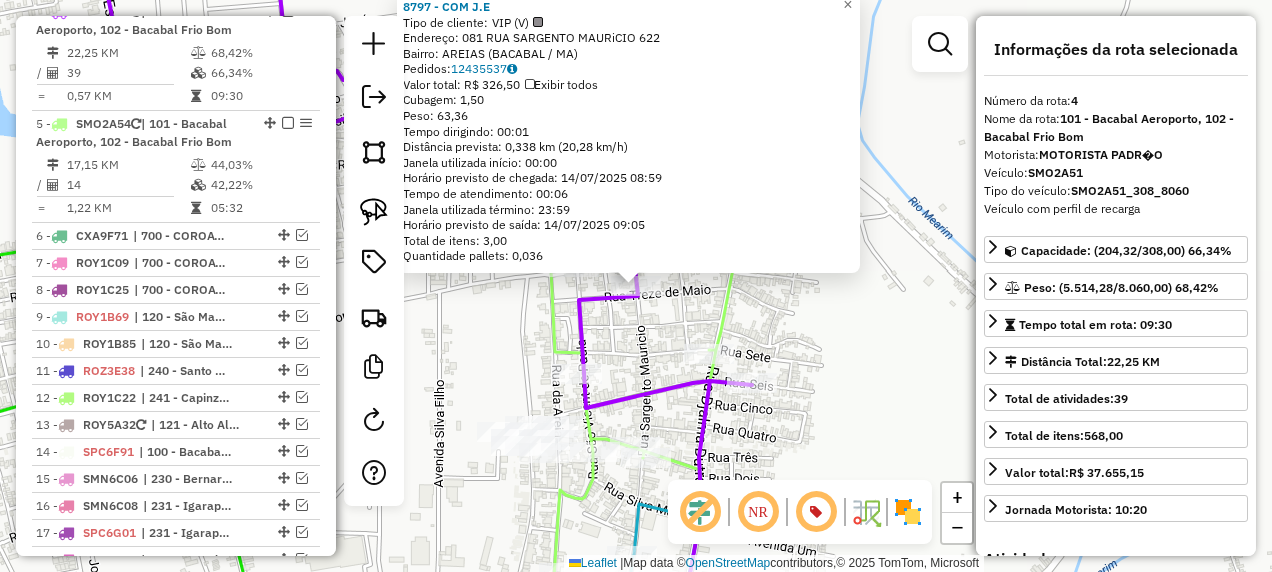click 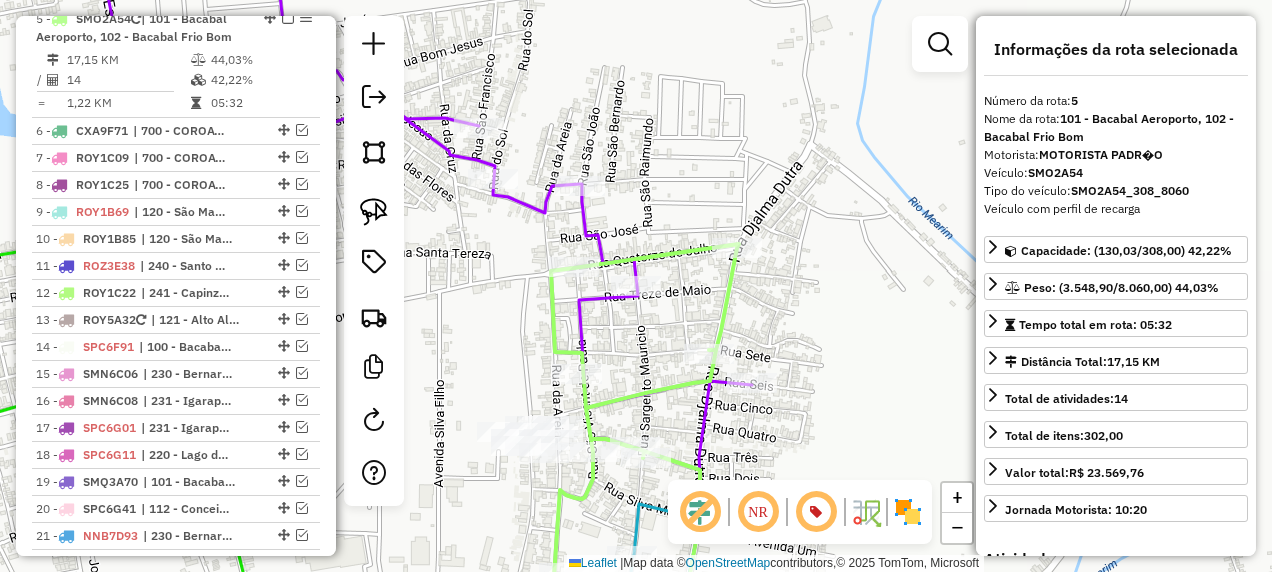 scroll, scrollTop: 1256, scrollLeft: 0, axis: vertical 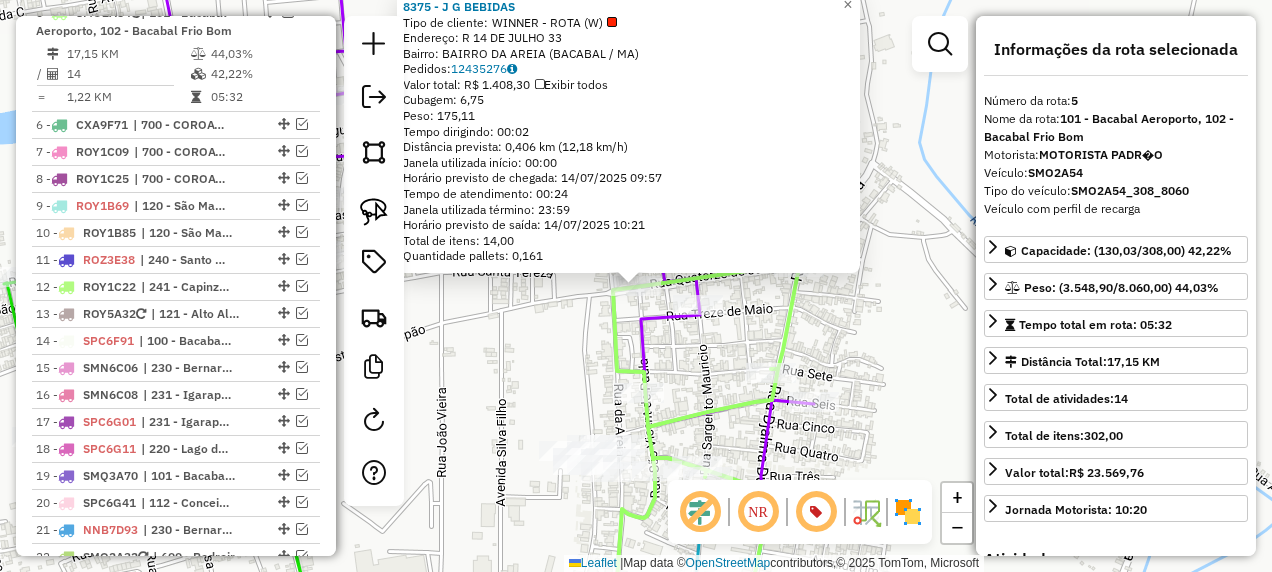 drag, startPoint x: 581, startPoint y: 334, endPoint x: 642, endPoint y: 416, distance: 102.20078 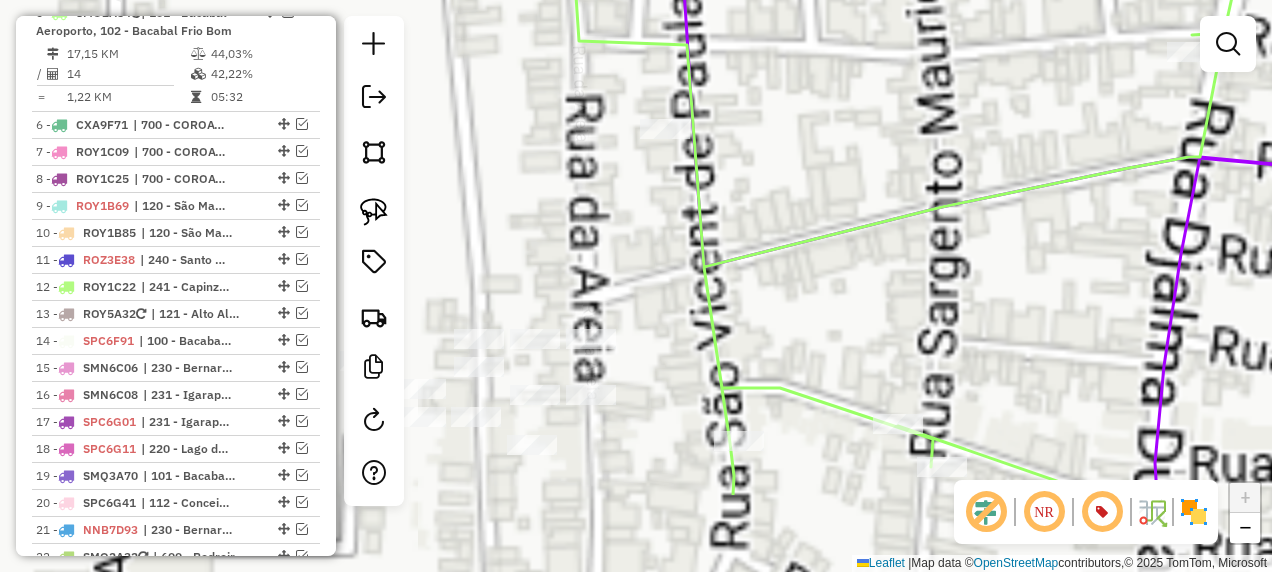 drag, startPoint x: 646, startPoint y: 434, endPoint x: 733, endPoint y: 241, distance: 211.70262 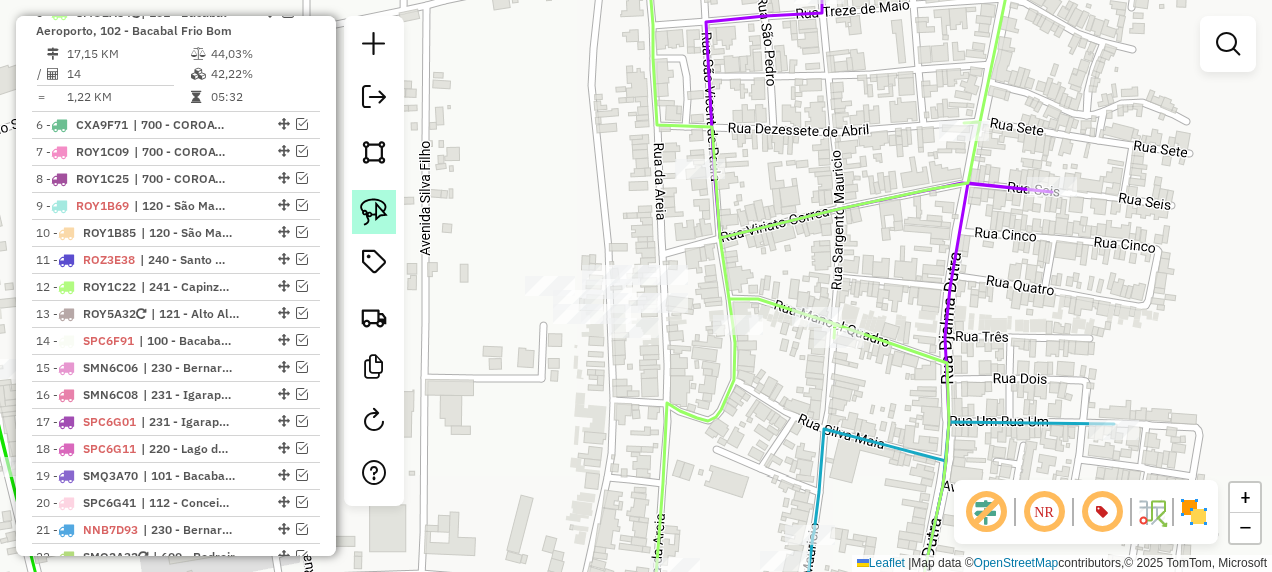 click 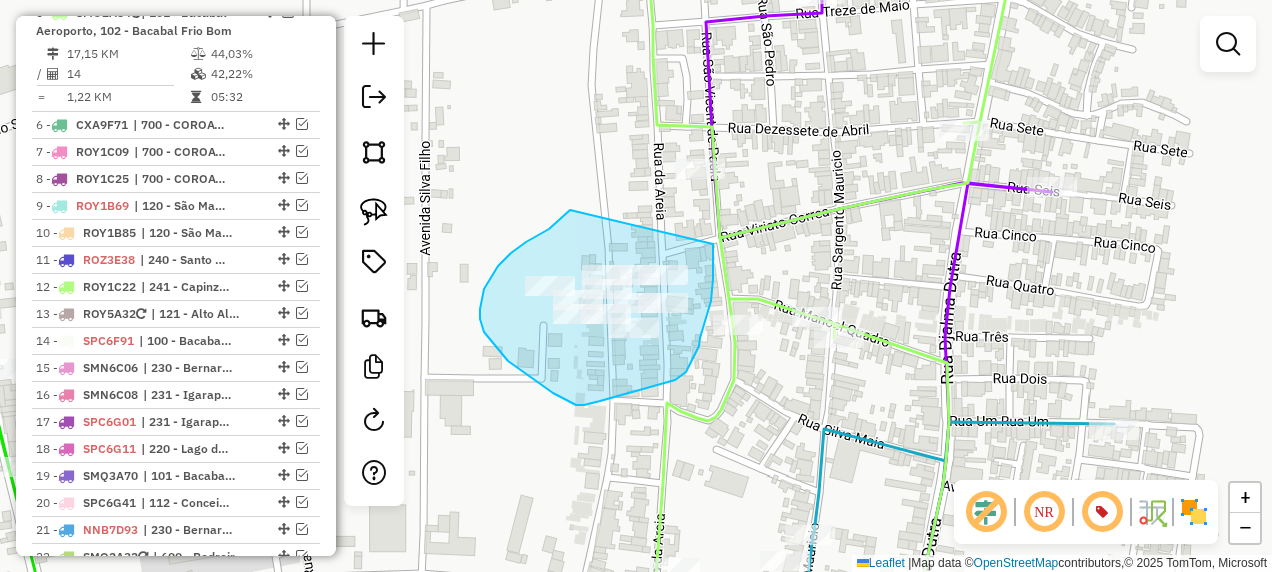 drag, startPoint x: 570, startPoint y: 210, endPoint x: 713, endPoint y: 239, distance: 145.91093 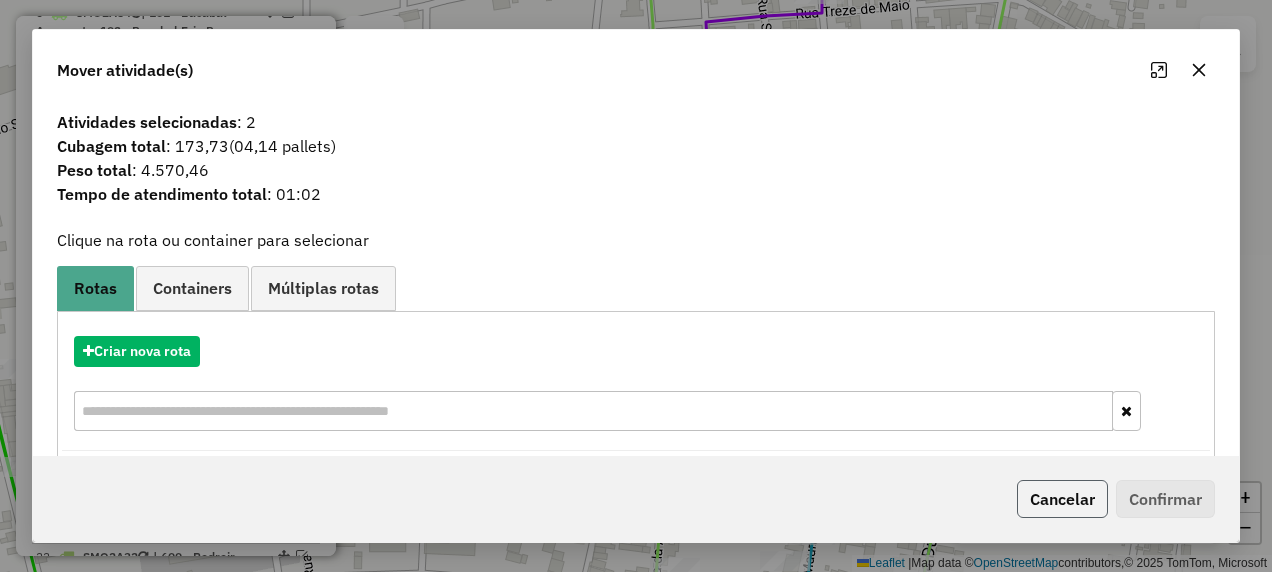 click on "Cancelar" 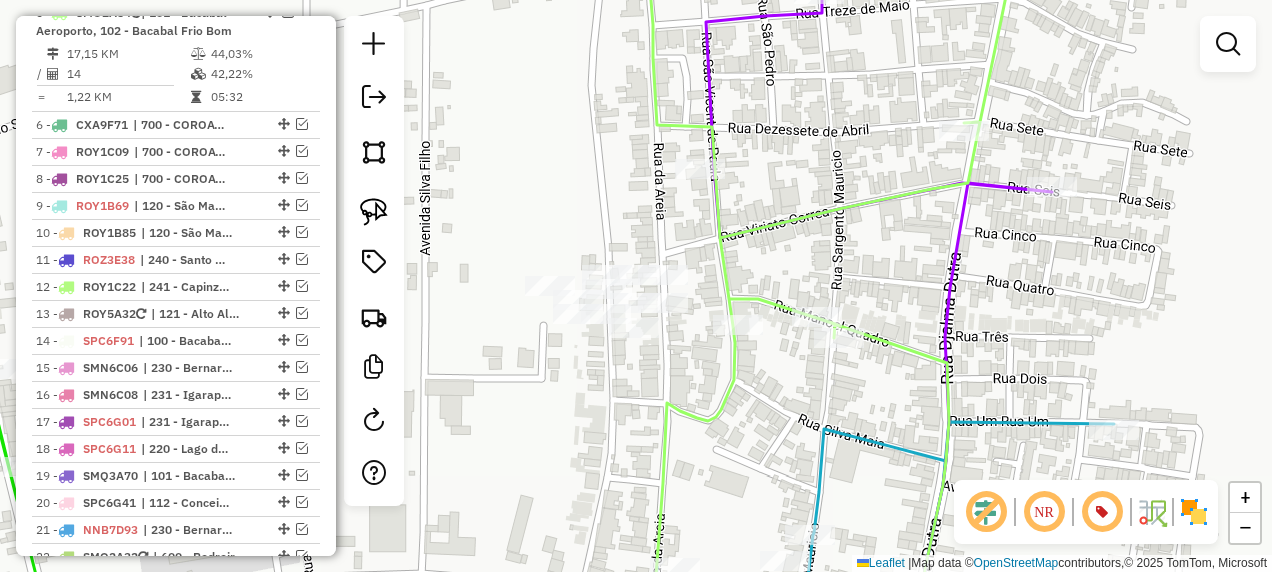click 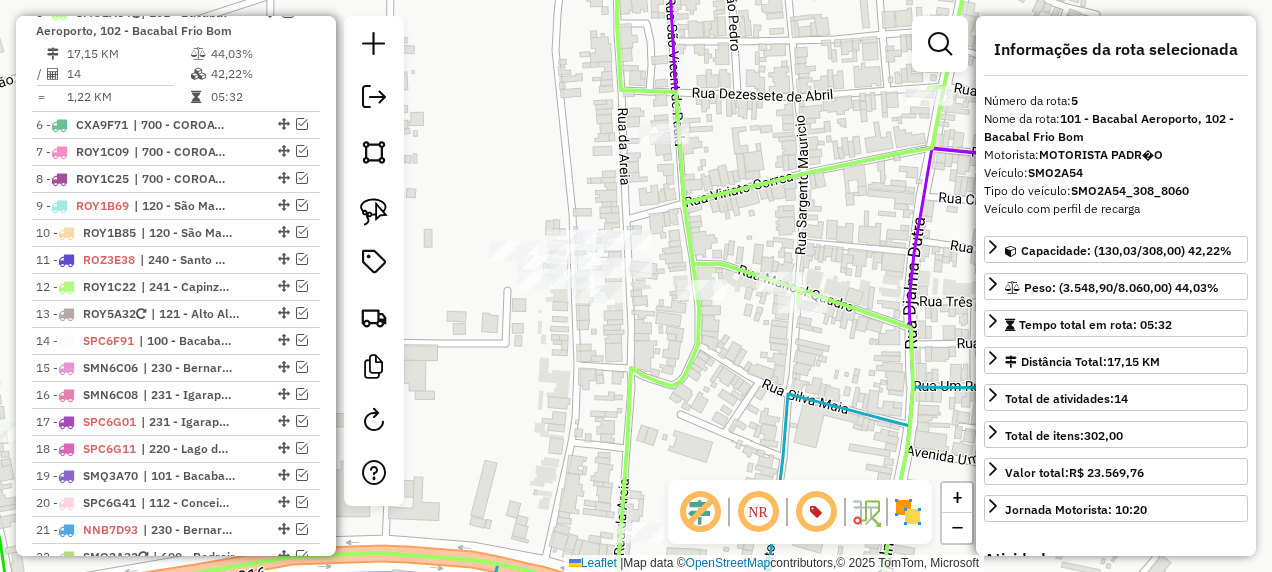drag, startPoint x: 733, startPoint y: 401, endPoint x: 630, endPoint y: 272, distance: 165.07574 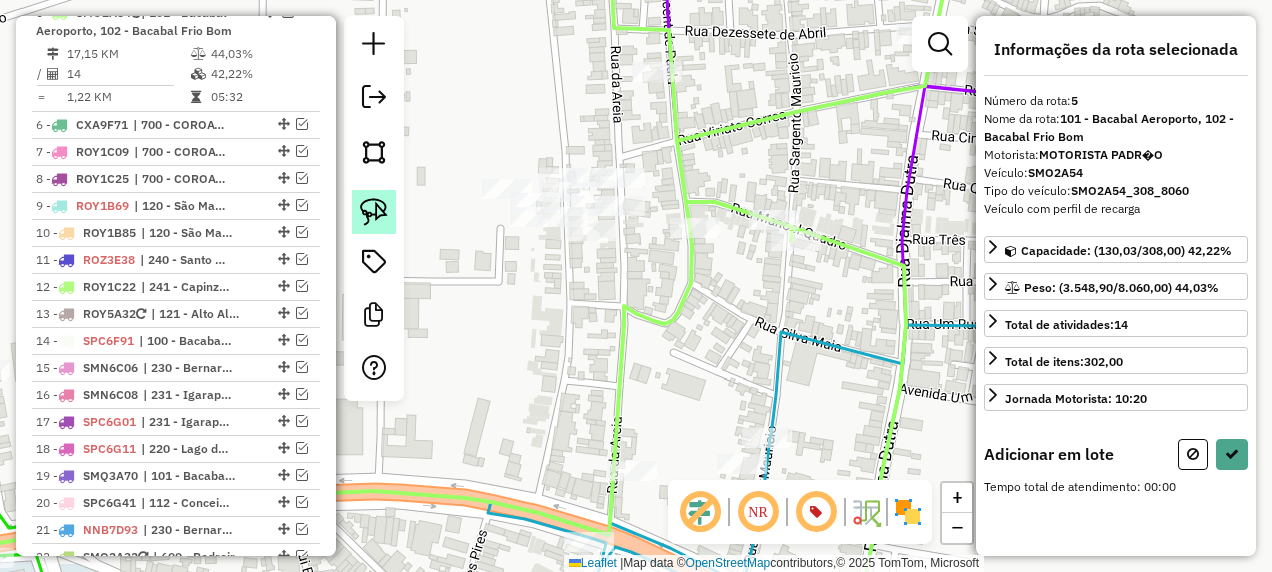 click 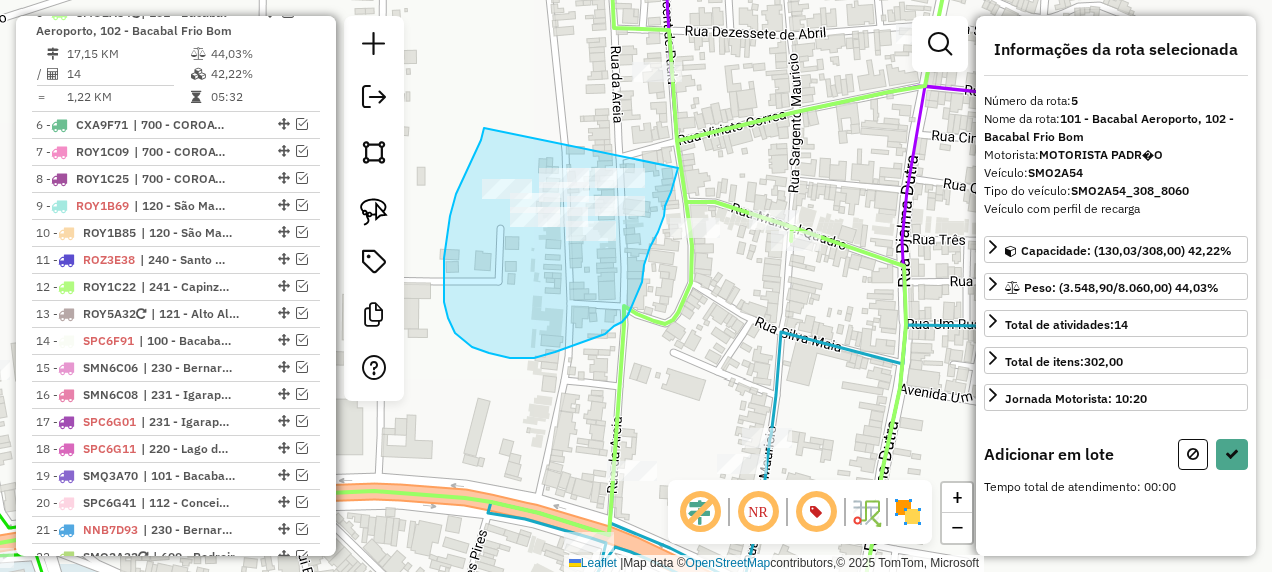 drag, startPoint x: 484, startPoint y: 128, endPoint x: 678, endPoint y: 168, distance: 198.0808 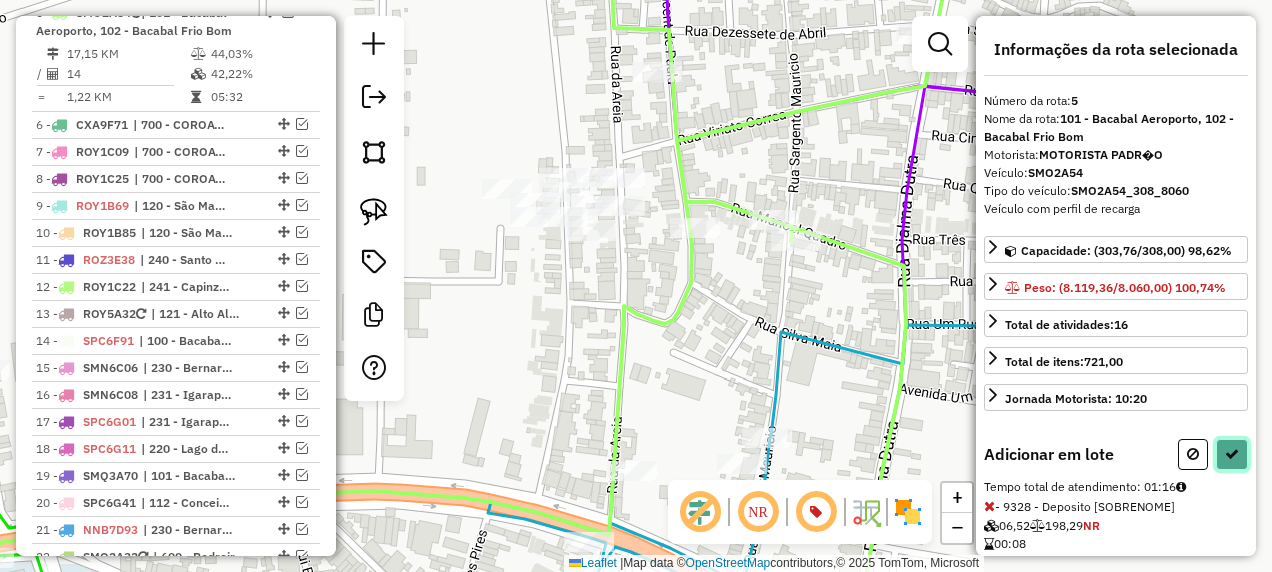 click at bounding box center (1232, 454) 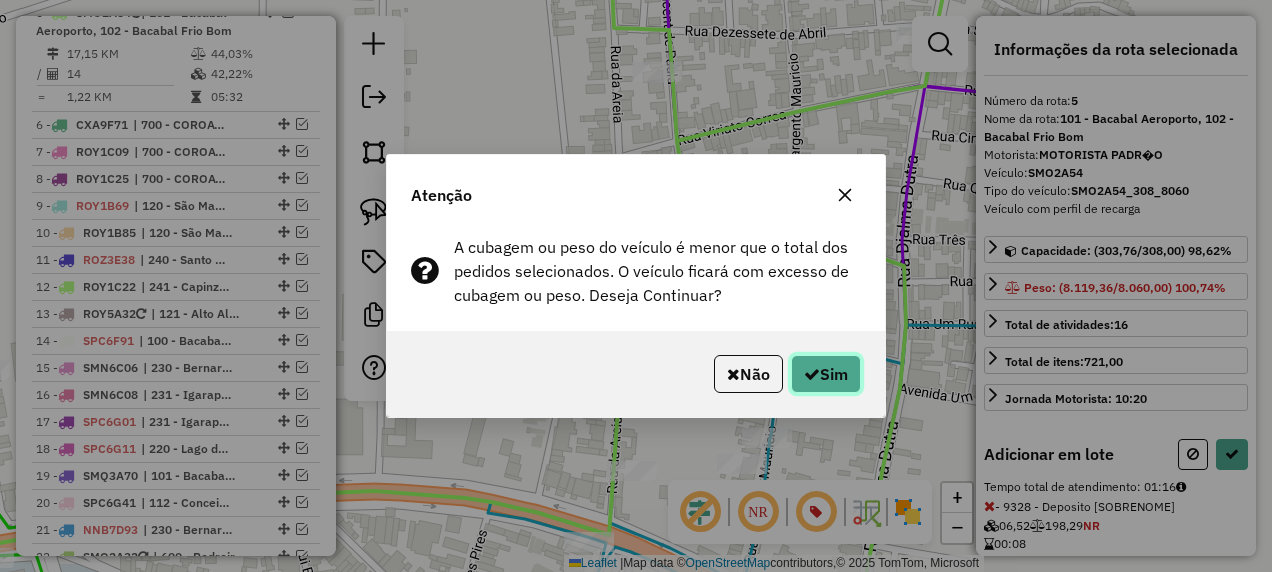 click on "Sim" 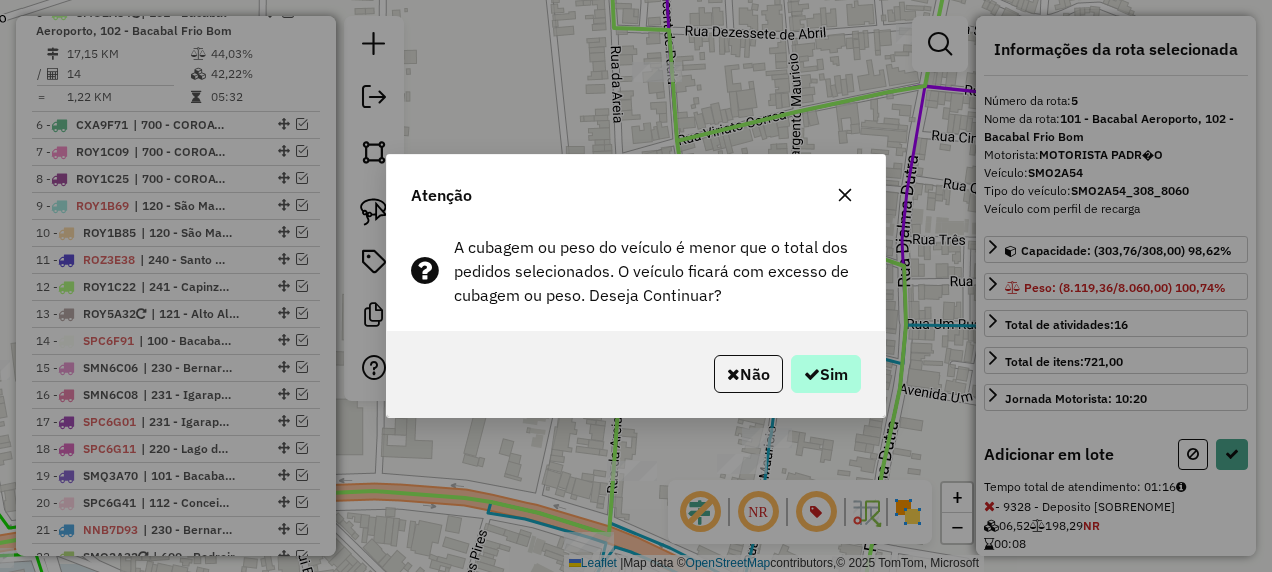 select on "**********" 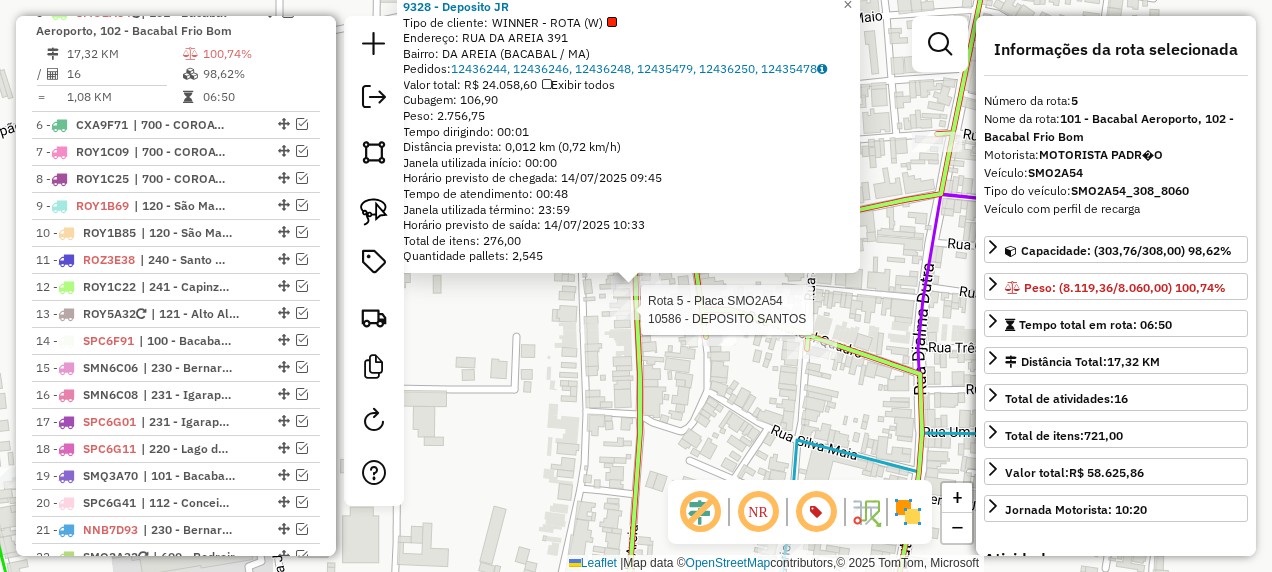 click 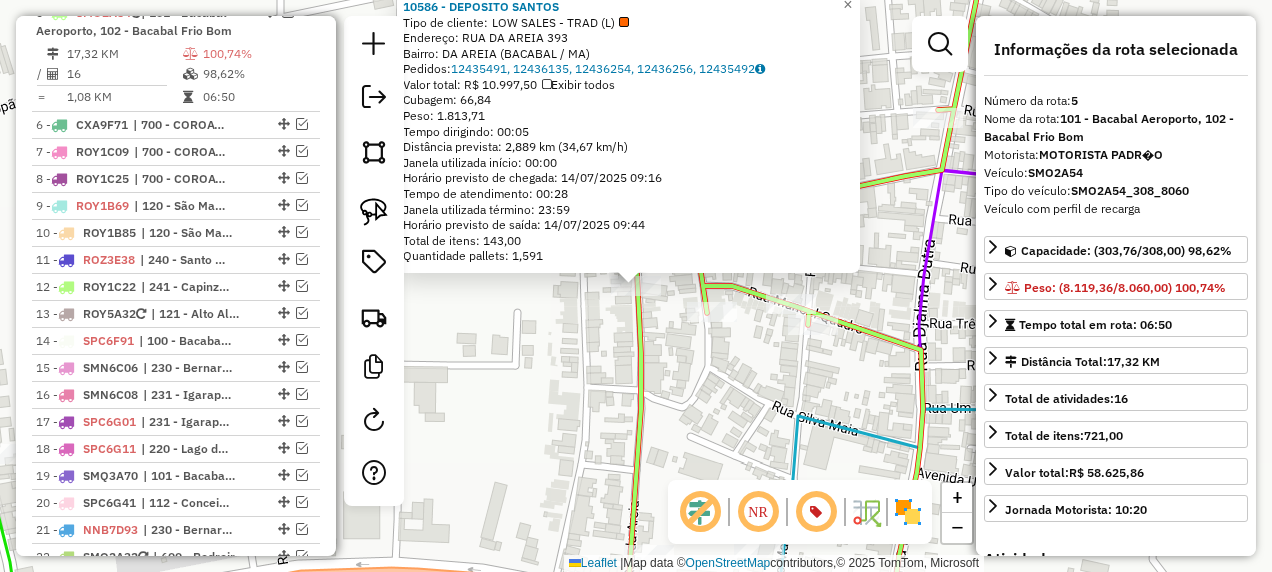 click on "10586 - DEPOSITO SANTOS  Tipo de cliente:   LOW SALES - TRAD (L)   Endereço:  RUA DA AREIA 393   Bairro: DA AREIA (BACABAL / MA)   Pedidos:  12435491, 12436135, 12436254, 12436256, 12435492   Valor total: R$ 10.997,50   Exibir todos   Cubagem: 66,84  Peso: 1.813,71  Tempo dirigindo: 00:05   Distância prevista: 2,889 km (34,67 km/h)   Janela utilizada início: 00:00   Horário previsto de chegada: 14/07/2025 09:16   Tempo de atendimento: 00:28   Janela utilizada término: 23:59   Horário previsto de saída: 14/07/2025 09:44   Total de itens: 143,00   Quantidade pallets: 1,591  × Janela de atendimento Grade de atendimento Capacidade Transportadoras Veículos Cliente Pedidos  Rotas Selecione os dias de semana para filtrar as janelas de atendimento  Seg   Ter   Qua   Qui   Sex   Sáb   Dom  Informe o período da janela de atendimento: De: Até:  Filtrar exatamente a janela do cliente  Considerar janela de atendimento padrão  Selecione os dias de semana para filtrar as grades de atendimento  Seg   Ter   Qua" 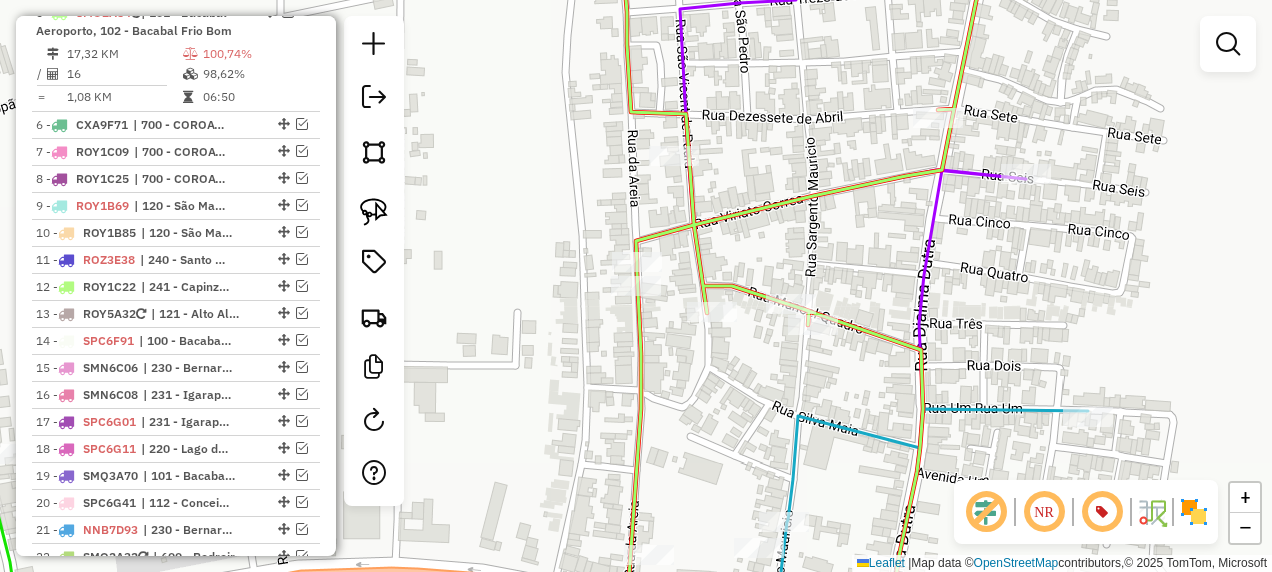click 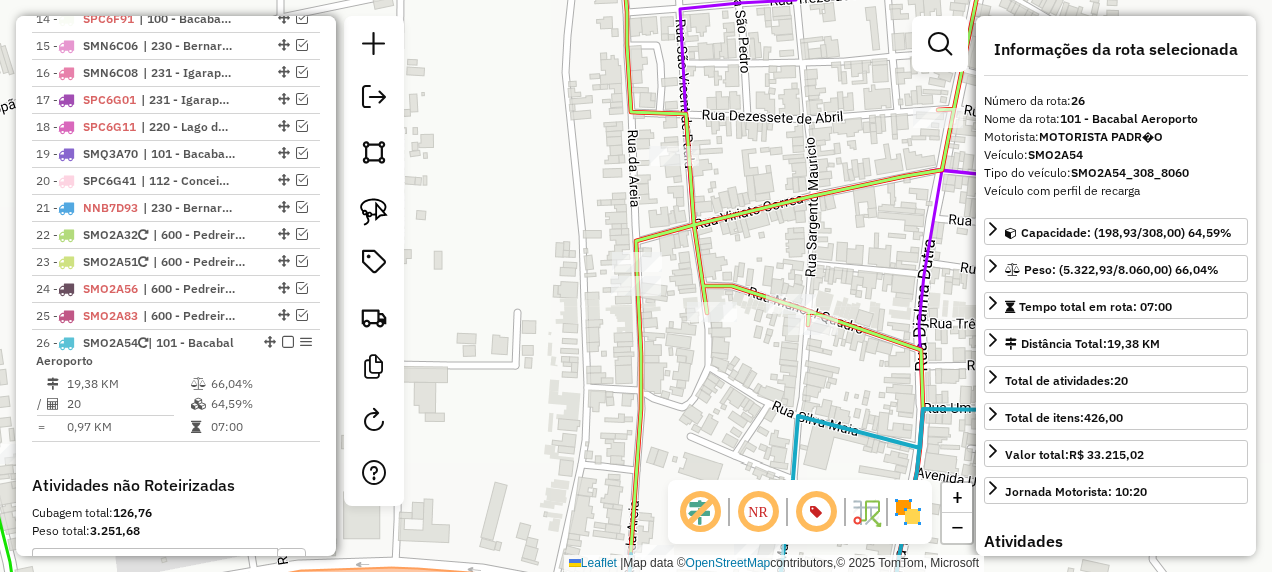 scroll, scrollTop: 1865, scrollLeft: 0, axis: vertical 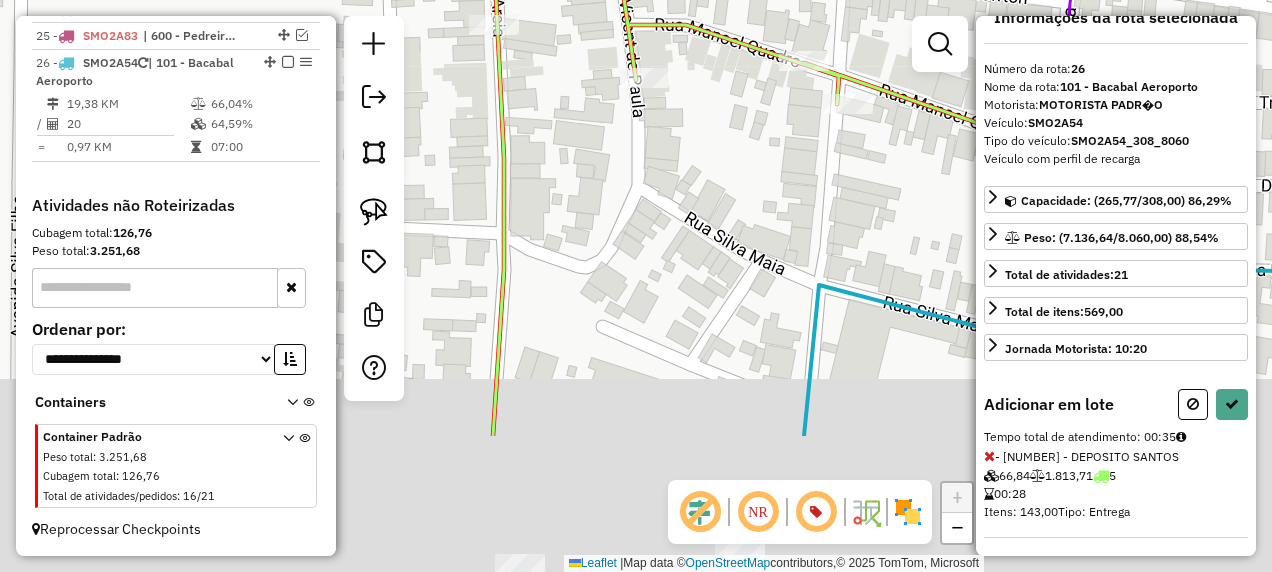 drag, startPoint x: 860, startPoint y: 436, endPoint x: 788, endPoint y: 226, distance: 222 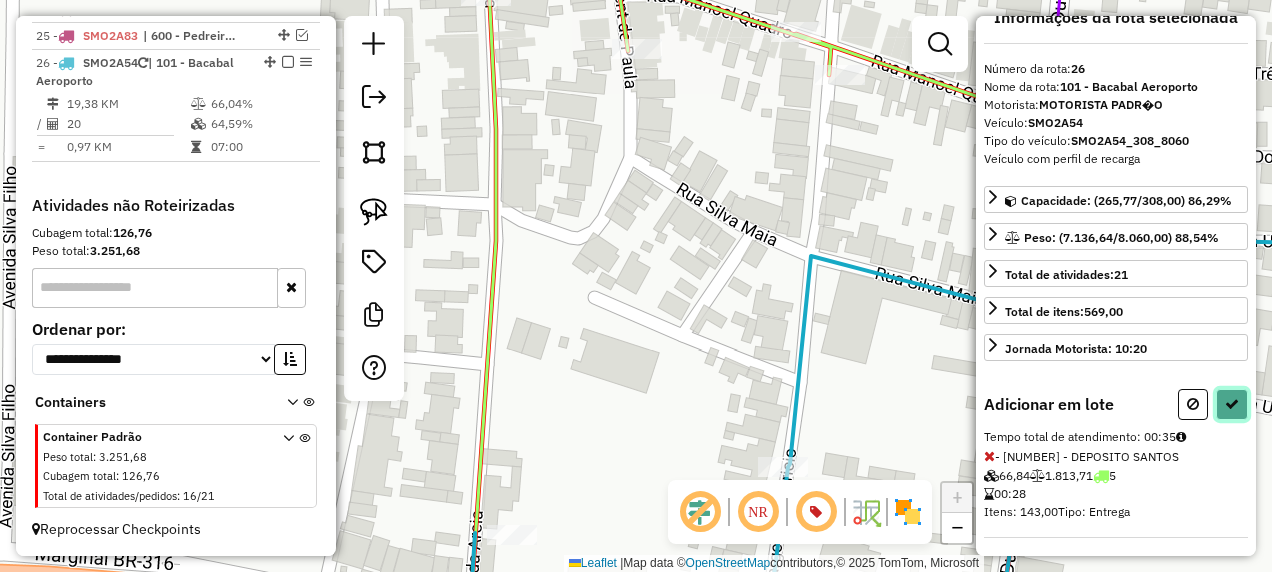 click at bounding box center [1232, 404] 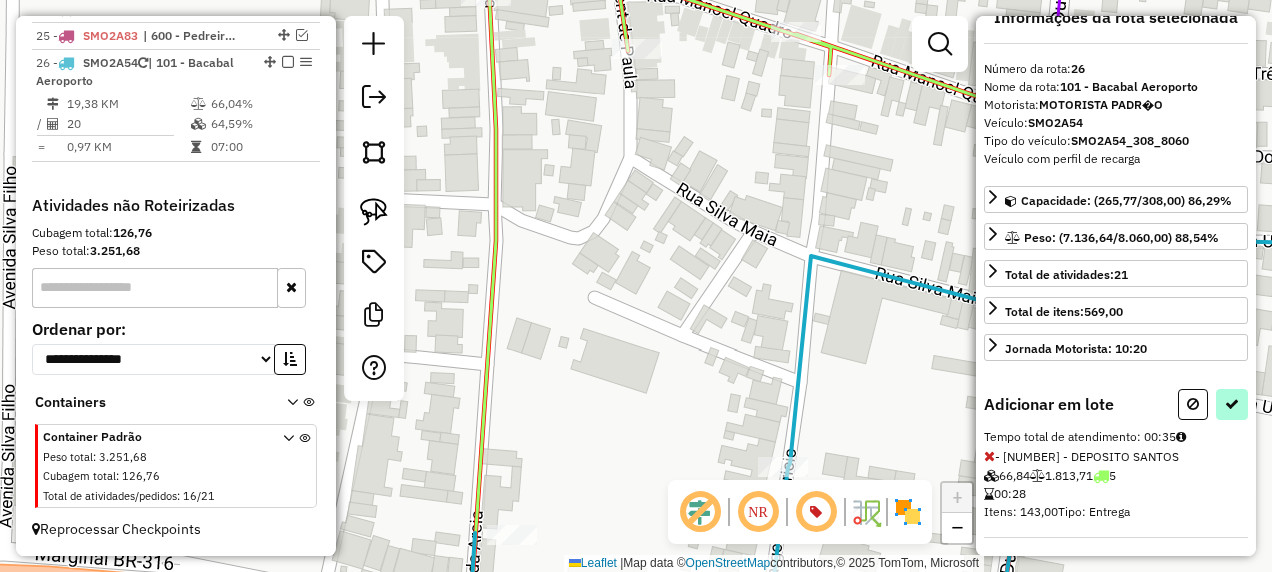 select on "**********" 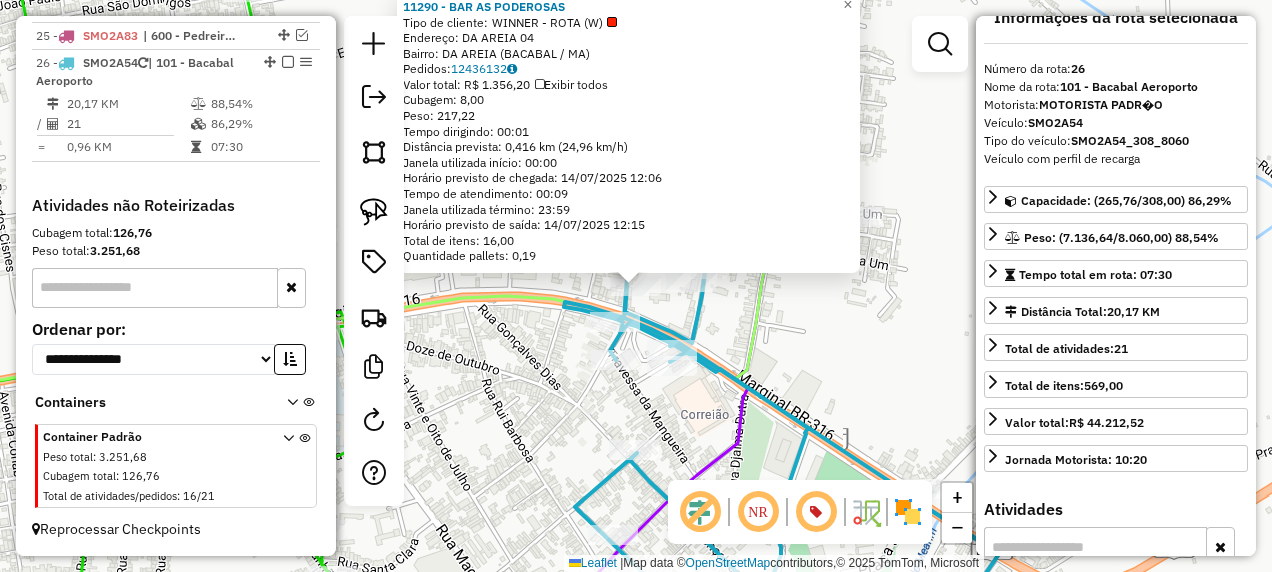 click on "11290 - BAR AS PODEROSAS  Tipo de cliente:   WINNER - ROTA (W)   Endereço:  DA AREIA 04   Bairro: DA AREIA (BACABAL / MA)   Pedidos:  12436132   Valor total: R$ 1.356,20   Exibir todos   Cubagem: 8,00  Peso: 217,22  Tempo dirigindo: 00:01   Distância prevista: 0,416 km (24,96 km/h)   Janela utilizada início: 00:00   Horário previsto de chegada: 14/07/2025 12:06   Tempo de atendimento: 00:09   Janela utilizada término: 23:59   Horário previsto de saída: 14/07/2025 12:15   Total de itens: 16,00   Quantidade pallets: 0,19  × Janela de atendimento Grade de atendimento Capacidade Transportadoras Veículos Cliente Pedidos  Rotas Selecione os dias de semana para filtrar as janelas de atendimento  Seg   Ter   Qua   Qui   Sex   Sáb   Dom  Informe o período da janela de atendimento: De: Até:  Filtrar exatamente a janela do cliente  Considerar janela de atendimento padrão  Selecione os dias de semana para filtrar as grades de atendimento  Seg   Ter   Qua   Qui   Sex   Sáb   Dom   Peso mínimo:   De:   De:" 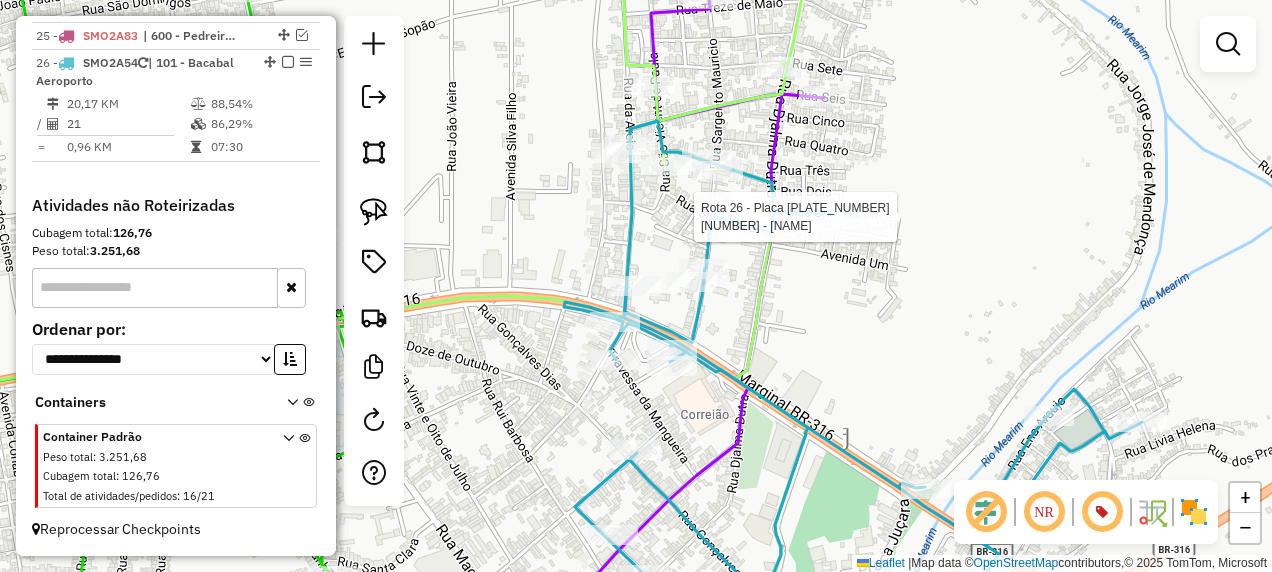 select on "**********" 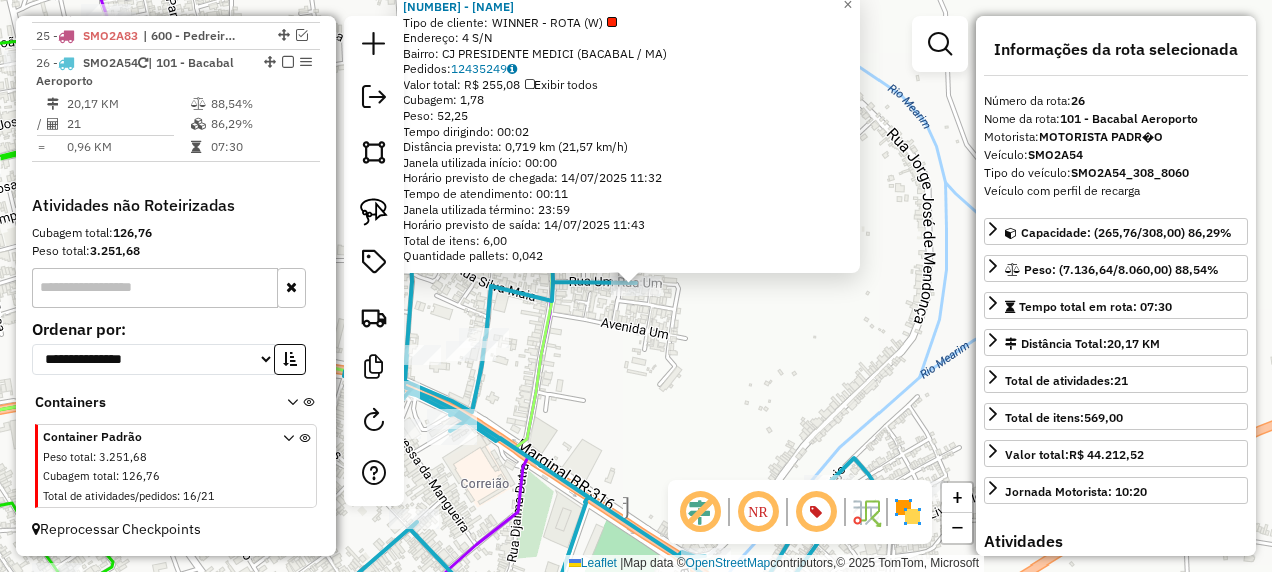 click on "16314 - Comercial Teixeira  Tipo de cliente:   WINNER - ROTA (W)   Endereço:  4 S/N   Bairro: CJ PRESIDENTE MEDICI (BACABAL / MA)   Pedidos:  12435249   Valor total: R$ 255,08   Exibir todos   Cubagem: 1,78  Peso: 52,25  Tempo dirigindo: 00:02   Distância prevista: 0,719 km (21,57 km/h)   Janela utilizada início: 00:00   Horário previsto de chegada: 14/07/2025 11:32   Tempo de atendimento: 00:11   Janela utilizada término: 23:59   Horário previsto de saída: 14/07/2025 11:43   Total de itens: 6,00   Quantidade pallets: 0,042  × Janela de atendimento Grade de atendimento Capacidade Transportadoras Veículos Cliente Pedidos  Rotas Selecione os dias de semana para filtrar as janelas de atendimento  Seg   Ter   Qua   Qui   Sex   Sáb   Dom  Informe o período da janela de atendimento: De: Até:  Filtrar exatamente a janela do cliente  Considerar janela de atendimento padrão  Selecione os dias de semana para filtrar as grades de atendimento  Seg   Ter   Qua   Qui   Sex   Sáb   Dom   Peso mínimo:   De:  +" 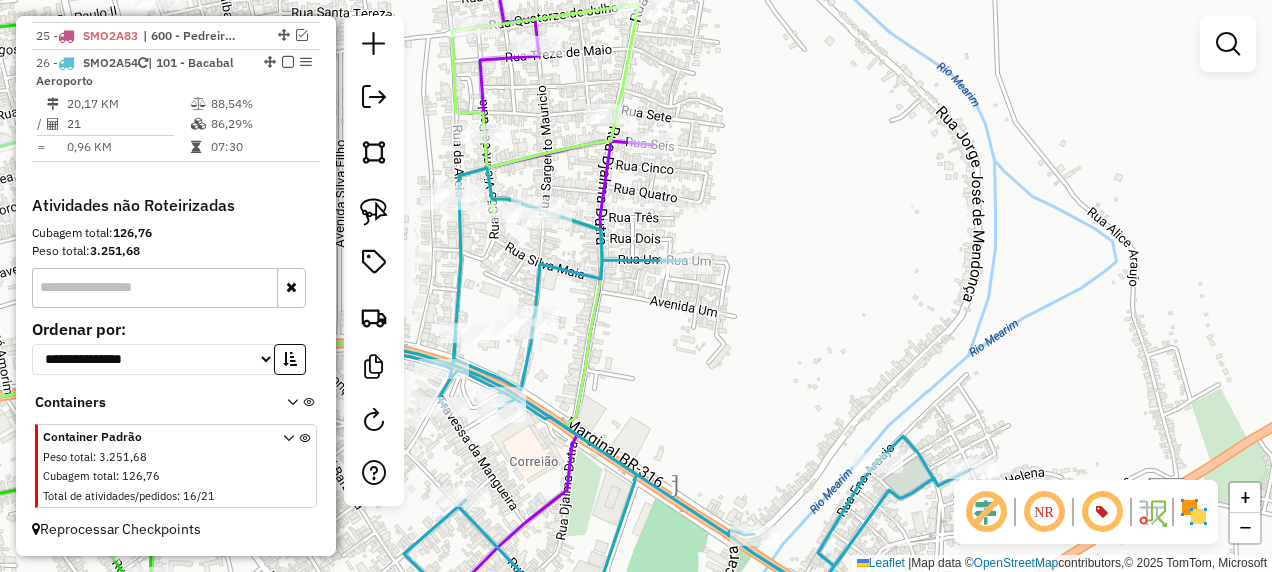 drag, startPoint x: 668, startPoint y: 378, endPoint x: 805, endPoint y: 342, distance: 141.65099 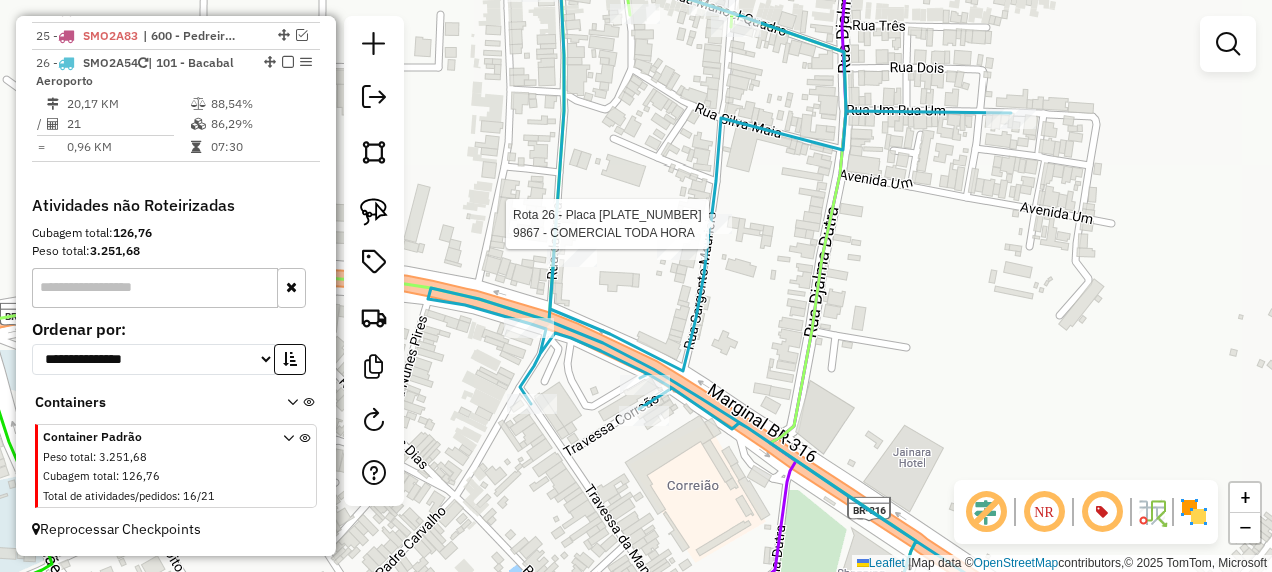 select on "**********" 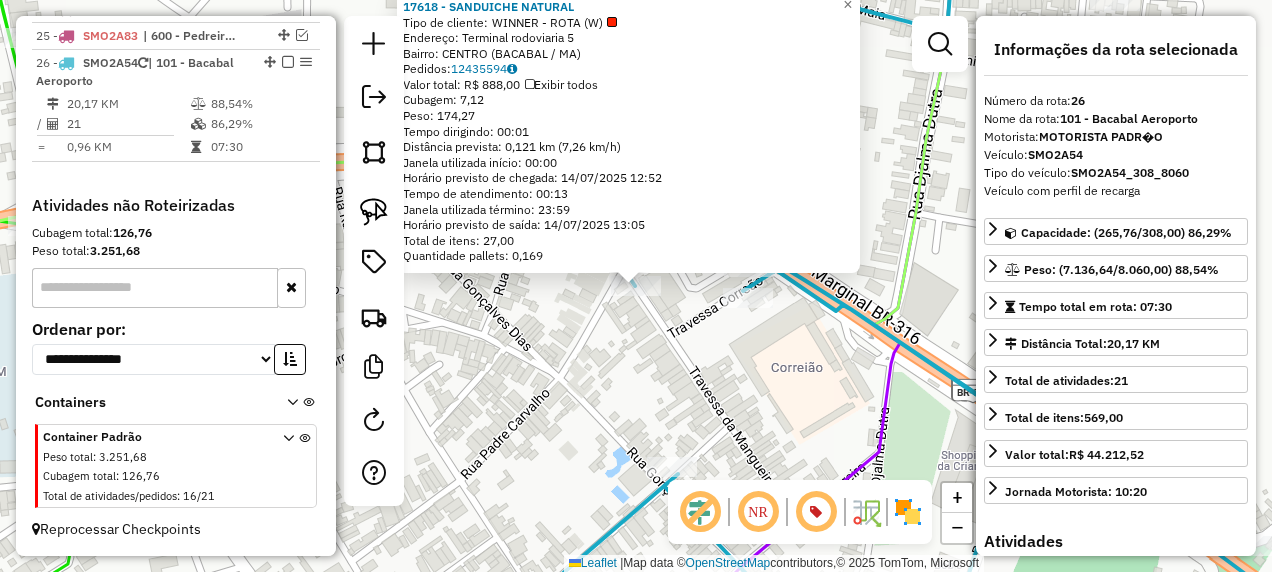 click on "17618 - SANDUICHE NATURAL  Tipo de cliente:   WINNER - ROTA (W)   Endereço:  Terminal rodoviaria 5   Bairro: CENTRO (BACABAL / MA)   Pedidos:  12435594   Valor total: R$ 888,00   Exibir todos   Cubagem: 7,12  Peso: 174,27  Tempo dirigindo: 00:01   Distância prevista: 0,121 km (7,26 km/h)   Janela utilizada início: 00:00   Horário previsto de chegada: 14/07/2025 12:52   Tempo de atendimento: 00:13   Janela utilizada término: 23:59   Horário previsto de saída: 14/07/2025 13:05   Total de itens: 27,00   Quantidade pallets: 0,169  × Janela de atendimento Grade de atendimento Capacidade Transportadoras Veículos Cliente Pedidos  Rotas Selecione os dias de semana para filtrar as janelas de atendimento  Seg   Ter   Qua   Qui   Sex   Sáb   Dom  Informe o período da janela de atendimento: De: Até:  Filtrar exatamente a janela do cliente  Considerar janela de atendimento padrão  Selecione os dias de semana para filtrar as grades de atendimento  Seg   Ter   Qua   Qui   Sex   Sáb   Dom   Peso mínimo:   De:" 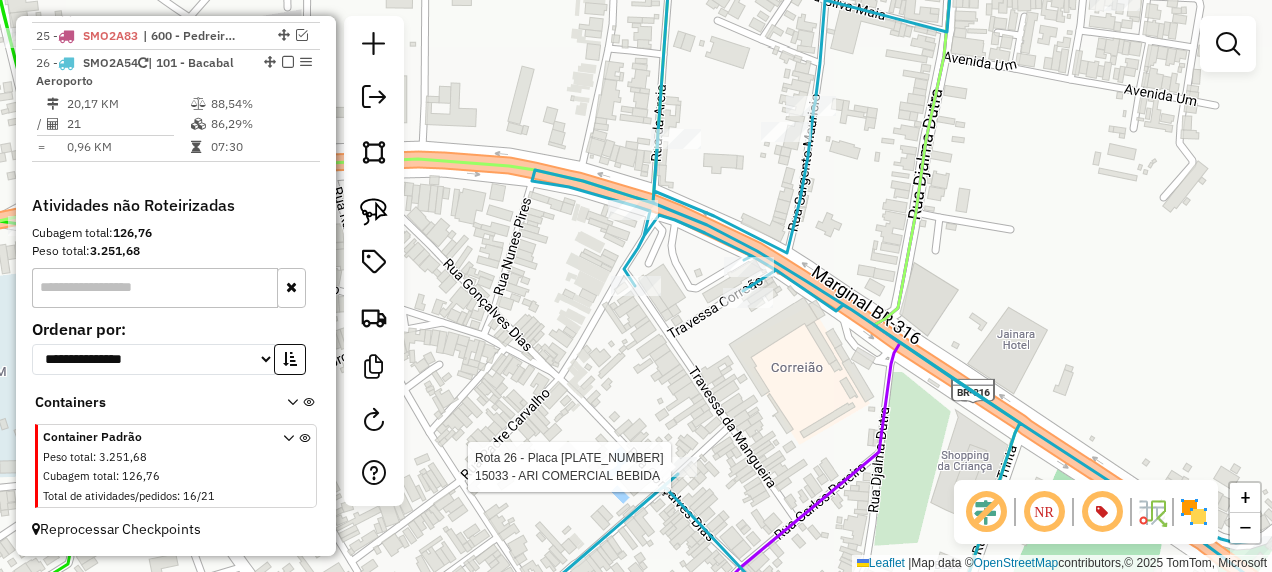 select on "**********" 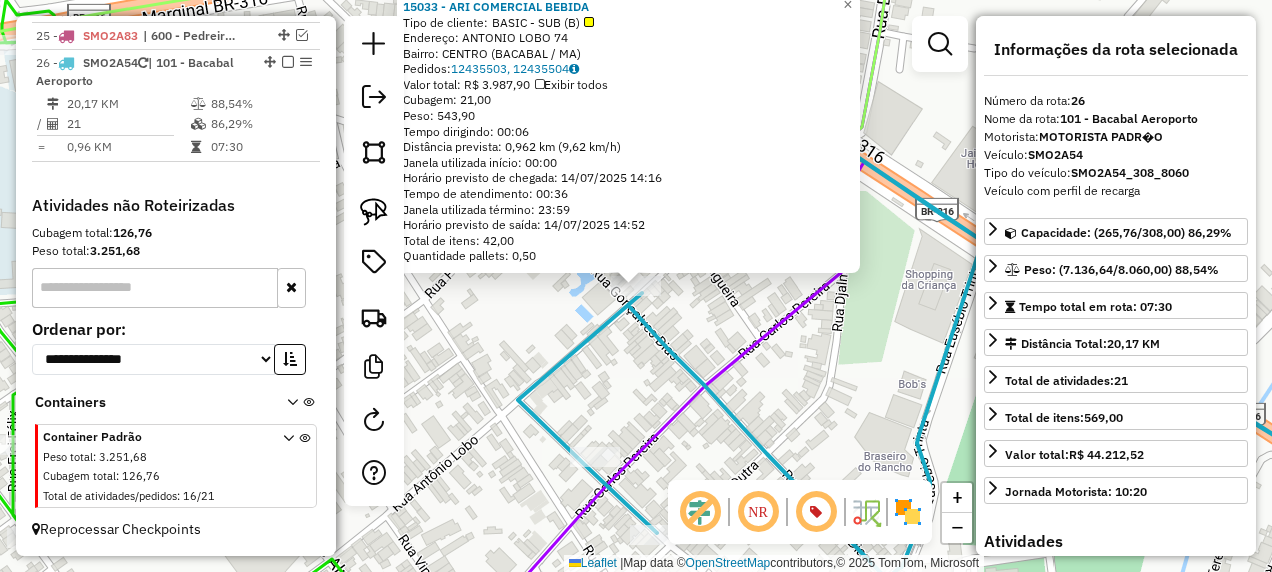 click on "15033 - ARI COMERCIAL BEBIDA  Tipo de cliente:   BASIC - SUB (B)   Endereço:  ANTONIO LOBO 74   Bairro: CENTRO (BACABAL / MA)   Pedidos:  12435503, 12435504   Valor total: R$ 3.987,90   Exibir todos   Cubagem: 21,00  Peso: 543,90  Tempo dirigindo: 00:06   Distância prevista: 0,962 km (9,62 km/h)   Janela utilizada início: 00:00   Horário previsto de chegada: 14/07/2025 14:16   Tempo de atendimento: 00:36   Janela utilizada término: 23:59   Horário previsto de saída: 14/07/2025 14:52   Total de itens: 42,00   Quantidade pallets: 0,50  × Janela de atendimento Grade de atendimento Capacidade Transportadoras Veículos Cliente Pedidos  Rotas Selecione os dias de semana para filtrar as janelas de atendimento  Seg   Ter   Qua   Qui   Sex   Sáb   Dom  Informe o período da janela de atendimento: De: Até:  Filtrar exatamente a janela do cliente  Considerar janela de atendimento padrão  Selecione os dias de semana para filtrar as grades de atendimento  Seg   Ter   Qua   Qui   Sex   Sáb   Dom   De:   Até:" 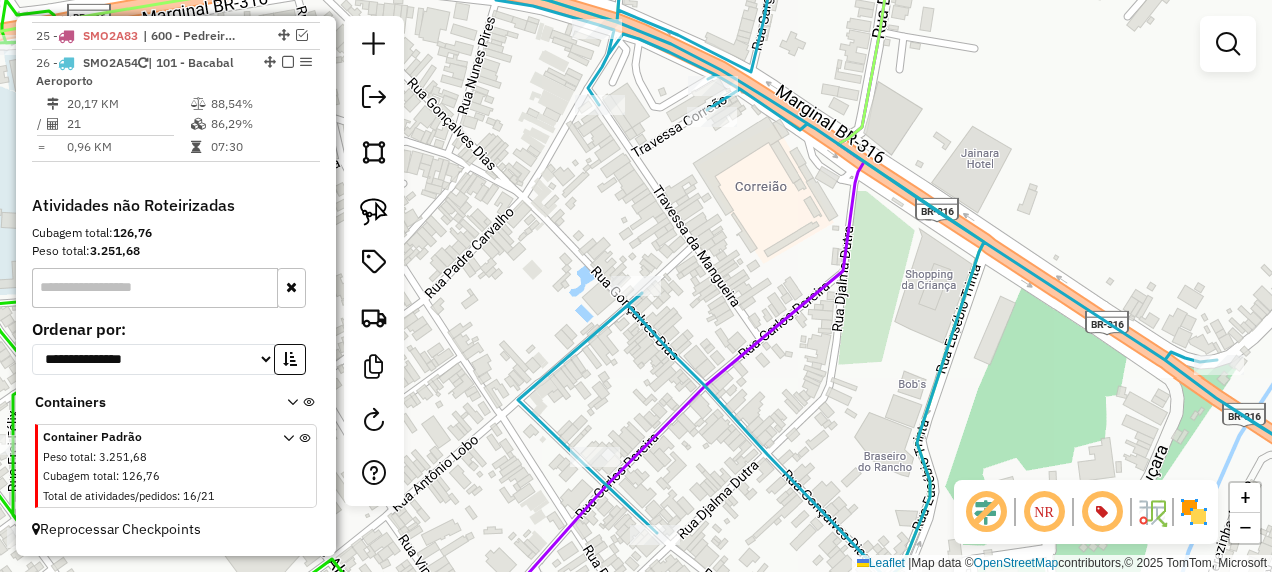 drag, startPoint x: 657, startPoint y: 472, endPoint x: 643, endPoint y: 336, distance: 136.71869 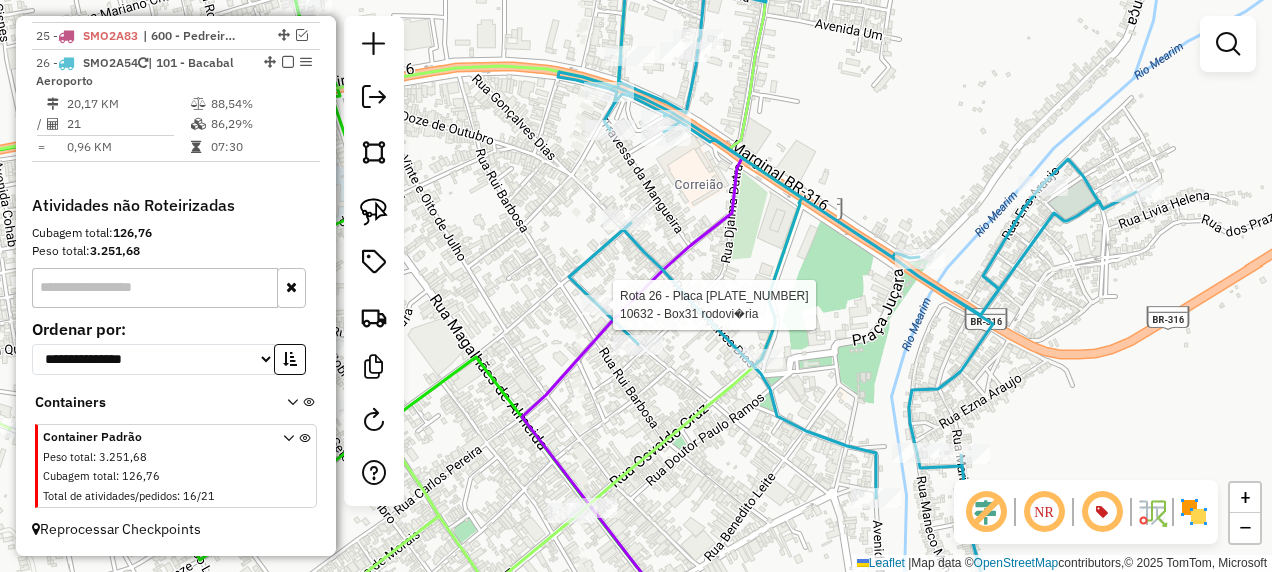 select on "**********" 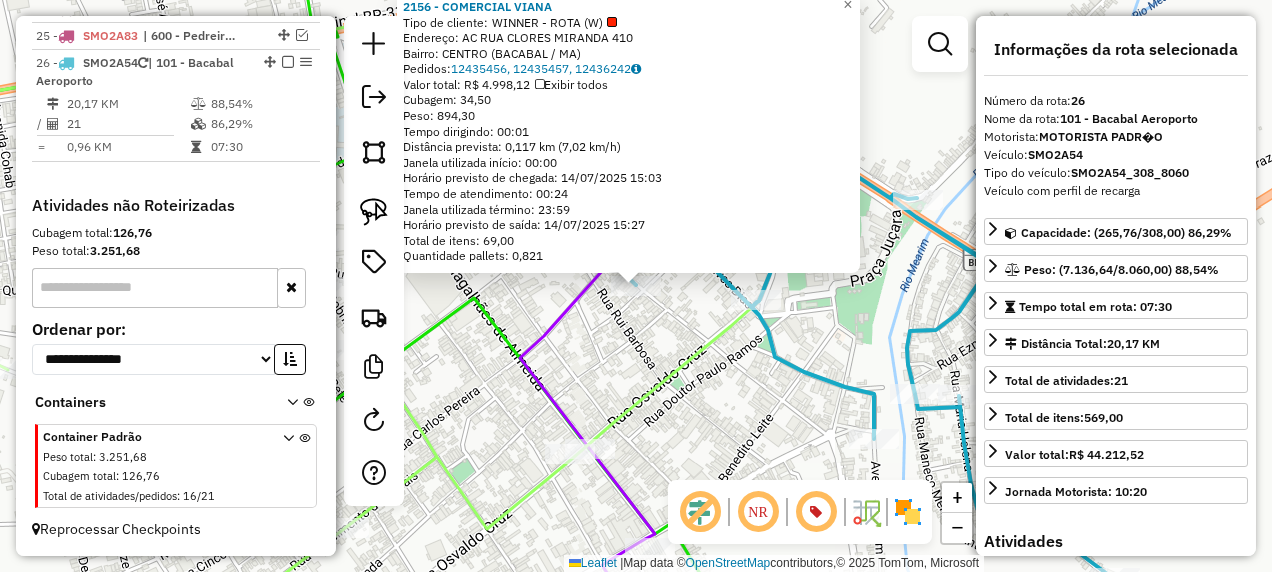 click on "2156 - COMERCIAL VIANA  Tipo de cliente:   WINNER - ROTA (W)   Endereço: AC  RUA CLORES MIRANDA            410   Bairro: CENTRO (BACABAL / MA)   Pedidos:  12435456, 12435457, 12436242   Valor total: R$ 4.998,12   Exibir todos   Cubagem: 34,50  Peso: 894,30  Tempo dirigindo: 00:01   Distância prevista: 0,117 km (7,02 km/h)   Janela utilizada início: 00:00   Horário previsto de chegada: 14/07/2025 15:03   Tempo de atendimento: 00:24   Janela utilizada término: 23:59   Horário previsto de saída: 14/07/2025 15:27   Total de itens: 69,00   Quantidade pallets: 0,821  × Janela de atendimento Grade de atendimento Capacidade Transportadoras Veículos Cliente Pedidos  Rotas Selecione os dias de semana para filtrar as janelas de atendimento  Seg   Ter   Qua   Qui   Sex   Sáb   Dom  Informe o período da janela de atendimento: De: Até:  Filtrar exatamente a janela do cliente  Considerar janela de atendimento padrão  Selecione os dias de semana para filtrar as grades de atendimento  Seg   Ter   Qua   Qui   Sex" 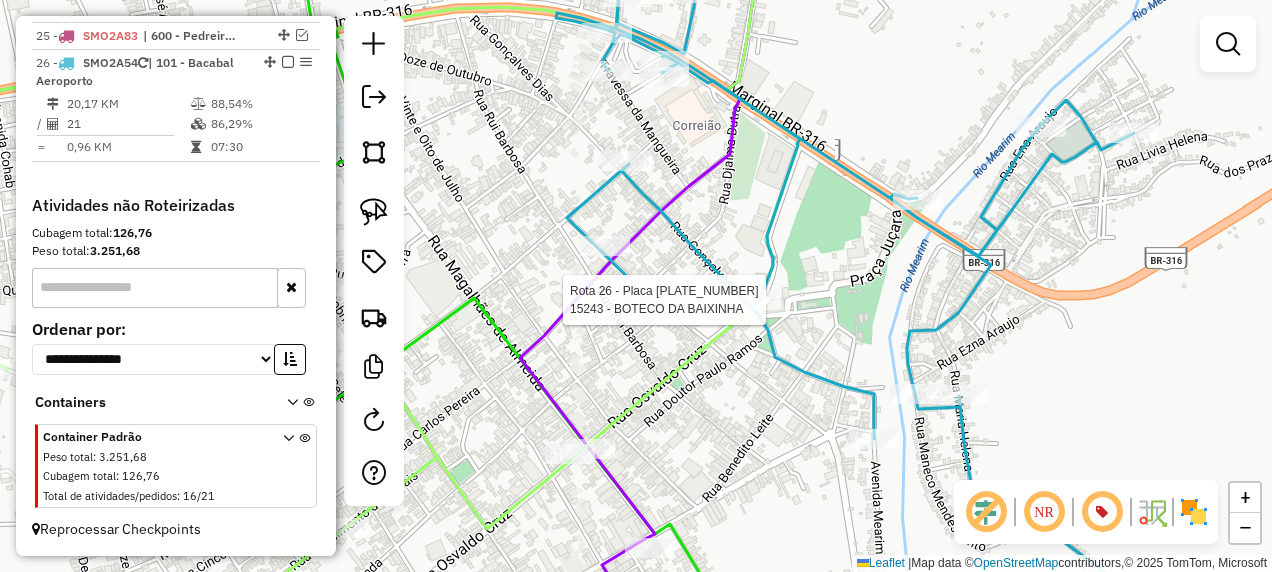 select on "**********" 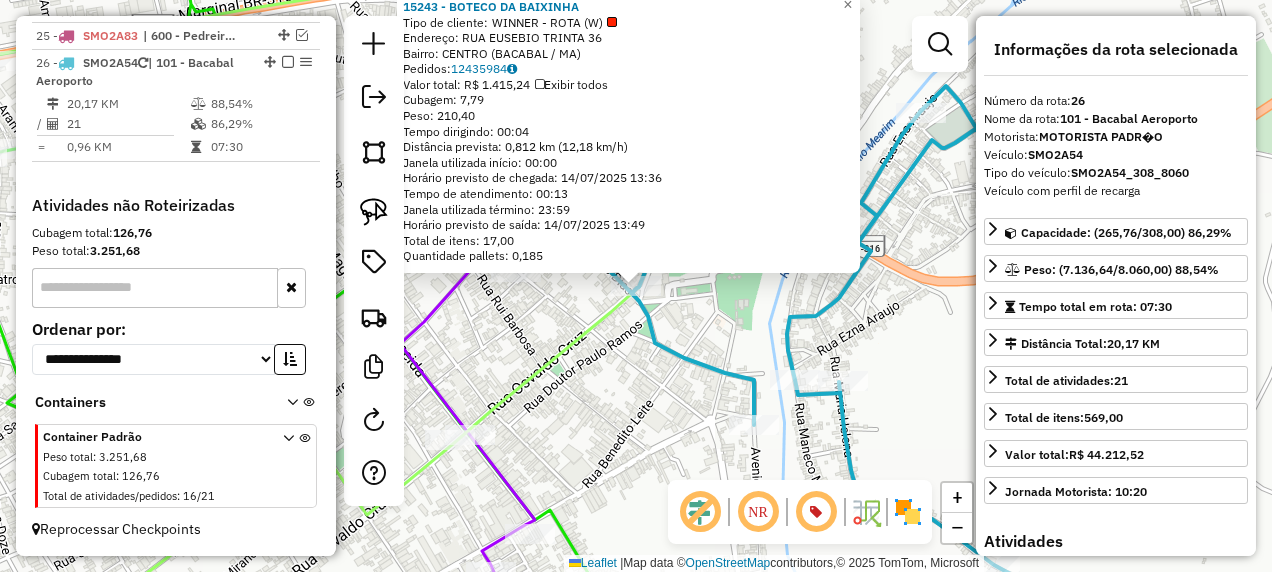 click on "15243 - BOTECO DA BAIXINHA  Tipo de cliente:   WINNER - ROTA (W)   Endereço:  RUA EUSEBIO TRINTA 36   Bairro: CENTRO (BACABAL / MA)   Pedidos:  12435984   Valor total: R$ 1.415,24   Exibir todos   Cubagem: 7,79  Peso: 210,40  Tempo dirigindo: 00:04   Distância prevista: 0,812 km (12,18 km/h)   Janela utilizada início: 00:00   Horário previsto de chegada: 14/07/2025 13:36   Tempo de atendimento: 00:13   Janela utilizada término: 23:59   Horário previsto de saída: 14/07/2025 13:49   Total de itens: 17,00   Quantidade pallets: 0,185  × Janela de atendimento Grade de atendimento Capacidade Transportadoras Veículos Cliente Pedidos  Rotas Selecione os dias de semana para filtrar as janelas de atendimento  Seg   Ter   Qua   Qui   Sex   Sáb   Dom  Informe o período da janela de atendimento: De: Até:  Filtrar exatamente a janela do cliente  Considerar janela de atendimento padrão  Selecione os dias de semana para filtrar as grades de atendimento  Seg   Ter   Qua   Qui   Sex   Sáb   Dom   Peso mínimo:  +" 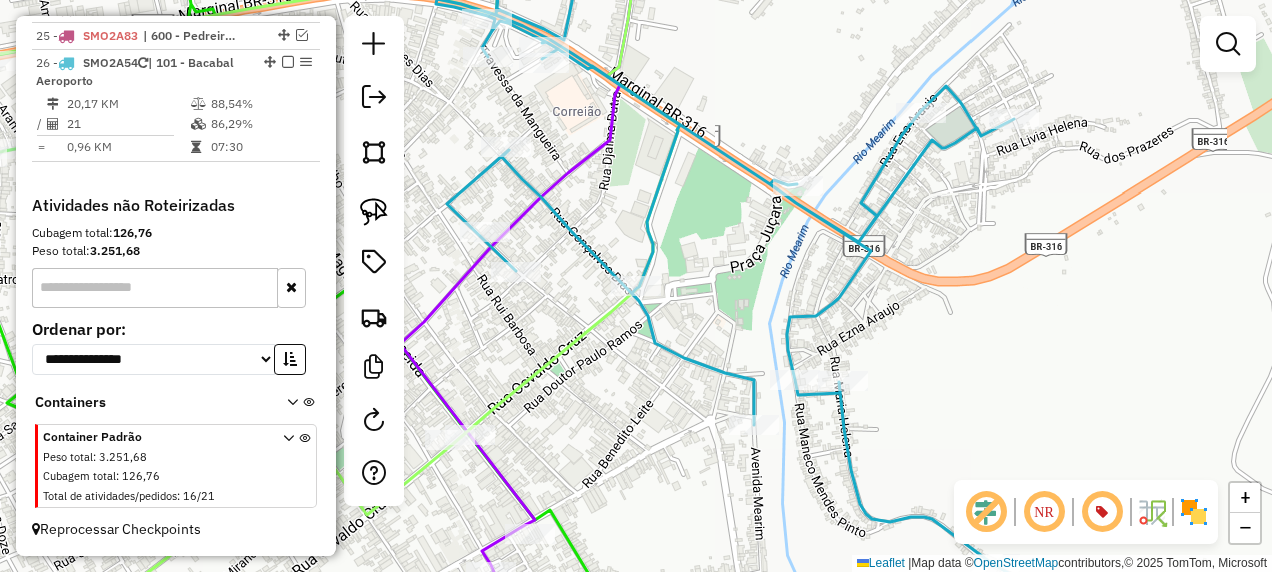 click 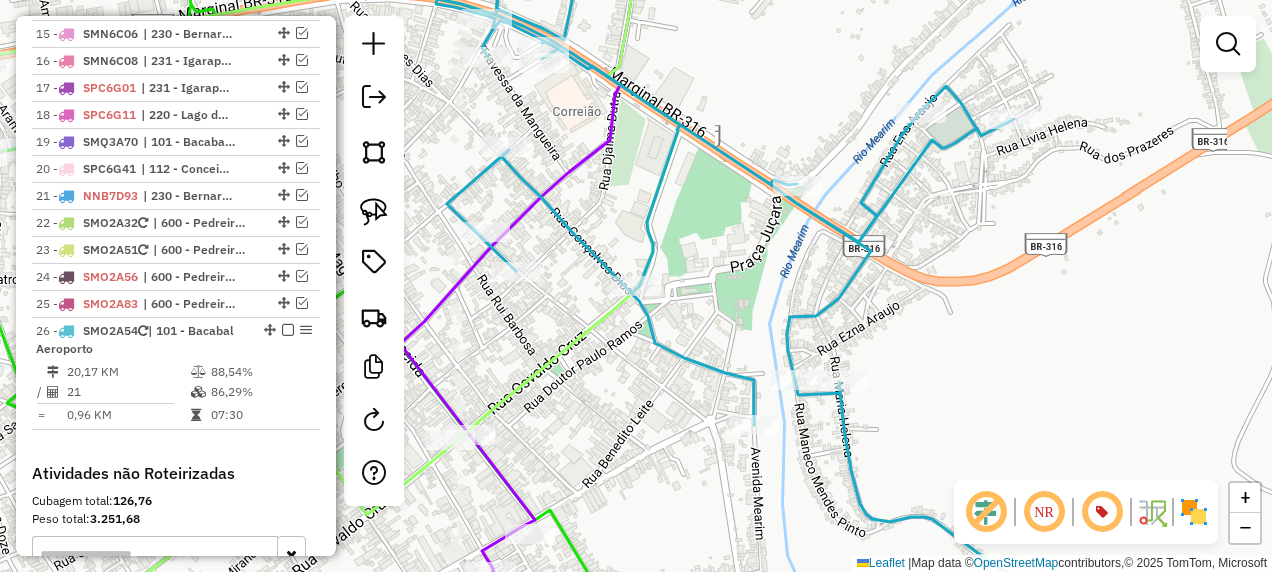 select on "**********" 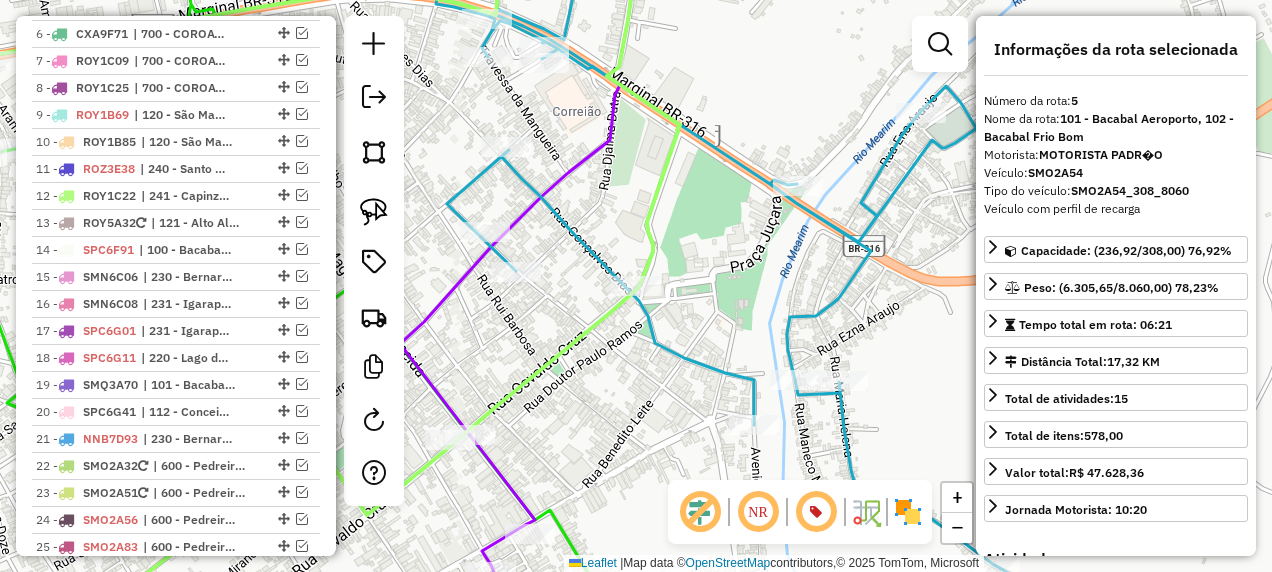 scroll, scrollTop: 1256, scrollLeft: 0, axis: vertical 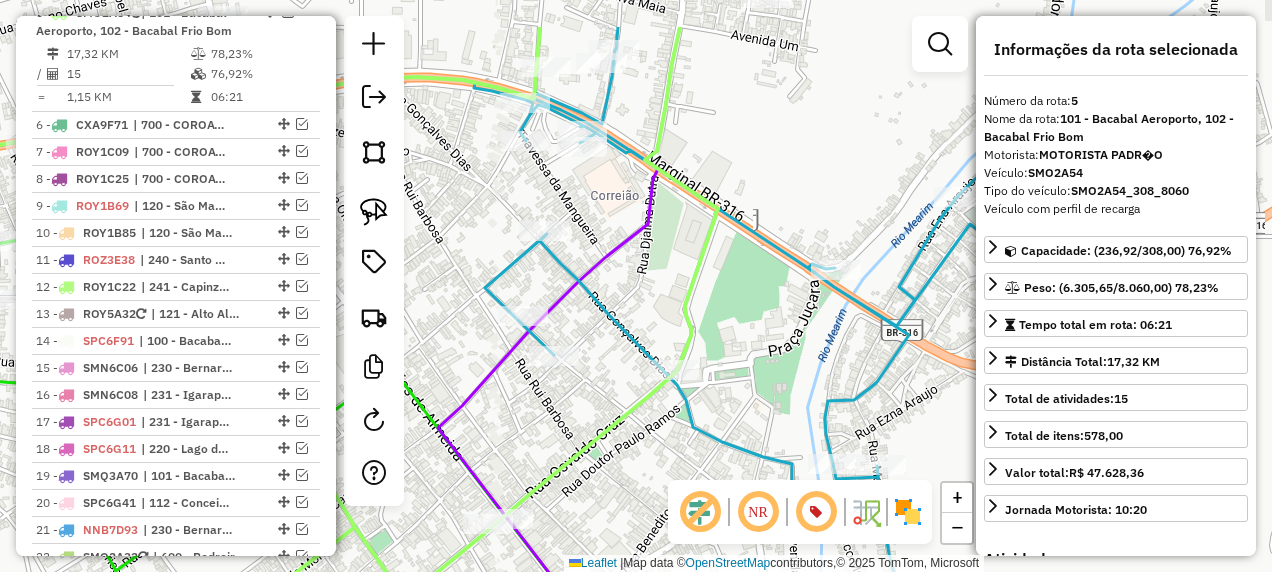 drag, startPoint x: 576, startPoint y: 364, endPoint x: 605, endPoint y: 434, distance: 75.76939 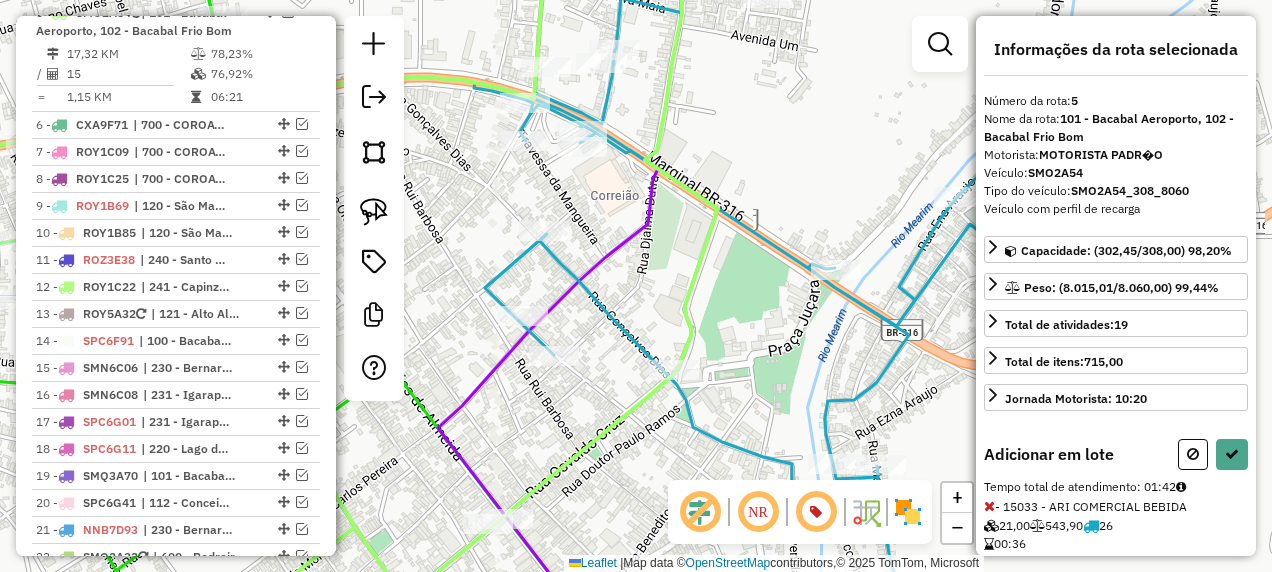 click at bounding box center (1213, 454) 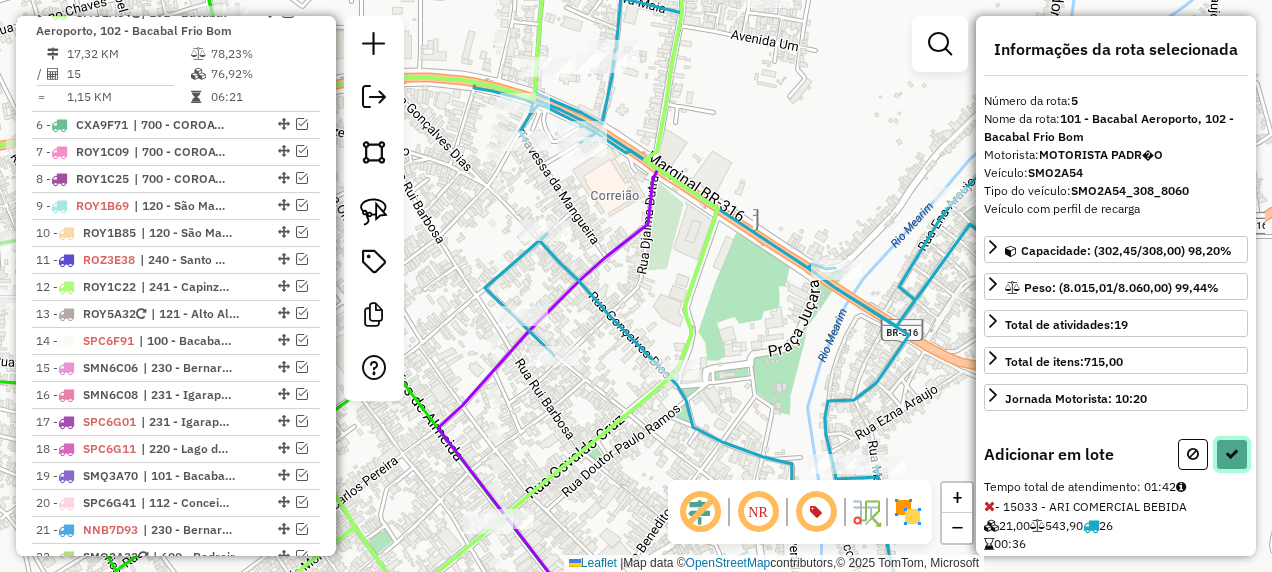 click at bounding box center (1232, 454) 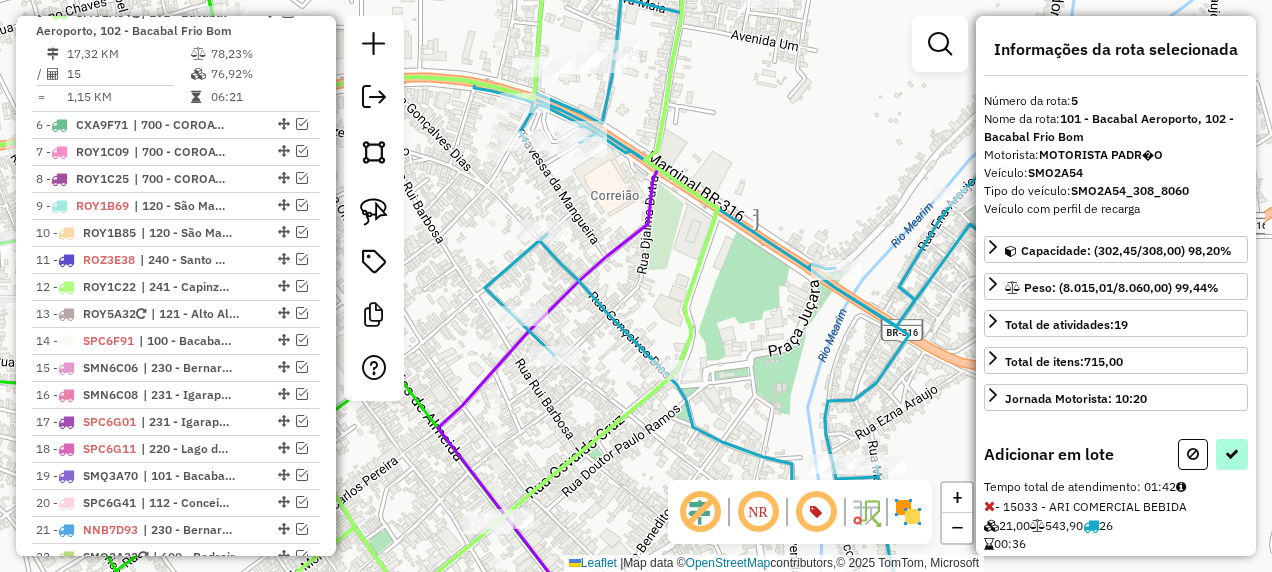 select on "**********" 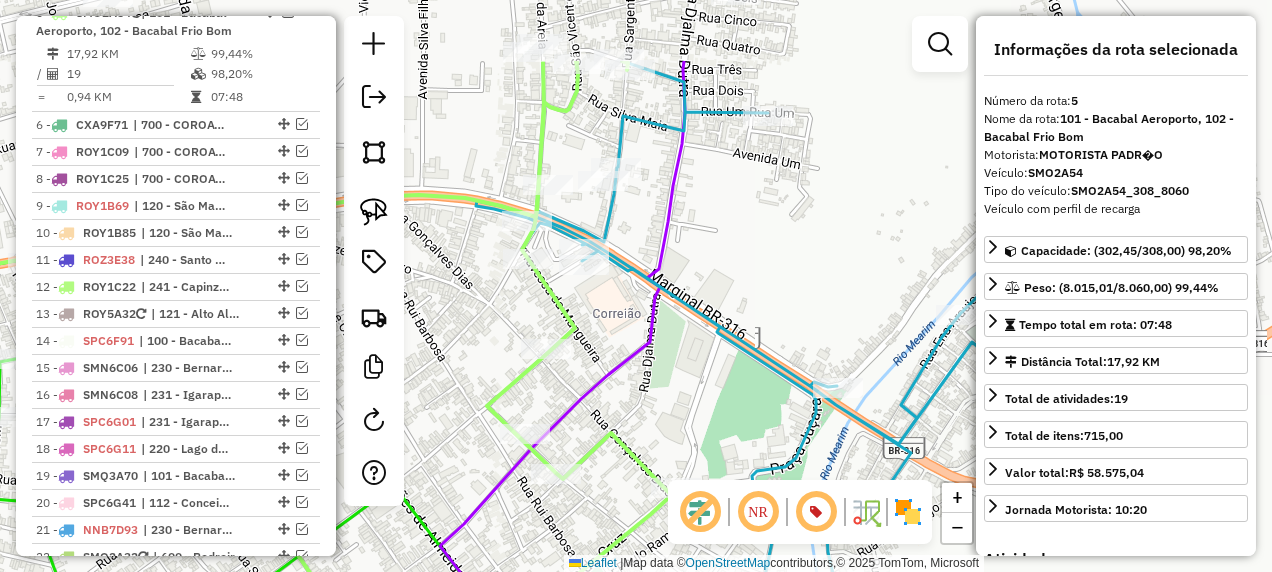 drag, startPoint x: 722, startPoint y: 174, endPoint x: 708, endPoint y: 358, distance: 184.53185 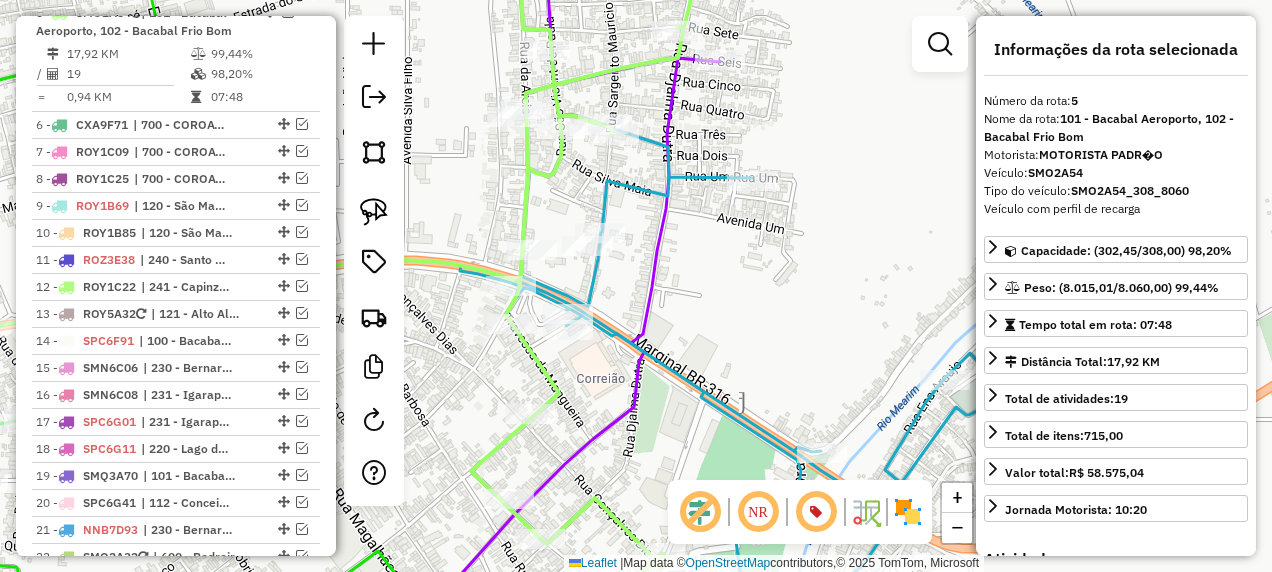 click 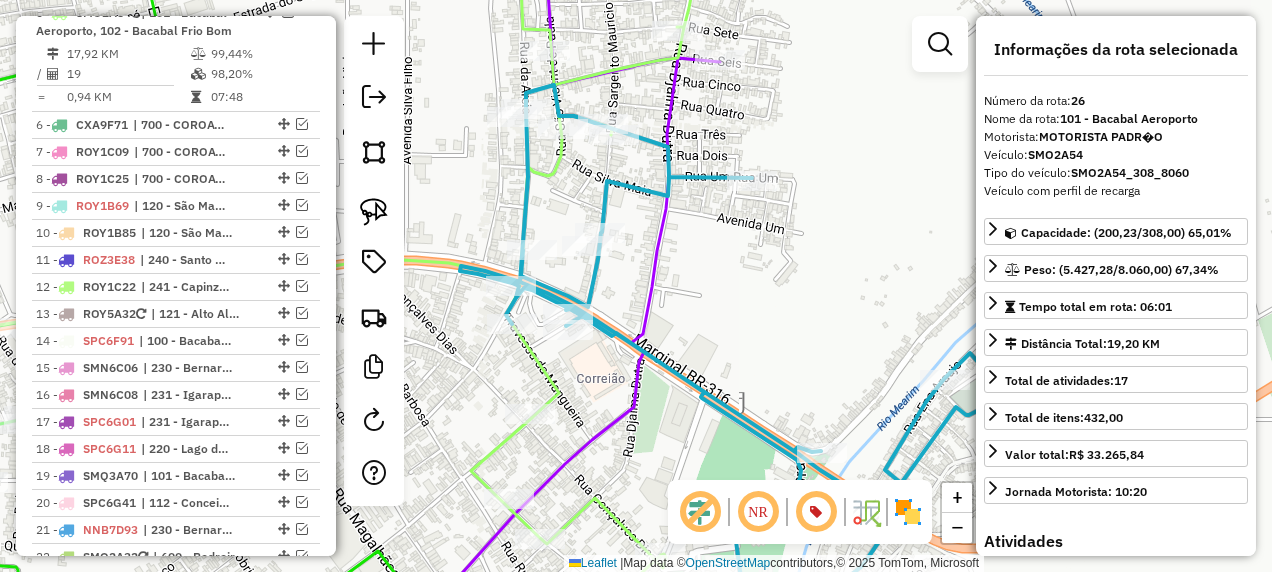 scroll, scrollTop: 1865, scrollLeft: 0, axis: vertical 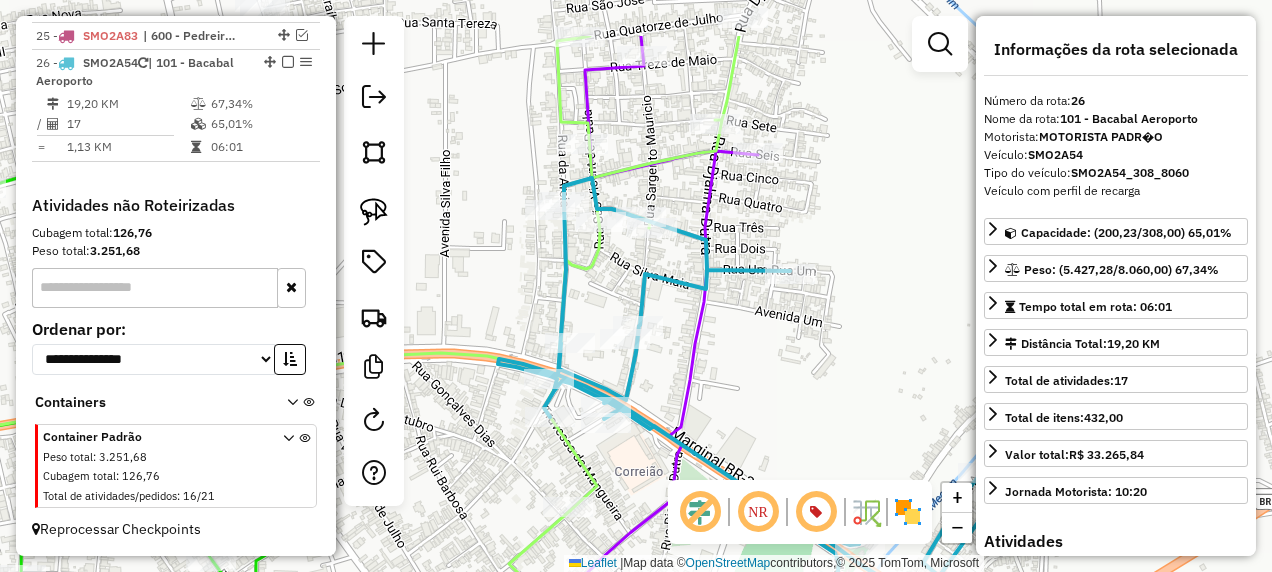 drag, startPoint x: 714, startPoint y: 286, endPoint x: 746, endPoint y: 362, distance: 82.46211 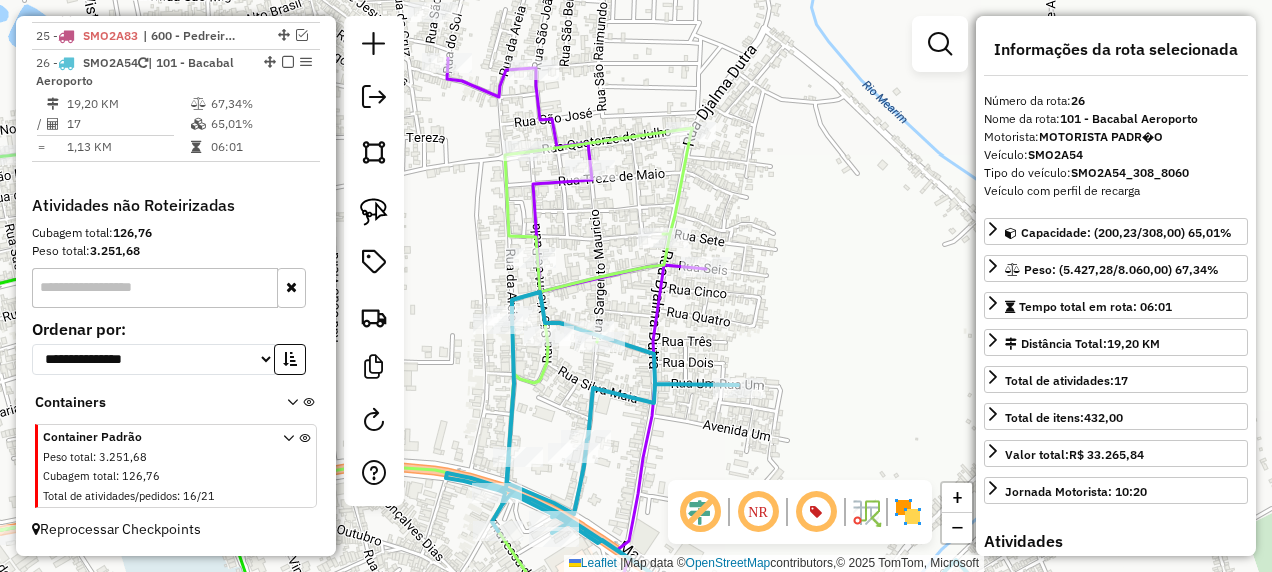 drag, startPoint x: 792, startPoint y: 198, endPoint x: 744, endPoint y: 306, distance: 118.186295 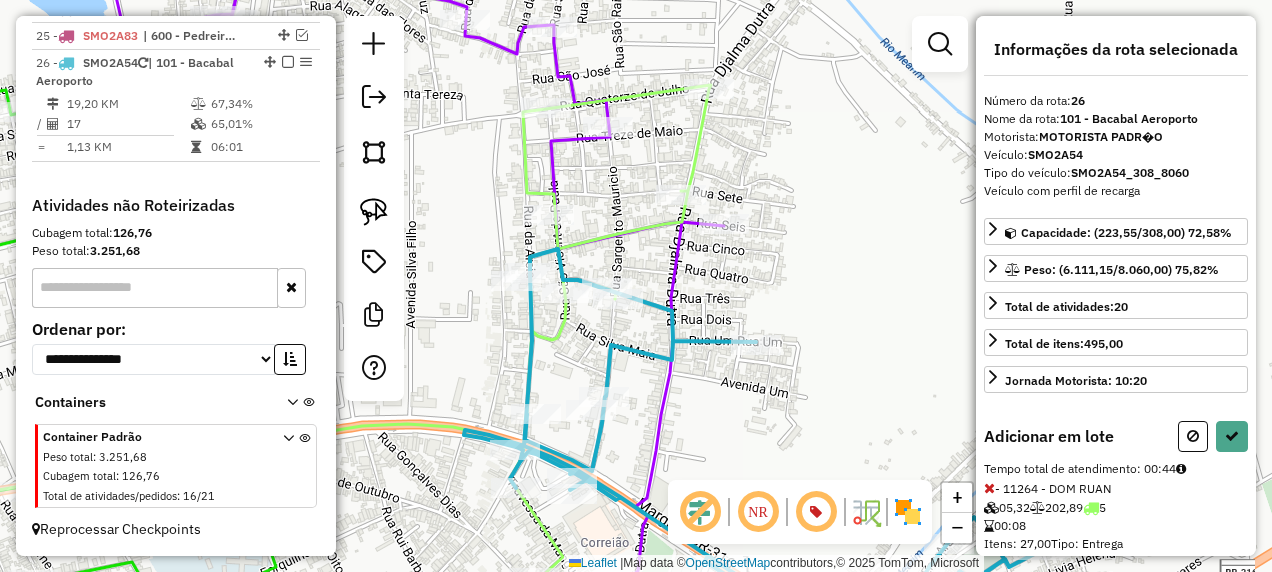 drag, startPoint x: 716, startPoint y: 316, endPoint x: 769, endPoint y: 240, distance: 92.65527 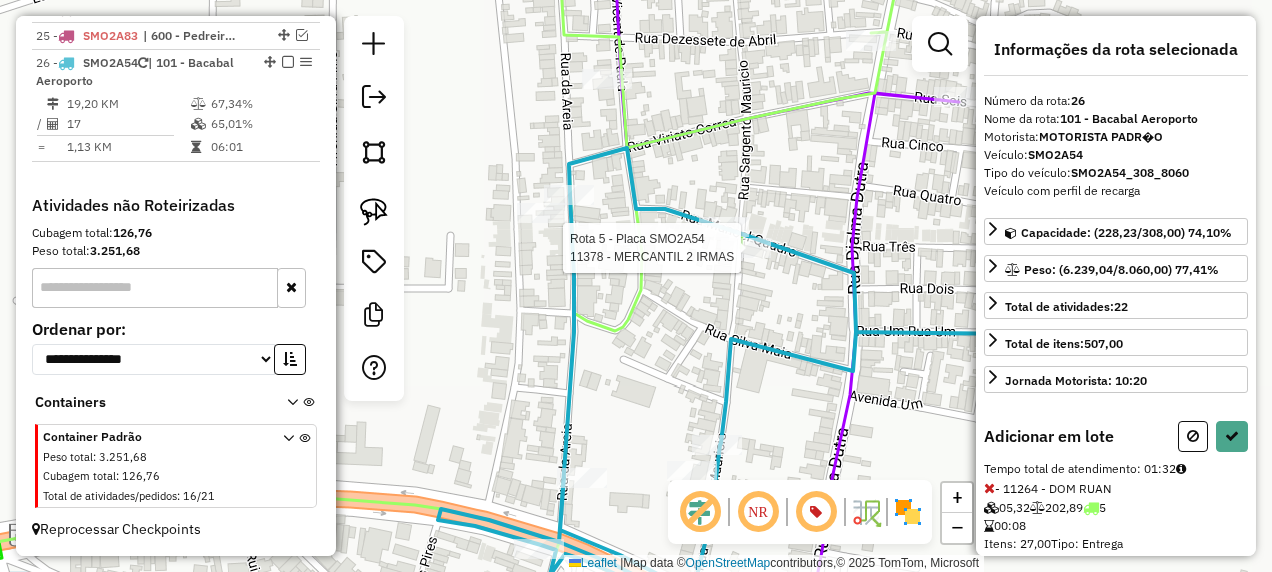 click 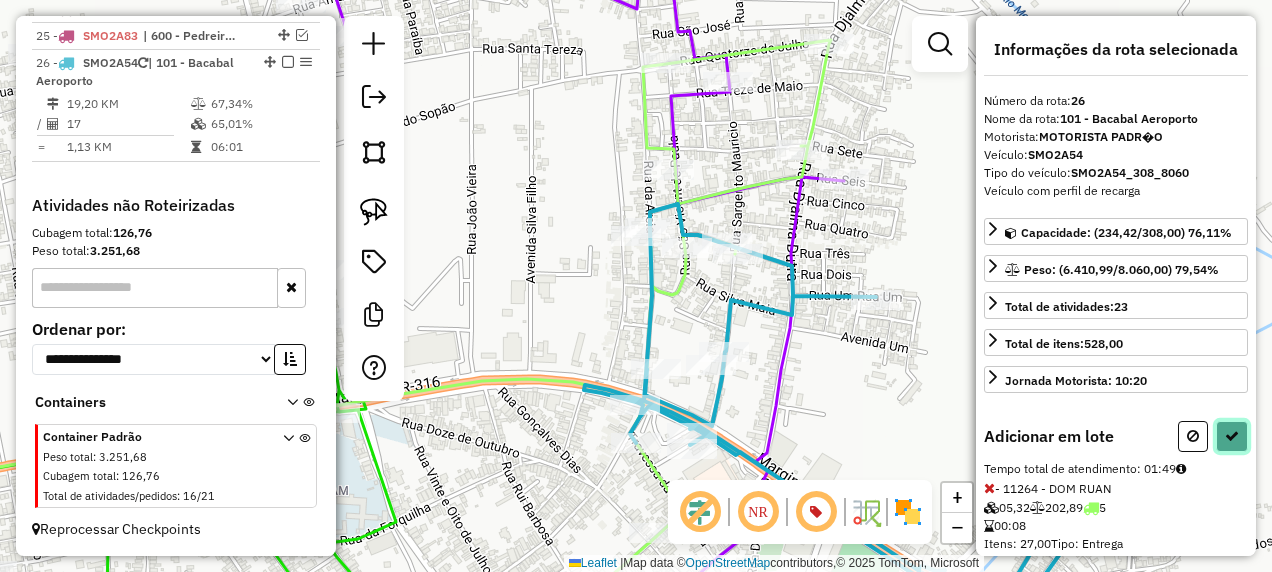 click at bounding box center (1232, 436) 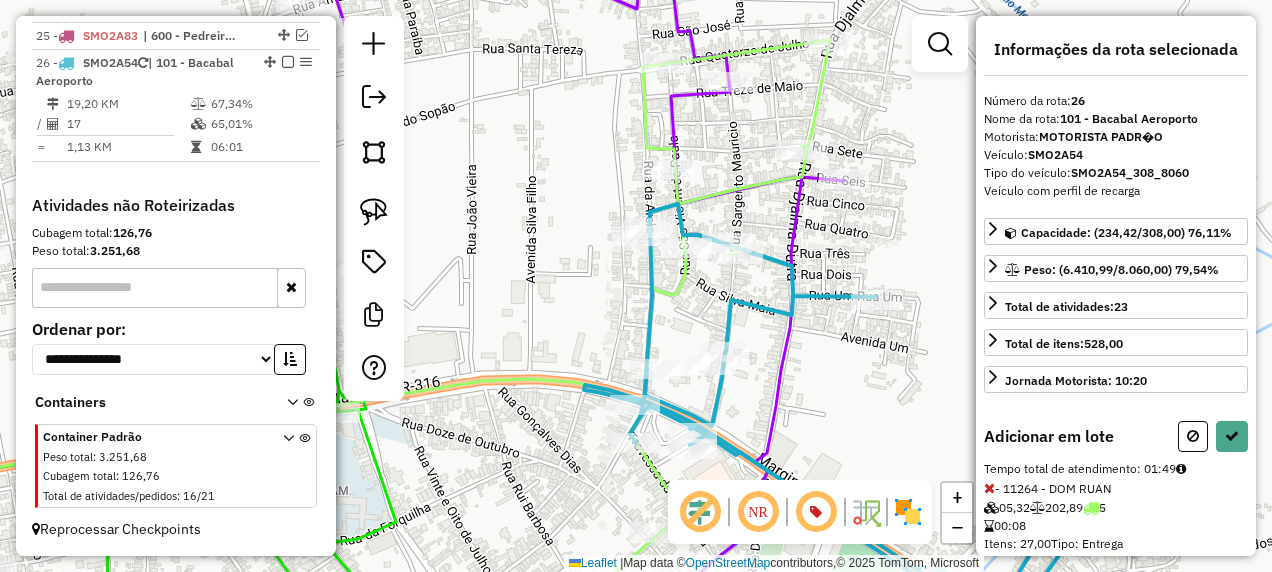 select on "**********" 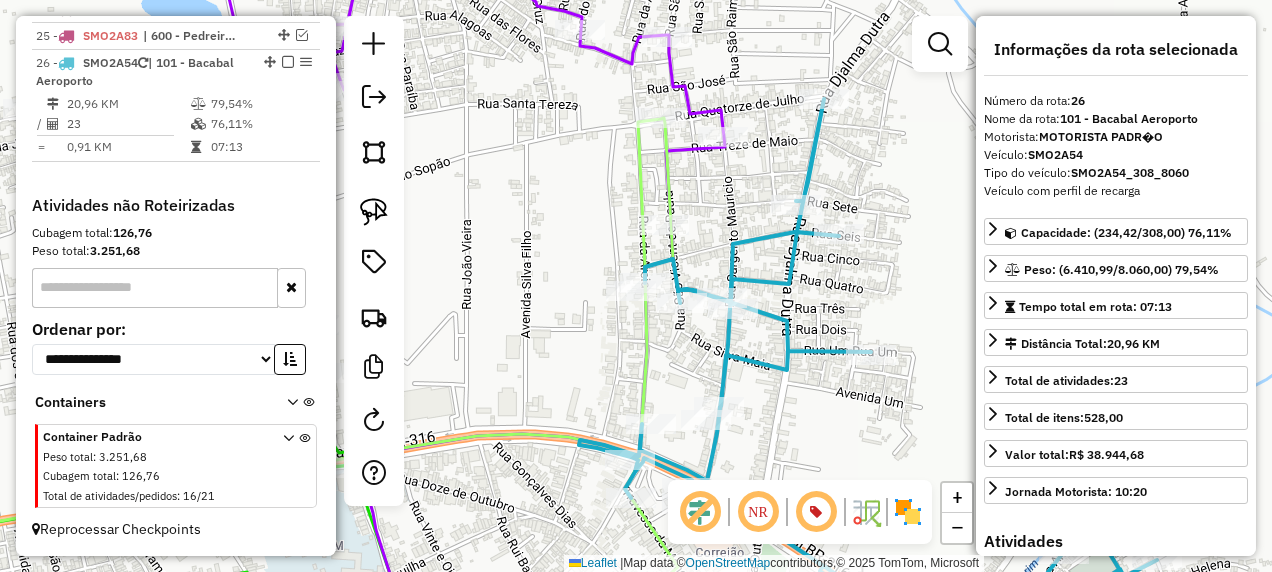 drag, startPoint x: 838, startPoint y: 250, endPoint x: 826, endPoint y: 351, distance: 101.71037 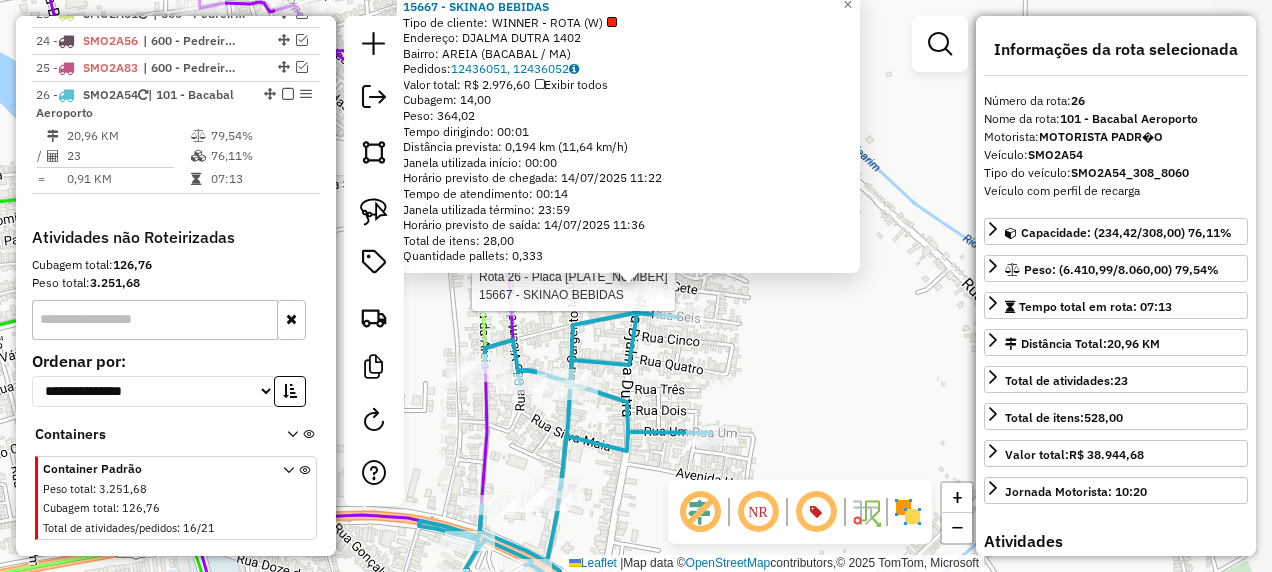 scroll, scrollTop: 1865, scrollLeft: 0, axis: vertical 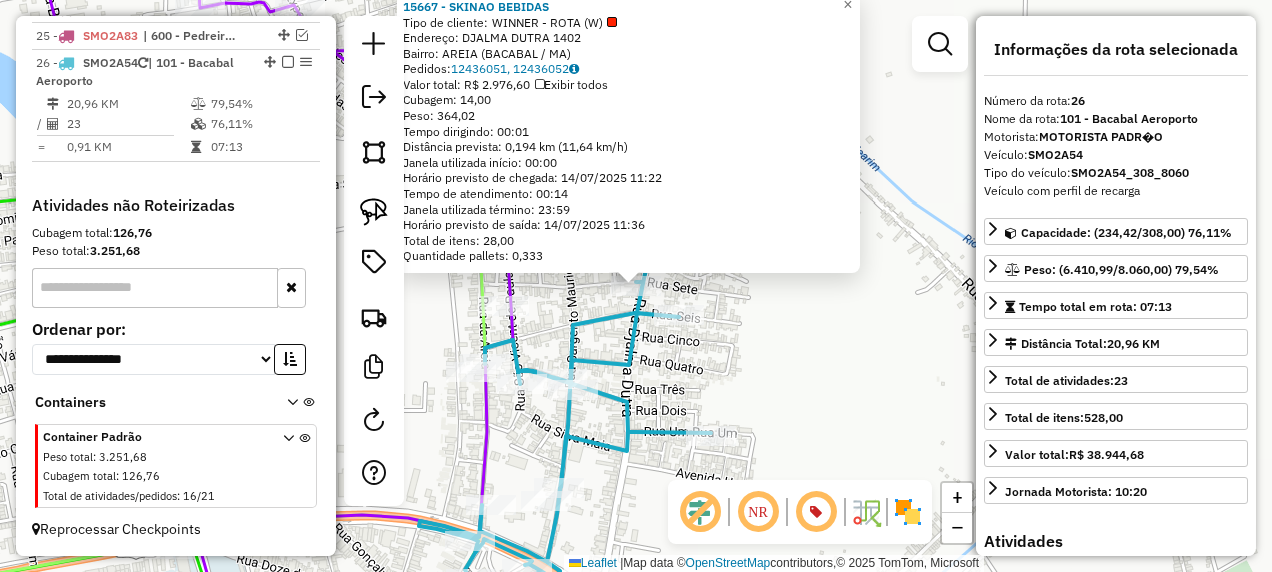 click on "15667 - SKINAO BEBIDAS  Tipo de cliente:   WINNER - ROTA (W)   Endereço:  DJALMA DUTRA 1402   Bairro: AREIA (BACABAL / MA)   Pedidos:  12436051, 12436052   Valor total: R$ 2.976,60   Exibir todos   Cubagem: 14,00  Peso: 364,02  Tempo dirigindo: 00:01   Distância prevista: 0,194 km (11,64 km/h)   Janela utilizada início: 00:00   Horário previsto de chegada: 14/07/2025 11:22   Tempo de atendimento: 00:14   Janela utilizada término: 23:59   Horário previsto de saída: 14/07/2025 11:36   Total de itens: 28,00   Quantidade pallets: 0,333  × Janela de atendimento Grade de atendimento Capacidade Transportadoras Veículos Cliente Pedidos  Rotas Selecione os dias de semana para filtrar as janelas de atendimento  Seg   Ter   Qua   Qui   Sex   Sáb   Dom  Informe o período da janela de atendimento: De: Até:  Filtrar exatamente a janela do cliente  Considerar janela de atendimento padrão  Selecione os dias de semana para filtrar as grades de atendimento  Seg   Ter   Qua   Qui   Sex   Sáb   Dom   Peso mínimo:" 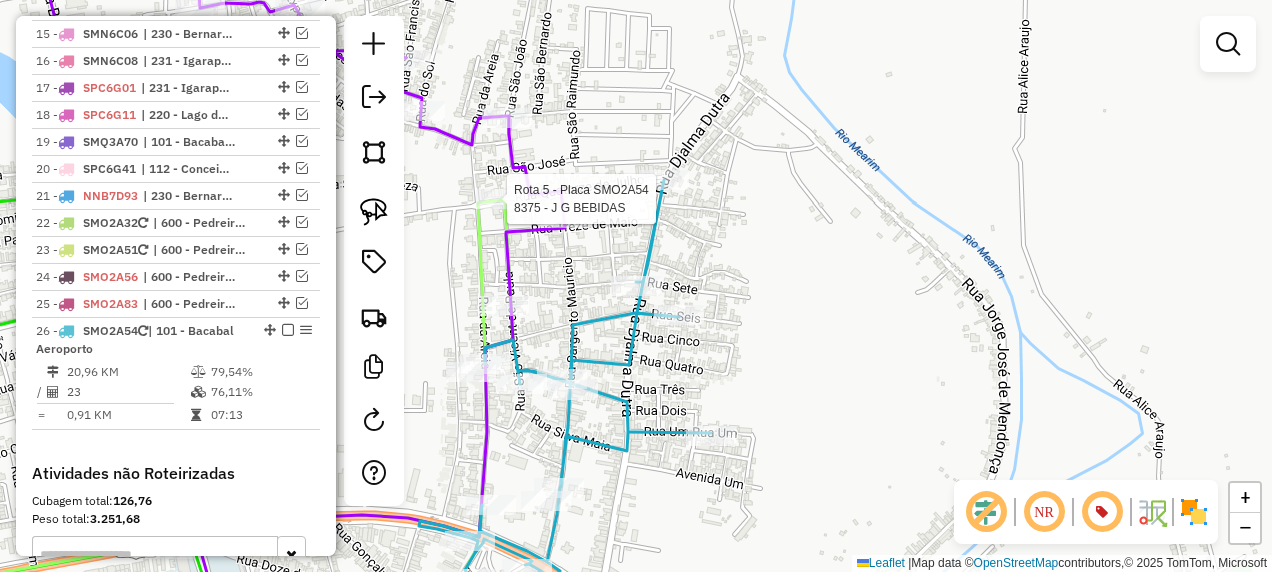 select on "**********" 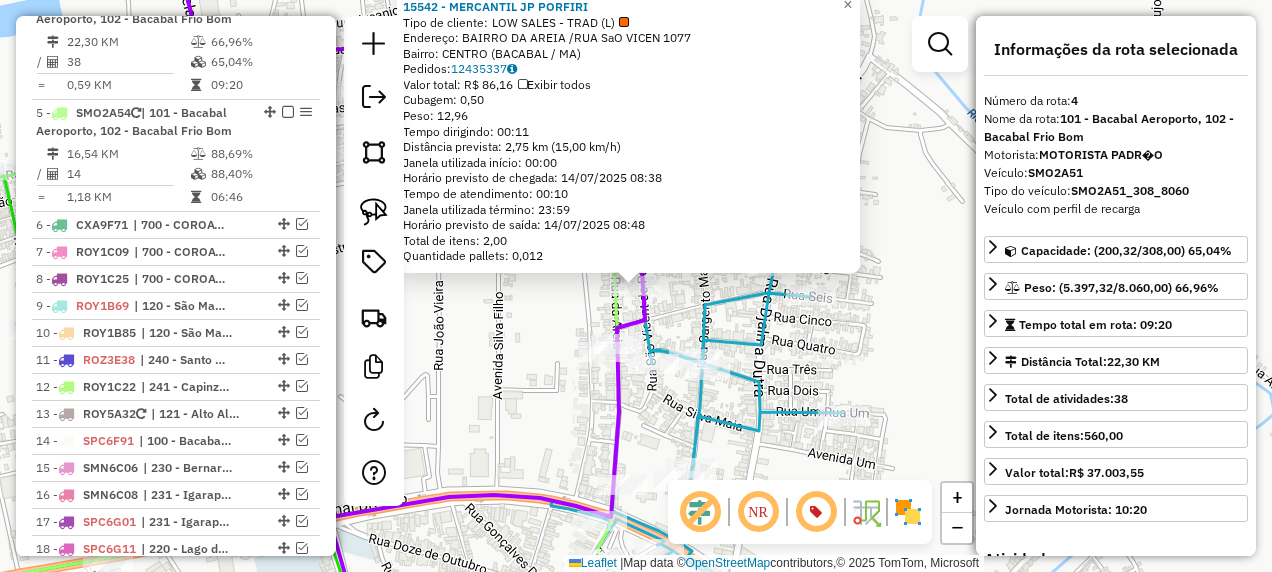 scroll, scrollTop: 1145, scrollLeft: 0, axis: vertical 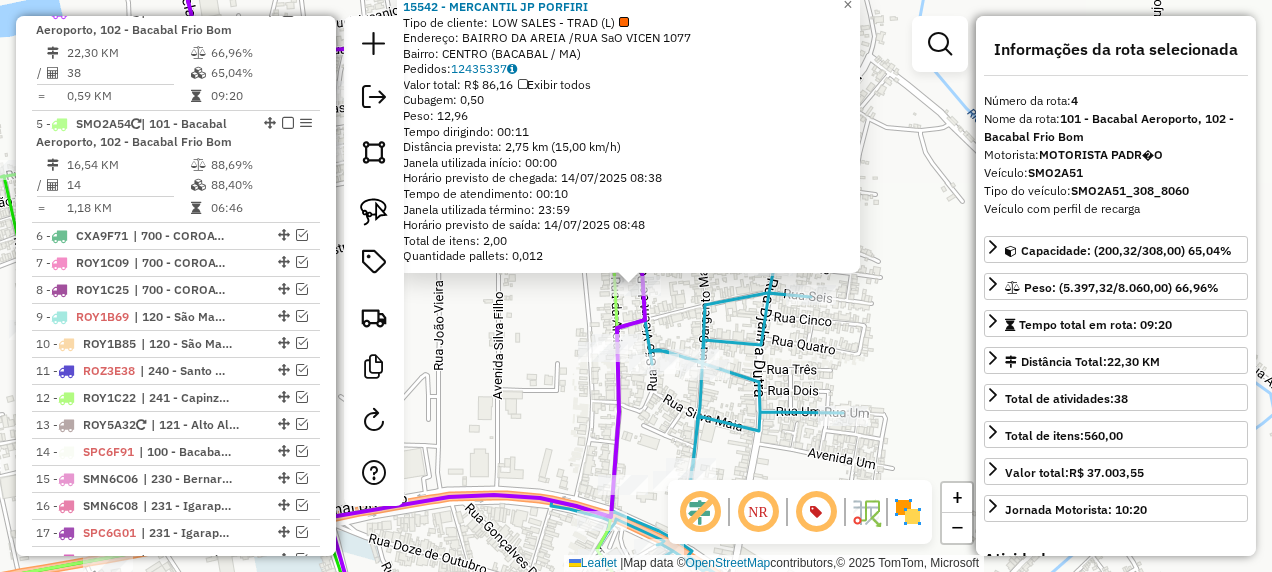 click on "15542 - MERCANTIL JP PORFIRI  Tipo de cliente:   LOW SALES - TRAD (L)   Endereço:  BAIRRO DA AREIA /RUA SaO VICEN 1077   Bairro: CENTRO (BACABAL / MA)   Pedidos:  12435337   Valor total: R$ 86,16   Exibir todos   Cubagem: 0,50  Peso: 12,96  Tempo dirigindo: 00:11   Distância prevista: 2,75 km (15,00 km/h)   Janela utilizada início: 00:00   Horário previsto de chegada: 14/07/2025 08:38   Tempo de atendimento: 00:10   Janela utilizada término: 23:59   Horário previsto de saída: 14/07/2025 08:48   Total de itens: 2,00   Quantidade pallets: 0,012  × Janela de atendimento Grade de atendimento Capacidade Transportadoras Veículos Cliente Pedidos  Rotas Selecione os dias de semana para filtrar as janelas de atendimento  Seg   Ter   Qua   Qui   Sex   Sáb   Dom  Informe o período da janela de atendimento: De: Até:  Filtrar exatamente a janela do cliente  Considerar janela de atendimento padrão  Selecione os dias de semana para filtrar as grades de atendimento  Seg   Ter   Qua   Qui   Sex   Sáb   Dom  De:" 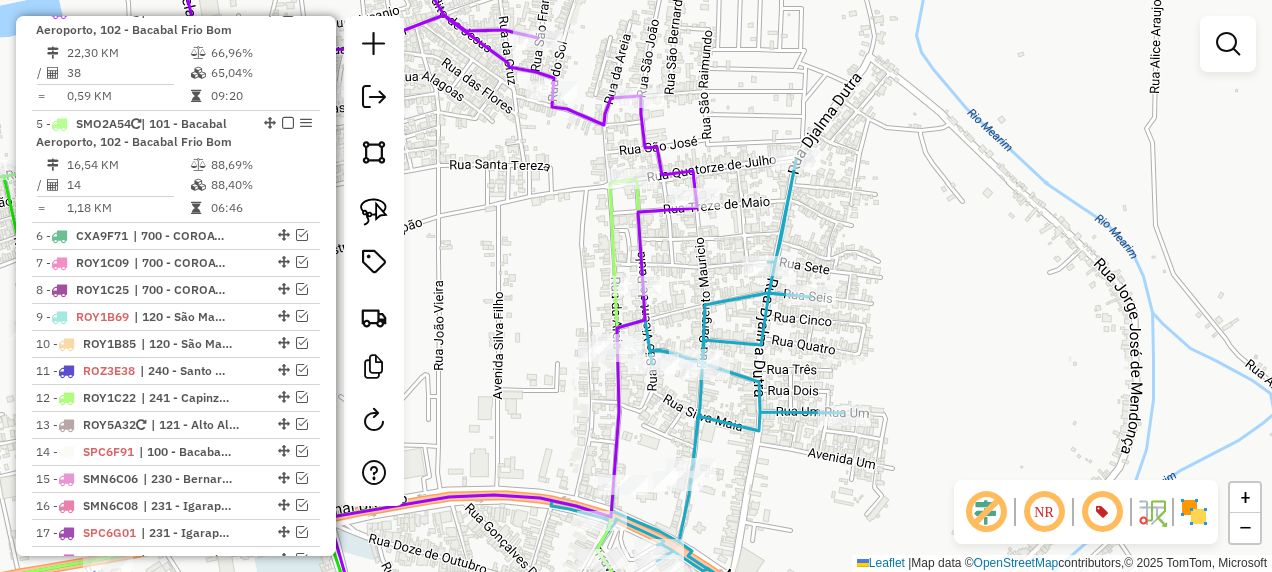 click 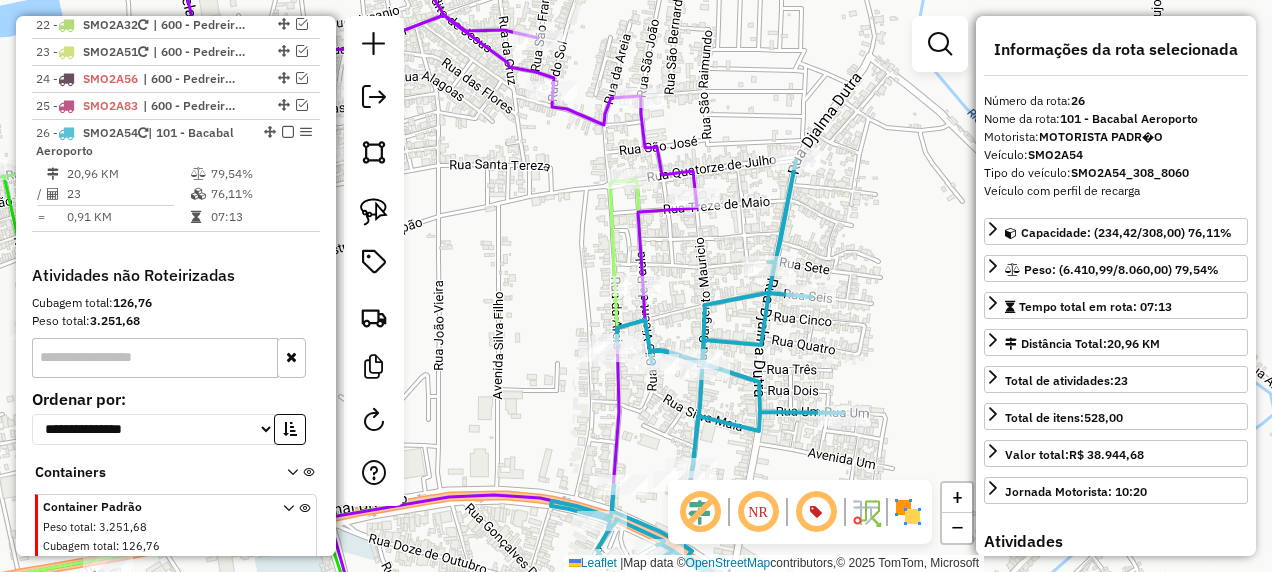 scroll, scrollTop: 1865, scrollLeft: 0, axis: vertical 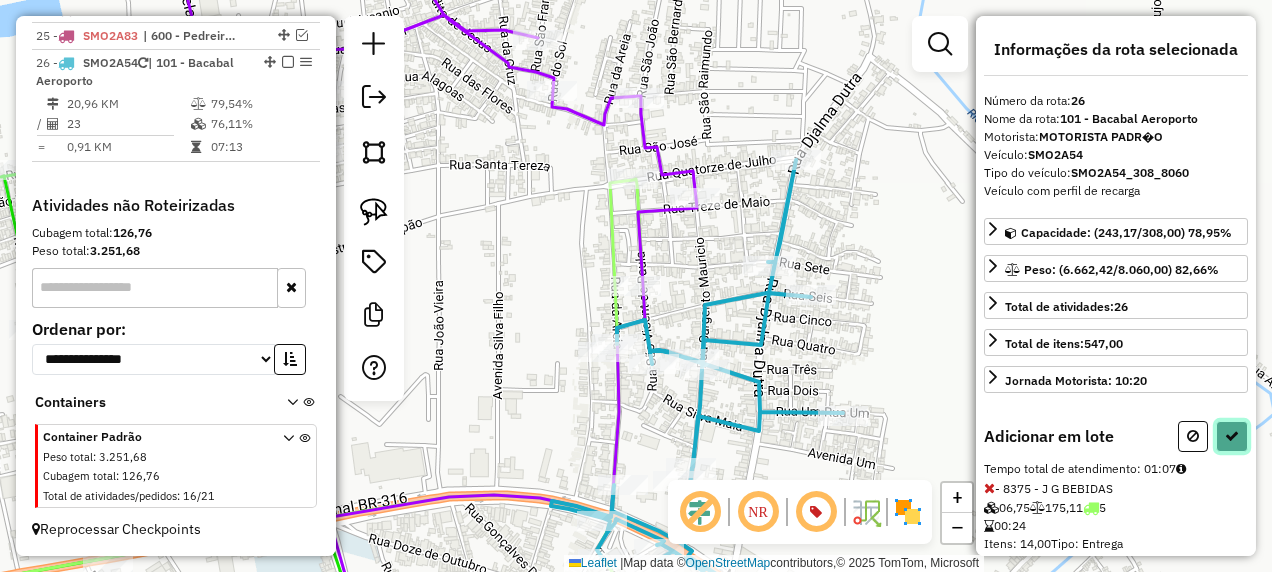 click at bounding box center [1232, 436] 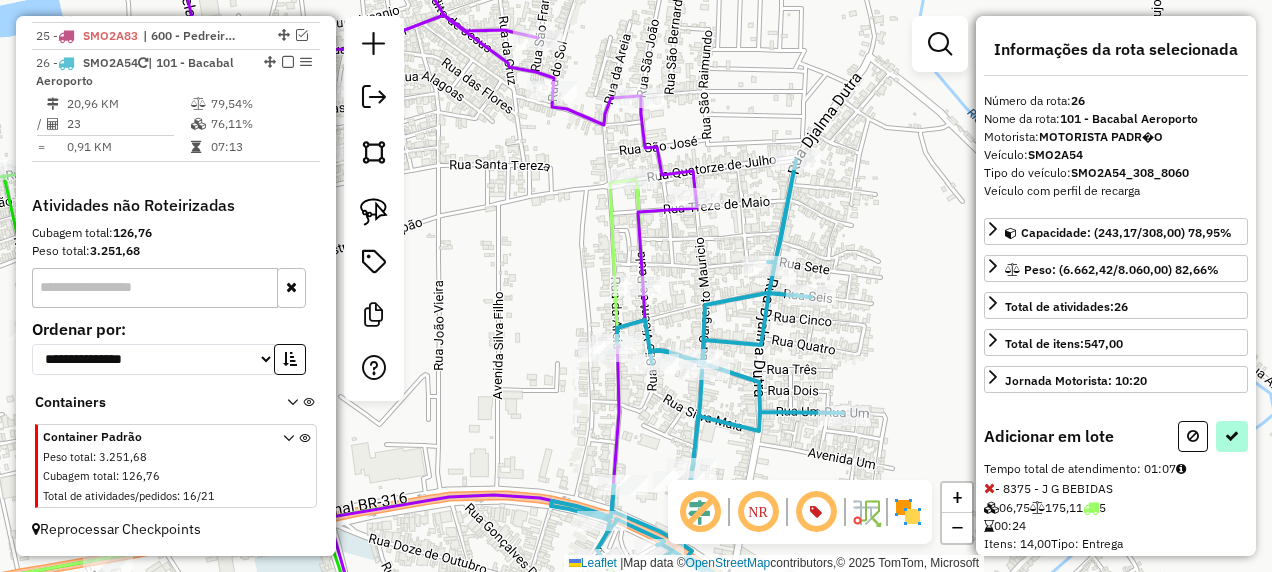 select on "**********" 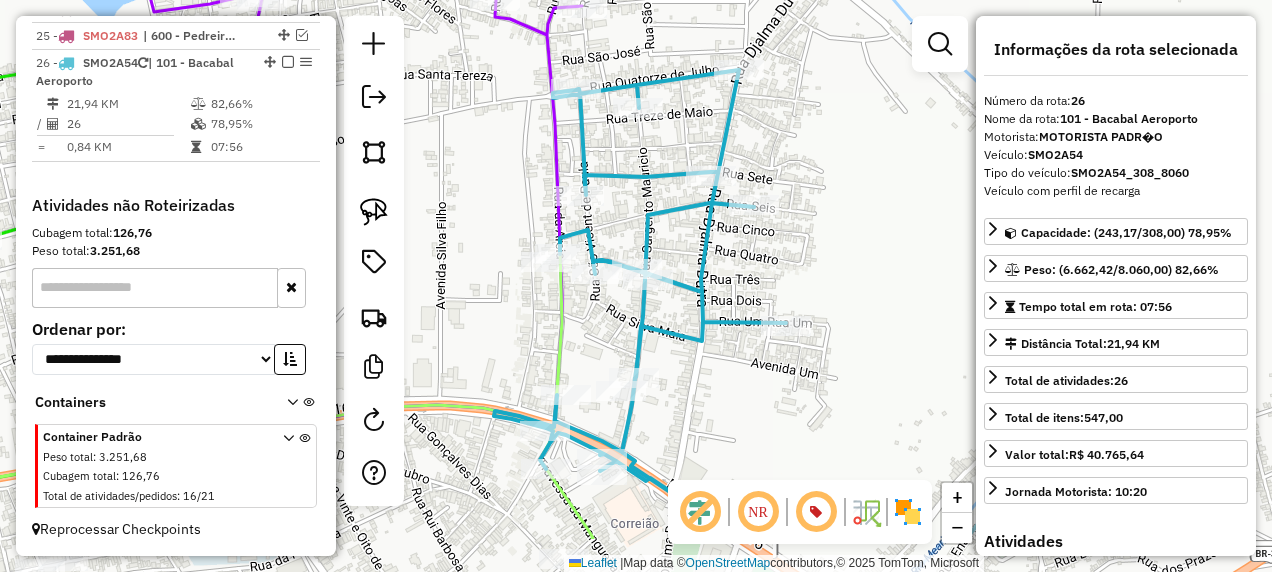 drag, startPoint x: 934, startPoint y: 394, endPoint x: 839, endPoint y: 252, distance: 170.84789 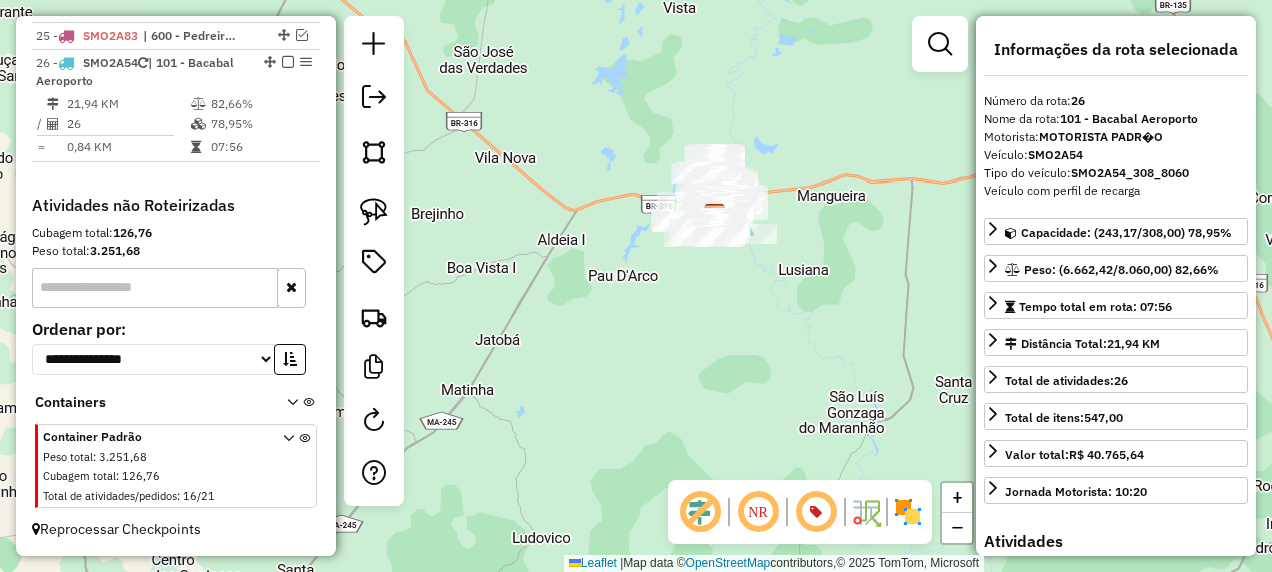 drag, startPoint x: 383, startPoint y: 204, endPoint x: 443, endPoint y: 190, distance: 61.611687 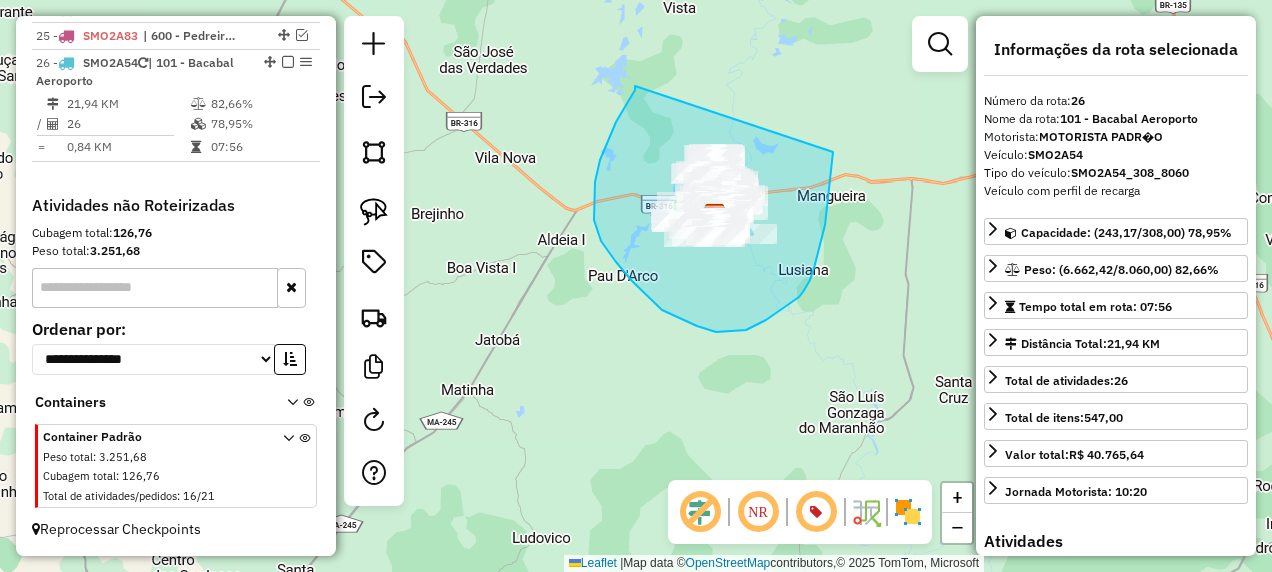 drag, startPoint x: 635, startPoint y: 86, endPoint x: 833, endPoint y: 152, distance: 208.71033 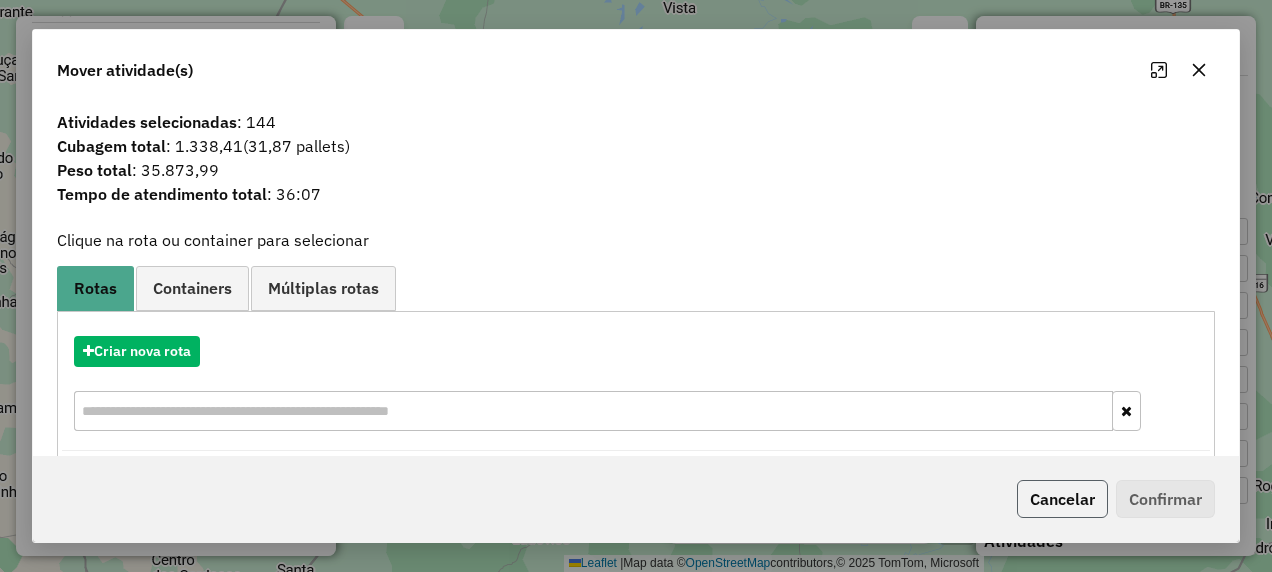 click on "Cancelar" 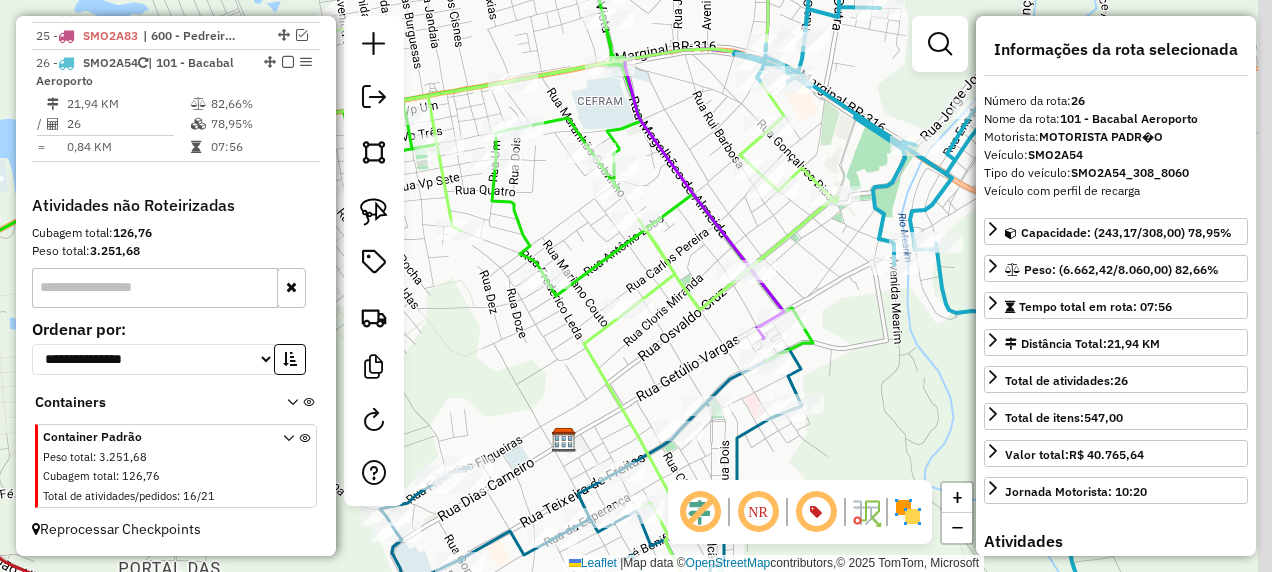 drag, startPoint x: 765, startPoint y: 178, endPoint x: 570, endPoint y: 299, distance: 229.49074 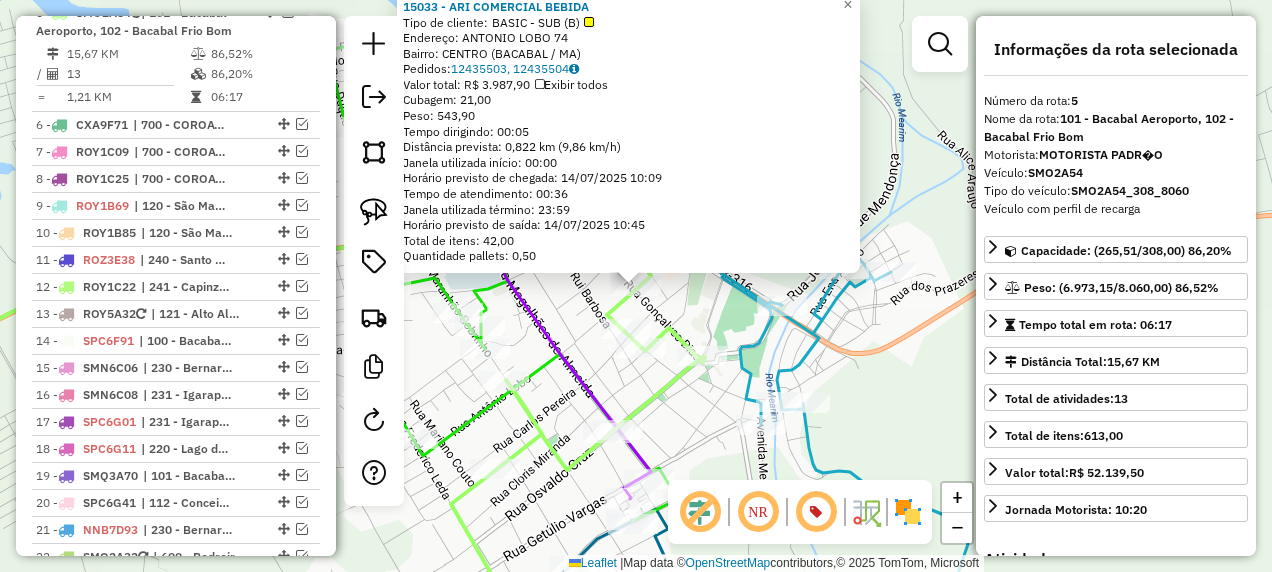 drag, startPoint x: 539, startPoint y: 337, endPoint x: 570, endPoint y: 344, distance: 31.780497 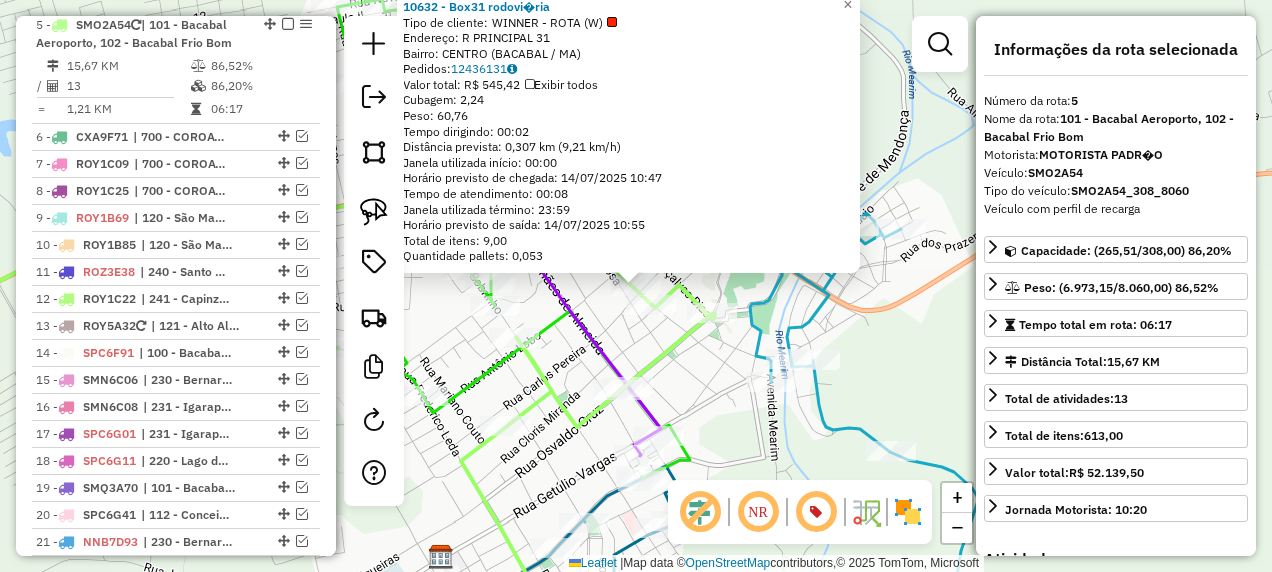 scroll, scrollTop: 1256, scrollLeft: 0, axis: vertical 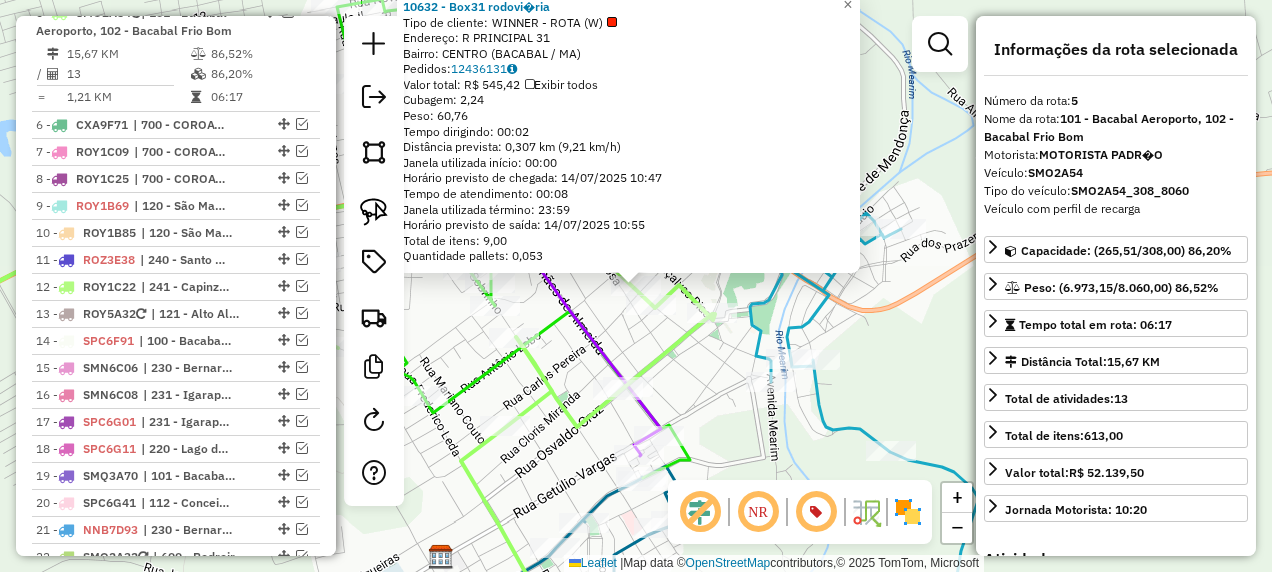 click on "10632 - Box31 rodovi�ria  Tipo de cliente:   WINNER - ROTA (W)   Endereço: R   PRINCIPAL                     31   Bairro: CENTRO (BACABAL / MA)   Pedidos:  12436131   Valor total: R$ 545,42   Exibir todos   Cubagem: 2,24  Peso: 60,76  Tempo dirigindo: 00:02   Distância prevista: 0,307 km (9,21 km/h)   Janela utilizada início: 00:00   Horário previsto de chegada: 14/07/2025 10:47   Tempo de atendimento: 00:08   Janela utilizada término: 23:59   Horário previsto de saída: 14/07/2025 10:55   Total de itens: 9,00   Quantidade pallets: 0,053  × Janela de atendimento Grade de atendimento Capacidade Transportadoras Veículos Cliente Pedidos  Rotas Selecione os dias de semana para filtrar as janelas de atendimento  Seg   Ter   Qua   Qui   Sex   Sáb   Dom  Informe o período da janela de atendimento: De: Até:  Filtrar exatamente a janela do cliente  Considerar janela de atendimento padrão  Selecione os dias de semana para filtrar as grades de atendimento  Seg   Ter   Qua   Qui   Sex   Sáb   Dom   De:  +" 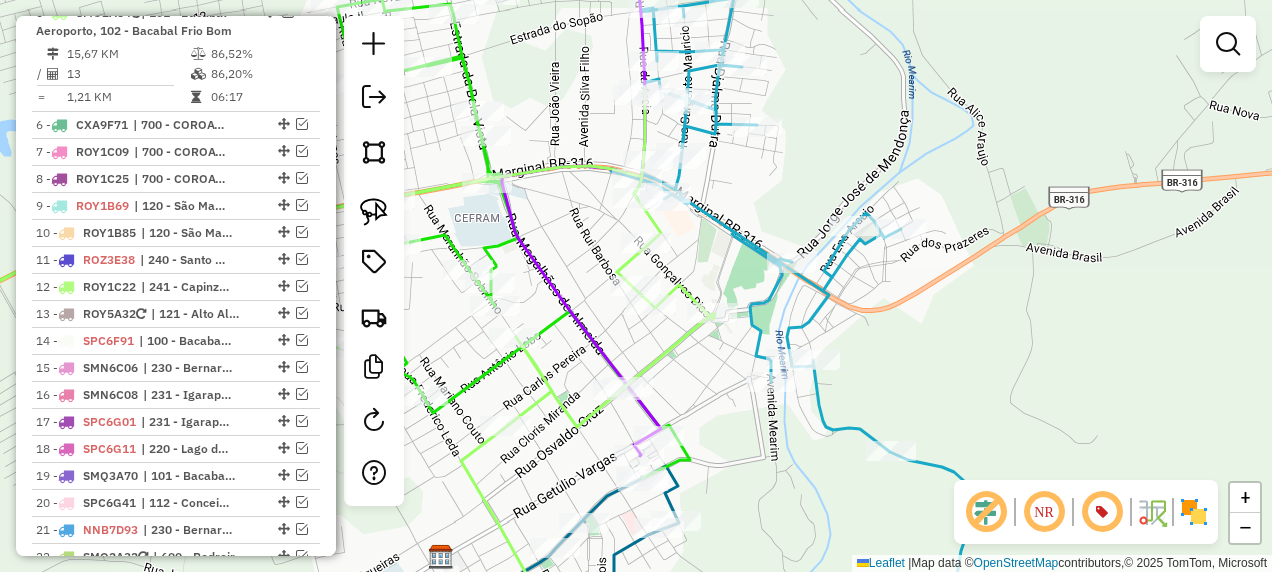 click 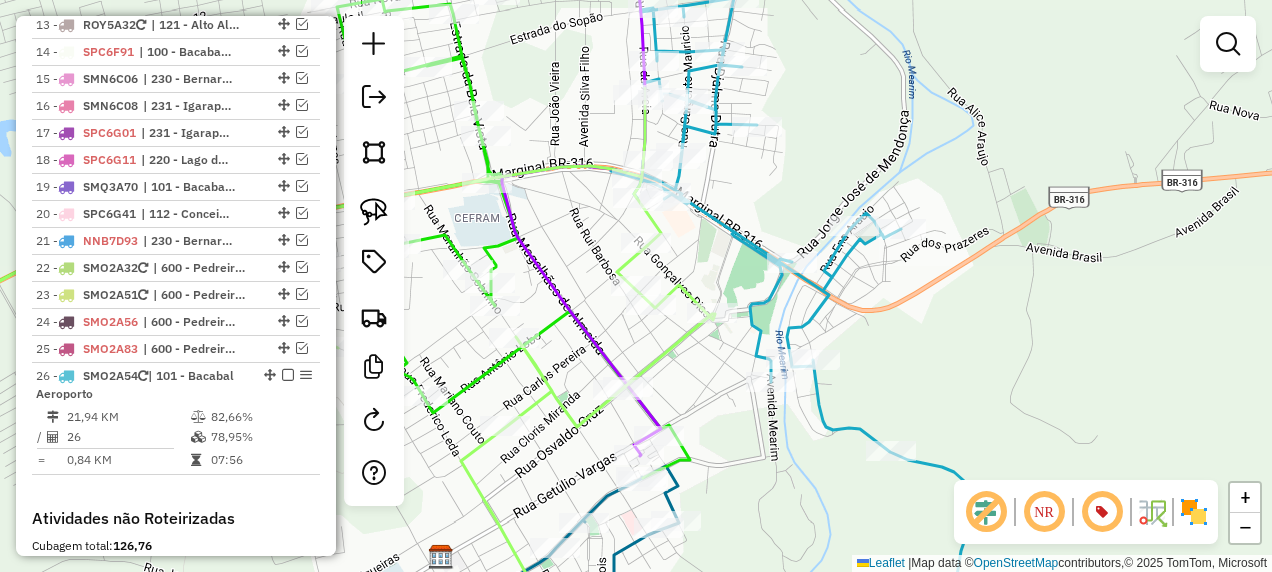 select on "**********" 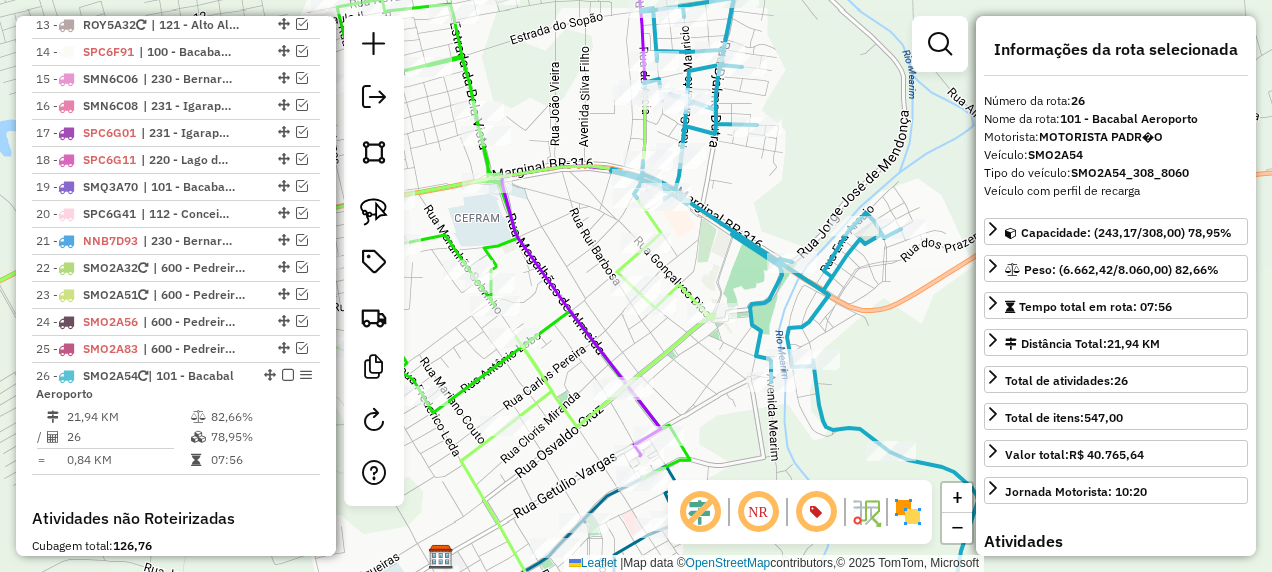 scroll, scrollTop: 1865, scrollLeft: 0, axis: vertical 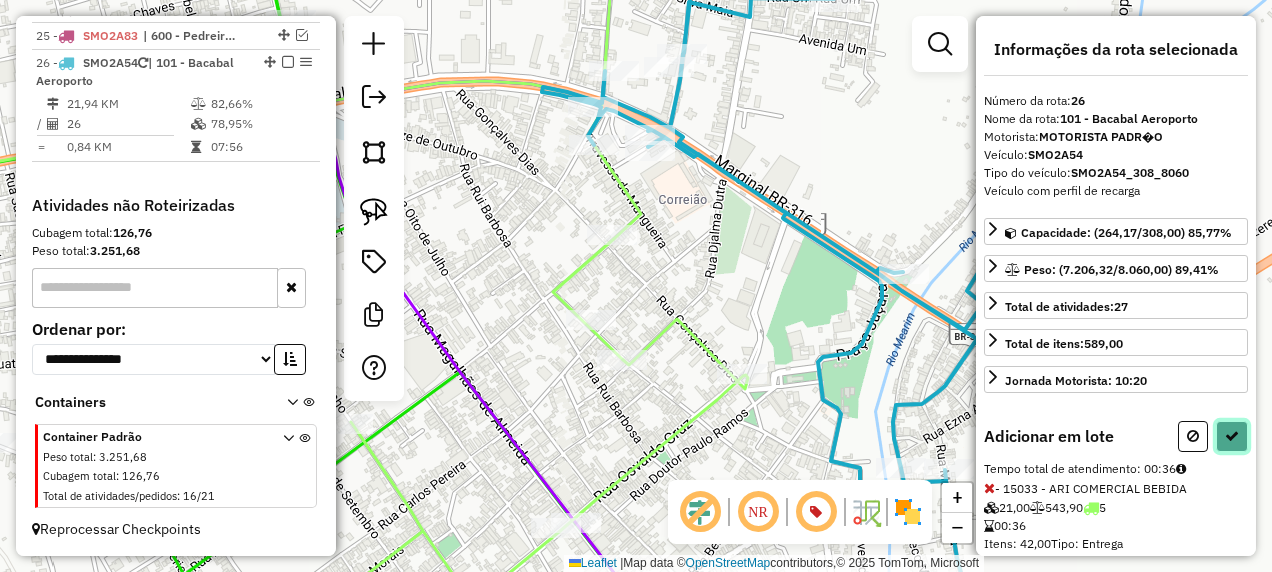 click at bounding box center [1232, 436] 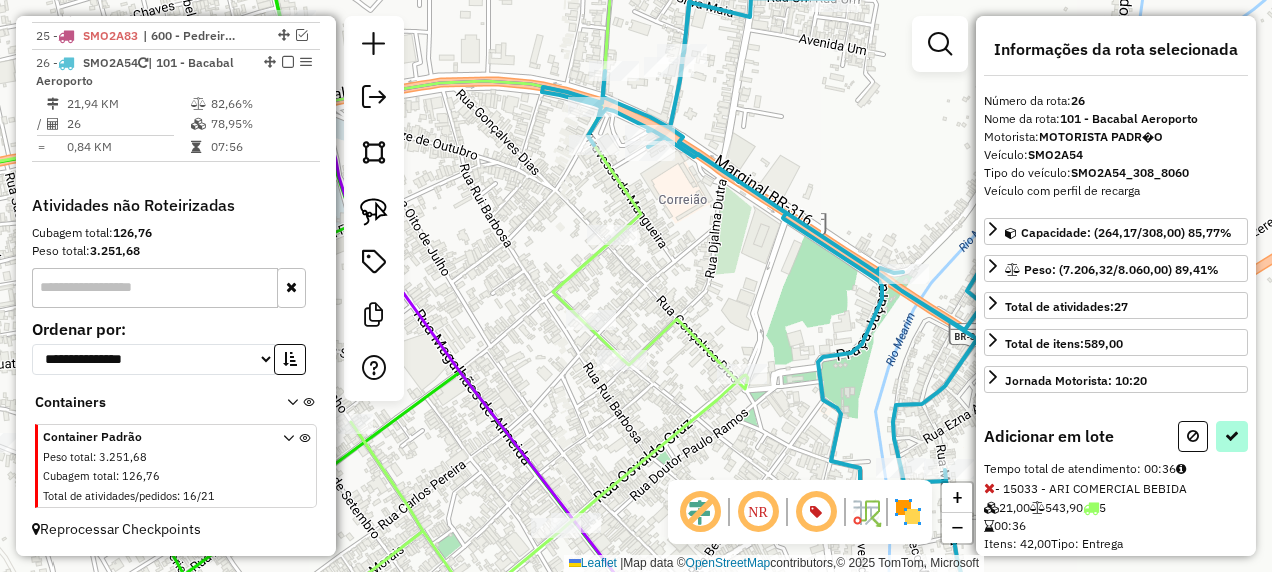 select on "**********" 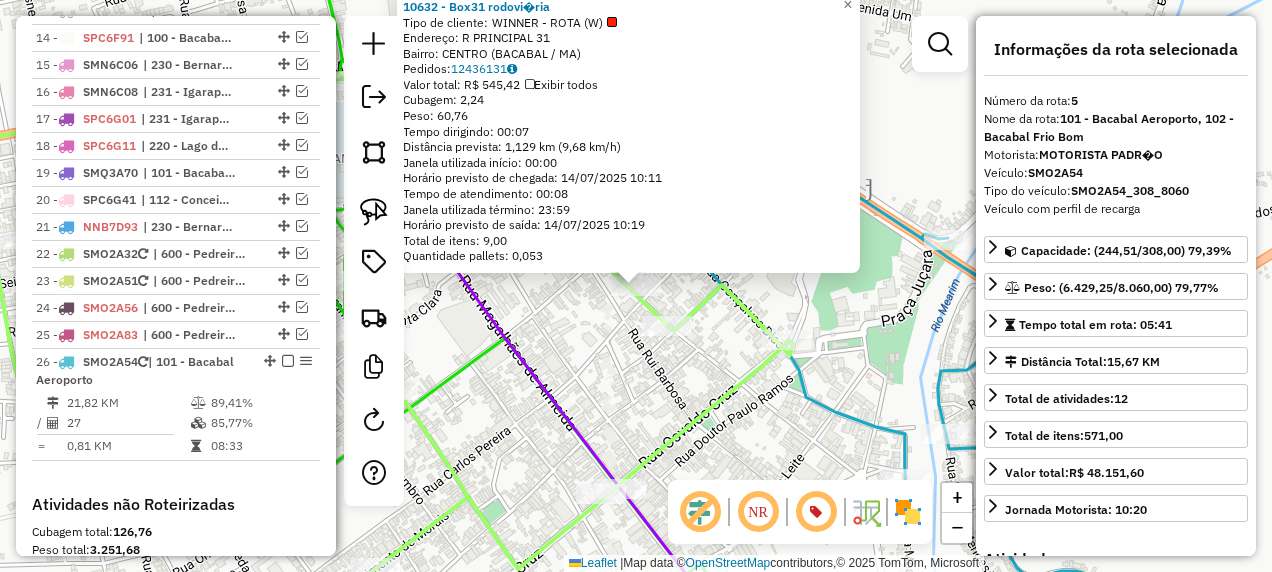 scroll, scrollTop: 1256, scrollLeft: 0, axis: vertical 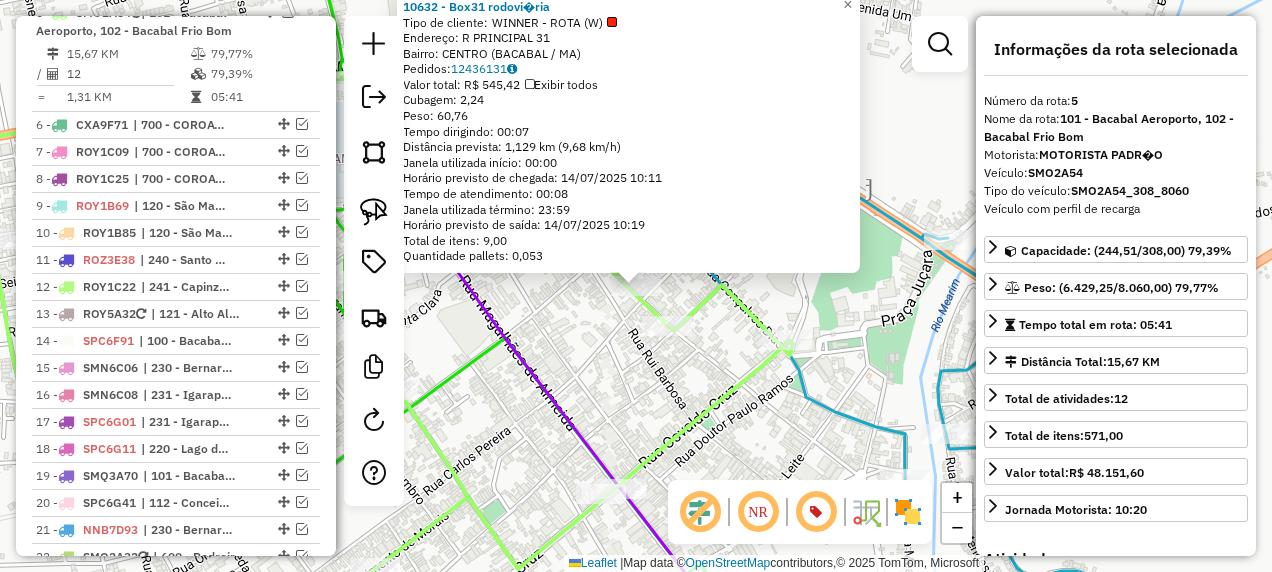 click on "10632 - Box31 rodovi�ria  Tipo de cliente:   WINNER - ROTA (W)   Endereço: R   PRINCIPAL                     31   Bairro: CENTRO (BACABAL / MA)   Pedidos:  12436131   Valor total: R$ 545,42   Exibir todos   Cubagem: 2,24  Peso: 60,76  Tempo dirigindo: 00:07   Distância prevista: 1,129 km (9,68 km/h)   Janela utilizada início: 00:00   Horário previsto de chegada: 14/07/2025 10:11   Tempo de atendimento: 00:08   Janela utilizada término: 23:59   Horário previsto de saída: 14/07/2025 10:19   Total de itens: 9,00   Quantidade pallets: 0,053  × Janela de atendimento Grade de atendimento Capacidade Transportadoras Veículos Cliente Pedidos  Rotas Selecione os dias de semana para filtrar as janelas de atendimento  Seg   Ter   Qua   Qui   Sex   Sáb   Dom  Informe o período da janela de atendimento: De: Até:  Filtrar exatamente a janela do cliente  Considerar janela de atendimento padrão  Selecione os dias de semana para filtrar as grades de atendimento  Seg   Ter   Qua   Qui   Sex   Sáb   Dom   De:  +" 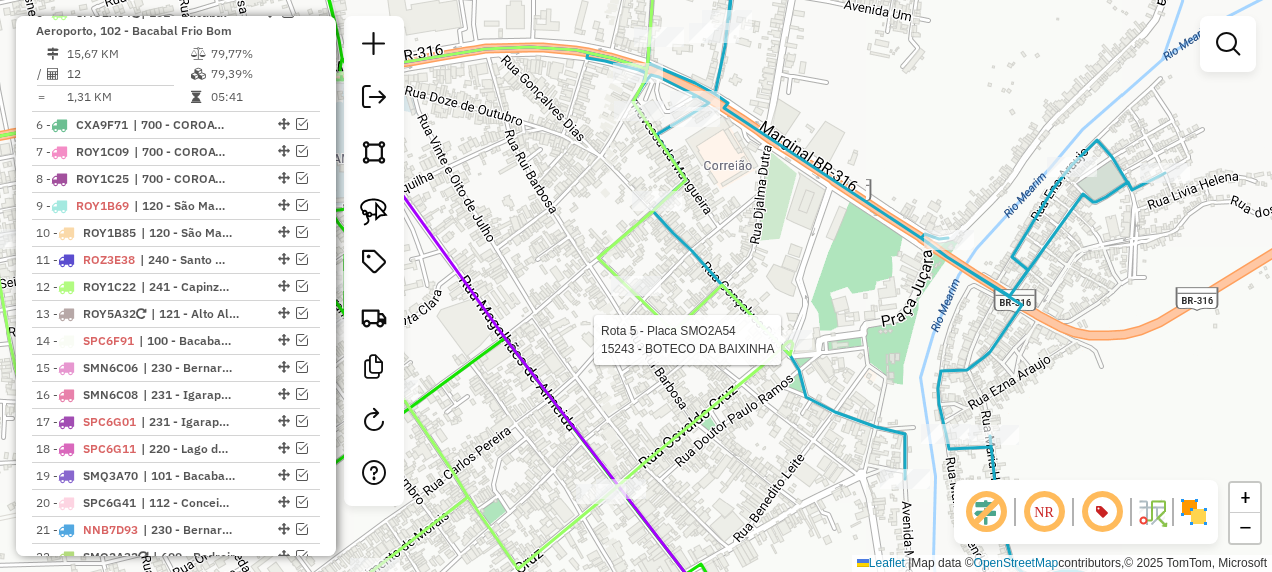 select on "**********" 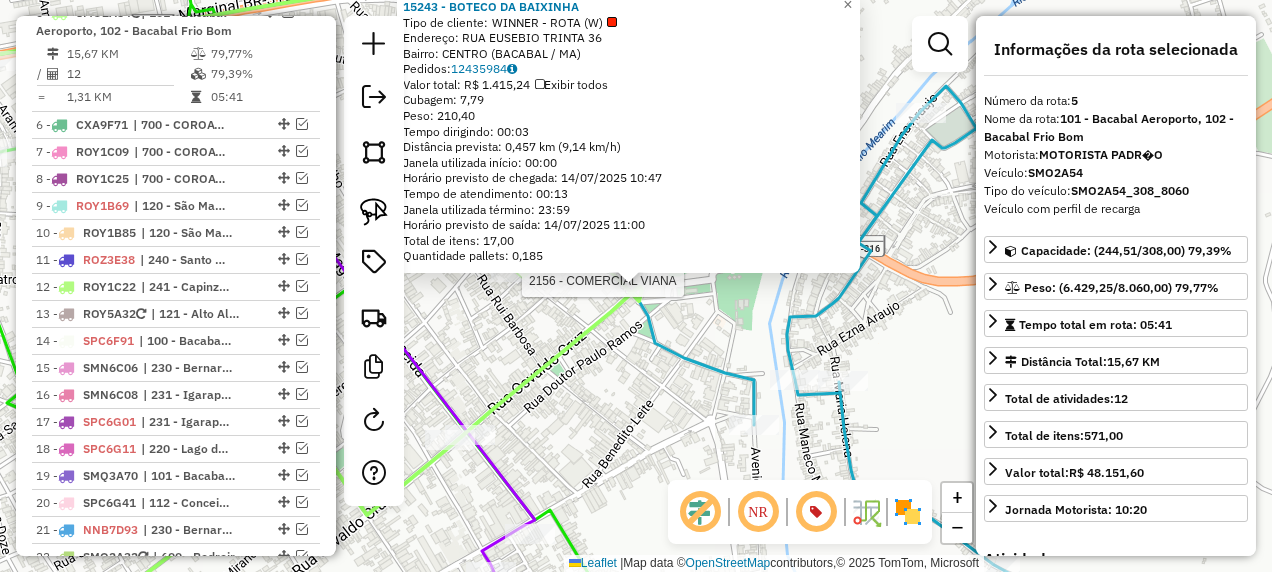 click 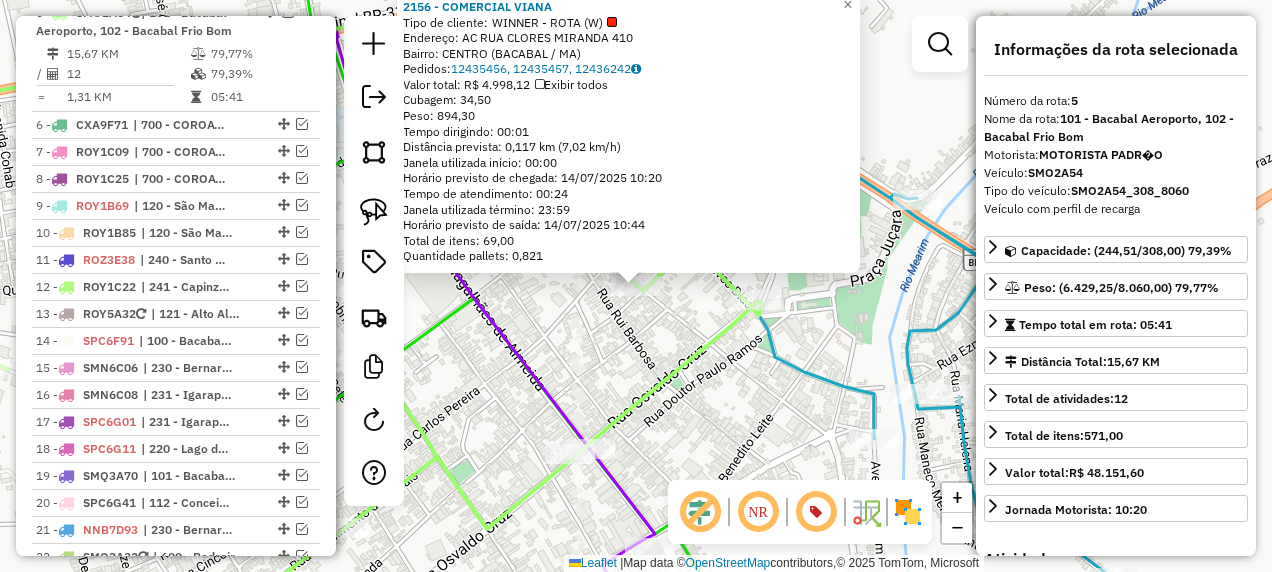 click on "2156 - COMERCIAL VIANA  Tipo de cliente:   WINNER - ROTA (W)   Endereço: AC  RUA CLORES MIRANDA            410   Bairro: CENTRO (BACABAL / MA)   Pedidos:  12435456, 12435457, 12436242   Valor total: R$ 4.998,12   Exibir todos   Cubagem: 34,50  Peso: 894,30  Tempo dirigindo: 00:01   Distância prevista: 0,117 km (7,02 km/h)   Janela utilizada início: 00:00   Horário previsto de chegada: 14/07/2025 10:20   Tempo de atendimento: 00:24   Janela utilizada término: 23:59   Horário previsto de saída: 14/07/2025 10:44   Total de itens: 69,00   Quantidade pallets: 0,821  × Janela de atendimento Grade de atendimento Capacidade Transportadoras Veículos Cliente Pedidos  Rotas Selecione os dias de semana para filtrar as janelas de atendimento  Seg   Ter   Qua   Qui   Sex   Sáb   Dom  Informe o período da janela de atendimento: De: Até:  Filtrar exatamente a janela do cliente  Considerar janela de atendimento padrão  Selecione os dias de semana para filtrar as grades de atendimento  Seg   Ter   Qua   Qui   Sex" 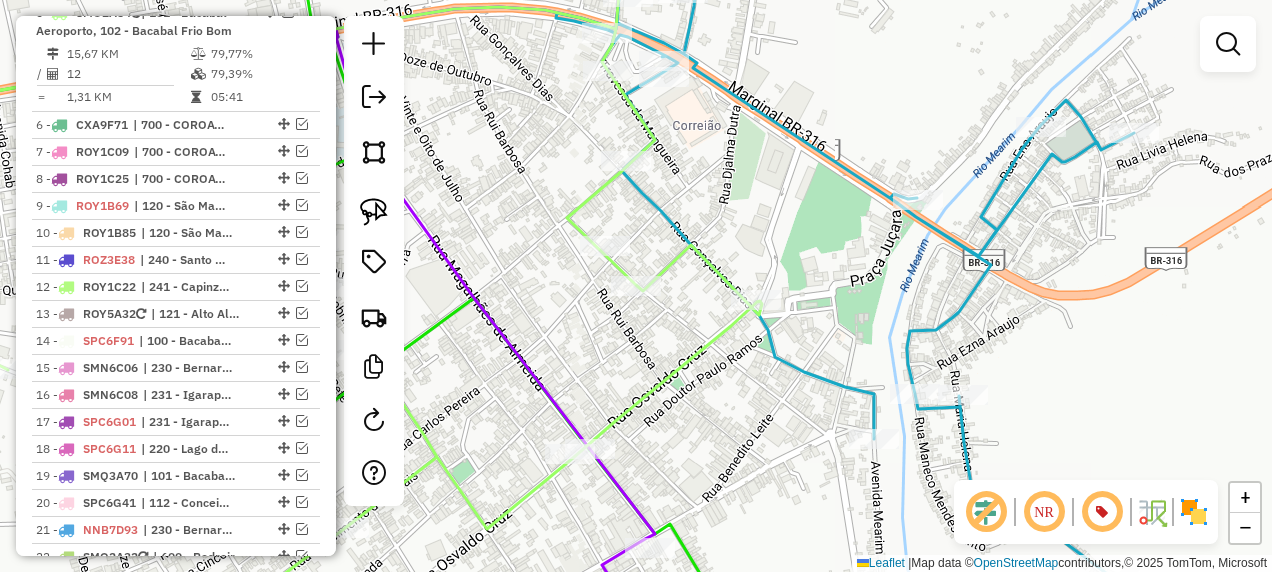 click 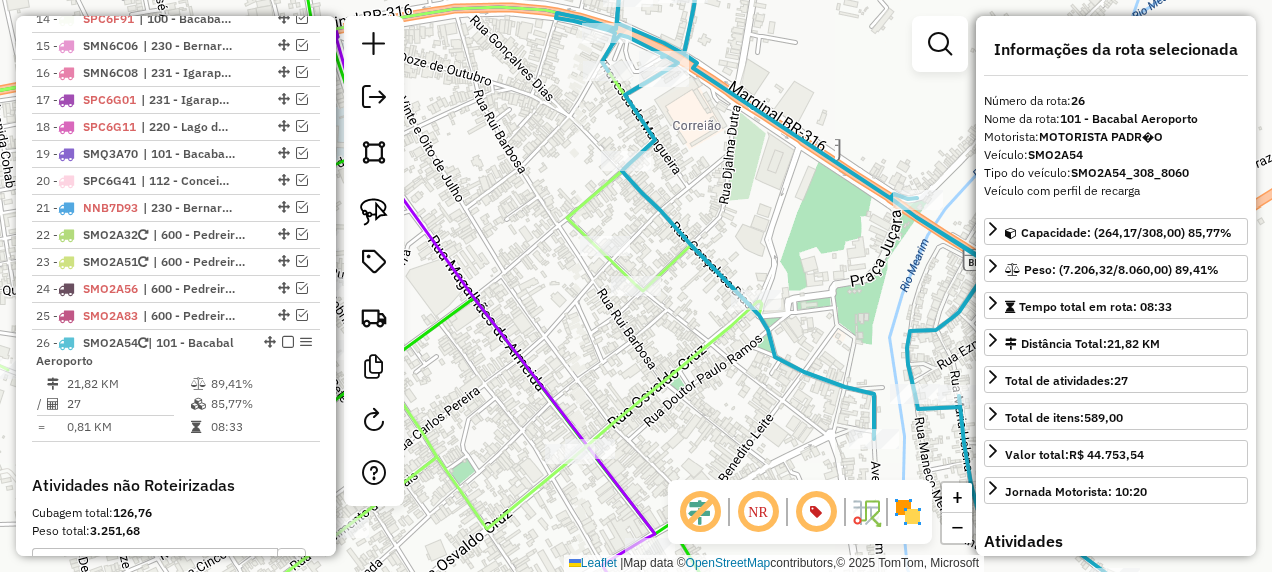 scroll, scrollTop: 1865, scrollLeft: 0, axis: vertical 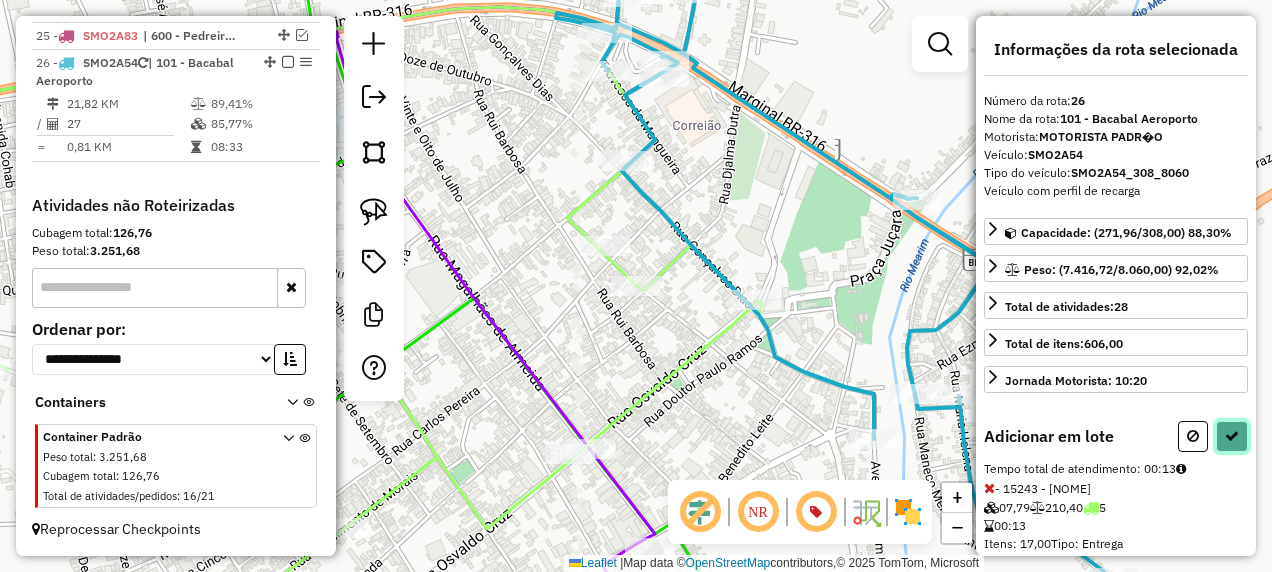 click at bounding box center (1232, 436) 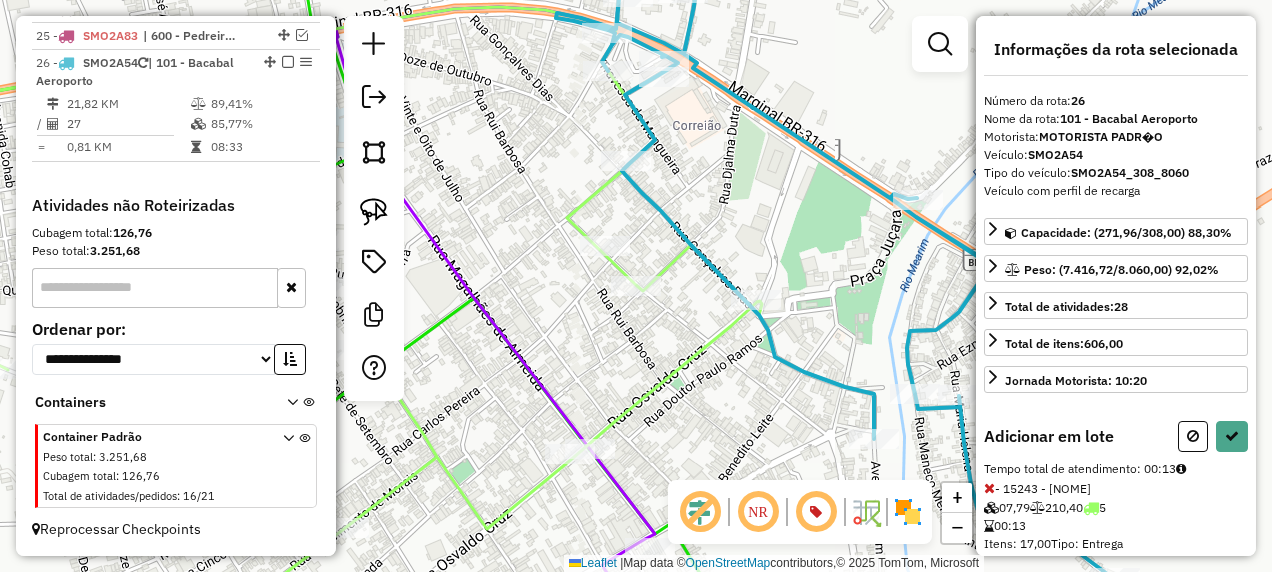 select on "**********" 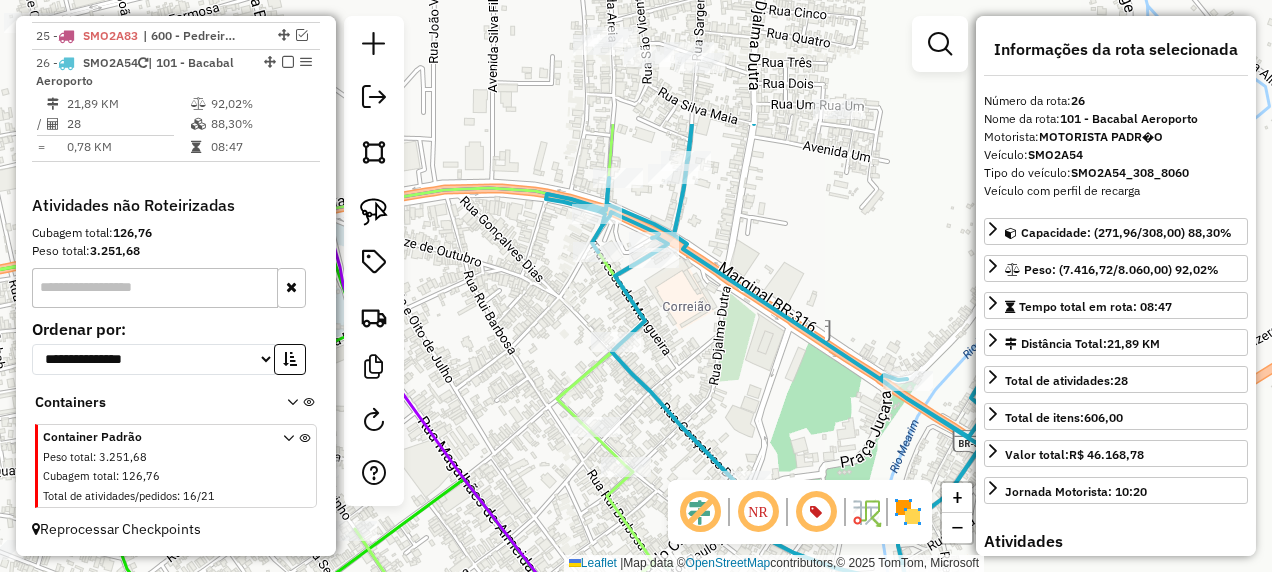 drag, startPoint x: 742, startPoint y: 62, endPoint x: 726, endPoint y: 260, distance: 198.64542 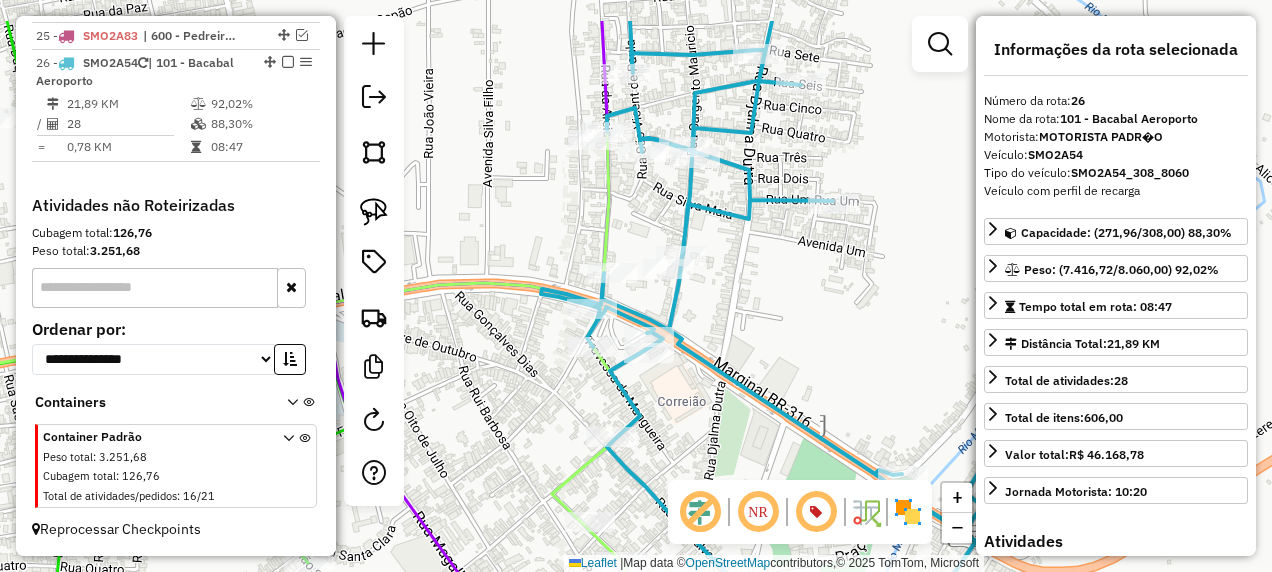 drag, startPoint x: 614, startPoint y: 90, endPoint x: 604, endPoint y: 223, distance: 133.37541 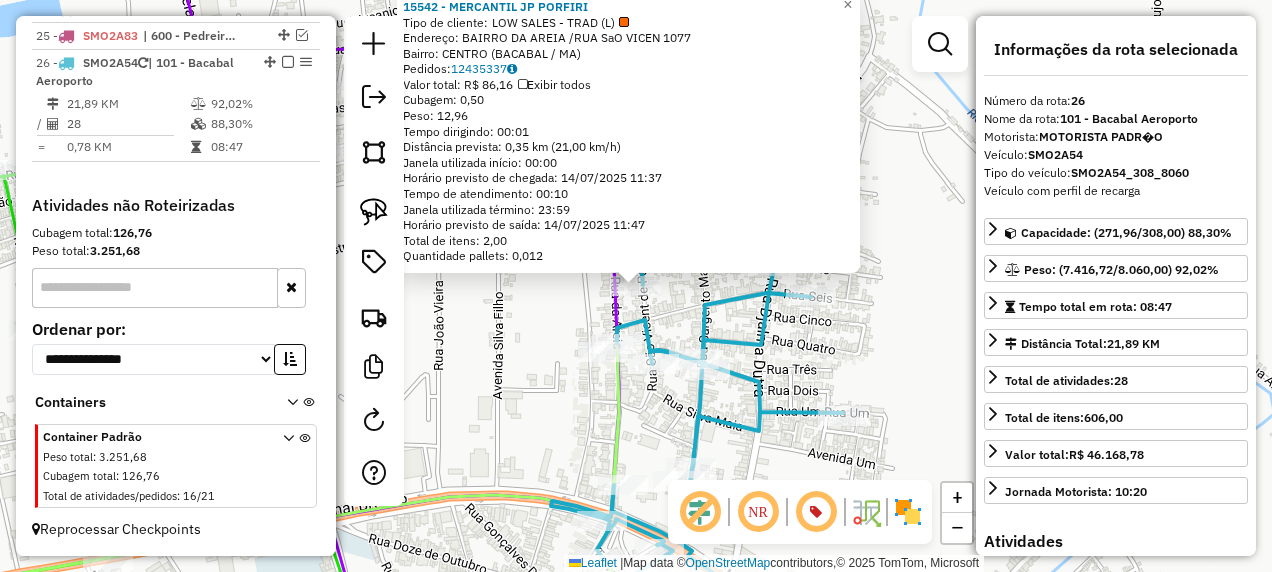 click on "Quantidade pallets: 0,012" 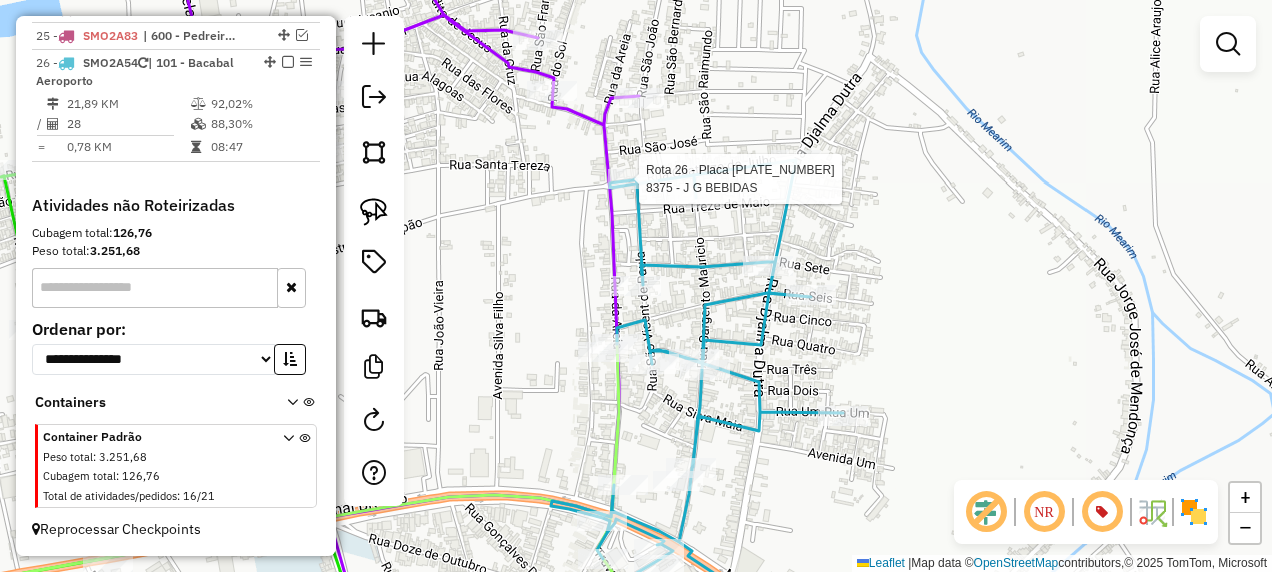 select on "**********" 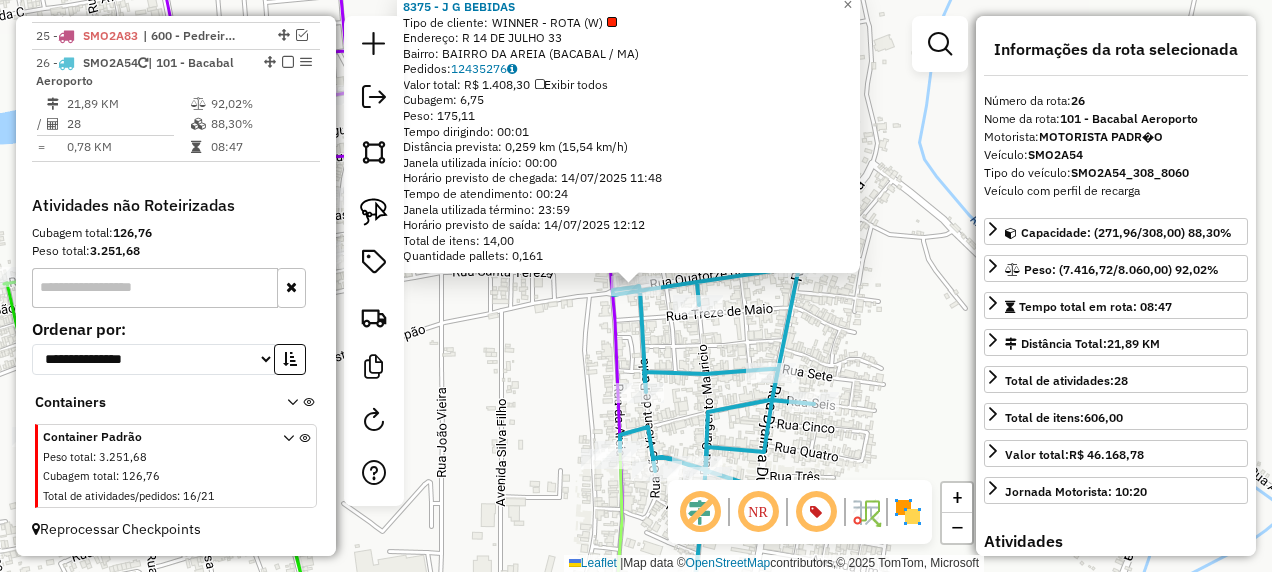 click 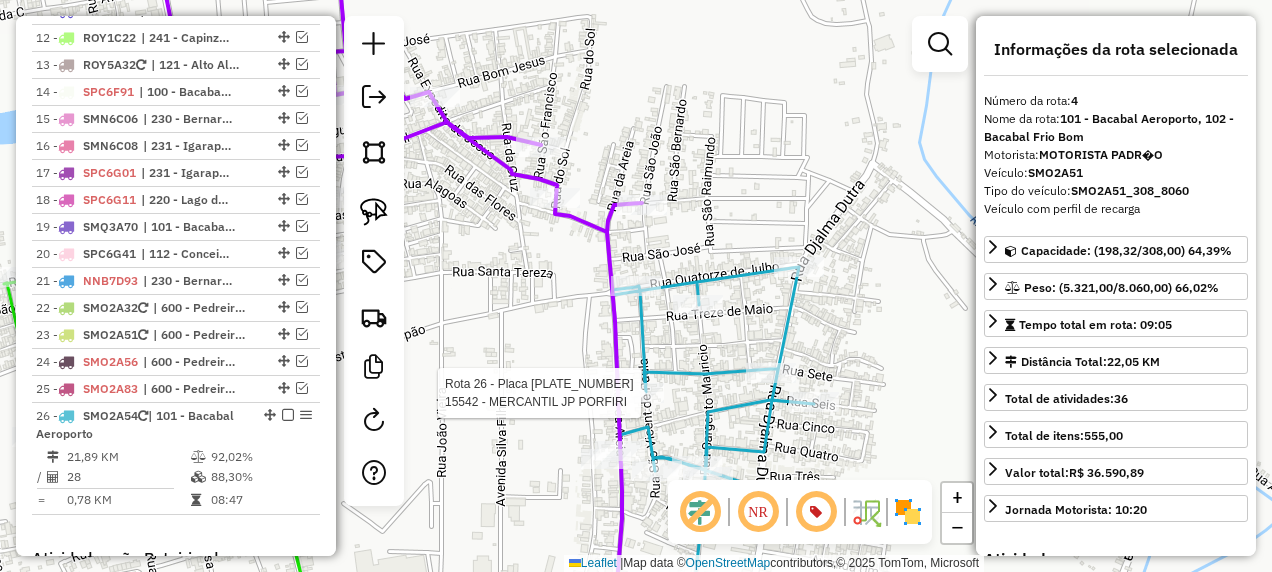 scroll, scrollTop: 1145, scrollLeft: 0, axis: vertical 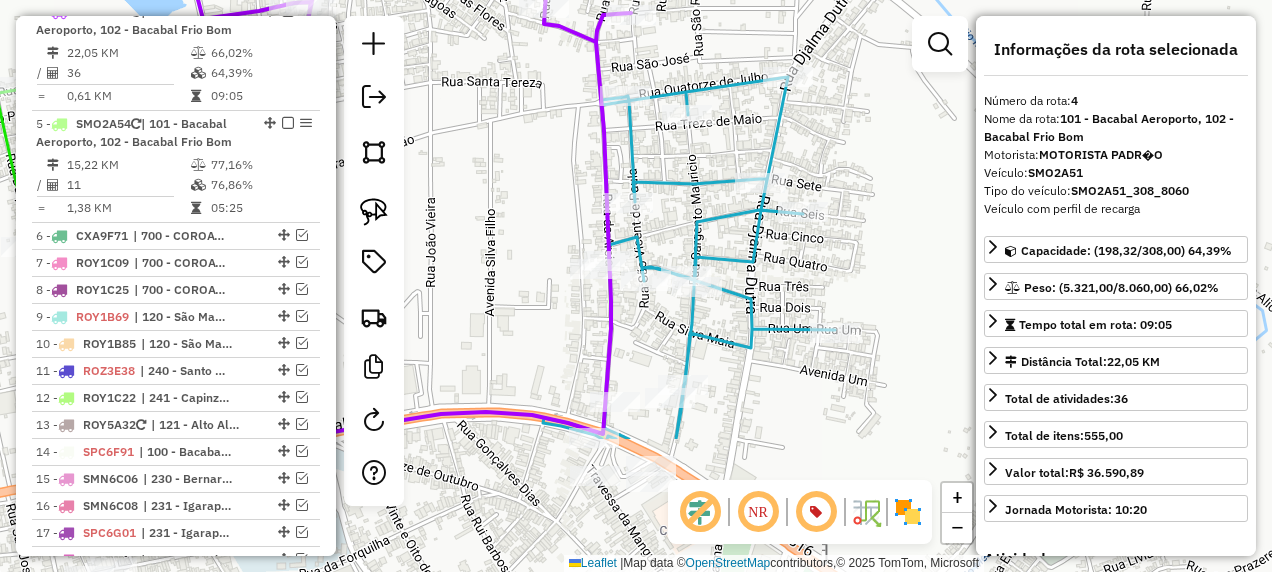 drag, startPoint x: 712, startPoint y: 328, endPoint x: 701, endPoint y: 126, distance: 202.29929 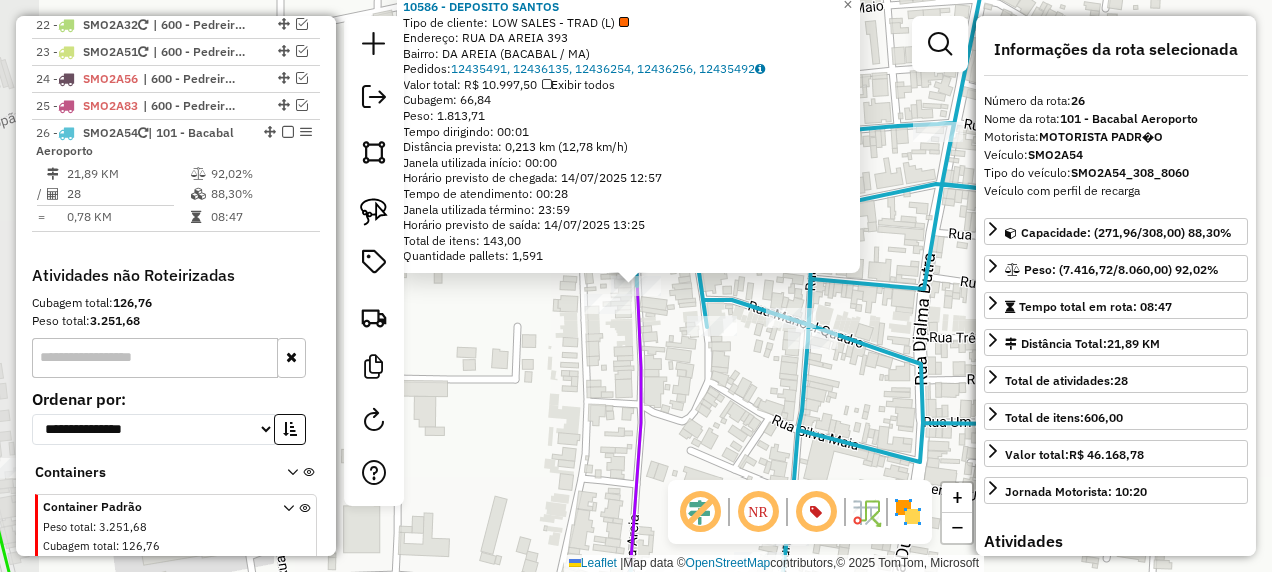 scroll, scrollTop: 1865, scrollLeft: 0, axis: vertical 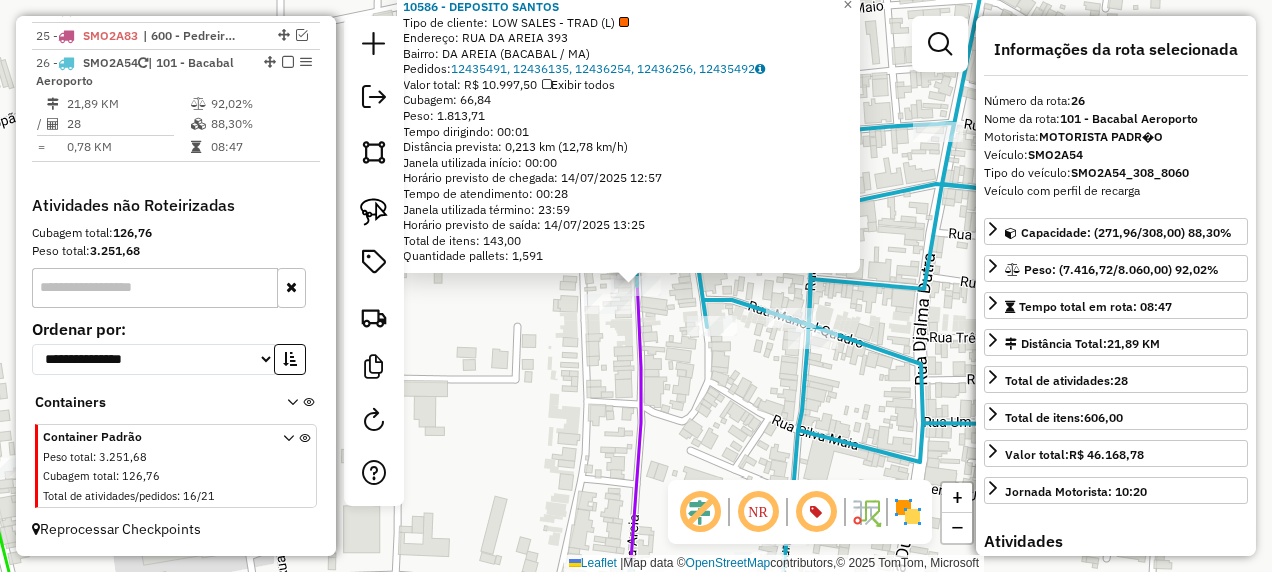 click on "10586 - DEPOSITO SANTOS  Tipo de cliente:   LOW SALES - TRAD (L)   Endereço:  RUA DA AREIA 393   Bairro: DA AREIA (BACABAL / MA)   Pedidos:  12435491, 12436135, 12436254, 12436256, 12435492   Valor total: R$ 10.997,50   Exibir todos   Cubagem: 66,84  Peso: 1.813,71  Tempo dirigindo: 00:01   Distância prevista: 0,213 km (12,78 km/h)   Janela utilizada início: 00:00   Horário previsto de chegada: 14/07/2025 12:57   Tempo de atendimento: 00:28   Janela utilizada término: 23:59   Horário previsto de saída: 14/07/2025 13:25   Total de itens: 143,00   Quantidade pallets: 1,591  × Janela de atendimento Grade de atendimento Capacidade Transportadoras Veículos Cliente Pedidos  Rotas Selecione os dias de semana para filtrar as janelas de atendimento  Seg   Ter   Qua   Qui   Sex   Sáb   Dom  Informe o período da janela de atendimento: De: Até:  Filtrar exatamente a janela do cliente  Considerar janela de atendimento padrão  Selecione os dias de semana para filtrar as grades de atendimento  Seg   Ter   Qua" 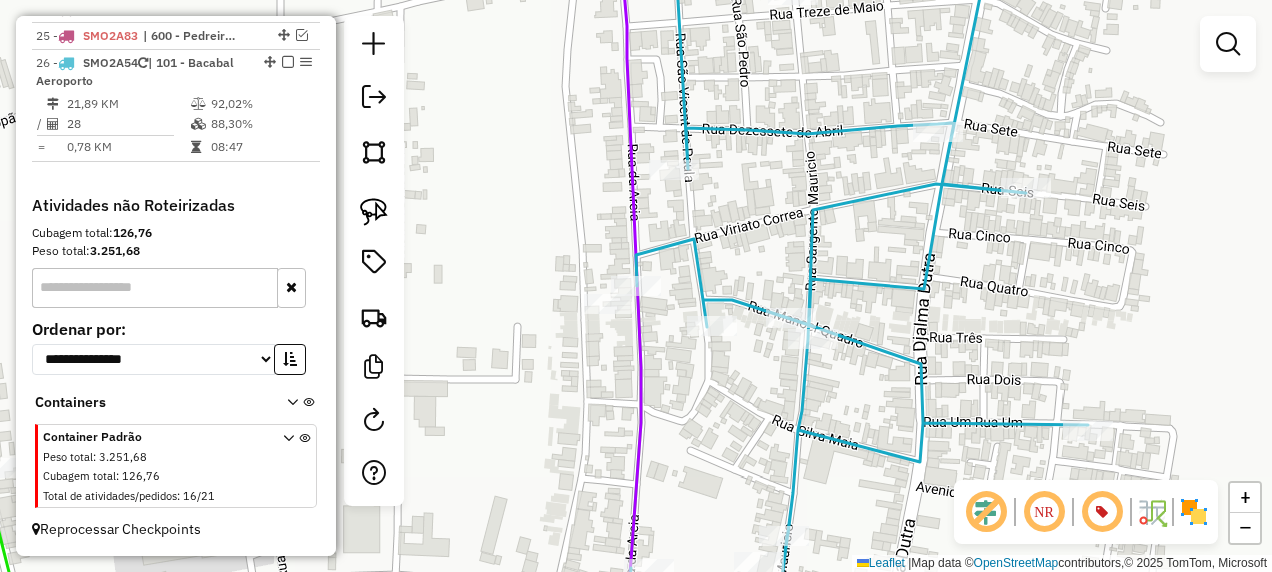 click 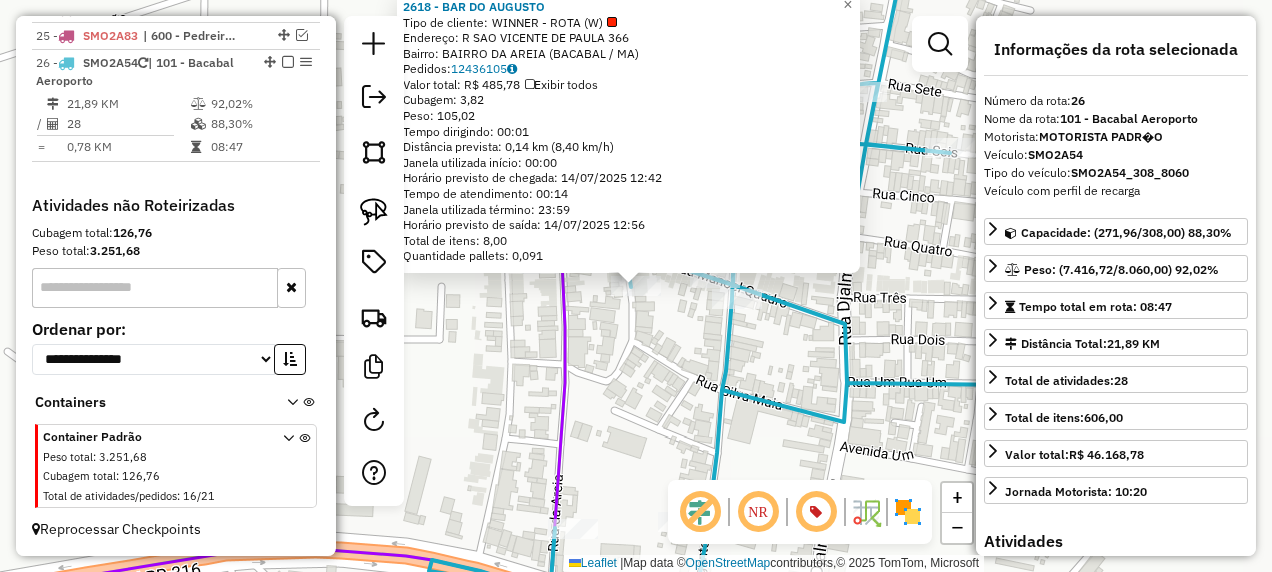 click on "2618 - BAR DO AUGUSTO  Tipo de cliente:   WINNER - ROTA (W)   Endereço: R   SAO VICENTE DE PAULA          366   Bairro: BAIRRO DA AREIA (BACABAL / MA)   Pedidos:  12436105   Valor total: R$ 485,78   Exibir todos   Cubagem: 3,82  Peso: 105,02  Tempo dirigindo: 00:01   Distância prevista: 0,14 km (8,40 km/h)   Janela utilizada início: 00:00   Horário previsto de chegada: 14/07/2025 12:42   Tempo de atendimento: 00:14   Janela utilizada término: 23:59   Horário previsto de saída: 14/07/2025 12:56   Total de itens: 8,00   Quantidade pallets: 0,091  × Janela de atendimento Grade de atendimento Capacidade Transportadoras Veículos Cliente Pedidos  Rotas Selecione os dias de semana para filtrar as janelas de atendimento  Seg   Ter   Qua   Qui   Sex   Sáb   Dom  Informe o período da janela de atendimento: De: Até:  Filtrar exatamente a janela do cliente  Considerar janela de atendimento padrão  Selecione os dias de semana para filtrar as grades de atendimento  Seg   Ter   Qua   Qui   Sex   Sáb   Dom  De:" 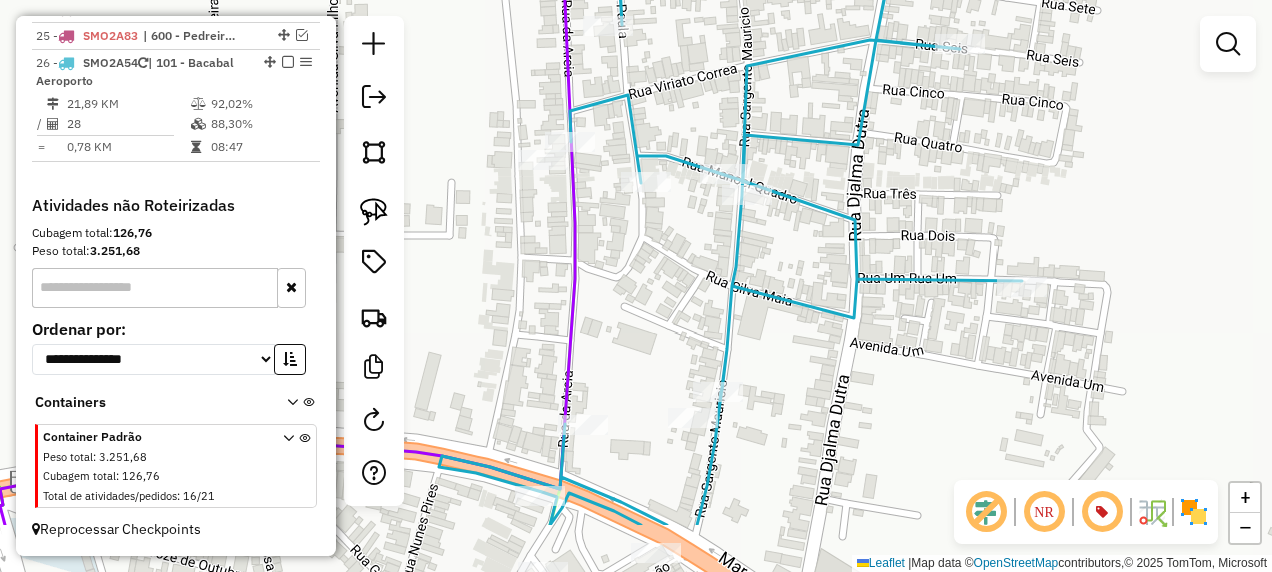 drag, startPoint x: 628, startPoint y: 360, endPoint x: 676, endPoint y: 152, distance: 213.46663 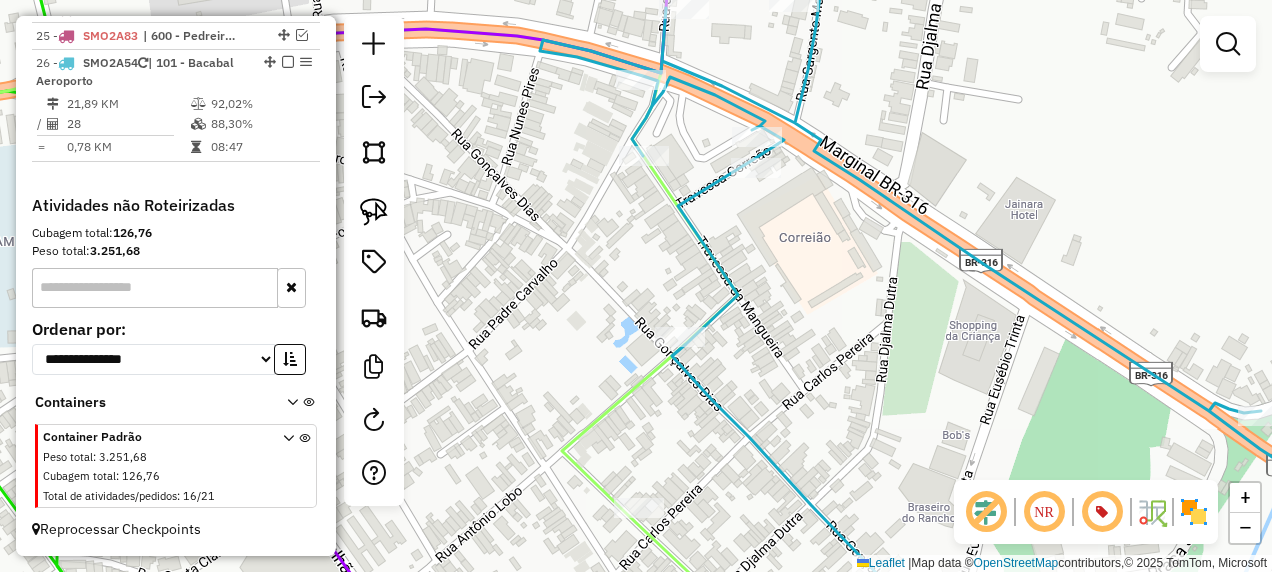 click 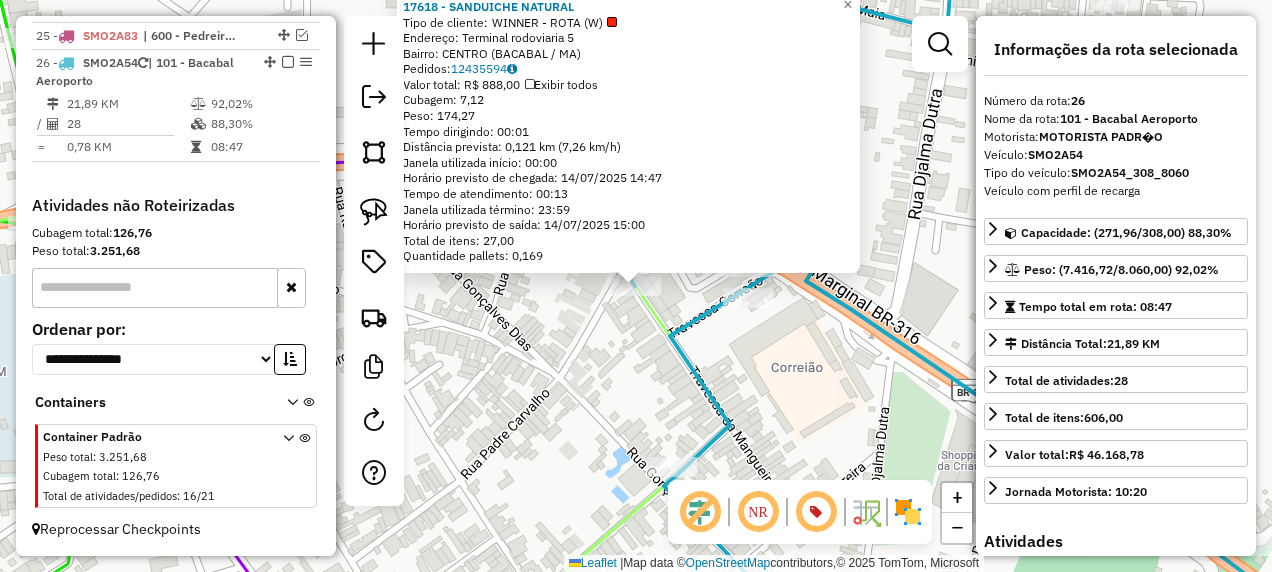 click on "17618 - SANDUICHE NATURAL  Tipo de cliente:   WINNER - ROTA (W)   Endereço:  Terminal rodoviaria 5   Bairro: CENTRO (BACABAL / MA)   Pedidos:  12435594   Valor total: R$ 888,00   Exibir todos   Cubagem: 7,12  Peso: 174,27  Tempo dirigindo: 00:01   Distância prevista: 0,121 km (7,26 km/h)   Janela utilizada início: 00:00   Horário previsto de chegada: 14/07/2025 14:47   Tempo de atendimento: 00:13   Janela utilizada término: 23:59   Horário previsto de saída: 14/07/2025 15:00   Total de itens: 27,00   Quantidade pallets: 0,169  × Janela de atendimento Grade de atendimento Capacidade Transportadoras Veículos Cliente Pedidos  Rotas Selecione os dias de semana para filtrar as janelas de atendimento  Seg   Ter   Qua   Qui   Sex   Sáb   Dom  Informe o período da janela de atendimento: De: Até:  Filtrar exatamente a janela do cliente  Considerar janela de atendimento padrão  Selecione os dias de semana para filtrar as grades de atendimento  Seg   Ter   Qua   Qui   Sex   Sáb   Dom   Peso mínimo:   De:" 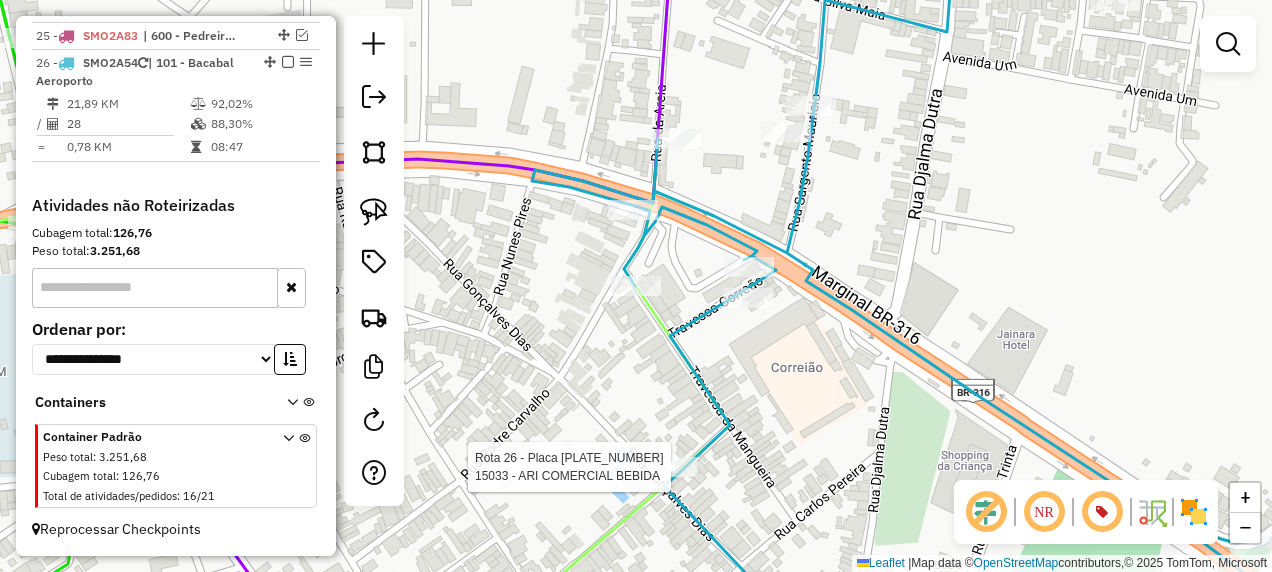 select on "**********" 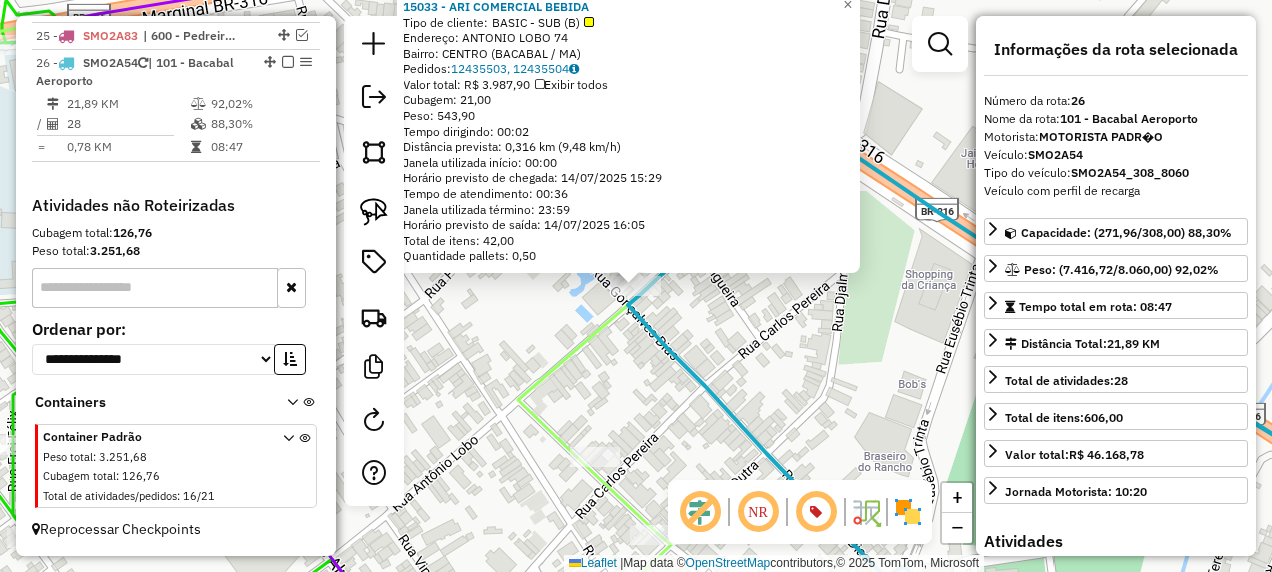 click on "15033 - ARI COMERCIAL BEBIDA  Tipo de cliente:   BASIC - SUB (B)   Endereço:  ANTONIO LOBO 74   Bairro: CENTRO (BACABAL / MA)   Pedidos:  12435503, 12435504   Valor total: R$ 3.987,90   Exibir todos   Cubagem: 21,00  Peso: 543,90  Tempo dirigindo: 00:02   Distância prevista: 0,316 km (9,48 km/h)   Janela utilizada início: 00:00   Horário previsto de chegada: 14/07/2025 15:29   Tempo de atendimento: 00:36   Janela utilizada término: 23:59   Horário previsto de saída: 14/07/2025 16:05   Total de itens: 42,00   Quantidade pallets: 0,50  × Janela de atendimento Grade de atendimento Capacidade Transportadoras Veículos Cliente Pedidos  Rotas Selecione os dias de semana para filtrar as janelas de atendimento  Seg   Ter   Qua   Qui   Sex   Sáb   Dom  Informe o período da janela de atendimento: De: Até:  Filtrar exatamente a janela do cliente  Considerar janela de atendimento padrão  Selecione os dias de semana para filtrar as grades de atendimento  Seg   Ter   Qua   Qui   Sex   Sáb   Dom   De:   Até:" 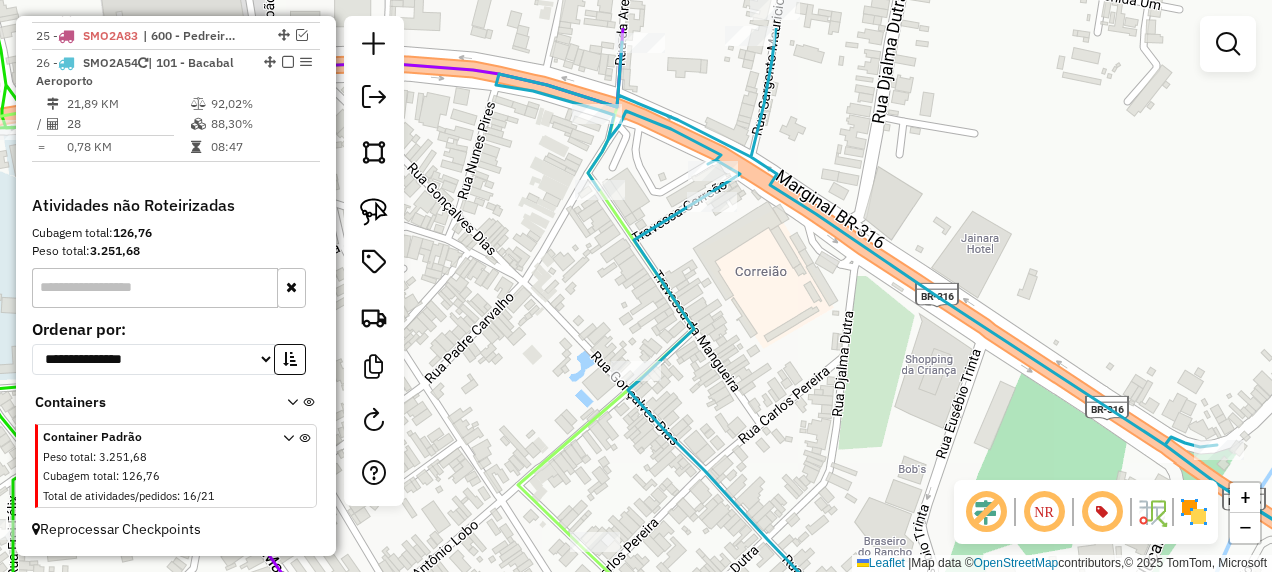 drag, startPoint x: 753, startPoint y: 227, endPoint x: 746, endPoint y: 354, distance: 127.192764 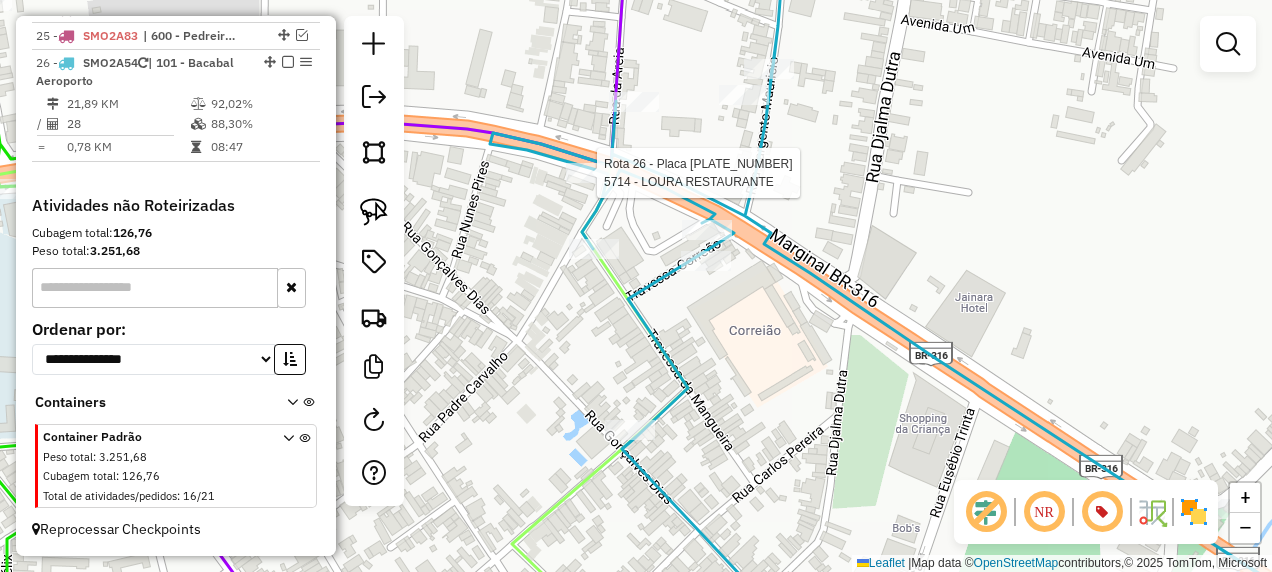 select on "**********" 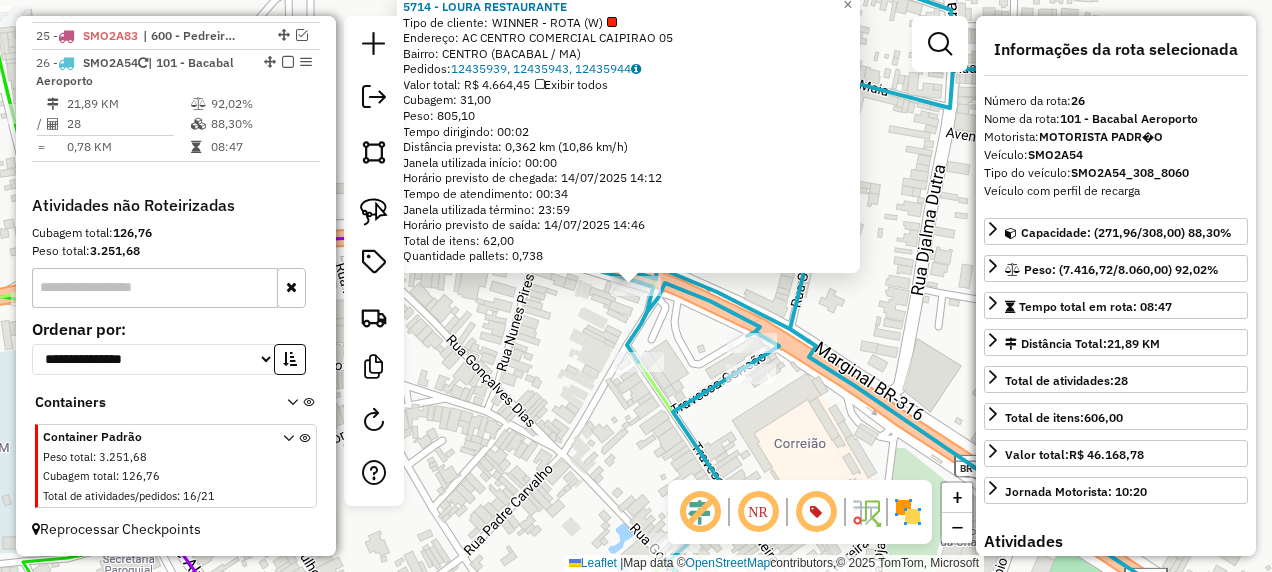 click on "5714 - LOURA RESTAURANTE  Tipo de cliente:   WINNER - ROTA (W)   Endereço: AC  CENTRO COMERCIAL CAIPIRAO     05   Bairro: CENTRO (BACABAL / MA)   Pedidos:  12435939, 12435943, 12435944   Valor total: R$ 4.664,45   Exibir todos   Cubagem: 31,00  Peso: 805,10  Tempo dirigindo: 00:02   Distância prevista: 0,362 km (10,86 km/h)   Janela utilizada início: 00:00   Horário previsto de chegada: 14/07/2025 14:12   Tempo de atendimento: 00:34   Janela utilizada término: 23:59   Horário previsto de saída: 14/07/2025 14:46   Total de itens: 62,00   Quantidade pallets: 0,738  × Janela de atendimento Grade de atendimento Capacidade Transportadoras Veículos Cliente Pedidos  Rotas Selecione os dias de semana para filtrar as janelas de atendimento  Seg   Ter   Qua   Qui   Sex   Sáb   Dom  Informe o período da janela de atendimento: De: Até:  Filtrar exatamente a janela do cliente  Considerar janela de atendimento padrão  Selecione os dias de semana para filtrar as grades de atendimento  Seg   Ter   Qua   Qui  De:" 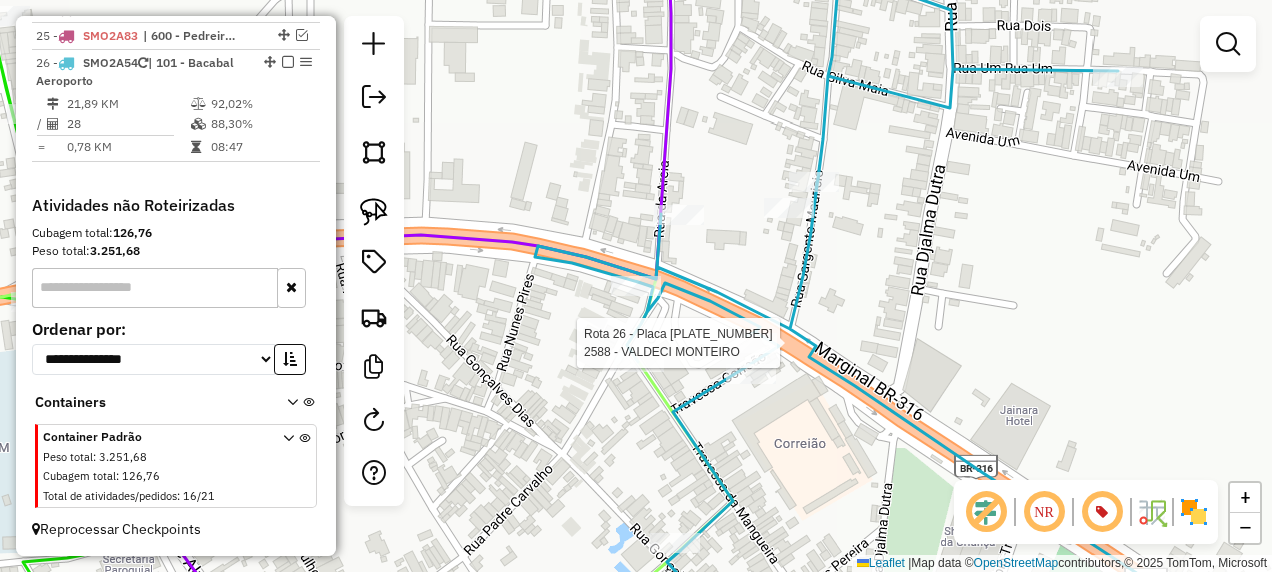 select on "**********" 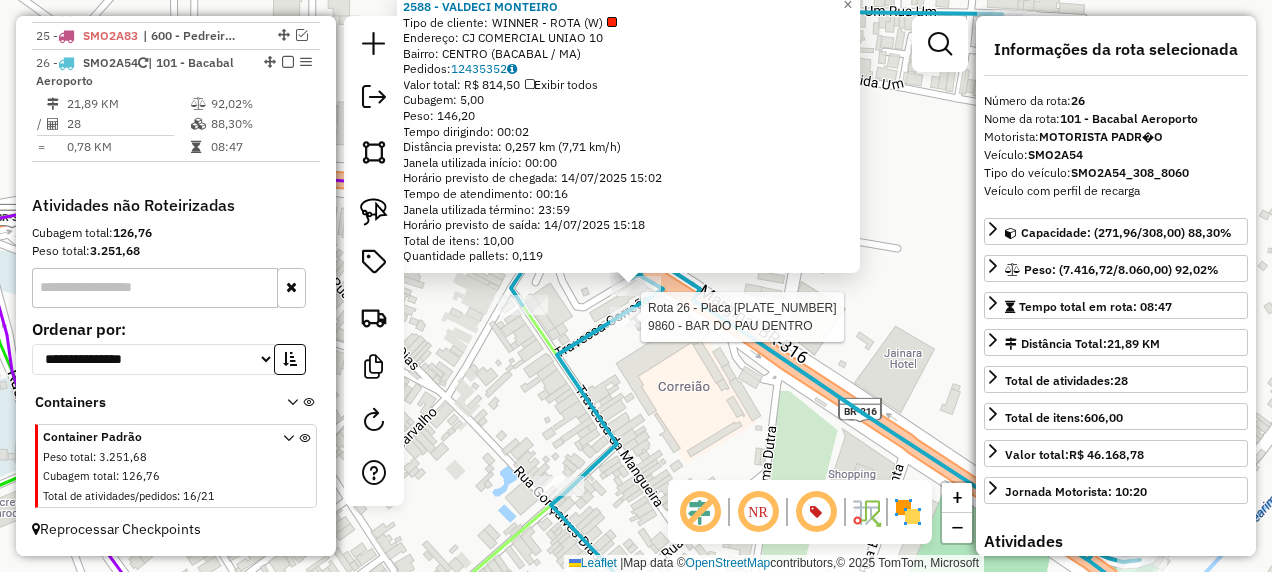 click 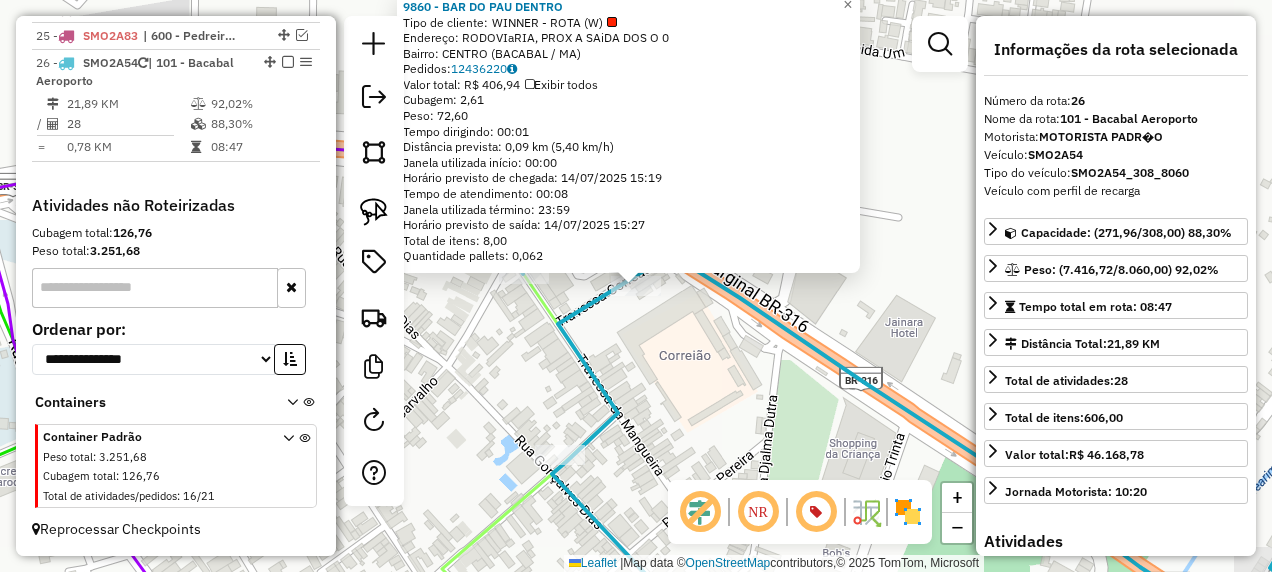 click on "Rota 26 - Placa SMO2A54  9860 - BAR DO PAU DENTRO × 9860 - BAR DO PAU DENTRO  Tipo de cliente:   WINNER - ROTA (W)   Endereço:  RODOVIaRIA, PROX A SAiDA DOS O 0   Bairro: CENTRO (BACABAL / MA)   Pedidos:  12436220   Valor total: R$ 406,94   Exibir todos   Cubagem: 2,61  Peso: 72,60  Tempo dirigindo: 00:01   Distância prevista: 0,09 km (5,40 km/h)   Janela utilizada início: 00:00   Horário previsto de chegada: 14/07/2025 15:19   Tempo de atendimento: 00:08   Janela utilizada término: 23:59   Horário previsto de saída: 14/07/2025 15:27   Total de itens: 8,00   Quantidade pallets: 0,062  × Janela de atendimento Grade de atendimento Capacidade Transportadoras Veículos Cliente Pedidos  Rotas Selecione os dias de semana para filtrar as janelas de atendimento  Seg   Ter   Qua   Qui   Sex   Sáb   Dom  Informe o período da janela de atendimento: De: Até:  Filtrar exatamente a janela do cliente  Considerar janela de atendimento padrão  Selecione os dias de semana para filtrar as grades de atendimento De:" 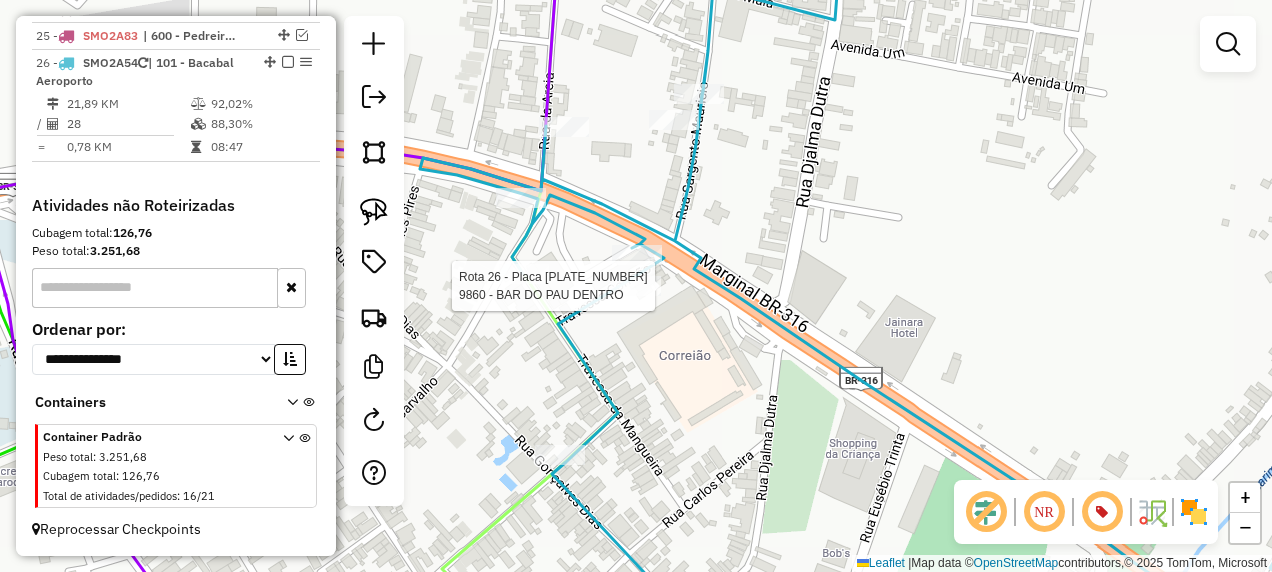 click 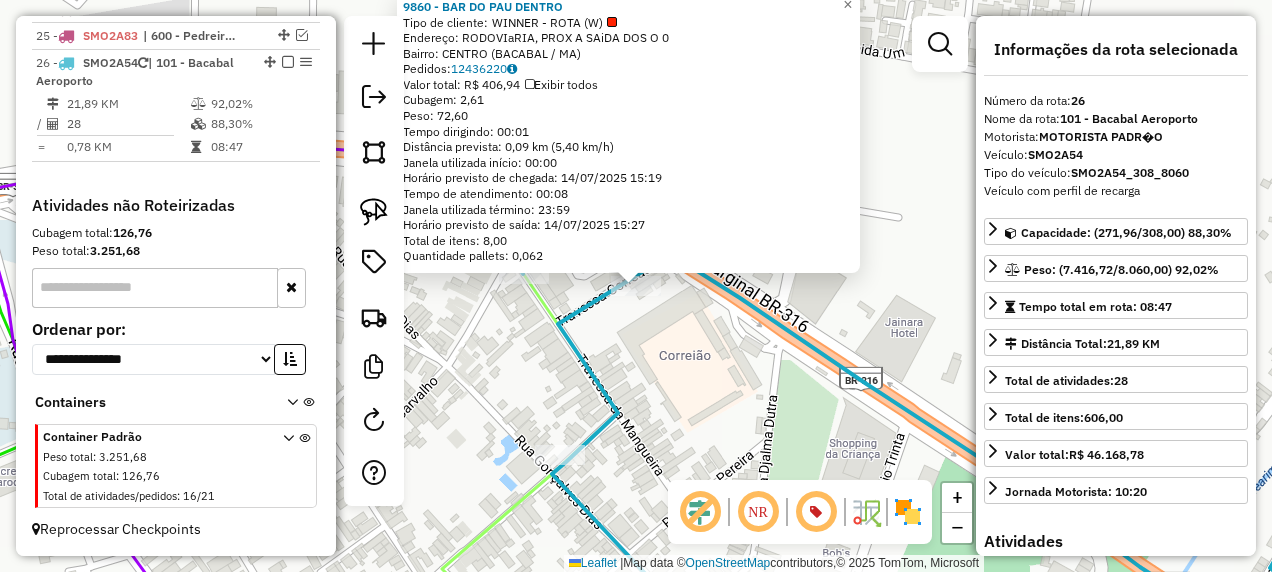 click on "Rota 26 - Placa SMO2A54  9860 - BAR DO PAU DENTRO 9860 - BAR DO PAU DENTRO  Tipo de cliente:   WINNER - ROTA (W)   Endereço:  RODOVIaRIA, PROX A SAiDA DOS O 0   Bairro: CENTRO (BACABAL / MA)   Pedidos:  12436220   Valor total: R$ 406,94   Exibir todos   Cubagem: 2,61  Peso: 72,60  Tempo dirigindo: 00:01   Distância prevista: 0,09 km (5,40 km/h)   Janela utilizada início: 00:00   Horário previsto de chegada: 14/07/2025 15:19   Tempo de atendimento: 00:08   Janela utilizada término: 23:59   Horário previsto de saída: 14/07/2025 15:27   Total de itens: 8,00   Quantidade pallets: 0,062  × Janela de atendimento Grade de atendimento Capacidade Transportadoras Veículos Cliente Pedidos  Rotas Selecione os dias de semana para filtrar as janelas de atendimento  Seg   Ter   Qua   Qui   Sex   Sáb   Dom  Informe o período da janela de atendimento: De: Até:  Filtrar exatamente a janela do cliente  Considerar janela de atendimento padrão  Selecione os dias de semana para filtrar as grades de atendimento  Seg  +" 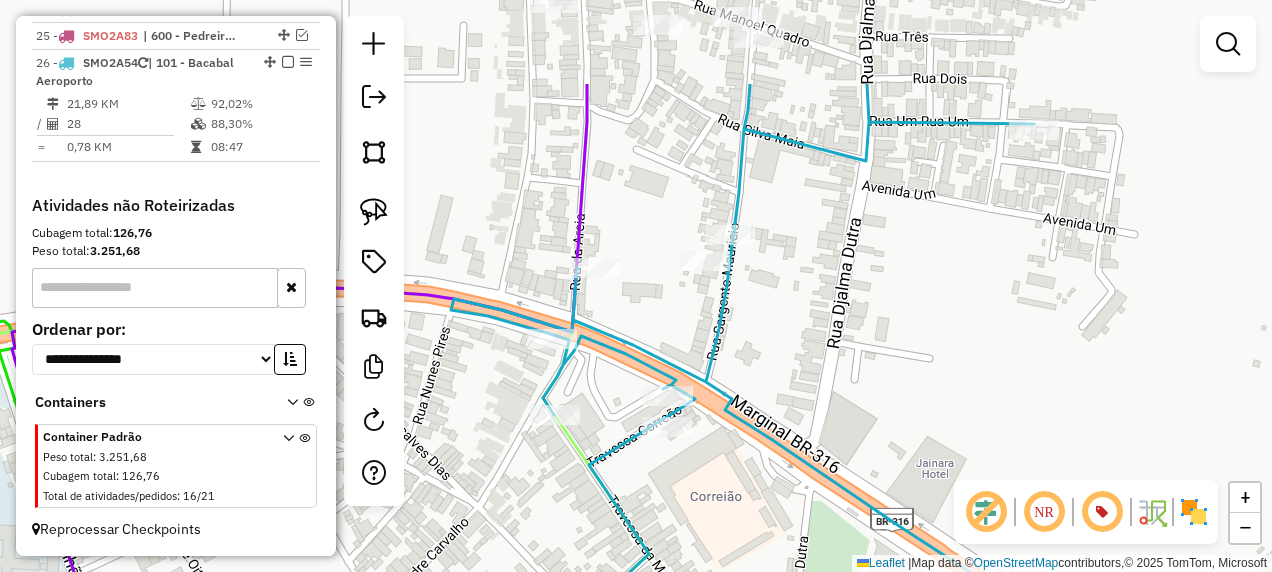 drag, startPoint x: 799, startPoint y: 380, endPoint x: 799, endPoint y: 408, distance: 28 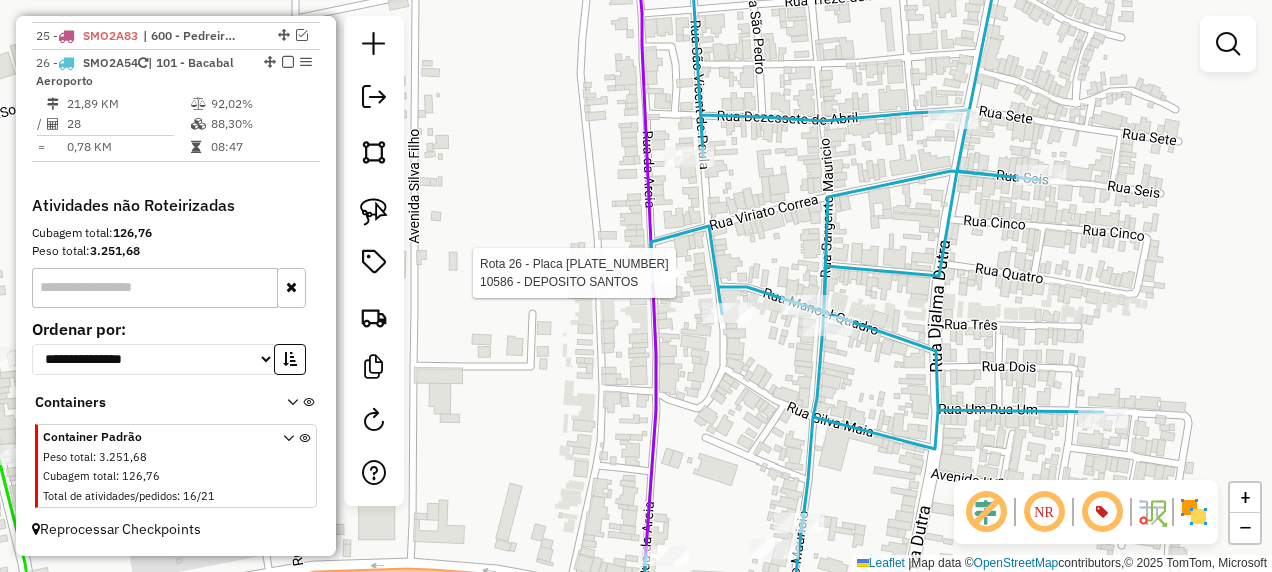 select on "**********" 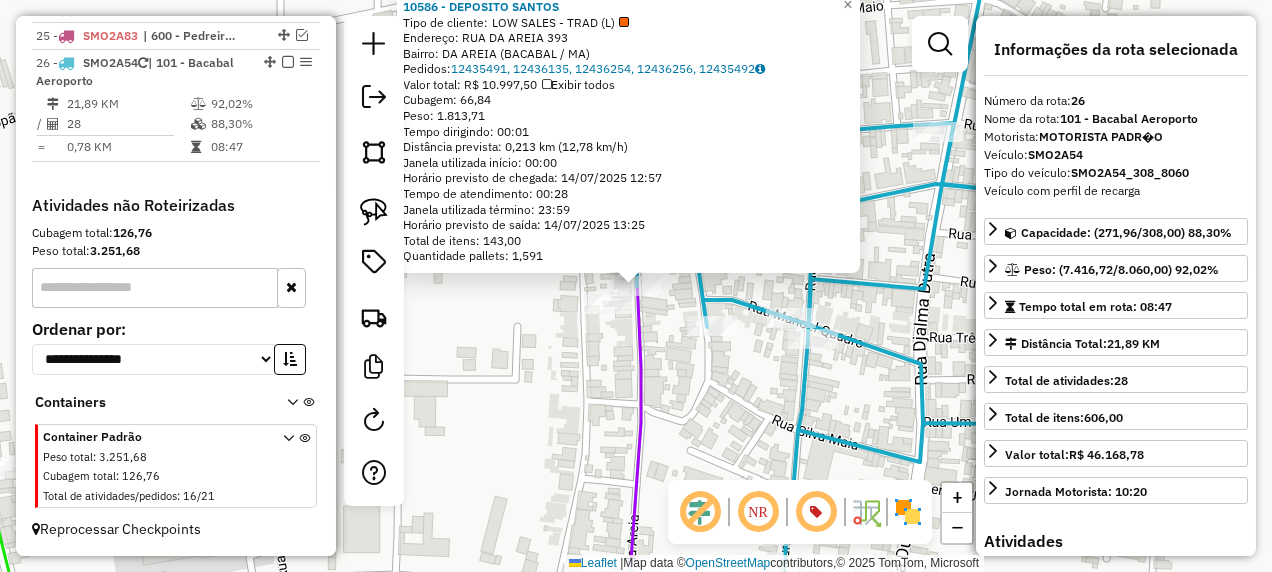 click on "10586 - DEPOSITO SANTOS  Tipo de cliente:   LOW SALES - TRAD (L)   Endereço:  RUA DA AREIA 393   Bairro: DA AREIA (BACABAL / MA)   Pedidos:  12435491, 12436135, 12436254, 12436256, 12435492   Valor total: R$ 10.997,50   Exibir todos   Cubagem: 66,84  Peso: 1.813,71  Tempo dirigindo: 00:01   Distância prevista: 0,213 km (12,78 km/h)   Janela utilizada início: 00:00   Horário previsto de chegada: 14/07/2025 12:57   Tempo de atendimento: 00:28   Janela utilizada término: 23:59   Horário previsto de saída: 14/07/2025 13:25   Total de itens: 143,00   Quantidade pallets: 1,591  × Janela de atendimento Grade de atendimento Capacidade Transportadoras Veículos Cliente Pedidos  Rotas Selecione os dias de semana para filtrar as janelas de atendimento  Seg   Ter   Qua   Qui   Sex   Sáb   Dom  Informe o período da janela de atendimento: De: Até:  Filtrar exatamente a janela do cliente  Considerar janela de atendimento padrão  Selecione os dias de semana para filtrar as grades de atendimento  Seg   Ter   Qua" 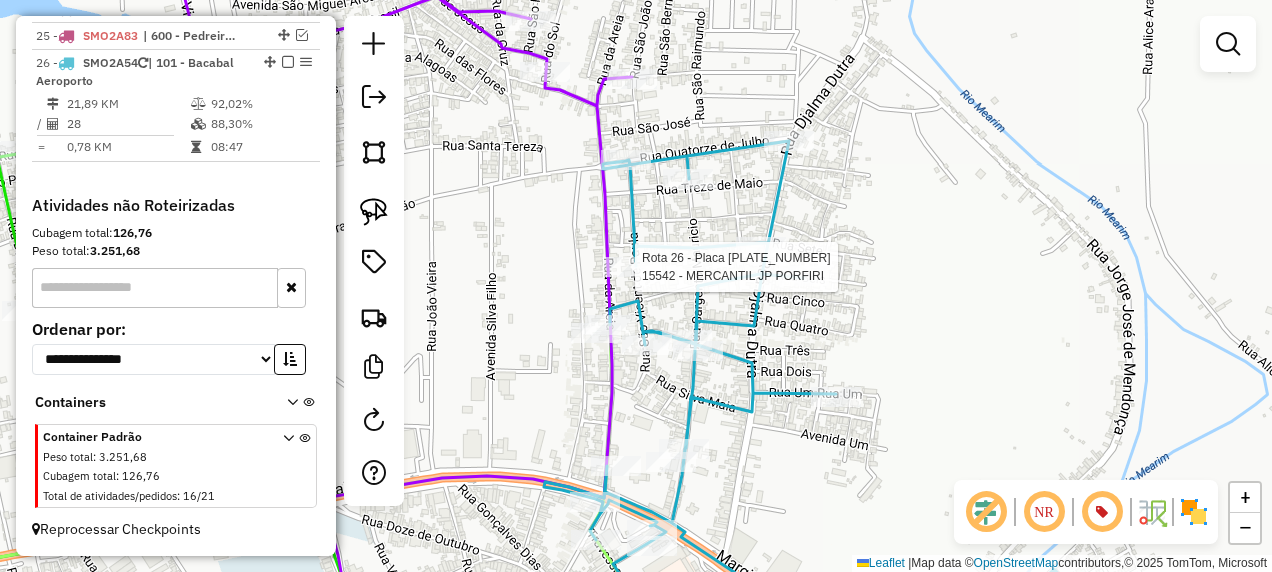 select on "**********" 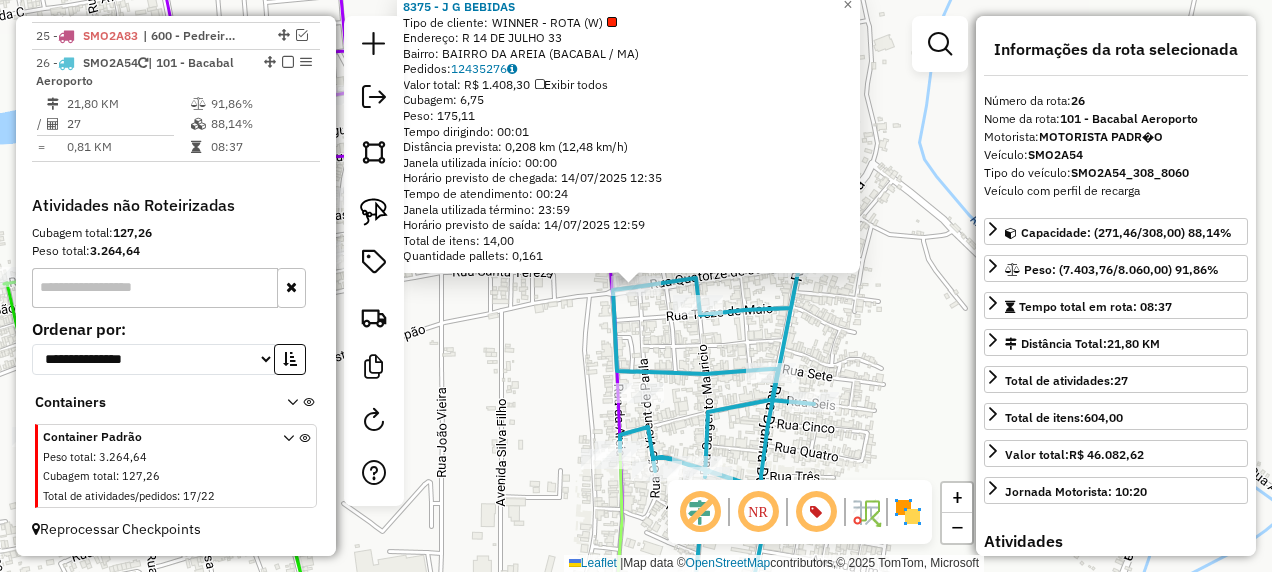 click on "8375 - J G BEBIDAS  Tipo de cliente:   WINNER - ROTA (W)   Endereço: R   14 DE JULHO                   33   Bairro: BAIRRO DA AREIA (BACABAL / MA)   Pedidos:  12435276   Valor total: R$ 1.408,30   Exibir todos   Cubagem: 6,75  Peso: 175,11  Tempo dirigindo: 00:01   Distância prevista: 0,208 km (12,48 km/h)   Janela utilizada início: 00:00   Horário previsto de chegada: 14/07/2025 12:35   Tempo de atendimento: 00:24   Janela utilizada término: 23:59   Horário previsto de saída: 14/07/2025 12:59   Total de itens: 14,00   Quantidade pallets: 0,161  × Janela de atendimento Grade de atendimento Capacidade Transportadoras Veículos Cliente Pedidos  Rotas Selecione os dias de semana para filtrar as janelas de atendimento  Seg   Ter   Qua   Qui   Sex   Sáb   Dom  Informe o período da janela de atendimento: De: Até:  Filtrar exatamente a janela do cliente  Considerar janela de atendimento padrão  Selecione os dias de semana para filtrar as grades de atendimento  Seg   Ter   Qua   Qui   Sex   Sáb   Dom  +" 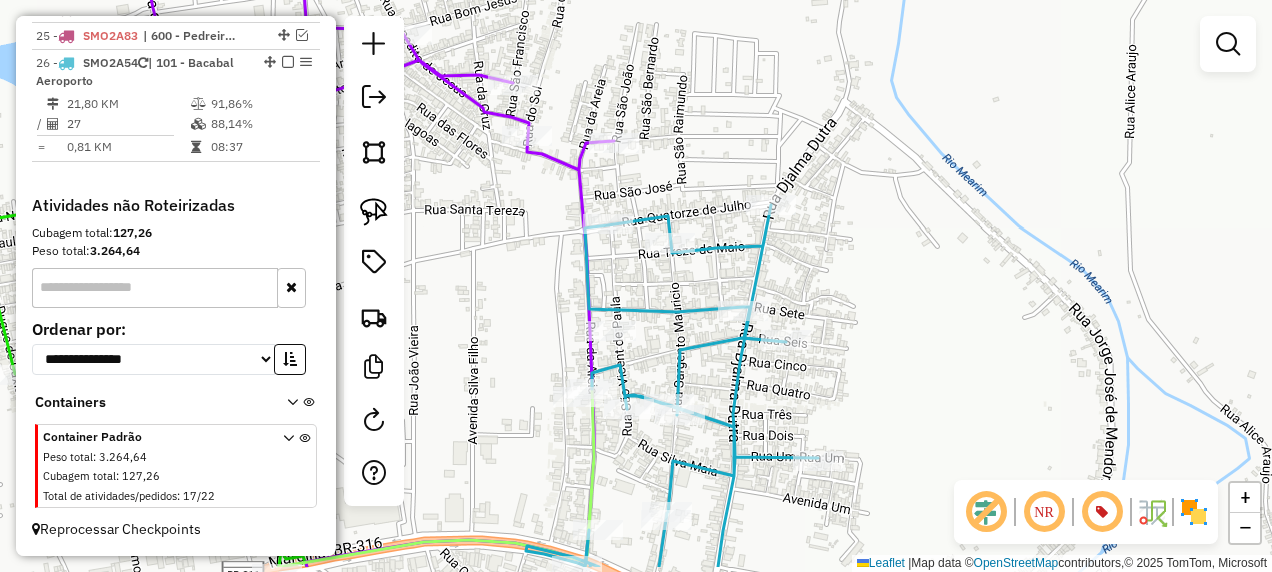 drag, startPoint x: 580, startPoint y: 370, endPoint x: 512, endPoint y: 184, distance: 198.0404 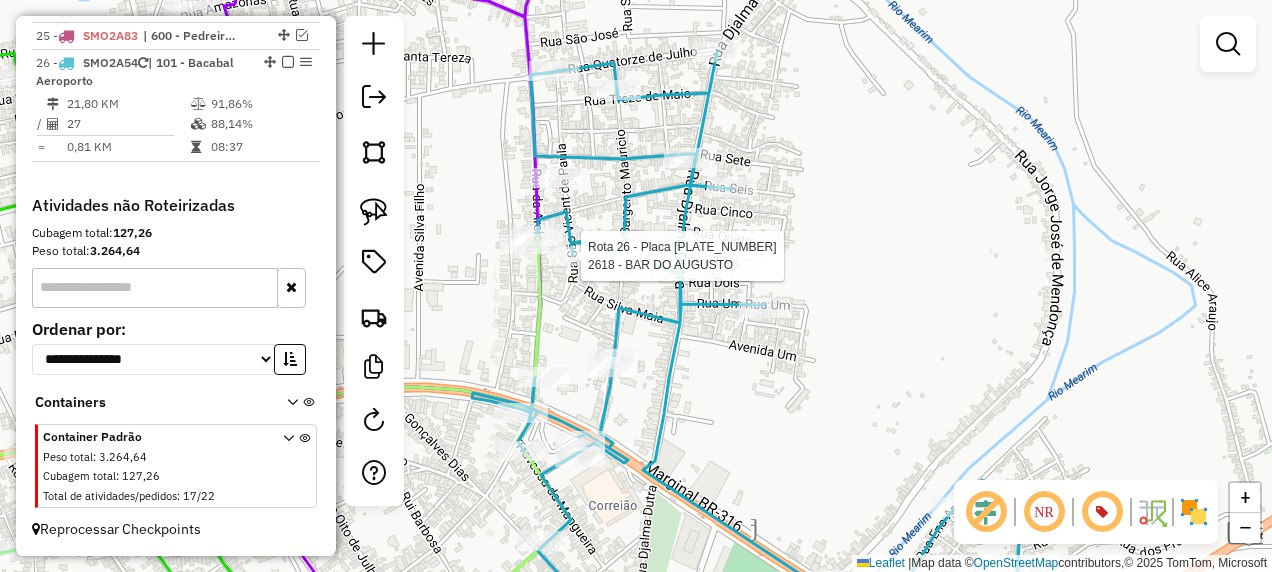 click 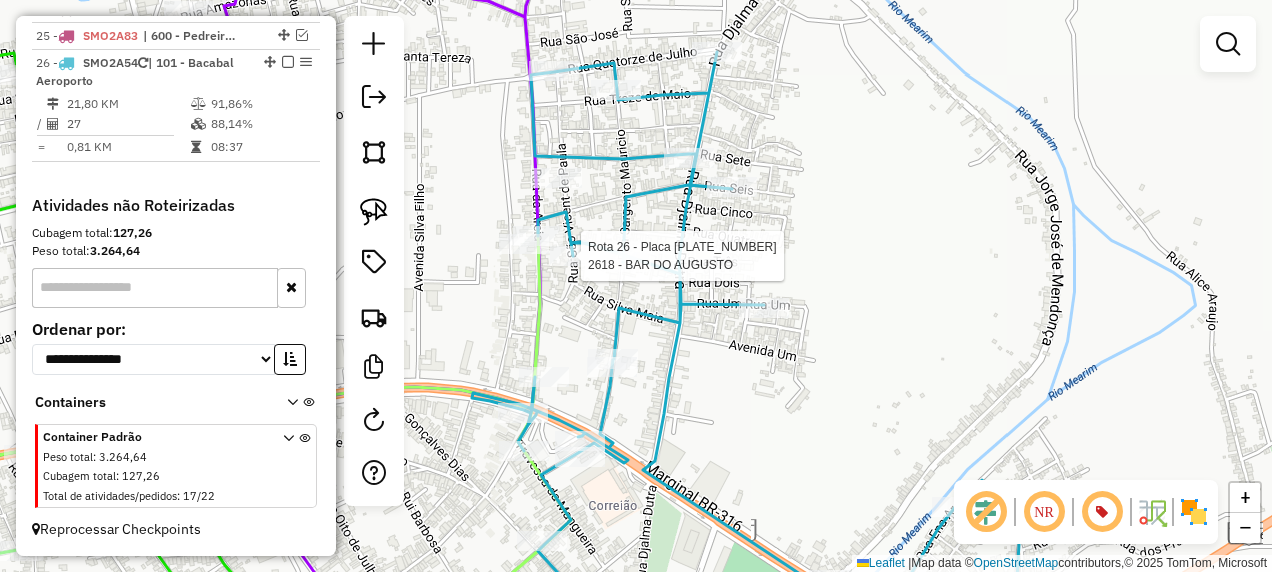 select on "**********" 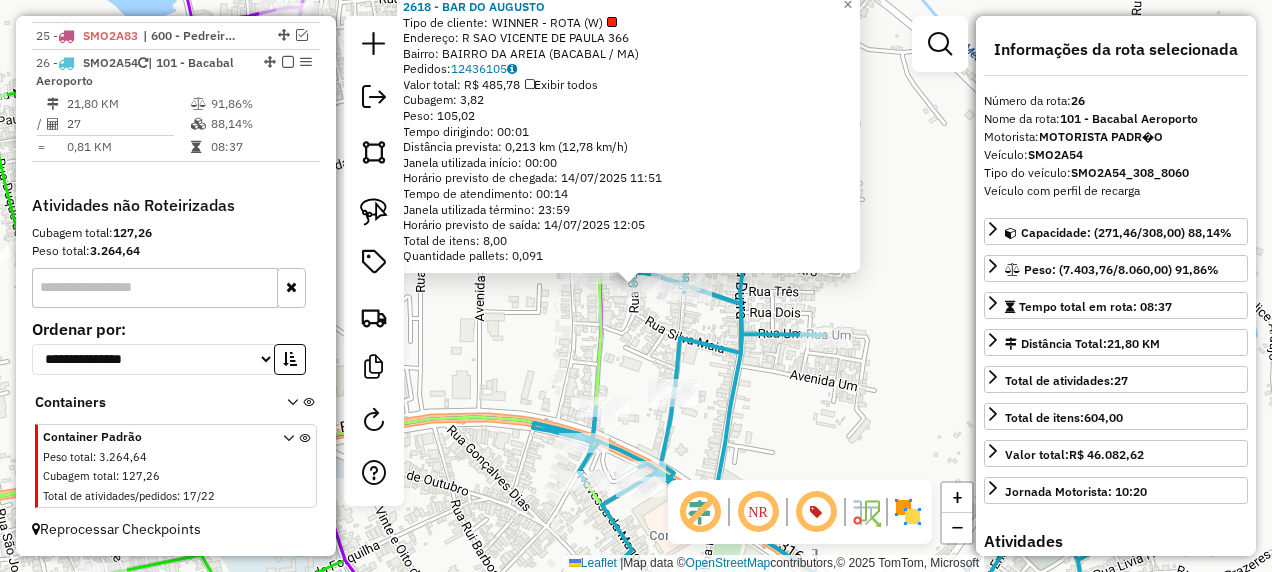 click on "2618 - BAR DO AUGUSTO  Tipo de cliente:   WINNER - ROTA (W)   Endereço: R   SAO VICENTE DE PAULA          366   Bairro: BAIRRO DA AREIA (BACABAL / MA)   Pedidos:  12436105   Valor total: R$ 485,78   Exibir todos   Cubagem: 3,82  Peso: 105,02  Tempo dirigindo: 00:01   Distância prevista: 0,213 km (12,78 km/h)   Janela utilizada início: 00:00   Horário previsto de chegada: 14/07/2025 11:51   Tempo de atendimento: 00:14   Janela utilizada término: 23:59   Horário previsto de saída: 14/07/2025 12:05   Total de itens: 8,00   Quantidade pallets: 0,091  × Janela de atendimento Grade de atendimento Capacidade Transportadoras Veículos Cliente Pedidos  Rotas Selecione os dias de semana para filtrar as janelas de atendimento  Seg   Ter   Qua   Qui   Sex   Sáb   Dom  Informe o período da janela de atendimento: De: Até:  Filtrar exatamente a janela do cliente  Considerar janela de atendimento padrão  Selecione os dias de semana para filtrar as grades de atendimento  Seg   Ter   Qua   Qui   Sex   Sáb   Dom  +" 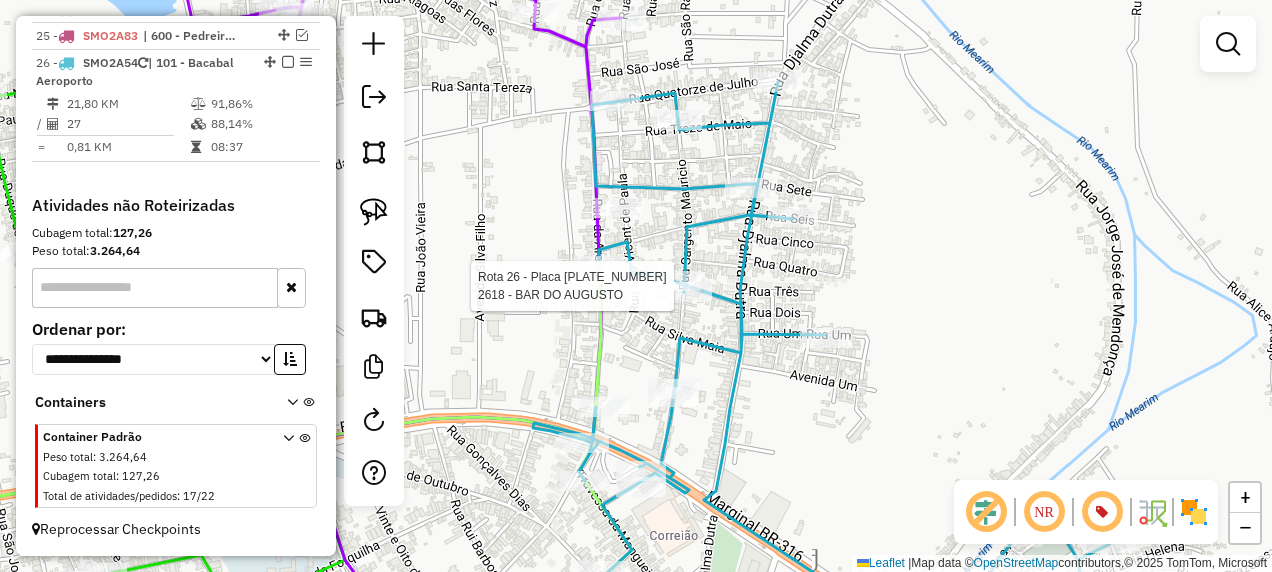 click 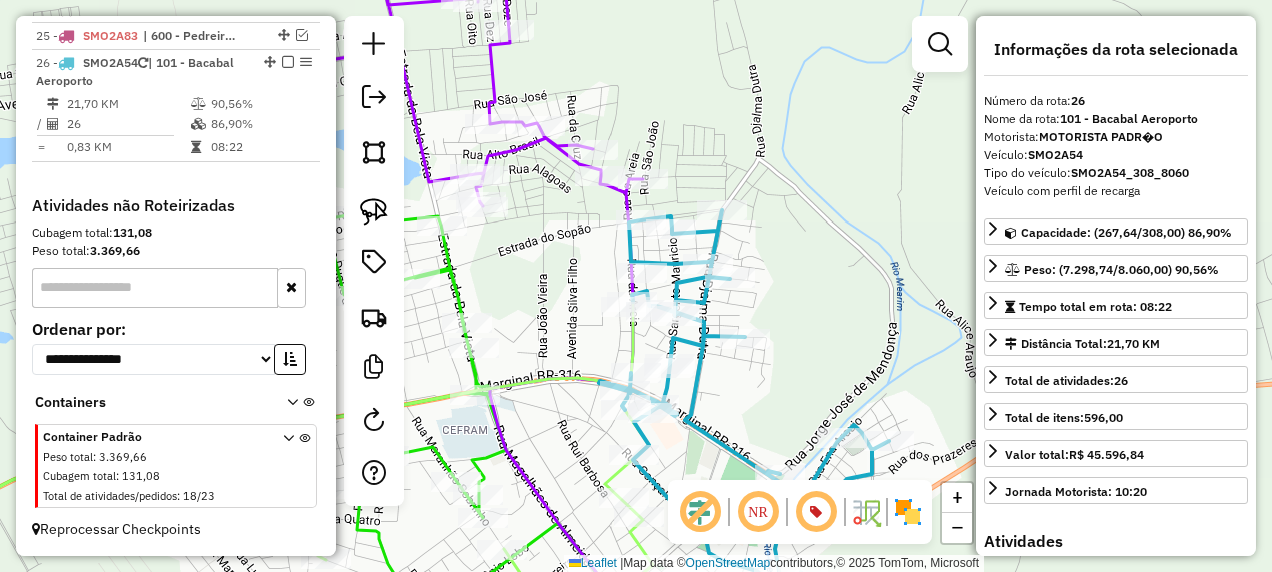 click 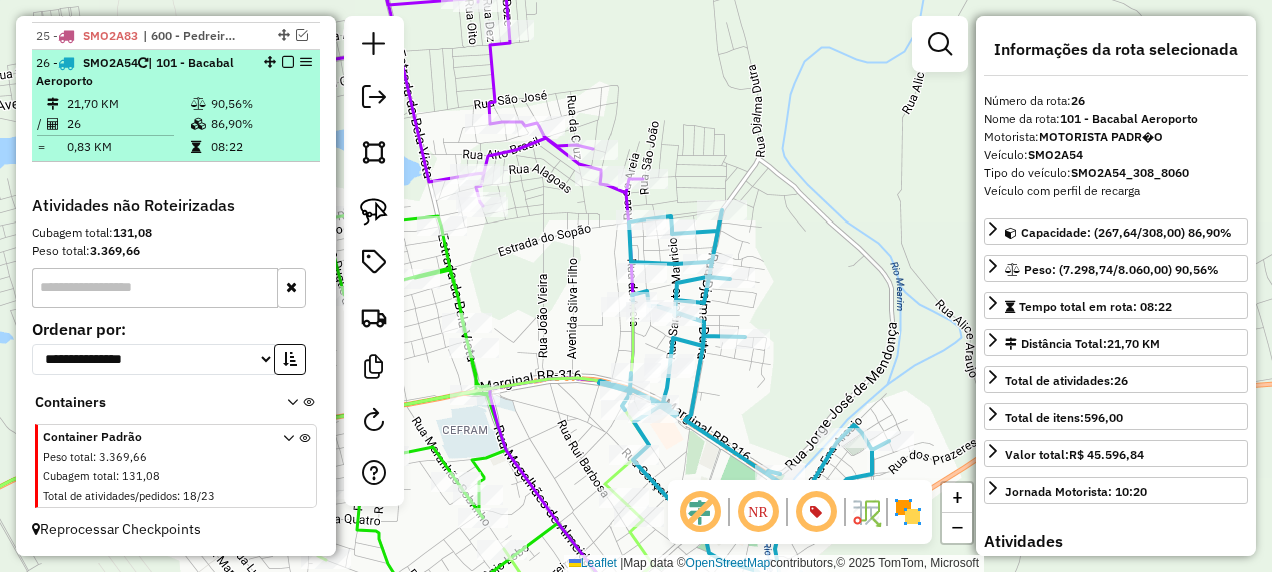 click at bounding box center [288, 62] 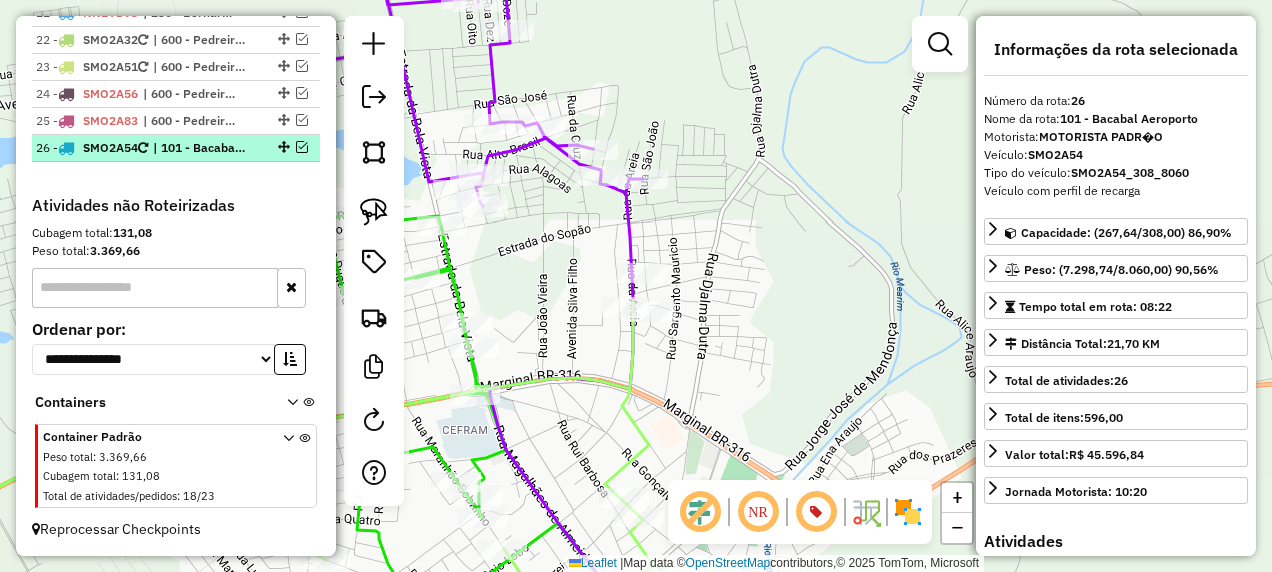 scroll, scrollTop: 1780, scrollLeft: 0, axis: vertical 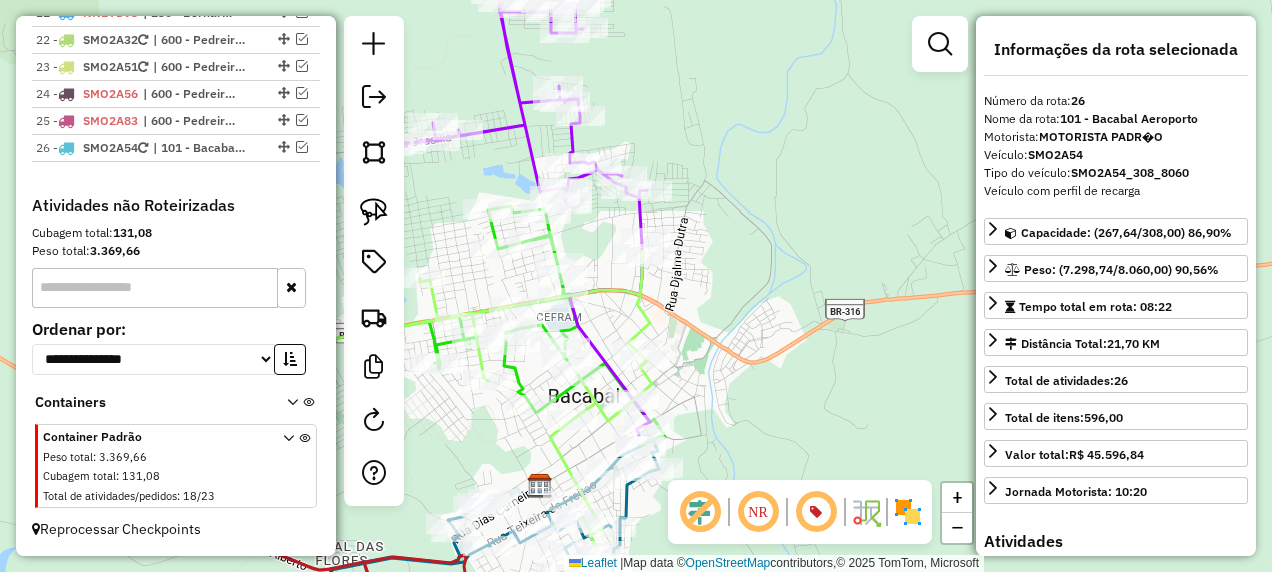 drag, startPoint x: 726, startPoint y: 332, endPoint x: 708, endPoint y: 247, distance: 86.88498 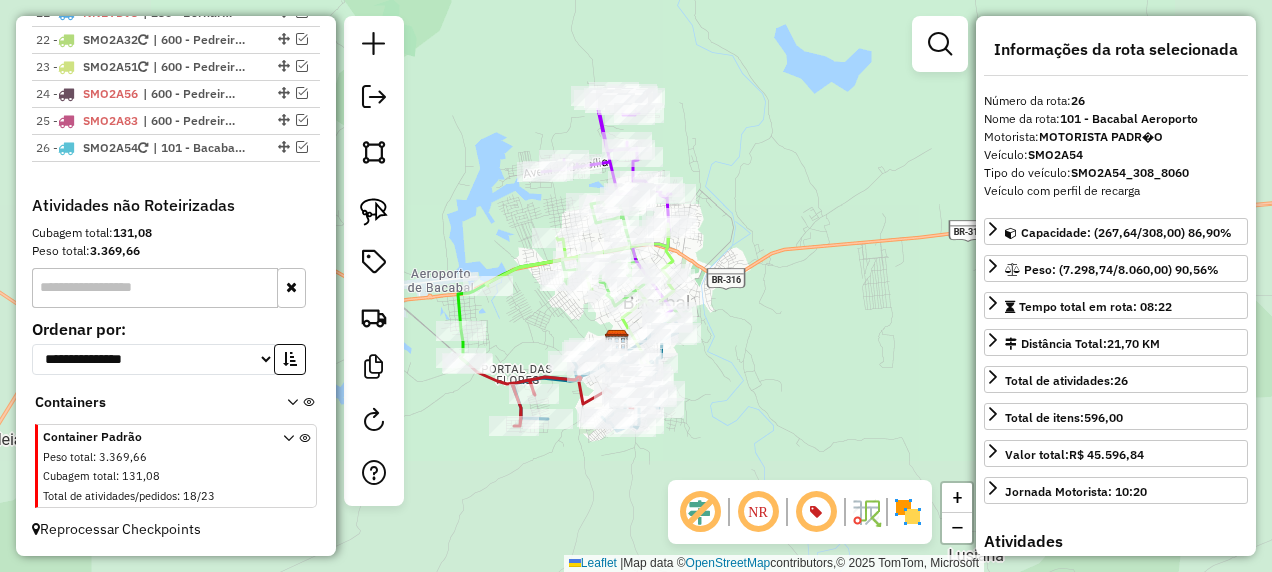 drag, startPoint x: 751, startPoint y: 390, endPoint x: 744, endPoint y: 334, distance: 56.435802 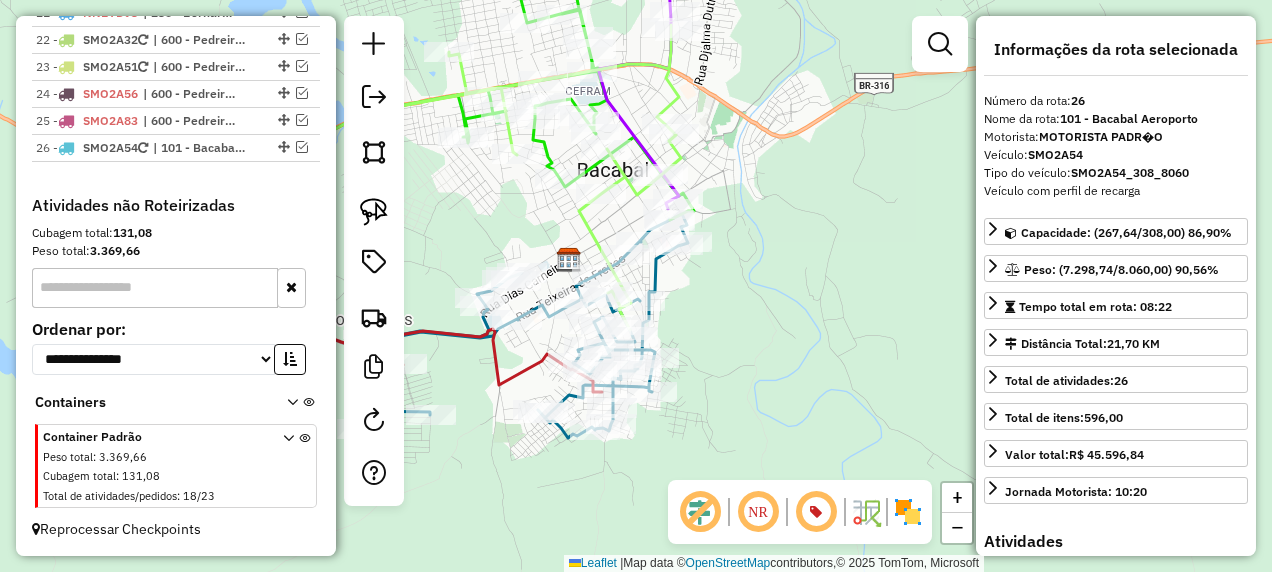 drag, startPoint x: 694, startPoint y: 397, endPoint x: 773, endPoint y: 330, distance: 103.58572 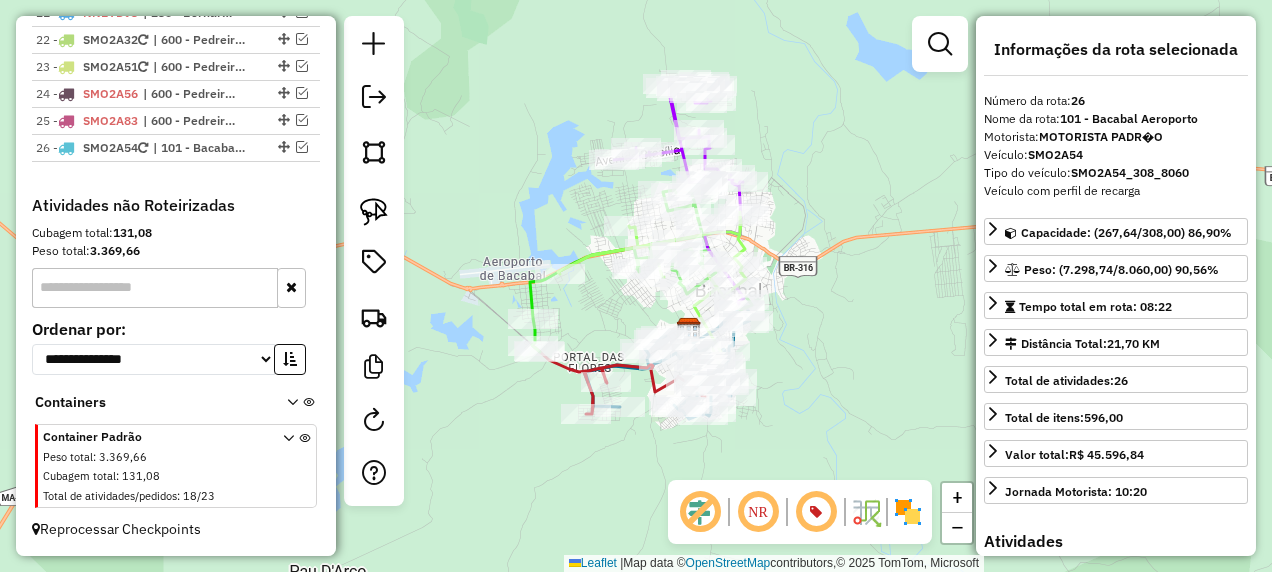 drag, startPoint x: 584, startPoint y: 411, endPoint x: 592, endPoint y: 489, distance: 78.40918 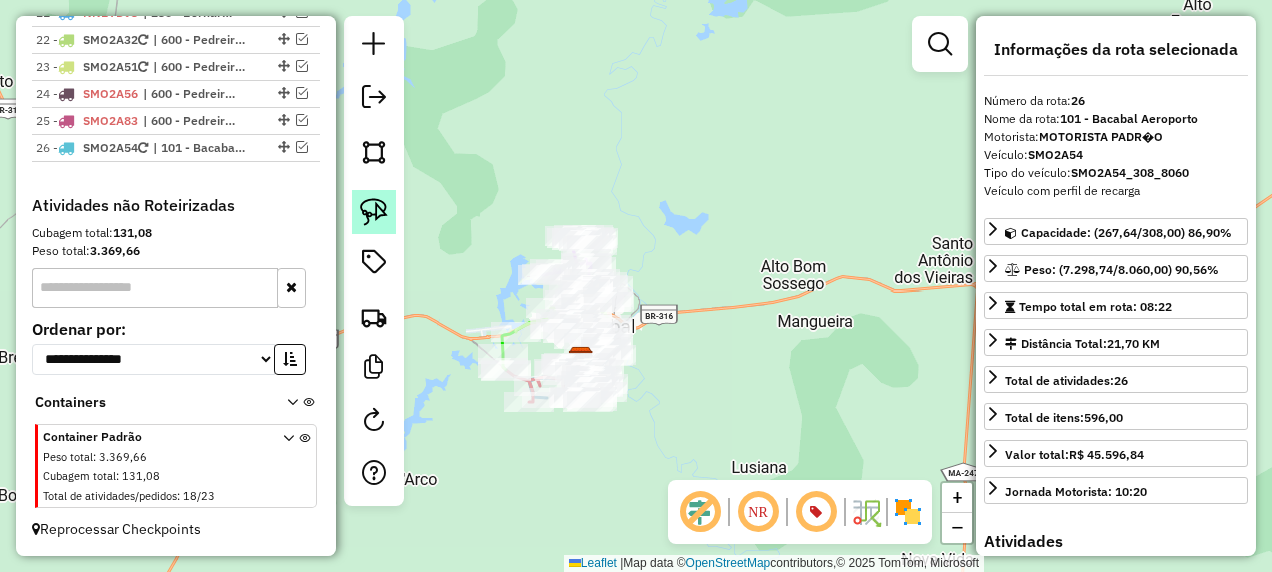 click 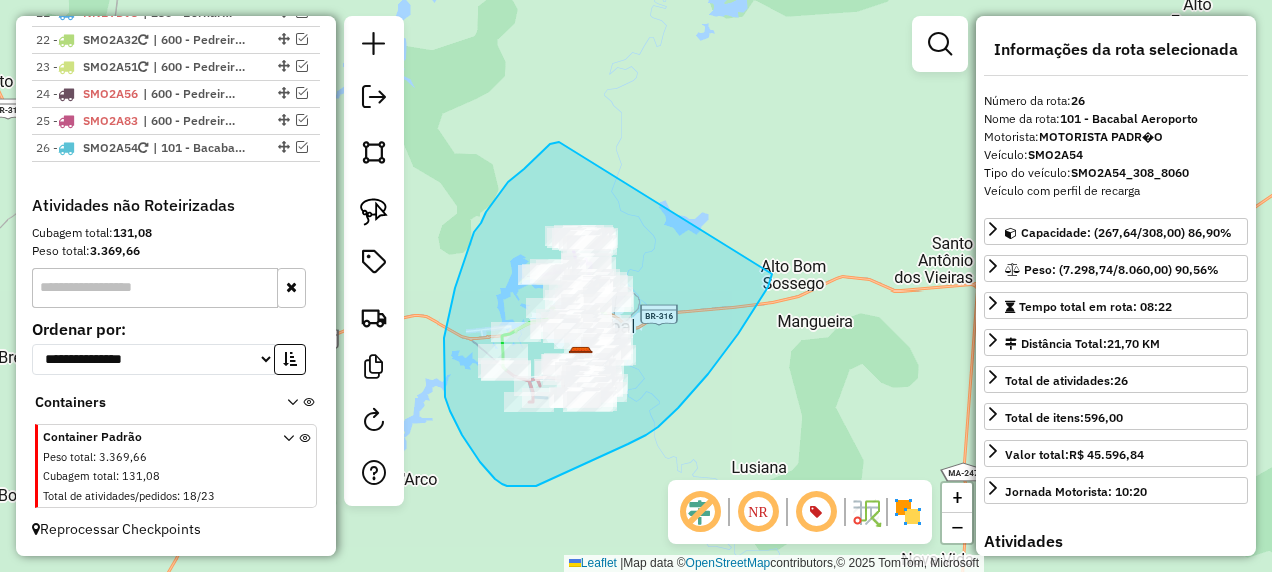 drag, startPoint x: 559, startPoint y: 142, endPoint x: 772, endPoint y: 274, distance: 250.58531 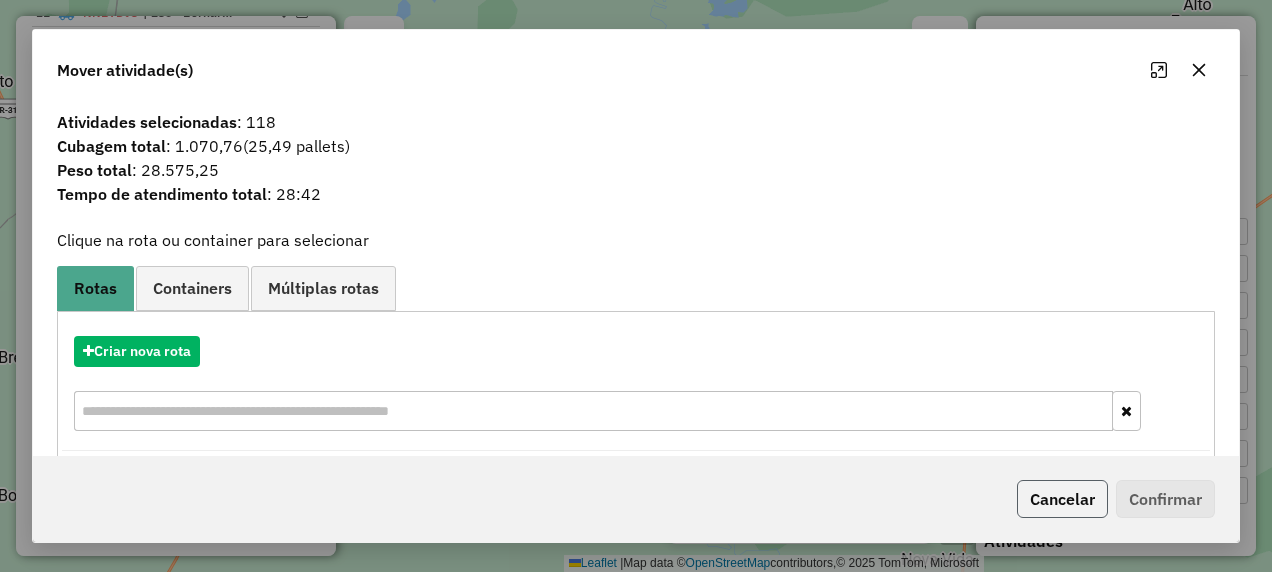 click on "Cancelar" 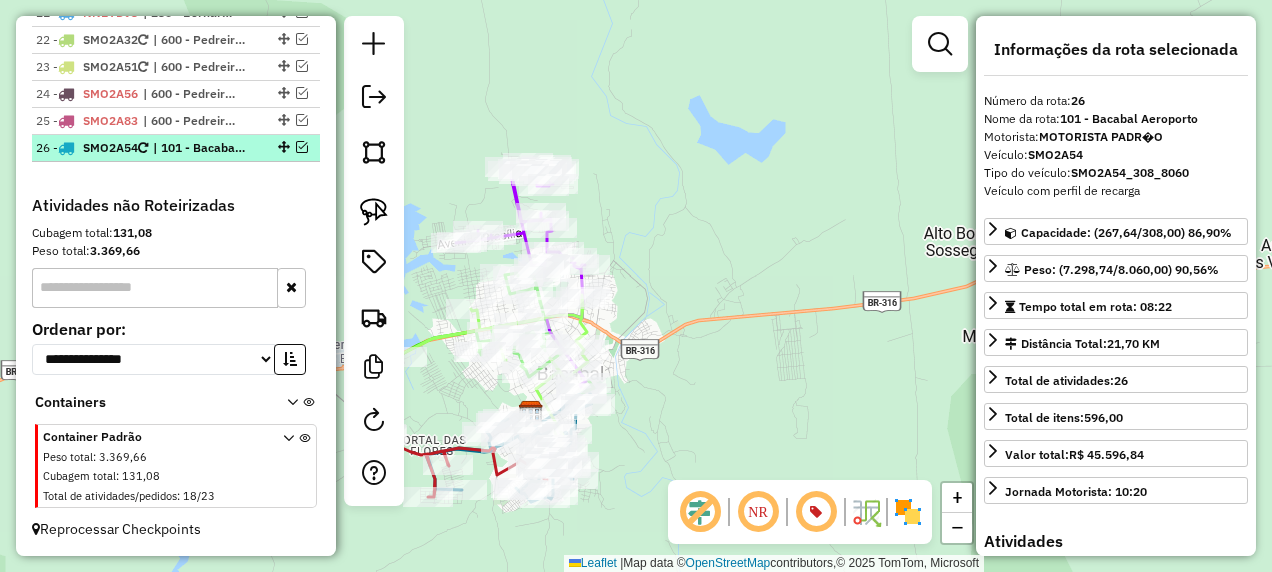 click on "26 -       SMO2A54   | 101 - Bacabal Aeroporto" at bounding box center [176, 148] 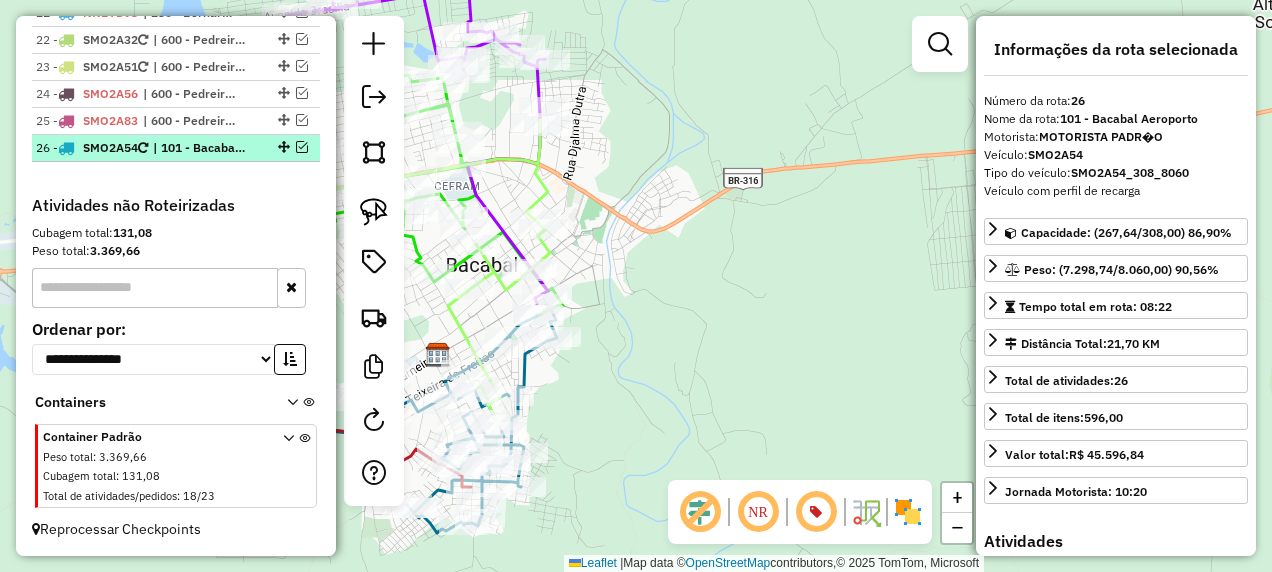 click at bounding box center [302, 147] 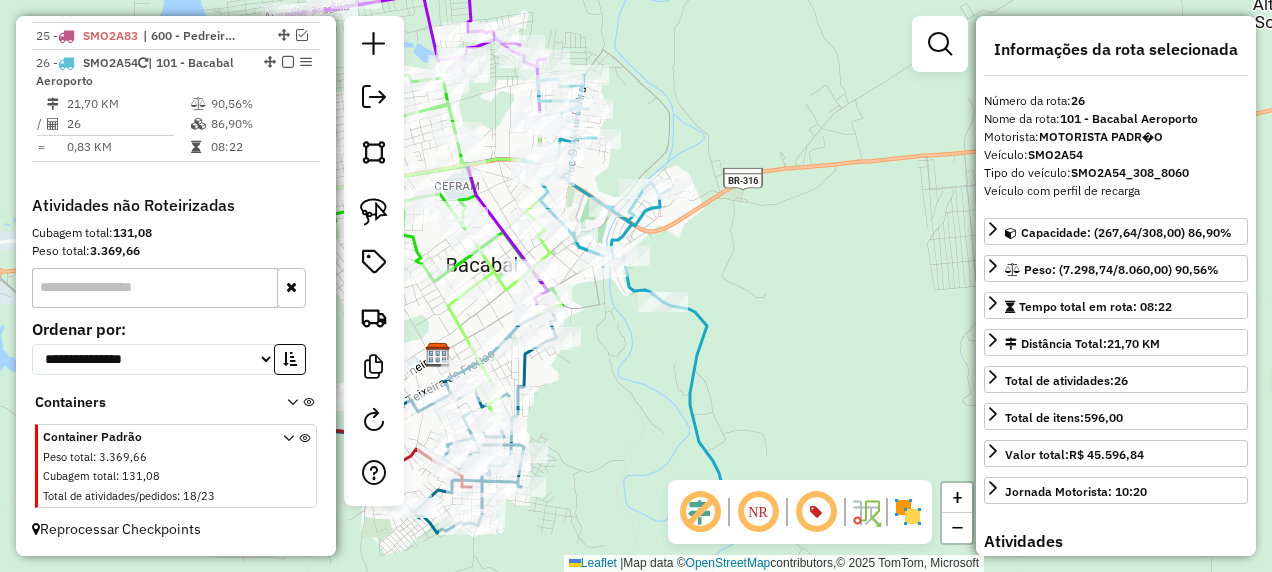 drag, startPoint x: 674, startPoint y: 361, endPoint x: 732, endPoint y: 424, distance: 85.632935 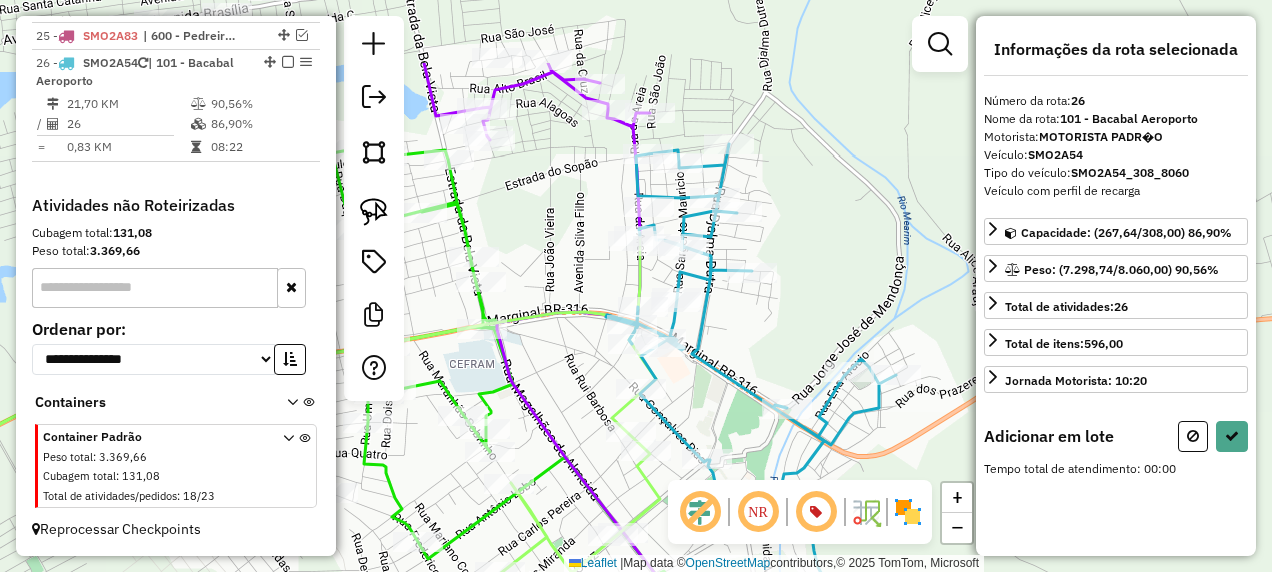 drag, startPoint x: 612, startPoint y: 198, endPoint x: 583, endPoint y: 344, distance: 148.85228 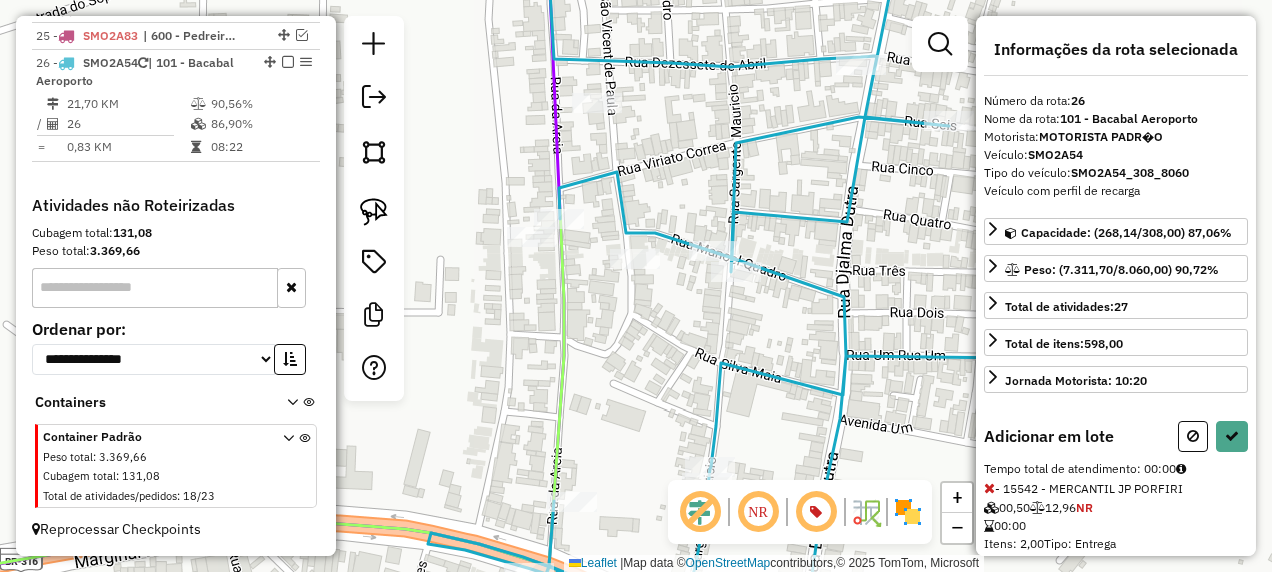 click 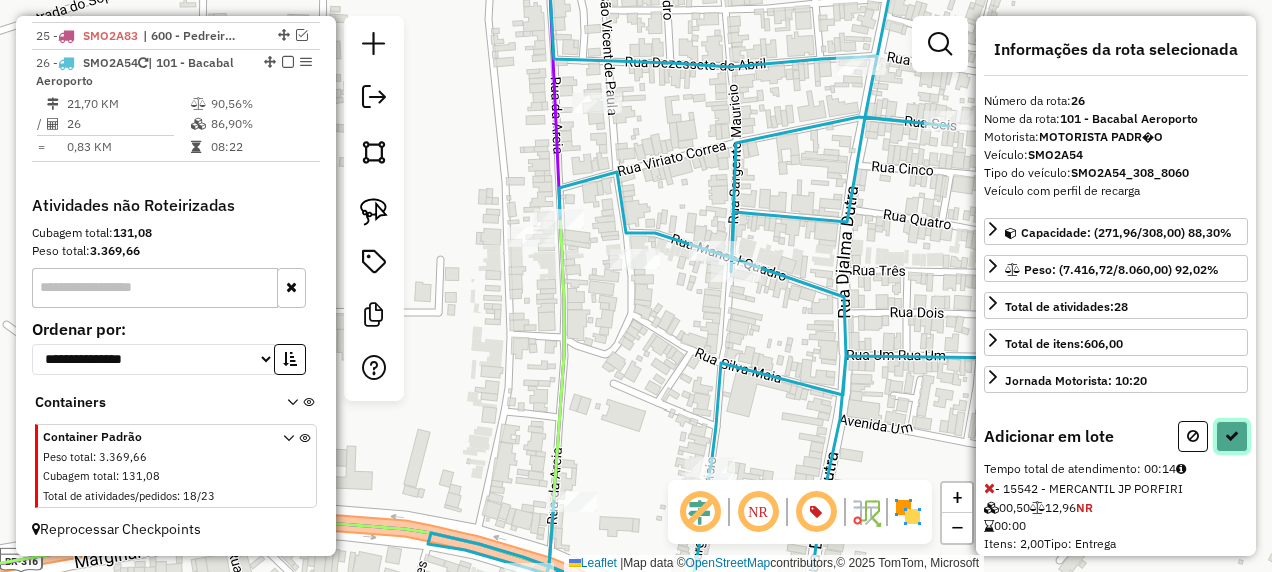 click at bounding box center (1232, 436) 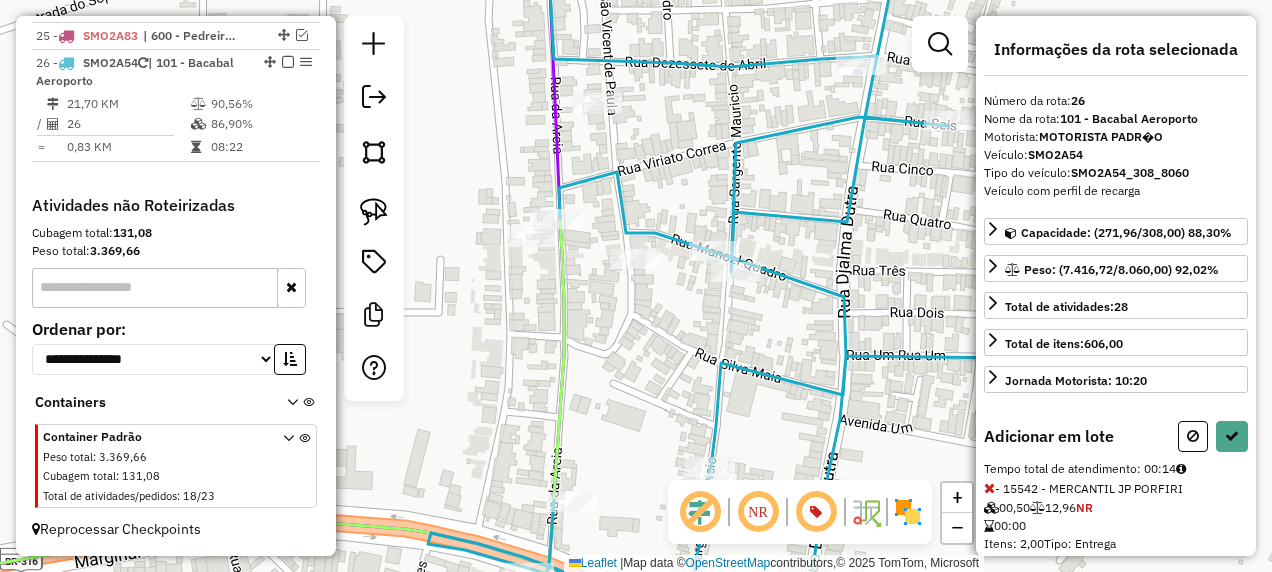 select on "**********" 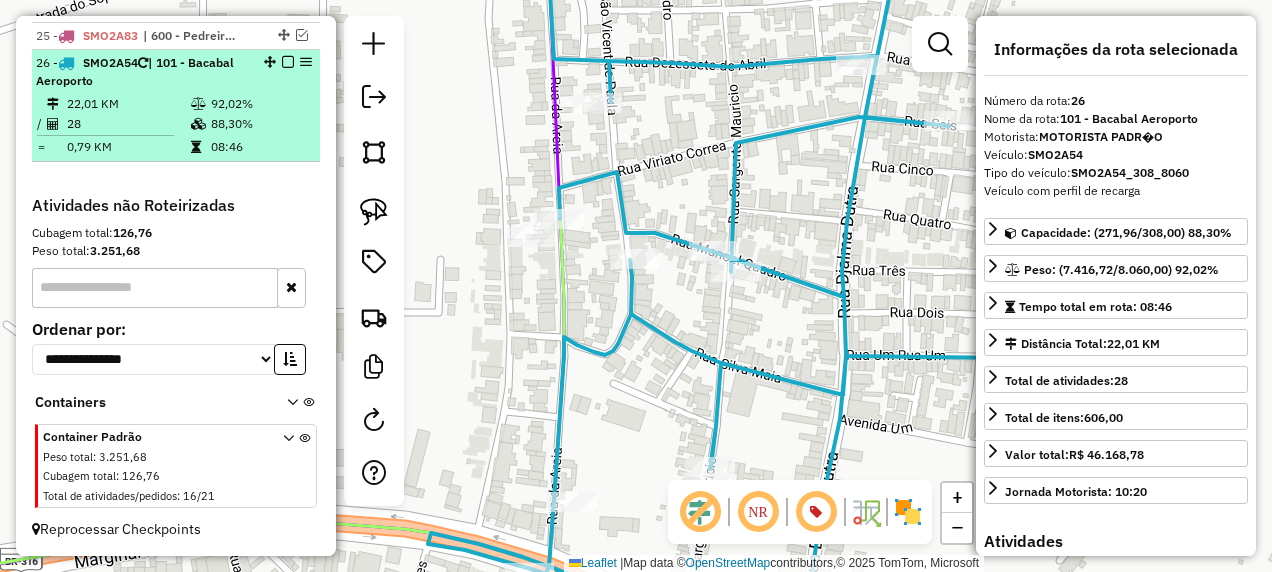 click at bounding box center [288, 62] 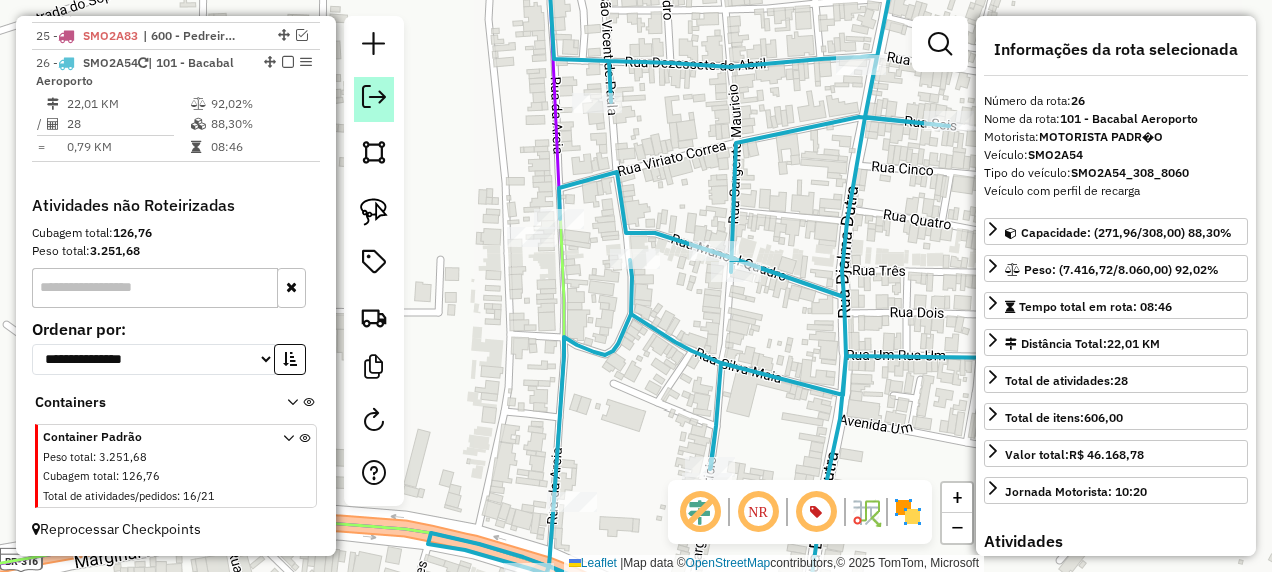 scroll, scrollTop: 1780, scrollLeft: 0, axis: vertical 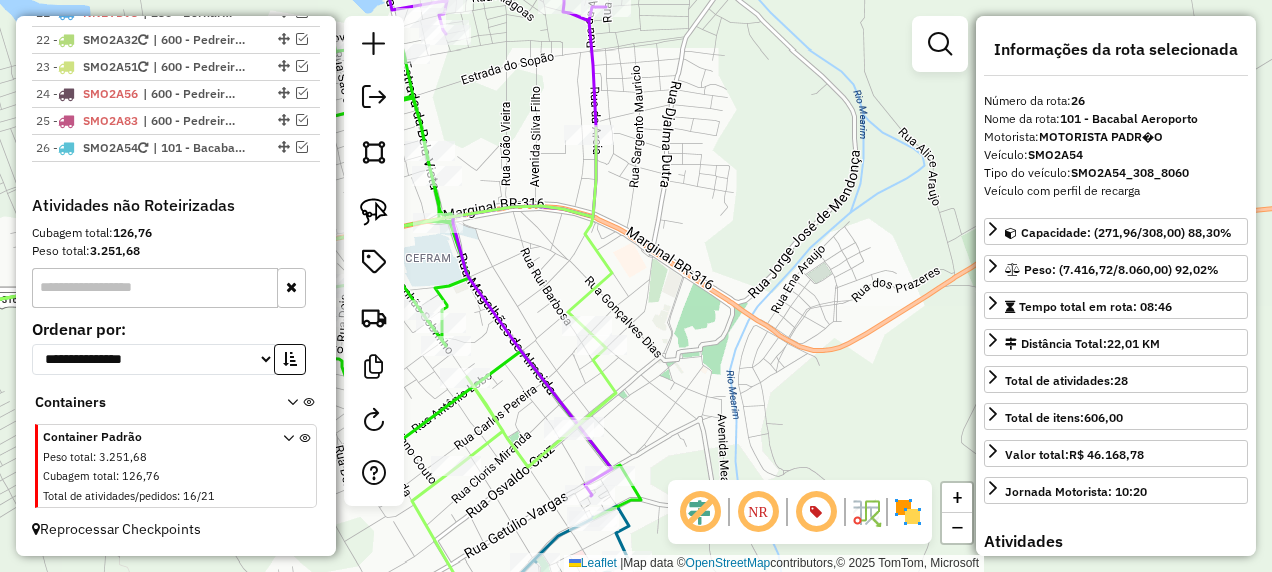 drag, startPoint x: 782, startPoint y: 220, endPoint x: 770, endPoint y: 142, distance: 78.91768 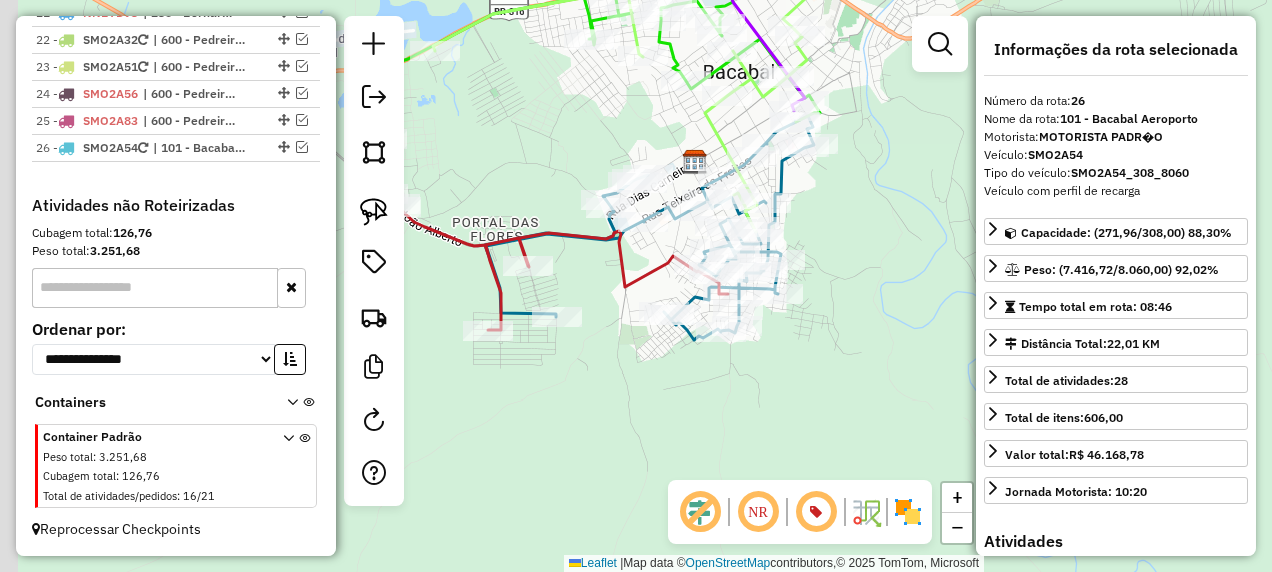 drag, startPoint x: 714, startPoint y: 394, endPoint x: 799, endPoint y: 360, distance: 91.5478 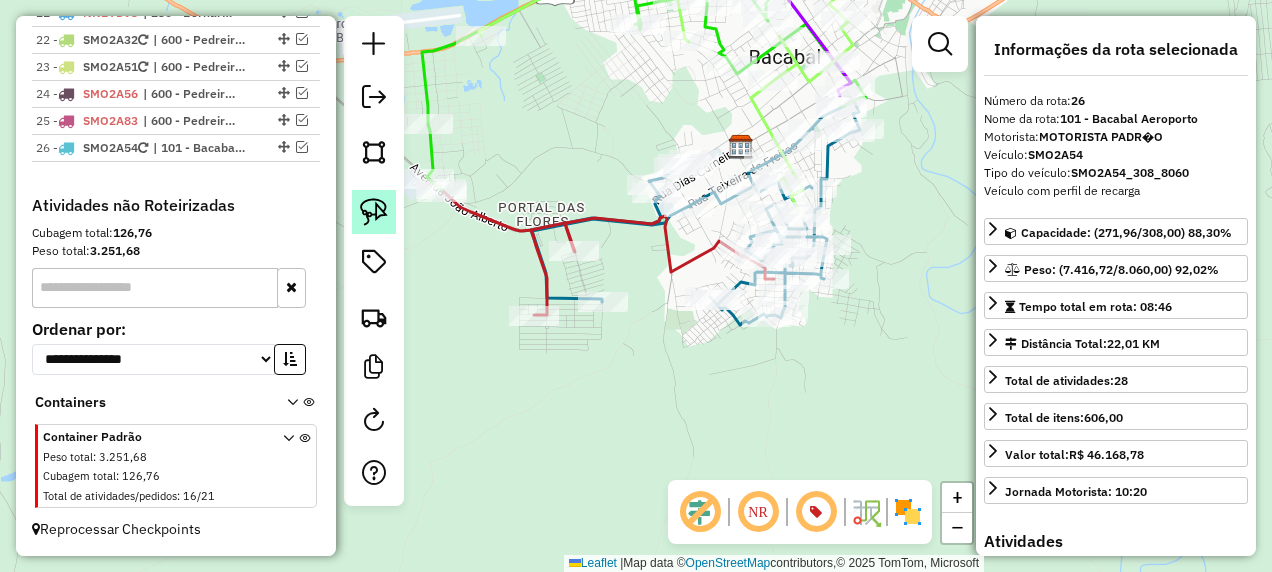 click 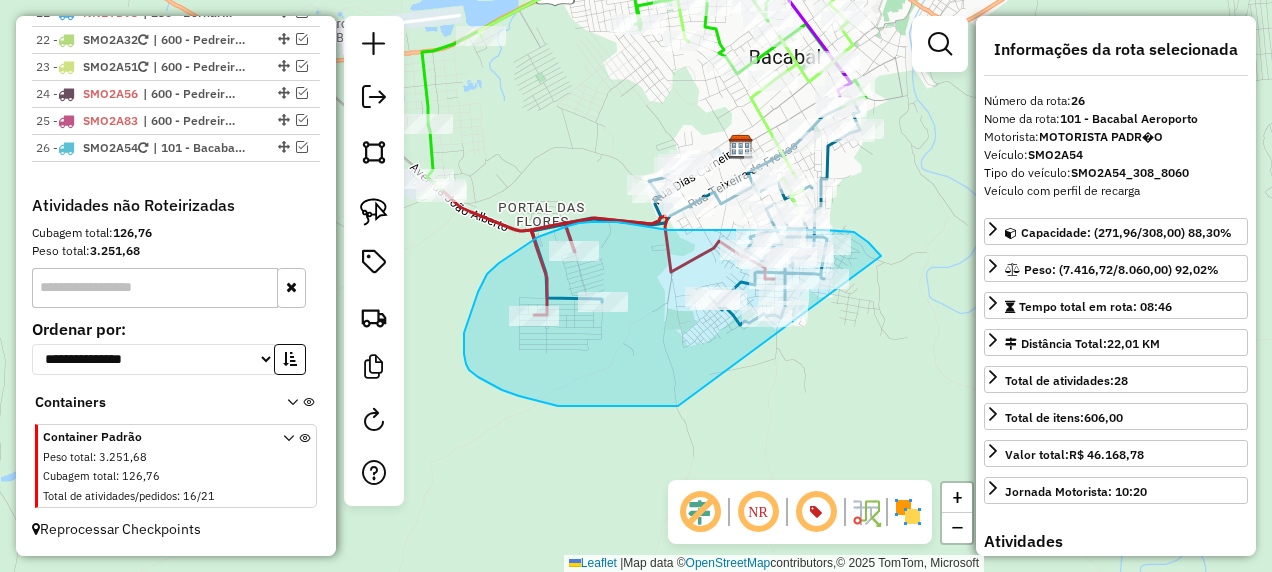 drag, startPoint x: 881, startPoint y: 256, endPoint x: 682, endPoint y: 406, distance: 249.20073 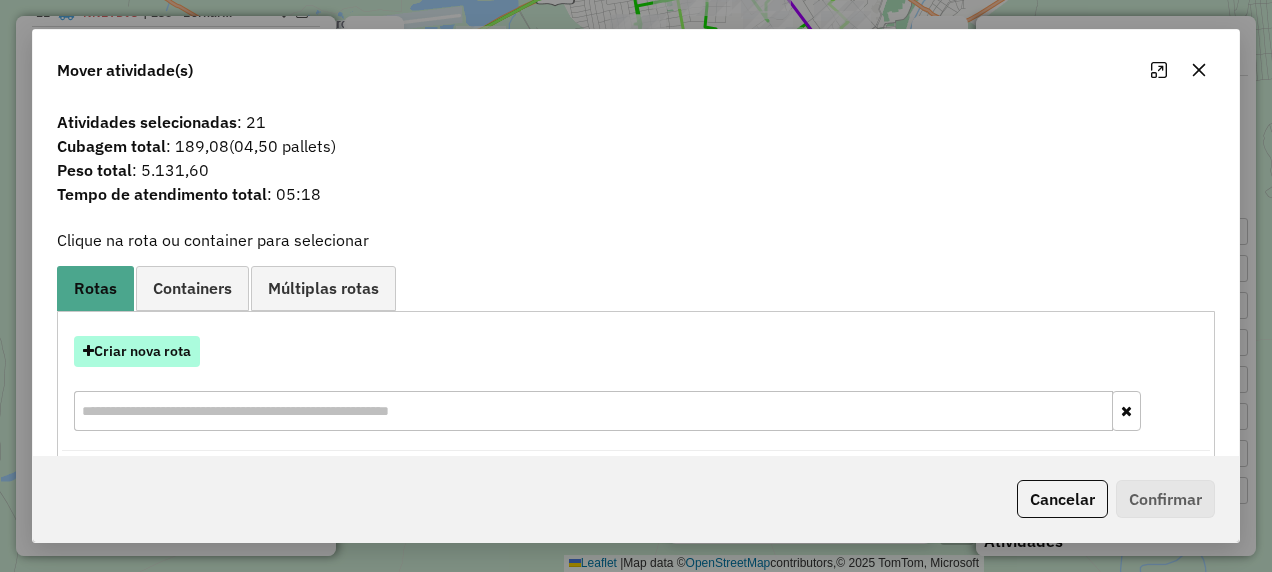 click on "Criar nova rota" at bounding box center [137, 351] 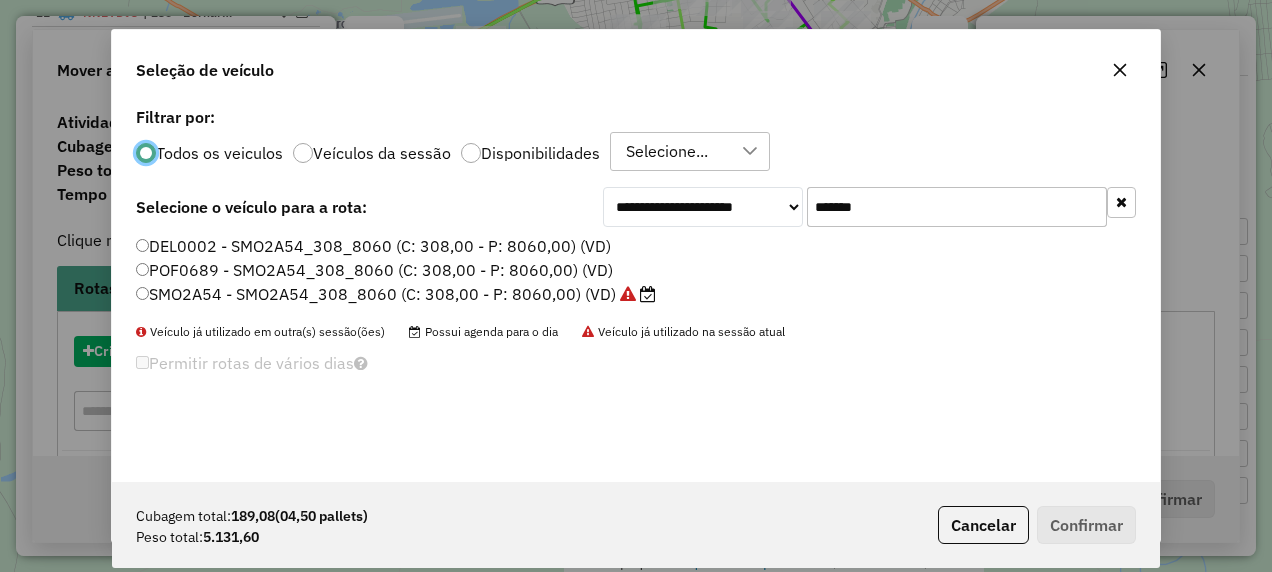 scroll, scrollTop: 11, scrollLeft: 6, axis: both 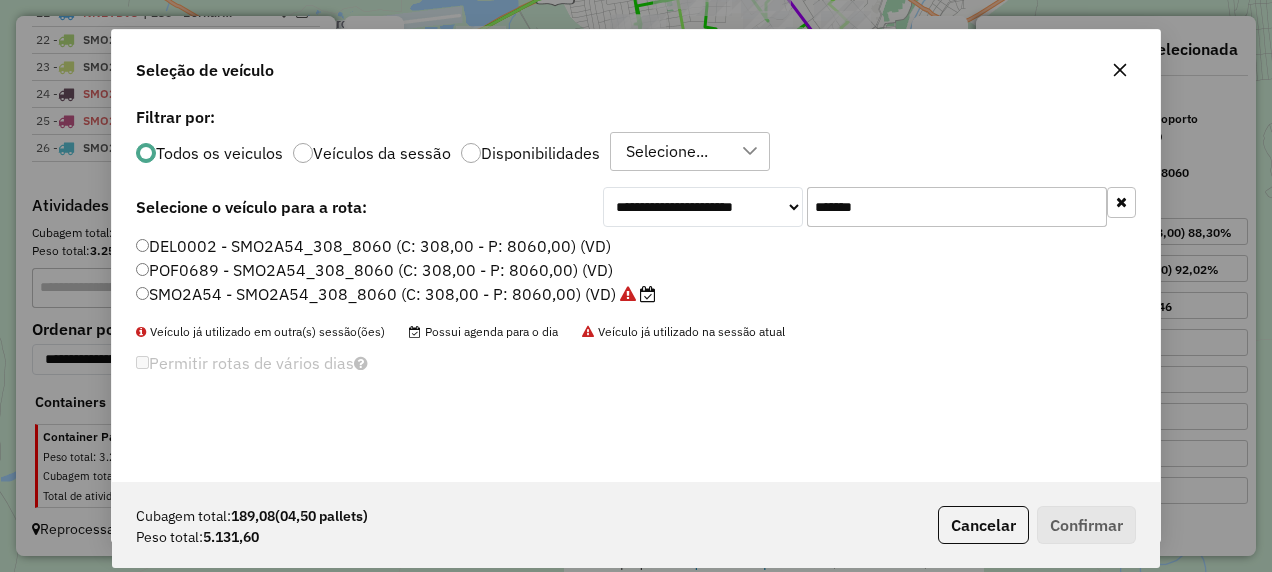 drag, startPoint x: 926, startPoint y: 201, endPoint x: 717, endPoint y: 242, distance: 212.98357 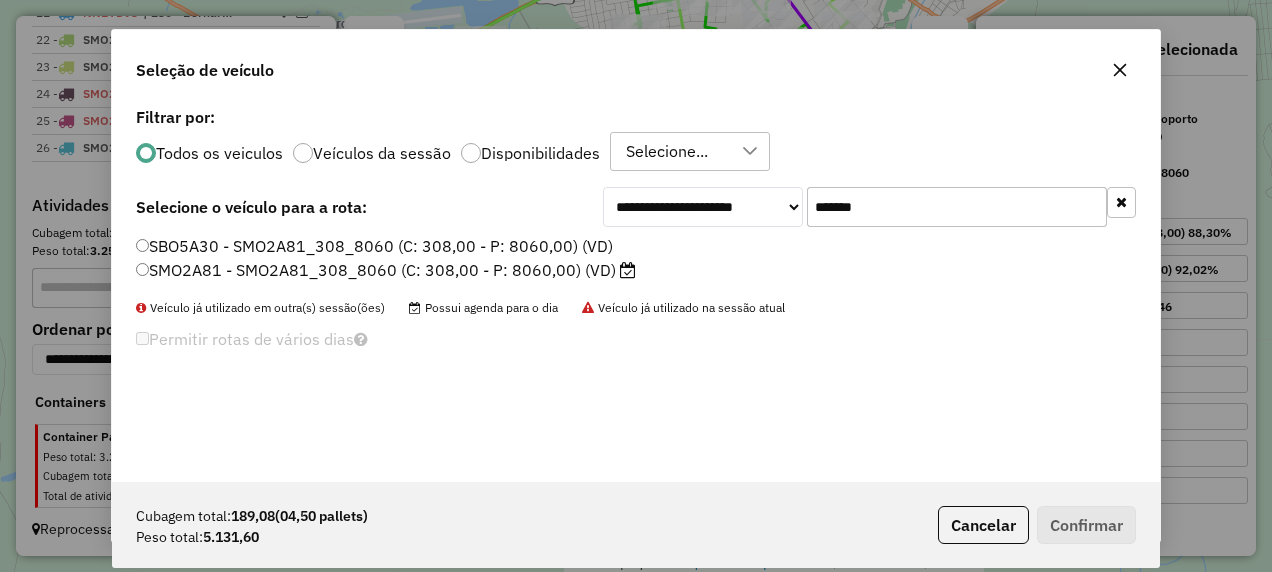 type on "*******" 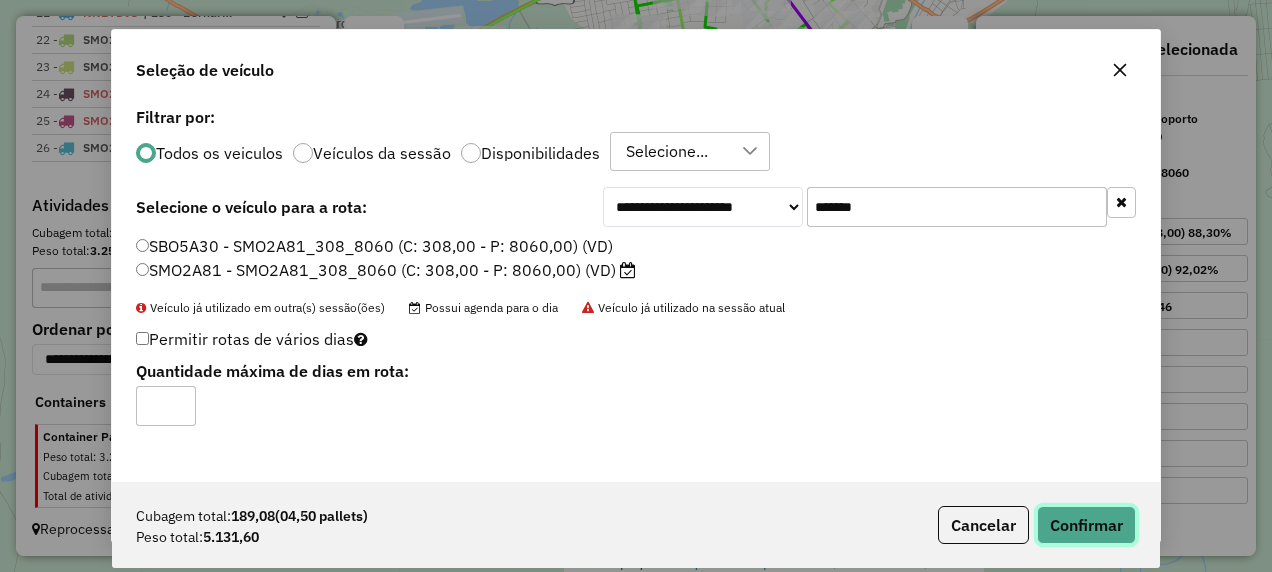 click on "Confirmar" 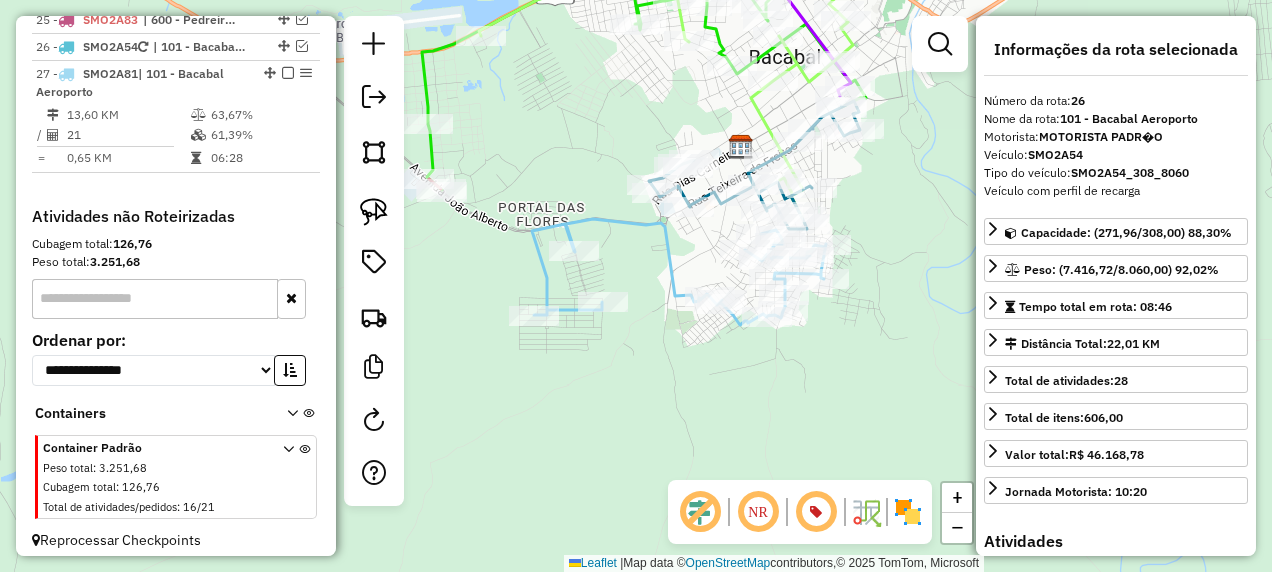 scroll, scrollTop: 1892, scrollLeft: 0, axis: vertical 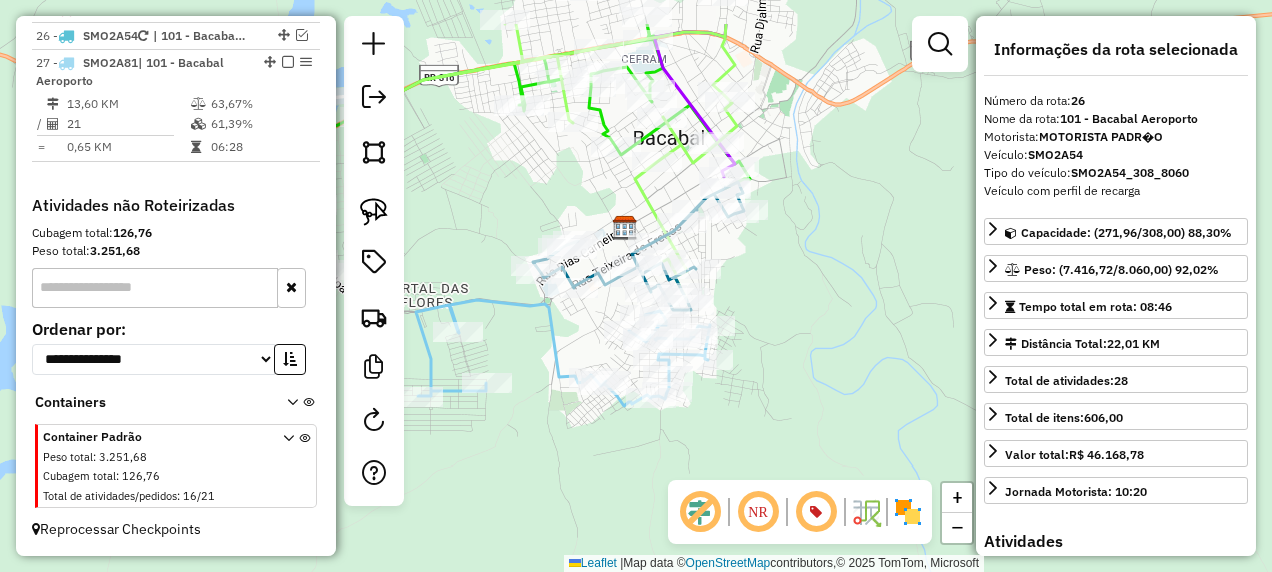 drag, startPoint x: 826, startPoint y: 384, endPoint x: 708, endPoint y: 465, distance: 143.12582 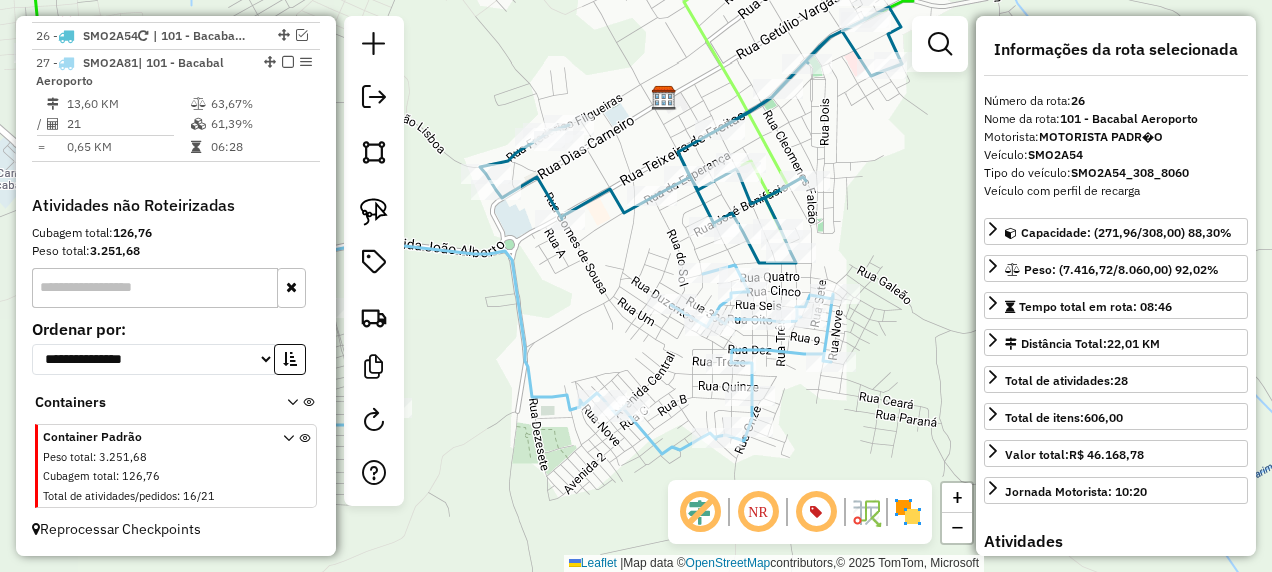 click 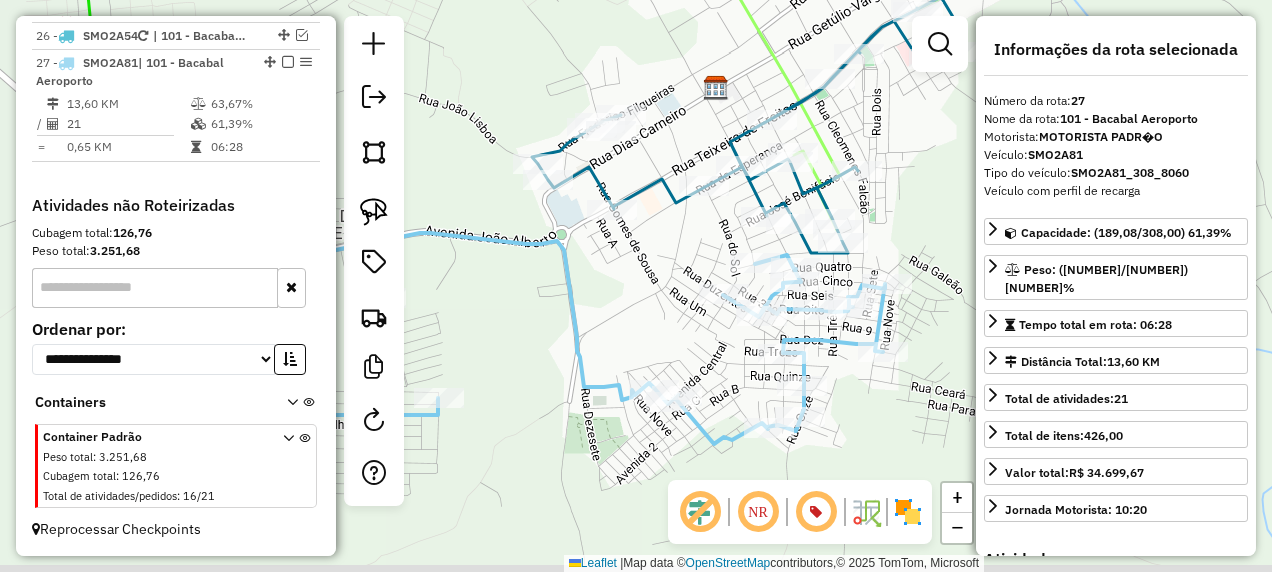 drag, startPoint x: 526, startPoint y: 372, endPoint x: 654, endPoint y: 351, distance: 129.71121 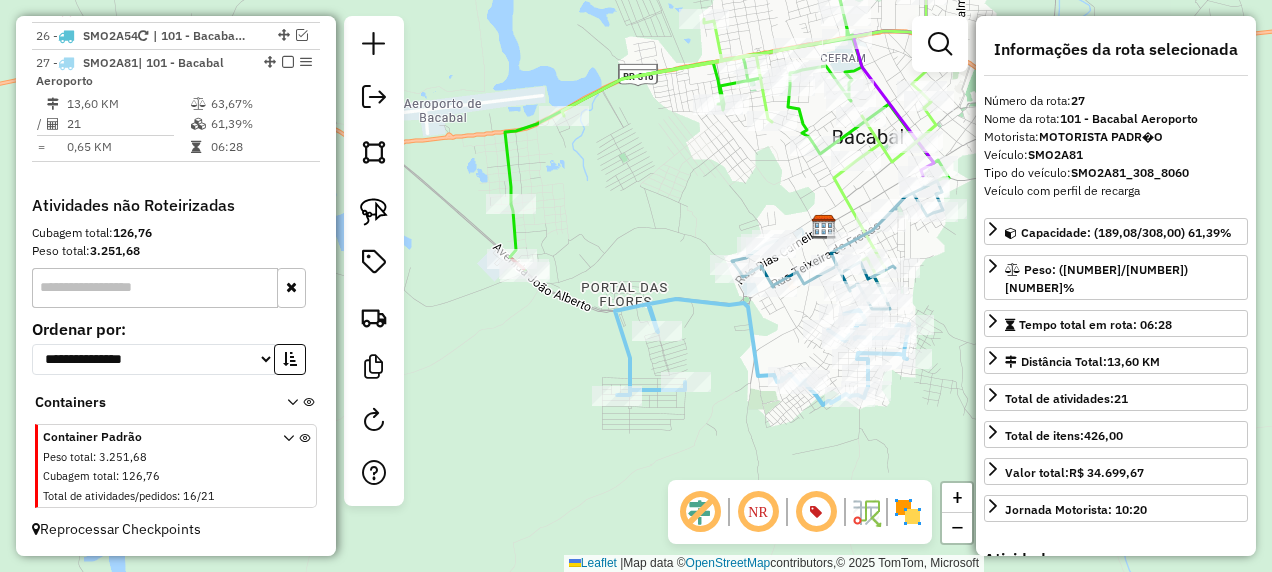 drag, startPoint x: 454, startPoint y: 320, endPoint x: 599, endPoint y: 353, distance: 148.70776 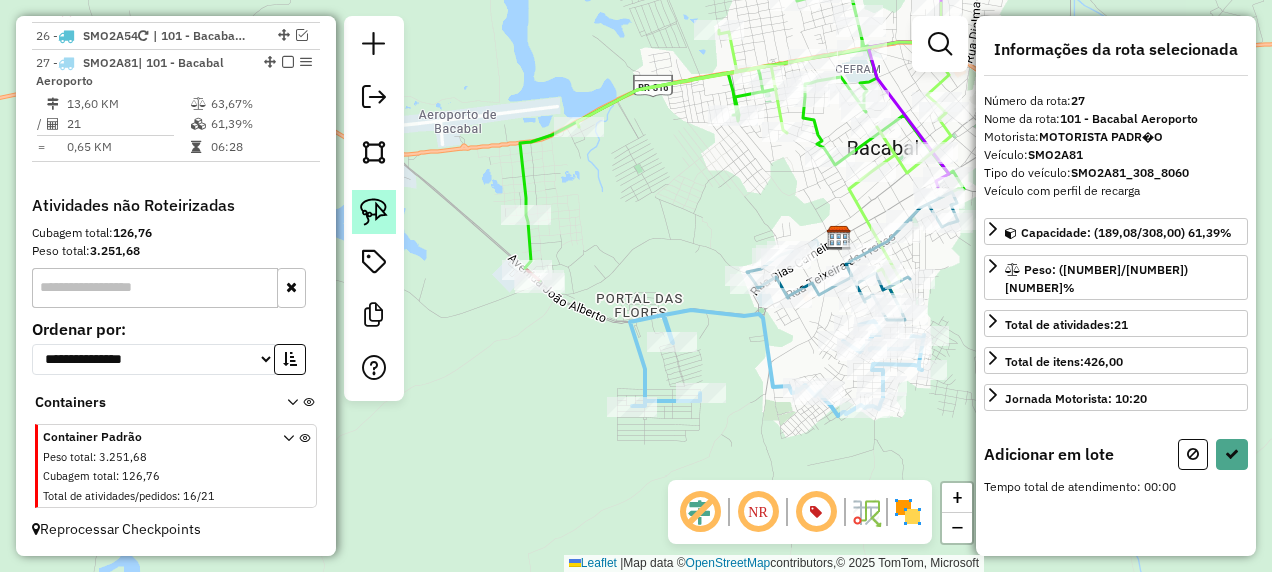 click 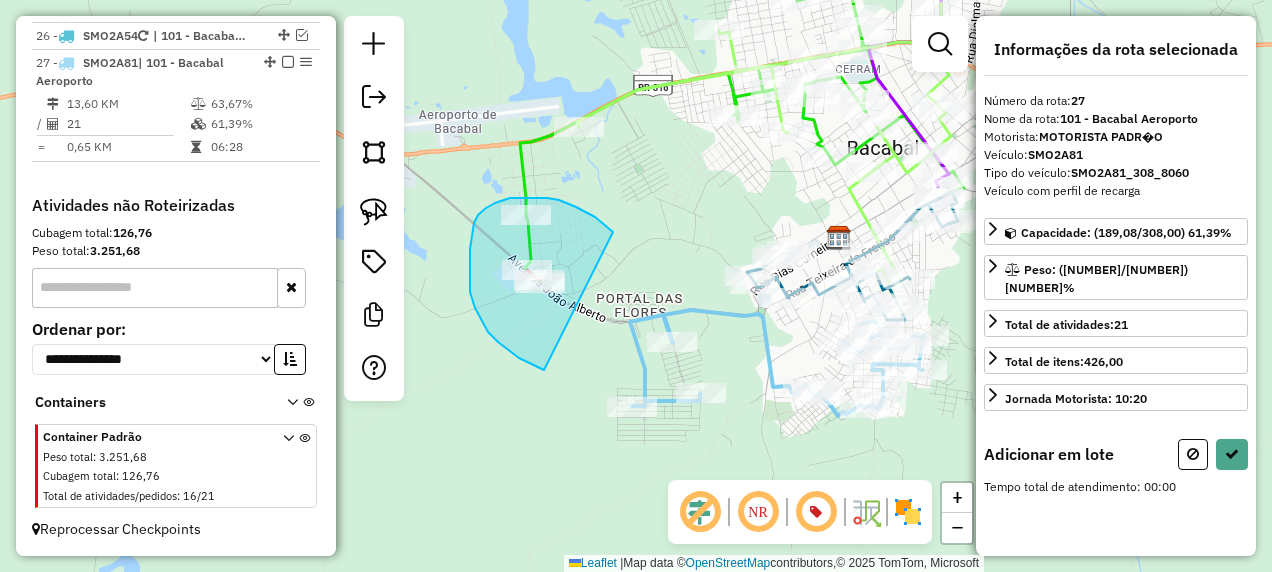 drag, startPoint x: 613, startPoint y: 232, endPoint x: 544, endPoint y: 370, distance: 154.2887 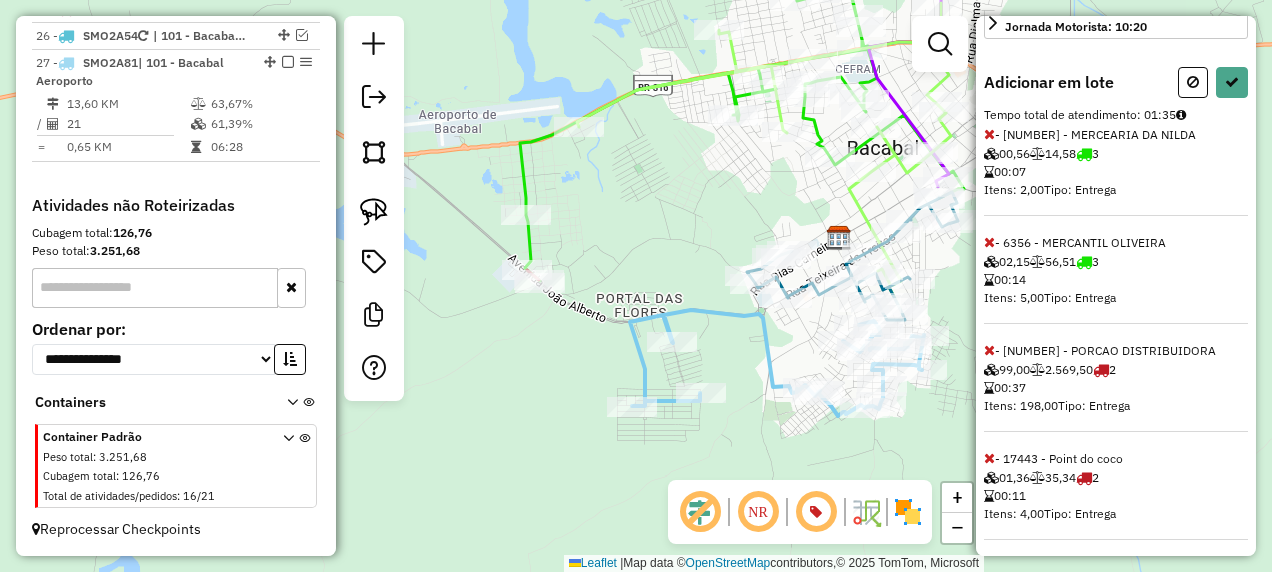 scroll, scrollTop: 0, scrollLeft: 0, axis: both 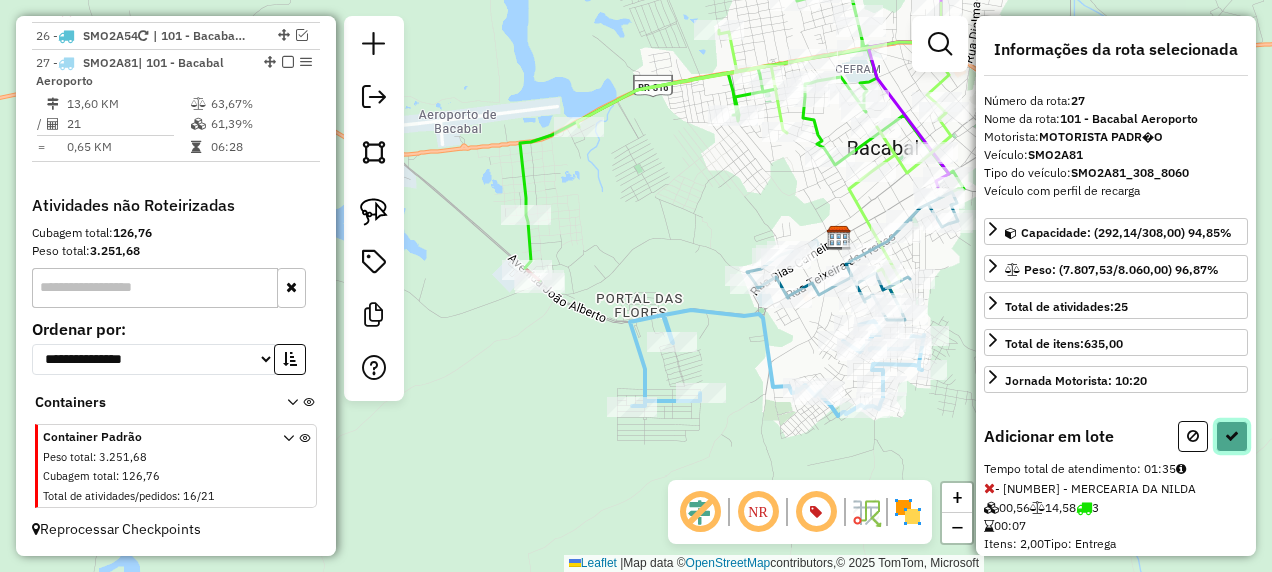 click at bounding box center (1232, 436) 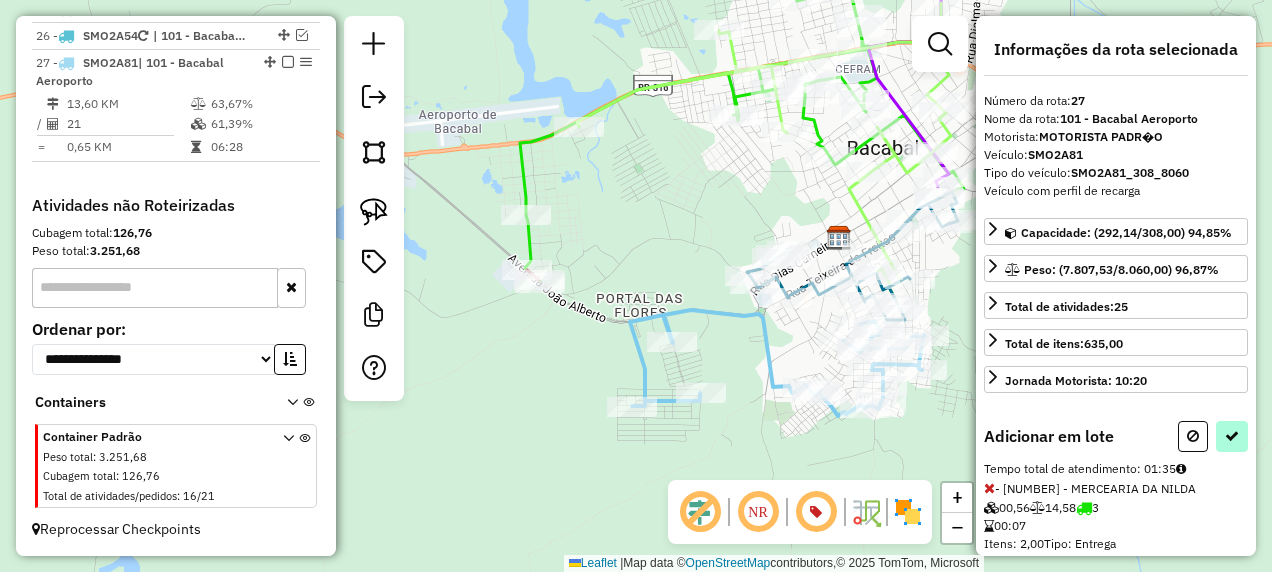 select on "**********" 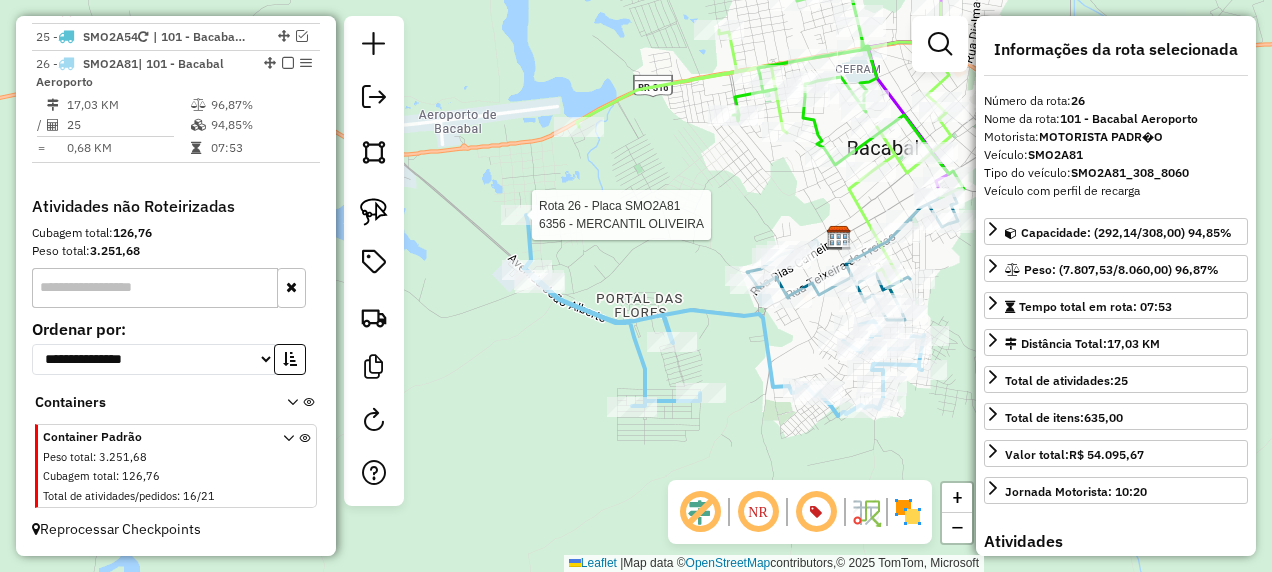 scroll, scrollTop: 1719, scrollLeft: 0, axis: vertical 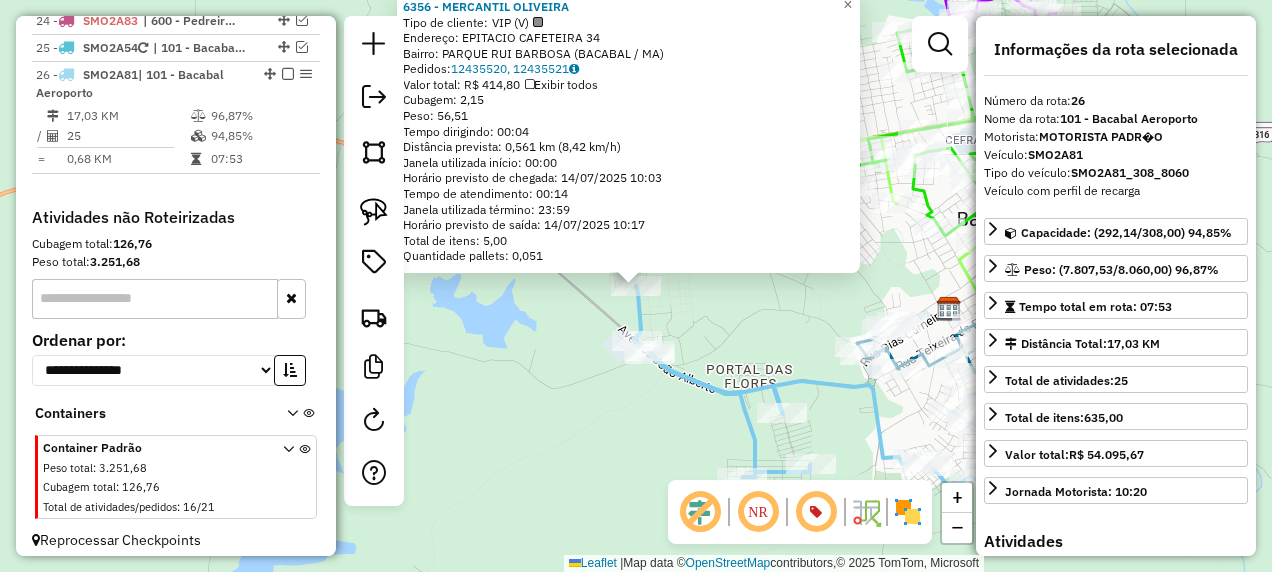 drag, startPoint x: 512, startPoint y: 324, endPoint x: 663, endPoint y: 272, distance: 159.70285 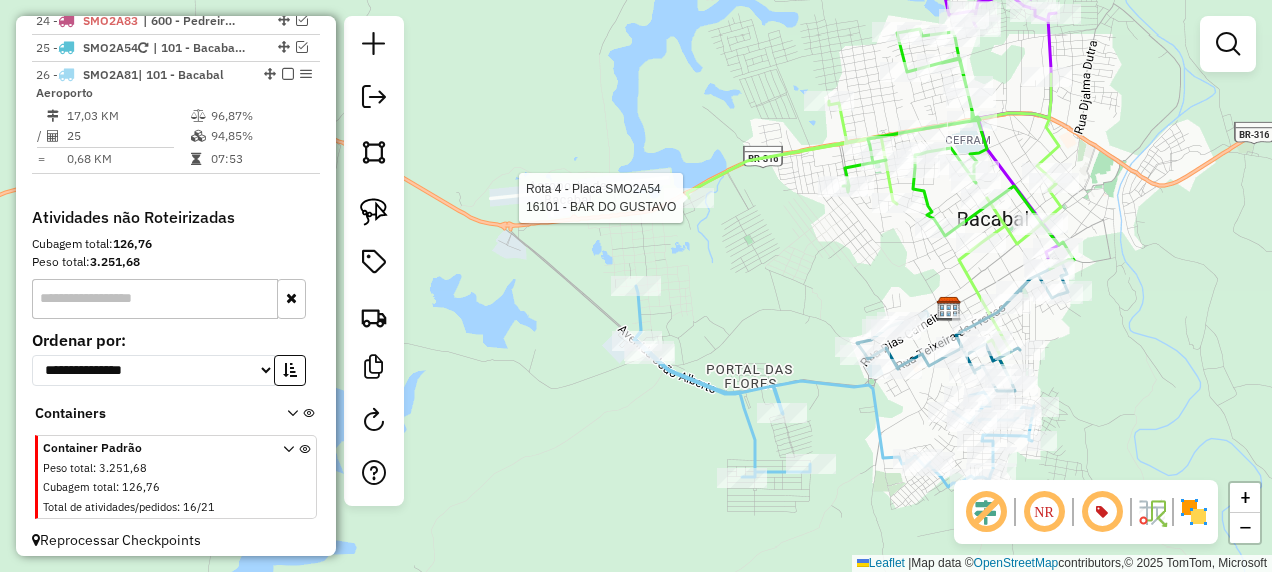 select on "**********" 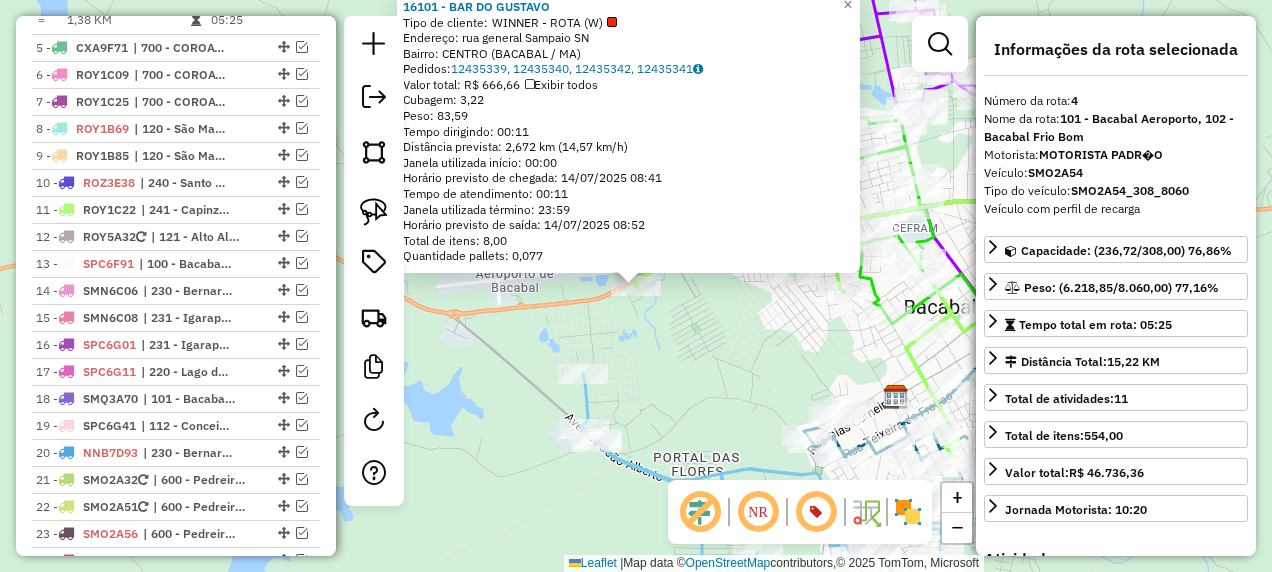 scroll, scrollTop: 1084, scrollLeft: 0, axis: vertical 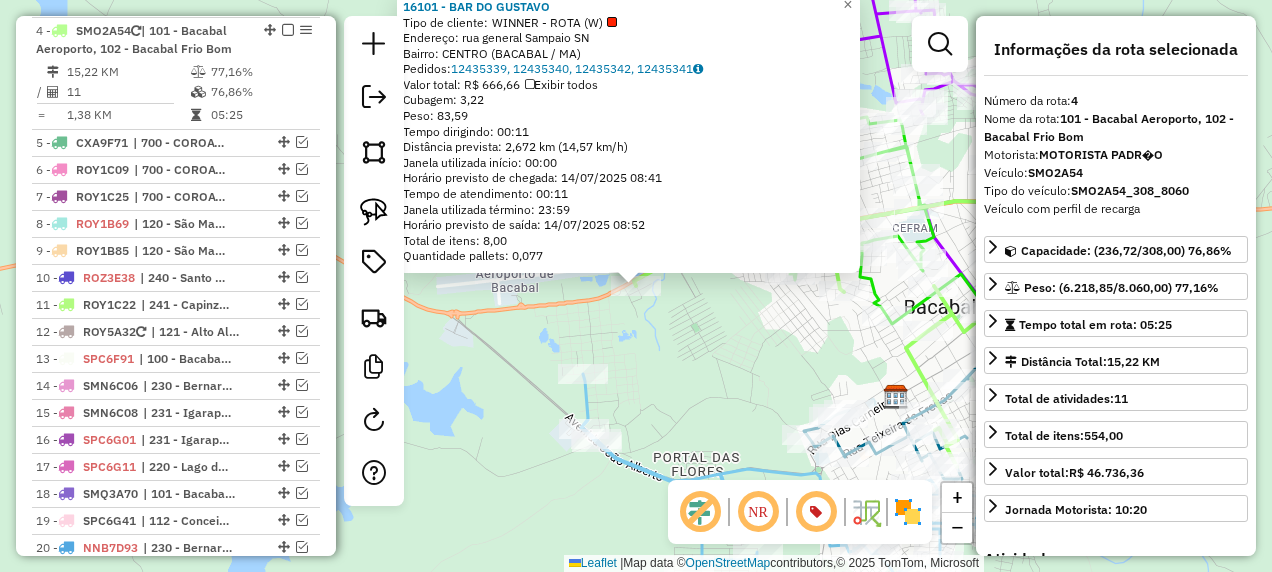 click on "16101 - BAR DO GUSTAVO  Tipo de cliente:   WINNER - ROTA (W)   Endereço:  rua general Sampaio SN   Bairro: CENTRO (BACABAL / MA)   Pedidos:  12435339, 12435340, 12435342, 12435341   Valor total: R$ 666,66   Exibir todos   Cubagem: 3,22  Peso: 83,59  Tempo dirigindo: 00:11   Distância prevista: 2,672 km (14,57 km/h)   Janela utilizada início: 00:00   Horário previsto de chegada: 14/07/2025 08:41   Tempo de atendimento: 00:11   Janela utilizada término: 23:59   Horário previsto de saída: 14/07/2025 08:52   Total de itens: 8,00   Quantidade pallets: 0,077  × Janela de atendimento Grade de atendimento Capacidade Transportadoras Veículos Cliente Pedidos  Rotas Selecione os dias de semana para filtrar as janelas de atendimento  Seg   Ter   Qua   Qui   Sex   Sáb   Dom  Informe o período da janela de atendimento: De: Até:  Filtrar exatamente a janela do cliente  Considerar janela de atendimento padrão  Selecione os dias de semana para filtrar as grades de atendimento  Seg   Ter   Qua   Qui   Sex   Sáb" 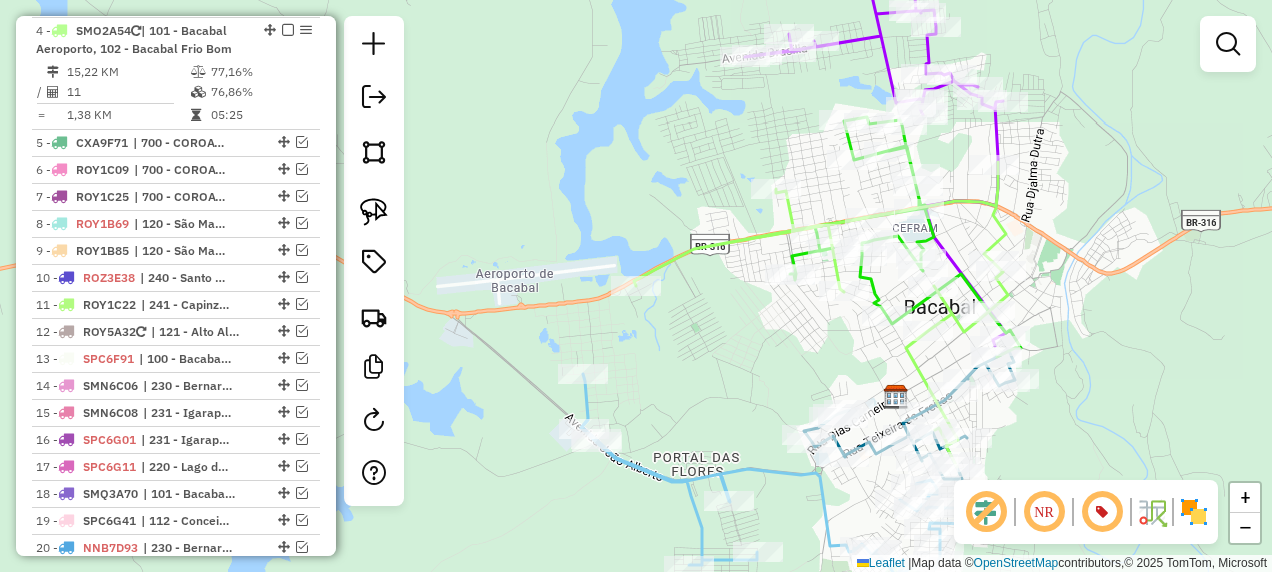 click 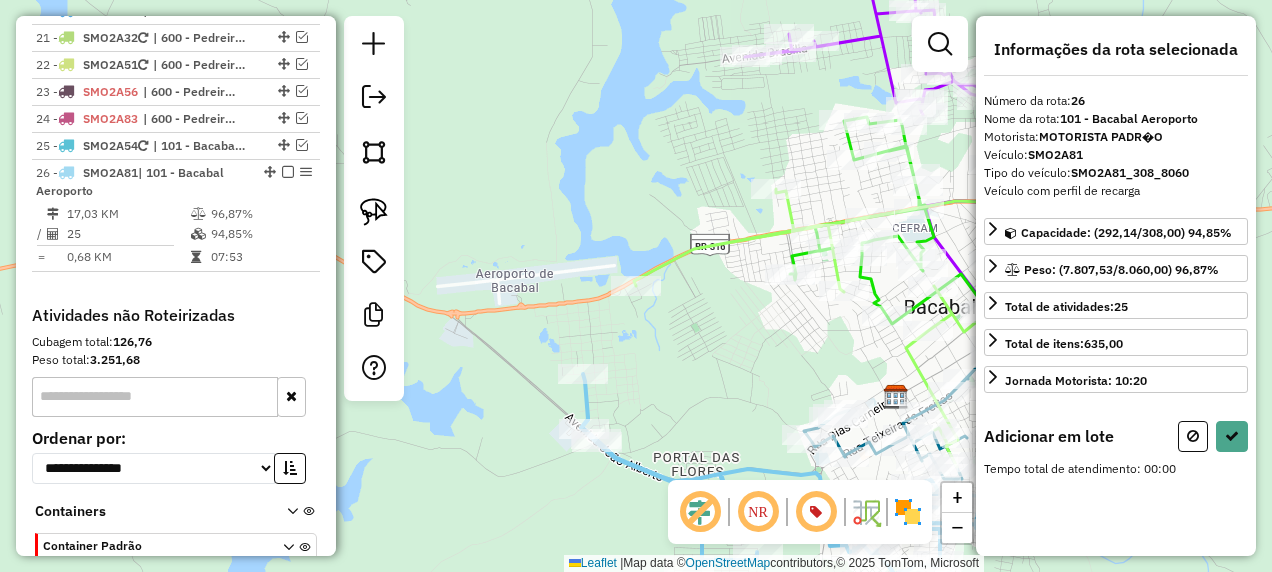 scroll, scrollTop: 1719, scrollLeft: 0, axis: vertical 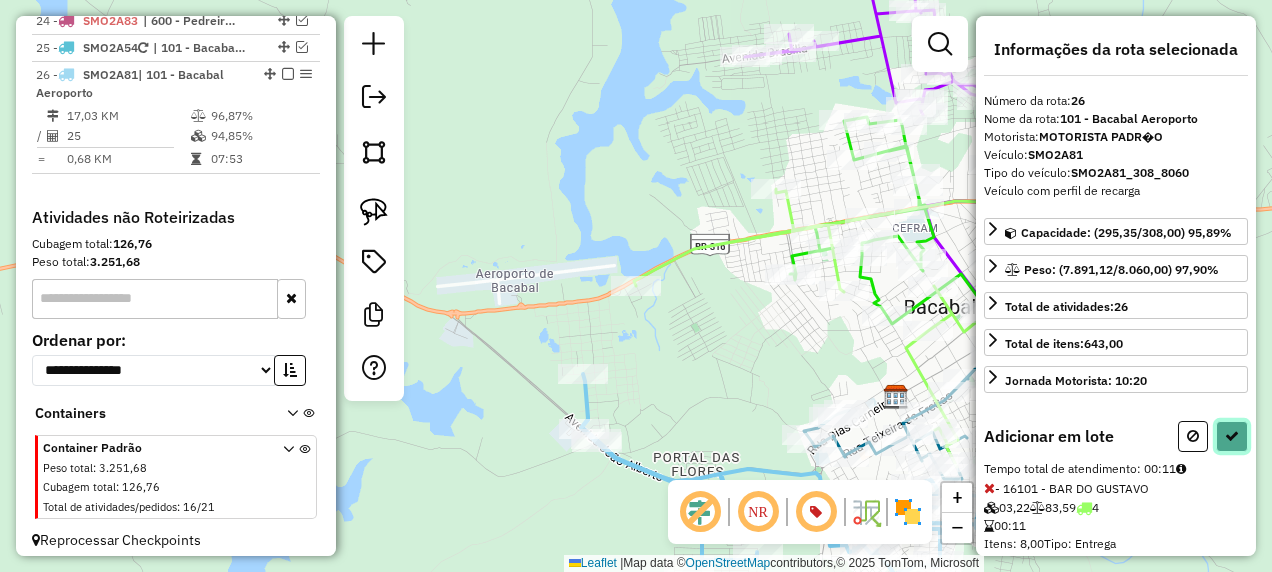 click at bounding box center (1232, 436) 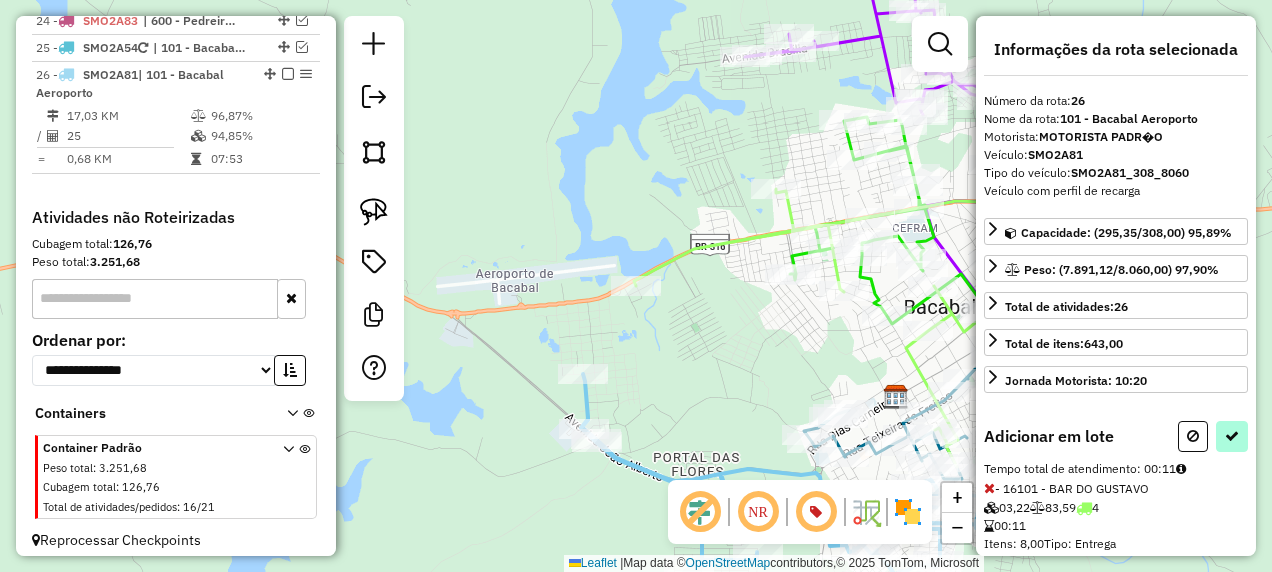 select on "**********" 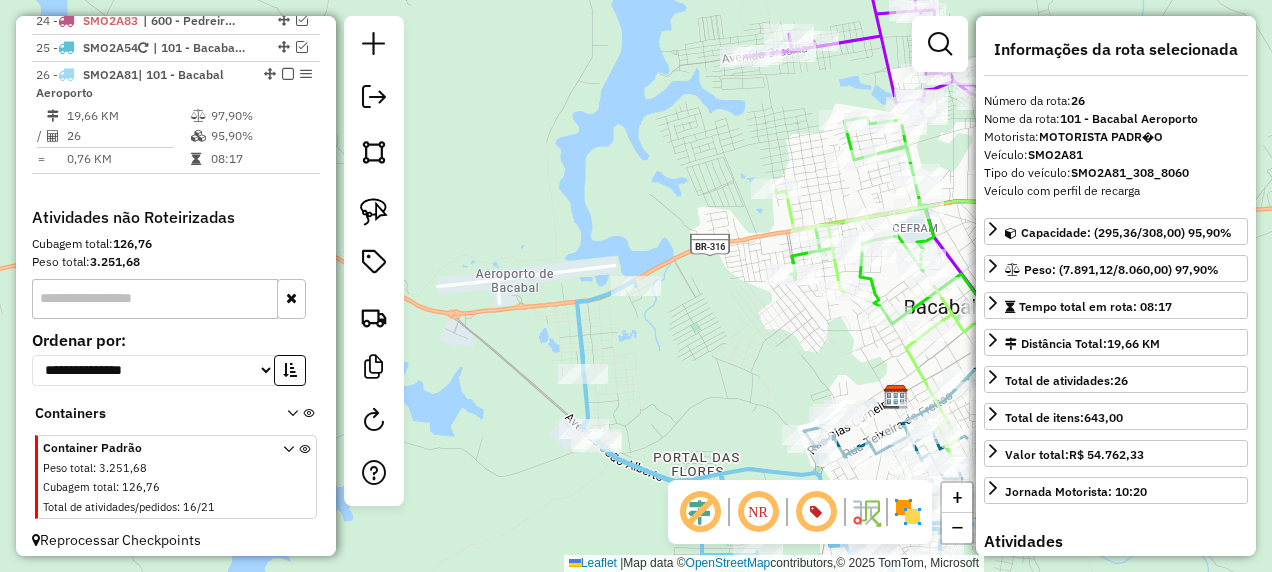 drag, startPoint x: 694, startPoint y: 367, endPoint x: 585, endPoint y: 236, distance: 170.41713 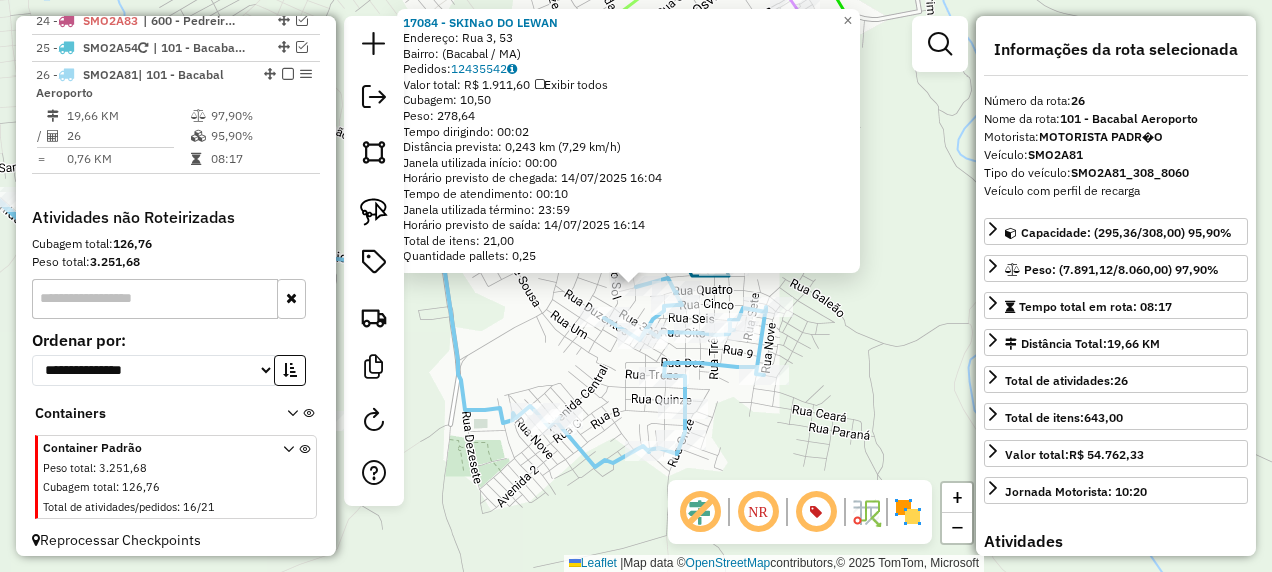 click on "17084 - SKINaO DO LEWAN  Endereço: Rua 3, 53   Bairro:  (Bacabal / MA)   Pedidos:  12435542   Valor total: R$ 1.911,60   Exibir todos   Cubagem: 10,50  Peso: 278,64  Tempo dirigindo: 00:02   Distância prevista: 0,243 km (7,29 km/h)   Janela utilizada início: 00:00   Horário previsto de chegada: 14/07/2025 16:04   Tempo de atendimento: 00:10   Janela utilizada término: 23:59   Horário previsto de saída: 14/07/2025 16:14   Total de itens: 21,00   Quantidade pallets: 0,25  × Janela de atendimento Grade de atendimento Capacidade Transportadoras Veículos Cliente Pedidos  Rotas Selecione os dias de semana para filtrar as janelas de atendimento  Seg   Ter   Qua   Qui   Sex   Sáb   Dom  Informe o período da janela de atendimento: De: Até:  Filtrar exatamente a janela do cliente  Considerar janela de atendimento padrão  Selecione os dias de semana para filtrar as grades de atendimento  Seg   Ter   Qua   Qui   Sex   Sáb   Dom   Considerar clientes sem dia de atendimento cadastrado  Peso mínimo:   De:  +" 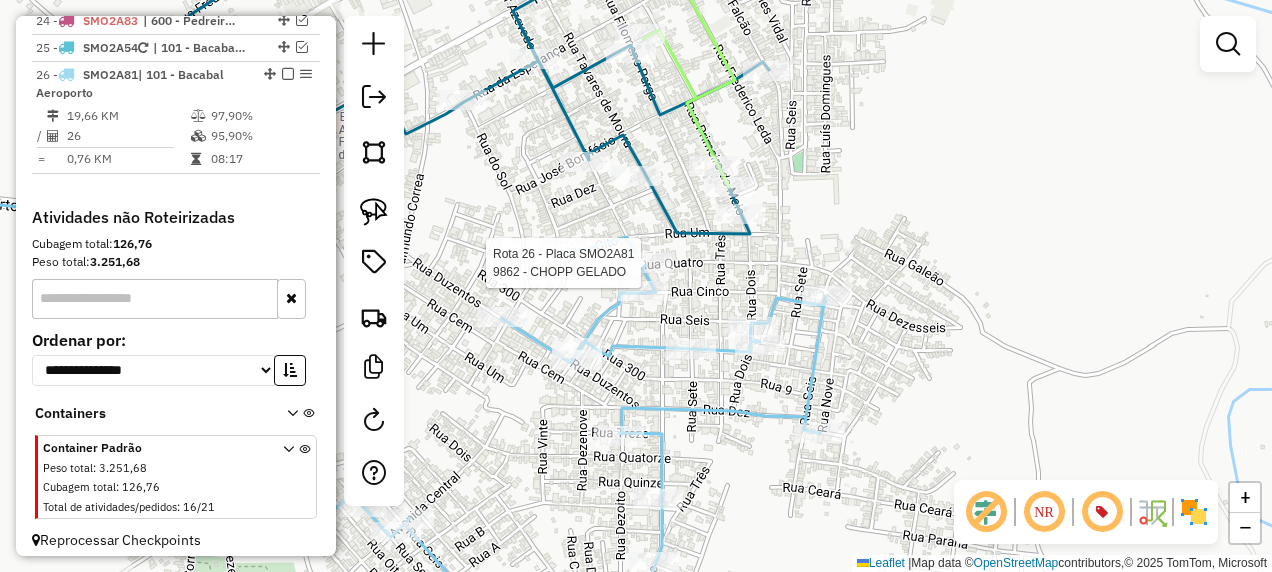 select on "**********" 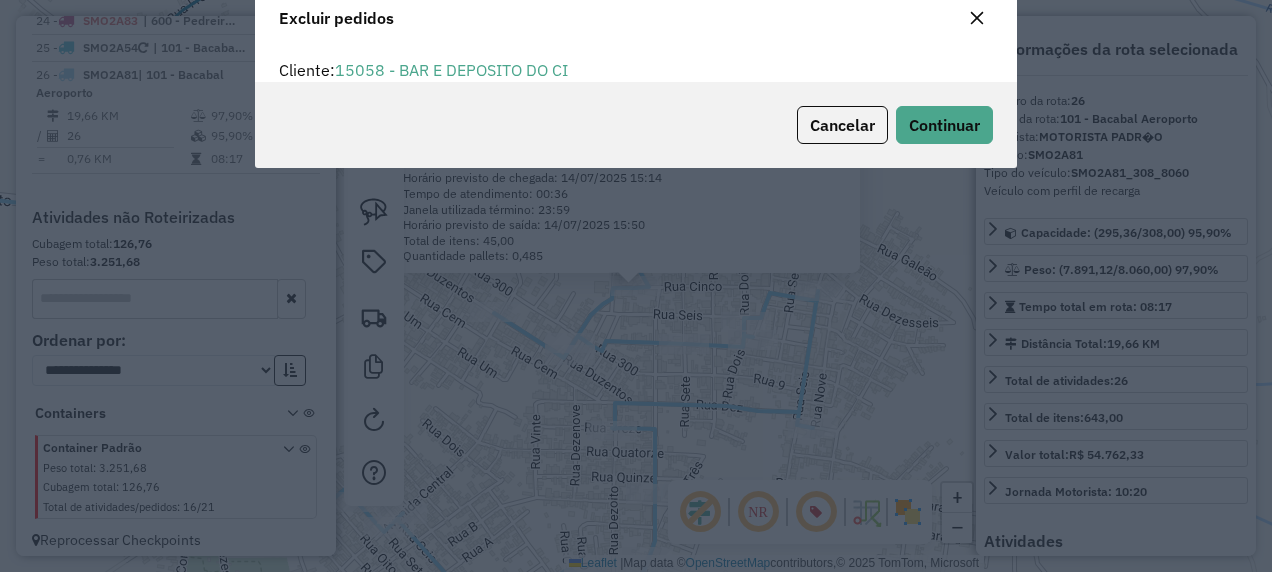 scroll, scrollTop: 68, scrollLeft: 0, axis: vertical 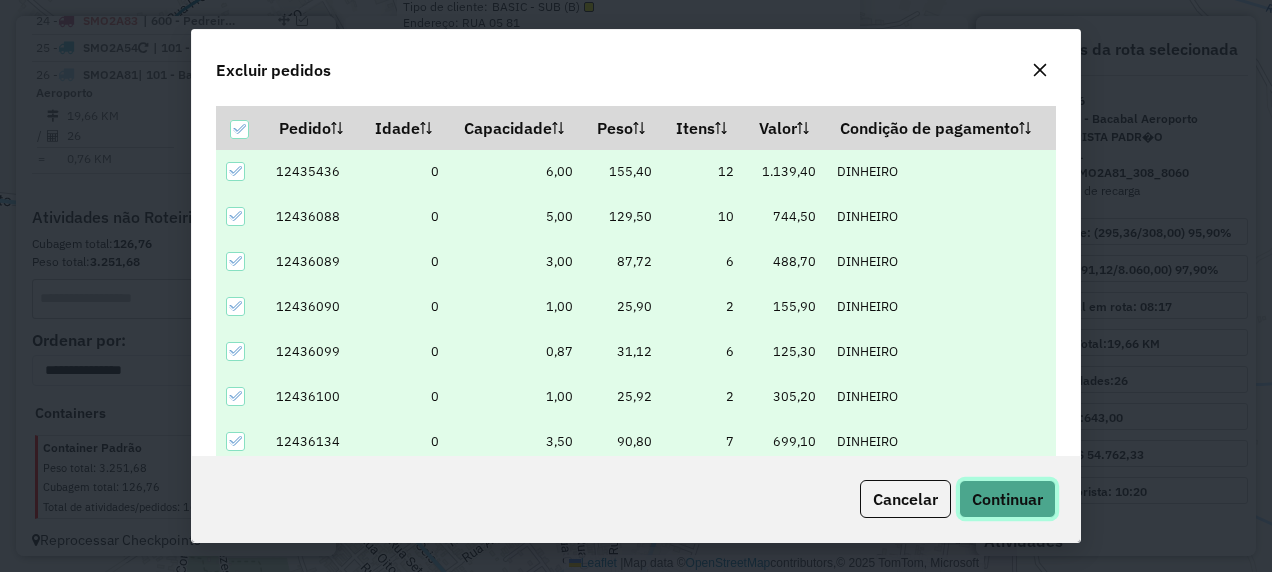 click on "Continuar" 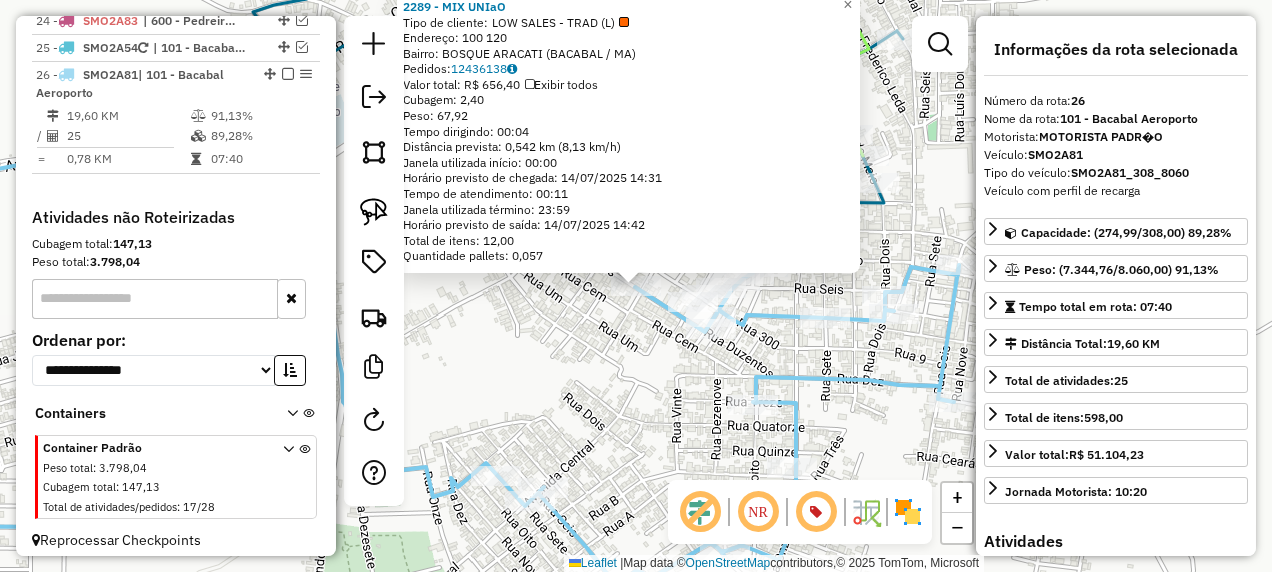 drag, startPoint x: 536, startPoint y: 368, endPoint x: 587, endPoint y: 316, distance: 72.835434 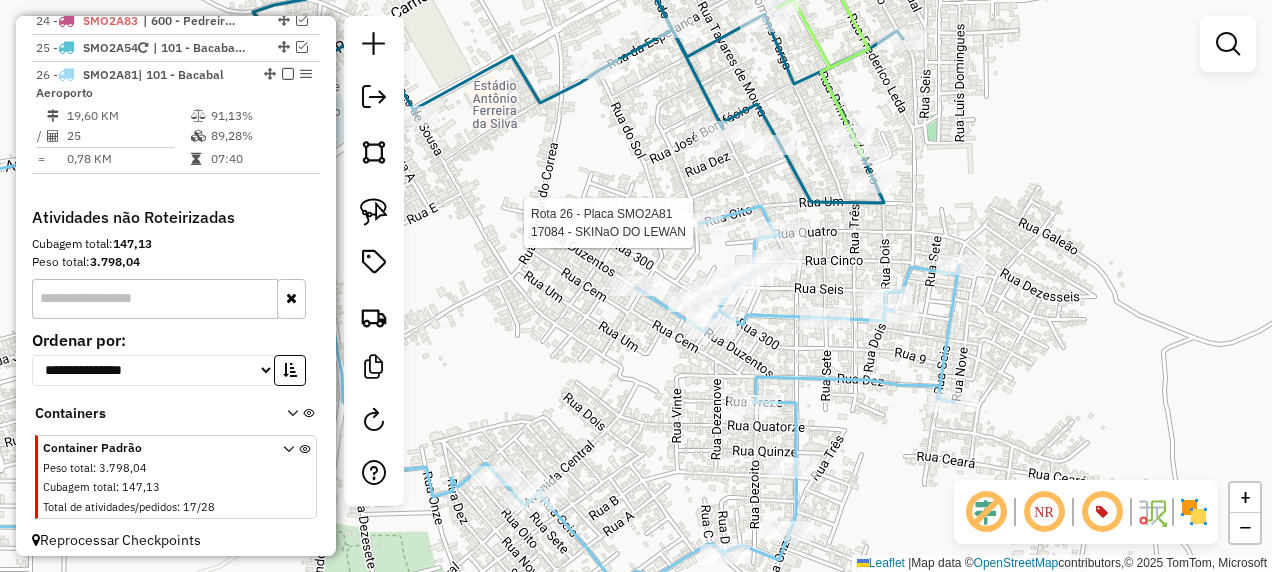 select on "**********" 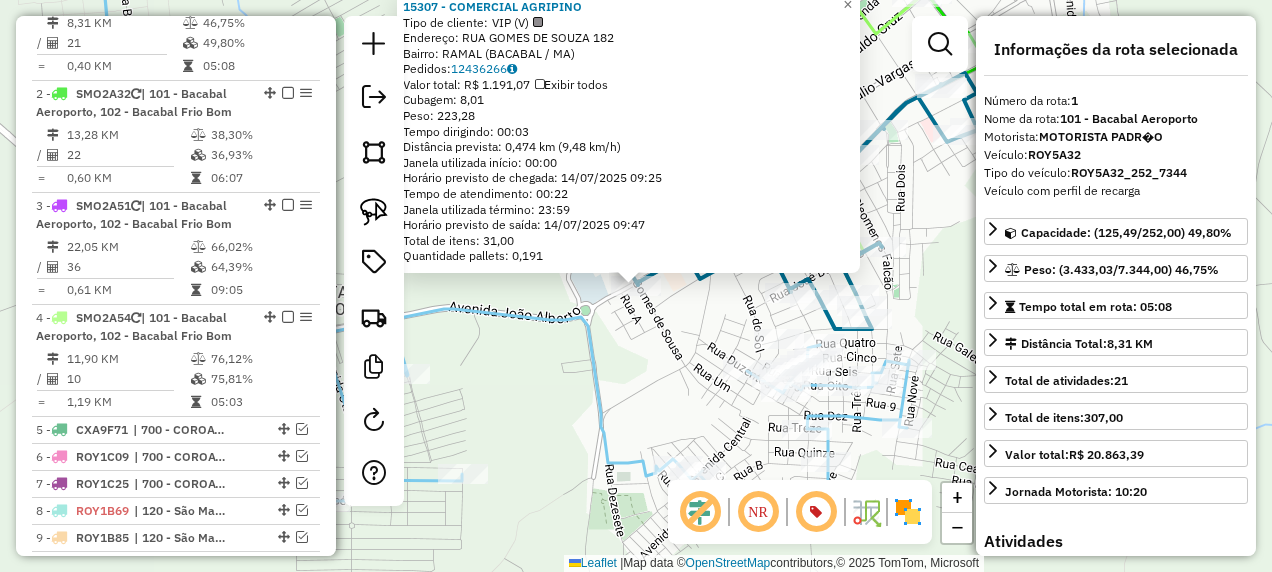 scroll, scrollTop: 749, scrollLeft: 0, axis: vertical 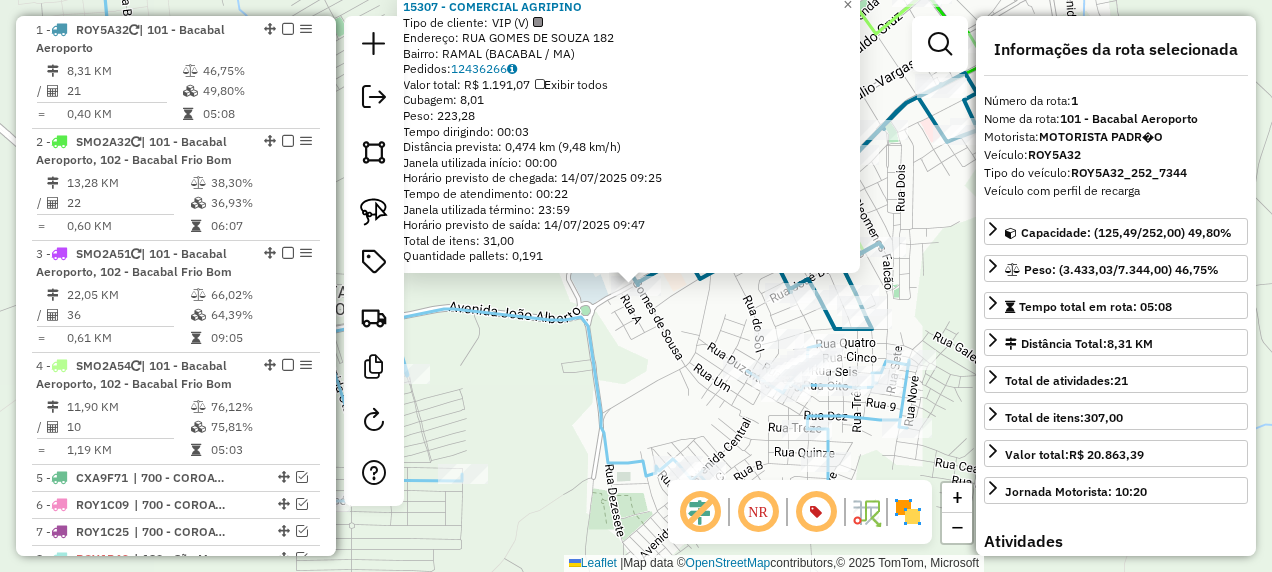 click on "15307 - COMERCIAL AGRIPINO  Tipo de cliente:   VIP (V)   Endereço:  RUA GOMES DE SOUZA 182   Bairro: RAMAL (BACABAL / MA)   Pedidos:  12436266   Valor total: R$ 1.191,07   Exibir todos   Cubagem: 8,01  Peso: 223,28  Tempo dirigindo: 00:03   Distância prevista: 0,474 km (9,48 km/h)   Janela utilizada início: 00:00   Horário previsto de chegada: 14/07/2025 09:25   Tempo de atendimento: 00:22   Janela utilizada término: 23:59   Horário previsto de saída: 14/07/2025 09:47   Total de itens: 31,00   Quantidade pallets: 0,191  × Janela de atendimento Grade de atendimento Capacidade Transportadoras Veículos Cliente Pedidos  Rotas Selecione os dias de semana para filtrar as janelas de atendimento  Seg   Ter   Qua   Qui   Sex   Sáb   Dom  Informe o período da janela de atendimento: De: Até:  Filtrar exatamente a janela do cliente  Considerar janela de atendimento padrão  Selecione os dias de semana para filtrar as grades de atendimento  Seg   Ter   Qua   Qui   Sex   Sáb   Dom   Peso mínimo:   De:   De:" 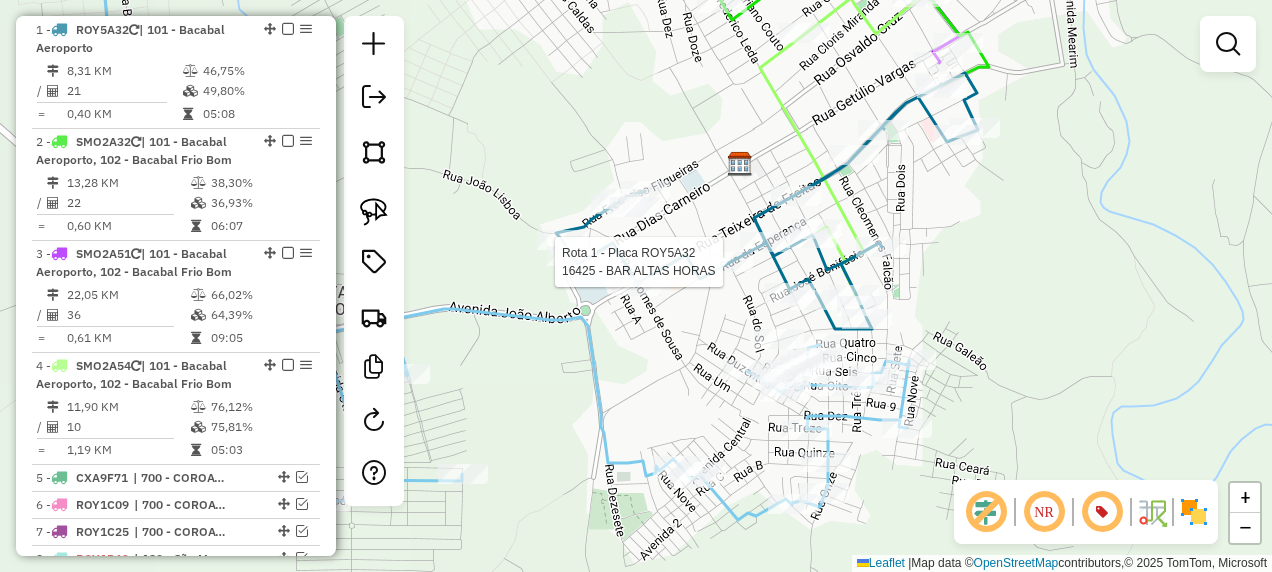 select on "**********" 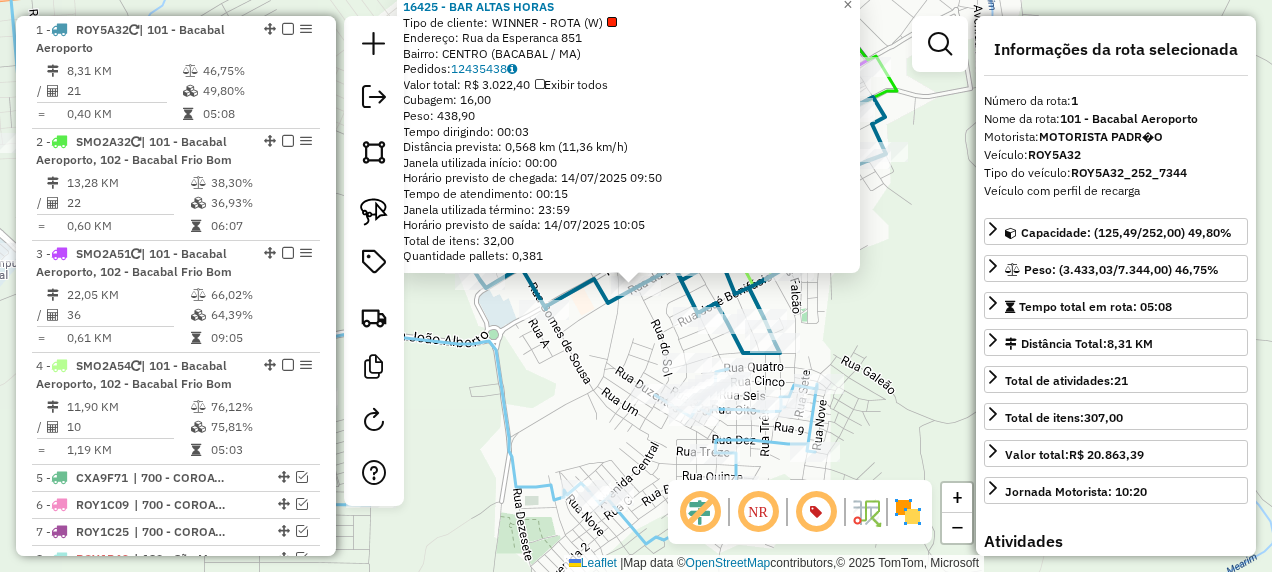 click on "16425 - BAR ALTAS HORAS  Tipo de cliente:   WINNER - ROTA (W)   Endereço:  Rua da Esperanca 851   Bairro: CENTRO (BACABAL / MA)   Pedidos:  12435438   Valor total: R$ 3.022,40   Exibir todos   Cubagem: 16,00  Peso: 438,90  Tempo dirigindo: 00:03   Distância prevista: 0,568 km (11,36 km/h)   Janela utilizada início: 00:00   Horário previsto de chegada: 14/07/2025 09:50   Tempo de atendimento: 00:15   Janela utilizada término: 23:59   Horário previsto de saída: 14/07/2025 10:05   Total de itens: 32,00   Quantidade pallets: 0,381  × Janela de atendimento Grade de atendimento Capacidade Transportadoras Veículos Cliente Pedidos  Rotas Selecione os dias de semana para filtrar as janelas de atendimento  Seg   Ter   Qua   Qui   Sex   Sáb   Dom  Informe o período da janela de atendimento: De: Até:  Filtrar exatamente a janela do cliente  Considerar janela de atendimento padrão  Selecione os dias de semana para filtrar as grades de atendimento  Seg   Ter   Qua   Qui   Sex   Sáb   Dom   Peso mínimo:  De:" 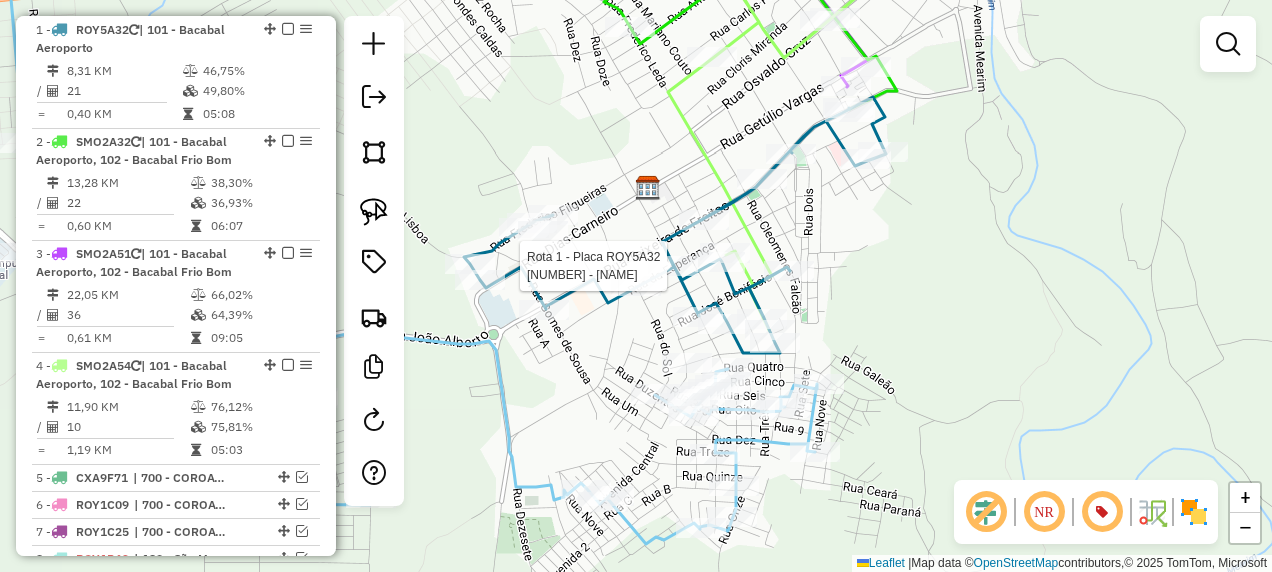select on "**********" 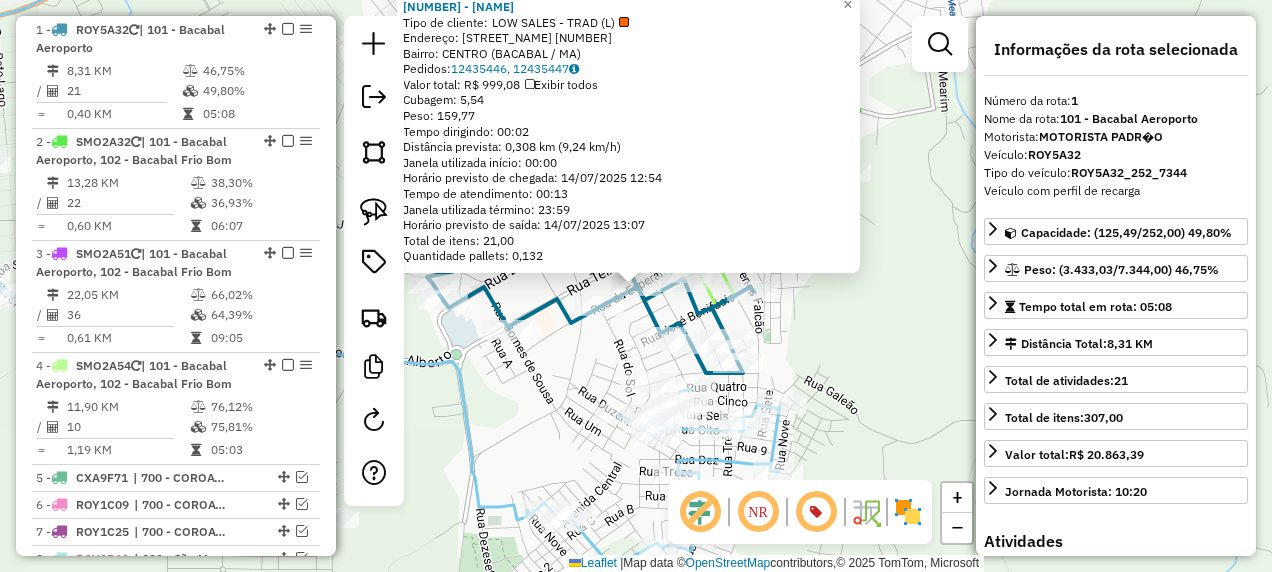 click on "17568 - KITANDA MIX  Tipo de cliente:   LOW SALES - TRAD (L)   Endereço:  Rua da Esperanca 669   Bairro: CENTRO (BACABAL / MA)   Pedidos:  12435446, 12435447   Valor total: R$ 999,08   Exibir todos   Cubagem: 5,54  Peso: 159,77  Tempo dirigindo: 00:02   Distância prevista: 0,308 km (9,24 km/h)   Janela utilizada início: 00:00   Horário previsto de chegada: 14/07/2025 12:54   Tempo de atendimento: 00:13   Janela utilizada término: 23:59   Horário previsto de saída: 14/07/2025 13:07   Total de itens: 21,00   Quantidade pallets: 0,132  × Janela de atendimento Grade de atendimento Capacidade Transportadoras Veículos Cliente Pedidos  Rotas Selecione os dias de semana para filtrar as janelas de atendimento  Seg   Ter   Qua   Qui   Sex   Sáb   Dom  Informe o período da janela de atendimento: De: Até:  Filtrar exatamente a janela do cliente  Considerar janela de atendimento padrão  Selecione os dias de semana para filtrar as grades de atendimento  Seg   Ter   Qua   Qui   Sex   Sáb   Dom   Peso mínimo:" 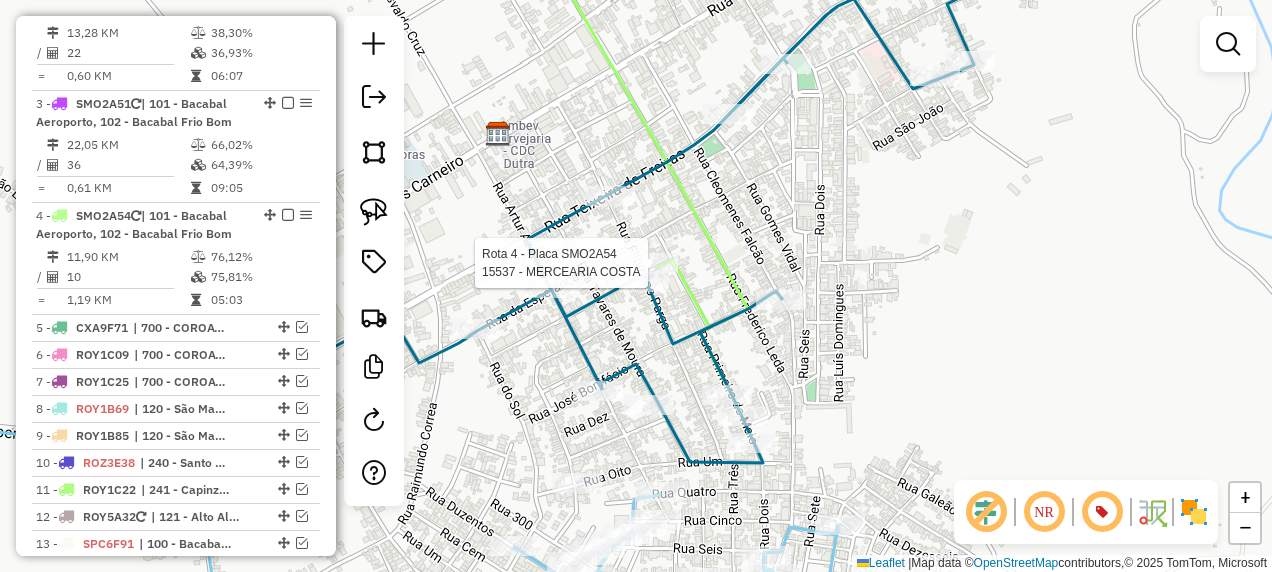select on "**********" 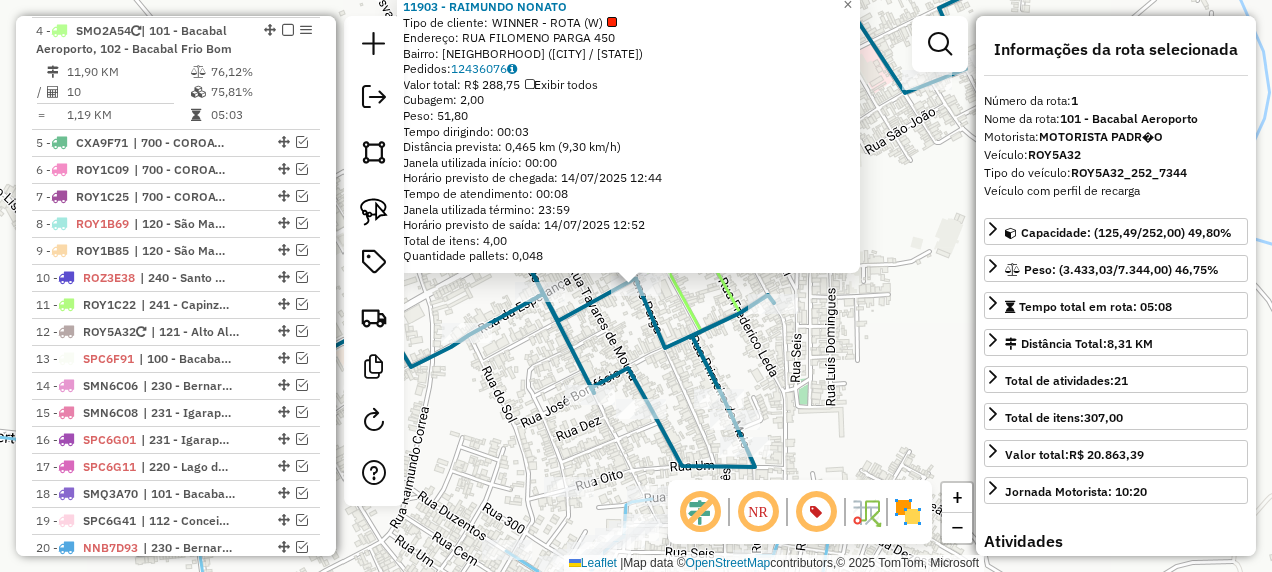 scroll, scrollTop: 749, scrollLeft: 0, axis: vertical 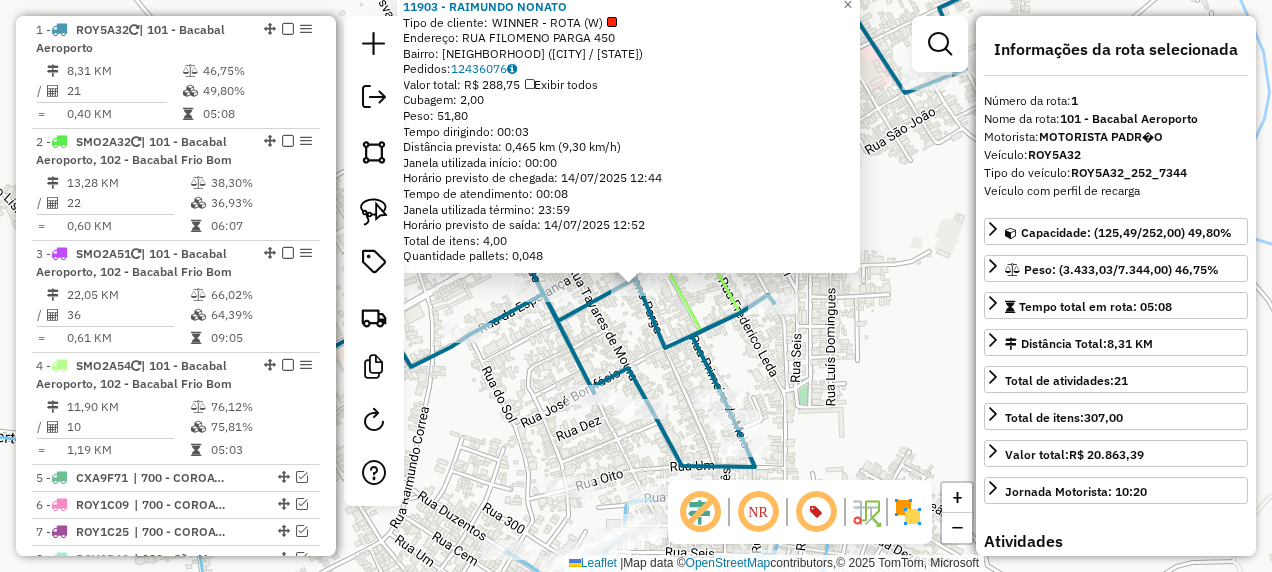 click on "11903 - RAIMUNDO NONATO  Tipo de cliente:   WINNER - ROTA (W)   Endereço: RUA FILOMENO PARGA 450   Bairro: ESPERANCA (BACABAL / MA)   Pedidos:  12436076   Valor total: R$ 288,75   Exibir todos   Cubagem: 2,00  Peso: 51,80  Tempo dirigindo: 00:03   Distância prevista: 0,465 km (9,30 km/h)   Janela utilizada início: 00:00   Horário previsto de chegada: 14/07/2025 12:44   Tempo de atendimento: 00:08   Janela utilizada término: 23:59   Horário previsto de saída: 14/07/2025 12:52   Total de itens: 4,00   Quantidade pallets: 0,048  × Janela de atendimento Grade de atendimento Capacidade Transportadoras Veículos Cliente Pedidos  Rotas Selecione os dias de semana para filtrar as janelas de atendimento  Seg   Ter   Qua   Qui   Sex   Sáb   Dom  Informe o período da janela de atendimento: De: Até:  Filtrar exatamente a janela do cliente  Considerar janela de atendimento padrão  Selecione os dias de semana para filtrar as grades de atendimento  Seg   Ter   Qua   Qui   Sex   Sáb   Dom   Peso mínimo:   De:" 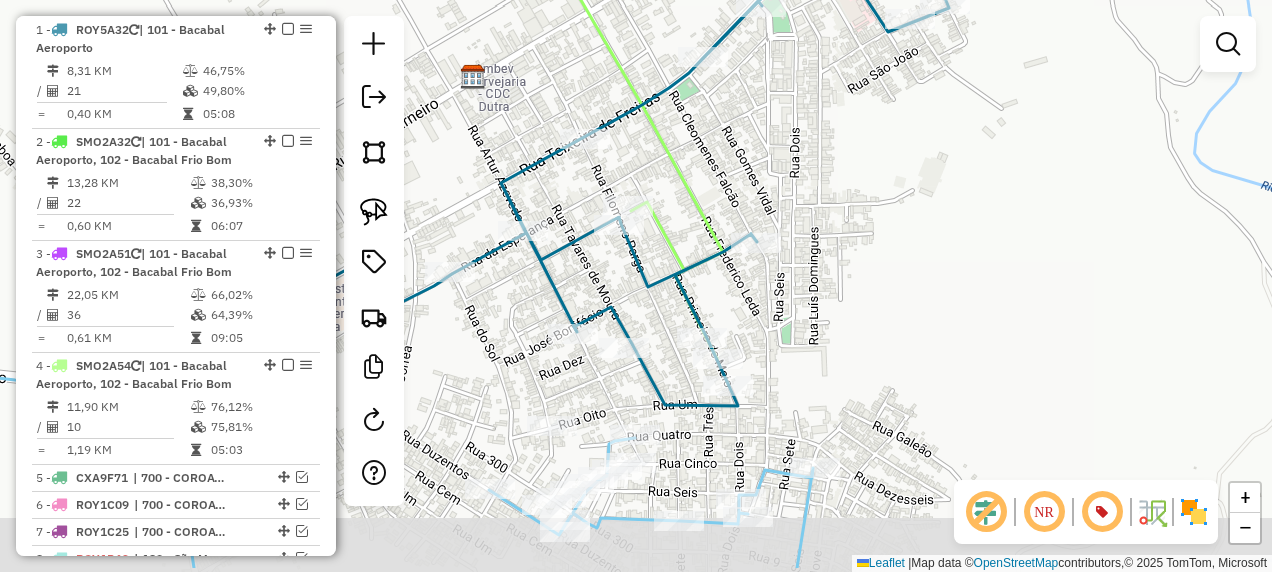 drag, startPoint x: 651, startPoint y: 359, endPoint x: 632, endPoint y: 240, distance: 120.50726 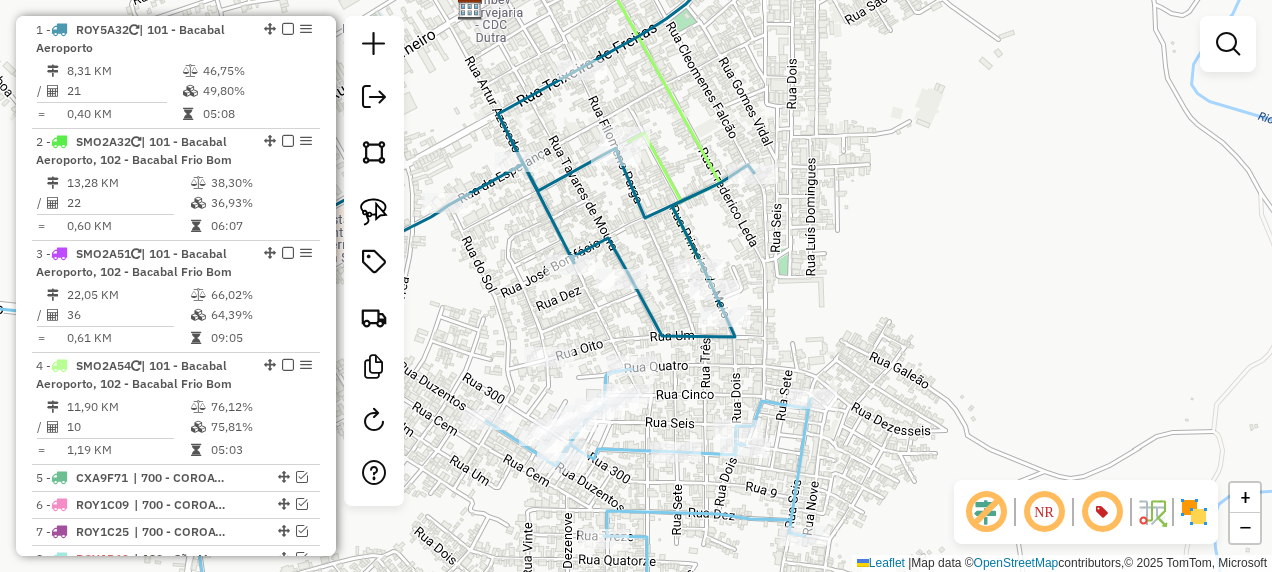 click 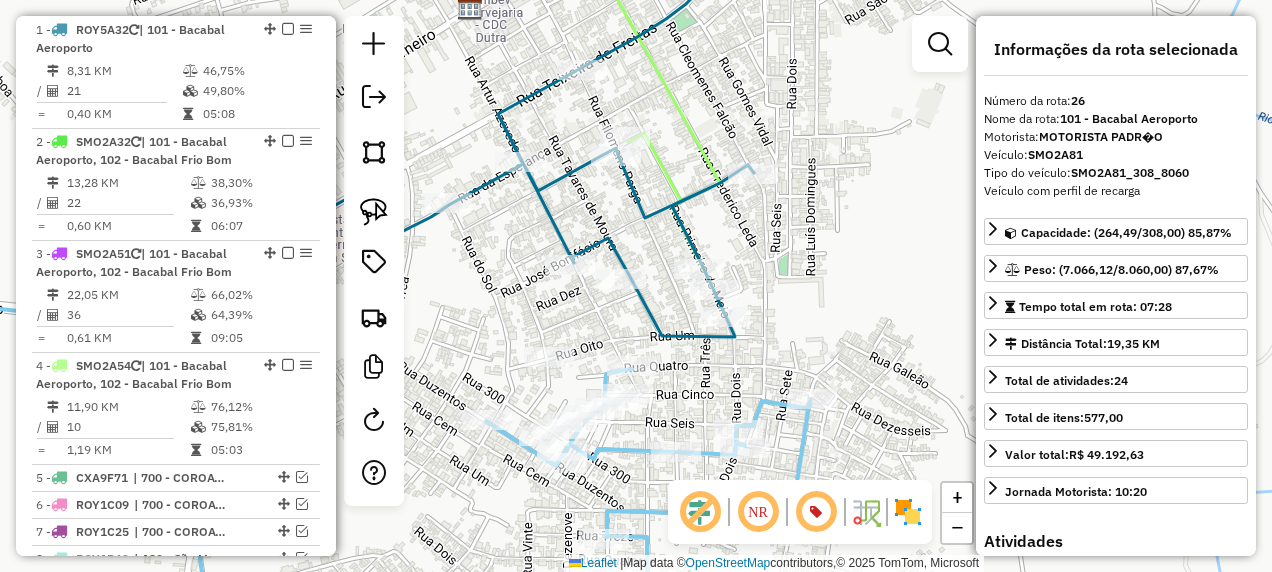 scroll, scrollTop: 1719, scrollLeft: 0, axis: vertical 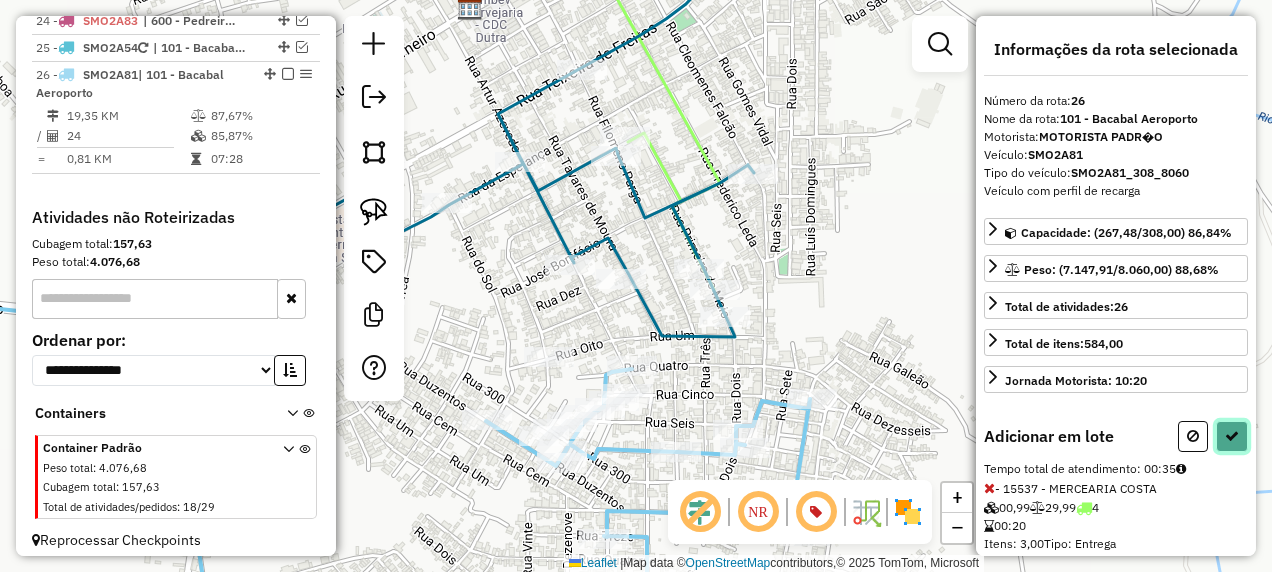 click at bounding box center [1232, 436] 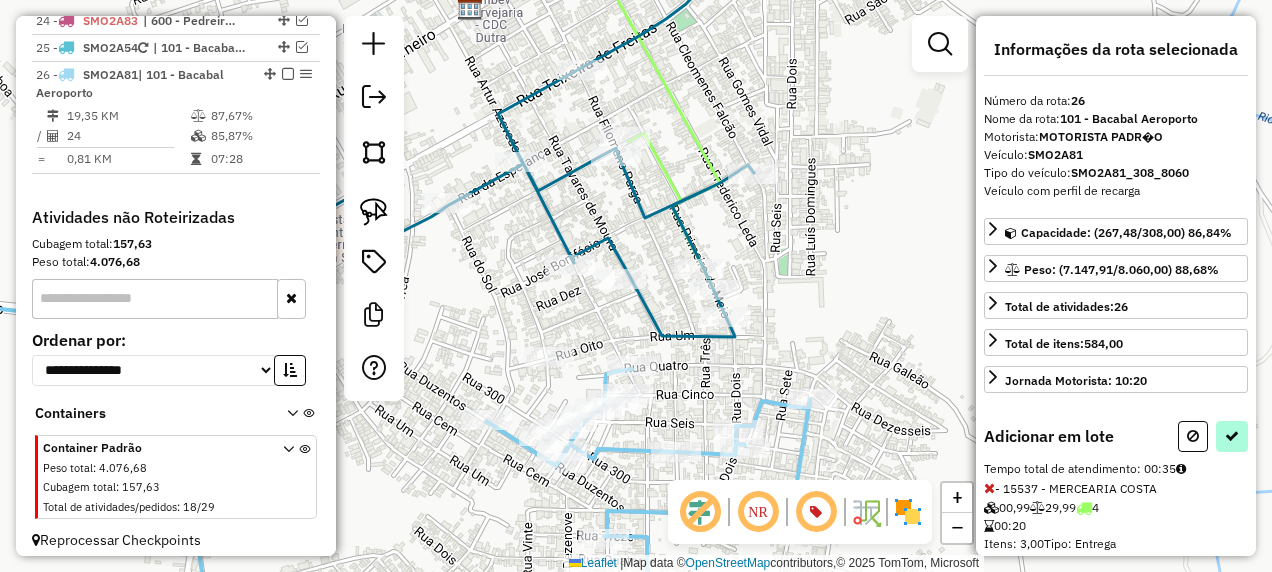 select on "**********" 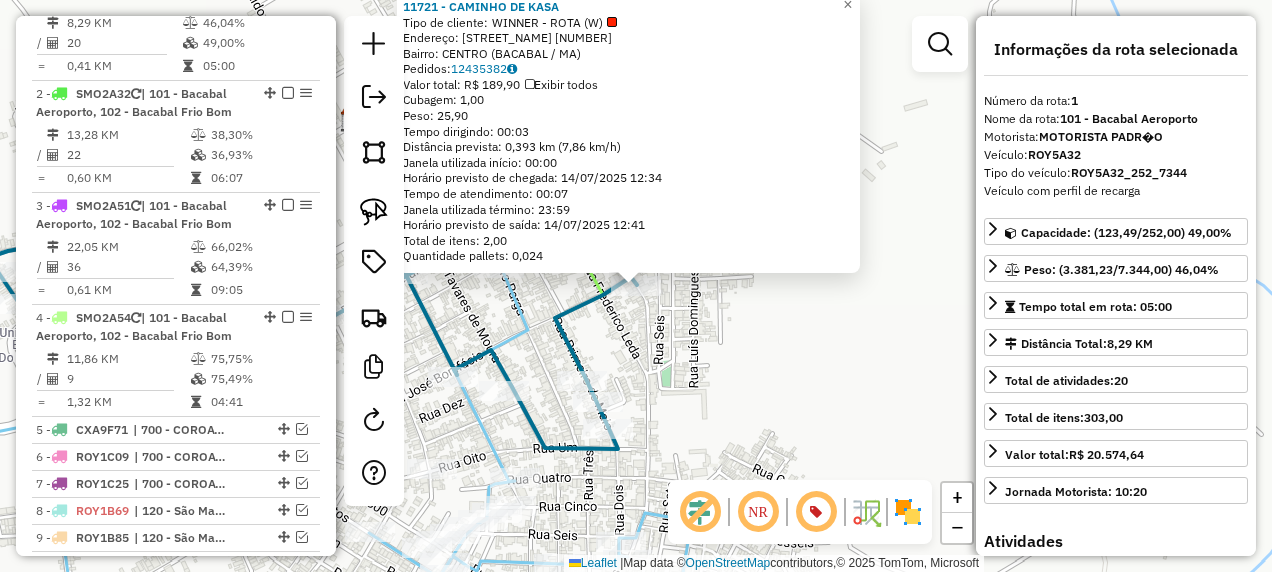 scroll, scrollTop: 749, scrollLeft: 0, axis: vertical 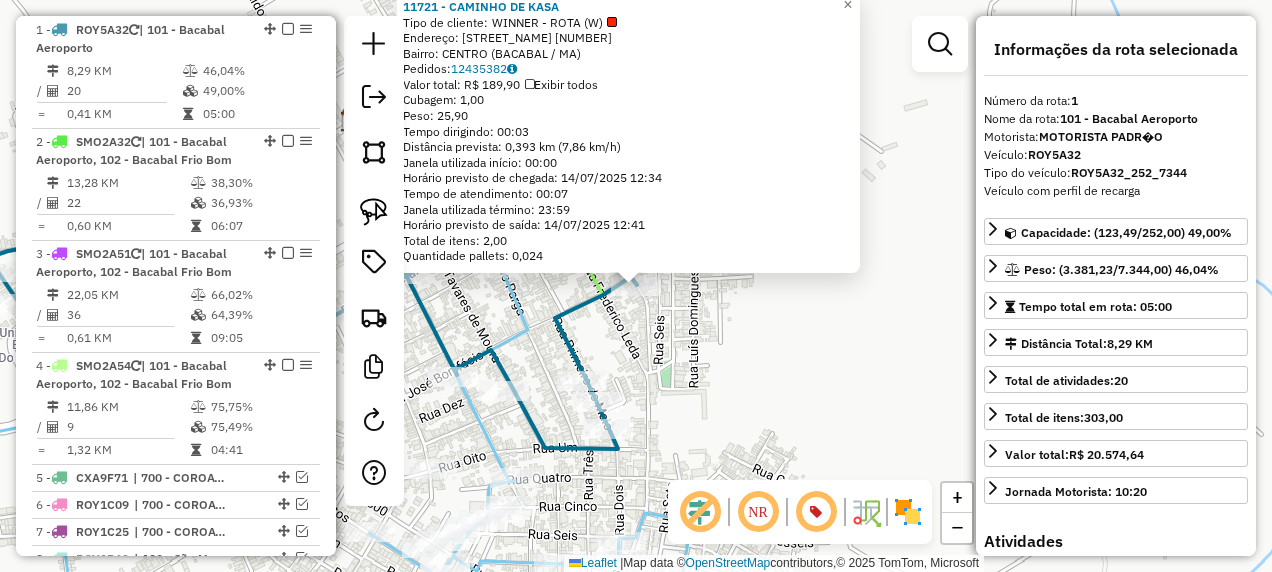 click on "11721 - CAMINHO DE KASA  Tipo de cliente:   WINNER - ROTA (W)   Endereço: RUA CLE�MENES FALCAO          654   Bairro: CENTRO (BACABAL / MA)   Pedidos:  12435382   Valor total: R$ 189,90   Exibir todos   Cubagem: 1,00  Peso: 25,90  Tempo dirigindo: 00:03   Distância prevista: 0,393 km (7,86 km/h)   Janela utilizada início: 00:00   Horário previsto de chegada: 14/07/2025 12:34   Tempo de atendimento: 00:07   Janela utilizada término: 23:59   Horário previsto de saída: 14/07/2025 12:41   Total de itens: 2,00   Quantidade pallets: 0,024  × Janela de atendimento Grade de atendimento Capacidade Transportadoras Veículos Cliente Pedidos  Rotas Selecione os dias de semana para filtrar as janelas de atendimento  Seg   Ter   Qua   Qui   Sex   Sáb   Dom  Informe o período da janela de atendimento: De: Até:  Filtrar exatamente a janela do cliente  Considerar janela de atendimento padrão  Selecione os dias de semana para filtrar as grades de atendimento  Seg   Ter   Qua   Qui   Sex   Sáb   Dom   De:   De:" 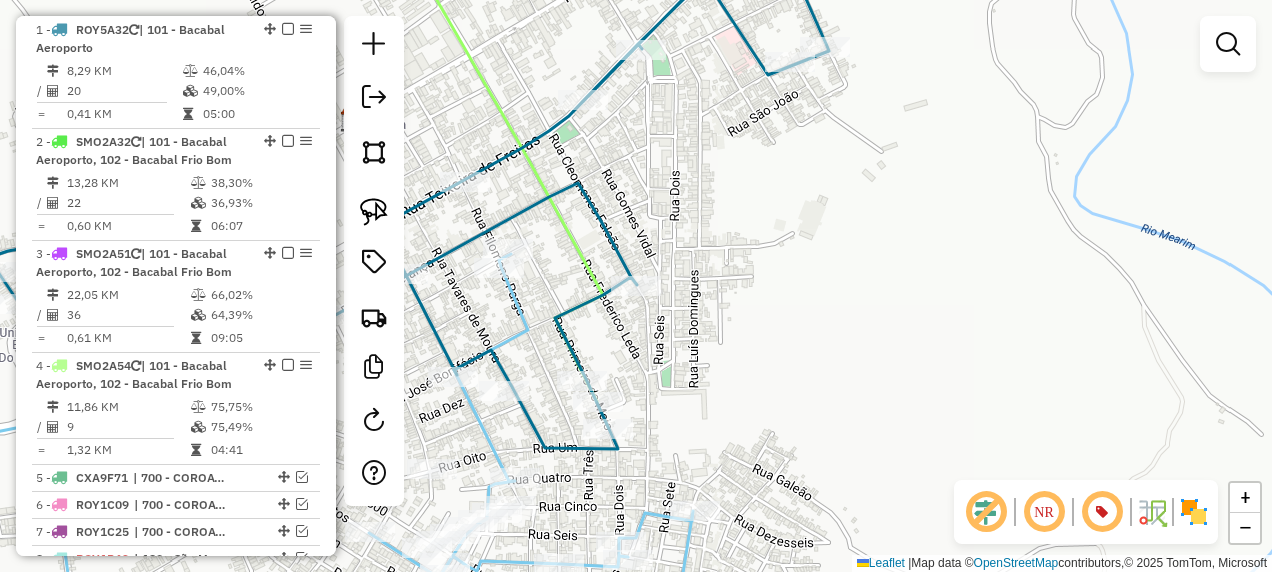click 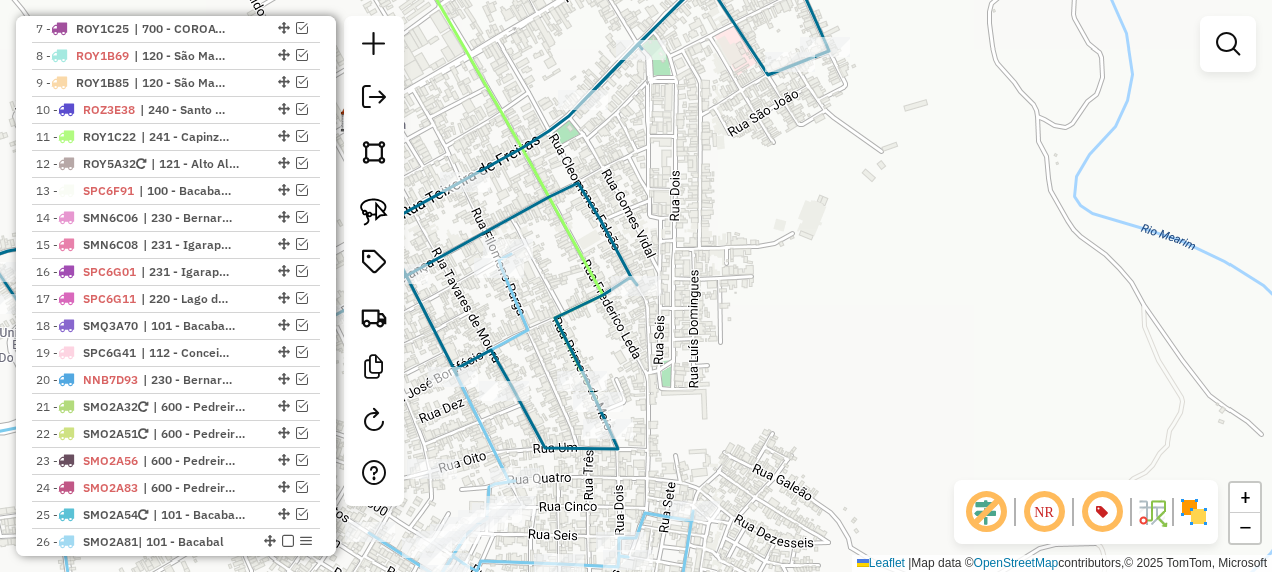 select on "**********" 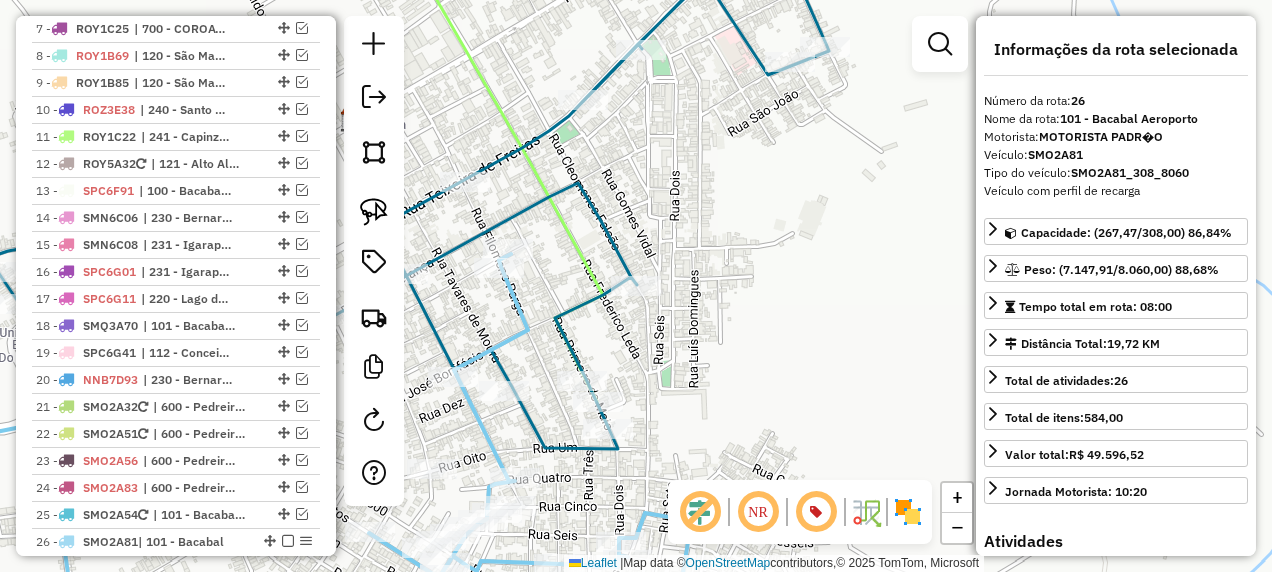 scroll, scrollTop: 1719, scrollLeft: 0, axis: vertical 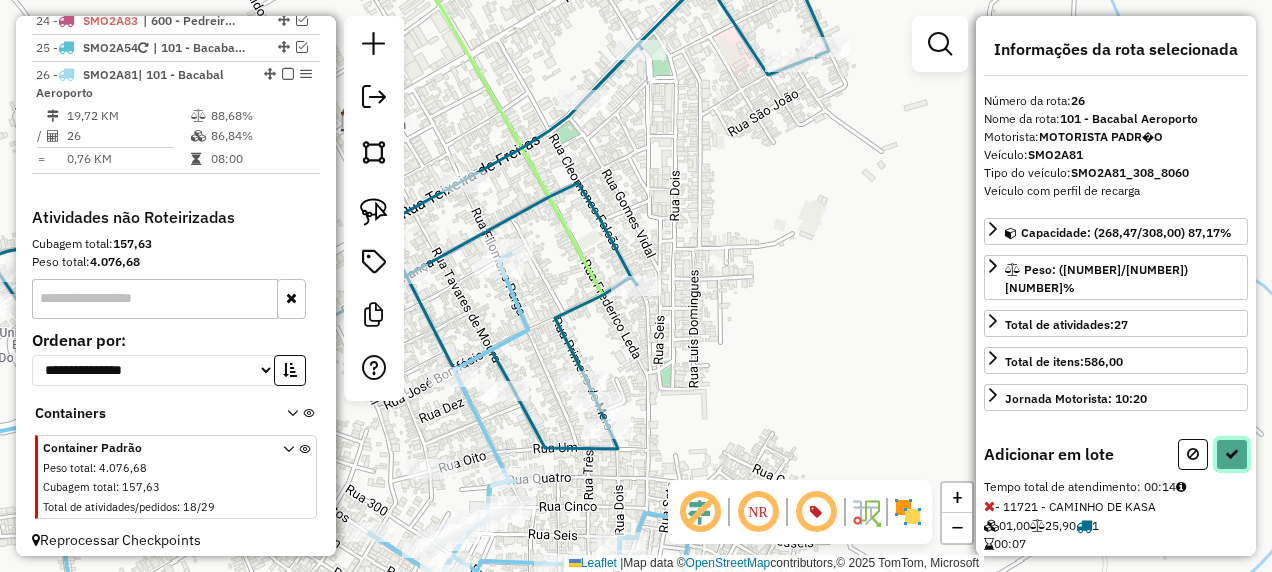 click at bounding box center (1232, 454) 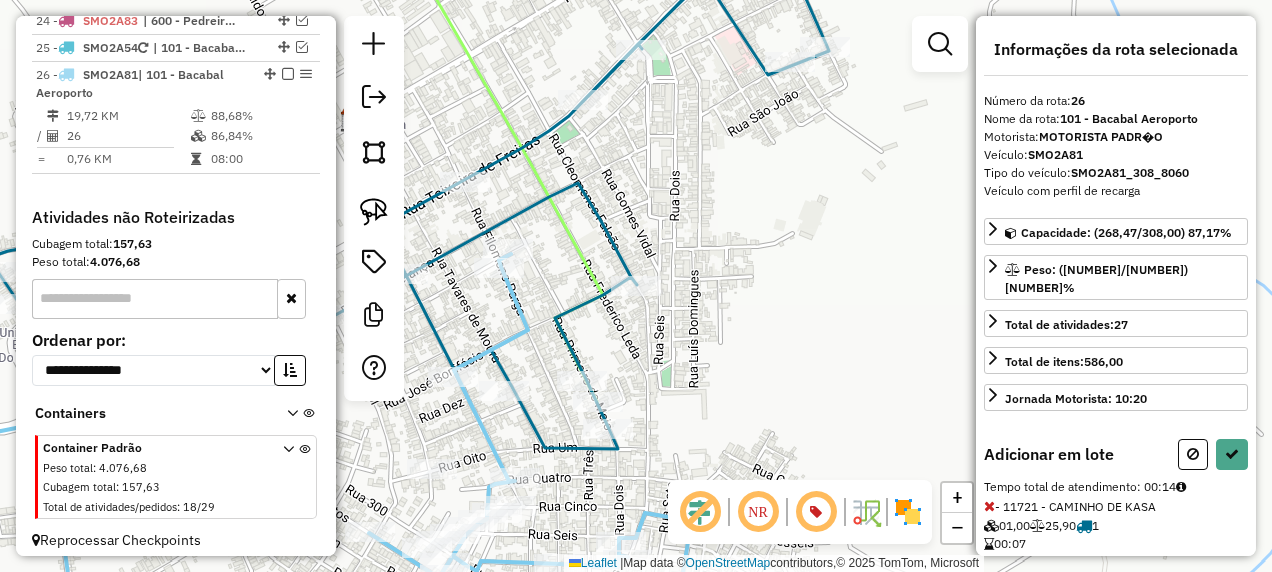 select on "**********" 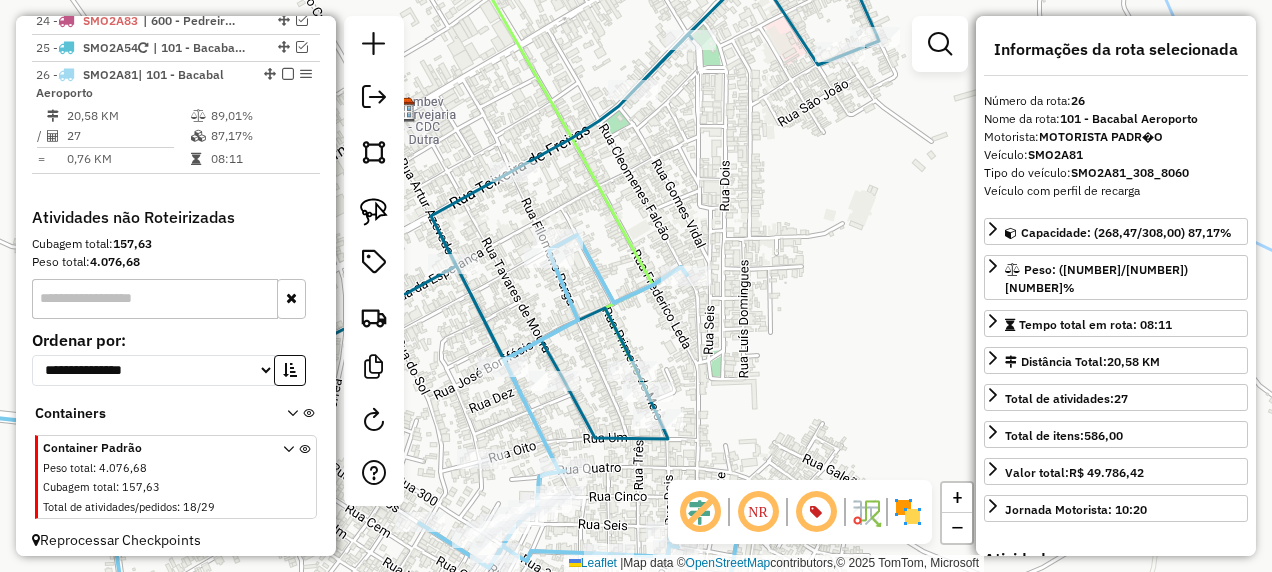 drag, startPoint x: 716, startPoint y: 438, endPoint x: 808, endPoint y: 430, distance: 92.34717 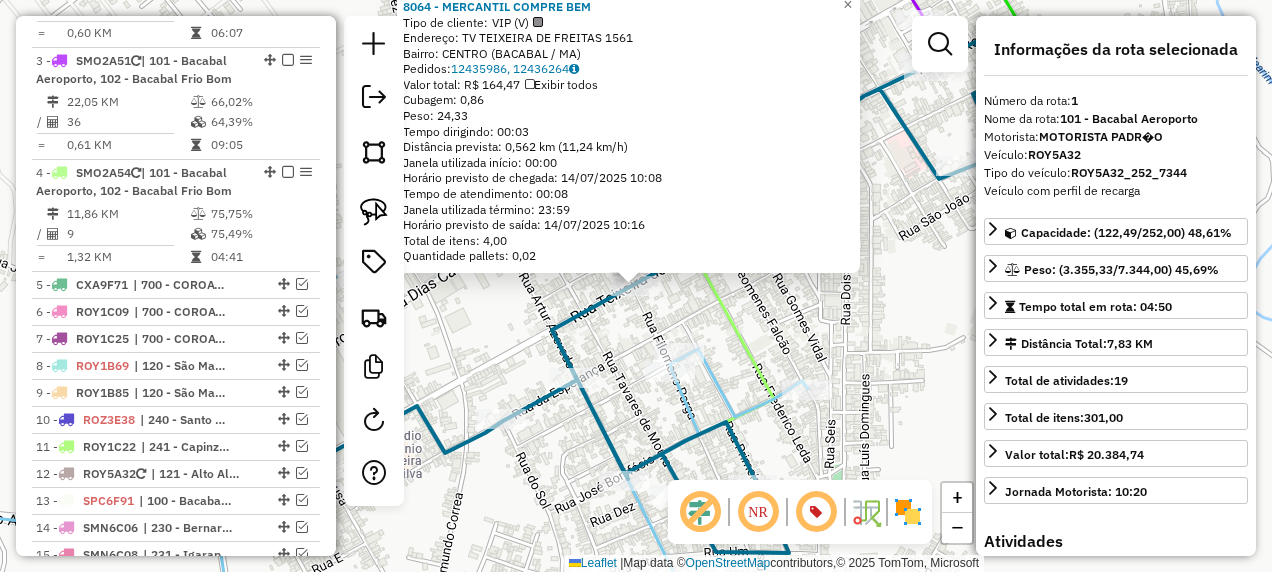 scroll, scrollTop: 749, scrollLeft: 0, axis: vertical 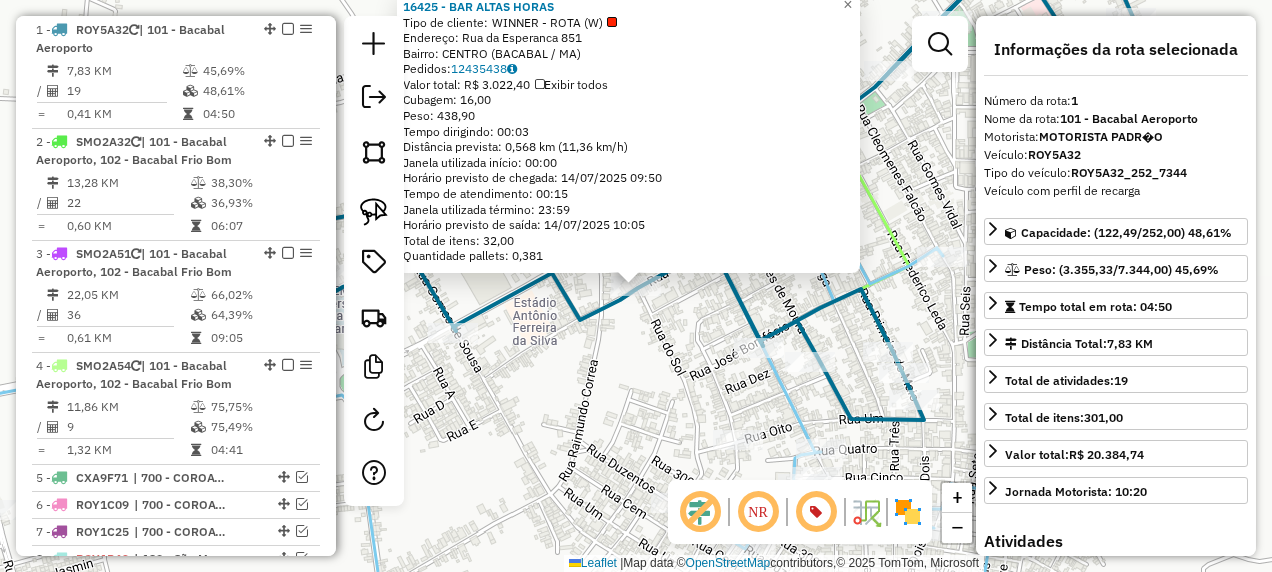 click on "Rota 1 - Placa ROY5A32  16425 - BAR ALTAS HORAS × 16425 - BAR ALTAS HORAS  Tipo de cliente:   WINNER - ROTA (W)   Endereço:  Rua da Esperanca 851   Bairro: CENTRO (BACABAL / MA)   Pedidos:  12435438   Valor total: R$ 3.022,40   Exibir todos   Cubagem: 16,00  Peso: 438,90  Tempo dirigindo: 00:03   Distância prevista: 0,568 km (11,36 km/h)   Janela utilizada início: 00:00   Horário previsto de chegada: 14/07/2025 09:50   Tempo de atendimento: 00:15   Janela utilizada término: 23:59   Horário previsto de saída: 14/07/2025 10:05   Total de itens: 32,00   Quantidade pallets: 0,381  × Janela de atendimento Grade de atendimento Capacidade Transportadoras Veículos Cliente Pedidos  Rotas Selecione os dias de semana para filtrar as janelas de atendimento  Seg   Ter   Qua   Qui   Sex   Sáb   Dom  Informe o período da janela de atendimento: De: Até:  Filtrar exatamente a janela do cliente  Considerar janela de atendimento padrão  Selecione os dias de semana para filtrar as grades de atendimento  Seg   Ter" 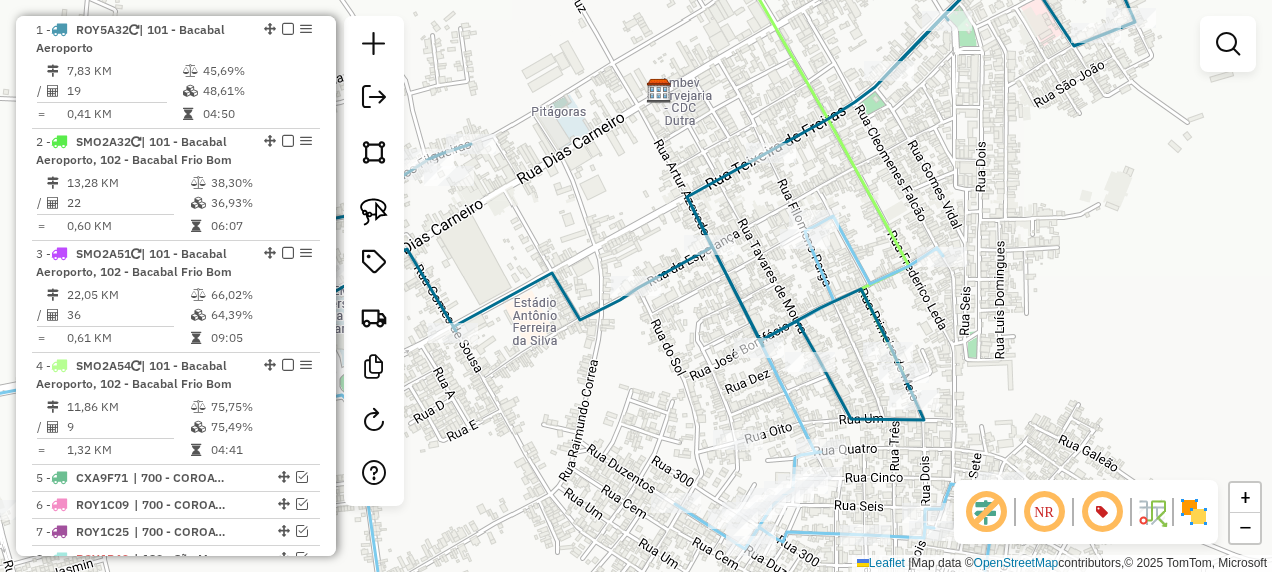 click 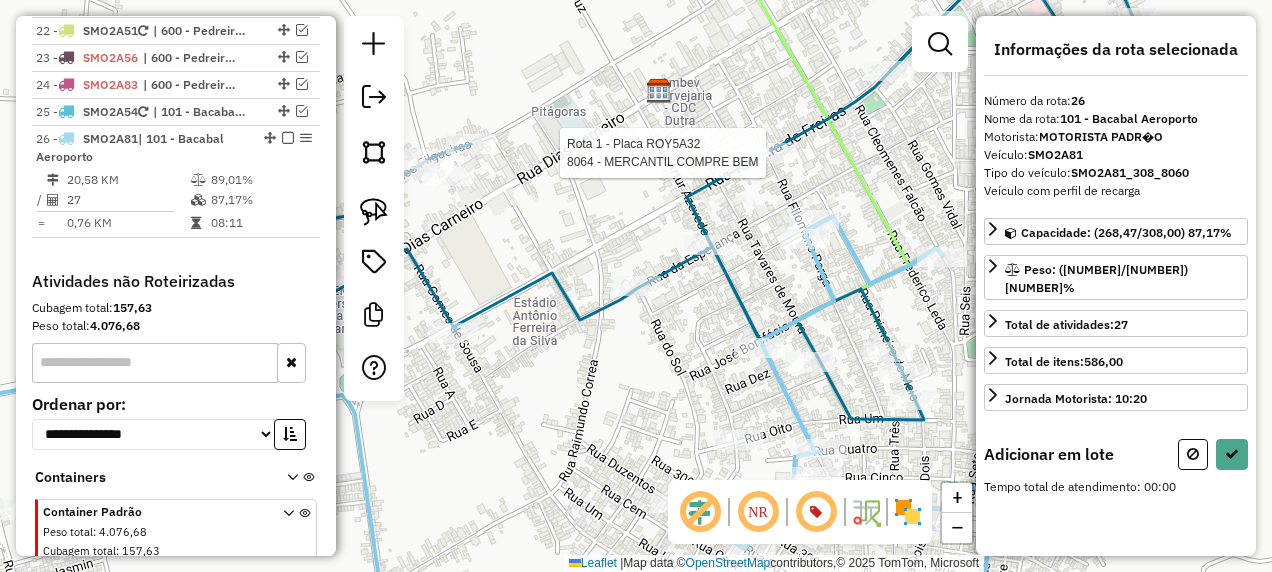 scroll, scrollTop: 1719, scrollLeft: 0, axis: vertical 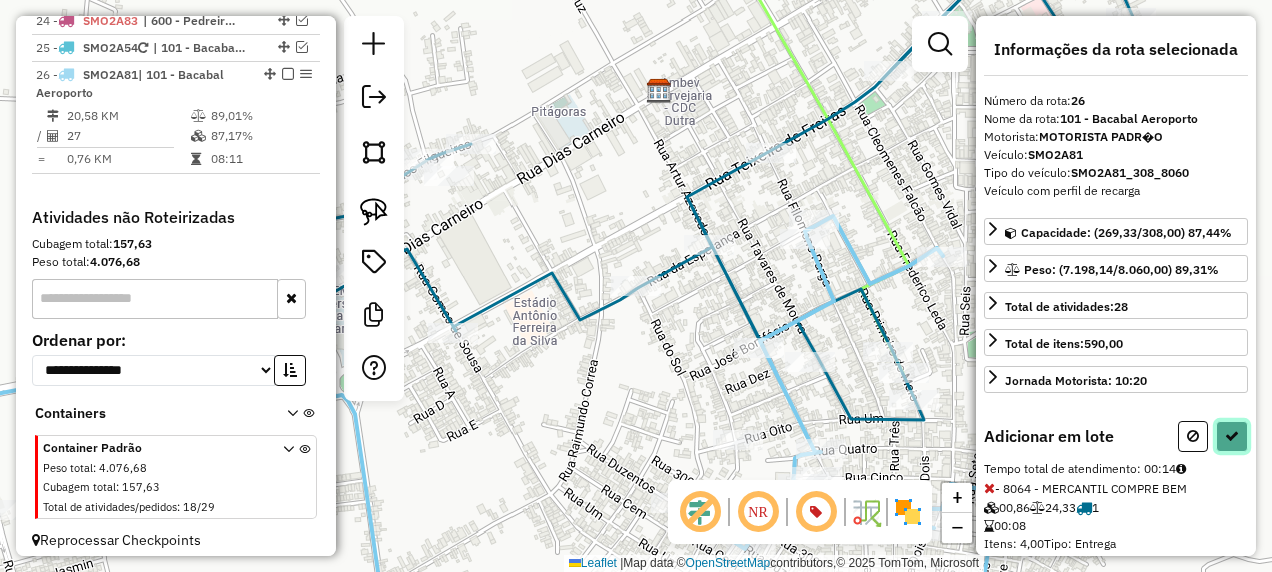 click at bounding box center (1232, 436) 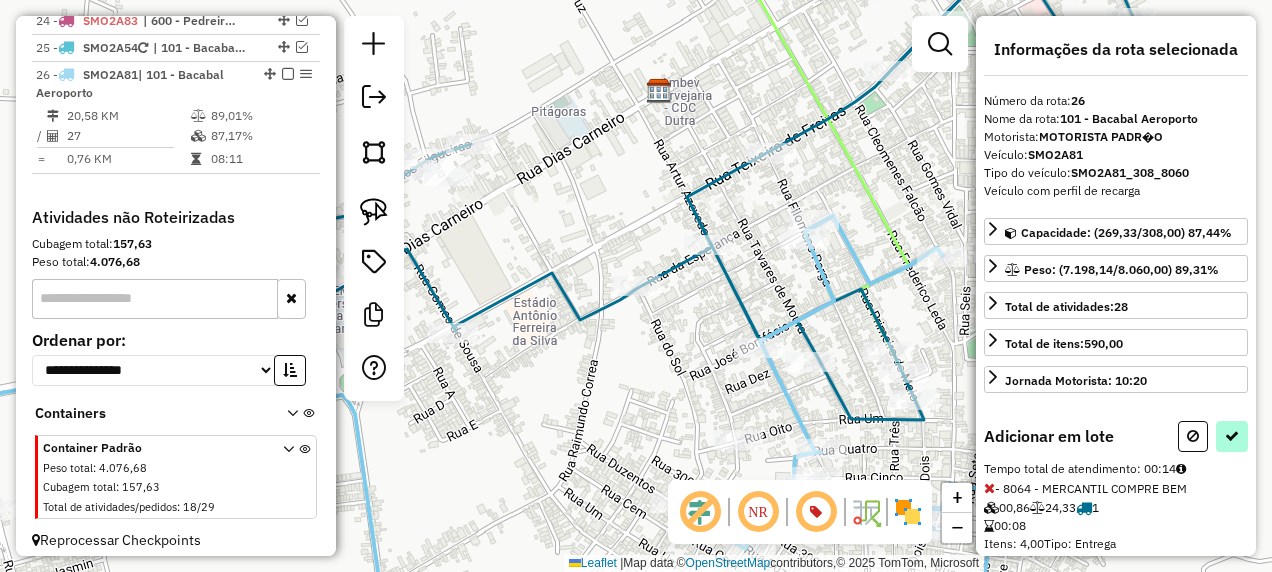 select on "**********" 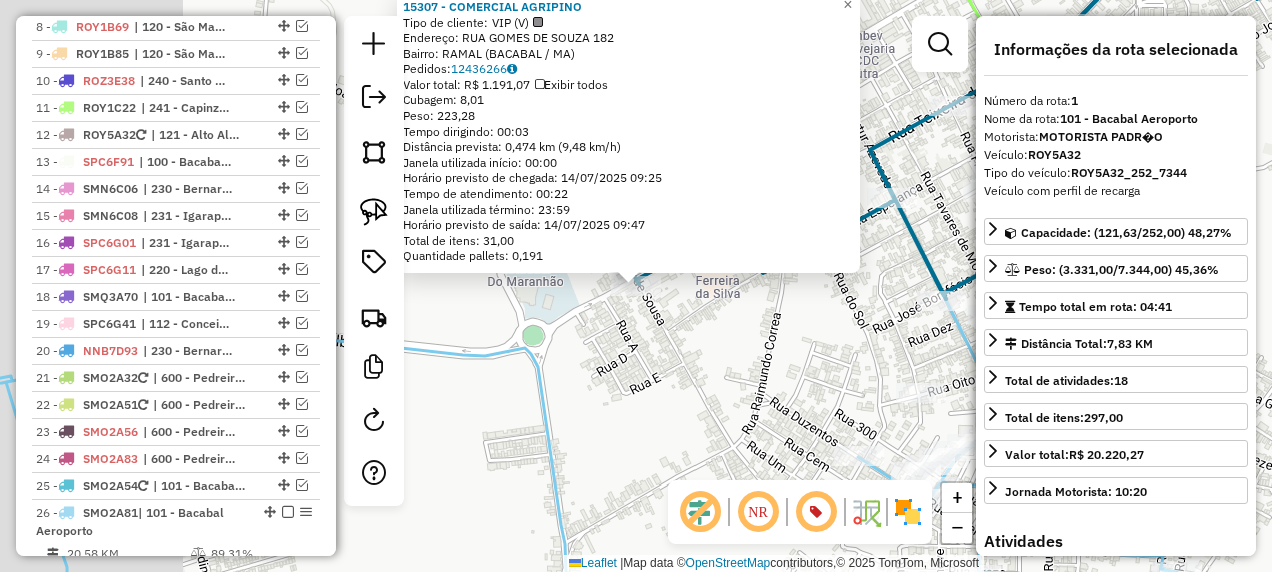 scroll, scrollTop: 749, scrollLeft: 0, axis: vertical 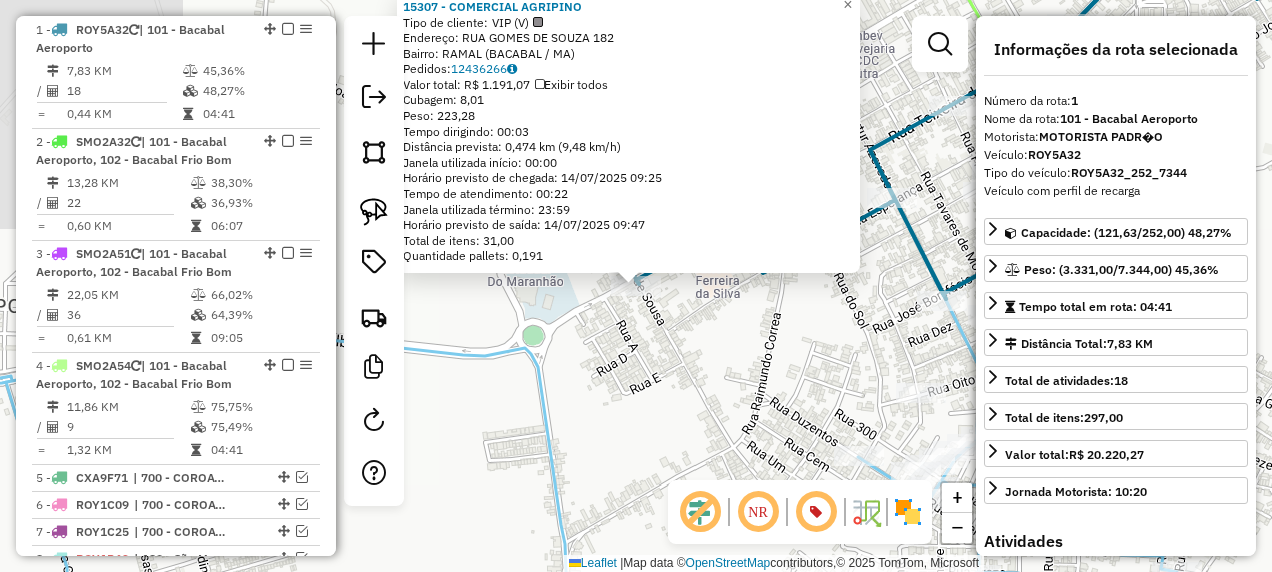 click on "15307 - COMERCIAL AGRIPINO  Tipo de cliente:   VIP (V)   Endereço:  RUA GOMES DE SOUZA 182   Bairro: RAMAL (BACABAL / MA)   Pedidos:  12436266   Valor total: R$ 1.191,07   Exibir todos   Cubagem: 8,01  Peso: 223,28  Tempo dirigindo: 00:03   Distância prevista: 0,474 km (9,48 km/h)   Janela utilizada início: 00:00   Horário previsto de chegada: 14/07/2025 09:25   Tempo de atendimento: 00:22   Janela utilizada término: 23:59   Horário previsto de saída: 14/07/2025 09:47   Total de itens: 31,00   Quantidade pallets: 0,191  × Janela de atendimento Grade de atendimento Capacidade Transportadoras Veículos Cliente Pedidos  Rotas Selecione os dias de semana para filtrar as janelas de atendimento  Seg   Ter   Qua   Qui   Sex   Sáb   Dom  Informe o período da janela de atendimento: De: Até:  Filtrar exatamente a janela do cliente  Considerar janela de atendimento padrão  Selecione os dias de semana para filtrar as grades de atendimento  Seg   Ter   Qua   Qui   Sex   Sáb   Dom   Peso mínimo:   De:   De:" 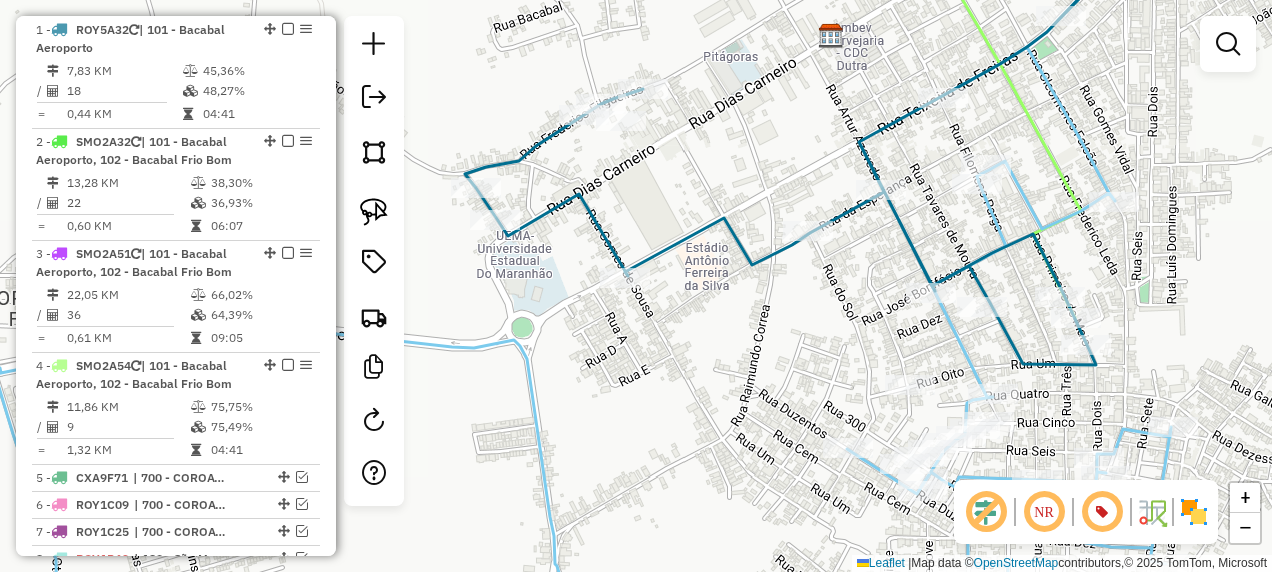 drag, startPoint x: 798, startPoint y: 408, endPoint x: 617, endPoint y: 312, distance: 204.88289 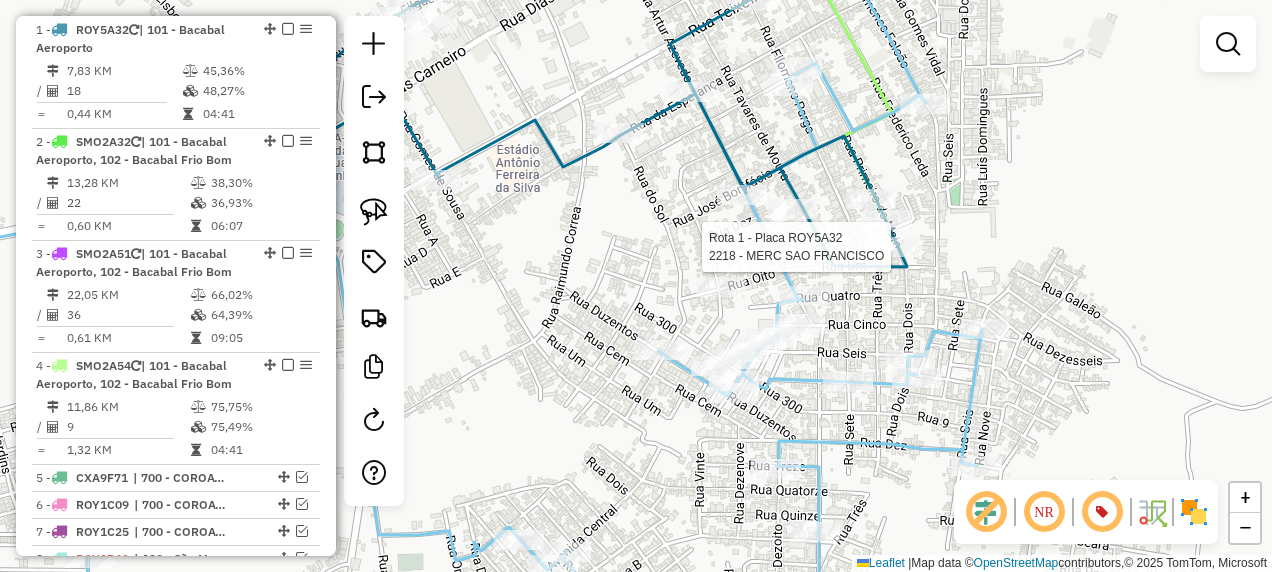 select on "**********" 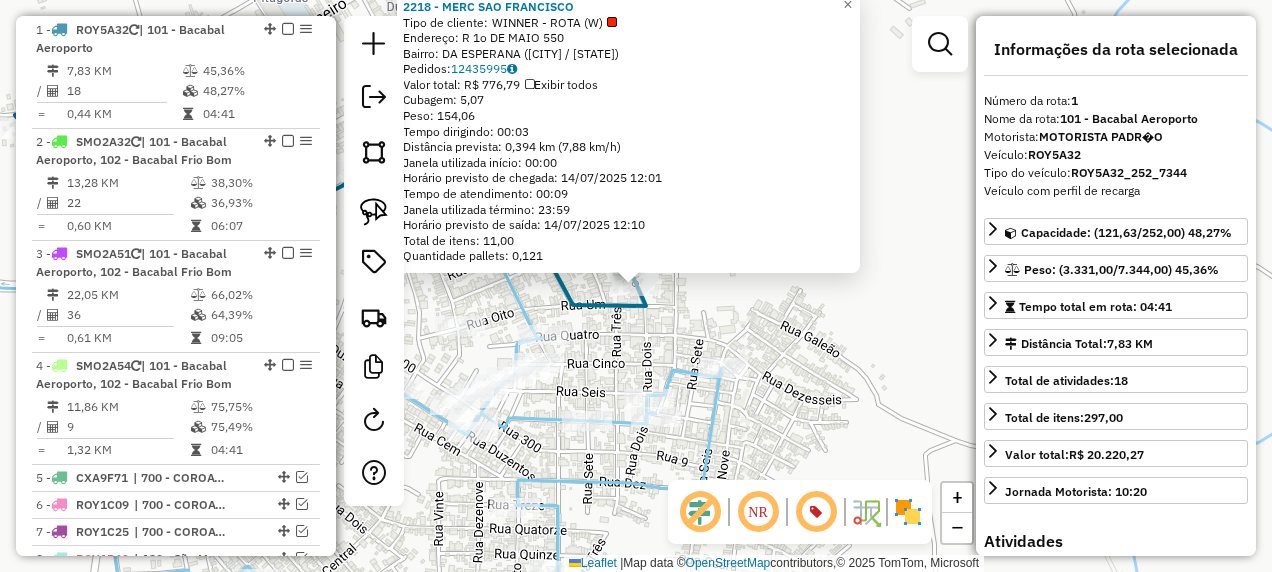 click on "Rota 1 - Placa ROY5A32  2218 - MERC SAO FRANCISCO 2218 - MERC SAO FRANCISCO  Tipo de cliente:   WINNER - ROTA (W)   Endereço: R   1o DE MAIO                    550   Bairro: DA ESPERAN�A (BACABAL / MA)   Pedidos:  12435995   Valor total: R$ 776,79   Exibir todos   Cubagem: 5,07  Peso: 154,06  Tempo dirigindo: 00:03   Distância prevista: 0,394 km (7,88 km/h)   Janela utilizada início: 00:00   Horário previsto de chegada: 14/07/2025 12:01   Tempo de atendimento: 00:09   Janela utilizada término: 23:59   Horário previsto de saída: 14/07/2025 12:10   Total de itens: 11,00   Quantidade pallets: 0,121  × Janela de atendimento Grade de atendimento Capacidade Transportadoras Veículos Cliente Pedidos  Rotas Selecione os dias de semana para filtrar as janelas de atendimento  Seg   Ter   Qua   Qui   Sex   Sáb   Dom  Informe o período da janela de atendimento: De: Até:  Filtrar exatamente a janela do cliente  Considerar janela de atendimento padrão   Seg   Ter   Qua   Qui   Sex   Sáb   Dom   De:   Até:" 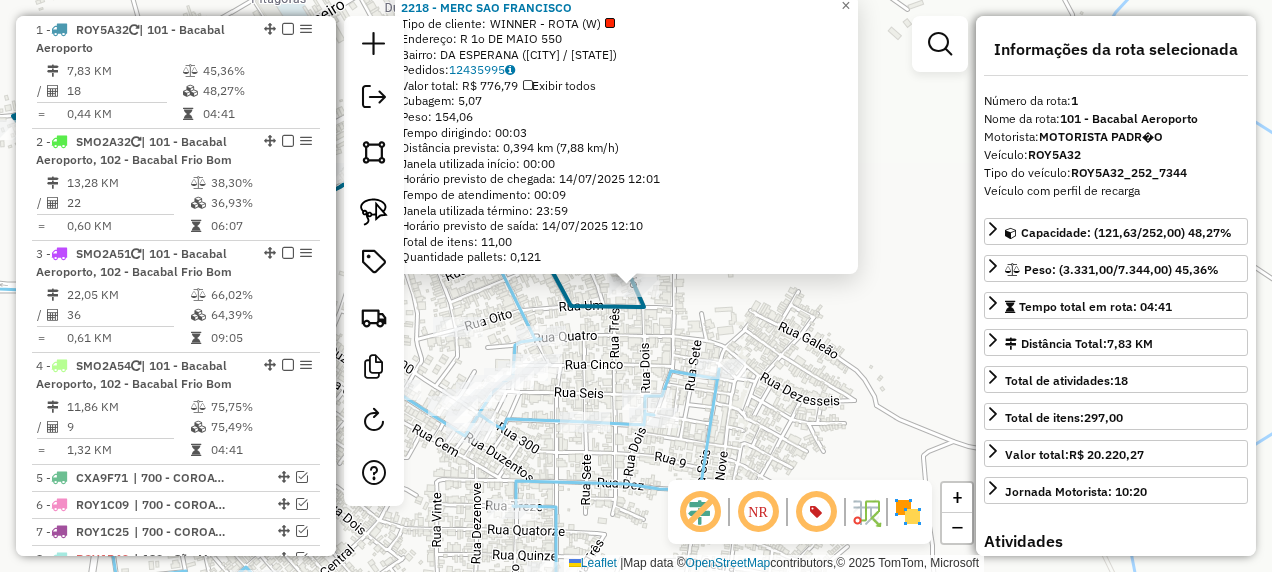 click 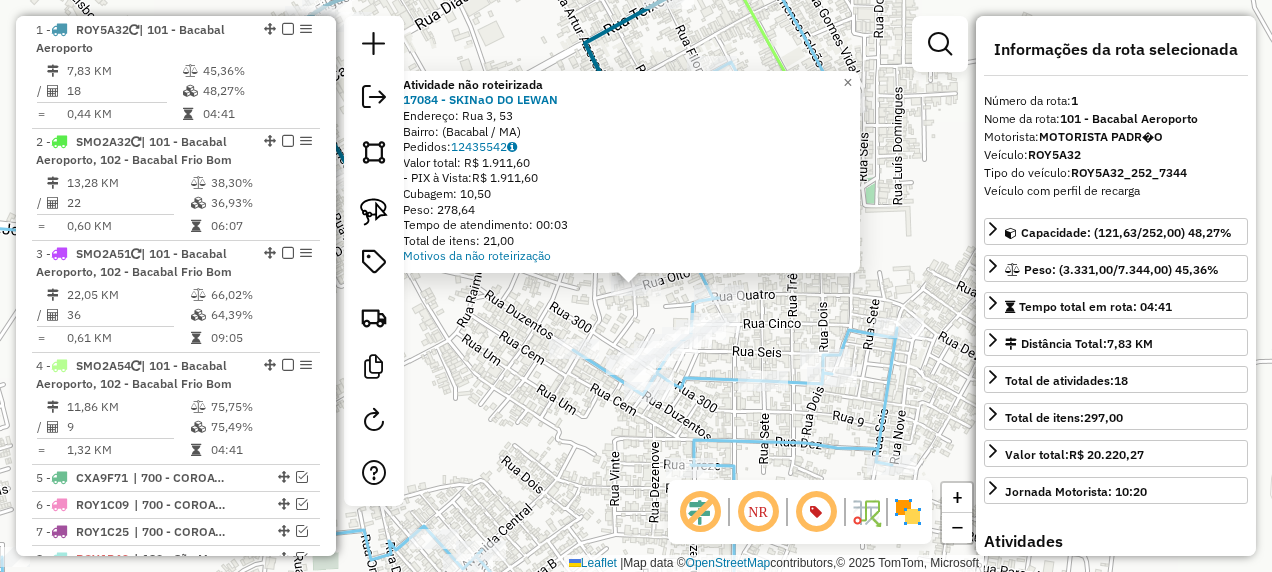 click 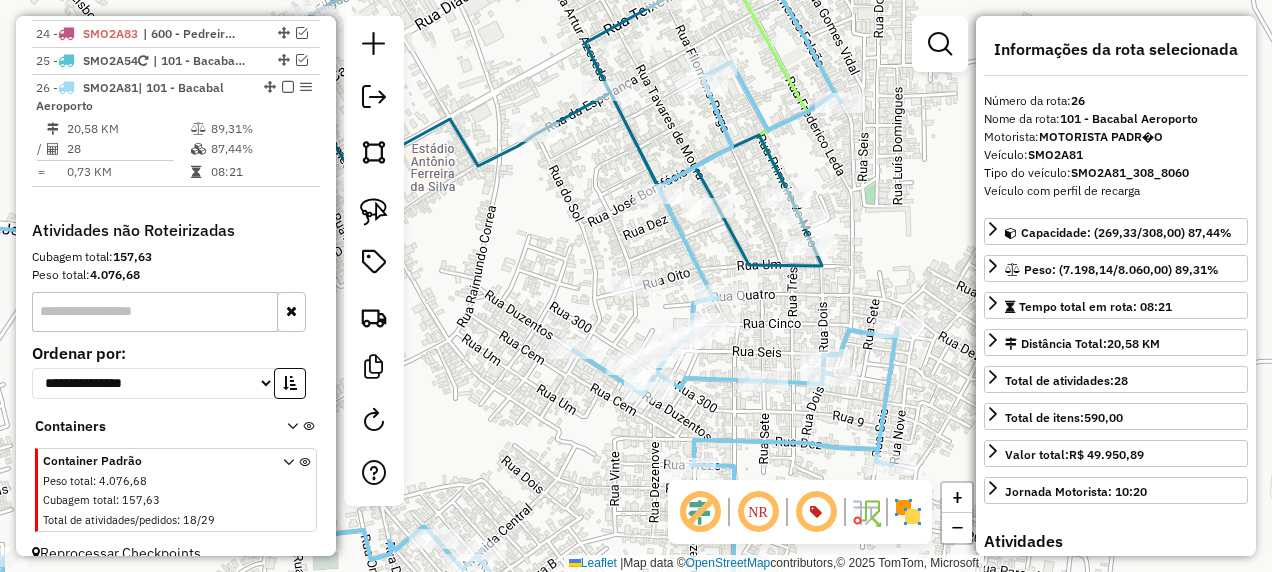scroll, scrollTop: 1719, scrollLeft: 0, axis: vertical 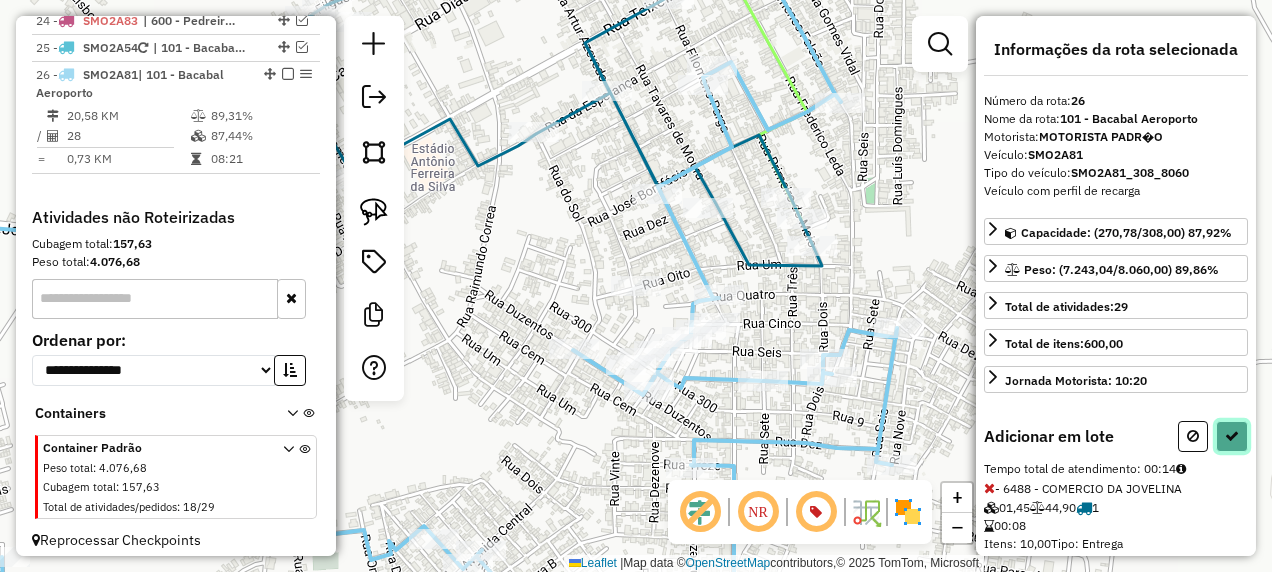 click at bounding box center [1232, 436] 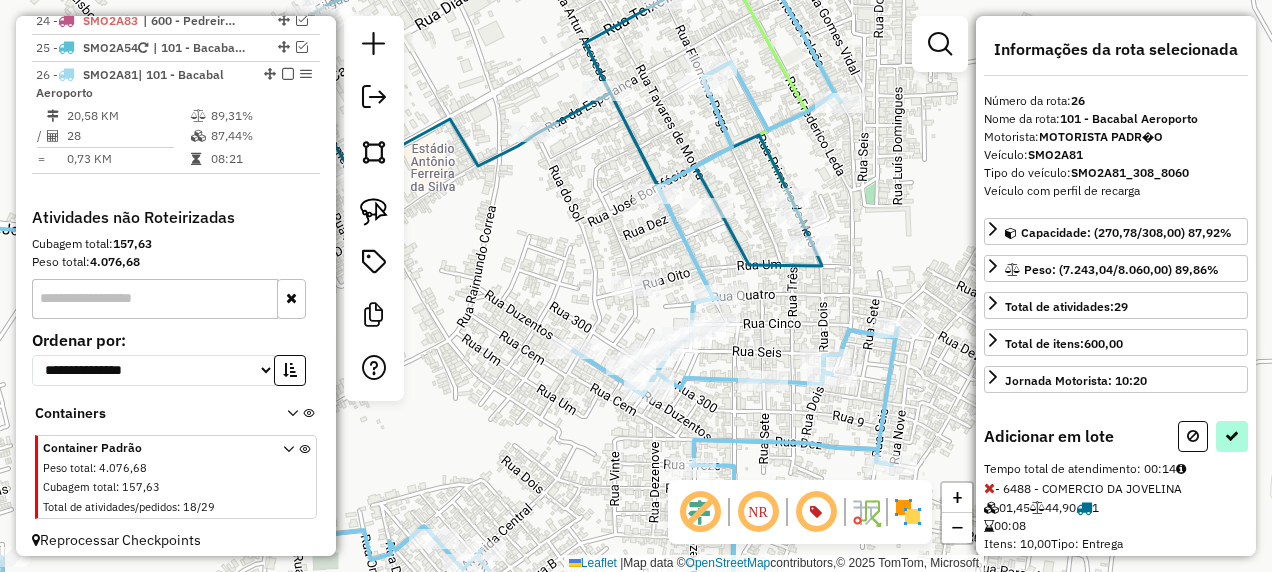 select on "**********" 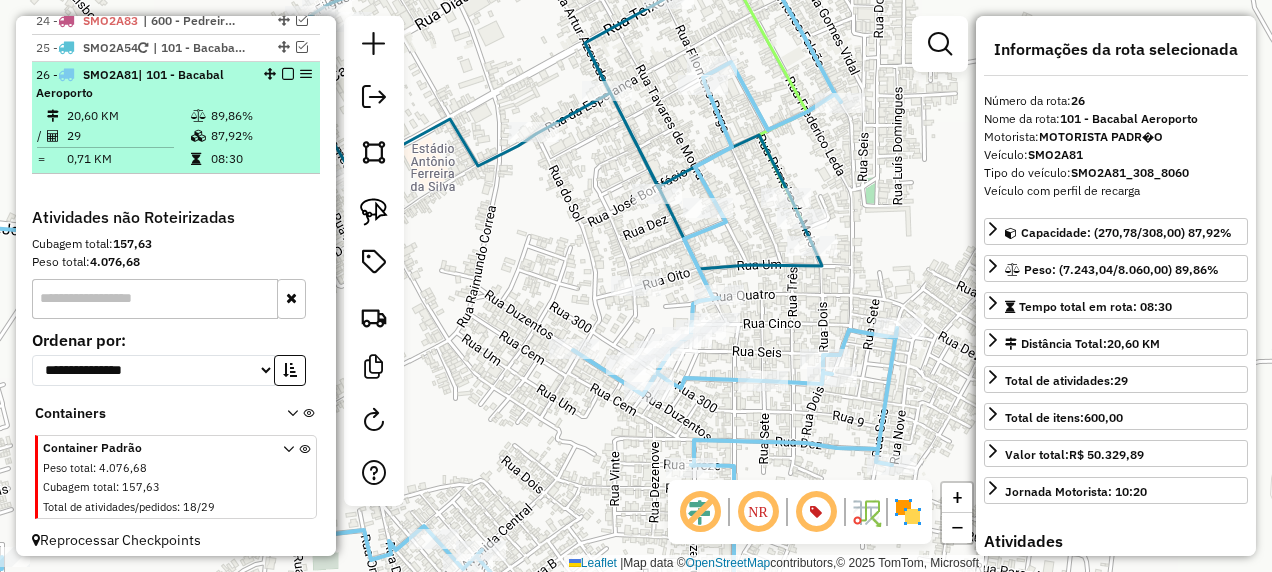 click at bounding box center (288, 74) 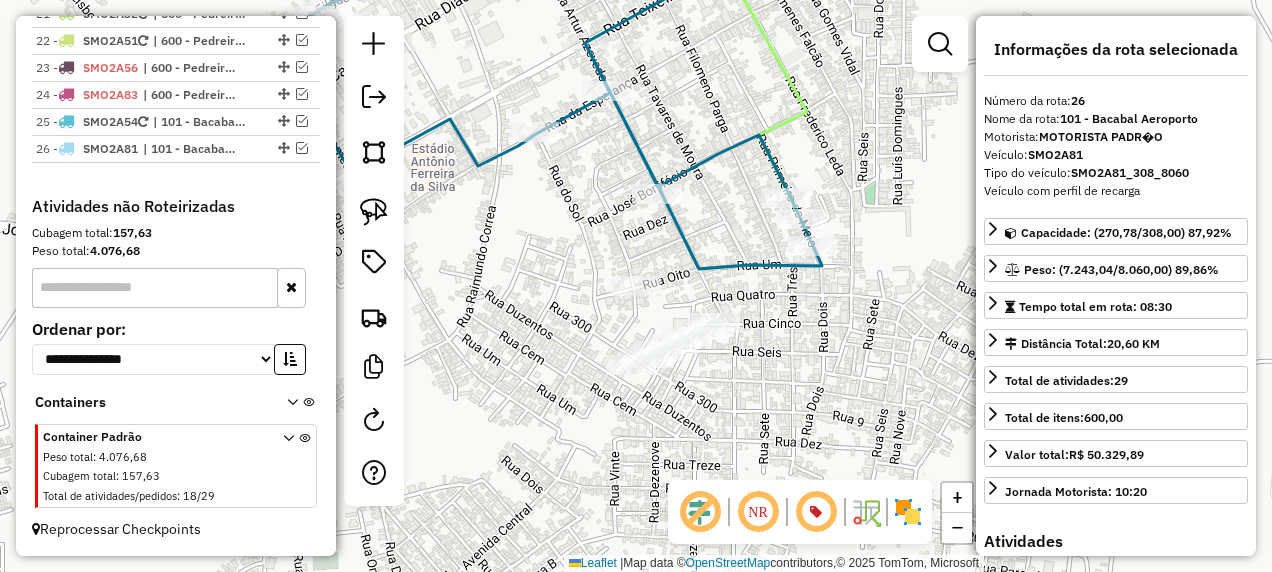 scroll, scrollTop: 1634, scrollLeft: 0, axis: vertical 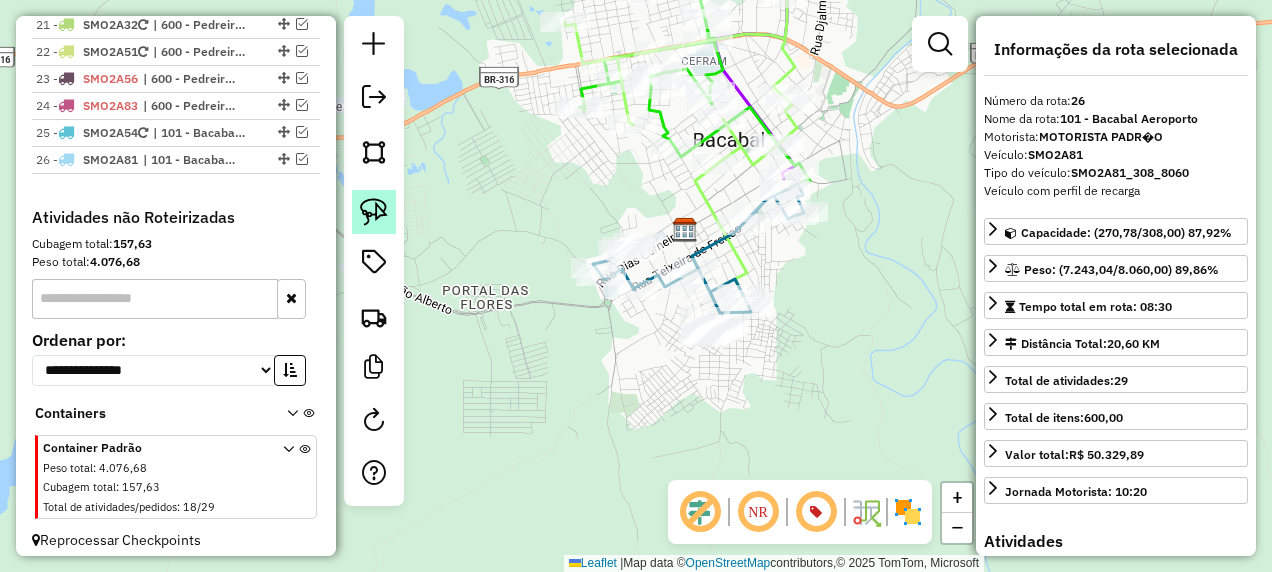 click 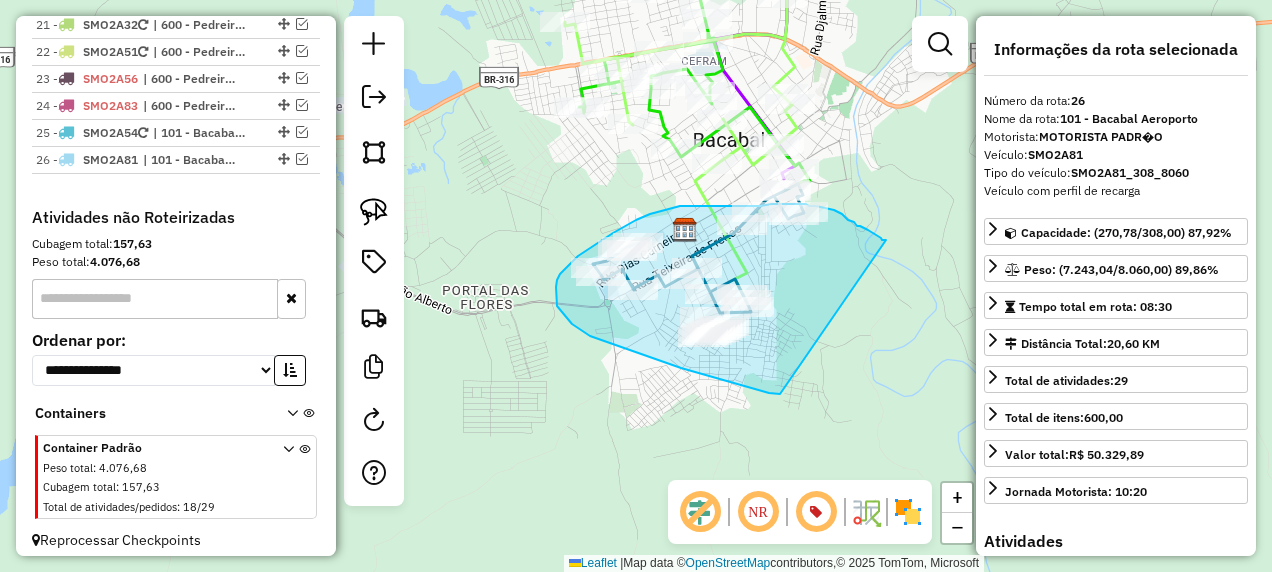 drag, startPoint x: 886, startPoint y: 240, endPoint x: 780, endPoint y: 394, distance: 186.95454 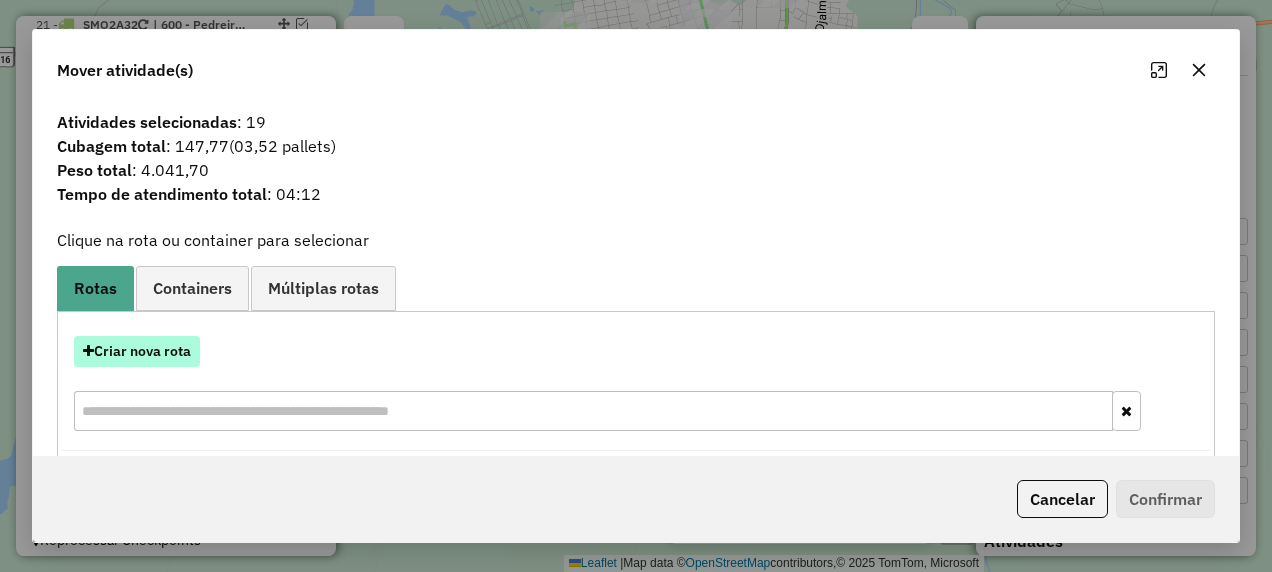 click on "Criar nova rota" at bounding box center [137, 351] 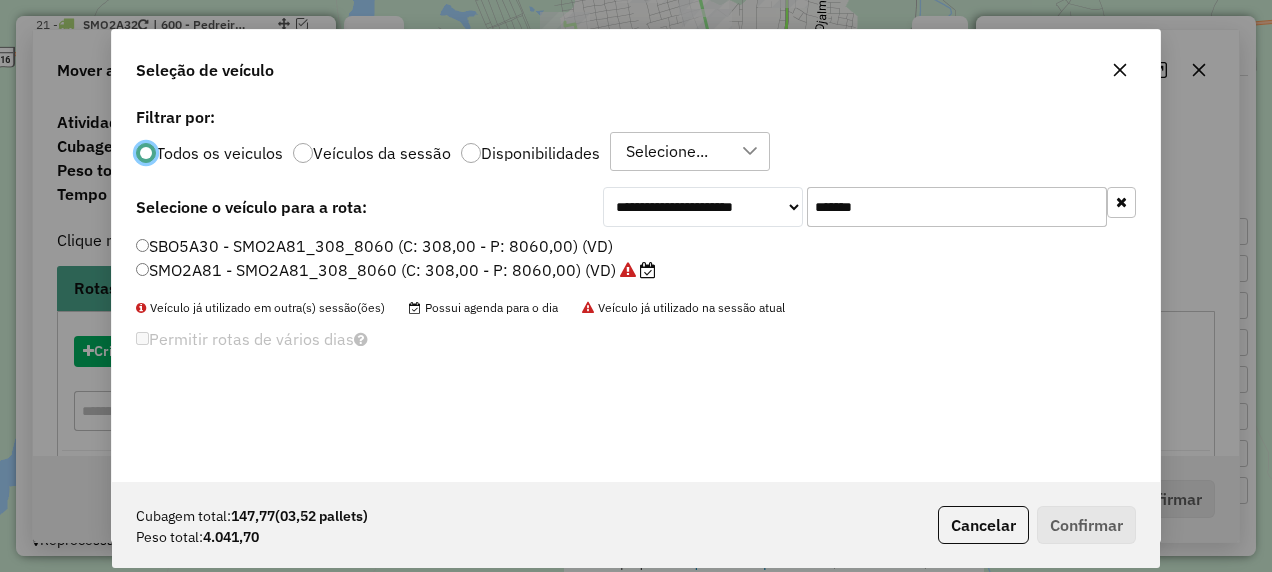 scroll, scrollTop: 11, scrollLeft: 6, axis: both 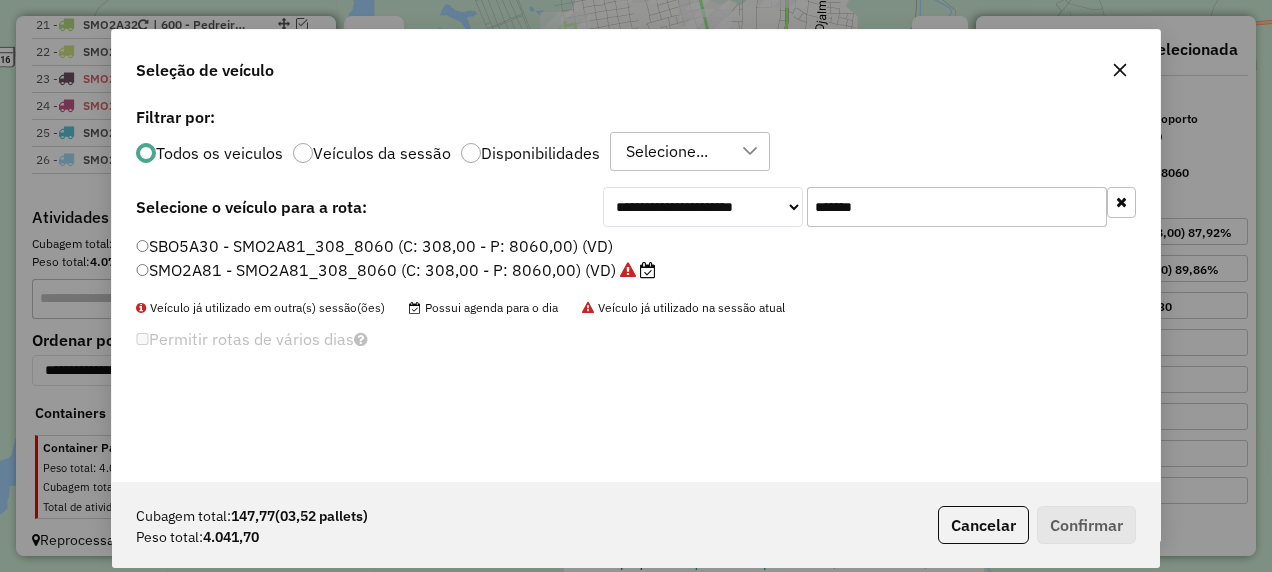 drag, startPoint x: 818, startPoint y: 232, endPoint x: 601, endPoint y: 276, distance: 221.4159 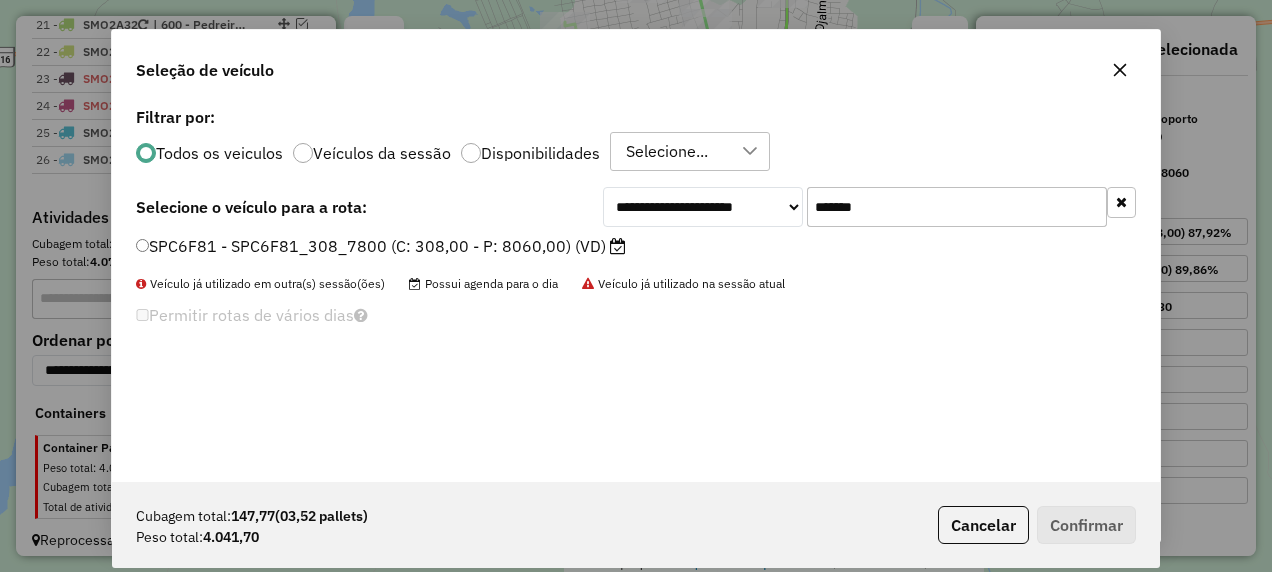 type on "*******" 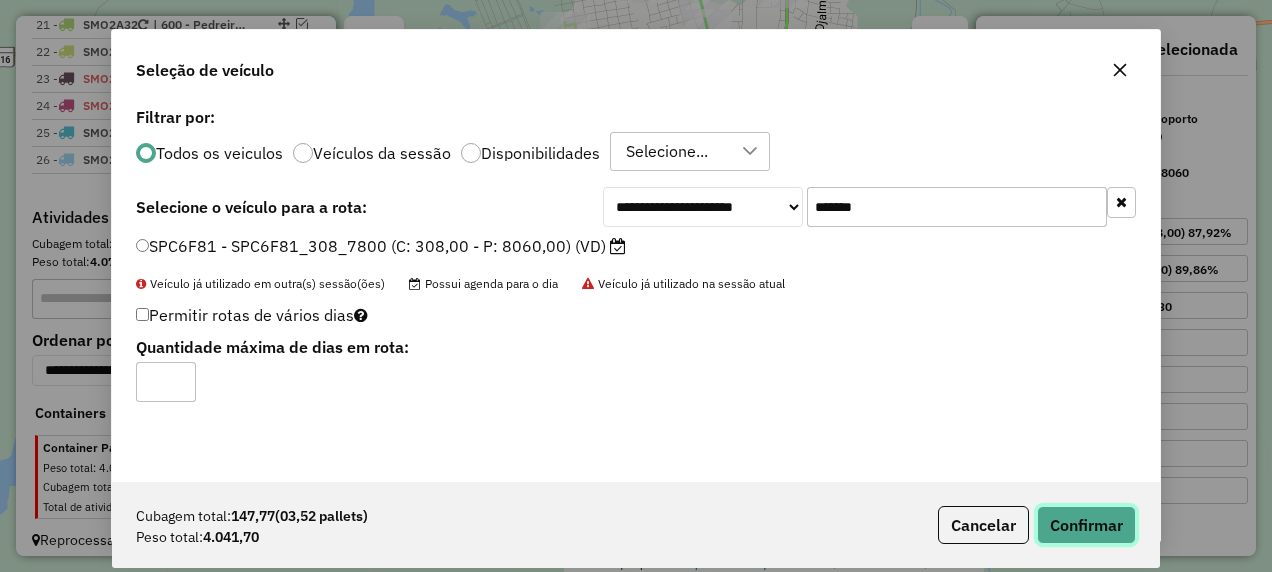 click on "Confirmar" 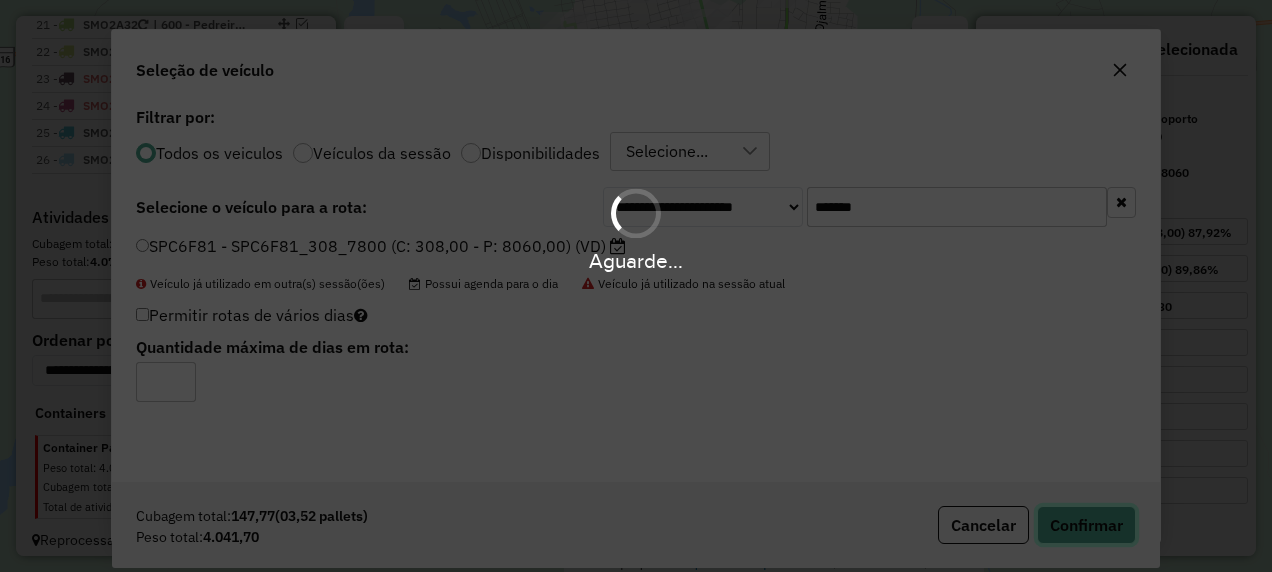 type 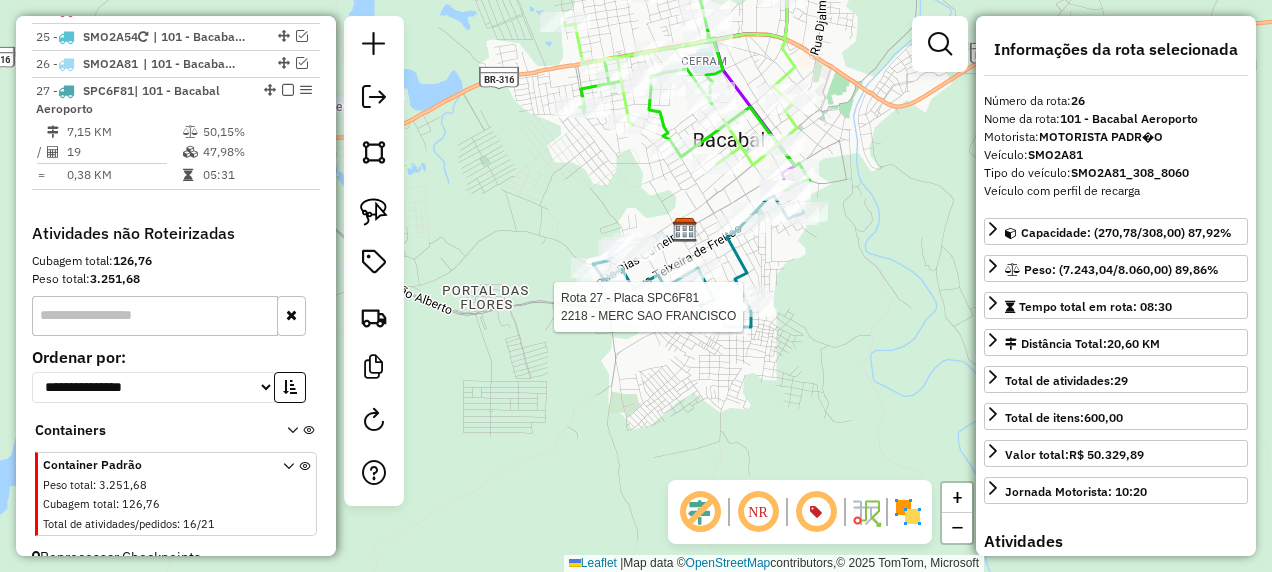 scroll, scrollTop: 1756, scrollLeft: 0, axis: vertical 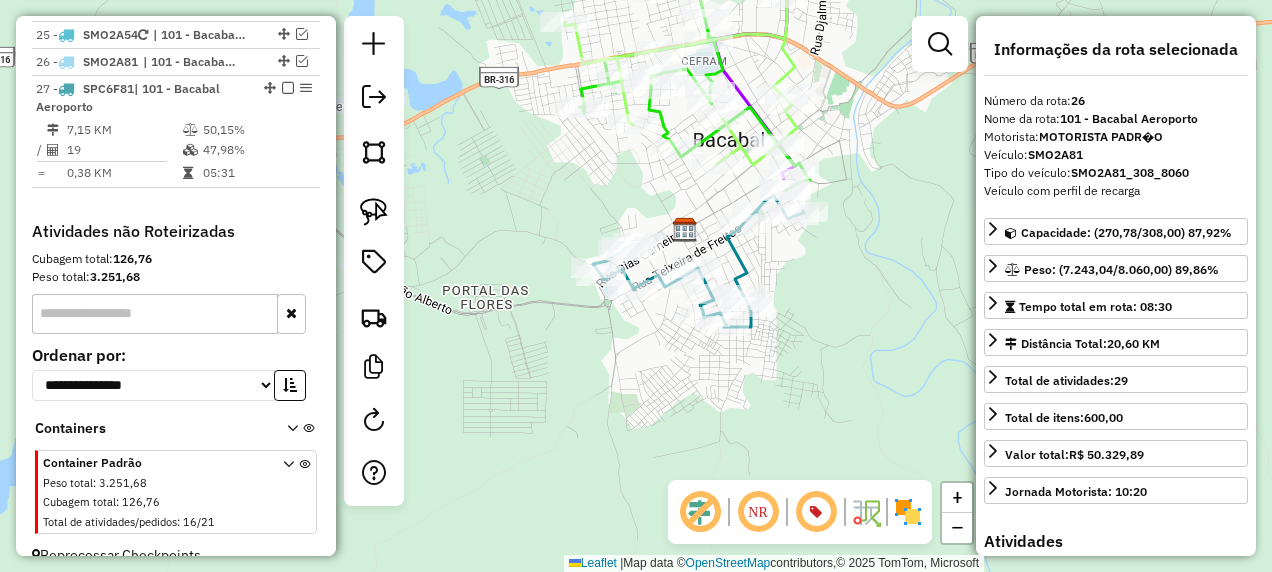click 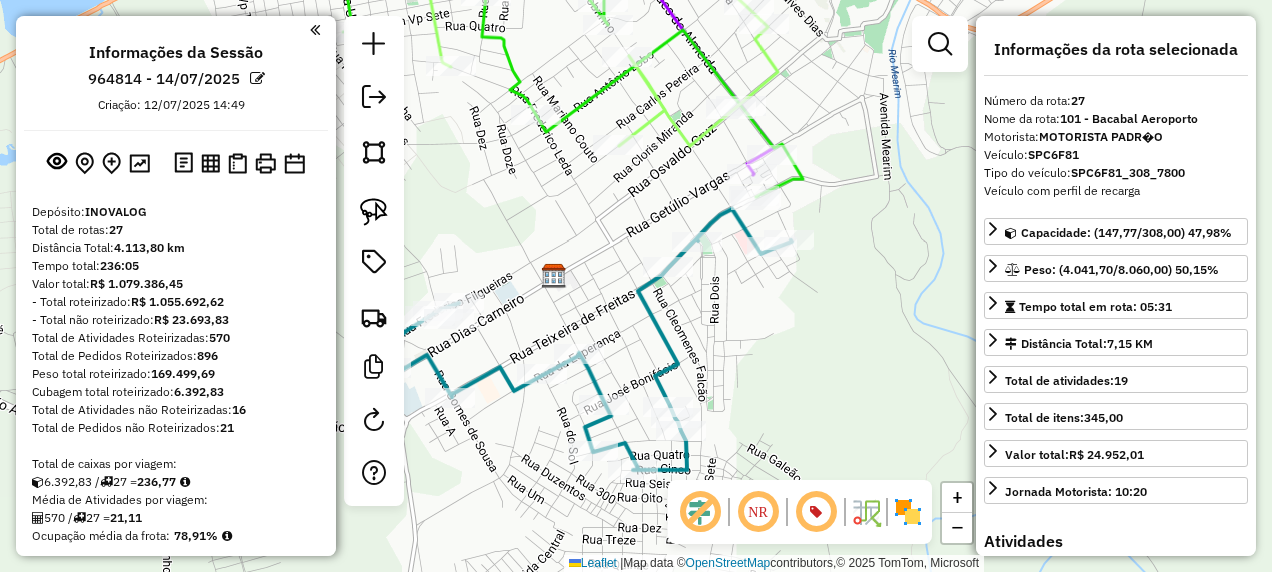 select on "**********" 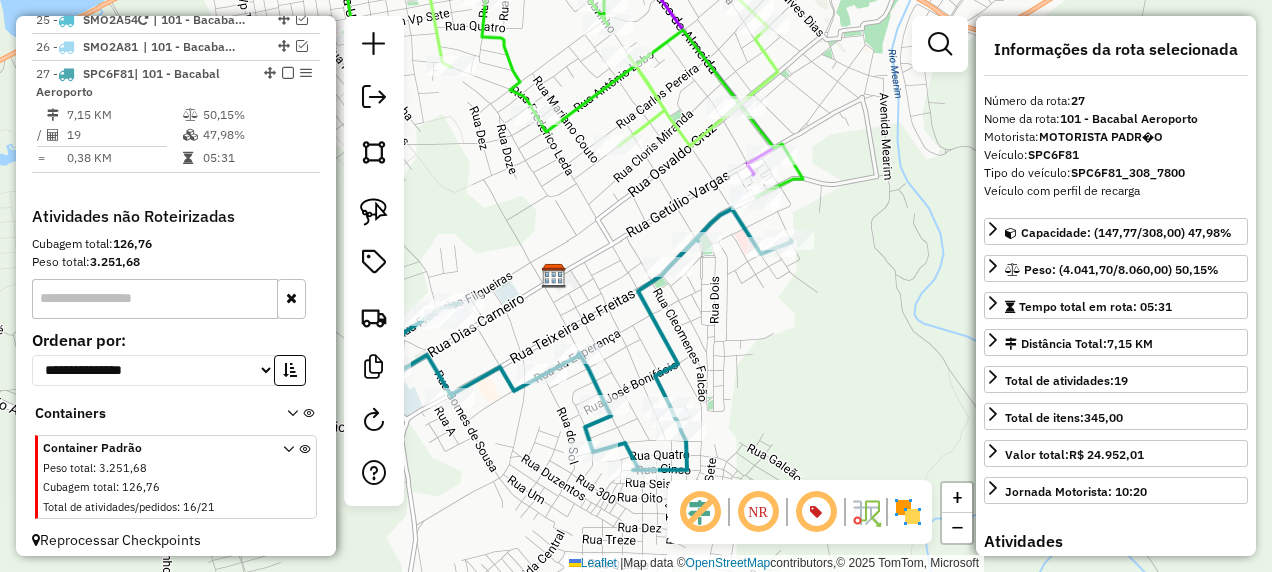 drag, startPoint x: 0, startPoint y: 0, endPoint x: 735, endPoint y: 316, distance: 800.0506 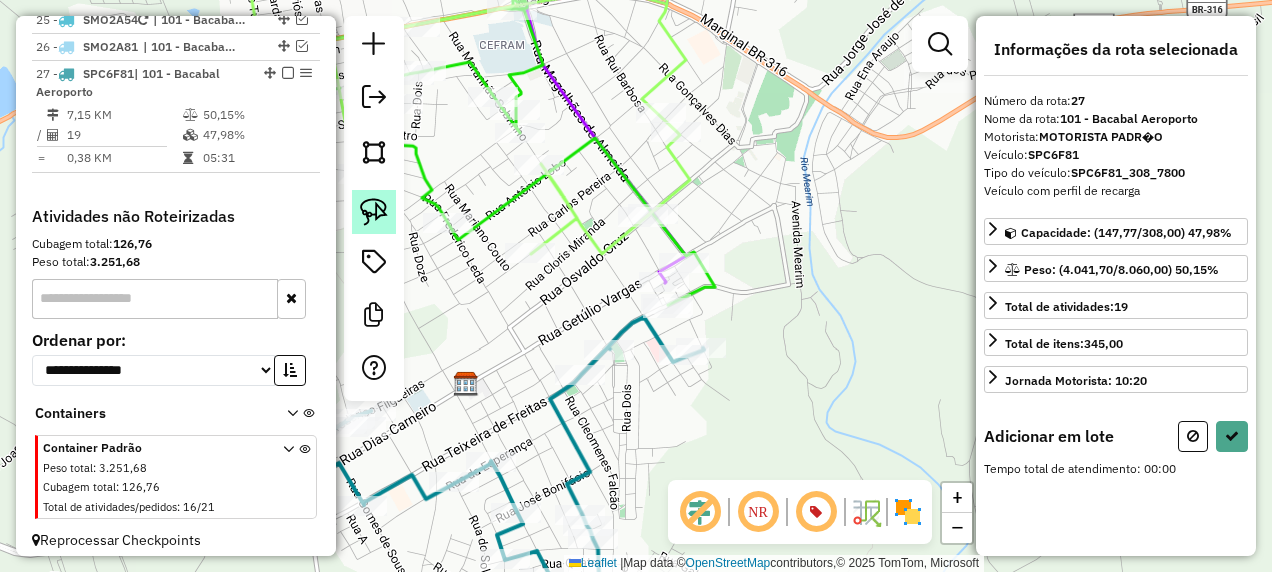 click 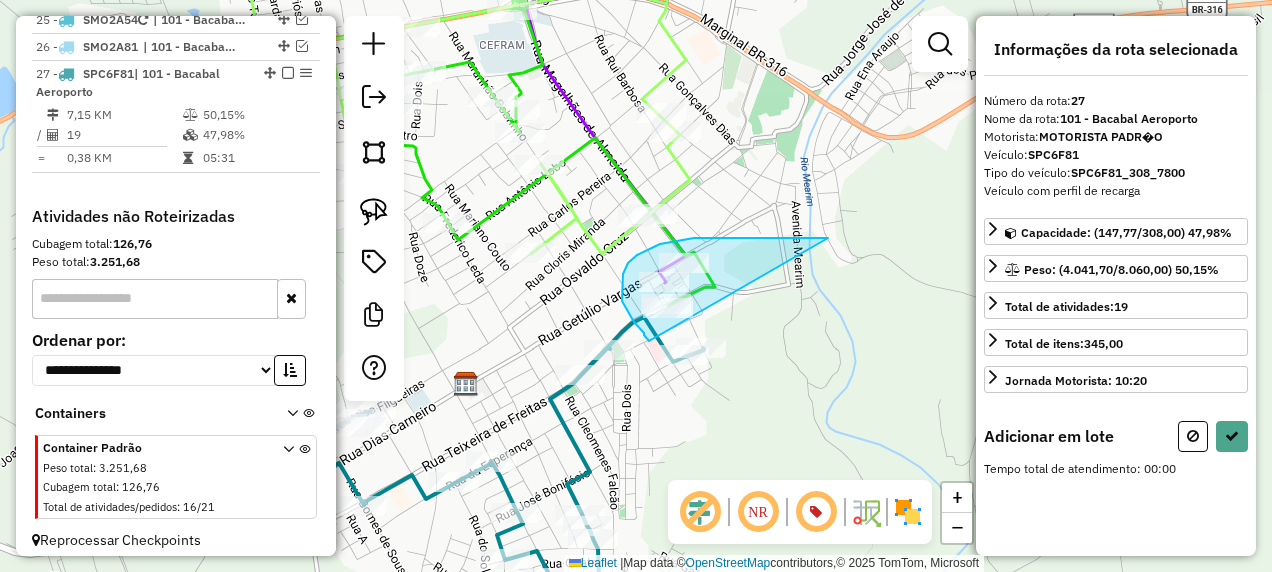 drag, startPoint x: 828, startPoint y: 238, endPoint x: 649, endPoint y: 341, distance: 206.51877 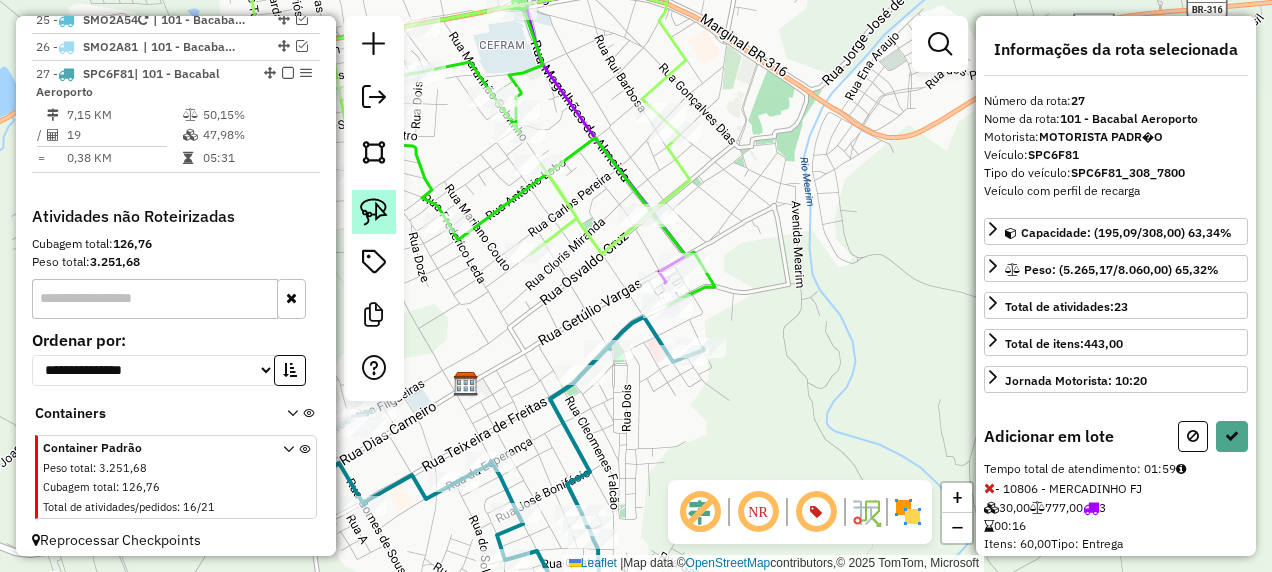 click 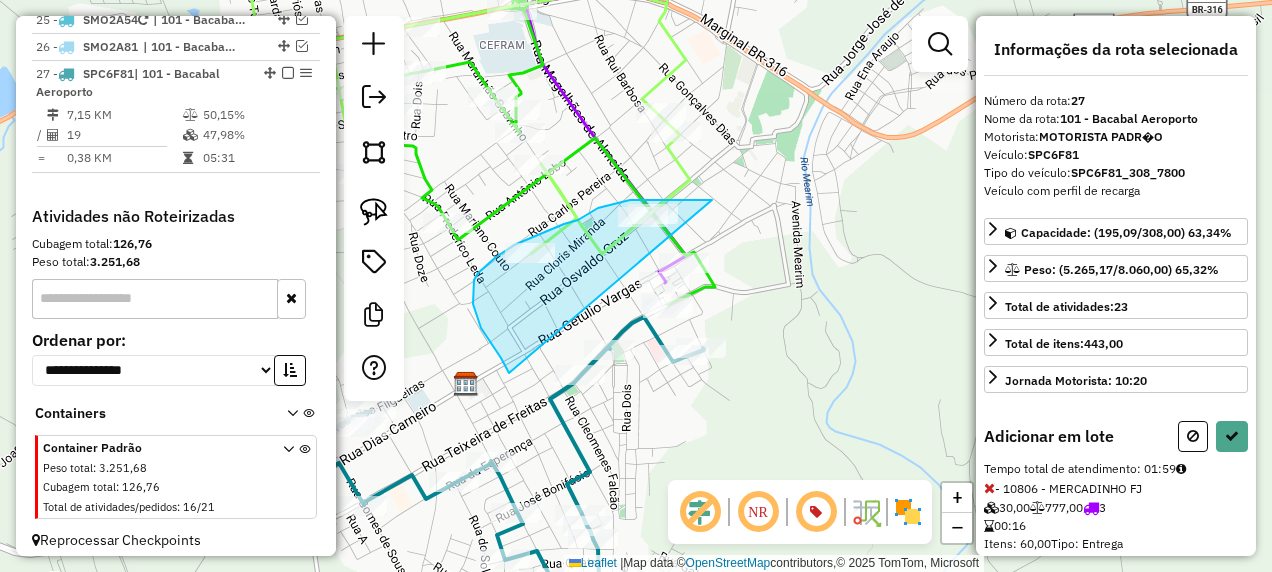 drag, startPoint x: 712, startPoint y: 200, endPoint x: 509, endPoint y: 373, distance: 266.71707 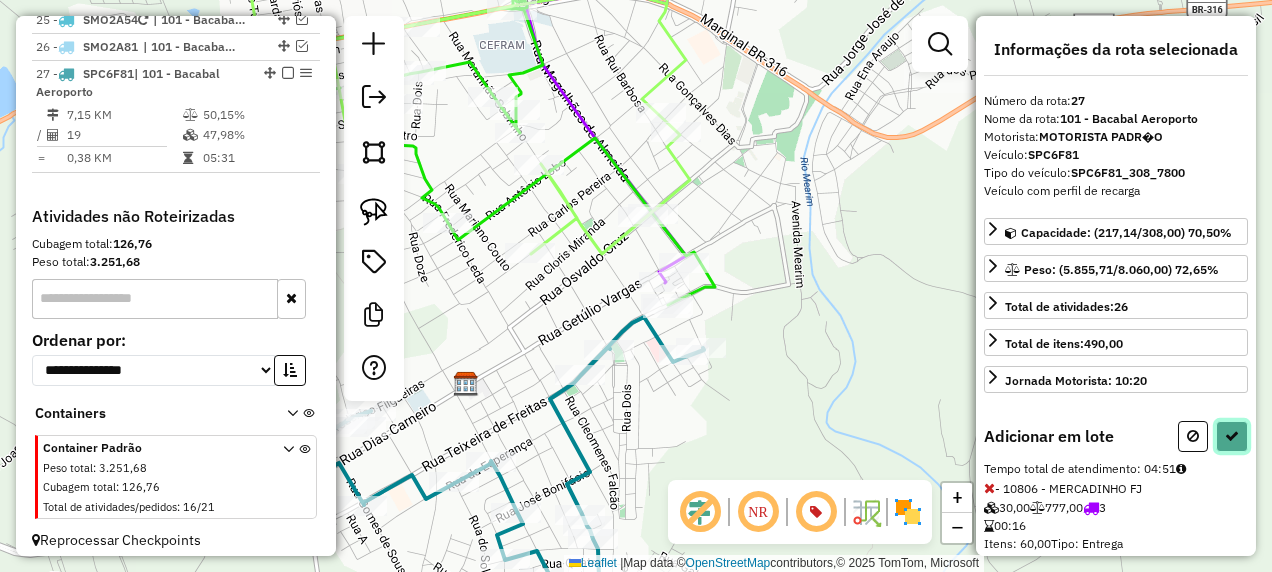 click at bounding box center [1232, 436] 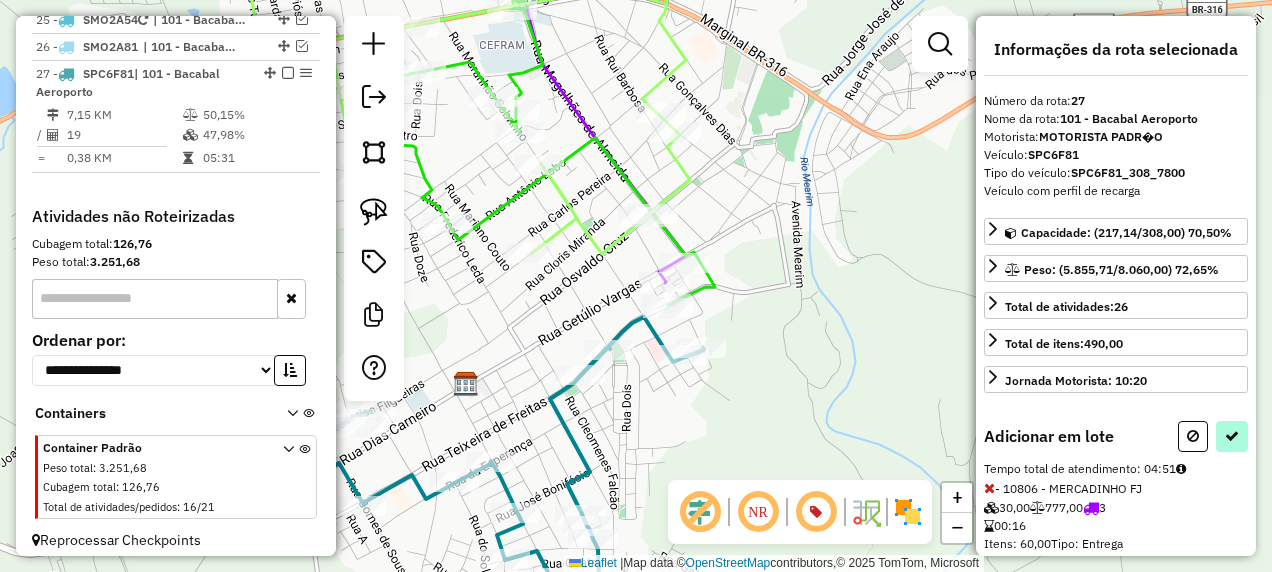 select on "**********" 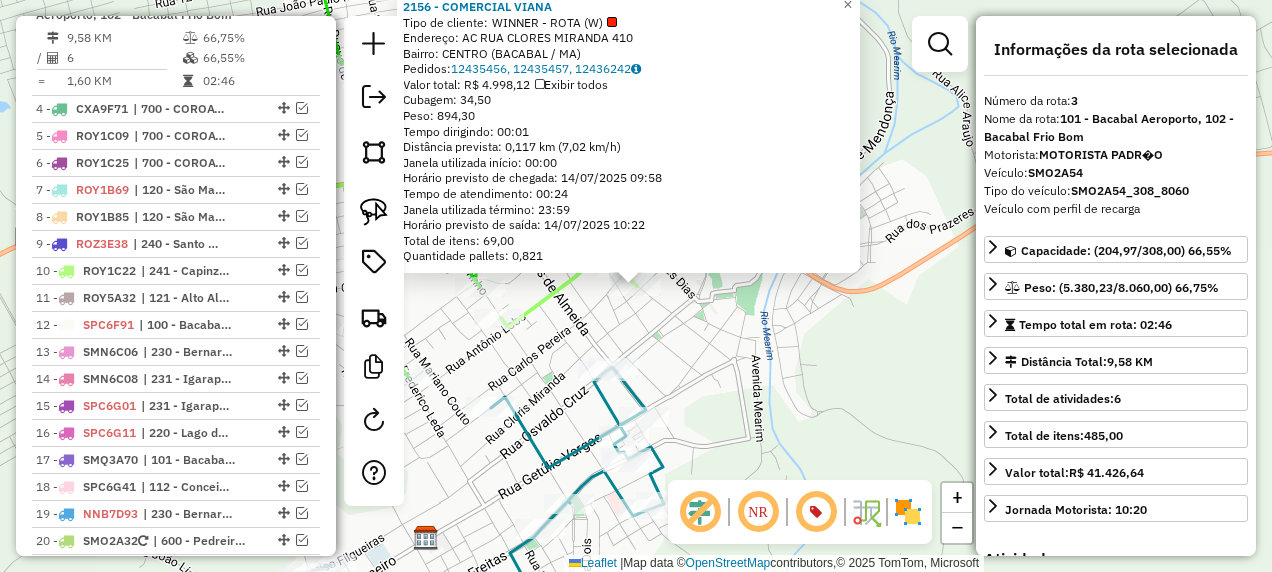 scroll, scrollTop: 997, scrollLeft: 0, axis: vertical 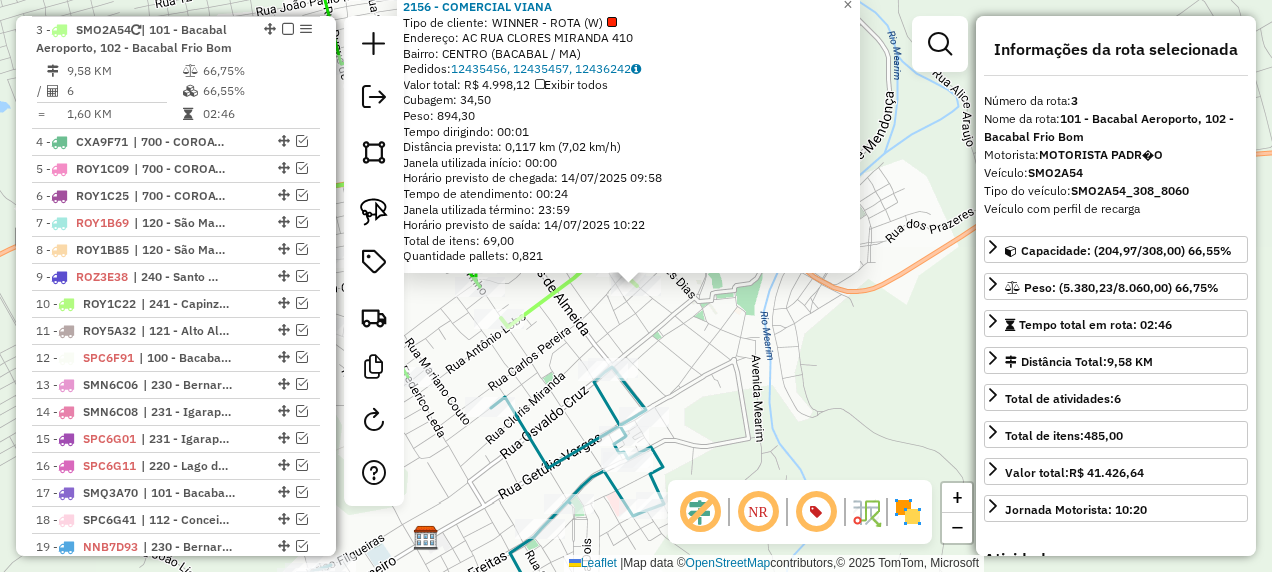 click on "2156 - COMERCIAL [PERSON] Tipo de cliente: WINNER - ROTA (W) Endereço: AC [STREET] [NUMBER] Bairro: CENTRO ([CITY] / [STATE]) Pedidos: 12435456, 12435457, 12436242 Valor total: R$ 4.998,12 Exibir todos Cubagem: 34,50 Peso: 894,30 Tempo dirigindo: 00:01 Distância prevista: 0,117 km (7,02 km/h) Janela utilizada início: 00:00 Horário previsto de chegada: 14/07/2025 09:58 Tempo de atendimento: 00:24 Janela utilizada término: 23:59 Horário previsto de saída: 14/07/2025 10:22 Total de itens: 69,00 Quantidade pallets: 0,821 × Janela de atendimento Grade de atendimento Capacidade Transportadoras Veículos Cliente Pedidos Rotas Selecione os dias de semana para filtrar as janelas de atendimento Seg Ter Qua Qui Sex Sáb Dom Informe o período da janela de atendimento: De: Até: Filtrar exatamente a janela do cliente Considerar janela de atendimento padrão Selecione os dias de semana para filtrar as grades de atendimento Seg Ter Qua Qui Sex" 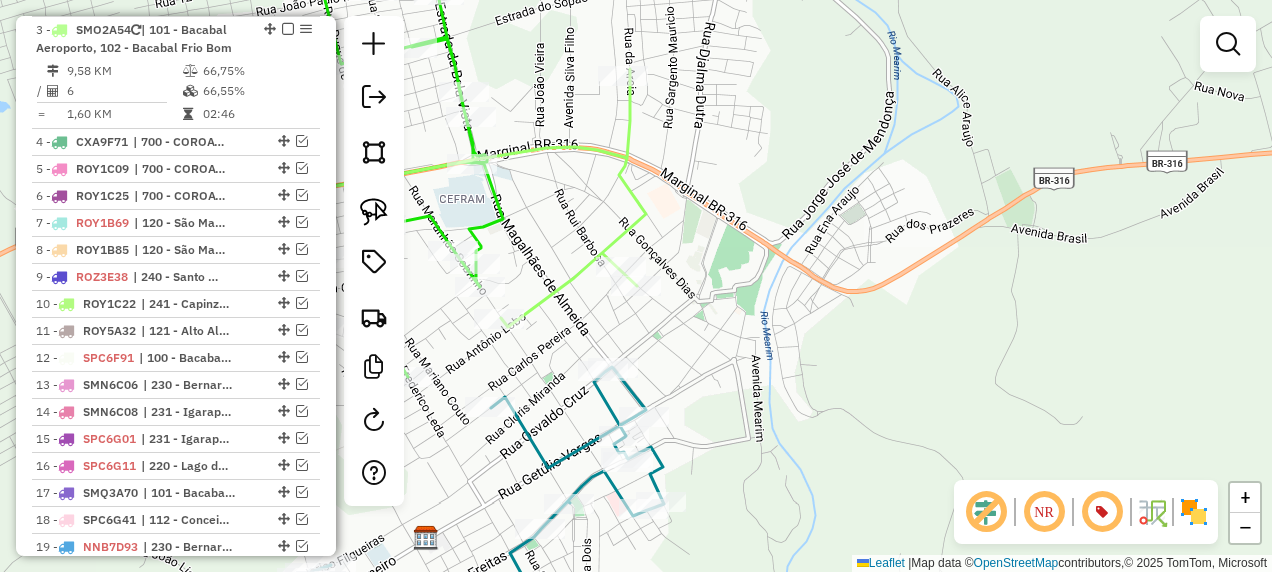click 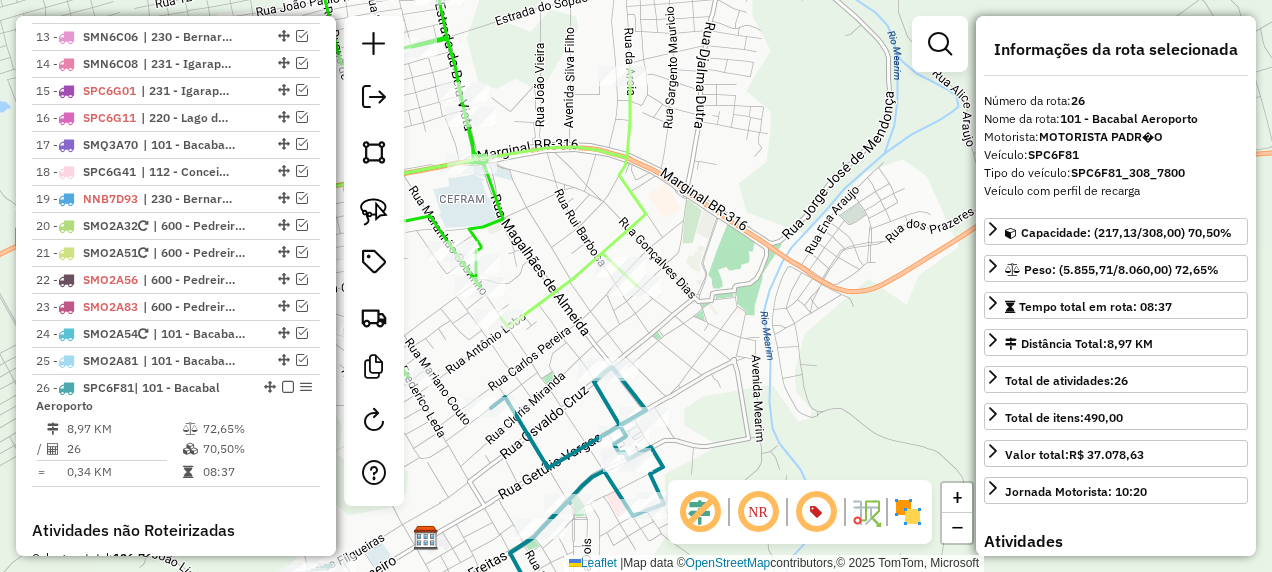 scroll, scrollTop: 1659, scrollLeft: 0, axis: vertical 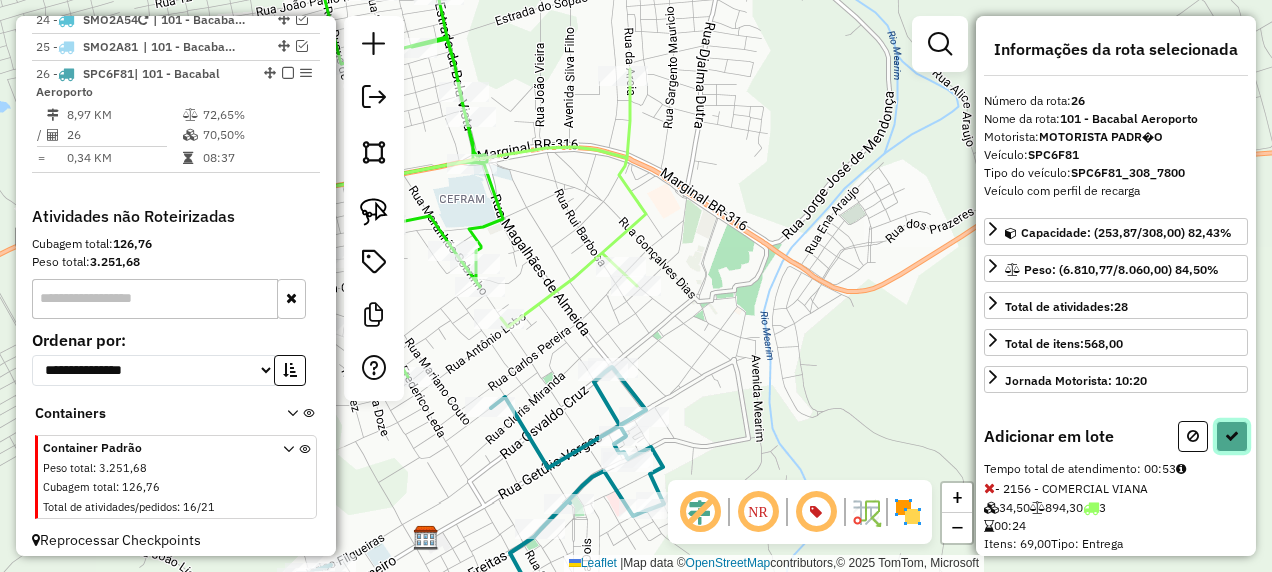 click at bounding box center (1232, 436) 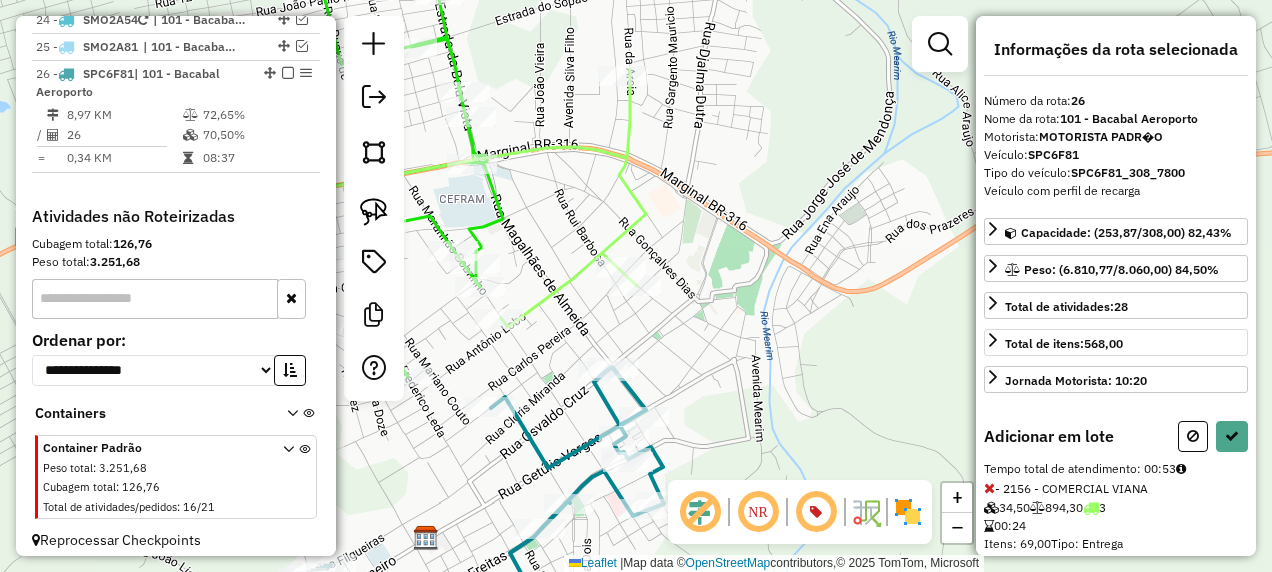select on "**********" 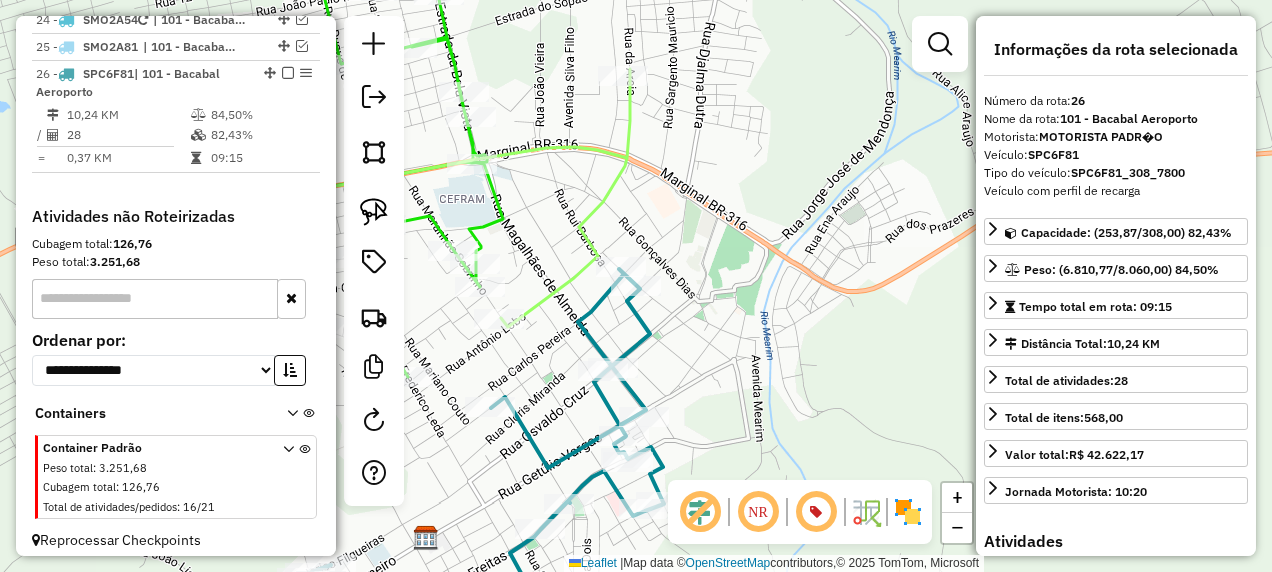 drag, startPoint x: 547, startPoint y: 358, endPoint x: 613, endPoint y: 340, distance: 68.41052 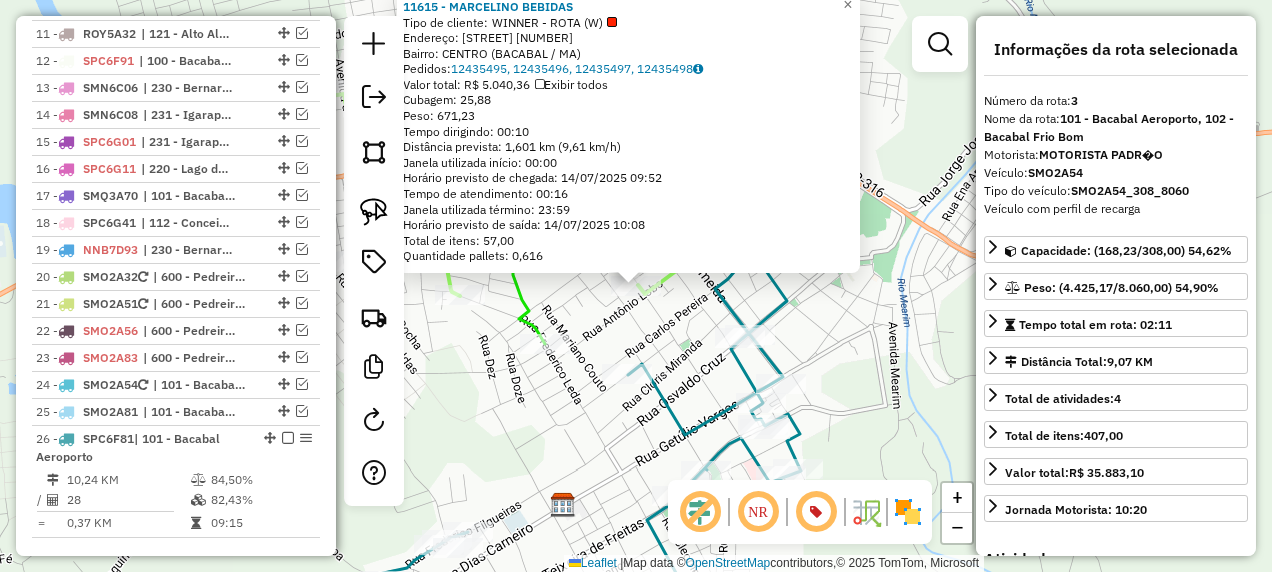 scroll, scrollTop: 997, scrollLeft: 0, axis: vertical 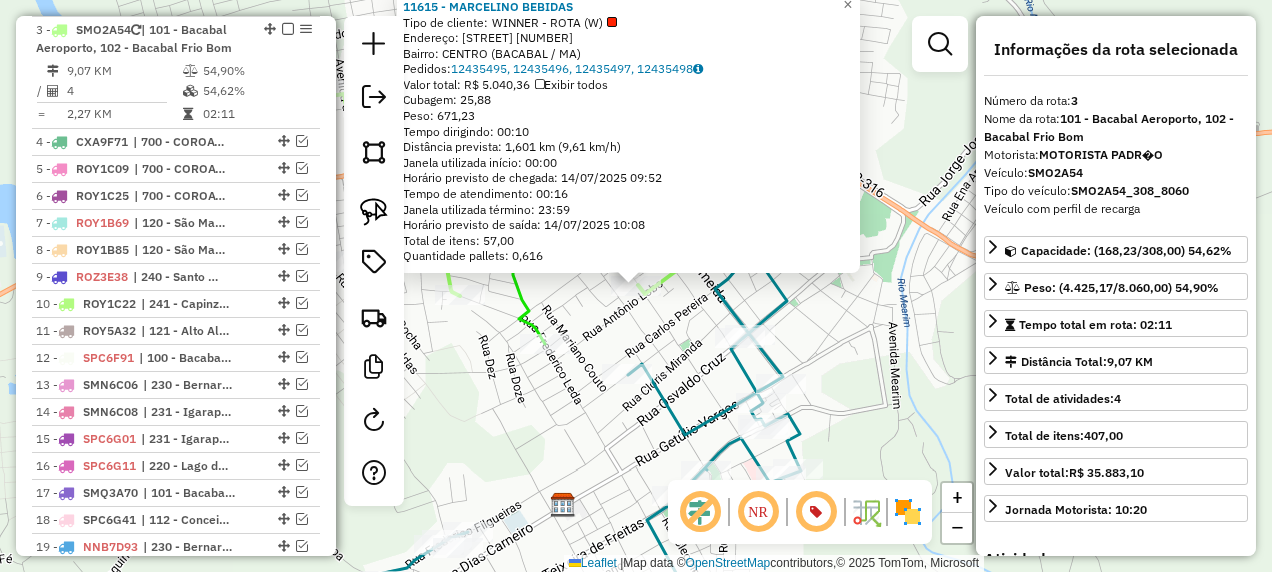 click on "11615 - [PERSON] BEBIDAS Tipo de cliente: WINNER - ROTA (W) Endereço: [STREET] [NUMBER] Bairro: CENTRO ([CITY] / [STATE]) Pedidos: 12435495, 12435496, 12435497, 12435498 Valor total: R$ 5.040,36 Exibir todos Cubagem: 25,88 Peso: 671,23 Tempo dirigindo: 00:10 Distância prevista: 1,601 km (9,61 km/h) Janela utilizada início: 00:00 Horário previsto de chegada: 14/07/2025 09:52 Tempo de atendimento: 00:16 Janela utilizada término: 23:59 Horário previsto de saída: 14/07/2025 10:08 Total de itens: 57,00 Quantidade pallets: 0,616 × Janela de atendimento Grade de atendimento Capacidade Transportadoras Veículos Cliente Pedidos Rotas Selecione os dias de semana para filtrar as janelas de atendimento Seg Ter Qua Qui Sex Sáb Dom Informe o período da janela de atendimento: De: Até: Filtrar exatamente a janela do cliente Considerar janela de atendimento padrão Selecione os dias de semana para filtrar as grades de atendimento Seg Ter Qua Qui" 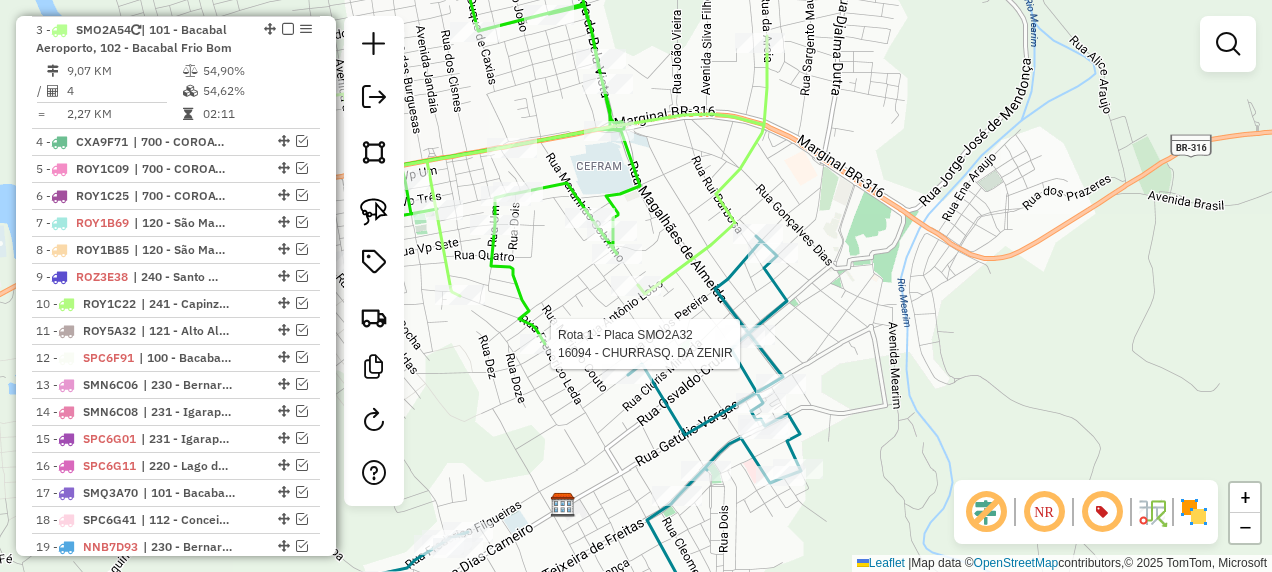 click 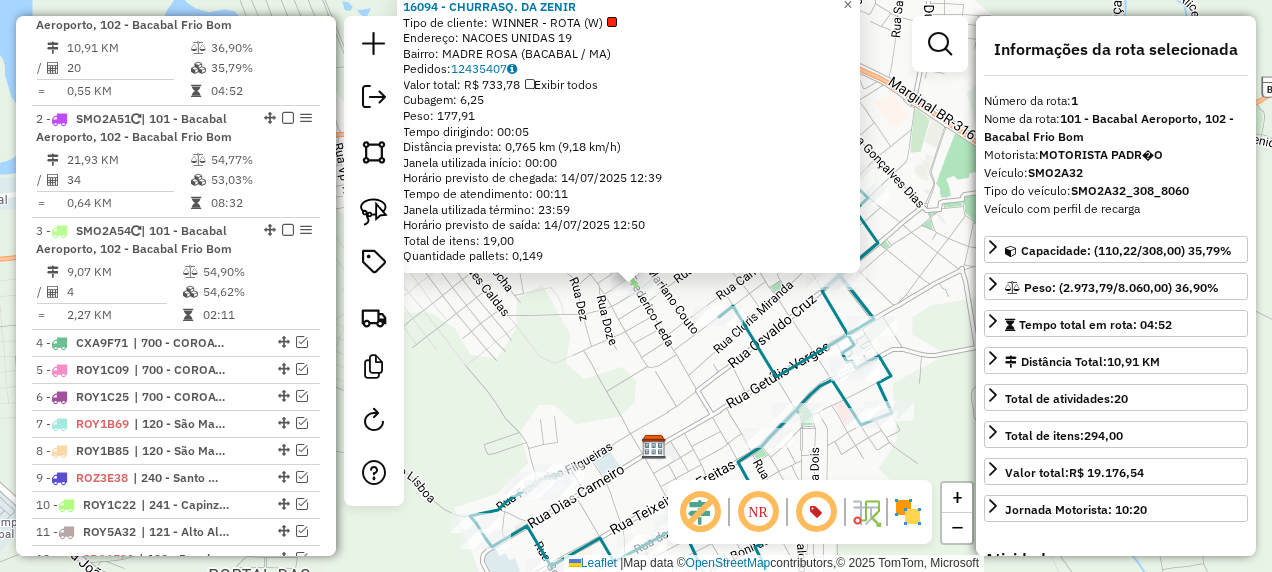 scroll, scrollTop: 774, scrollLeft: 0, axis: vertical 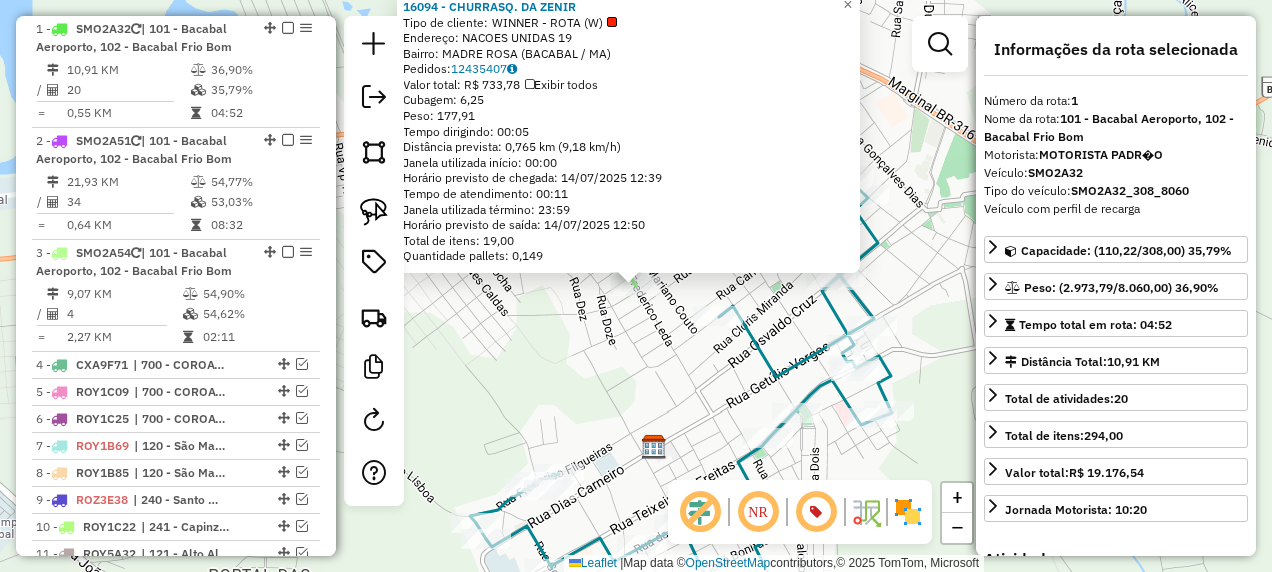 click on "[NUMBER] - CHURRASQ. DA ZENIR  Tipo de cliente:   WINNER - ROTA (W)   Endereço:  NACOES UNIDAS [NUMBER]   Bairro: MADRE ROSA ([CITY] / [STATE])   Pedidos:  [NUMBER]   Valor total: R$ 733,78   Exibir todos   Cubagem: 6,25  Peso: 177,91  Tempo dirigindo: 00:05   Distância prevista: 0,765 km (9,18 km/h)   Janela utilizada início: 00:00   Horário previsto de chegada: 14/07/2025 12:39   Tempo de atendimento: 00:11   Janela utilizada término: 23:59   Horário previsto de saída: 14/07/2025 12:50   Total de itens: 19,00   Quantidade pallets: 0,149  × Janela de atendimento Grade de atendimento Capacidade Transportadoras Veículos Cliente Pedidos  Rotas Selecione os dias de semana para filtrar as janelas de atendimento  Seg   Ter   Qua   Qui   Sex   Sáb   Dom  Informe o período da janela de atendimento: De: Até:  Filtrar exatamente a janela do cliente  Considerar janela de atendimento padrão  Selecione os dias de semana para filtrar as grades de atendimento  Seg   Ter   Qua   Qui   Sex   Sáb   Dom   Peso mínimo:   De:" 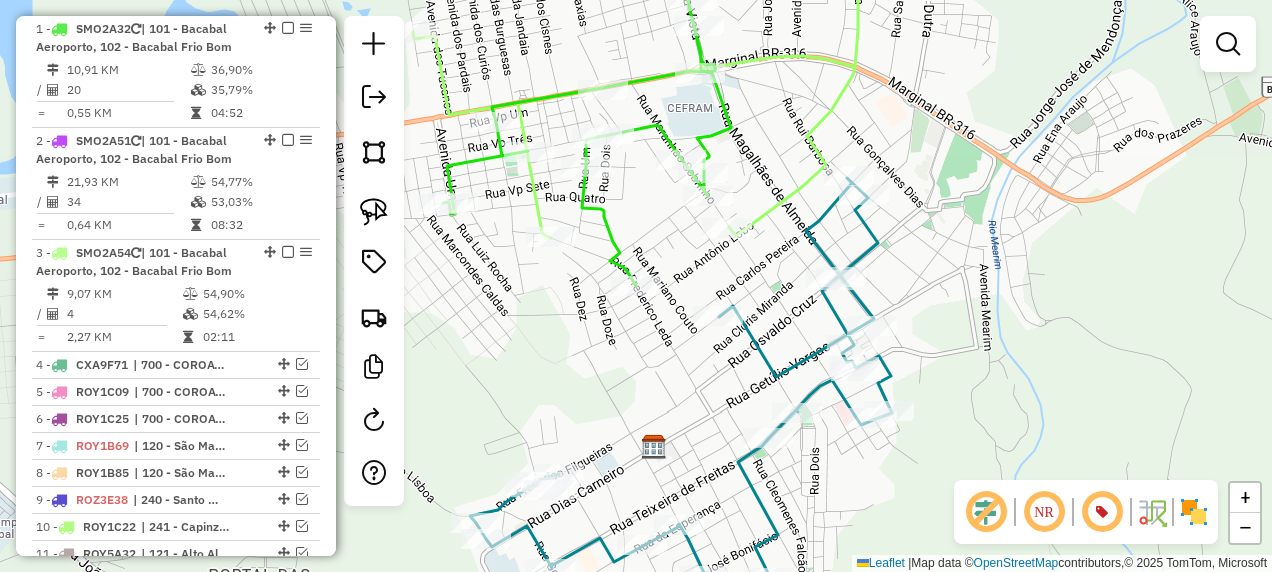 click 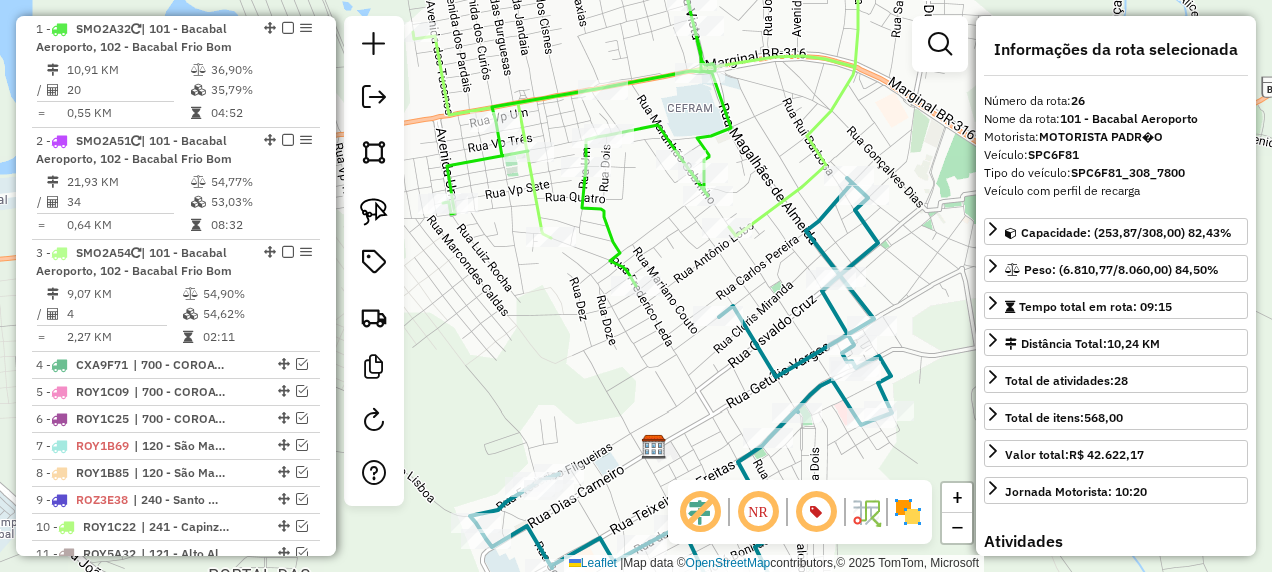 scroll, scrollTop: 1659, scrollLeft: 0, axis: vertical 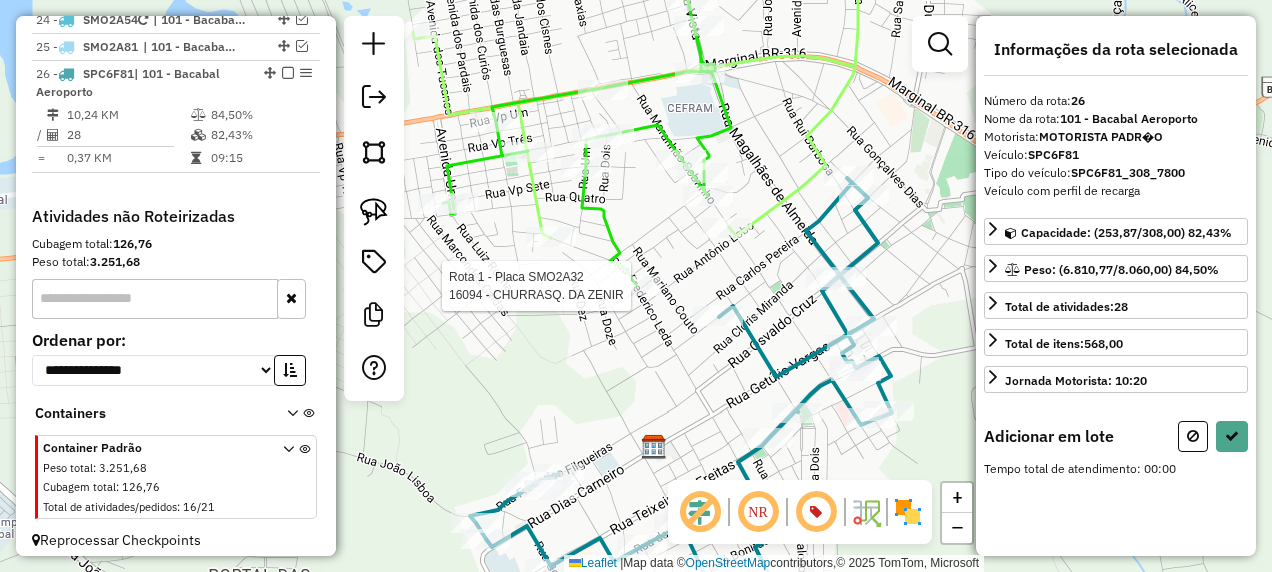 click 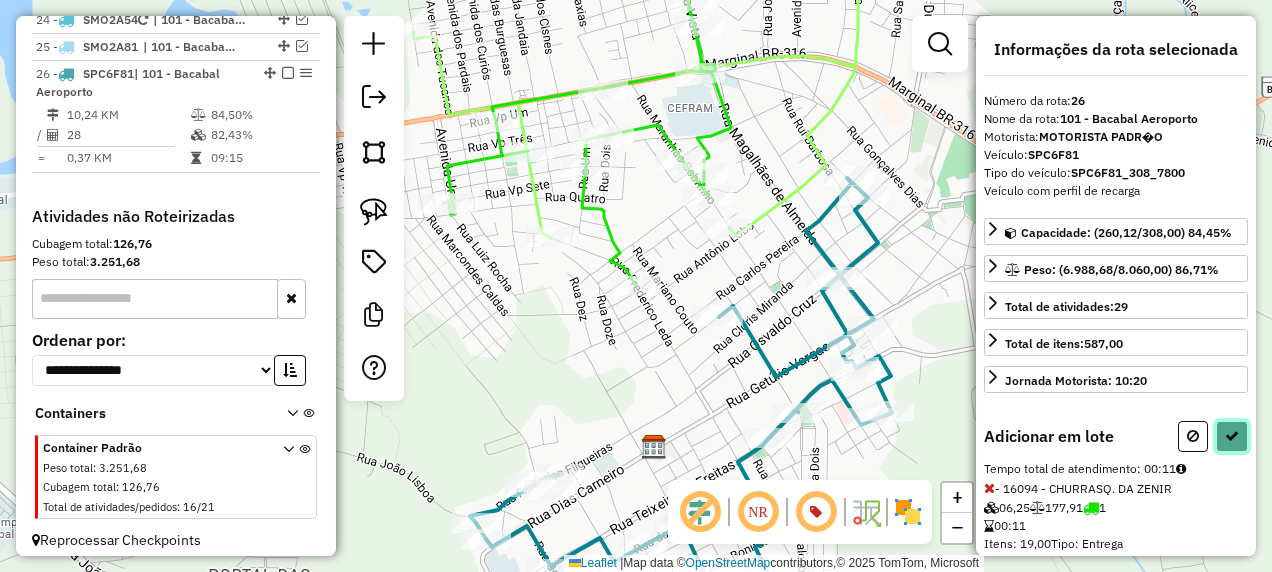 click at bounding box center (1232, 436) 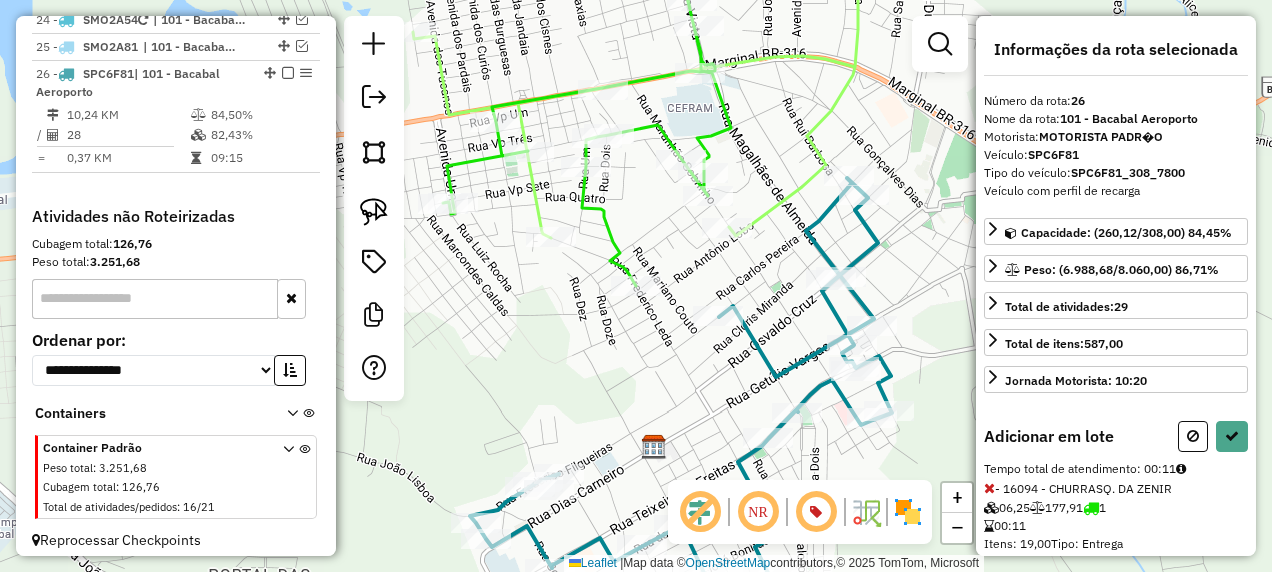 select on "**********" 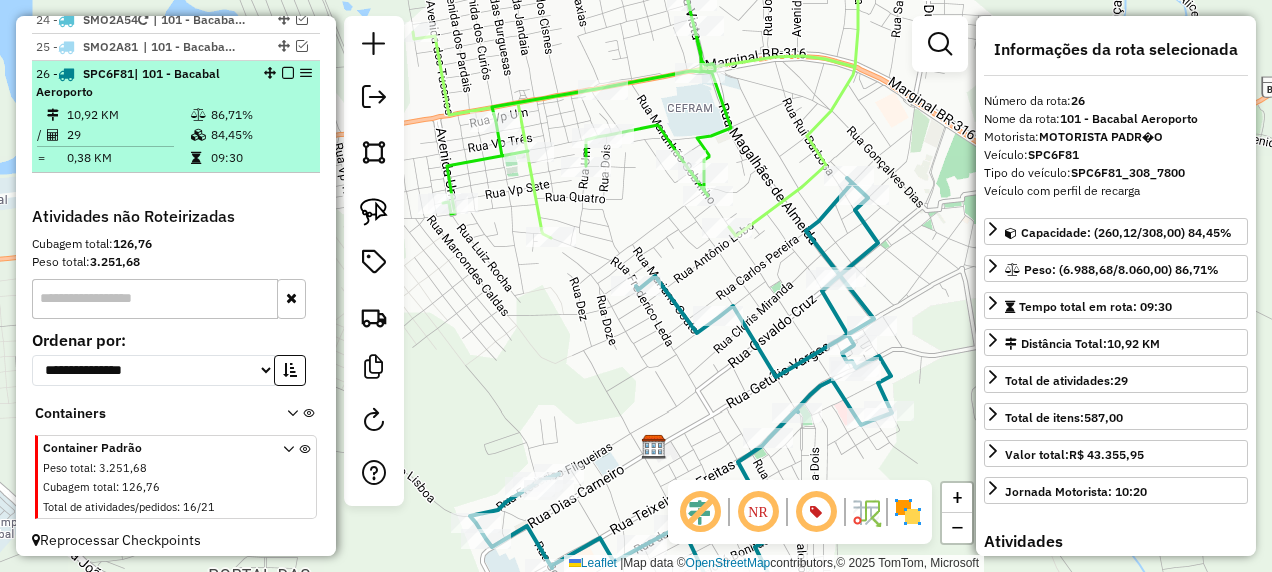 click at bounding box center (288, 73) 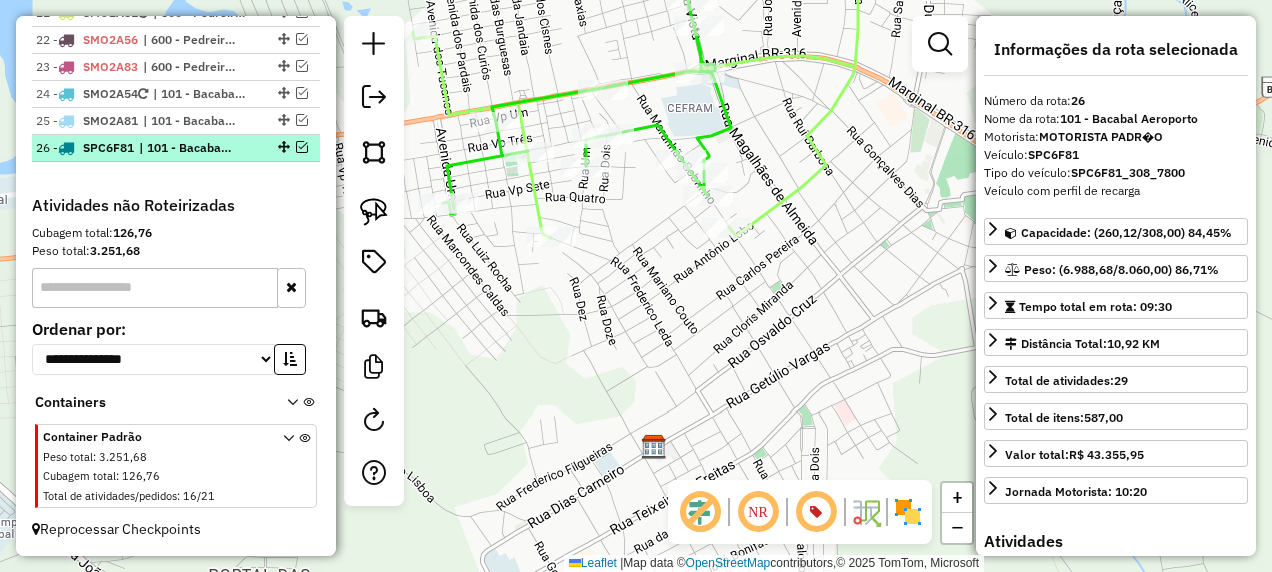 scroll, scrollTop: 1574, scrollLeft: 0, axis: vertical 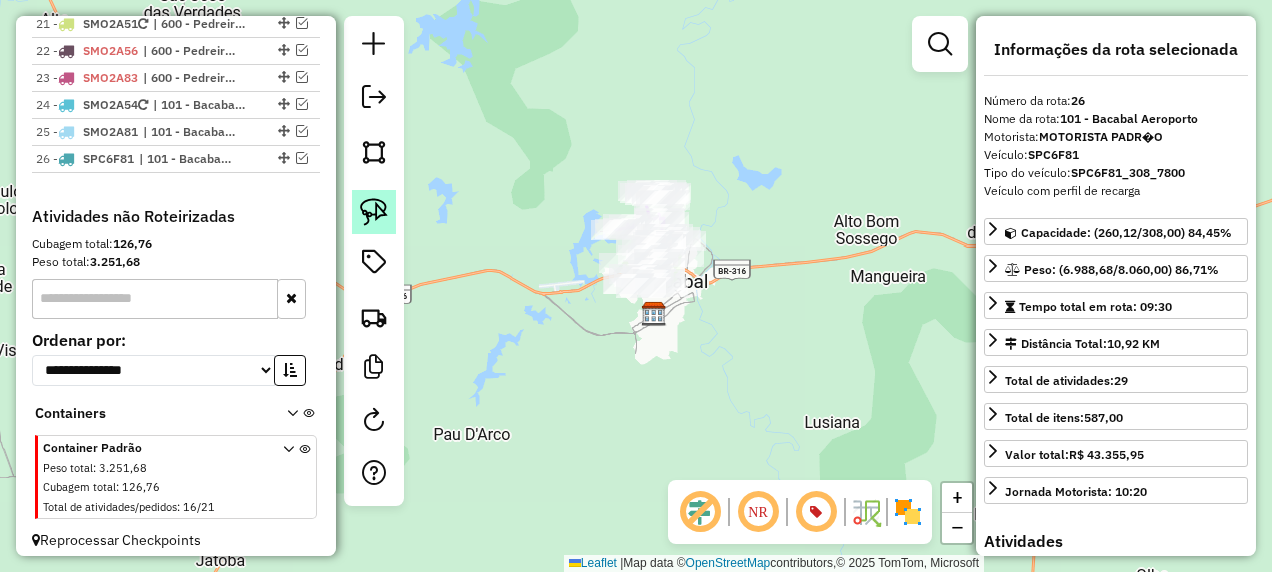 click 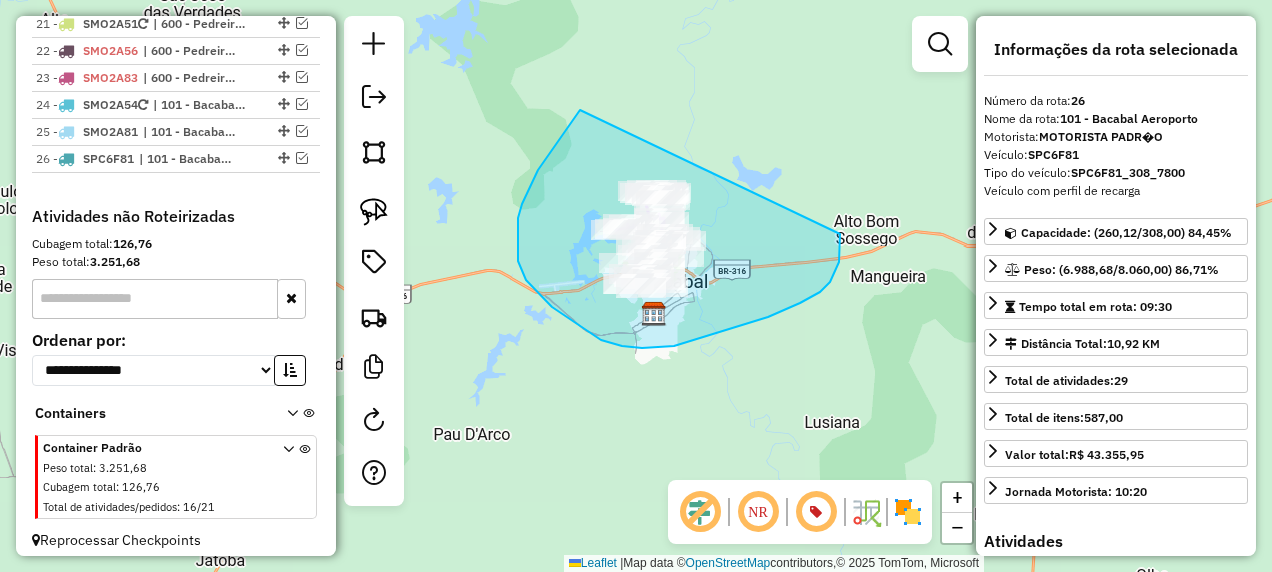 drag, startPoint x: 560, startPoint y: 137, endPoint x: 840, endPoint y: 234, distance: 296.32584 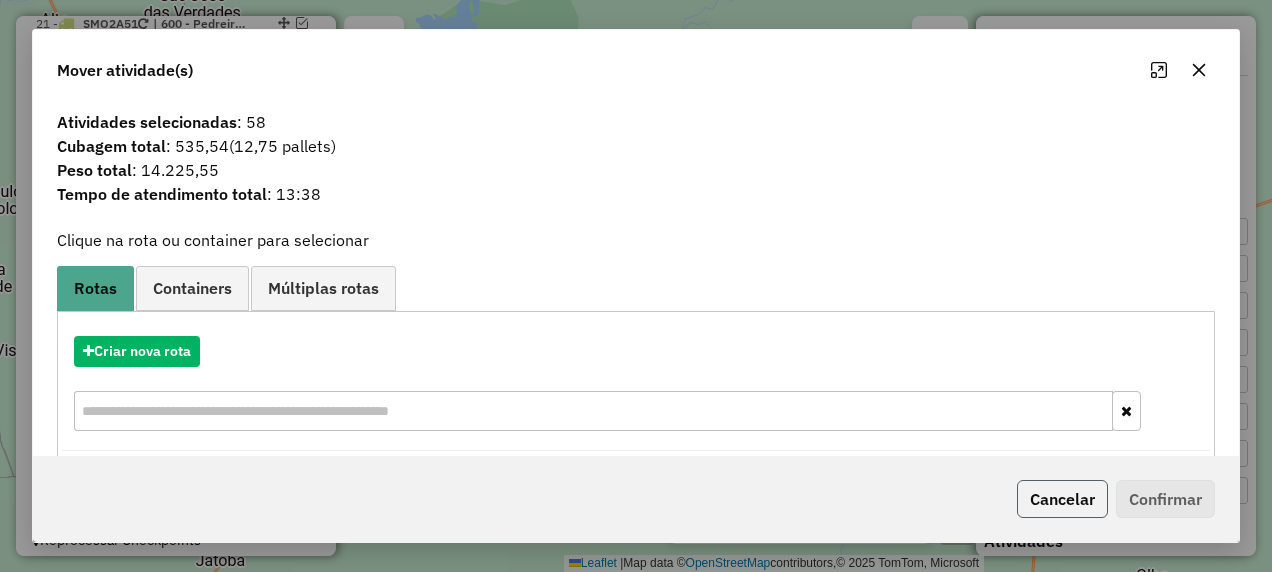 click on "Cancelar" 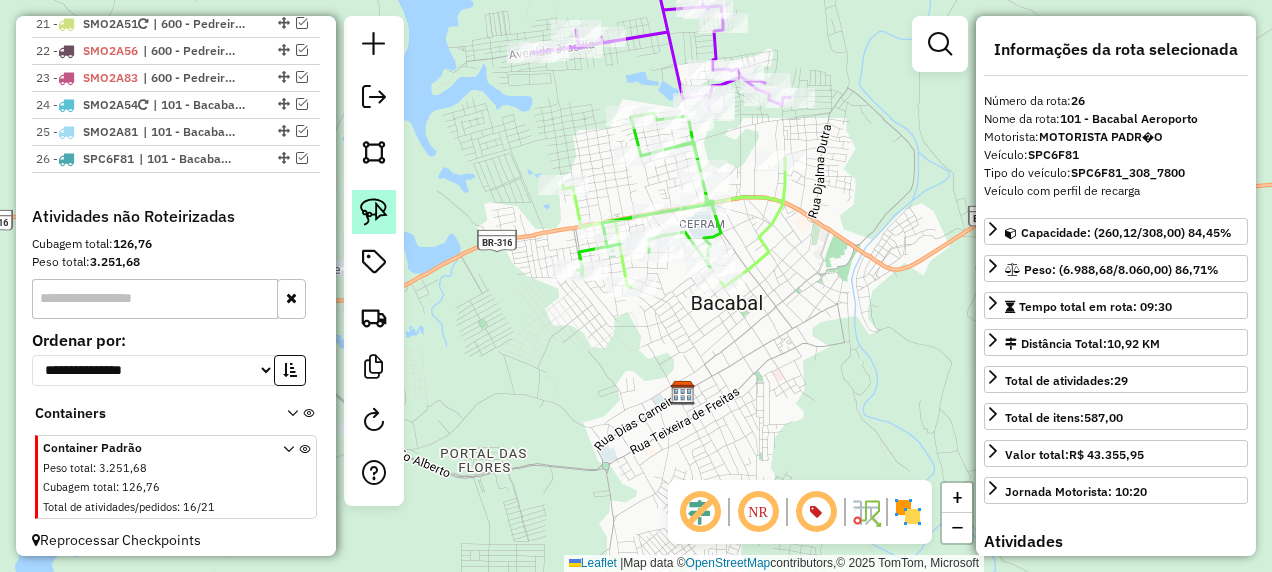click 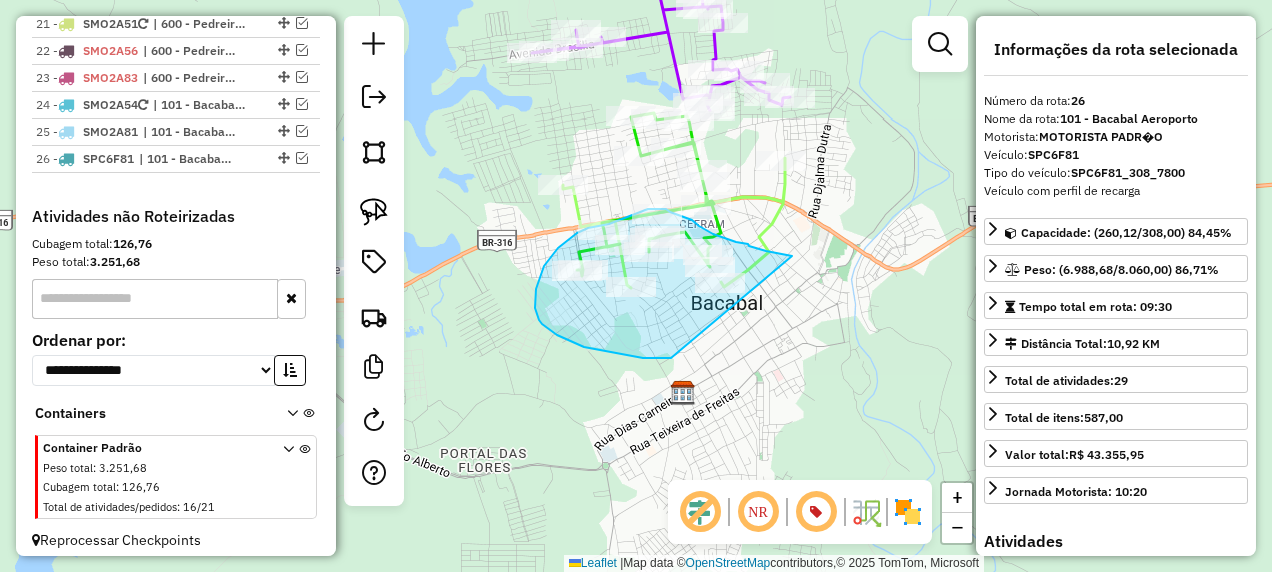 drag, startPoint x: 792, startPoint y: 256, endPoint x: 671, endPoint y: 358, distance: 158.25612 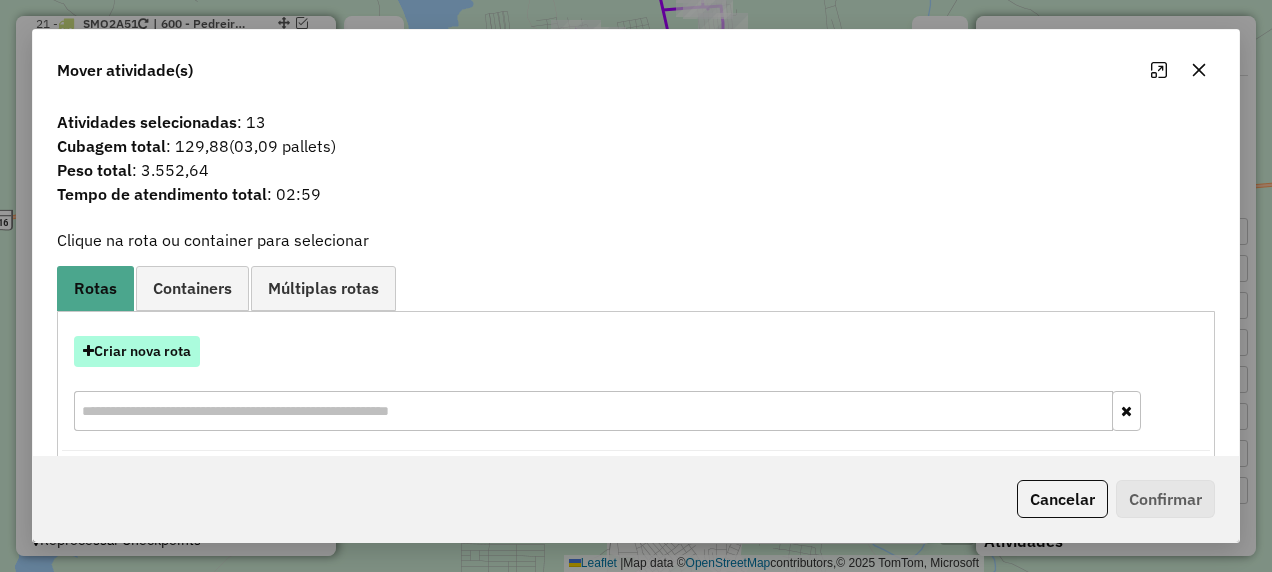 click on "Criar nova rota" at bounding box center [137, 351] 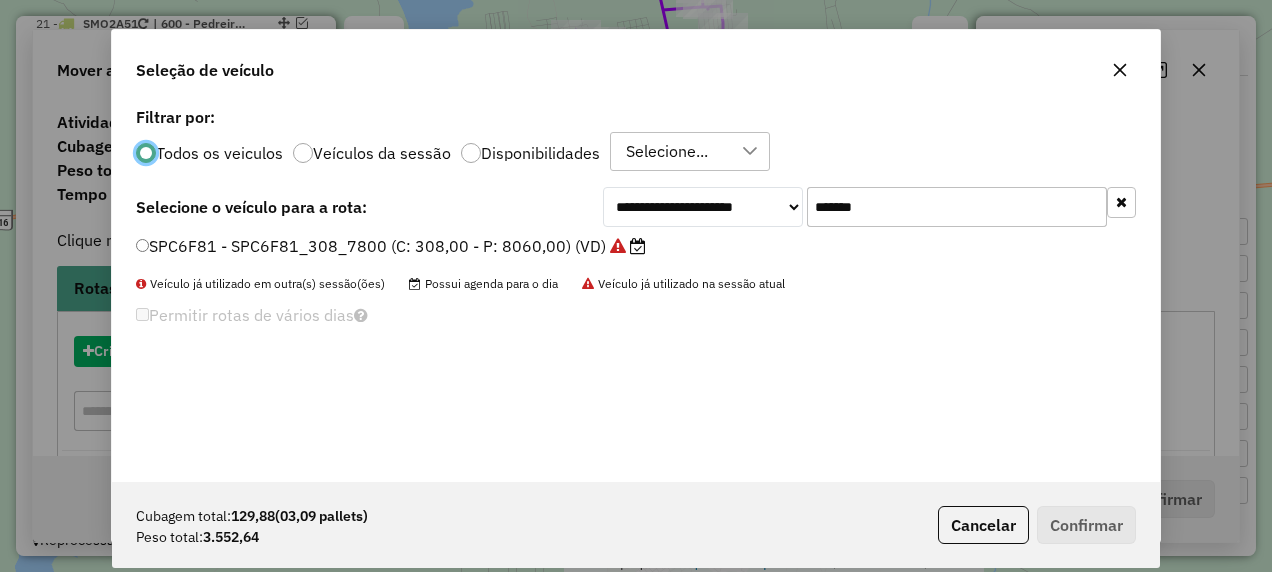 scroll, scrollTop: 11, scrollLeft: 6, axis: both 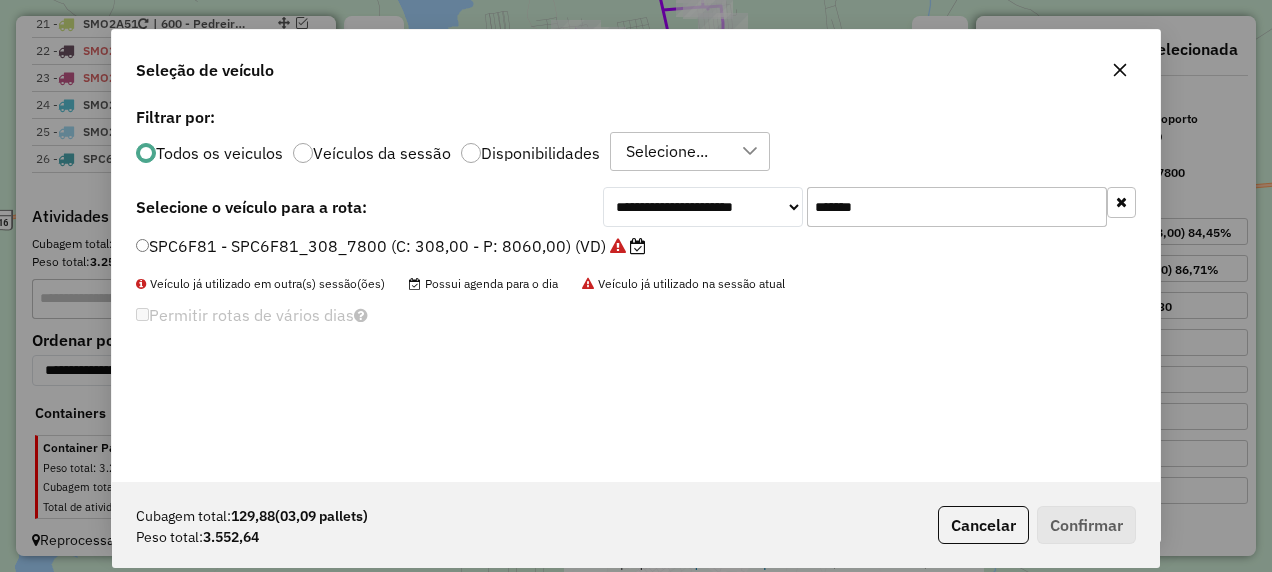 drag, startPoint x: 966, startPoint y: 194, endPoint x: 674, endPoint y: 304, distance: 312.03204 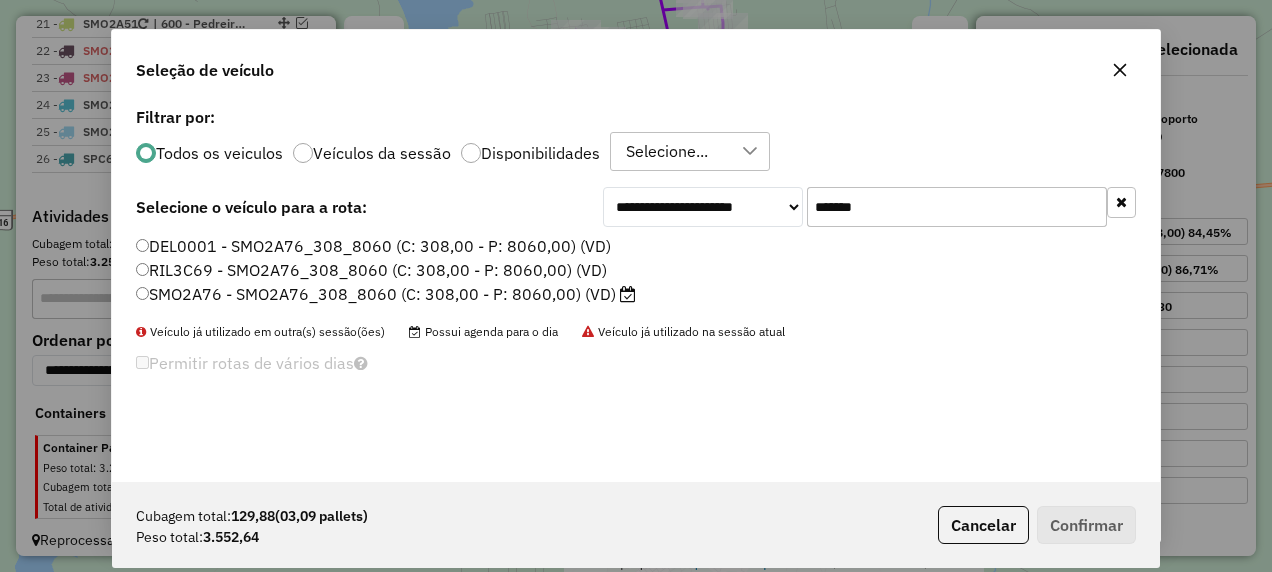 type on "*******" 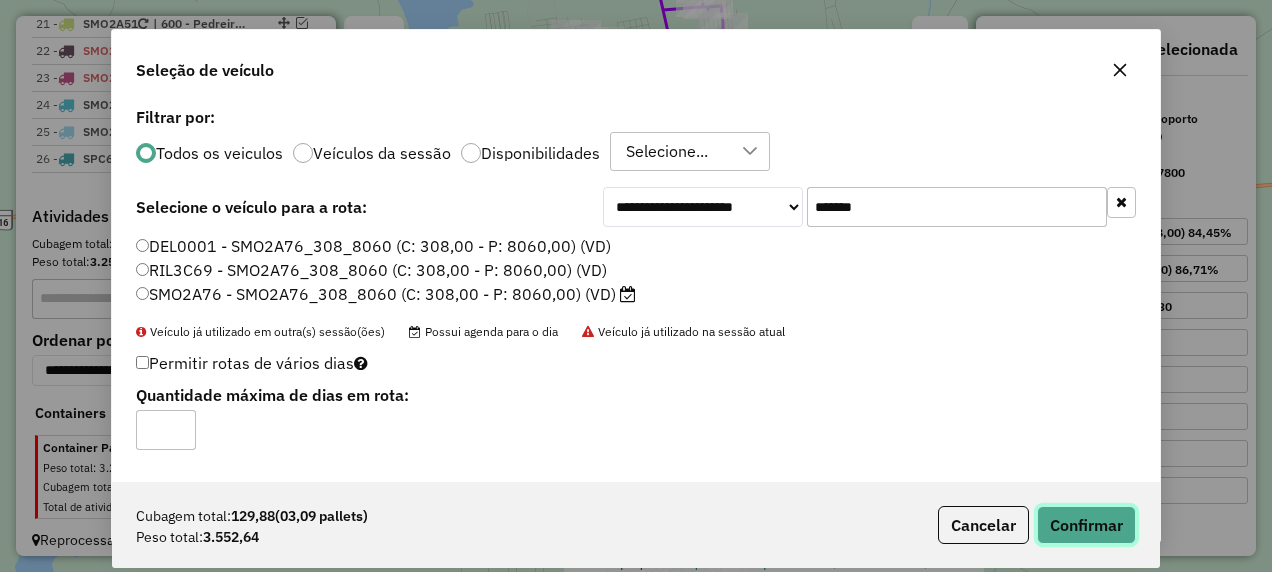 click on "Confirmar" 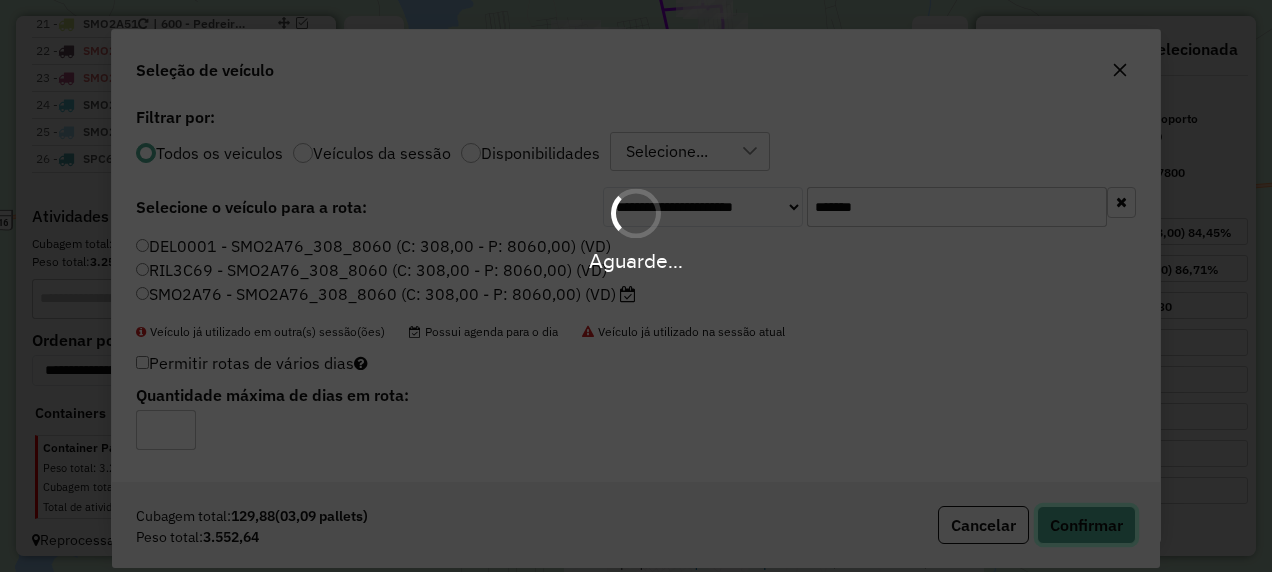 type 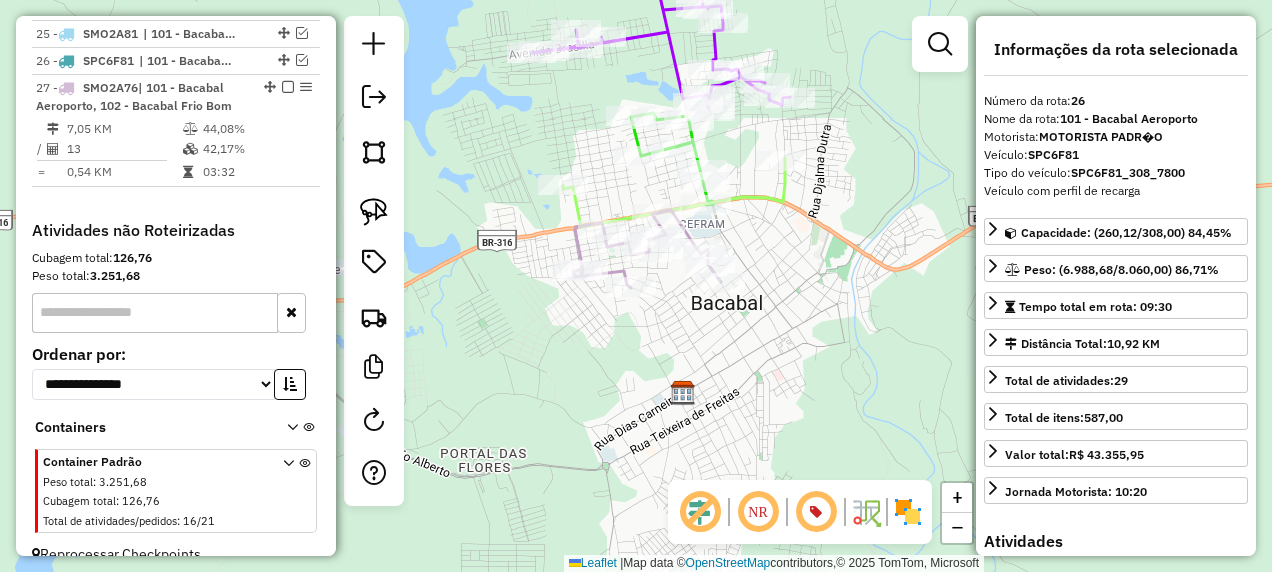 scroll, scrollTop: 1686, scrollLeft: 0, axis: vertical 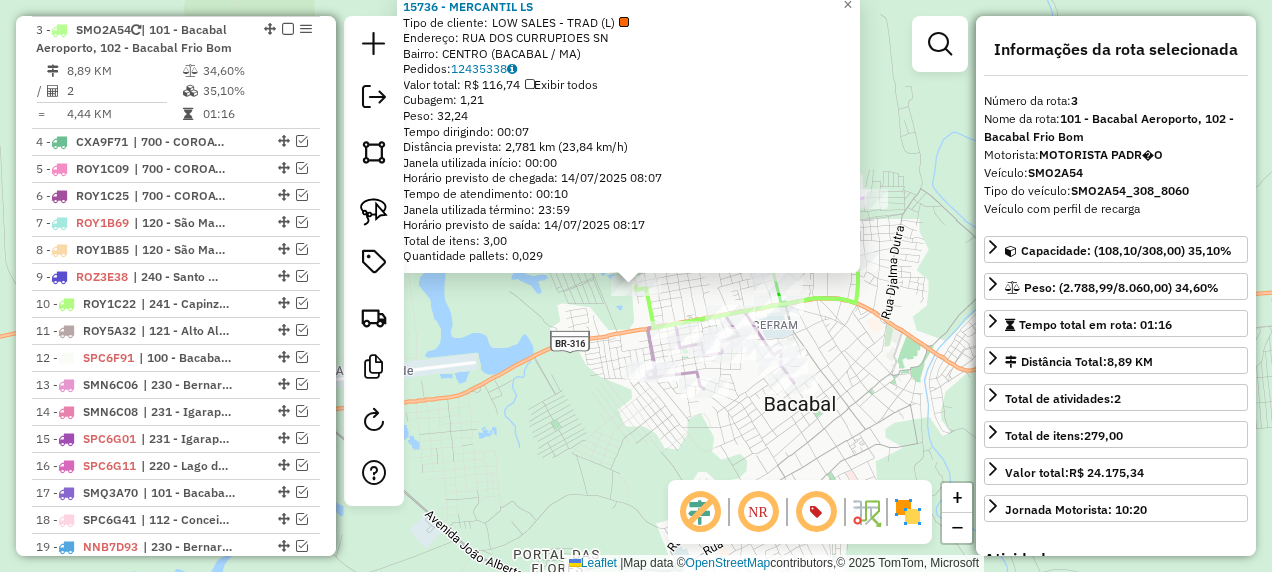 click on "Rota 3 - Placa SMO2A54 15736 - [PERSON] 15736 - [PERSON] Tipo de cliente: LOW SALES - TRAD (L) Endereço: [STREET] SN Bairro: CENTRO ([CITY] / [STATE]) Pedidos: 12435338 Valor total: R$ 116,74 Exibir todos Cubagem: 1,21 Peso: 32,24 Tempo dirigindo: 00:07 Distância prevista: 2,781 km (23,84 km/h) Janela utilizada início: 00:00 Horário previsto de chegada: 14/07/2025 08:07 Tempo de atendimento: 00:10 Janela utilizada término: 23:59 Horário previsto de saída: 14/07/2025 08:17 Total de itens: 3,00 Quantidade pallets: 0,029 × Janela de atendimento Grade de atendimento Capacidade Transportadoras Veículos Cliente Pedidos Rotas Selecione os dias de semana para filtrar as janelas de atendimento Seg Ter Qua Qui Sex Sáb Dom Informe o período da janela de atendimento: De: Até: Filtrar exatamente a janela do cliente Considerar janela de atendimento padrão Selecione os dias de semana para filtrar as grades de atendimento Seg Ter Qua De:" 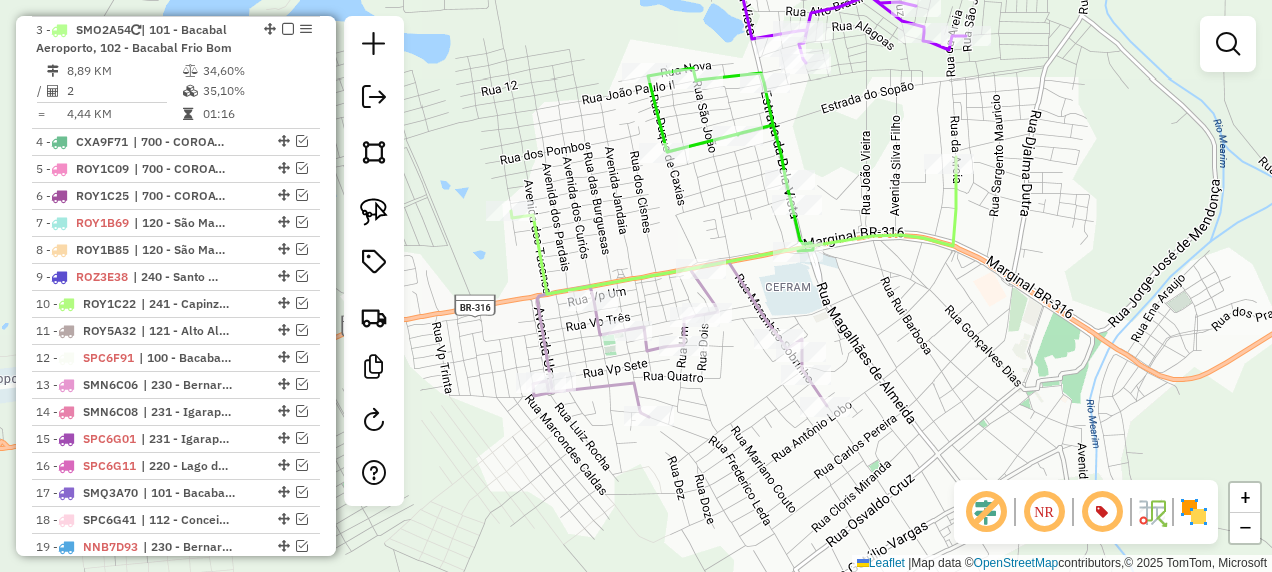click 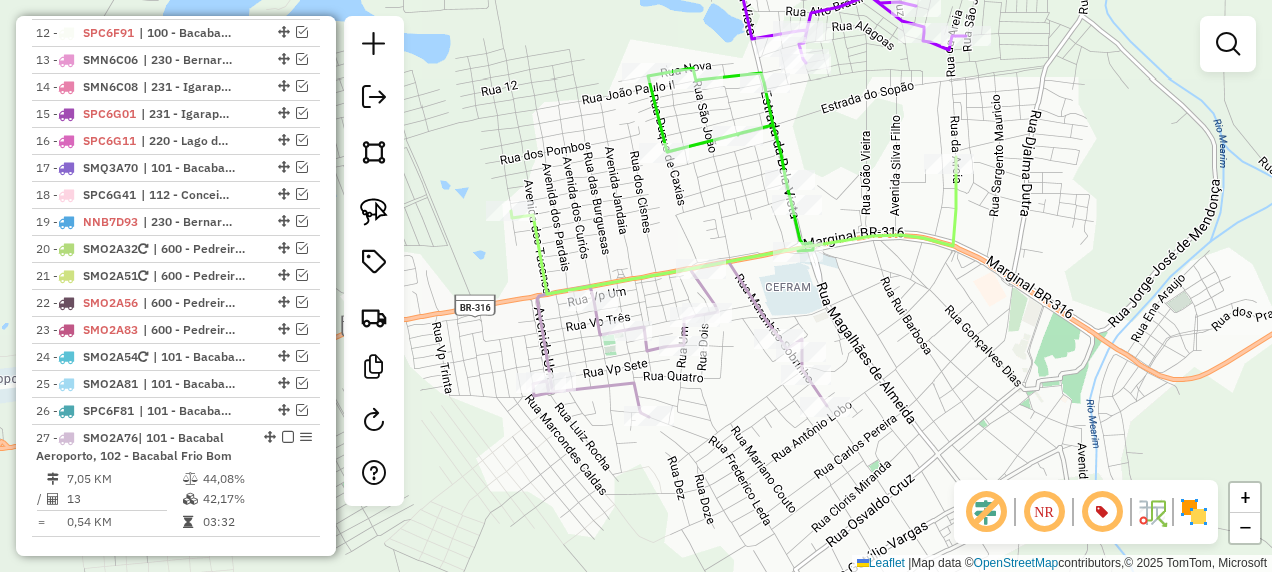 select on "**********" 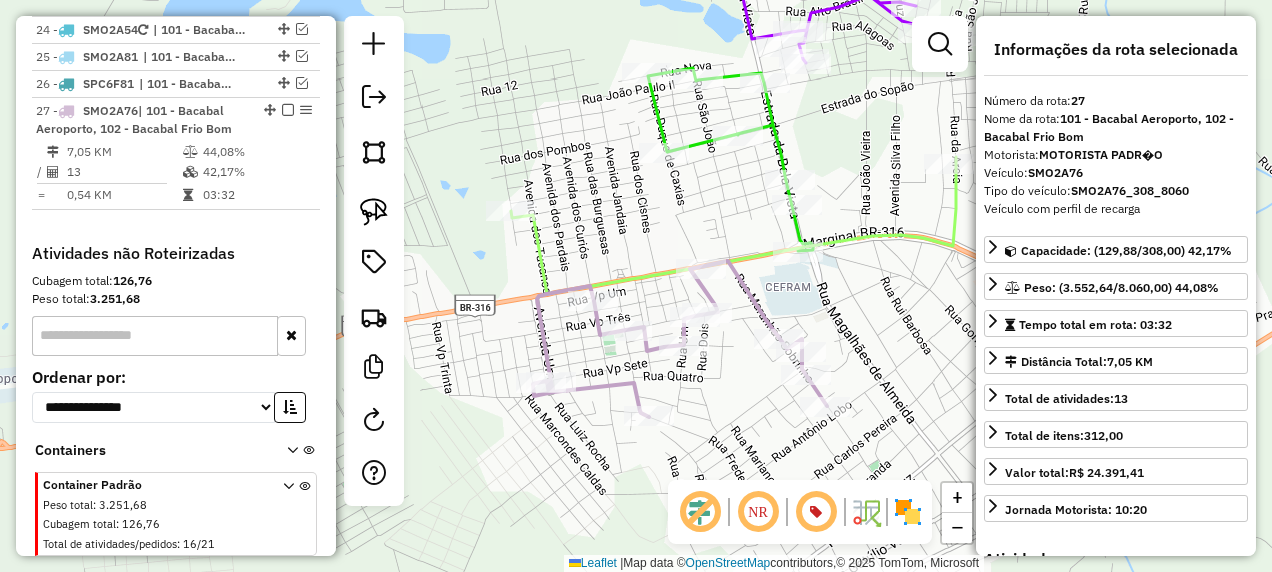 scroll, scrollTop: 1686, scrollLeft: 0, axis: vertical 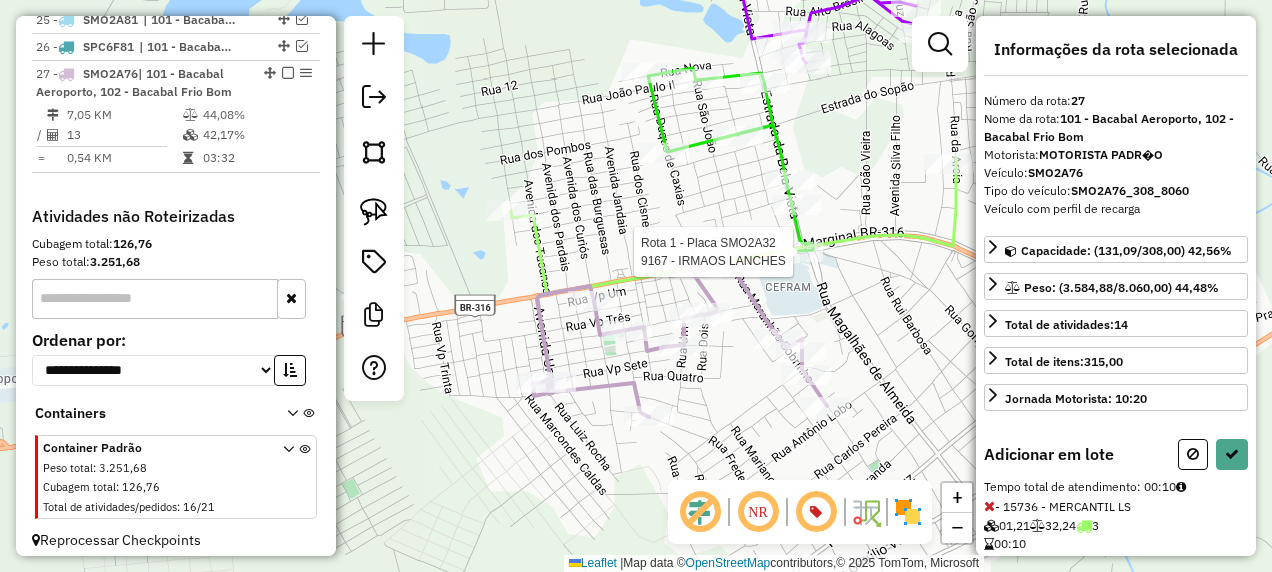 click 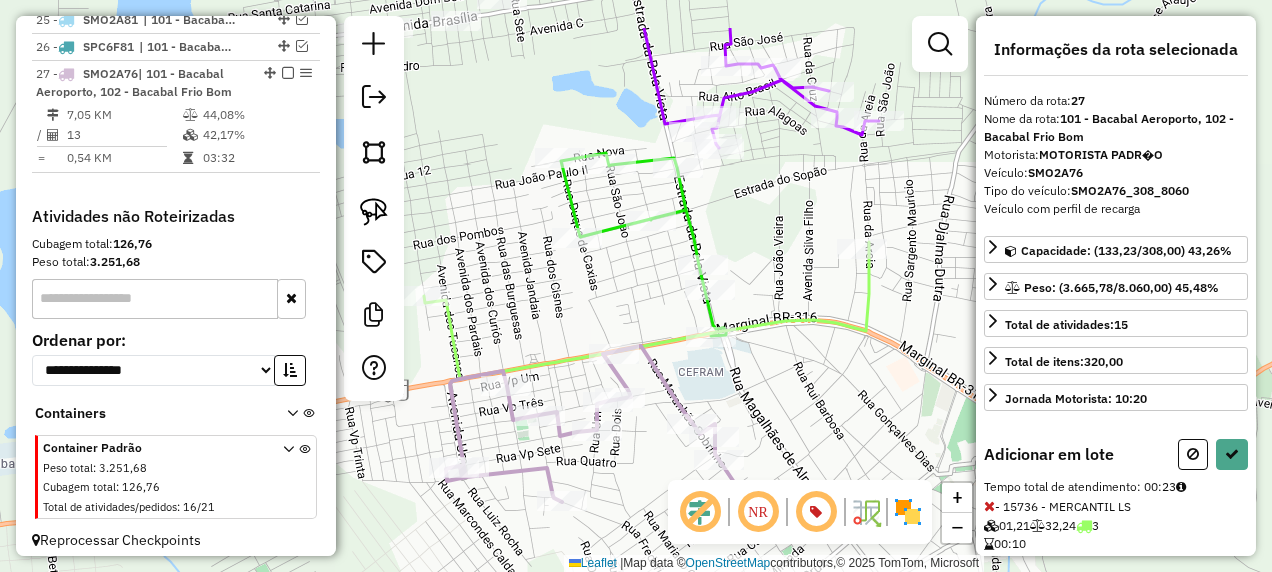 drag, startPoint x: 851, startPoint y: 318, endPoint x: 747, endPoint y: 408, distance: 137.53545 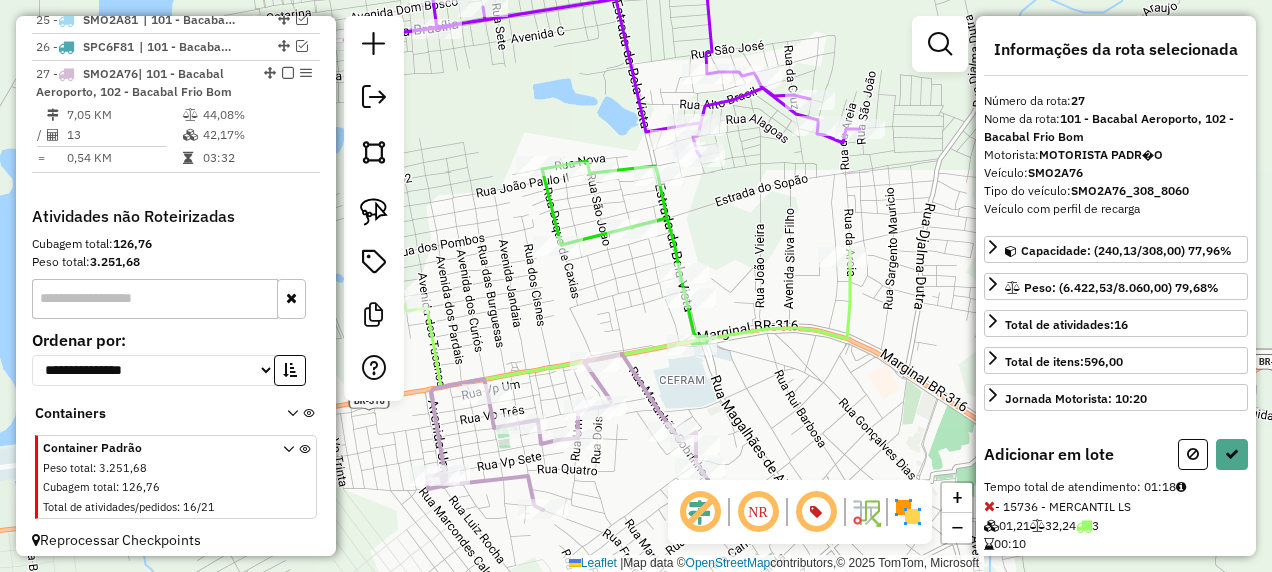 scroll, scrollTop: 265, scrollLeft: 0, axis: vertical 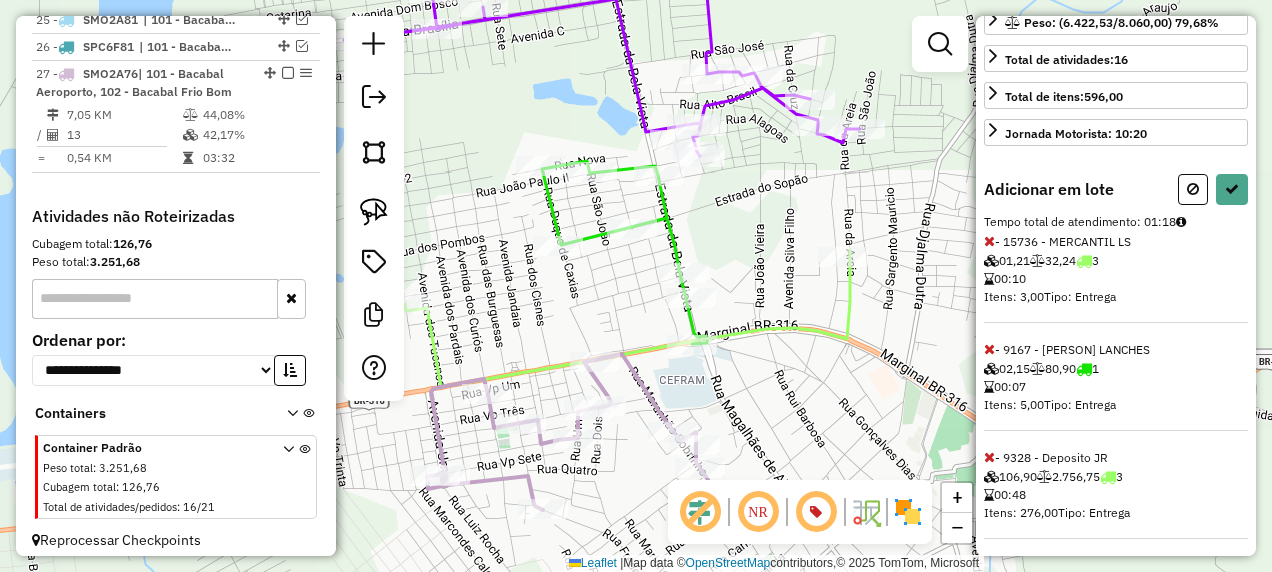 click at bounding box center [989, 457] 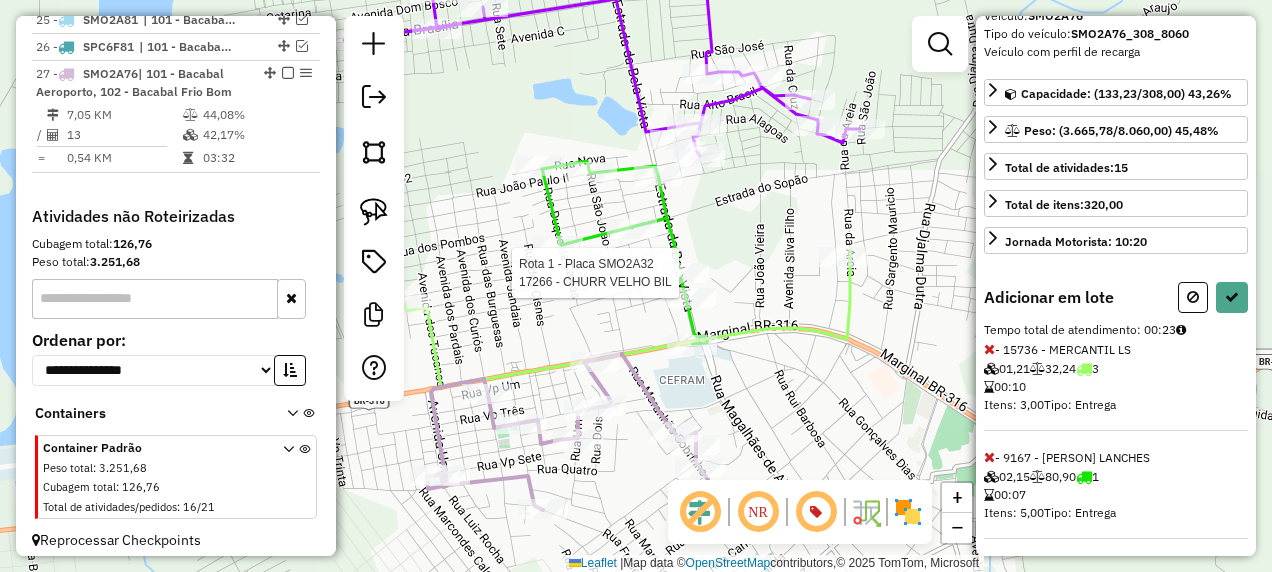 scroll, scrollTop: 265, scrollLeft: 0, axis: vertical 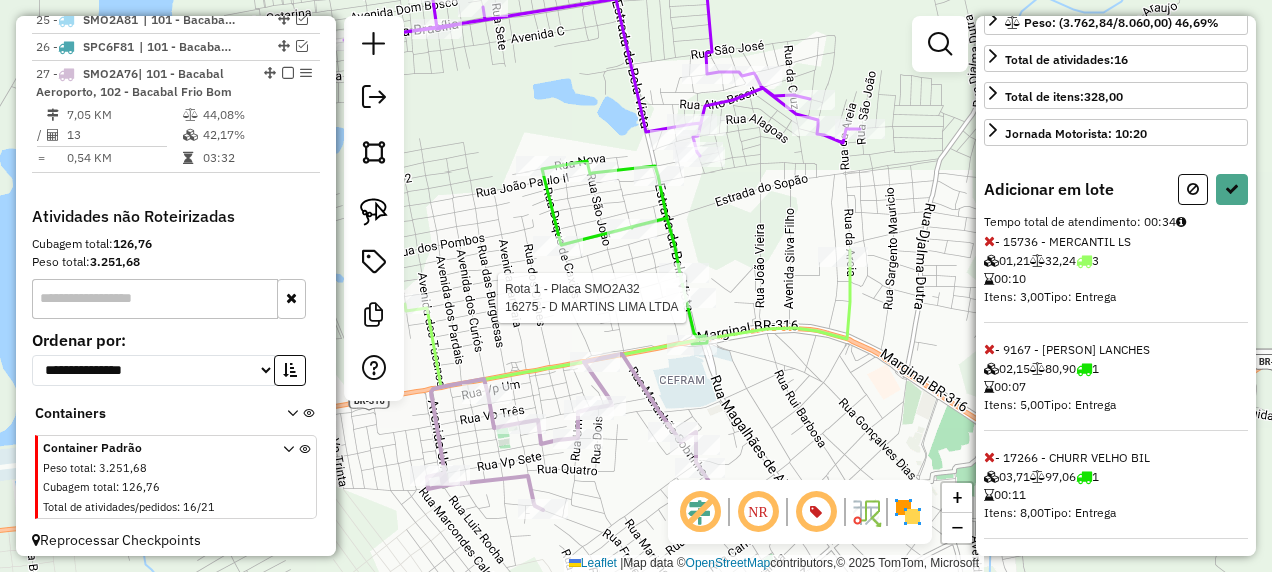 click 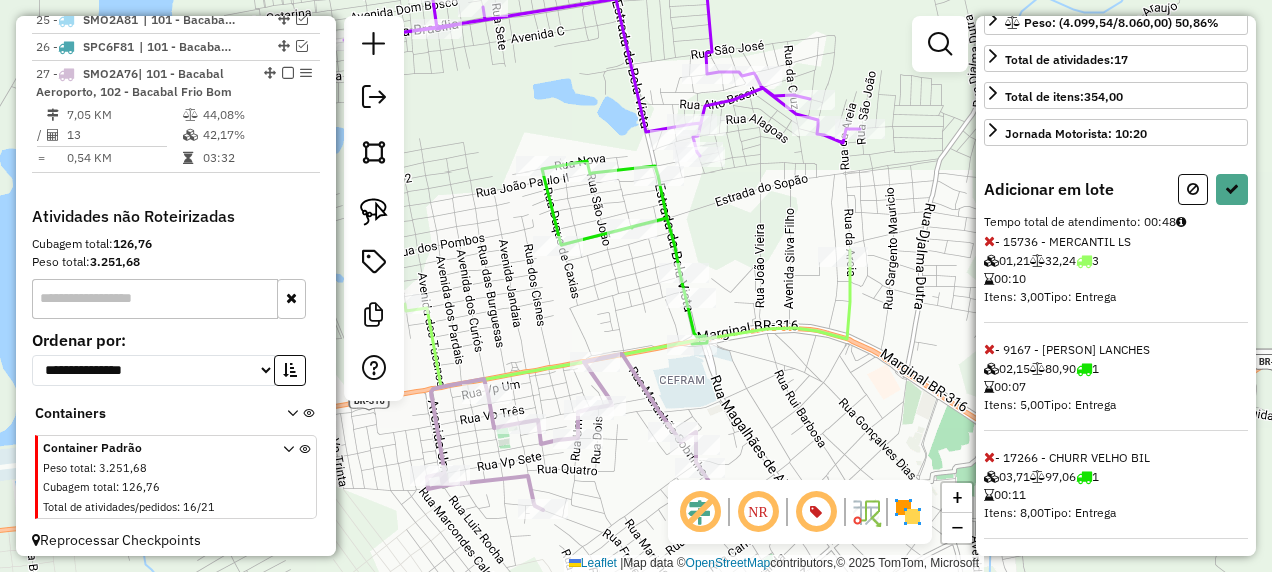 scroll, scrollTop: 0, scrollLeft: 0, axis: both 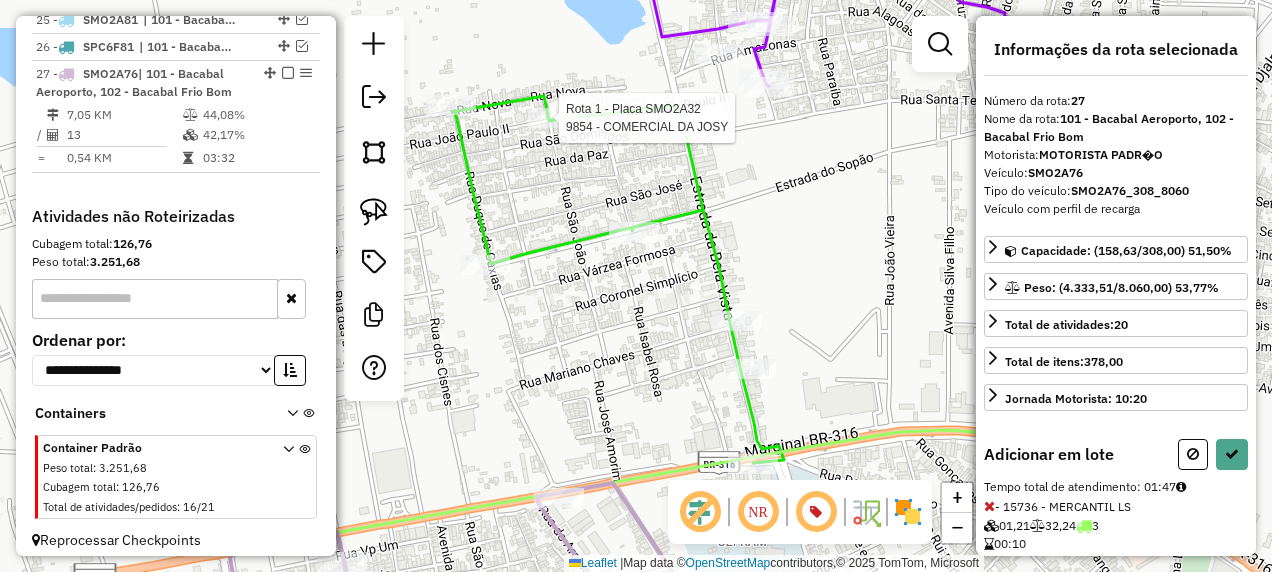 click 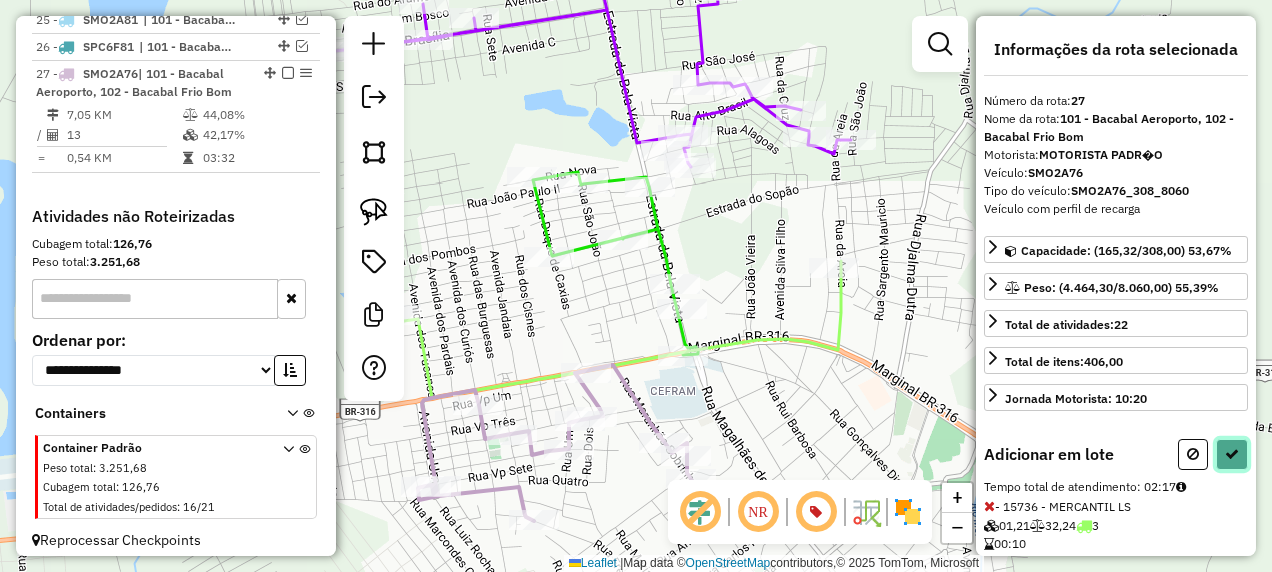 click at bounding box center [1232, 454] 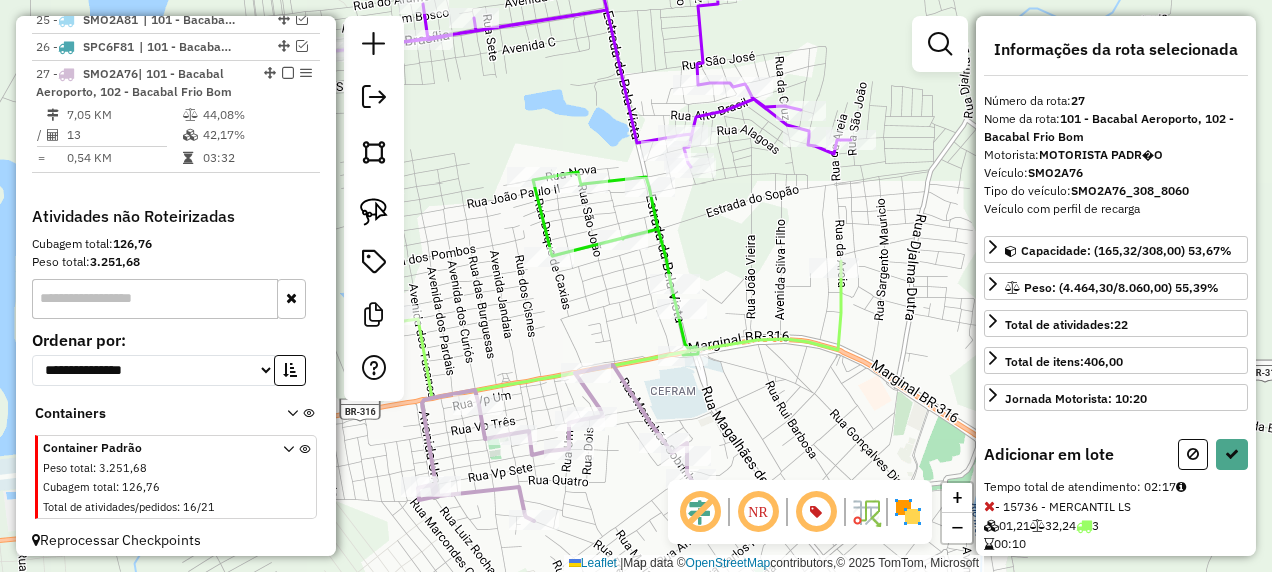 select on "**********" 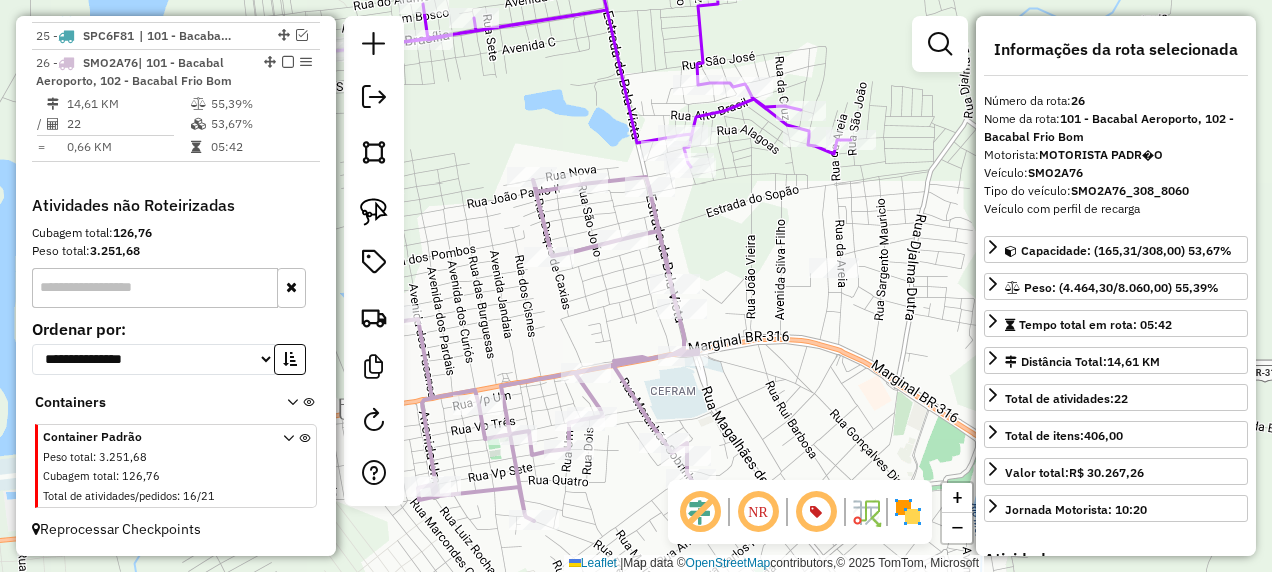 scroll, scrollTop: 1574, scrollLeft: 0, axis: vertical 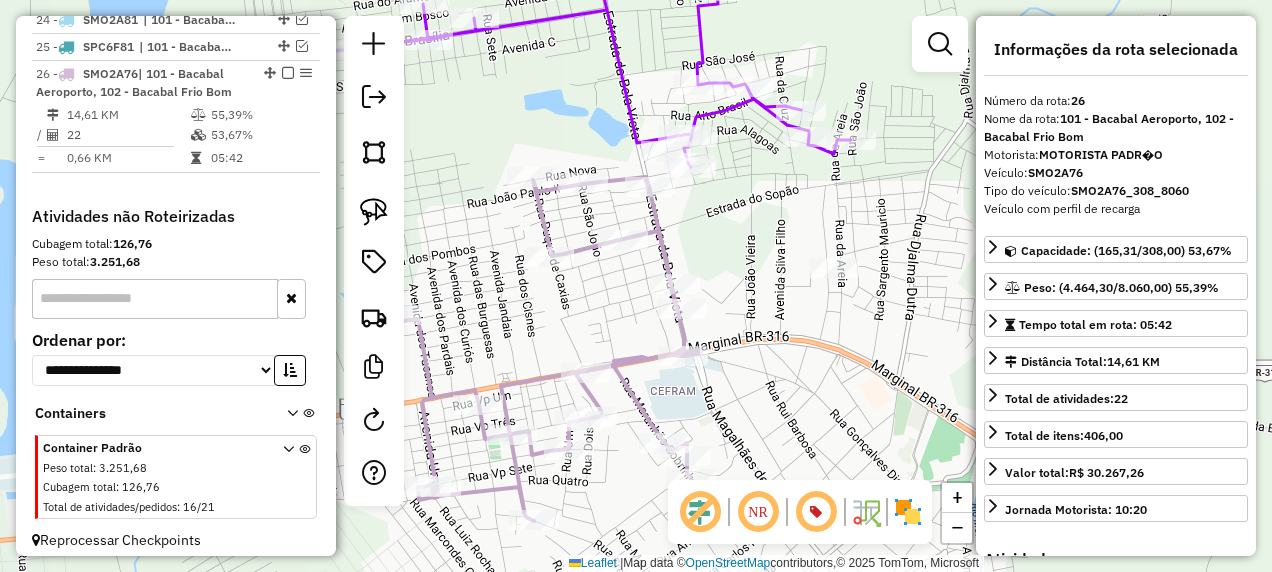 click 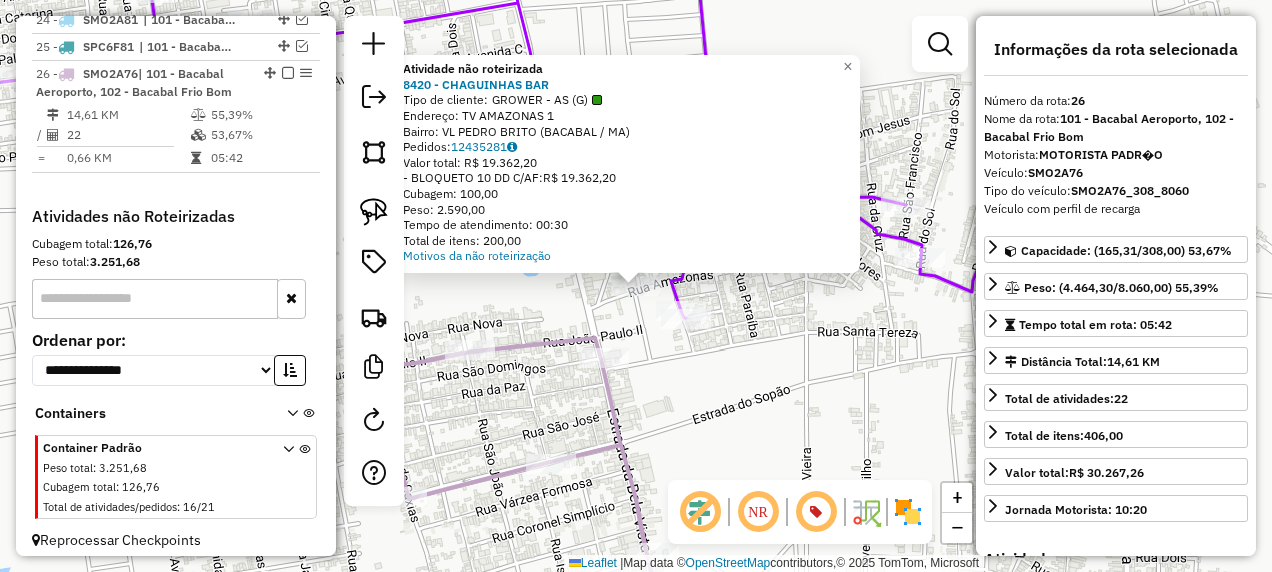 click on "Atividade não roteirizada [NUMBER] - CHAGUINHAS BAR  Tipo de cliente:   GROWER - AS (G)   Endereço: TV  AMAZONAS                      [NUMBER]   Bairro: VL PEDRO BRITO ([CITY] / [STATE])   Pedidos:  [NUMBER]   Valor total: R$ 19.362,20   - BLOQUETO 10 DD C/AF:  R$ 19.362,20   Cubagem: 100,00   Peso: 2.590,00   Tempo de atendimento: 00:30   Total de itens: 200,00  Motivos da não roteirização × Janela de atendimento Grade de atendimento Capacidade Transportadoras Veículos Cliente Pedidos  Rotas Selecione os dias de semana para filtrar as janelas de atendimento  Seg   Ter   Qua   Qui   Sex   Sáb   Dom  Informe o período da janela de atendimento: De: Até:  Filtrar exatamente a janela do cliente  Considerar janela de atendimento padrão  Selecione os dias de semana para filtrar as grades de atendimento  Seg   Ter   Qua   Qui   Sex   Sáb   Dom   Considerar clientes sem dia de atendimento cadastrado  Clientes fora do dia de atendimento selecionado Filtrar as atividades entre os valores definidos abaixo:  Peso mínimo:" 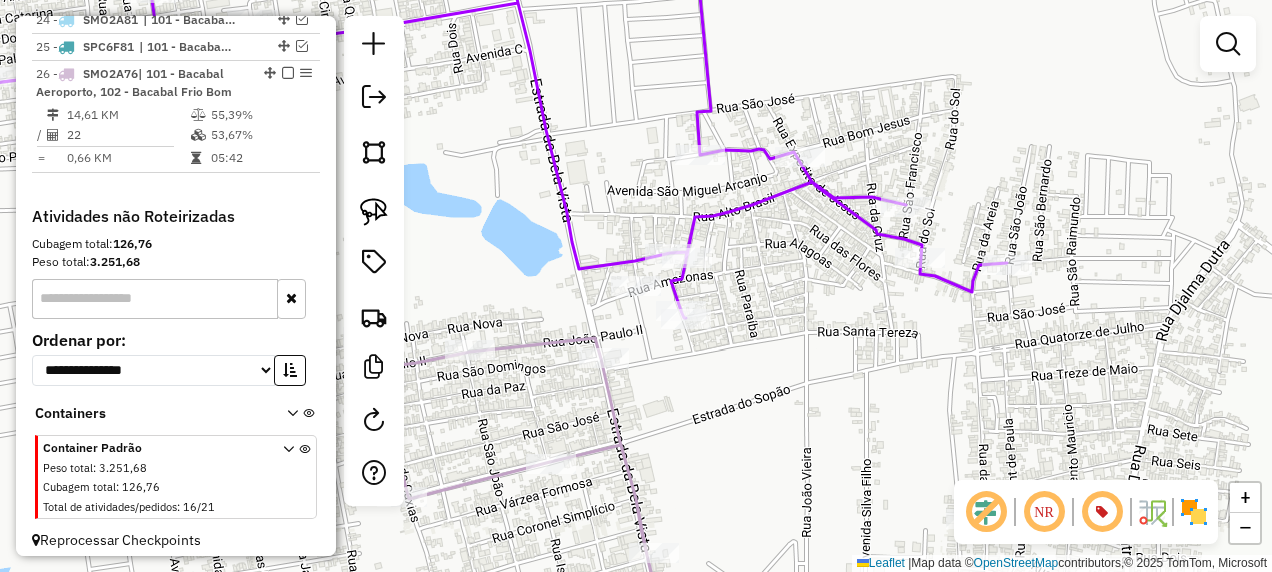 click 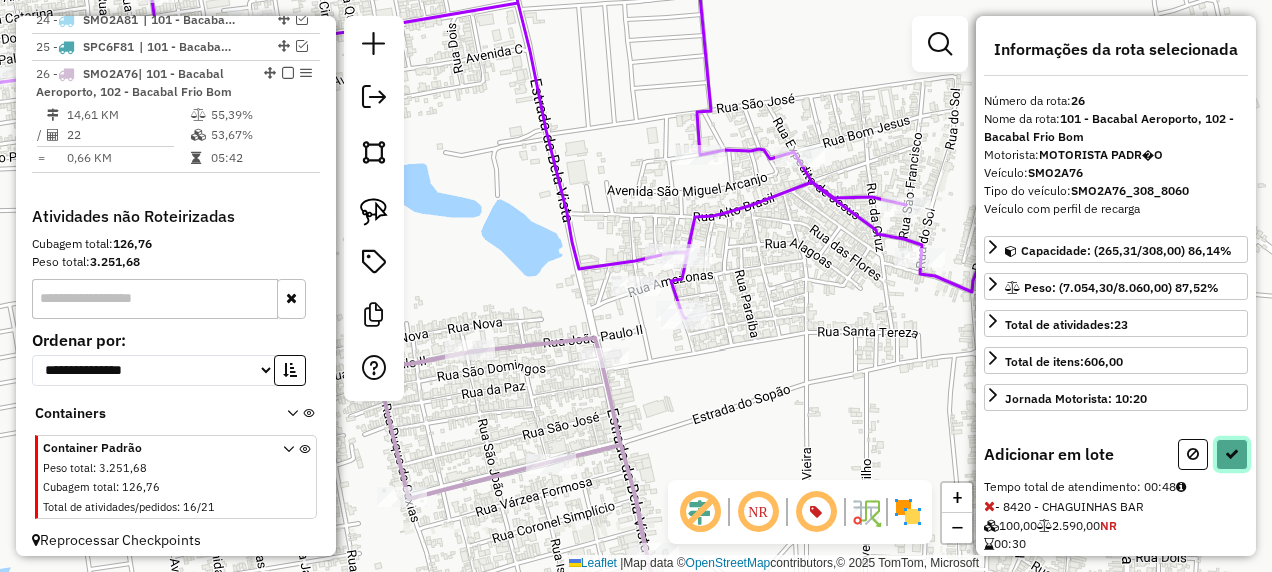 click at bounding box center (1232, 454) 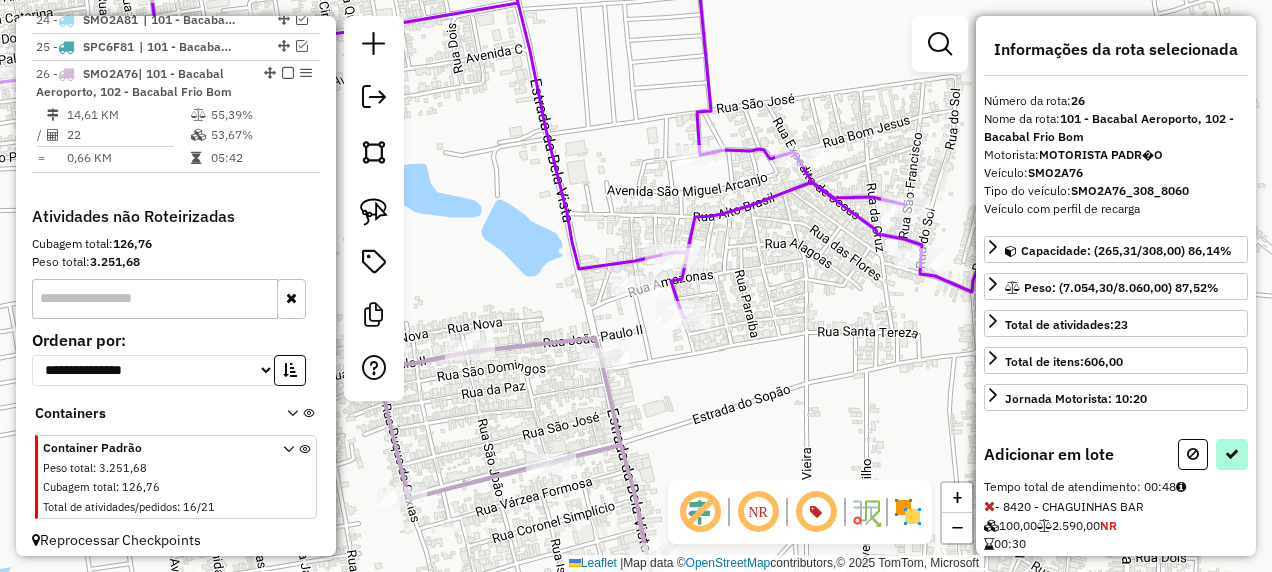 select on "**********" 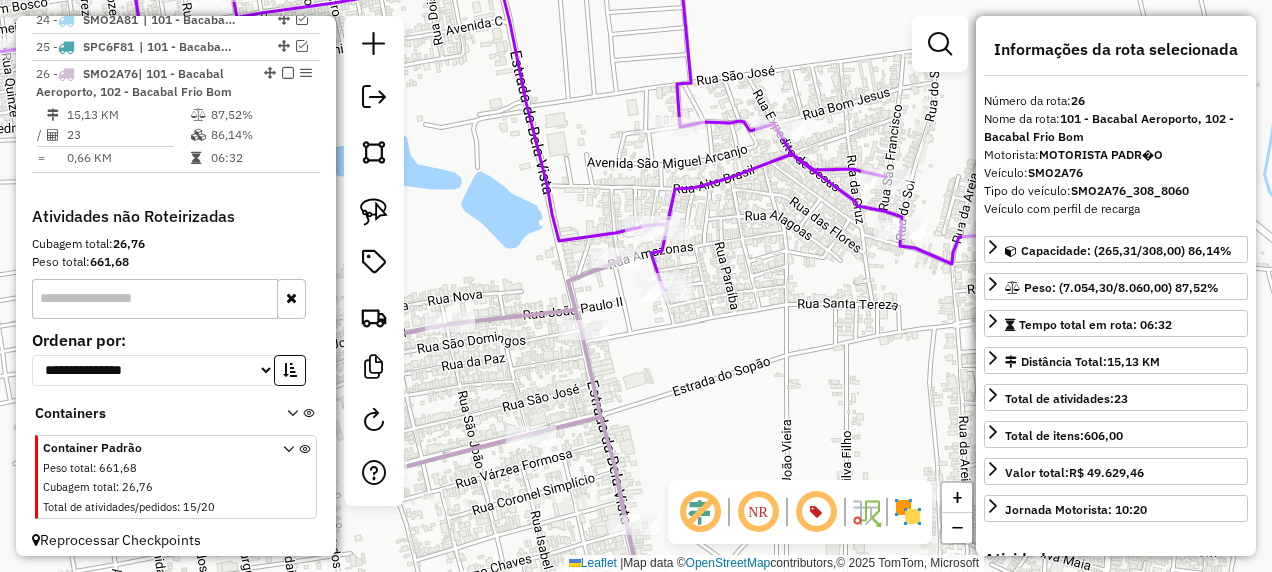 drag, startPoint x: 794, startPoint y: 389, endPoint x: 747, endPoint y: 209, distance: 186.03494 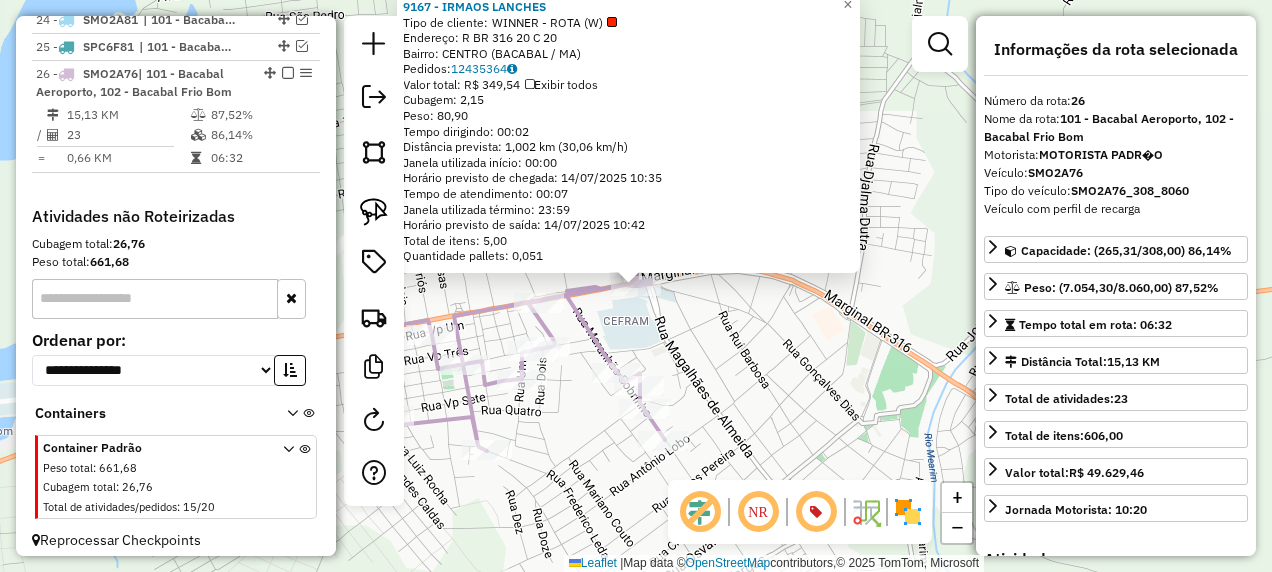 click on "[NUMBER] - IRMAOS LANCHES  Tipo de cliente:   WINNER - ROTA (W)   Endereço: R   BR 316 [NUMBER] C                   [NUMBER]   Bairro: CENTRO ([CITY] / [STATE])   Pedidos:  [NUMBER]   Valor total: R$ 349,54   Exibir todos   Cubagem: 2,15  Peso: 80,90  Tempo dirigindo: 00:02   Distância prevista: 1,002 km (30,06 km/h)   Janela utilizada início: 00:00   Horário previsto de chegada: 14/07/2025 10:35   Tempo de atendimento: 00:07   Janela utilizada término: 23:59   Horário previsto de saída: 14/07/2025 10:42   Total de itens: 5,00   Quantidade pallets: 0,051  × Janela de atendimento Grade de atendimento Capacidade Transportadoras Veículos Cliente Pedidos  Rotas Selecione os dias de semana para filtrar as janelas de atendimento  Seg   Ter   Qua   Qui   Sex   Sáb   Dom  Informe o período da janela de atendimento: De: Até:  Filtrar exatamente a janela do cliente  Considerar janela de atendimento padrão  Selecione os dias de semana para filtrar as grades de atendimento  Seg   Ter   Qua   Qui   Sex   Sáb   Dom   De:   De:" 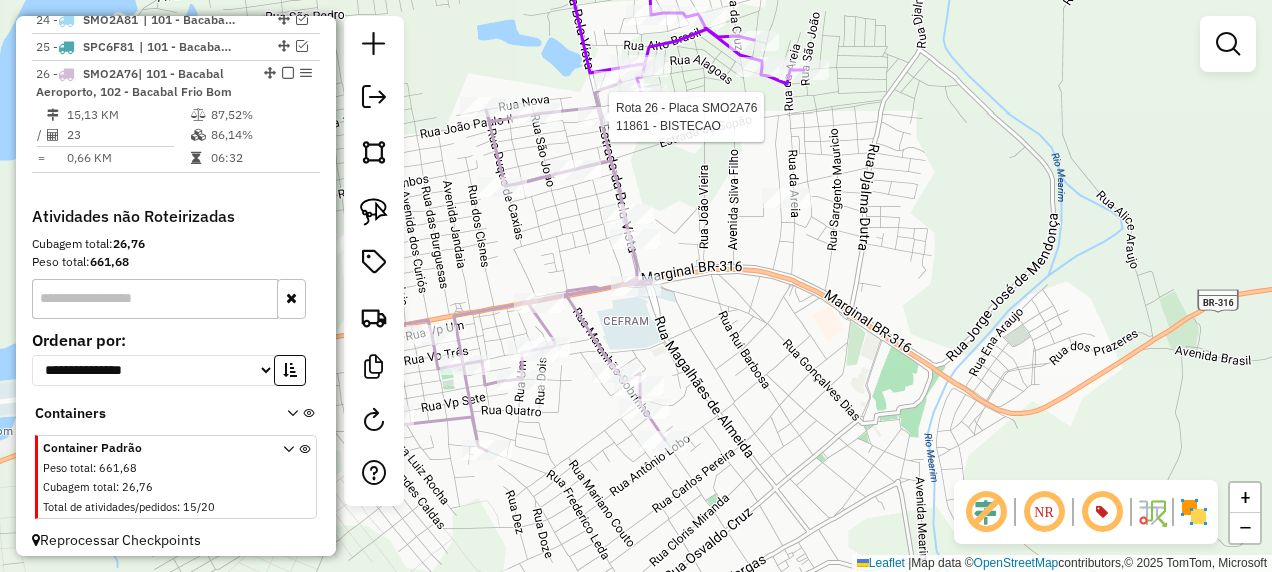 select on "**********" 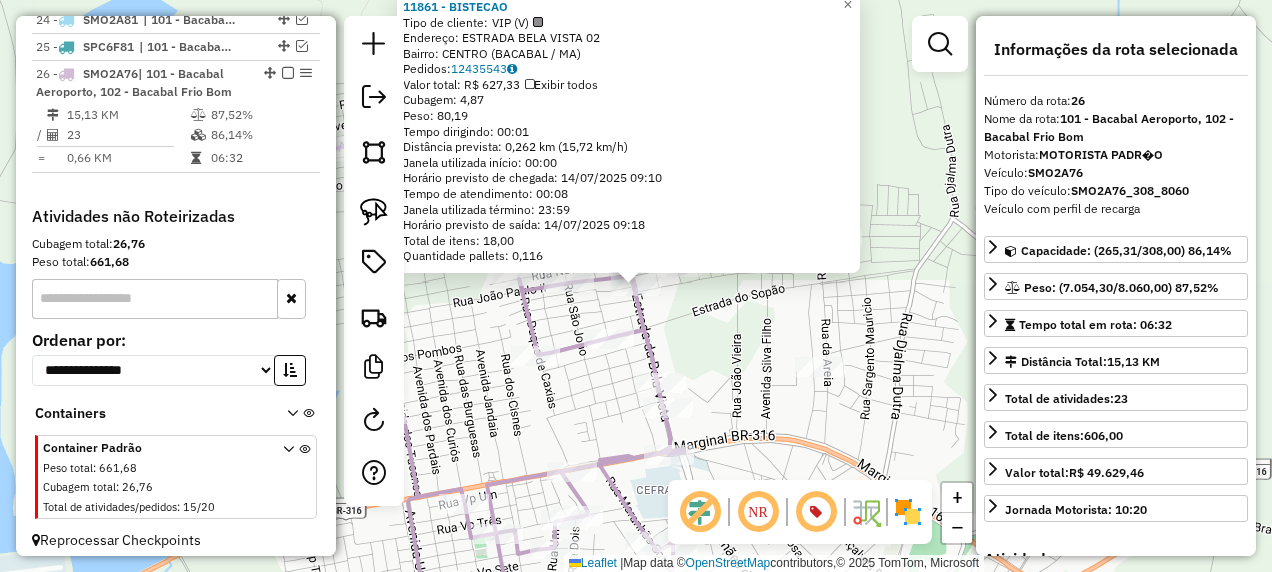 click on "[PERSON] Tipo de cliente: VIP (V) Endereço: [STREET] [NUMBER] Bairro: CENTRO ([CITY] / [STATE]) Pedidos: 12435543 Valor total: R$ 627,33 Exibir todos Cubagem: 4,87 Peso: 80,19 Tempo dirigindo: 00:01 Distância prevista: 0,262 km (15,72 km/h) Janela utilizada início: 00:00 Horário previsto de chegada: 14/07/2025 09:10 Tempo de atendimento: 00:08 Janela utilizada término: 23:59 Horário previsto de saída: 14/07/2025 09:18 Total de itens: 18,00 Quantidade pallets: 0,116 × Janela de atendimento Grade de atendimento Capacidade Transportadoras Veículos Cliente Pedidos Rotas Selecione os dias de semana para filtrar as janelas de atendimento Seg Ter Qua Qui Sex Sáb Dom Informe o período da janela de atendimento: De: Até: Filtrar exatamente a janela do cliente Considerar janela de atendimento padrão Selecione os dias de semana para filtrar as grades de atendimento Seg Ter Qua Qui Sex Sáb Dom Peso mínimo: Peso máximo: De: De:" 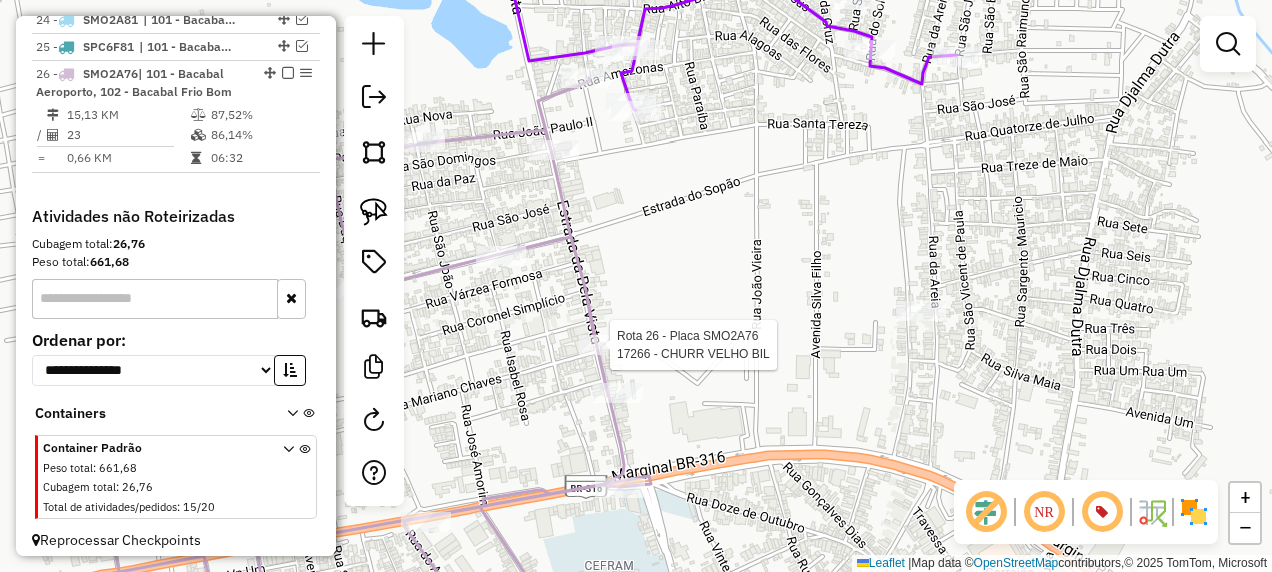select on "**********" 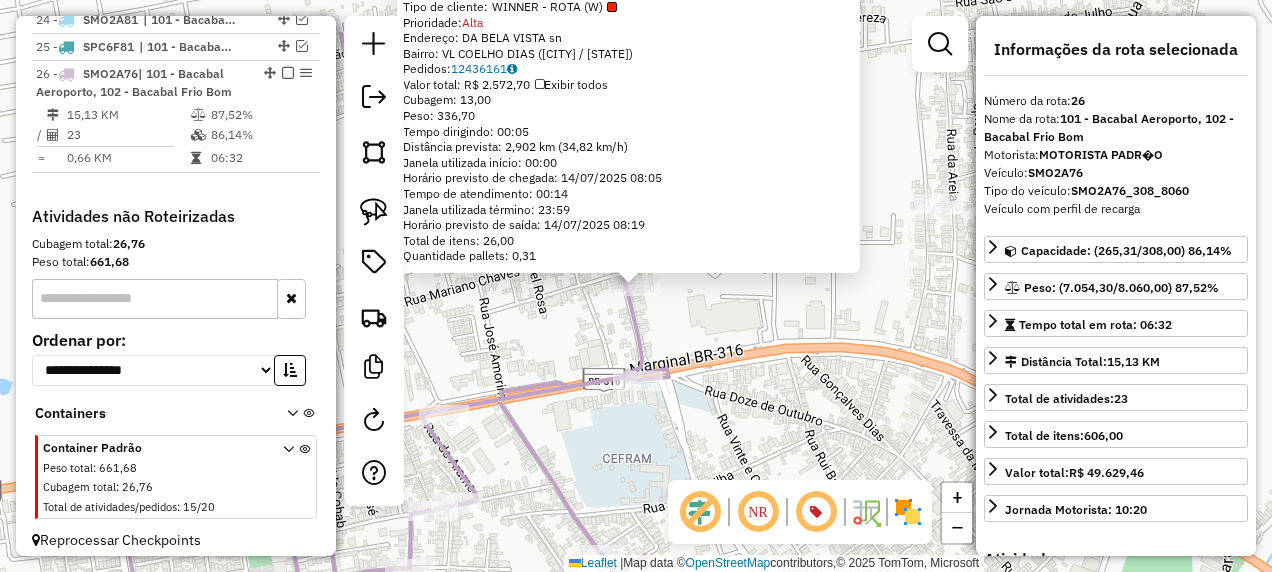 click on "[NUMBER] - D MARTINS LIMA LTDA  Tipo de cliente:   WINNER - ROTA (W)   Prioridade:  Alta  Endereço:  DA BELA VISTA sn   Bairro: VL COELHO DIAS ([CITY] / [STATE])   Pedidos:  [NUMBER]   Valor total: R$ 2.572,70   Exibir todos   Cubagem: 13,00  Peso: 336,70  Tempo dirigindo: 00:05   Distância prevista: 2,902 km (34,82 km/h)   Janela utilizada início: 00:00   Horário previsto de chegada: 14/07/2025 08:05   Tempo de atendimento: 00:14   Janela utilizada término: 23:59   Horário previsto de saída: 14/07/2025 08:19   Total de itens: 26,00   Quantidade pallets: 0,31  × Janela de atendimento Grade de atendimento Capacidade Transportadoras Veículos Cliente Pedidos  Rotas Selecione os dias de semana para filtrar as janelas de atendimento  Seg   Ter   Qua   Qui   Sex   Sáb   Dom  Informe o período da janela de atendimento: De: Até:  Filtrar exatamente a janela do cliente  Considerar janela de atendimento padrão  Selecione os dias de semana para filtrar as grades de atendimento  Seg   Ter   Qua   Qui   Sex   Sáb" 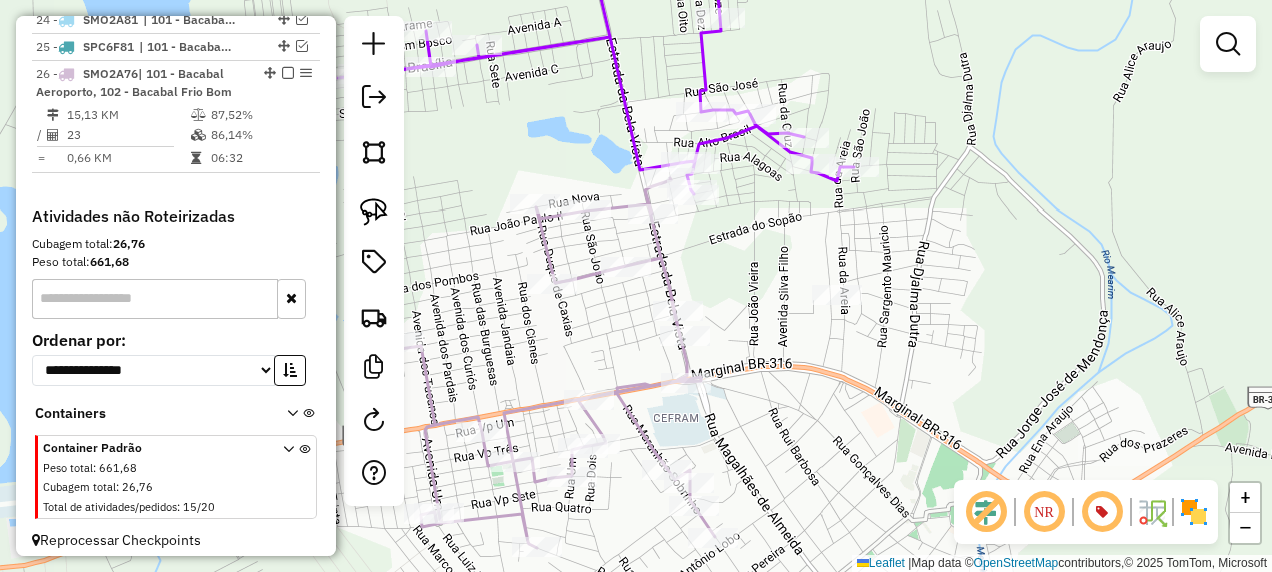 click 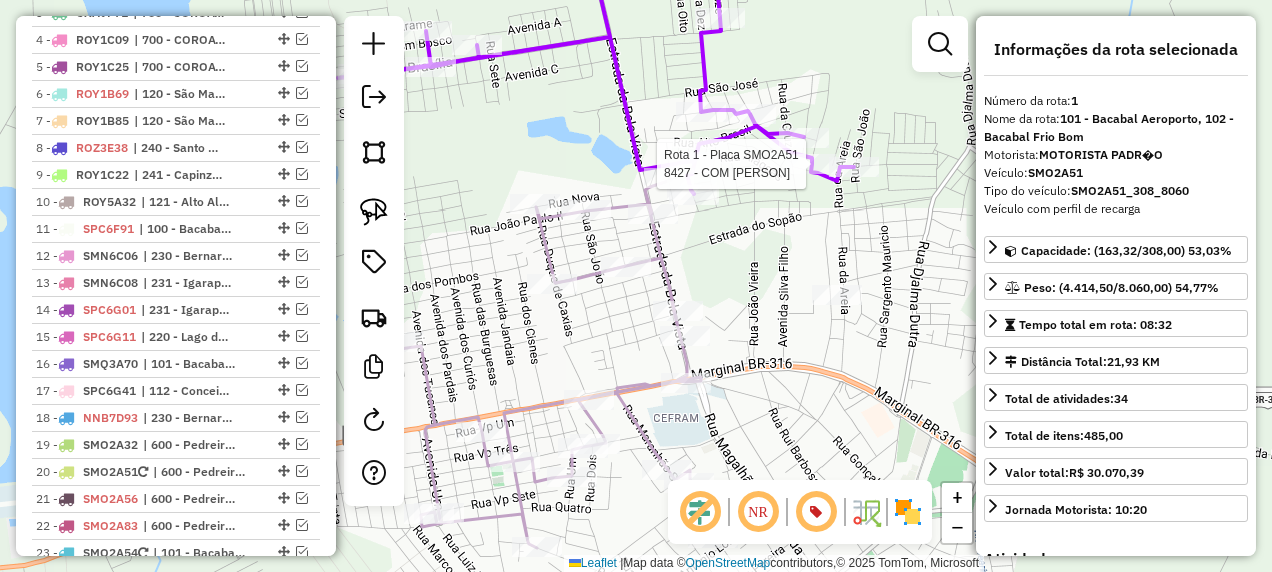 scroll, scrollTop: 774, scrollLeft: 0, axis: vertical 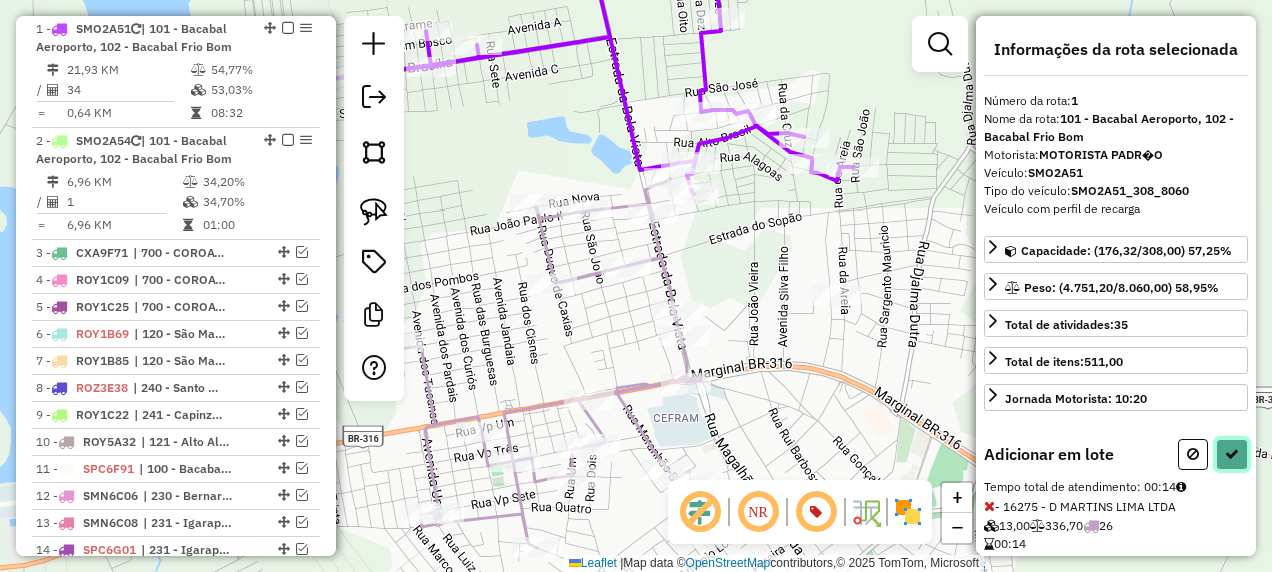 click at bounding box center [1232, 454] 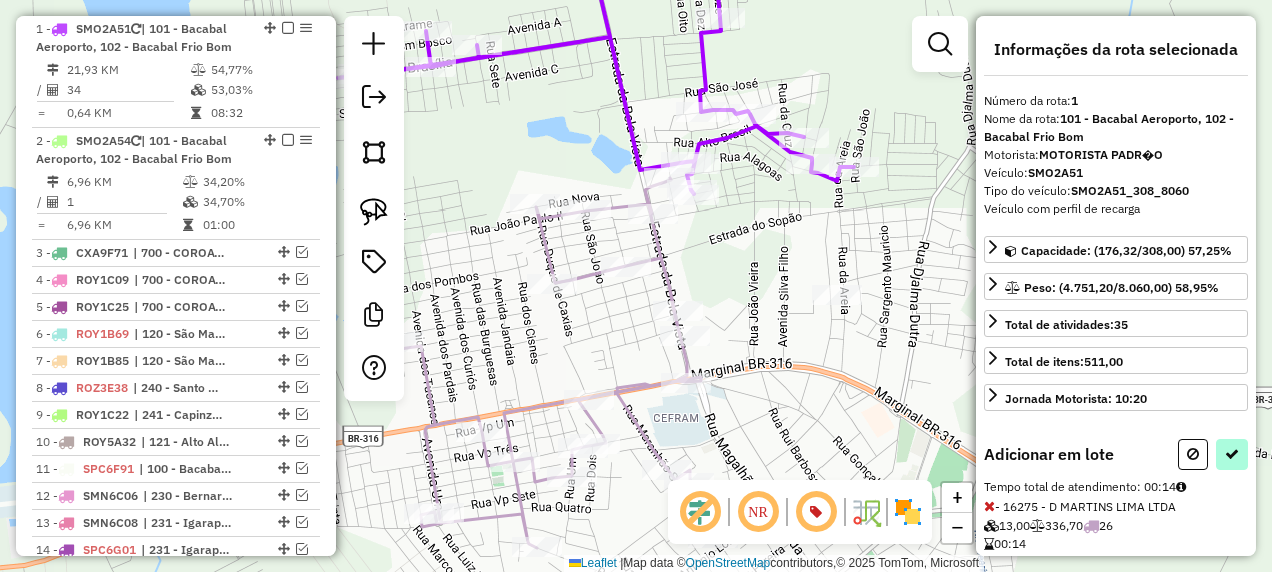 select on "**********" 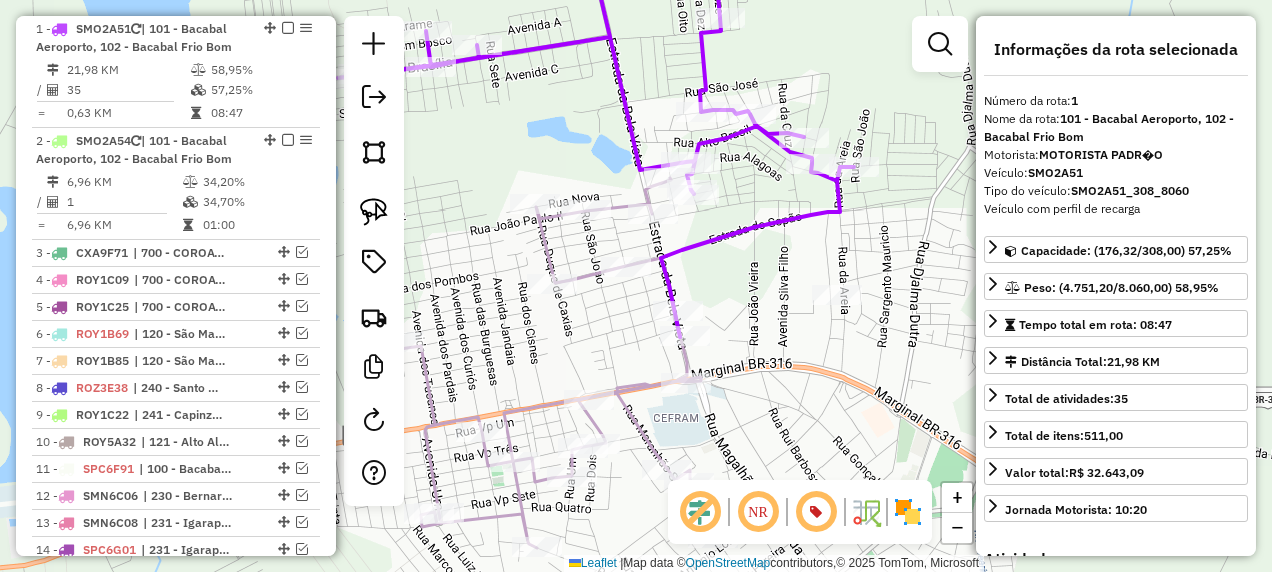 click 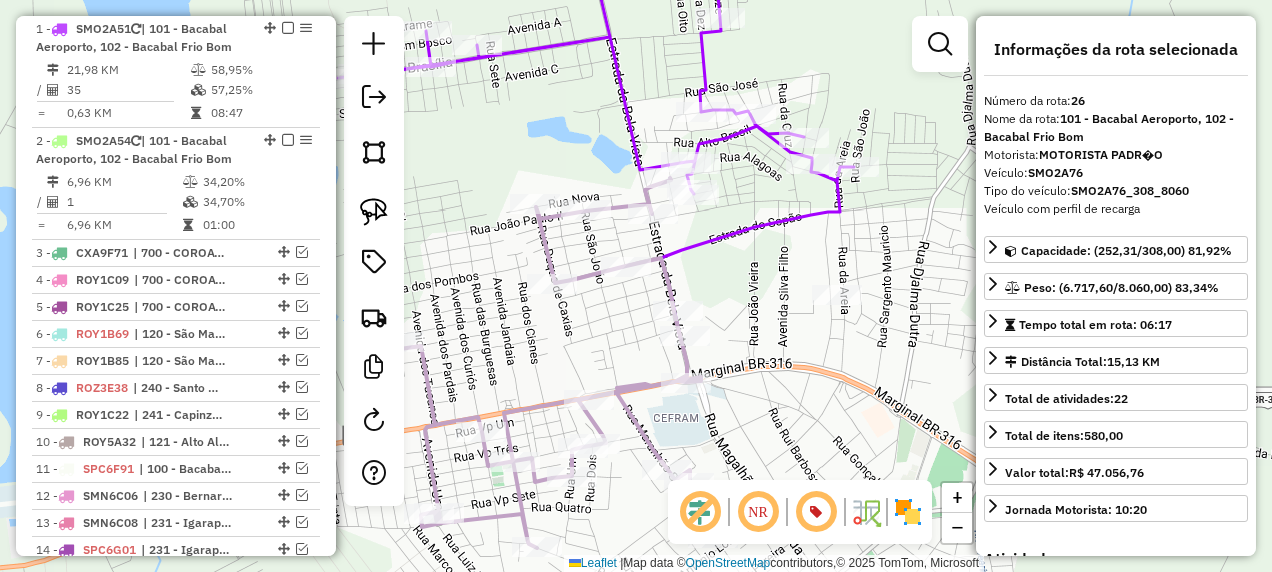 scroll, scrollTop: 1574, scrollLeft: 0, axis: vertical 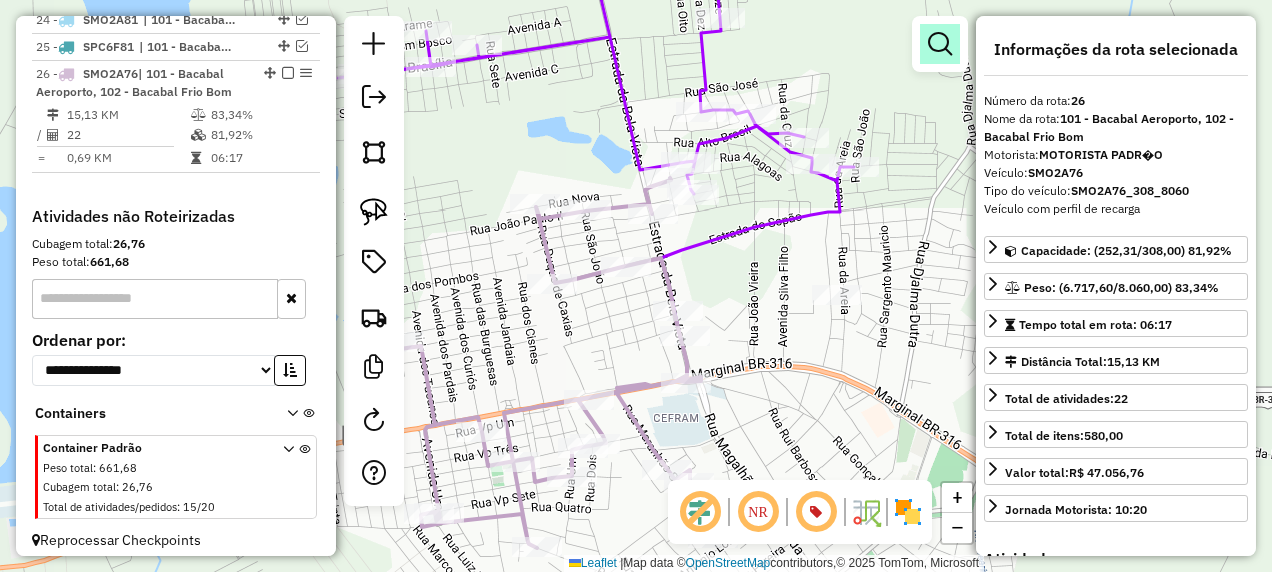 click at bounding box center (940, 44) 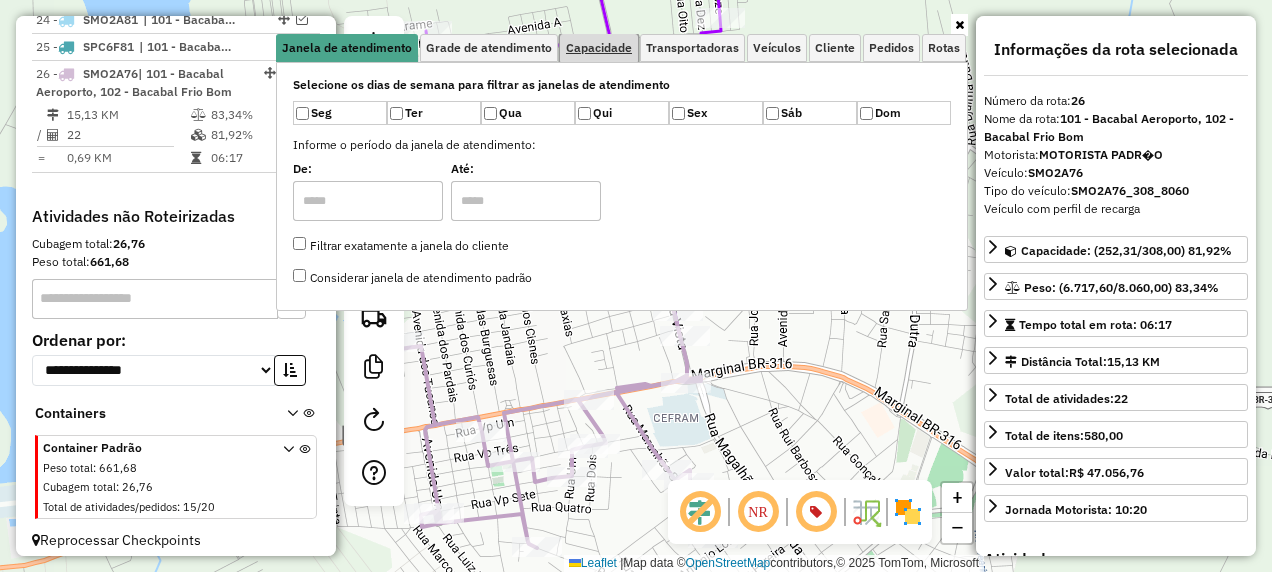 click on "Capacidade" at bounding box center (599, 48) 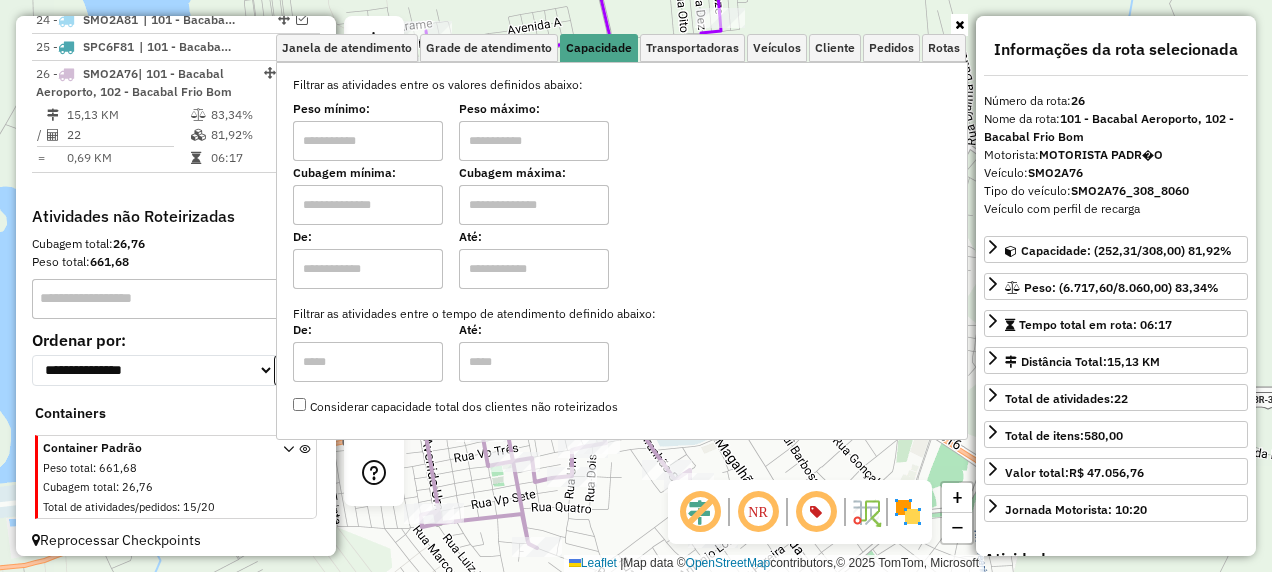 click at bounding box center [368, 205] 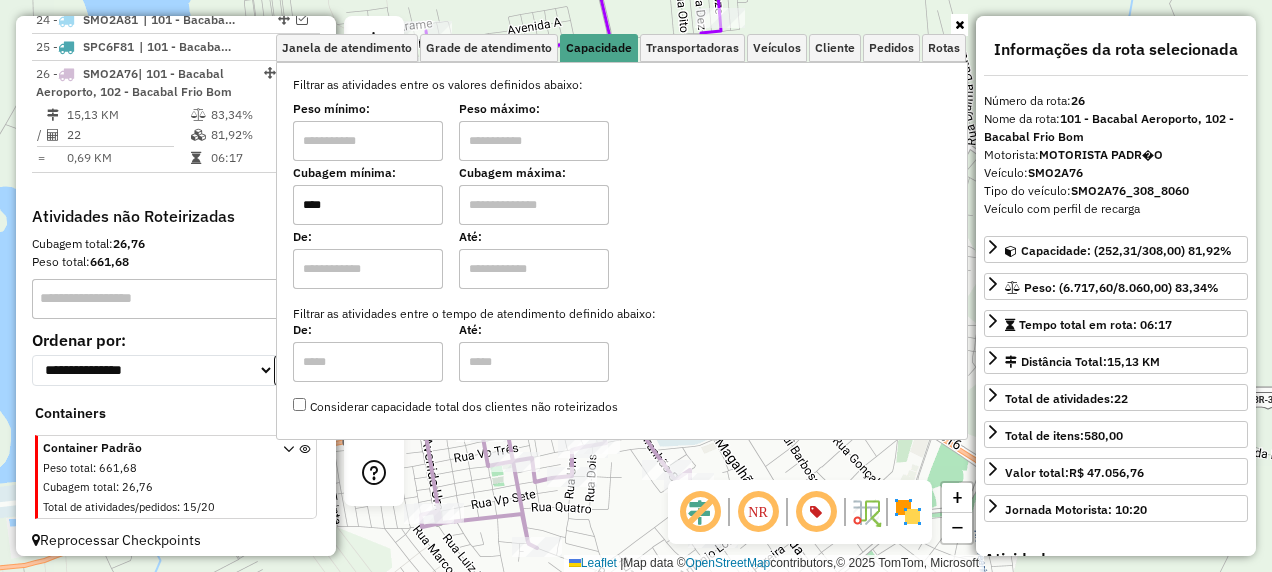 type on "****" 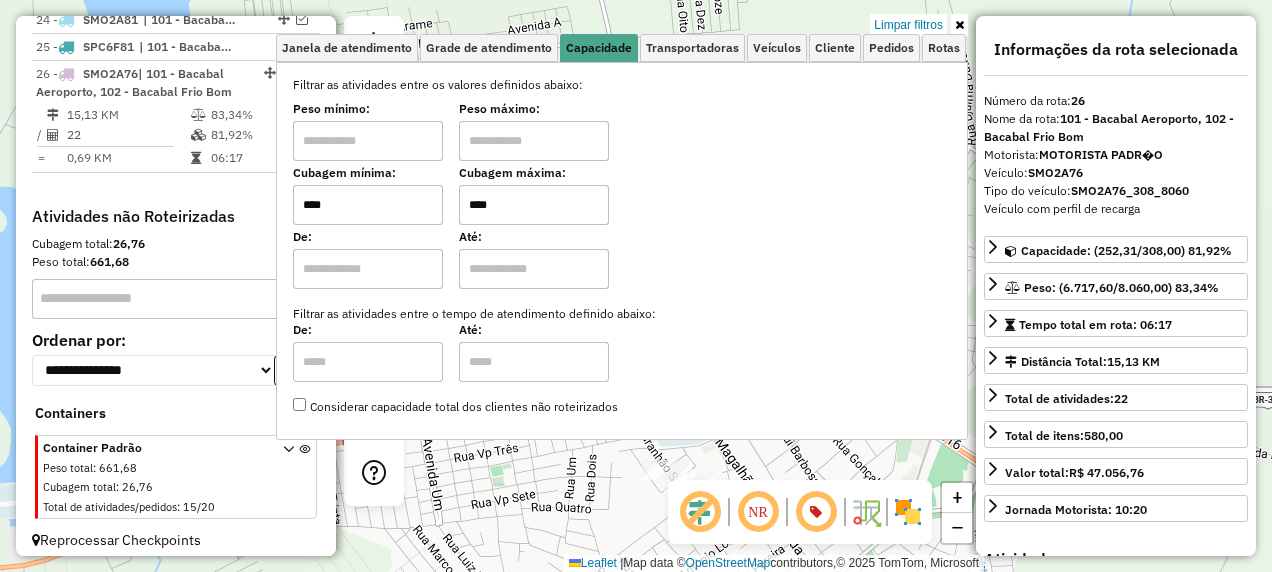 click on "Limpar filtros Janela de atendimento Grade de atendimento Capacidade Transportadoras Veículos Cliente Pedidos Rotas Selecione os dias de semana para filtrar as janelas de atendimento Seg Ter Qua Qui Sex Sáb Dom Informe o período da janela de atendimento: De: Até: Filtrar exatamente a janela do cliente Considerar janela de atendimento padrão Selecione os dias de semana para filtrar as grades de atendimento Seg Ter Qua Qui Sex Sáb Dom Considerar clientes sem dia de atendimento cadastrado Clientes fora do dia de atendimento selecionado Filtrar as atividades entre os valores definidos abaixo: Peso mínimo: Peso máximo: Cubagem mínima: **** Cubagem máxima: **** De: Até: Filtrar as atividades entre o tempo de atendimento definido abaixo: De: Até: Considerar capacidade total dos clientes não roteirizados Transportadora: Selecione um ou mais itens Tipo de veículo: Selecione um ou mais itens Veículo: Selecione um ou mais itens Motorista: Nome: Rótulo:" at bounding box center (622, 237) 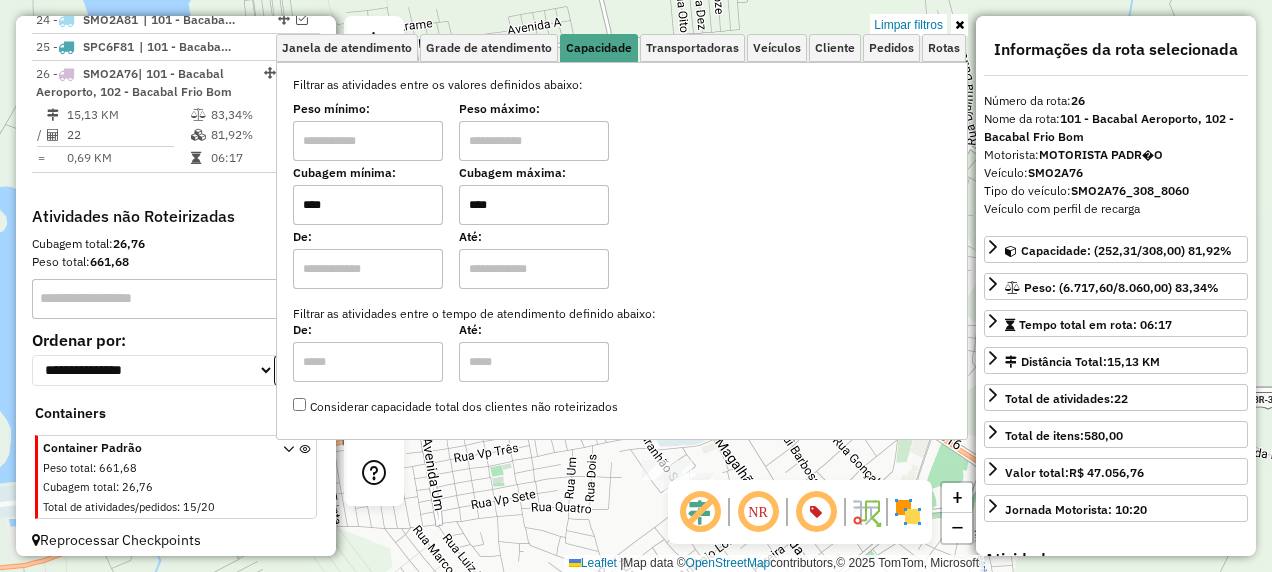 click on "Limpar filtros Janela de atendimento Grade de atendimento Capacidade Transportadoras Veículos Cliente Pedidos Rotas Selecione os dias de semana para filtrar as janelas de atendimento Seg Ter Qua Qui Sex Sáb Dom Informe o período da janela de atendimento: De: Até: Filtrar exatamente a janela do cliente Considerar janela de atendimento padrão Selecione os dias de semana para filtrar as grades de atendimento Seg Ter Qua Qui Sex Sáb Dom Considerar clientes sem dia de atendimento cadastrado Clientes fora do dia de atendimento selecionado Filtrar as atividades entre os valores definidos abaixo: Peso mínimo: Peso máximo: Cubagem mínima: **** Cubagem máxima: **** De: Até: Filtrar as atividades entre o tempo de atendimento definido abaixo: De: Até: Considerar capacidade total dos clientes não roteirizados Transportadora: Selecione um ou mais itens Tipo de veículo: Selecione um ou mais itens Veículo: Selecione um ou mais itens Motorista: Nome: Rótulo:" at bounding box center (622, 237) 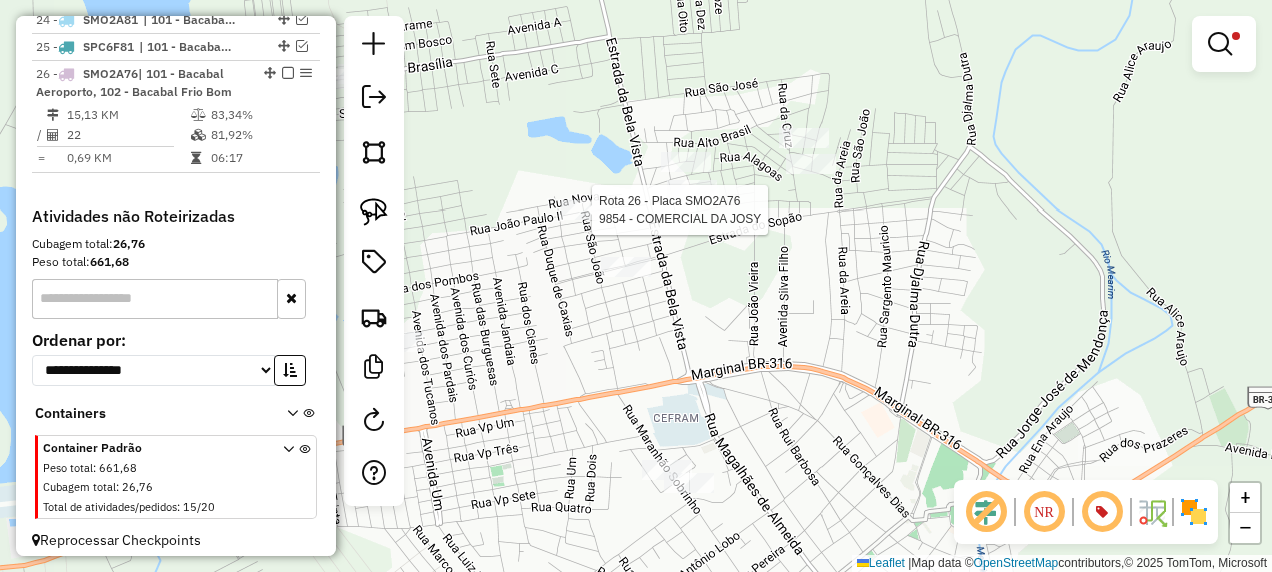 select on "**********" 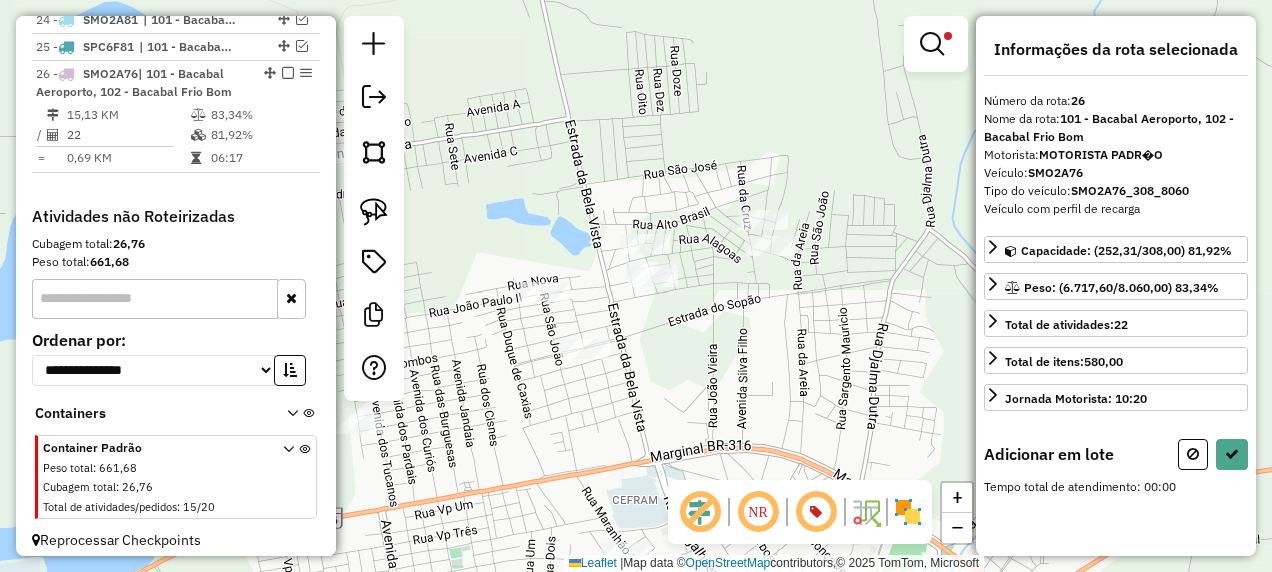 drag, startPoint x: 835, startPoint y: 345, endPoint x: 662, endPoint y: 358, distance: 173.48775 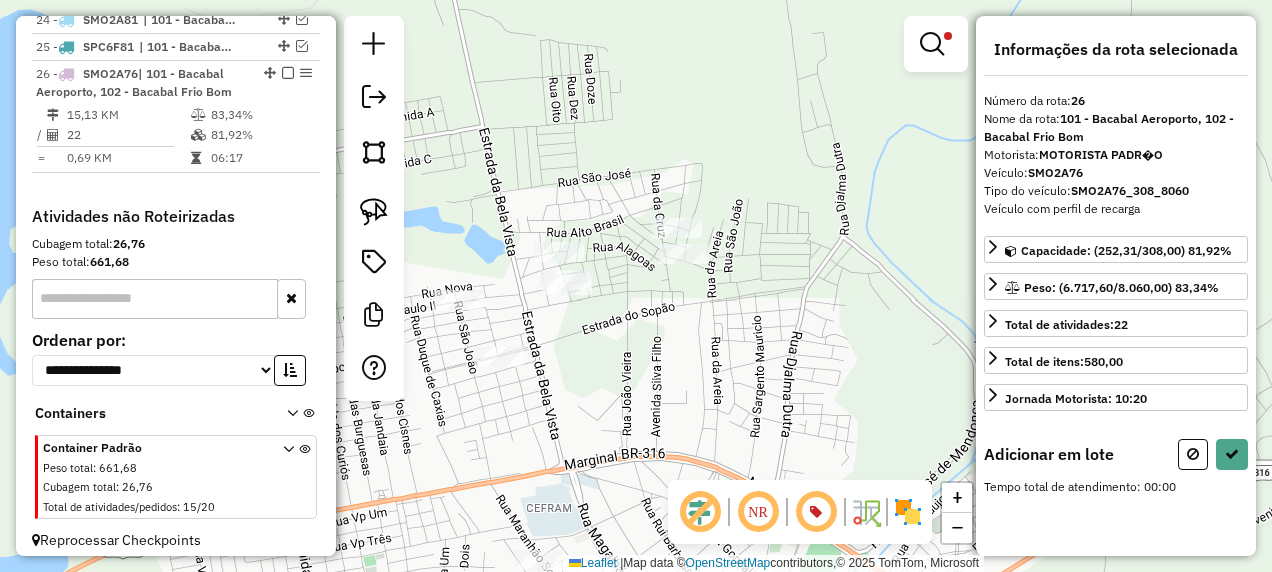 drag, startPoint x: 378, startPoint y: 199, endPoint x: 396, endPoint y: 196, distance: 18.248287 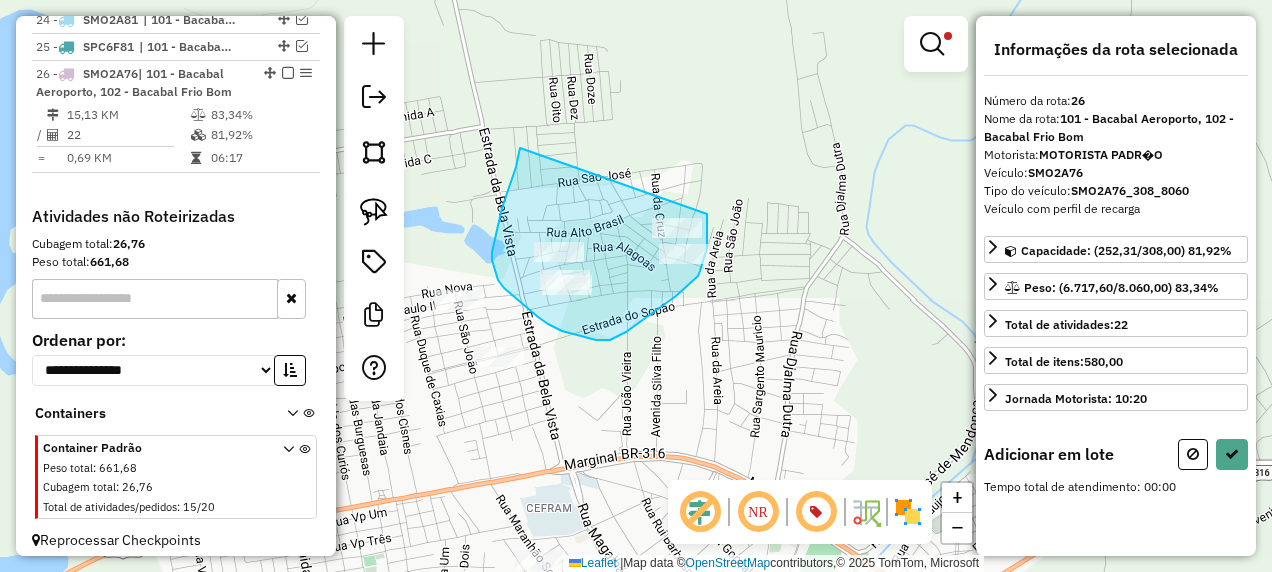 drag, startPoint x: 520, startPoint y: 150, endPoint x: 707, endPoint y: 214, distance: 197.64868 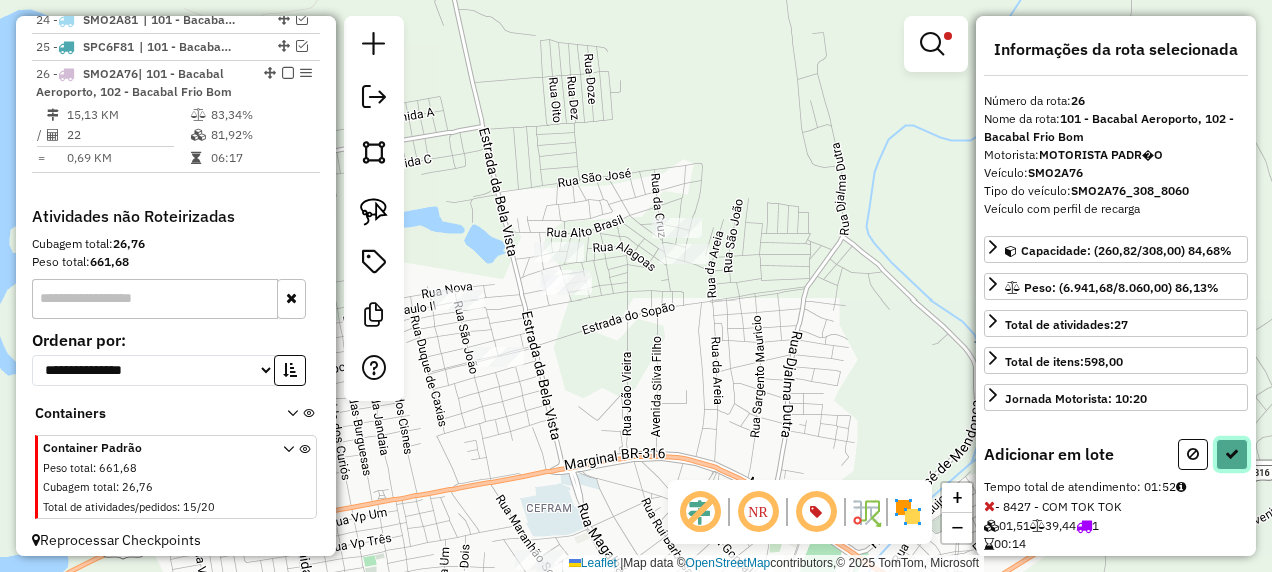 click at bounding box center [1232, 454] 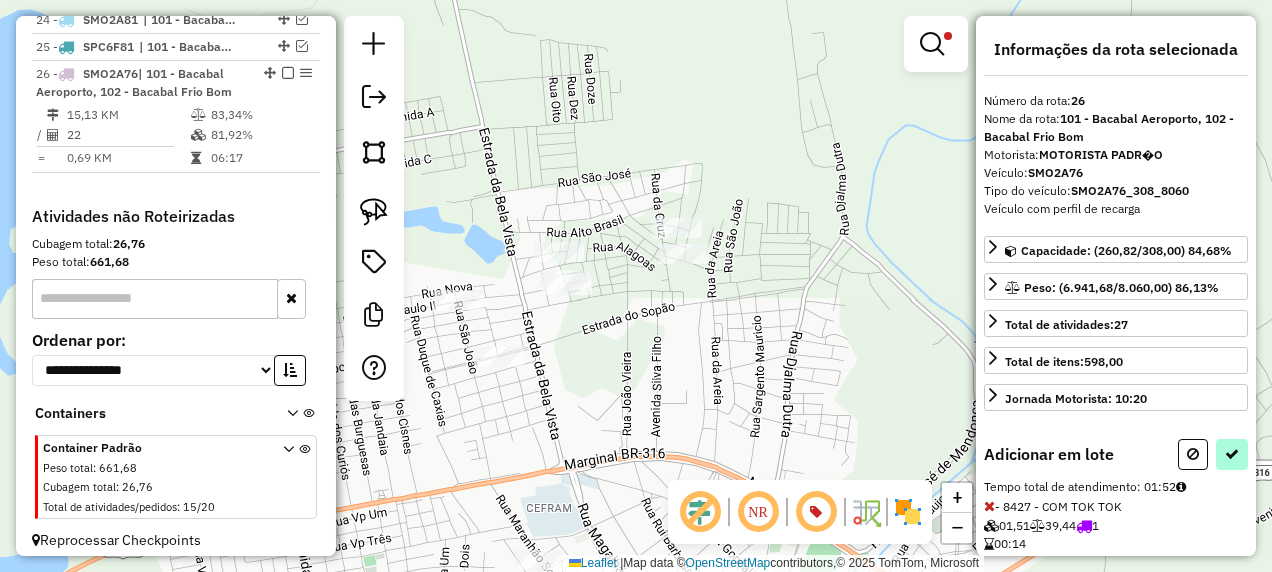 select on "**********" 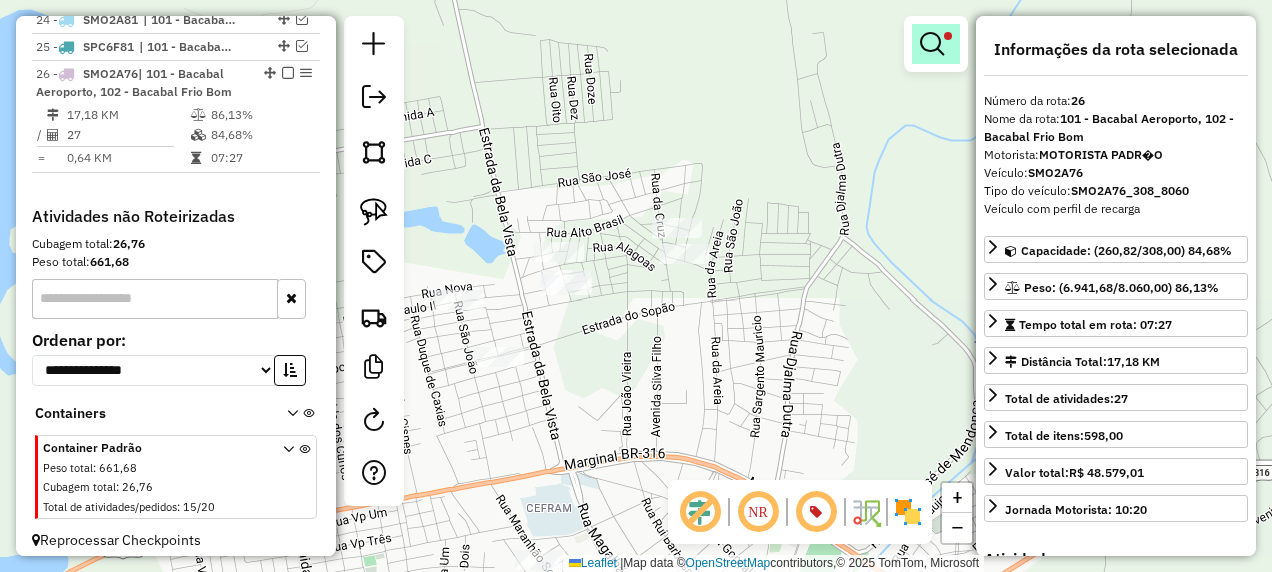 click at bounding box center [932, 44] 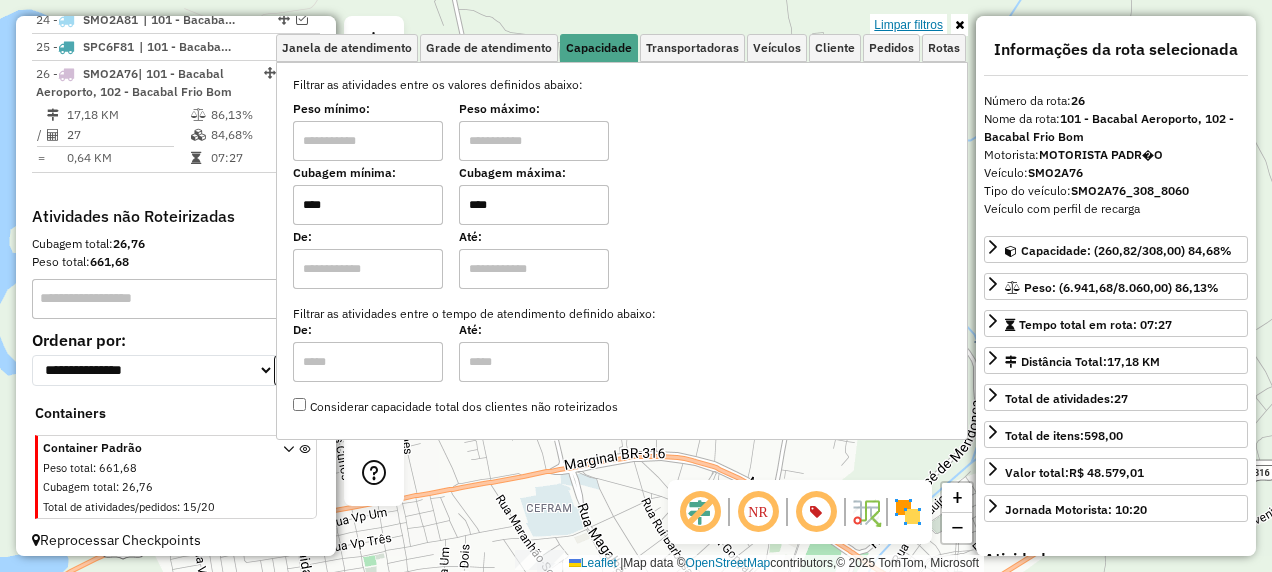click on "Limpar filtros" at bounding box center (908, 25) 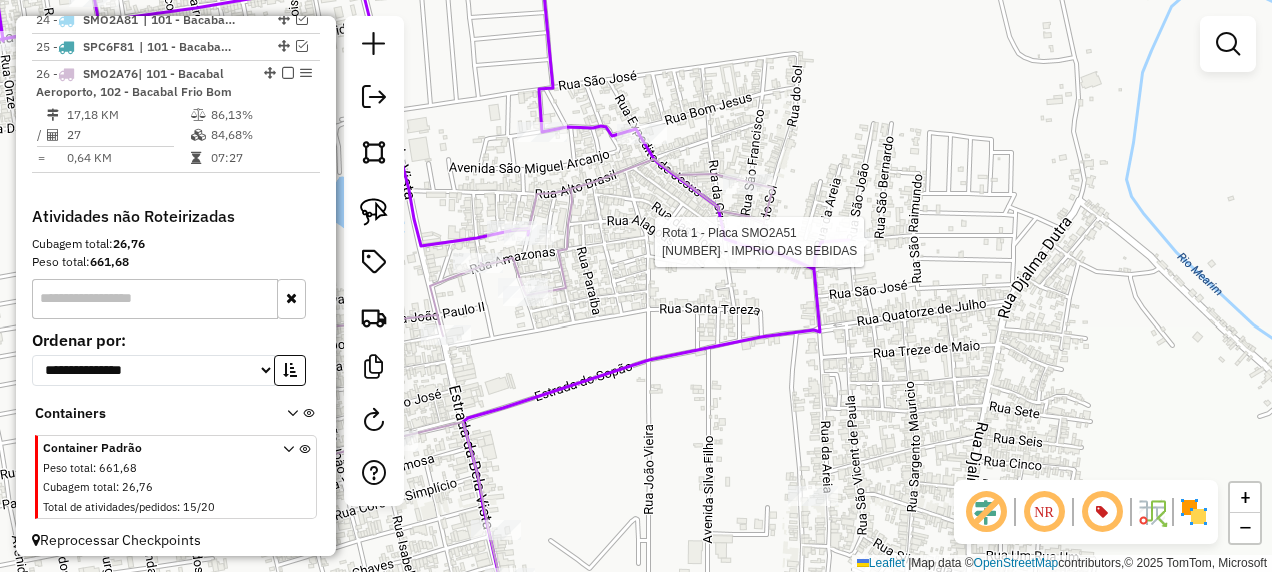 click 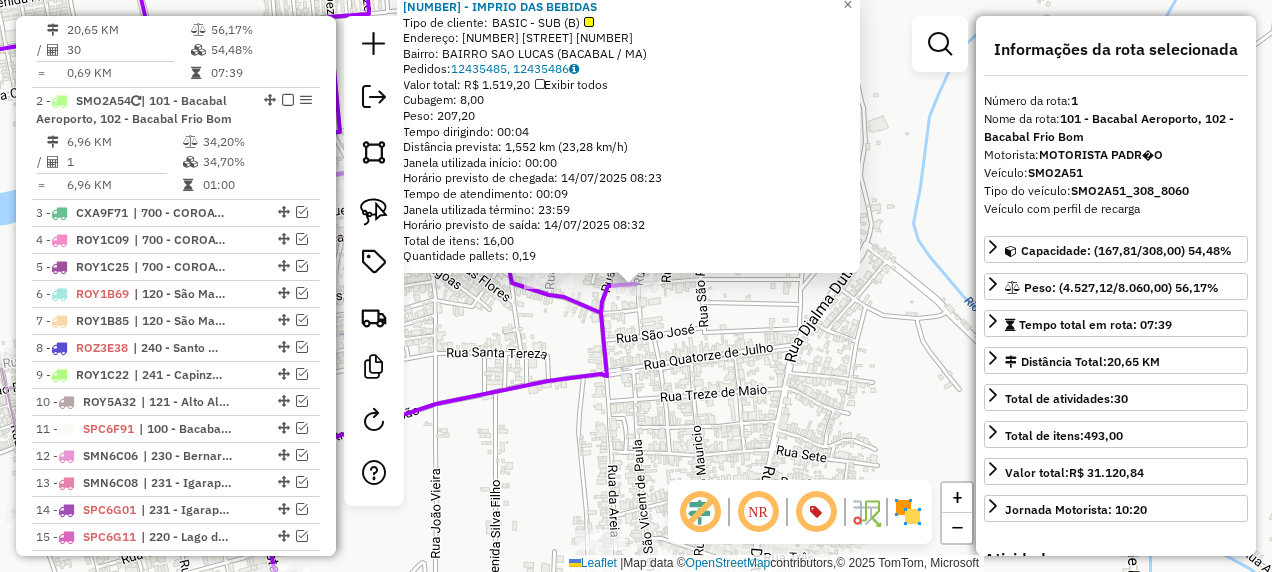 click on "9978 - IMPÉRIO DAS BEBIDAS Tipo de cliente: BASIC - SUB (B) Endereço: [NUMBER] [STREET] [NUMBER] Bairro: BAIRRO [NEIGHBORHOOD] ([CITY] / [STATE]) Pedidos: 12435485, 12435486 Valor total: R$ 1.519,20 Exibir todos Cubagem: 8,00 Peso: 207,20 Tempo dirigindo: 00:04 Distância prevista: 1,552 km (23,28 km/h) Janela utilizada início: 00:00 Horário previsto de chegada: 14/07/2025 08:23 Tempo de atendimento: 00:09 Janela utilizada término: 23:59 Horário previsto de saída: 14/07/2025 08:32 Total de itens: 16,00 Quantidade pallets: 0,19 × Janela de atendimento Grade de atendimento Capacidade Transportadoras Veículos Cliente Pedidos Rotas Selecione os dias de semana para filtrar as janelas de atendimento Seg Ter Qua Qui Sex Sáb Dom Informe o período da janela de atendimento: De: Até: Filtrar exatamente a janela do cliente Considerar janela de atendimento padrão Selecione os dias de semana para filtrar as grades de atendimento Seg Ter Qua Qui" 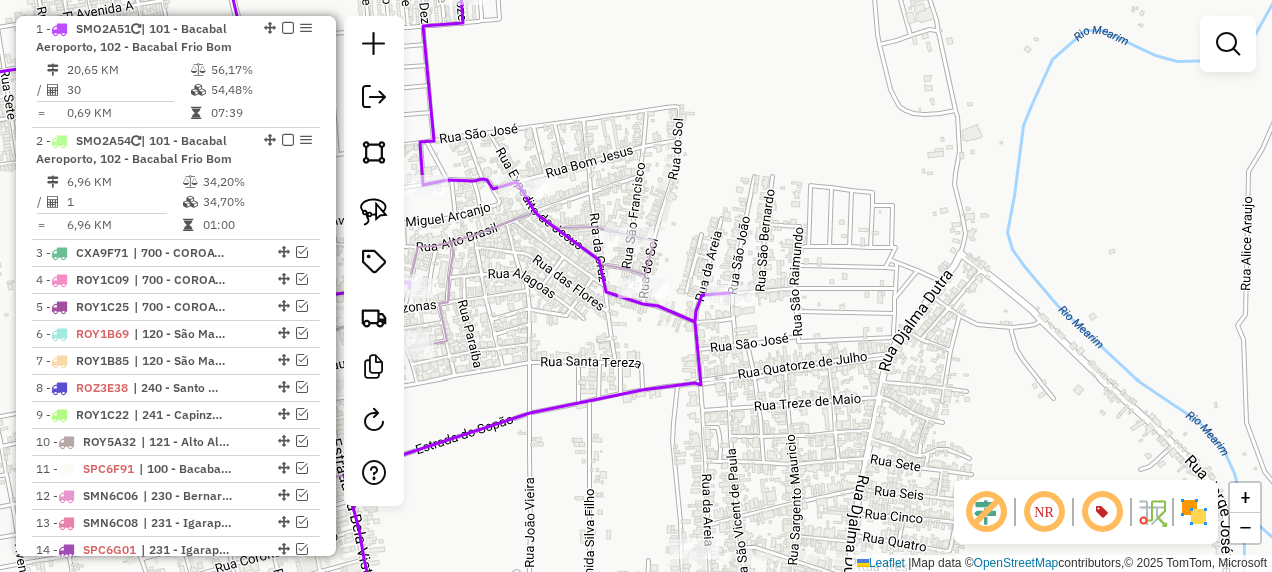 drag, startPoint x: 536, startPoint y: 300, endPoint x: 712, endPoint y: 313, distance: 176.47946 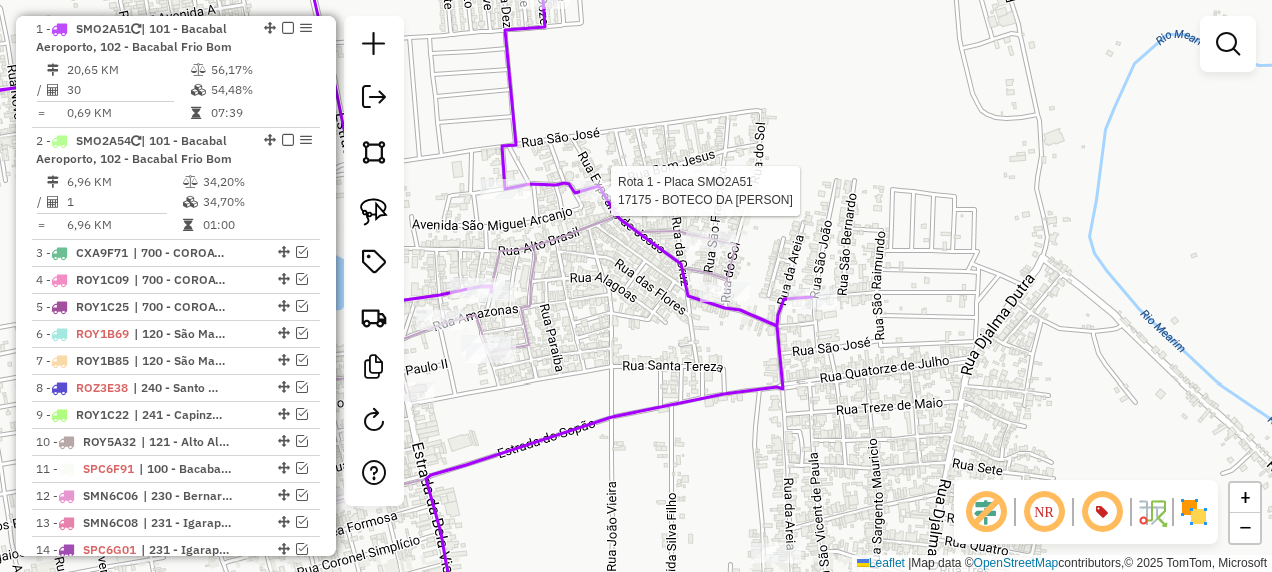 select on "**********" 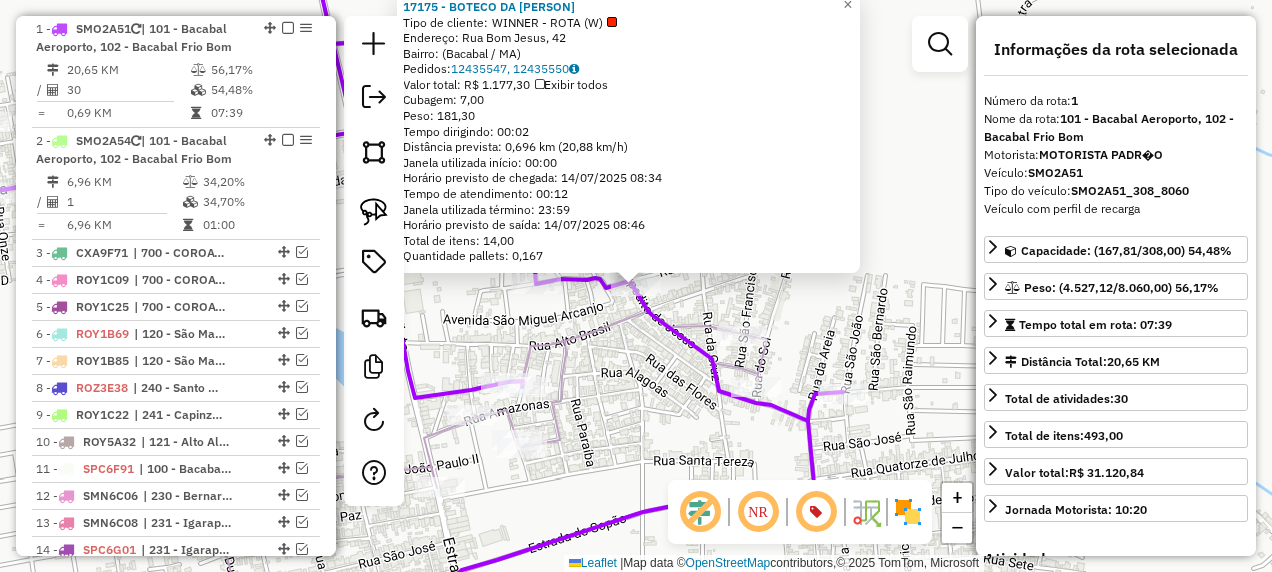 click on "17175 - BOTECO DA [PERSON] Tipo de cliente: WINNER - ROTA (W) Endereço: [STREET], [NUMBER] Bairro: ([CITY] / [STATE]) Pedidos: 12435547, 12435550 Valor total: R$ 1.177,30 Exibir todos Cubagem: 7,00 Peso: 181,30 Tempo dirigindo: 00:02 Distância prevista: 0,696 km (20,88 km/h) Janela utilizada início: 00:00 Horário previsto de chegada: 14/07/2025 08:34 Tempo de atendimento: 00:12 Janela utilizada término: 23:59 Horário previsto de saída: 14/07/2025 08:46 Total de itens: 14,00 Quantidade pallets: 0,167 × Janela de atendimento Grade de atendimento Capacidade Transportadoras Veículos Cliente Pedidos Rotas Selecione os dias de semana para filtrar as janelas de atendimento Seg Ter Qua Qui Sex Sáb Dom Informe o período da janela de atendimento: De: Até: Filtrar exatamente a janela do cliente Considerar janela de atendimento padrão Selecione os dias de semana para filtrar as grades de atendimento Seg Ter Qua Qui Sex Sáb Dom Peso mínimo: De:" 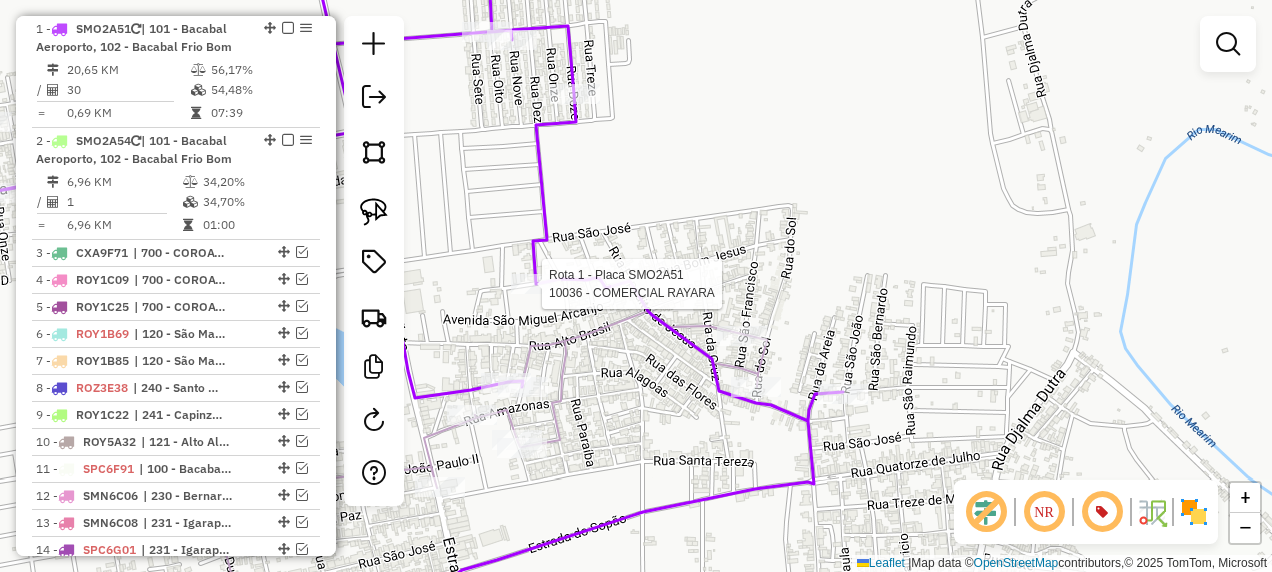 select on "**********" 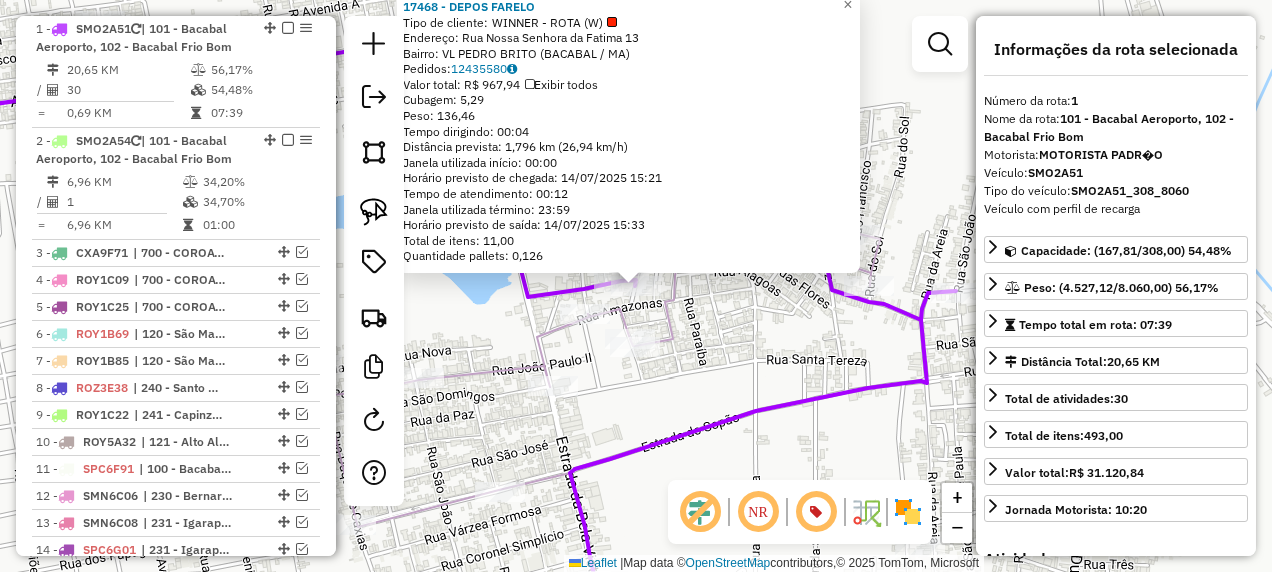click on "Rota [NUMBER] - Placa SMO2A51  [NUMBER] - DEPOS FARELO [NUMBER] - DEPOS FARELO  Tipo de cliente:   WINNER - ROTA (W)   Endereço:  Rua Nossa Senhora da Fatima [NUMBER]   Bairro: VL PEDRO BRITO ([CITY] / [STATE])   Pedidos:  [NUMBER]   Valor total: R$ 967,94   Exibir todos   Cubagem: 5,29  Peso: 136,46  Tempo dirigindo: 00:04   Distância prevista: 1,796 km (26,94 km/h)   Janela utilizada início: 00:00   Horário previsto de chegada: 14/07/2025 15:21   Tempo de atendimento: 00:12   Janela utilizada término: 23:59   Horário previsto de saída: 14/07/2025 15:33   Total de itens: 11,00   Quantidade pallets: 0,126  × Janela de atendimento Grade de atendimento Capacidade Transportadoras Veículos Cliente Pedidos  Rotas Selecione os dias de semana para filtrar as janelas de atendimento  Seg   Ter   Qua   Qui   Sex   Sáb   Dom  Informe o período da janela de atendimento: De: Até:  Filtrar exatamente a janela do cliente  Considerar janela de atendimento padrão  Selecione os dias de semana para filtrar as grades de atendimento  Seg" 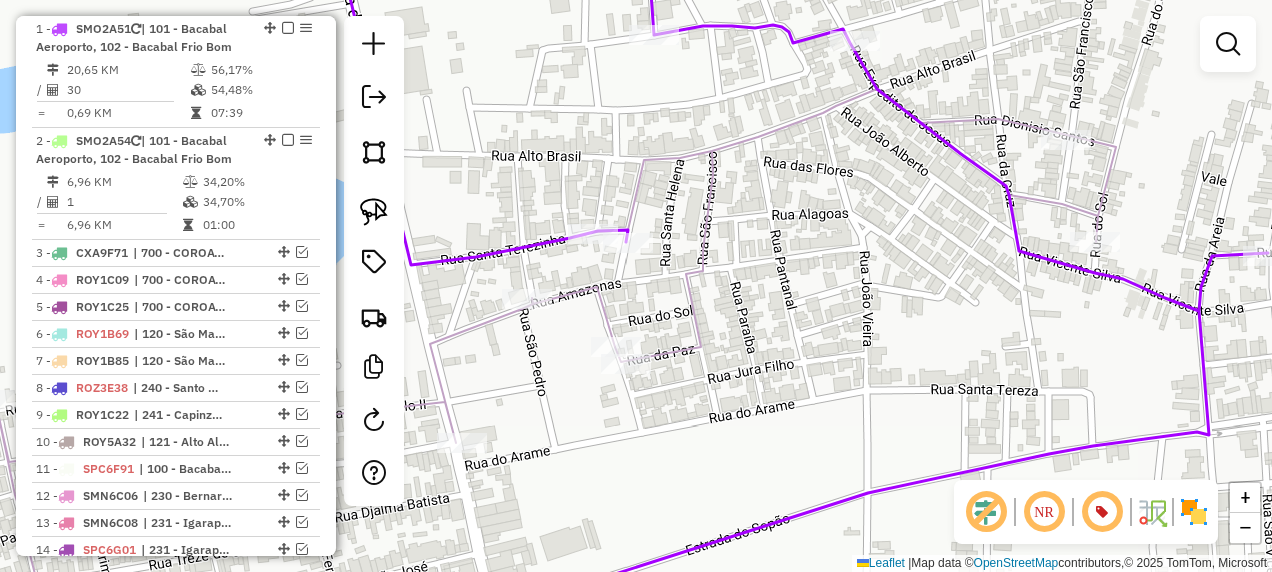 click 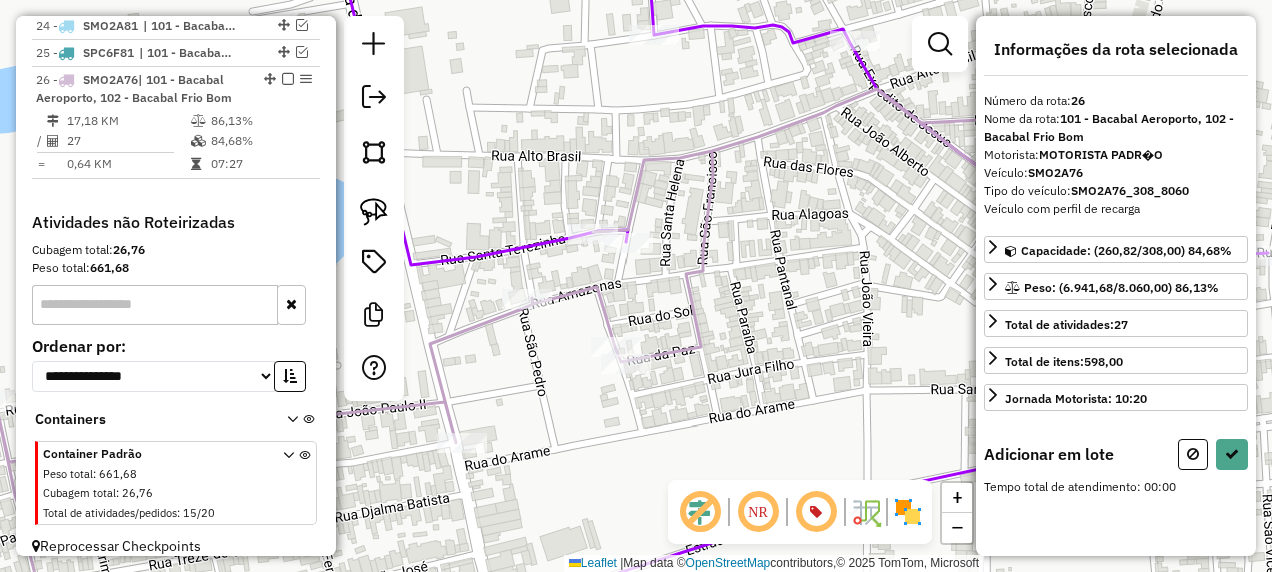 scroll, scrollTop: 1574, scrollLeft: 0, axis: vertical 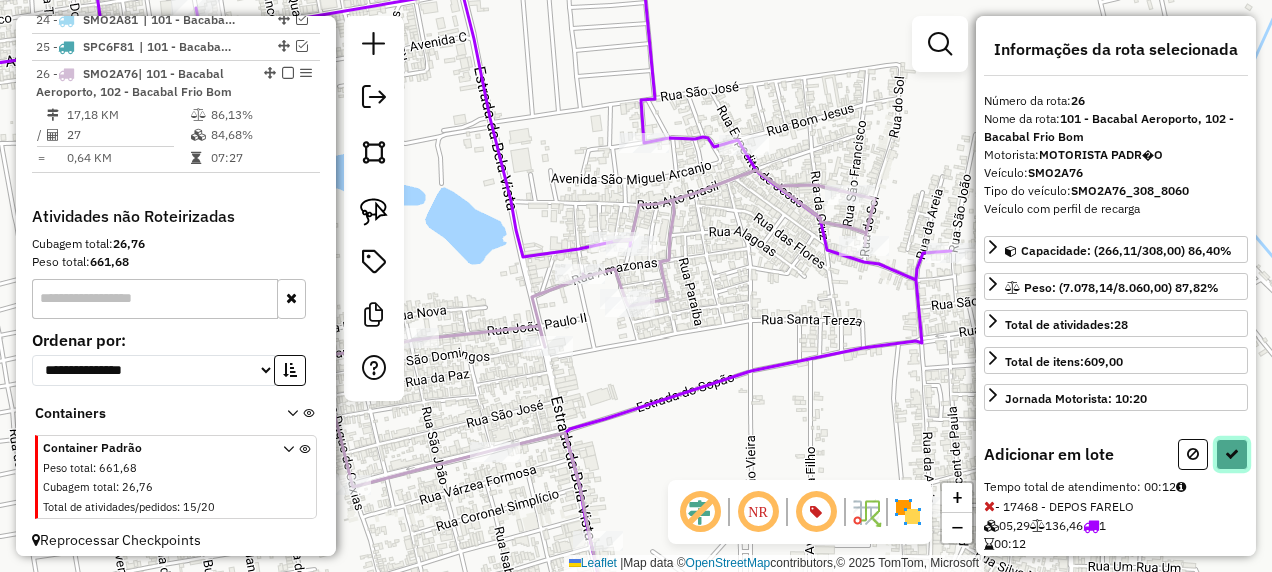 click at bounding box center (1232, 454) 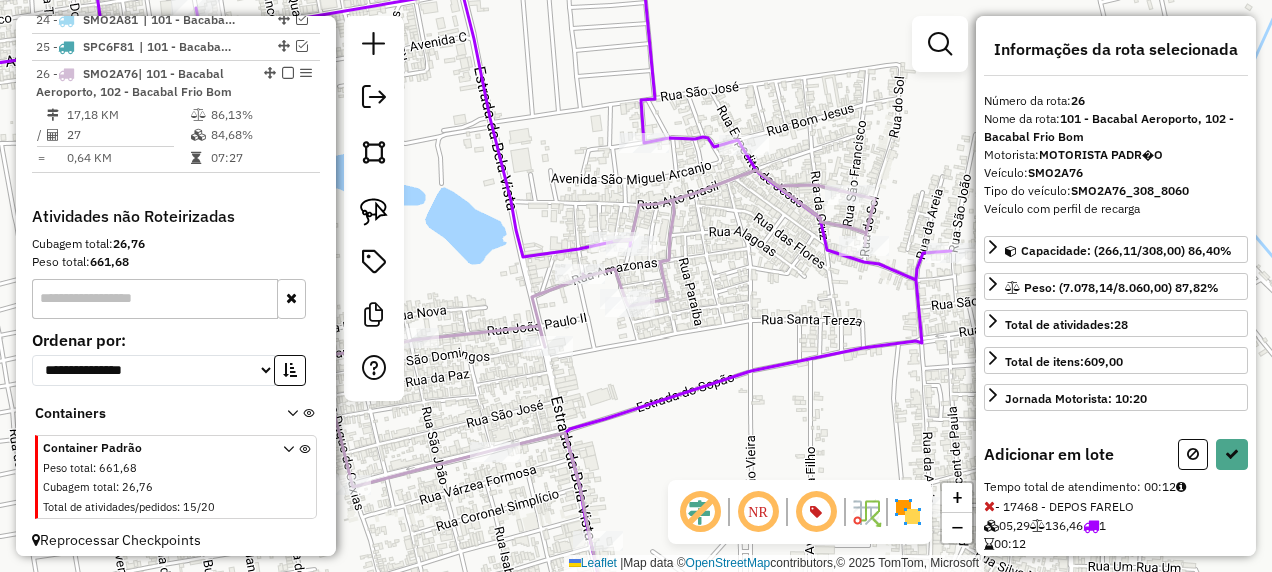 select on "**********" 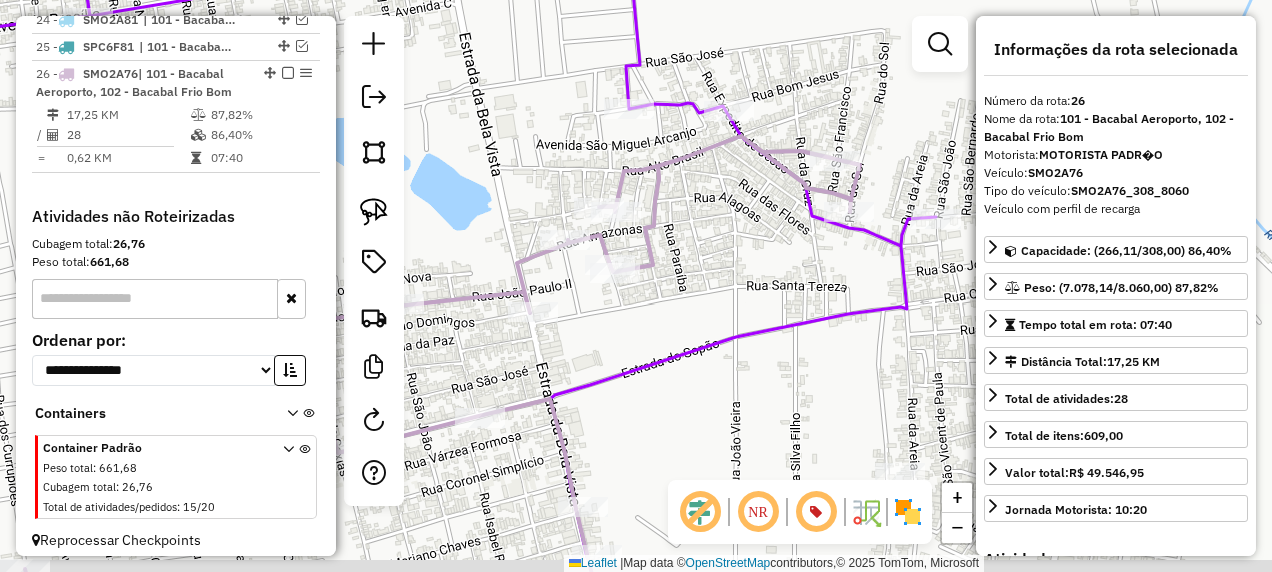 drag, startPoint x: 743, startPoint y: 446, endPoint x: 698, endPoint y: 342, distance: 113.31814 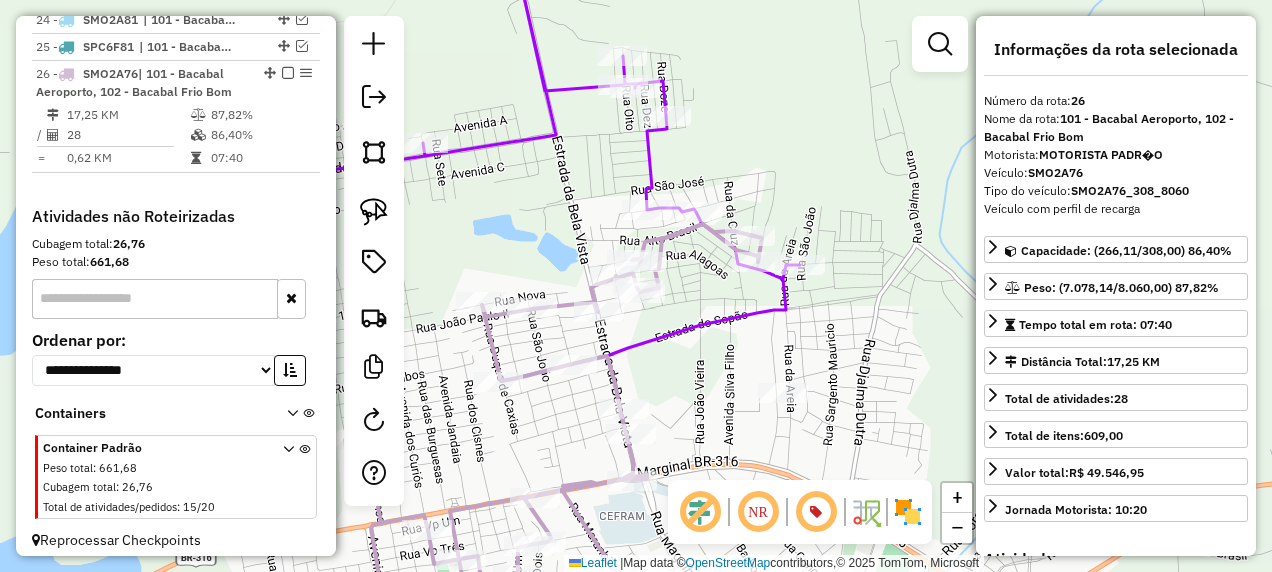 drag, startPoint x: 716, startPoint y: 361, endPoint x: 720, endPoint y: 329, distance: 32.24903 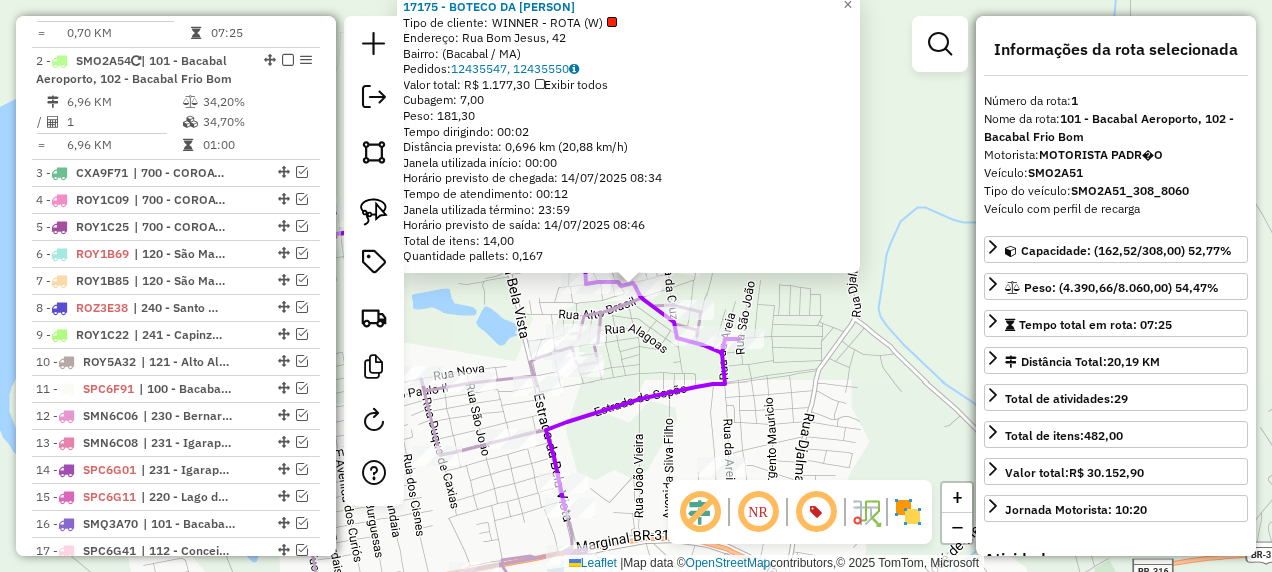 scroll, scrollTop: 774, scrollLeft: 0, axis: vertical 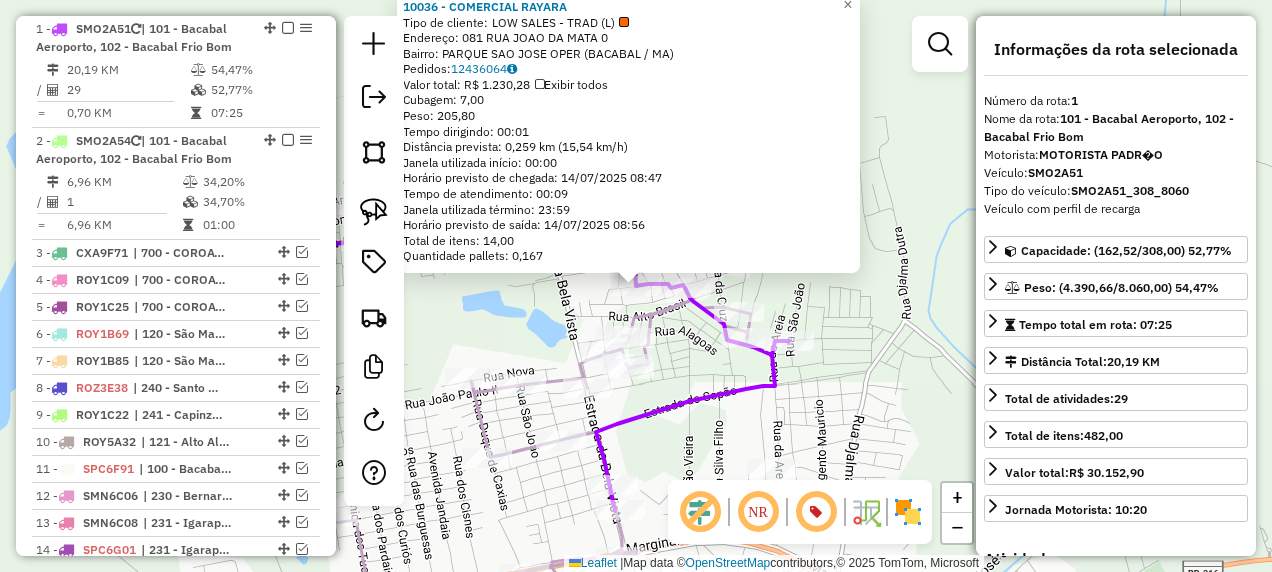 click on "Rota [NUMBER] - Placa SMO2A51  [NUMBER] - COMERCIAL RAYARA [NUMBER] - COMERCIAL RAYARA  Tipo de cliente:   LOW SALES - TRAD (L)   Endereço: 081 RUA JOAO DA MATA              0   Bairro: PARQUE SAO JOSE OPER ([CITY] / [STATE])   Pedidos:  [NUMBER]   Valor total: R$ 1.230,28   Exibir todos   Cubagem: 7,00  Peso: 205,80  Tempo dirigindo: 00:01   Distância prevista: 0,259 km (15,54 km/h)   Janela utilizada início: 00:00   Horário previsto de chegada: 14/07/2025 08:47   Tempo de atendimento: 00:09   Janela utilizada término: 23:59   Horário previsto de saída: 14/07/2025 08:56   Total de itens: 14,00   Quantidade pallets: 0,167  × Janela de atendimento Grade de atendimento Capacidade Transportadoras Veículos Cliente Pedidos  Rotas Selecione os dias de semana para filtrar as janelas de atendimento  Seg   Ter   Qua   Qui   Sex   Sáb   Dom  Informe o período da janela de atendimento: De: Até:  Filtrar exatamente a janela do cliente  Considerar janela de atendimento padrão   Seg   Ter   Qua   Qui   Sex   Sáb   Dom   De:" 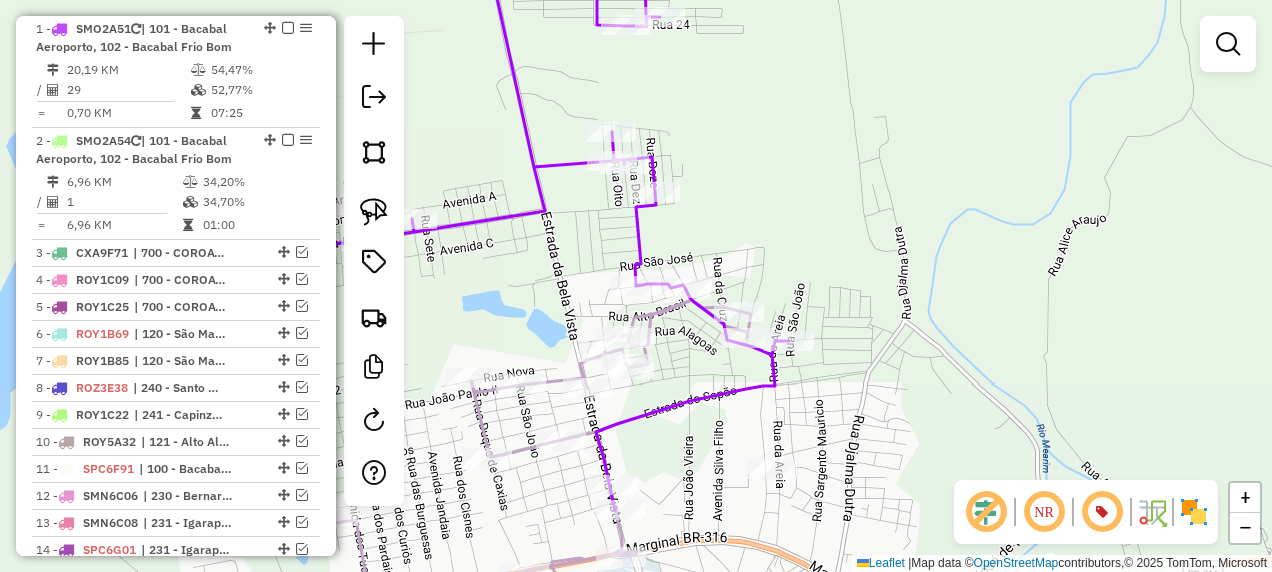click 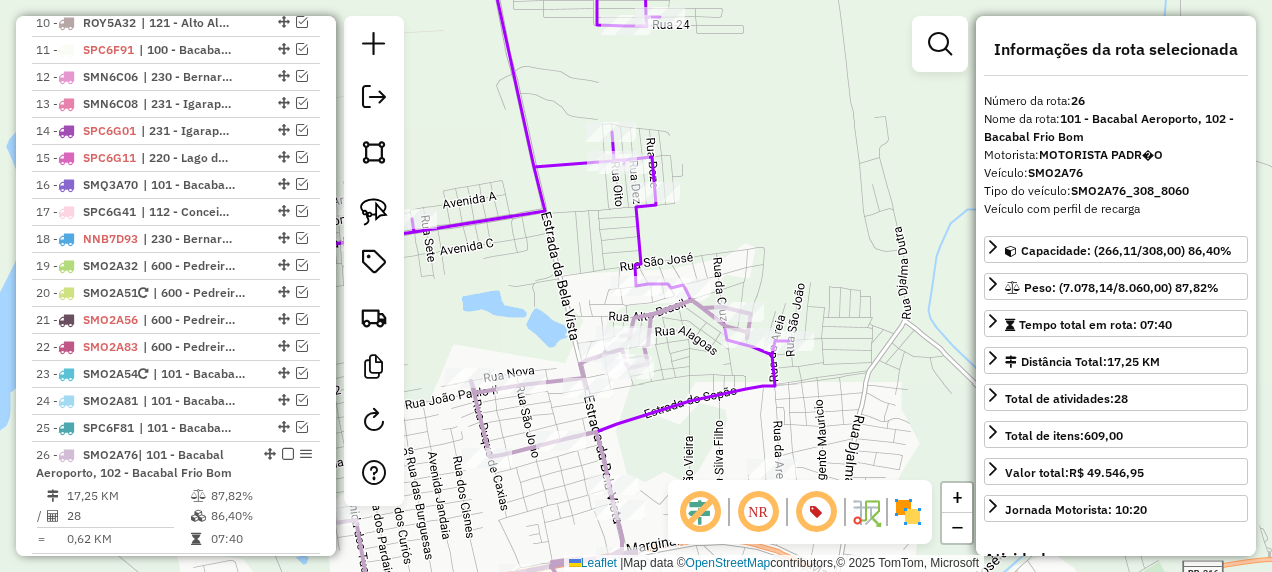 scroll, scrollTop: 1574, scrollLeft: 0, axis: vertical 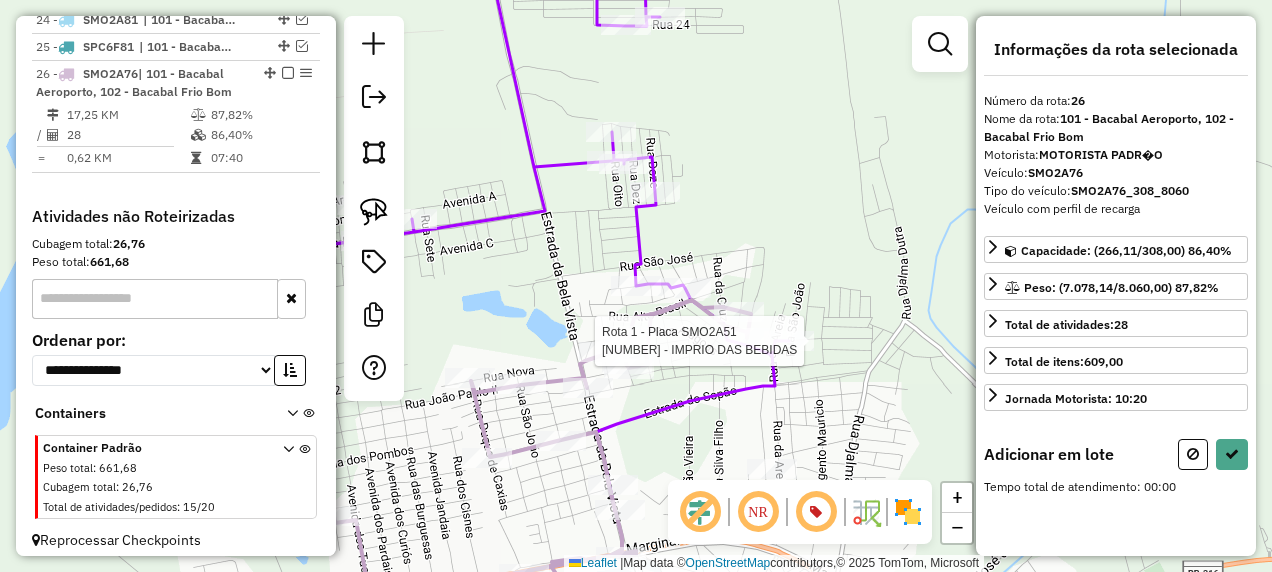 click 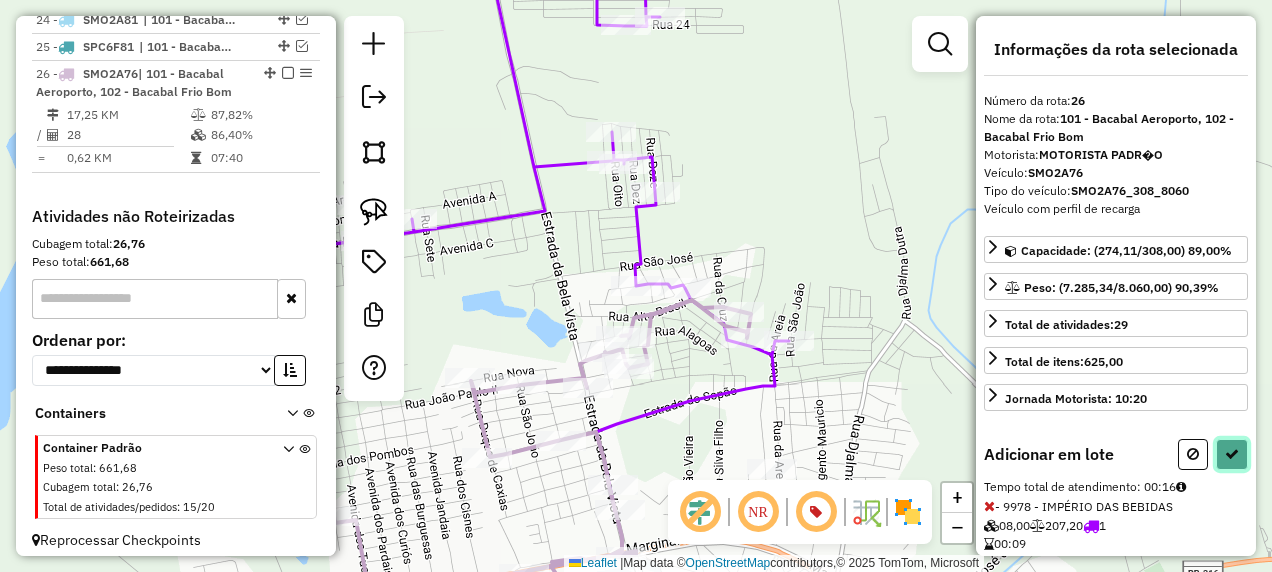 click at bounding box center (1232, 454) 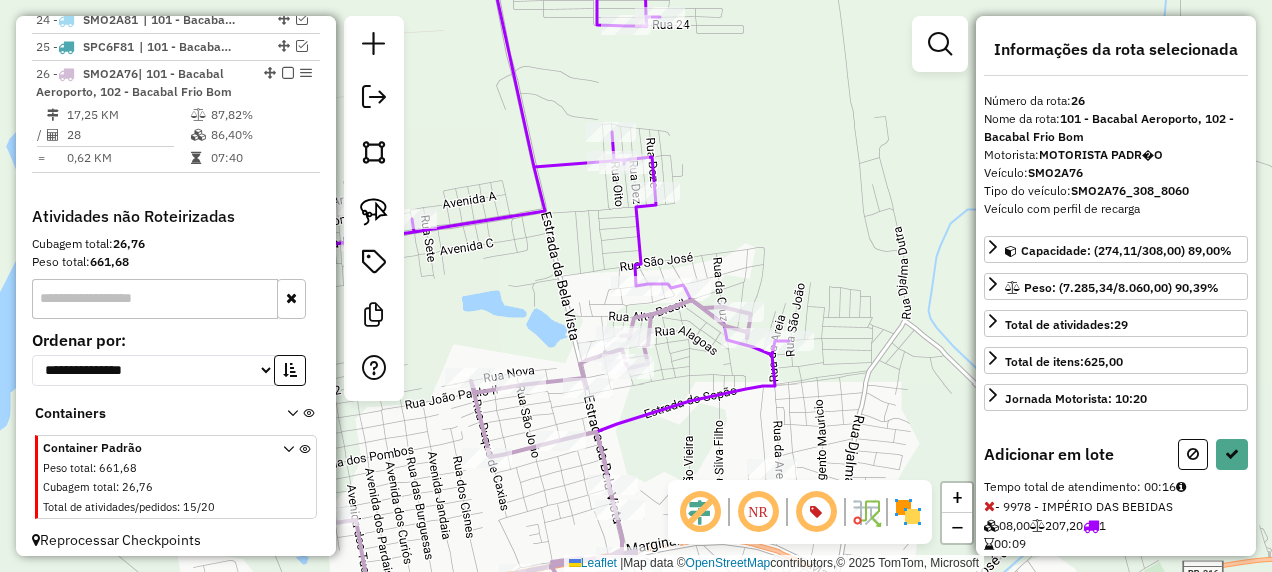 select on "**********" 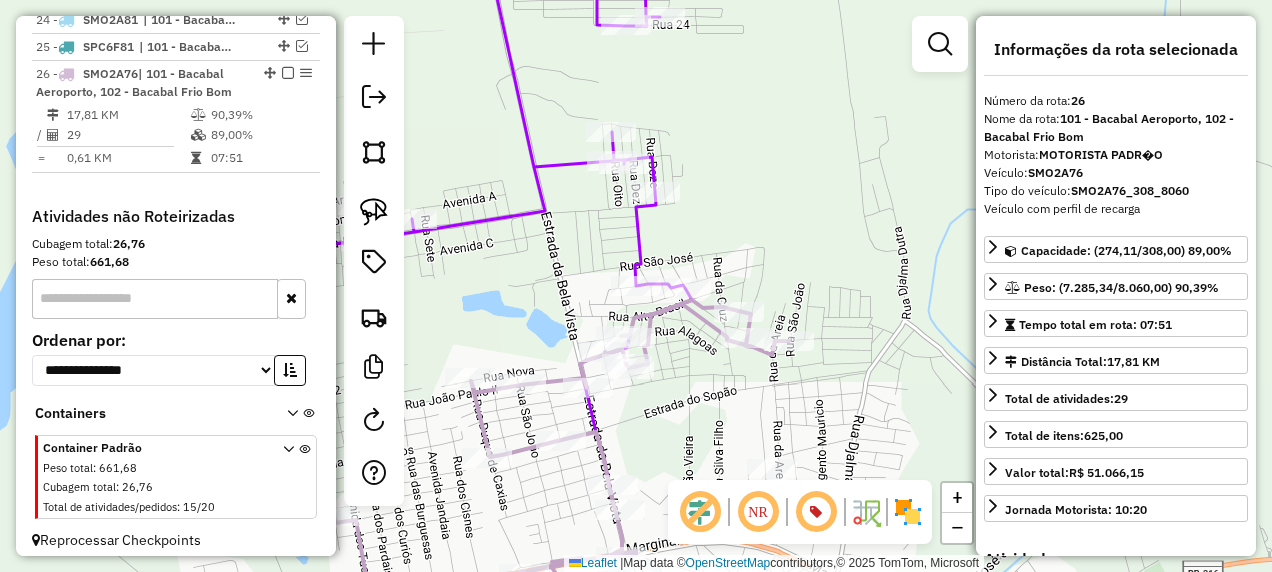 click at bounding box center (288, 73) 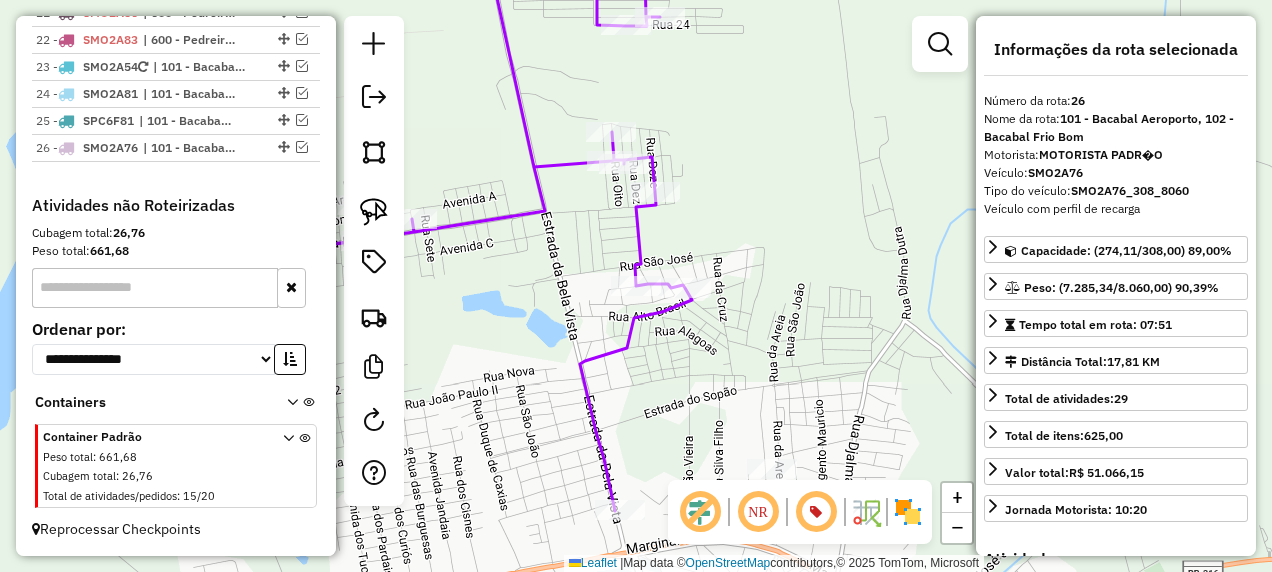 scroll, scrollTop: 1489, scrollLeft: 0, axis: vertical 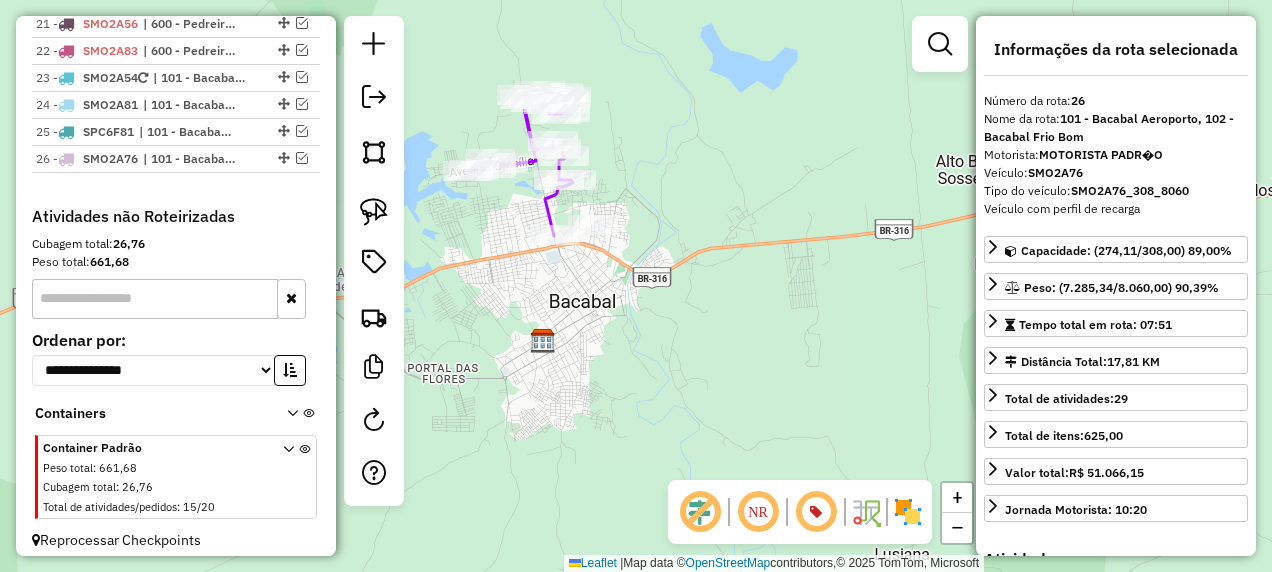 click on "Janela de atendimento Grade de atendimento Capacidade Transportadoras Veículos Cliente Pedidos  Rotas Selecione os dias de semana para filtrar as janelas de atendimento  Seg   Ter   Qua   Qui   Sex   Sáb   Dom  Informe o período da janela de atendimento: De: Até:  Filtrar exatamente a janela do cliente  Considerar janela de atendimento padrão  Selecione os dias de semana para filtrar as grades de atendimento  Seg   Ter   Qua   Qui   Sex   Sáb   Dom   Considerar clientes sem dia de atendimento cadastrado  Clientes fora do dia de atendimento selecionado Filtrar as atividades entre os valores definidos abaixo:  Peso mínimo:   Peso máximo:   Cubagem mínima:   Cubagem máxima:   De:   Até:  Filtrar as atividades entre o tempo de atendimento definido abaixo:  De:   Até:   Considerar capacidade total dos clientes não roteirizados Transportadora: Selecione um ou mais itens Tipo de veículo: Selecione um ou mais itens Veículo: Selecione um ou mais itens Motorista: Selecione um ou mais itens Nome: Rótulo:" 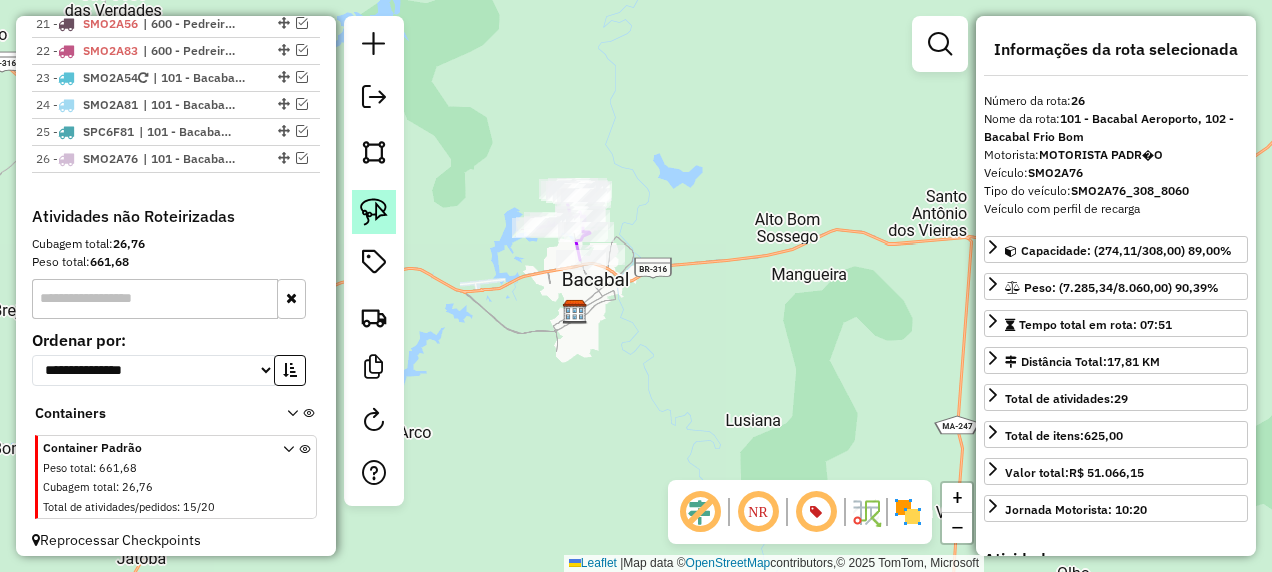 click 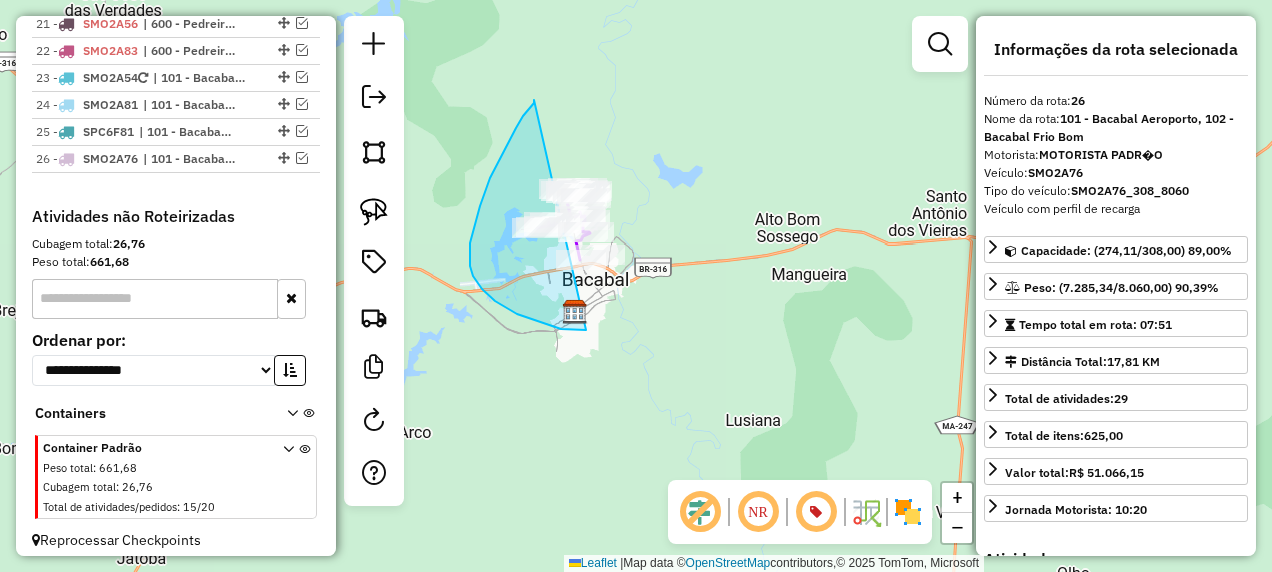 drag, startPoint x: 516, startPoint y: 128, endPoint x: 768, endPoint y: 246, distance: 278.25888 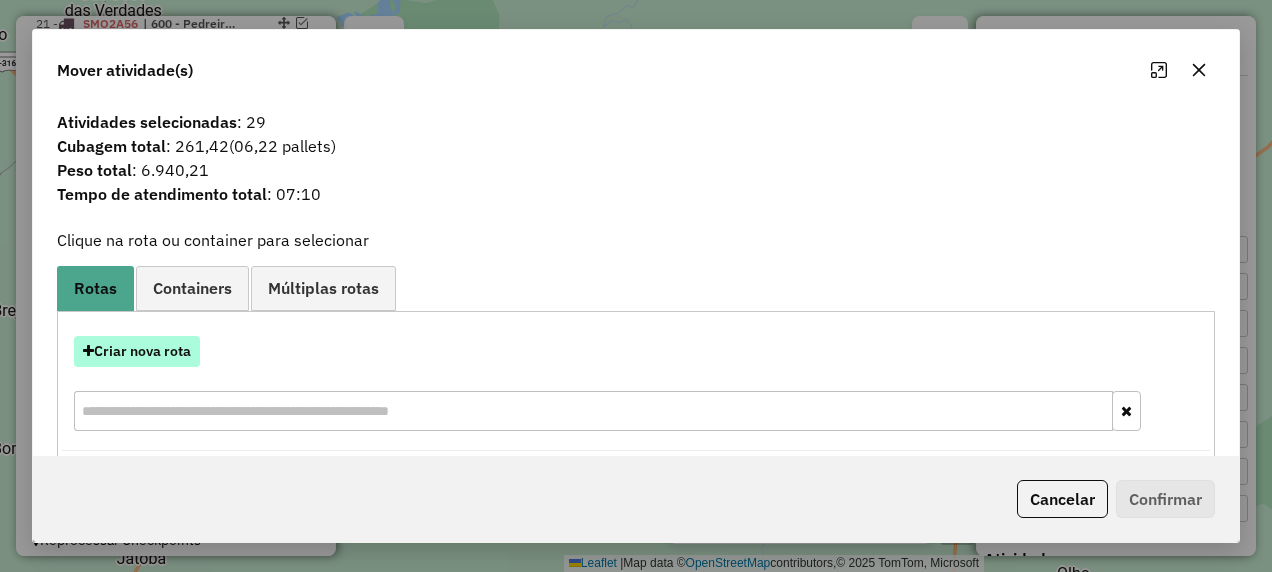click on "Criar nova rota" at bounding box center [137, 351] 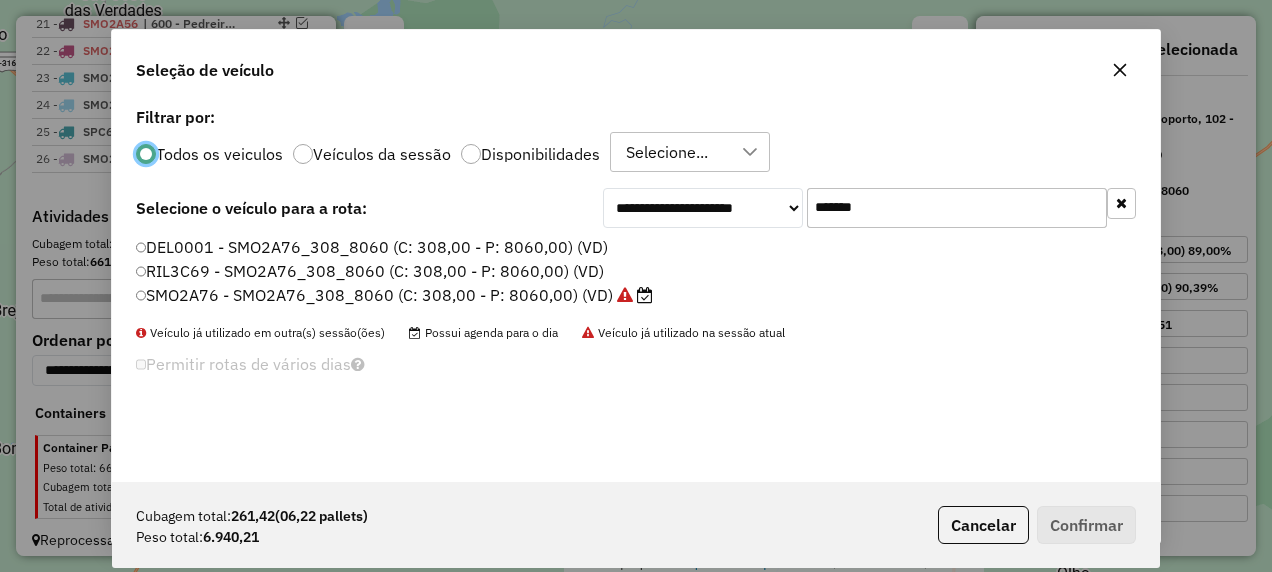scroll, scrollTop: 11, scrollLeft: 6, axis: both 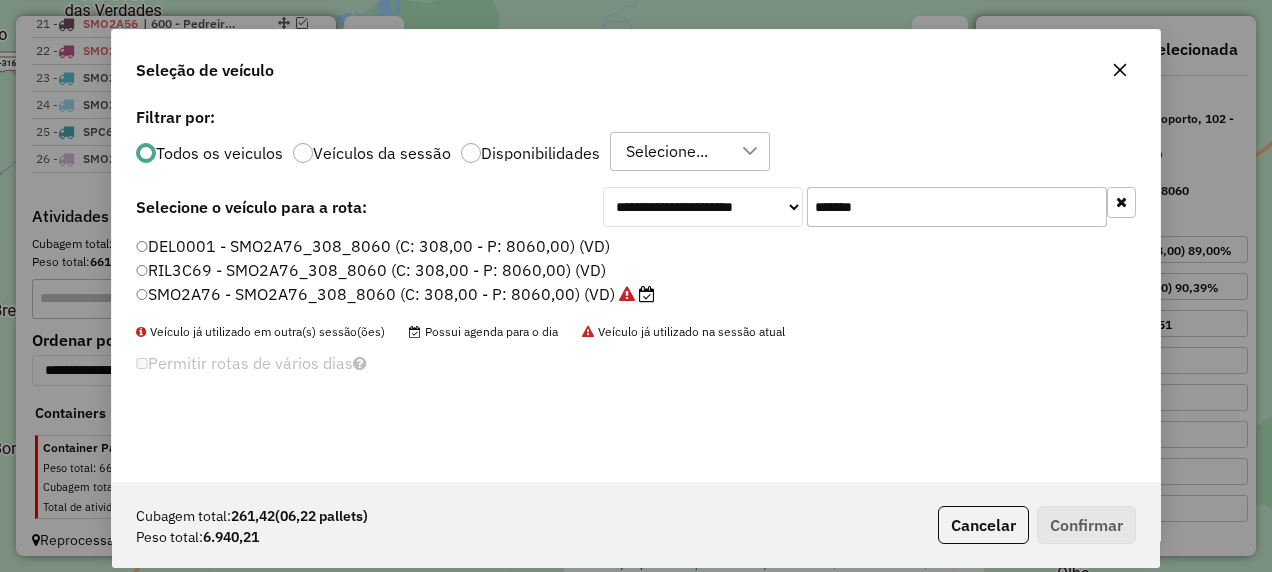 drag, startPoint x: 859, startPoint y: 209, endPoint x: 732, endPoint y: 224, distance: 127.88276 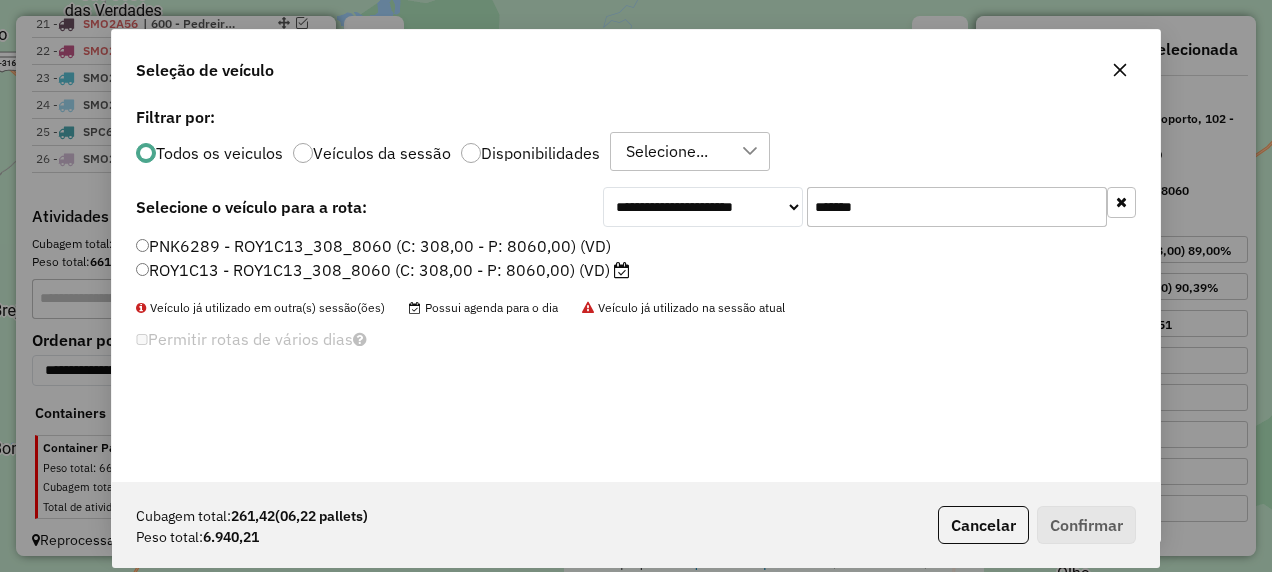type on "*******" 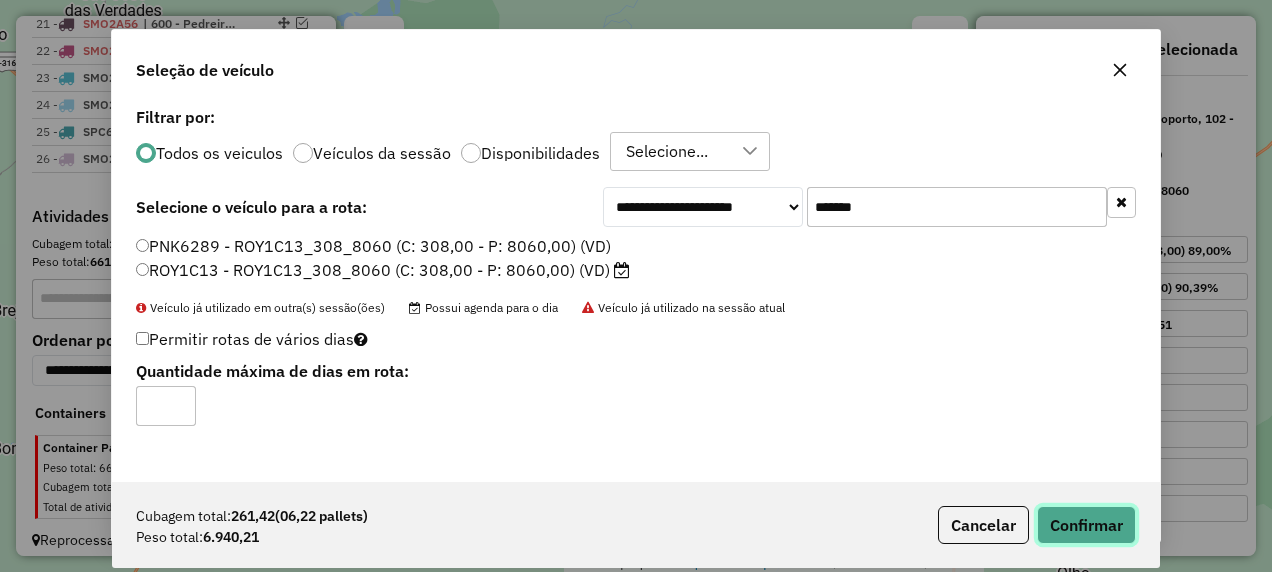 click on "Confirmar" 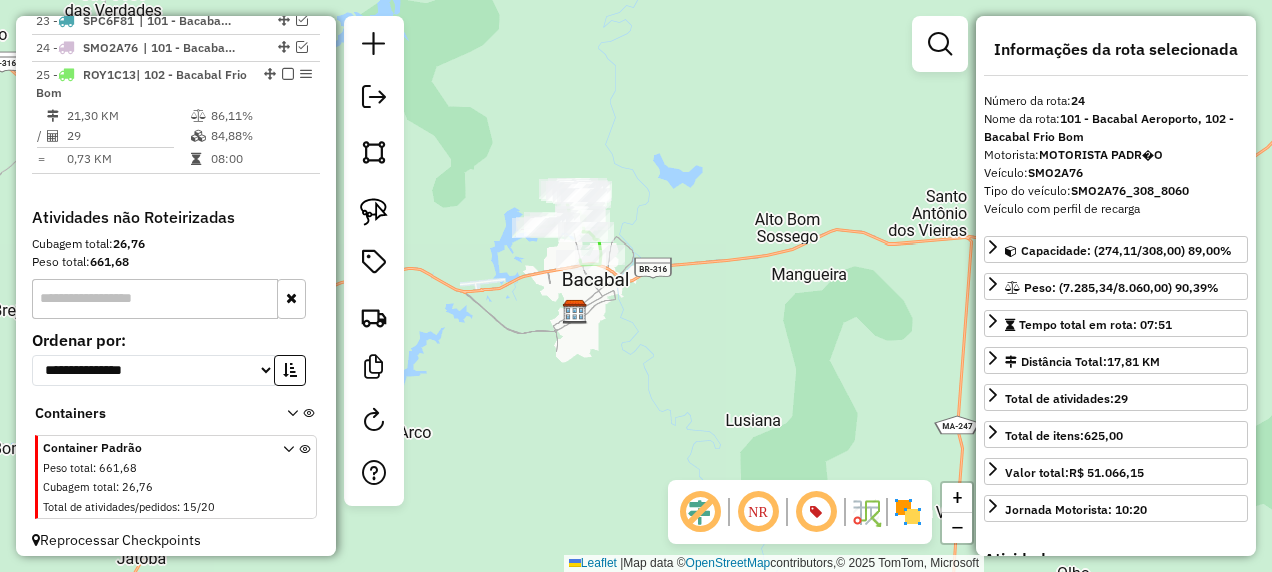 scroll, scrollTop: 1352, scrollLeft: 0, axis: vertical 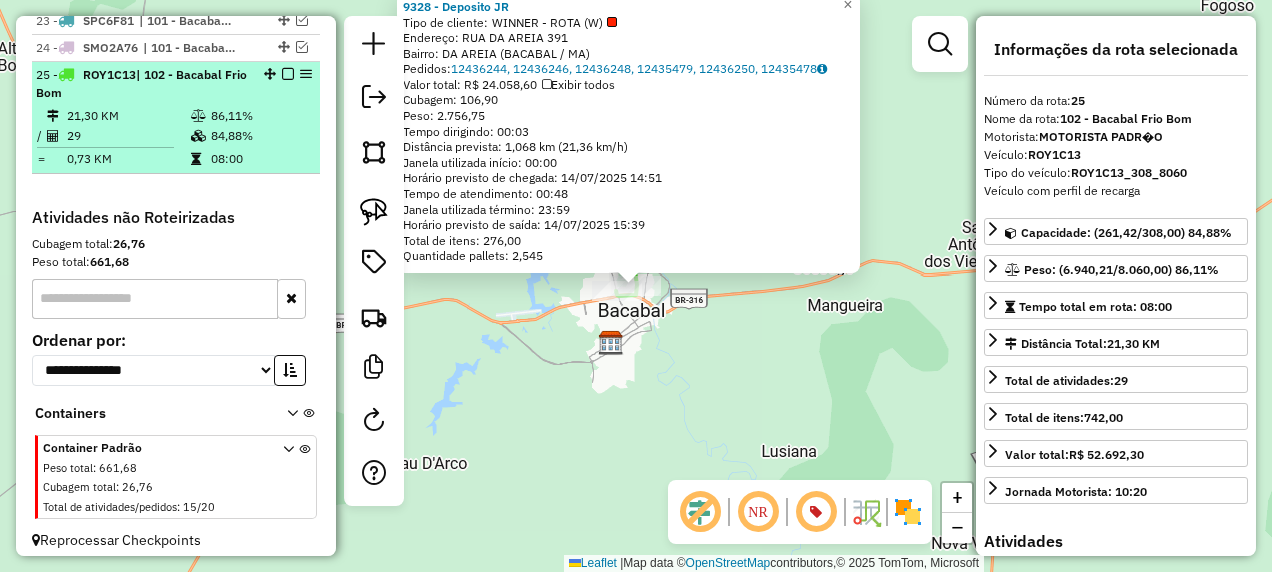 click at bounding box center (288, 74) 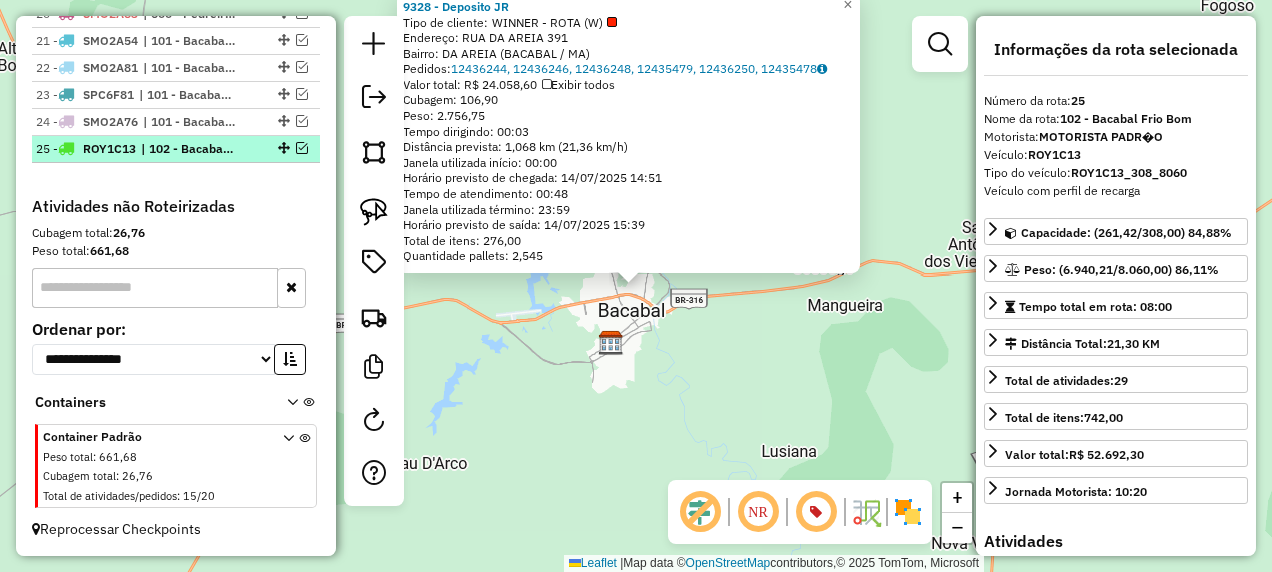 scroll, scrollTop: 1268, scrollLeft: 0, axis: vertical 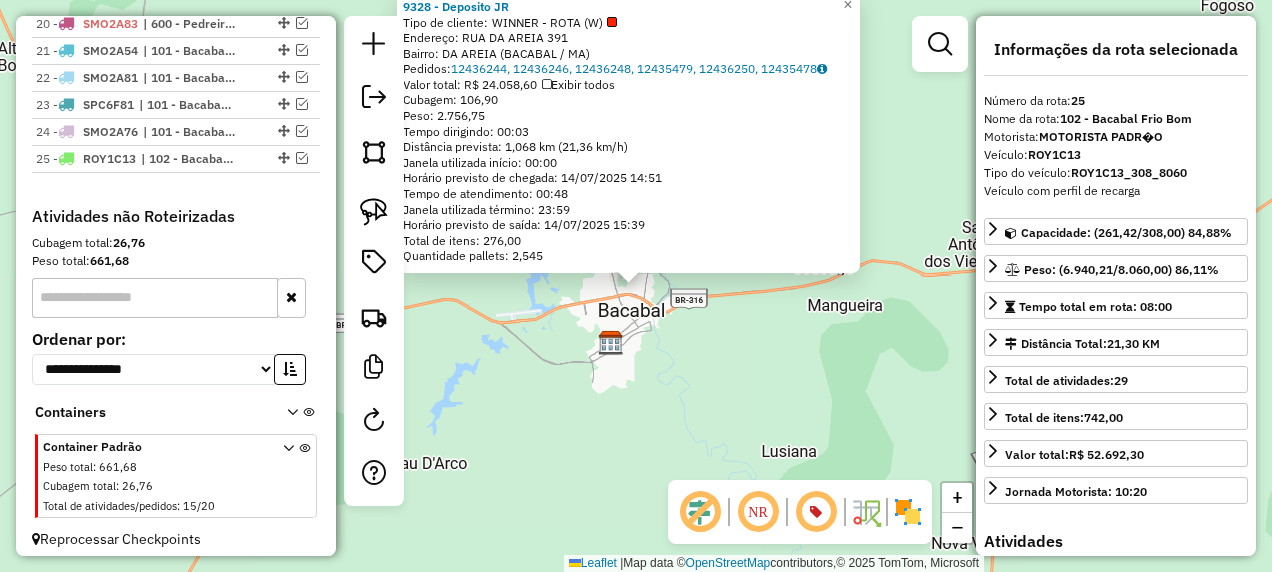 click on "9328 - Deposito [PERSON] Tipo de cliente: WINNER - ROTA (W) Endereço: [STREET] [NUMBER] Bairro: DA [NEIGHBORHOOD] ([CITY] / [STATE]) Pedidos: 12436244, 12436246, 12436248, 12435479, 12436250, 12435478 Valor total: R$ 24.058,60 Exibir todos Cubagem: 106,90 Peso: 2.756,75 Tempo dirigindo: 00:03 Distância prevista: 1,068 km (21,36 km/h) Janela utilizada início: 00:00 Horário previsto de chegada: 14/07/2025 14:51 Tempo de atendimento: 00:48 Janela utilizada término: 23:59 Horário previsto de saída: 14/07/2025 15:39 Total de itens: 276,00 Quantidade pallets: 2,545 × Janela de atendimento Grade de atendimento Capacidade Transportadoras Veículos Cliente Pedidos Rotas Selecione os dias de semana para filtrar as janelas de atendimento Seg Ter Qua Qui Sex Sáb Dom Informe o período da janela de atendimento: De: Até: Filtrar exatamente a janela do cliente Considerar janela de atendimento padrão Selecione os dias de semana para filtrar as grades de atendimento Seg Ter Qua Qui Sex Sáb Dom Informe o período da janela de atendimento: De: Até: Filtrar exatamente a janela do cliente Considerar janela de atendimento padrão Selecione os dias de semana para filtrar as grades de atendimento Seg Ter De:" 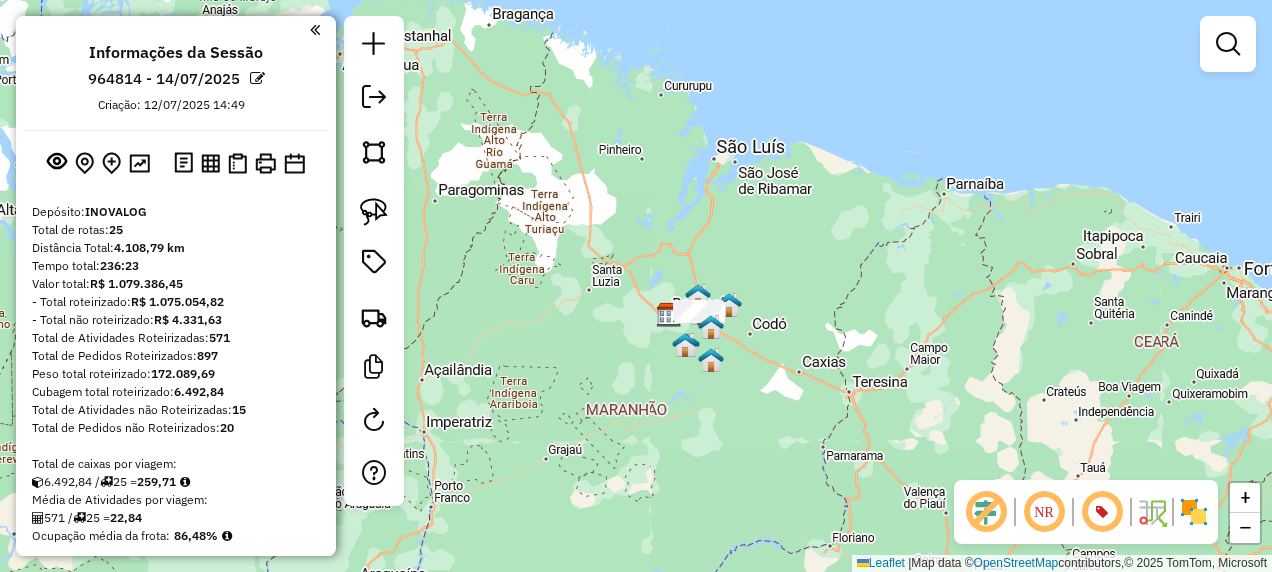 scroll, scrollTop: 200, scrollLeft: 0, axis: vertical 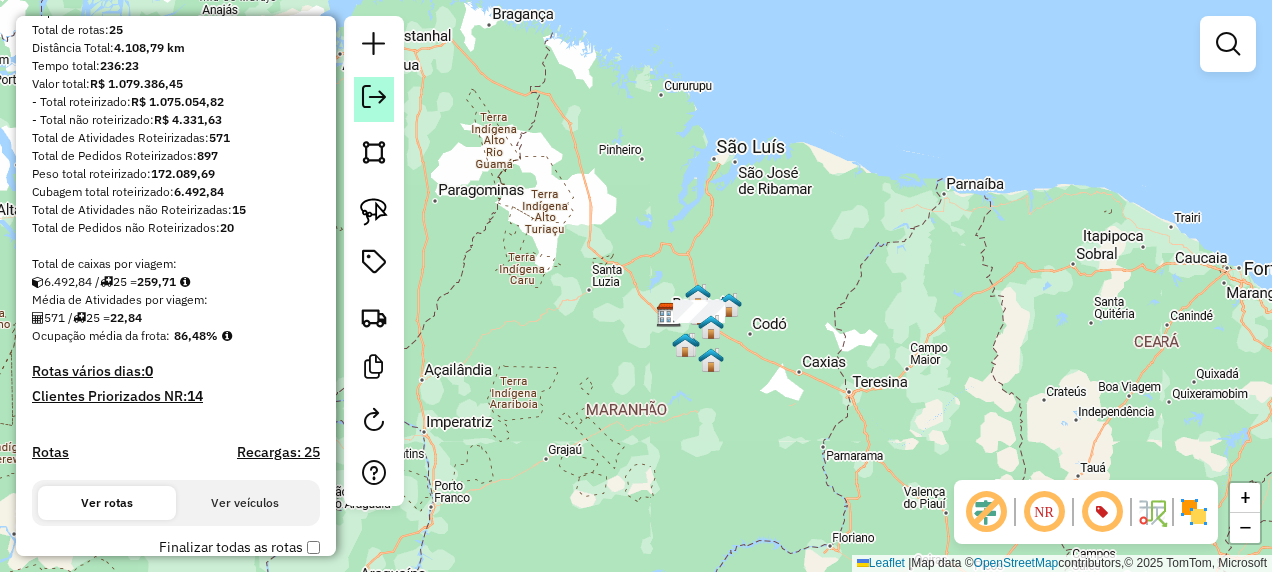click 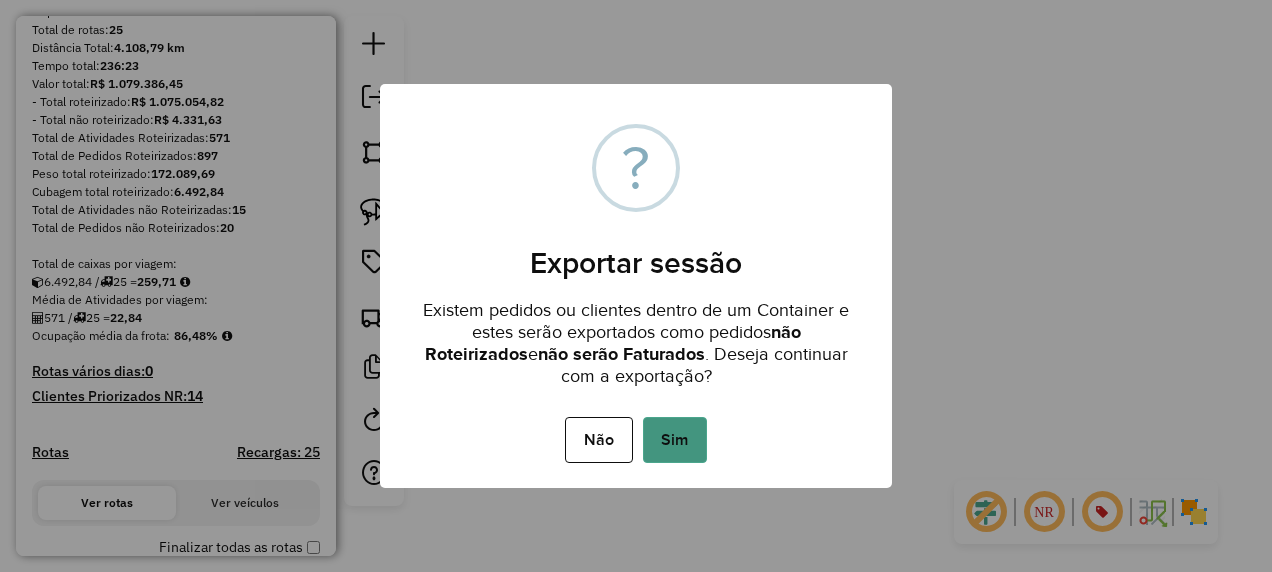 click on "Sim" at bounding box center [675, 440] 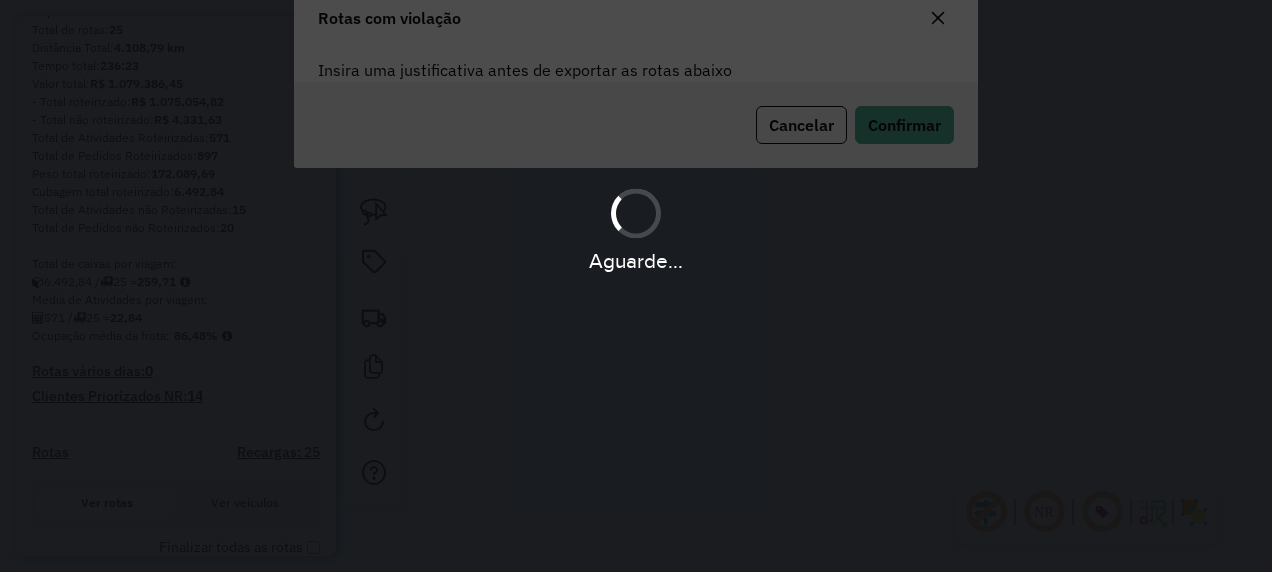 scroll, scrollTop: 96, scrollLeft: 0, axis: vertical 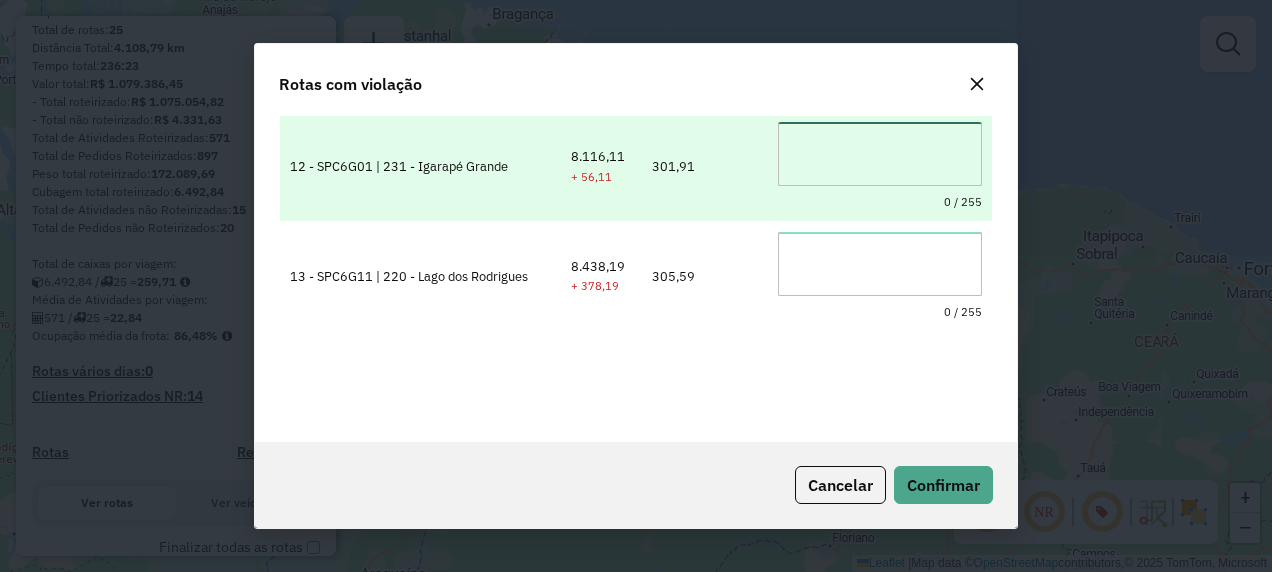 click at bounding box center [880, 154] 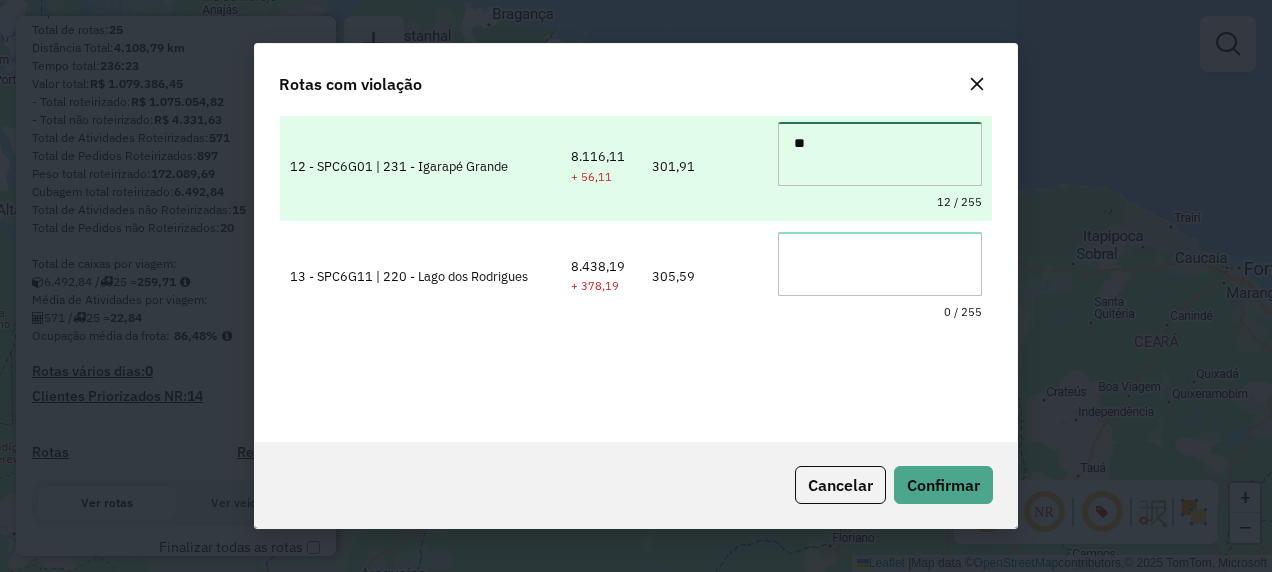 type on "*" 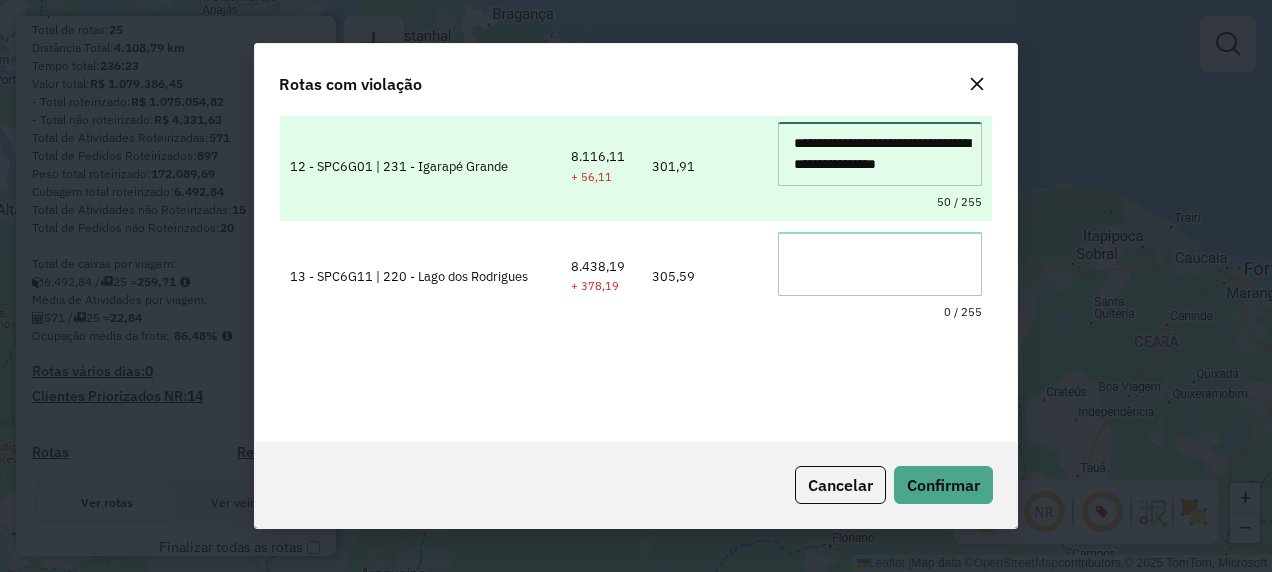 scroll, scrollTop: 8, scrollLeft: 0, axis: vertical 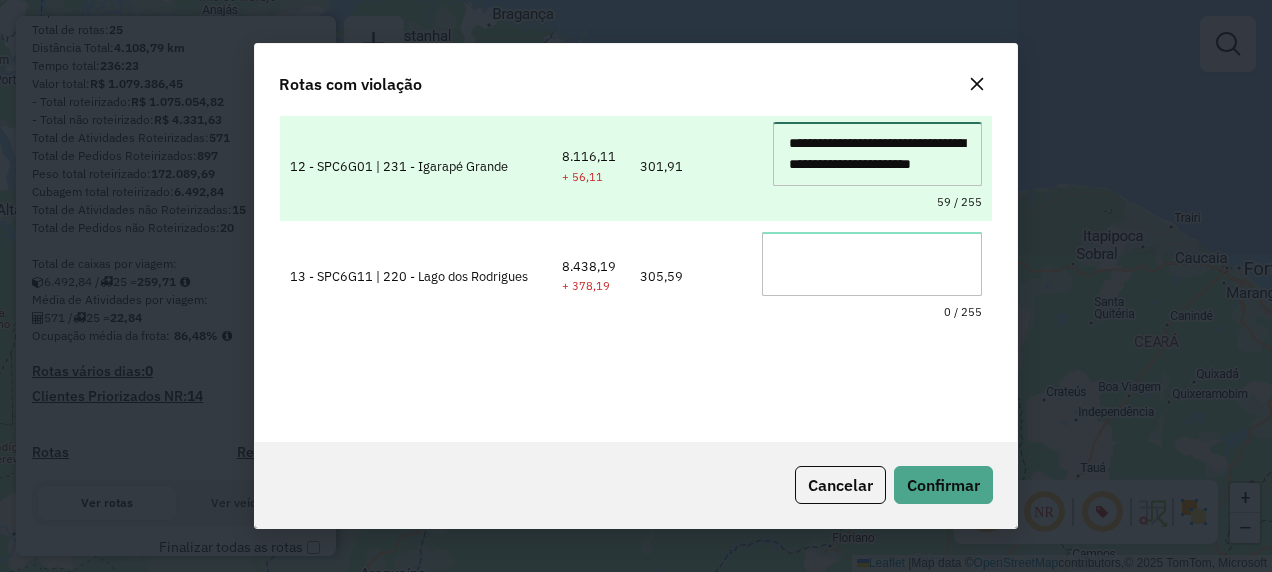 drag, startPoint x: 784, startPoint y: 133, endPoint x: 895, endPoint y: 180, distance: 120.54045 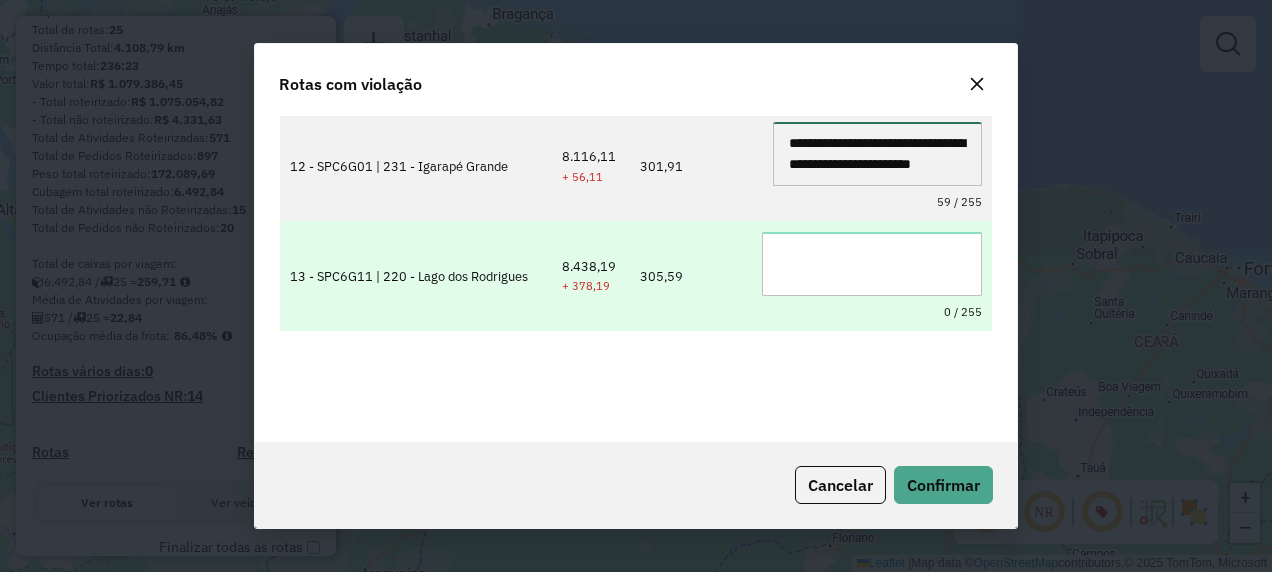 type on "**********" 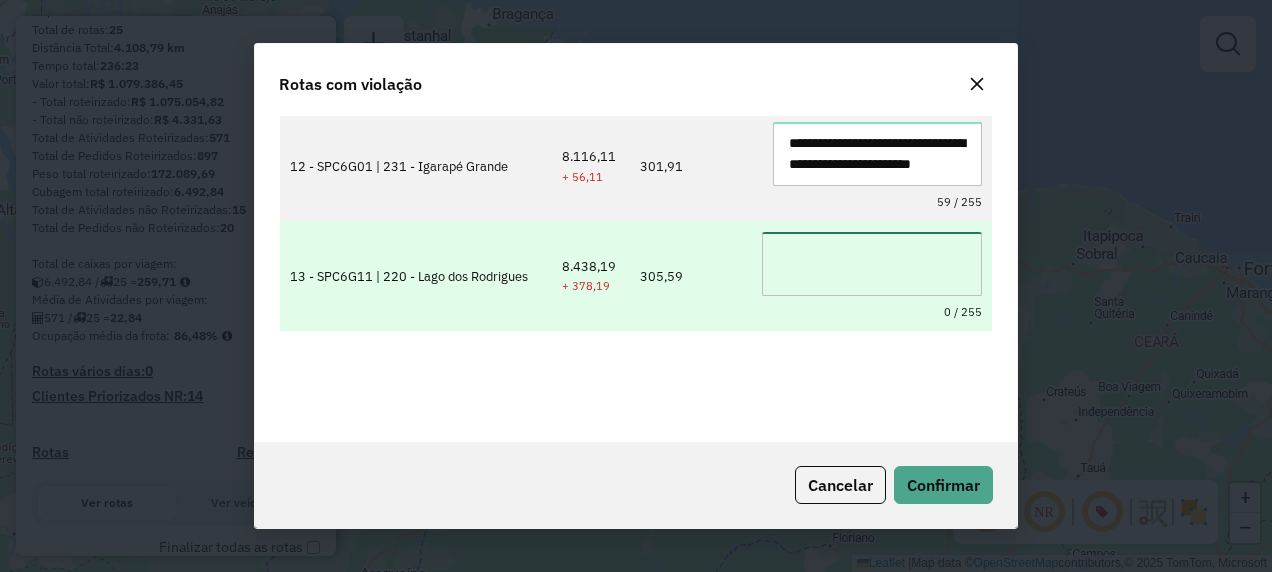 click at bounding box center (871, 264) 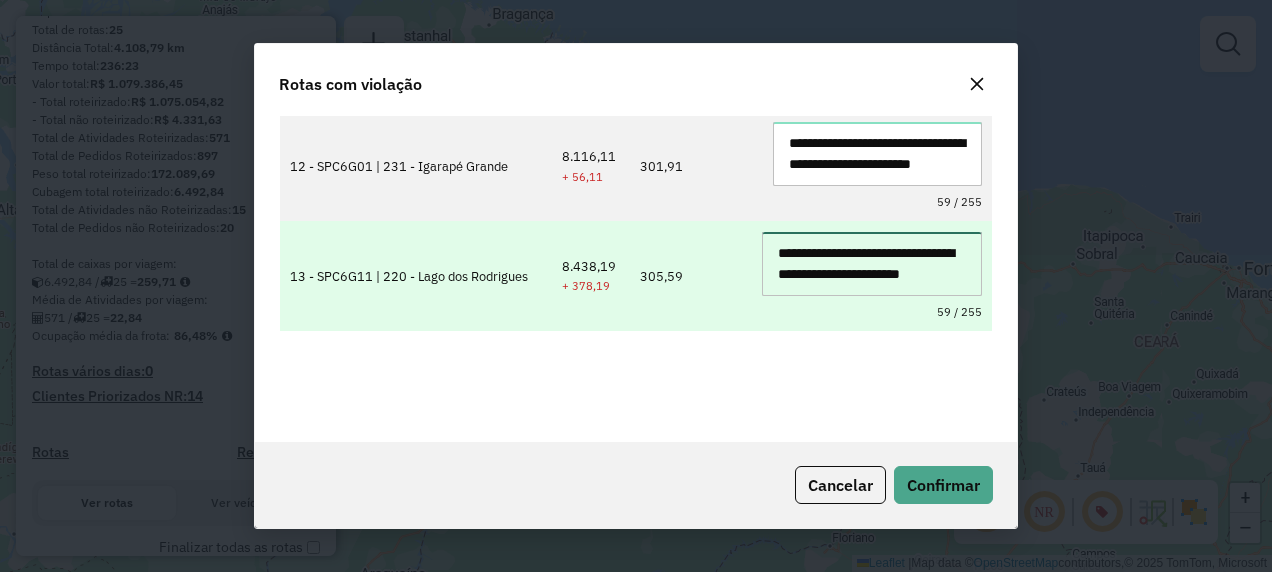 scroll, scrollTop: 8, scrollLeft: 0, axis: vertical 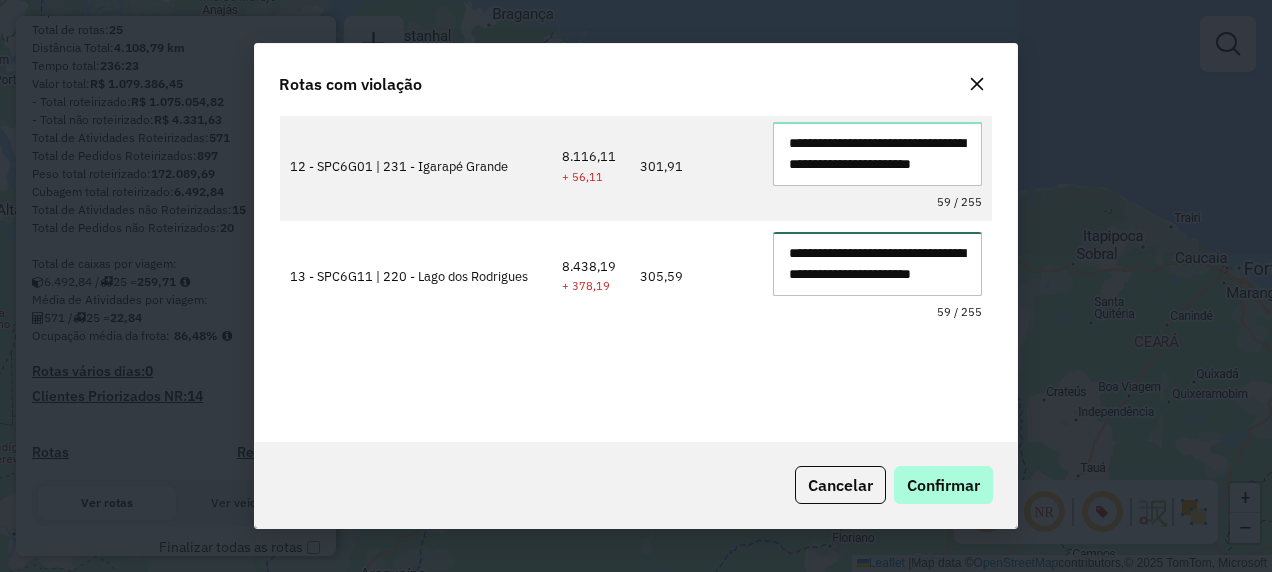 type on "**********" 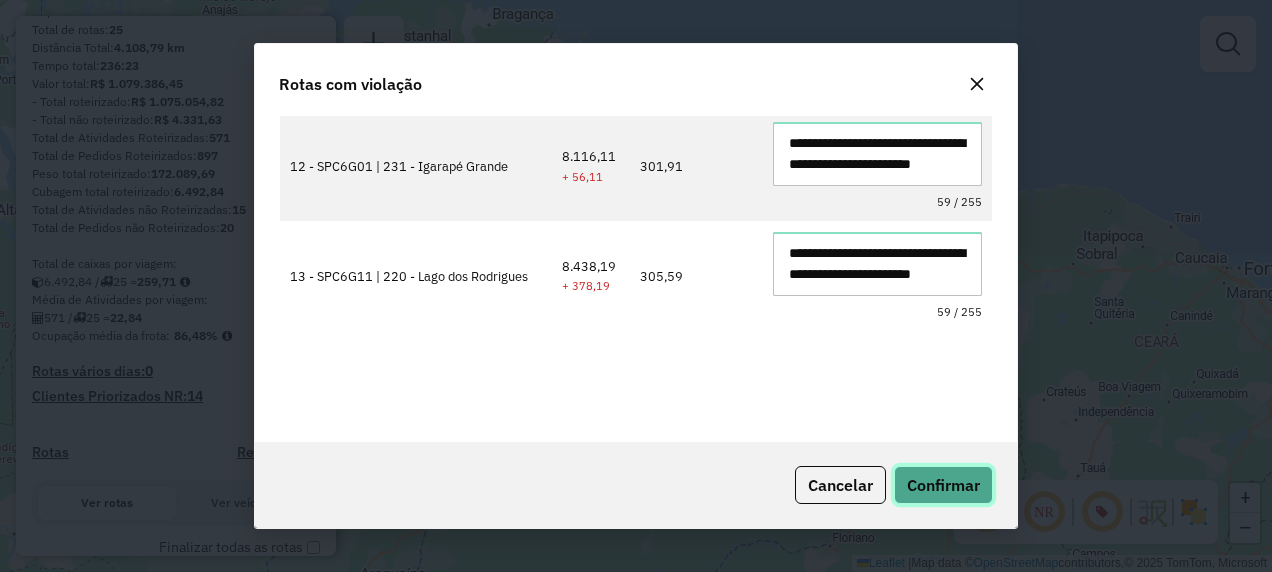 click on "Confirmar" 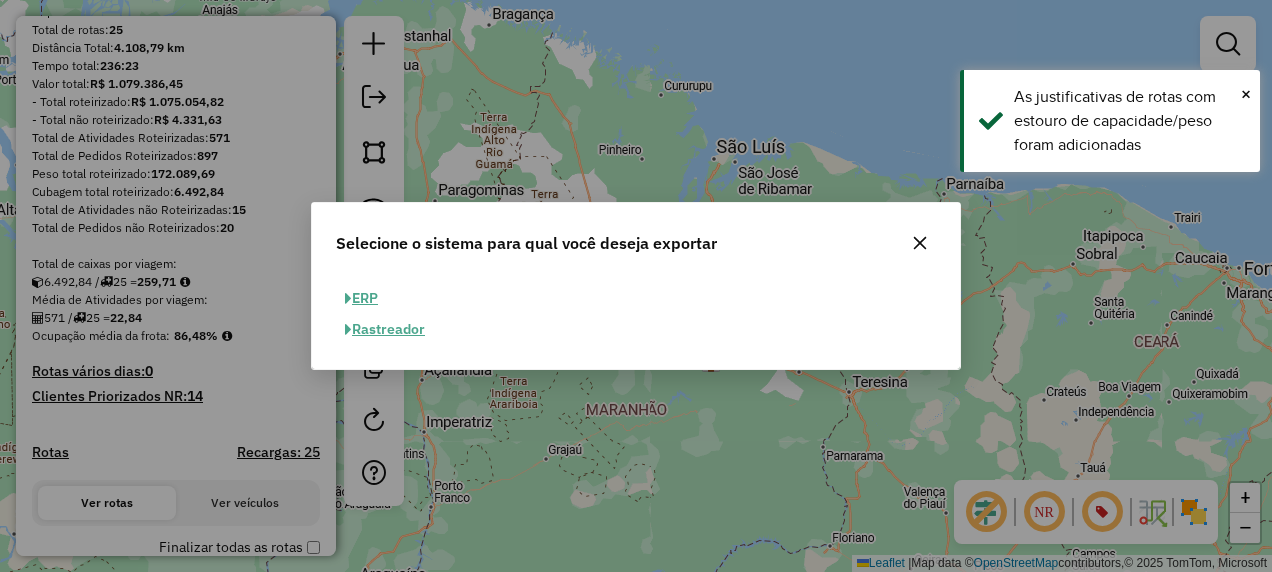 click on "ERP" 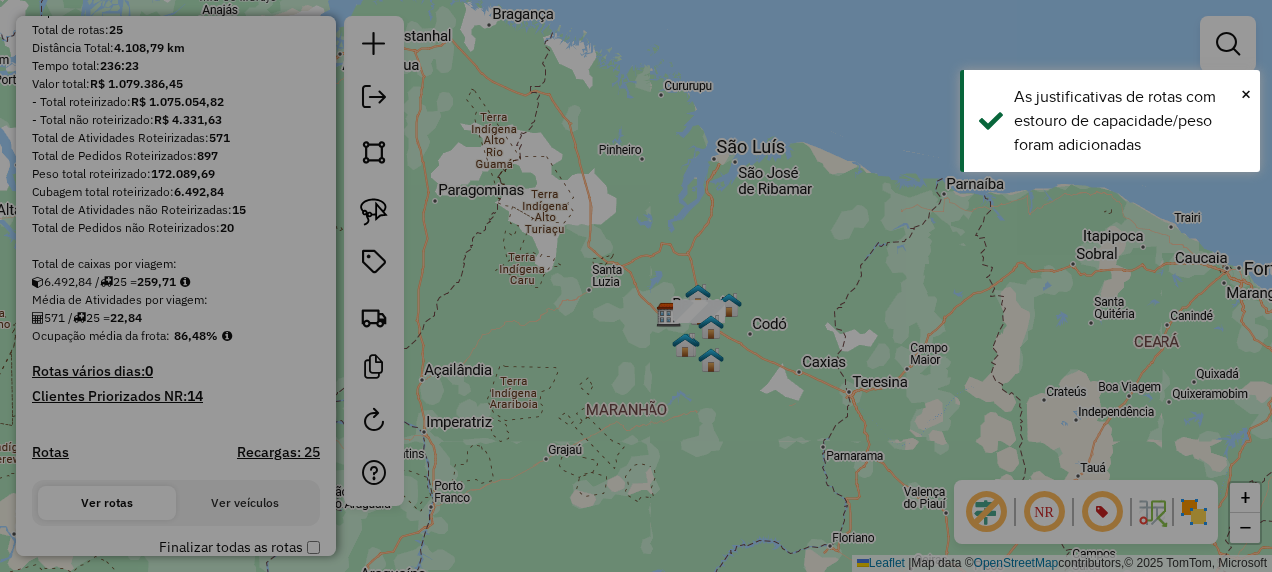 select on "**" 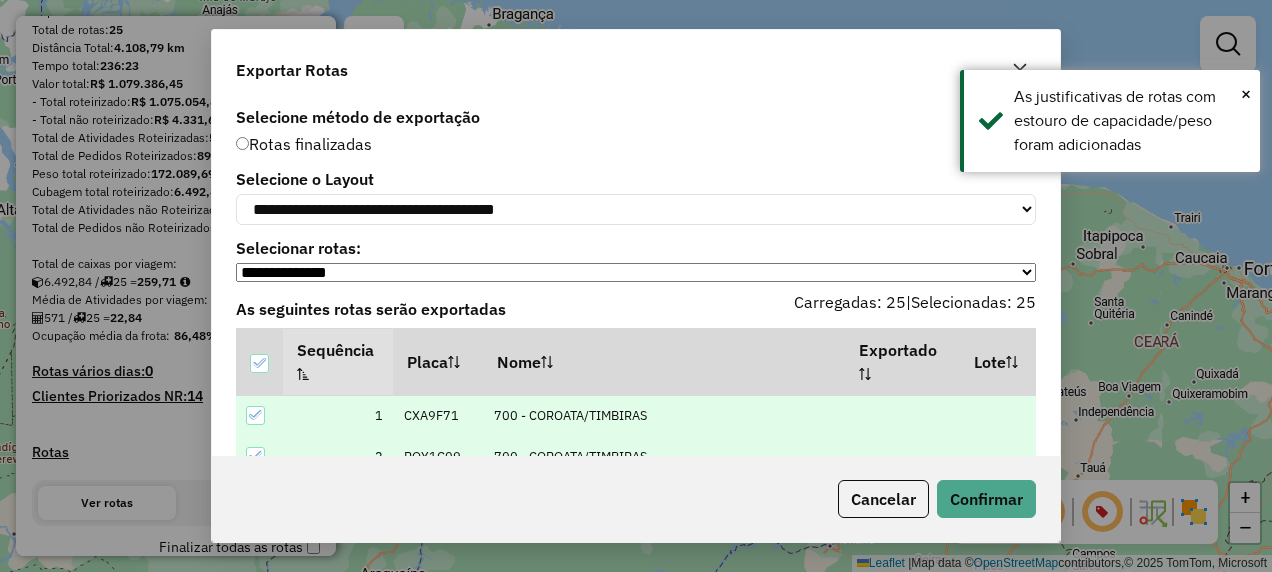 scroll, scrollTop: 128, scrollLeft: 0, axis: vertical 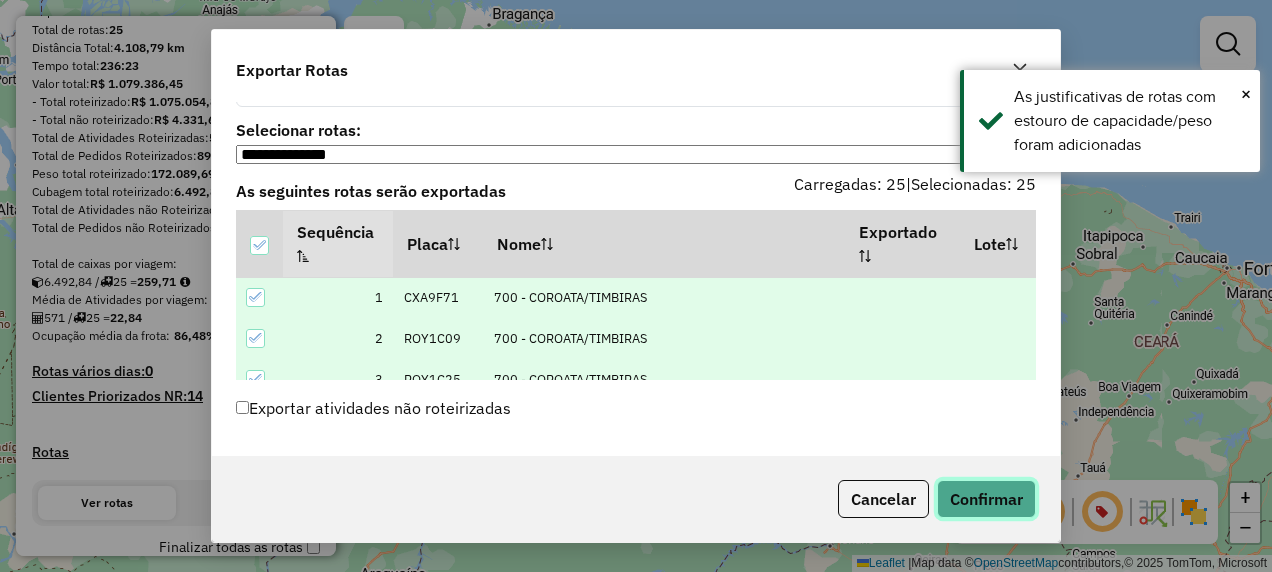 click on "Confirmar" 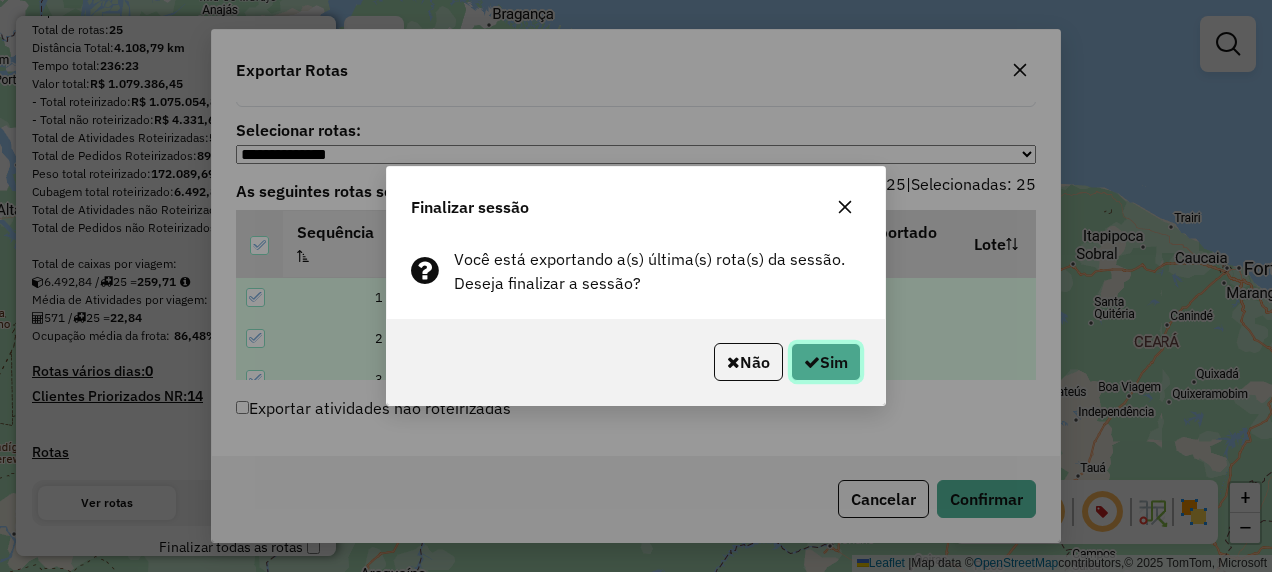 click on "Sim" 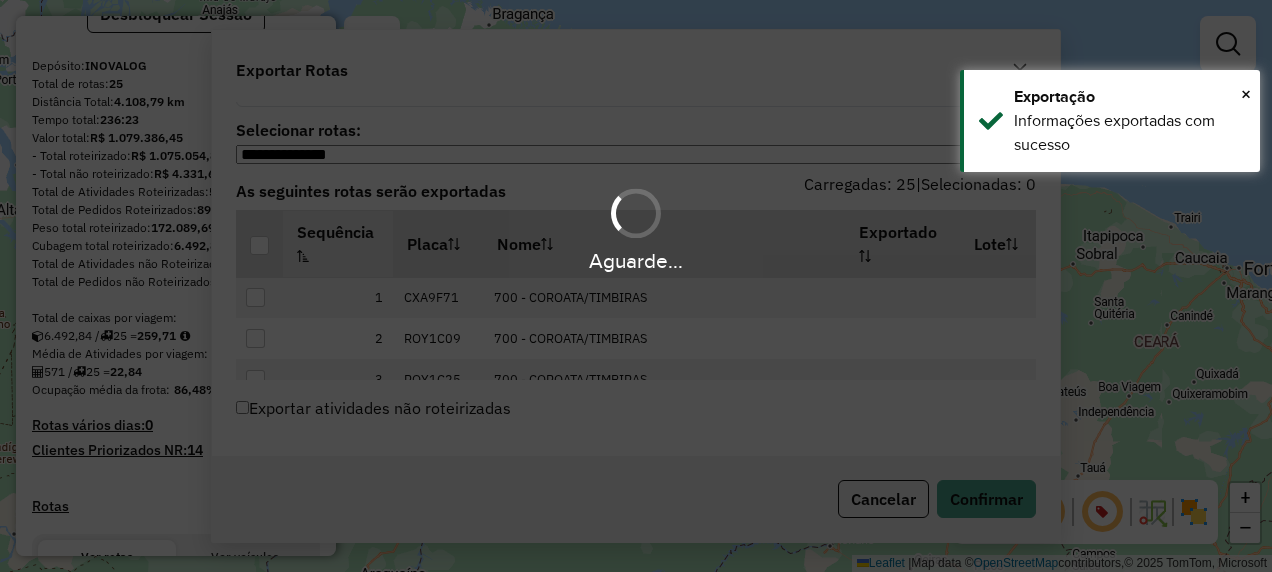 scroll, scrollTop: 253, scrollLeft: 0, axis: vertical 